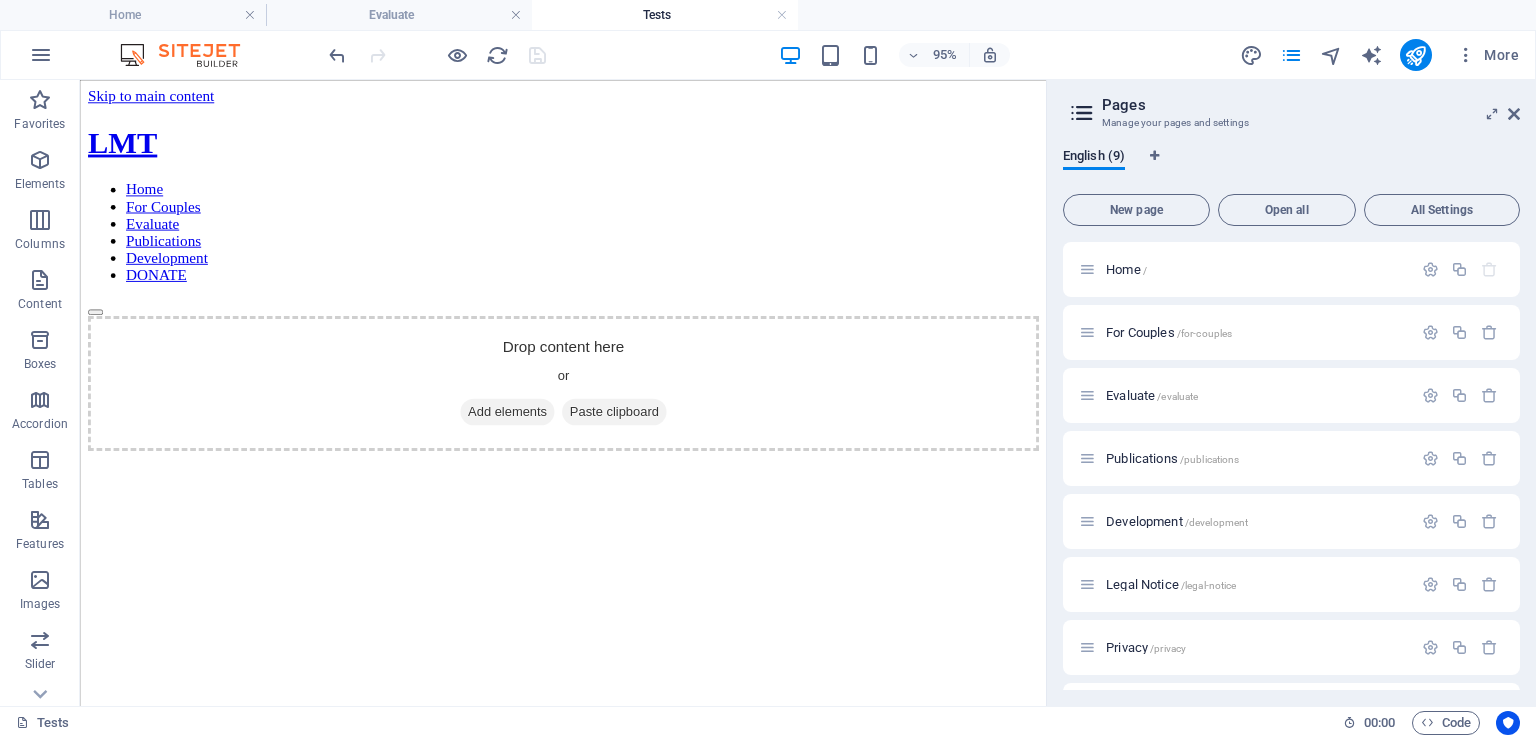scroll, scrollTop: 0, scrollLeft: 0, axis: both 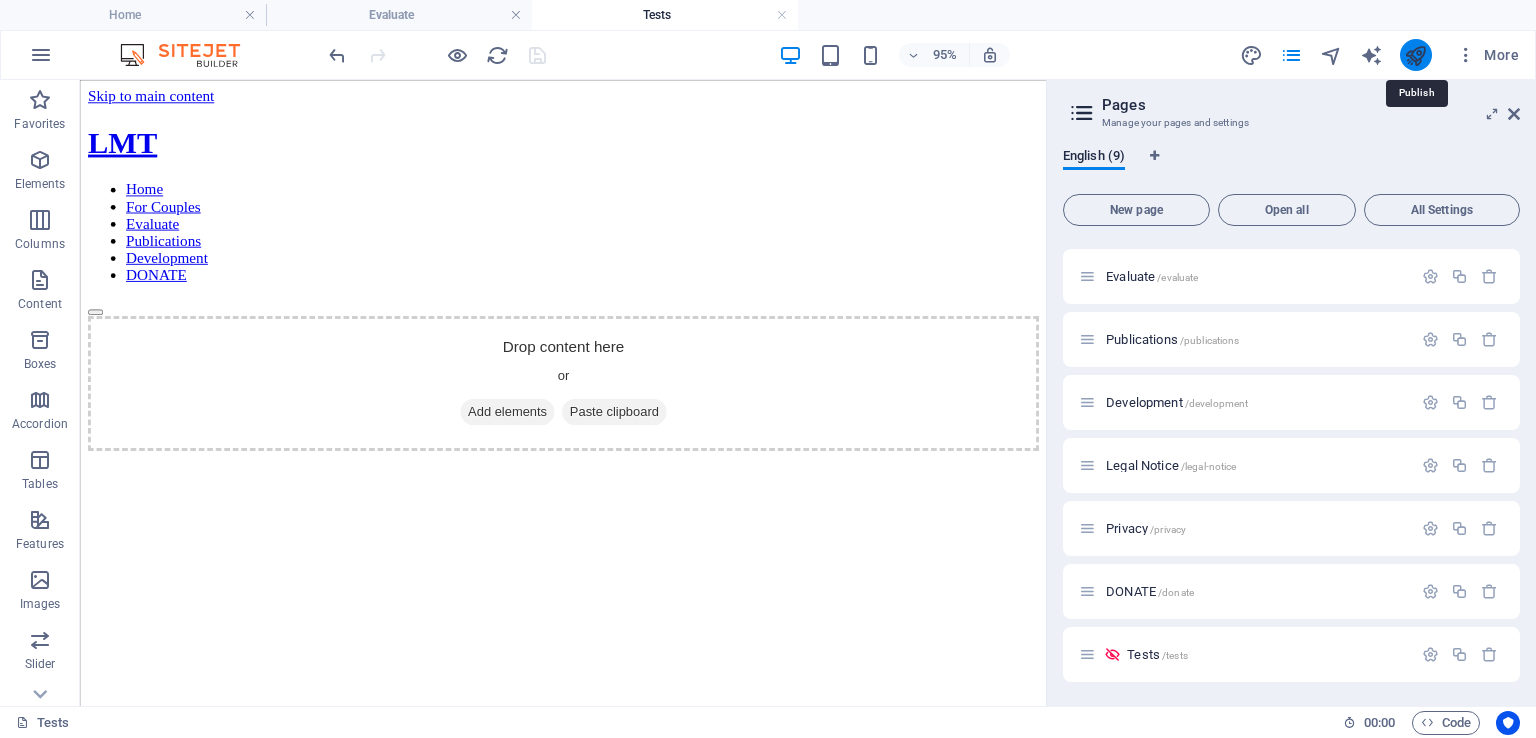 click at bounding box center (1415, 55) 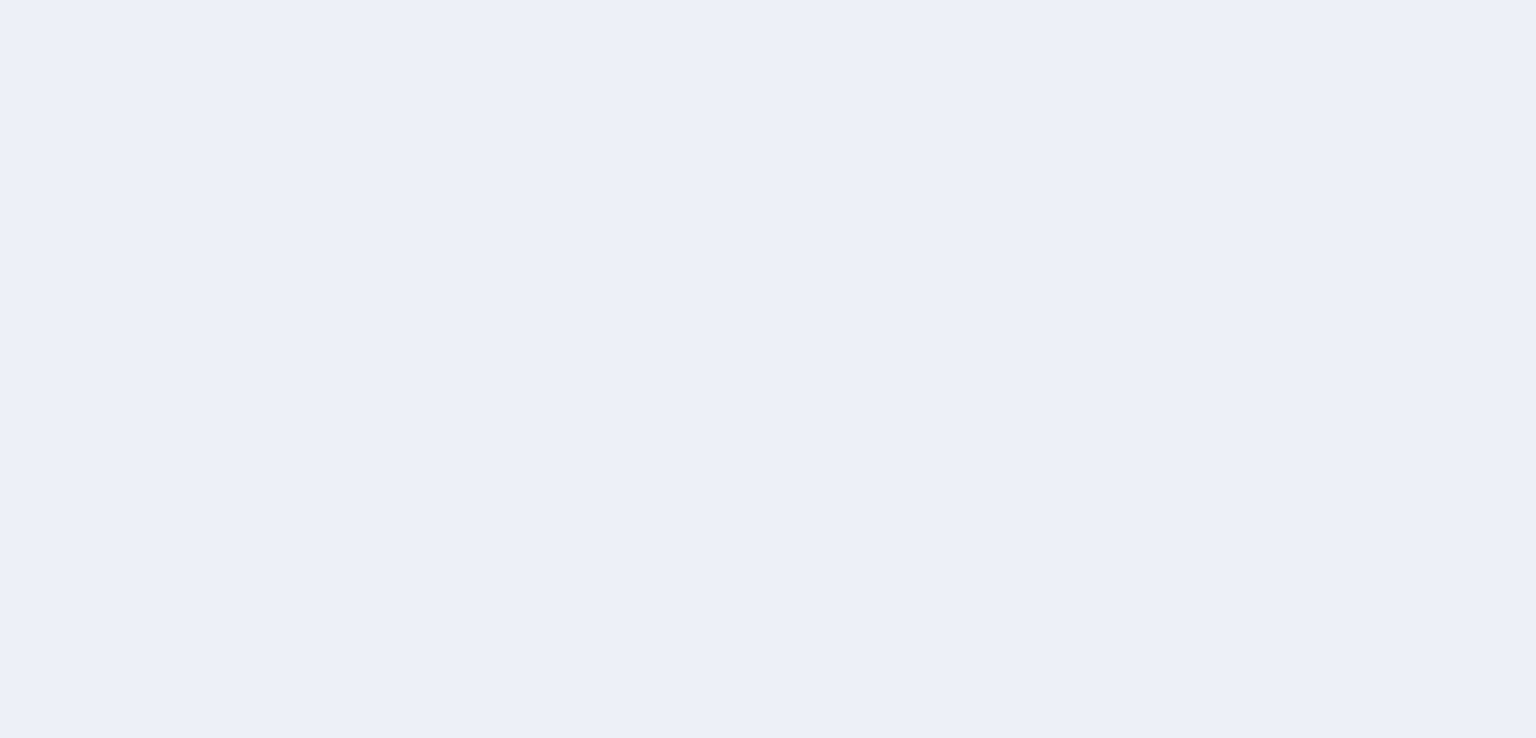 scroll, scrollTop: 0, scrollLeft: 0, axis: both 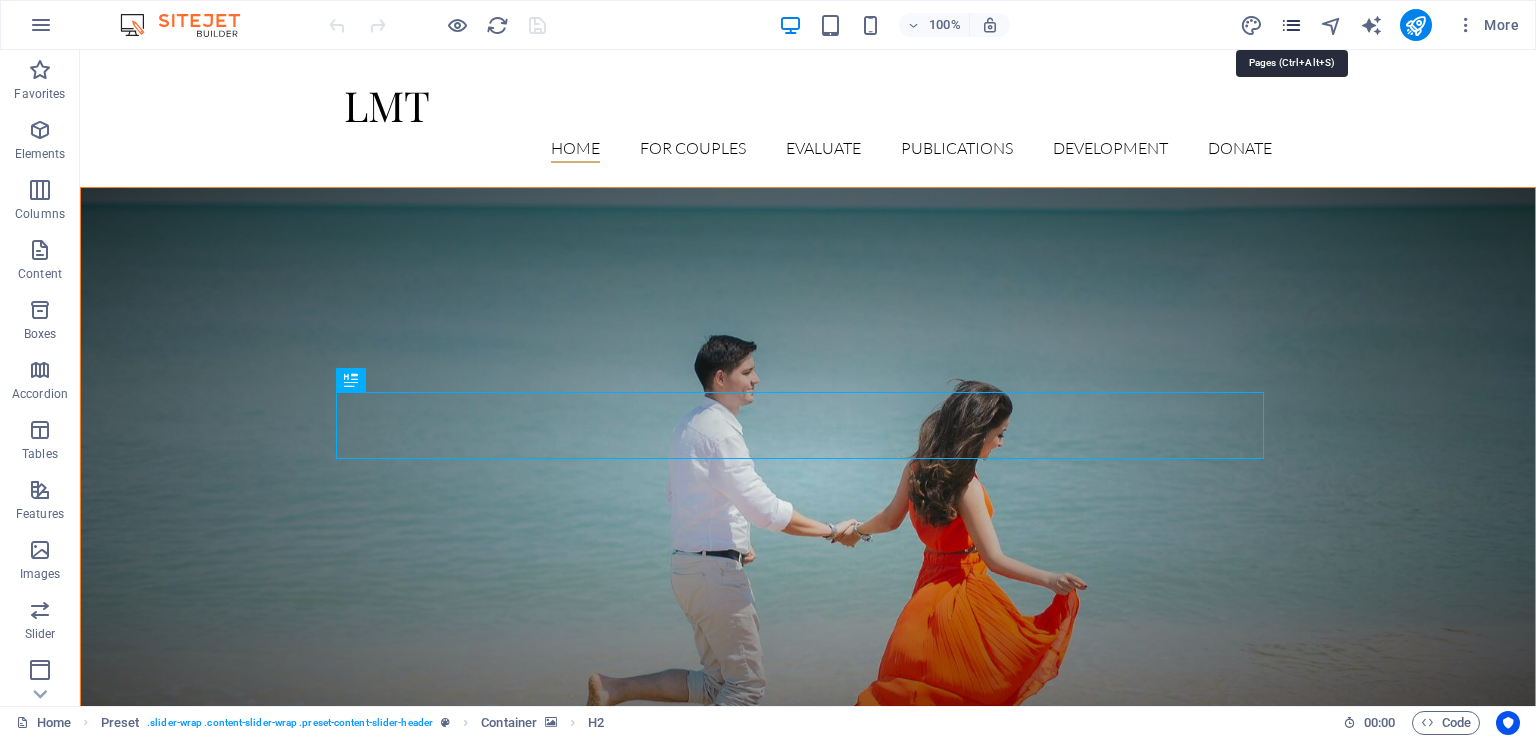 click at bounding box center [1291, 25] 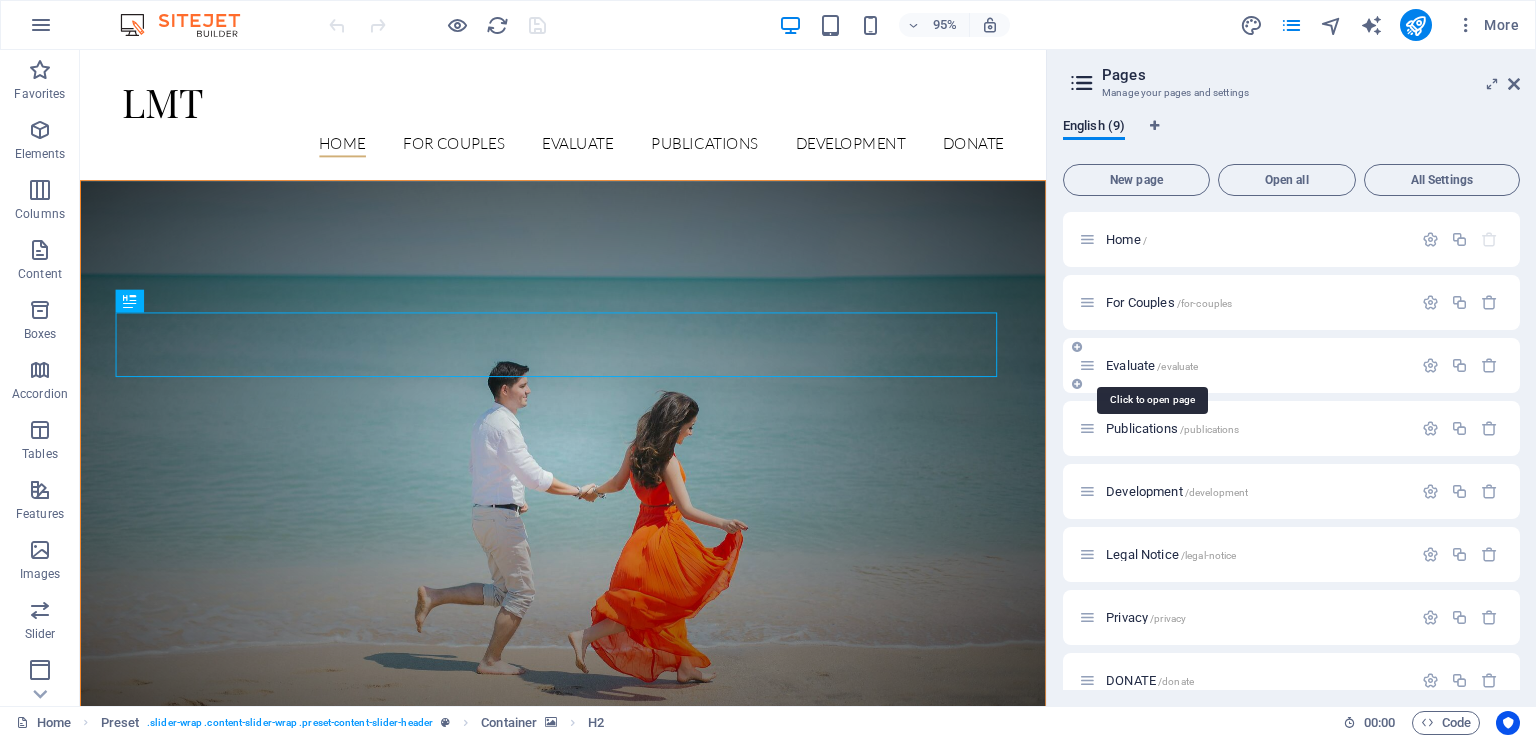 click on "Evaluate /evaluate" at bounding box center [1152, 365] 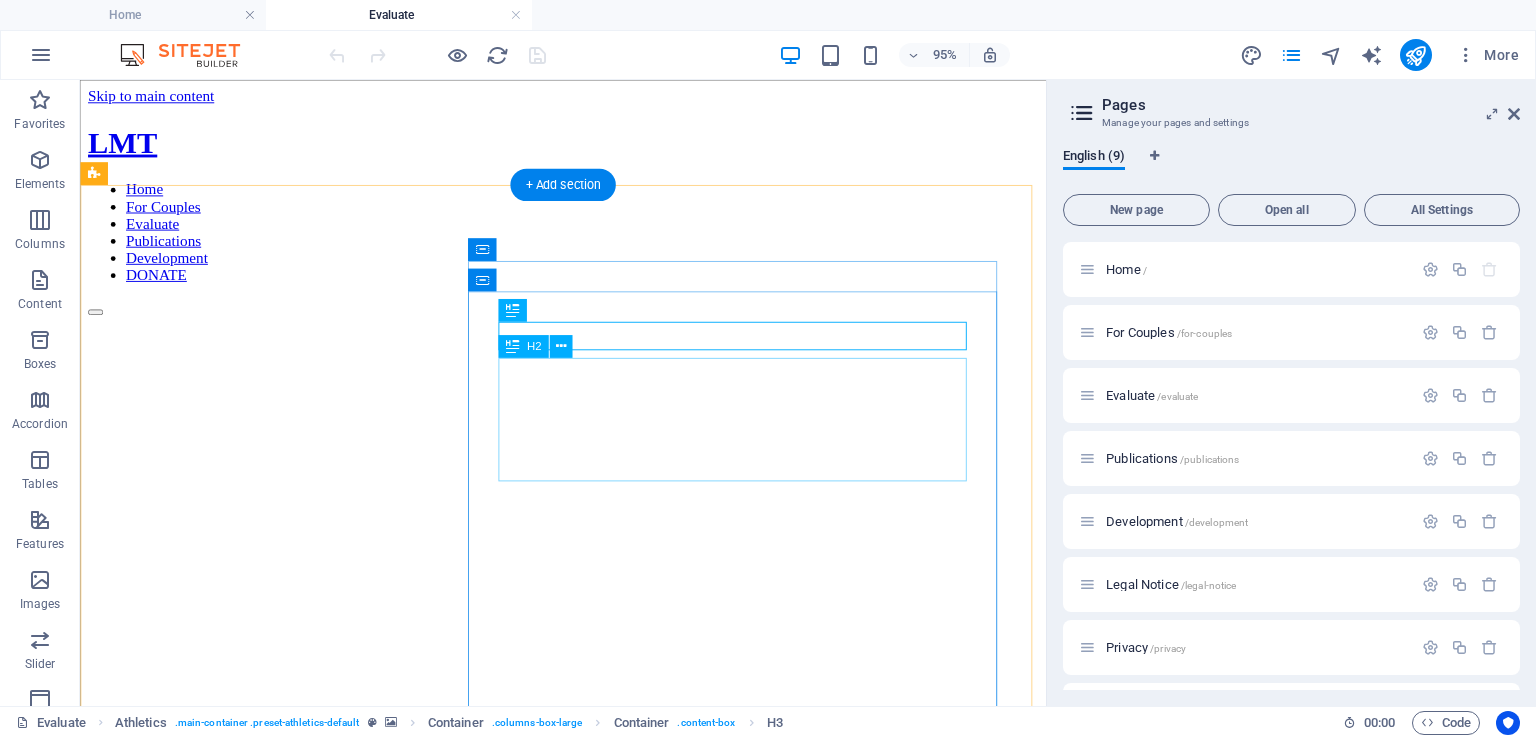 scroll, scrollTop: 0, scrollLeft: 0, axis: both 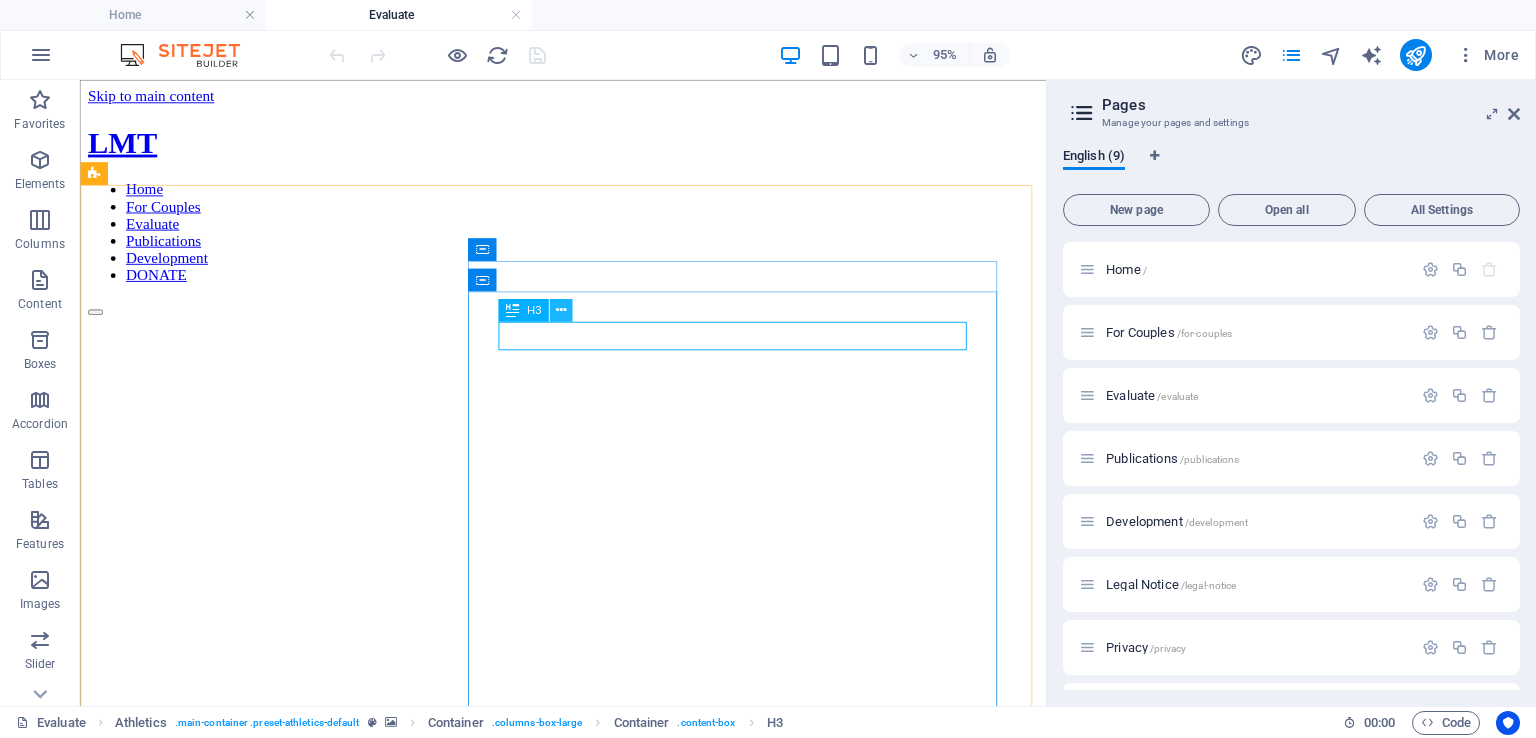 click at bounding box center [561, 310] 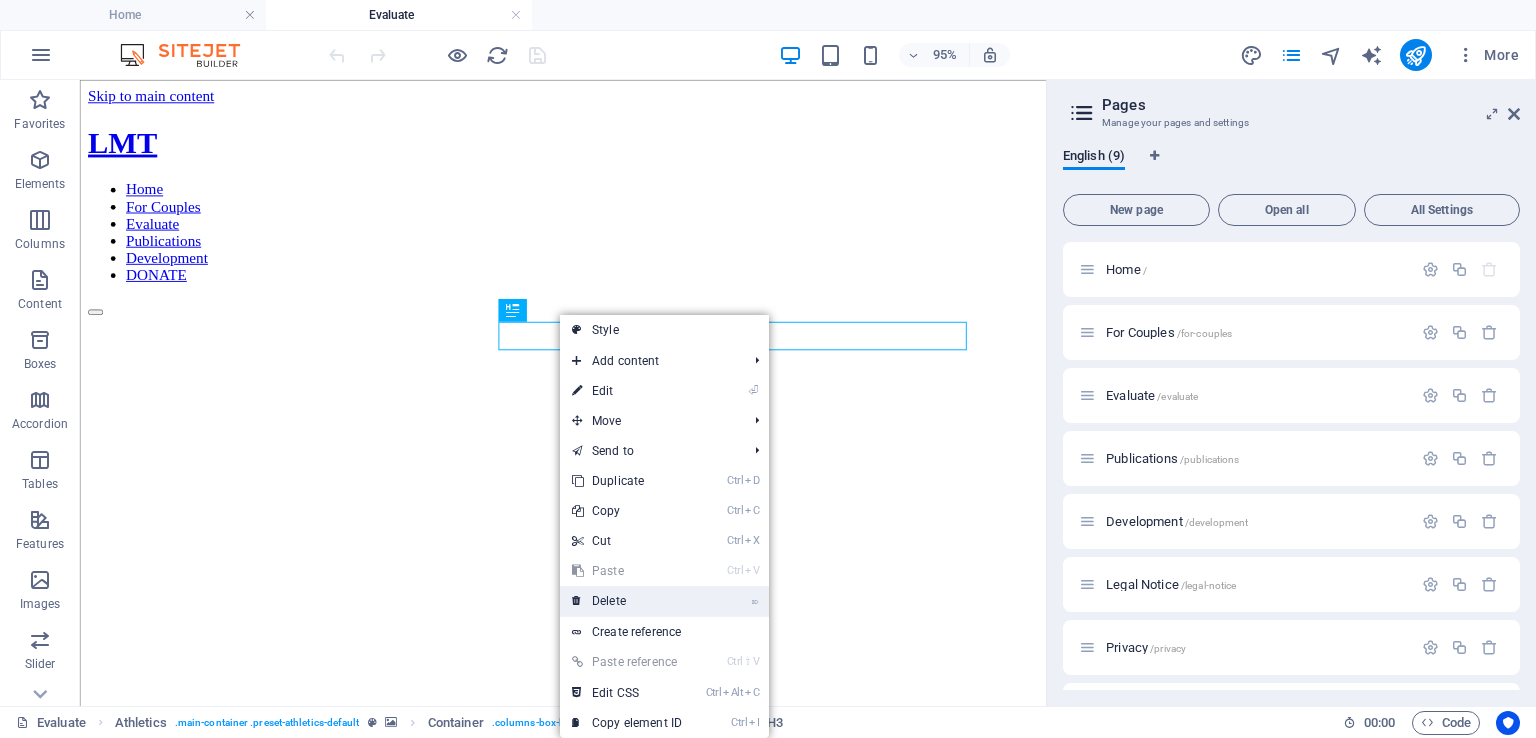 click on "⌦  Delete" at bounding box center [627, 601] 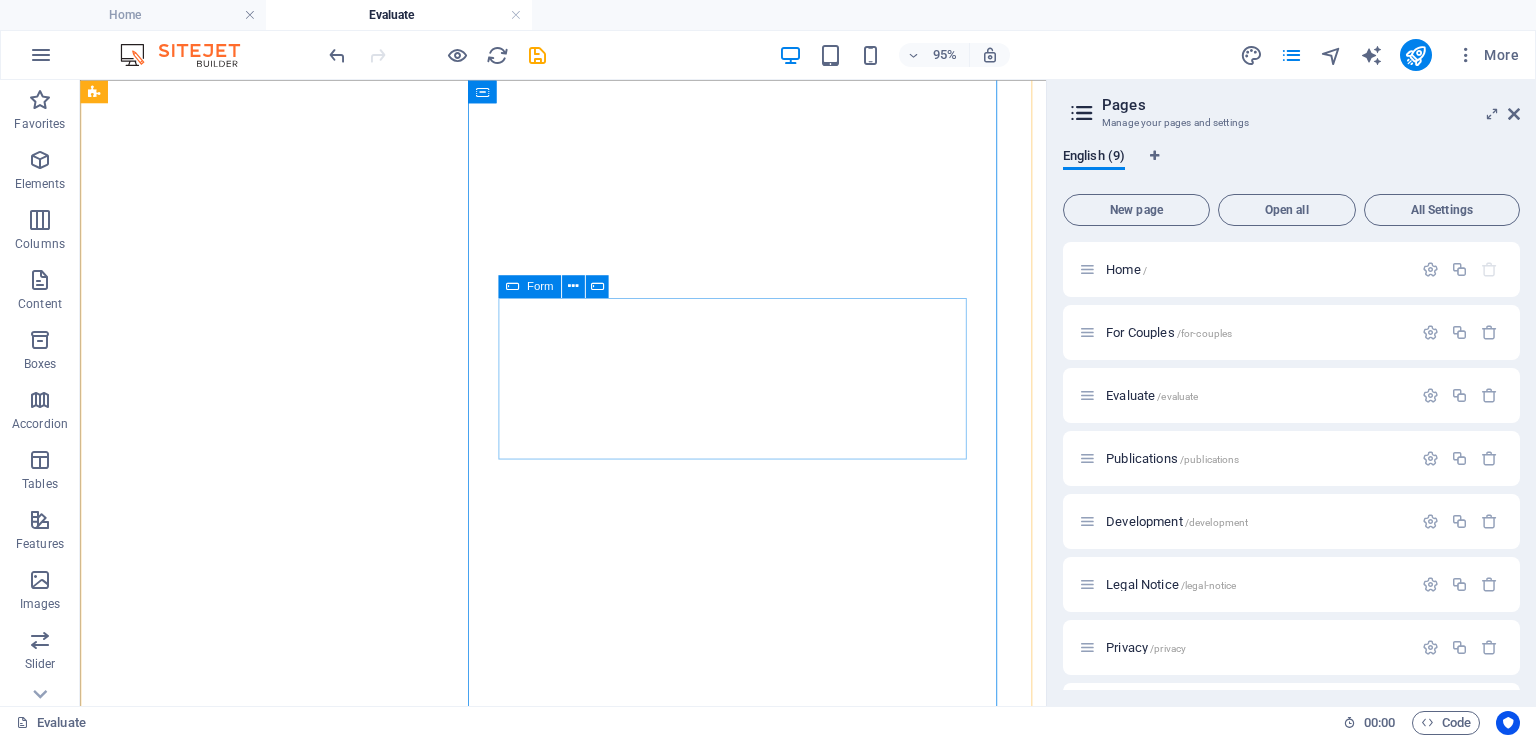 scroll, scrollTop: 400, scrollLeft: 0, axis: vertical 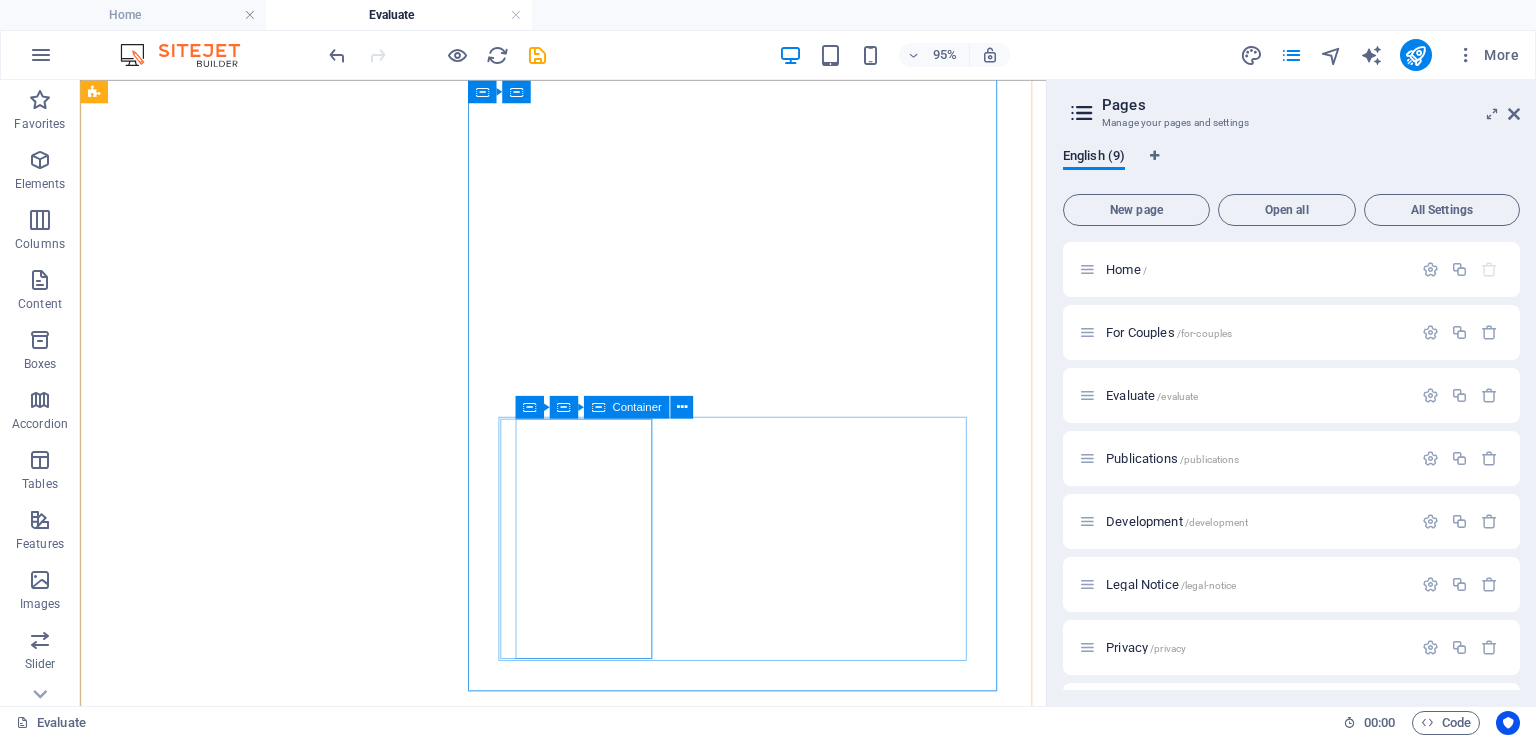 click on "Add elements" at bounding box center [529, 2974] 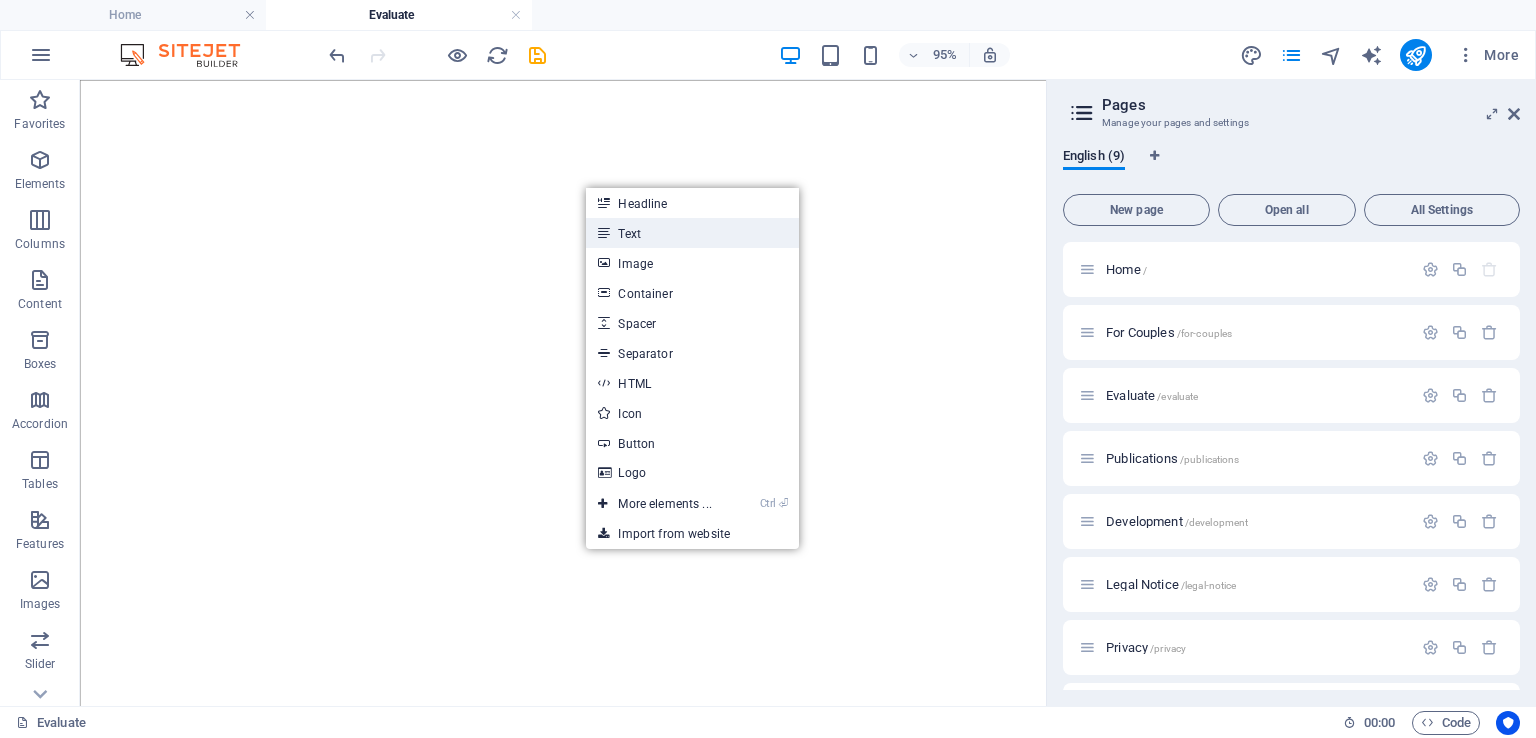 click on "Text" at bounding box center (692, 233) 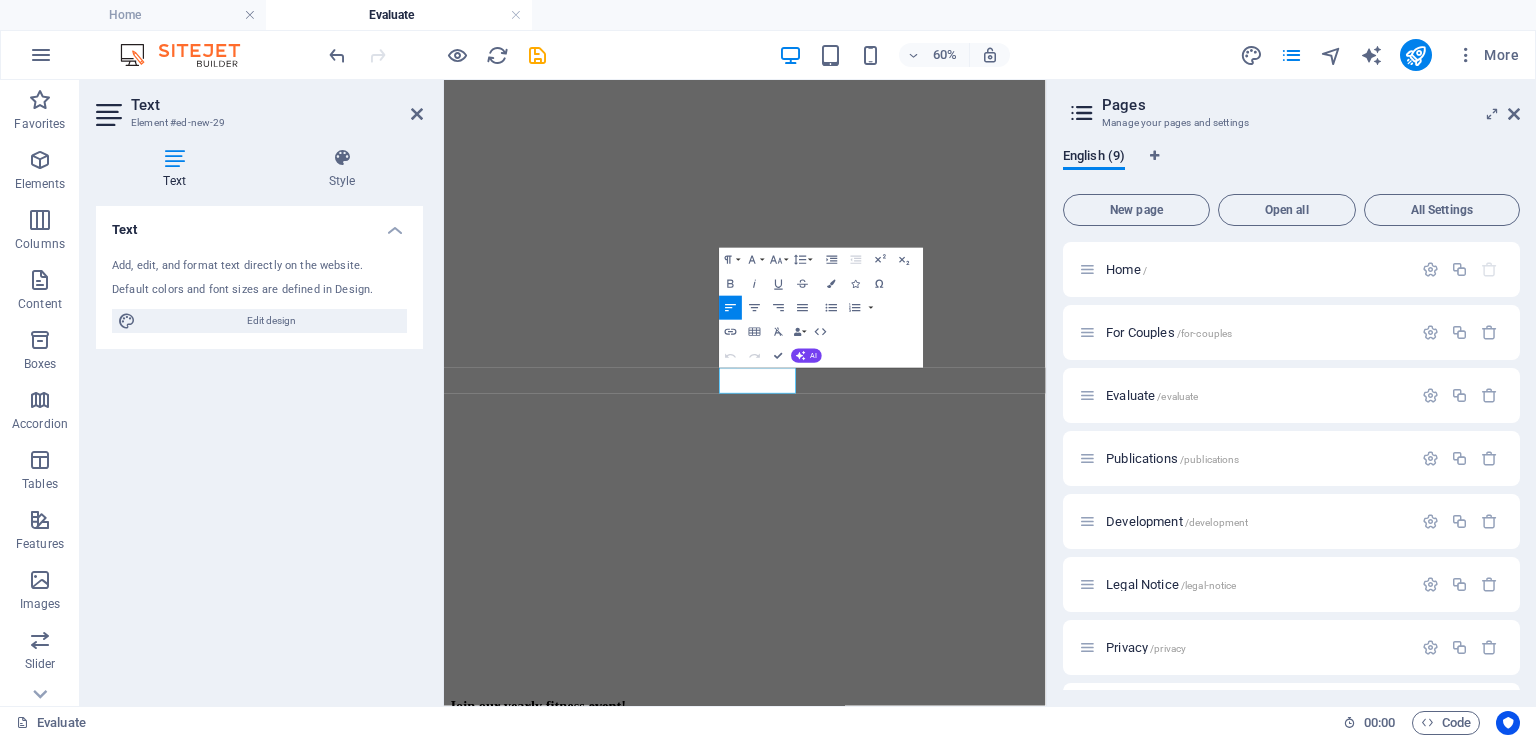 scroll, scrollTop: 381, scrollLeft: 0, axis: vertical 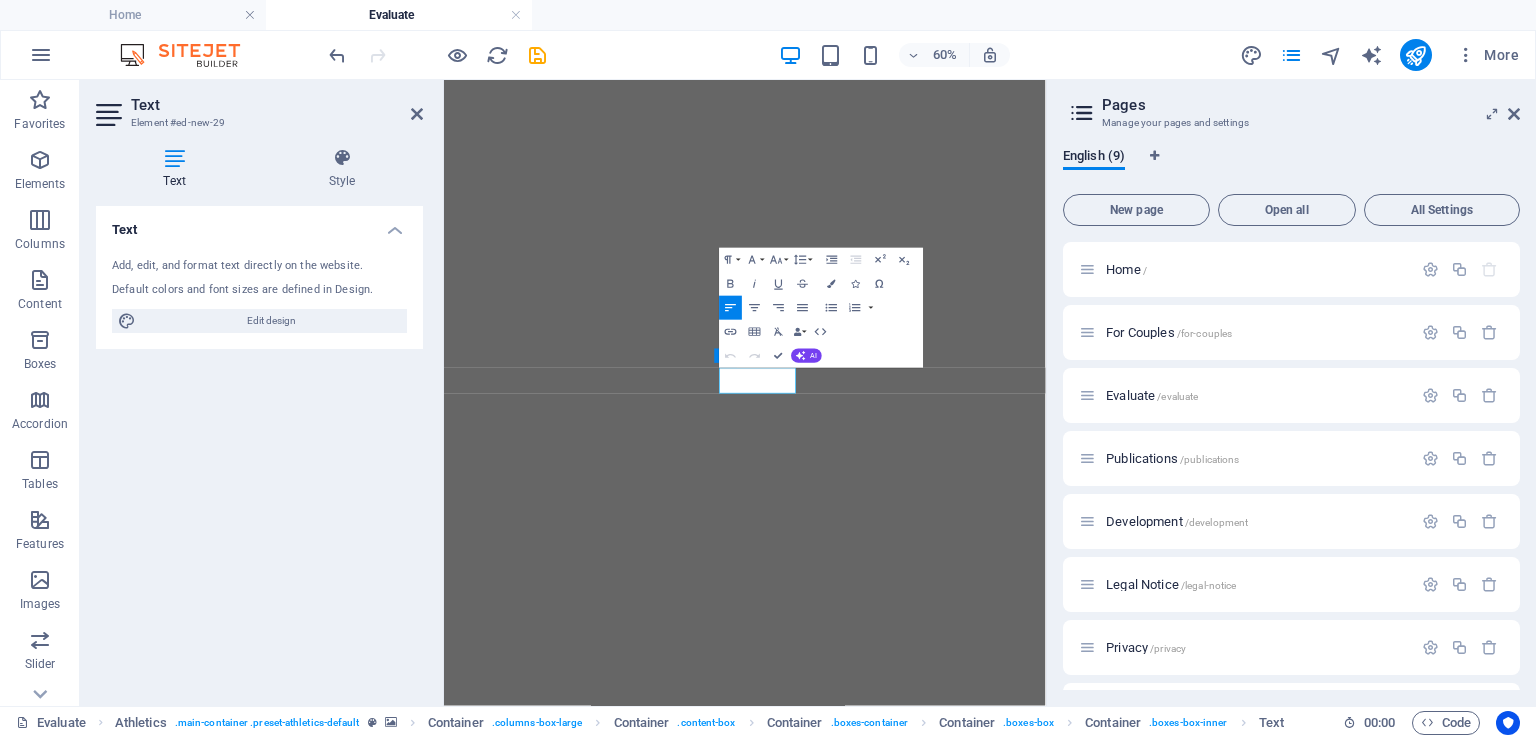 type 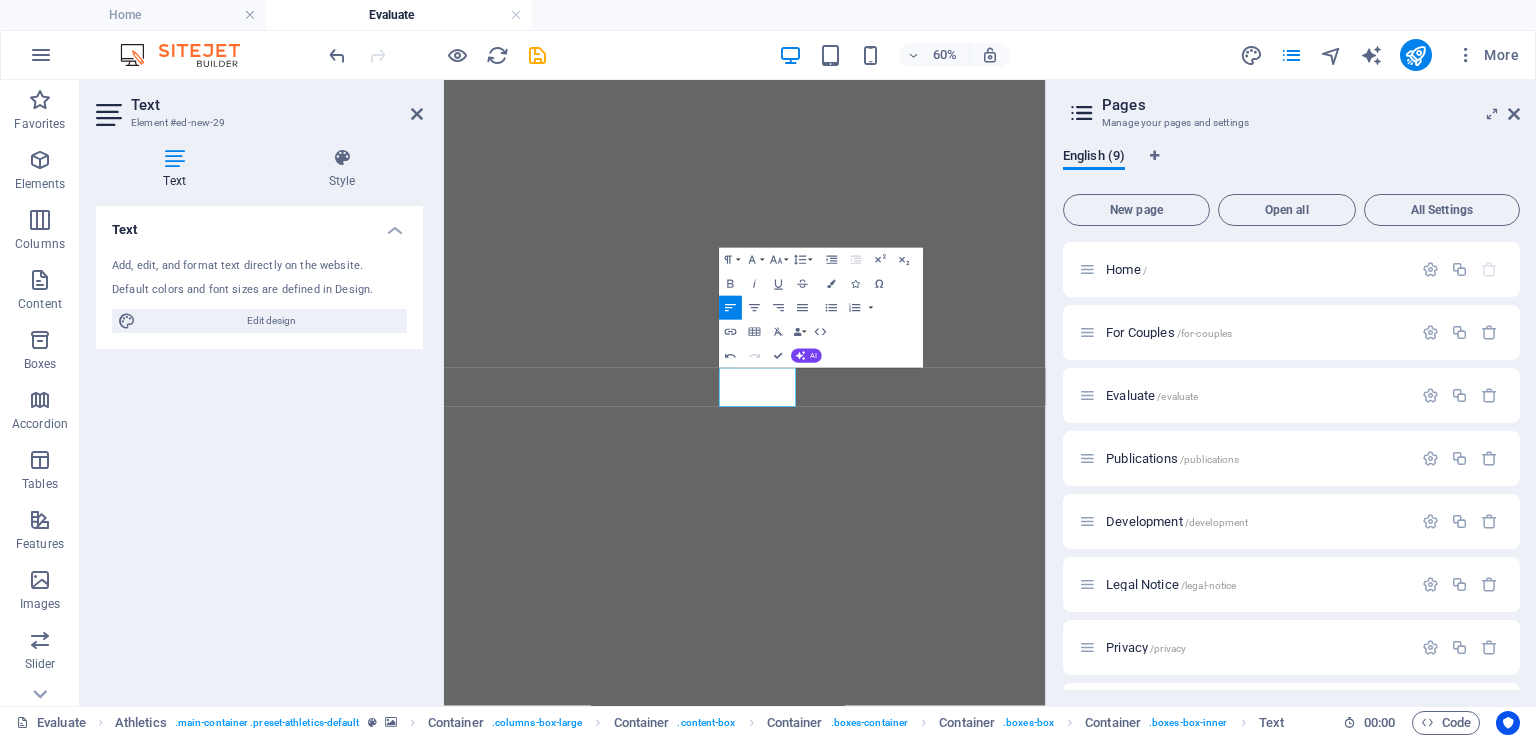 scroll, scrollTop: 381, scrollLeft: 0, axis: vertical 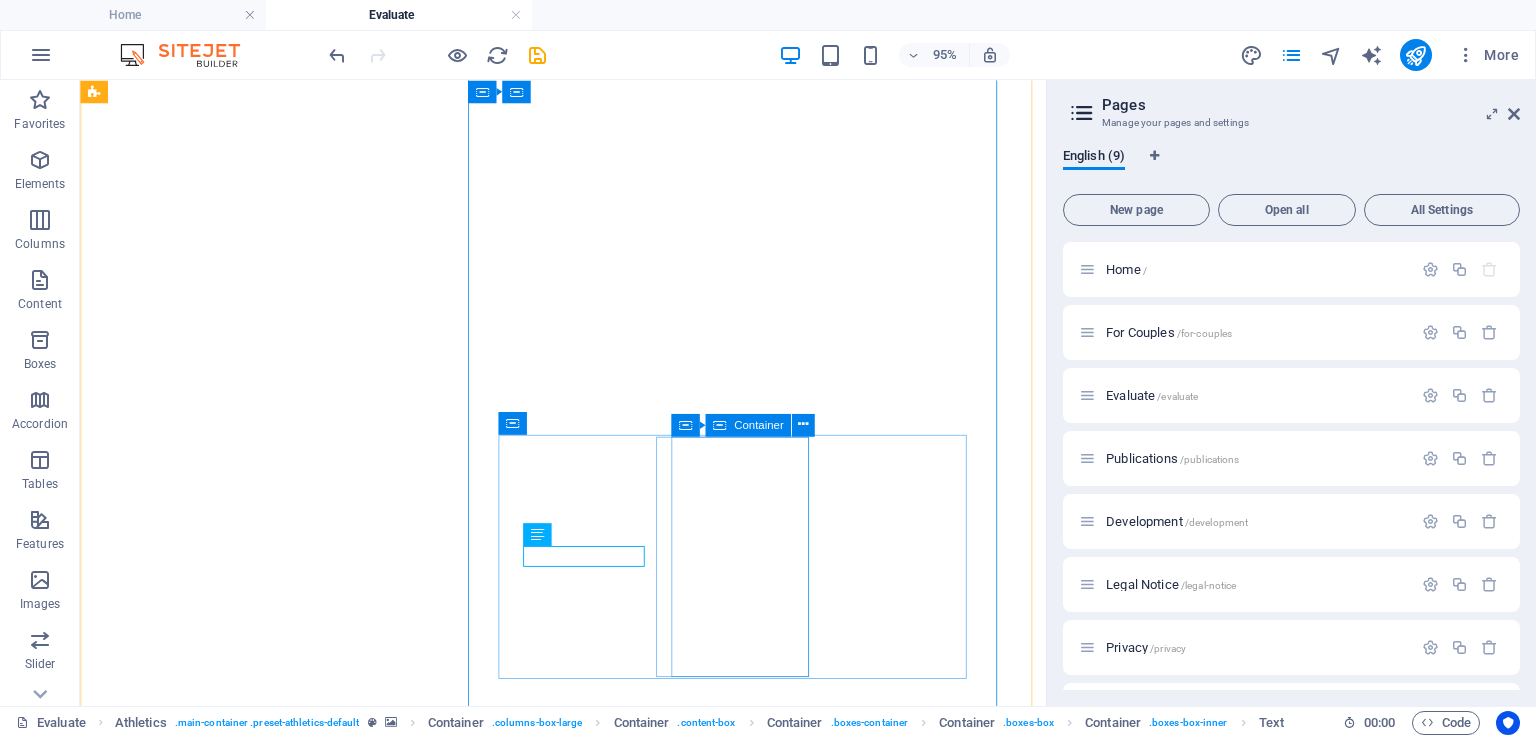 click on "Add elements" at bounding box center (529, 4424) 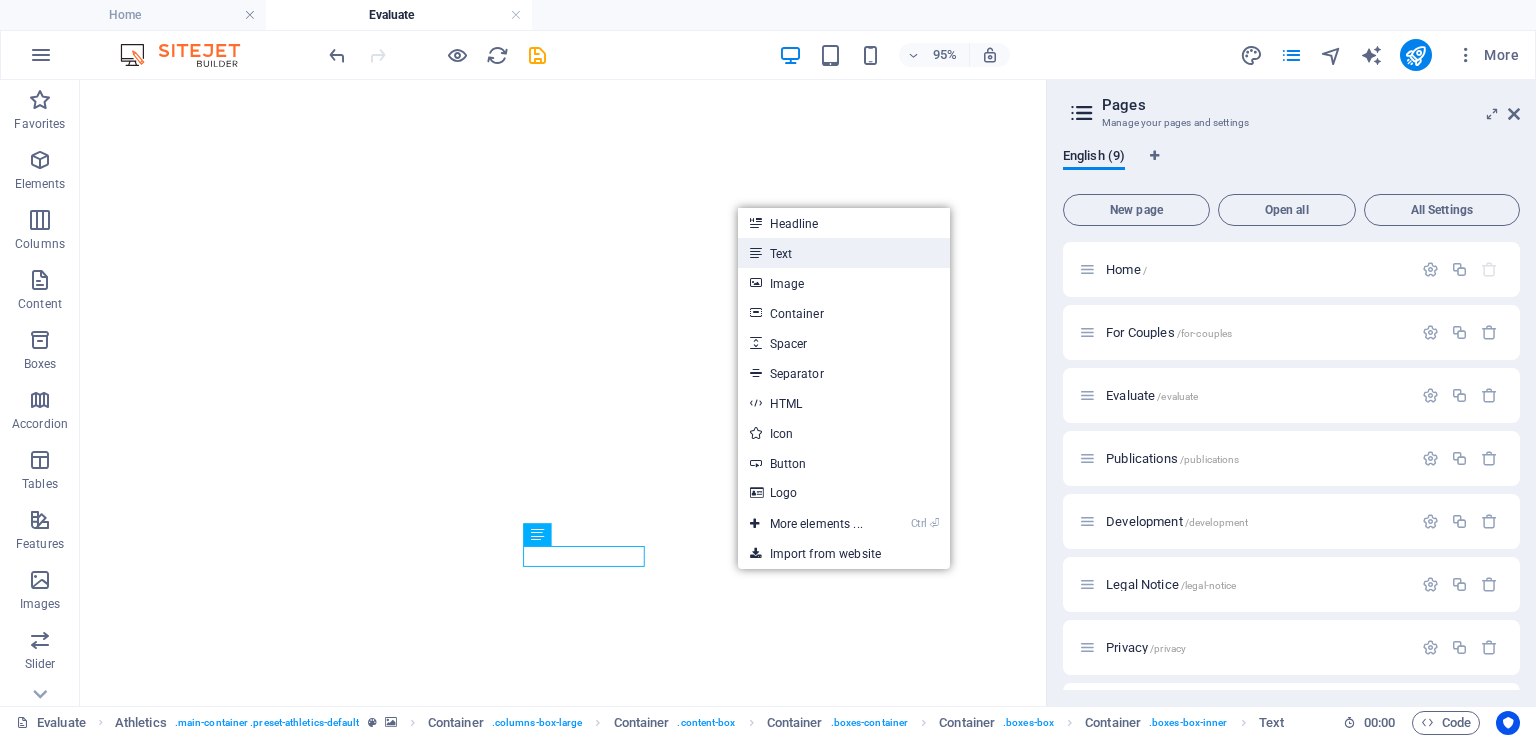 click on "Text" at bounding box center [844, 253] 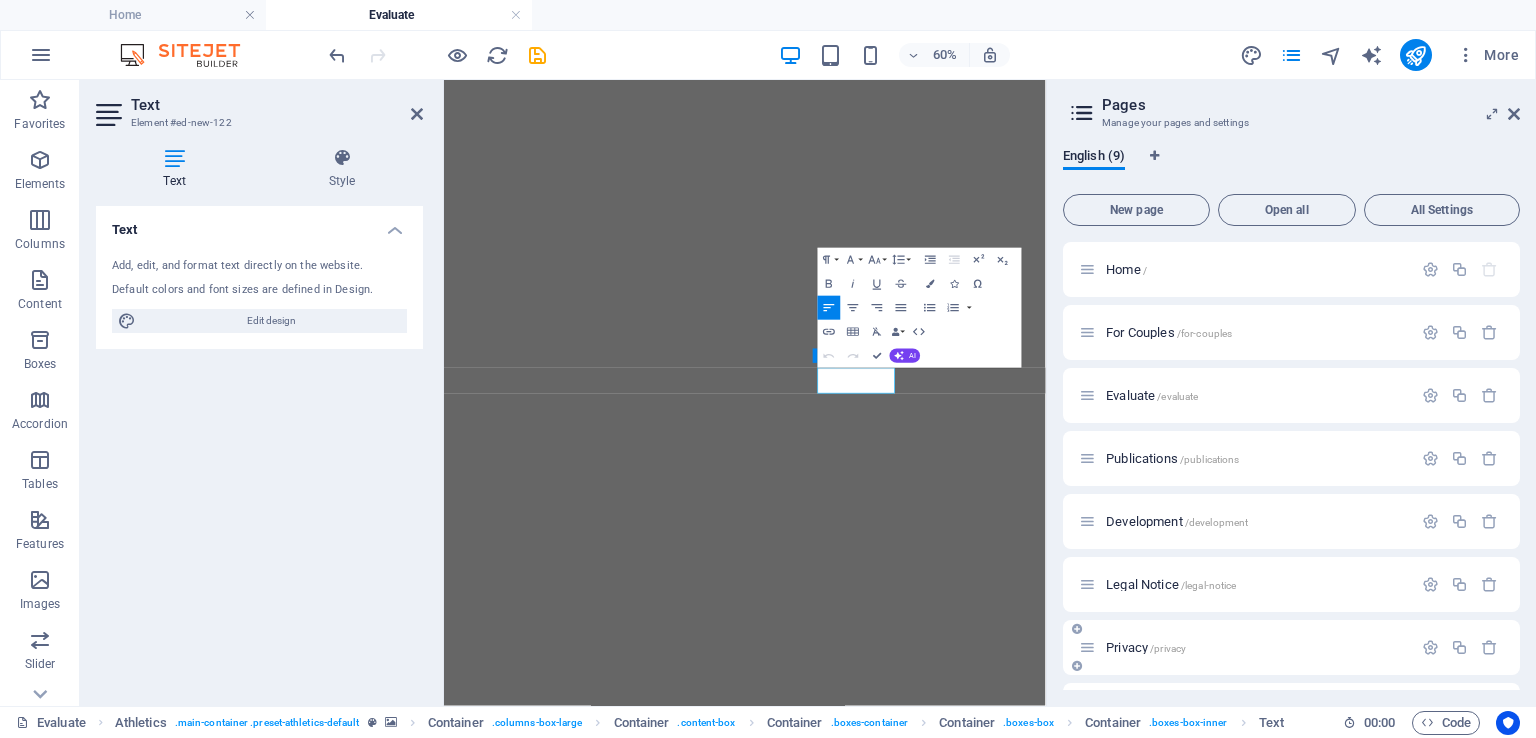 type 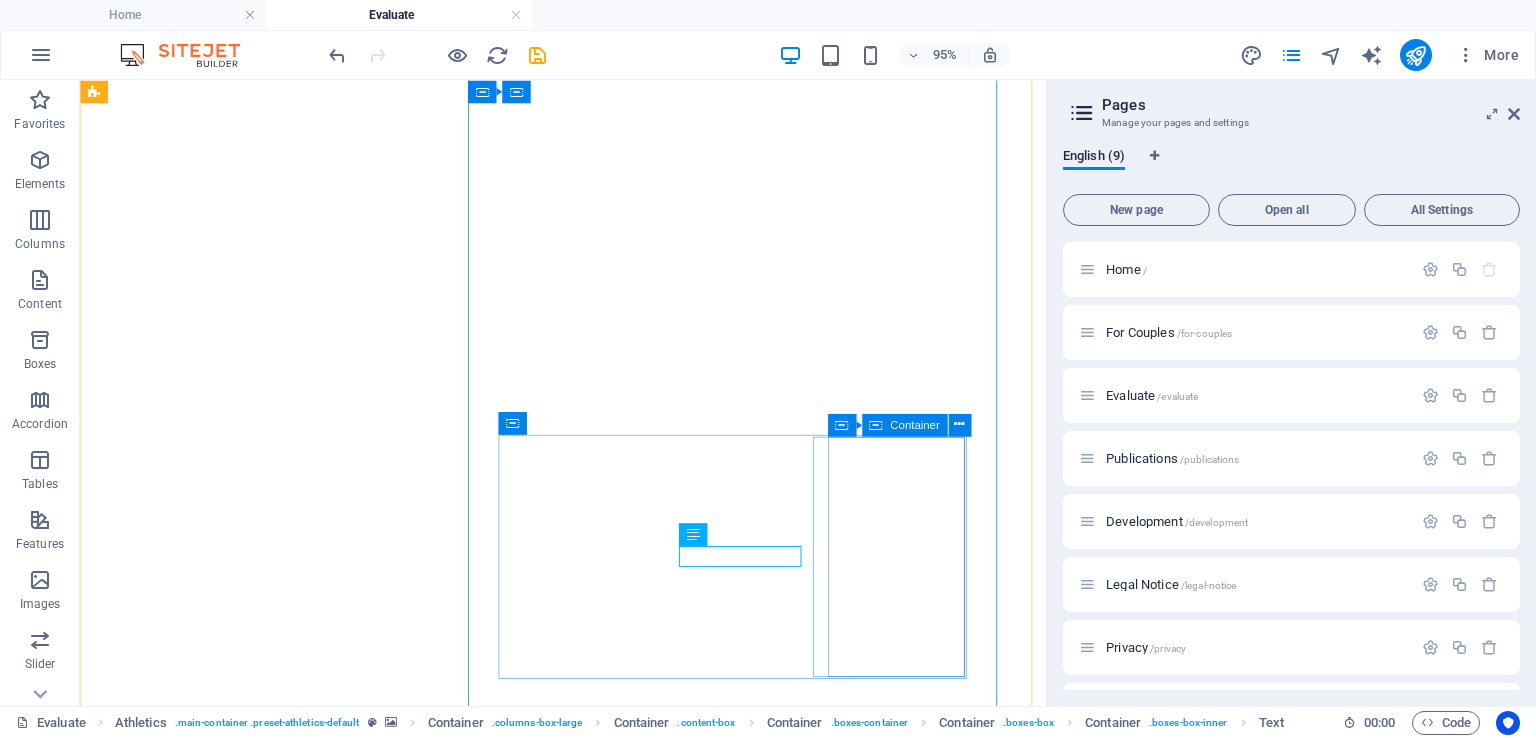 click on "Add elements" at bounding box center [529, 5481] 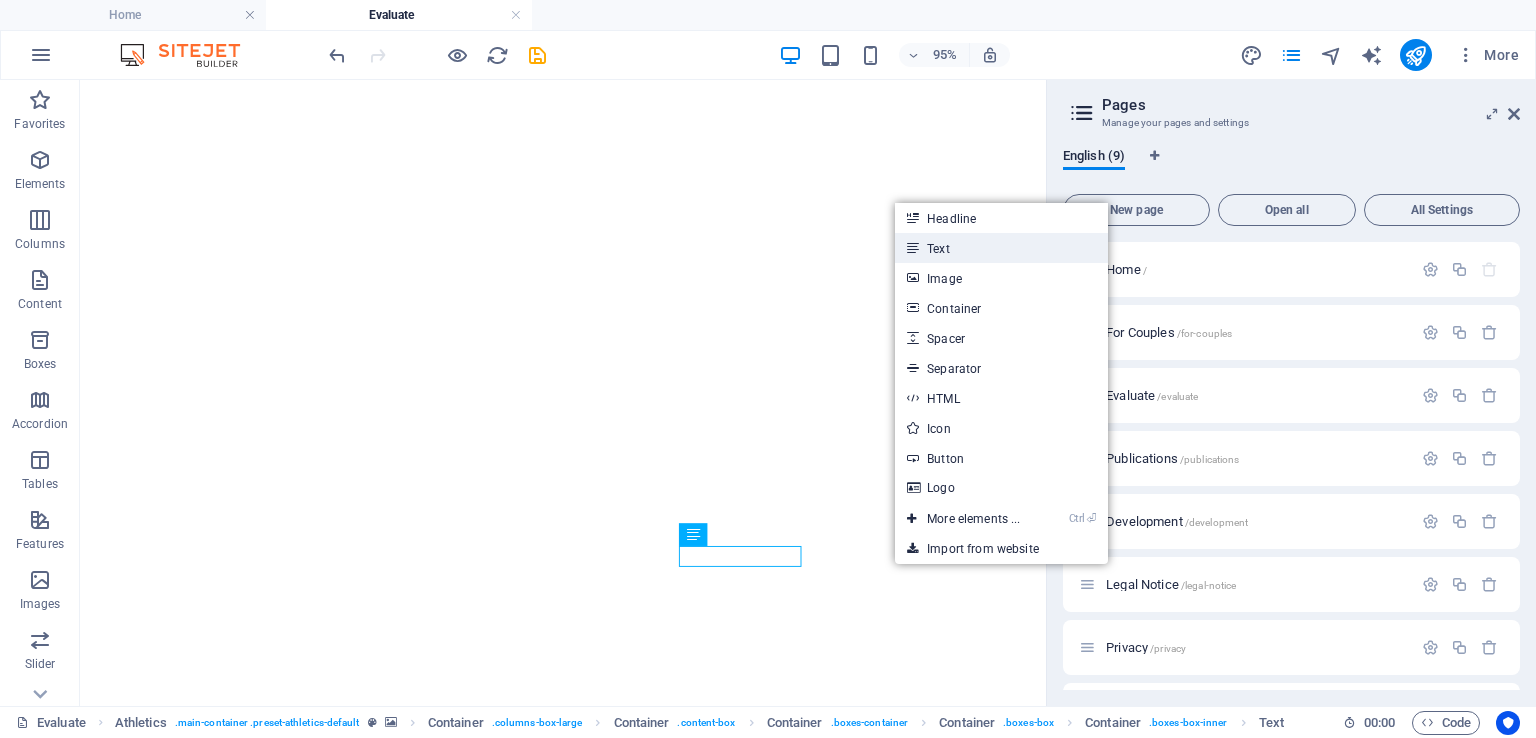 drag, startPoint x: 964, startPoint y: 253, endPoint x: 885, endPoint y: 305, distance: 94.57801 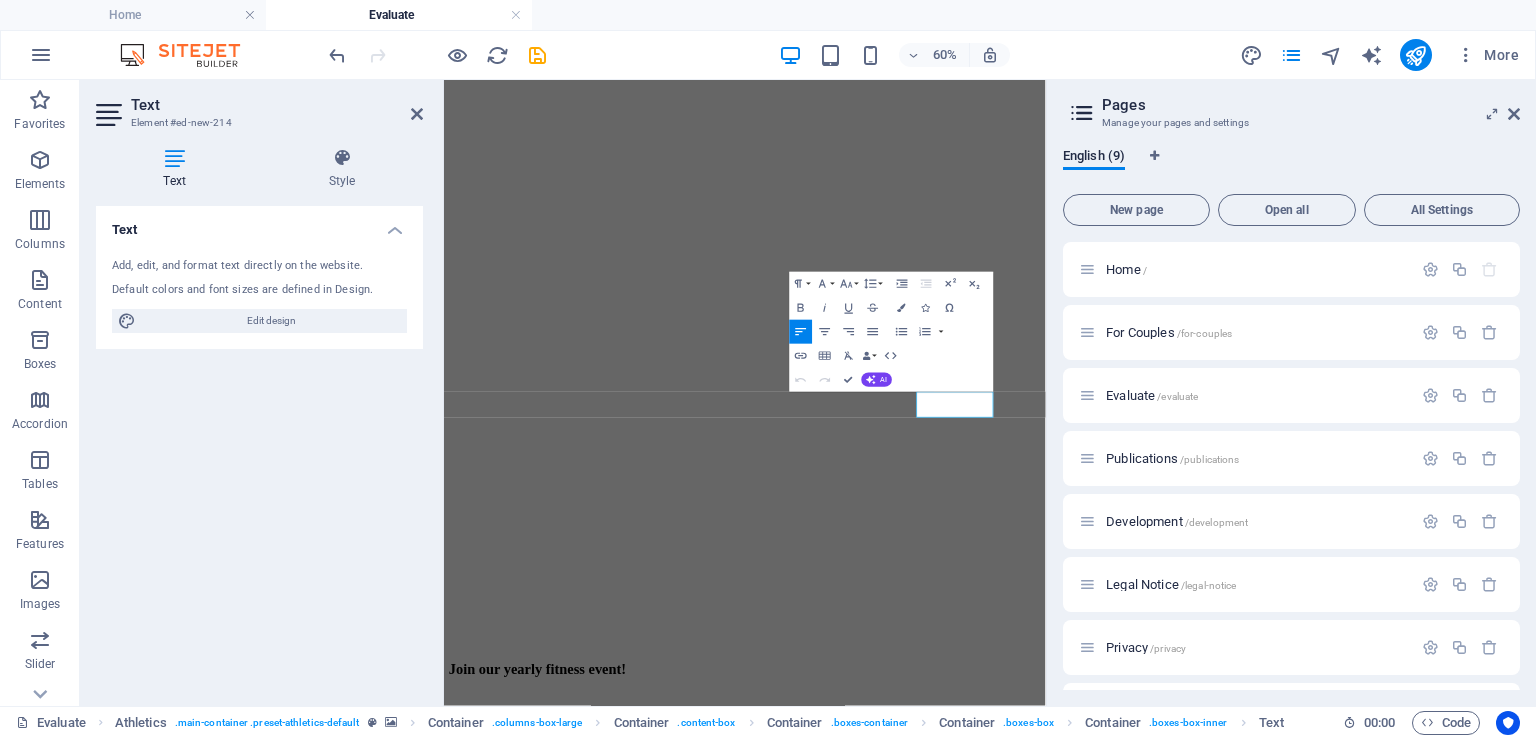 scroll, scrollTop: 300, scrollLeft: 0, axis: vertical 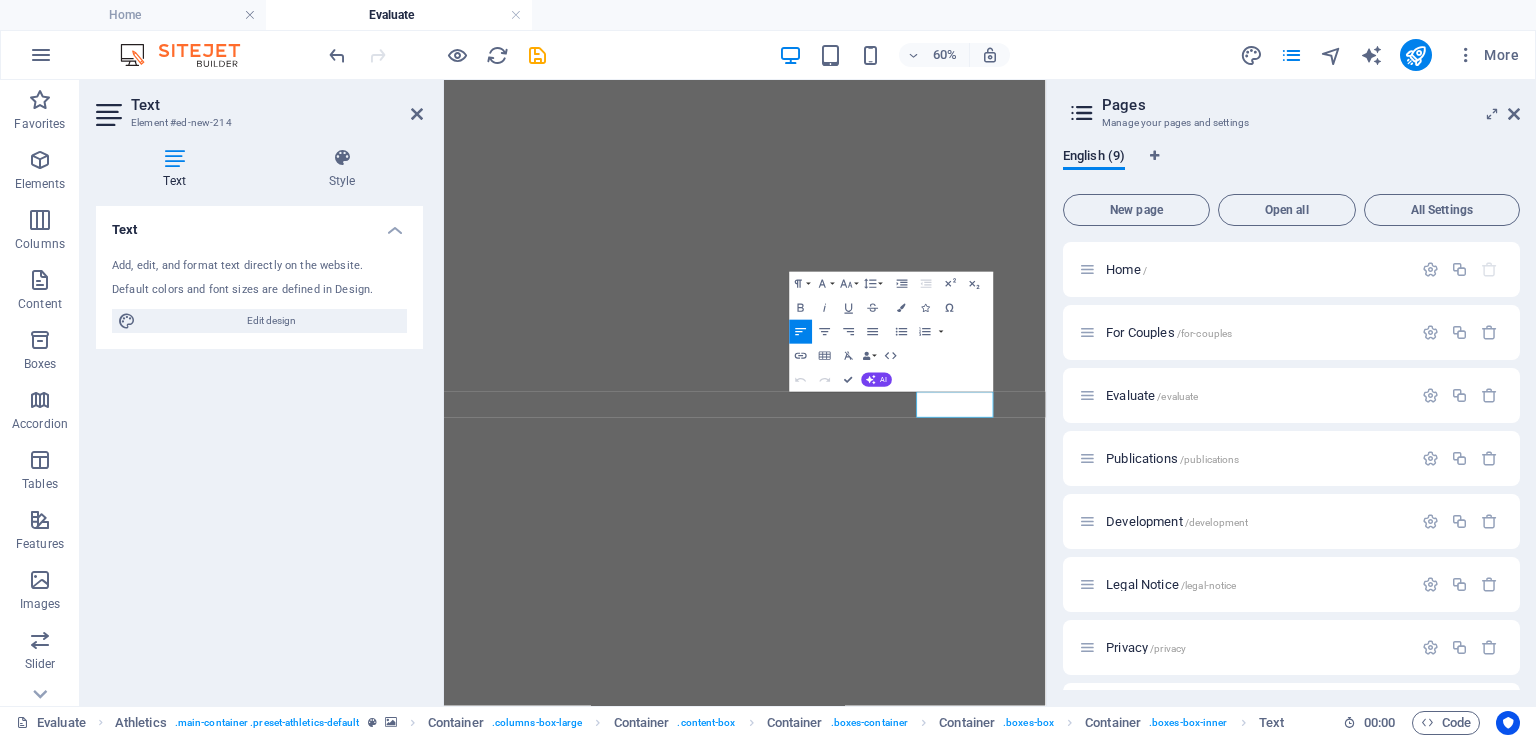 type 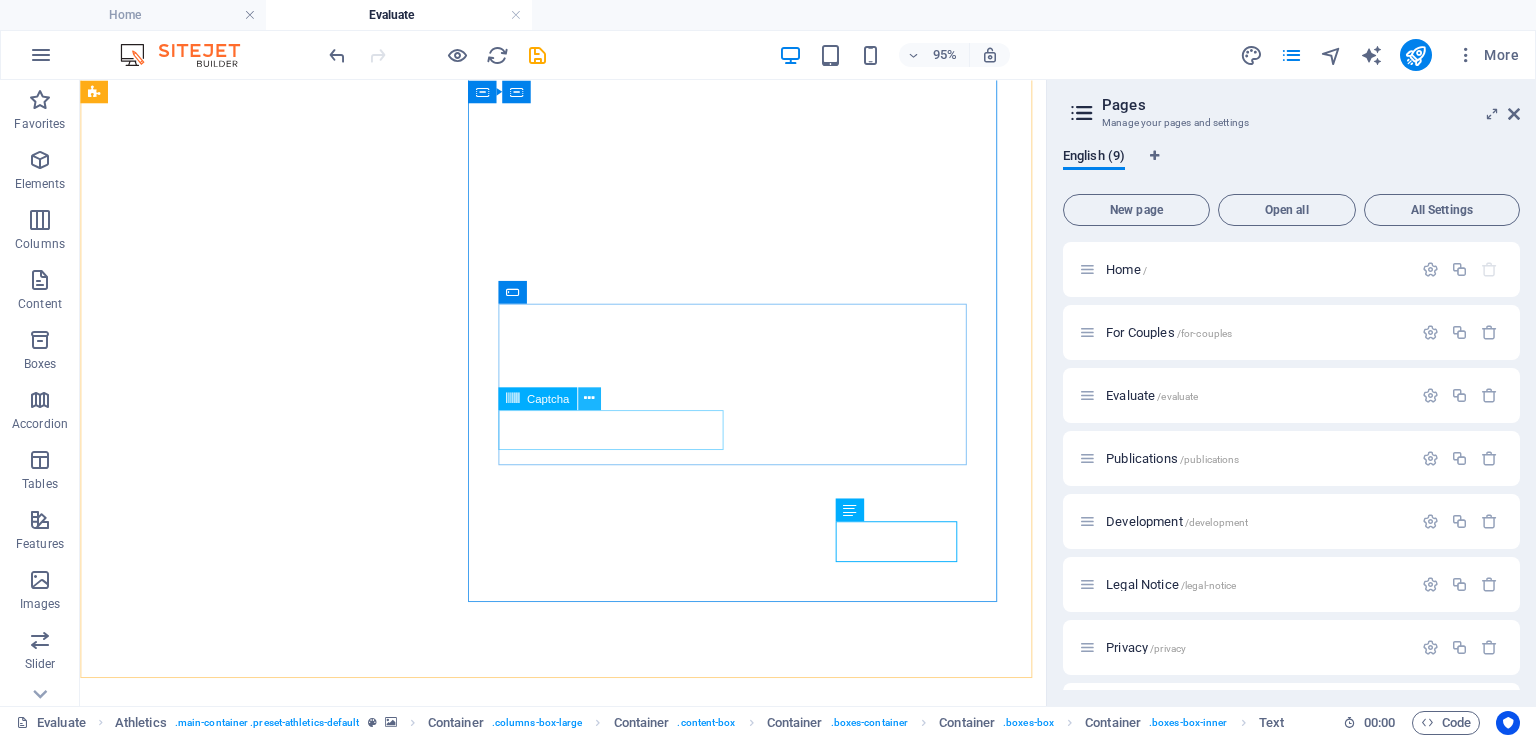 click at bounding box center [589, 398] 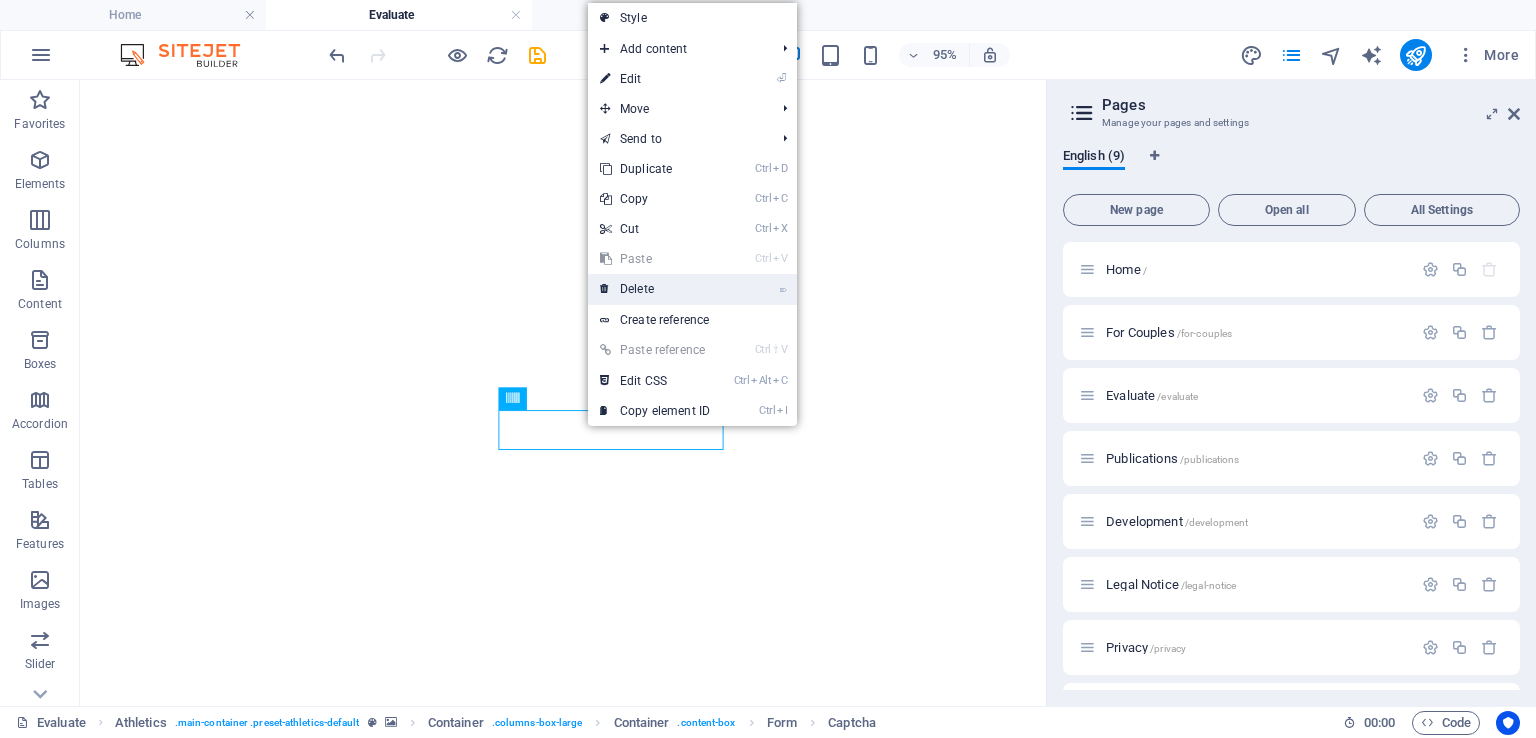 click on "⌦  Delete" at bounding box center [655, 289] 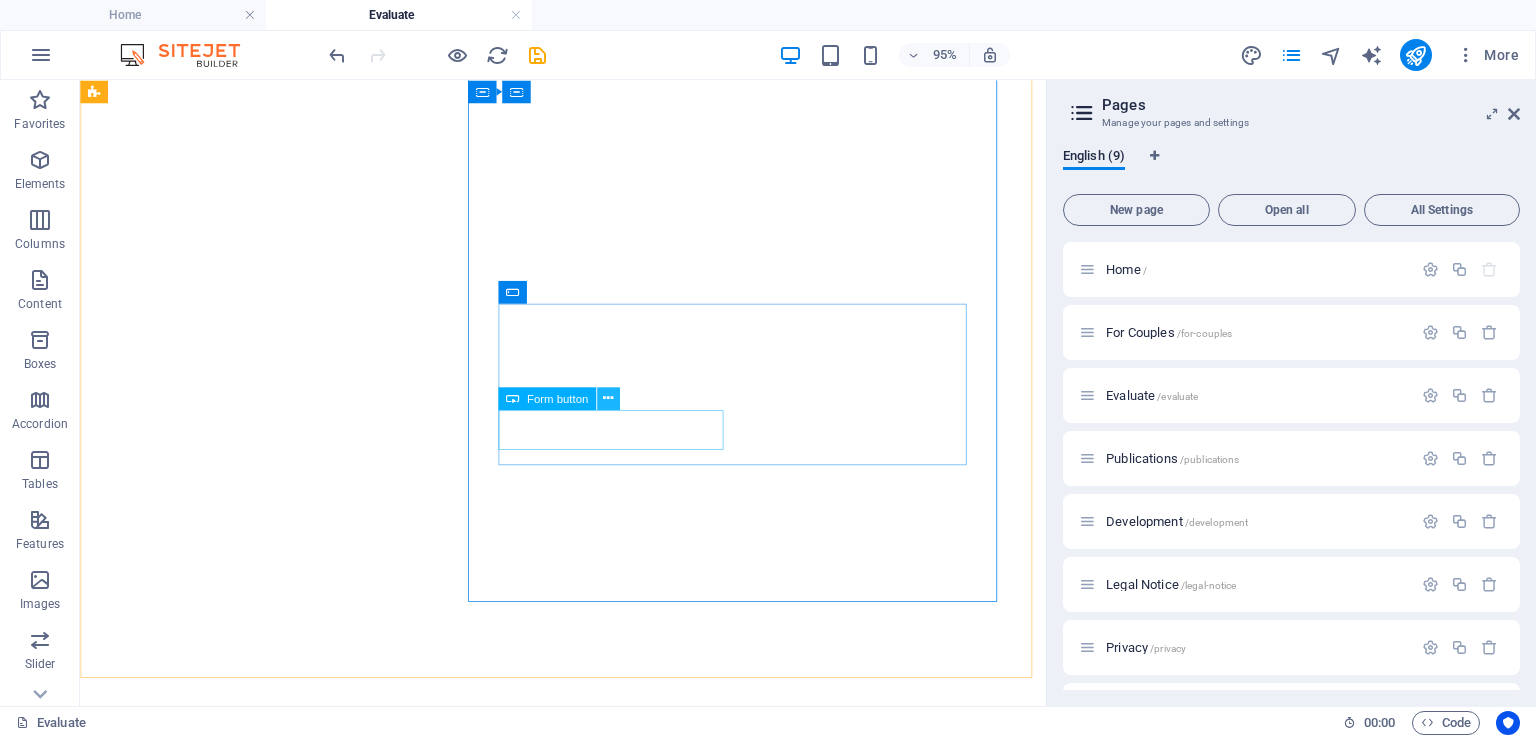 click at bounding box center (608, 398) 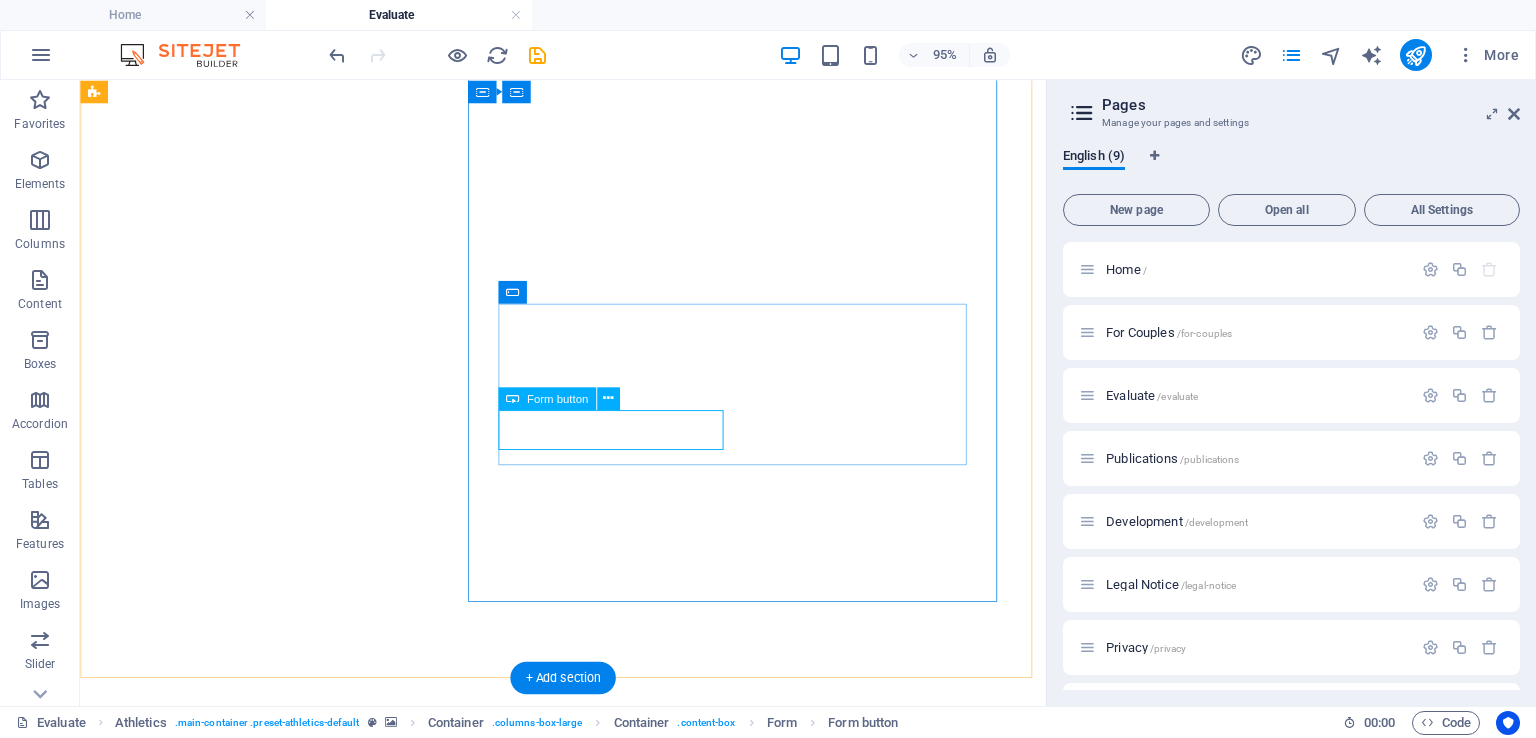 click on "Sign up now" at bounding box center (588, 1275) 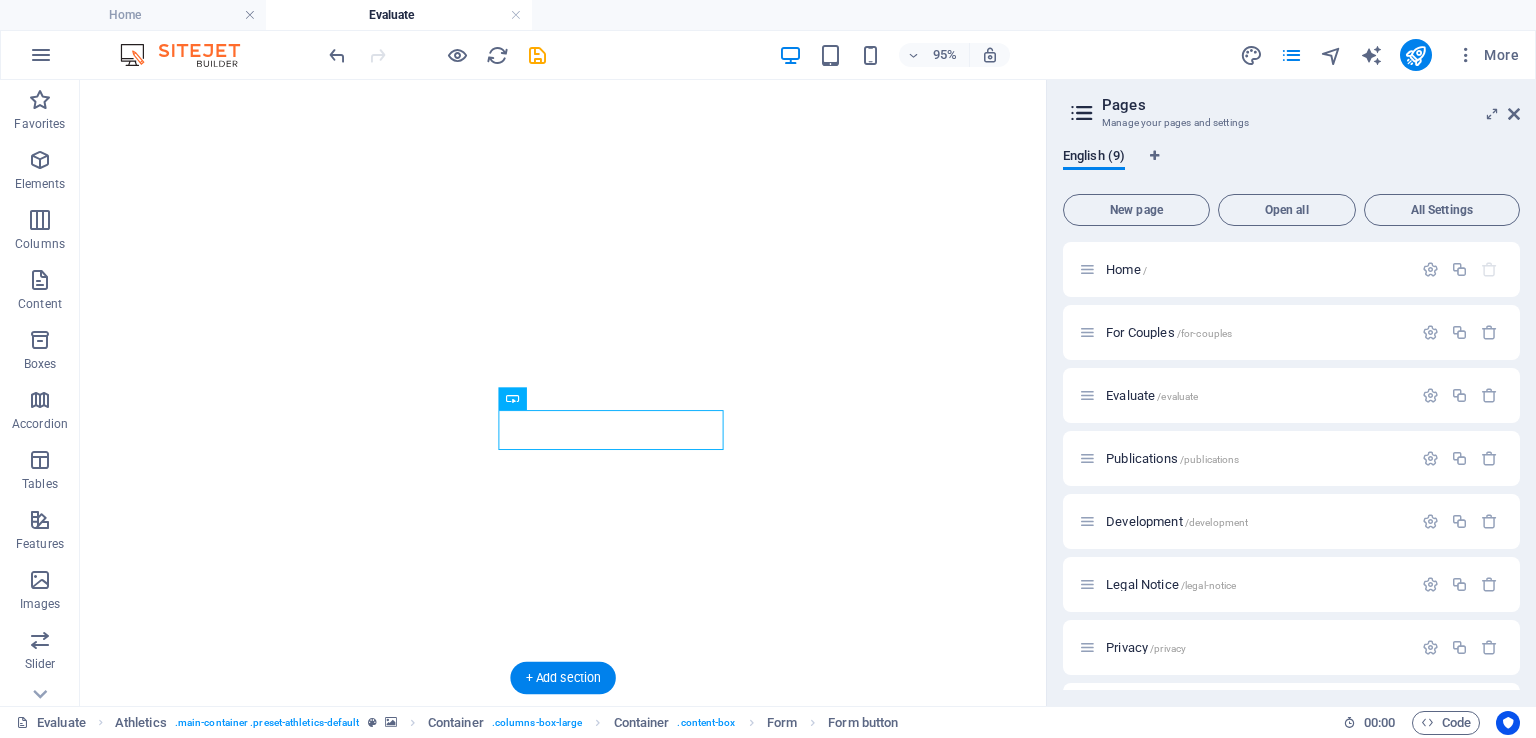 drag, startPoint x: 728, startPoint y: 454, endPoint x: 825, endPoint y: 454, distance: 97 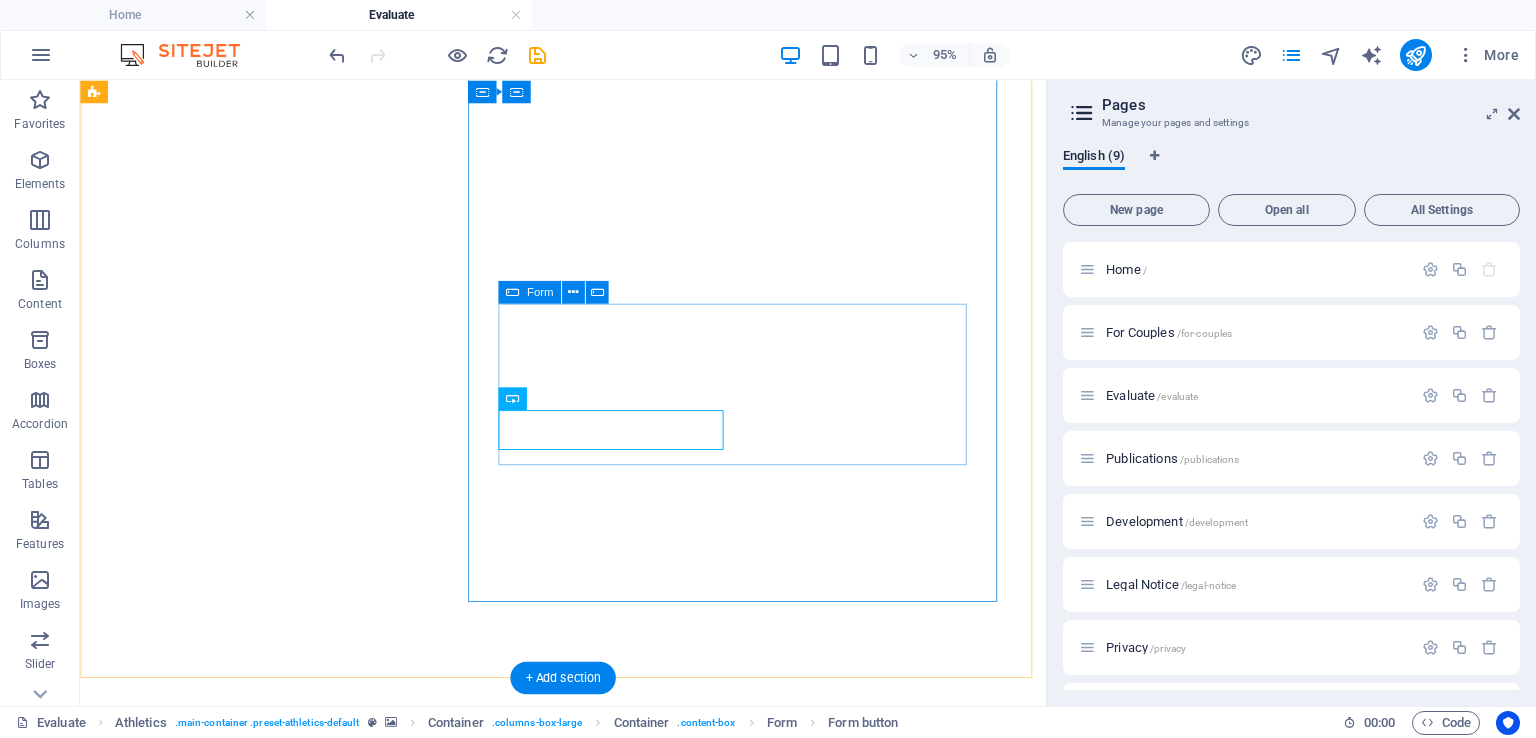 click on "Sign up now" at bounding box center [588, 1233] 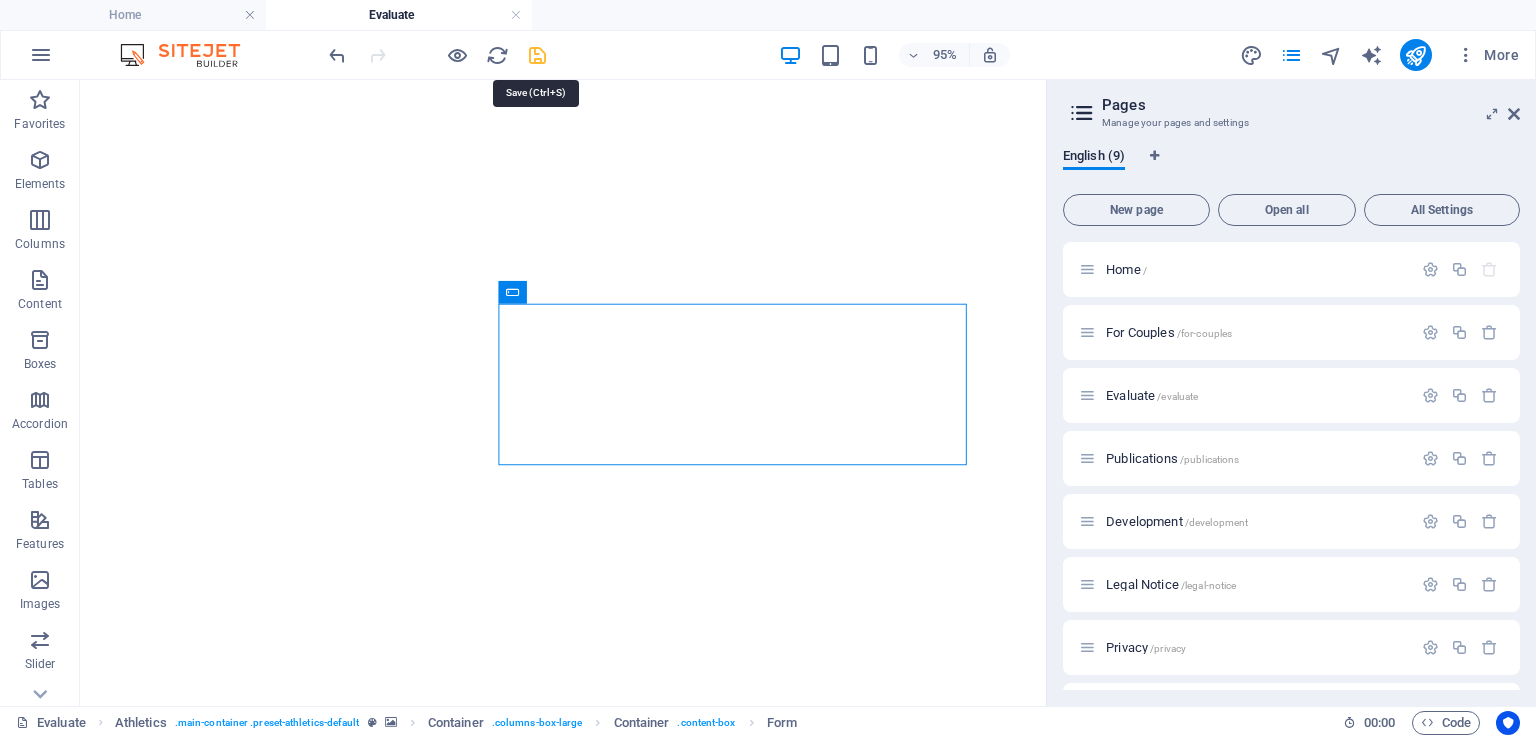 click at bounding box center [537, 55] 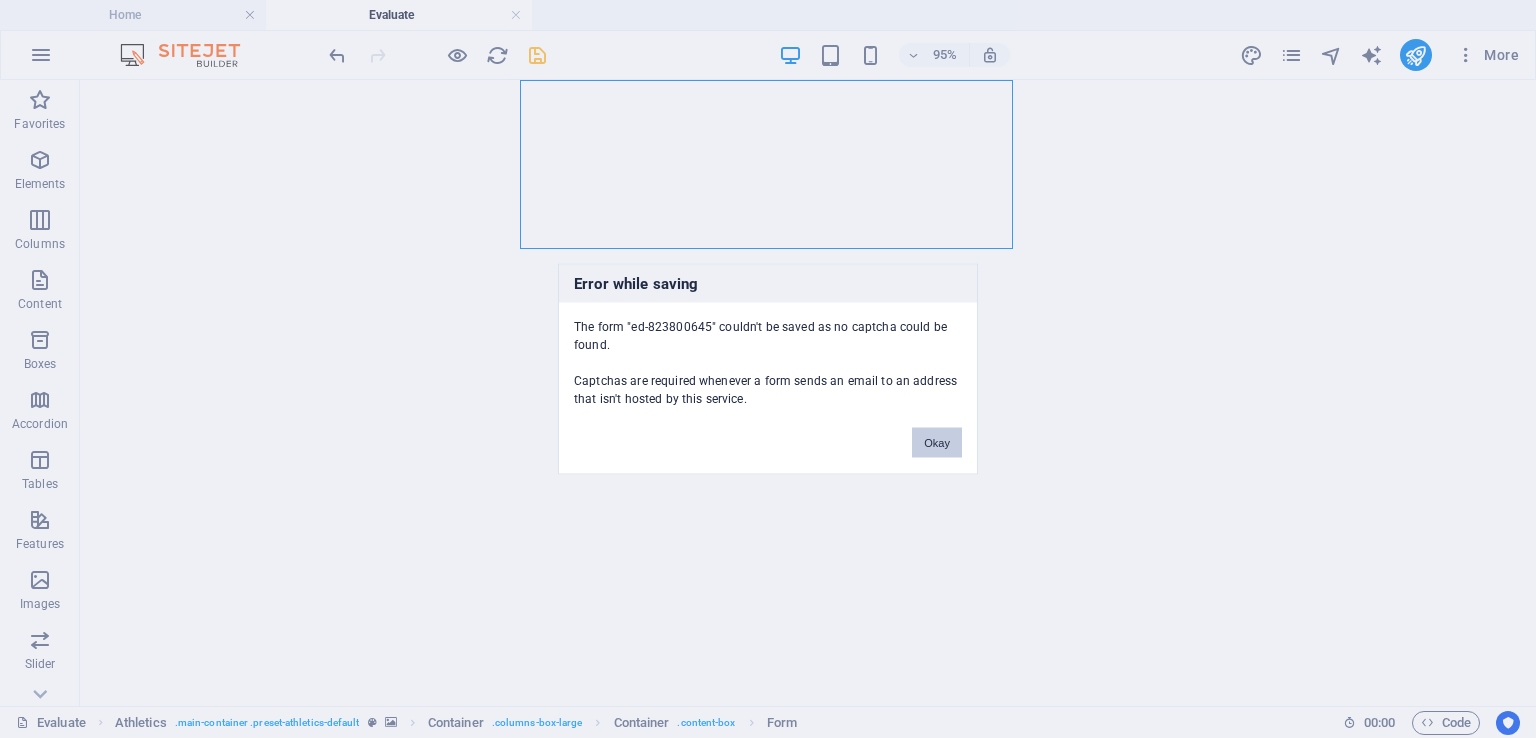 scroll, scrollTop: 536, scrollLeft: 0, axis: vertical 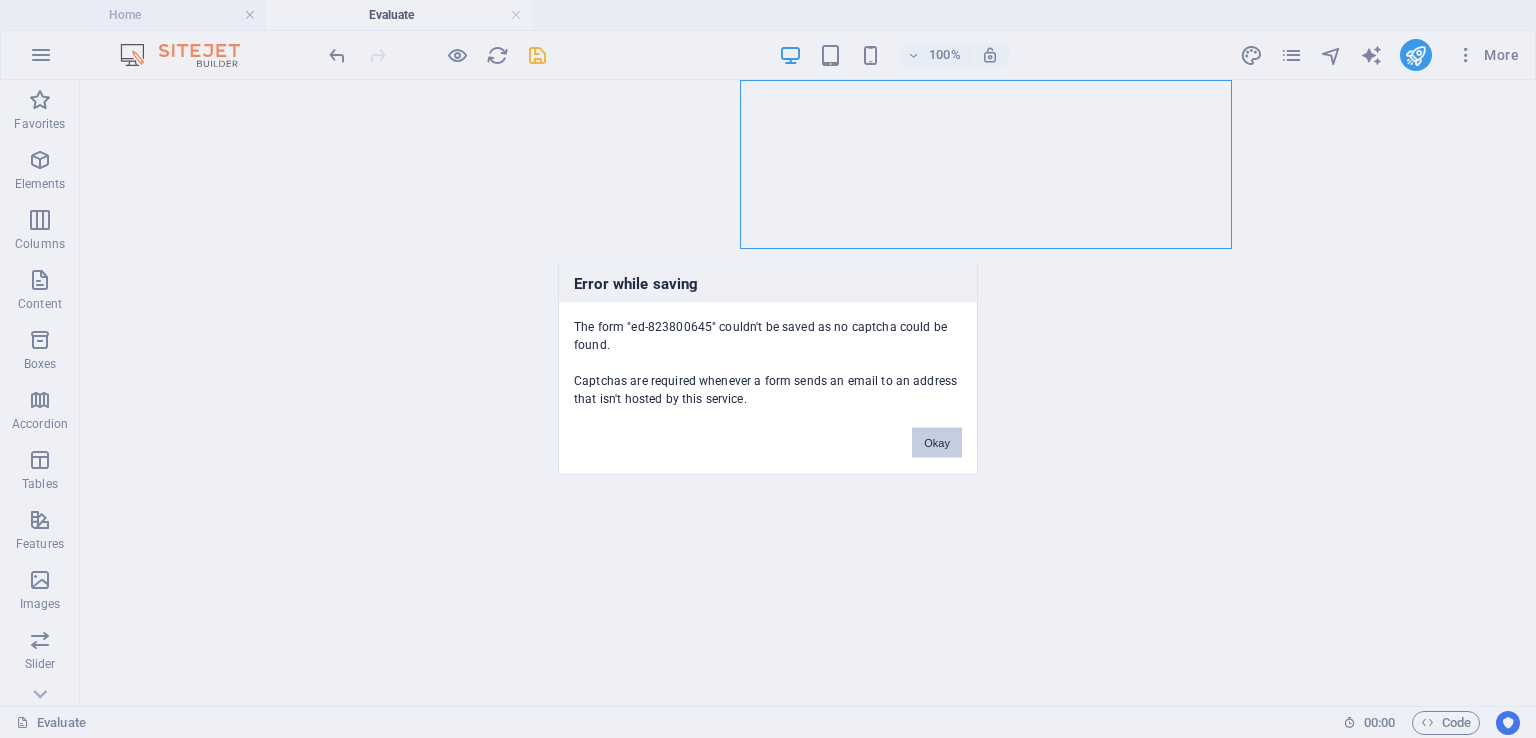 click on "Okay" at bounding box center (937, 443) 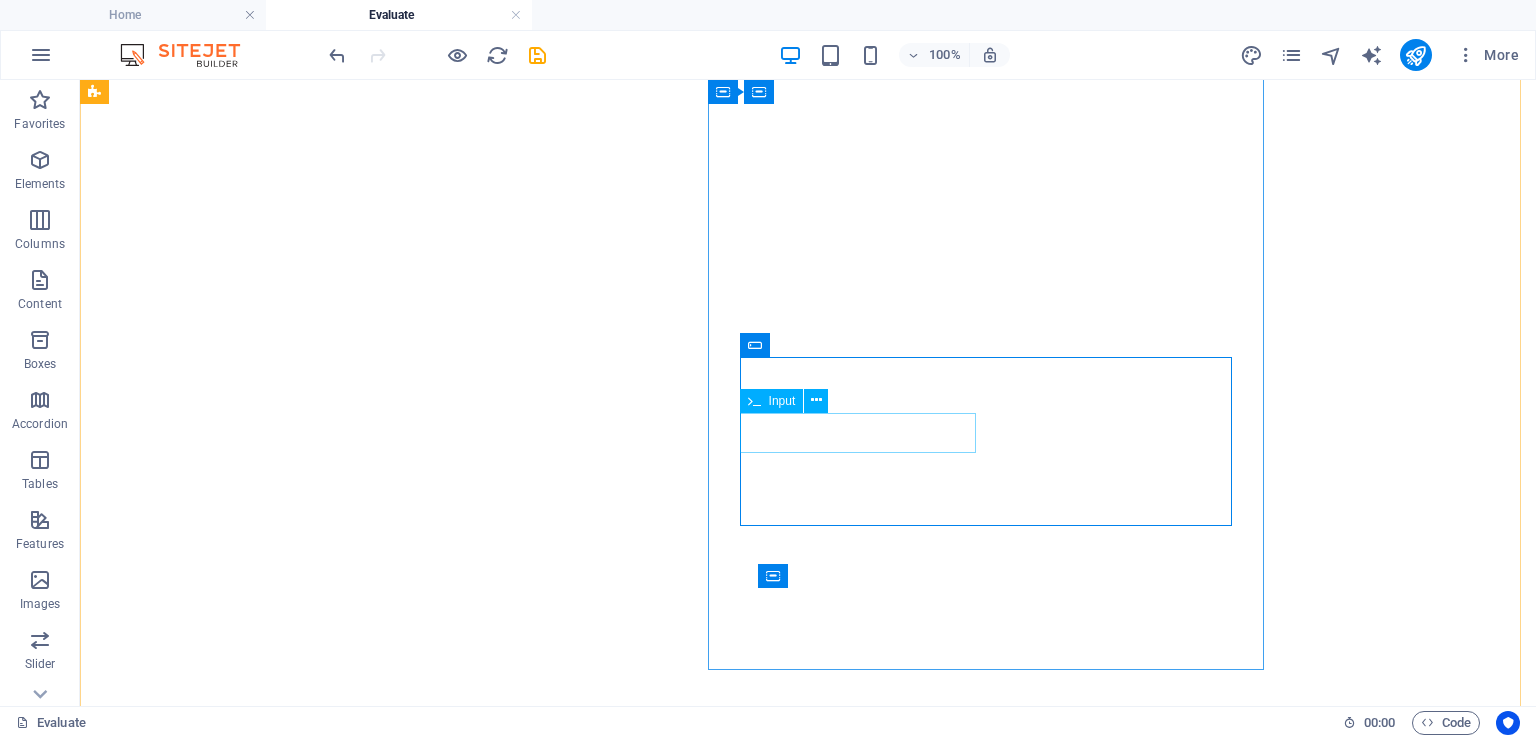 scroll, scrollTop: 136, scrollLeft: 0, axis: vertical 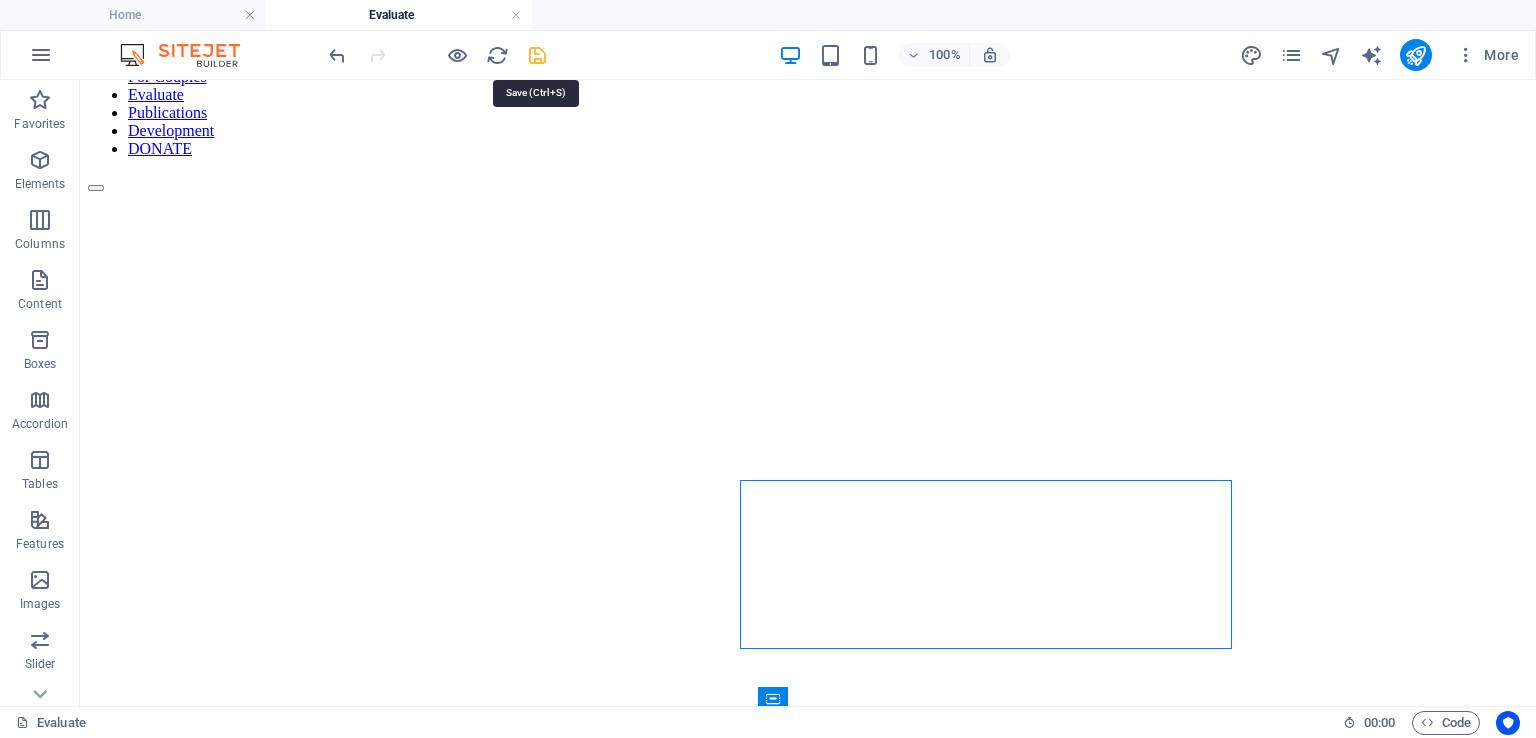 click at bounding box center [537, 55] 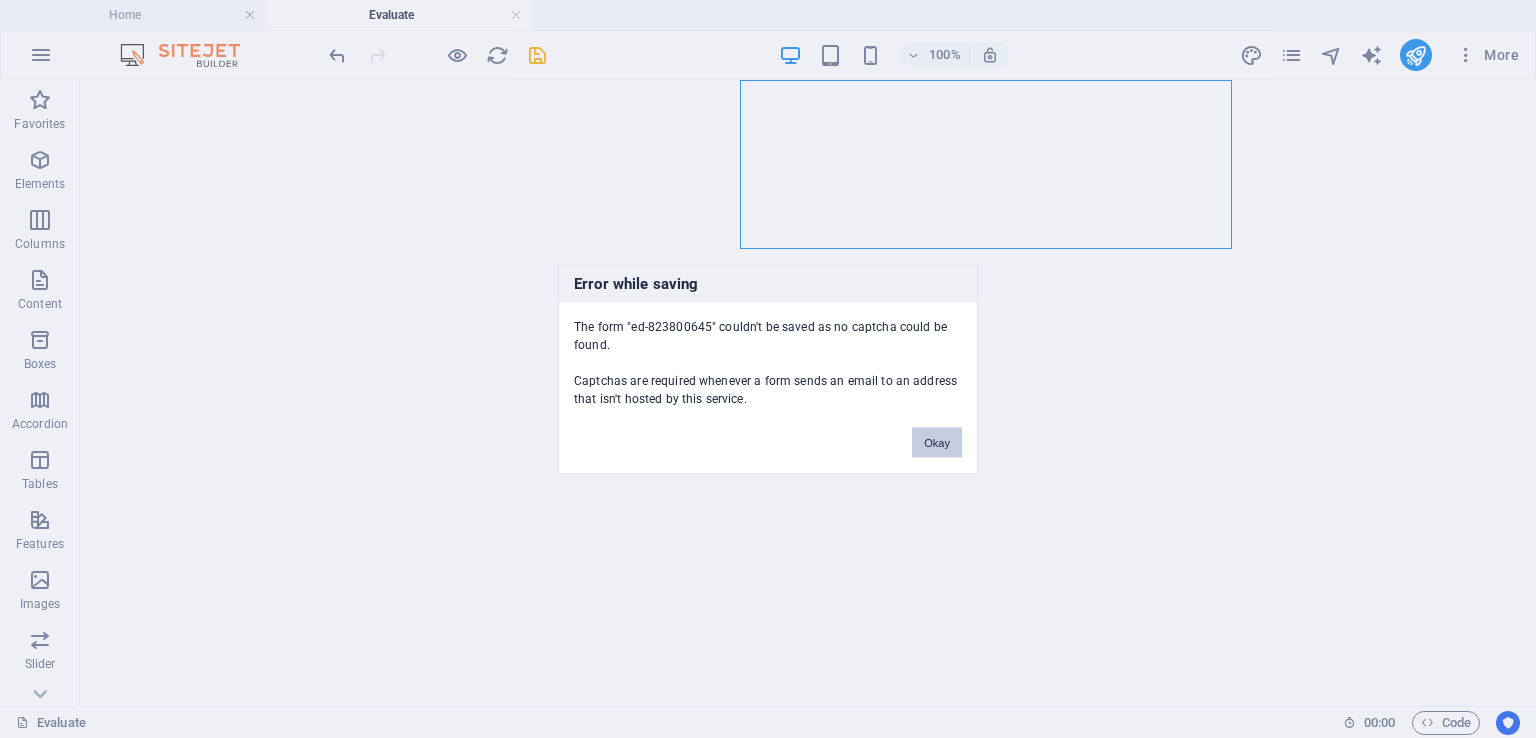 click on "Okay" at bounding box center [937, 443] 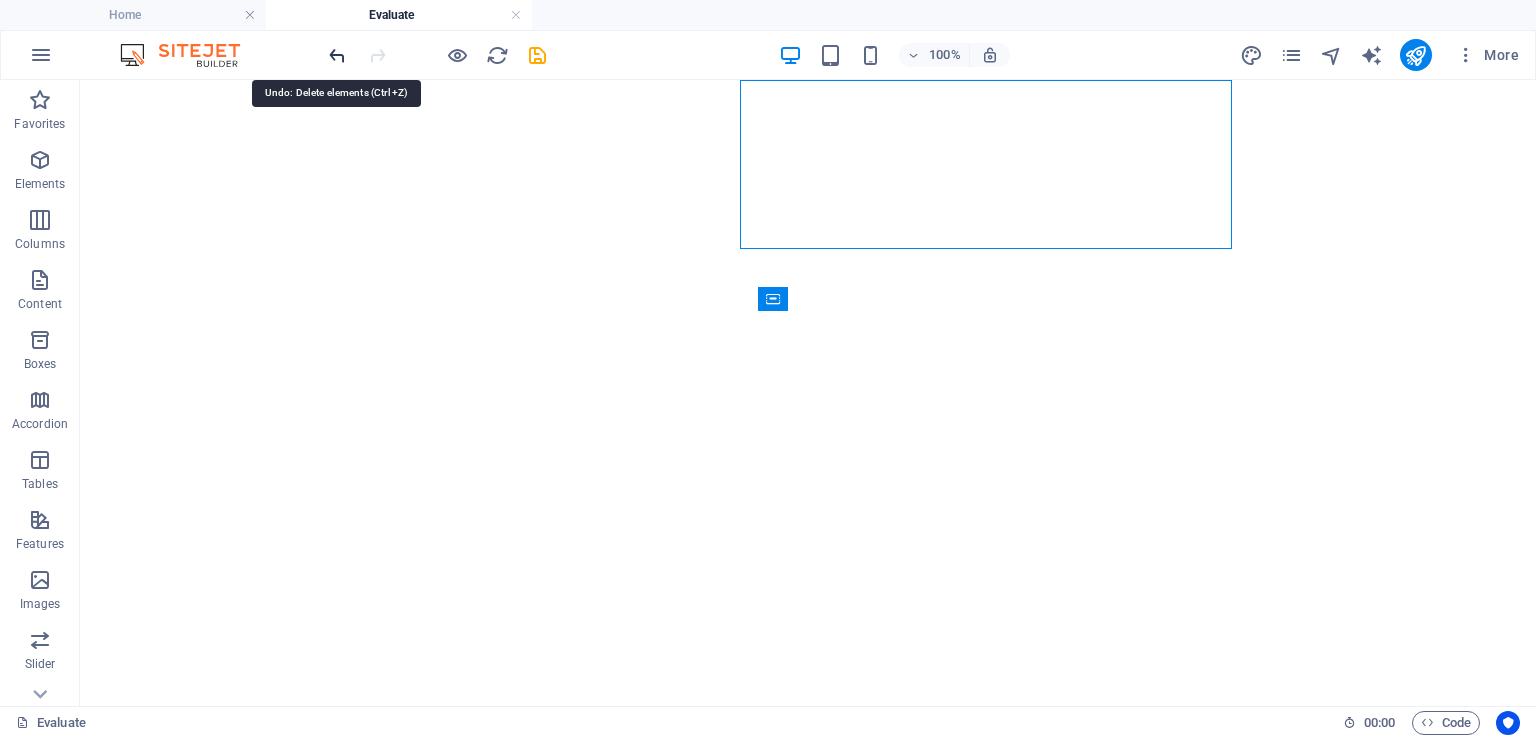 click at bounding box center [337, 55] 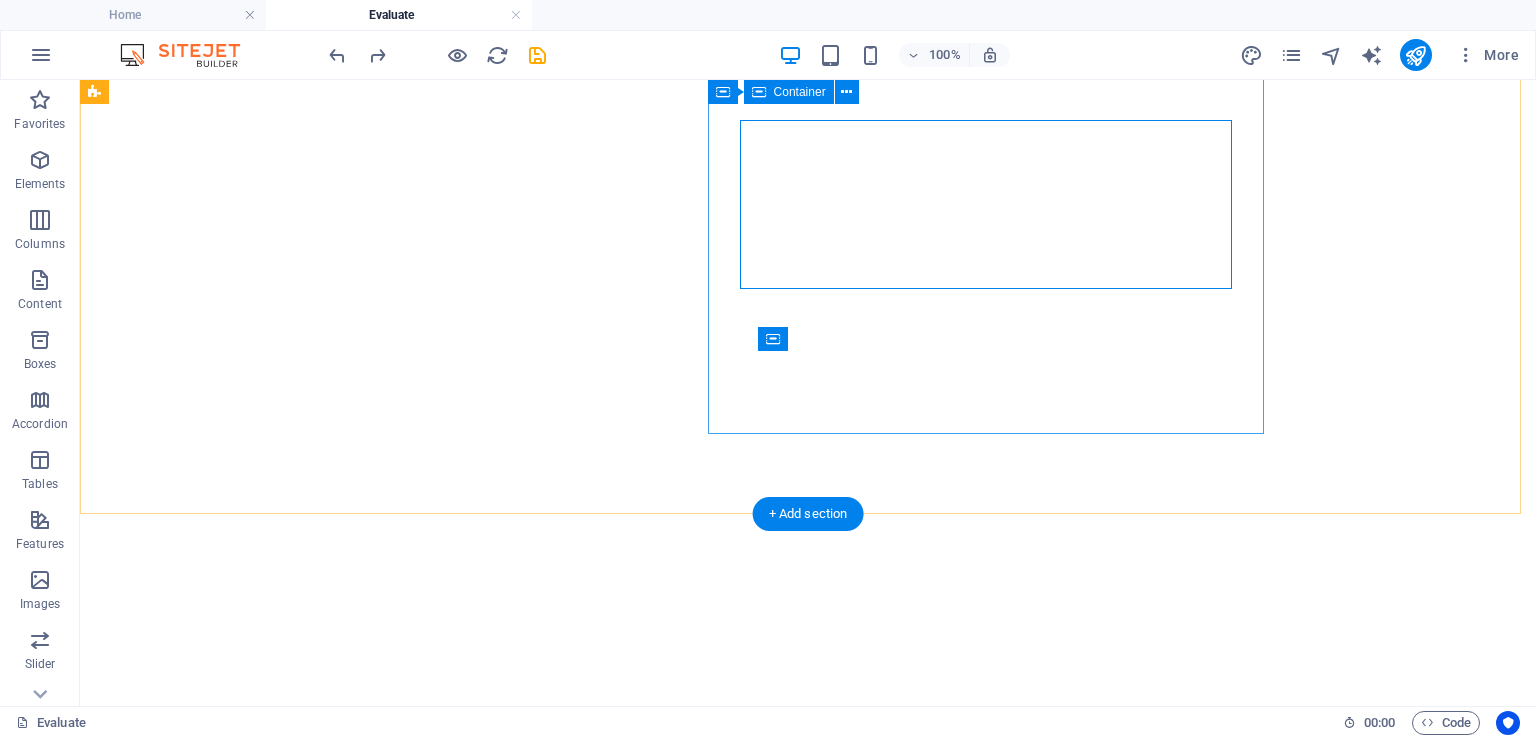 scroll, scrollTop: 236, scrollLeft: 0, axis: vertical 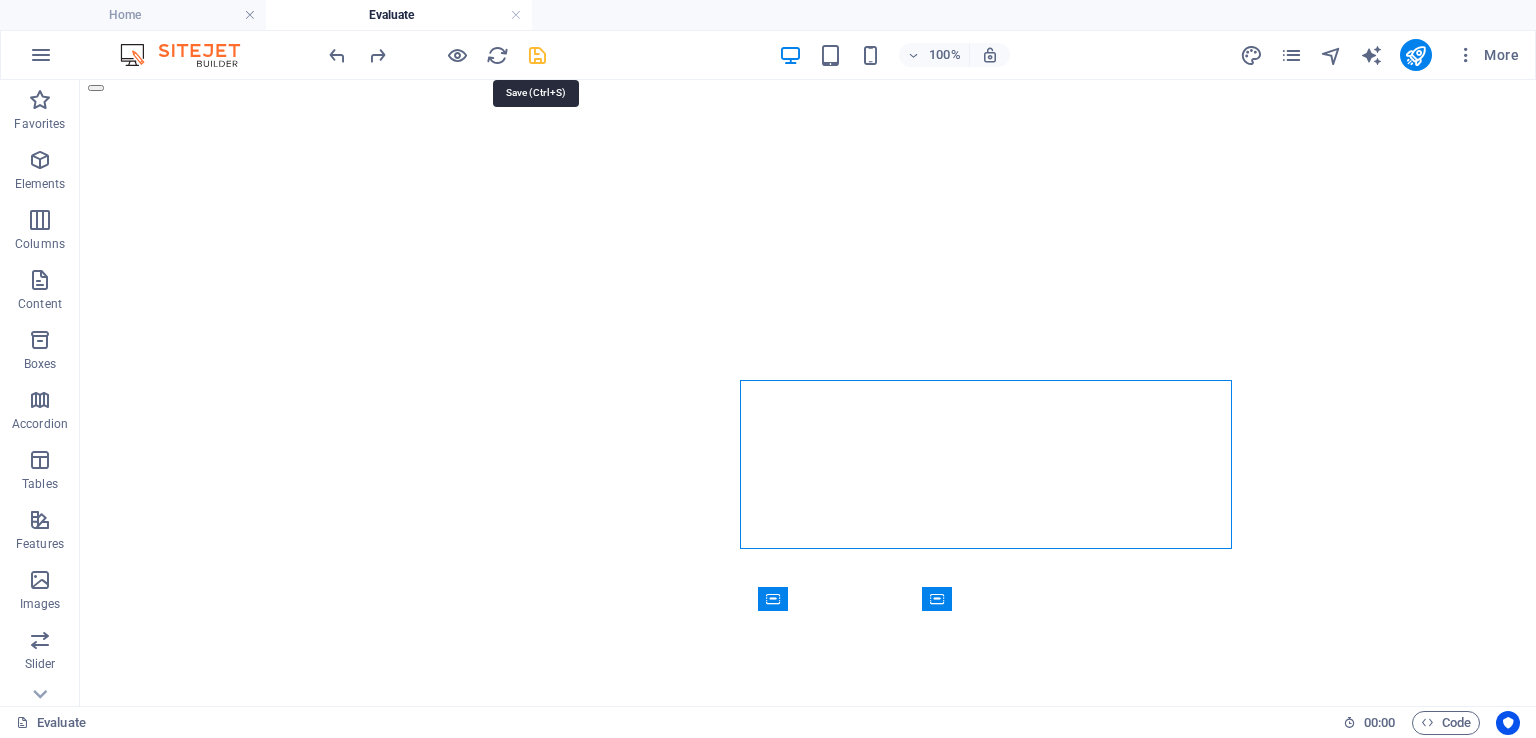 click at bounding box center (537, 55) 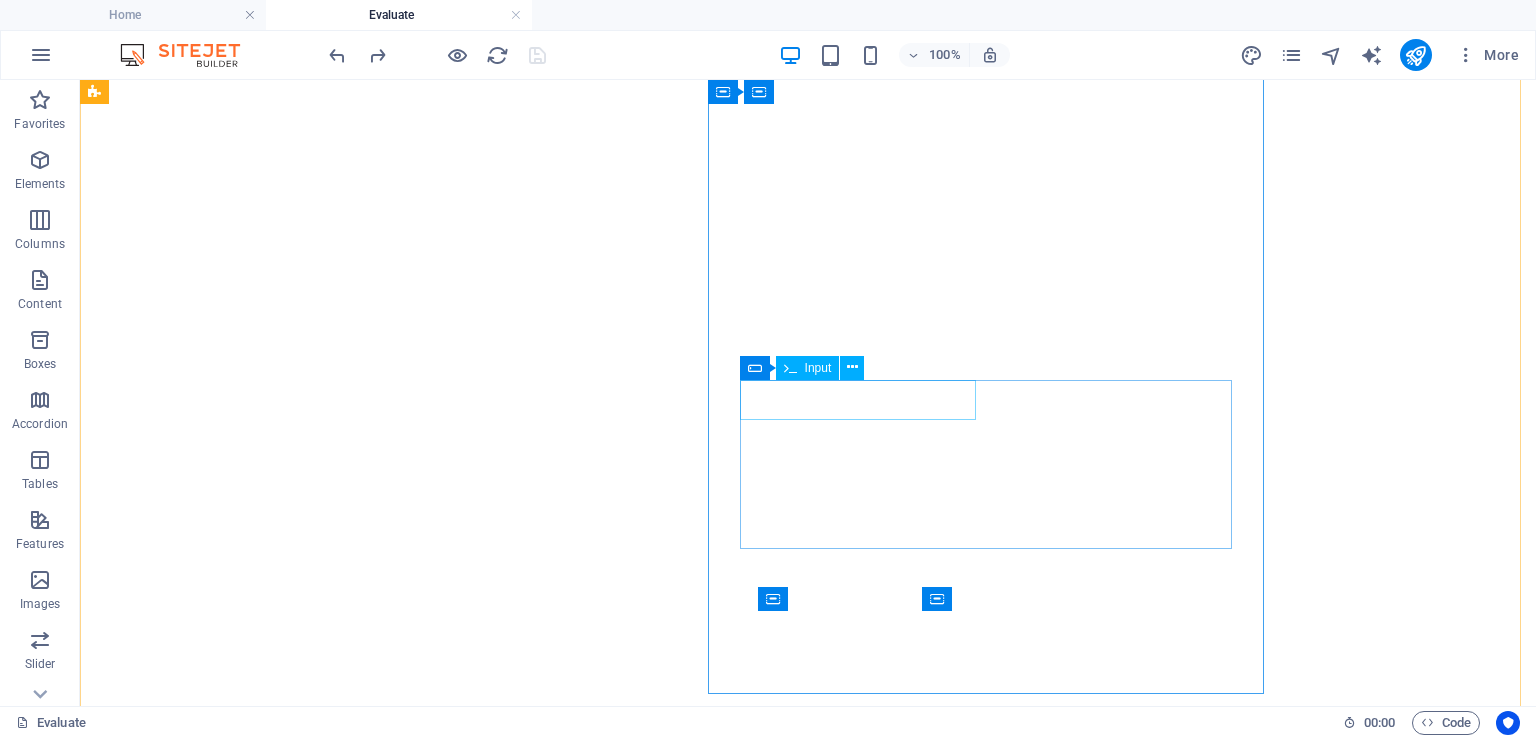 click at bounding box center [808, 1255] 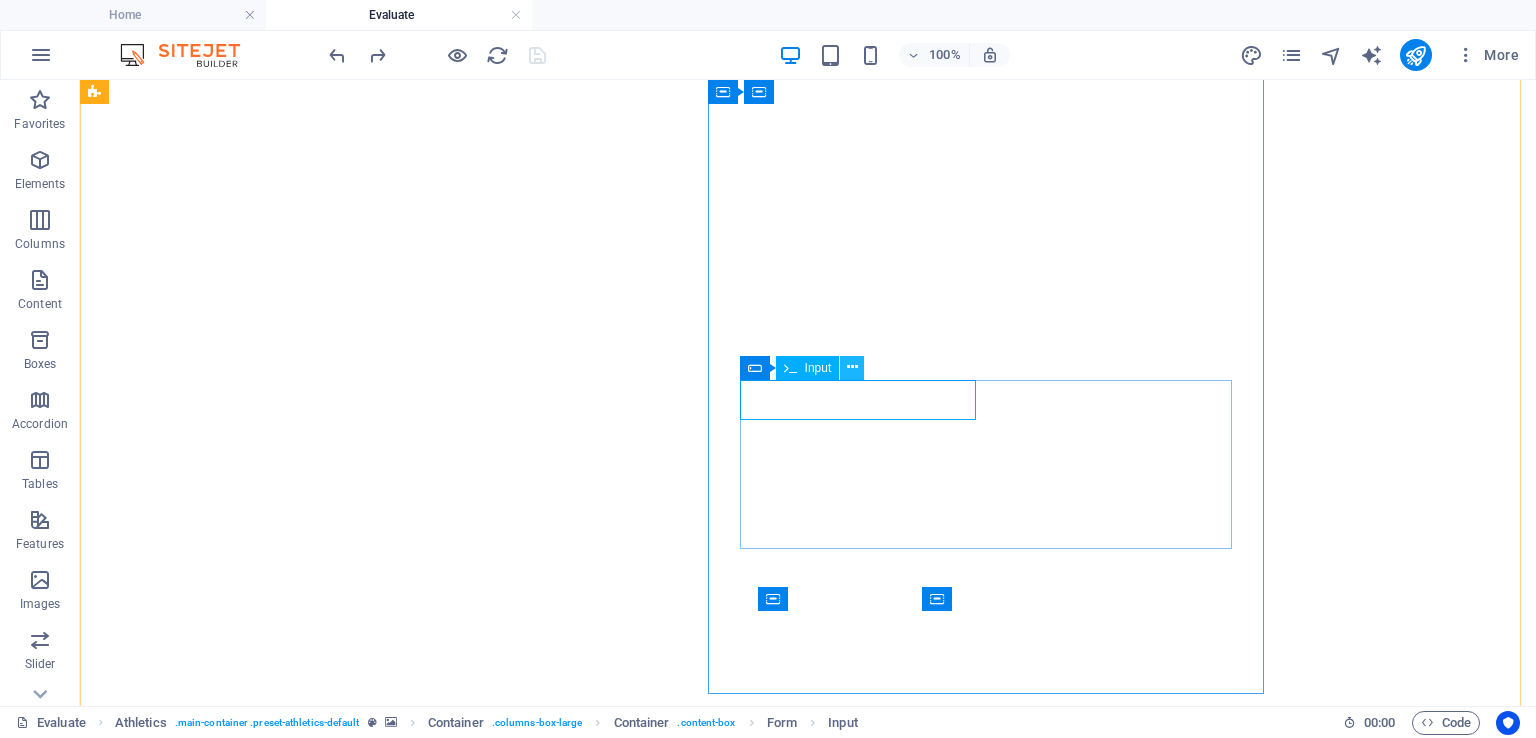click at bounding box center (852, 367) 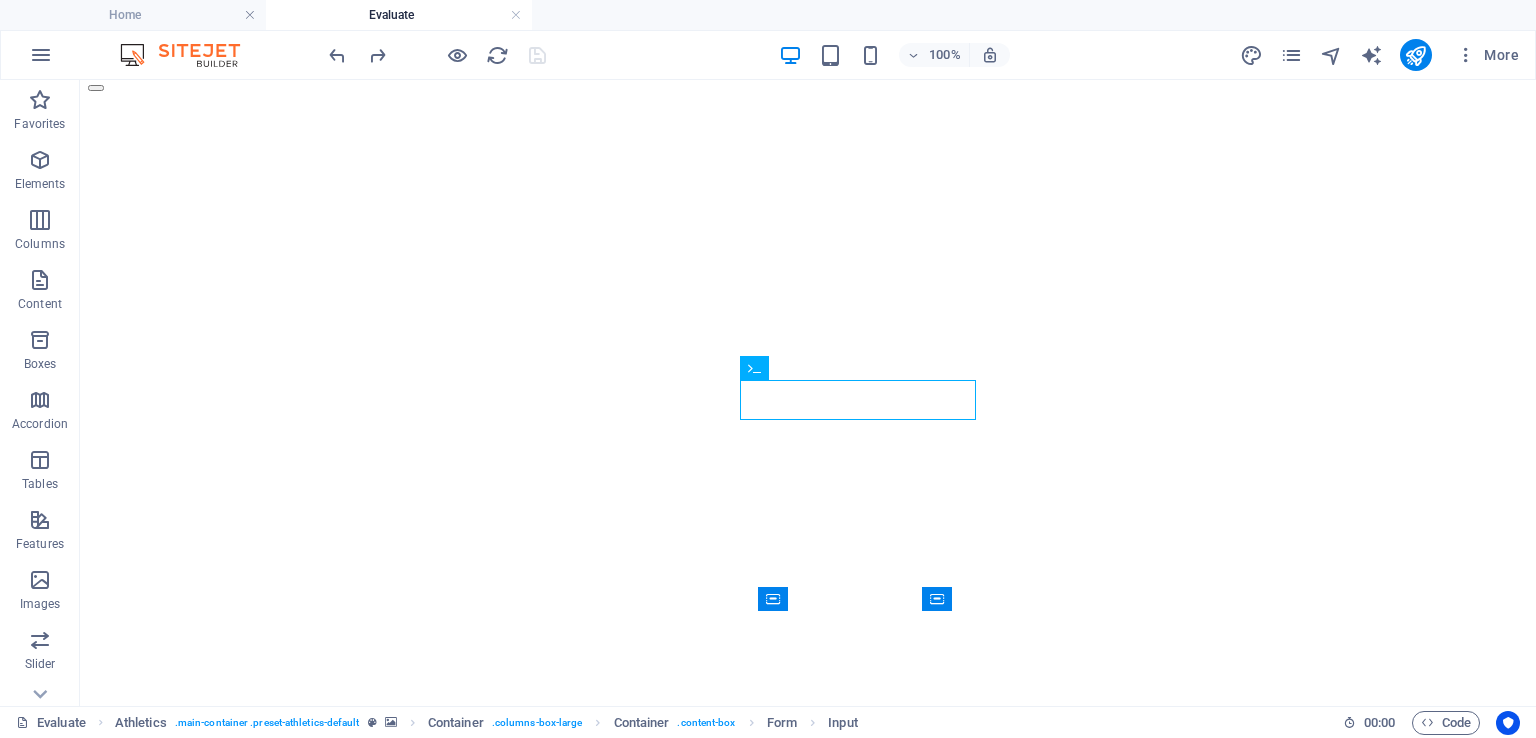 click at bounding box center (808, 92) 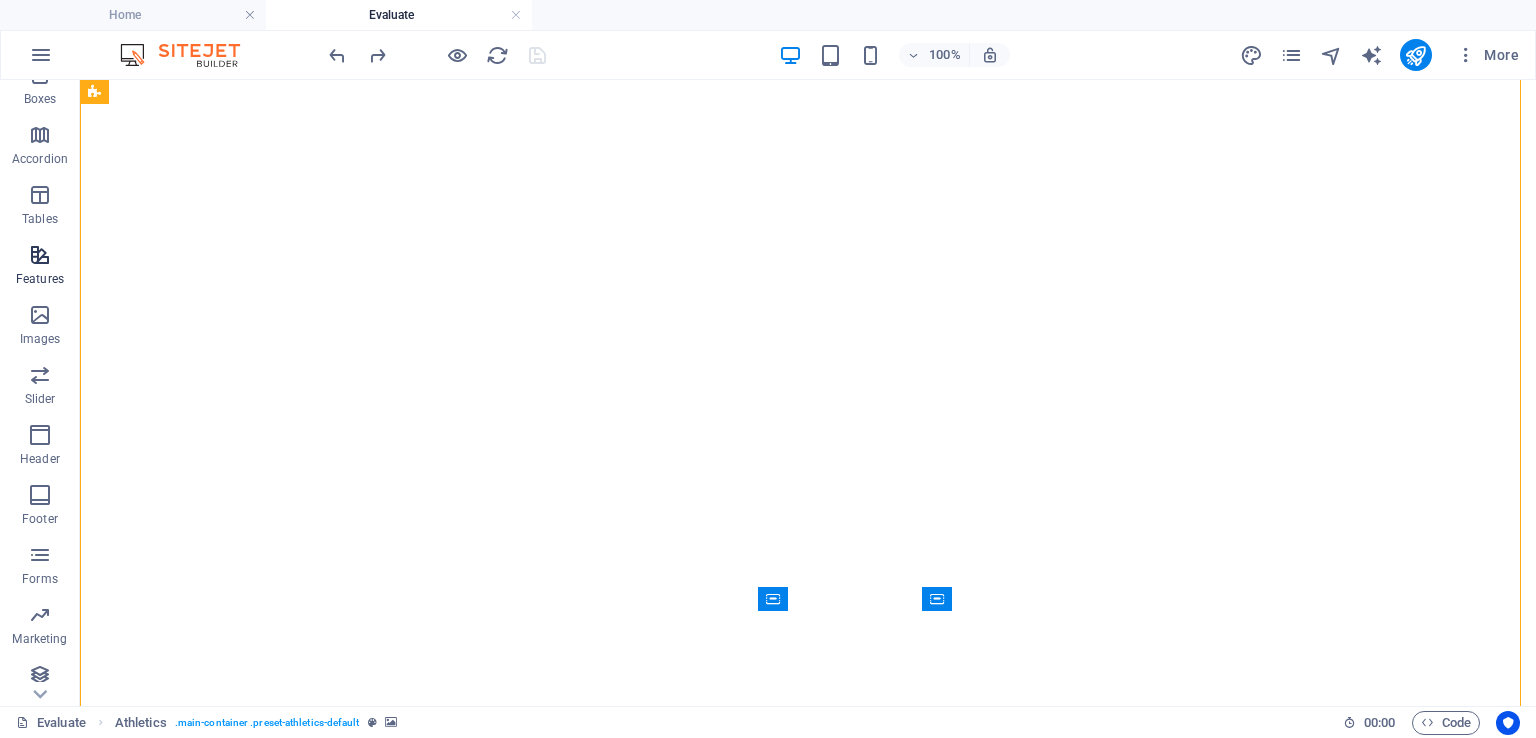 scroll, scrollTop: 274, scrollLeft: 0, axis: vertical 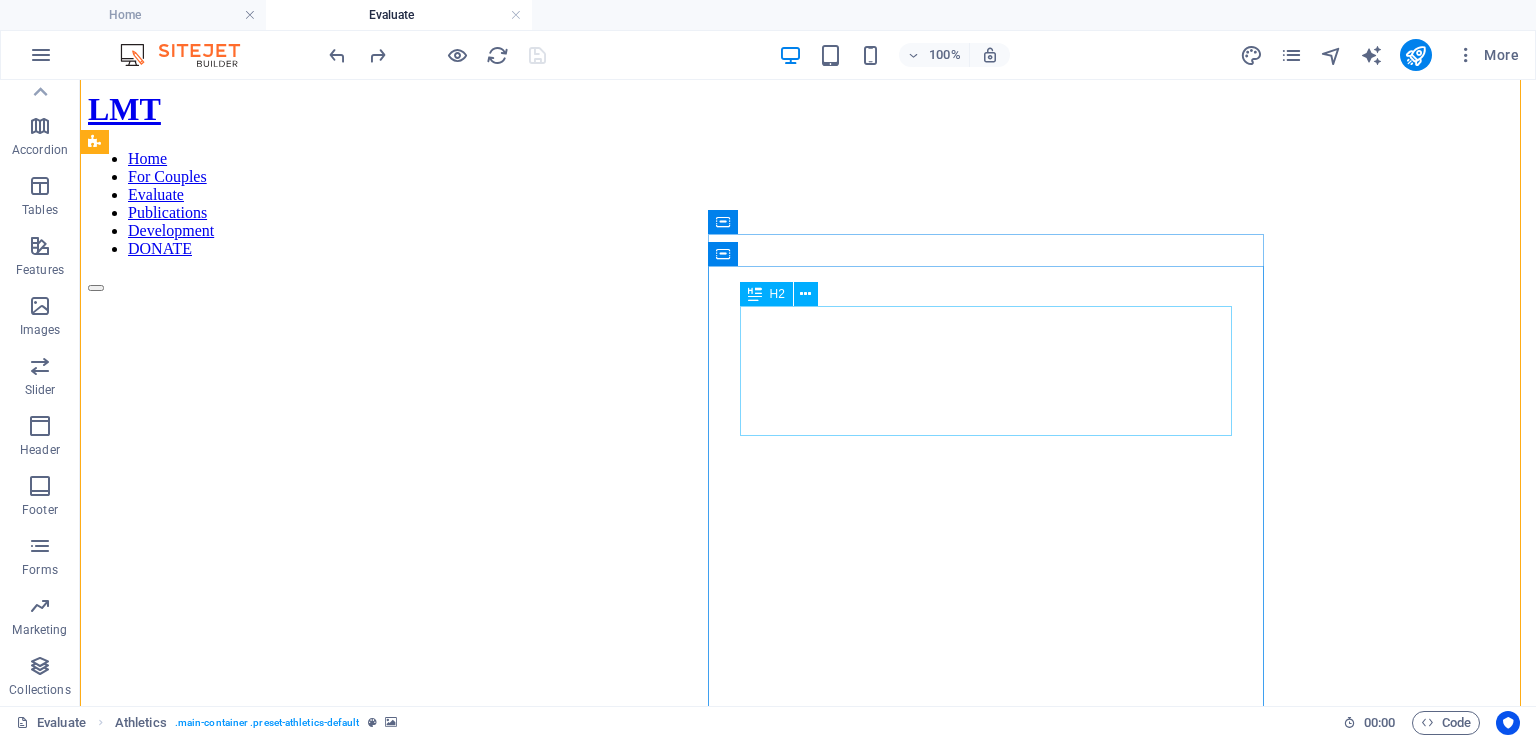 click on "Join our yearly fitness event!" at bounding box center [808, 1295] 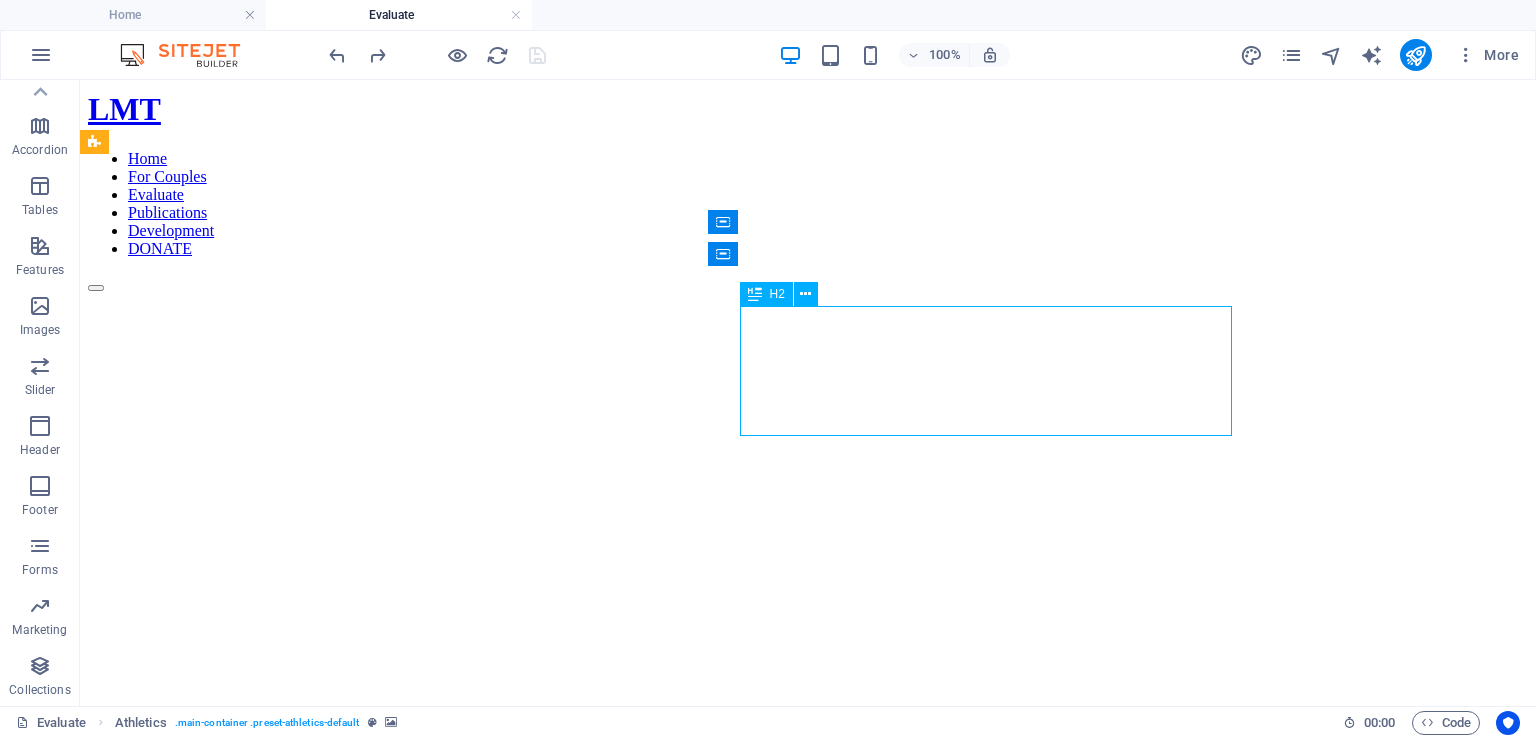 click on "Join our yearly fitness event!" at bounding box center [808, 1295] 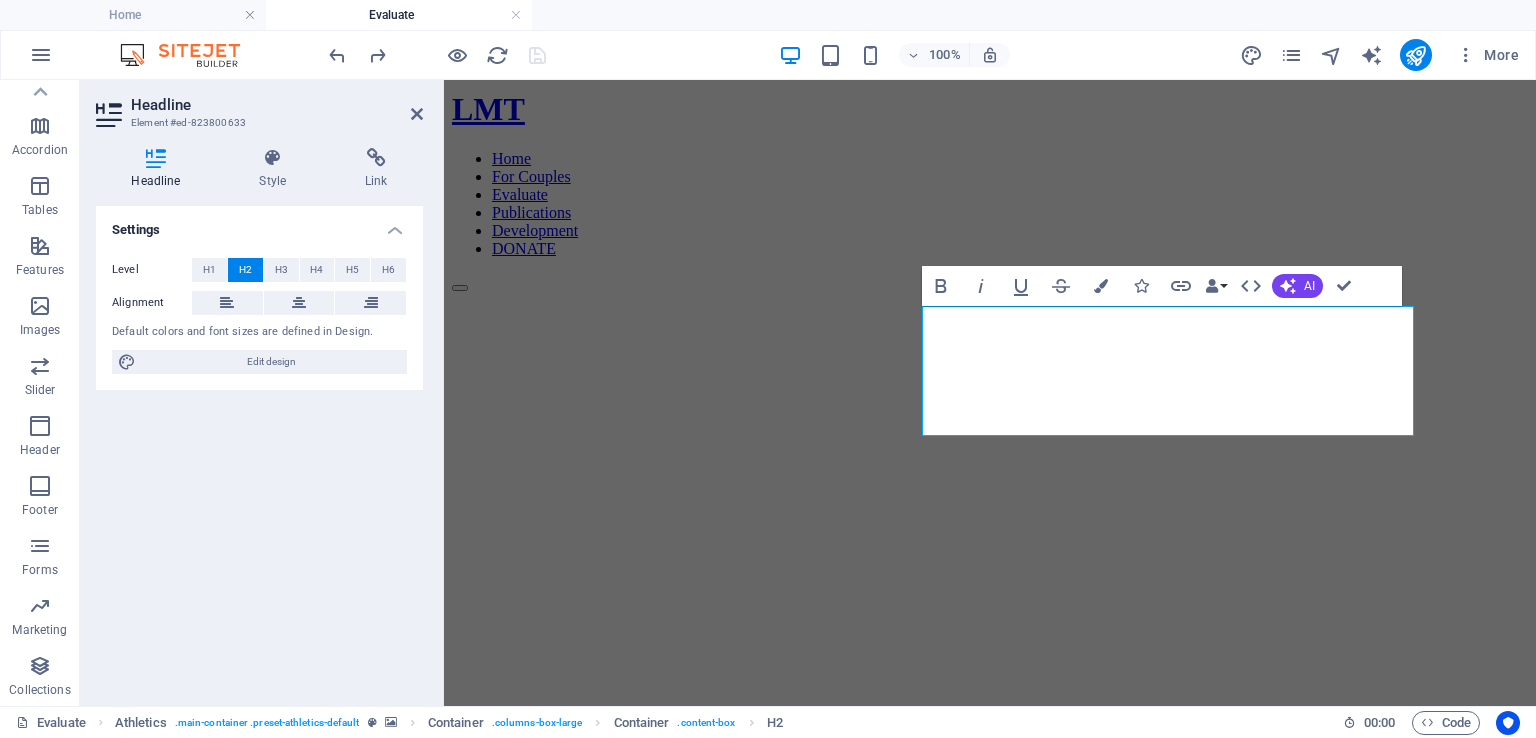 type 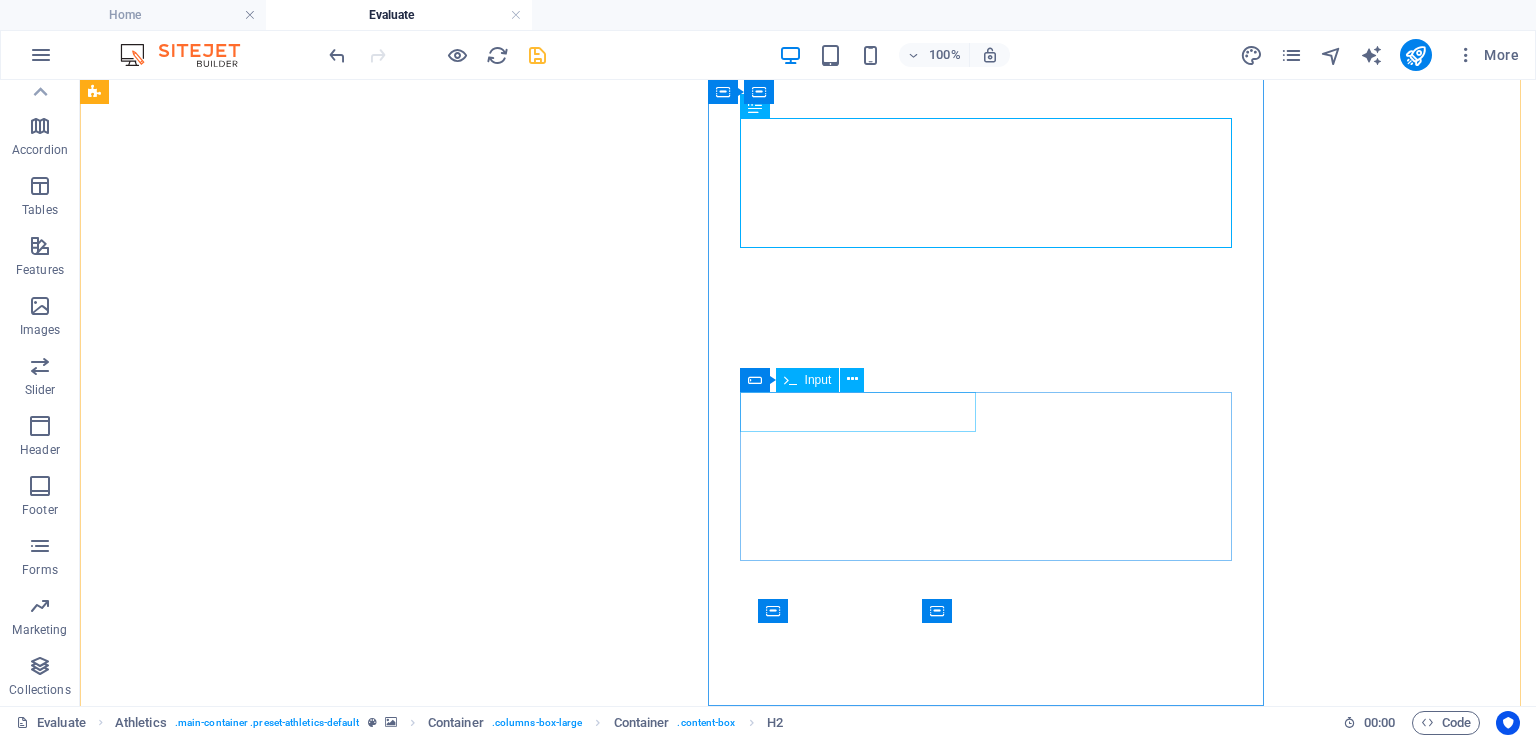 scroll, scrollTop: 136, scrollLeft: 0, axis: vertical 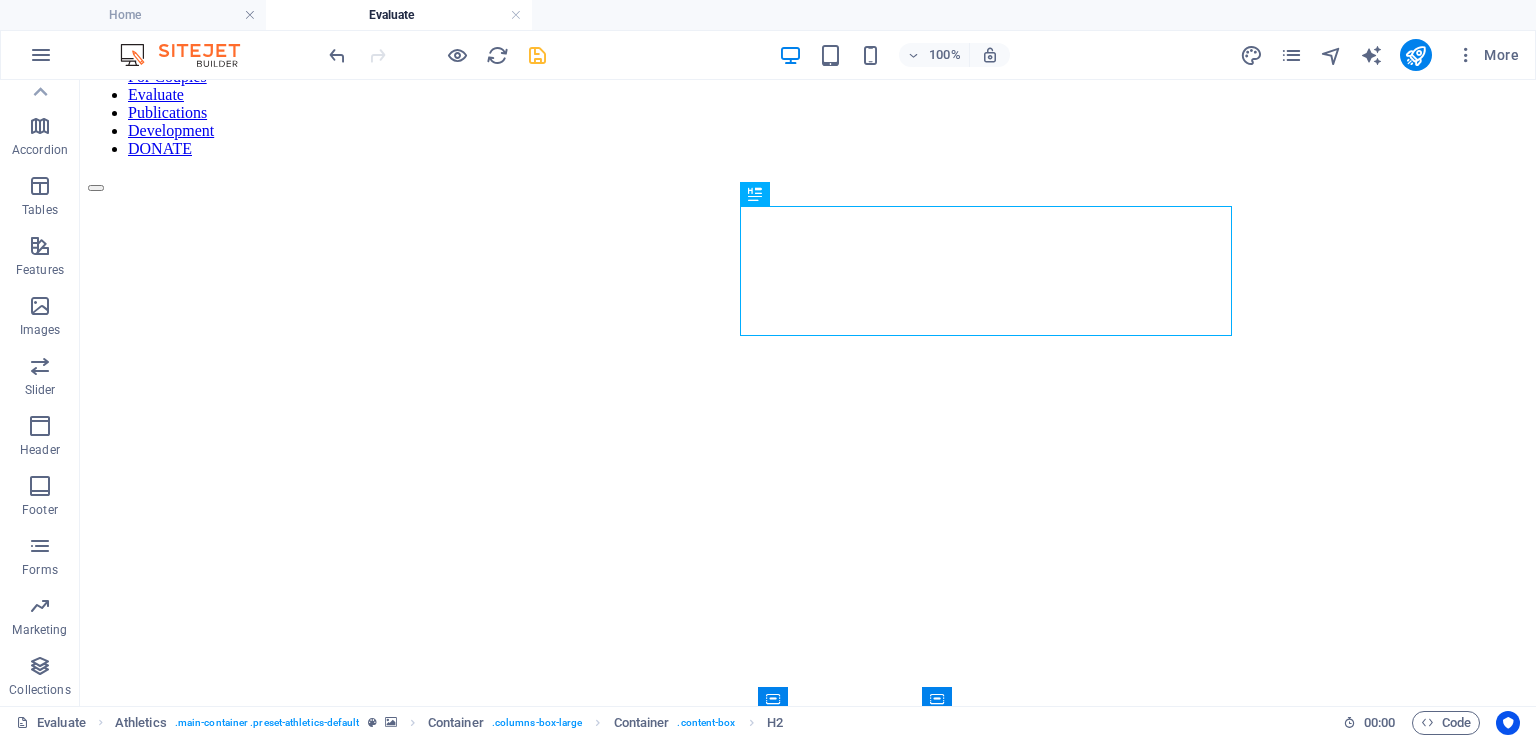 click at bounding box center [808, 192] 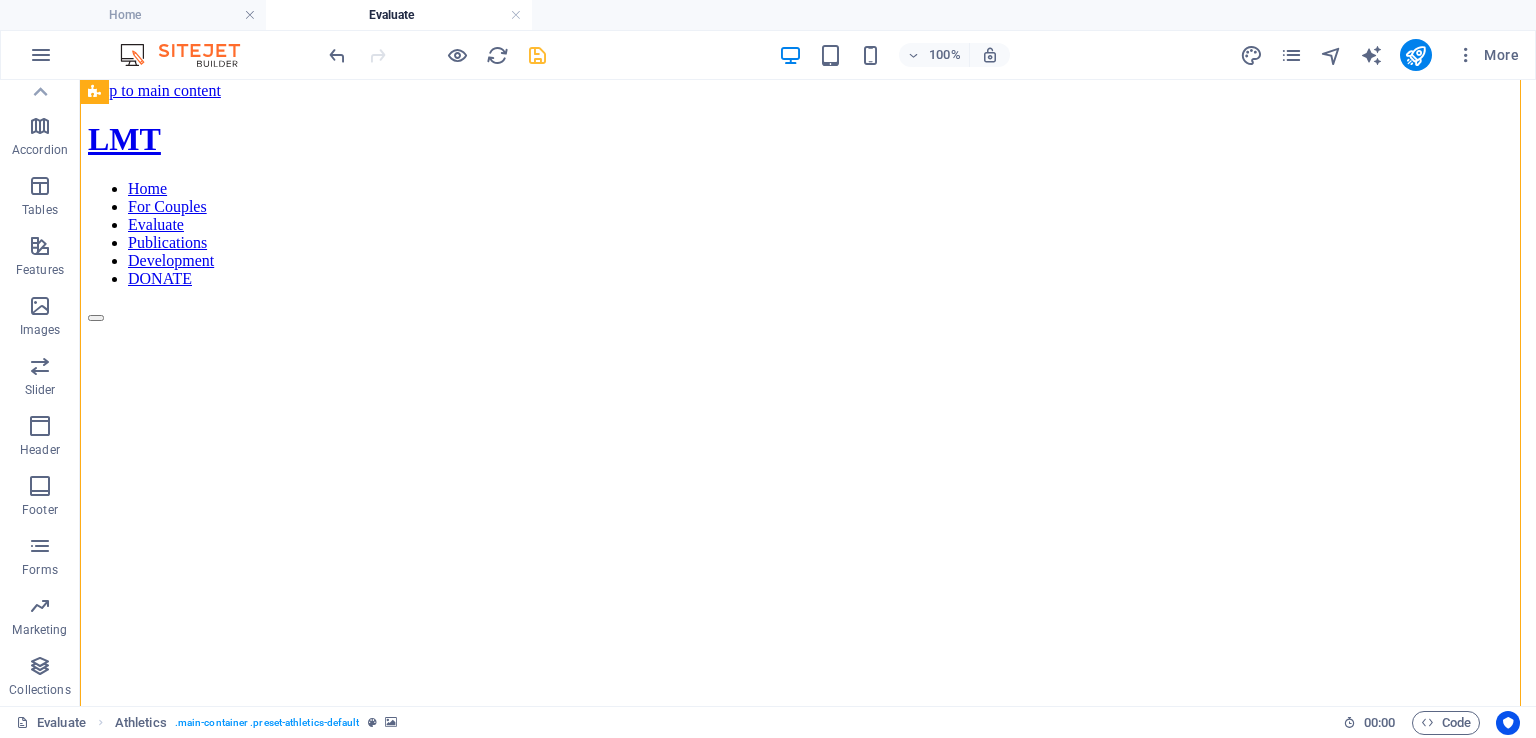 scroll, scrollTop: 0, scrollLeft: 0, axis: both 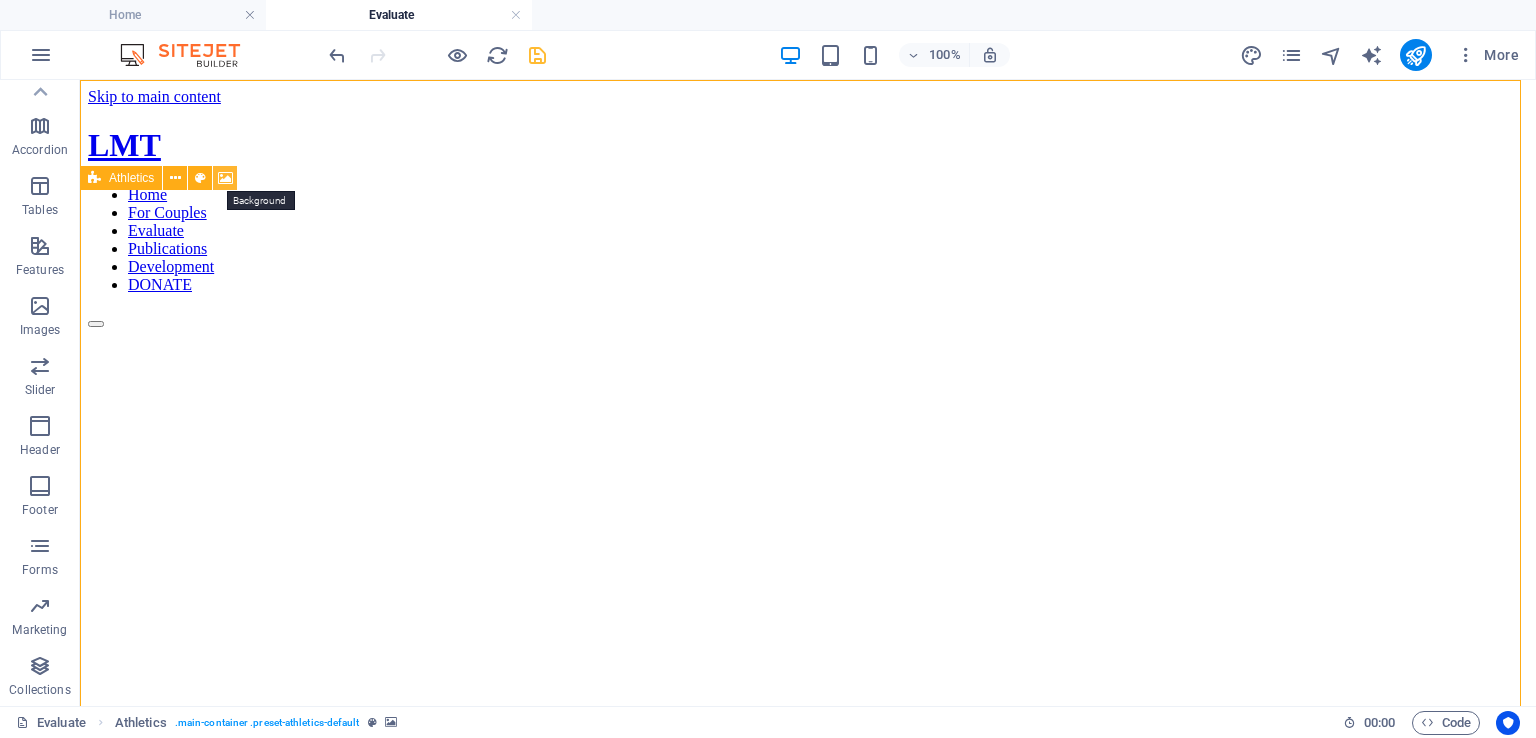click at bounding box center [225, 178] 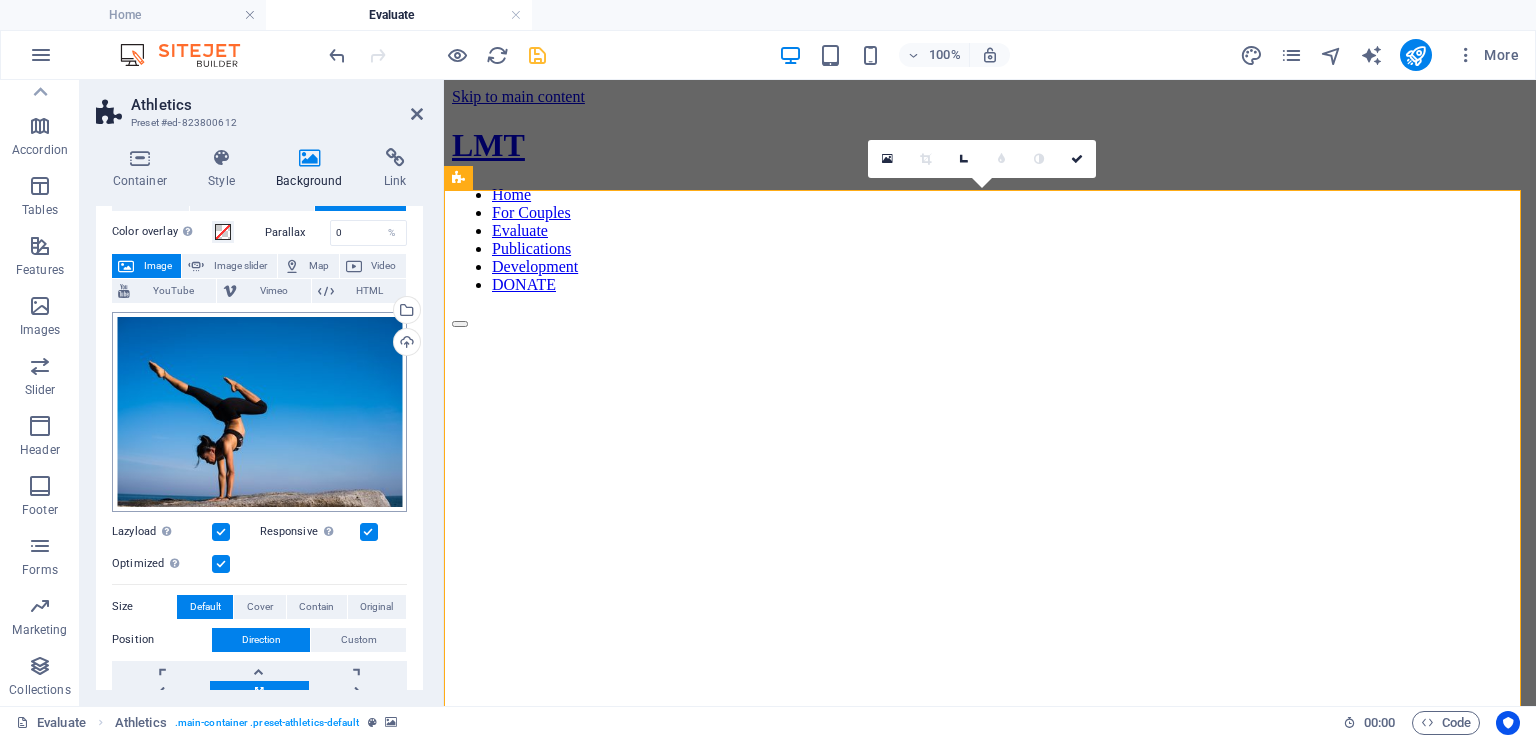 scroll, scrollTop: 100, scrollLeft: 0, axis: vertical 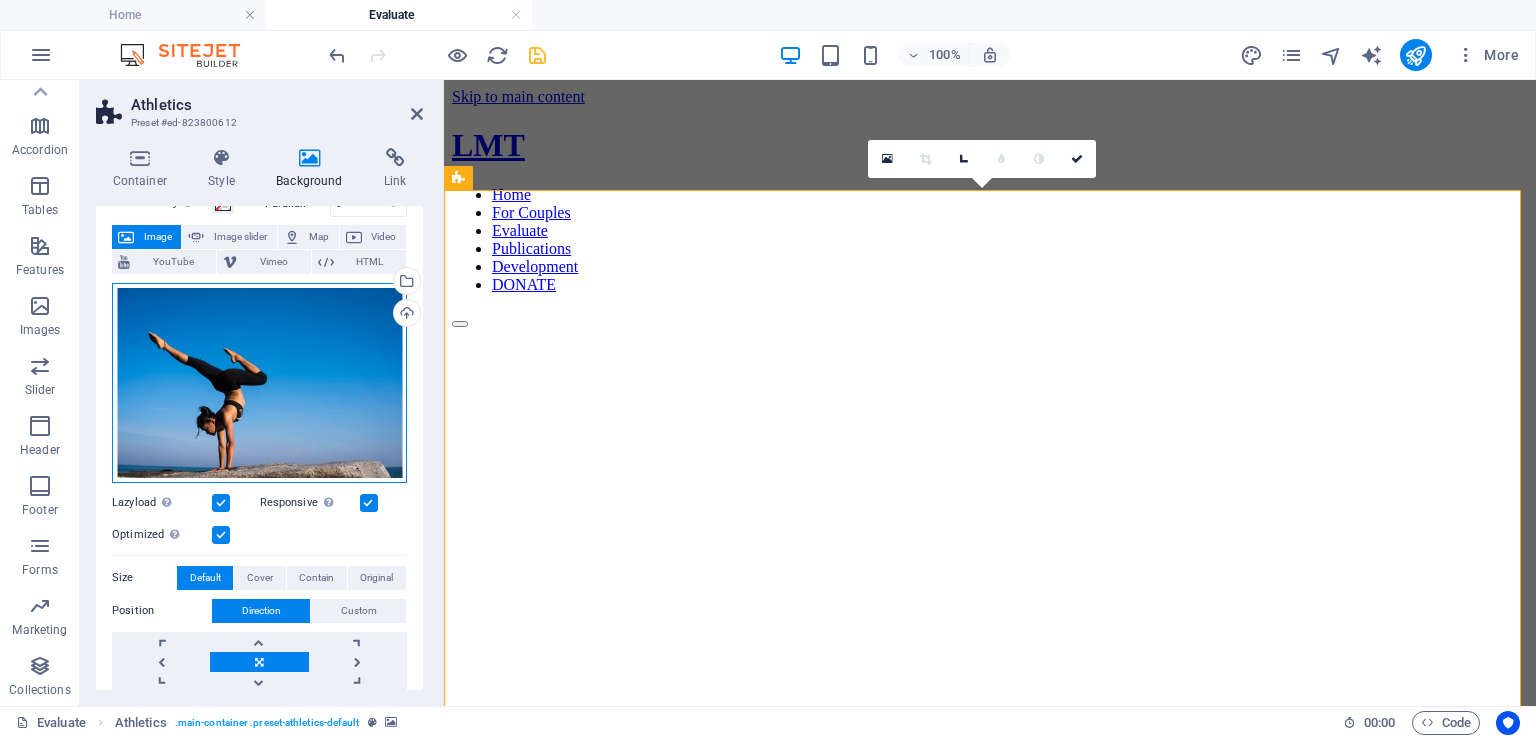 click on "Drag files here, click to choose files or select files from Files or our free stock photos & videos" at bounding box center [259, 383] 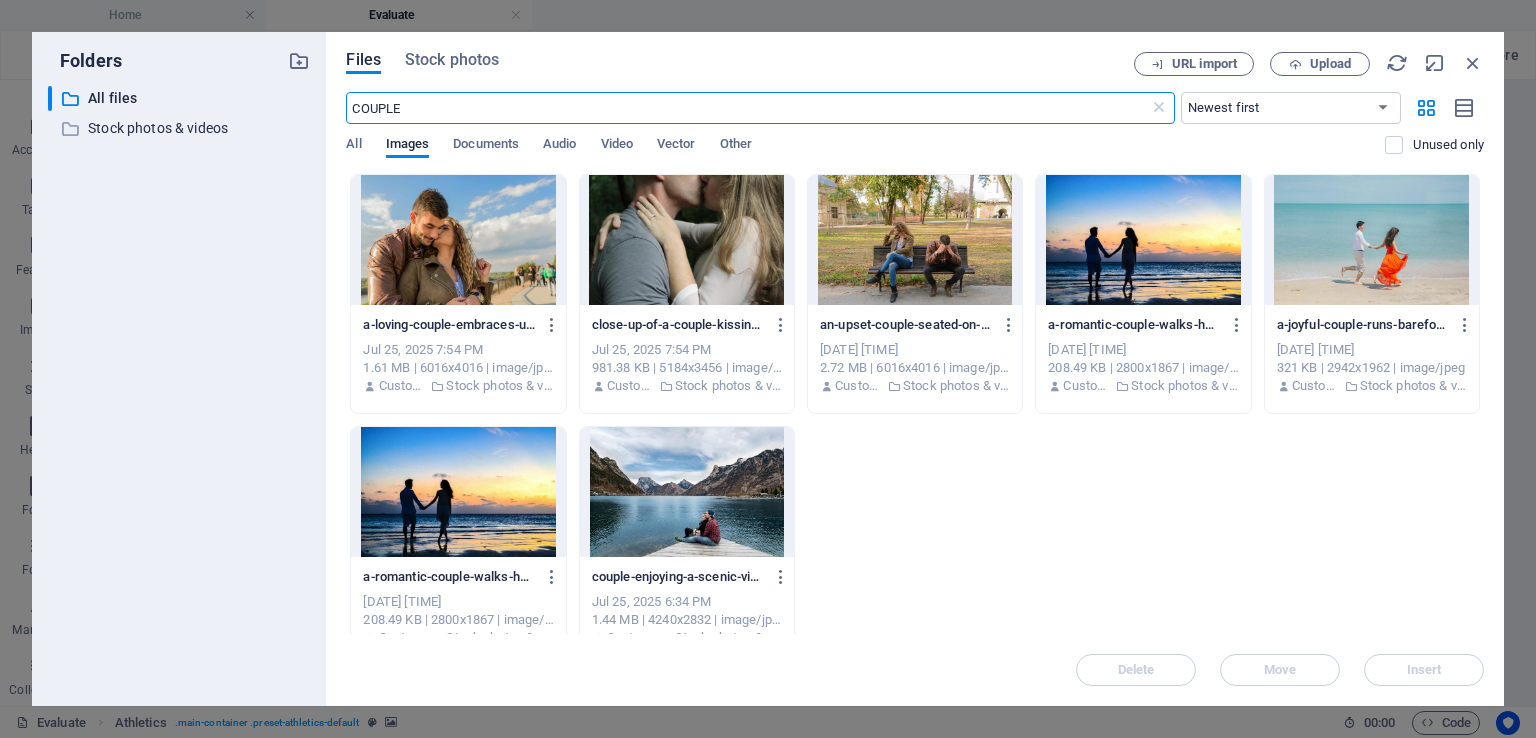 type on "COUPLE" 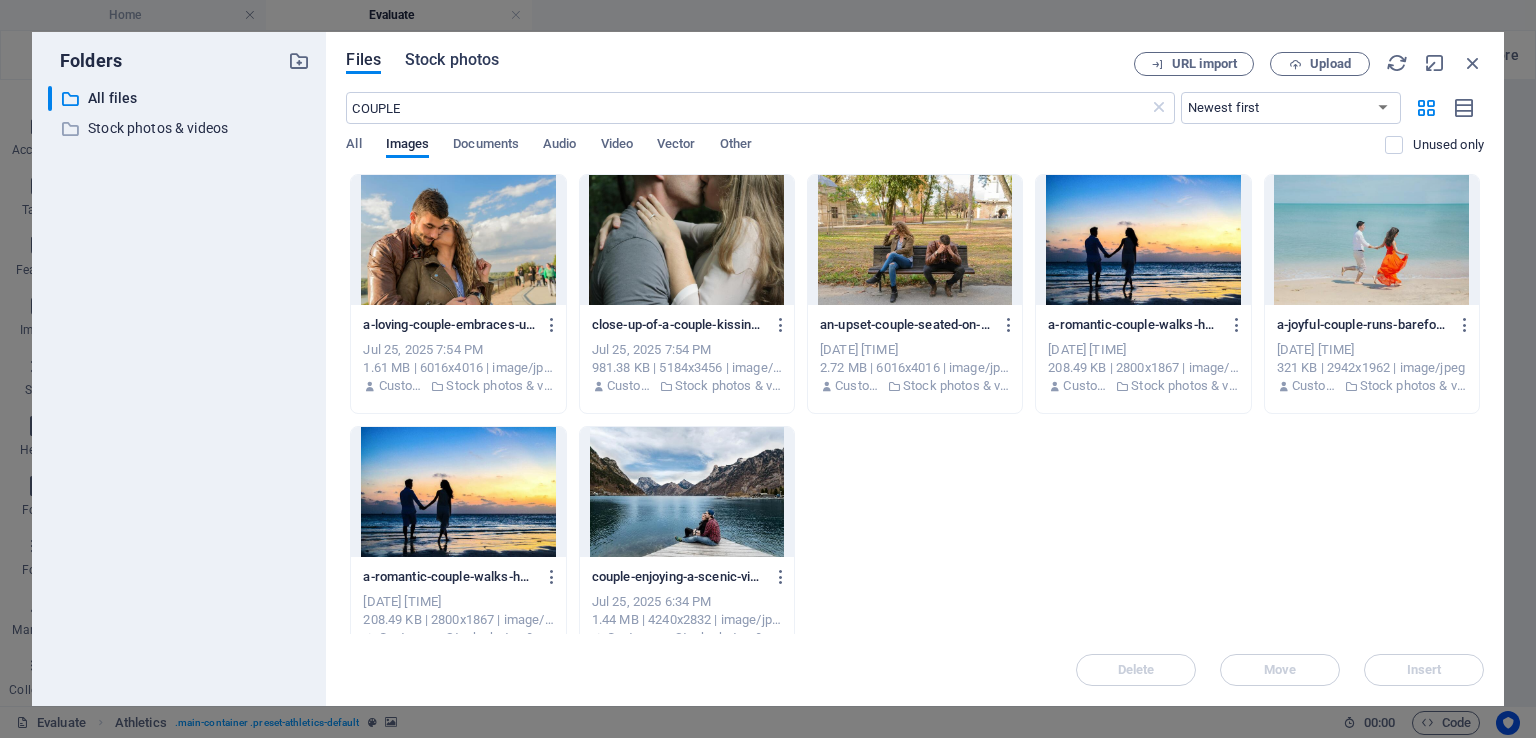click on "Stock photos" at bounding box center [452, 60] 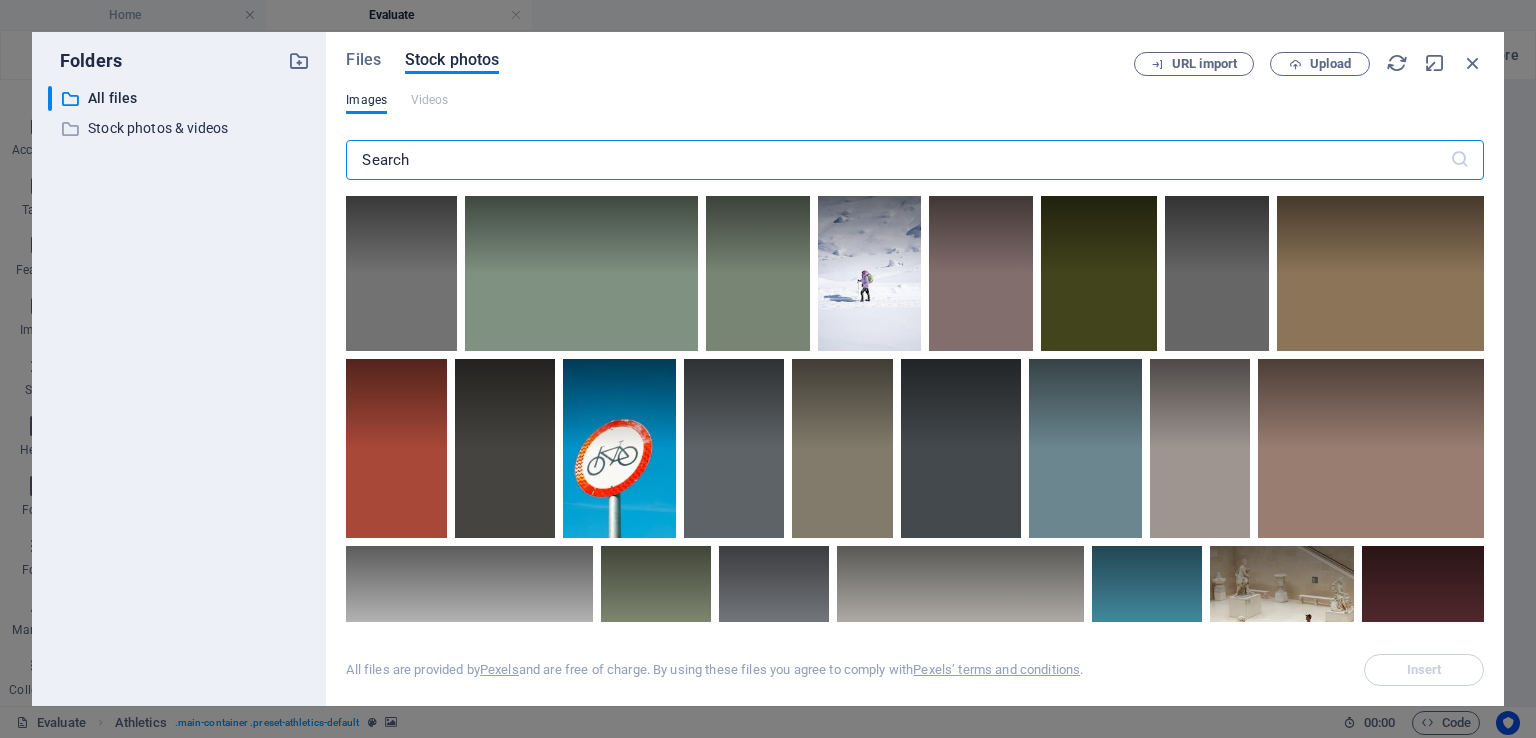click at bounding box center [897, 160] 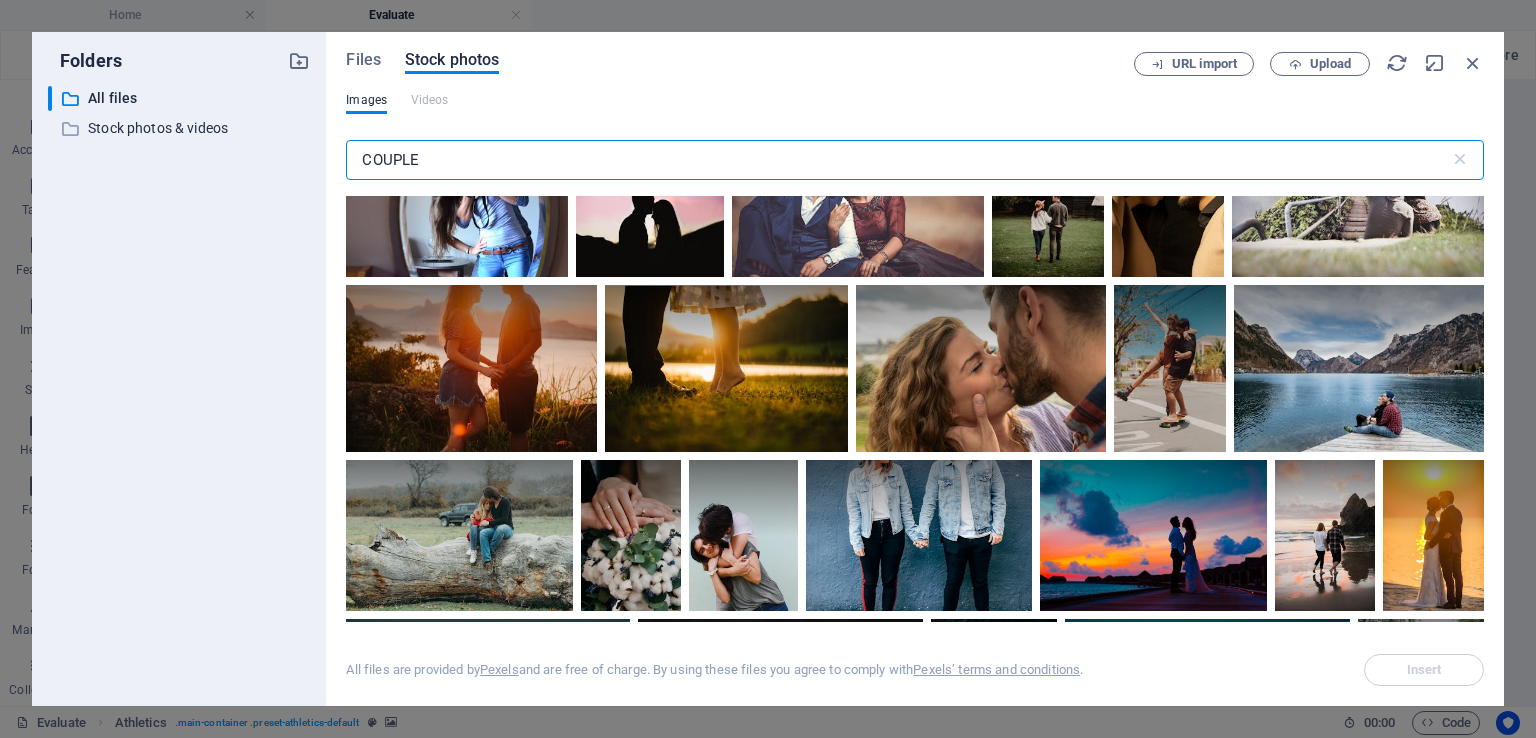 scroll, scrollTop: 1400, scrollLeft: 0, axis: vertical 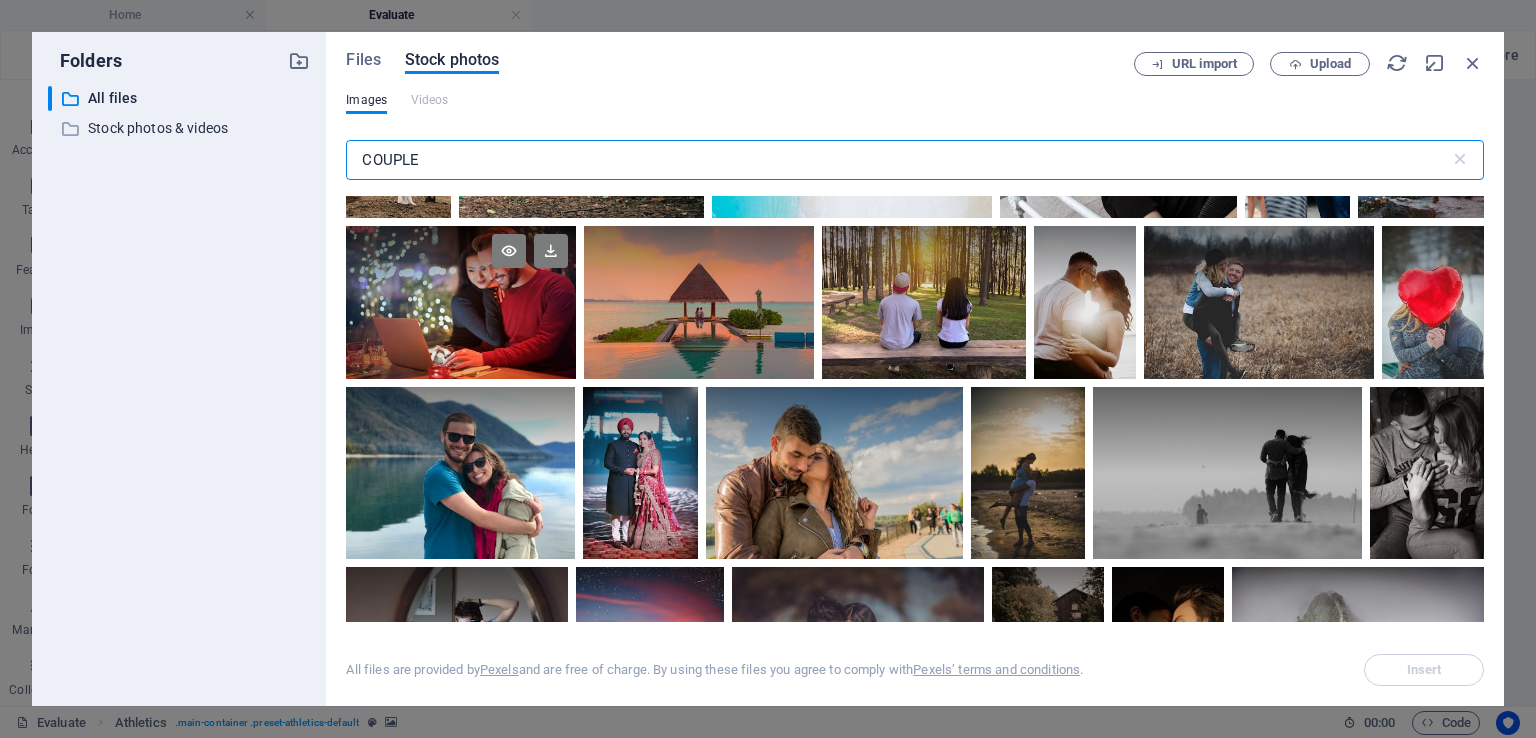 type on "COUPLE" 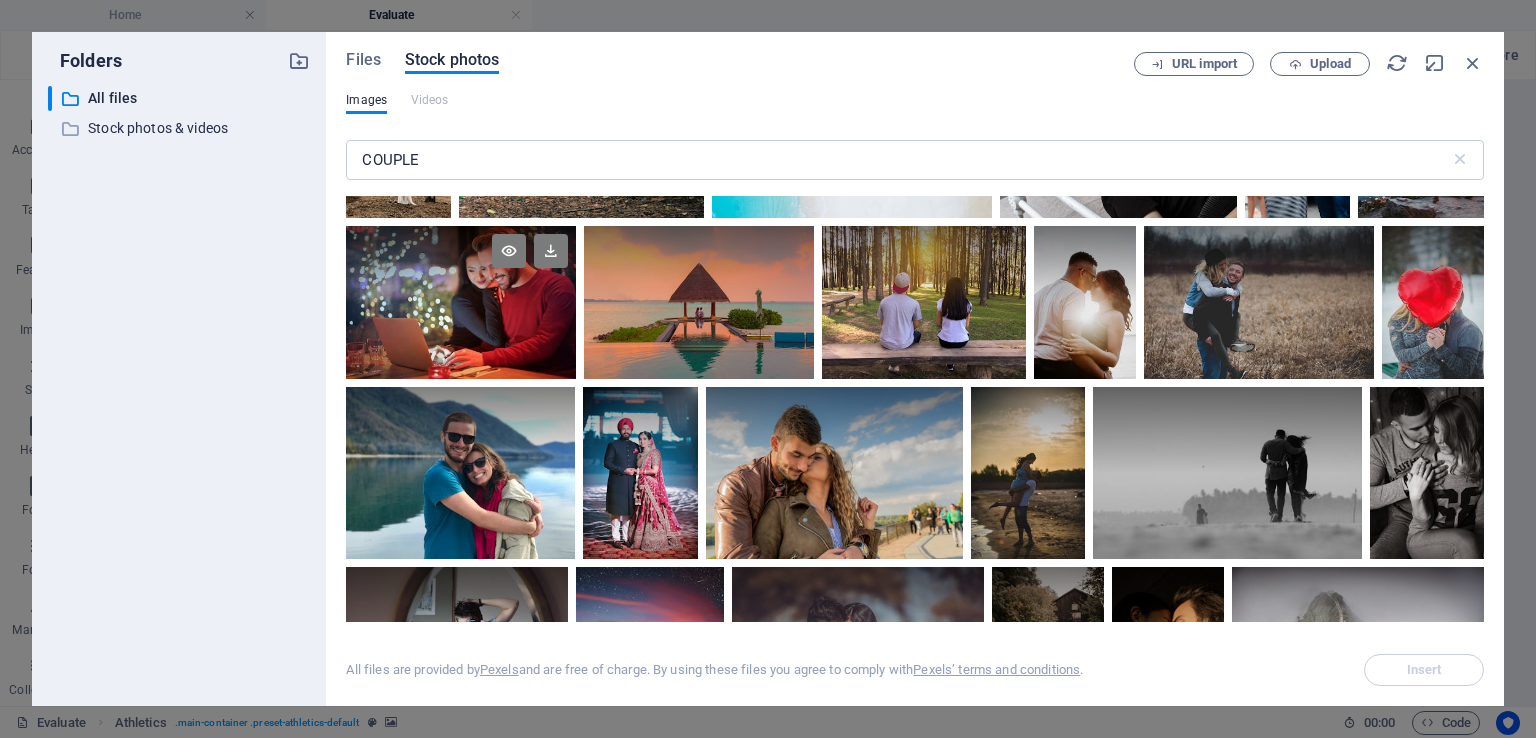 click at bounding box center (461, 264) 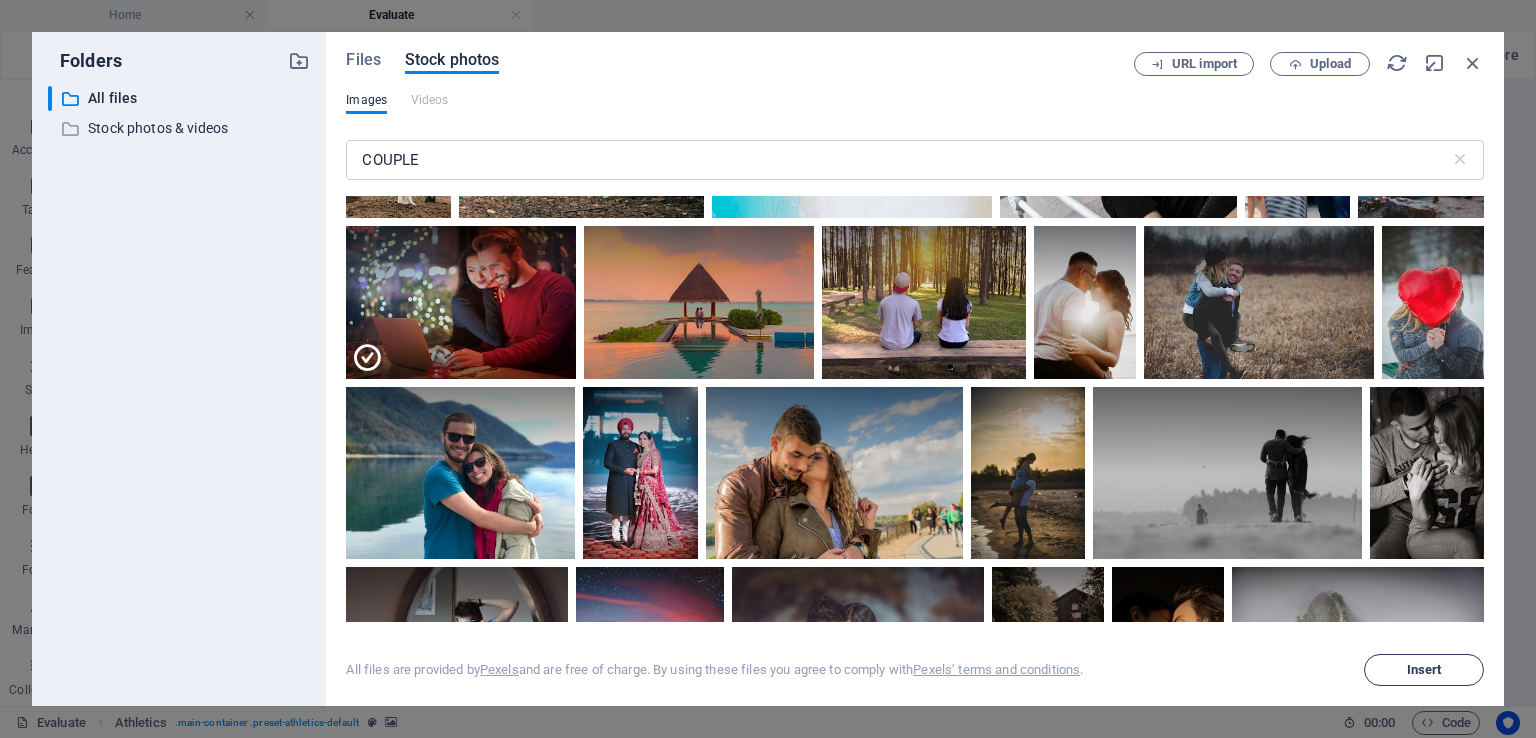 click on "Insert" at bounding box center (1424, 670) 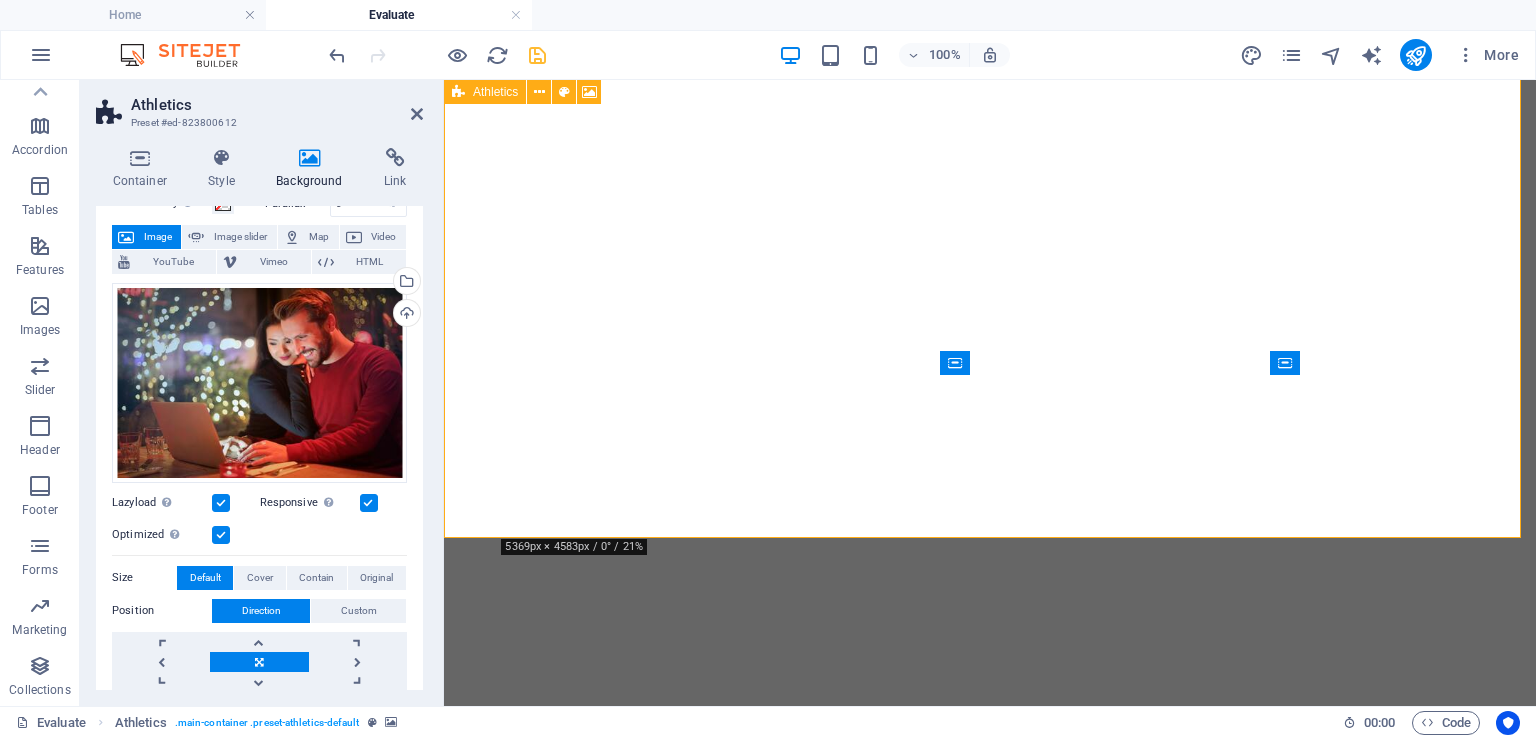 scroll, scrollTop: 200, scrollLeft: 0, axis: vertical 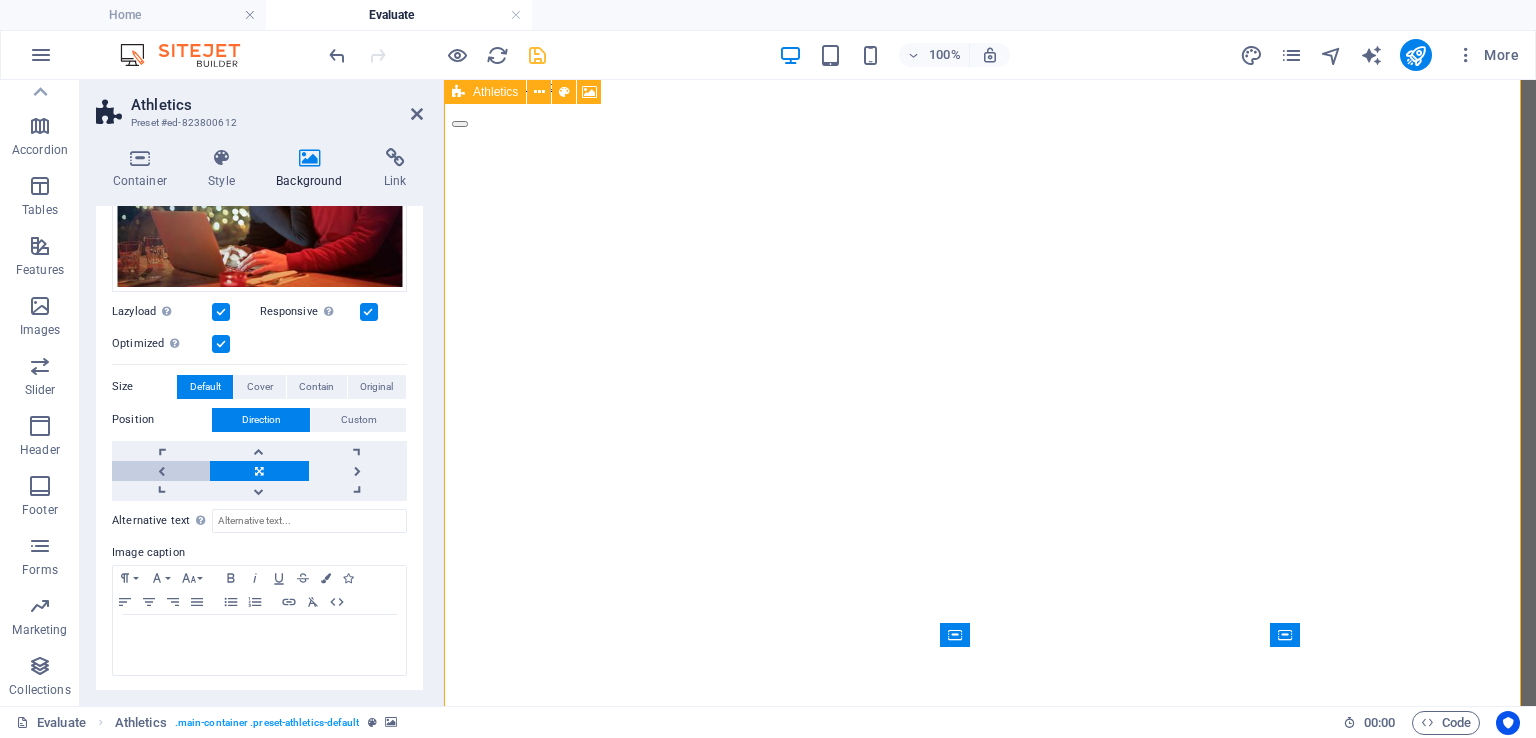 click at bounding box center [161, 471] 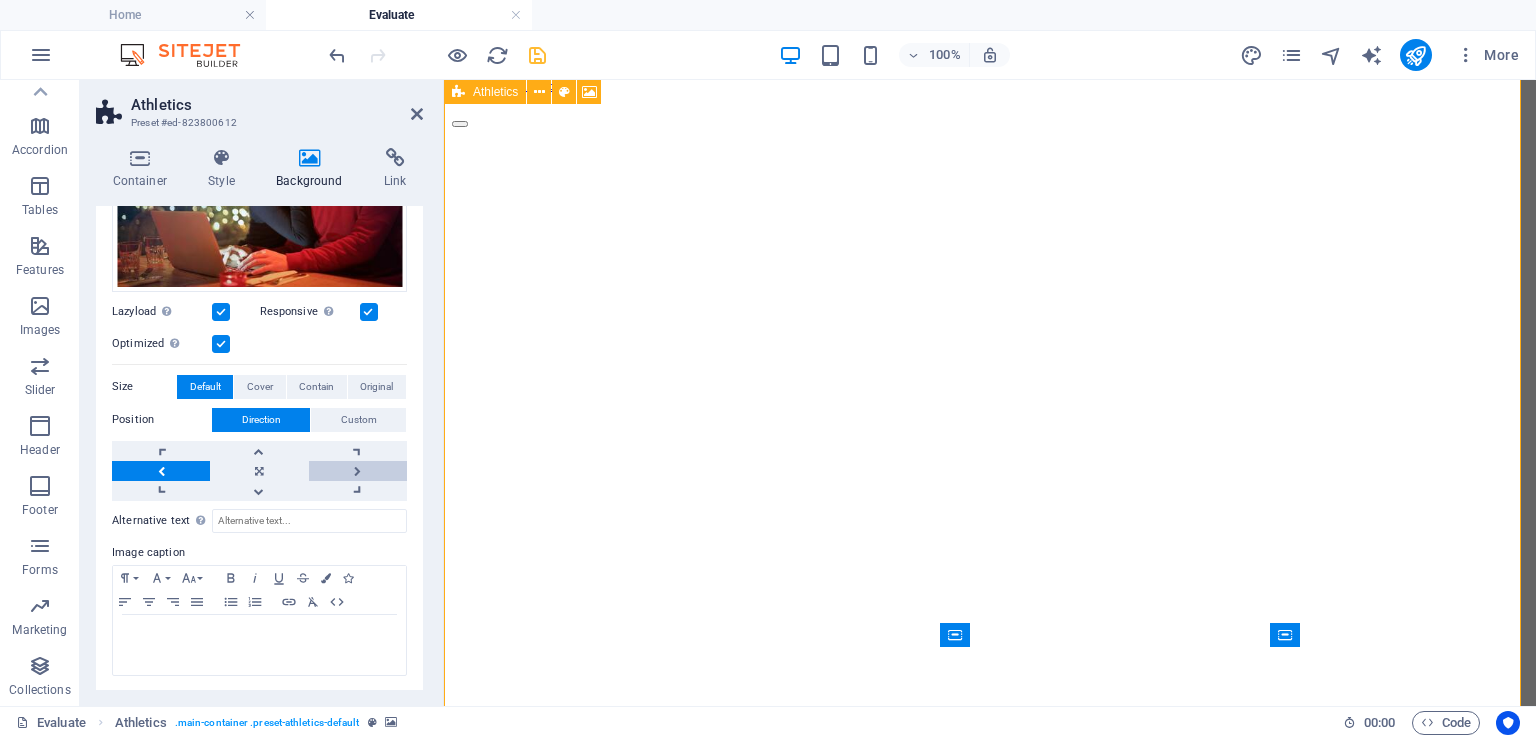click at bounding box center [358, 471] 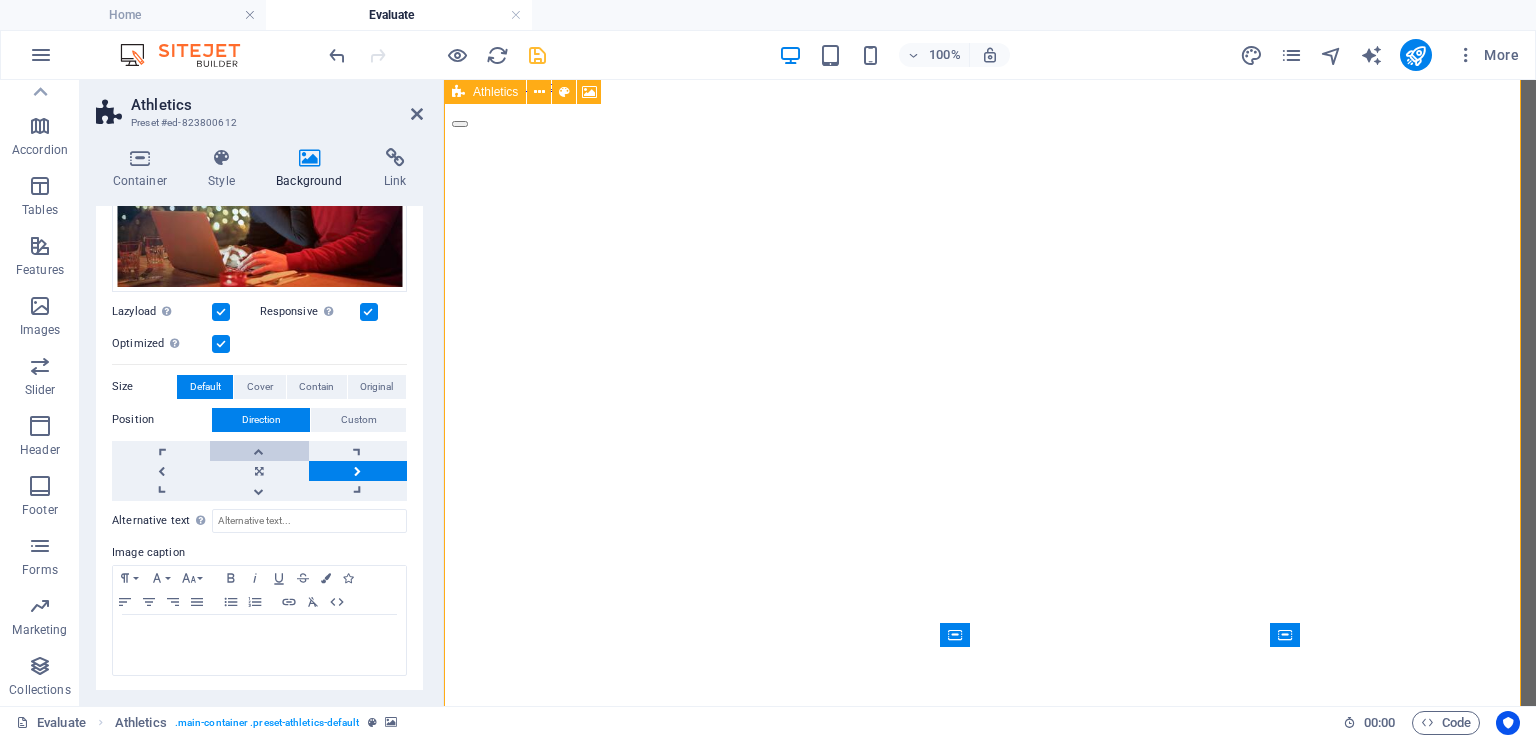 click at bounding box center (259, 451) 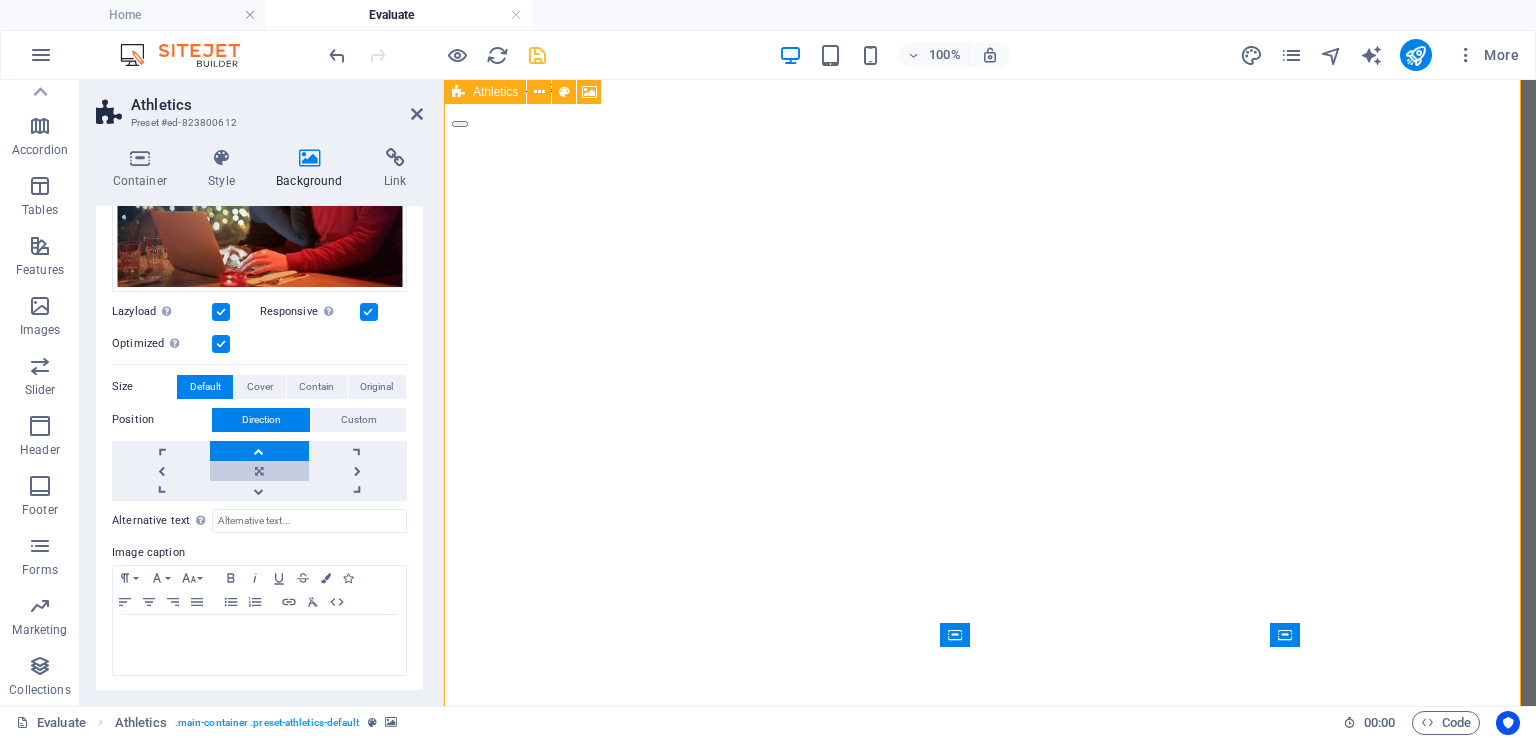 click at bounding box center (259, 471) 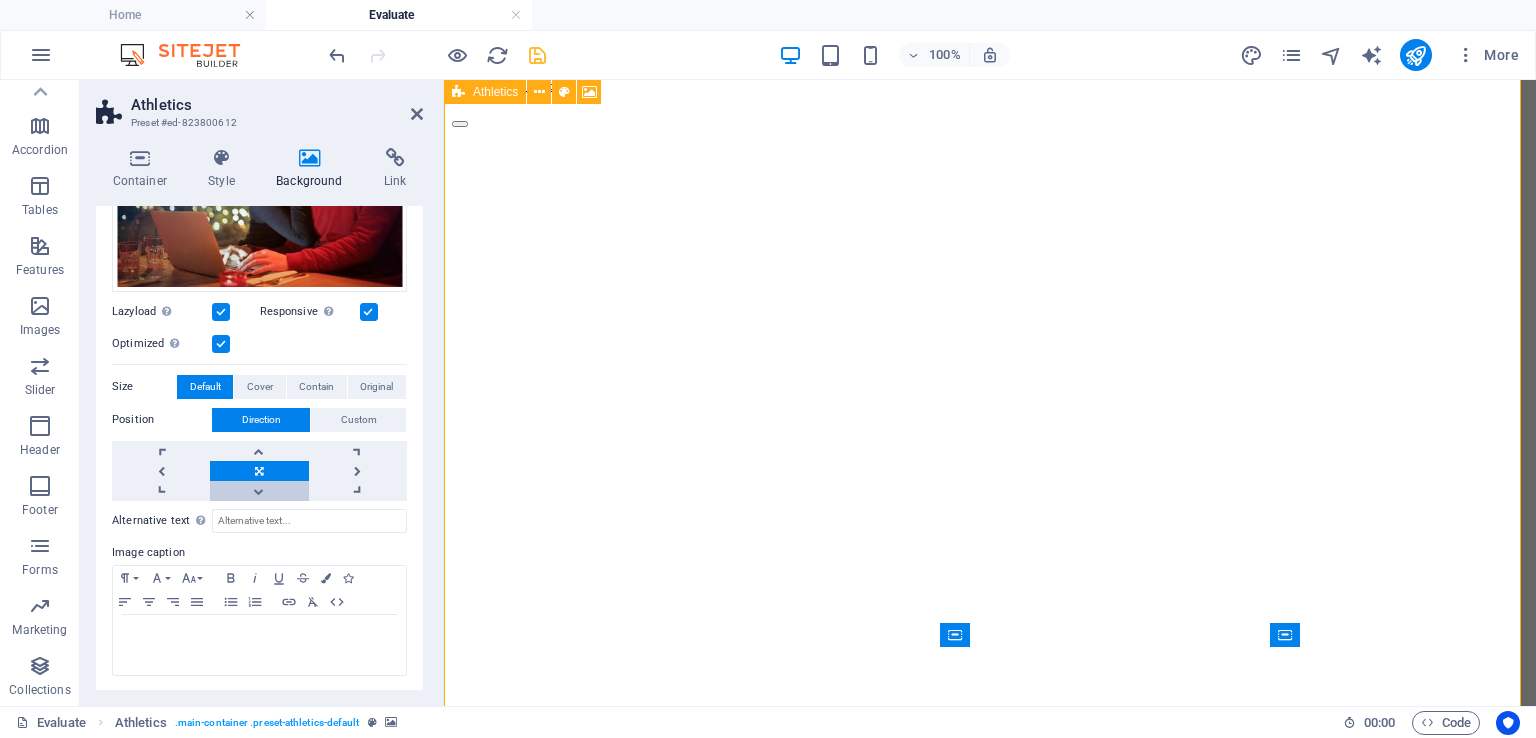 click at bounding box center [259, 491] 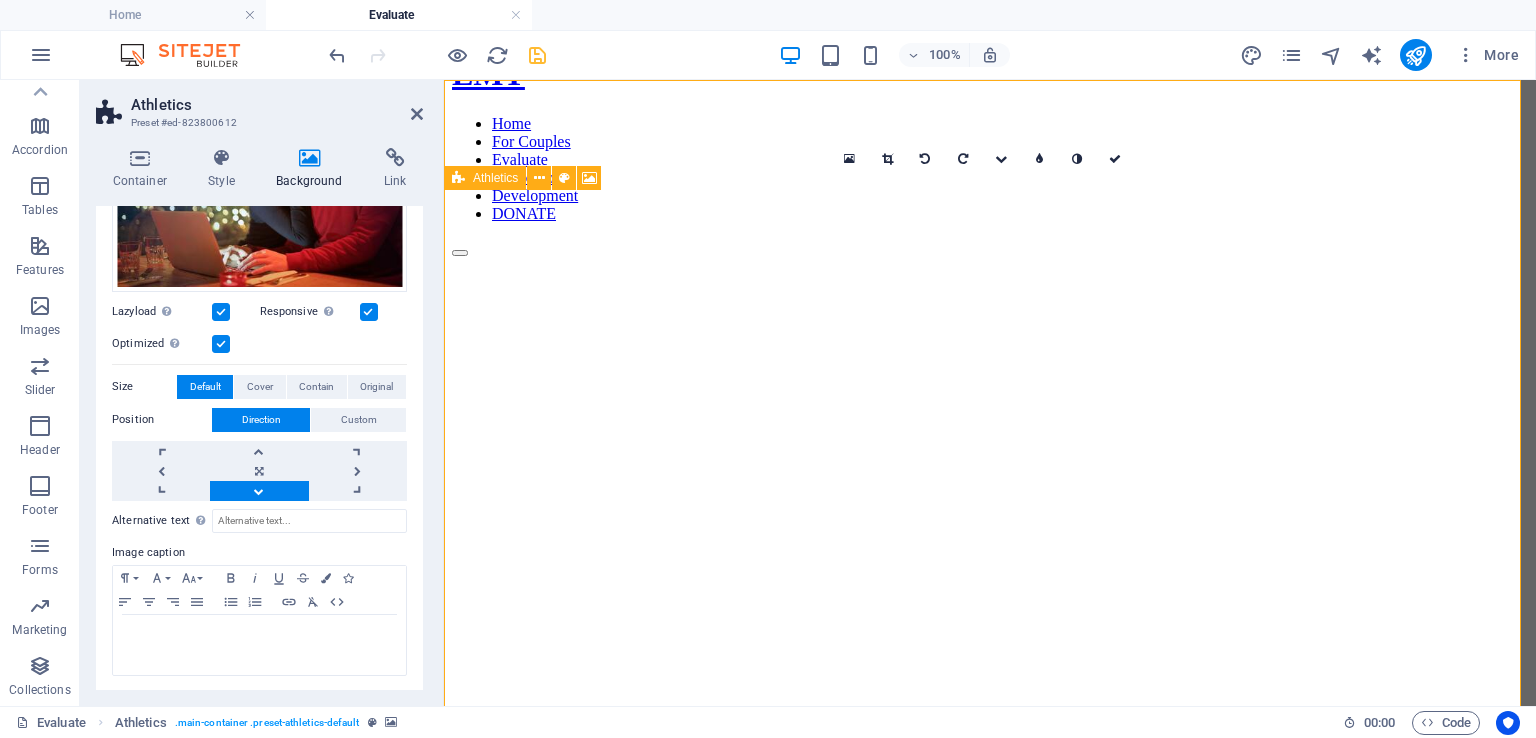 scroll, scrollTop: 100, scrollLeft: 0, axis: vertical 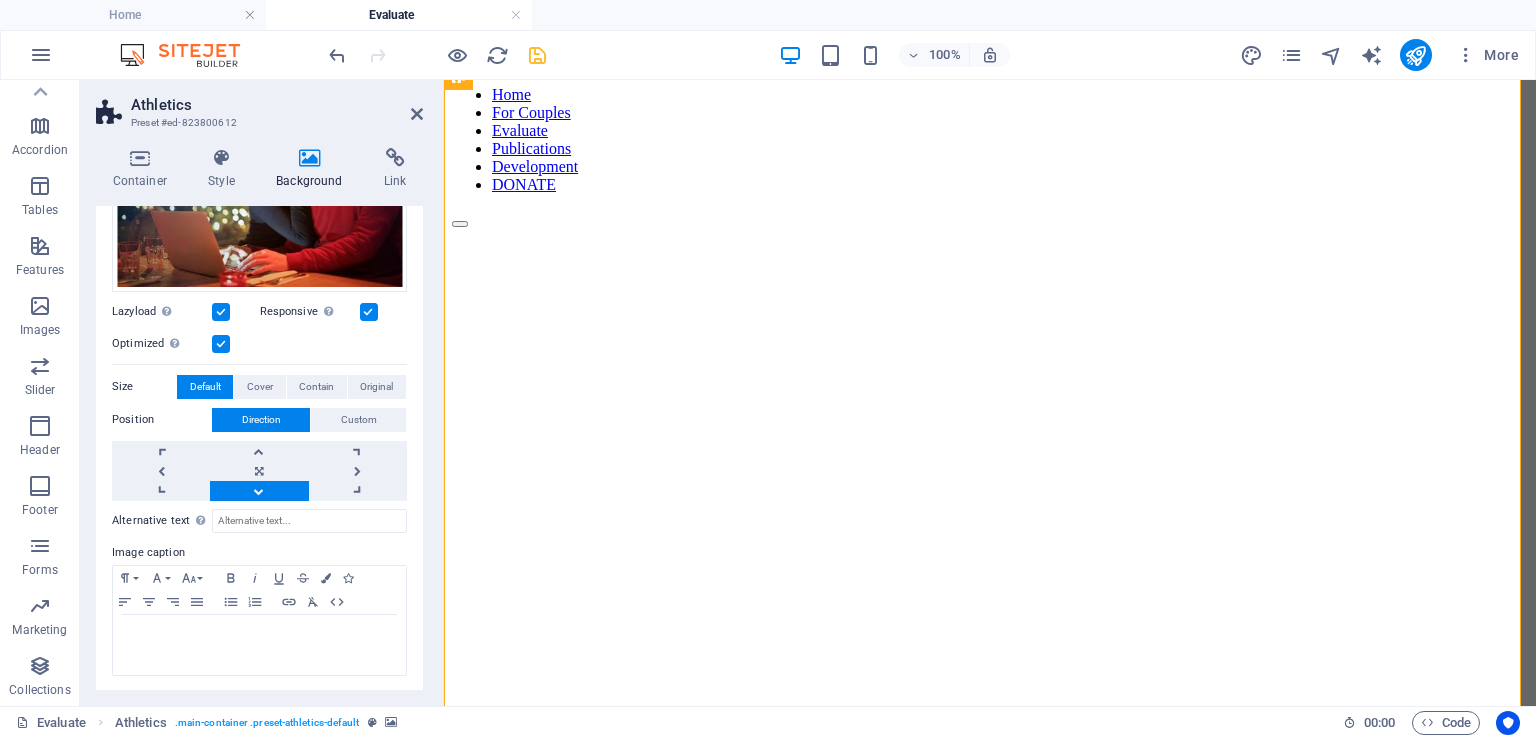 click at bounding box center [221, 344] 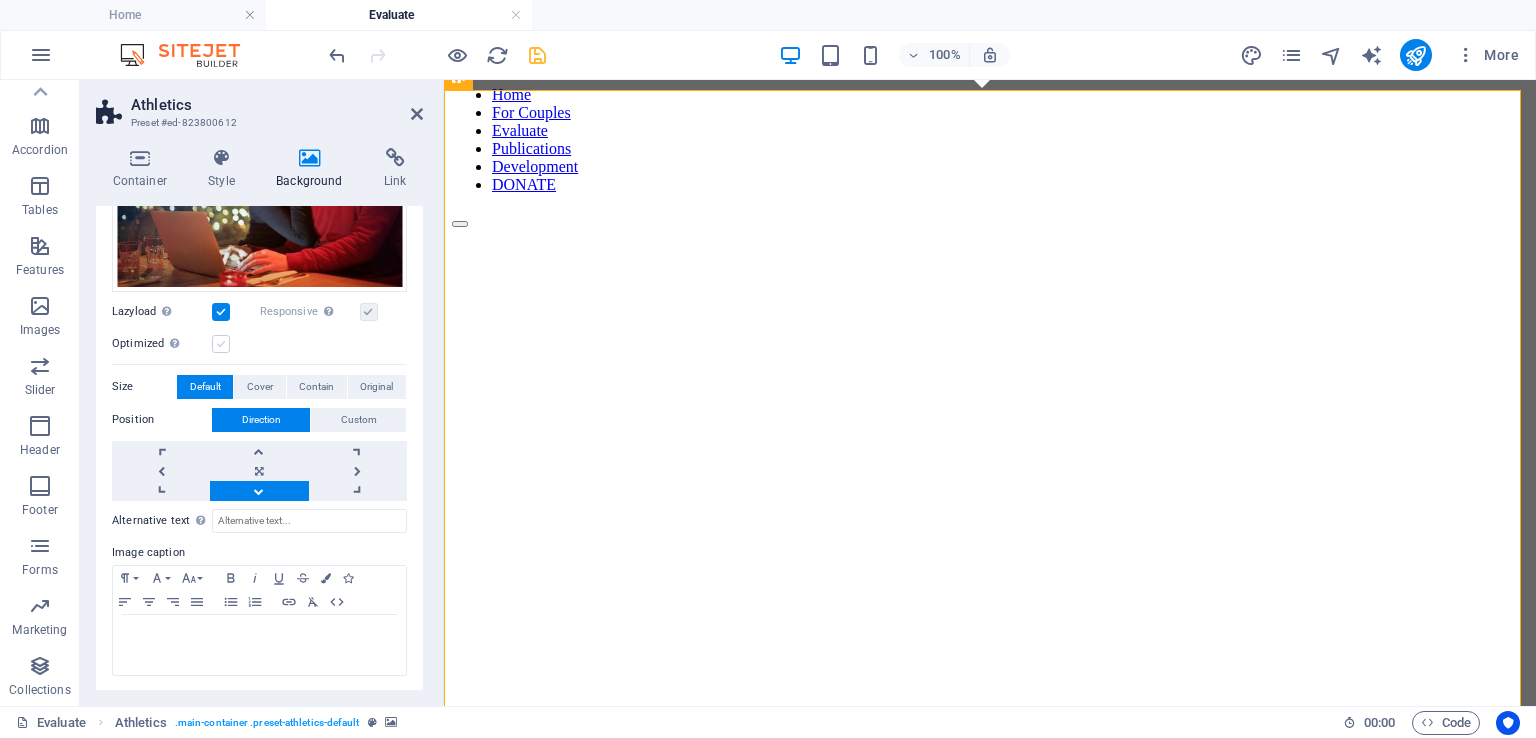 click at bounding box center [221, 344] 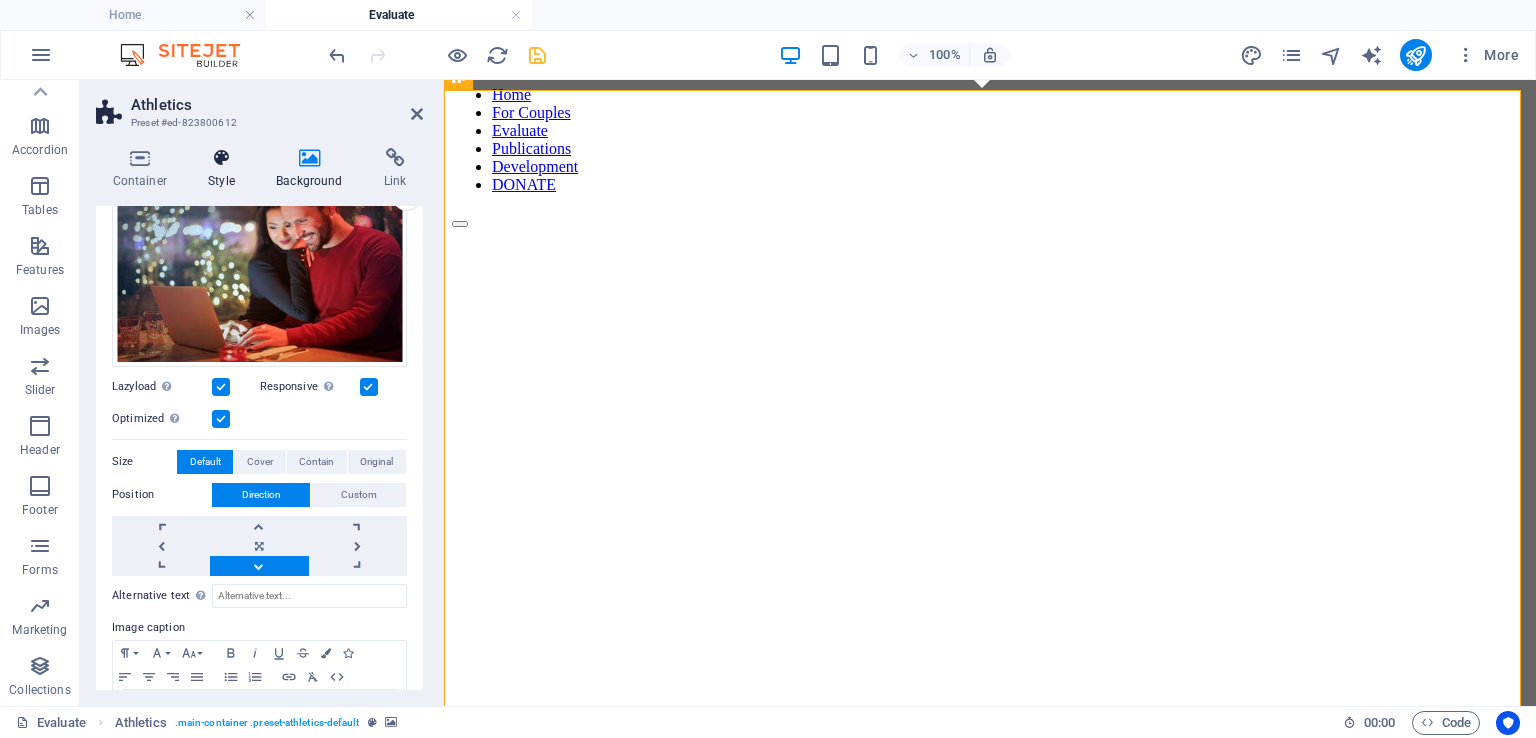 scroll, scrollTop: 191, scrollLeft: 0, axis: vertical 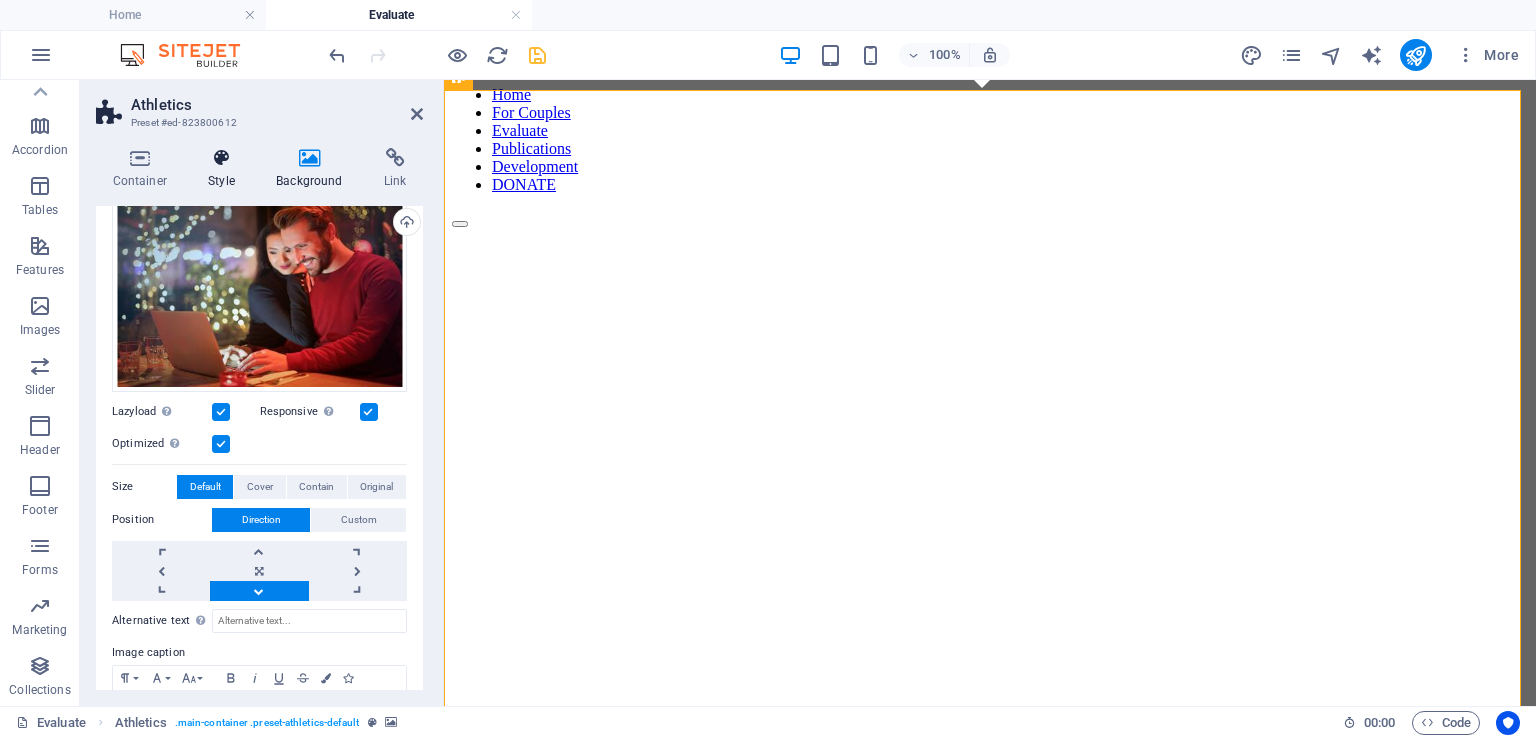 click on "Style" at bounding box center (226, 169) 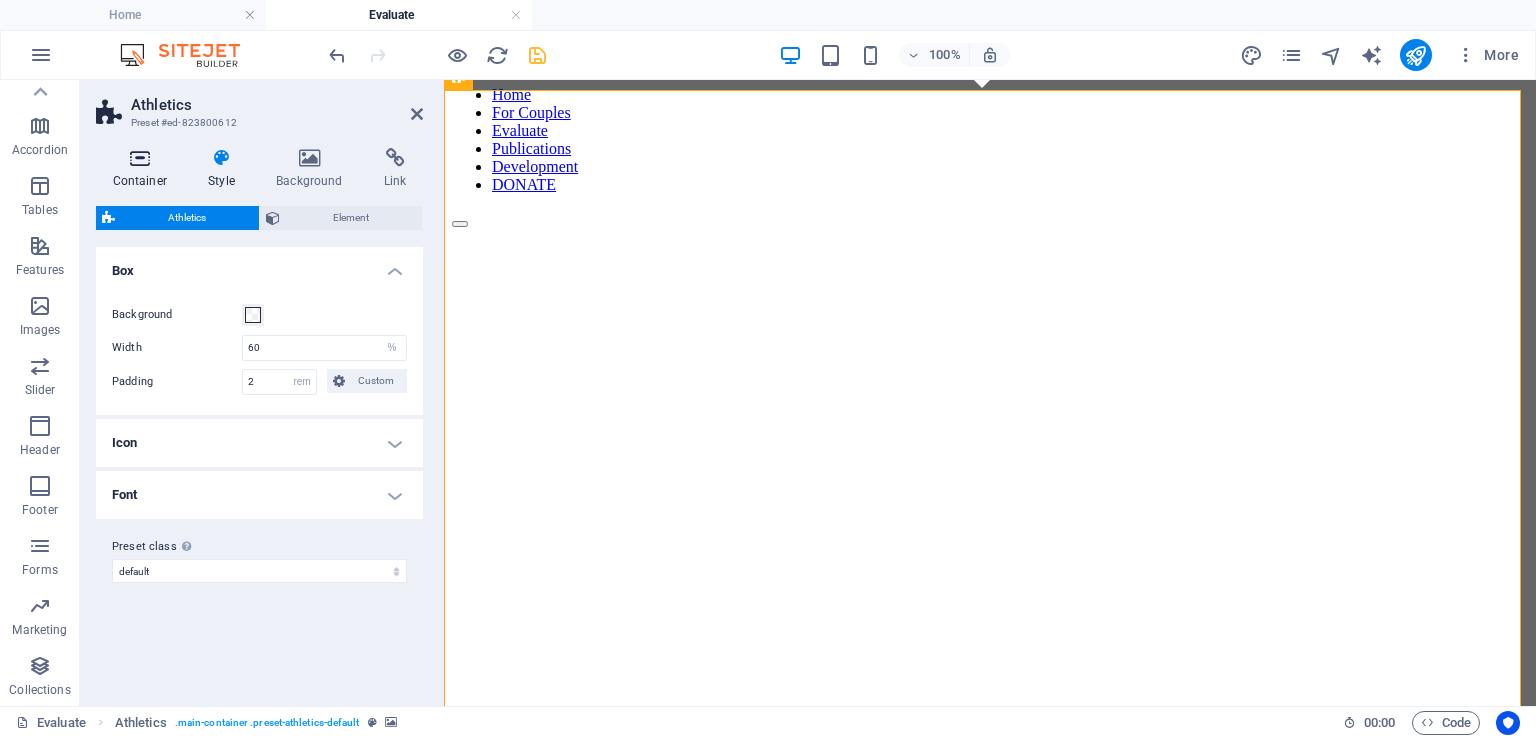 click at bounding box center (140, 158) 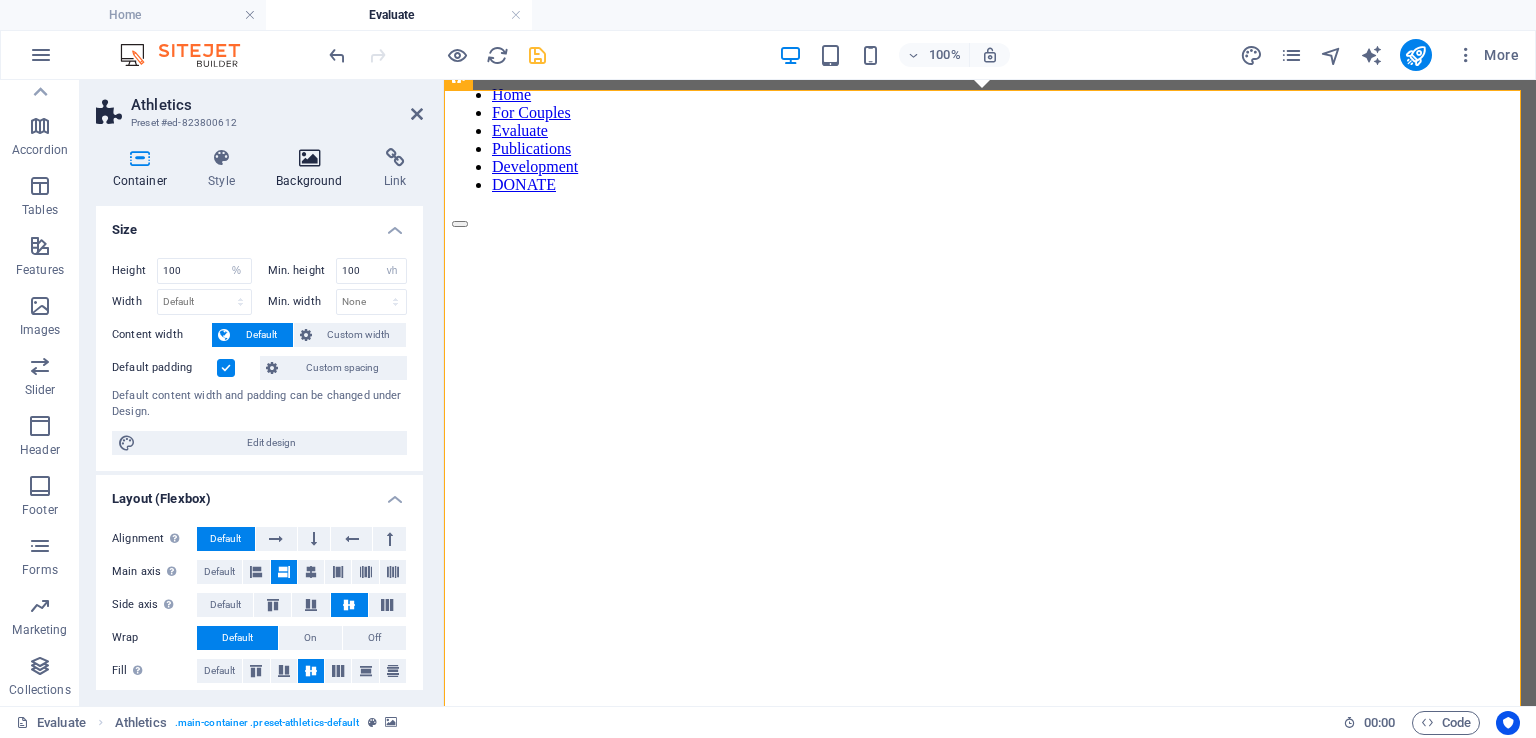 click at bounding box center [310, 158] 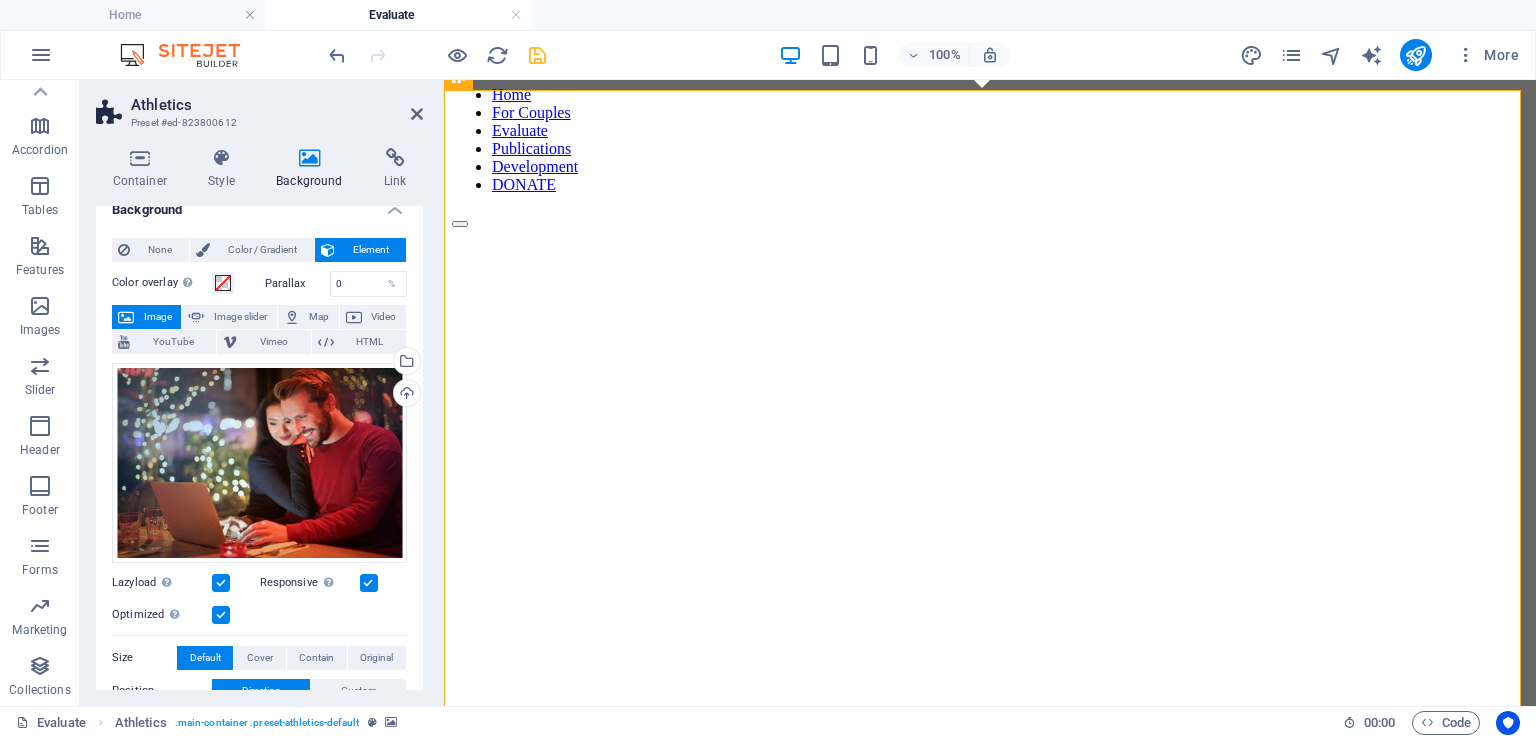 scroll, scrollTop: 0, scrollLeft: 0, axis: both 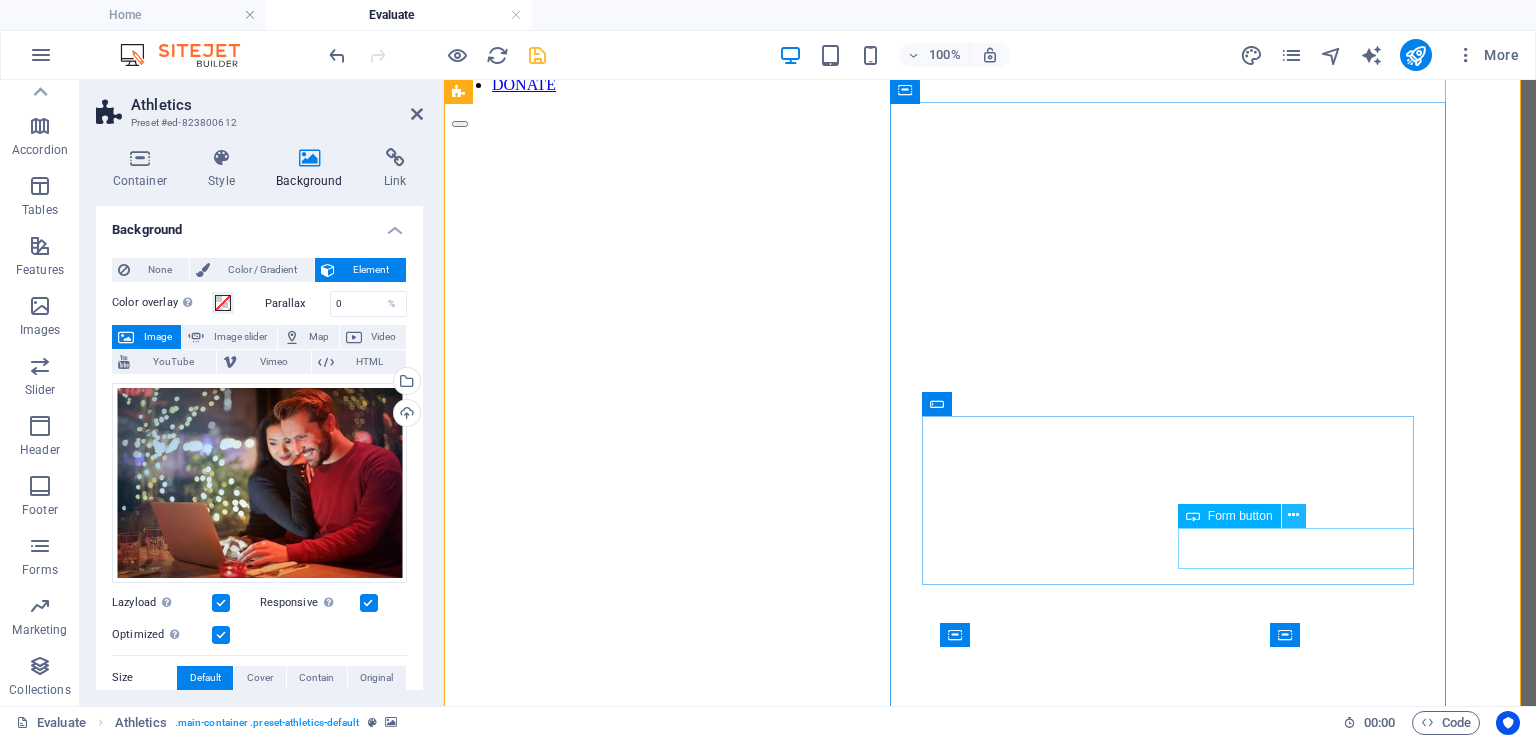 click at bounding box center (1293, 515) 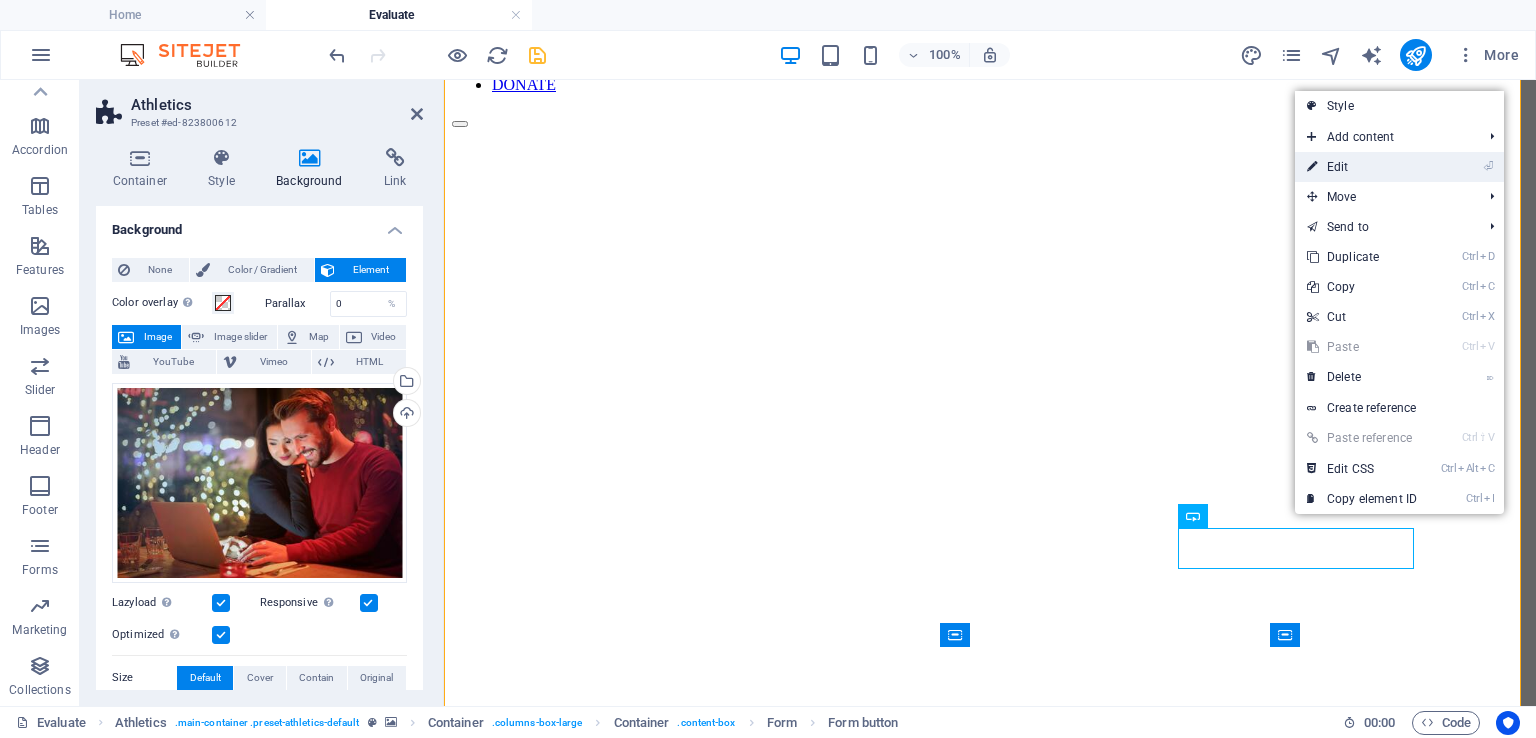 click on "⏎  Edit" at bounding box center [1362, 167] 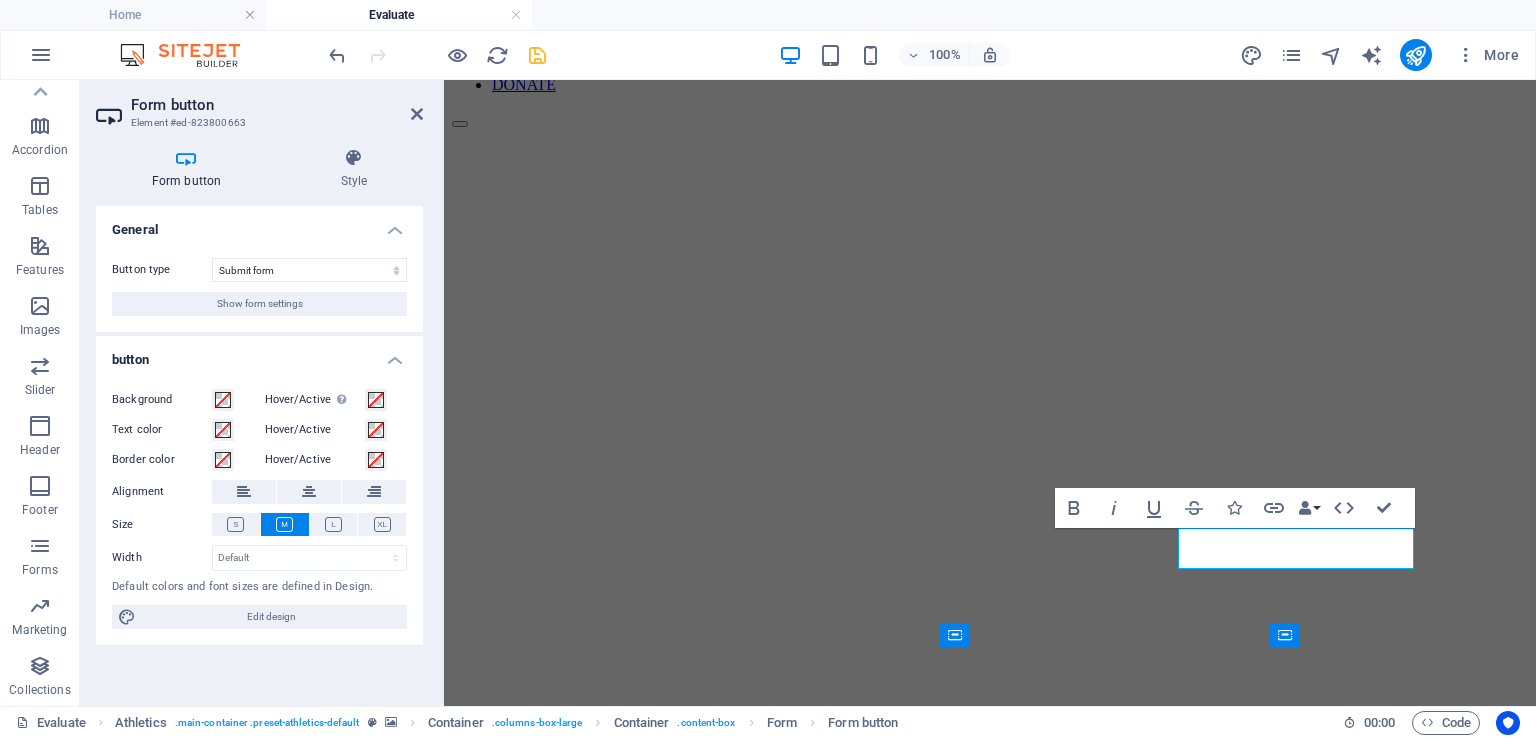 type on "Sign up now" 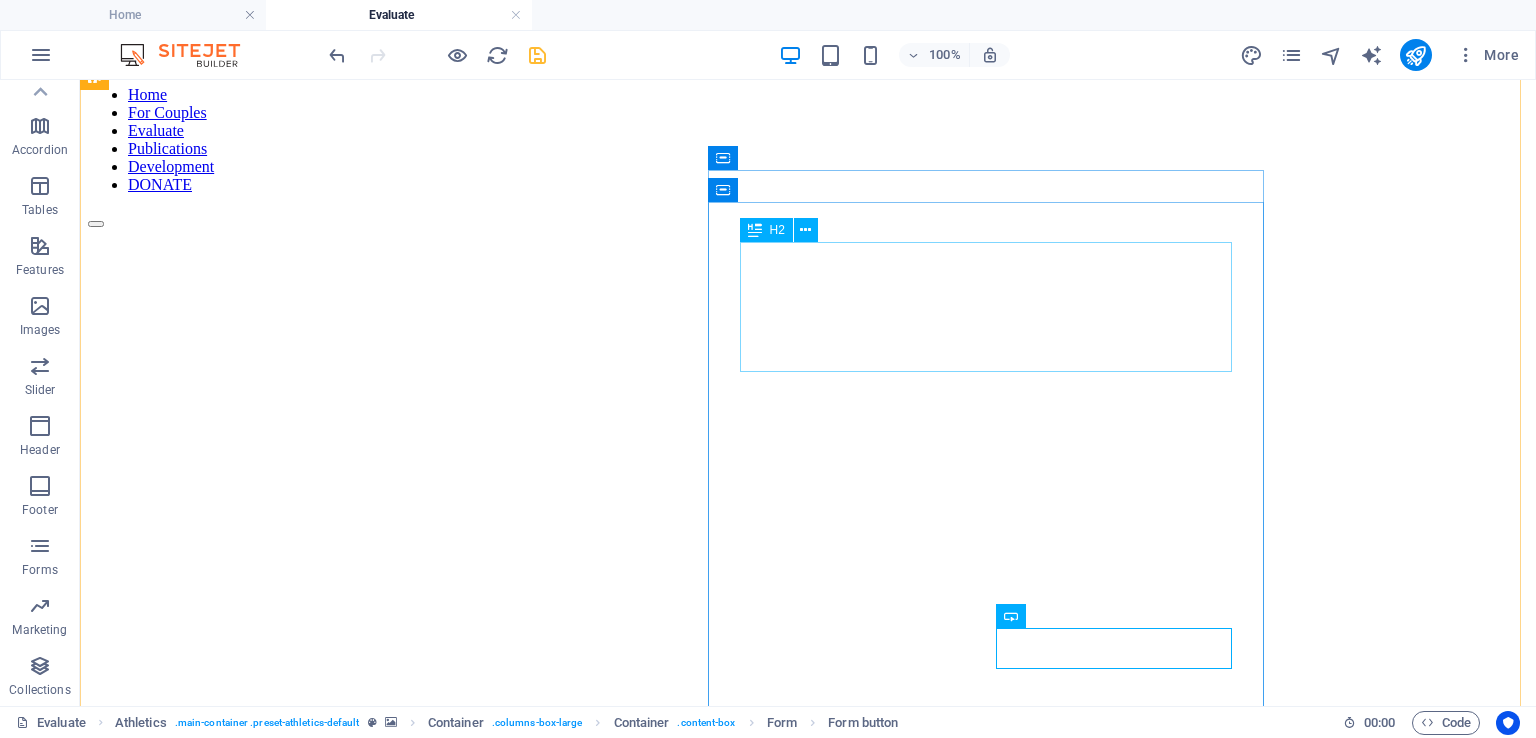 scroll, scrollTop: 200, scrollLeft: 0, axis: vertical 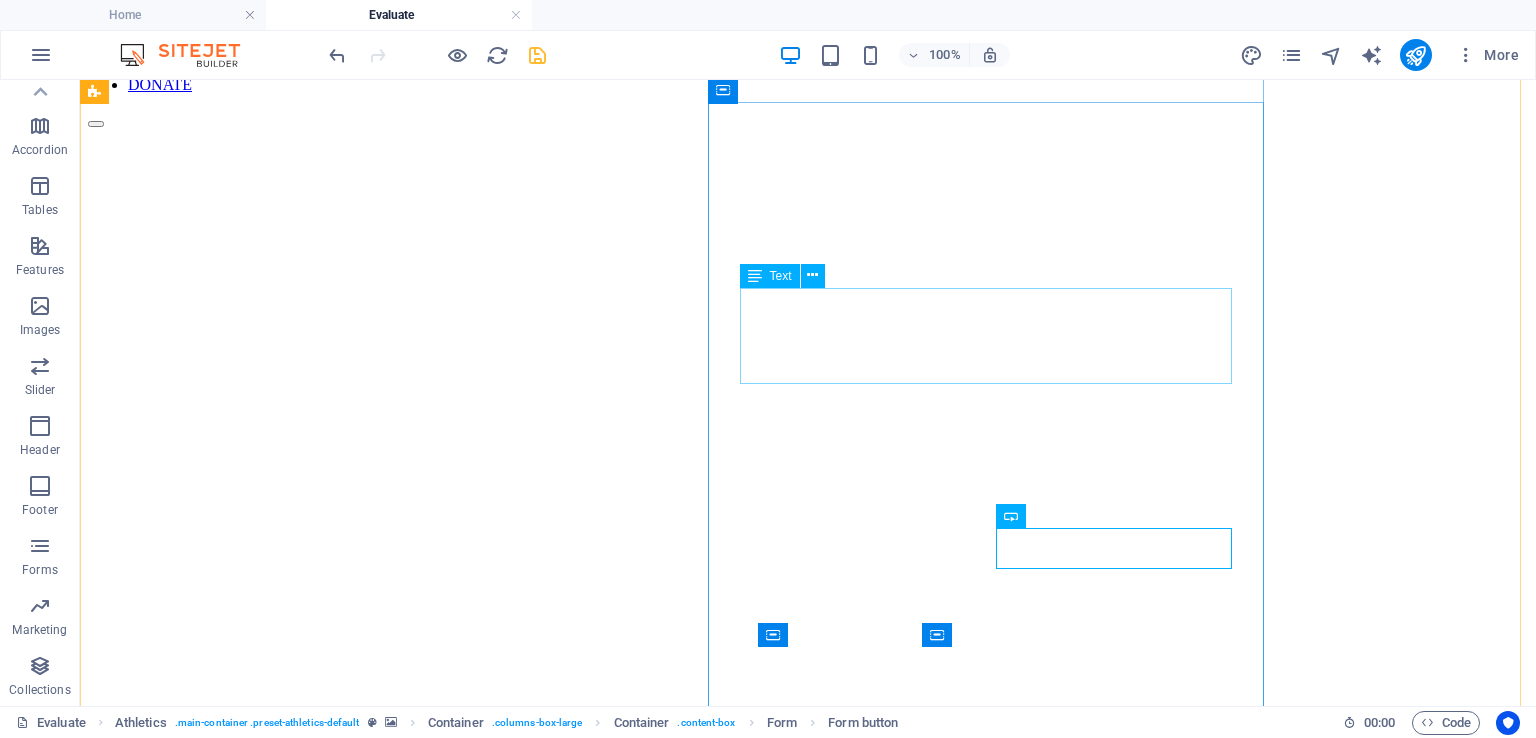 click on "Lorem ipsum dolor sit amet, consetetur sadipscing elitr, sed diam nonumy eirmod tempor invidunt ut labore et dolore magna aliquyam erat, sed diam voluptua. At vero eos et accusam et justo duo dolores et ea rebum. Stet clita kasd gubergren." at bounding box center [808, 1215] 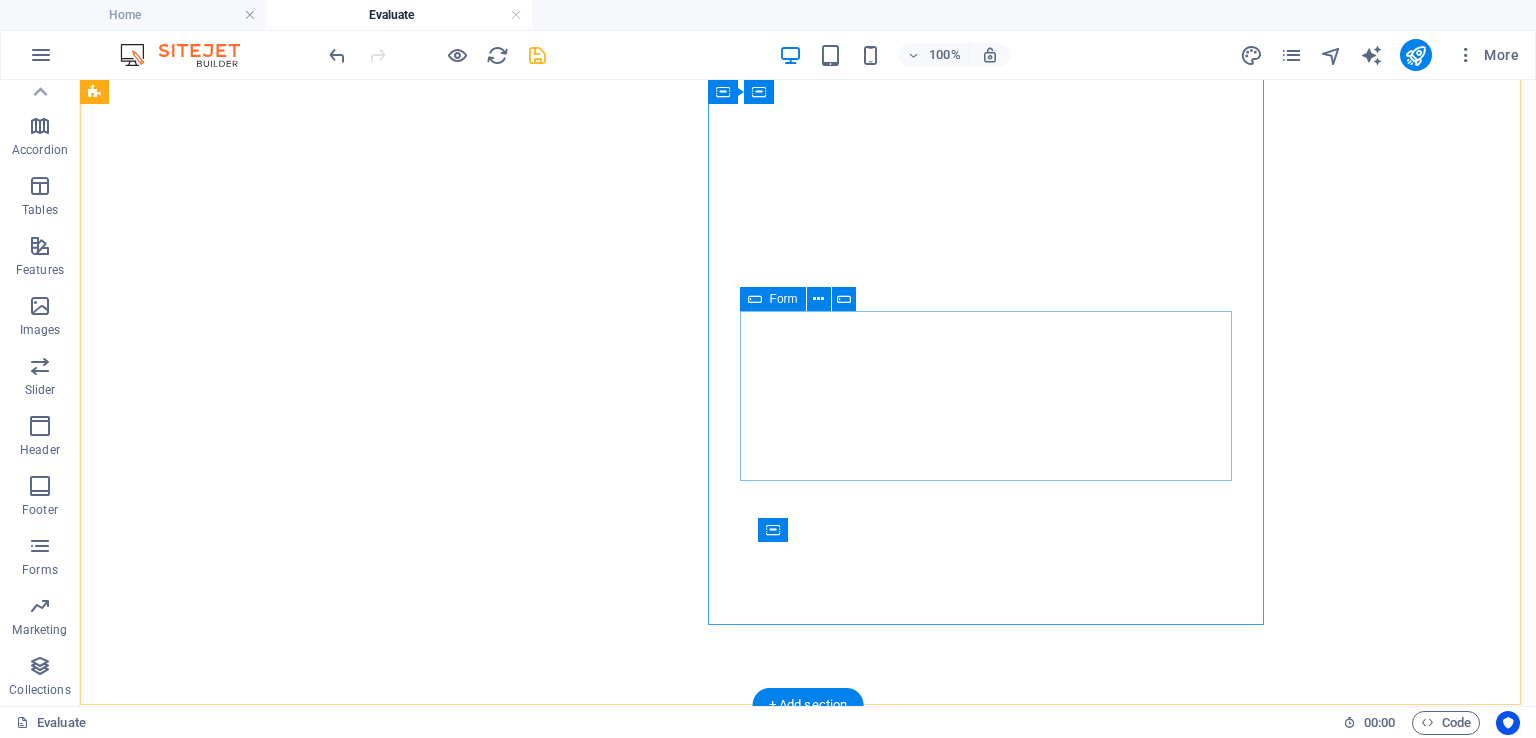 scroll, scrollTop: 304, scrollLeft: 0, axis: vertical 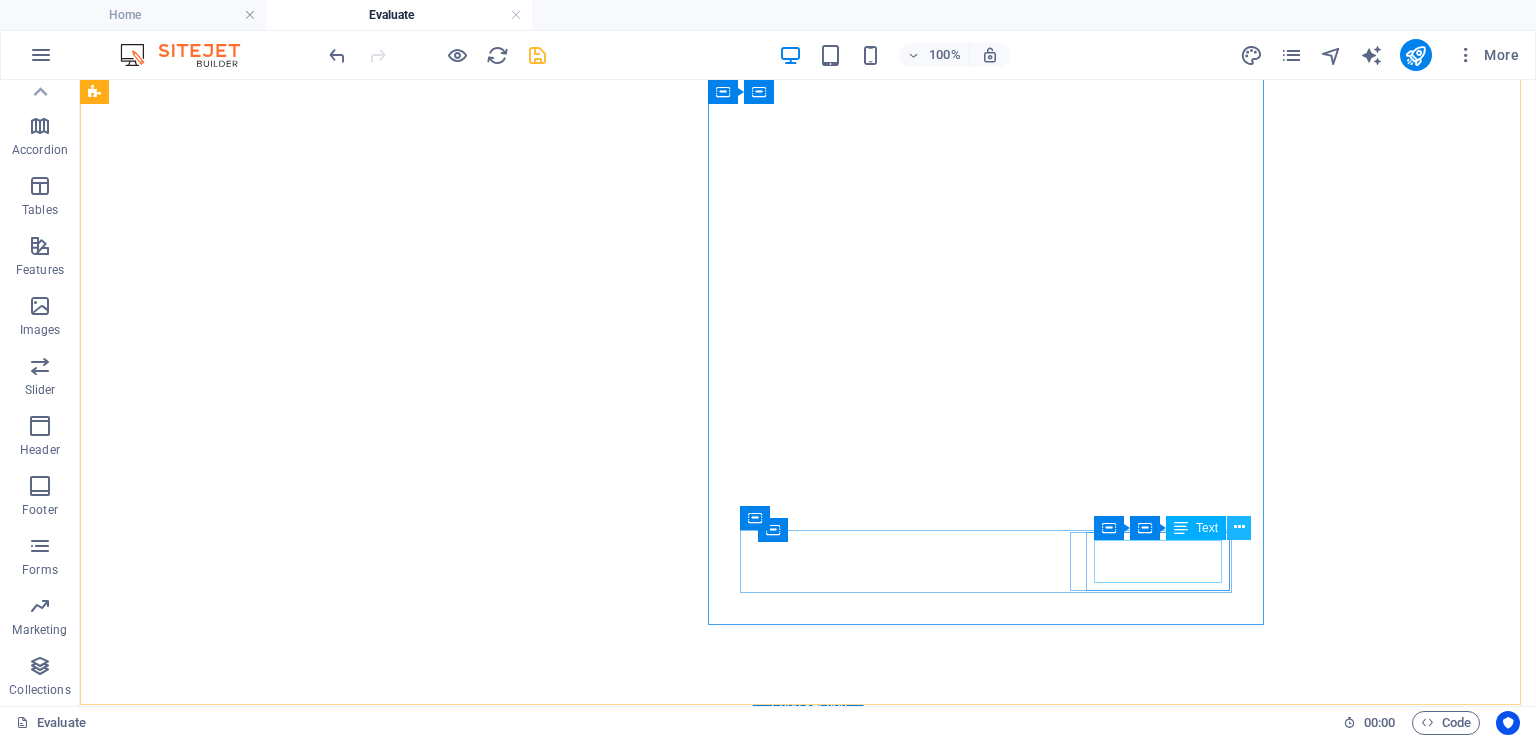click at bounding box center (1239, 528) 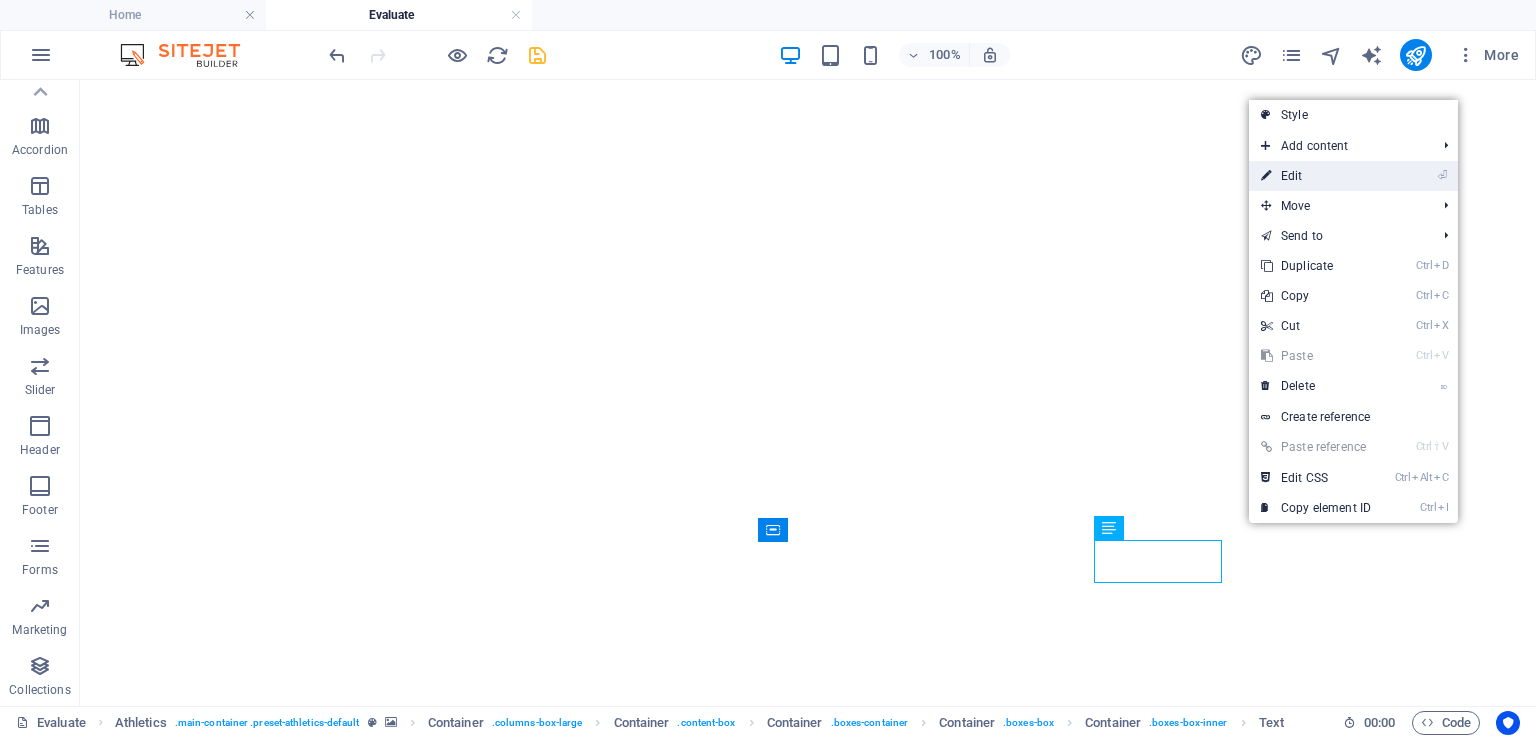 click on "⏎  Edit" at bounding box center [1316, 176] 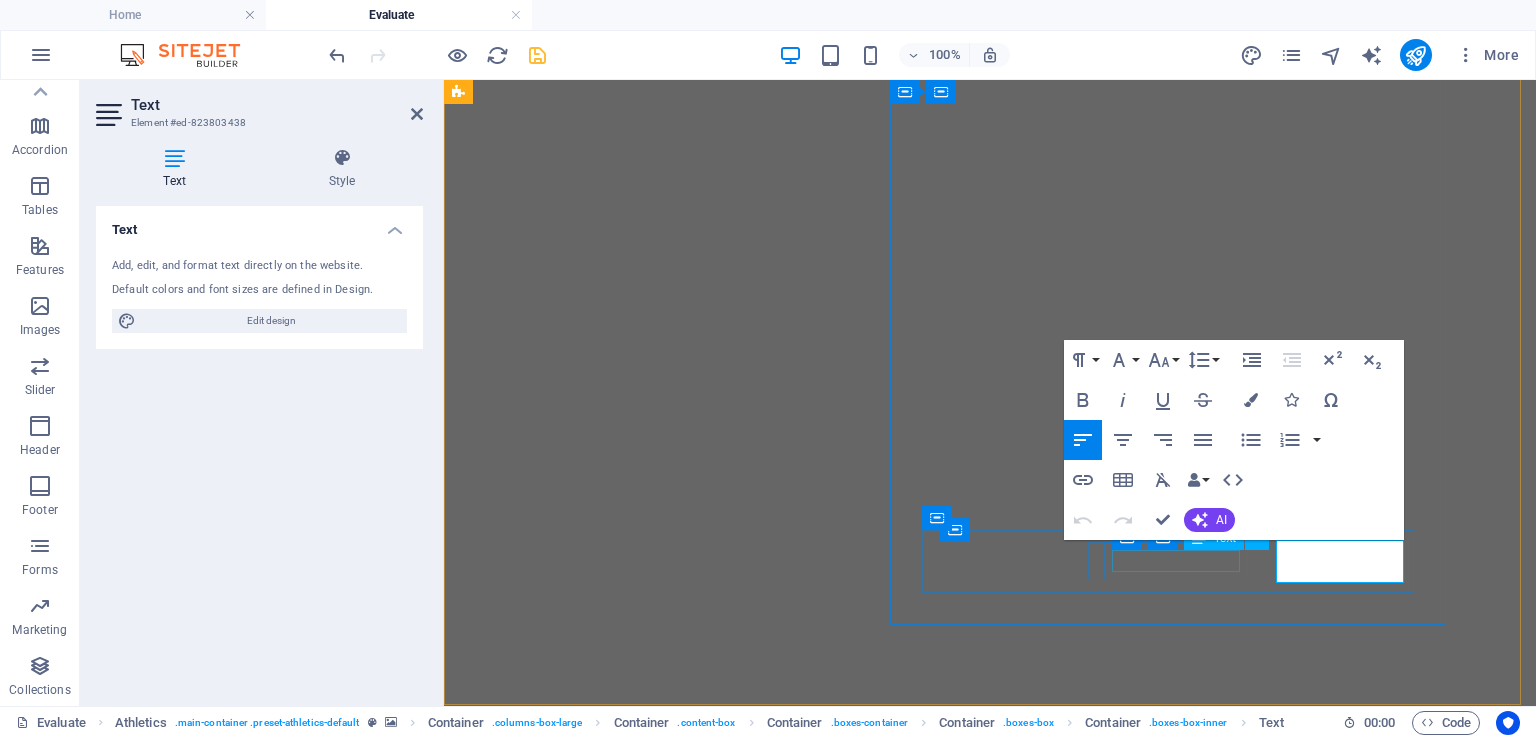 click on "Practical" at bounding box center (990, 4438) 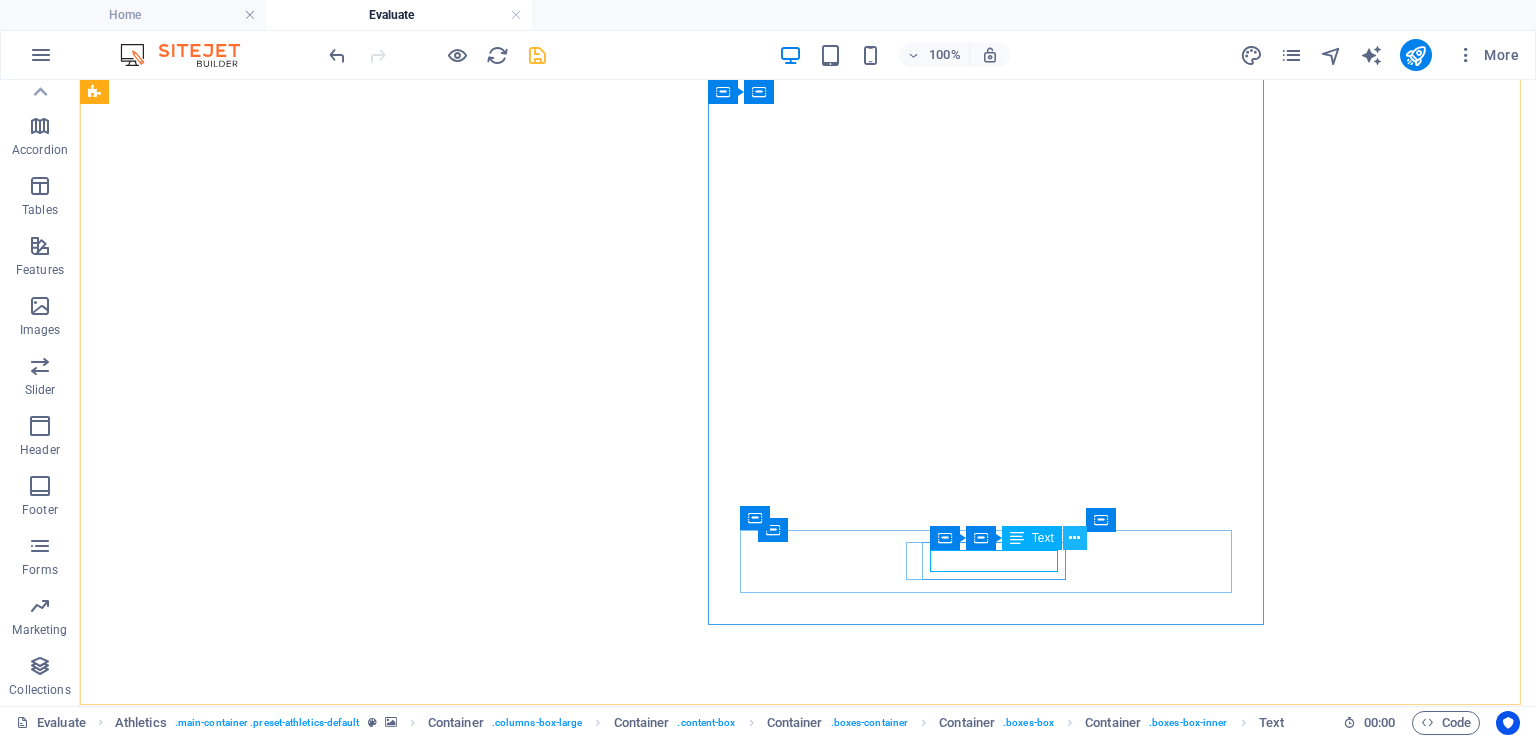 click at bounding box center [1074, 538] 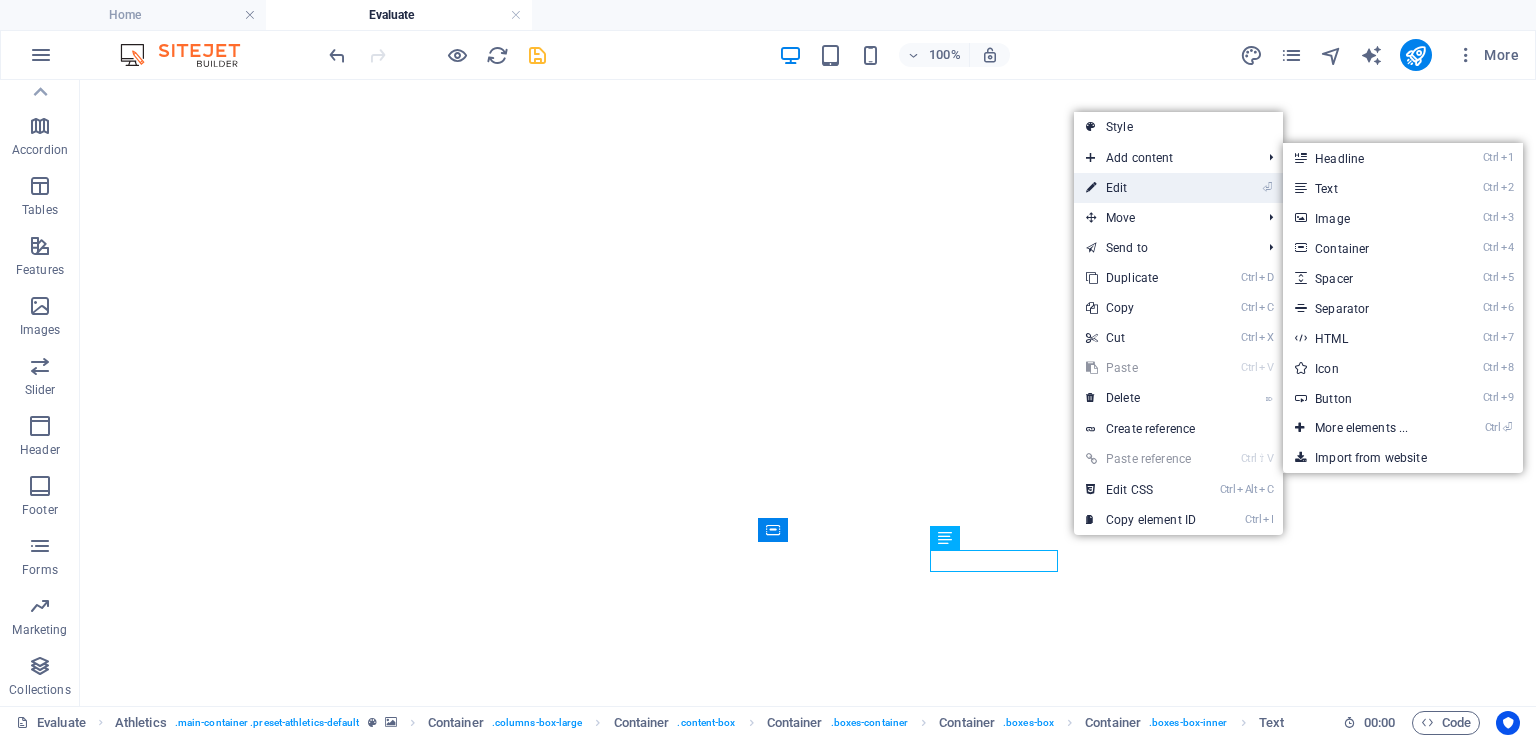 click on "⏎  Edit" at bounding box center (1141, 188) 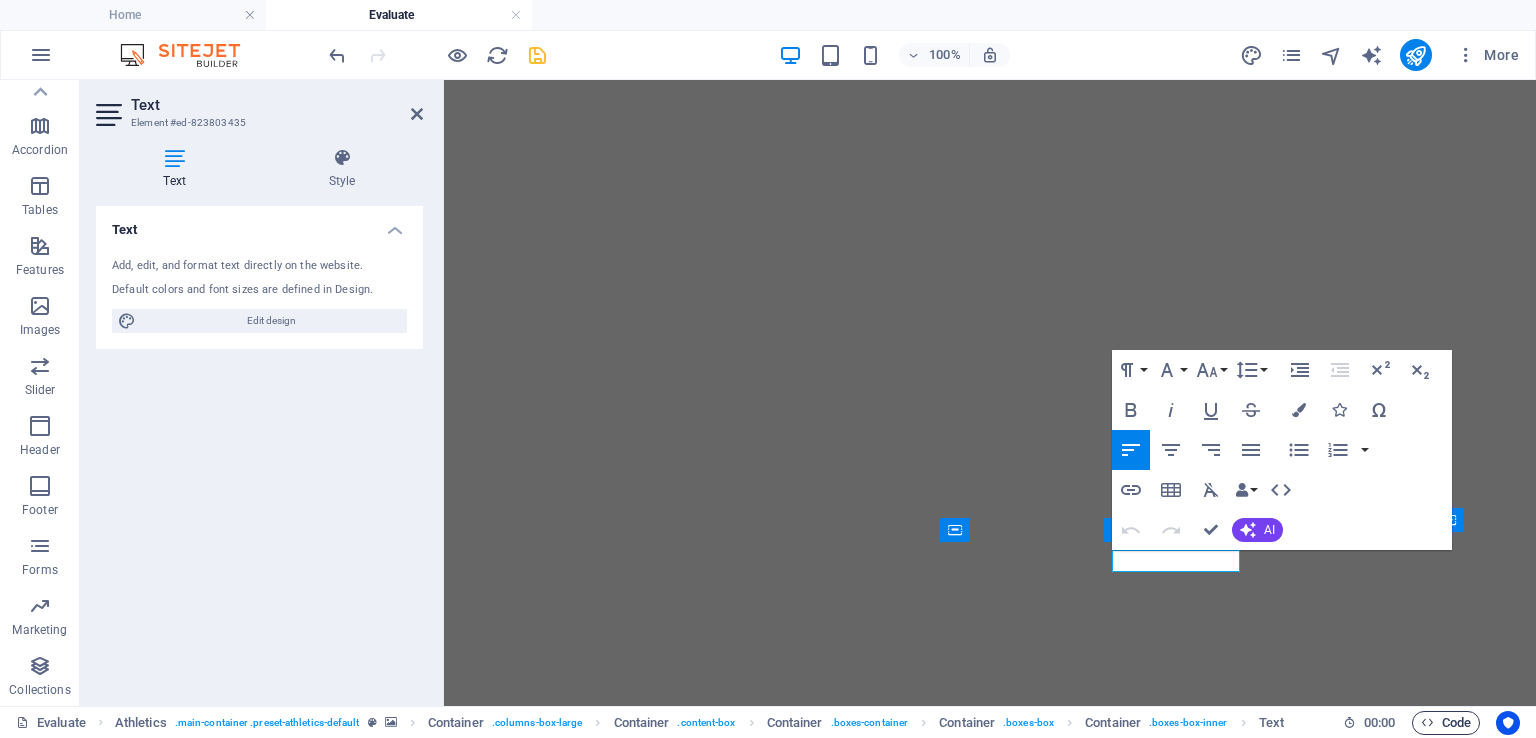 type 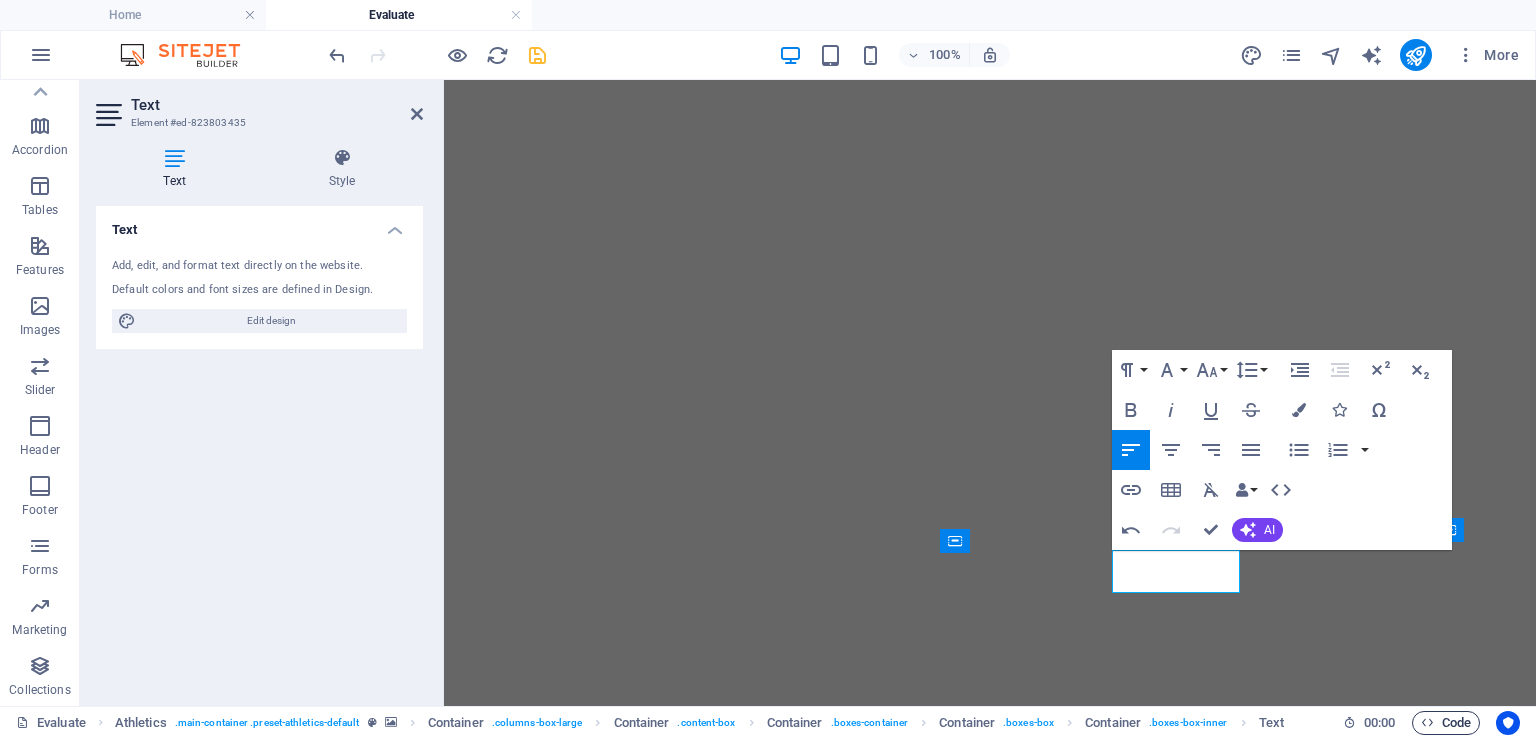 scroll, scrollTop: 304, scrollLeft: 0, axis: vertical 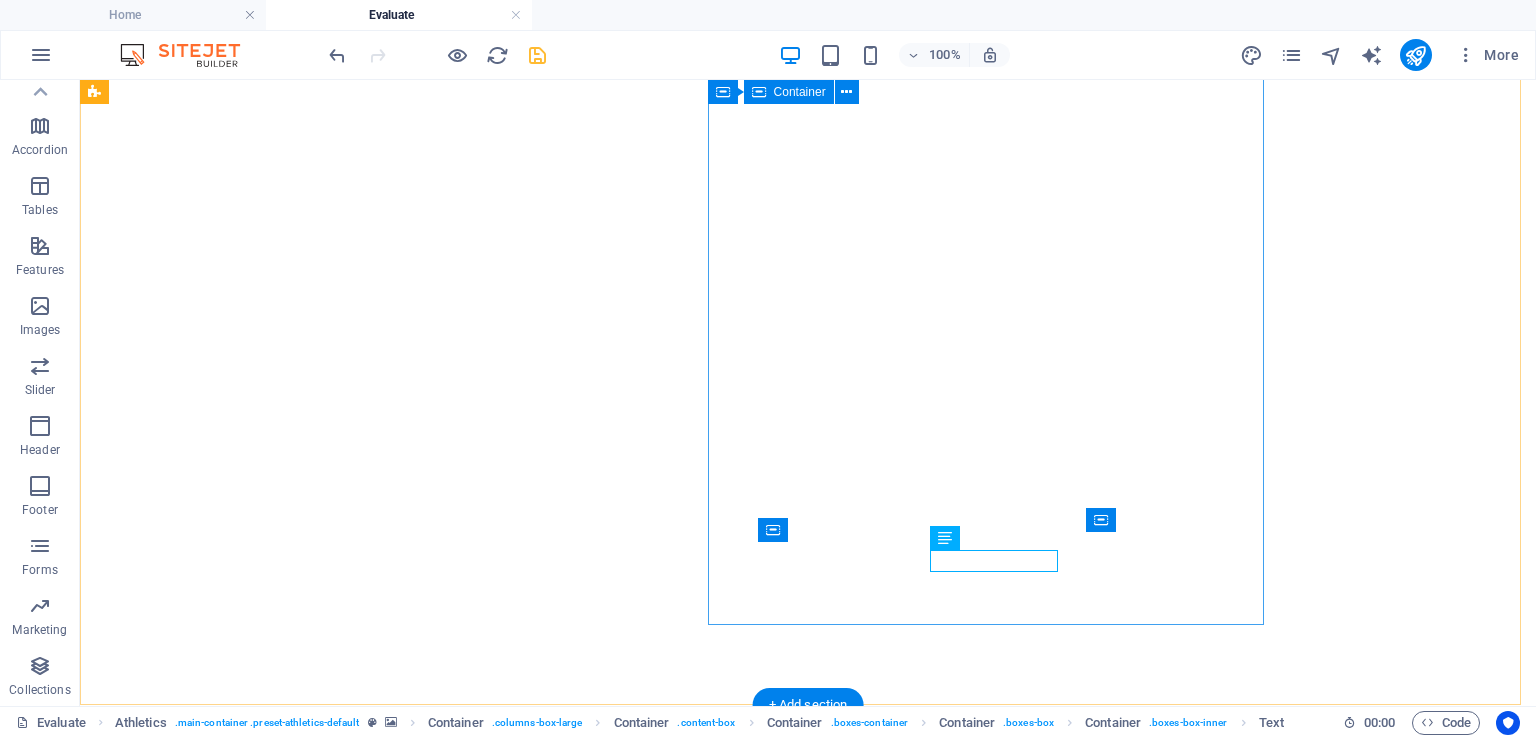 click on "EVALUATE YOUR COUPLE FUNCTIONALITY Lorem ipsum dolor sit amet, consetetur sadipscing elitr, sed diam nonumy eirmod tempor invidunt ut labore et dolore magna aliquyam erat, sed diam voluptua. At vero eos et accusam et justo duo dolores et ea rebum. Stet clita kasd gubergren. Unreadable? Load new Send your answers
Professional High Fidelity  Focused on intervention" at bounding box center [808, 3965] 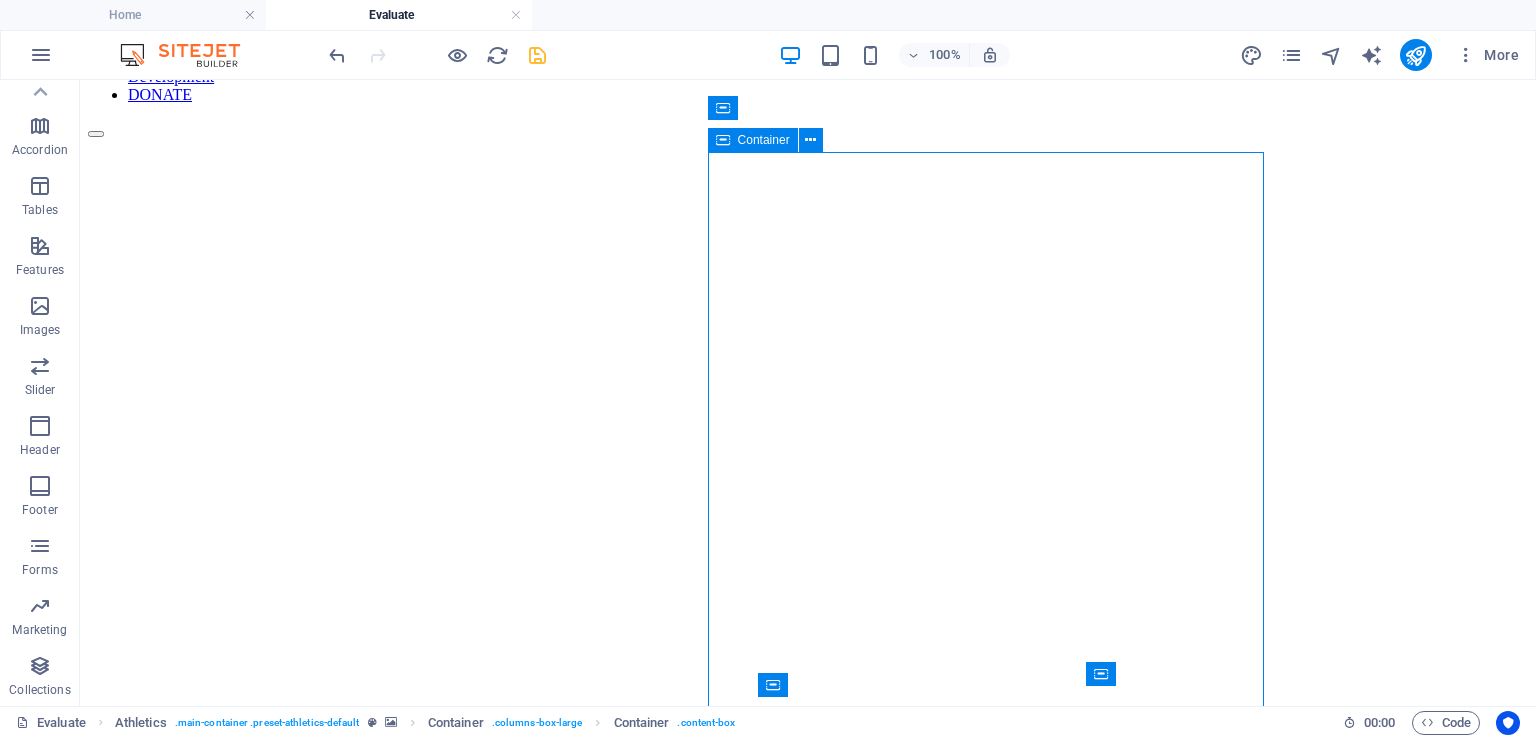 scroll, scrollTop: 200, scrollLeft: 0, axis: vertical 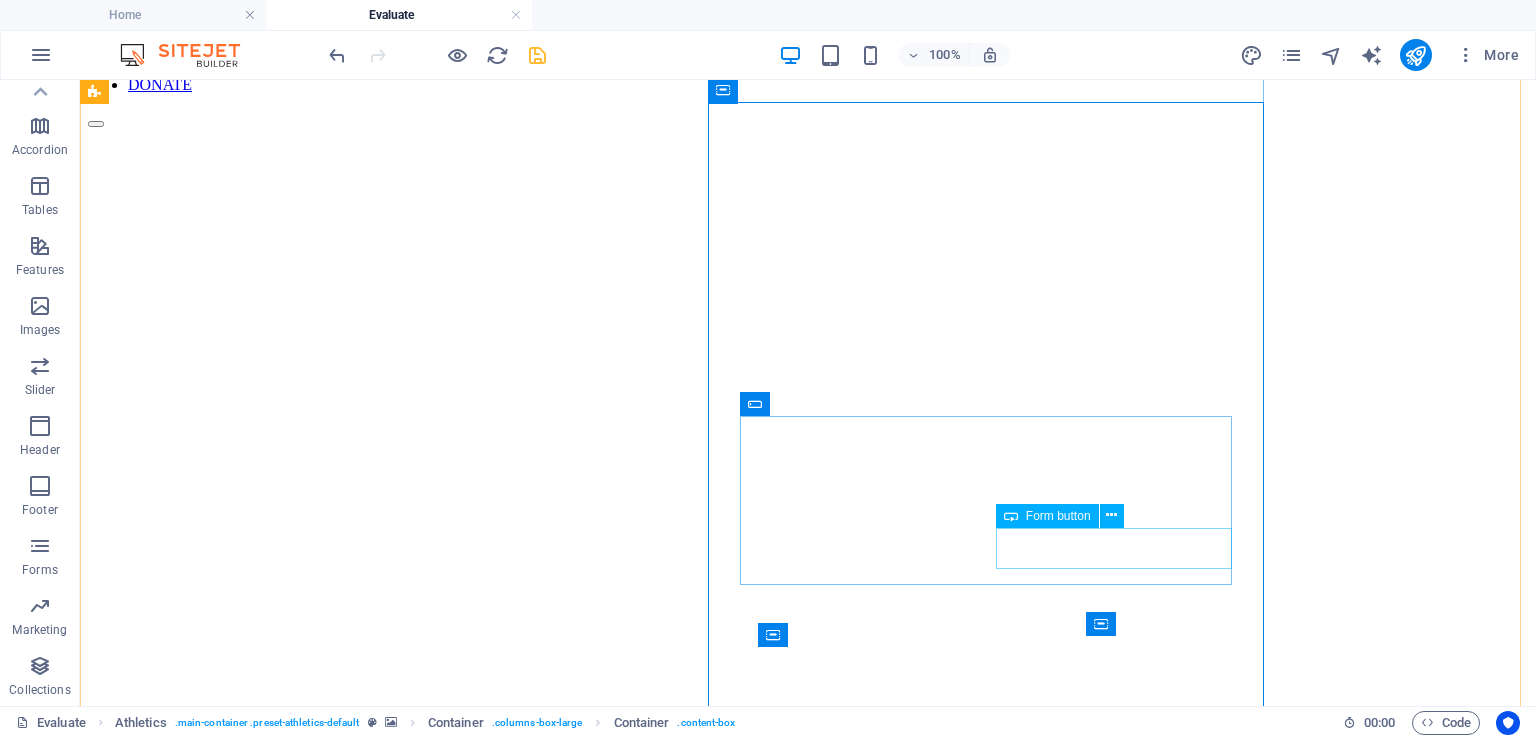 click on "Send your answers" at bounding box center [808, 1458] 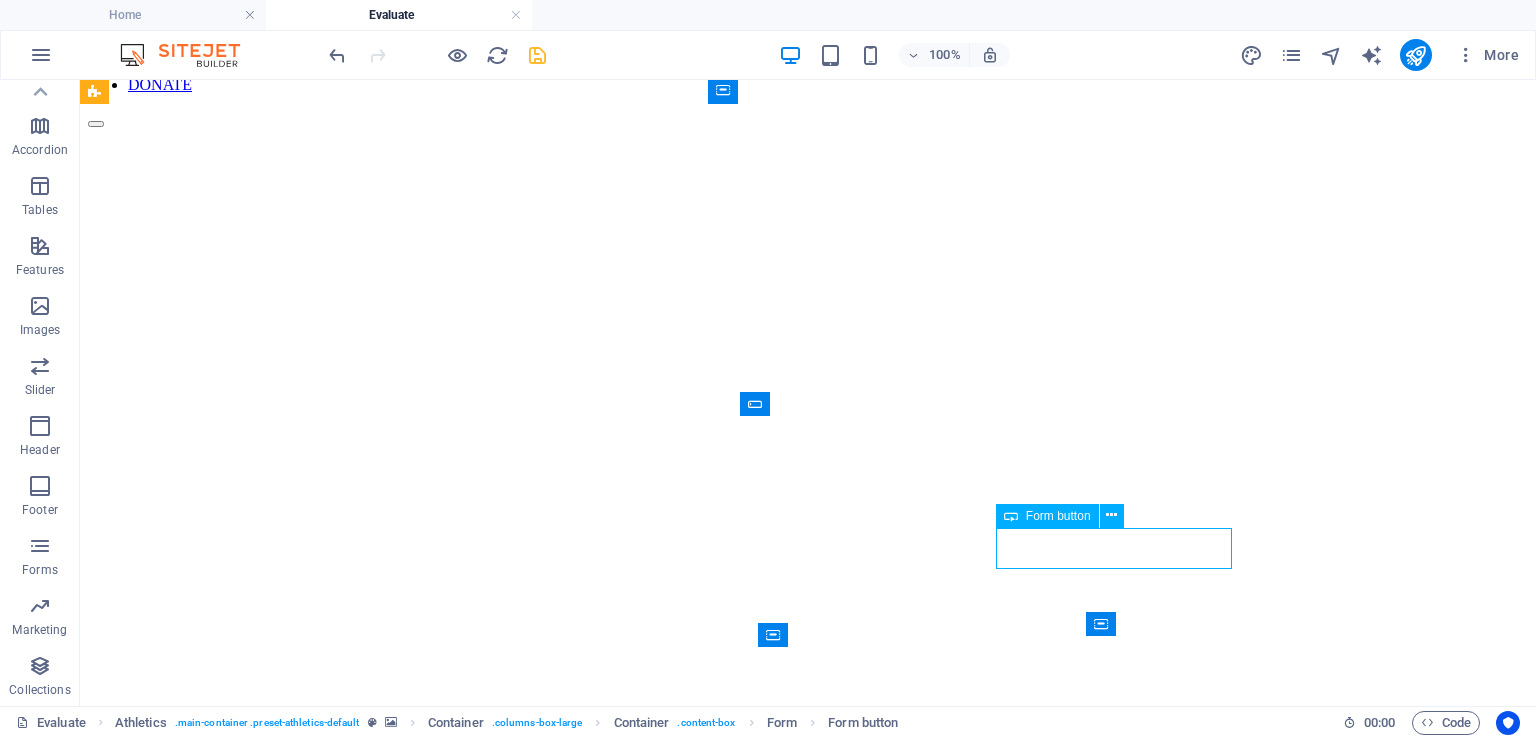click on "Send your answers" at bounding box center (808, 1458) 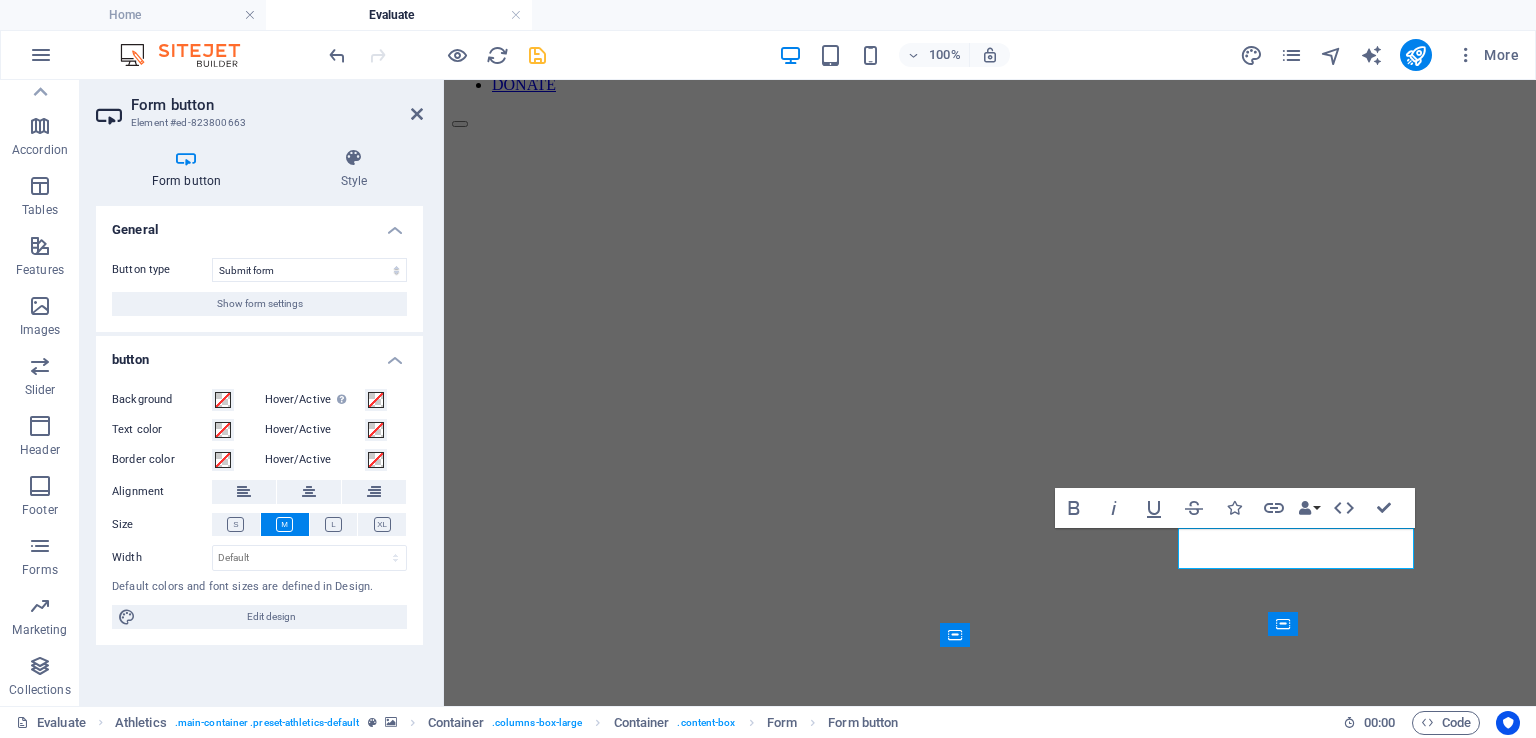 type on "Sign up now" 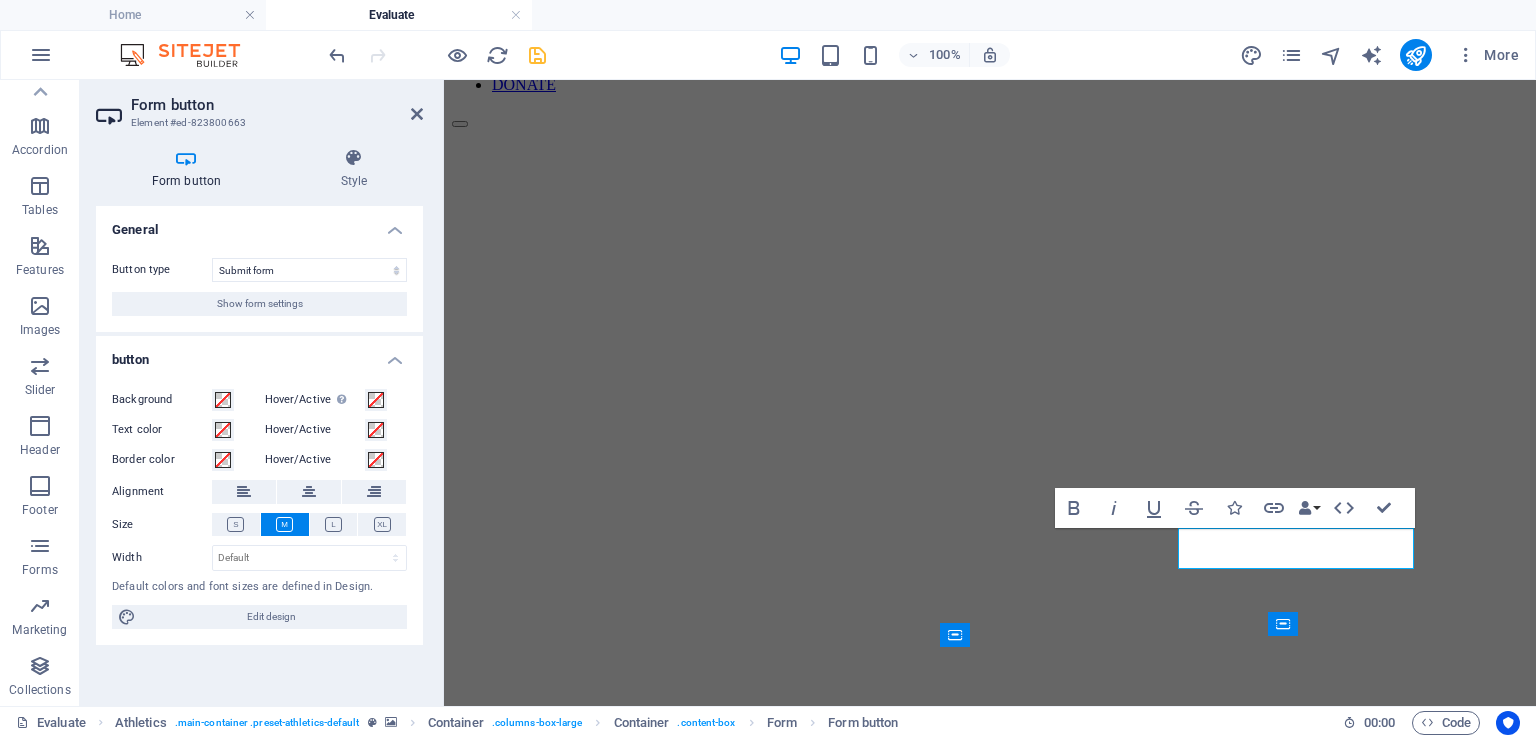 click on "I  want  to  evaluate  my" at bounding box center (515, 1458) 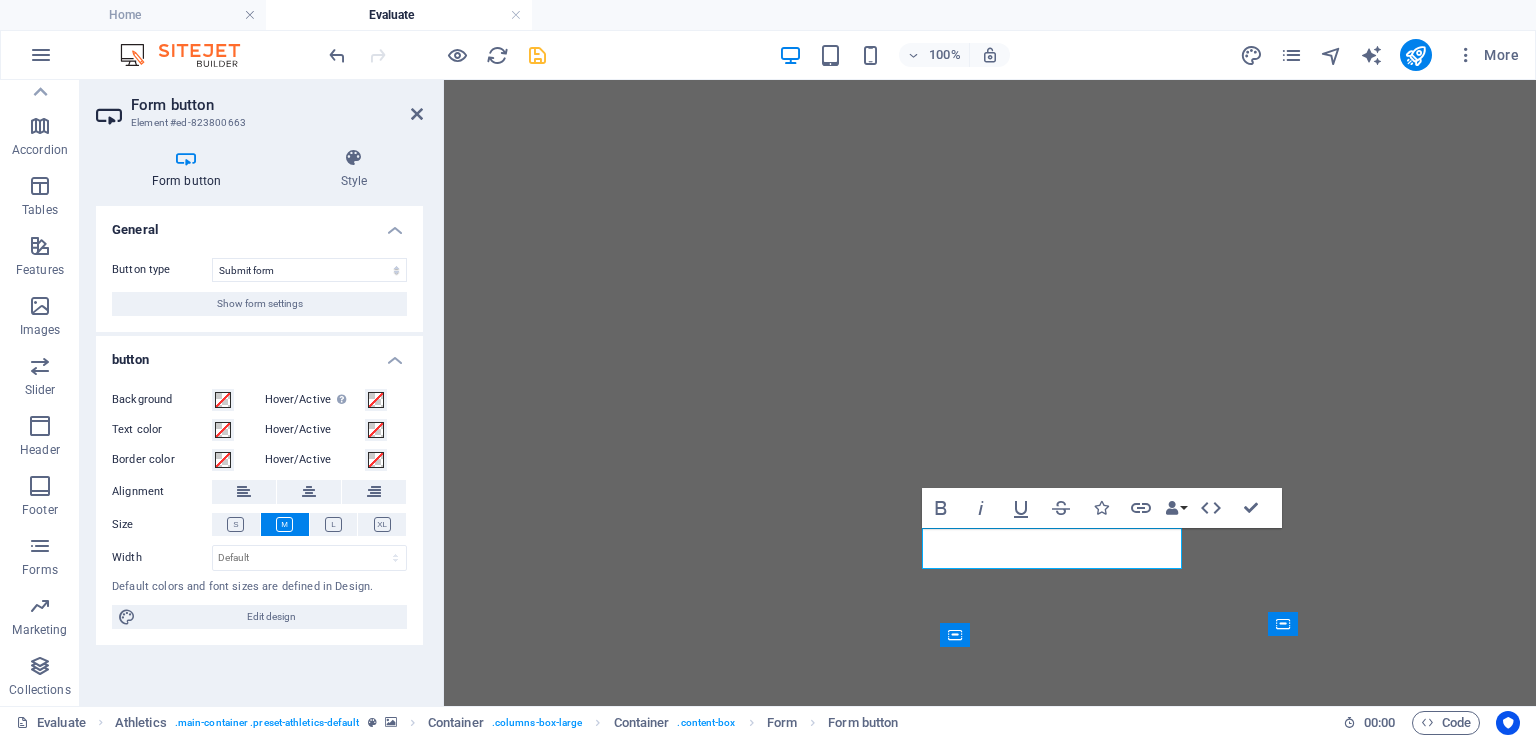 scroll, scrollTop: 200, scrollLeft: 0, axis: vertical 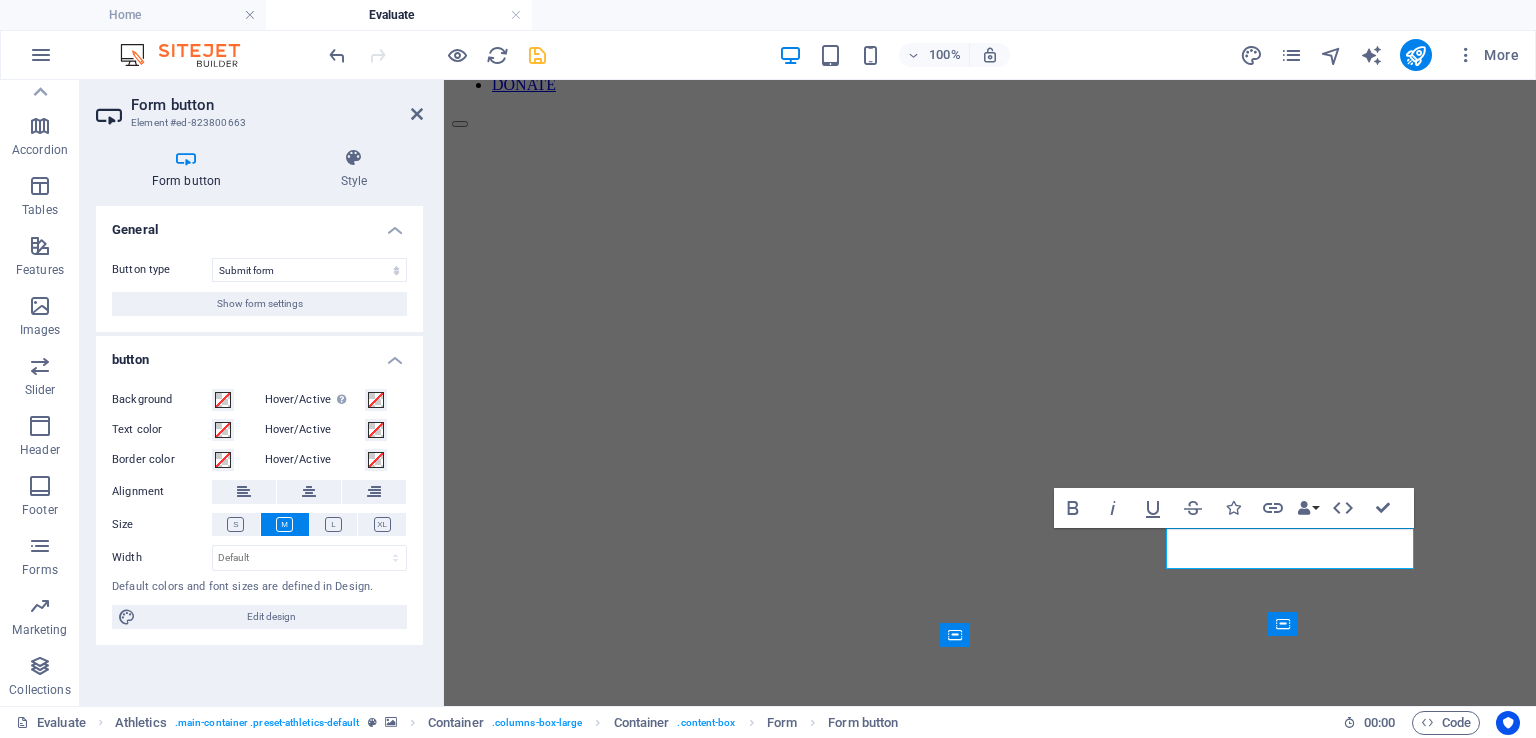 click on "I  want  to  evaluate  my  romantic" at bounding box center [541, 1458] 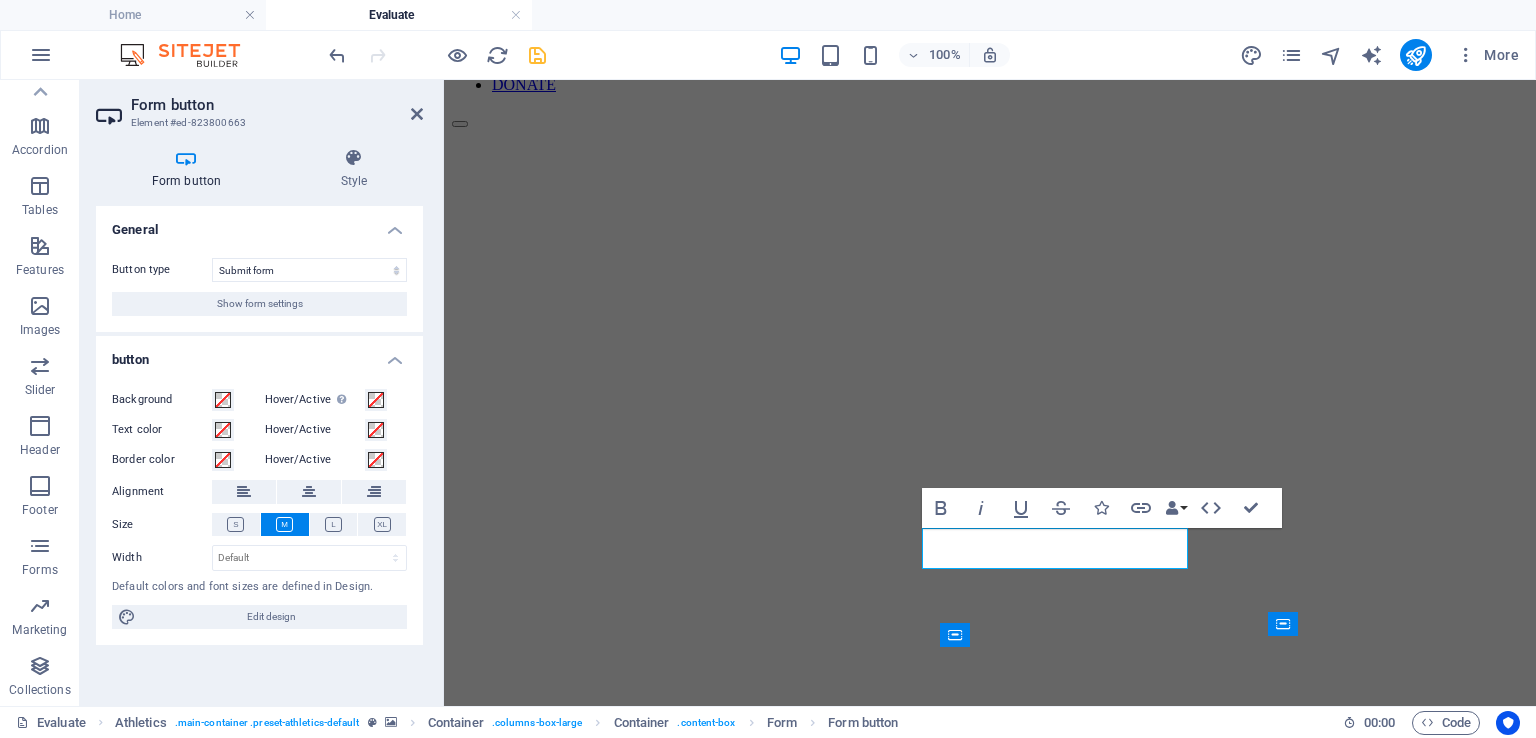 scroll, scrollTop: 256, scrollLeft: 0, axis: vertical 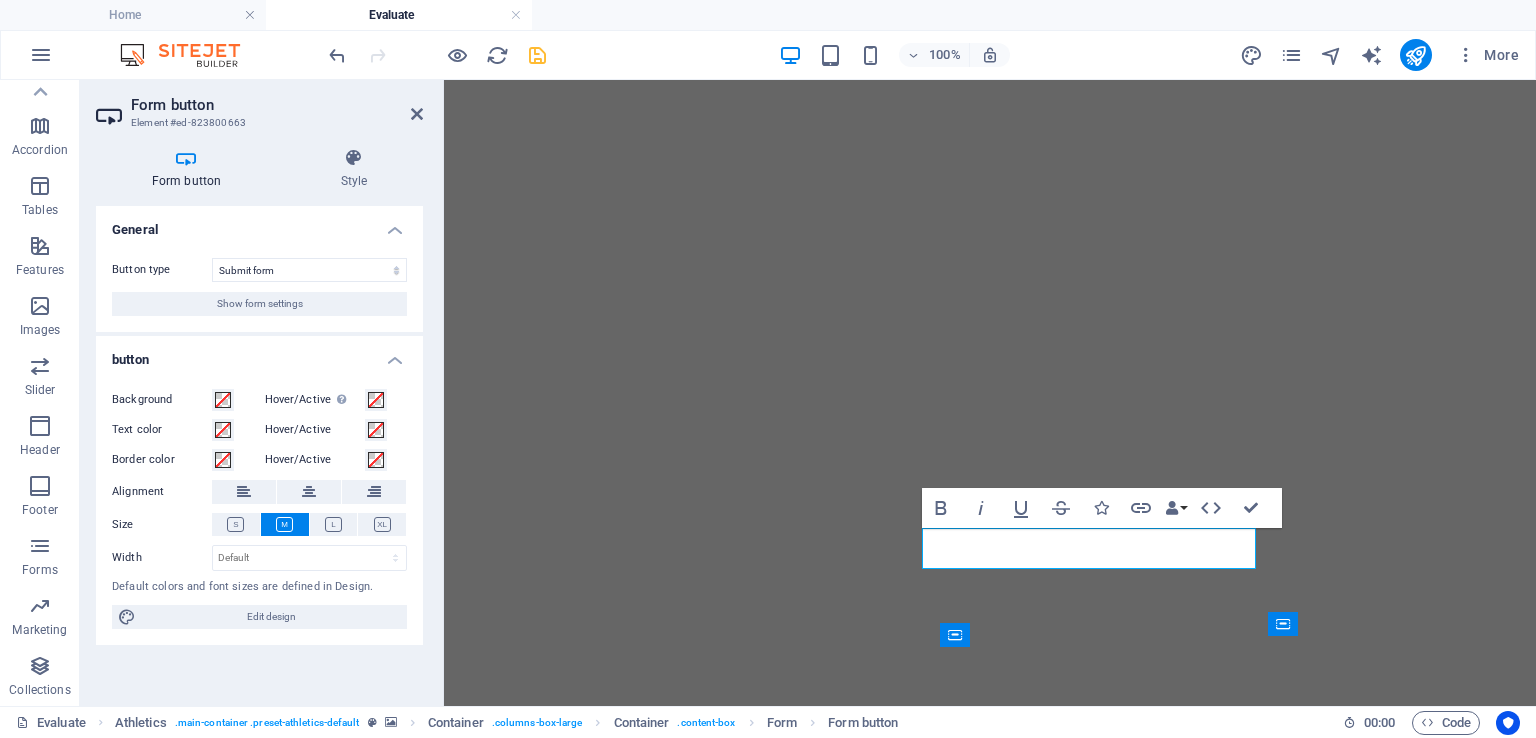 click on "I  want  to  evaluate  my  romantic  relationship" at bounding box center [575, 1458] 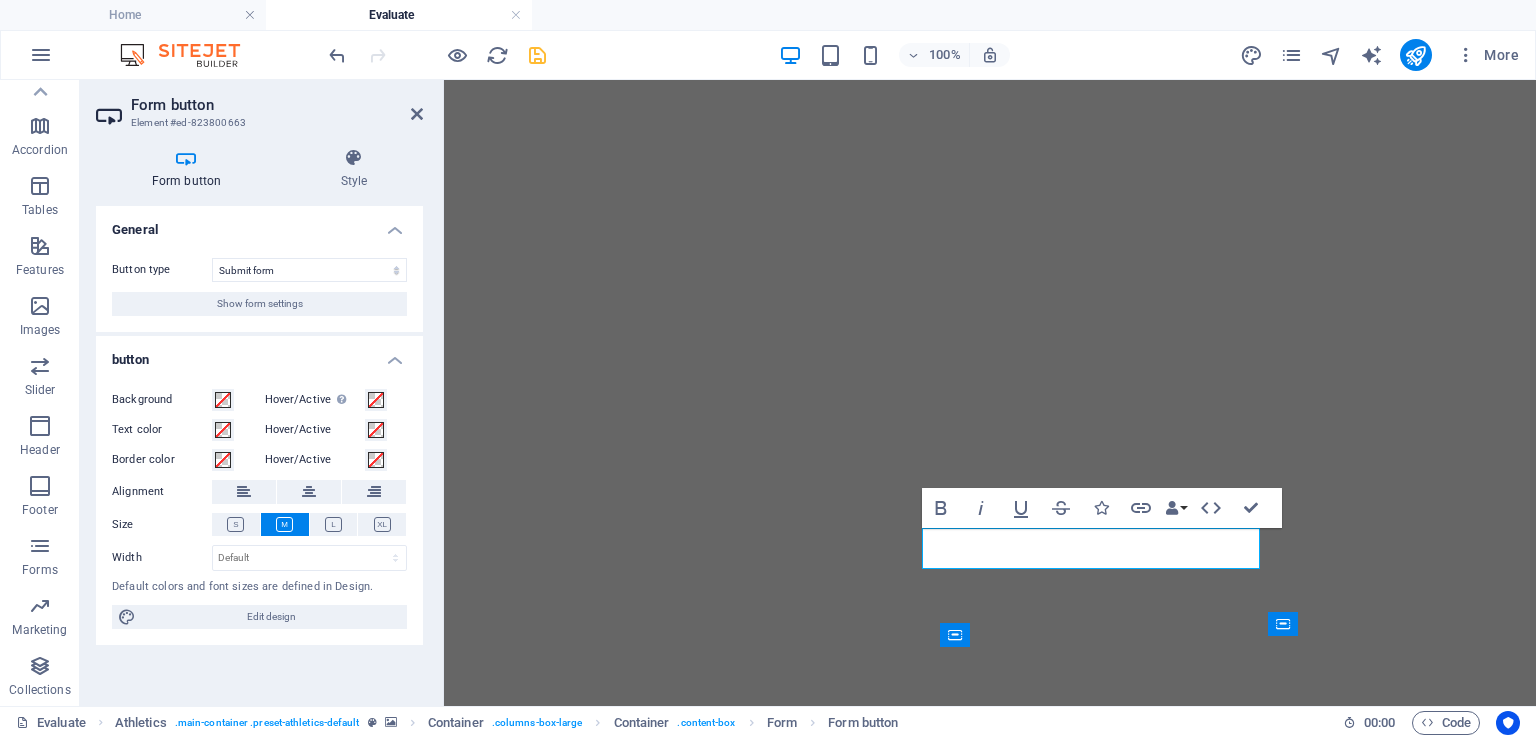 click on "I  want  to  evaluate  my  romantic  relationship." at bounding box center (577, 1458) 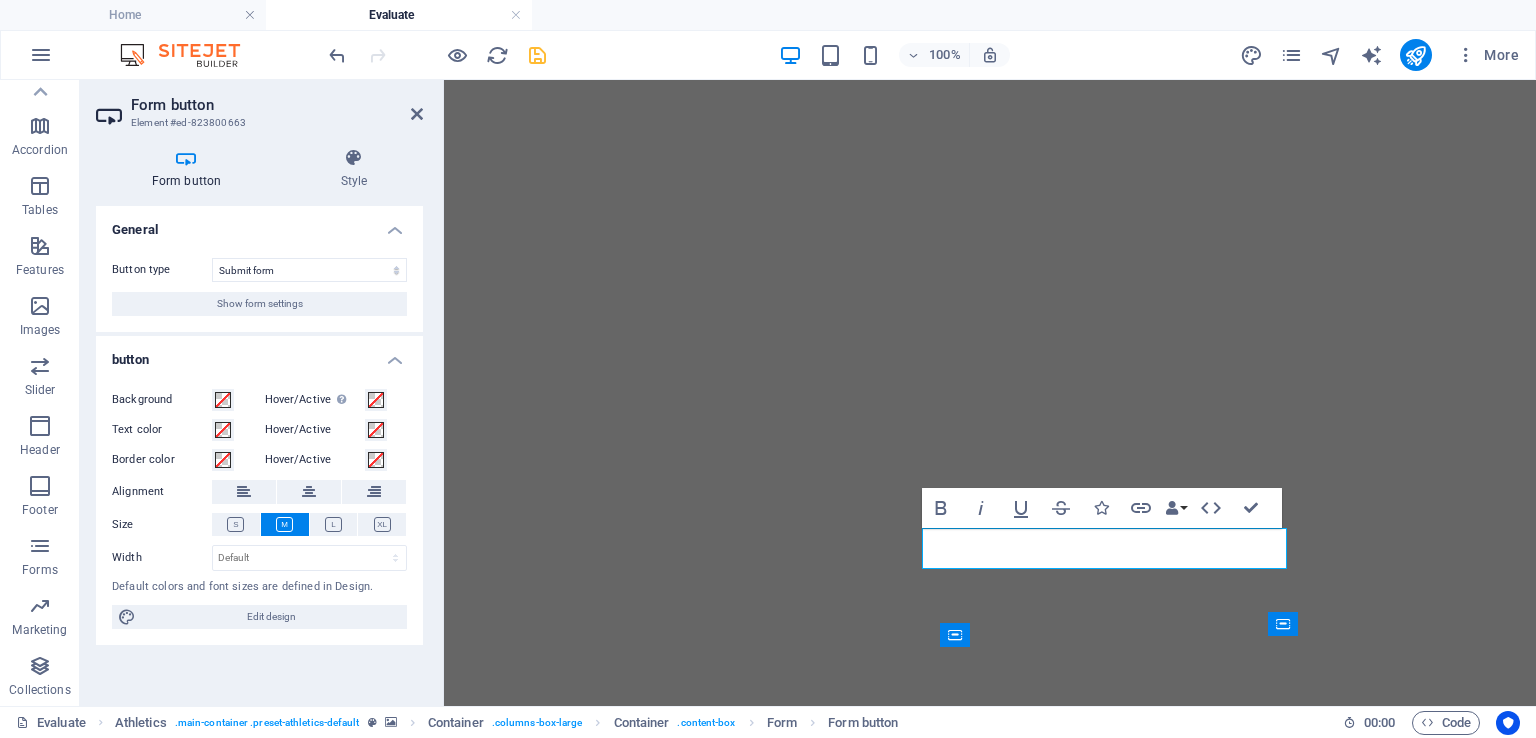 click on "I  want  to  evaluate  my  romantic  relationship.  Take" at bounding box center (591, 1458) 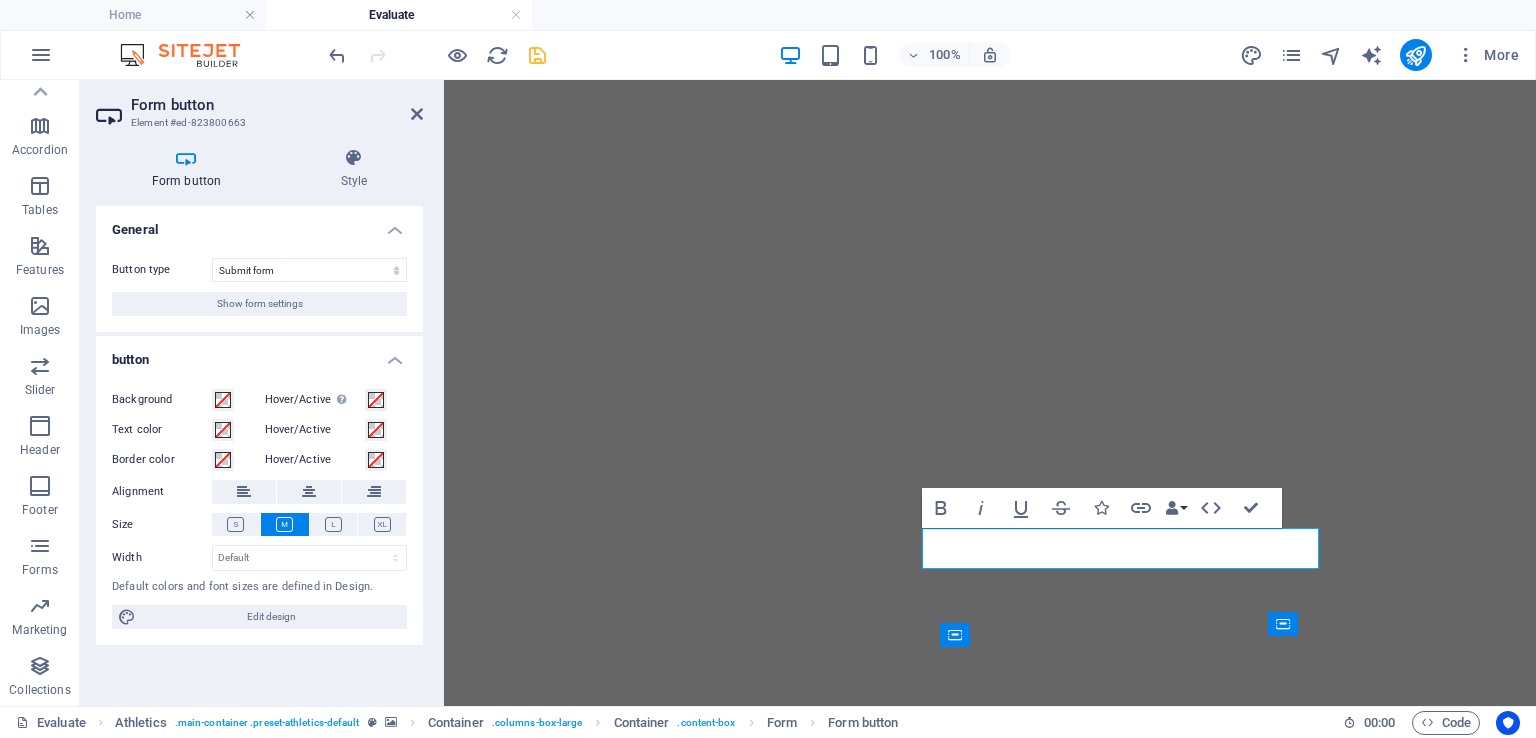 click on "I  want  to  evaluate  my  romantic  relationship.  Take  me" at bounding box center (600, 1458) 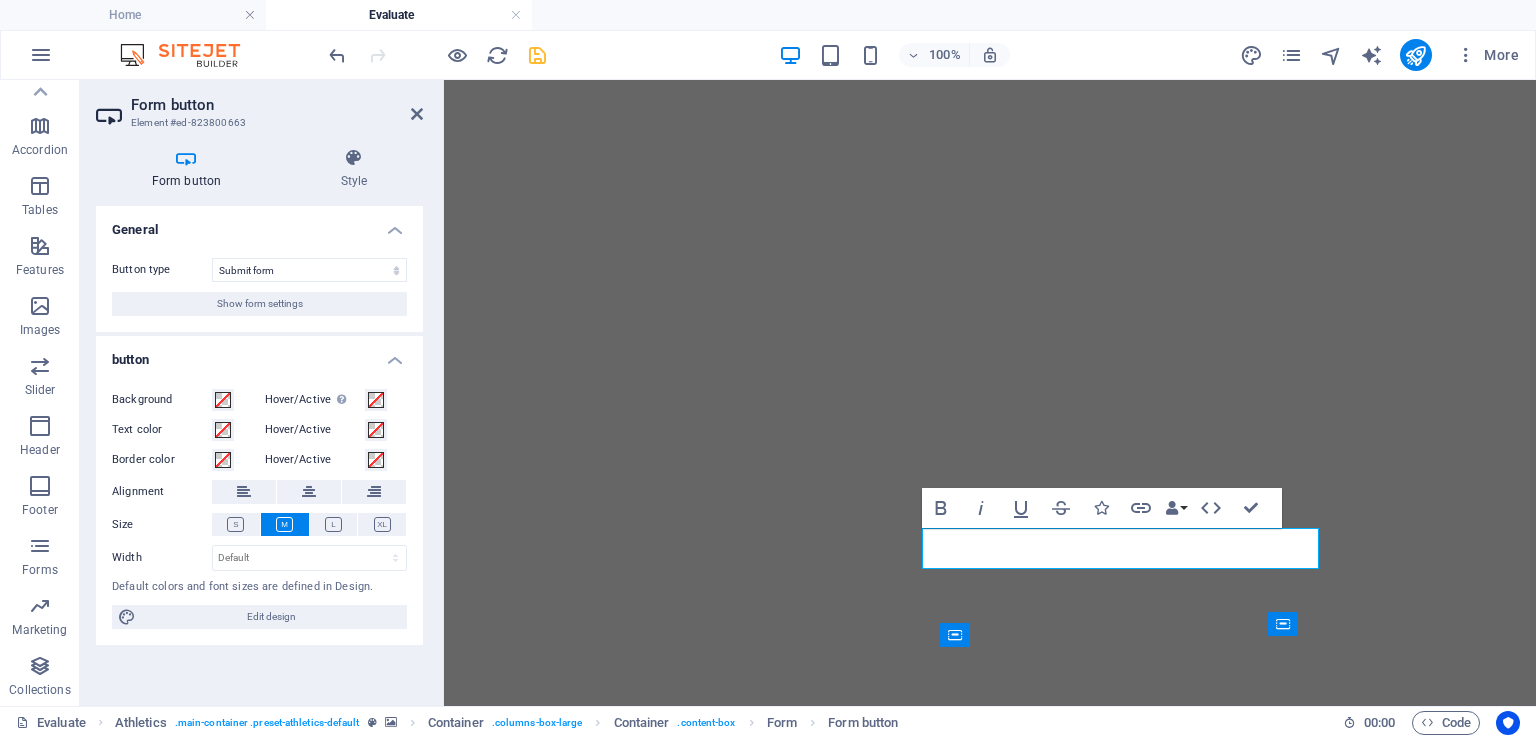 click on "I  want  to  evaluate  my  romantic  relationship.  Take  me" at bounding box center [600, 1458] 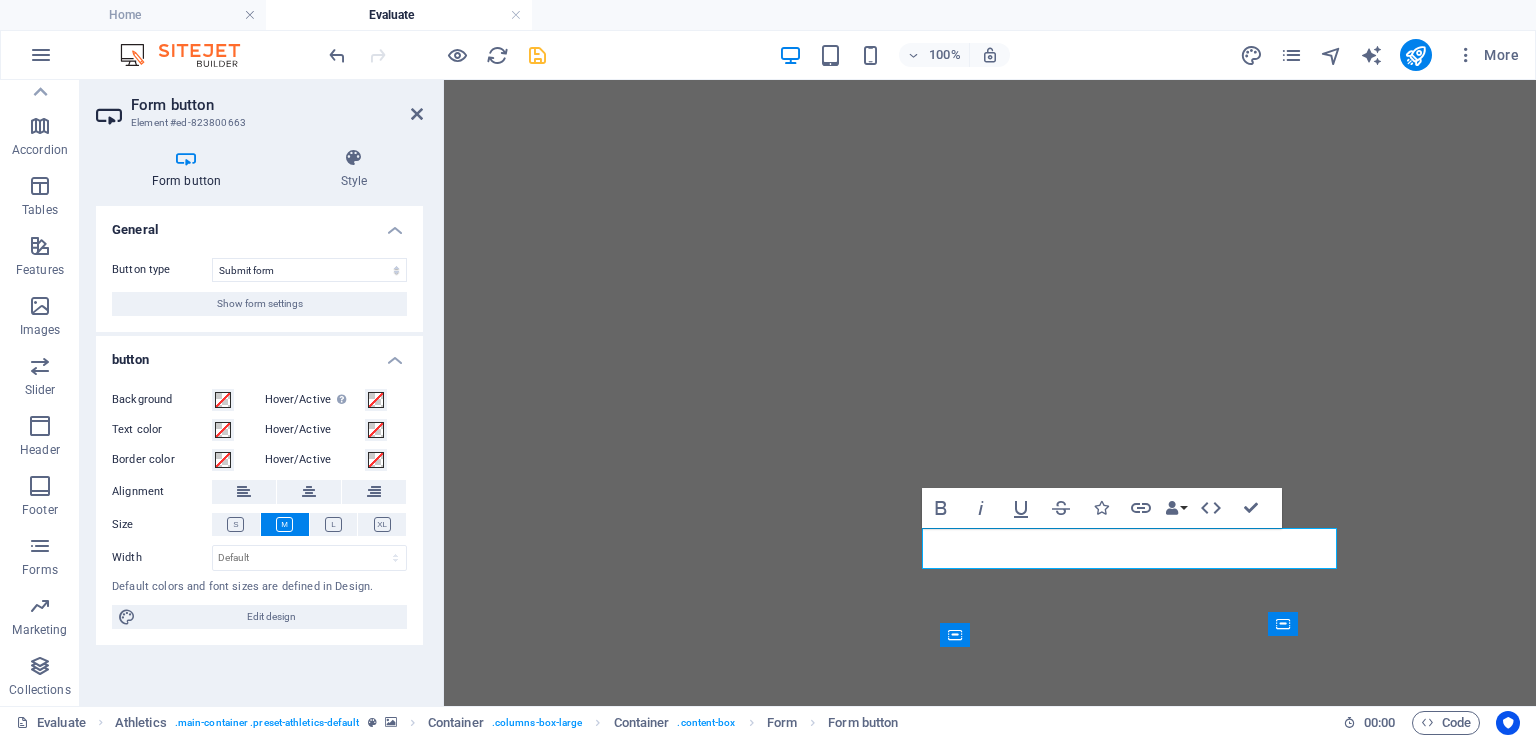 click on "I  want  to  evaluate  my  romantic  relationship.  Take  me  to" at bounding box center [606, 1458] 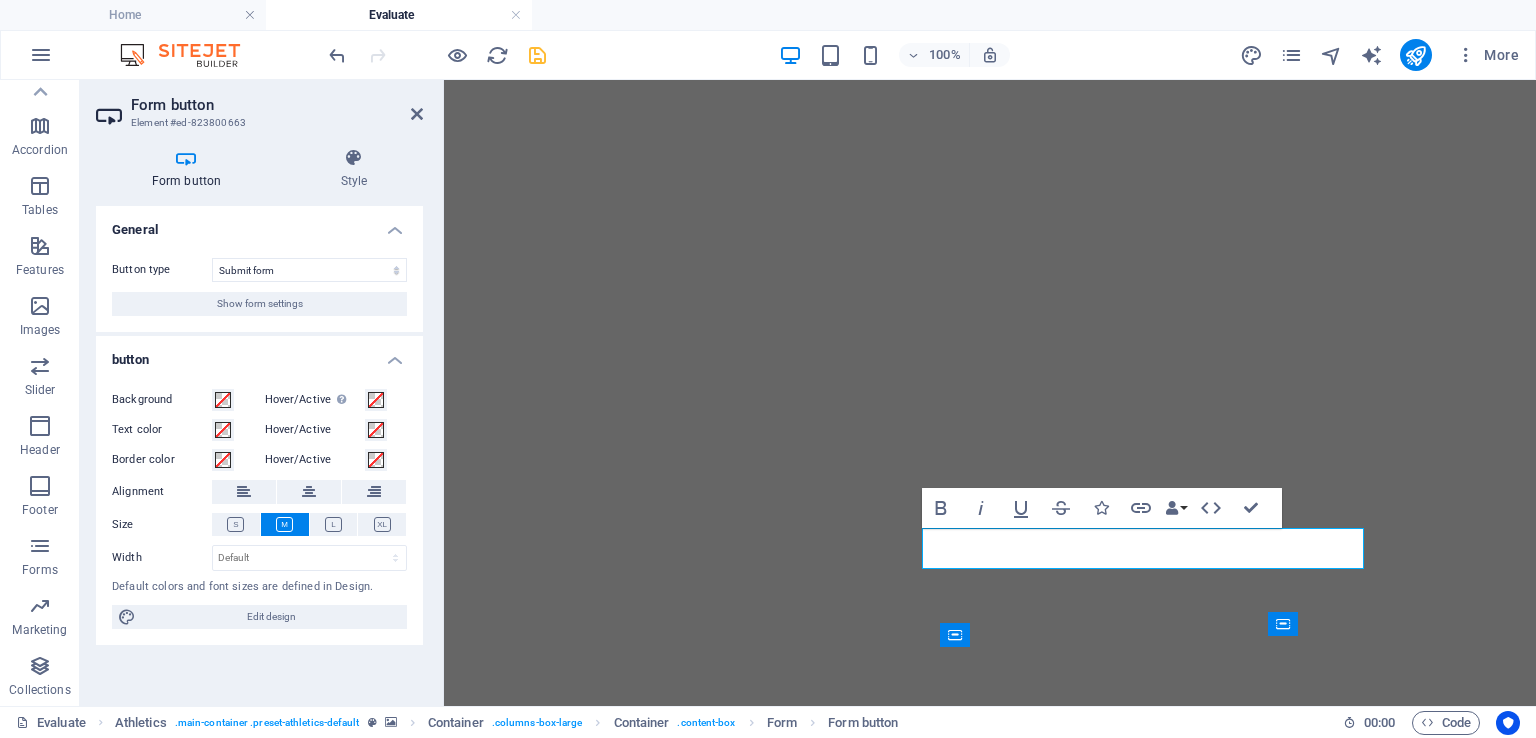 click on "I  want  to  evaluate  my  romantic  relationship.  Take  me  to  the" at bounding box center (615, 1458) 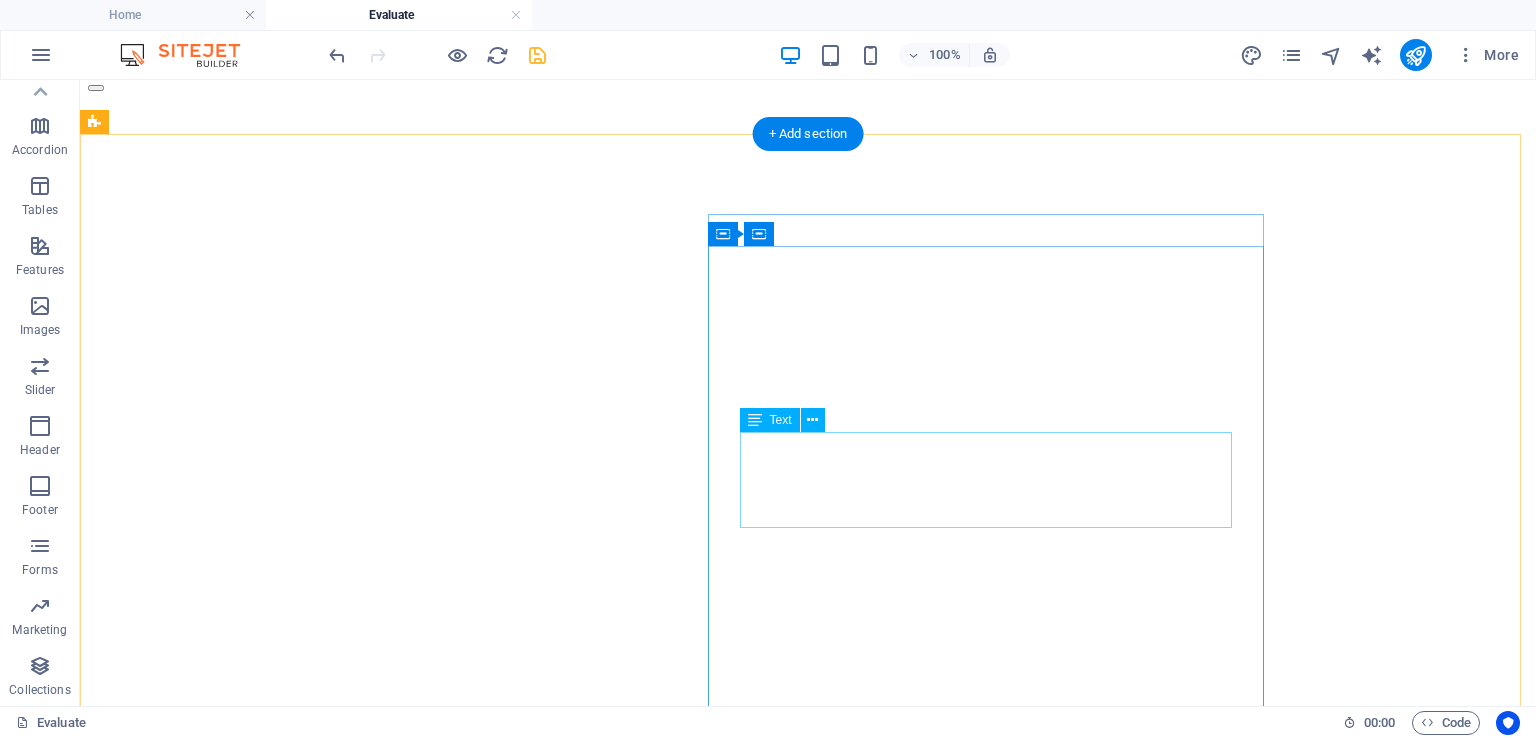 scroll, scrollTop: 56, scrollLeft: 0, axis: vertical 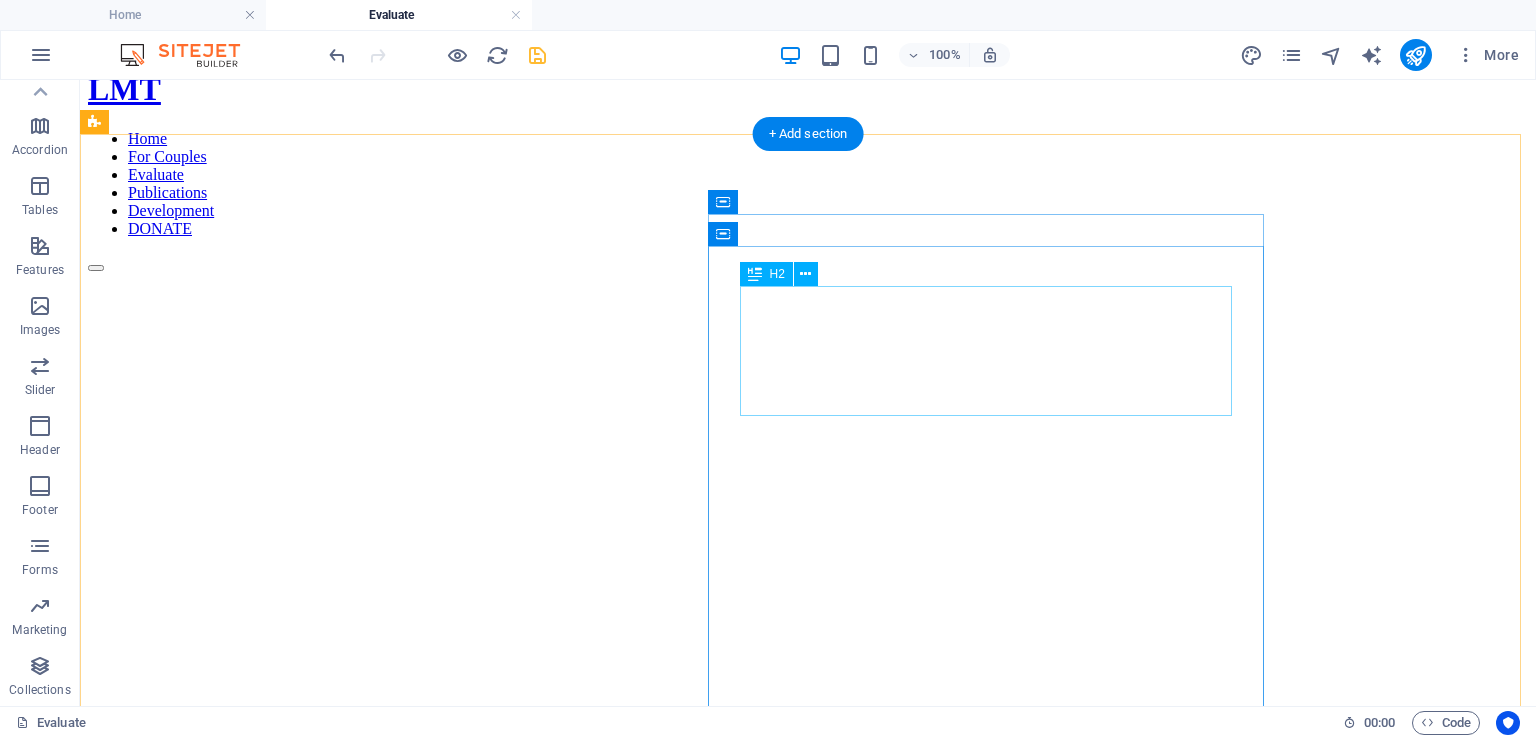 click on "EVALUATE YOUR COUPLE FUNCTIONALITY" at bounding box center [808, 1331] 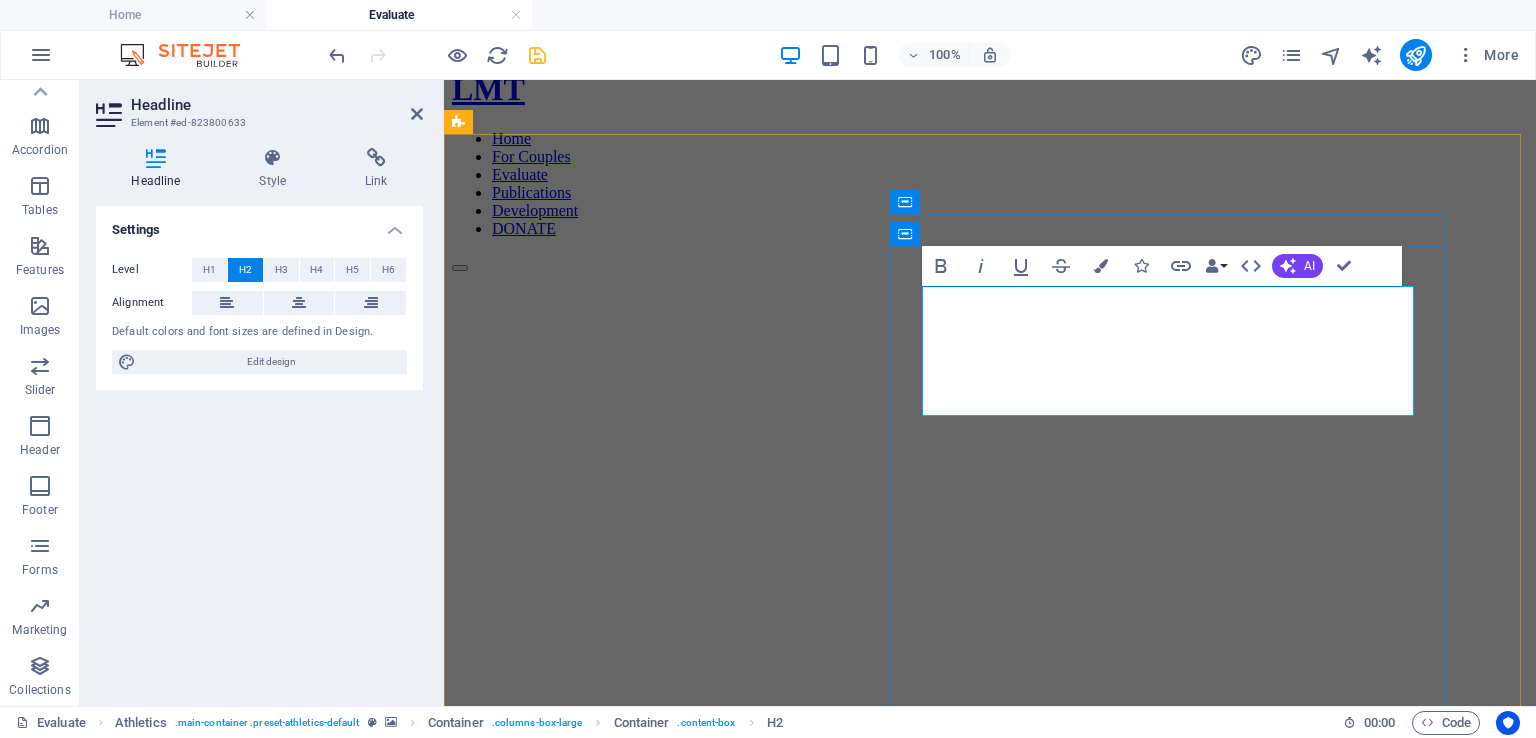 click on "EVALUATE YOUR COUPLE FUNCTIONALITY" at bounding box center [990, 1331] 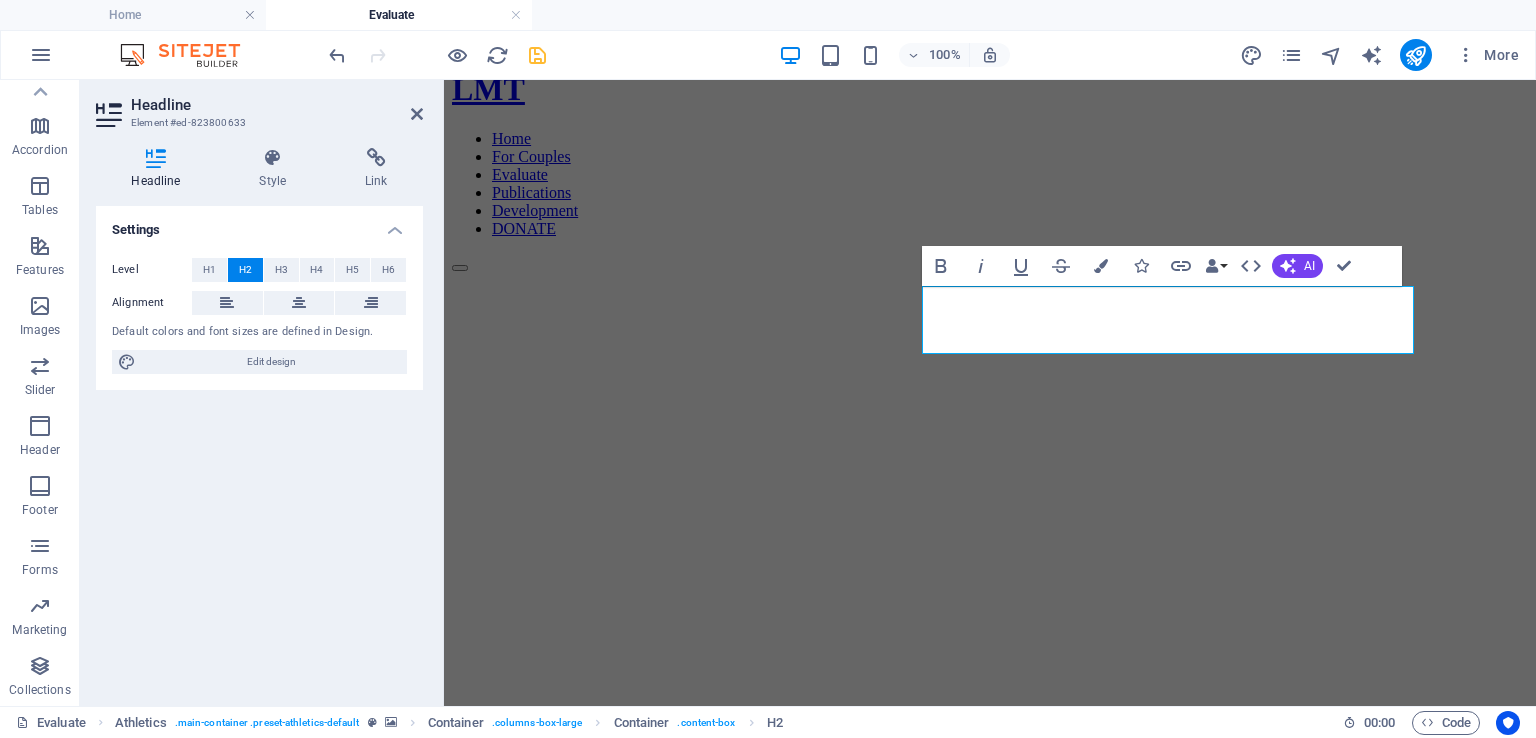type 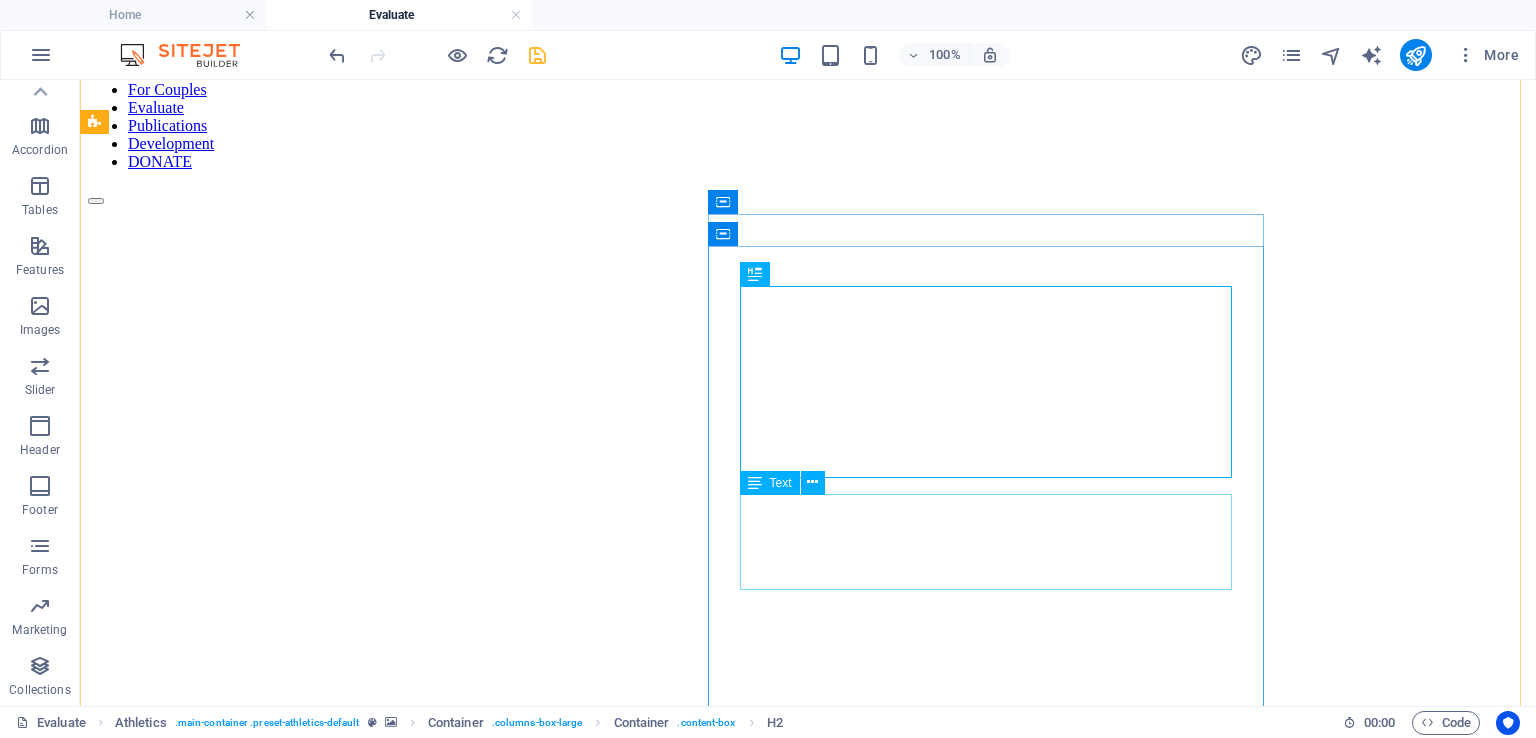 scroll, scrollTop: 156, scrollLeft: 0, axis: vertical 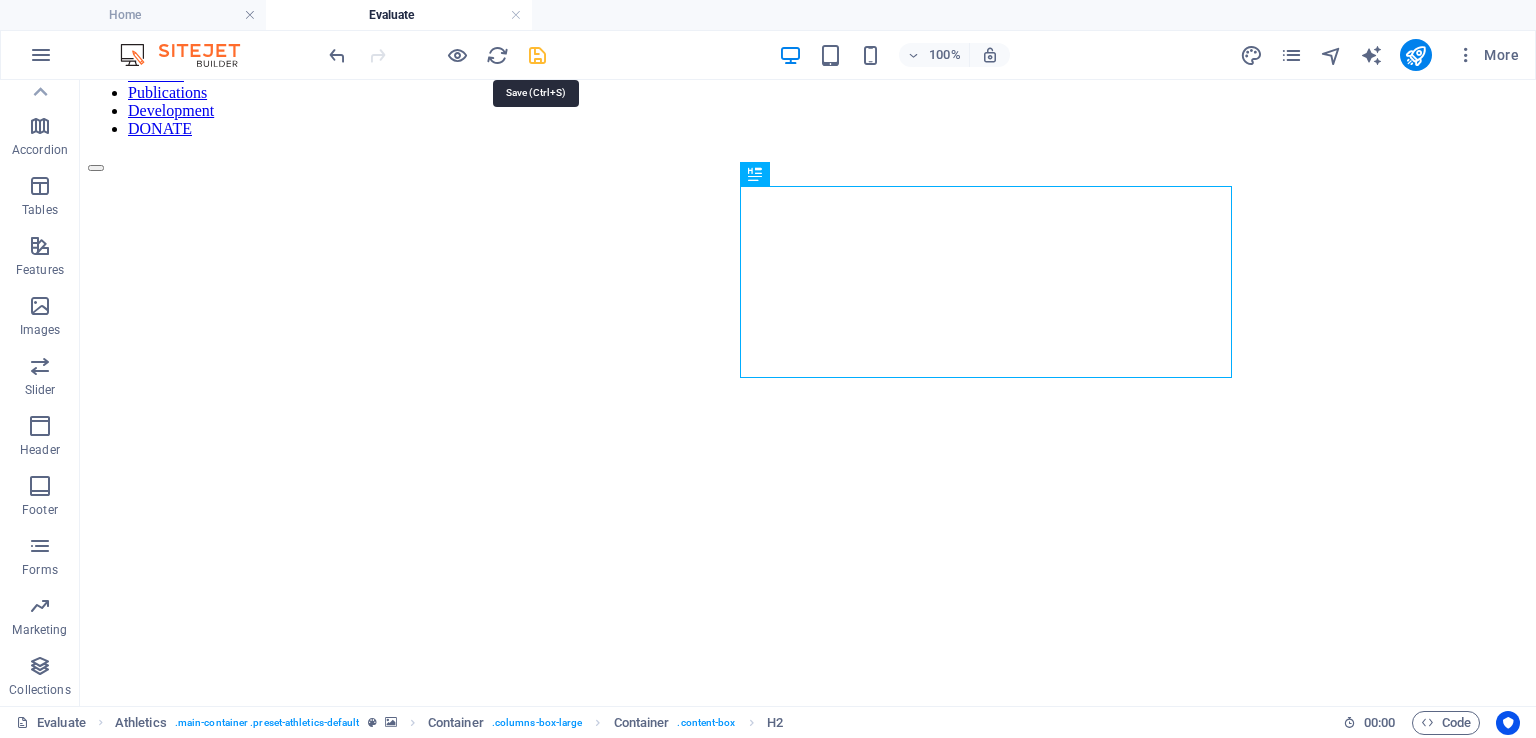 click at bounding box center (537, 55) 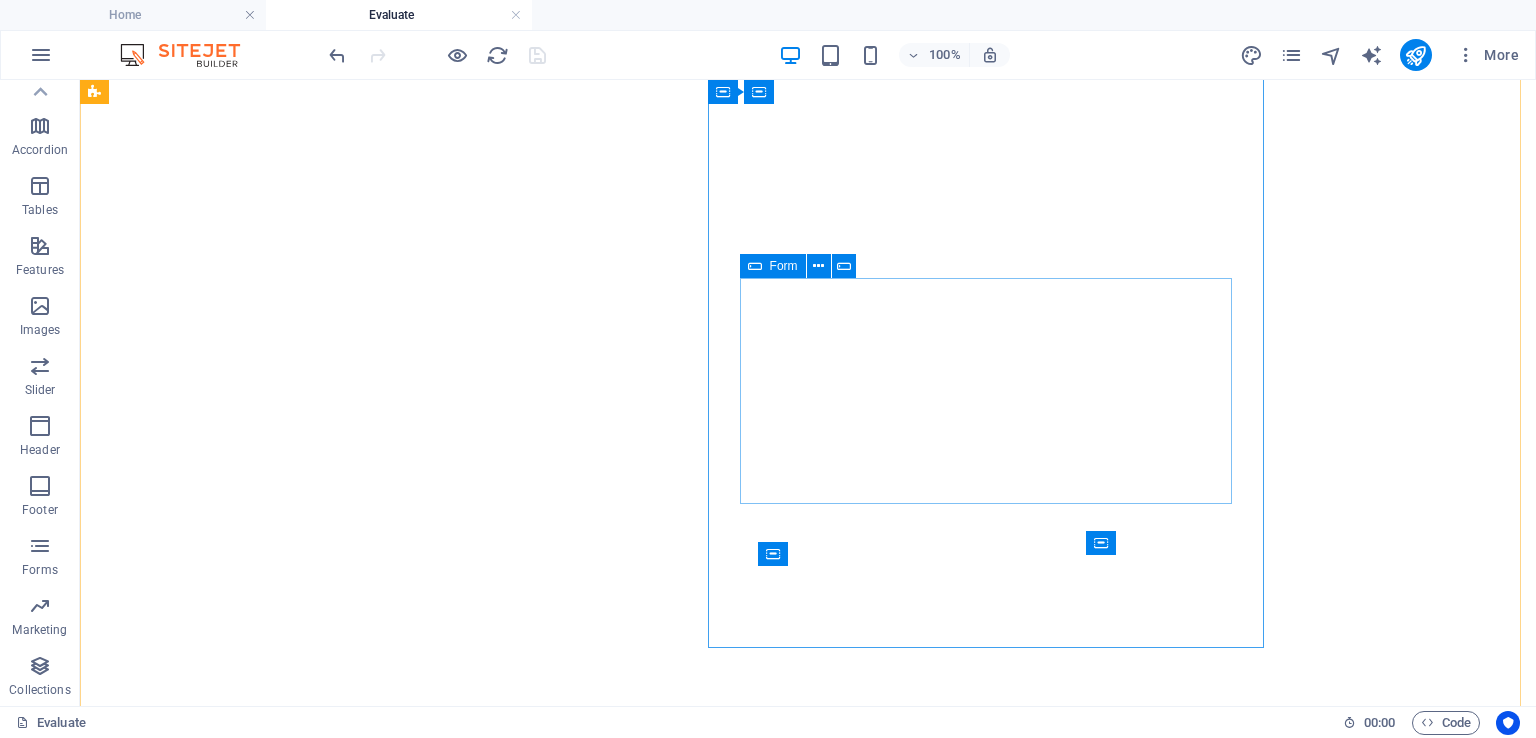 scroll, scrollTop: 300, scrollLeft: 0, axis: vertical 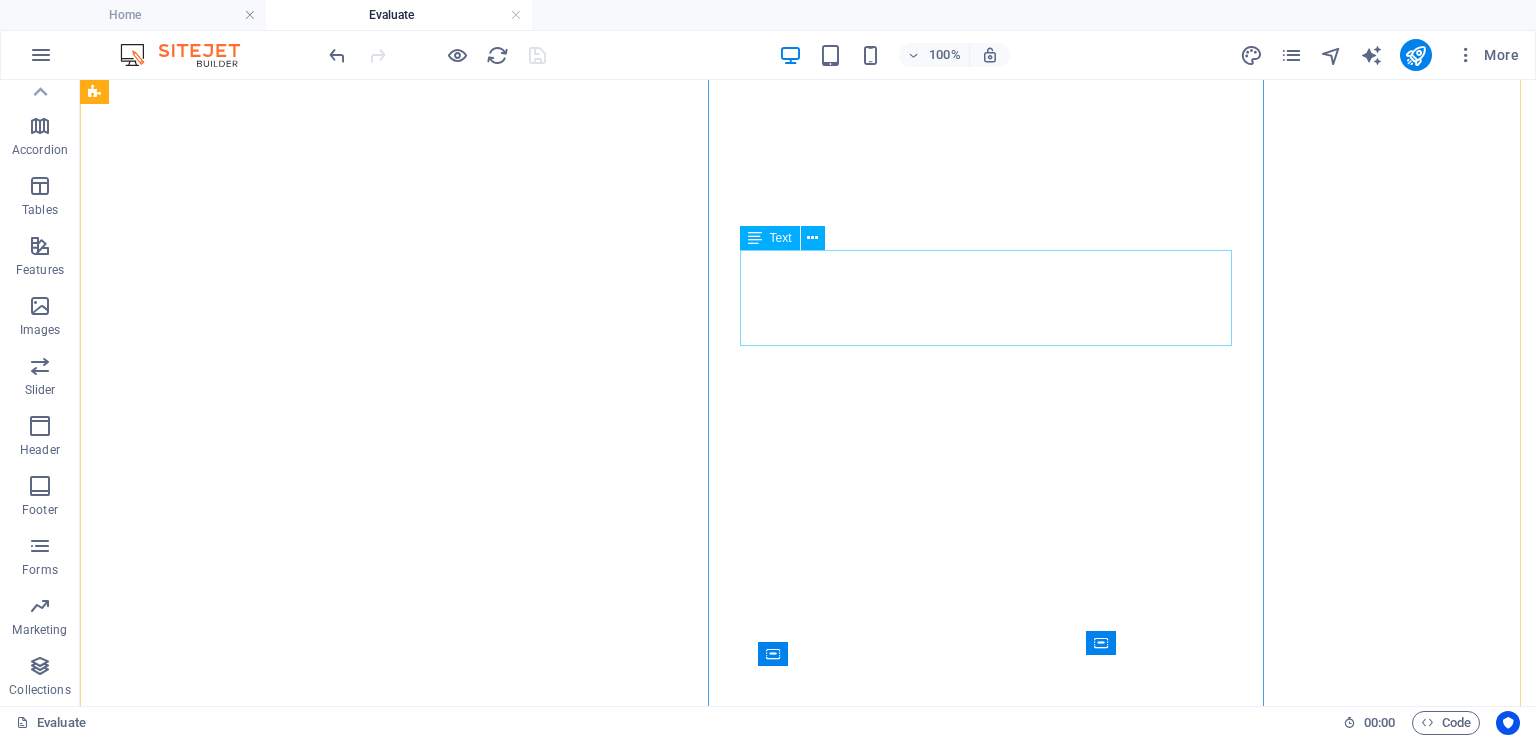 click on "Lorem ipsum dolor sit amet, consetetur sadipscing elitr, sed diam nonumy eirmod tempor invidunt ut labore et dolore magna aliquyam erat, sed diam voluptua. At vero eos et accusam et justo duo dolores et ea rebum. Stet clita kasd gubergren." at bounding box center (808, 1233) 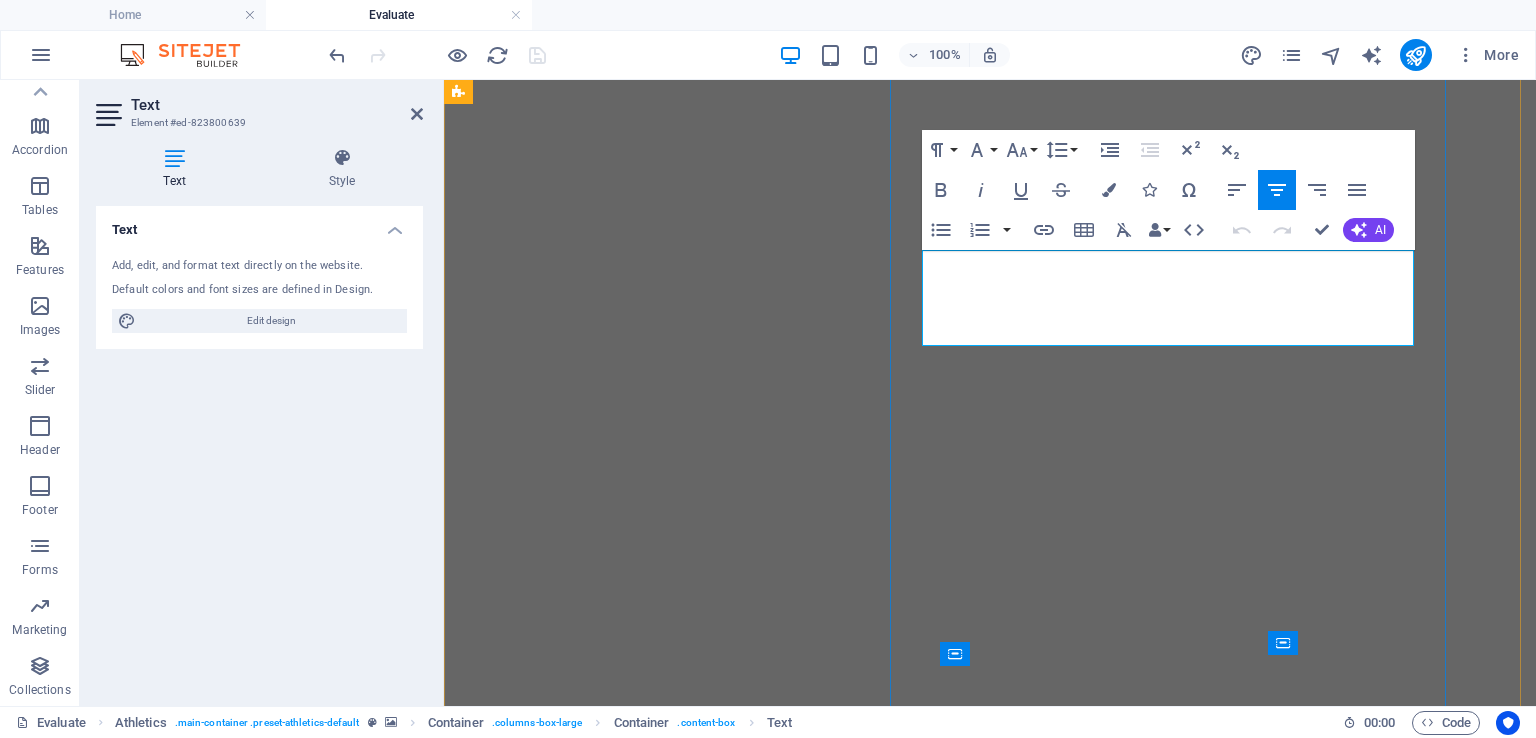 click on "Lorem ipsum dolor sit amet, consetetur sadipscing elitr, sed diam nonumy eirmod tempor invidunt ut labore et dolore magna aliquyam erat, sed diam voluptua. At vero eos et accusam et justo duo dolores et ea rebum. Stet clita kasd gubergren." at bounding box center (990, 1233) 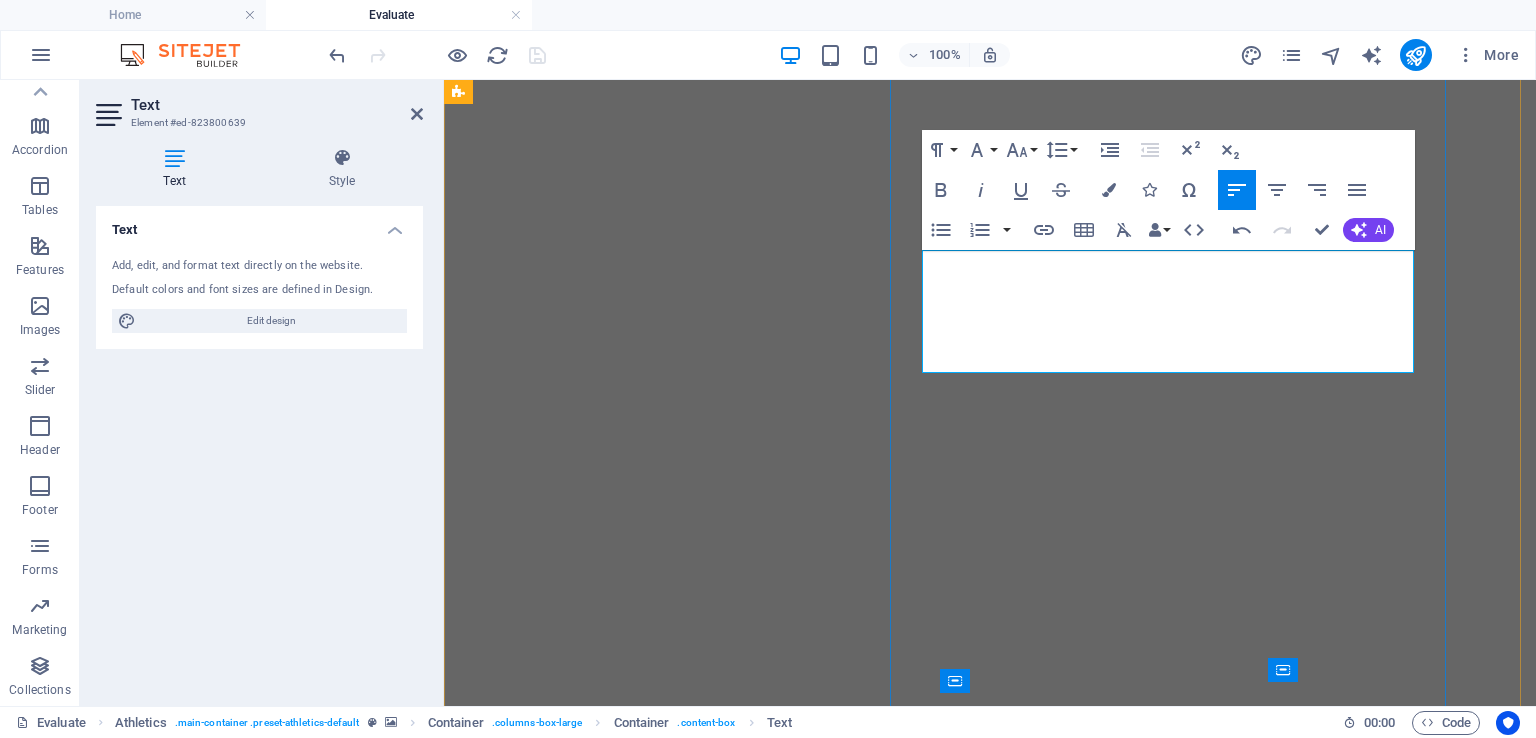 click on "After you complete this questionnaire with the requested information, you will be redirected to another questionnaire. After completing it, we will contact you and send you the results for free." at bounding box center (990, 1260) 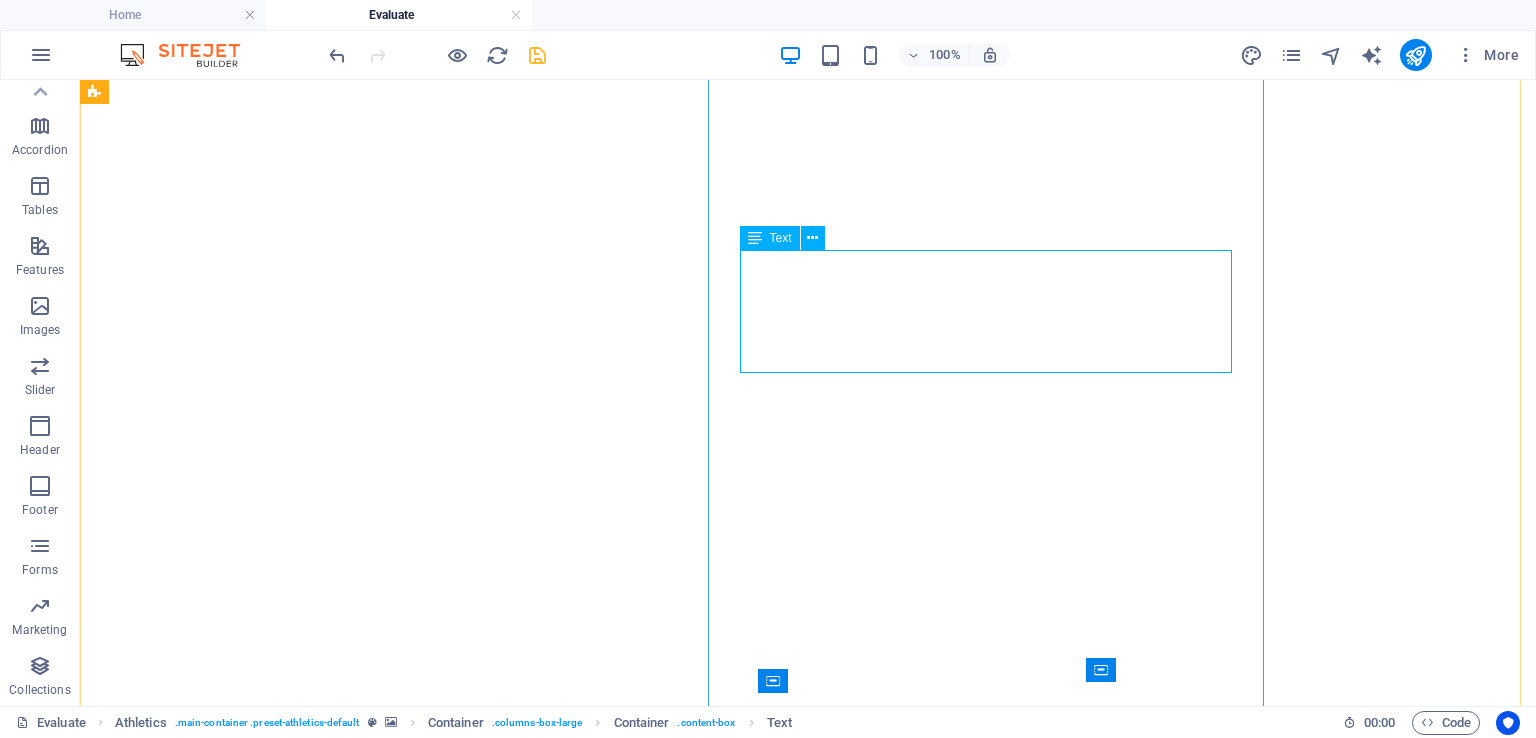 click on "After you complete this questionnaire with the requested information, you will be redirected to another questionnaire. After completing it, we will contact you and send you the results for free. Formulează o solicitare către ChatGPT" at bounding box center (808, 1288) 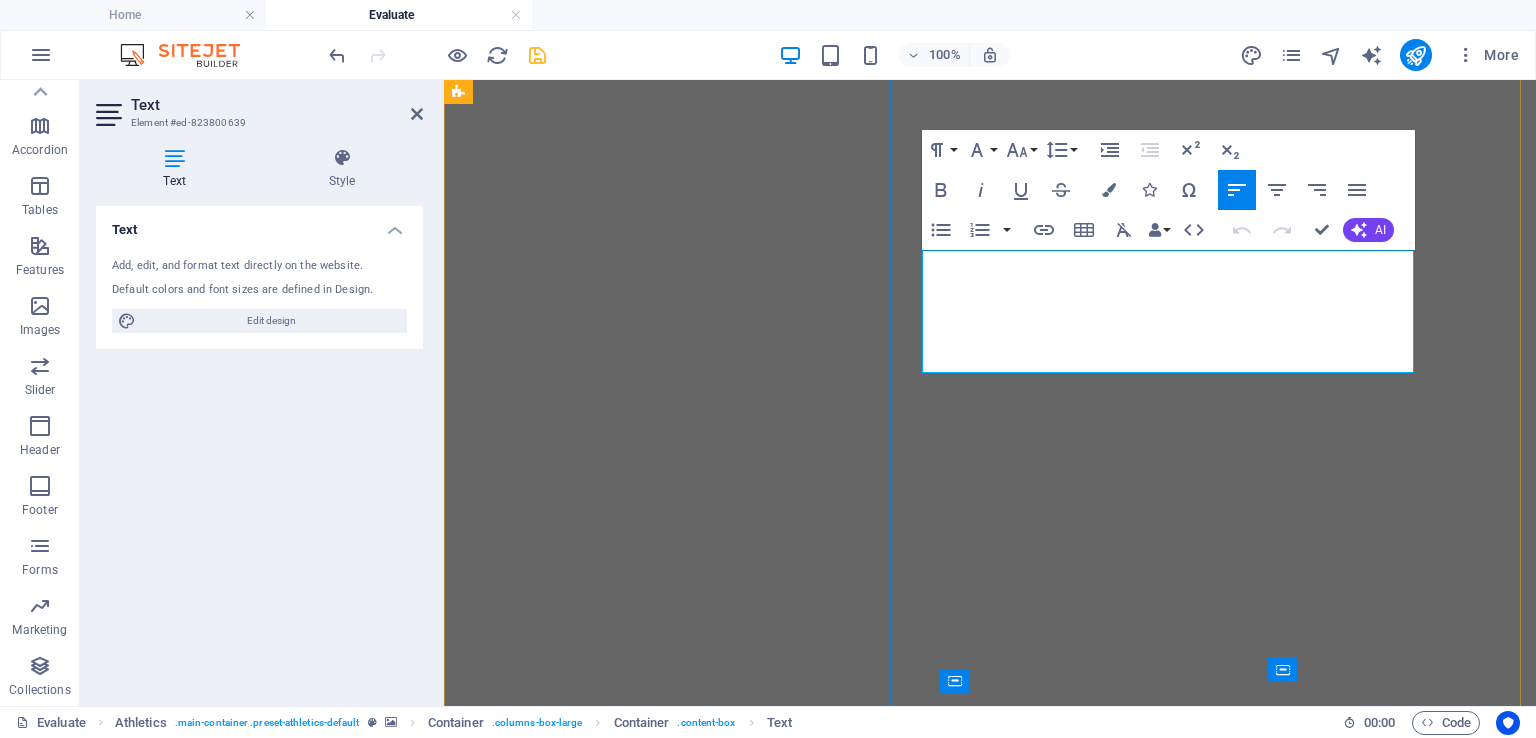 click on "After you complete this questionnaire with the requested information, you will be redirected to another questionnaire. After completing it, we will contact you and send you the results for free." at bounding box center [990, 1260] 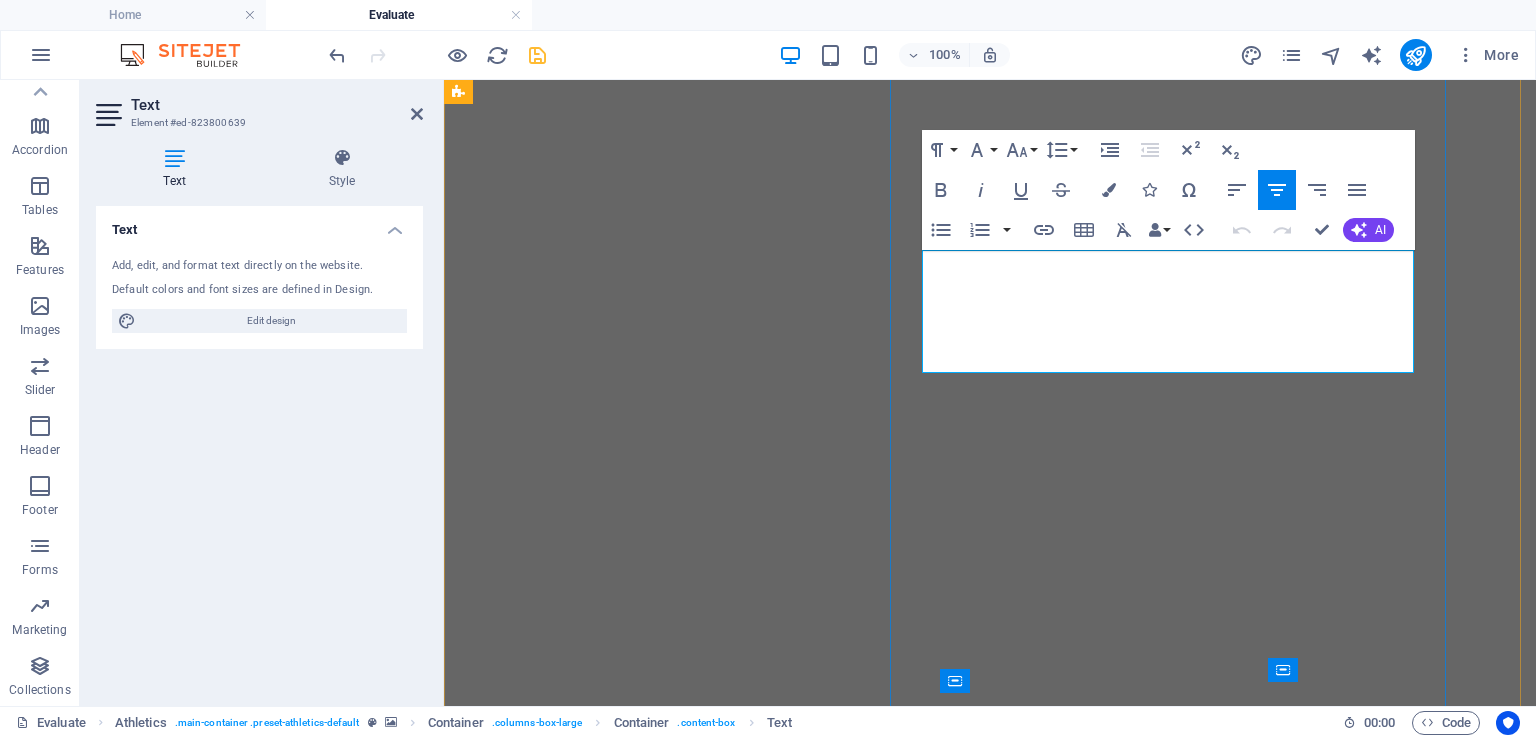 click on "Formulează o solicitare către ChatGPT" at bounding box center (990, 1337) 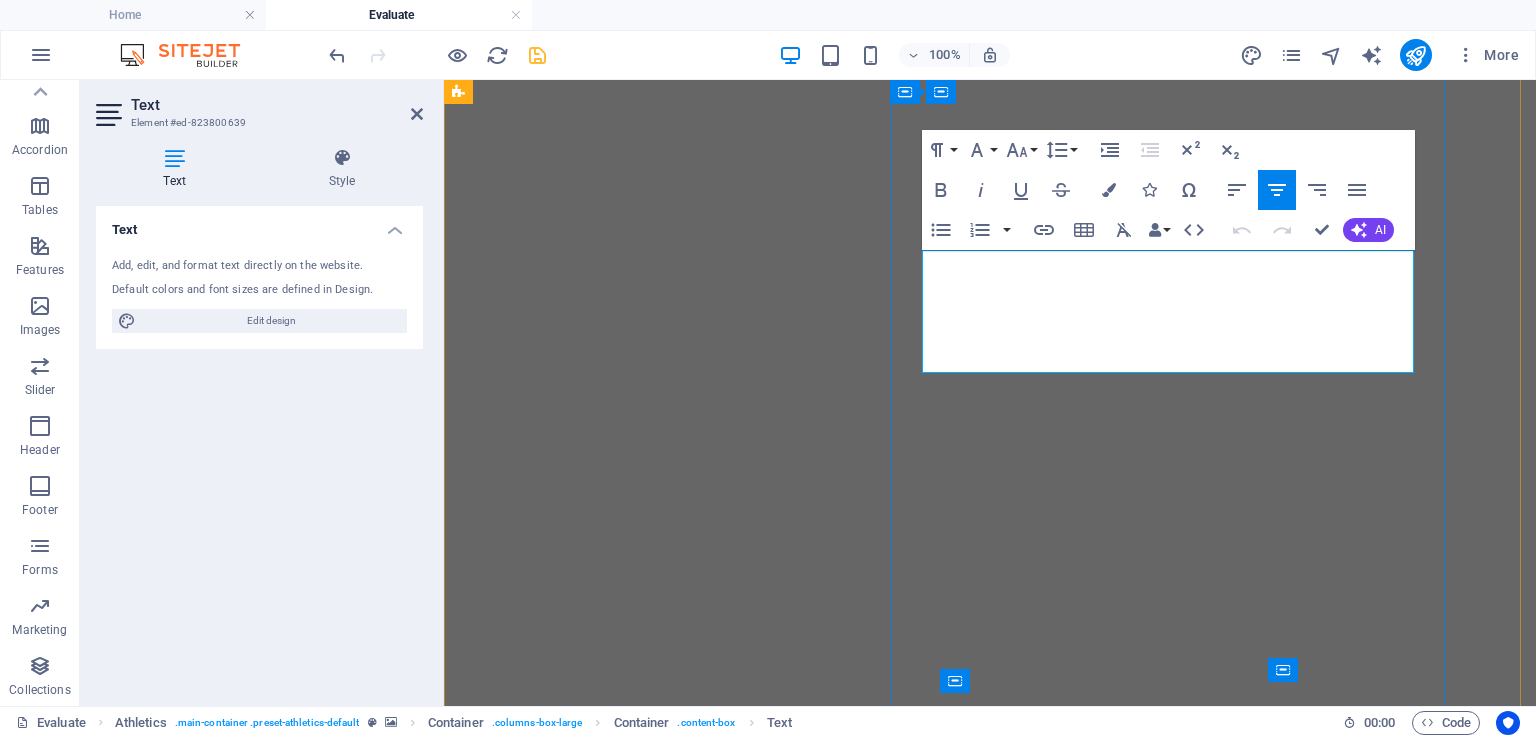 click 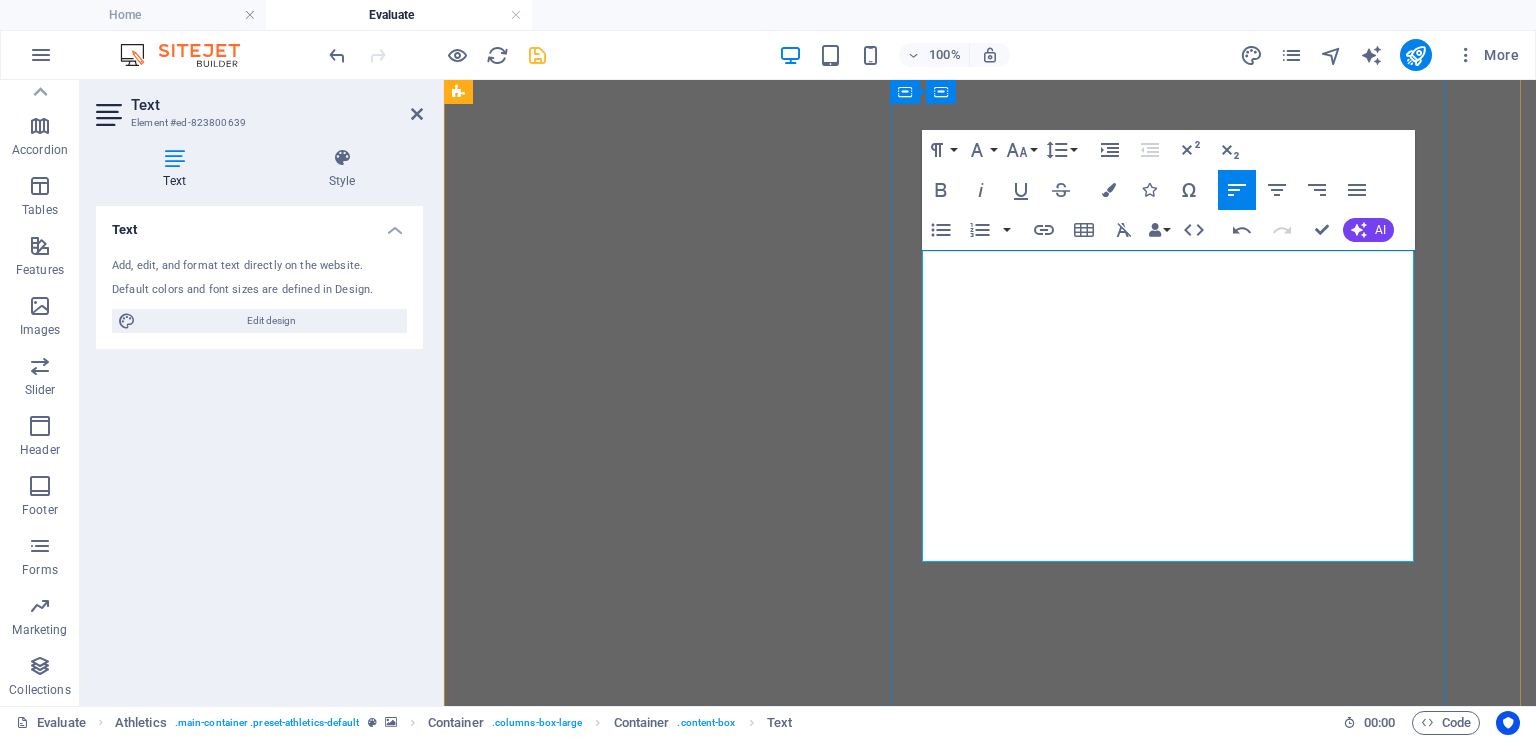 scroll, scrollTop: 4009, scrollLeft: 0, axis: vertical 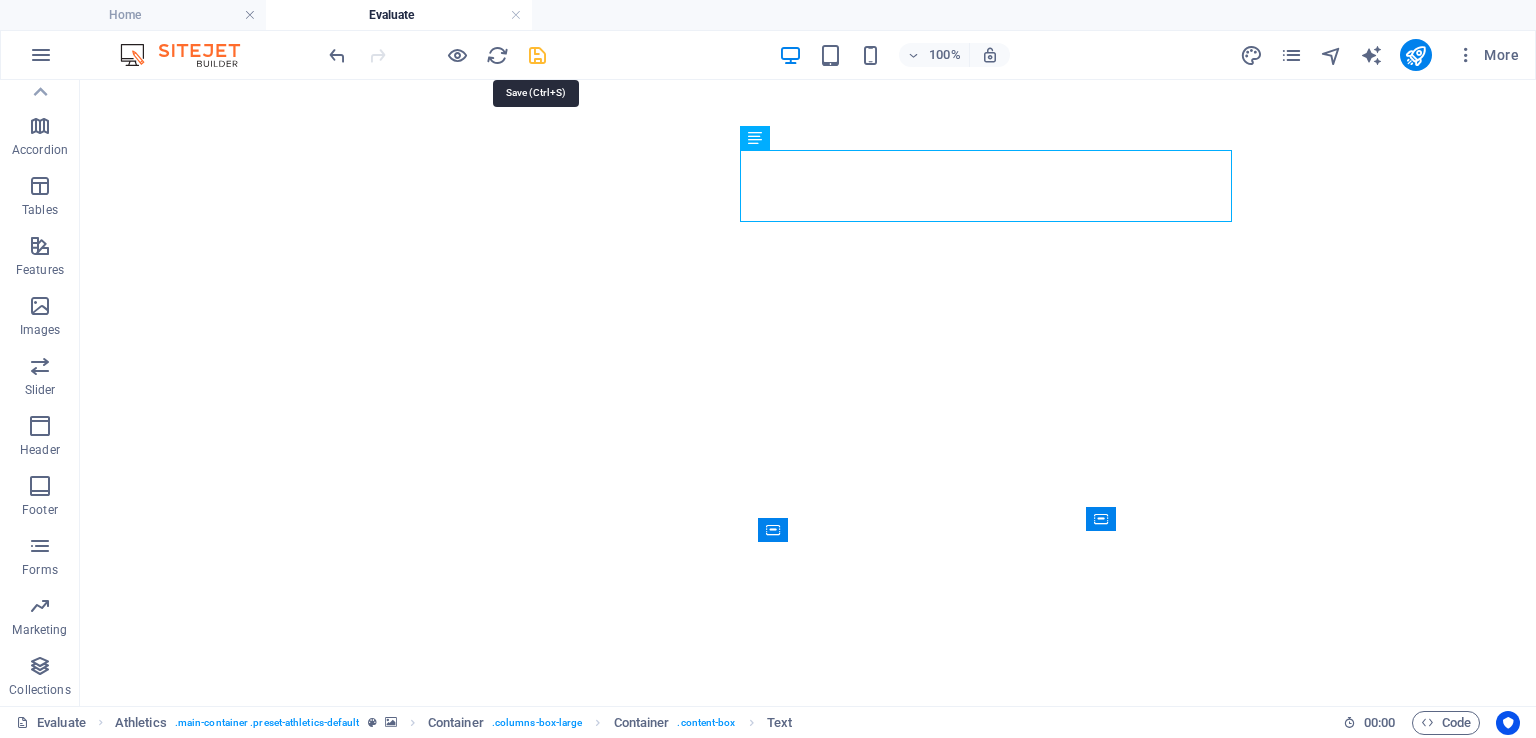 click at bounding box center (537, 55) 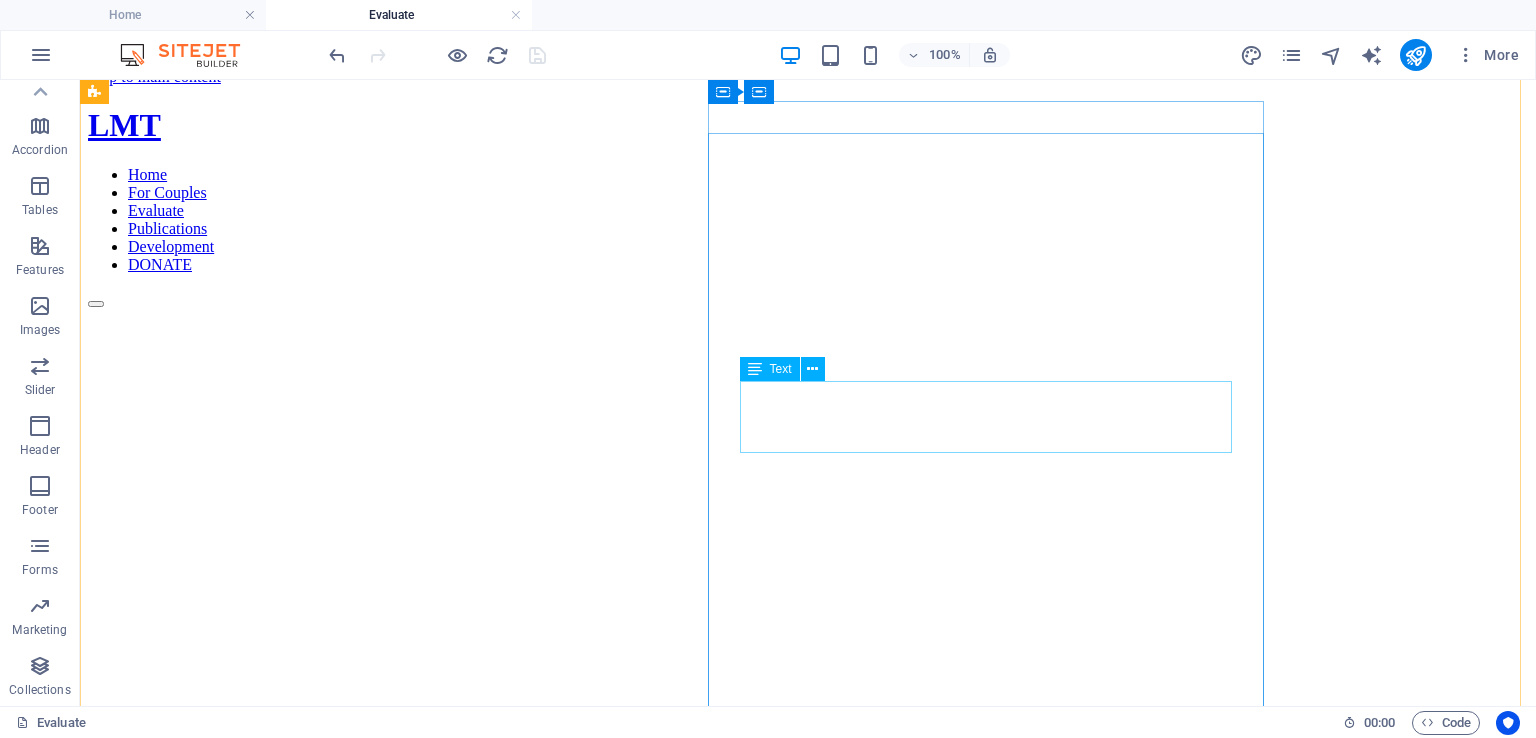 scroll, scrollTop: 0, scrollLeft: 0, axis: both 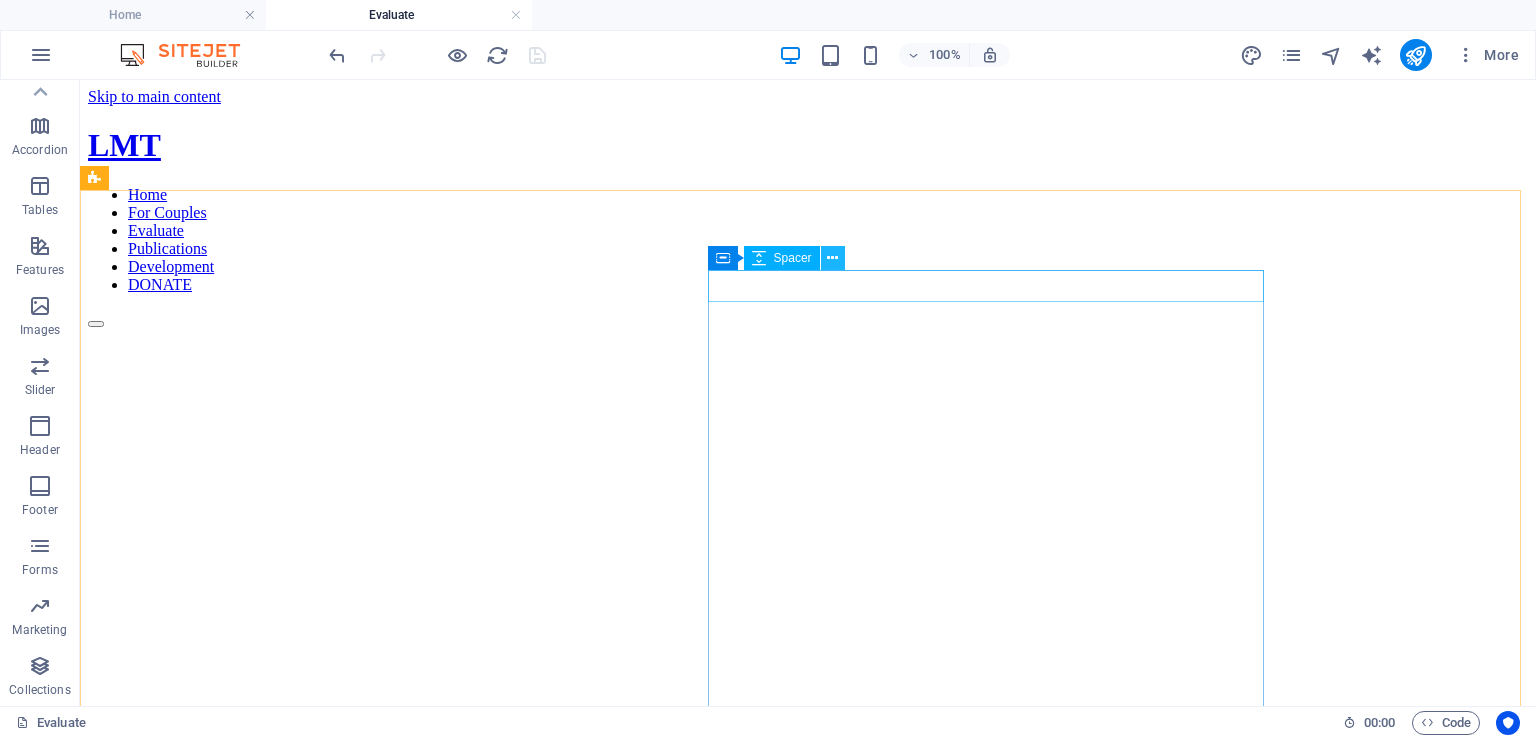 click at bounding box center [832, 258] 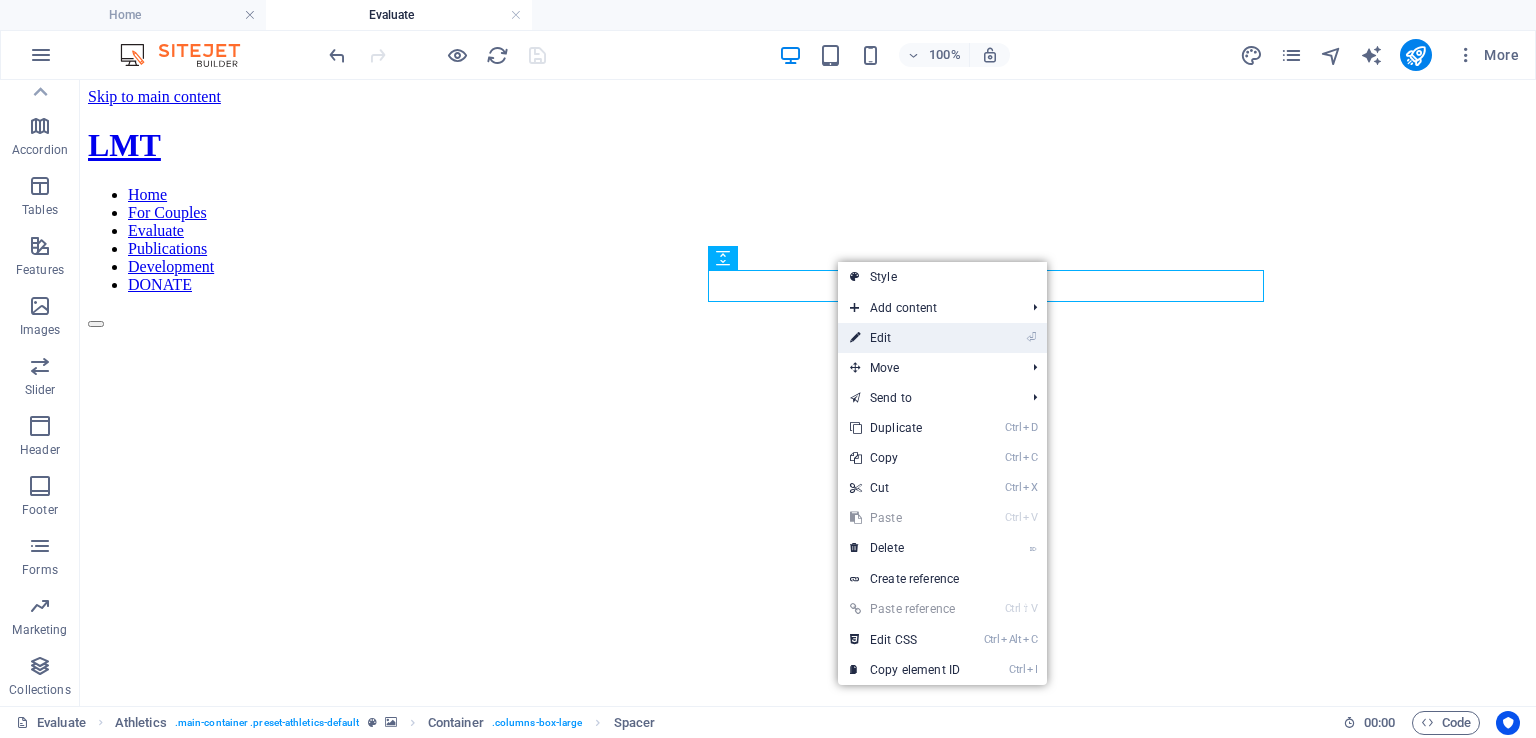 click on "⏎  Edit" at bounding box center (905, 338) 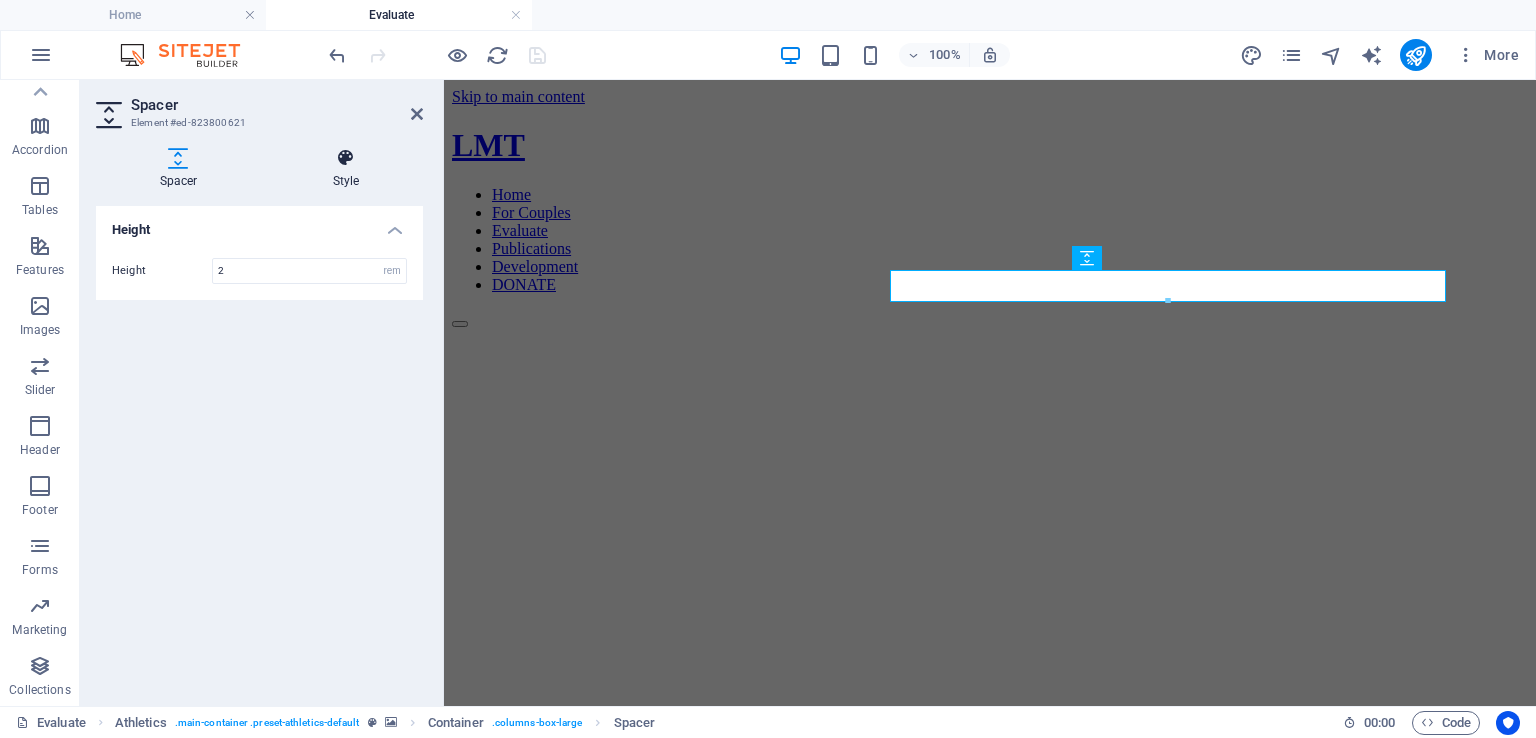 click at bounding box center (346, 158) 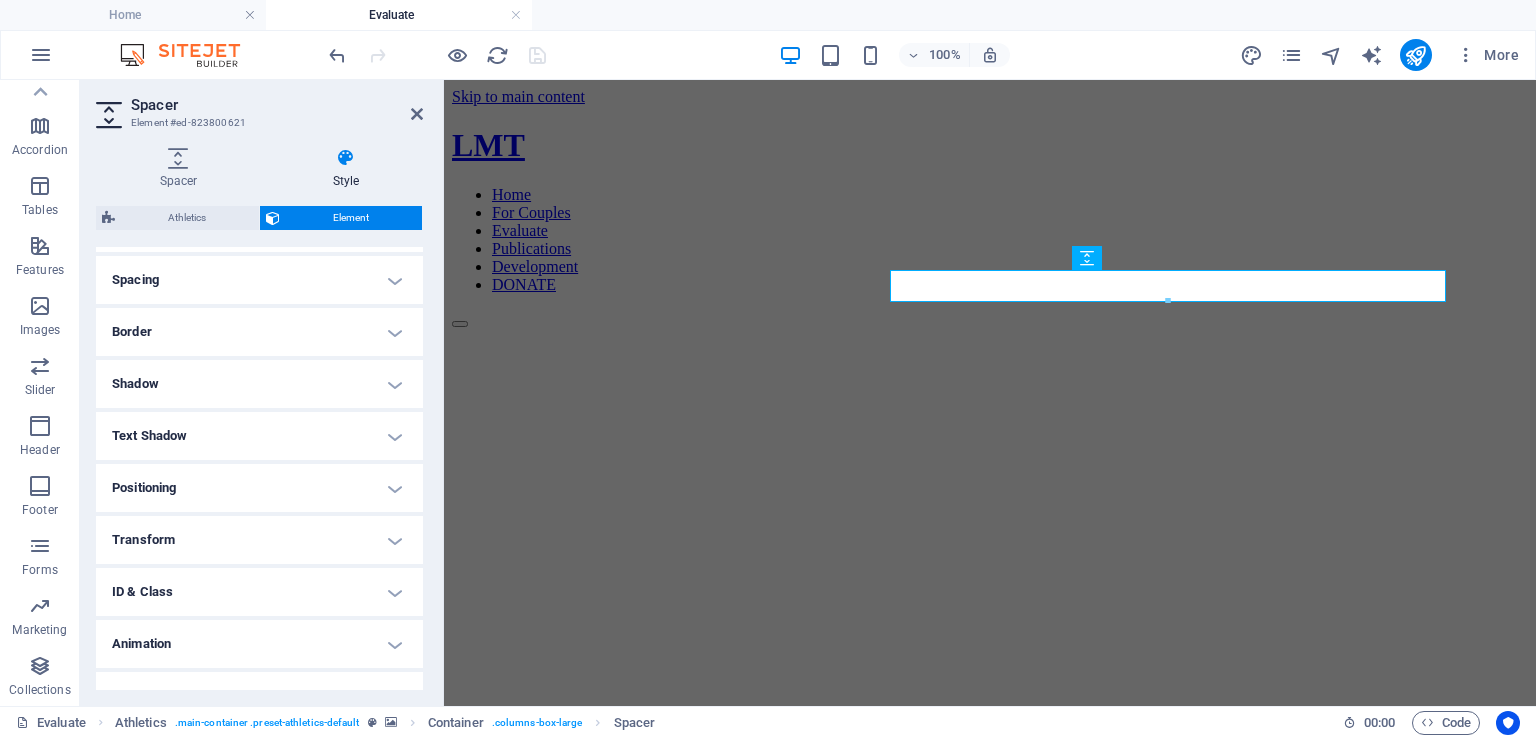 scroll, scrollTop: 400, scrollLeft: 0, axis: vertical 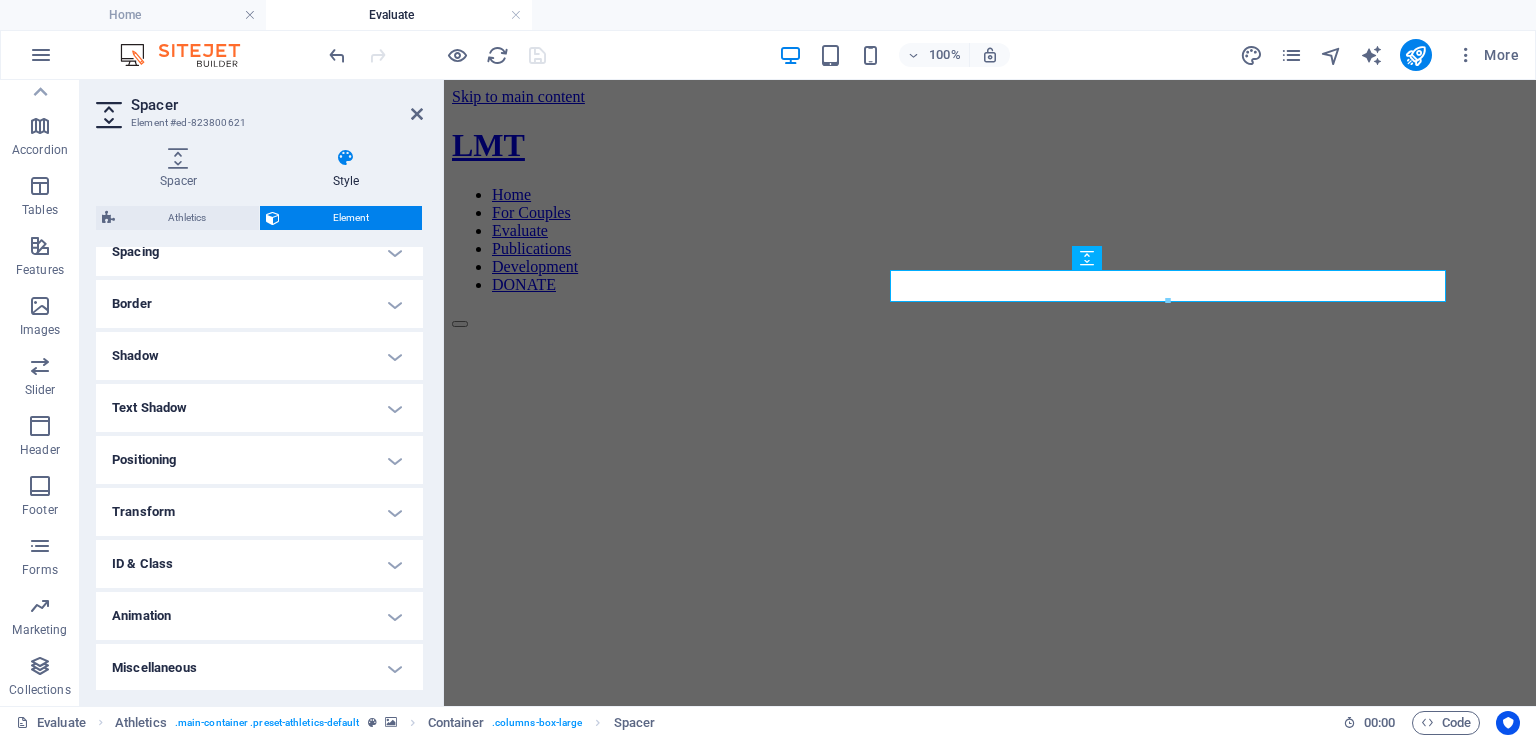 click on "Positioning" at bounding box center (259, 460) 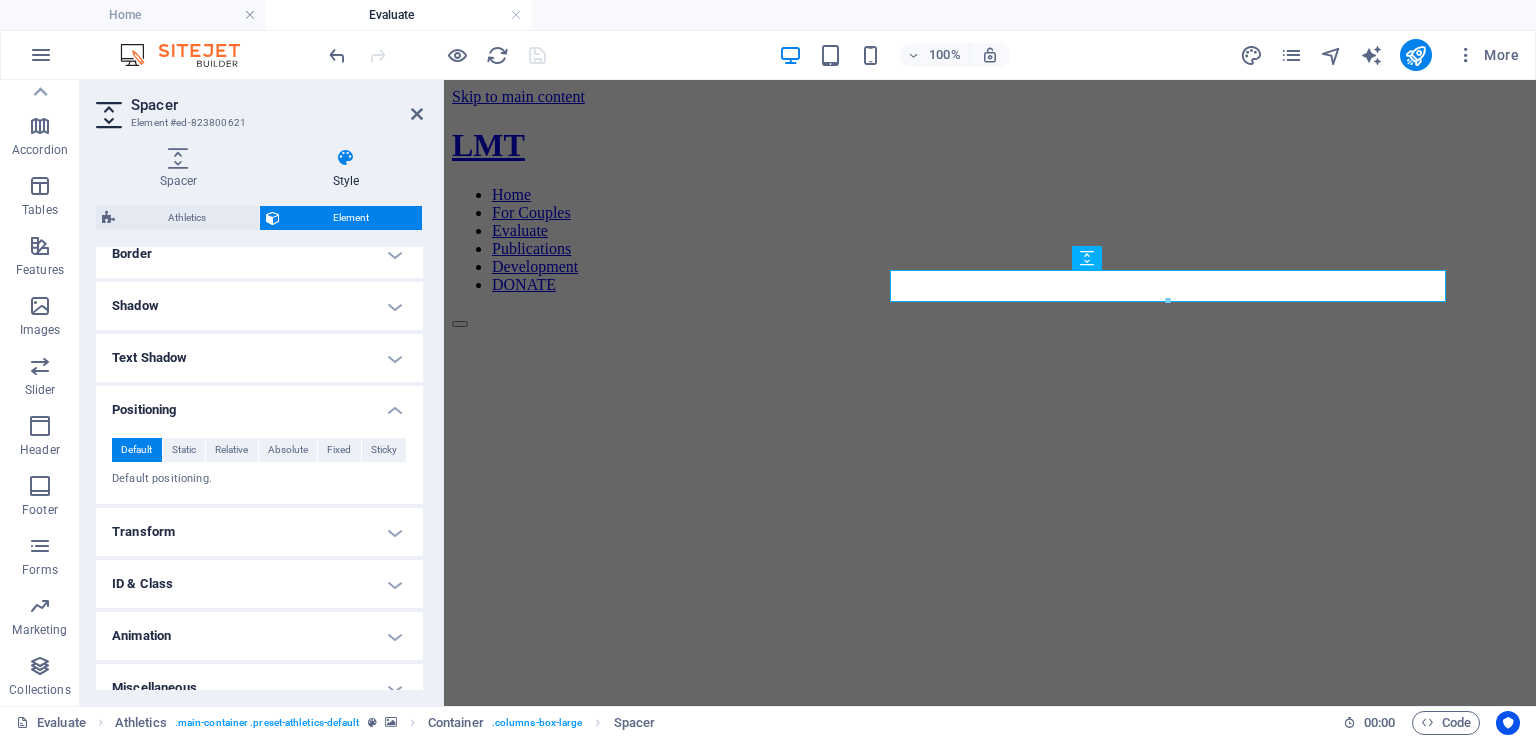 scroll, scrollTop: 471, scrollLeft: 0, axis: vertical 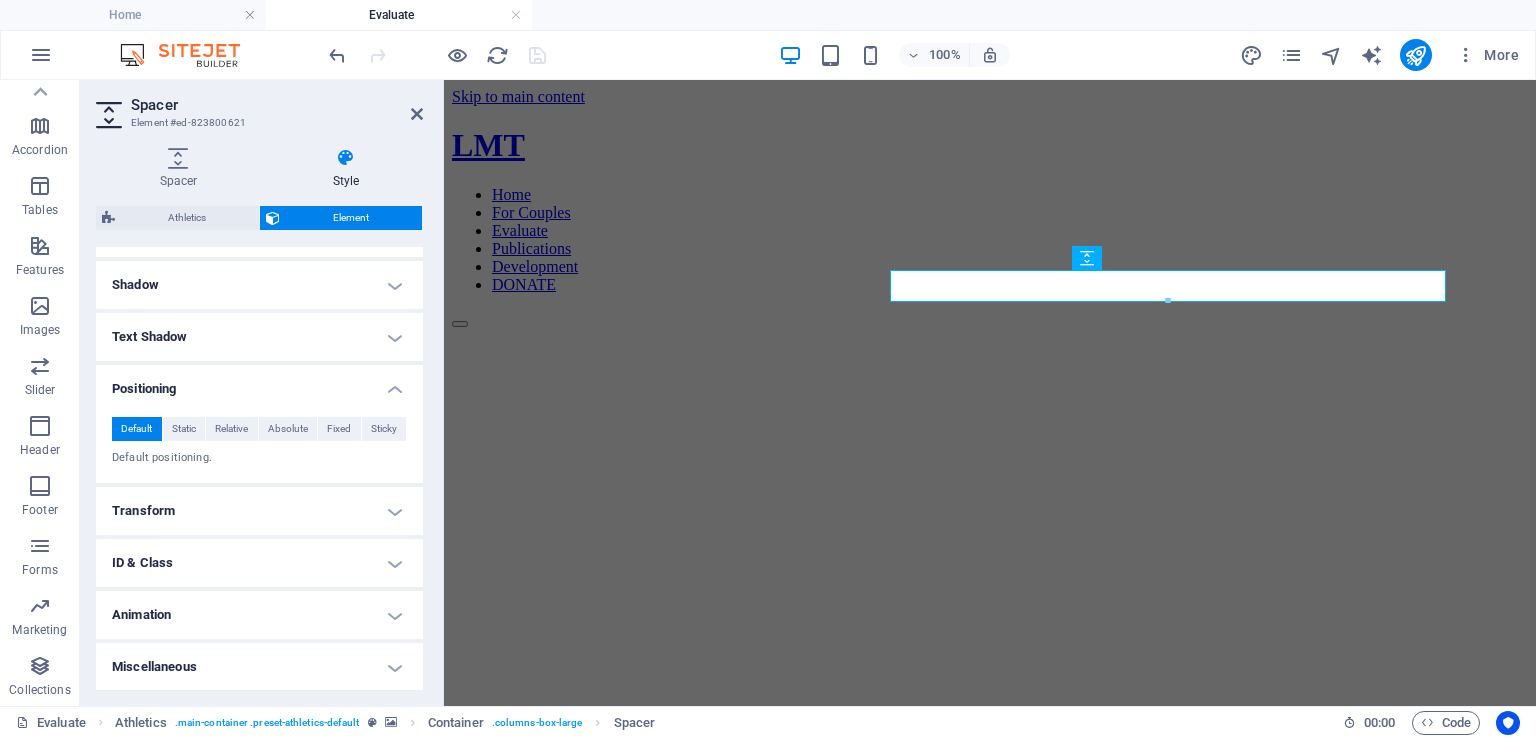 click on "Animation" at bounding box center (259, 615) 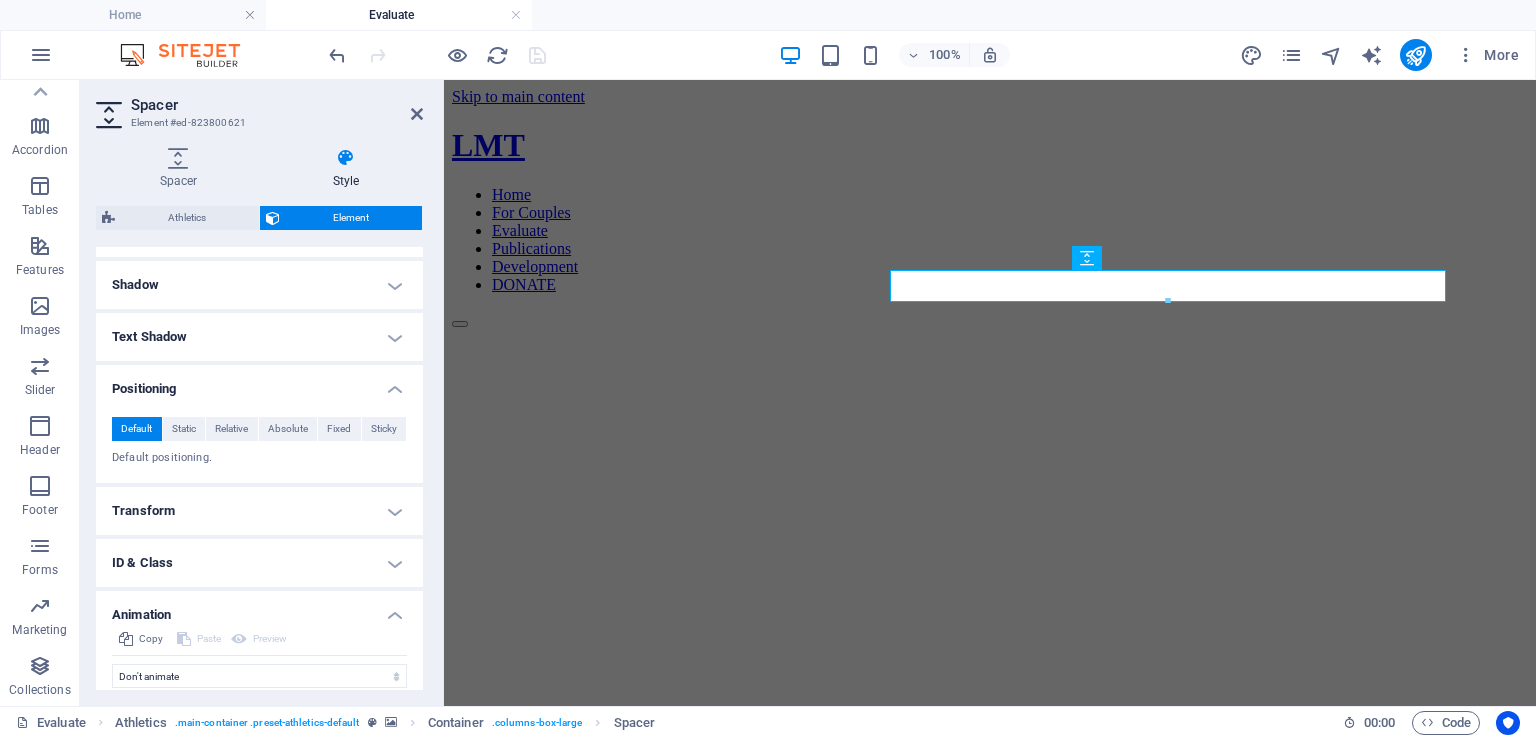 scroll, scrollTop: 536, scrollLeft: 0, axis: vertical 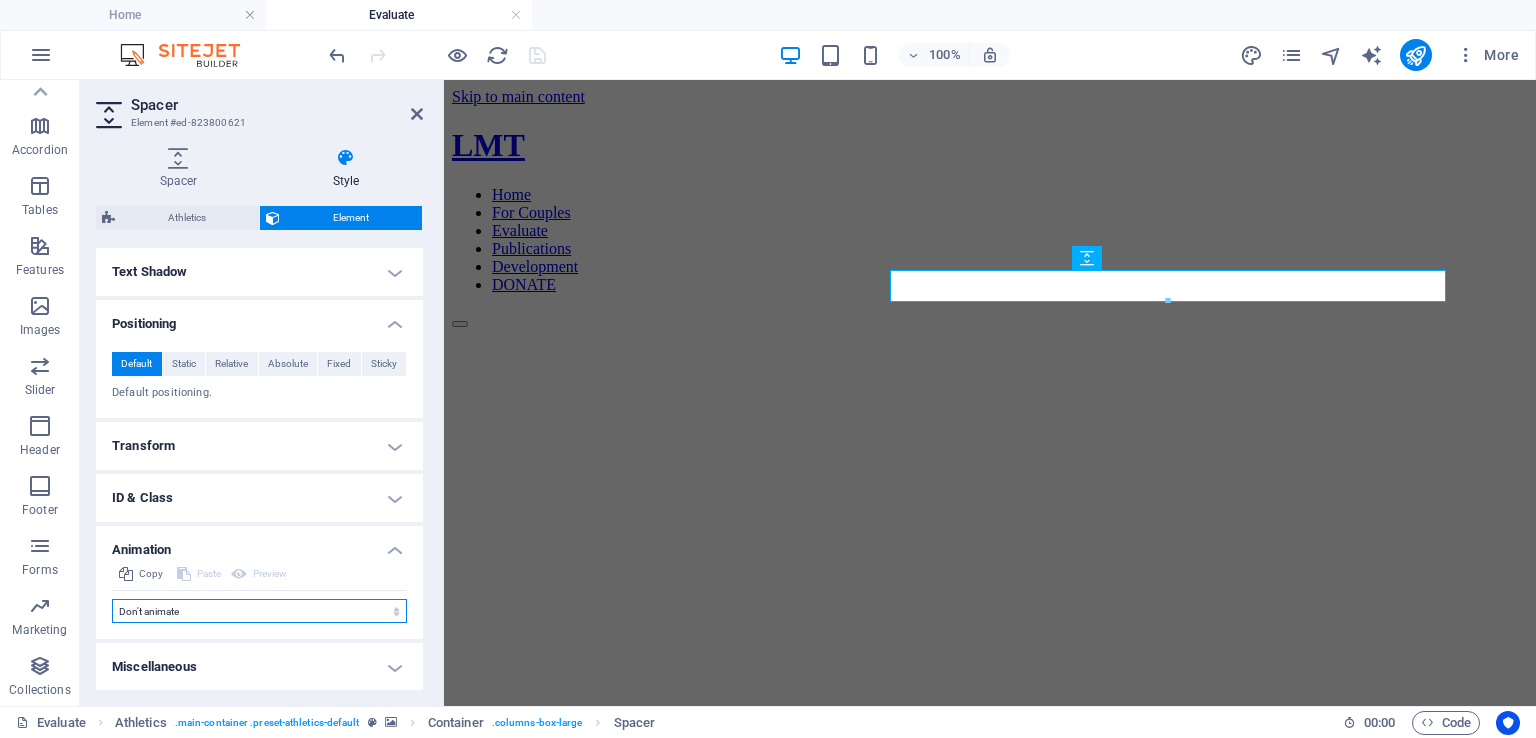 click on "Don't animate Show / Hide Slide up/down Zoom in/out Slide left to right Slide right to left Slide top to bottom Slide bottom to top Pulse Blink Open as overlay" at bounding box center [259, 611] 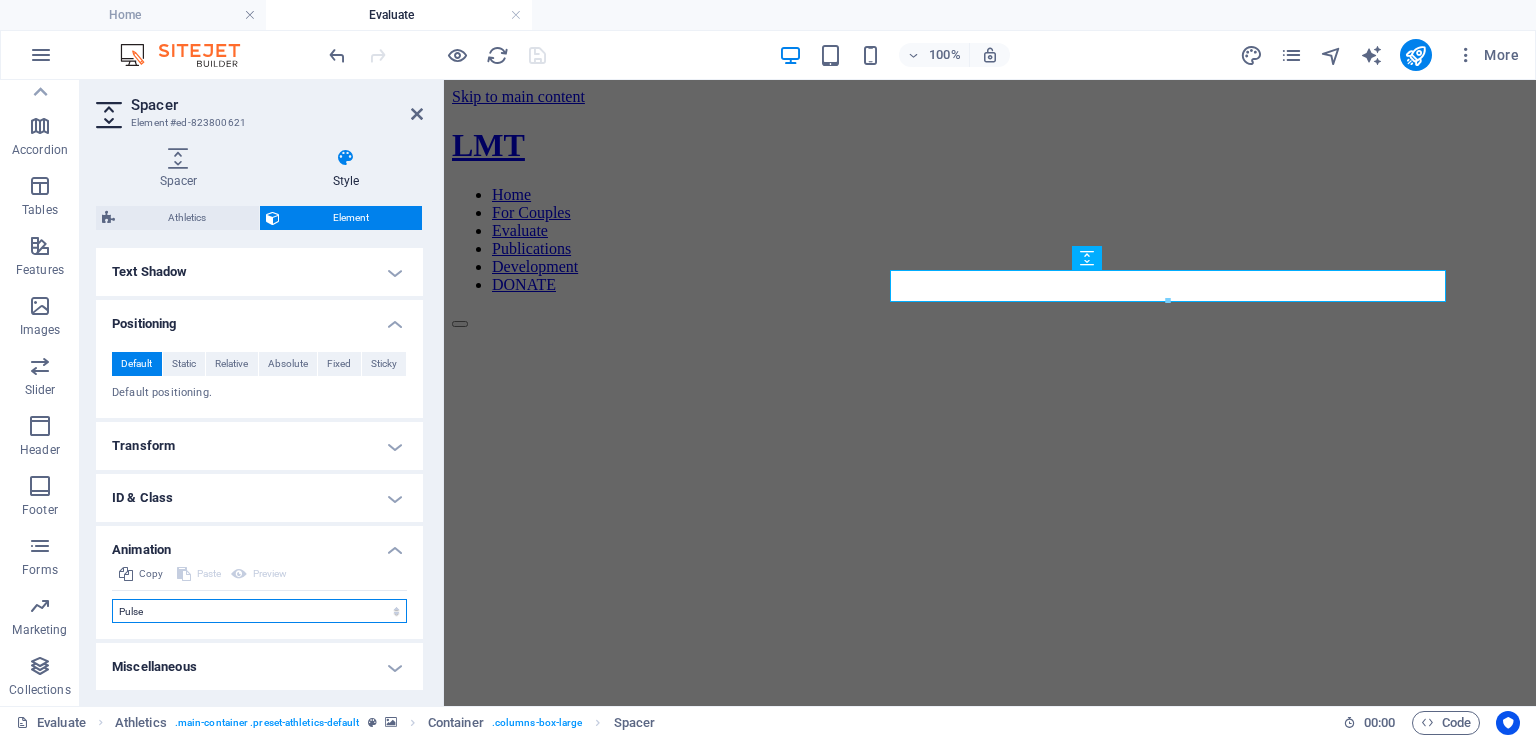click on "Don't animate Show / Hide Slide up/down Zoom in/out Slide left to right Slide right to left Slide top to bottom Slide bottom to top Pulse Blink Open as overlay" at bounding box center [259, 611] 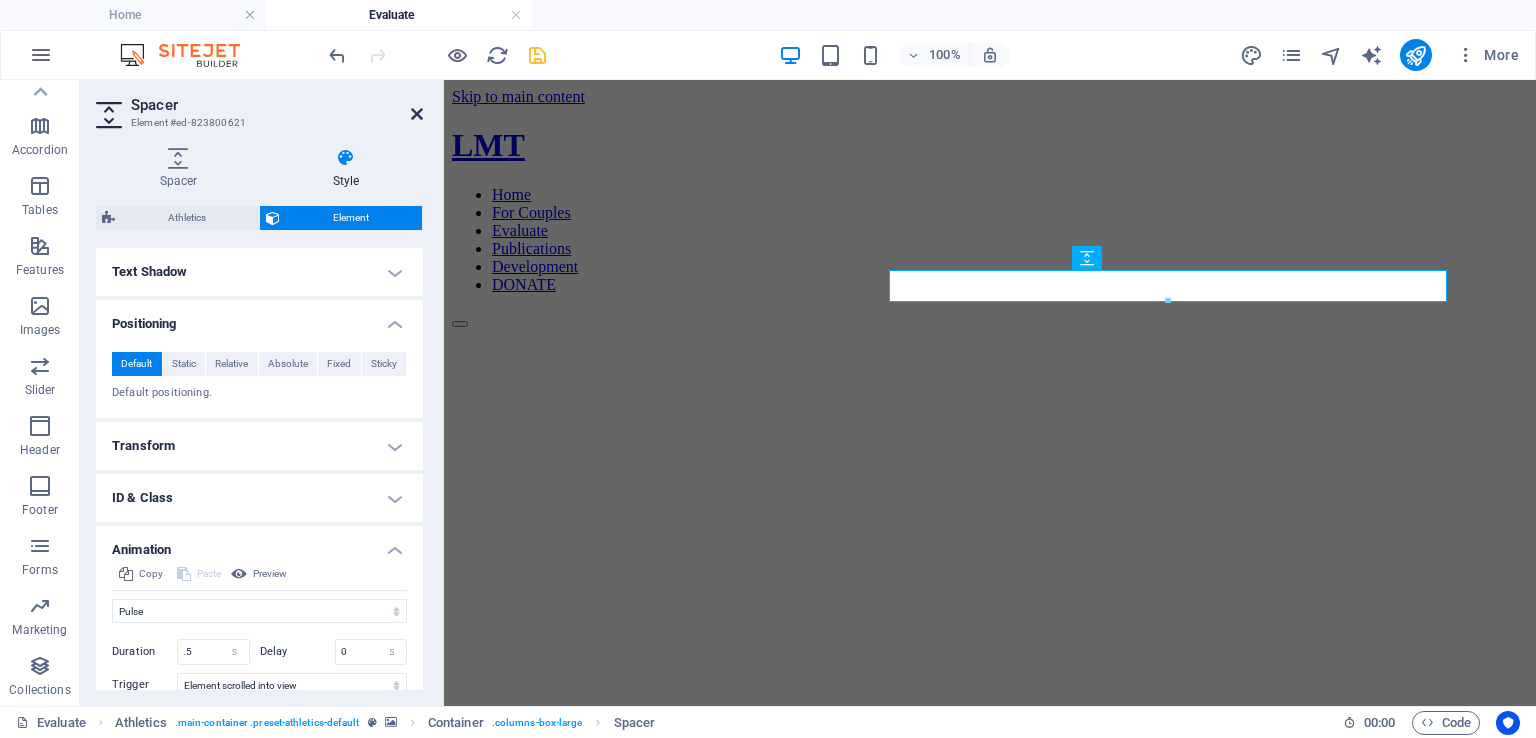 click at bounding box center (417, 114) 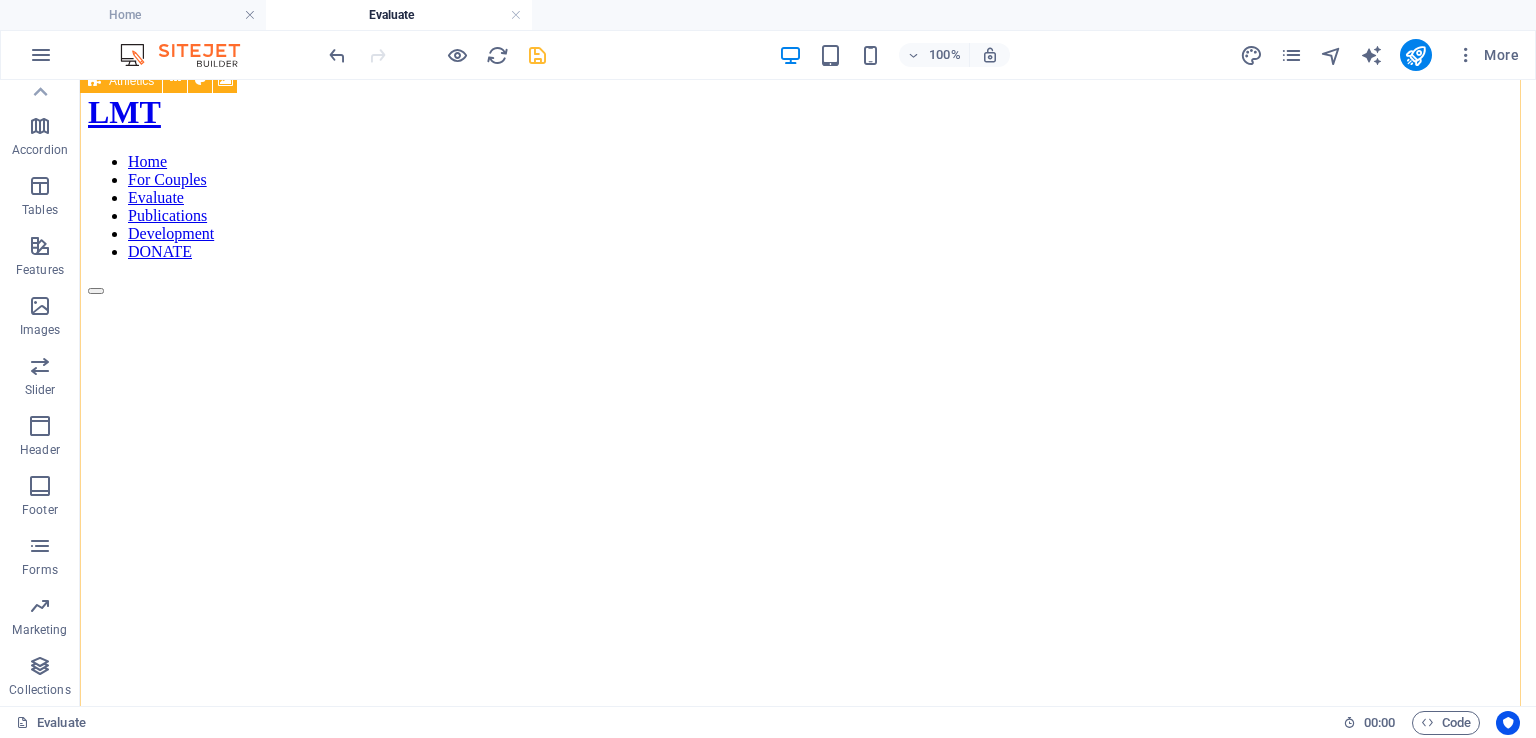 scroll, scrollTop: 0, scrollLeft: 0, axis: both 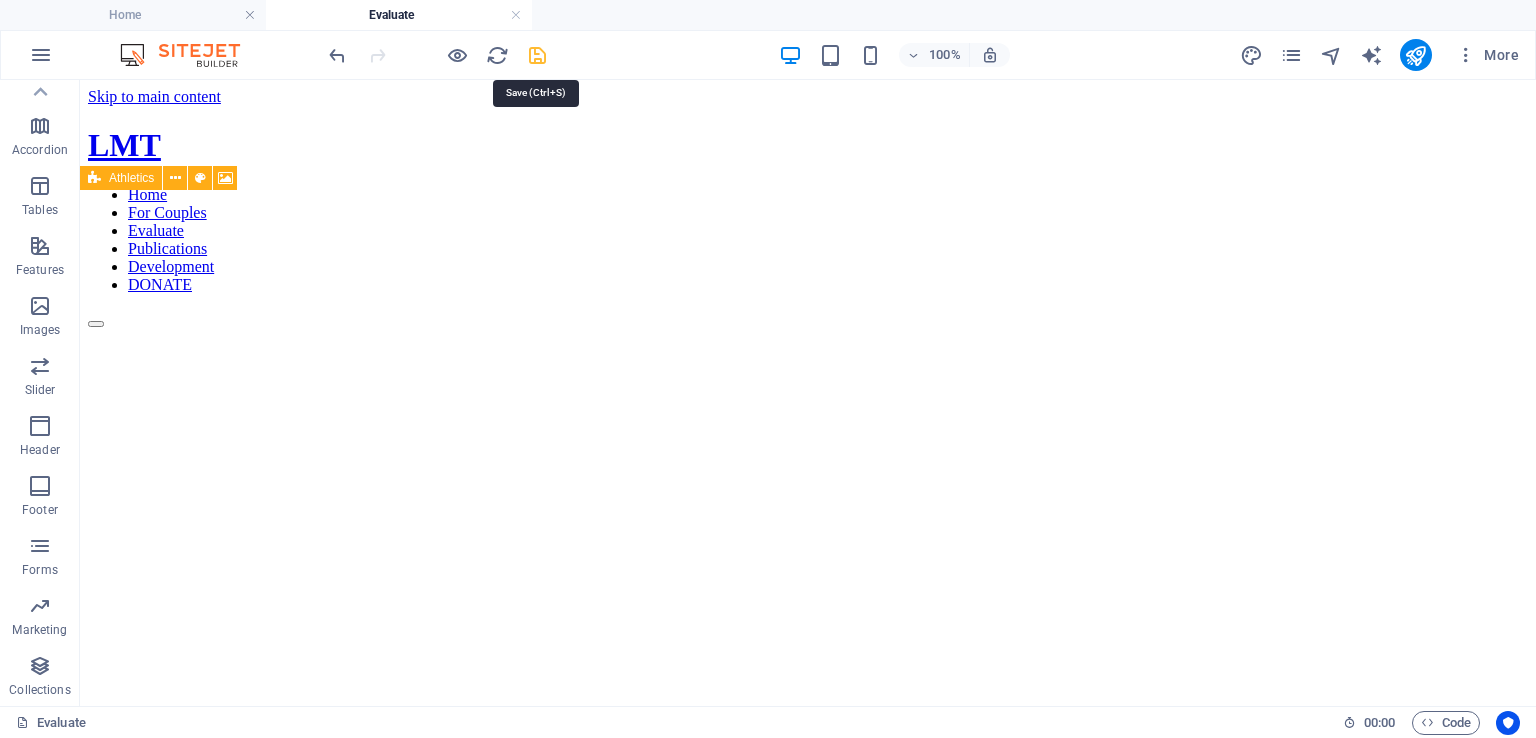 click at bounding box center (537, 55) 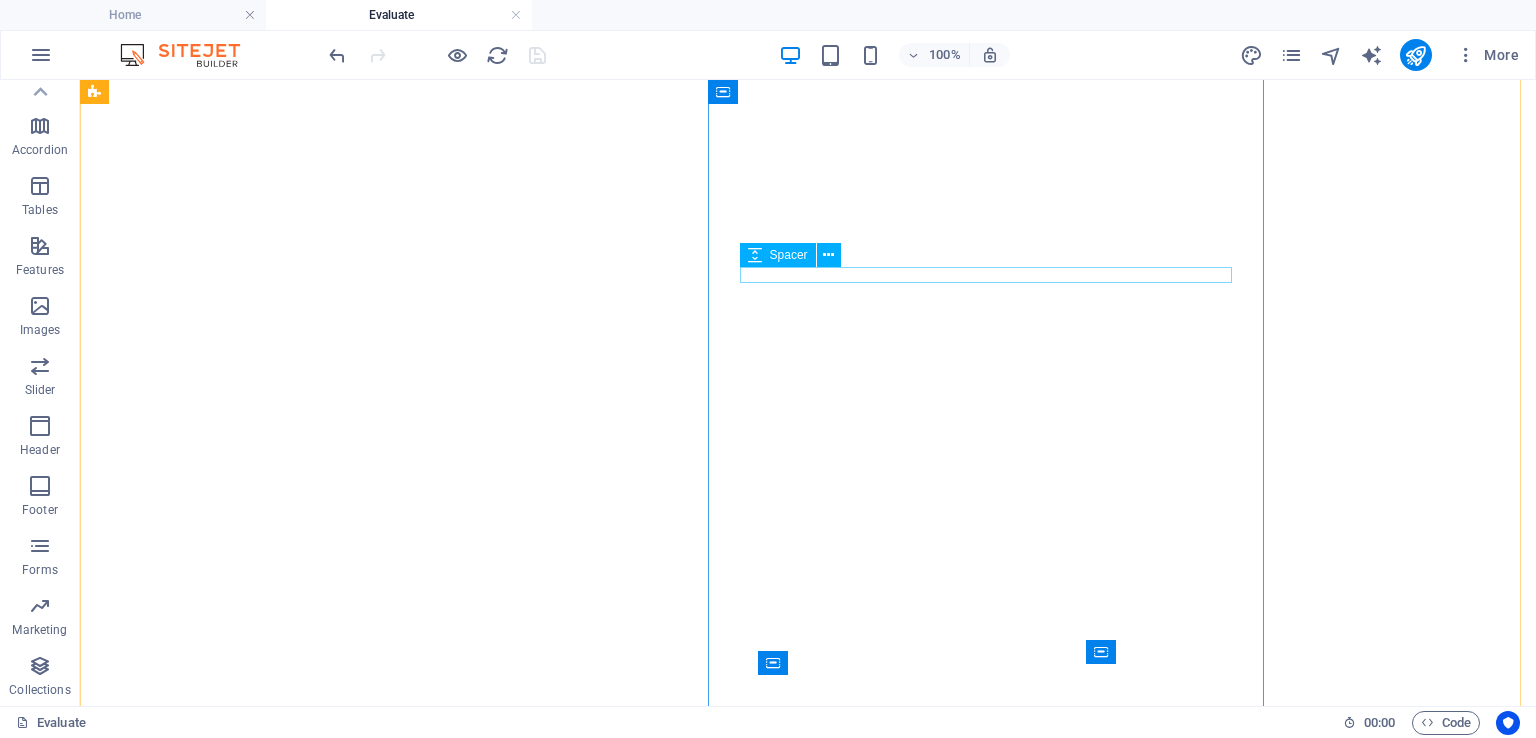 scroll, scrollTop: 300, scrollLeft: 0, axis: vertical 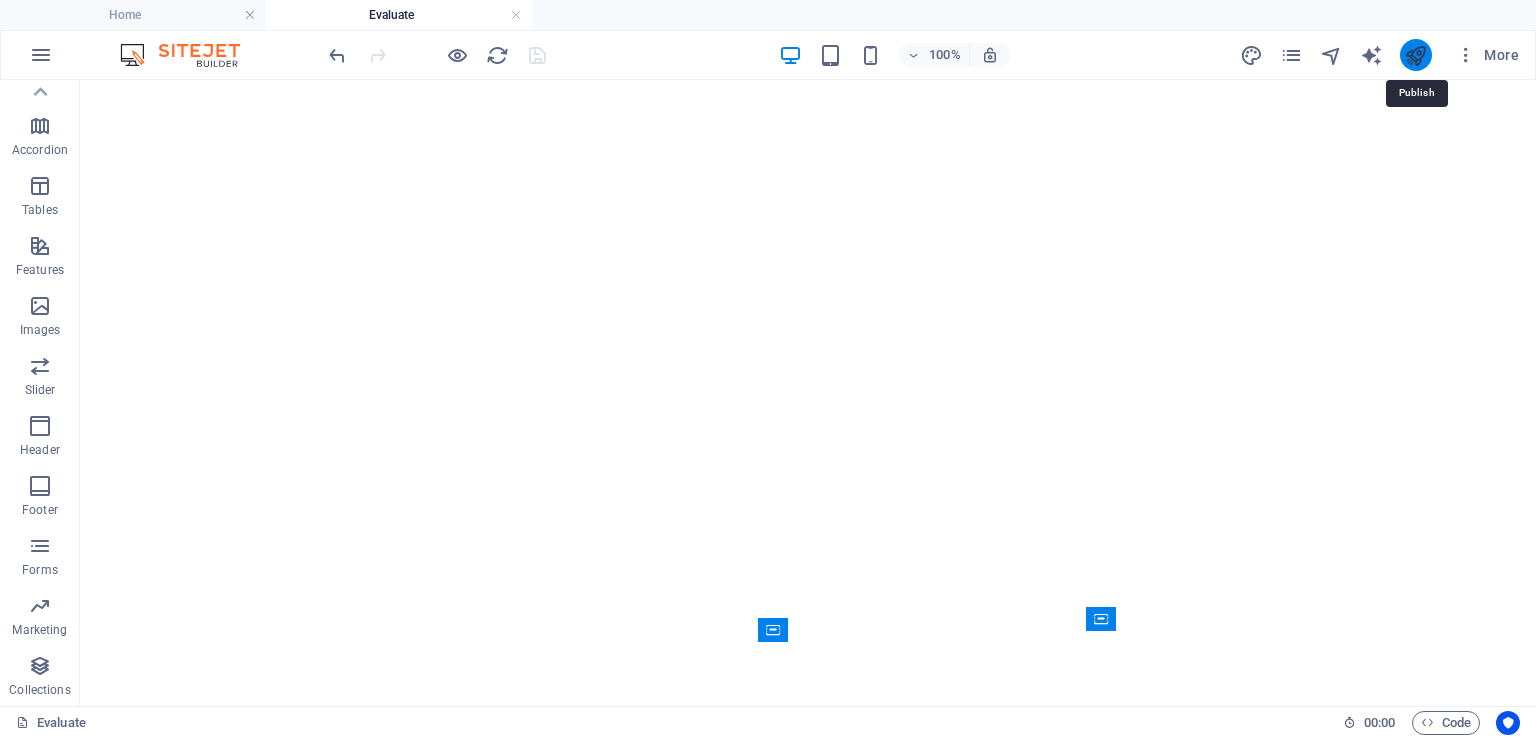 click at bounding box center (1415, 55) 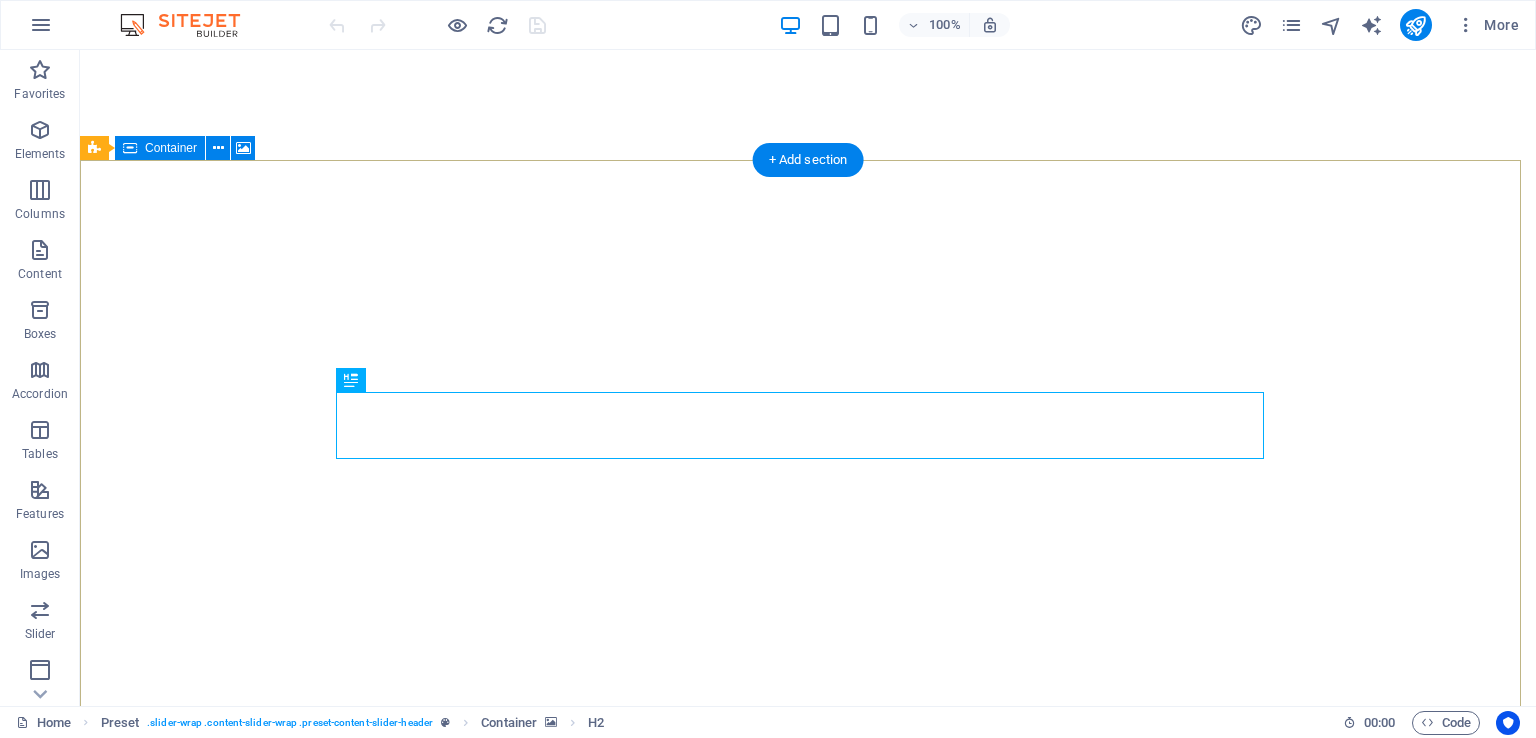 scroll, scrollTop: 0, scrollLeft: 0, axis: both 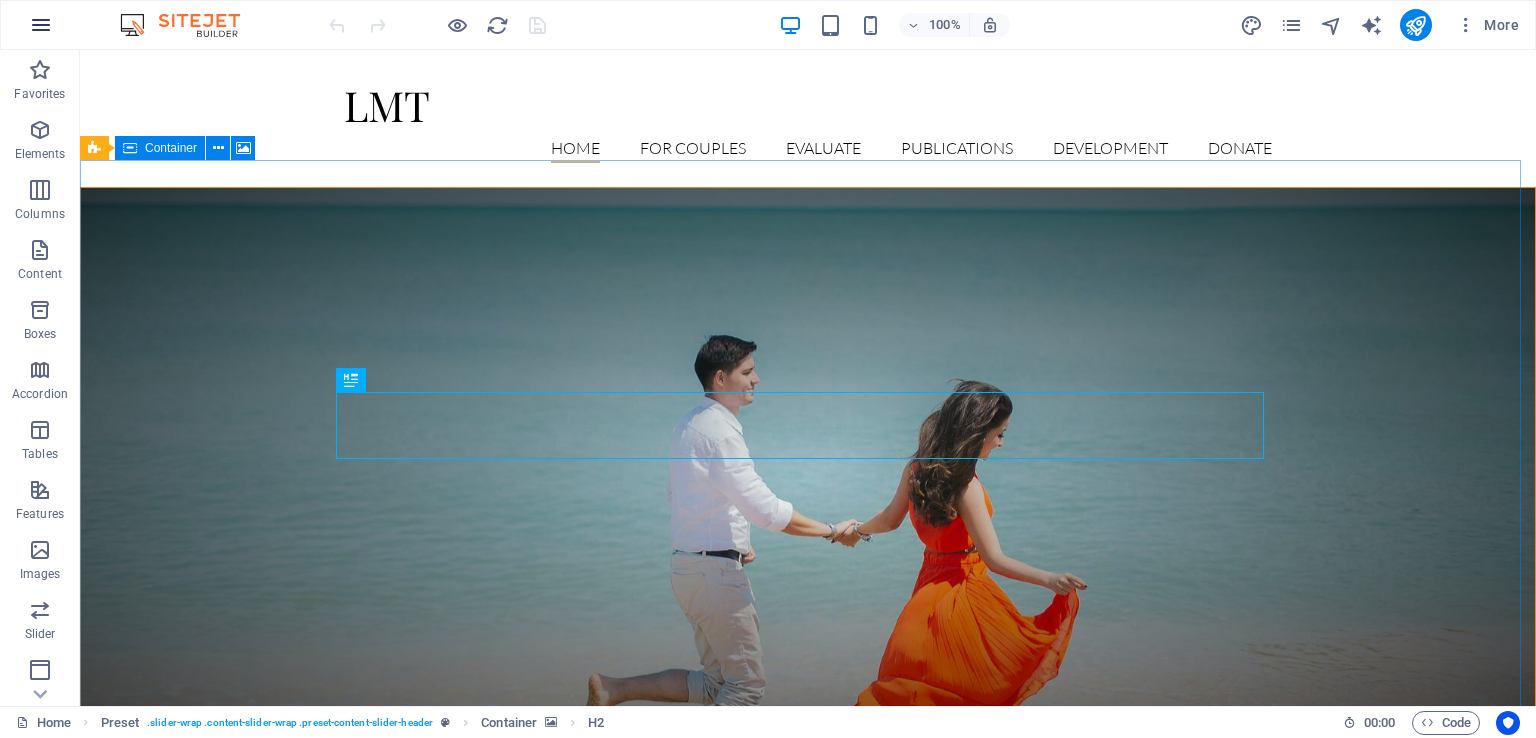 click at bounding box center (41, 25) 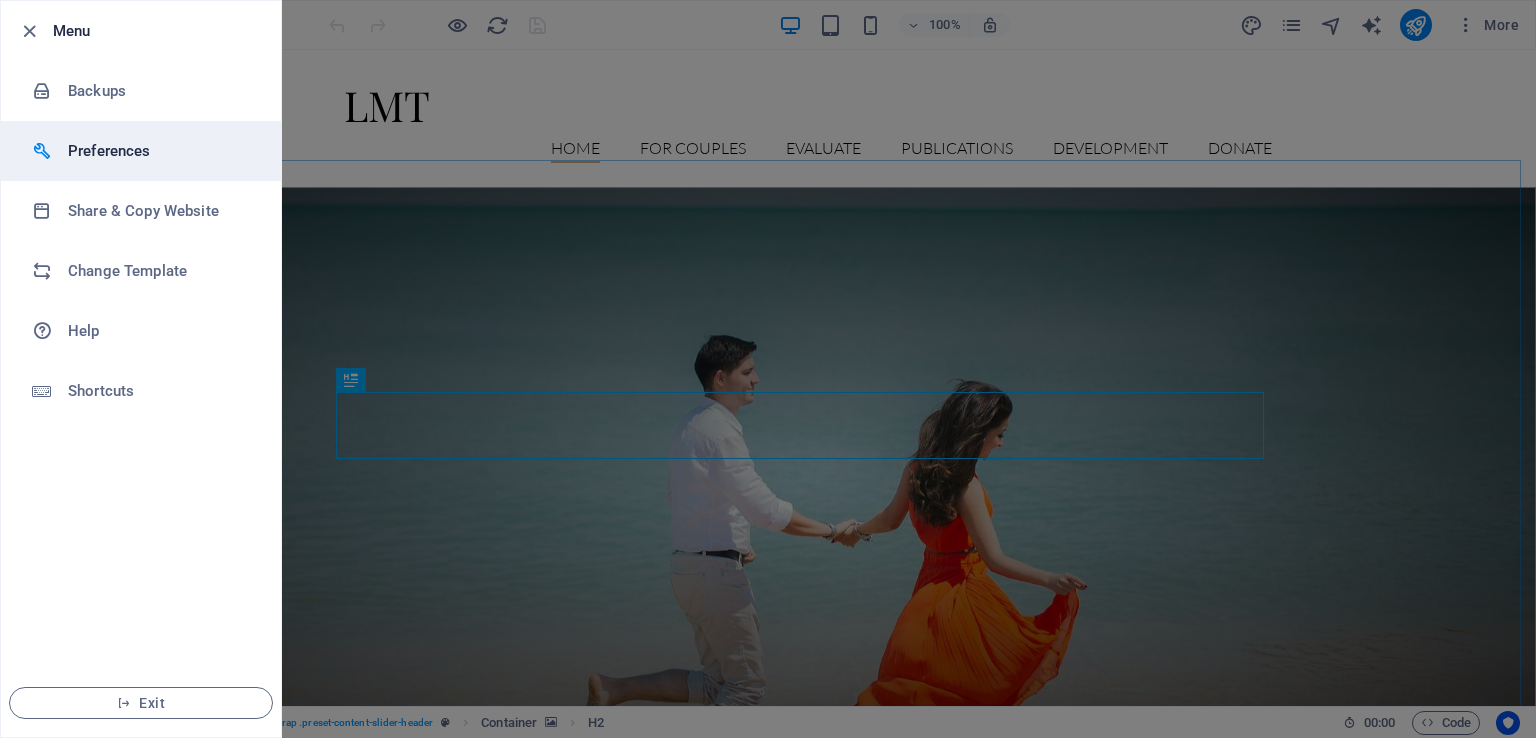 click on "Preferences" at bounding box center [160, 151] 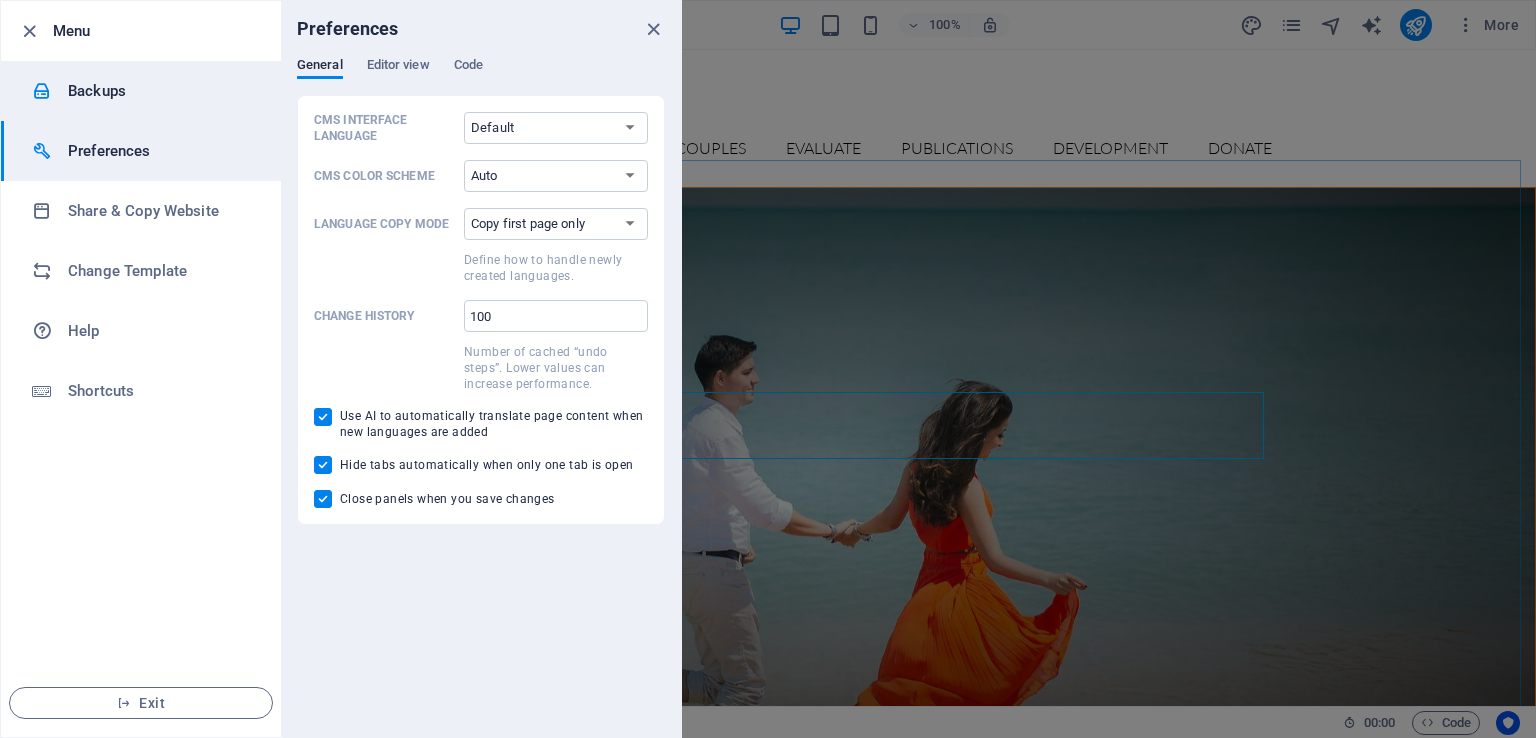 click on "Backups" at bounding box center [160, 91] 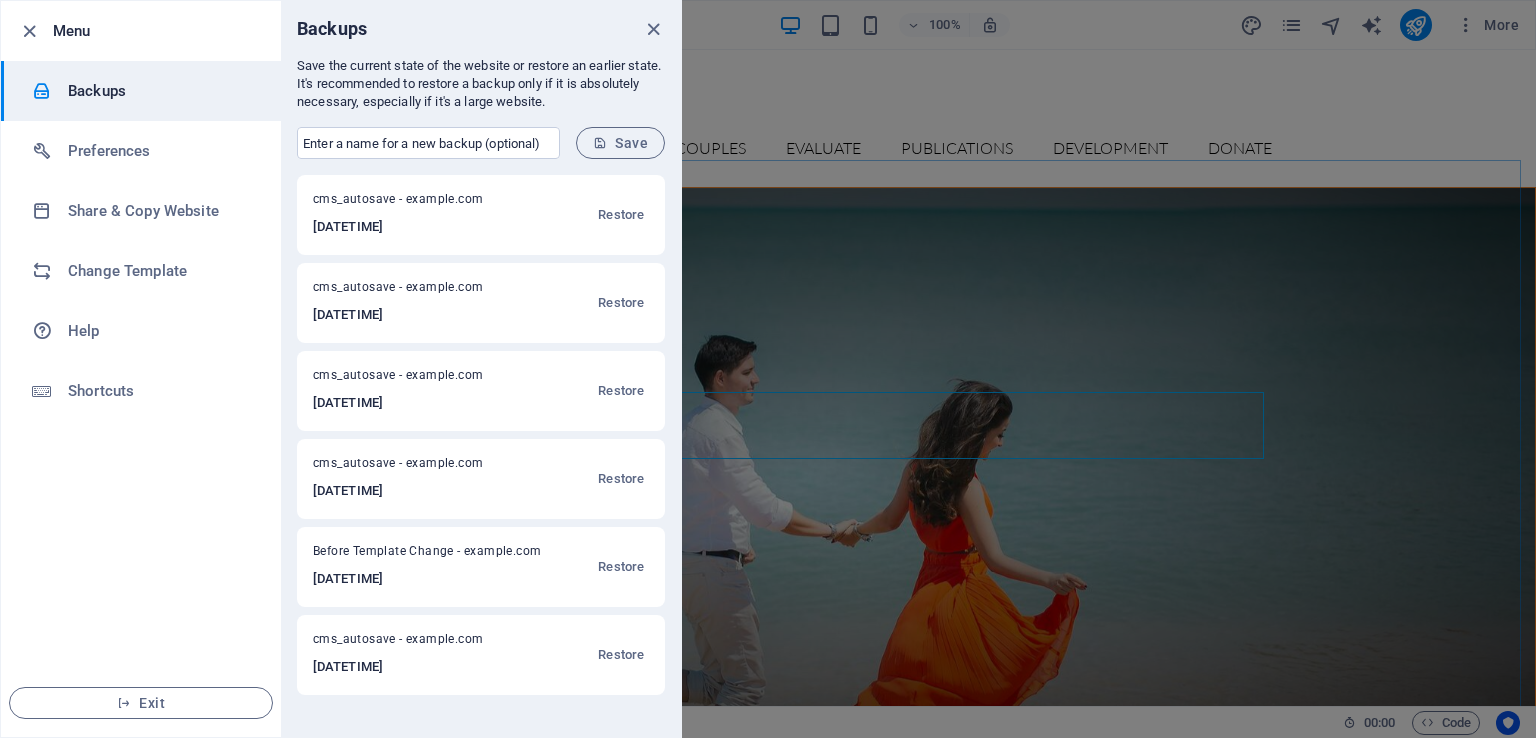 click at bounding box center (768, 369) 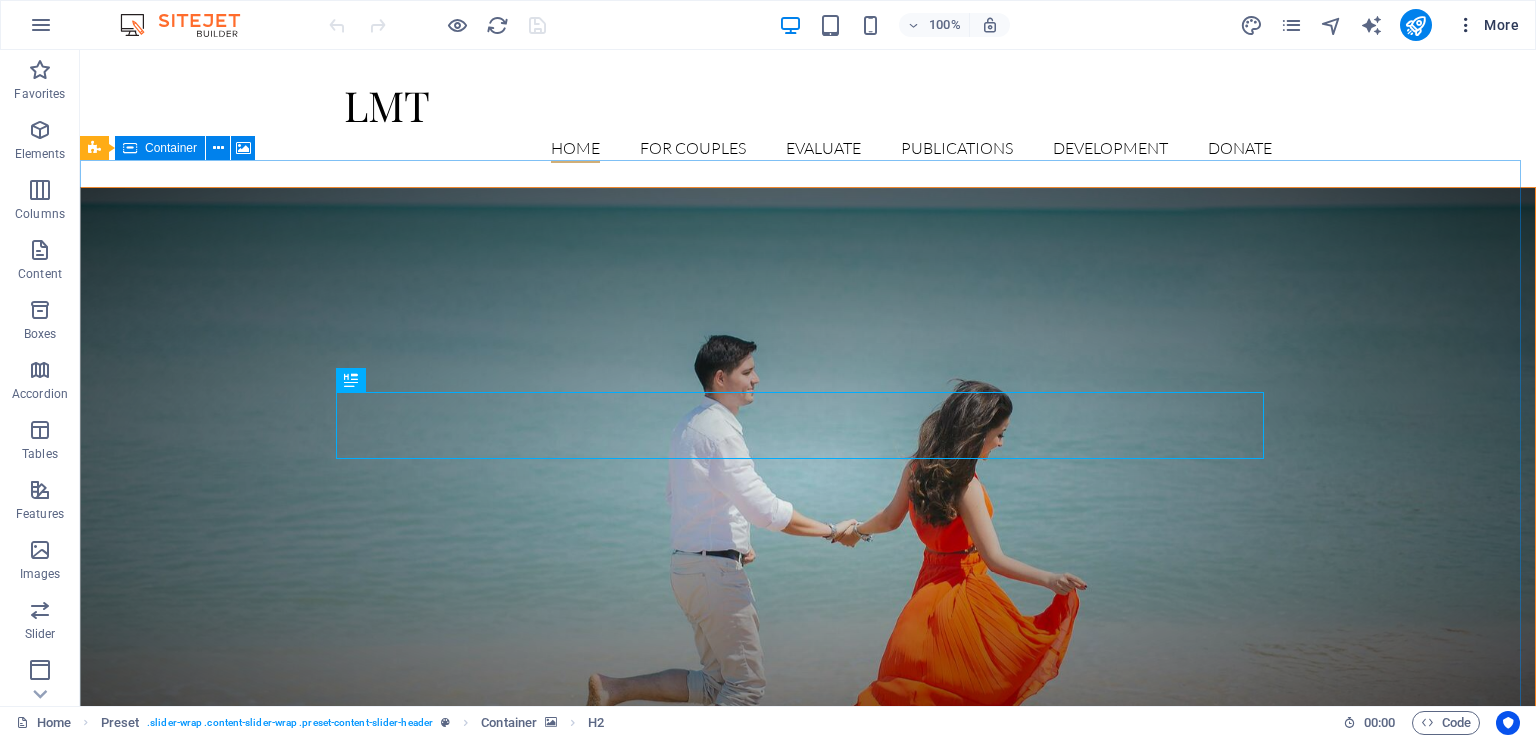 click at bounding box center (1466, 25) 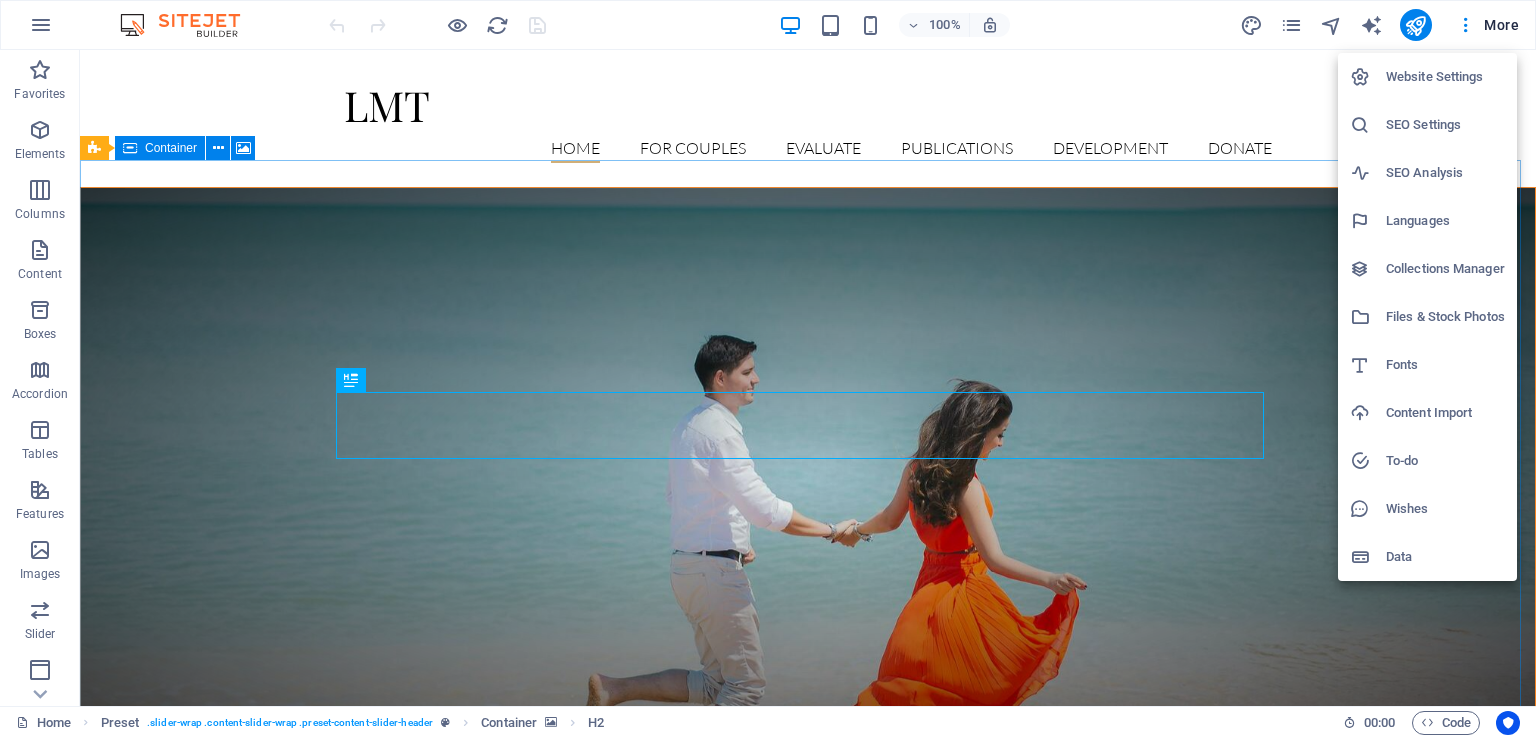 click on "Data" at bounding box center (1445, 557) 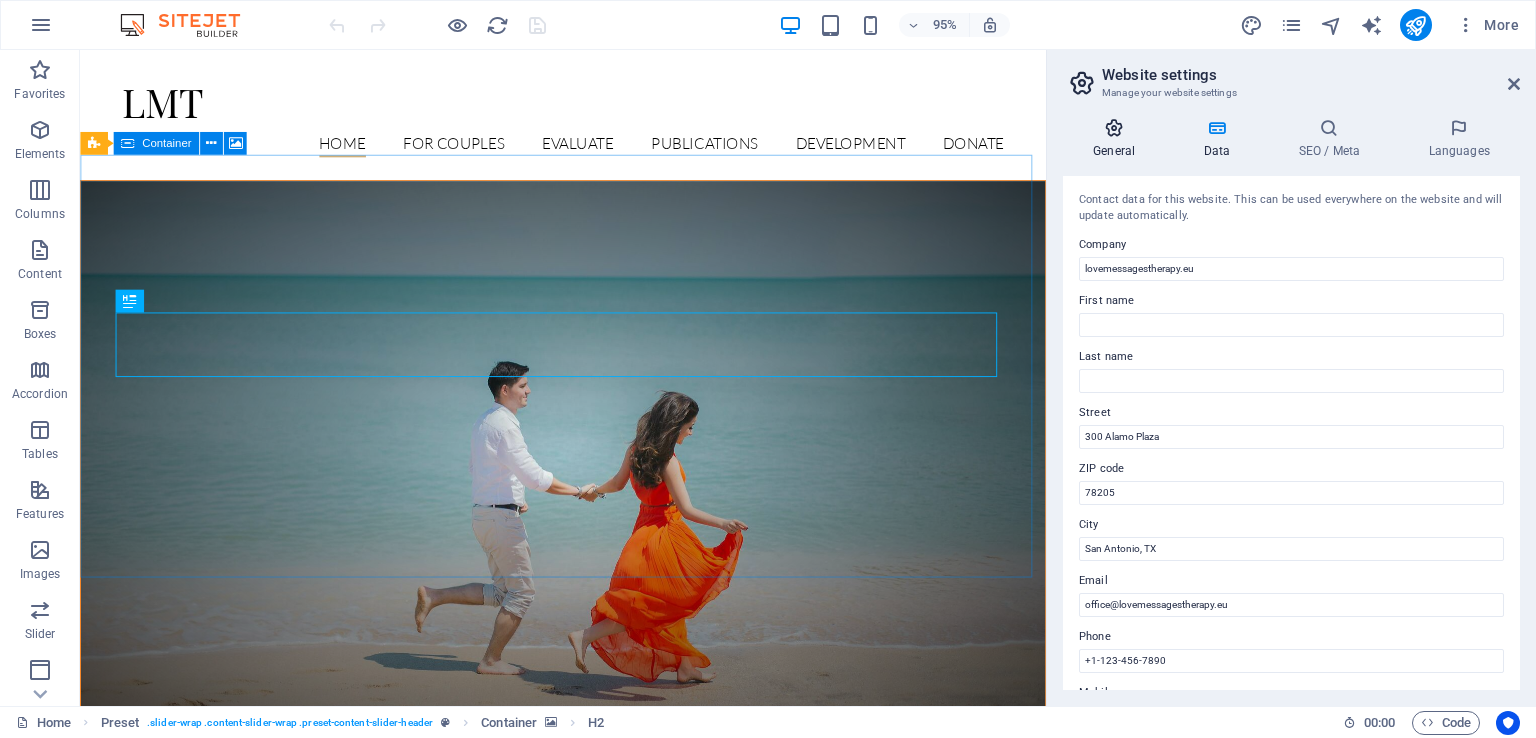 click on "General" at bounding box center (1118, 139) 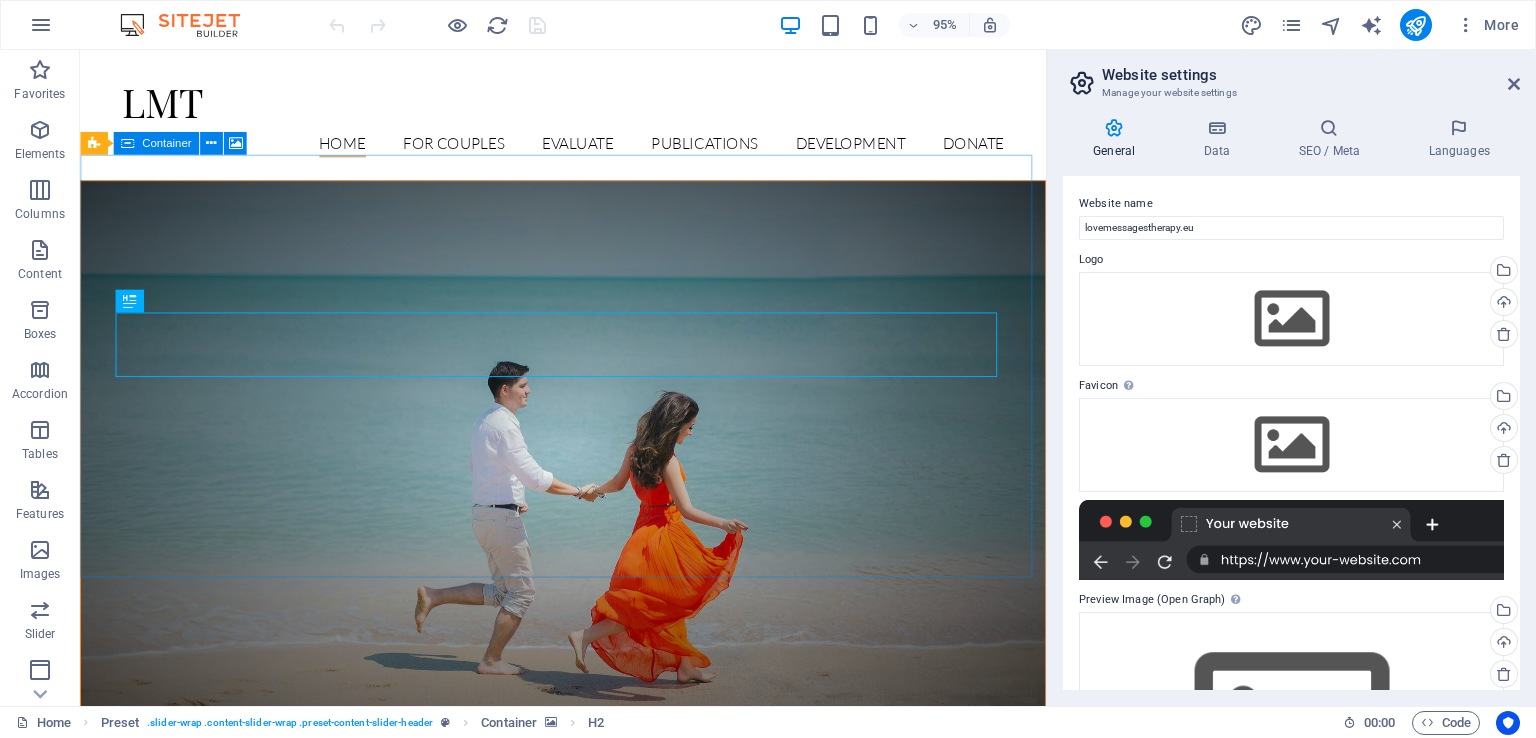 click on "Website settings Manage your website settings  General  Data  SEO / Meta  Languages Website name lovemessagestherapy.eu Logo Drag files here, click to choose files or select files from Files or our free stock photos & videos Select files from the file manager, stock photos, or upload file(s) Upload Favicon Set the favicon of your website here. A favicon is a small icon shown in the browser tab next to your website title. It helps visitors identify your website. Drag files here, click to choose files or select files from Files or our free stock photos & videos Select files from the file manager, stock photos, or upload file(s) Upload Preview Image (Open Graph) This image will be shown when the website is shared on social networks Drag files here, click to choose files or select files from Files or our free stock photos & videos Select files from the file manager, stock photos, or upload file(s) Upload Contact data for this website. This can be used everywhere on the website and will update automatically. 78205" at bounding box center [1291, 378] 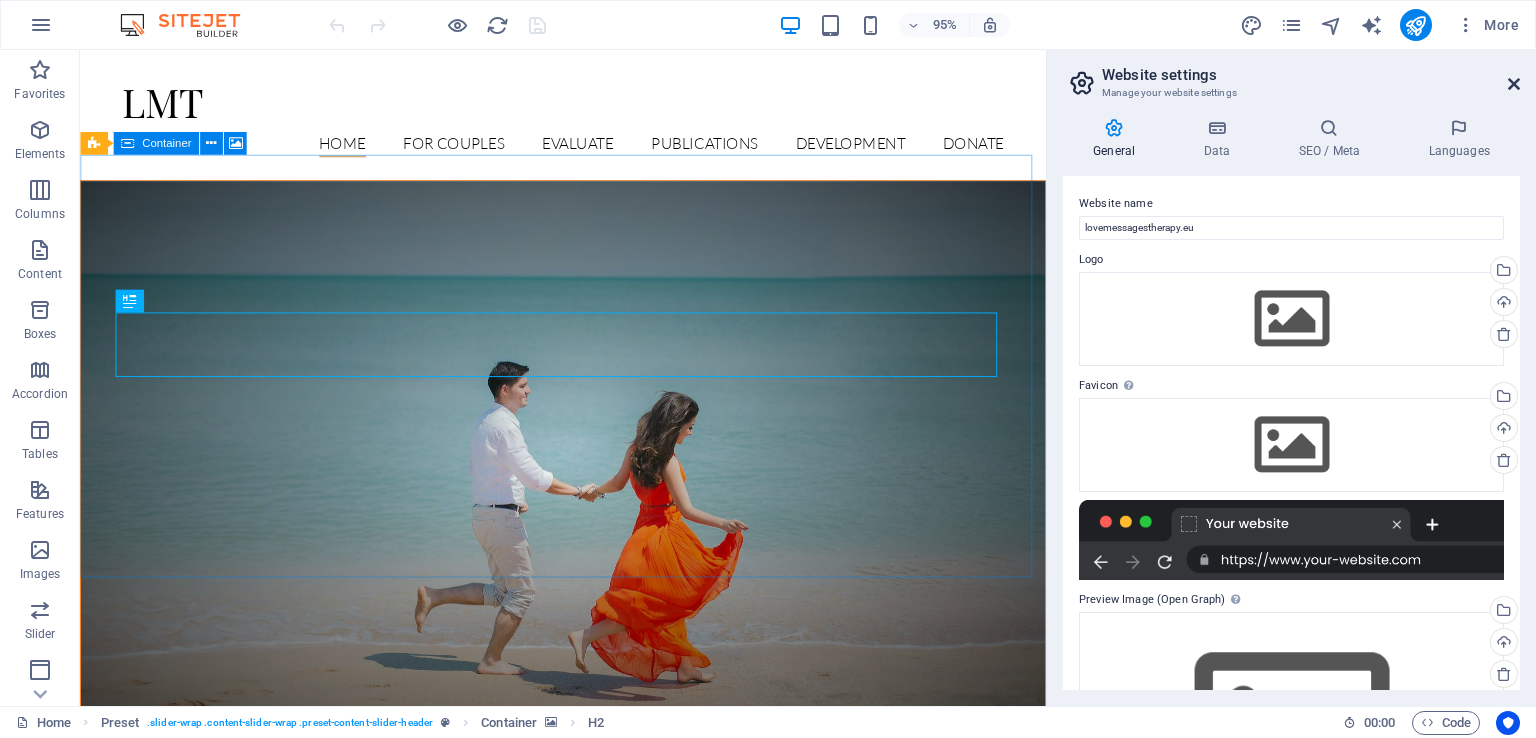 click at bounding box center [1514, 84] 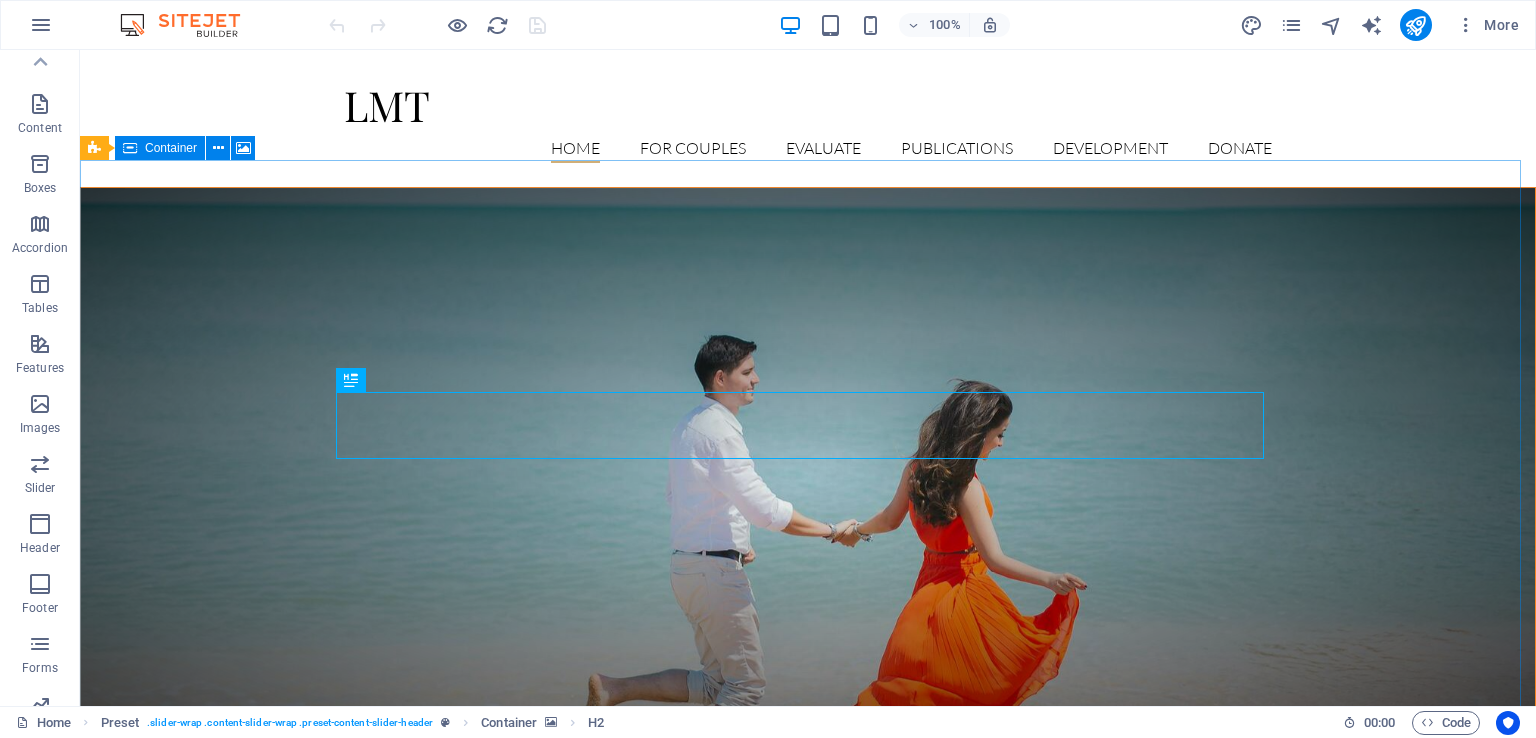 scroll, scrollTop: 0, scrollLeft: 0, axis: both 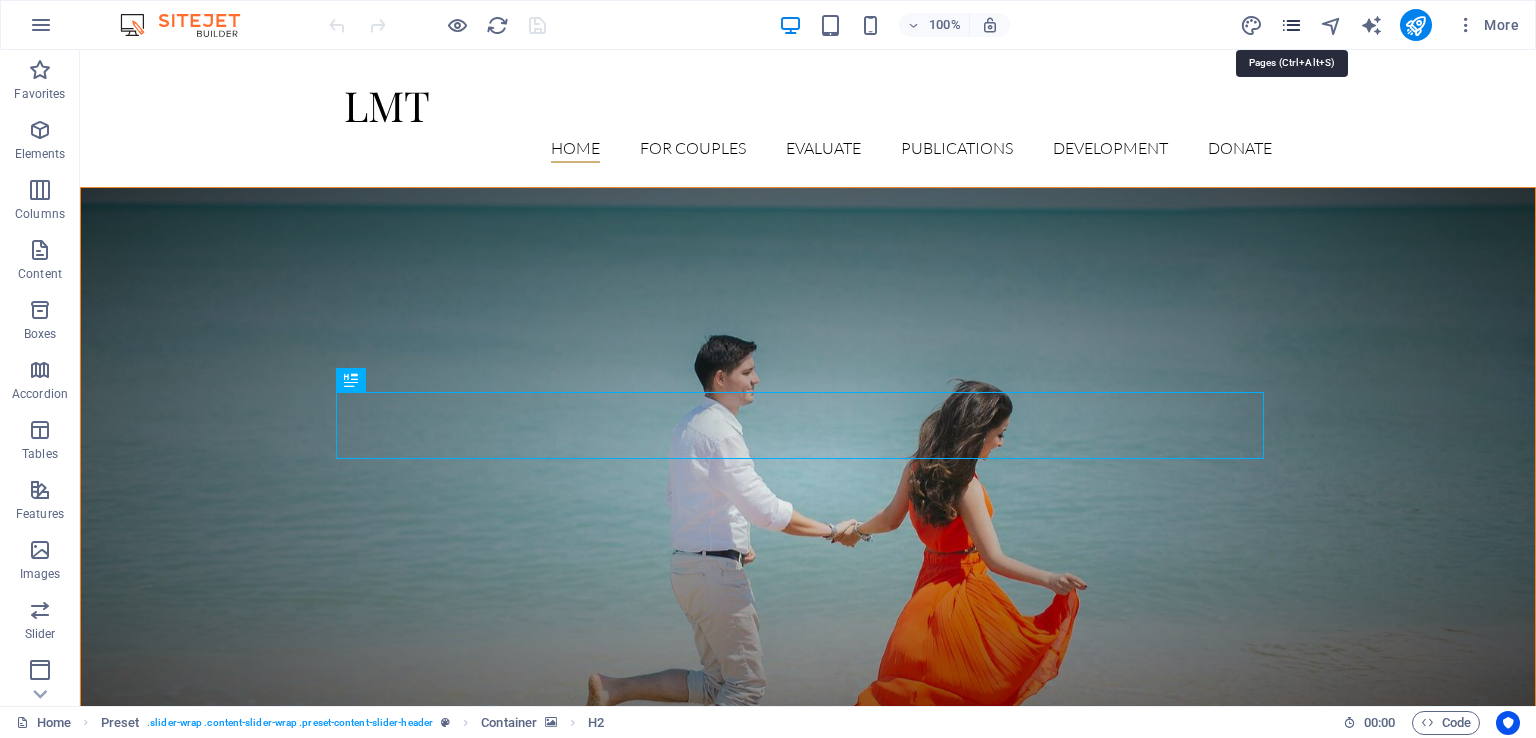 click at bounding box center (1291, 25) 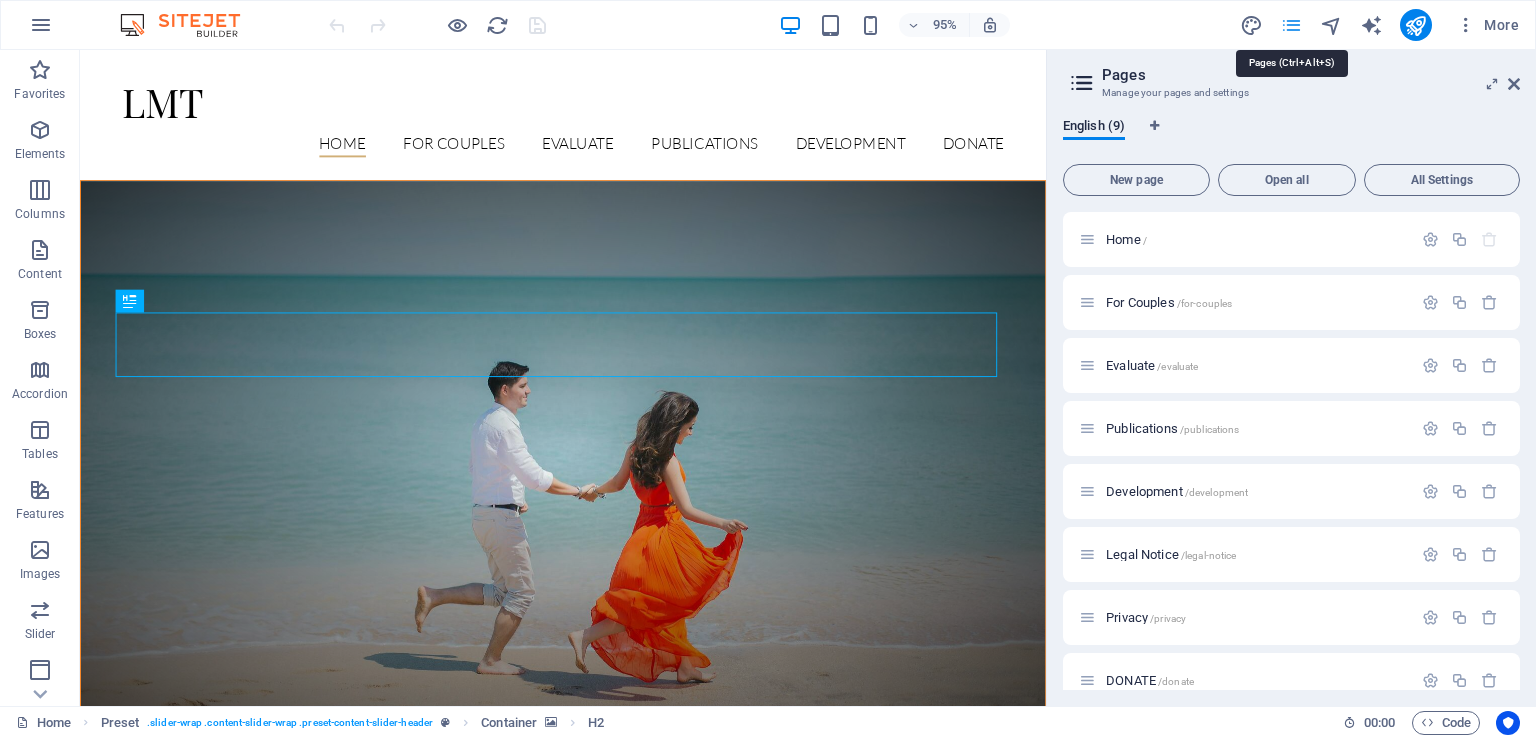 click at bounding box center [1291, 25] 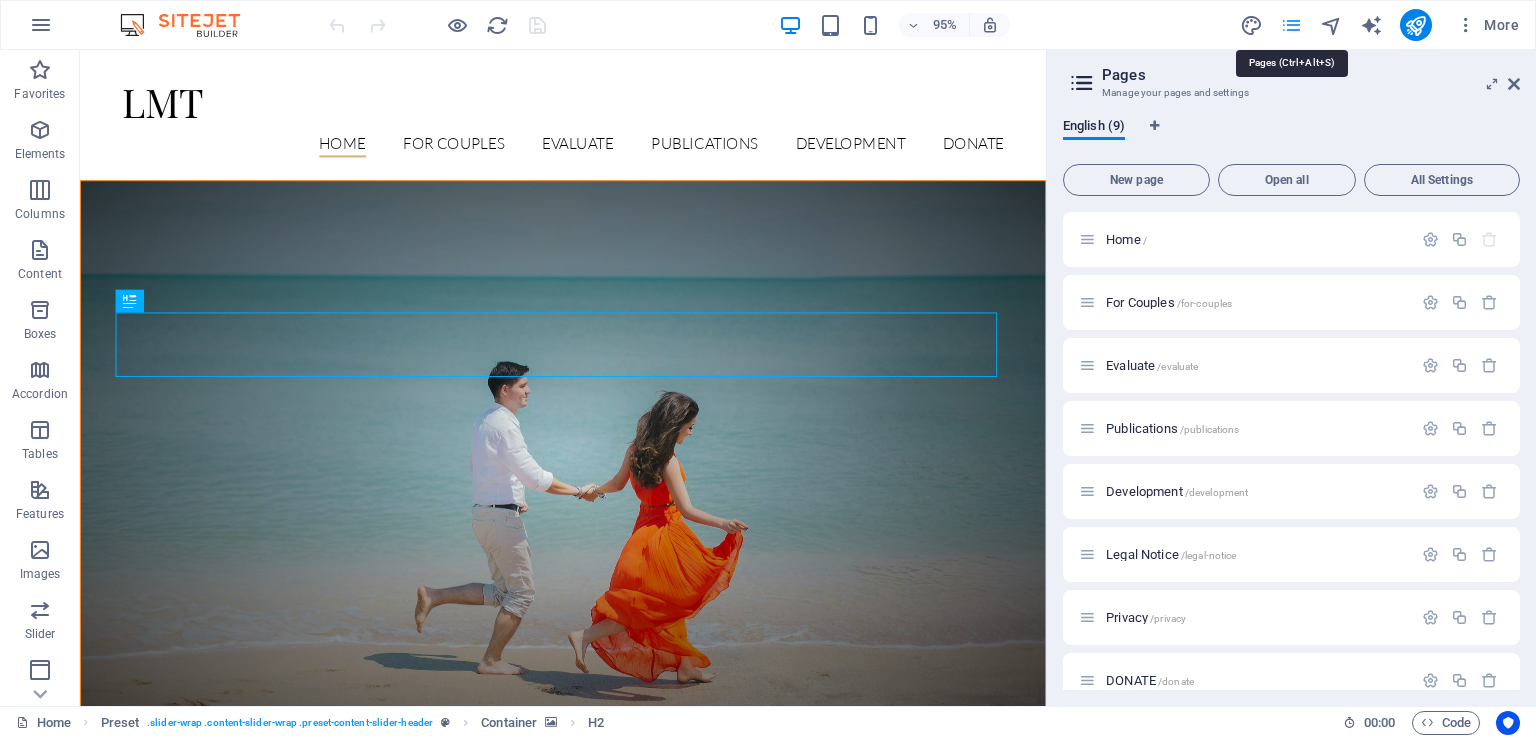click at bounding box center (1291, 25) 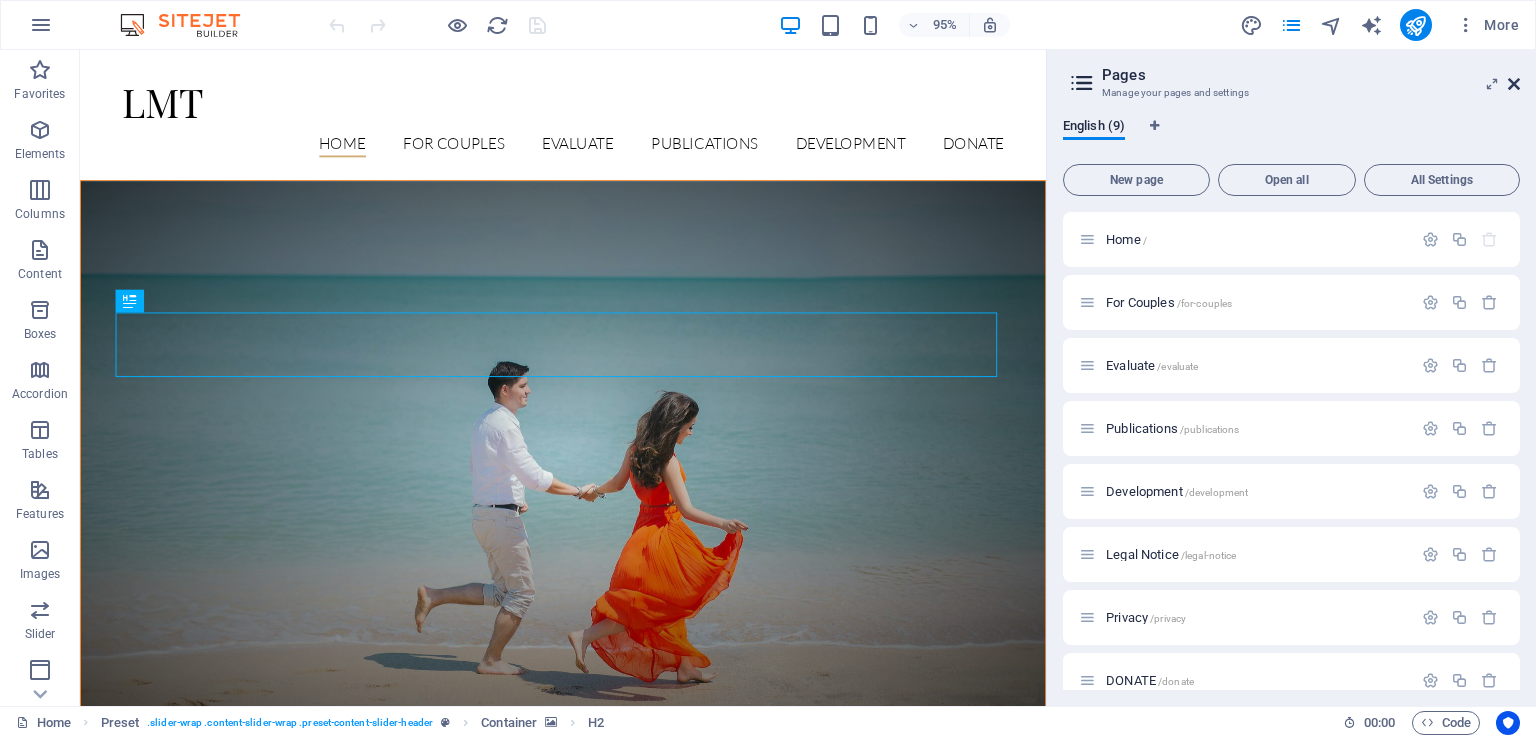 click at bounding box center (1514, 84) 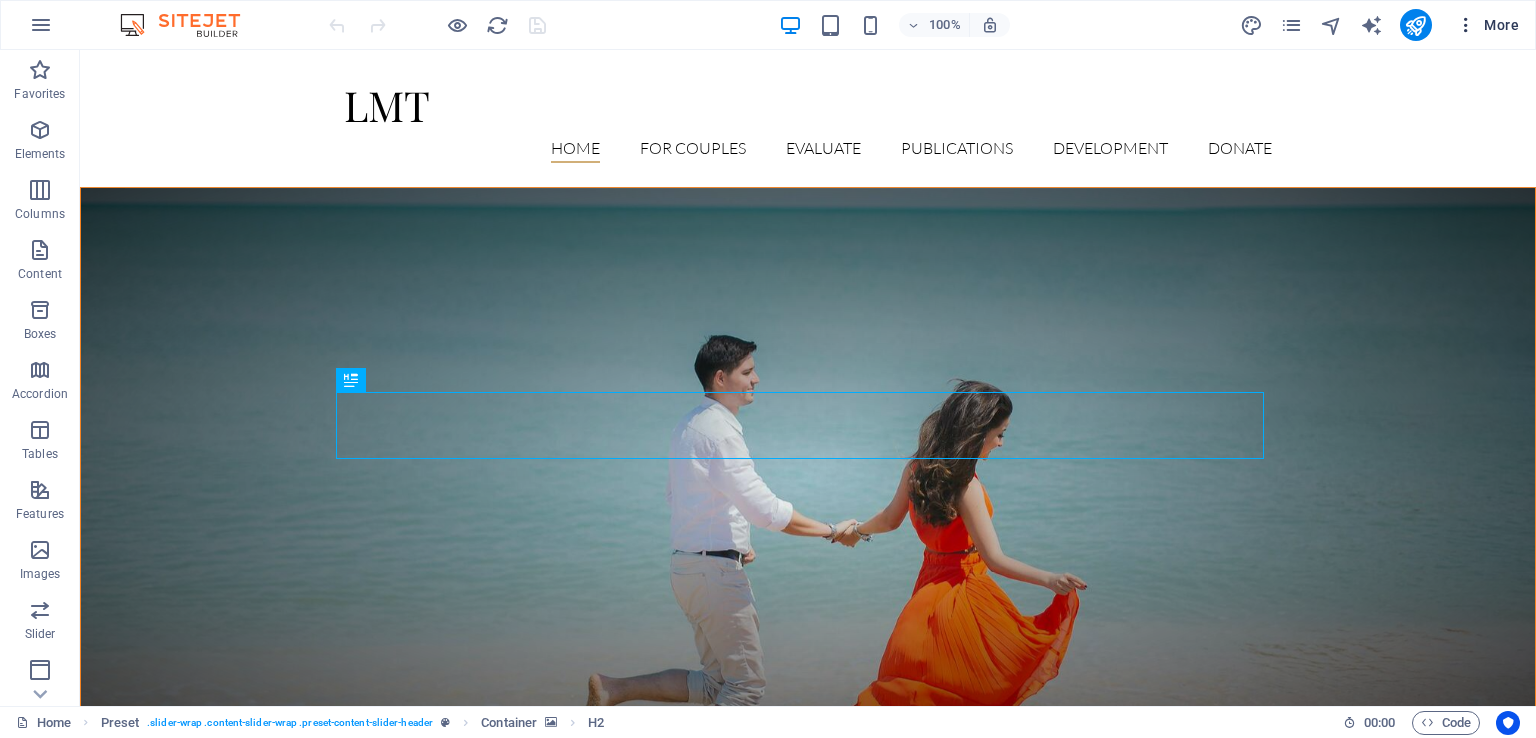 click at bounding box center [1466, 25] 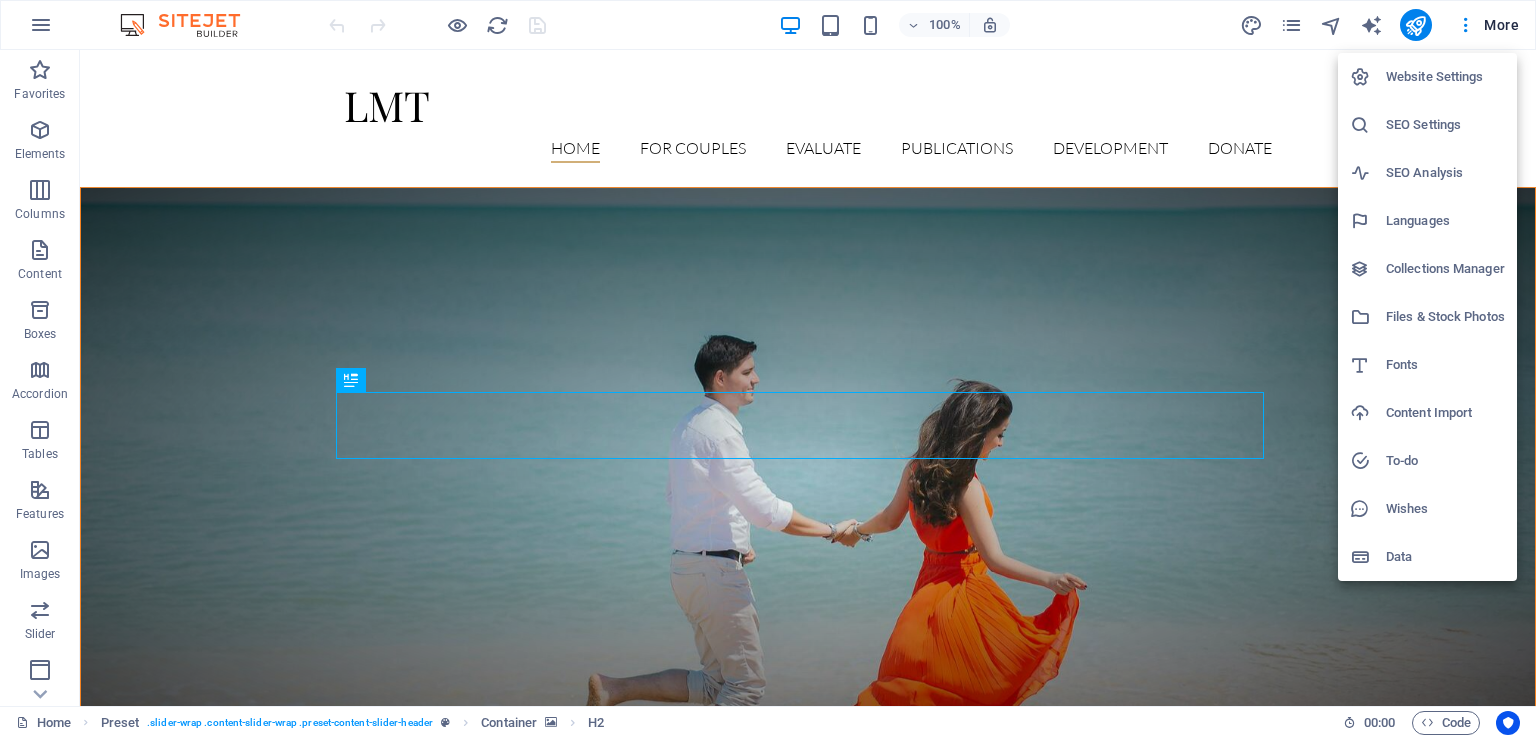 click on "Website Settings" at bounding box center [1445, 77] 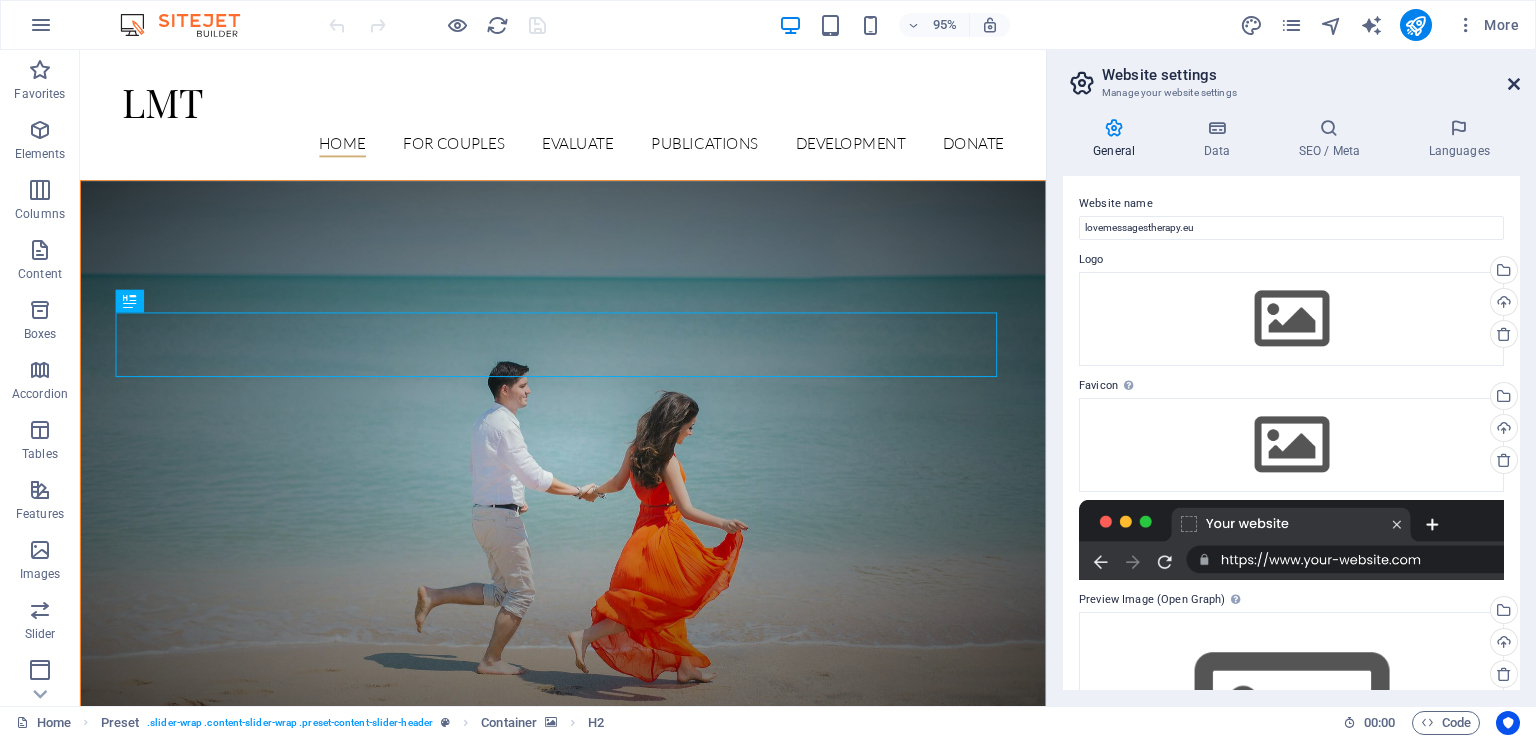 click at bounding box center (1514, 84) 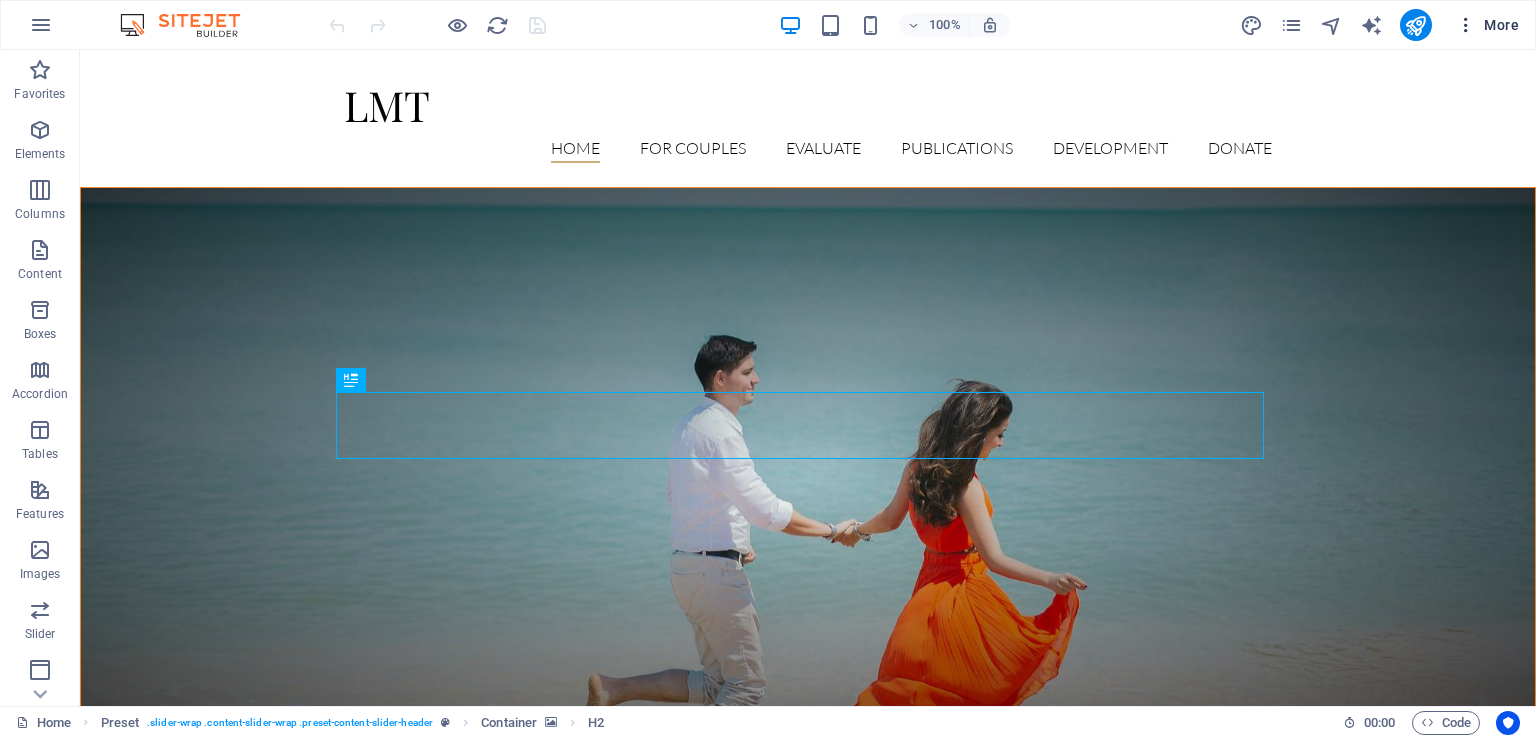 click on "More" at bounding box center (1487, 25) 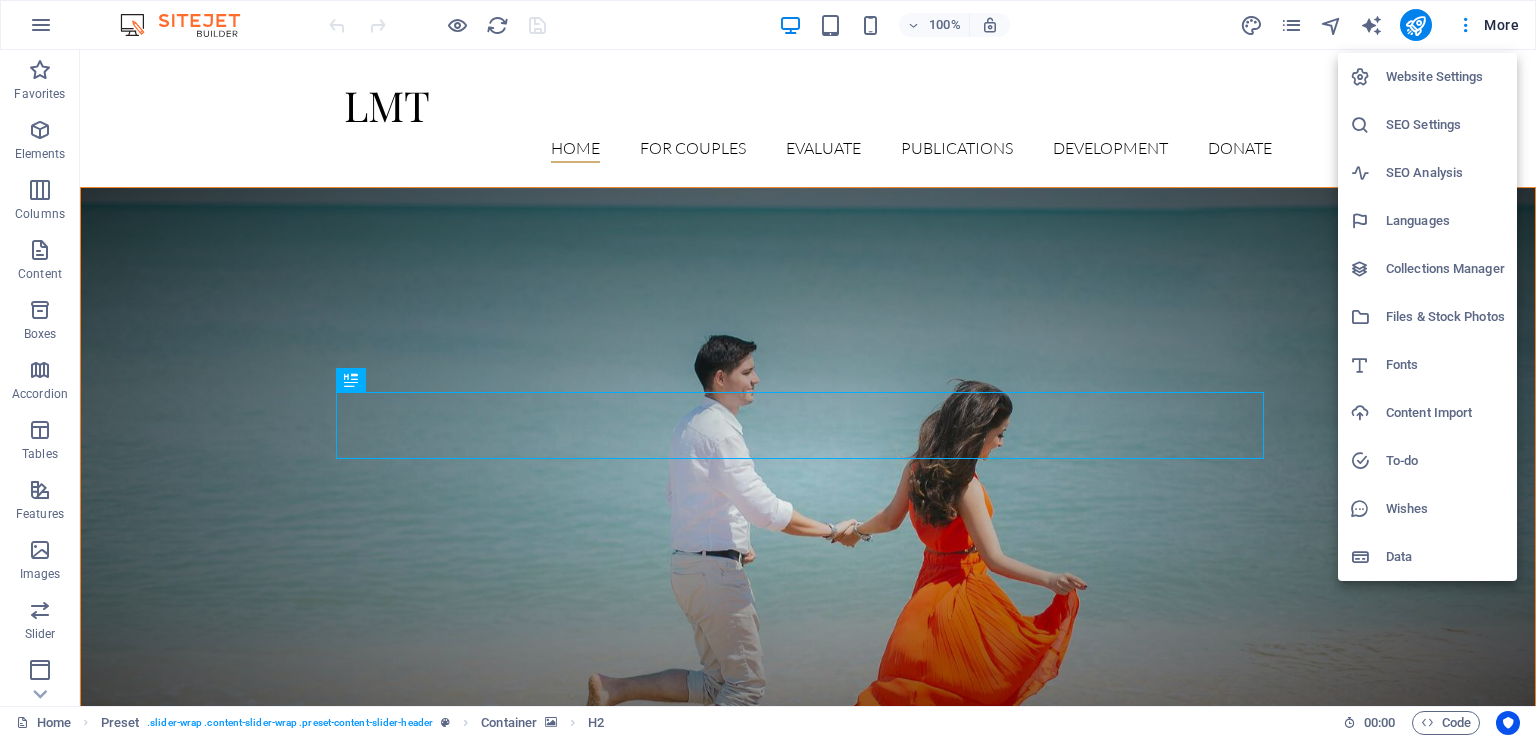 click at bounding box center (768, 369) 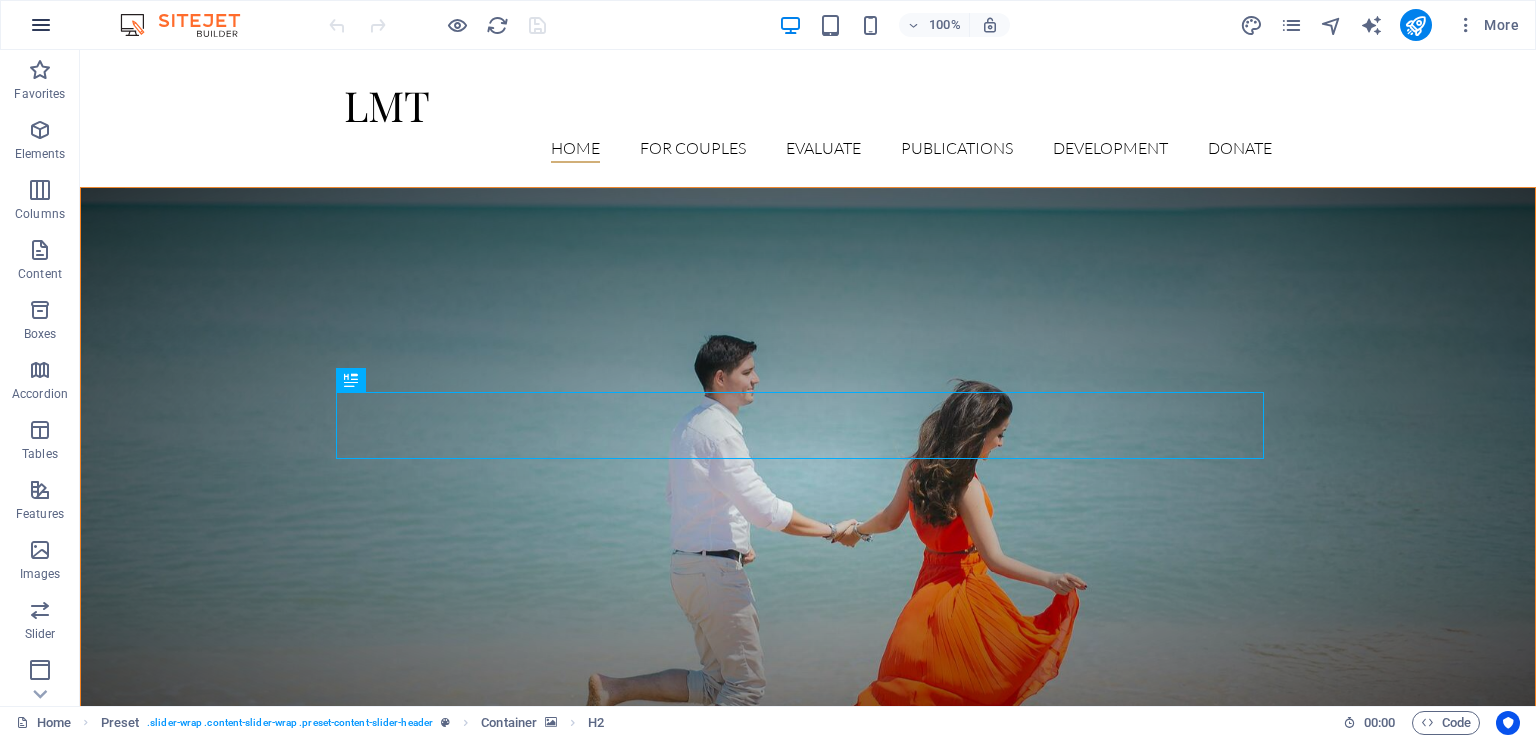 click at bounding box center [41, 25] 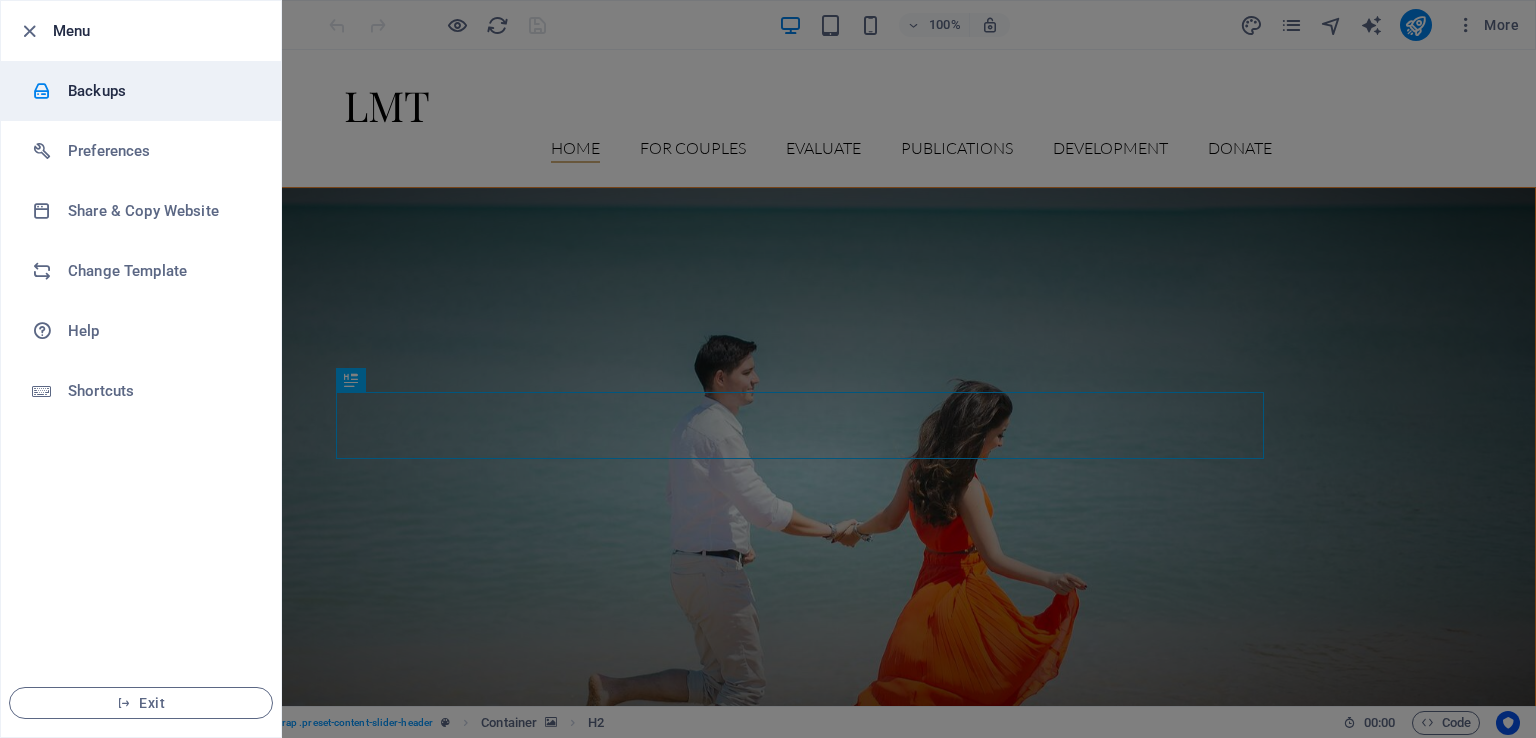 click on "Backups" at bounding box center (160, 91) 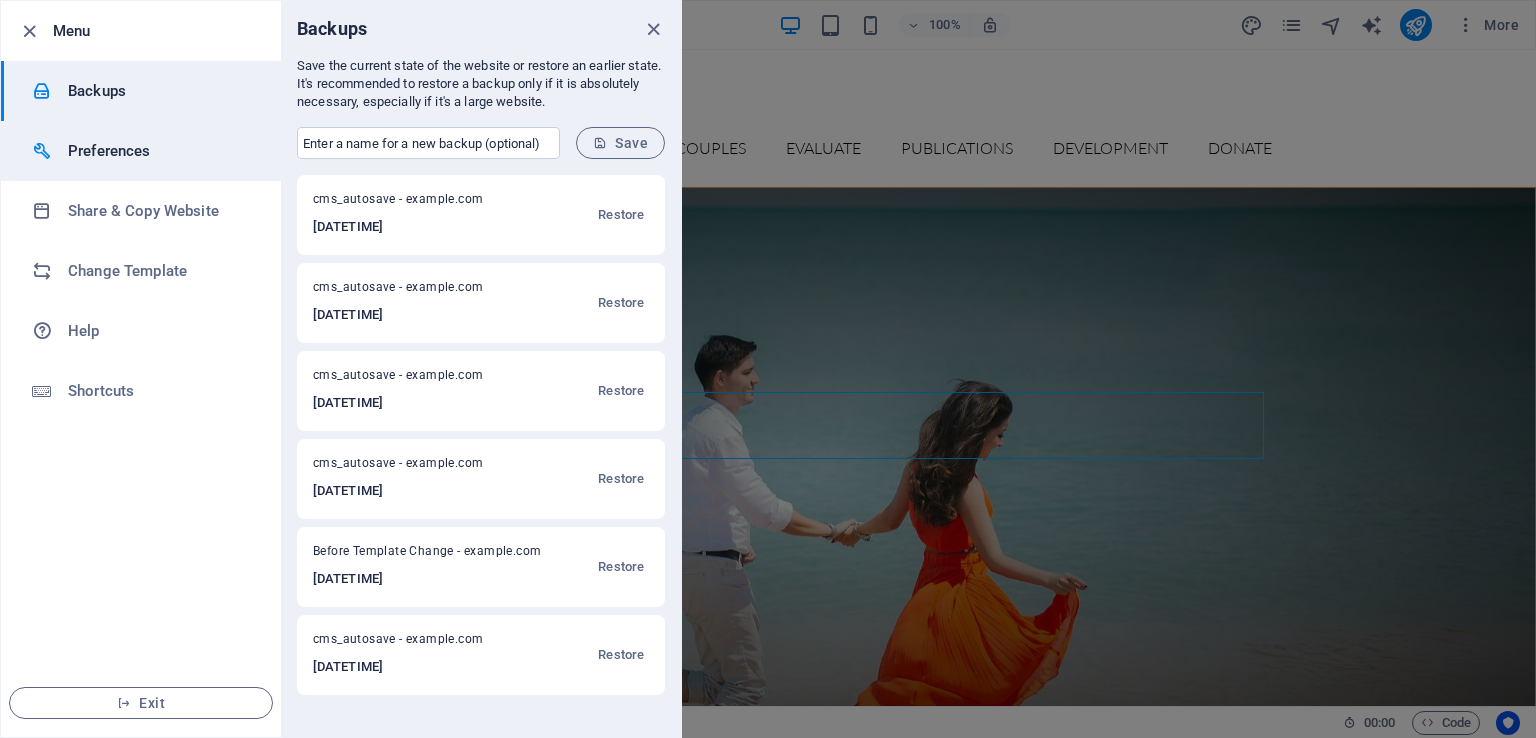 click on "Preferences" at bounding box center (160, 151) 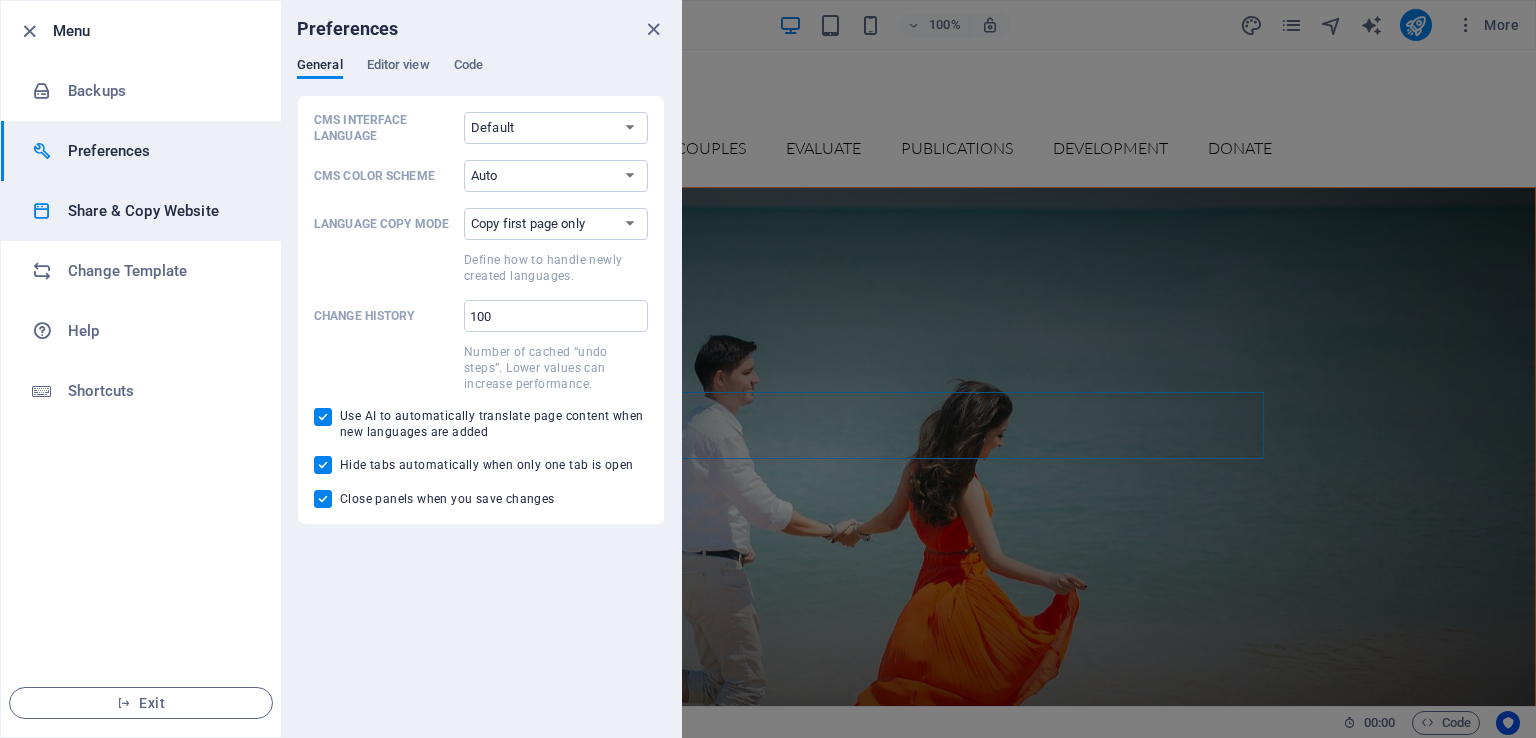 click on "Share & Copy Website" at bounding box center [160, 211] 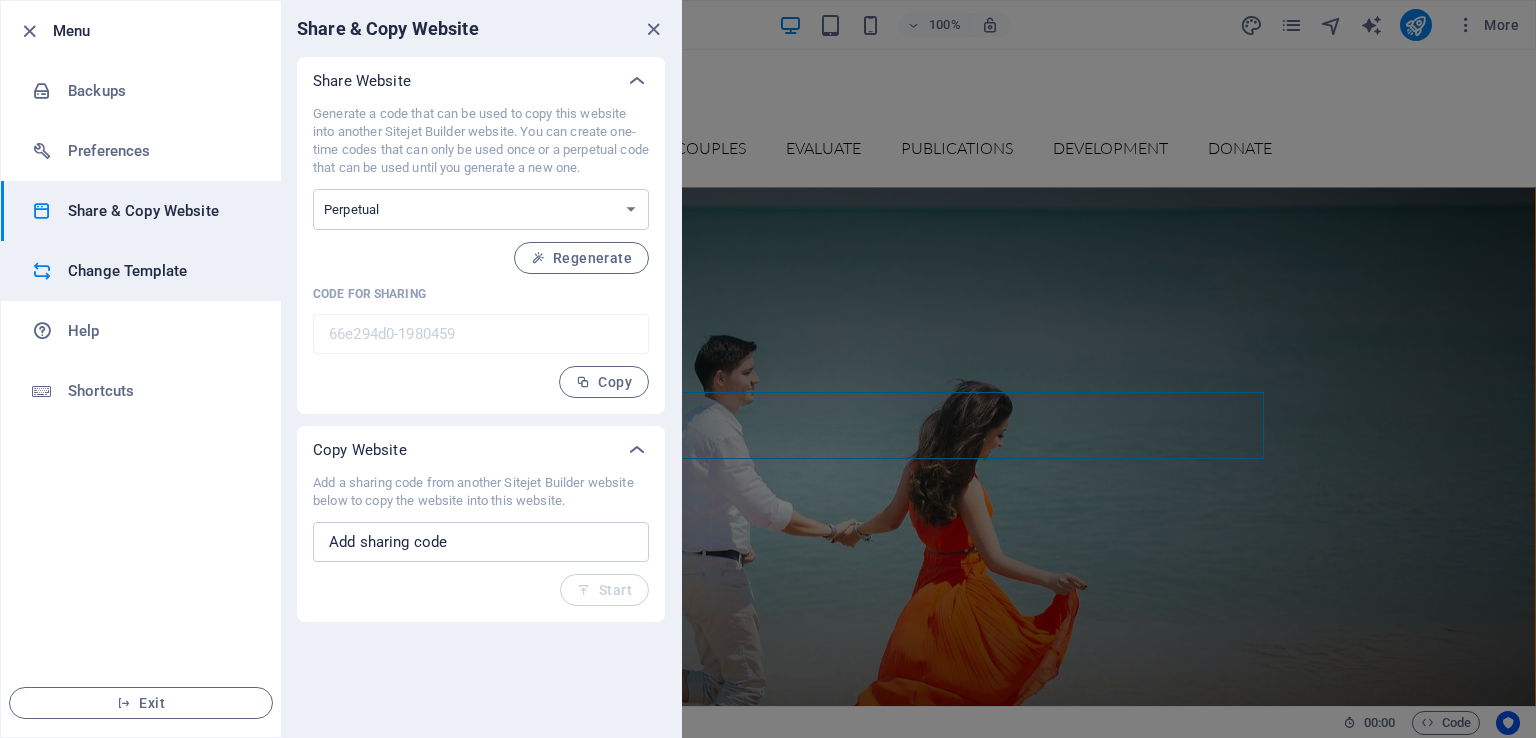 click on "Change Template" at bounding box center [160, 271] 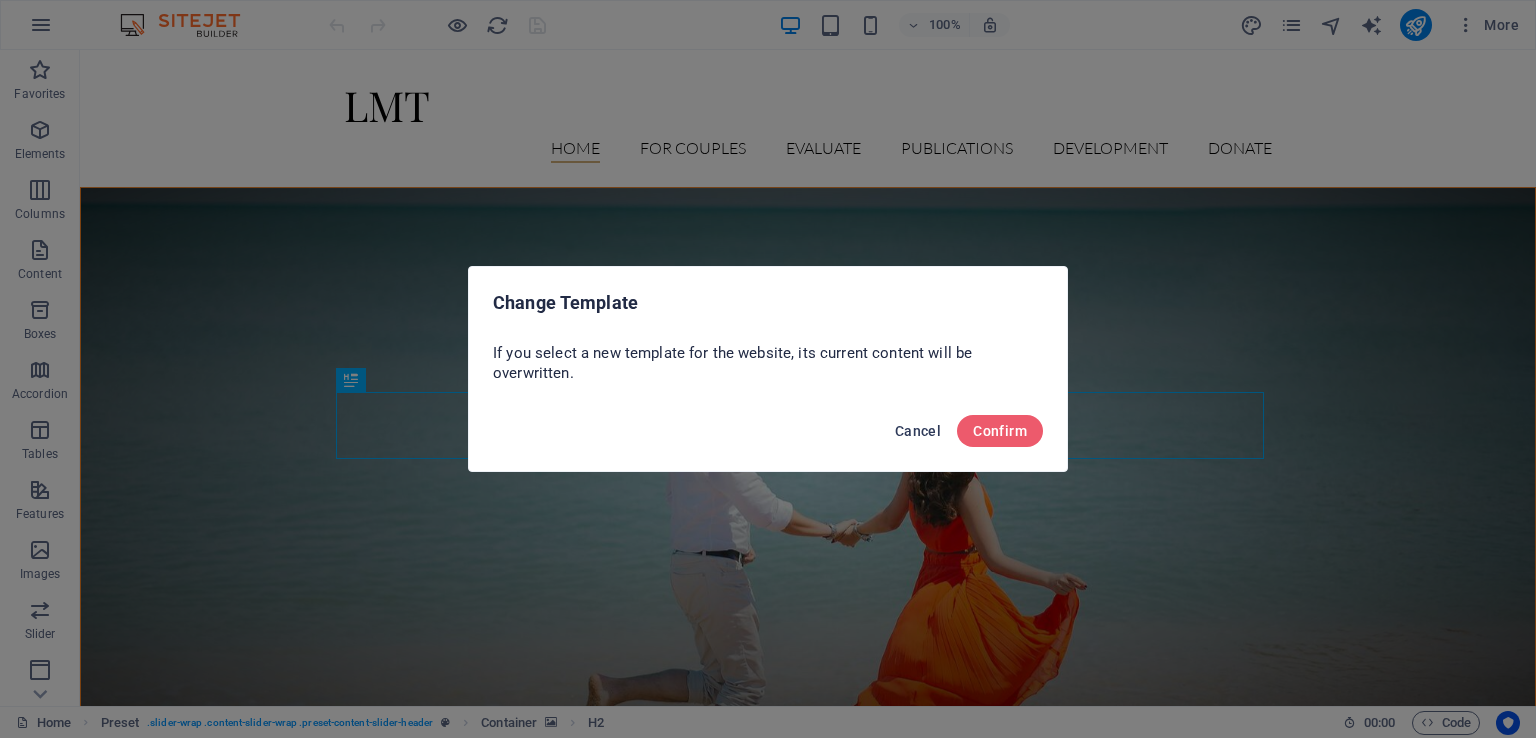 click on "Cancel" at bounding box center [918, 431] 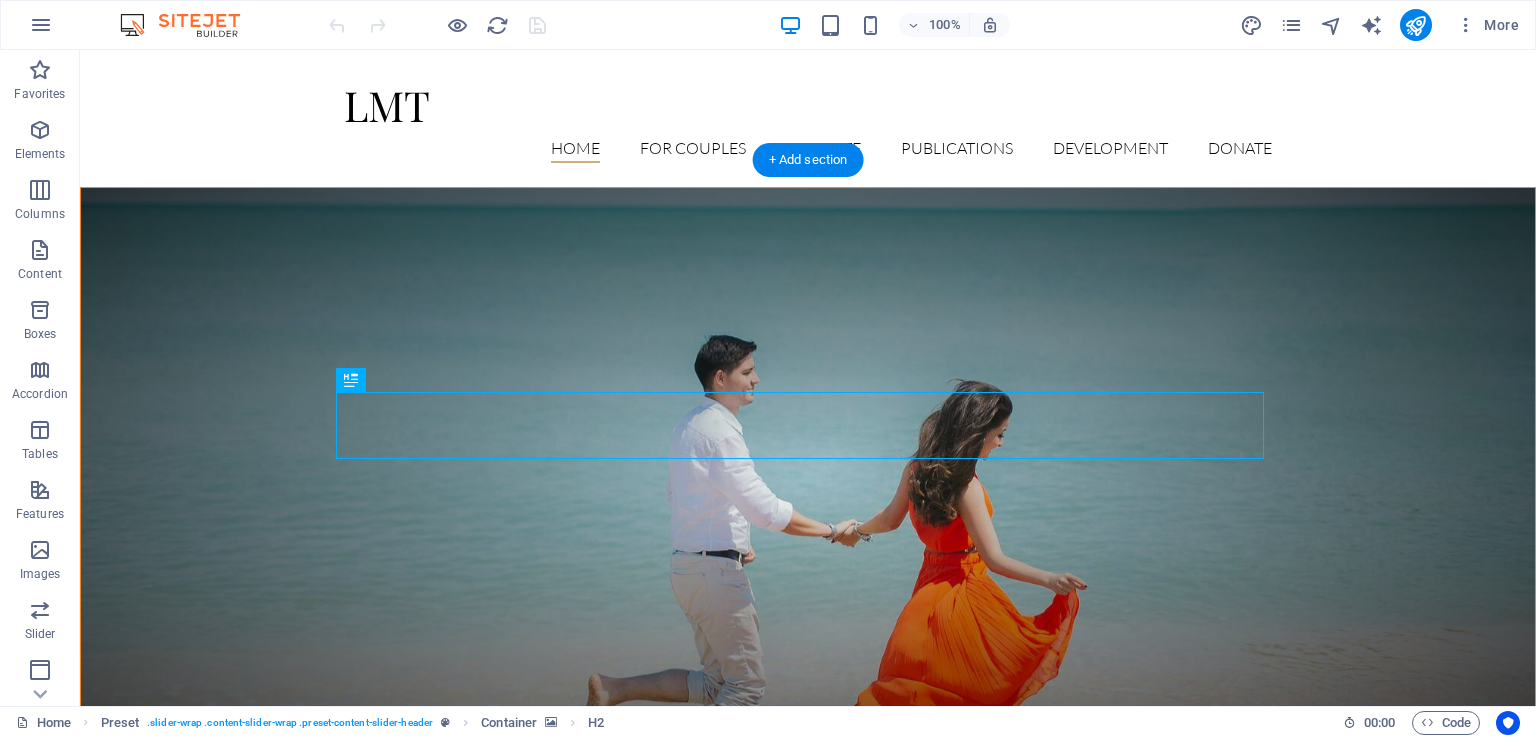 click at bounding box center (808, 476) 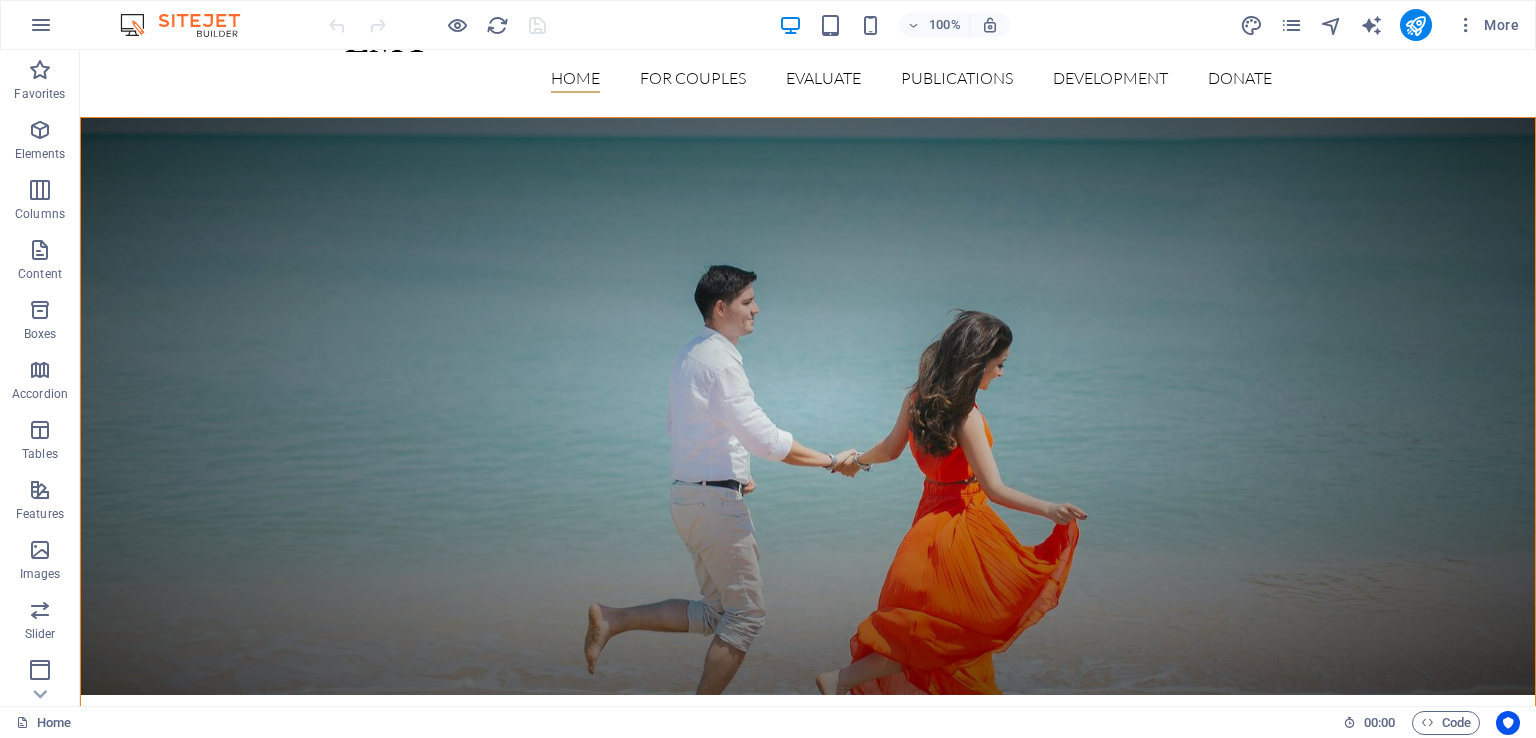 scroll, scrollTop: 0, scrollLeft: 0, axis: both 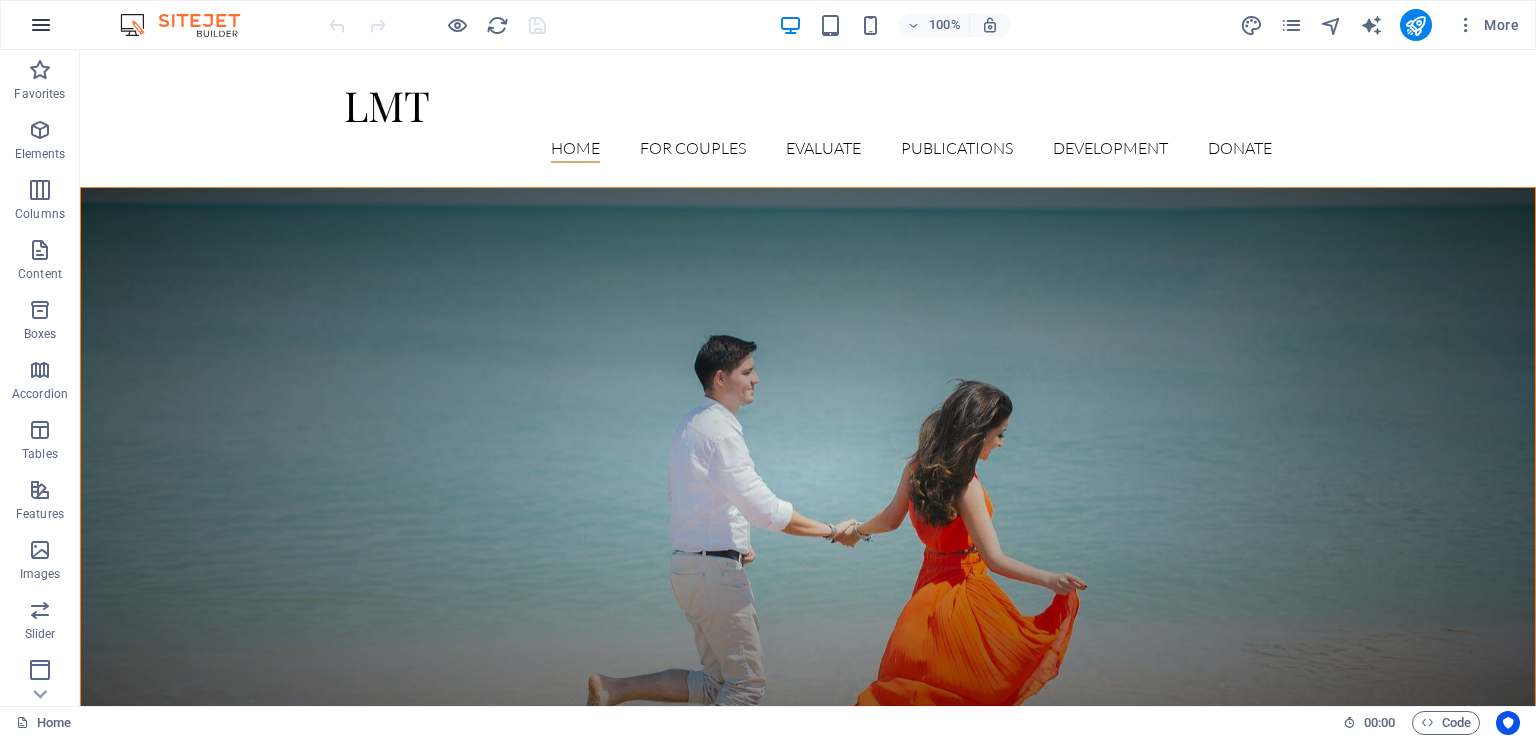 click at bounding box center (41, 25) 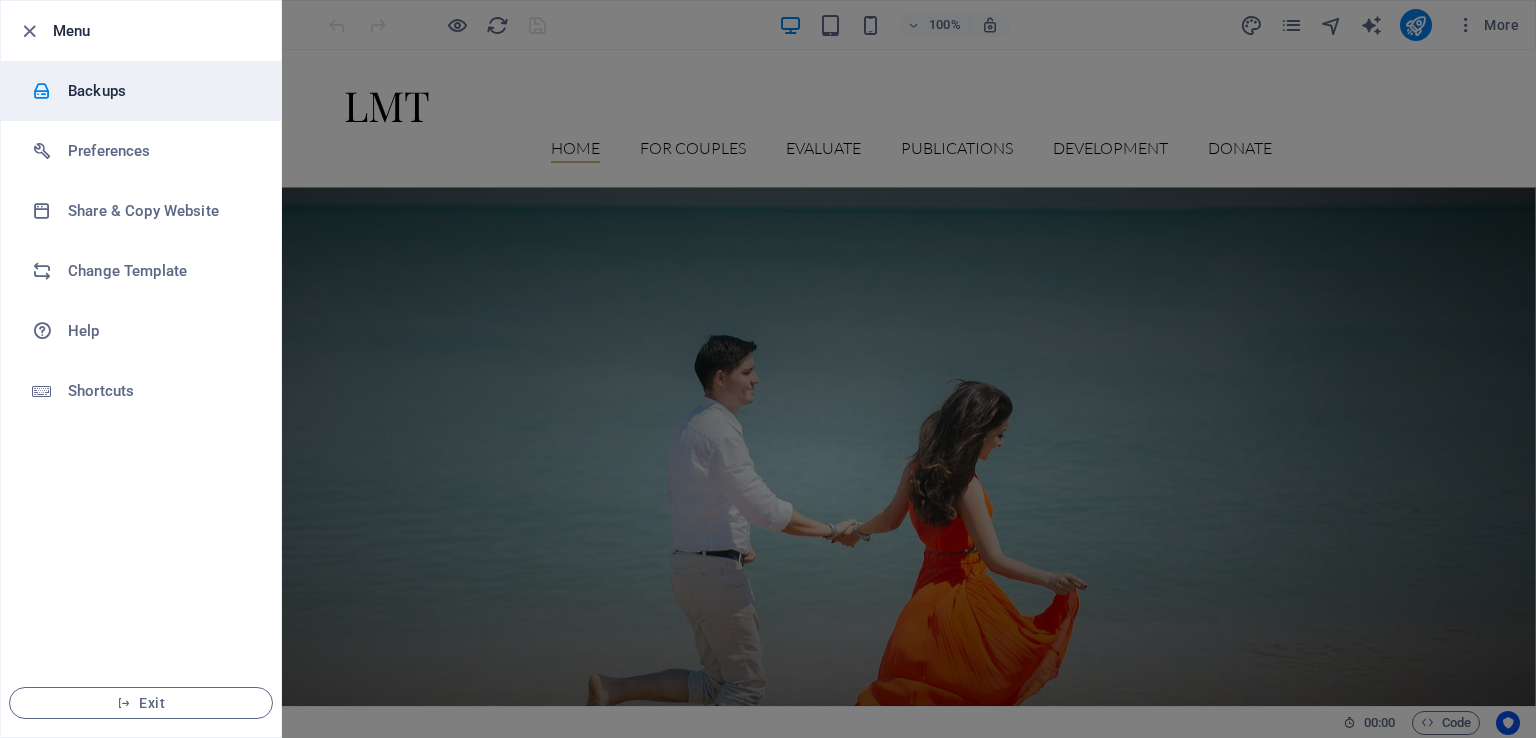 click on "Backups" at bounding box center [160, 91] 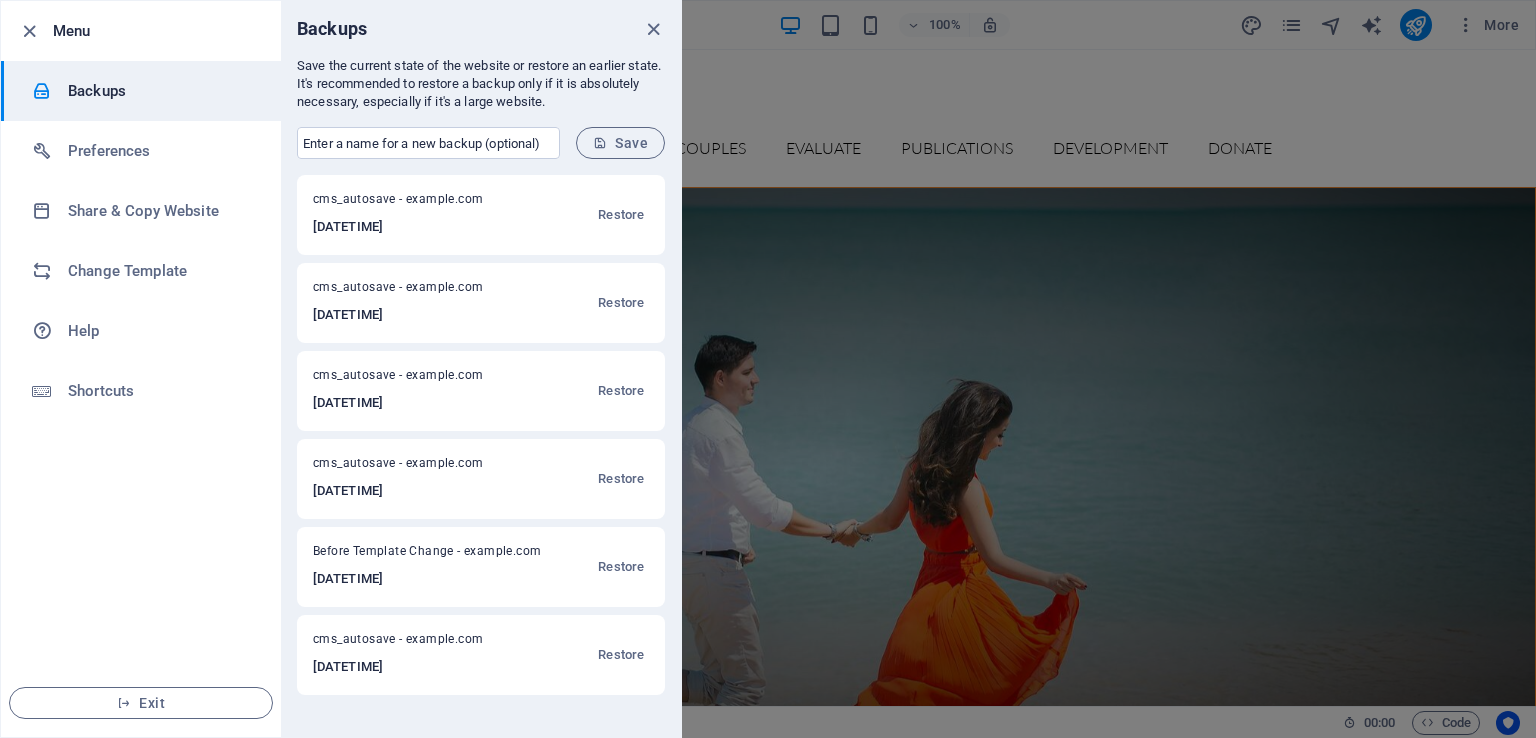 click at bounding box center (768, 369) 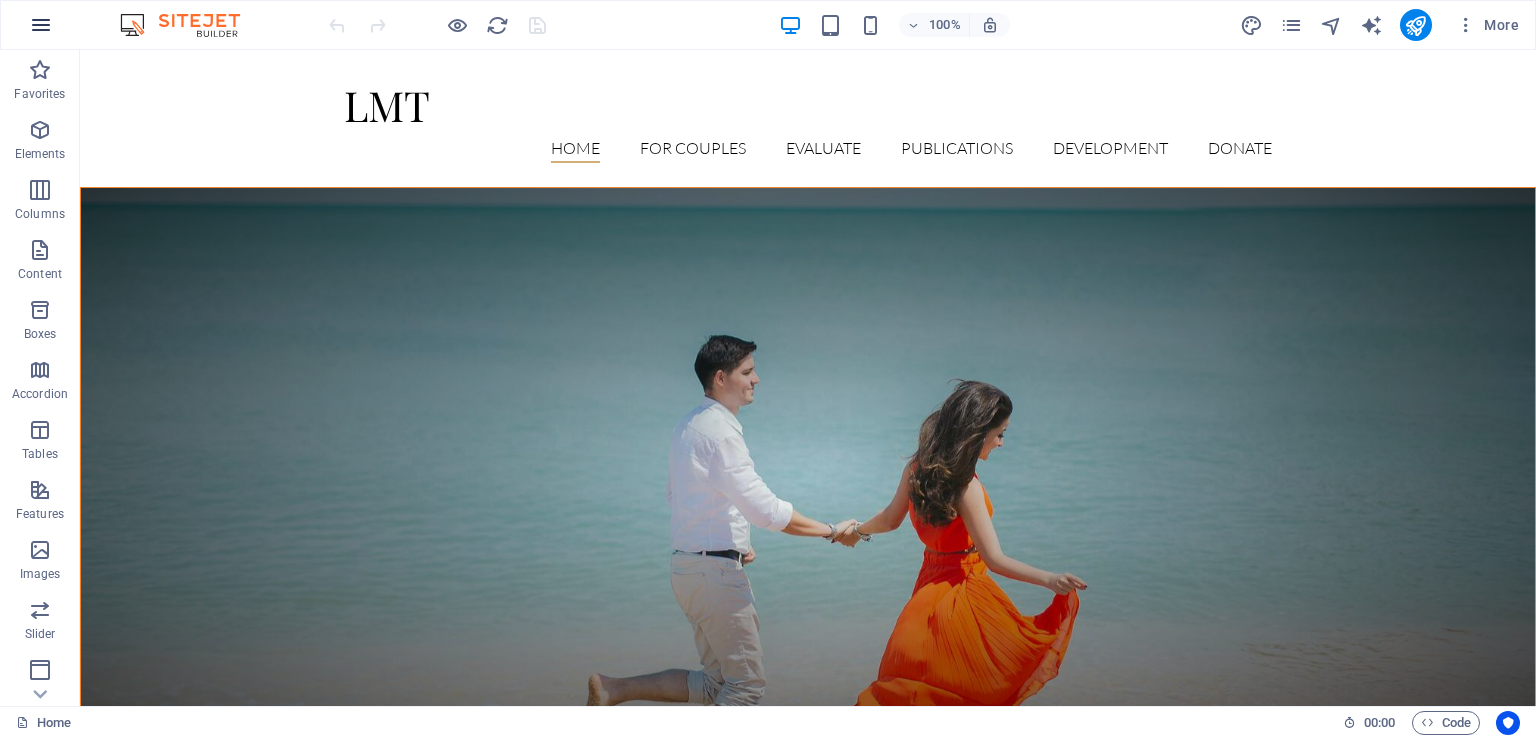 click at bounding box center (41, 25) 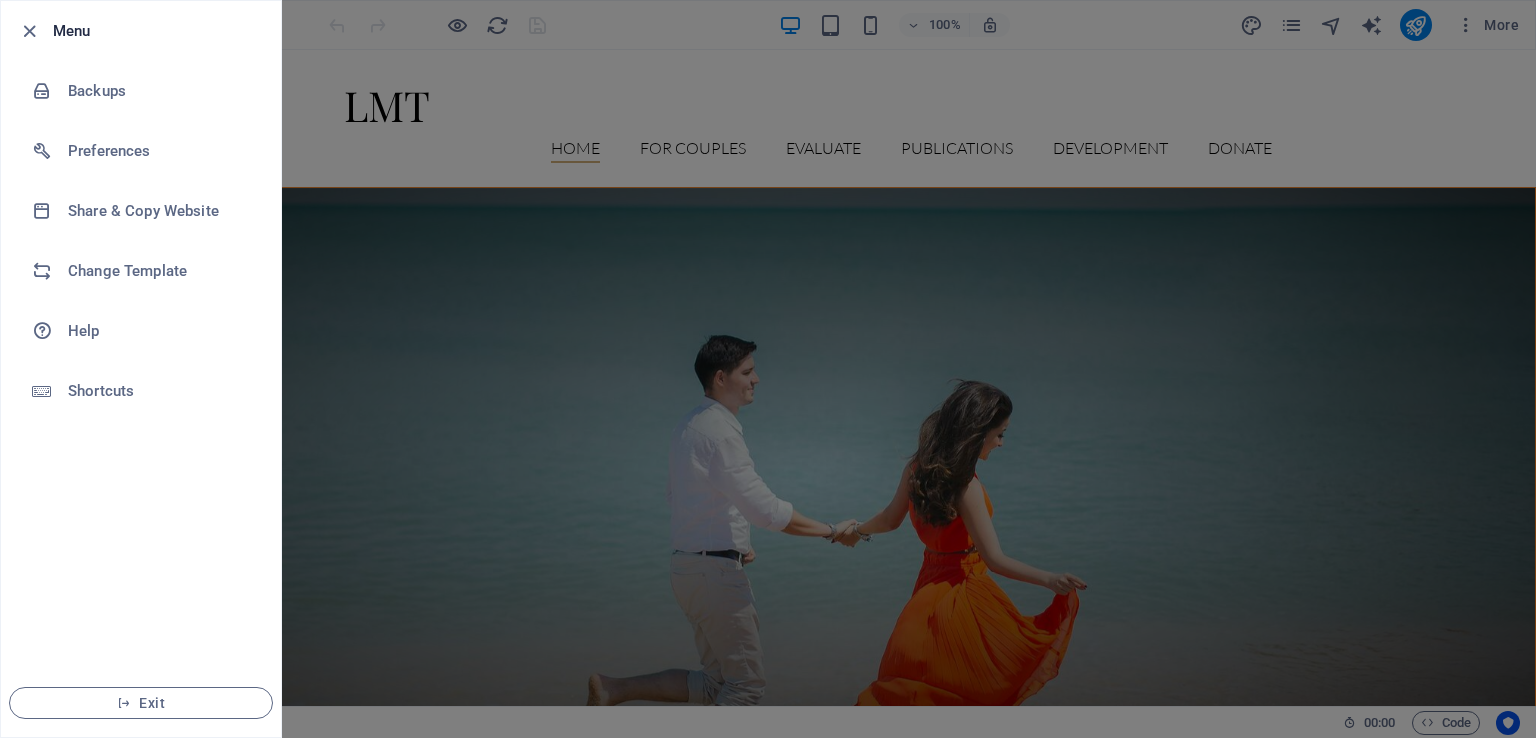 click at bounding box center [768, 369] 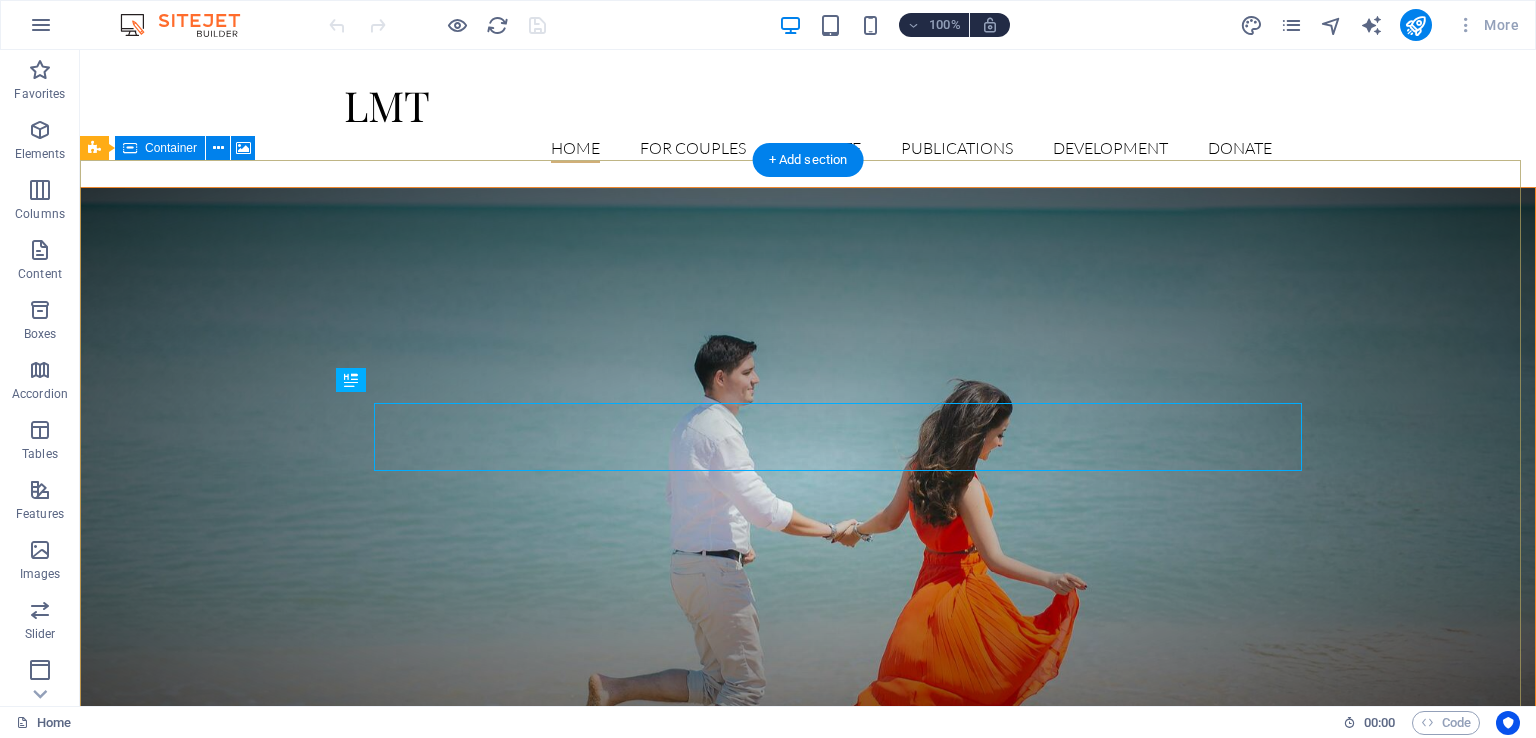 scroll, scrollTop: 0, scrollLeft: 0, axis: both 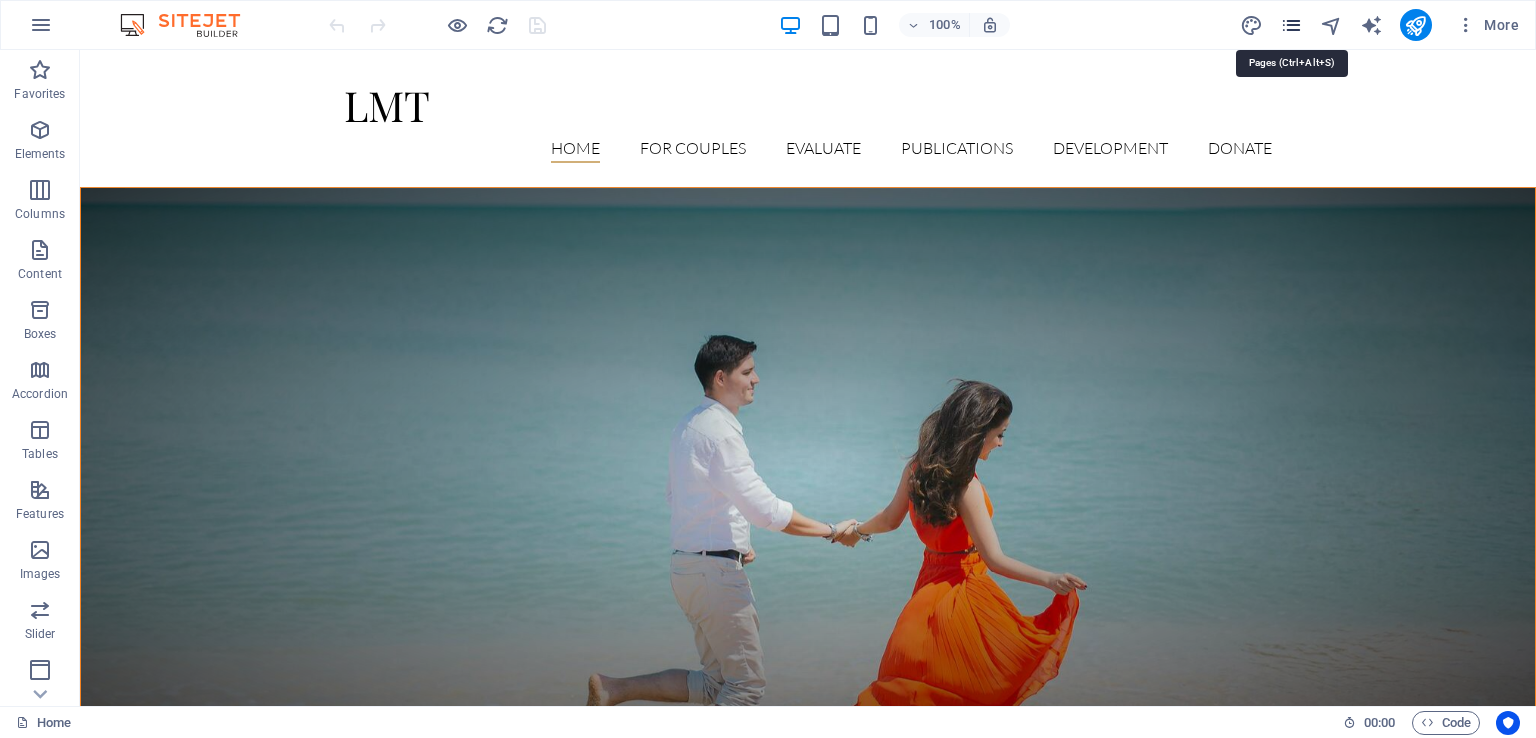click at bounding box center [1291, 25] 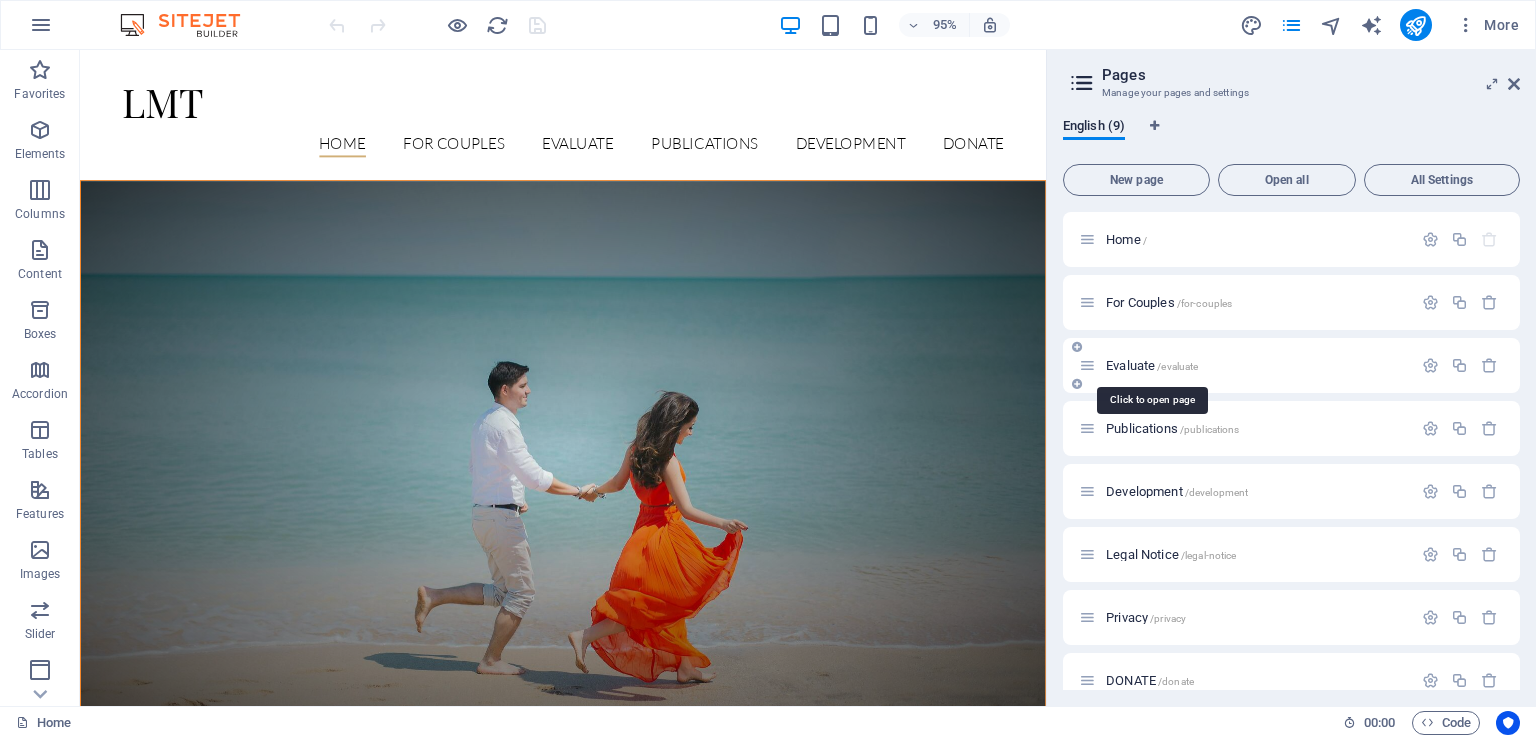 click on "Evaluate /evaluate" at bounding box center [1152, 365] 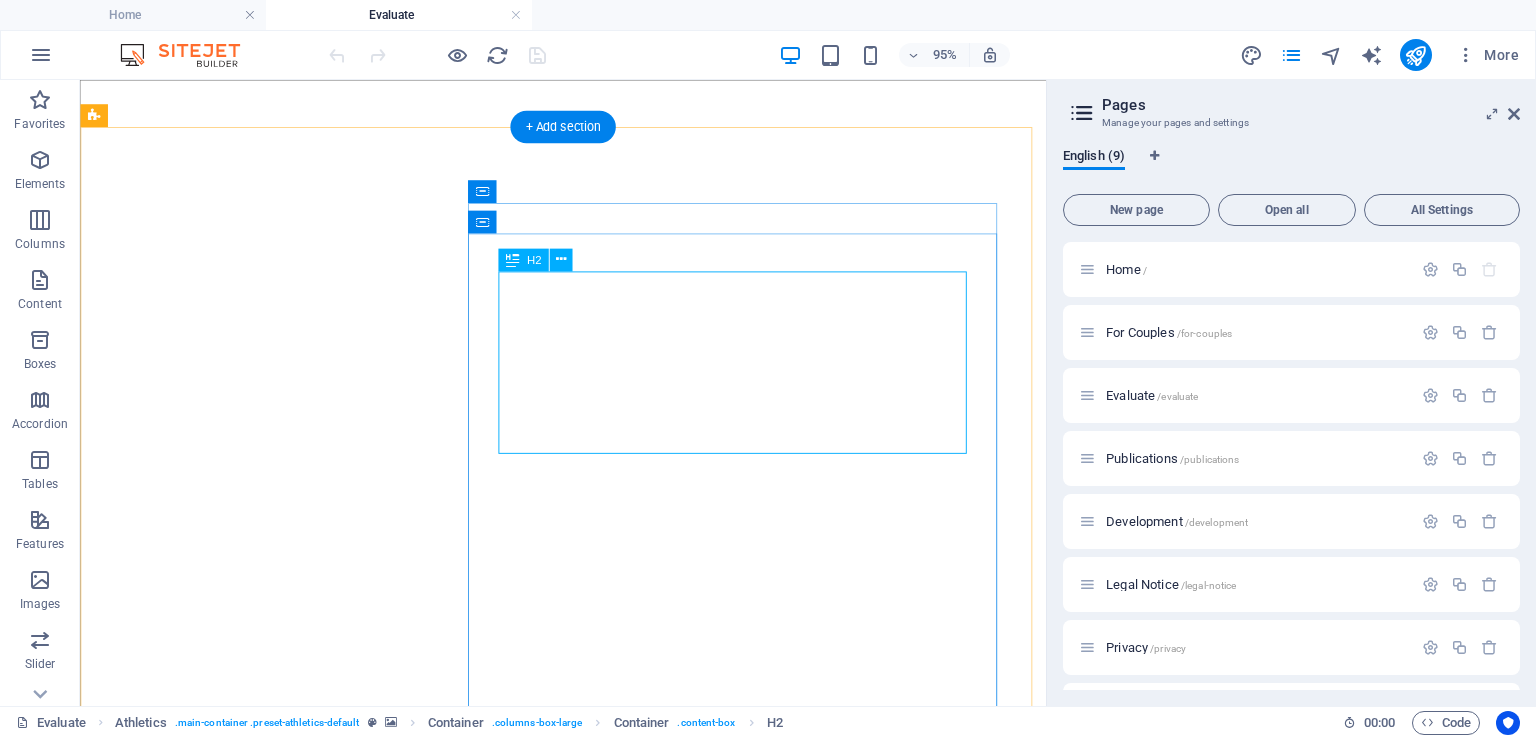 scroll, scrollTop: 300, scrollLeft: 0, axis: vertical 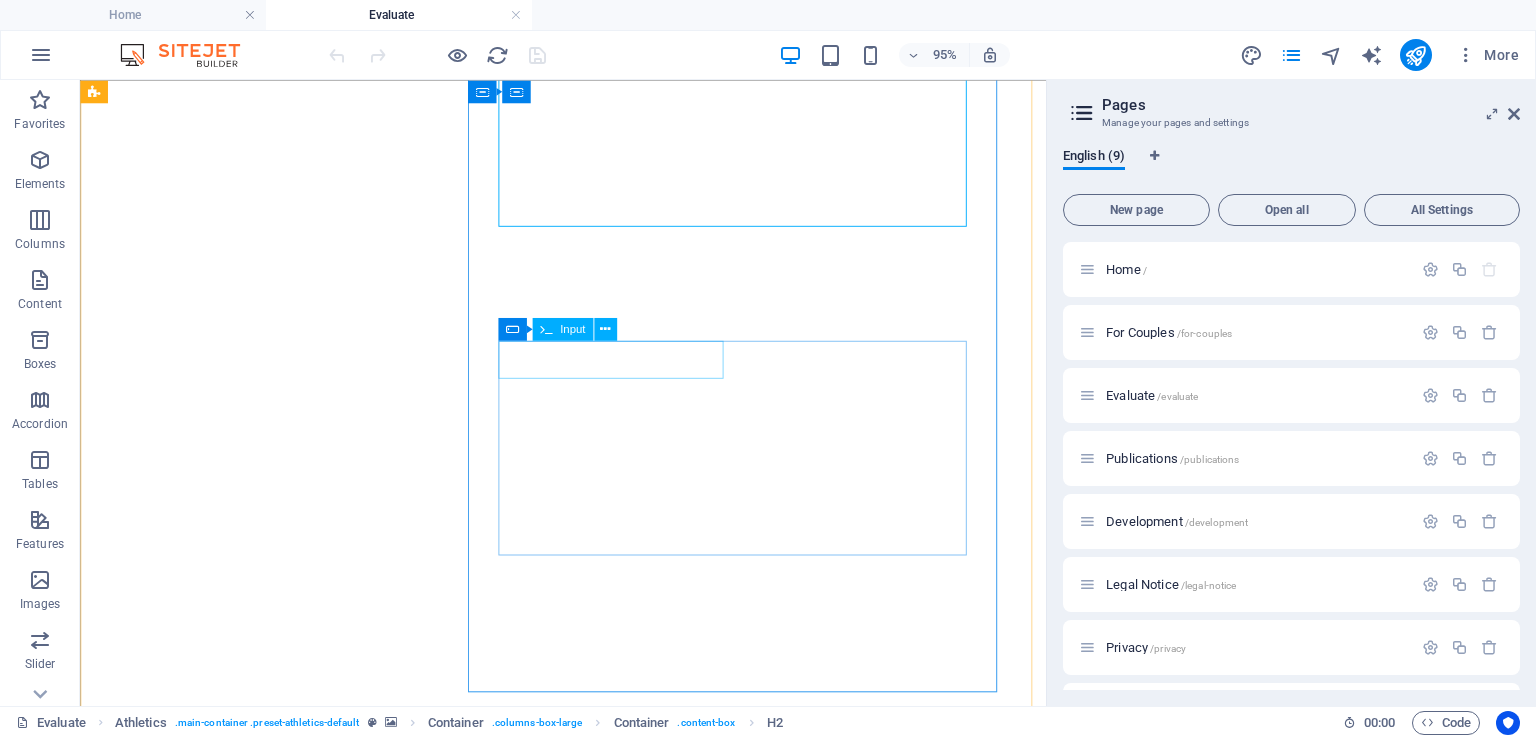 click at bounding box center (588, 1175) 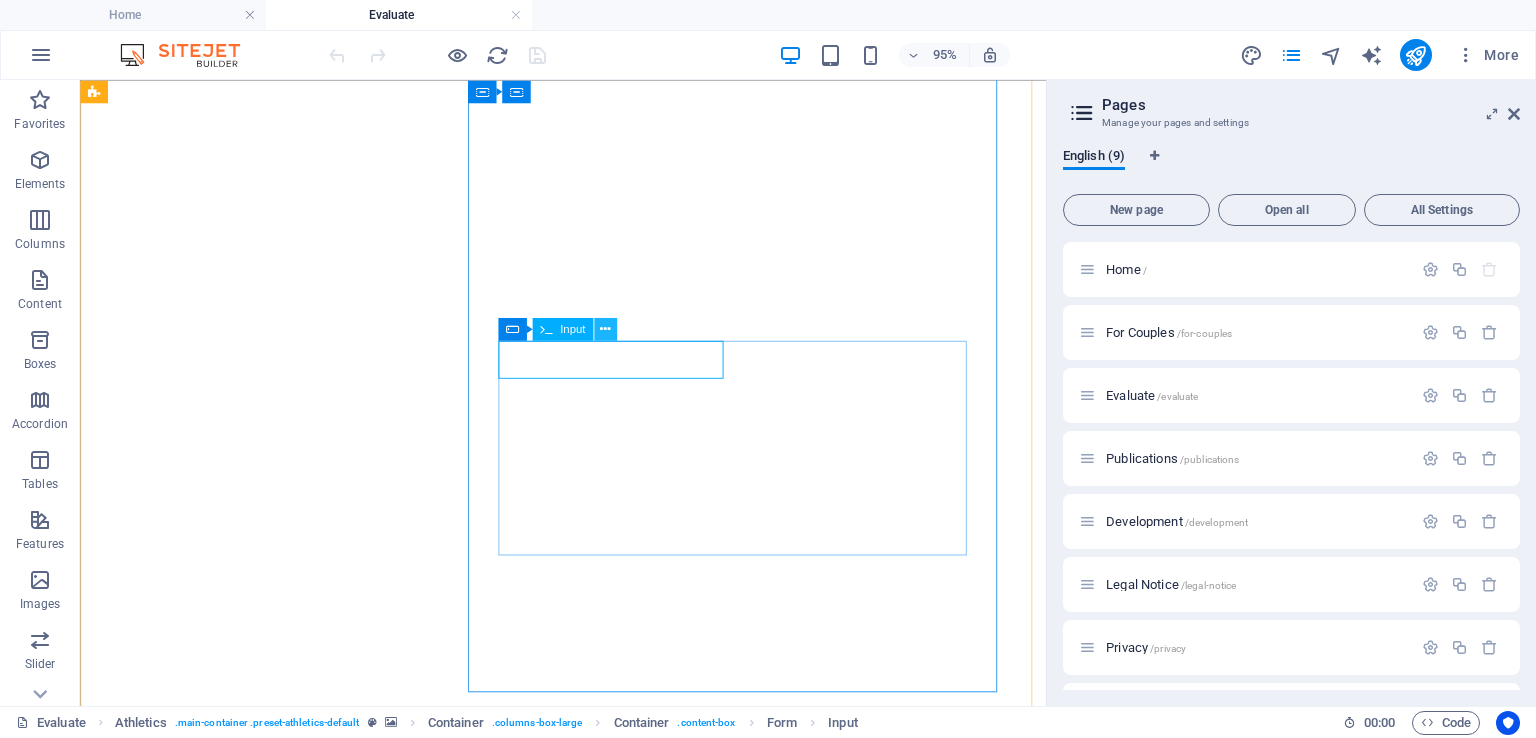 click at bounding box center (605, 329) 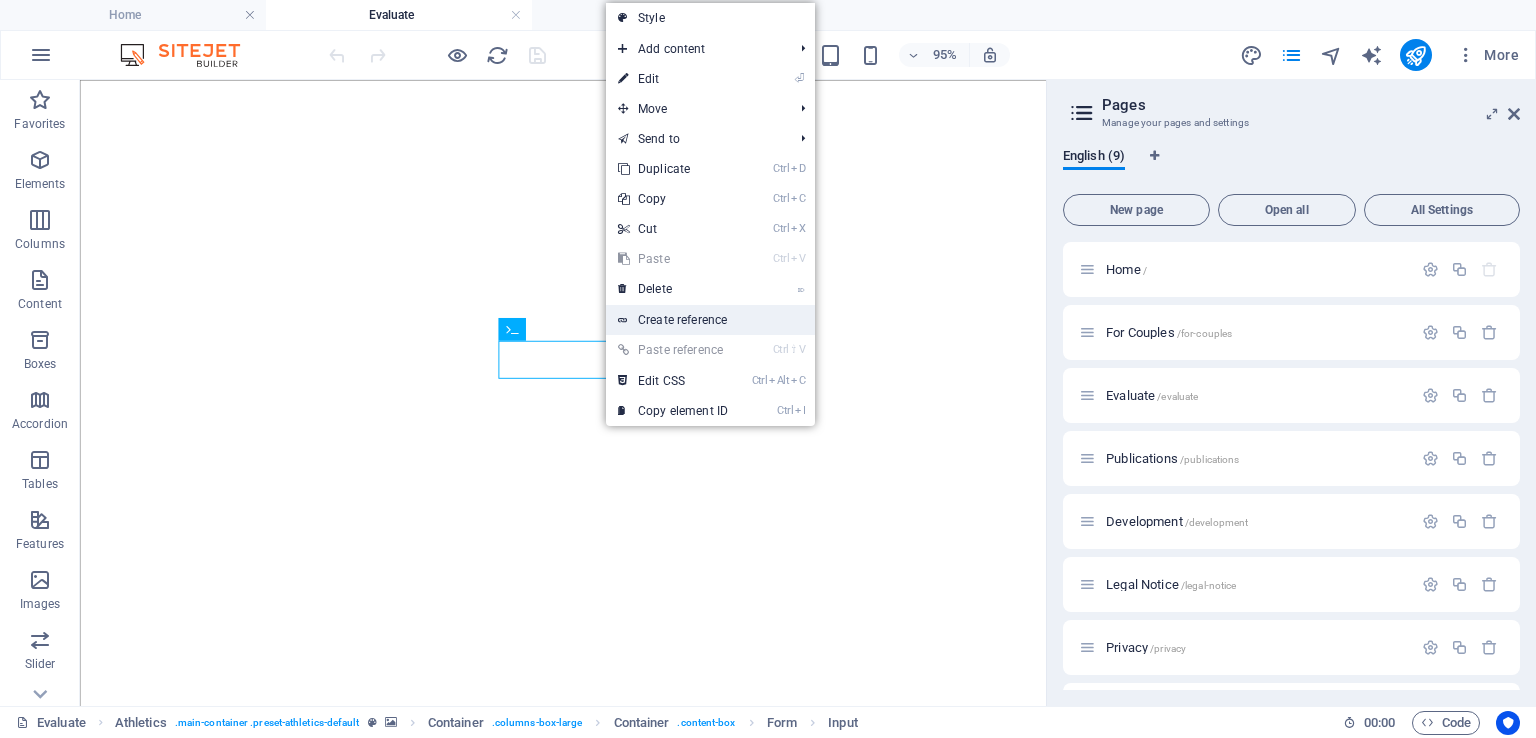 click on "Create reference" at bounding box center (710, 320) 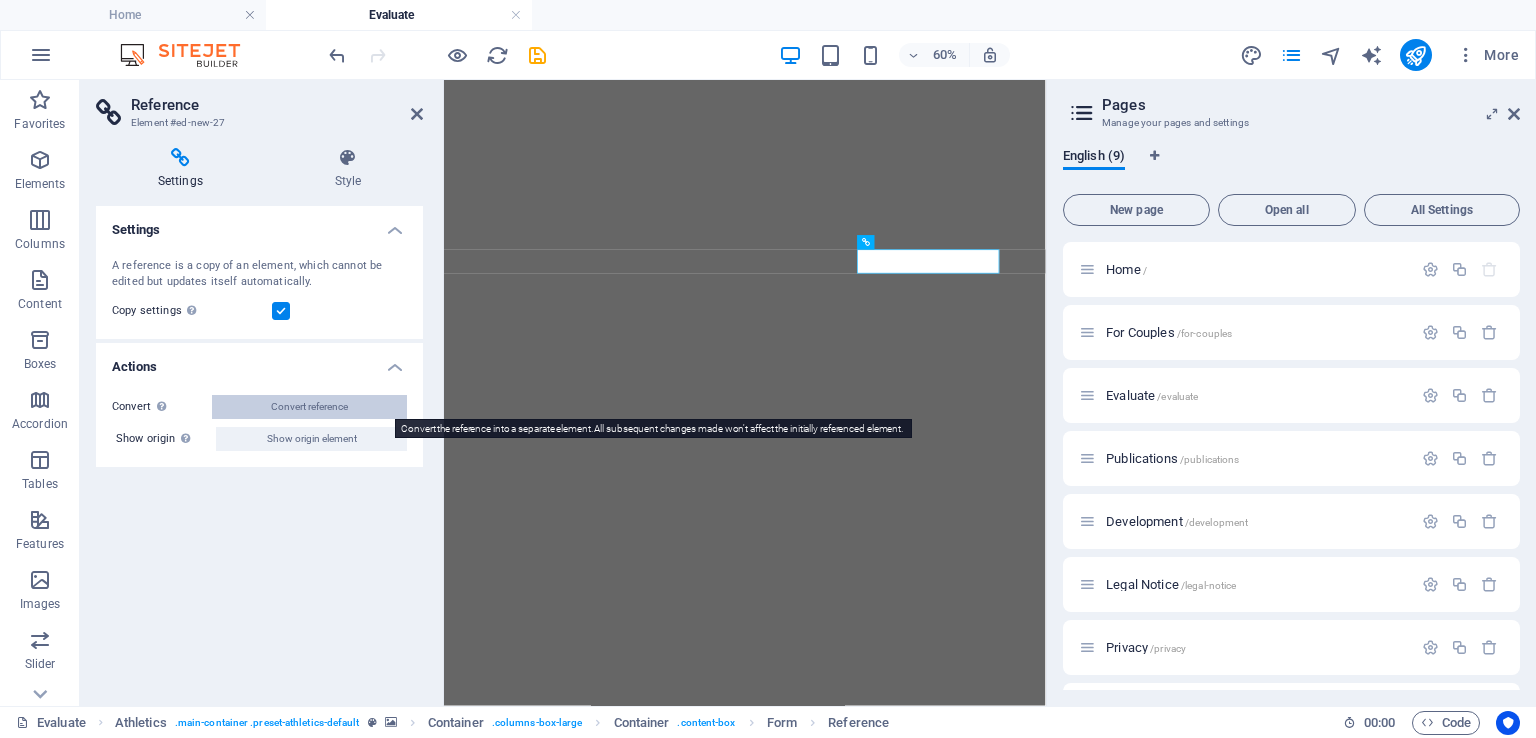 click on "Convert reference" at bounding box center (309, 407) 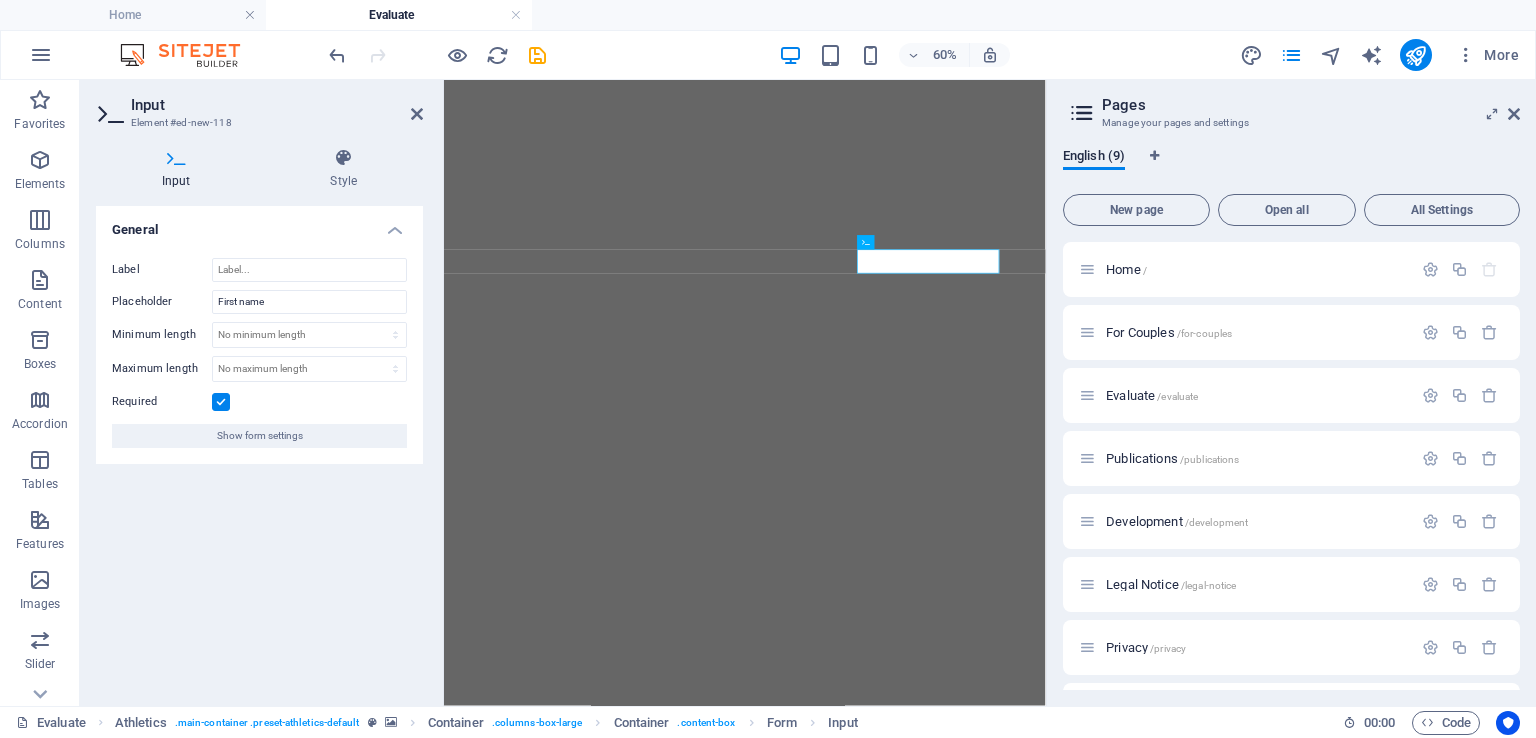 click at bounding box center (176, 158) 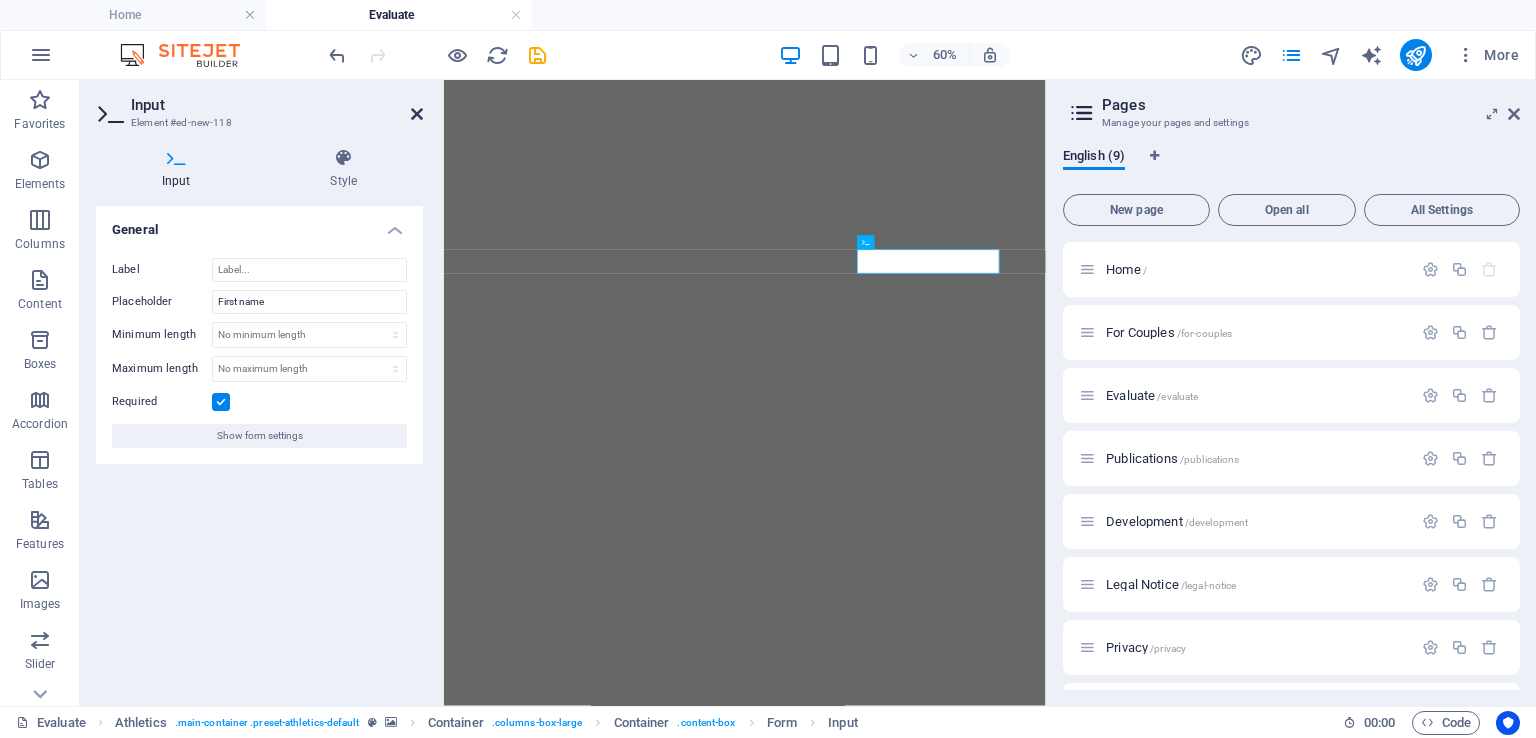 click at bounding box center [417, 114] 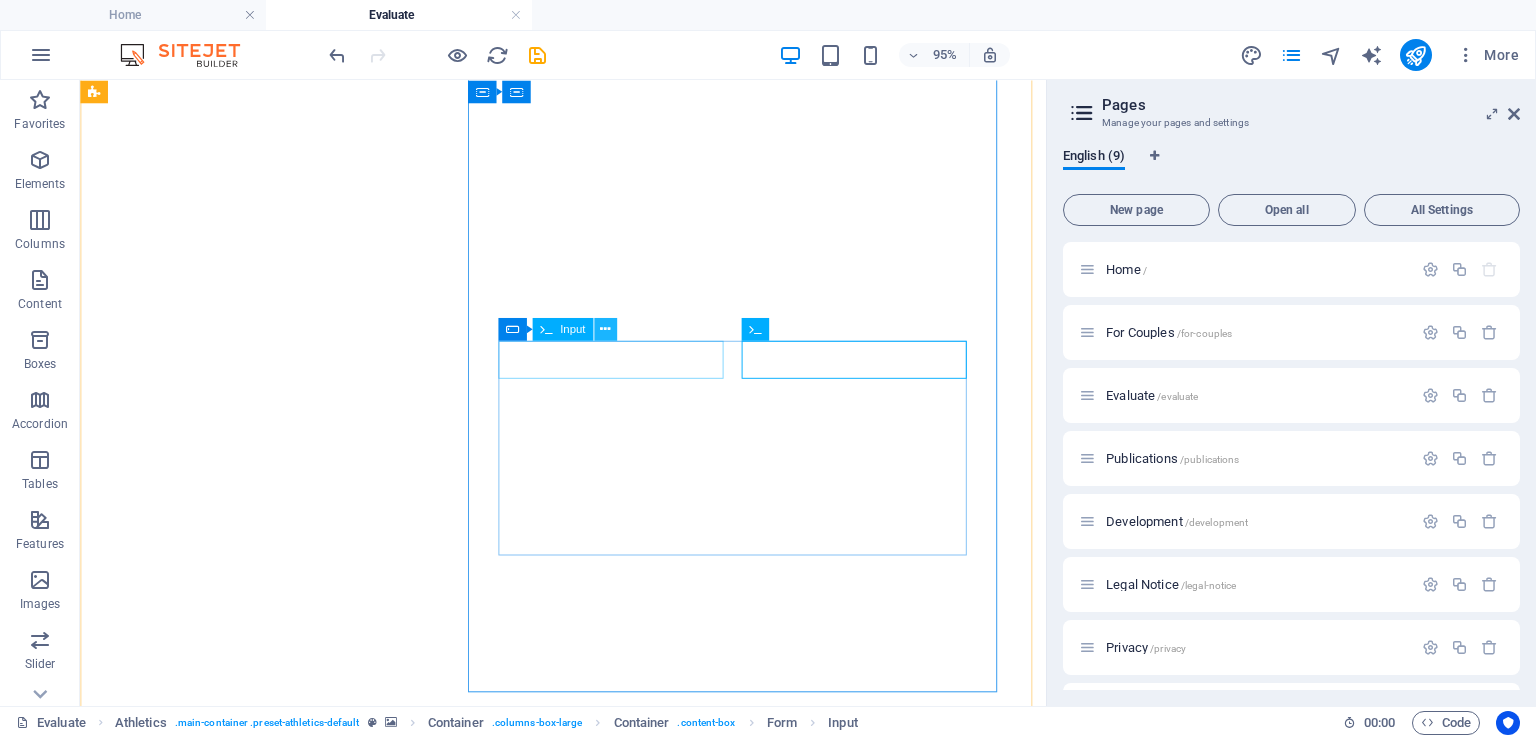 click at bounding box center (605, 329) 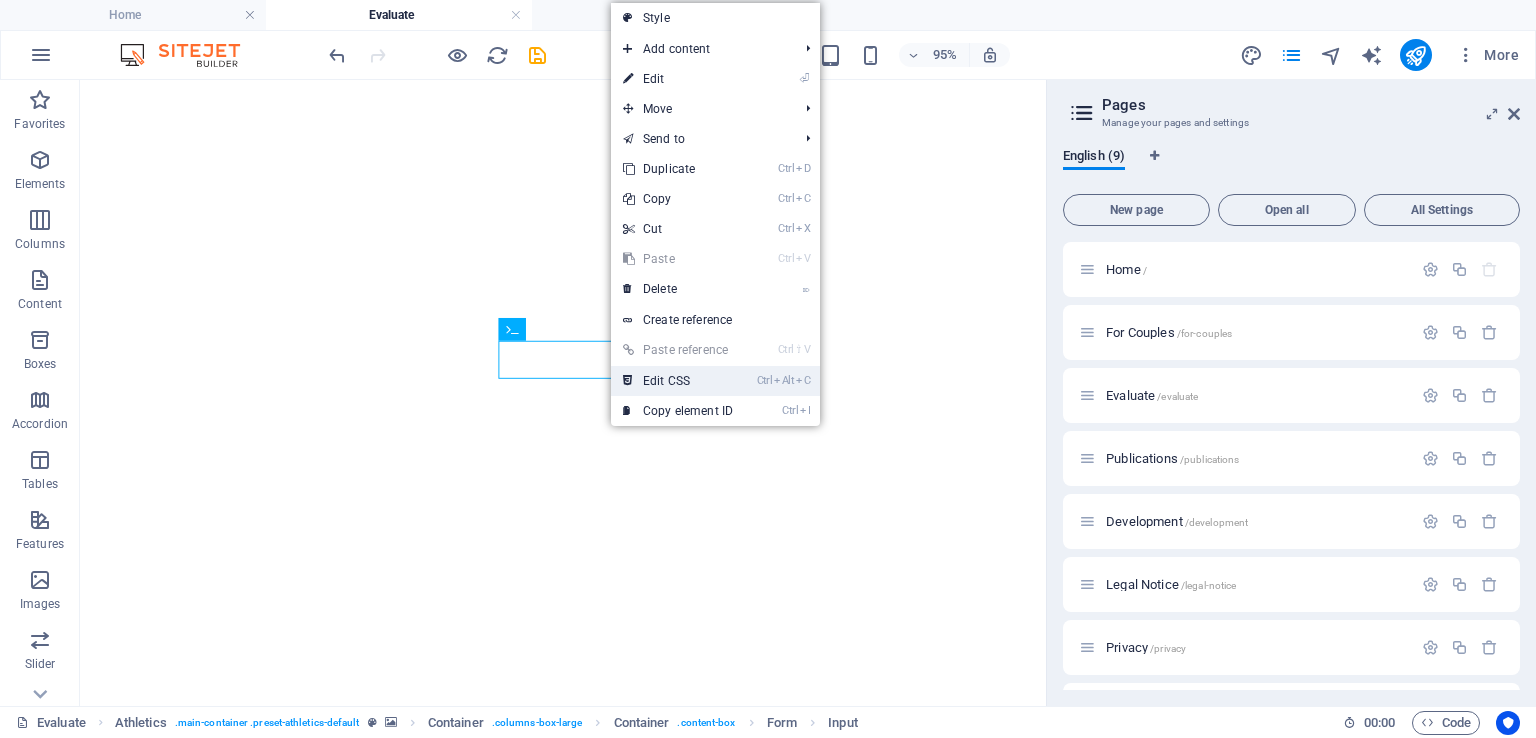click on "Ctrl Alt C  Edit CSS" at bounding box center (678, 381) 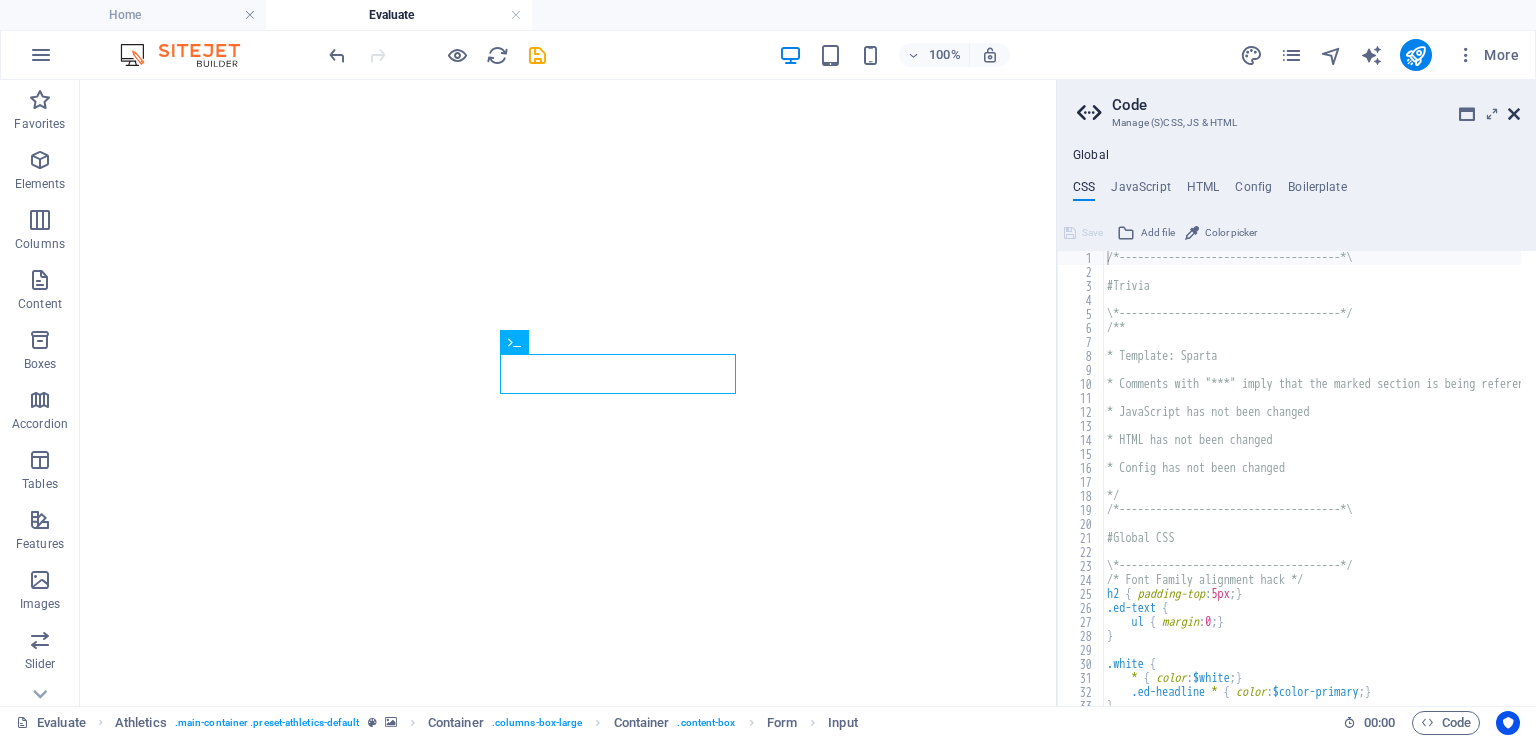 click at bounding box center [1514, 114] 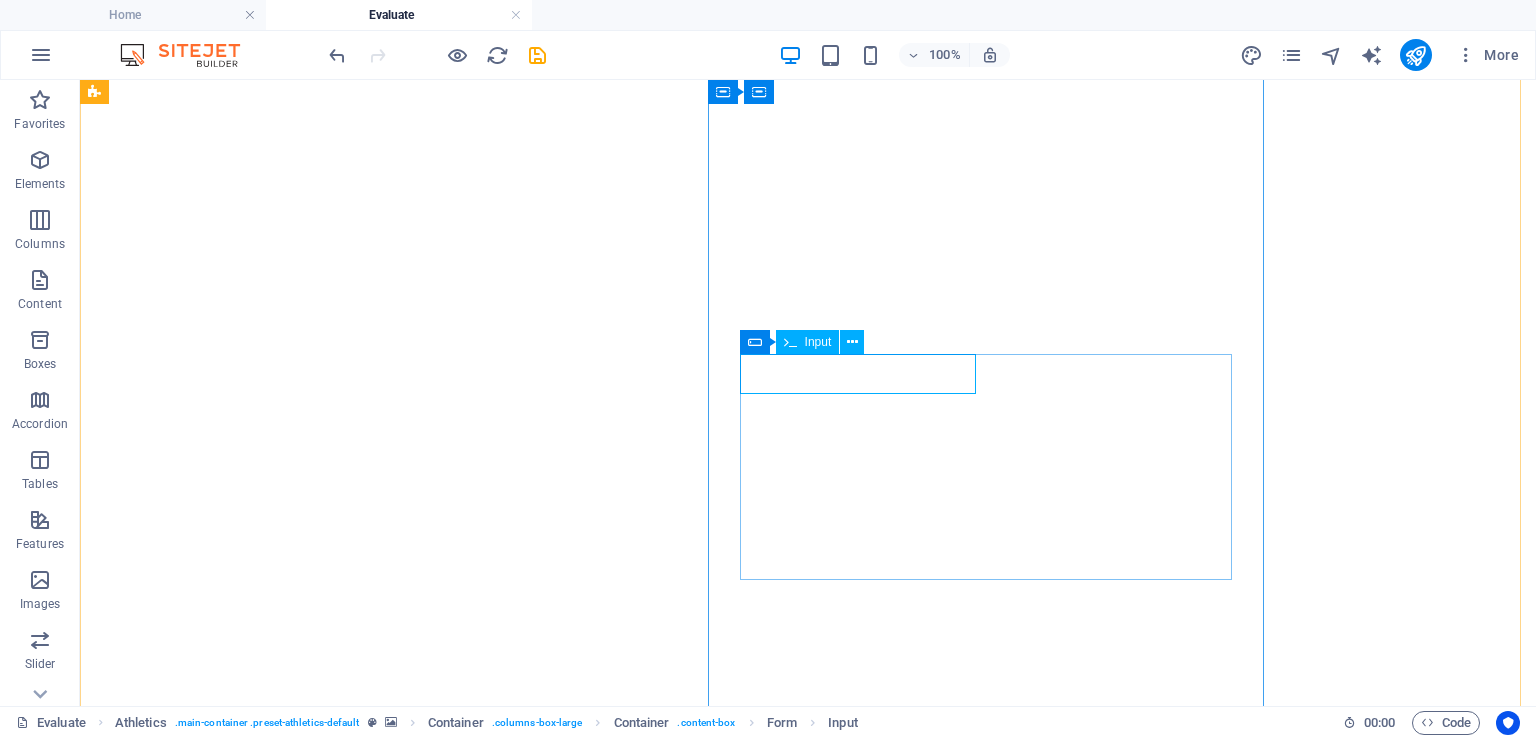 click at bounding box center (808, 1285) 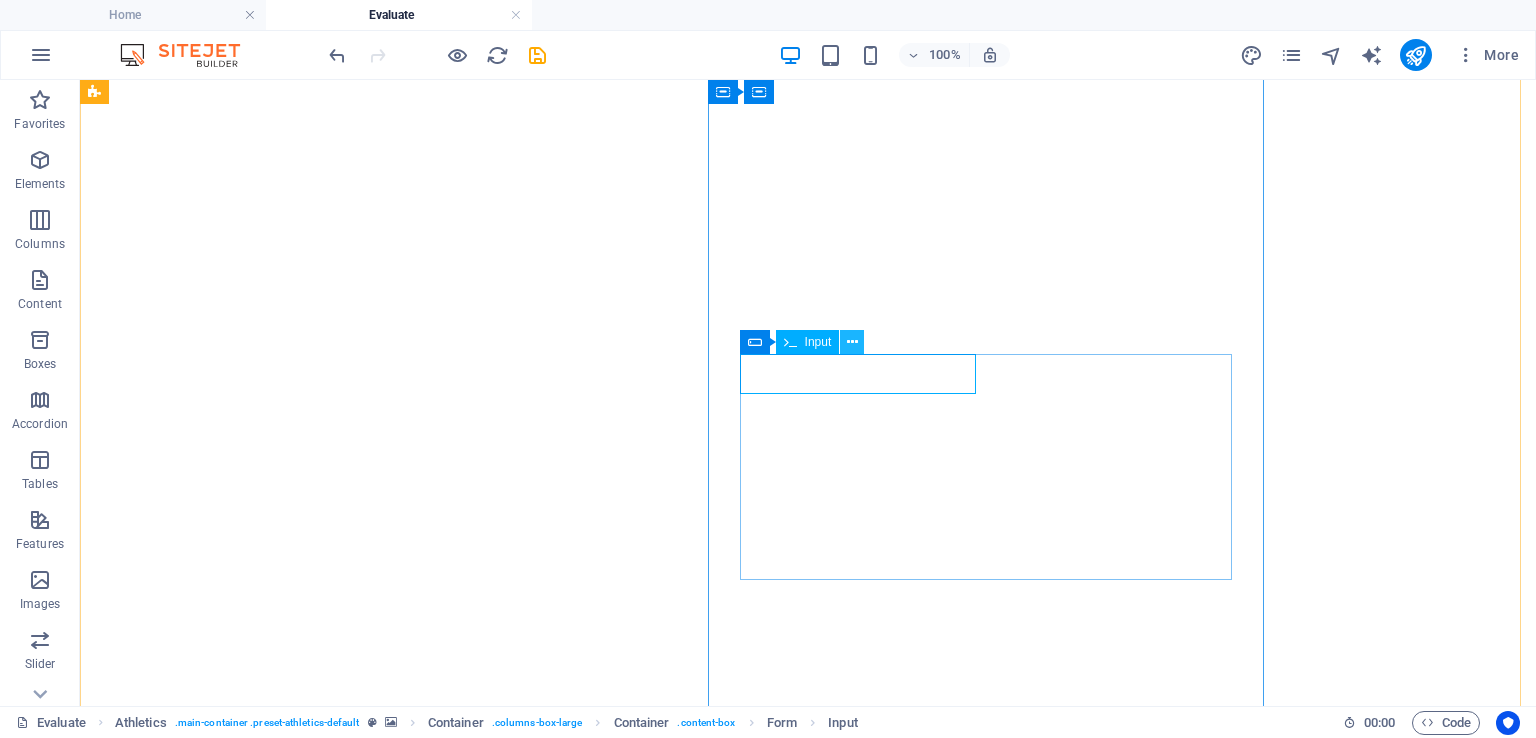 click at bounding box center [852, 342] 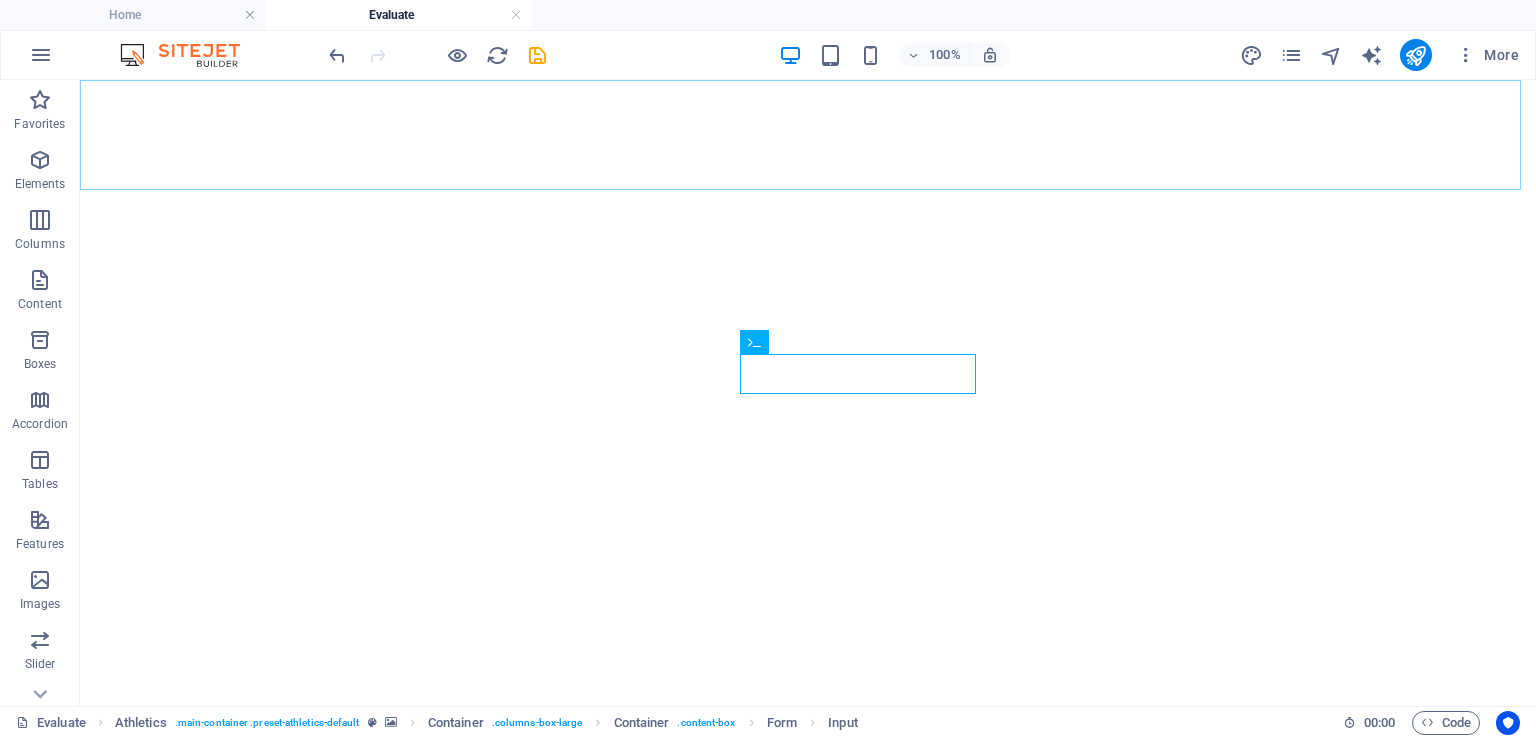 click on "LMT Home For Couples Evaluate Publications Development DONATE" at bounding box center (808, -73) 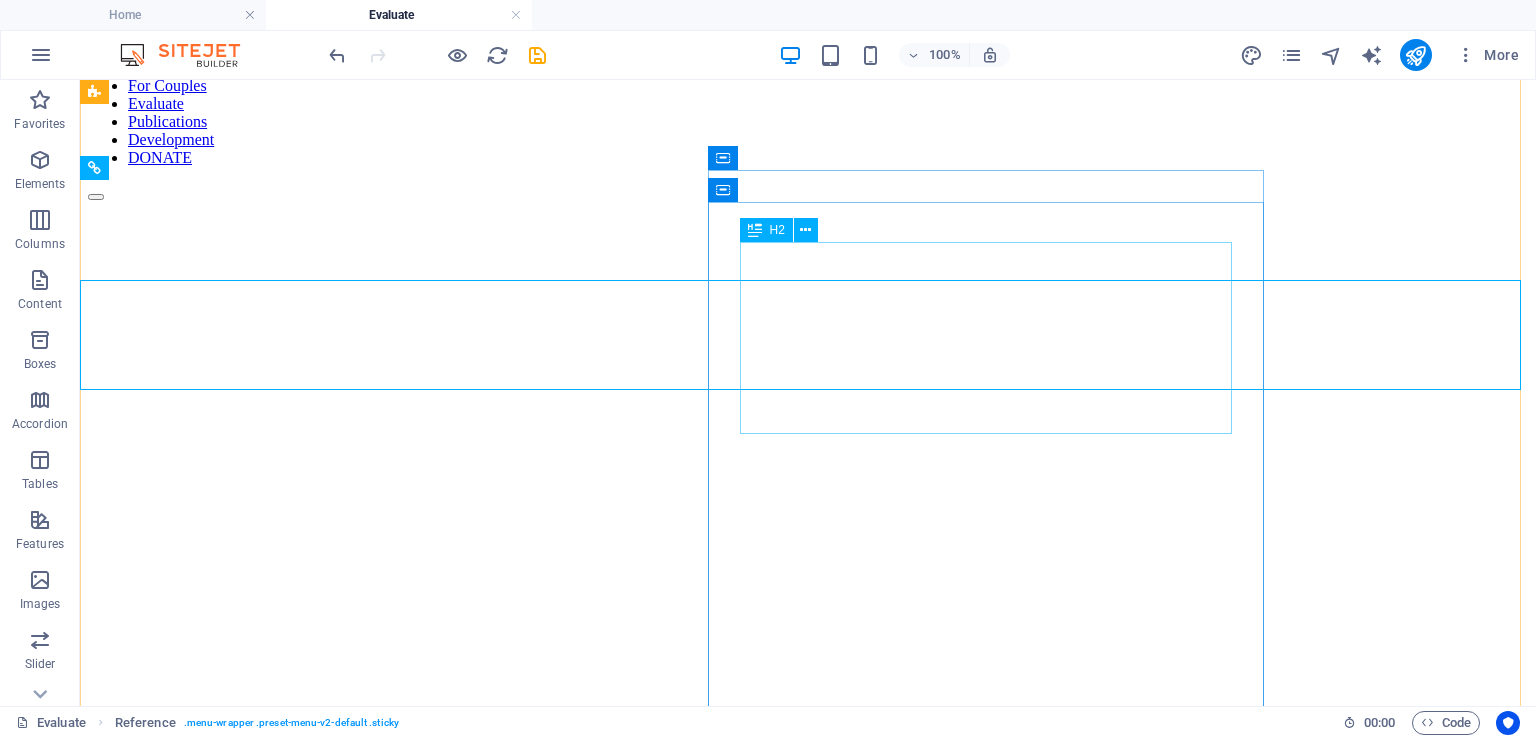 scroll, scrollTop: 100, scrollLeft: 0, axis: vertical 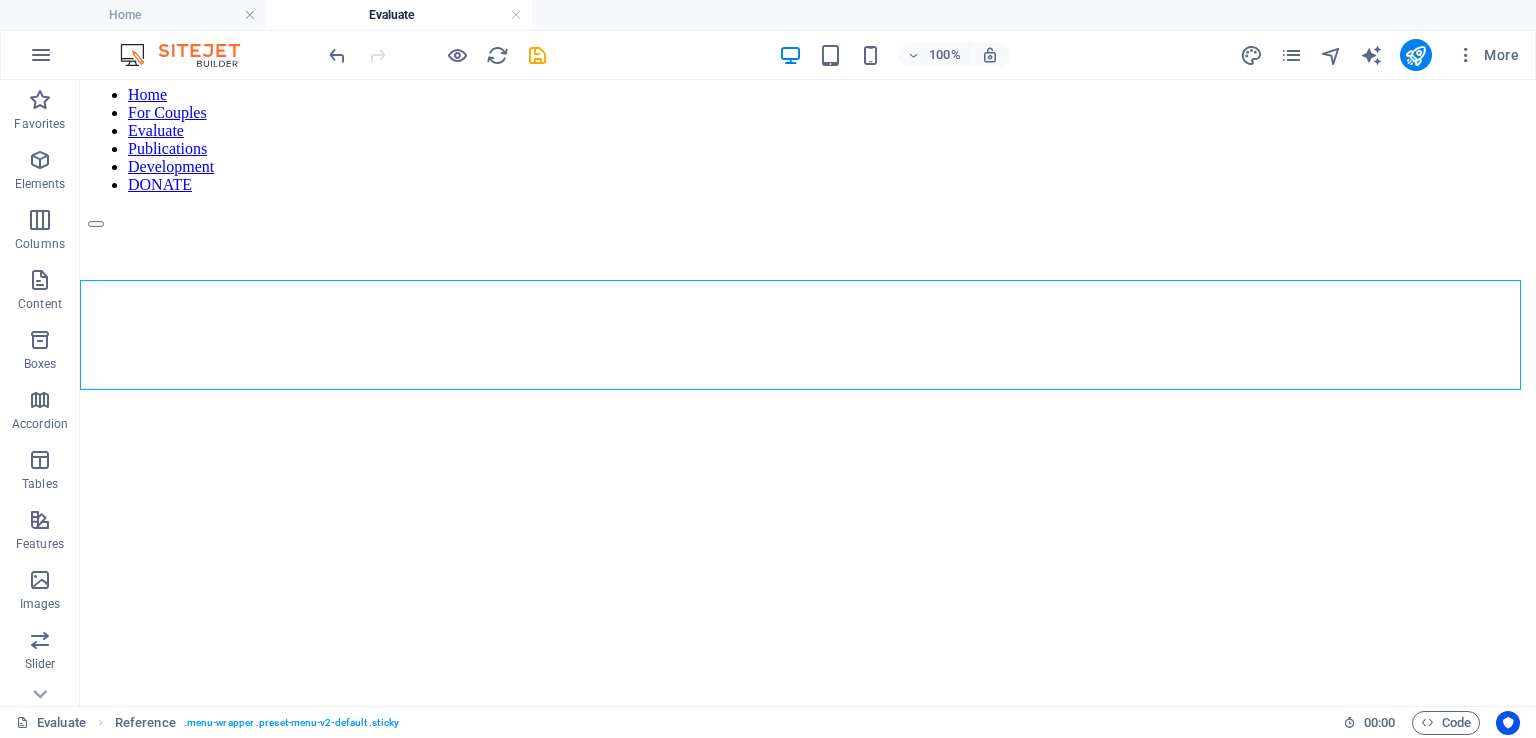 click on "100% More" at bounding box center [926, 55] 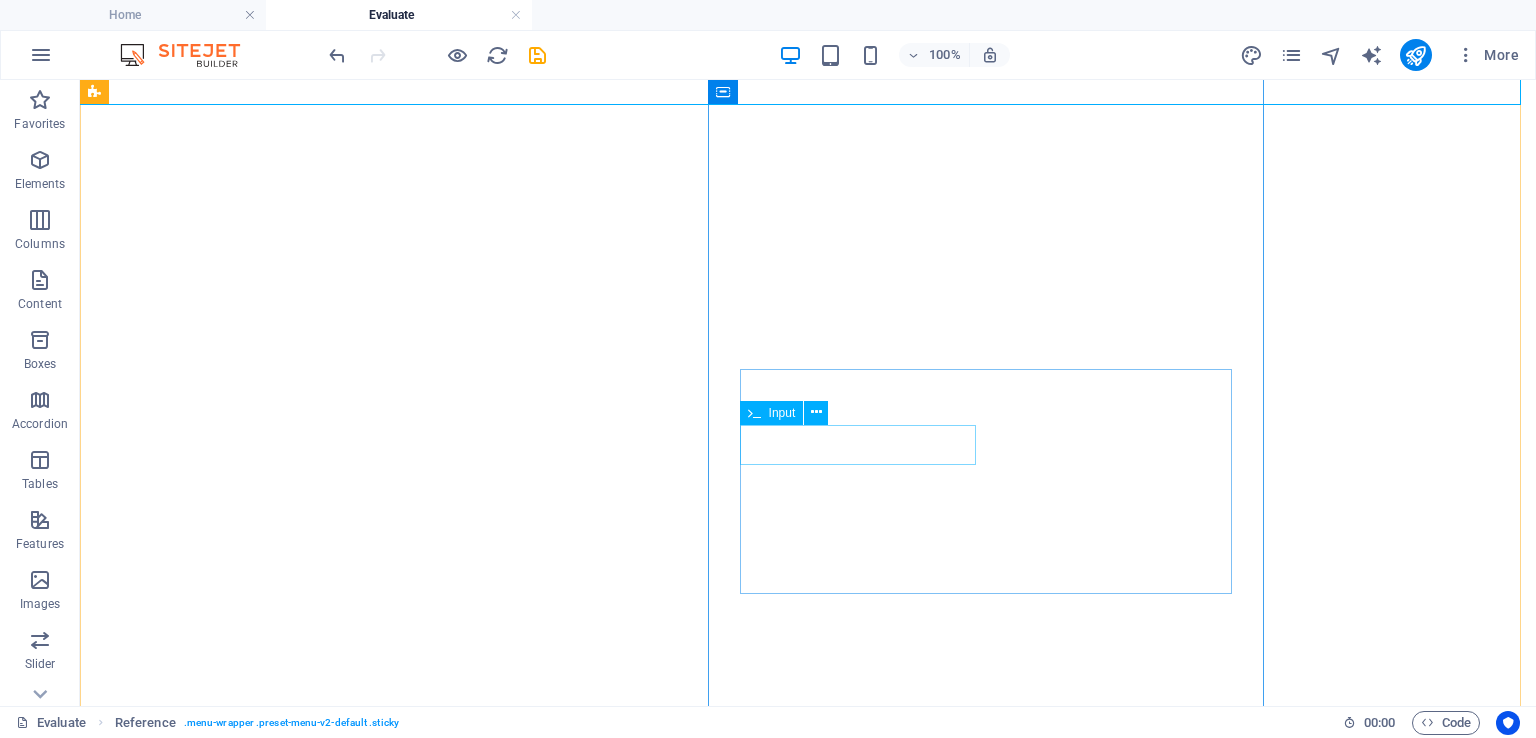 scroll, scrollTop: 600, scrollLeft: 0, axis: vertical 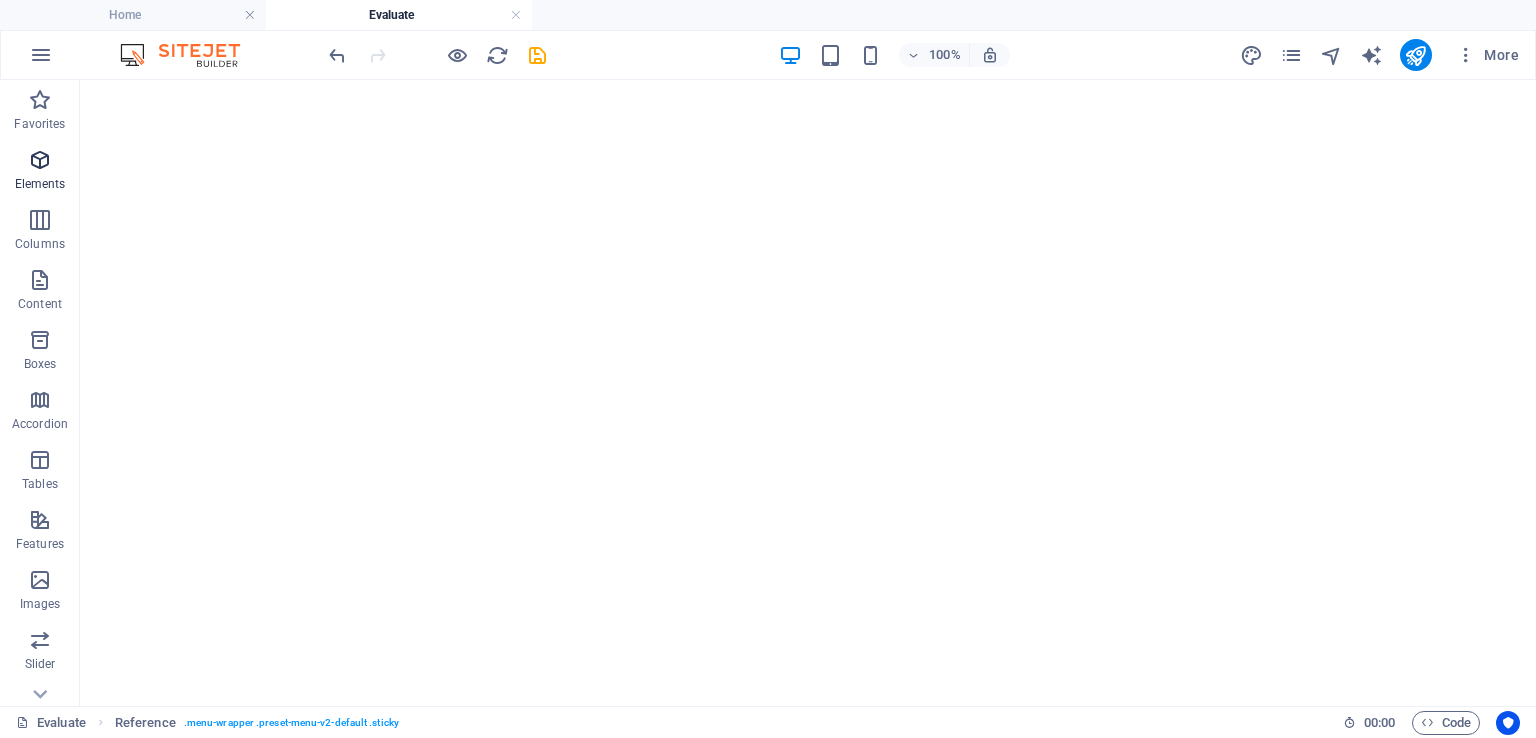click on "Elements" at bounding box center (40, 172) 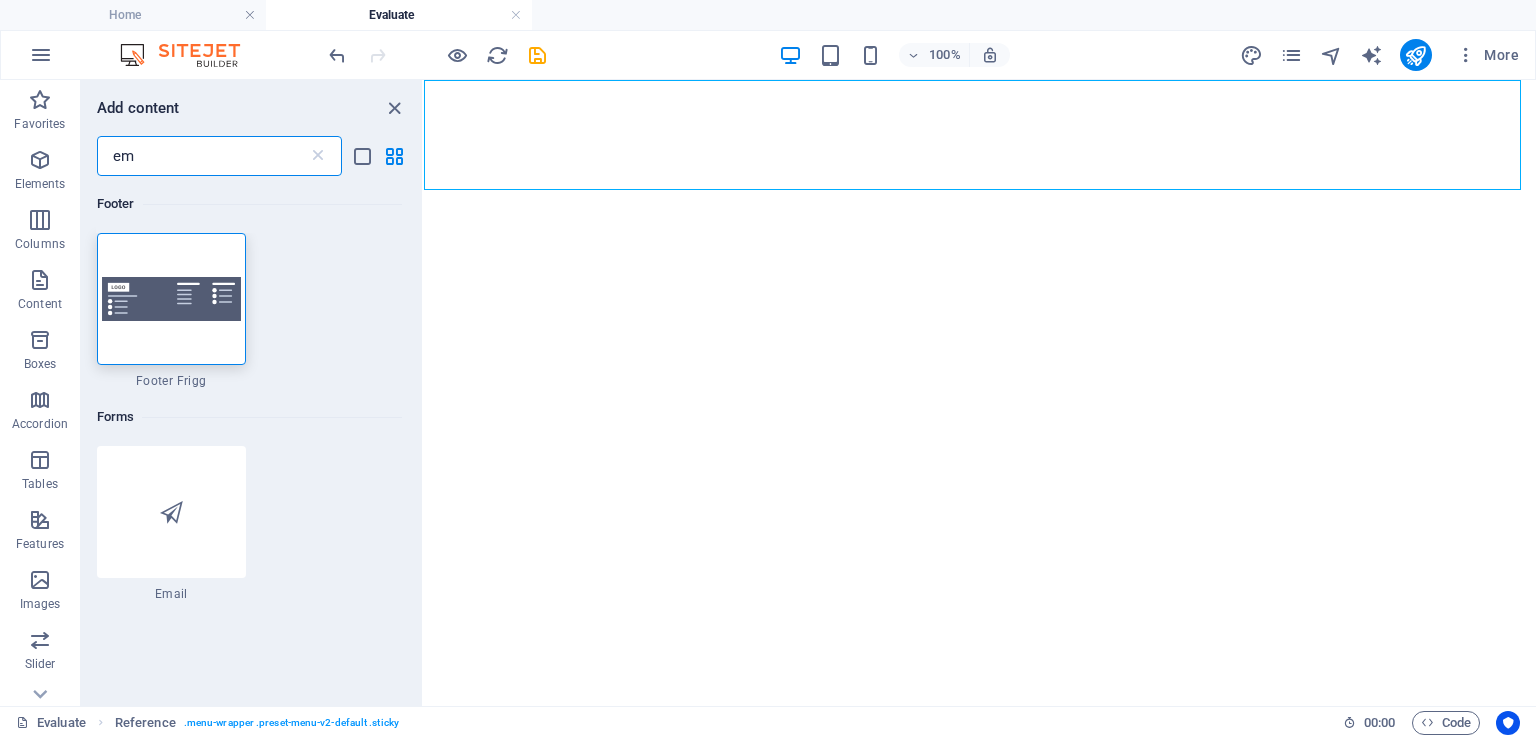 scroll, scrollTop: 0, scrollLeft: 0, axis: both 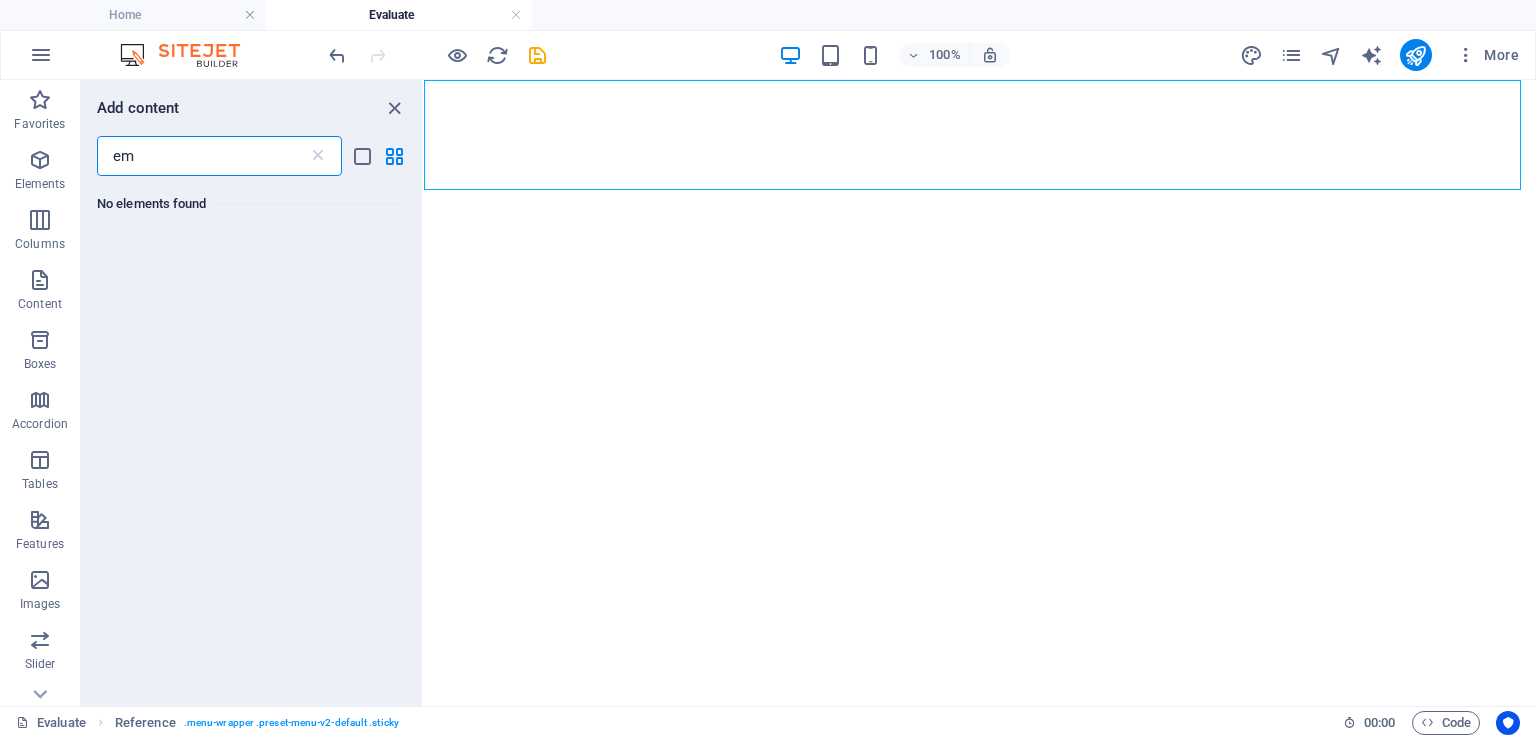 type on "e" 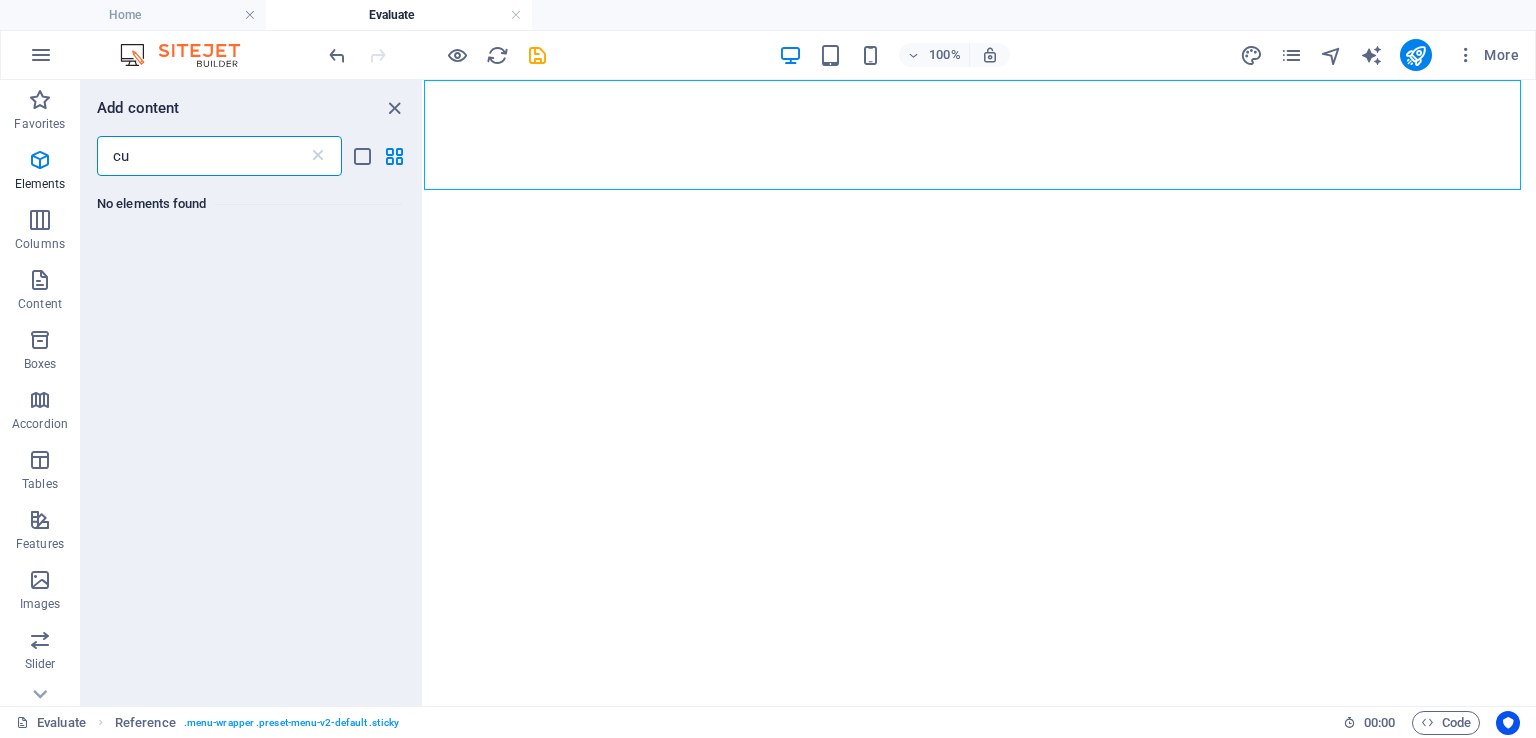 type on "c" 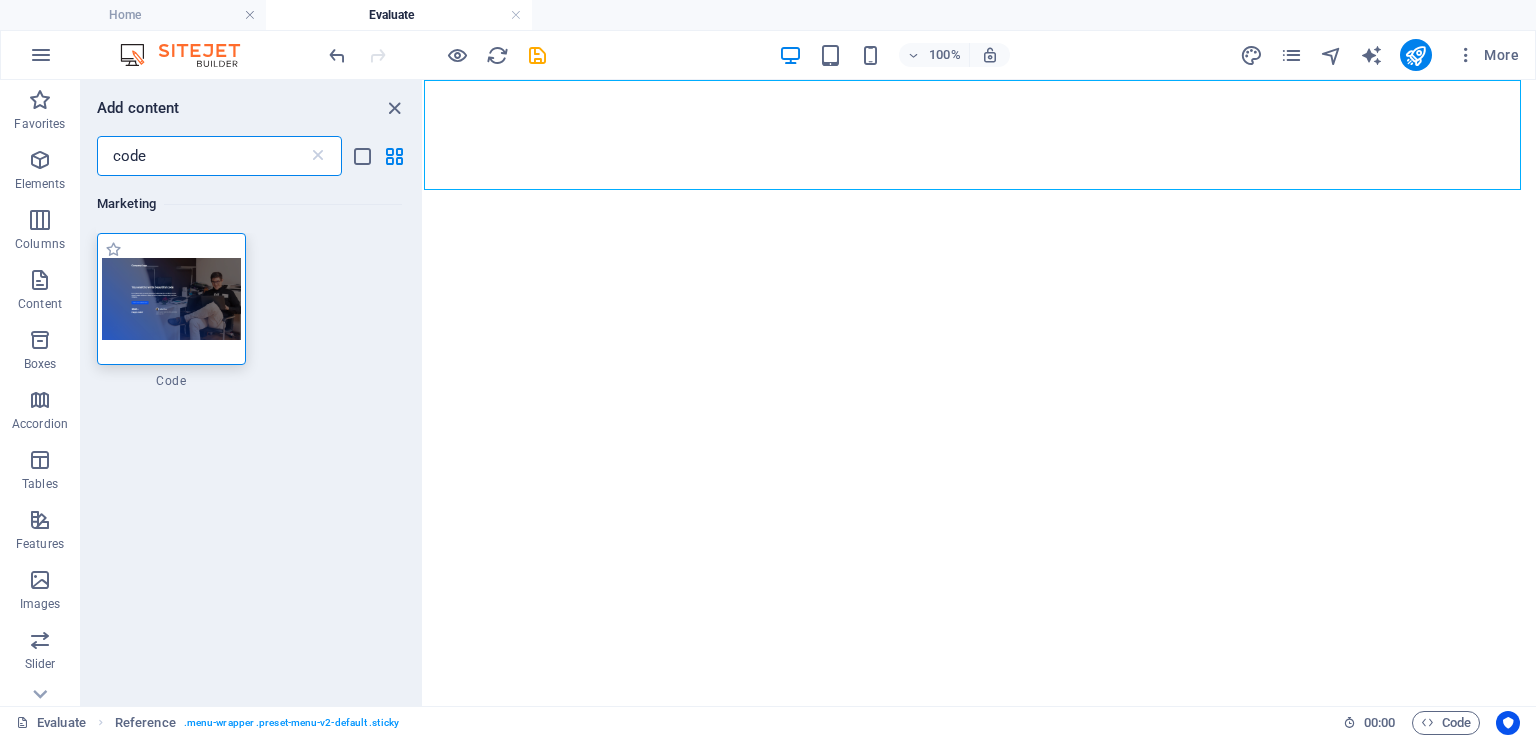 type on "code" 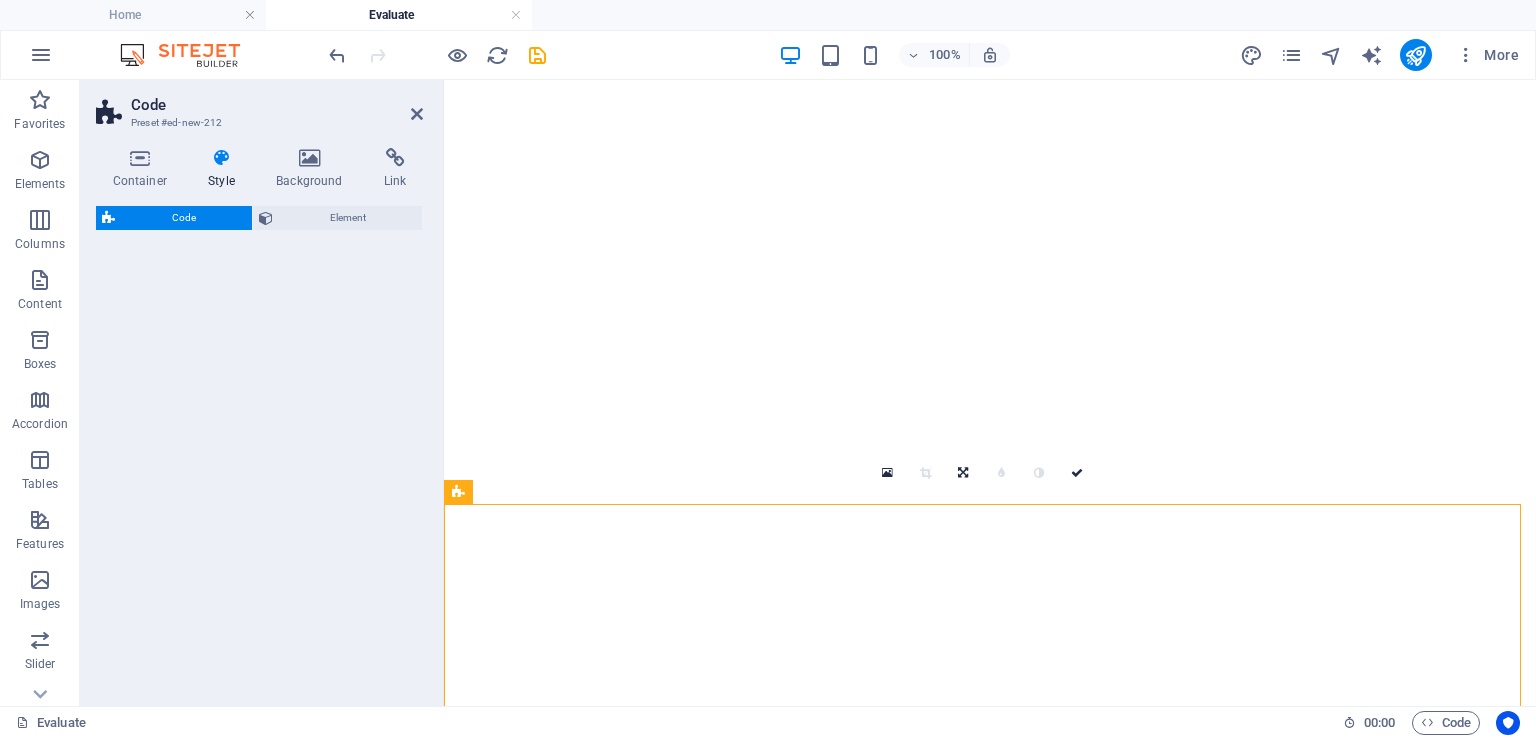 select on "%" 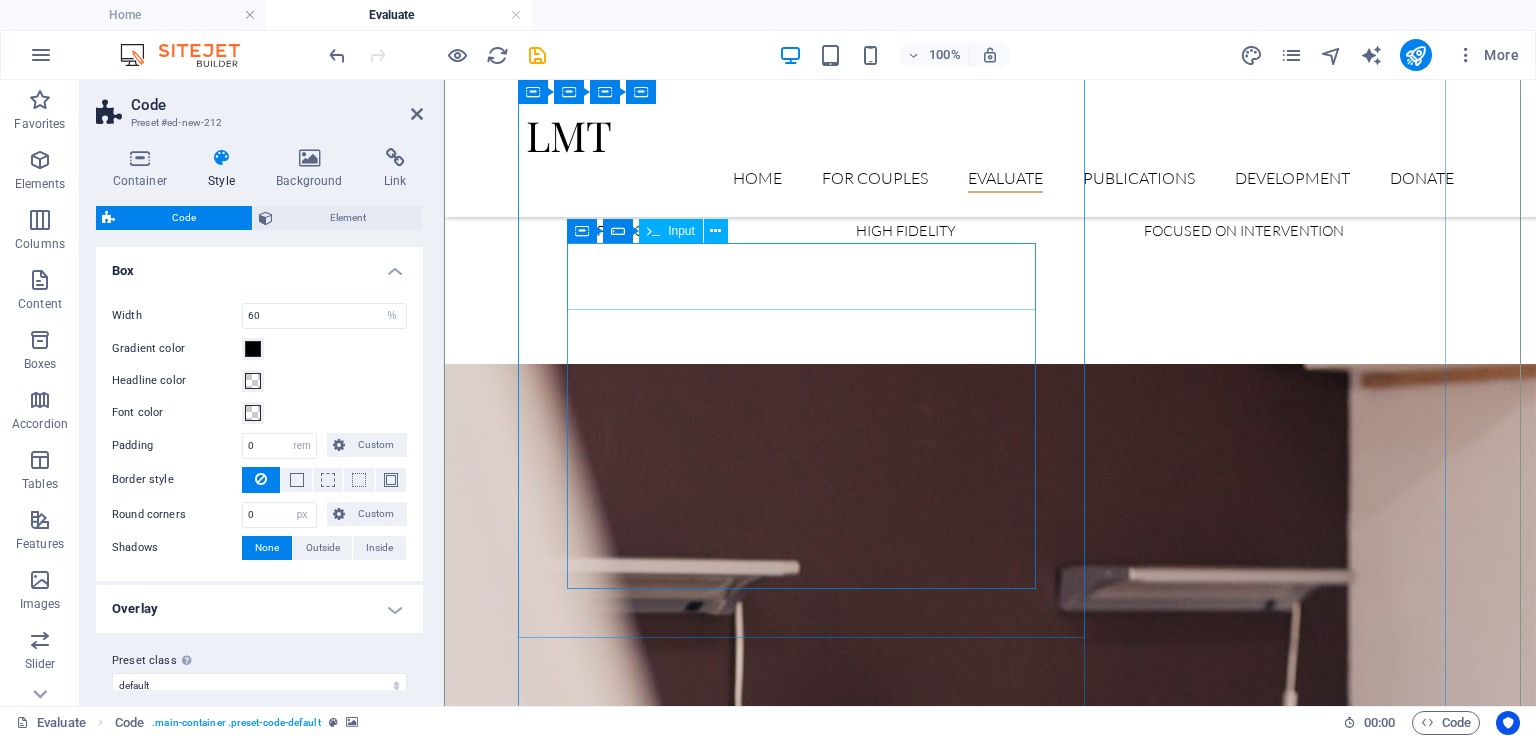 scroll, scrollTop: 1600, scrollLeft: 0, axis: vertical 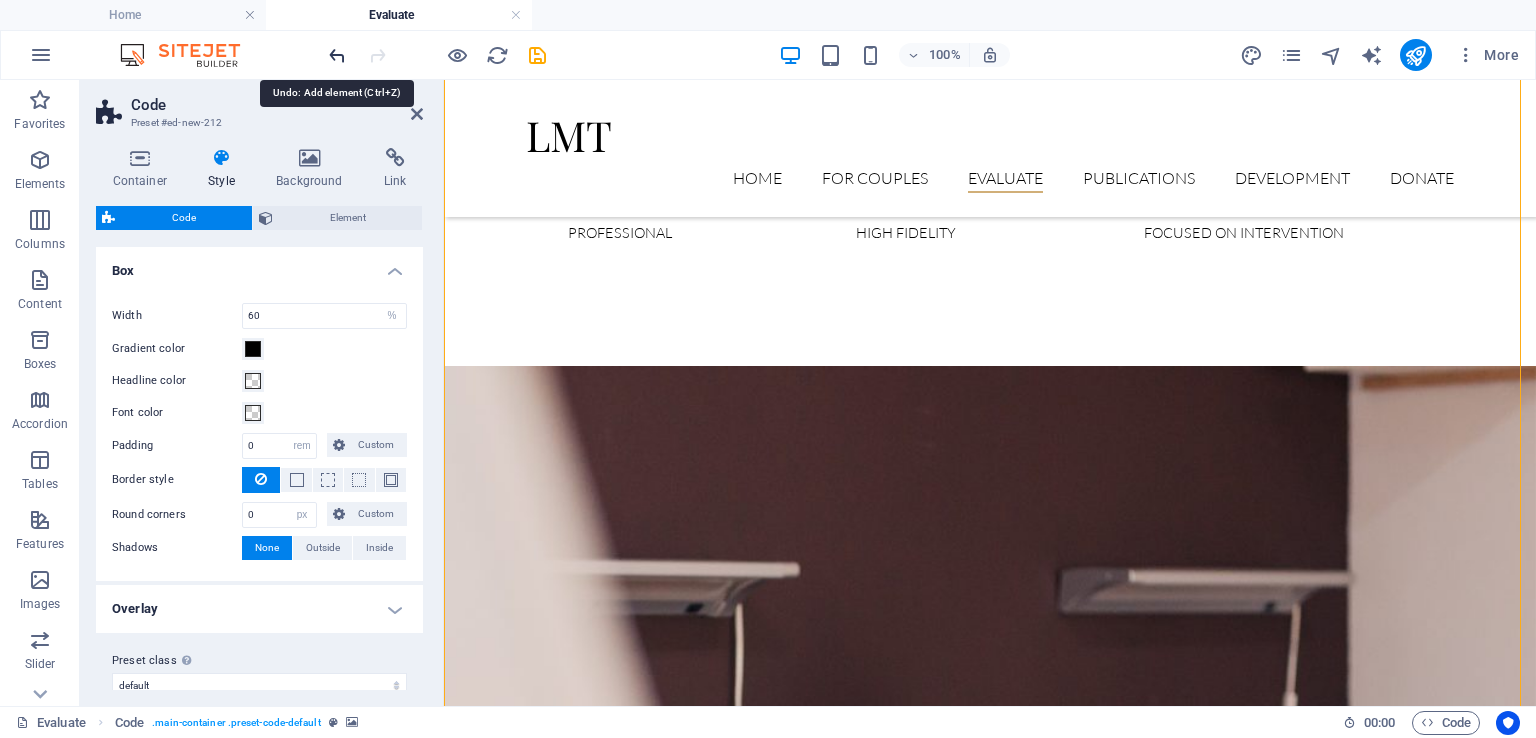 click at bounding box center [337, 55] 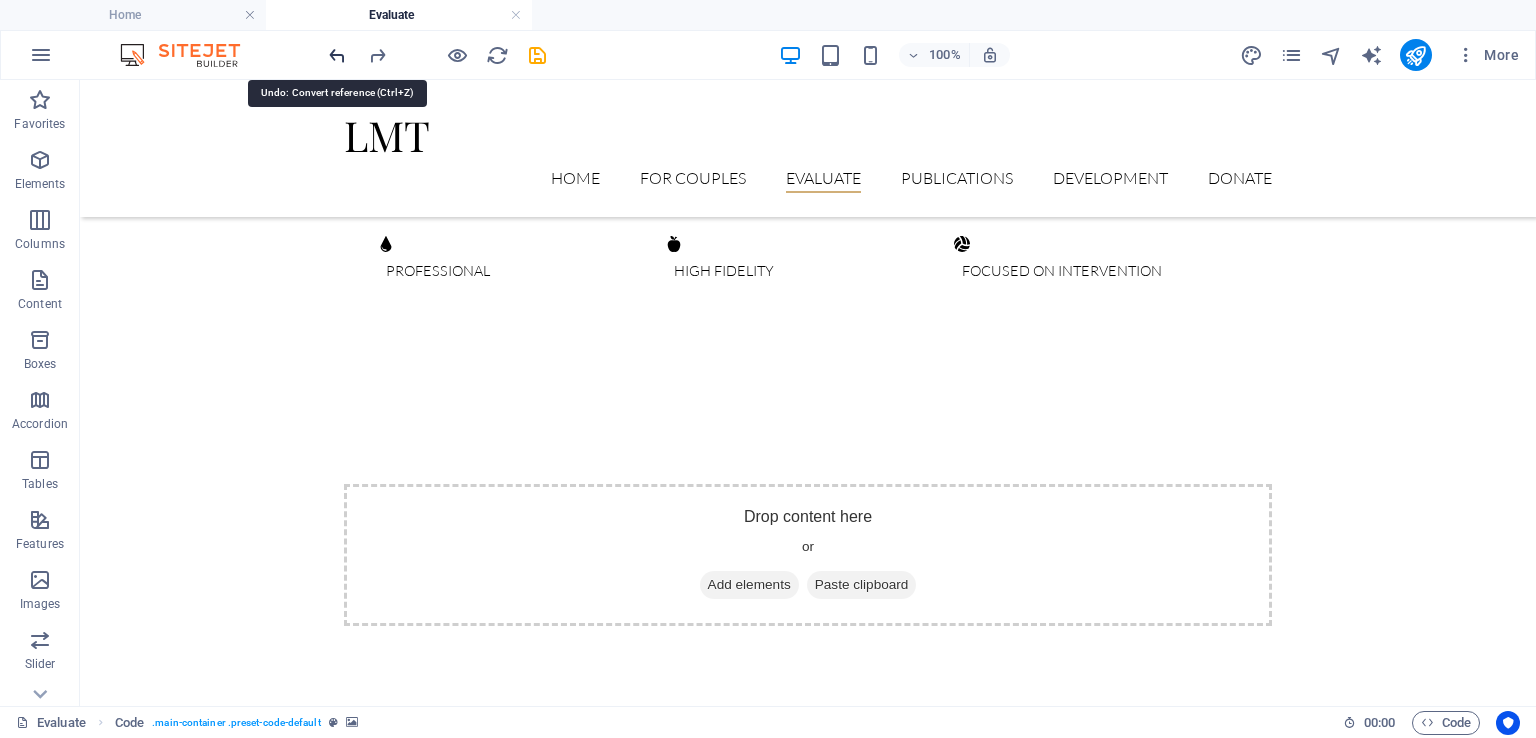 scroll, scrollTop: 699, scrollLeft: 0, axis: vertical 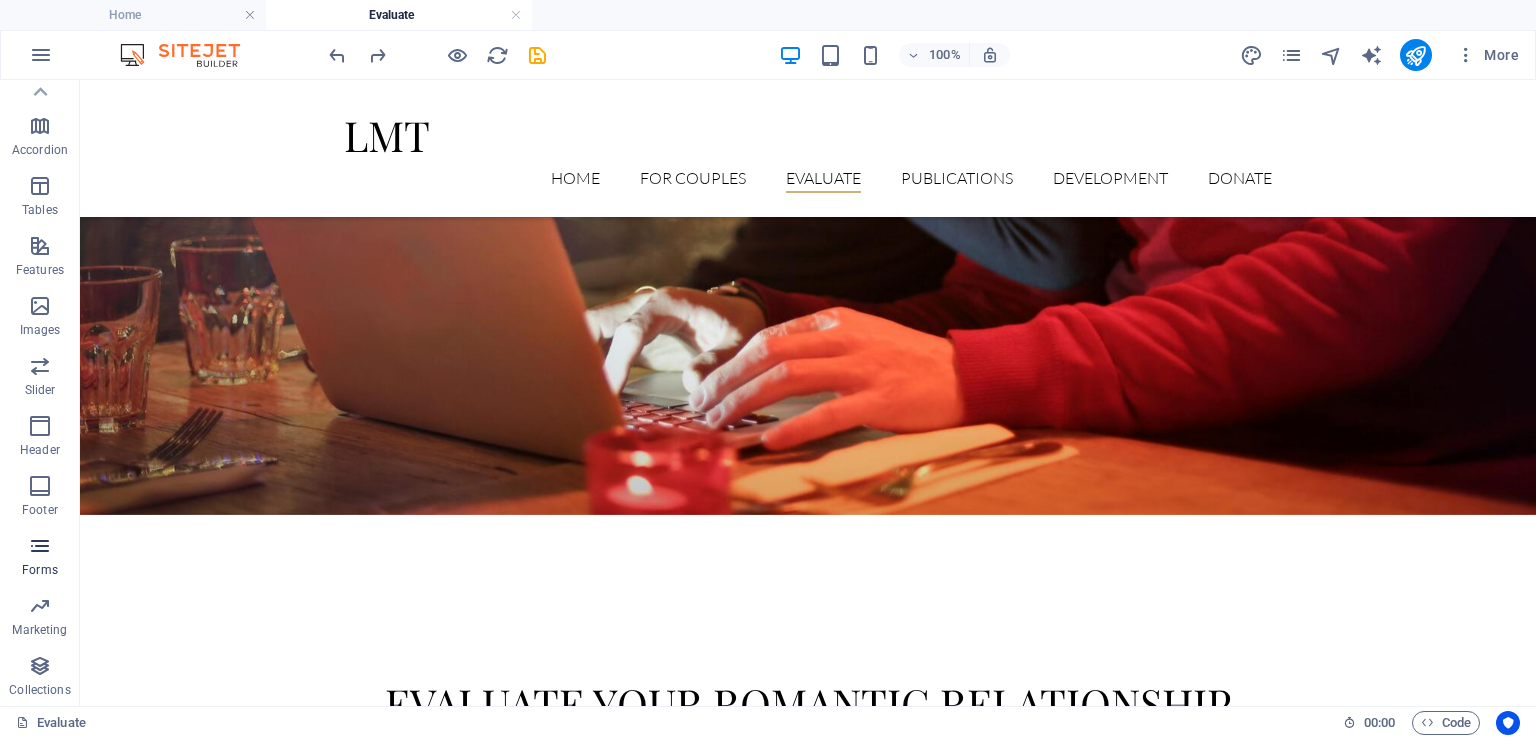 click at bounding box center (40, 546) 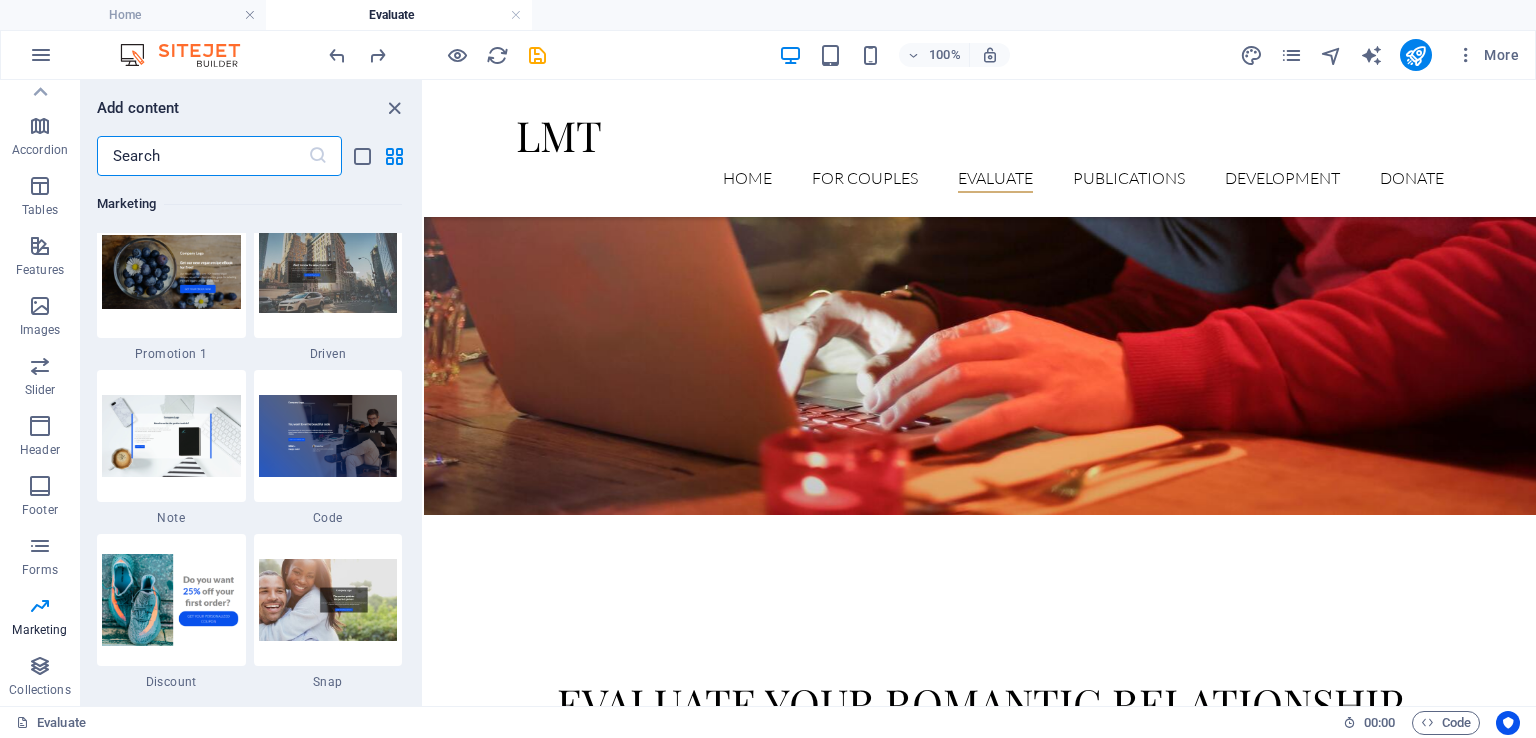scroll, scrollTop: 17200, scrollLeft: 0, axis: vertical 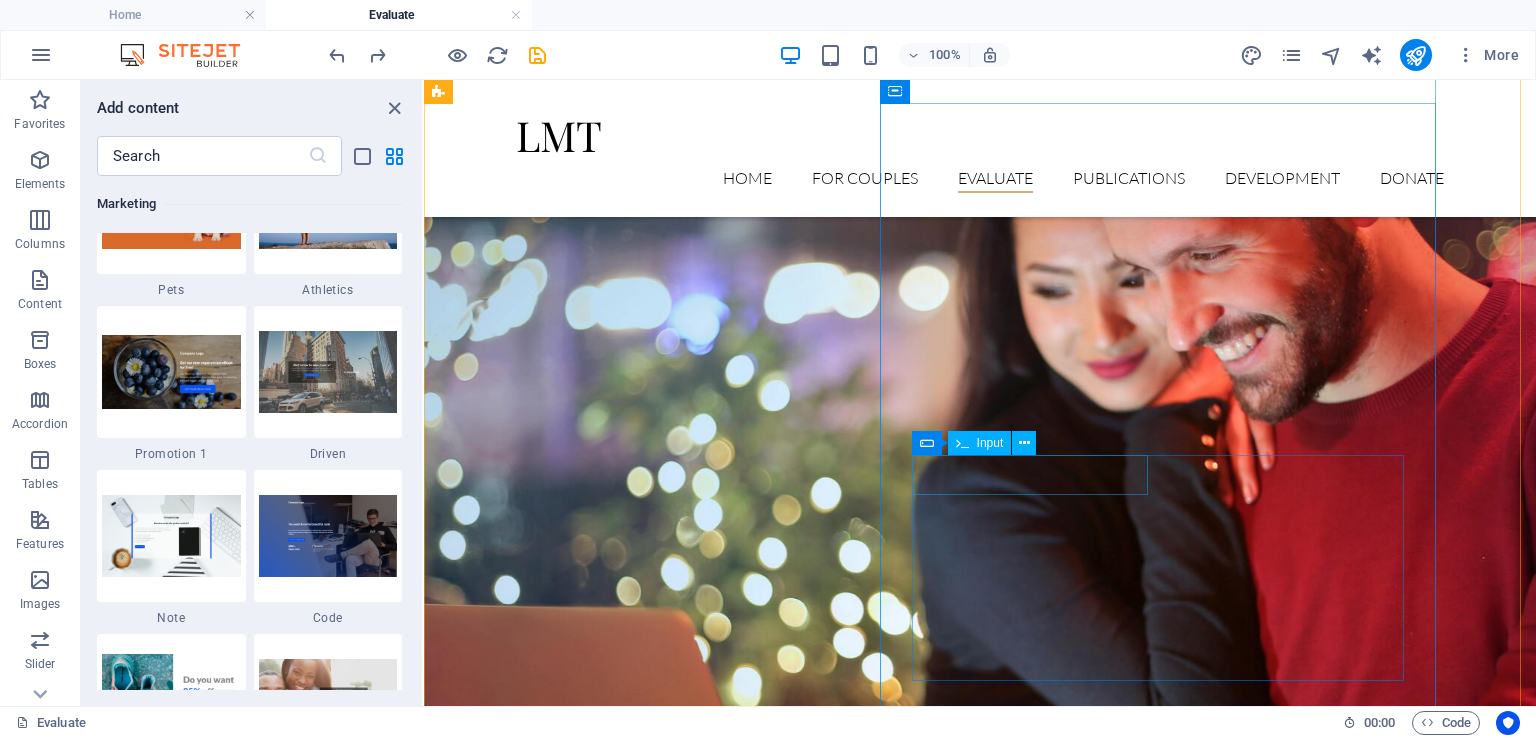 click at bounding box center [755, 1350] 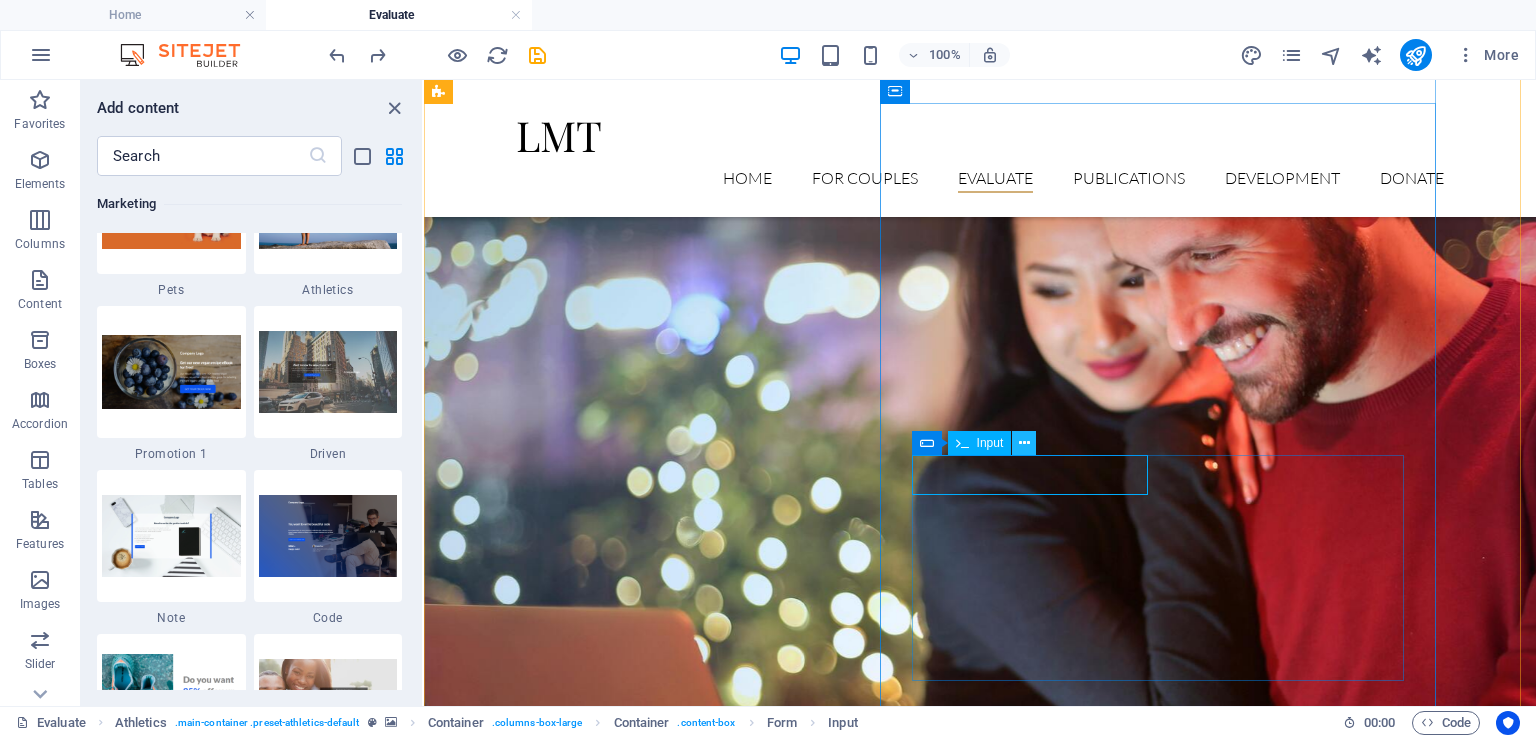 click at bounding box center (1024, 443) 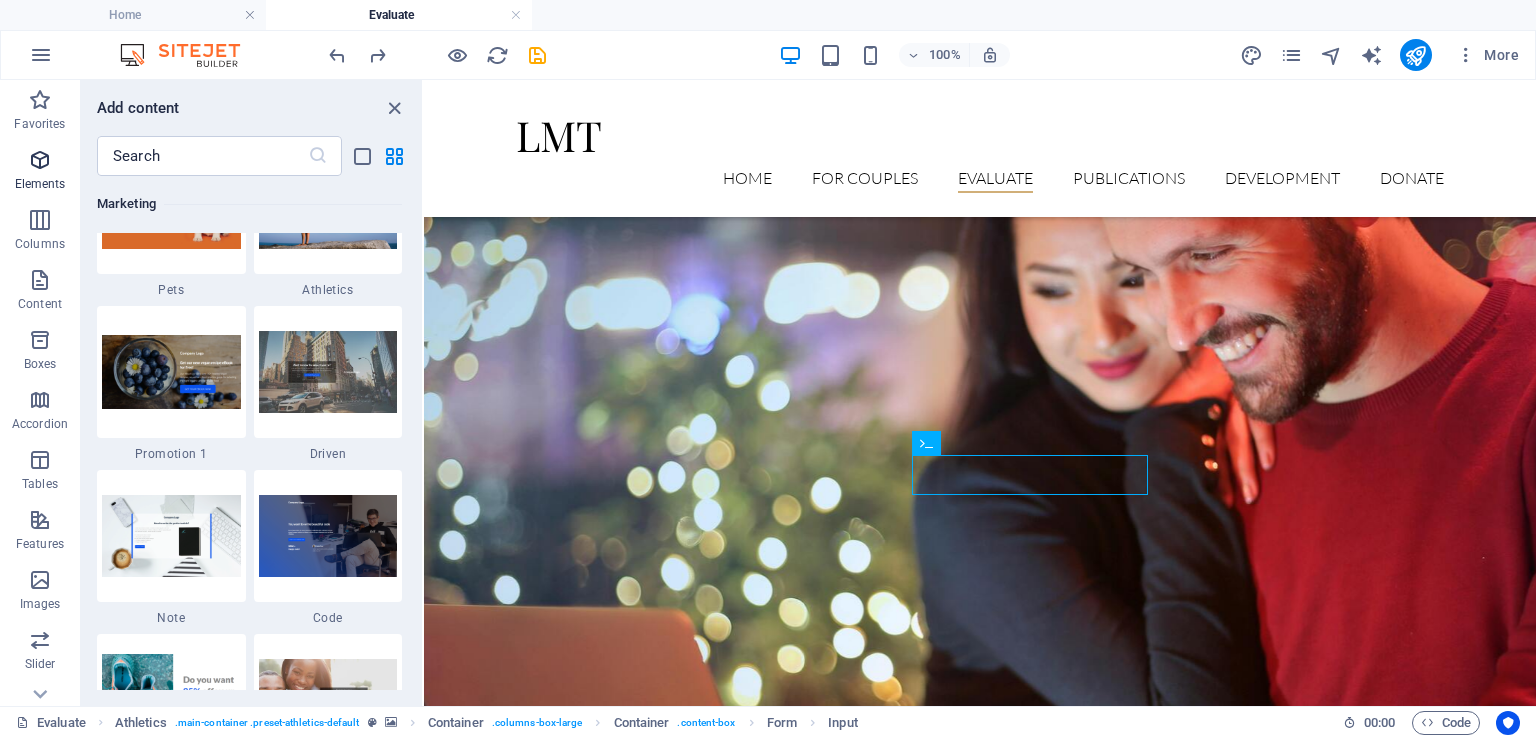 click on "Elements" at bounding box center (40, 172) 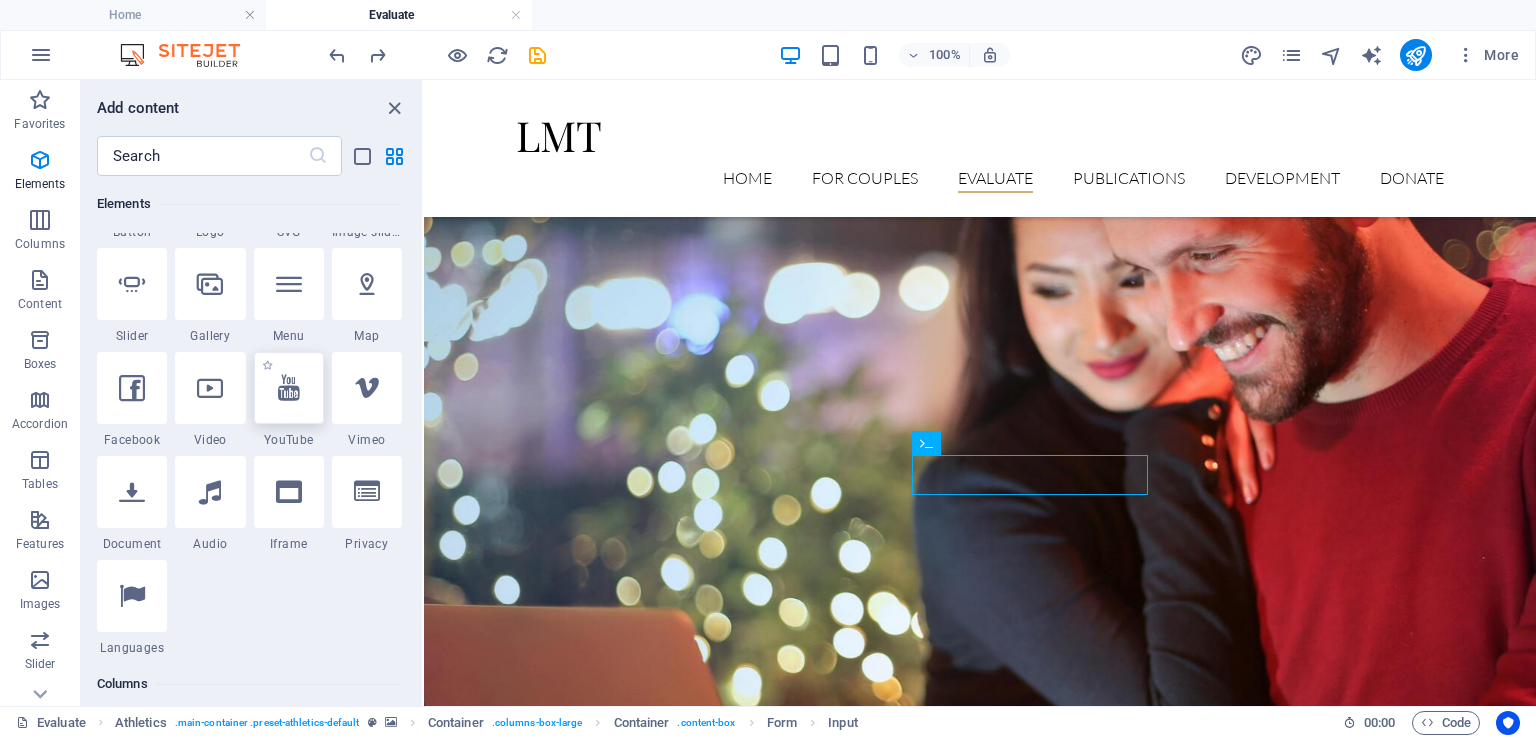 scroll, scrollTop: 512, scrollLeft: 0, axis: vertical 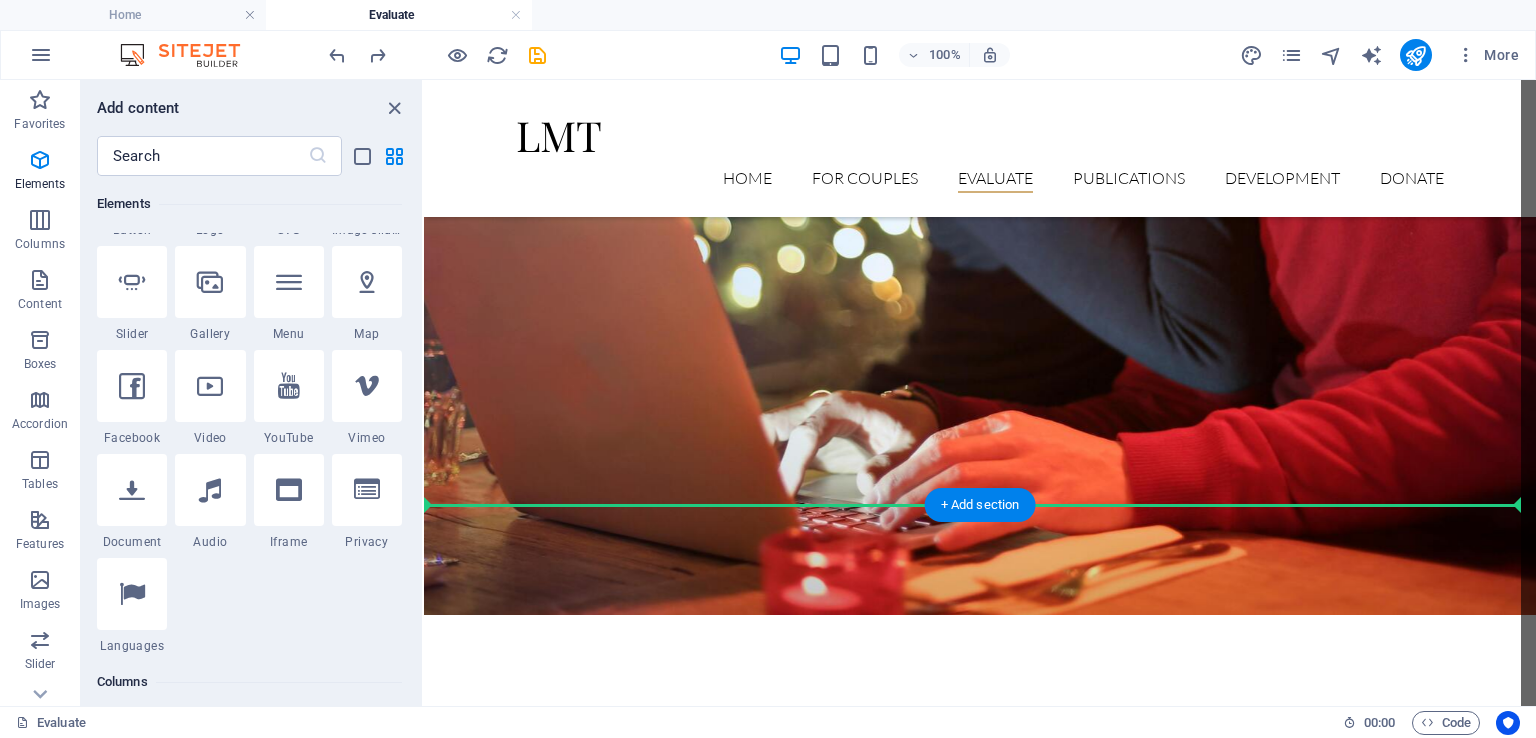 select on "%" 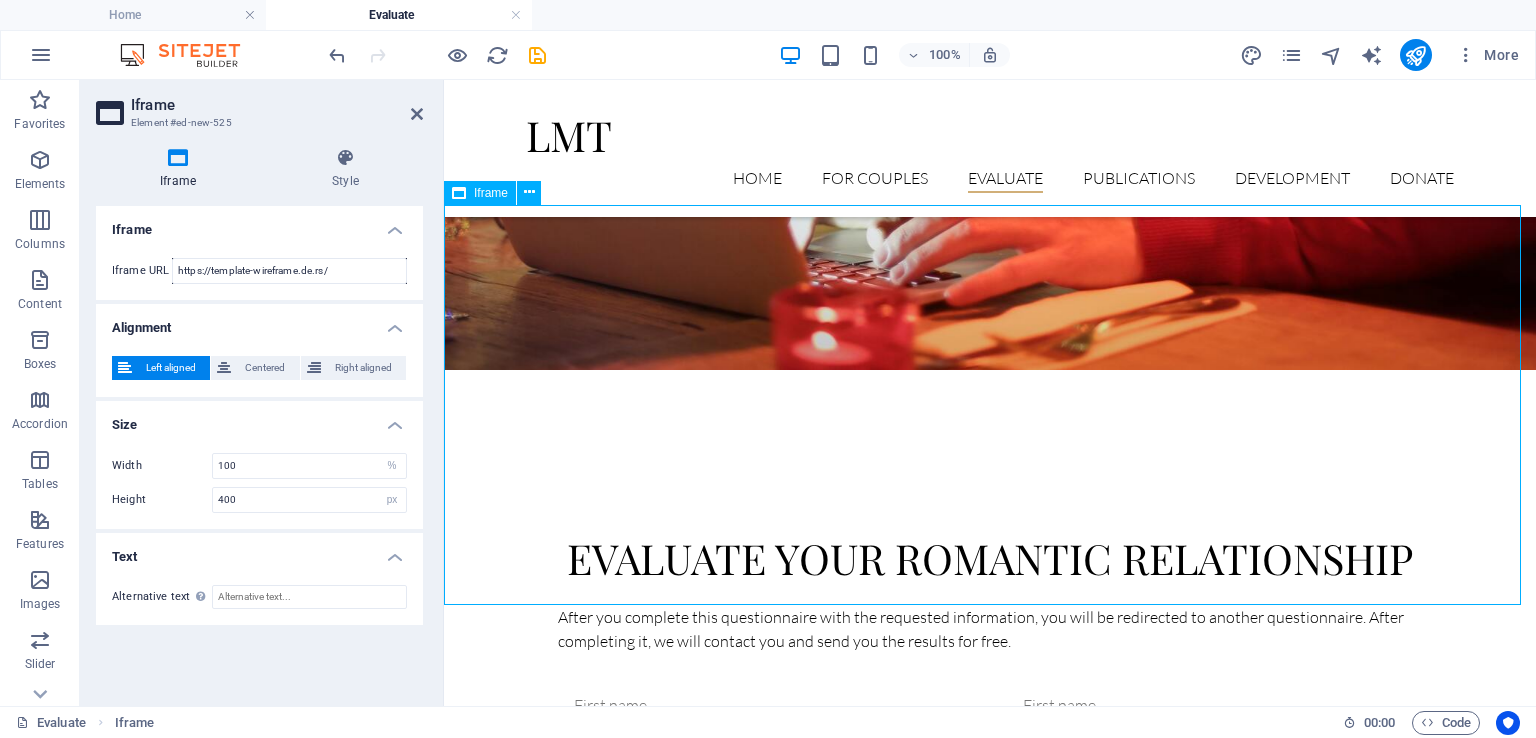 scroll, scrollTop: 899, scrollLeft: 0, axis: vertical 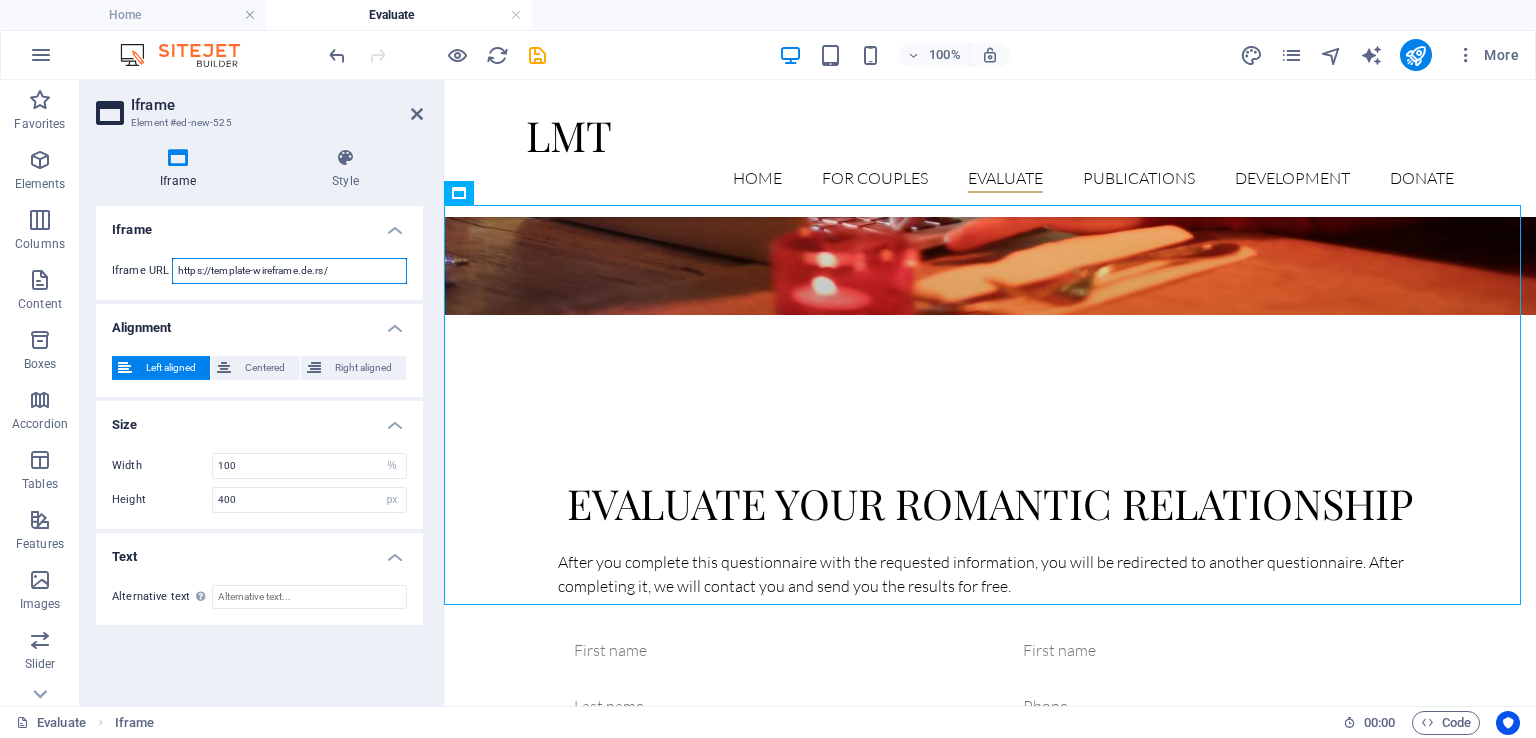 click on "https://template-wireframe.de.rs/" at bounding box center (289, 271) 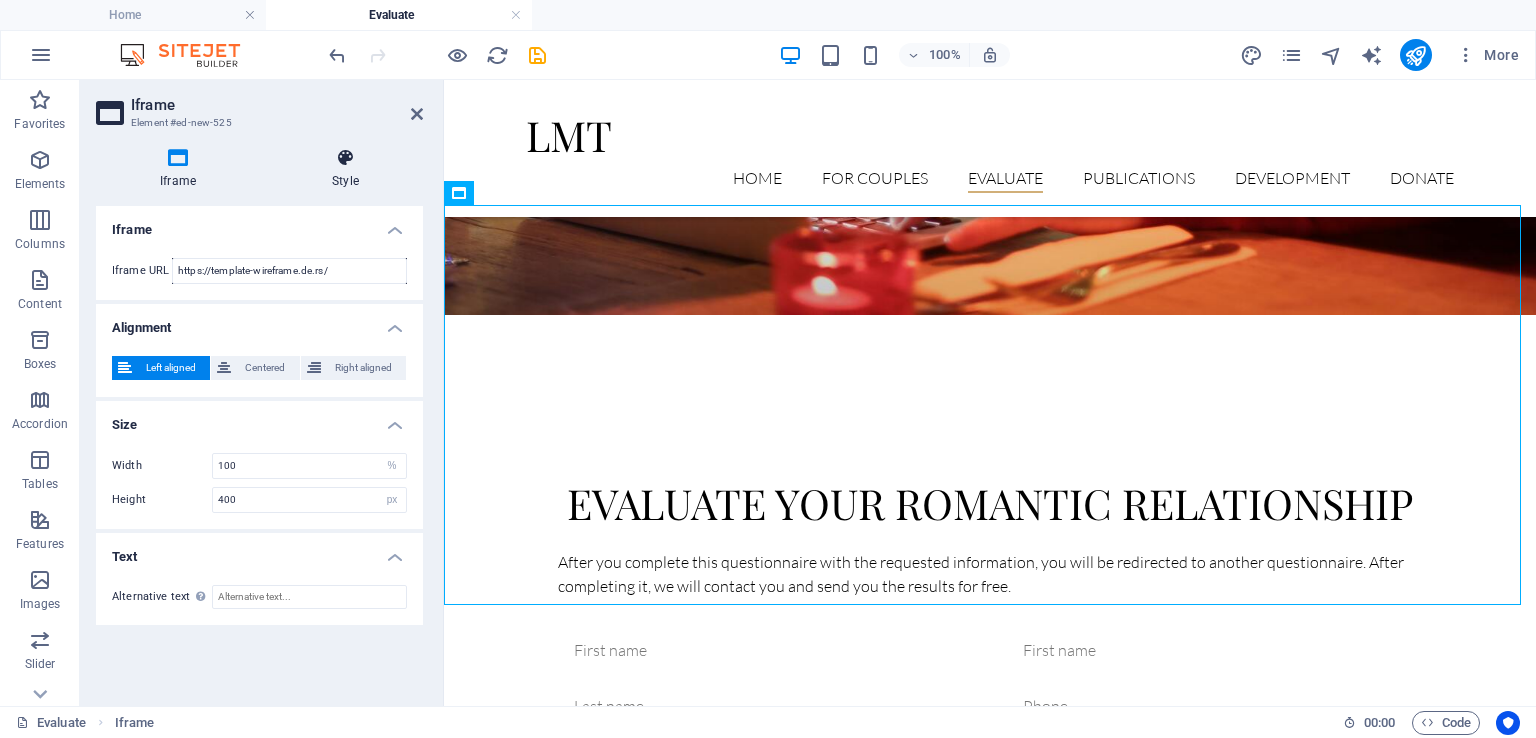 click at bounding box center [345, 158] 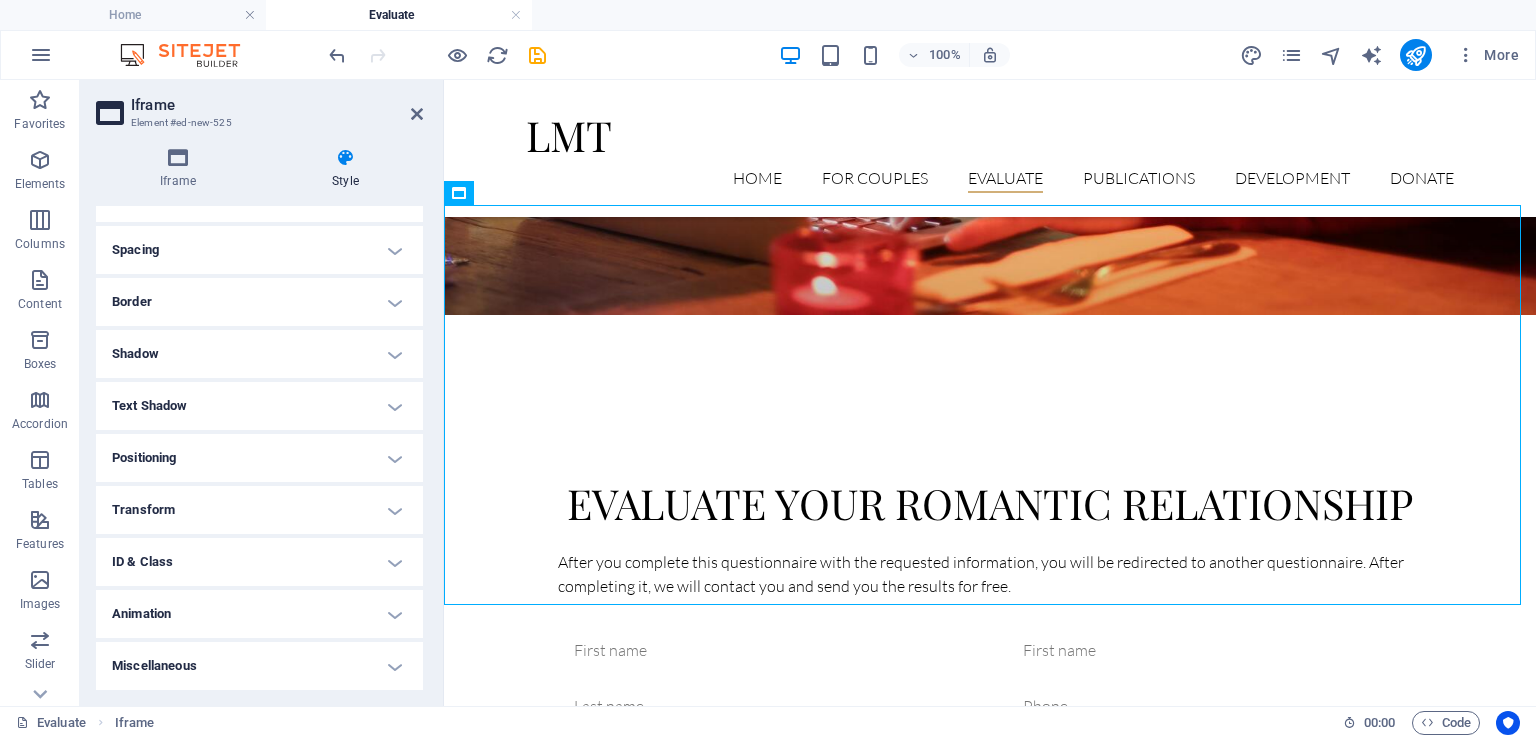 scroll, scrollTop: 0, scrollLeft: 0, axis: both 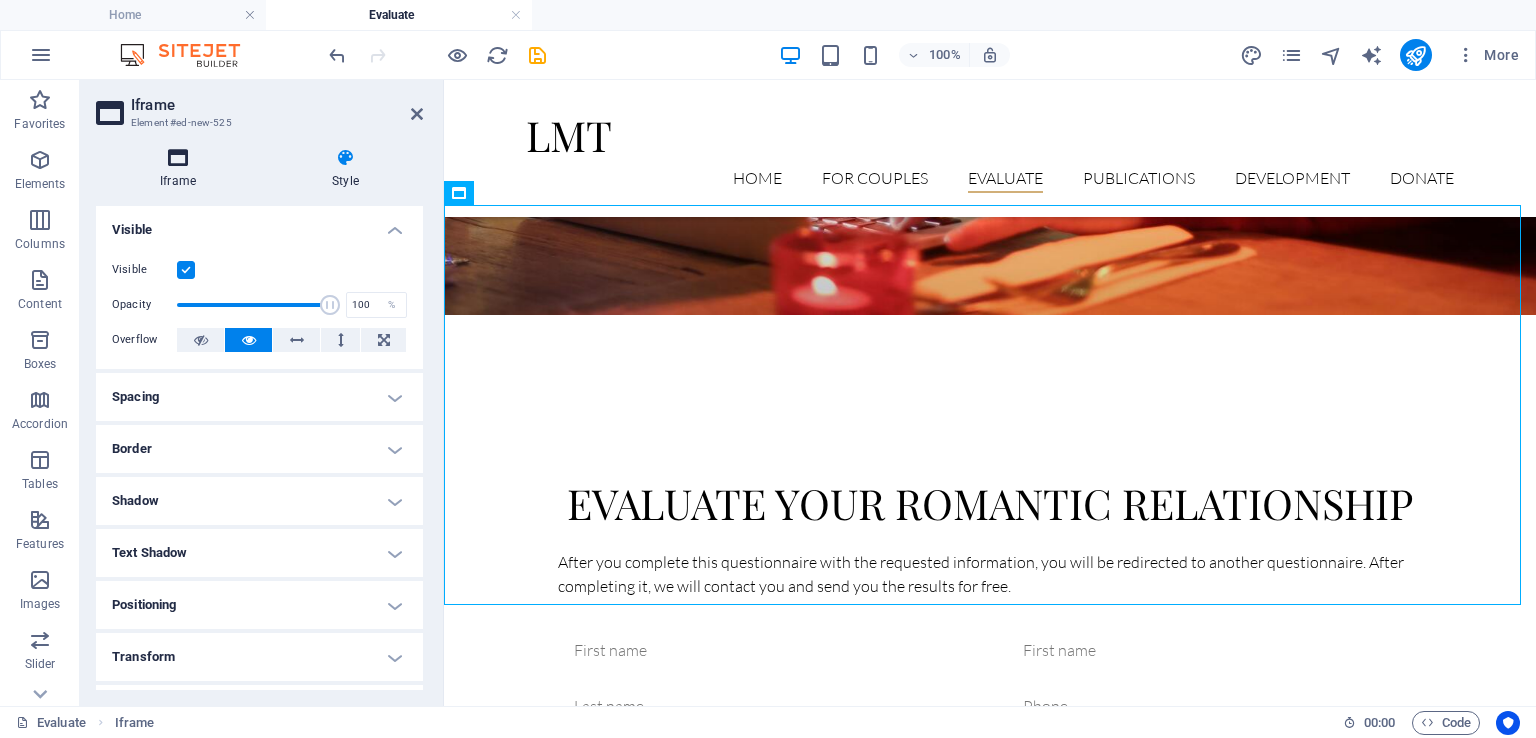 click at bounding box center (178, 158) 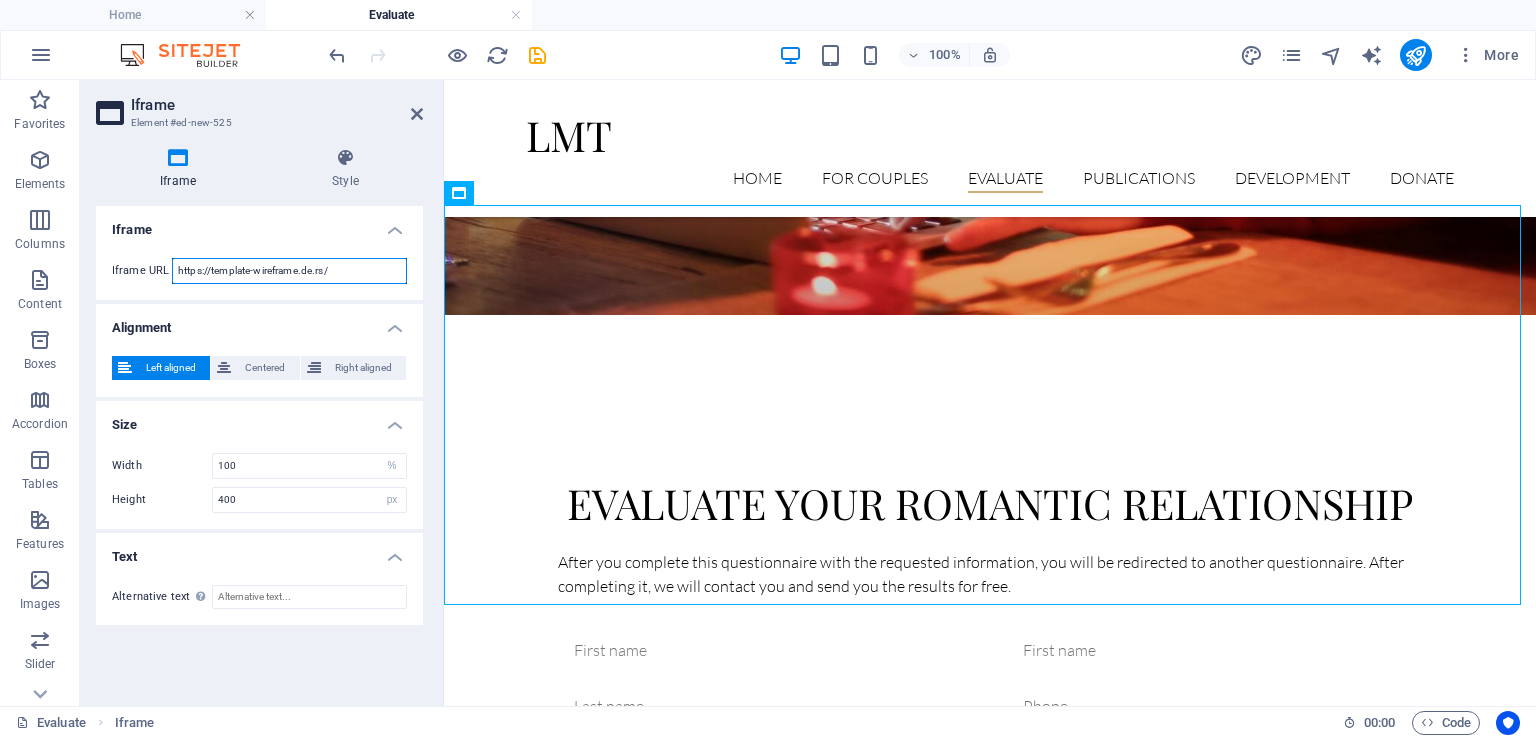 drag, startPoint x: 347, startPoint y: 266, endPoint x: 164, endPoint y: 273, distance: 183.13383 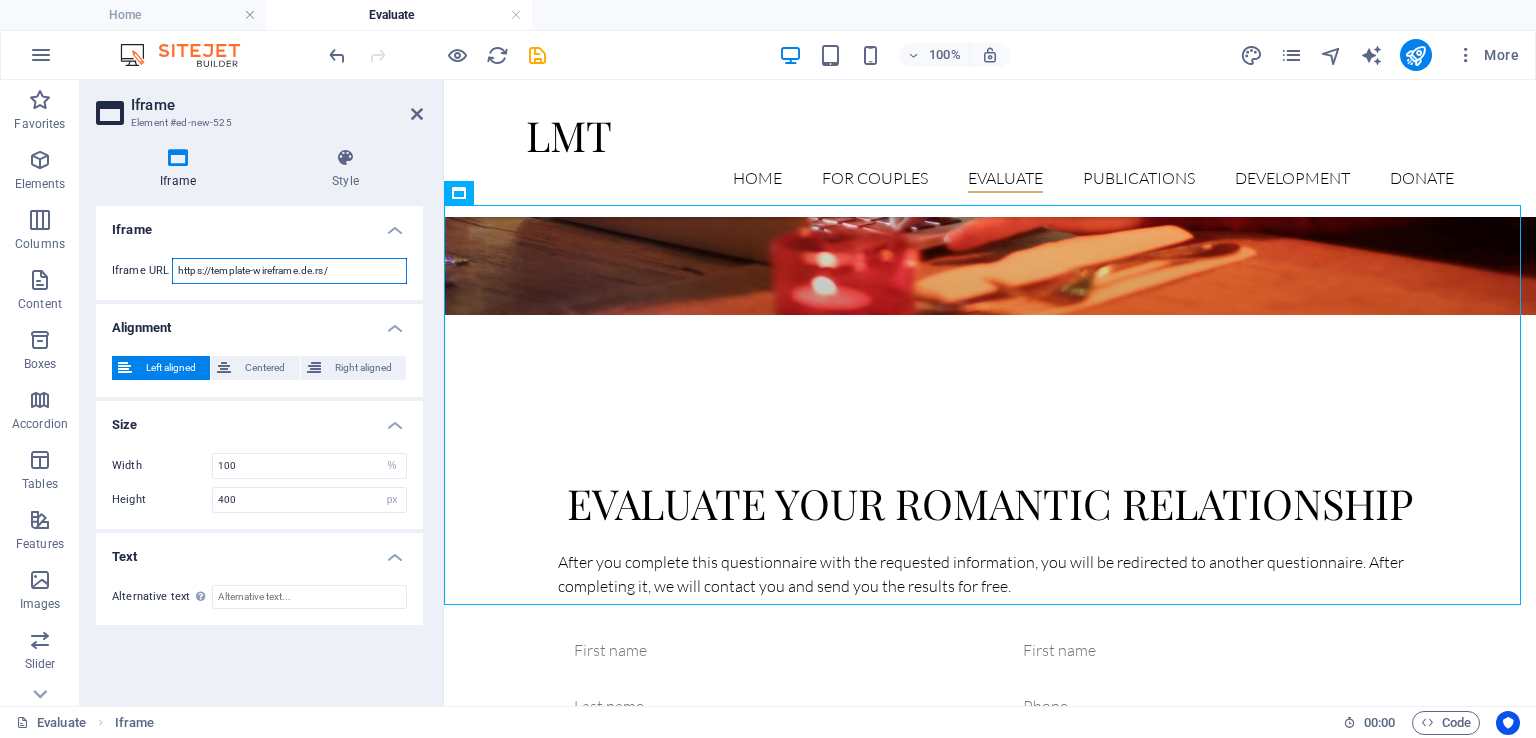 type on "e" 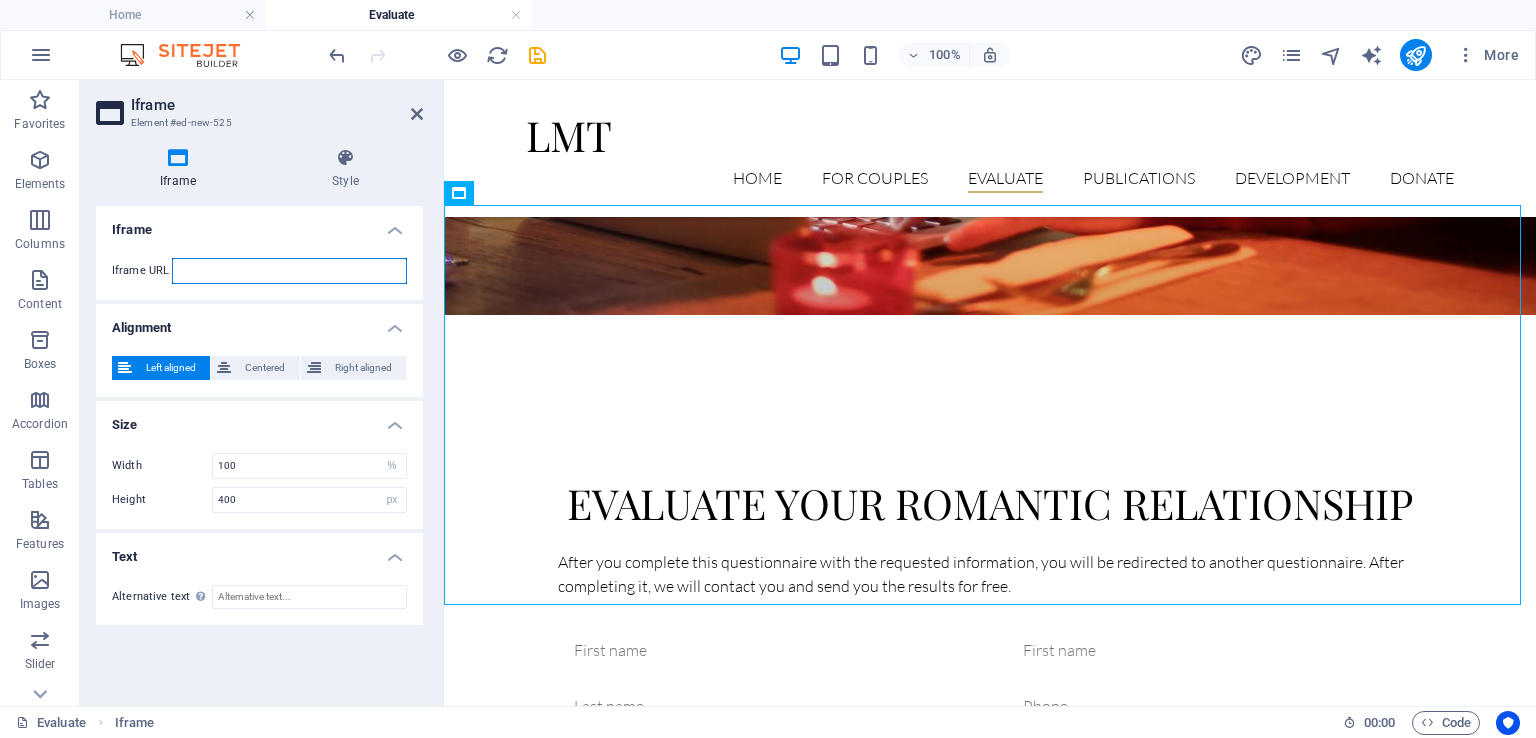 paste on "https://docs.google.com/forms/d/e/1FAIpQLSct-IzG6-C9kEfAzy4za3bmsrf_AX13RGNEr8IBPEFwAYcZuw/viewform?usp=header" 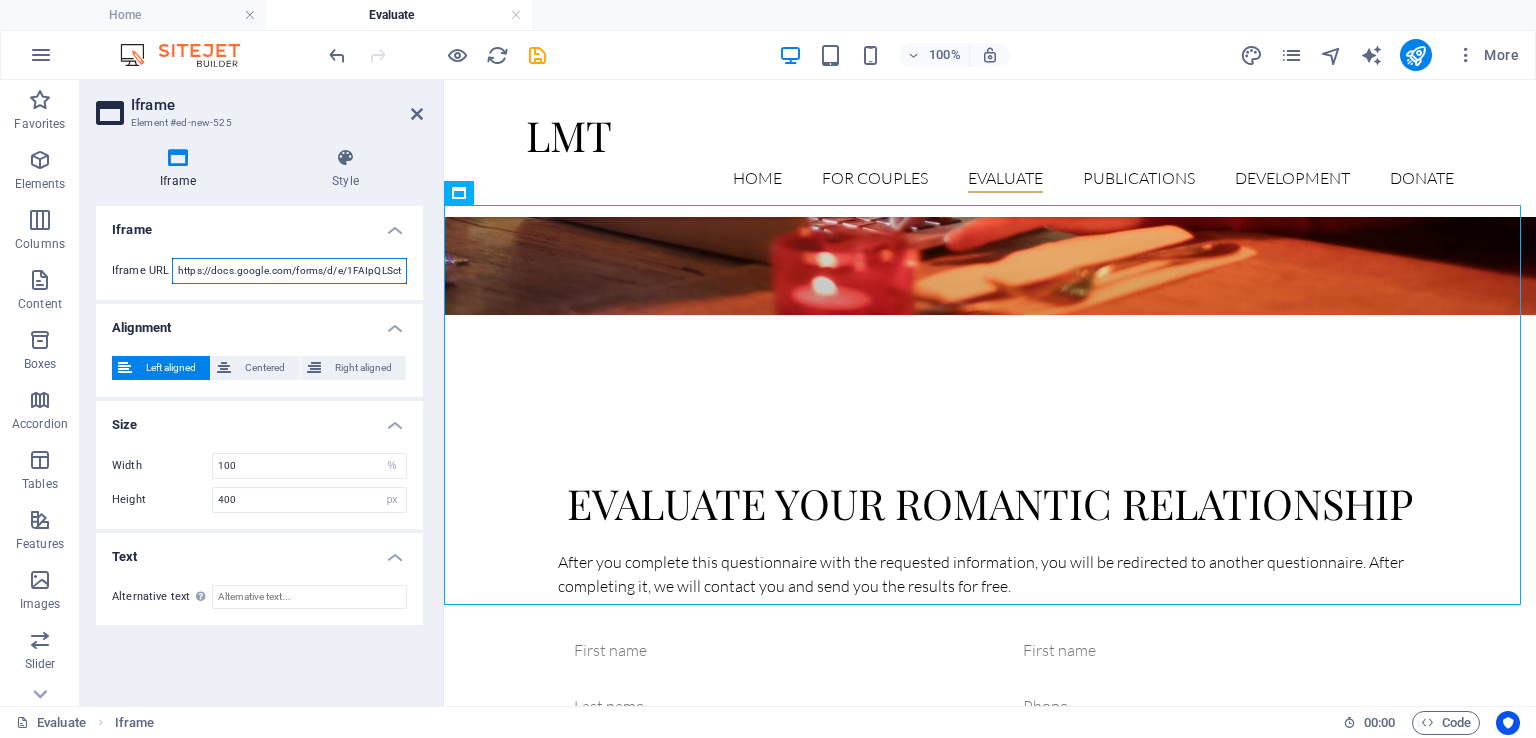 scroll, scrollTop: 0, scrollLeft: 359, axis: horizontal 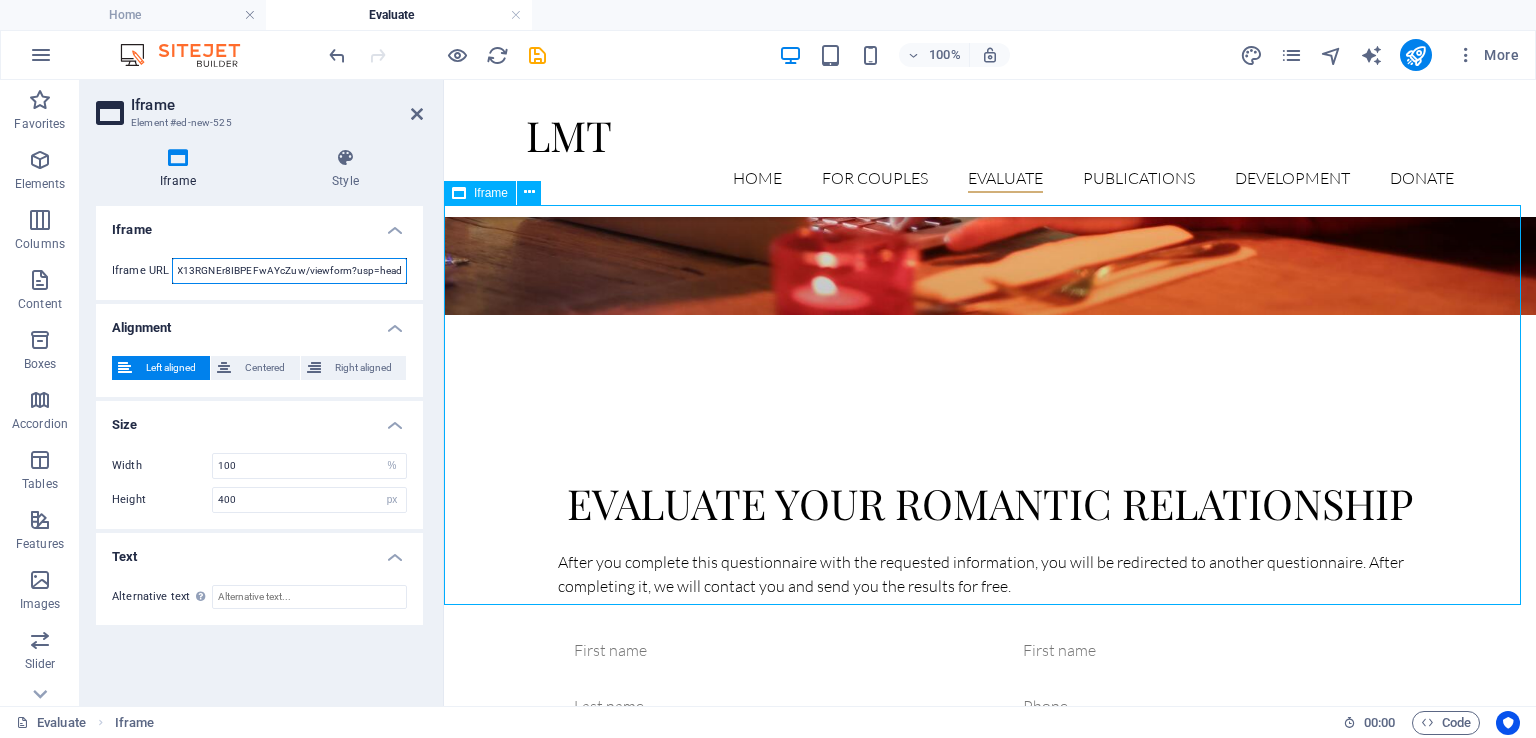 type on "https://docs.google.com/forms/d/e/1FAIpQLSct-IzG6-C9kEfAzy4za3bmsrf_AX13RGNEr8IBPEFwAYcZuw/viewform?usp=header" 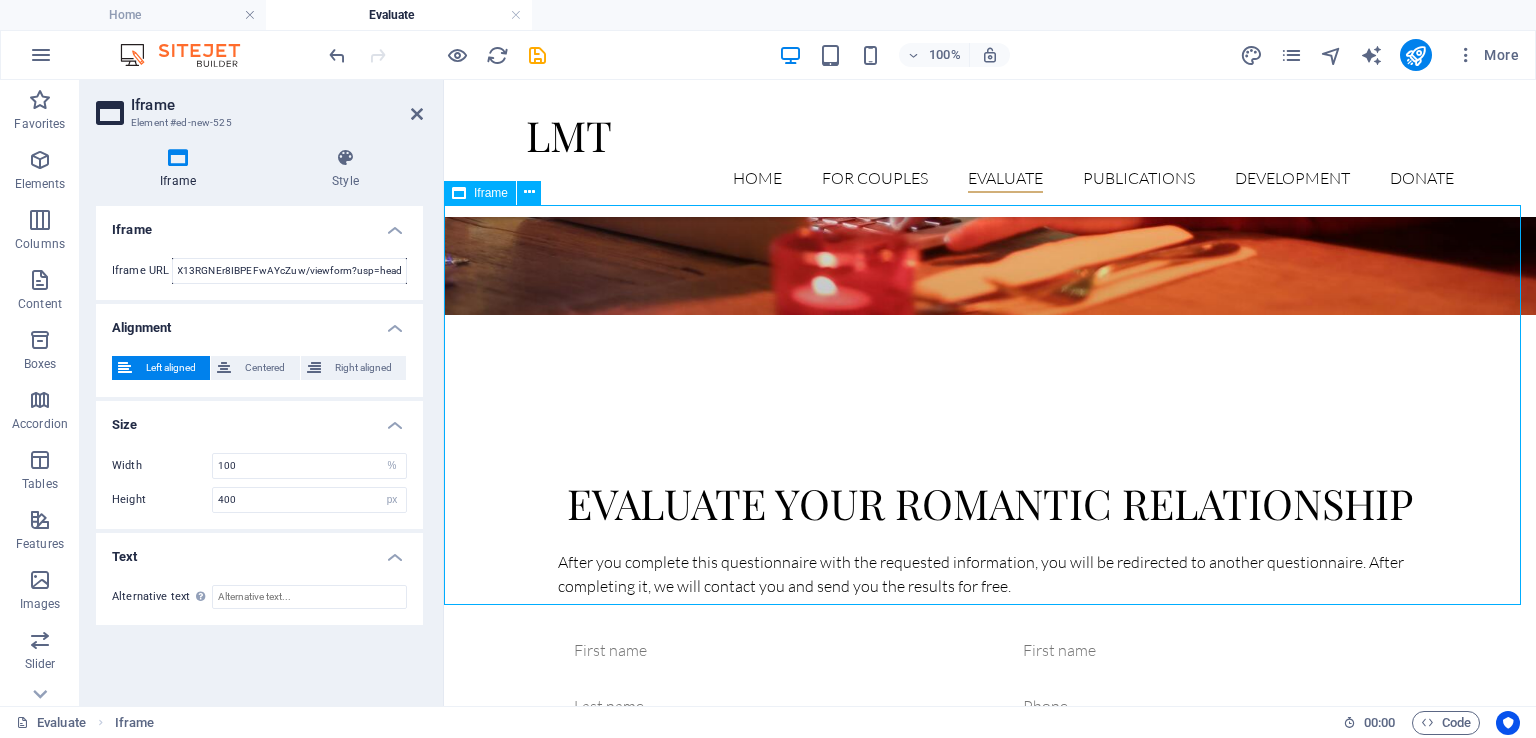 scroll, scrollTop: 0, scrollLeft: 0, axis: both 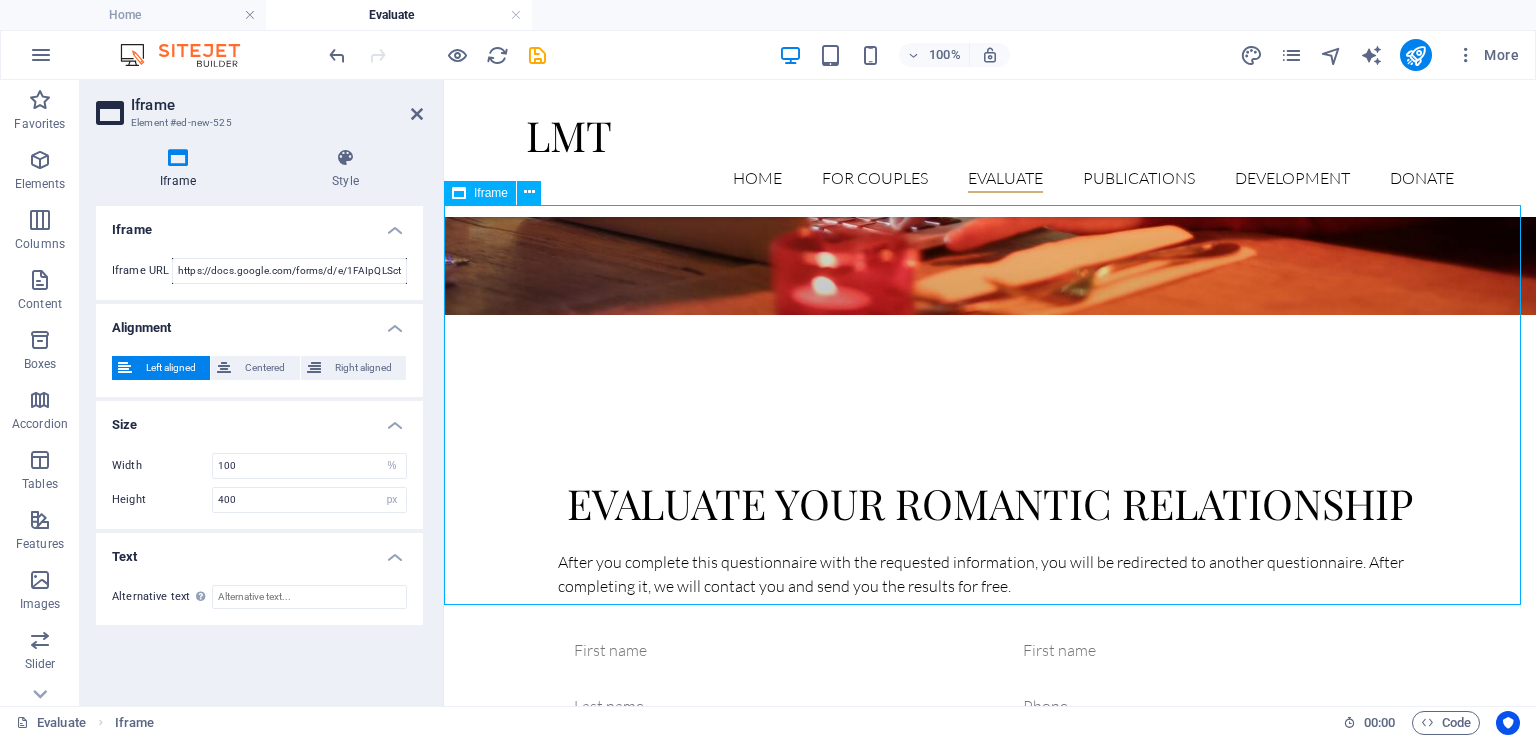 click on "</div>" at bounding box center (990, 1267) 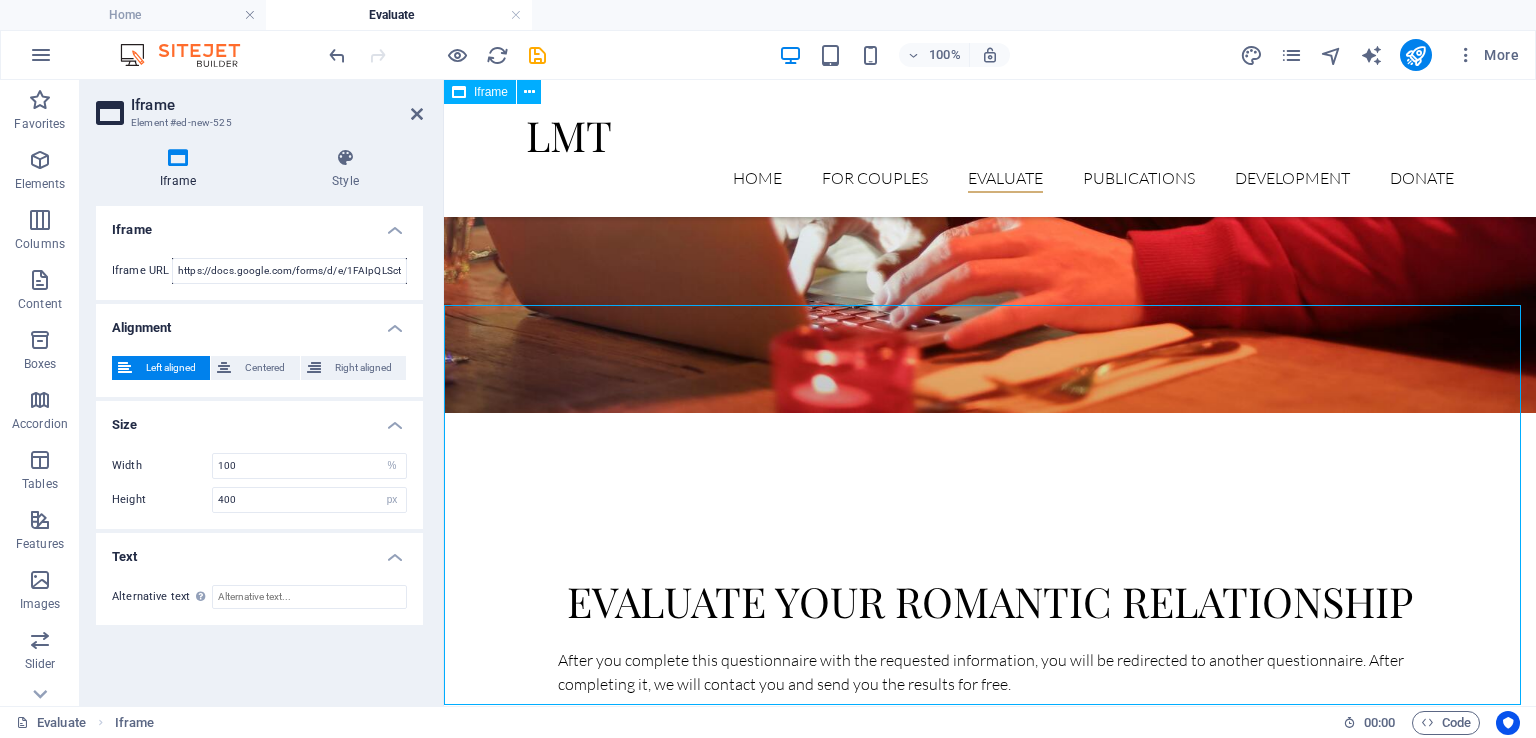 scroll, scrollTop: 799, scrollLeft: 0, axis: vertical 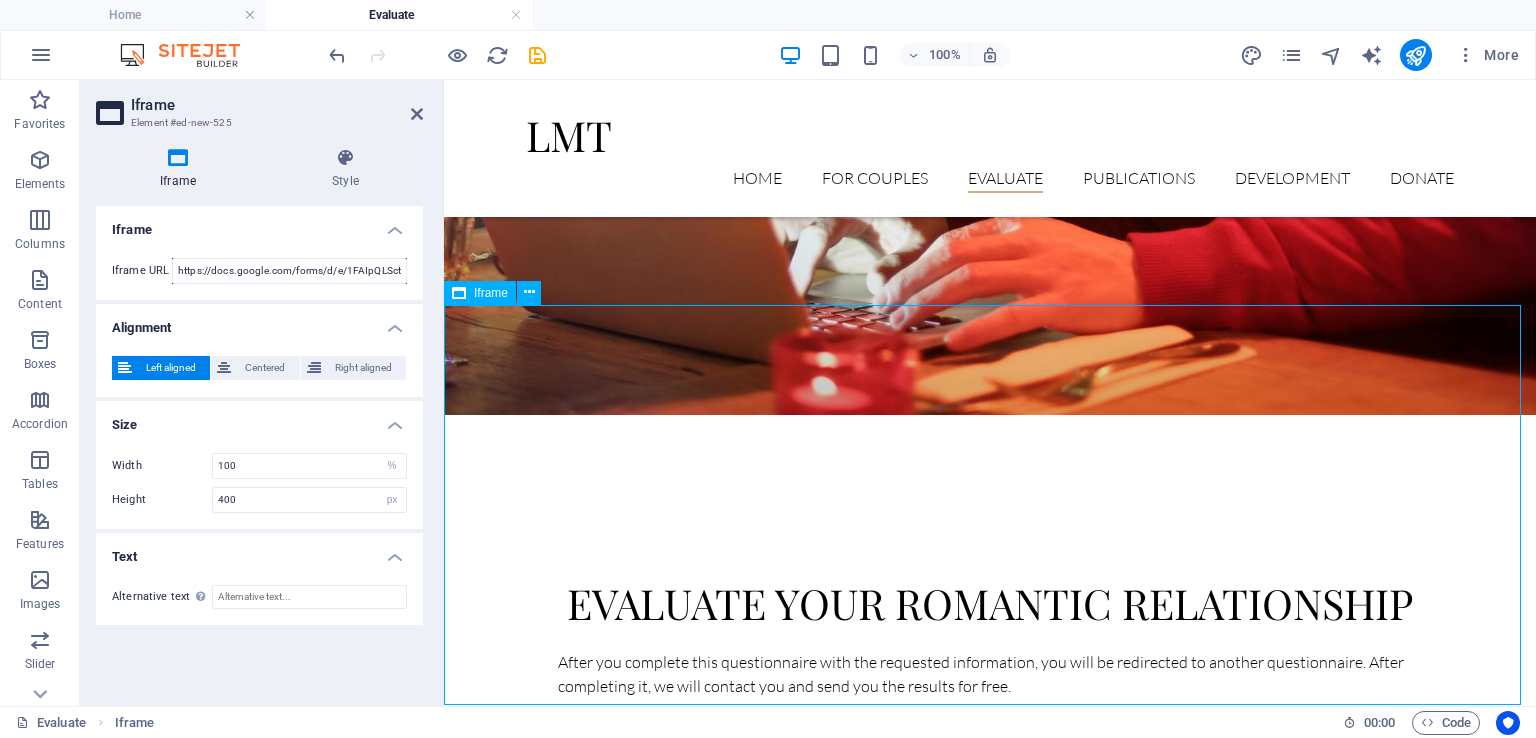drag, startPoint x: 1512, startPoint y: 369, endPoint x: 1500, endPoint y: 456, distance: 87.823685 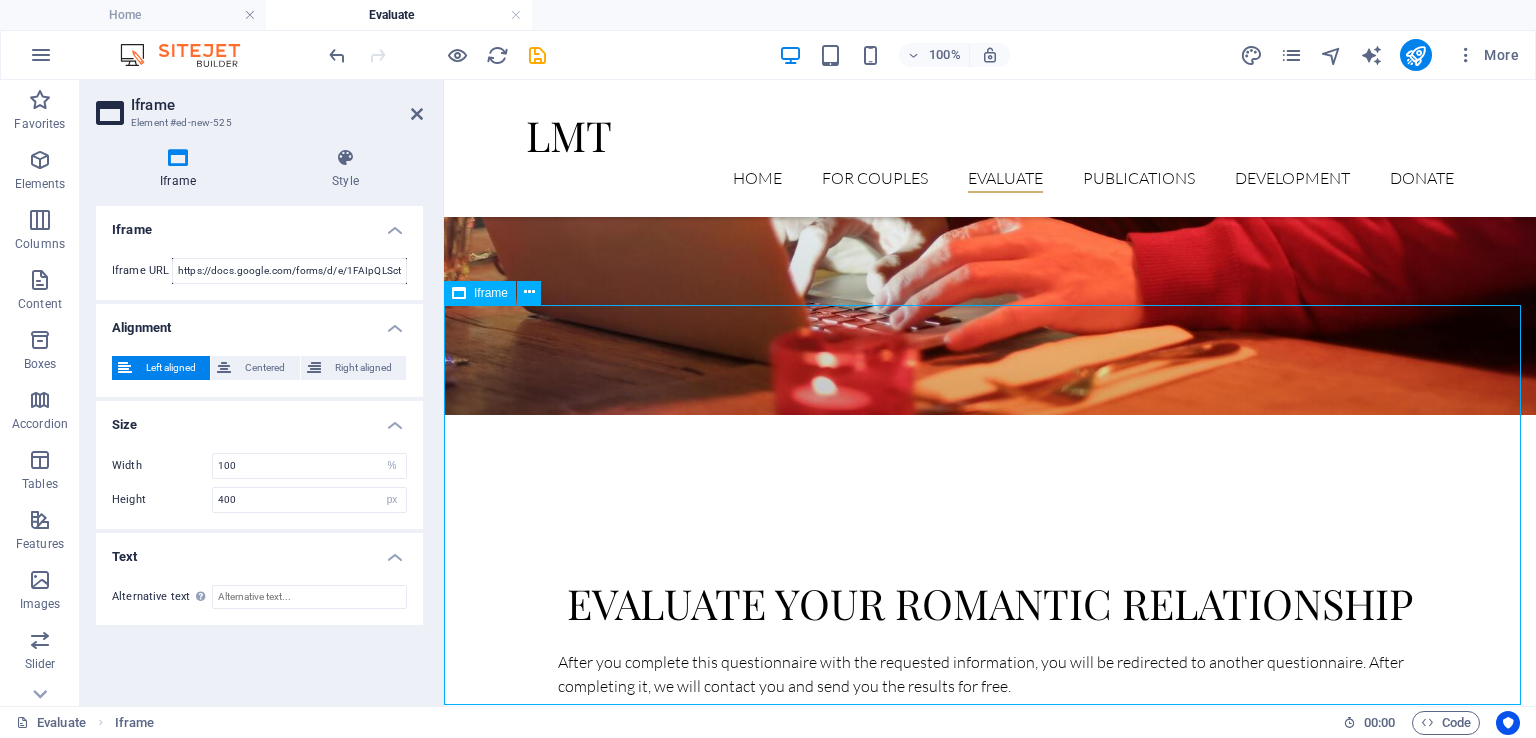 click on "</div>" at bounding box center (990, 1367) 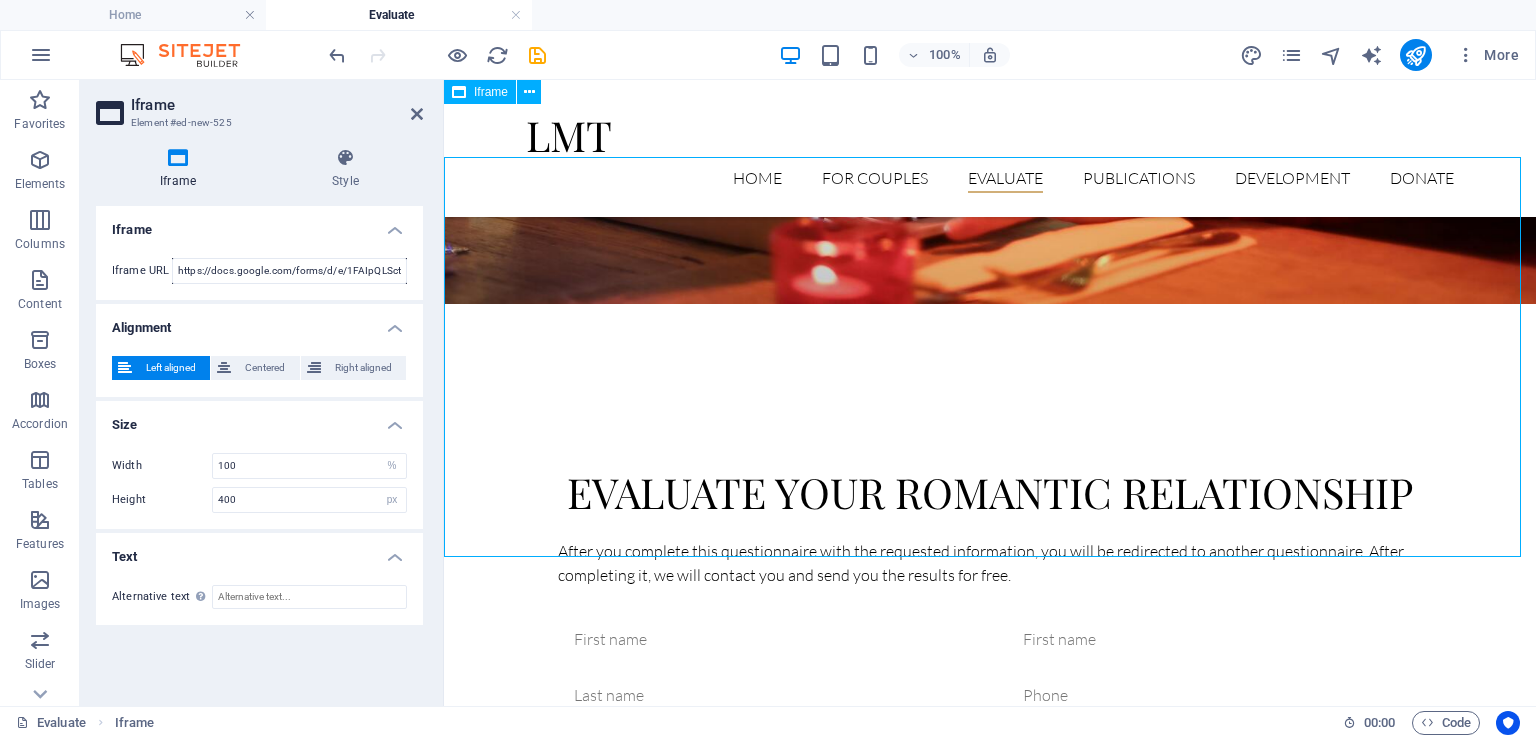 scroll, scrollTop: 899, scrollLeft: 0, axis: vertical 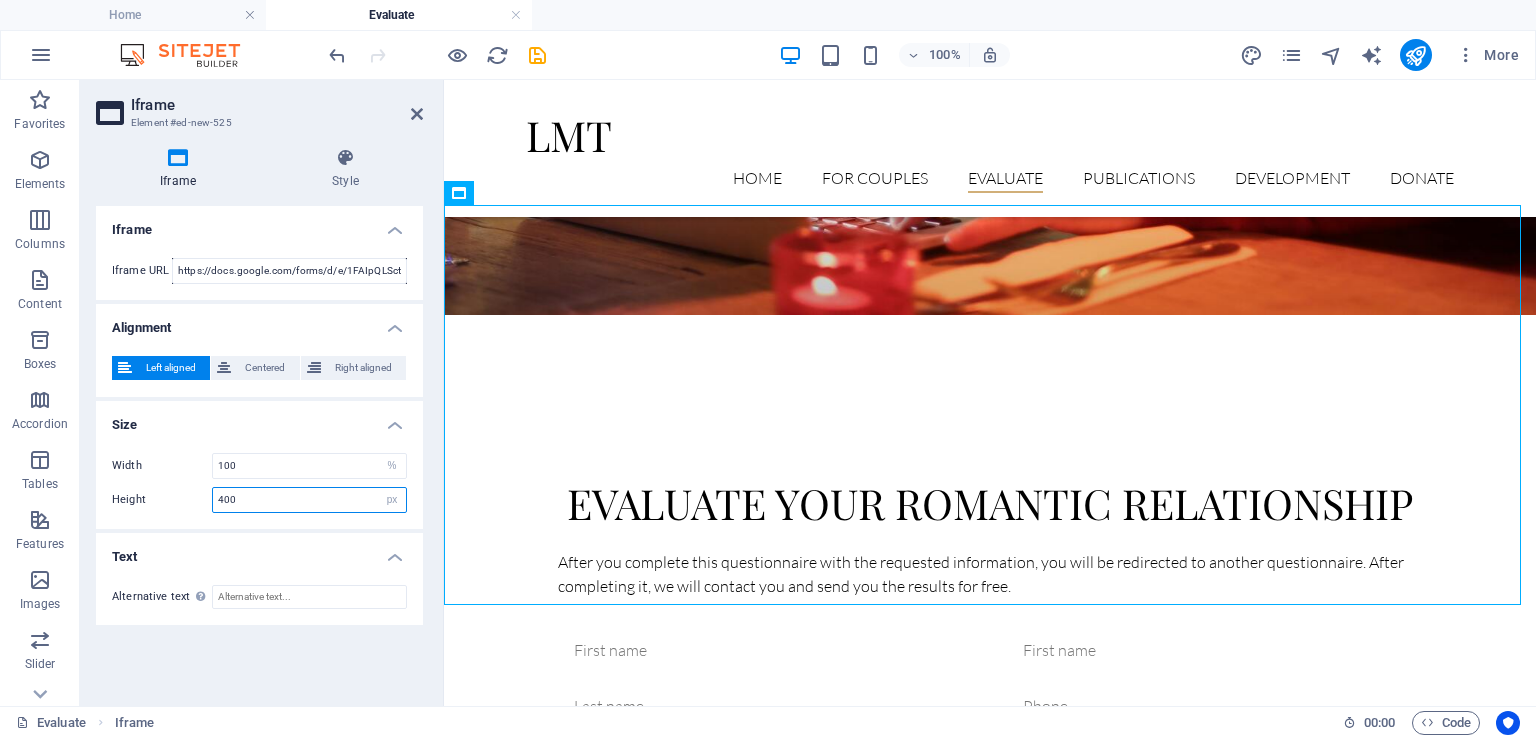 drag, startPoint x: 276, startPoint y: 495, endPoint x: 208, endPoint y: 498, distance: 68.06615 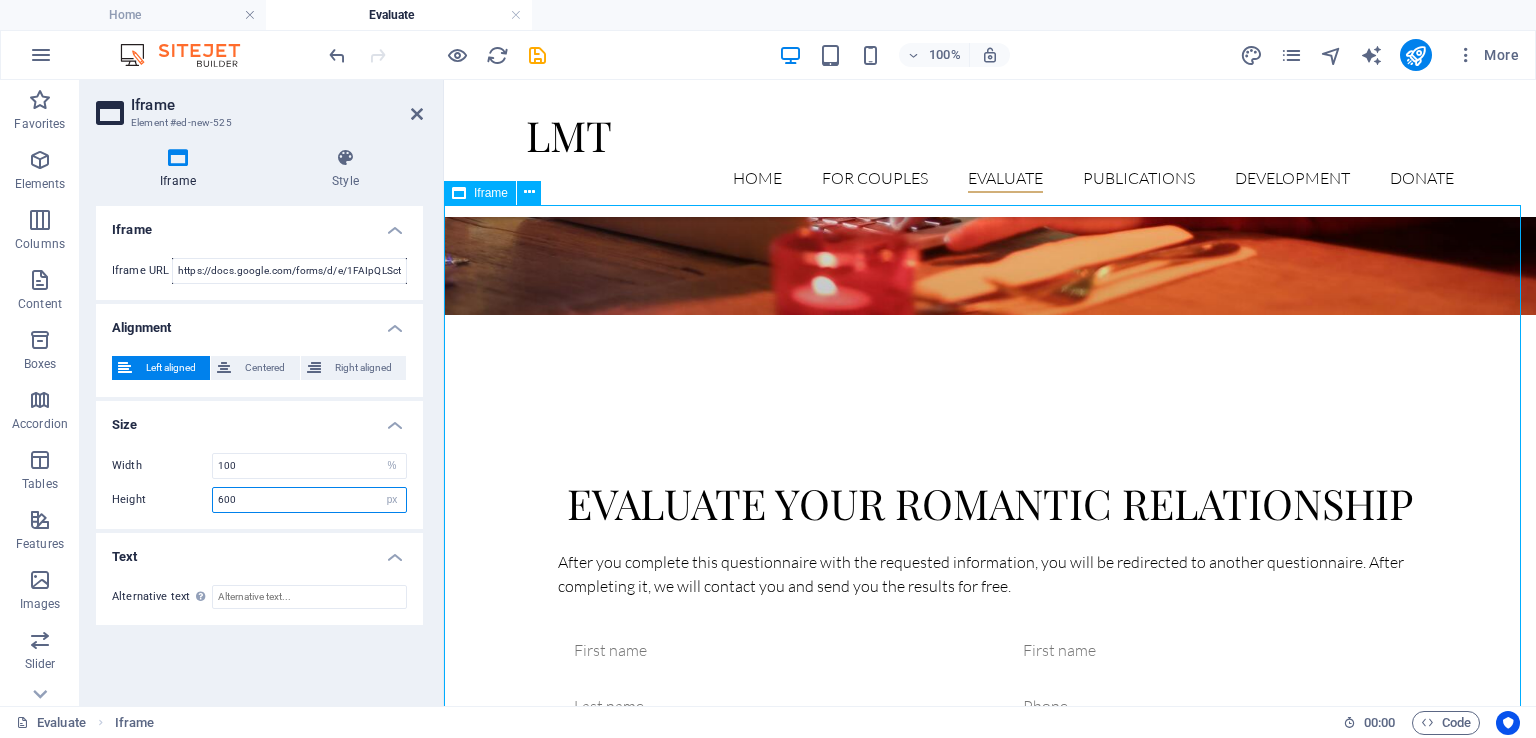 type on "600" 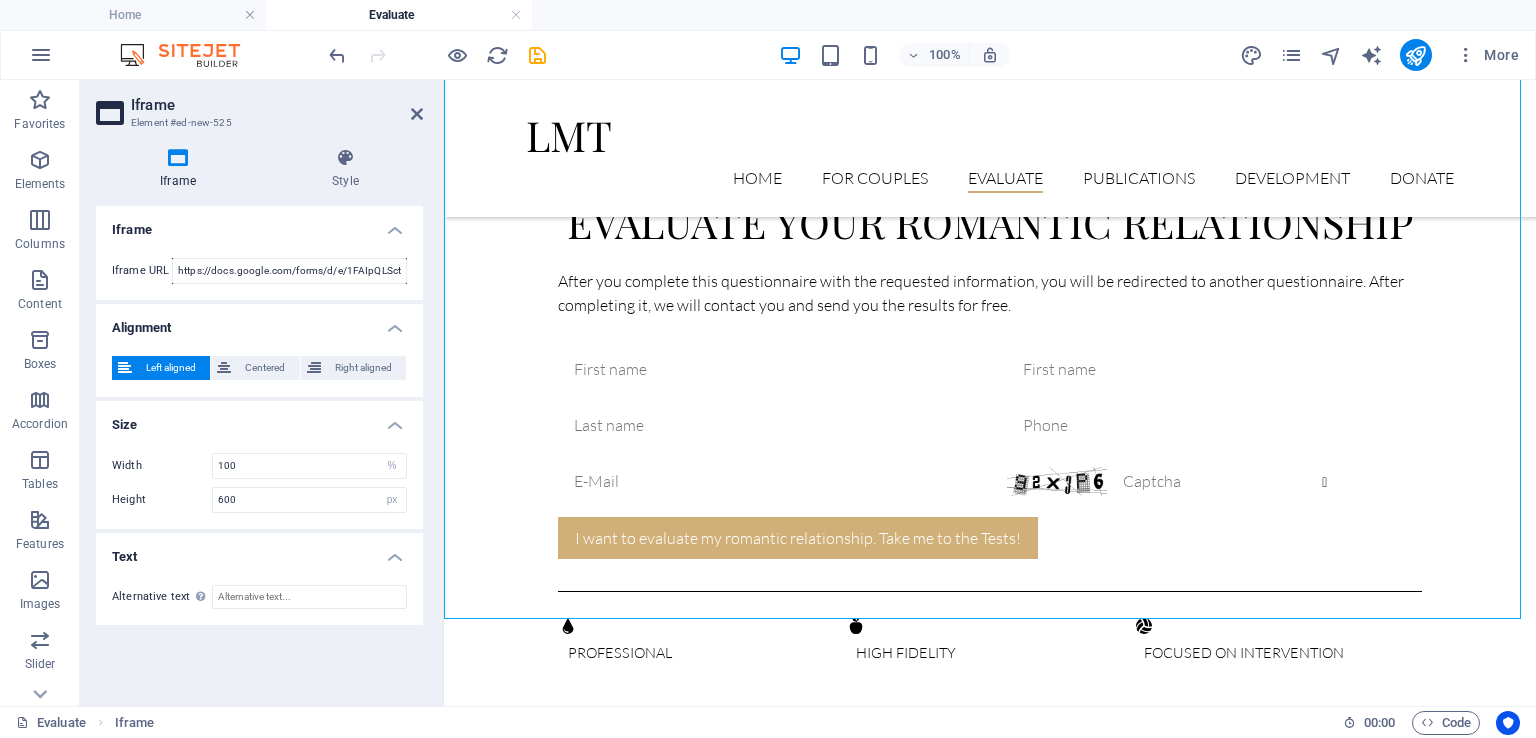 scroll, scrollTop: 1199, scrollLeft: 0, axis: vertical 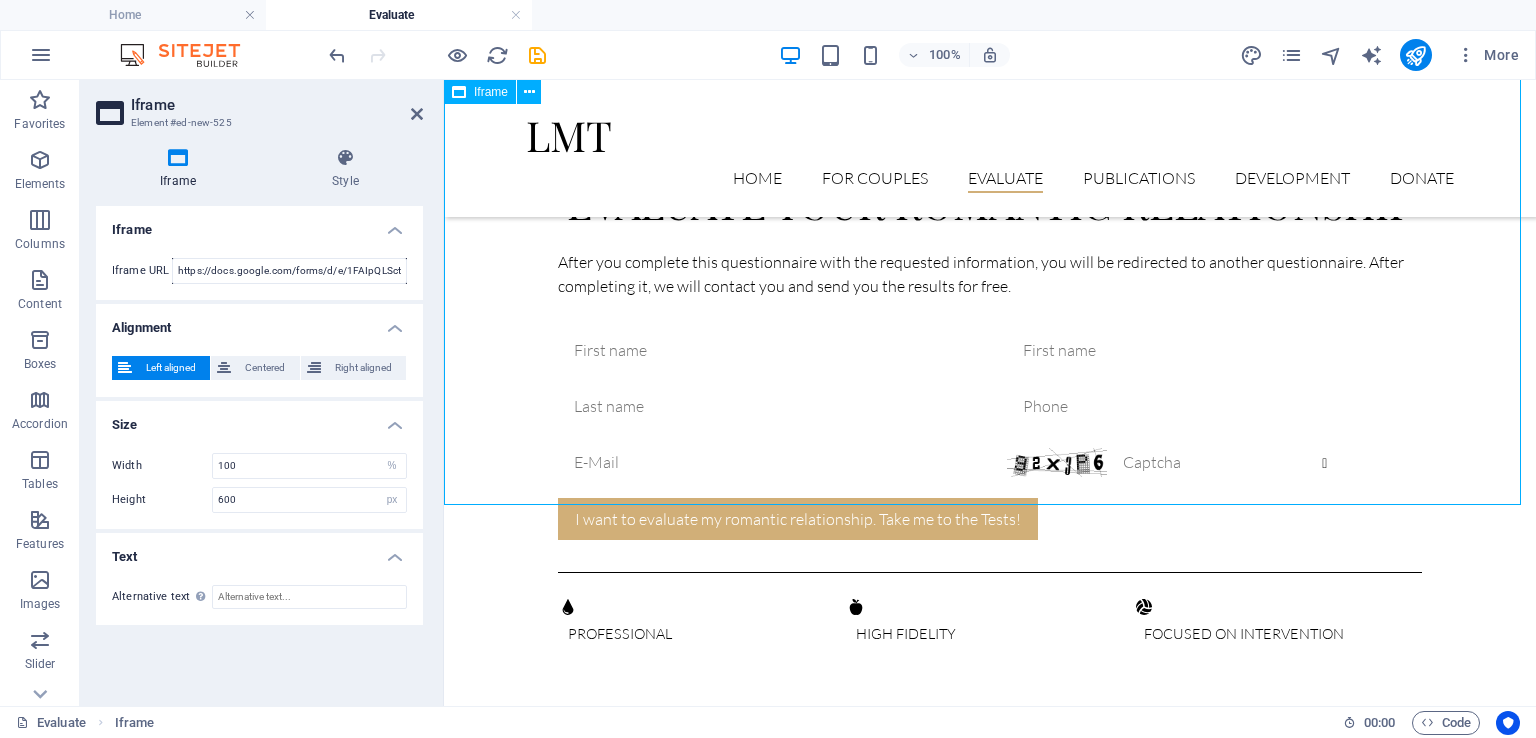 click on "</div>" at bounding box center (990, 1067) 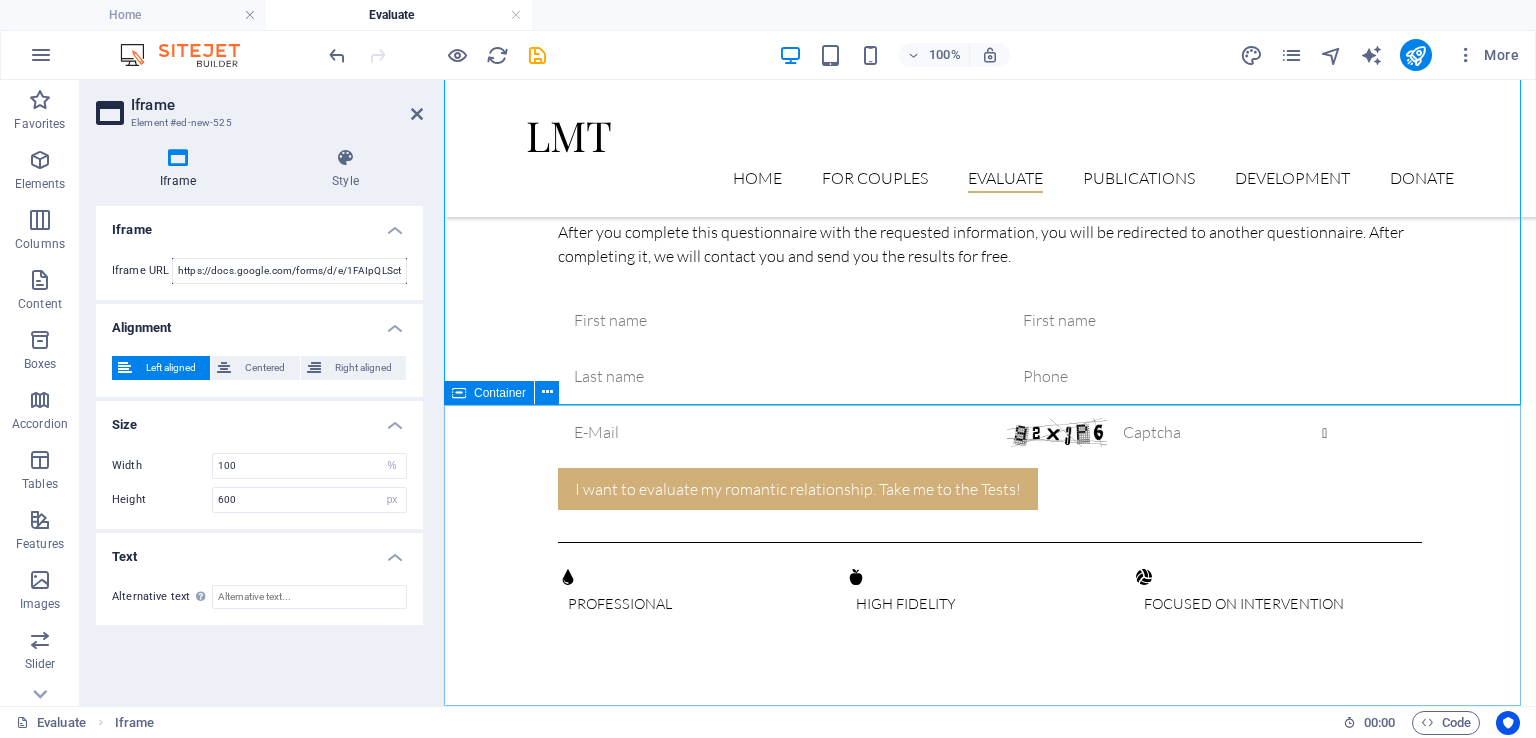 scroll, scrollTop: 1099, scrollLeft: 0, axis: vertical 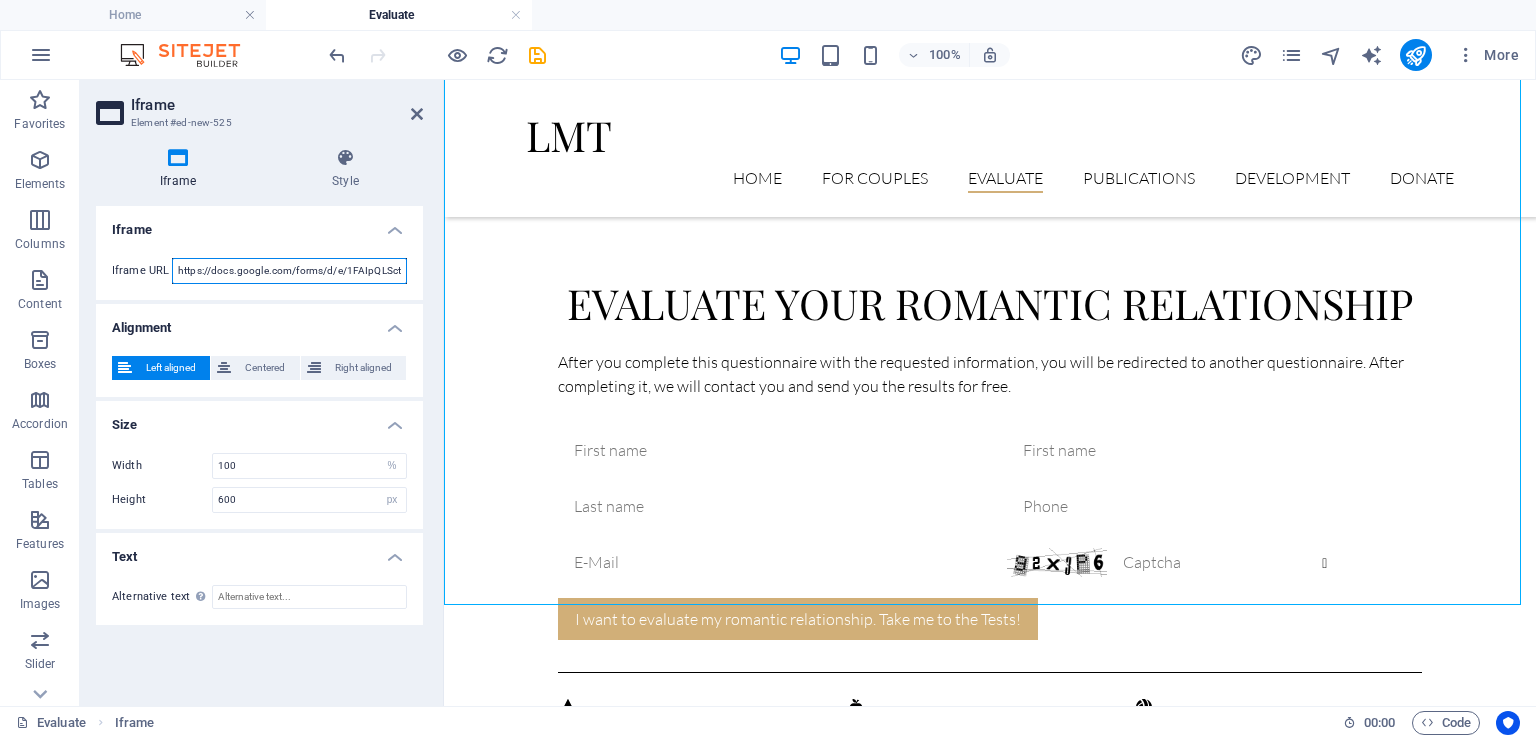 click on "https://docs.google.com/forms/d/e/1FAIpQLSct-IzG6-C9kEfAzy4za3bmsrf_AX13RGNEr8IBPEFwAYcZuw/viewform?usp=header" at bounding box center [289, 271] 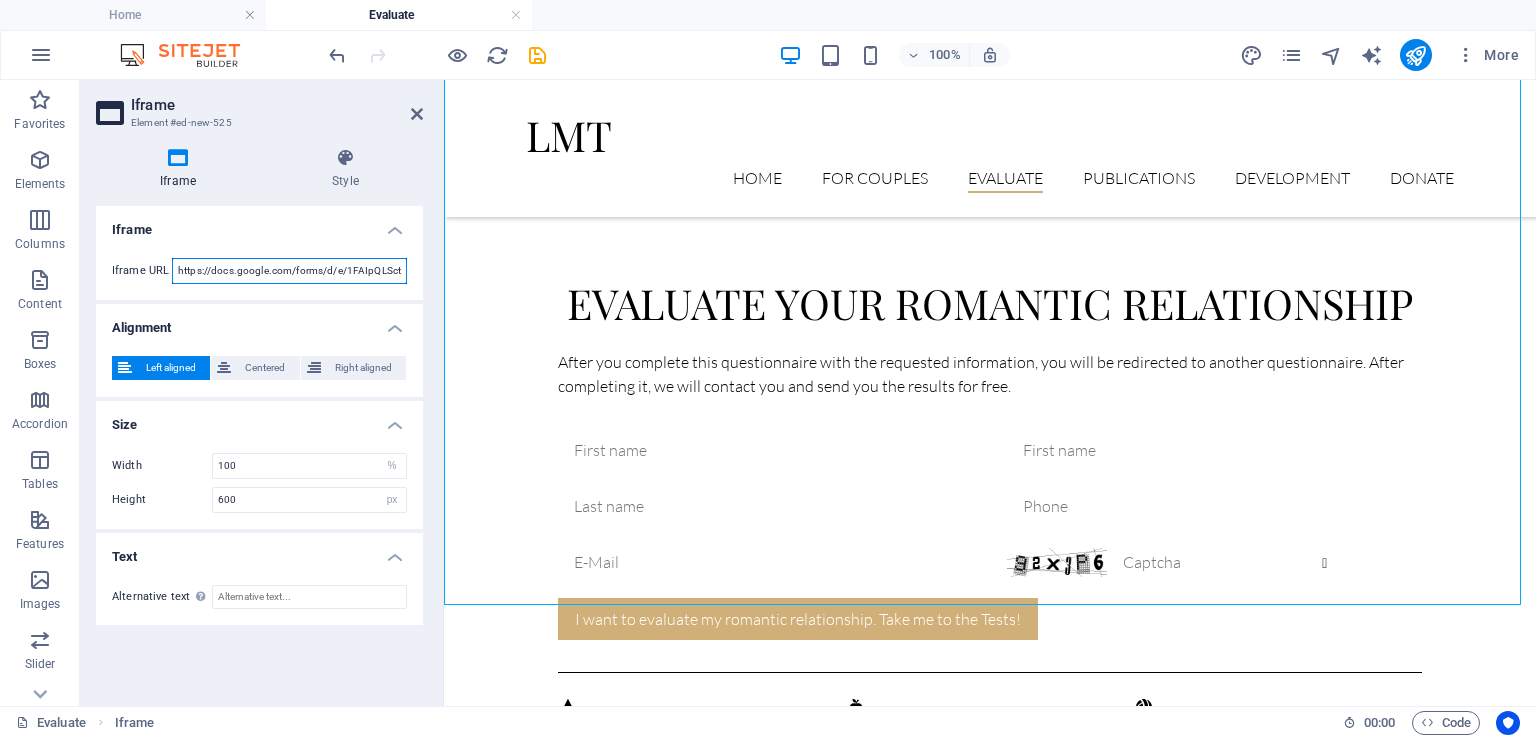 paste on "forms.gle/Weuv69t22yHxD58v7" 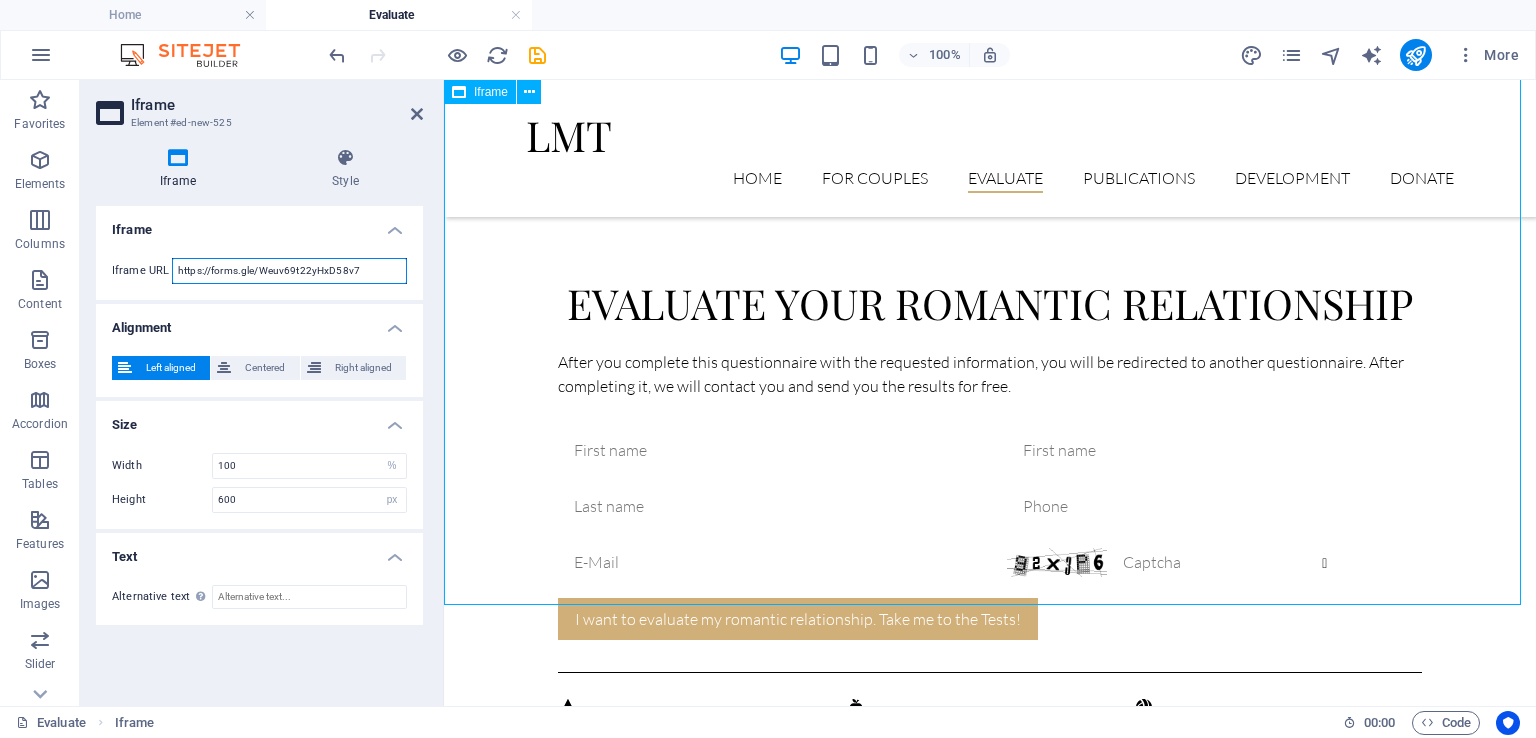 type on "https://forms.gle/Weuv69t22yHxD58v7" 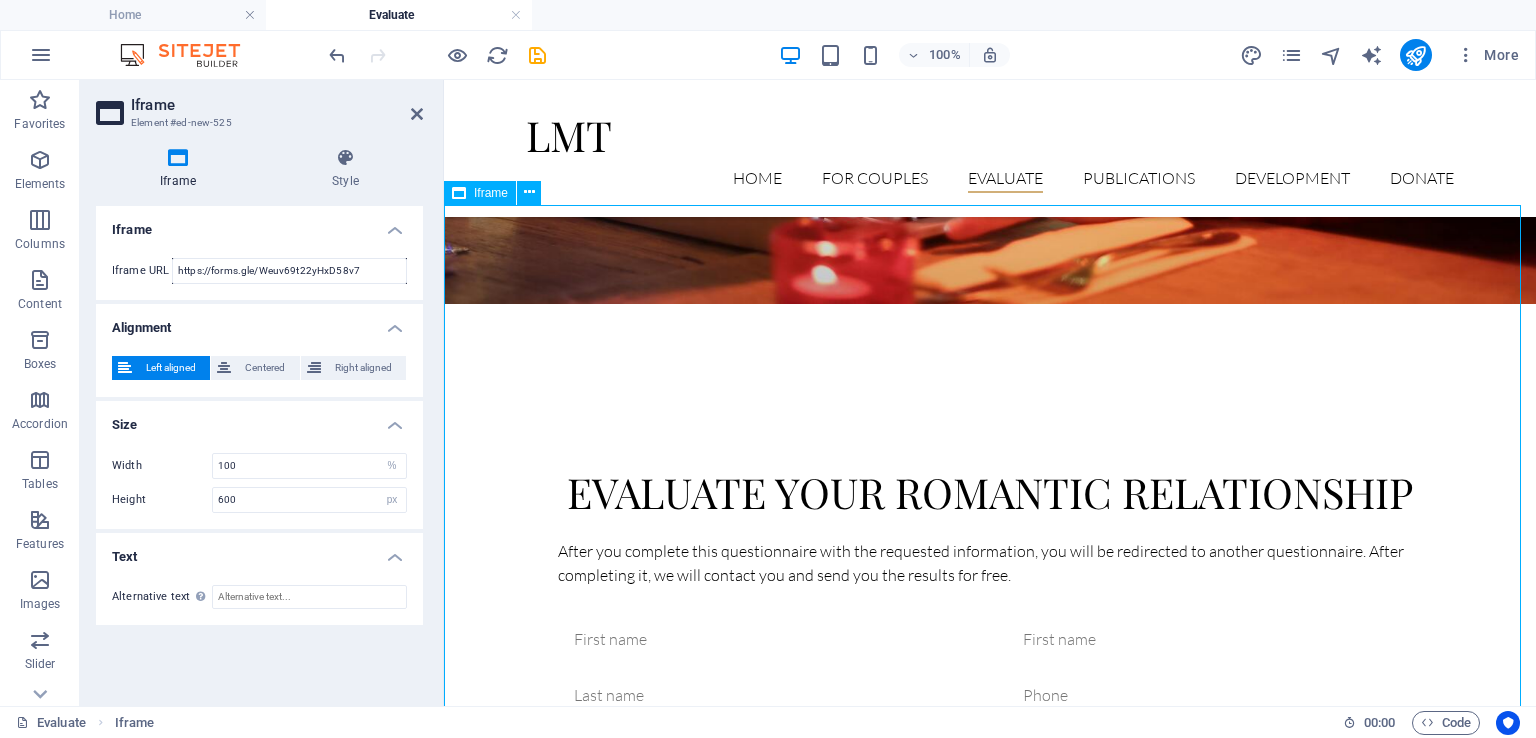 scroll, scrollTop: 899, scrollLeft: 0, axis: vertical 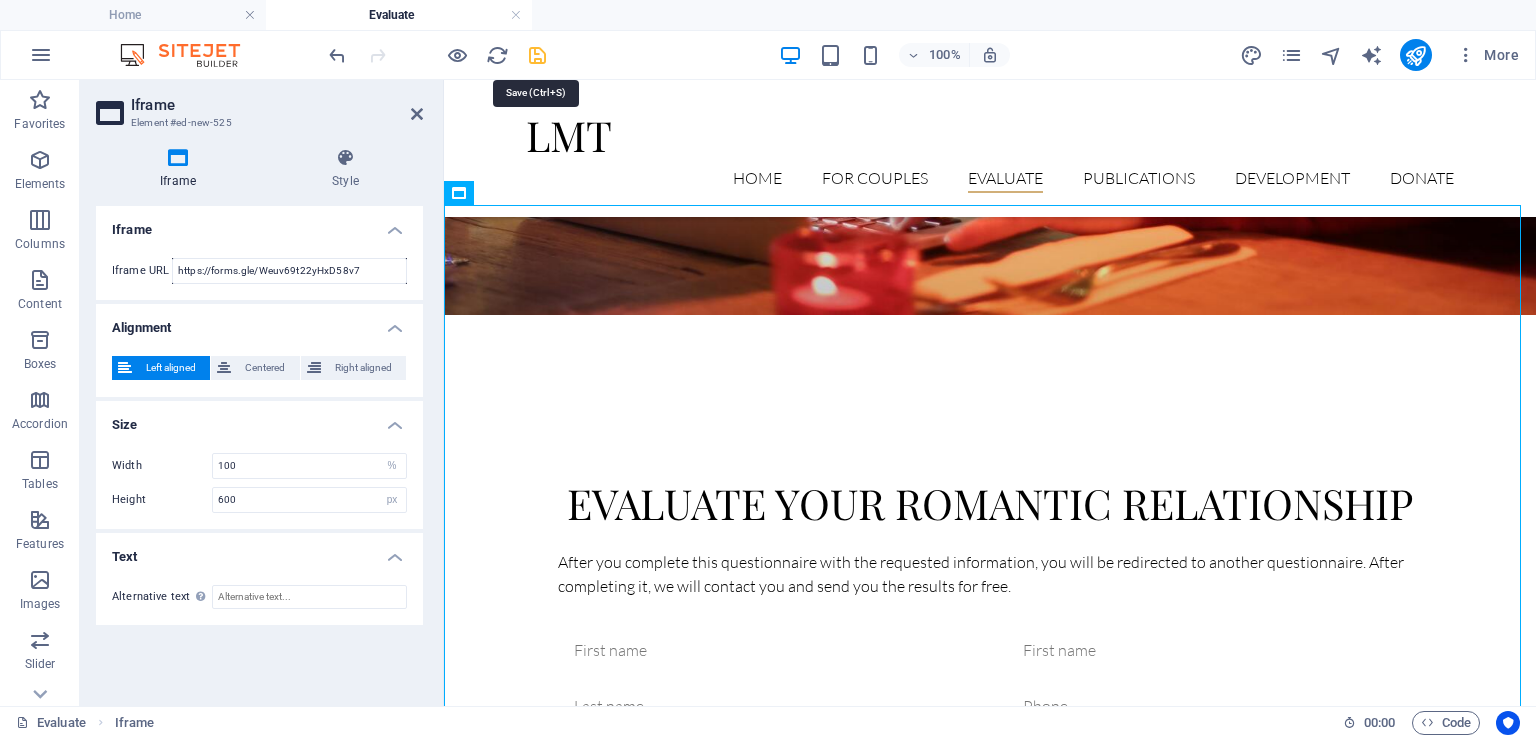 click at bounding box center (537, 55) 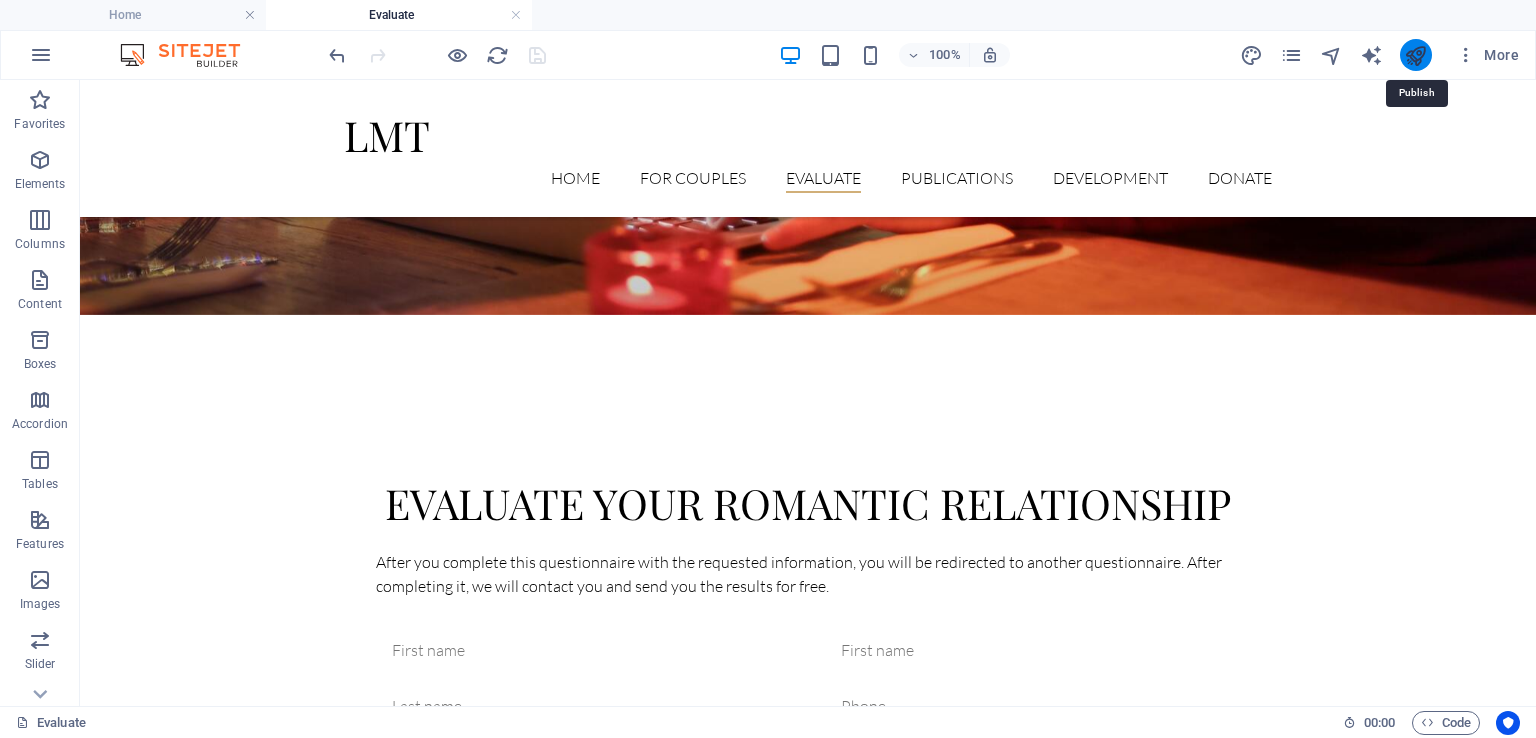 click at bounding box center [1415, 55] 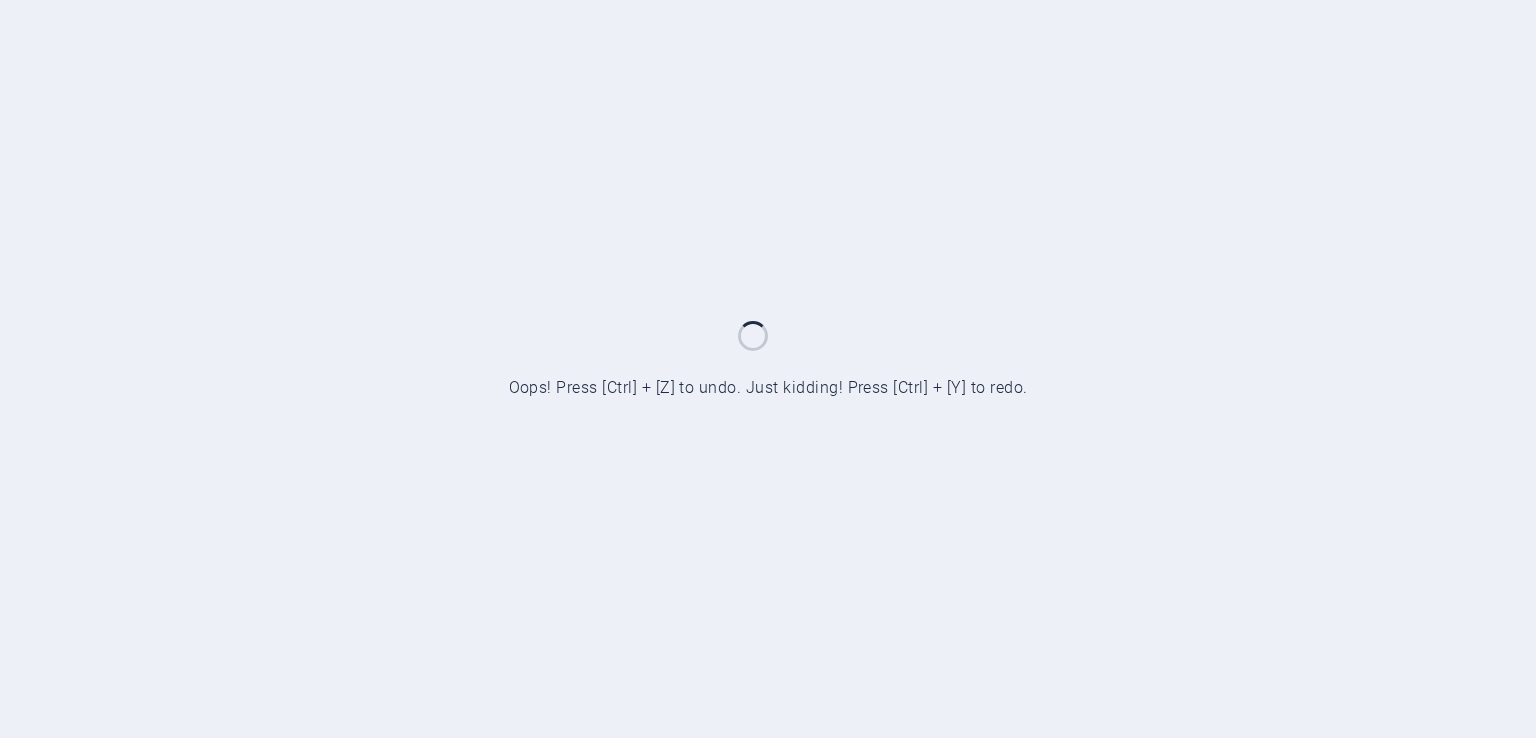 scroll, scrollTop: 0, scrollLeft: 0, axis: both 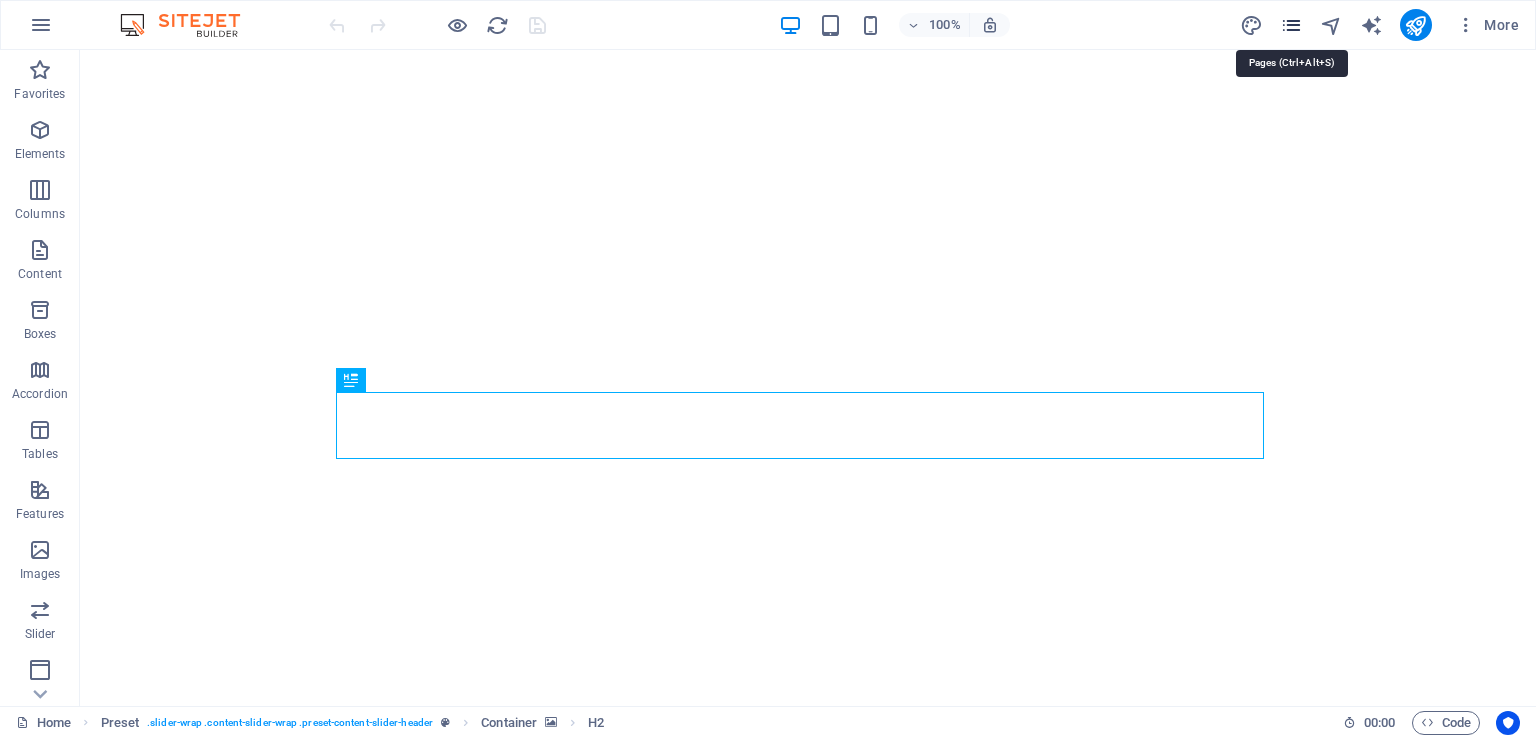 click 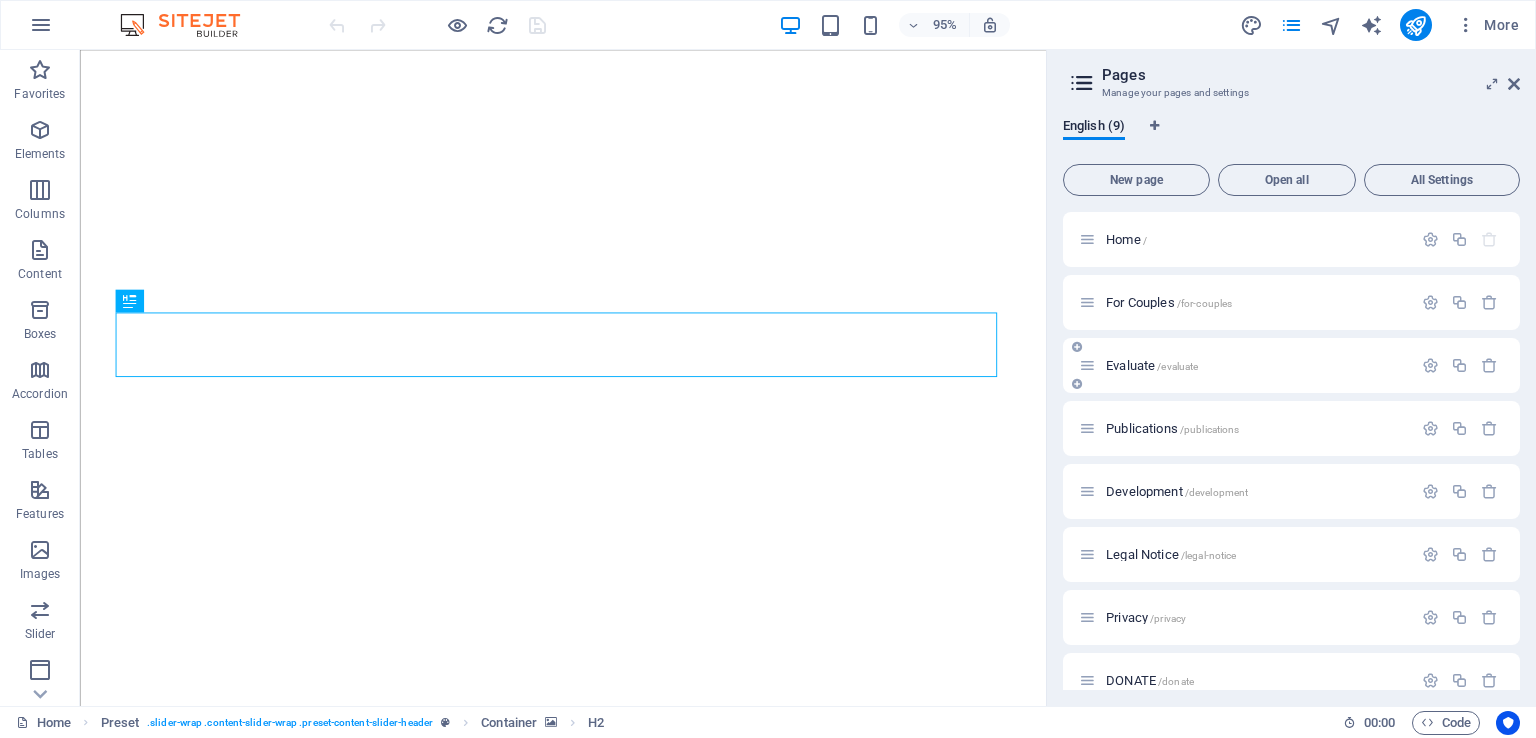 click 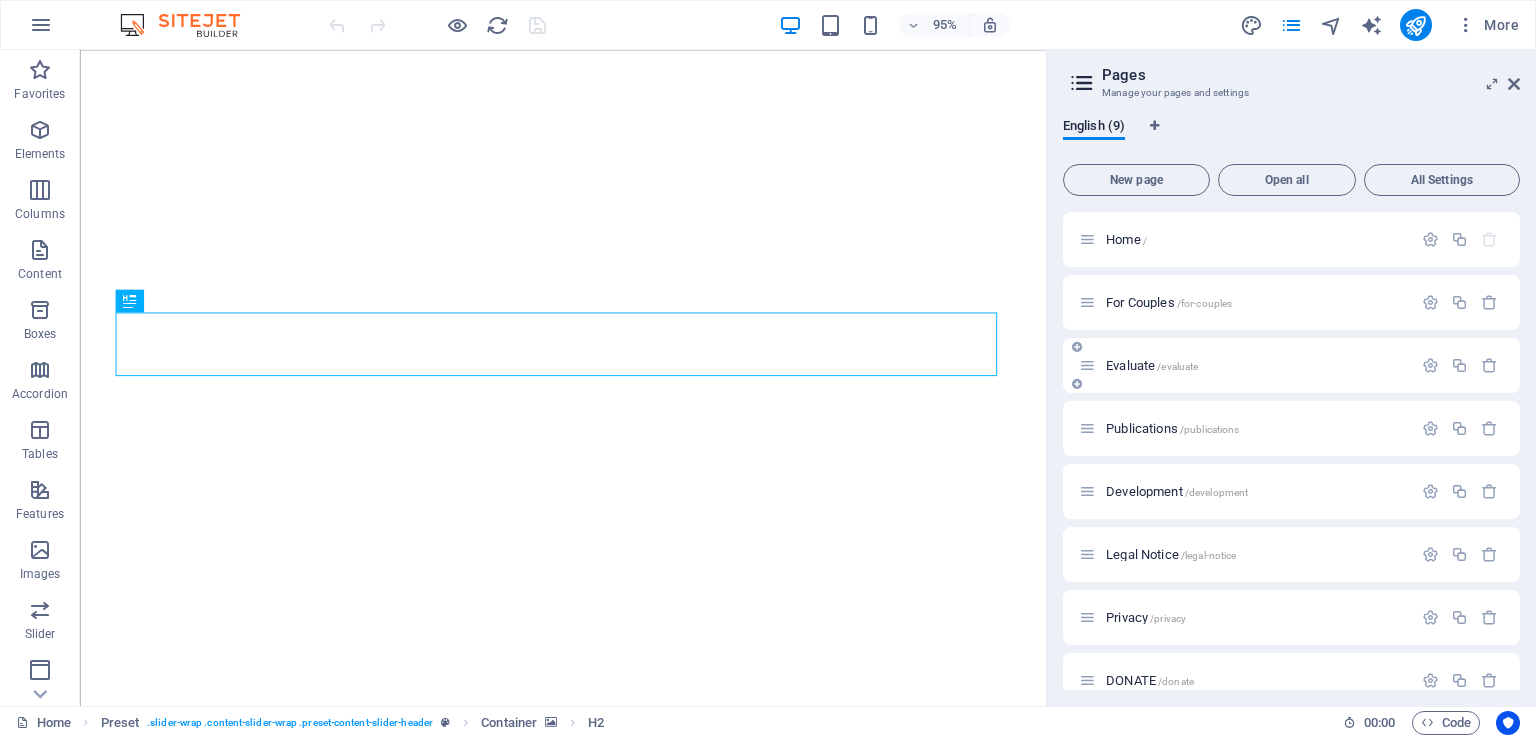 click on "/evaluate" 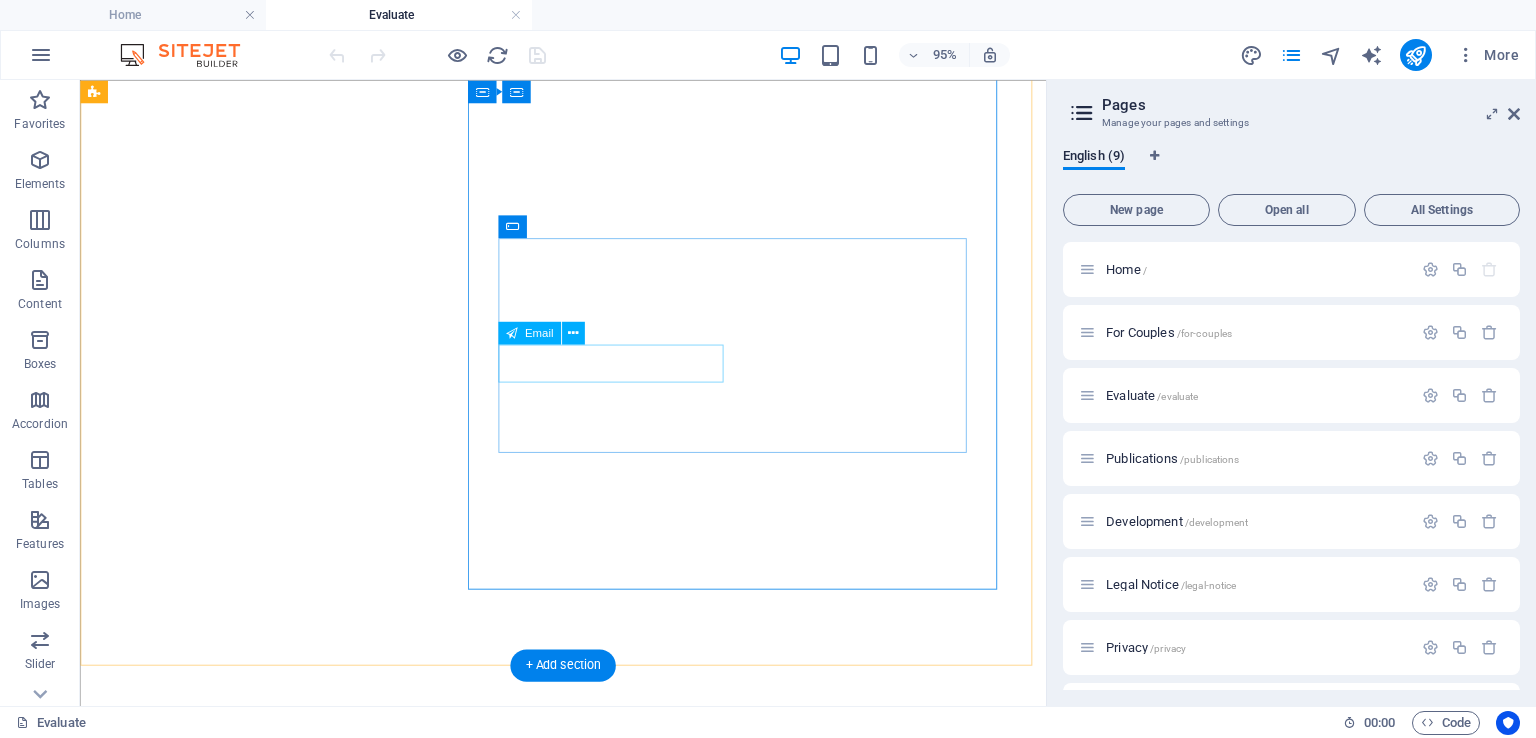 scroll, scrollTop: 400, scrollLeft: 0, axis: vertical 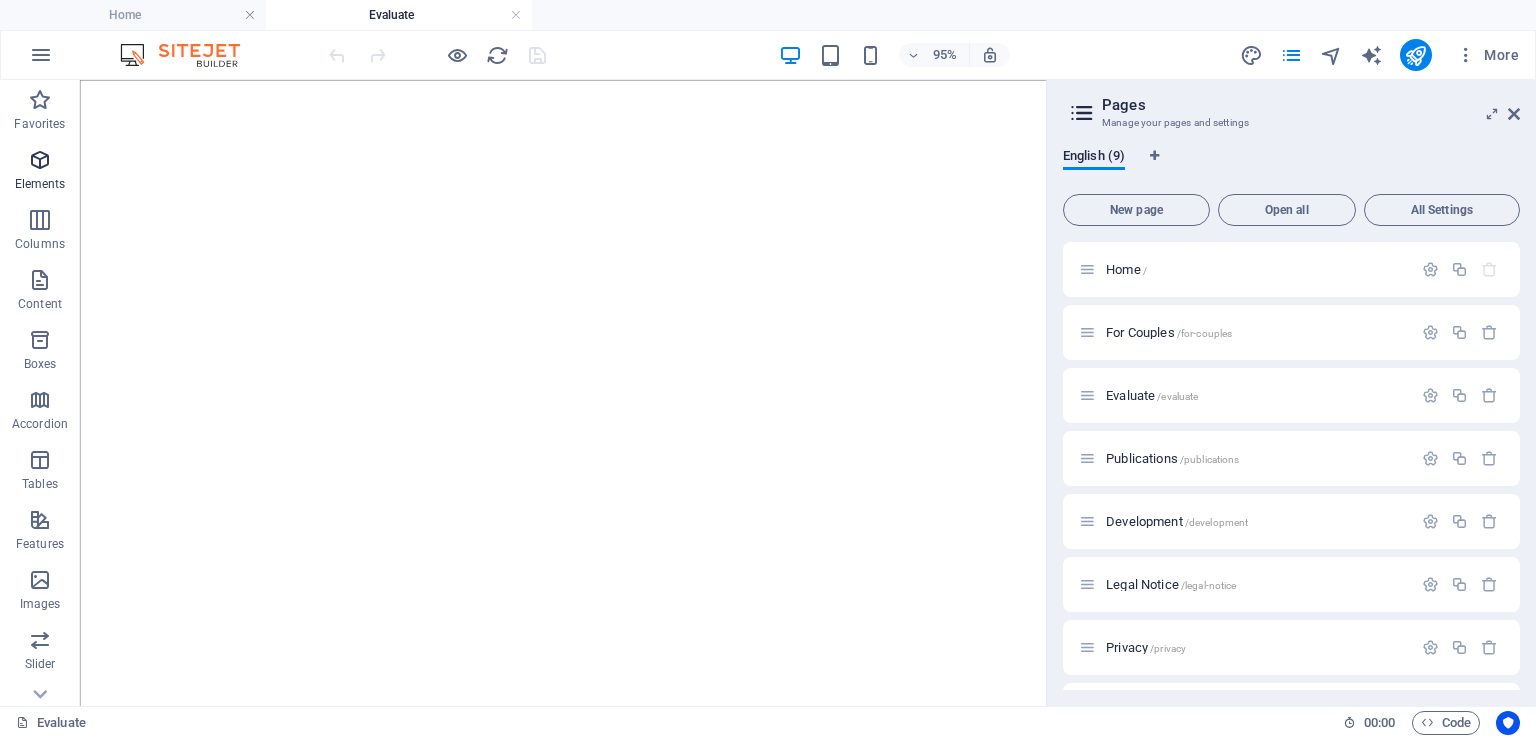 click on "Elements" 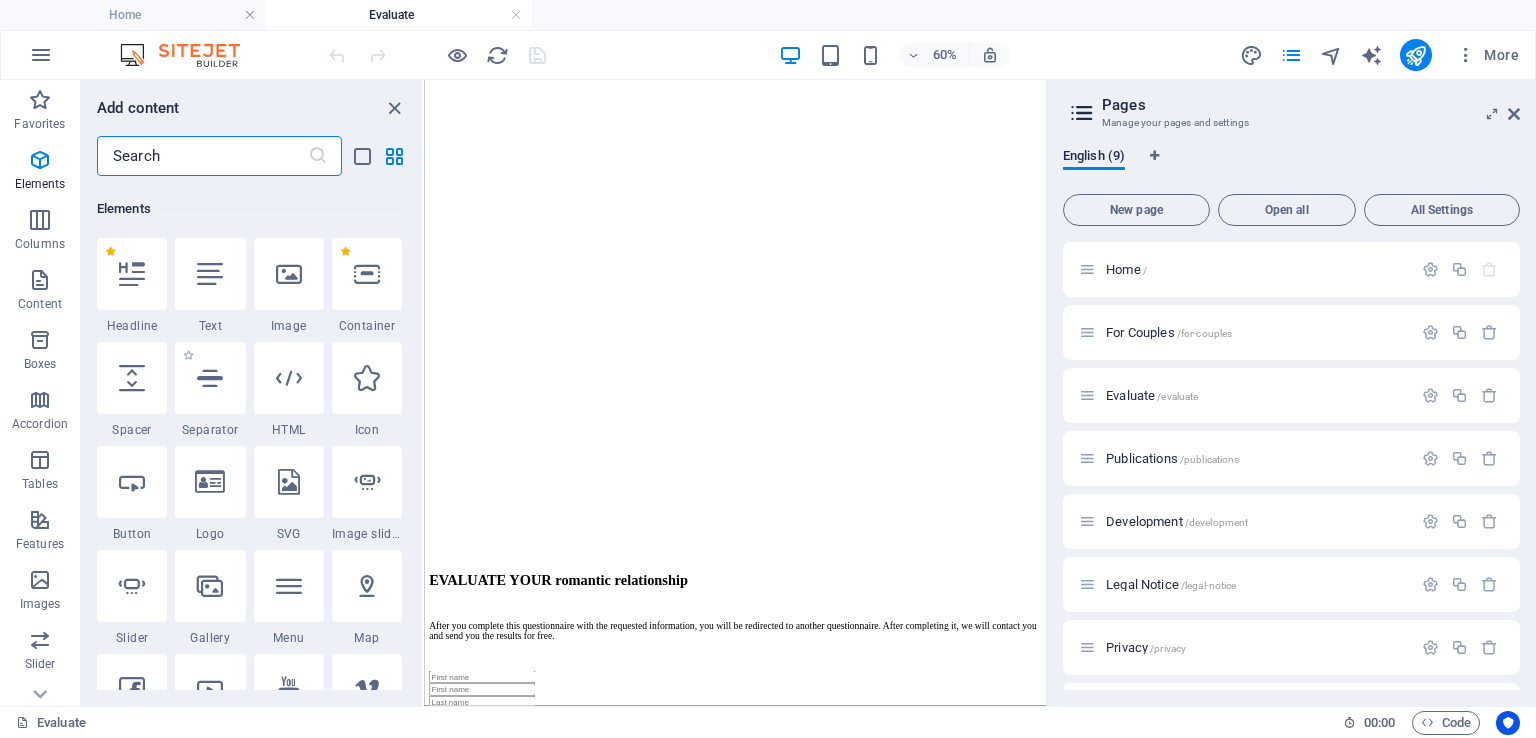 scroll, scrollTop: 212, scrollLeft: 0, axis: vertical 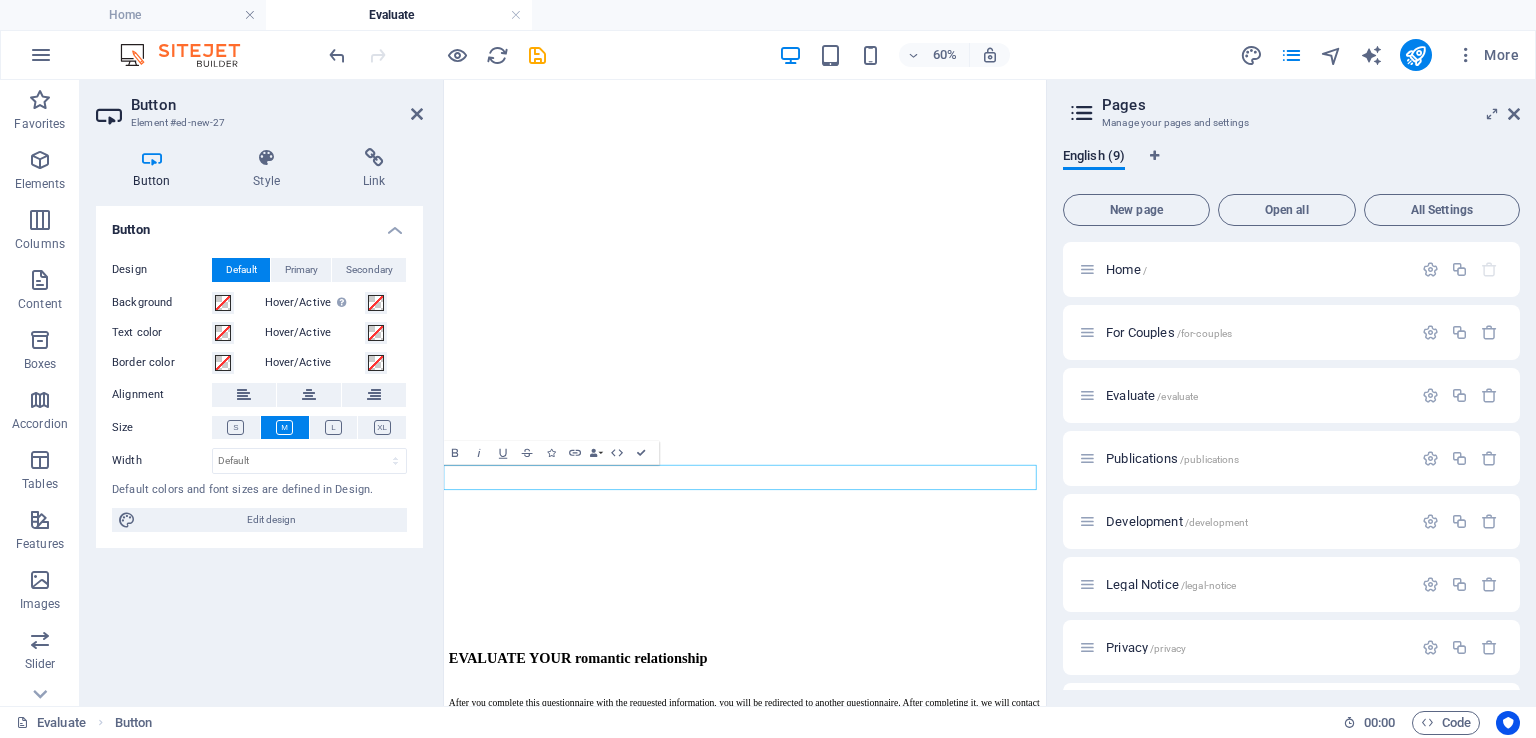 click on "Button label" 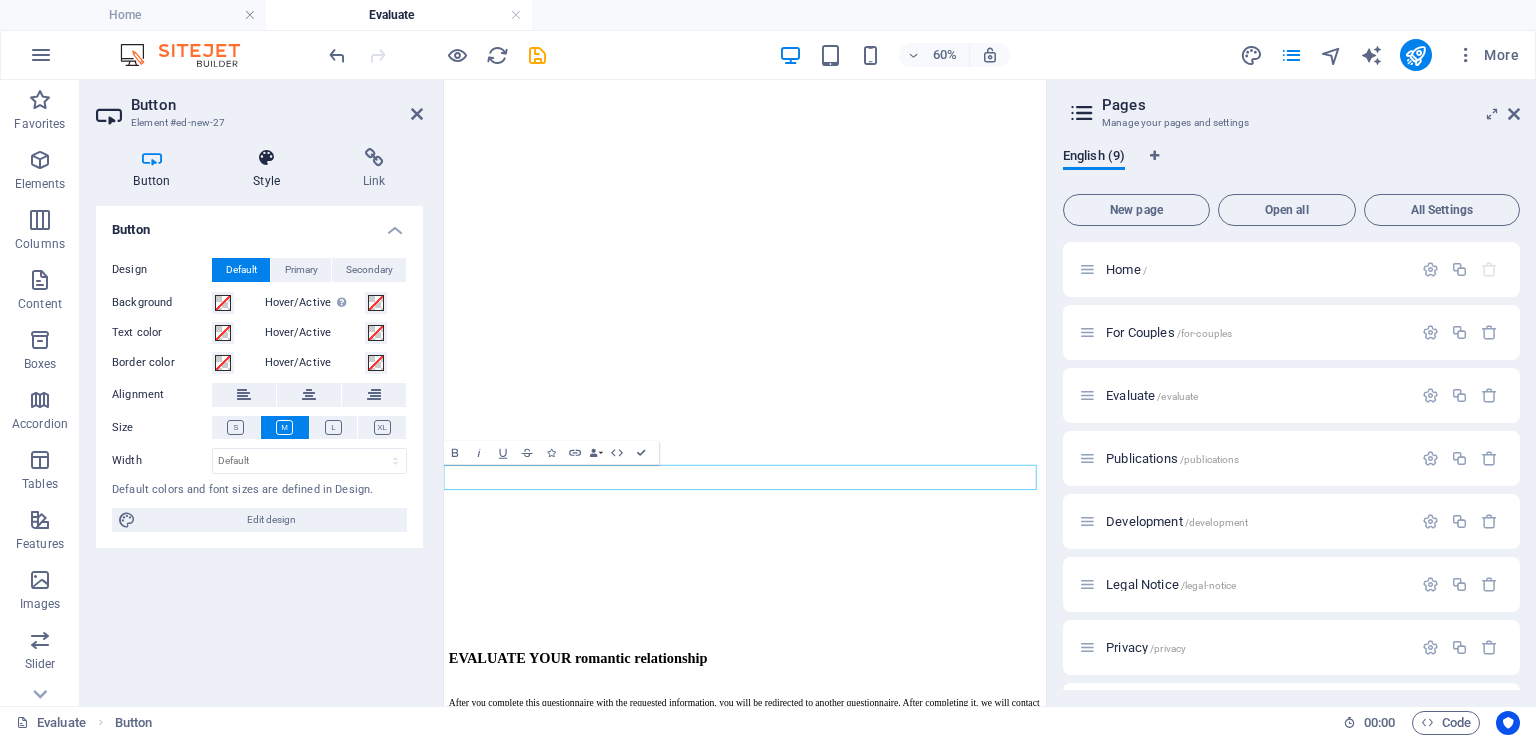click 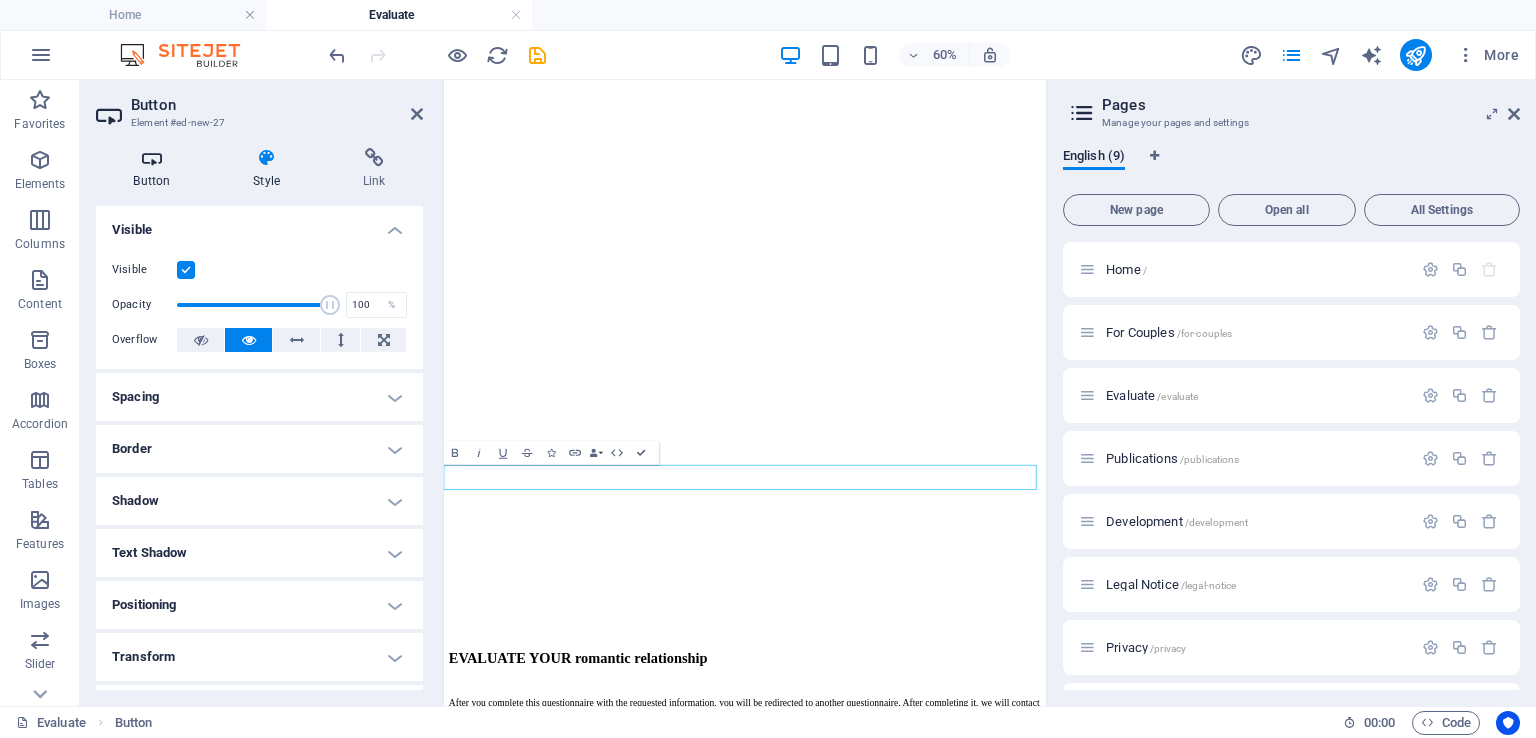 click on "Button" 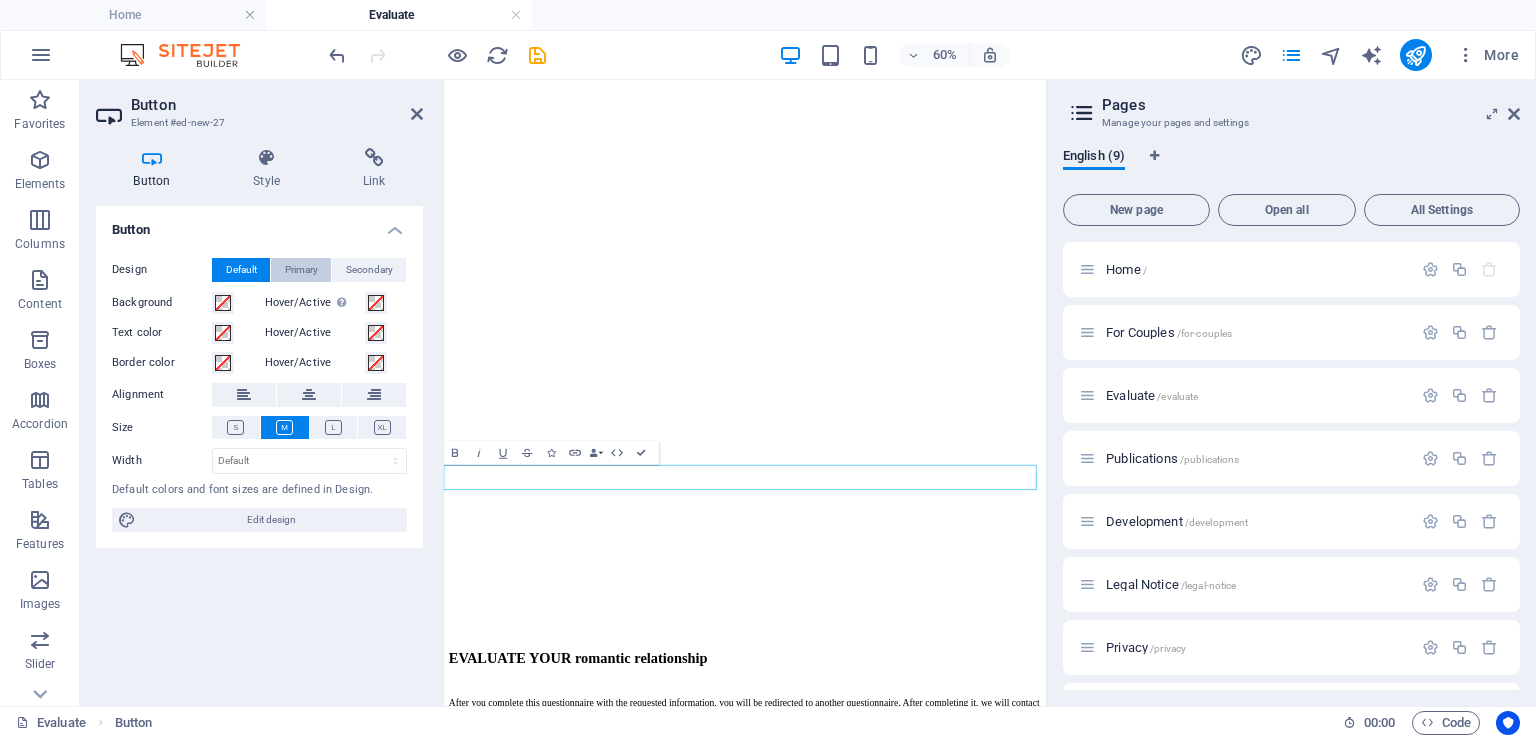 click on "Primary" 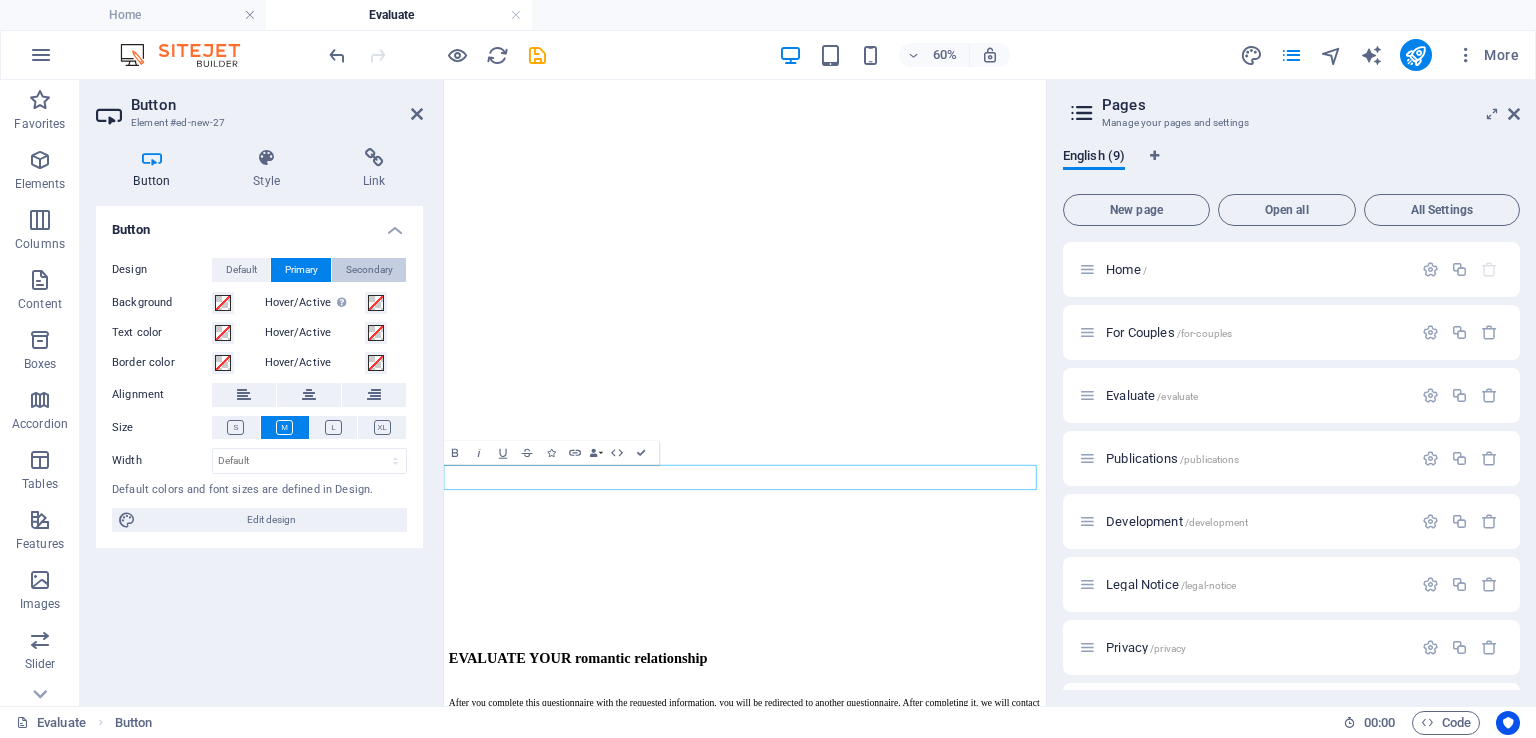 click on "Secondary" 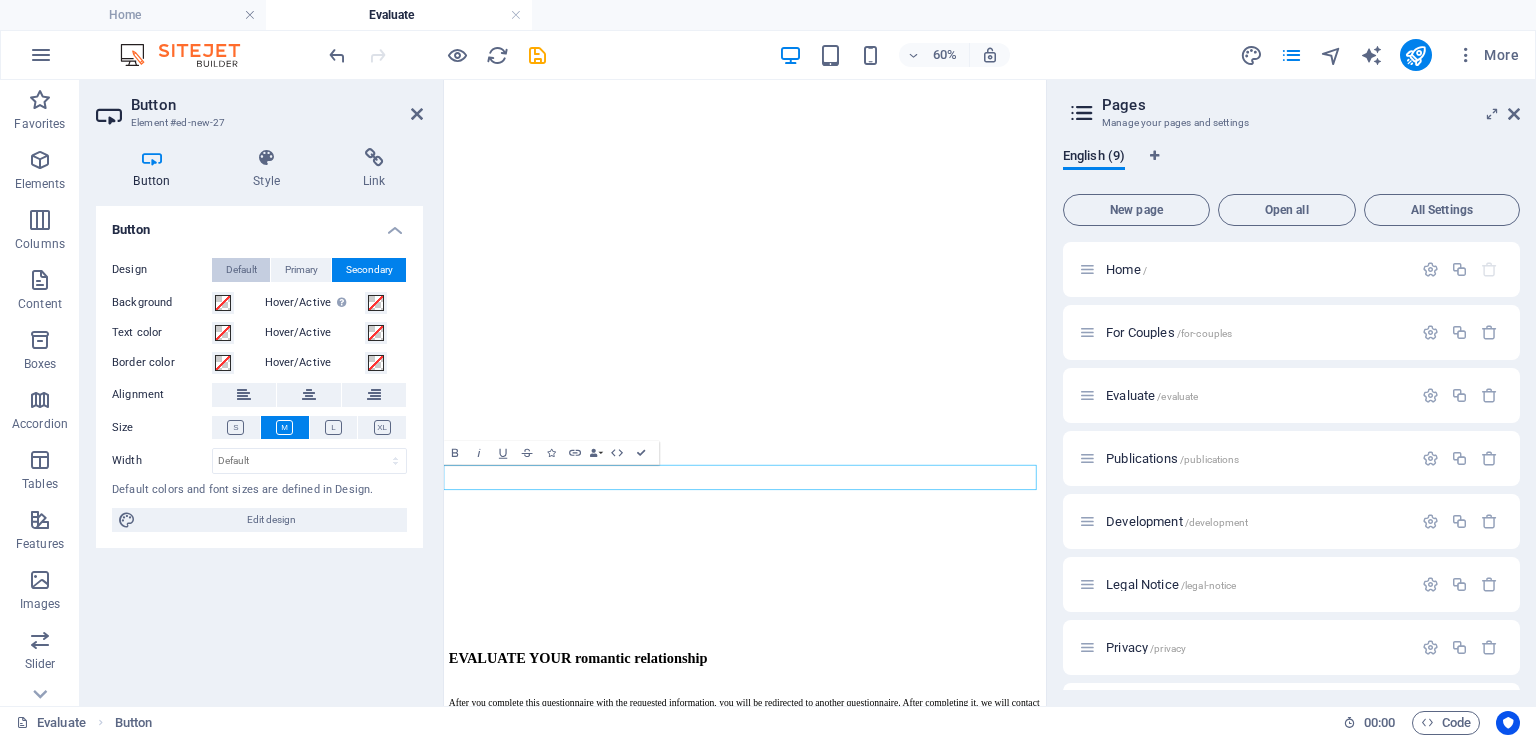 click on "Default" 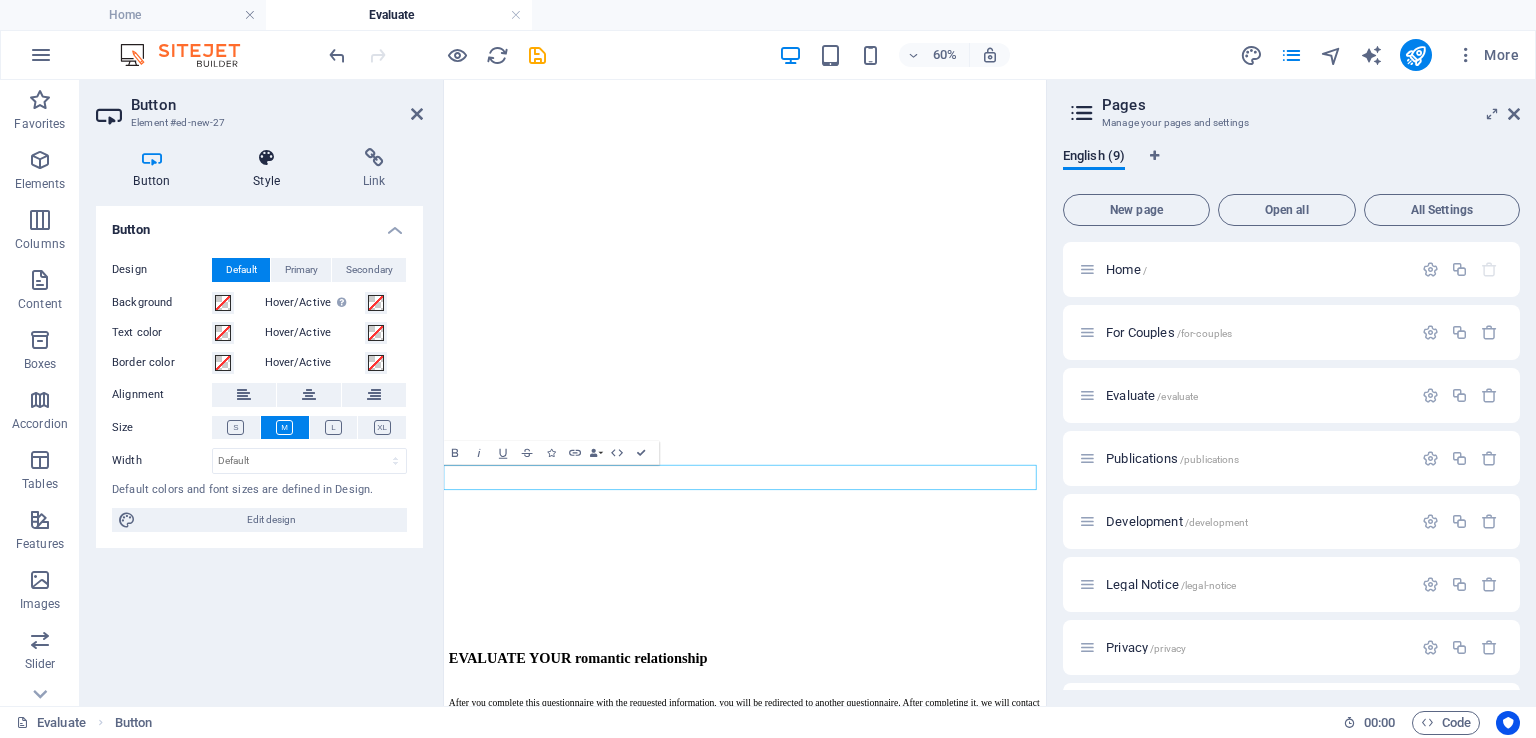 click on "Style" 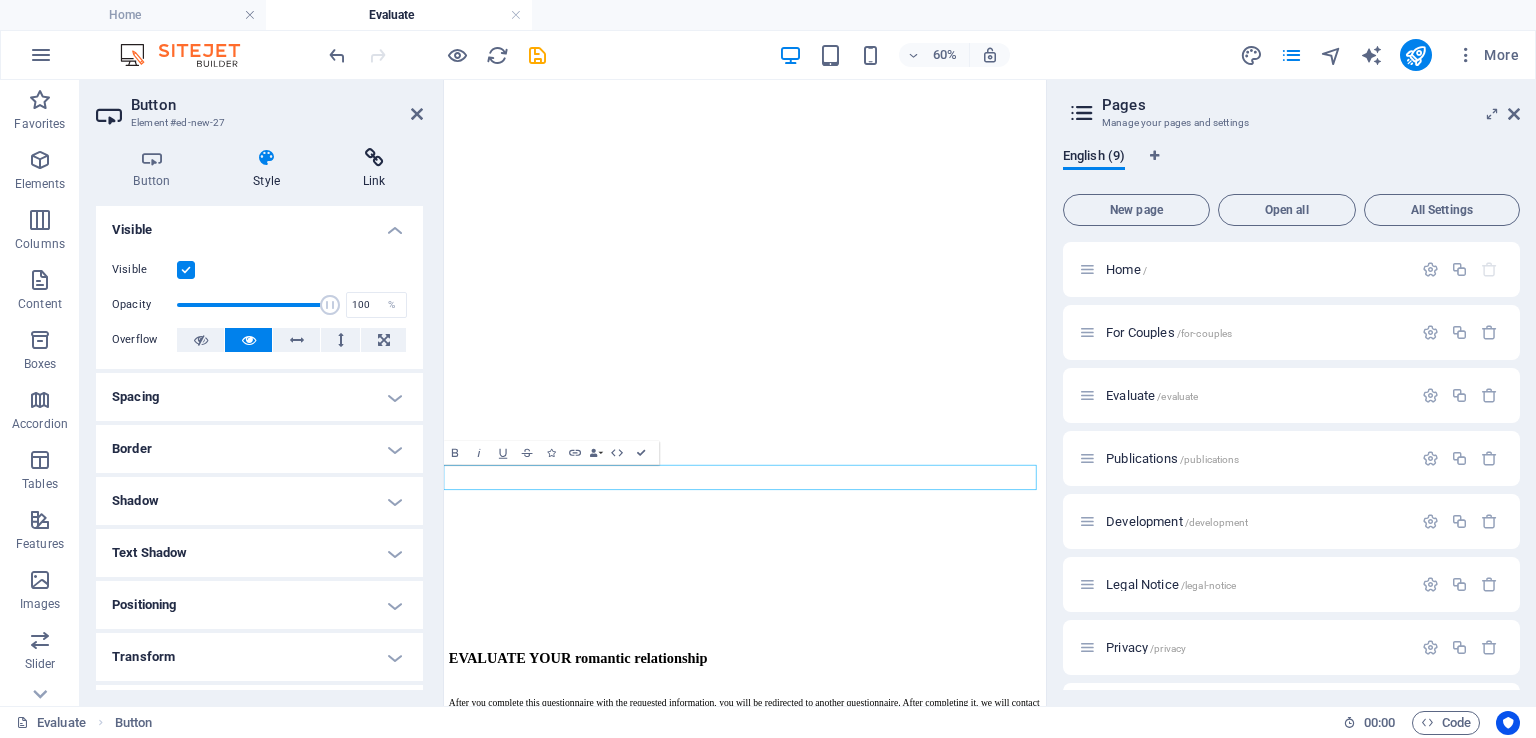 click 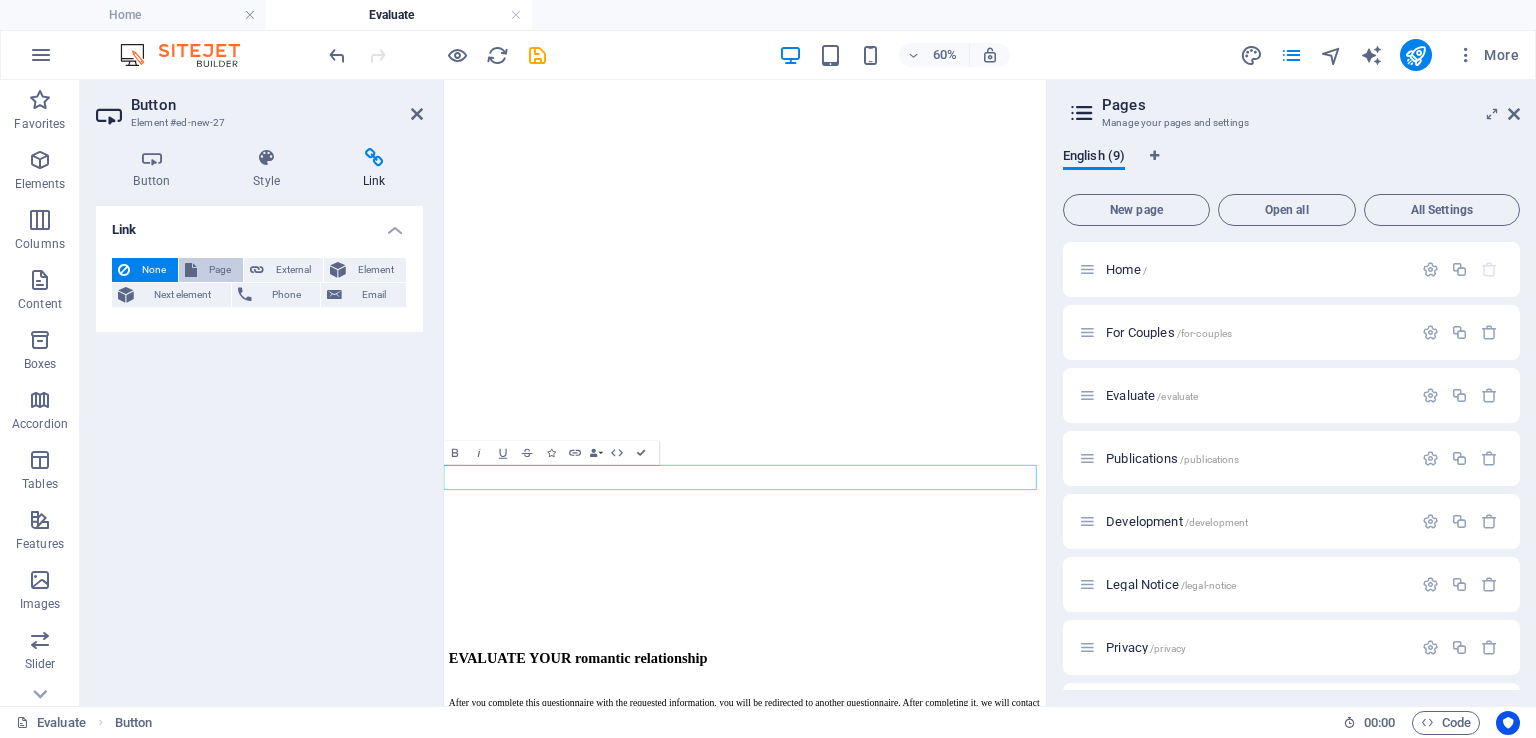 click on "Page" 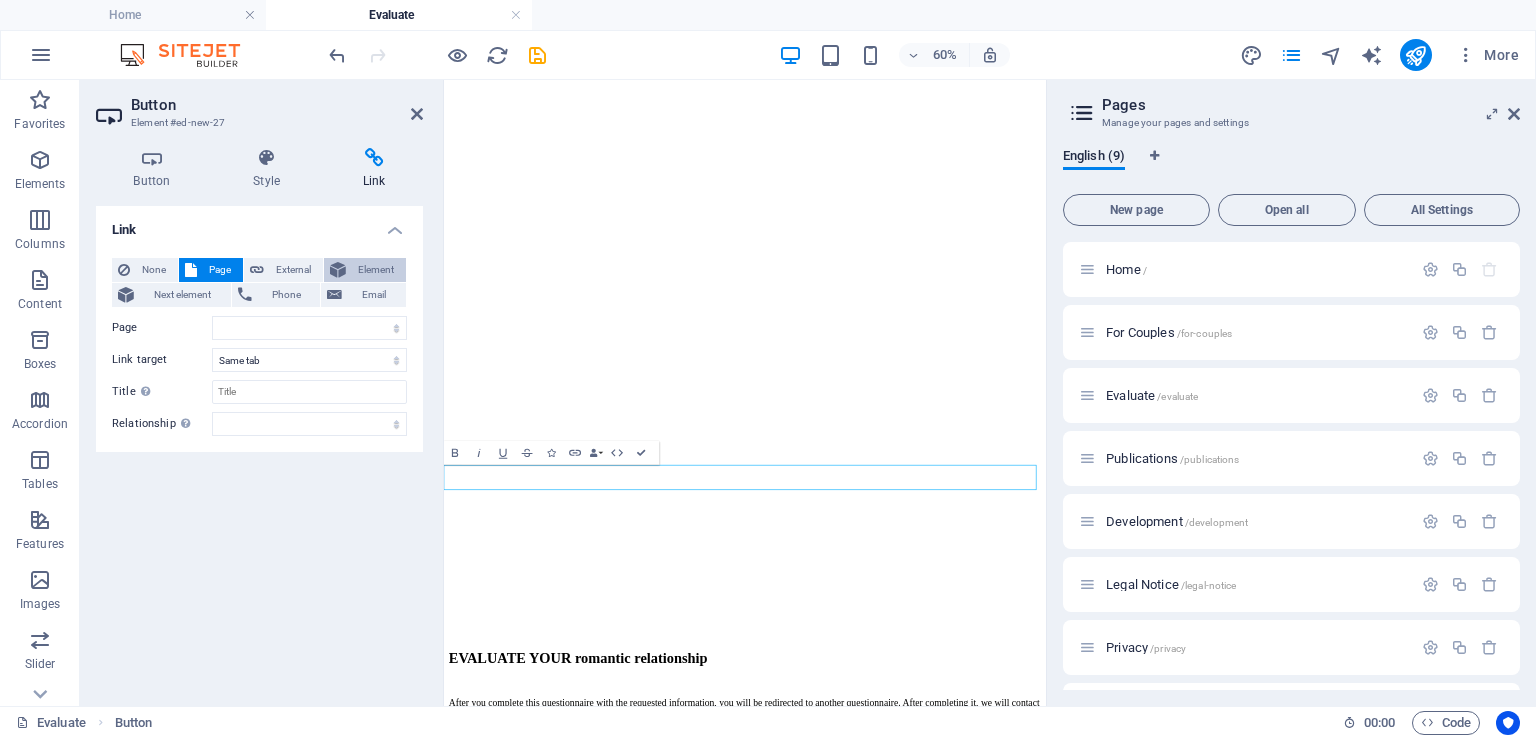 click on "Element" 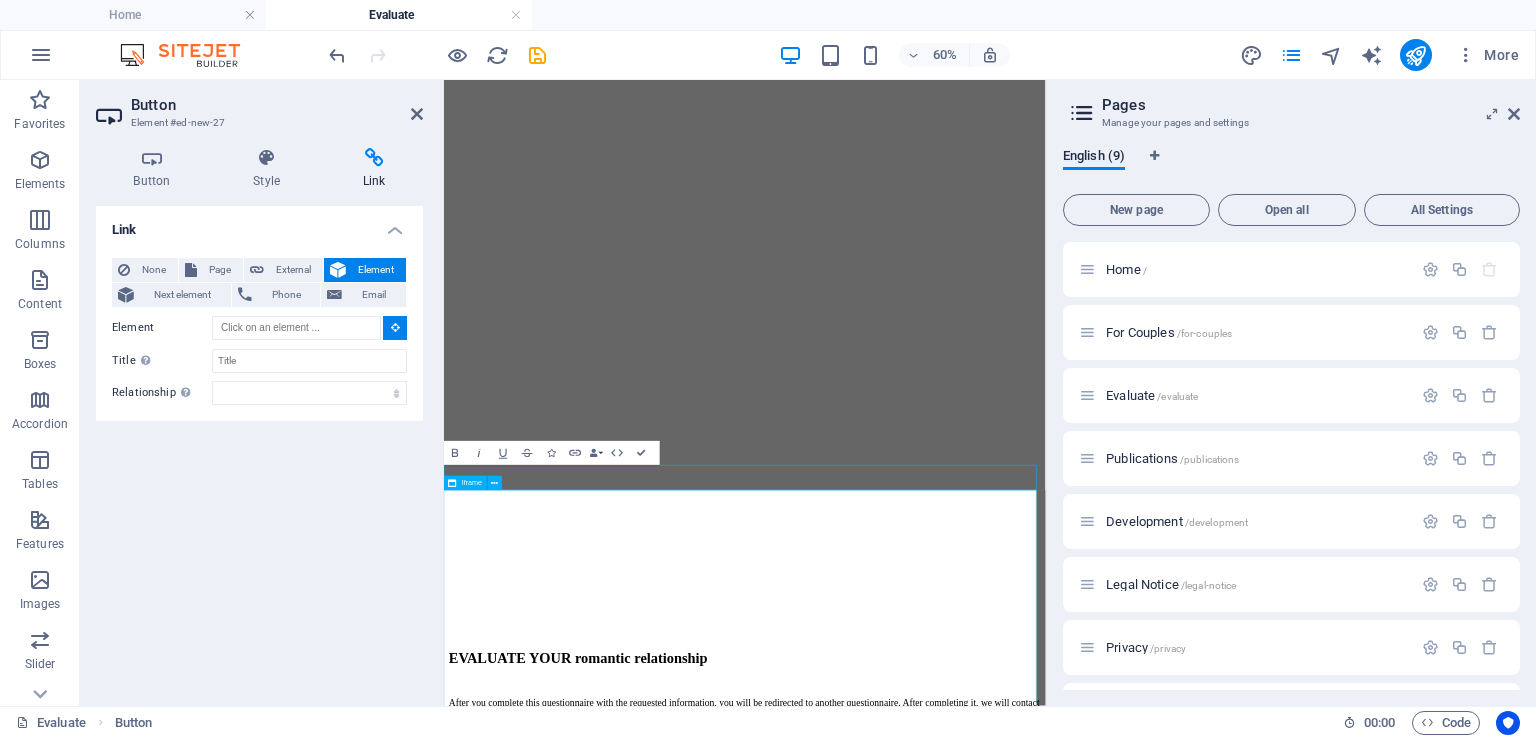 click on "</div>" 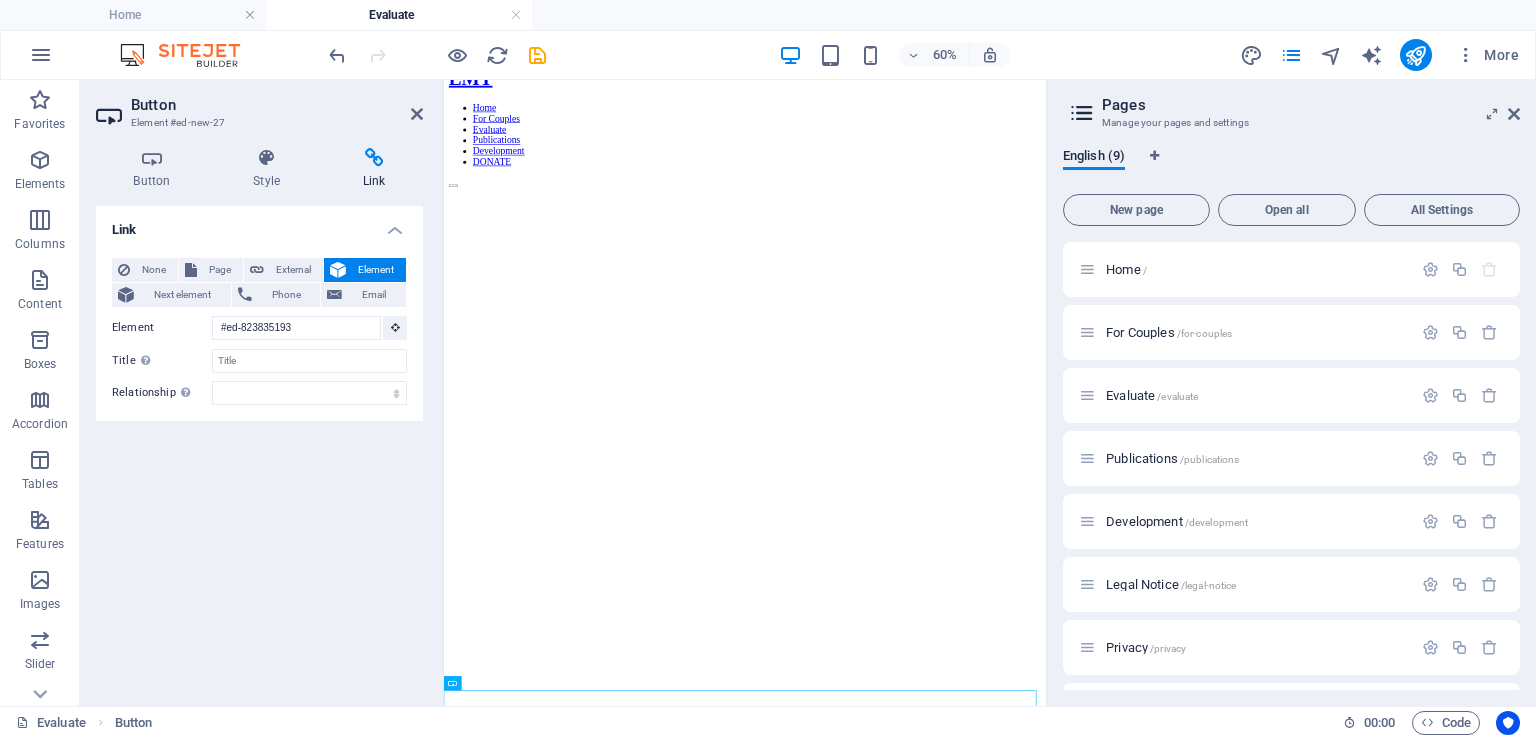 scroll, scrollTop: 0, scrollLeft: 0, axis: both 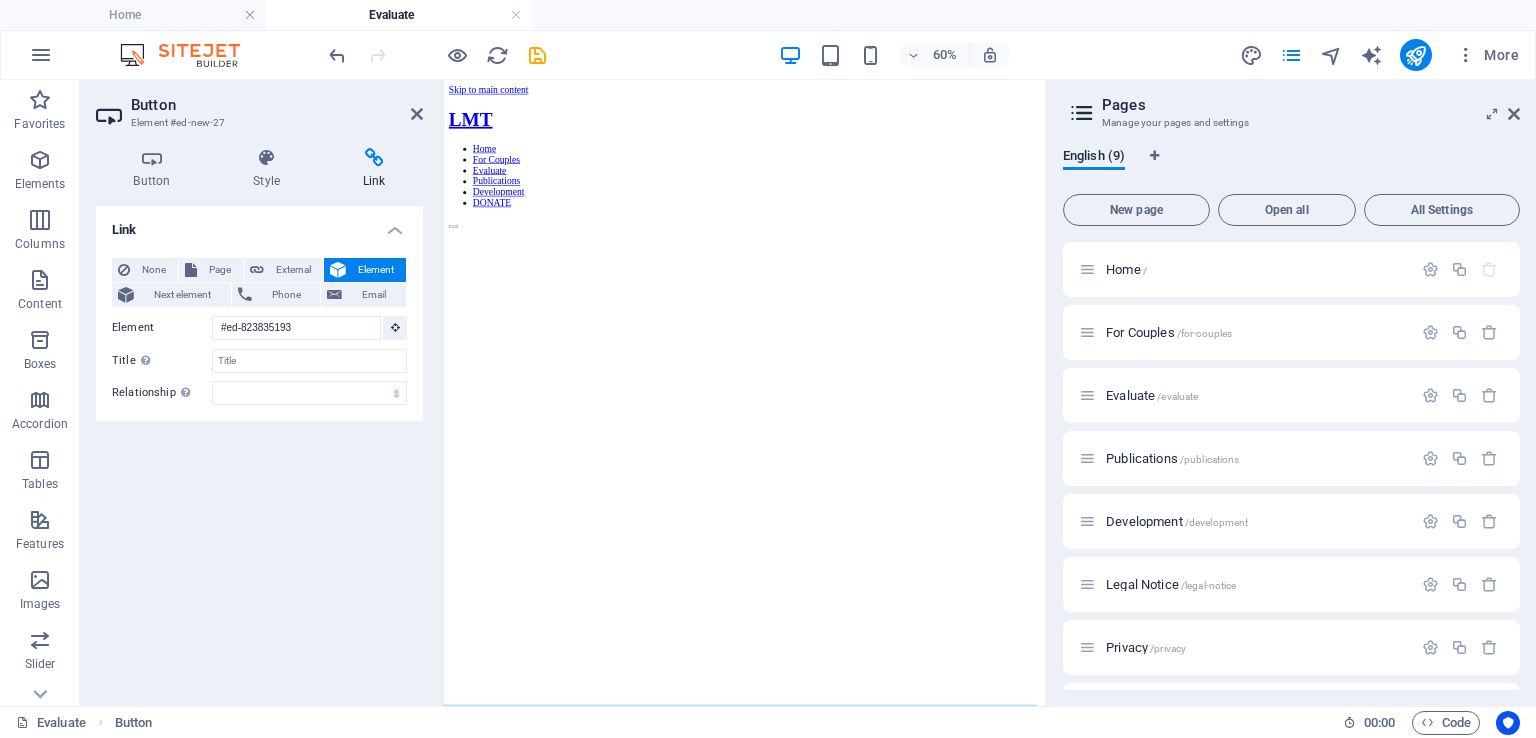 click 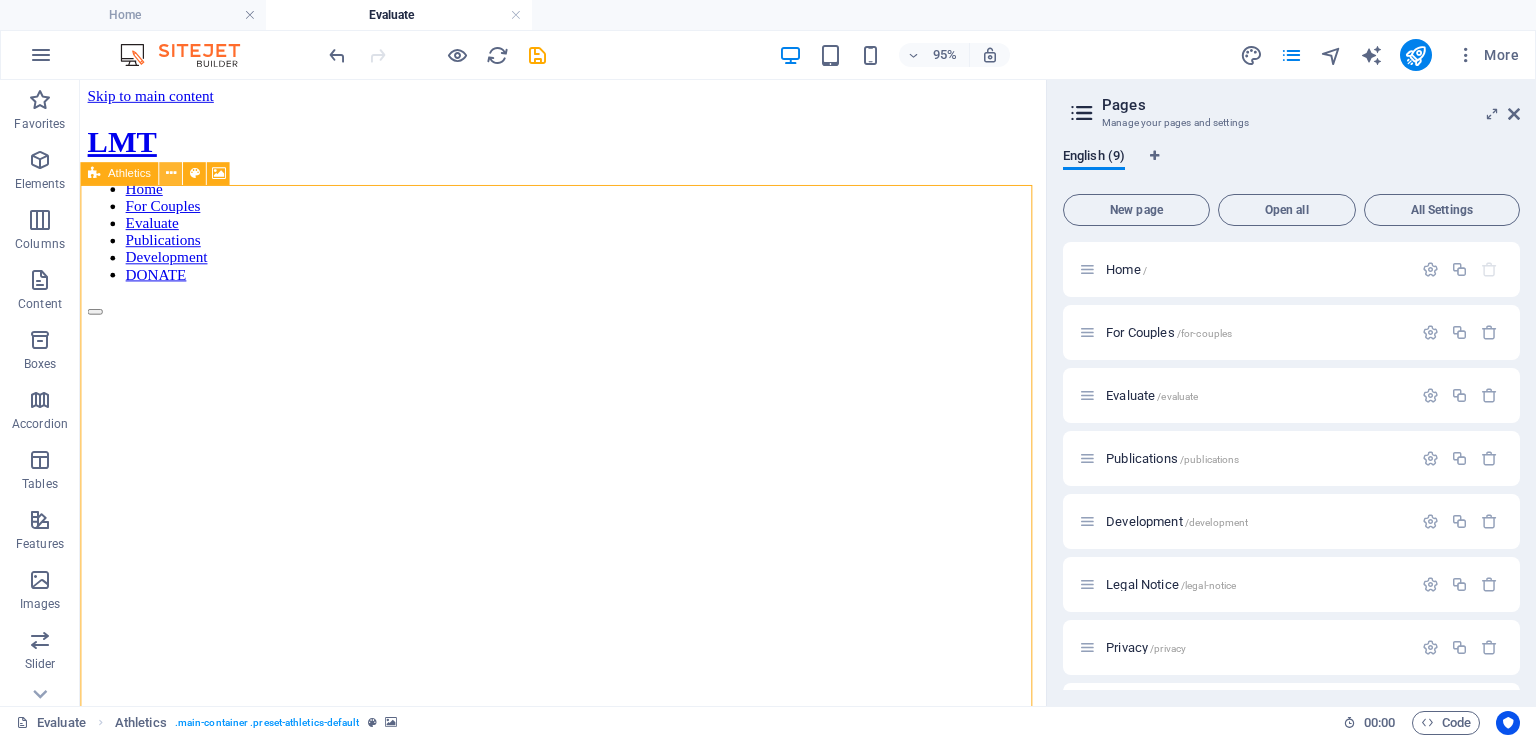 click 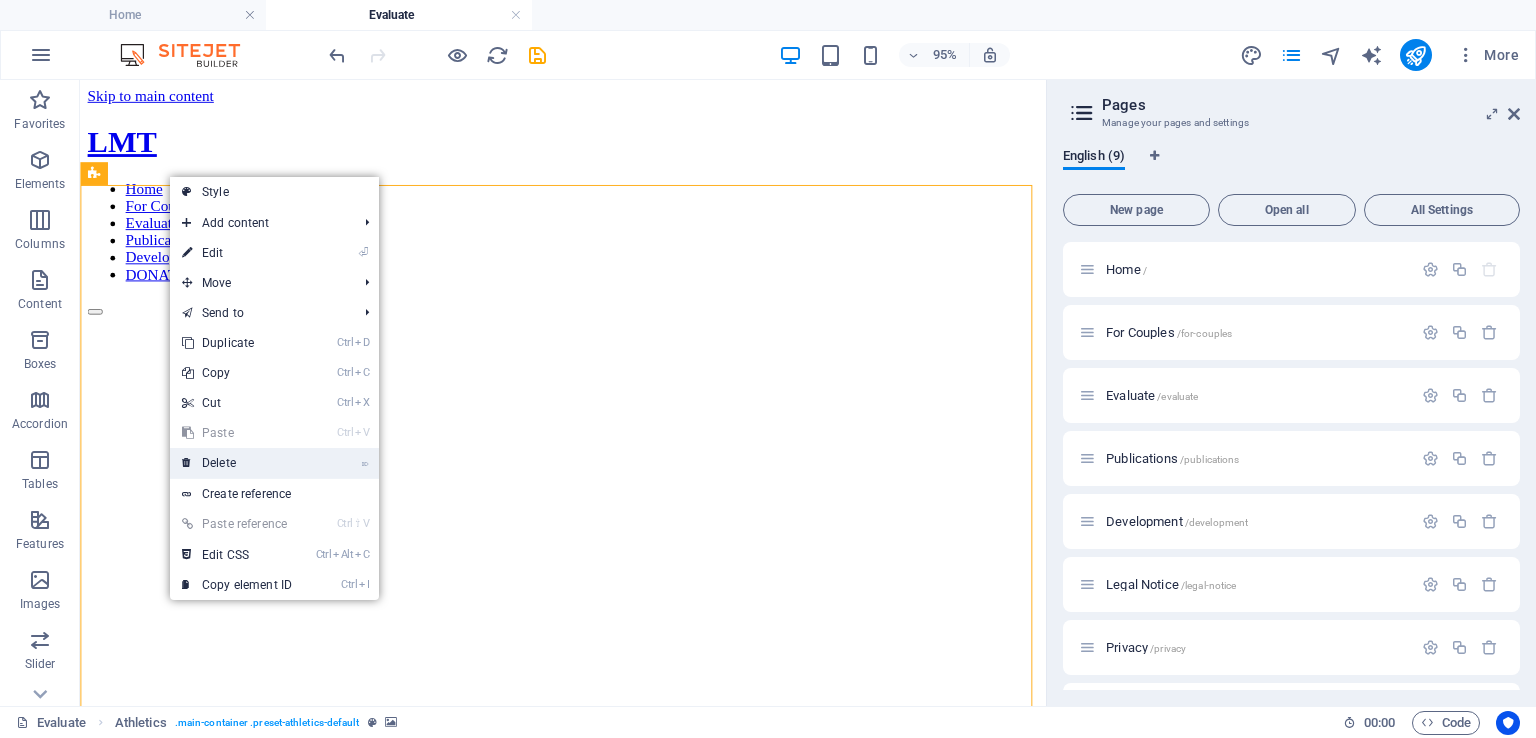 click on "⌦  Delete" 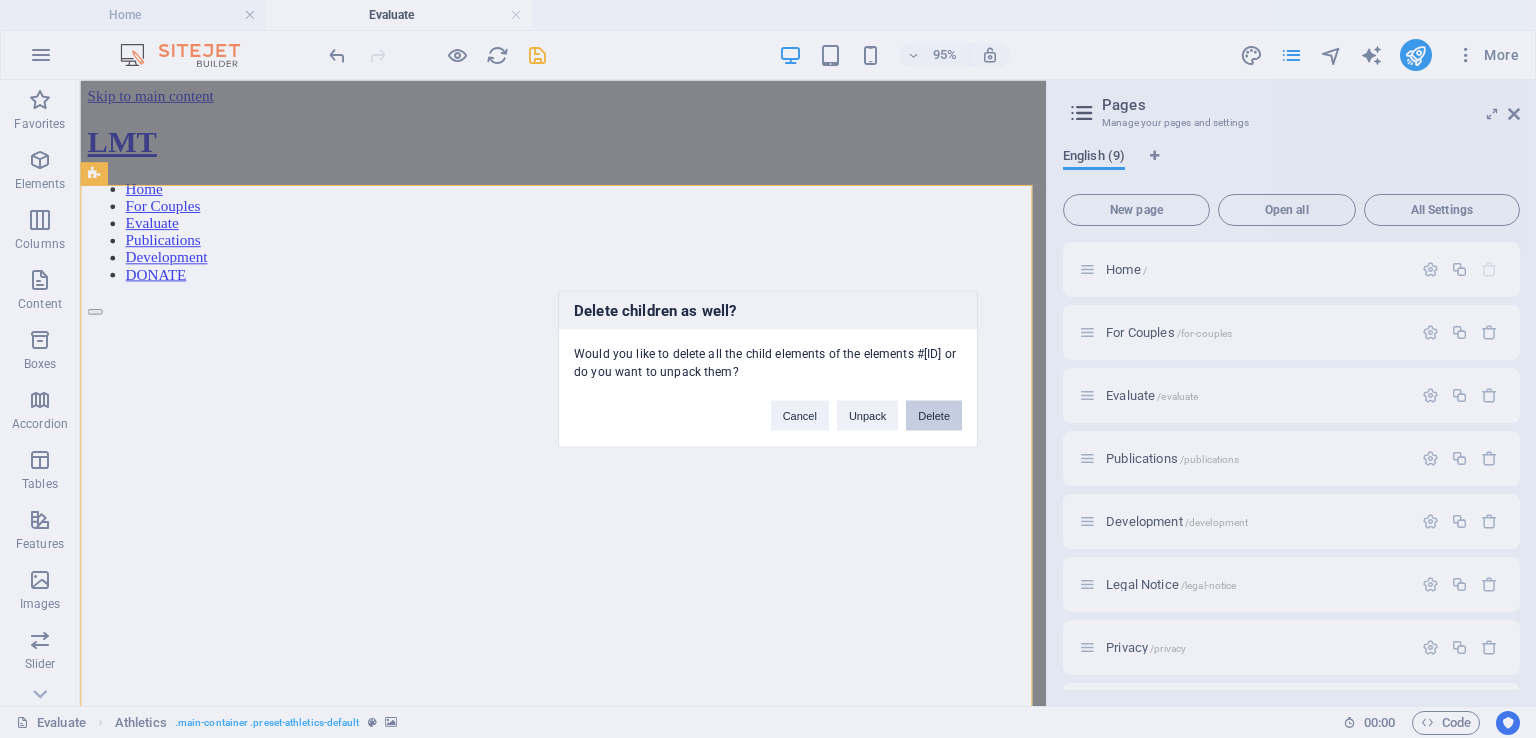 click on "Delete" 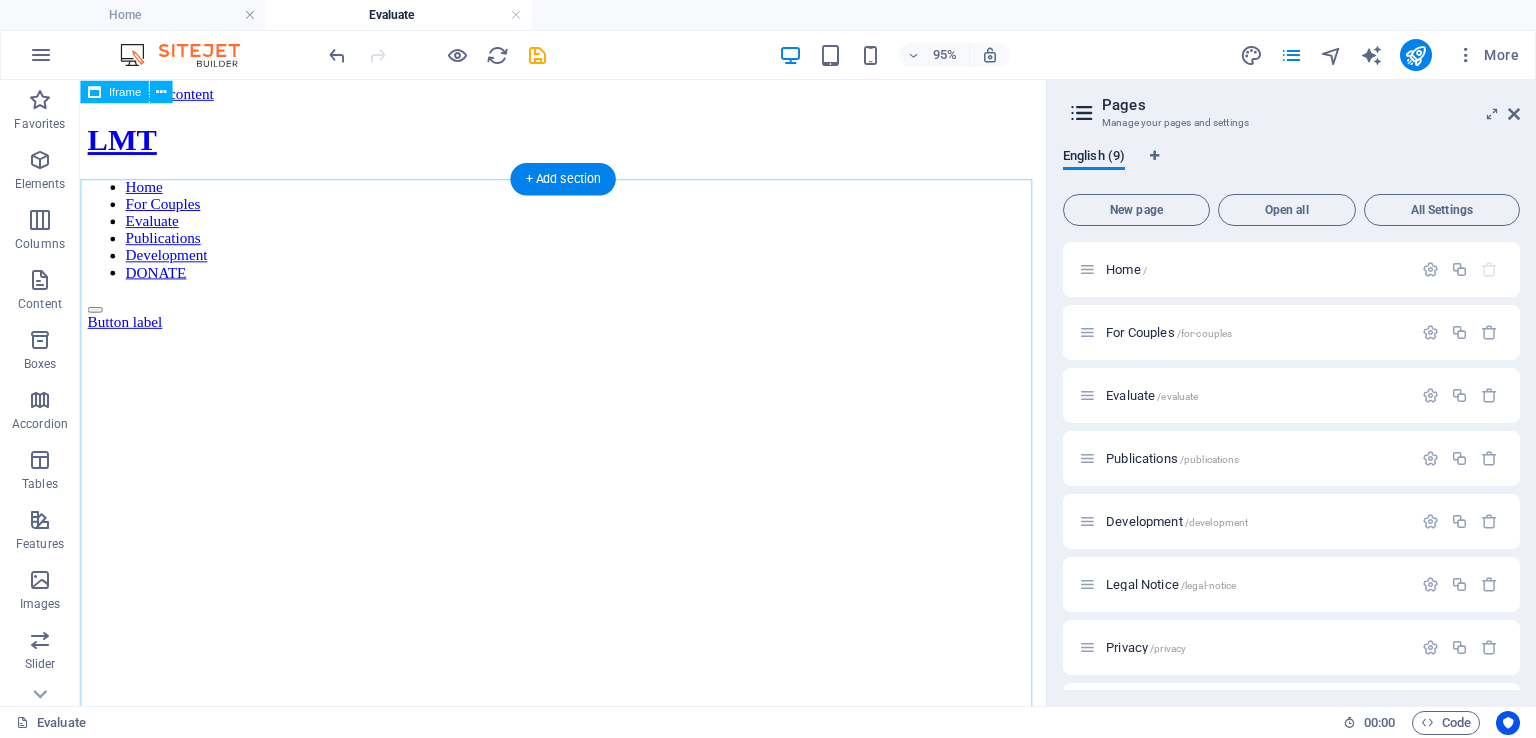 scroll, scrollTop: 0, scrollLeft: 0, axis: both 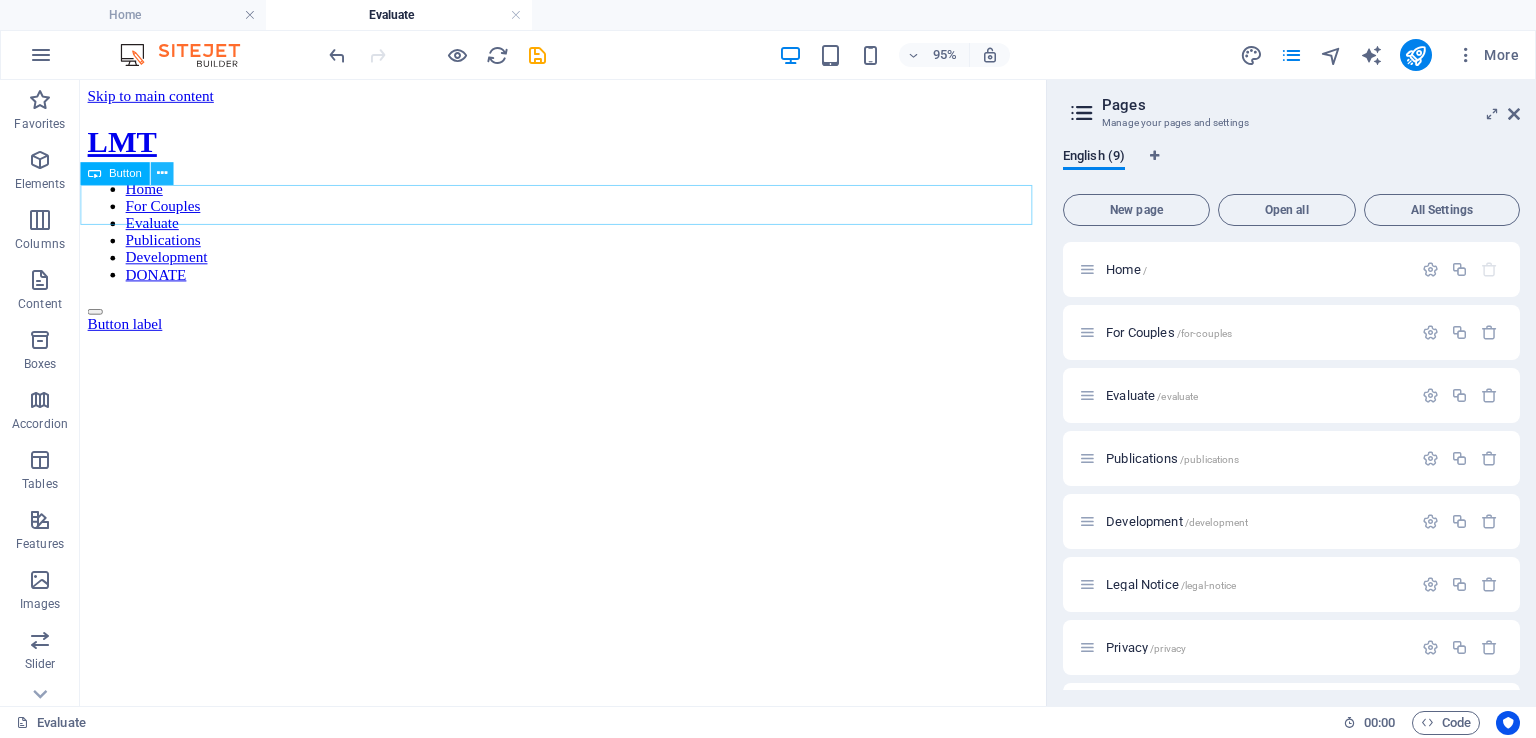 click 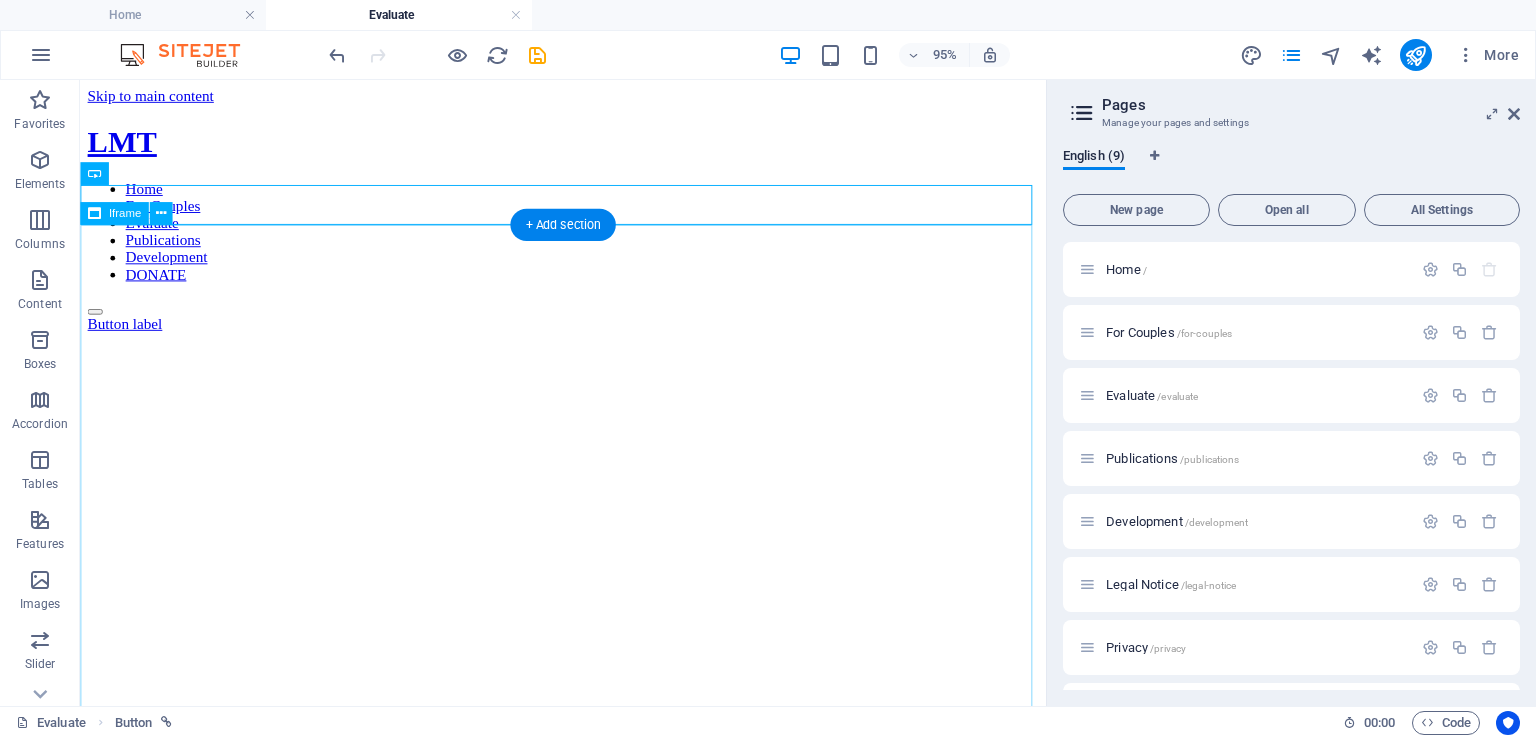 click on "</div>" 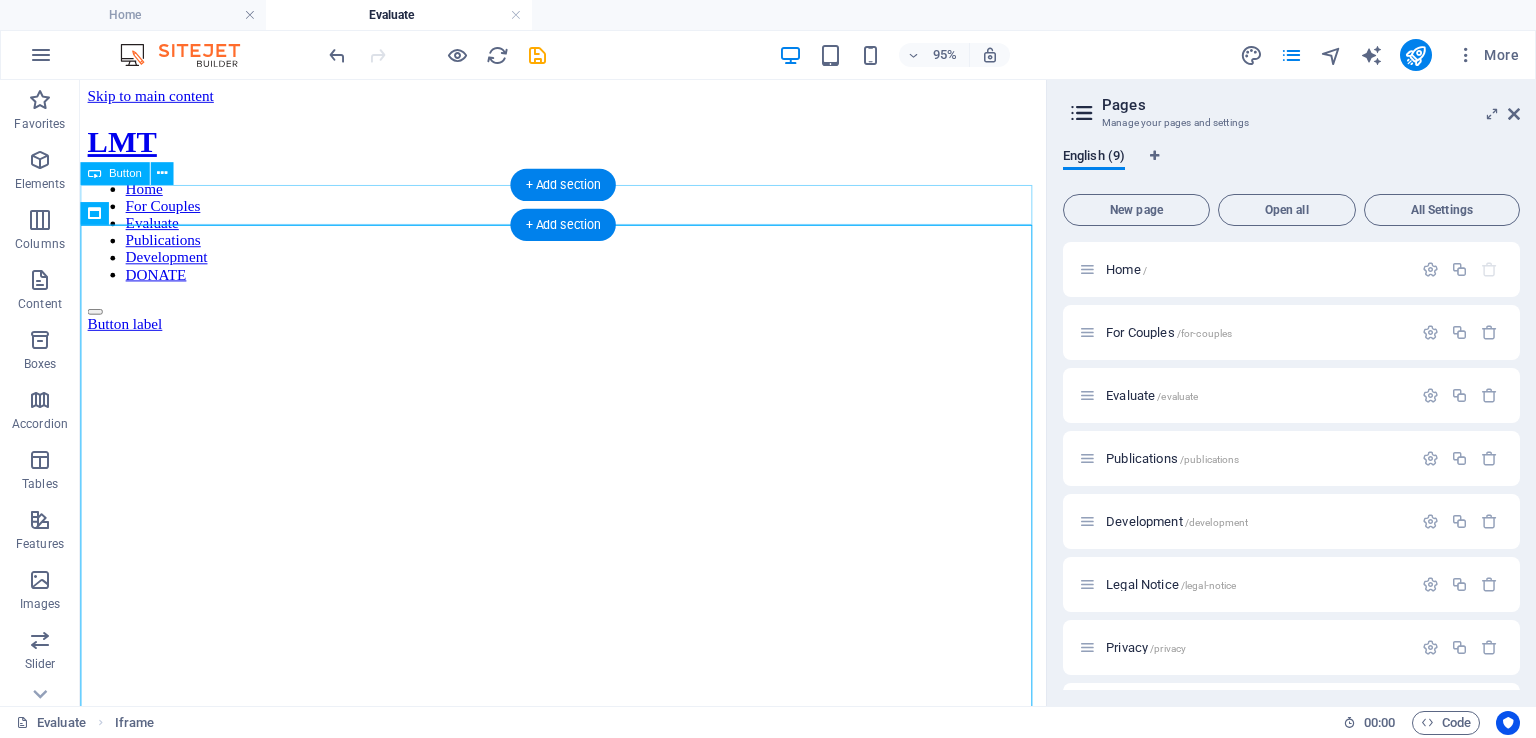 click on "Button label" 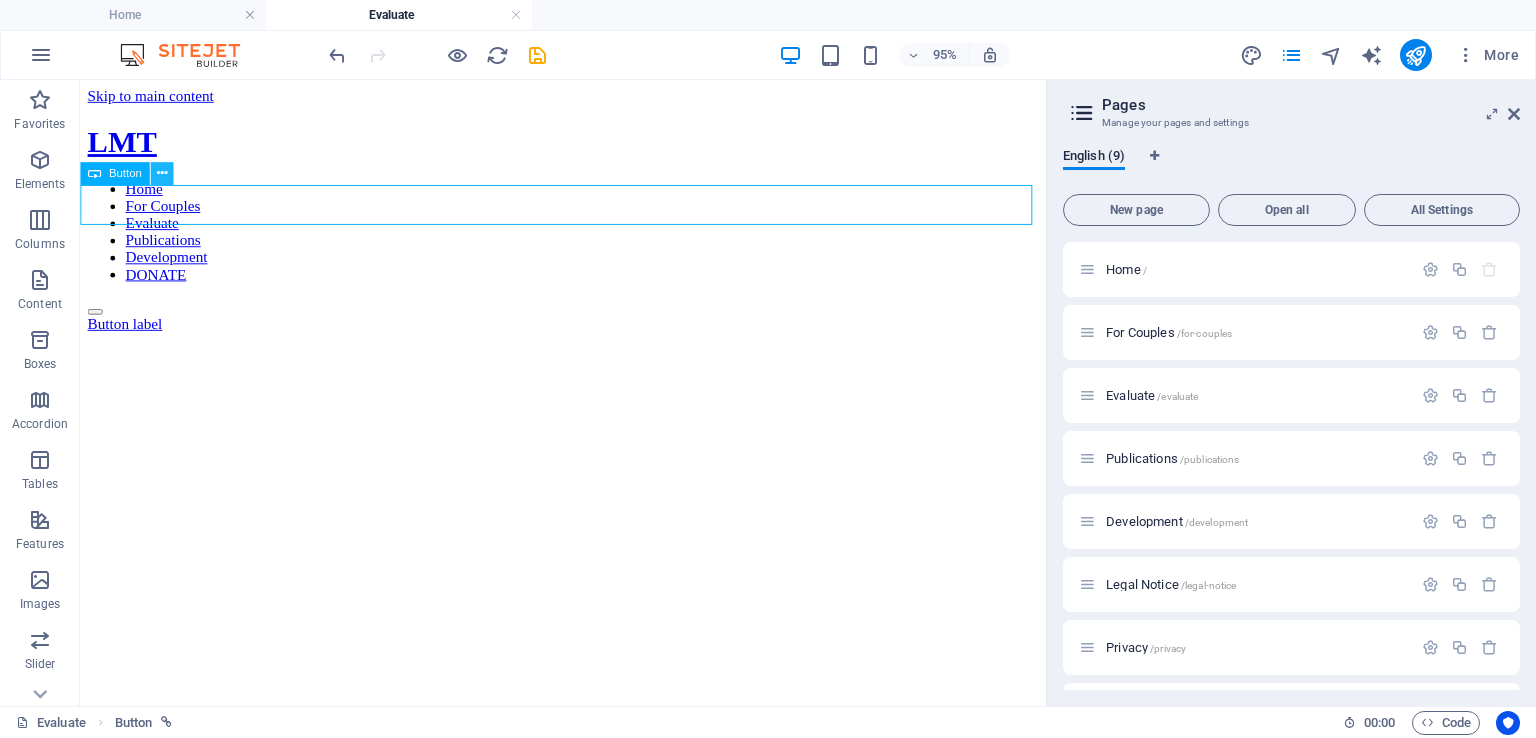 click 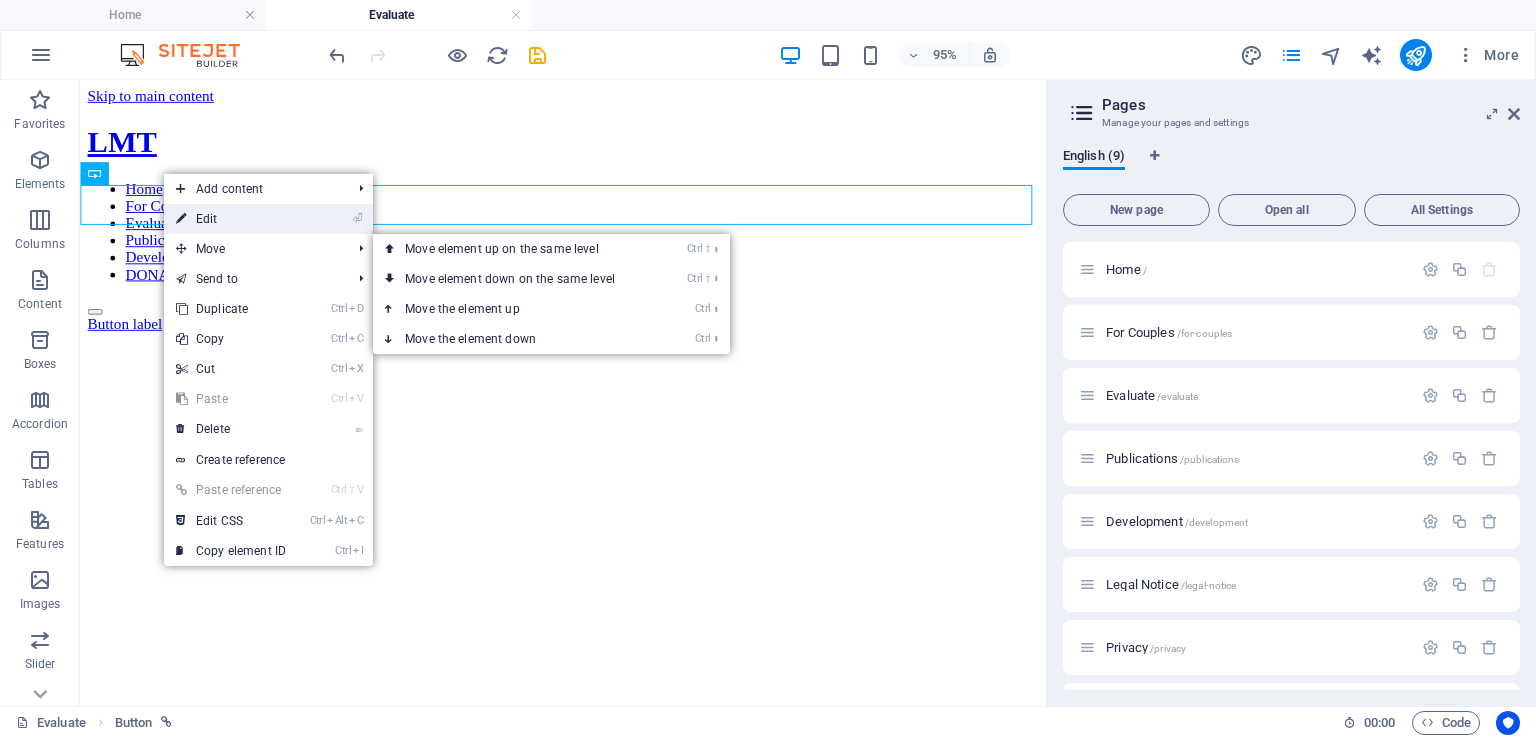 click on "⏎  Edit" 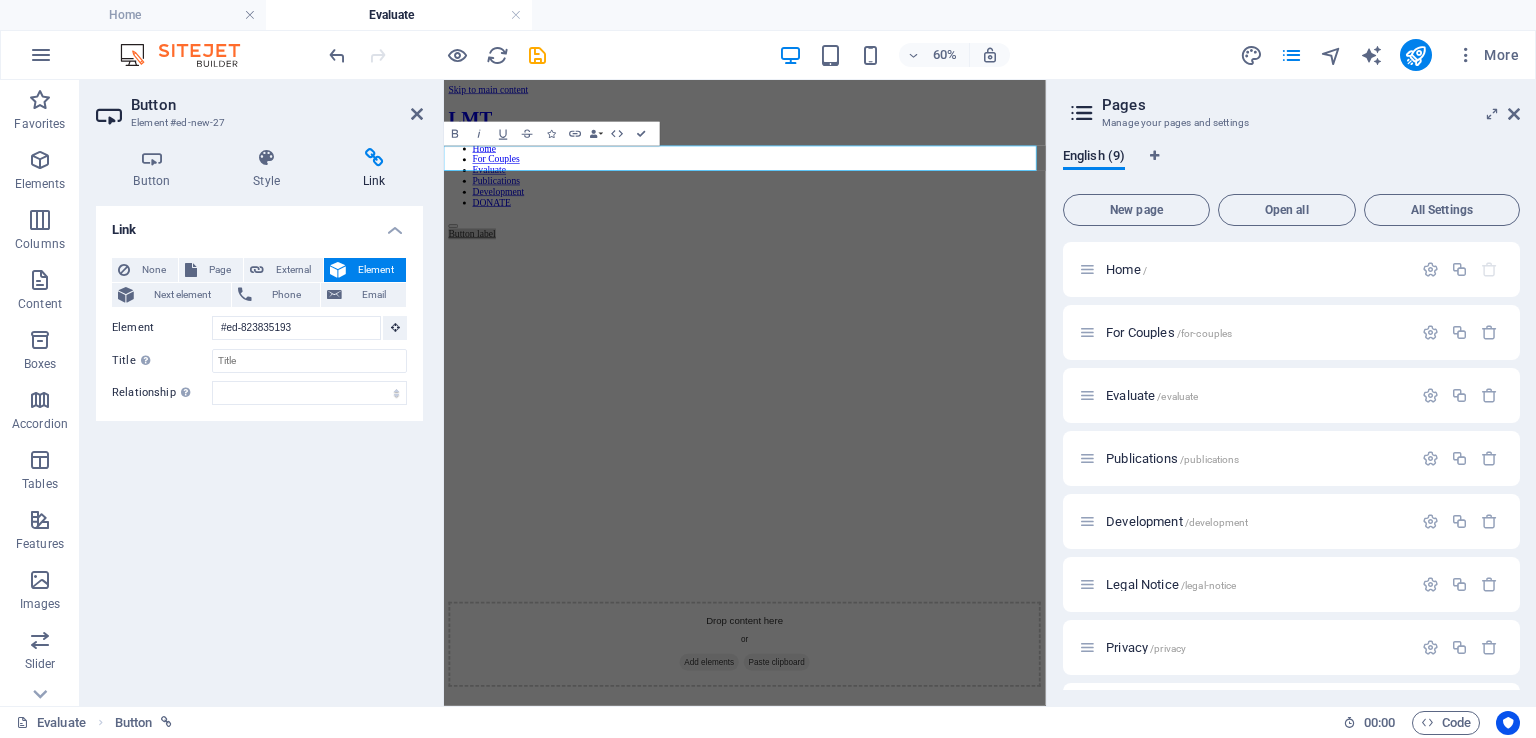 click on "Link None Page External Element Next element Phone Email Page Home For Couples Evaluate Publications Development Legal Notice Privacy DONATE Tests Element #ed-823835193
URL Phone Email Link target New tab Same tab Overlay Title Additional link description, should not be the same as the link text. The title is most often shown as a tooltip text when the mouse moves over the element. Leave empty if uncertain. Relationship Sets the  relationship of this link to the link target . For example, the value "nofollow" instructs search engines not to follow the link. Can be left empty. alternate author bookmark external help license next nofollow noreferrer noopener prev search tag" 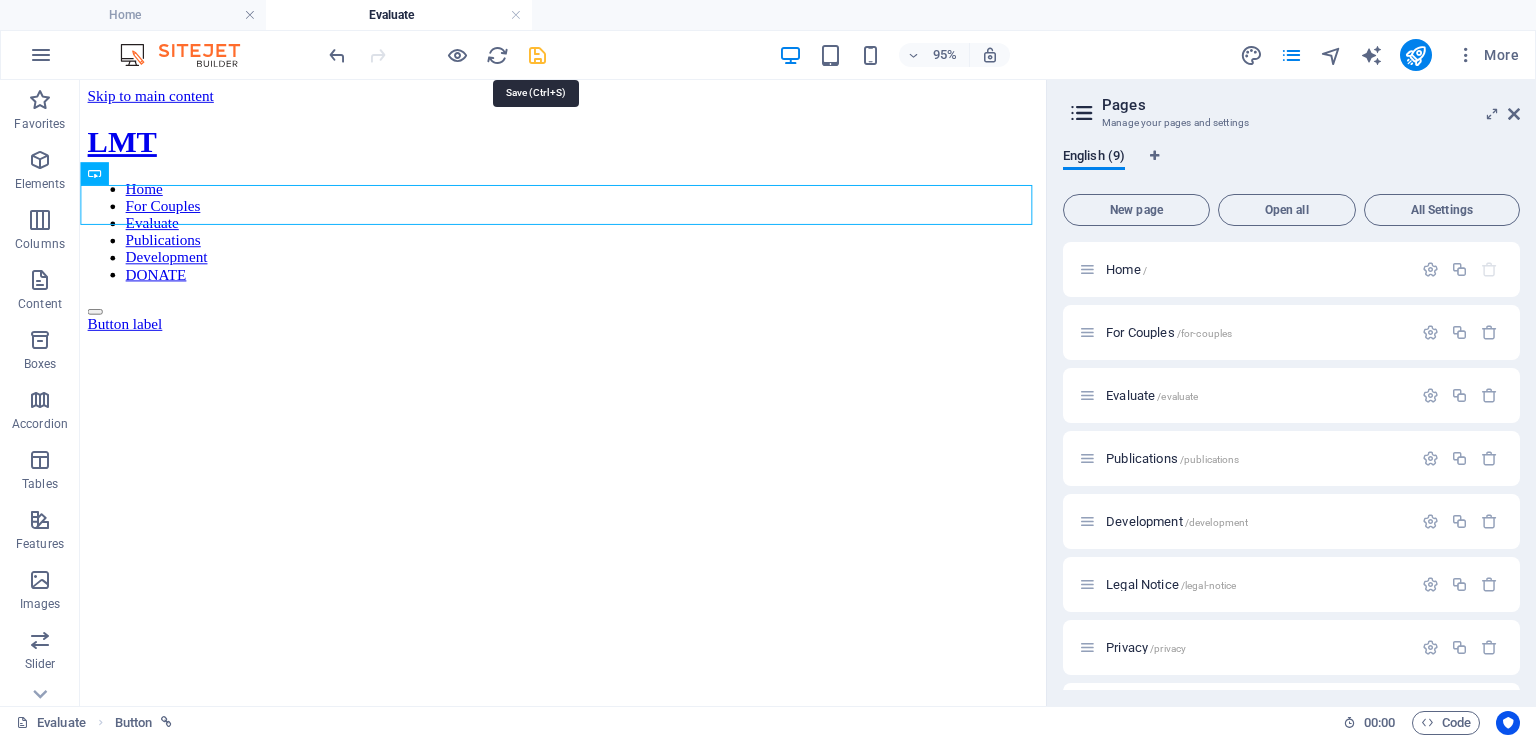 click 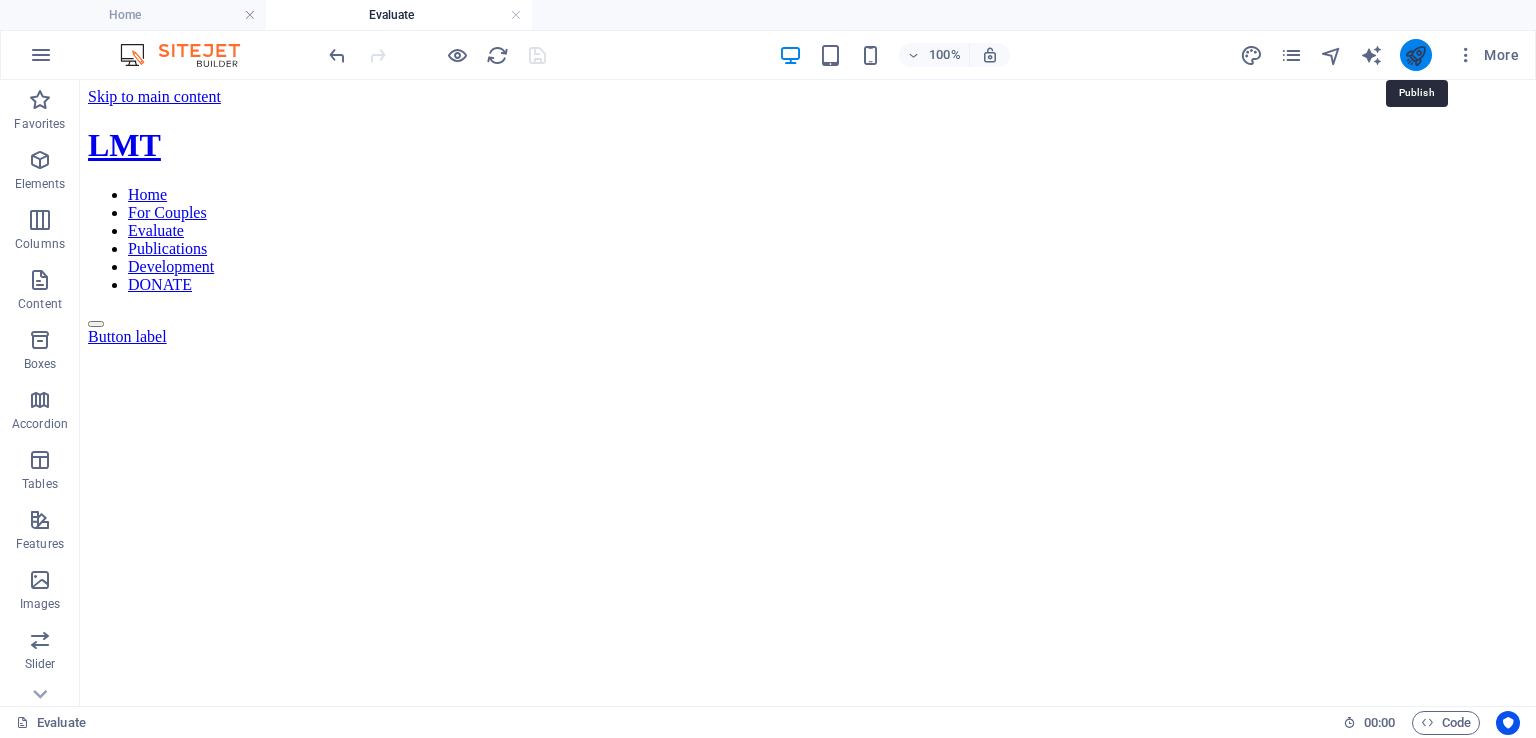 click 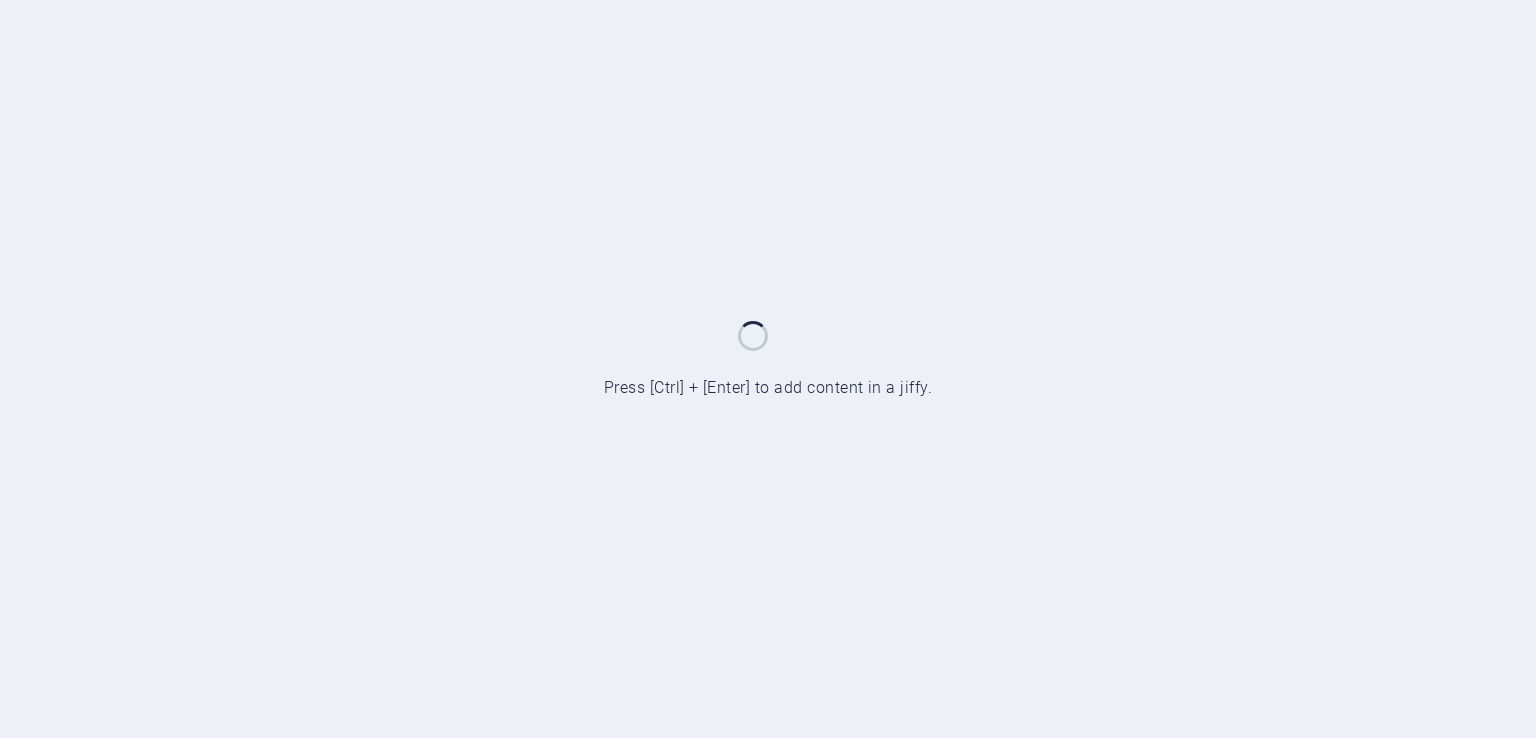 scroll, scrollTop: 0, scrollLeft: 0, axis: both 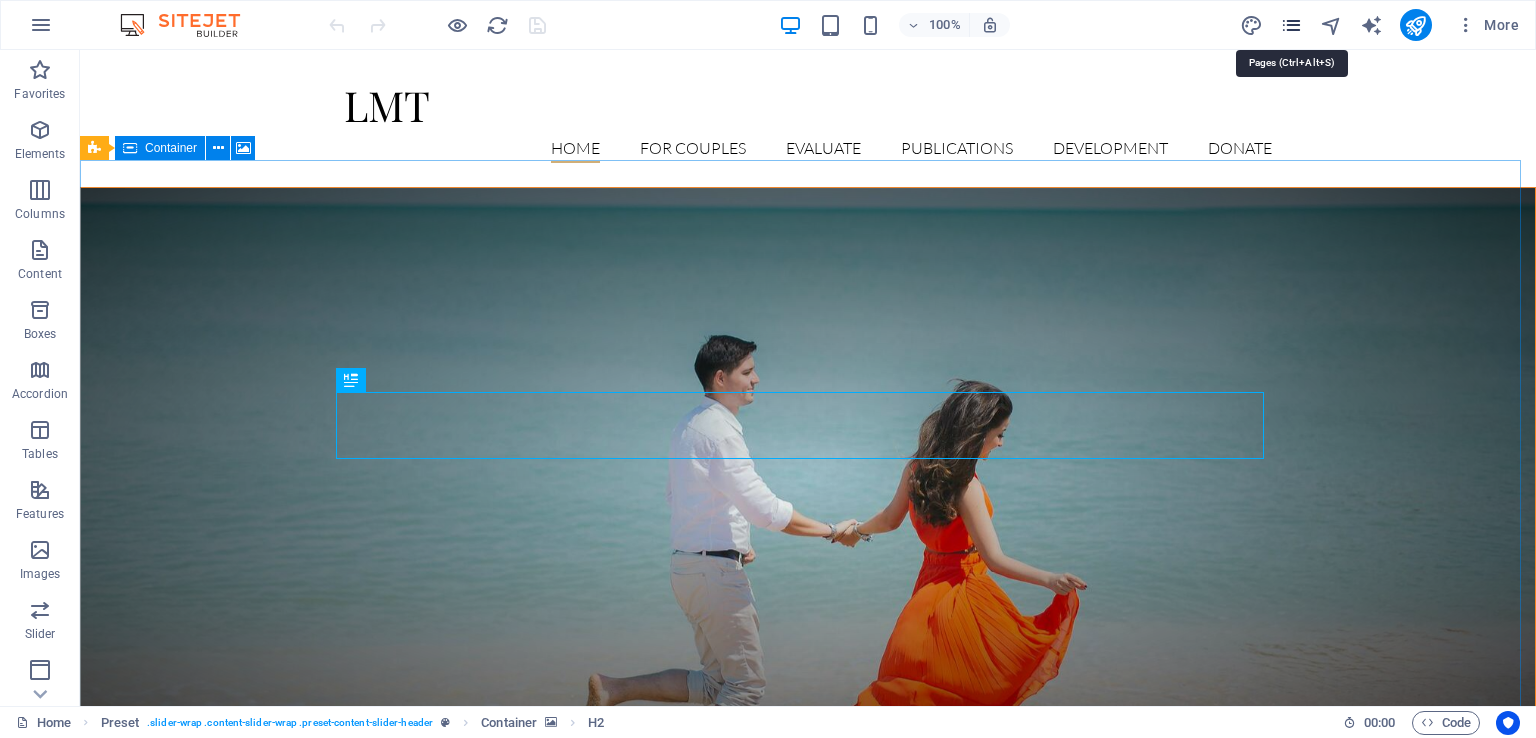 click at bounding box center [1291, 25] 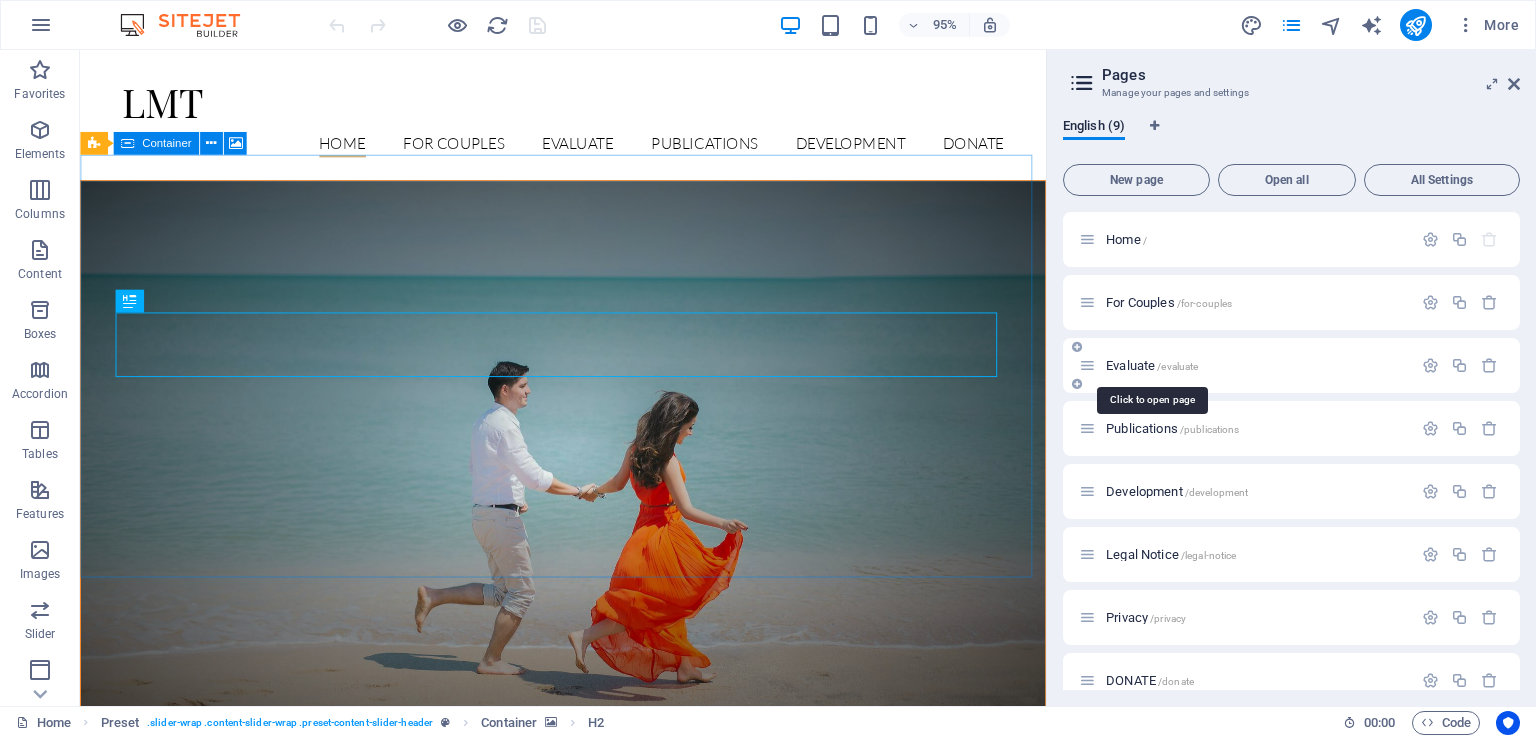 click on "Evaluate /evaluate" at bounding box center (1152, 365) 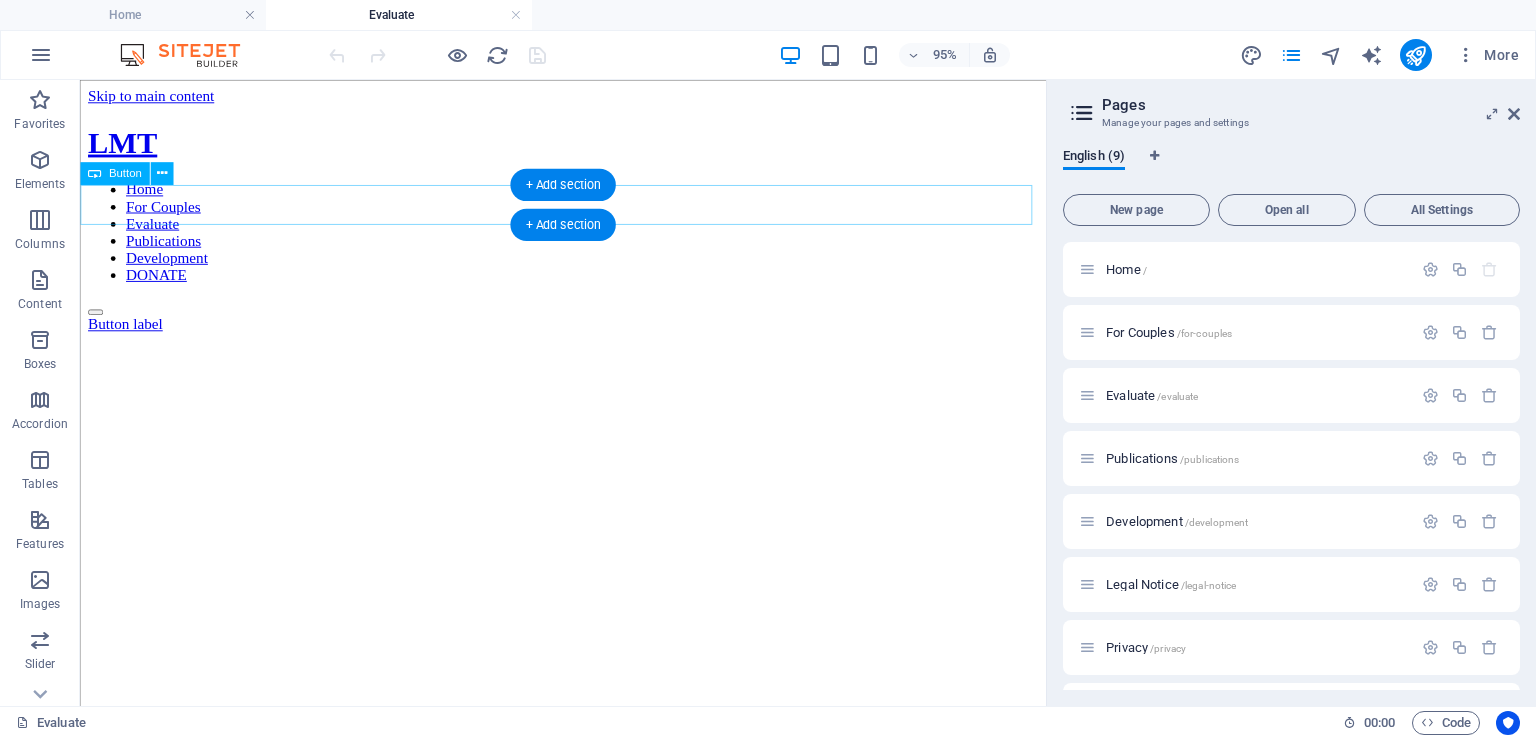 scroll, scrollTop: 0, scrollLeft: 0, axis: both 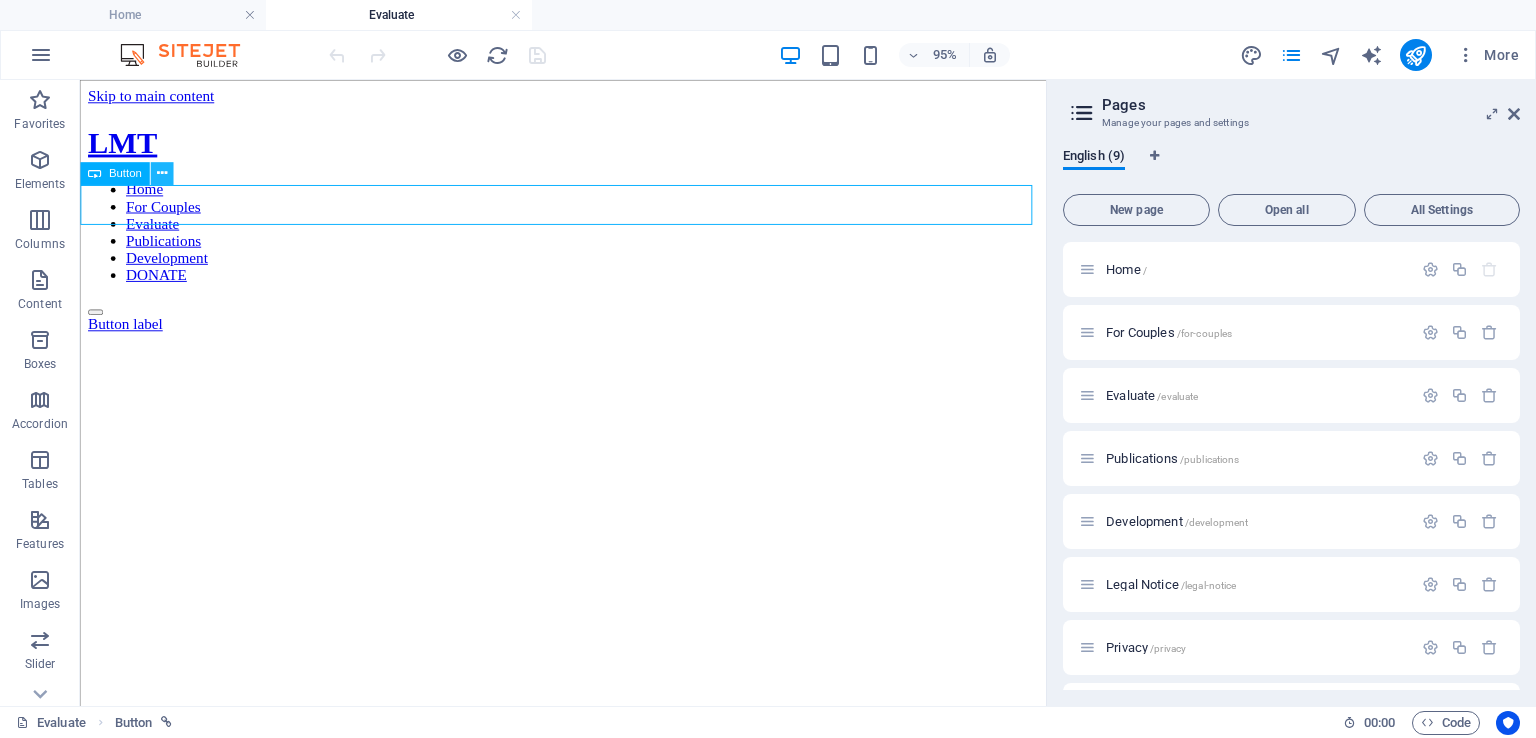 click at bounding box center [161, 174] 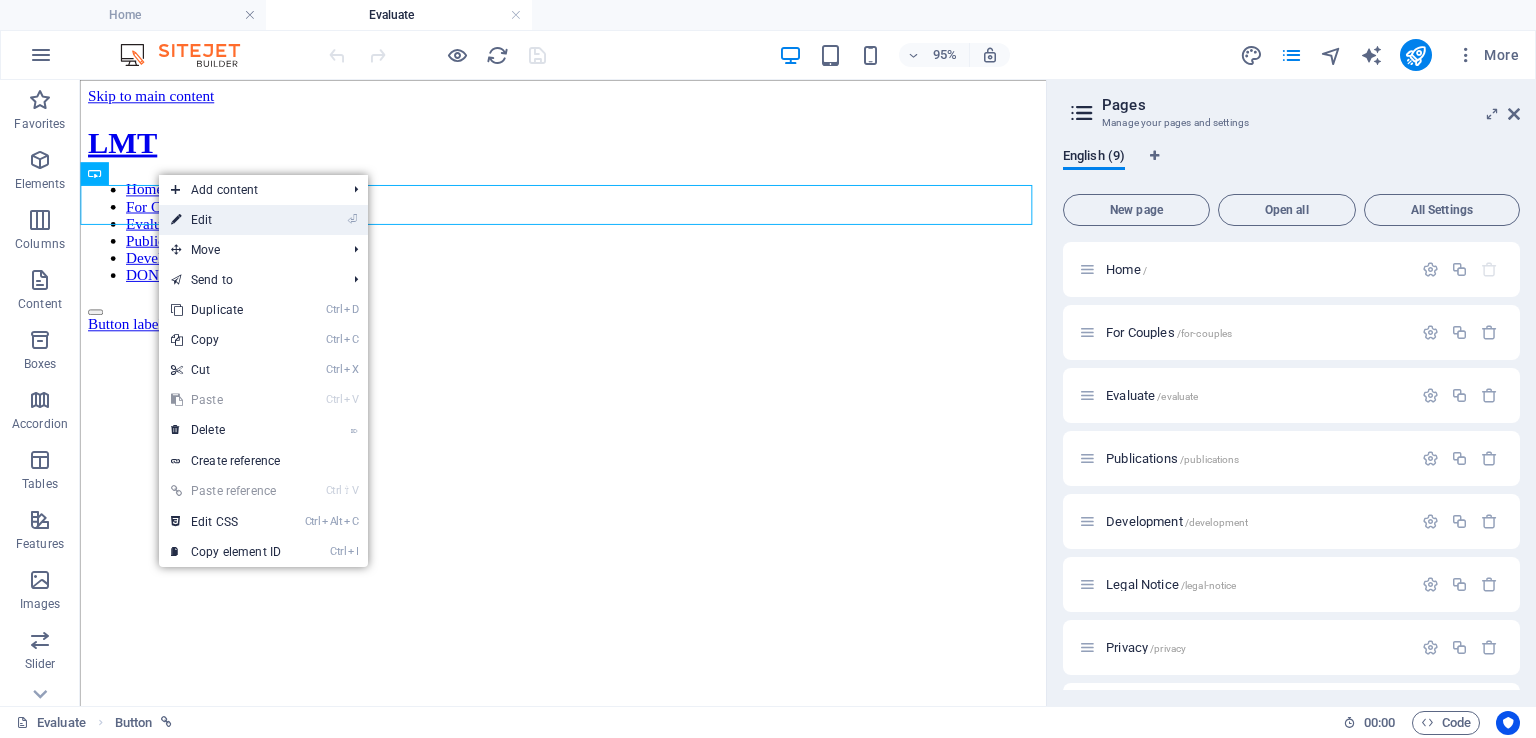 click on "⏎  Edit" at bounding box center (226, 220) 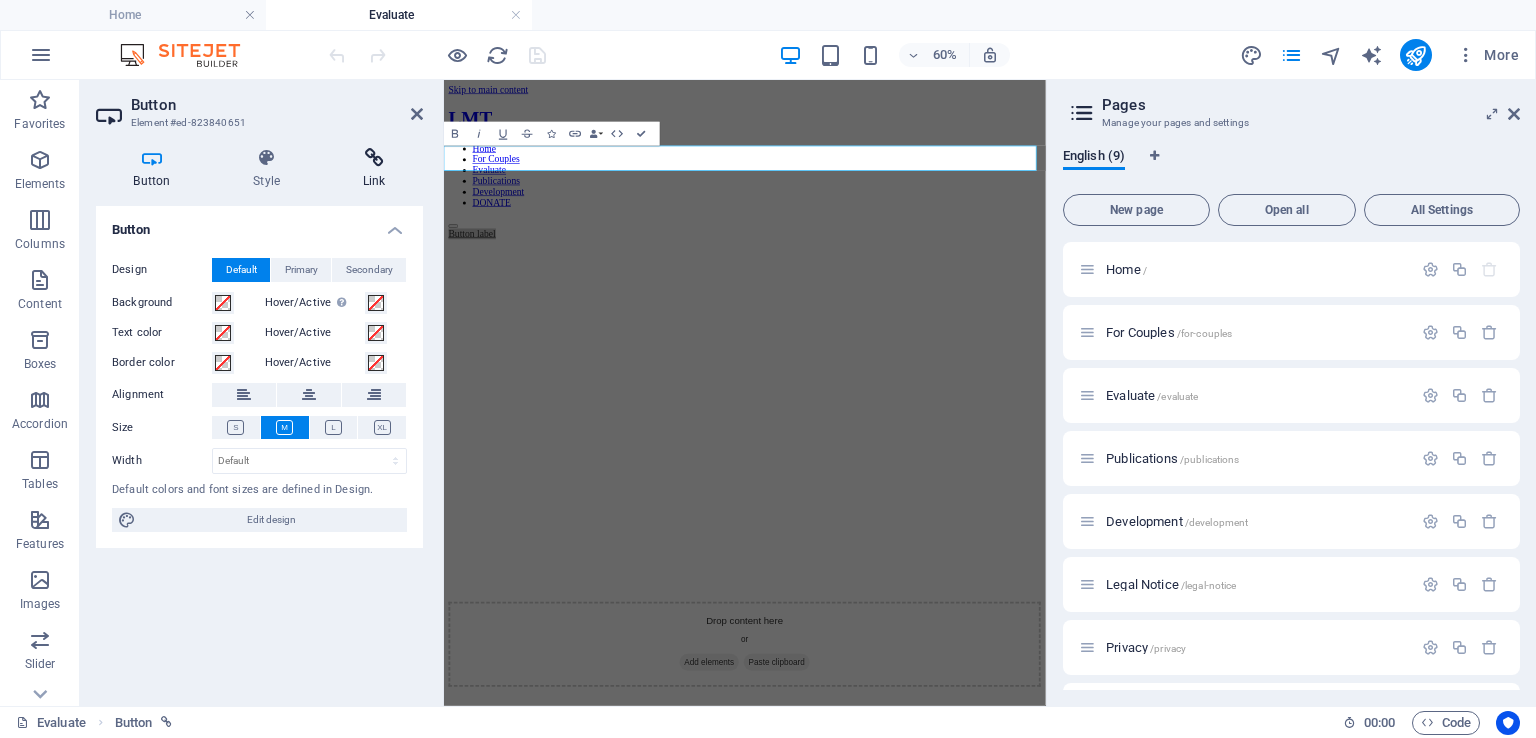 click at bounding box center (374, 158) 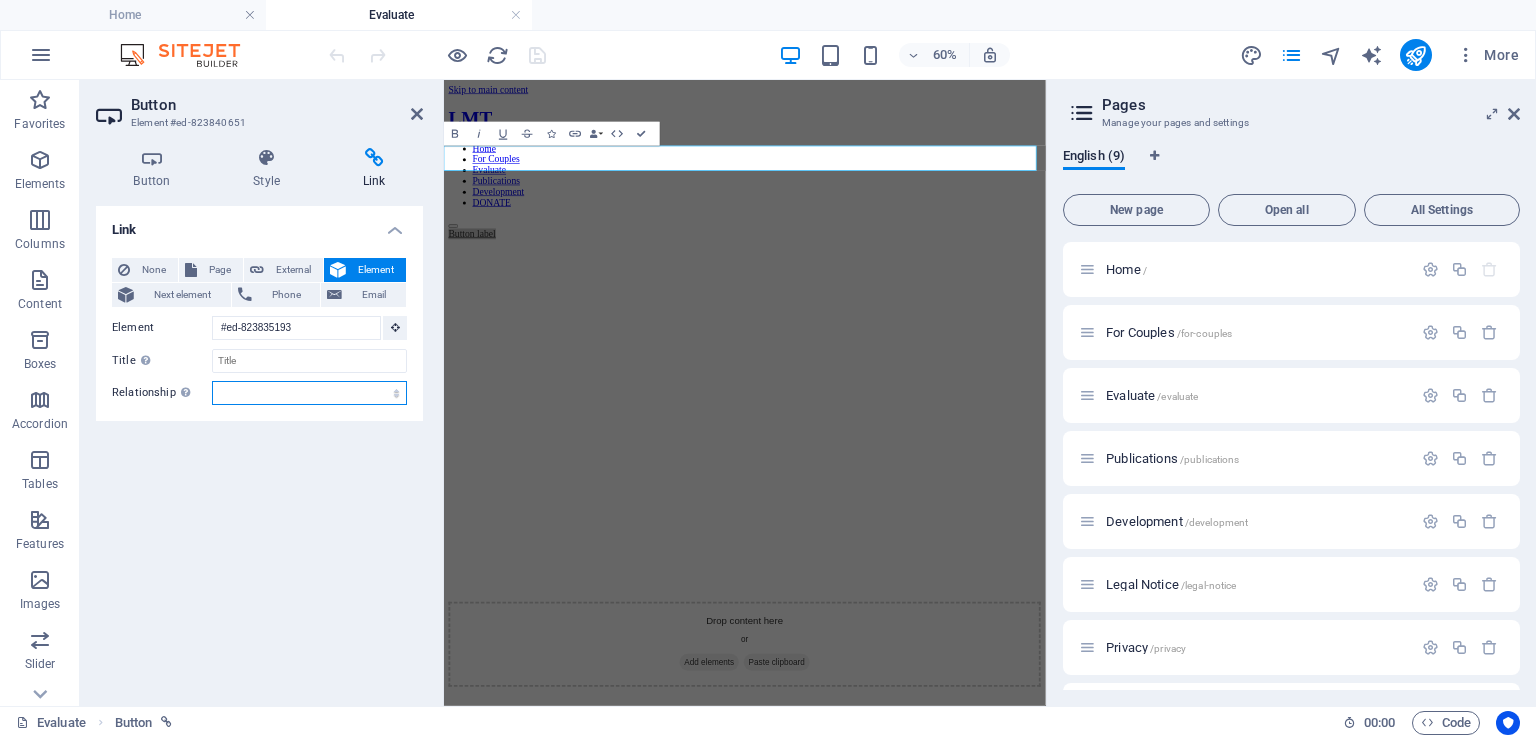 click on "alternate author bookmark external help license next nofollow noreferrer noopener prev search tag" at bounding box center (309, 393) 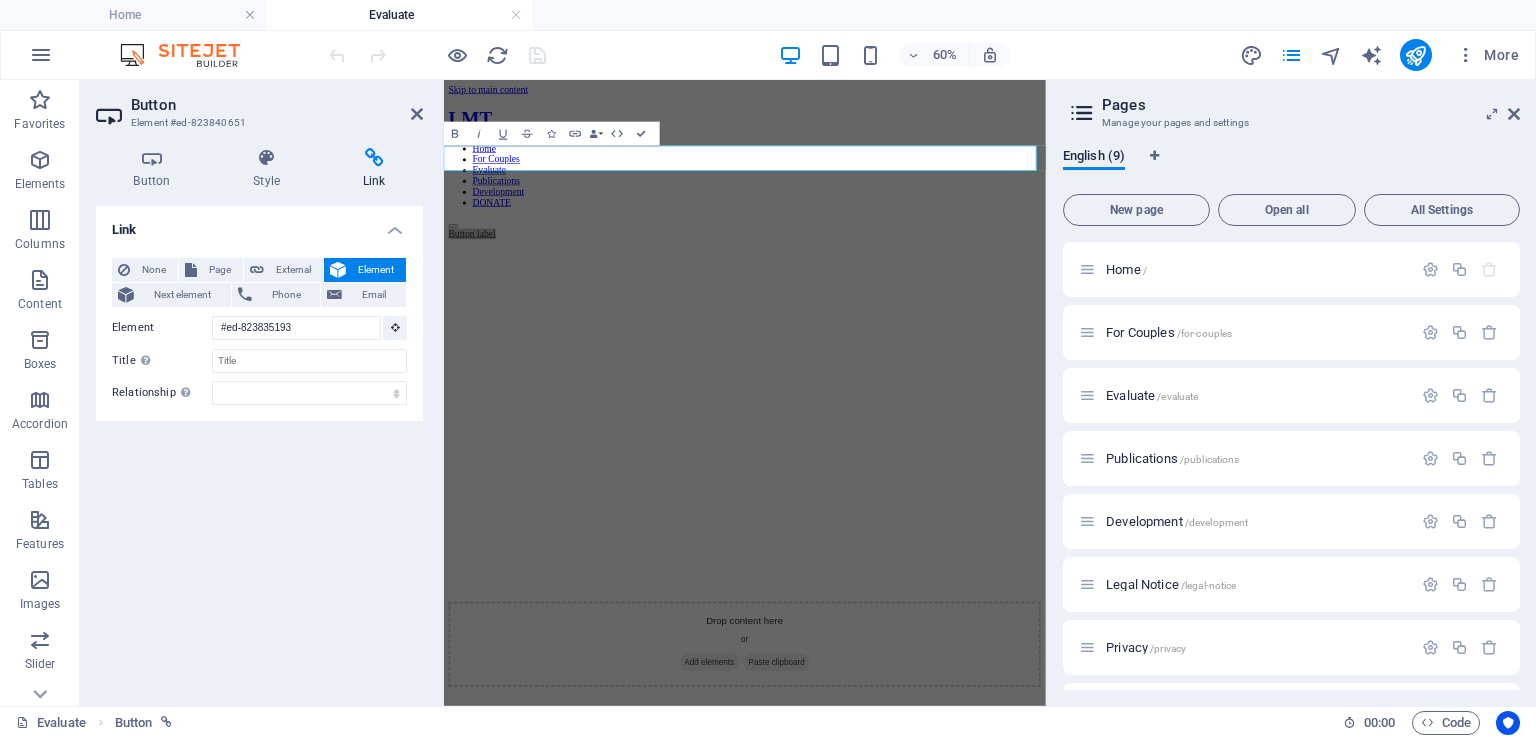 click on "Link None Page External Element Next element Phone Email Page Home For Couples Evaluate Publications Development Legal Notice Privacy DONATE Tests Element #ed-823835193
URL Phone Email Link target New tab Same tab Overlay Title Additional link description, should not be the same as the link text. The title is most often shown as a tooltip text when the mouse moves over the element. Leave empty if uncertain. Relationship Sets the  relationship of this link to the link target . For example, the value "nofollow" instructs search engines not to follow the link. Can be left empty. alternate author bookmark external help license next nofollow noreferrer noopener prev search tag" at bounding box center (259, 448) 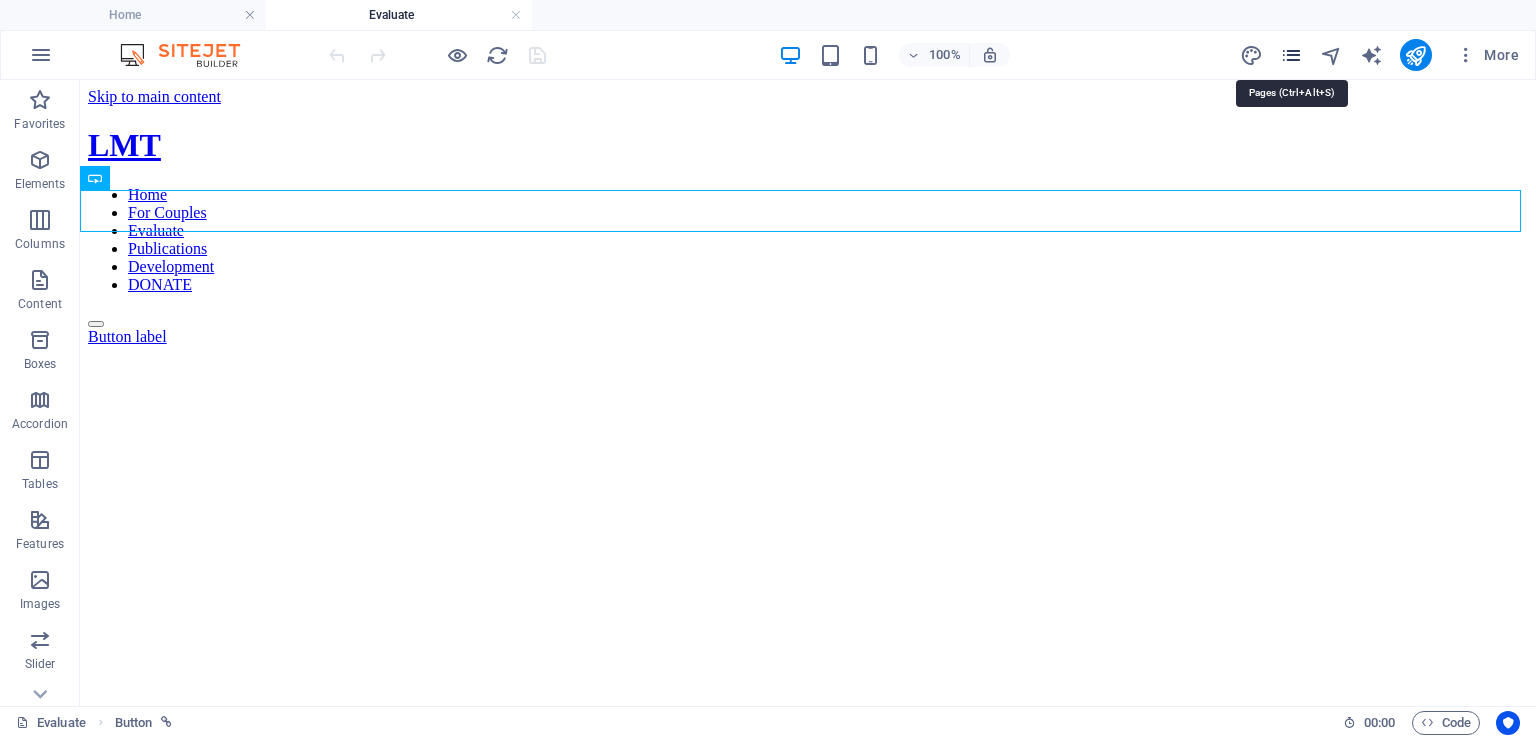 click at bounding box center (1291, 55) 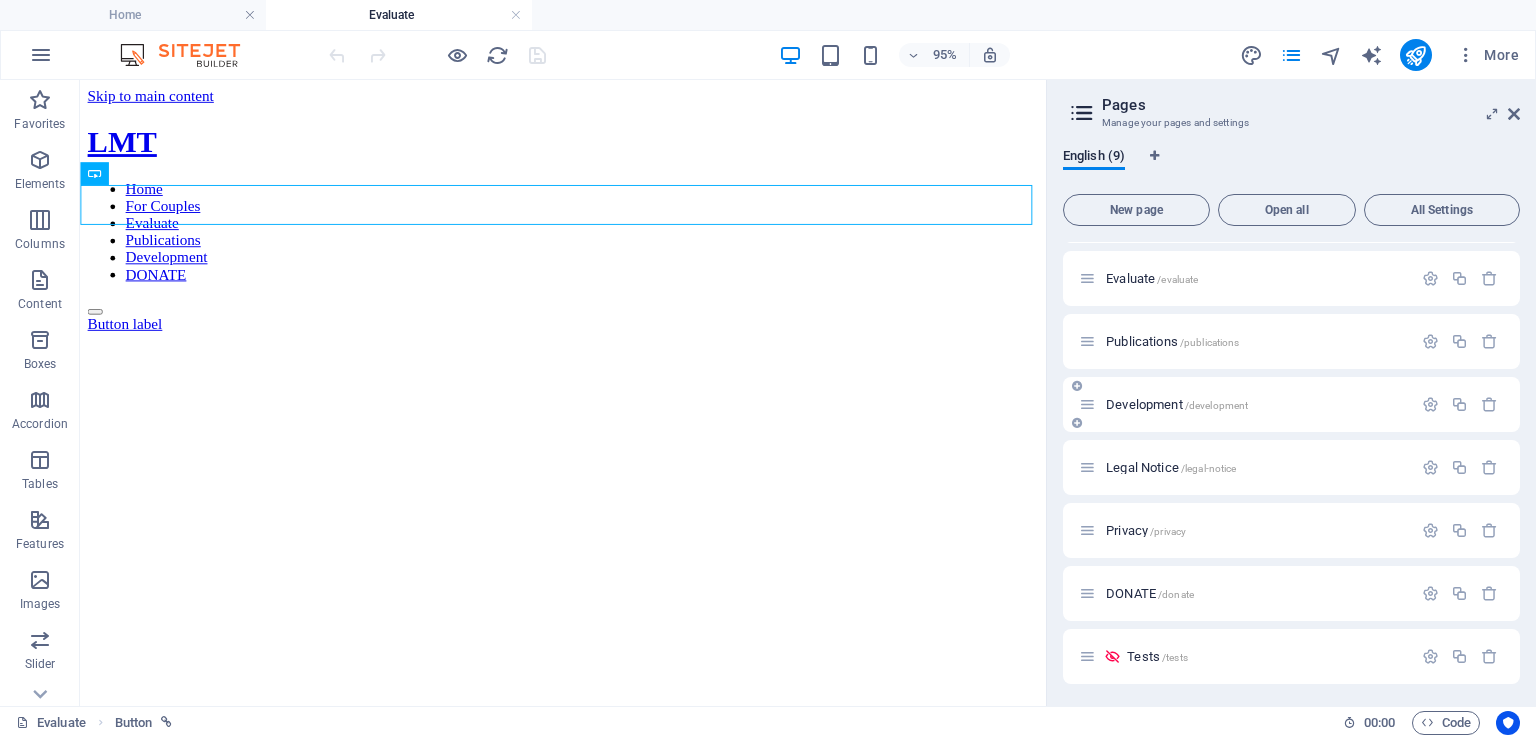 scroll, scrollTop: 119, scrollLeft: 0, axis: vertical 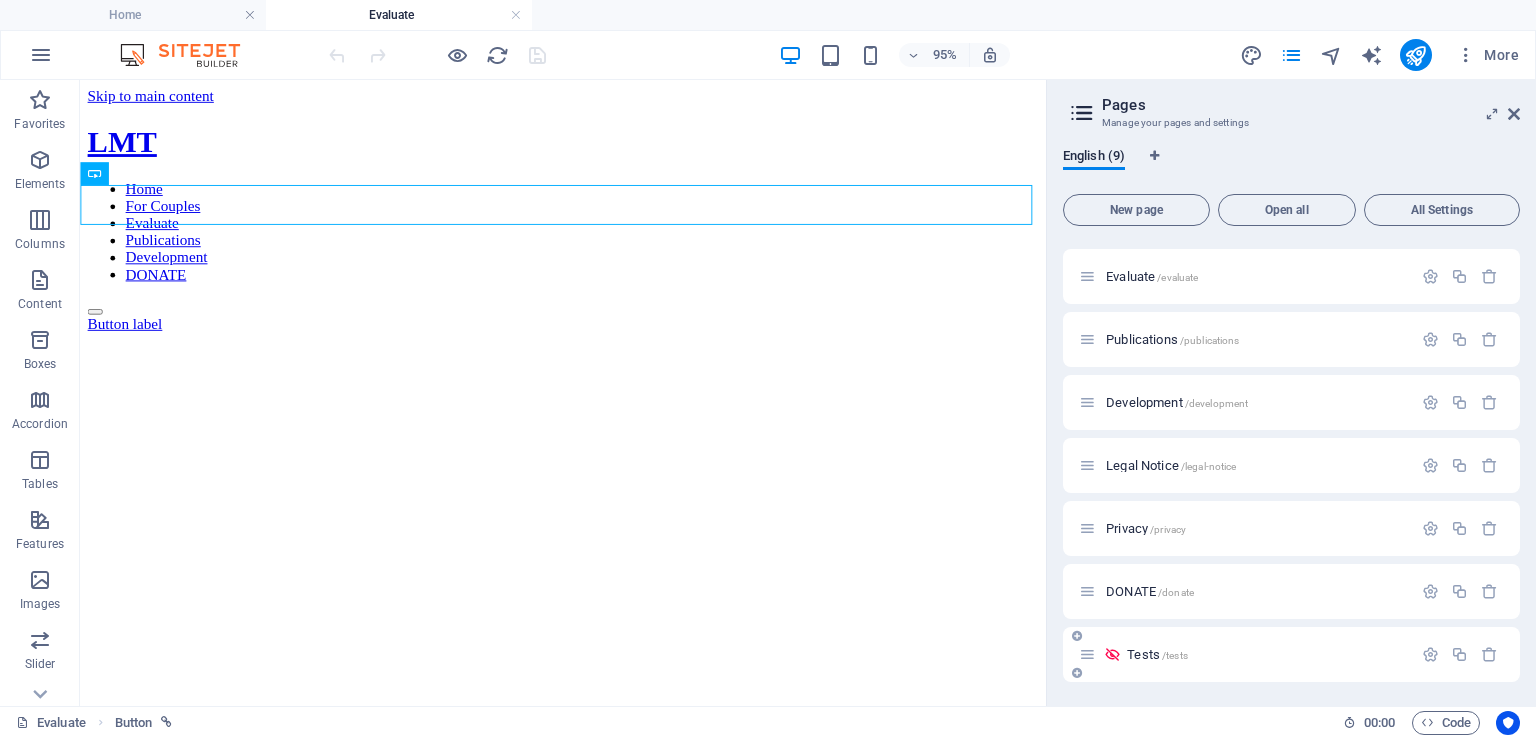 click on "Tests /tests" at bounding box center [1157, 654] 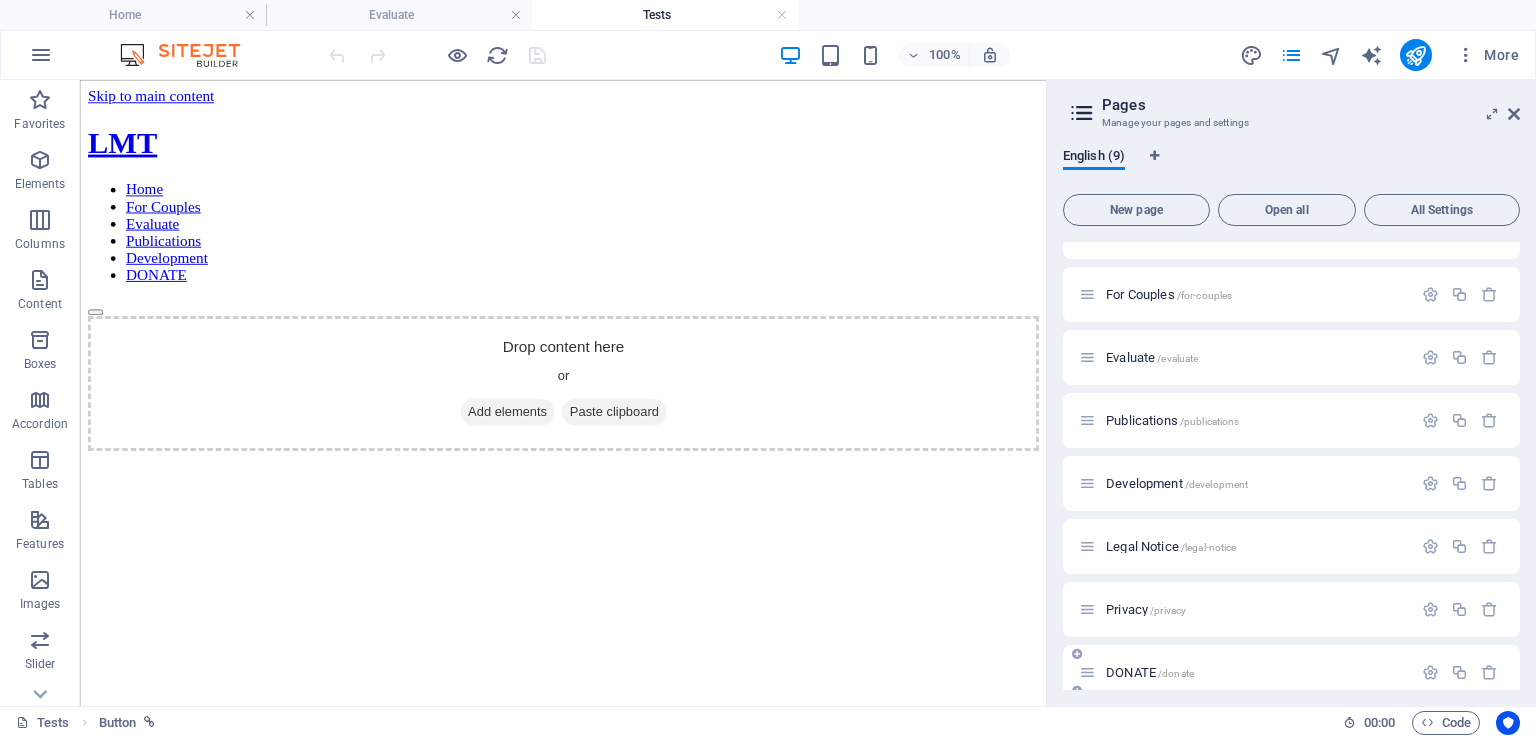 scroll, scrollTop: 0, scrollLeft: 0, axis: both 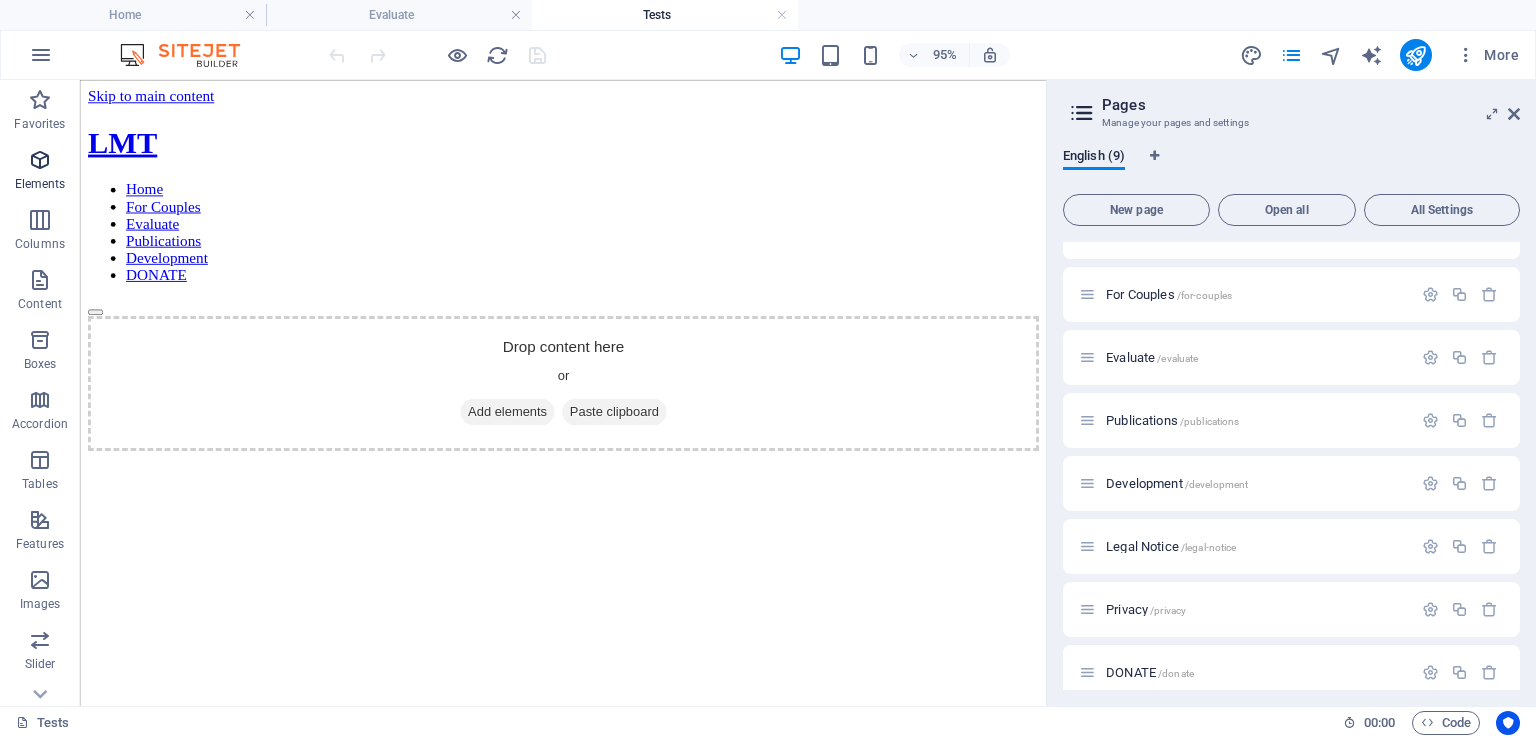 click on "Elements" at bounding box center (40, 172) 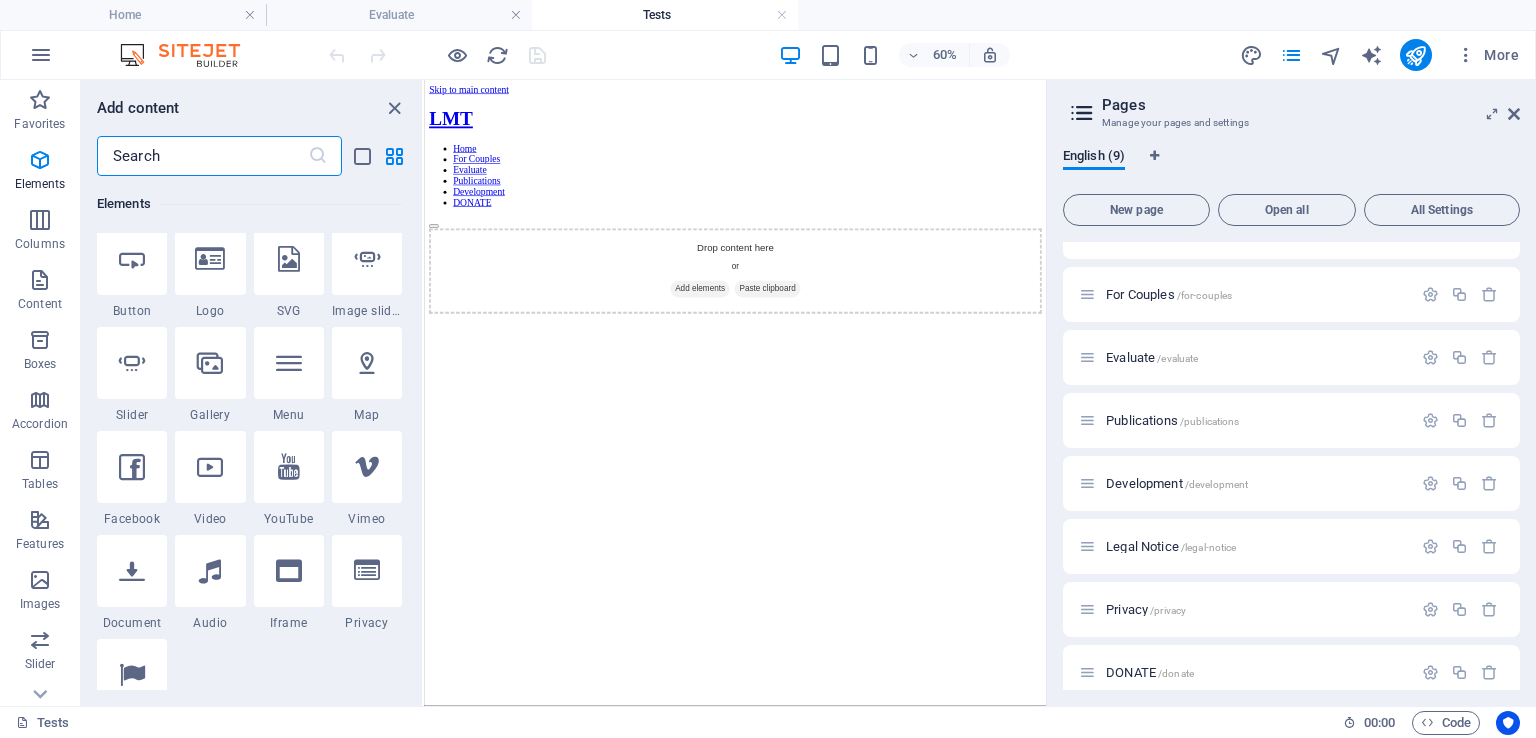 scroll, scrollTop: 512, scrollLeft: 0, axis: vertical 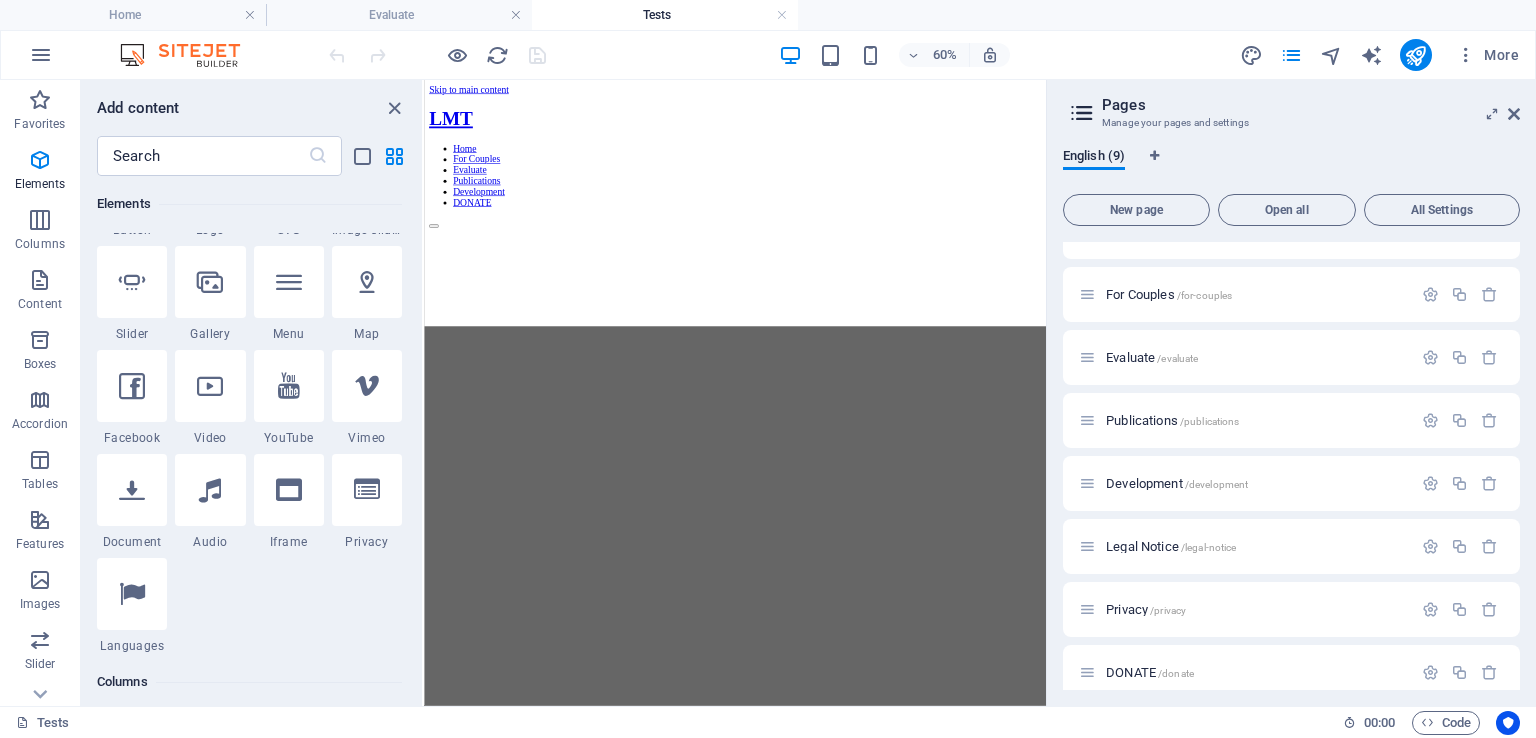 select on "%" 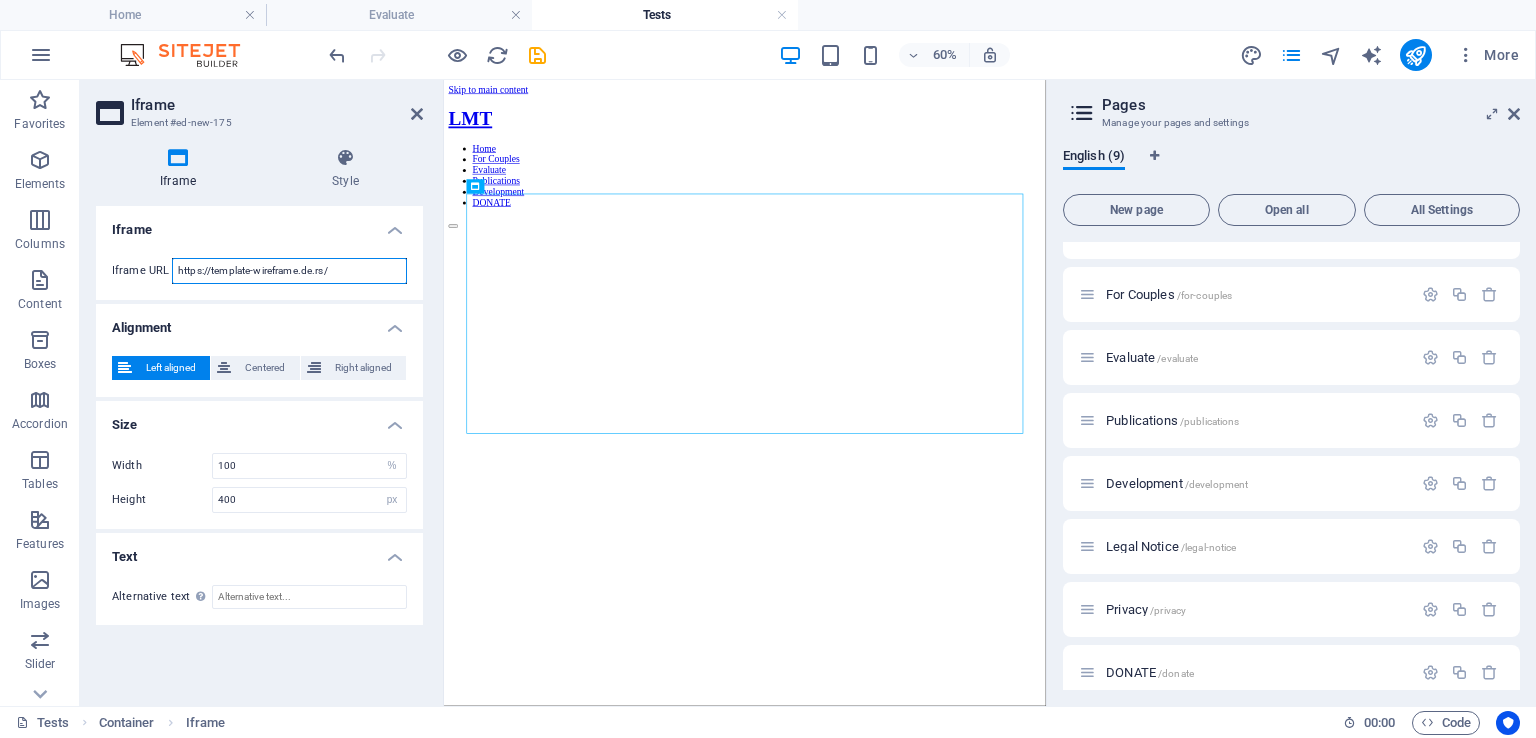 drag, startPoint x: 348, startPoint y: 259, endPoint x: 145, endPoint y: 278, distance: 203.88722 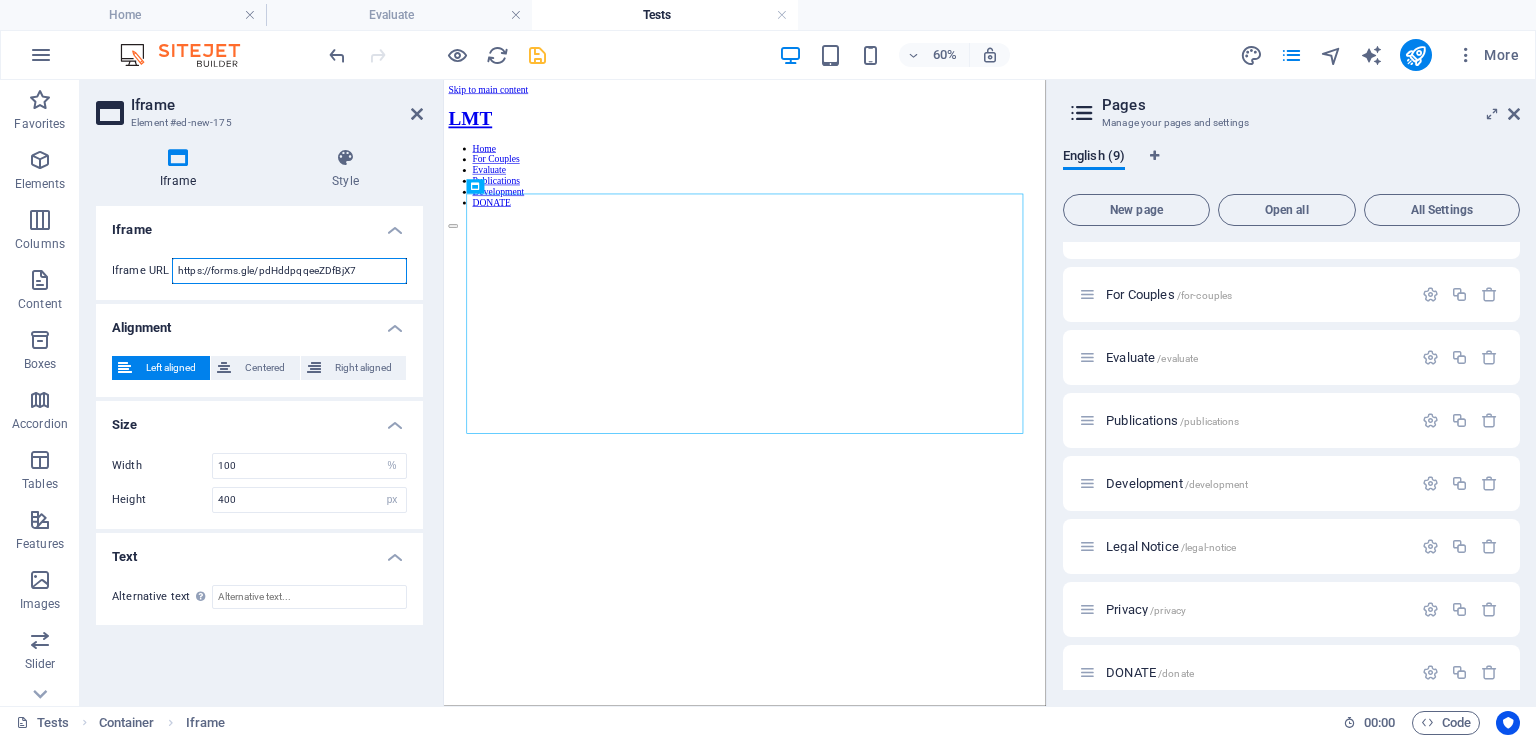 type on "https://forms.gle/pdHddpqqeeZDfBjX7" 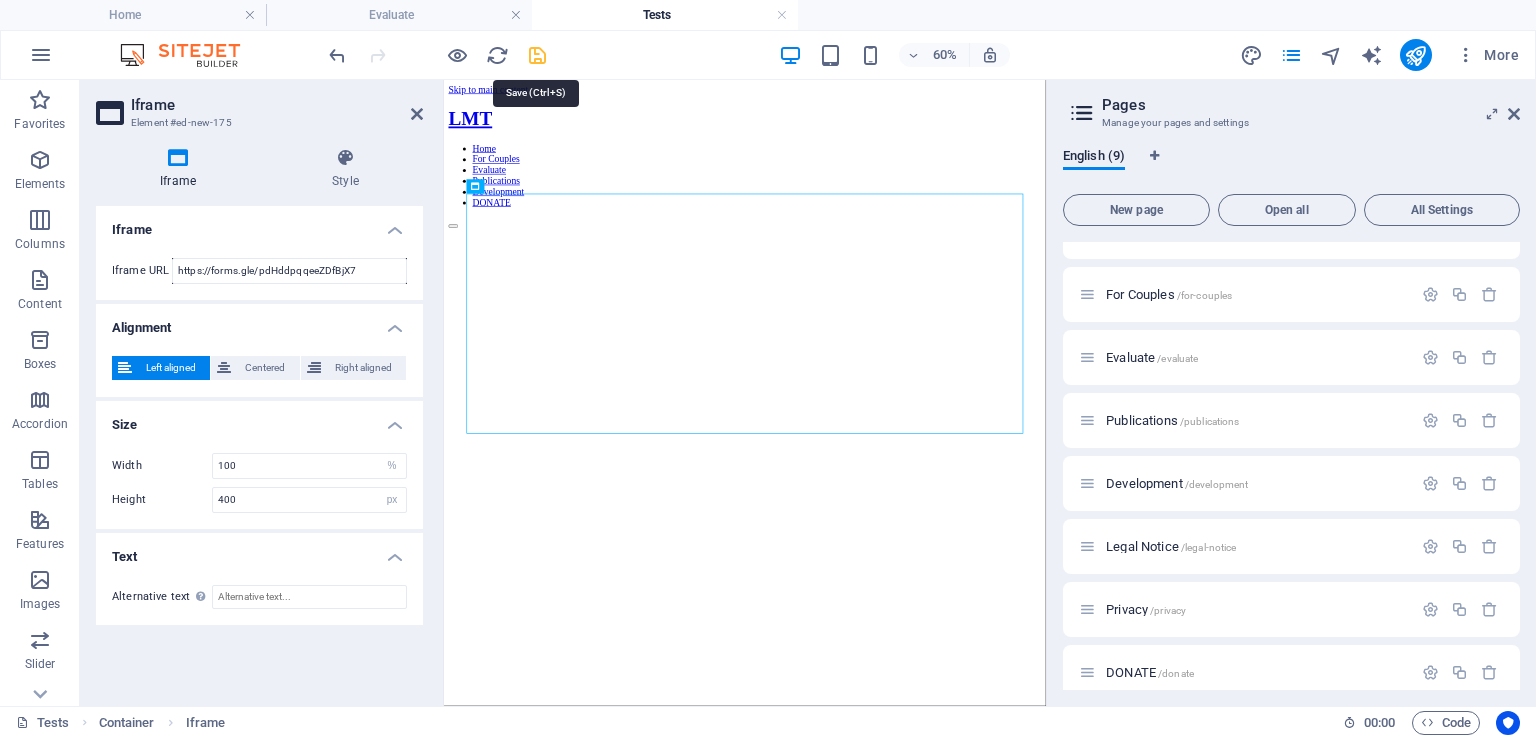 click at bounding box center (537, 55) 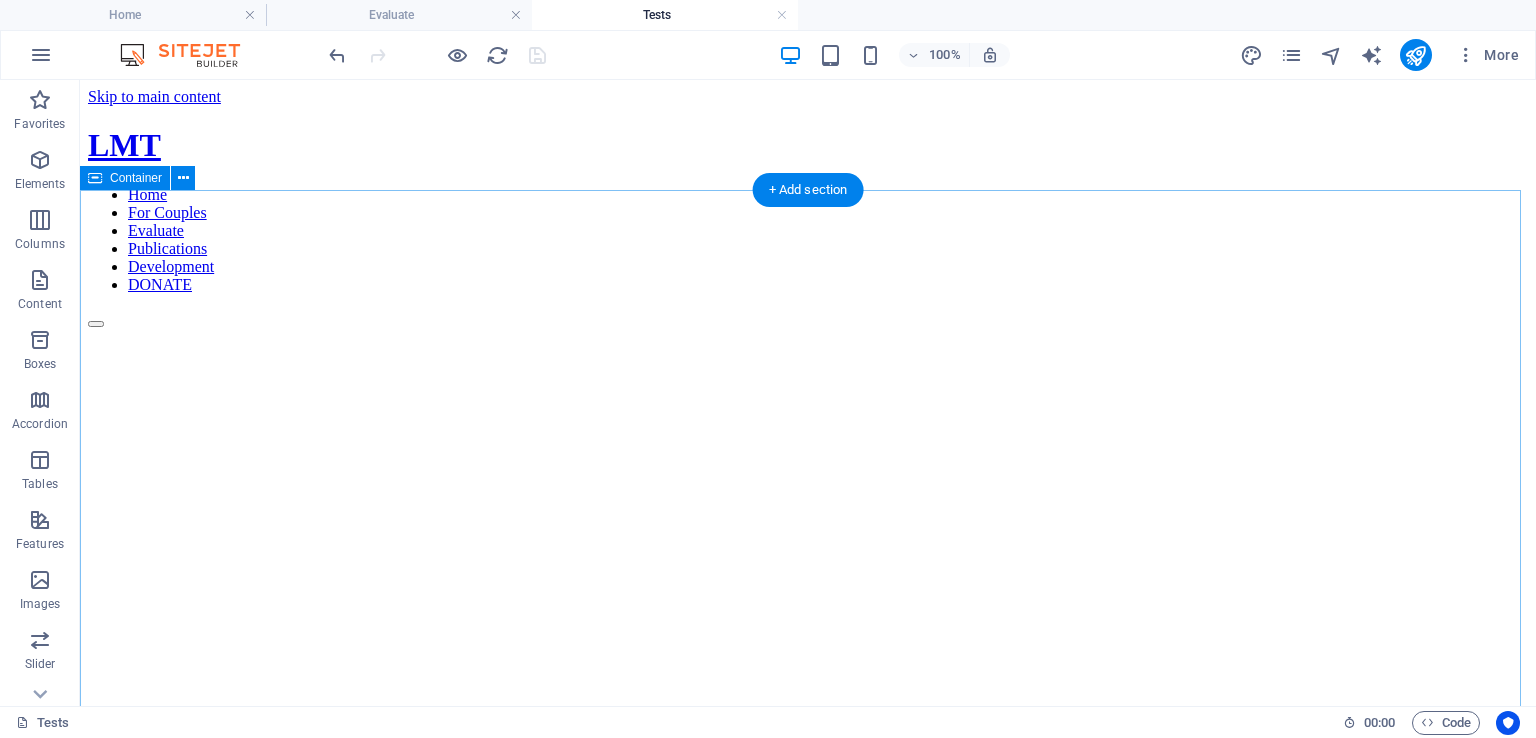 scroll, scrollTop: 44, scrollLeft: 0, axis: vertical 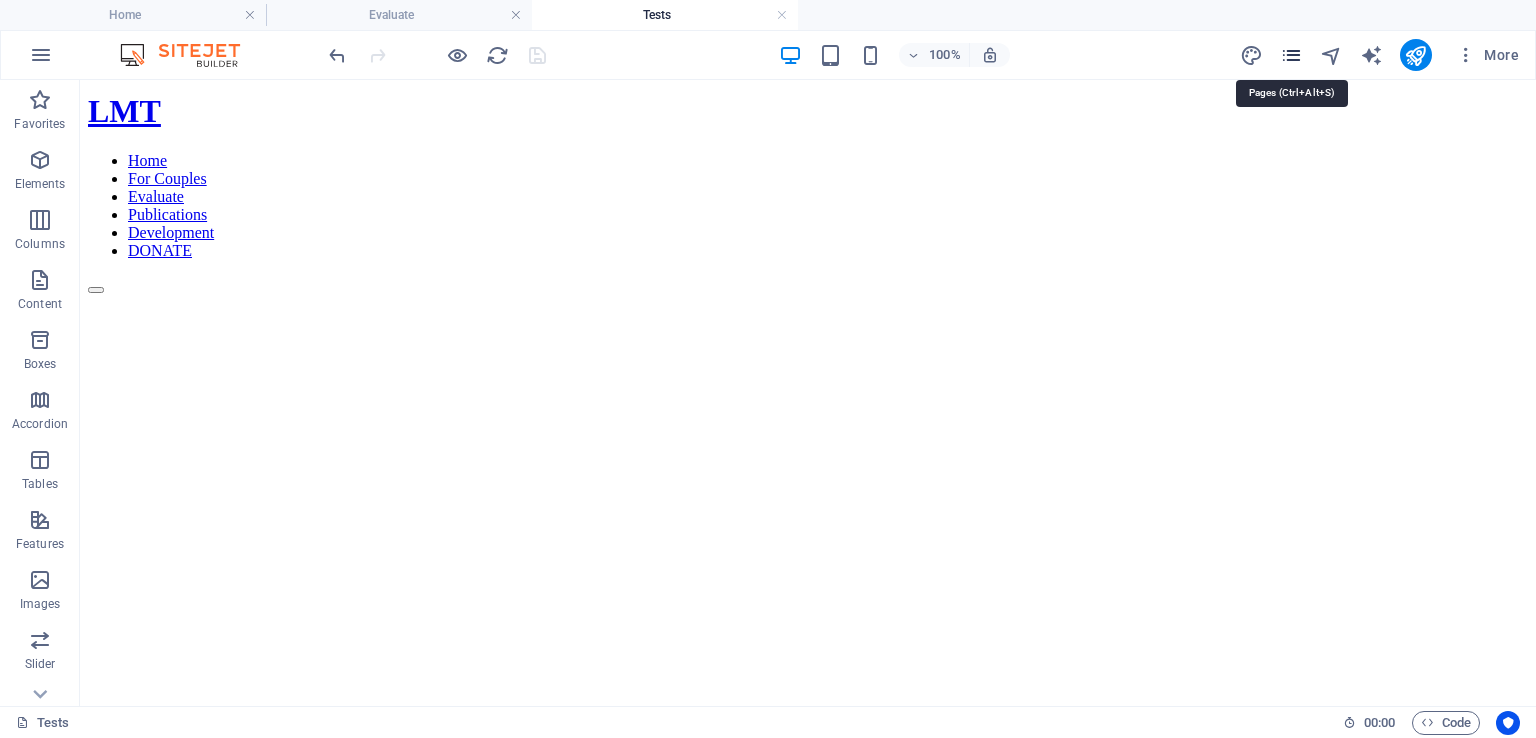 click at bounding box center [1291, 55] 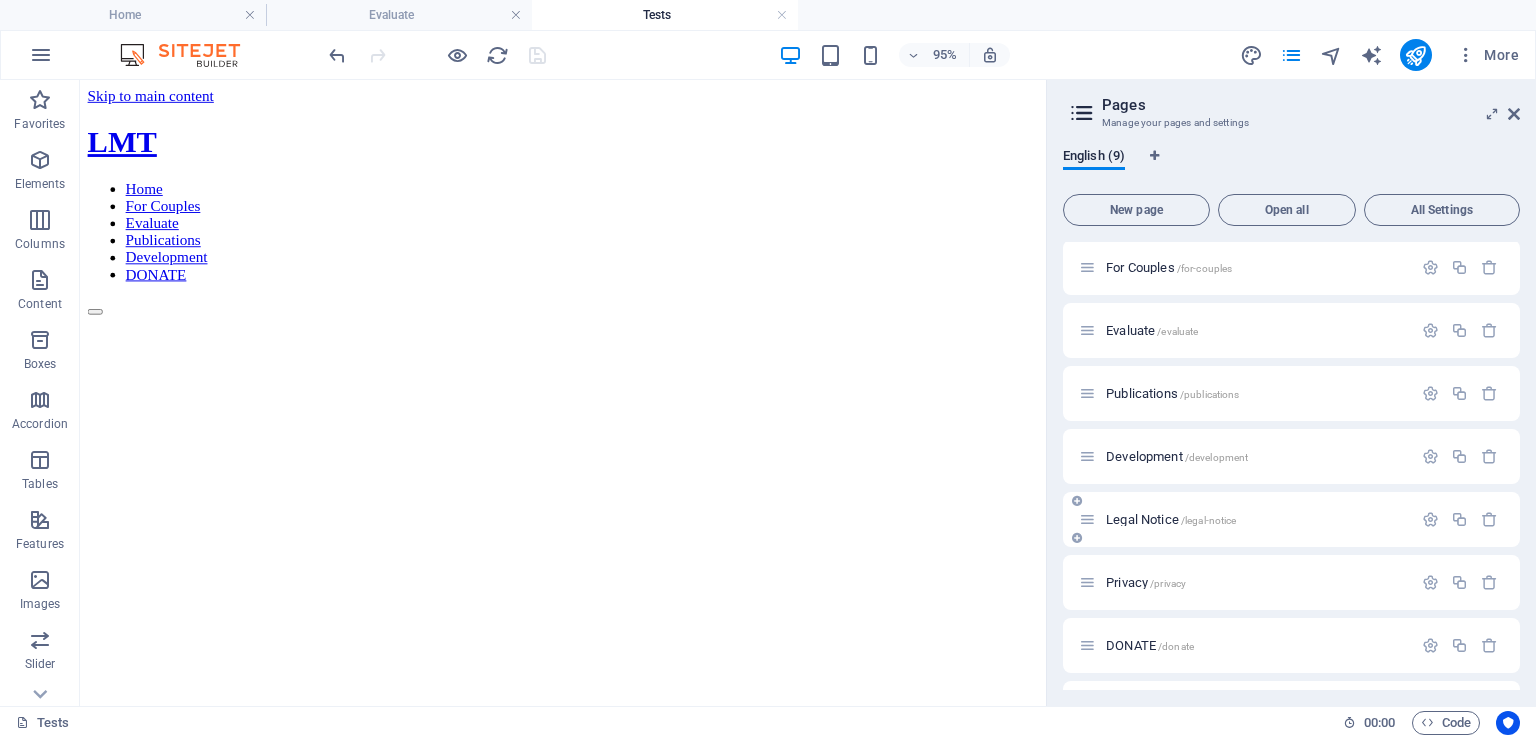 scroll, scrollTop: 119, scrollLeft: 0, axis: vertical 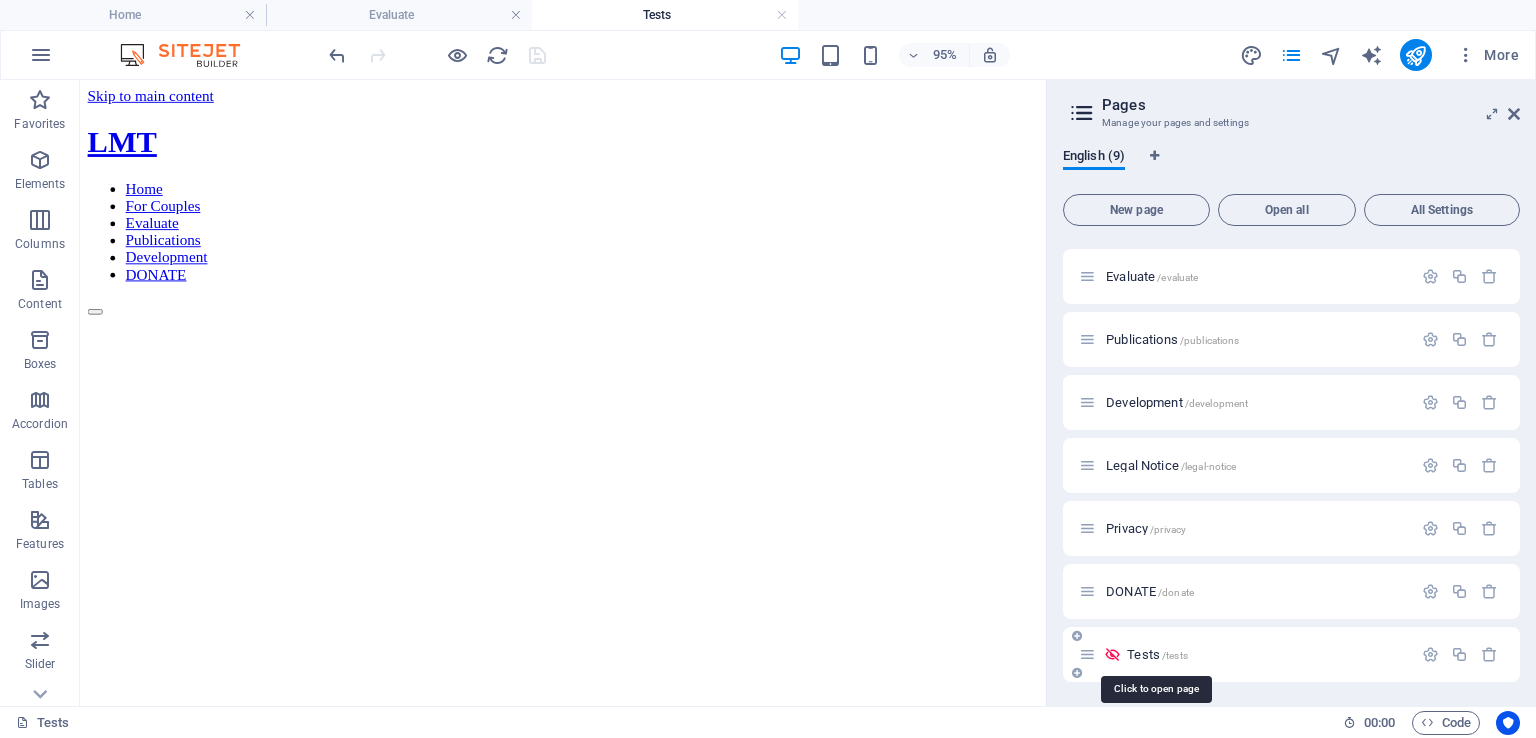 click on "Tests /tests" at bounding box center [1157, 654] 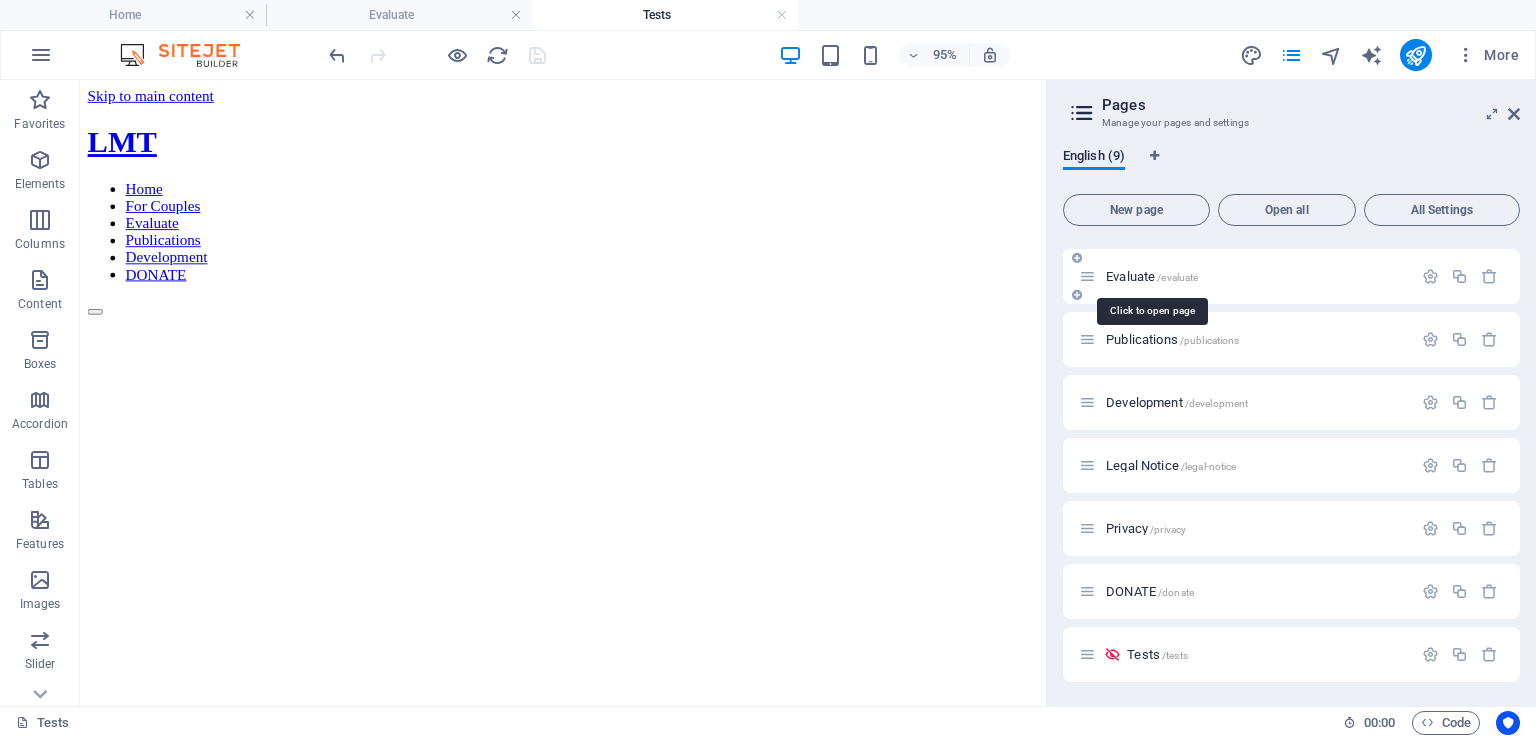 click on "Evaluate /evaluate" at bounding box center [1152, 276] 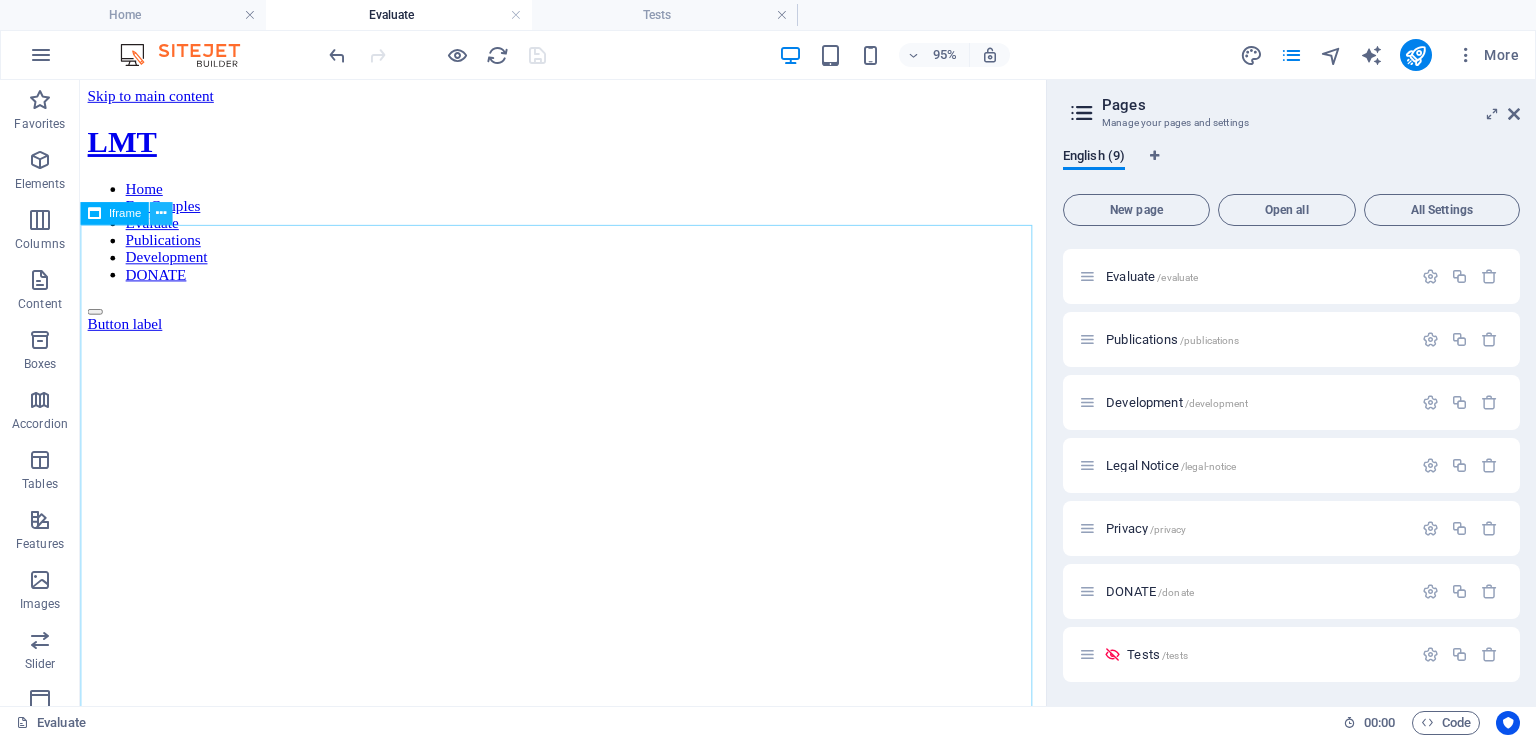 click at bounding box center (161, 213) 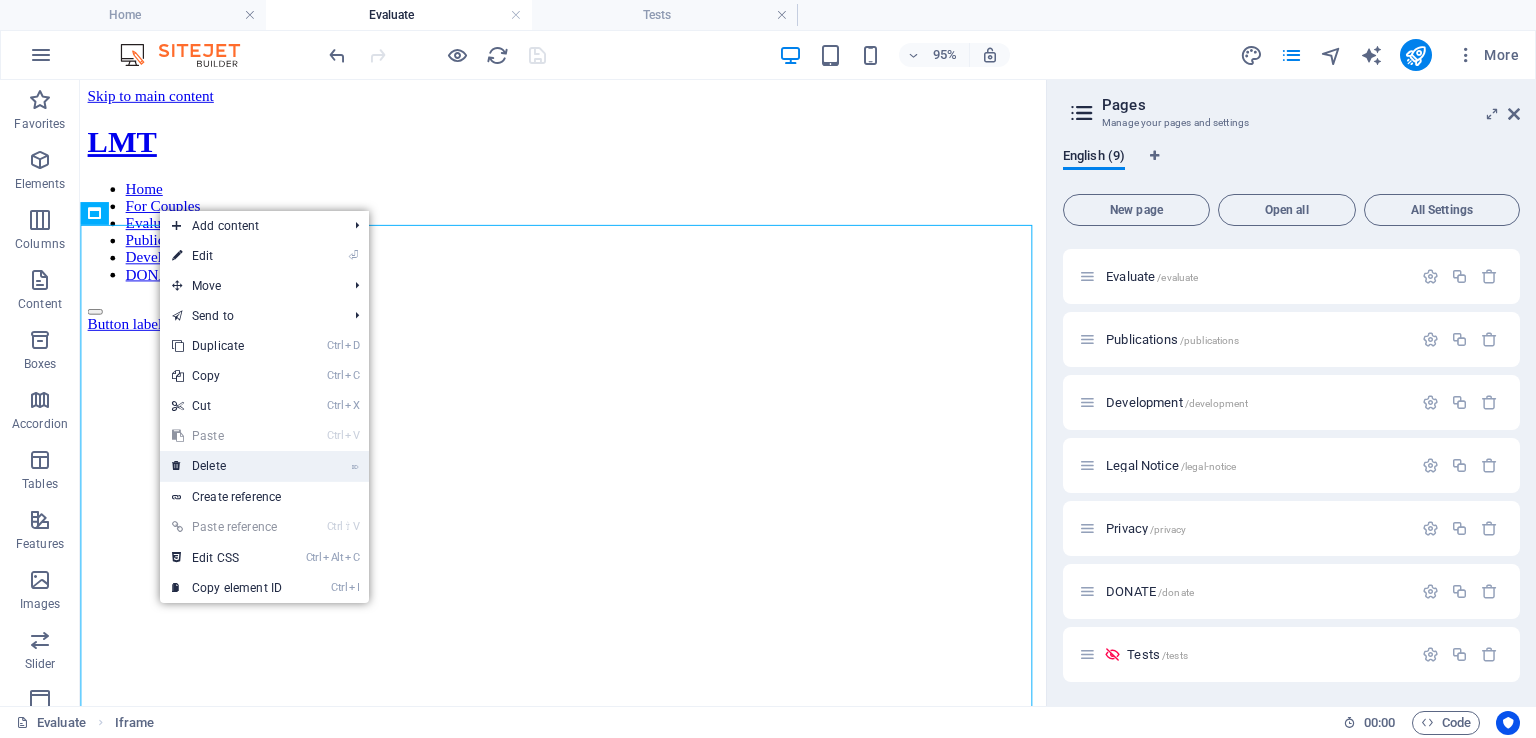 click on "⌦  Delete" at bounding box center (227, 466) 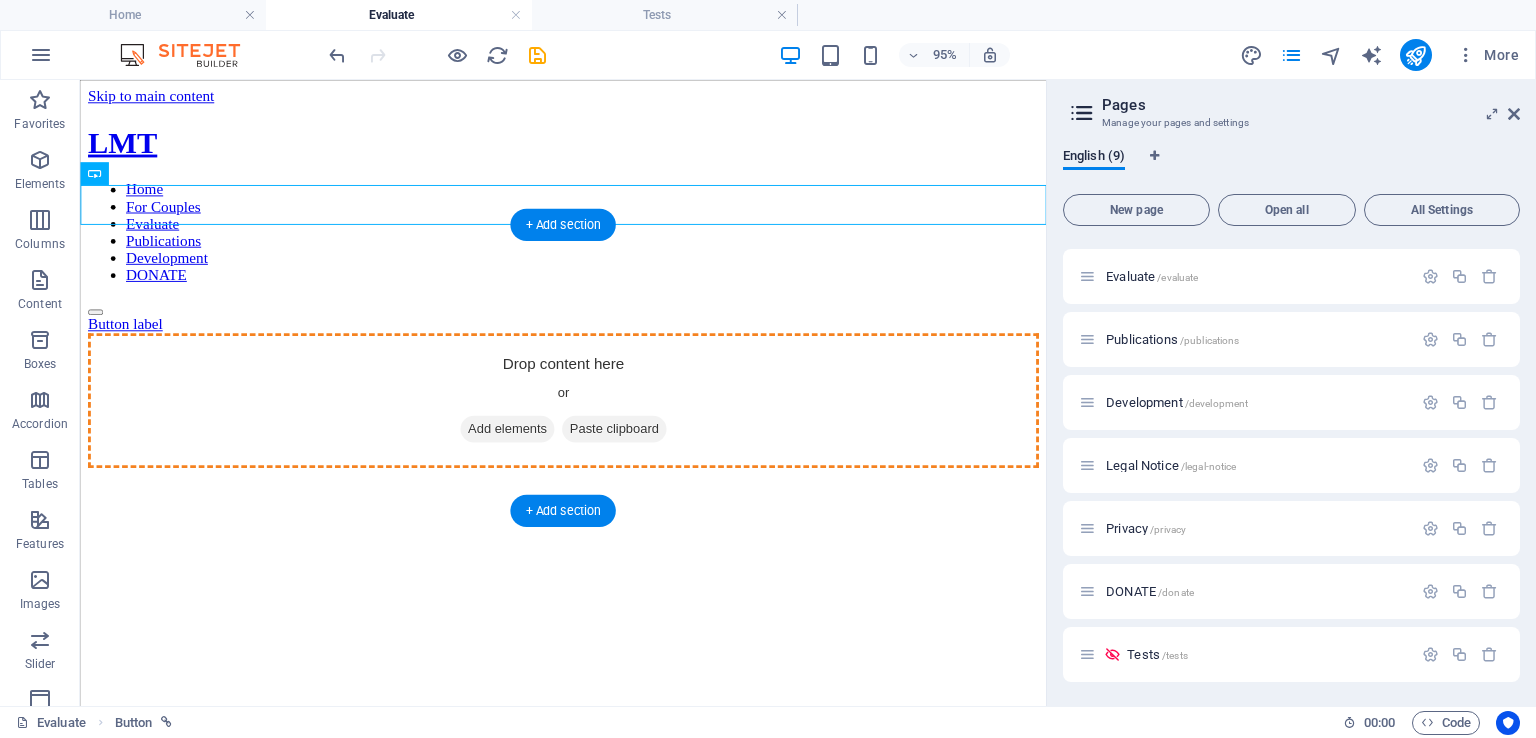 drag, startPoint x: 154, startPoint y: 205, endPoint x: 239, endPoint y: 380, distance: 194.55077 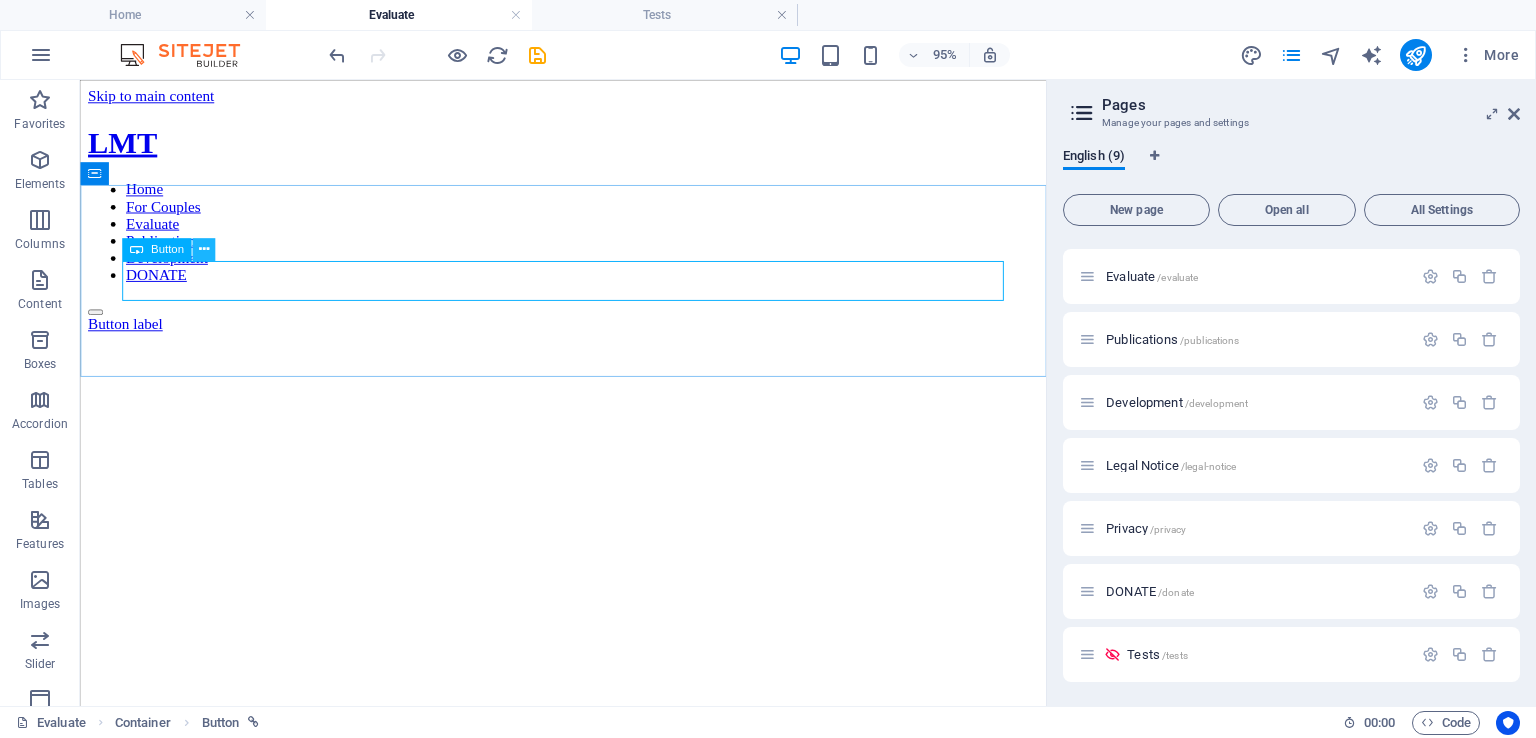 click at bounding box center [203, 250] 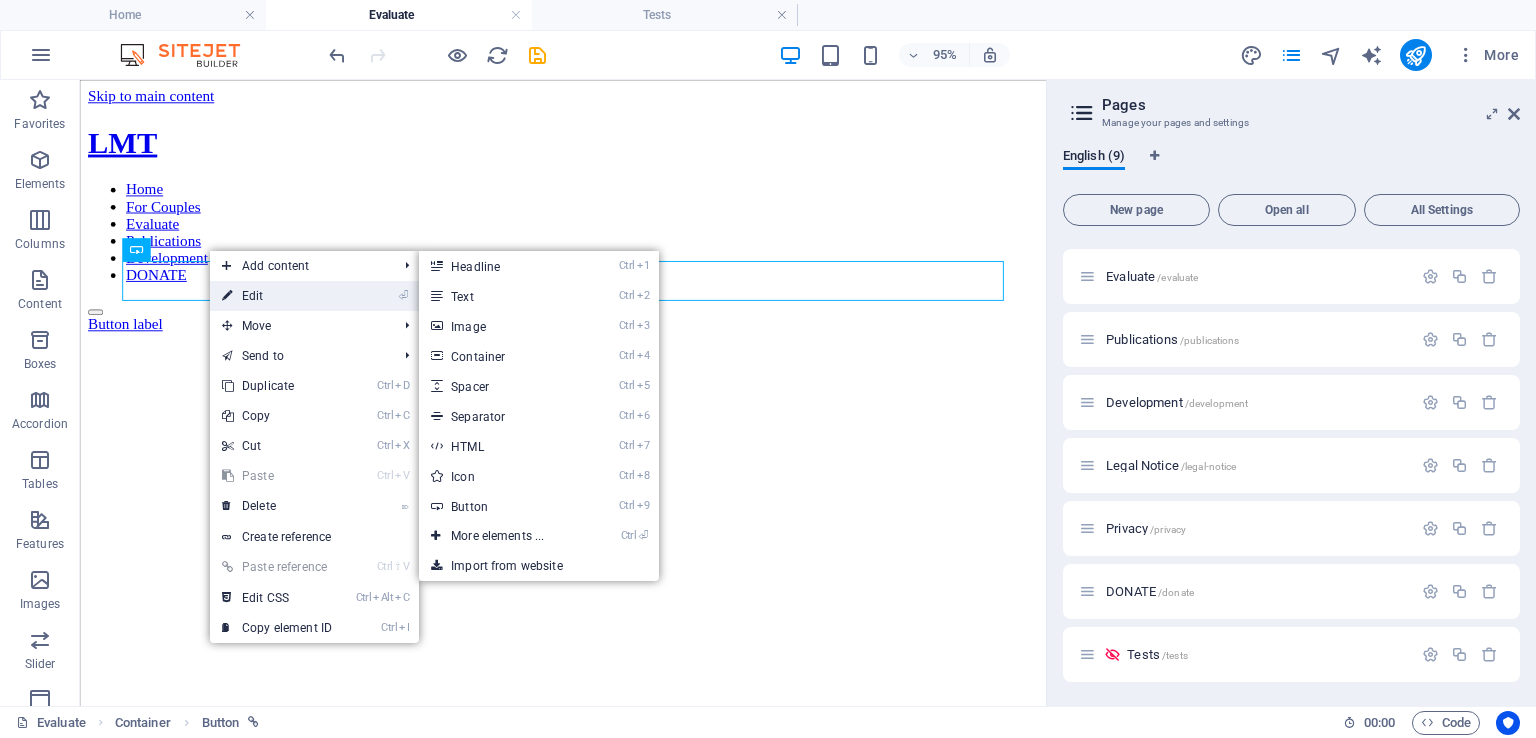 click on "⏎  Edit" at bounding box center [277, 296] 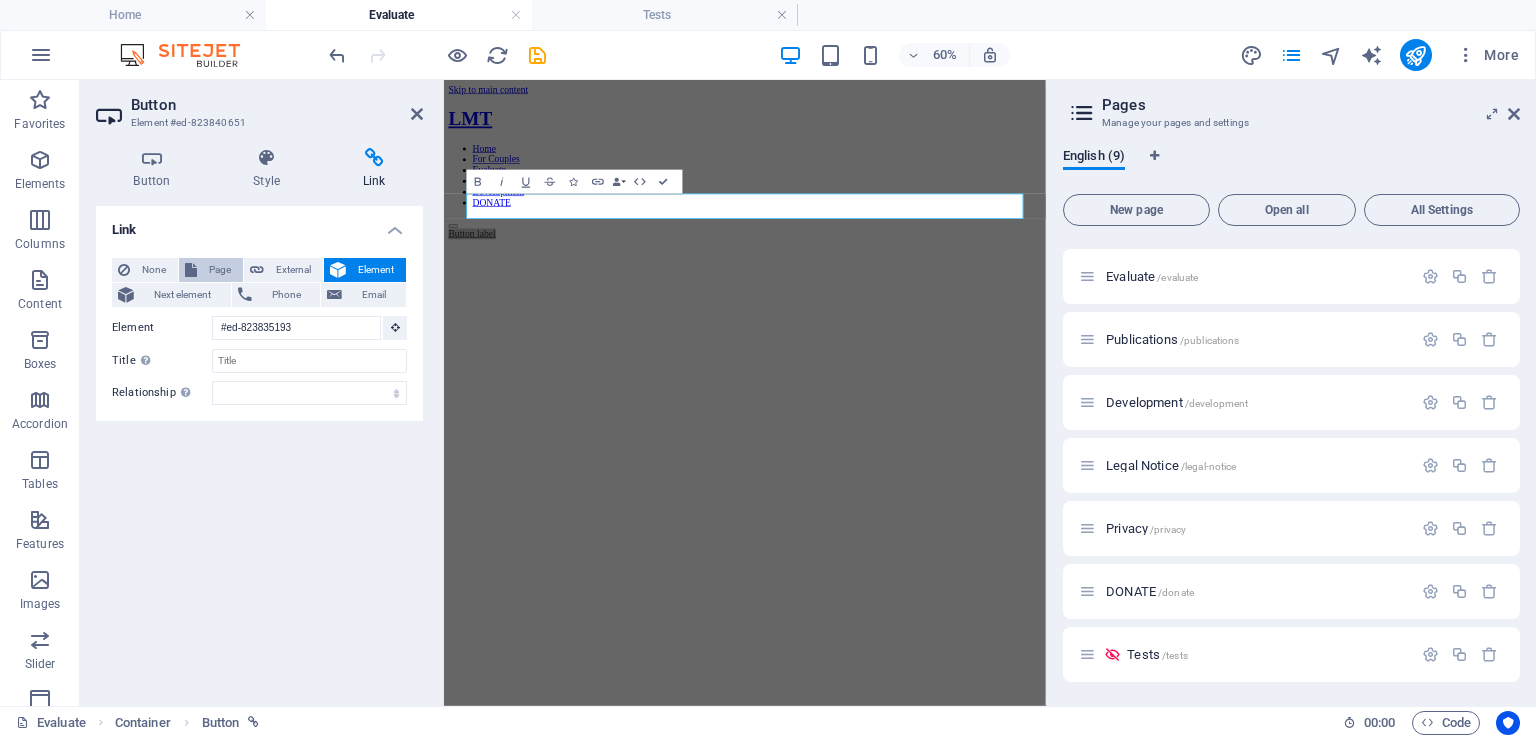click on "Page" at bounding box center (220, 270) 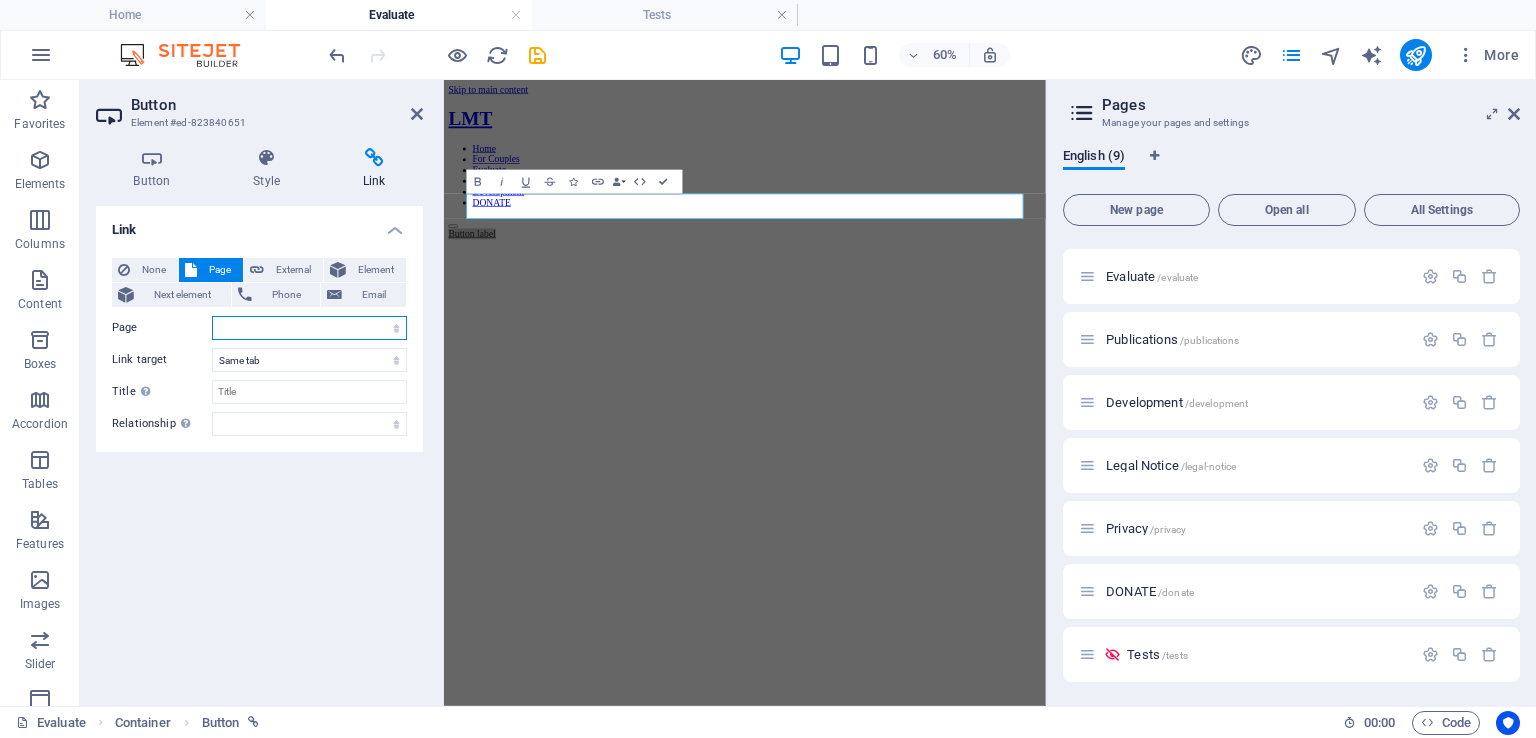 click on "Home For Couples Evaluate Publications Development Legal Notice Privacy DONATE Tests" at bounding box center [309, 328] 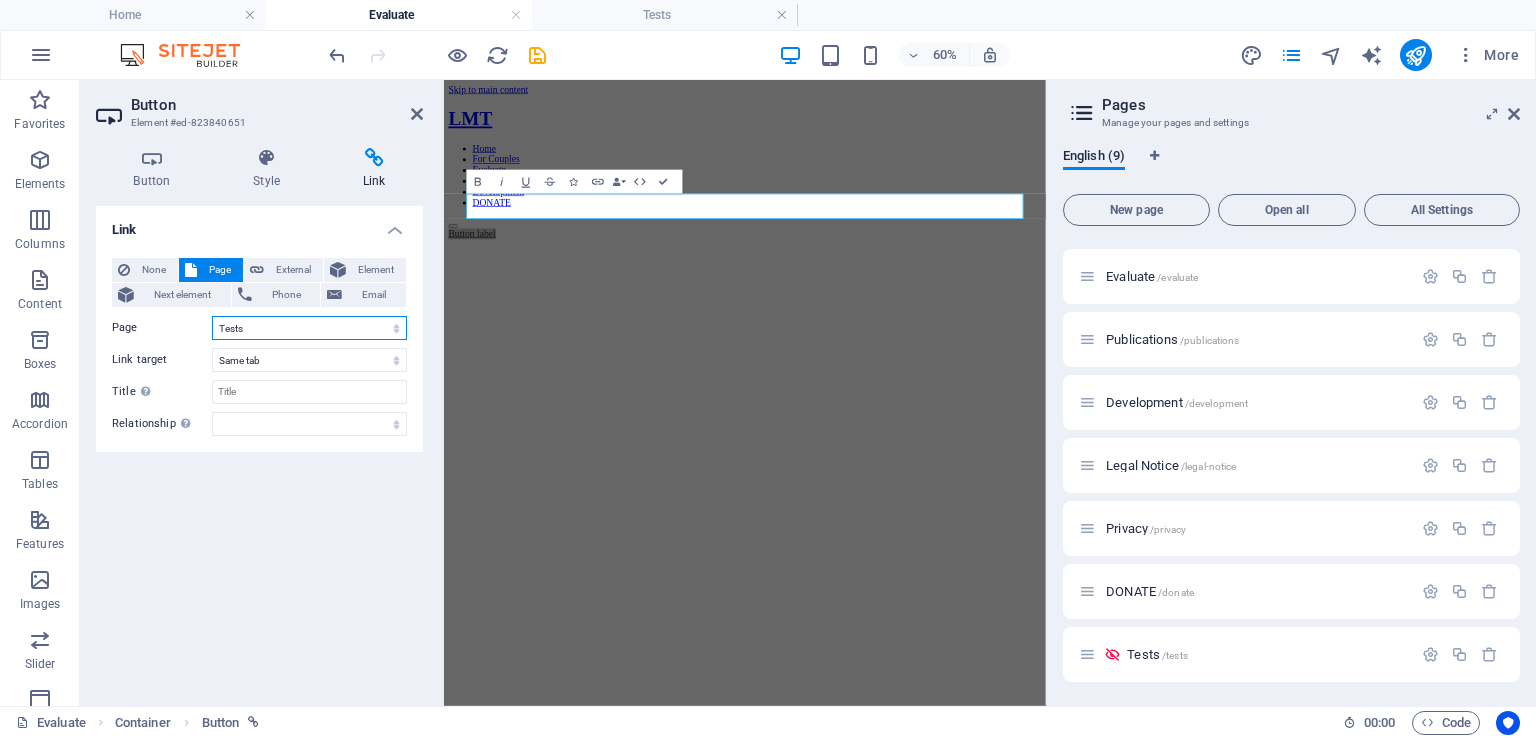 click on "Home For Couples Evaluate Publications Development Legal Notice Privacy DONATE Tests" at bounding box center (309, 328) 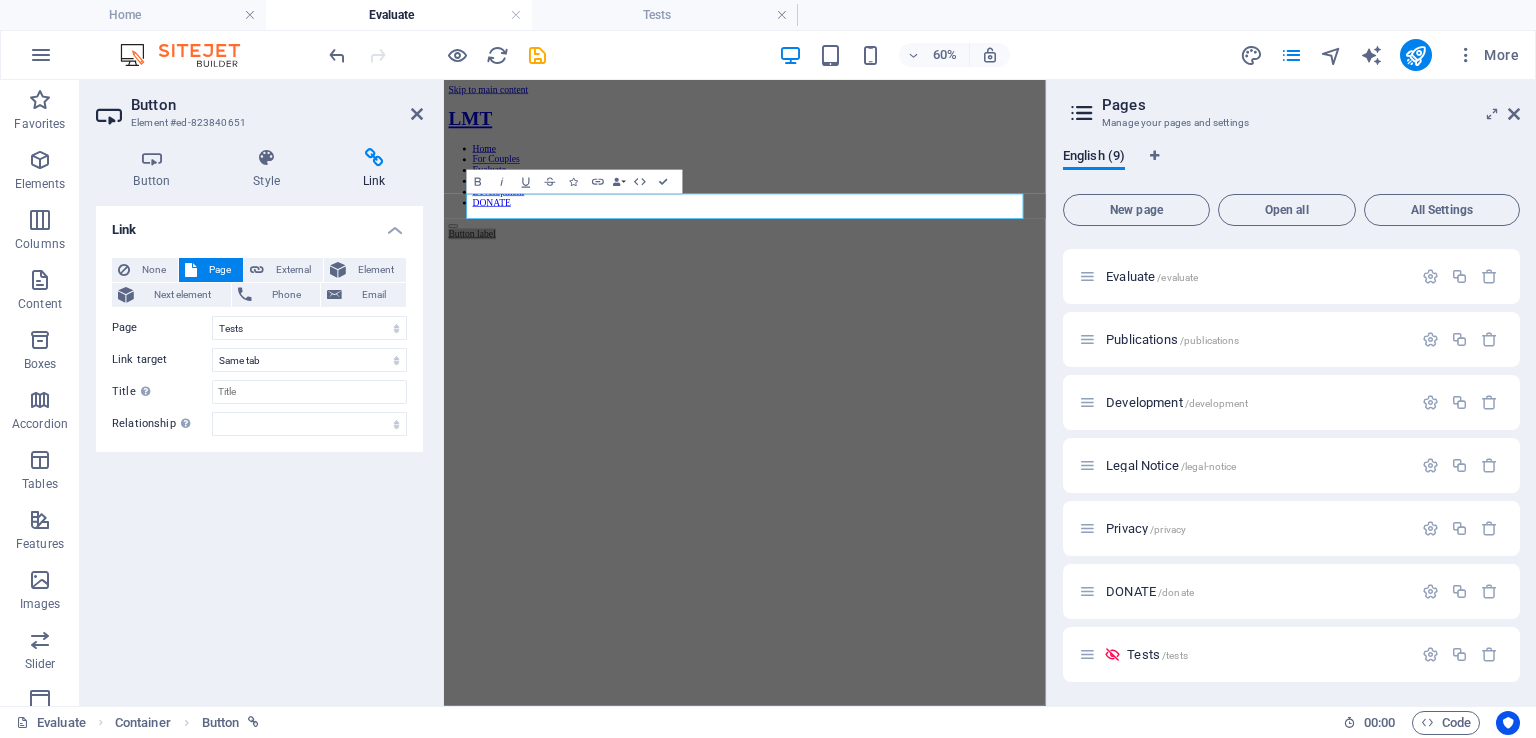 click on "Link None Page External Element Next element Phone Email Page Home For Couples Evaluate Publications Development Legal Notice Privacy DONATE Tests Element #ed-823835193
URL Phone Email Link target New tab Same tab Overlay Title Additional link description, should not be the same as the link text. The title is most often shown as a tooltip text when the mouse moves over the element. Leave empty if uncertain. Relationship Sets the  relationship of this link to the link target . For example, the value "nofollow" instructs search engines not to follow the link. Can be left empty. alternate author bookmark external help license next nofollow noreferrer noopener prev search tag" at bounding box center (259, 448) 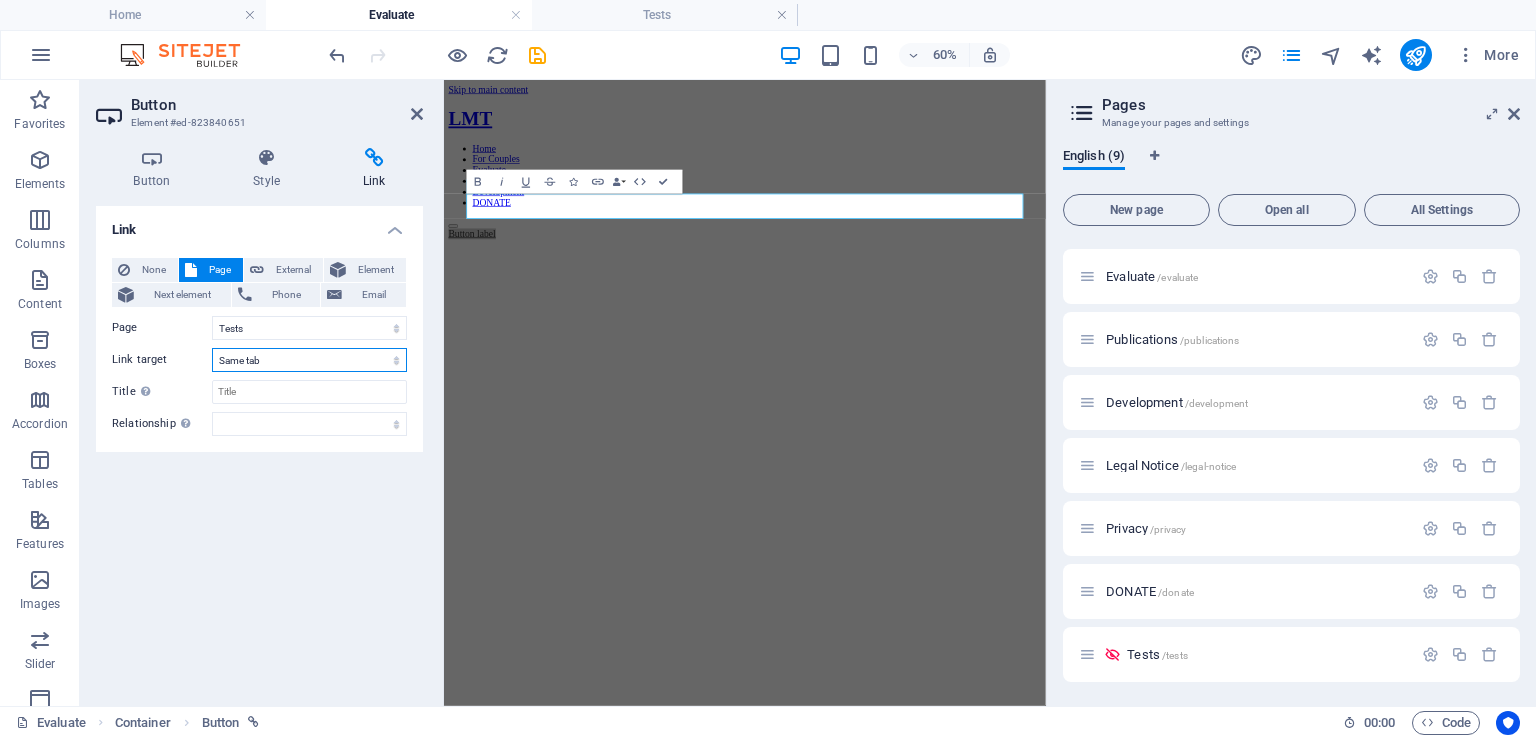 click on "New tab Same tab Overlay" at bounding box center [309, 360] 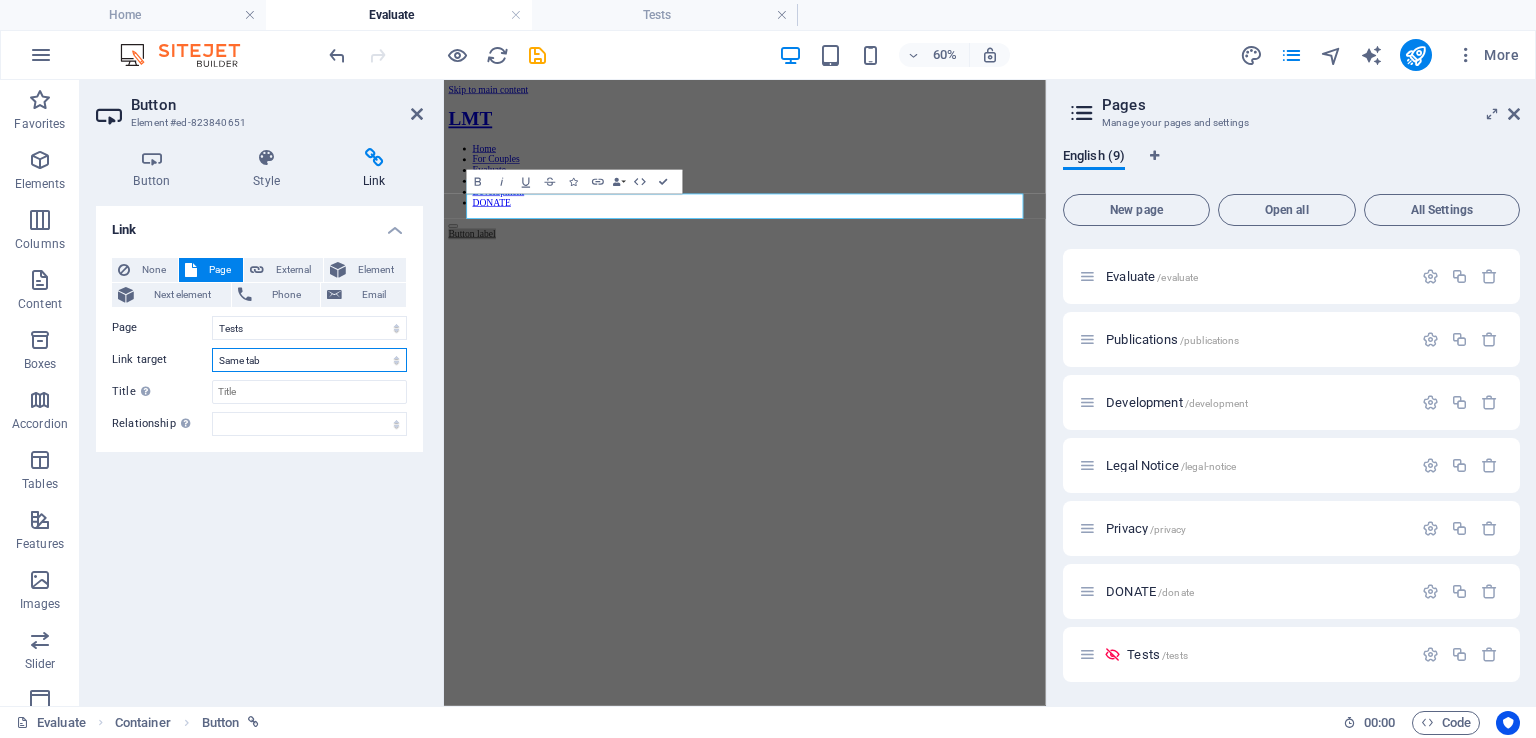 click on "New tab Same tab Overlay" at bounding box center [309, 360] 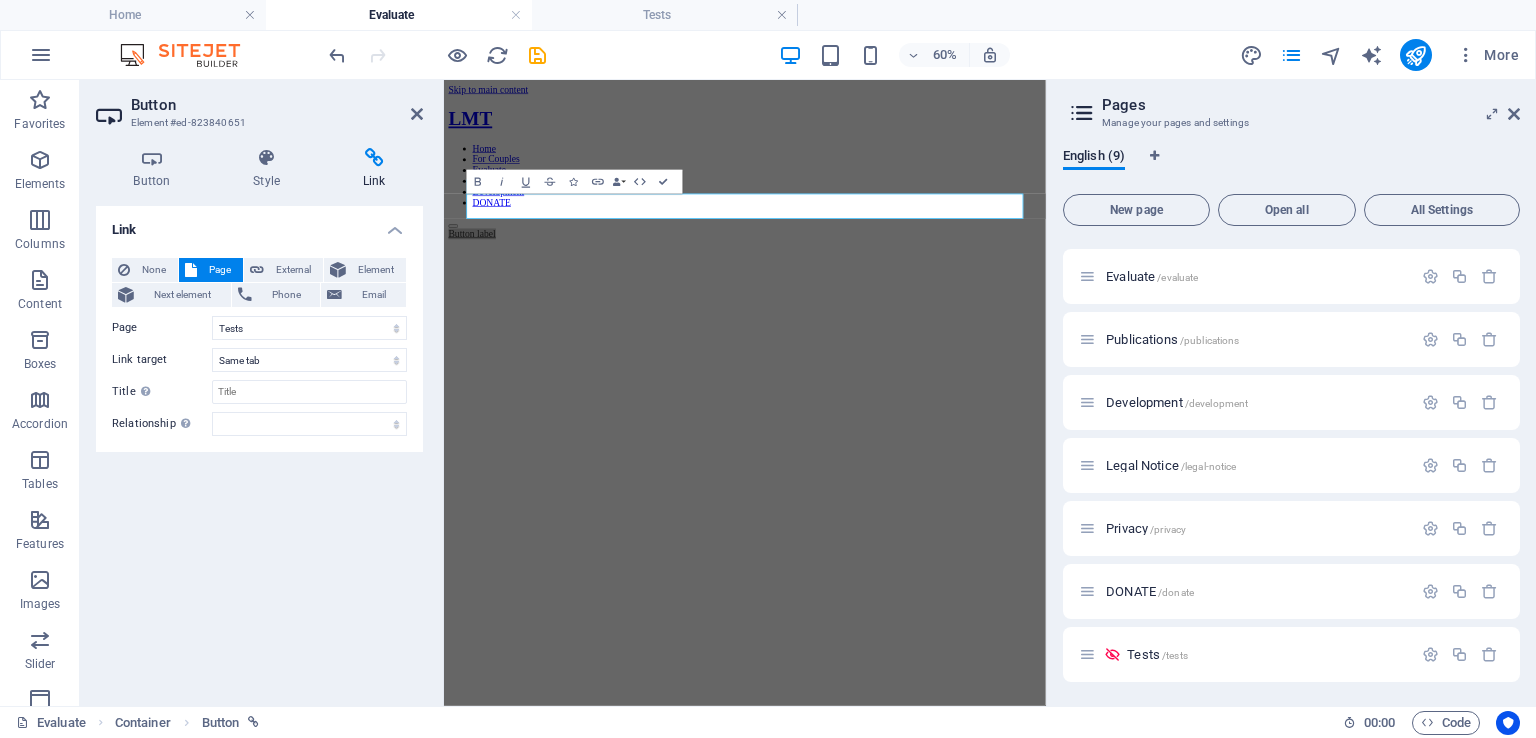 click on "Link None Page External Element Next element Phone Email Page Home For Couples Evaluate Publications Development Legal Notice Privacy DONATE Tests Element #ed-823835193
URL Phone Email Link target New tab Same tab Overlay Title Additional link description, should not be the same as the link text. The title is most often shown as a tooltip text when the mouse moves over the element. Leave empty if uncertain. Relationship Sets the  relationship of this link to the link target . For example, the value "nofollow" instructs search engines not to follow the link. Can be left empty. alternate author bookmark external help license next nofollow noreferrer noopener prev search tag" at bounding box center [259, 448] 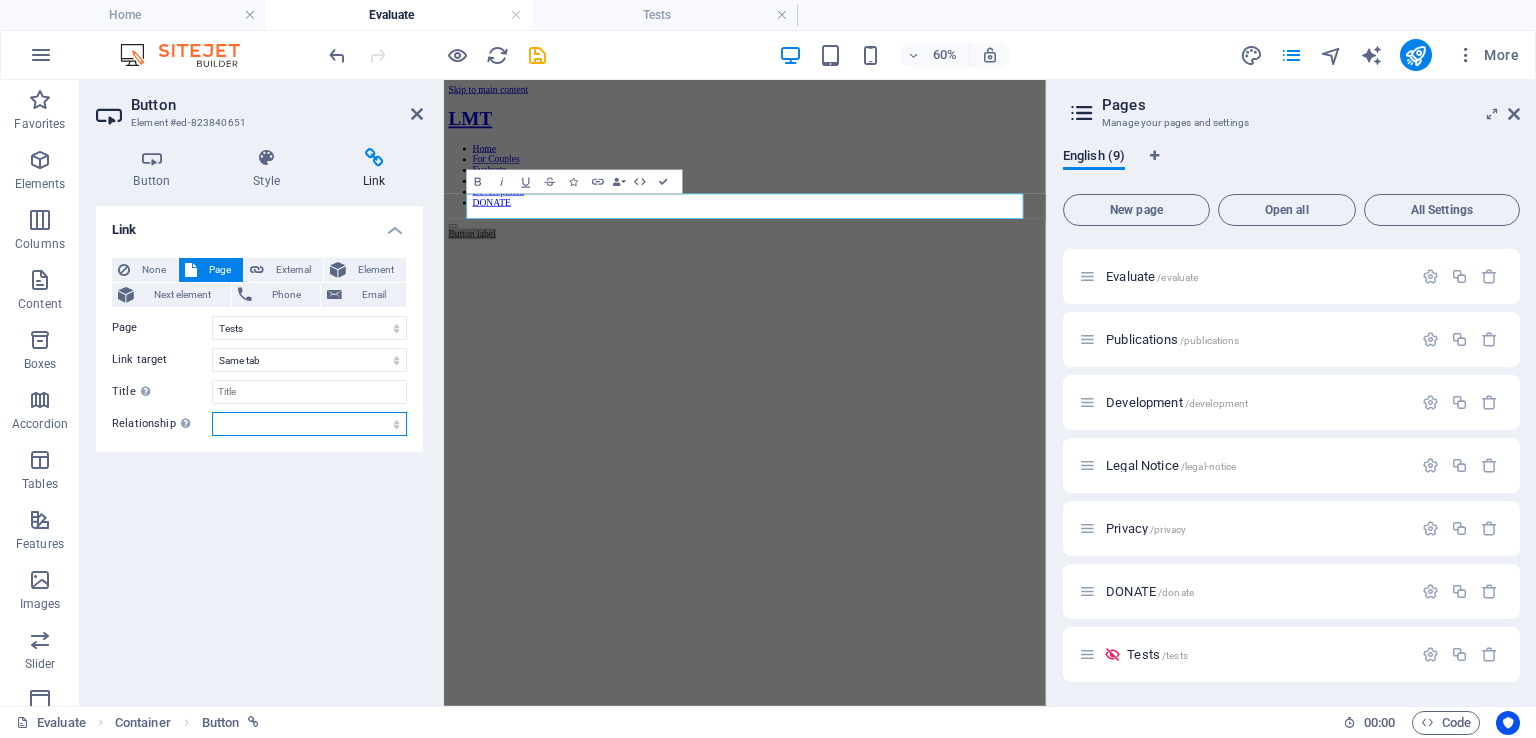 click on "alternate author bookmark external help license next nofollow noreferrer noopener prev search tag" at bounding box center [309, 424] 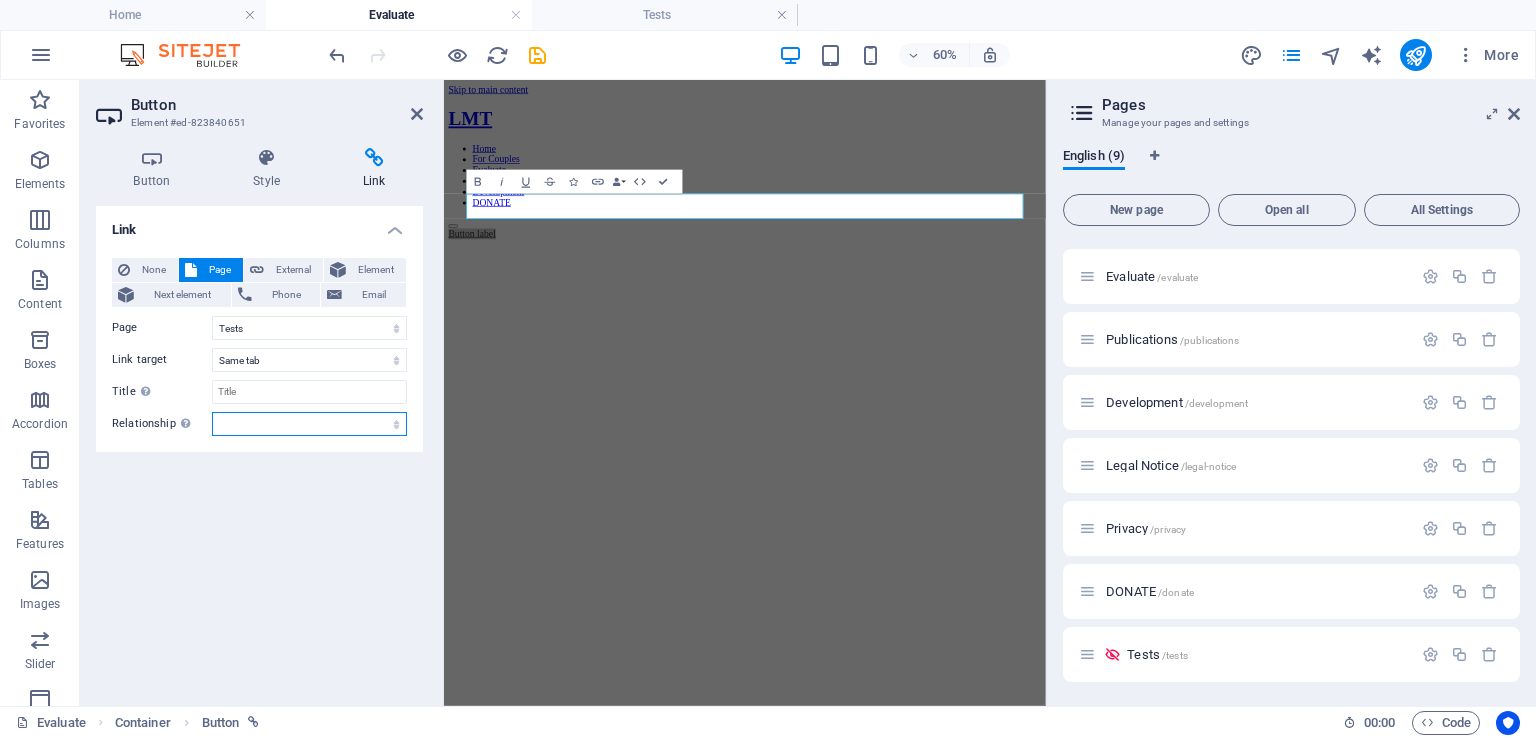 click on "alternate author bookmark external help license next nofollow noreferrer noopener prev search tag" at bounding box center [309, 424] 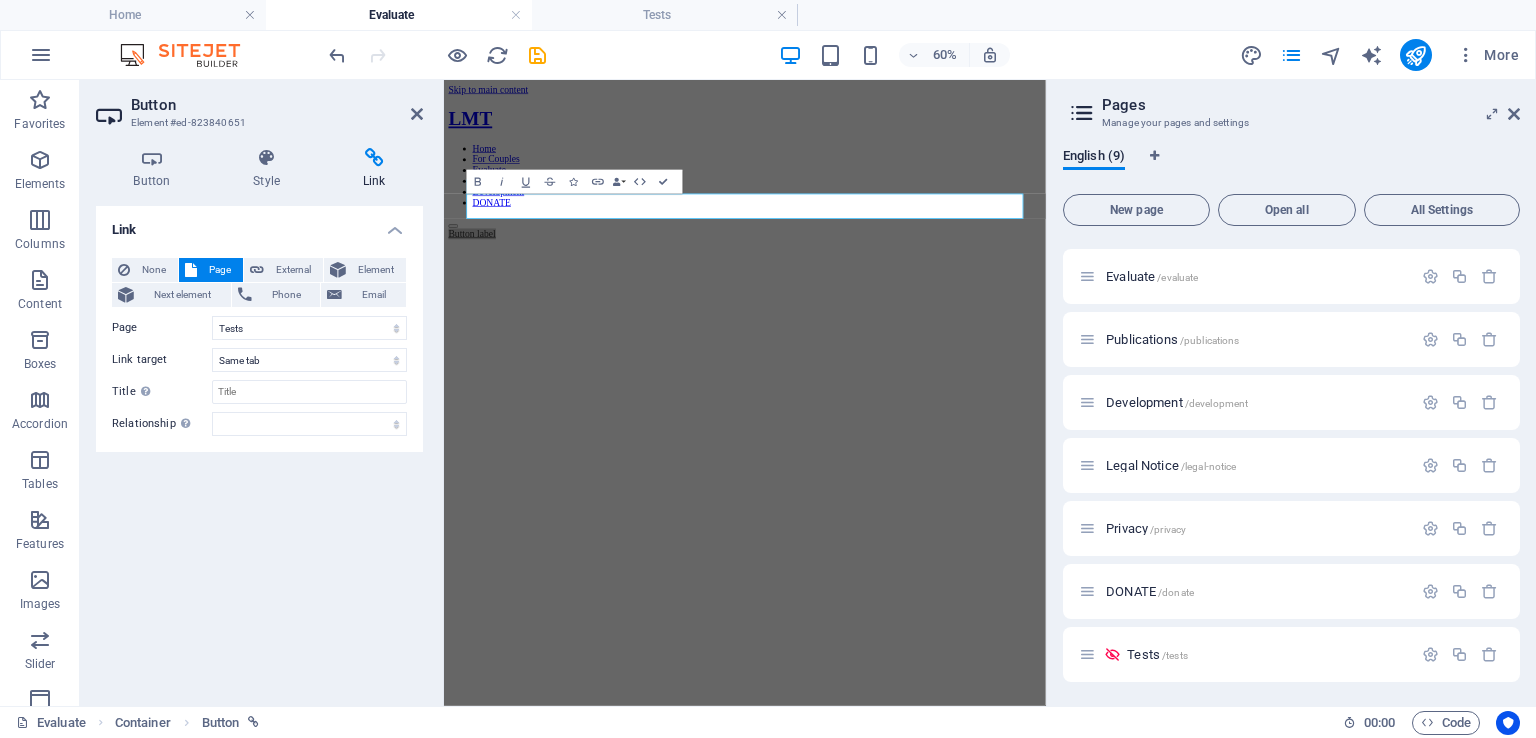 click on "Link None Page External Element Next element Phone Email Page Home For Couples Evaluate Publications Development Legal Notice Privacy DONATE Tests Element #ed-823835193
URL Phone Email Link target New tab Same tab Overlay Title Additional link description, should not be the same as the link text. The title is most often shown as a tooltip text when the mouse moves over the element. Leave empty if uncertain. Relationship Sets the  relationship of this link to the link target . For example, the value "nofollow" instructs search engines not to follow the link. Can be left empty. alternate author bookmark external help license next nofollow noreferrer noopener prev search tag" at bounding box center [259, 448] 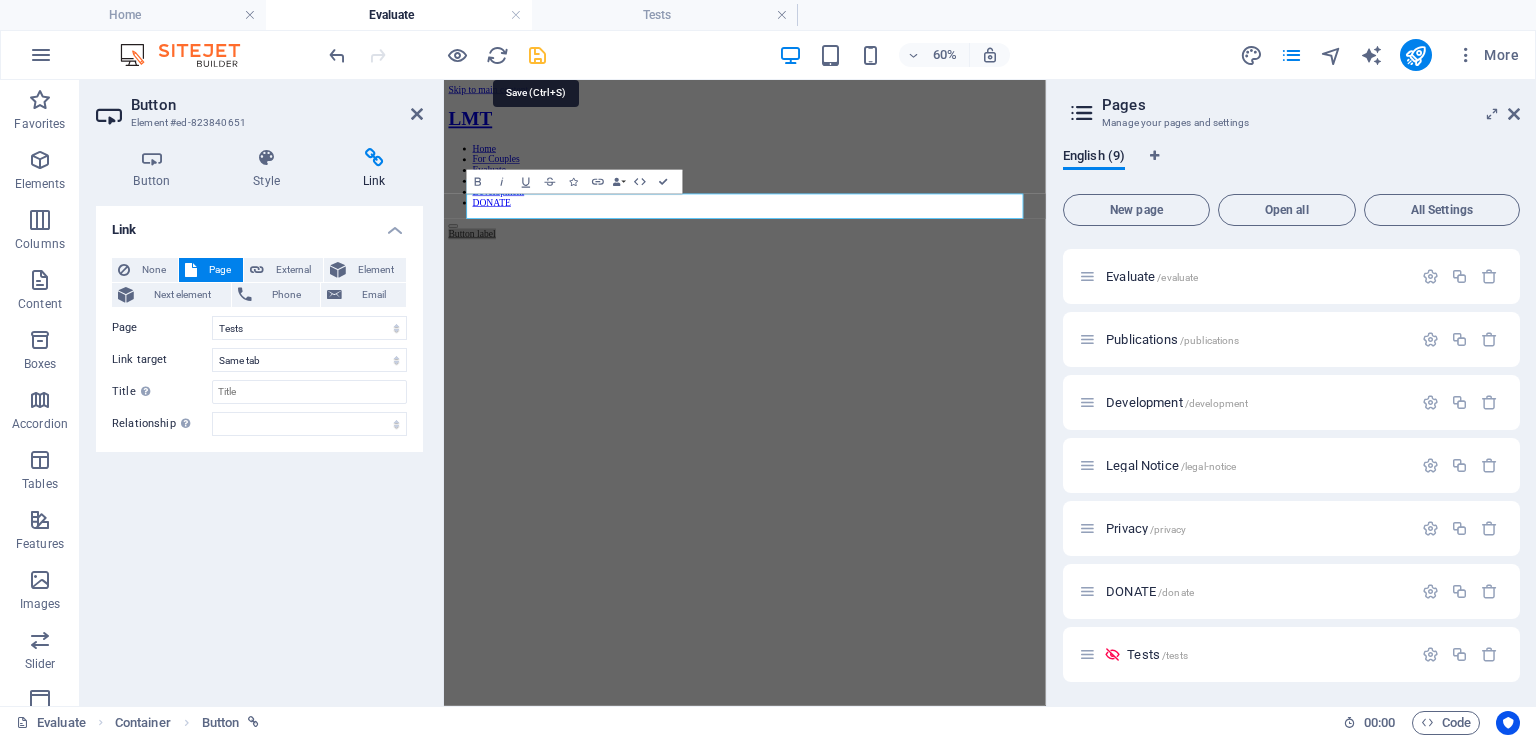 click at bounding box center [537, 55] 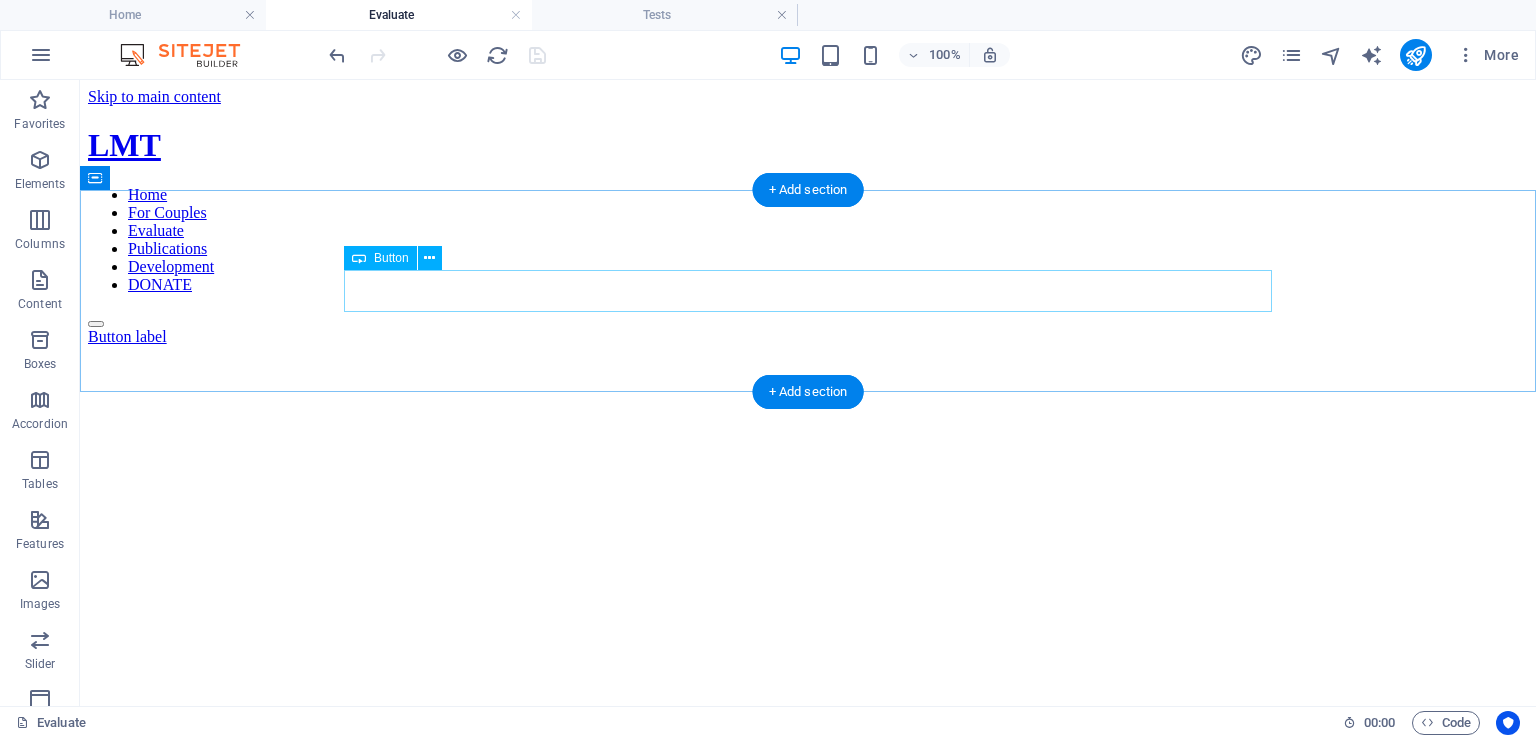 click on "Button label" at bounding box center [808, 337] 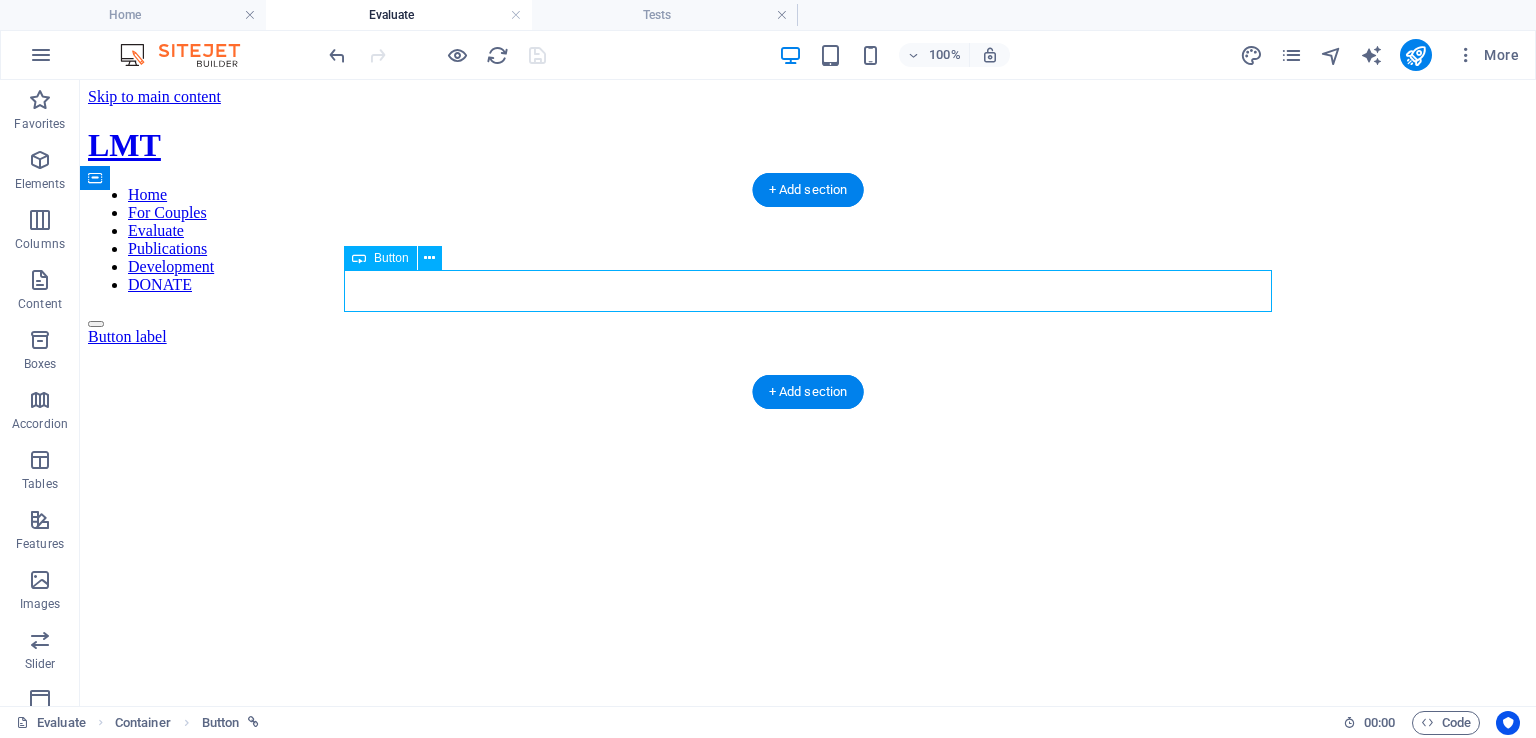 click on "Button label" at bounding box center (808, 337) 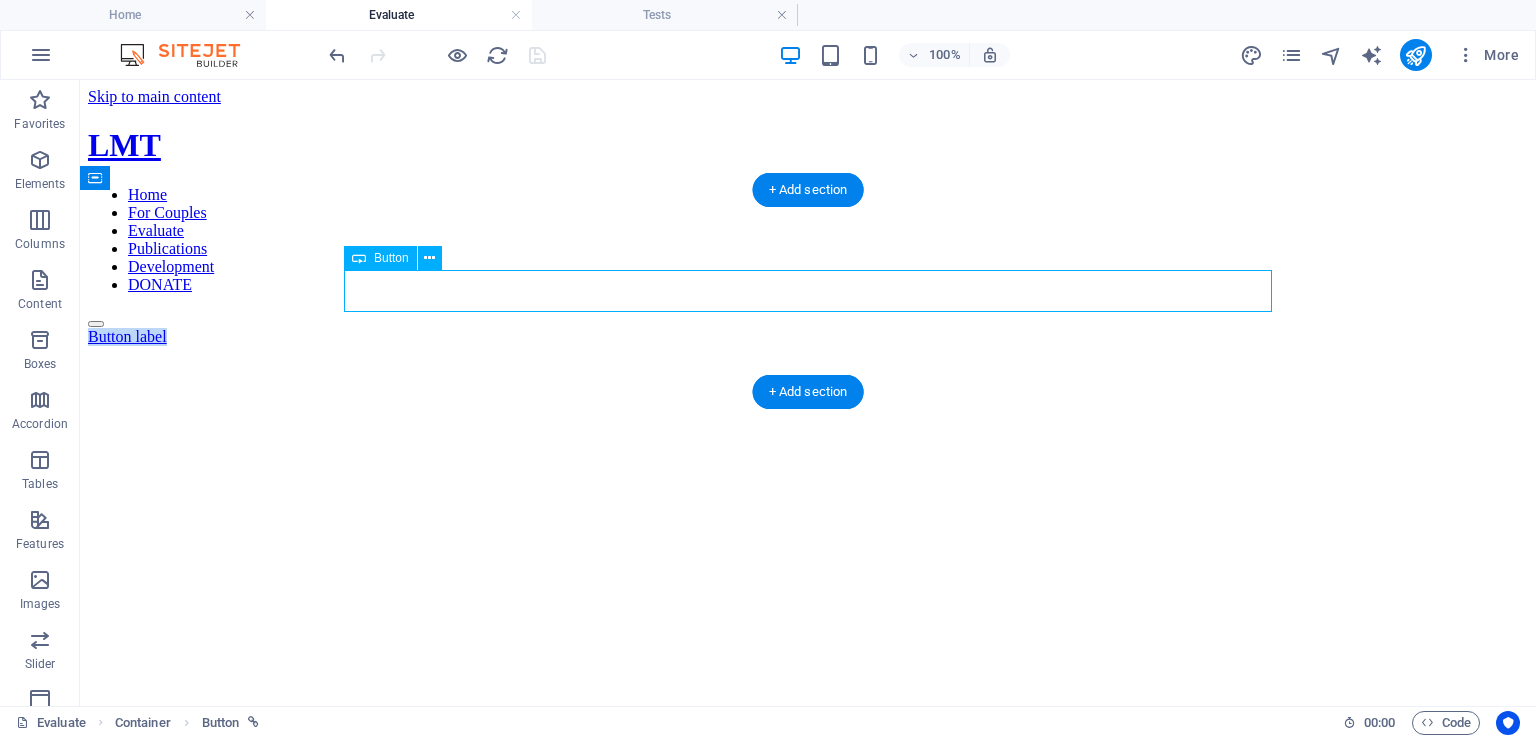 select on "8" 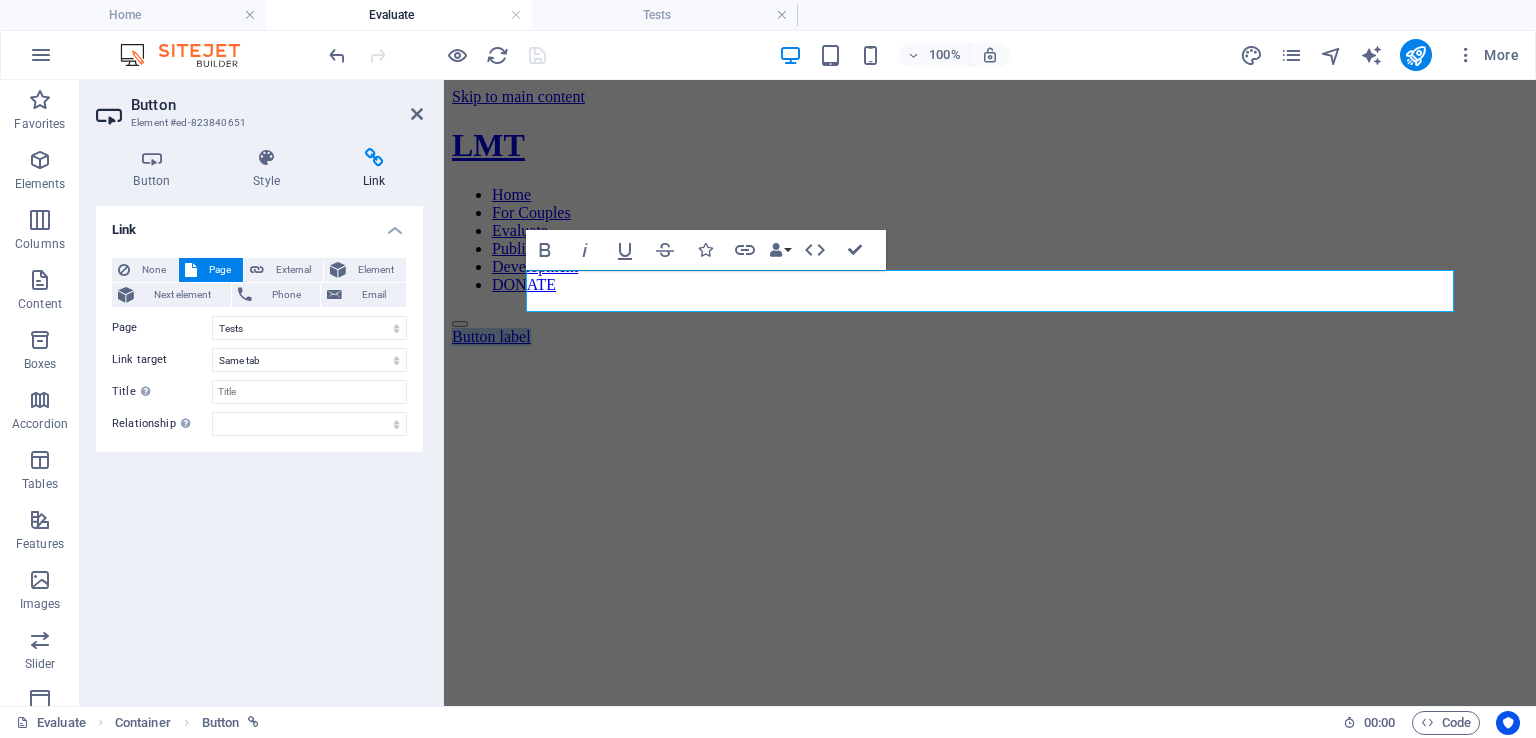 type 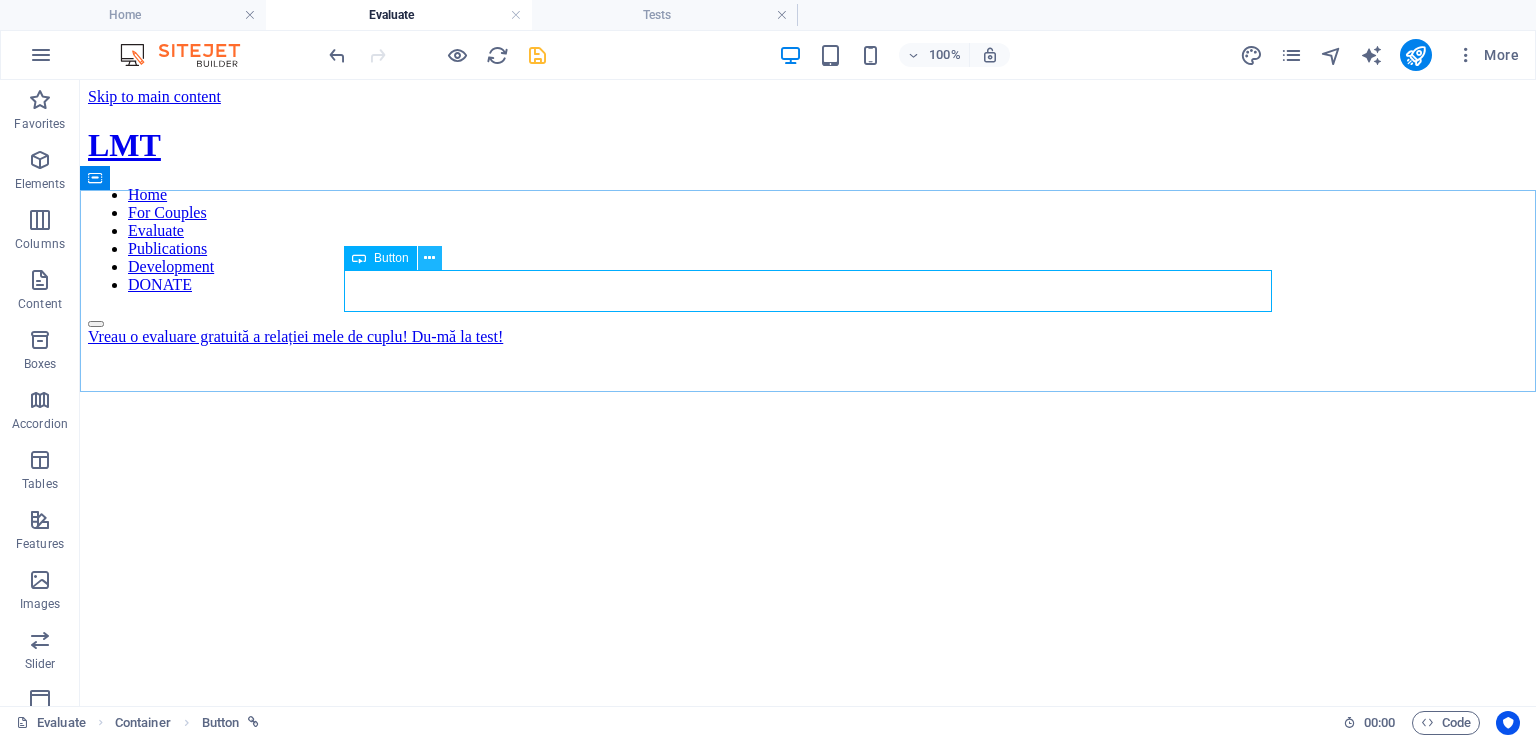 click at bounding box center [429, 258] 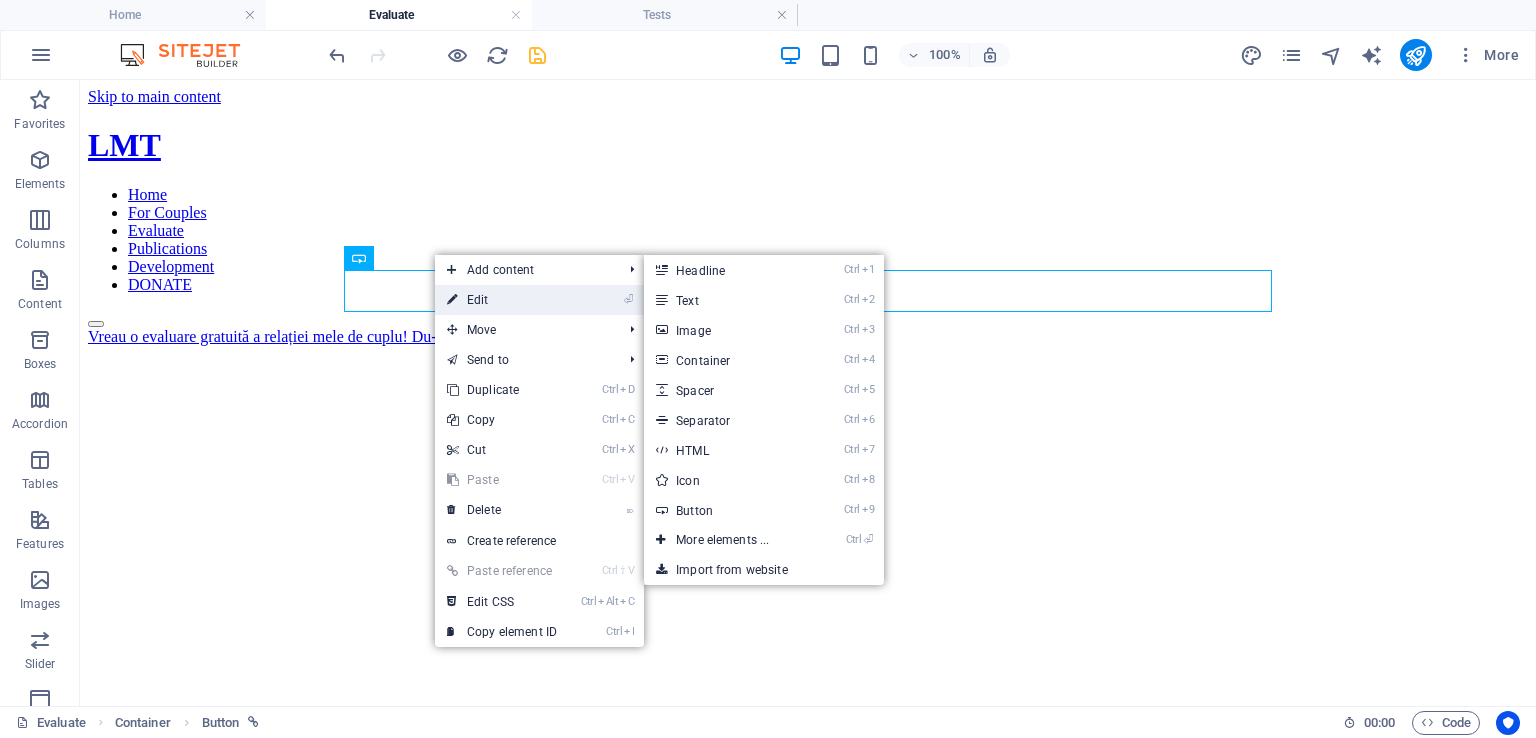 click on "⏎  Edit" at bounding box center [502, 300] 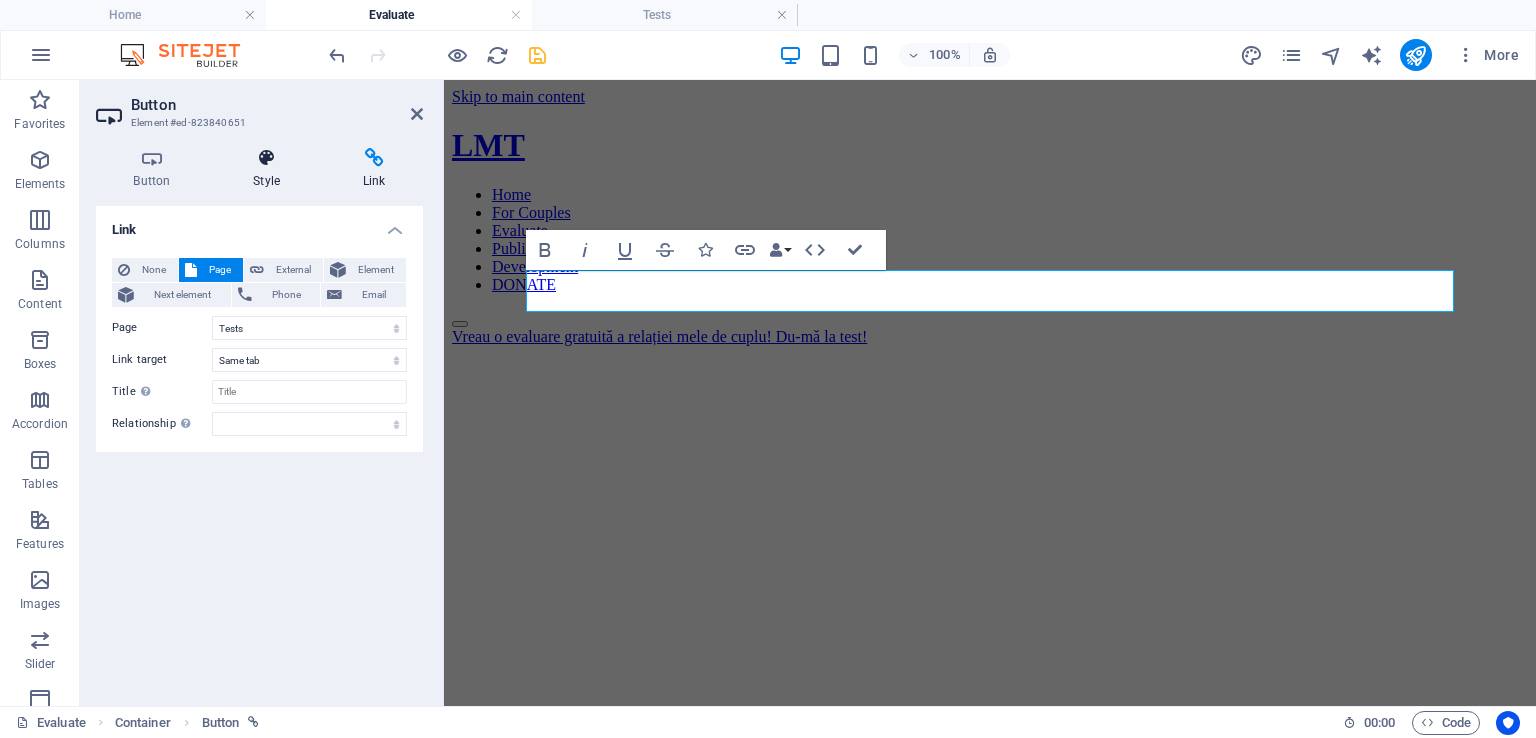click on "Style" at bounding box center [271, 169] 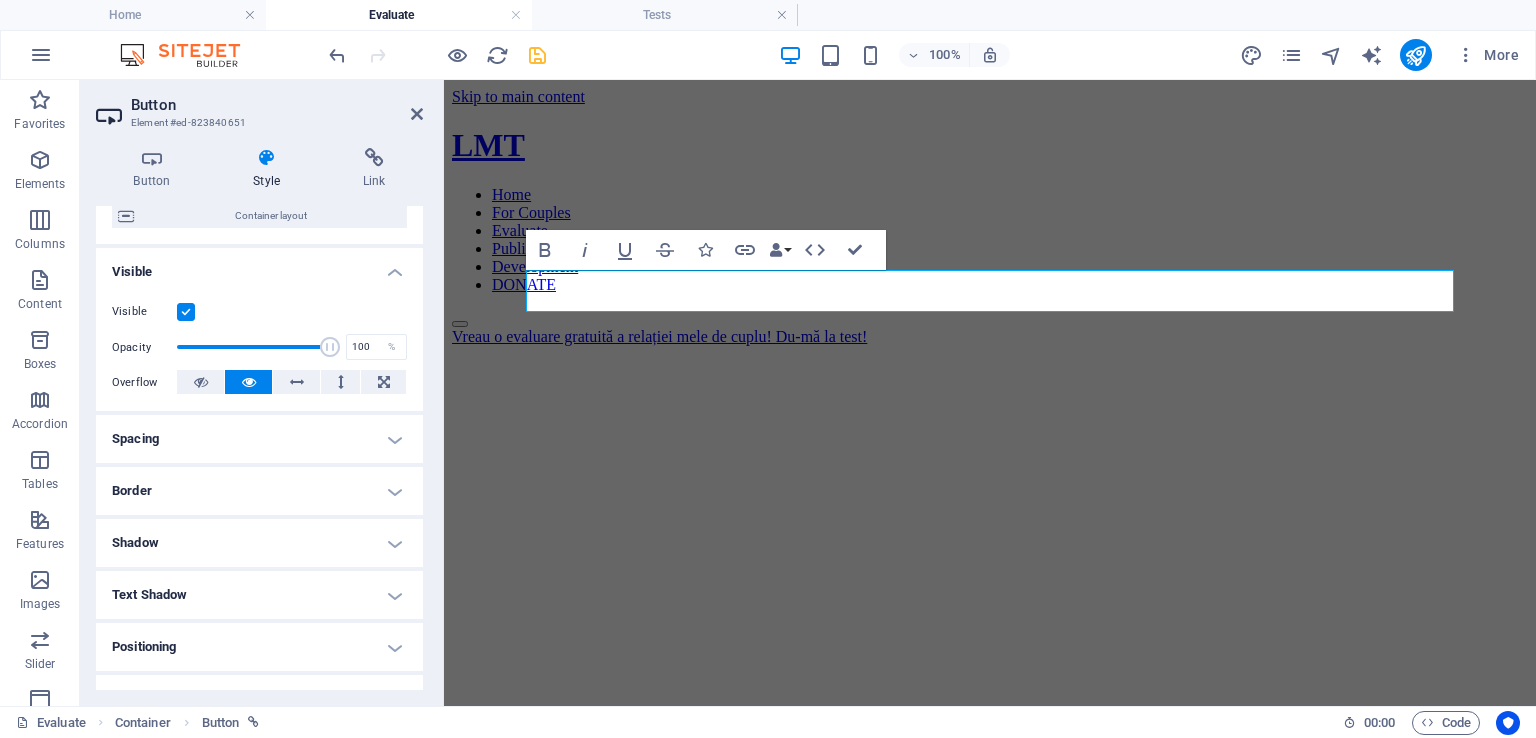 scroll, scrollTop: 300, scrollLeft: 0, axis: vertical 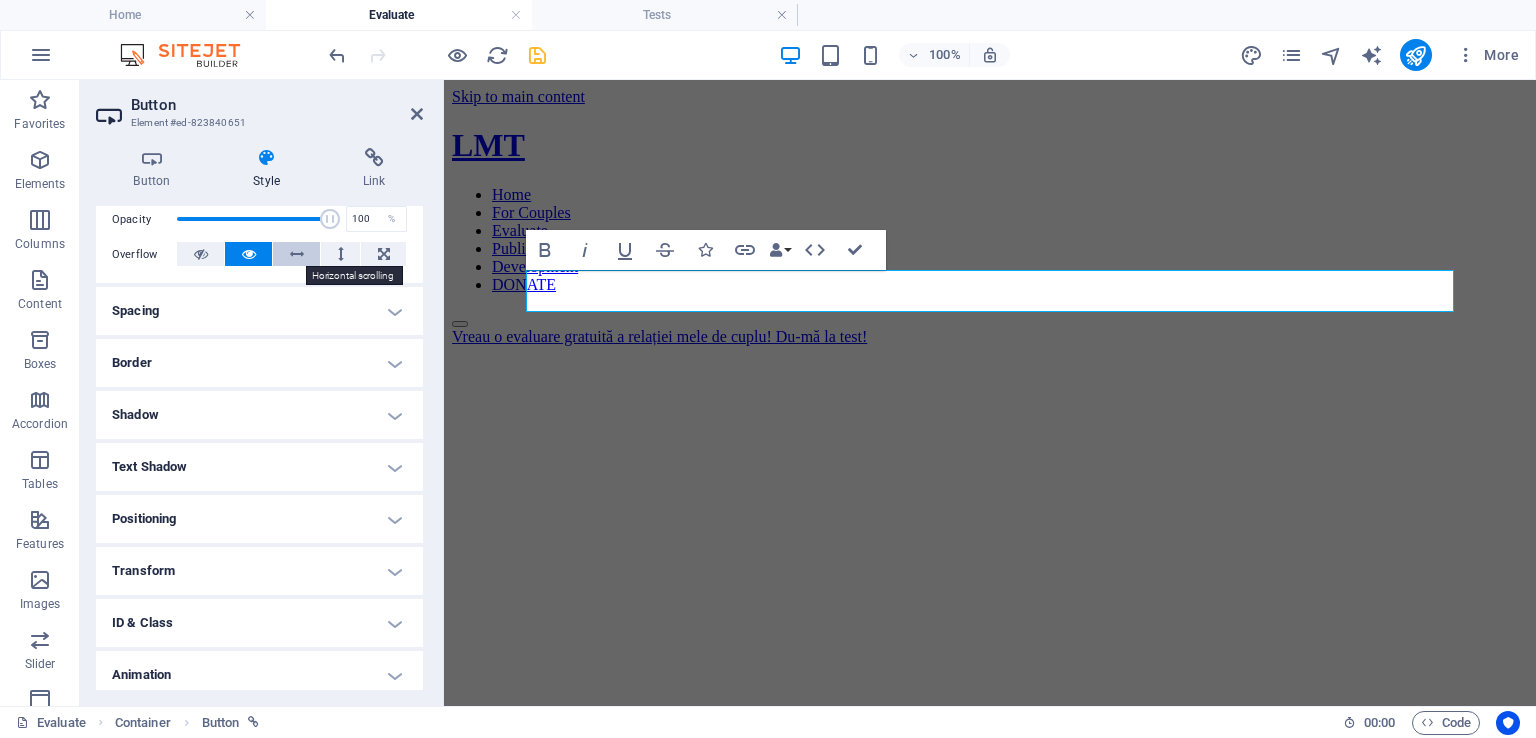 click at bounding box center (297, 254) 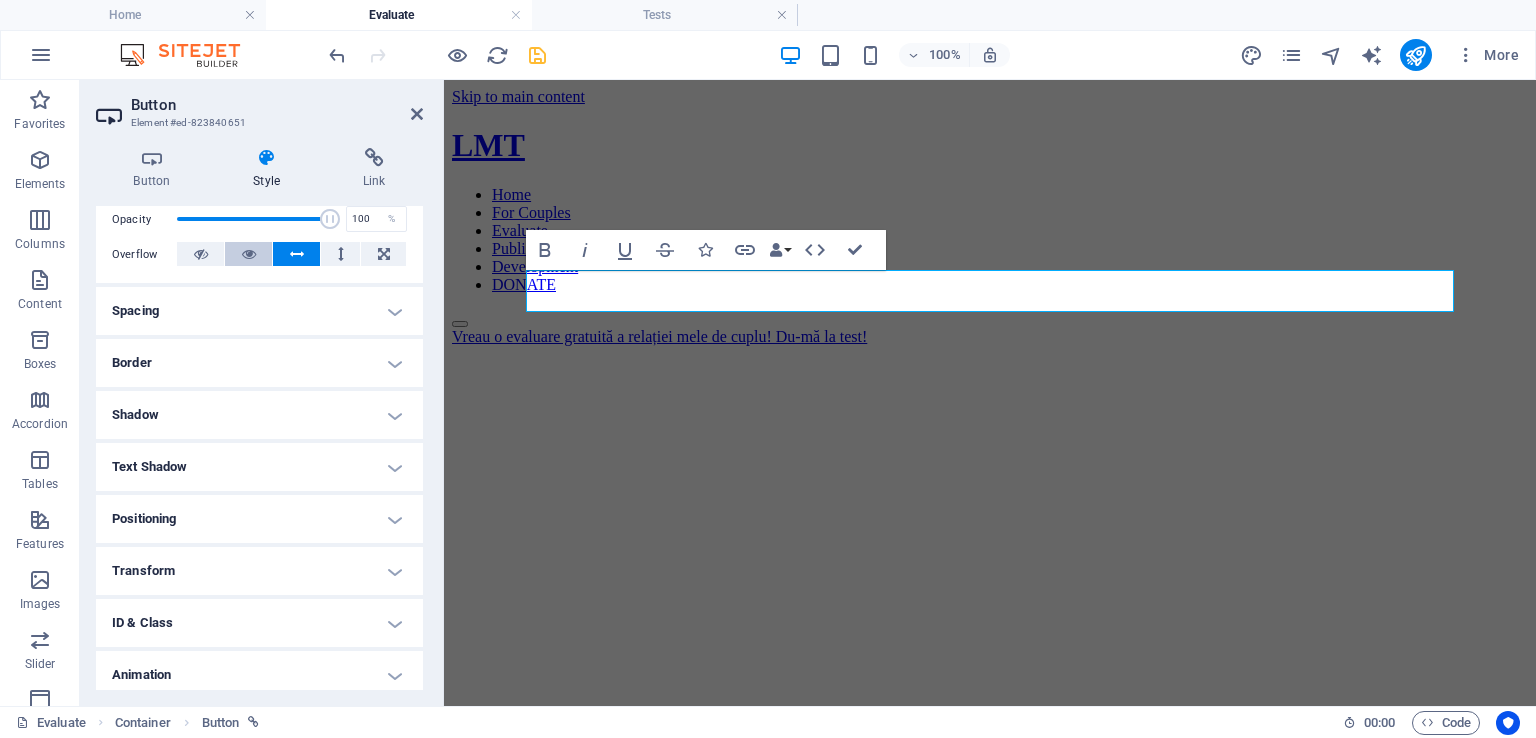 click at bounding box center [248, 254] 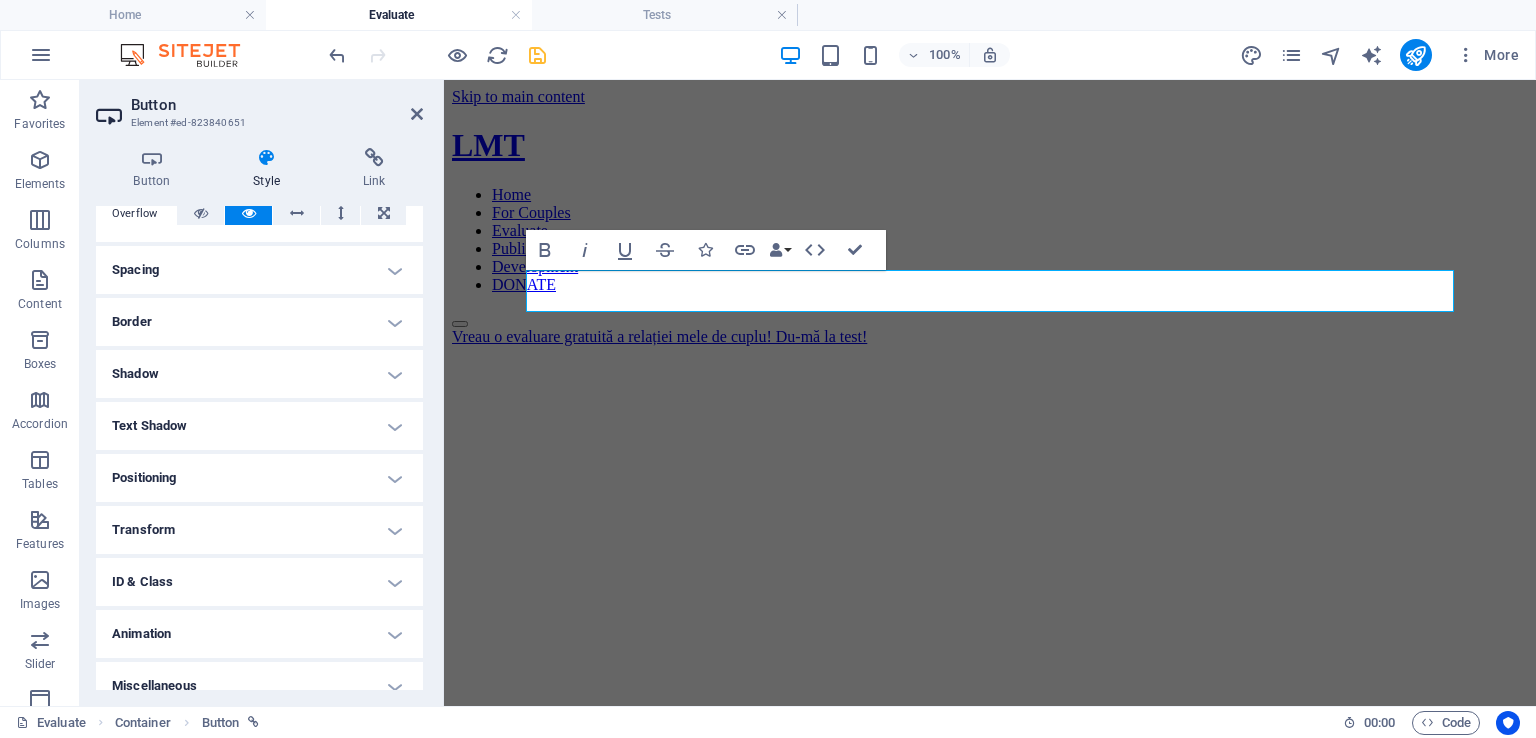 scroll, scrollTop: 360, scrollLeft: 0, axis: vertical 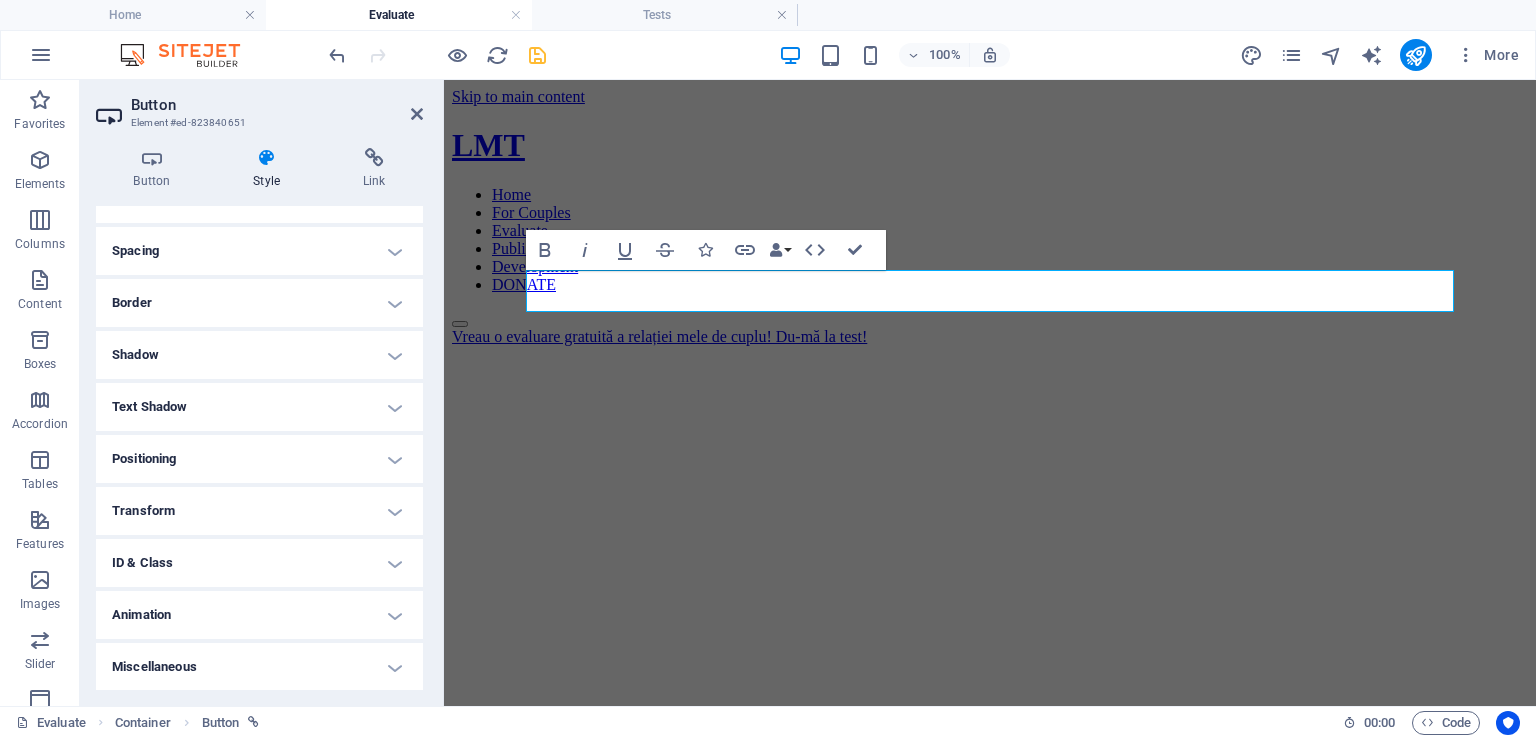 click on "Positioning" at bounding box center (259, 459) 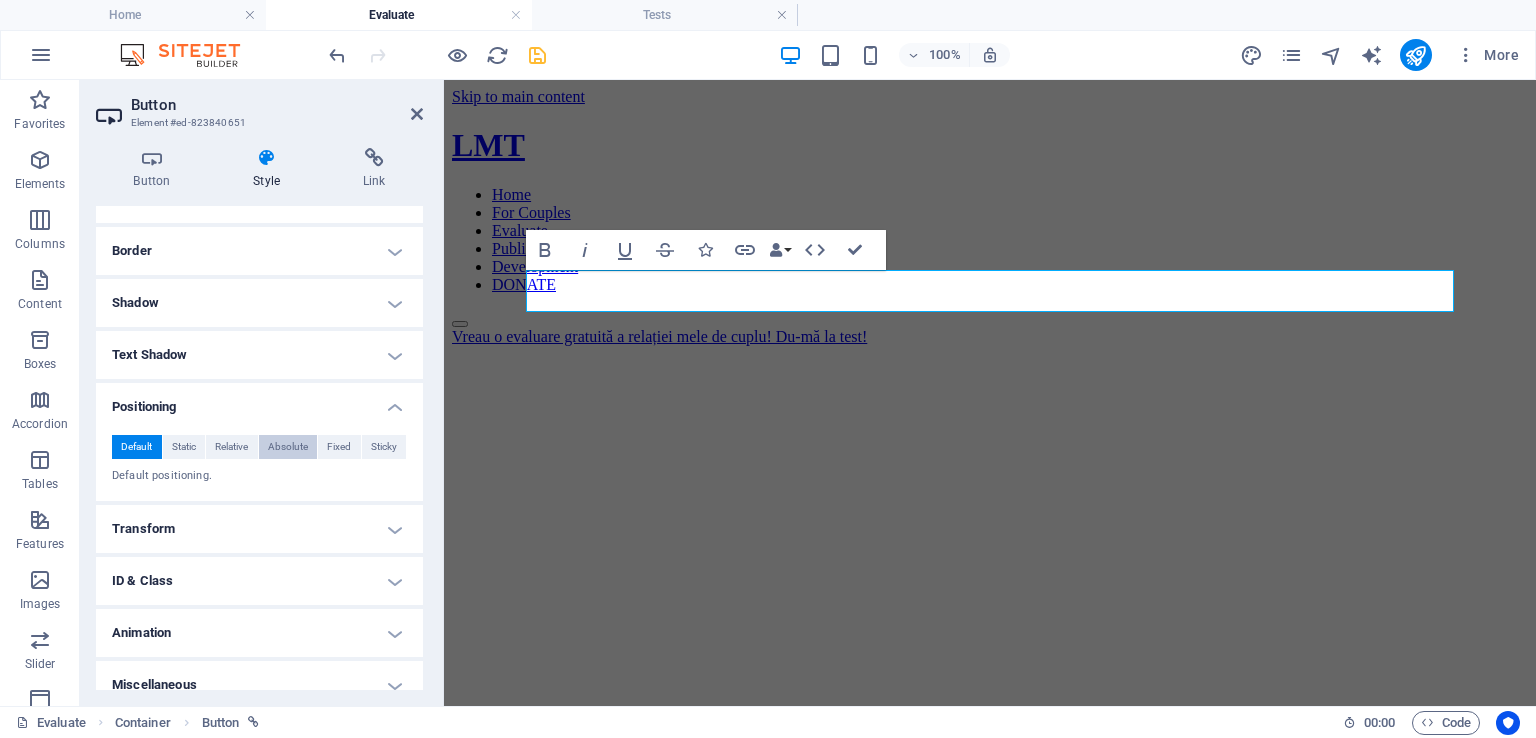 scroll, scrollTop: 430, scrollLeft: 0, axis: vertical 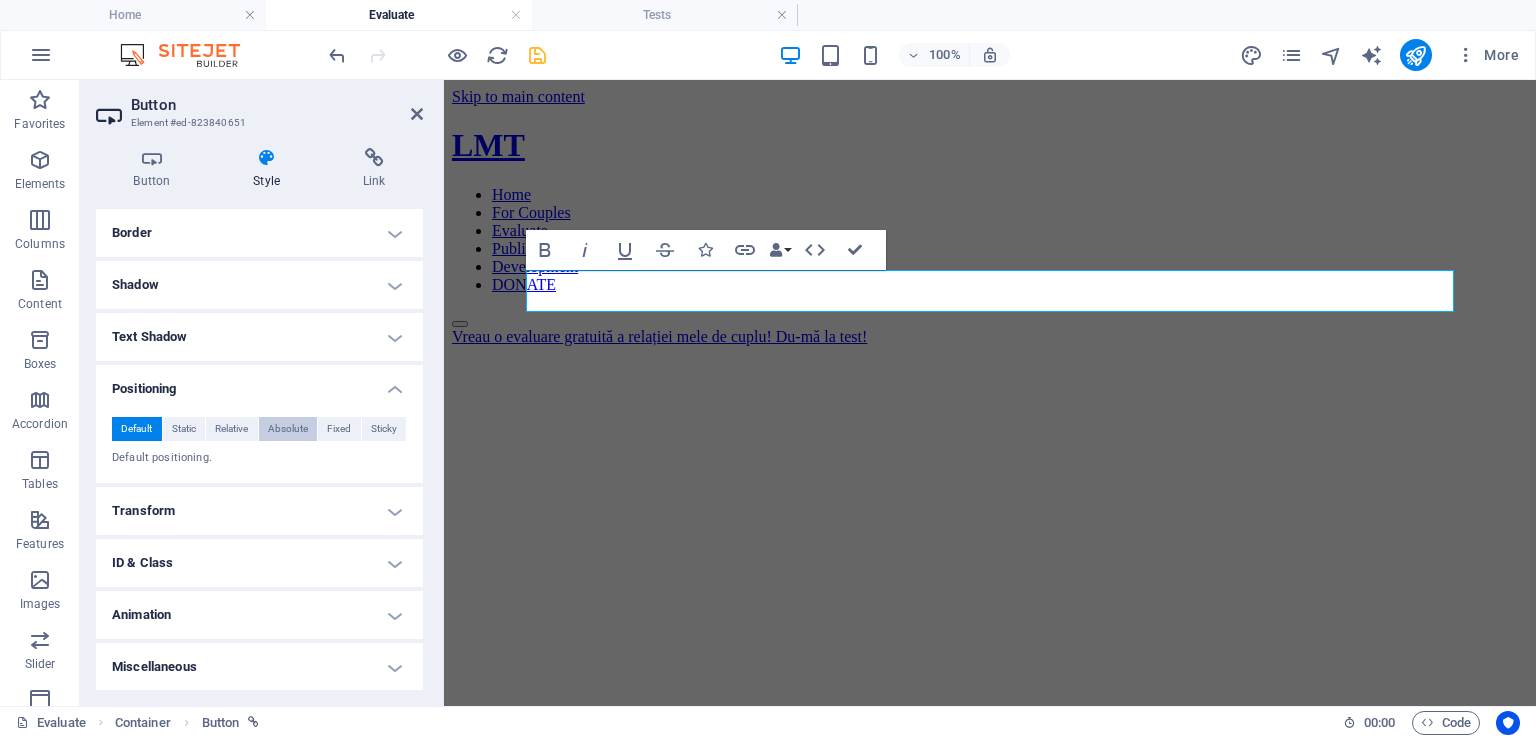 click on "Absolute" at bounding box center [288, 429] 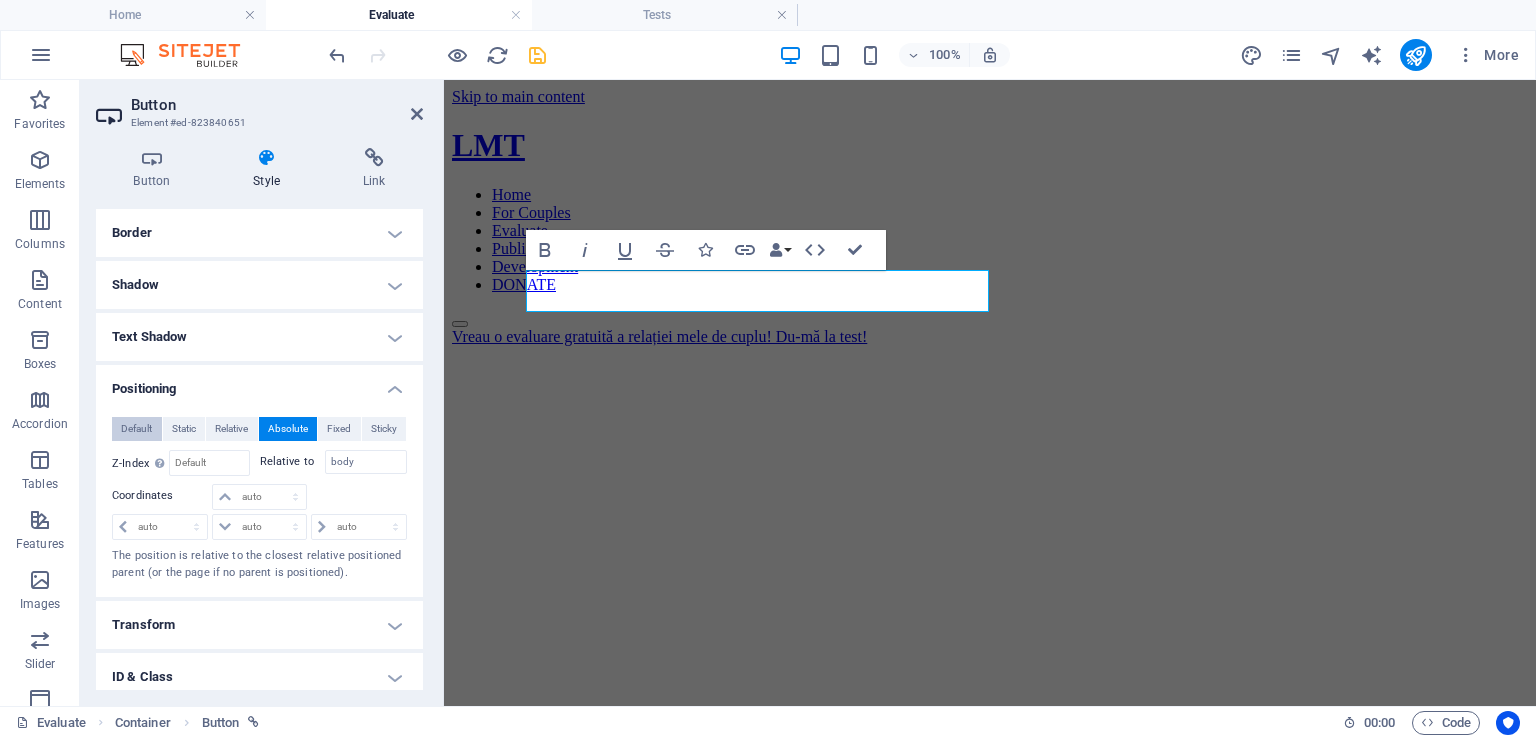 click on "Default" at bounding box center [136, 429] 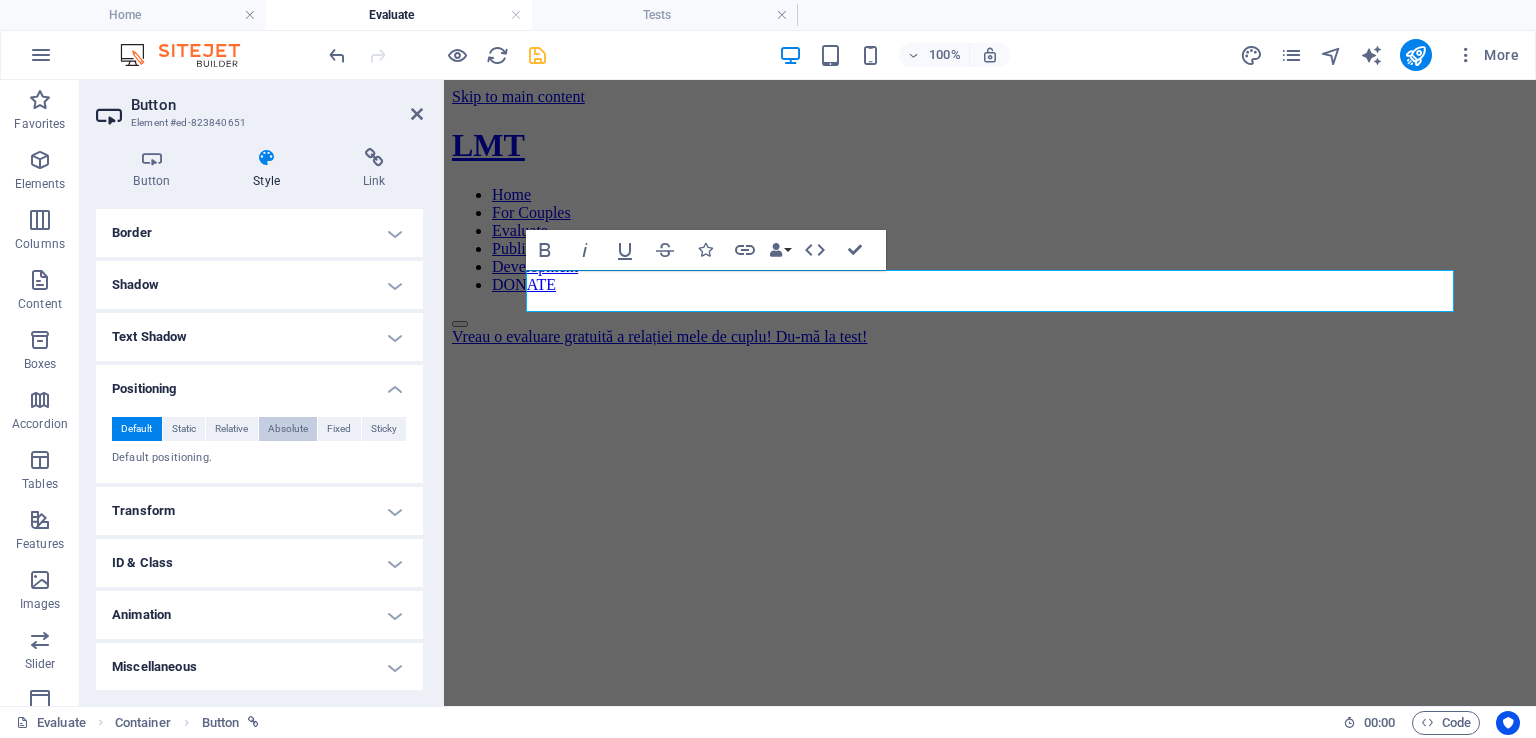 click on "Absolute" at bounding box center (288, 429) 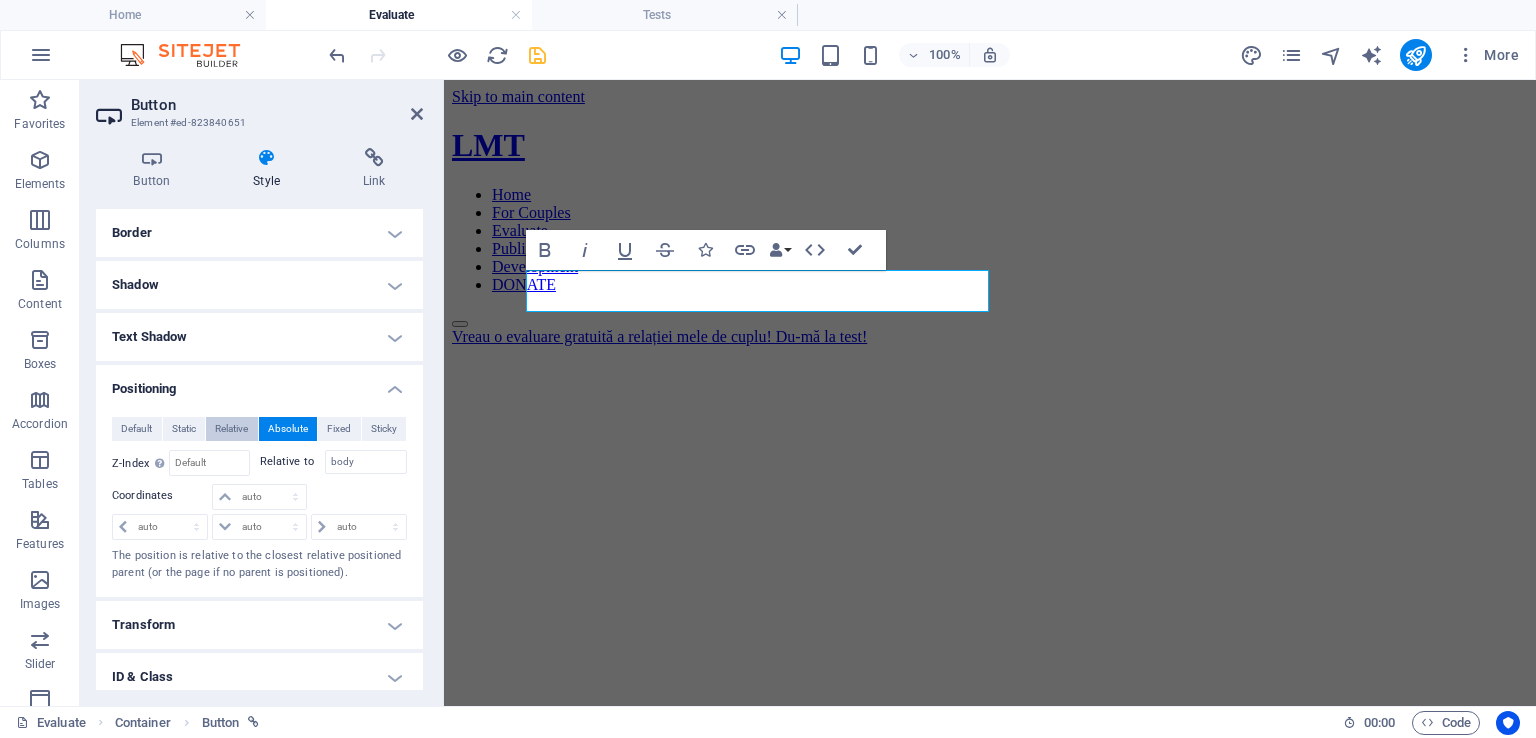 click on "Relative" at bounding box center (231, 429) 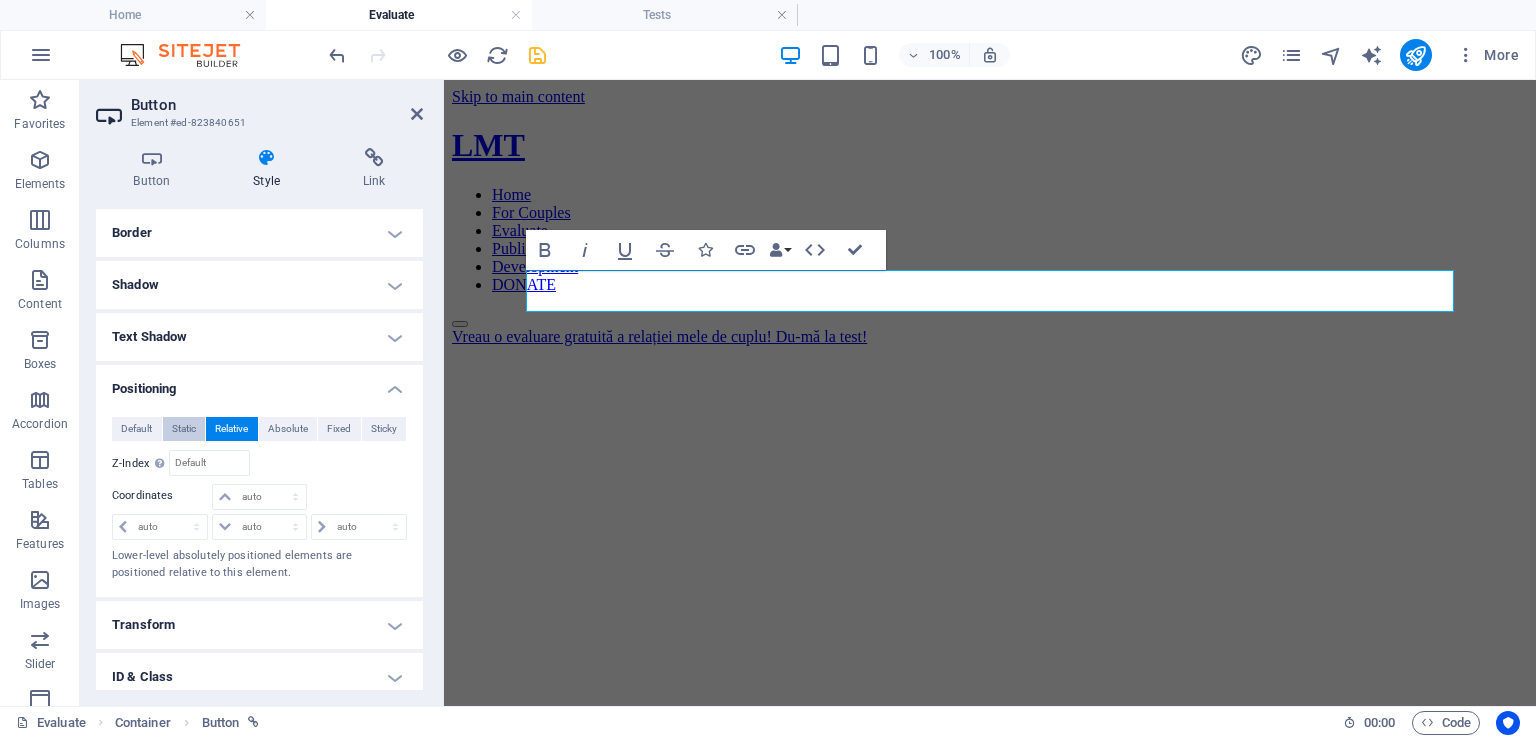 click on "Static" at bounding box center (184, 429) 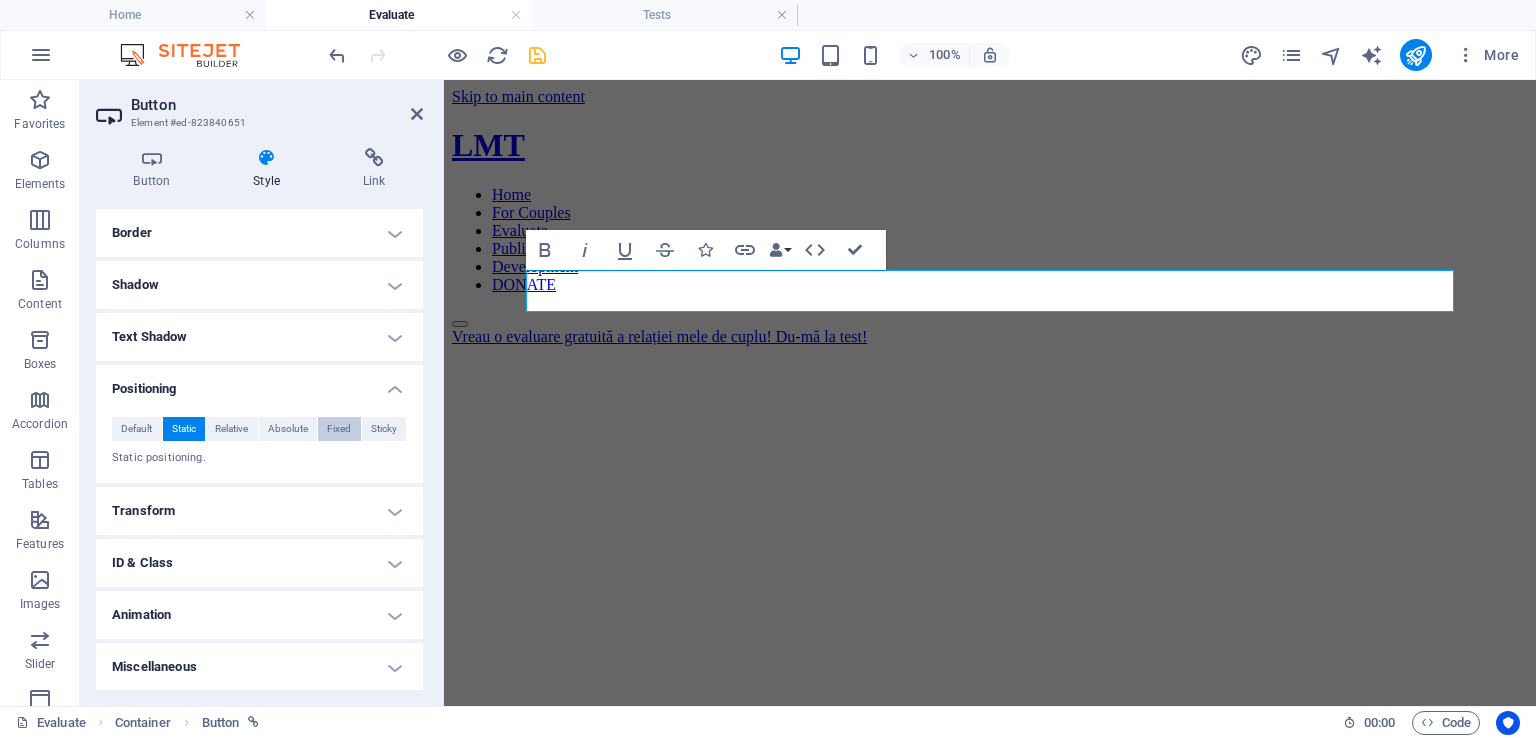 click on "Fixed" at bounding box center [339, 429] 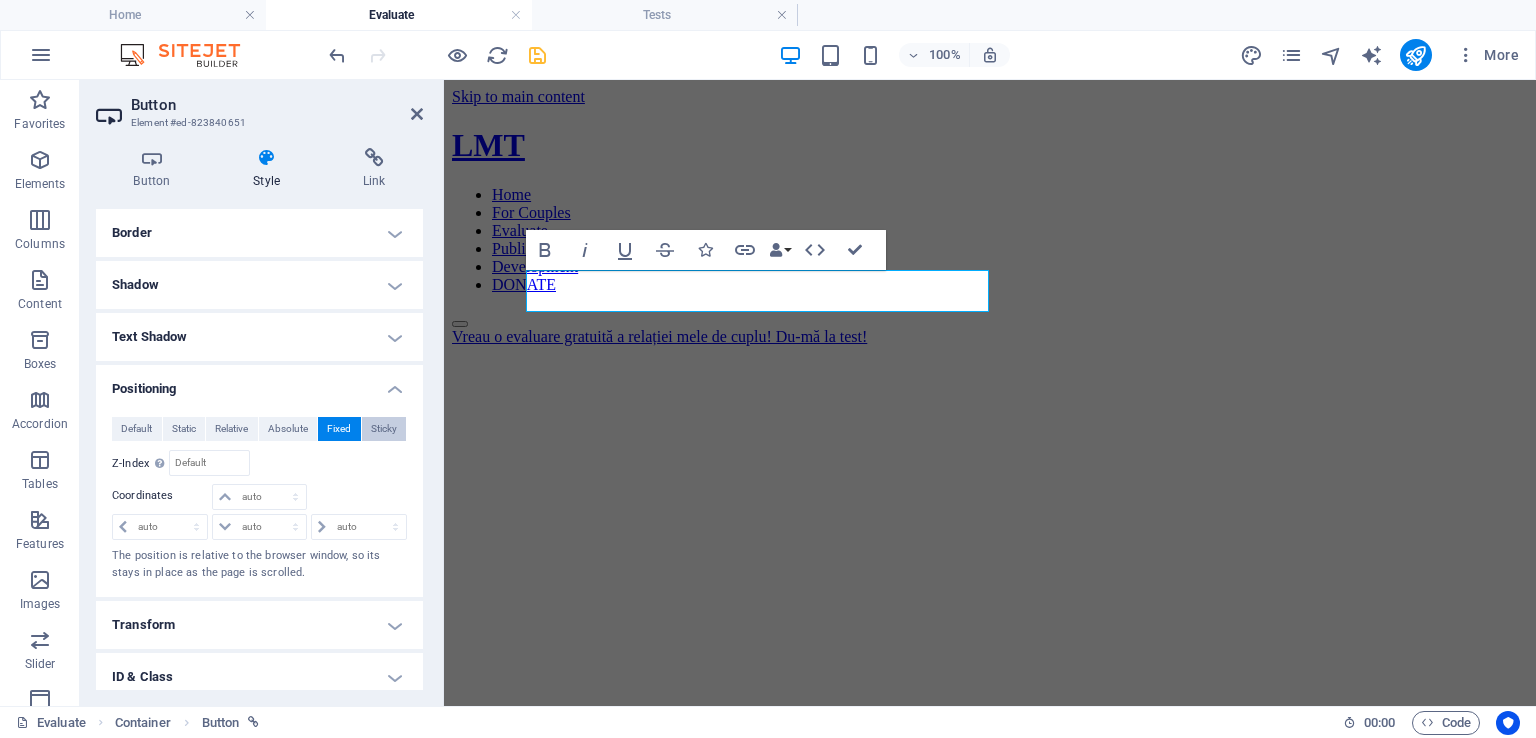 click on "Sticky" at bounding box center [384, 429] 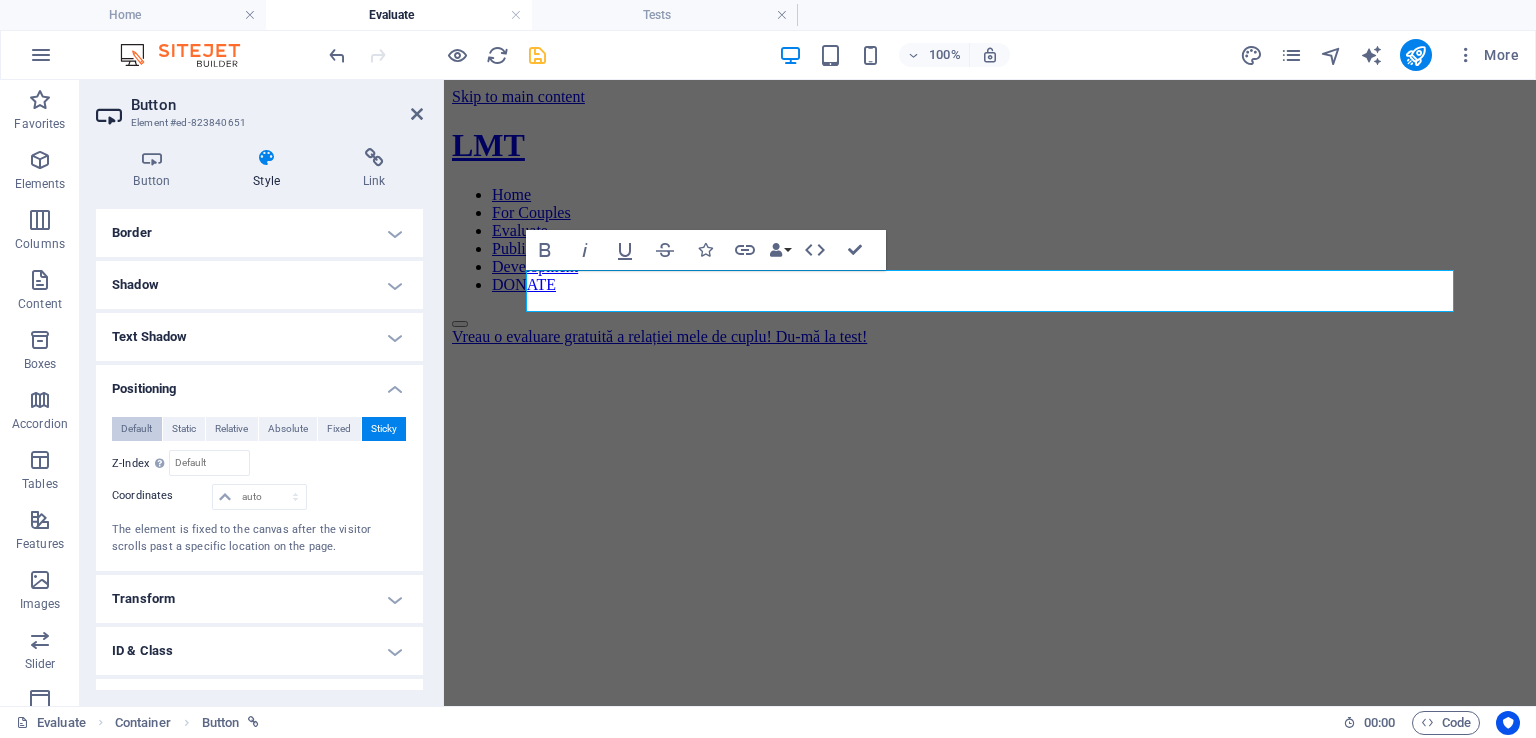 click on "Default" at bounding box center [136, 429] 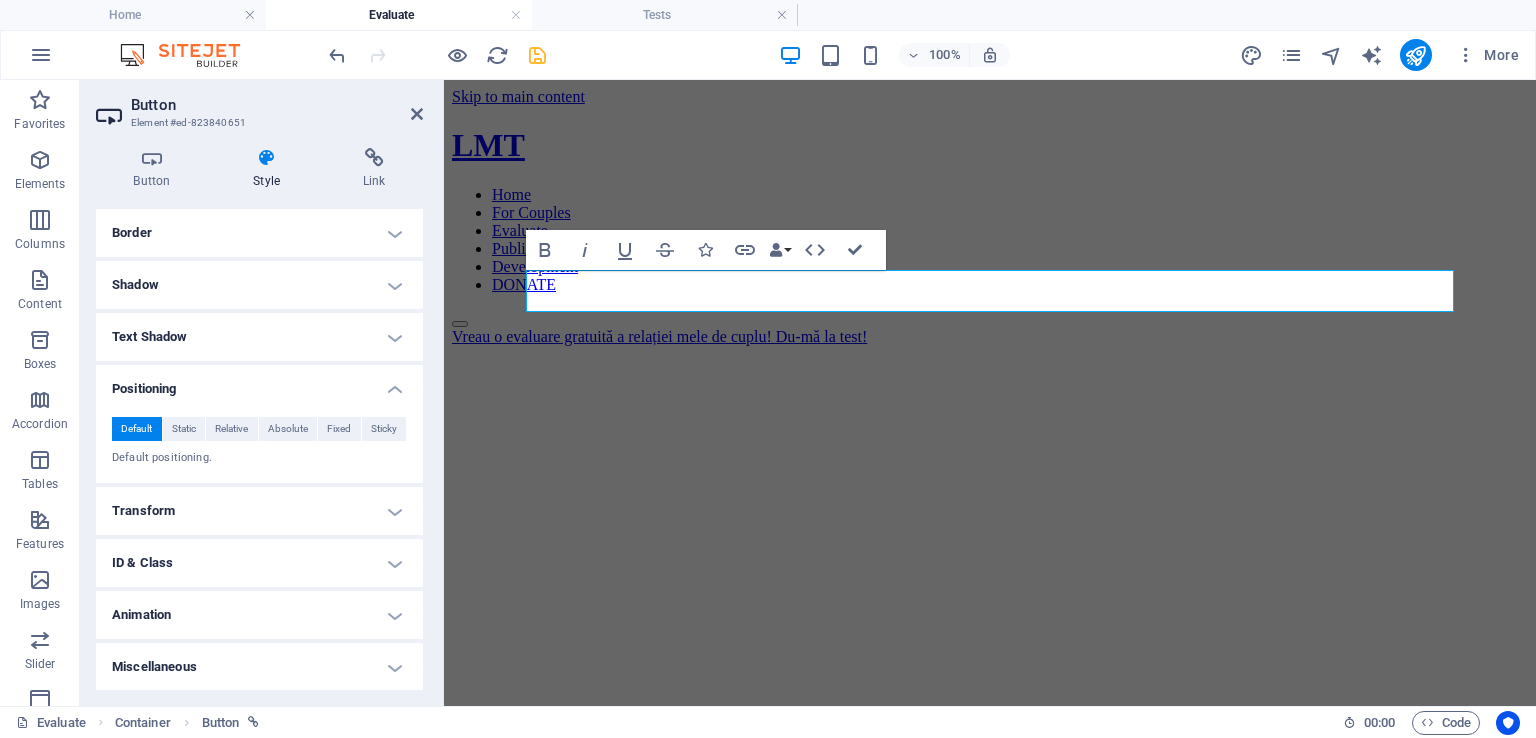 click on "Animation" at bounding box center (259, 615) 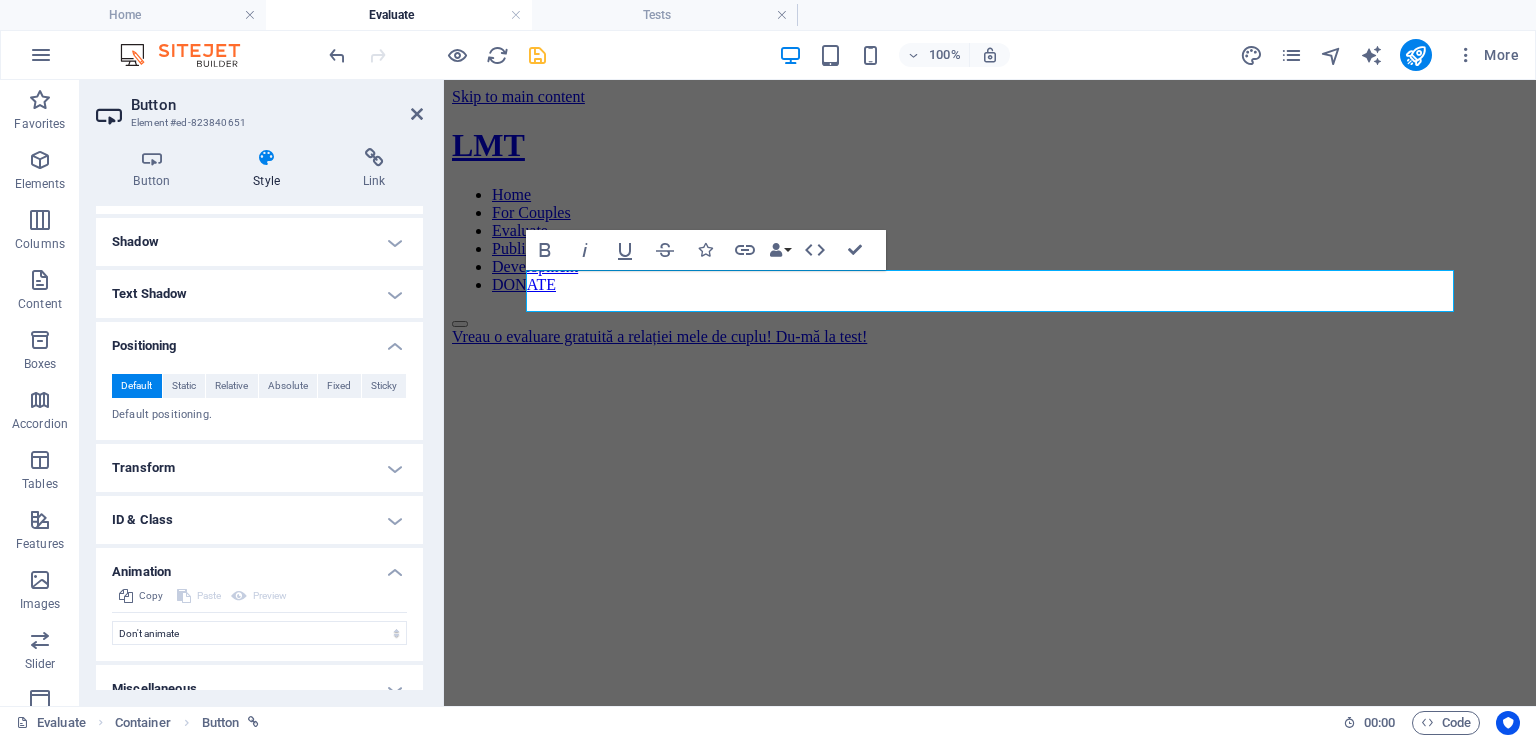 scroll, scrollTop: 495, scrollLeft: 0, axis: vertical 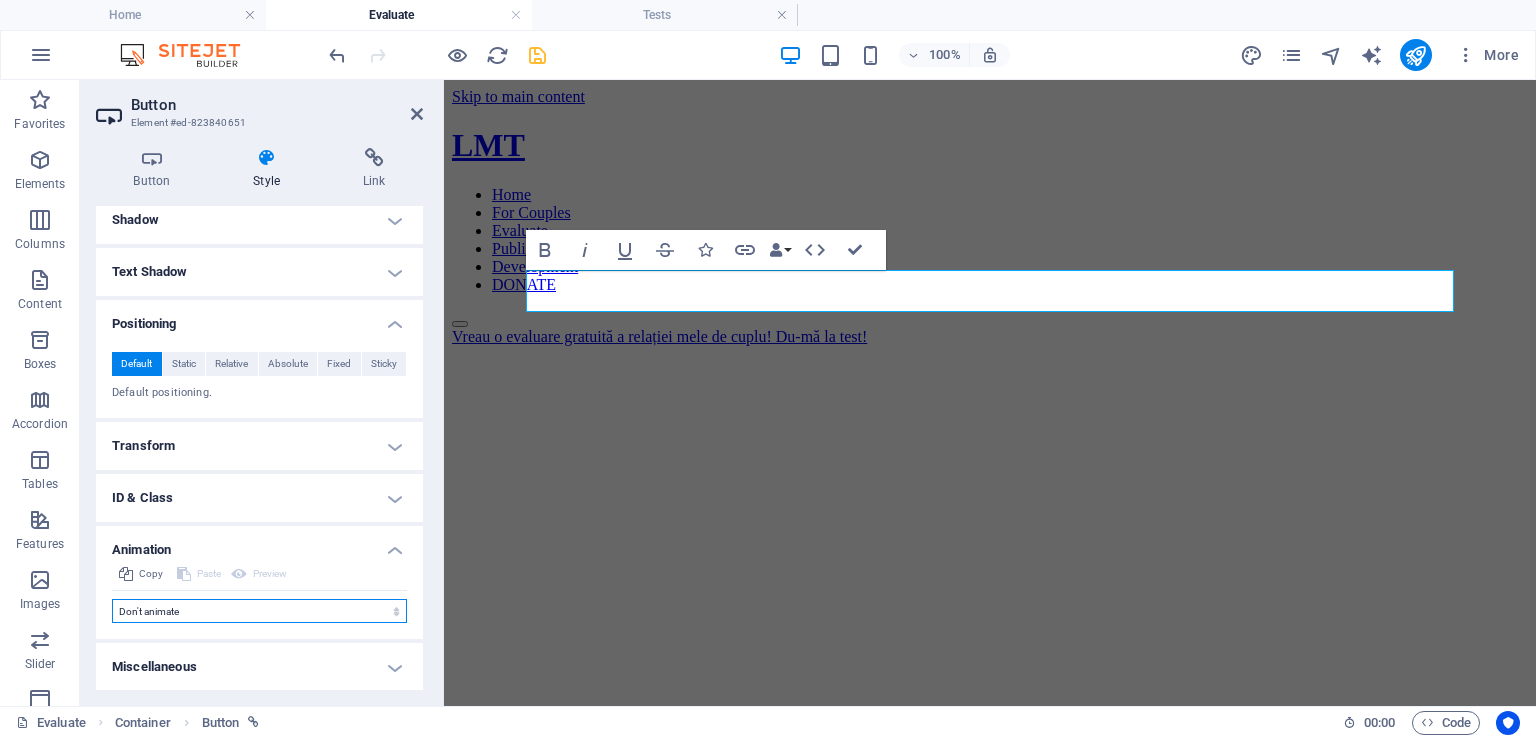 click on "Don't animate Show / Hide Slide up/down Zoom in/out Slide left to right Slide right to left Slide top to bottom Slide bottom to top Pulse Blink Open as overlay" at bounding box center [259, 611] 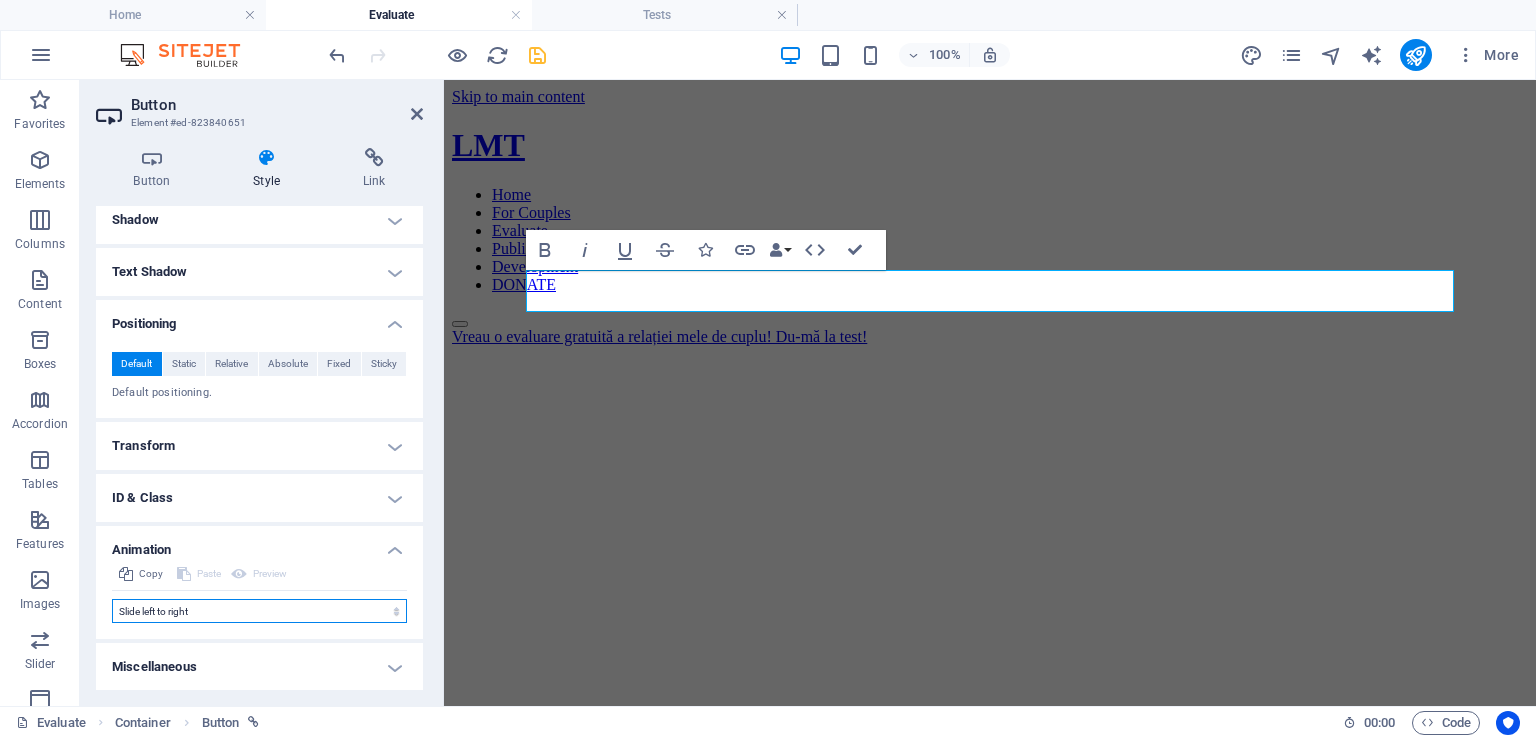 click on "Don't animate Show / Hide Slide up/down Zoom in/out Slide left to right Slide right to left Slide top to bottom Slide bottom to top Pulse Blink Open as overlay" at bounding box center (259, 611) 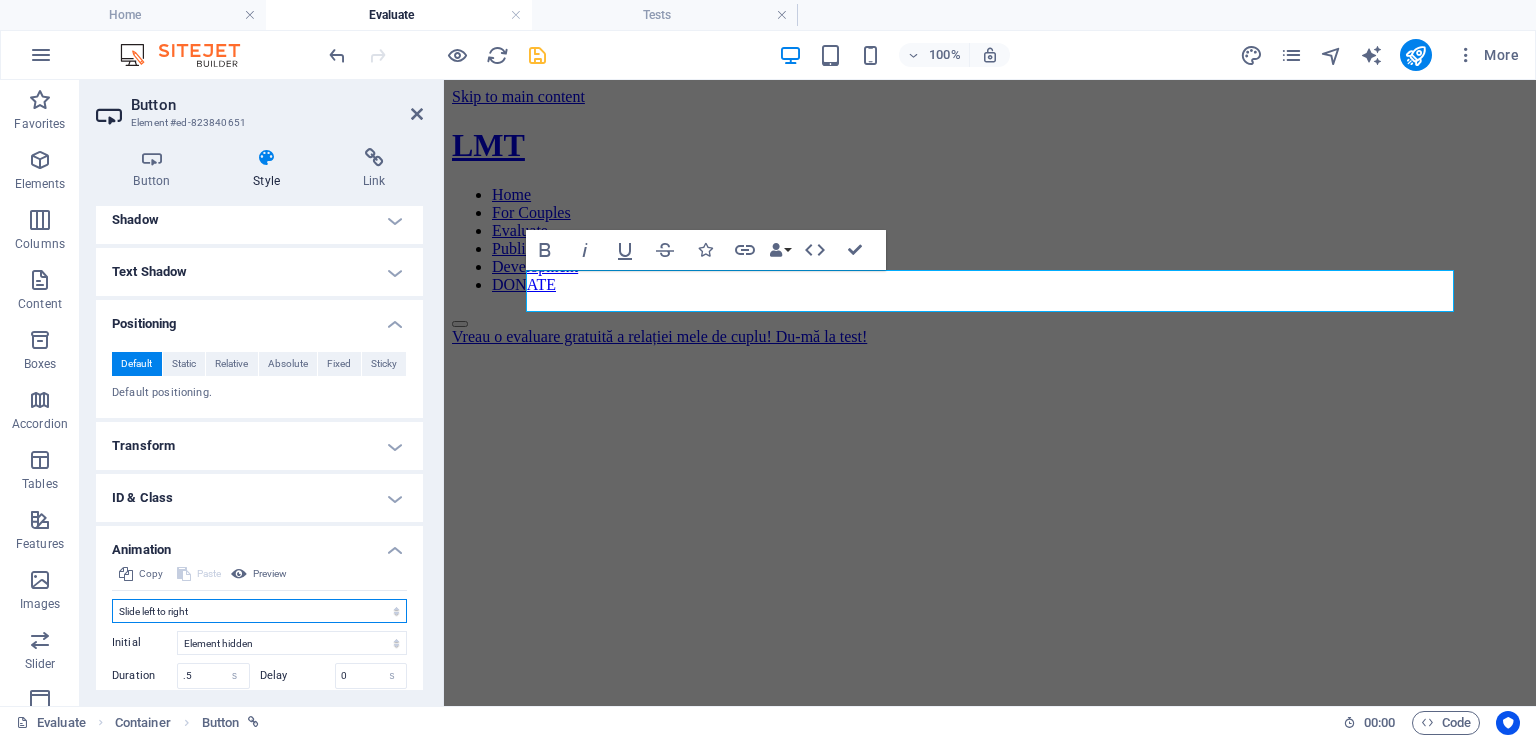 select on "scroll" 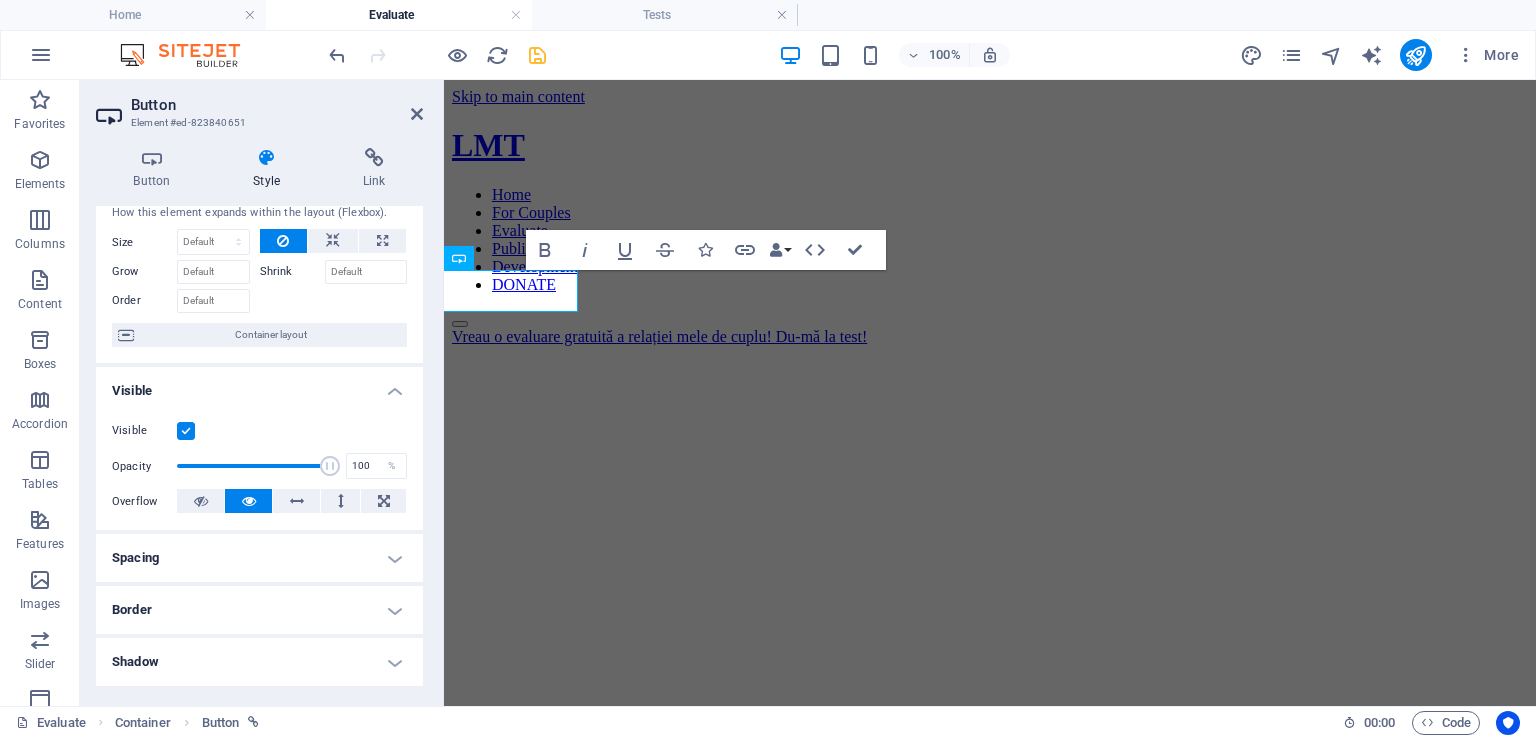 scroll, scrollTop: 0, scrollLeft: 0, axis: both 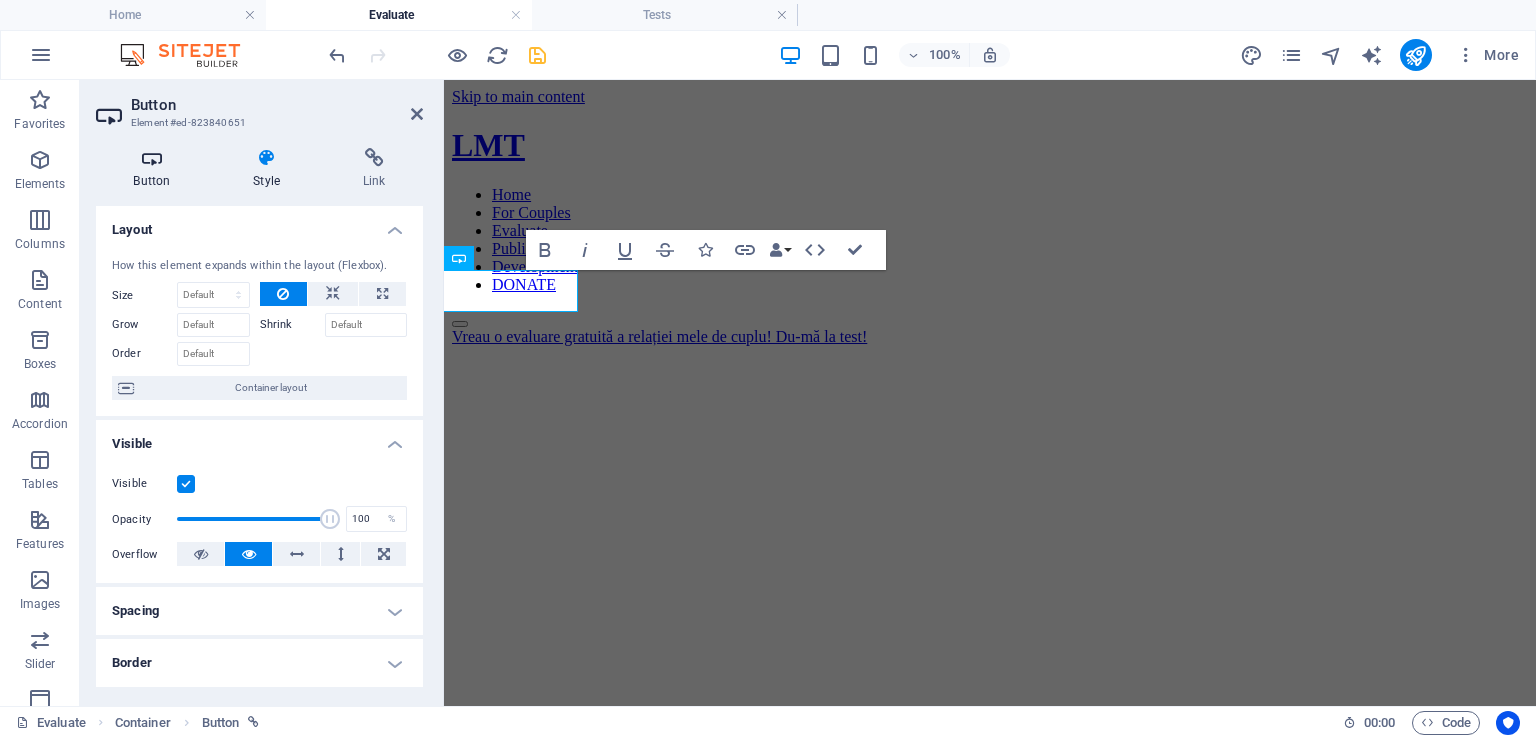 click at bounding box center [152, 158] 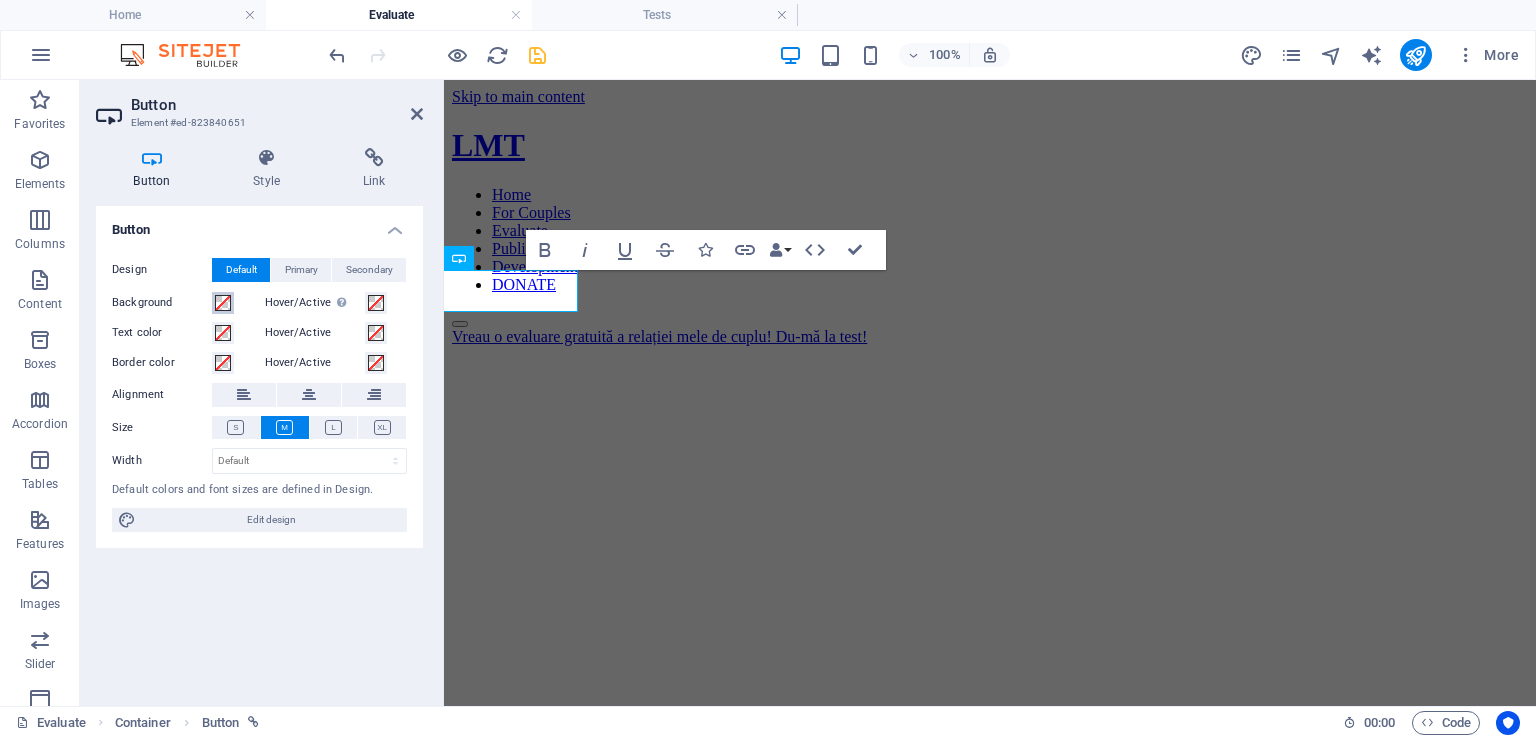 click at bounding box center [223, 303] 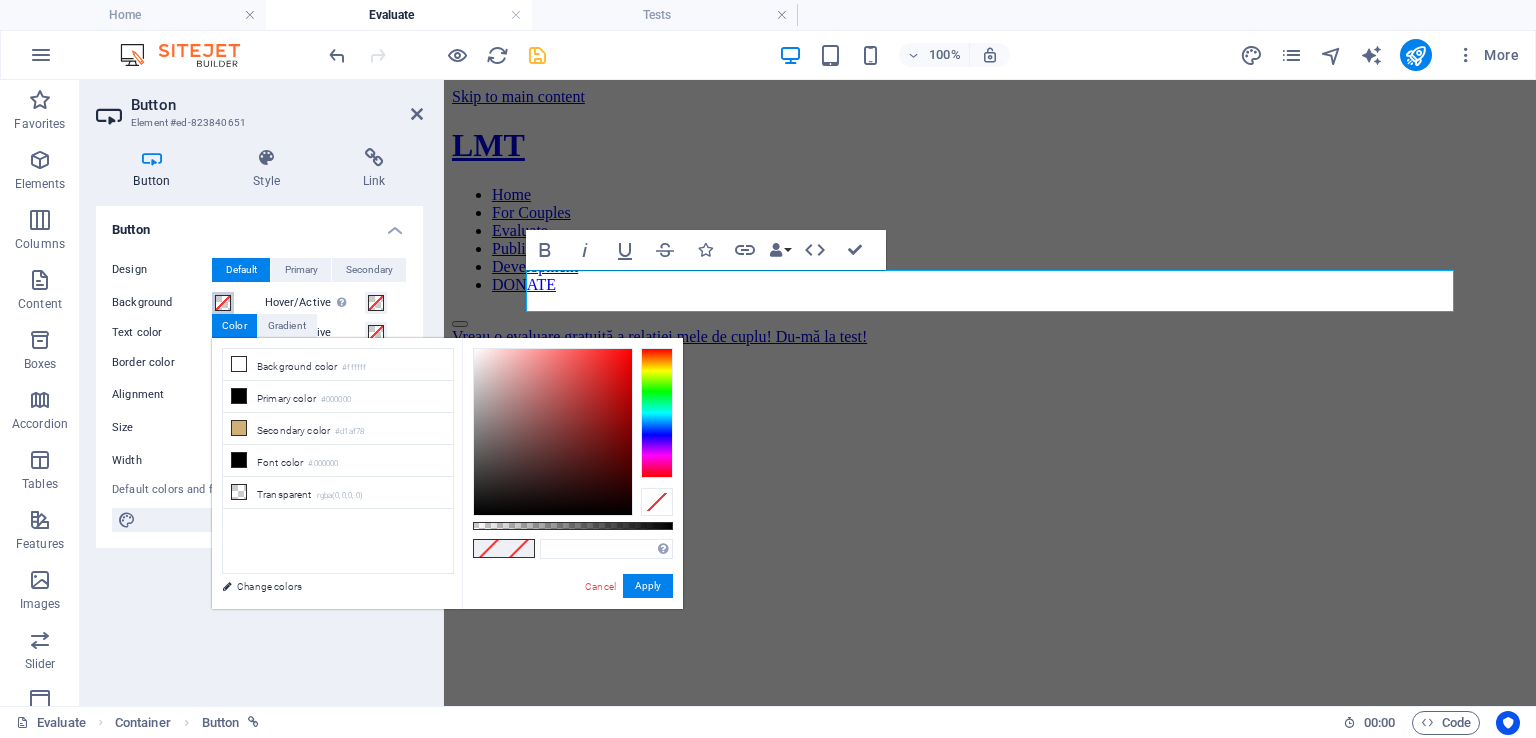 click at bounding box center [223, 303] 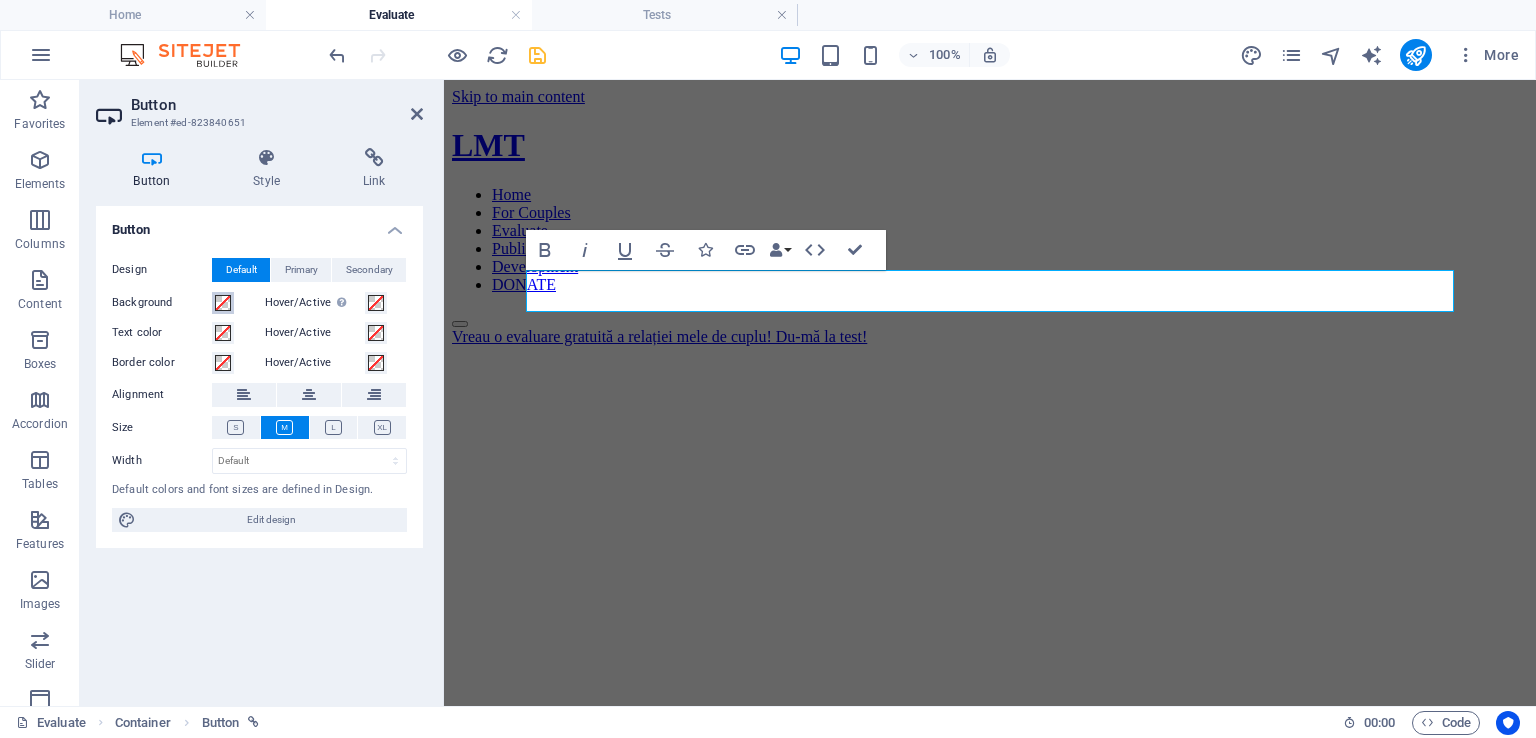 click at bounding box center (223, 303) 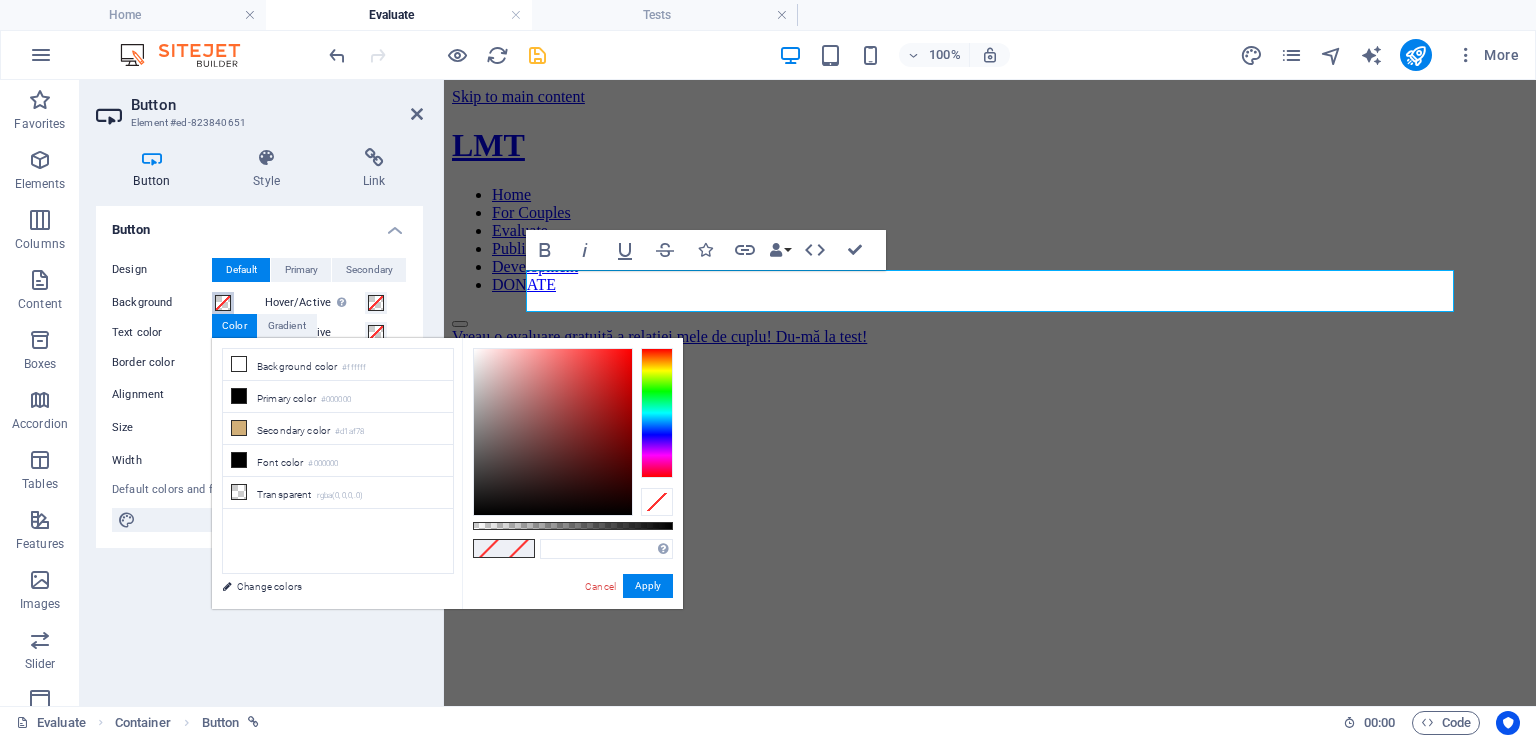 click at bounding box center [223, 303] 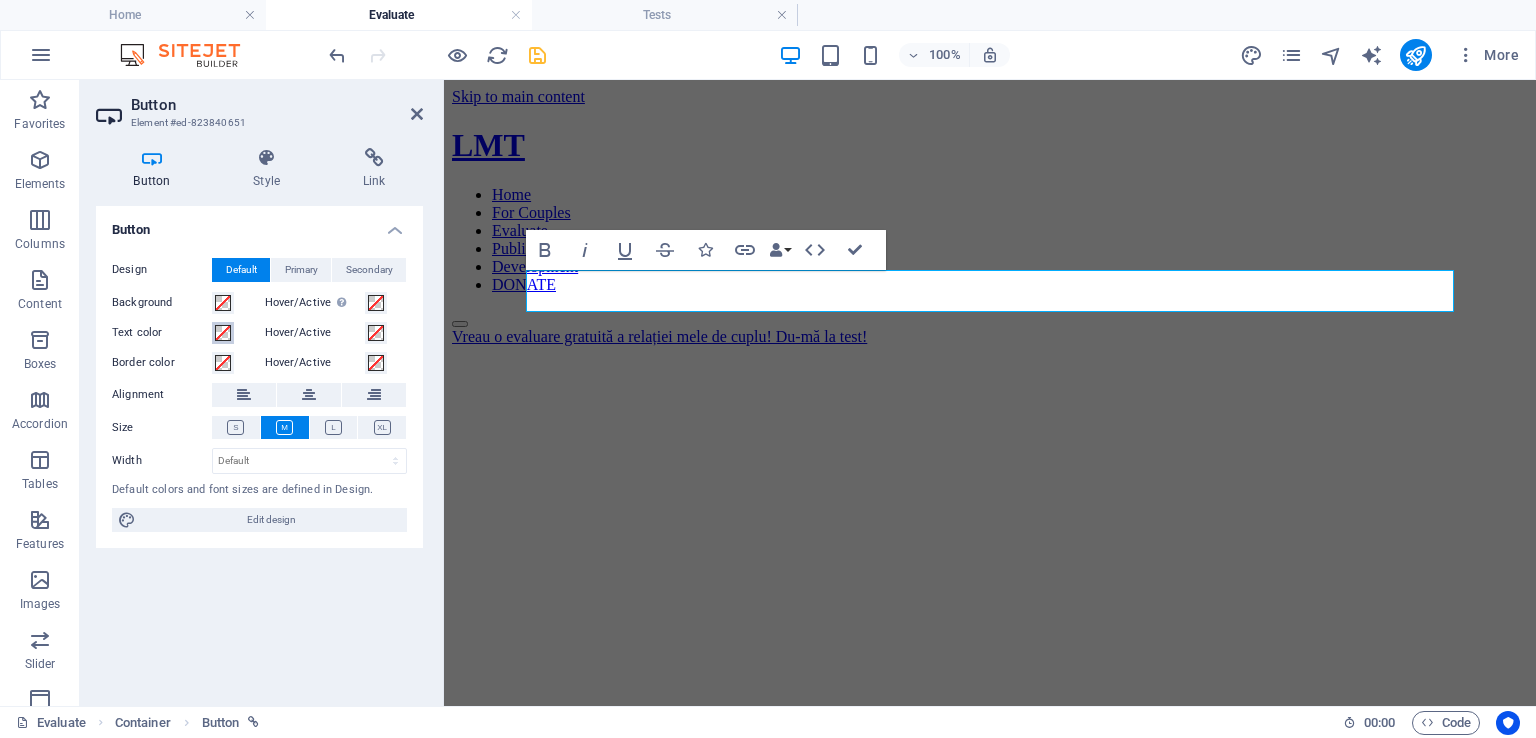 click at bounding box center (223, 333) 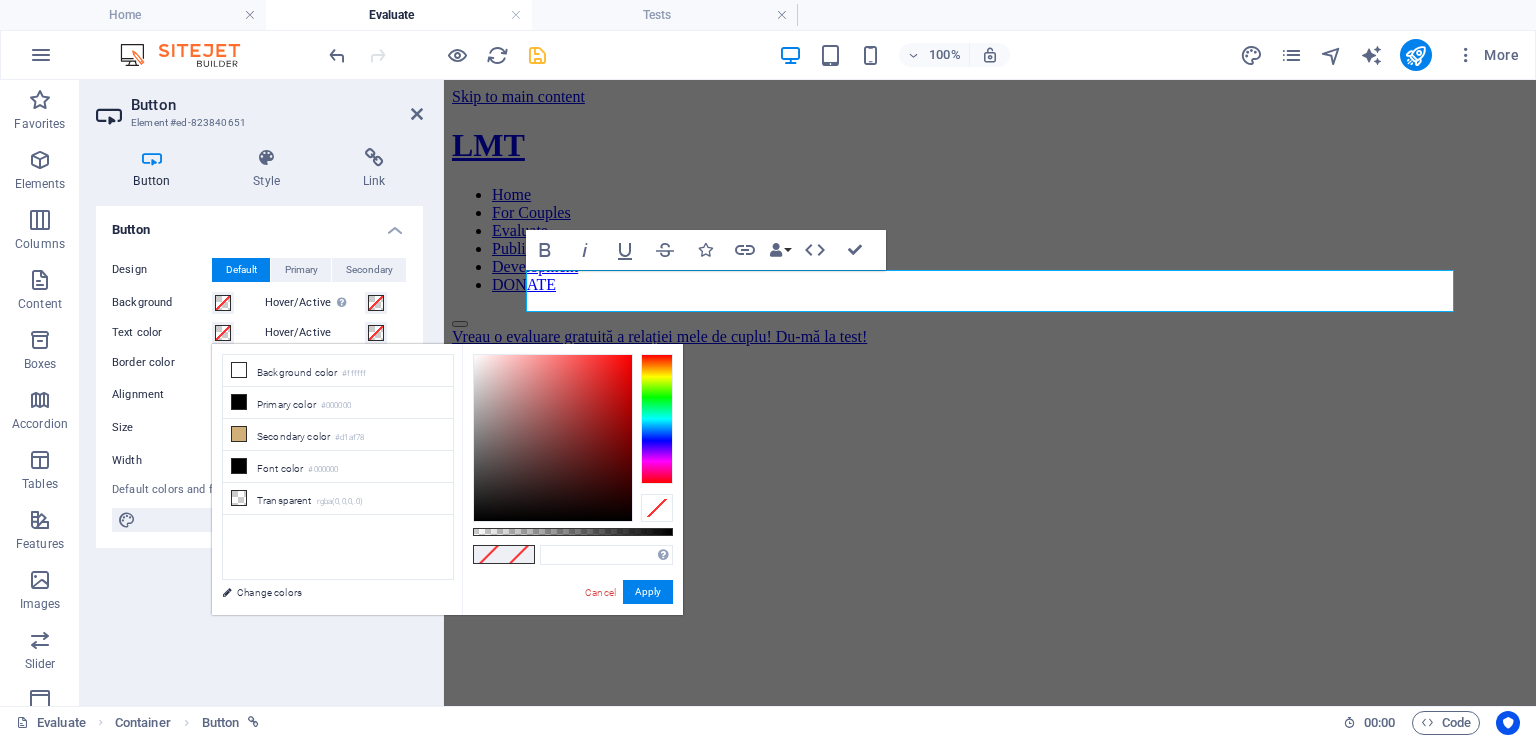 click at bounding box center [223, 333] 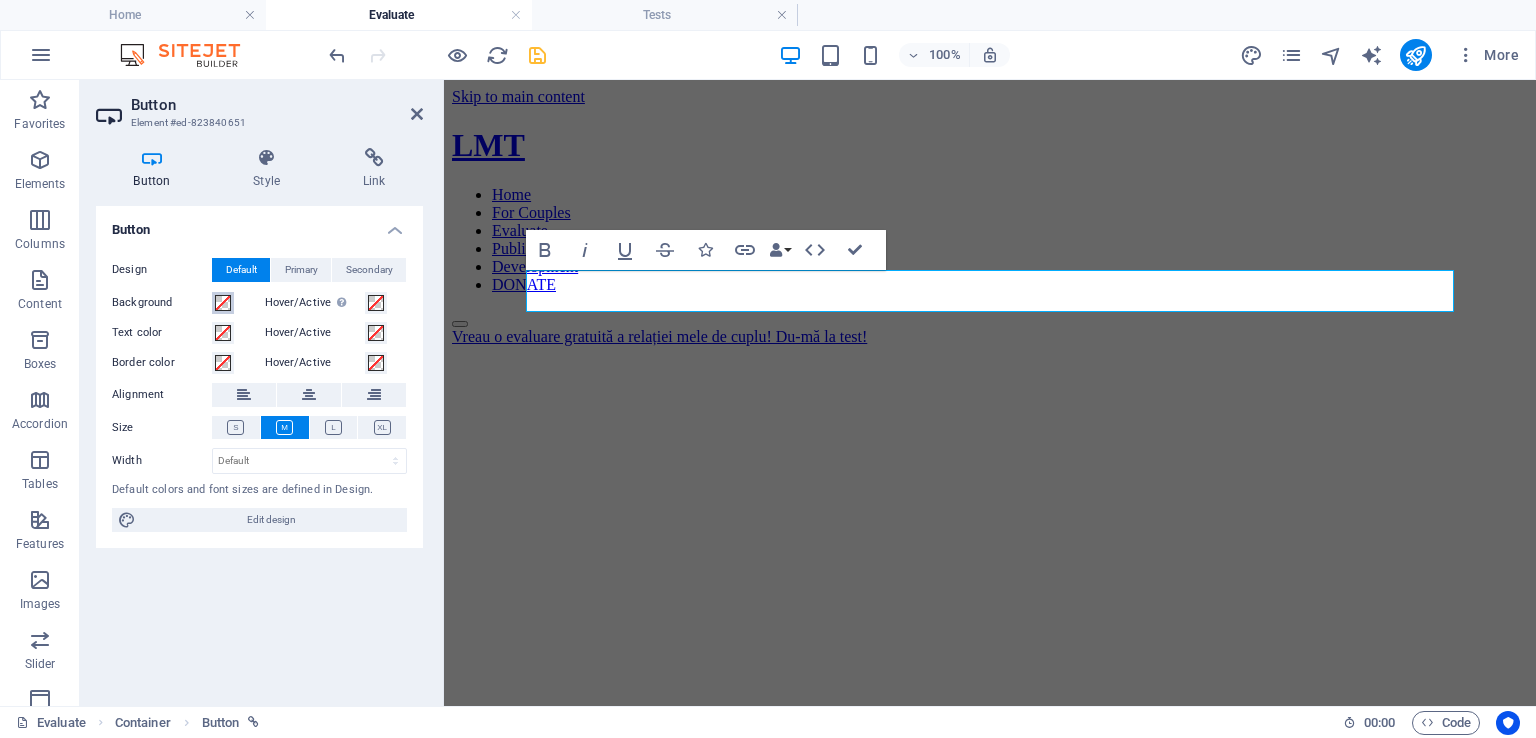 click at bounding box center [223, 303] 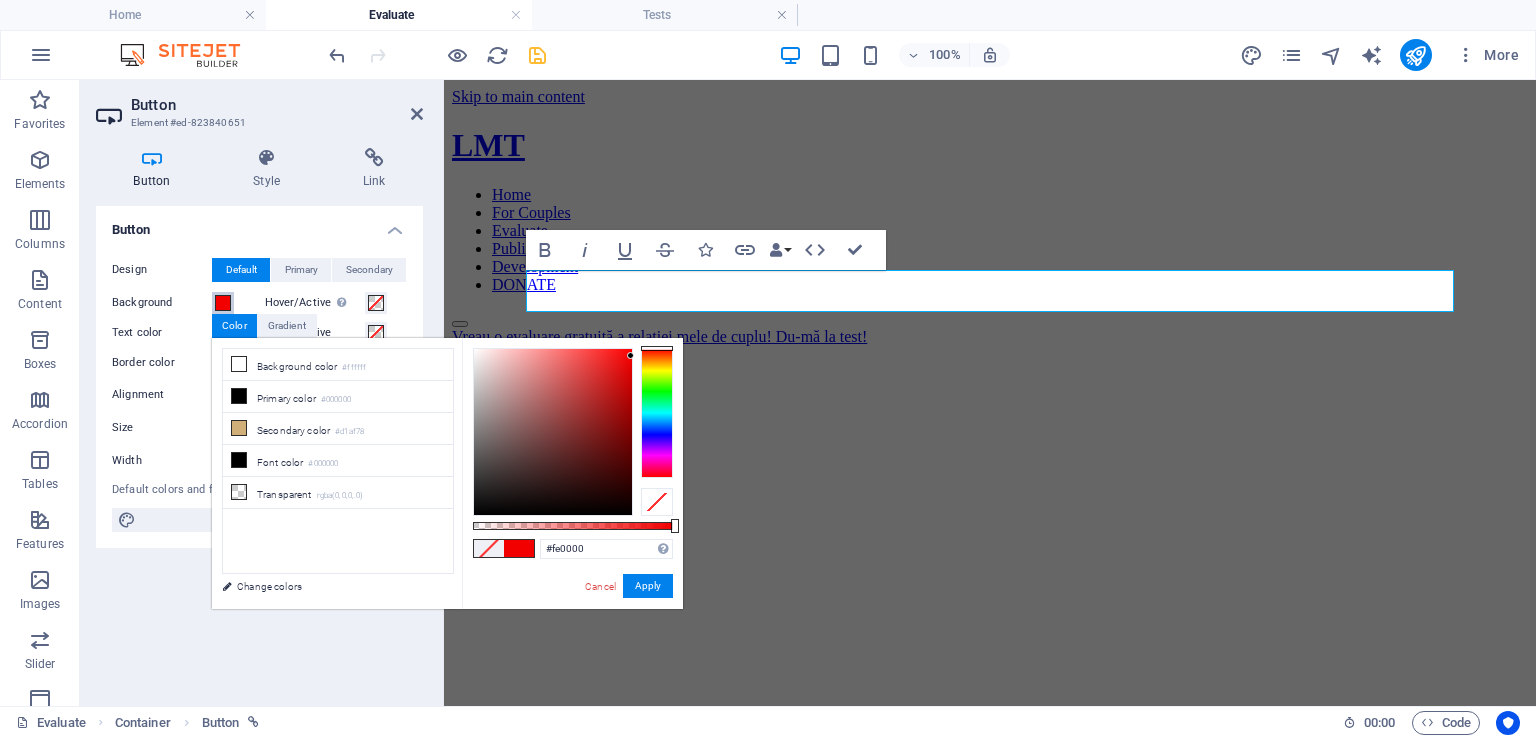 type on "#ff0000" 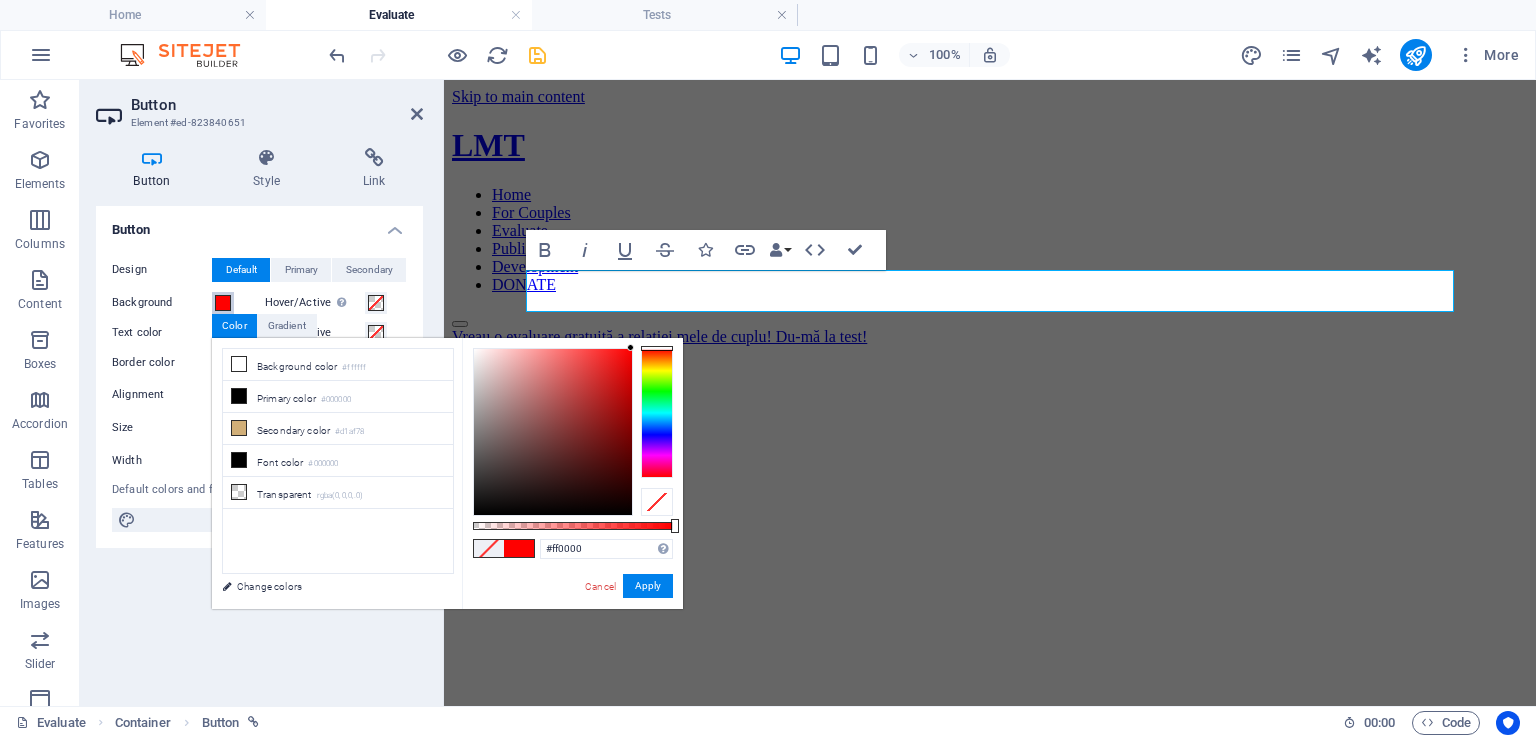 drag, startPoint x: 592, startPoint y: 385, endPoint x: 648, endPoint y: 345, distance: 68.8186 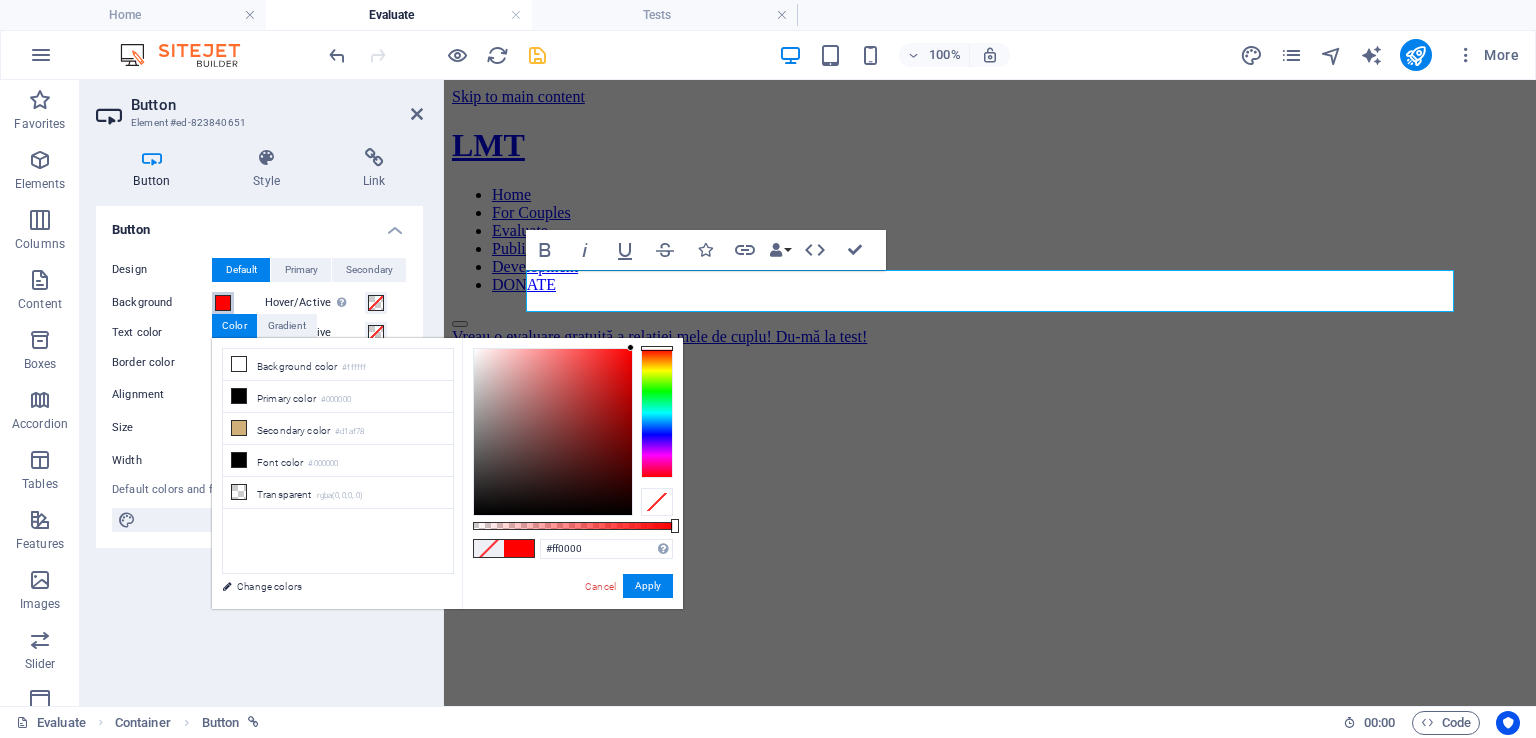 click at bounding box center (573, 432) 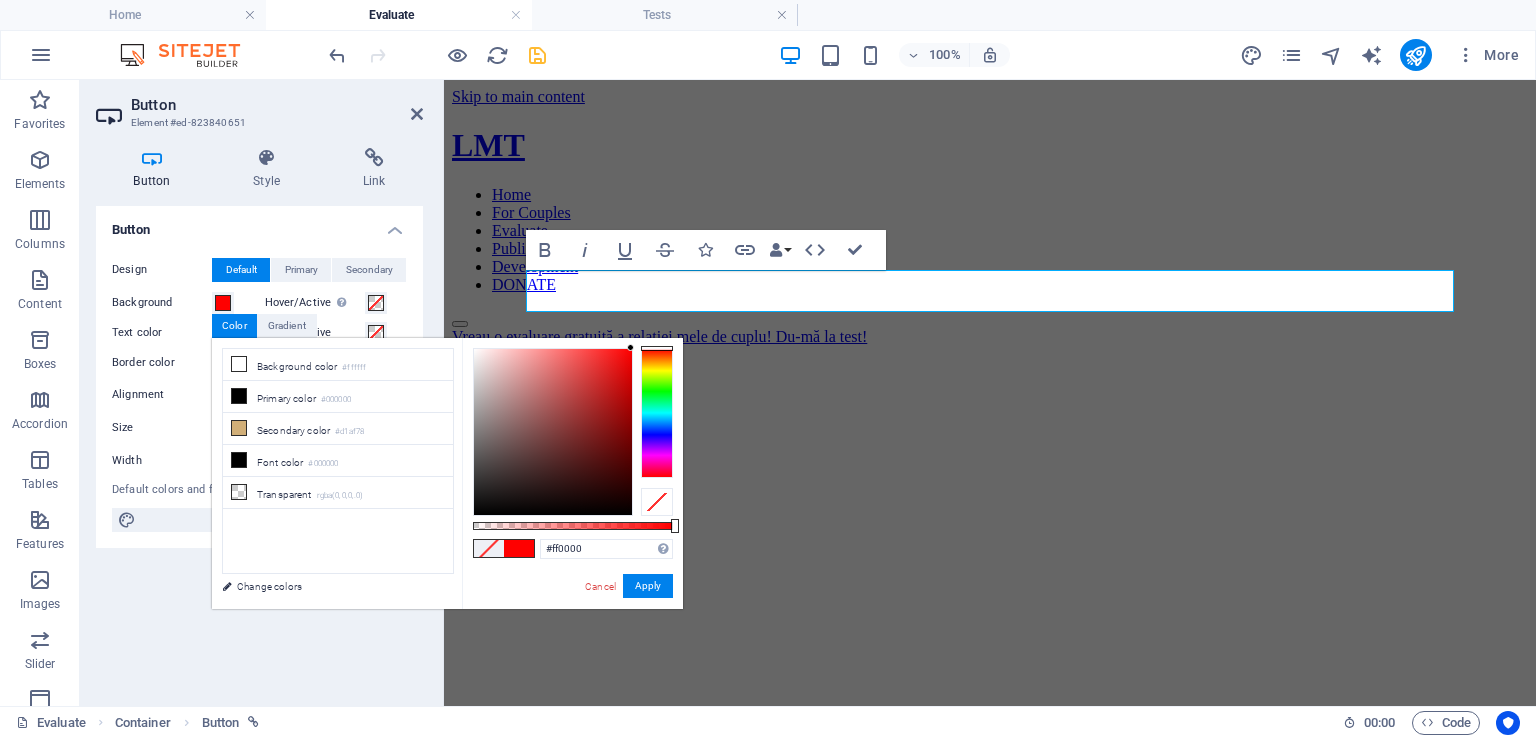 click on "#ff0000 Supported formats #0852ed rgb(8, 82, 237) rgba(8, 82, 237, 90%) hsv(221,97,93) hsl(221, 93%, 48%) Cancel Apply" at bounding box center [572, 618] 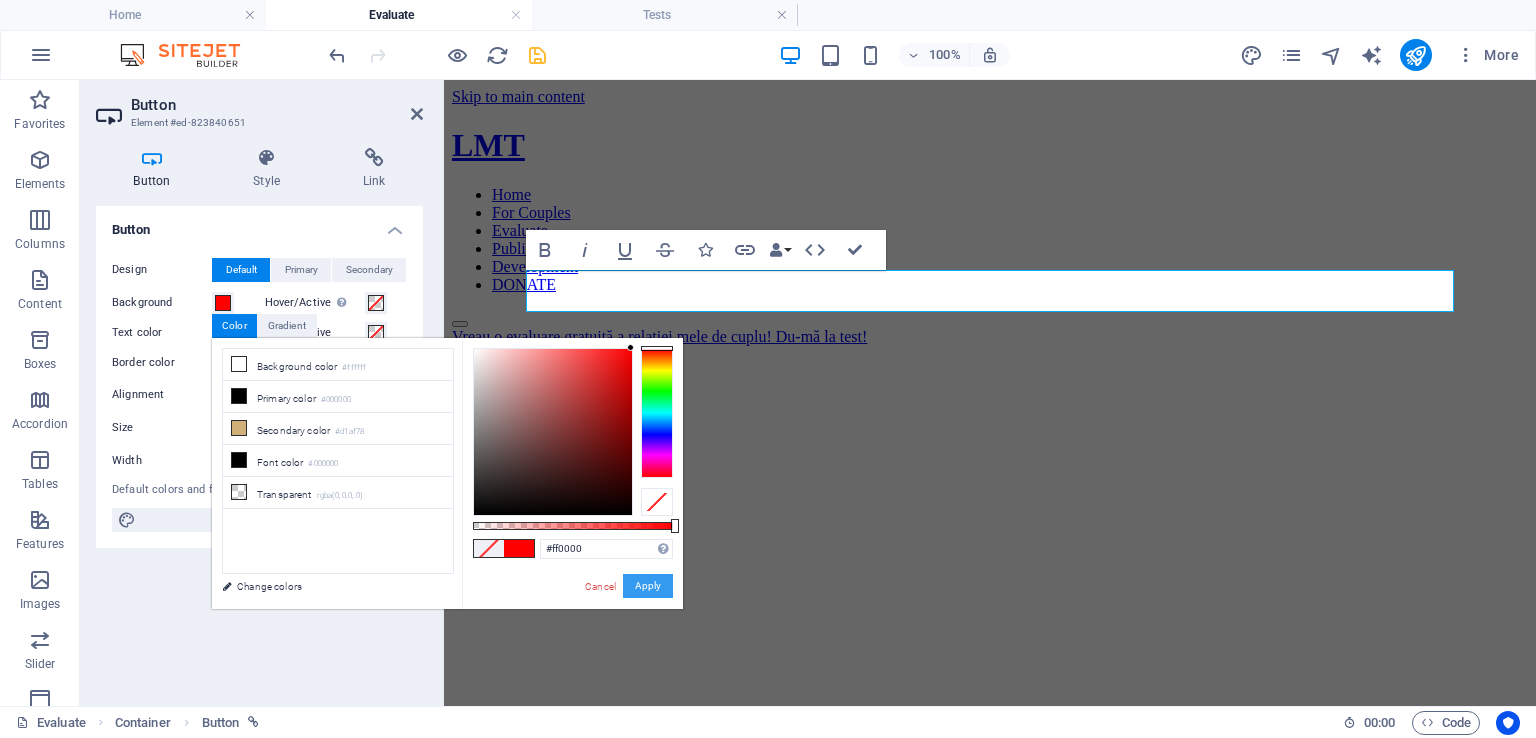 click on "Apply" at bounding box center (648, 586) 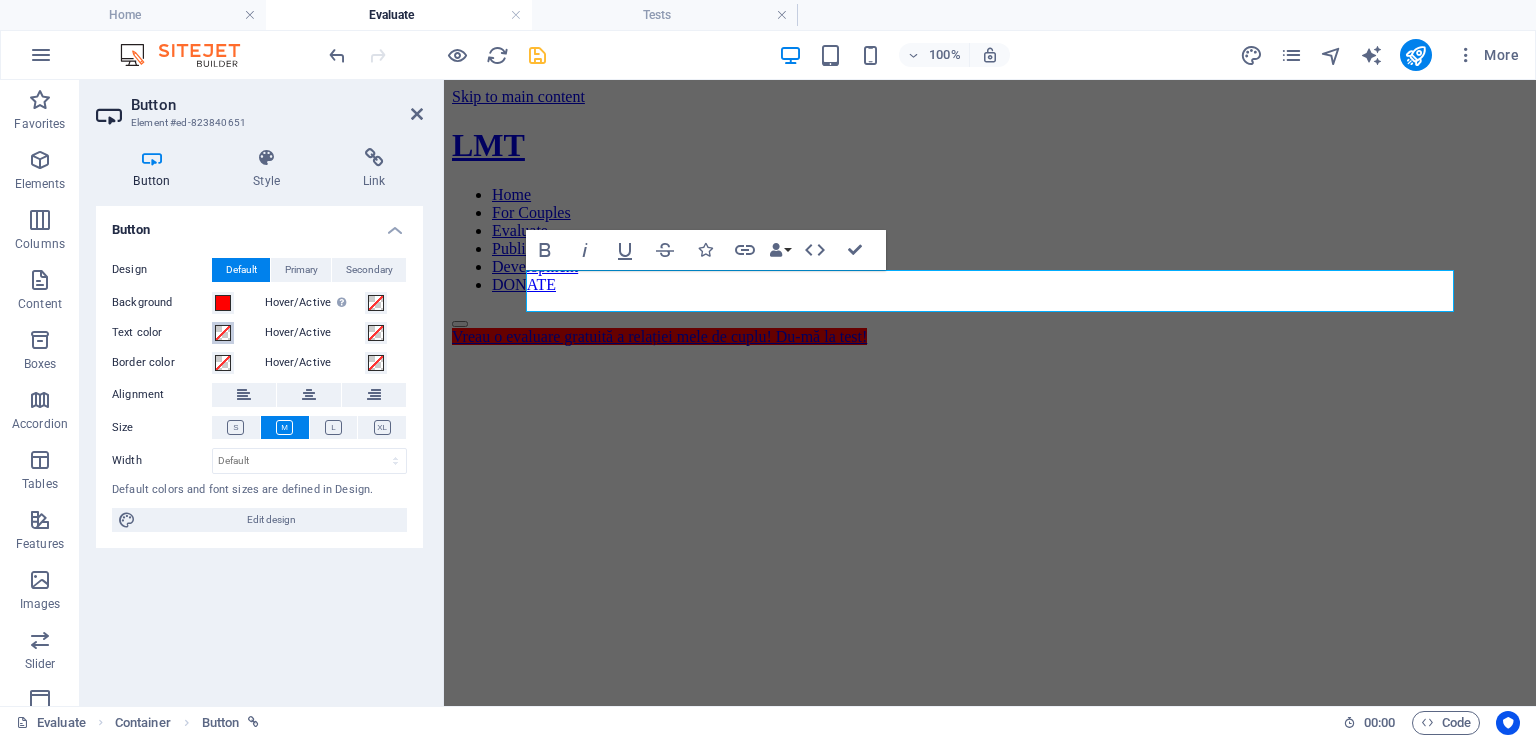 click at bounding box center (223, 333) 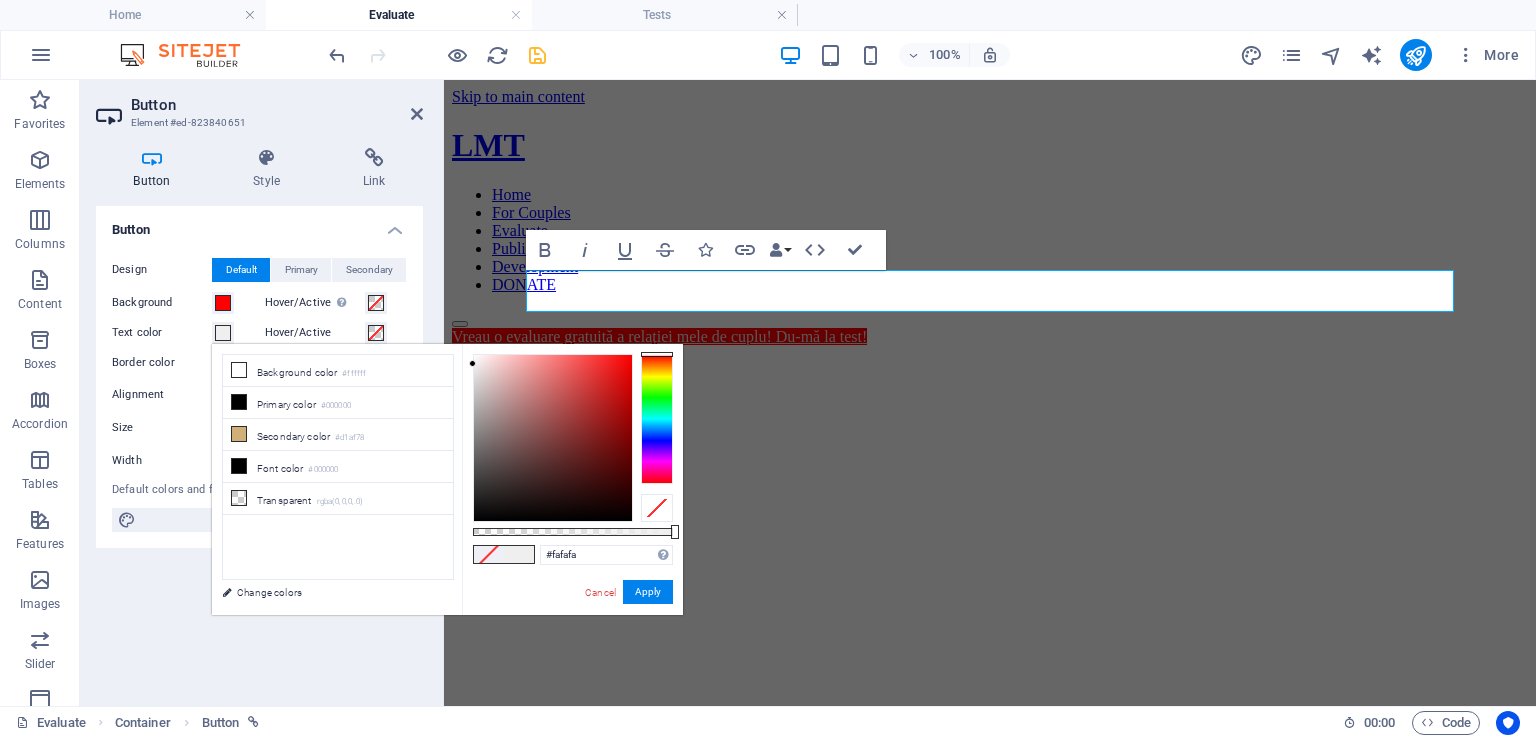 type on "#fbfbfb" 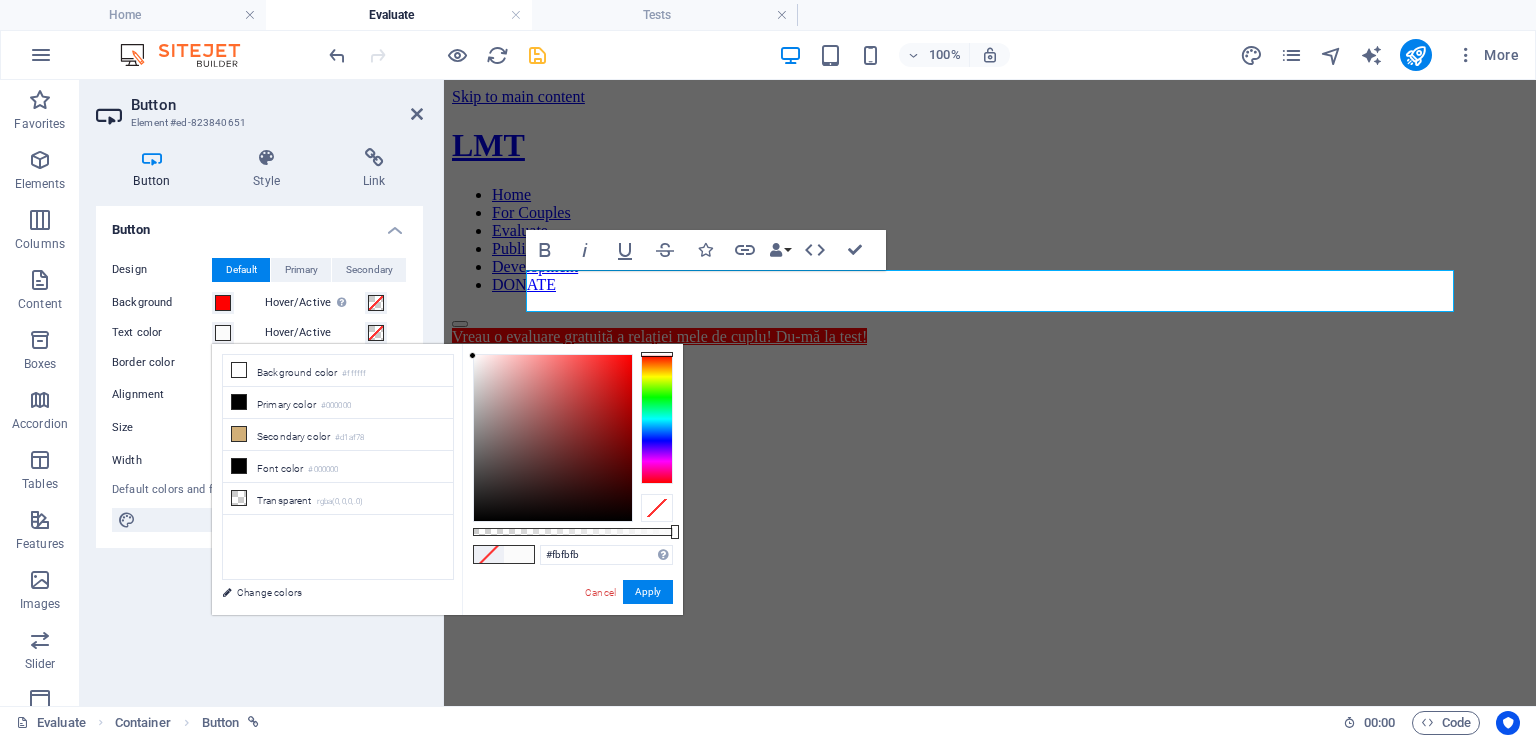 drag, startPoint x: 533, startPoint y: 430, endPoint x: 455, endPoint y: 356, distance: 107.51744 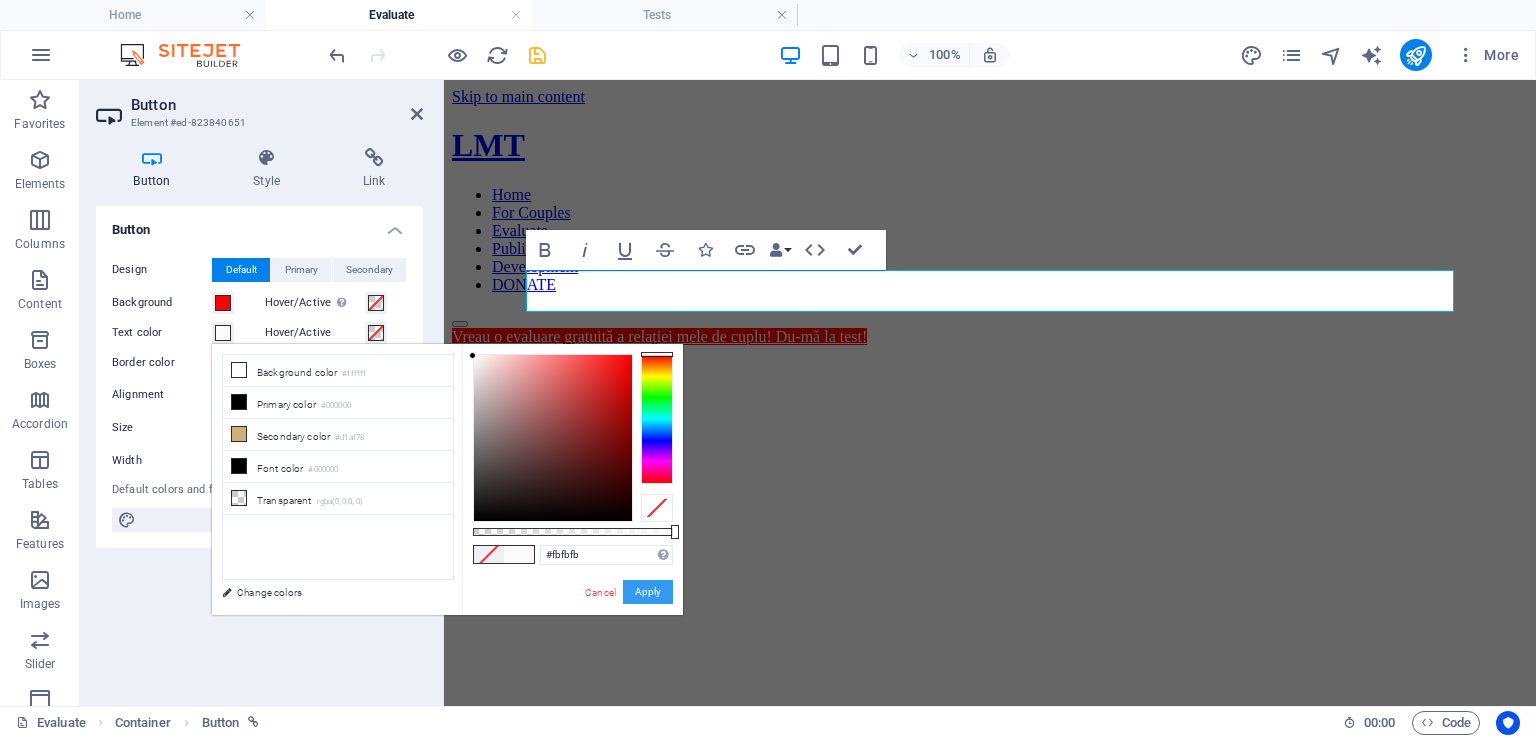 click on "Apply" at bounding box center [648, 592] 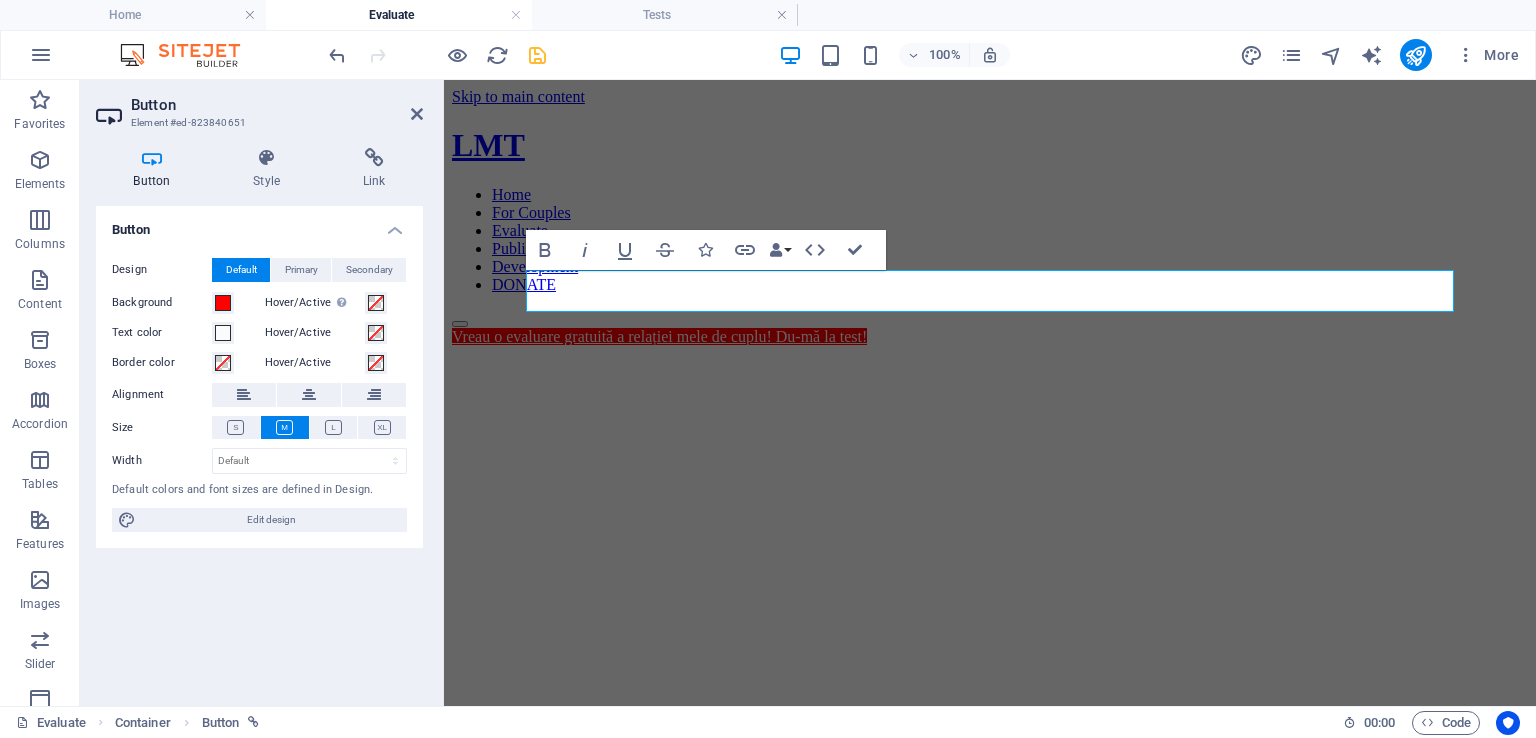 click on "Button Design Default Primary Secondary Background Hover/Active Switch to preview mode to test the active/hover state Text color Hover/Active Border color Hover/Active Alignment Size Width Default px rem % em vh vw Default colors and font sizes are defined in Design. Edit design" at bounding box center [259, 448] 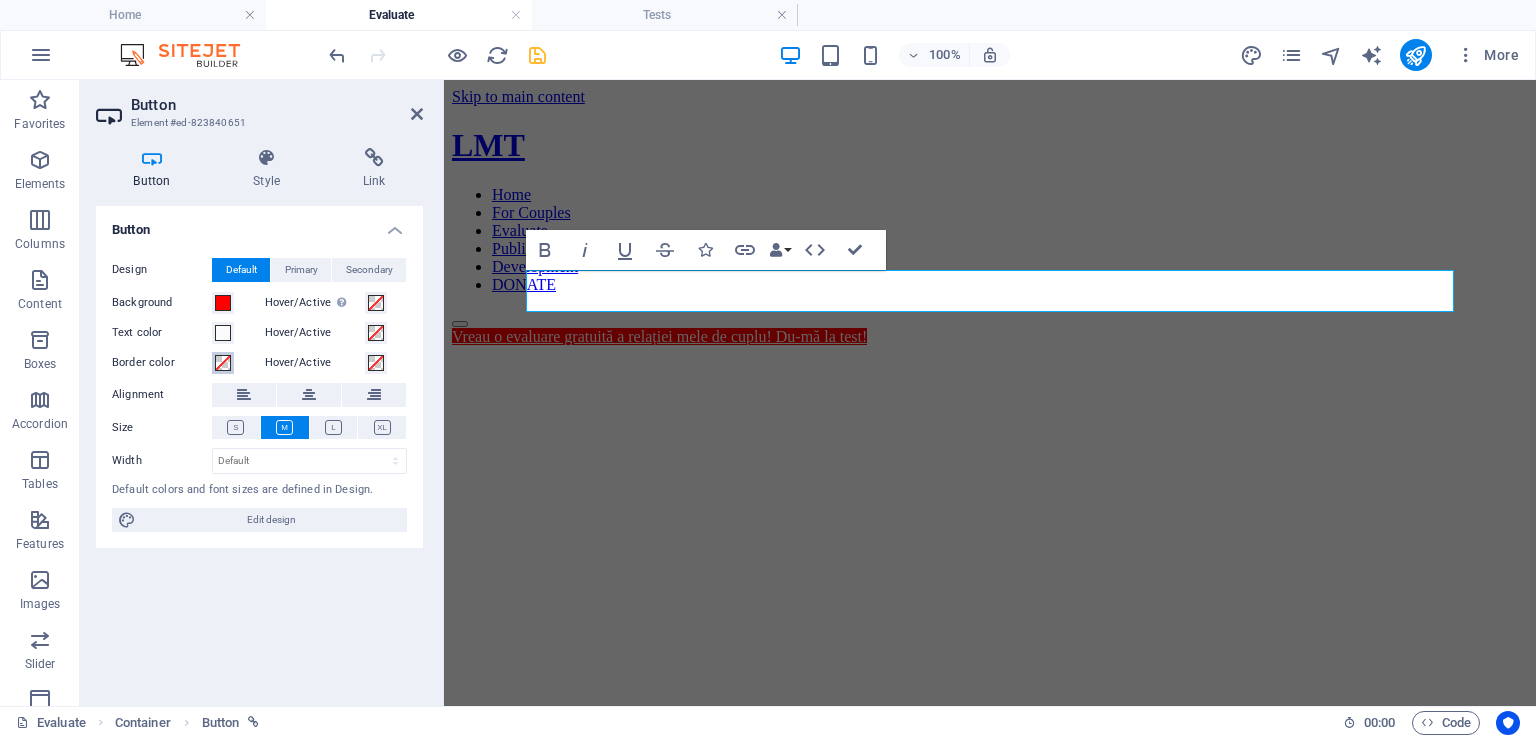 click at bounding box center [223, 363] 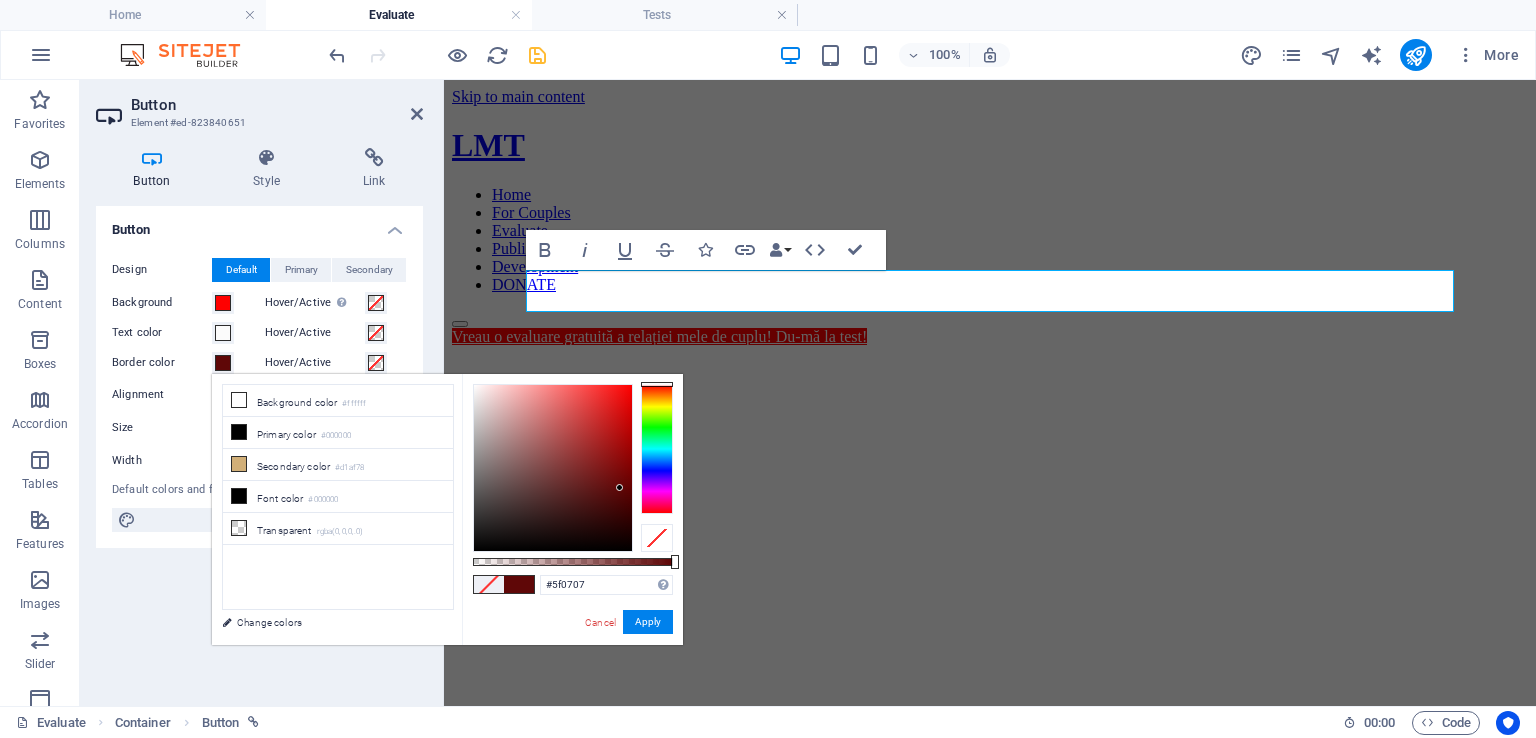 type on "#5d0505" 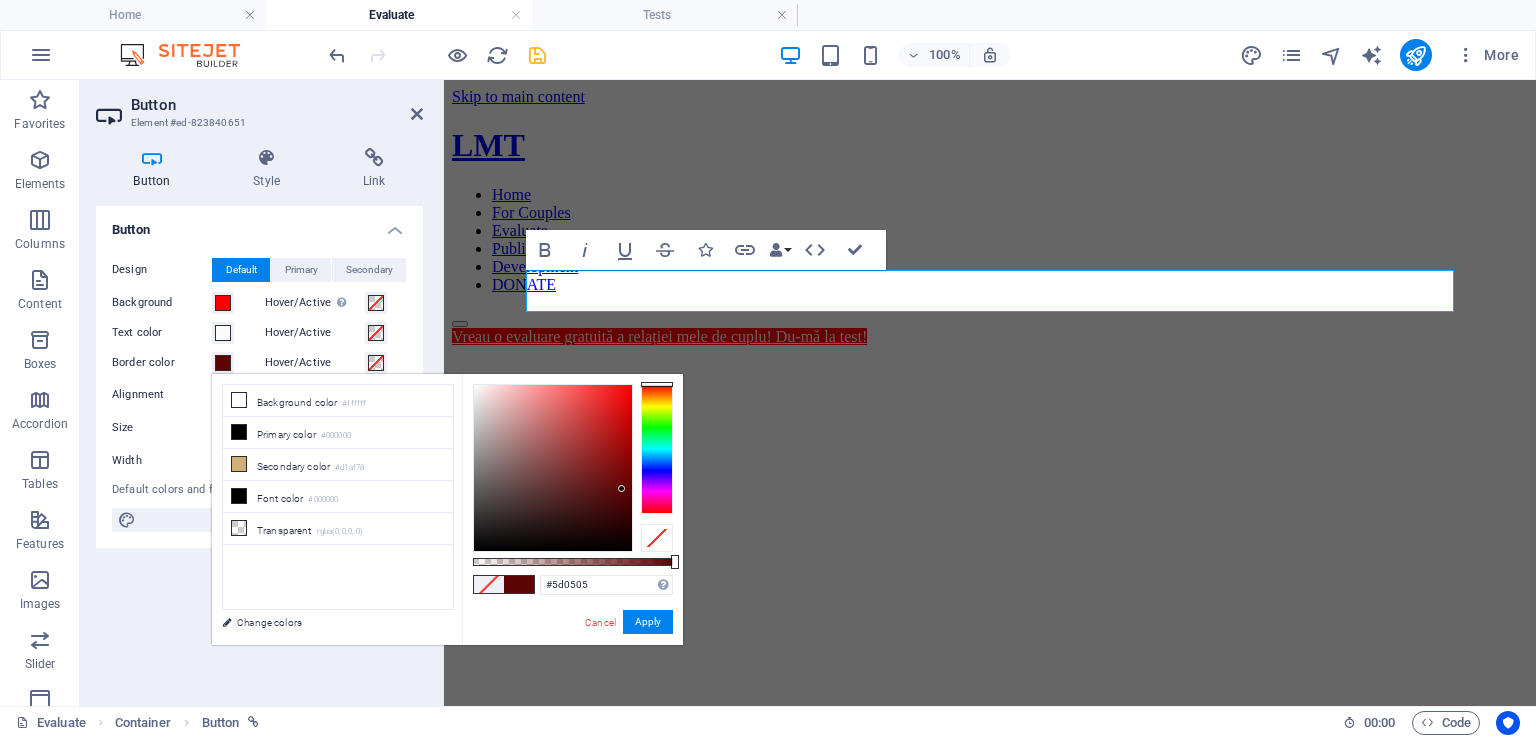 drag, startPoint x: 584, startPoint y: 472, endPoint x: 622, endPoint y: 489, distance: 41.62932 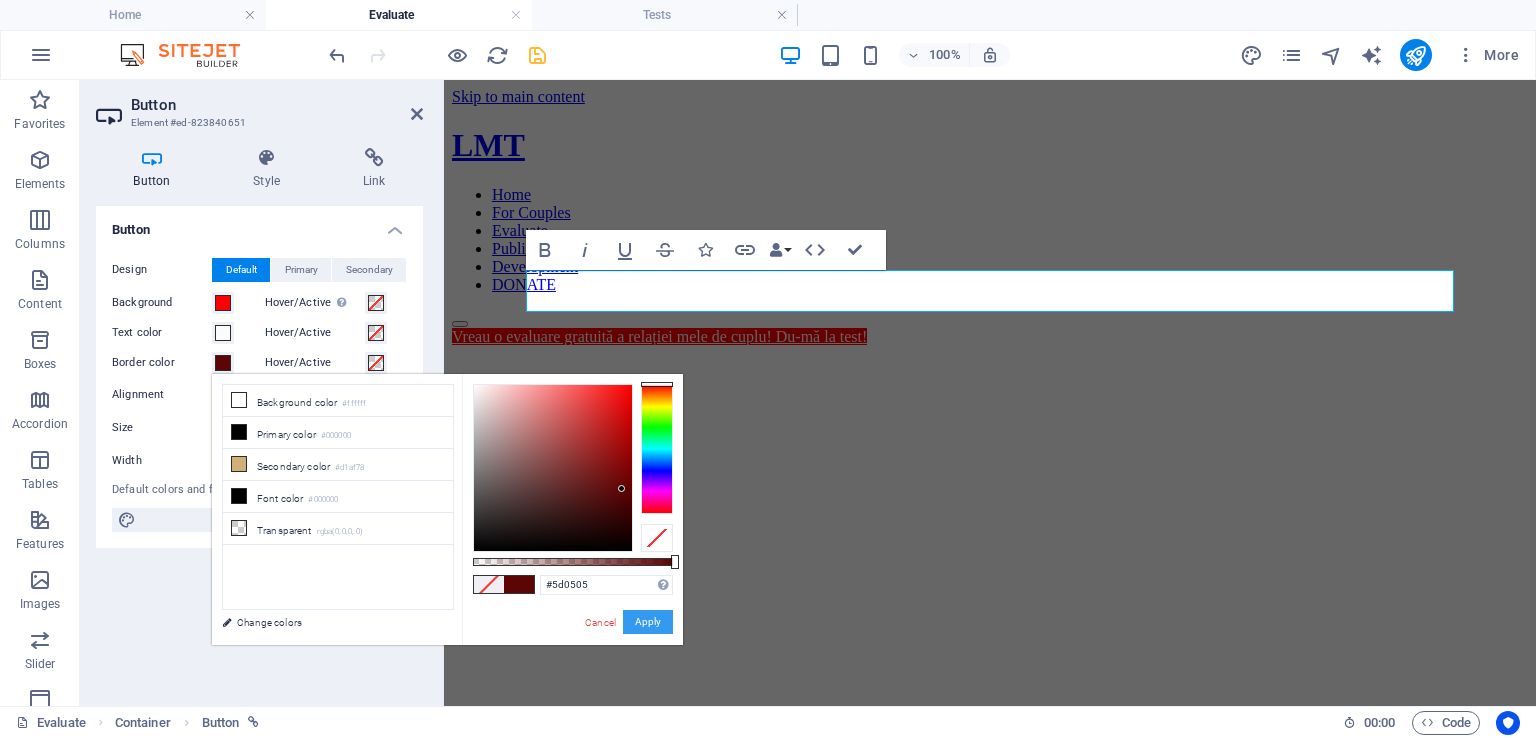 click on "Apply" at bounding box center (648, 622) 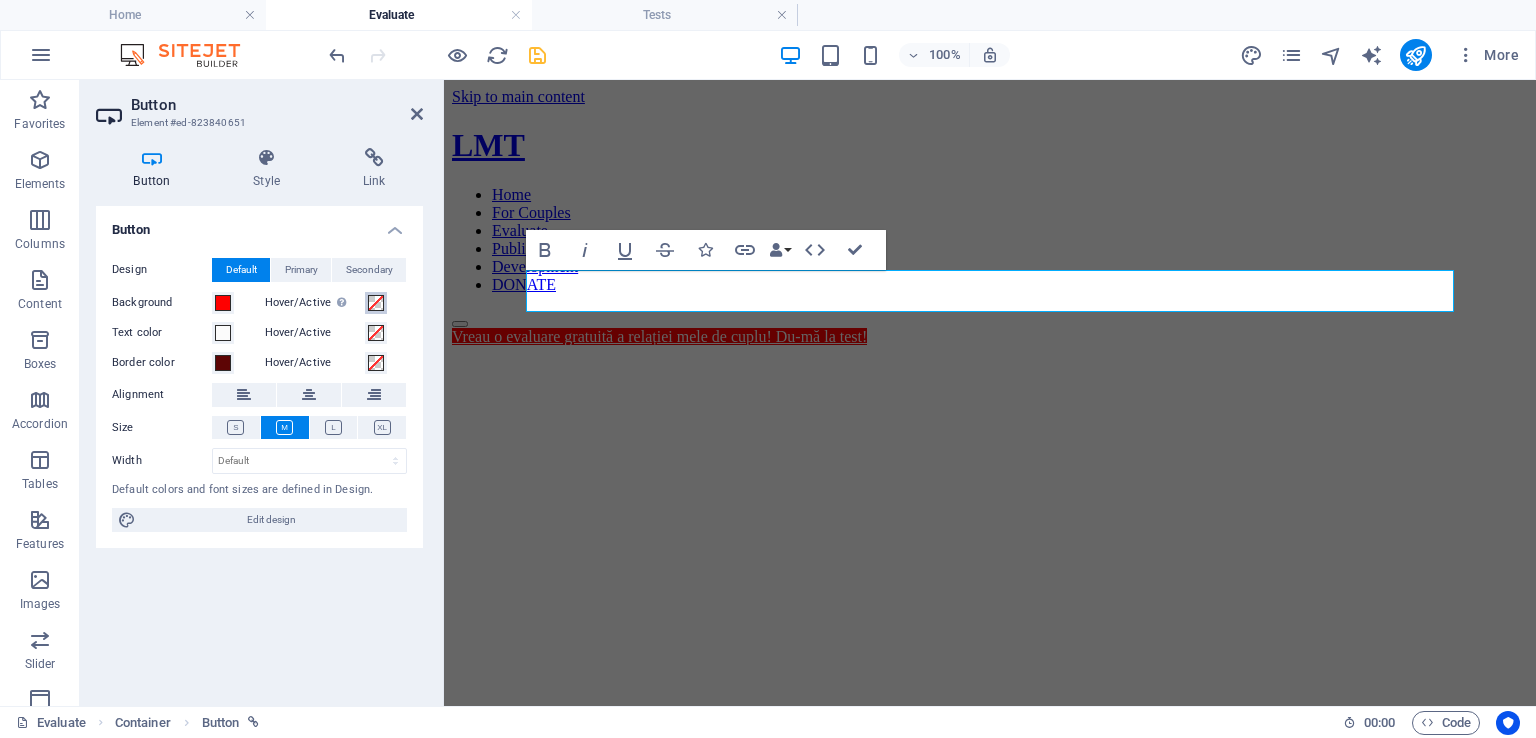 click at bounding box center [376, 303] 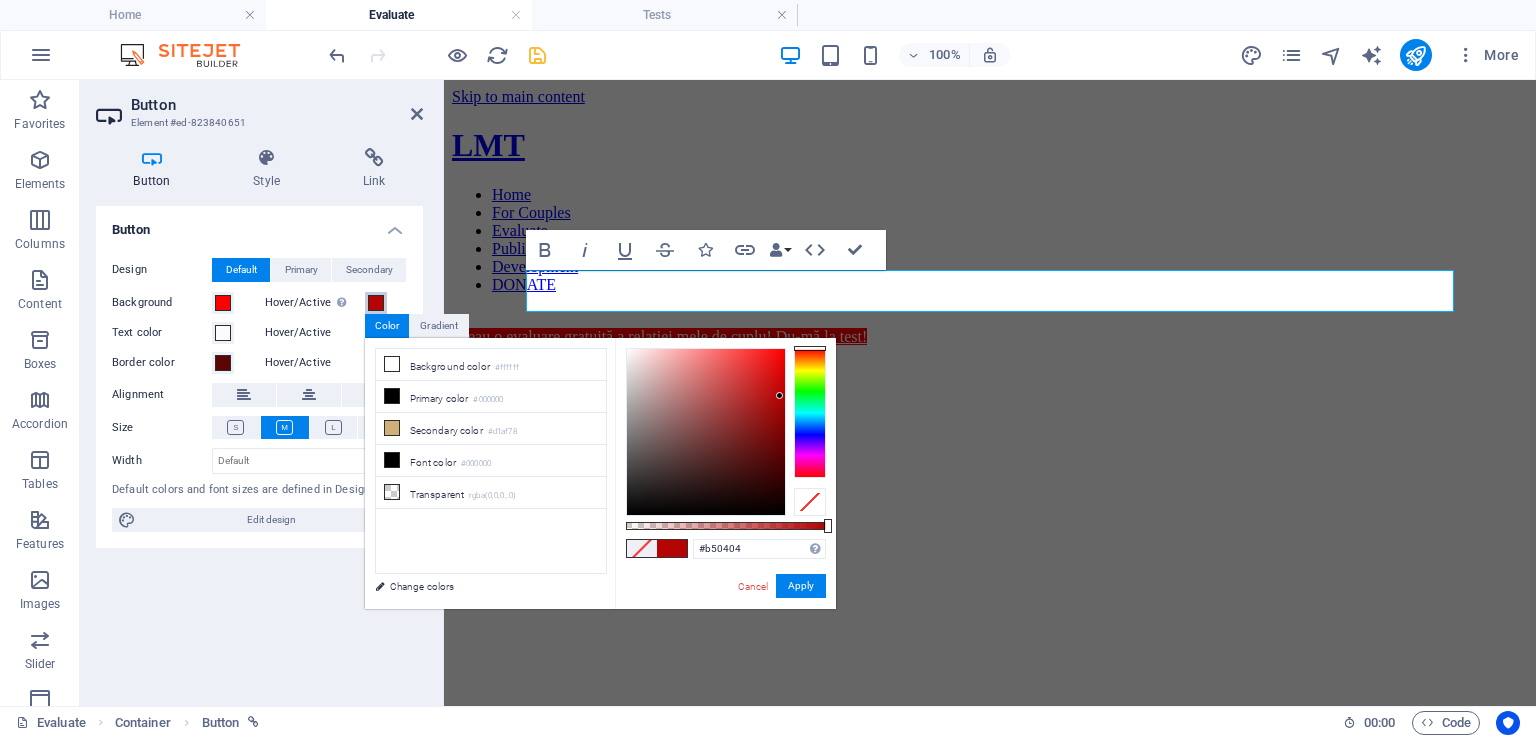 type on "#b90404" 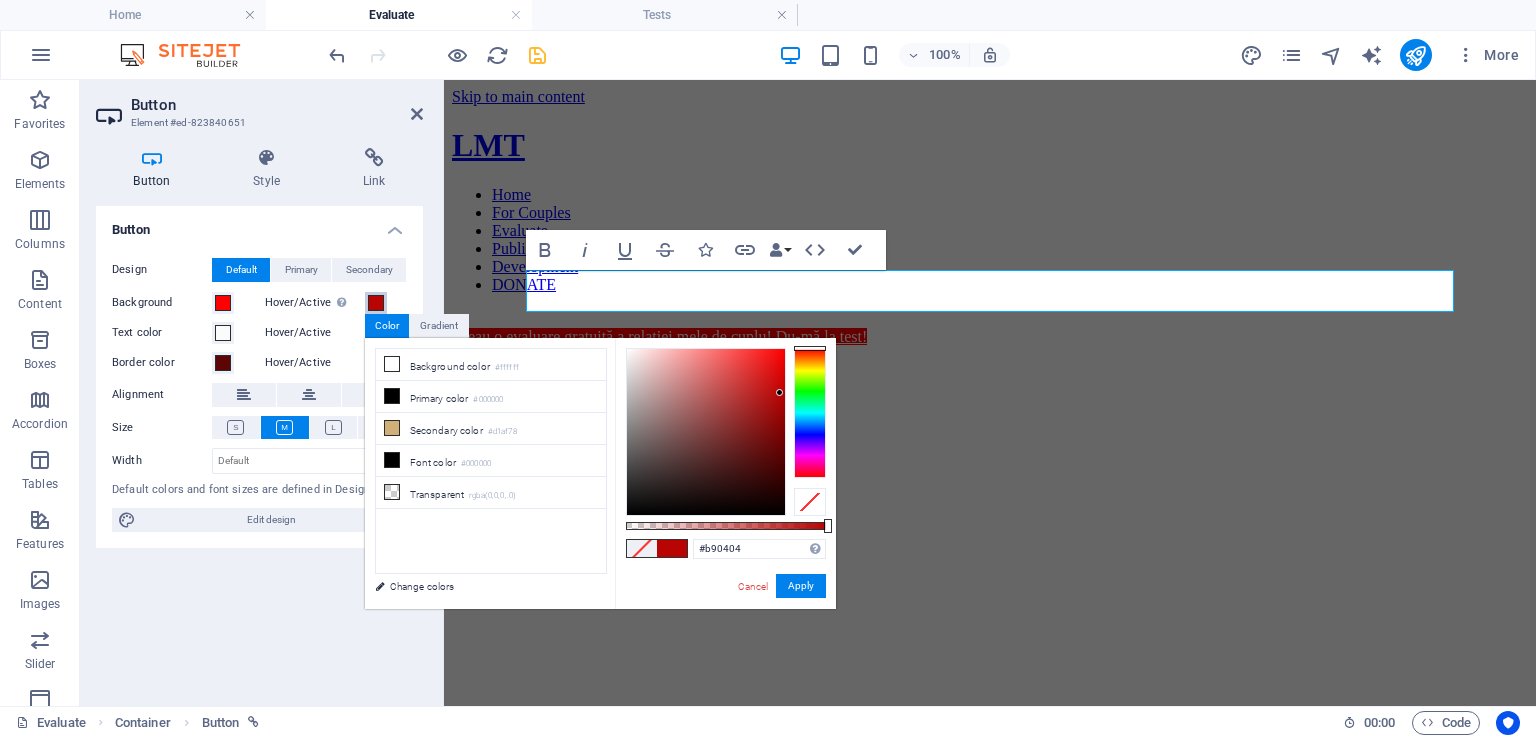 drag, startPoint x: 720, startPoint y: 400, endPoint x: 780, endPoint y: 393, distance: 60.40695 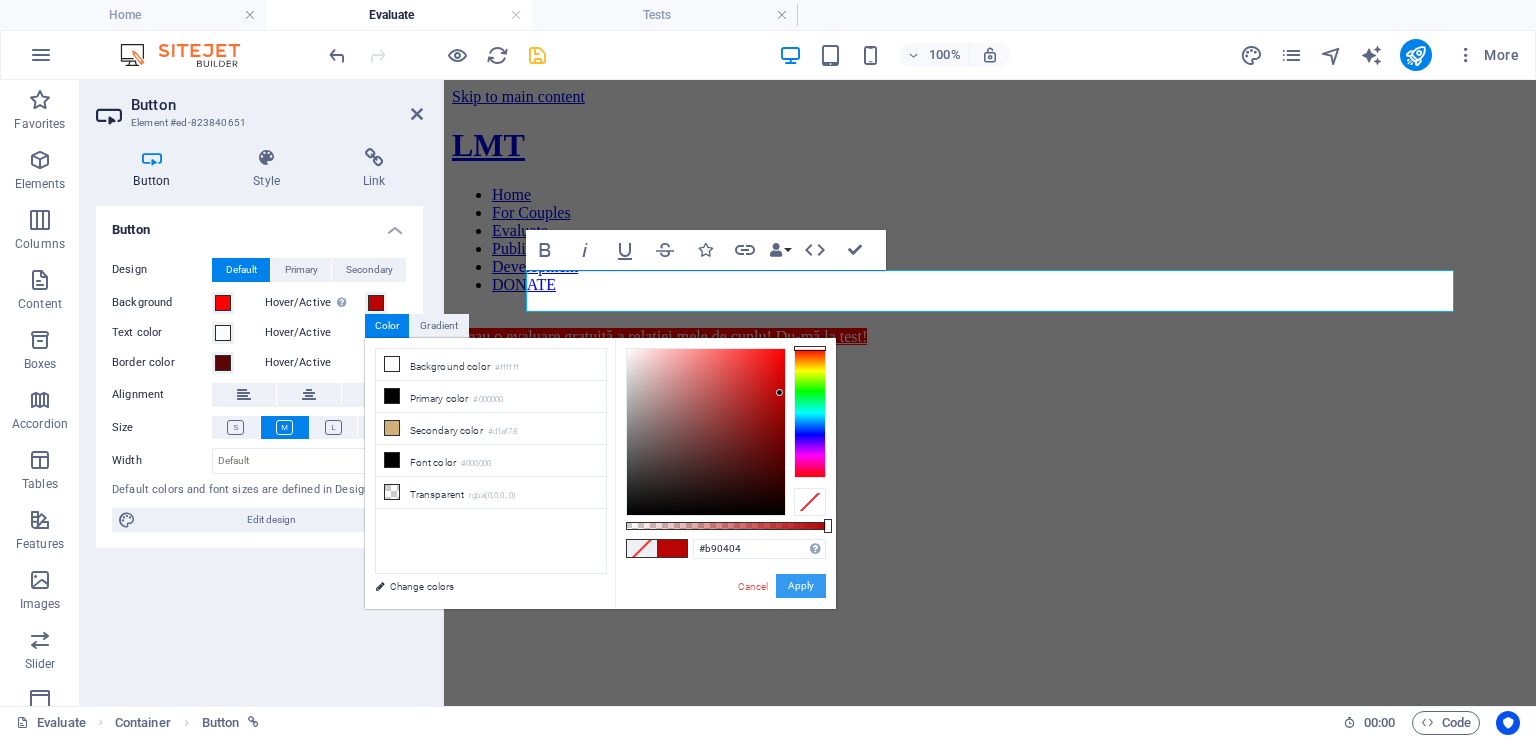 click on "Apply" at bounding box center (801, 586) 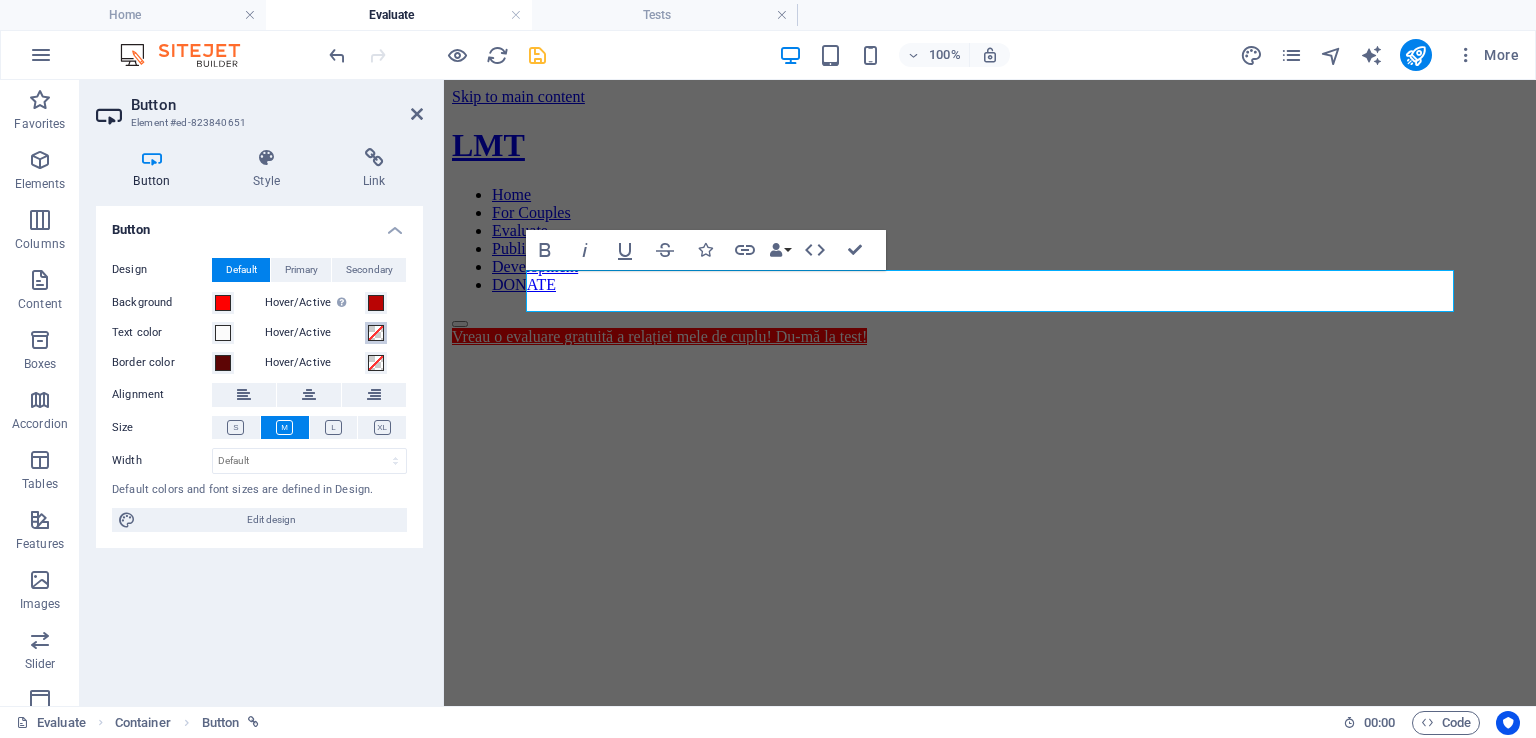 click at bounding box center [376, 333] 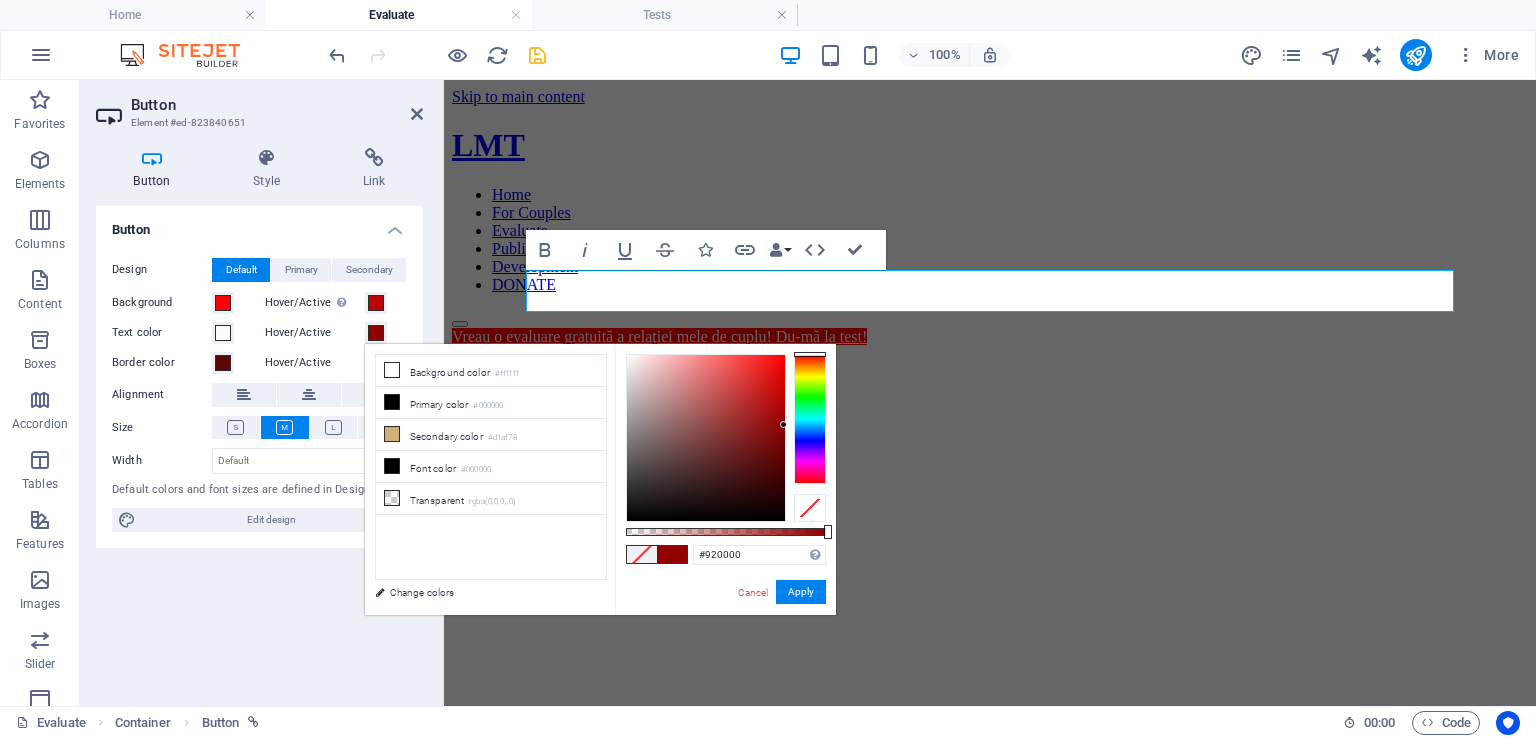 type on "#8b0000" 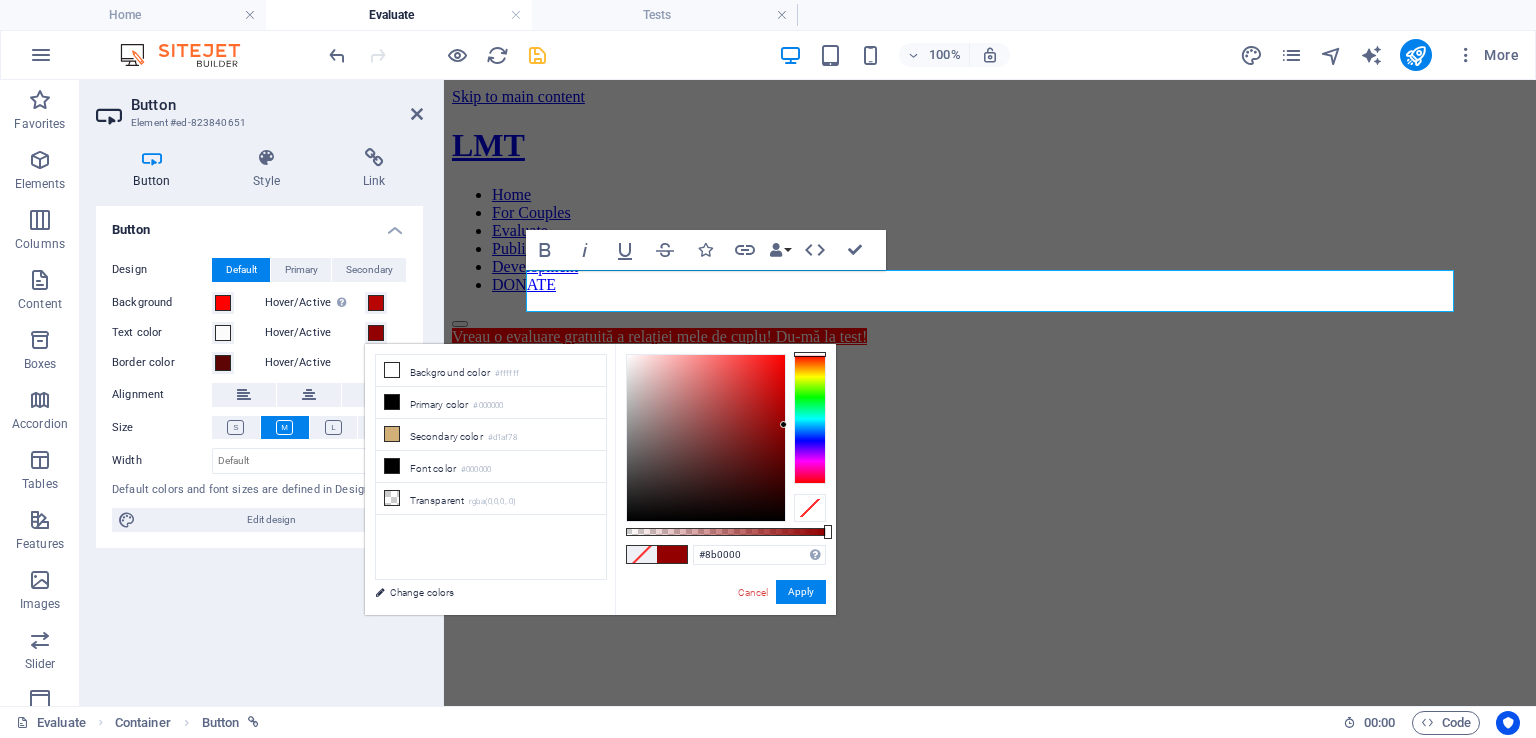 drag, startPoint x: 767, startPoint y: 424, endPoint x: 793, endPoint y: 429, distance: 26.476404 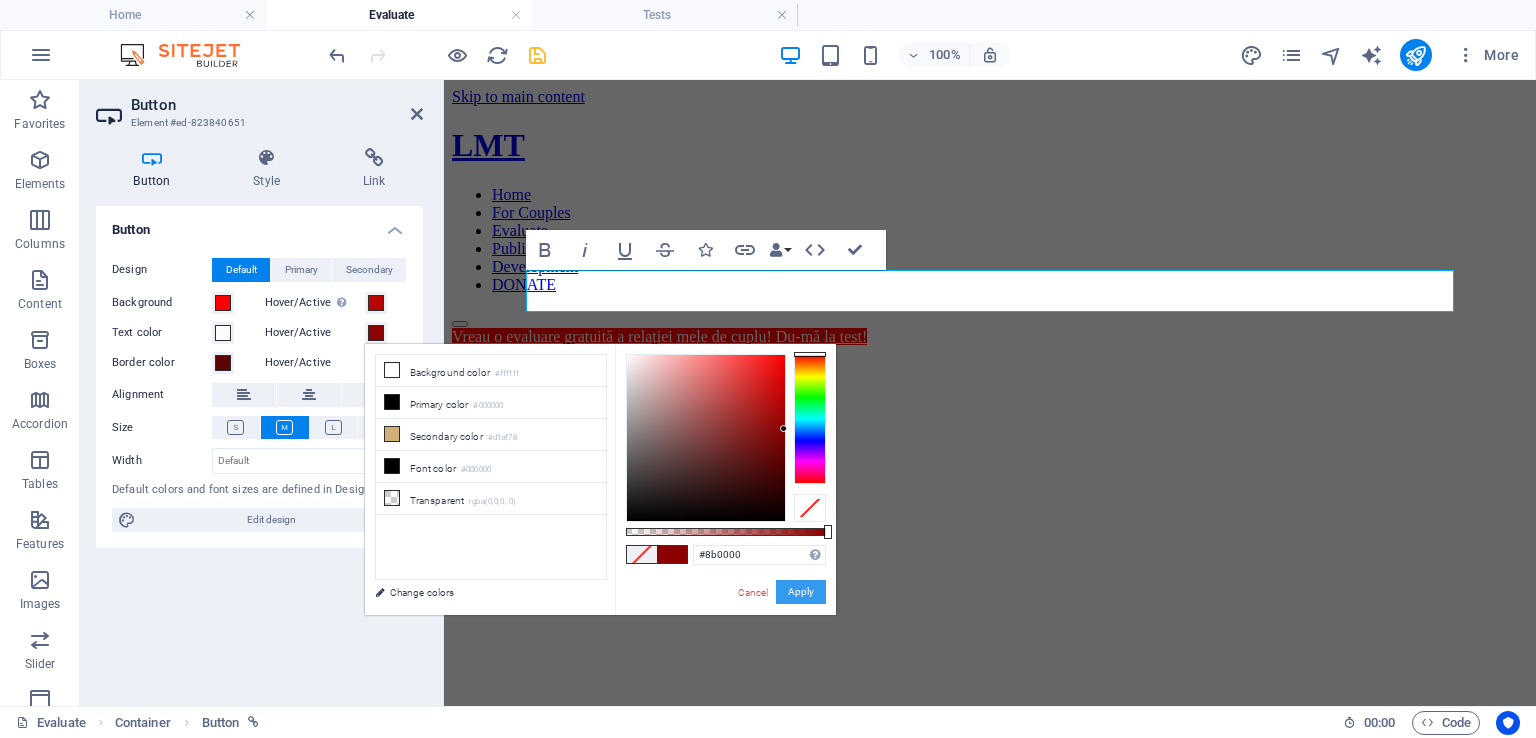 click on "Apply" at bounding box center (801, 592) 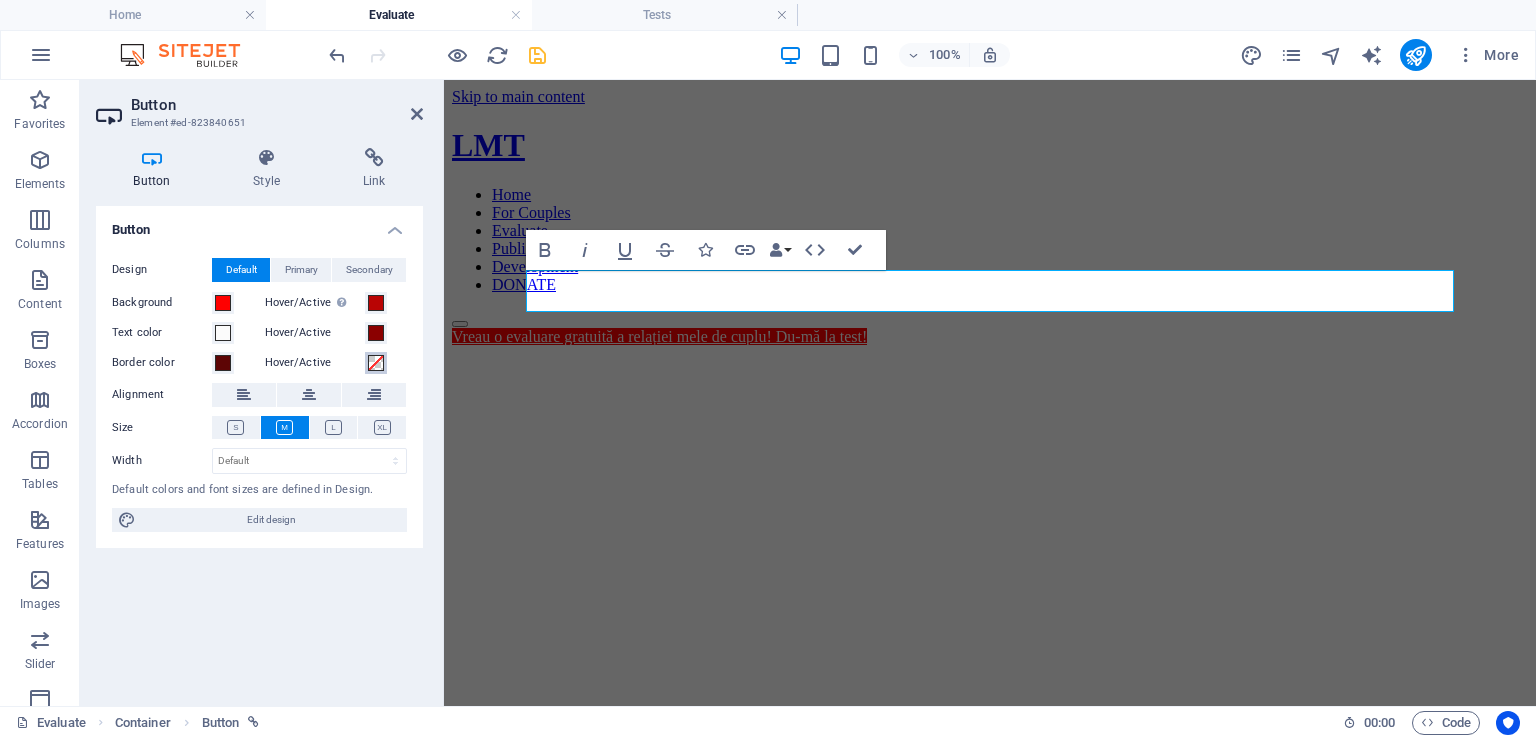 click at bounding box center (376, 363) 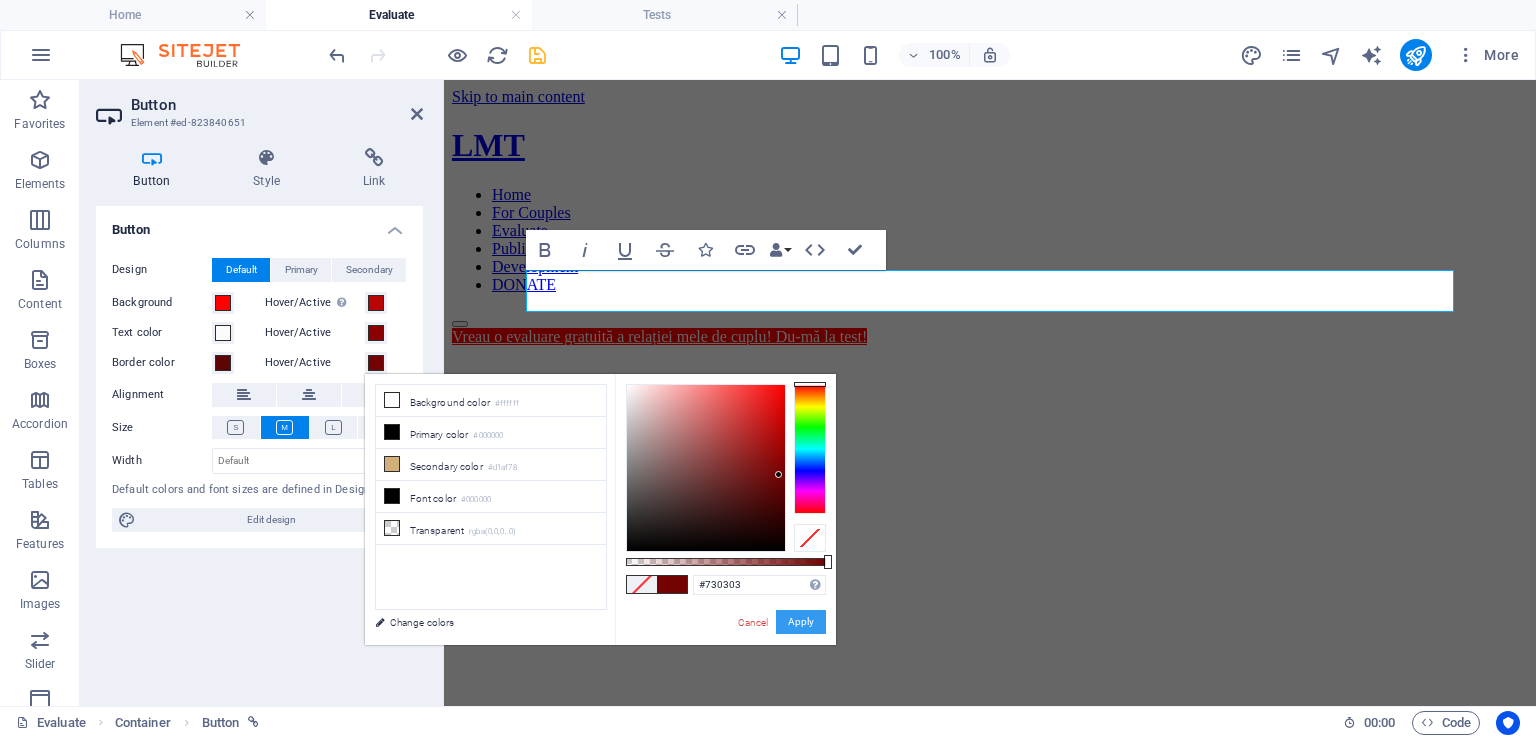 drag, startPoint x: 760, startPoint y: 462, endPoint x: 823, endPoint y: 611, distance: 161.77144 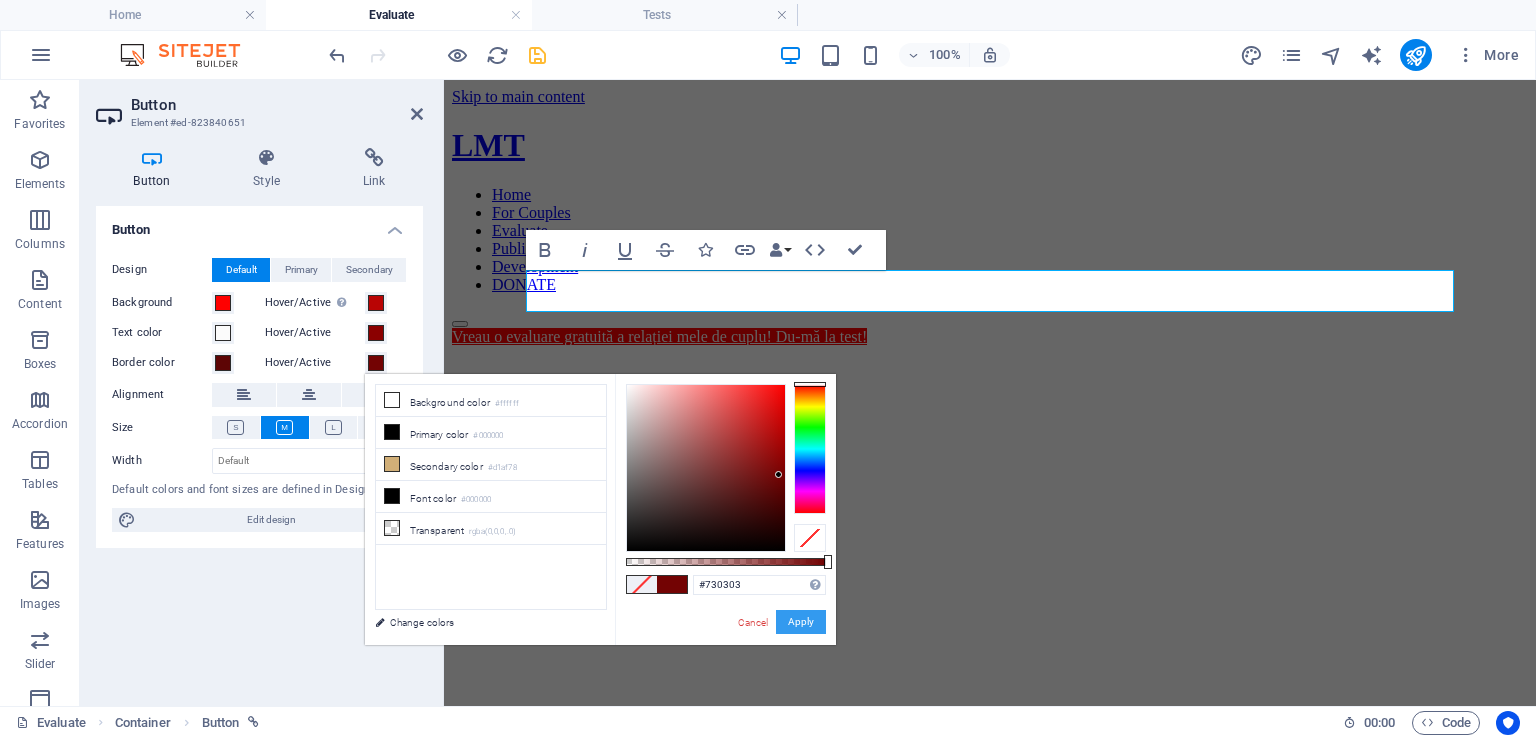 click at bounding box center [706, 468] 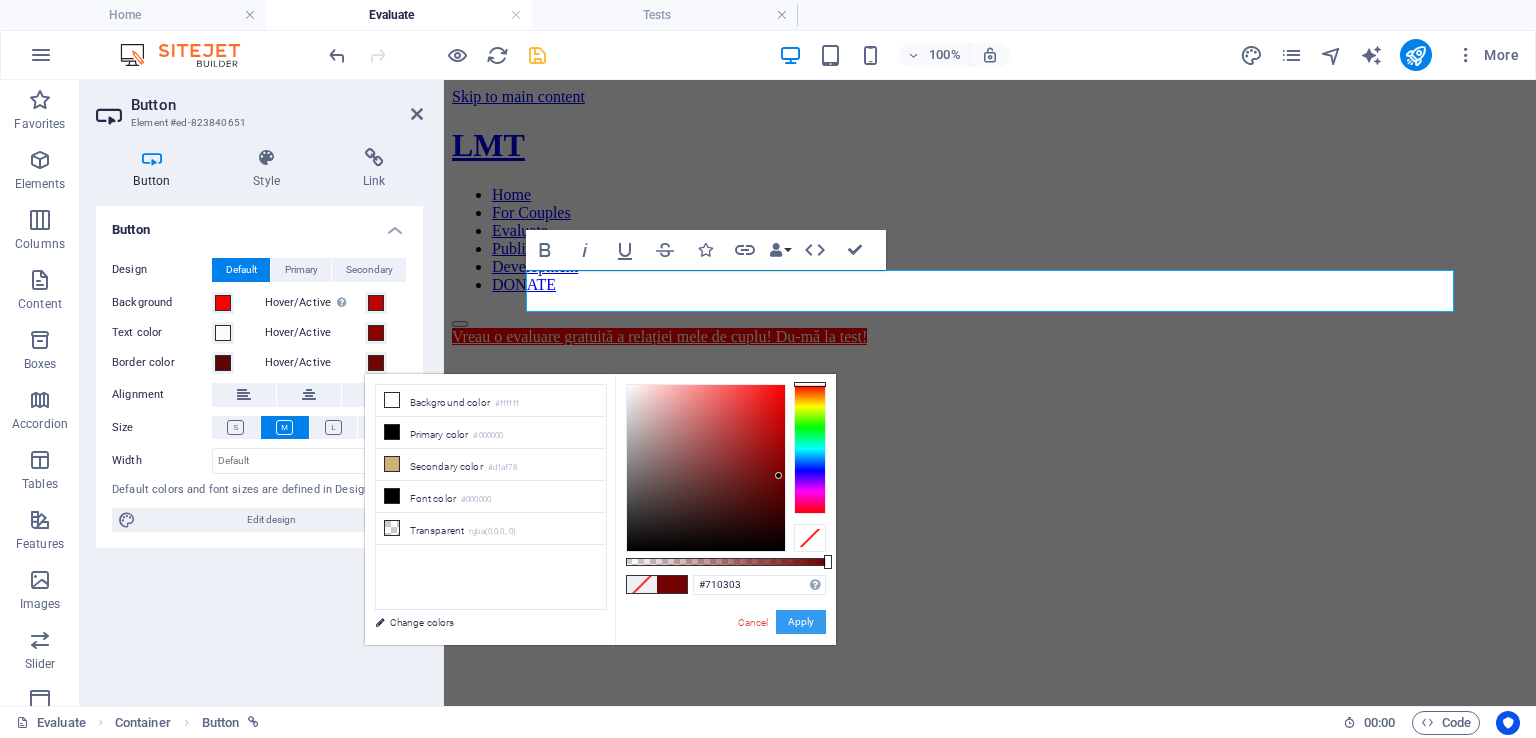 drag, startPoint x: 817, startPoint y: 625, endPoint x: 366, endPoint y: 537, distance: 459.50516 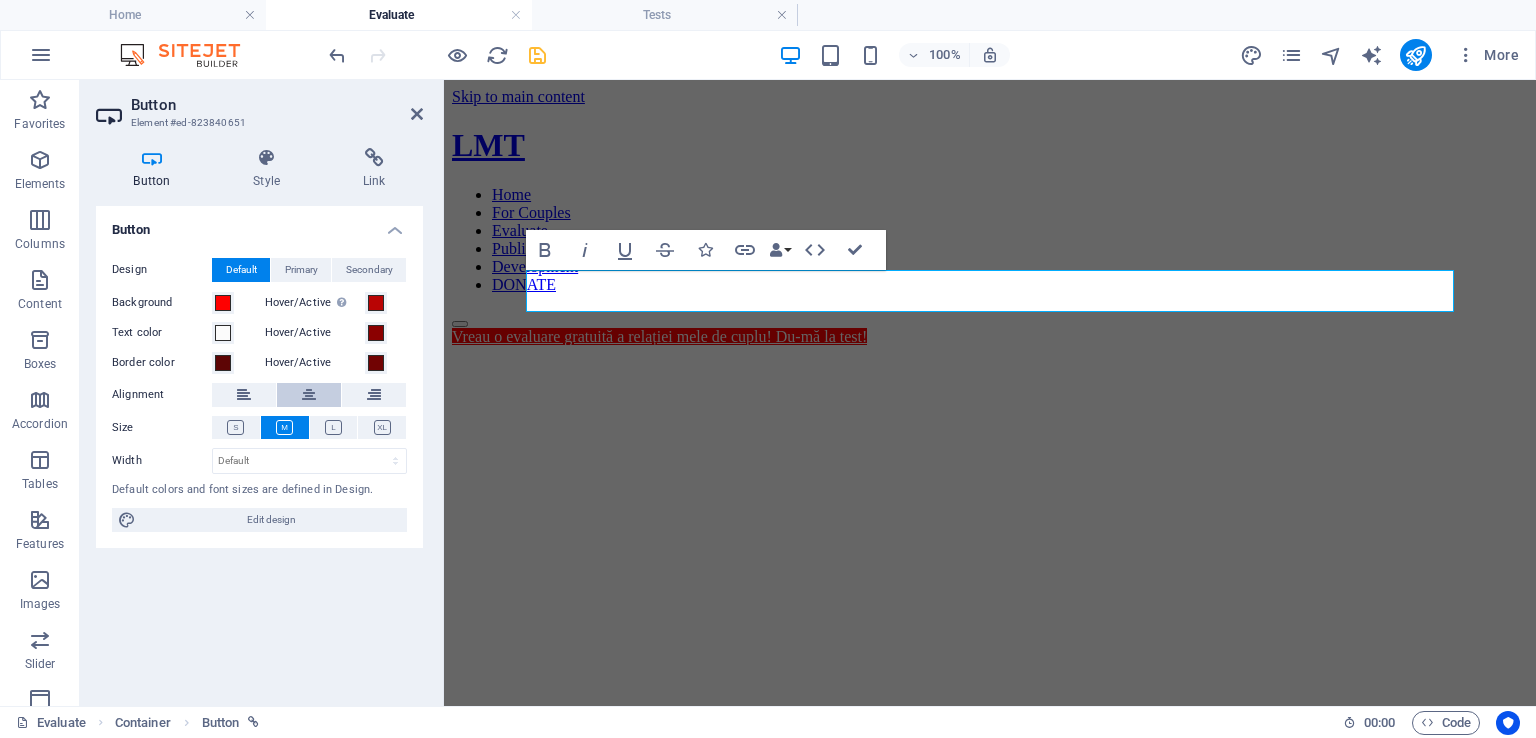 click at bounding box center [309, 395] 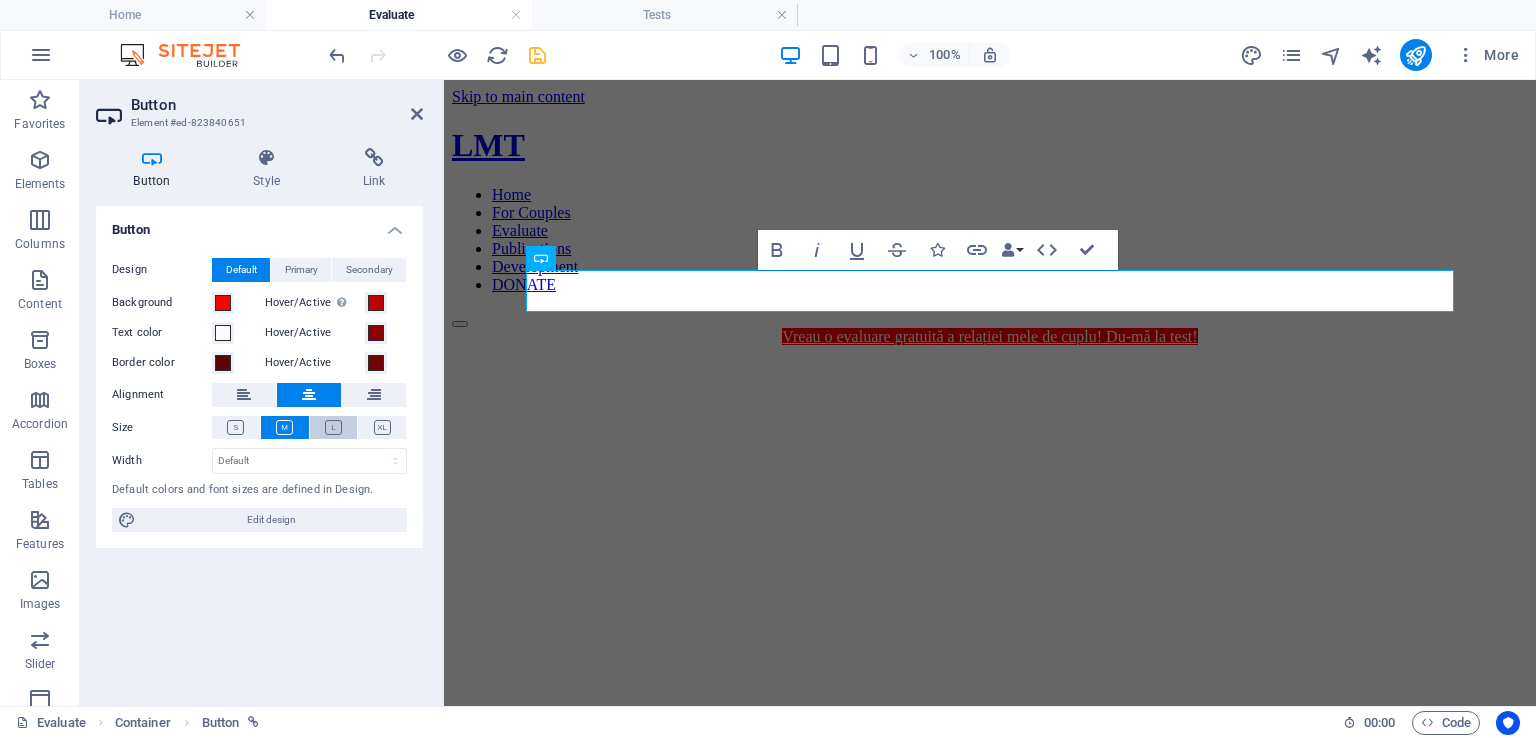 click at bounding box center [333, 427] 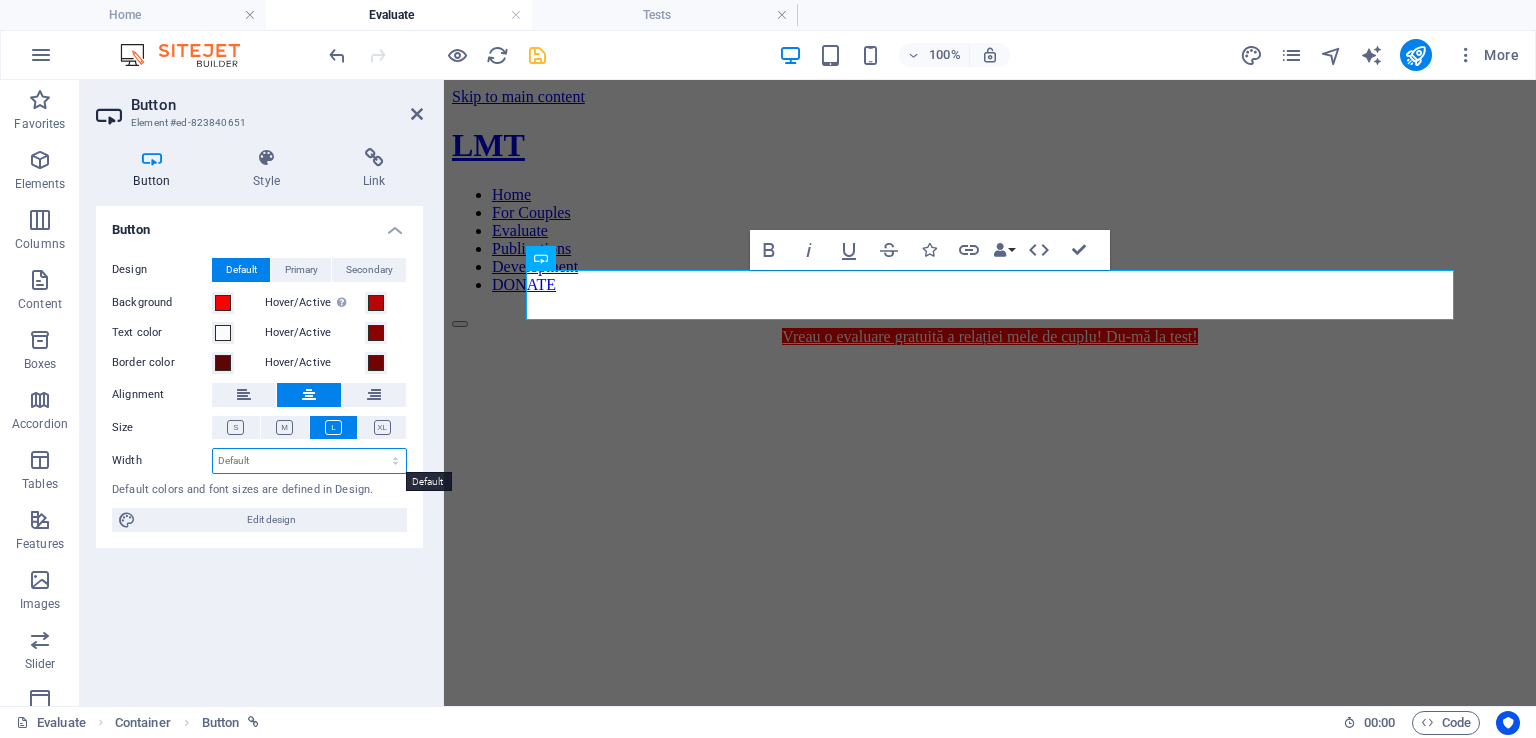 click on "Default px rem % em vh vw" at bounding box center (309, 461) 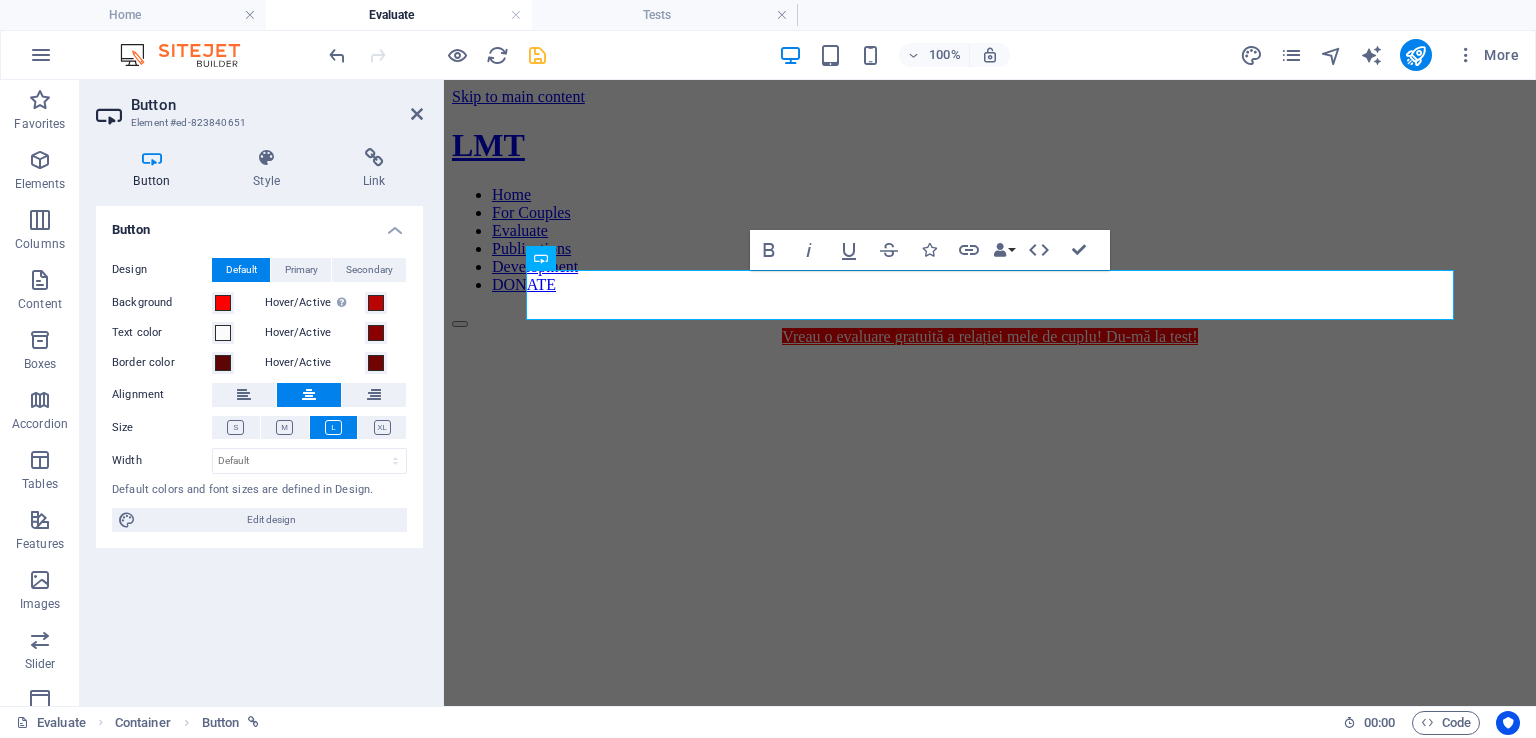 click on "Button Design Default Primary Secondary Background Hover/Active Switch to preview mode to test the active/hover state Text color Hover/Active Border color Hover/Active Alignment Size Width Default px rem % em vh vw Default colors and font sizes are defined in Design. Edit design" at bounding box center (259, 448) 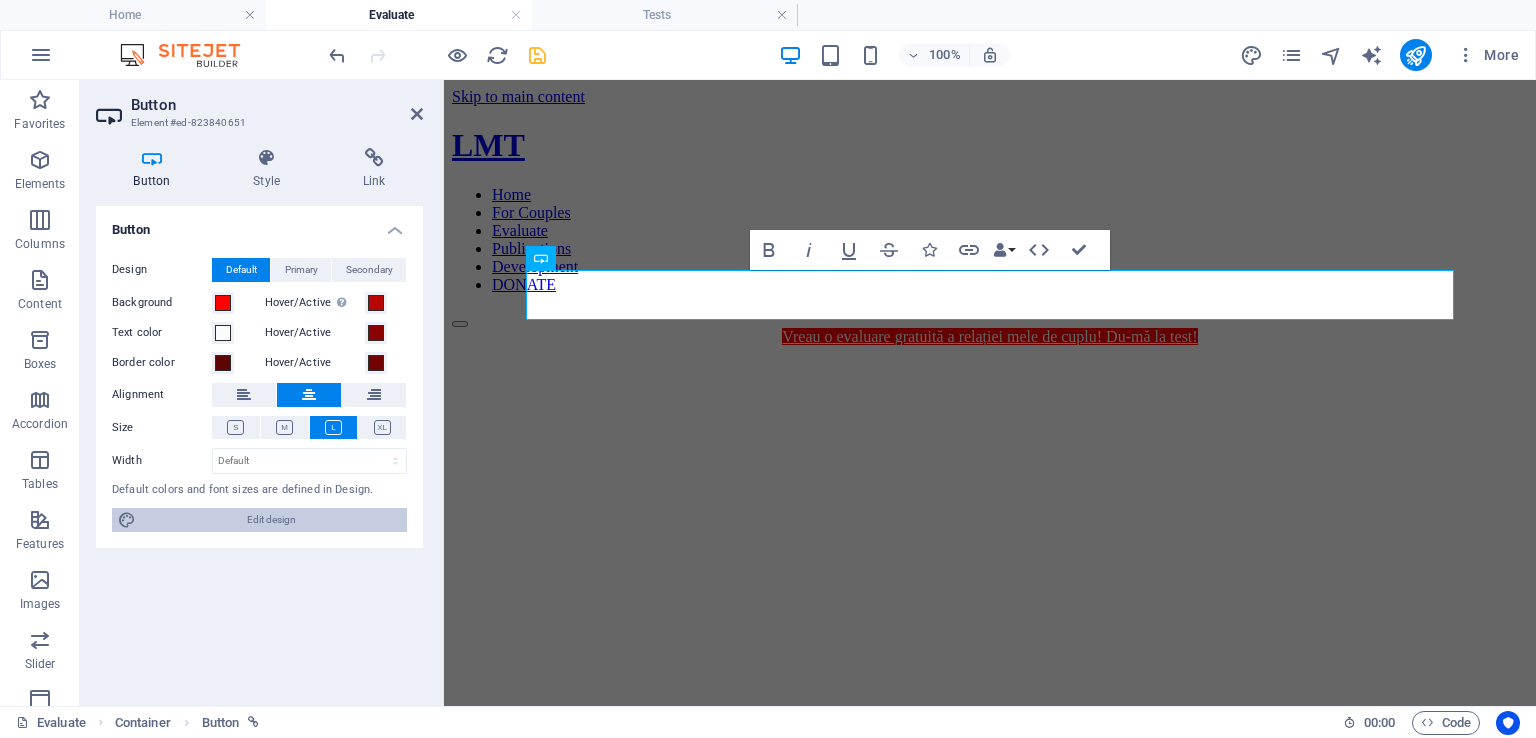 click on "Edit design" at bounding box center [271, 520] 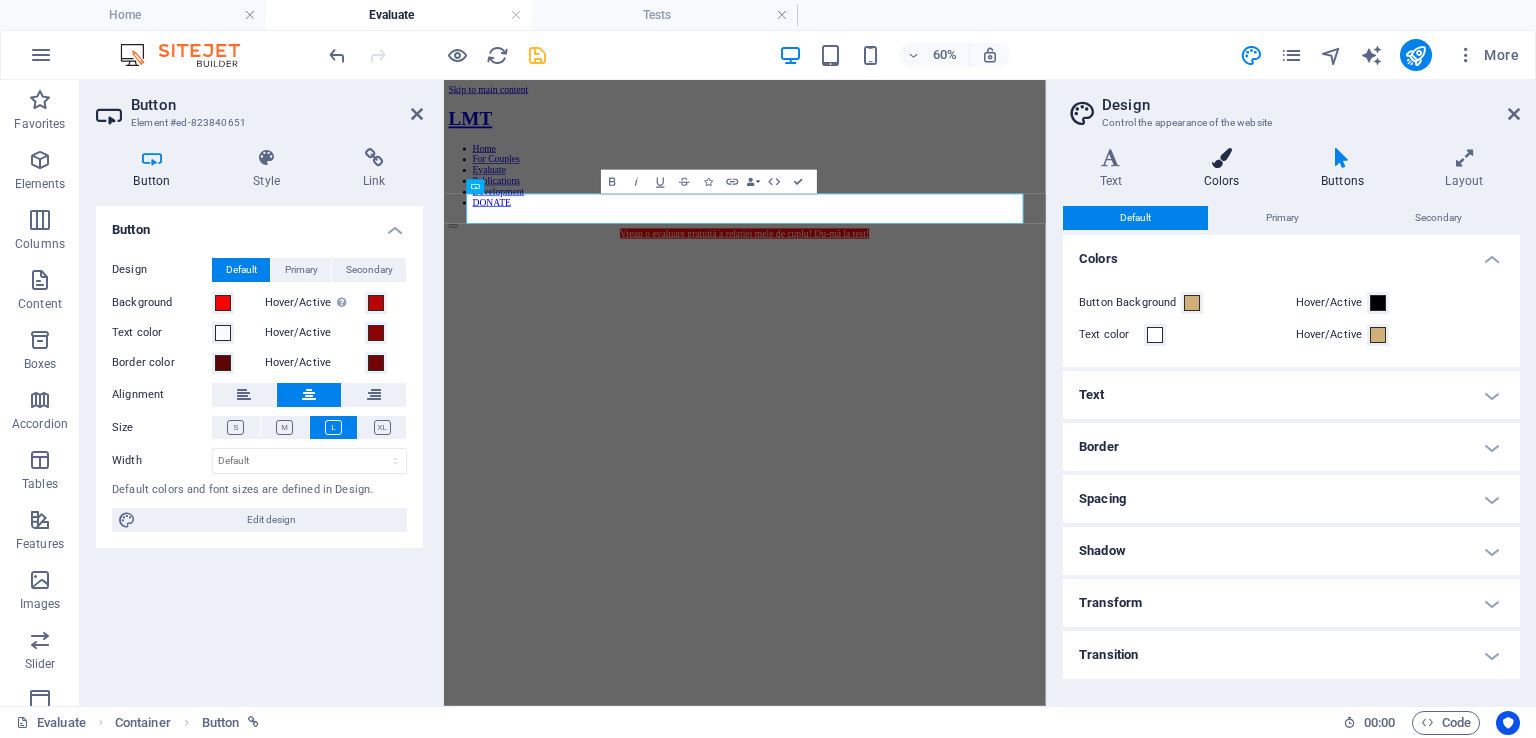 click at bounding box center [1221, 158] 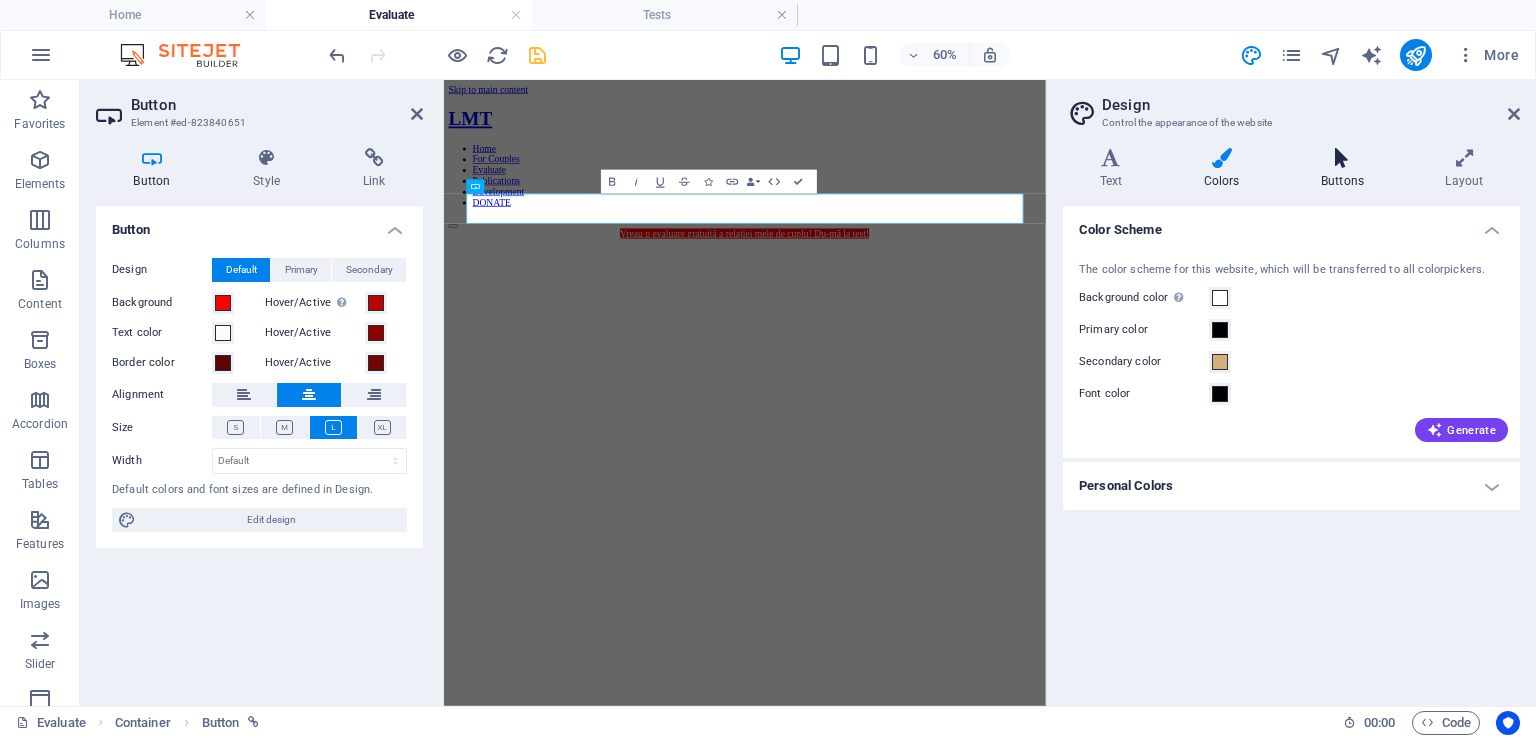 click on "Buttons" at bounding box center [1346, 169] 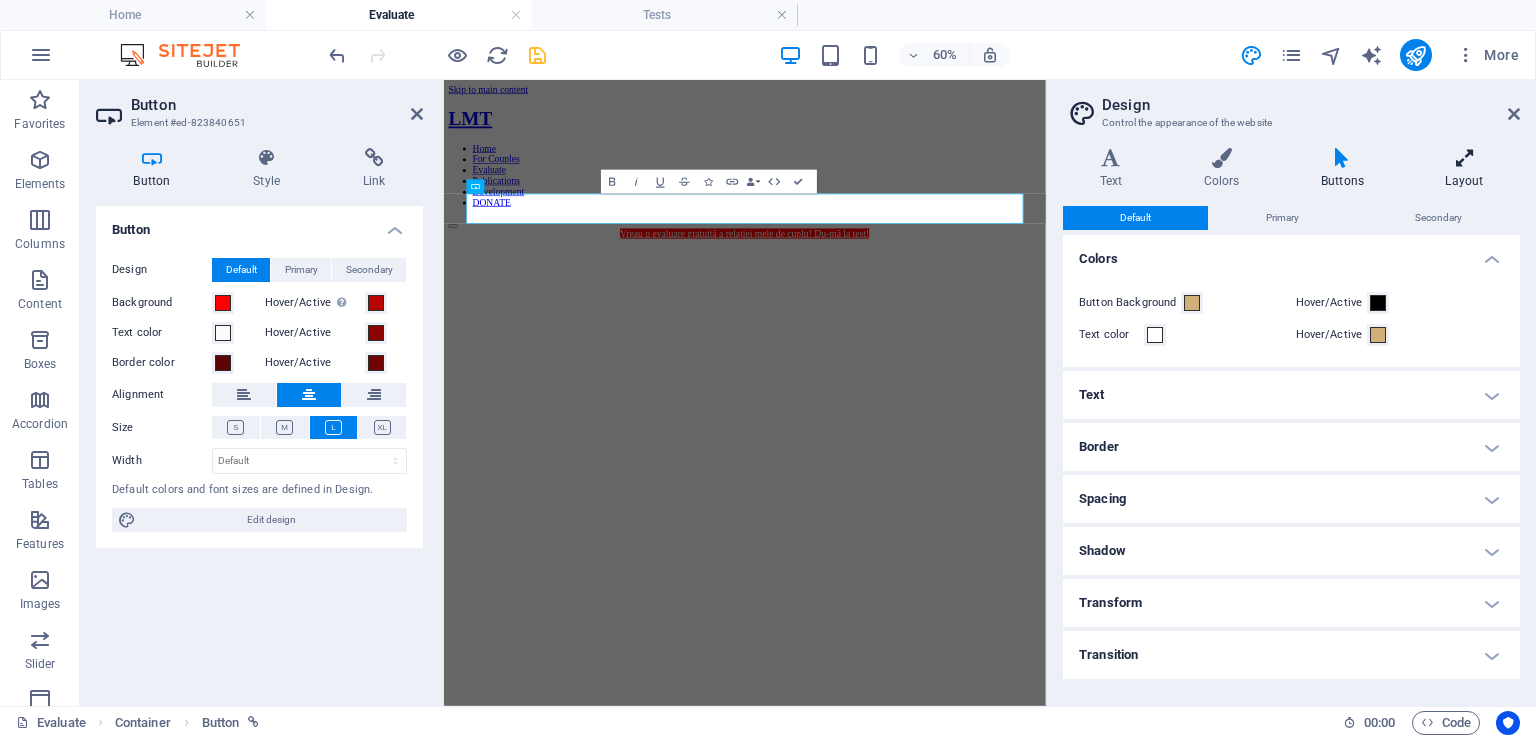click on "Layout" at bounding box center [1464, 169] 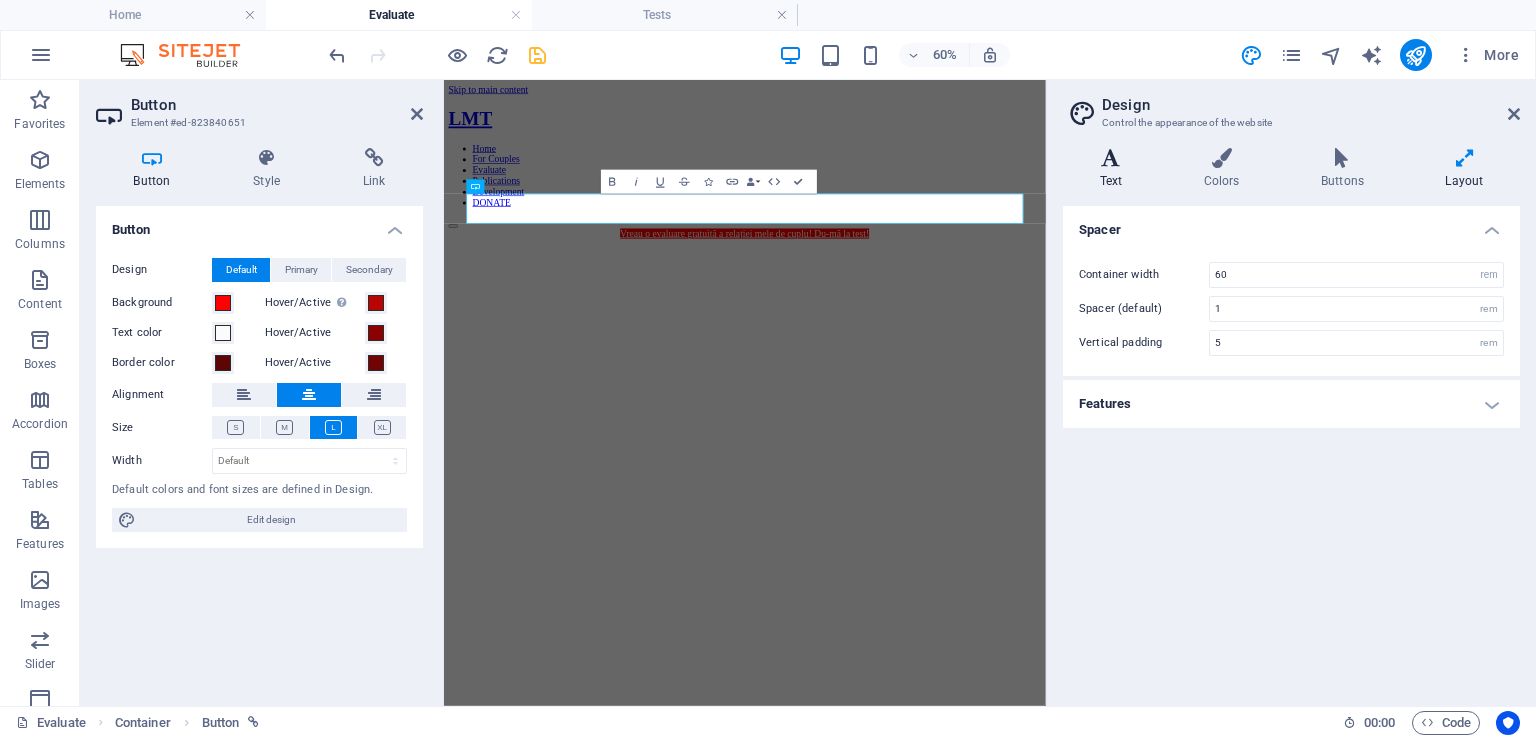 click at bounding box center [1111, 158] 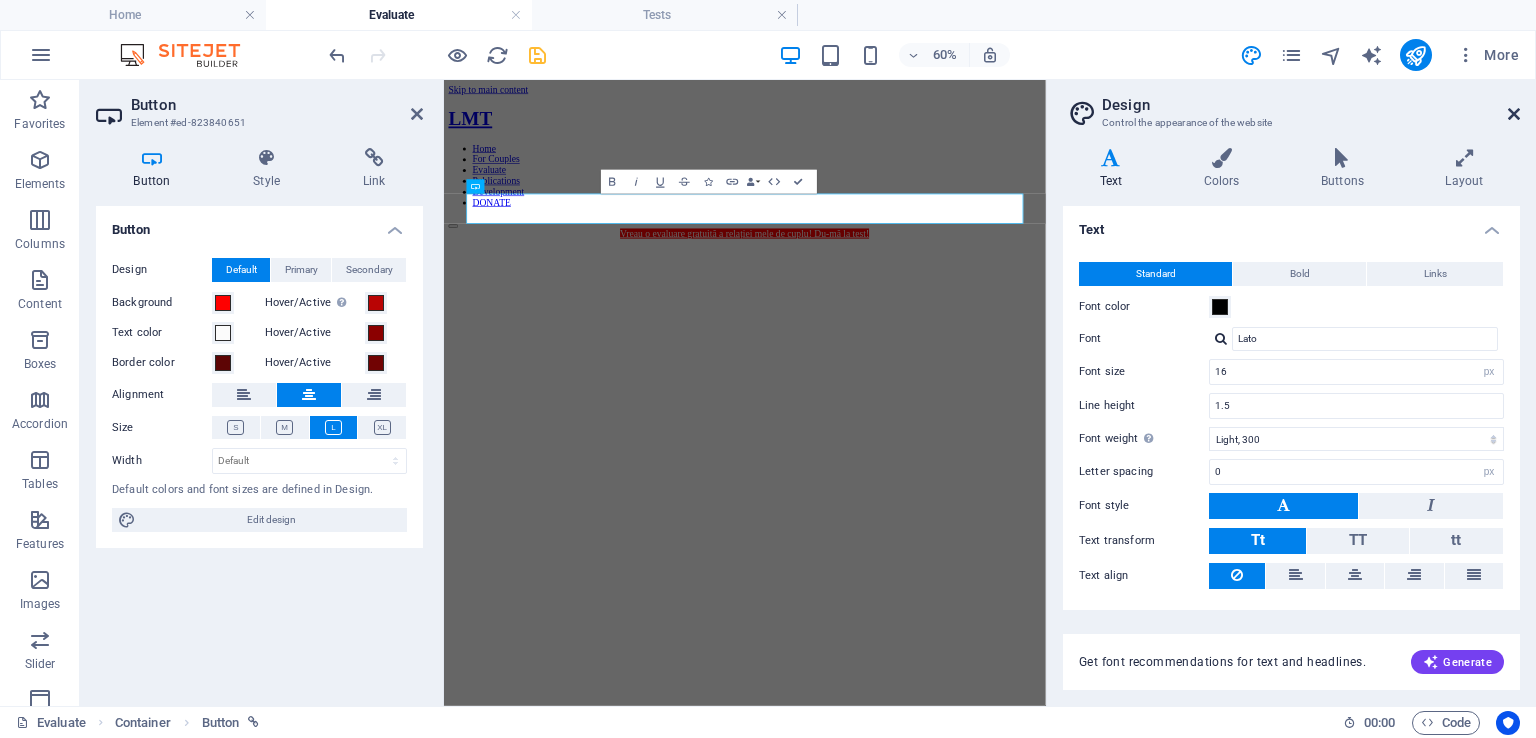 click at bounding box center [1514, 114] 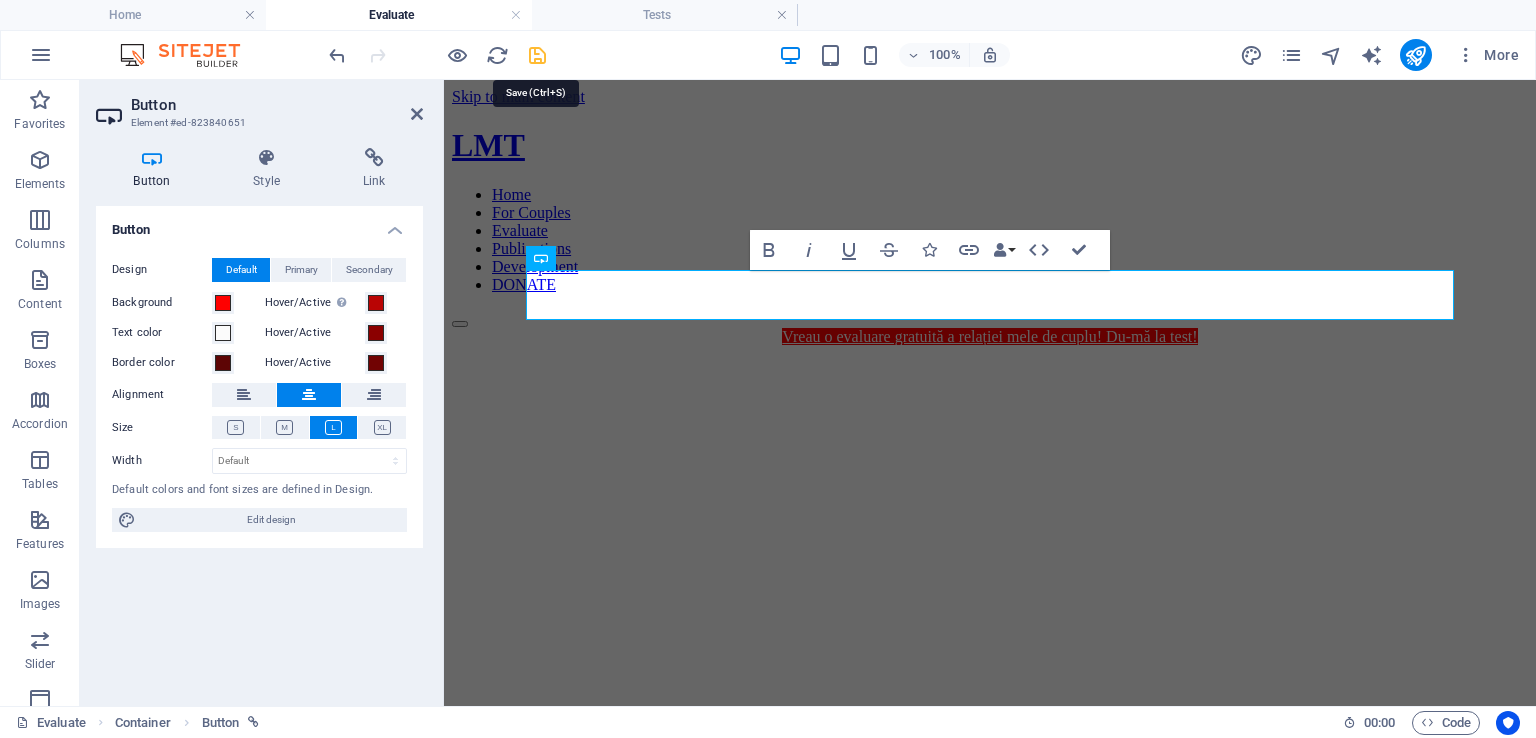 click at bounding box center [537, 55] 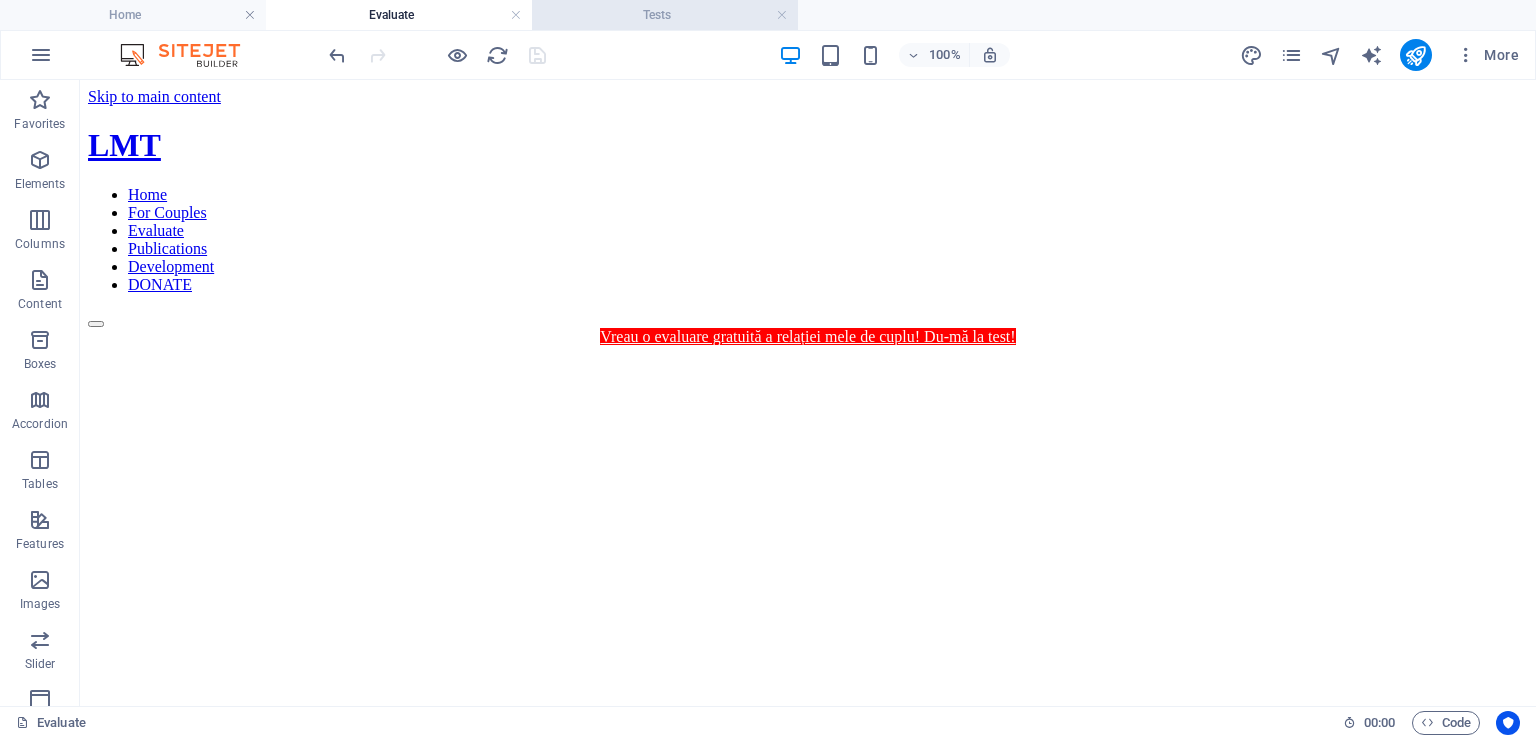 click on "Tests" at bounding box center [665, 15] 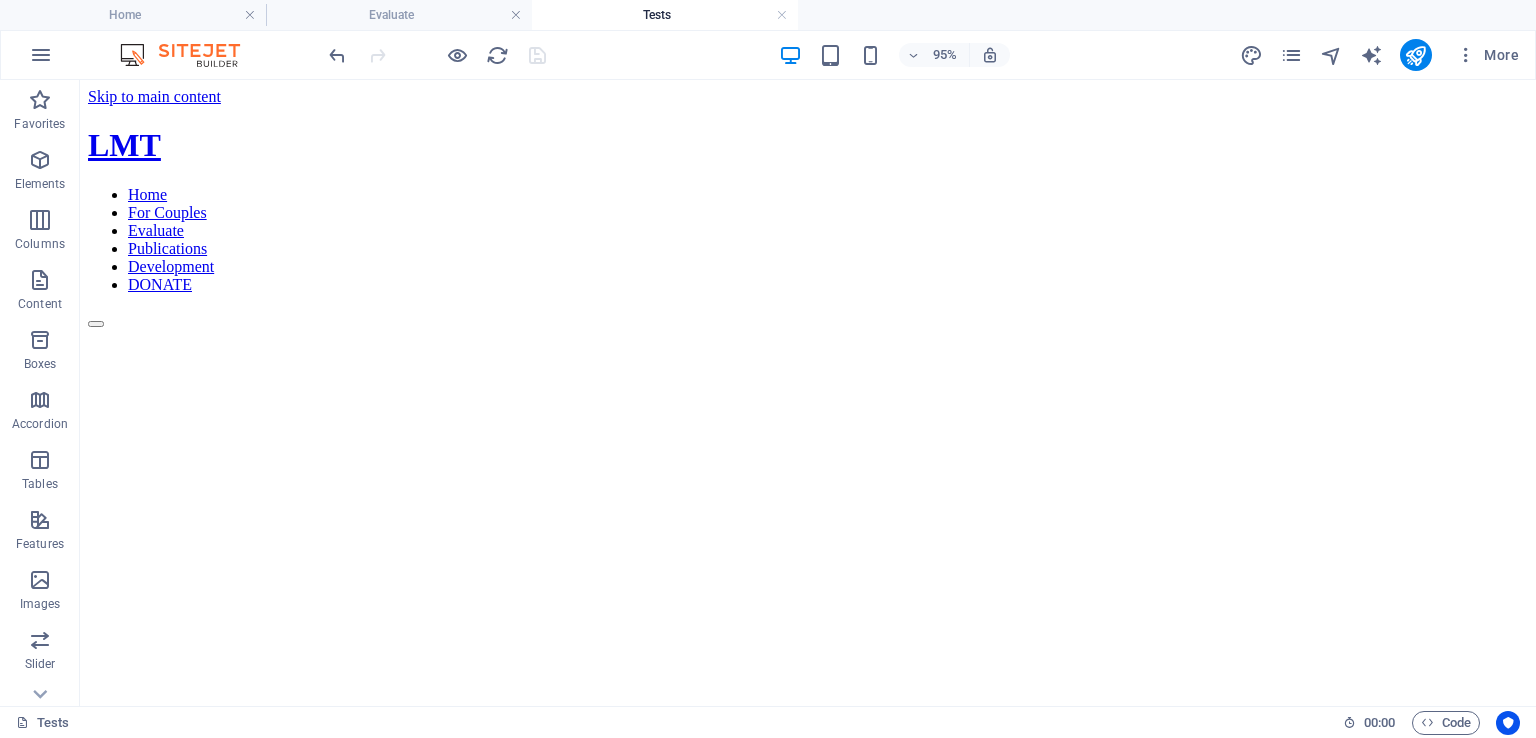 scroll, scrollTop: 12, scrollLeft: 0, axis: vertical 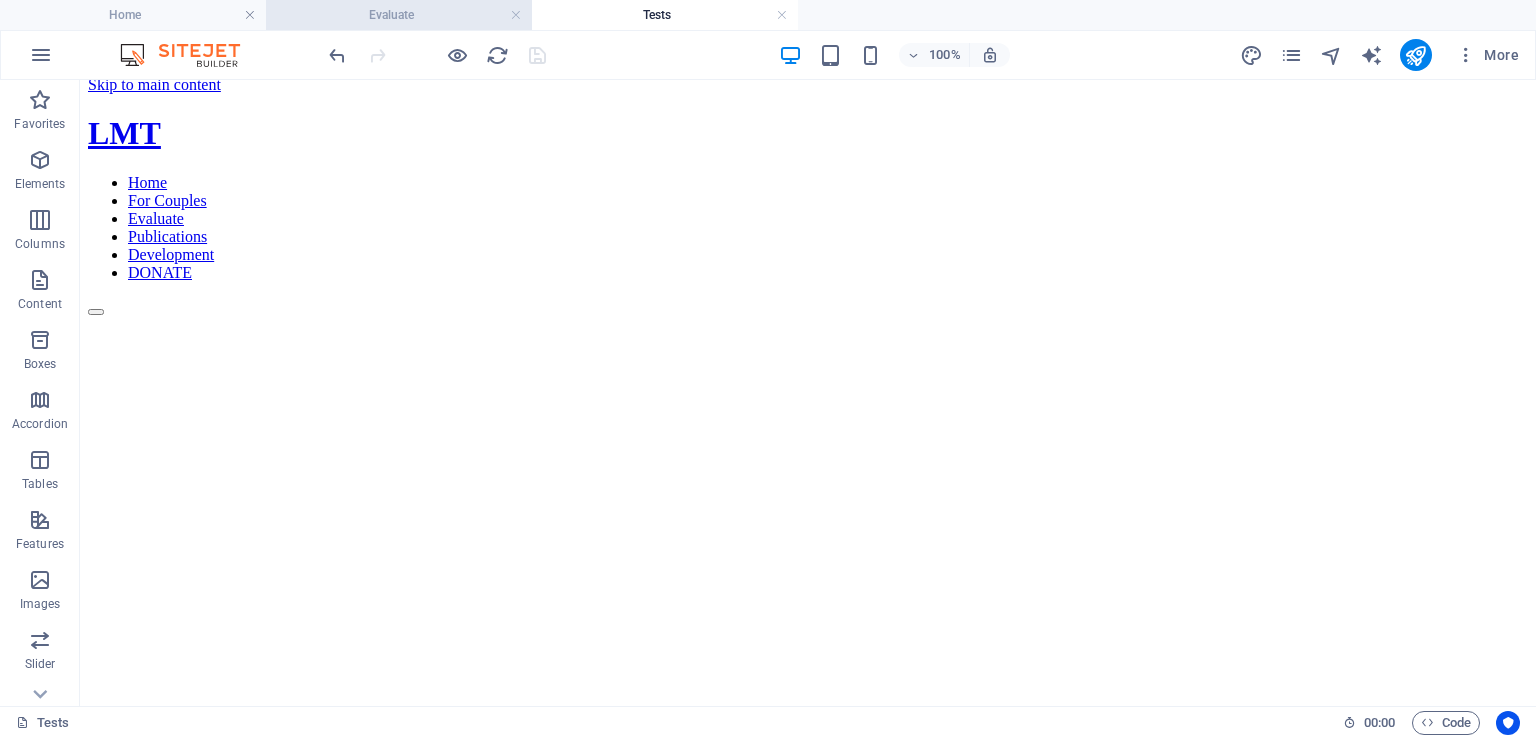 click on "Evaluate" at bounding box center [399, 15] 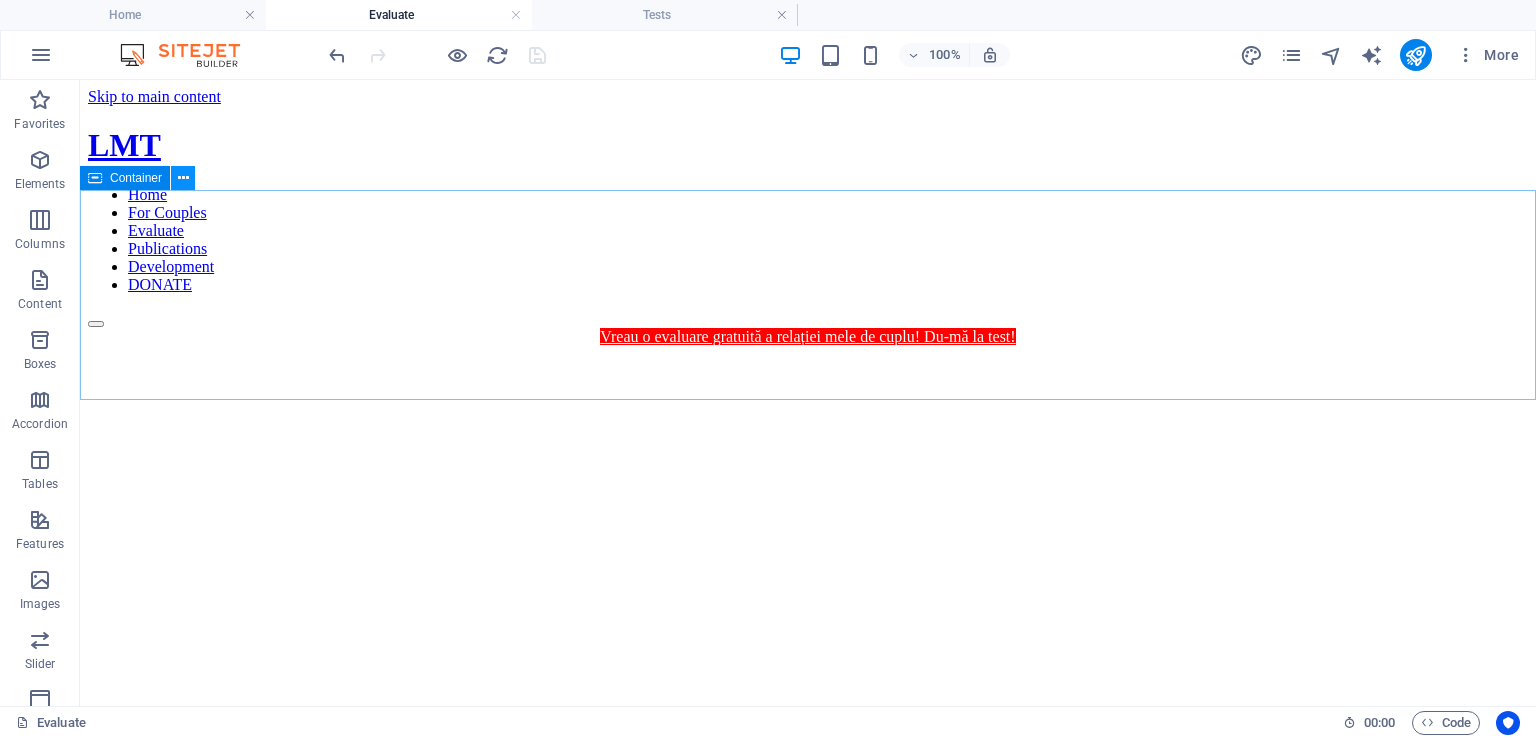 click at bounding box center (183, 178) 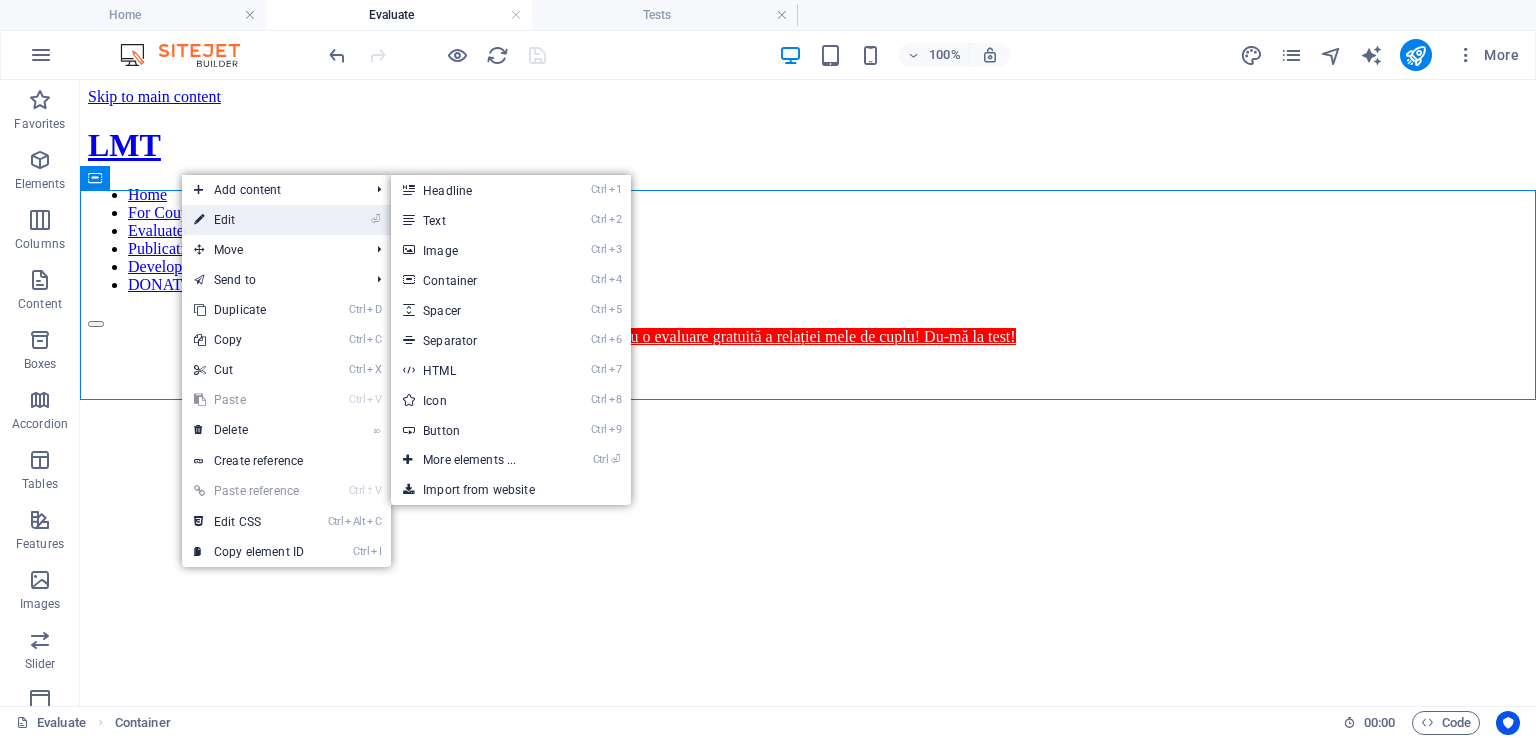 click on "⏎  Edit" at bounding box center [249, 220] 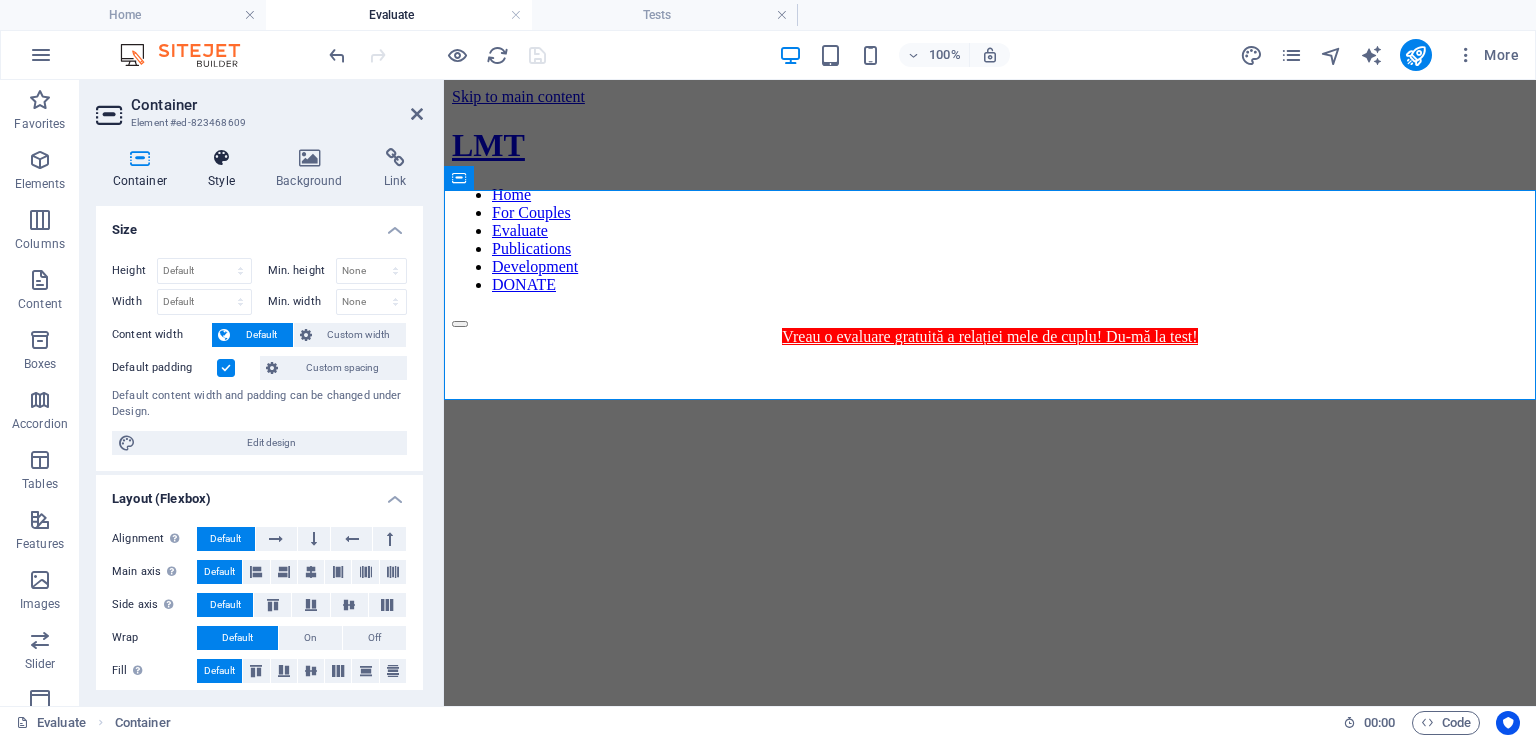 click on "Style" at bounding box center [226, 169] 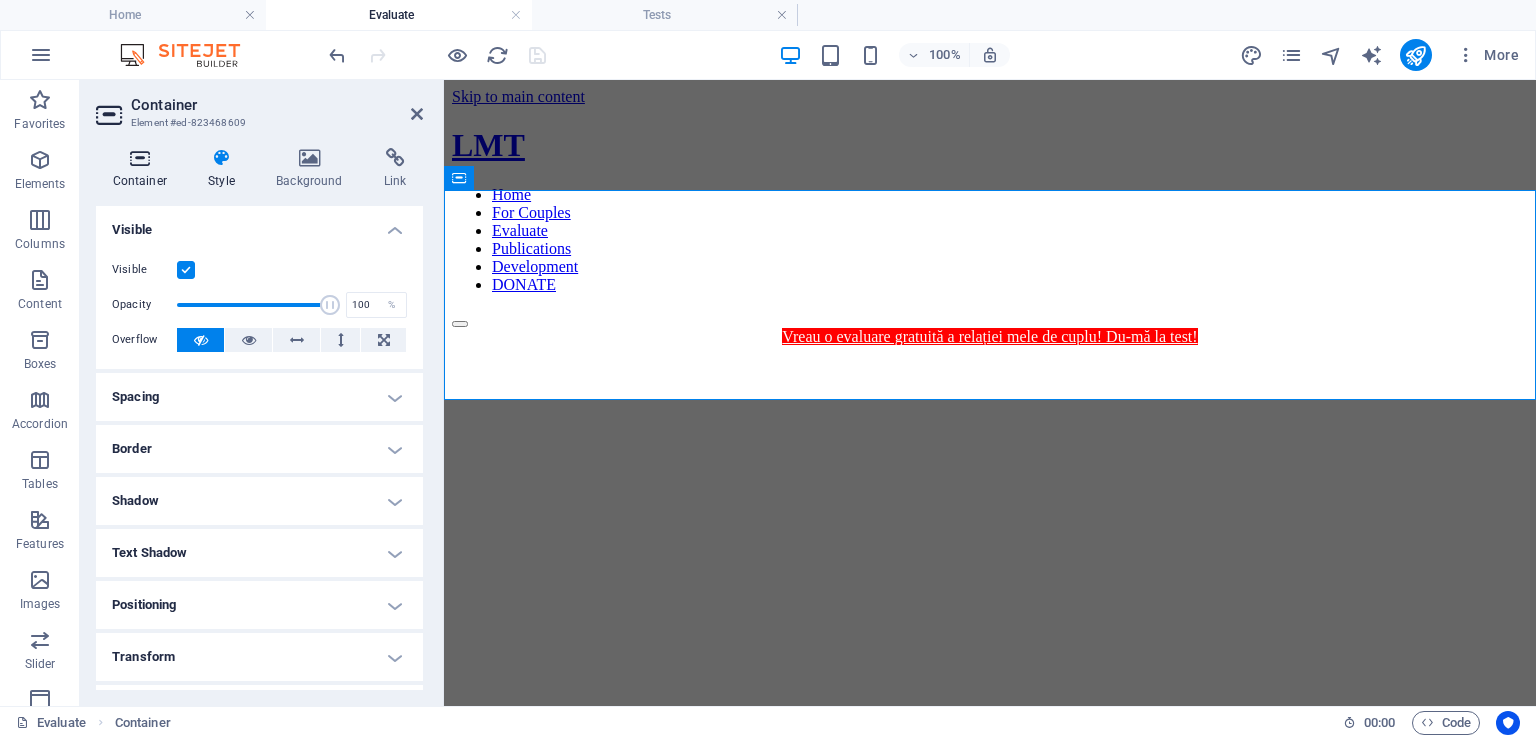 click on "Container" at bounding box center [144, 169] 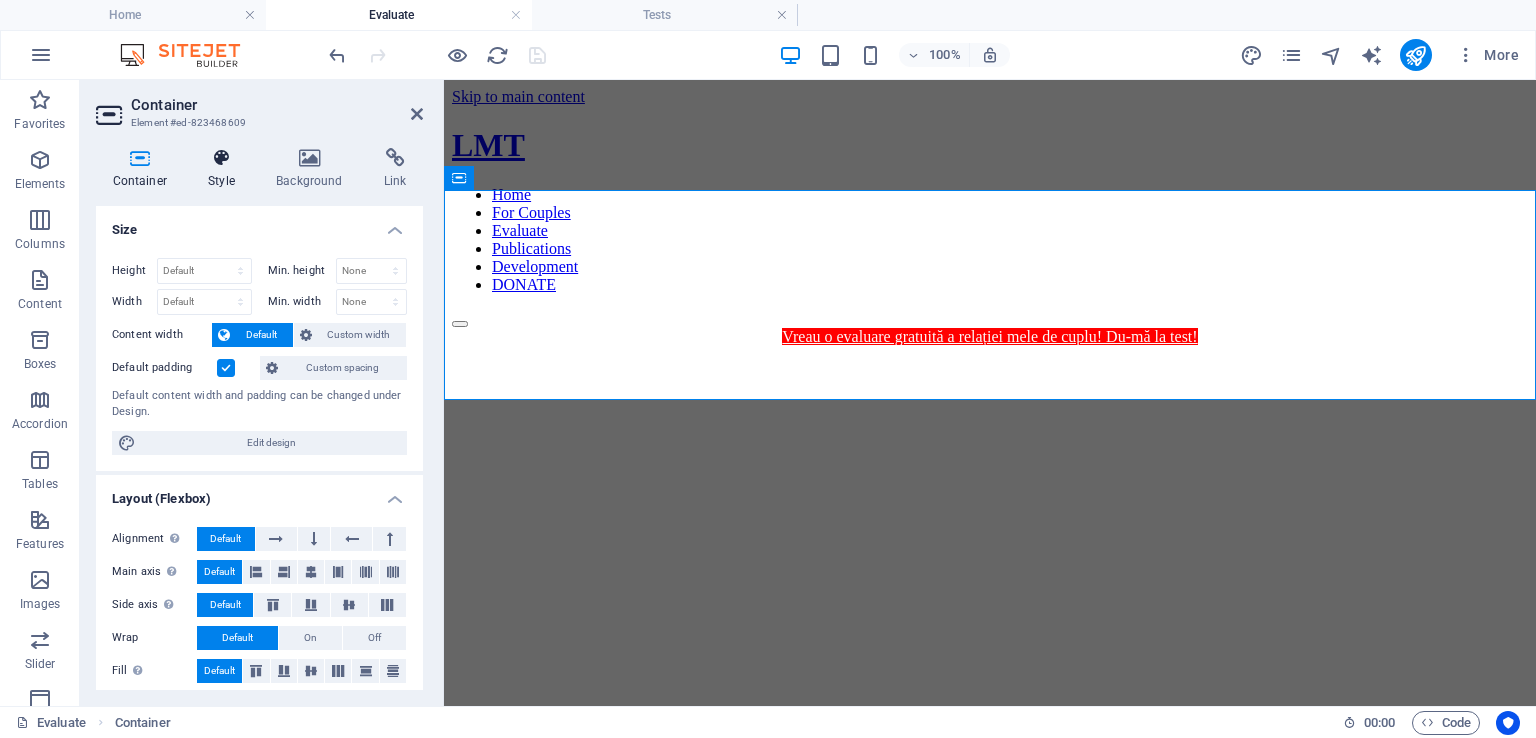 click on "Style" at bounding box center [226, 169] 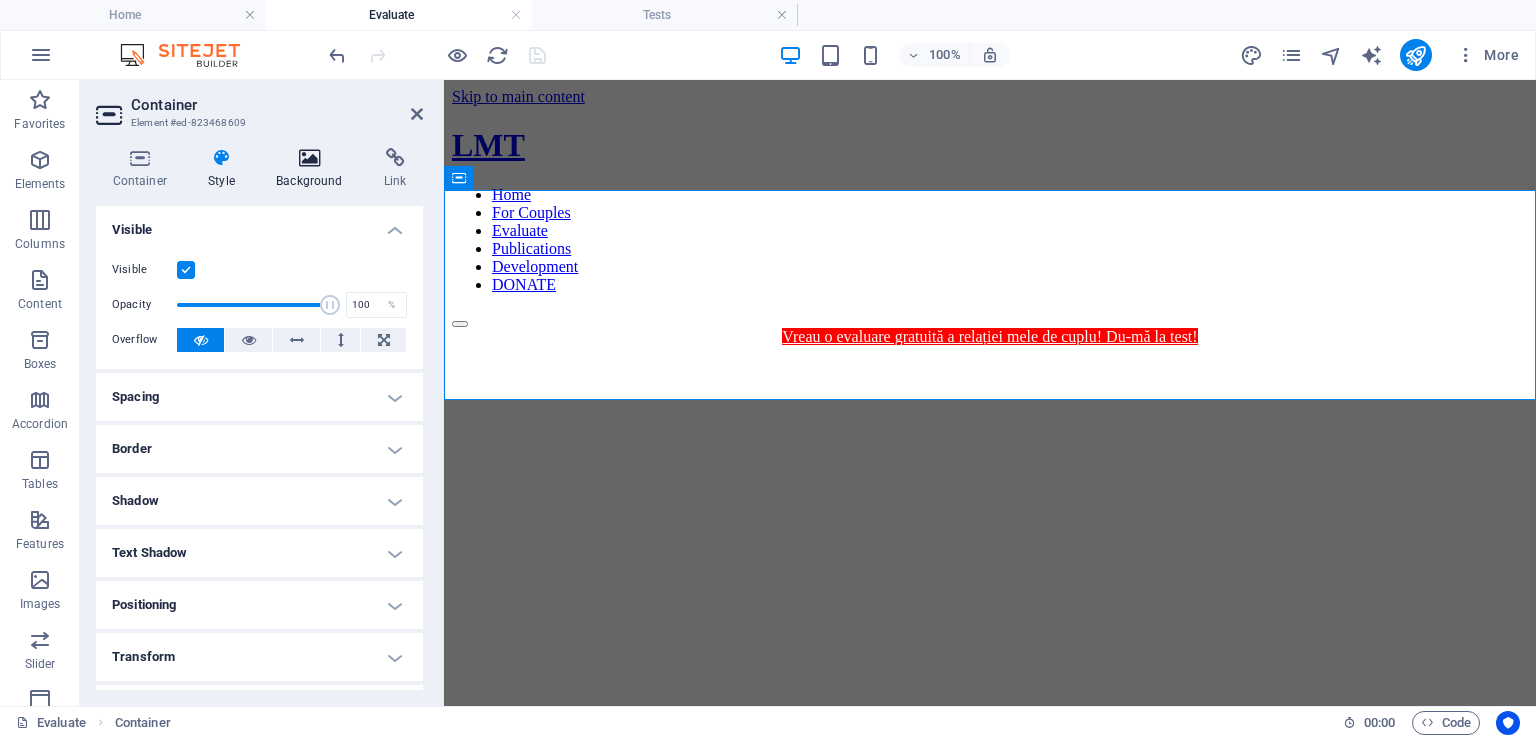 click on "Background" at bounding box center [314, 169] 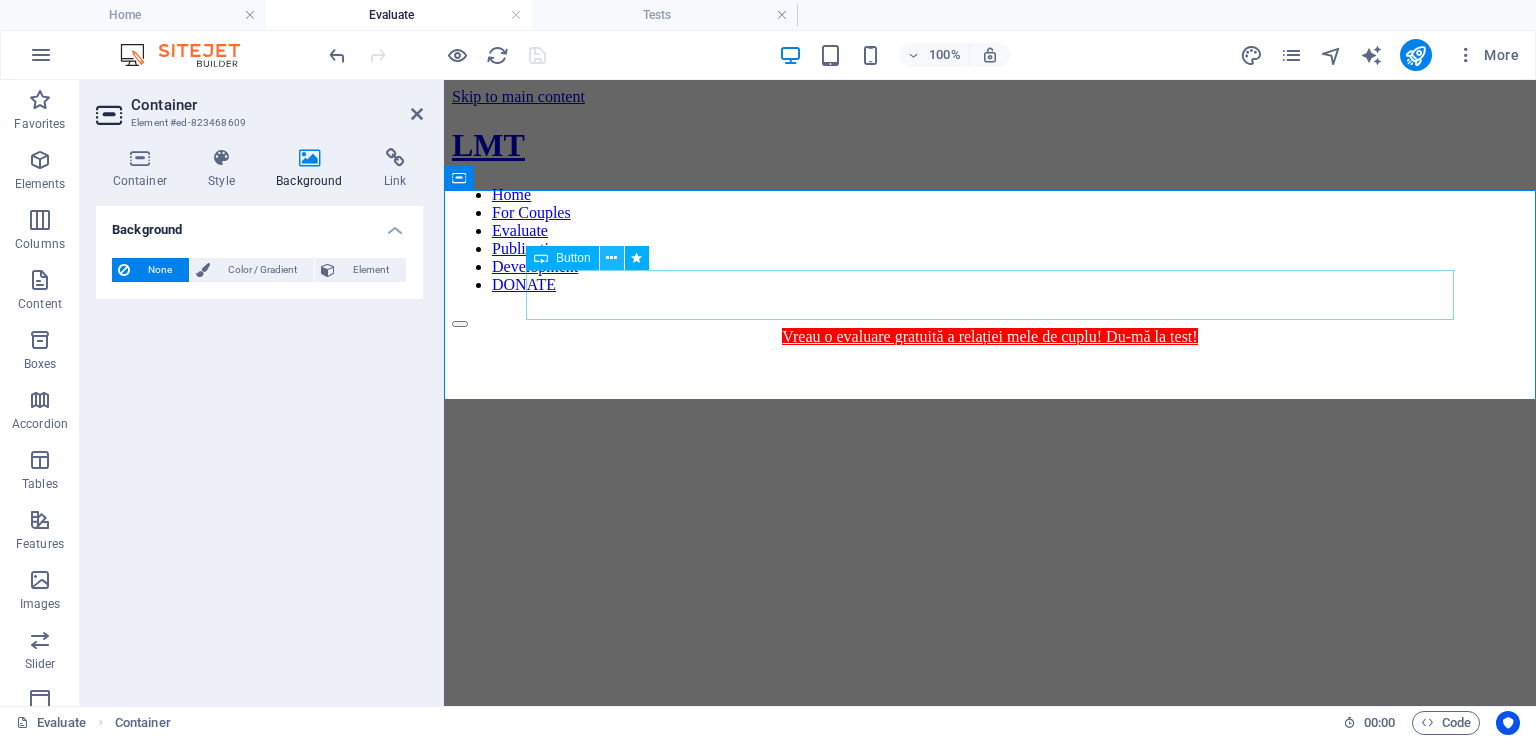 click at bounding box center [611, 258] 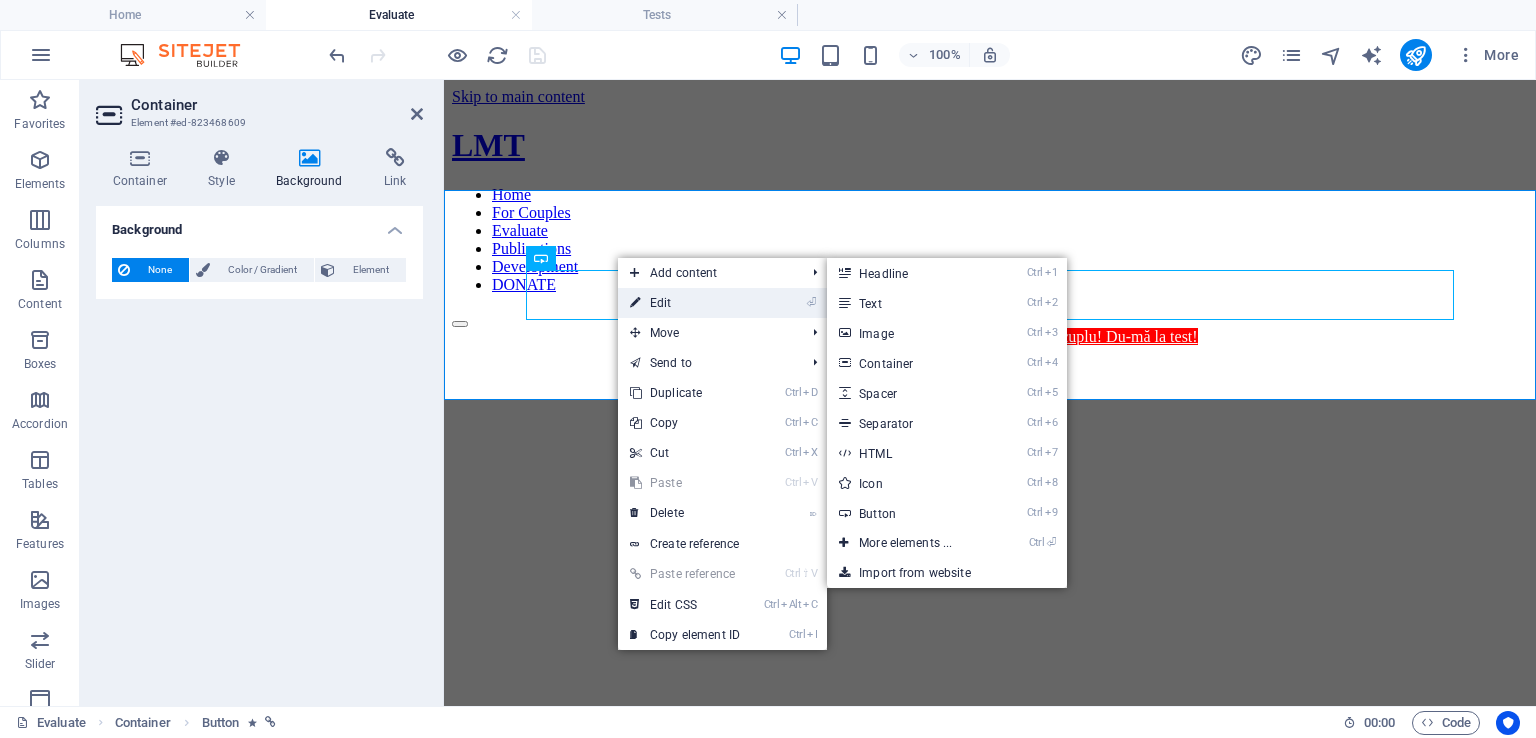 click on "⏎  Edit" at bounding box center [685, 303] 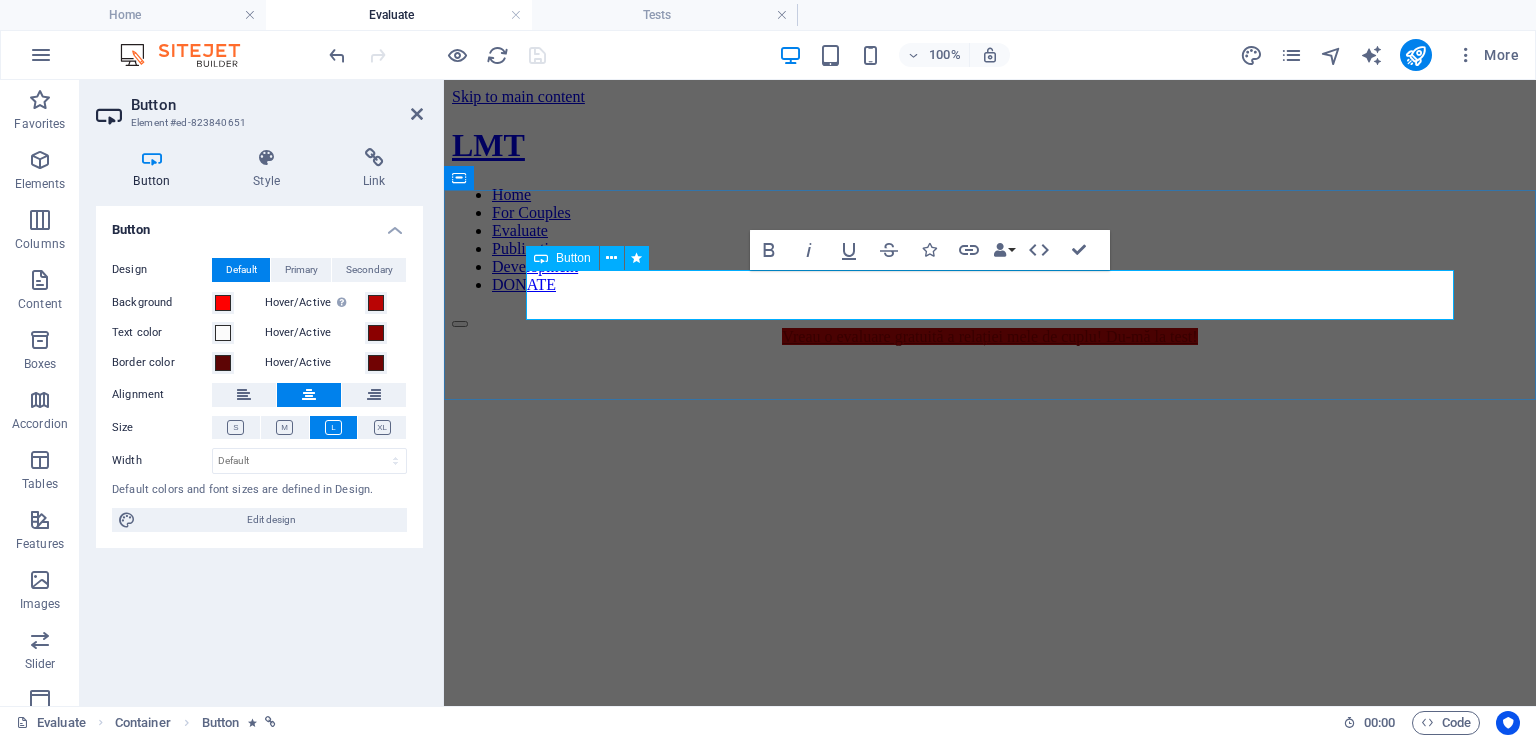 click on "Vreau o evaluare gratuită a relației mele de cuplu! Du-mă la test!" at bounding box center [989, 336] 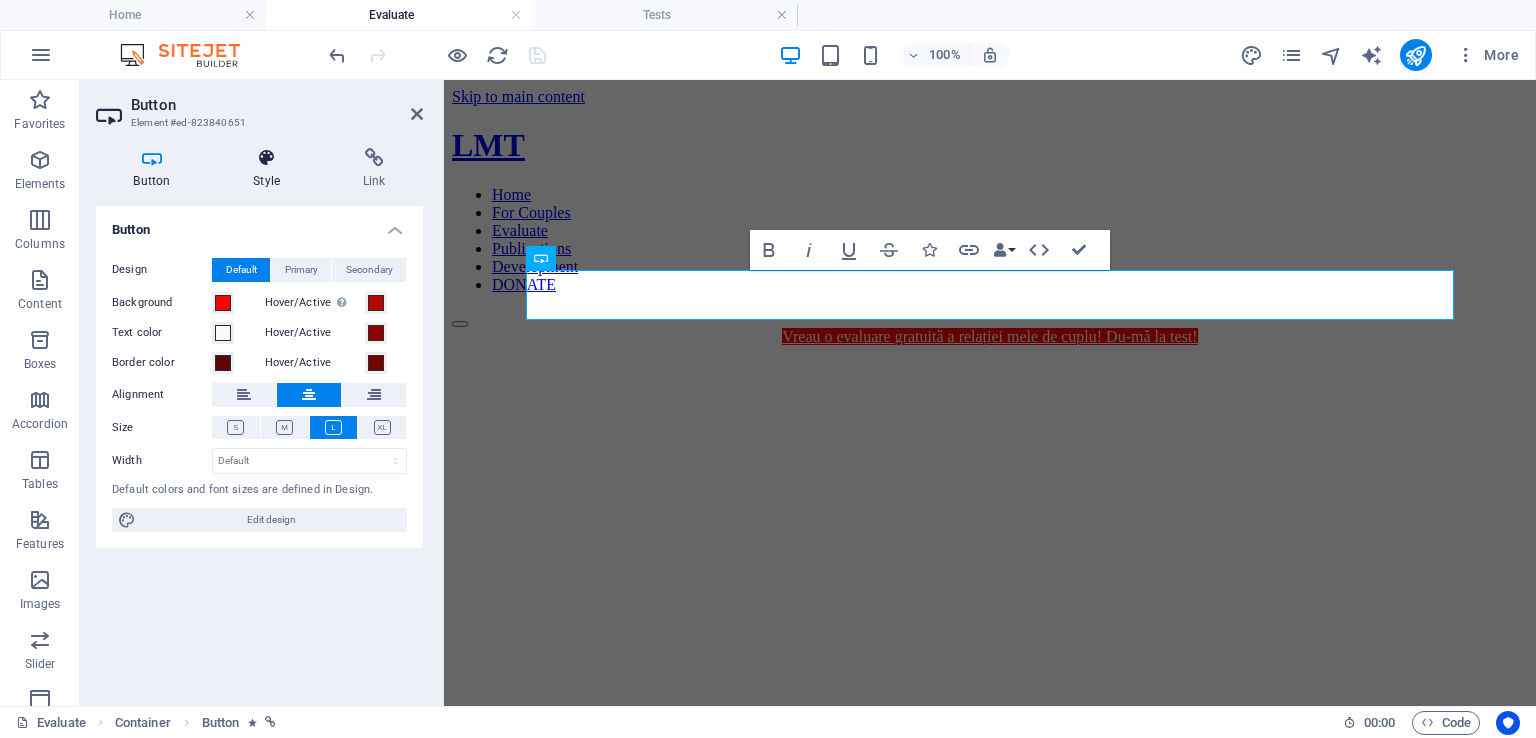 click at bounding box center [267, 158] 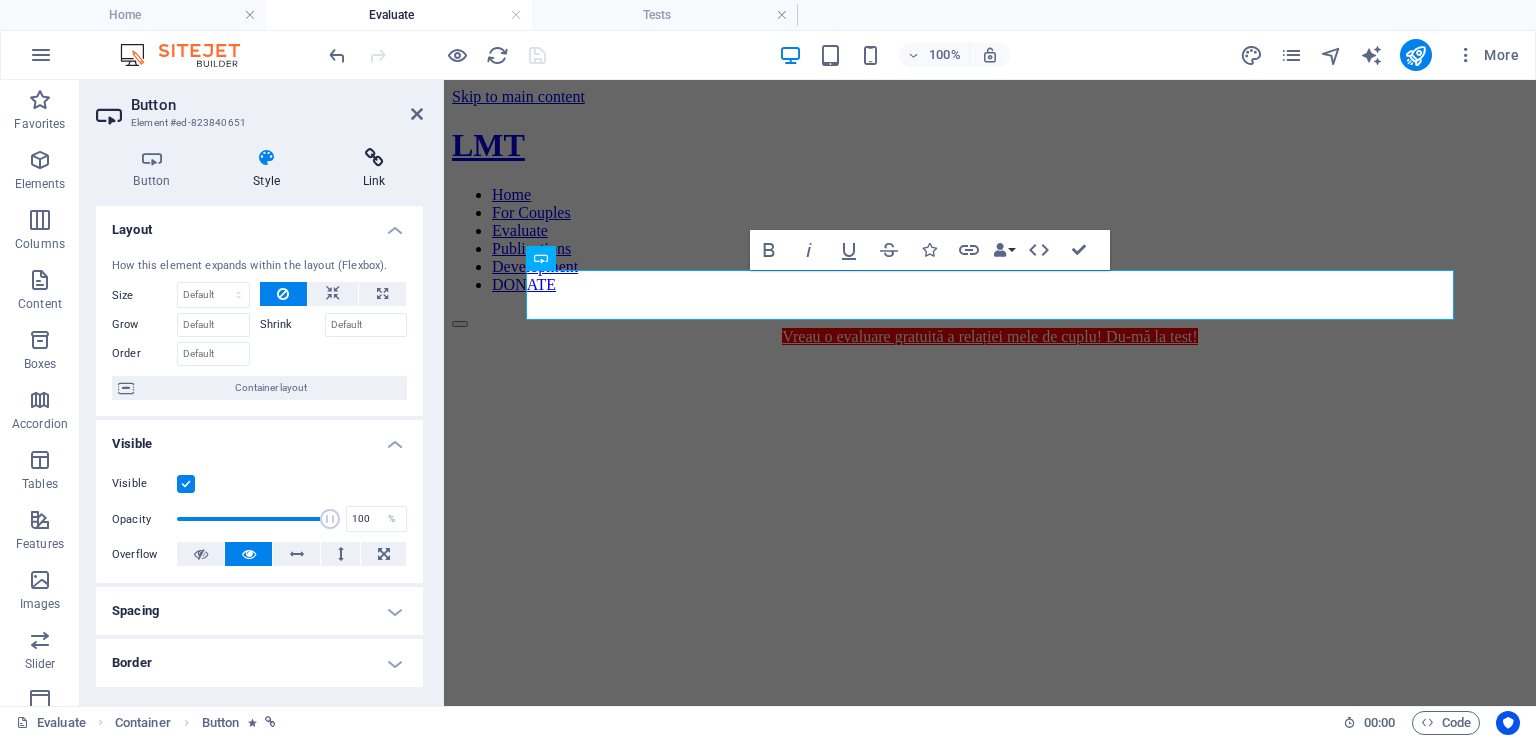 click on "Link" at bounding box center [374, 169] 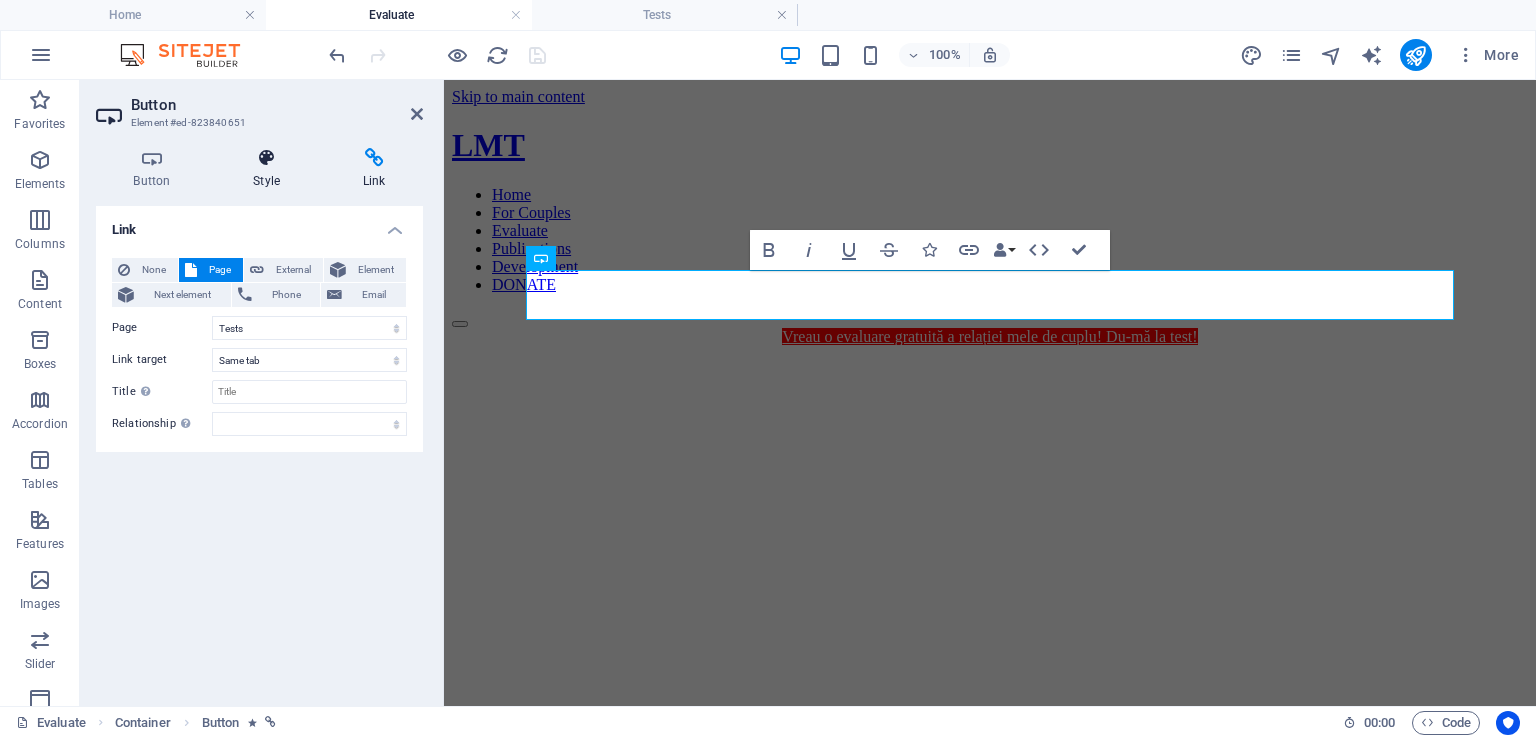 click at bounding box center (267, 158) 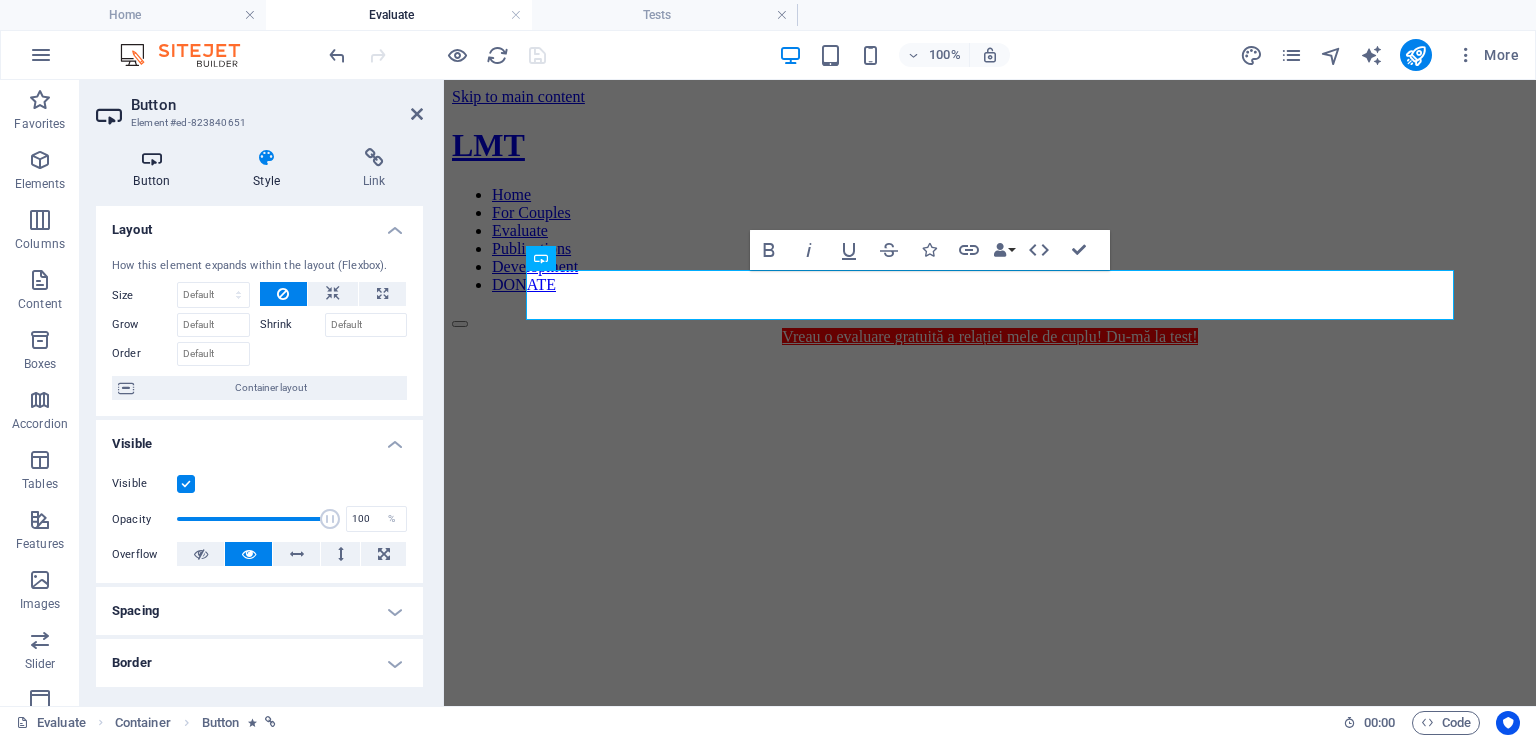 click at bounding box center [152, 158] 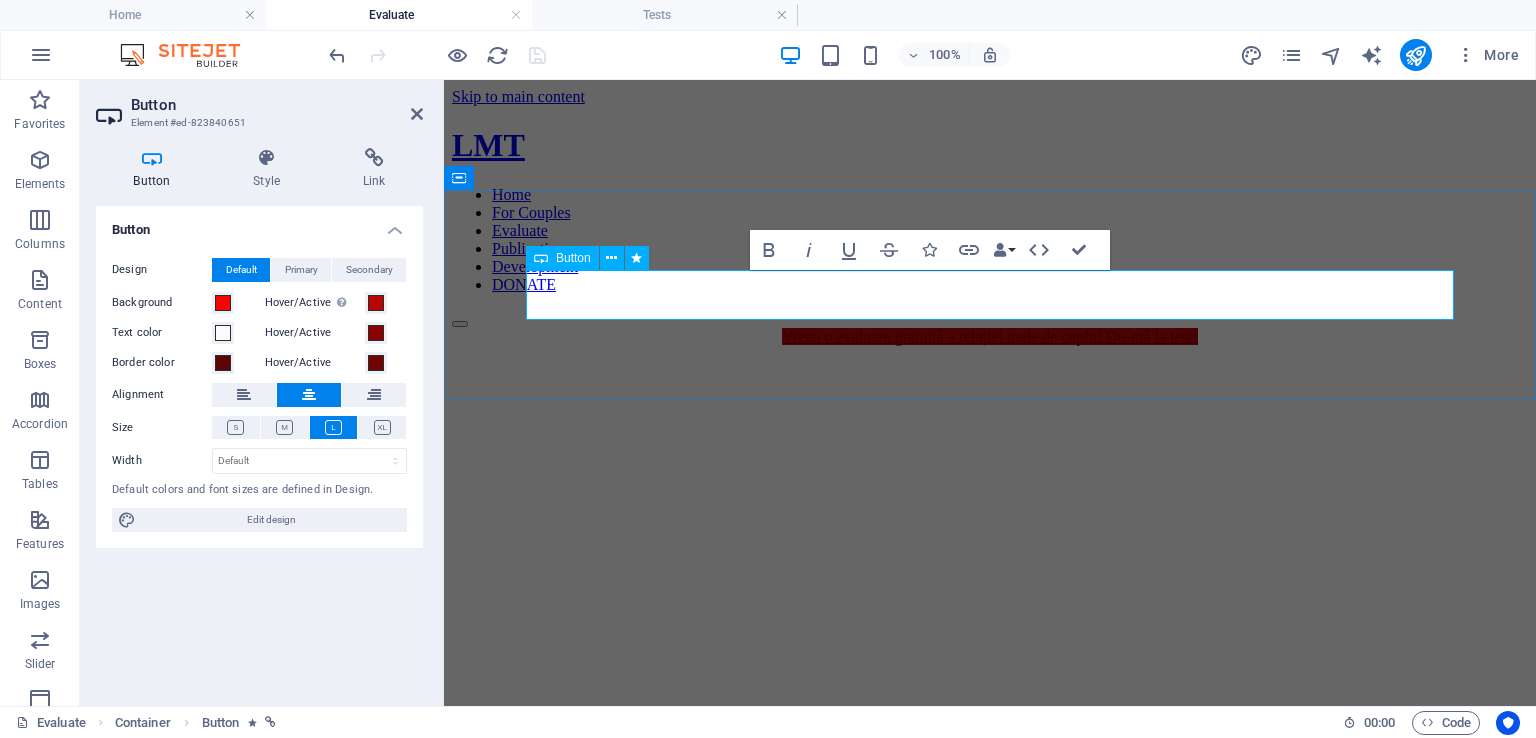 click on "Vreau o evaluare gratuită a relației mele de cuplu! Du-mă la test!" at bounding box center [989, 336] 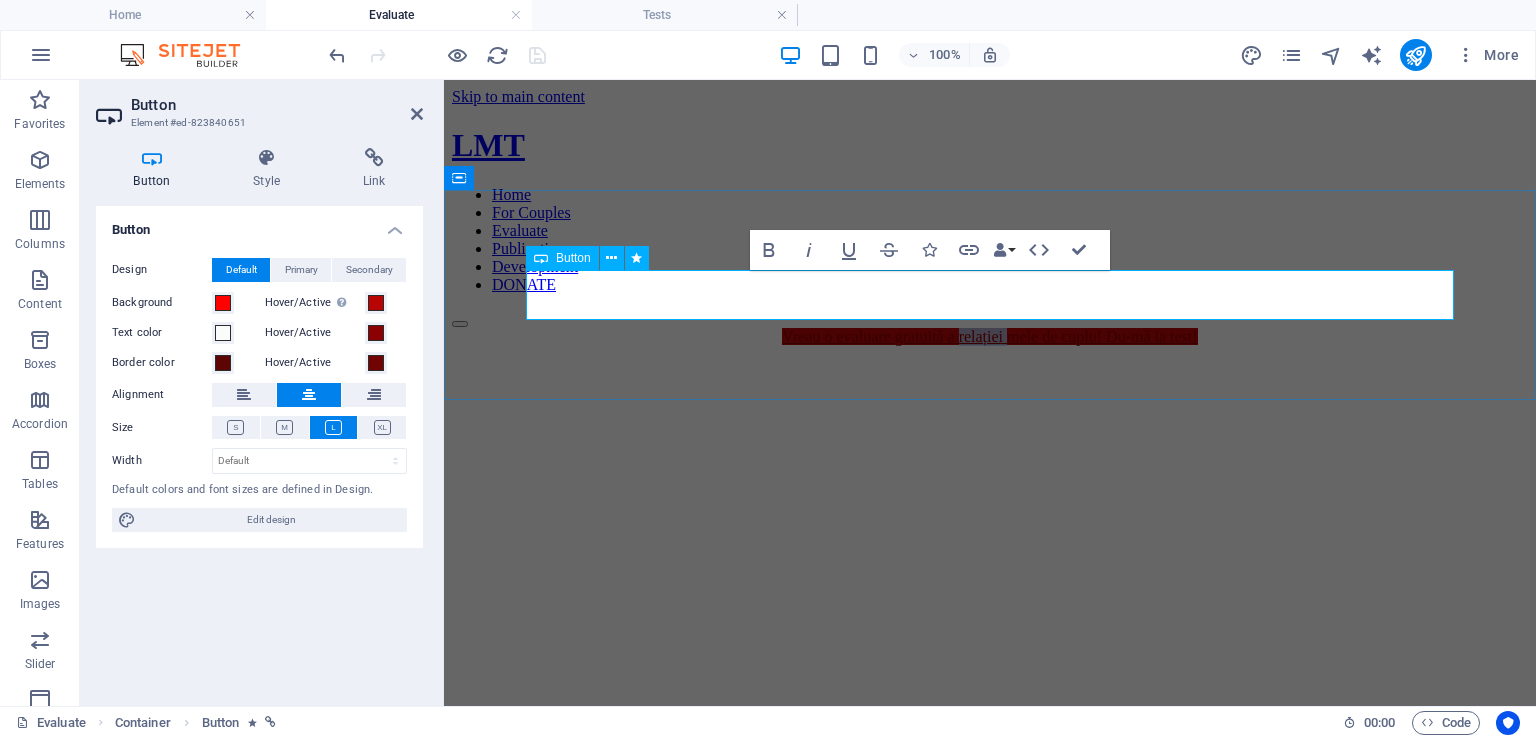 click on "Vreau o evaluare gratuită a relației mele de cuplu! Du-mă la test!" at bounding box center [989, 336] 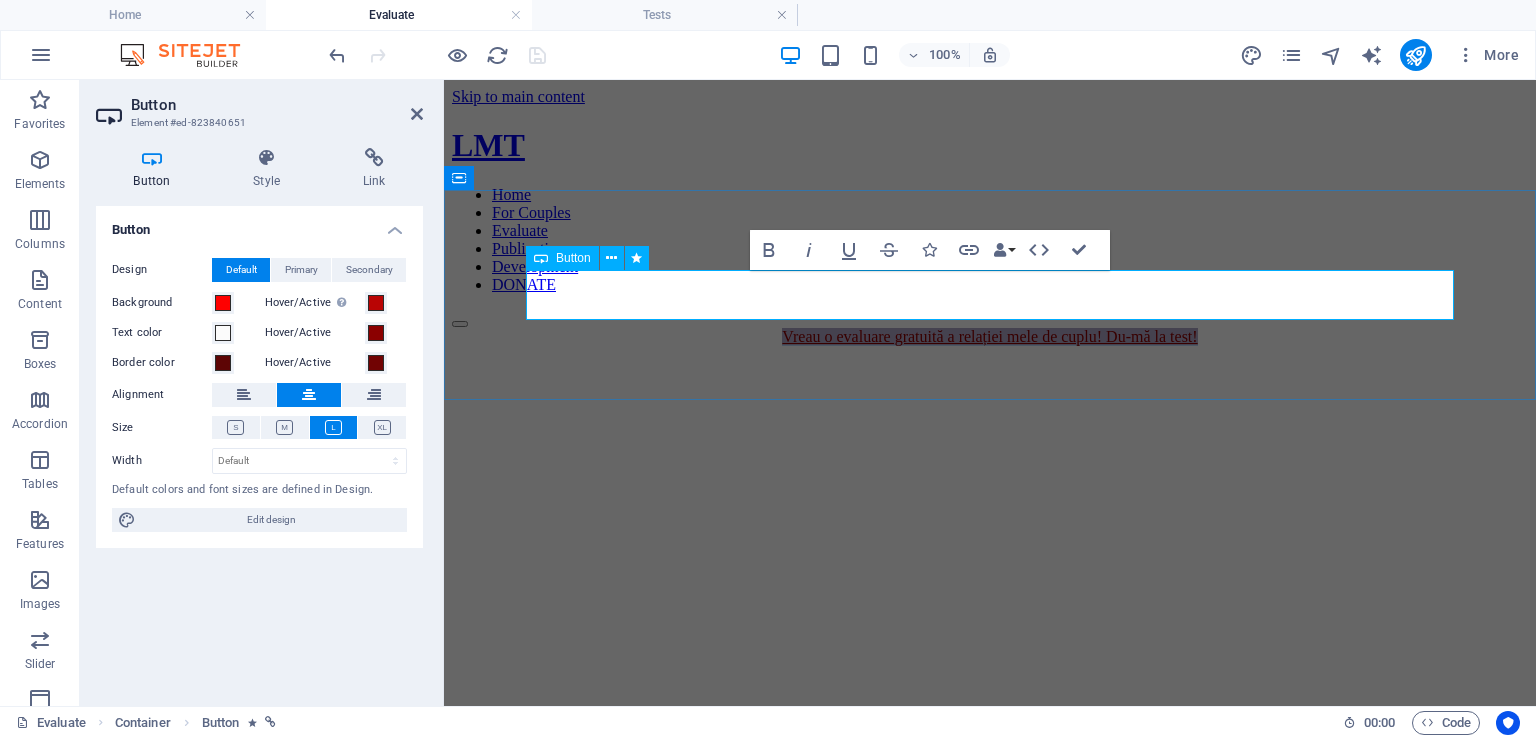 click on "Vreau o evaluare gratuită a relației mele de cuplu! Du-mă la test!" at bounding box center (989, 336) 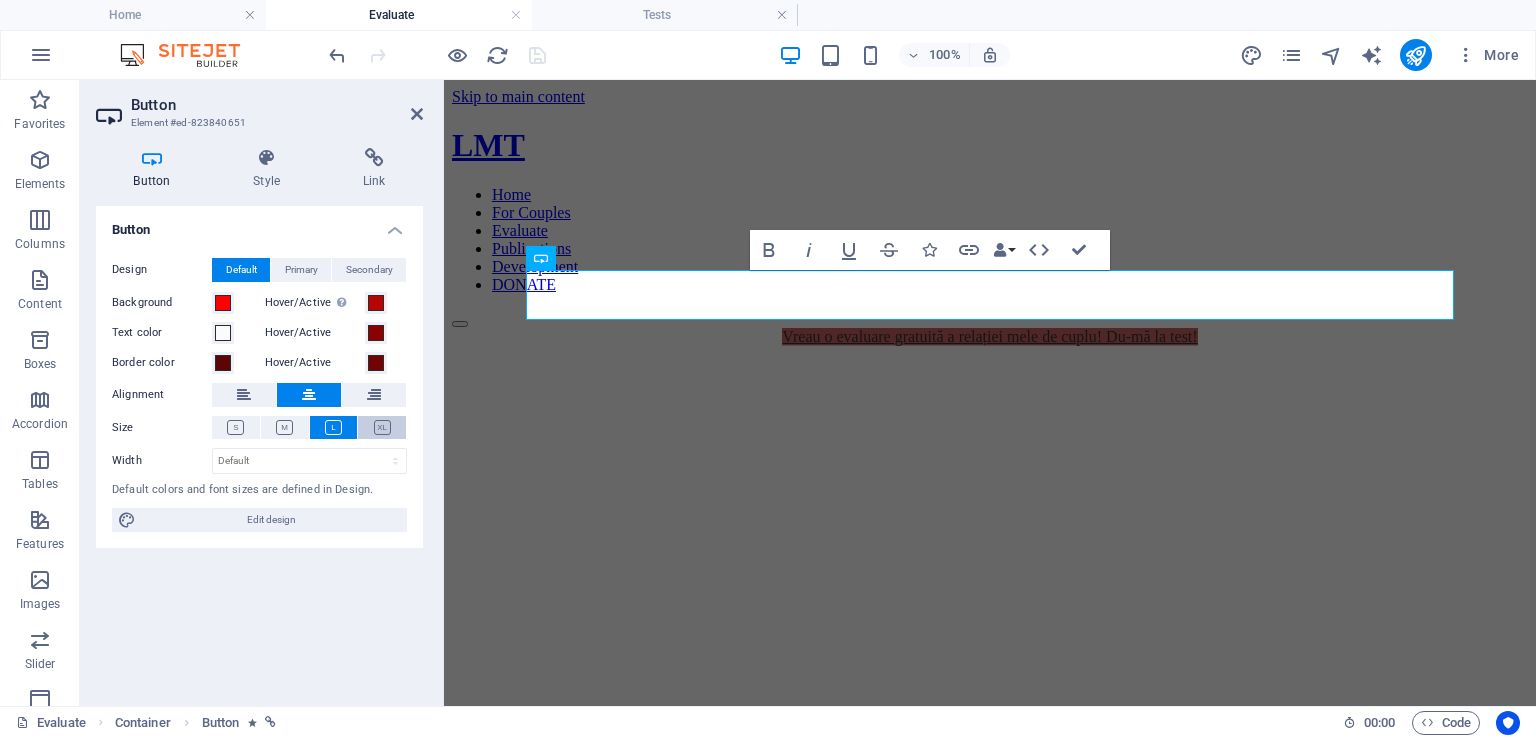 click at bounding box center [382, 427] 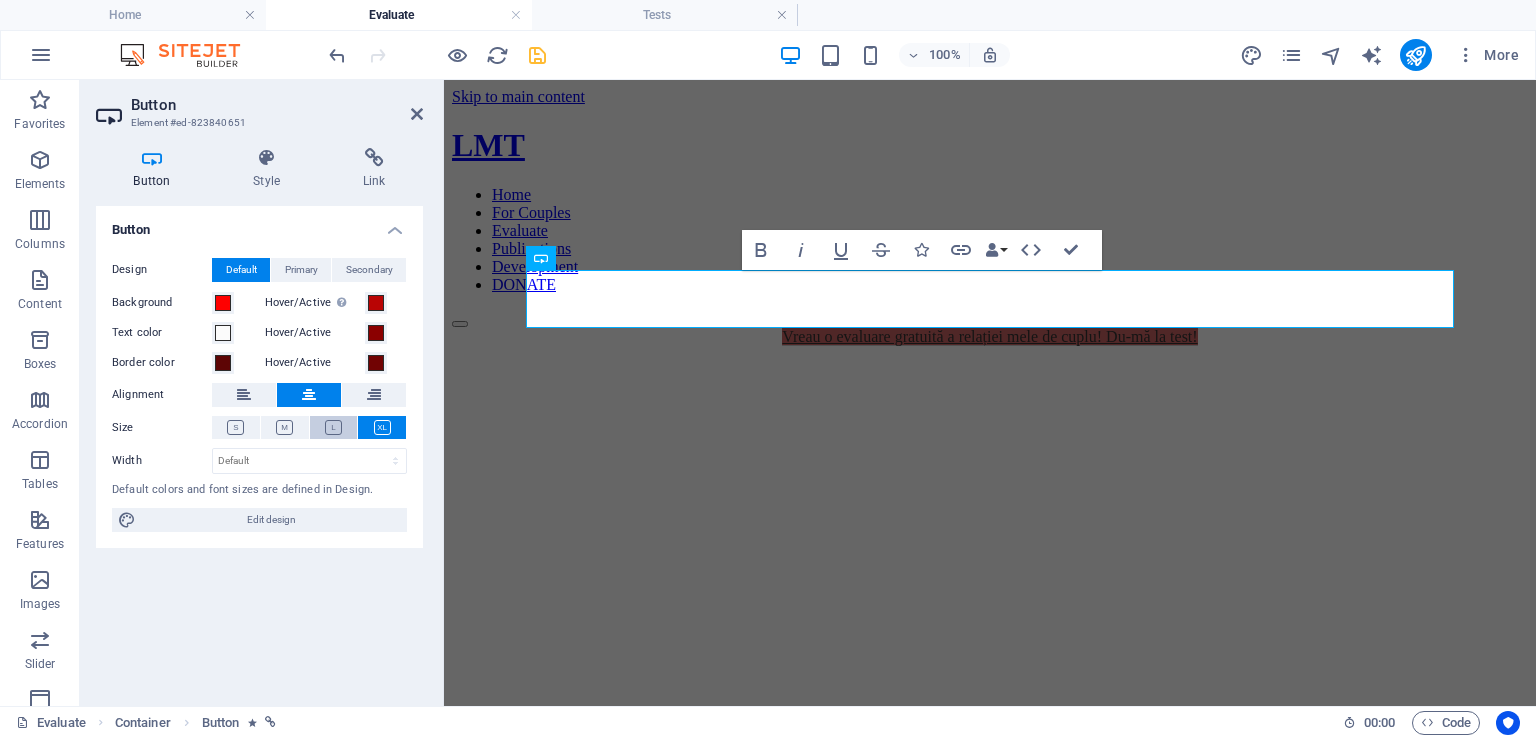 click at bounding box center [333, 427] 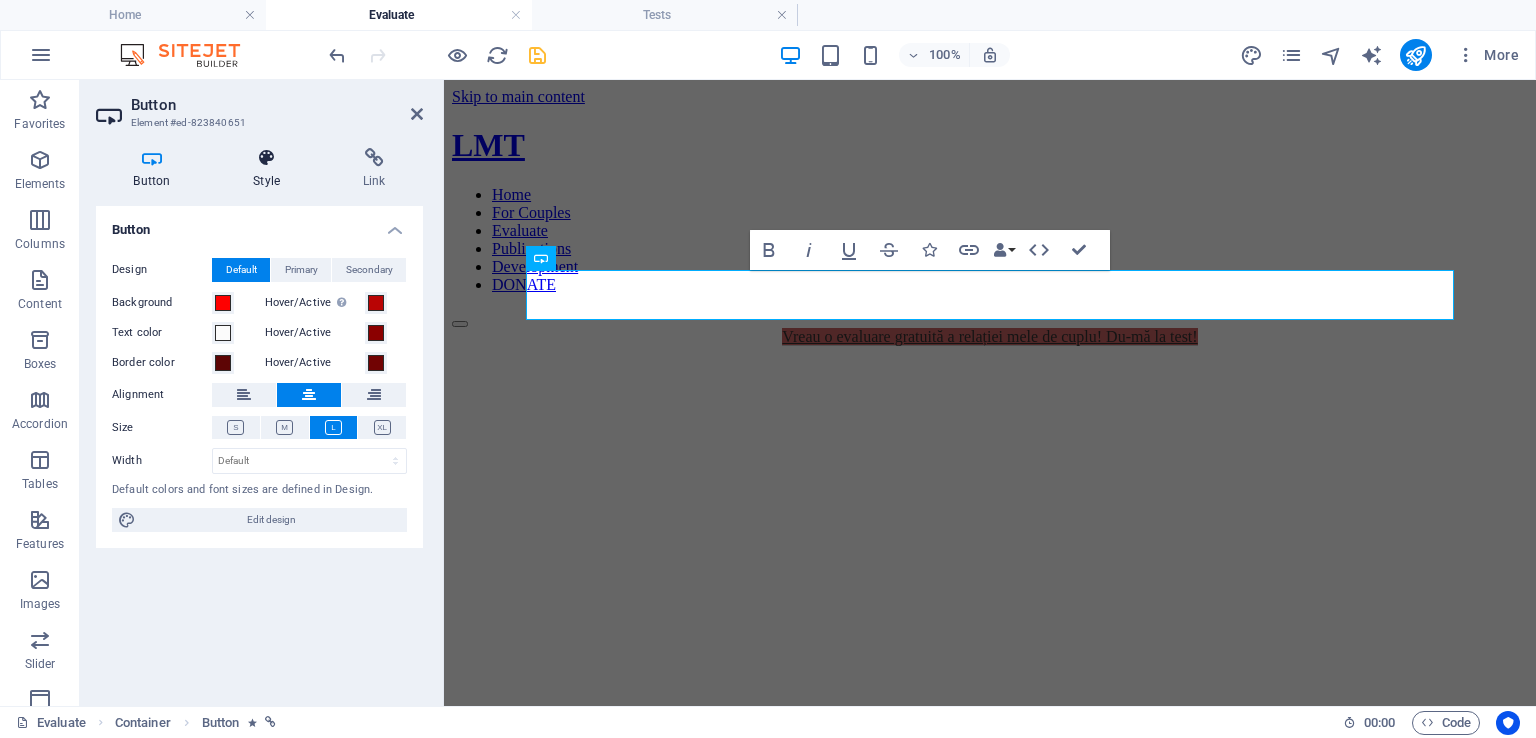 click on "Style" at bounding box center [271, 169] 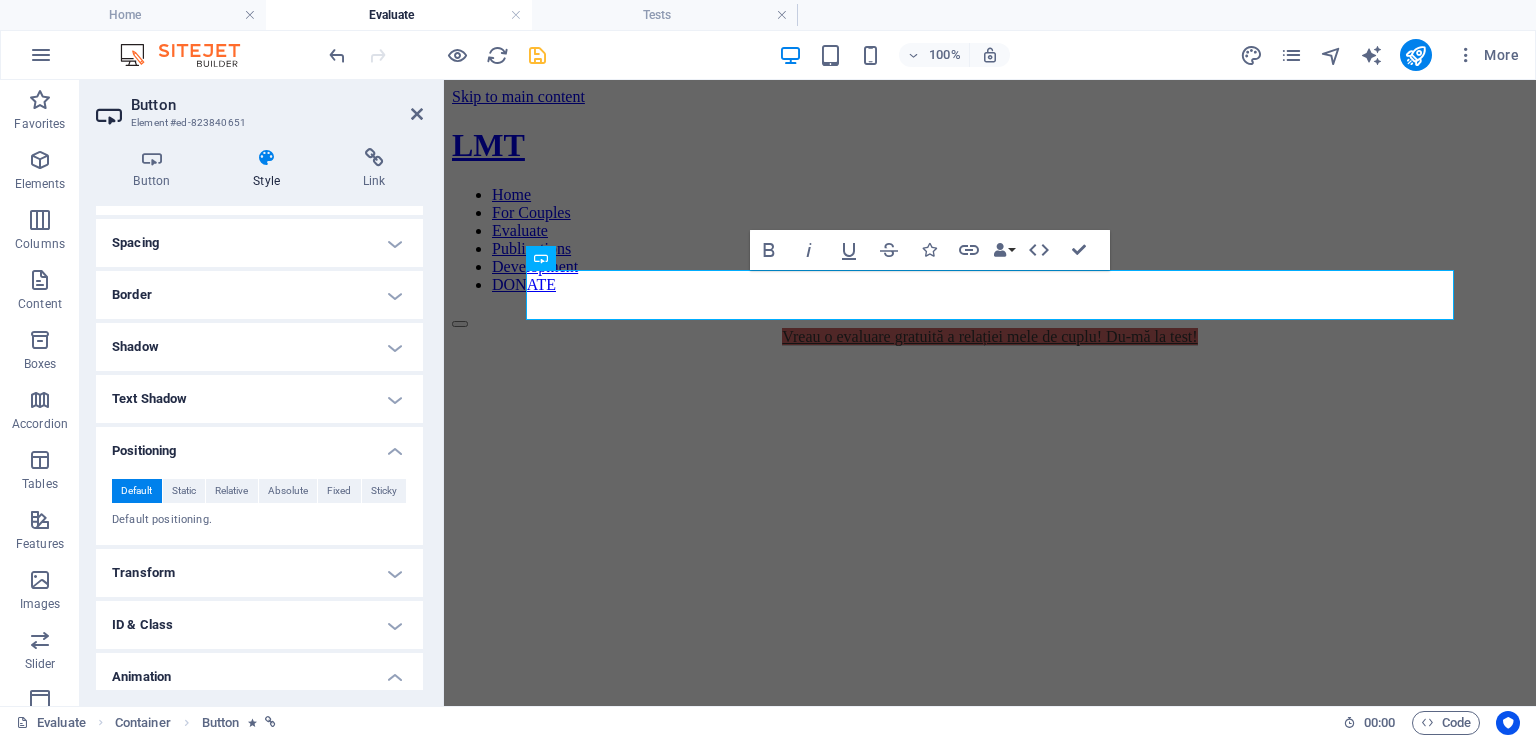 scroll, scrollTop: 400, scrollLeft: 0, axis: vertical 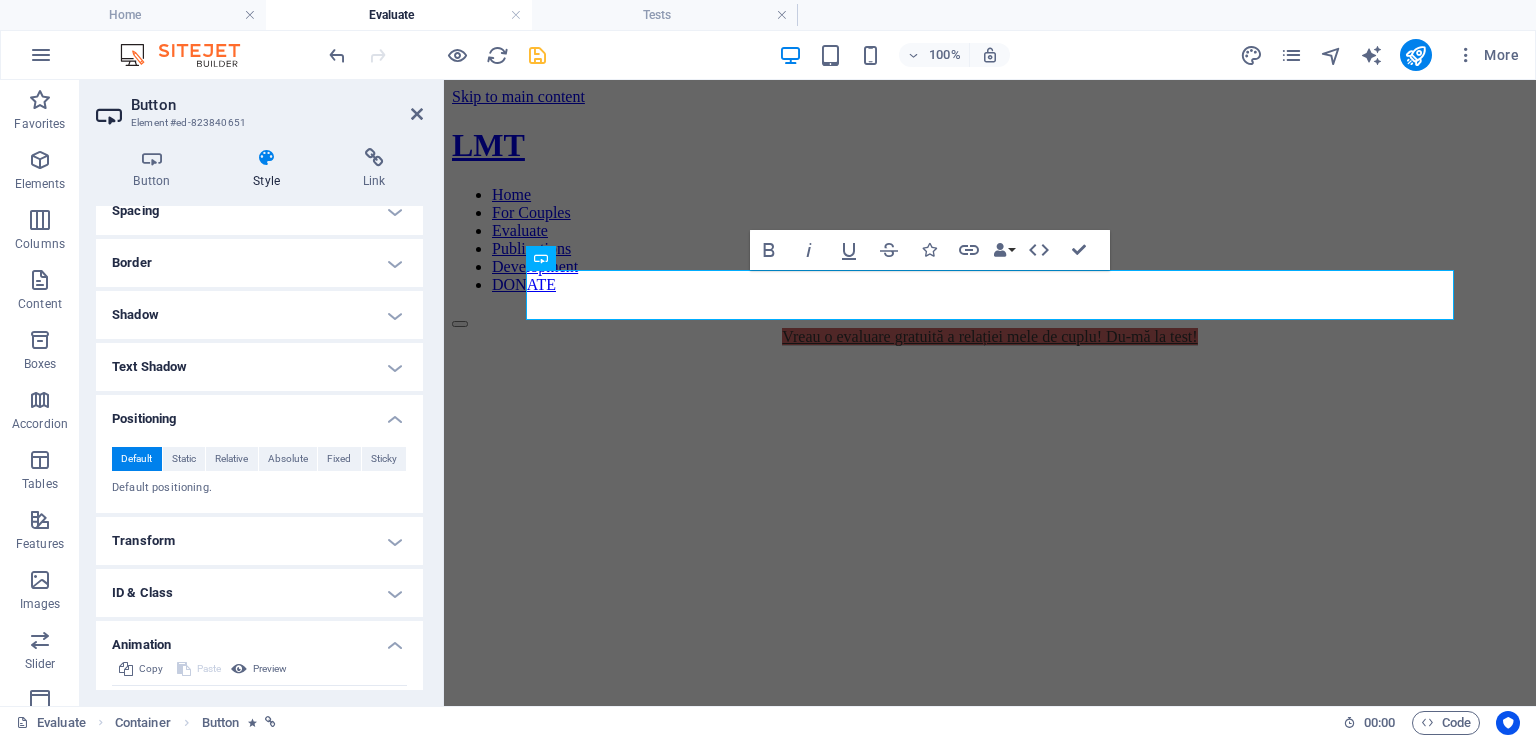 click on "Text Shadow" at bounding box center [259, 367] 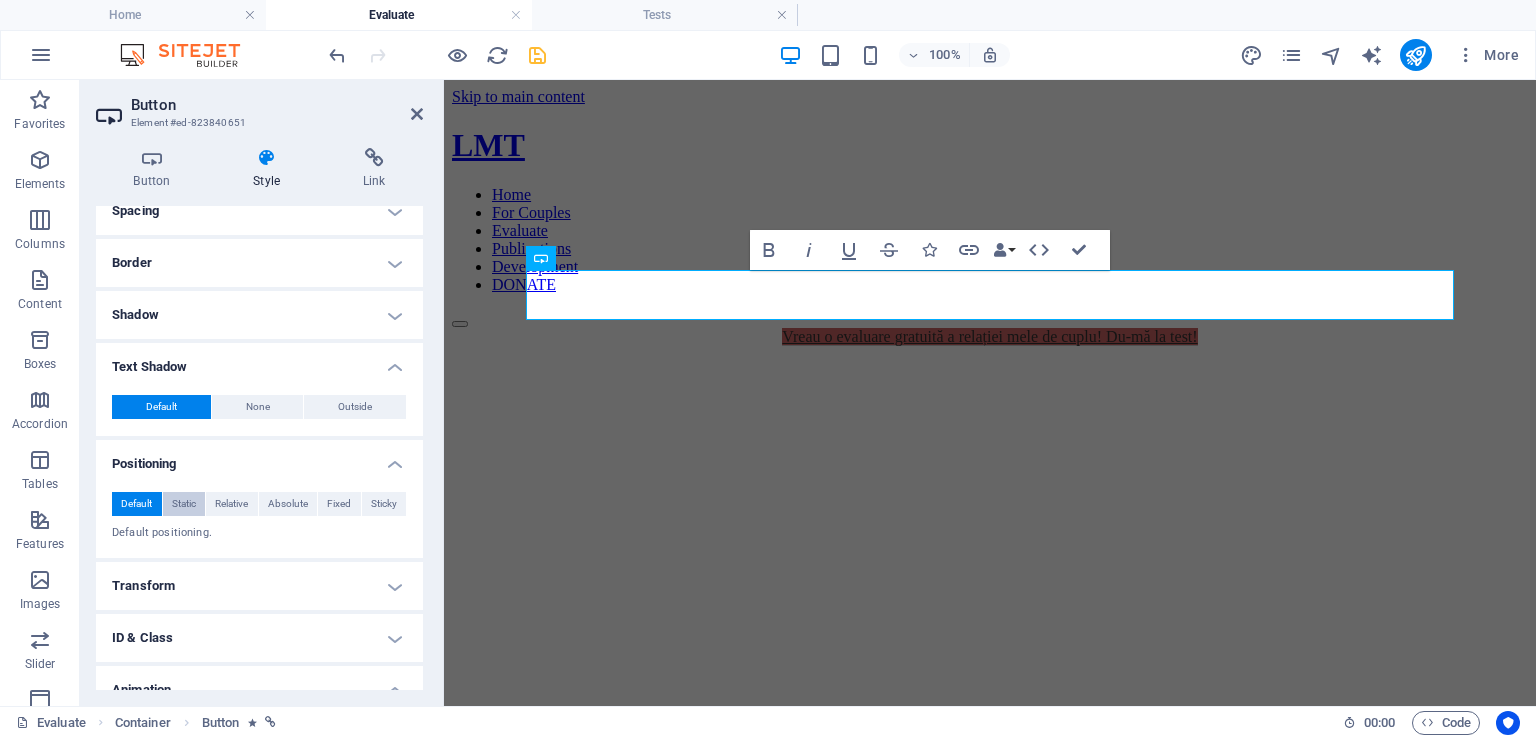 click on "Static" at bounding box center [184, 504] 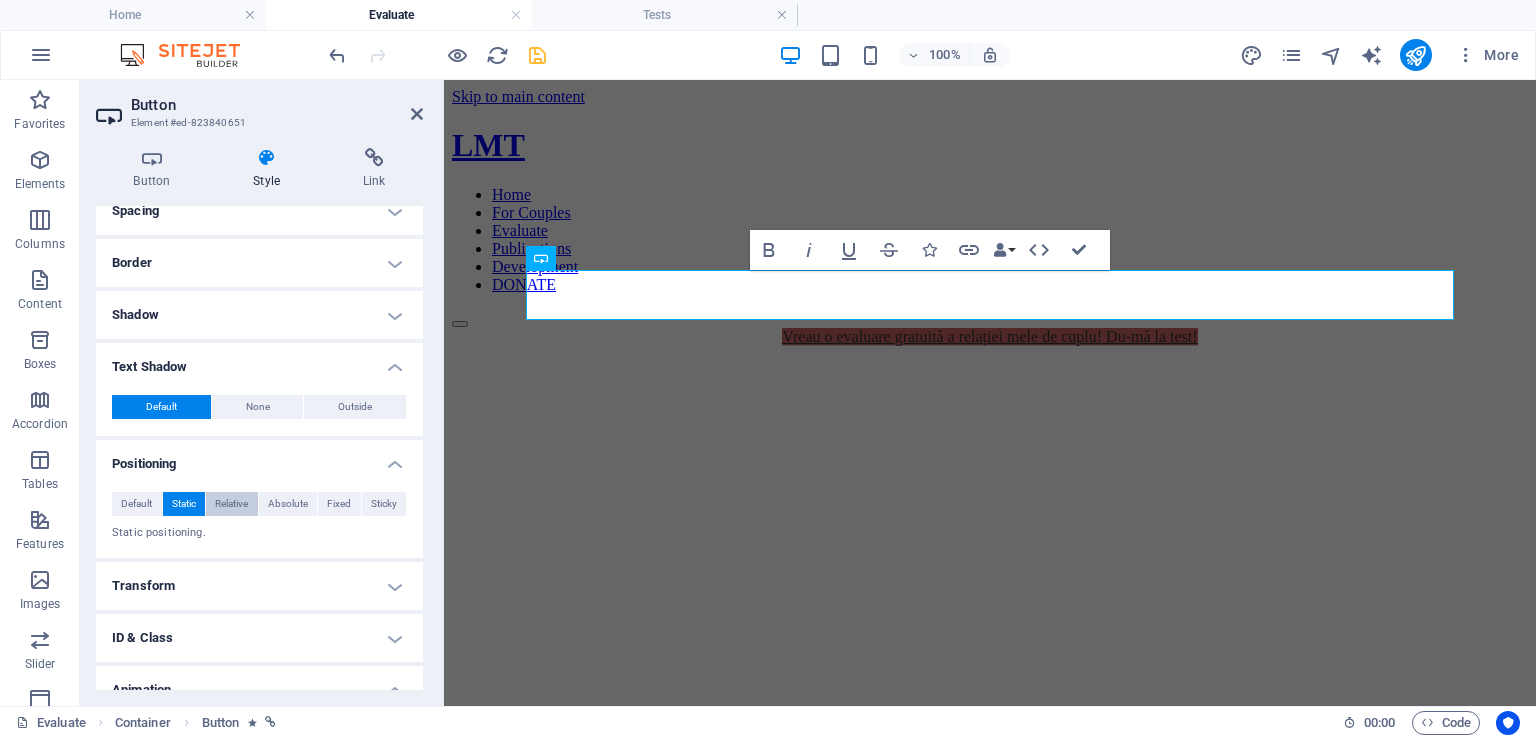click on "Relative" at bounding box center [231, 504] 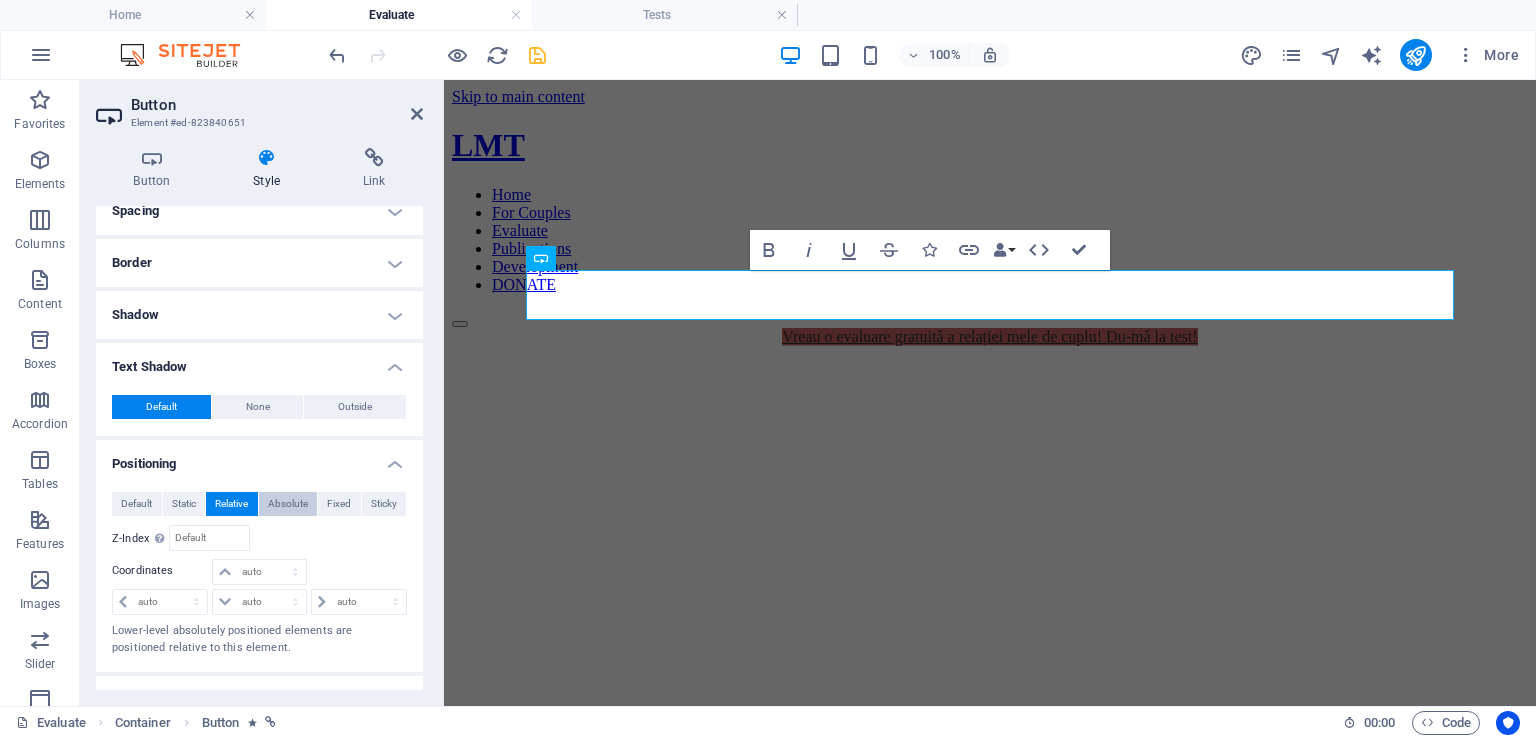 click on "Absolute" at bounding box center [288, 504] 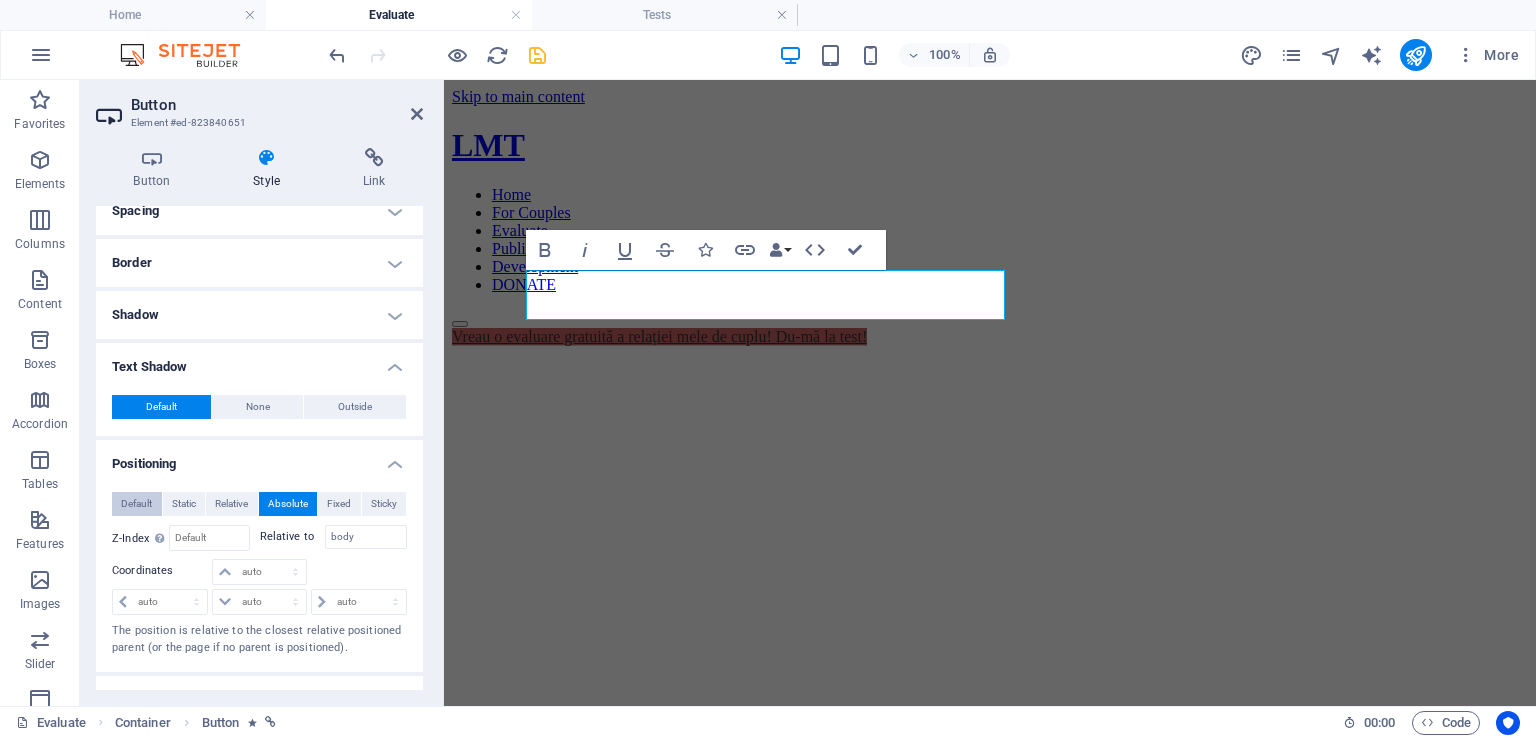 click on "Default" at bounding box center (136, 504) 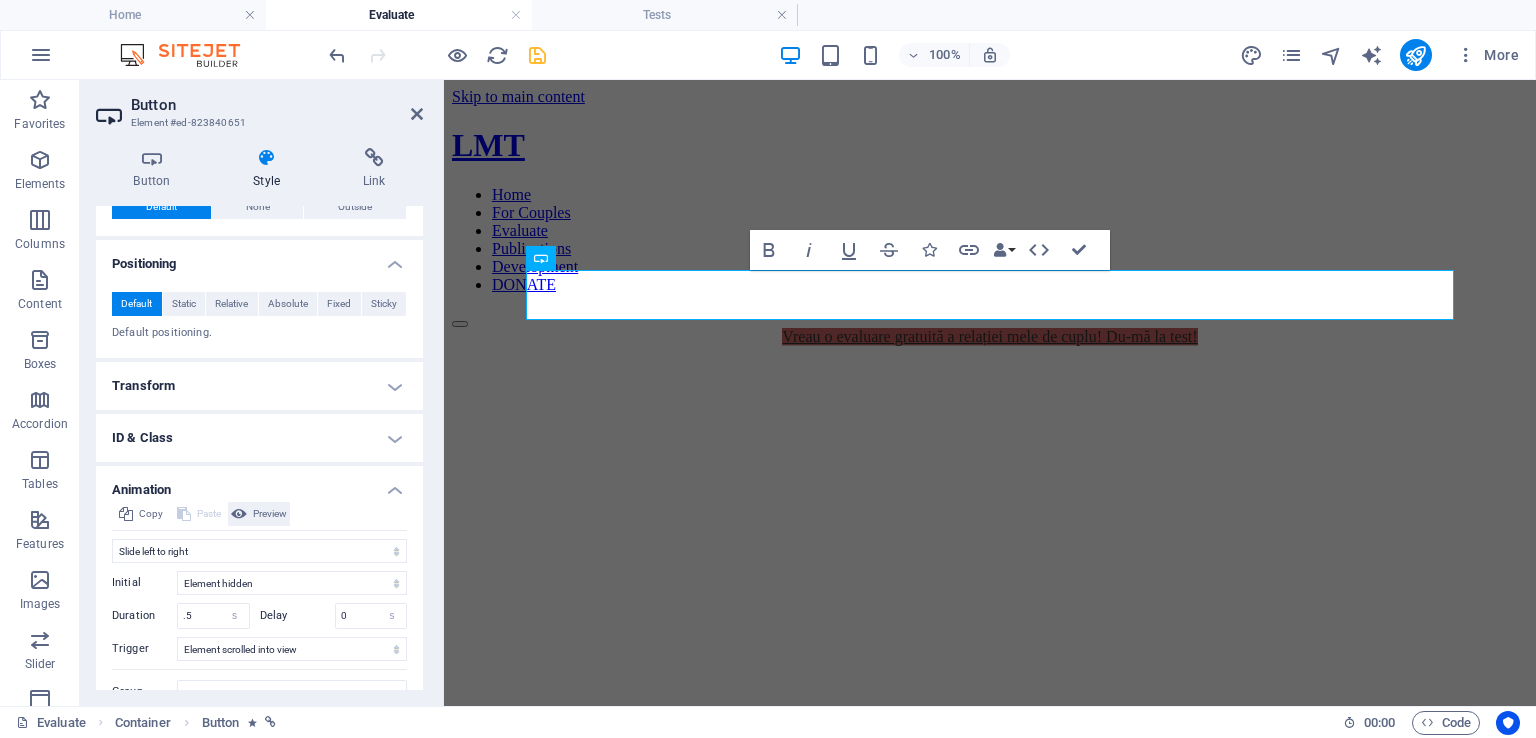 scroll, scrollTop: 400, scrollLeft: 0, axis: vertical 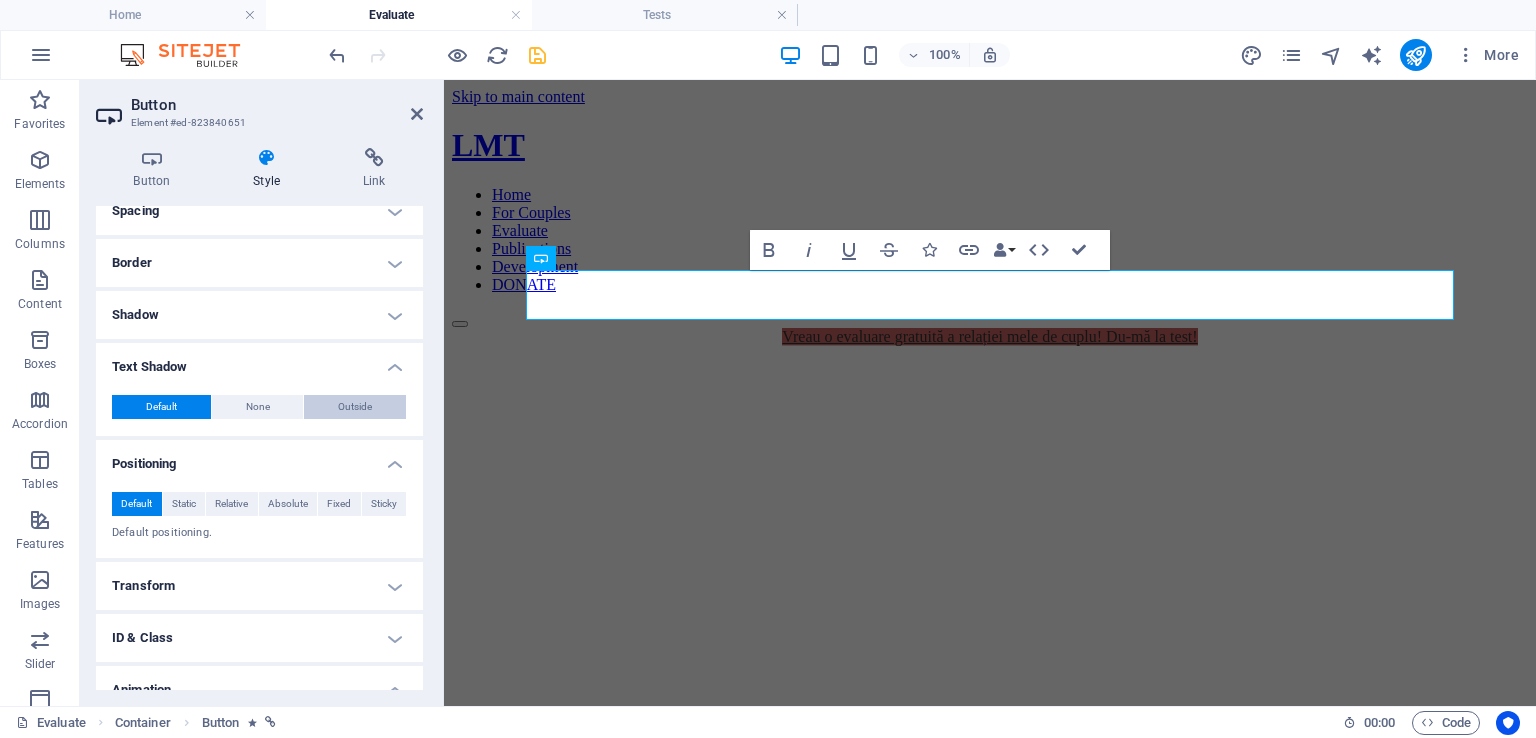 click on "Outside" at bounding box center [355, 407] 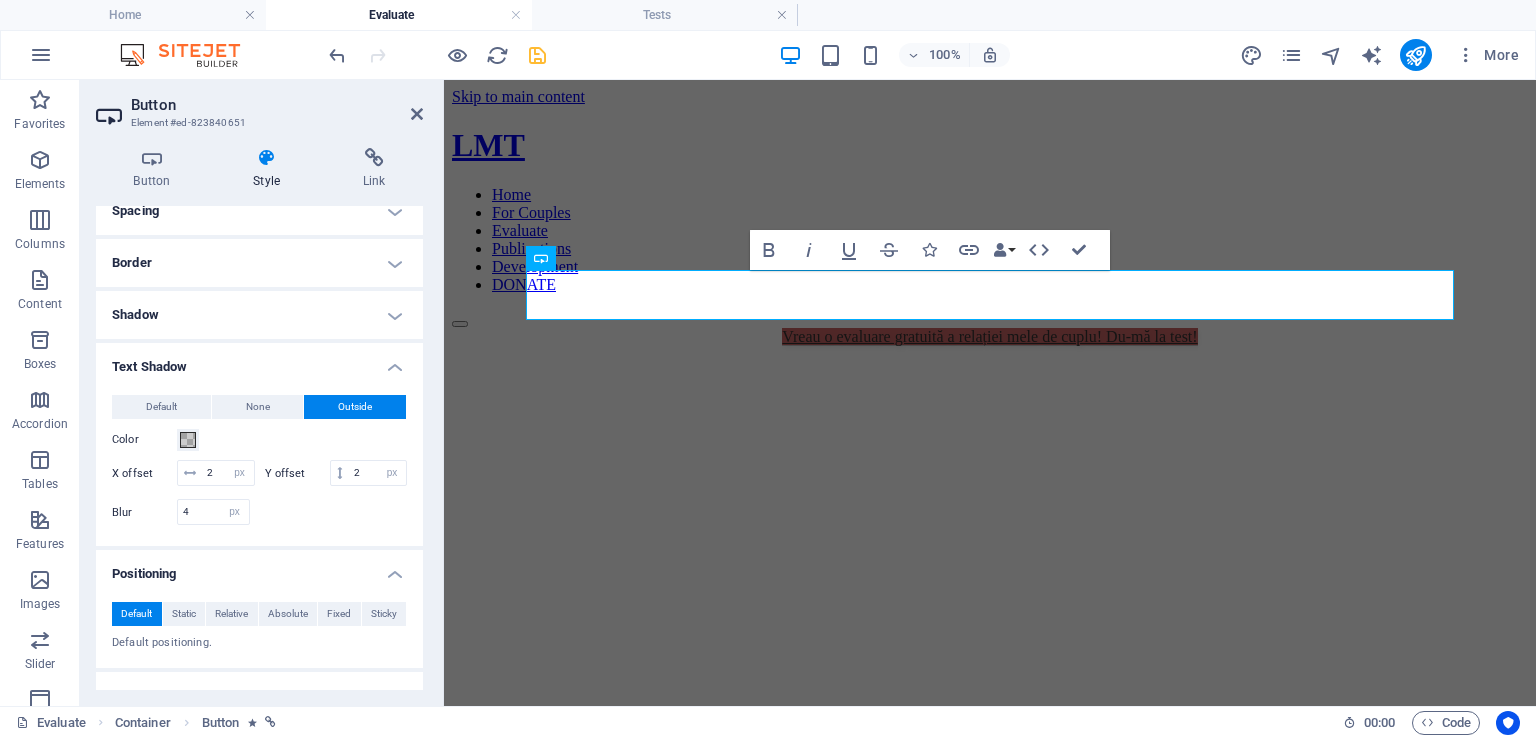 click on "Color" at bounding box center [259, 440] 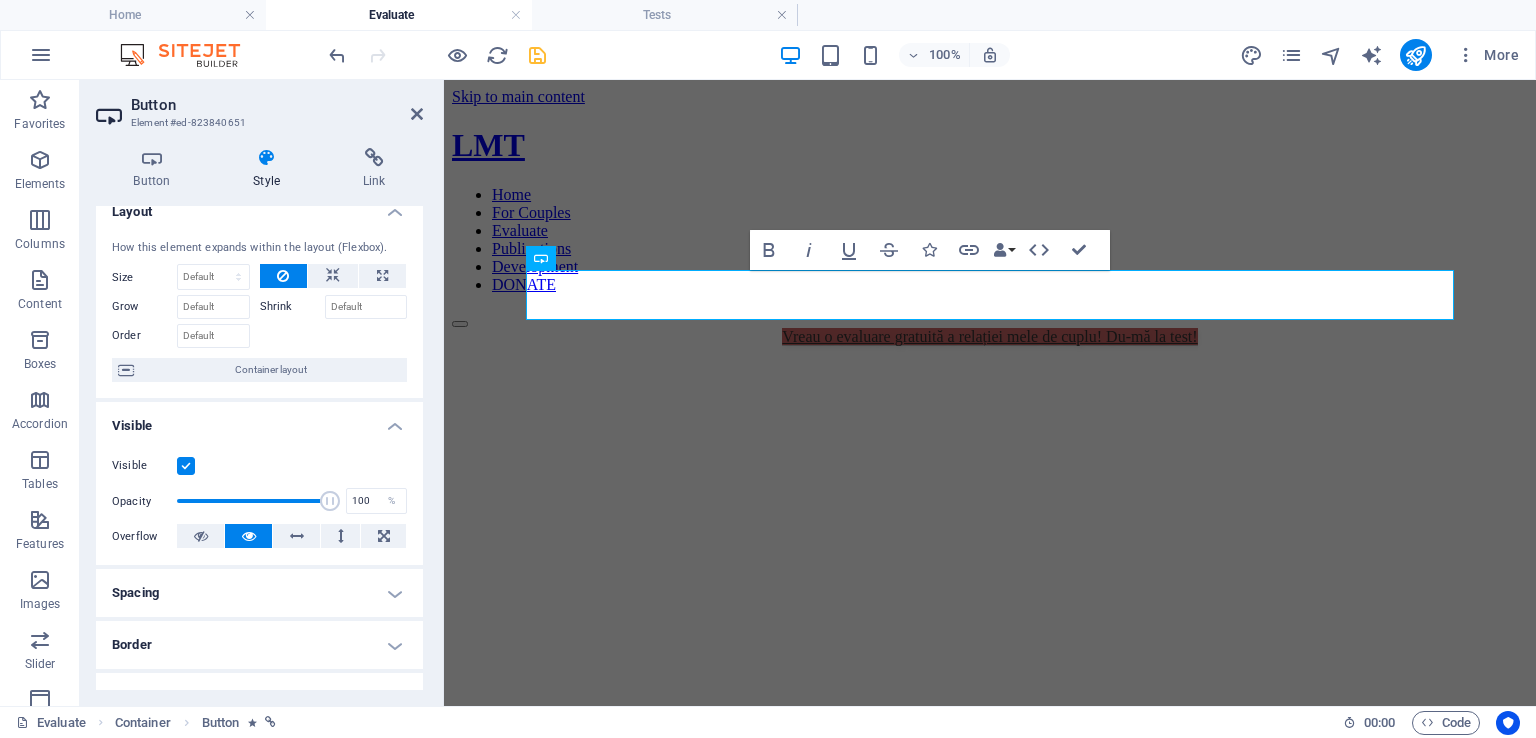 scroll, scrollTop: 0, scrollLeft: 0, axis: both 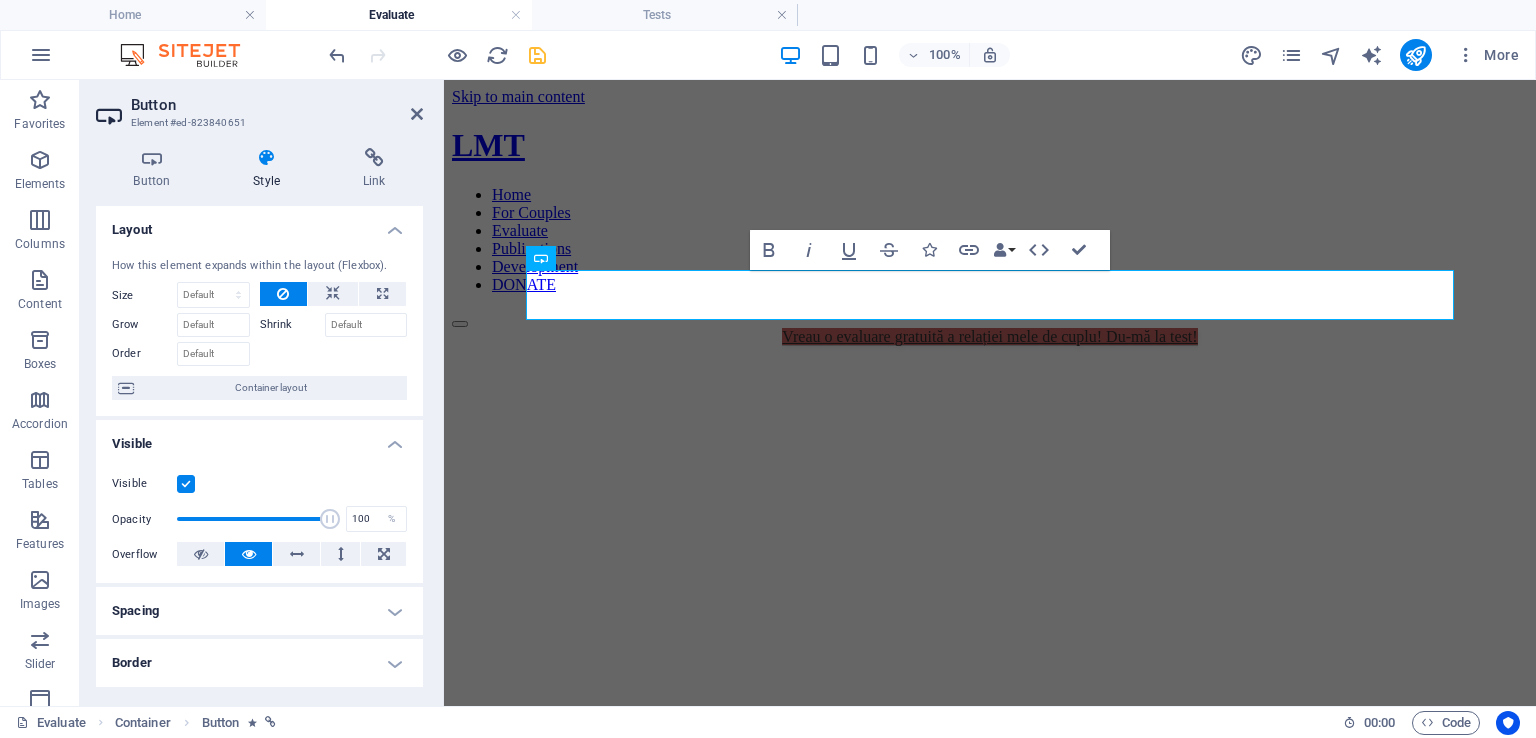 click on "Style" at bounding box center (271, 169) 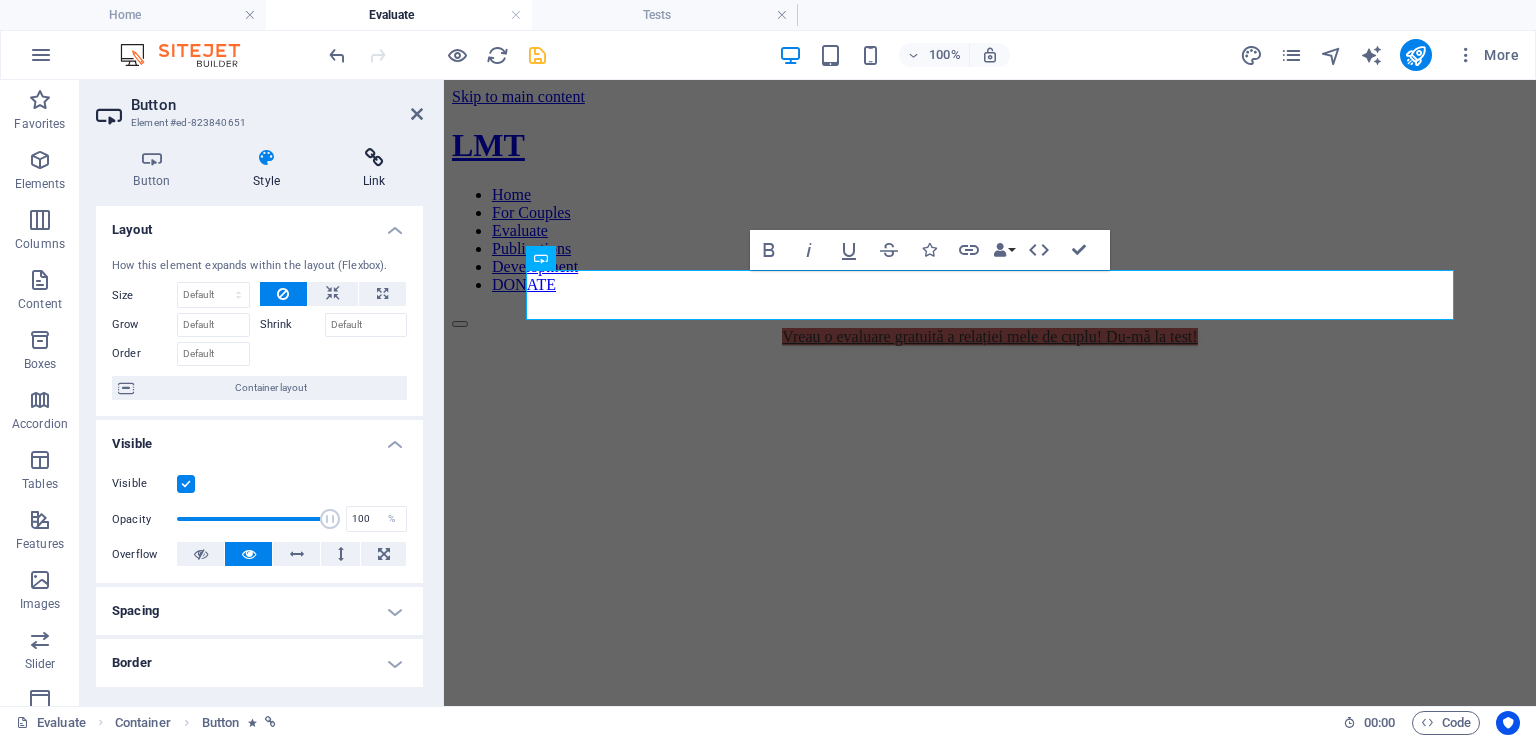 click on "Link" at bounding box center (374, 169) 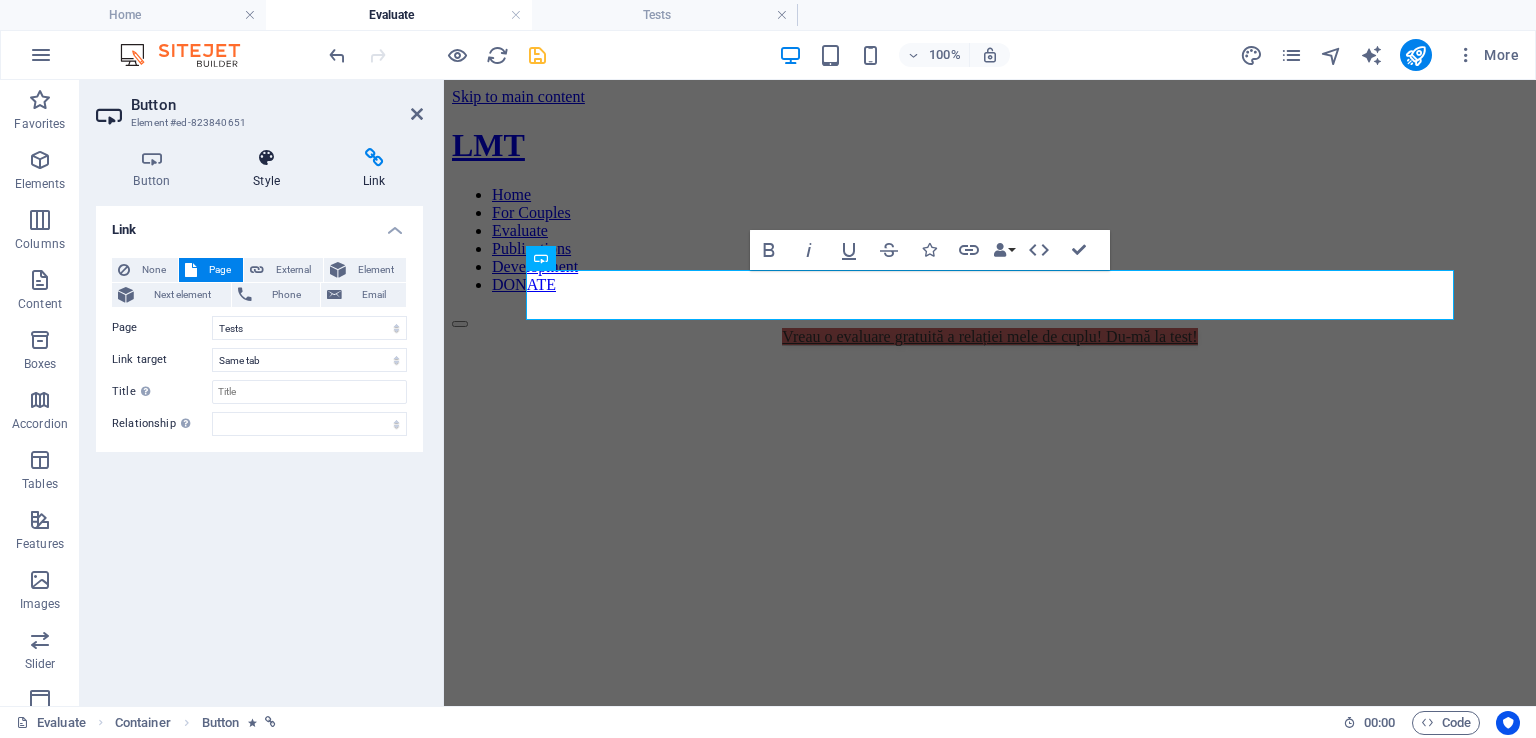 click at bounding box center [267, 158] 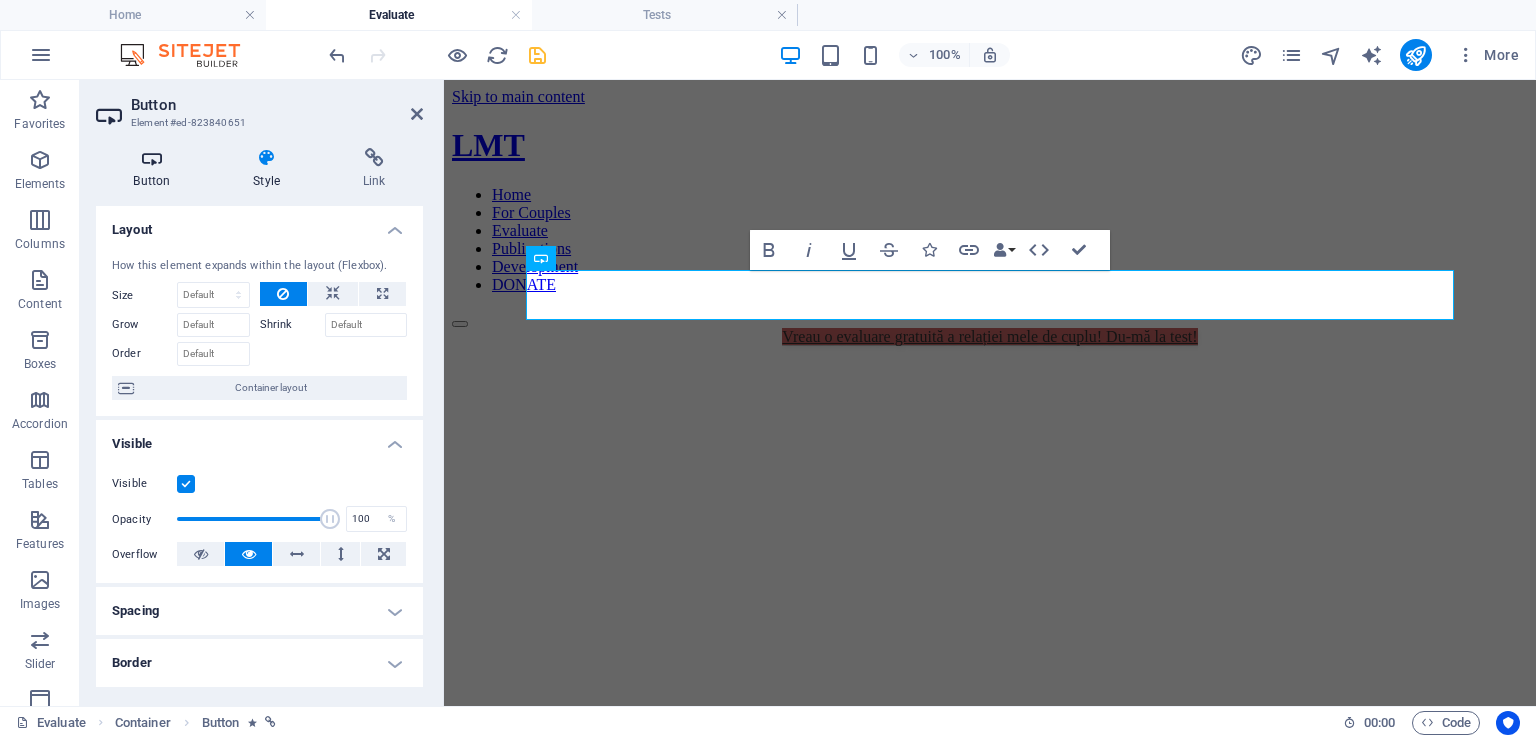 click at bounding box center [152, 158] 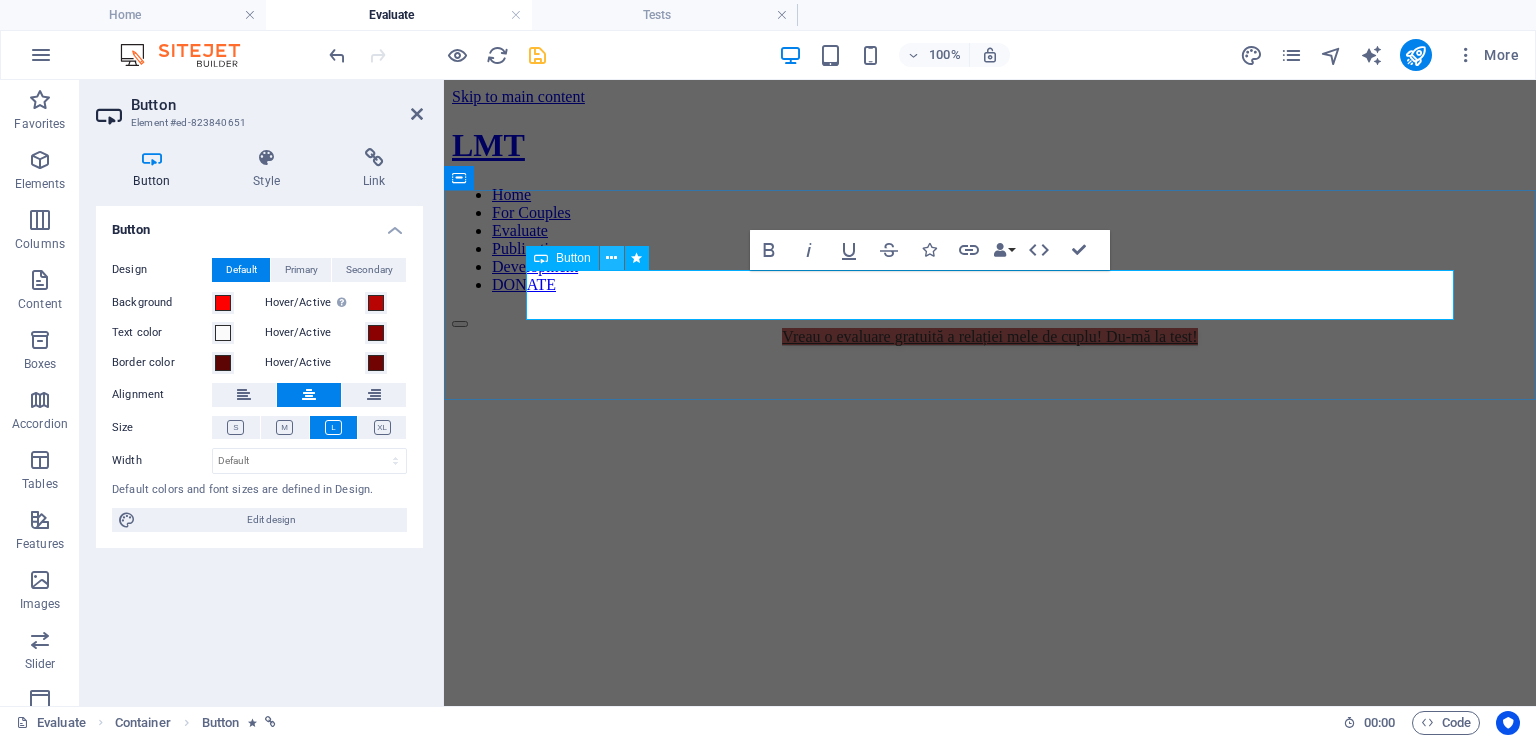 click at bounding box center [611, 258] 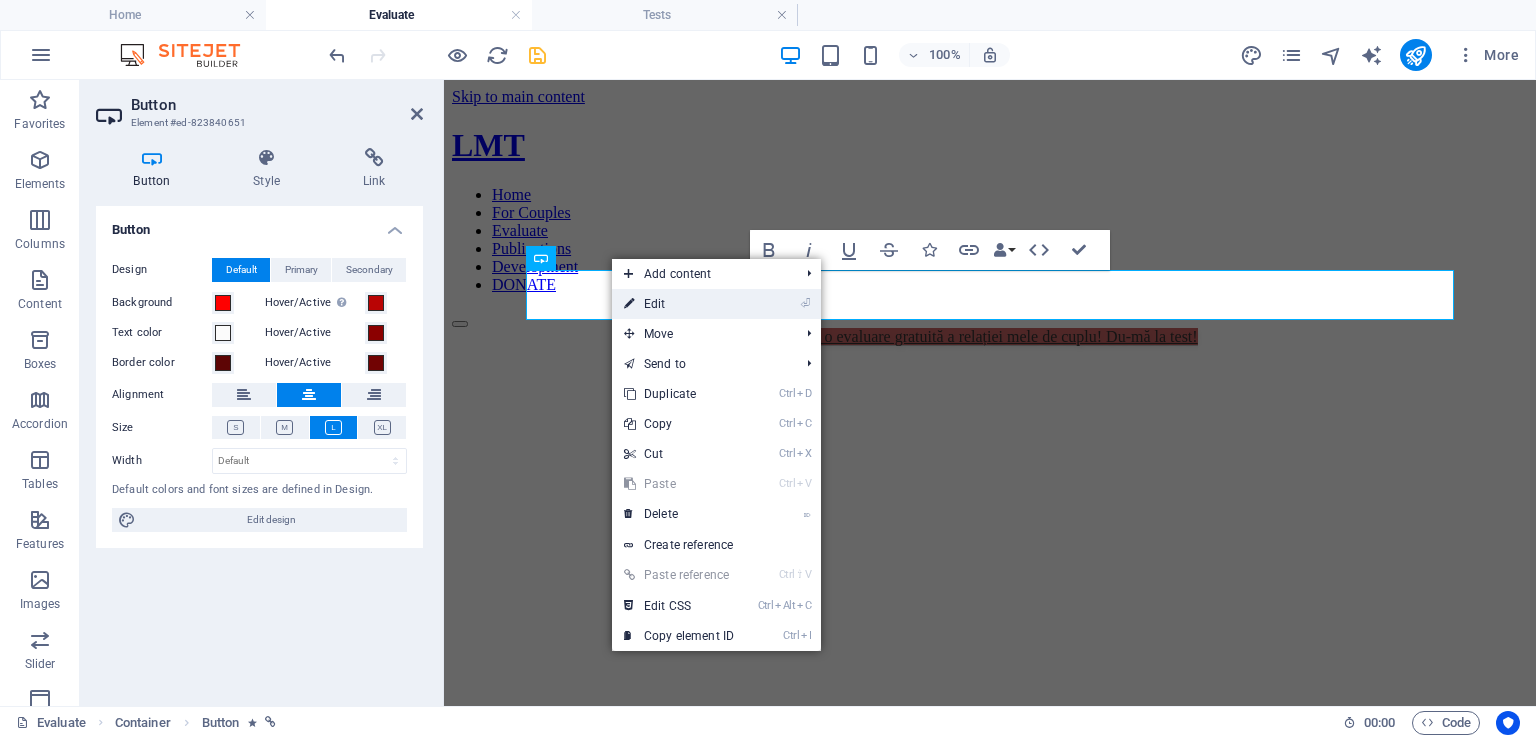 click on "⏎  Edit" at bounding box center (679, 304) 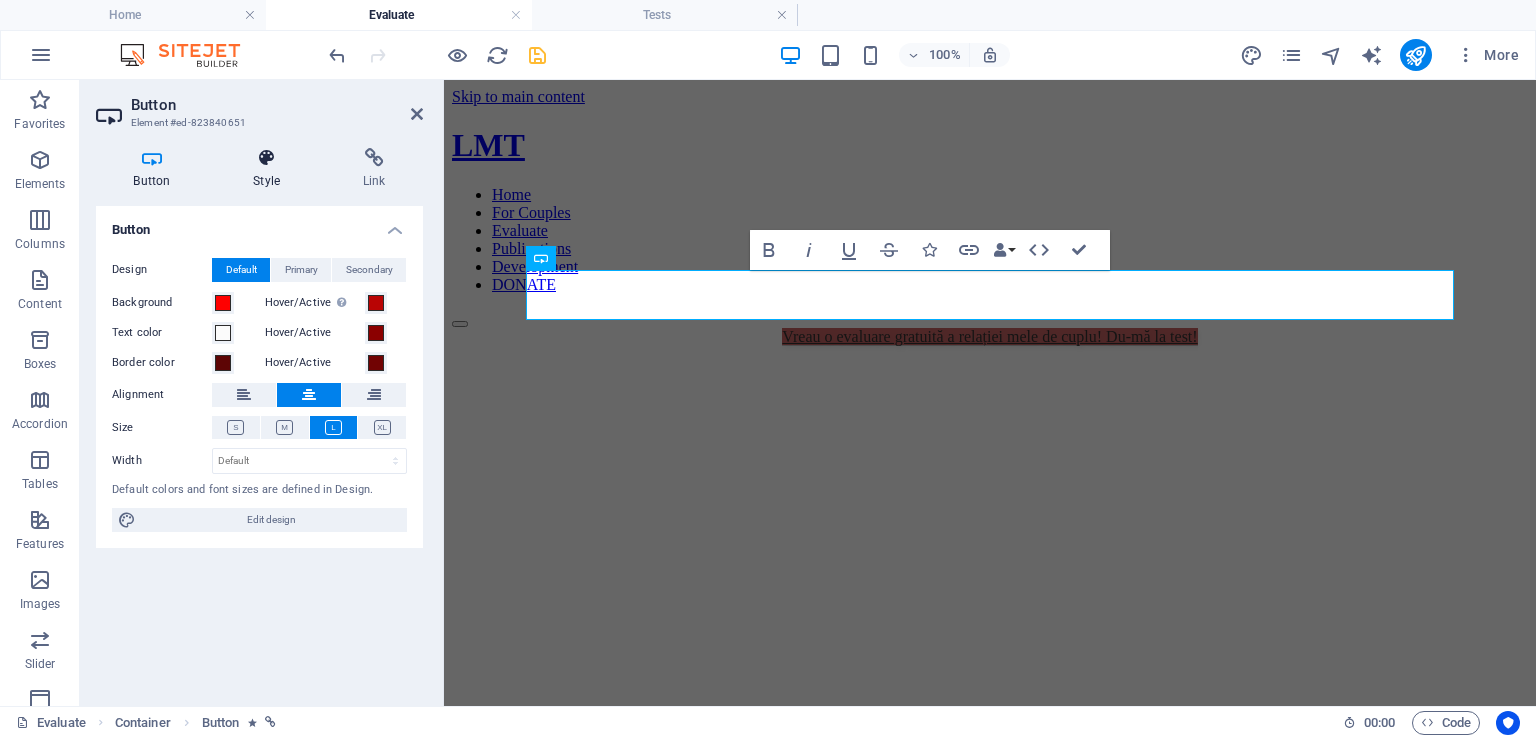 click on "Style" at bounding box center (271, 169) 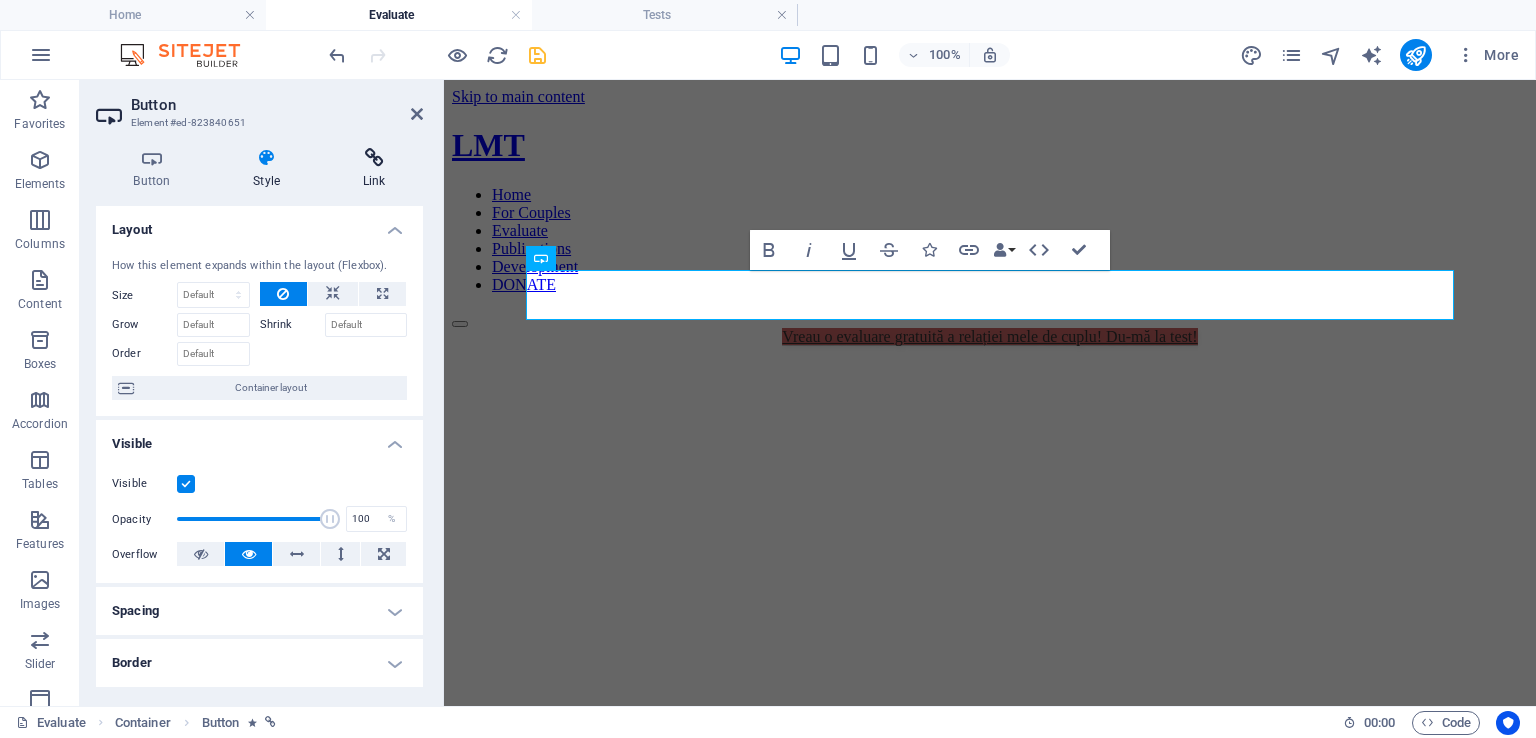 click on "Link" at bounding box center [374, 169] 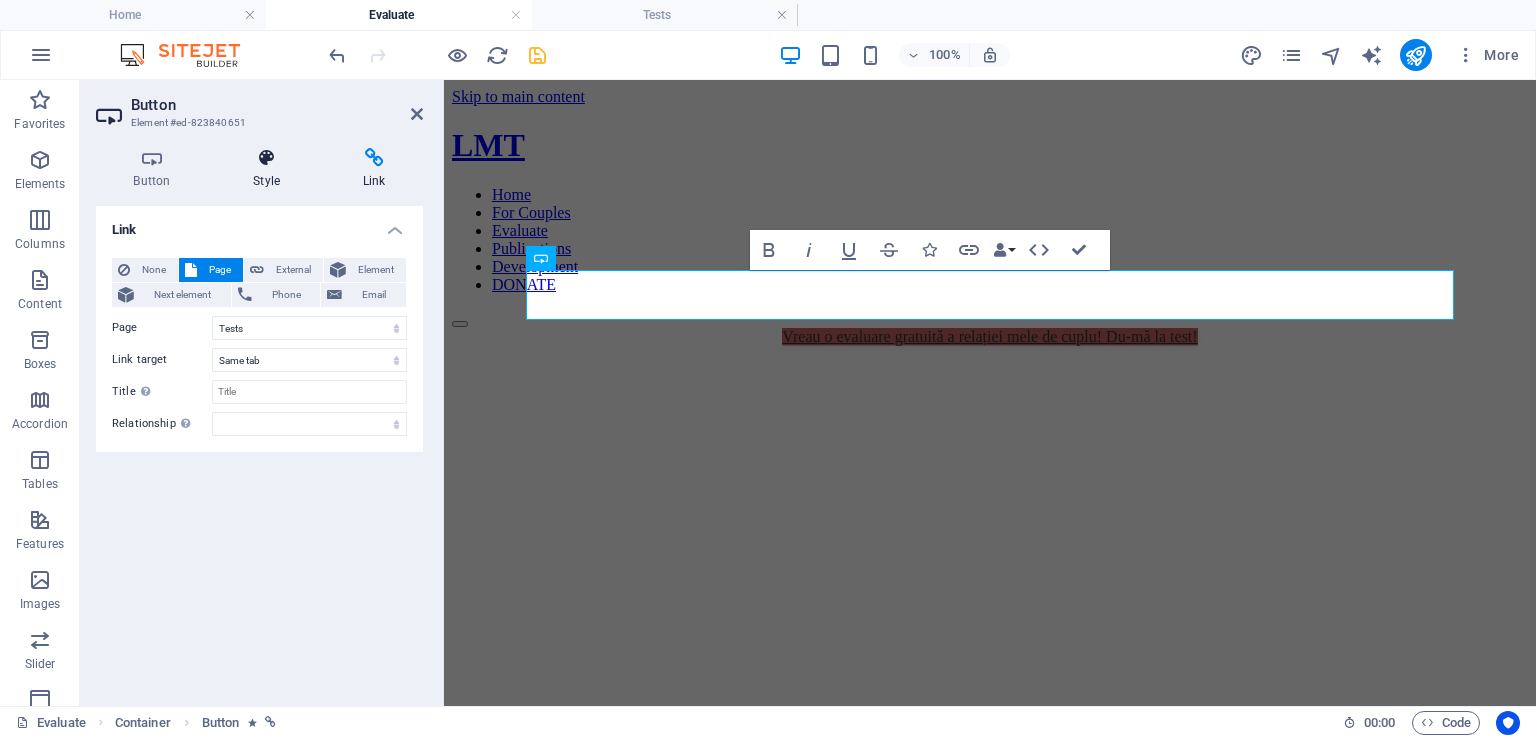 click on "Style" at bounding box center [271, 169] 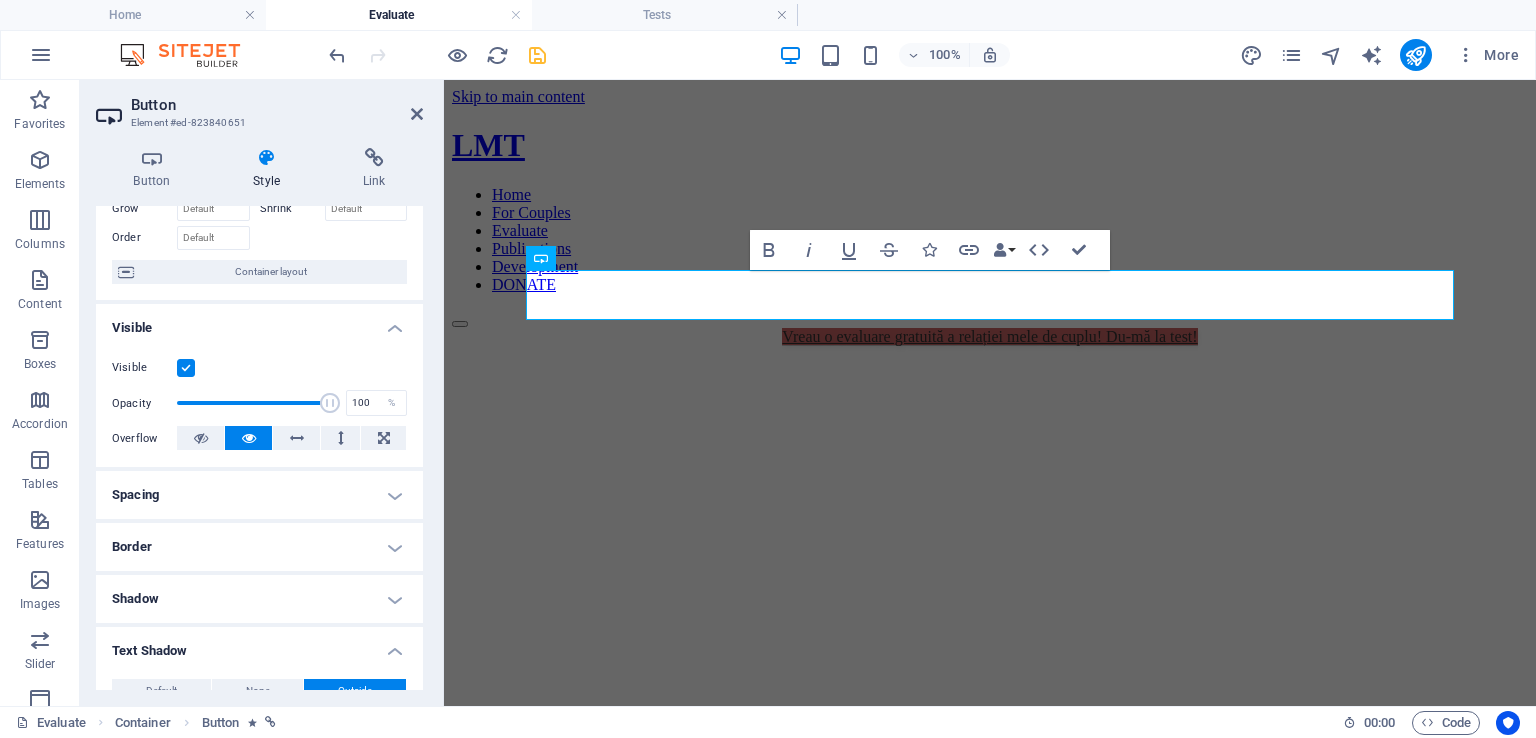 scroll, scrollTop: 0, scrollLeft: 0, axis: both 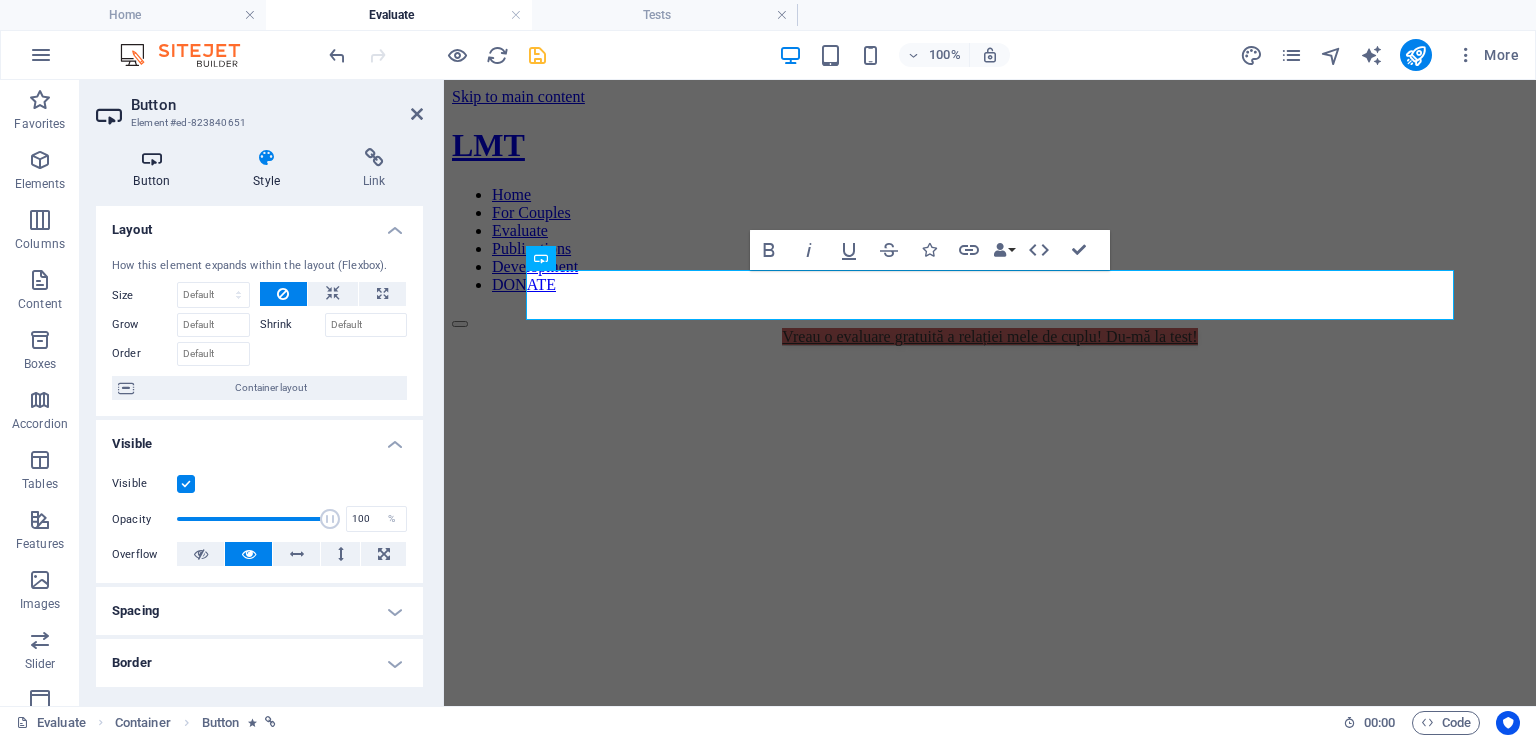 click at bounding box center (152, 158) 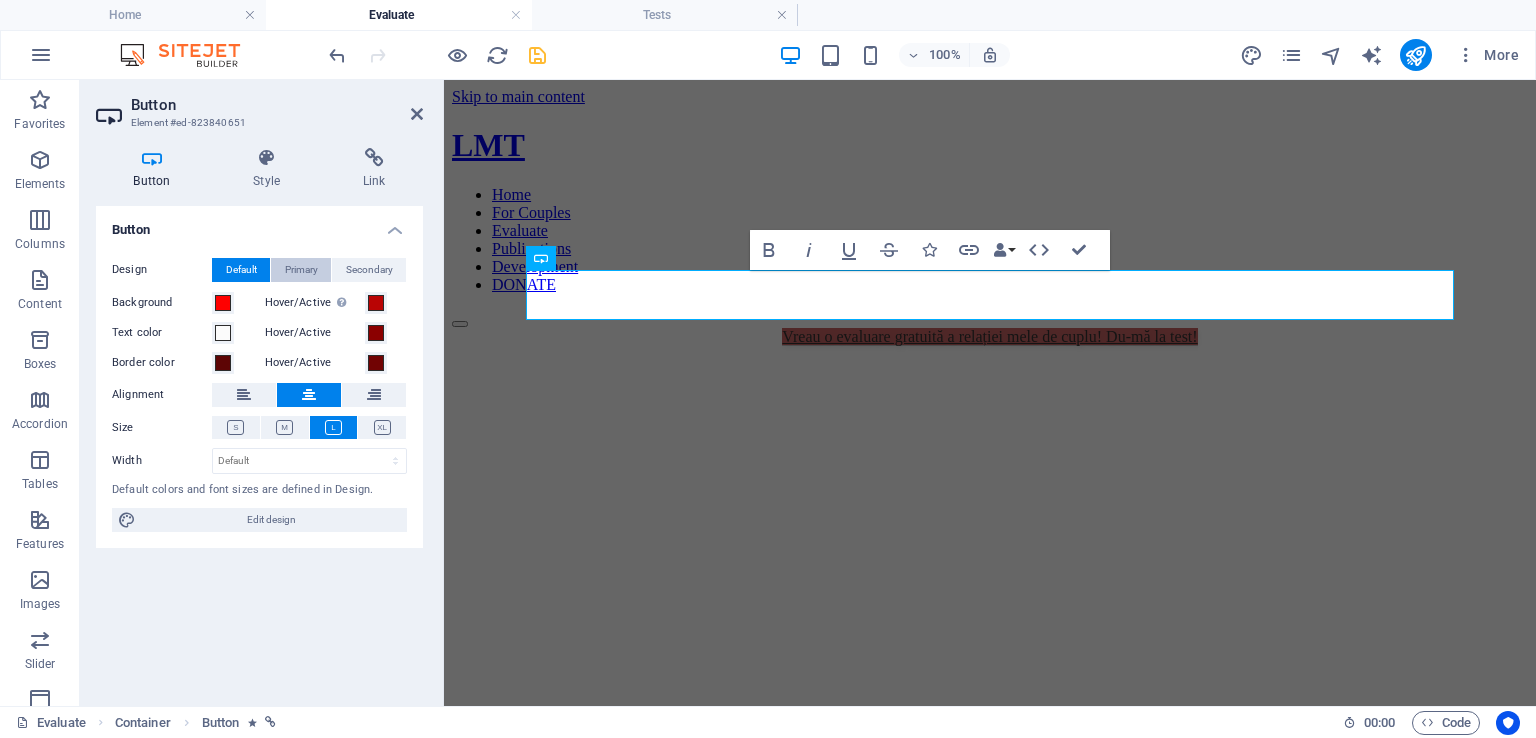 click on "Primary" at bounding box center [301, 270] 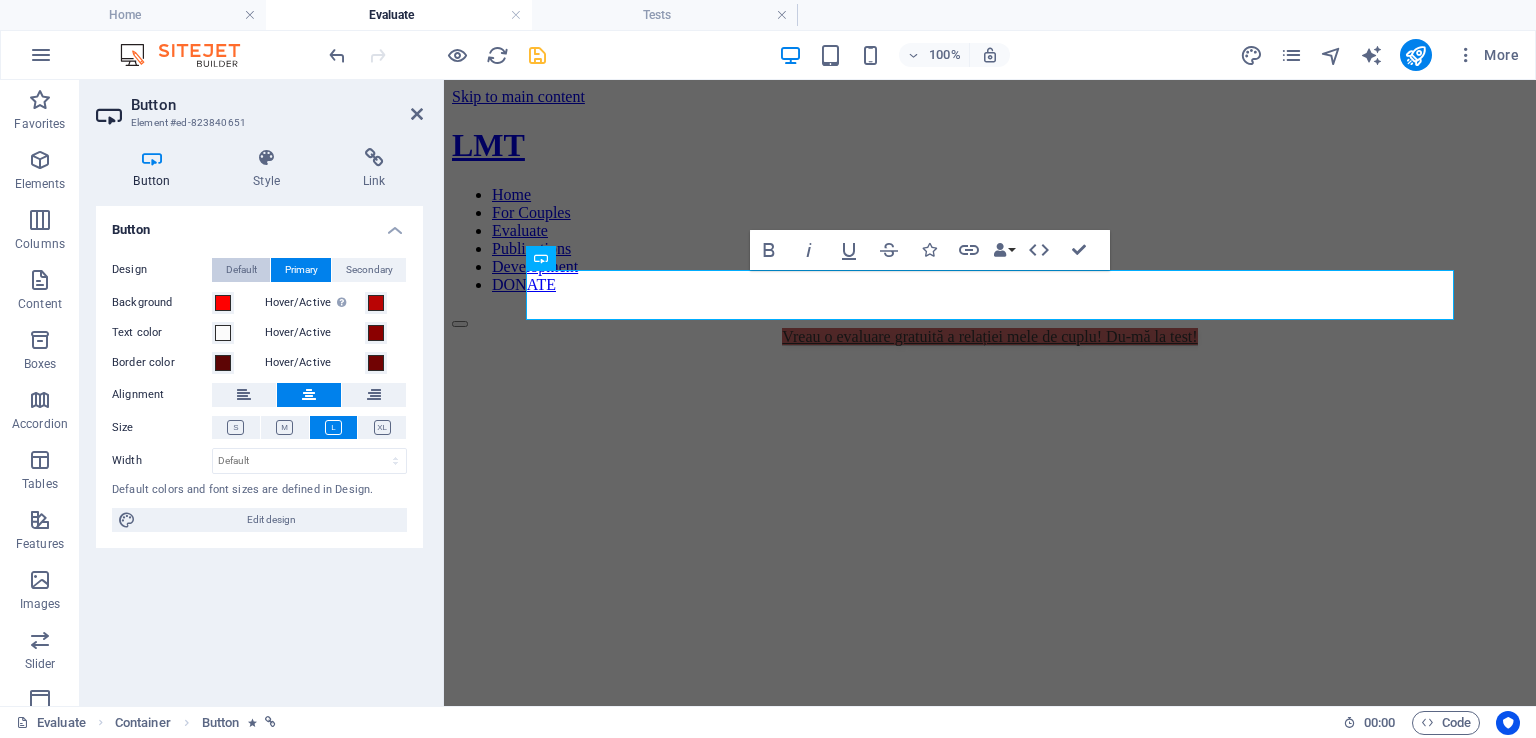 click on "Default" at bounding box center [241, 270] 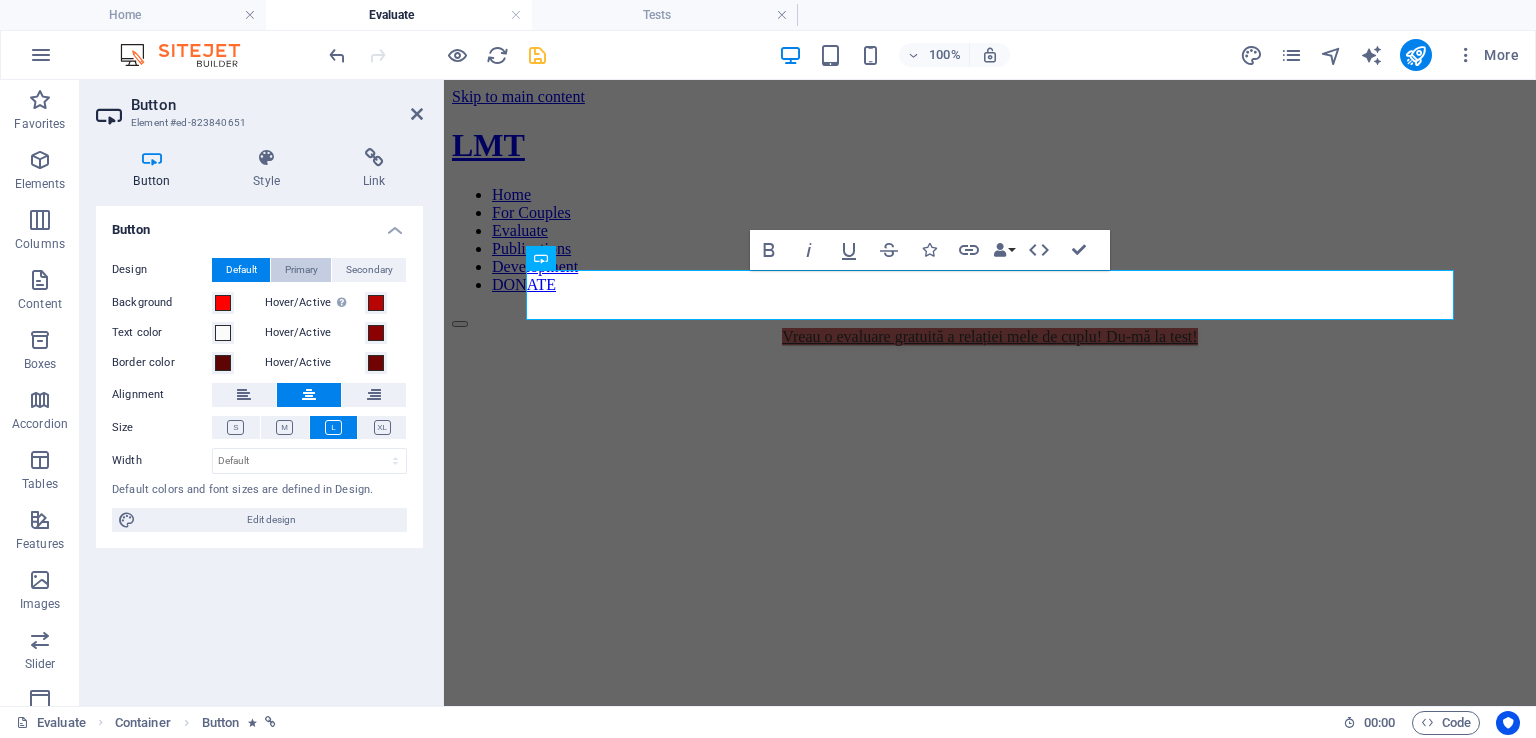 click on "Primary" at bounding box center [301, 270] 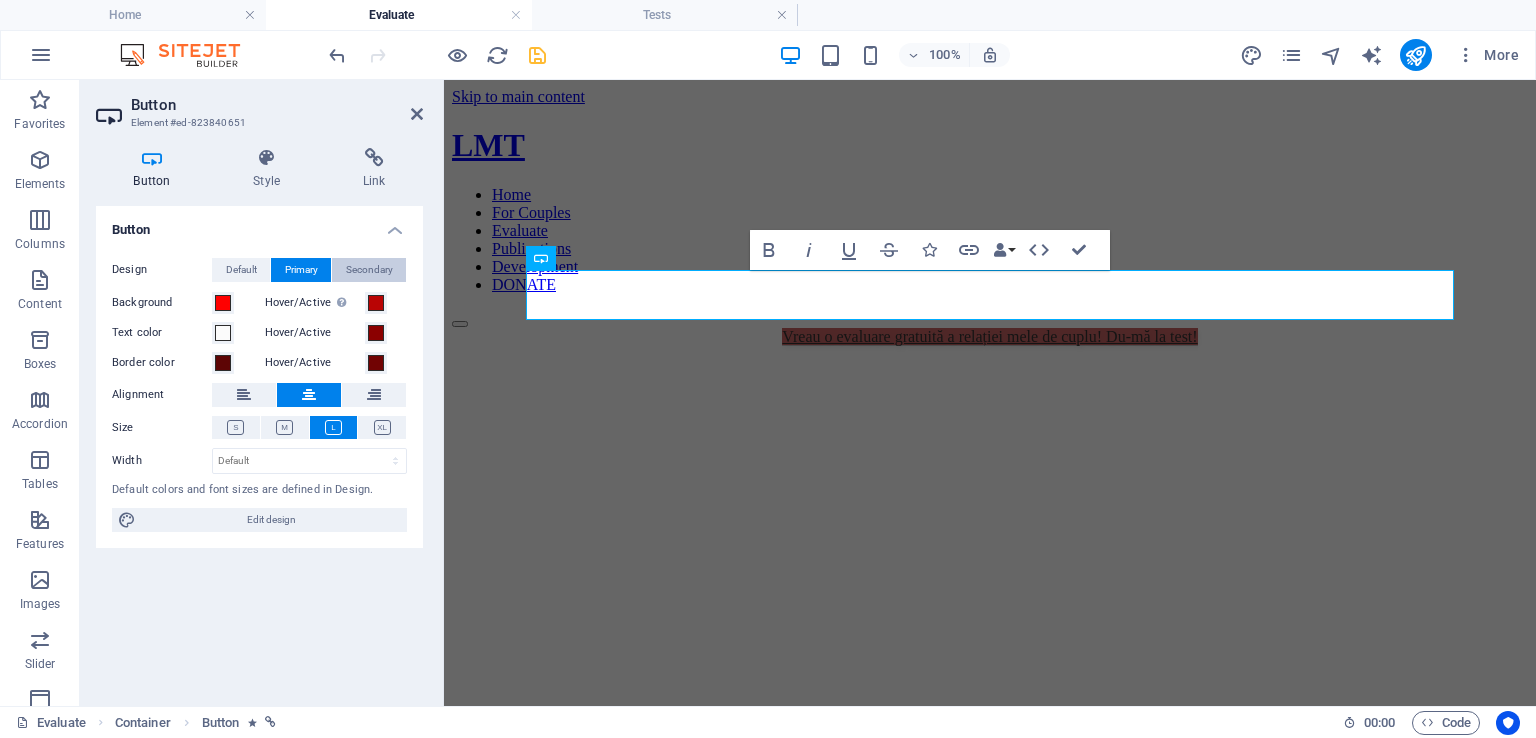click on "Secondary" at bounding box center (369, 270) 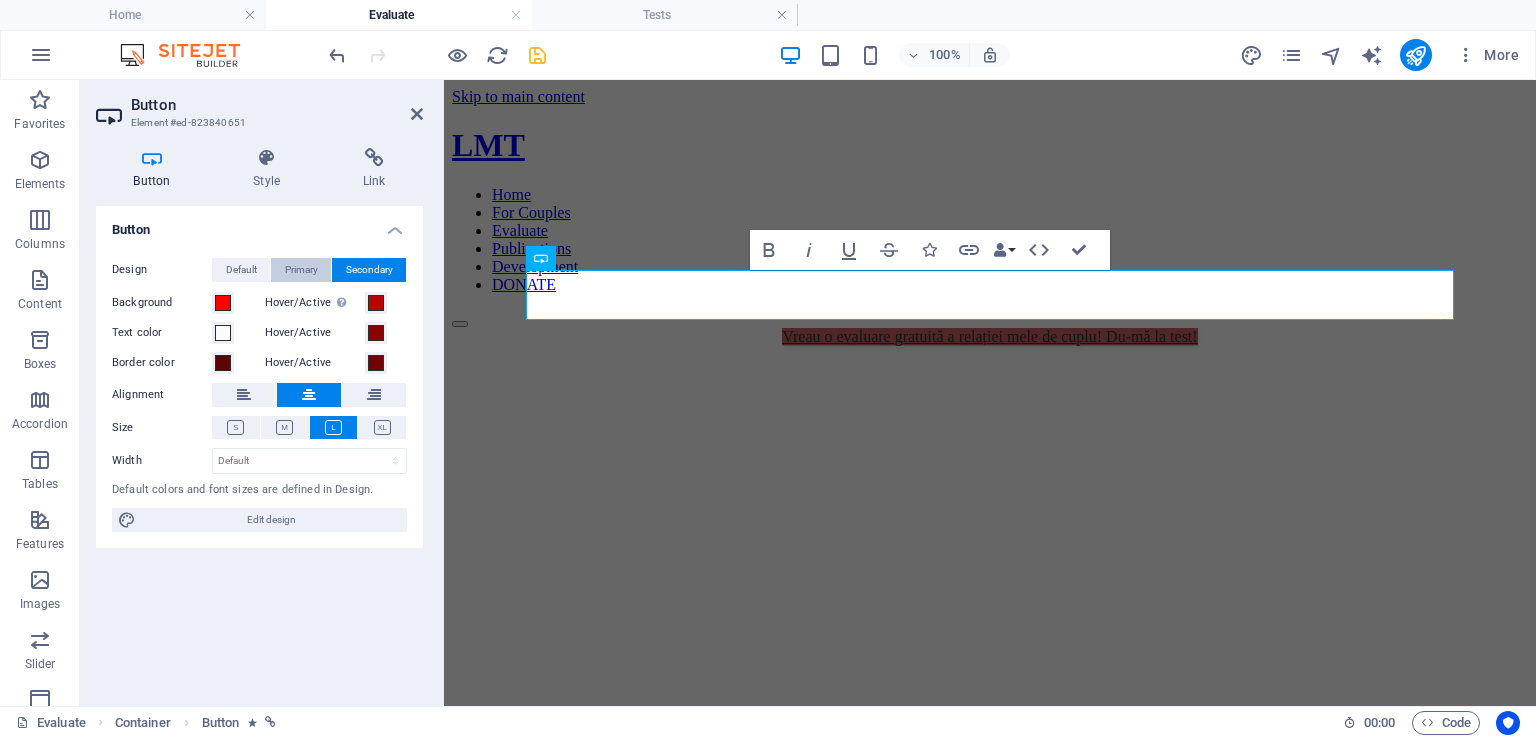 click on "Primary" at bounding box center (301, 270) 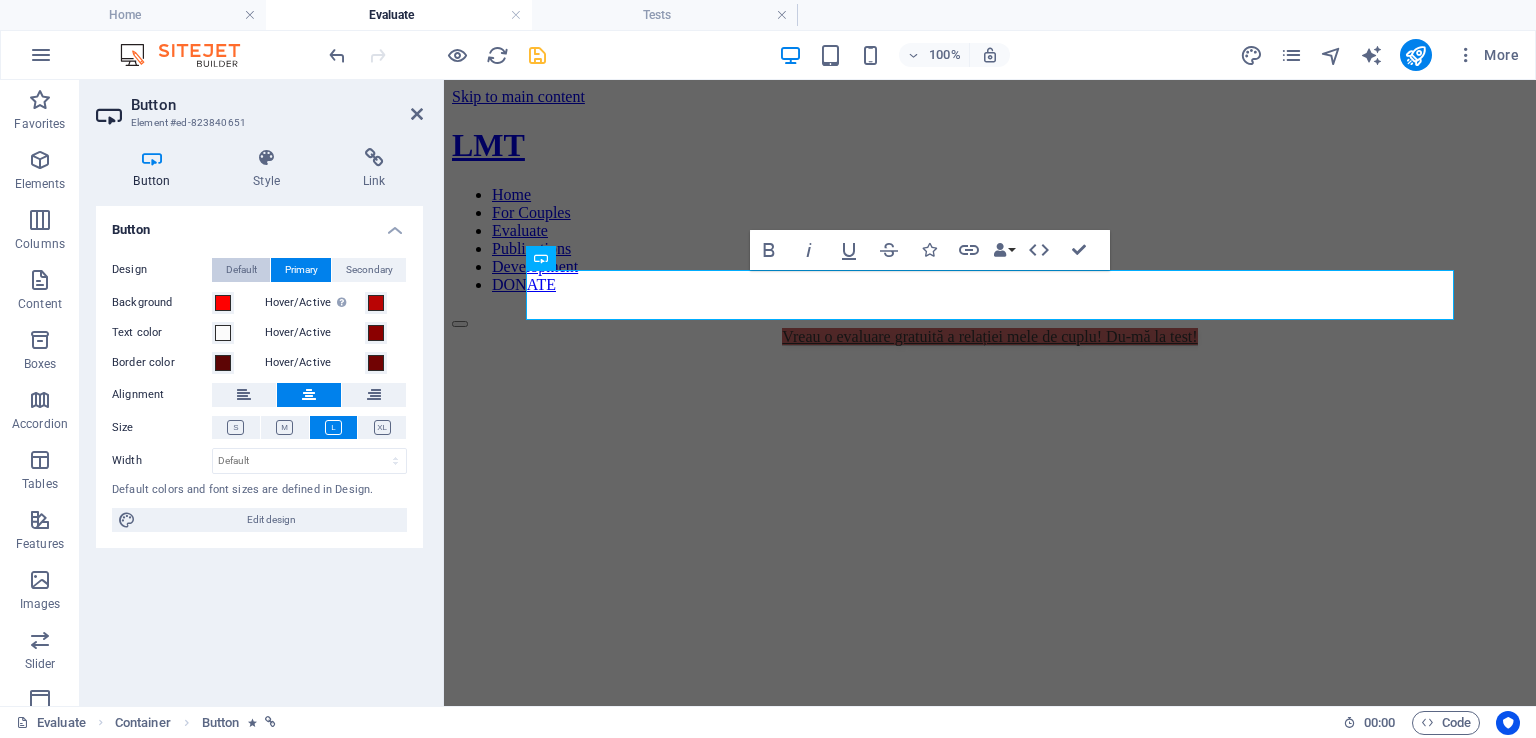 click on "Default" at bounding box center (241, 270) 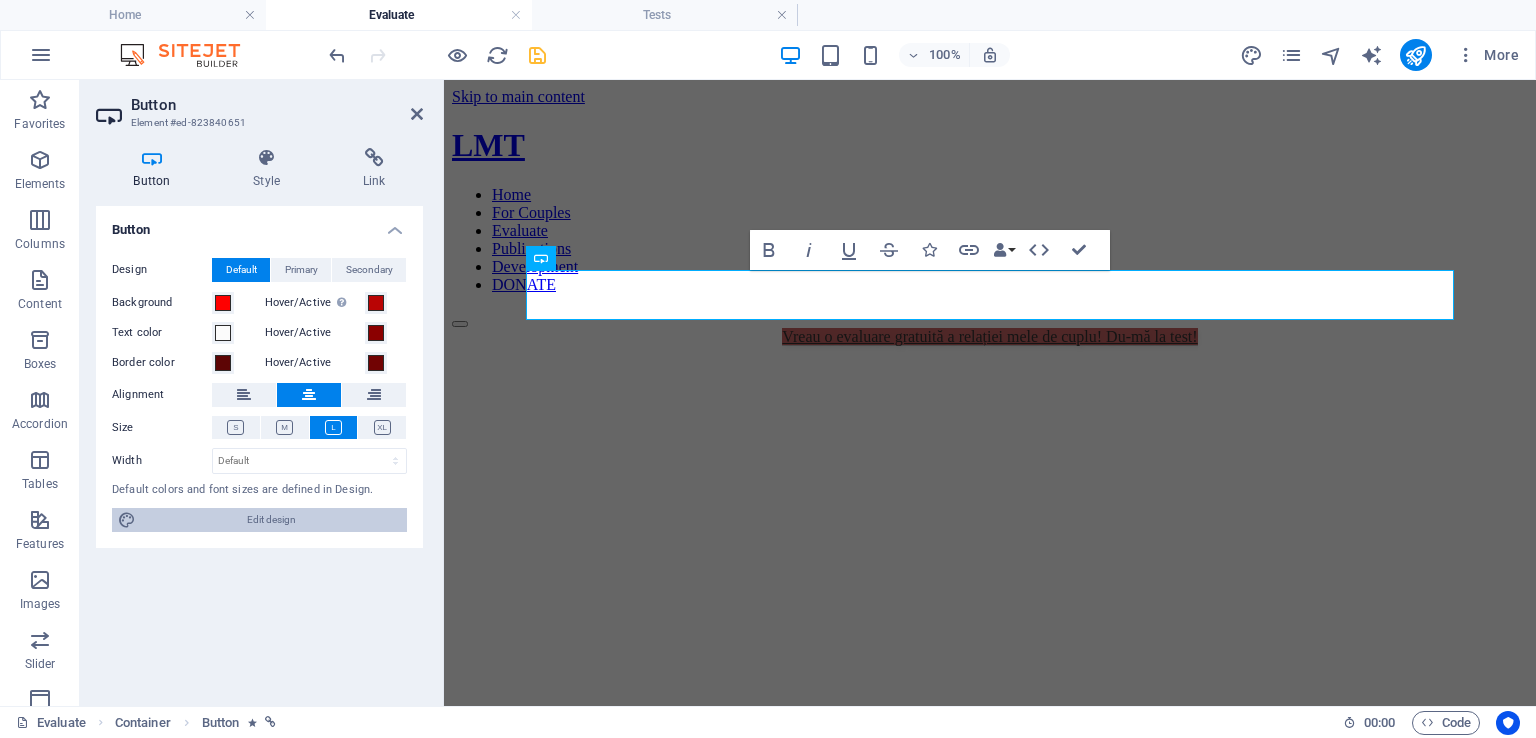 click on "Edit design" at bounding box center [271, 520] 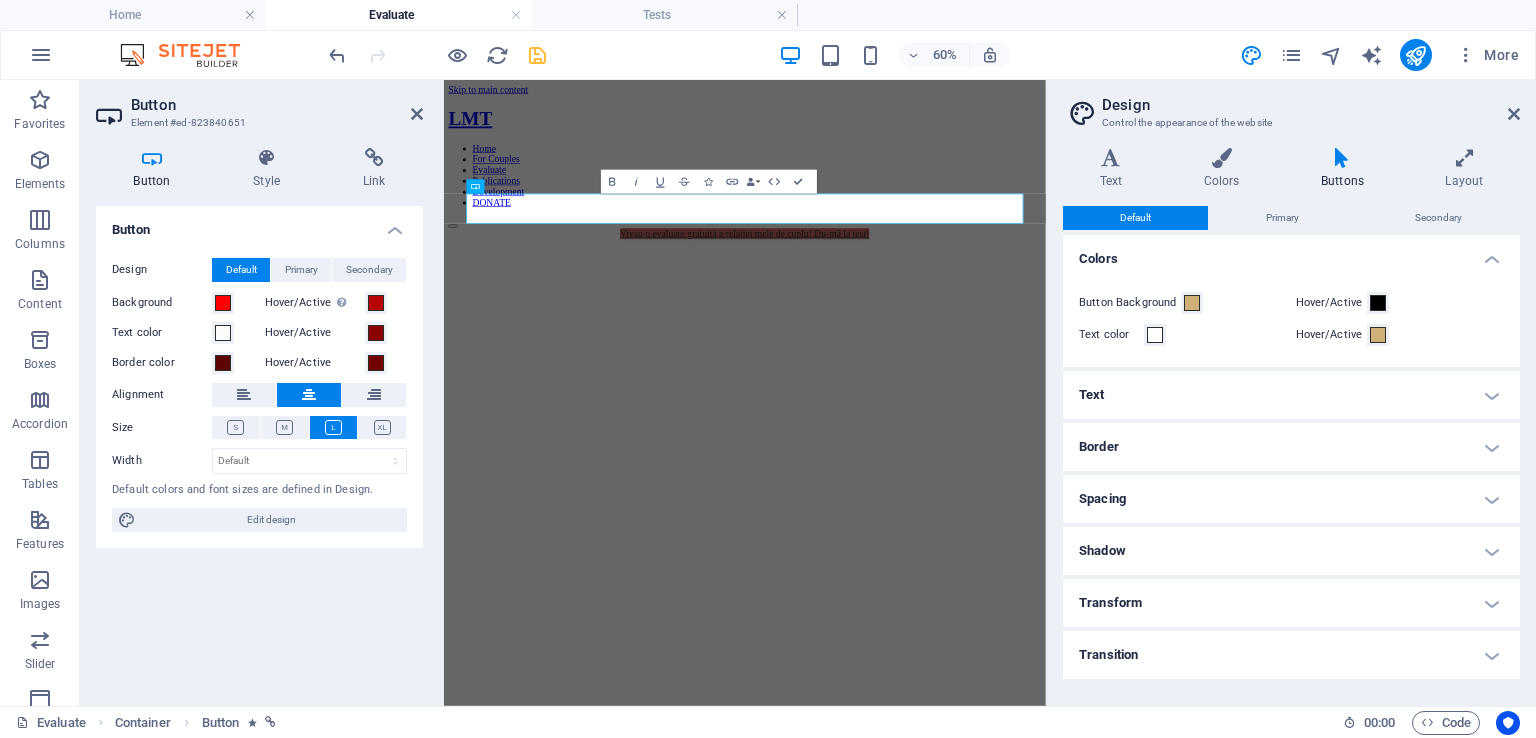 click on "Text" at bounding box center (1291, 395) 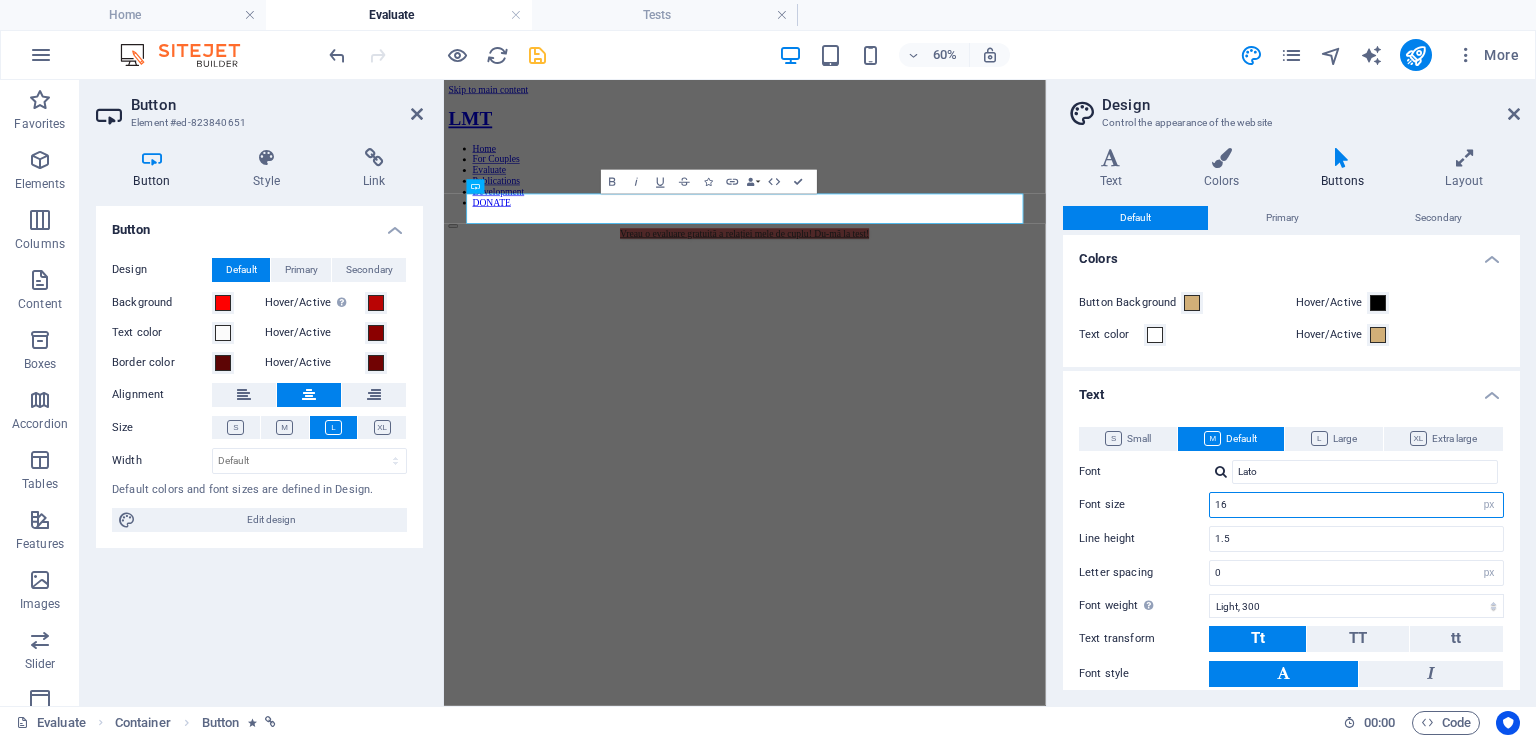 drag, startPoint x: 1334, startPoint y: 509, endPoint x: 1164, endPoint y: 501, distance: 170.18813 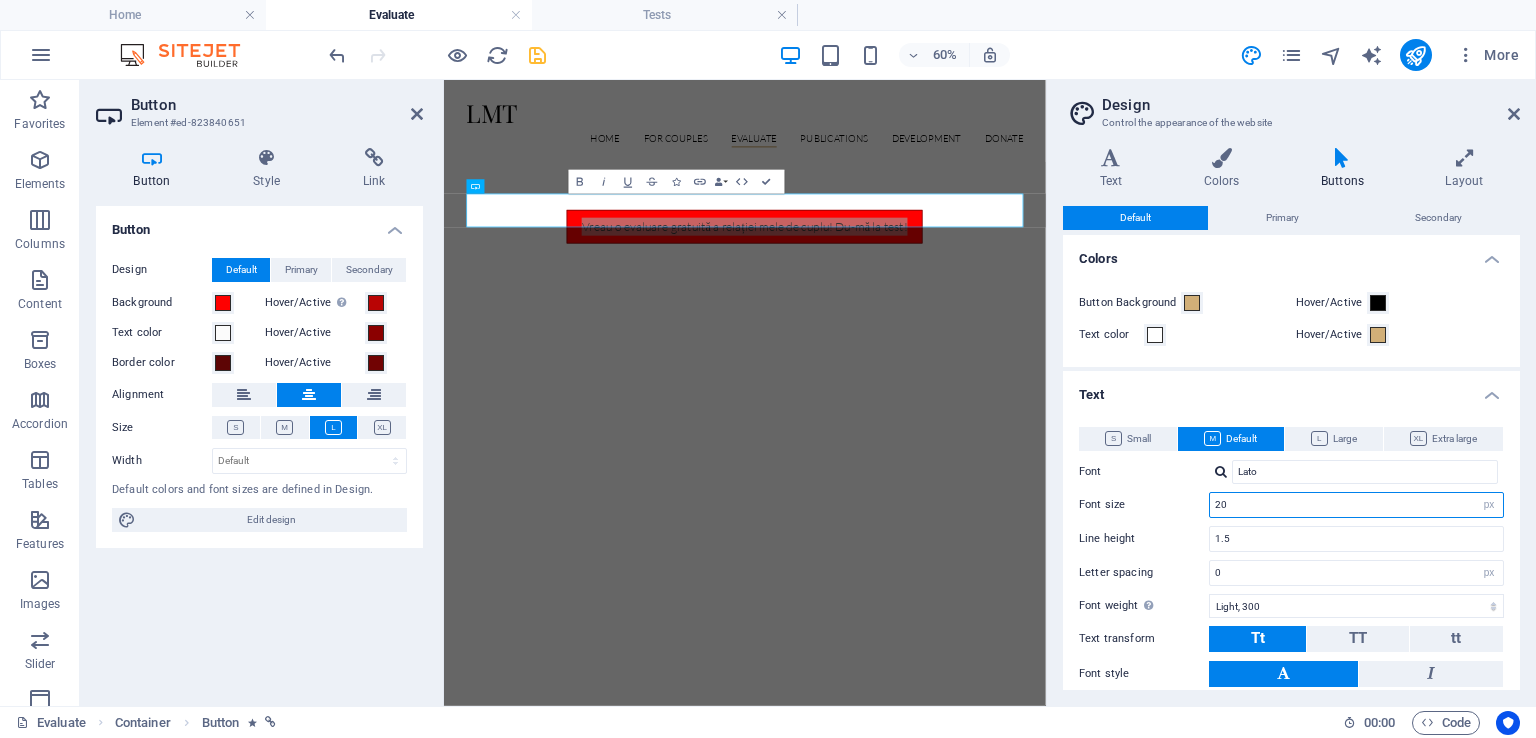 type on "20" 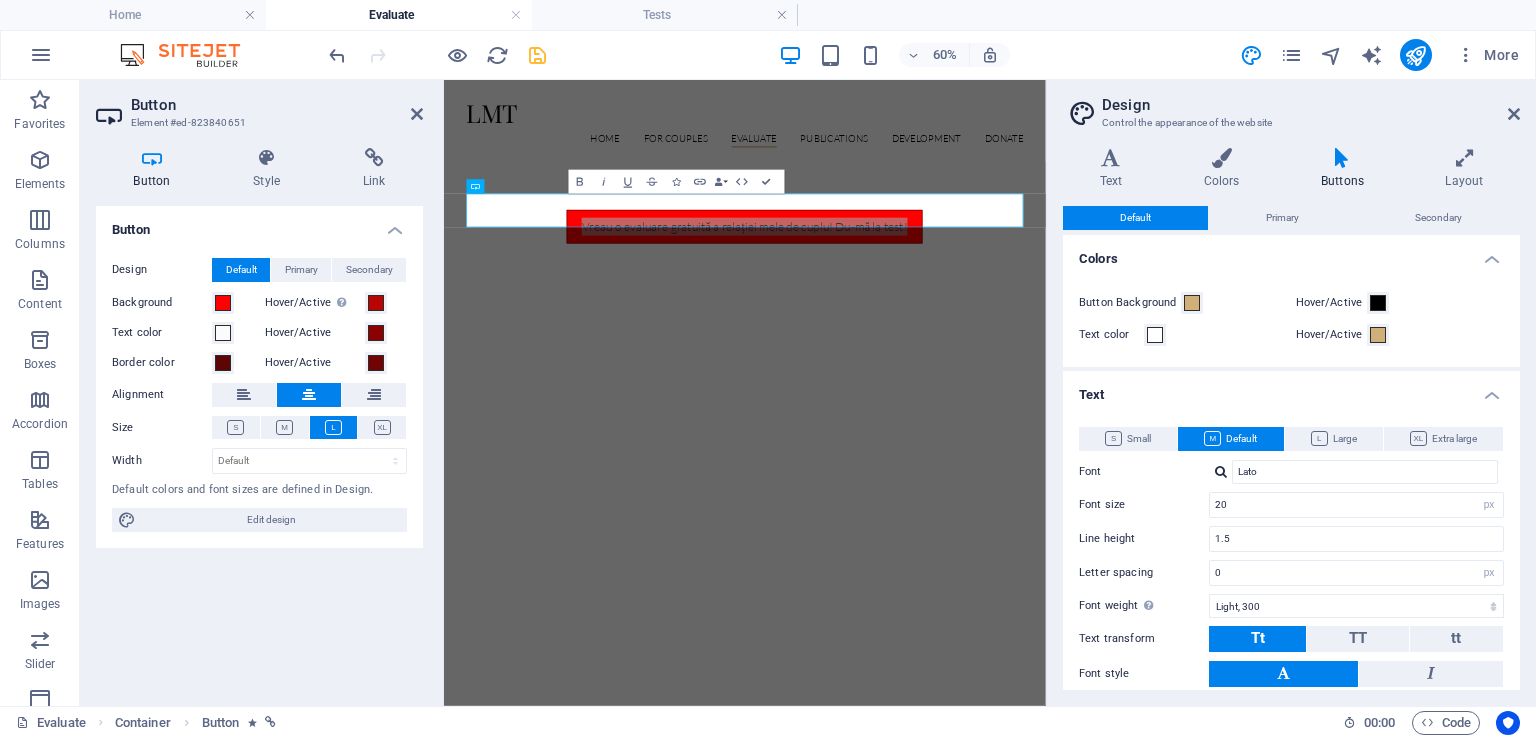 click on "Button Background Hover/Active Text color Hover/Active" at bounding box center [1291, 319] 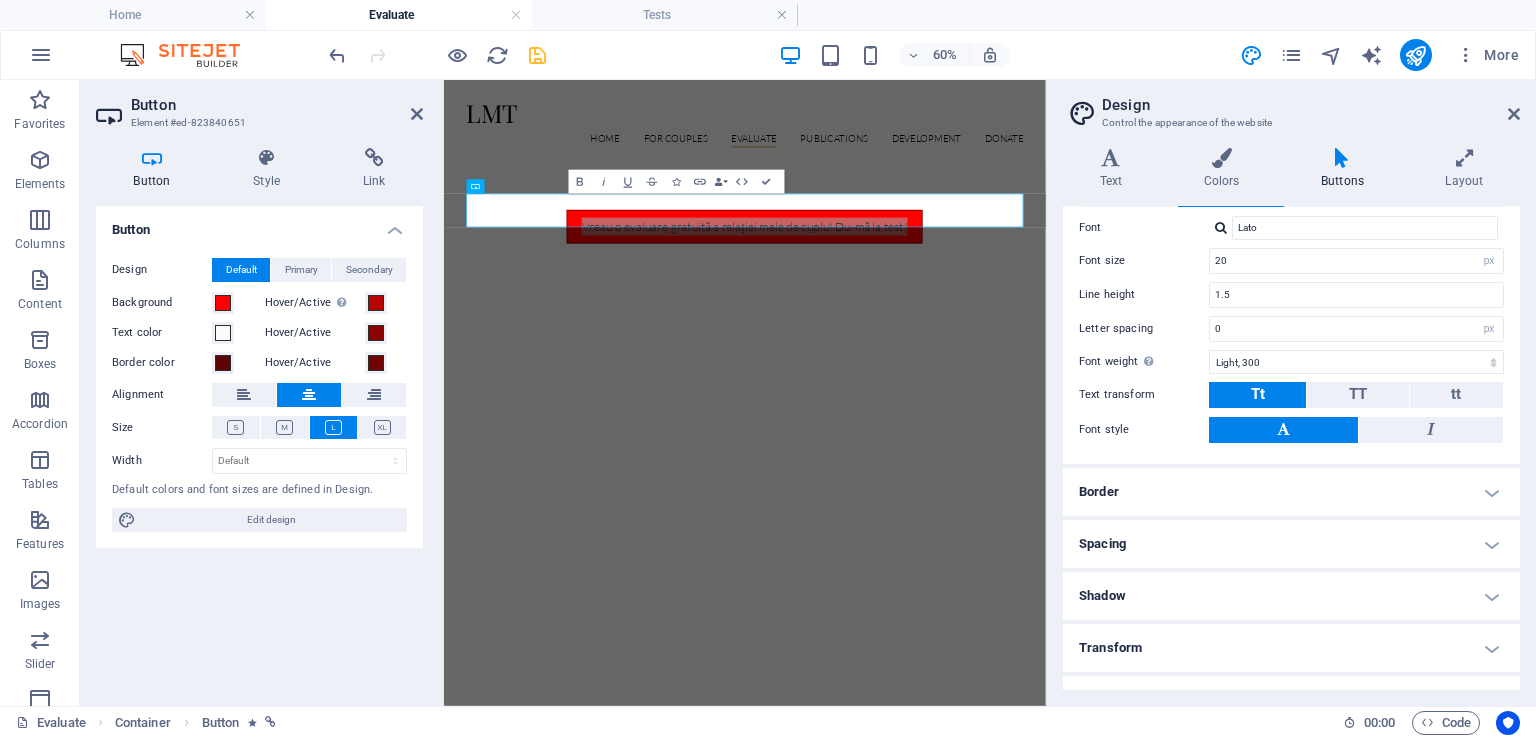 scroll, scrollTop: 276, scrollLeft: 0, axis: vertical 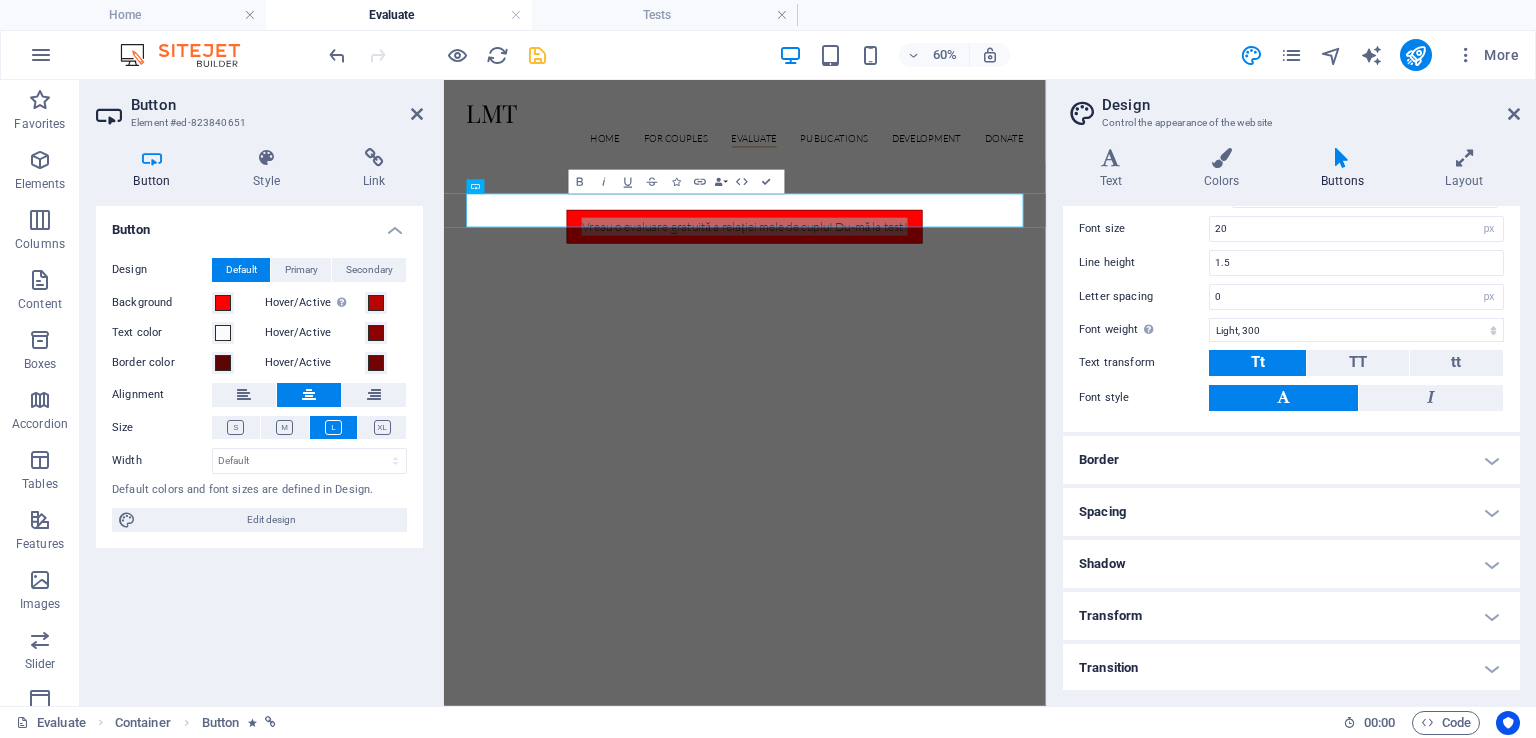 click on "Shadow" at bounding box center (1291, 564) 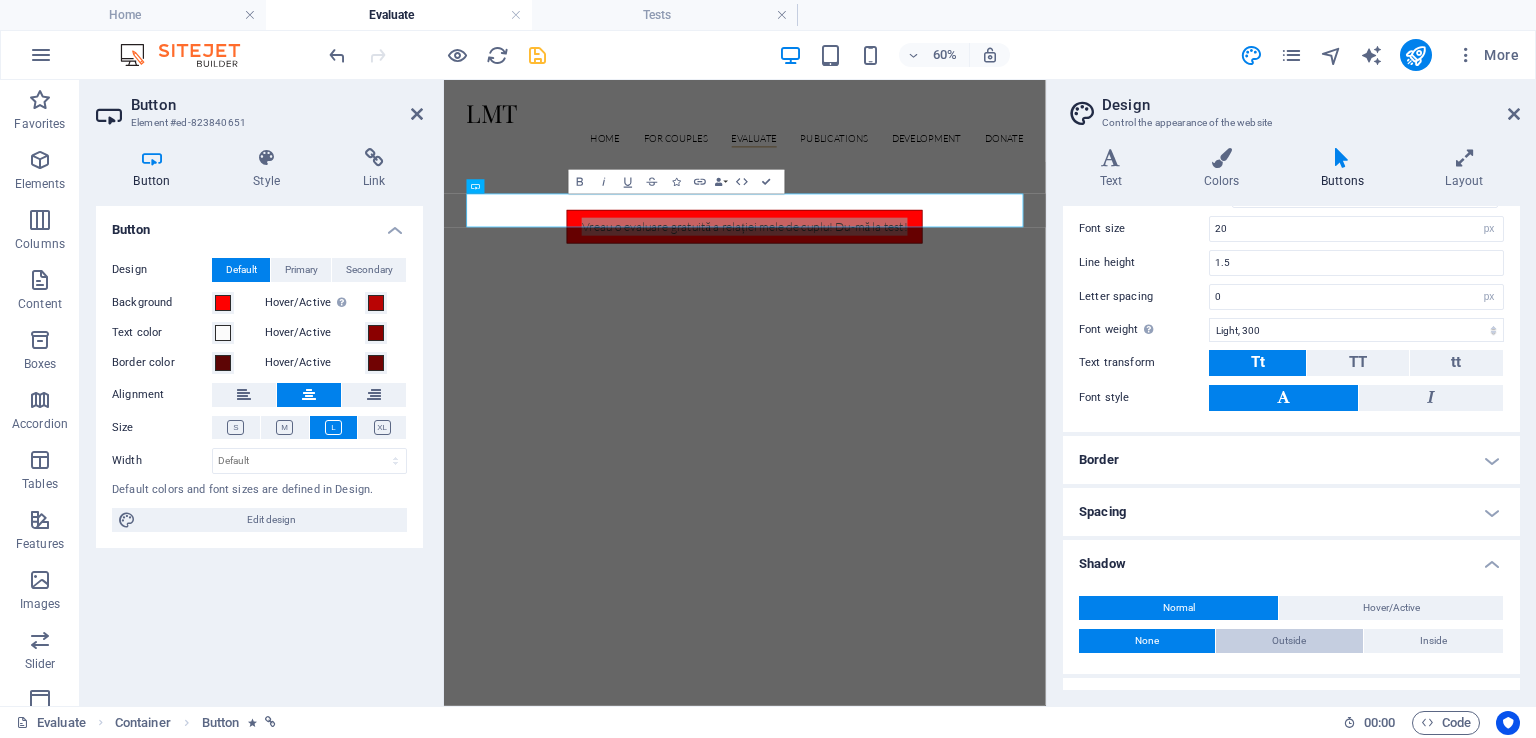 click on "Outside" at bounding box center [1289, 641] 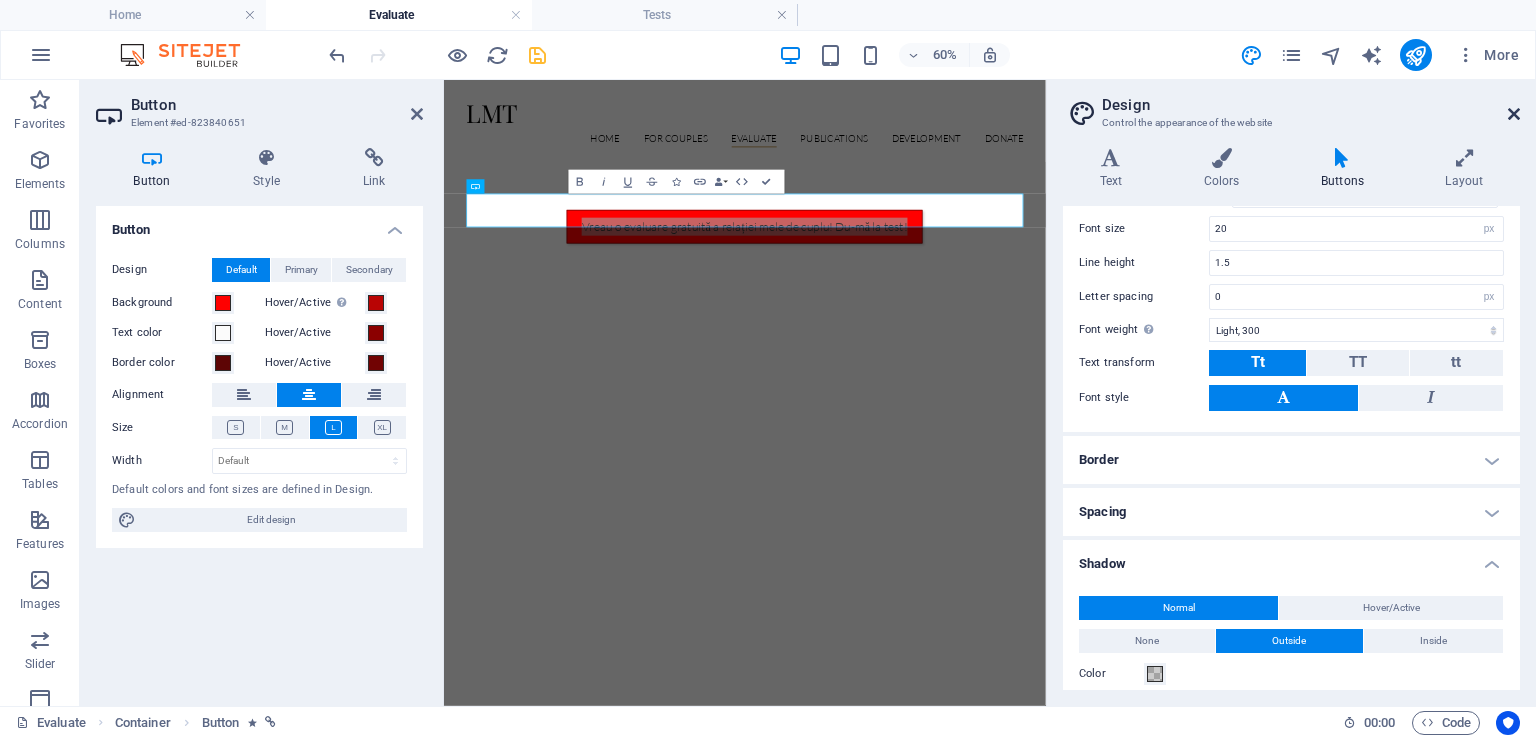 click at bounding box center (1514, 114) 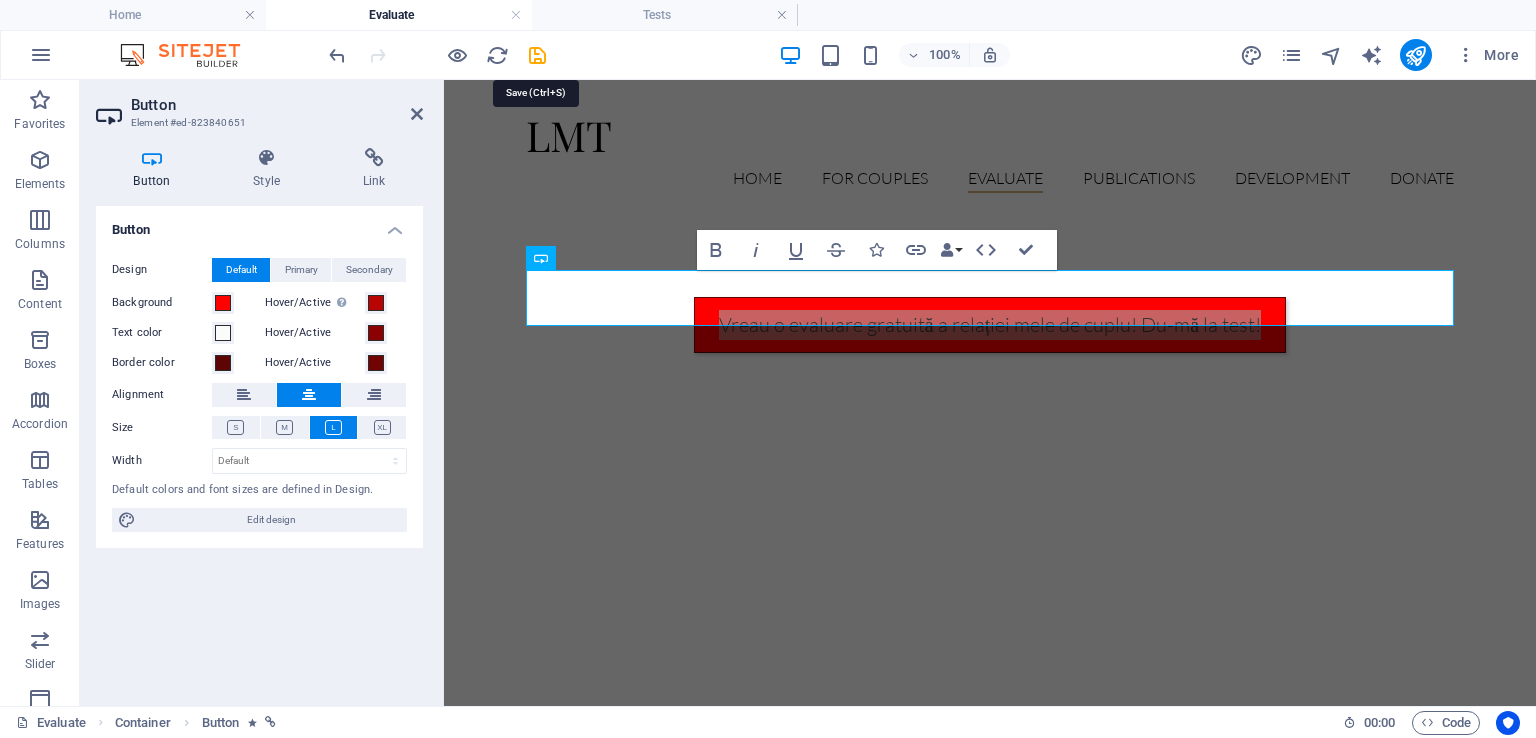 click at bounding box center [537, 55] 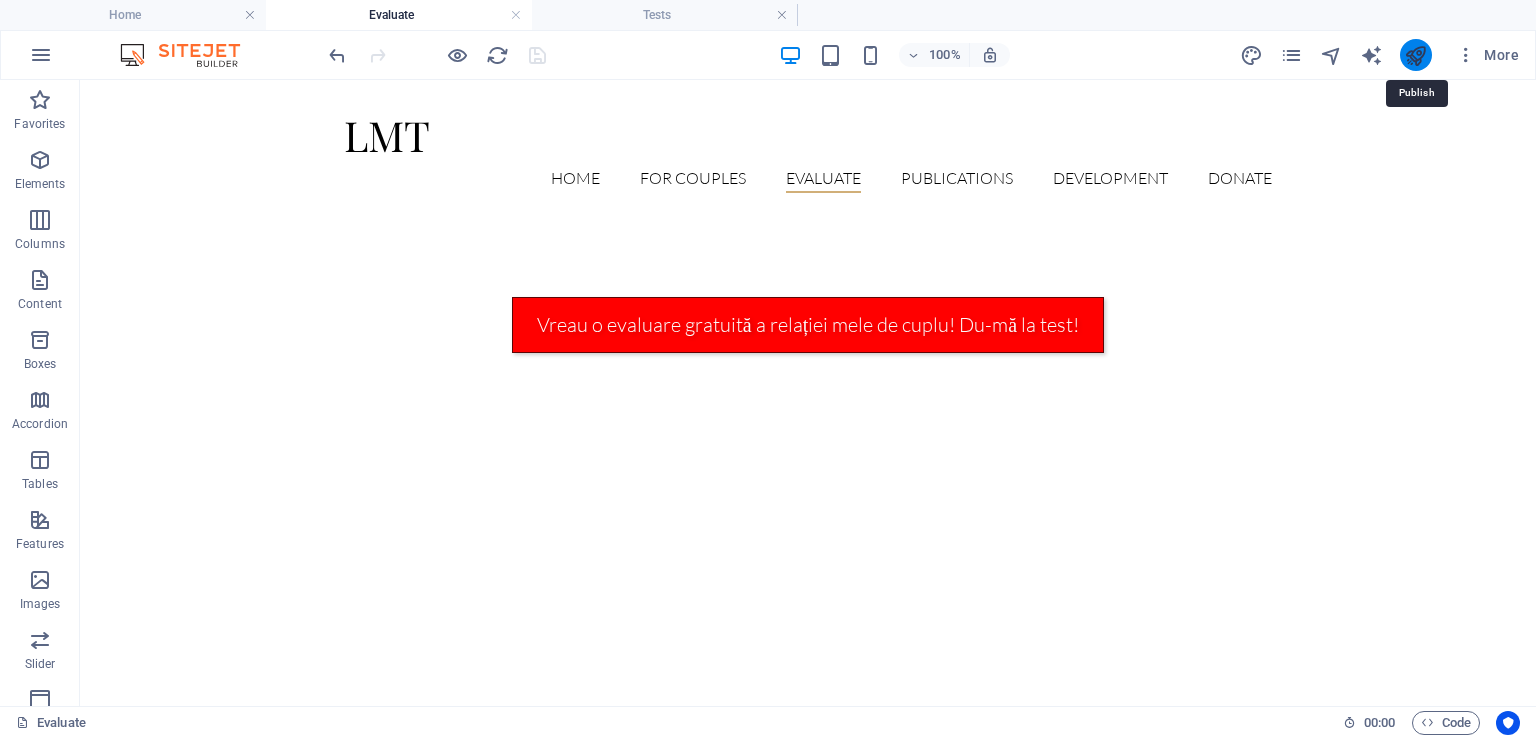 click at bounding box center (1415, 55) 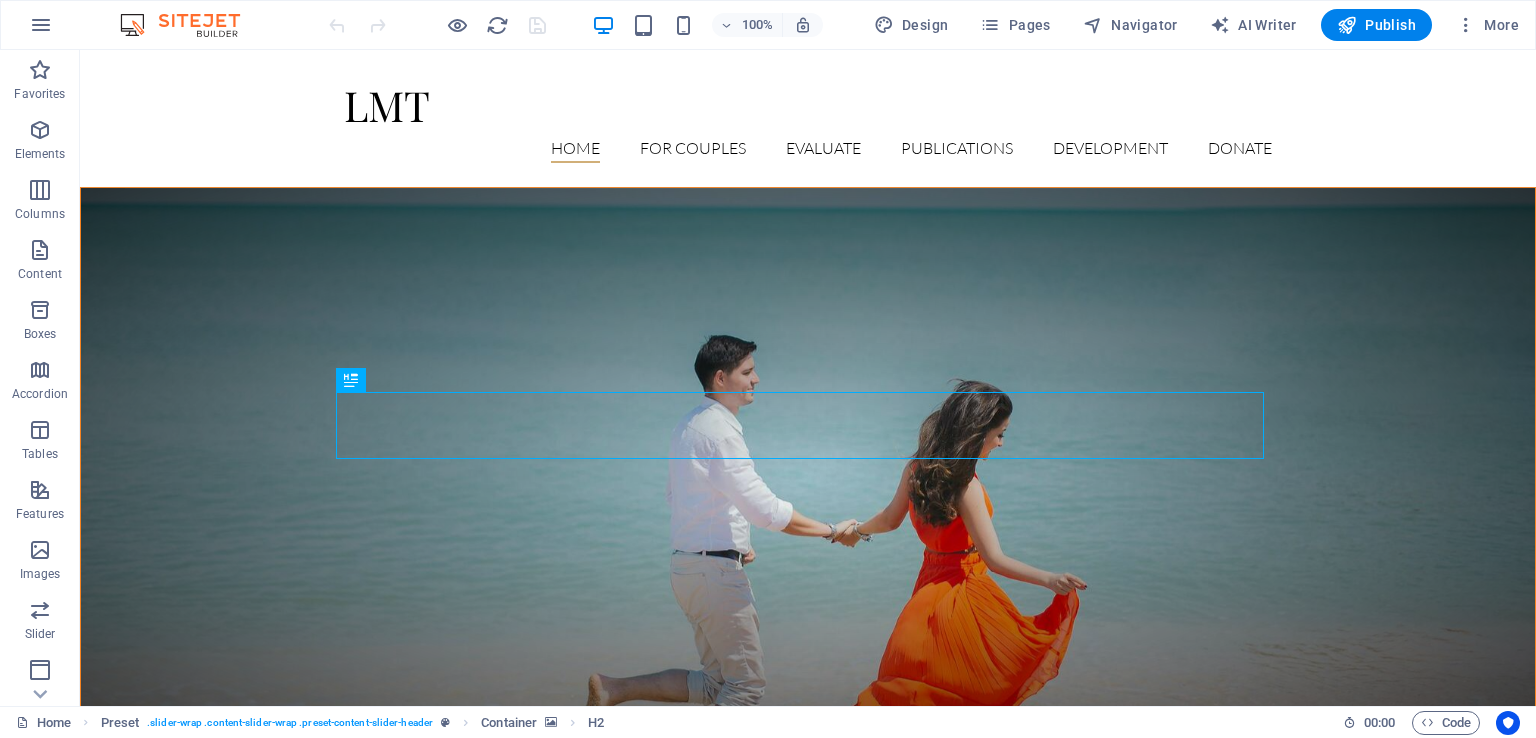 scroll, scrollTop: 0, scrollLeft: 0, axis: both 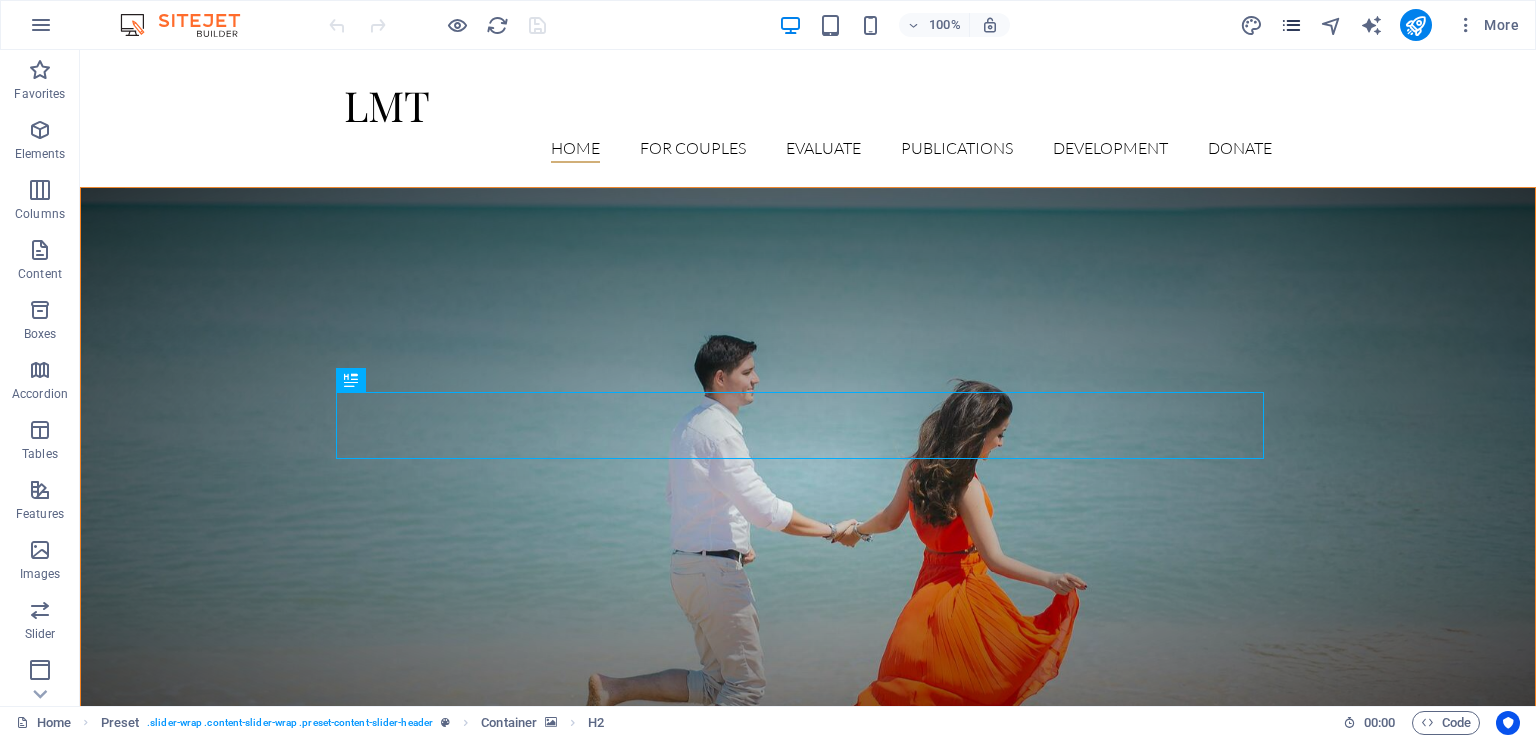 click at bounding box center (1291, 25) 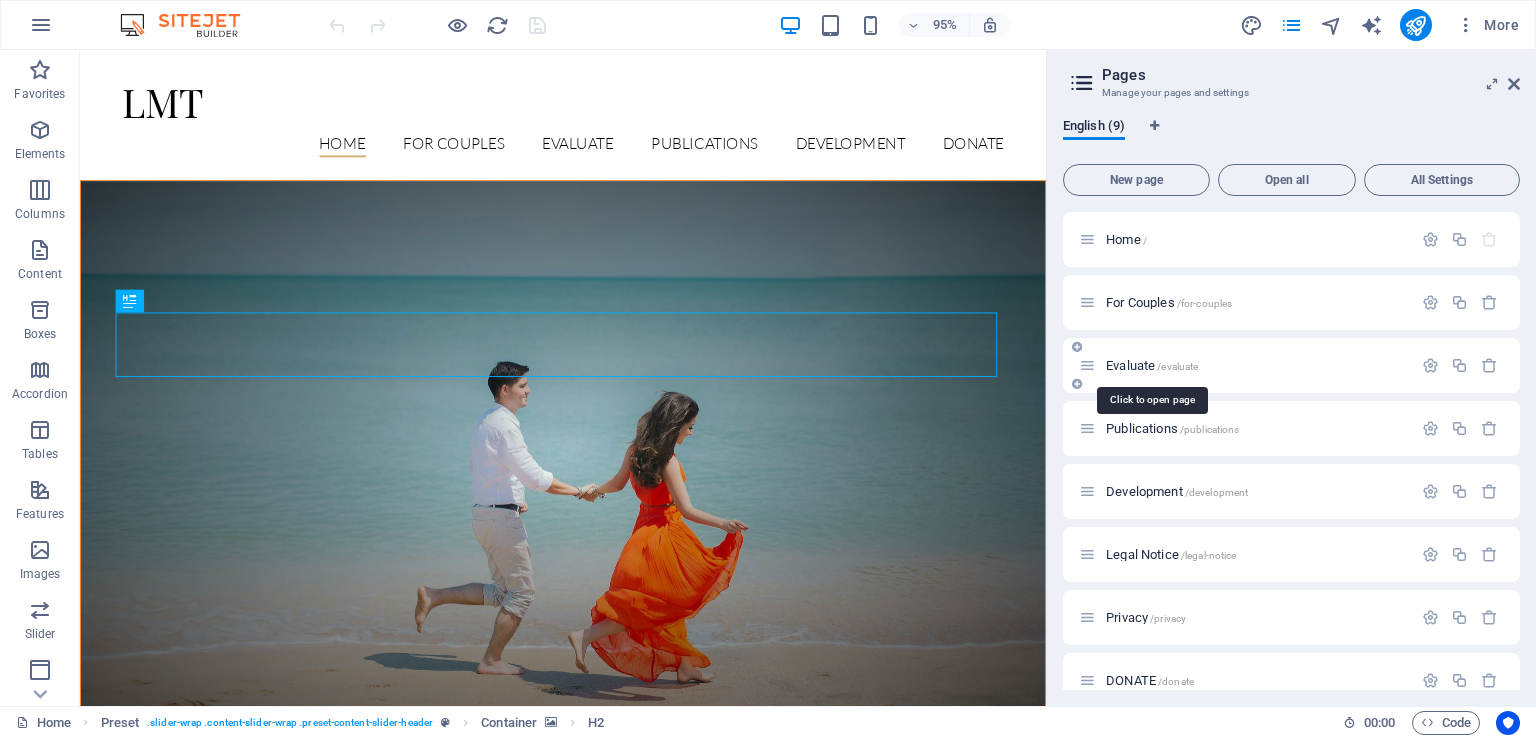 click on "Evaluate /evaluate" at bounding box center [1152, 365] 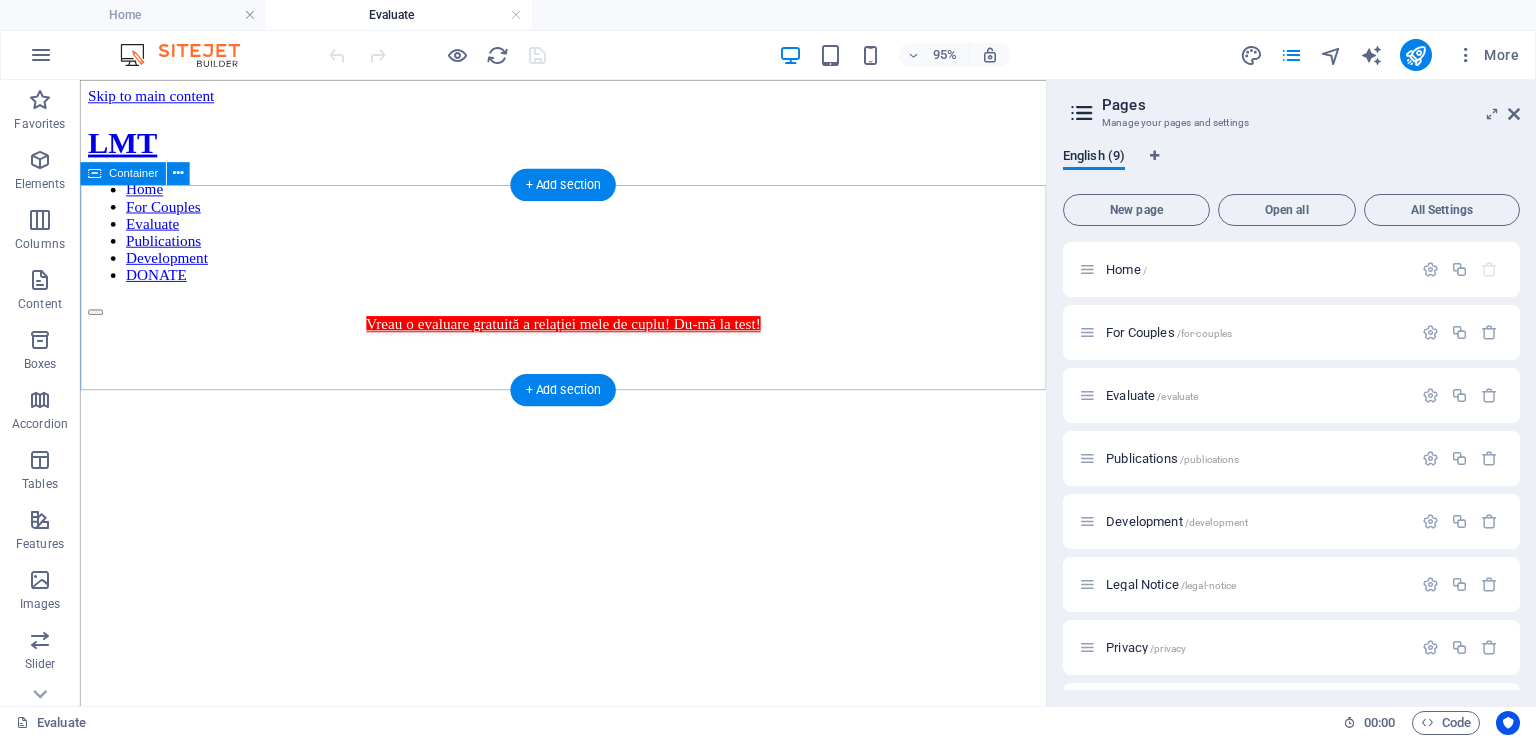 scroll, scrollTop: 0, scrollLeft: 0, axis: both 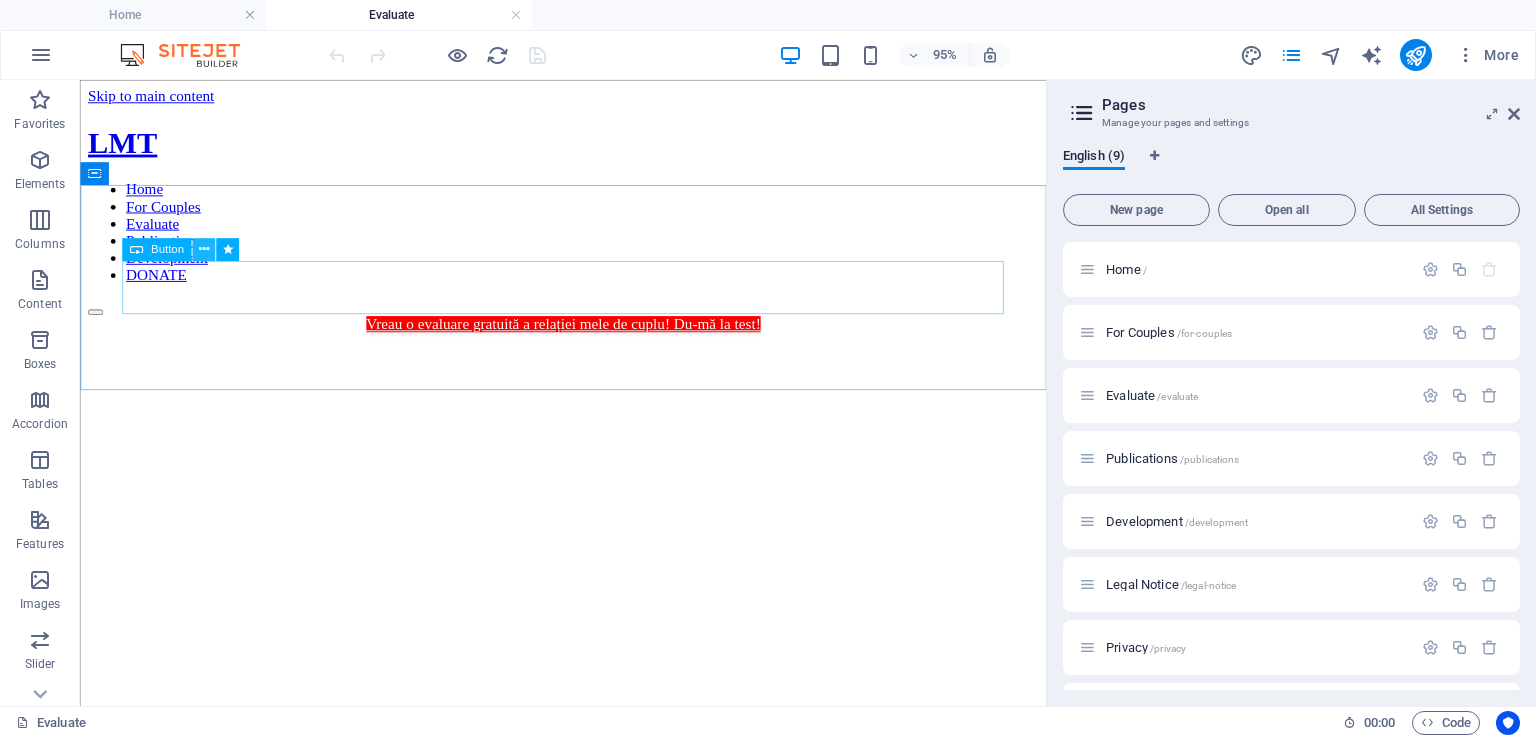click at bounding box center [203, 250] 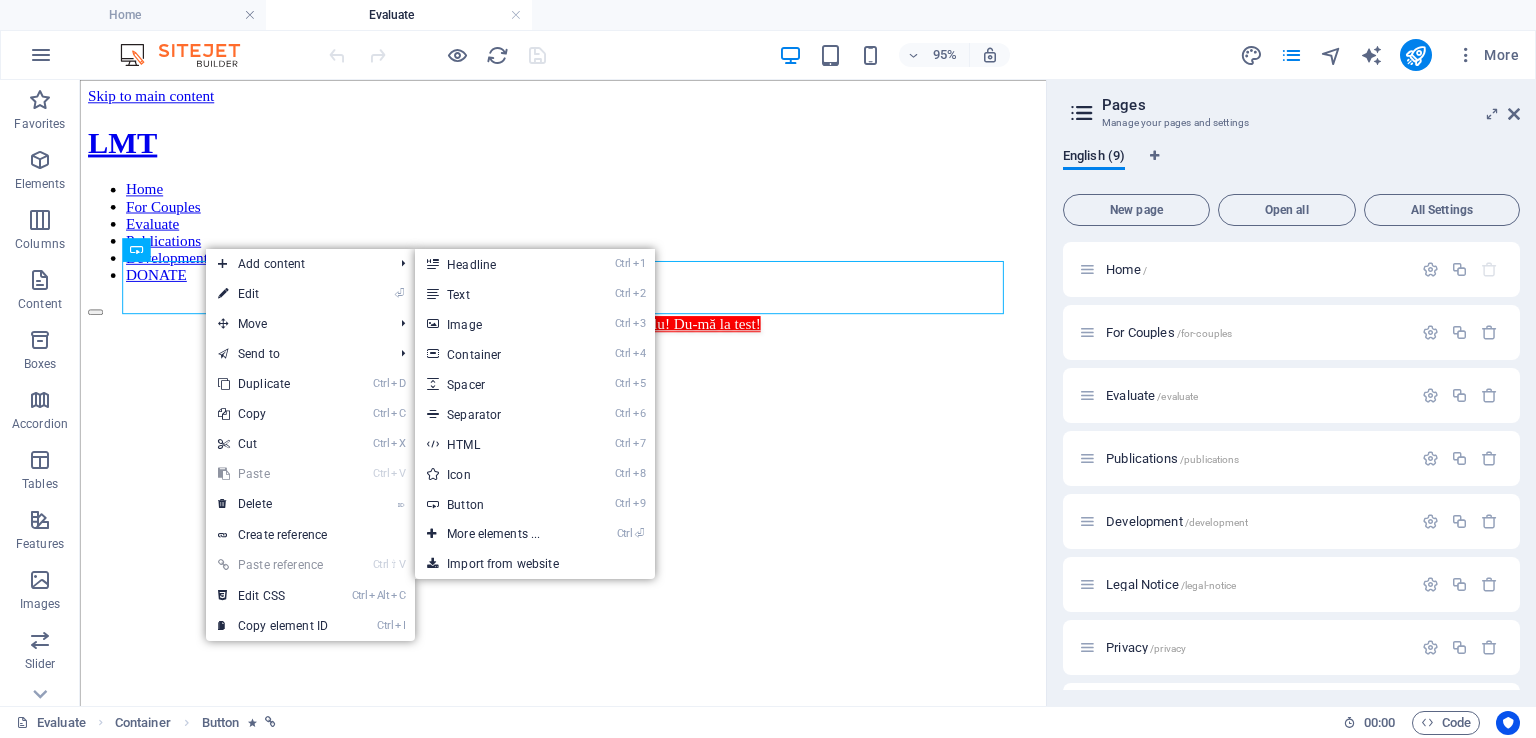 click on "⏎  Edit" at bounding box center (273, 294) 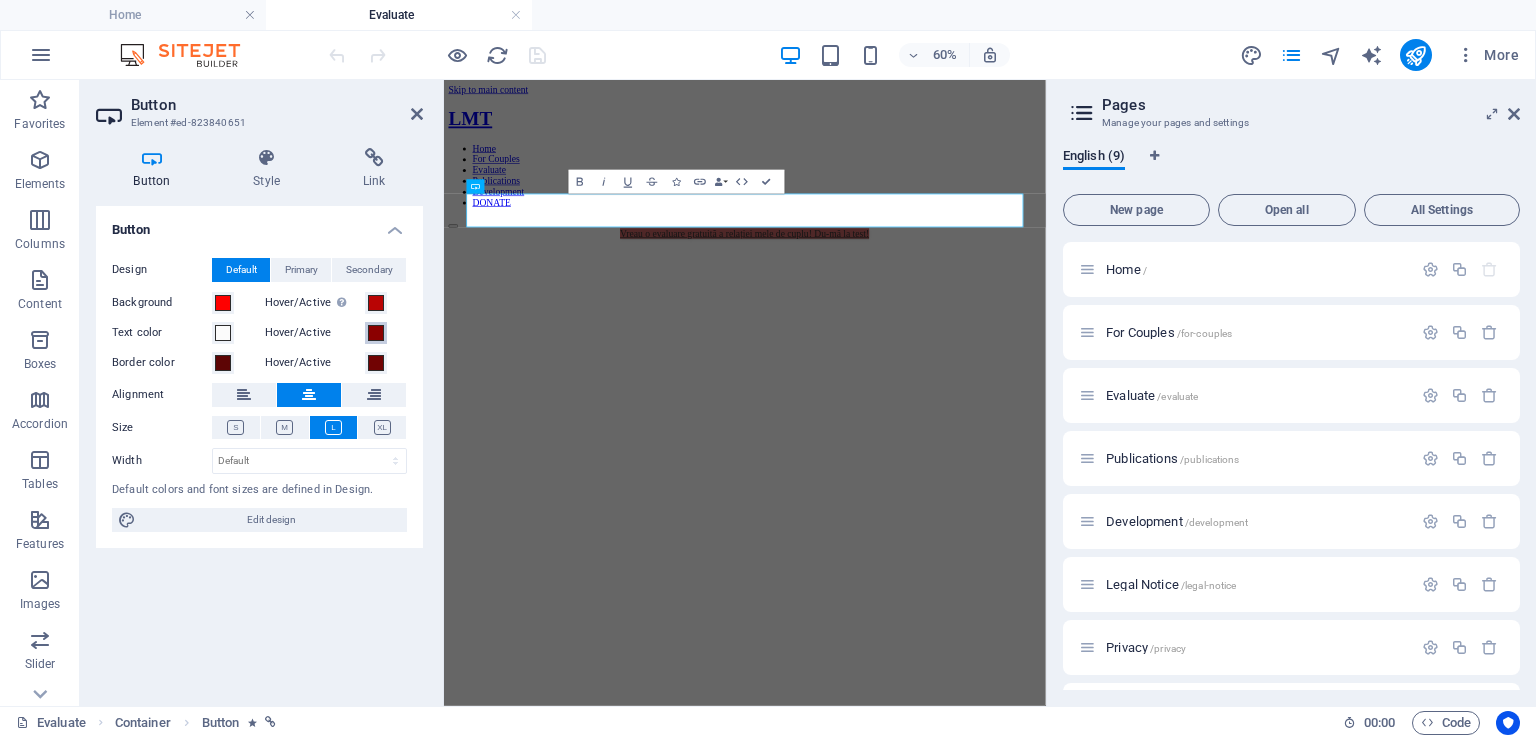 click at bounding box center (376, 333) 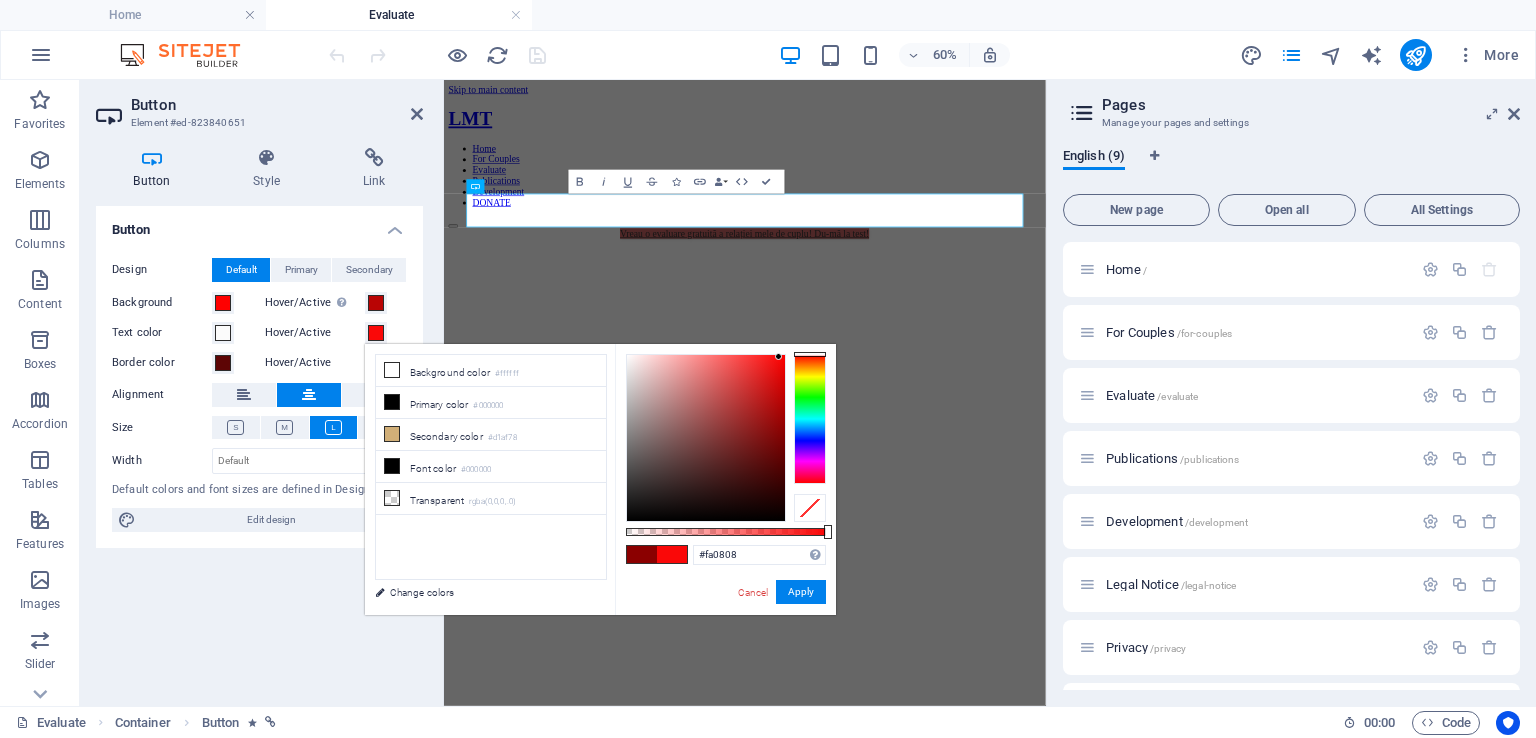 type on "#fa0000" 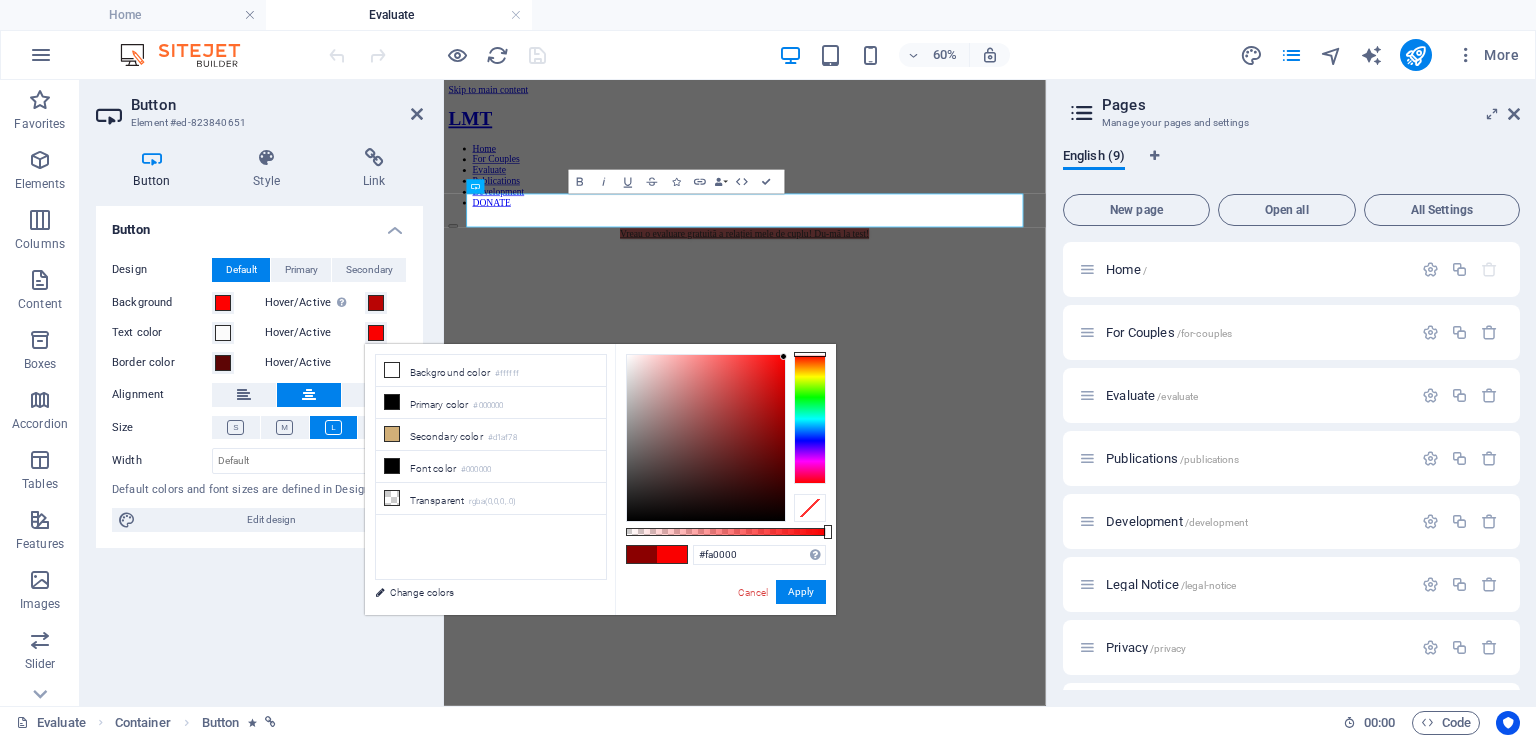 drag, startPoint x: 728, startPoint y: 377, endPoint x: 786, endPoint y: 357, distance: 61.351448 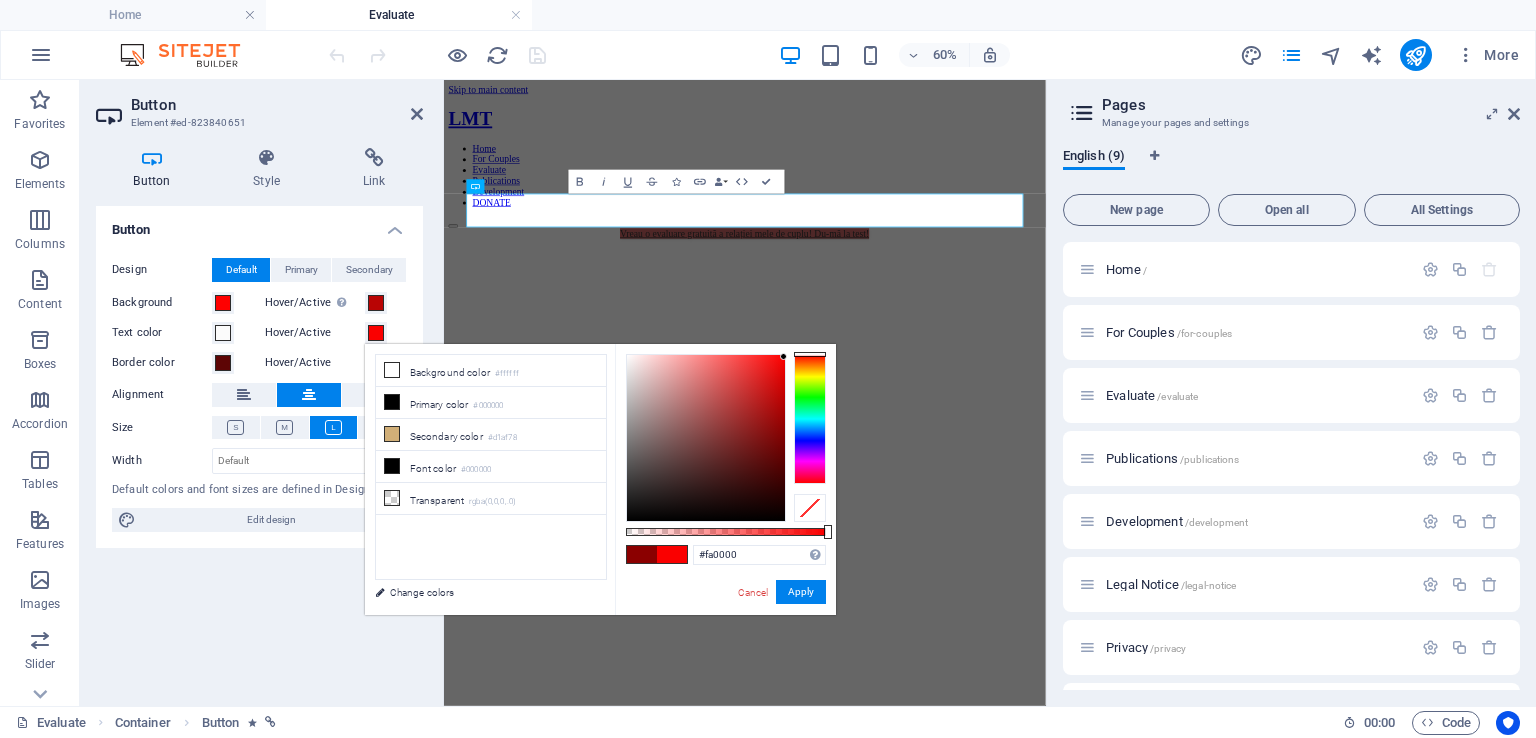 click at bounding box center (726, 438) 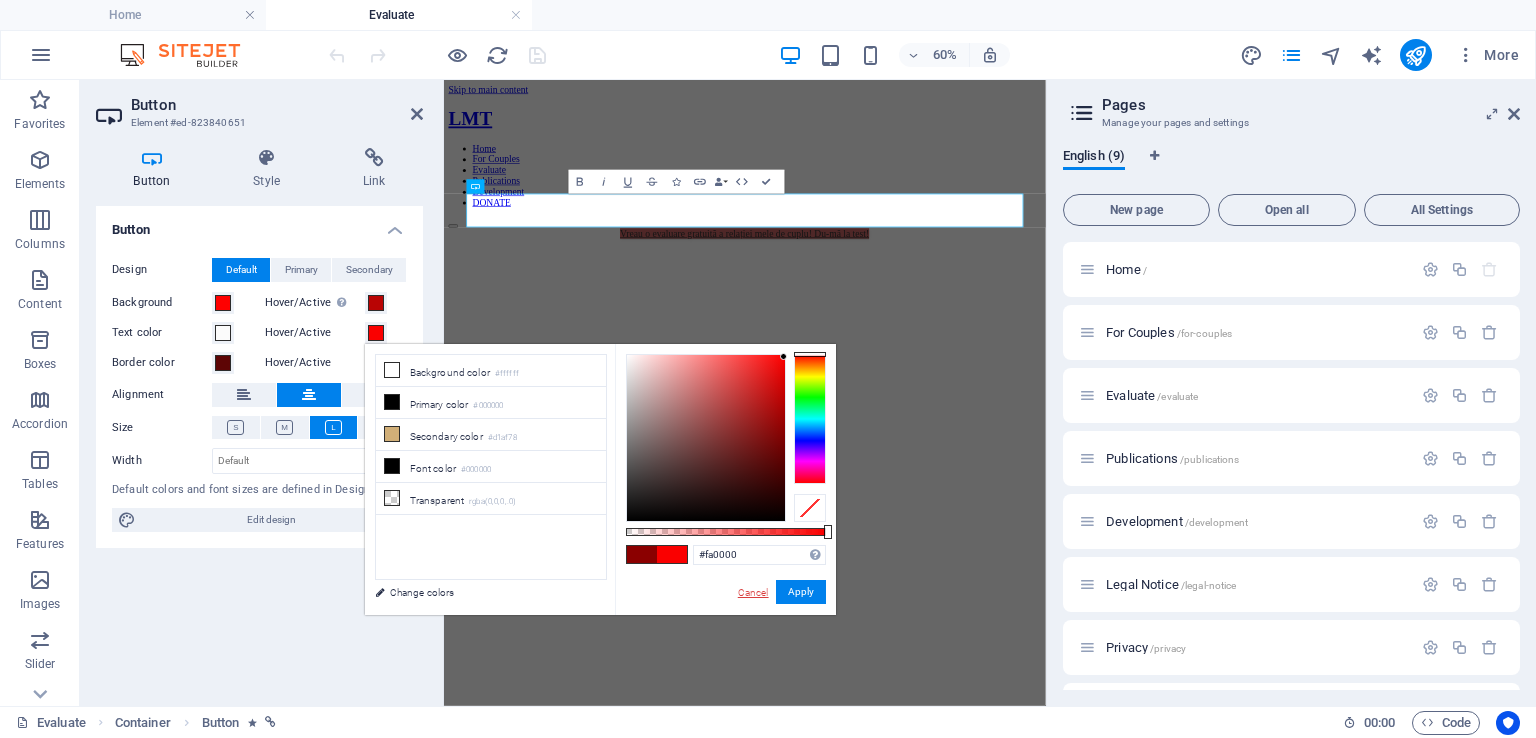click on "Cancel" at bounding box center (753, 592) 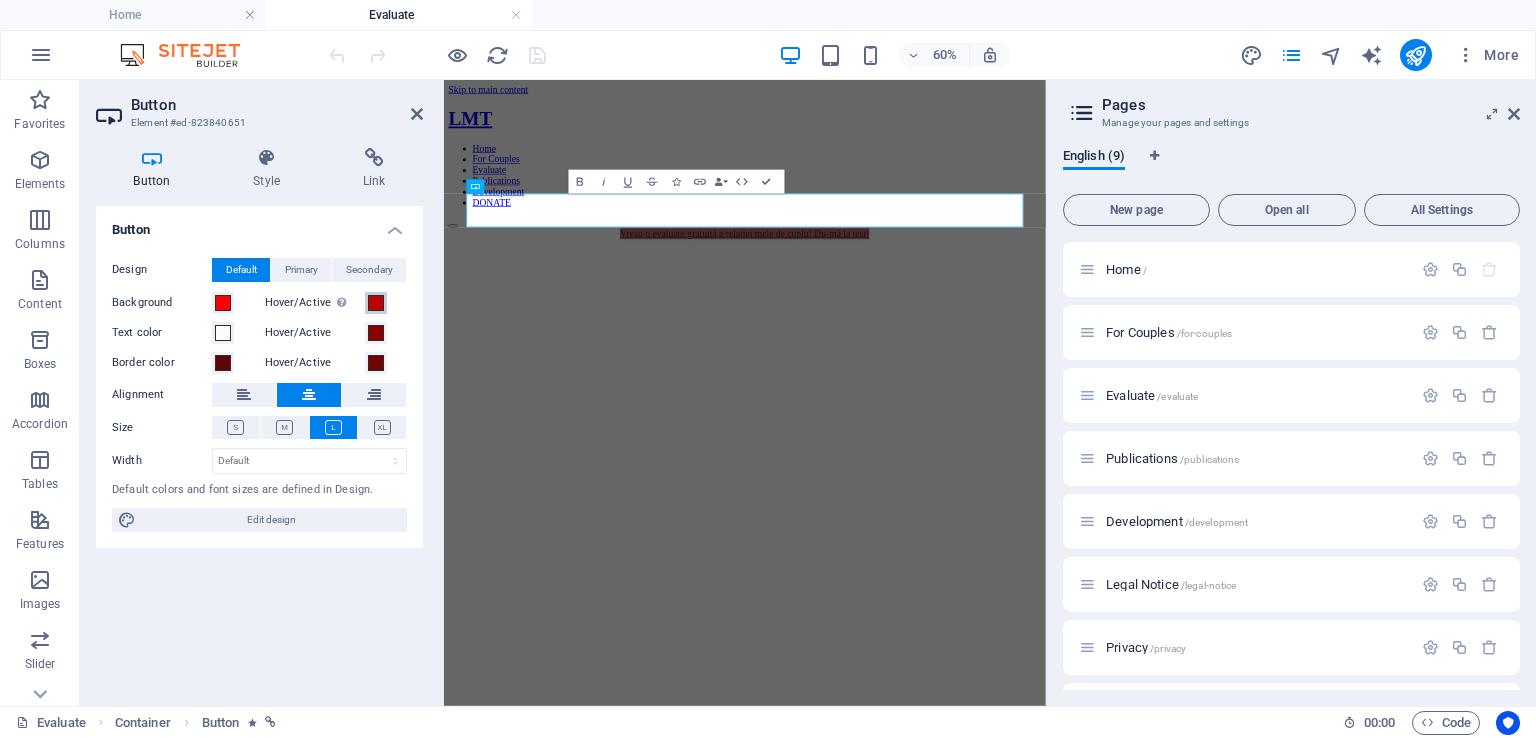 click at bounding box center (376, 303) 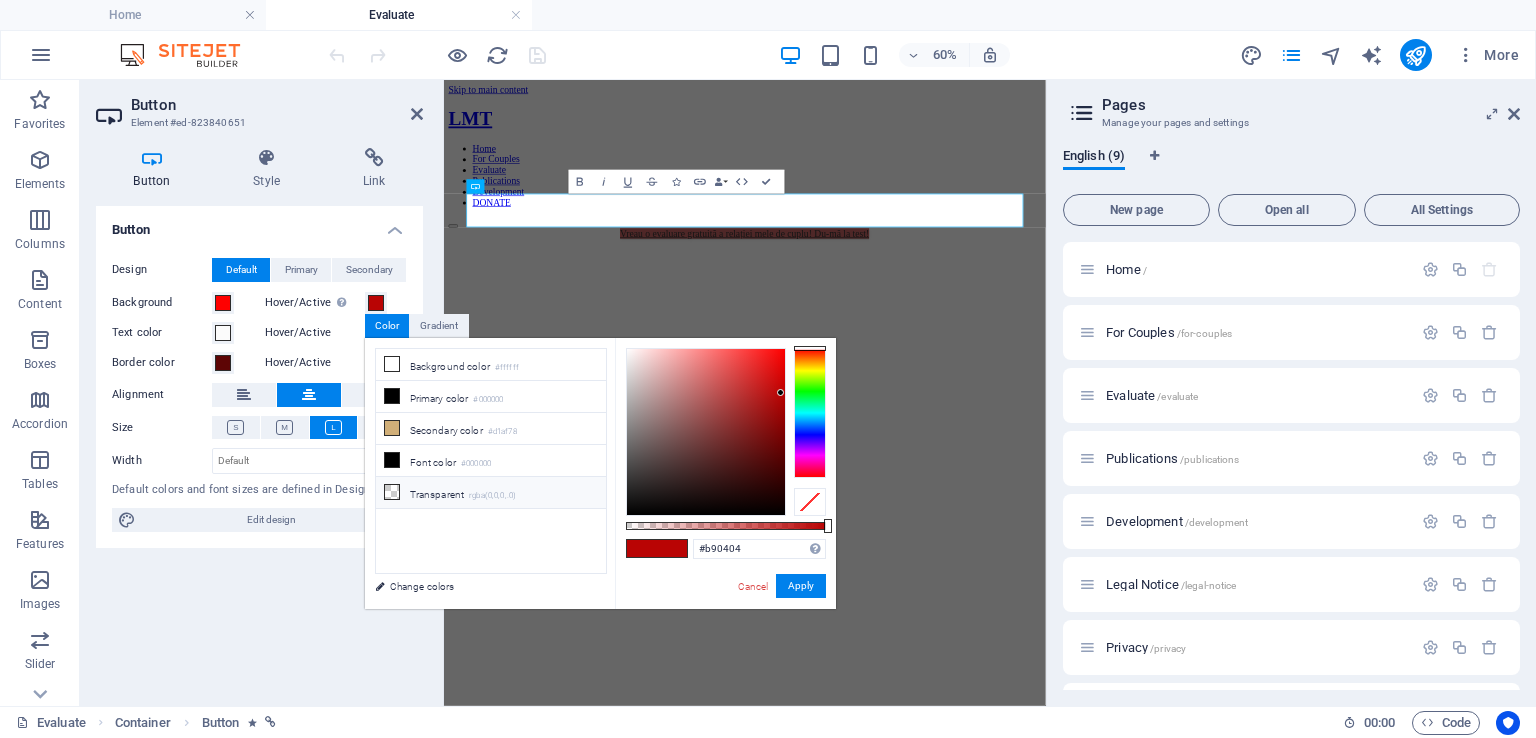 click at bounding box center [392, 492] 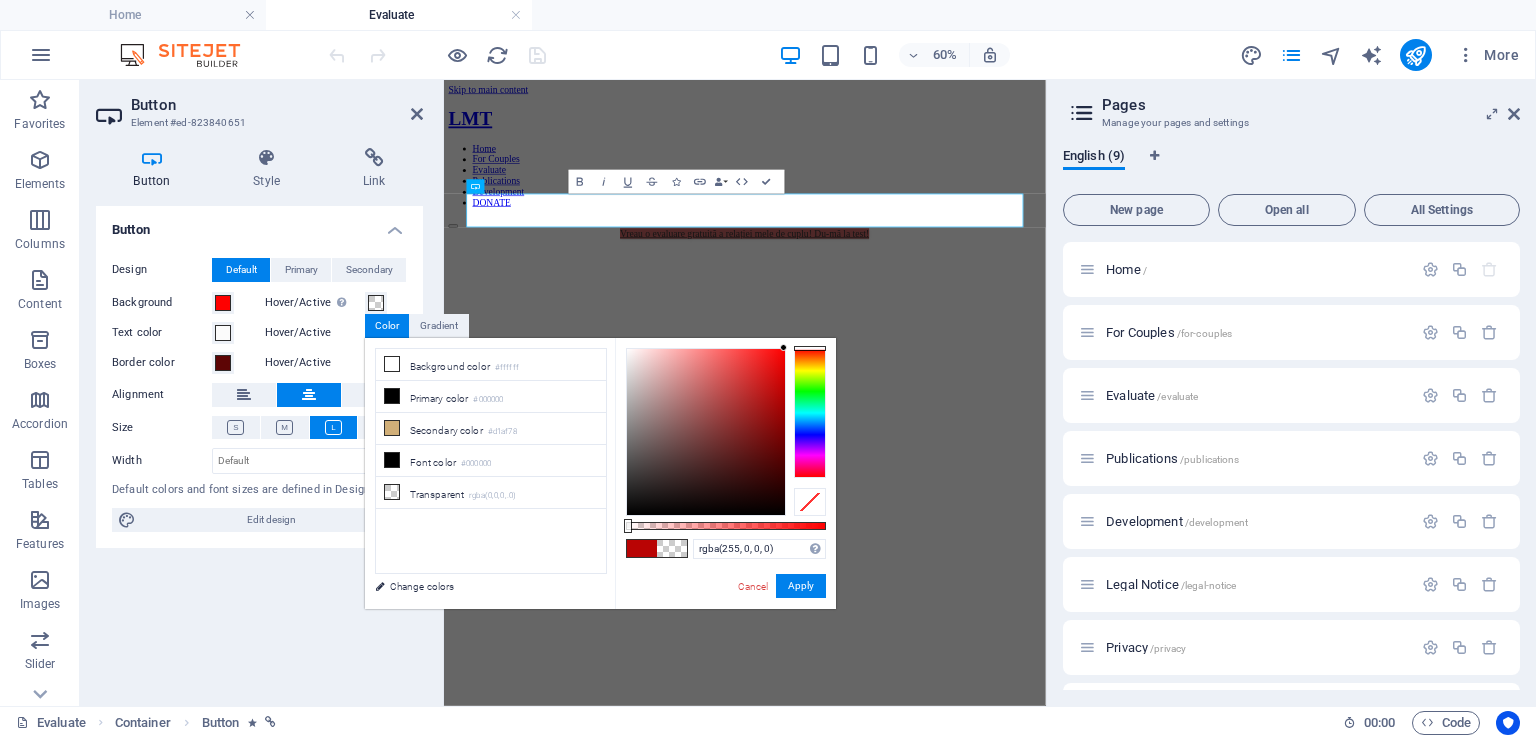 drag, startPoint x: 758, startPoint y: 402, endPoint x: 787, endPoint y: 343, distance: 65.74192 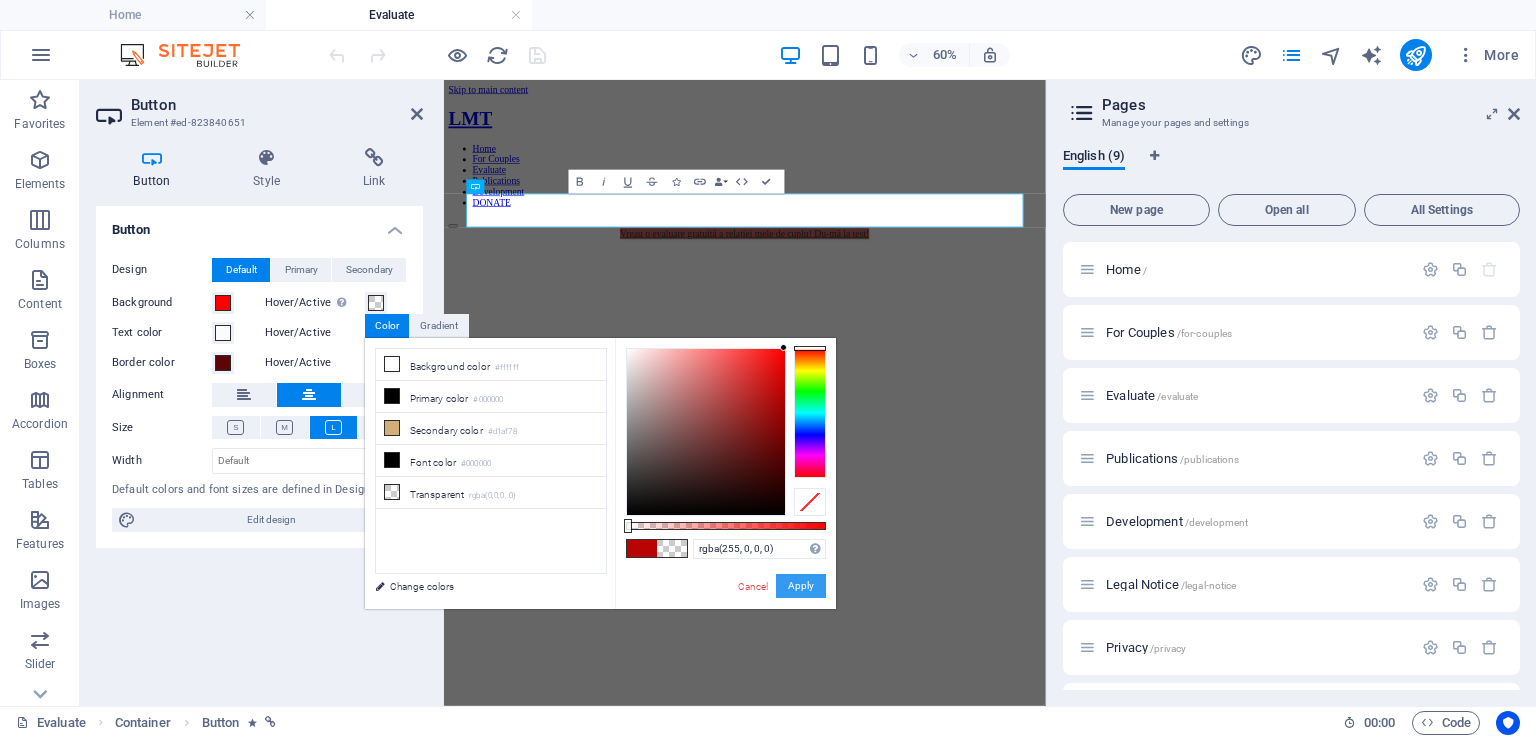 click on "Apply" at bounding box center [801, 586] 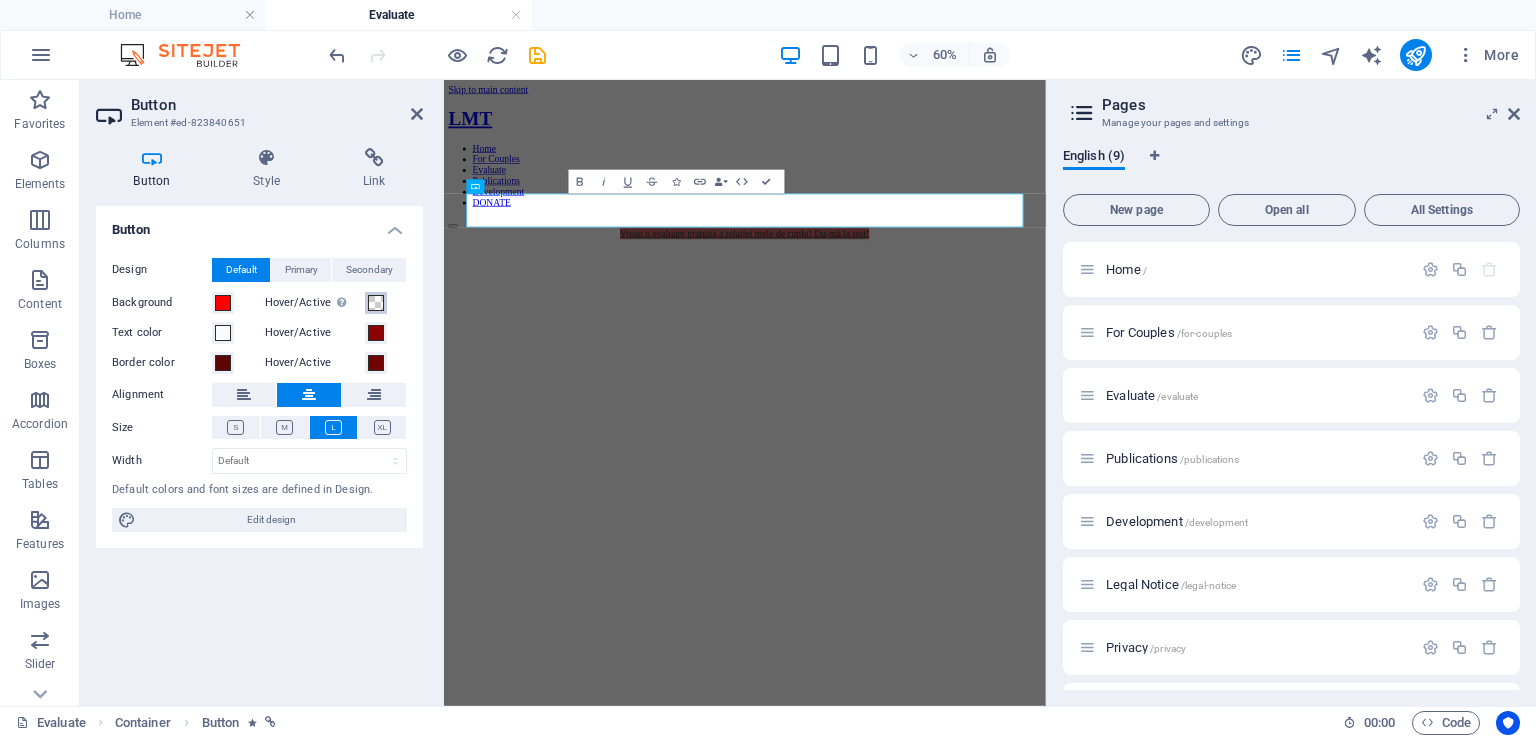 click at bounding box center [376, 303] 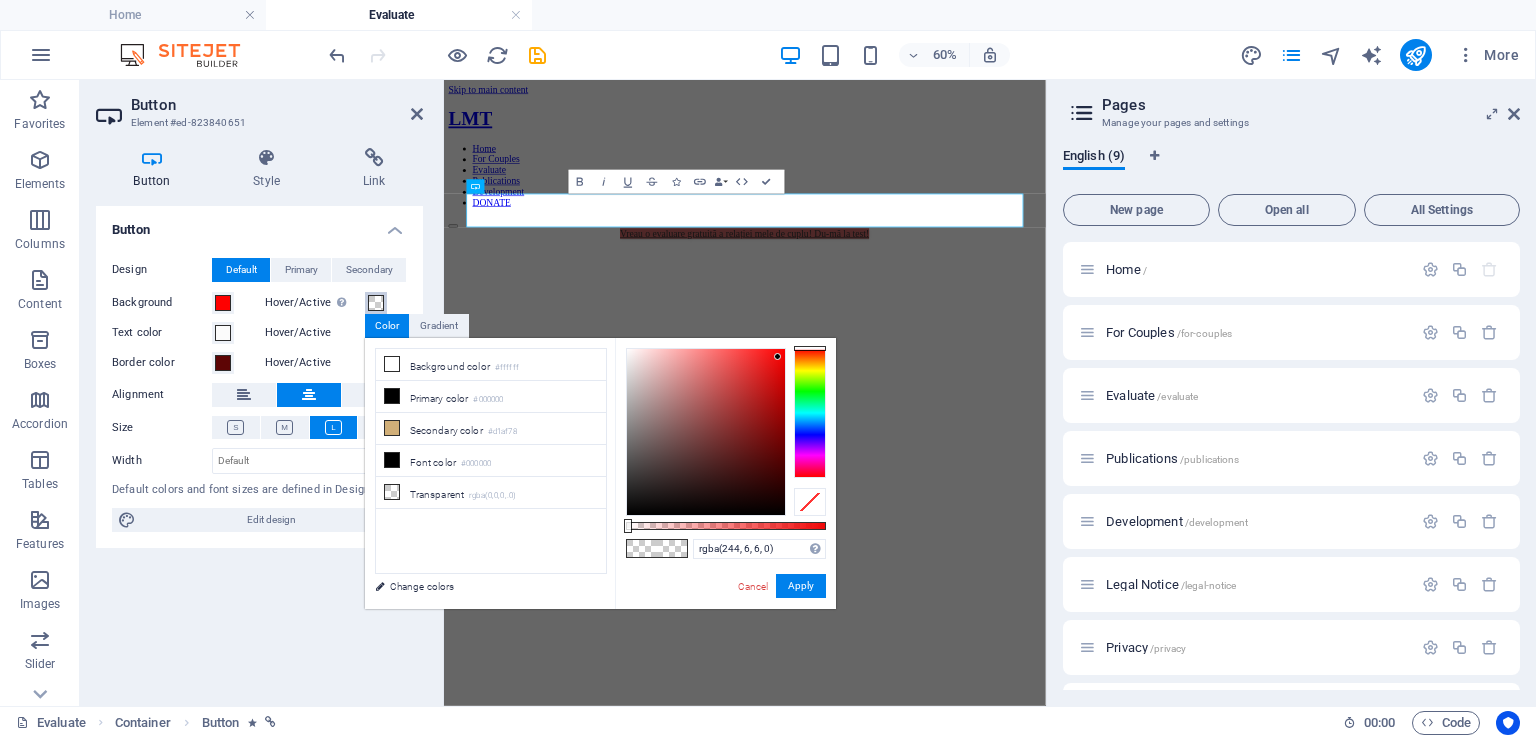 type on "rgba(247, 1, 1, 0)" 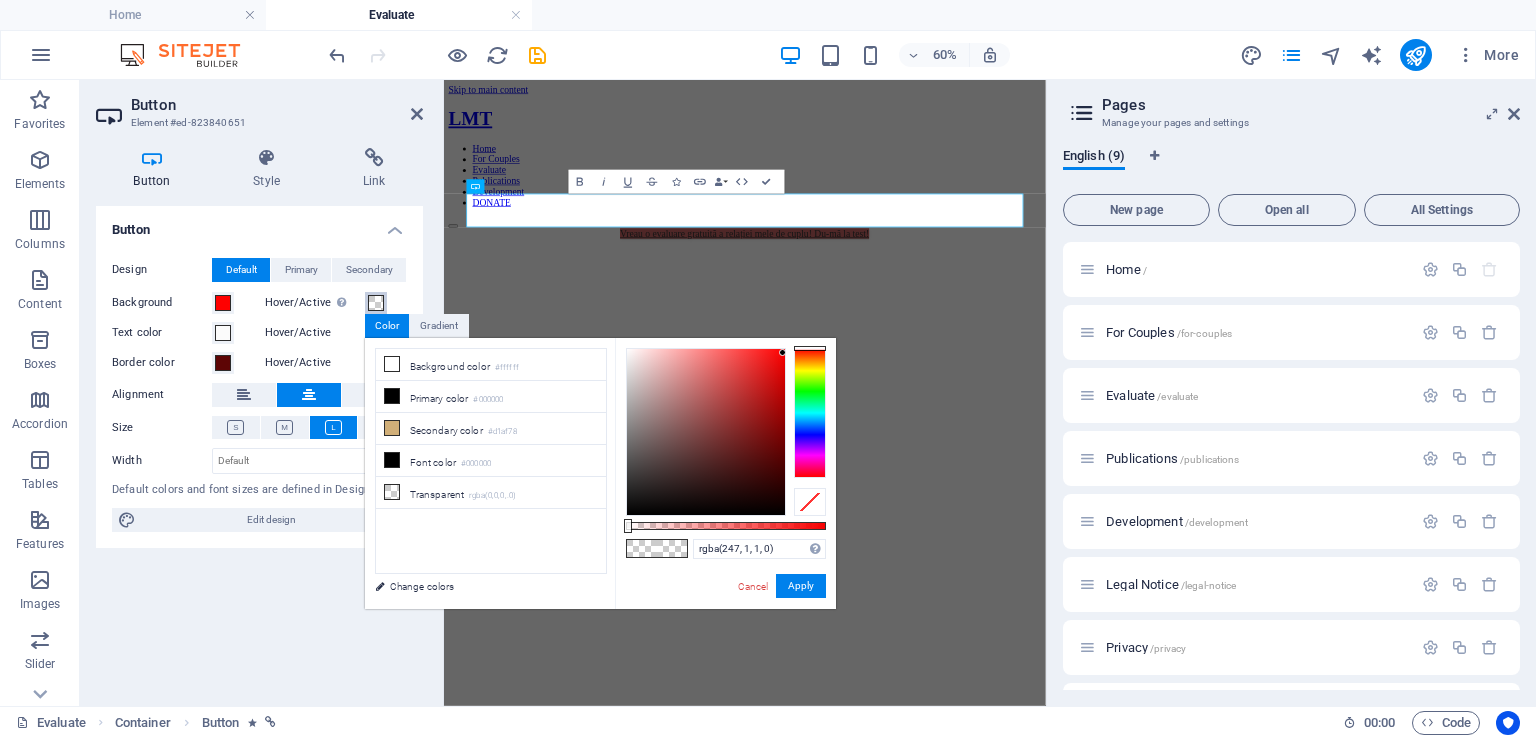 drag, startPoint x: 765, startPoint y: 365, endPoint x: 783, endPoint y: 353, distance: 21.633308 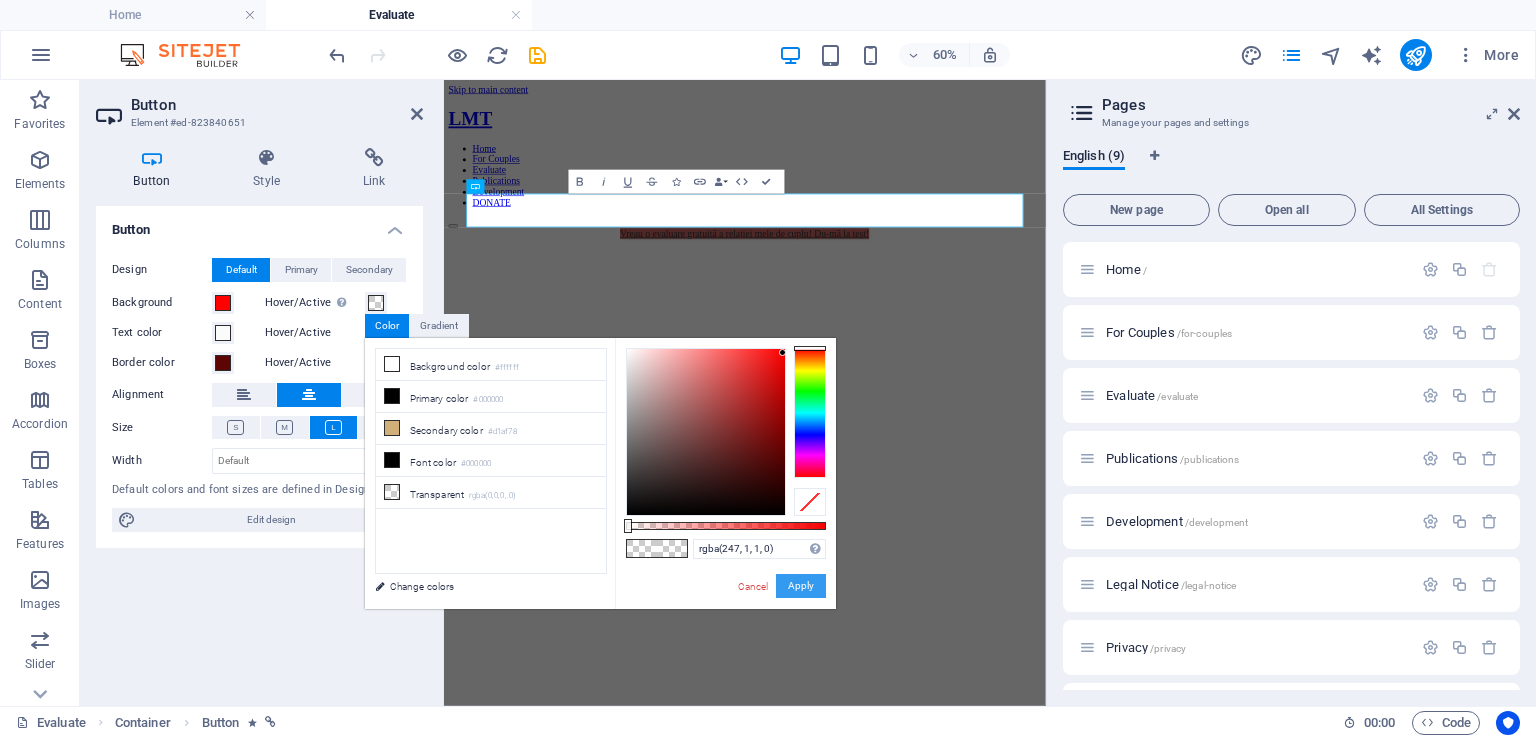 click on "Apply" at bounding box center [801, 586] 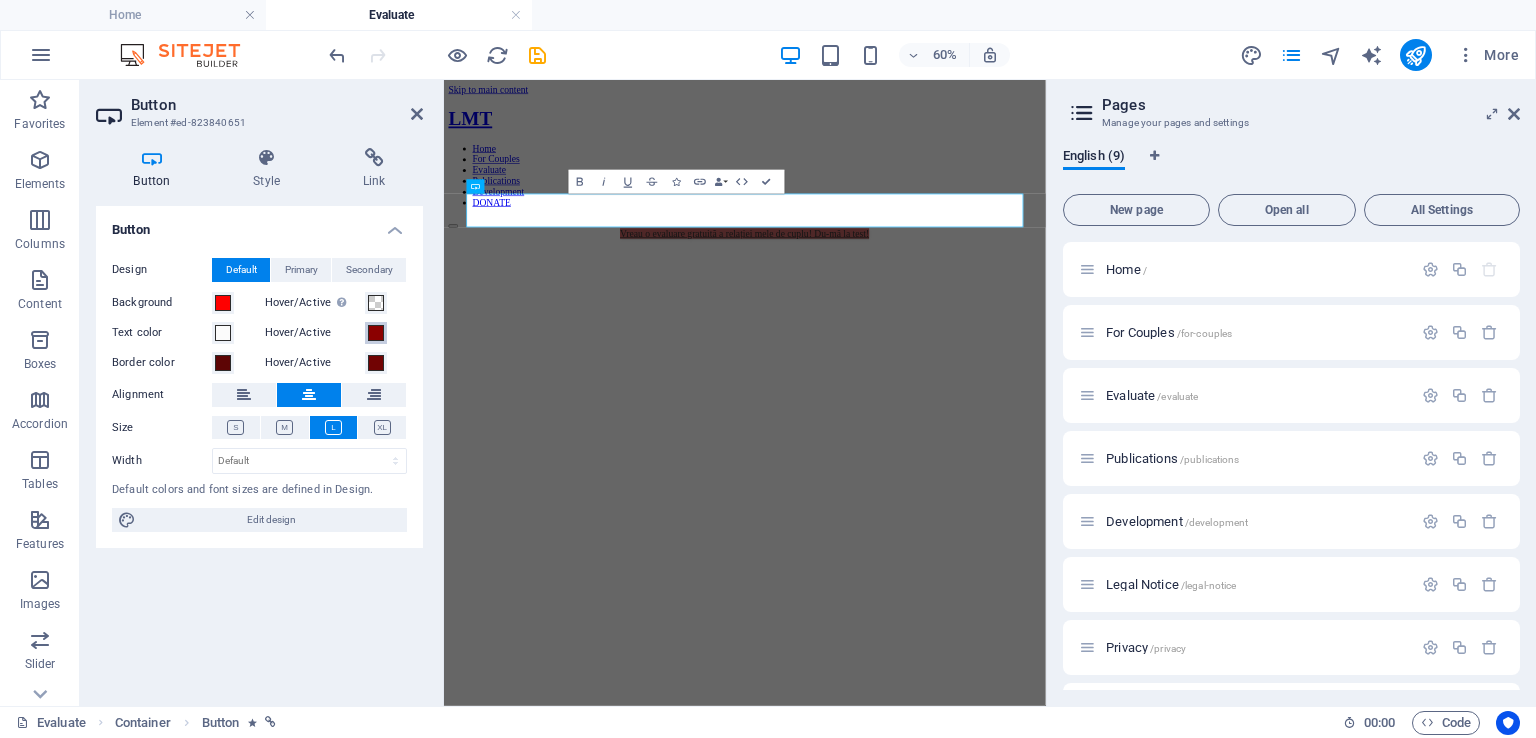 click at bounding box center (376, 333) 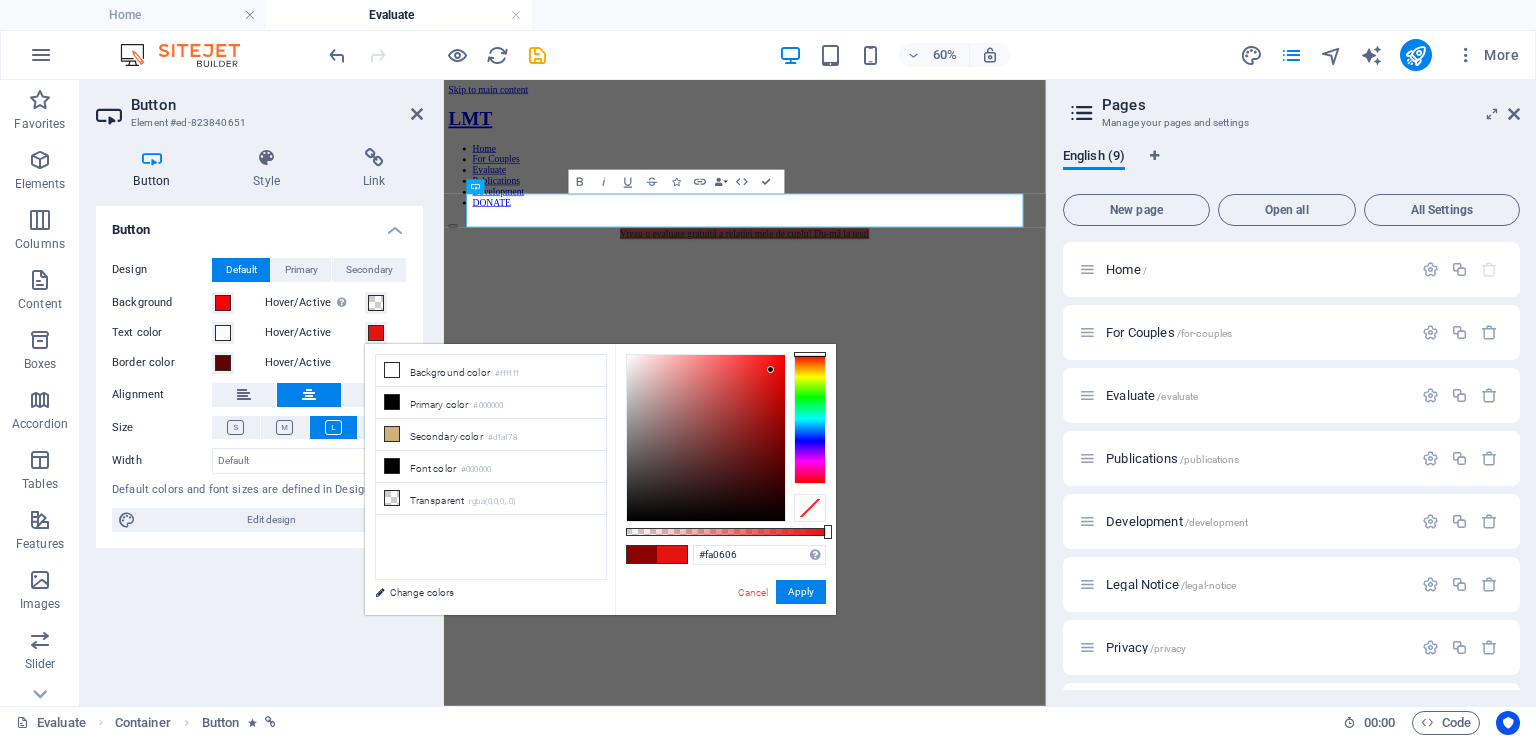 type on "#fe0505" 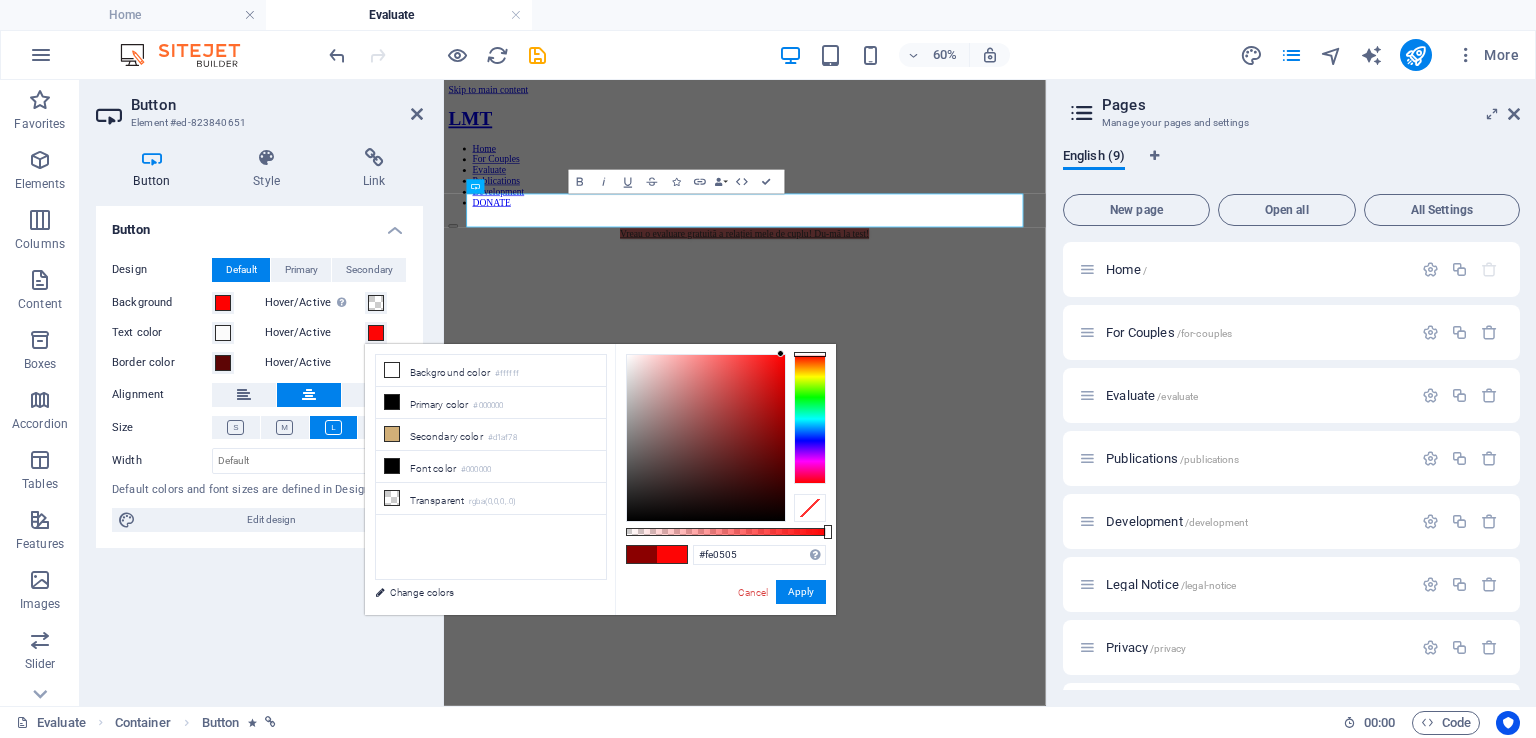 drag, startPoint x: 762, startPoint y: 390, endPoint x: 781, endPoint y: 354, distance: 40.706264 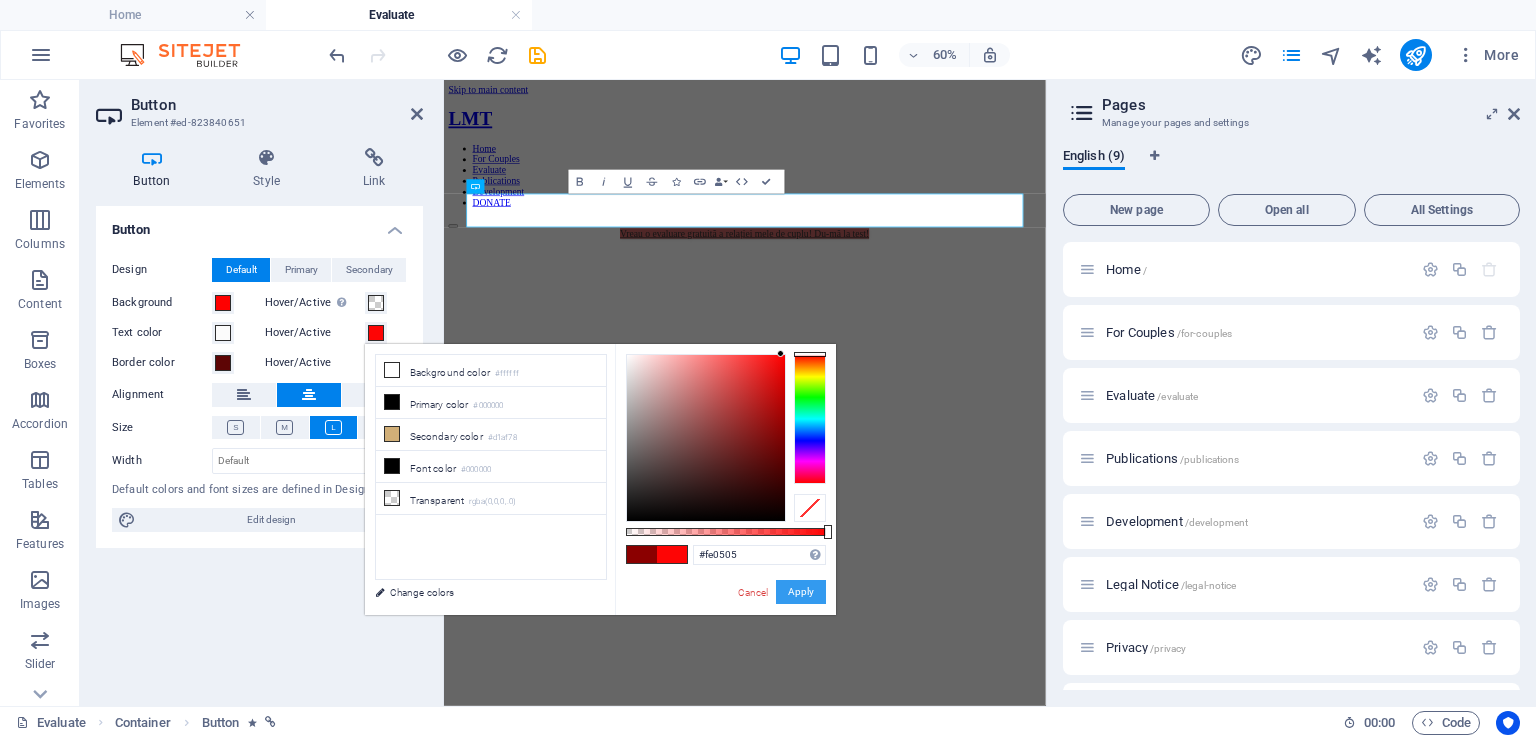 click on "Apply" at bounding box center (801, 592) 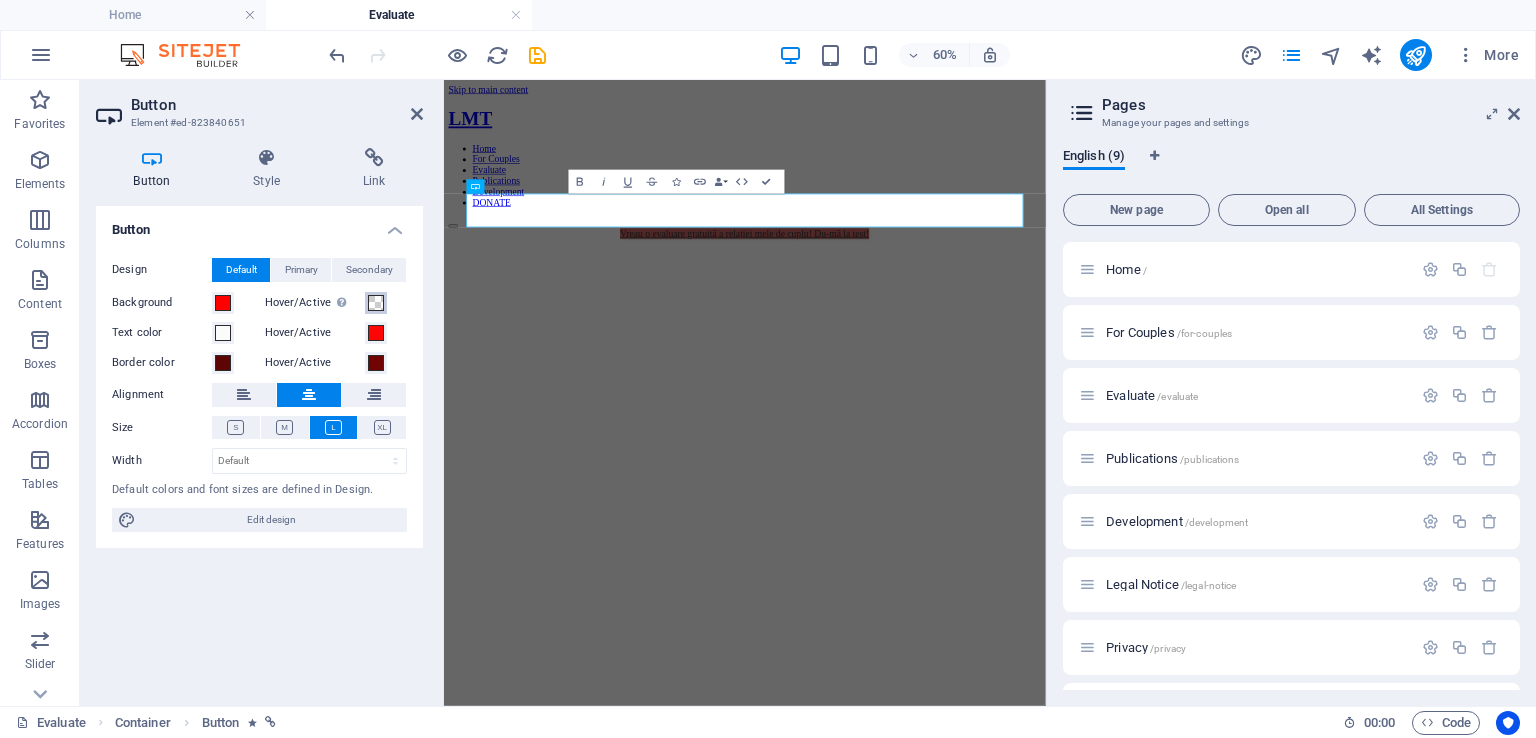 click at bounding box center [376, 303] 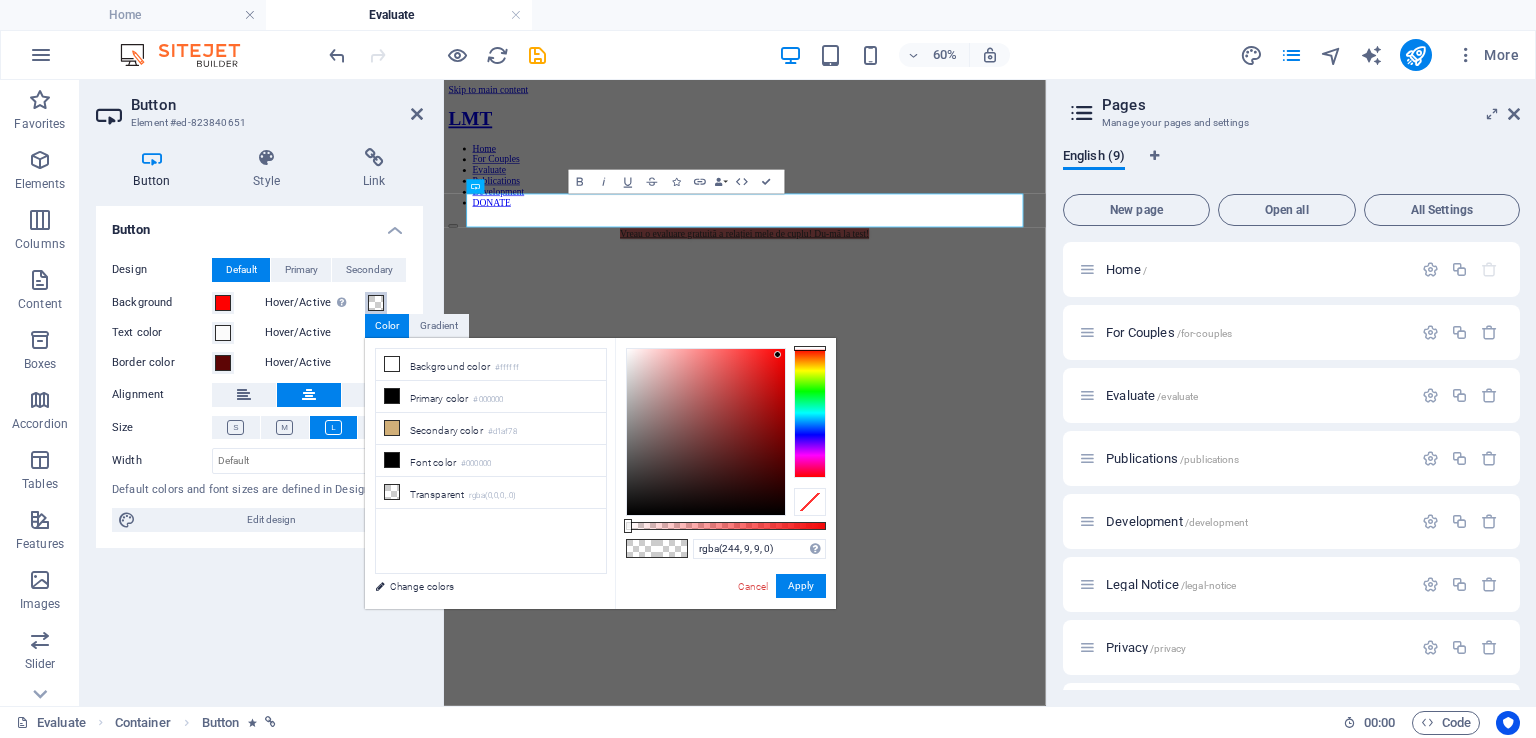 drag, startPoint x: 759, startPoint y: 370, endPoint x: 778, endPoint y: 355, distance: 24.207438 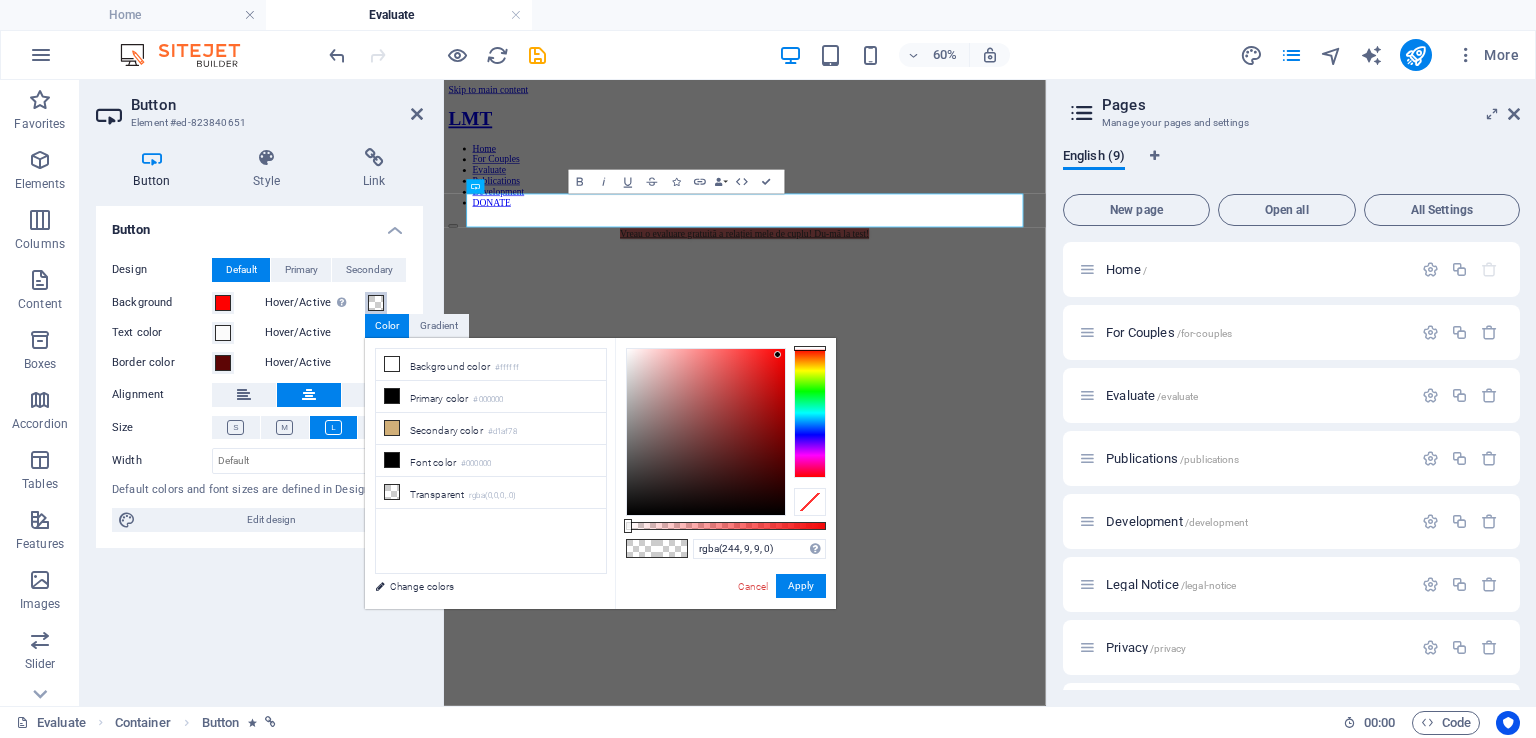 click at bounding box center (706, 432) 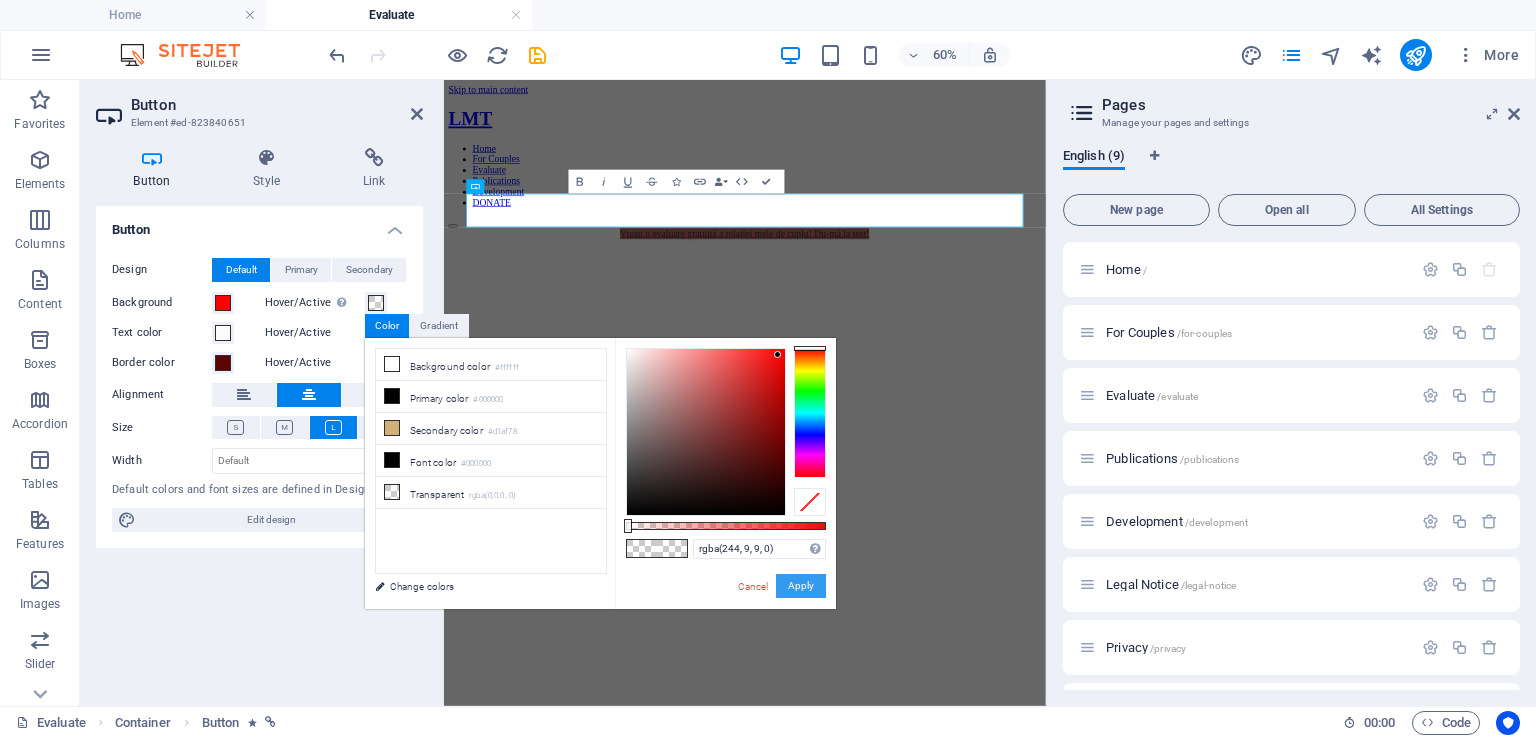 click on "Apply" at bounding box center (801, 586) 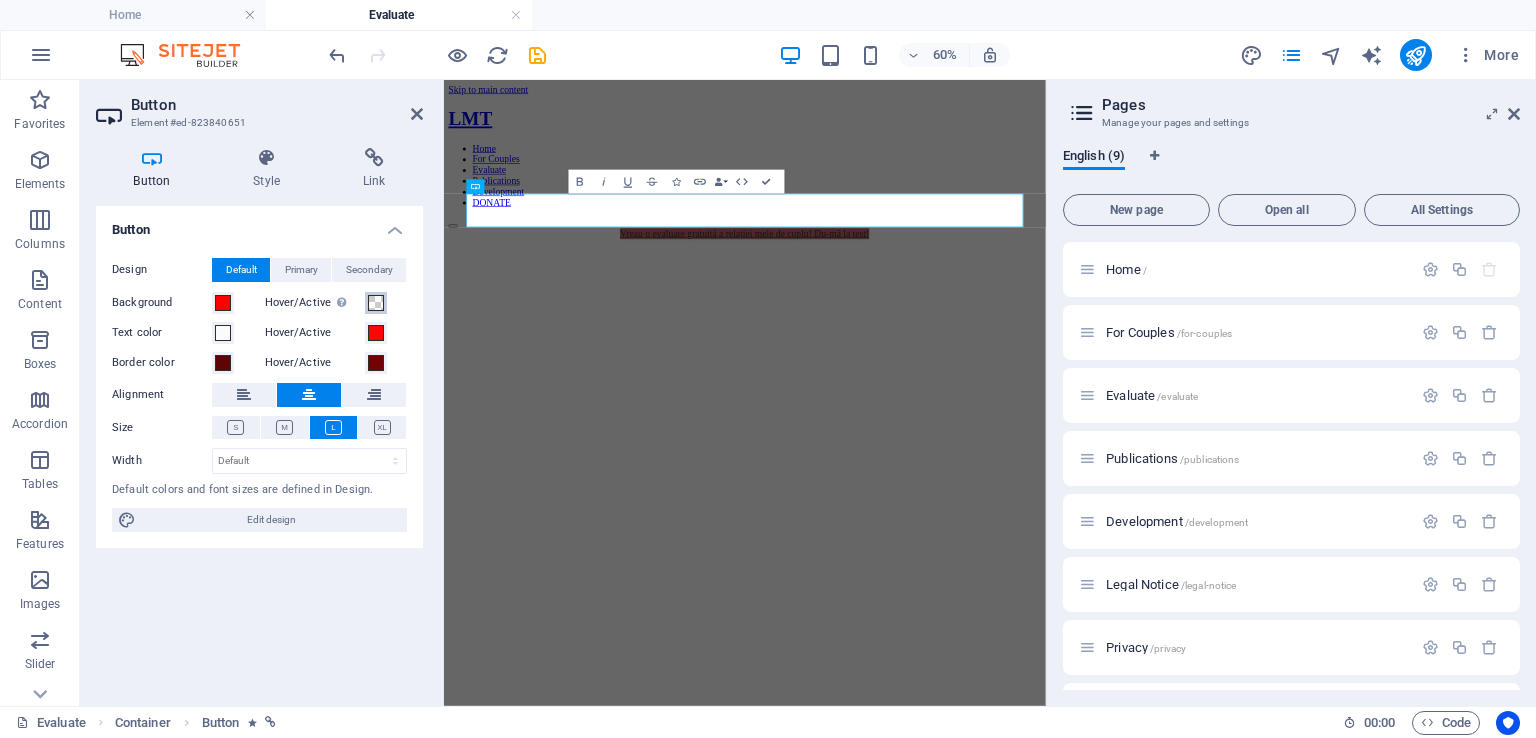 click at bounding box center [376, 303] 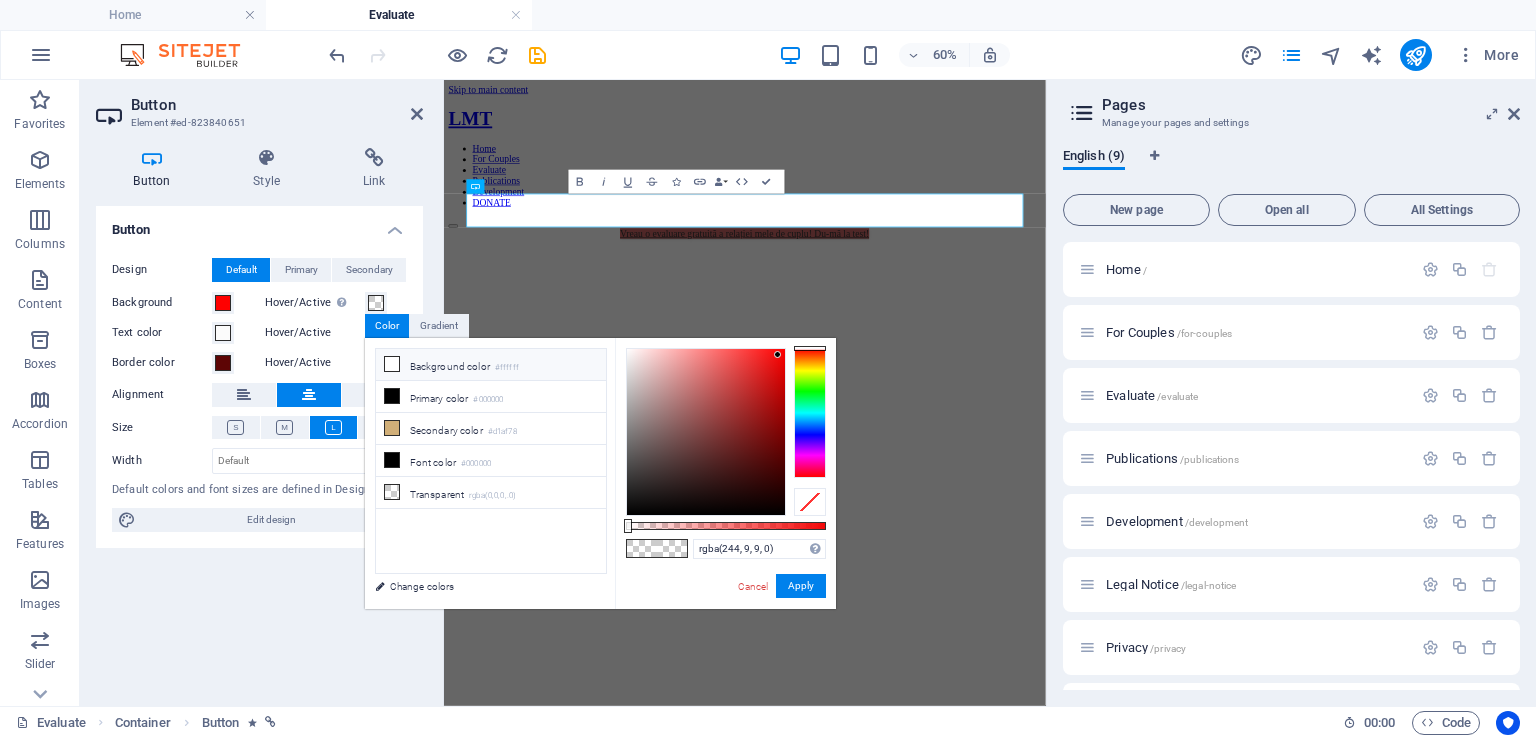 click at bounding box center [392, 364] 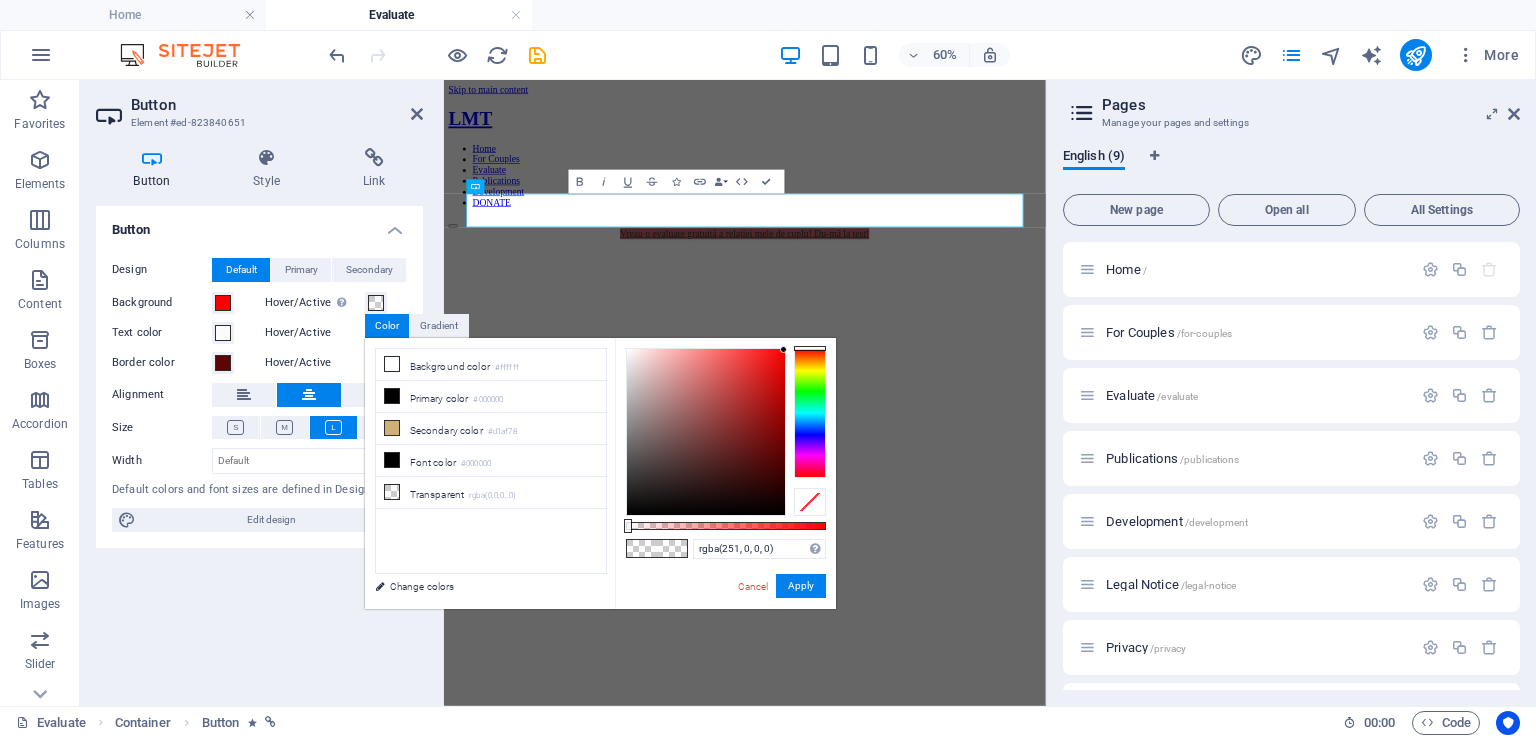 drag, startPoint x: 729, startPoint y: 404, endPoint x: 785, endPoint y: 350, distance: 77.7946 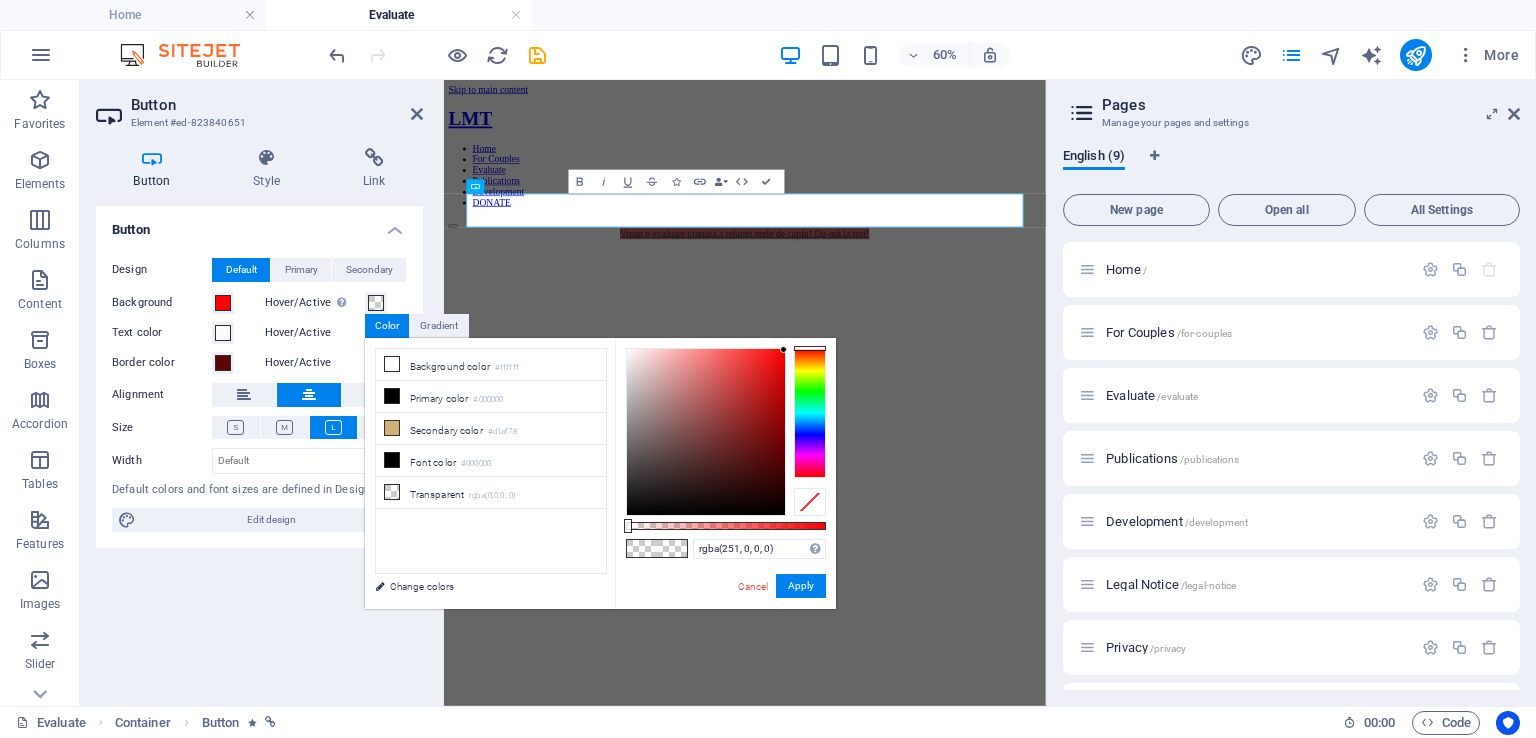 click at bounding box center (706, 432) 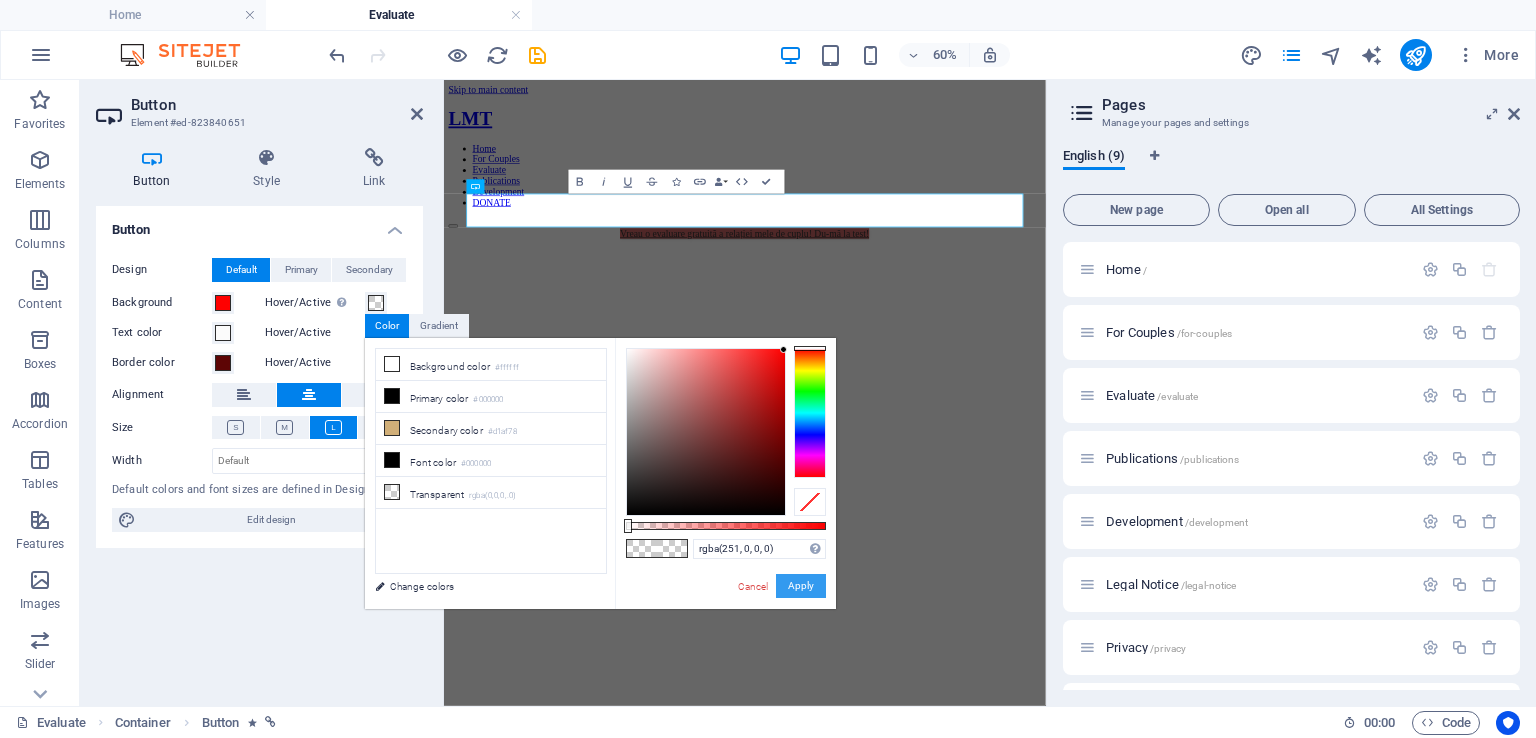 drag, startPoint x: 793, startPoint y: 581, endPoint x: 582, endPoint y: 834, distance: 329.4389 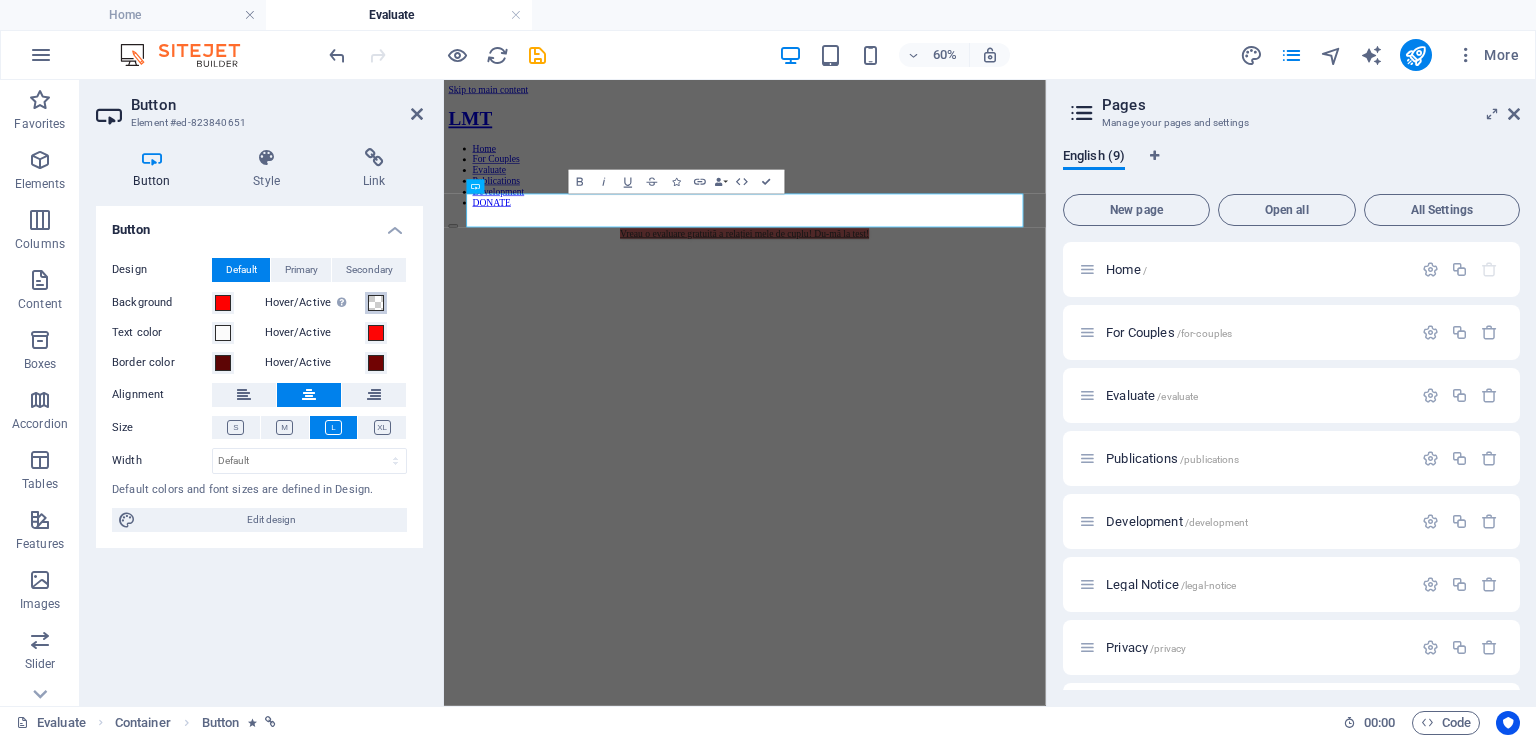 click at bounding box center (376, 303) 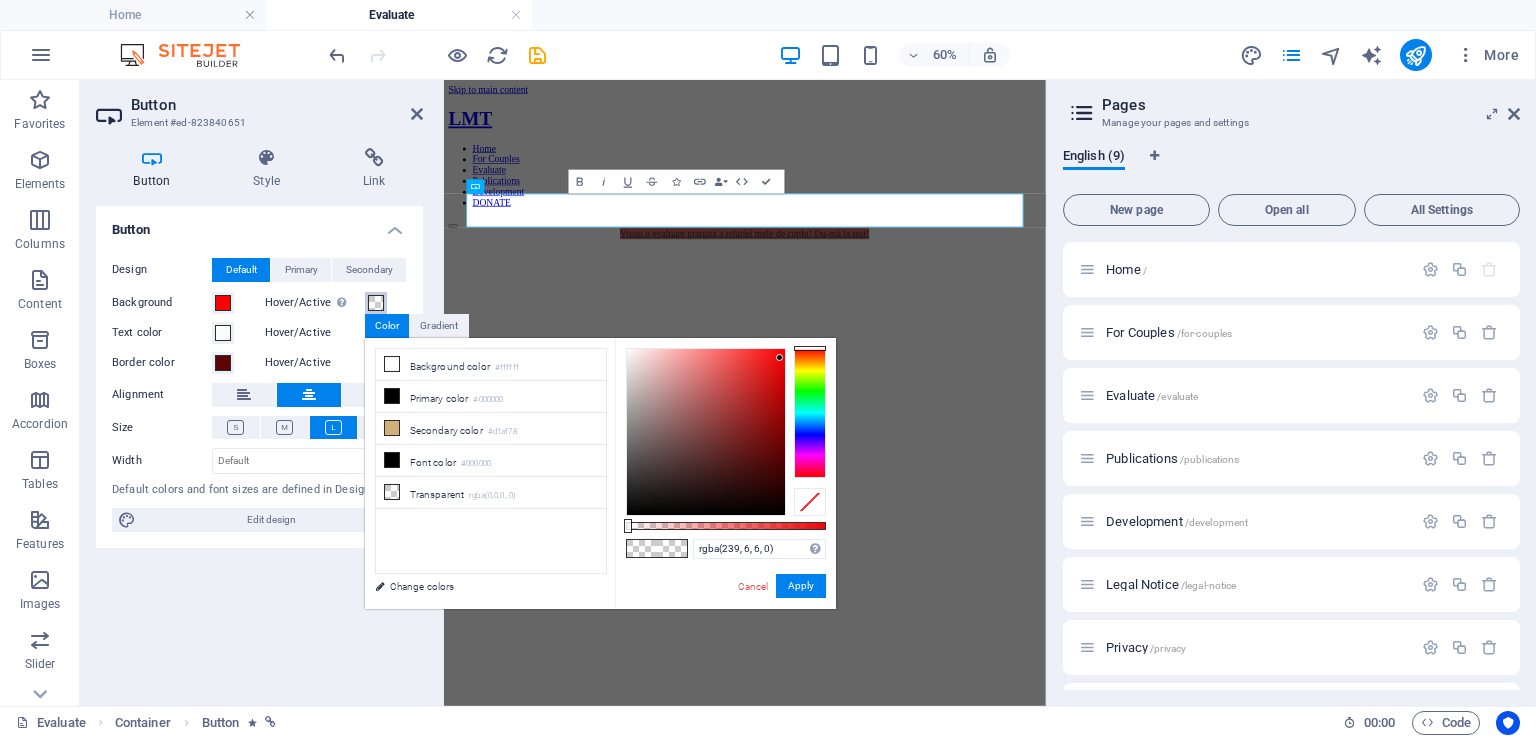drag, startPoint x: 766, startPoint y: 393, endPoint x: 780, endPoint y: 358, distance: 37.696156 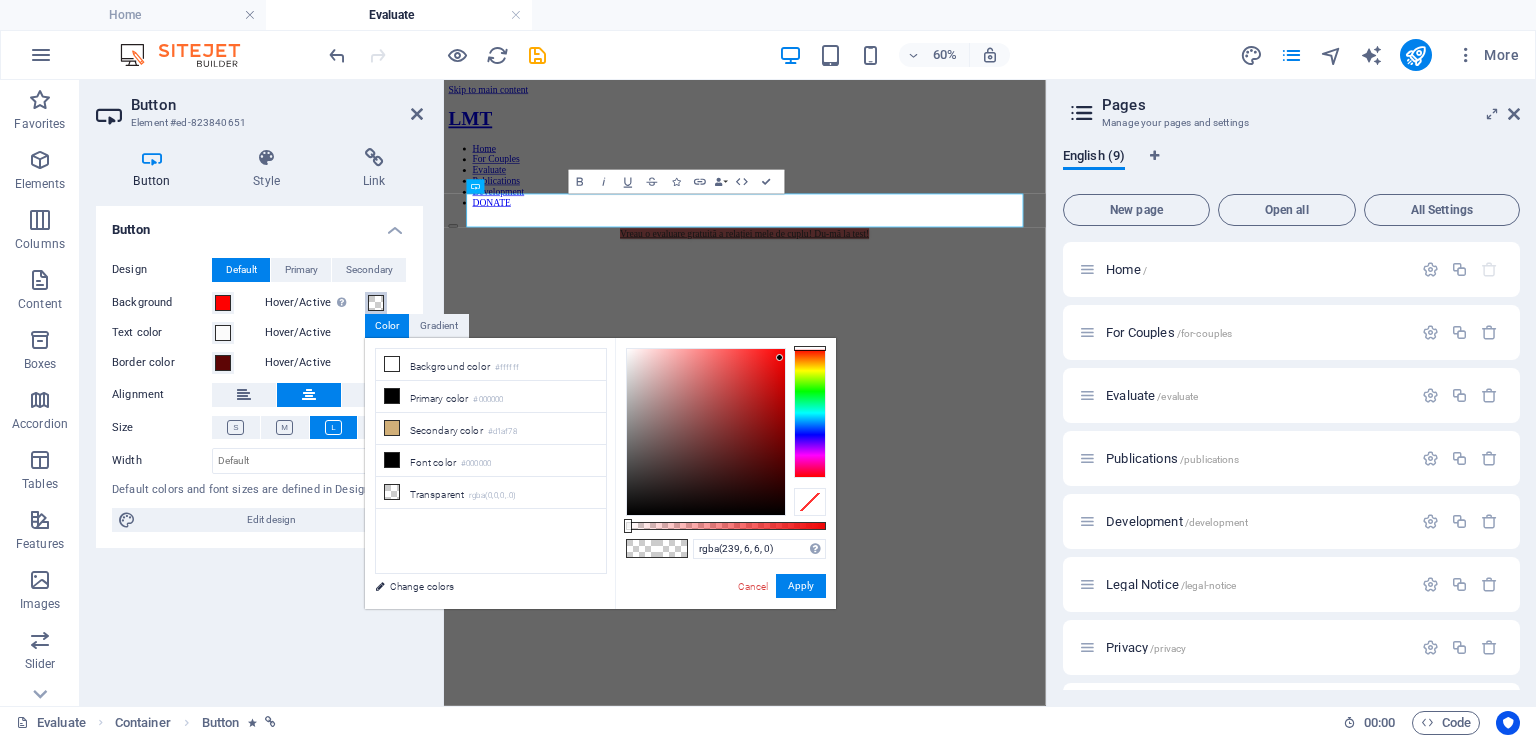 click at bounding box center [706, 432] 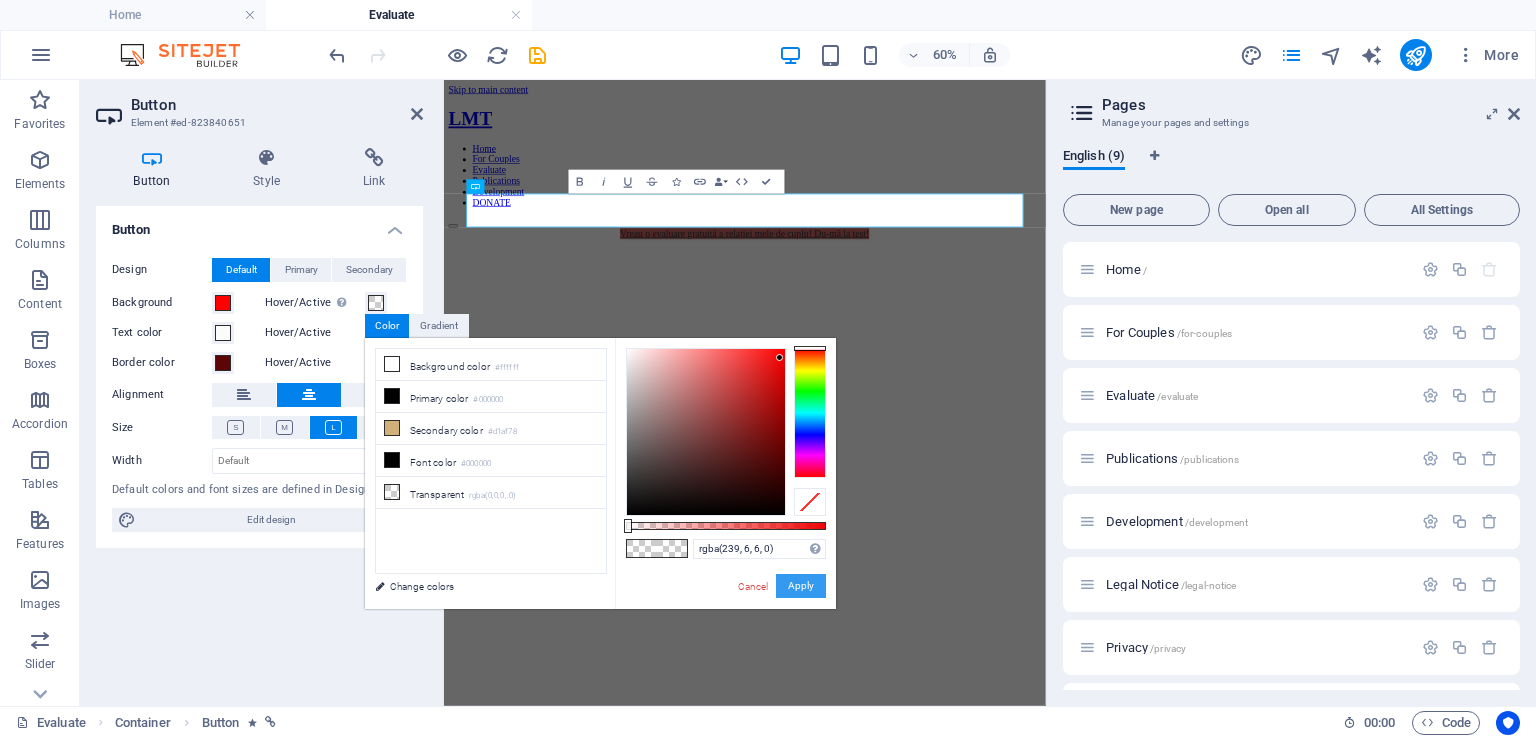 click on "Apply" at bounding box center [801, 586] 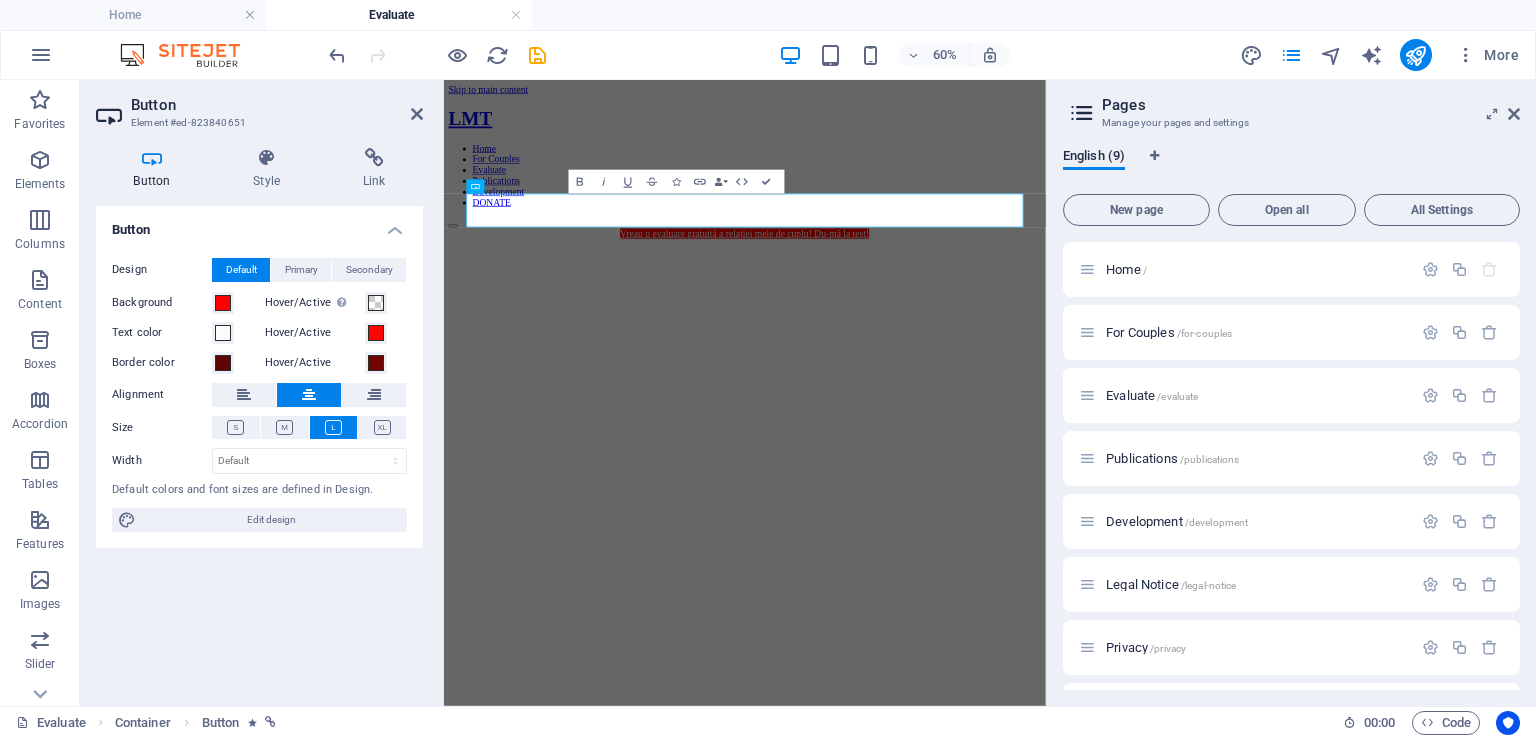 click on "Skip to main content
LMT Home For Couples Evaluate Publications Development DONATE Vreau o evaluare gratuită a relației mele de cuplu! Du-mă la test!" at bounding box center (945, 217) 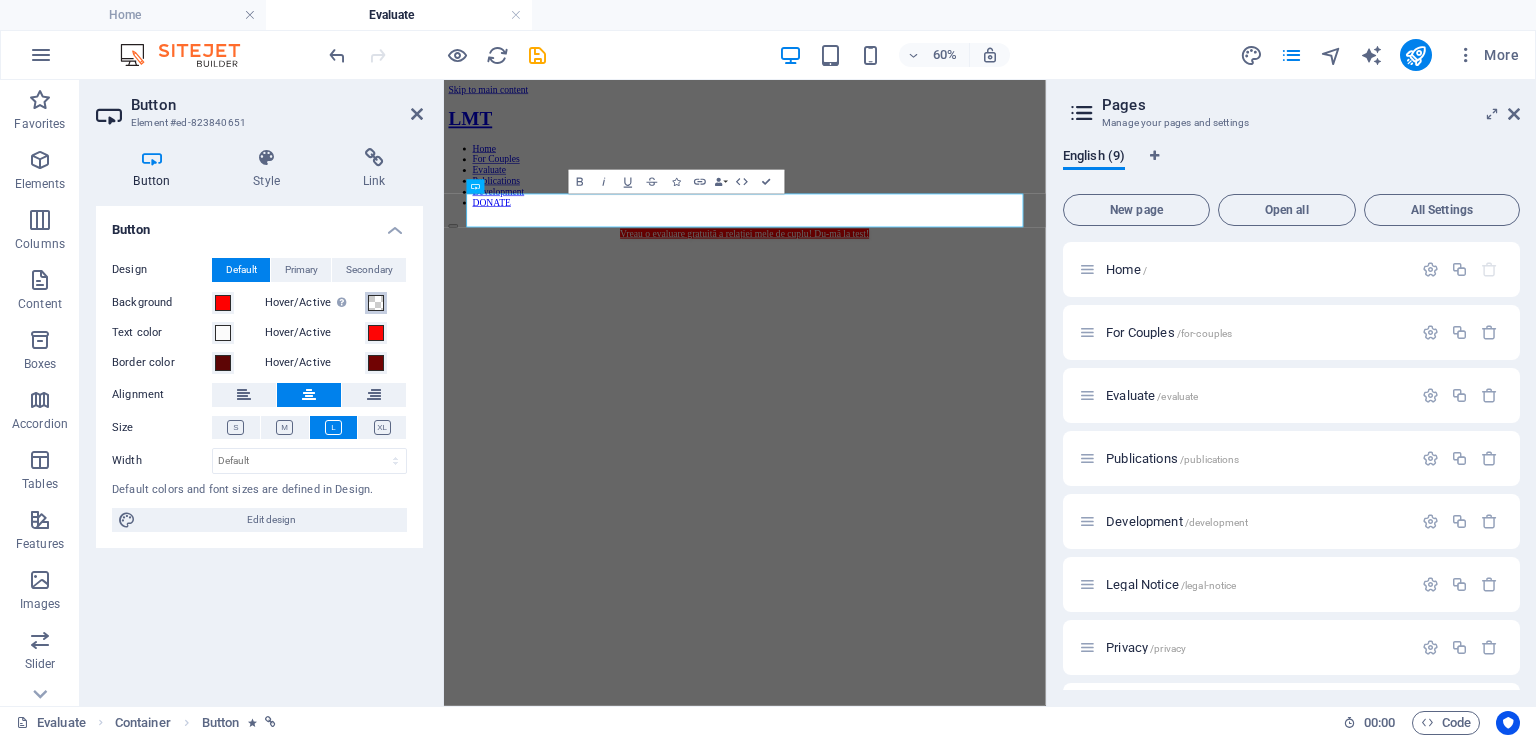 click at bounding box center (376, 303) 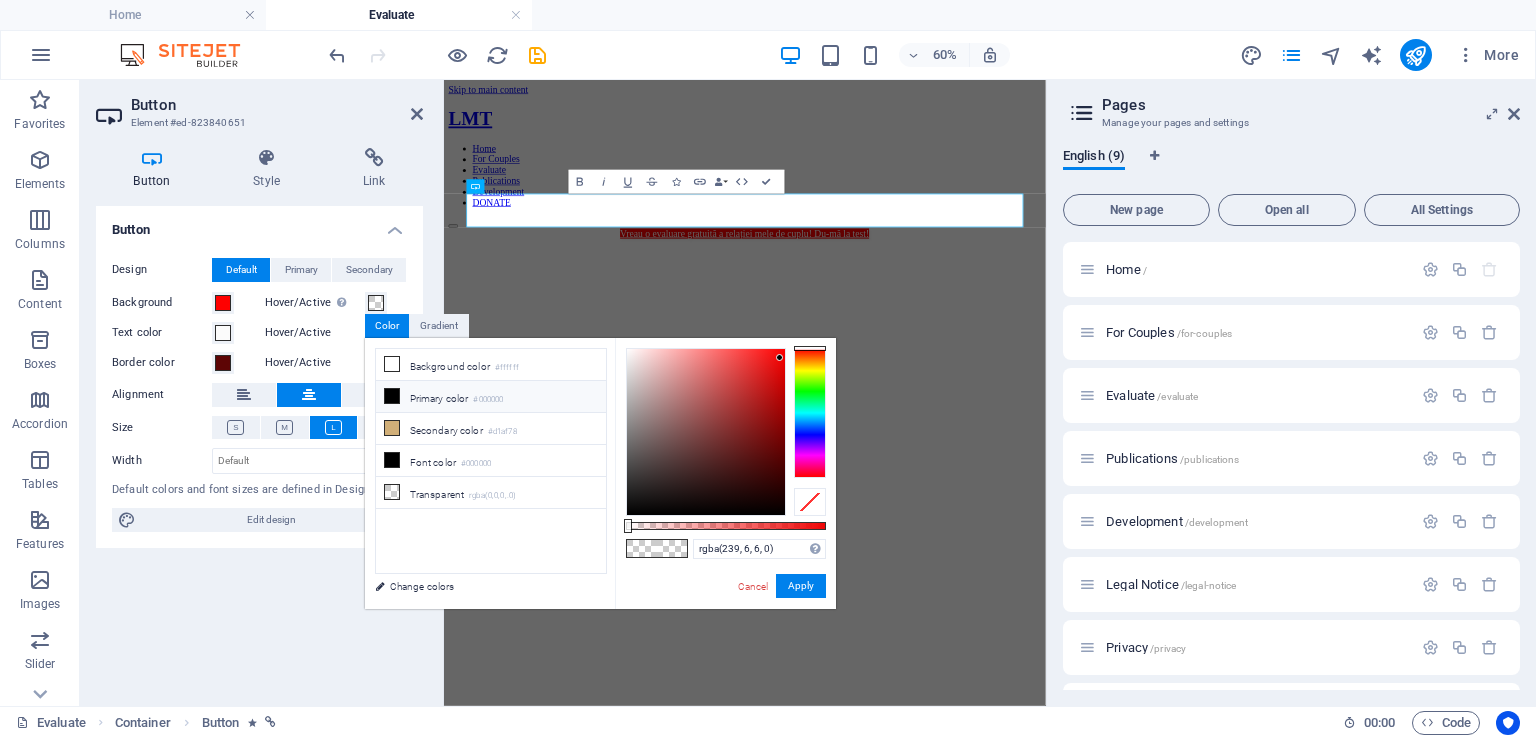 click at bounding box center [392, 396] 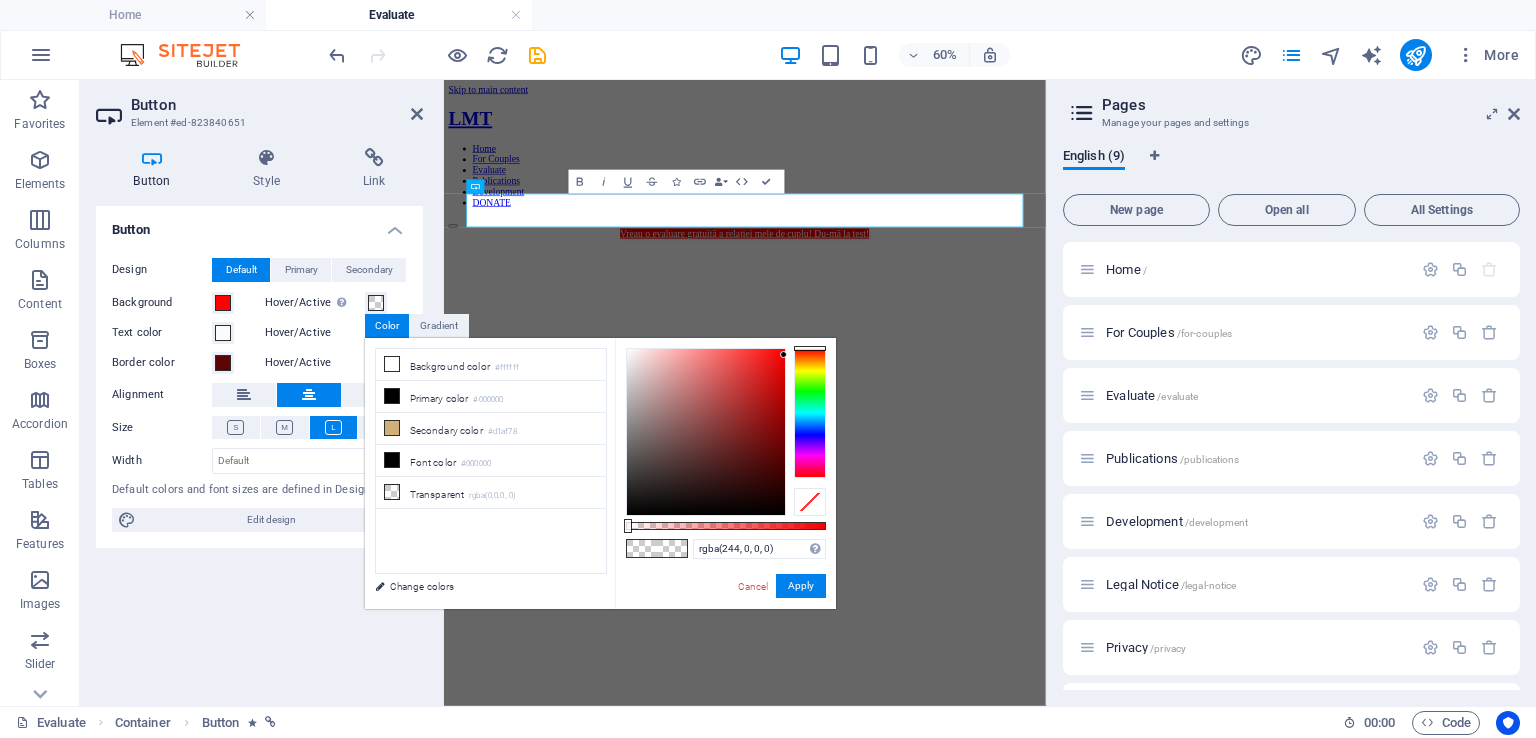 drag, startPoint x: 728, startPoint y: 453, endPoint x: 787, endPoint y: 355, distance: 114.38969 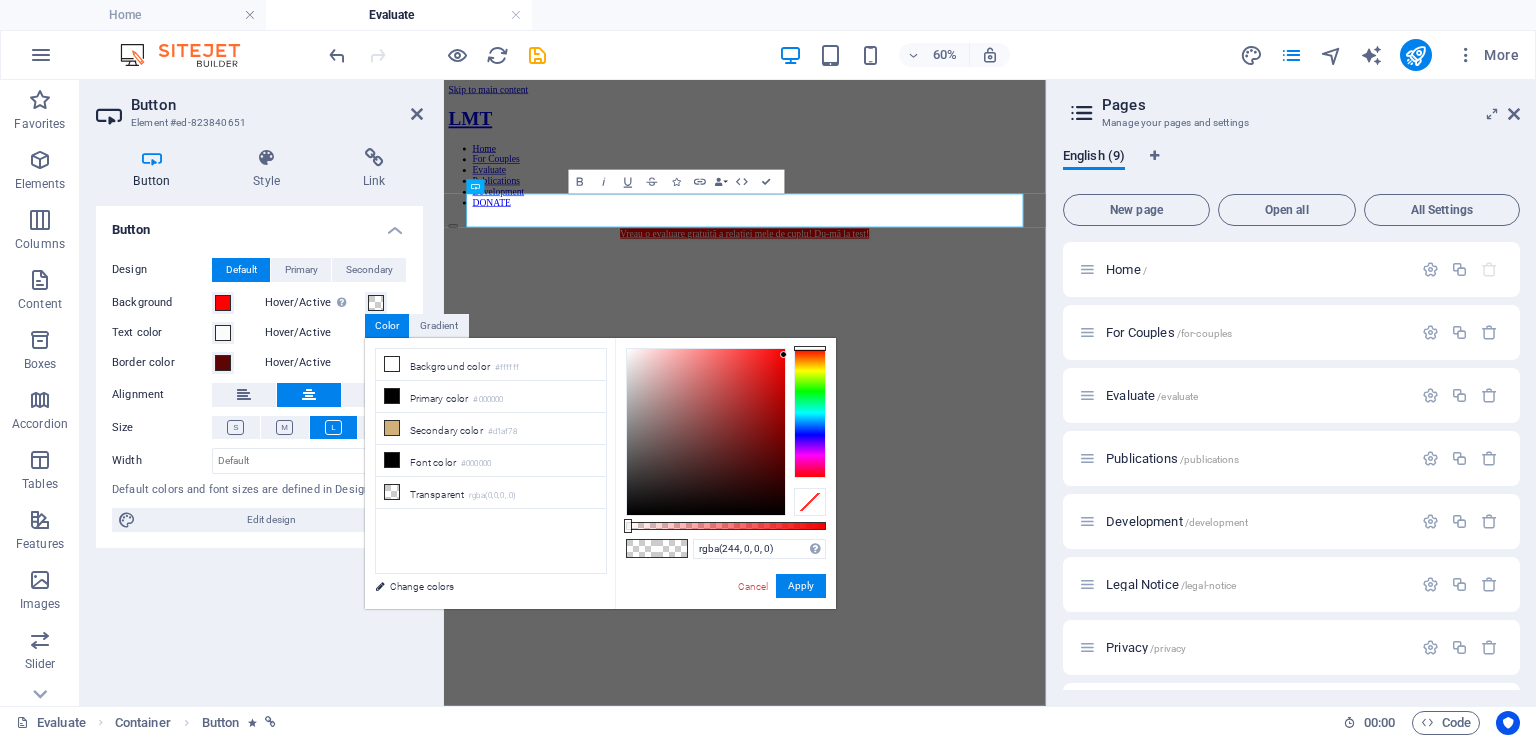 click at bounding box center [726, 432] 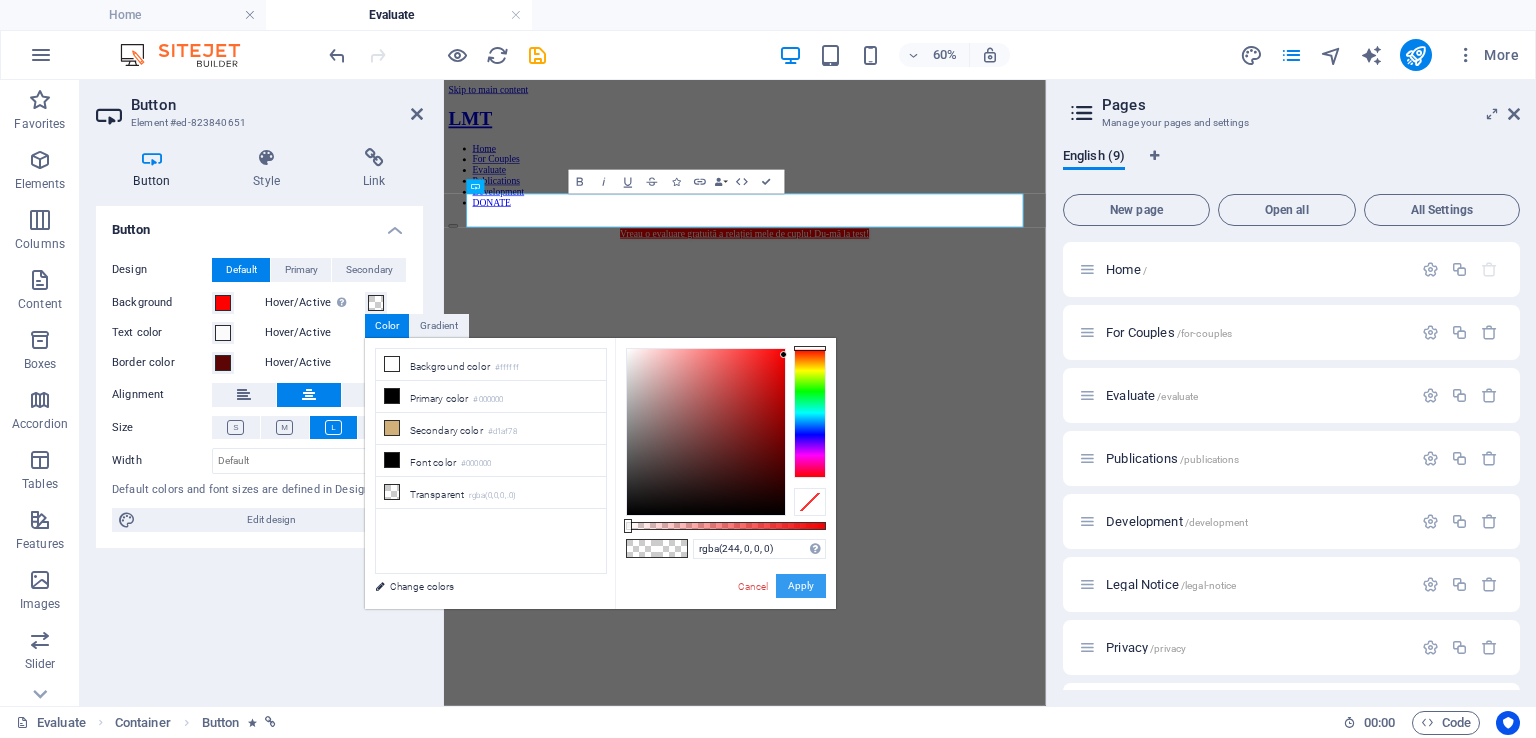 click on "Apply" at bounding box center (801, 586) 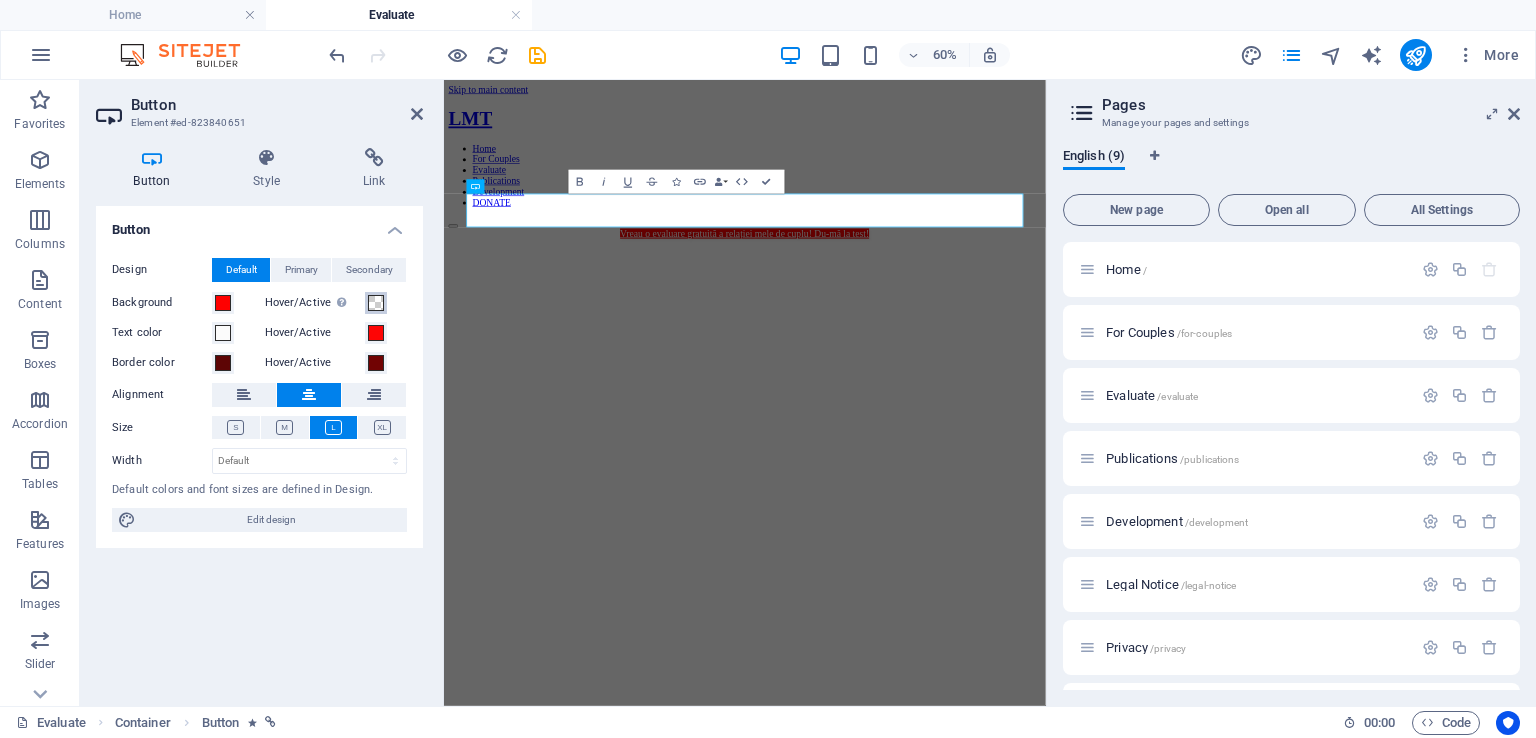 click at bounding box center [376, 303] 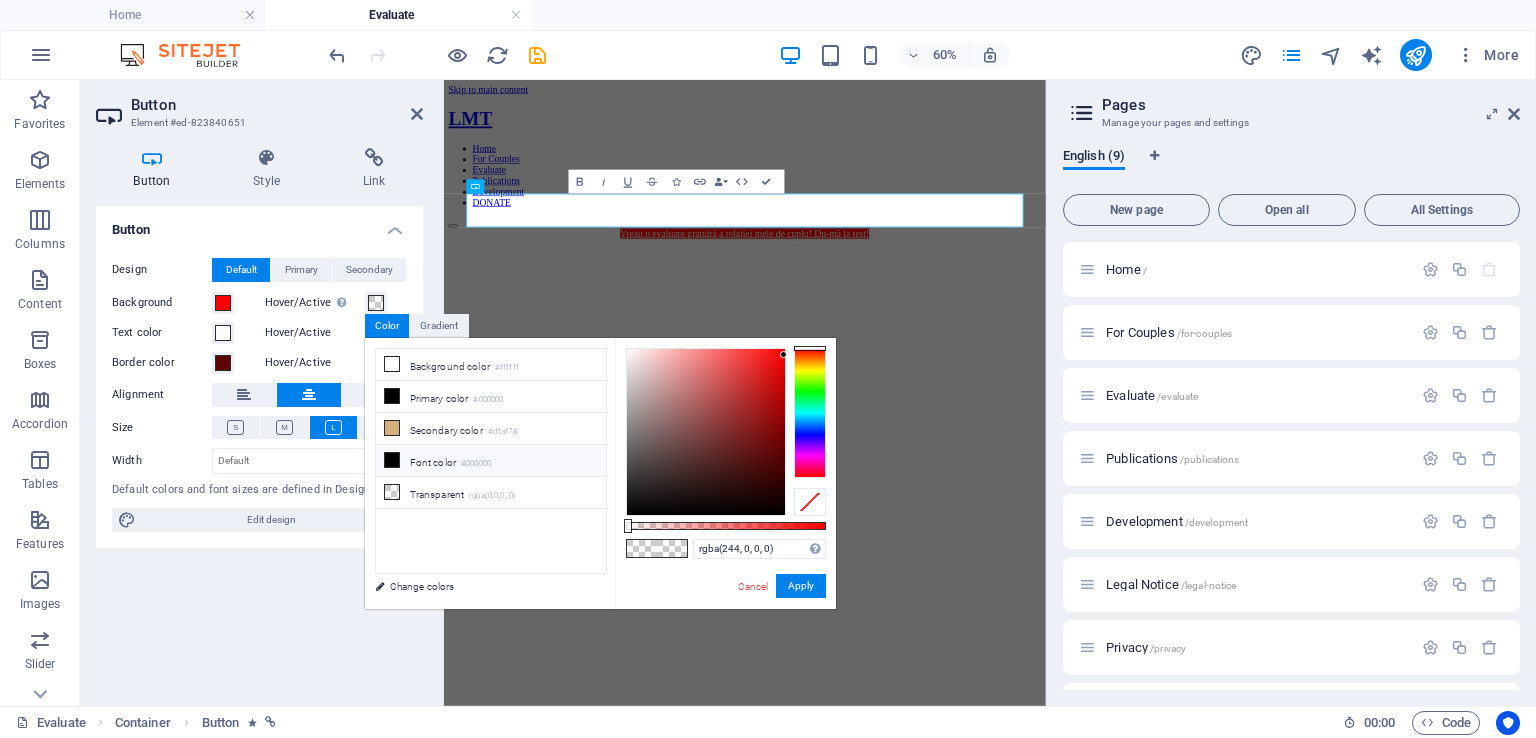 click at bounding box center (392, 460) 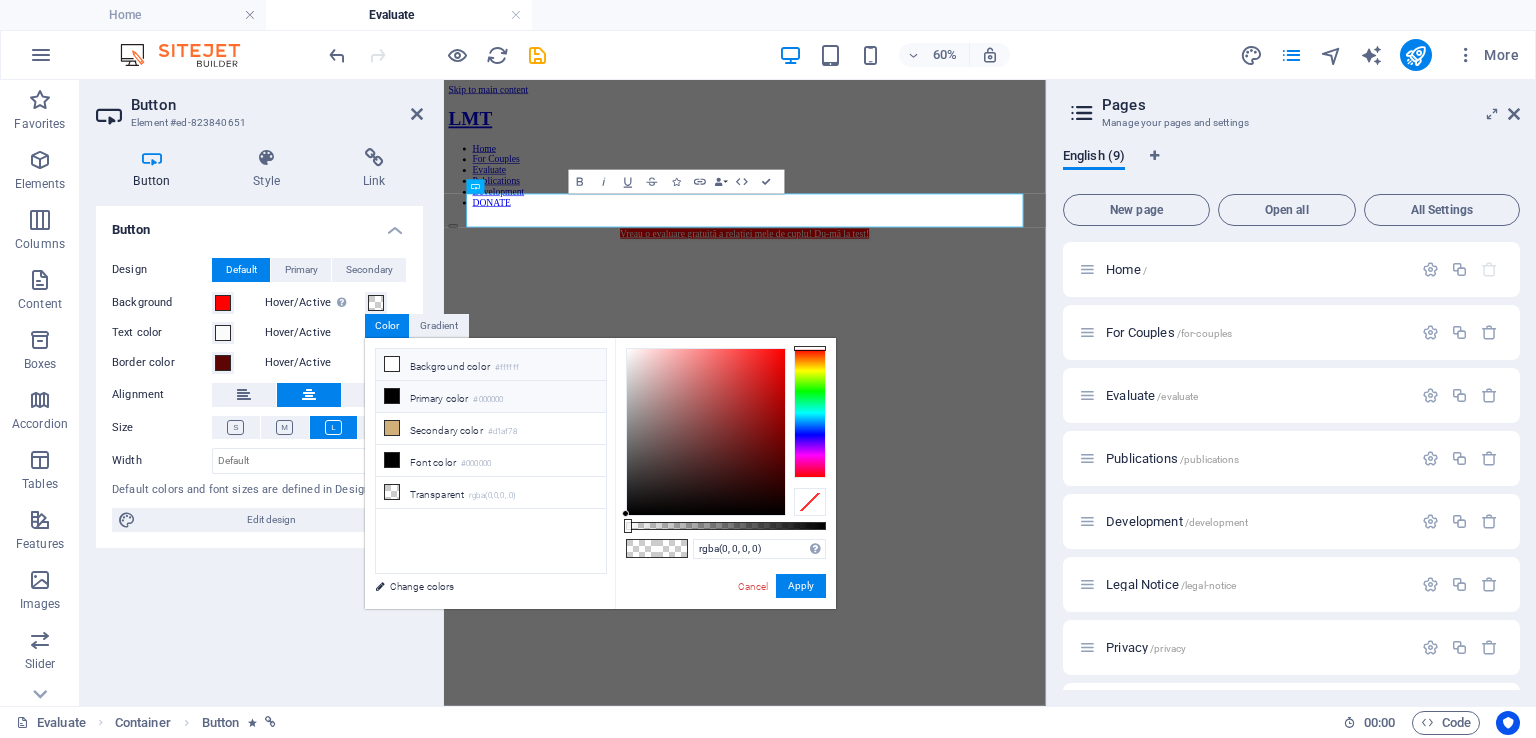 click at bounding box center [392, 364] 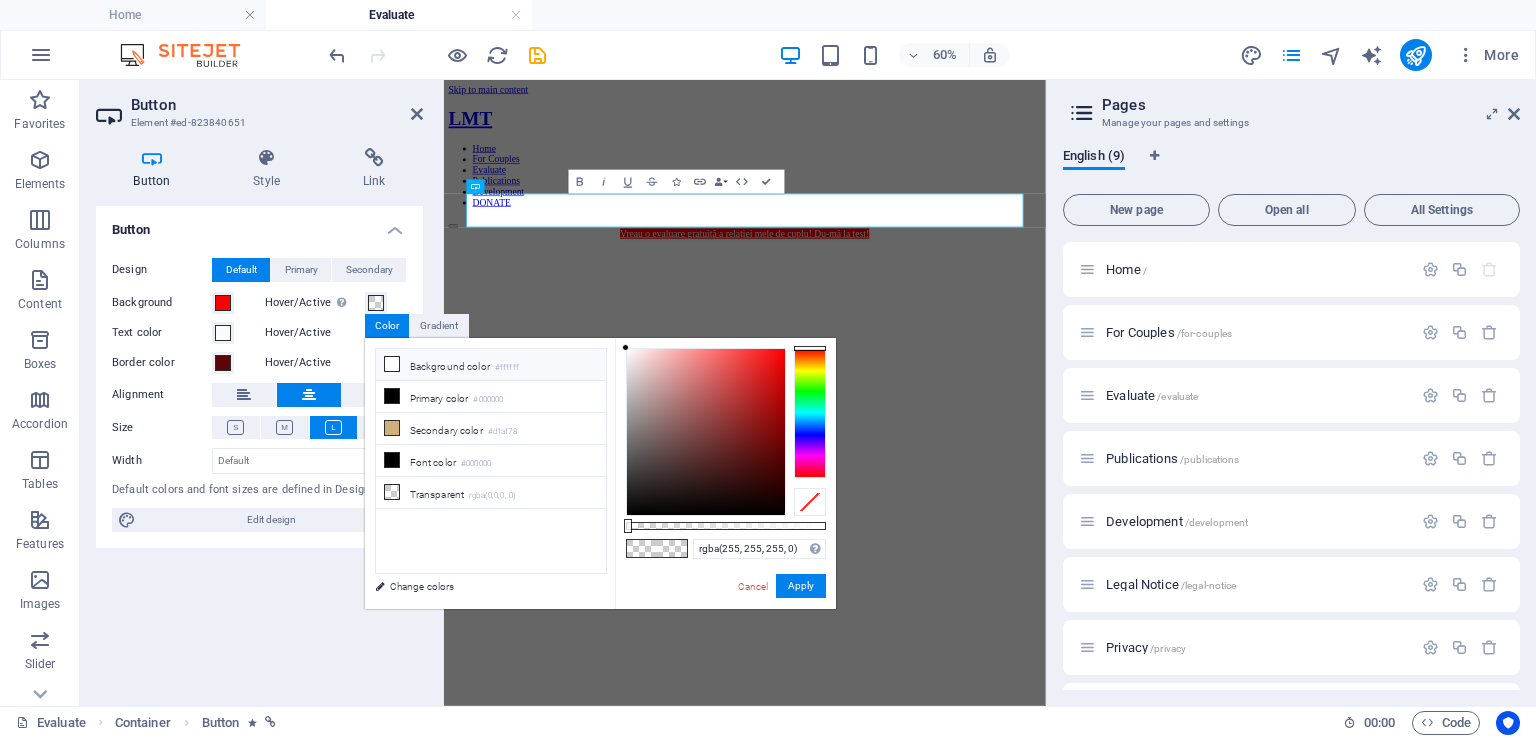 click at bounding box center [392, 364] 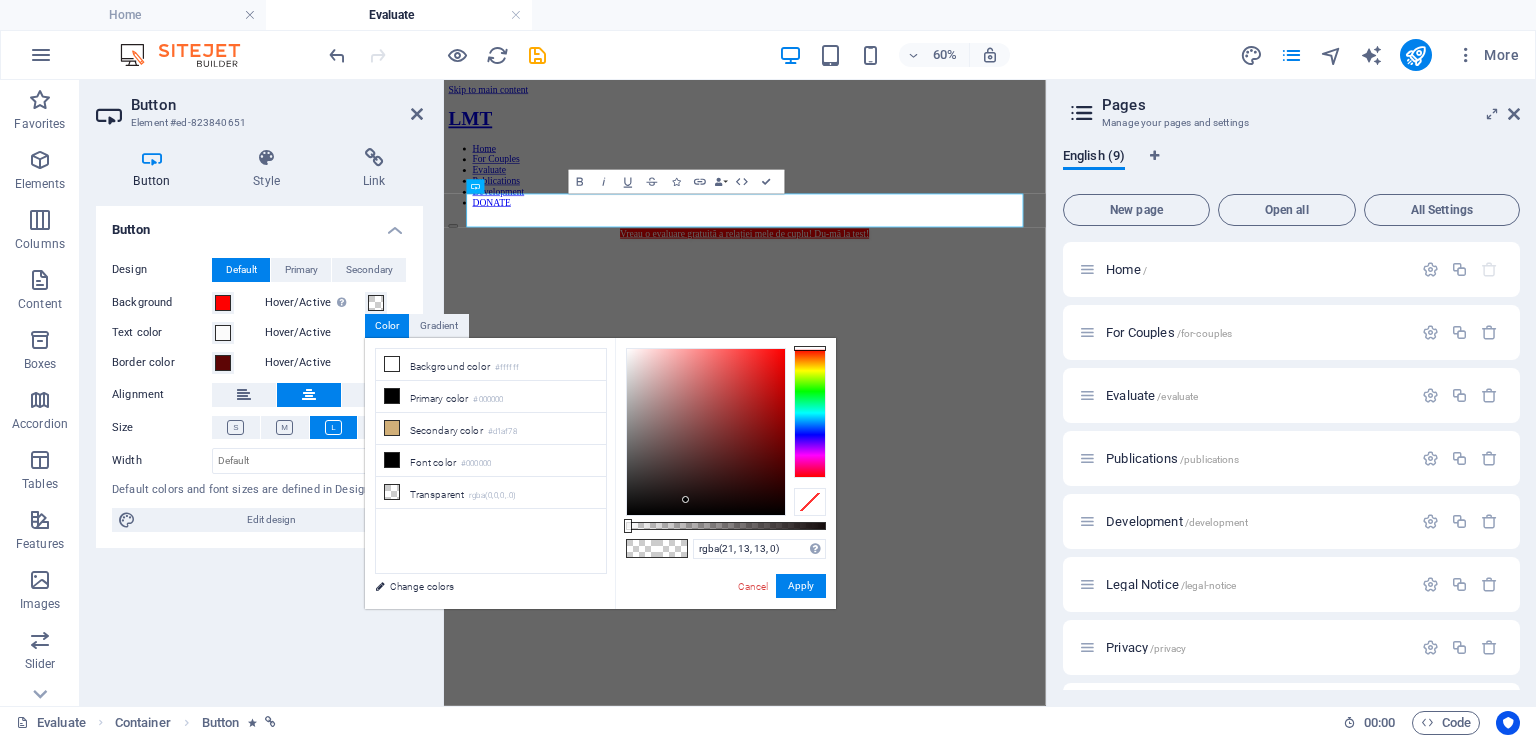 drag, startPoint x: 686, startPoint y: 489, endPoint x: 686, endPoint y: 500, distance: 11 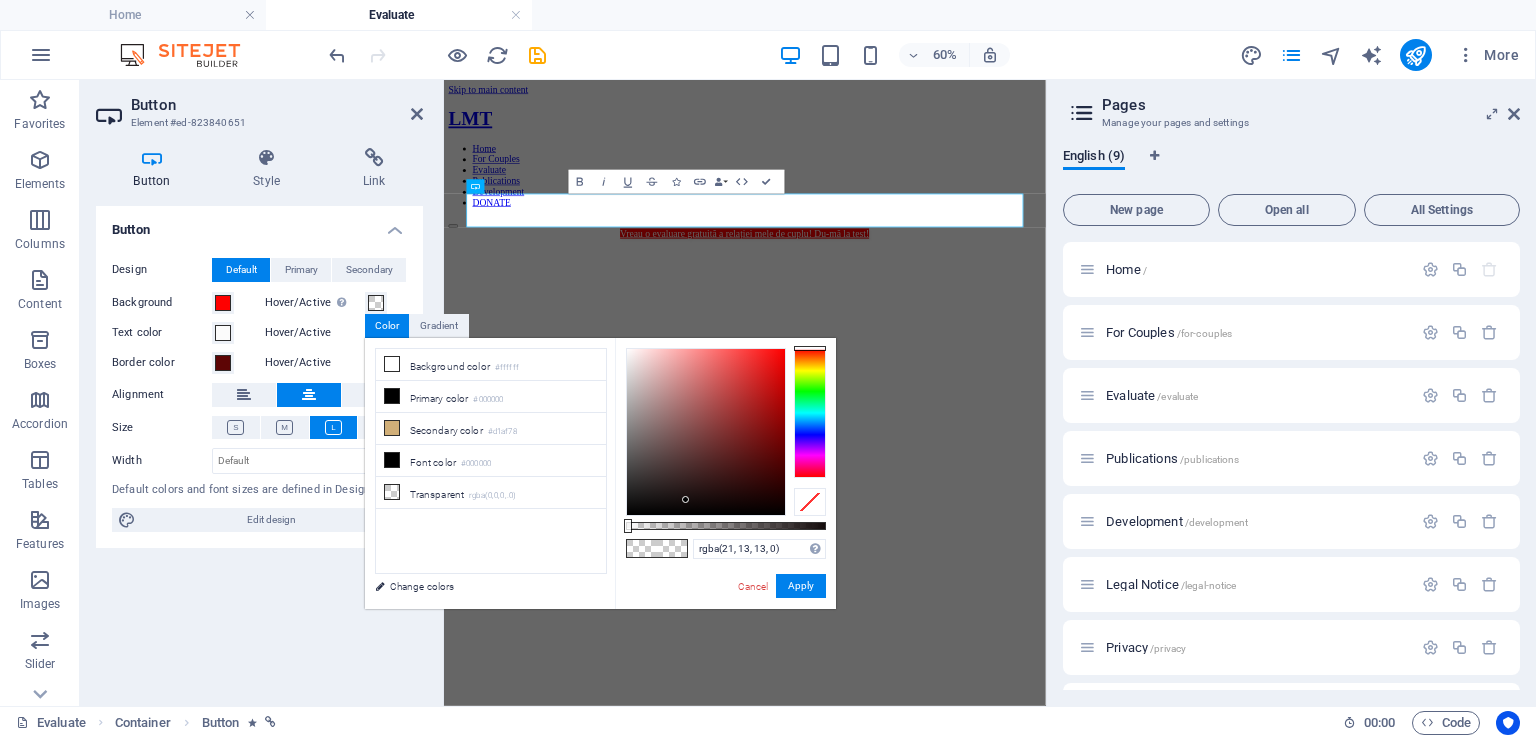 click at bounding box center (706, 432) 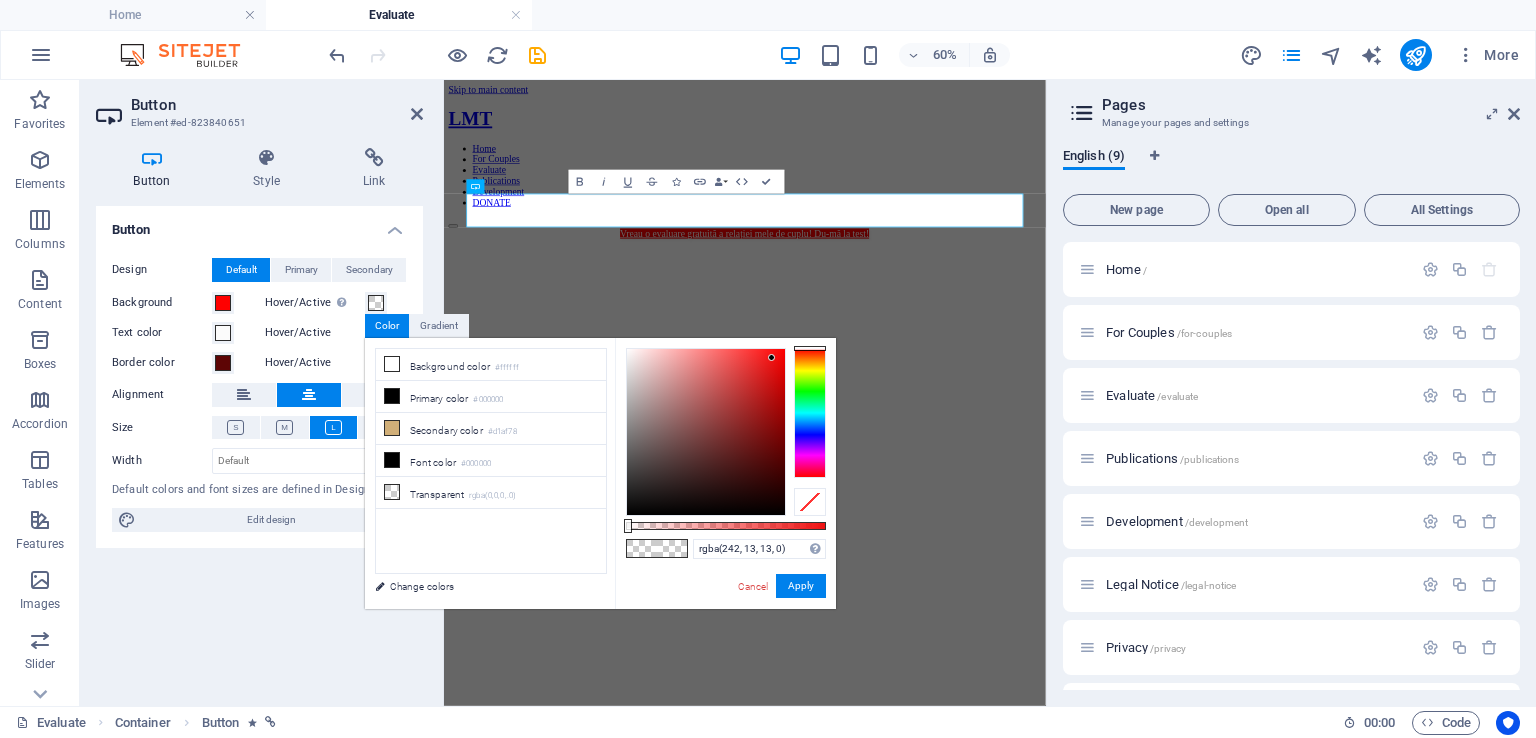 type on "rgba(242, 12, 12, 0)" 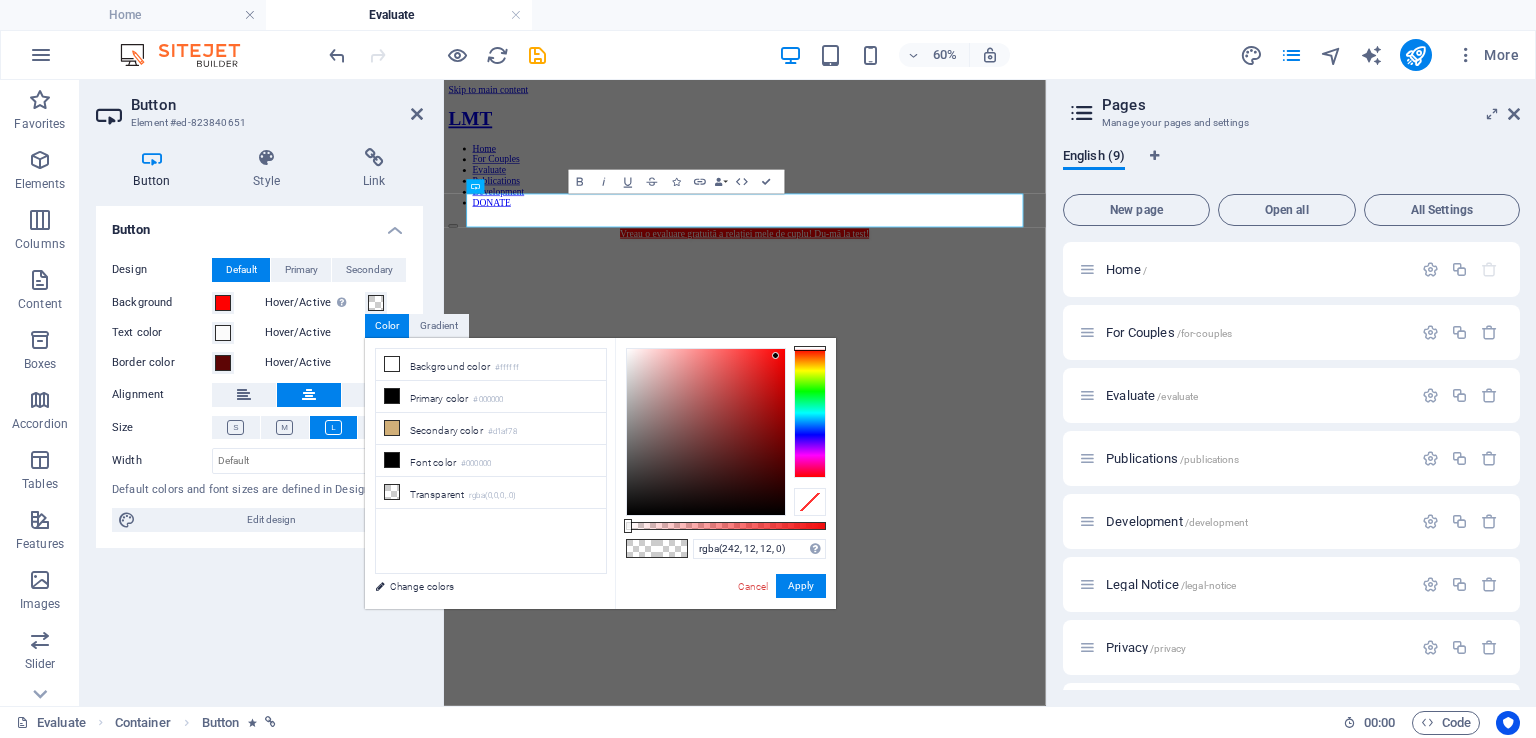 drag, startPoint x: 690, startPoint y: 493, endPoint x: 776, endPoint y: 356, distance: 161.75598 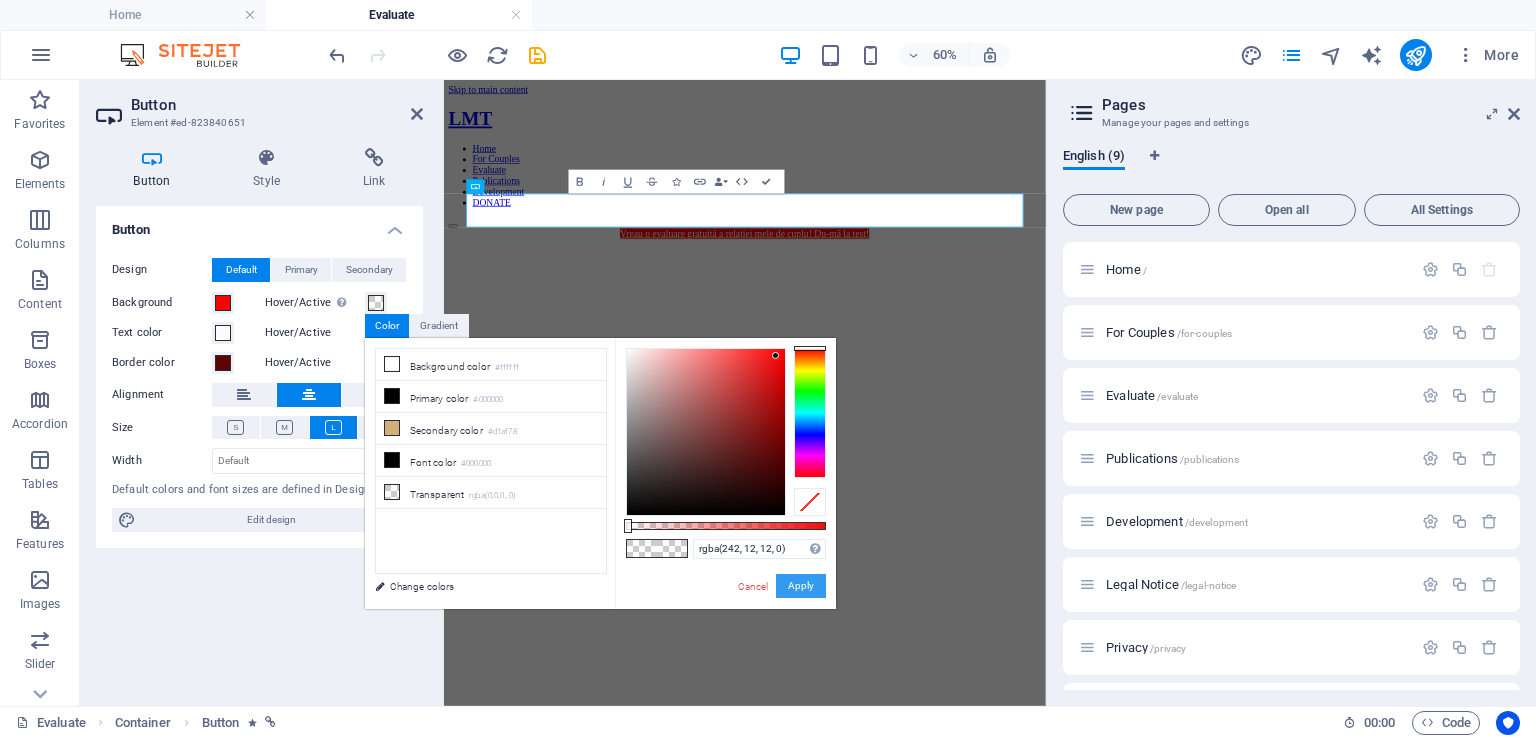 click on "Apply" at bounding box center [801, 586] 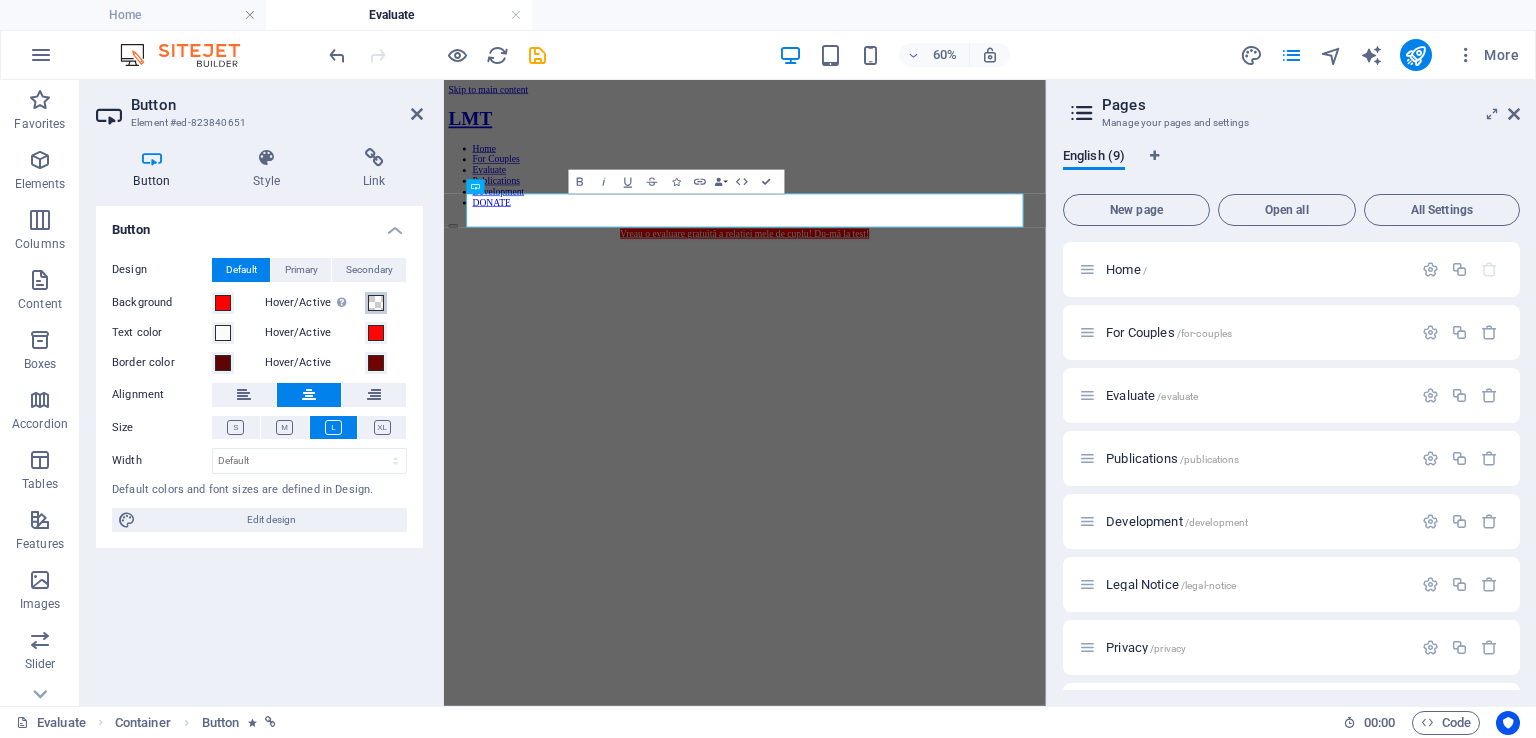 click at bounding box center [376, 303] 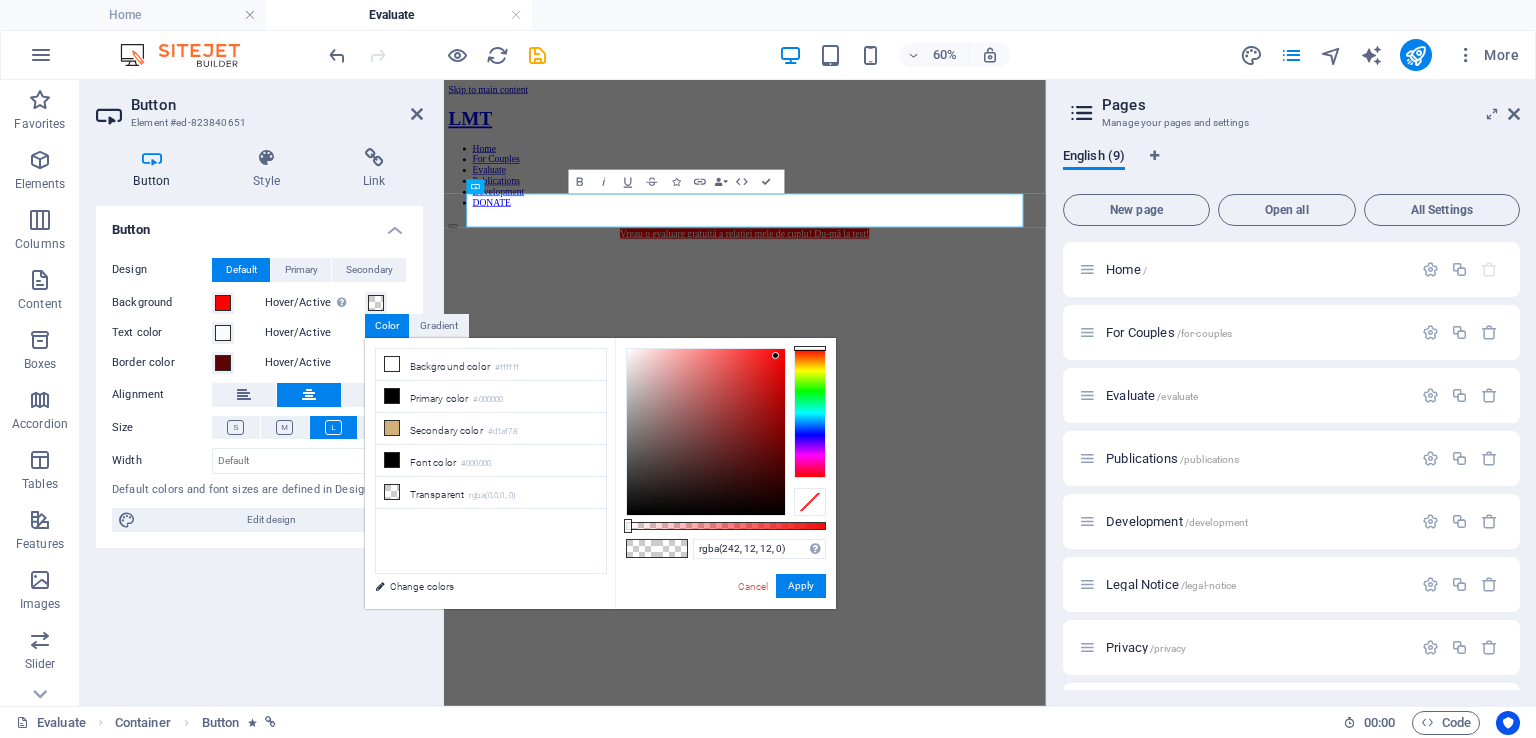 click on "Button Design Default Primary Secondary Background Hover/Active Switch to preview mode to test the active/hover state Text color Hover/Active Border color Hover/Active Alignment Size Width Default px rem % em vh vw Default colors and font sizes are defined in Design. Edit design" at bounding box center (259, 448) 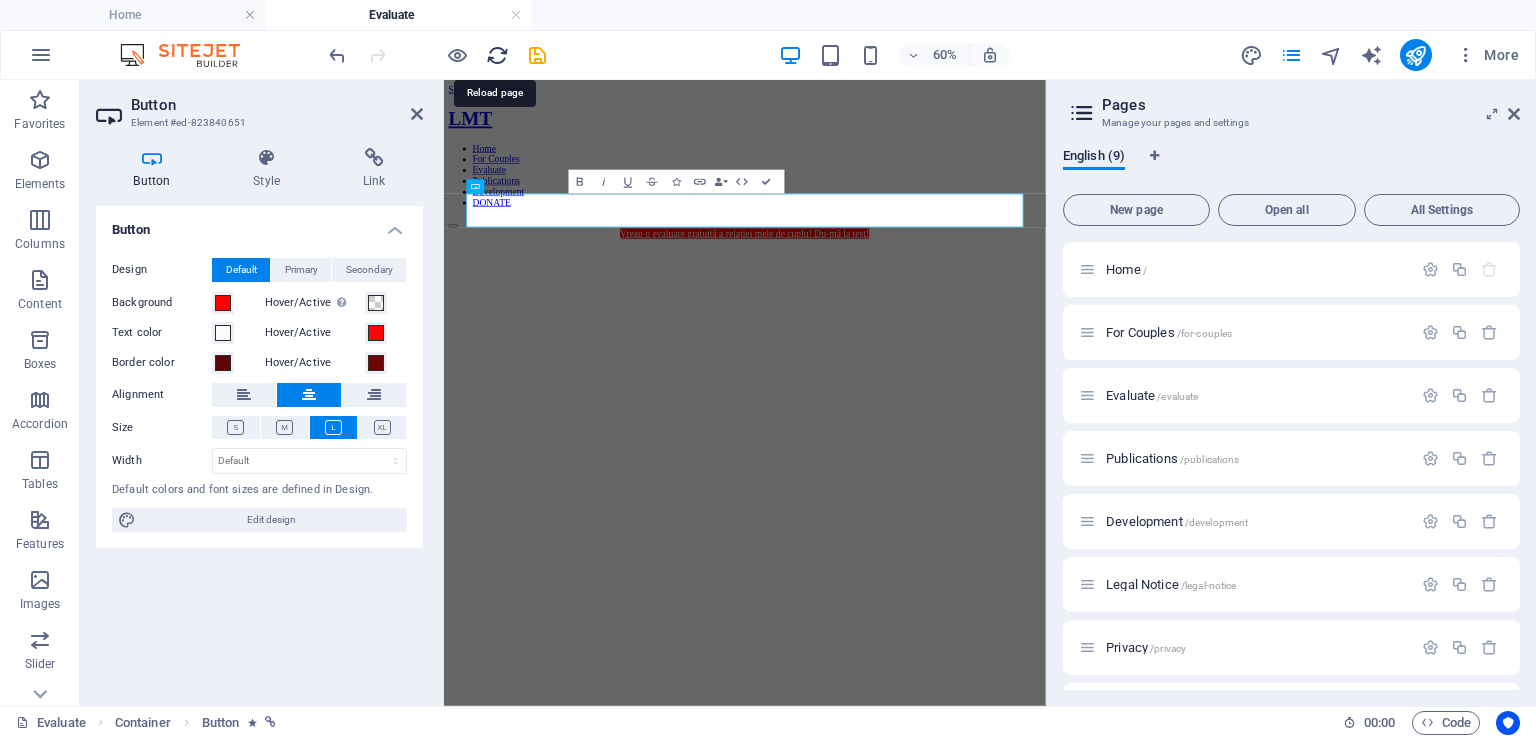 drag, startPoint x: 488, startPoint y: 54, endPoint x: 833, endPoint y: 33, distance: 345.63855 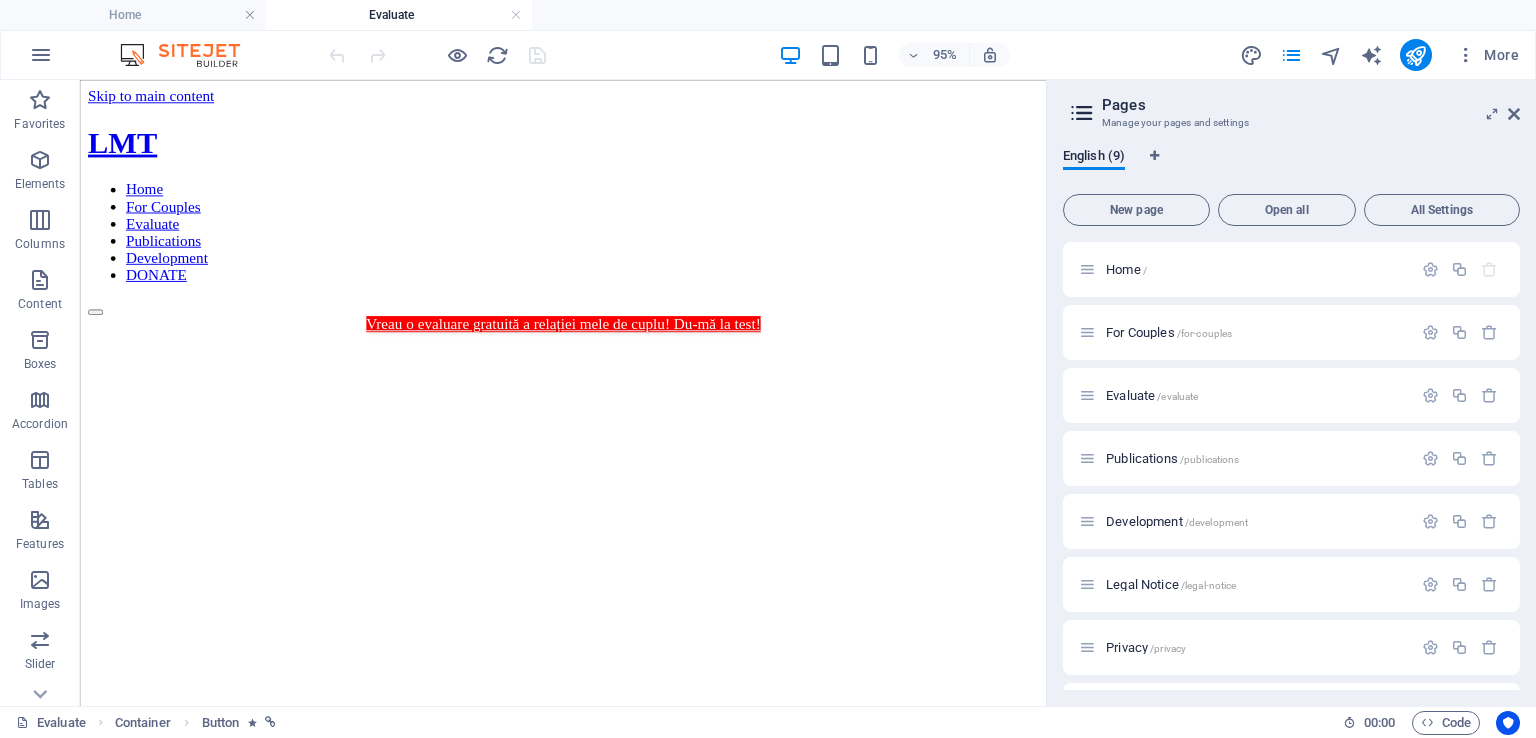 scroll, scrollTop: 0, scrollLeft: 0, axis: both 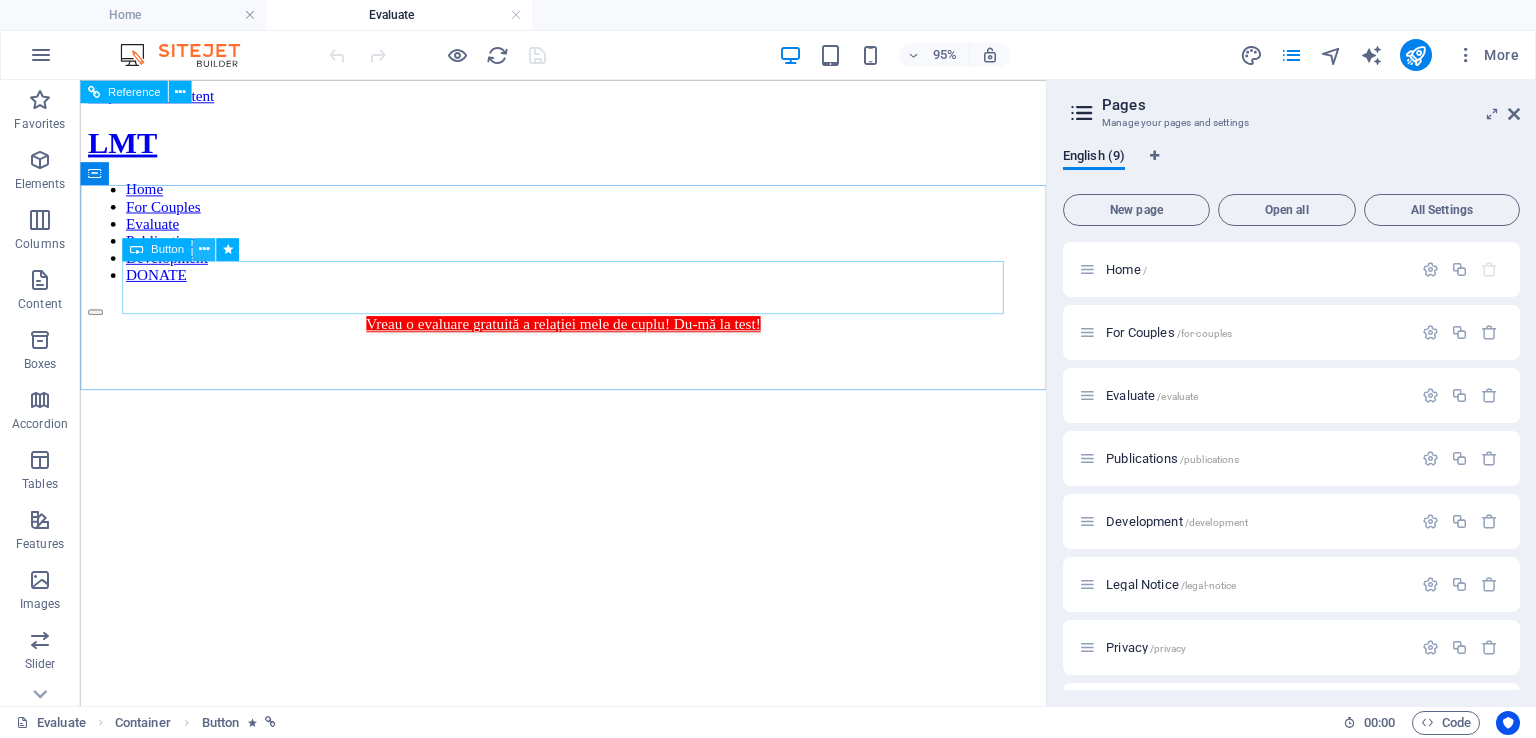 click at bounding box center [203, 250] 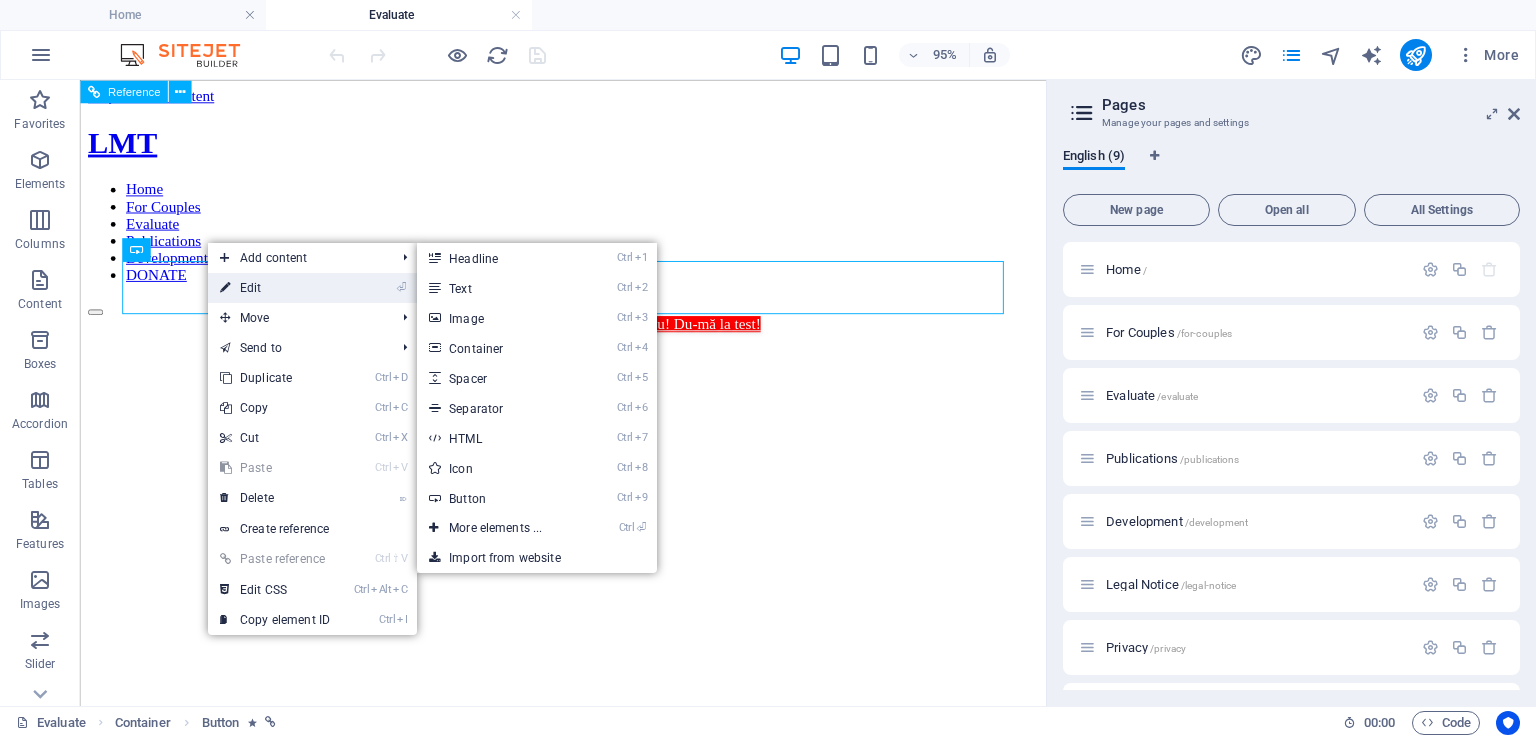 click on "⏎  Edit" at bounding box center (275, 288) 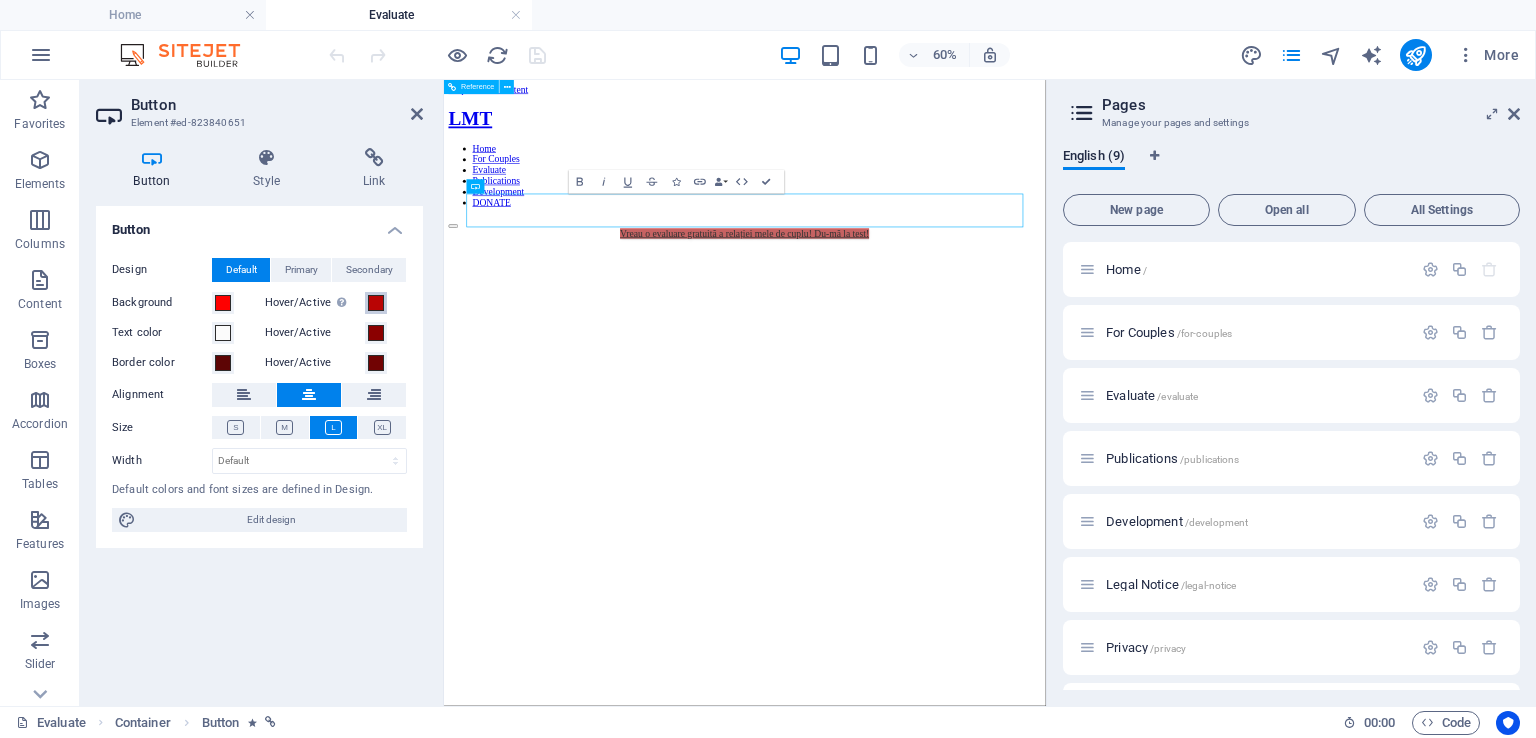 click at bounding box center (376, 303) 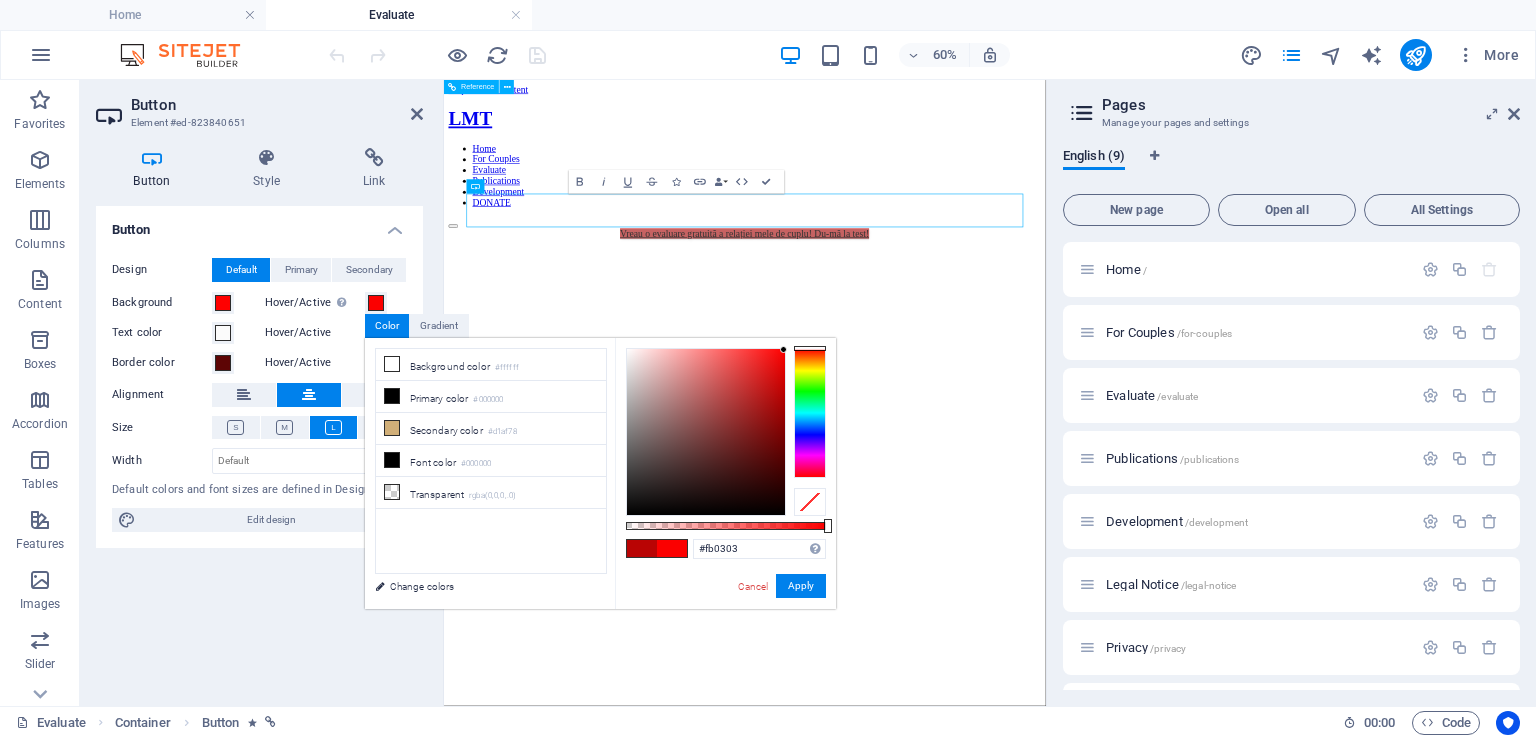 type on "#fb0404" 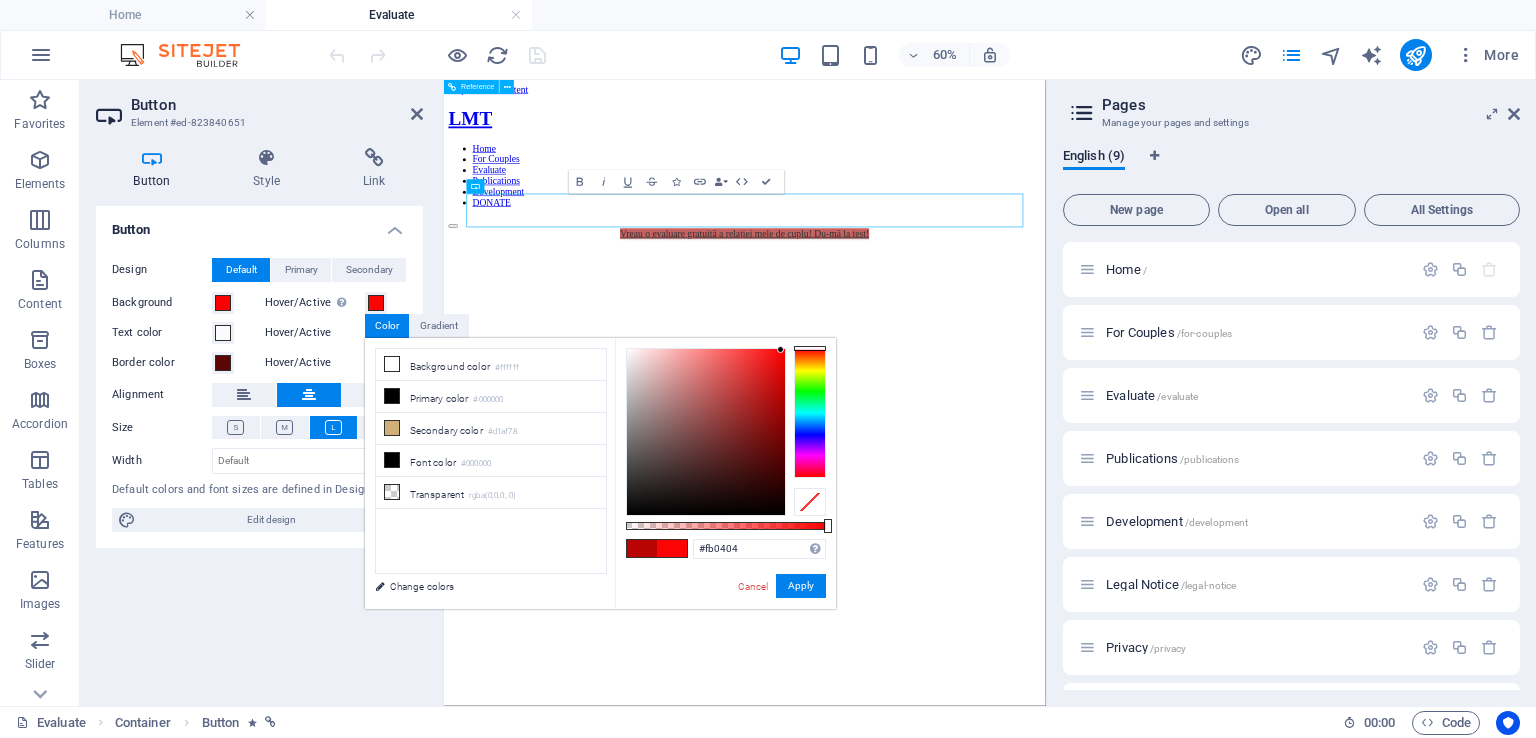 drag, startPoint x: 763, startPoint y: 358, endPoint x: 781, endPoint y: 350, distance: 19.697716 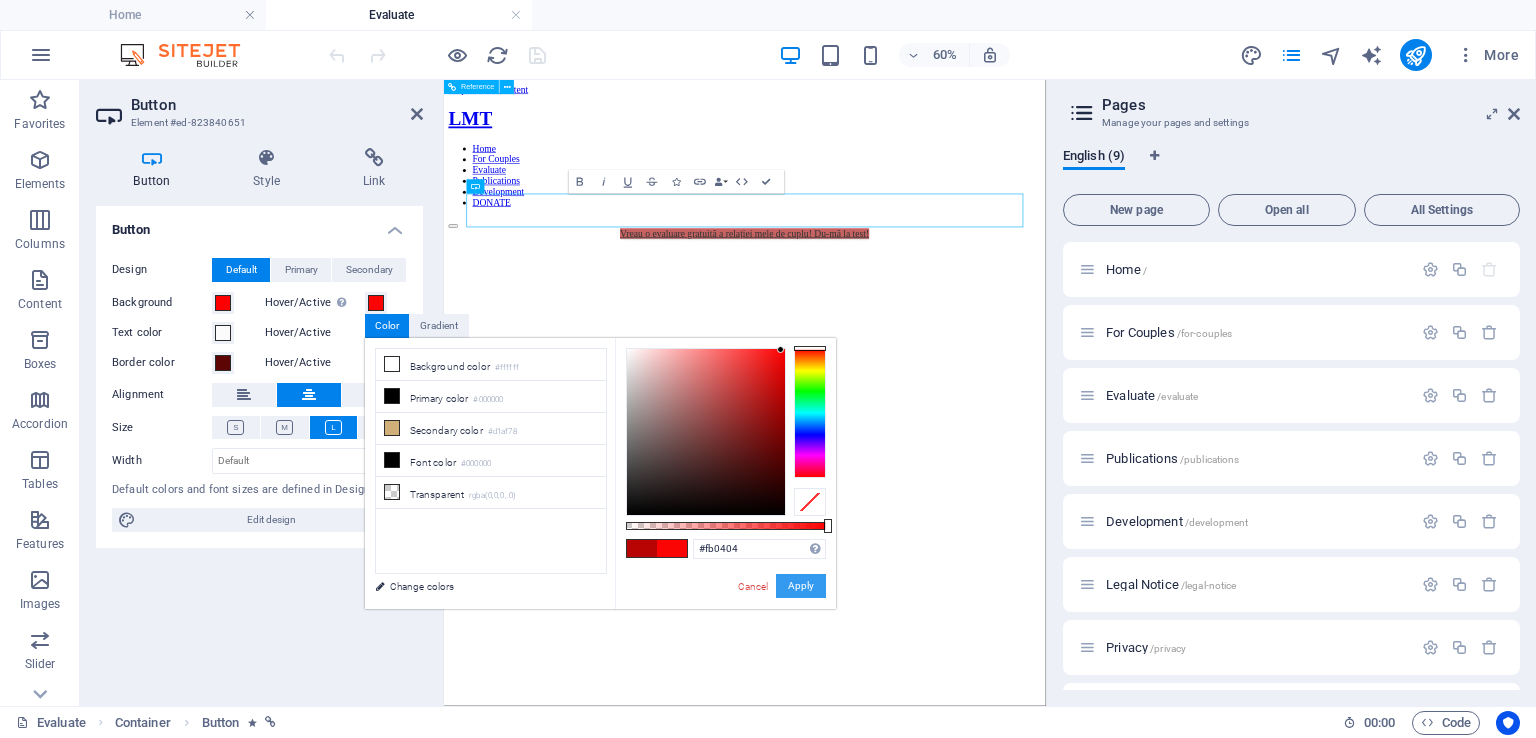 click on "Apply" at bounding box center [801, 586] 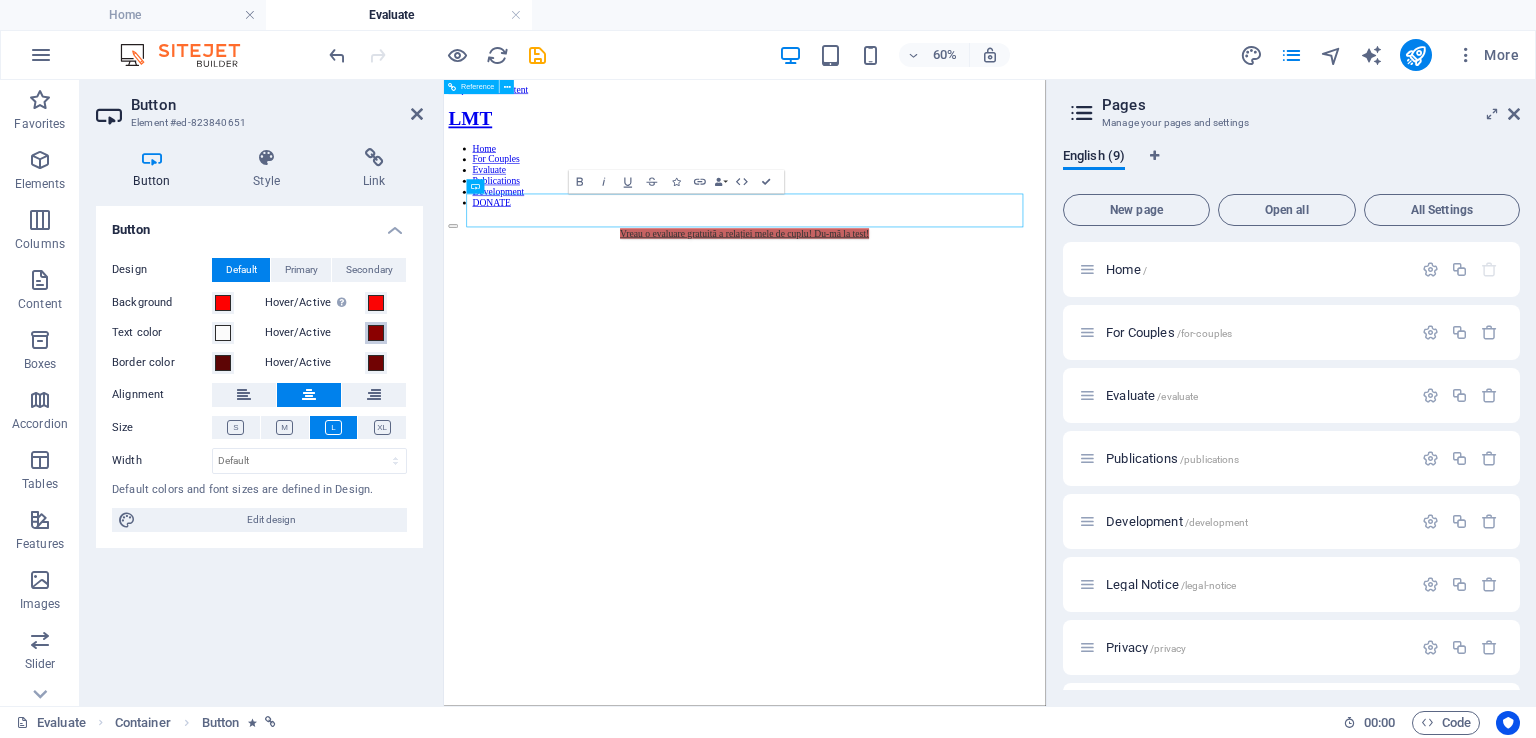 click at bounding box center (376, 333) 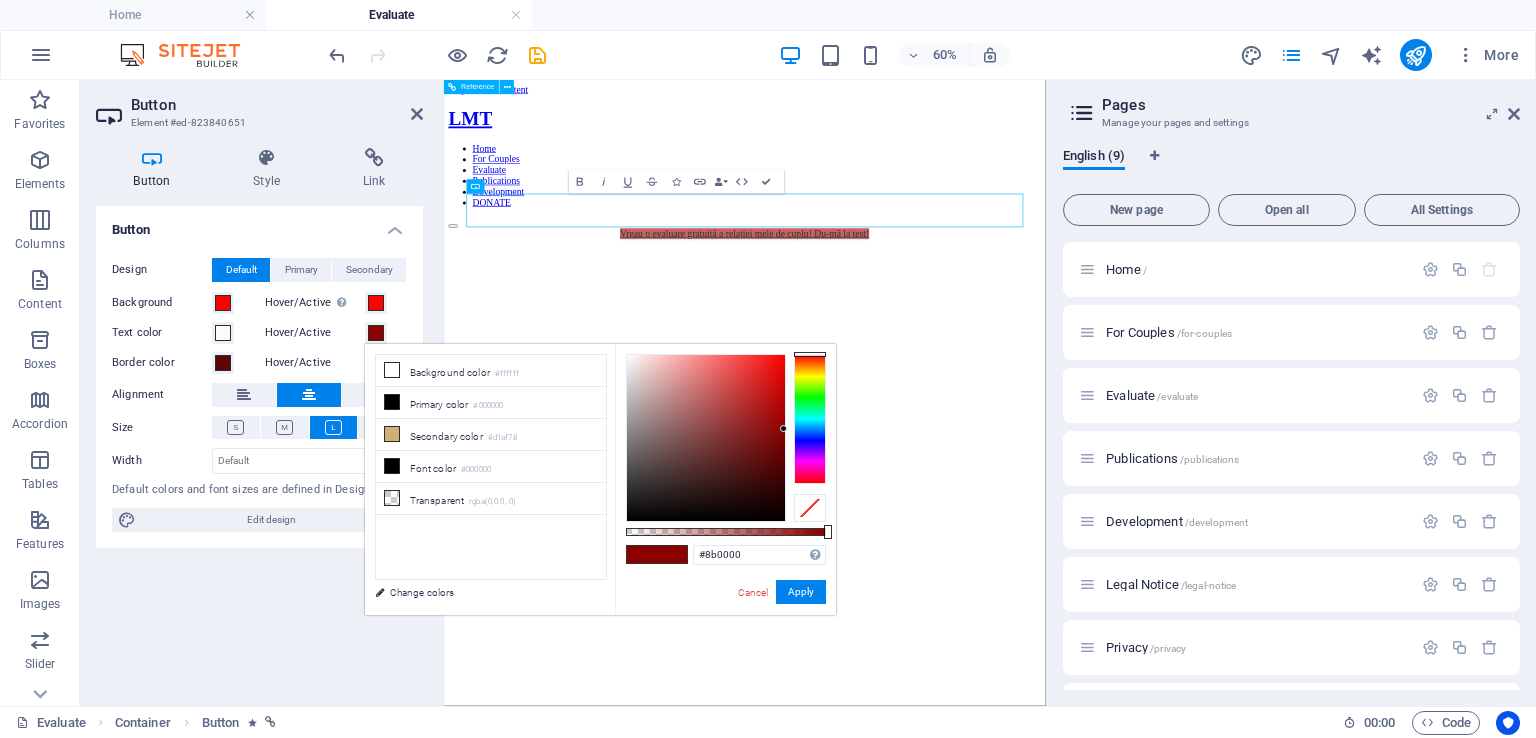 drag, startPoint x: 789, startPoint y: 406, endPoint x: 776, endPoint y: 364, distance: 43.965897 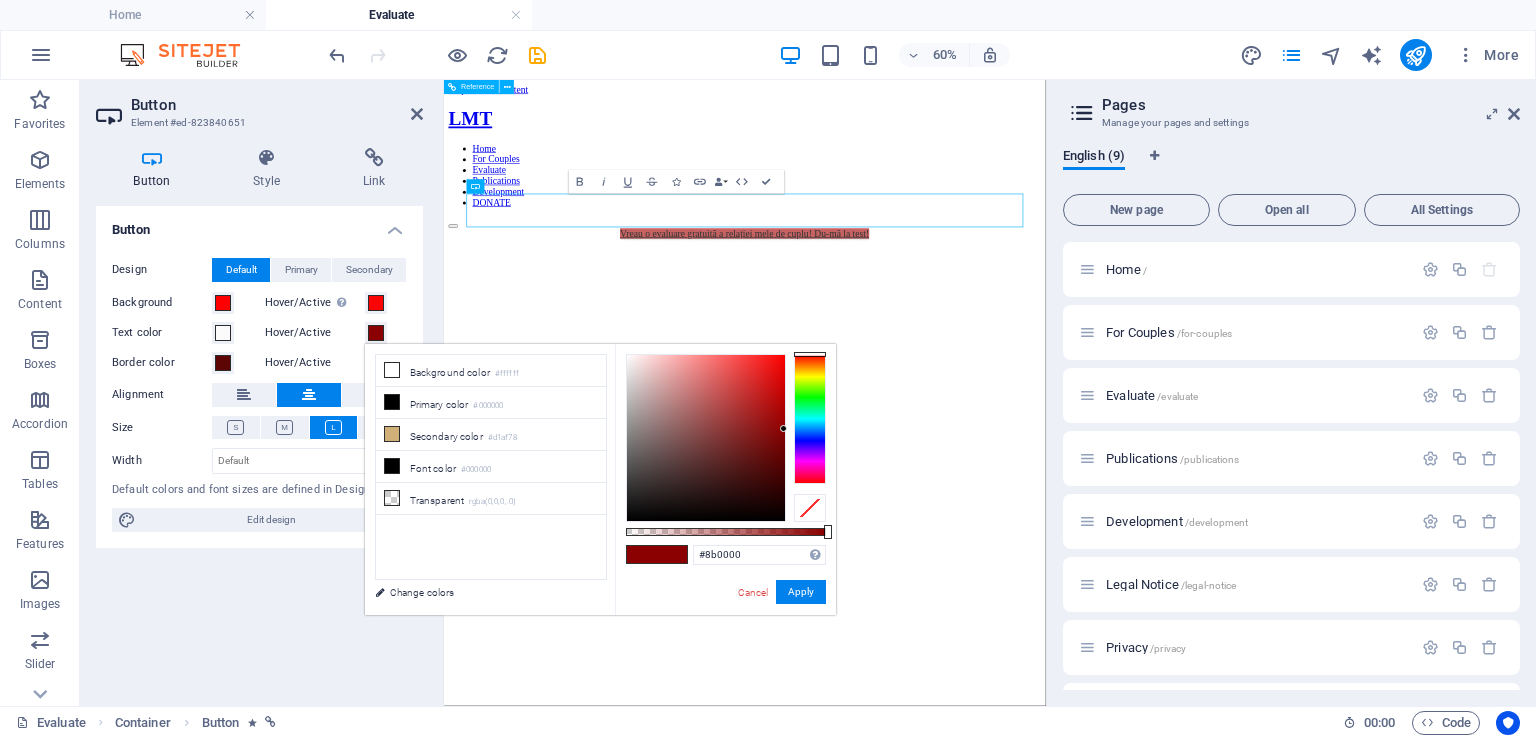 click at bounding box center (726, 438) 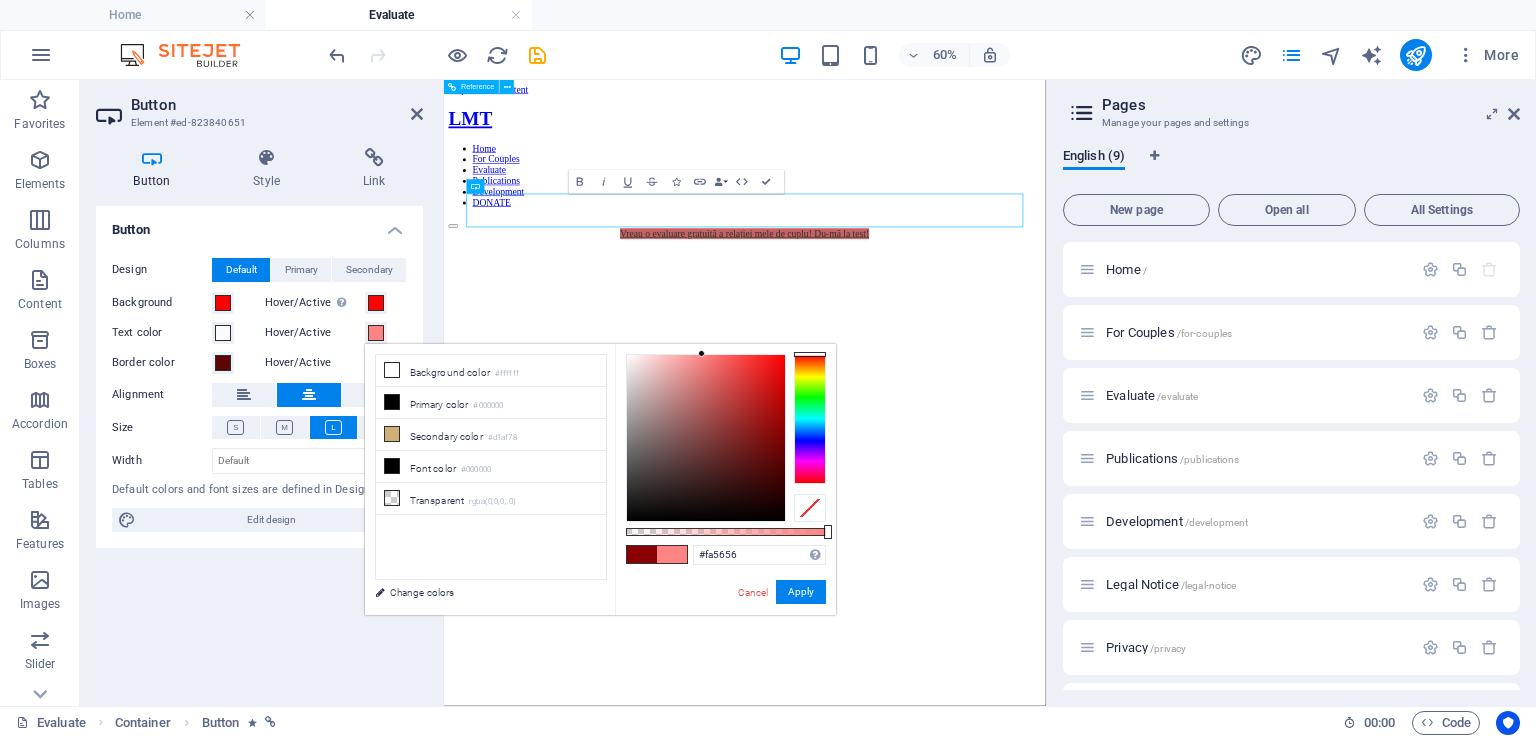 type on "#f55050" 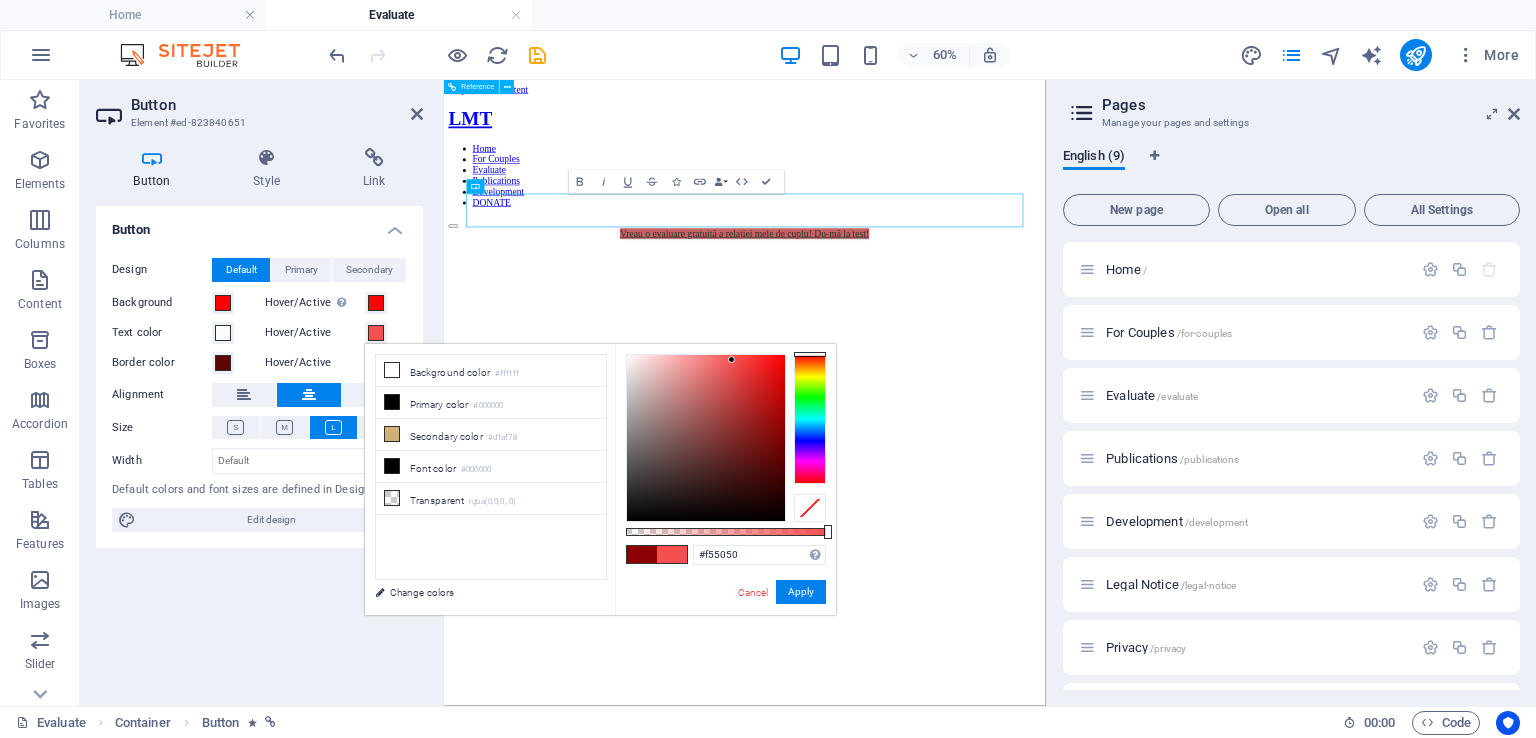 drag, startPoint x: 772, startPoint y: 362, endPoint x: 732, endPoint y: 360, distance: 40.04997 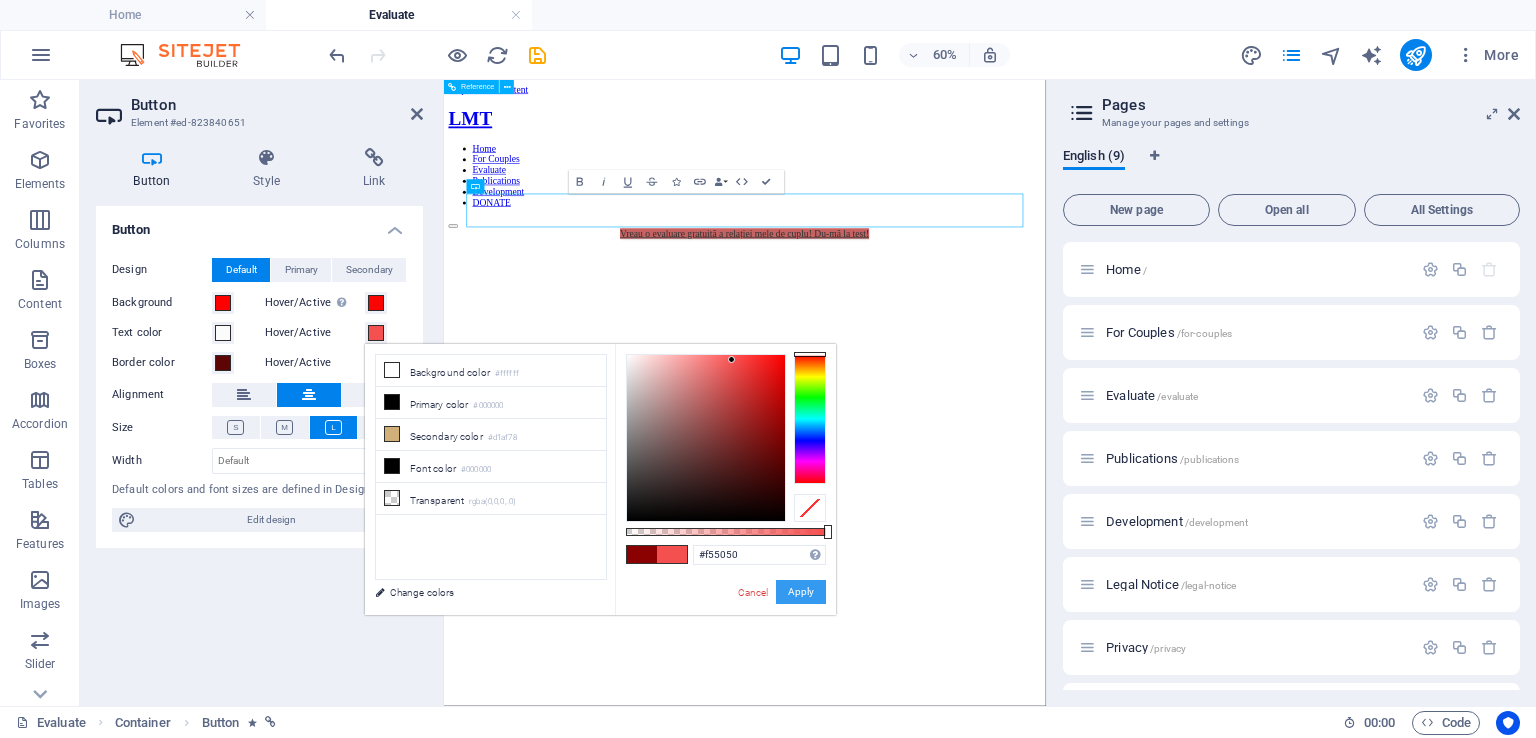 click on "Apply" at bounding box center (801, 592) 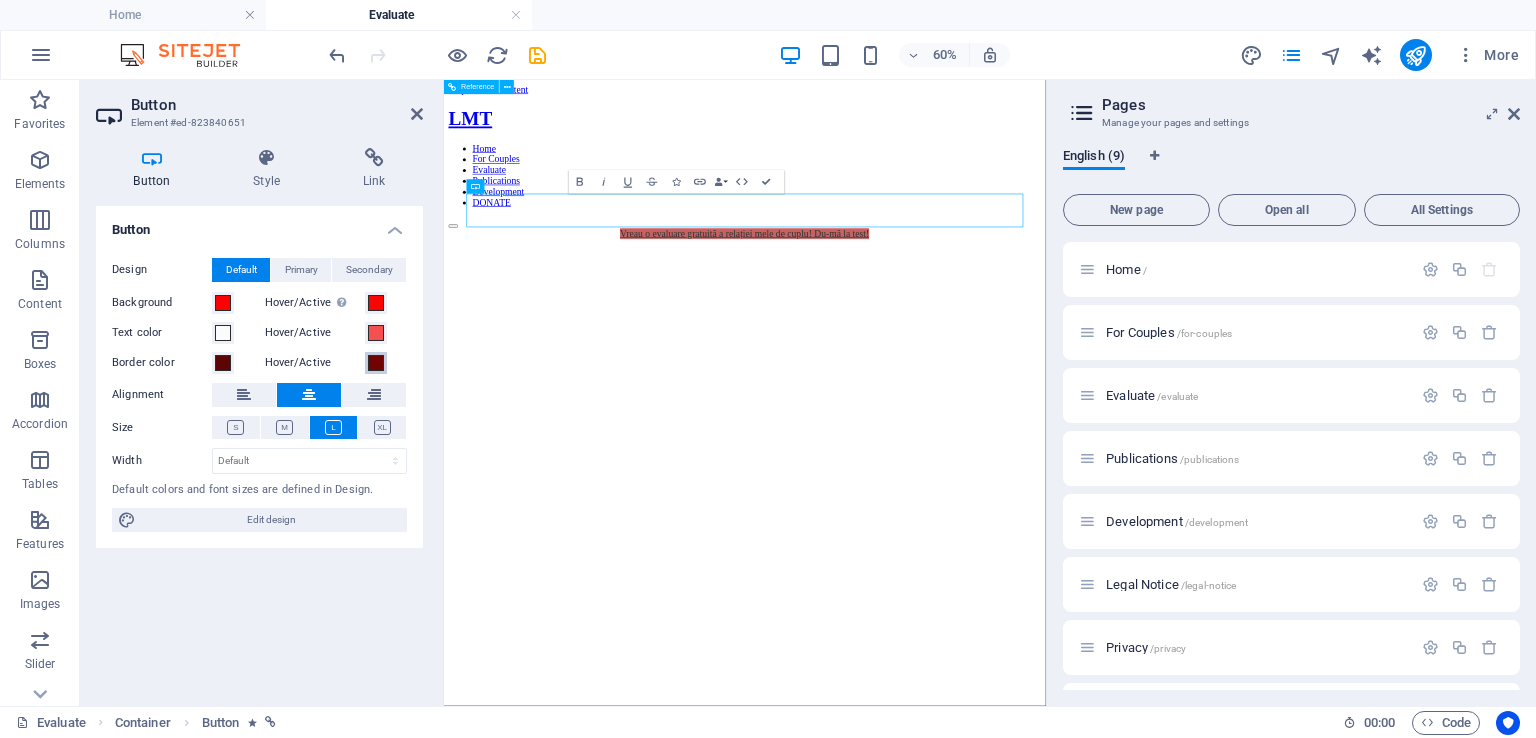 click at bounding box center [376, 363] 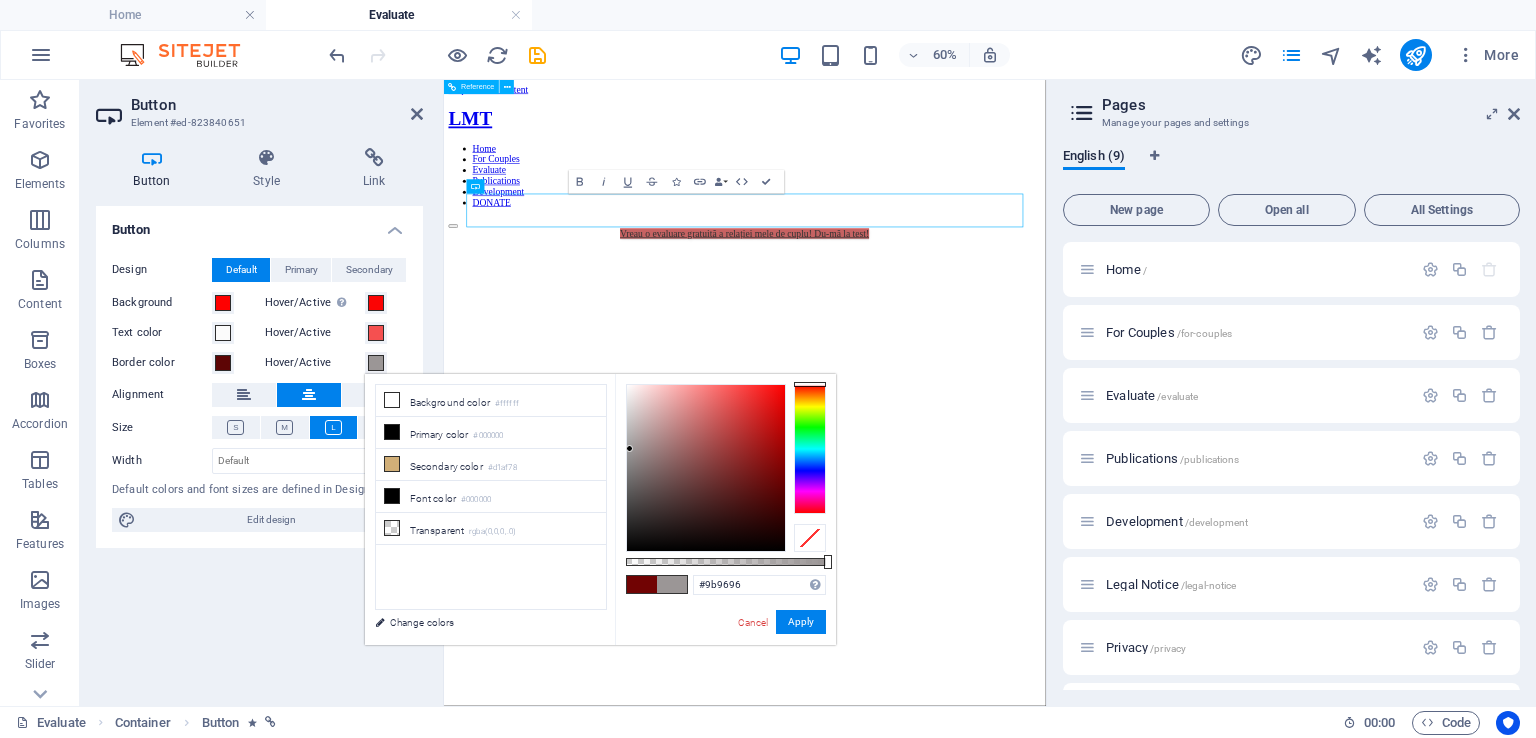 type on "#999696" 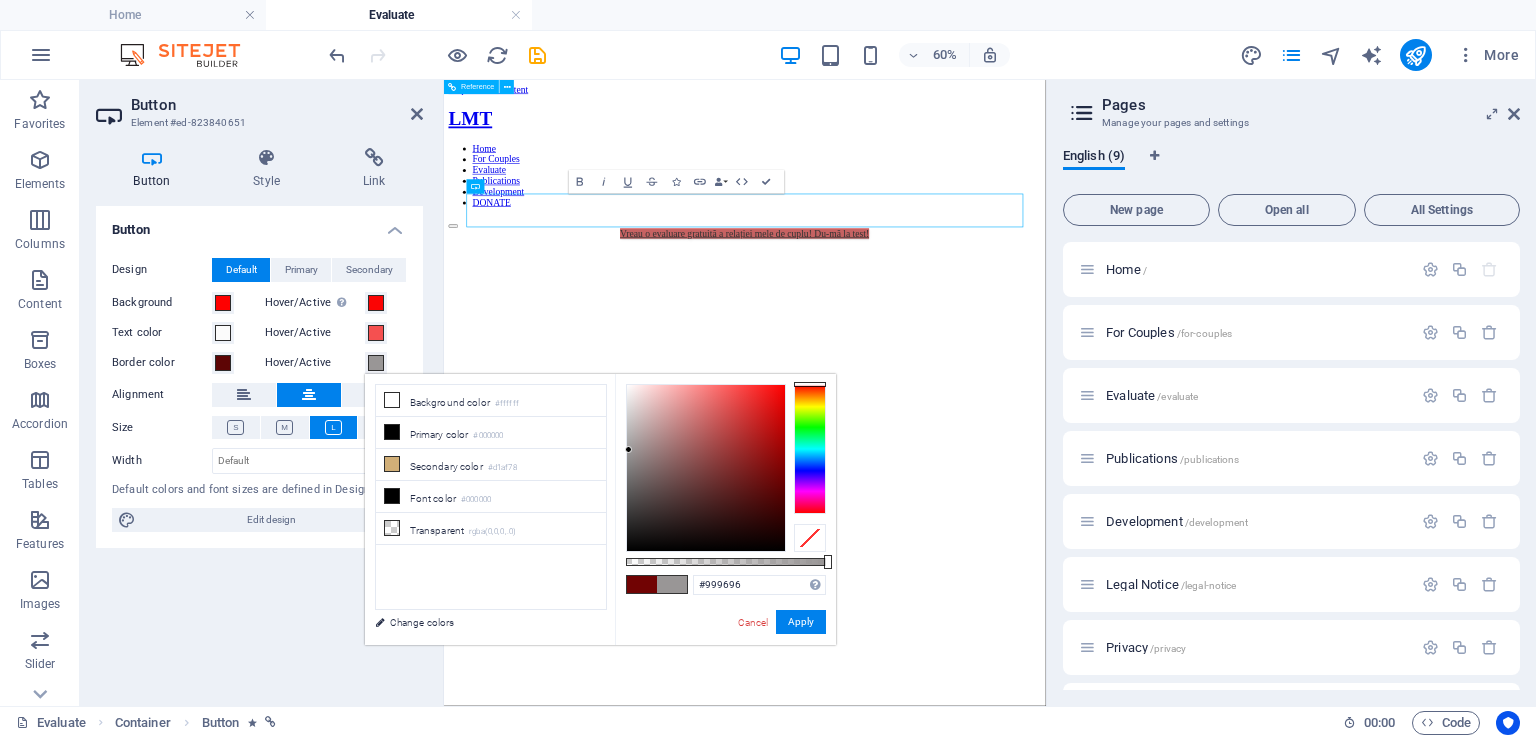 drag, startPoint x: 782, startPoint y: 410, endPoint x: 629, endPoint y: 450, distance: 158.14233 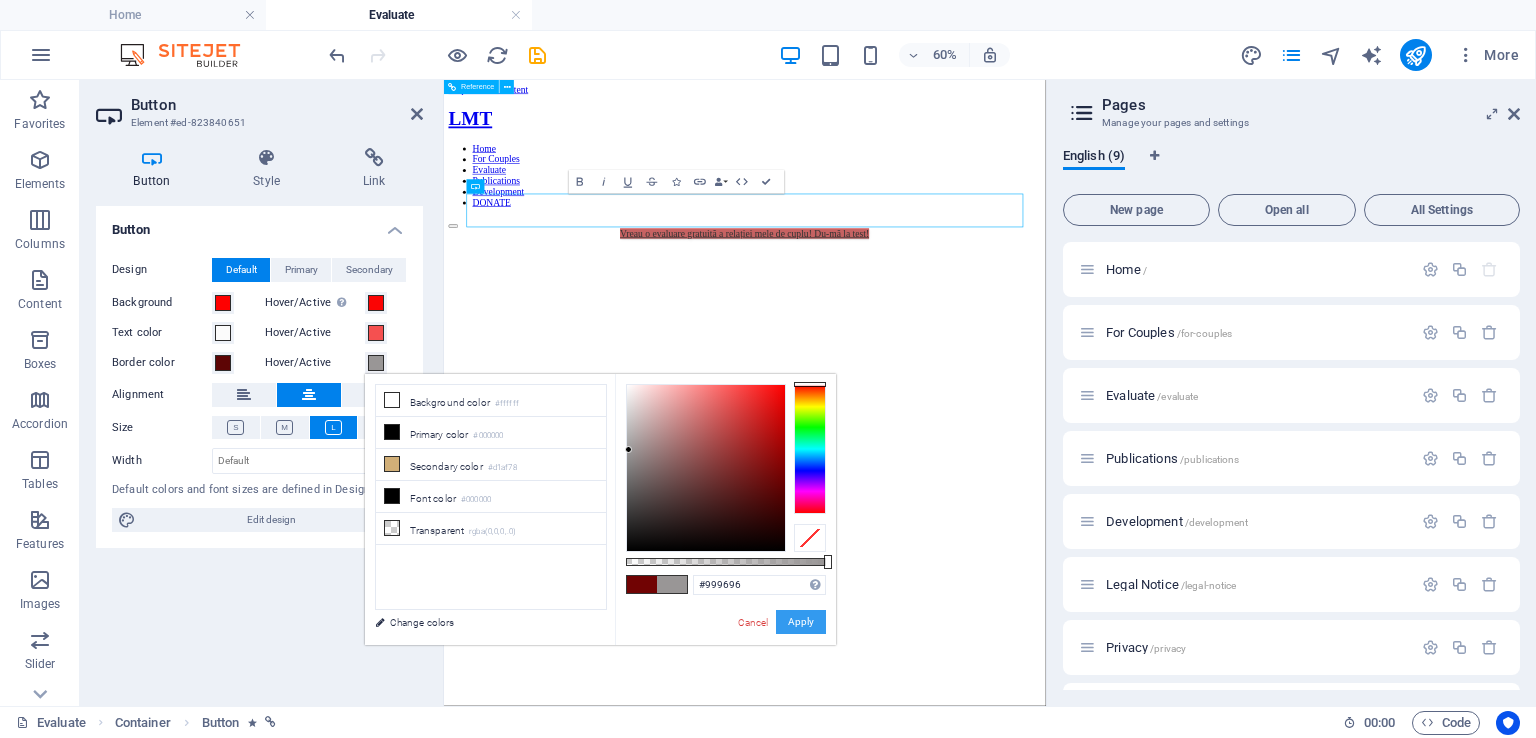 click on "Apply" at bounding box center [801, 622] 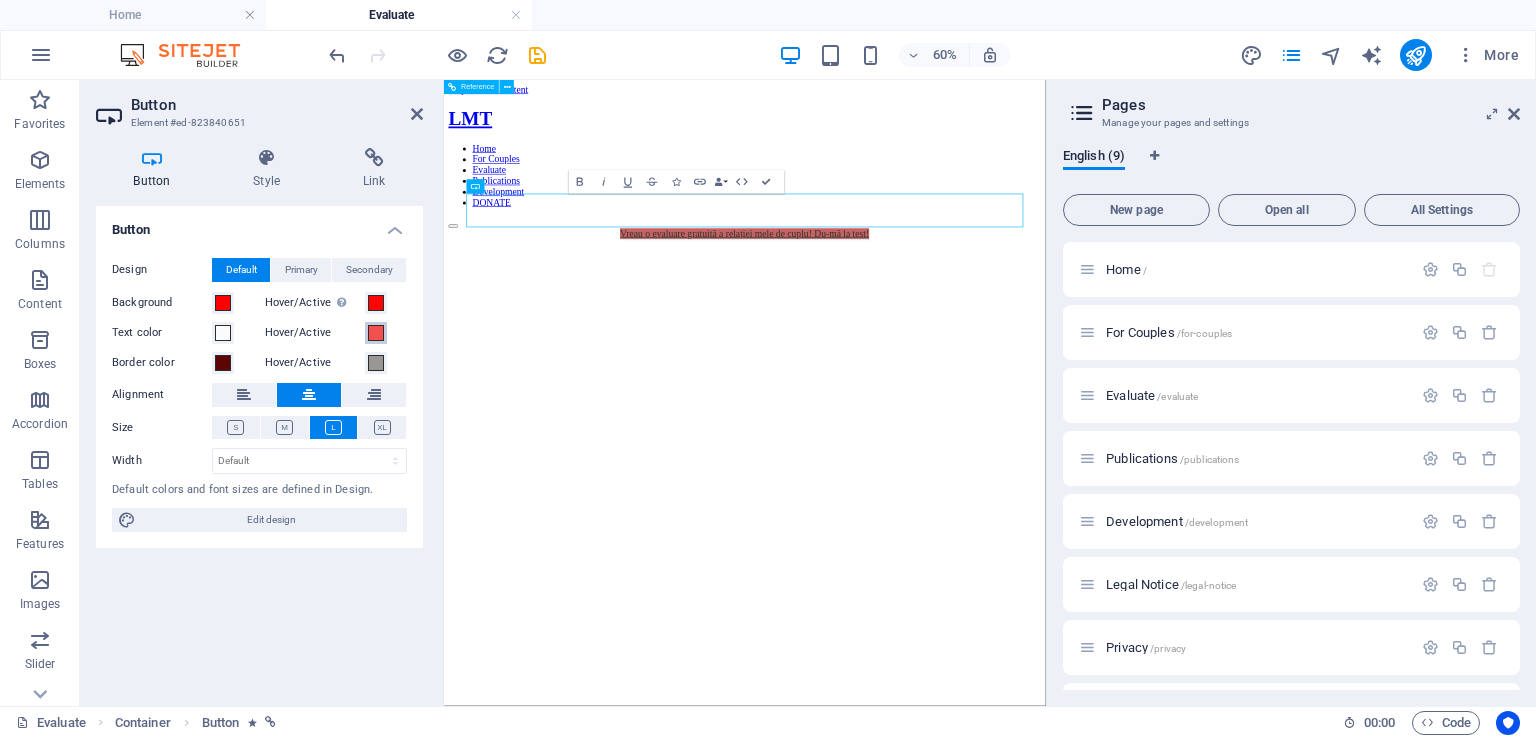 click at bounding box center [376, 333] 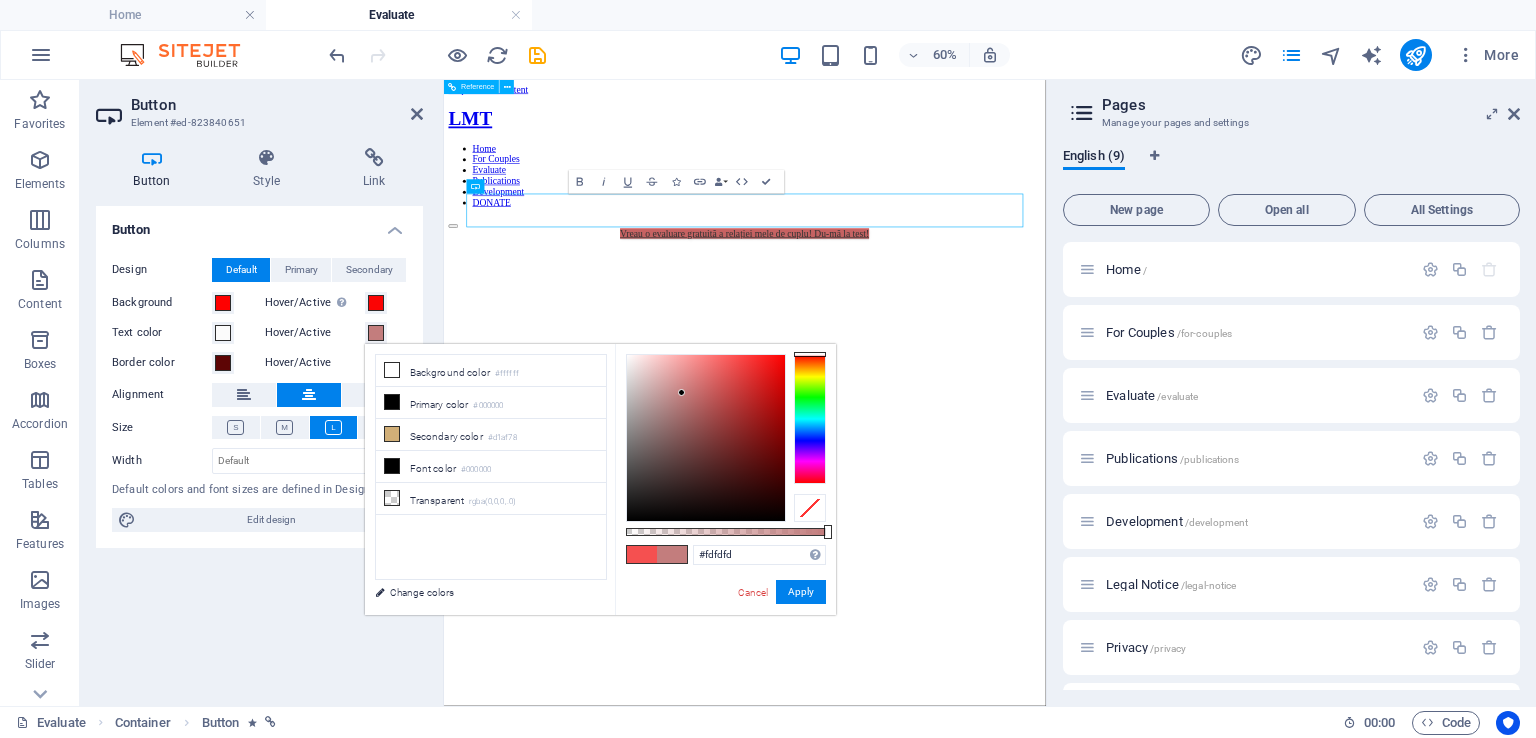type on "#ffffff" 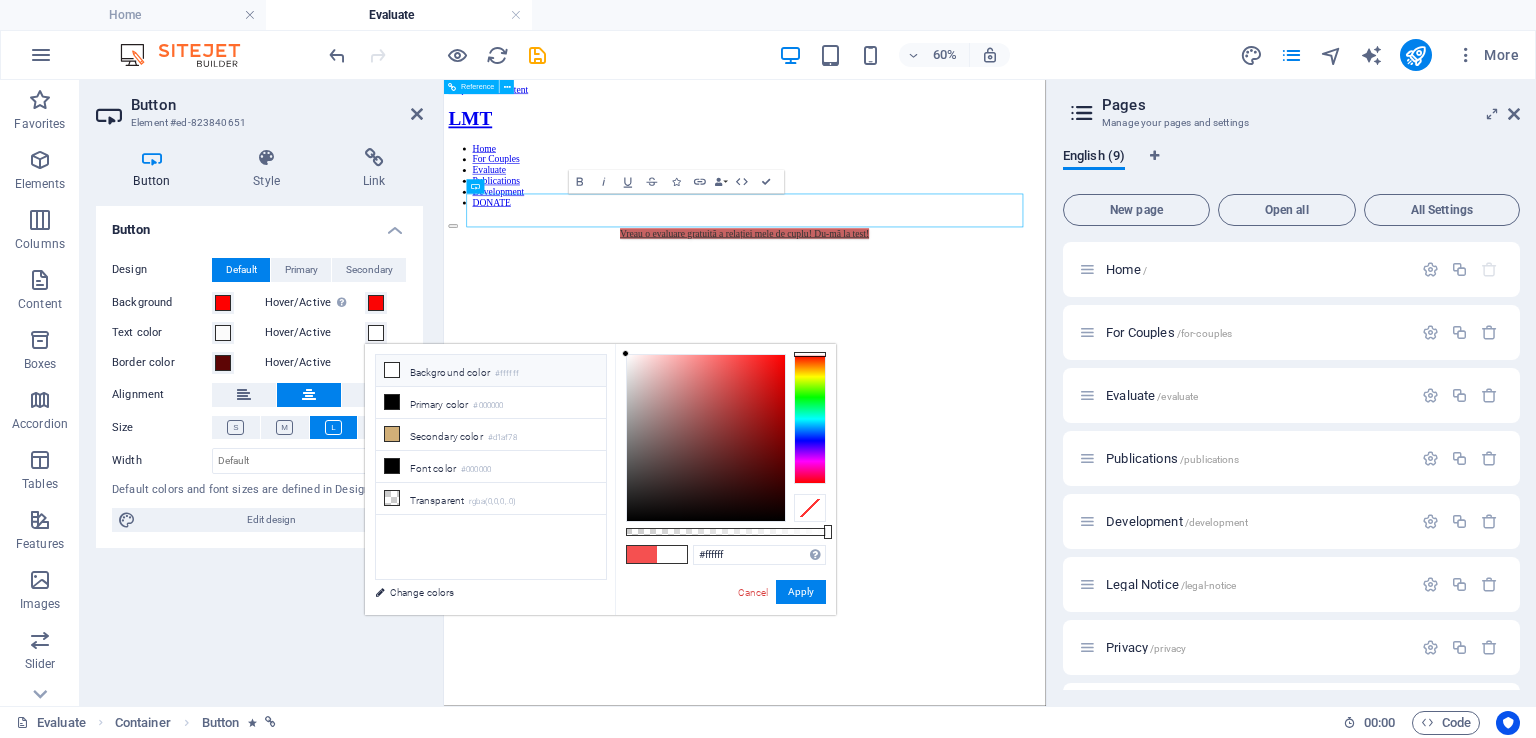 drag, startPoint x: 682, startPoint y: 393, endPoint x: 604, endPoint y: 351, distance: 88.588936 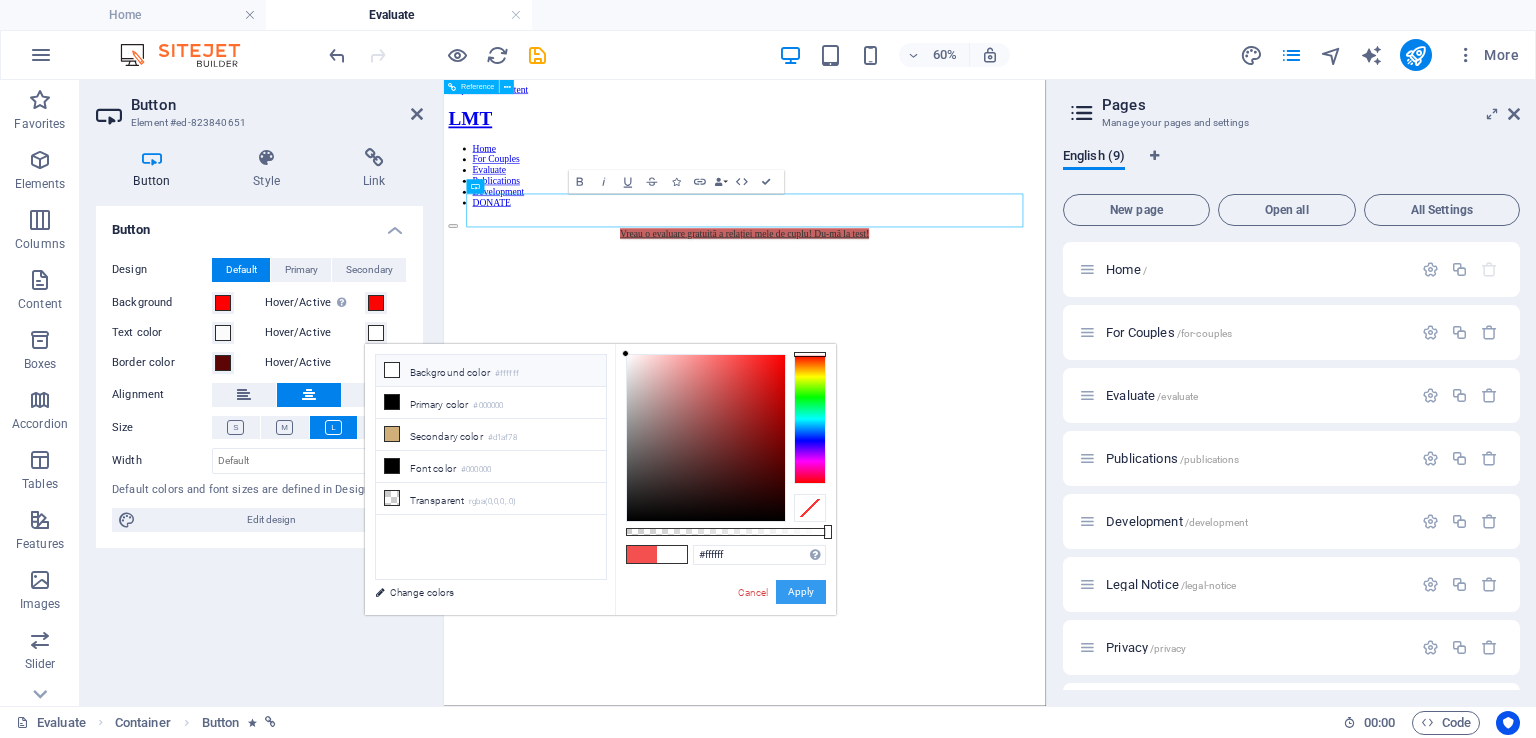 click on "Apply" at bounding box center (801, 592) 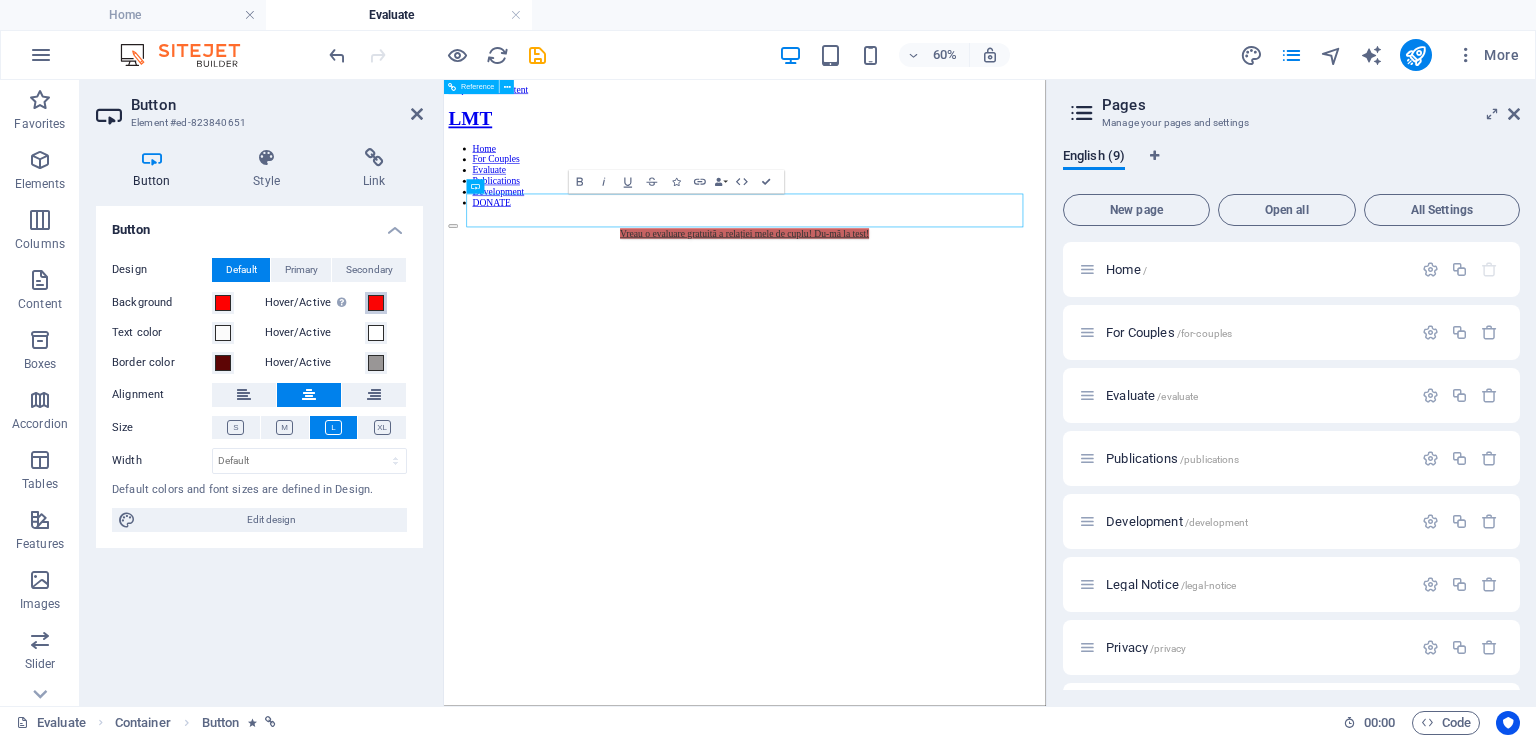 click at bounding box center (376, 303) 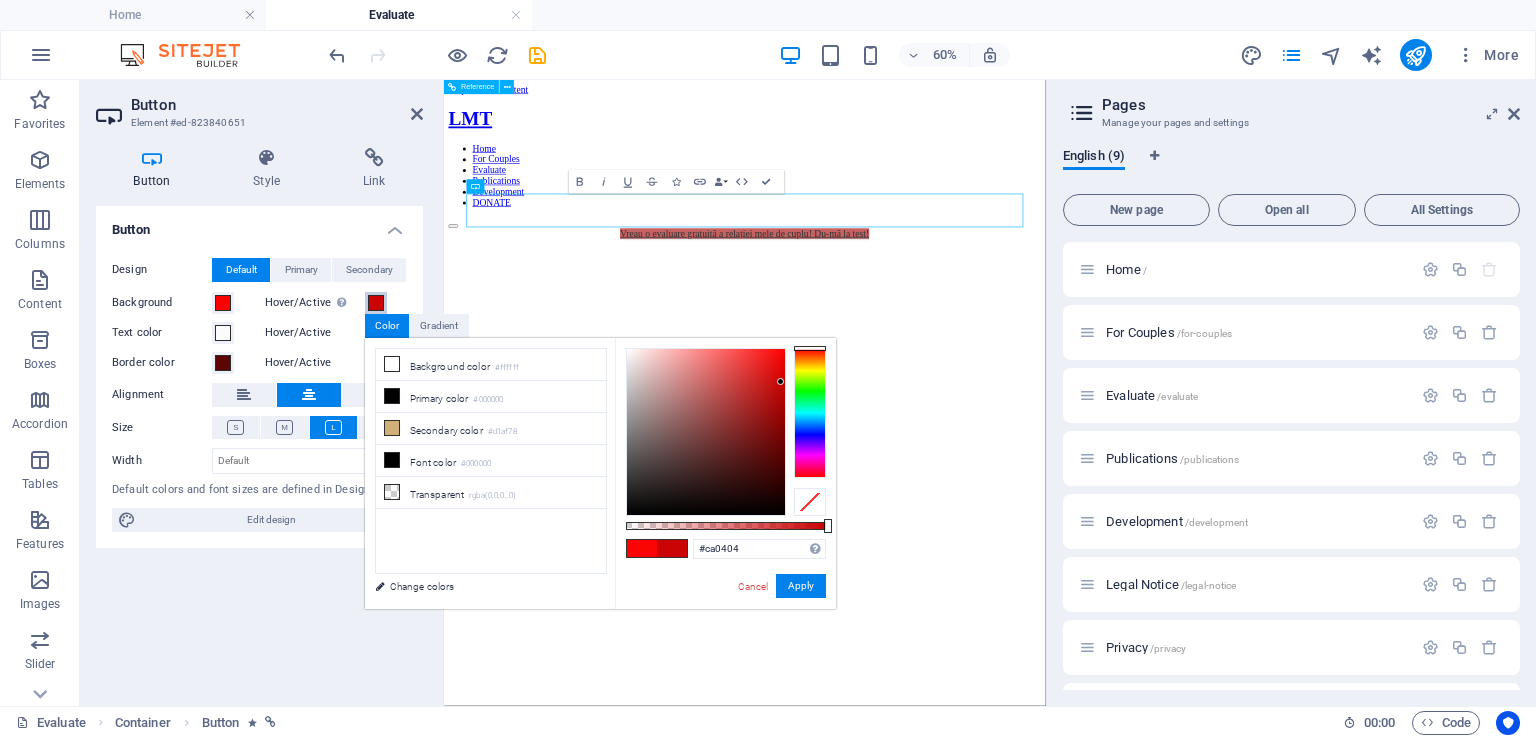 type on "#c90101" 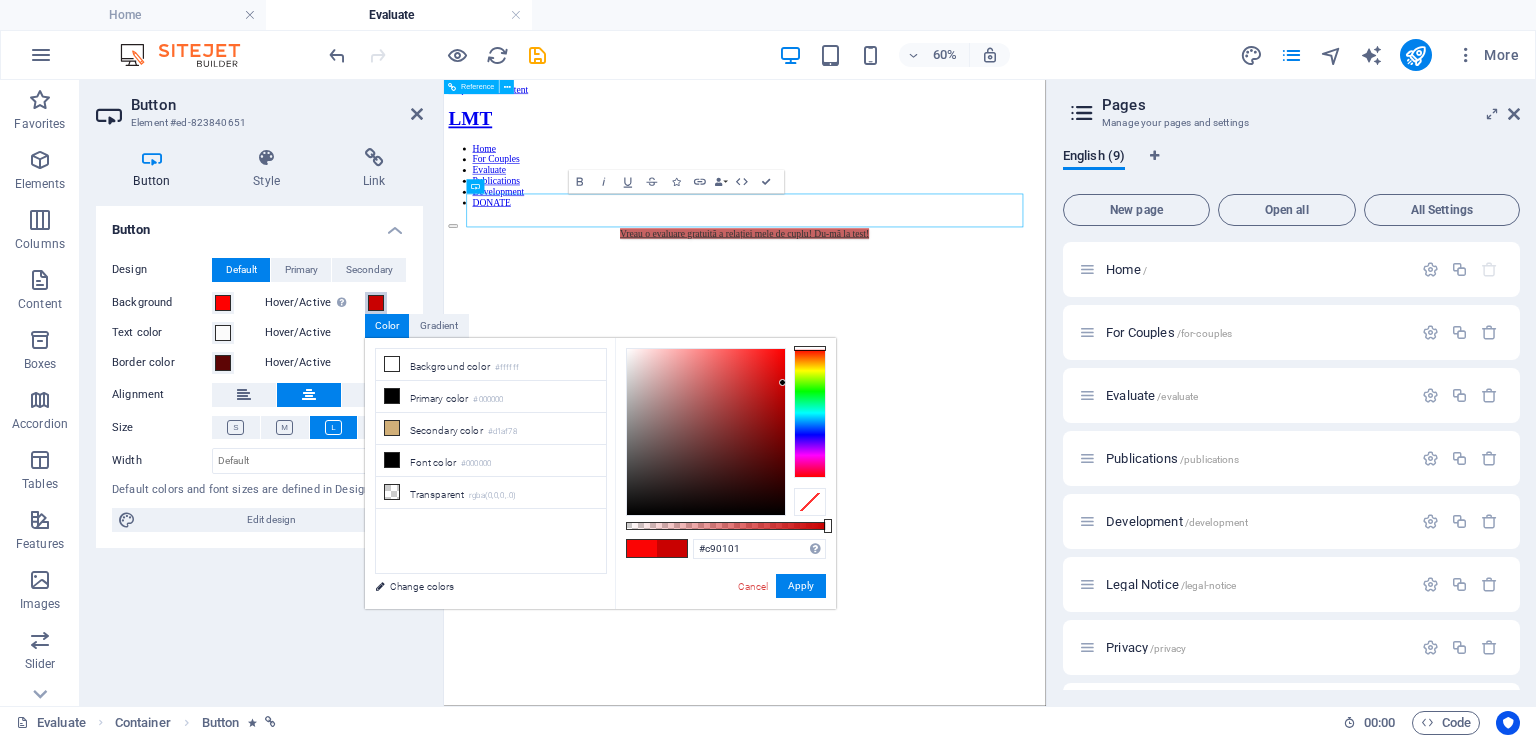 drag, startPoint x: 726, startPoint y: 359, endPoint x: 783, endPoint y: 383, distance: 61.846584 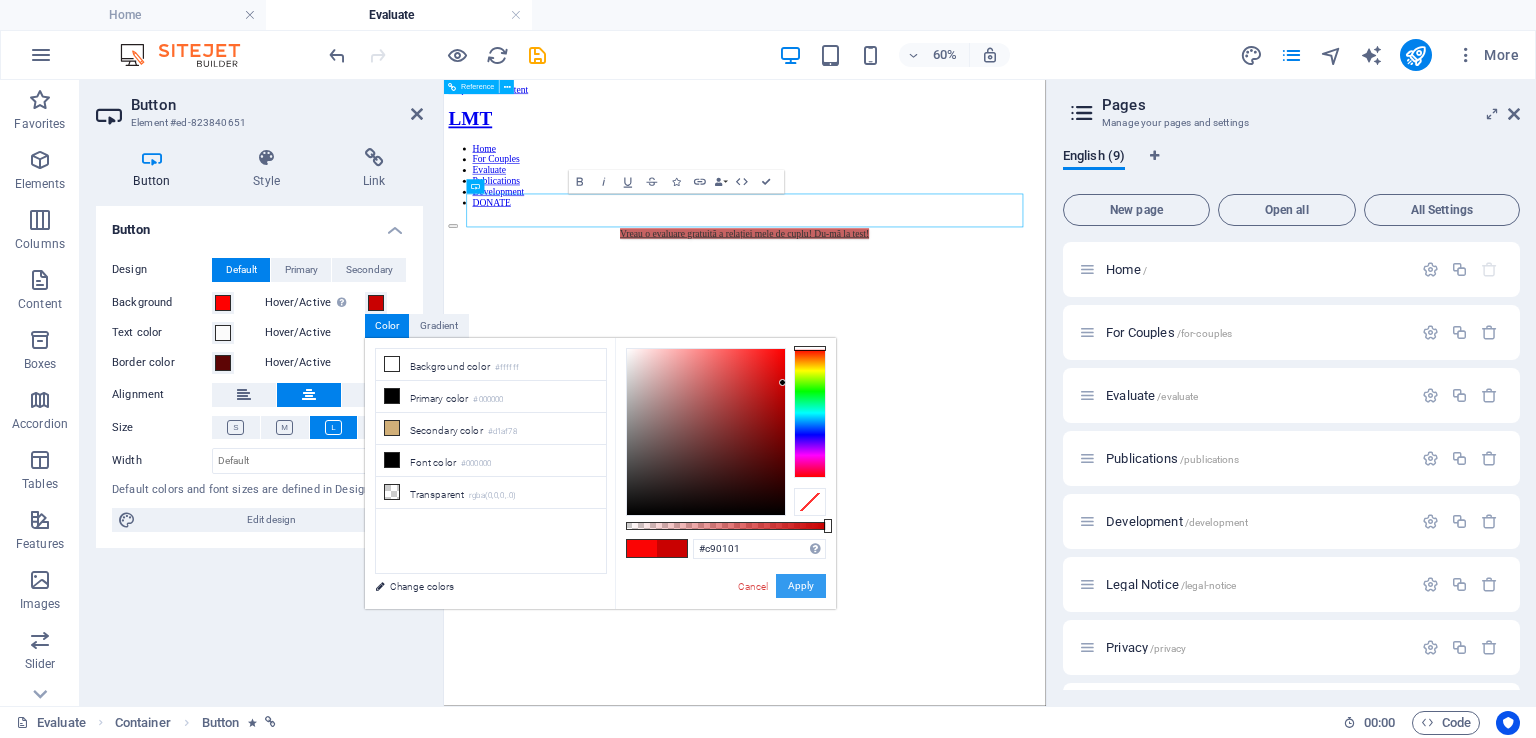 click on "Apply" at bounding box center [801, 586] 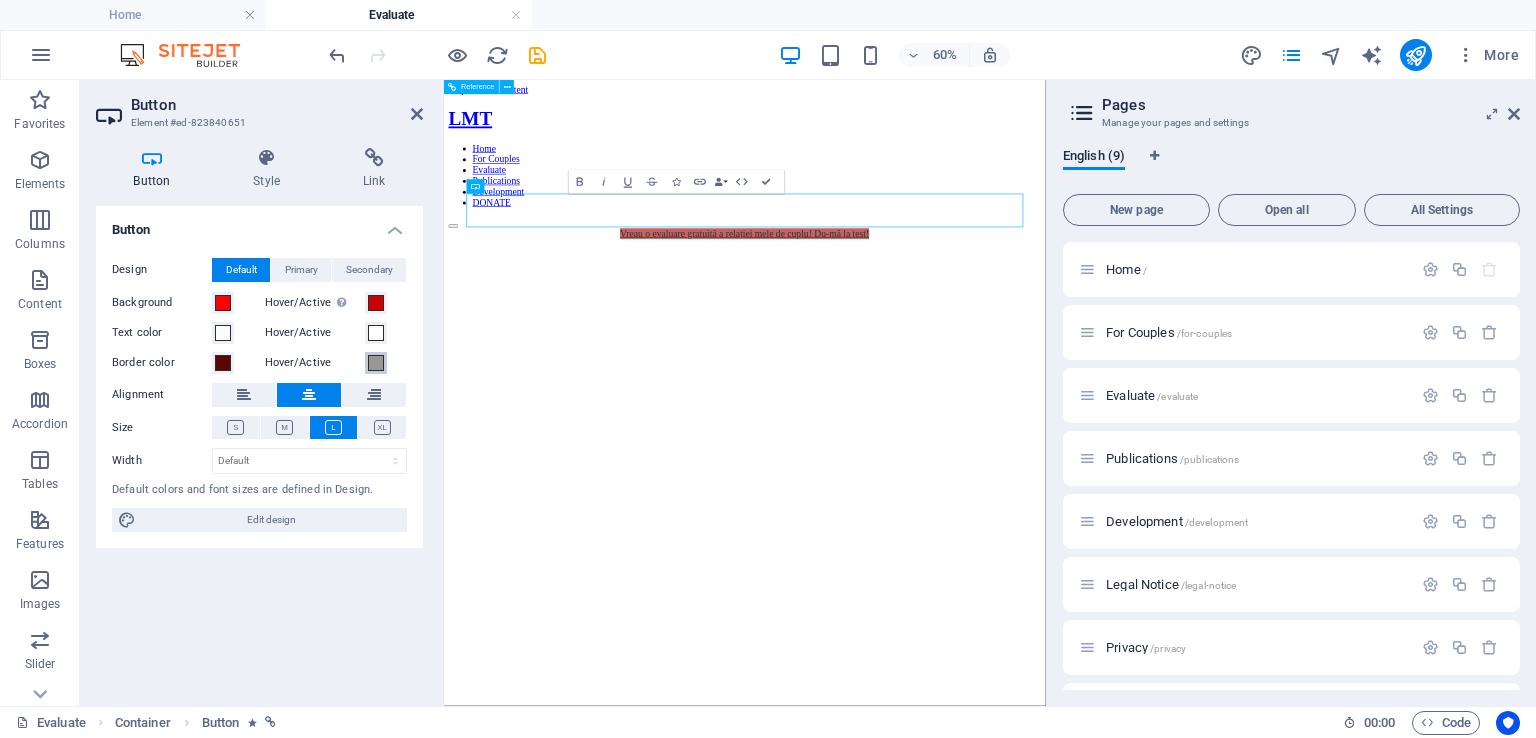 click at bounding box center (376, 363) 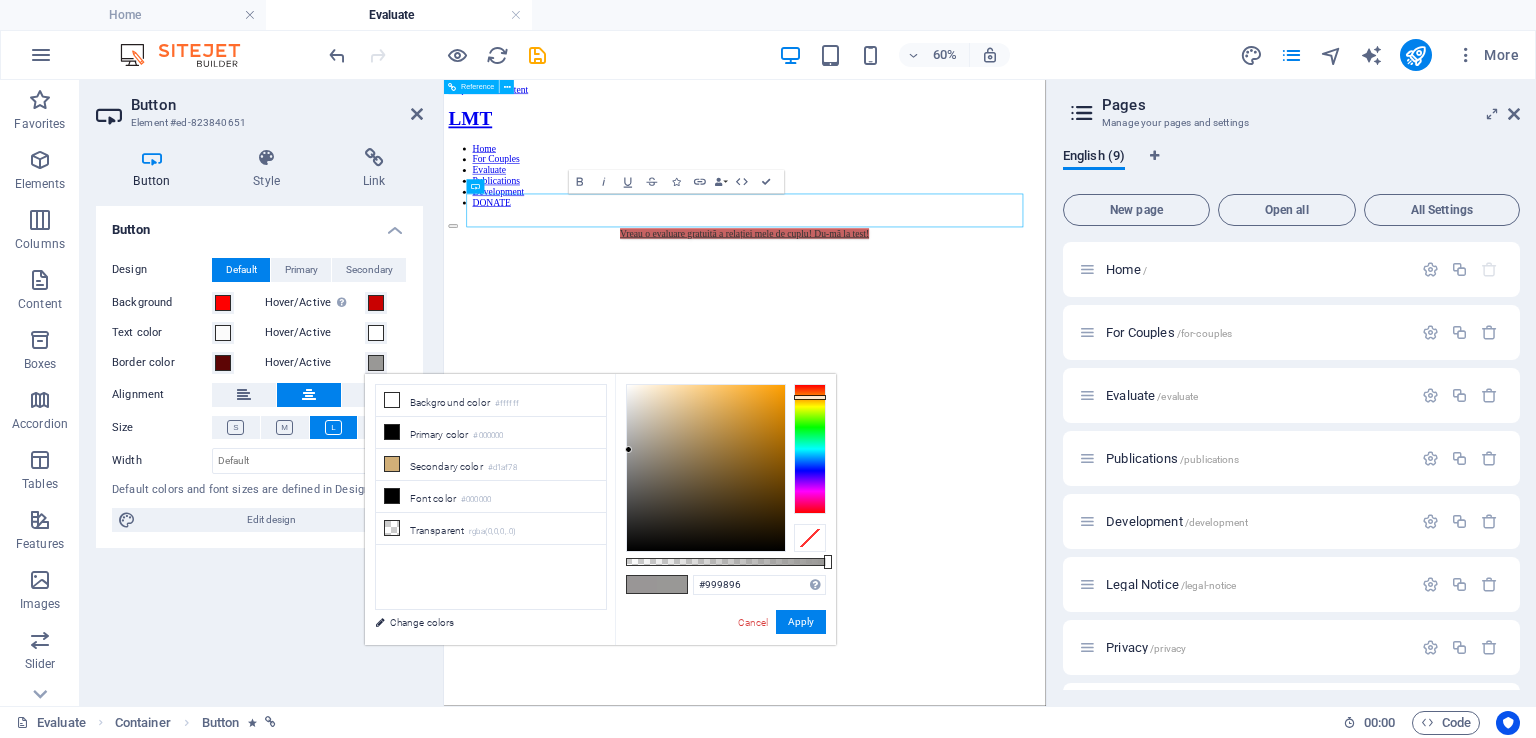 drag, startPoint x: 814, startPoint y: 423, endPoint x: 811, endPoint y: 393, distance: 30.149628 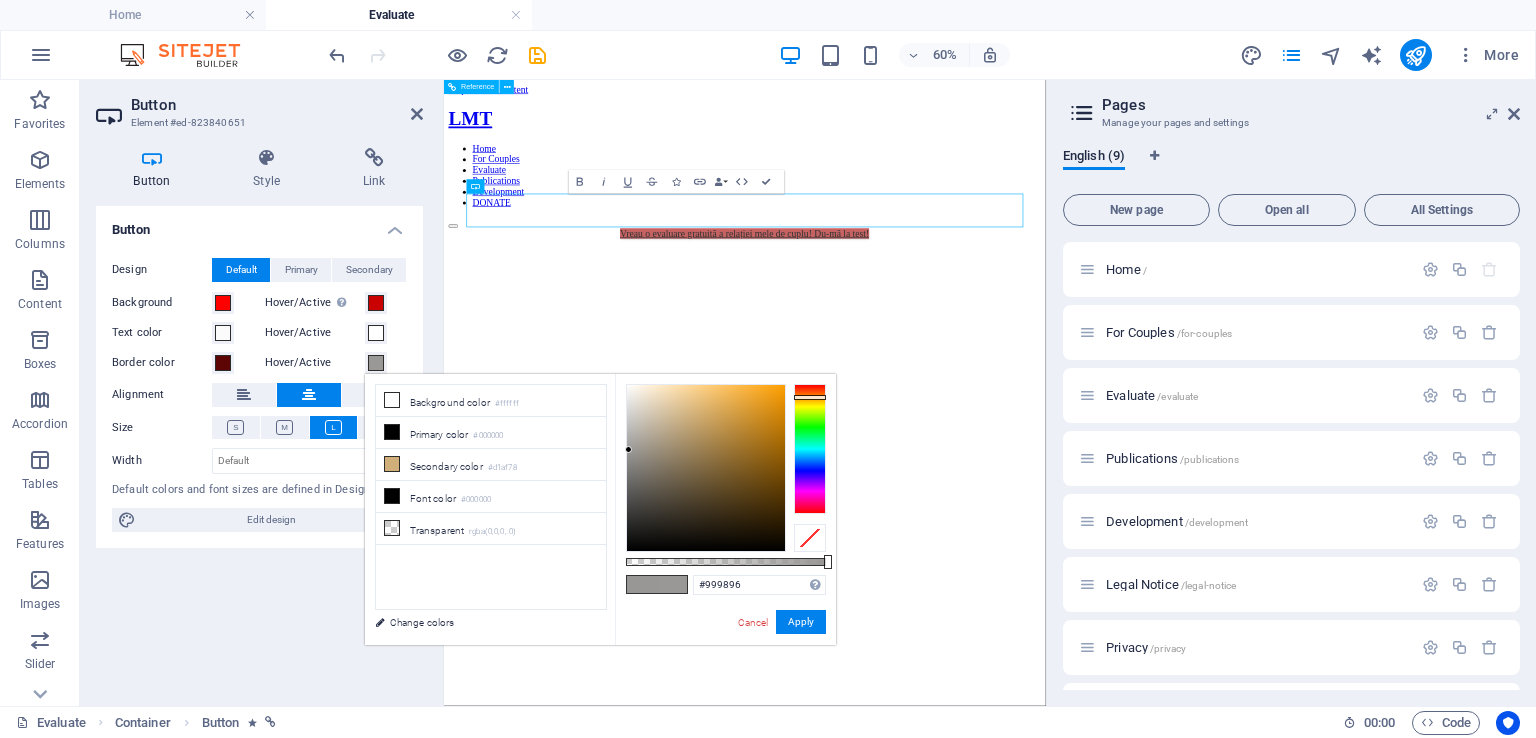 click at bounding box center [810, 449] 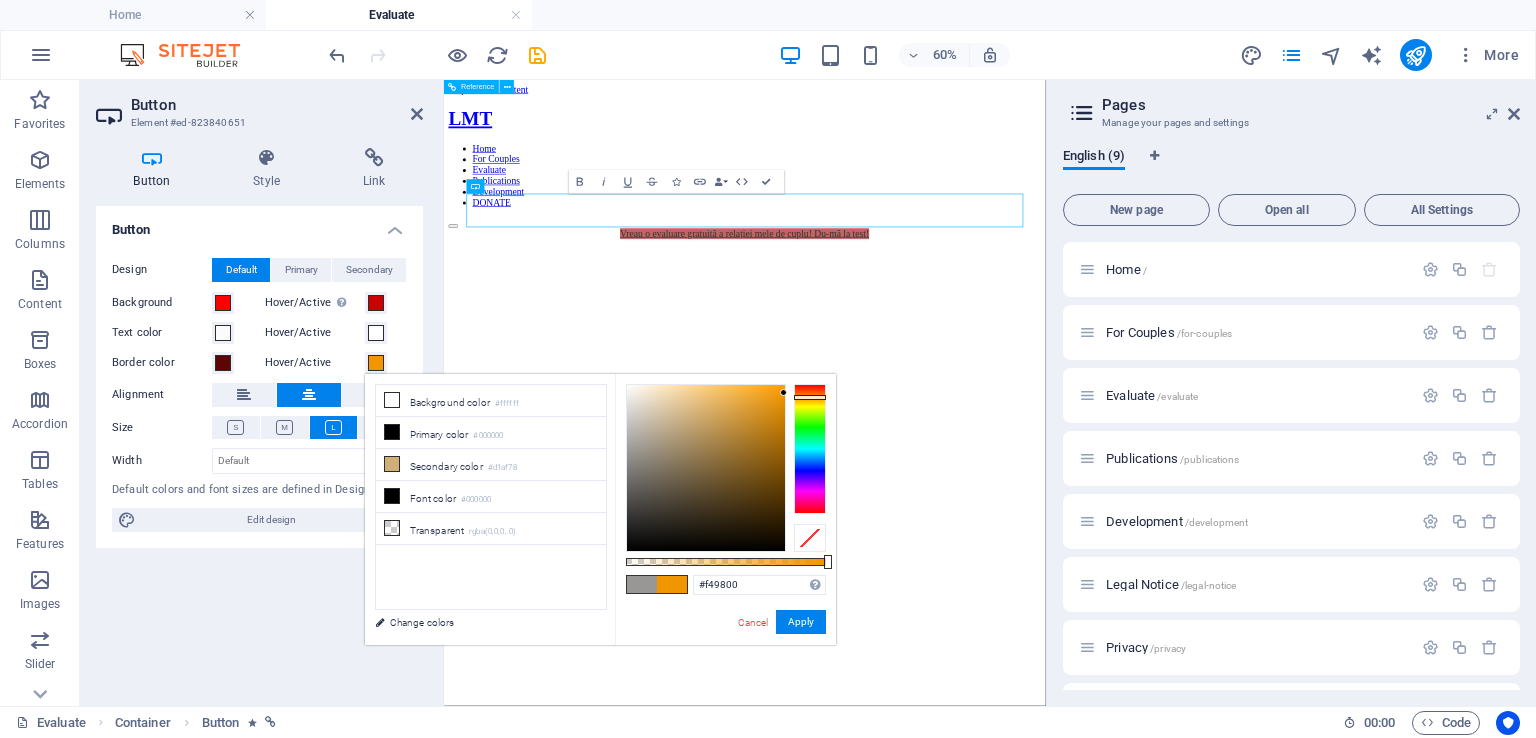 type on "#f59900" 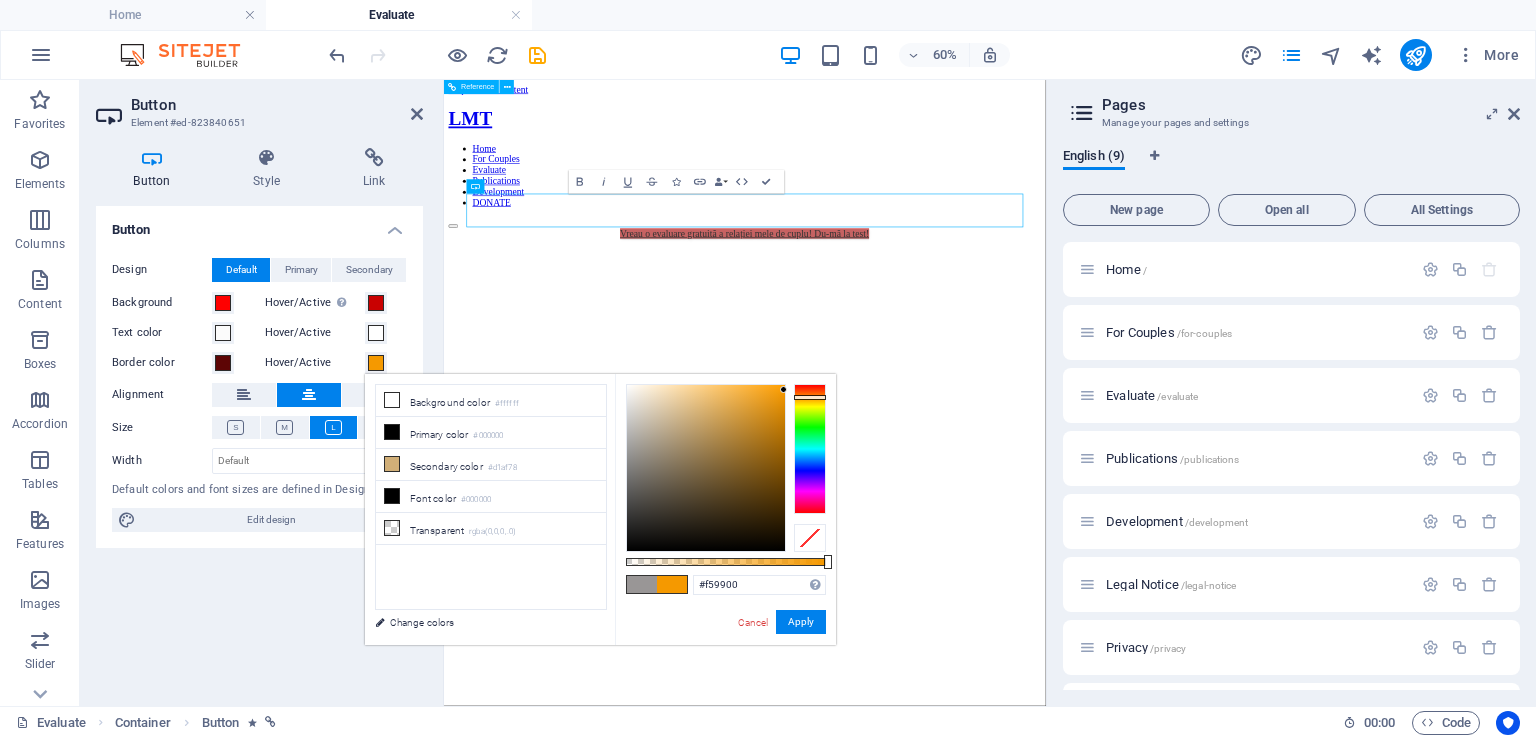 drag, startPoint x: 764, startPoint y: 393, endPoint x: 786, endPoint y: 390, distance: 22.203604 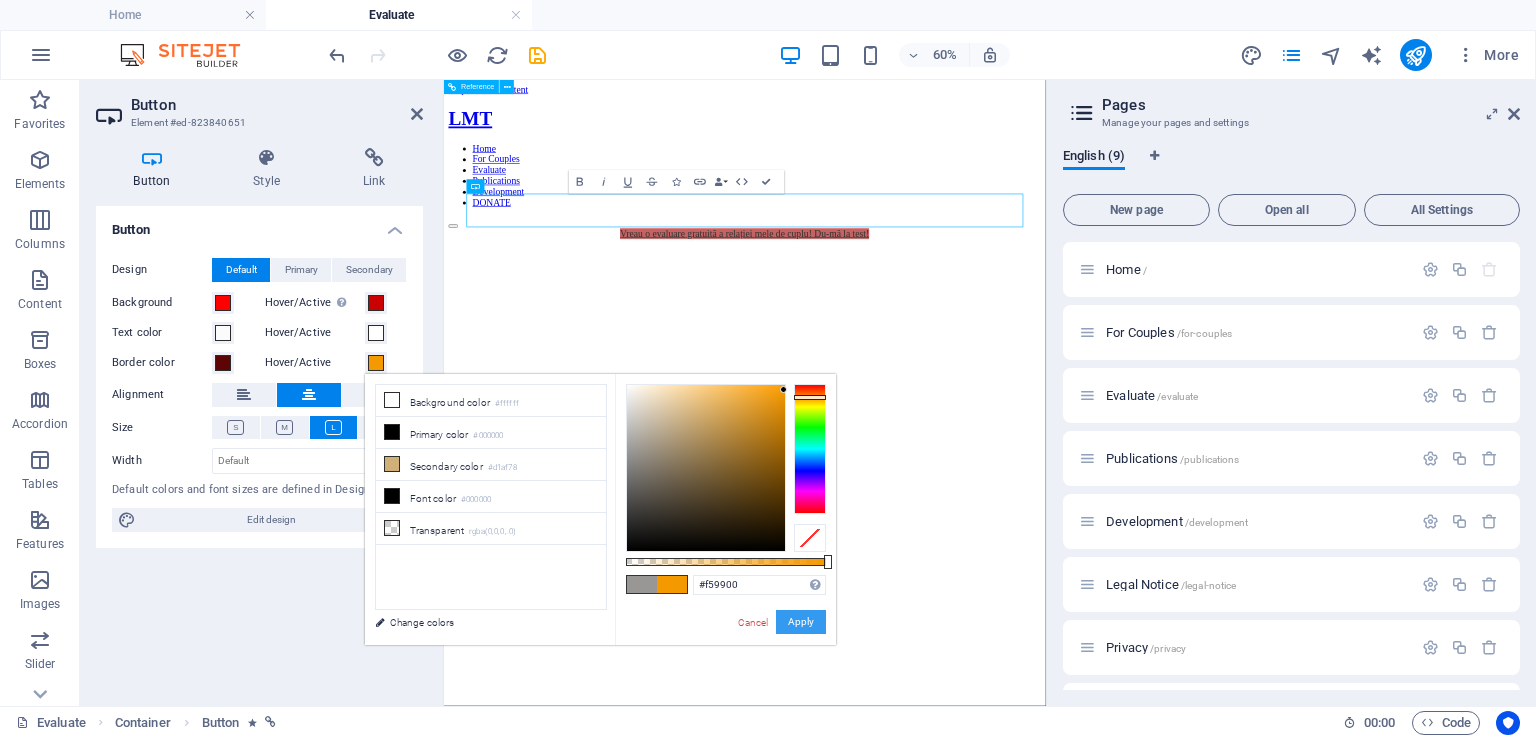 click on "Apply" at bounding box center (801, 622) 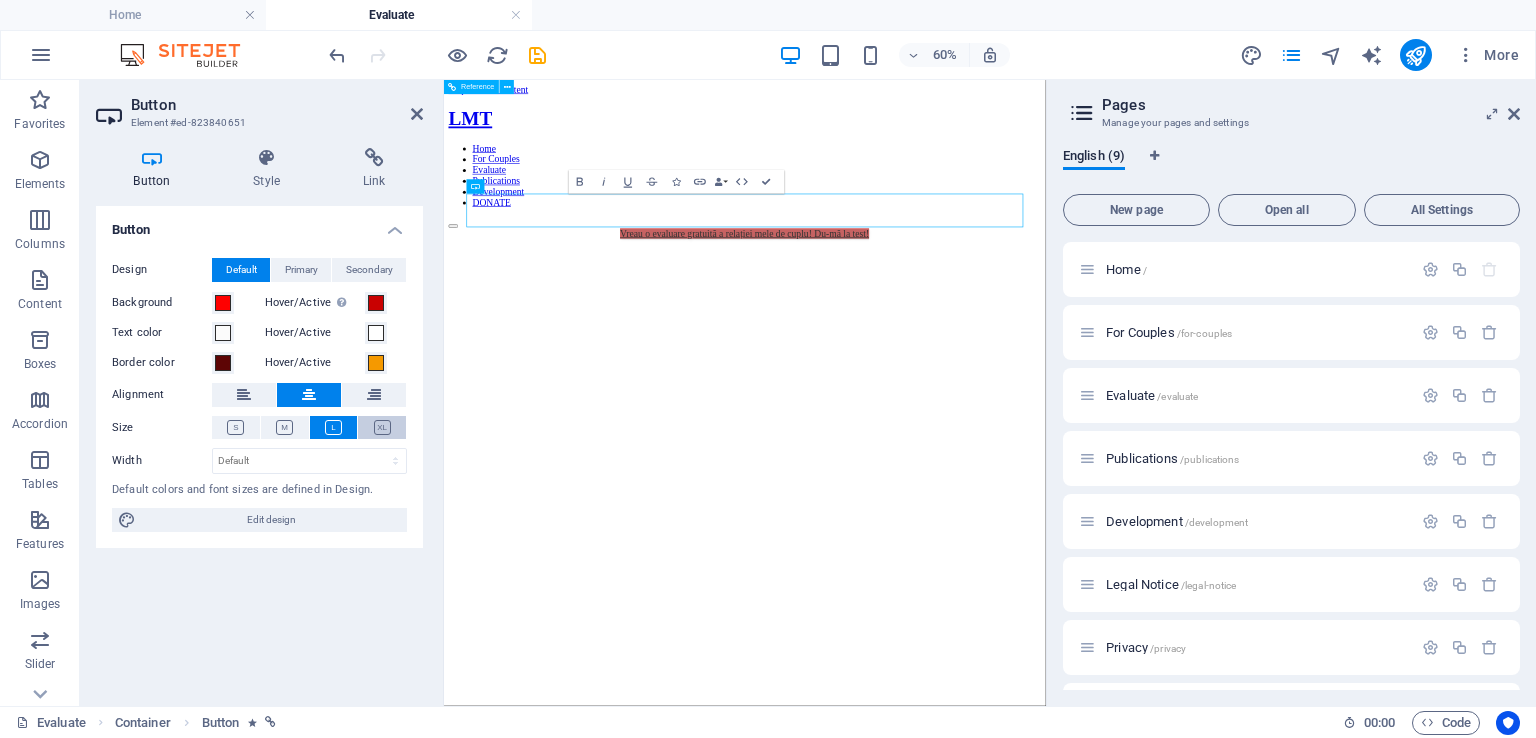 click at bounding box center (382, 427) 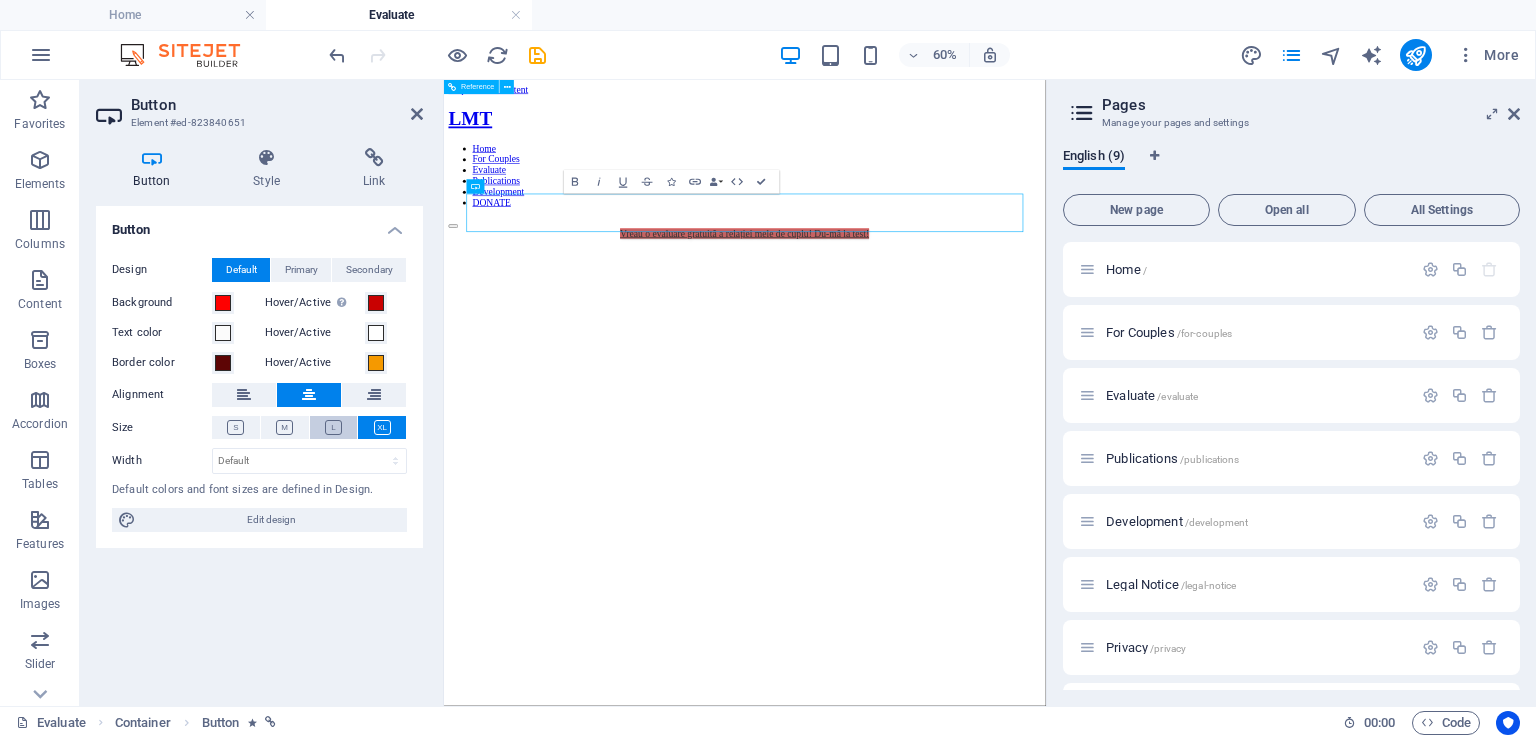 click at bounding box center [333, 427] 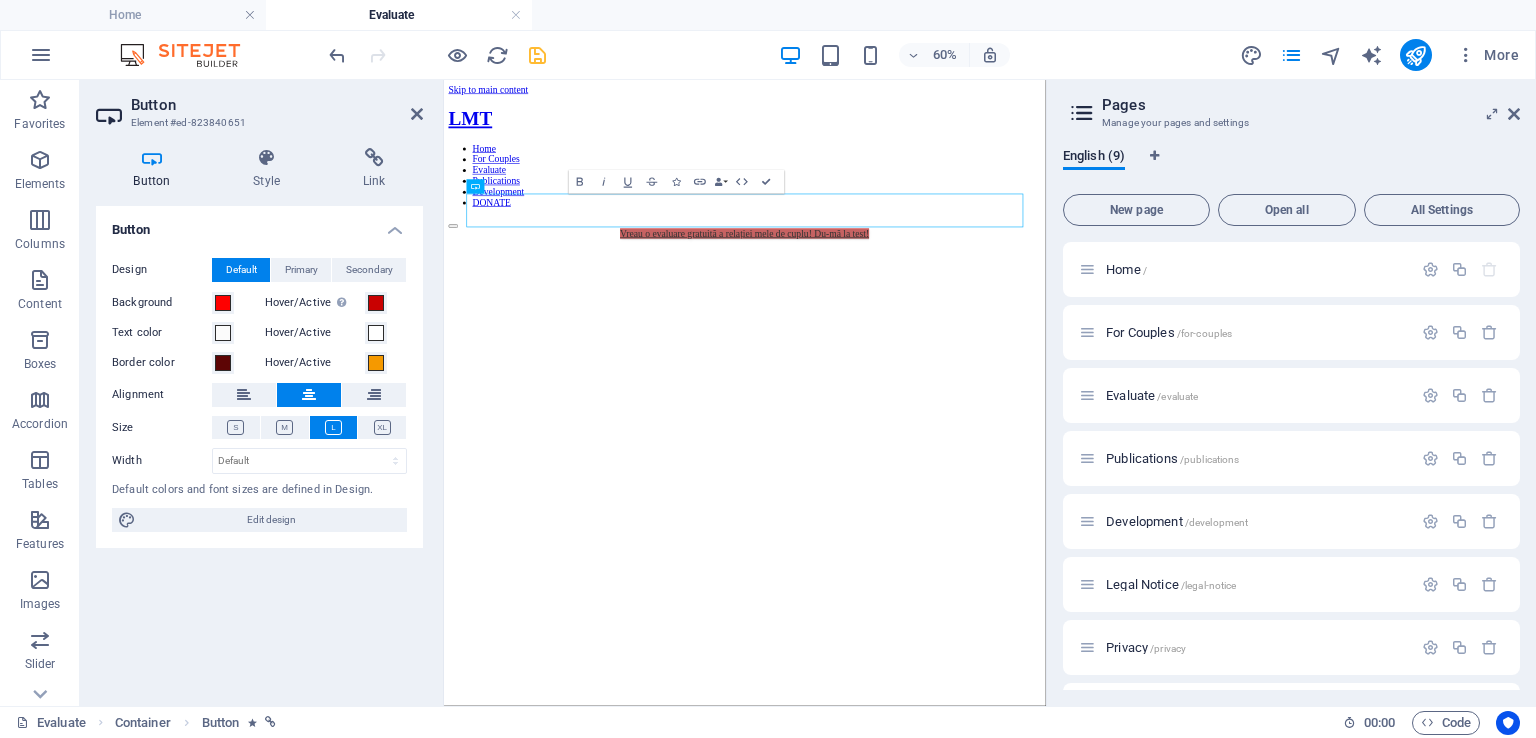 click at bounding box center (537, 55) 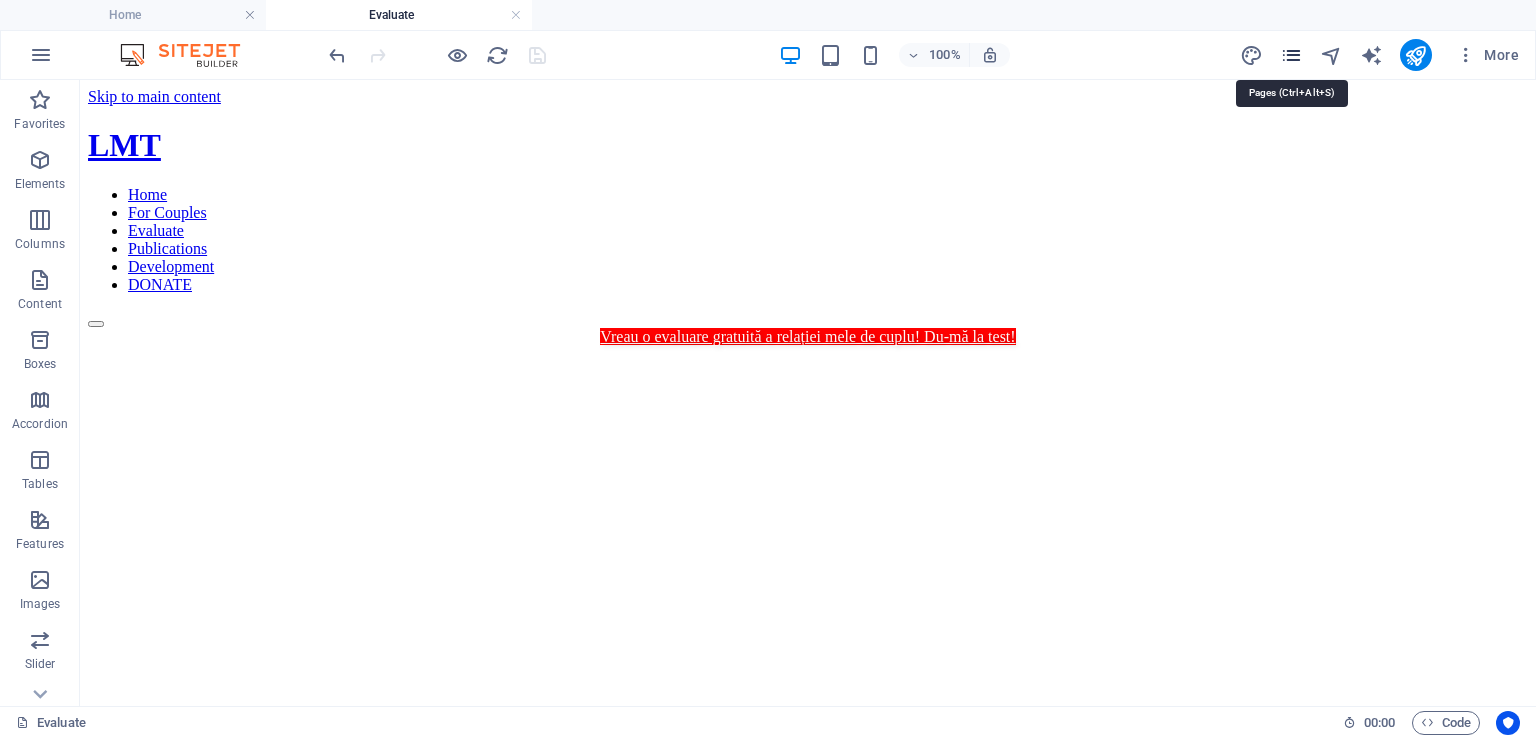 click at bounding box center [1291, 55] 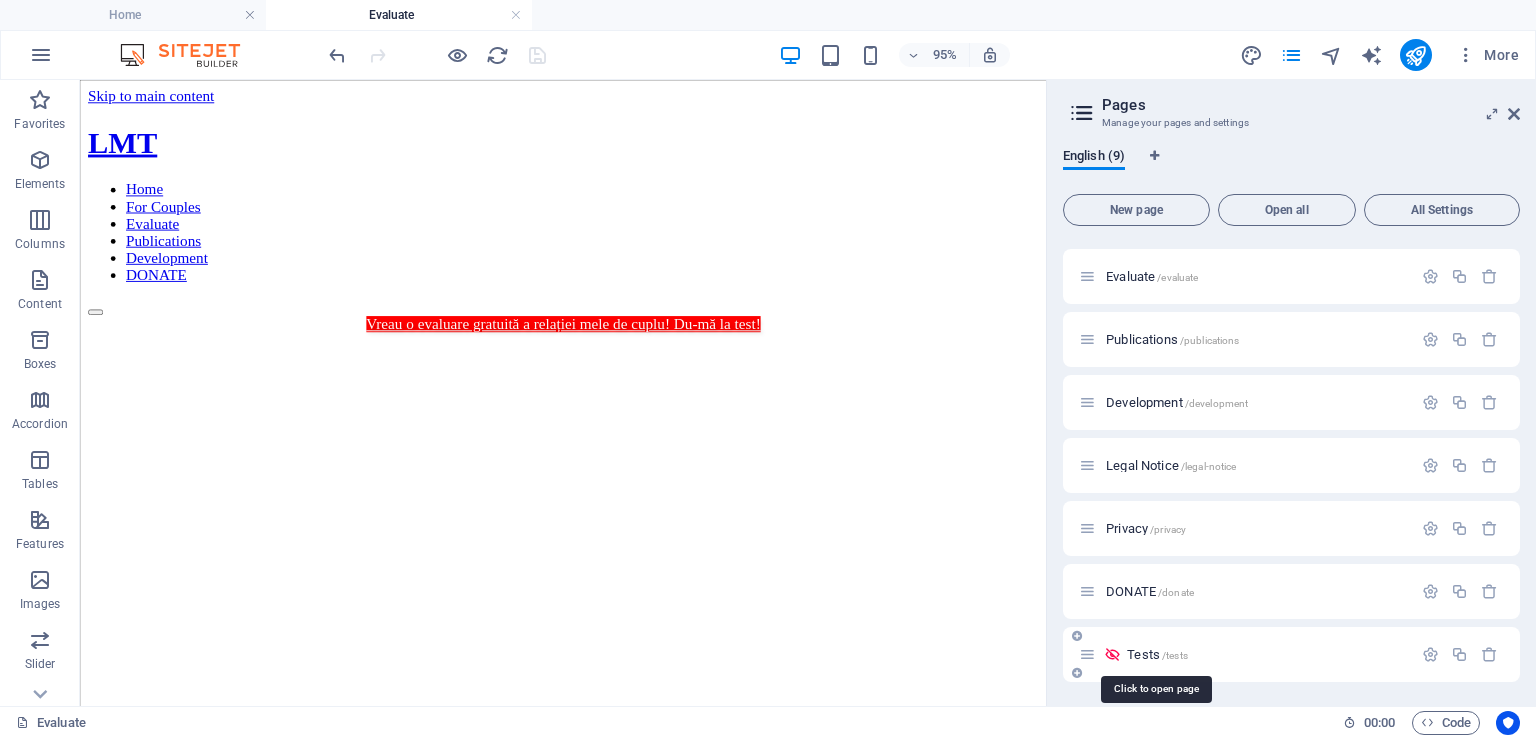 click on "Tests /tests" at bounding box center [1157, 654] 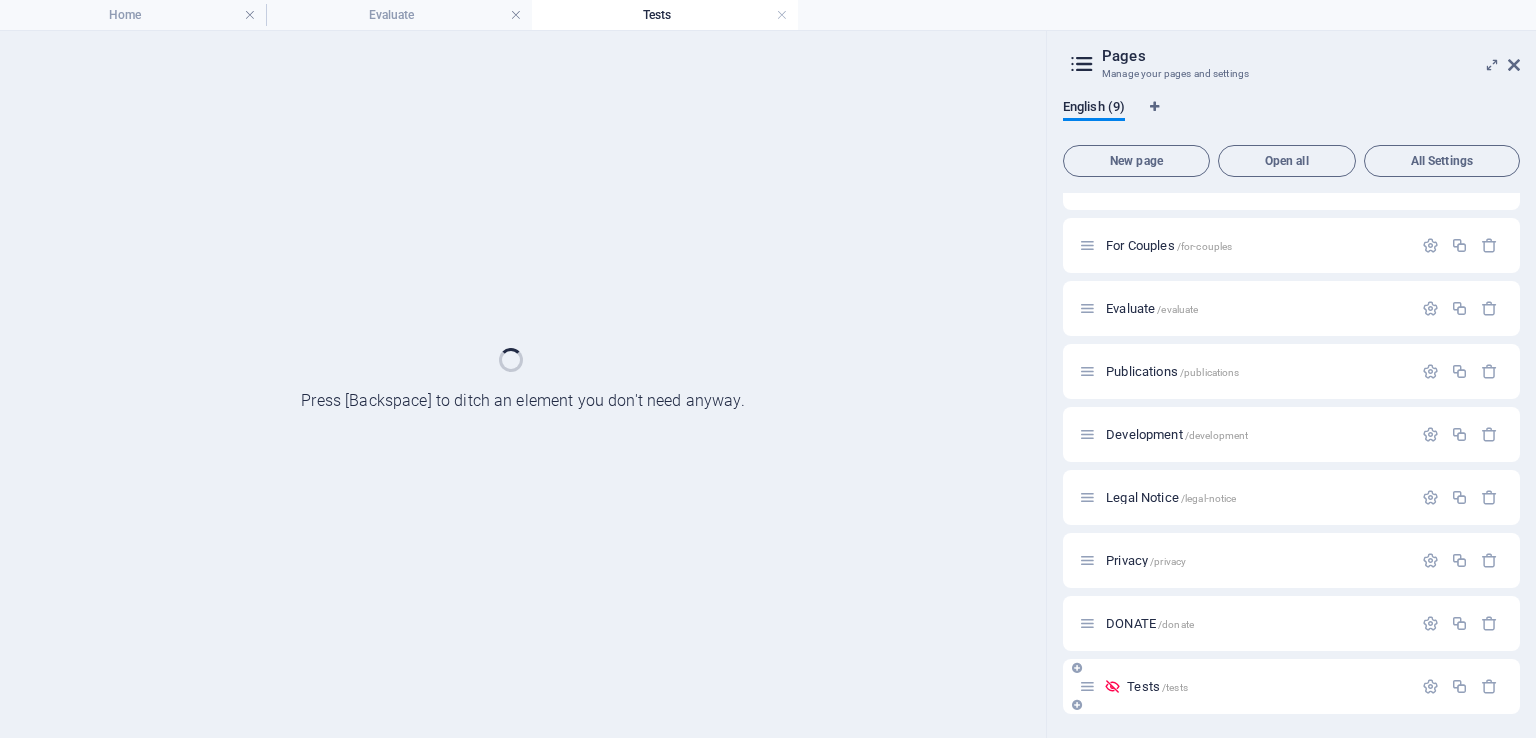scroll, scrollTop: 38, scrollLeft: 0, axis: vertical 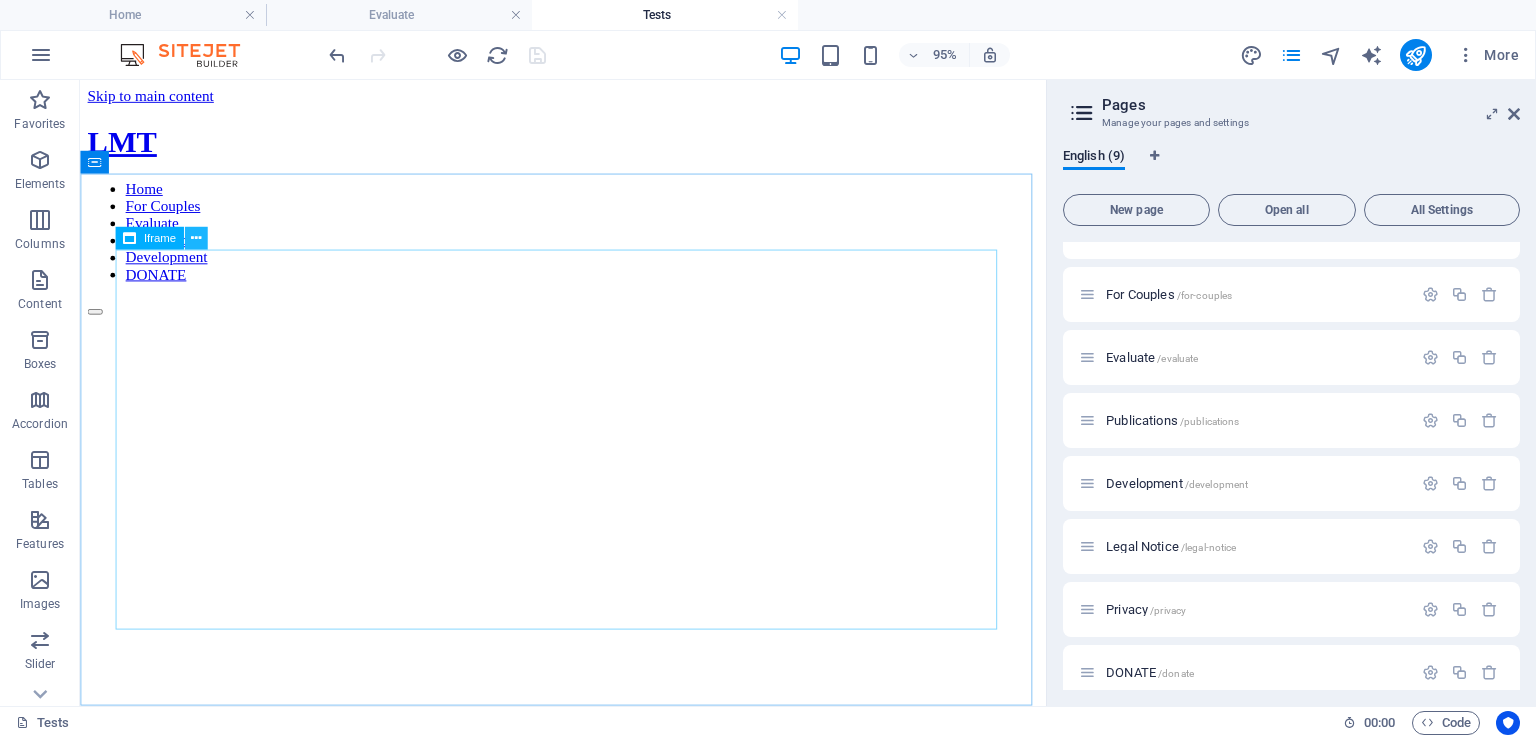 click at bounding box center (196, 238) 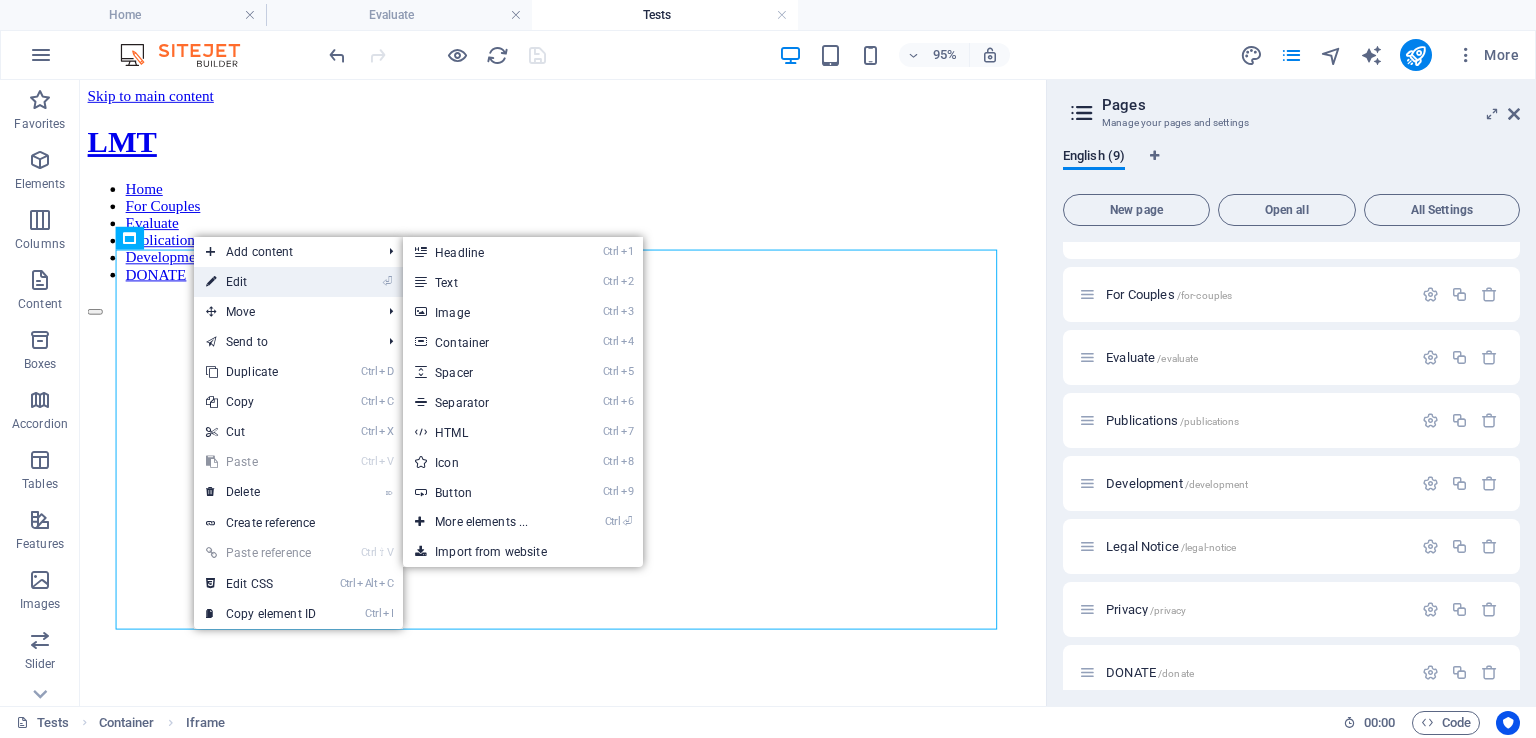 click on "⏎  Edit" at bounding box center (261, 282) 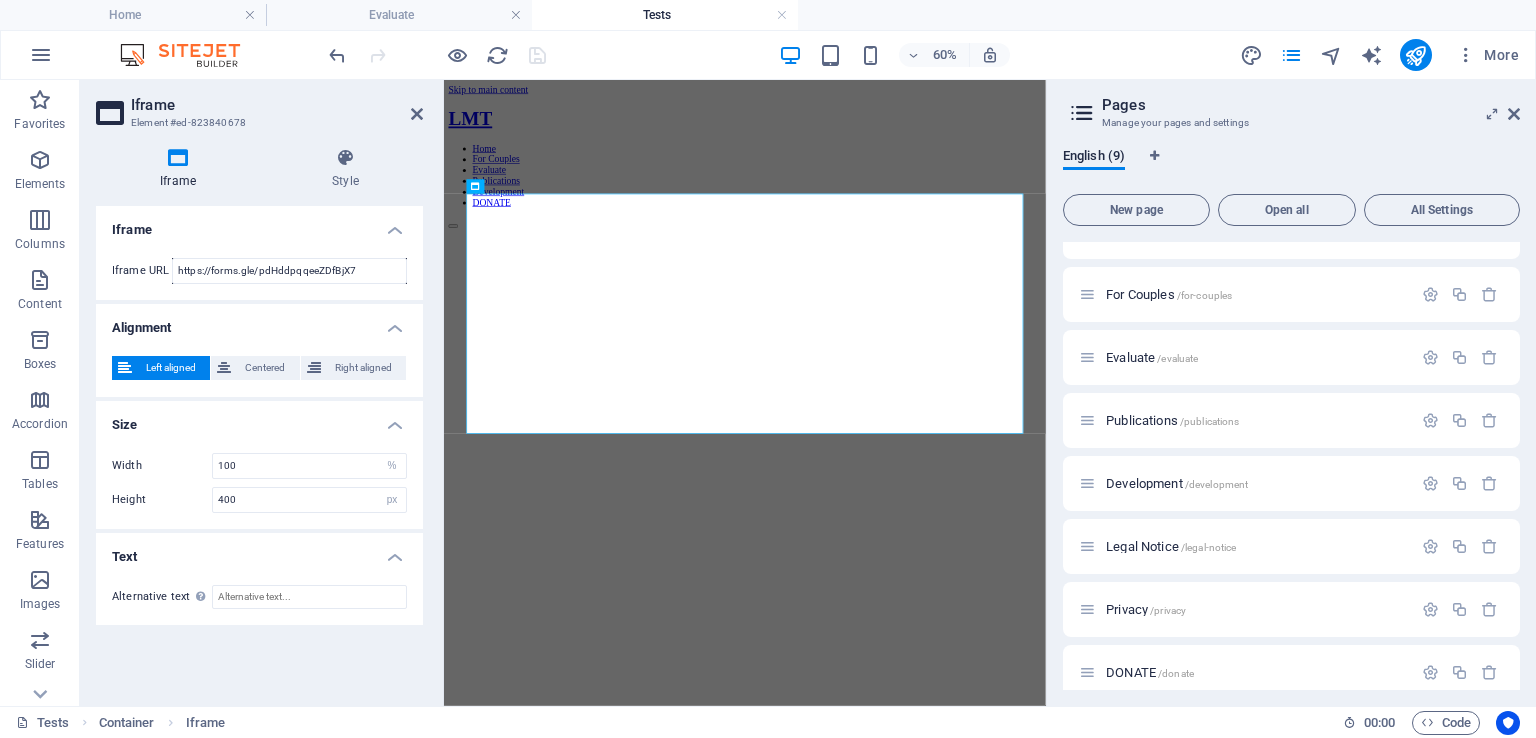 scroll, scrollTop: 0, scrollLeft: 0, axis: both 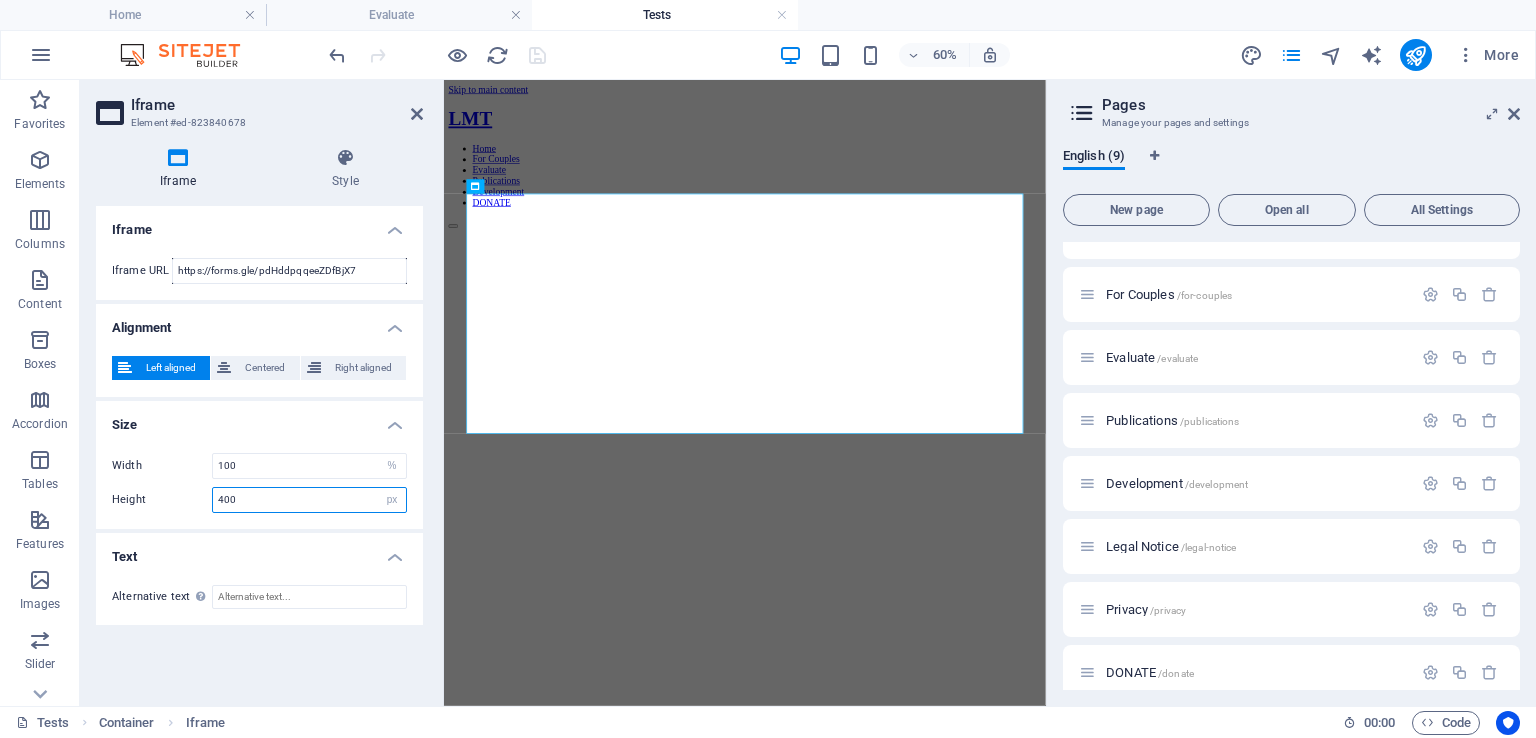 drag, startPoint x: 272, startPoint y: 493, endPoint x: 163, endPoint y: 491, distance: 109.01835 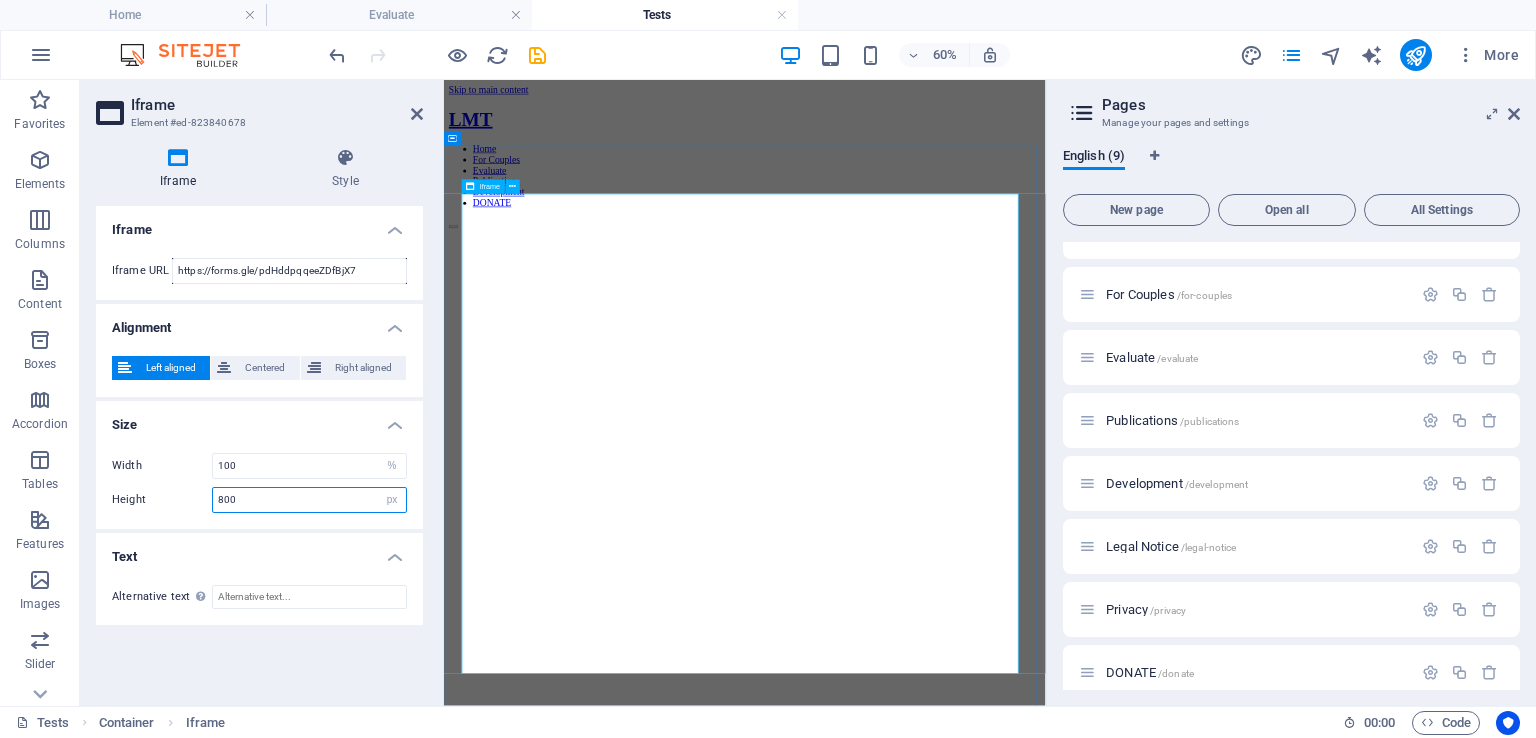 type on "800" 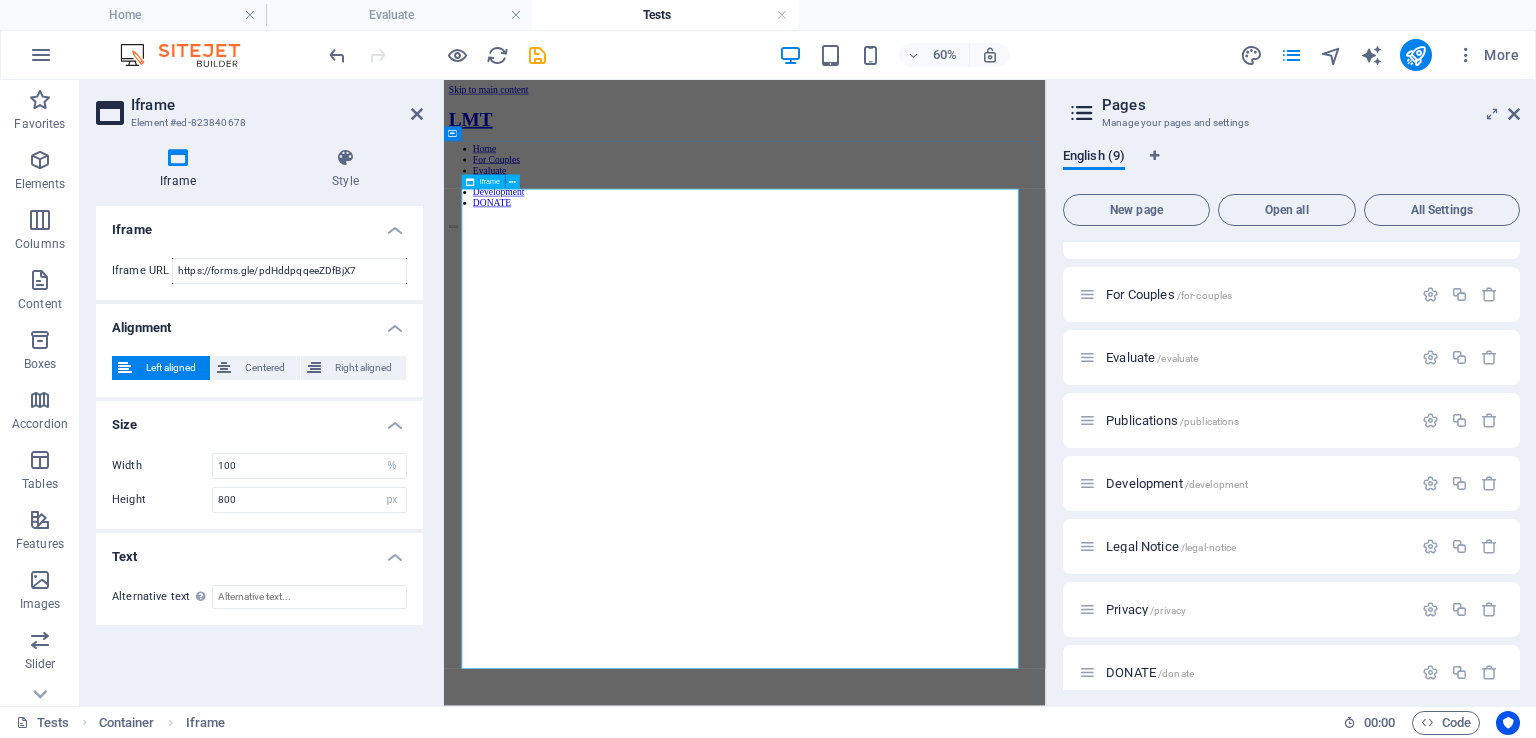 scroll, scrollTop: 28, scrollLeft: 0, axis: vertical 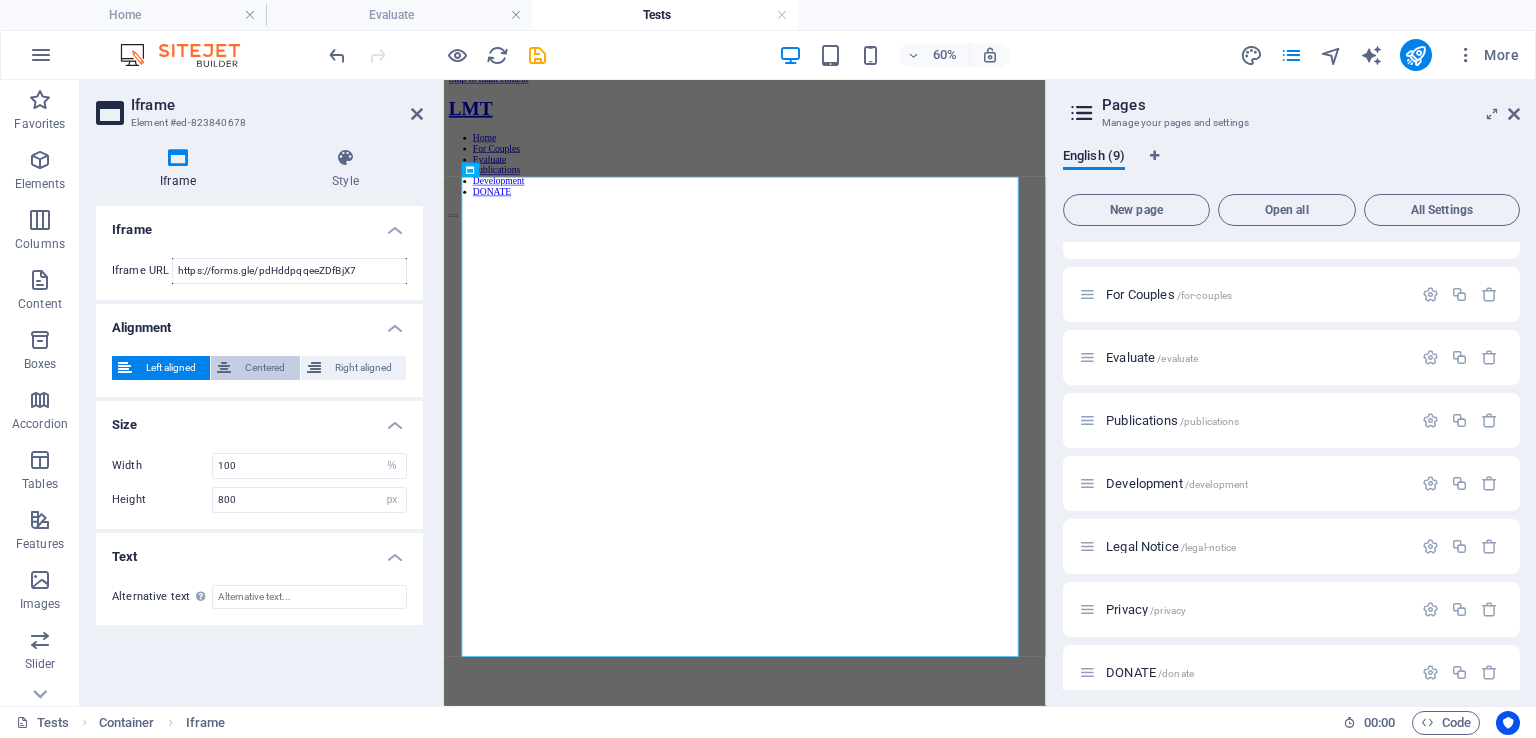 click on "Centered" at bounding box center [265, 368] 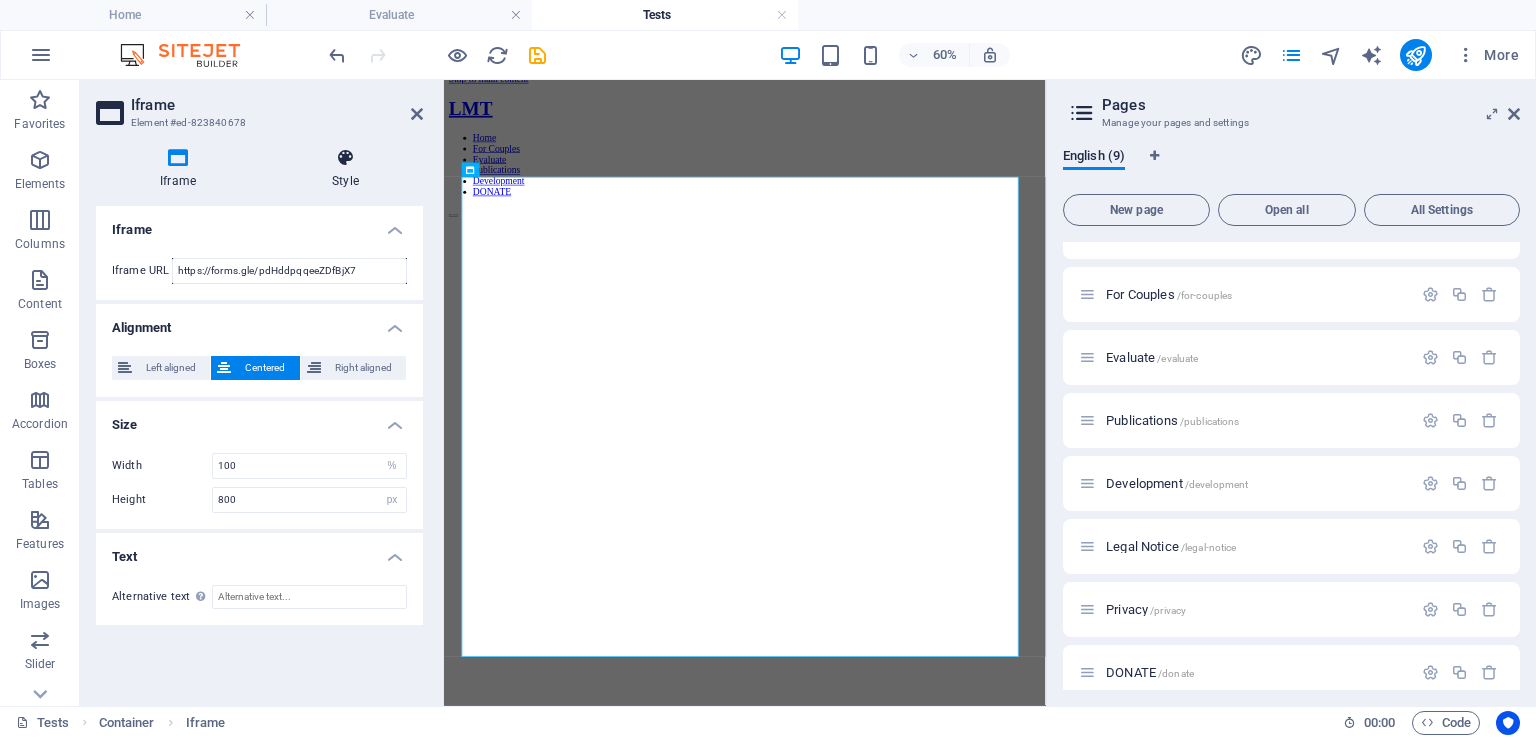 click at bounding box center (345, 158) 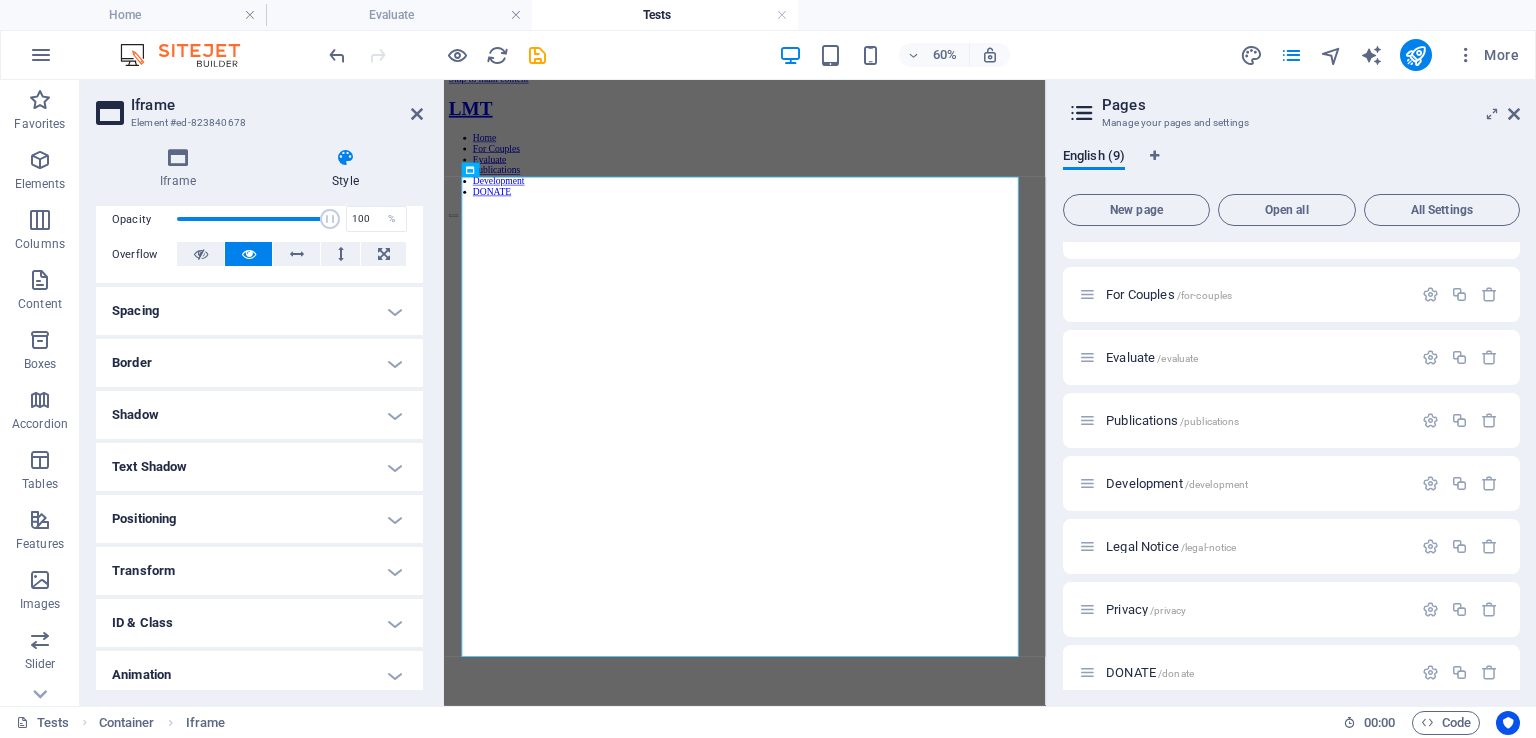 scroll, scrollTop: 360, scrollLeft: 0, axis: vertical 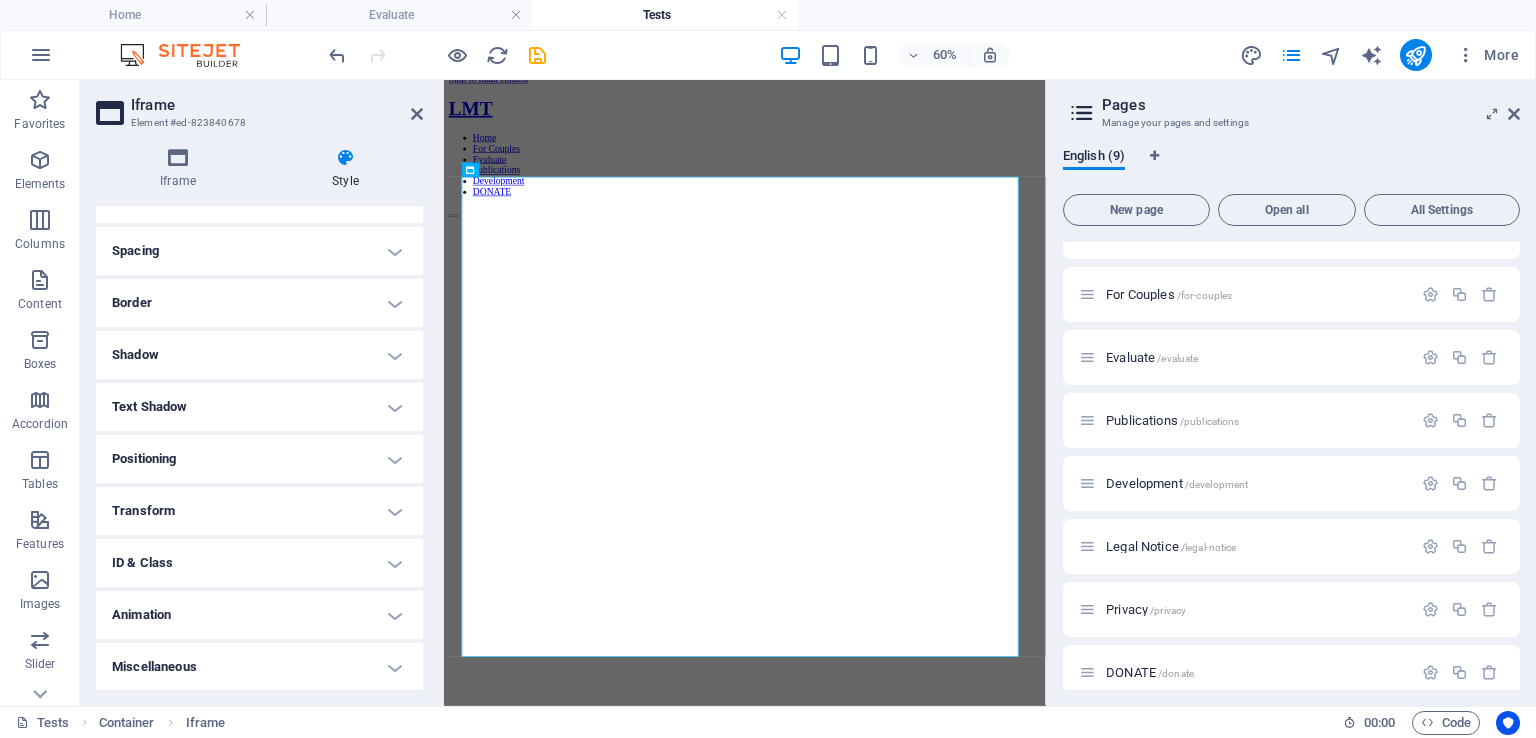 click on "Animation" at bounding box center (259, 615) 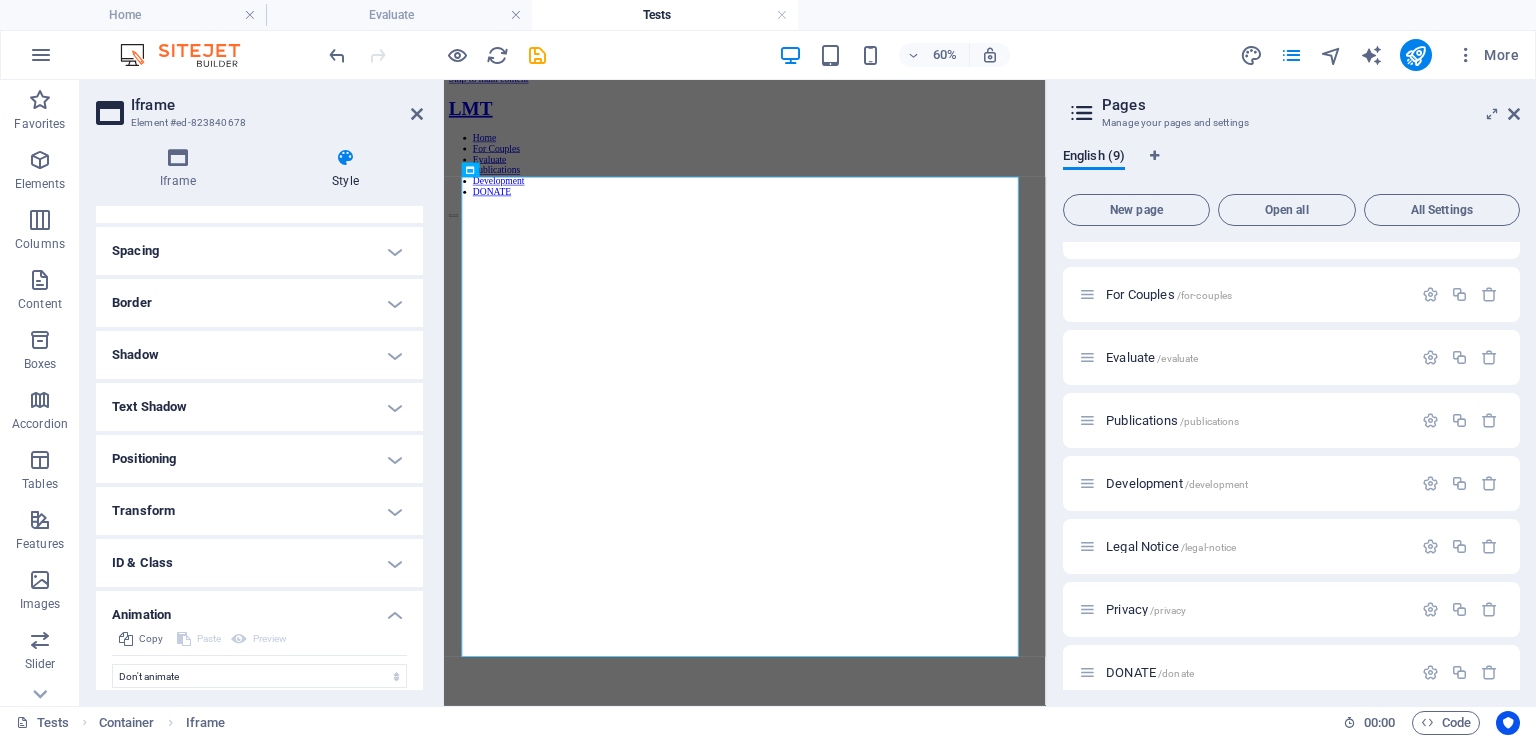 scroll, scrollTop: 425, scrollLeft: 0, axis: vertical 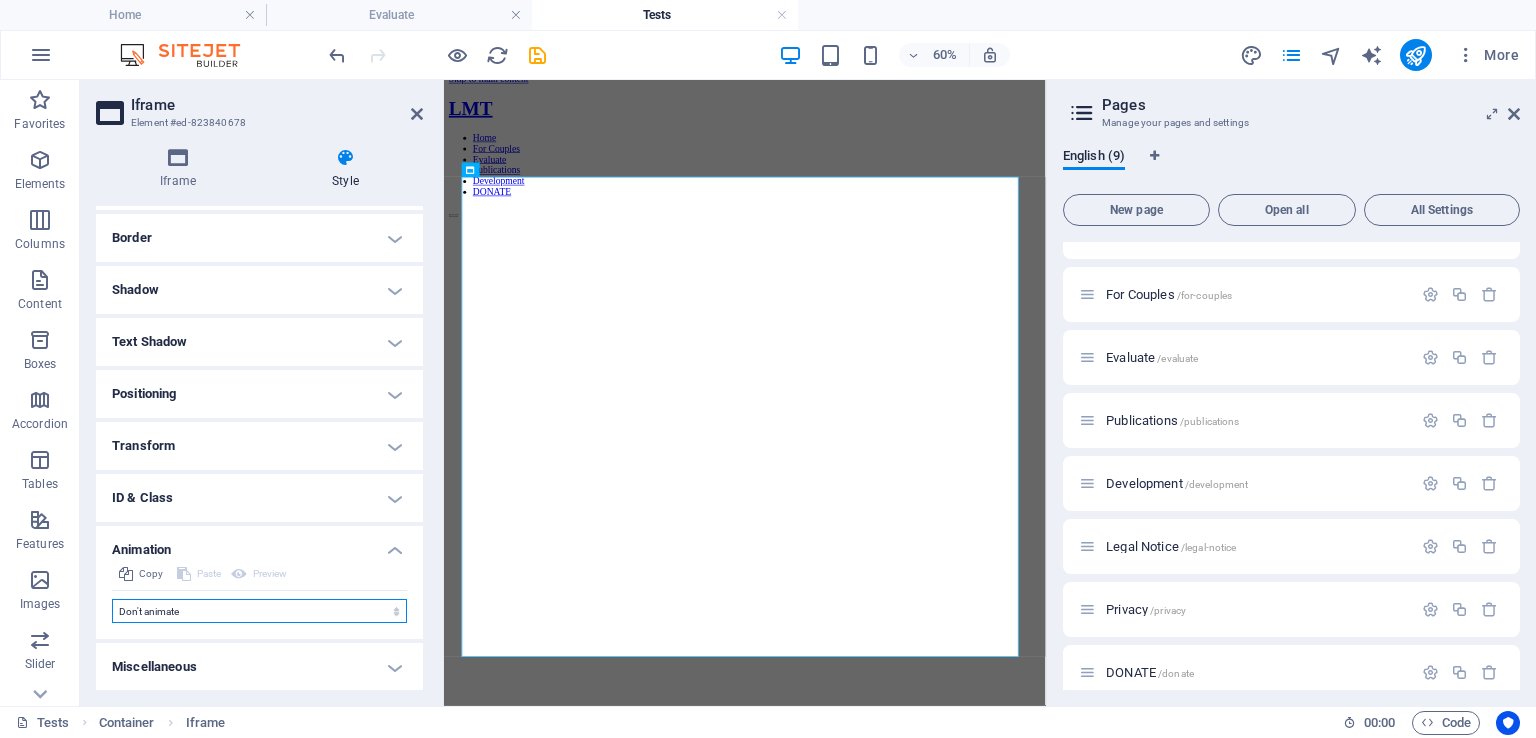 click on "Don't animate Show / Hide Slide up/down Zoom in/out Slide left to right Slide right to left Slide top to bottom Slide bottom to top Pulse Blink Open as overlay" at bounding box center (259, 611) 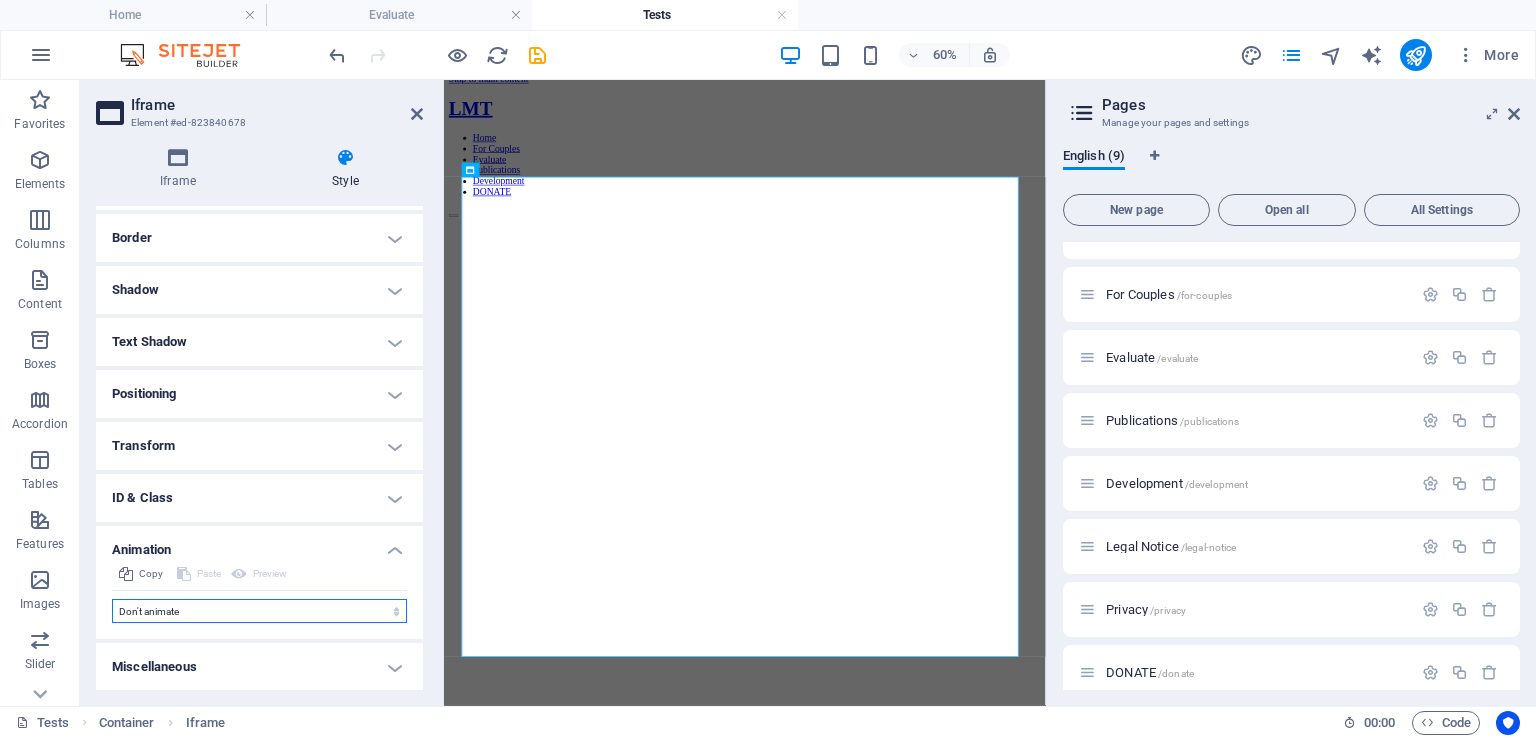 select on "move-left-to-right" 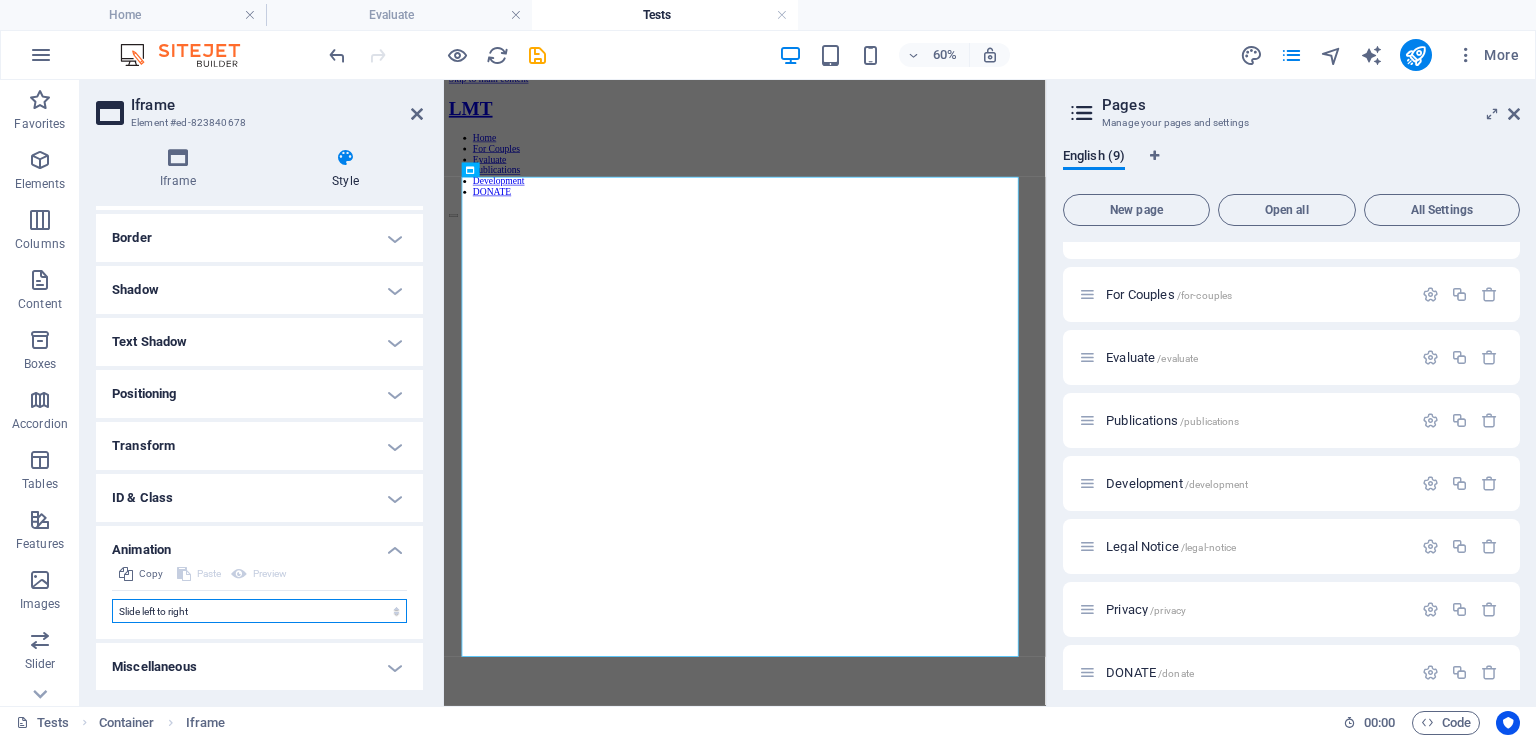 click on "Don't animate Show / Hide Slide up/down Zoom in/out Slide left to right Slide right to left Slide top to bottom Slide bottom to top Pulse Blink Open as overlay" at bounding box center [259, 611] 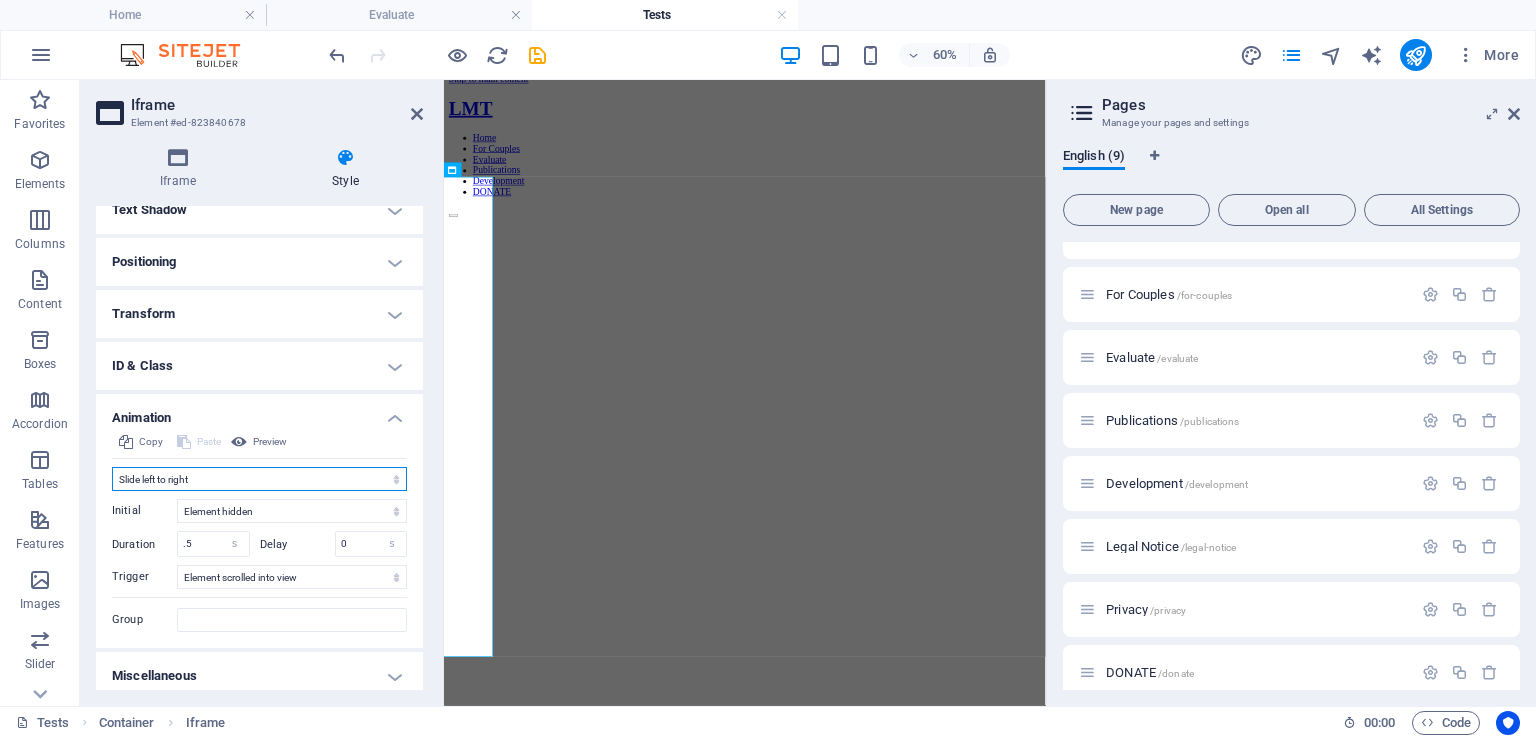 scroll, scrollTop: 566, scrollLeft: 0, axis: vertical 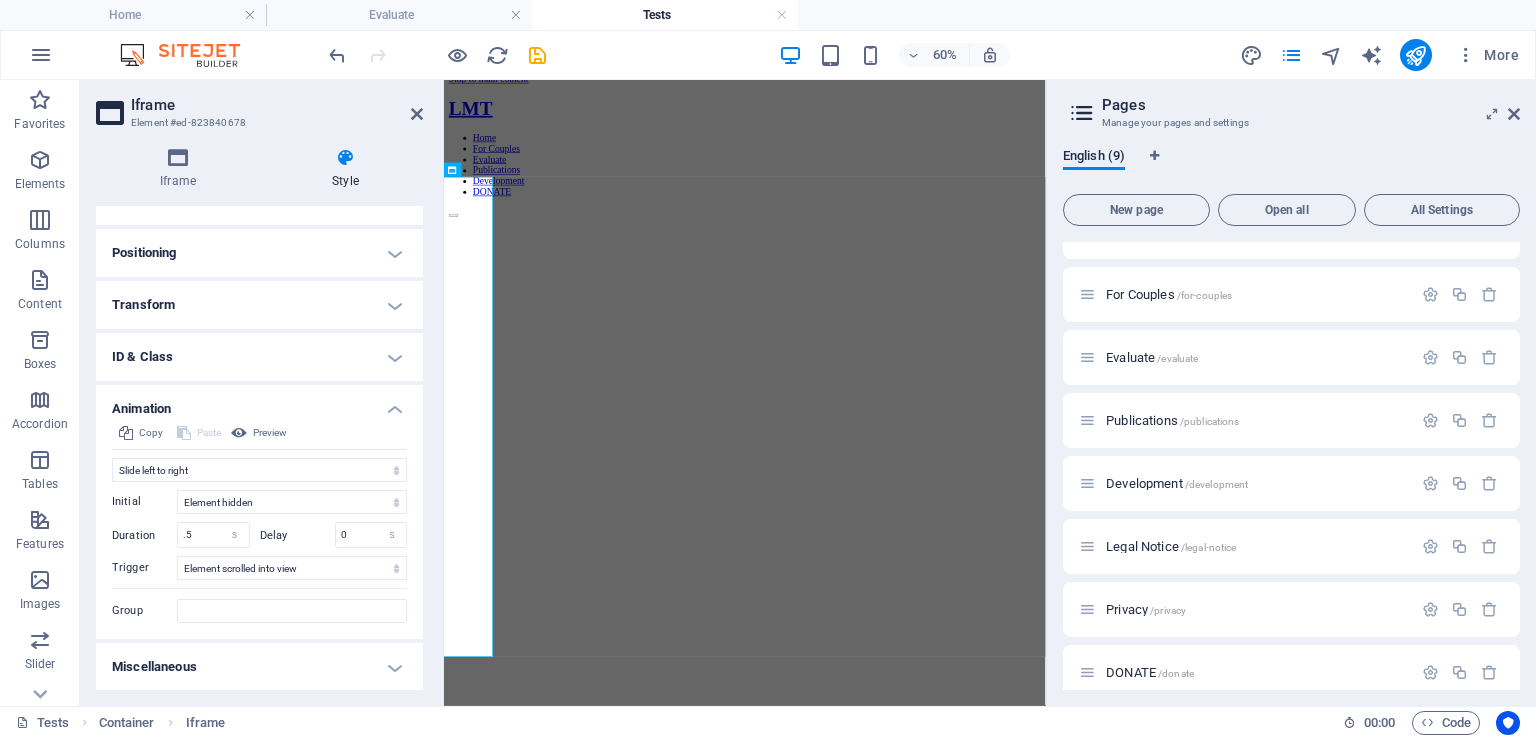 click on "Positioning" at bounding box center [259, 253] 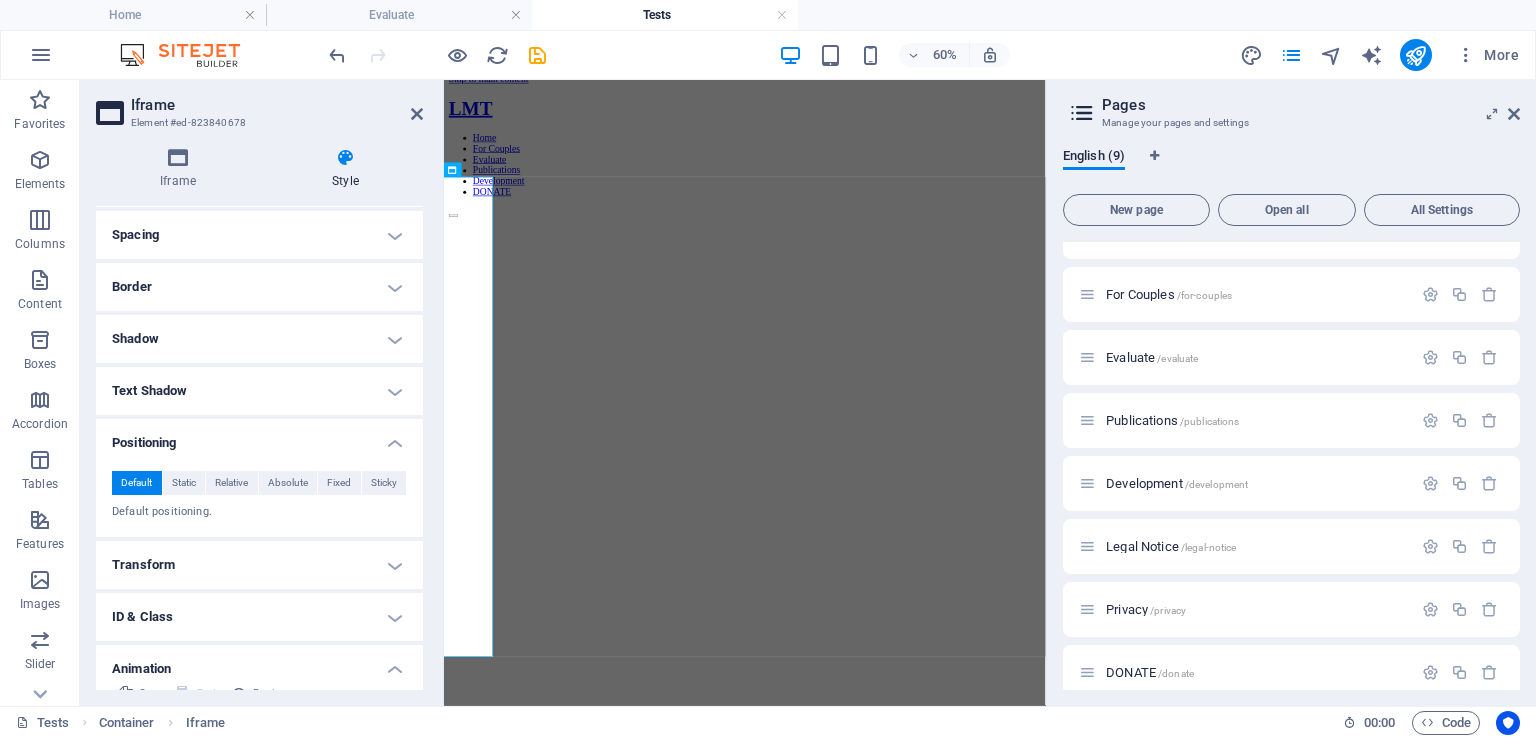 scroll, scrollTop: 366, scrollLeft: 0, axis: vertical 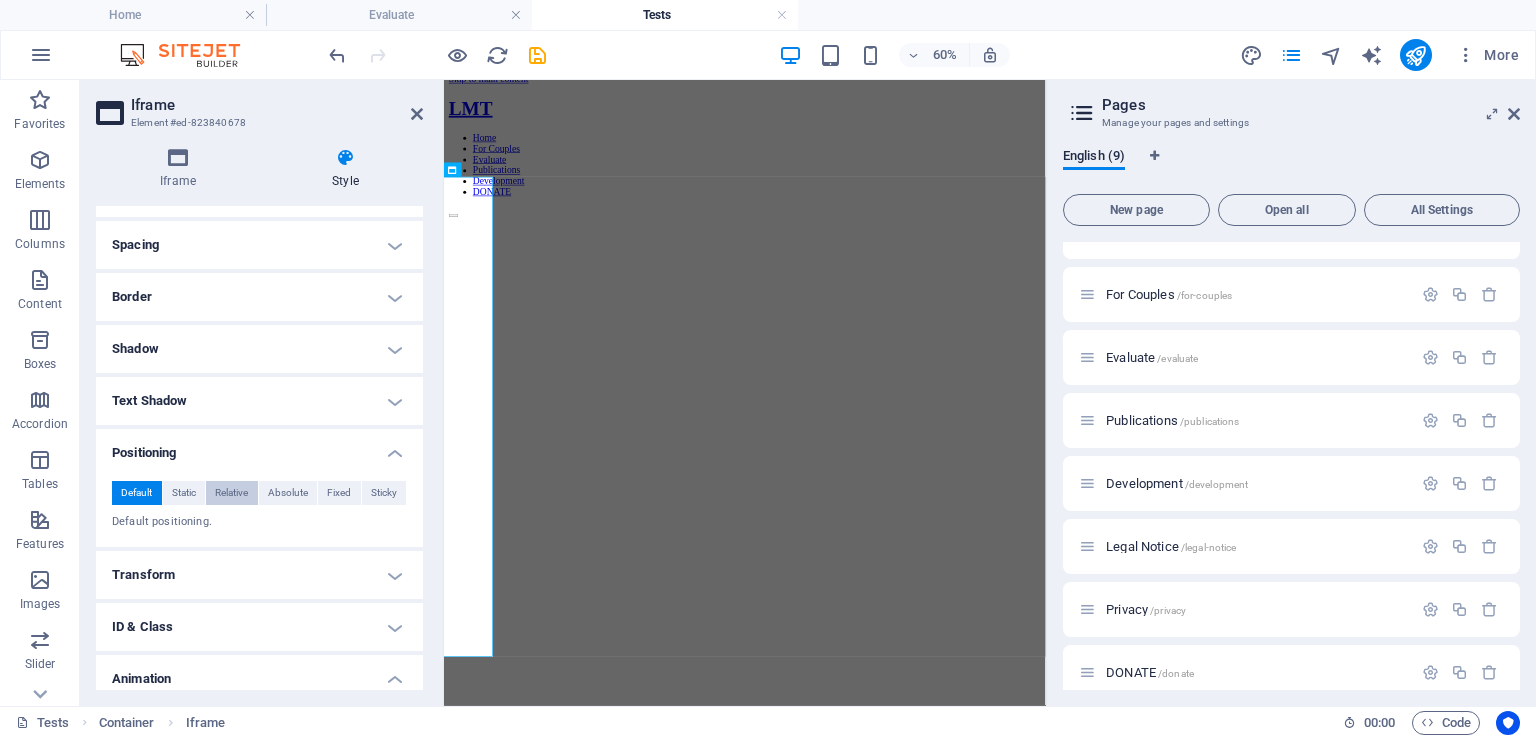 click on "Relative" at bounding box center (231, 493) 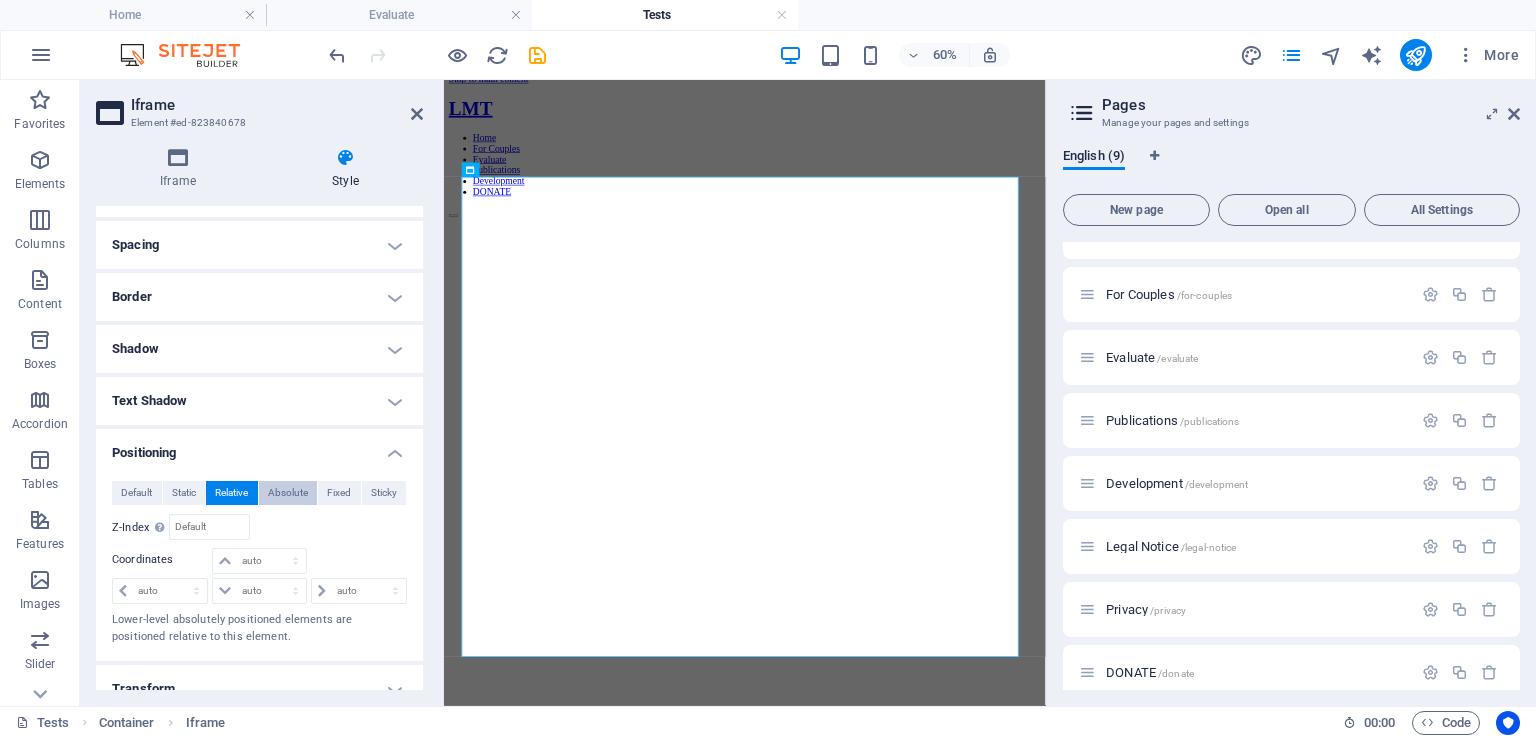 click on "Absolute" at bounding box center [288, 493] 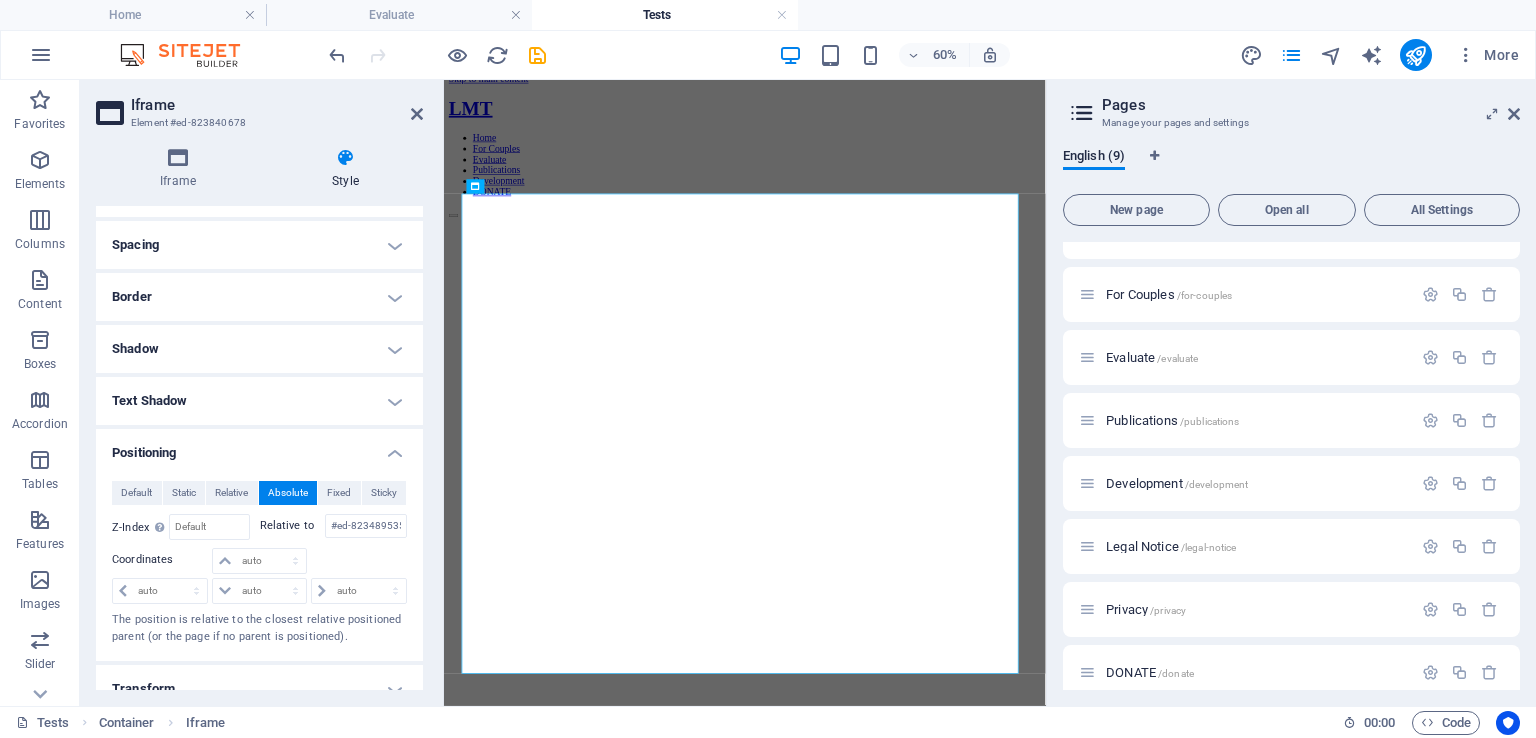 scroll, scrollTop: 0, scrollLeft: 0, axis: both 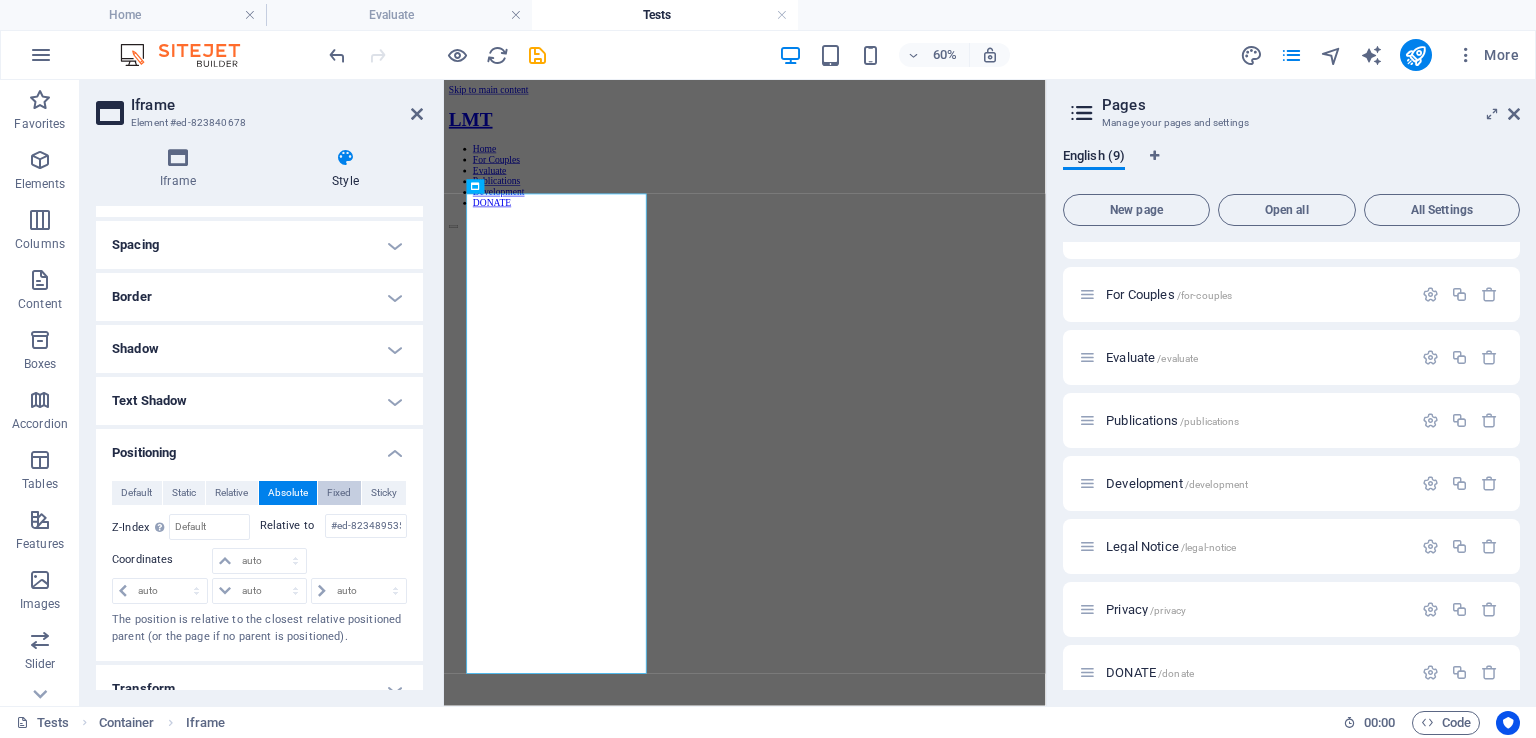 click on "Fixed" at bounding box center [339, 493] 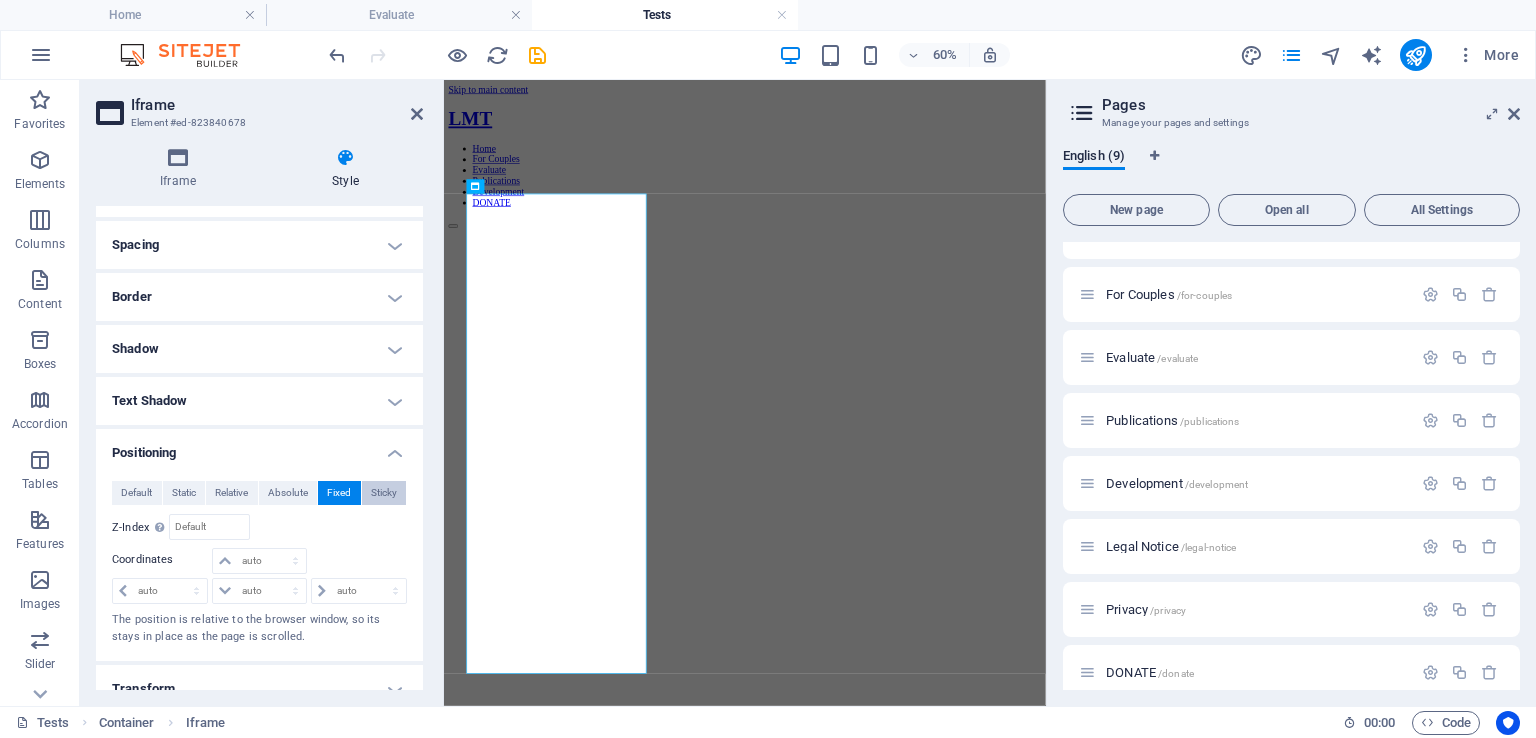 click on "Sticky" at bounding box center [384, 493] 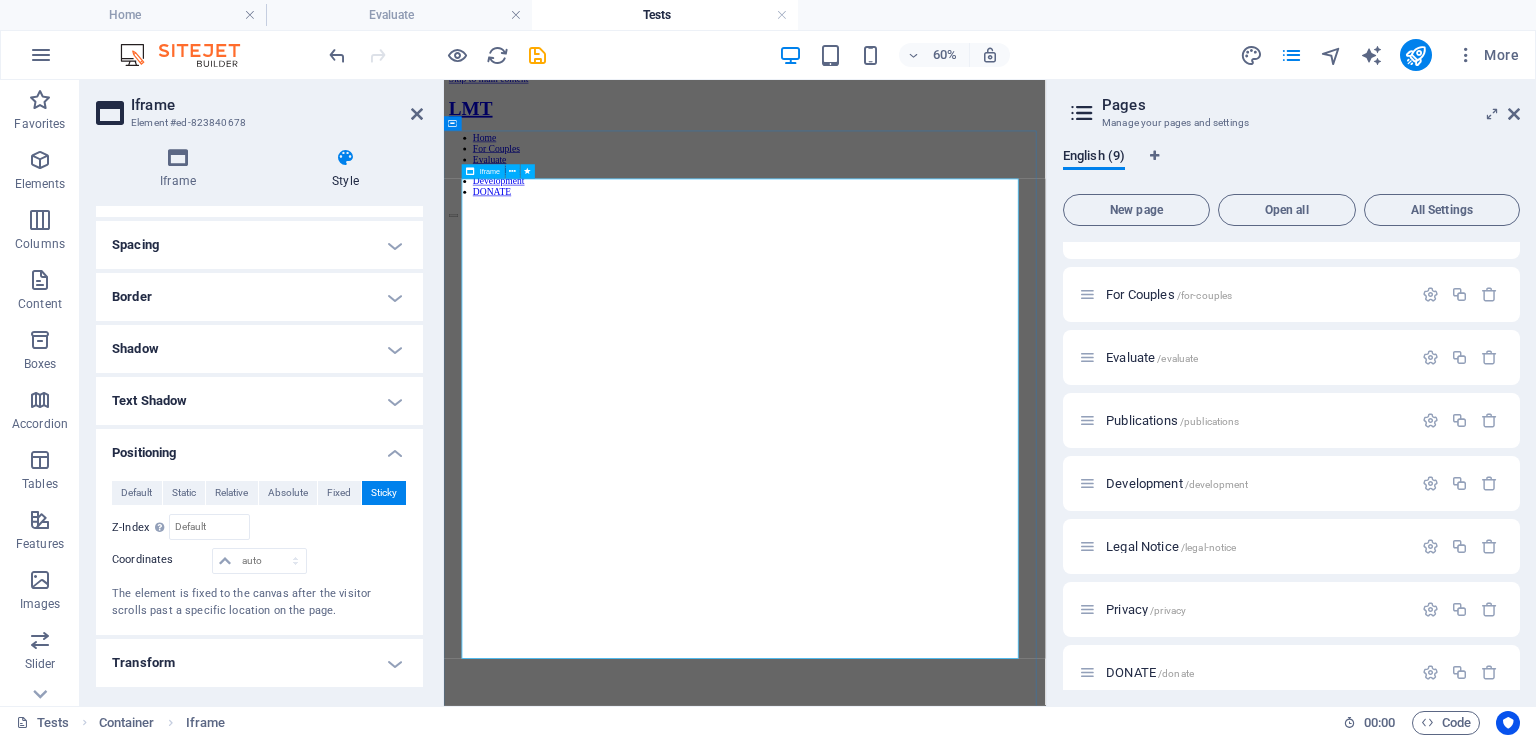 scroll, scrollTop: 28, scrollLeft: 0, axis: vertical 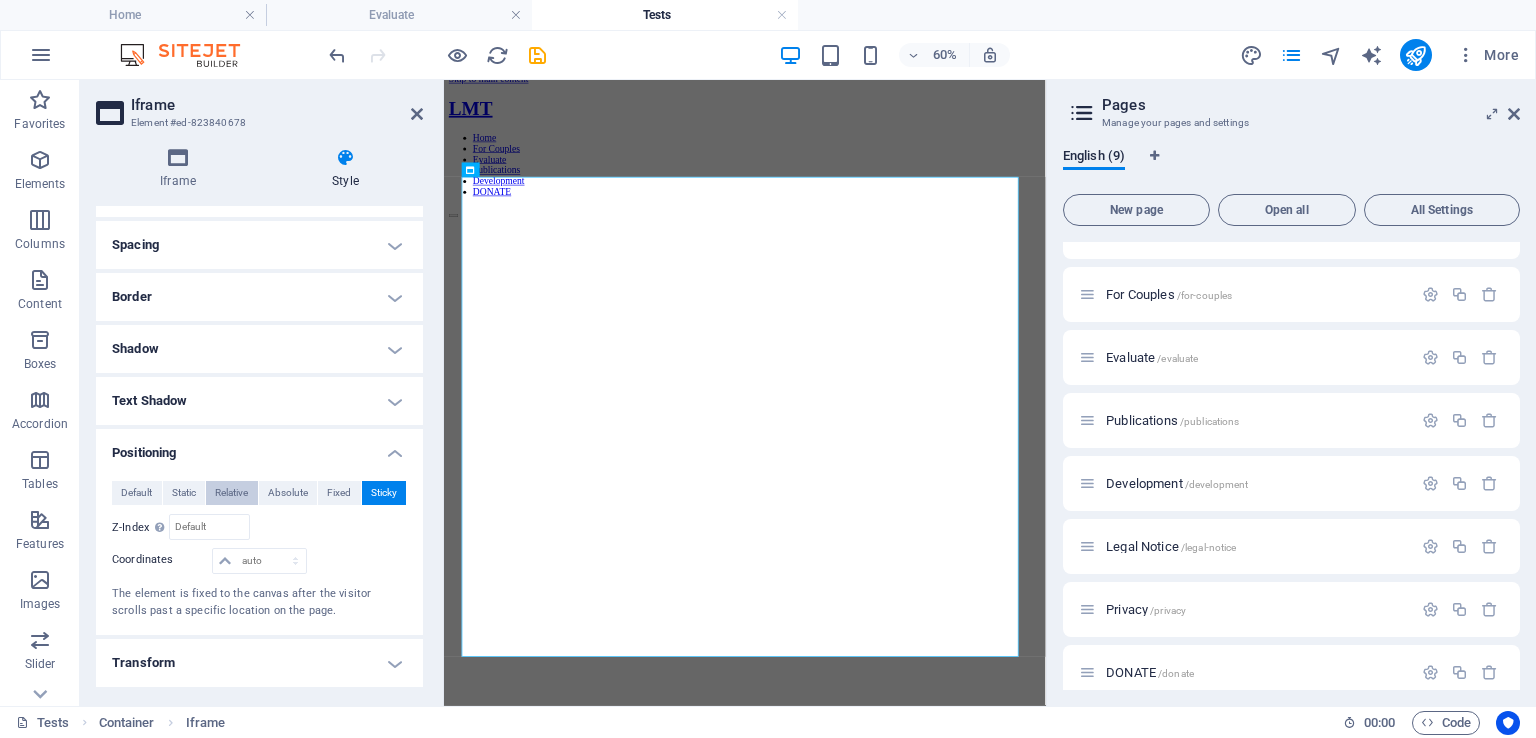 click on "Relative" at bounding box center [231, 493] 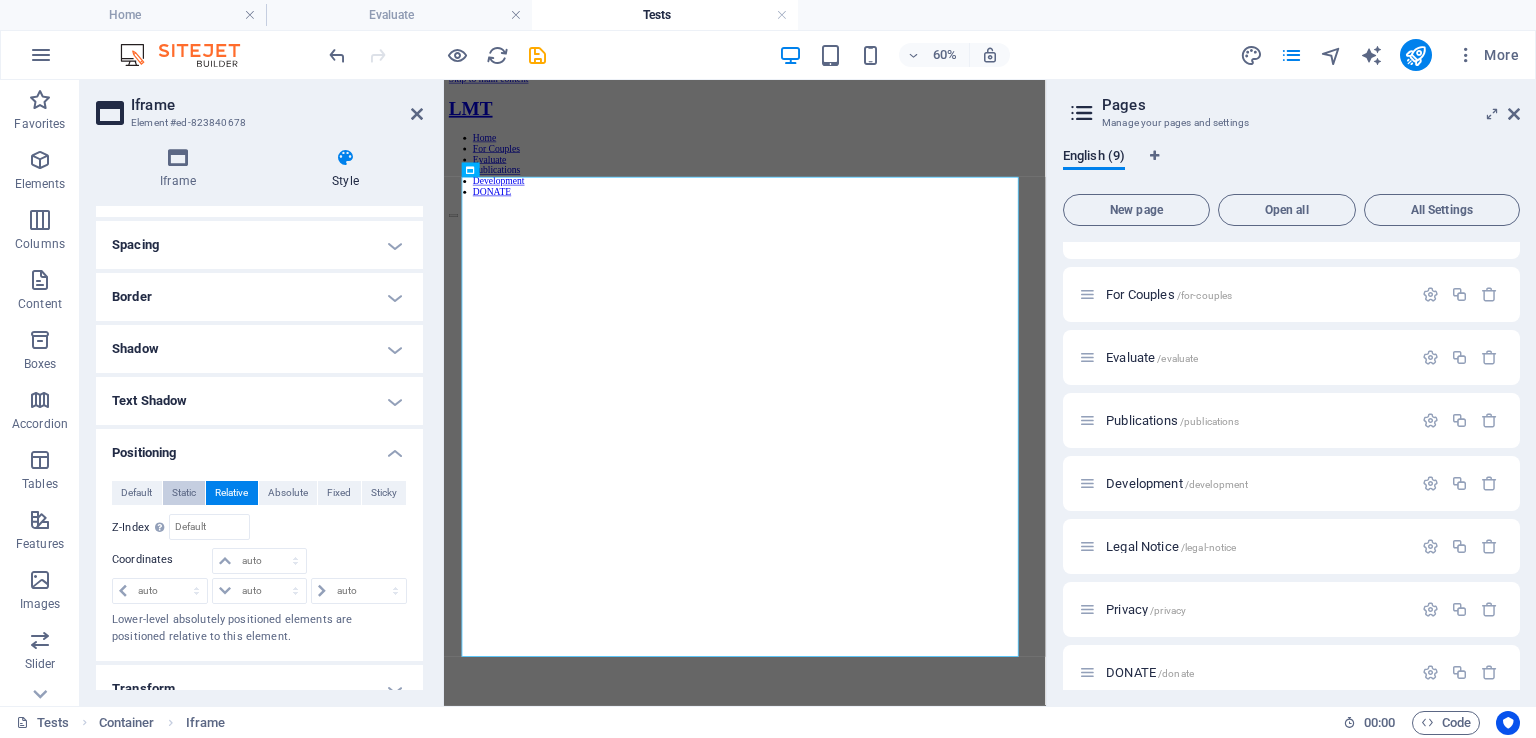 click on "Static" at bounding box center [184, 493] 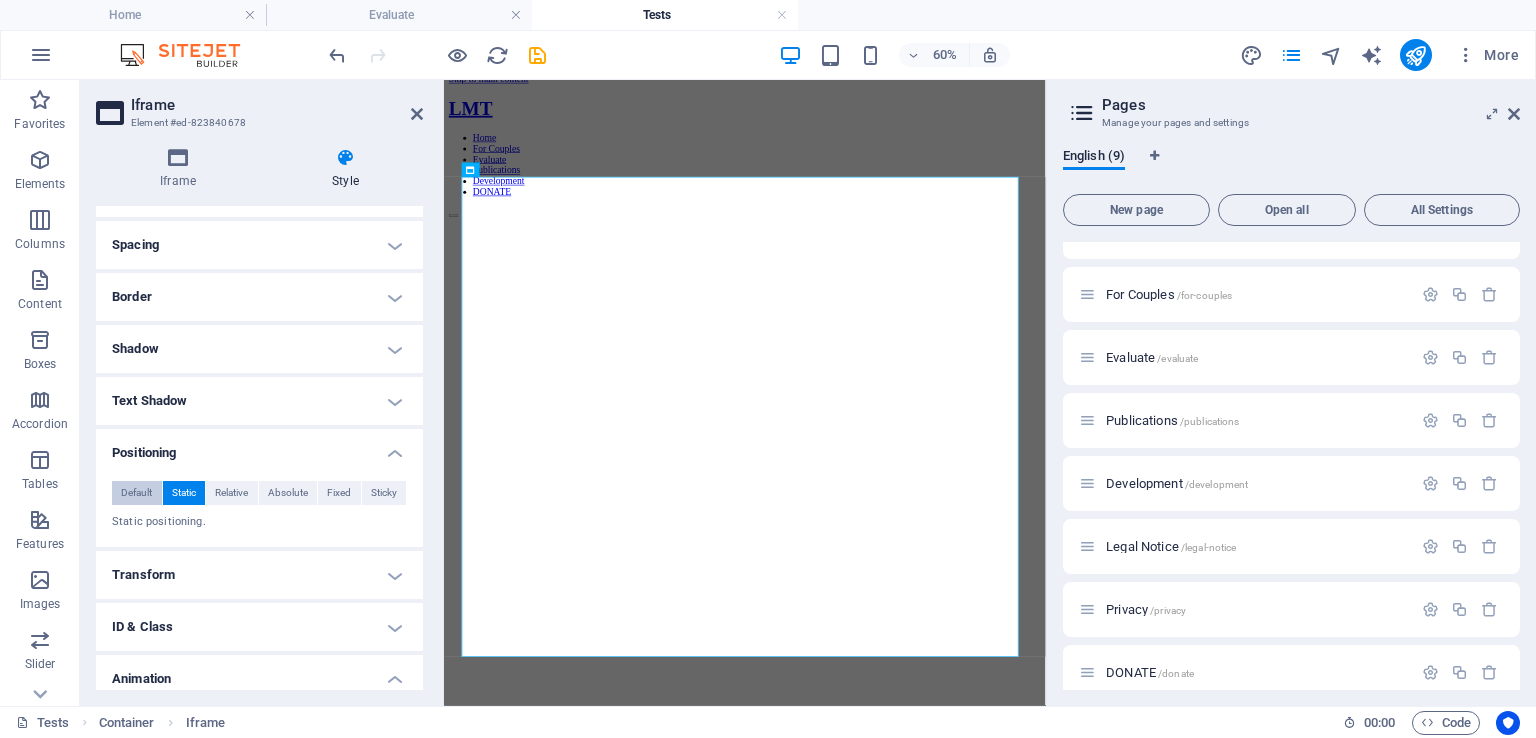 click on "Default" at bounding box center [136, 493] 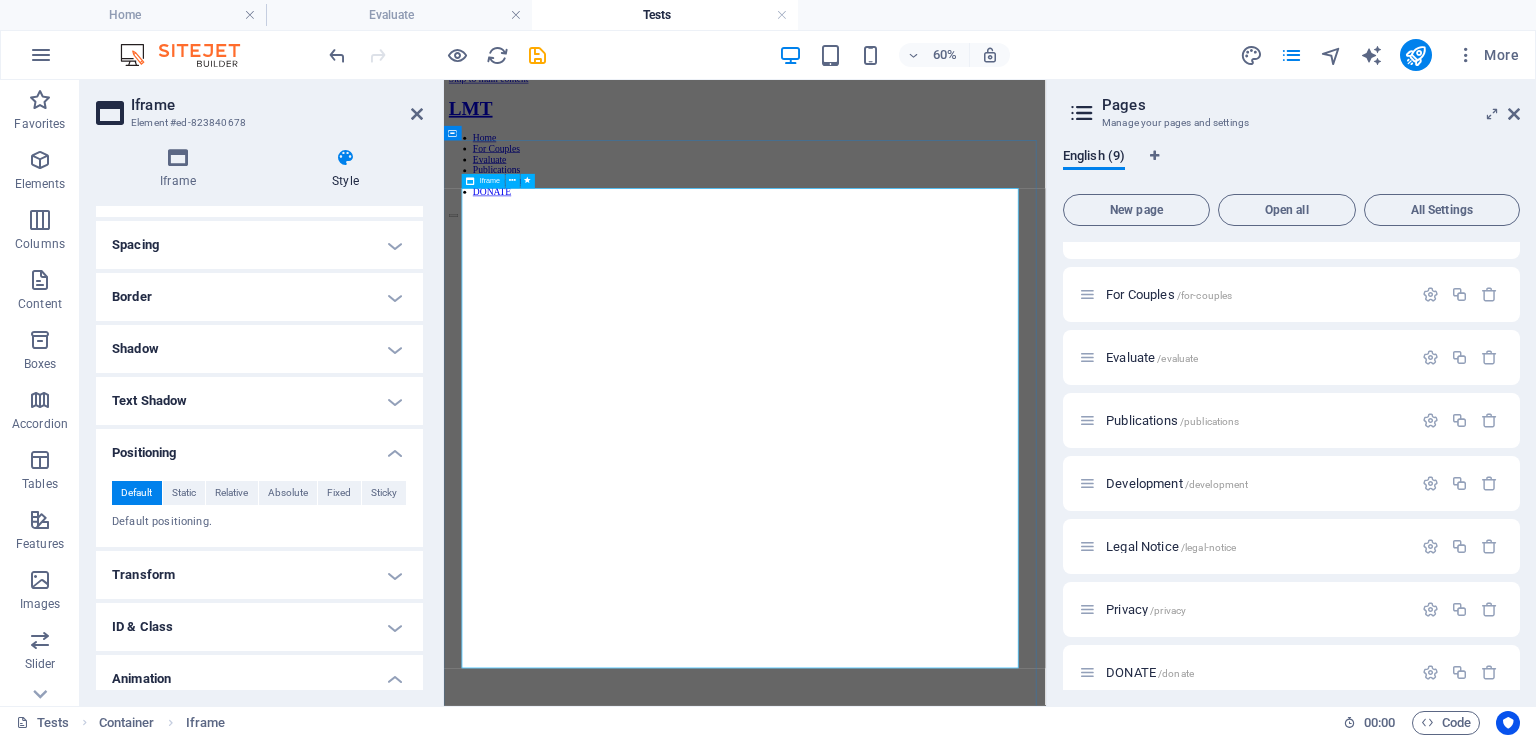 scroll, scrollTop: 0, scrollLeft: 0, axis: both 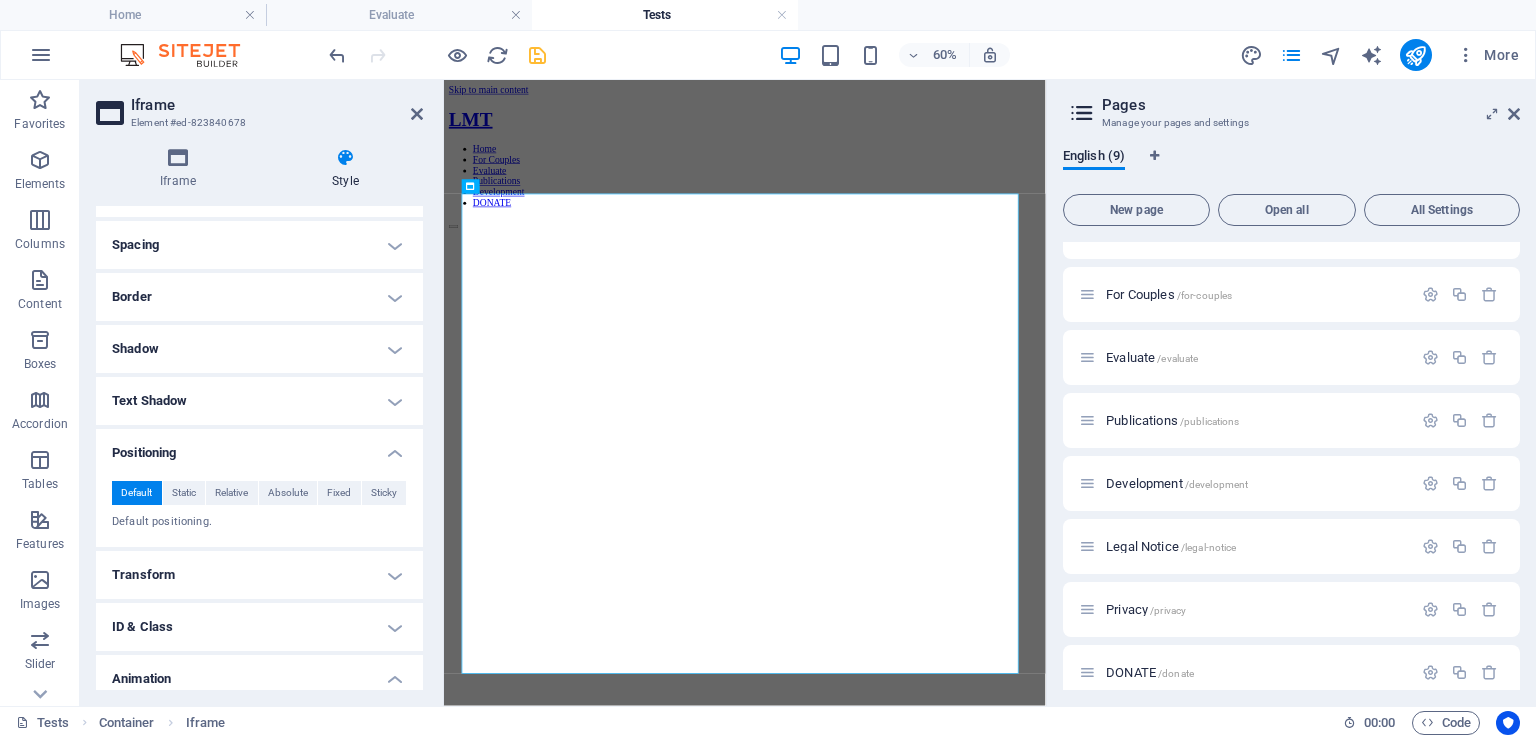 click at bounding box center (437, 55) 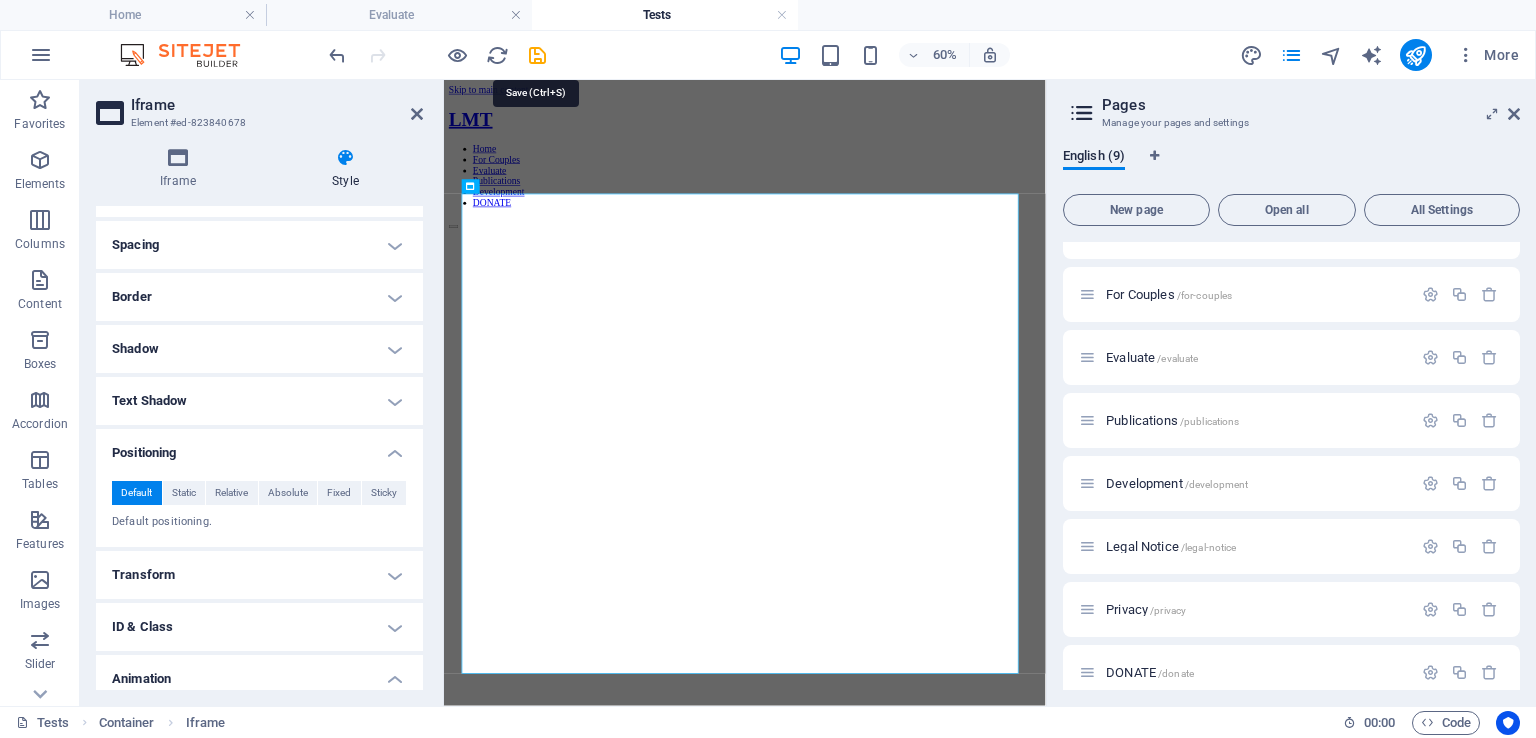 click on "60% More" at bounding box center (926, 55) 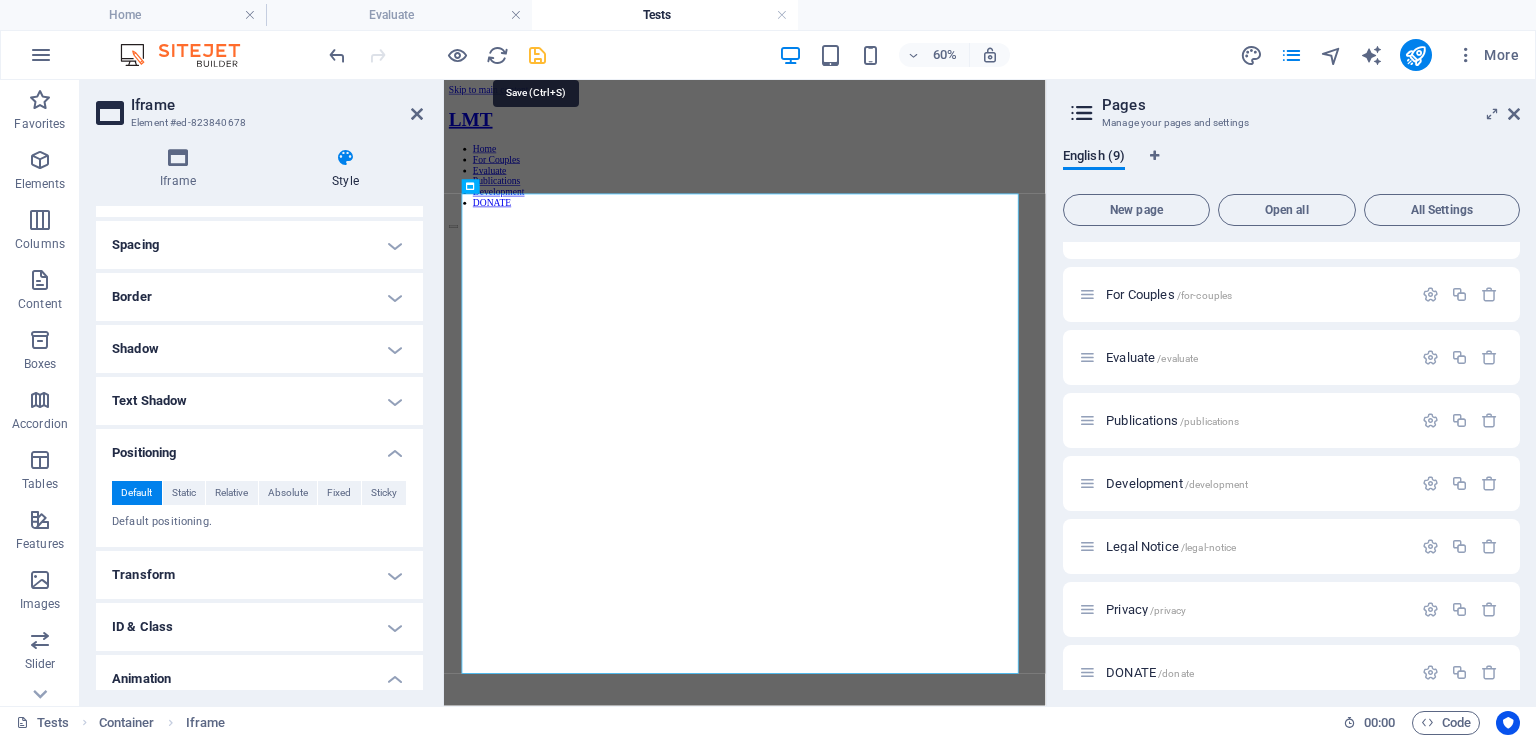 click at bounding box center (537, 55) 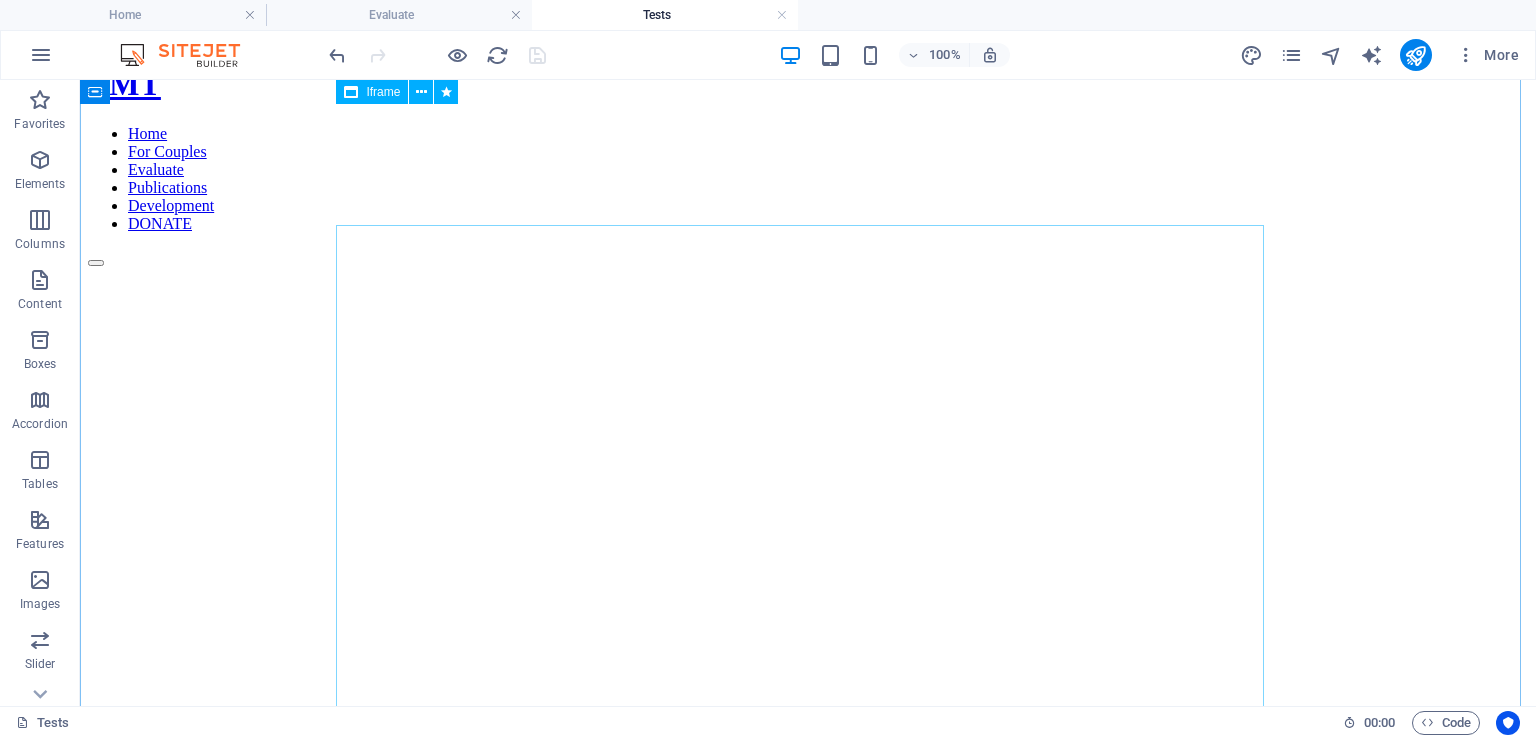 scroll, scrollTop: 44, scrollLeft: 0, axis: vertical 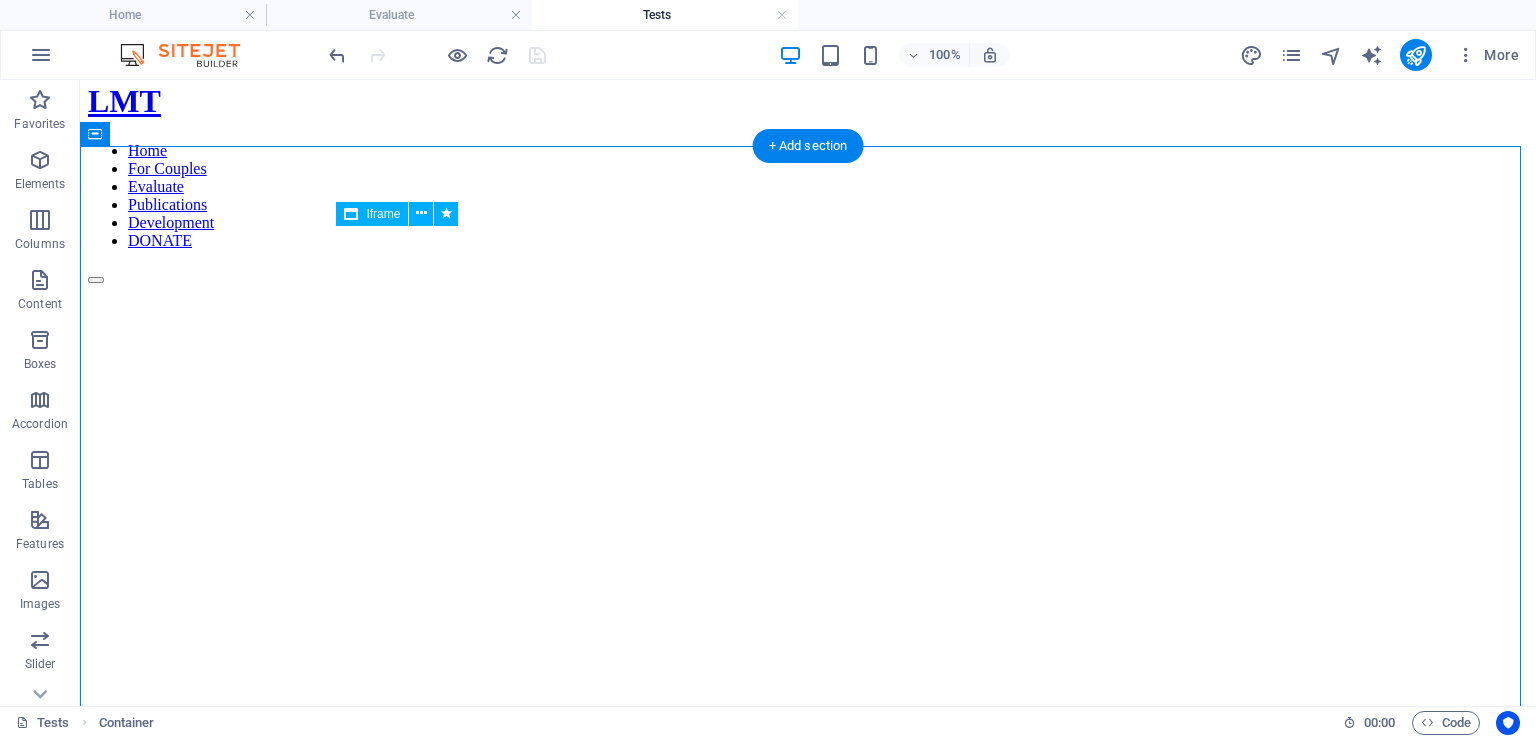 drag, startPoint x: 1257, startPoint y: 403, endPoint x: 1090, endPoint y: 496, distance: 191.14915 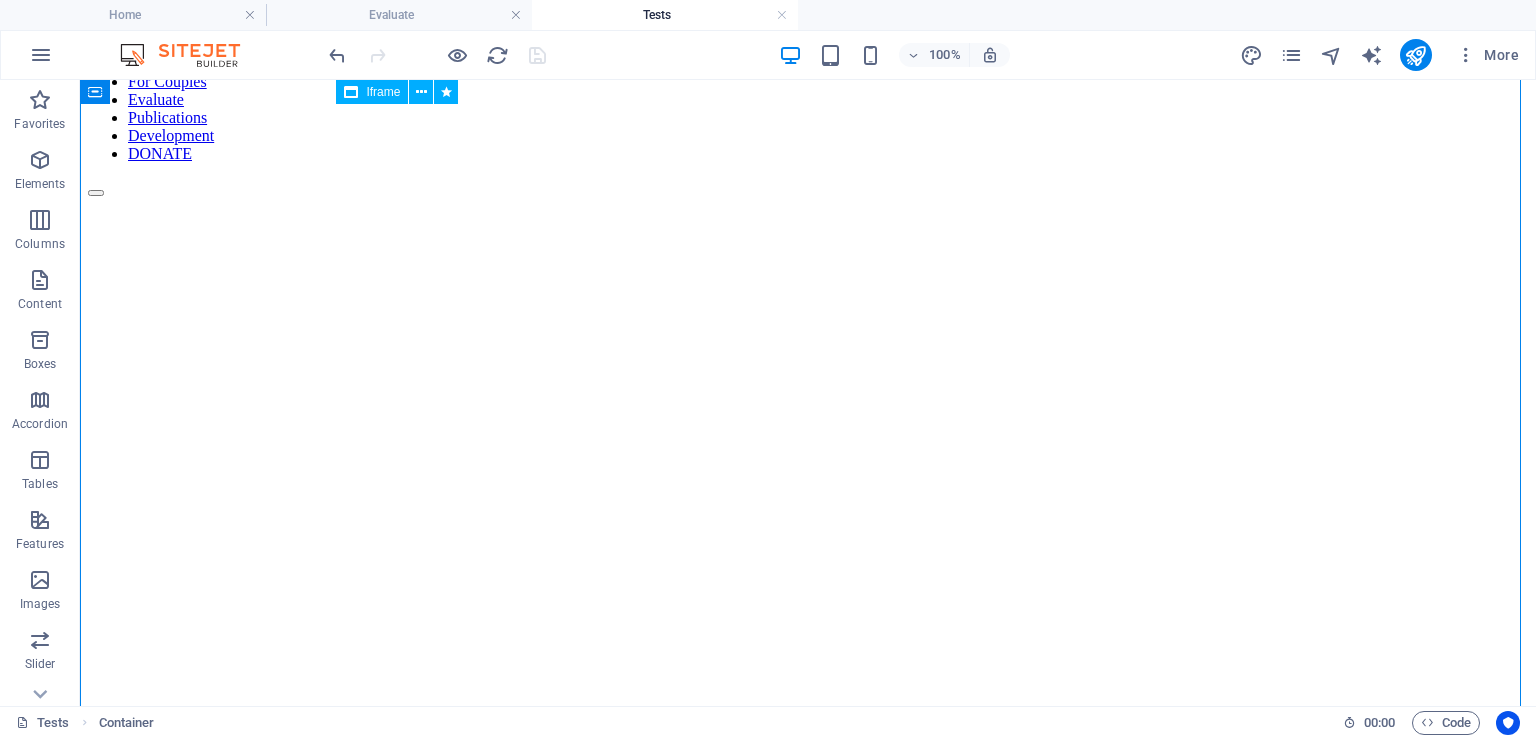 scroll, scrollTop: 100, scrollLeft: 0, axis: vertical 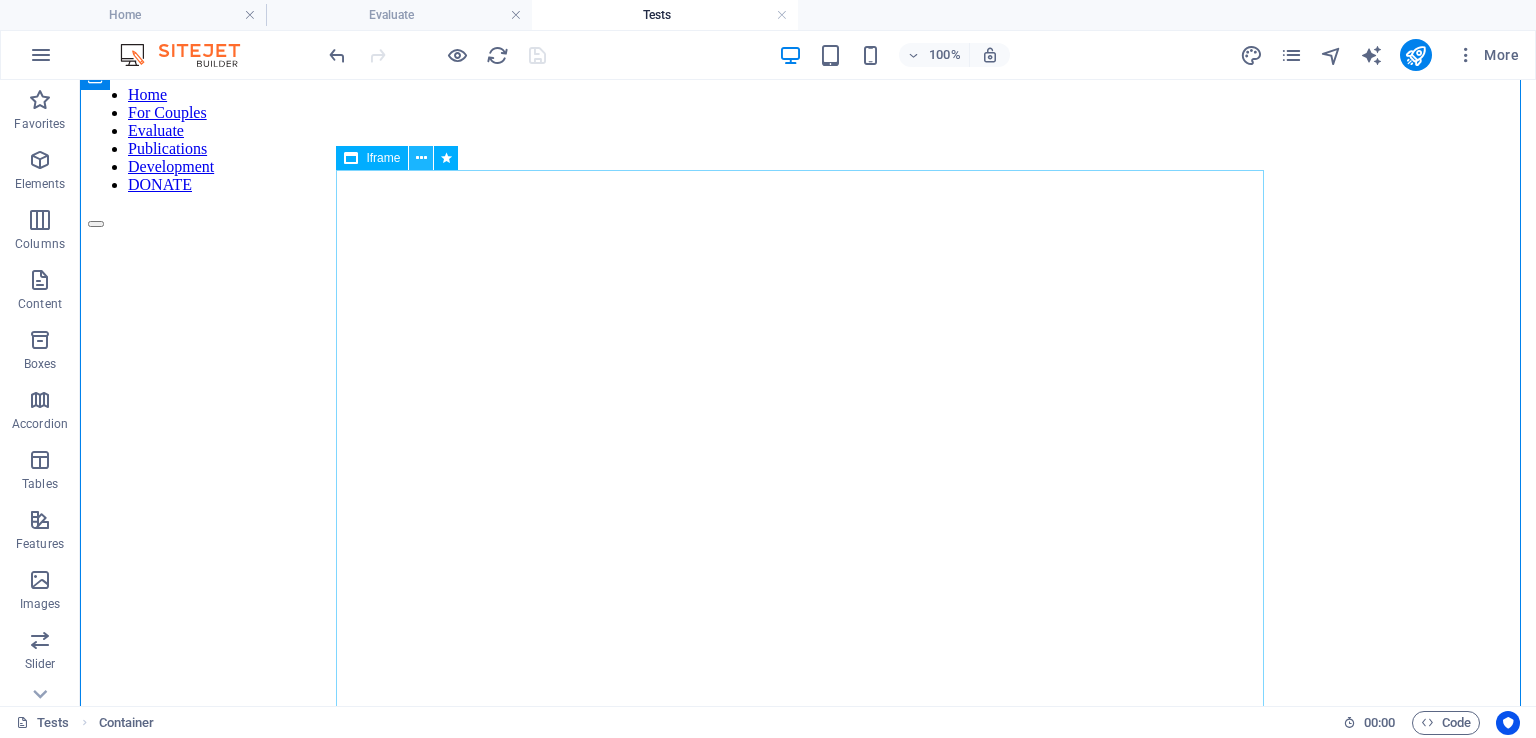 click at bounding box center (421, 158) 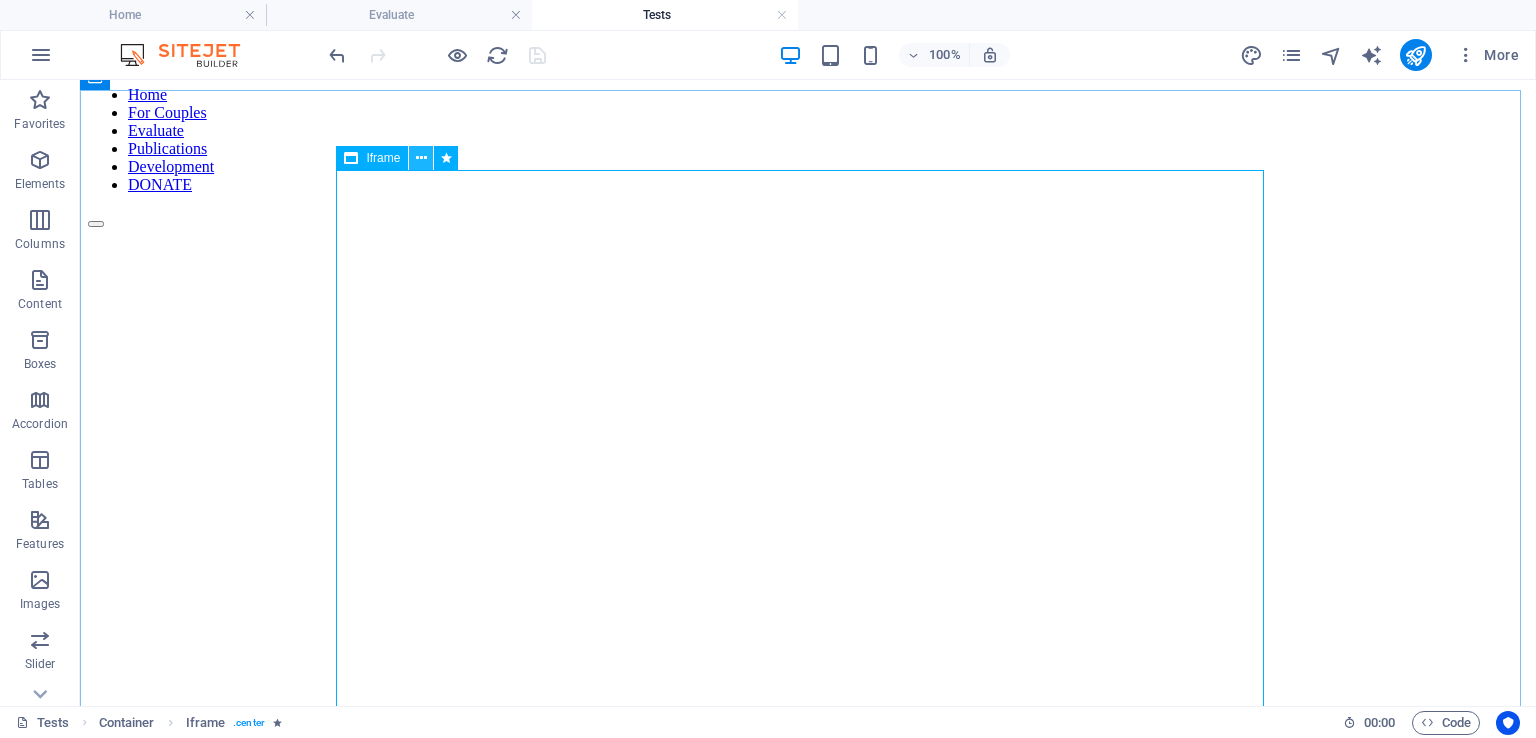 click at bounding box center (421, 158) 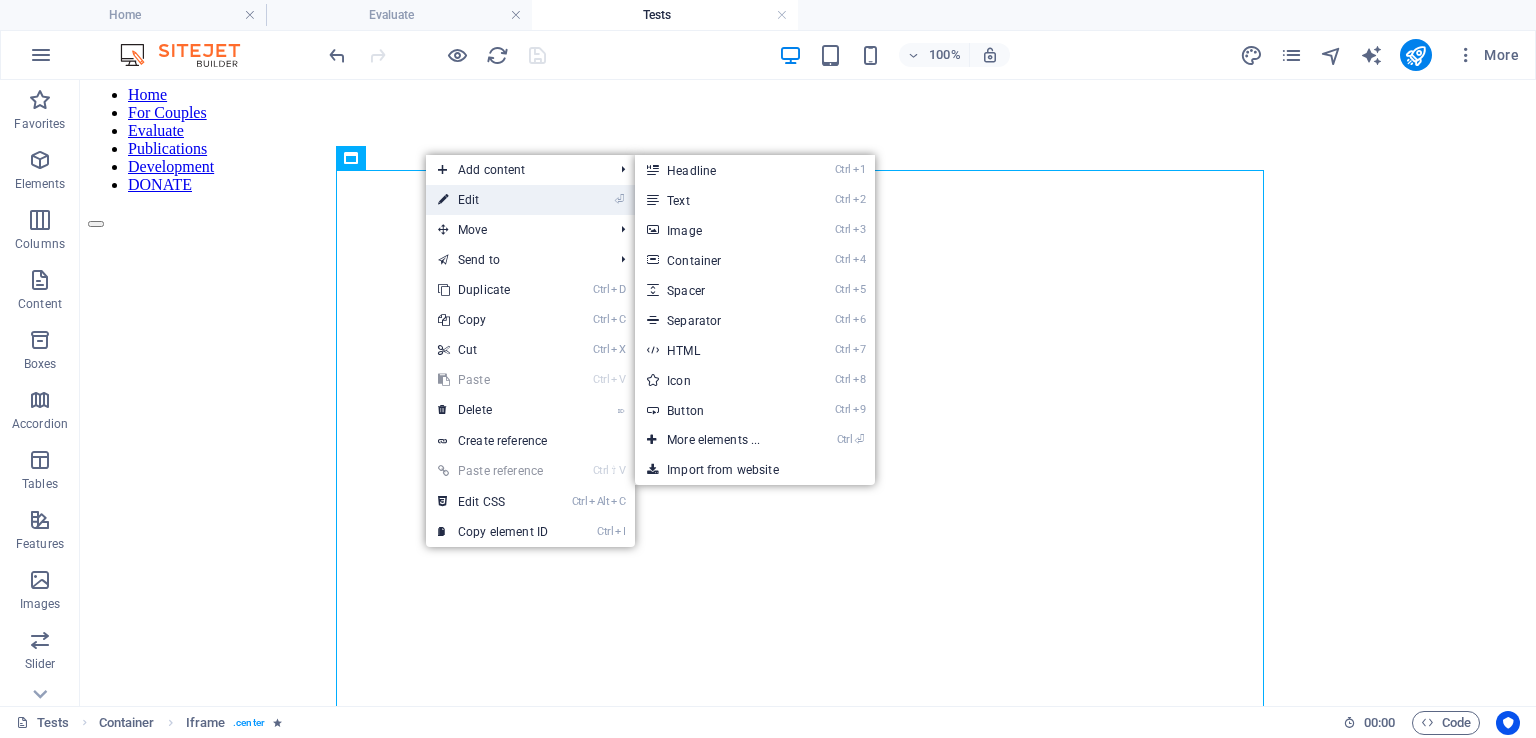 click on "⏎  Edit" at bounding box center [493, 200] 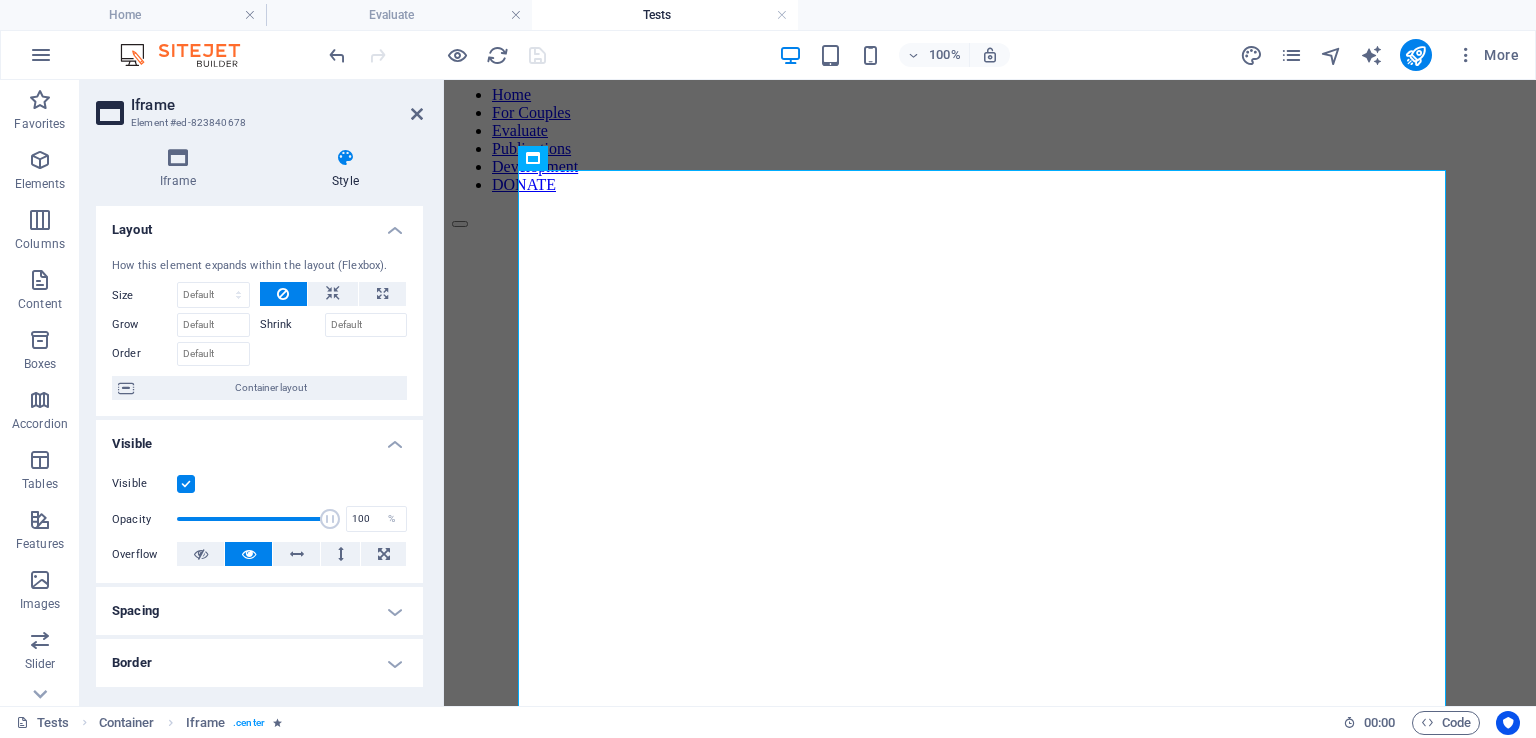 click on "Style" at bounding box center [345, 169] 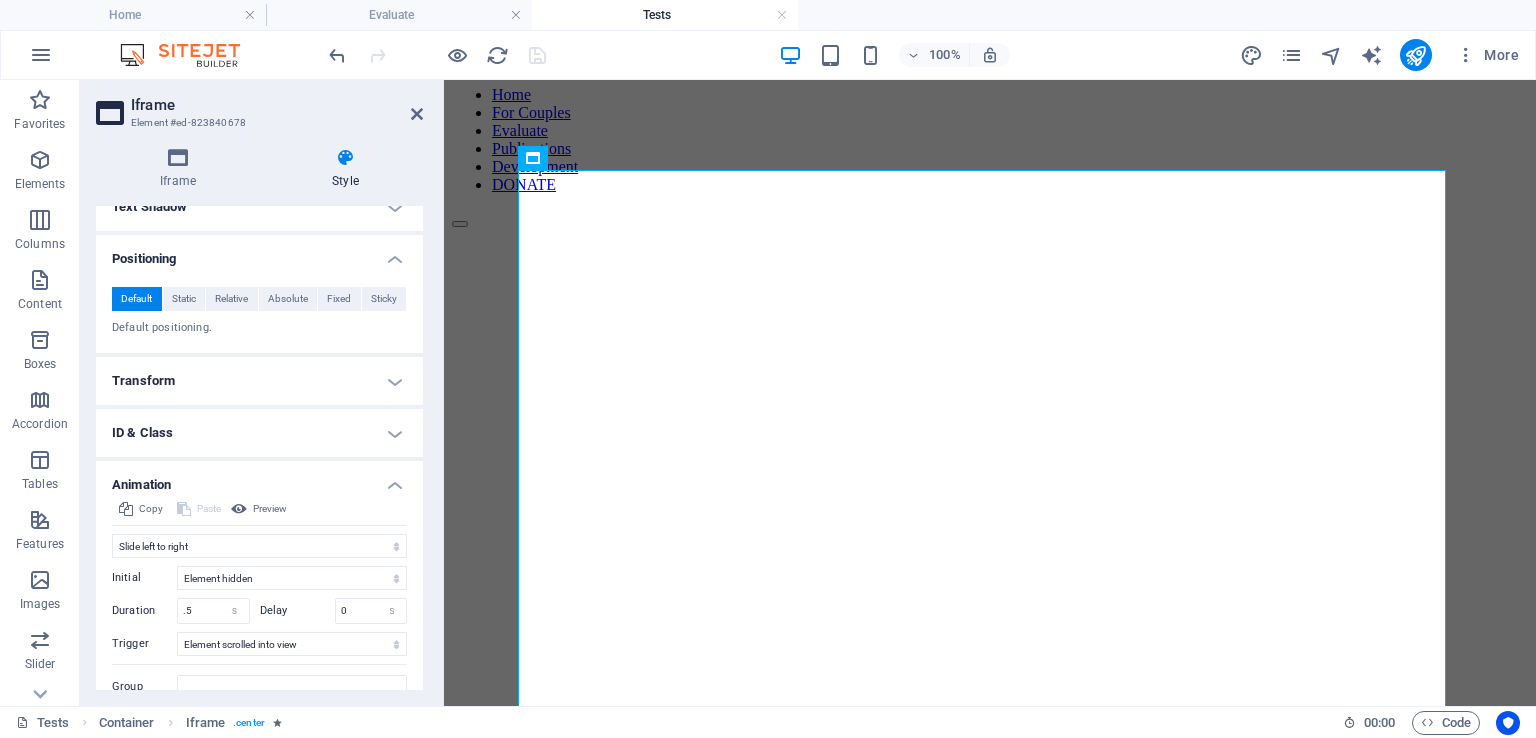 scroll, scrollTop: 600, scrollLeft: 0, axis: vertical 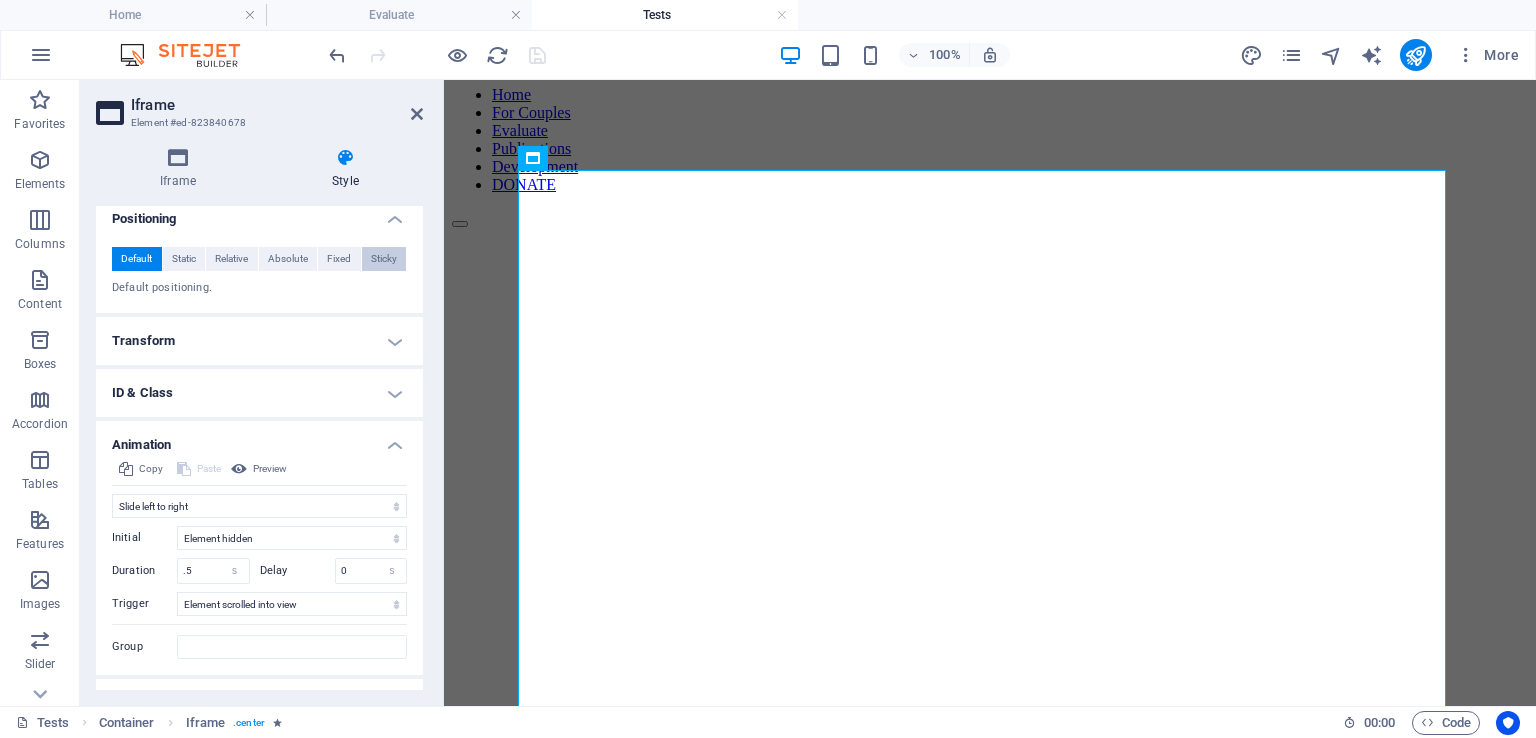 click on "Sticky" at bounding box center [384, 259] 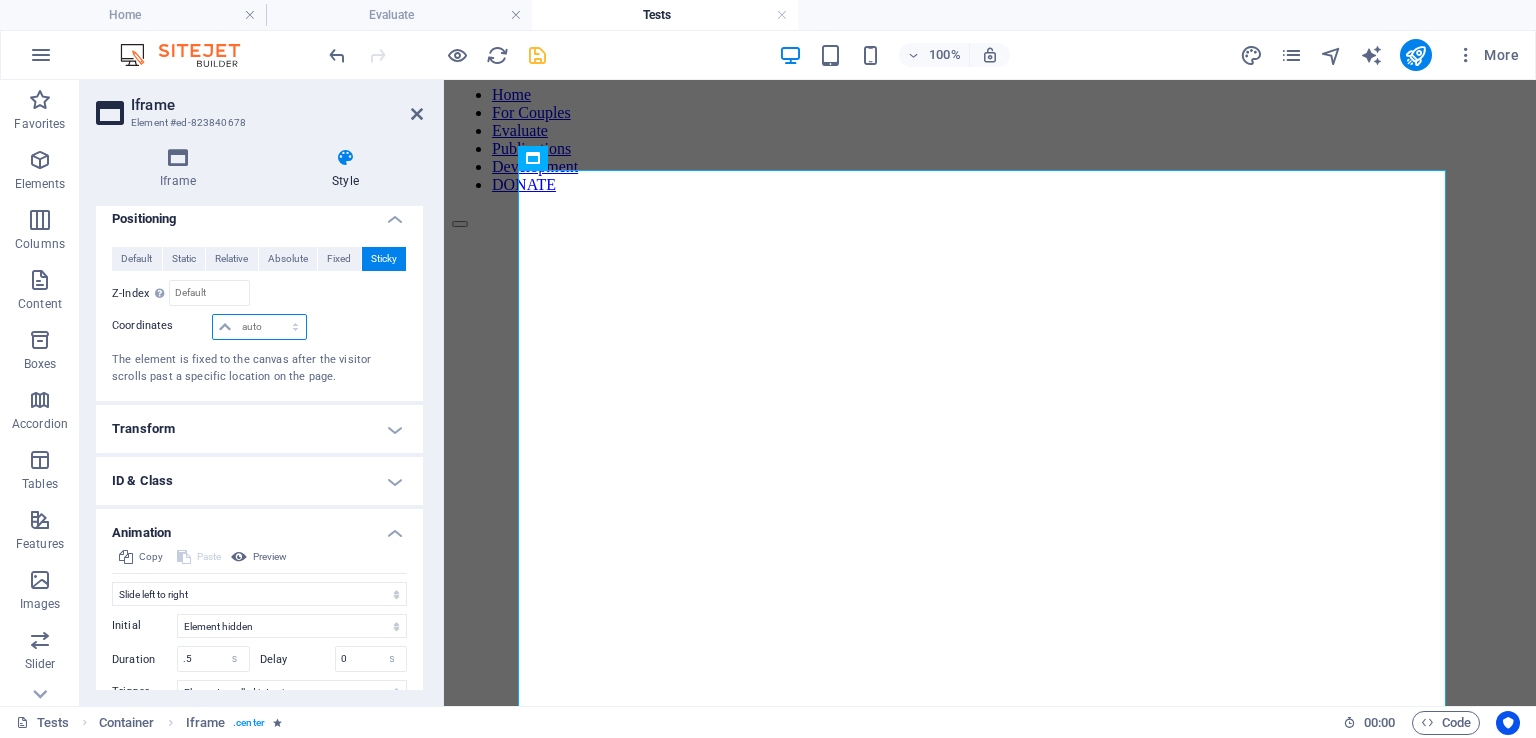 click on "auto px rem % em" at bounding box center (259, 327) 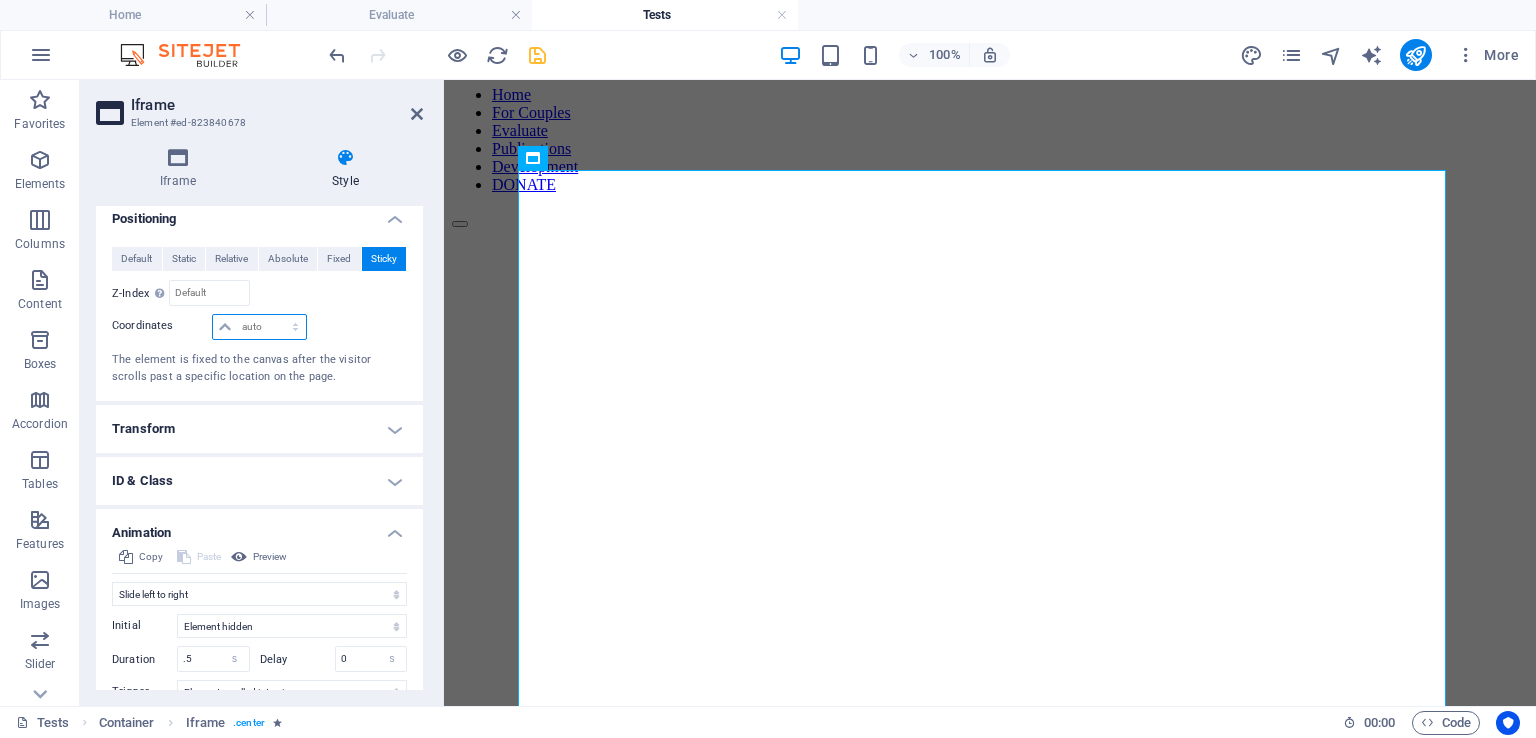 click on "auto px rem % em" at bounding box center (259, 327) 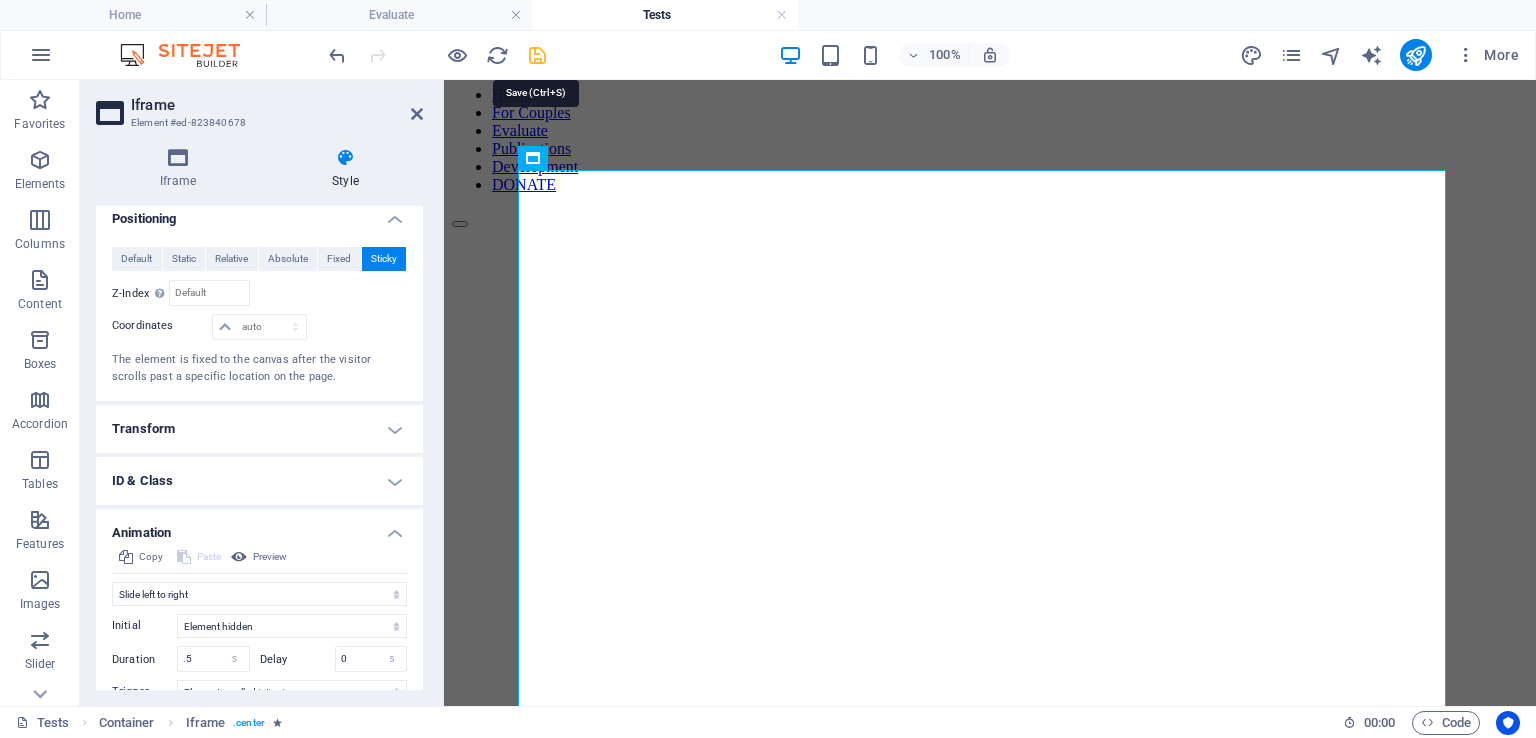 click at bounding box center [537, 55] 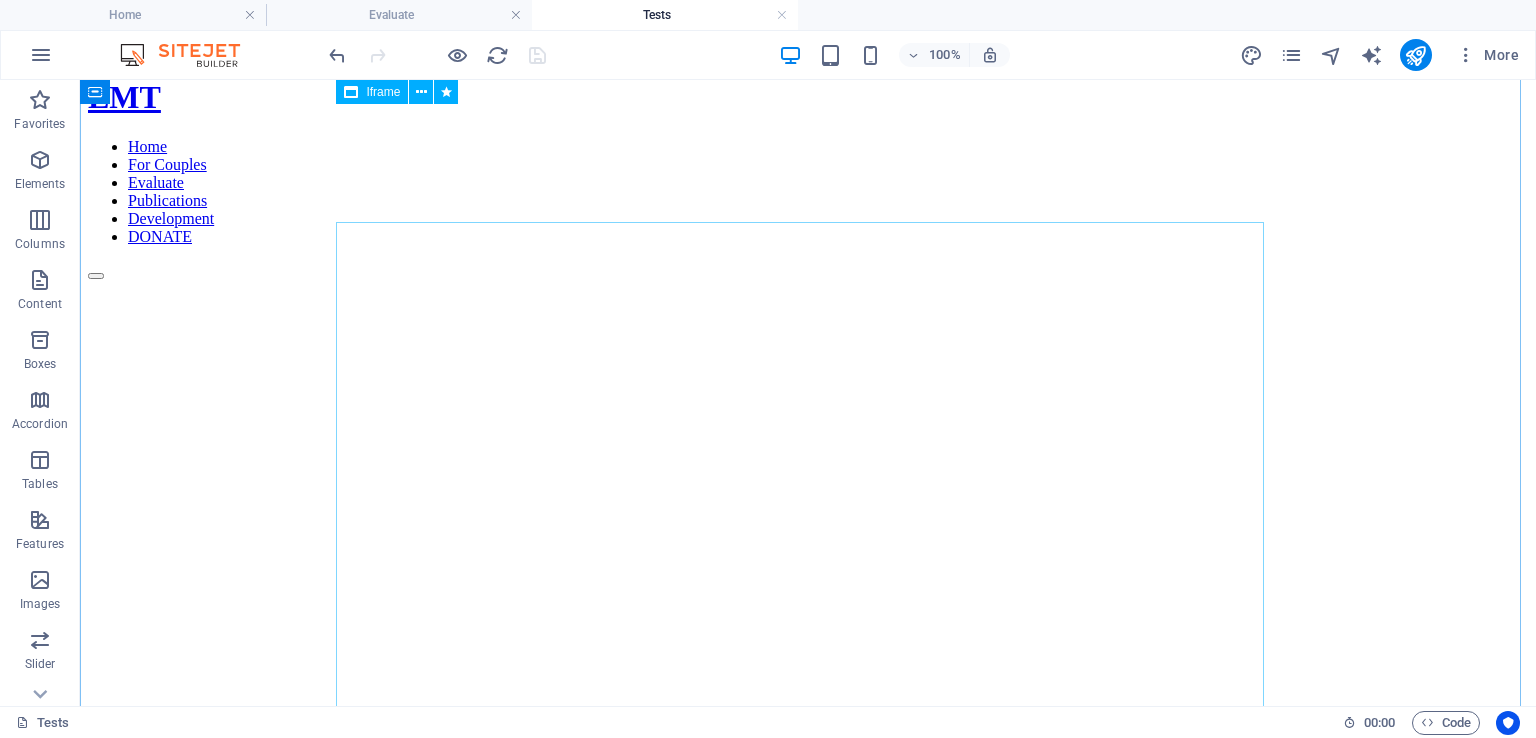 scroll, scrollTop: 0, scrollLeft: 0, axis: both 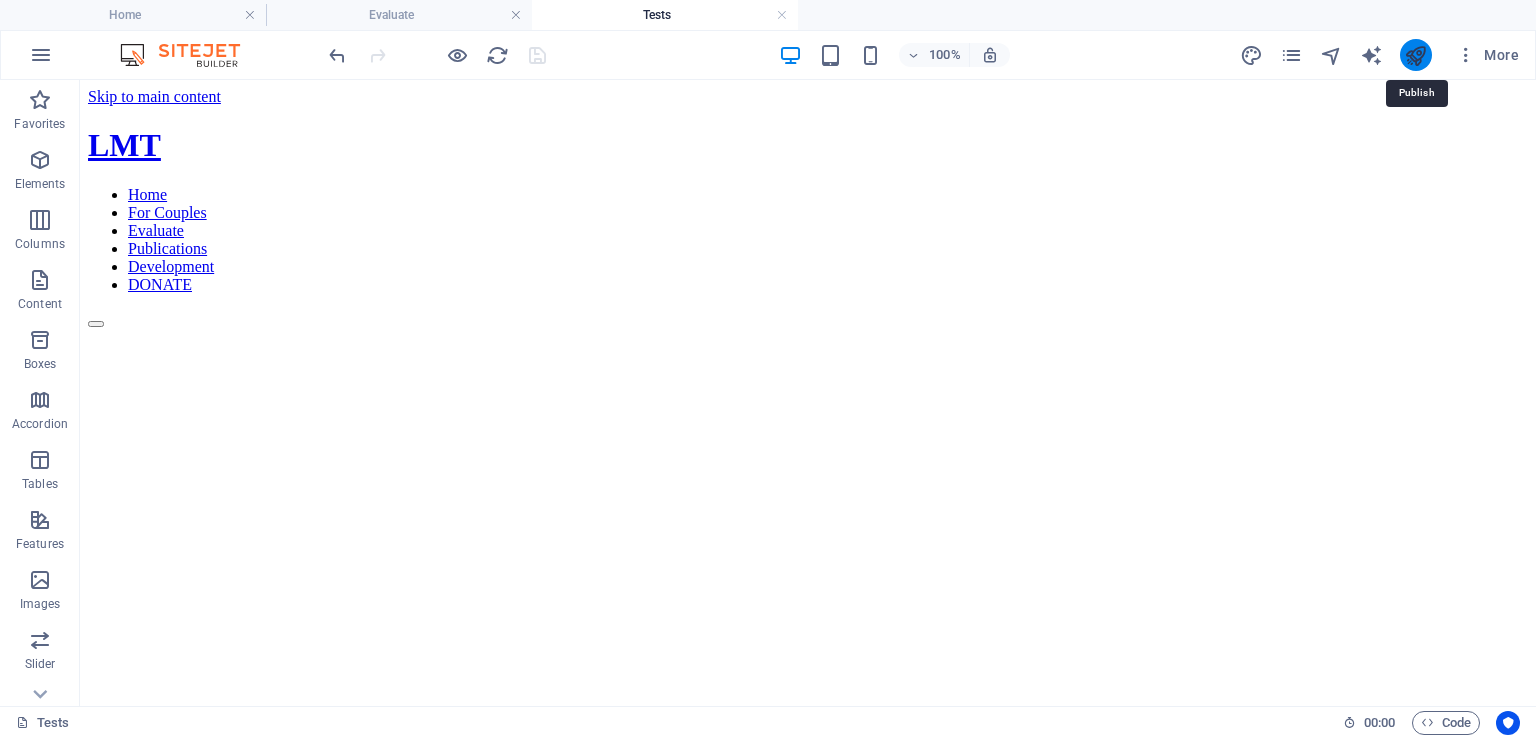 click at bounding box center [1415, 55] 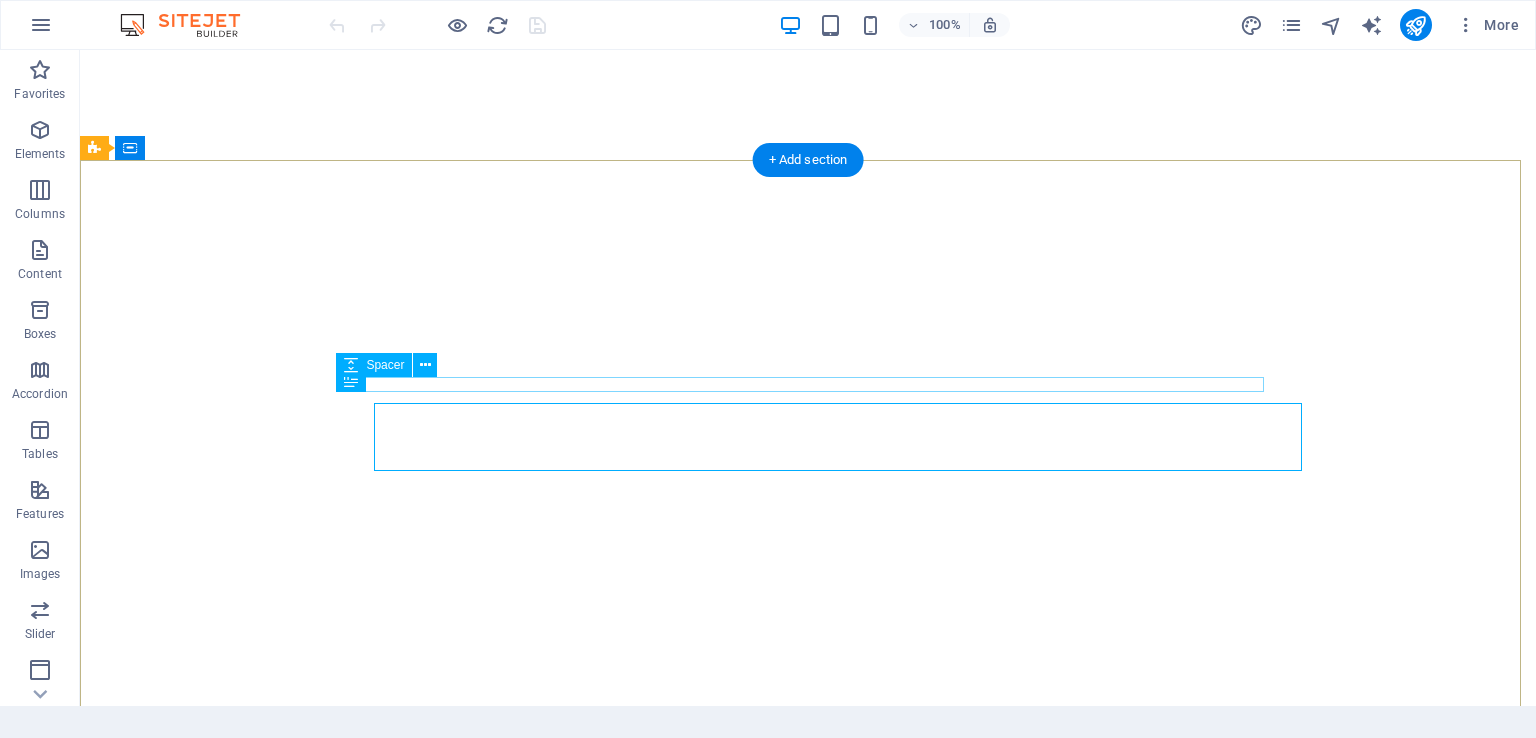 scroll, scrollTop: 0, scrollLeft: 0, axis: both 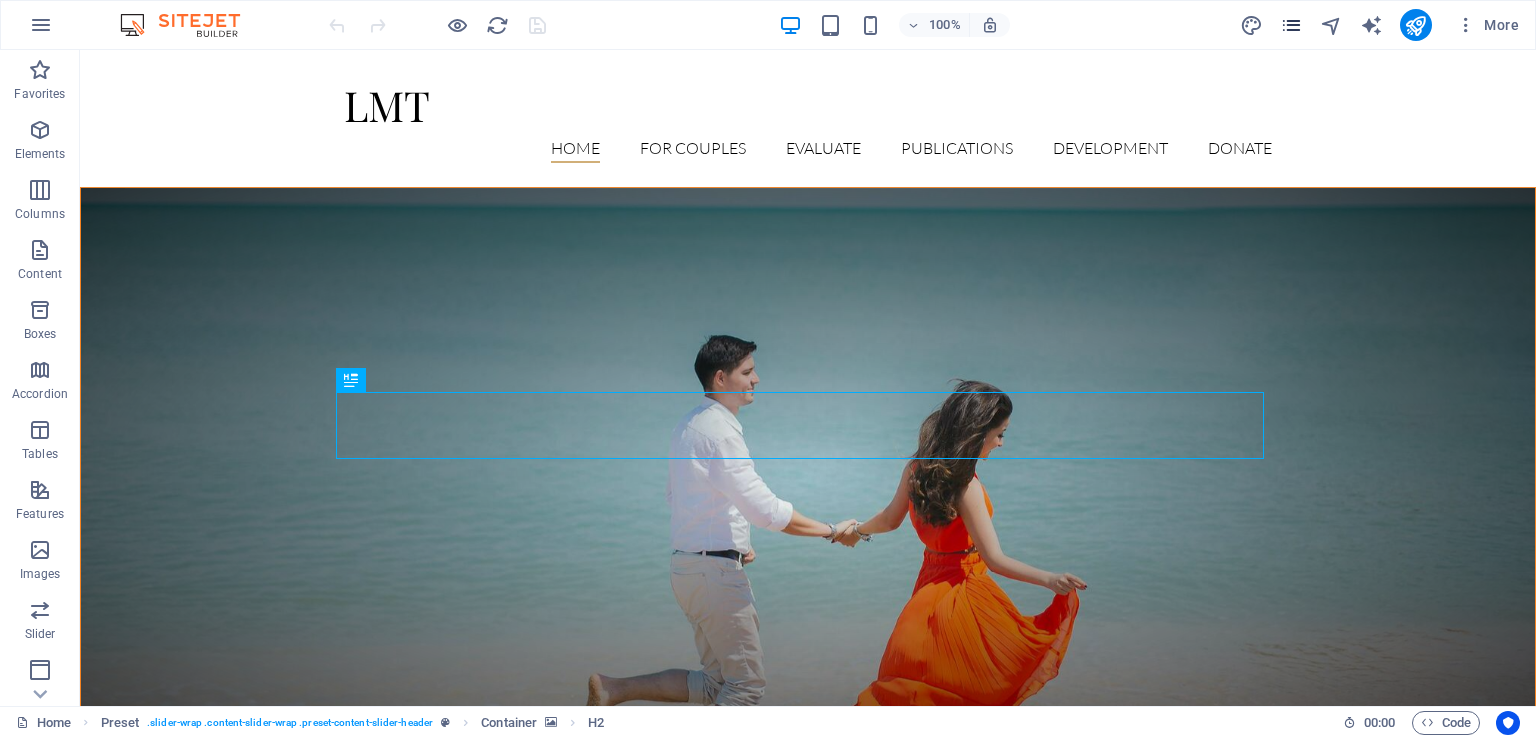 click at bounding box center [1291, 25] 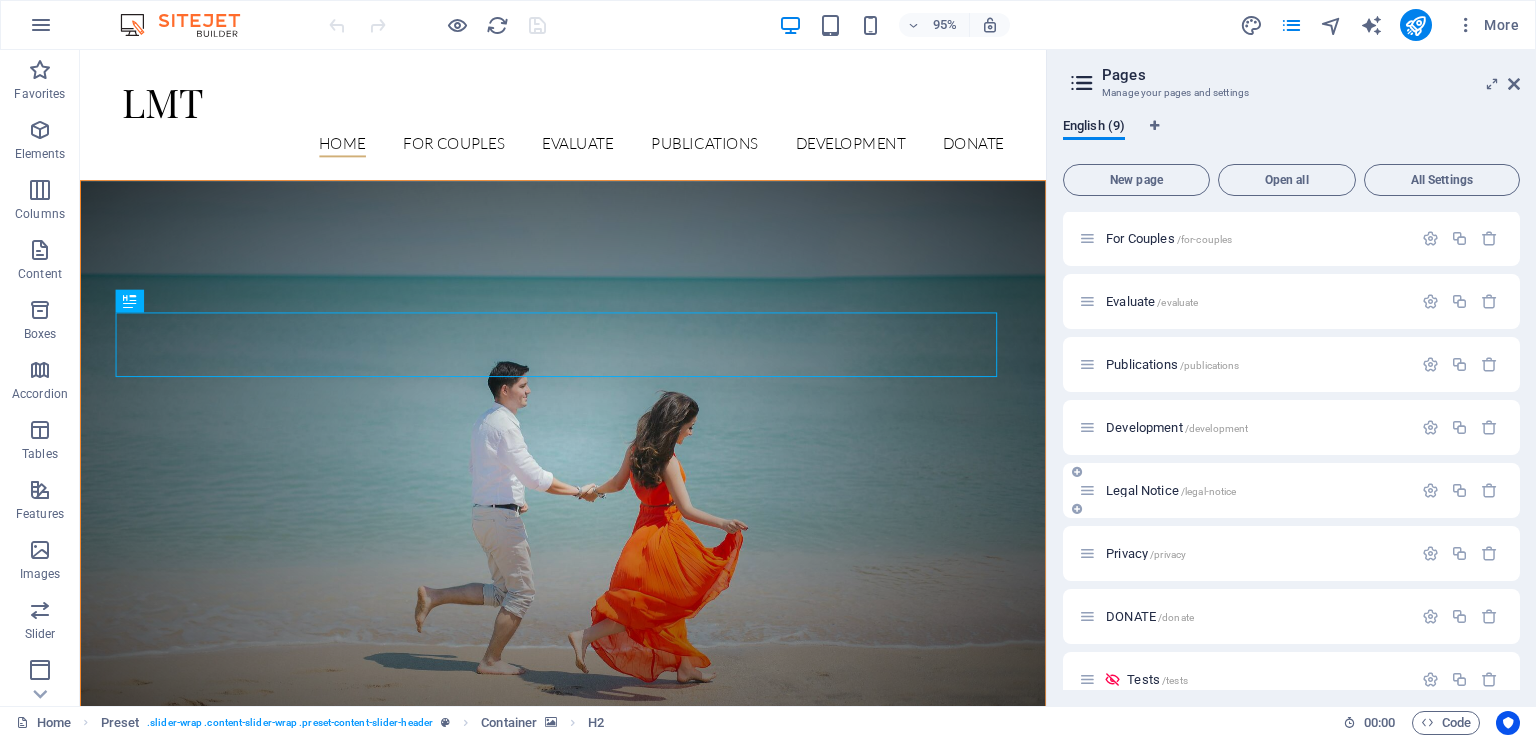 scroll, scrollTop: 89, scrollLeft: 0, axis: vertical 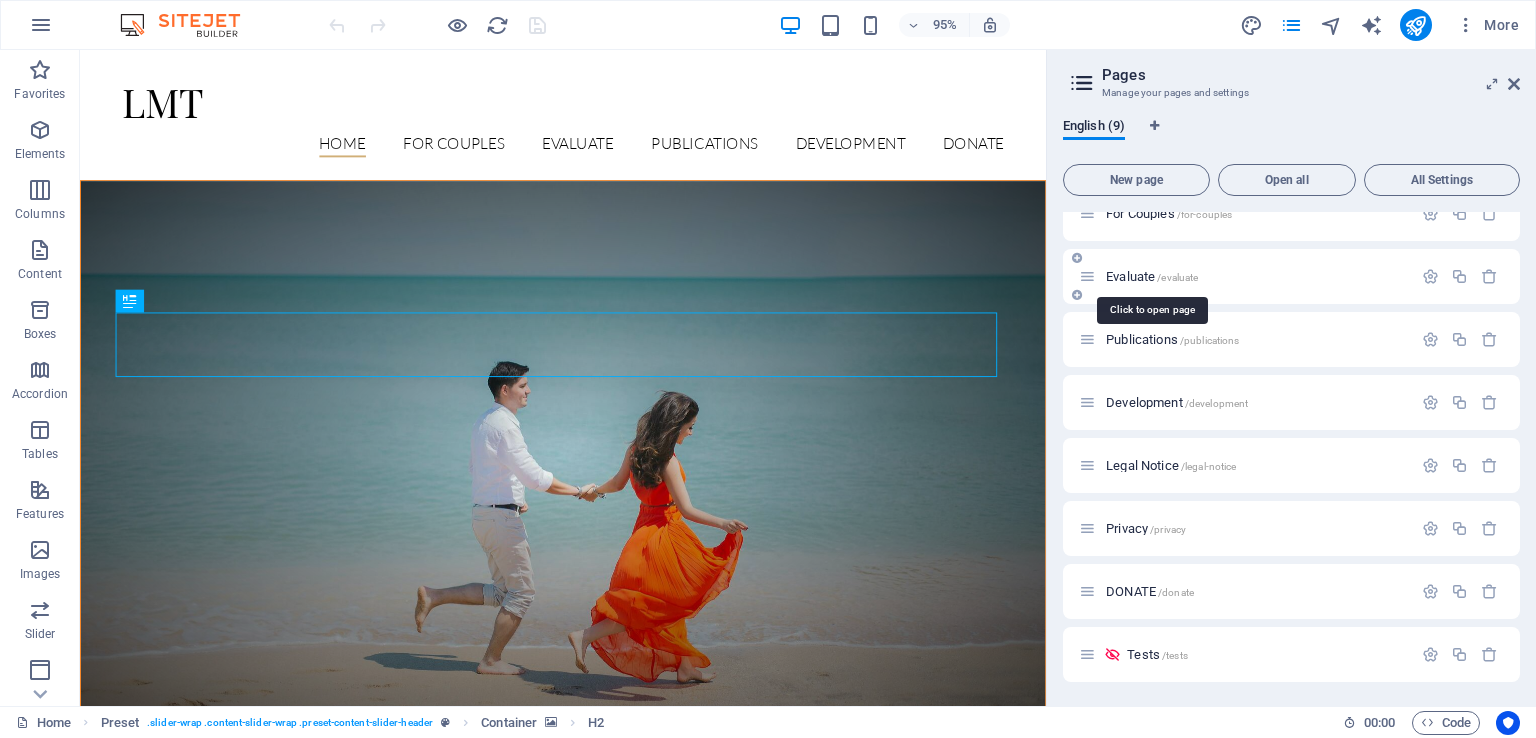 click on "/evaluate" at bounding box center [1177, 277] 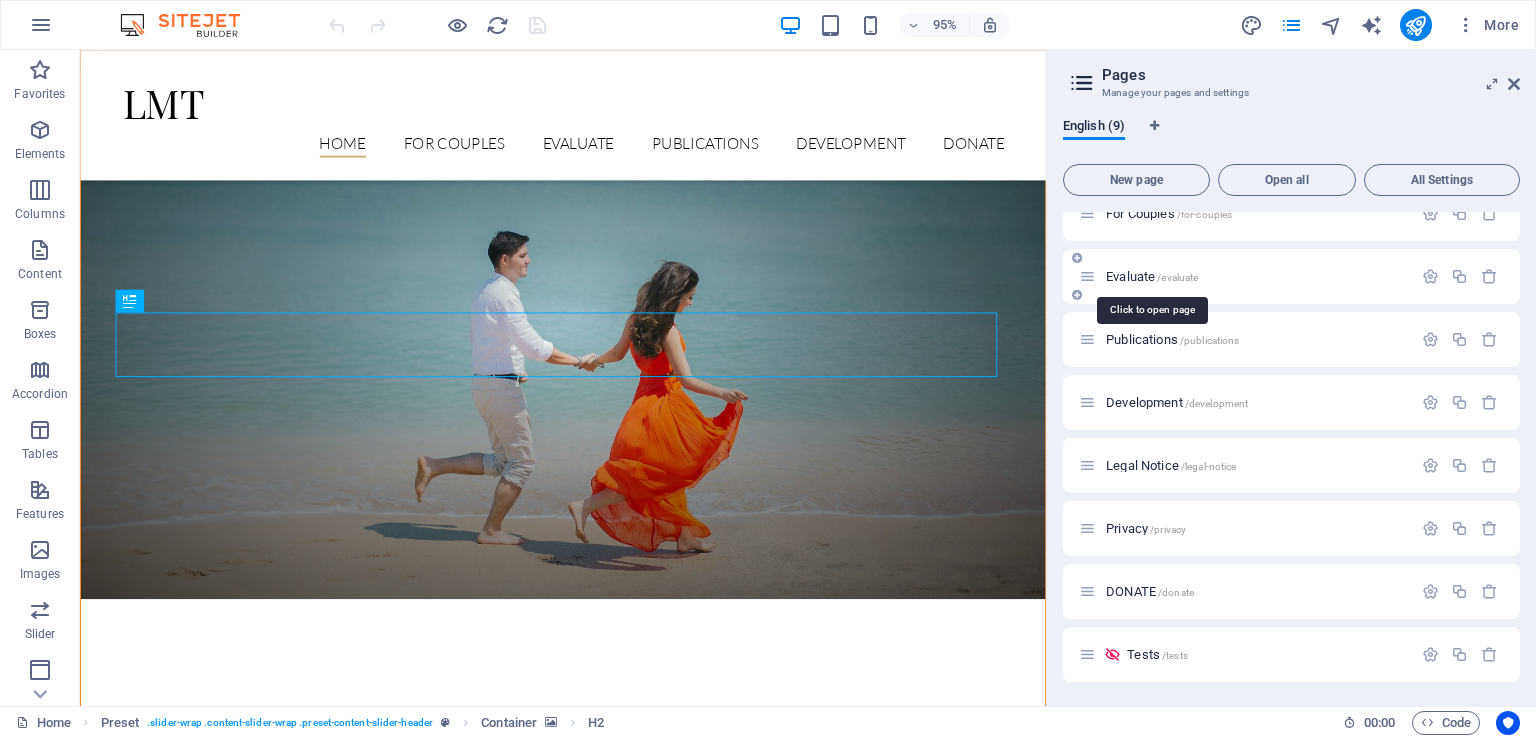 scroll, scrollTop: 38, scrollLeft: 0, axis: vertical 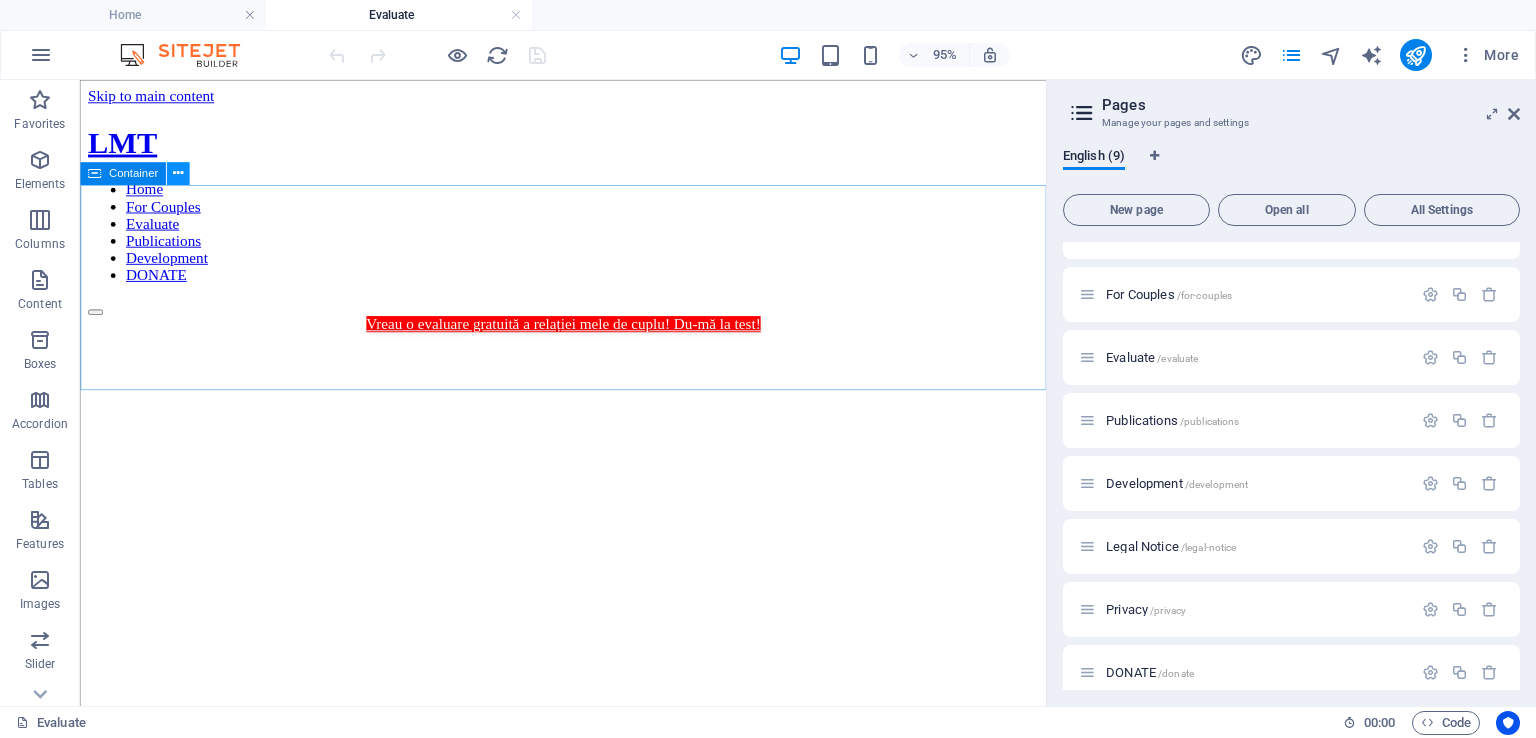 click at bounding box center (177, 173) 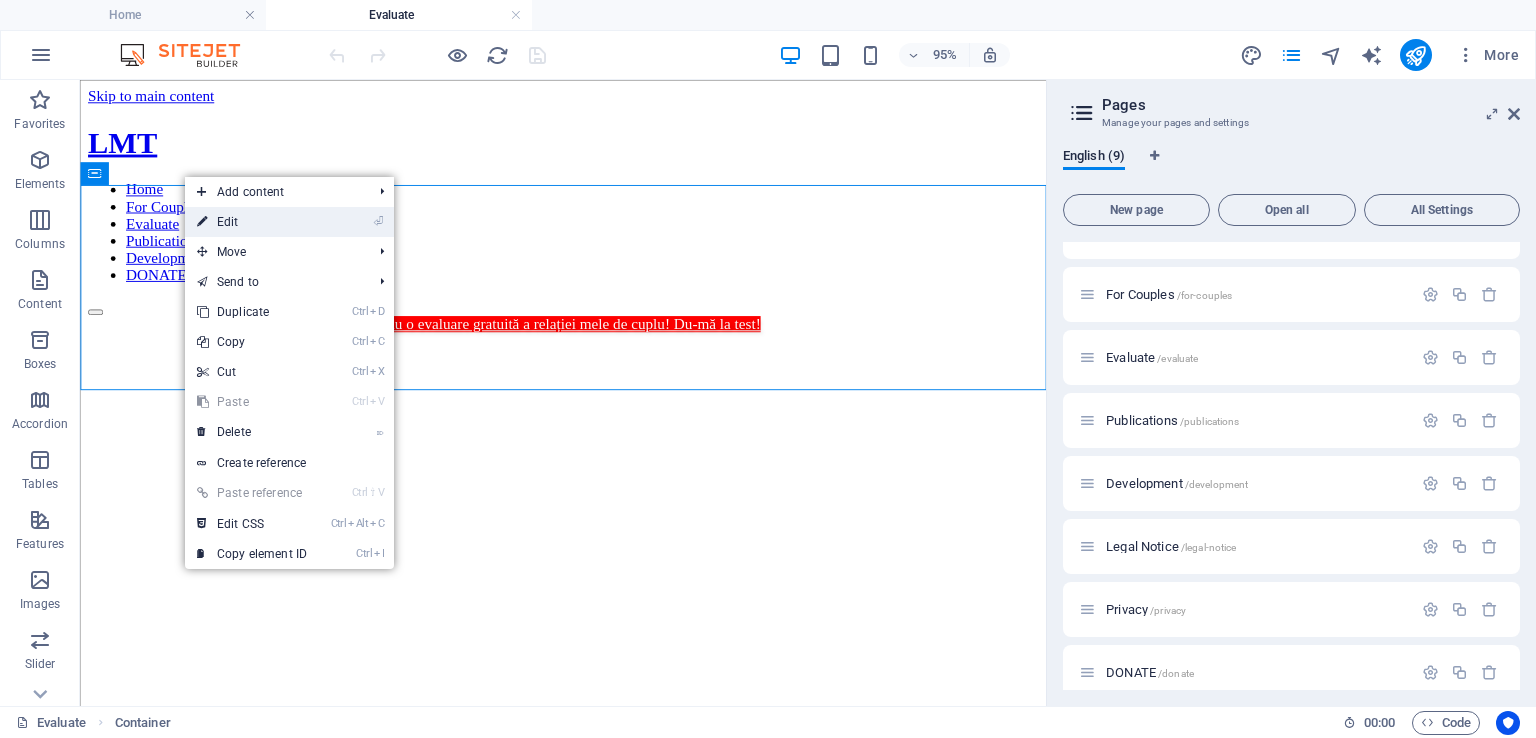 click on "⏎  Edit" at bounding box center (289, 222) 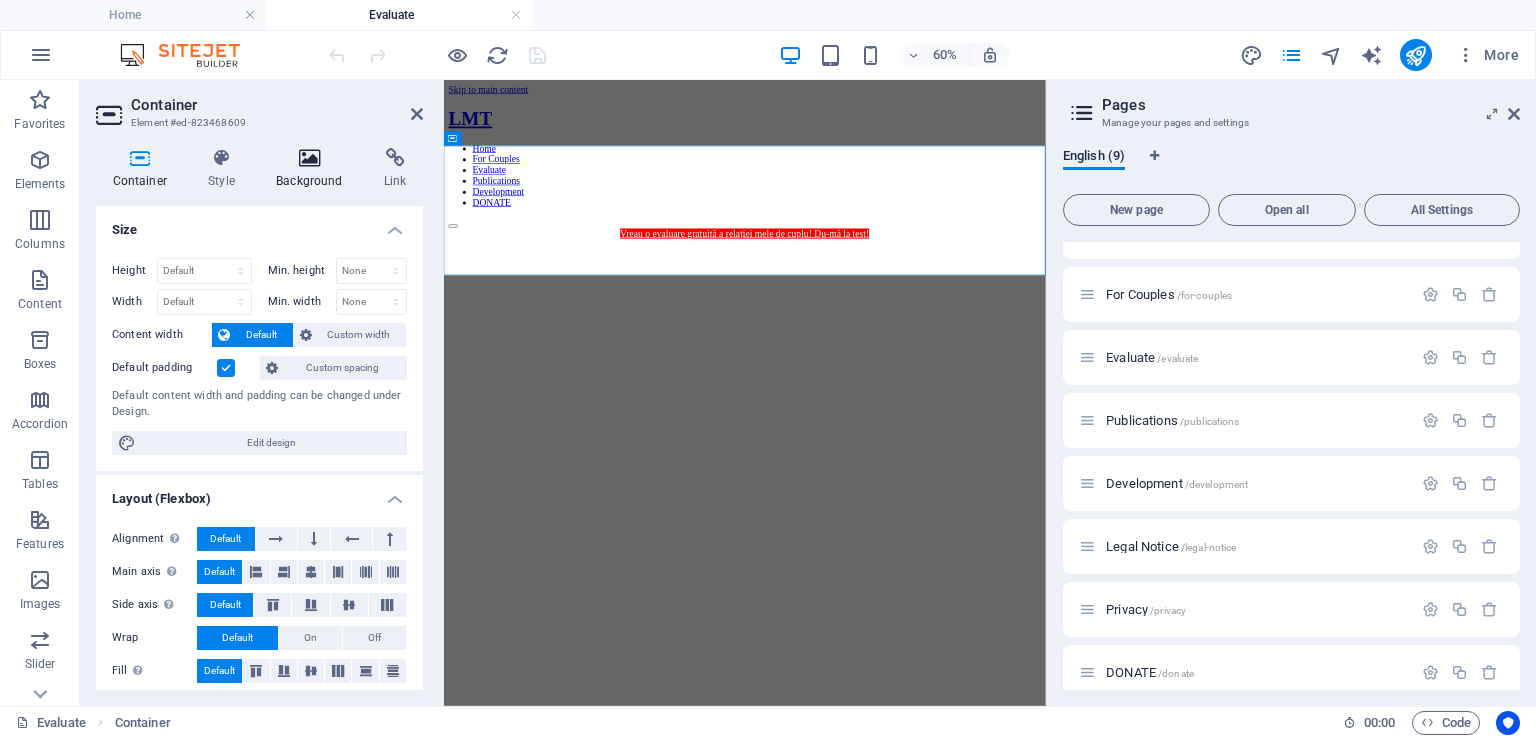 click on "Background" at bounding box center [314, 169] 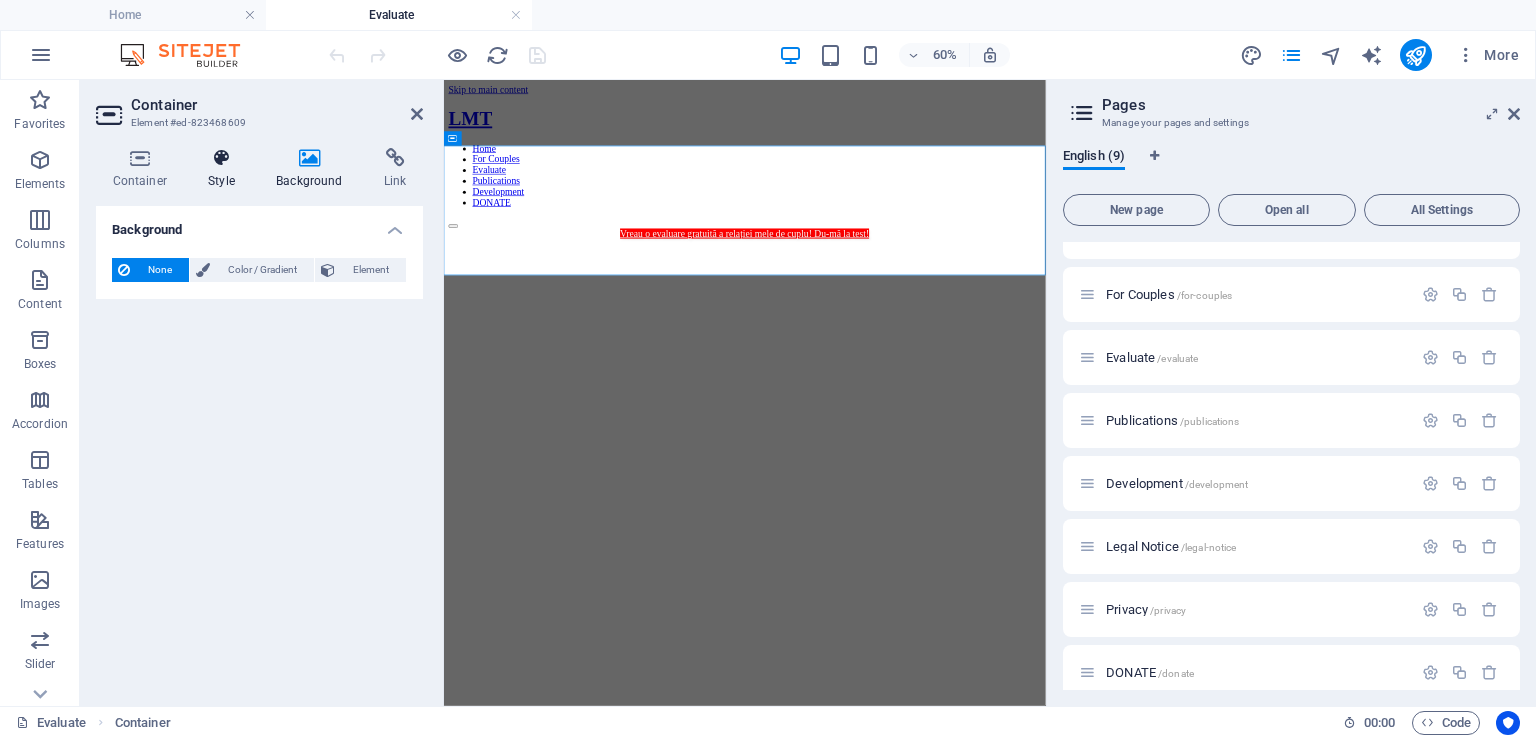 click on "Style" at bounding box center [226, 169] 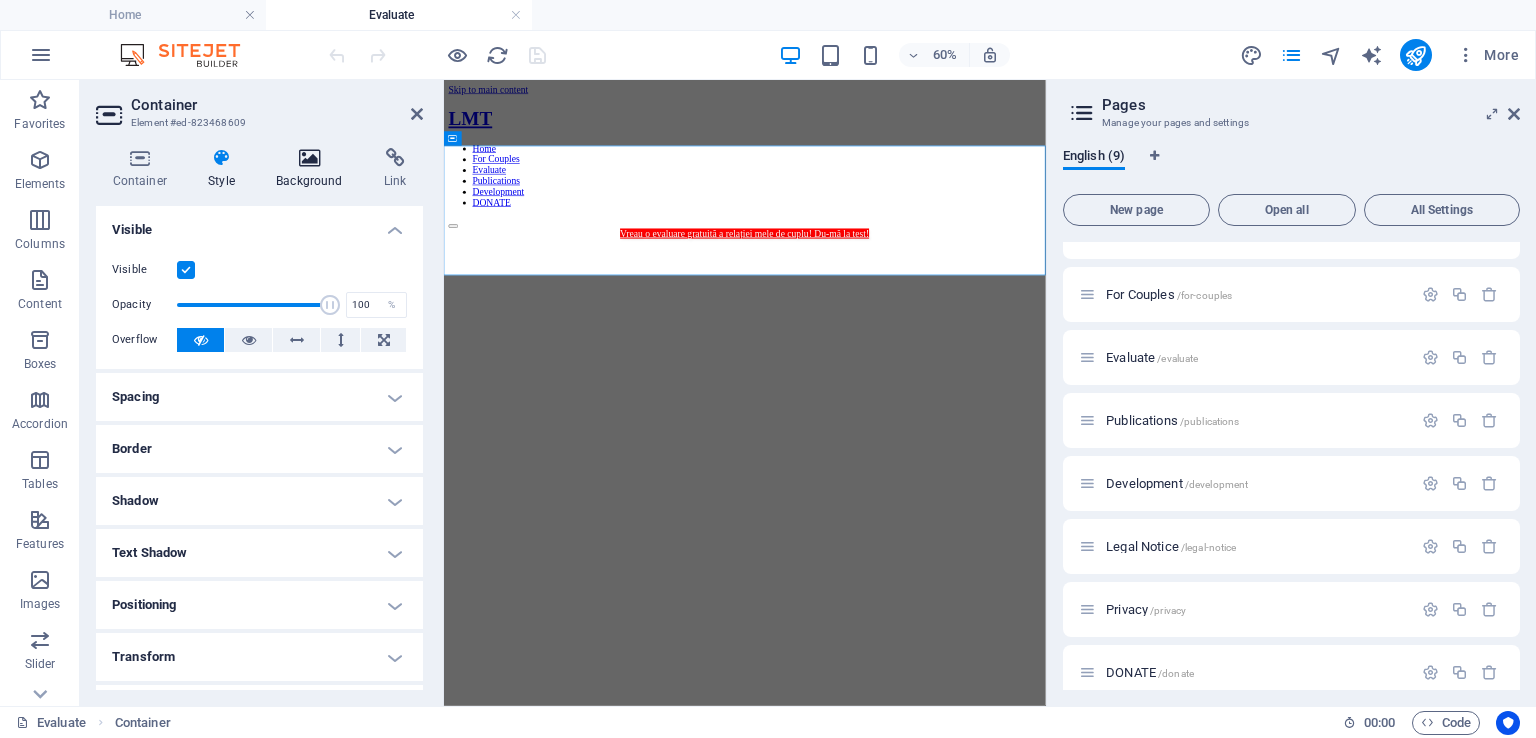 click on "Background" at bounding box center [314, 169] 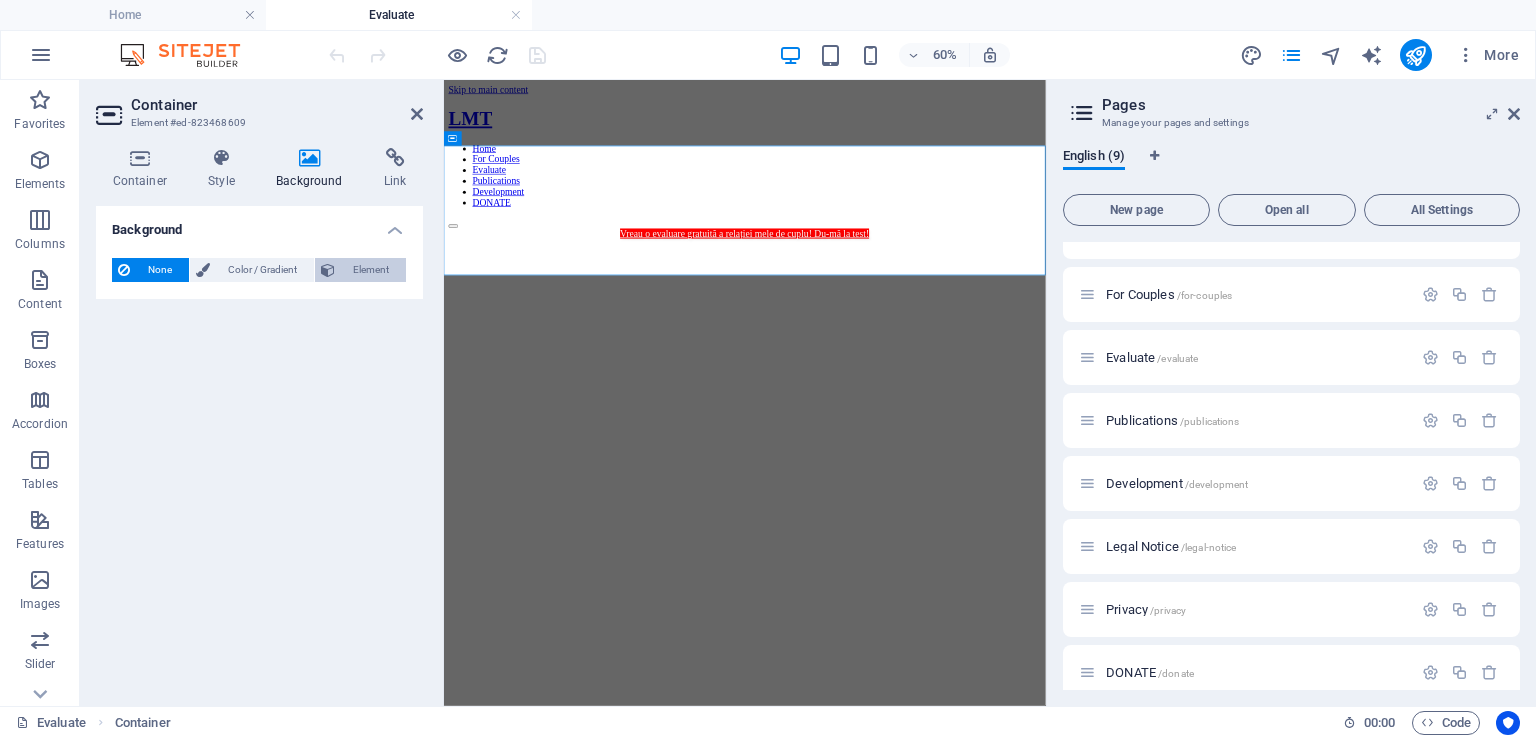 click on "Element" at bounding box center [370, 270] 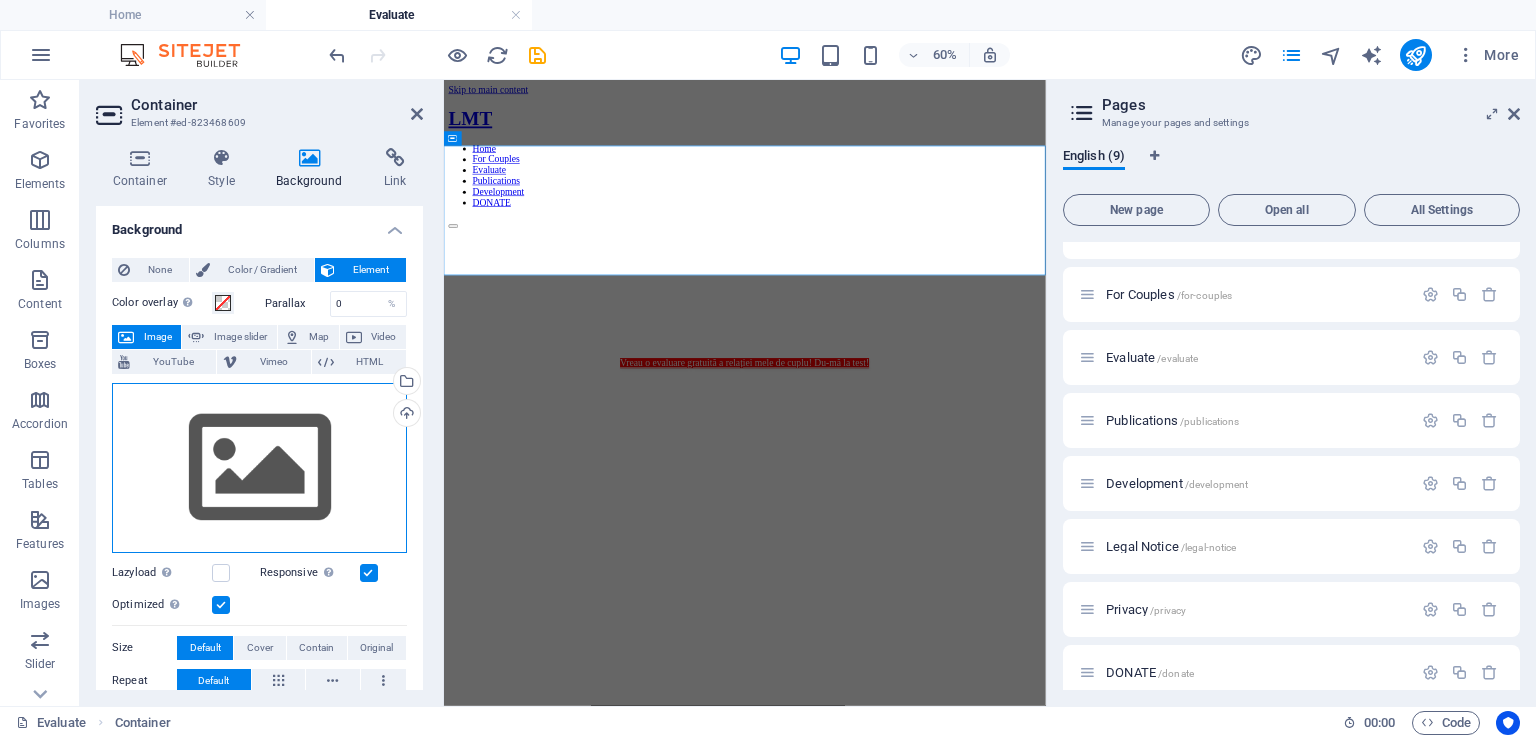 click on "Drag files here, click to choose files or select files from Files or our free stock photos & videos" at bounding box center [259, 468] 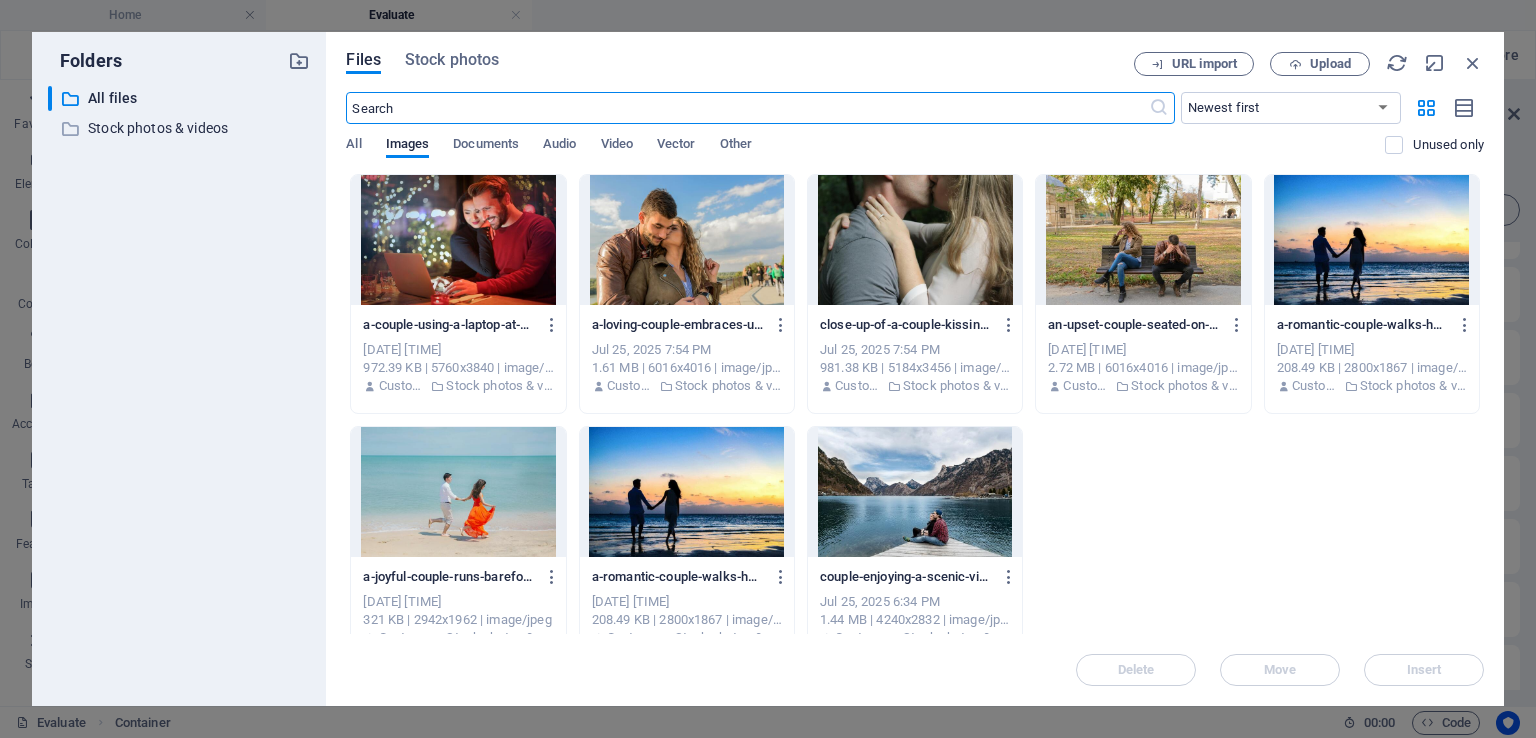 click at bounding box center [915, 492] 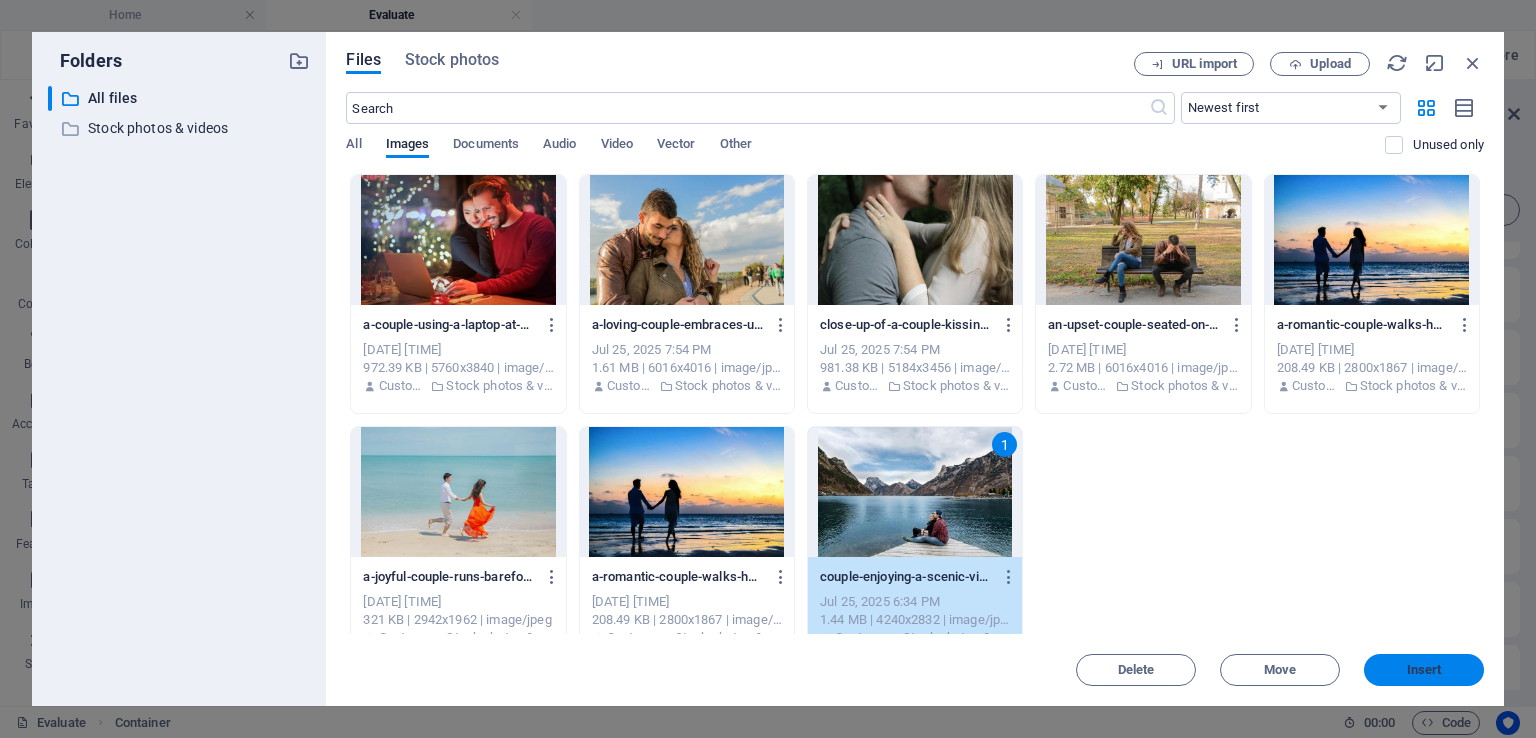 click on "Insert" at bounding box center (1424, 670) 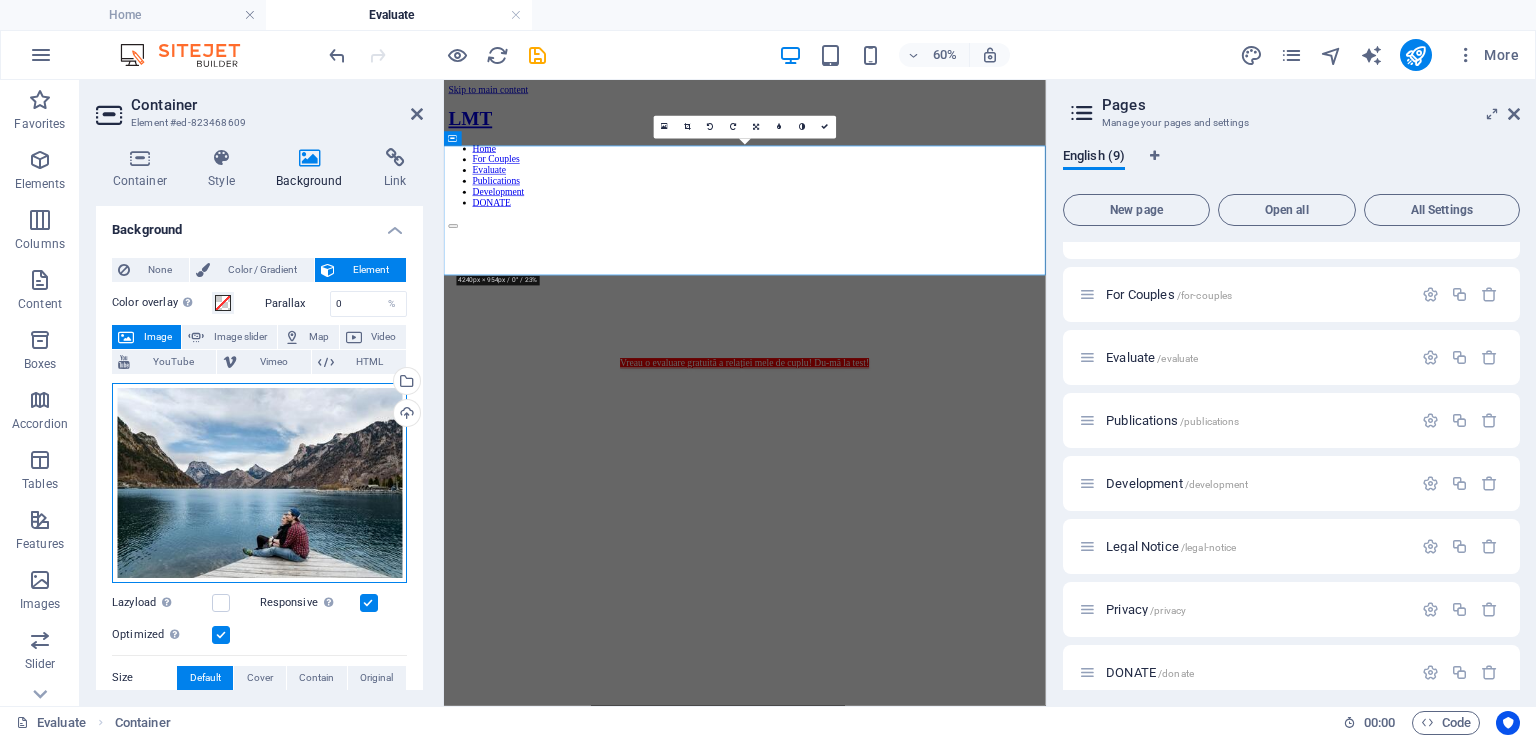 drag, startPoint x: 274, startPoint y: 477, endPoint x: 282, endPoint y: 442, distance: 35.902645 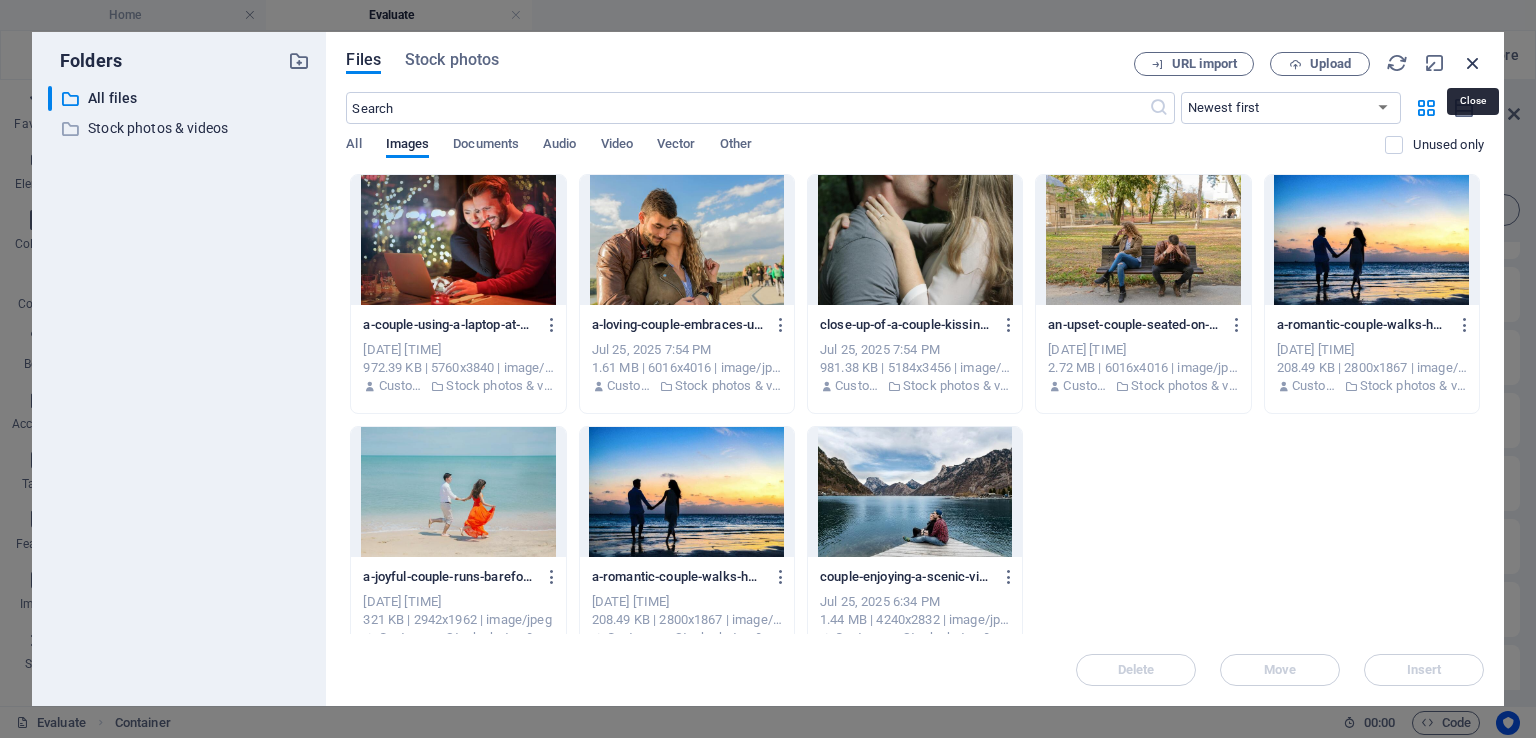 click at bounding box center (1473, 63) 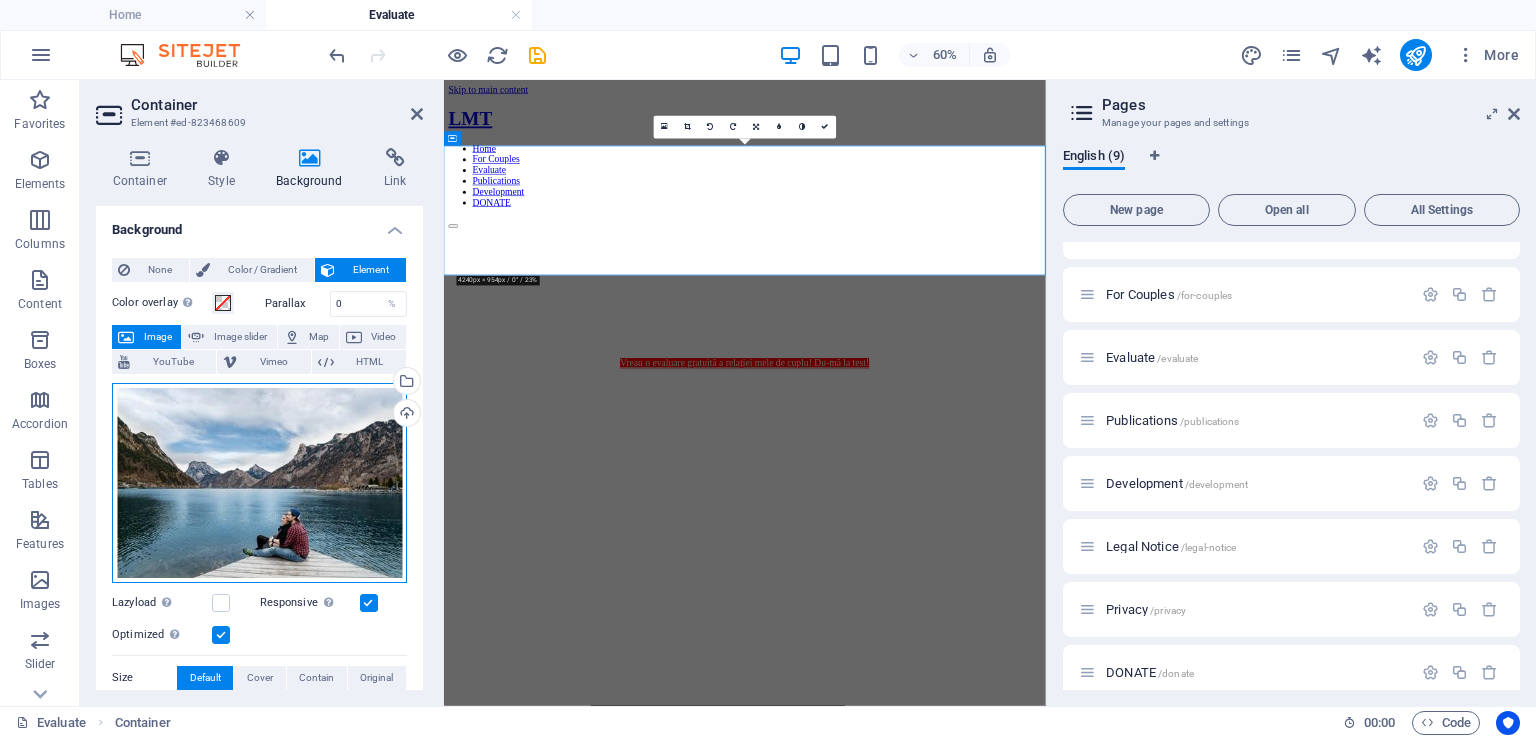 click on "Drag files here, click to choose files or select files from Files or our free stock photos & videos" at bounding box center (259, 483) 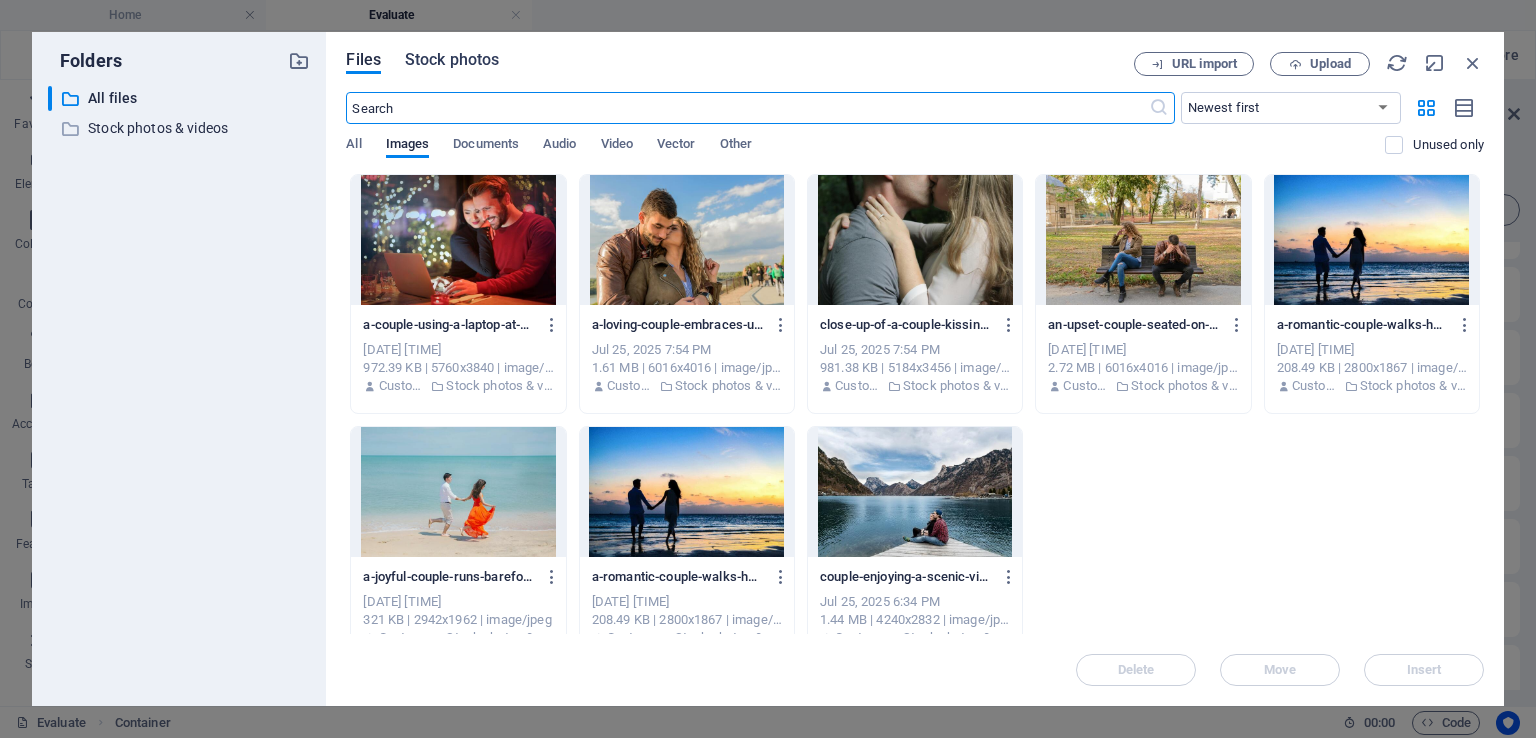 click on "Stock photos" at bounding box center [452, 60] 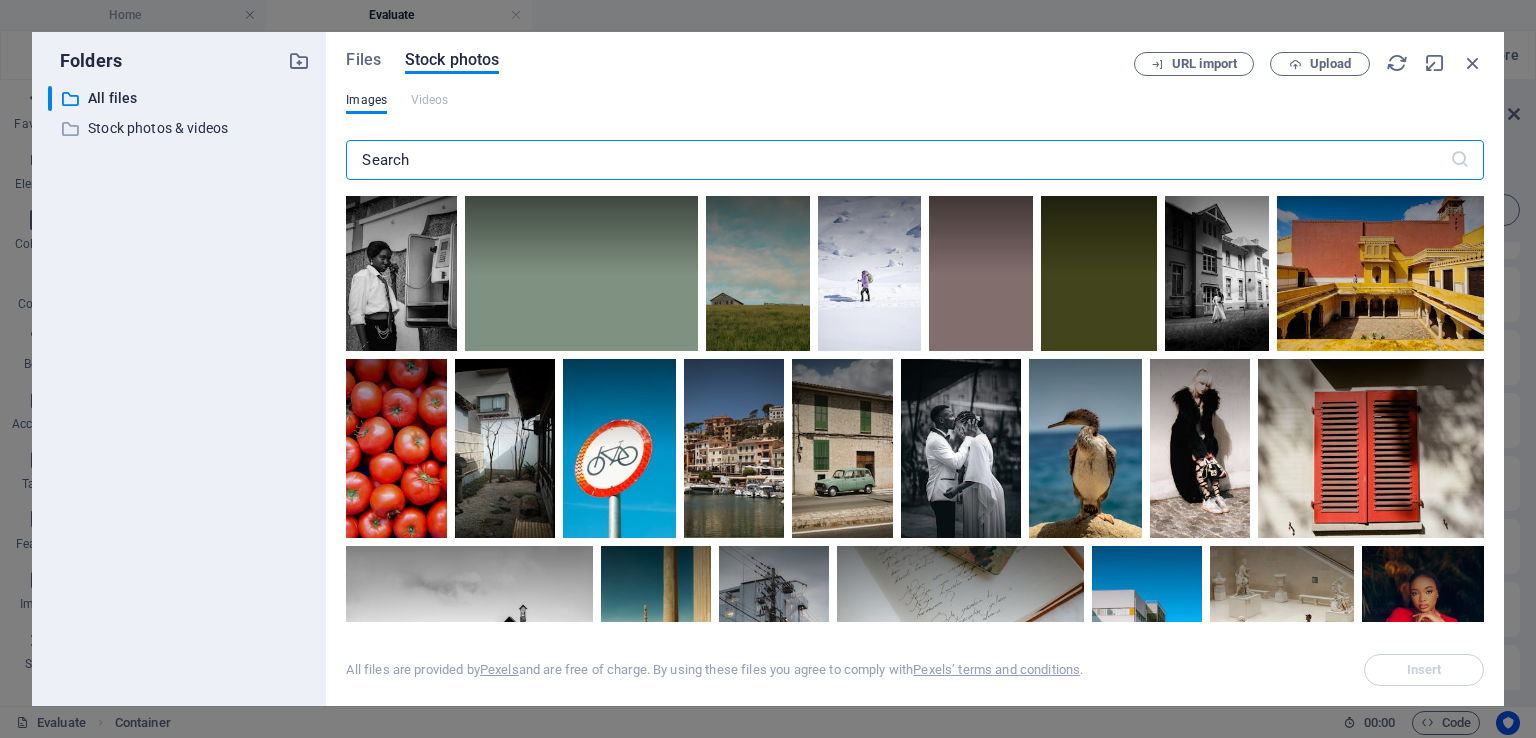 click at bounding box center (897, 160) 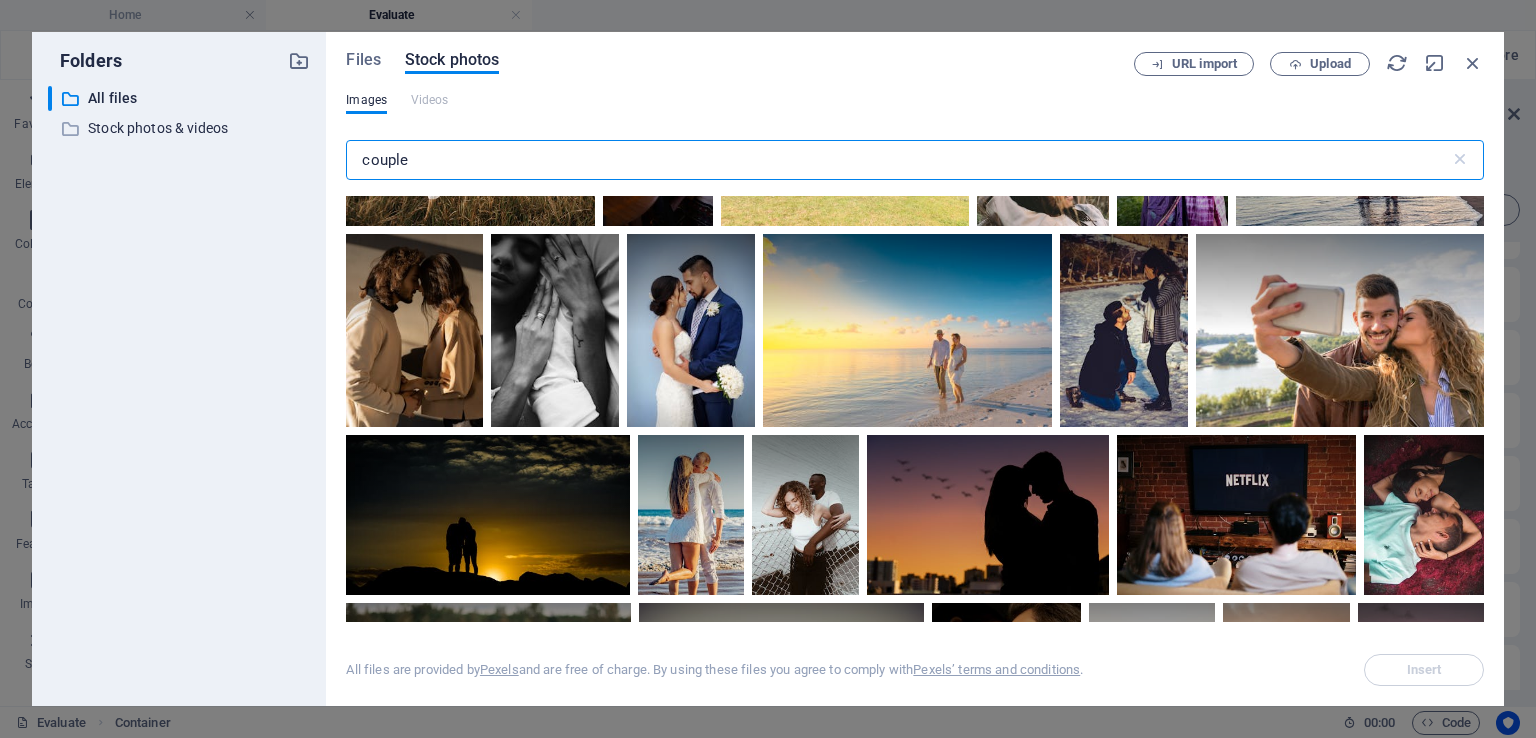 scroll, scrollTop: 4000, scrollLeft: 0, axis: vertical 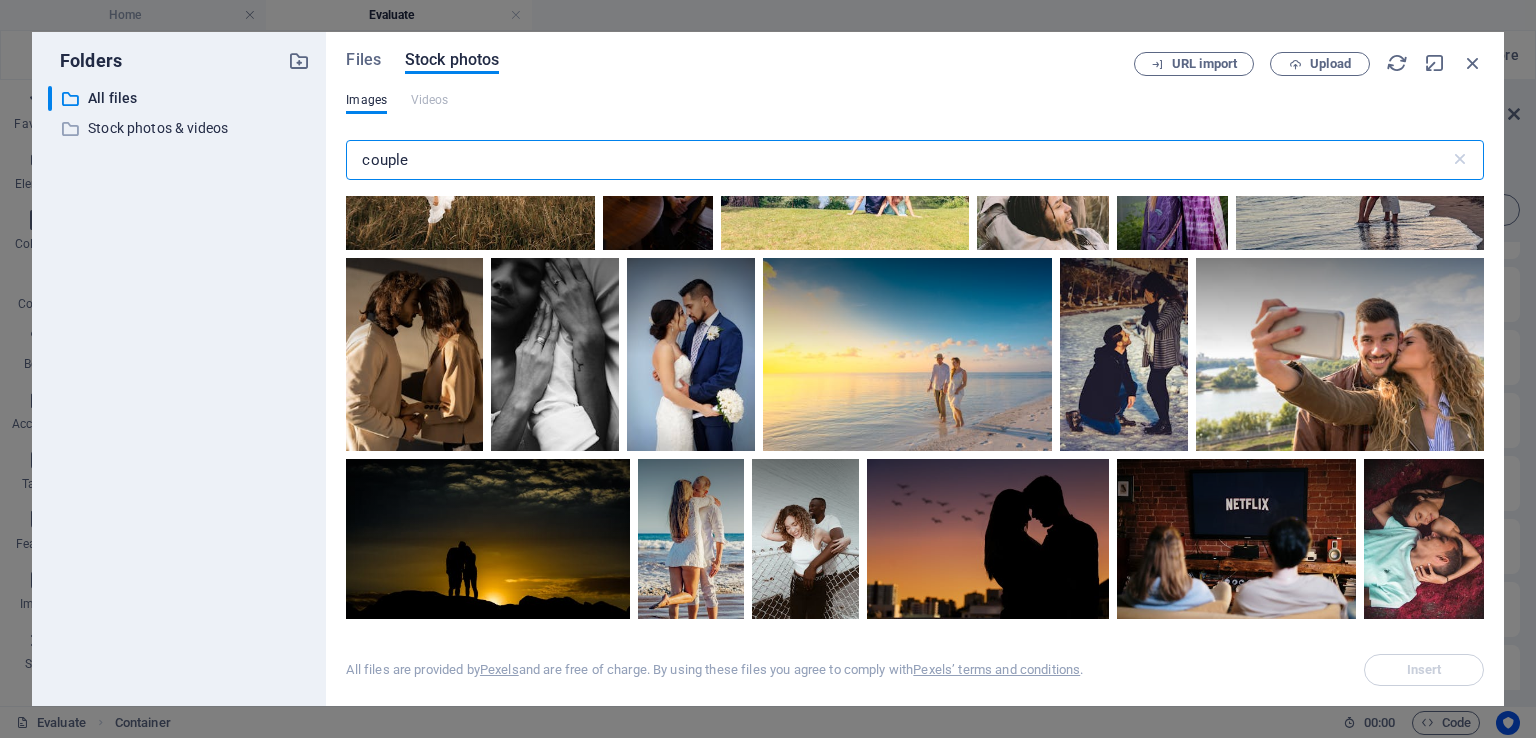 type on "couple" 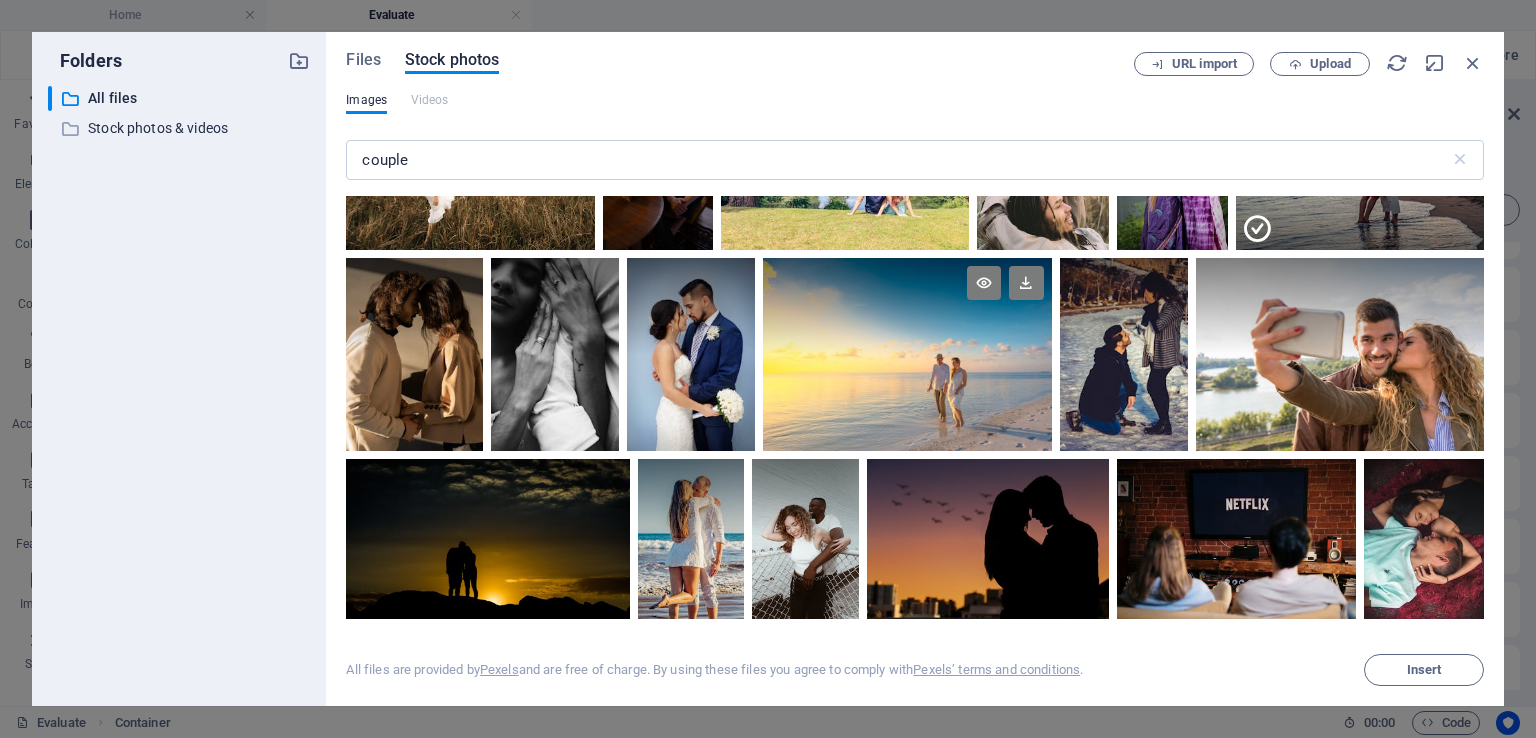 click at bounding box center [907, 354] 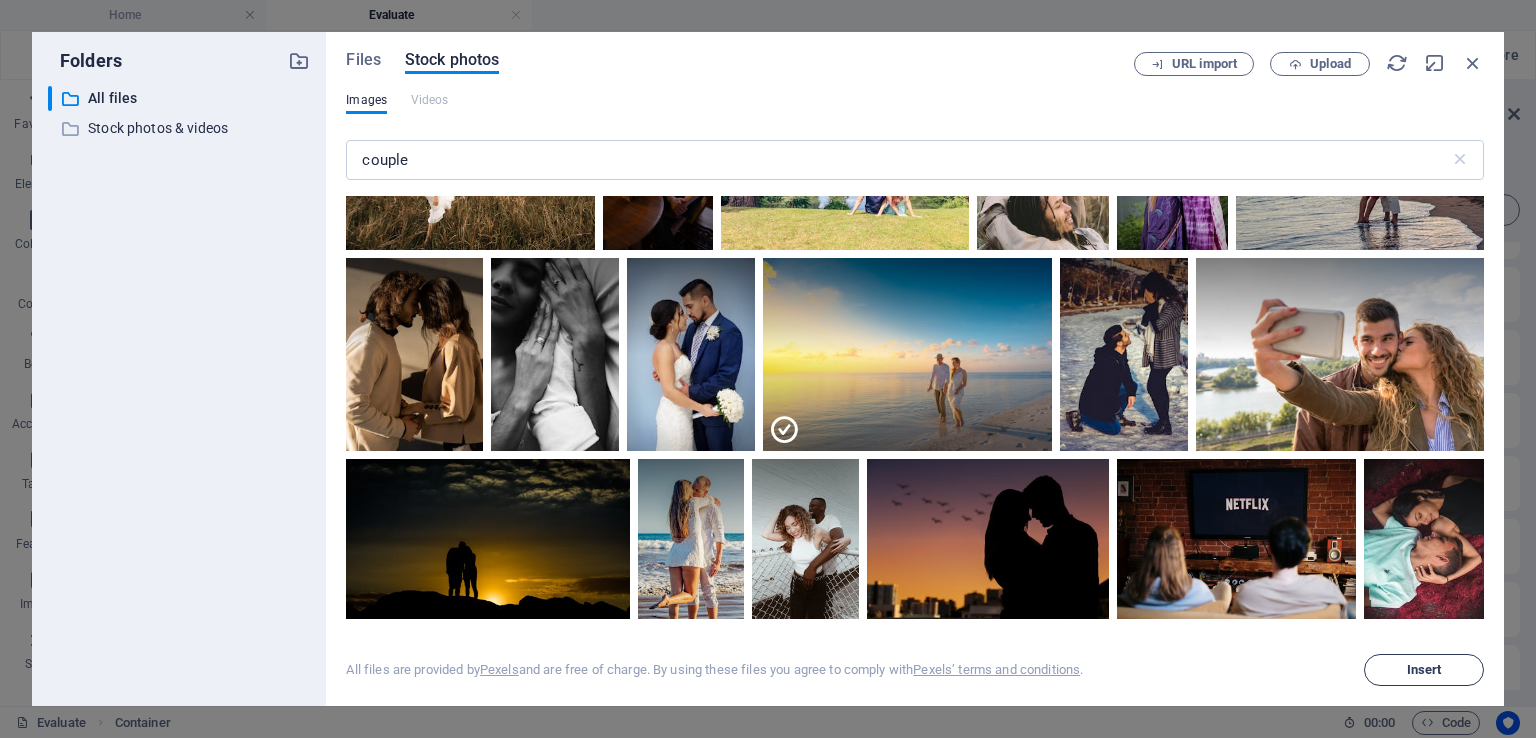 click on "Insert" at bounding box center (1424, 670) 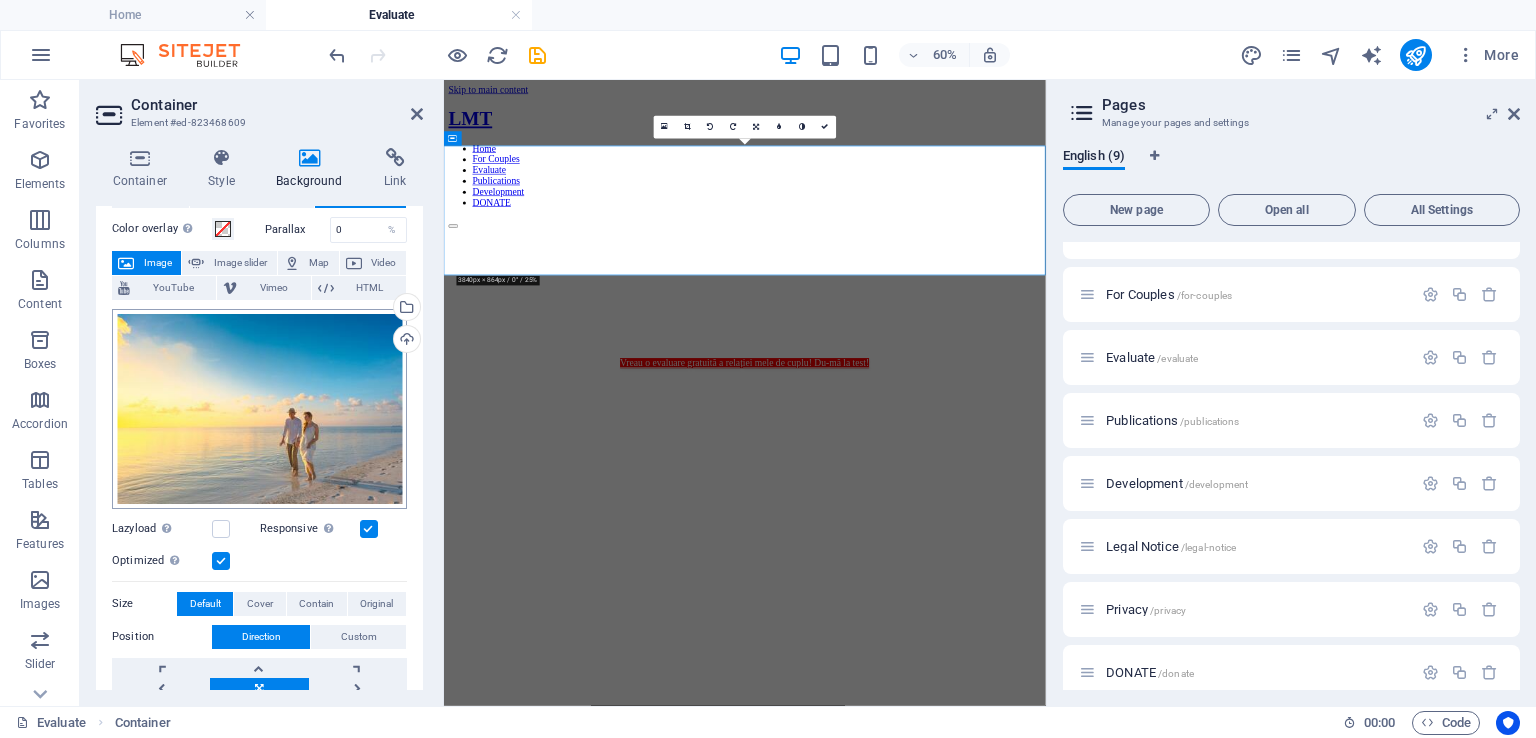 scroll, scrollTop: 200, scrollLeft: 0, axis: vertical 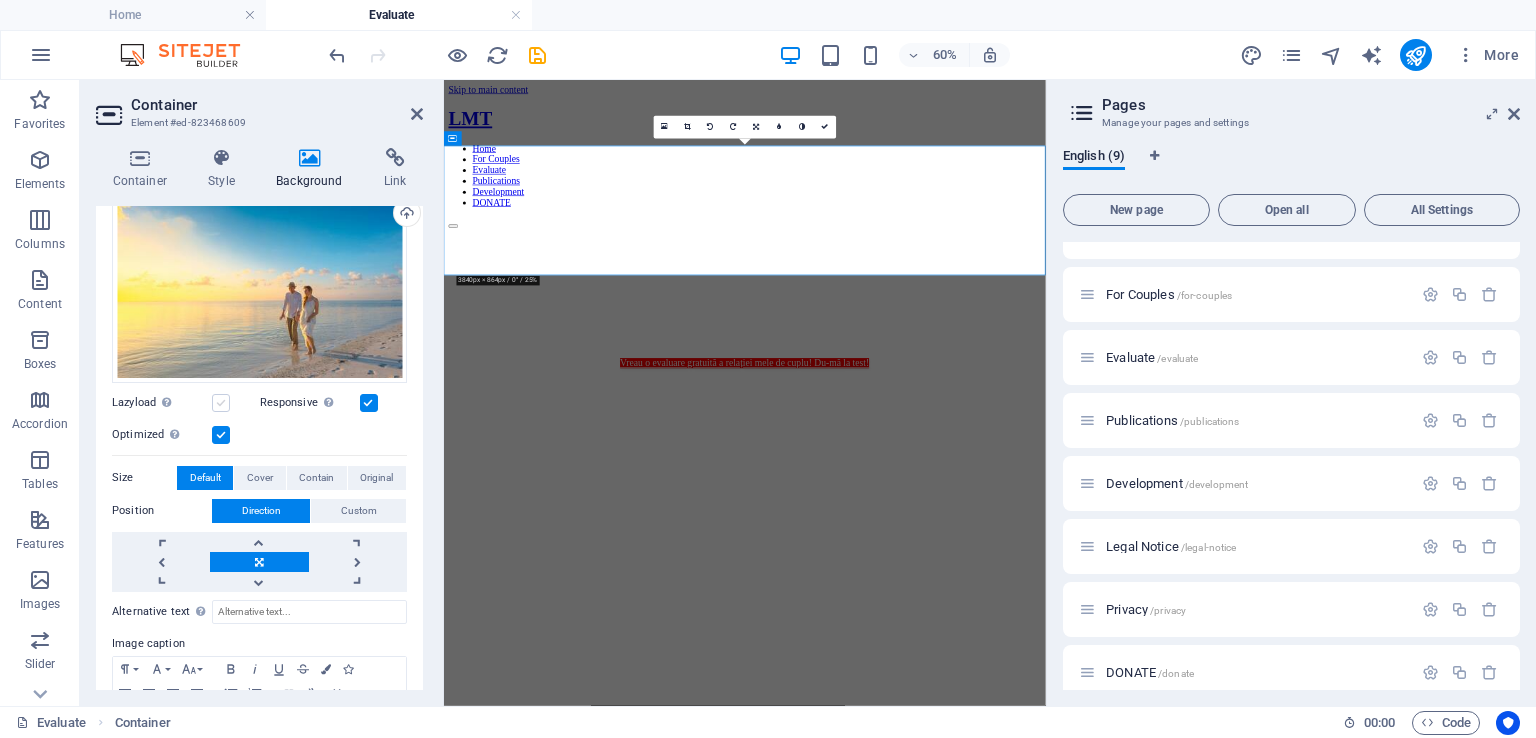 click at bounding box center (221, 403) 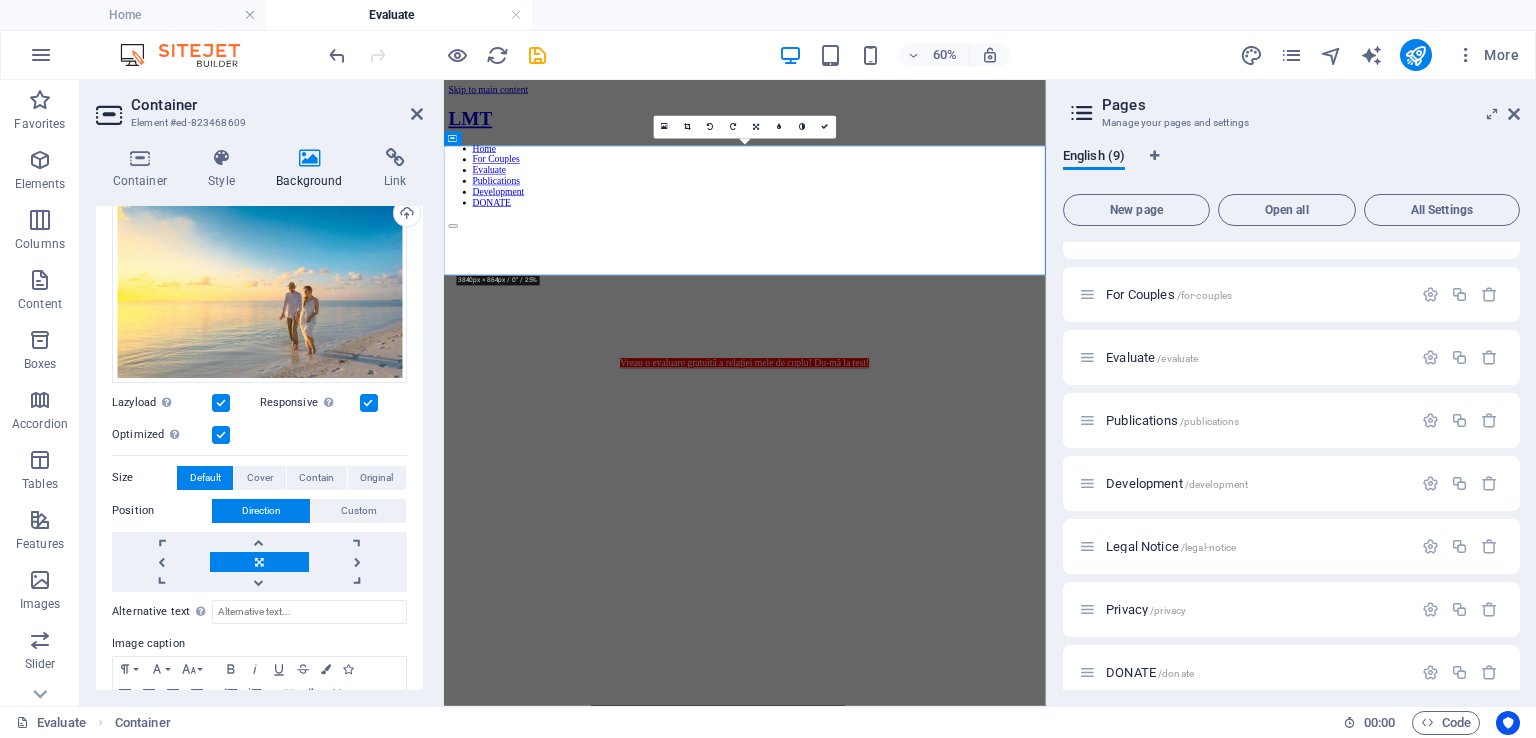 click at bounding box center (221, 403) 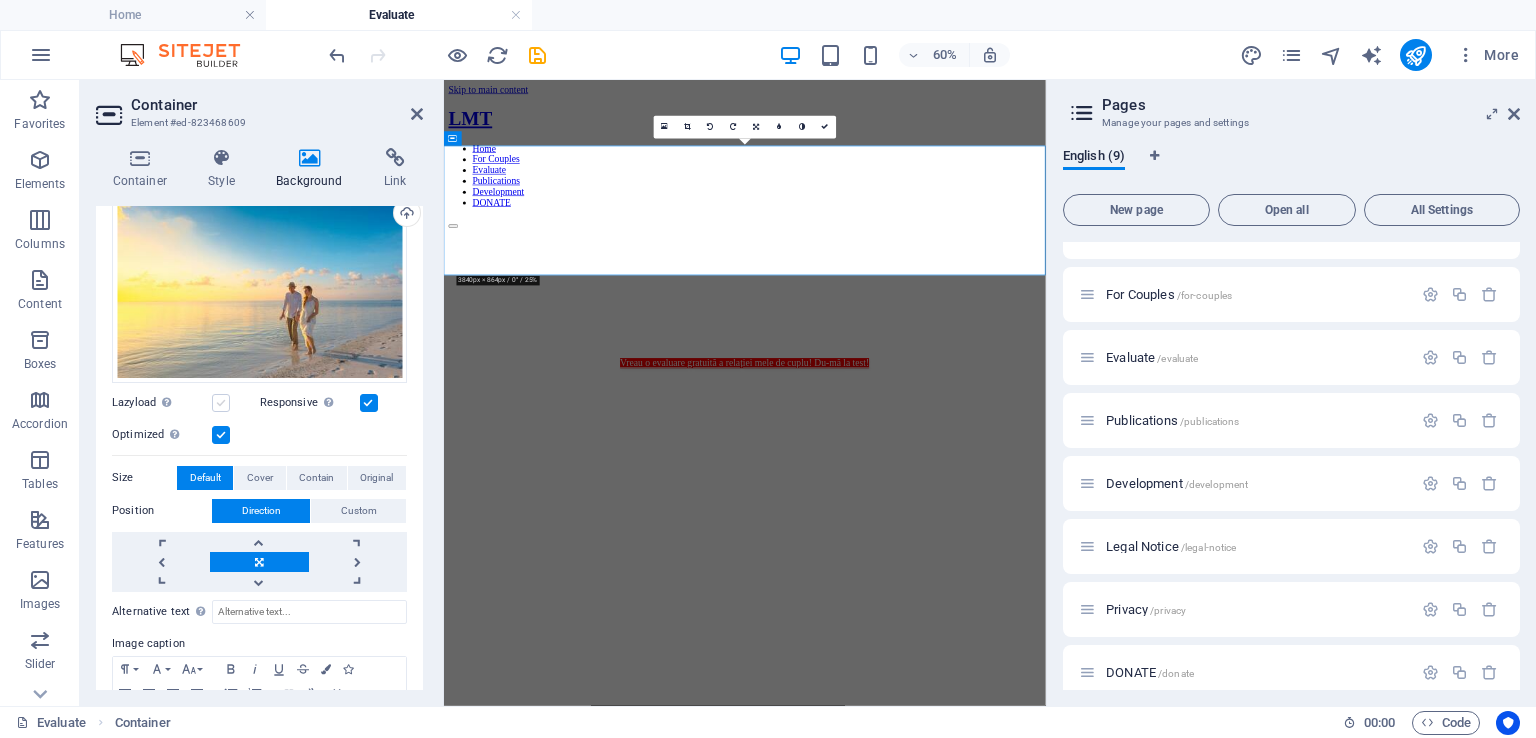 click at bounding box center [221, 403] 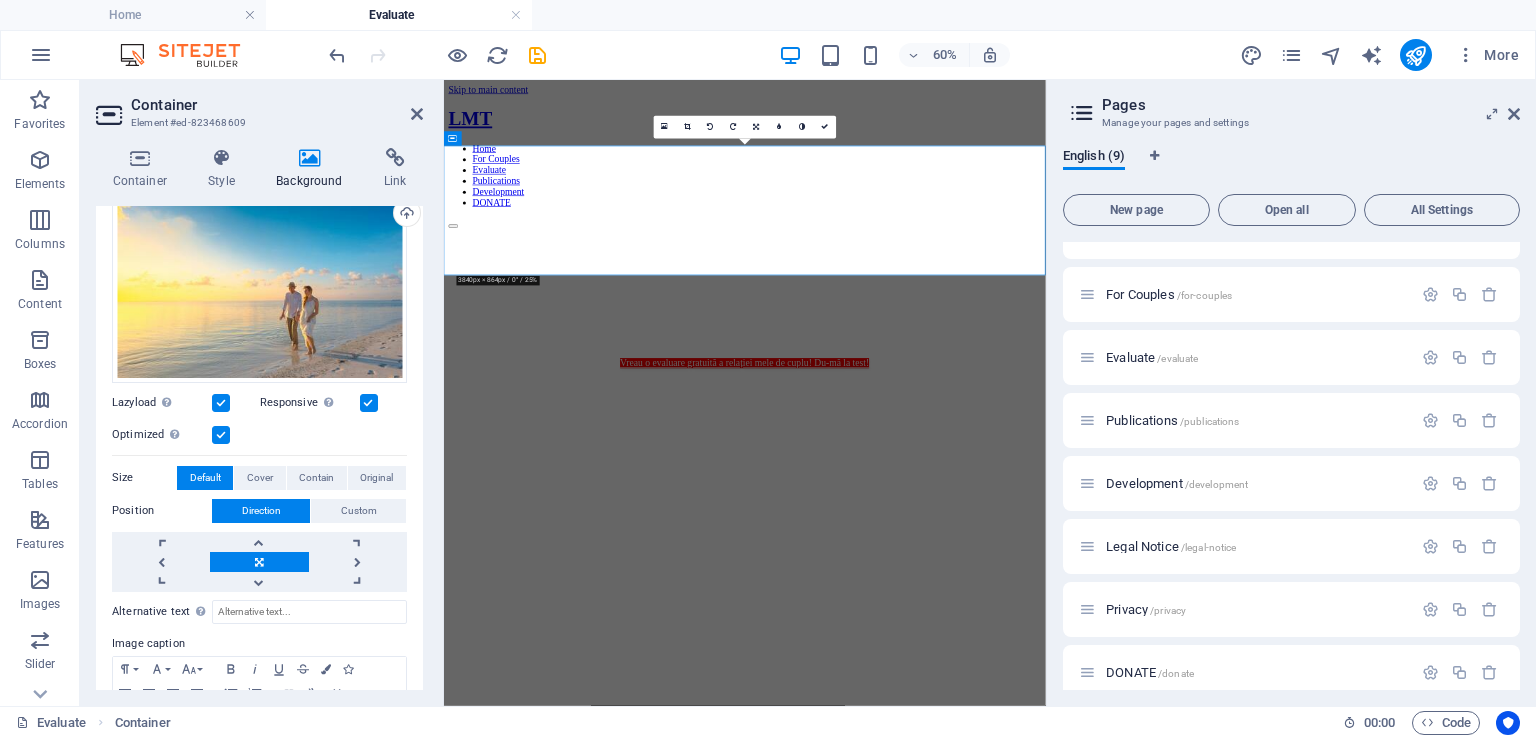 click at bounding box center (221, 403) 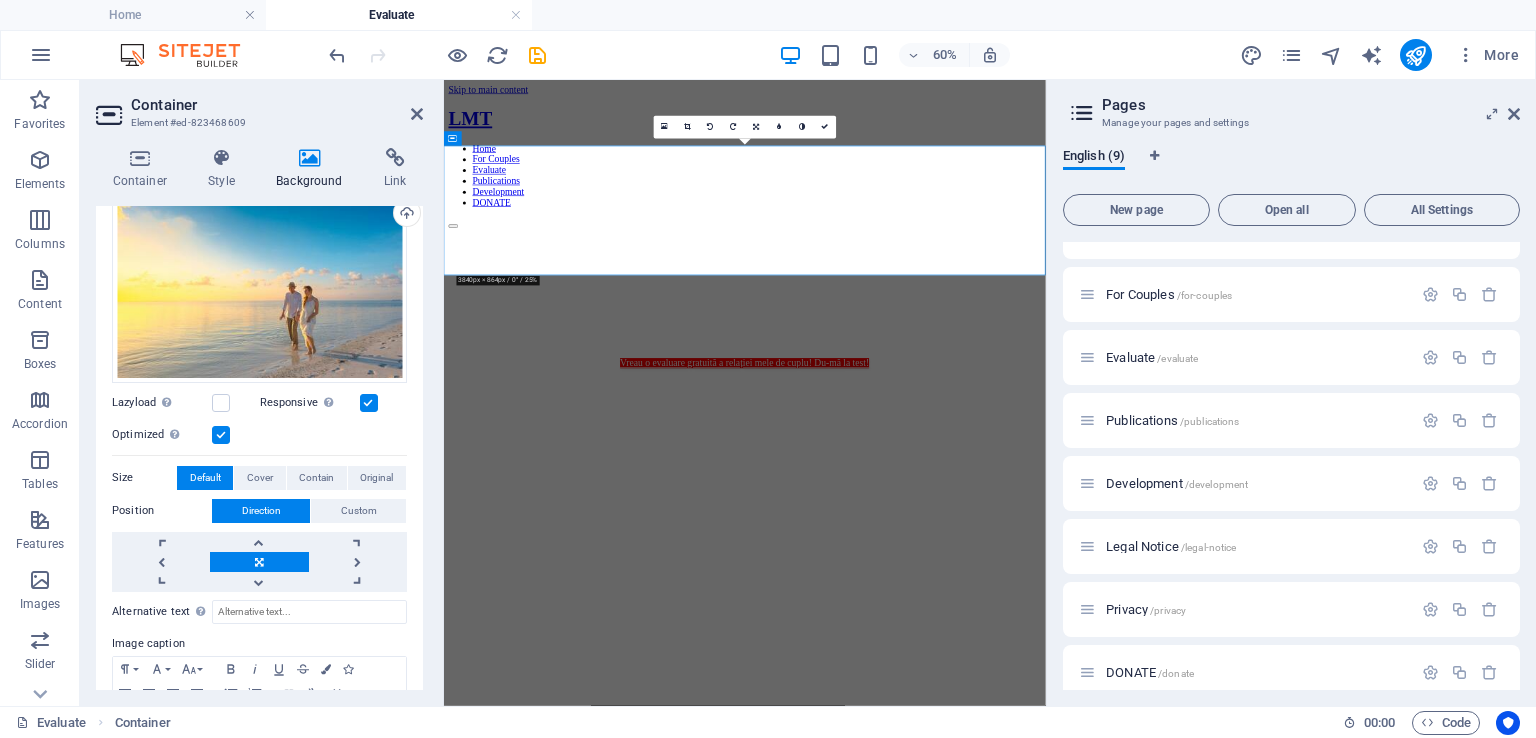 scroll, scrollTop: 291, scrollLeft: 0, axis: vertical 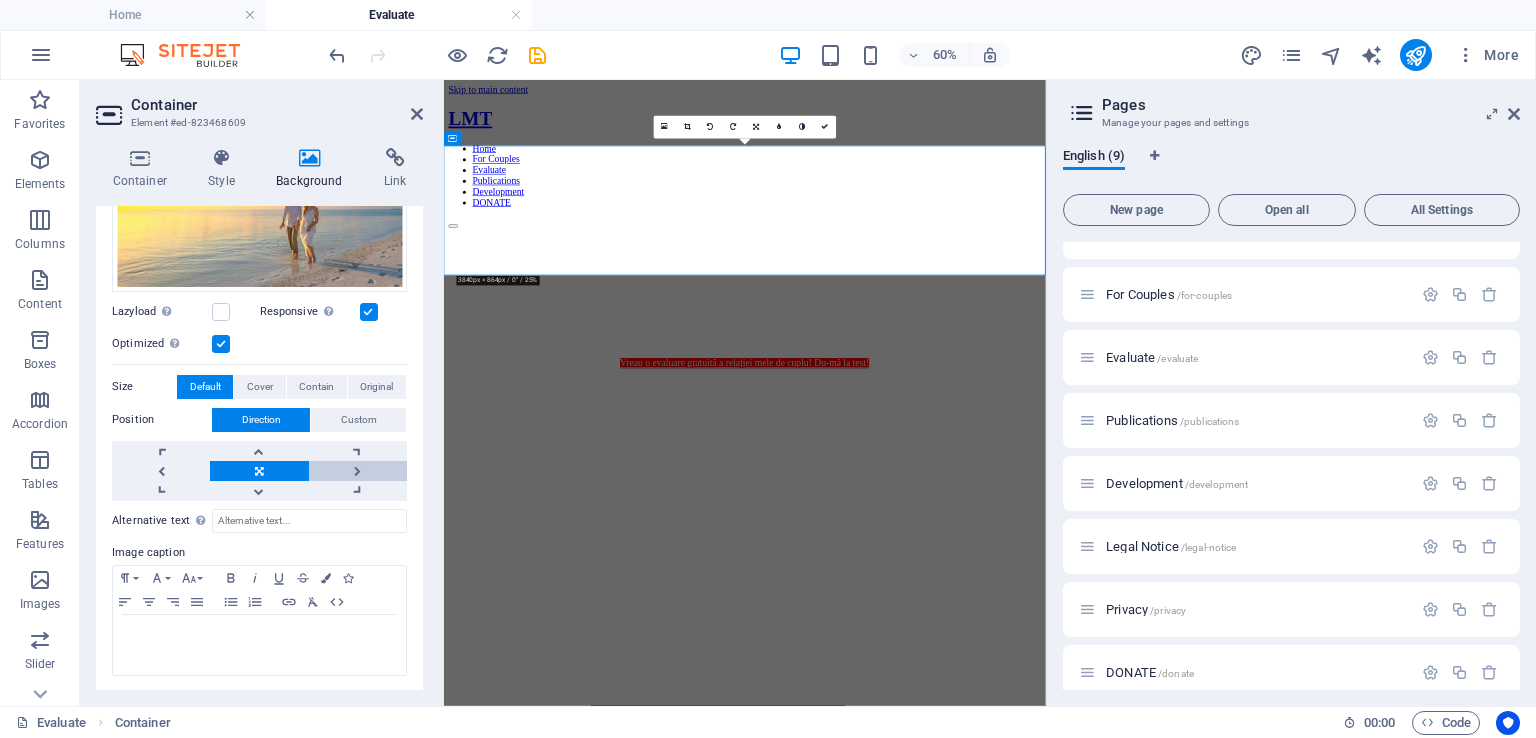 click at bounding box center [358, 471] 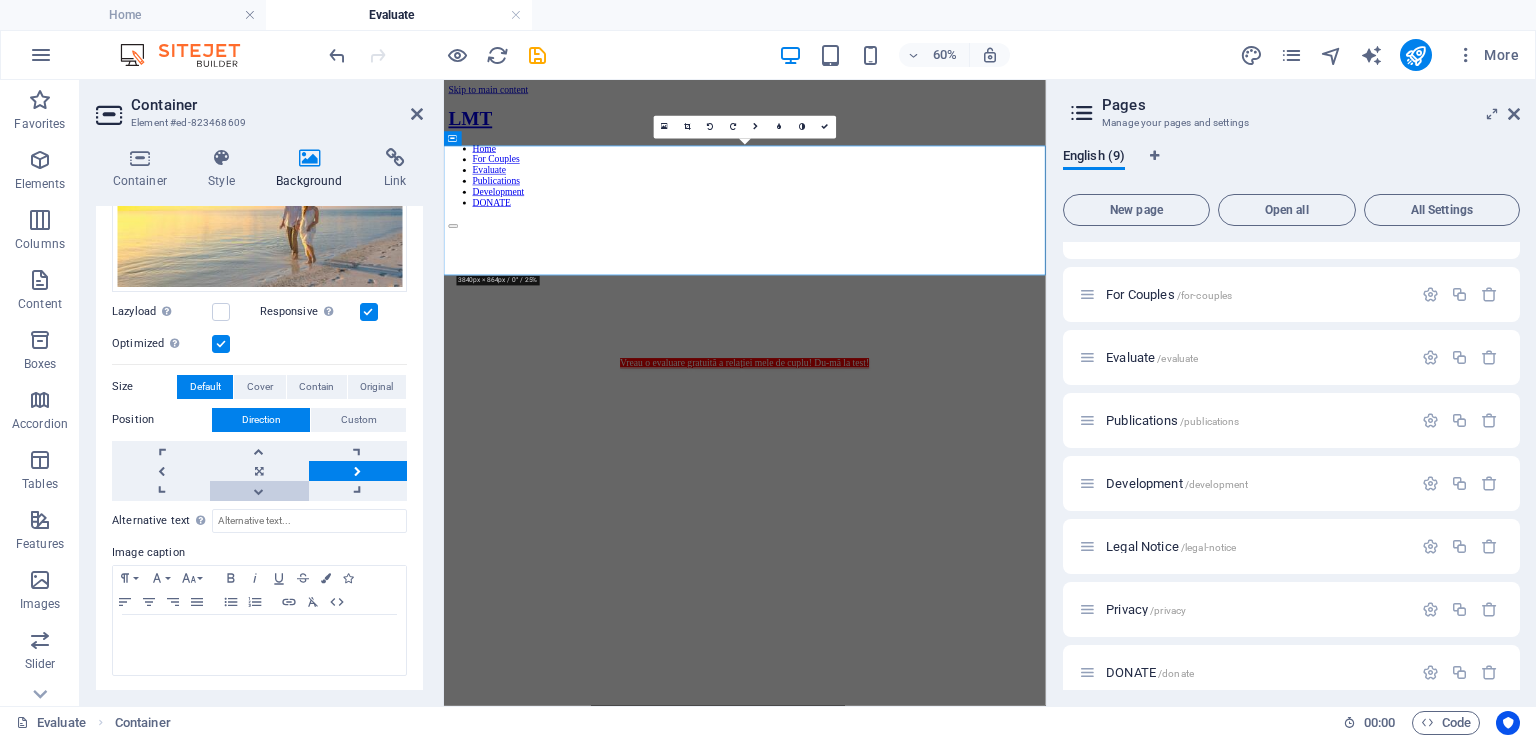 click at bounding box center [259, 491] 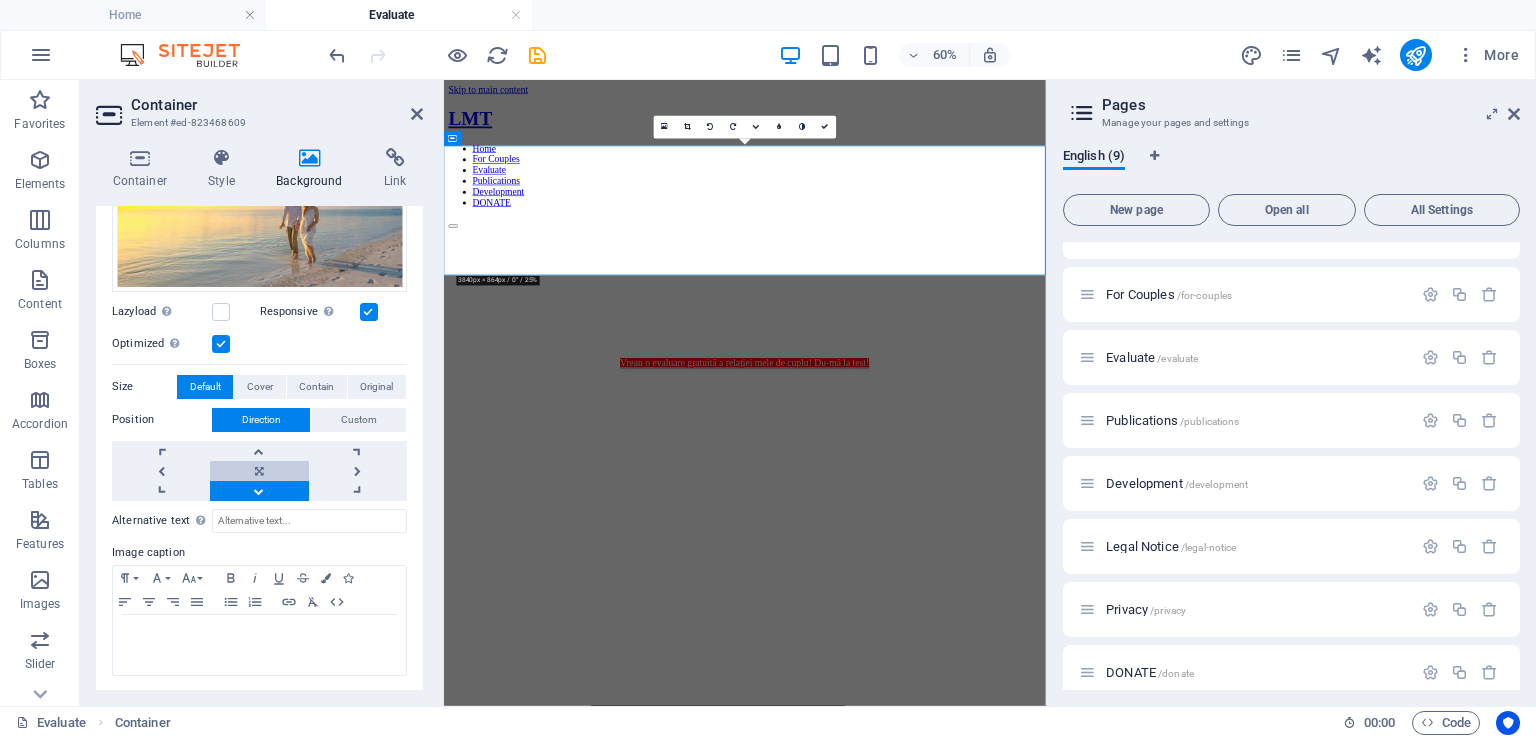 click at bounding box center (259, 471) 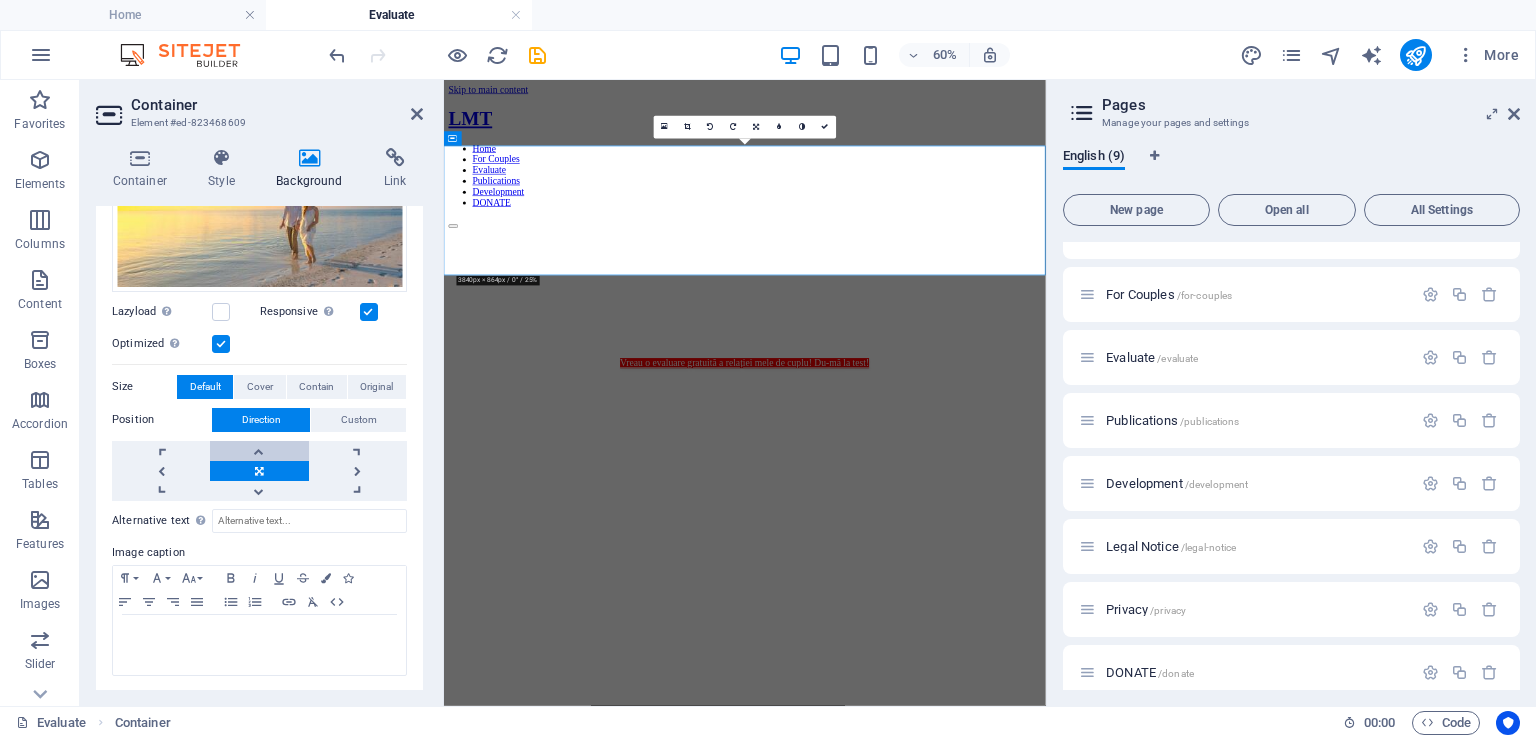 click at bounding box center [259, 451] 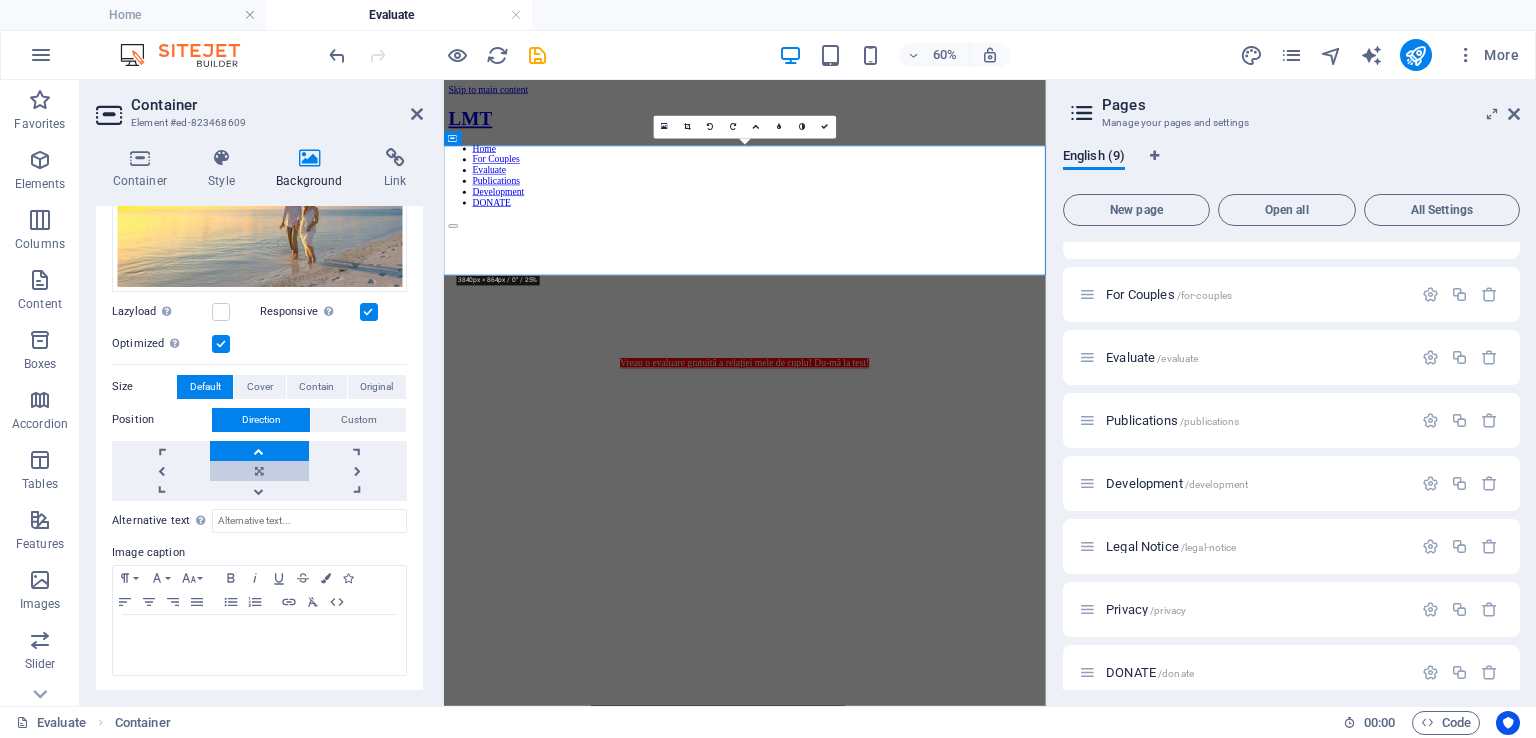 click at bounding box center (259, 471) 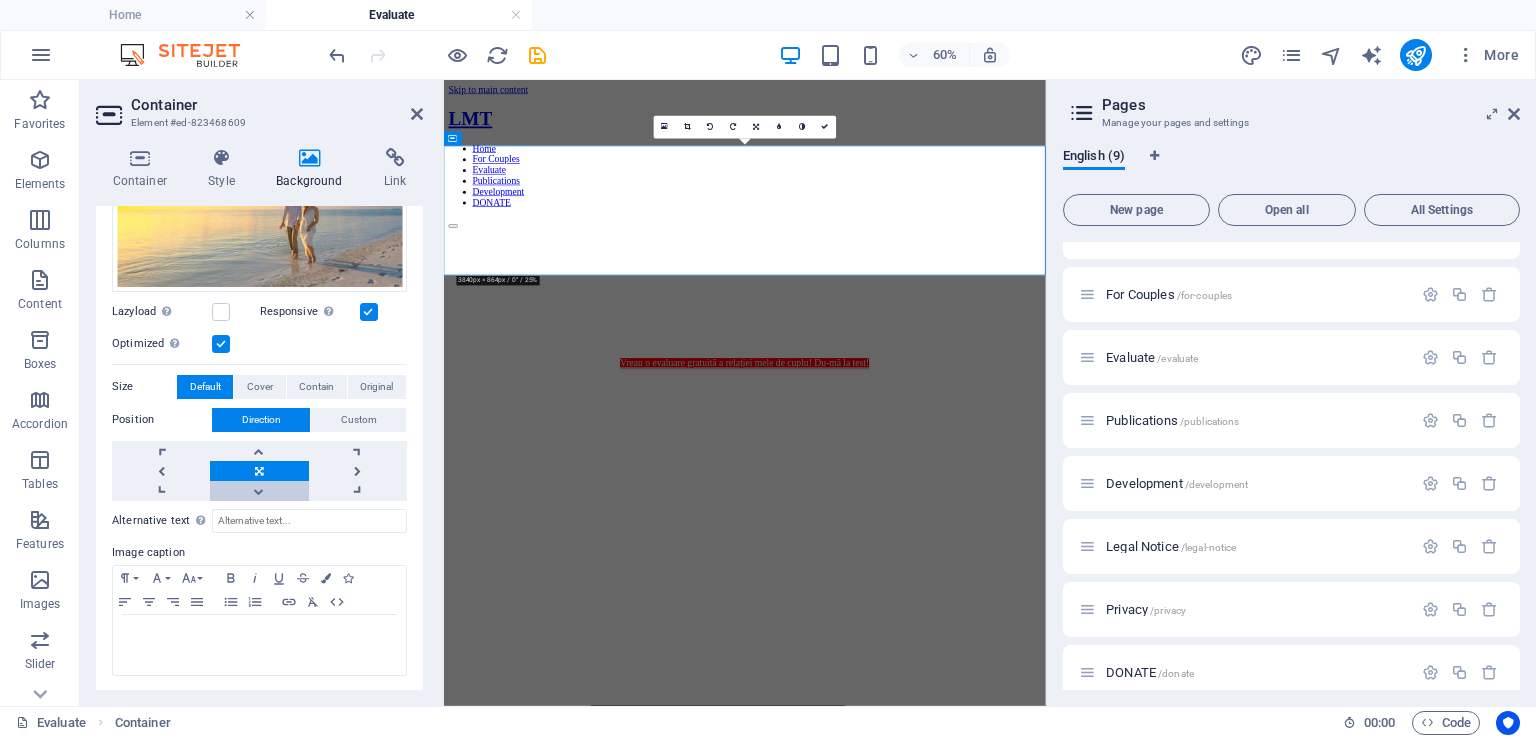 click at bounding box center [259, 491] 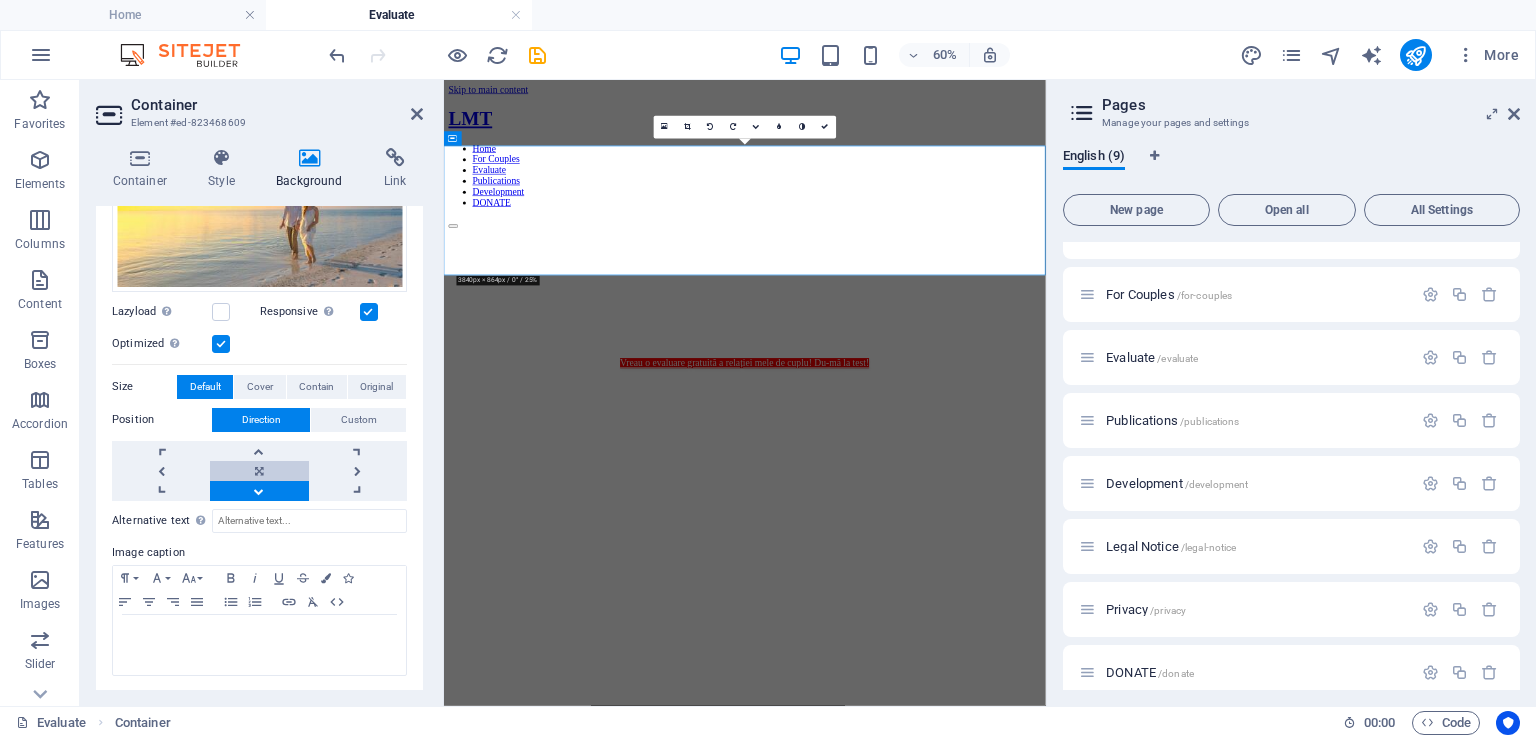 click at bounding box center [259, 471] 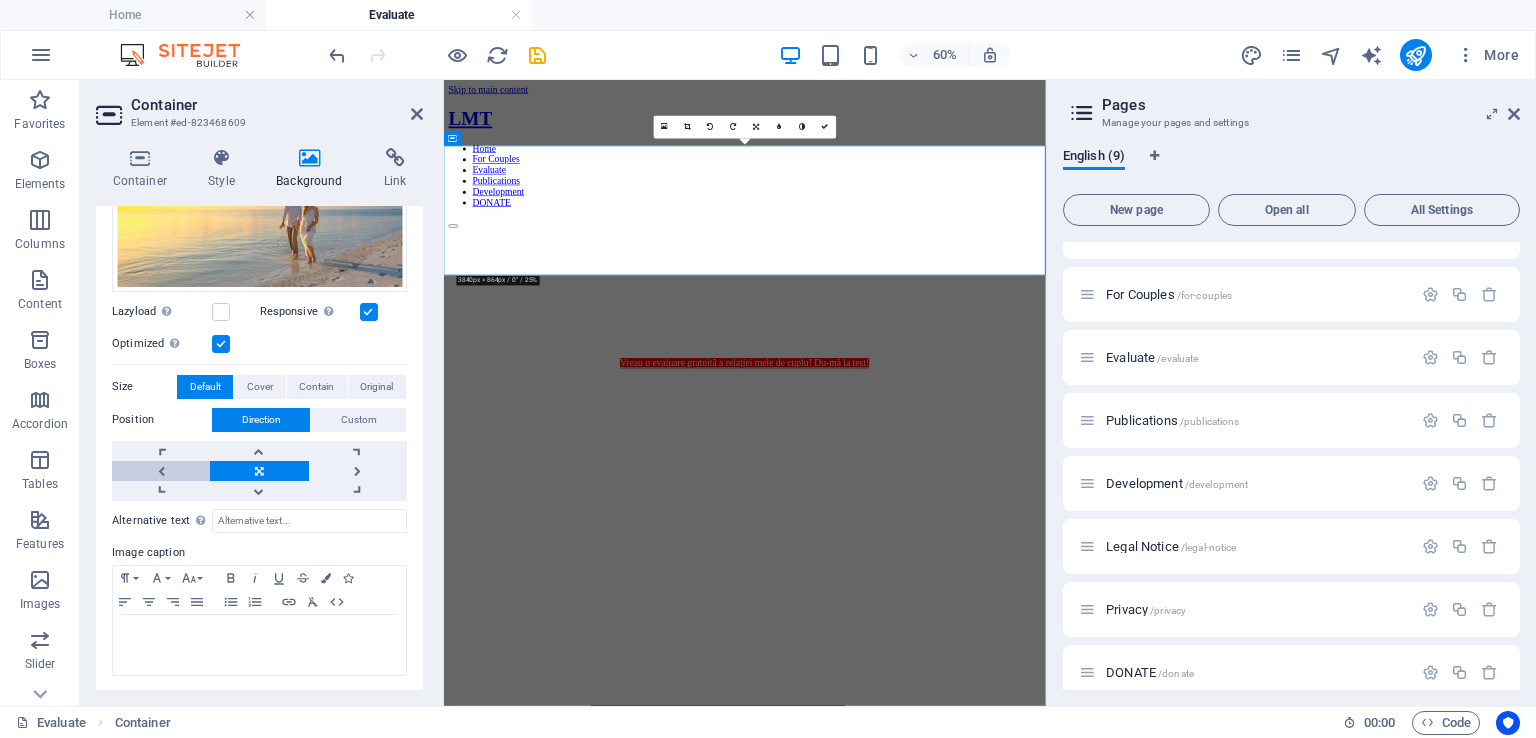 click at bounding box center (161, 471) 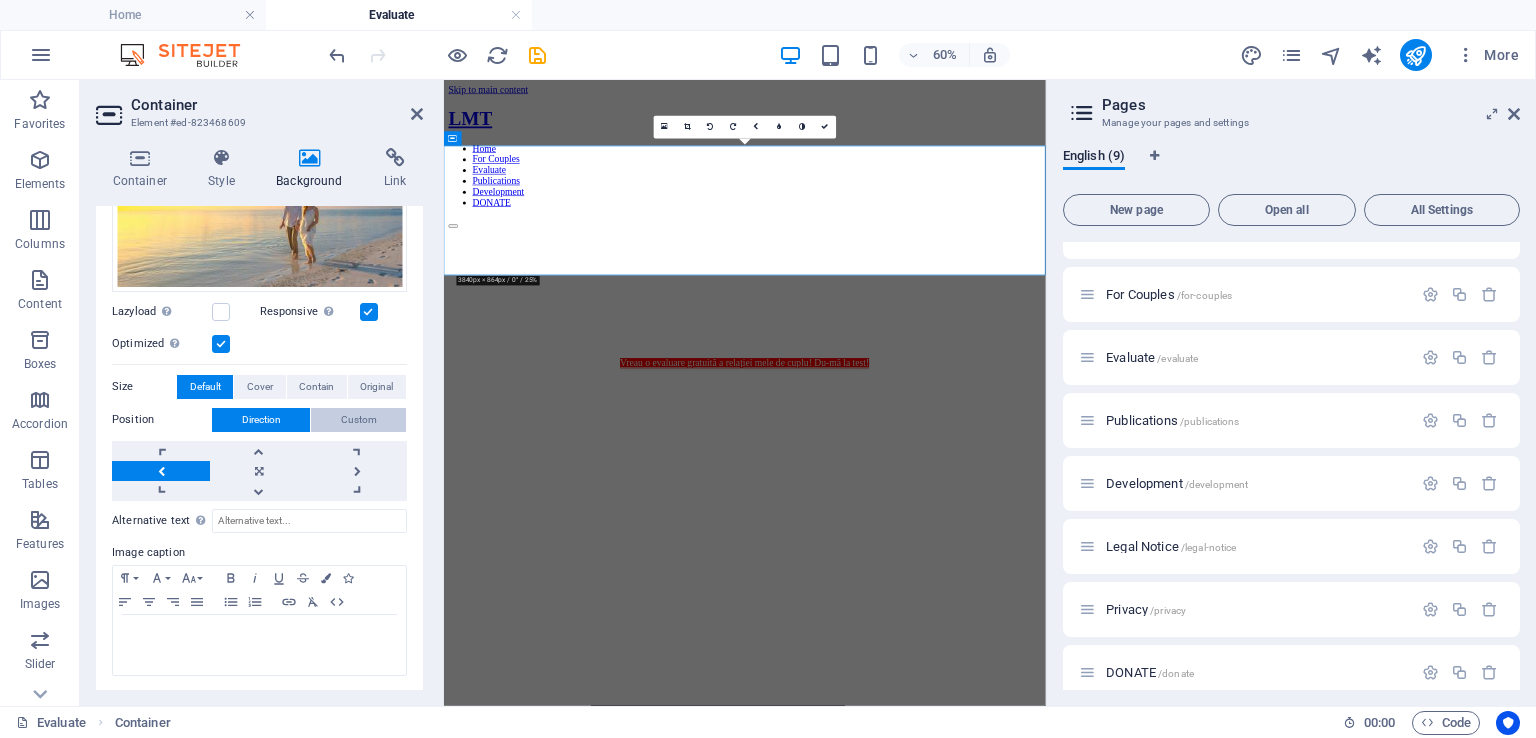 click on "Custom" at bounding box center (359, 420) 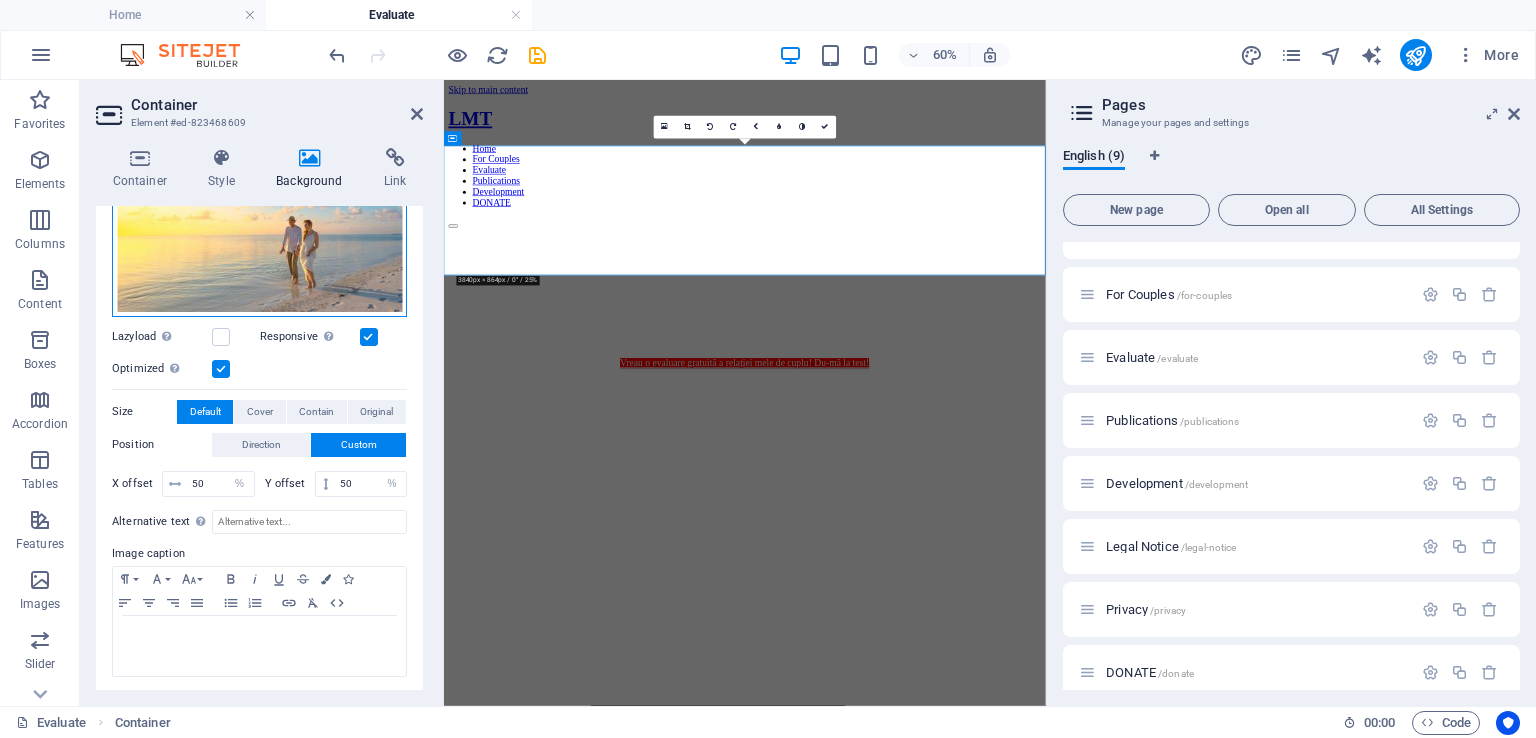 drag, startPoint x: 308, startPoint y: 262, endPoint x: 263, endPoint y: 291, distance: 53.535034 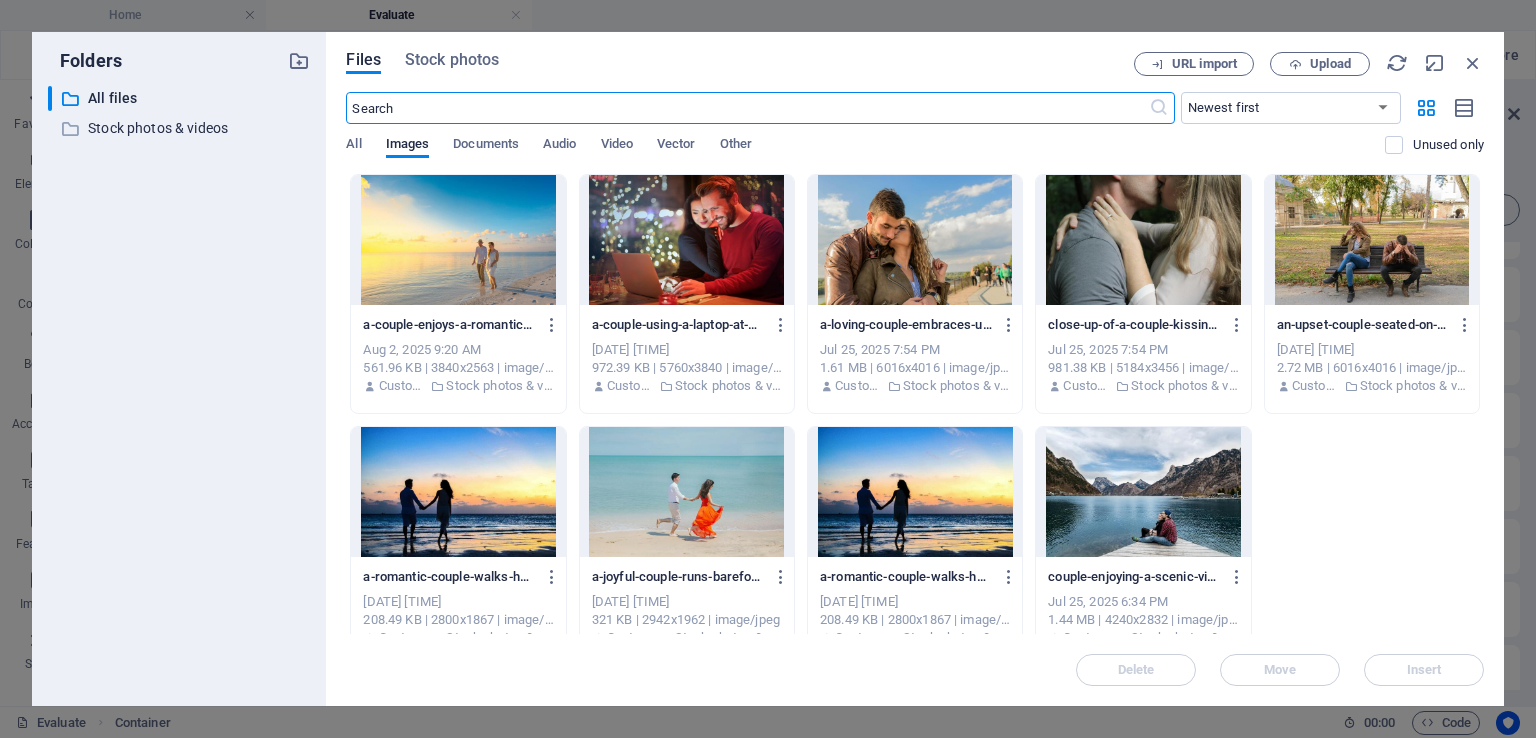 click on "​ All files All files ​ Stock photos & videos Stock photos & videos" at bounding box center (179, 388) 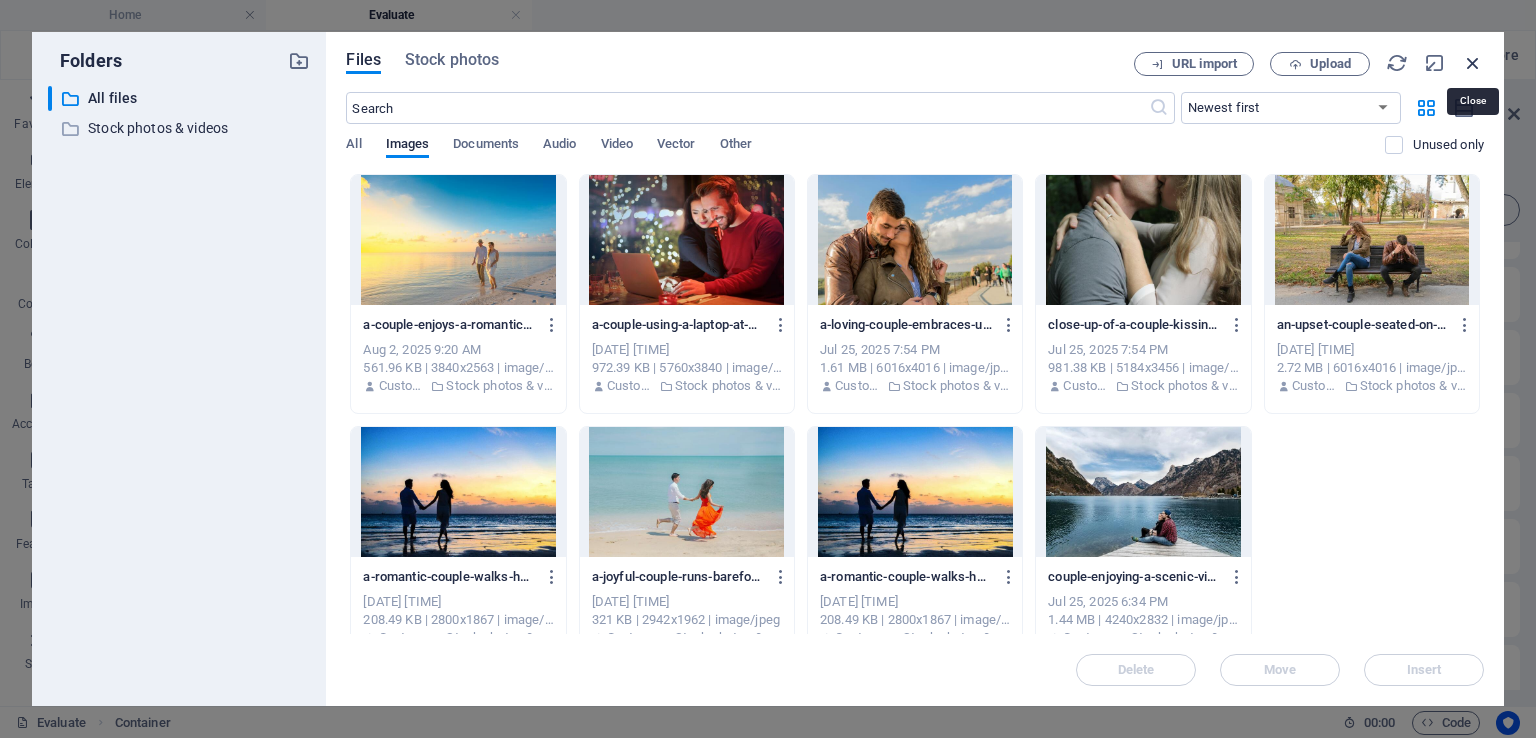 click at bounding box center (1473, 63) 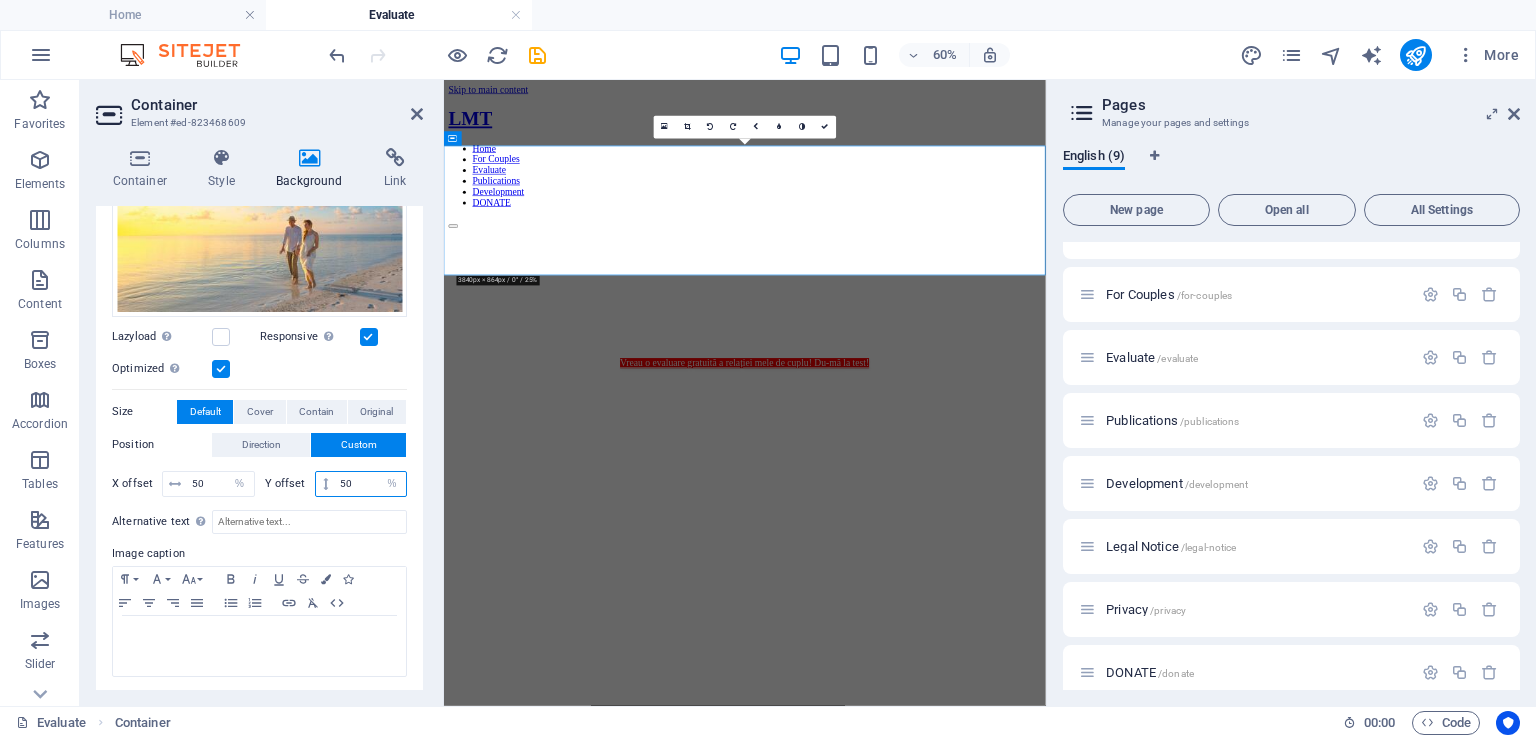 drag, startPoint x: 356, startPoint y: 481, endPoint x: 313, endPoint y: 477, distance: 43.185646 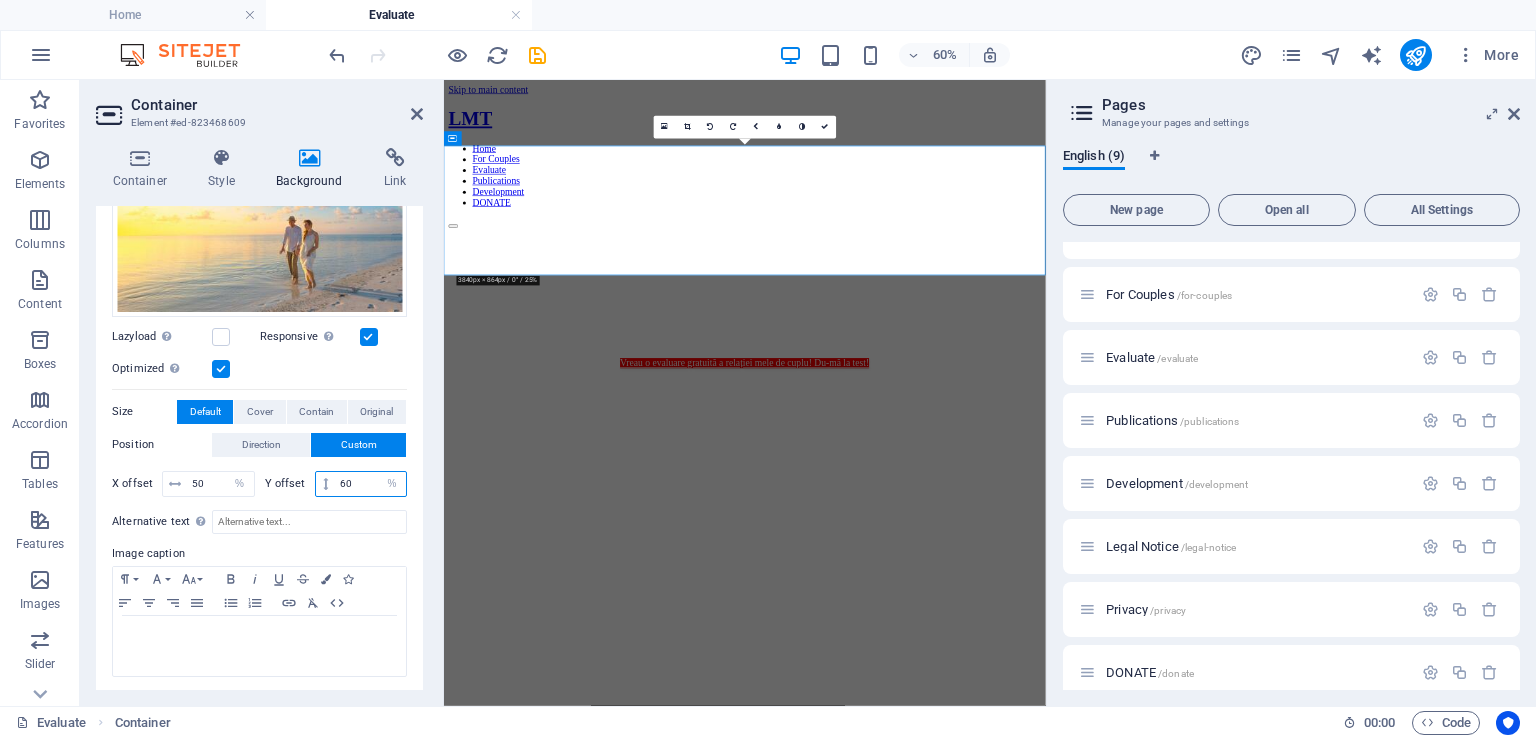 drag, startPoint x: 351, startPoint y: 471, endPoint x: 303, endPoint y: 474, distance: 48.09366 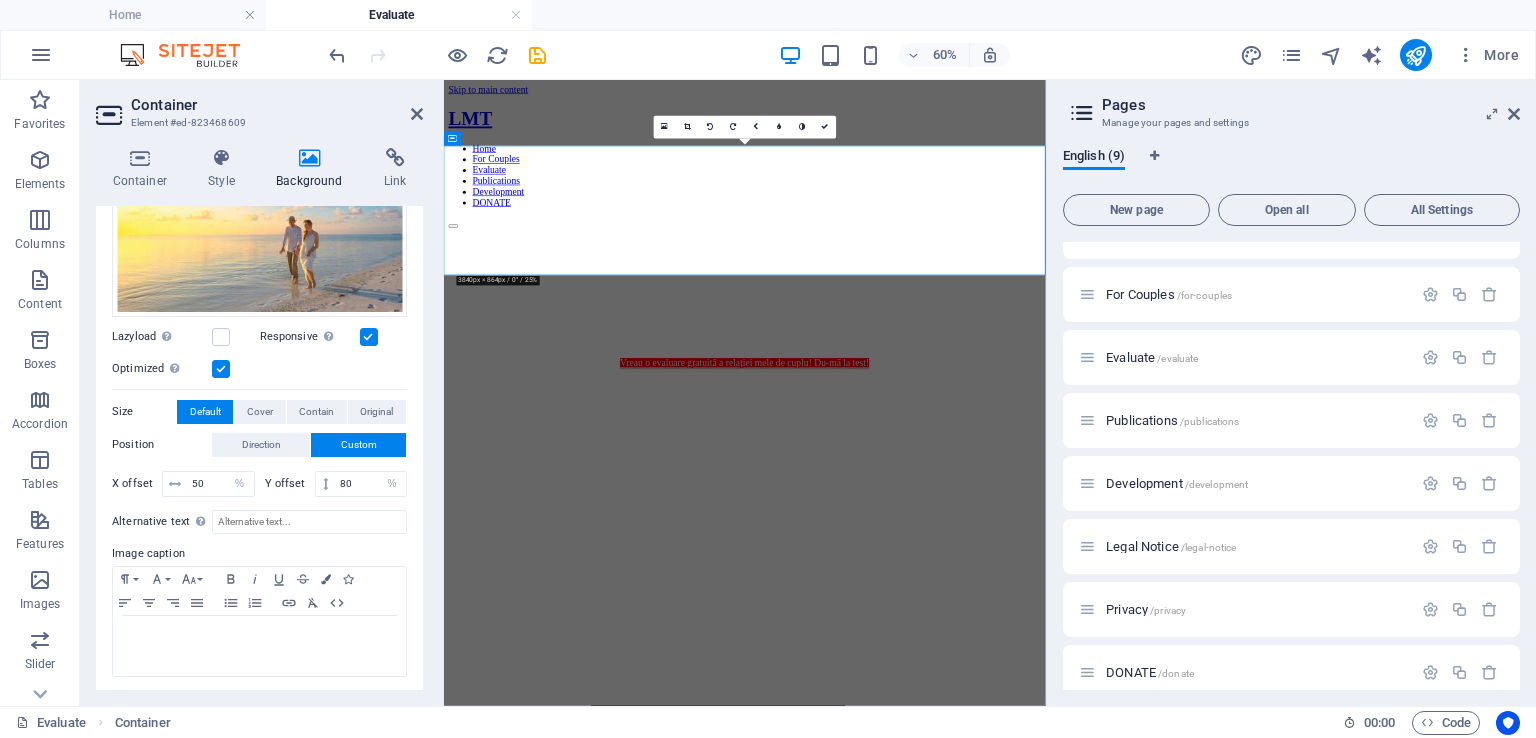 click on "Optimized Images are compressed to improve page speed." at bounding box center [259, 369] 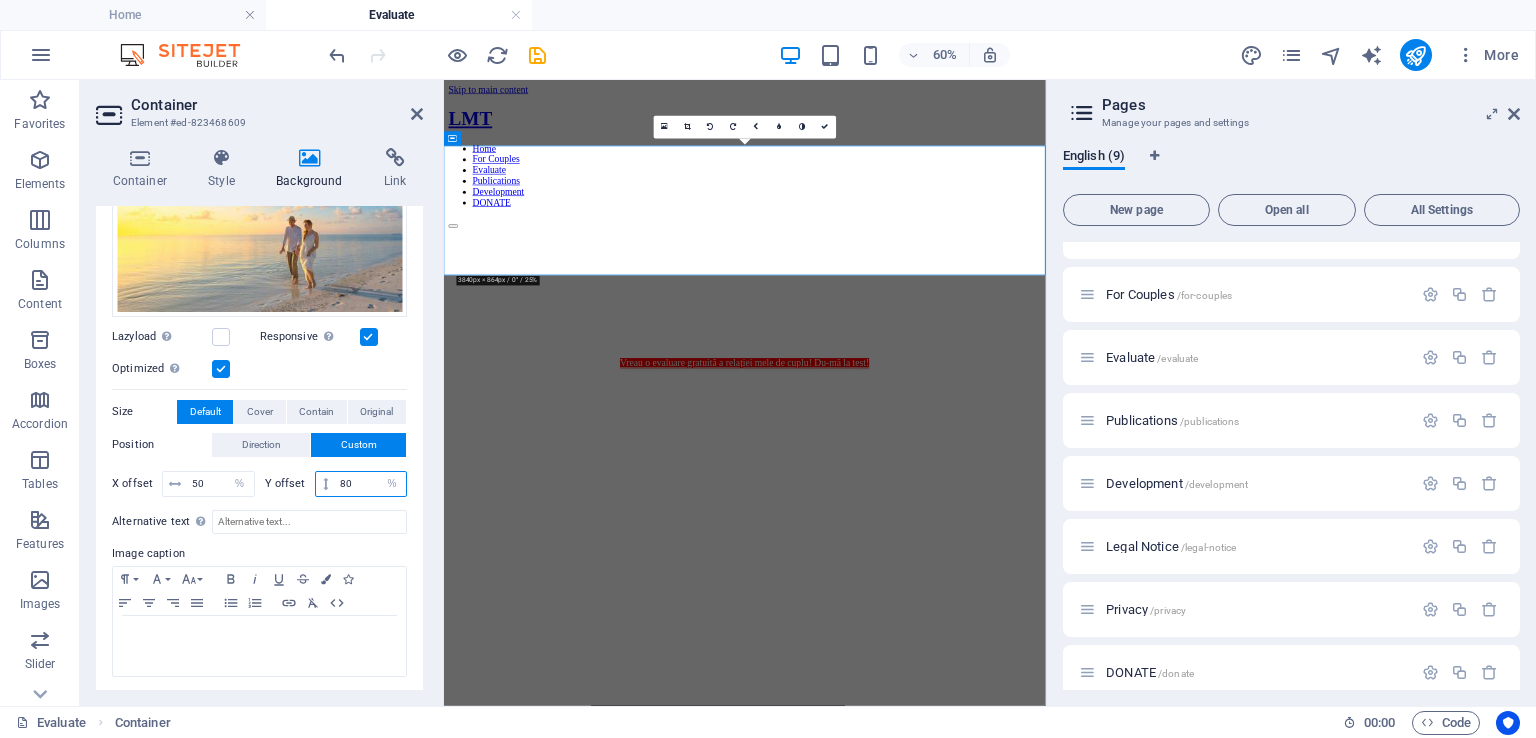 drag, startPoint x: 356, startPoint y: 479, endPoint x: 319, endPoint y: 478, distance: 37.01351 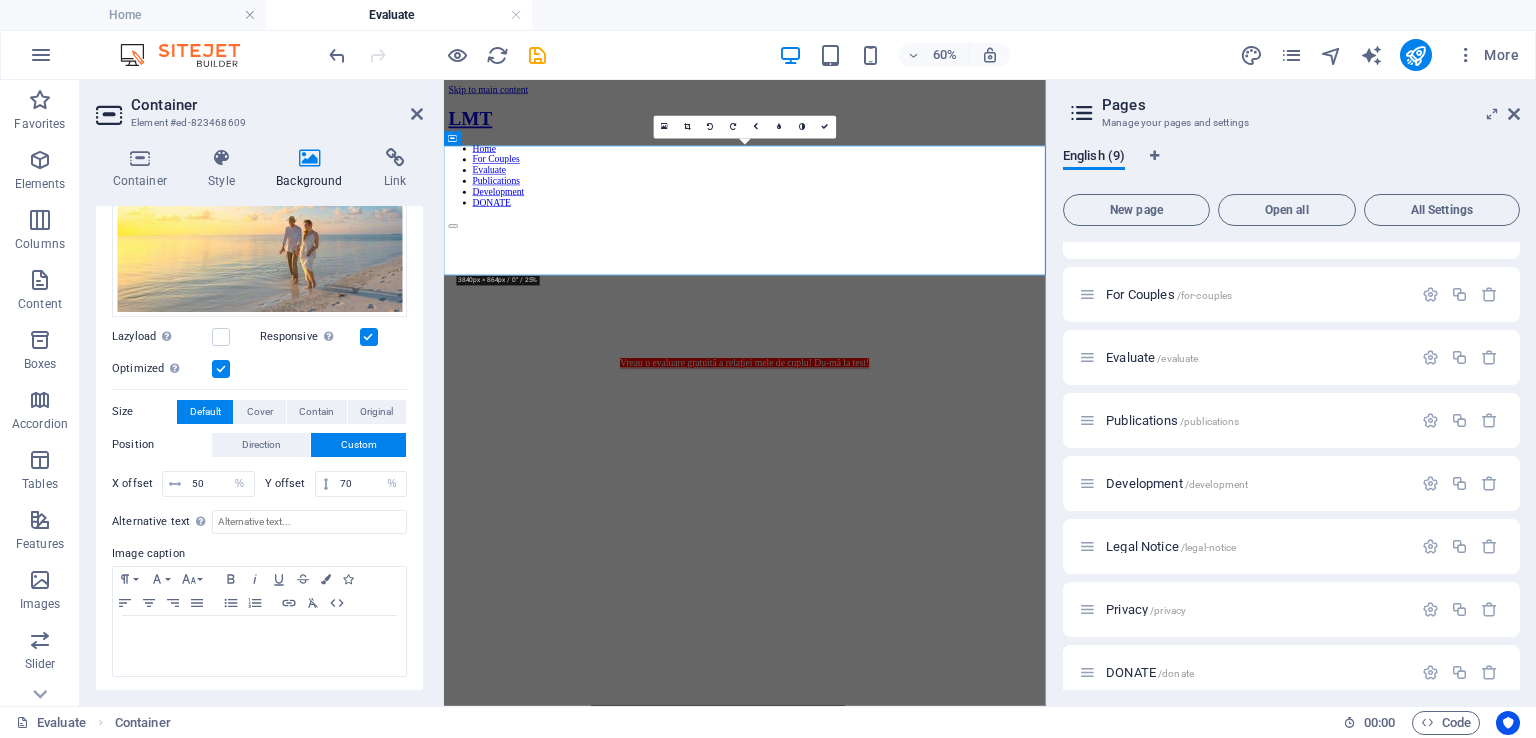 click on "Optimized Images are compressed to improve page speed." at bounding box center (259, 369) 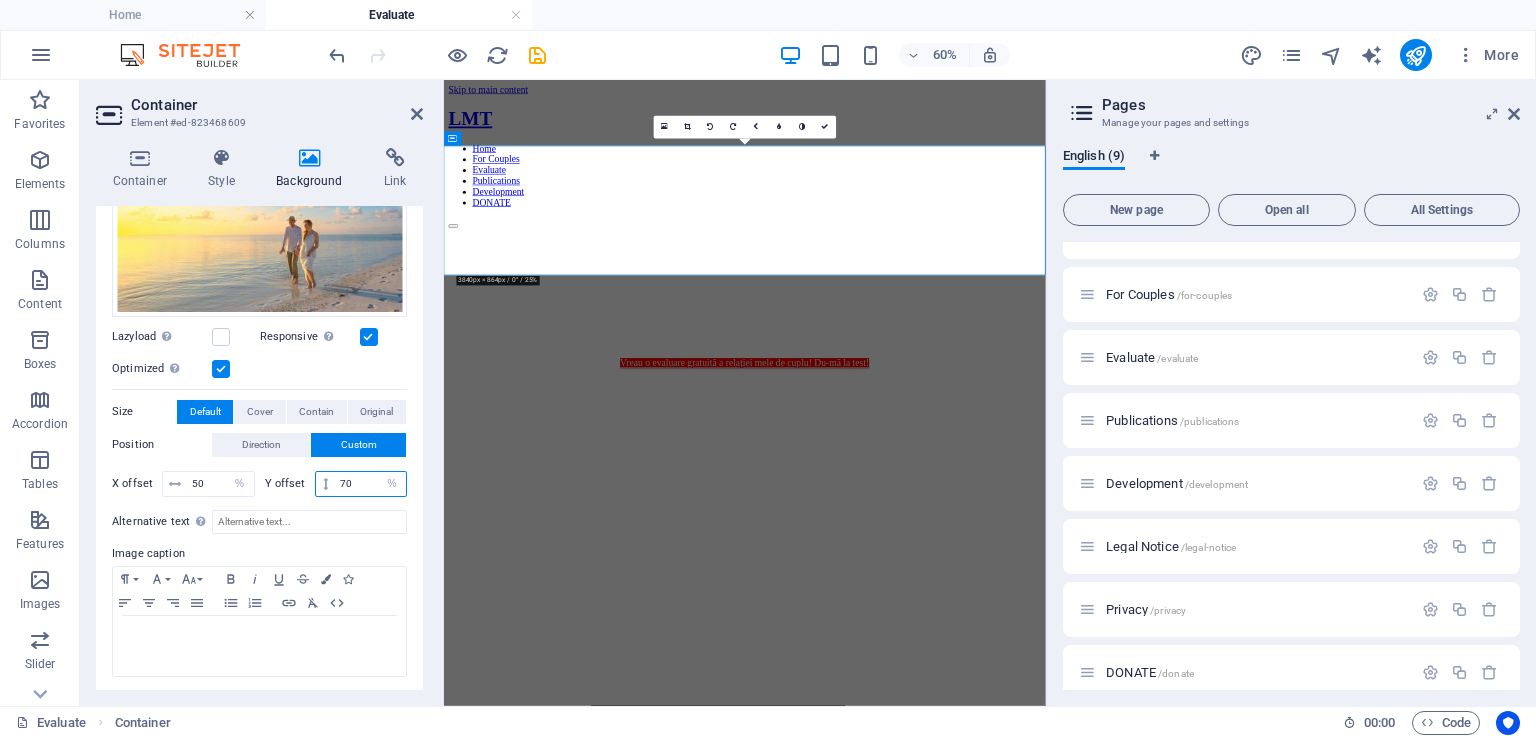 click on "70" at bounding box center (370, 484) 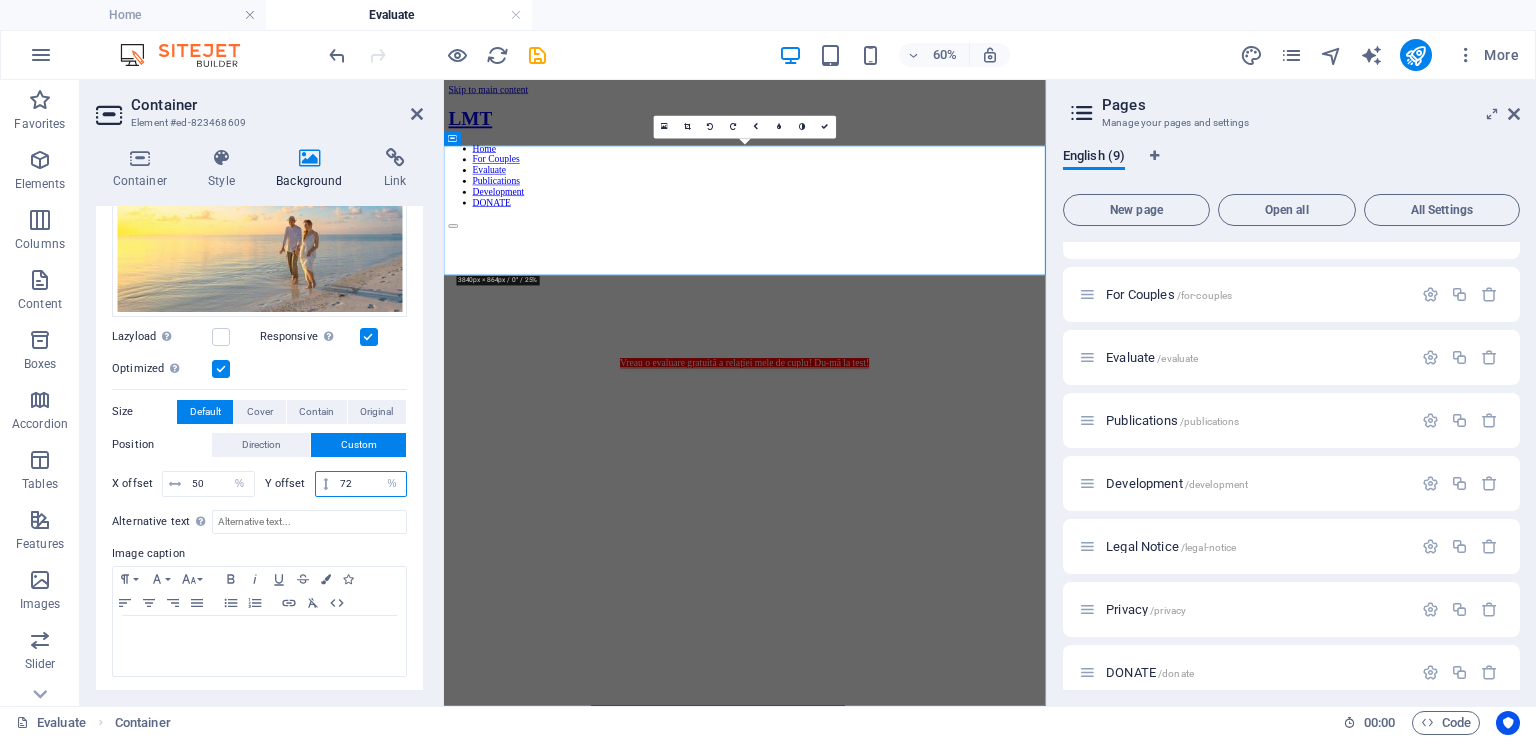 type on "72" 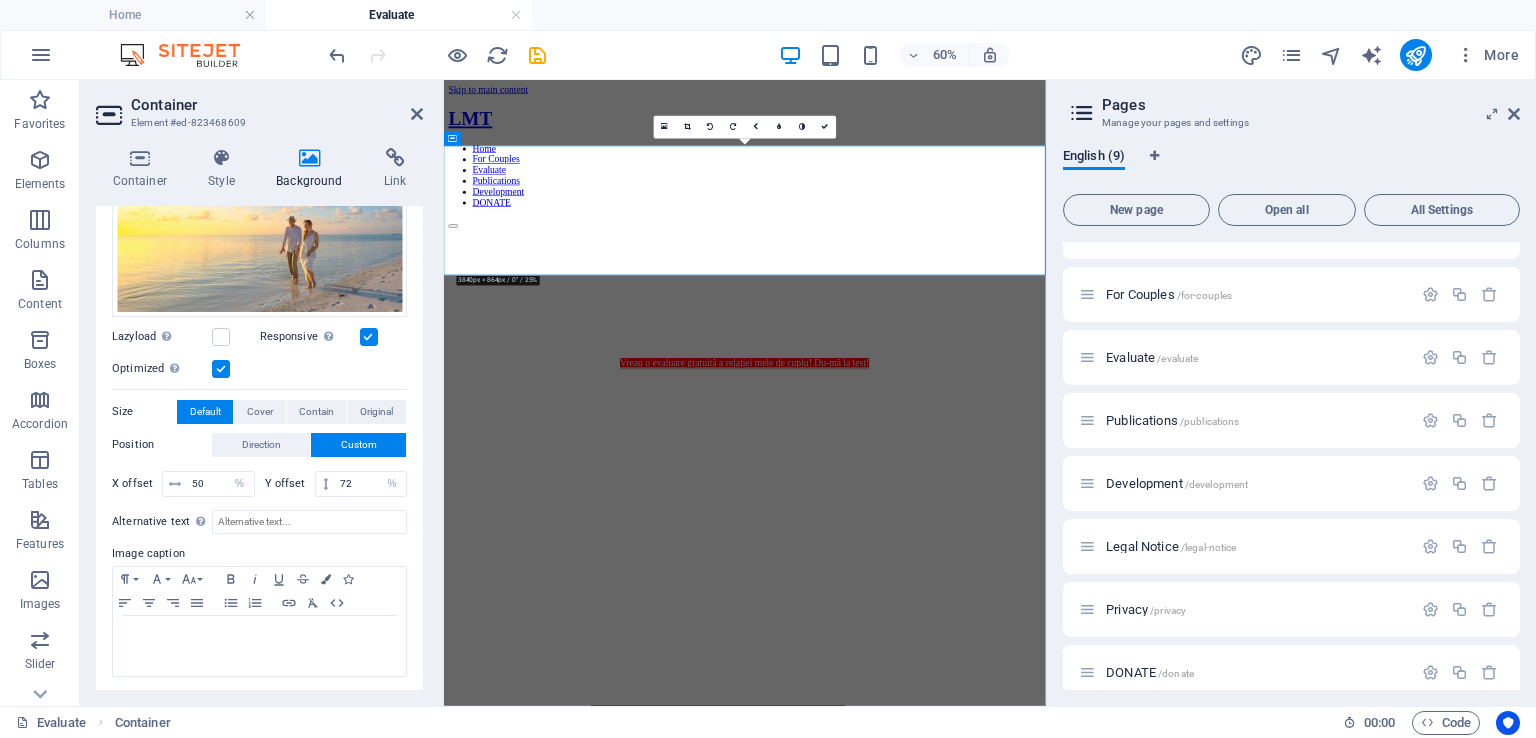 click on "Optimized Images are compressed to improve page speed." at bounding box center (259, 369) 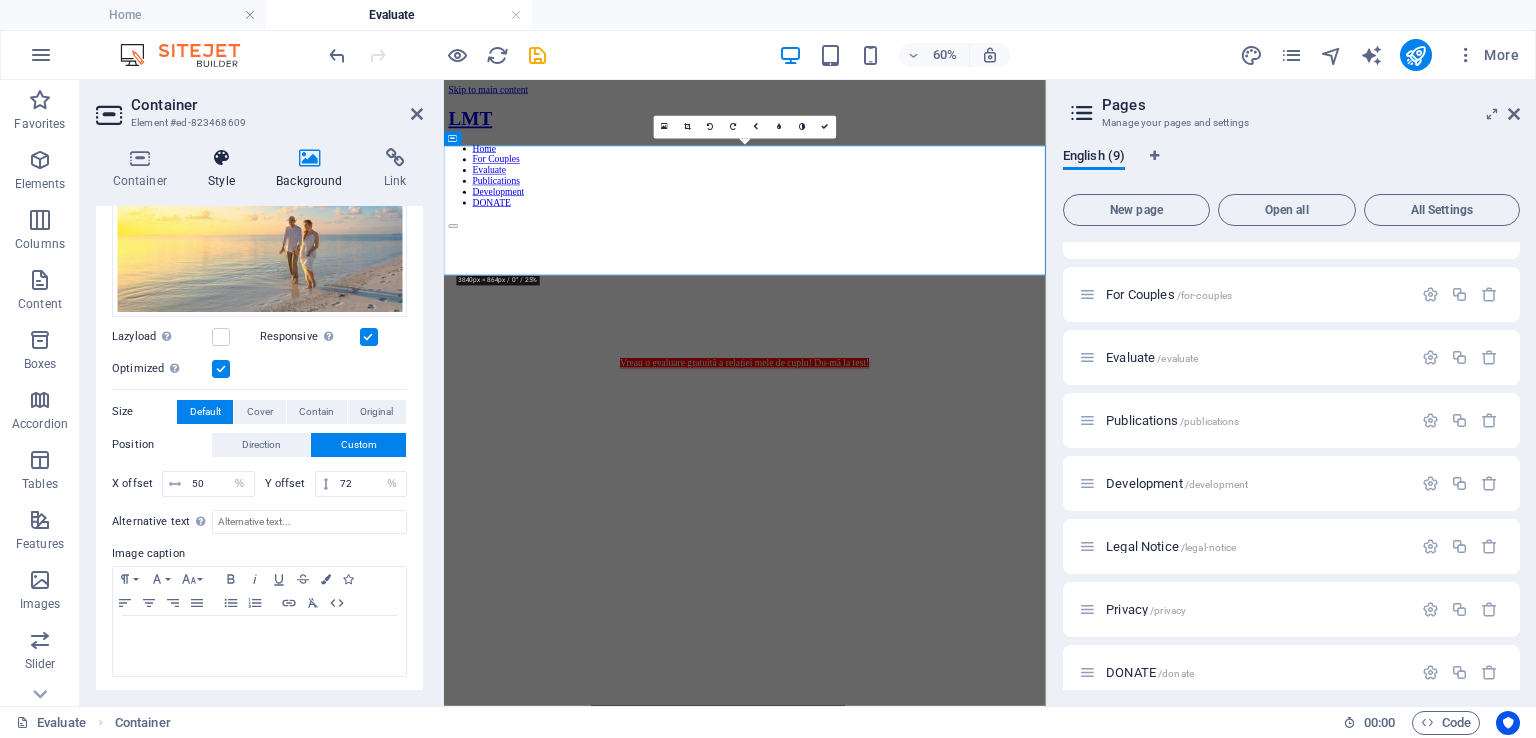click at bounding box center (222, 158) 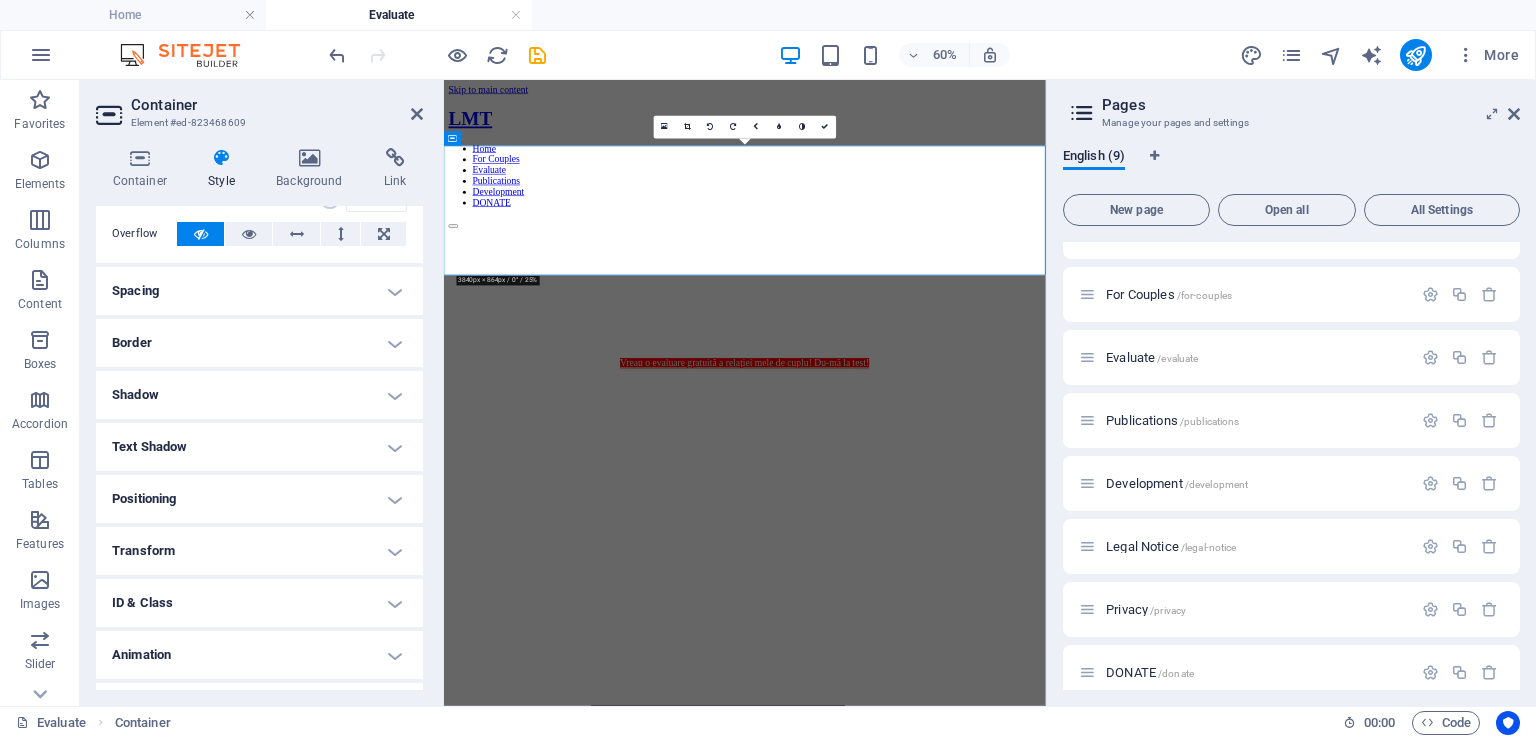 scroll, scrollTop: 147, scrollLeft: 0, axis: vertical 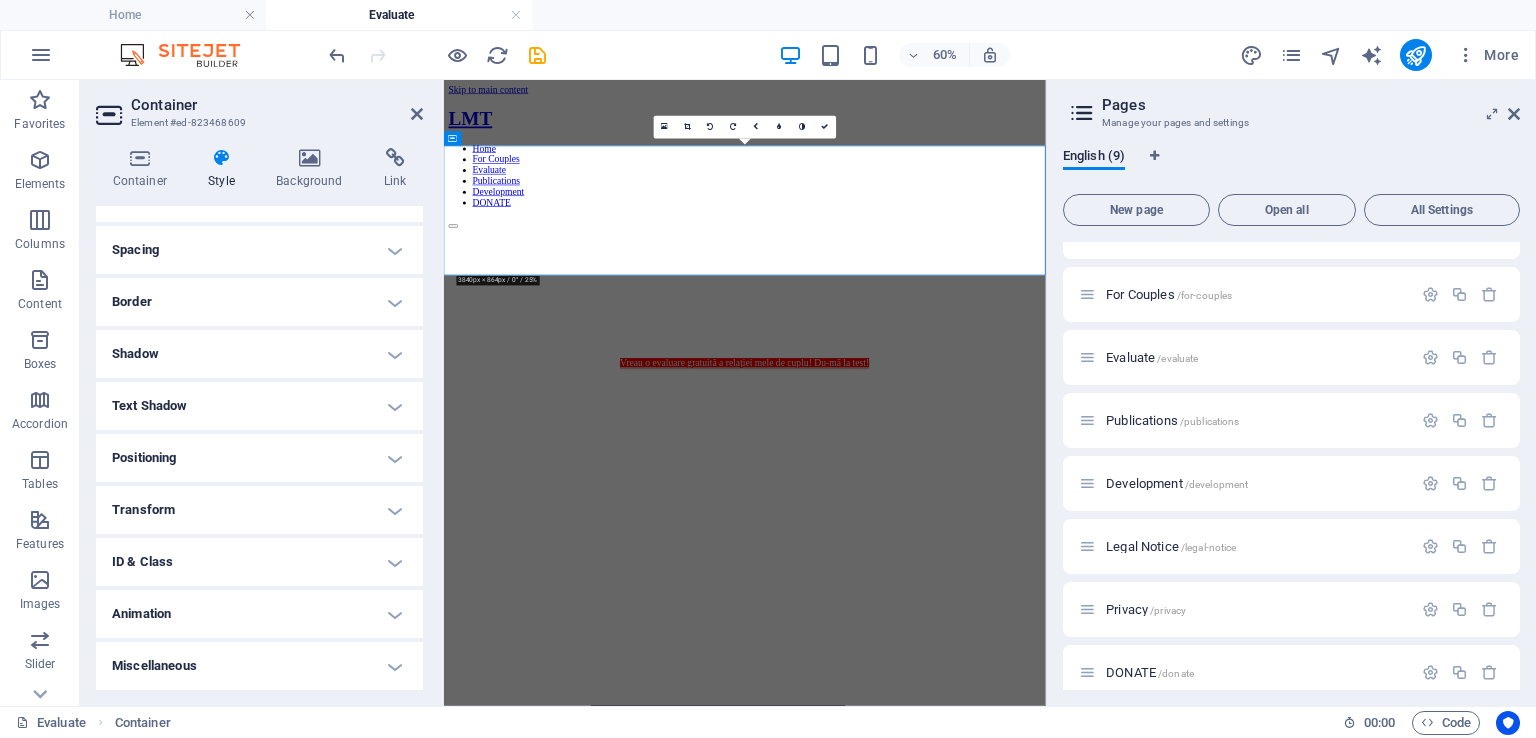 click on "Animation" at bounding box center [259, 614] 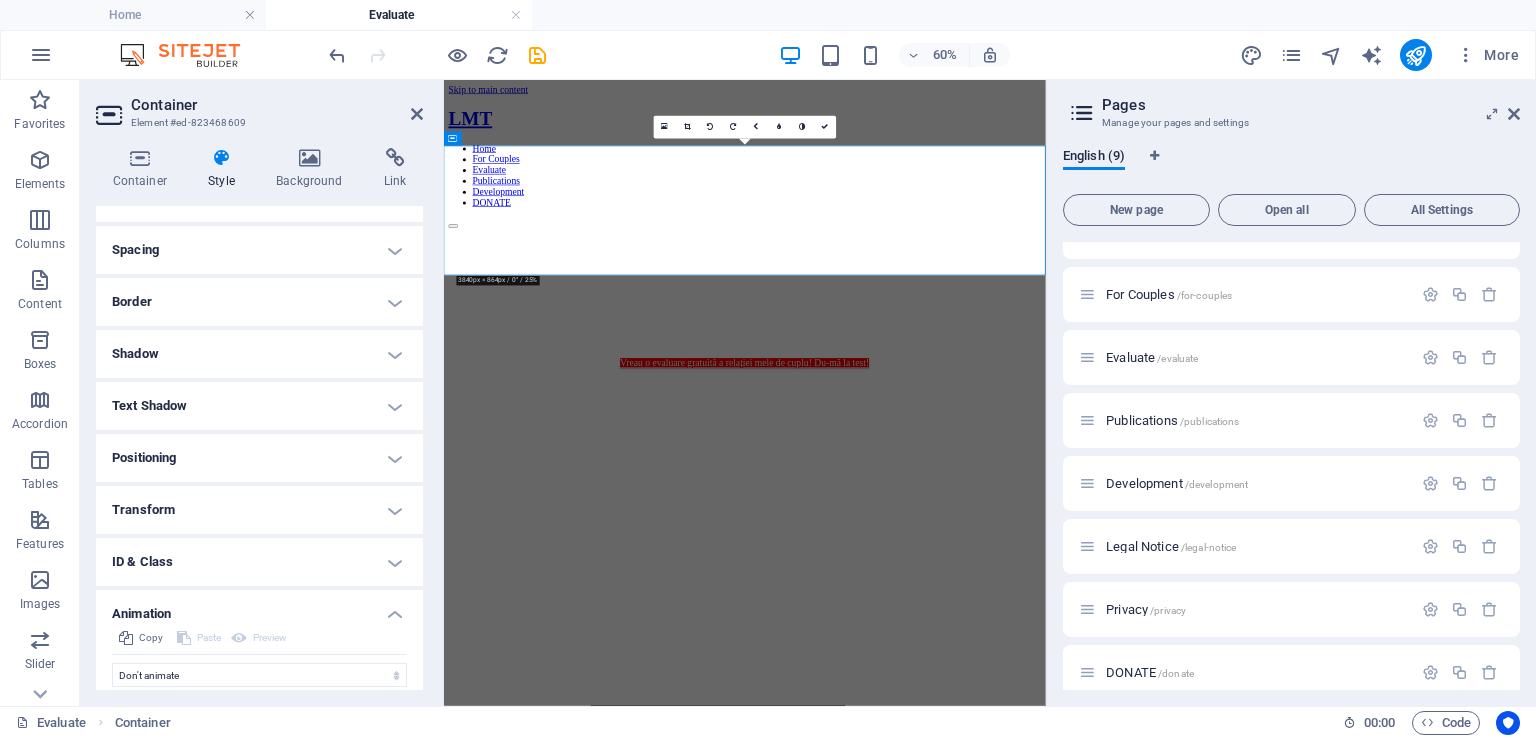 scroll, scrollTop: 212, scrollLeft: 0, axis: vertical 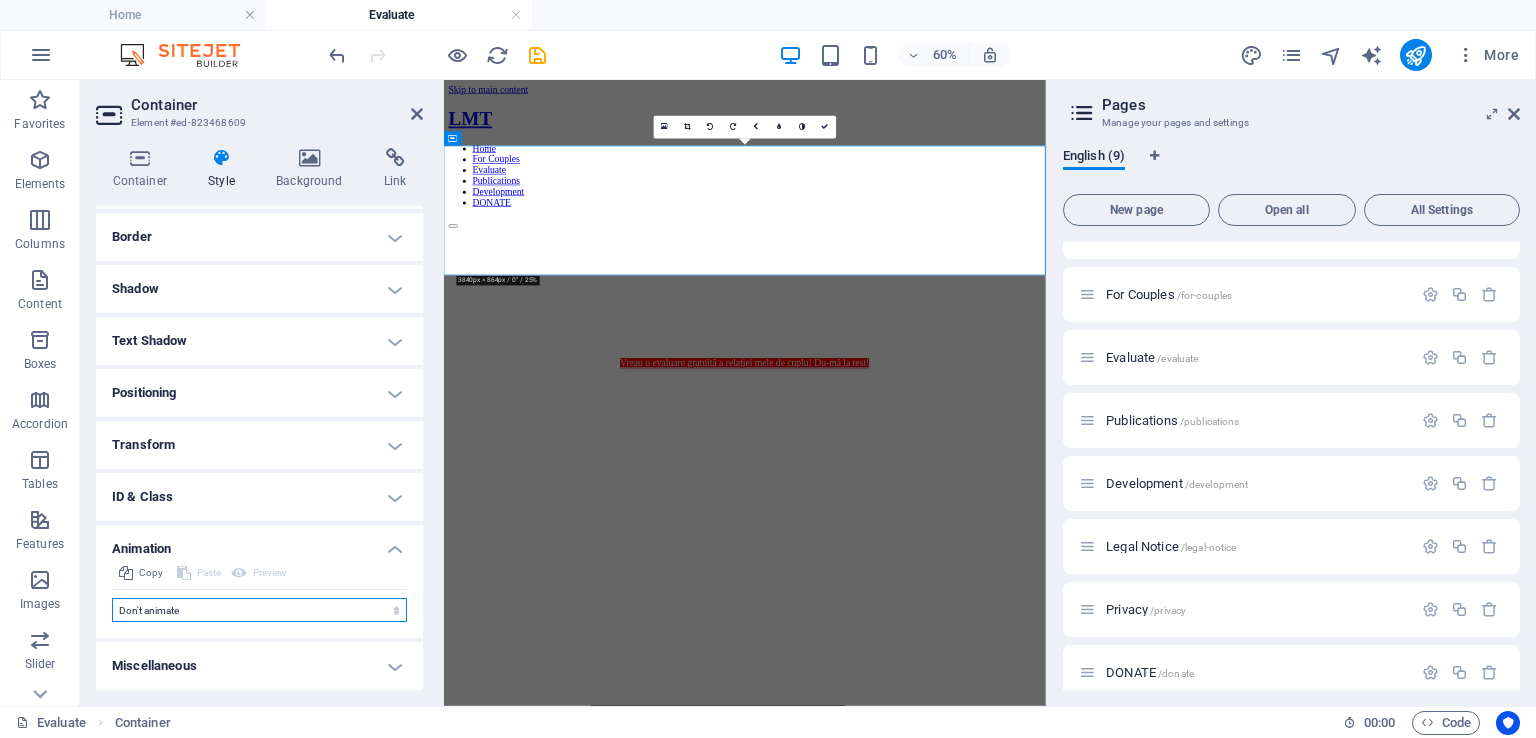 click on "Don't animate Show / Hide Slide up/down Zoom in/out Slide left to right Slide right to left Slide top to bottom Slide bottom to top Pulse Blink Open as overlay" at bounding box center (259, 610) 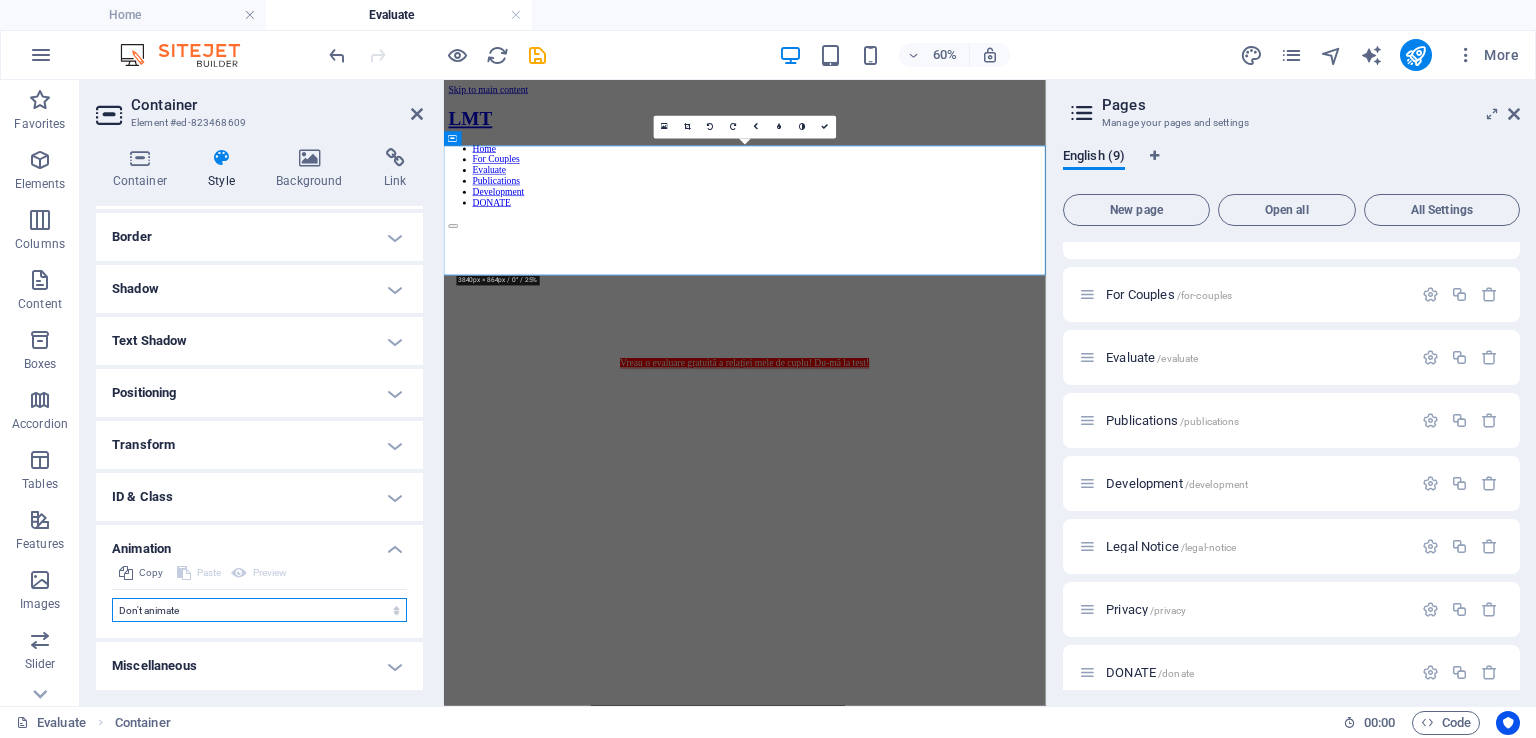 select on "move-left-to-right" 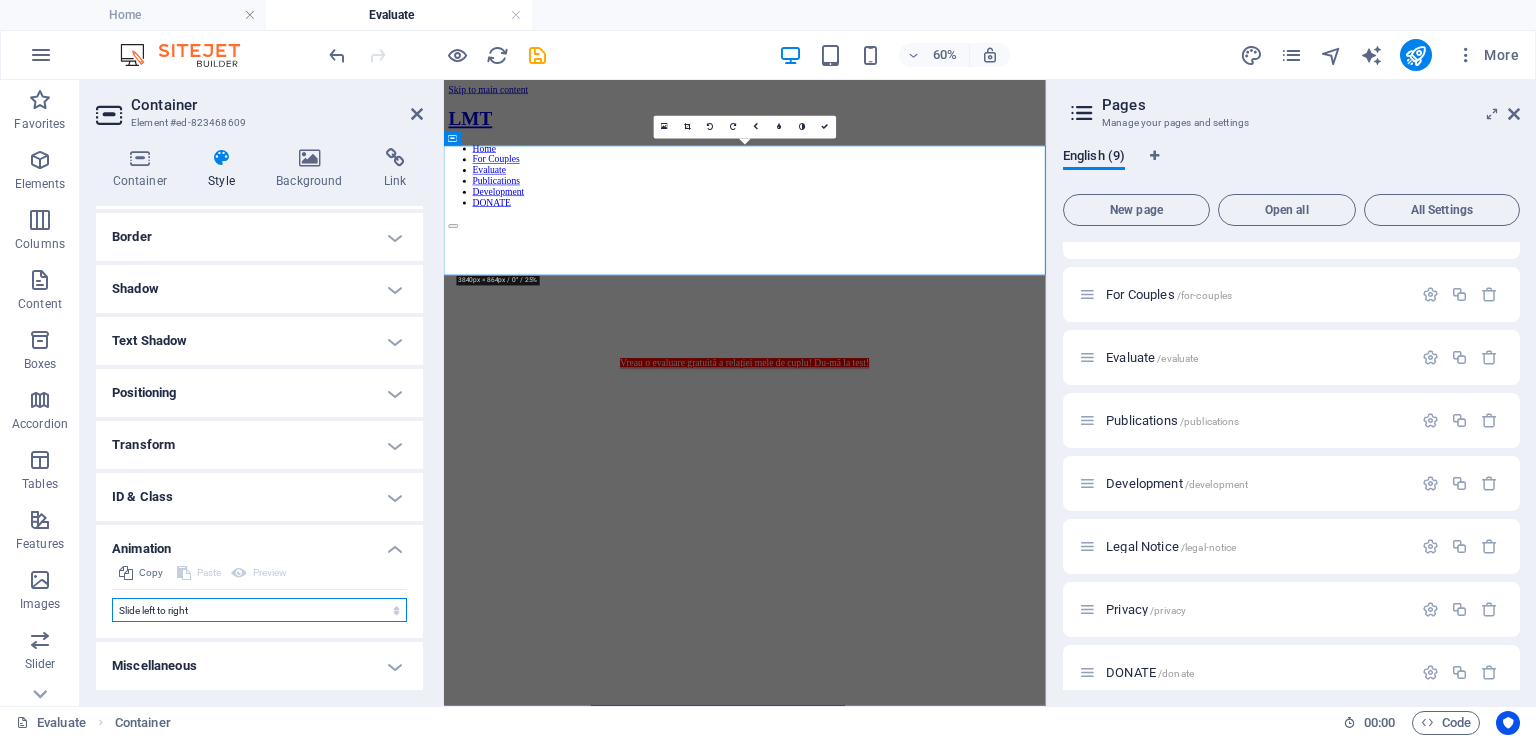 click on "Don't animate Show / Hide Slide up/down Zoom in/out Slide left to right Slide right to left Slide top to bottom Slide bottom to top Pulse Blink Open as overlay" at bounding box center [259, 610] 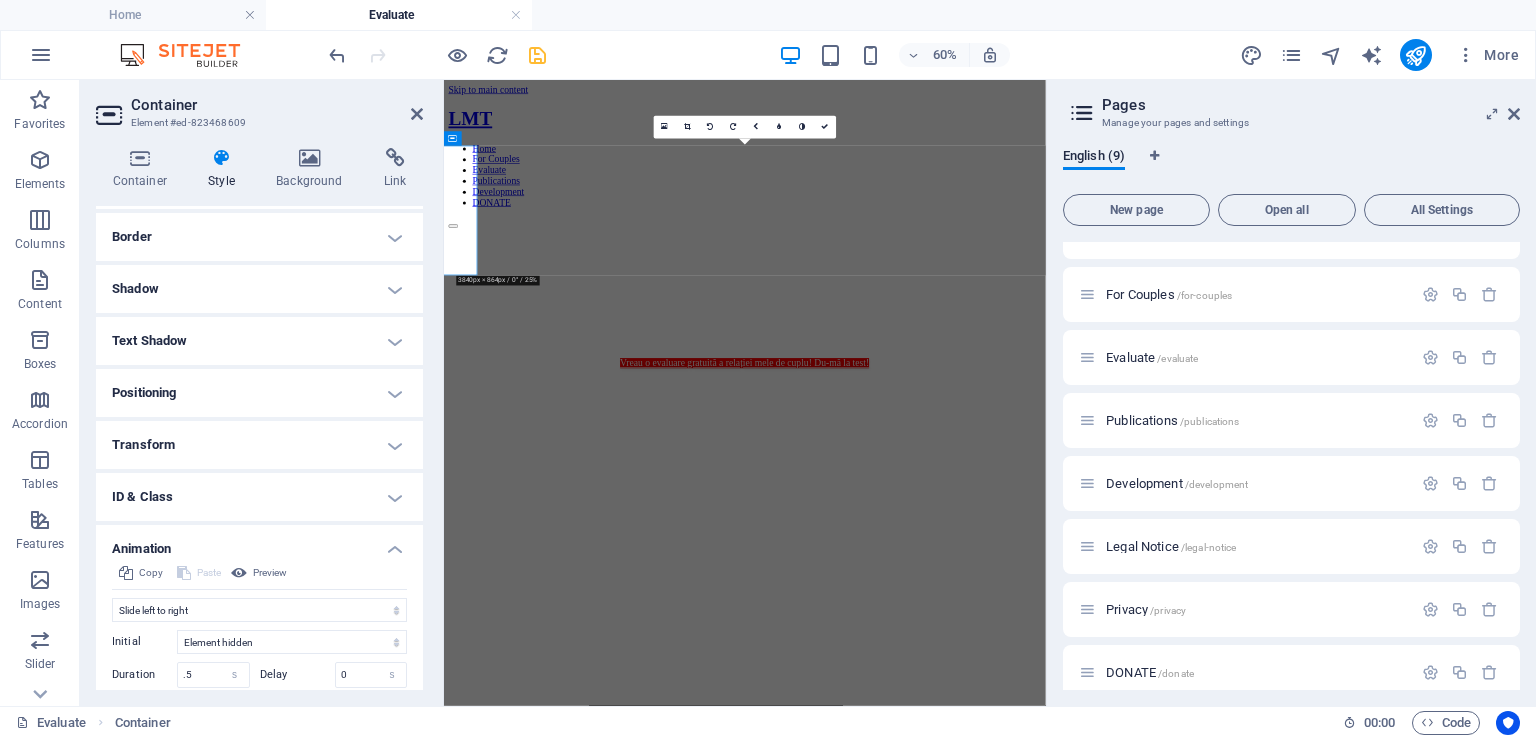 drag, startPoint x: 527, startPoint y: 37, endPoint x: 532, endPoint y: 53, distance: 16.763054 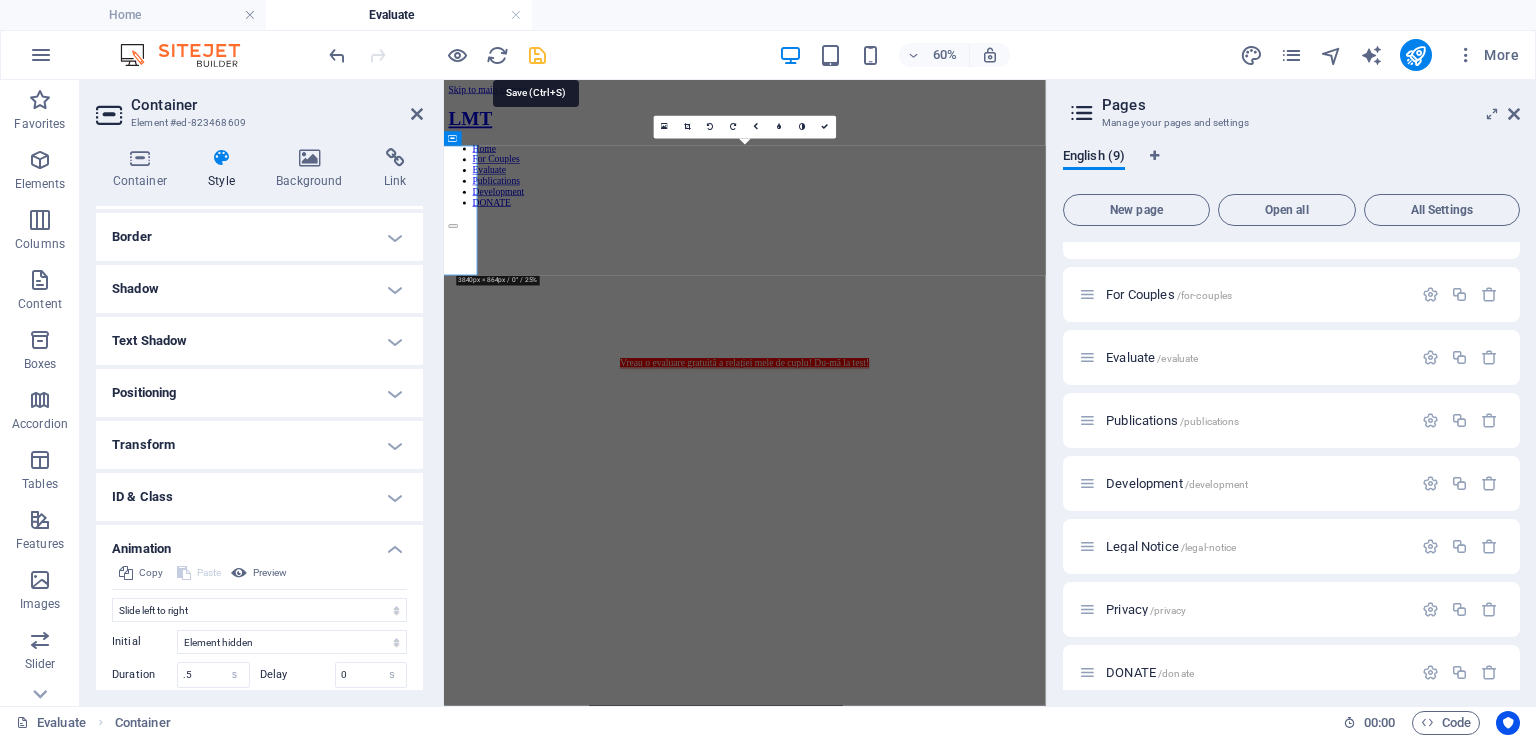 click at bounding box center (537, 55) 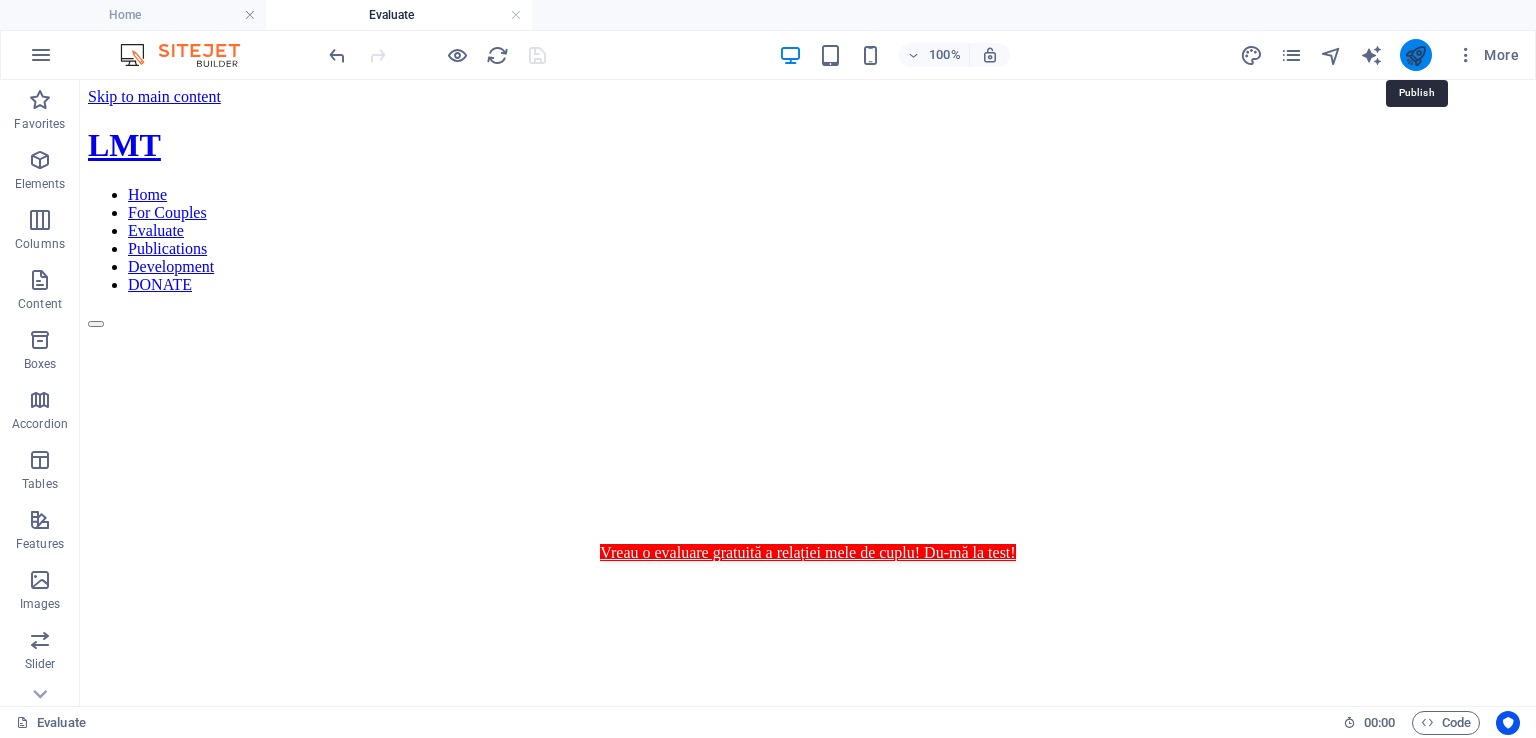 click at bounding box center (1415, 55) 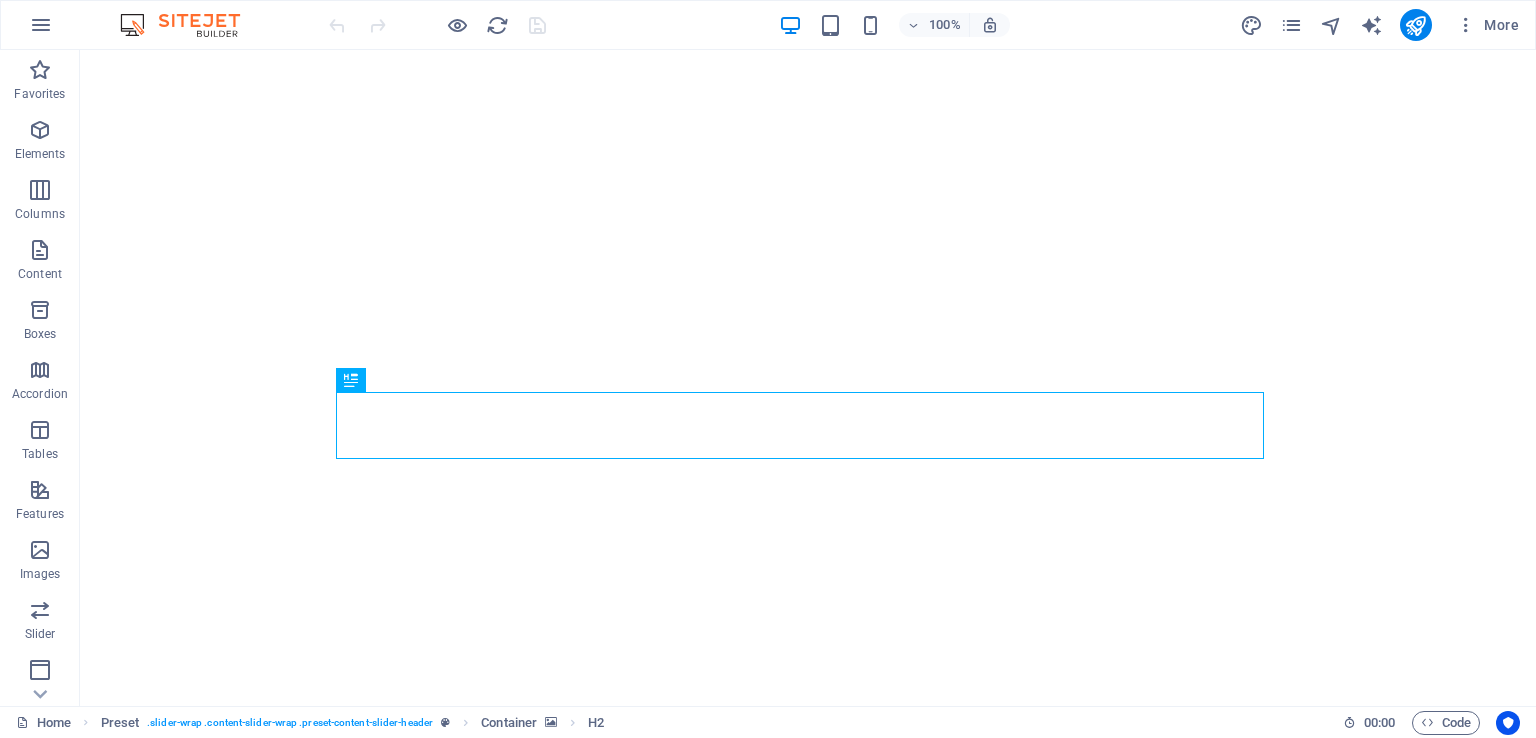 scroll, scrollTop: 0, scrollLeft: 0, axis: both 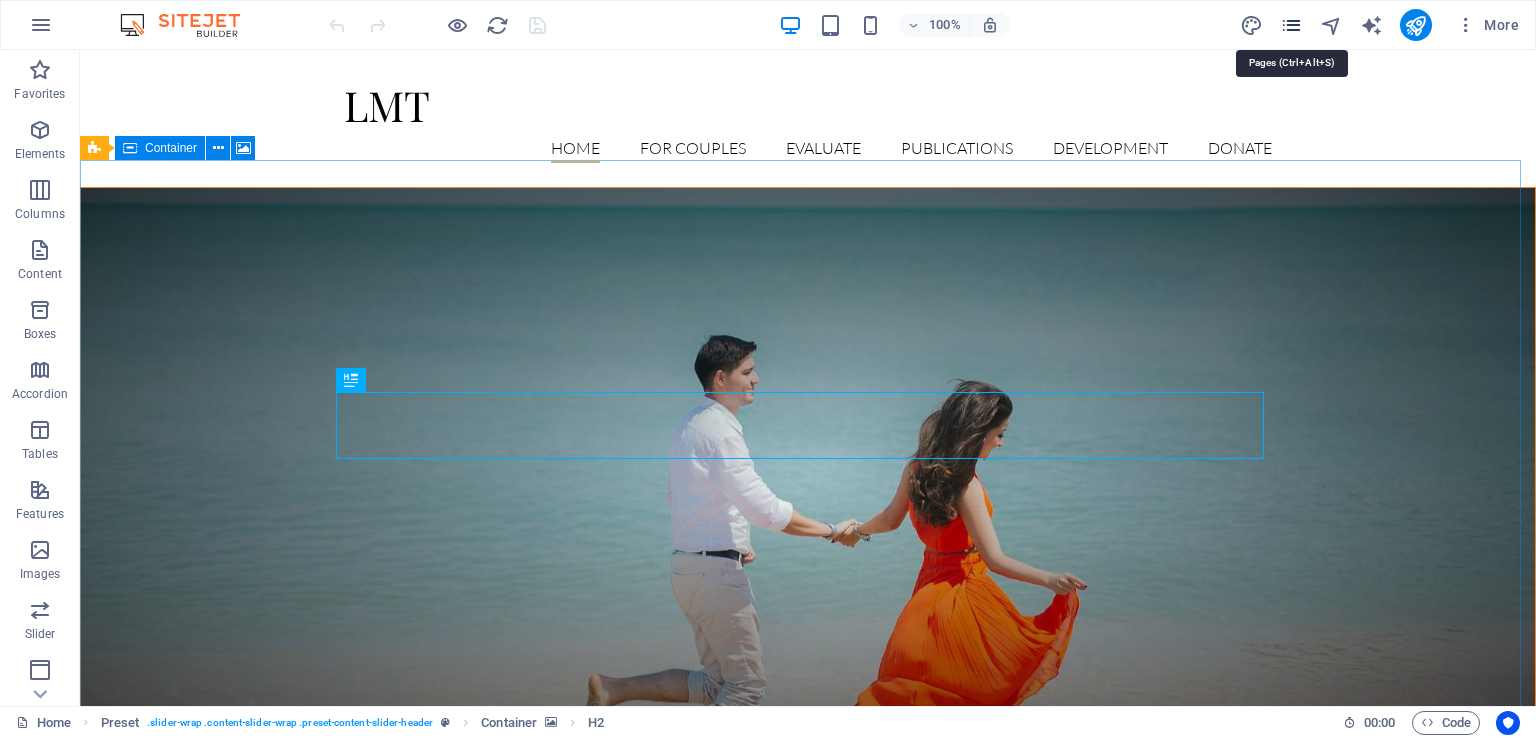 click at bounding box center (1291, 25) 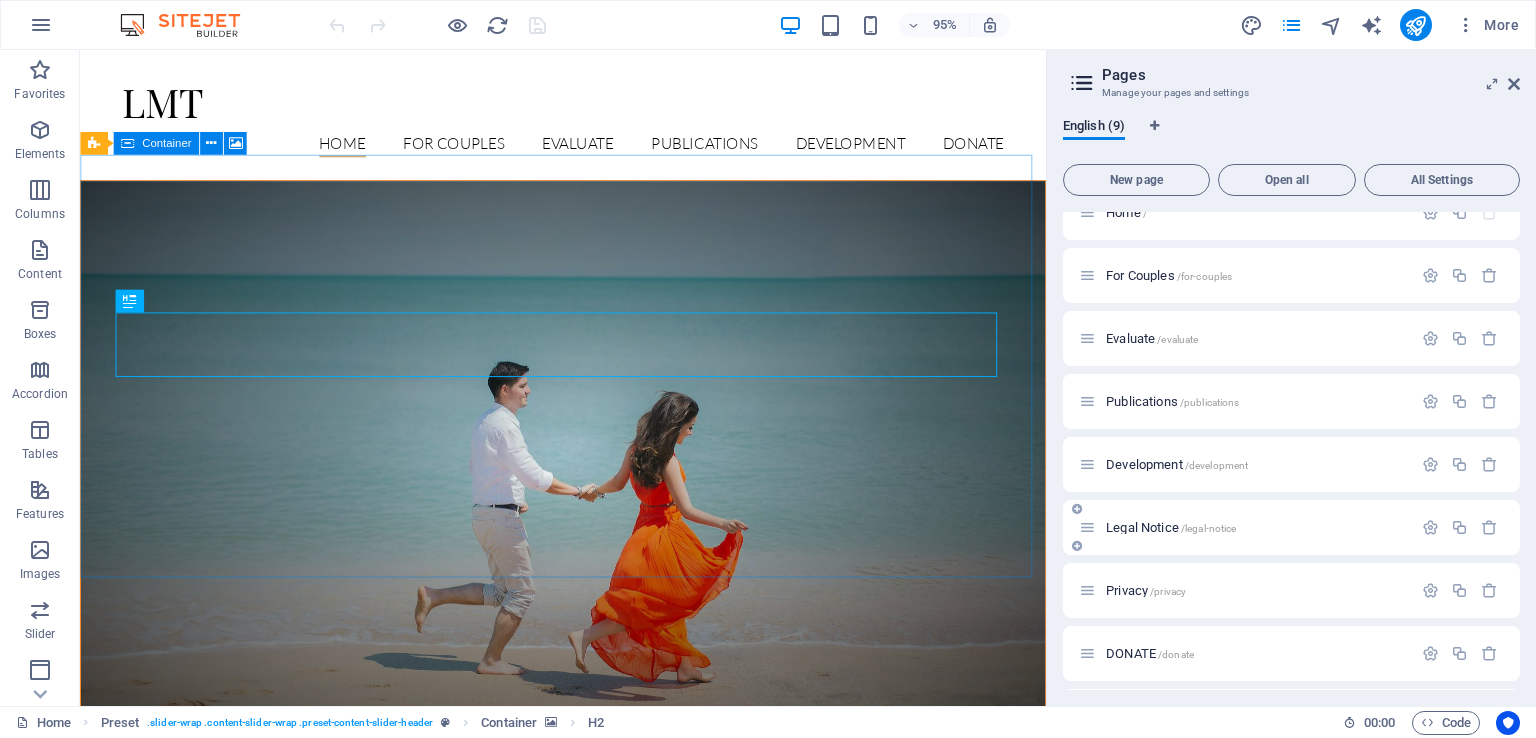 scroll, scrollTop: 0, scrollLeft: 0, axis: both 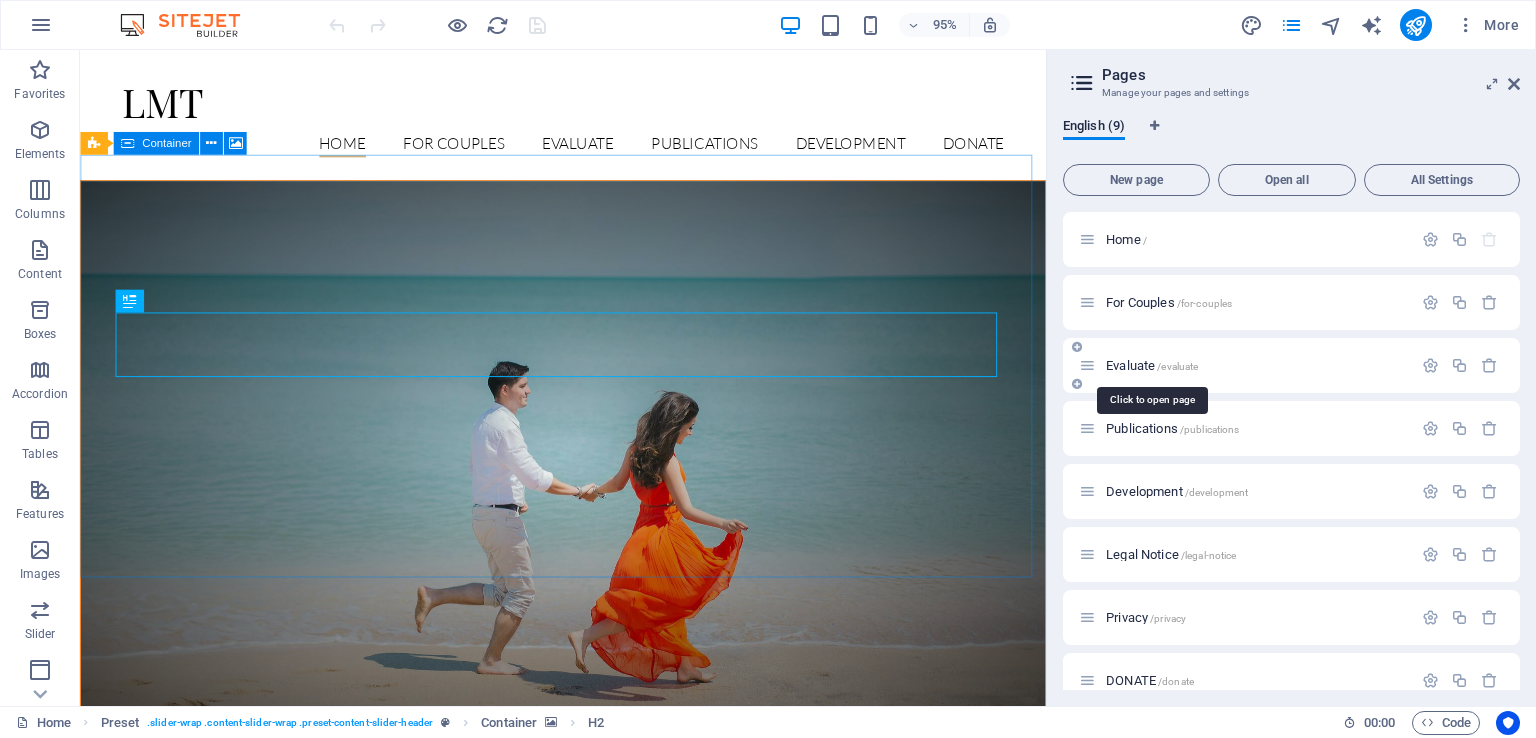 click on "Evaluate /evaluate" at bounding box center (1152, 365) 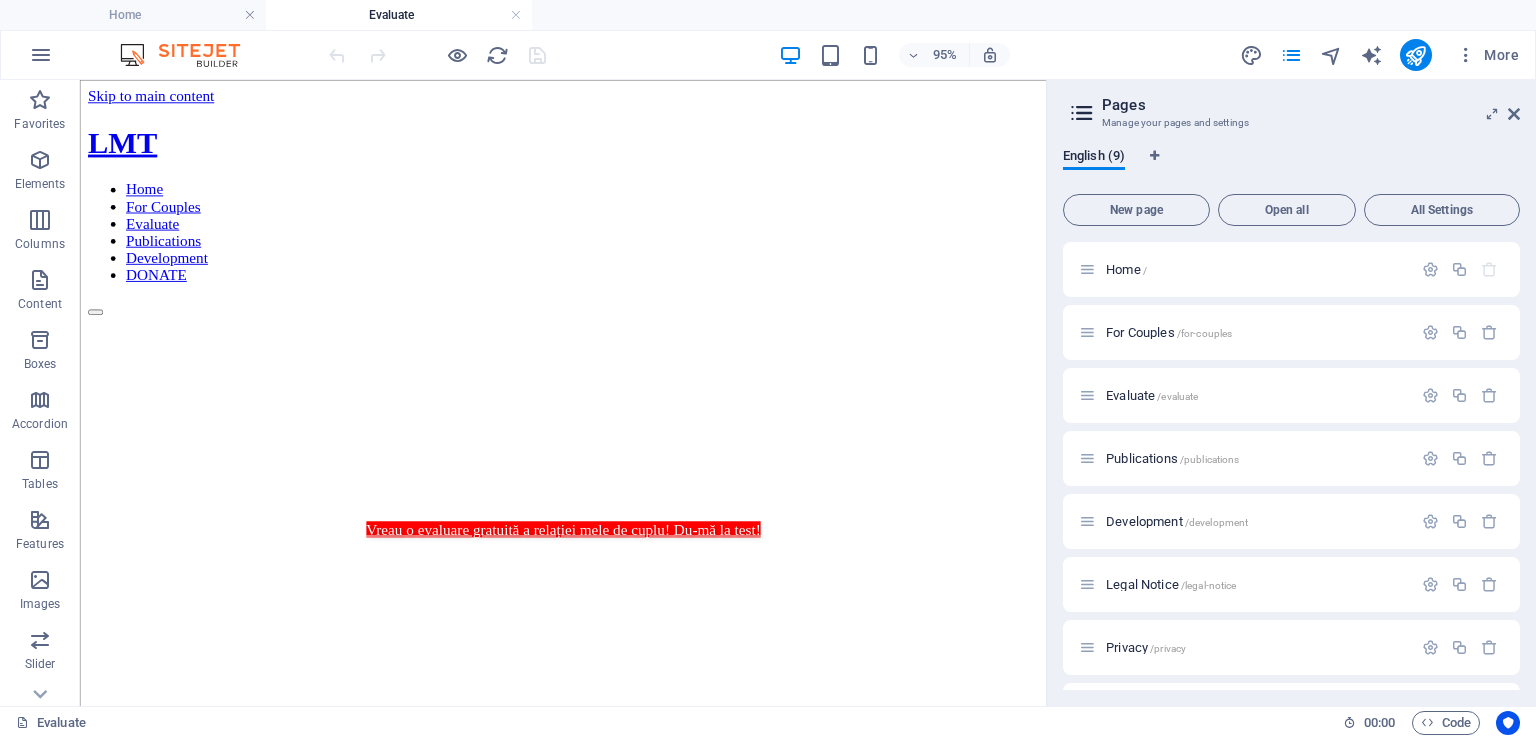 scroll, scrollTop: 0, scrollLeft: 0, axis: both 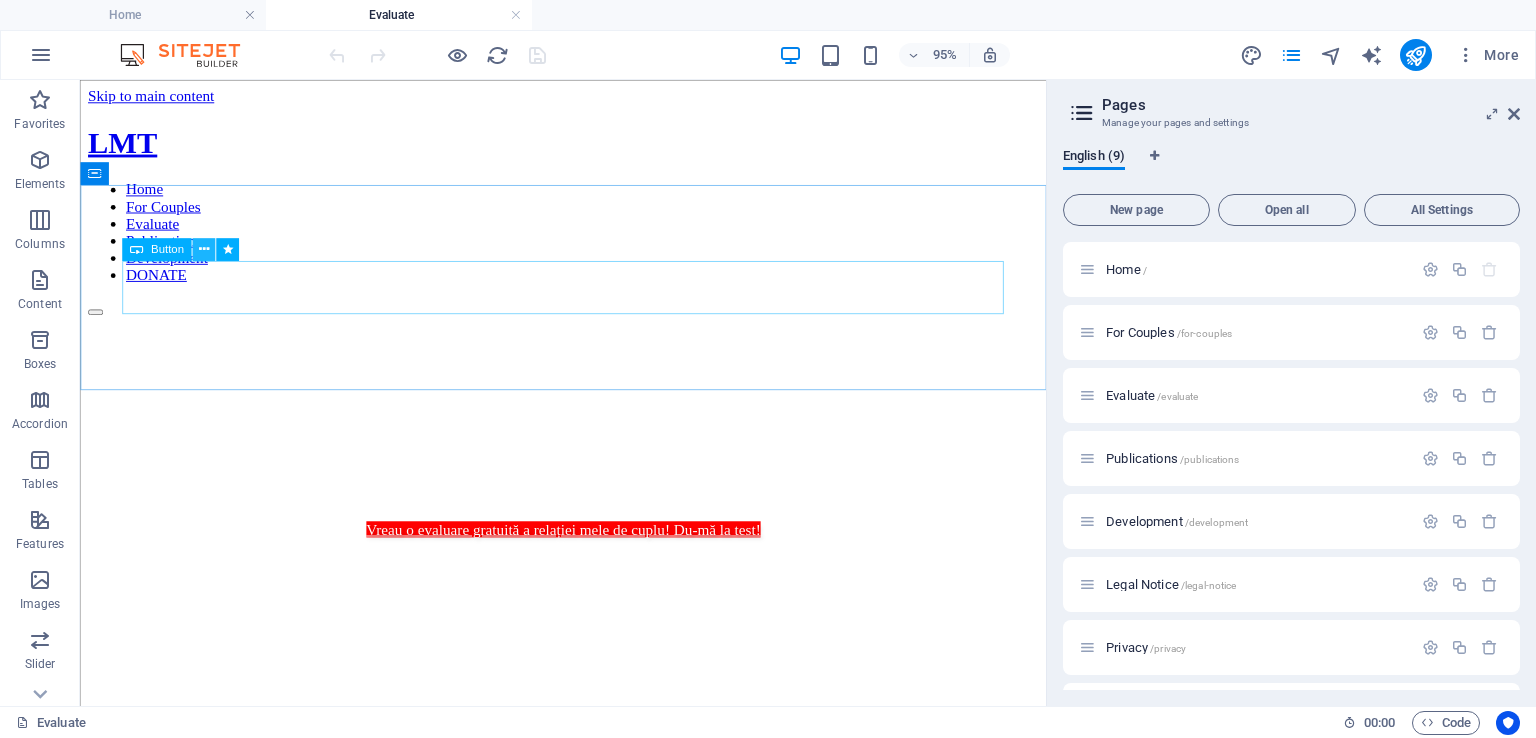 click at bounding box center [203, 249] 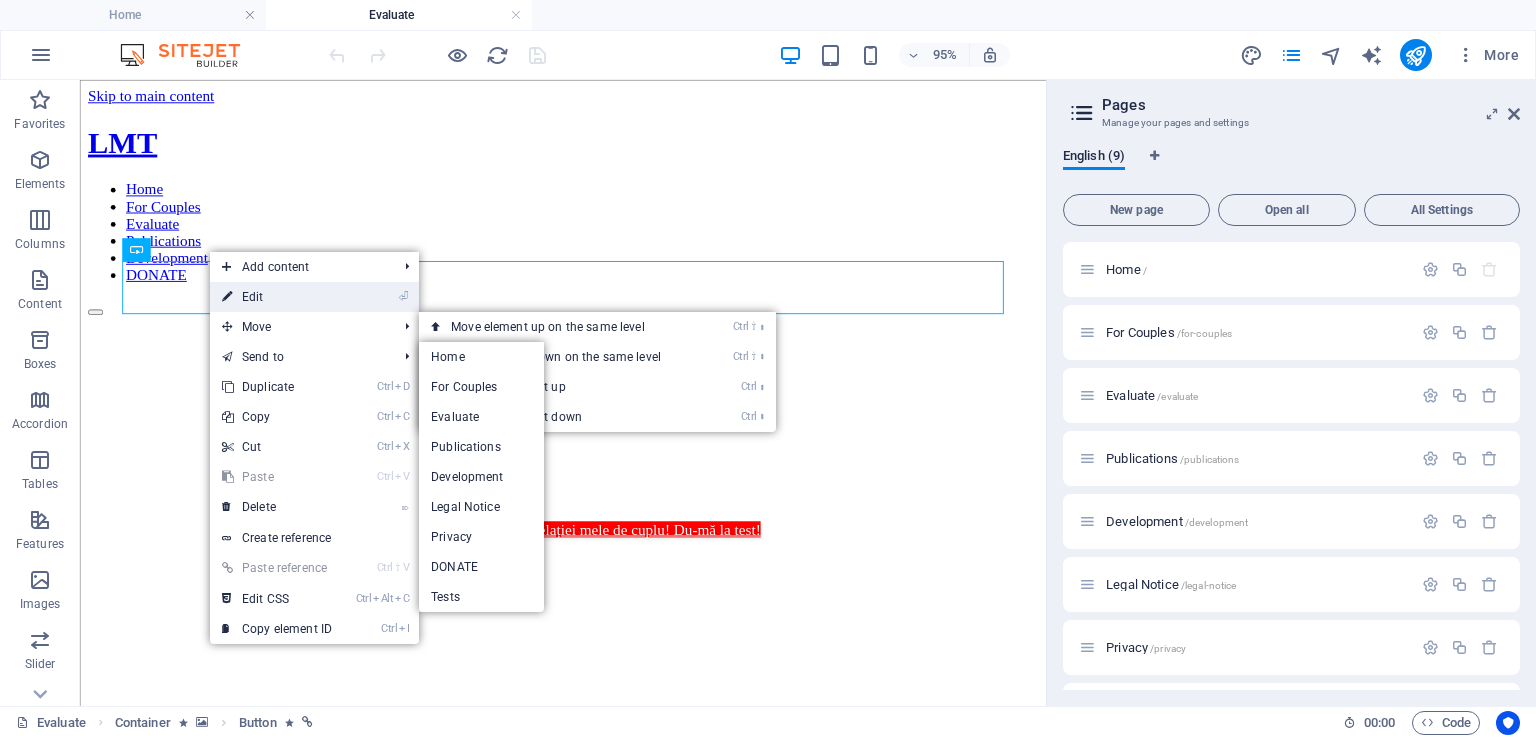 click on "⏎  Edit" at bounding box center [277, 297] 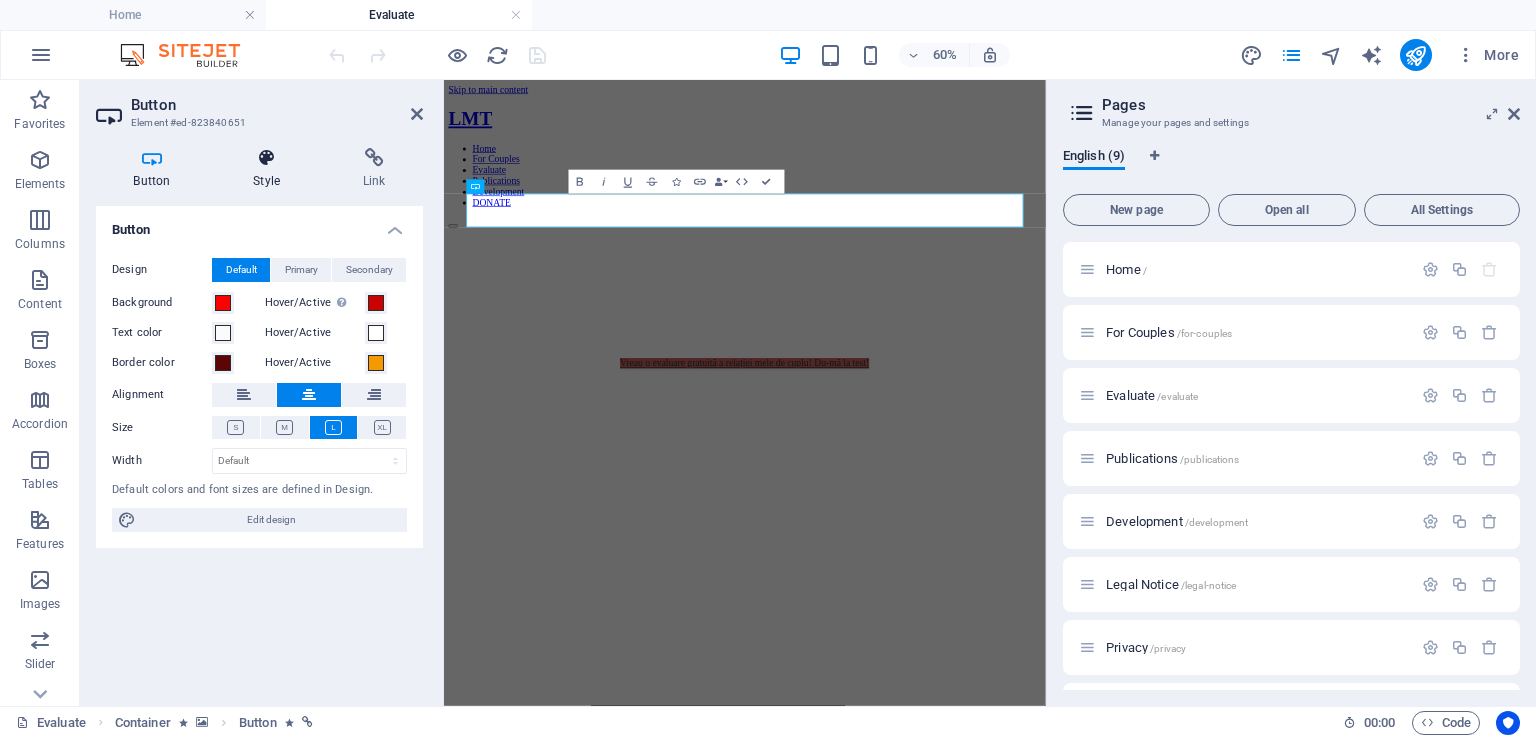 click at bounding box center (267, 158) 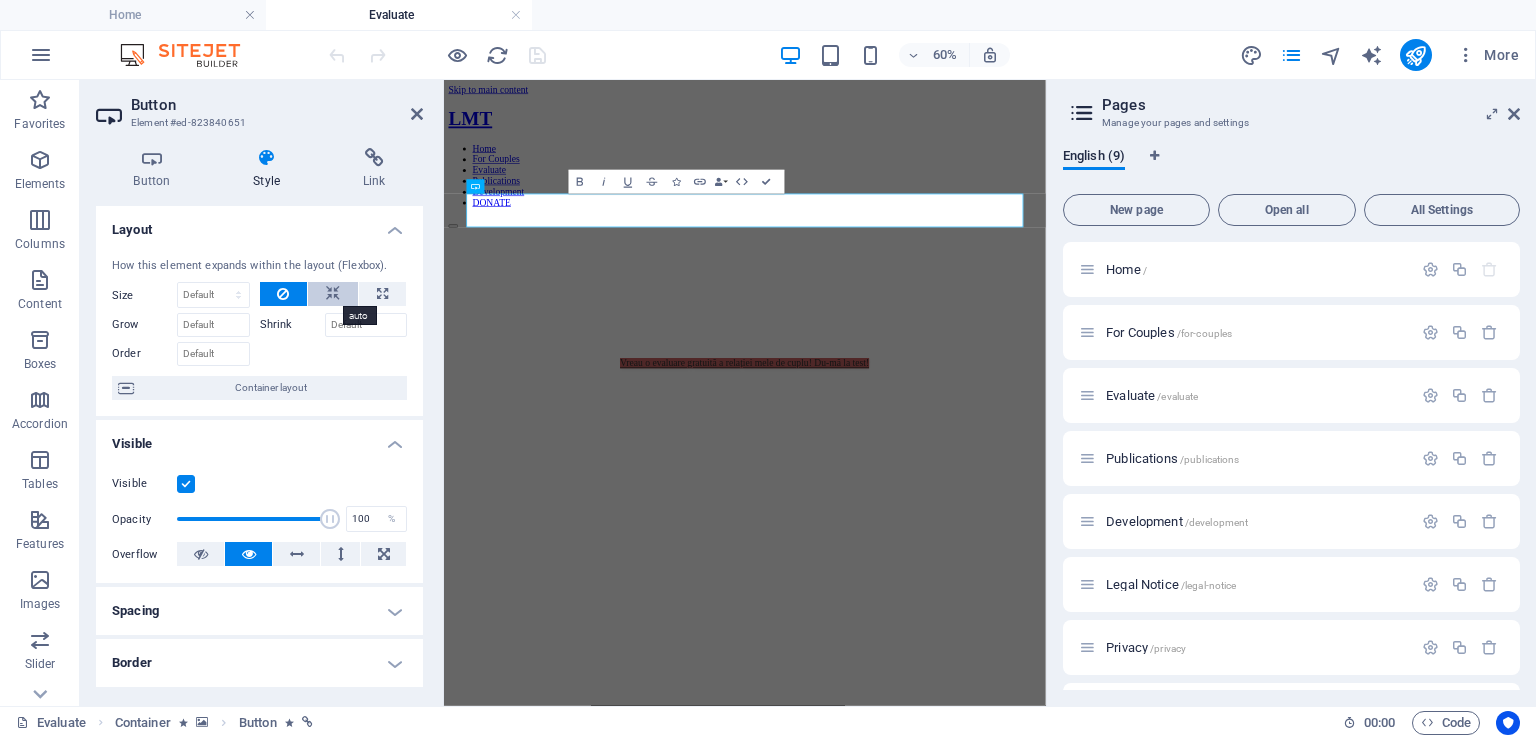 click at bounding box center [333, 294] 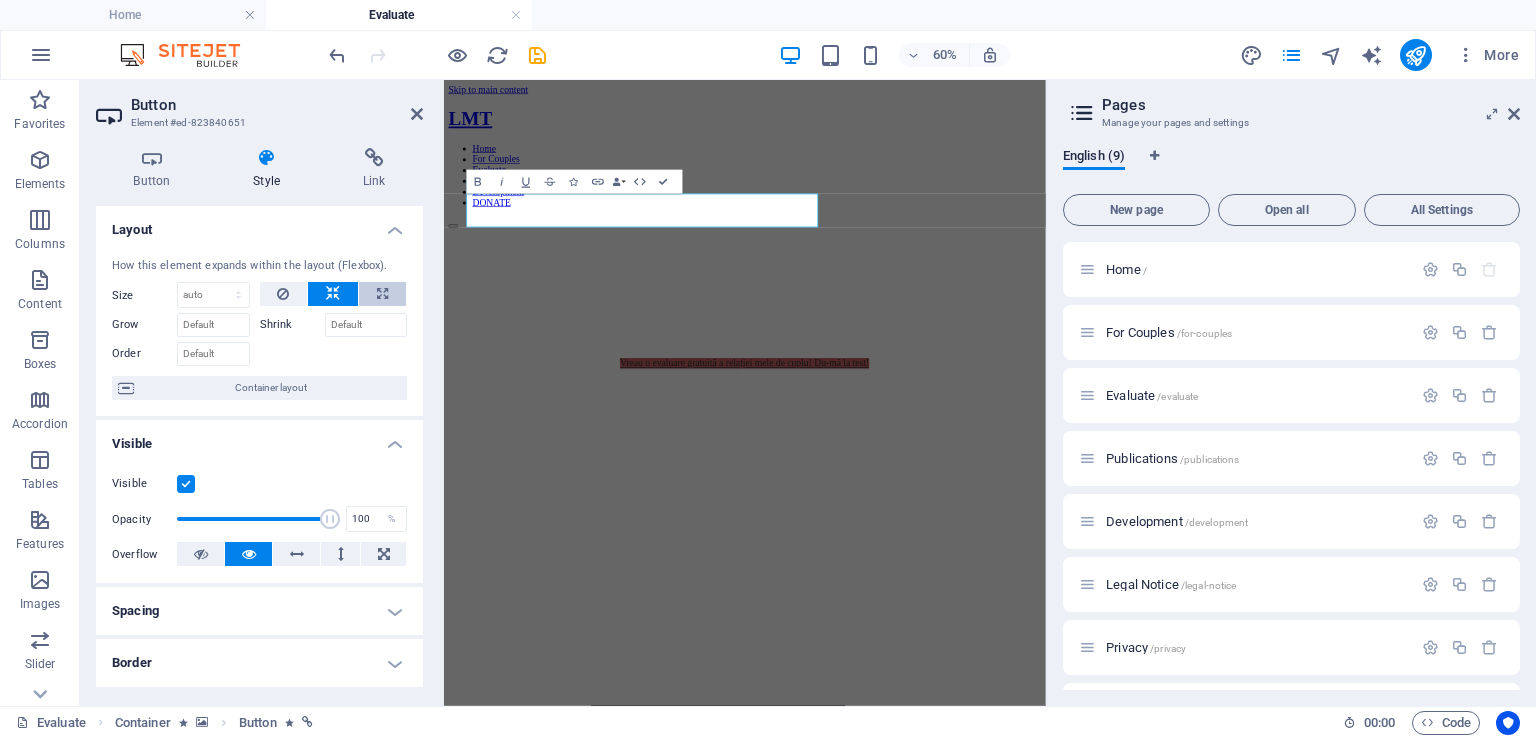click at bounding box center (382, 294) 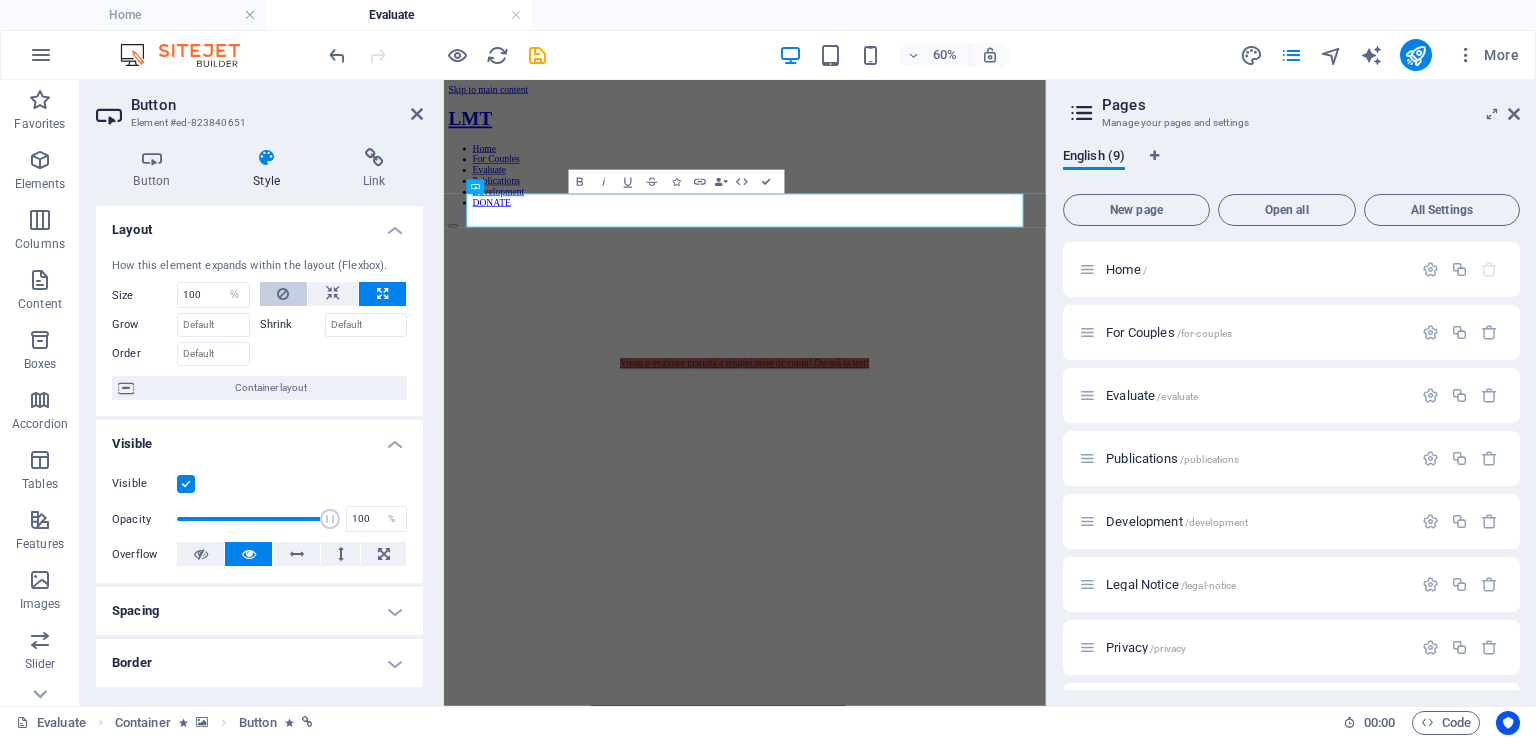 click at bounding box center [283, 294] 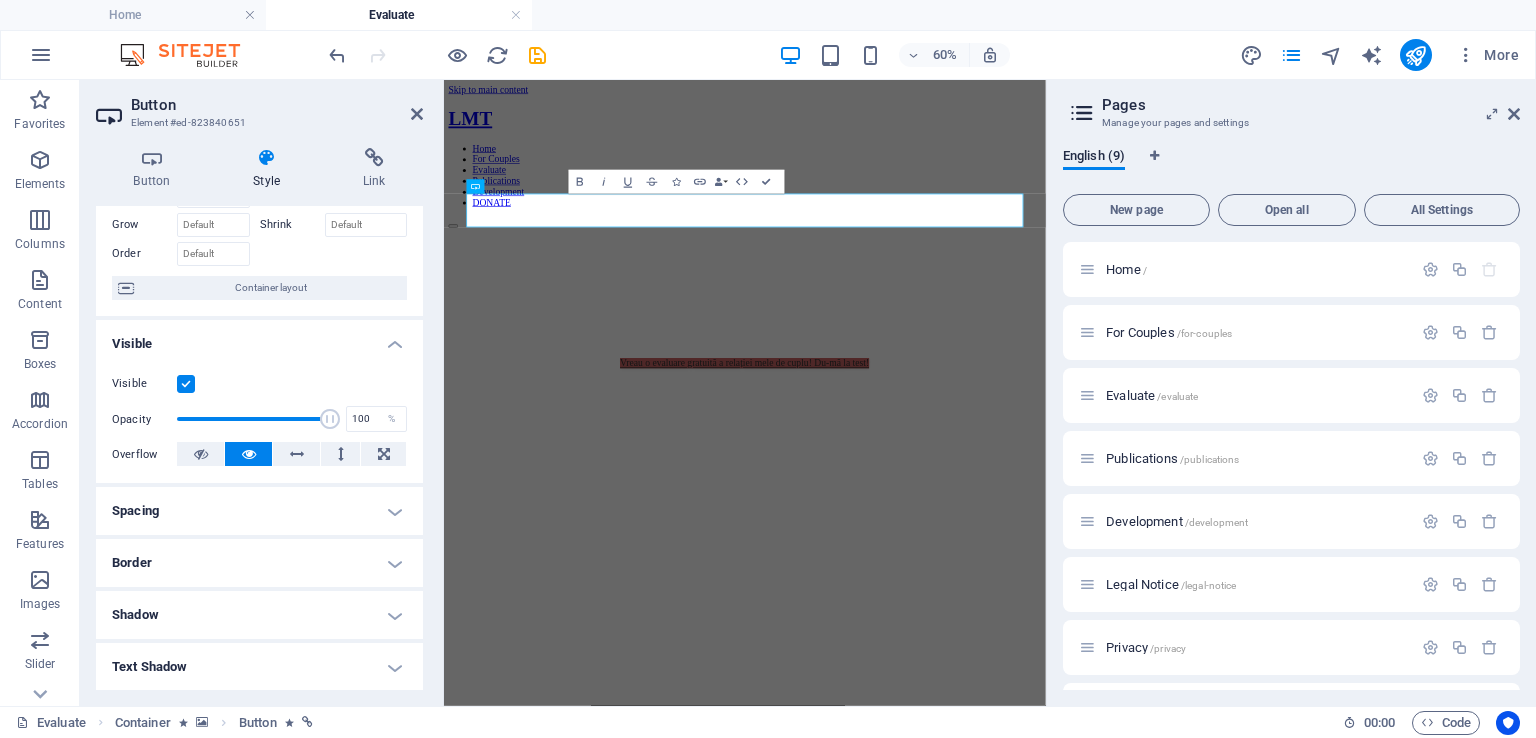 scroll, scrollTop: 0, scrollLeft: 0, axis: both 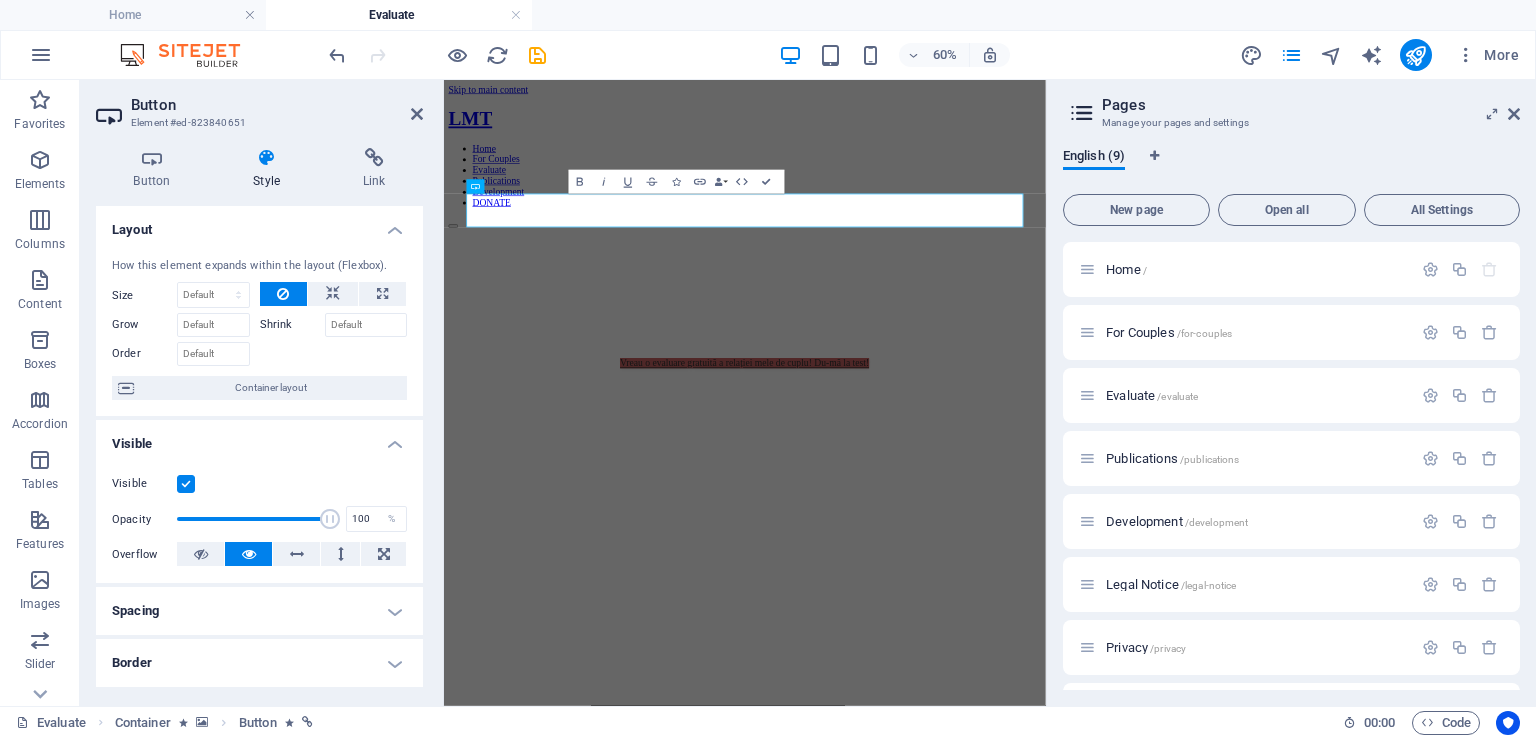 click on "Shrink" at bounding box center (292, 325) 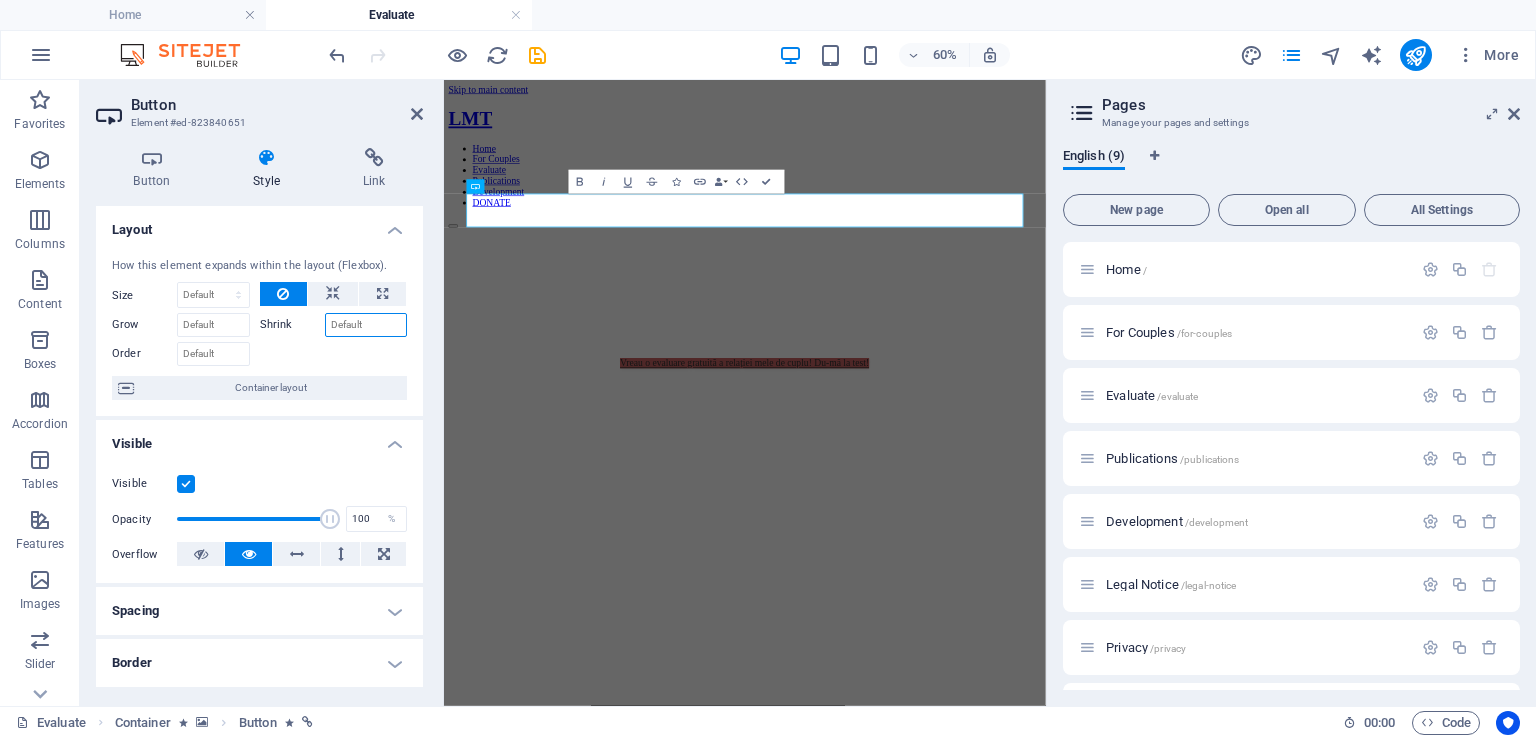 click on "Shrink" at bounding box center [366, 325] 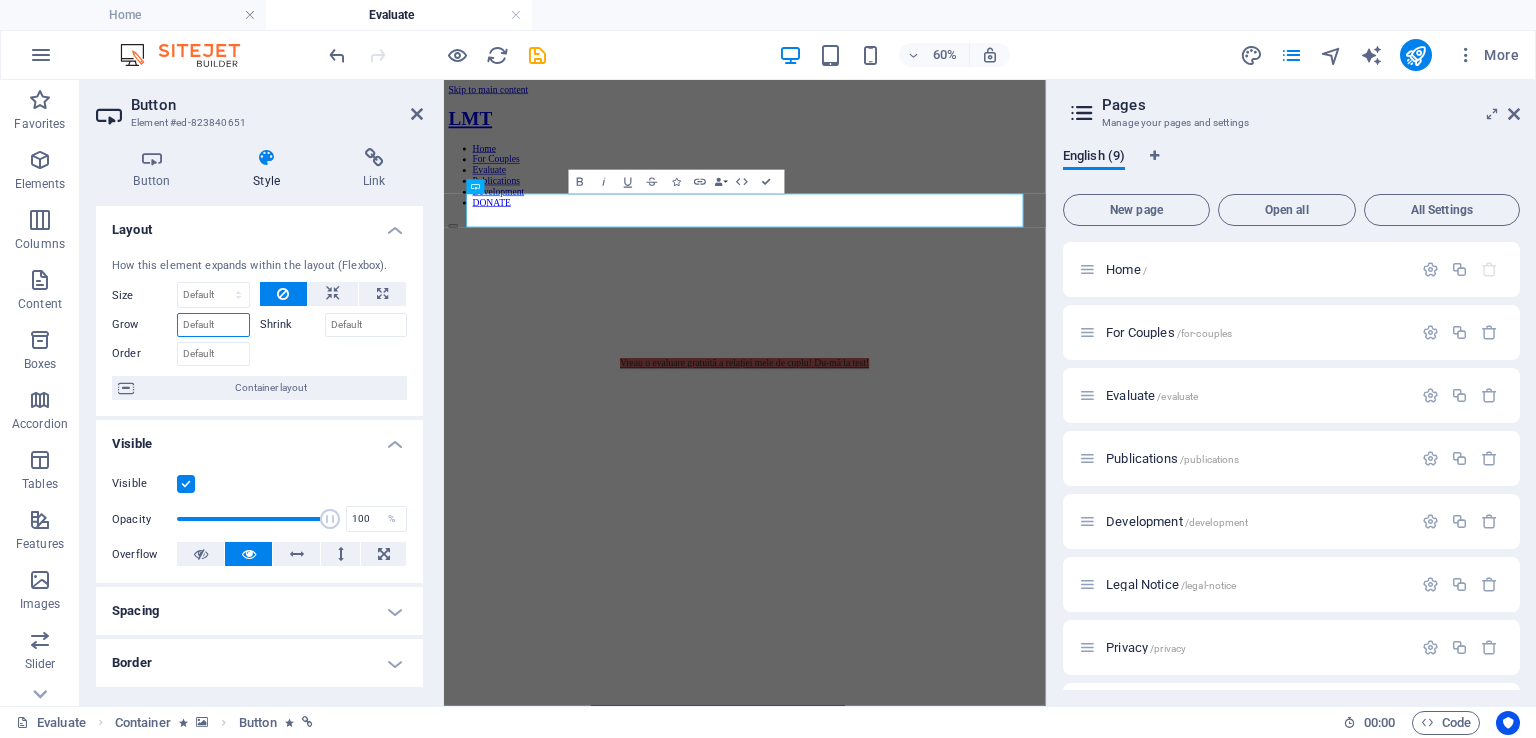 click on "Grow" at bounding box center [213, 325] 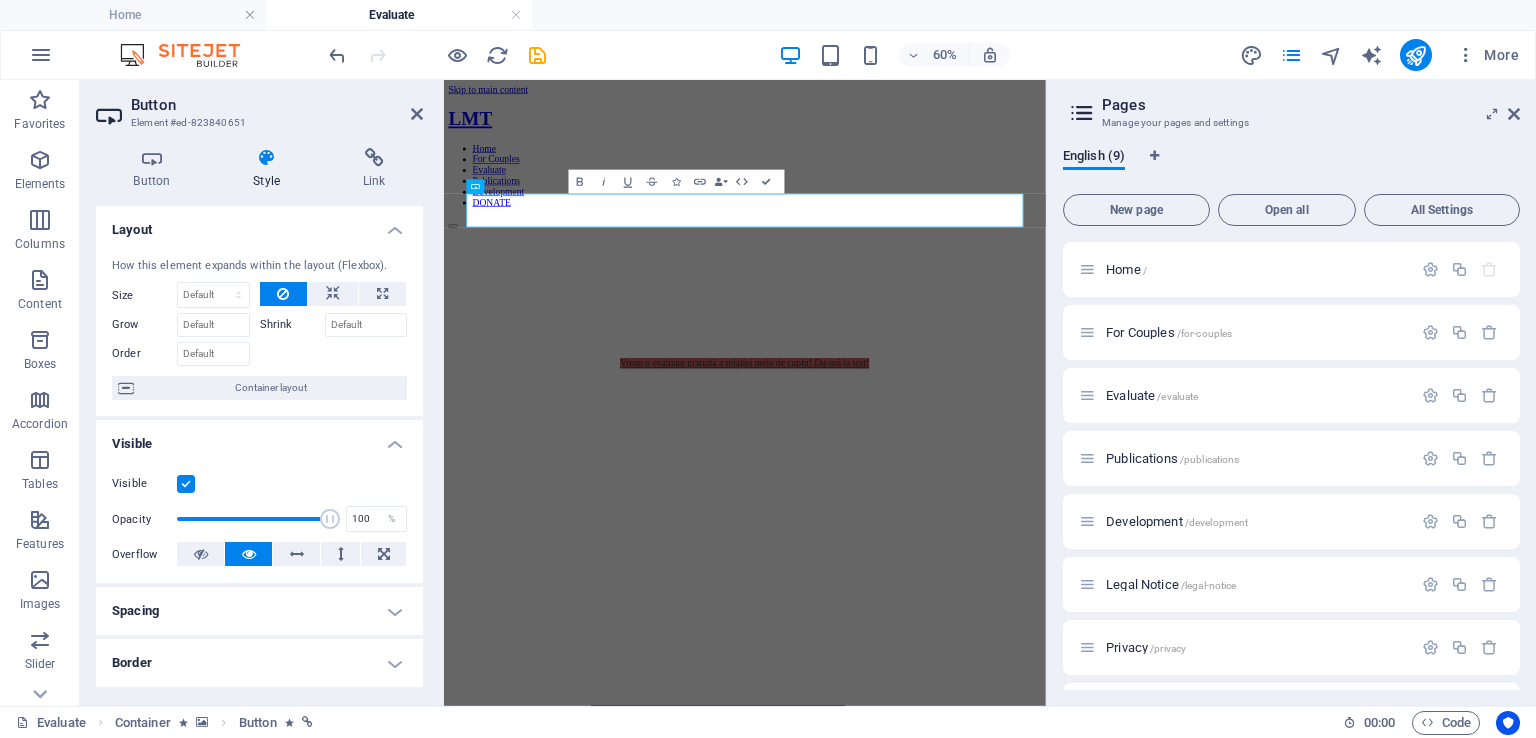 click at bounding box center (334, 351) 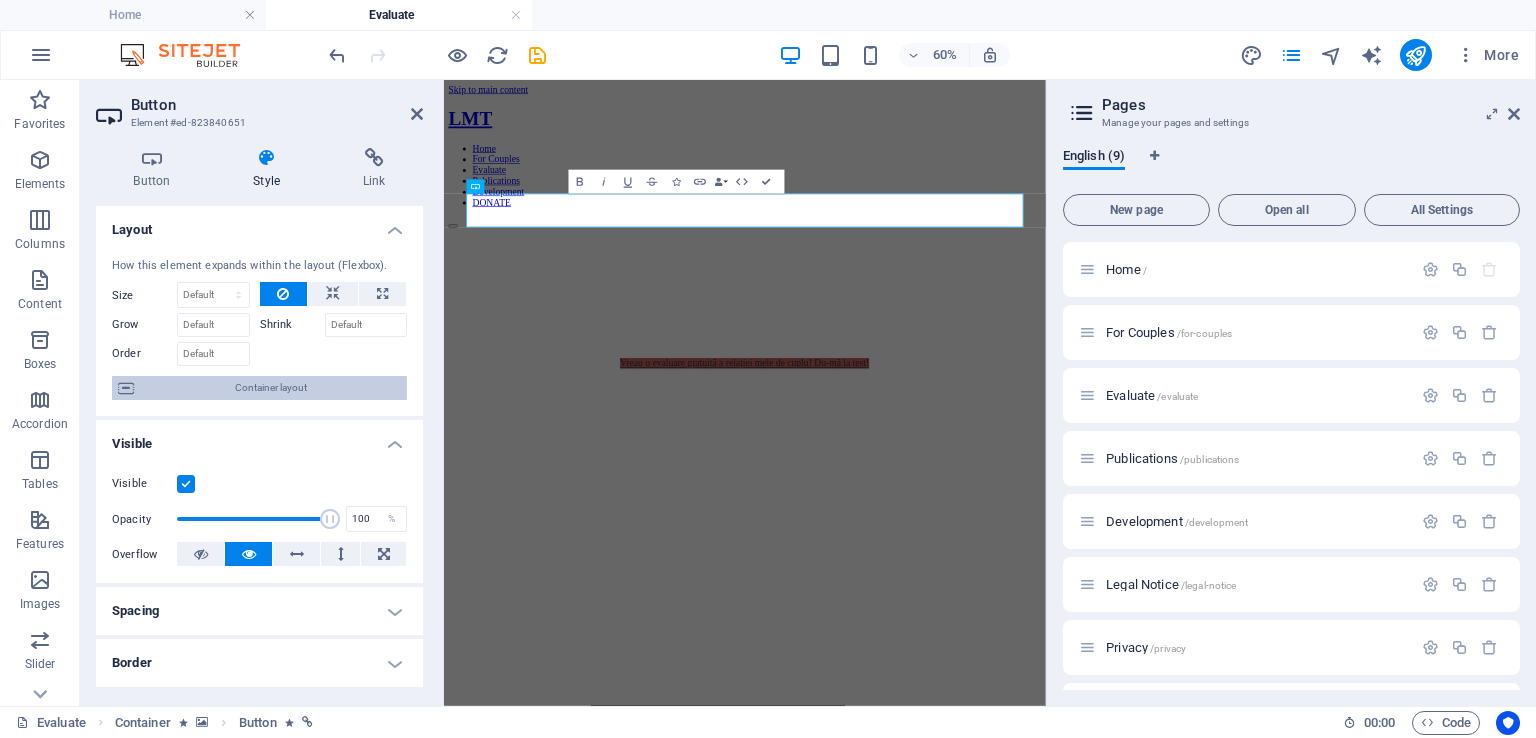 click on "Container layout" at bounding box center (270, 388) 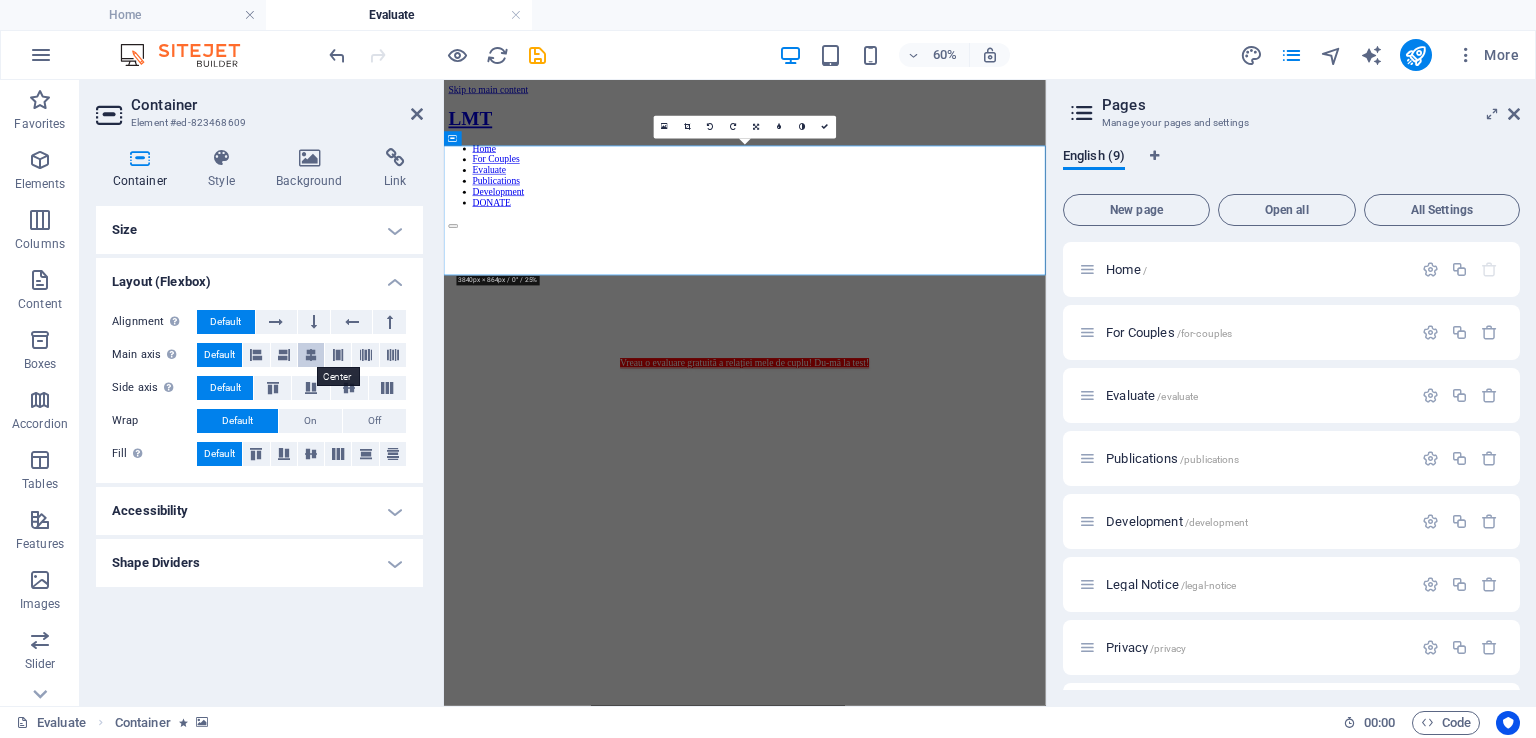 click at bounding box center [311, 355] 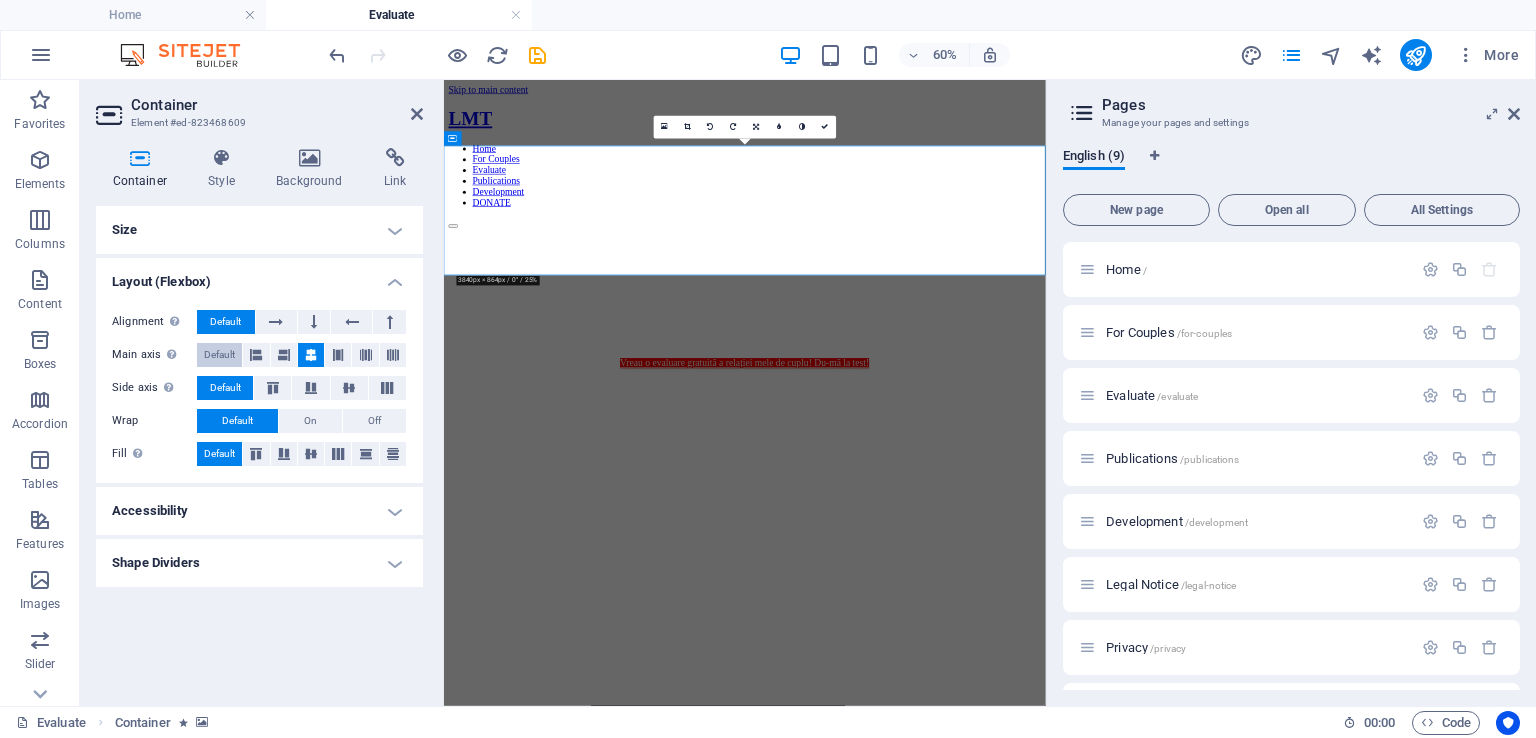 click on "Default" at bounding box center [219, 355] 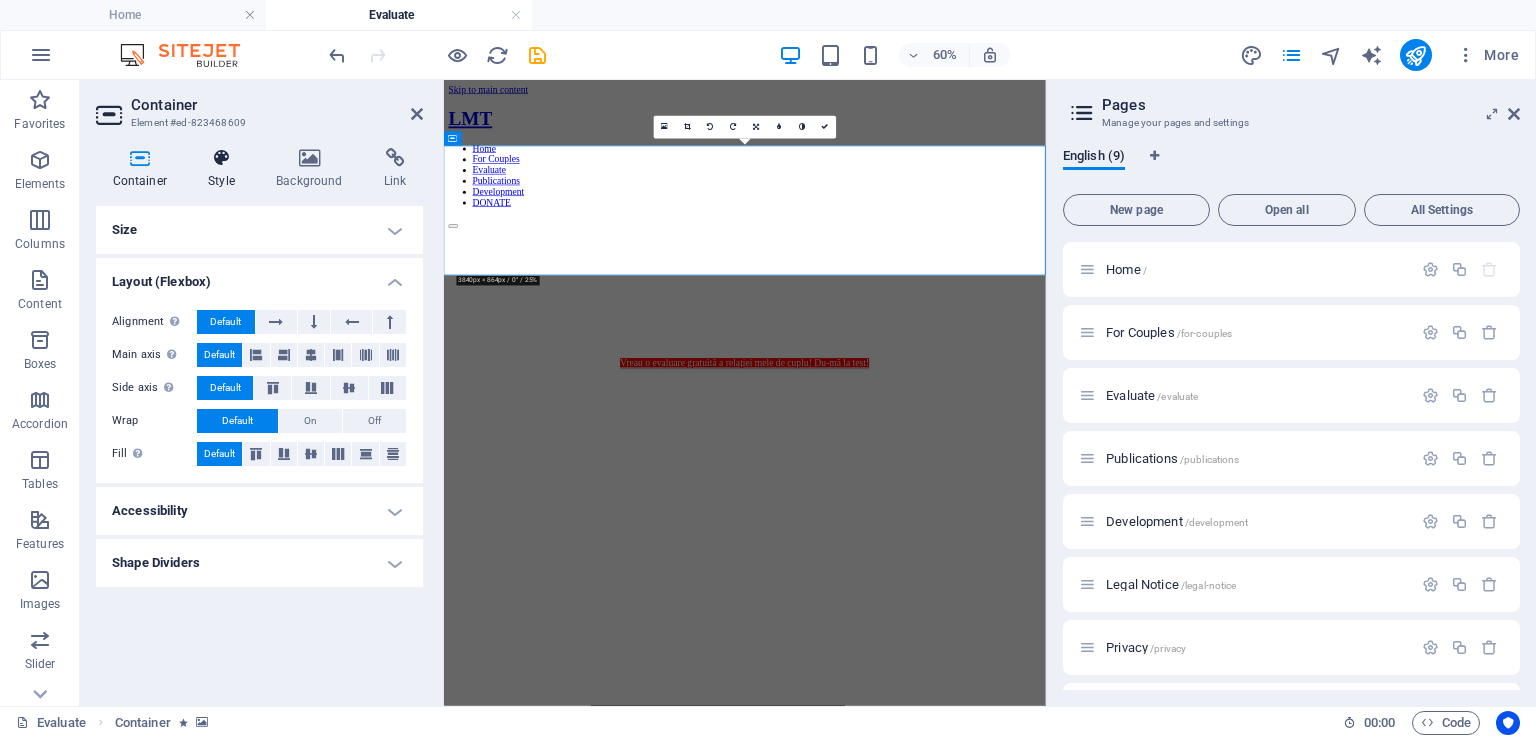 click on "Style" at bounding box center [226, 169] 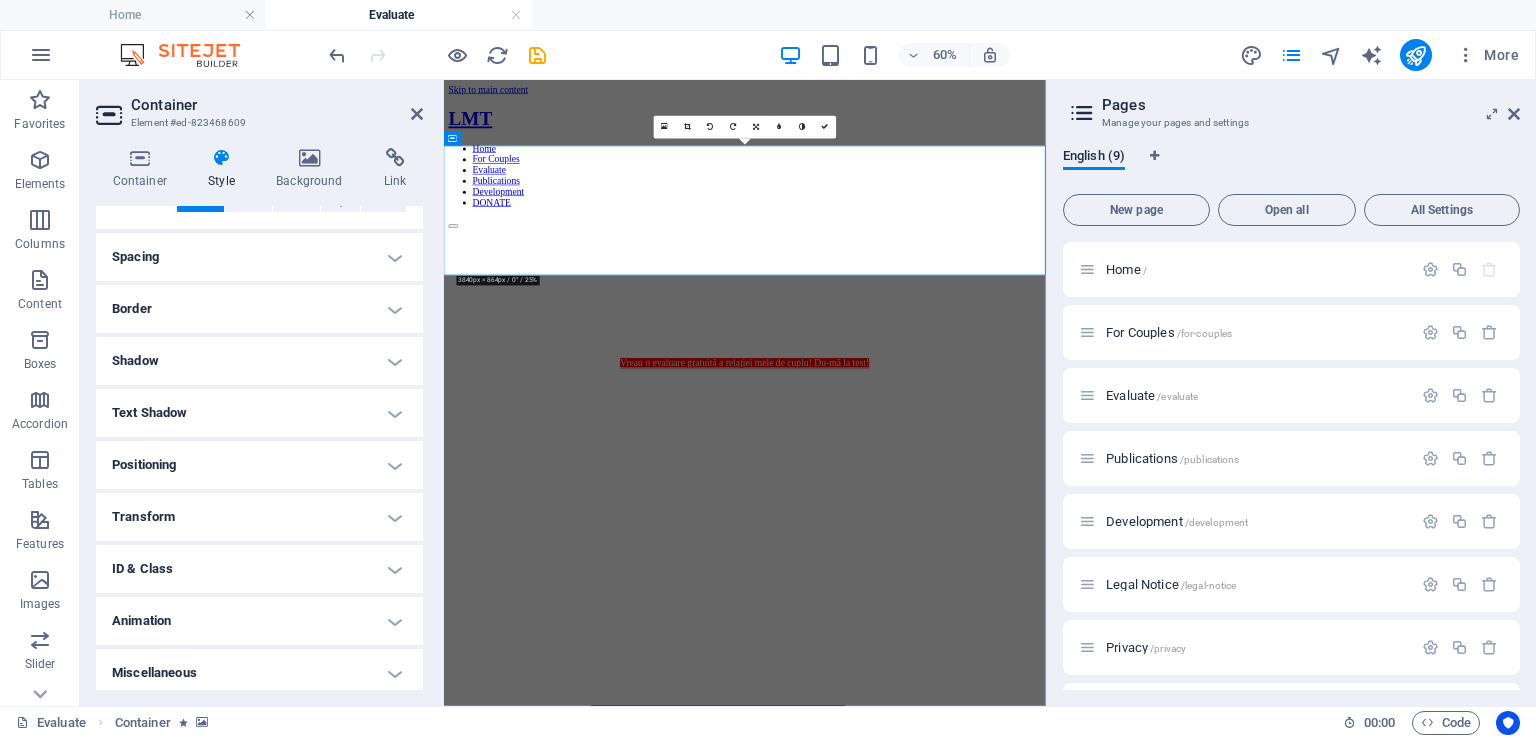 scroll, scrollTop: 147, scrollLeft: 0, axis: vertical 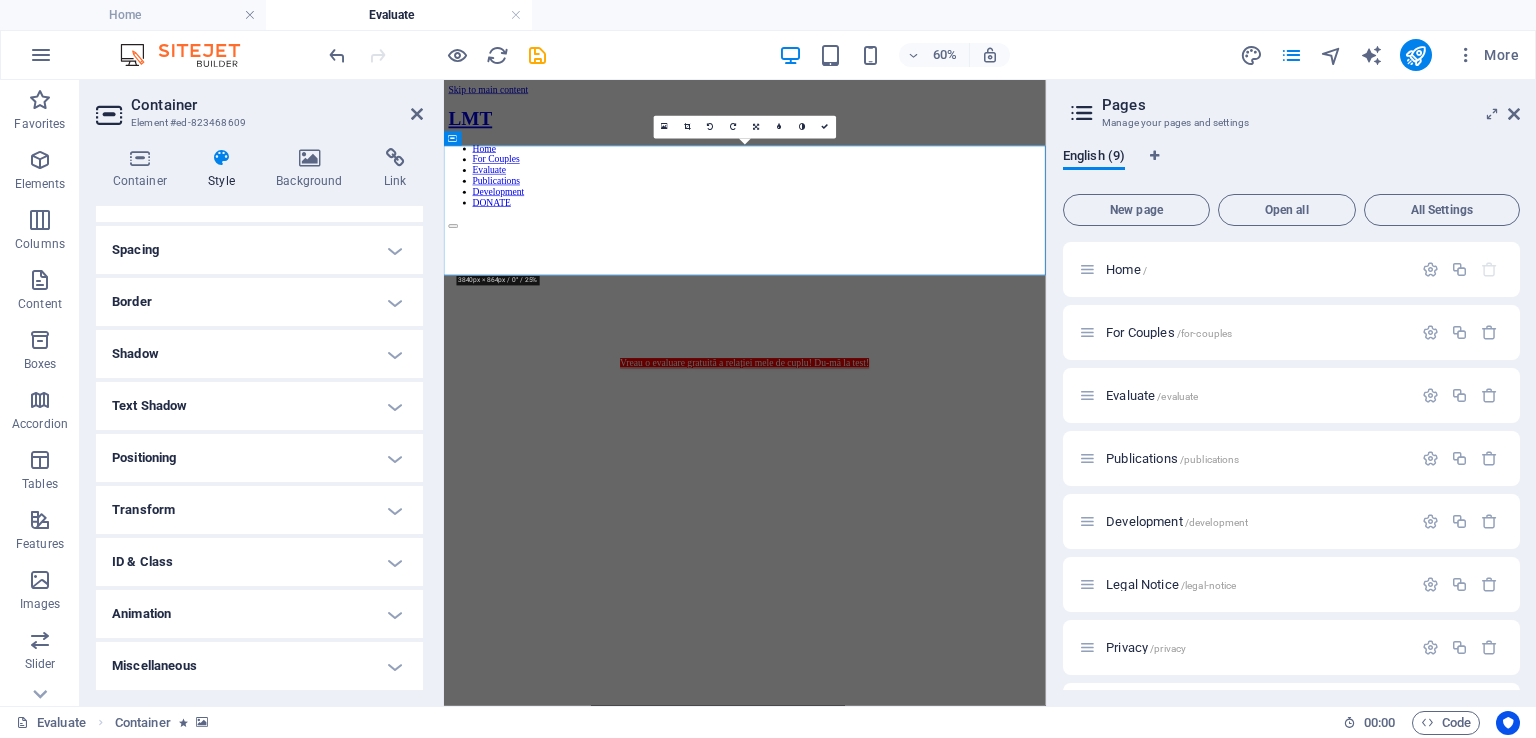 click on "Border" at bounding box center [259, 302] 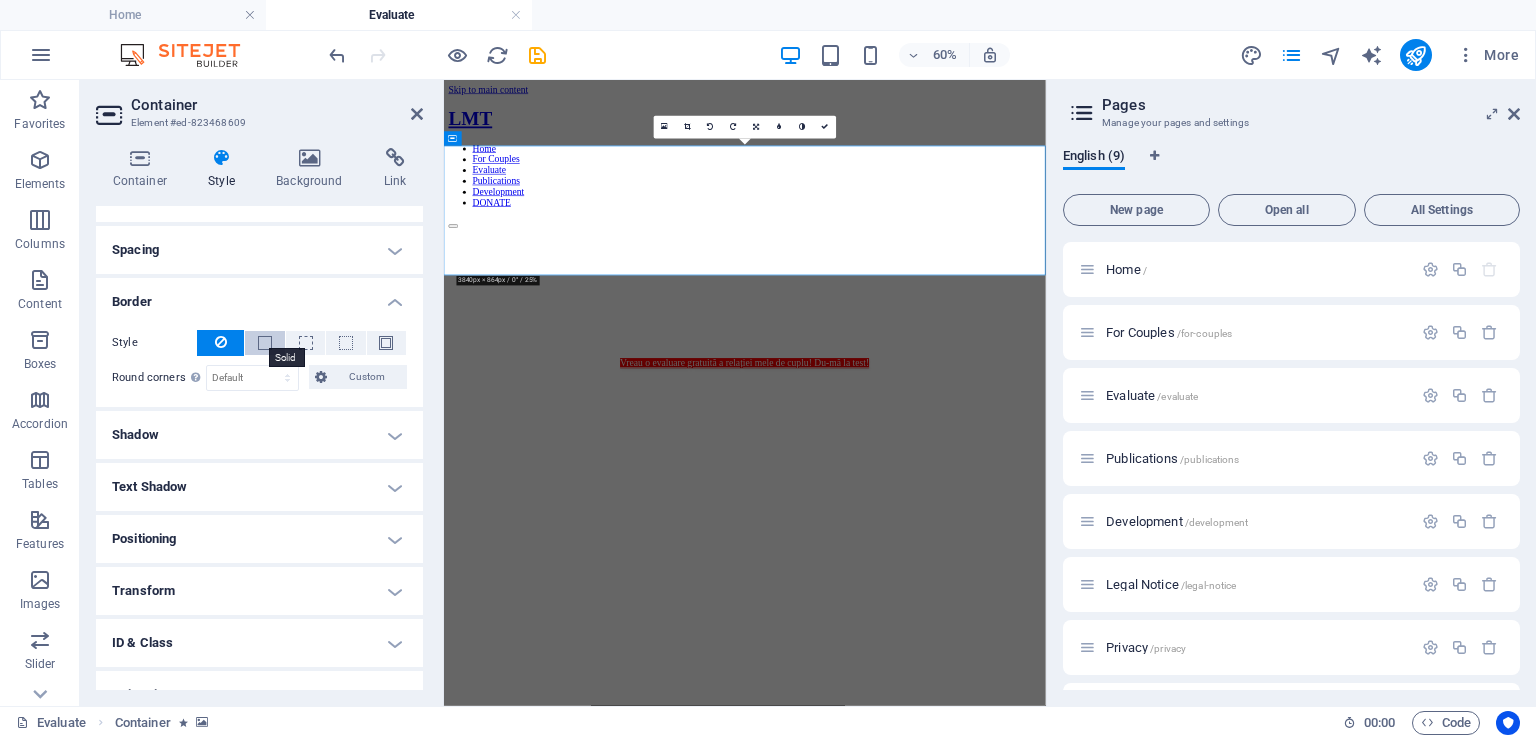 click at bounding box center [265, 343] 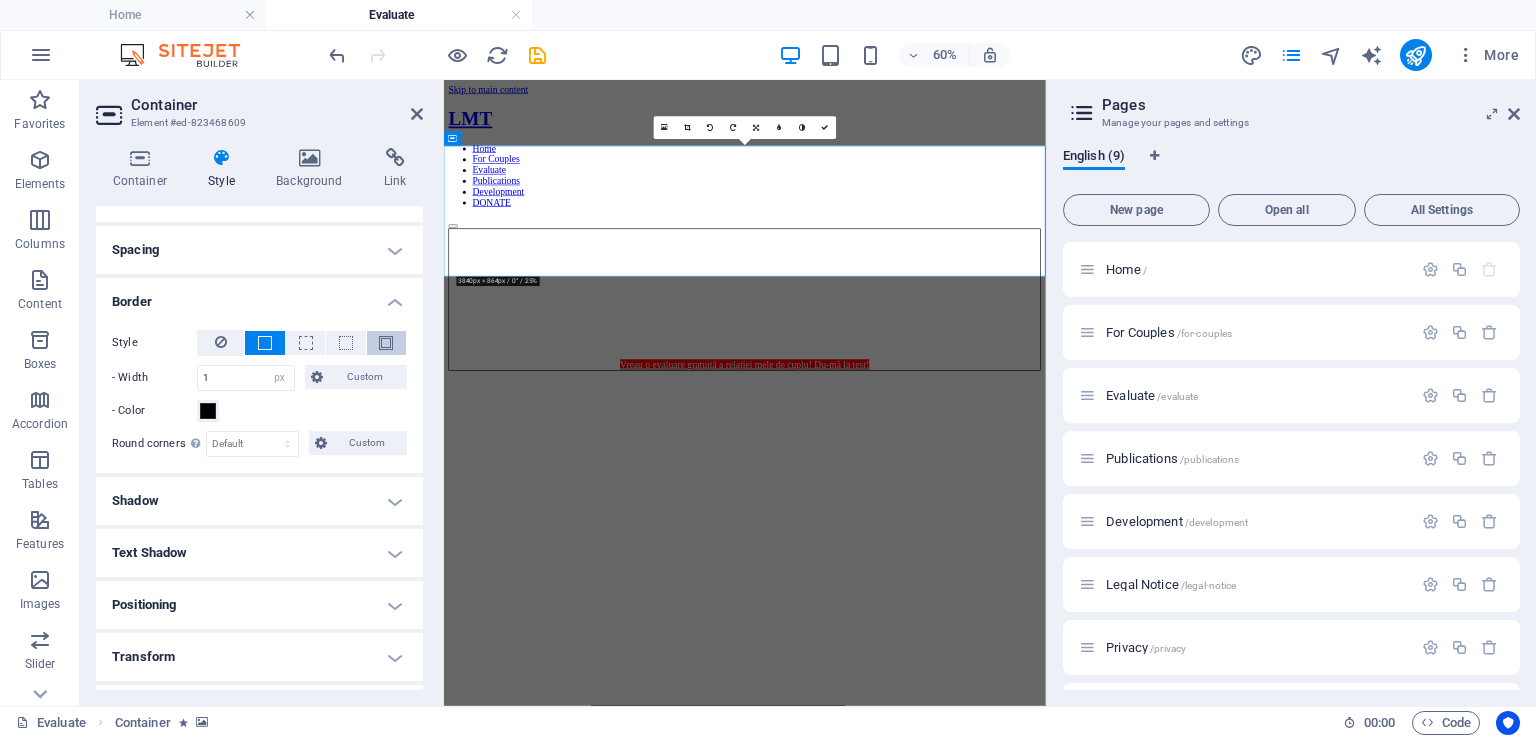click at bounding box center (386, 343) 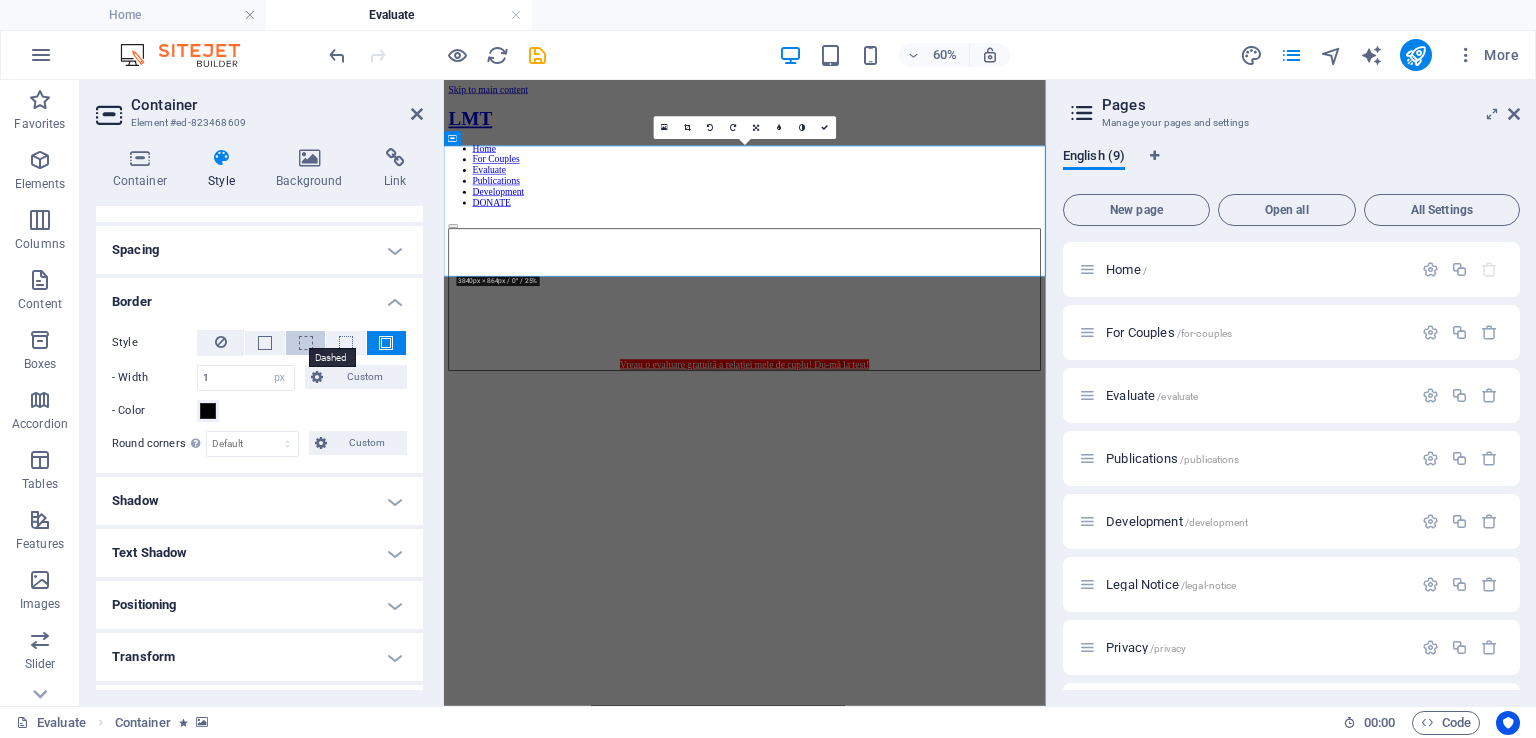 click at bounding box center (306, 343) 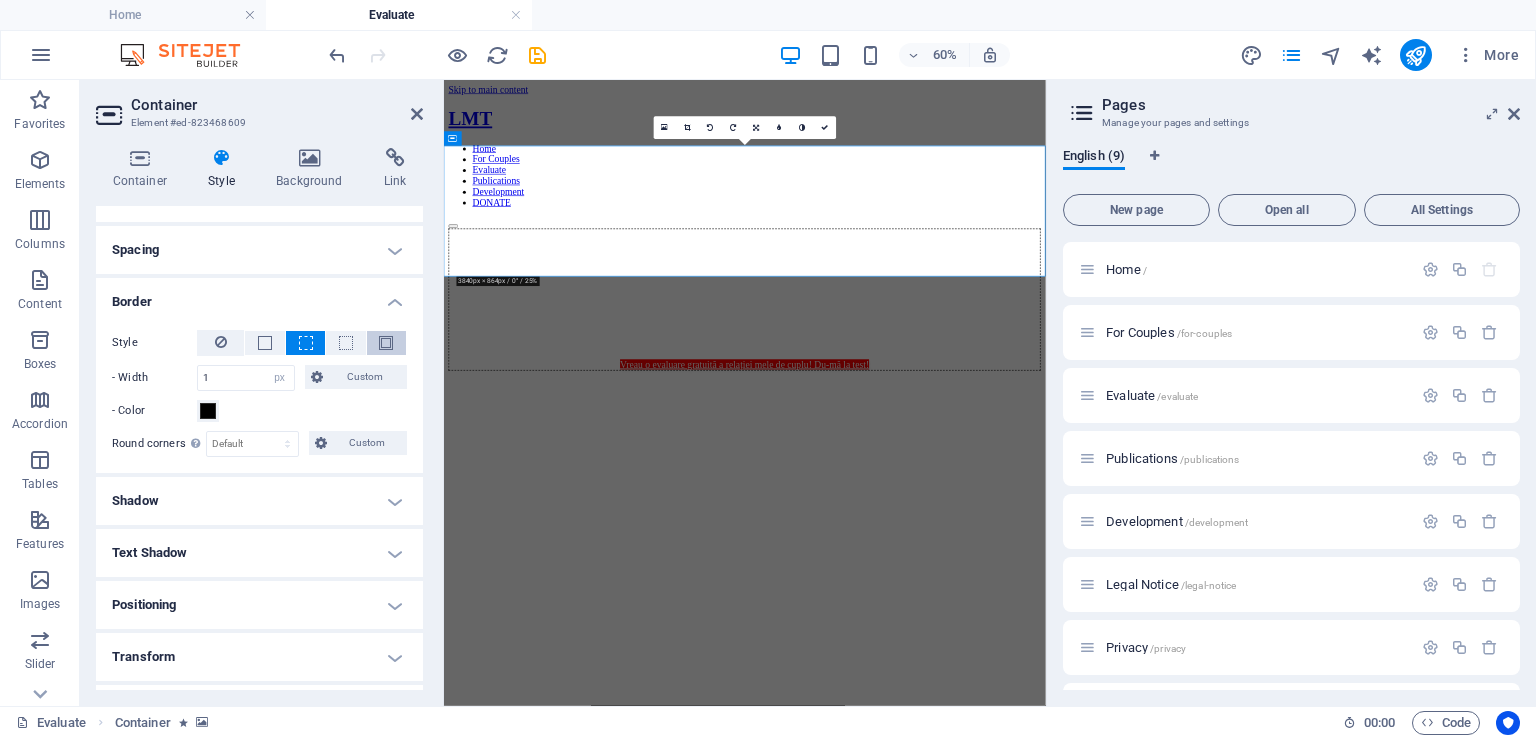 click at bounding box center [386, 343] 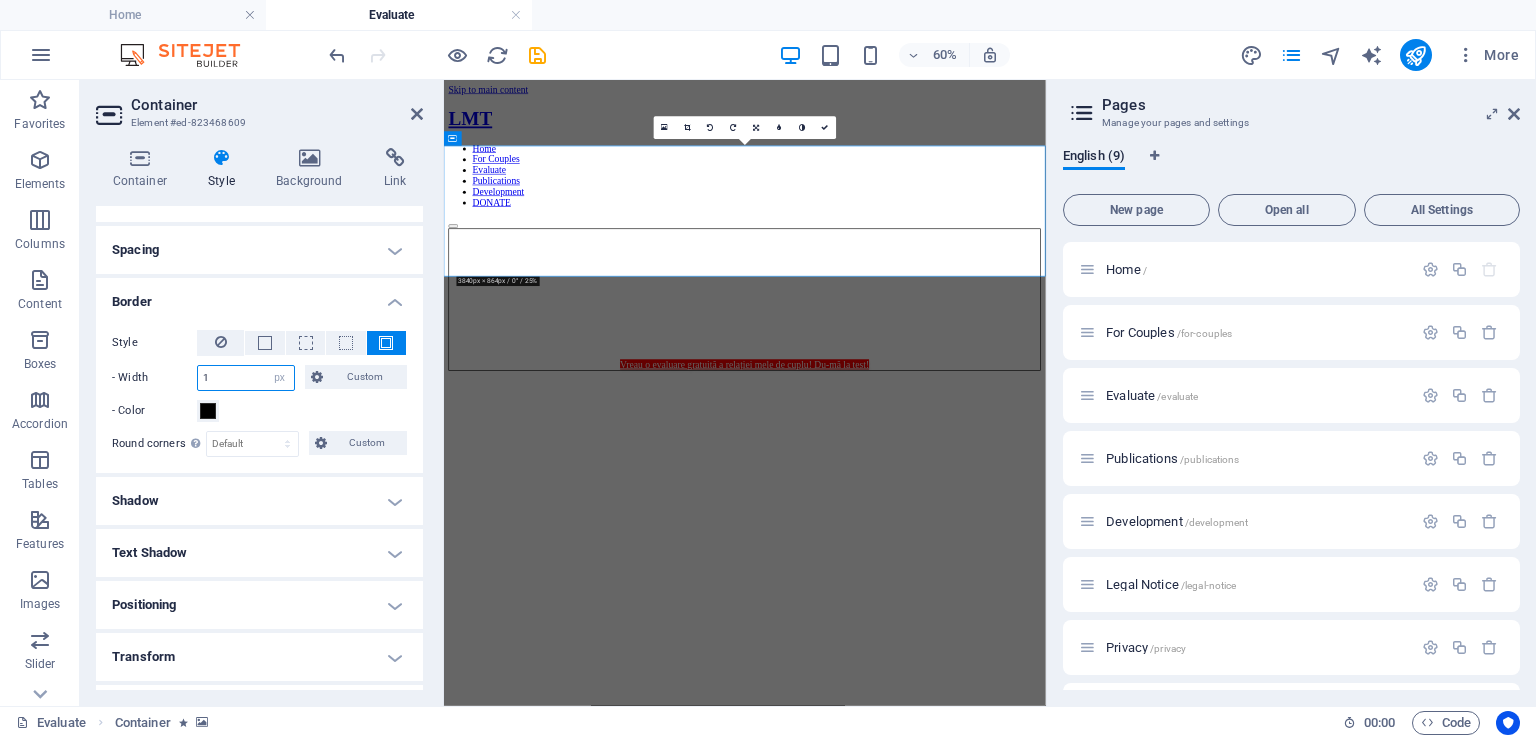 click on "1" at bounding box center [246, 378] 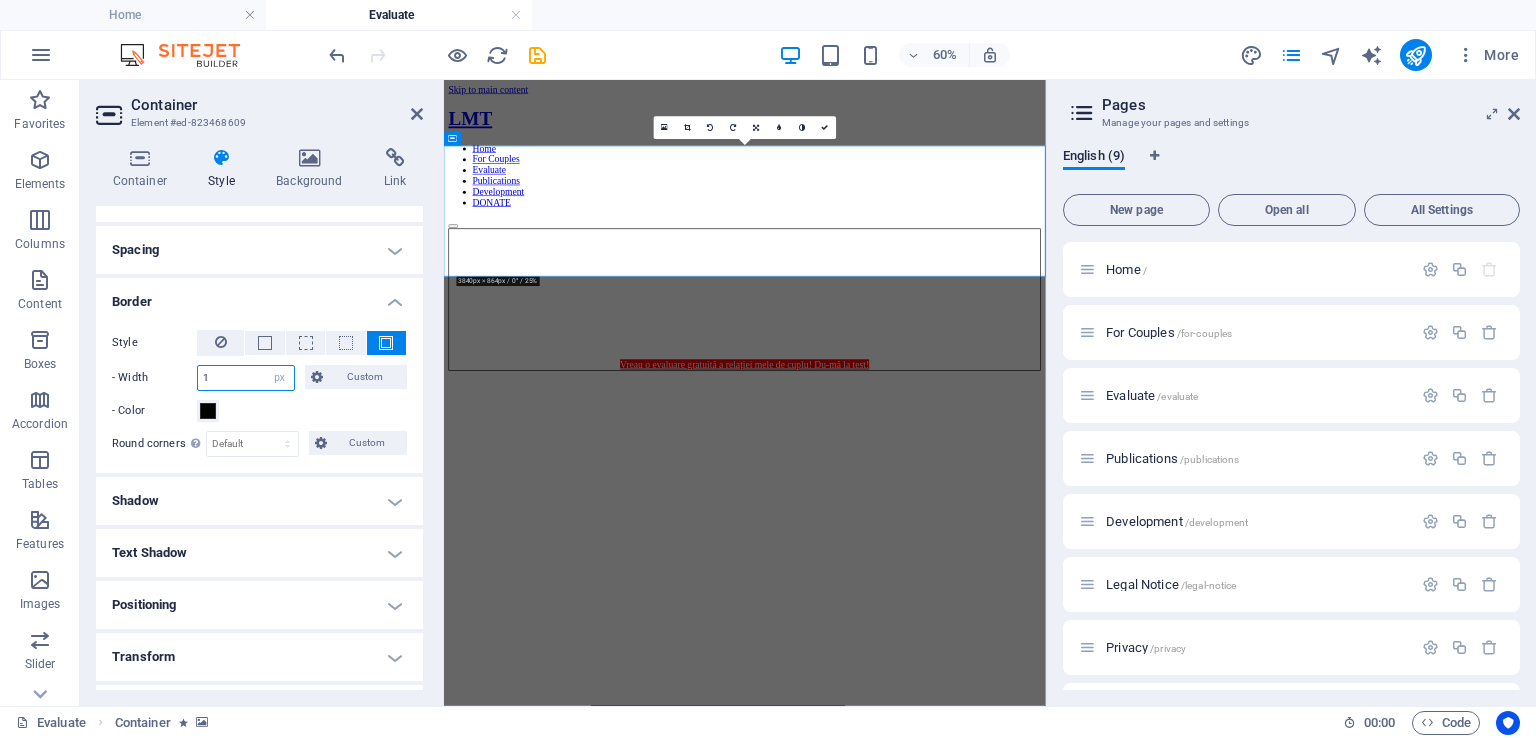 click on "- Width 1 auto px rem % vh vw Custom Custom" at bounding box center (259, 378) 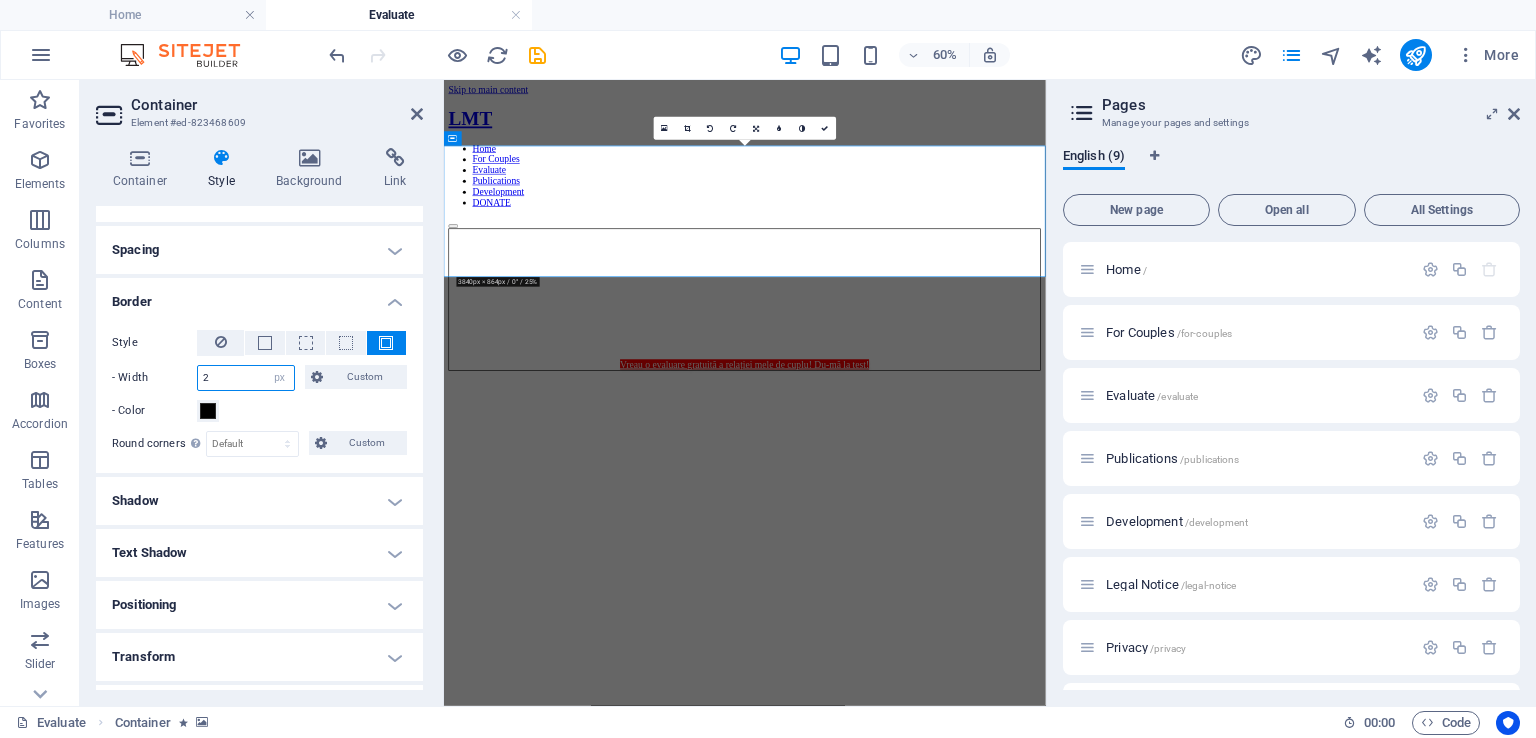 type on "2" 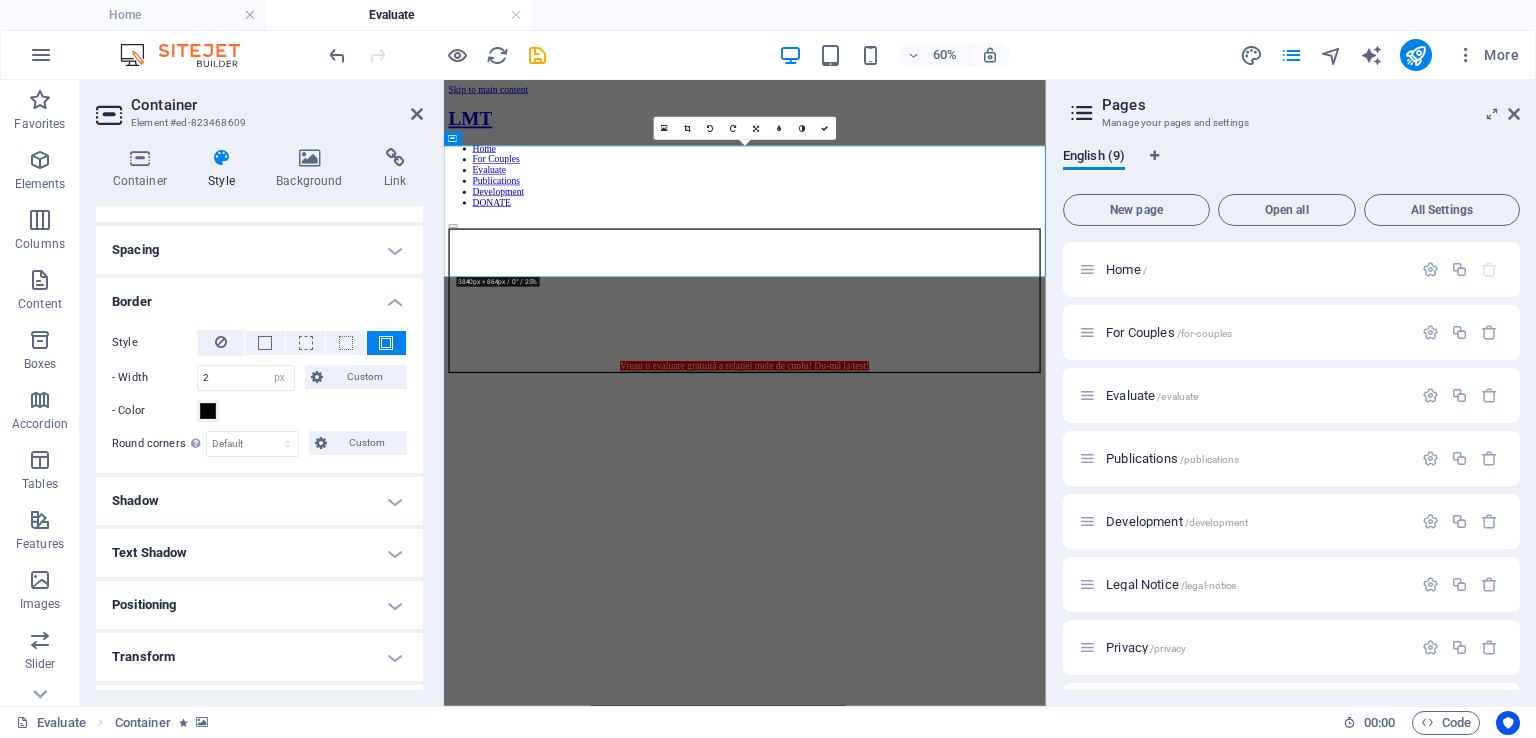 click on "Border" at bounding box center [259, 296] 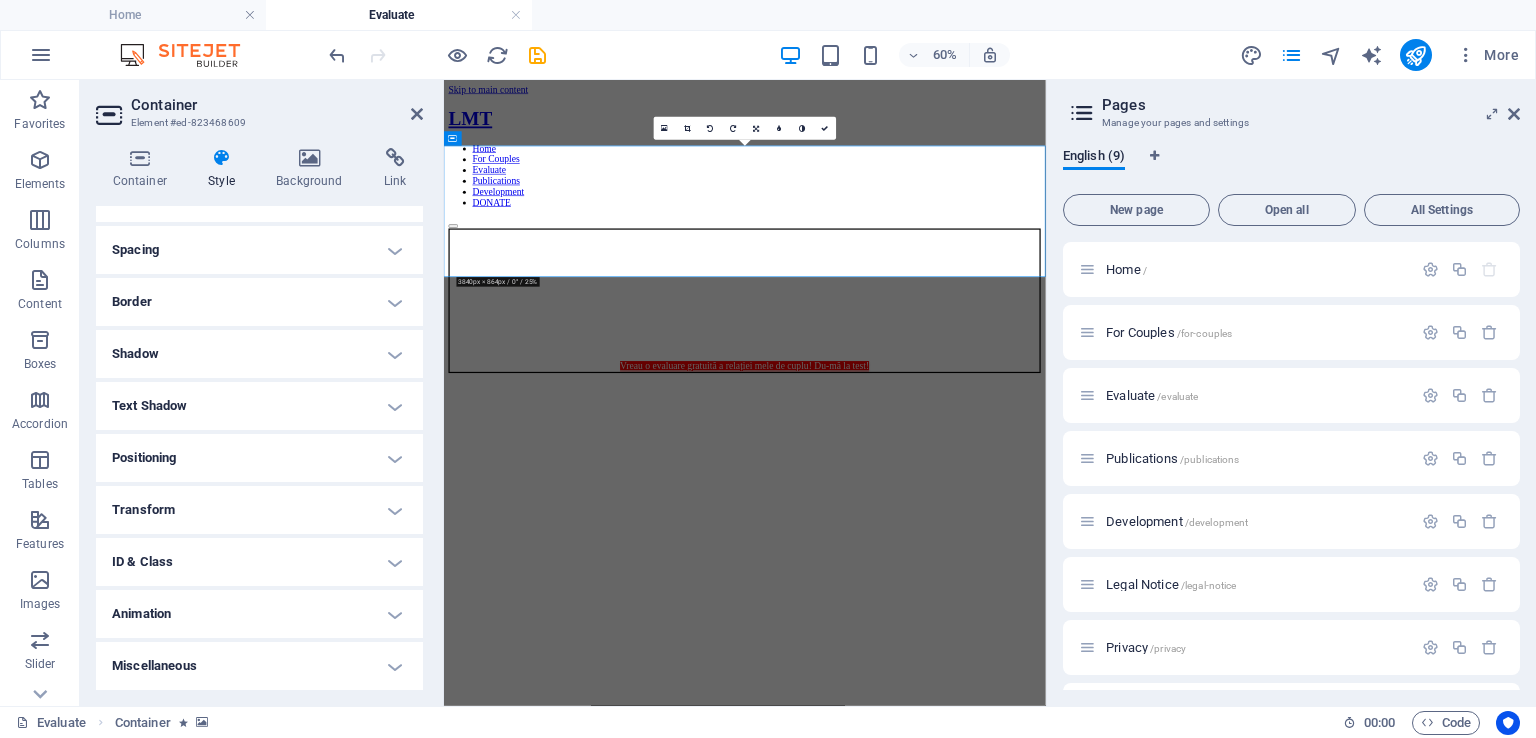 click on "Shadow" at bounding box center [259, 354] 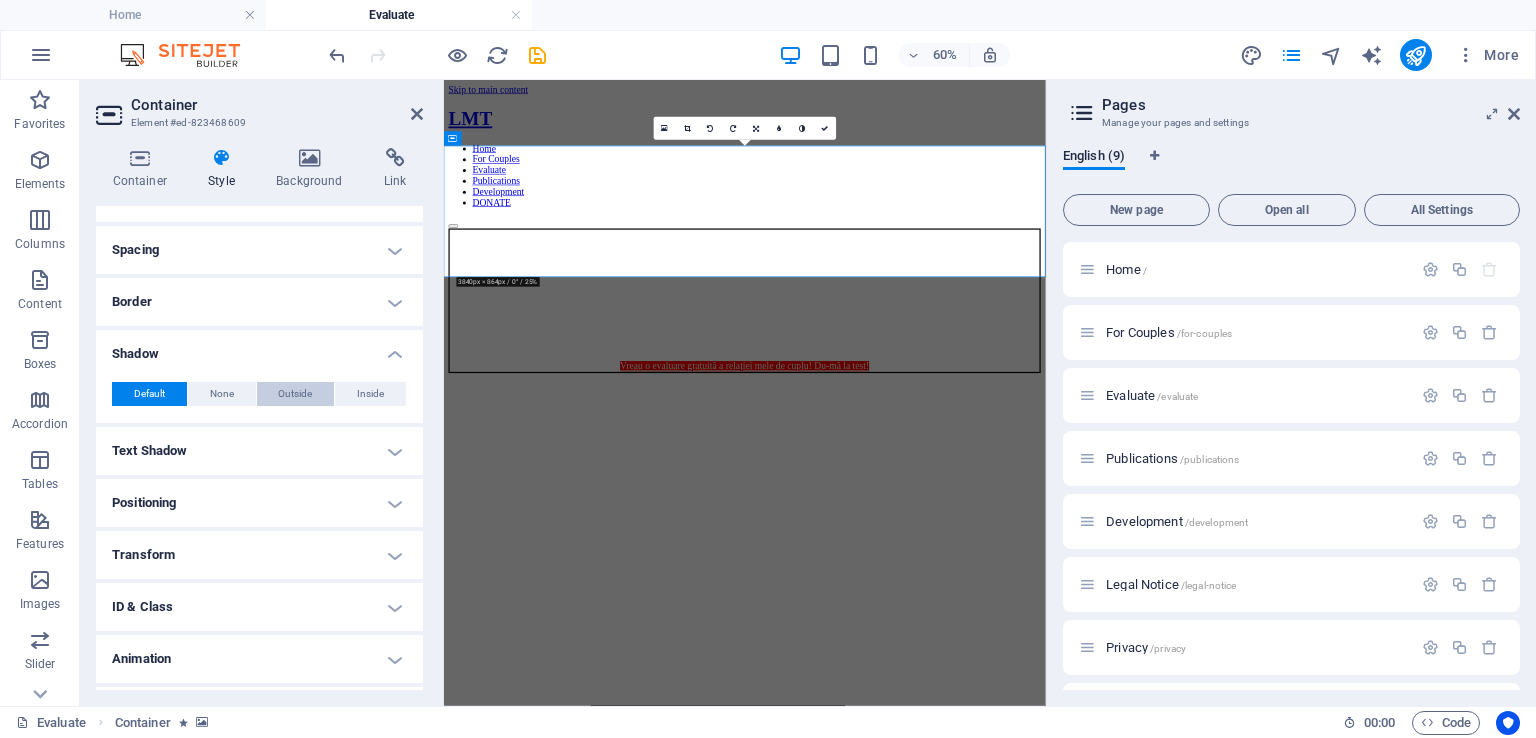 click on "Outside" at bounding box center [295, 394] 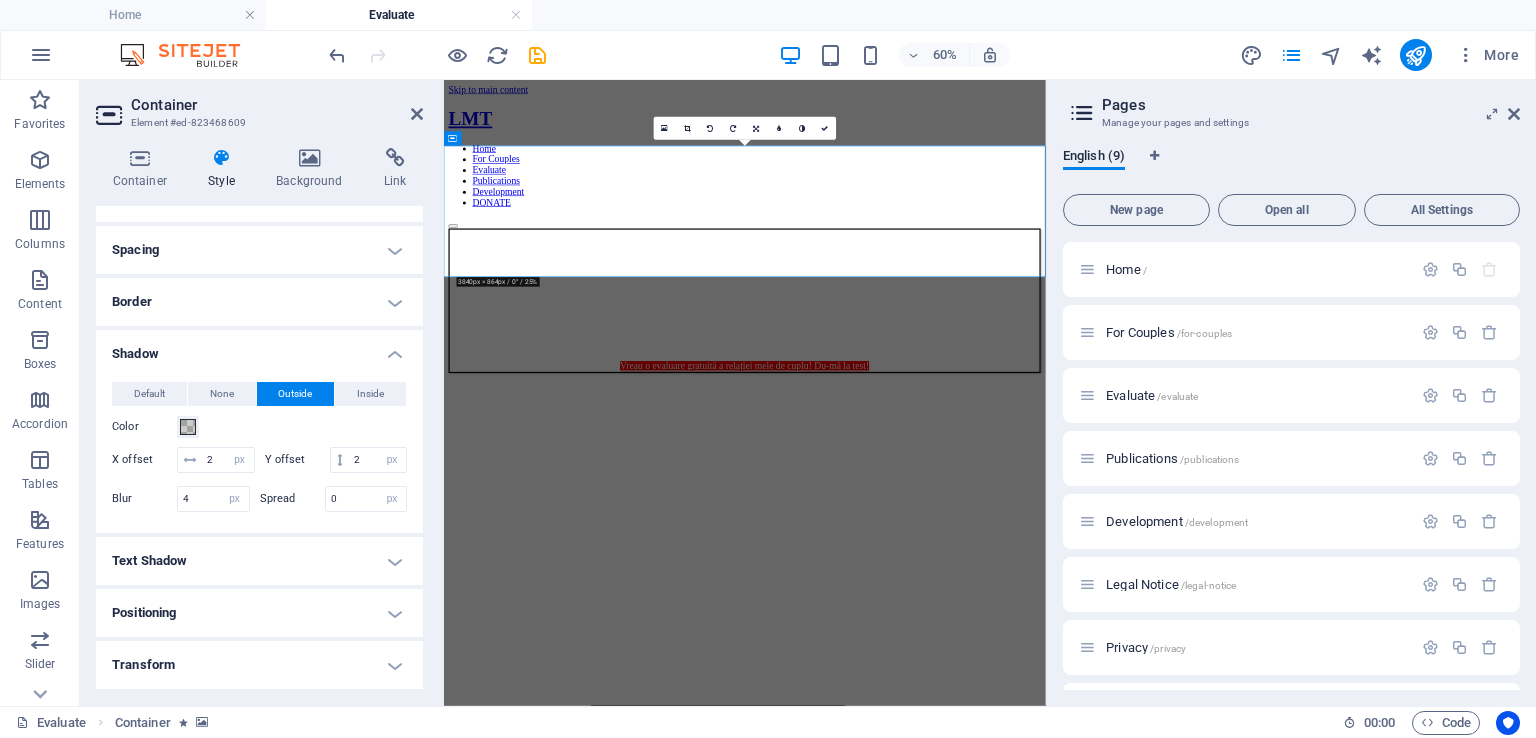 click on "Border" at bounding box center [259, 302] 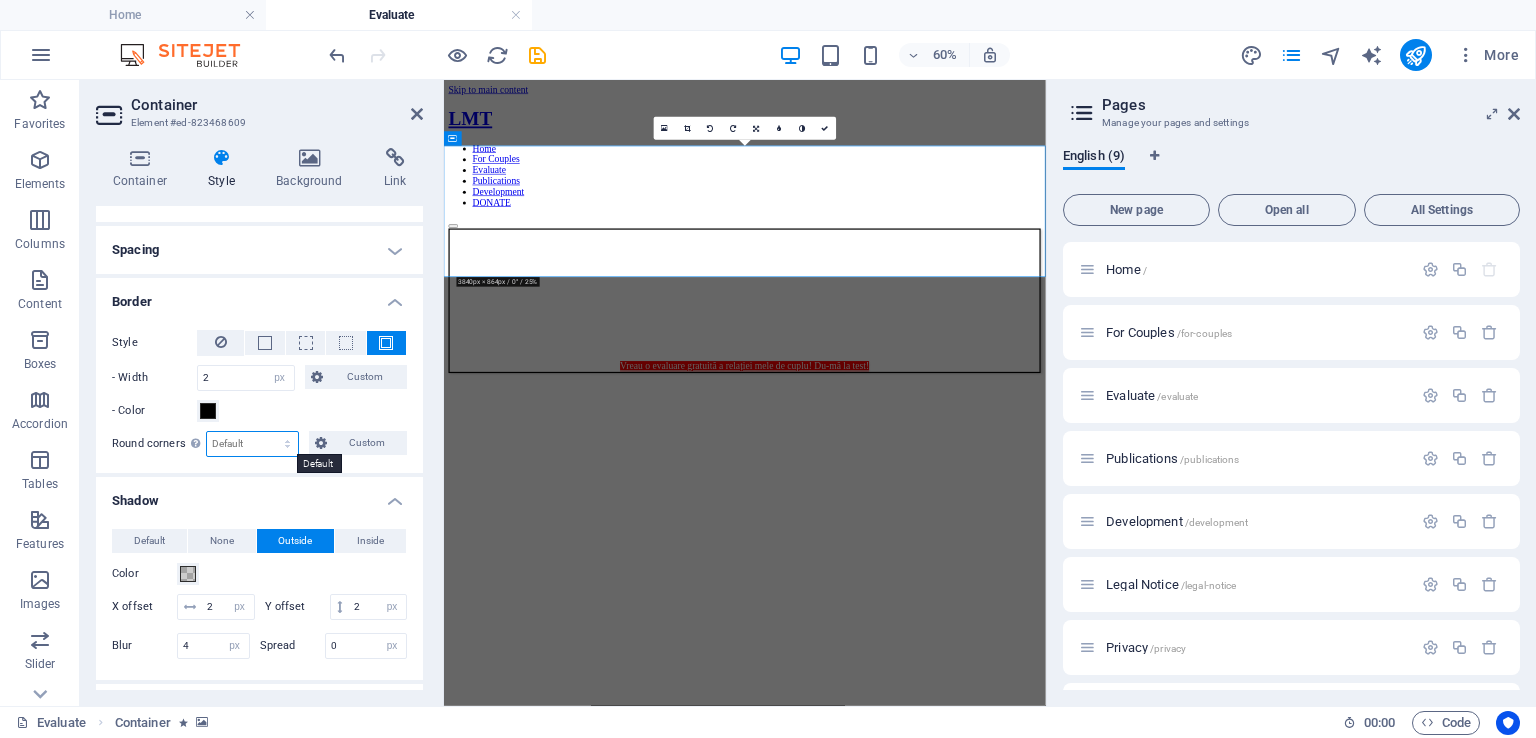 click on "Default px rem % vh vw Custom" at bounding box center (252, 444) 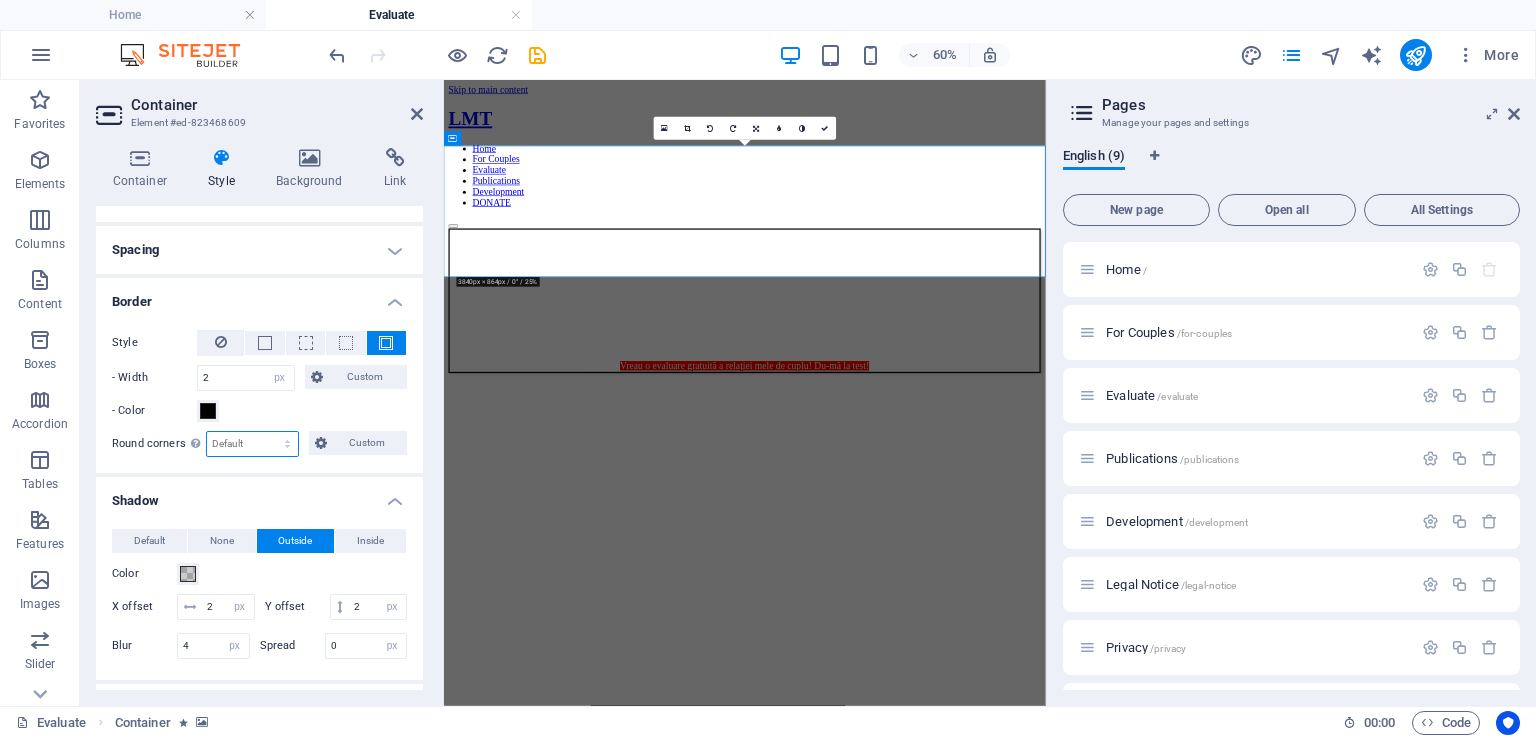 select on "px" 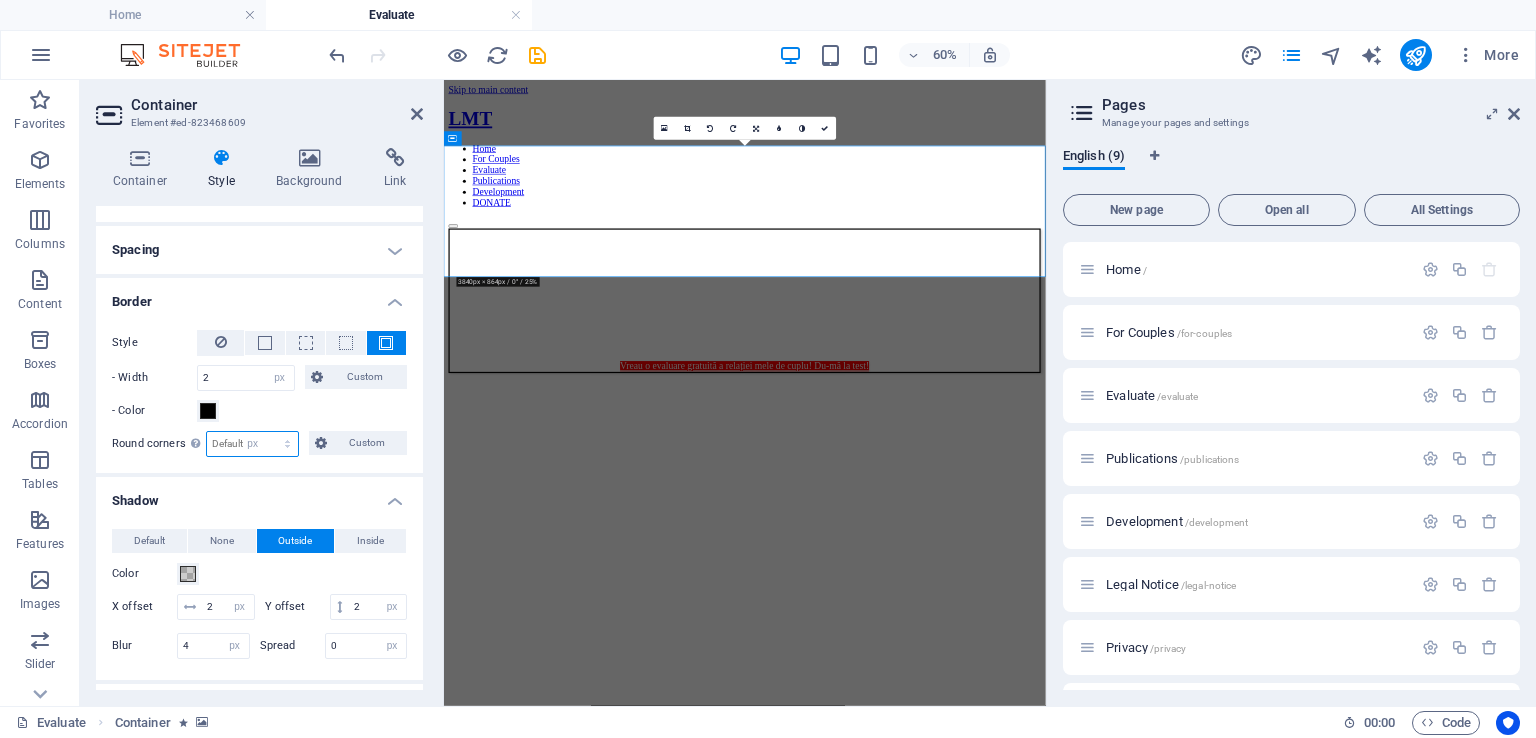 click on "Default px rem % vh vw Custom" at bounding box center (252, 444) 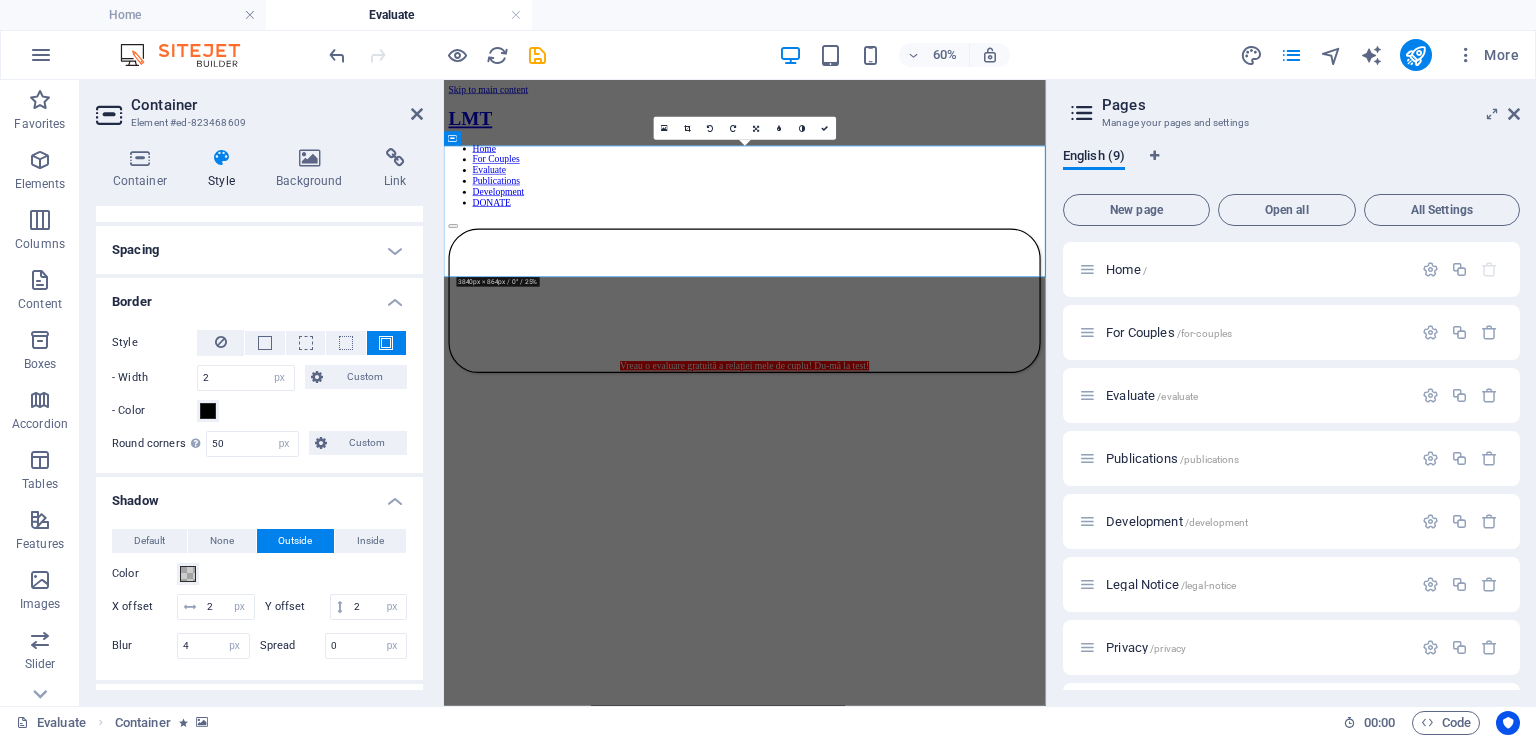 click on "- Color" at bounding box center (259, 411) 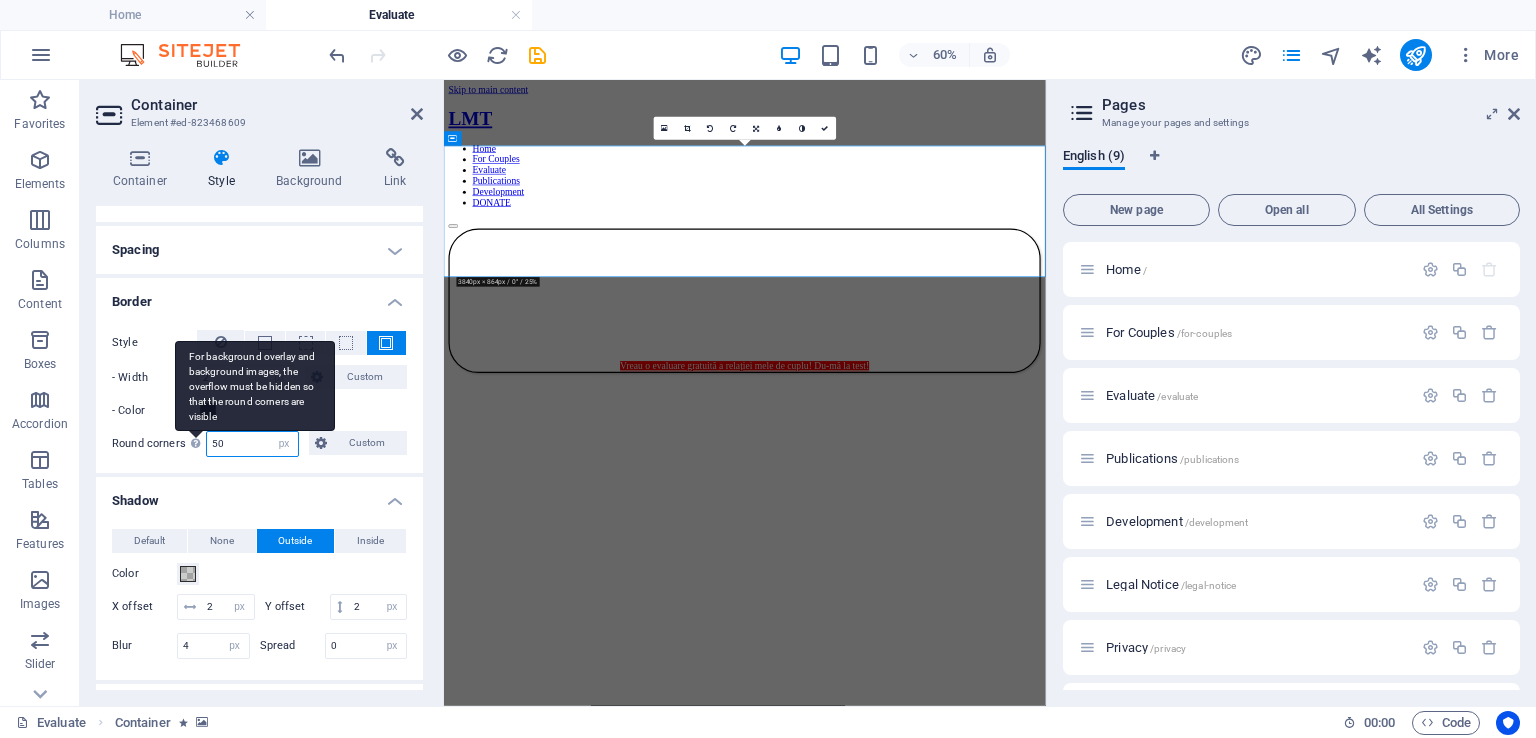 drag, startPoint x: 240, startPoint y: 443, endPoint x: 198, endPoint y: 441, distance: 42.047592 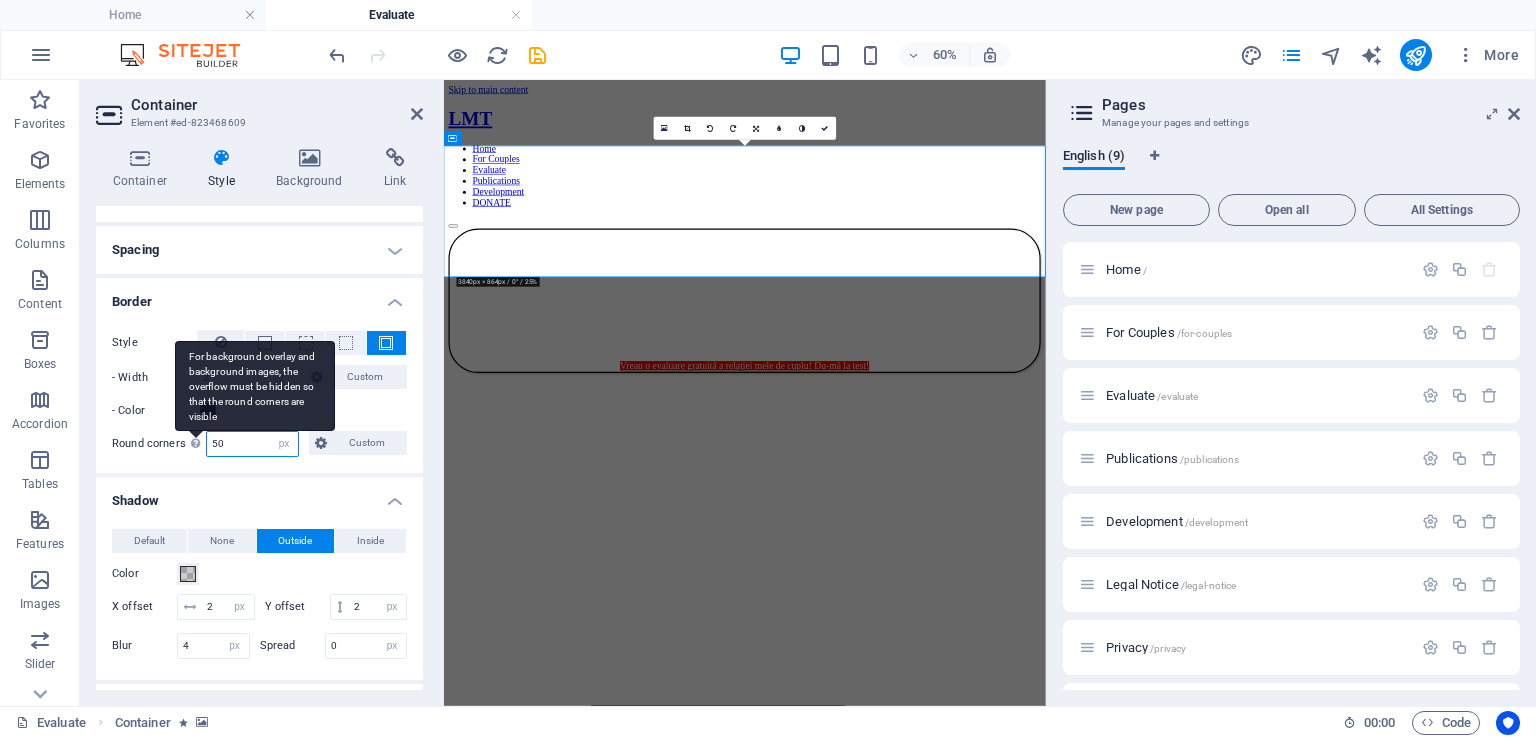 click on "Round corners For background overlay and background images, the overflow must be hidden so that the round corners are visible 50 Default px rem % vh vw Custom Custom" at bounding box center [259, 444] 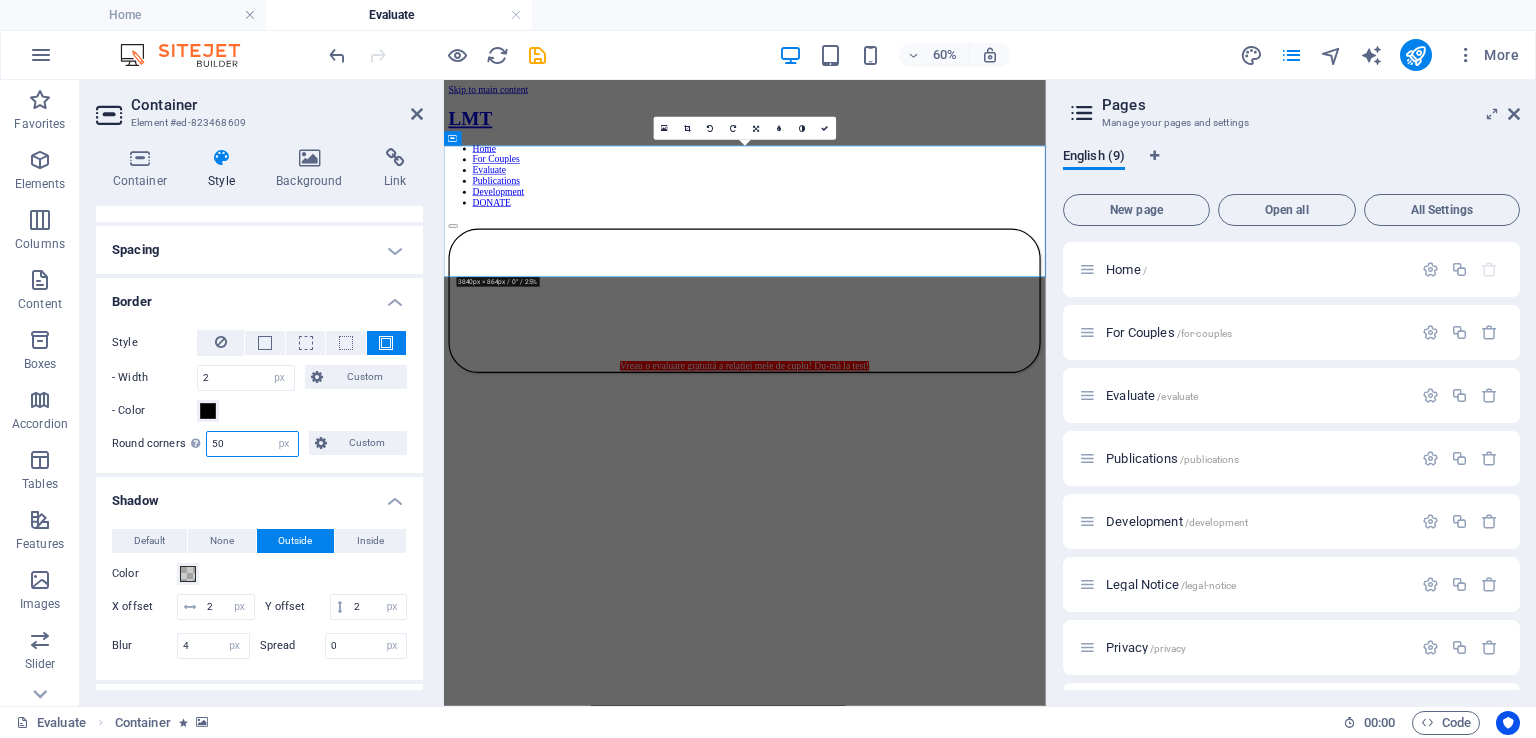type on "5" 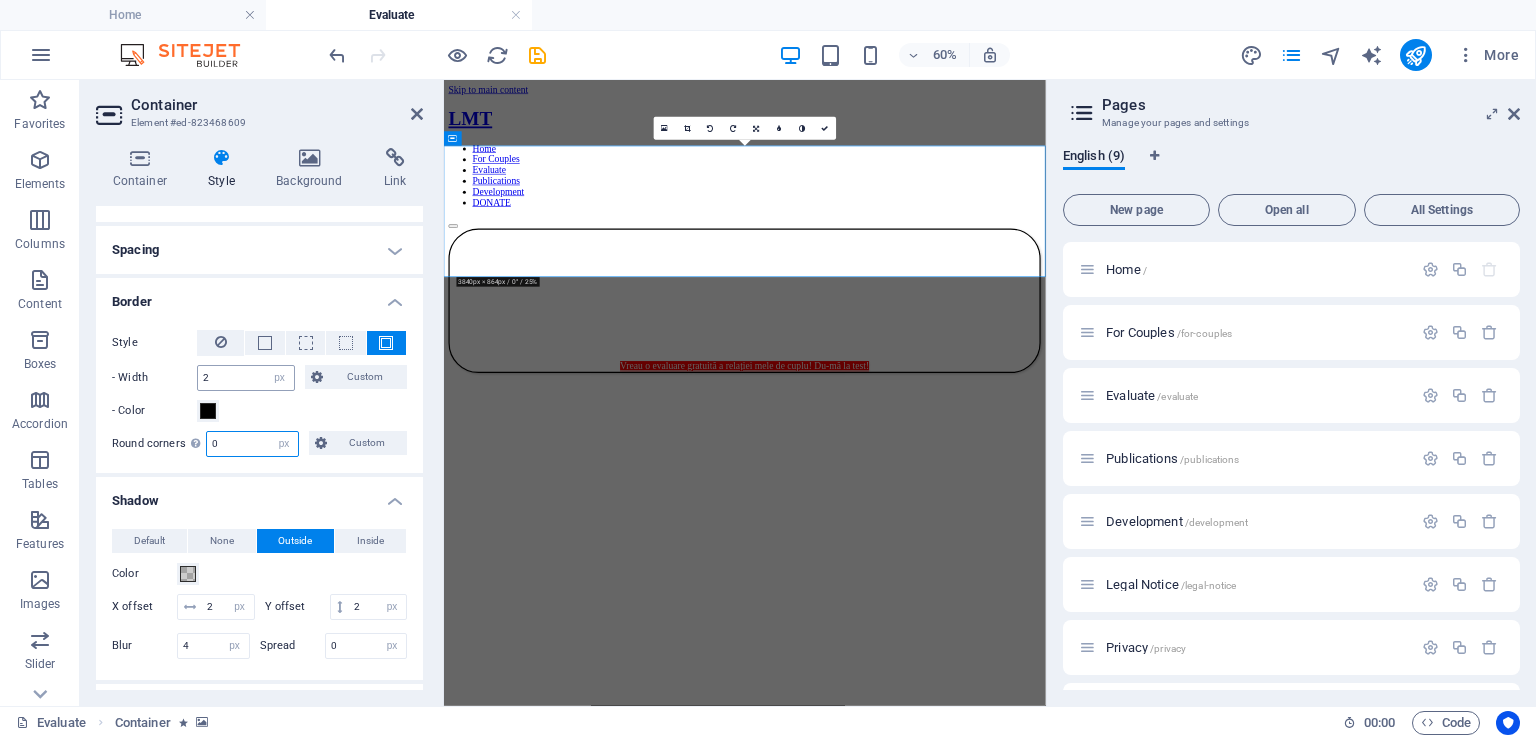 type on "0" 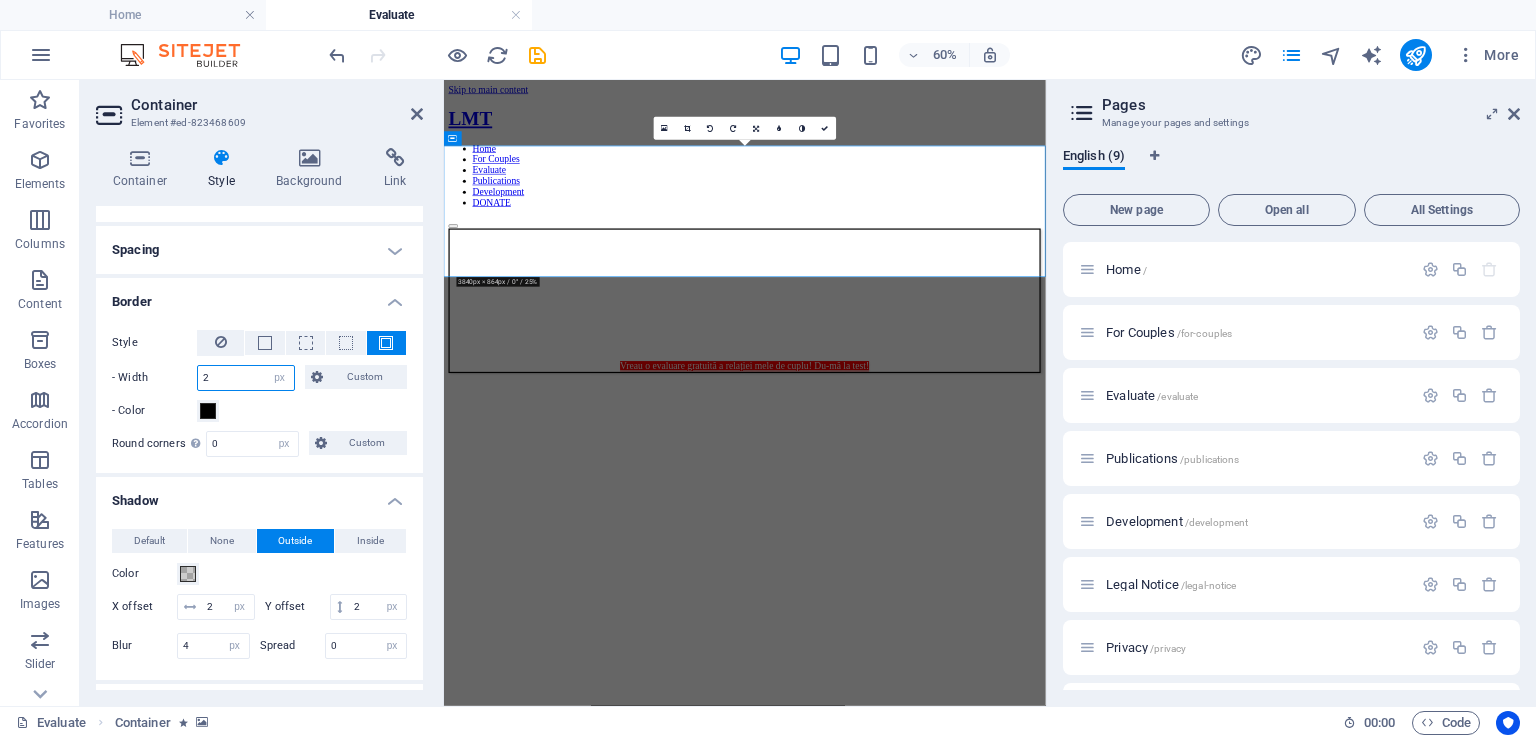 drag, startPoint x: 233, startPoint y: 376, endPoint x: 188, endPoint y: 374, distance: 45.044422 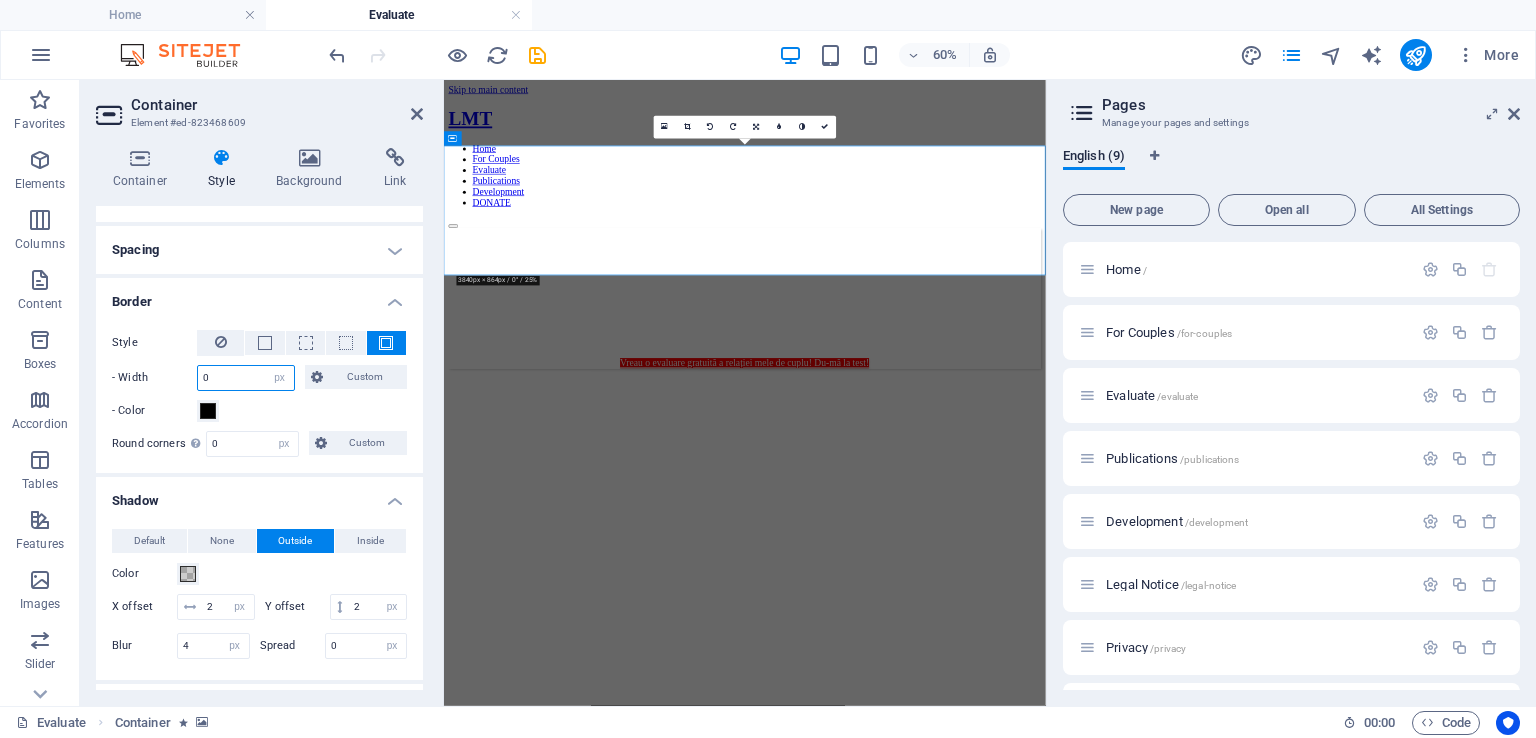 type on "0" 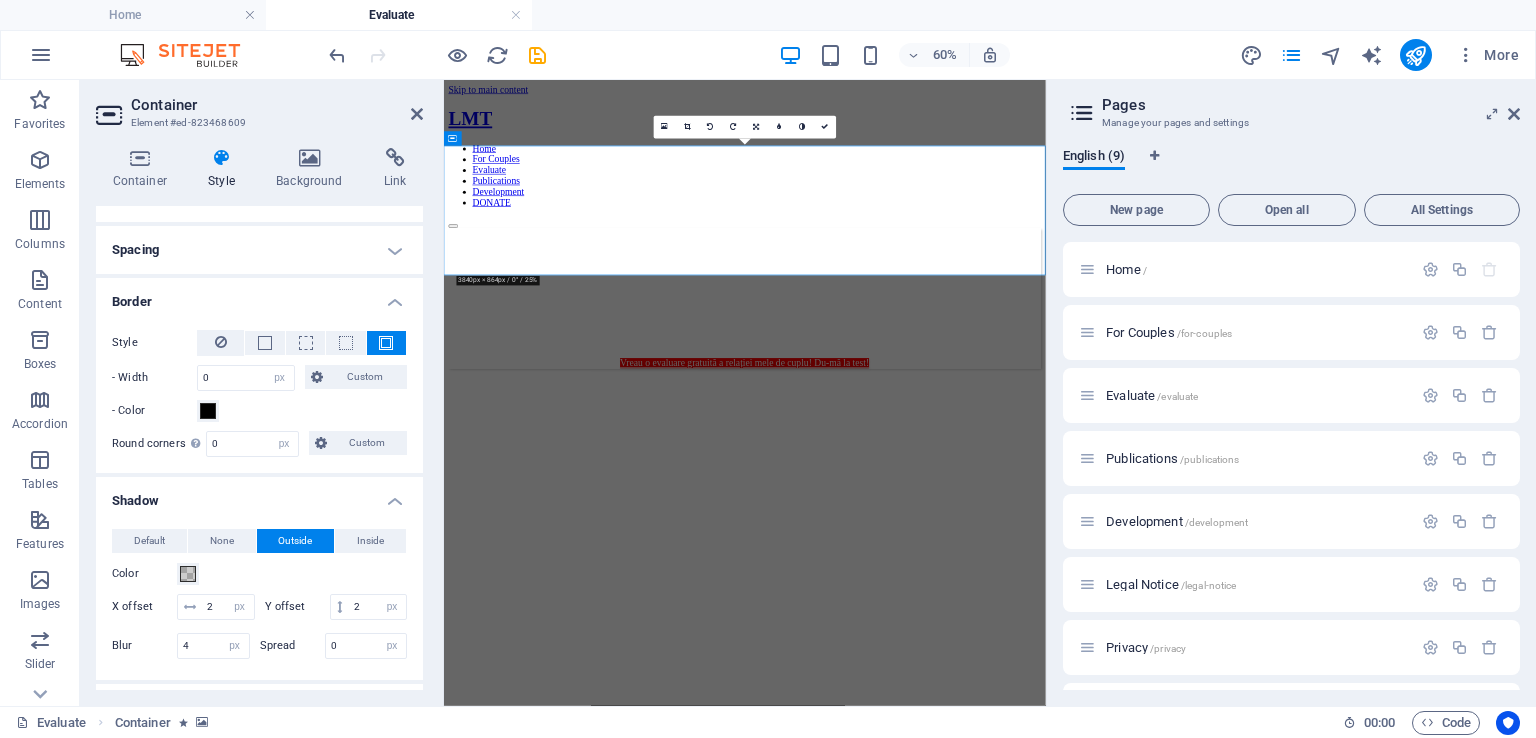 click on "Container" at bounding box center (277, 105) 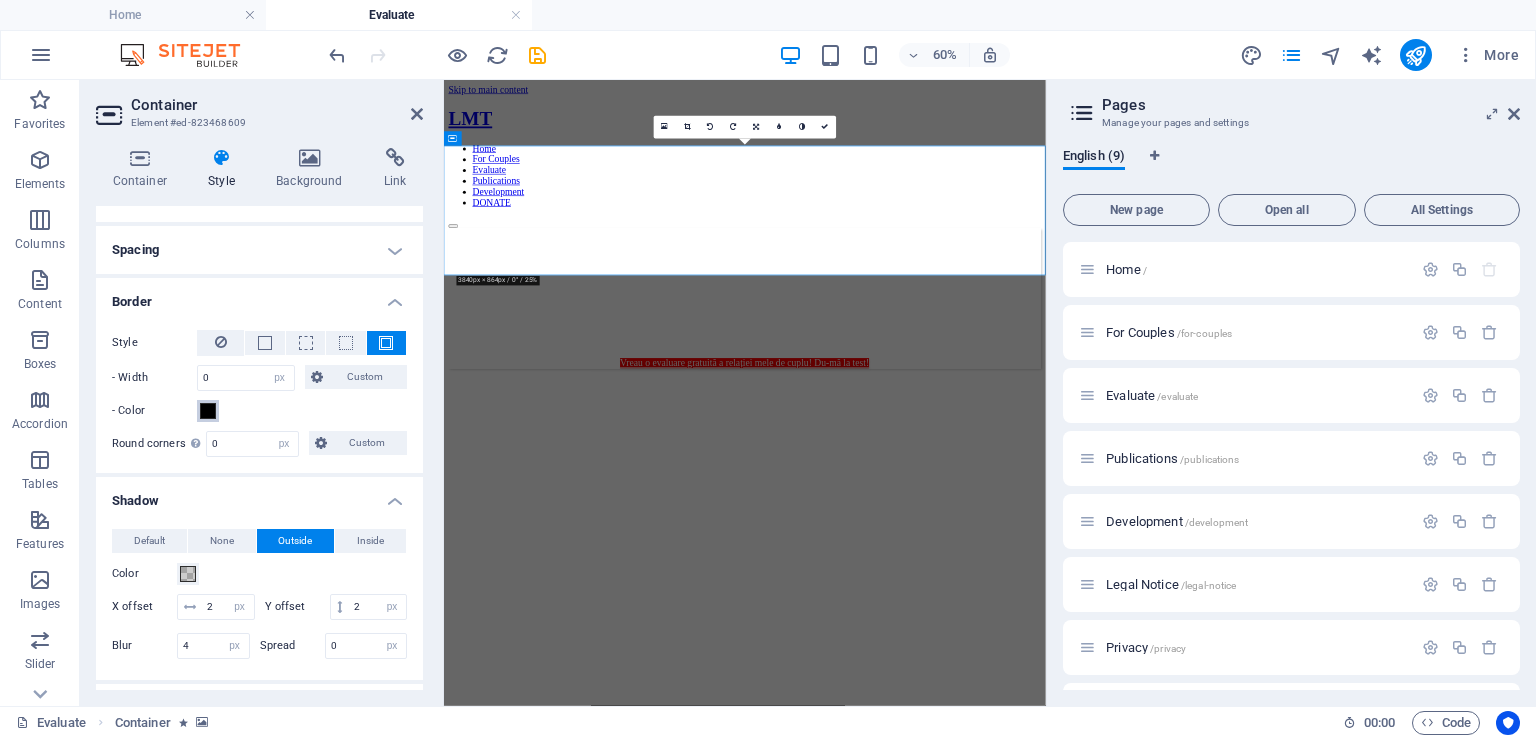 click at bounding box center (208, 411) 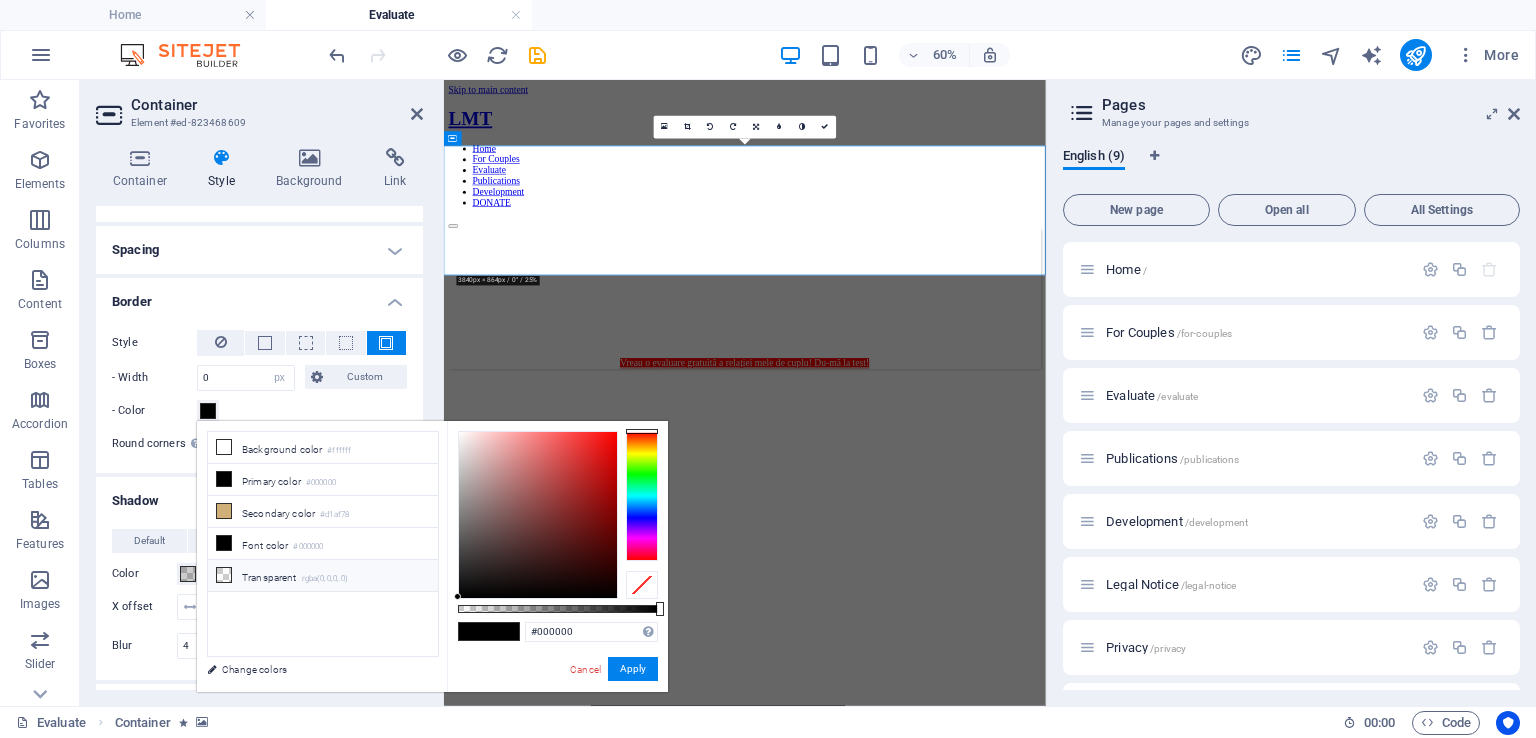 click at bounding box center (224, 575) 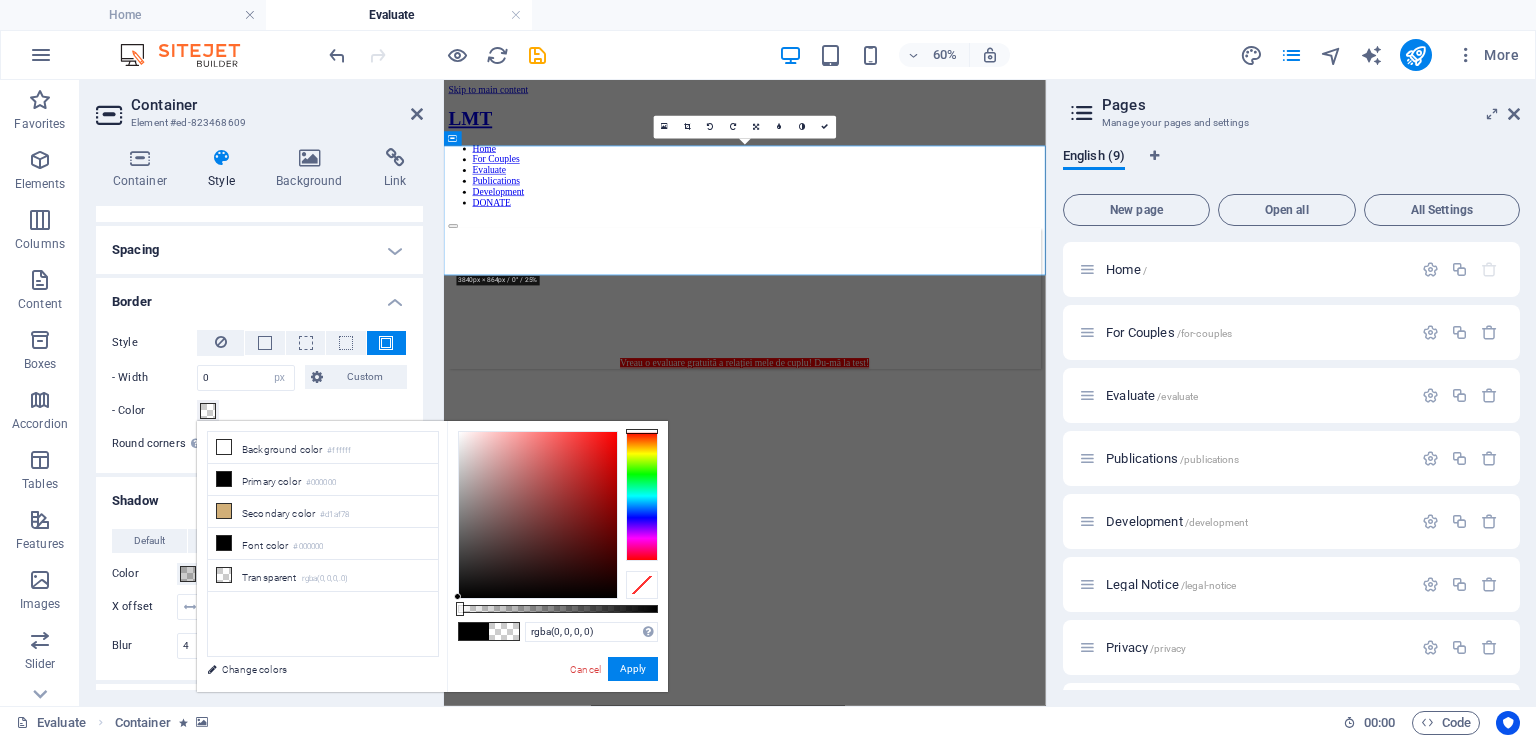 click on "Container" at bounding box center (277, 105) 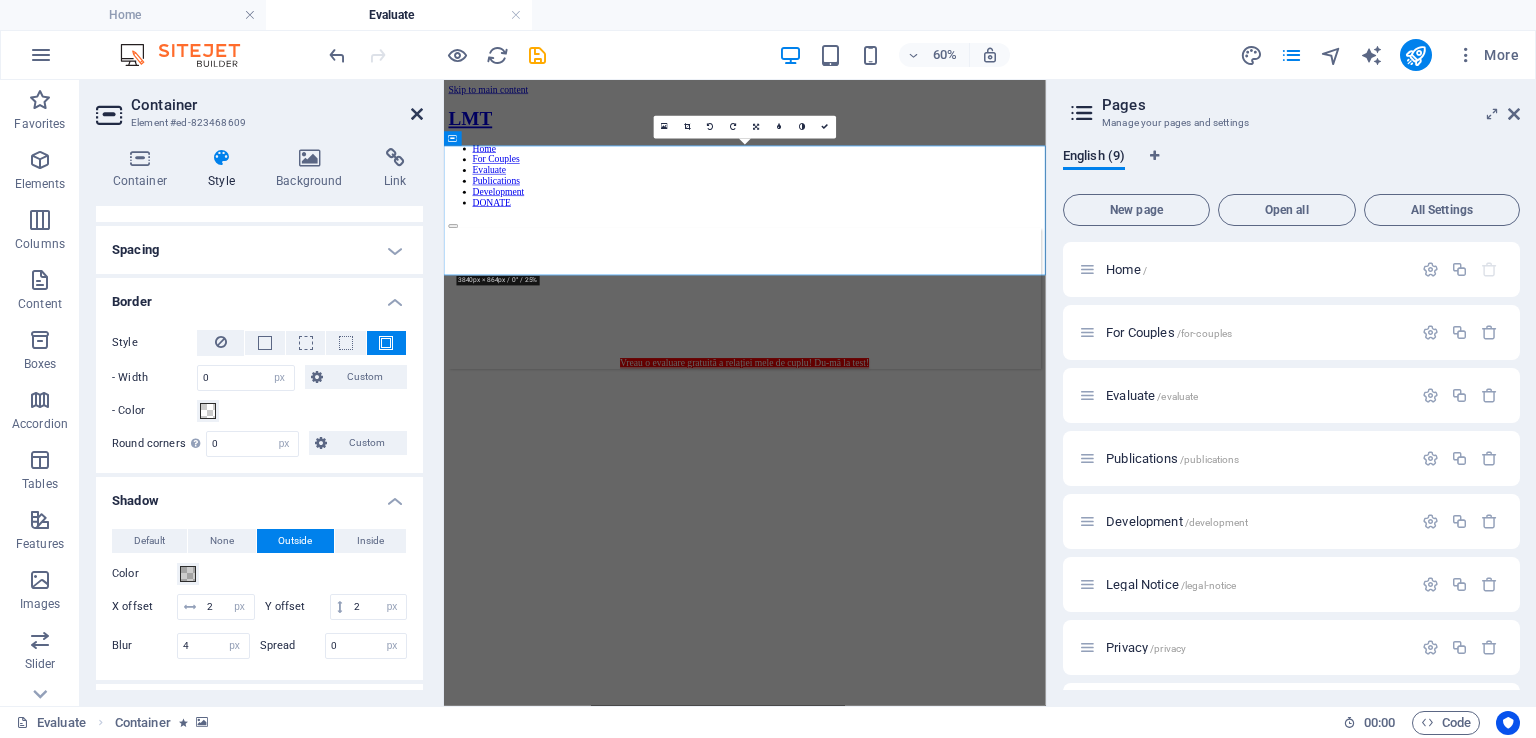 click at bounding box center [417, 114] 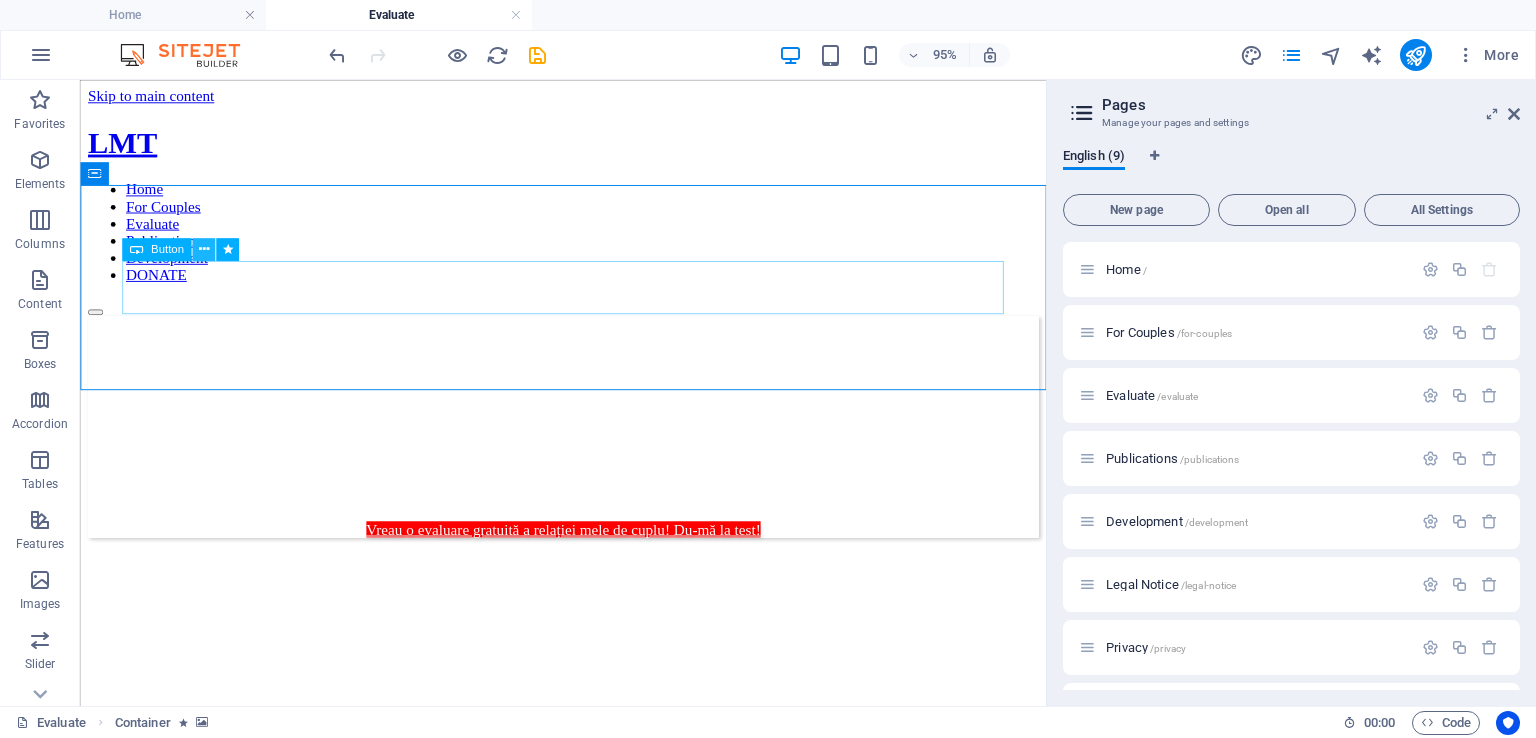 click at bounding box center (203, 250) 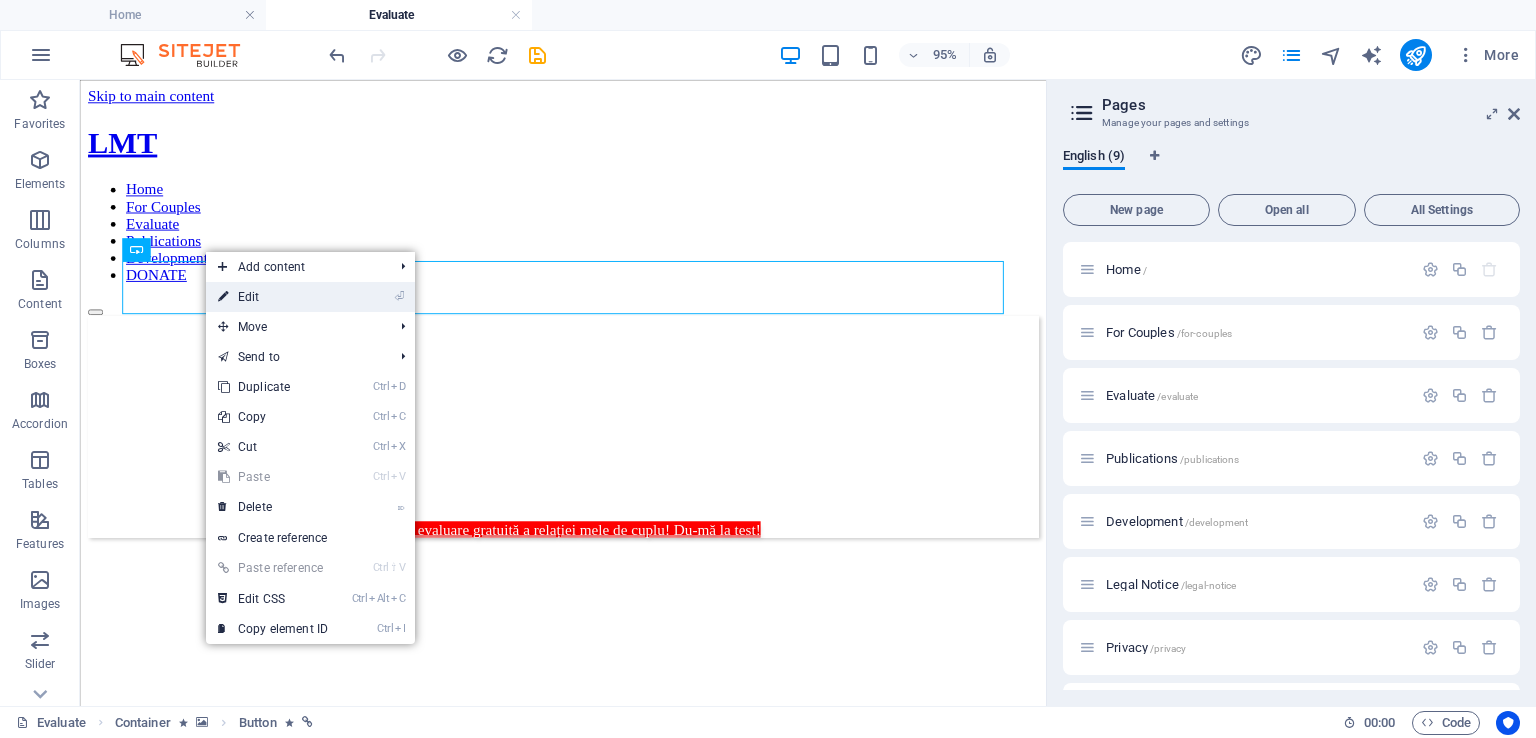 click on "⏎  Edit" at bounding box center [273, 297] 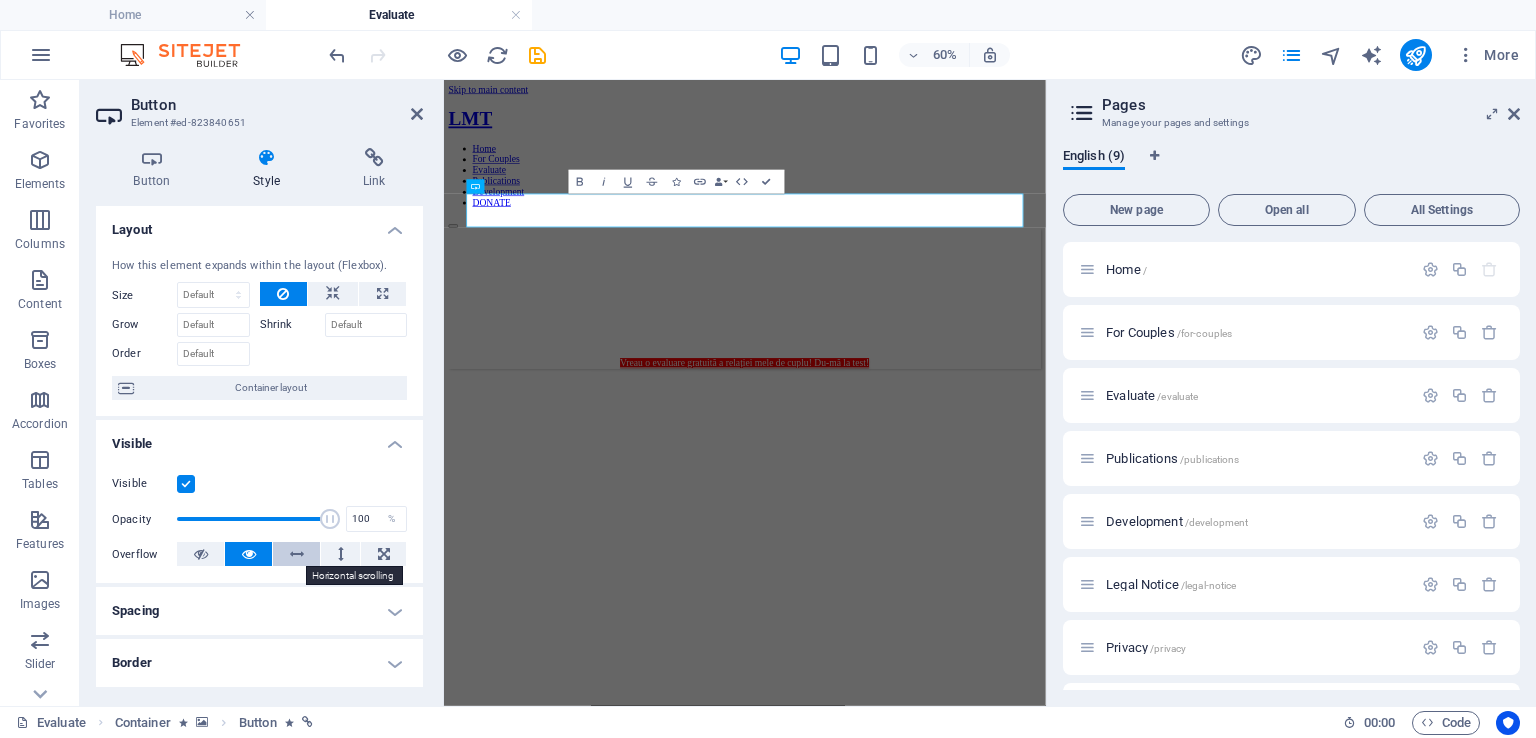click at bounding box center [297, 554] 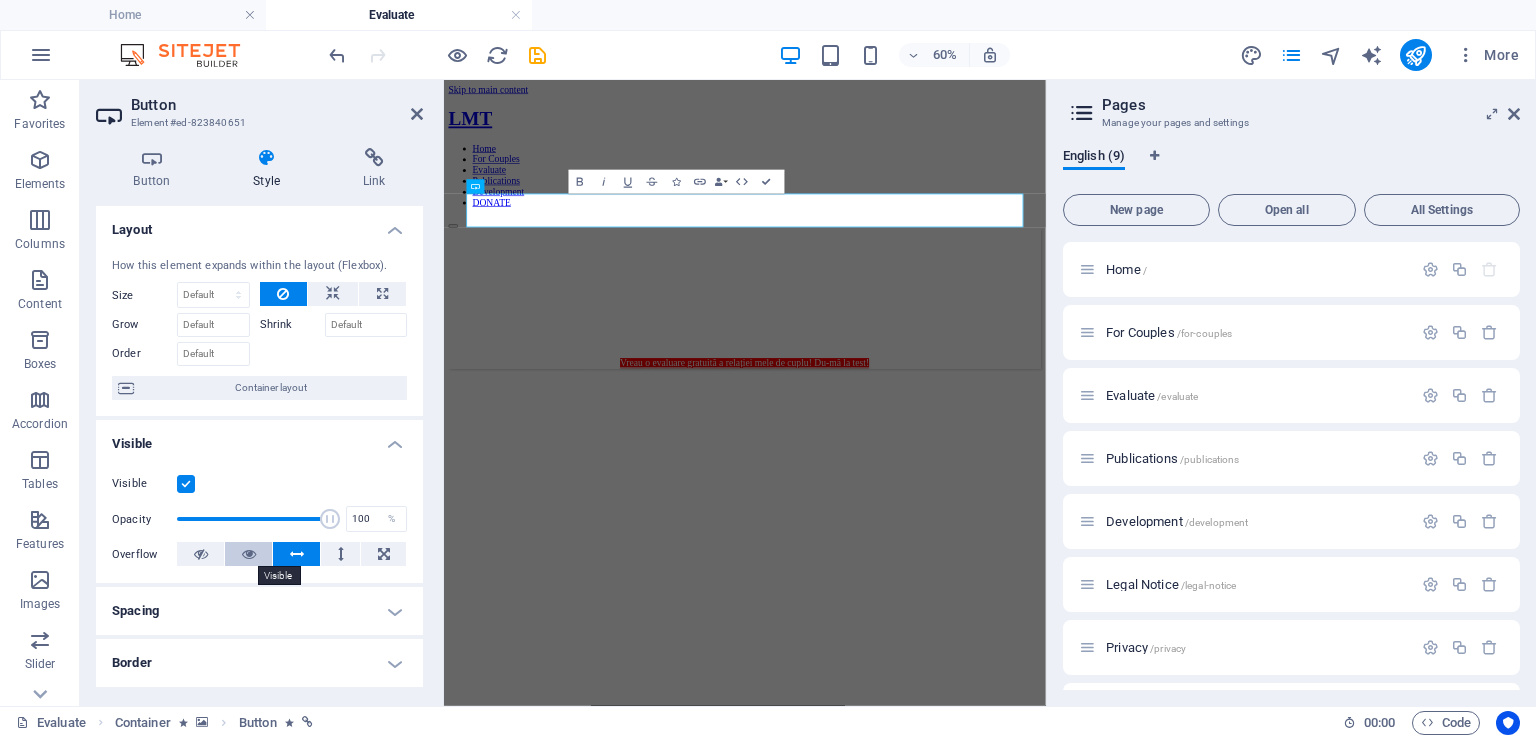 click at bounding box center (248, 554) 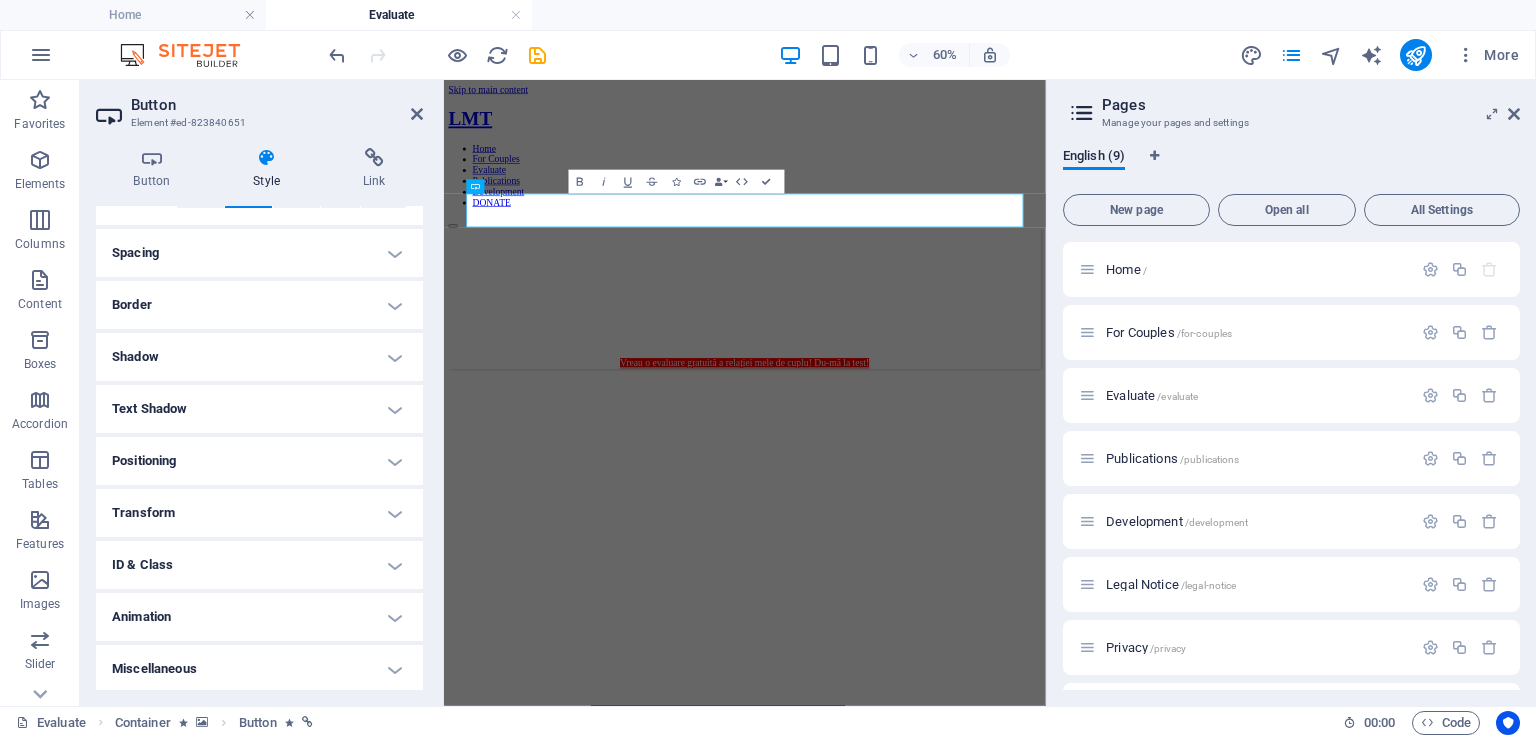 scroll, scrollTop: 360, scrollLeft: 0, axis: vertical 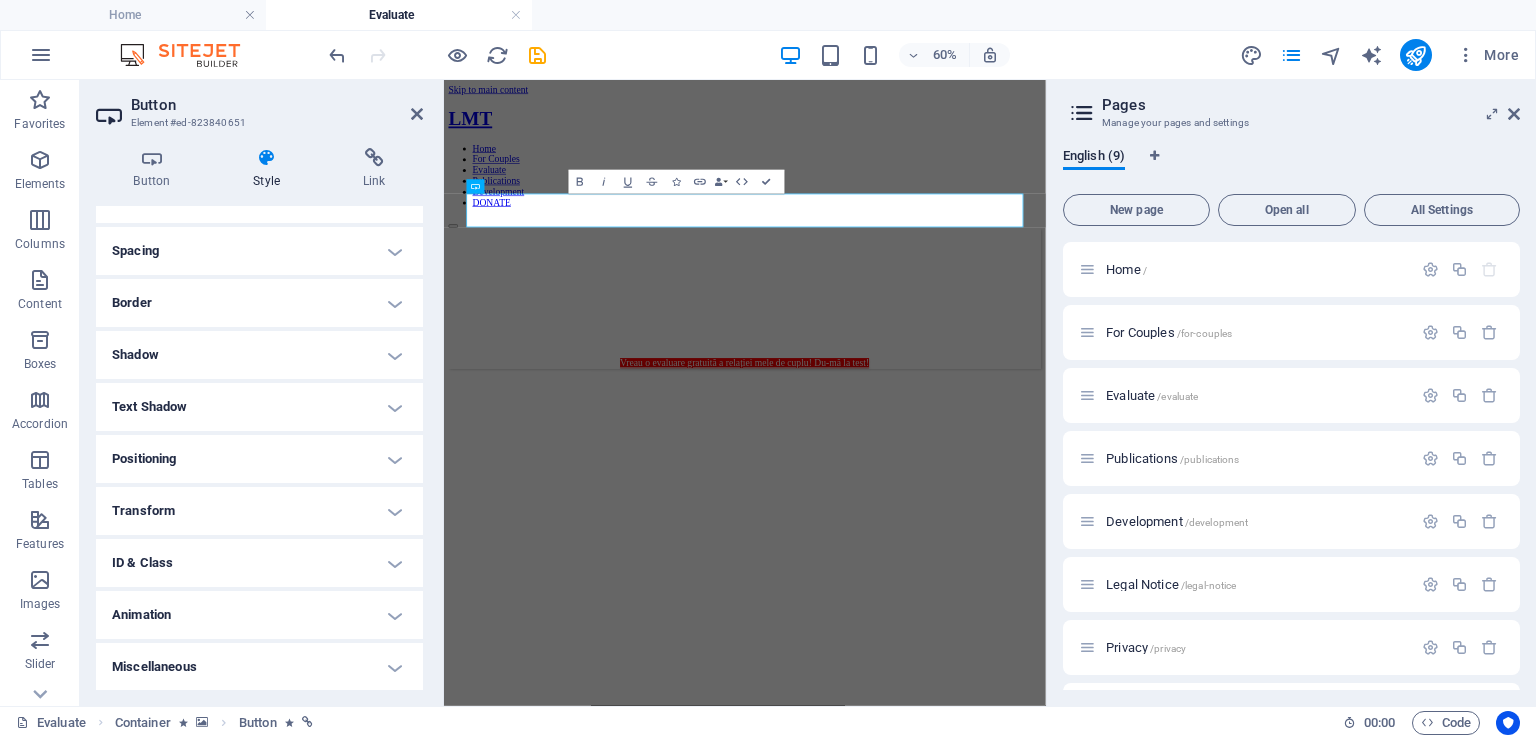 click on "Border" at bounding box center (259, 303) 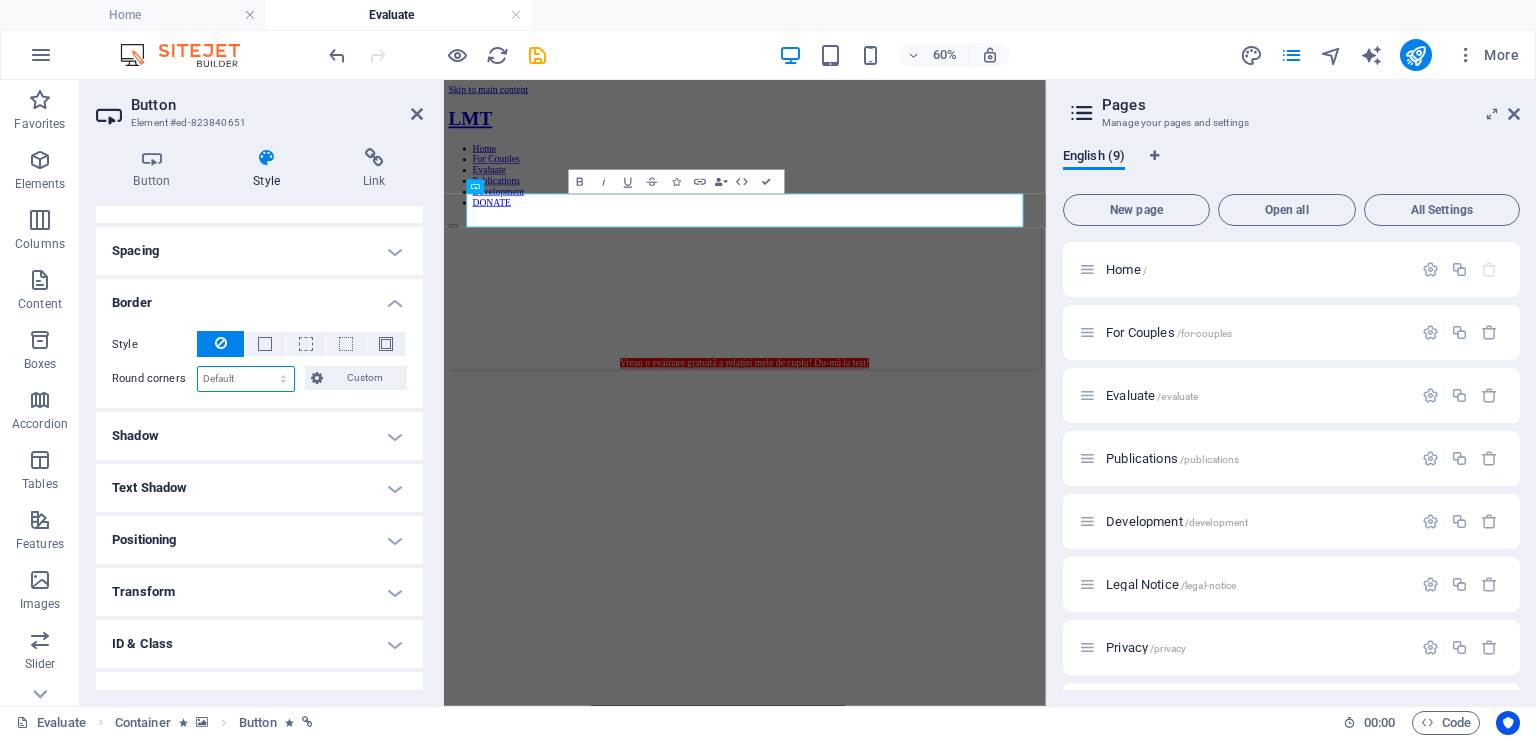 click on "Default px rem % vh vw Custom" at bounding box center [246, 379] 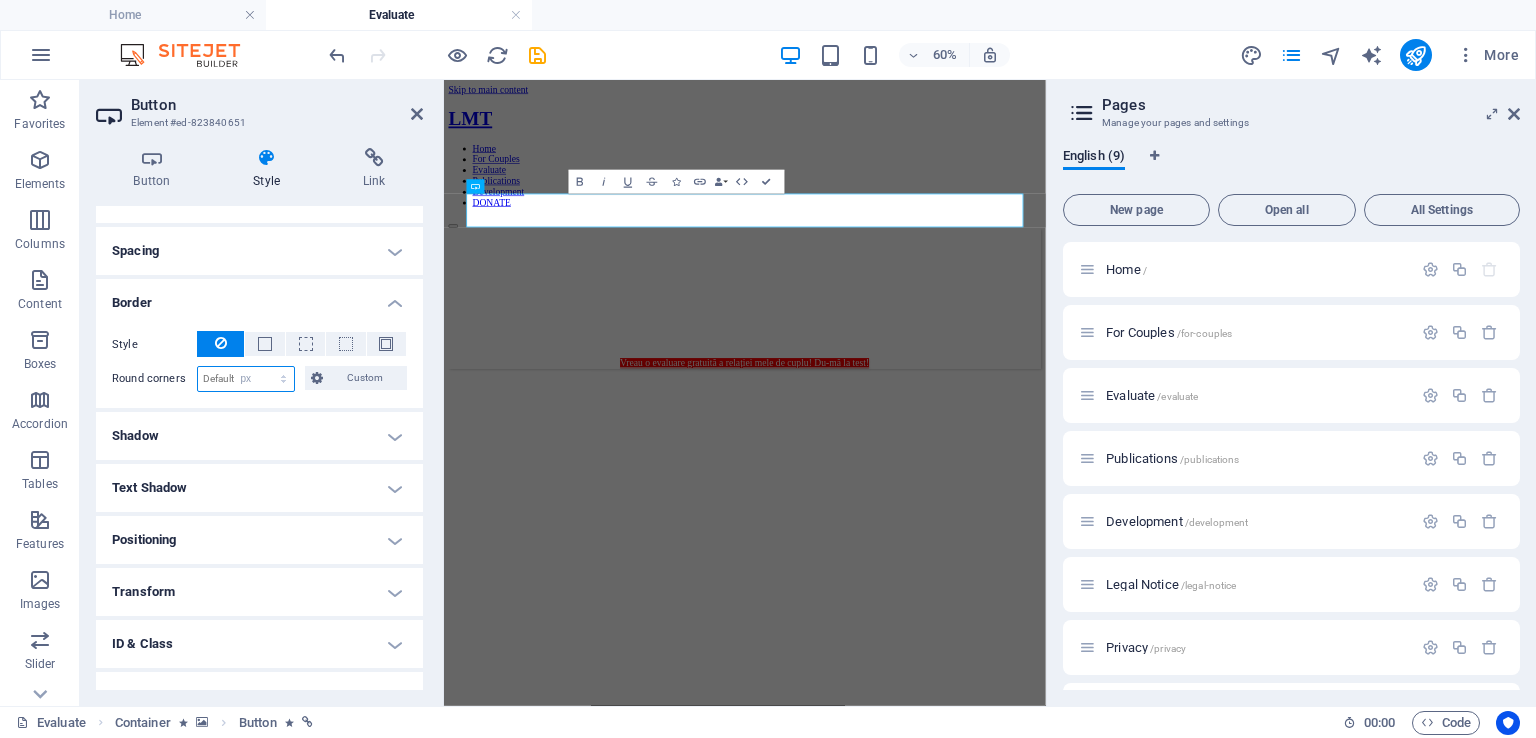 click on "Default px rem % vh vw Custom" at bounding box center [246, 379] 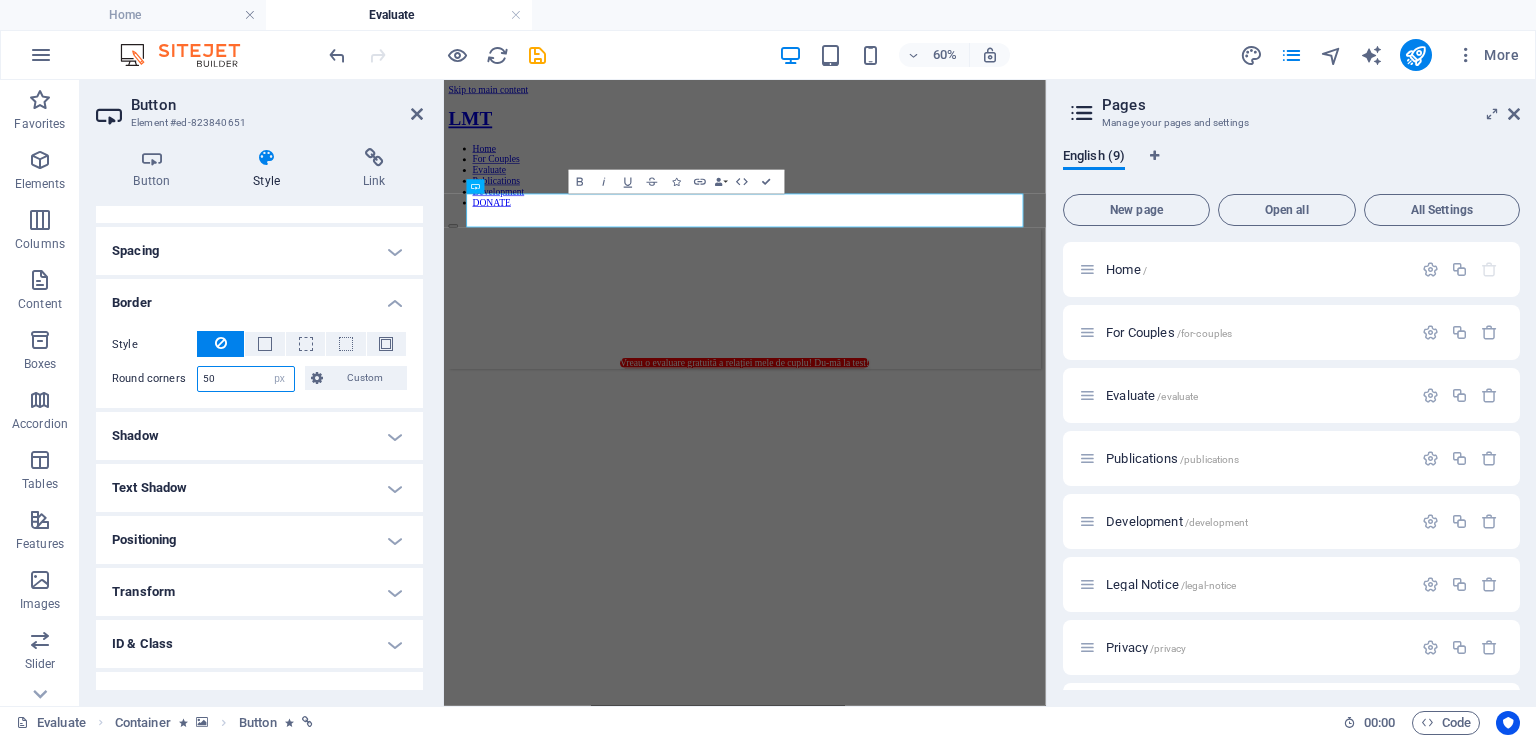 type on "50" 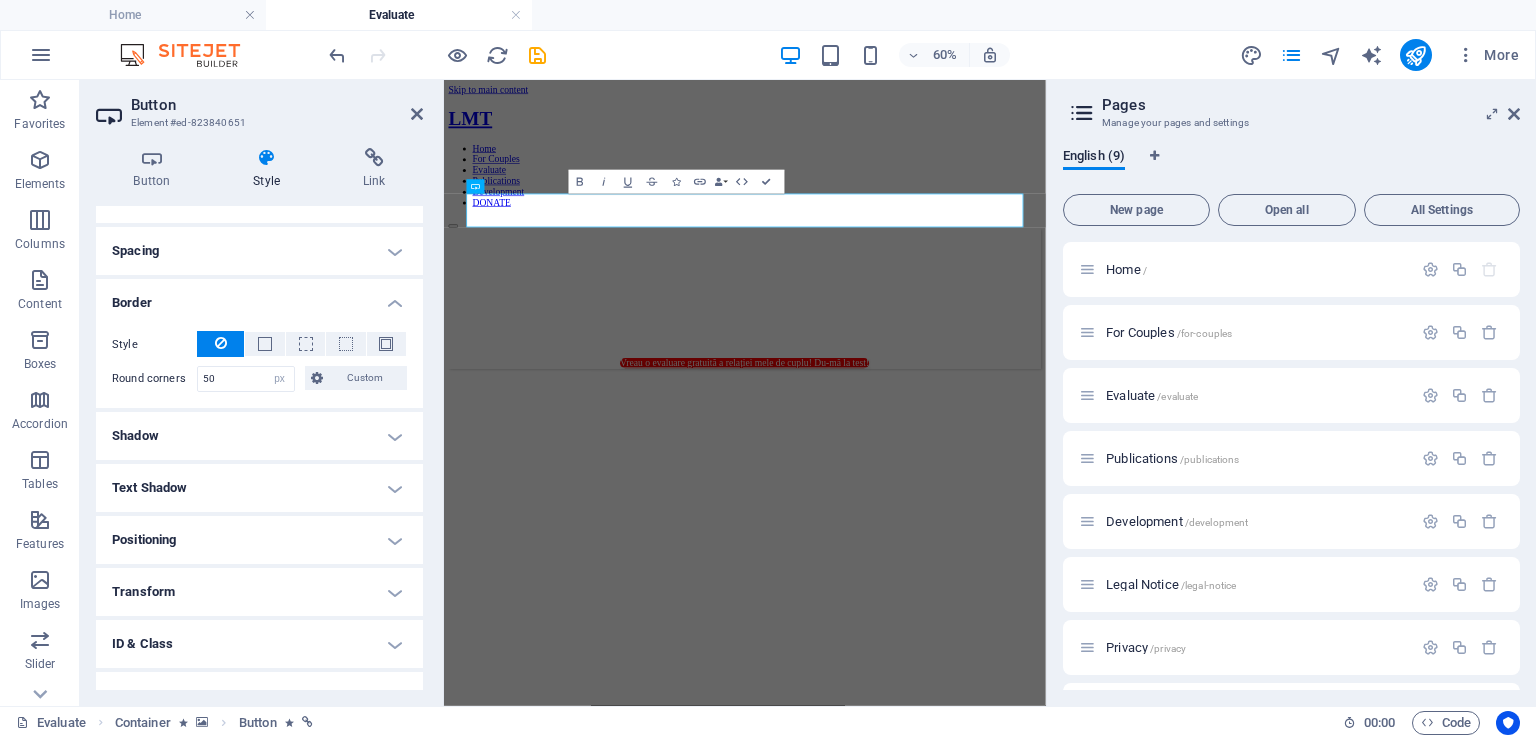 click on "Border" at bounding box center [259, 297] 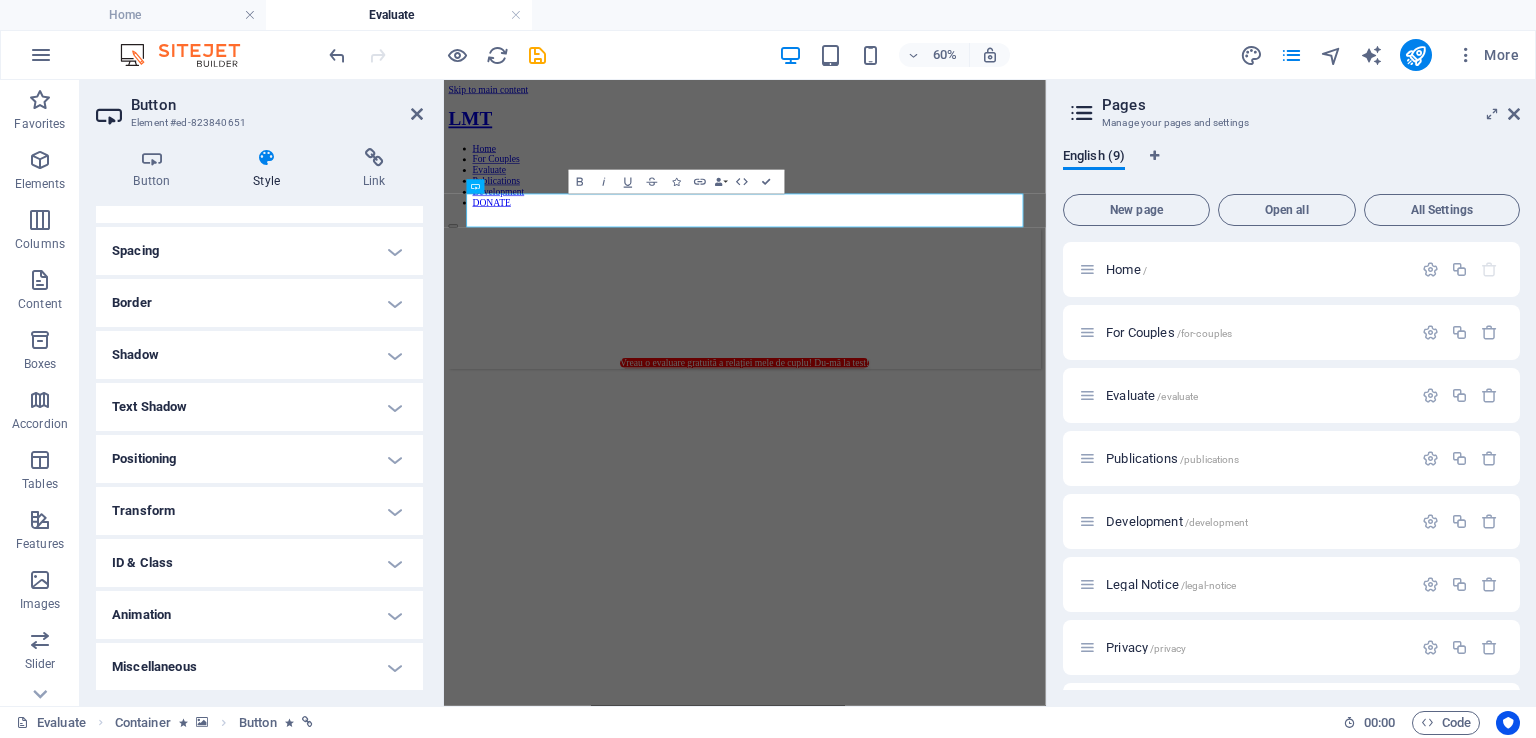 click on "Border" at bounding box center [259, 303] 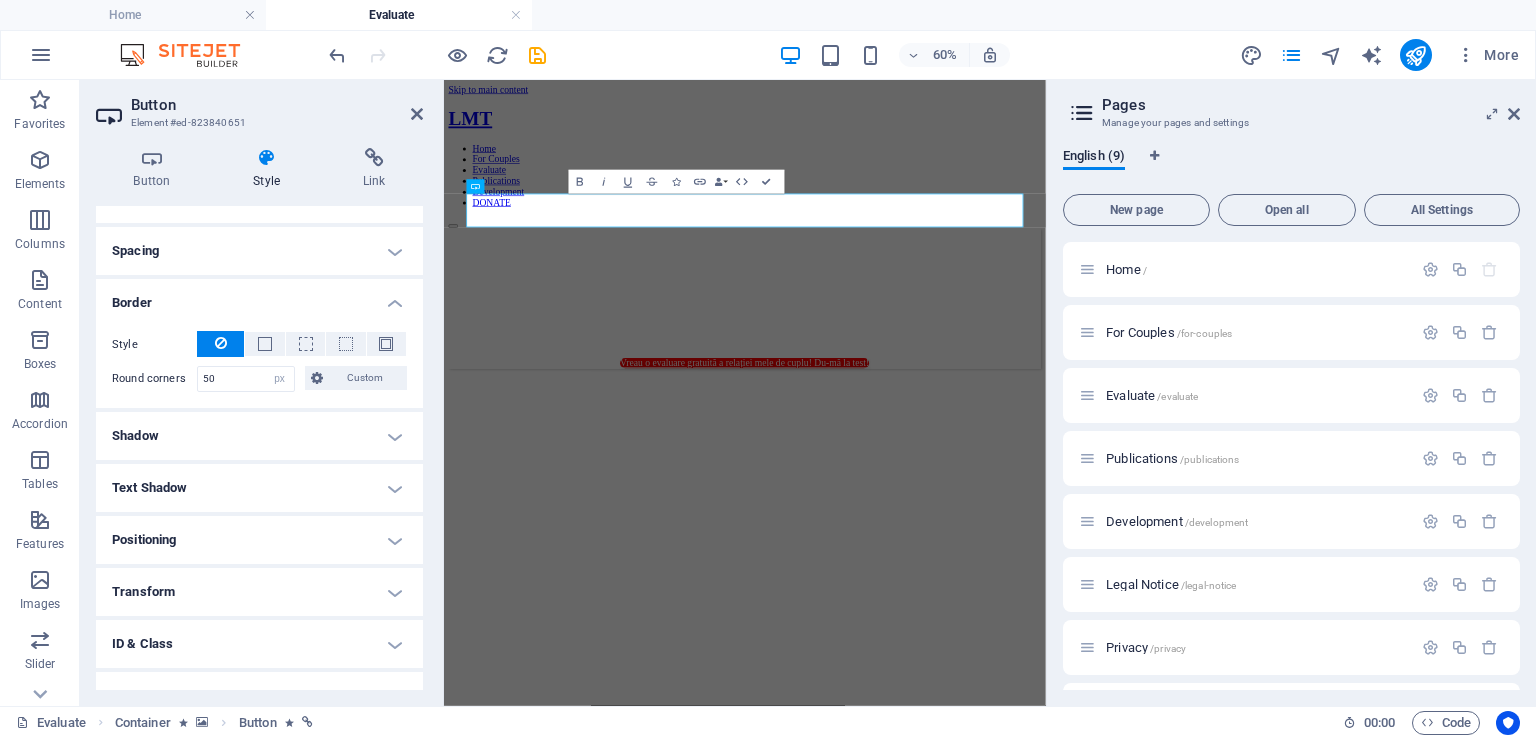 click on "Shadow" at bounding box center (259, 436) 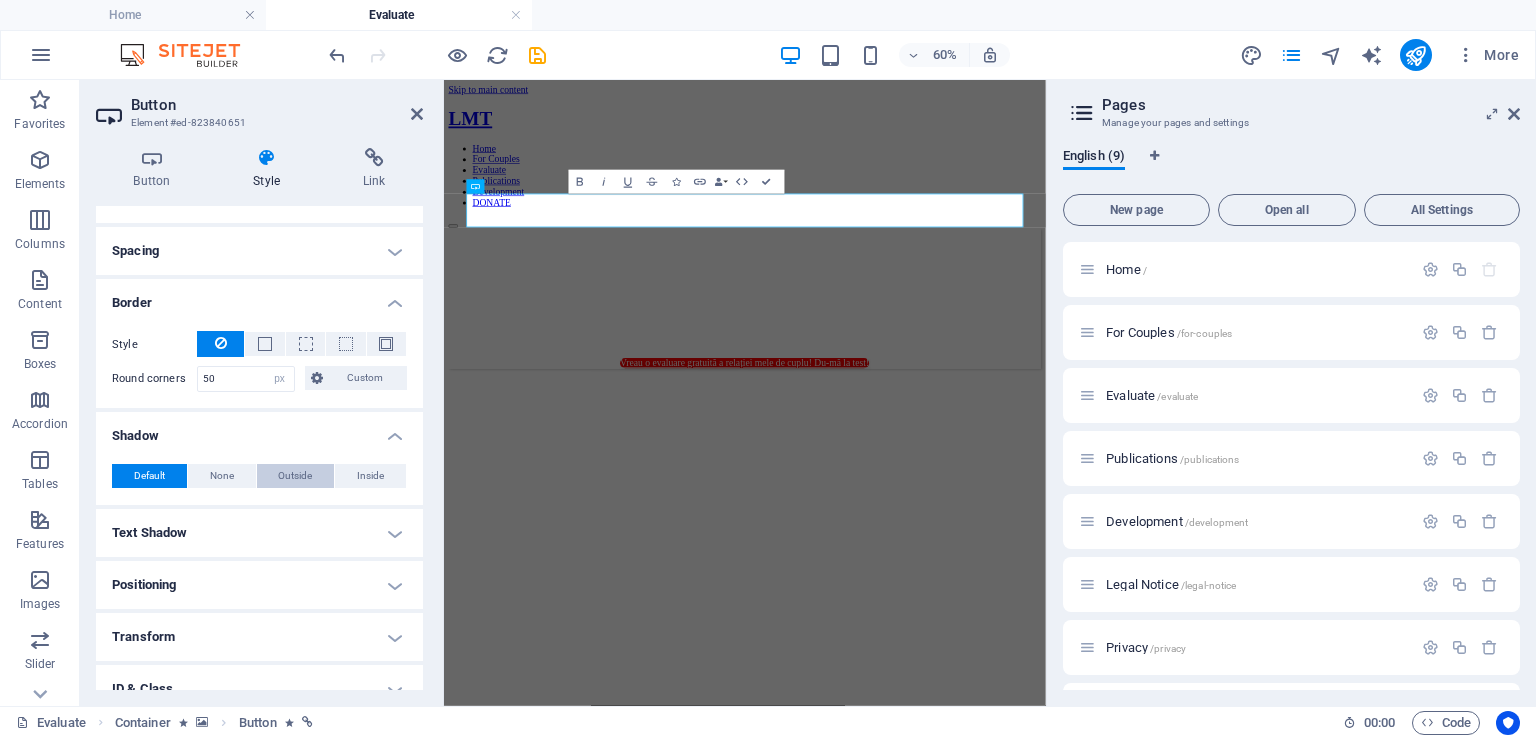click on "Outside" at bounding box center (295, 476) 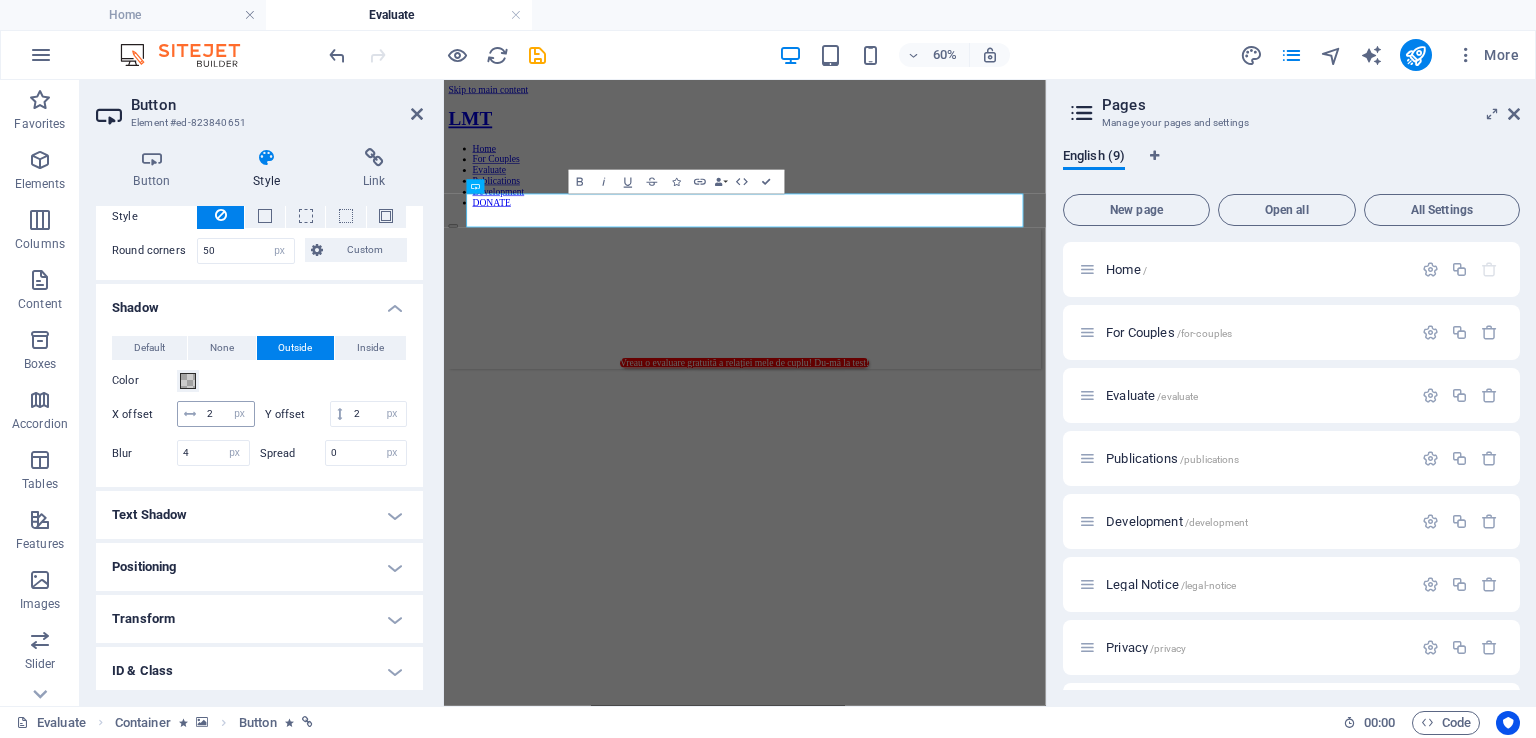 scroll, scrollTop: 560, scrollLeft: 0, axis: vertical 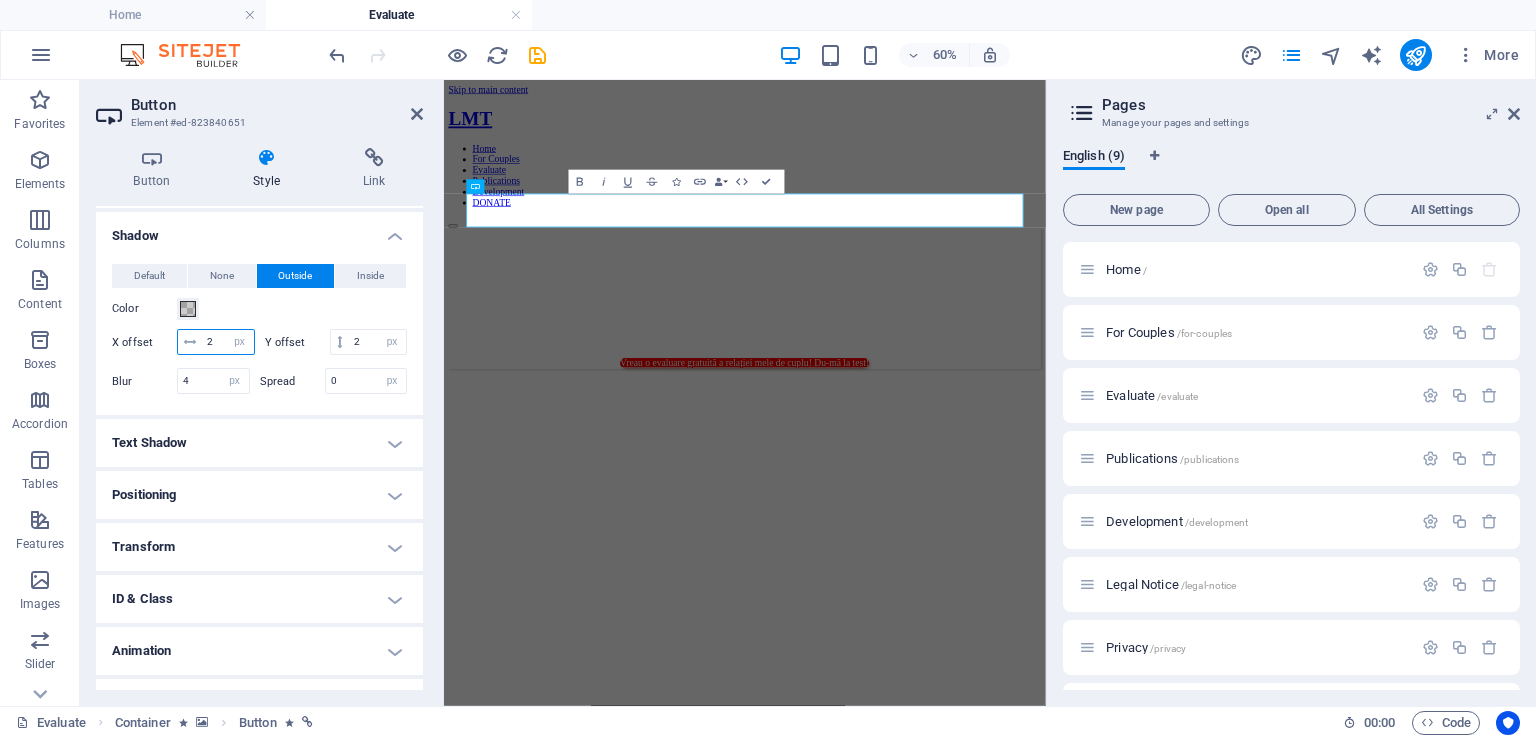 click on "2" at bounding box center [228, 342] 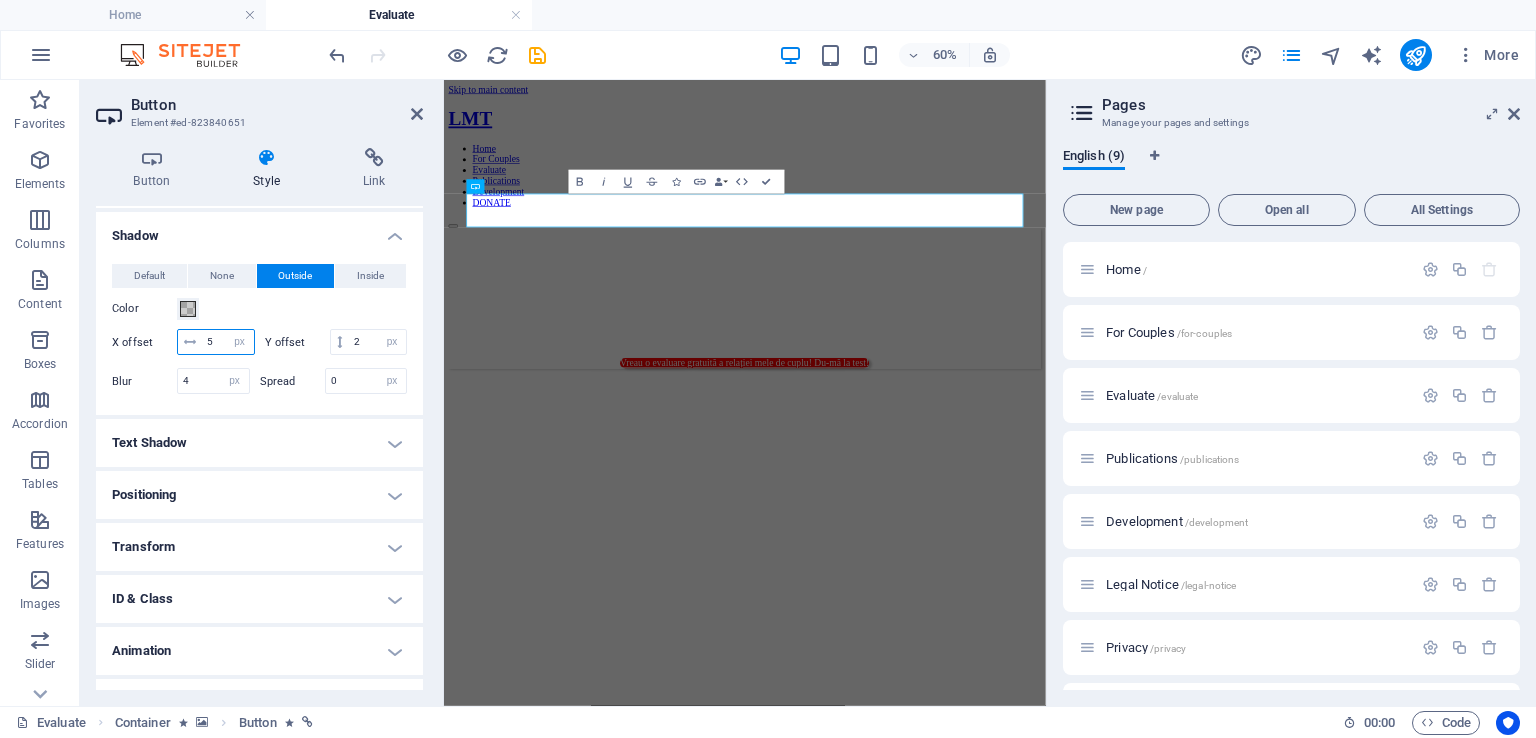 type on "5" 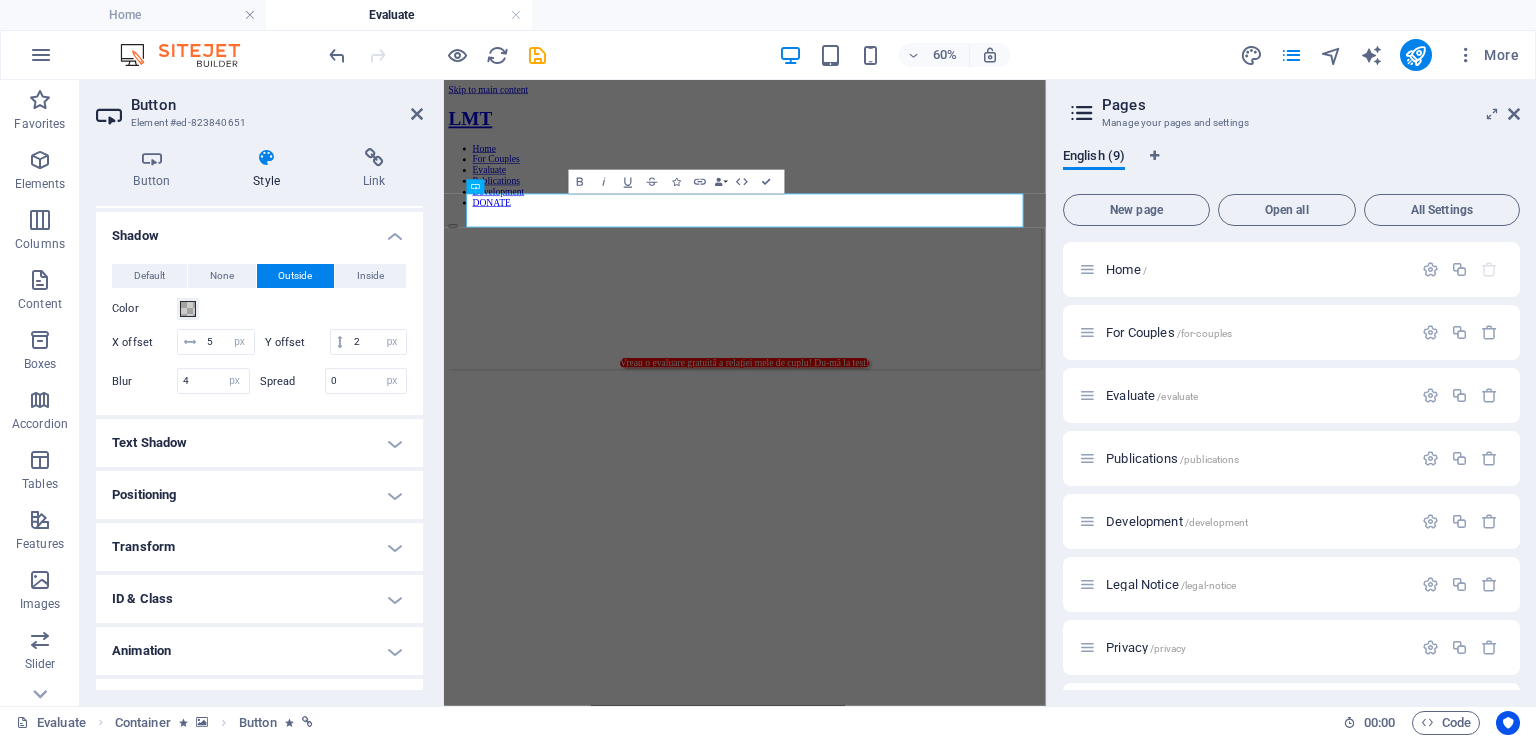 click on "Color" at bounding box center [259, 309] 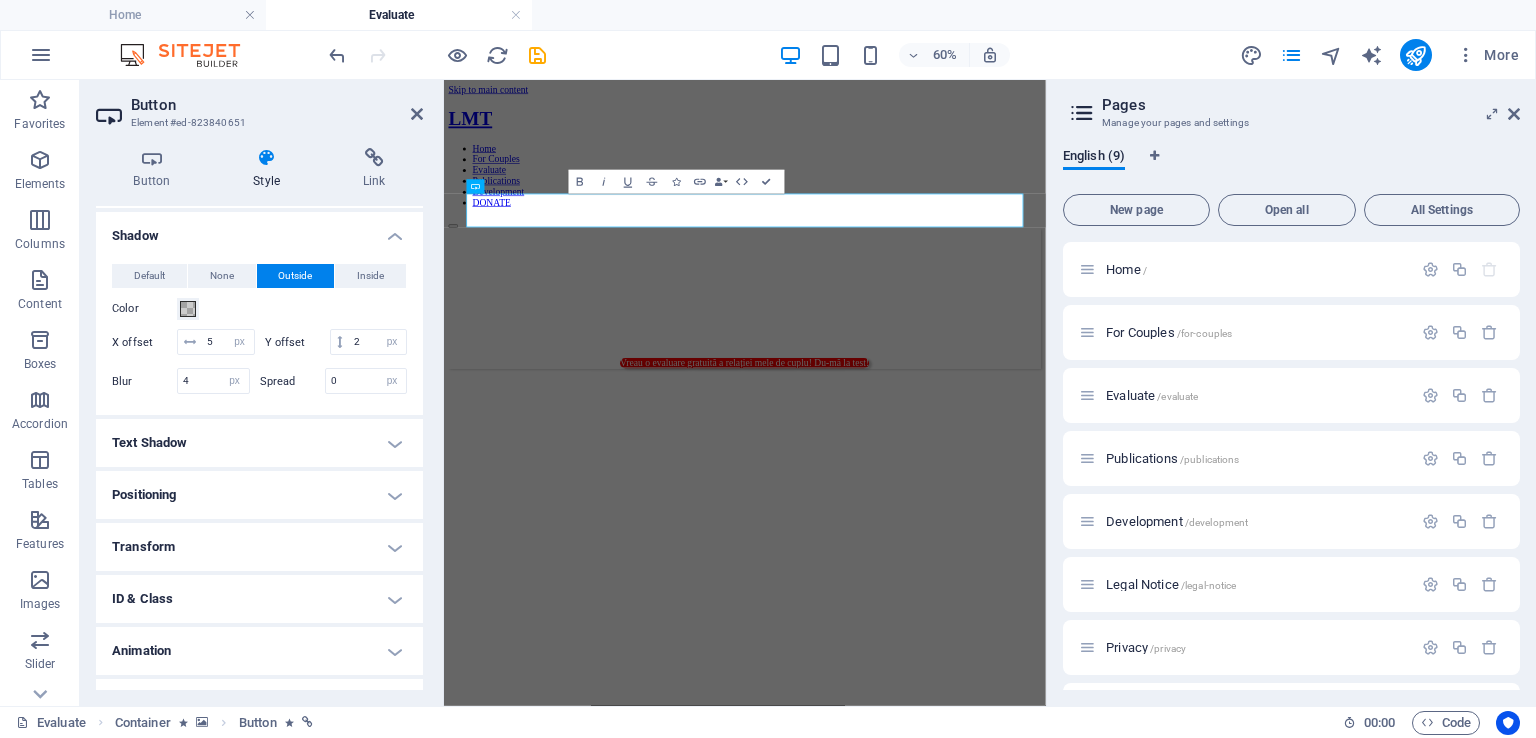 scroll, scrollTop: 620, scrollLeft: 0, axis: vertical 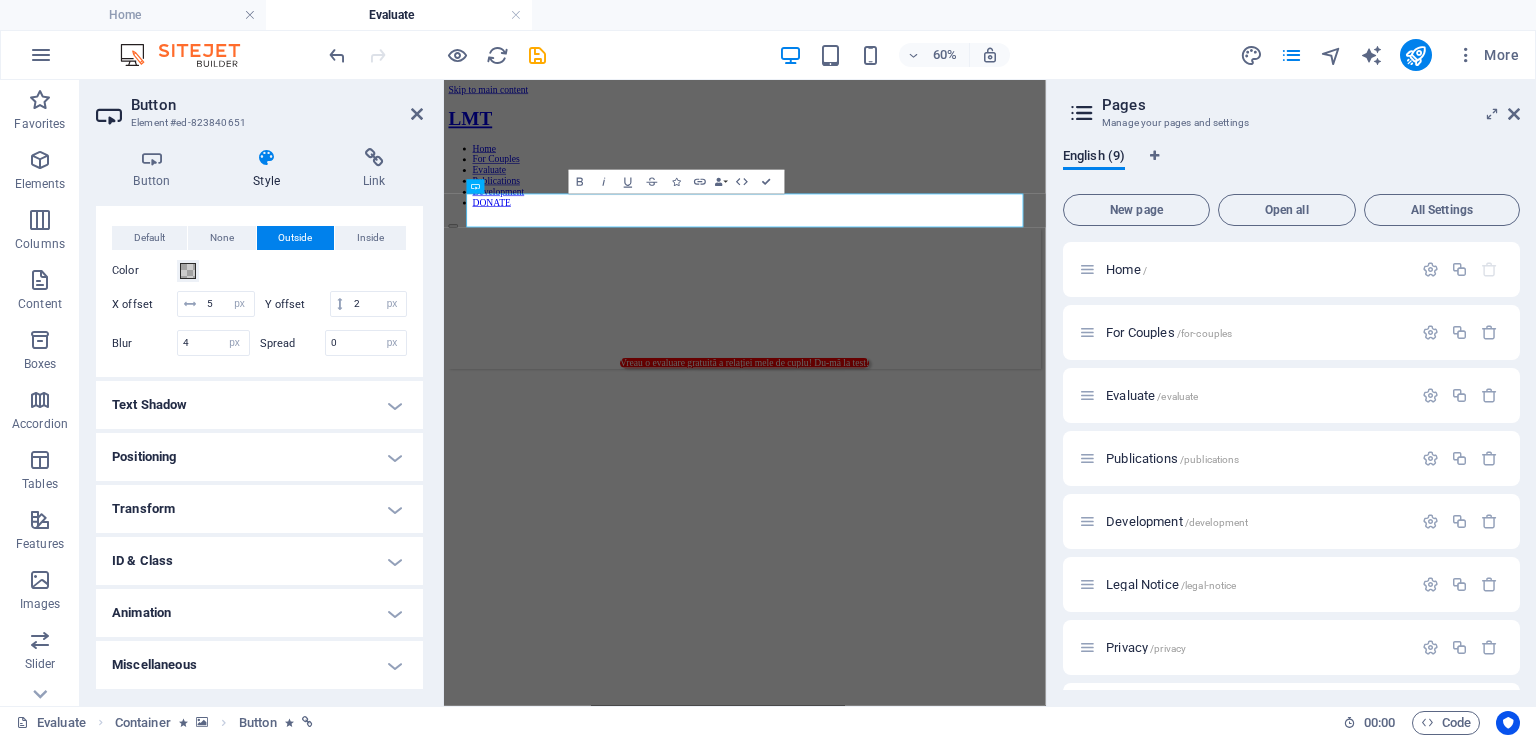 click on "Positioning" at bounding box center (259, 457) 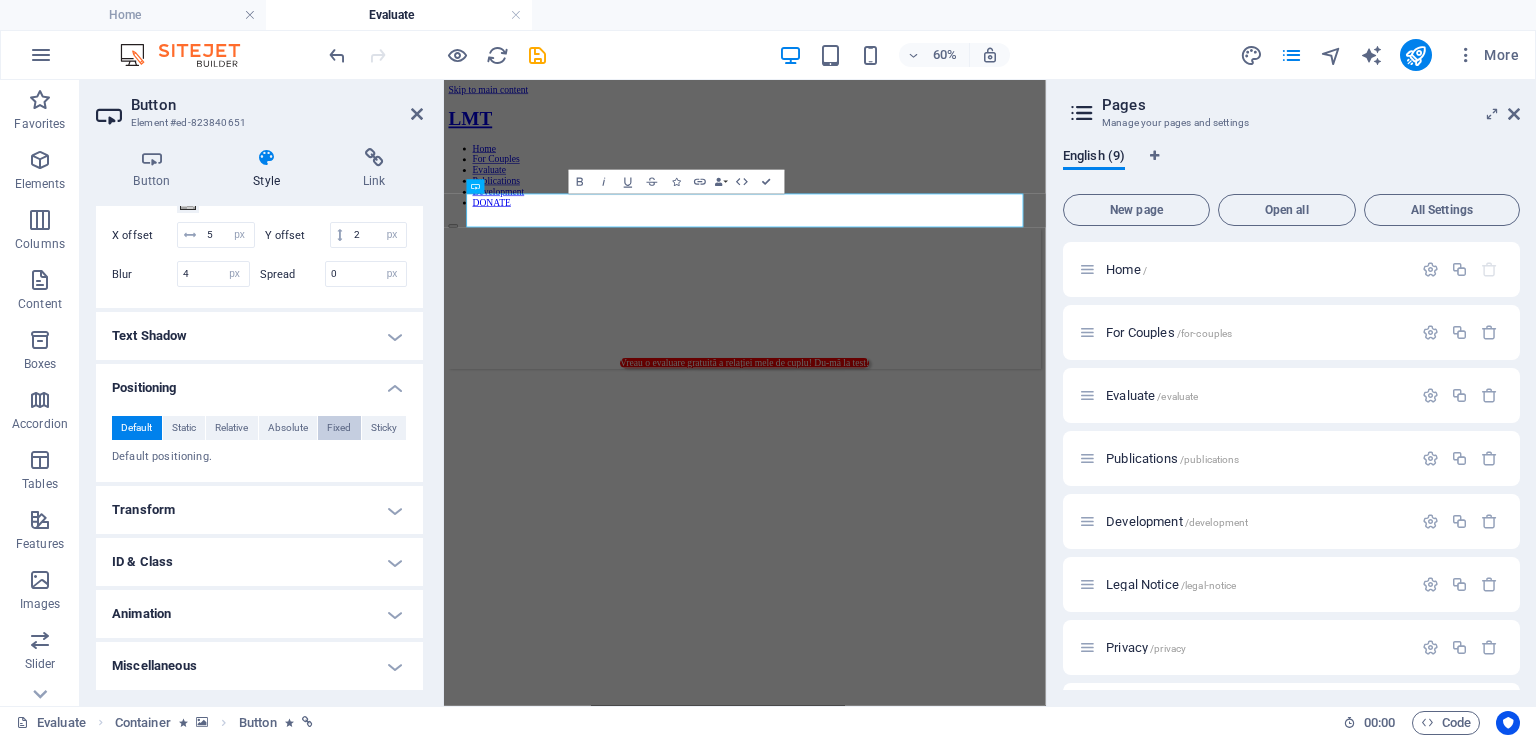 scroll, scrollTop: 690, scrollLeft: 0, axis: vertical 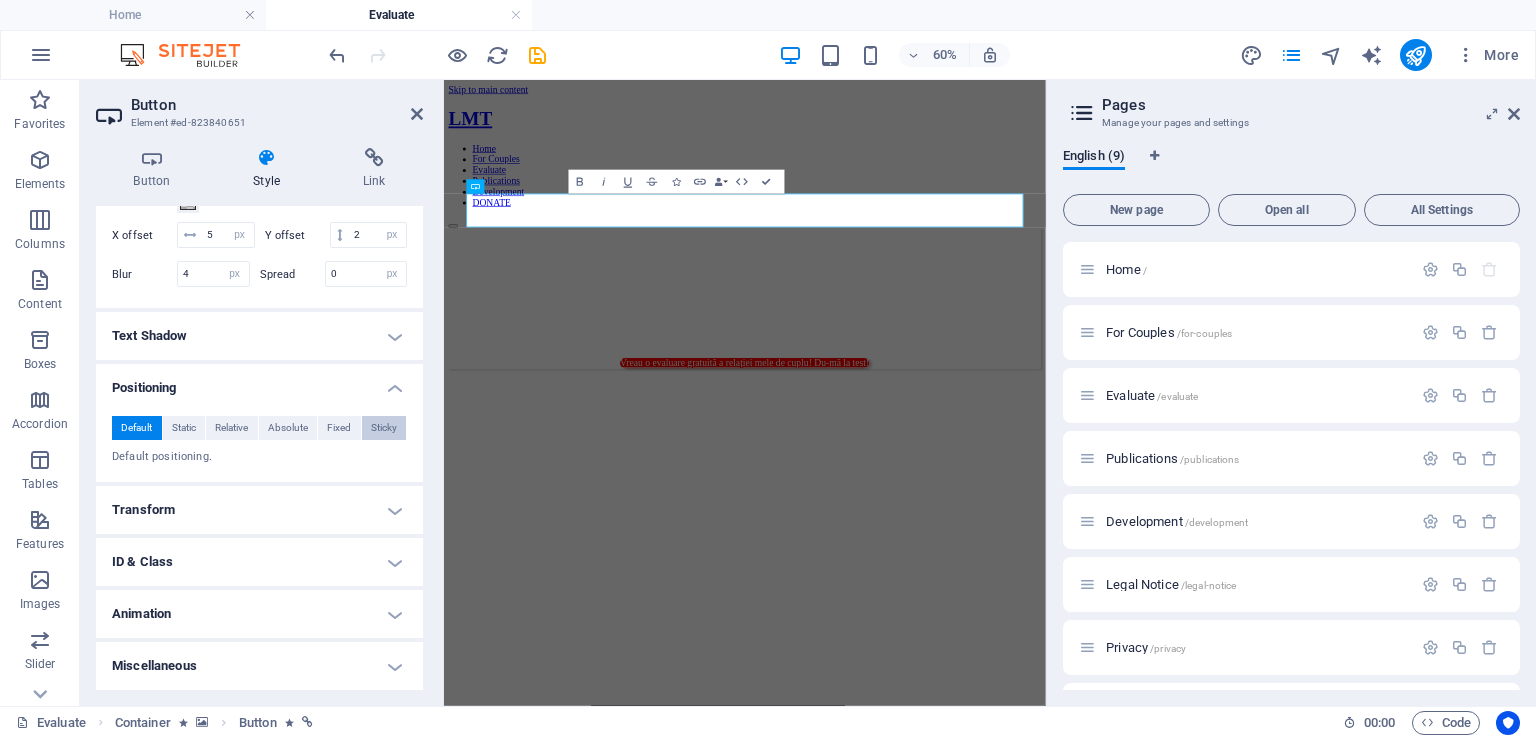 click on "Sticky" at bounding box center (384, 428) 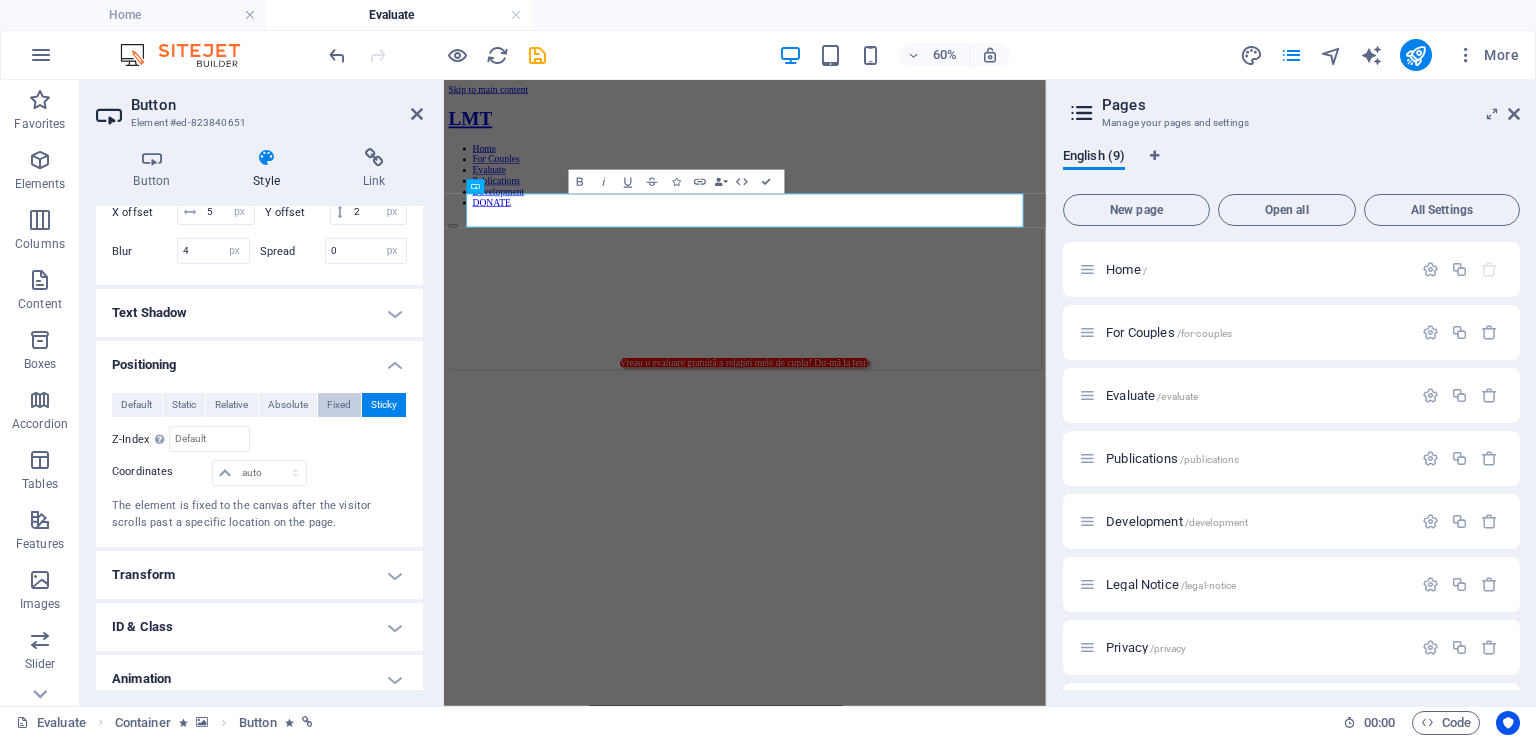 click on "Fixed" at bounding box center [339, 405] 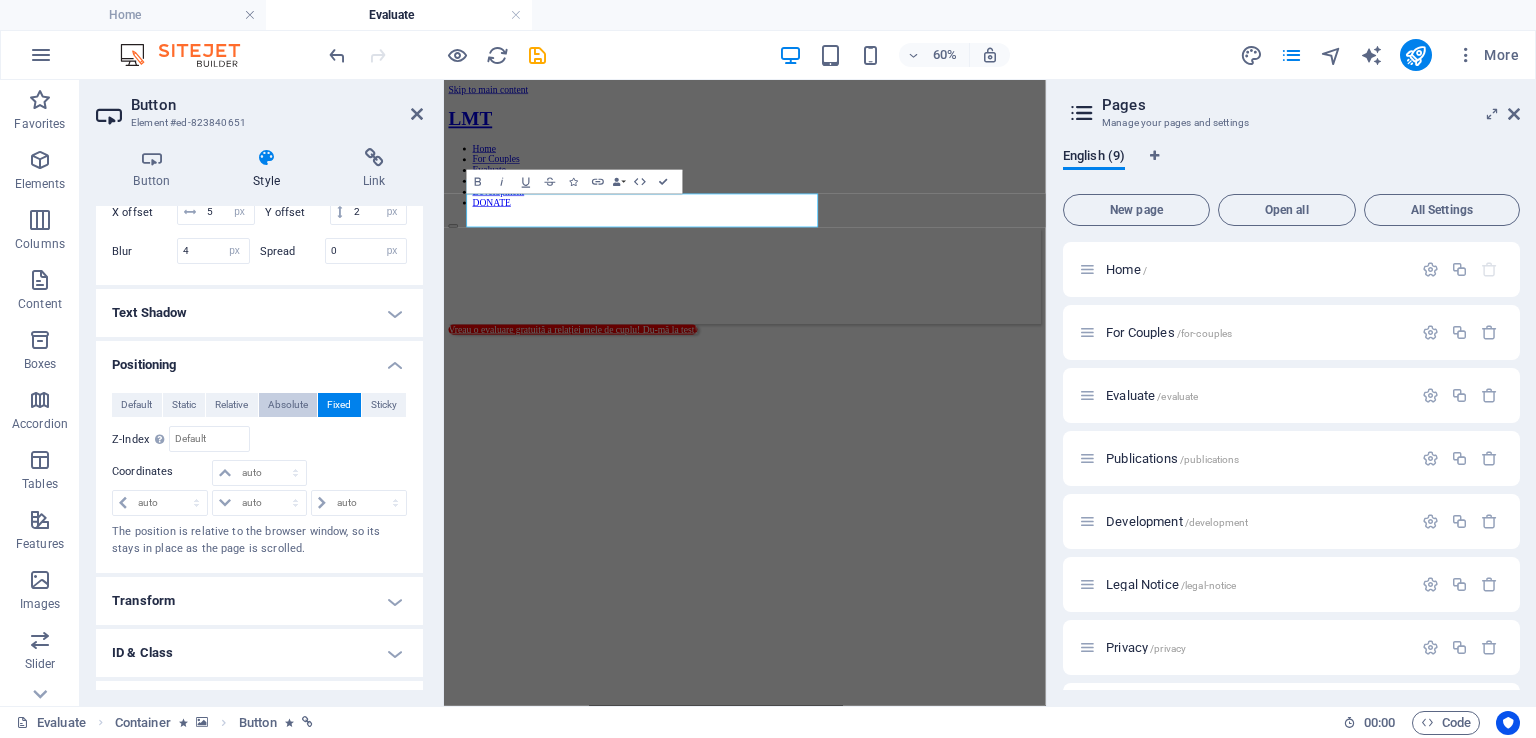 click on "Absolute" at bounding box center (288, 405) 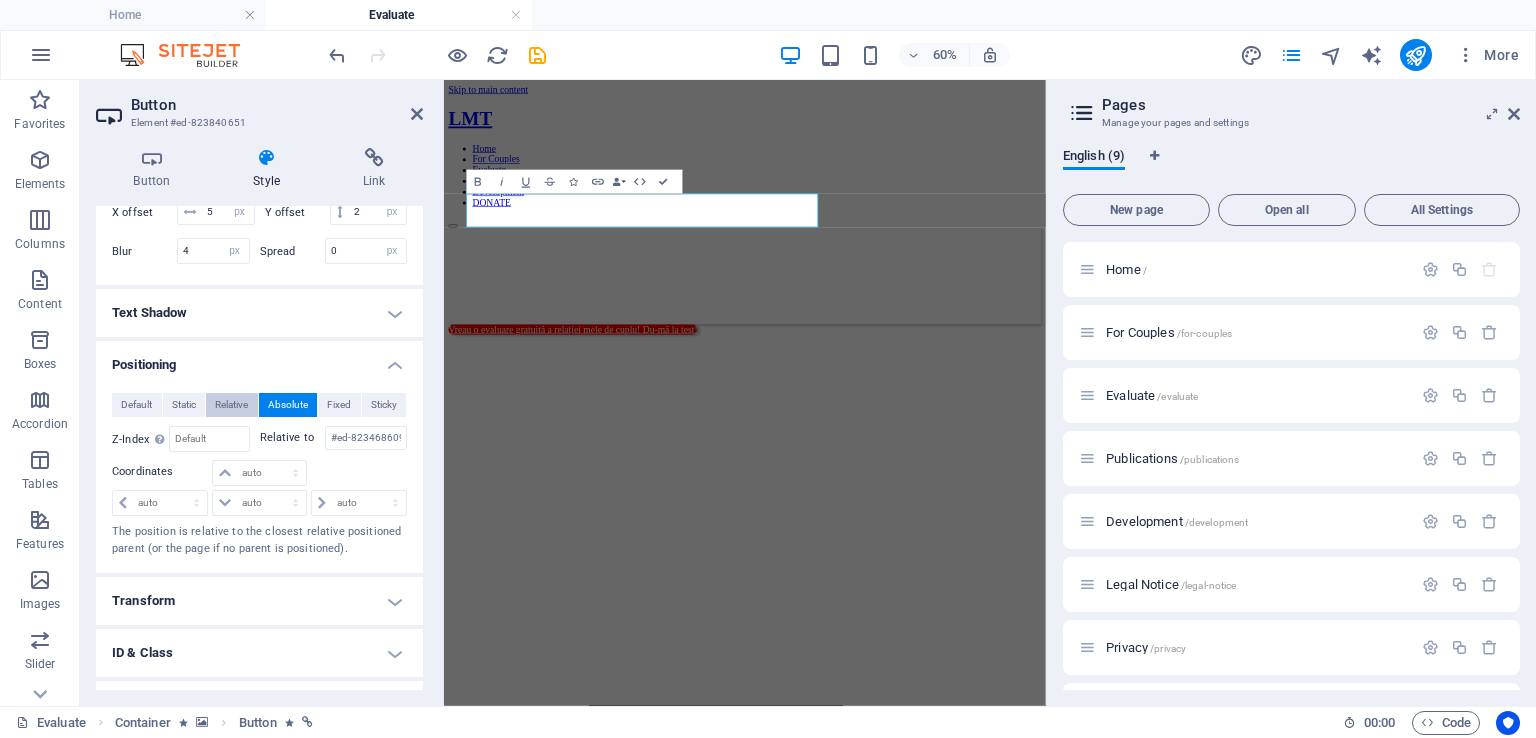click on "Relative" at bounding box center [231, 405] 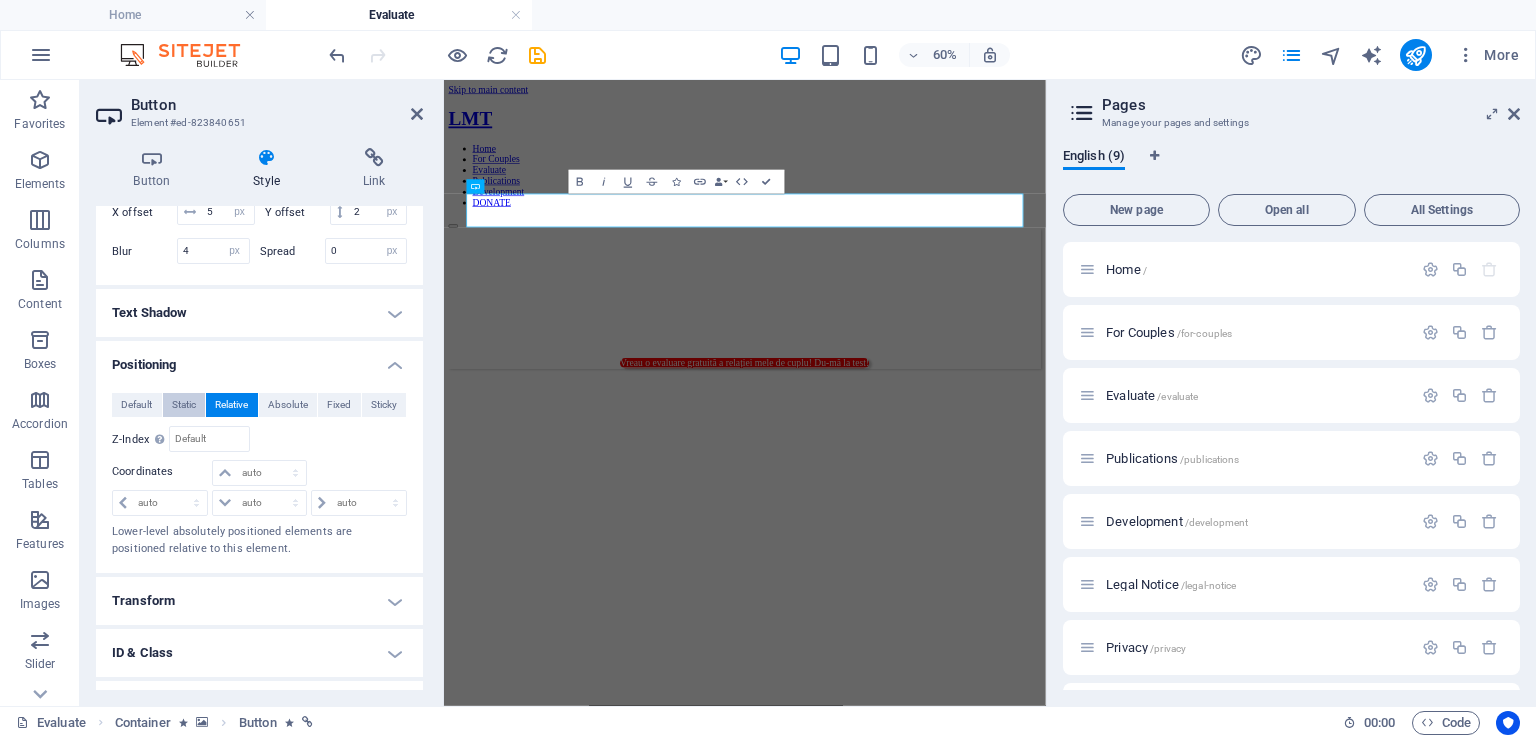 click on "Static" at bounding box center (184, 405) 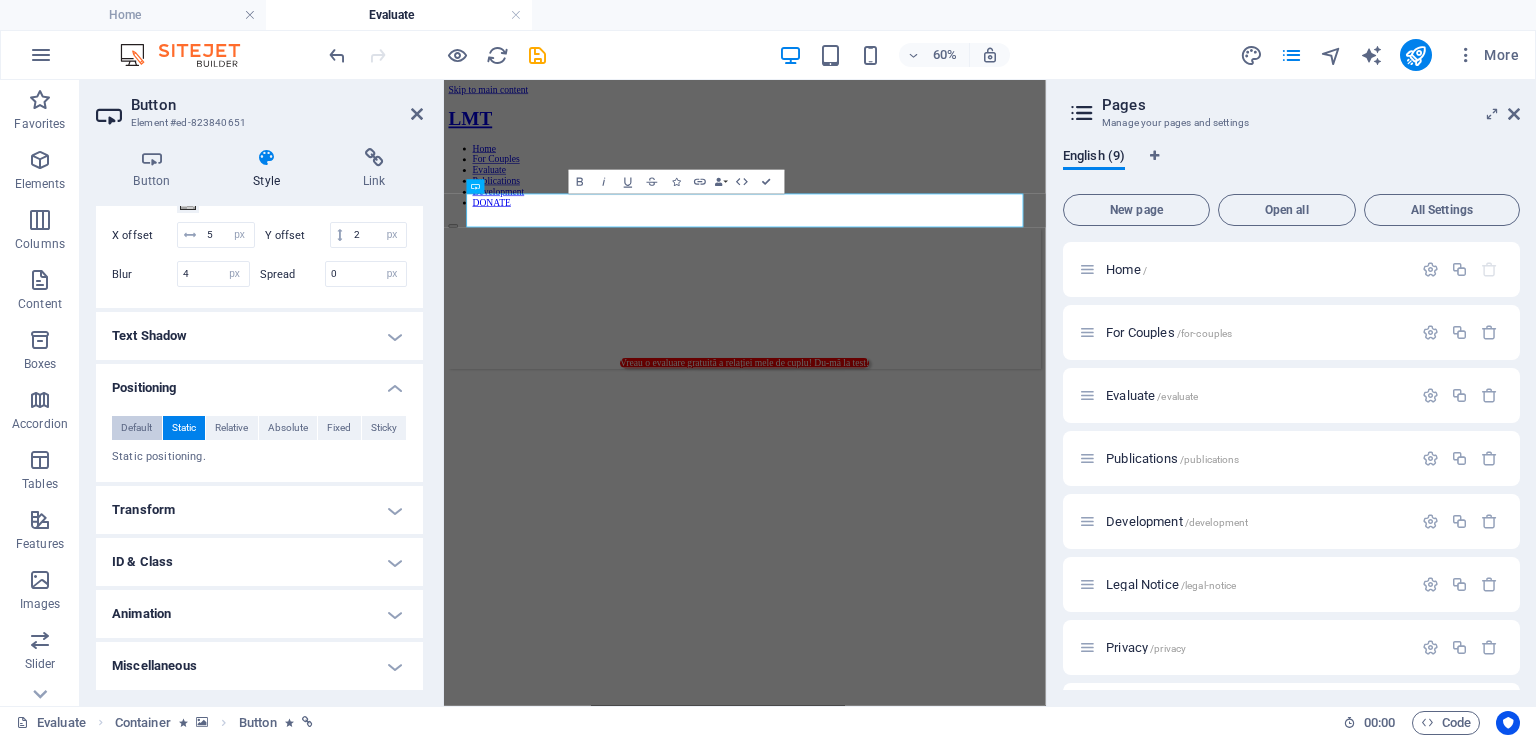 click on "Default" at bounding box center [136, 428] 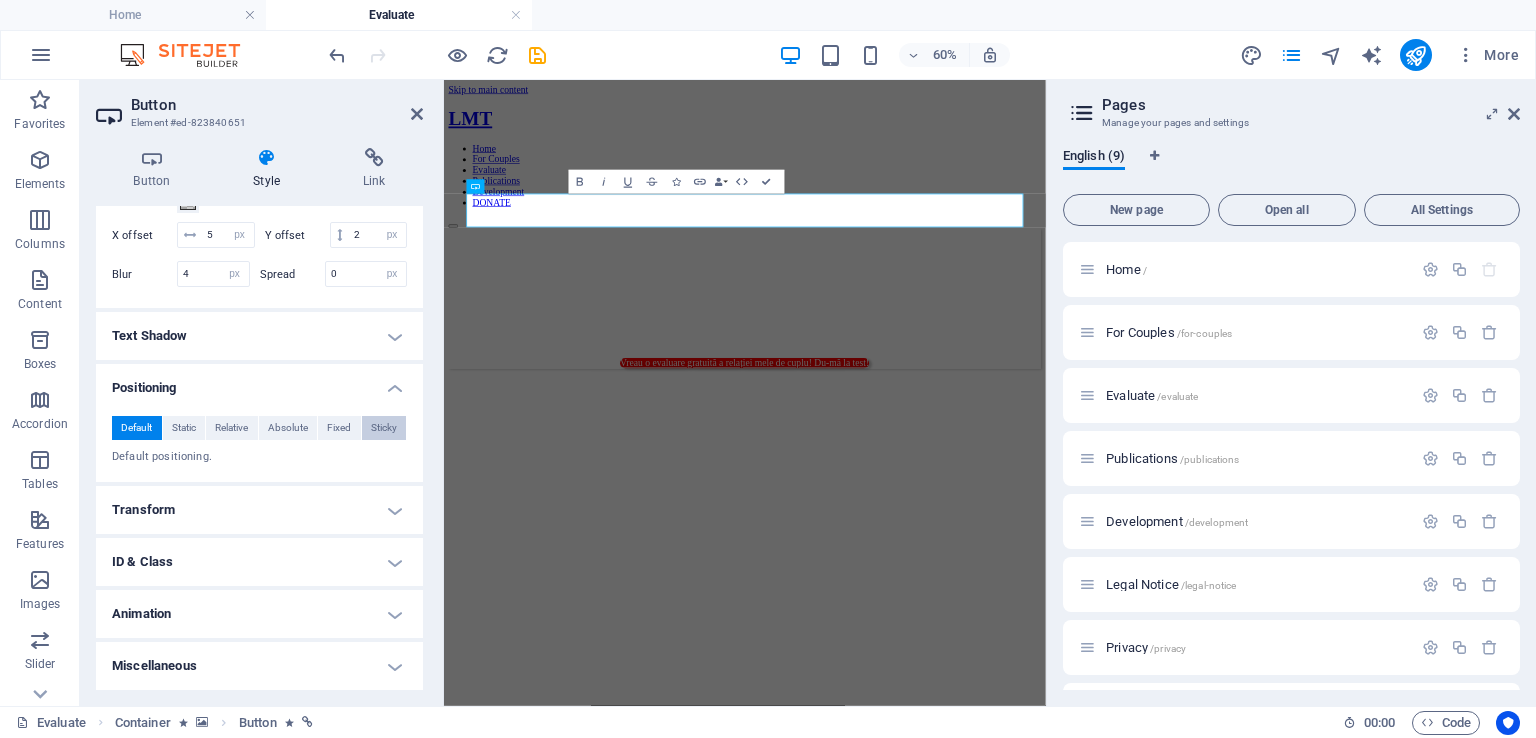 click on "Sticky" at bounding box center [384, 428] 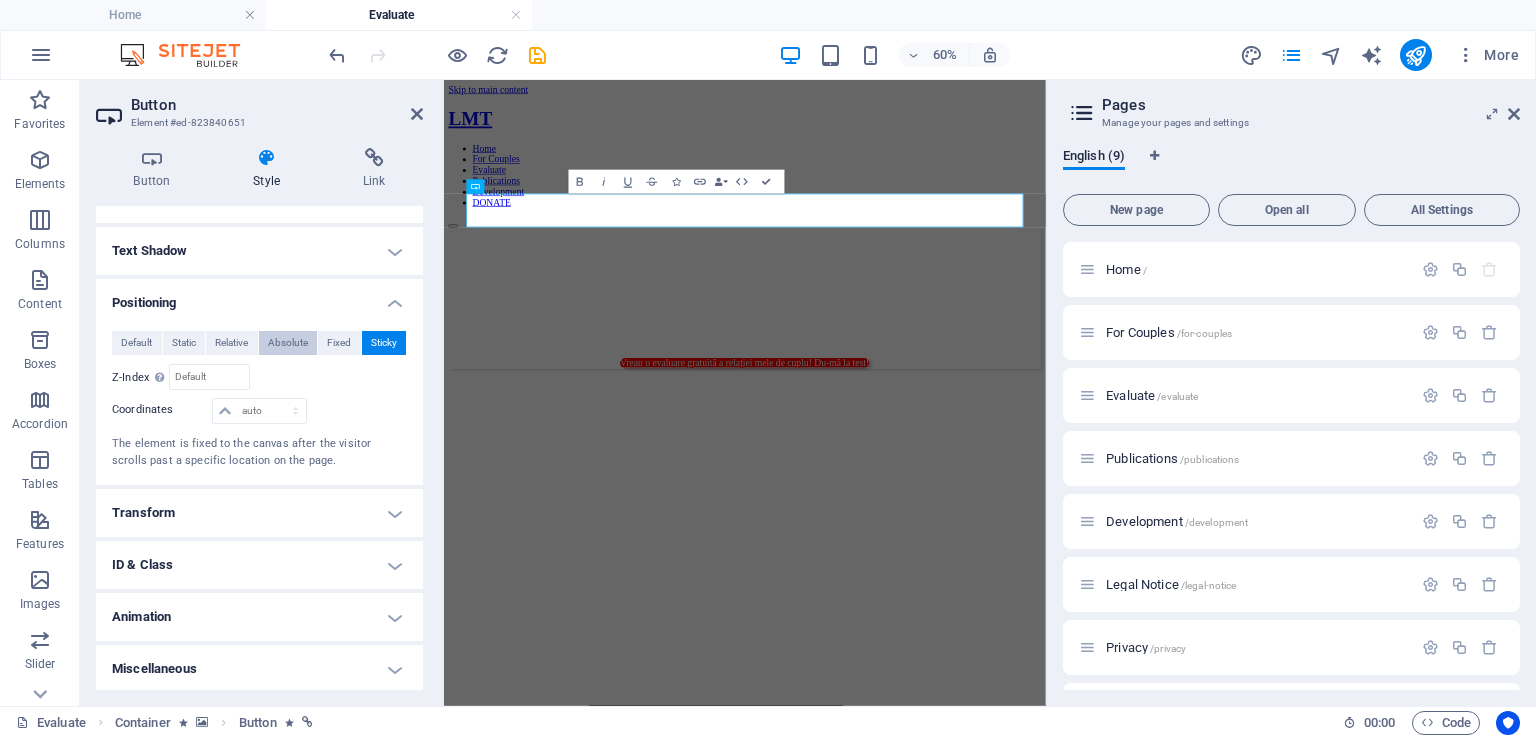 scroll, scrollTop: 778, scrollLeft: 0, axis: vertical 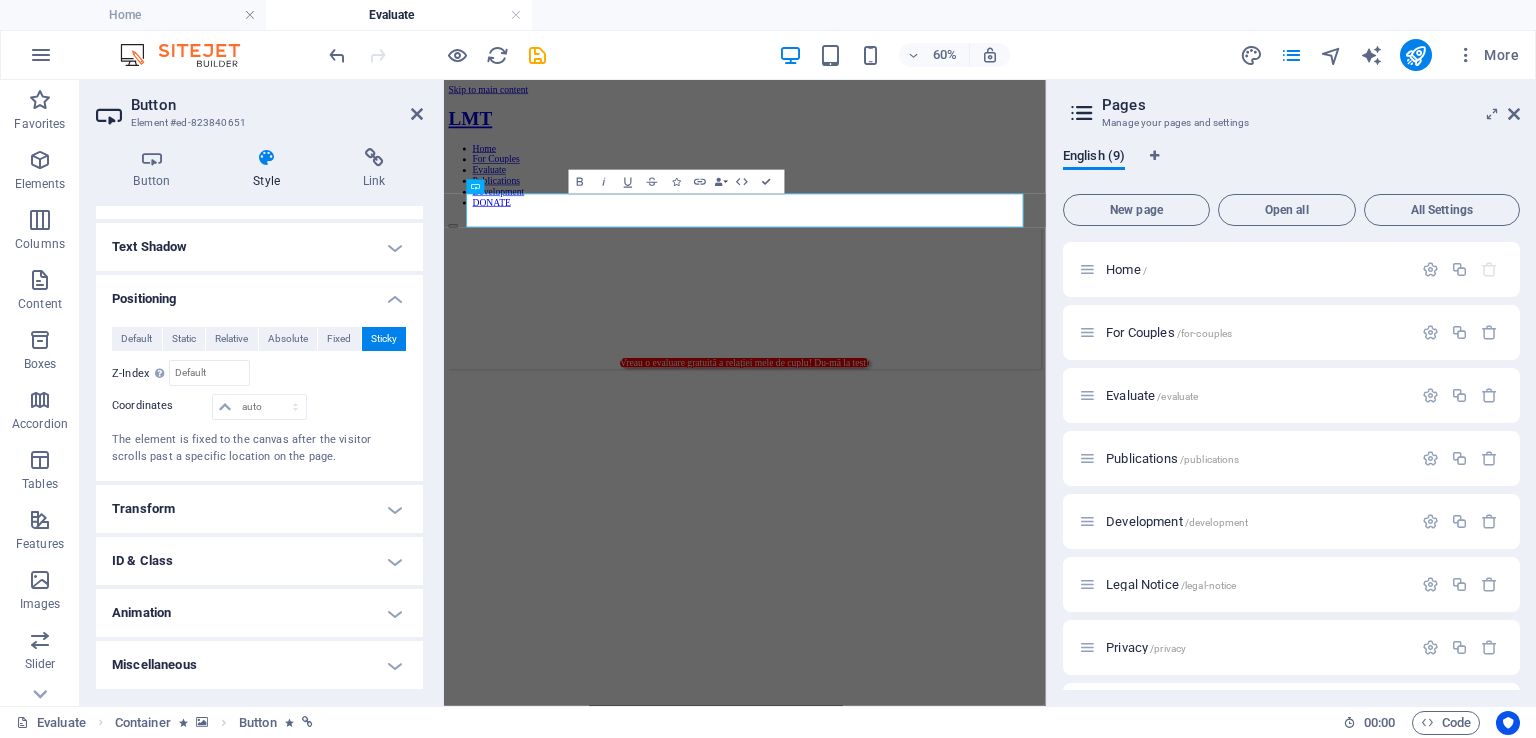 click on "Animation" at bounding box center [259, 613] 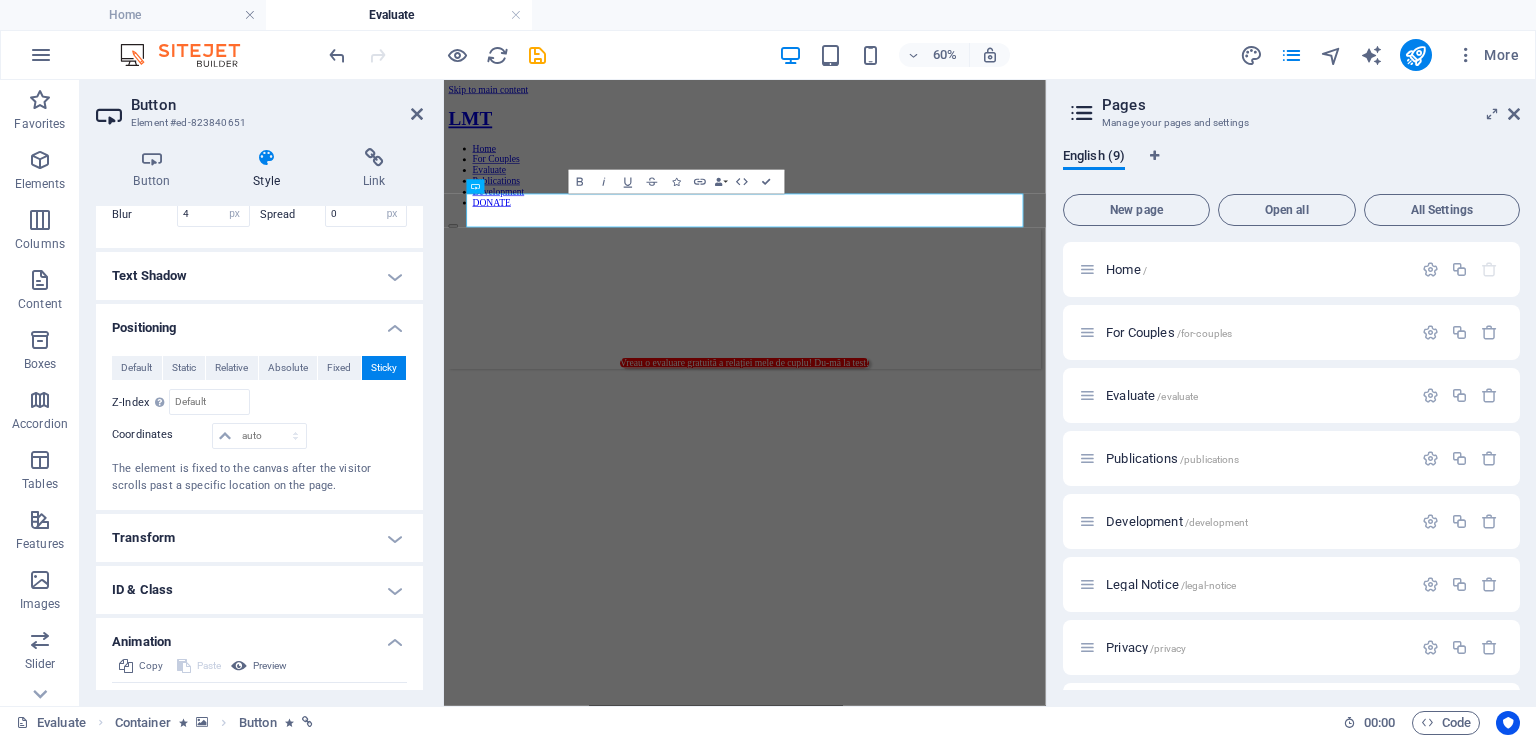scroll, scrollTop: 684, scrollLeft: 0, axis: vertical 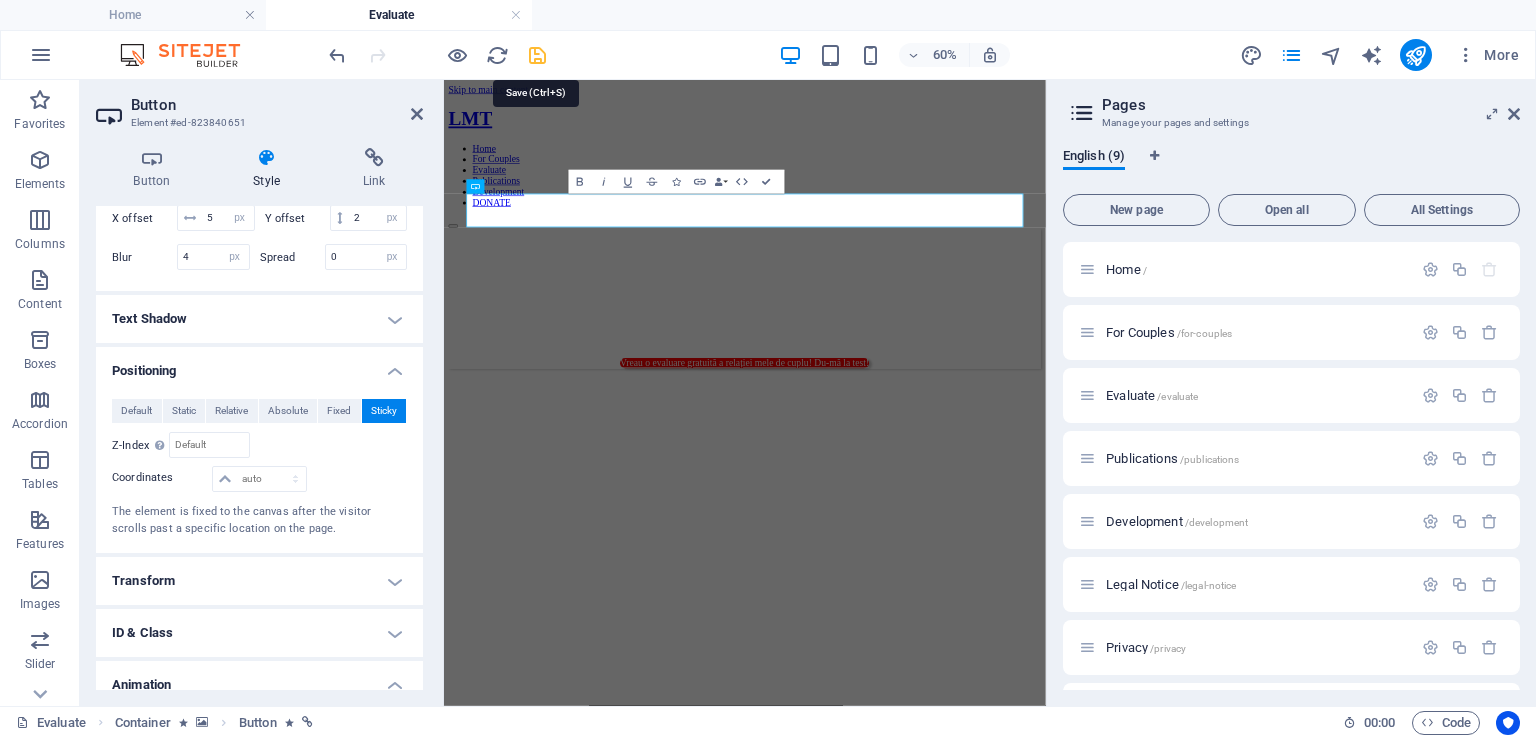 click at bounding box center [537, 55] 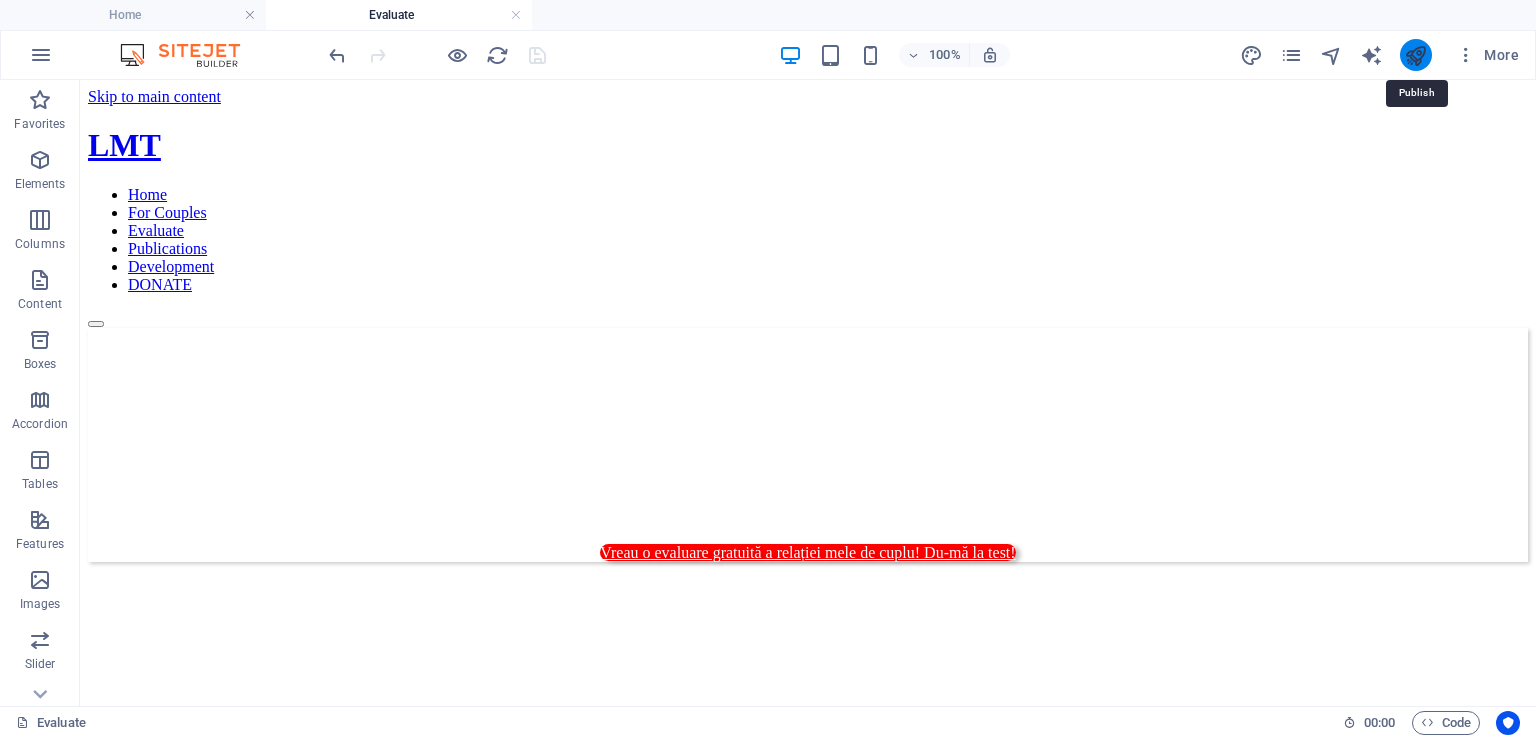 click at bounding box center (1415, 55) 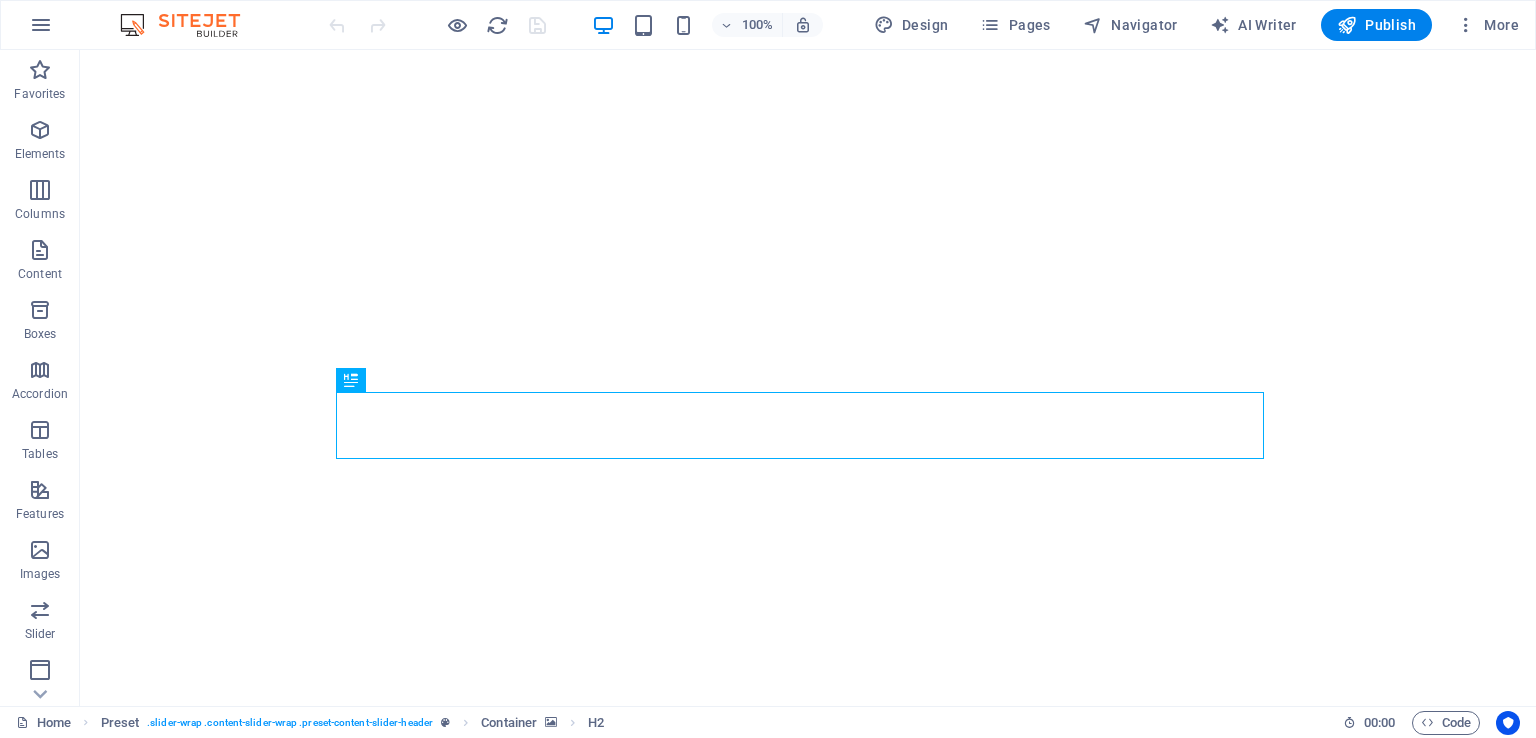 scroll, scrollTop: 0, scrollLeft: 0, axis: both 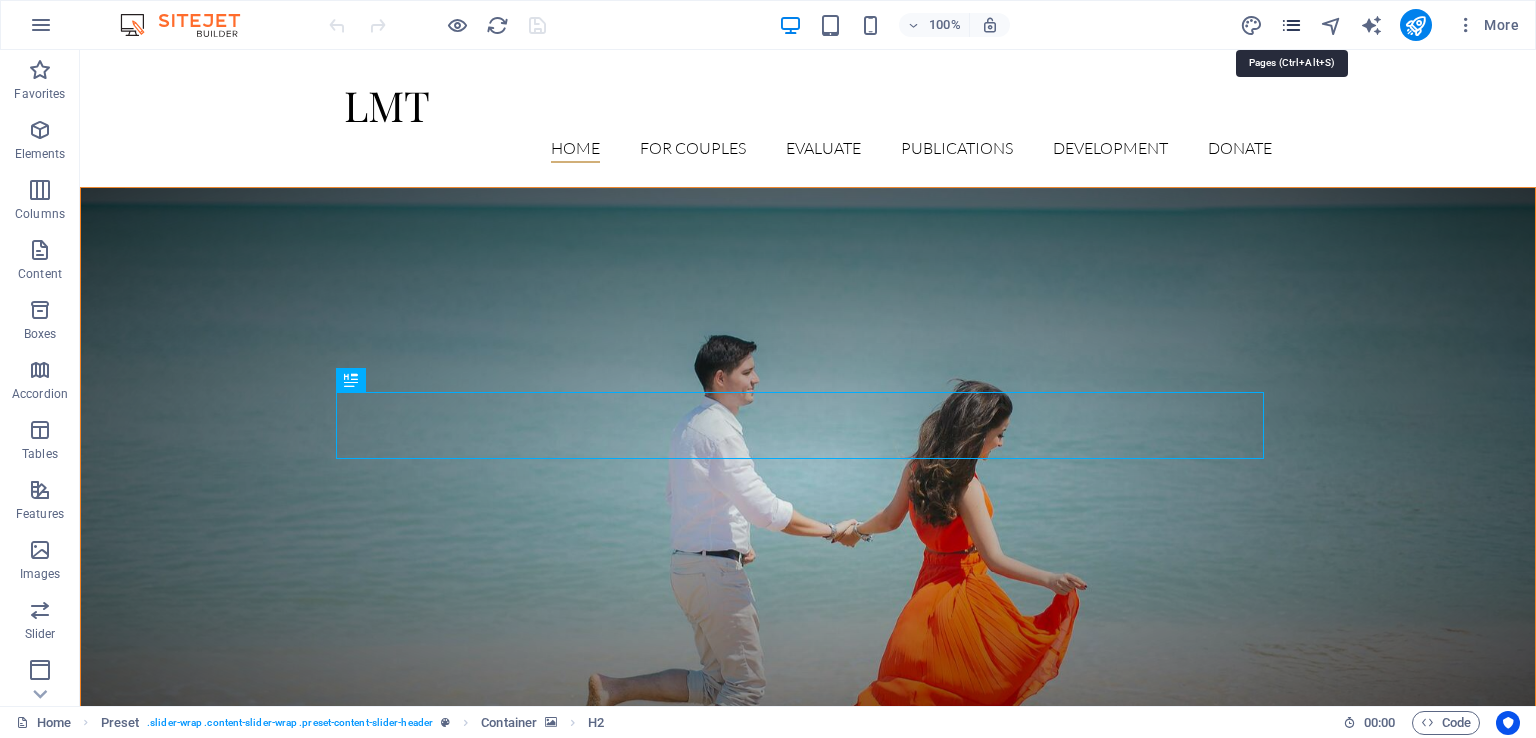 click at bounding box center (1291, 25) 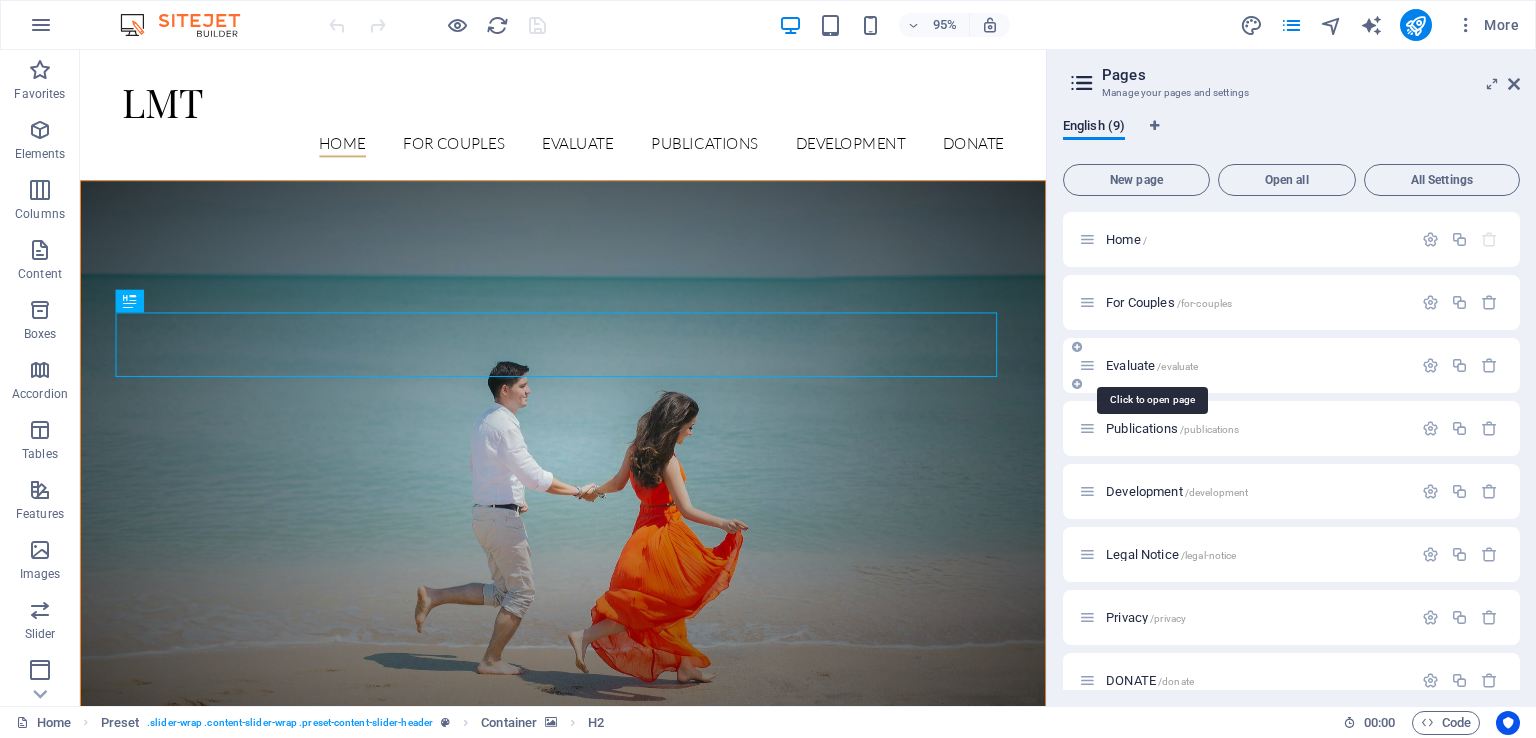 click on "Evaluate /evaluate" at bounding box center [1152, 365] 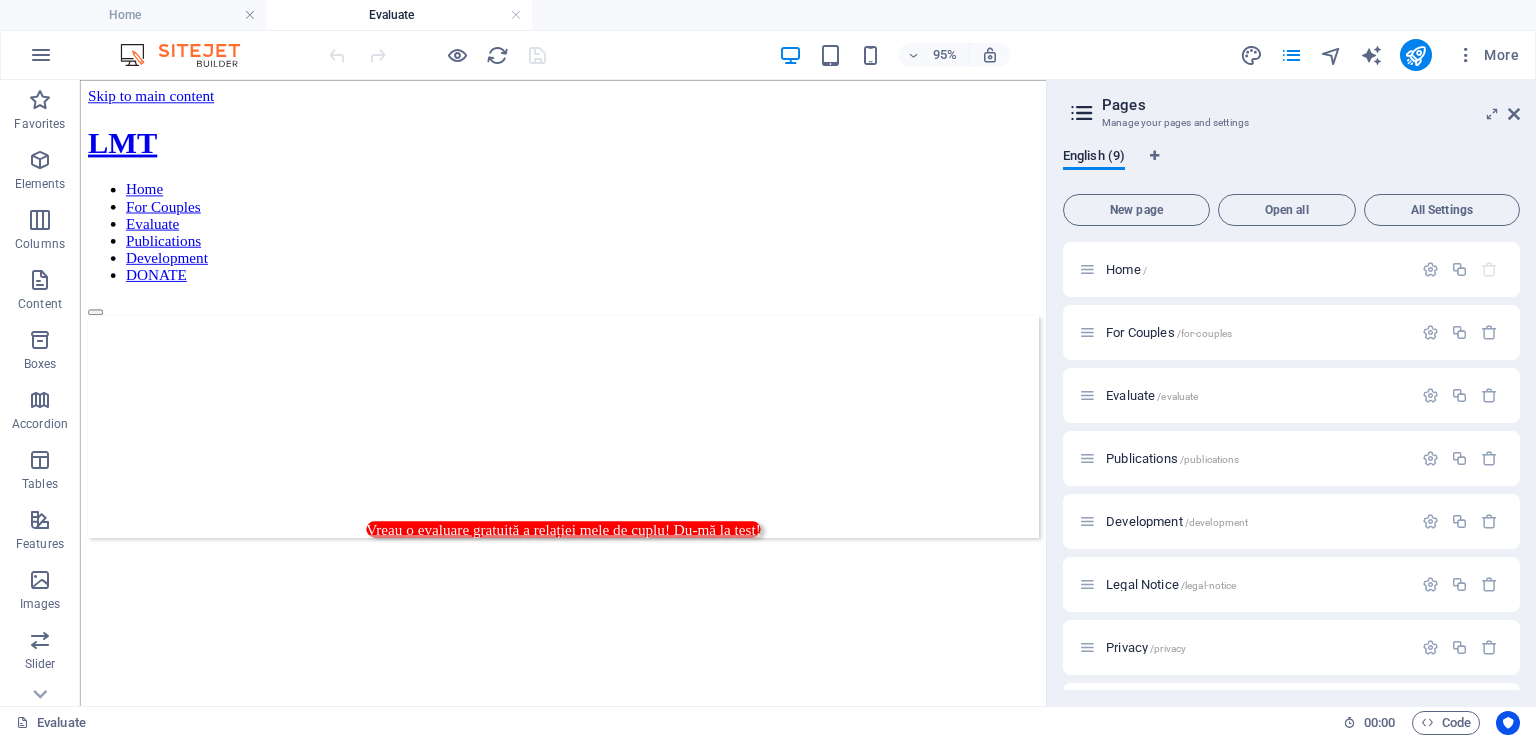scroll, scrollTop: 0, scrollLeft: 0, axis: both 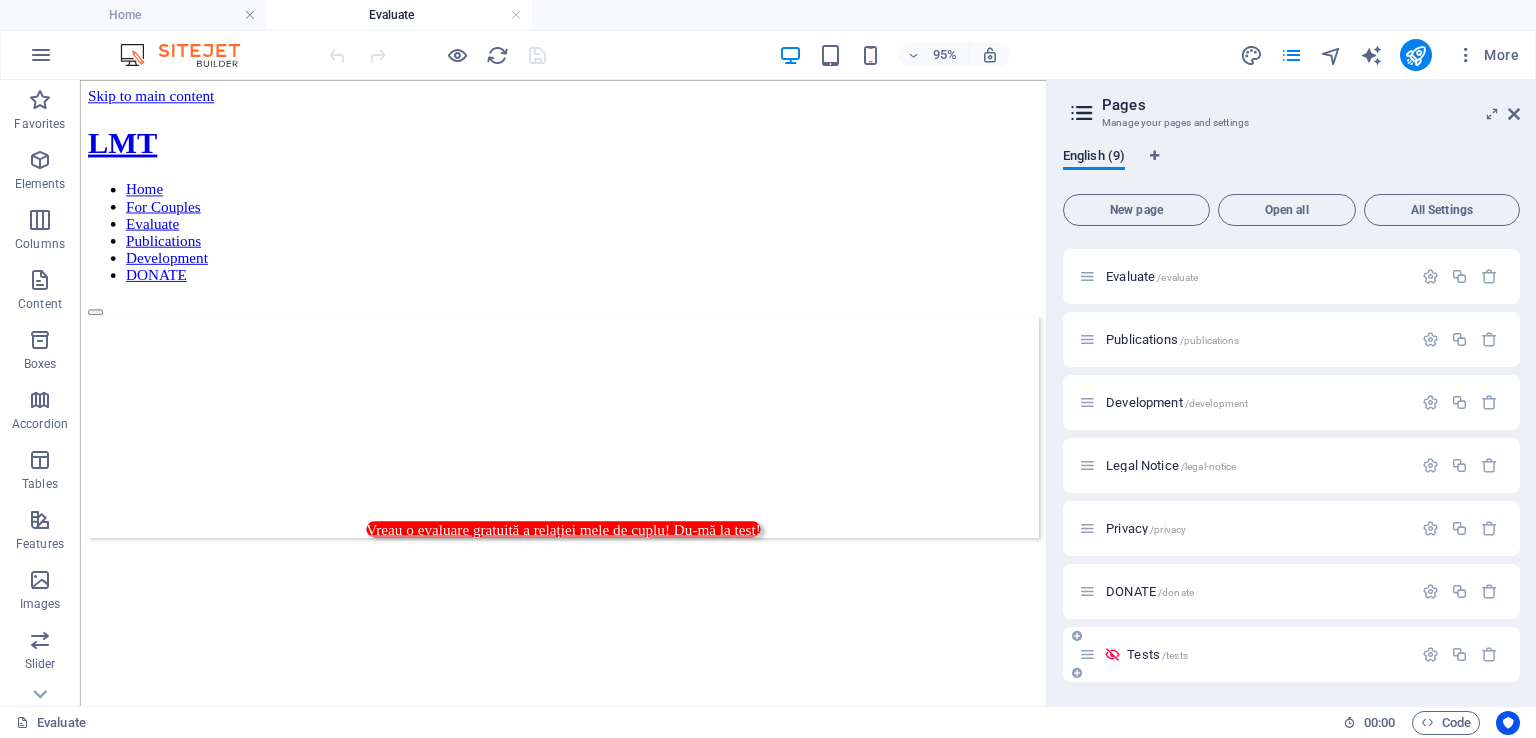 click on "Tests /tests" at bounding box center (1157, 654) 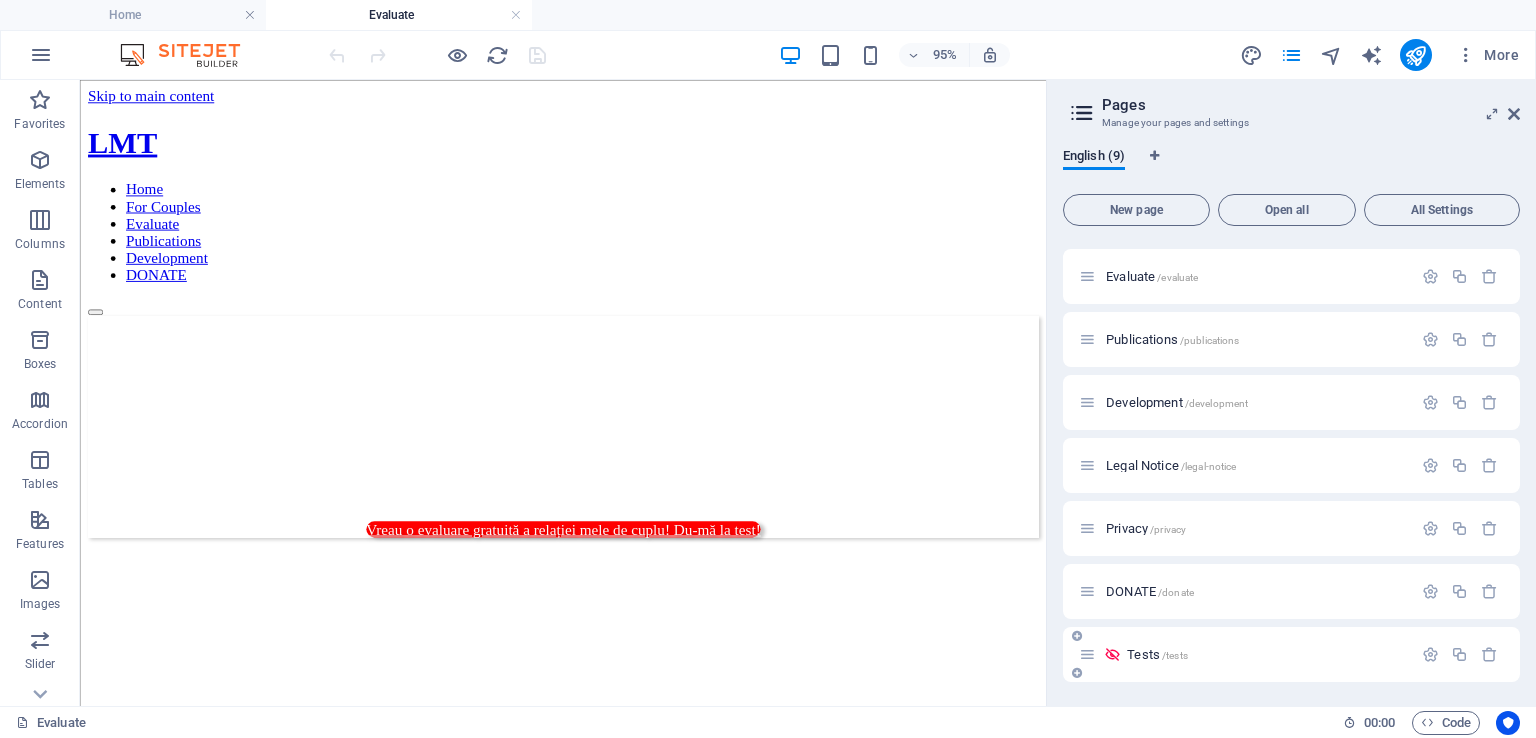 scroll, scrollTop: 38, scrollLeft: 0, axis: vertical 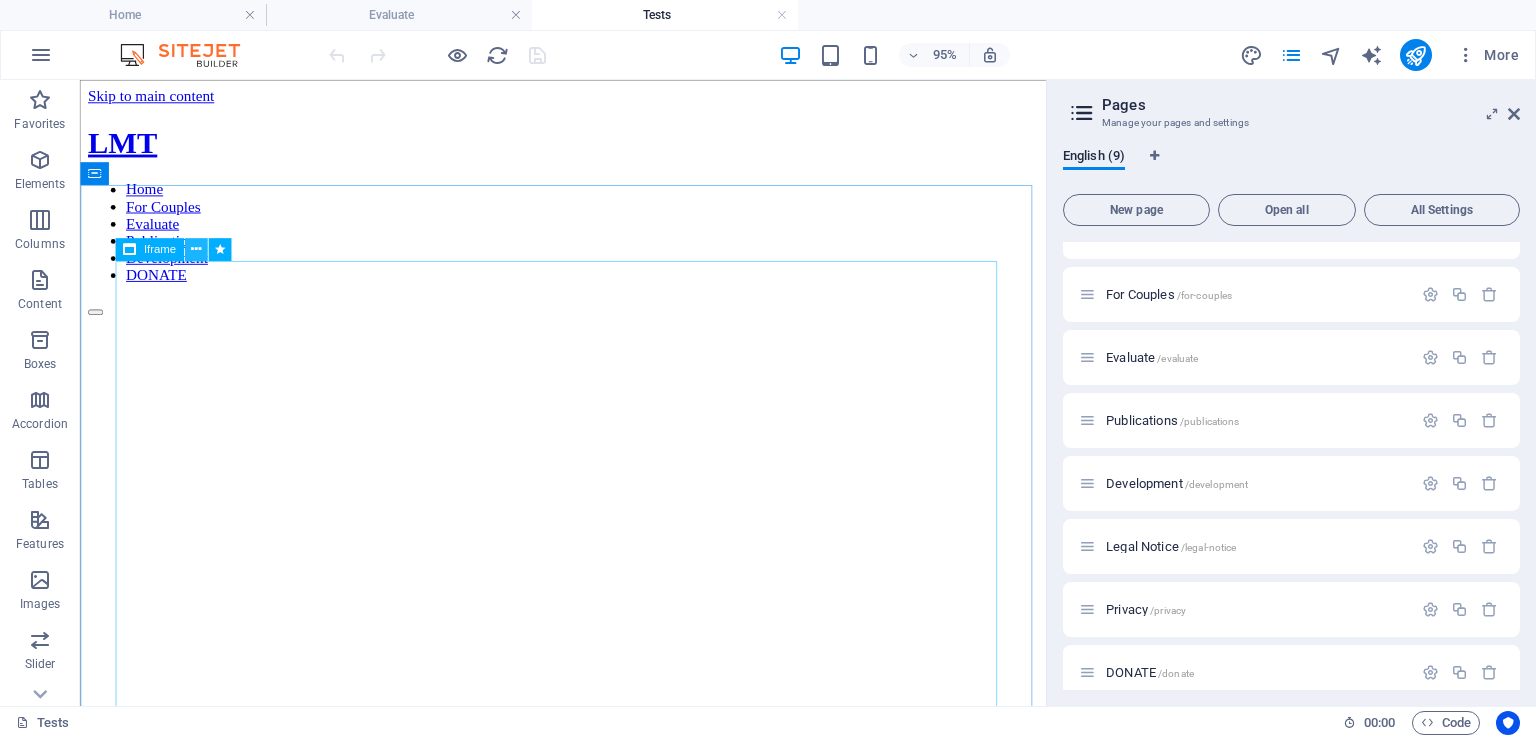 click at bounding box center (196, 250) 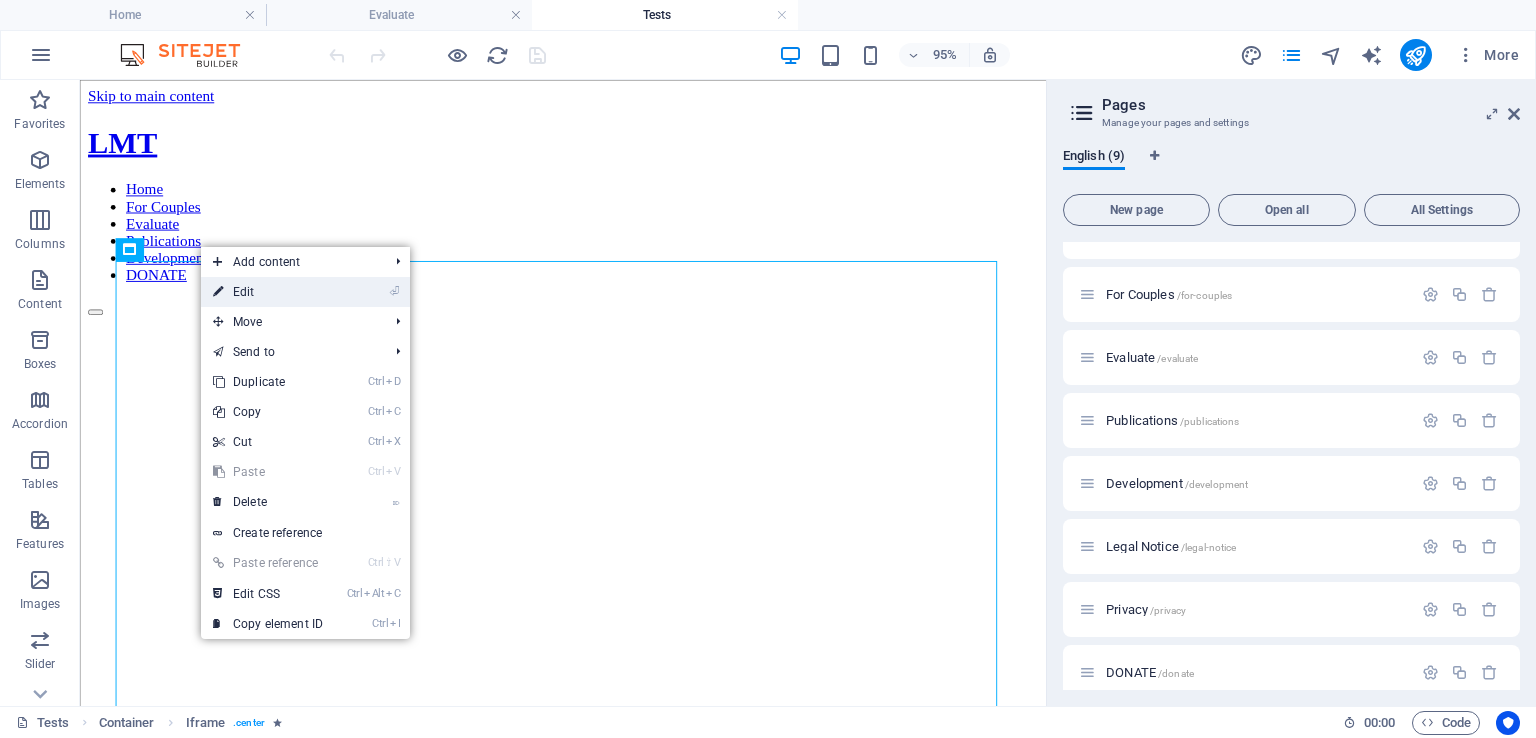click on "⏎  Edit" at bounding box center [268, 292] 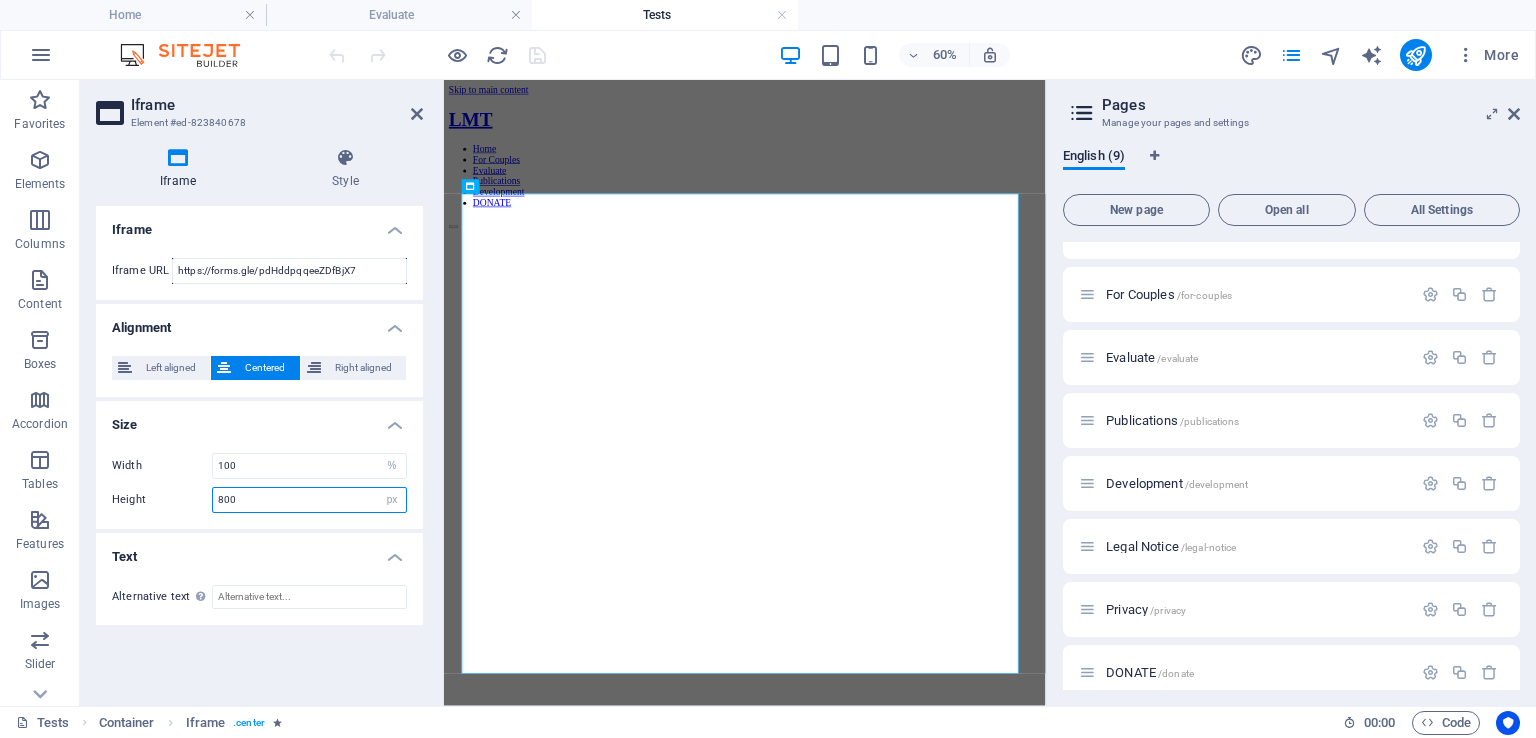 drag, startPoint x: 228, startPoint y: 501, endPoint x: 200, endPoint y: 501, distance: 28 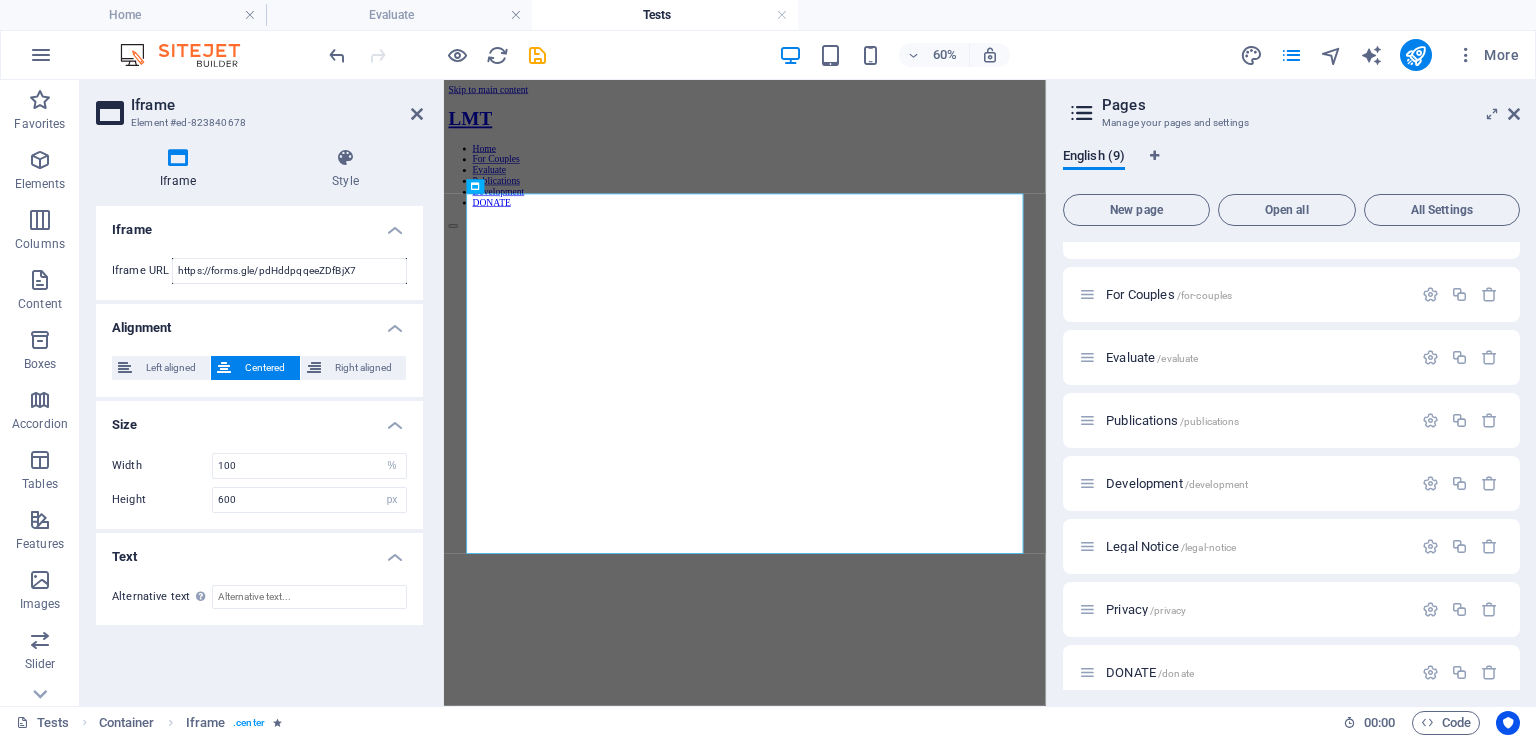 click on "Iframe Iframe URL https://forms.gle/pdHddpqqeeZDfBjX7 Alignment Left aligned Centered Right aligned Size Width 100 px % Height 600 px % Text Alternative text The alternative text should be added to improve website accessibility." at bounding box center (259, 448) 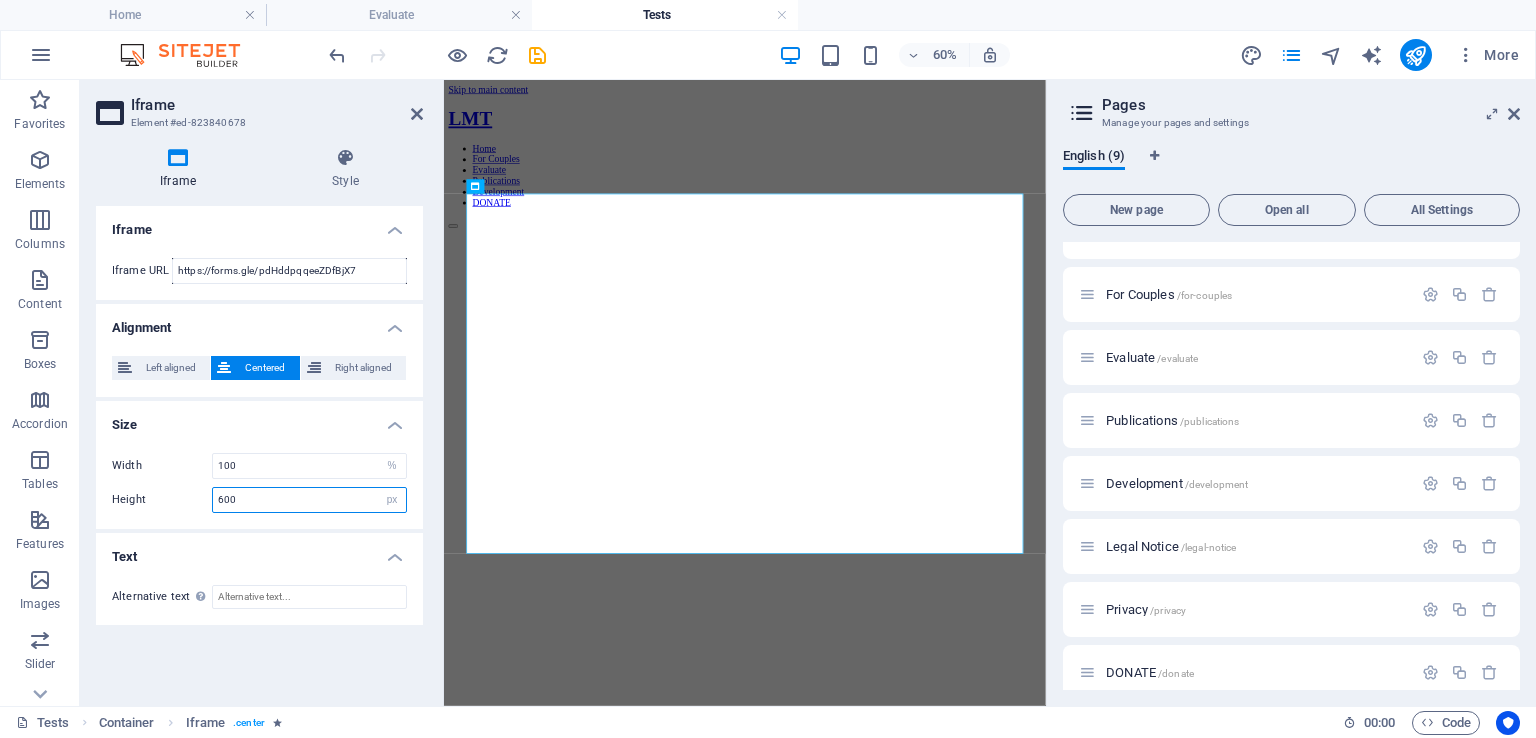 drag, startPoint x: 248, startPoint y: 495, endPoint x: 198, endPoint y: 501, distance: 50.358715 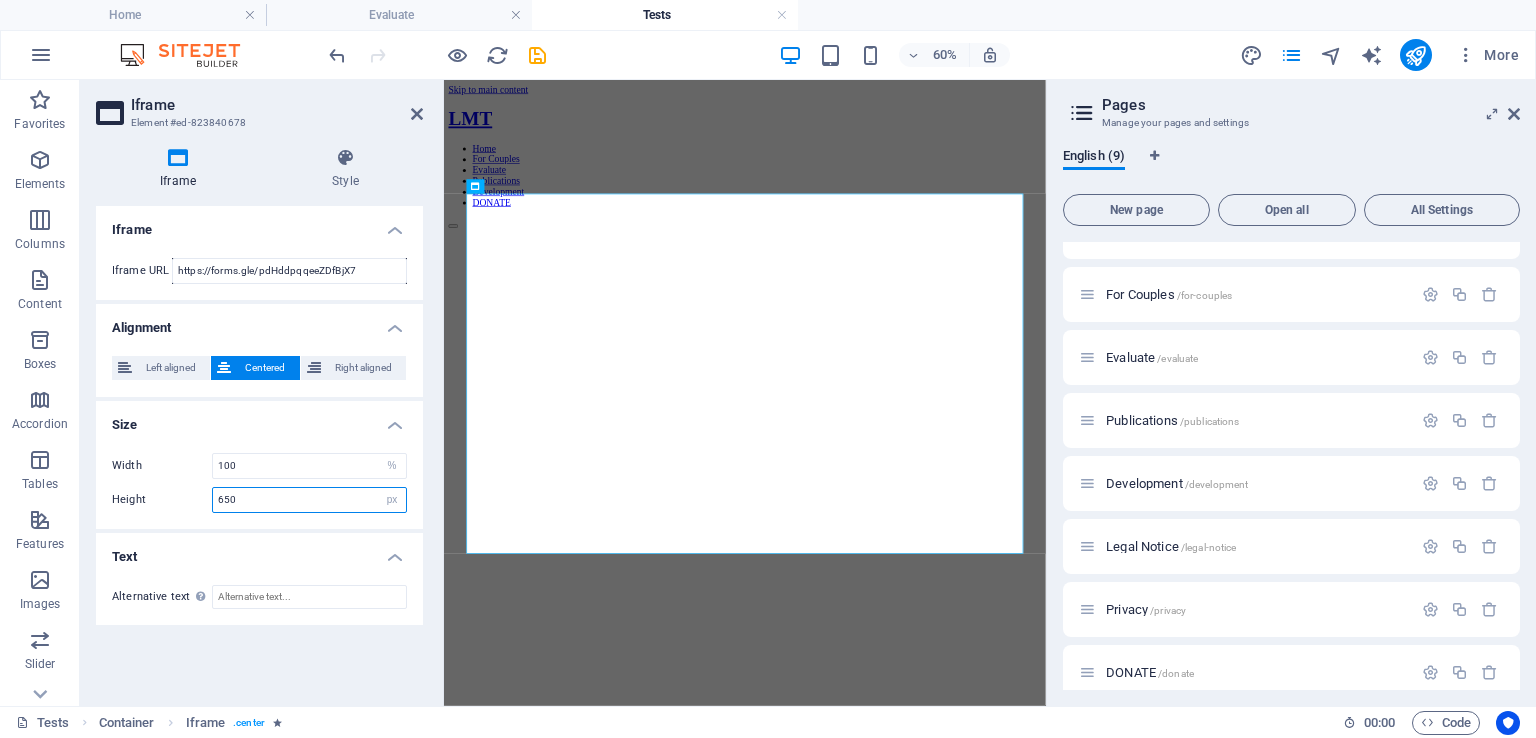 type on "650" 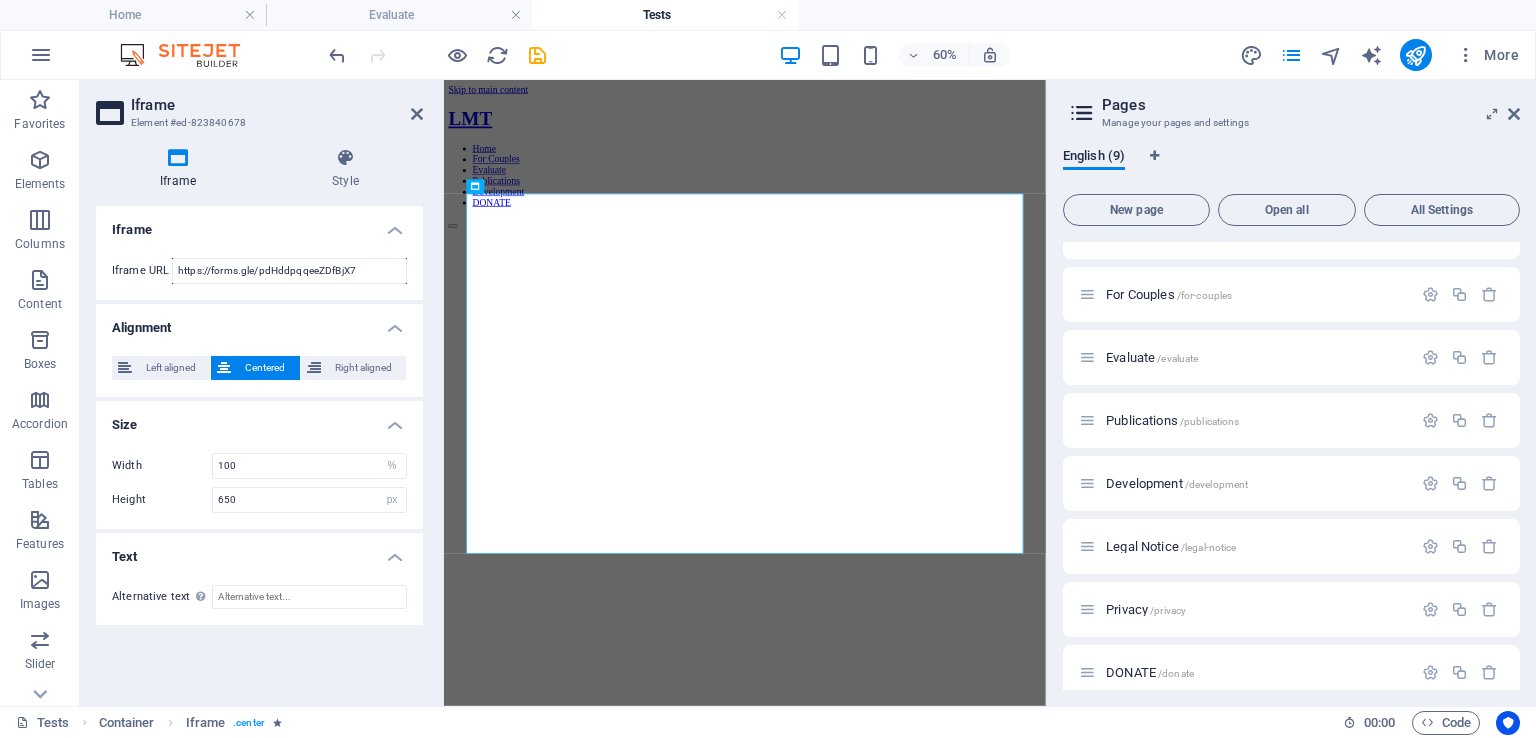 click on "Iframe Iframe URL https://forms.gle/pdHddpqqeeZDfBjX7 Alignment Left aligned Centered Right aligned Size Width 100 px % Height 650 px % Text Alternative text The alternative text should be added to improve website accessibility." at bounding box center (259, 448) 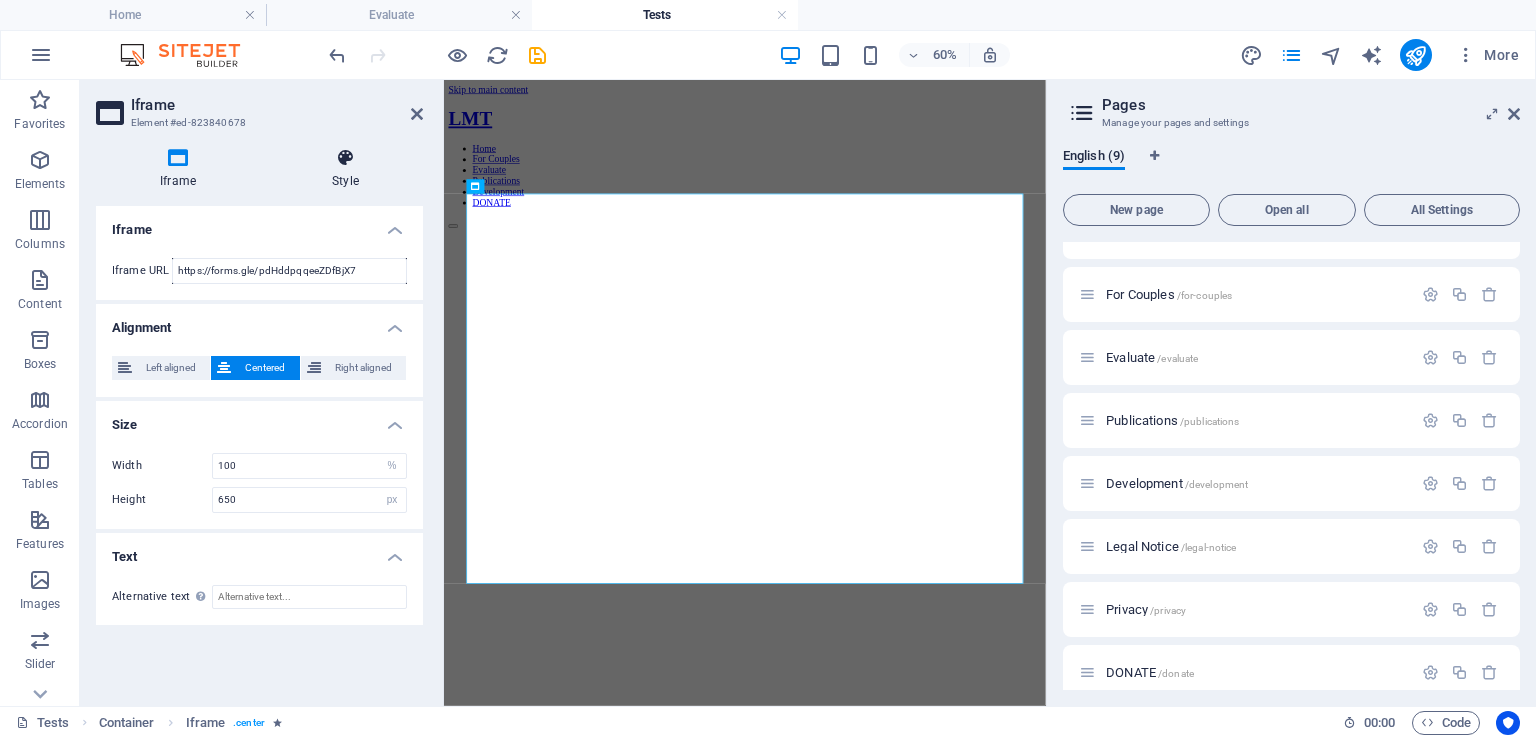 click at bounding box center (345, 158) 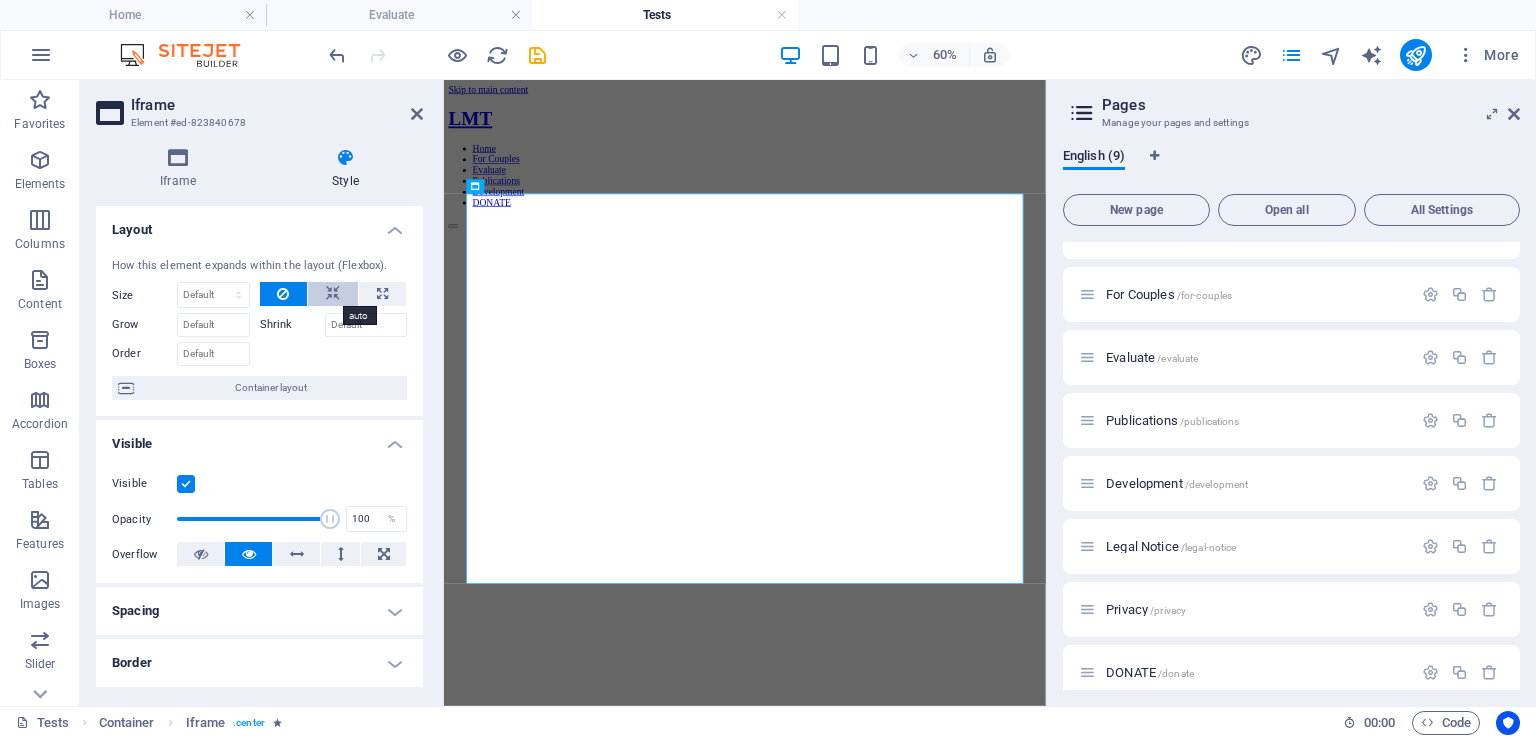 click at bounding box center (333, 294) 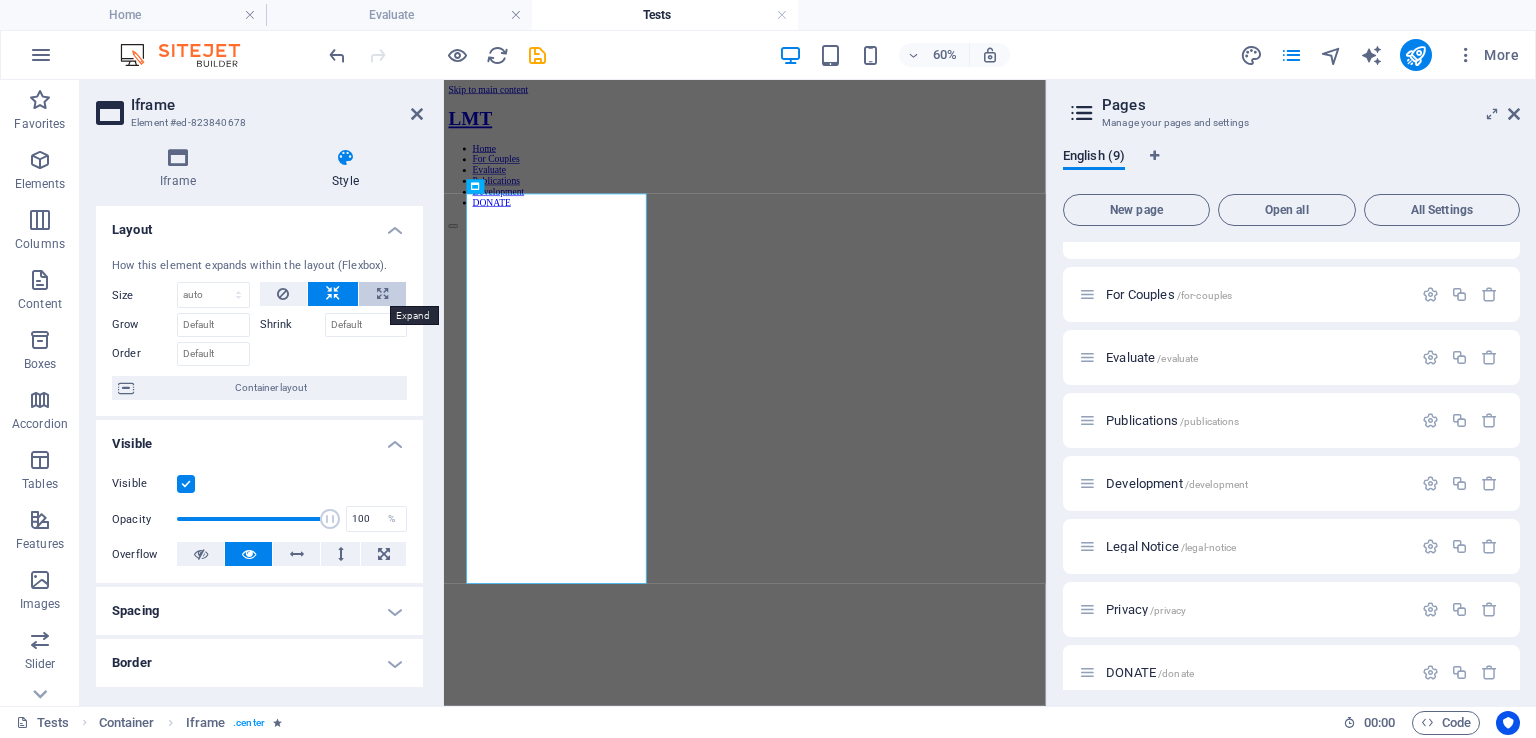 click at bounding box center [382, 294] 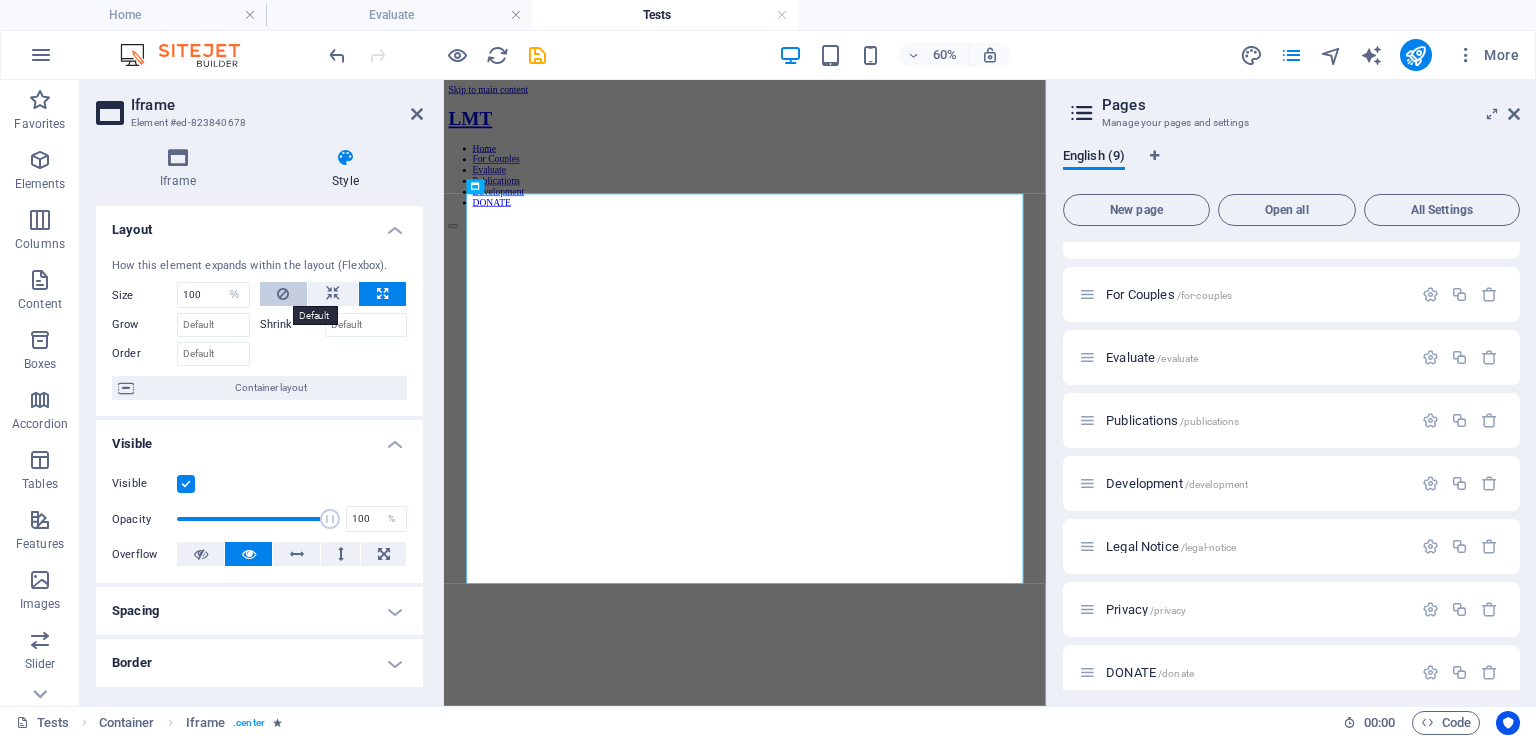 click at bounding box center [283, 294] 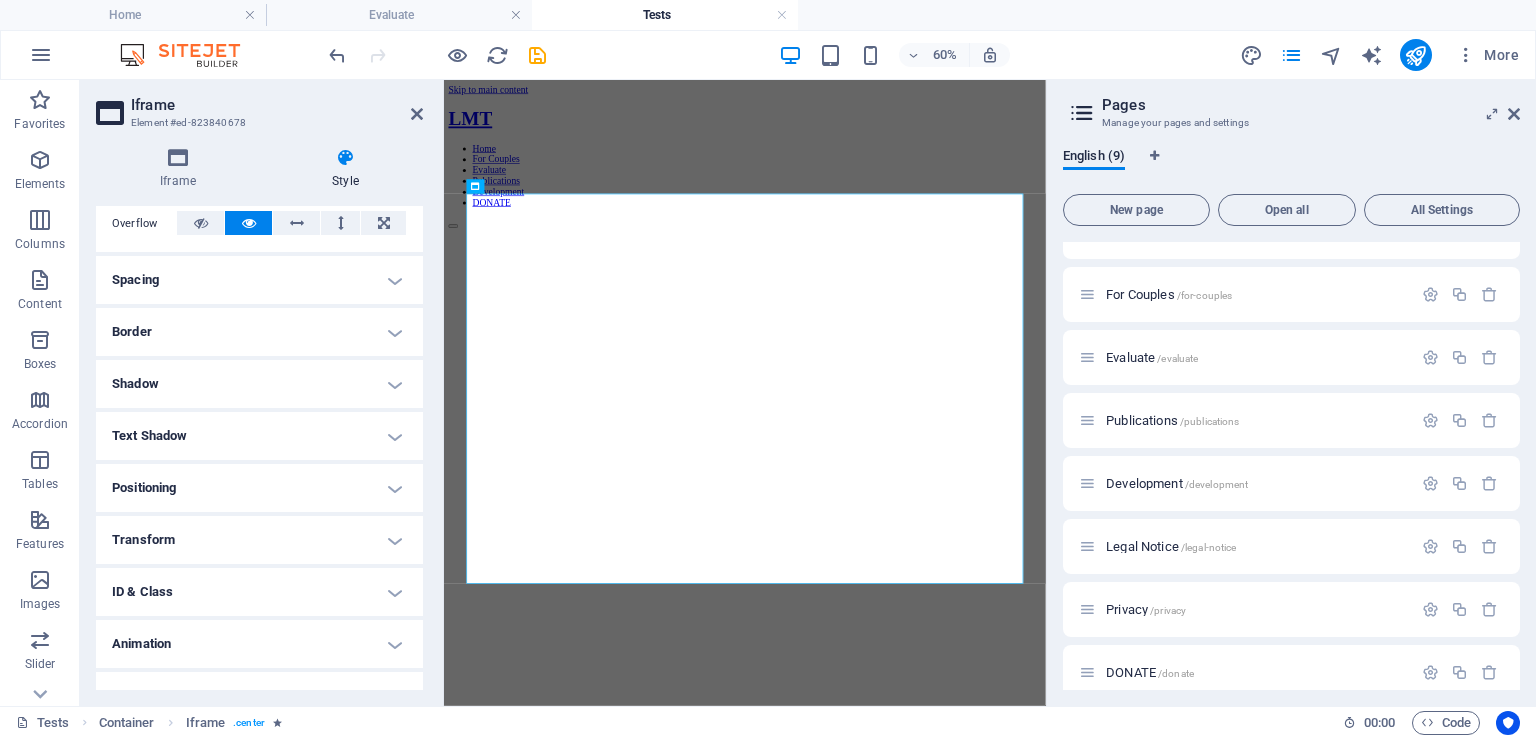scroll, scrollTop: 360, scrollLeft: 0, axis: vertical 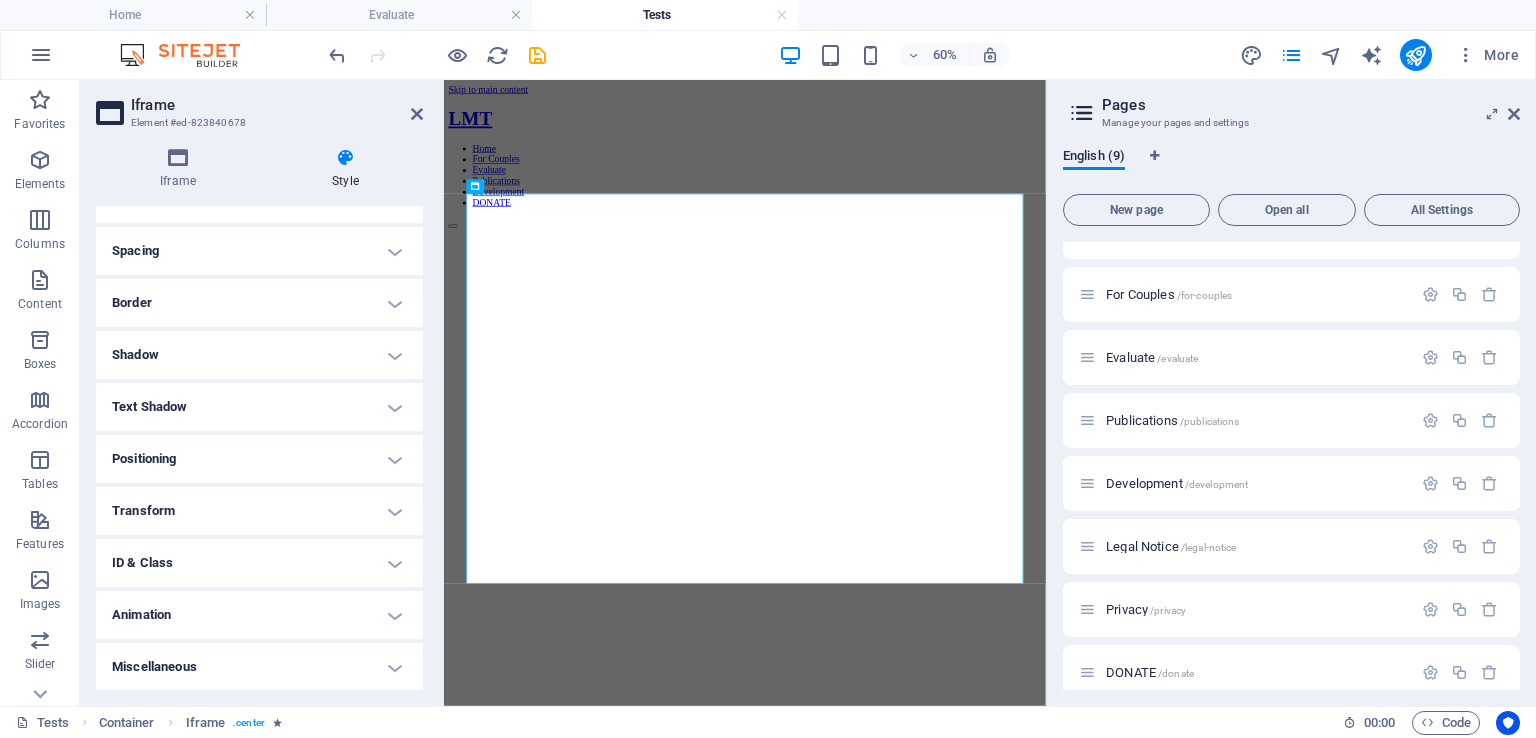 click on "Animation" at bounding box center [259, 615] 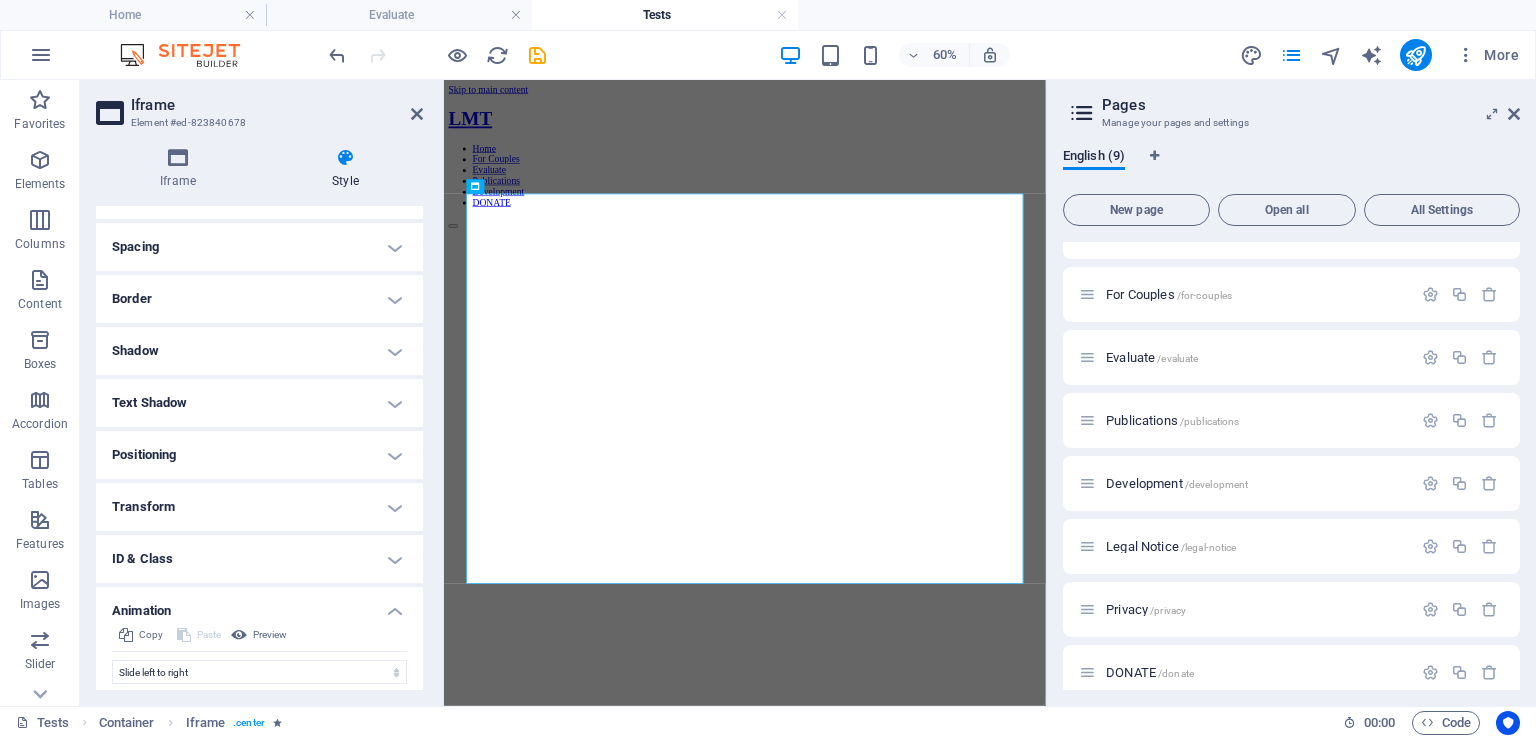 scroll, scrollTop: 0, scrollLeft: 0, axis: both 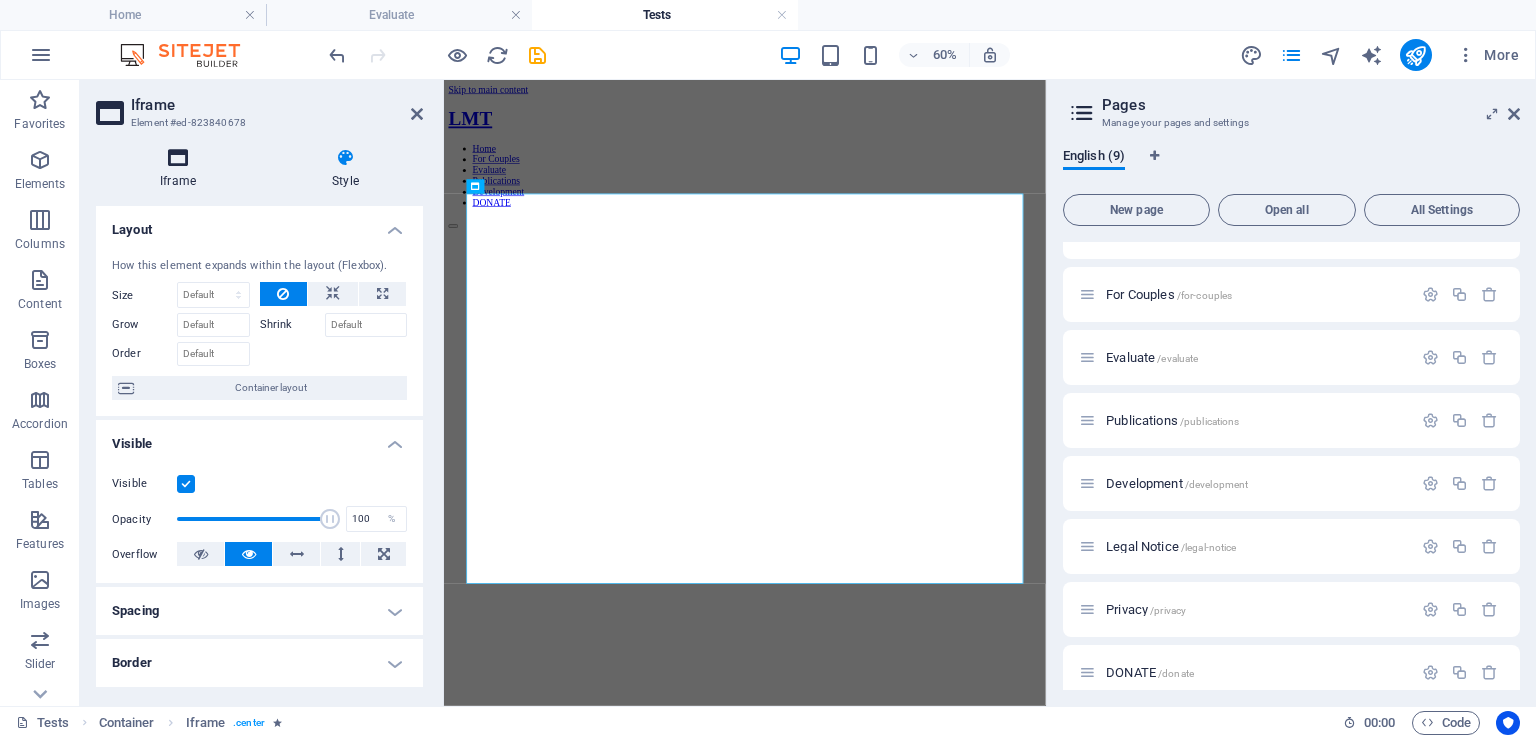 click at bounding box center (178, 158) 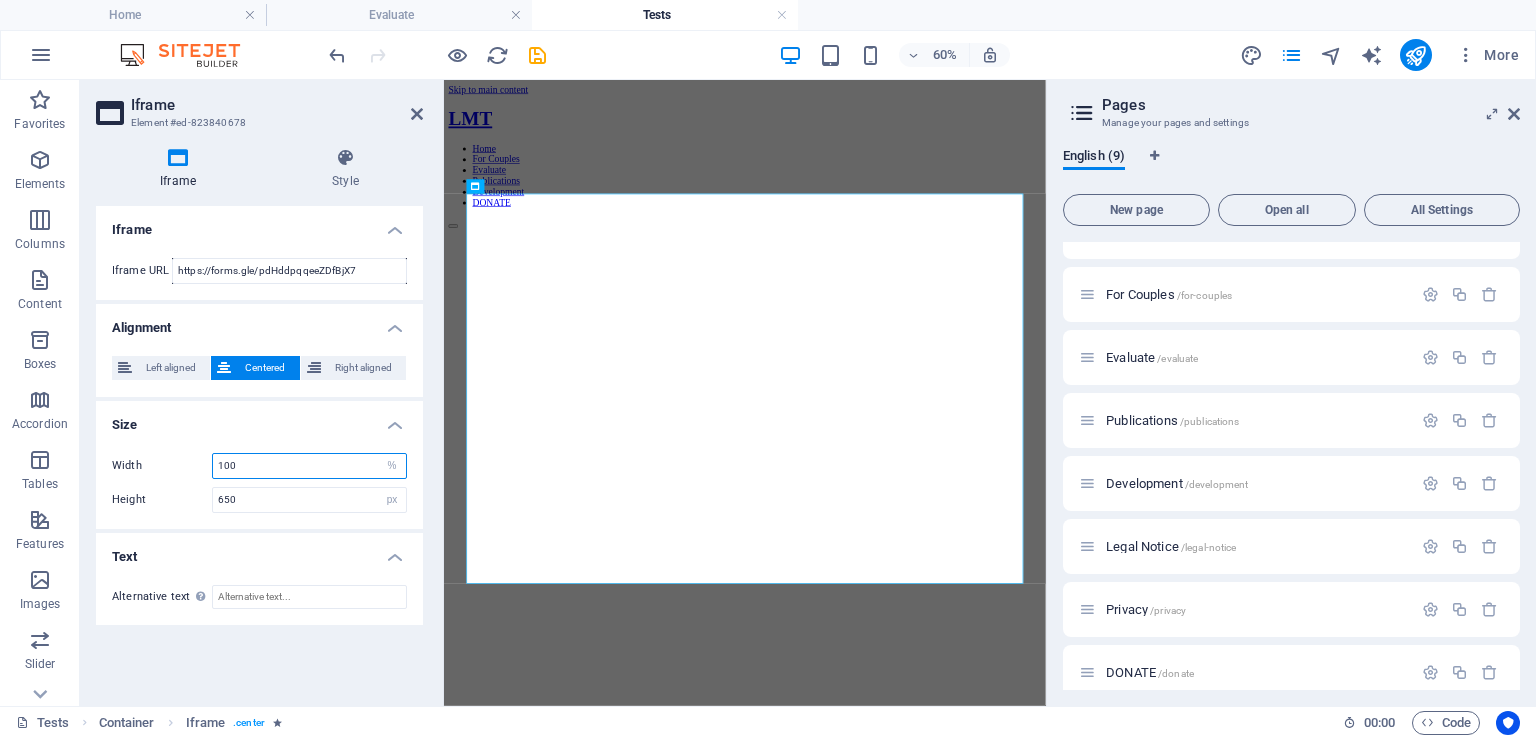 drag, startPoint x: 260, startPoint y: 463, endPoint x: 204, endPoint y: 461, distance: 56.0357 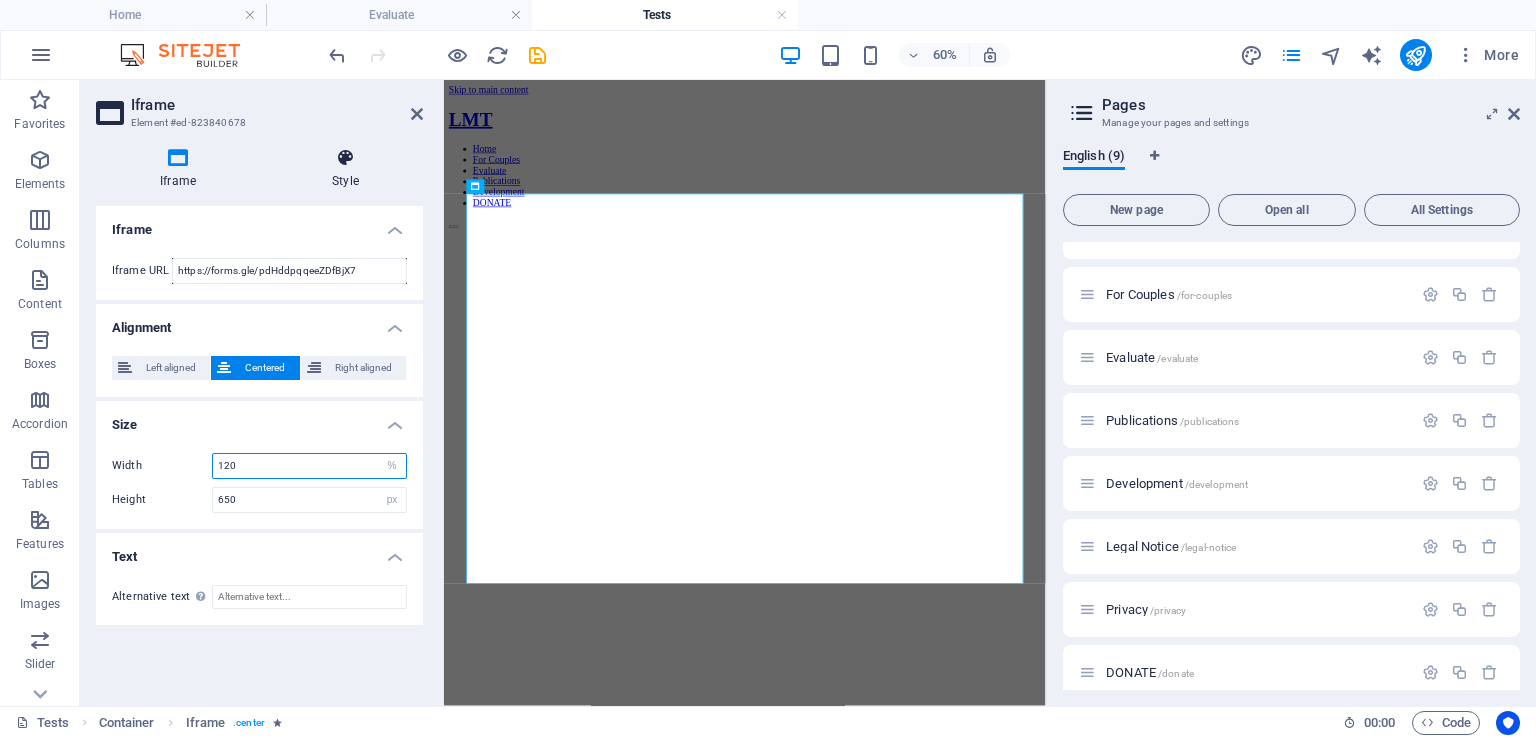 type on "120" 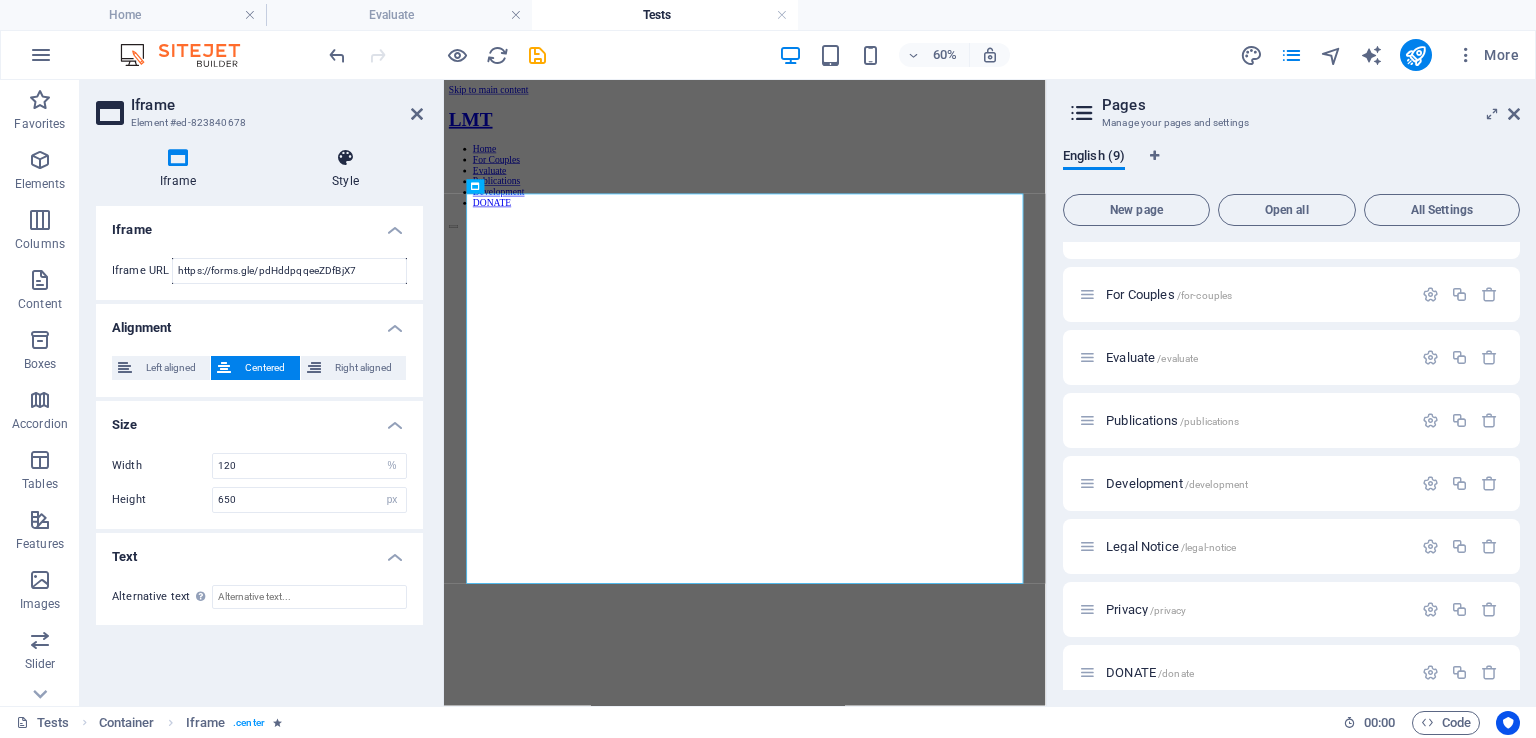 click on "Style" at bounding box center [345, 169] 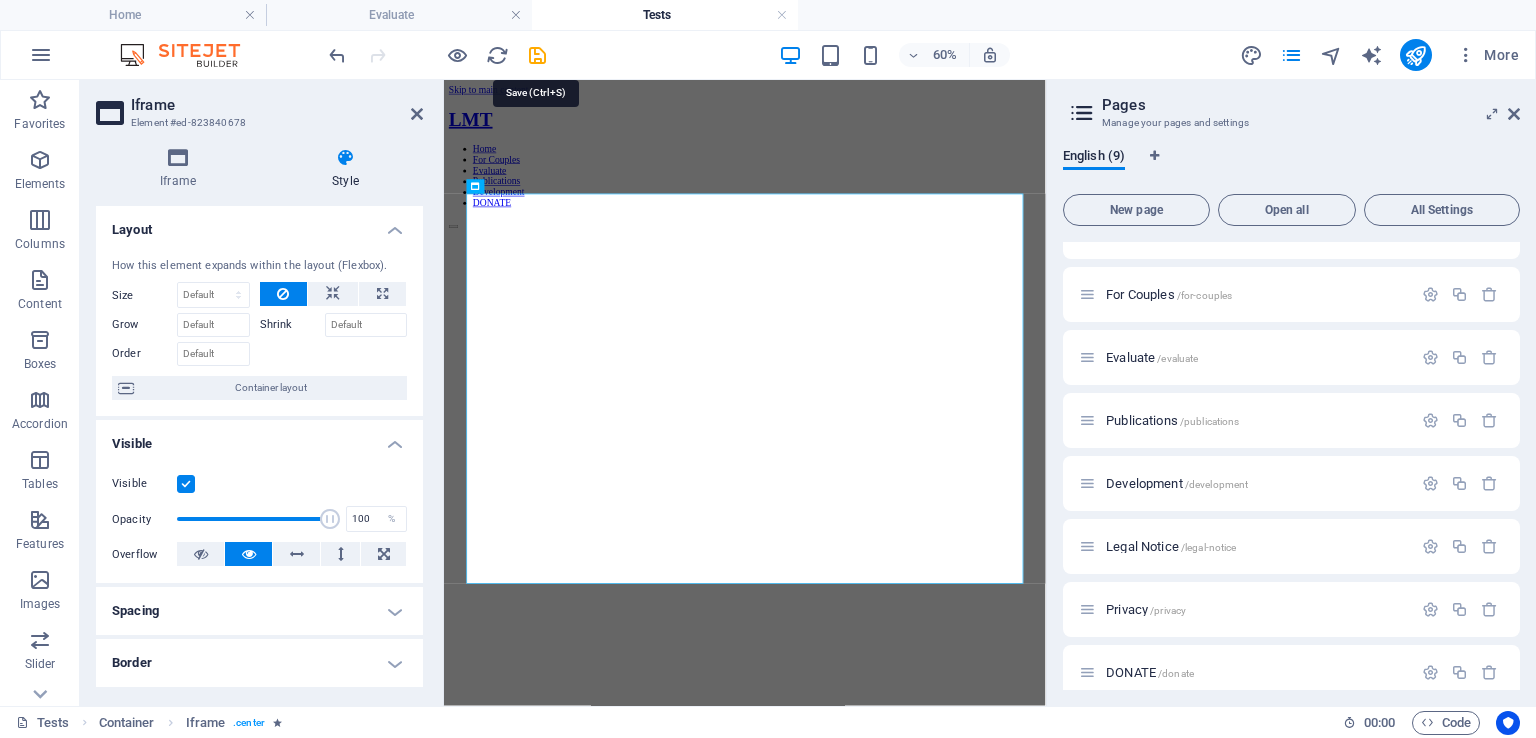 drag, startPoint x: 545, startPoint y: 42, endPoint x: 536, endPoint y: 48, distance: 10.816654 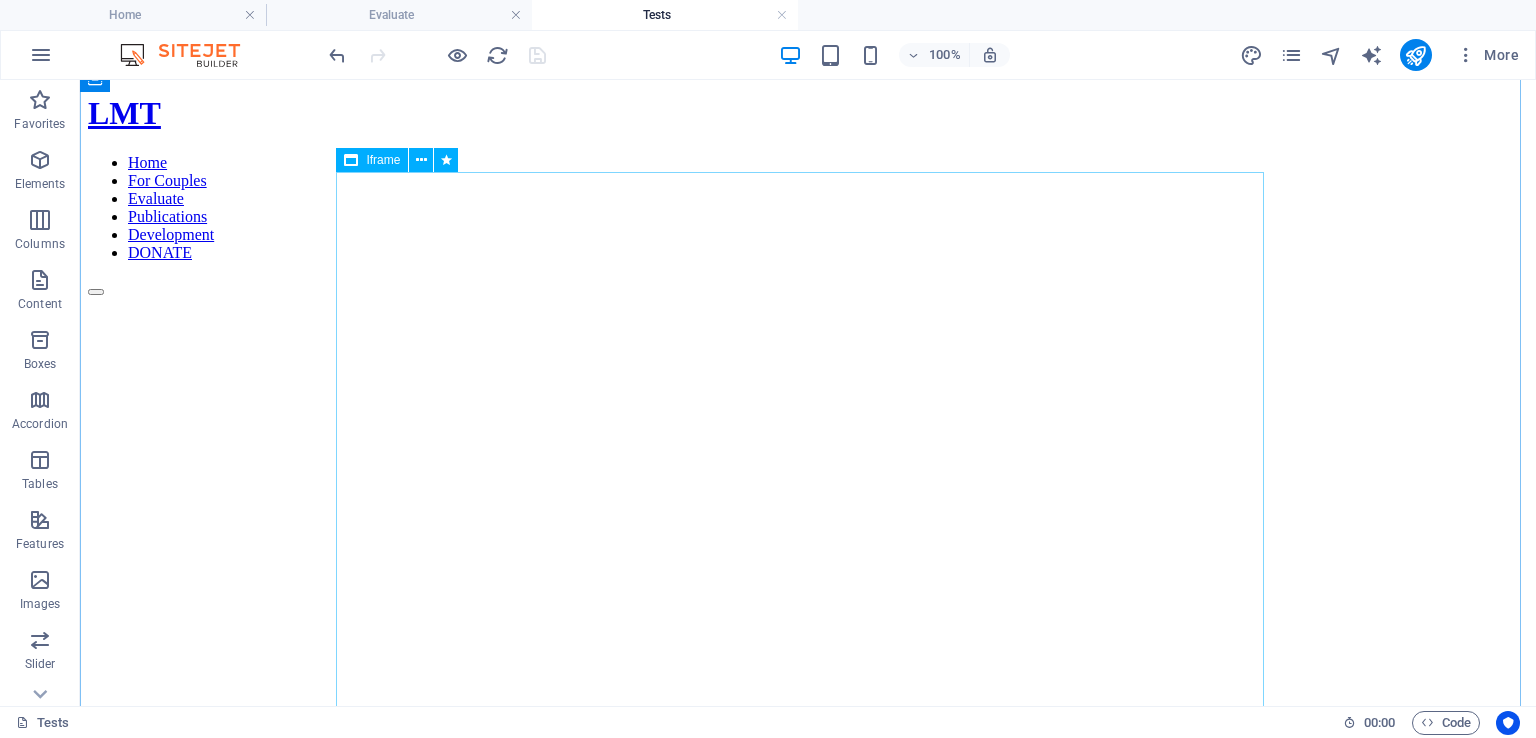 scroll, scrollTop: 0, scrollLeft: 0, axis: both 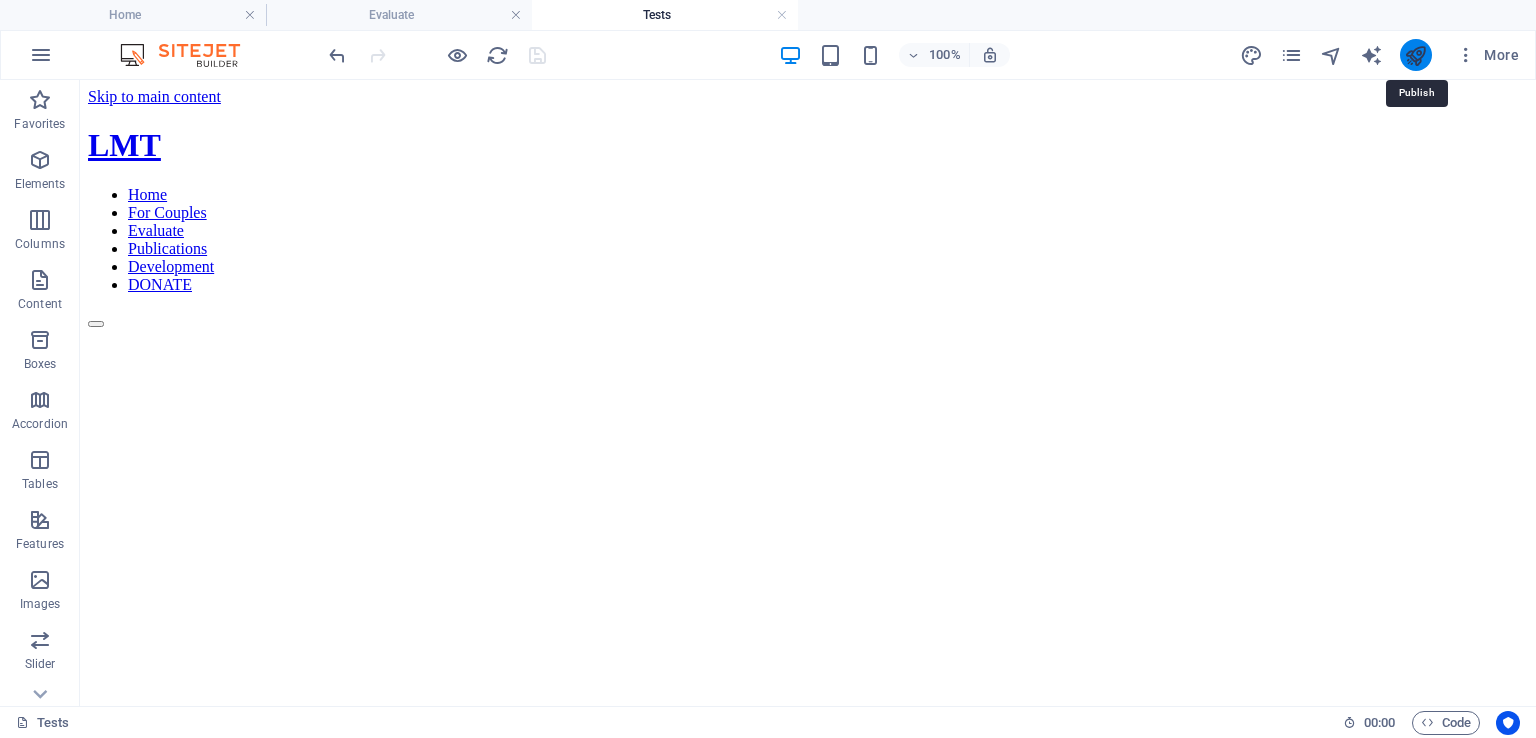 click at bounding box center (1415, 55) 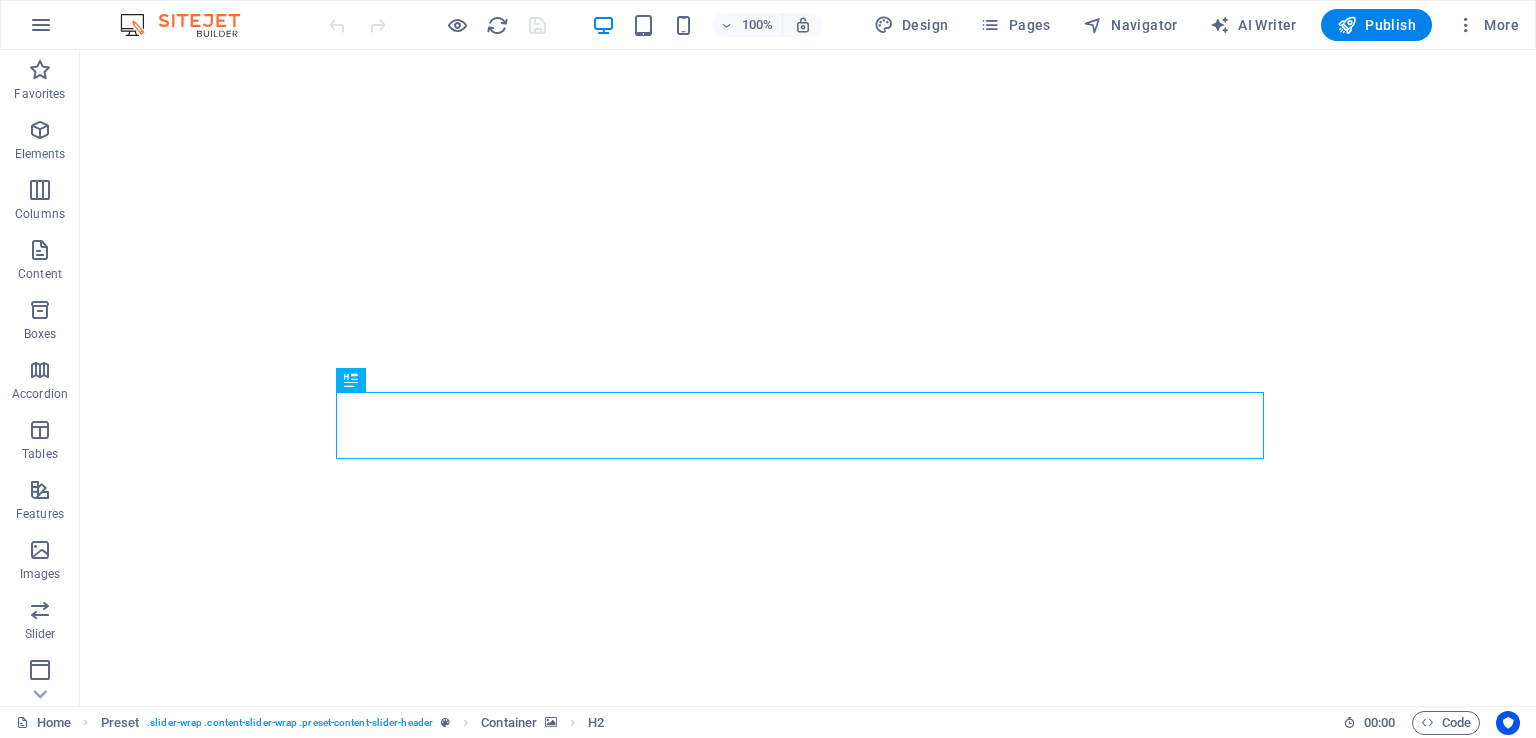 scroll, scrollTop: 0, scrollLeft: 0, axis: both 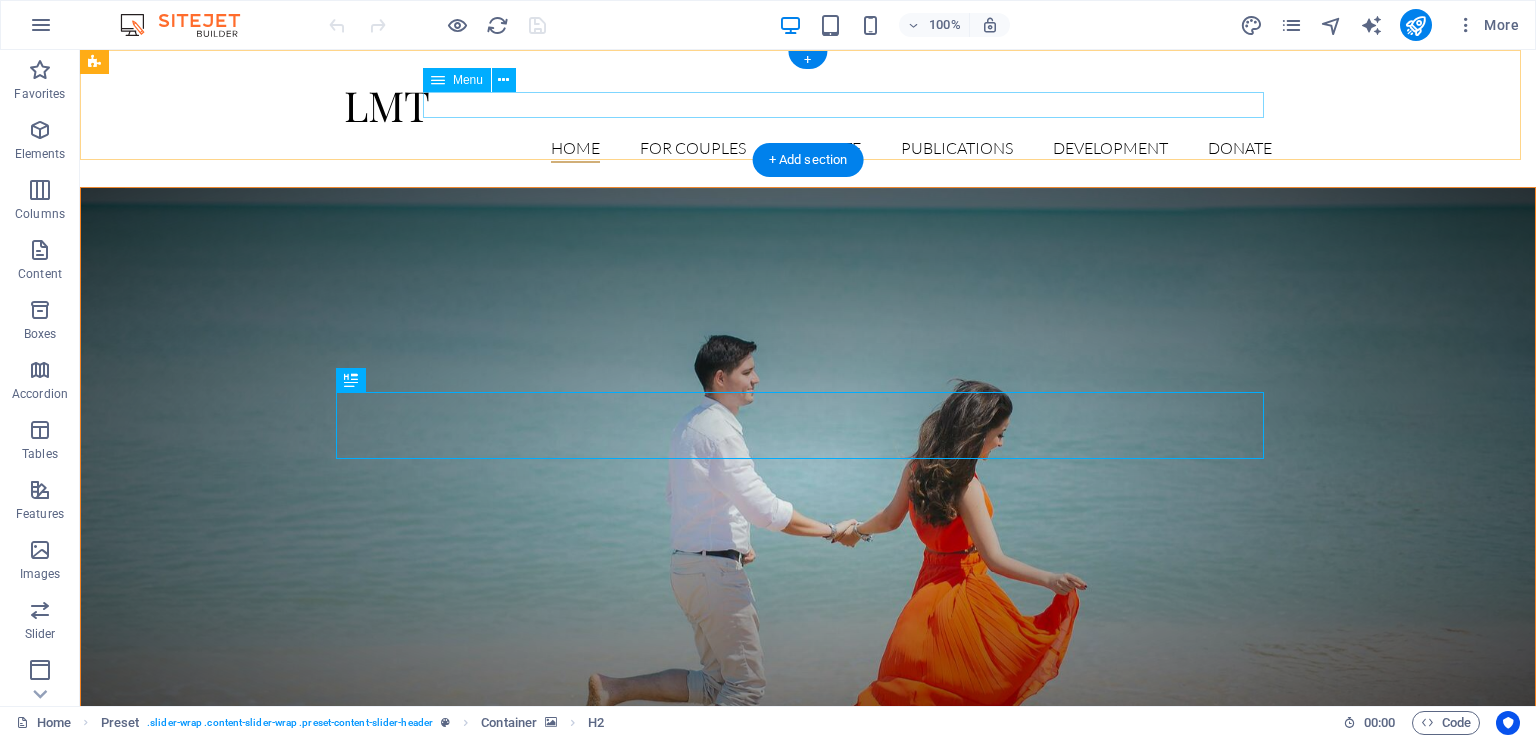 click on "Home For Couples Evaluate Publications Development DONATE" at bounding box center [808, 149] 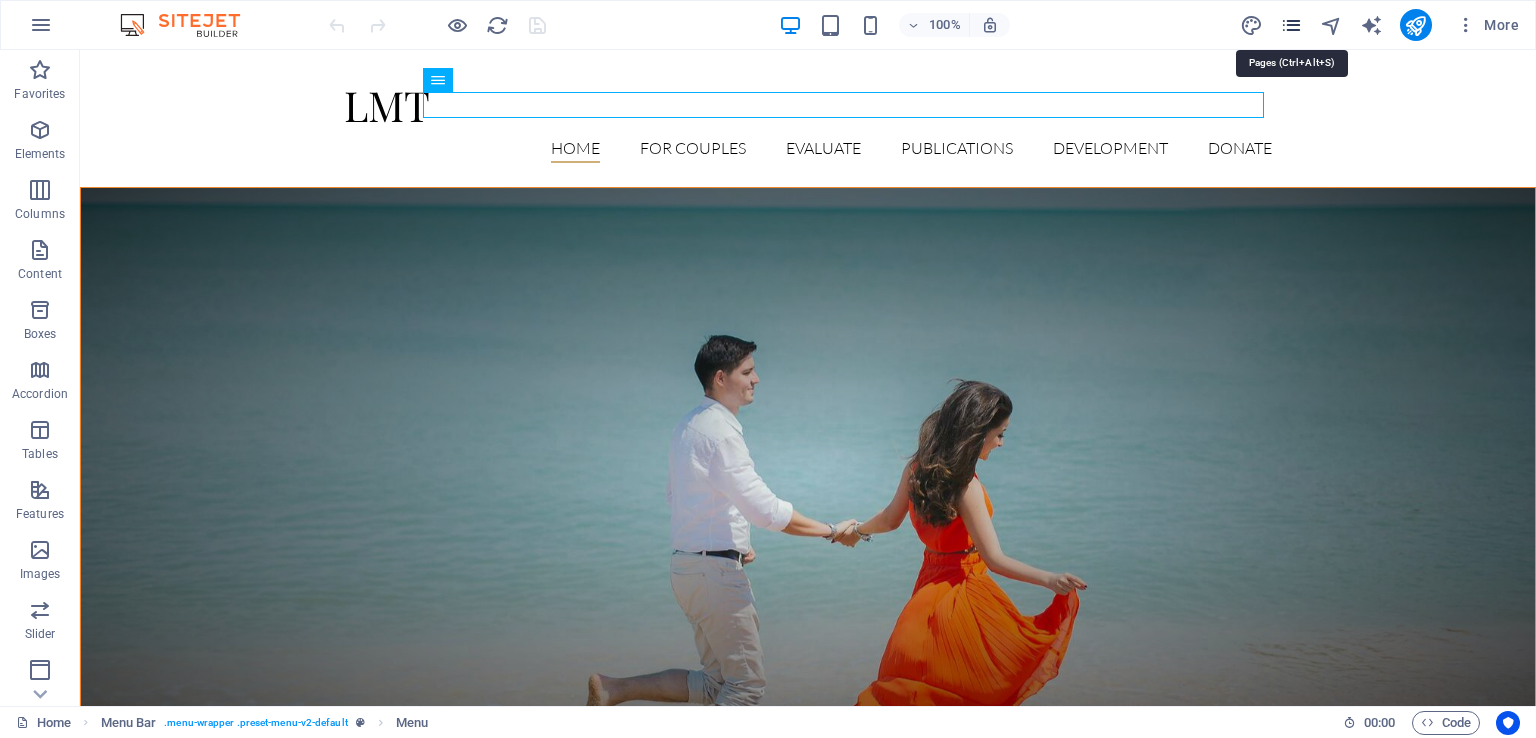 click at bounding box center (1291, 25) 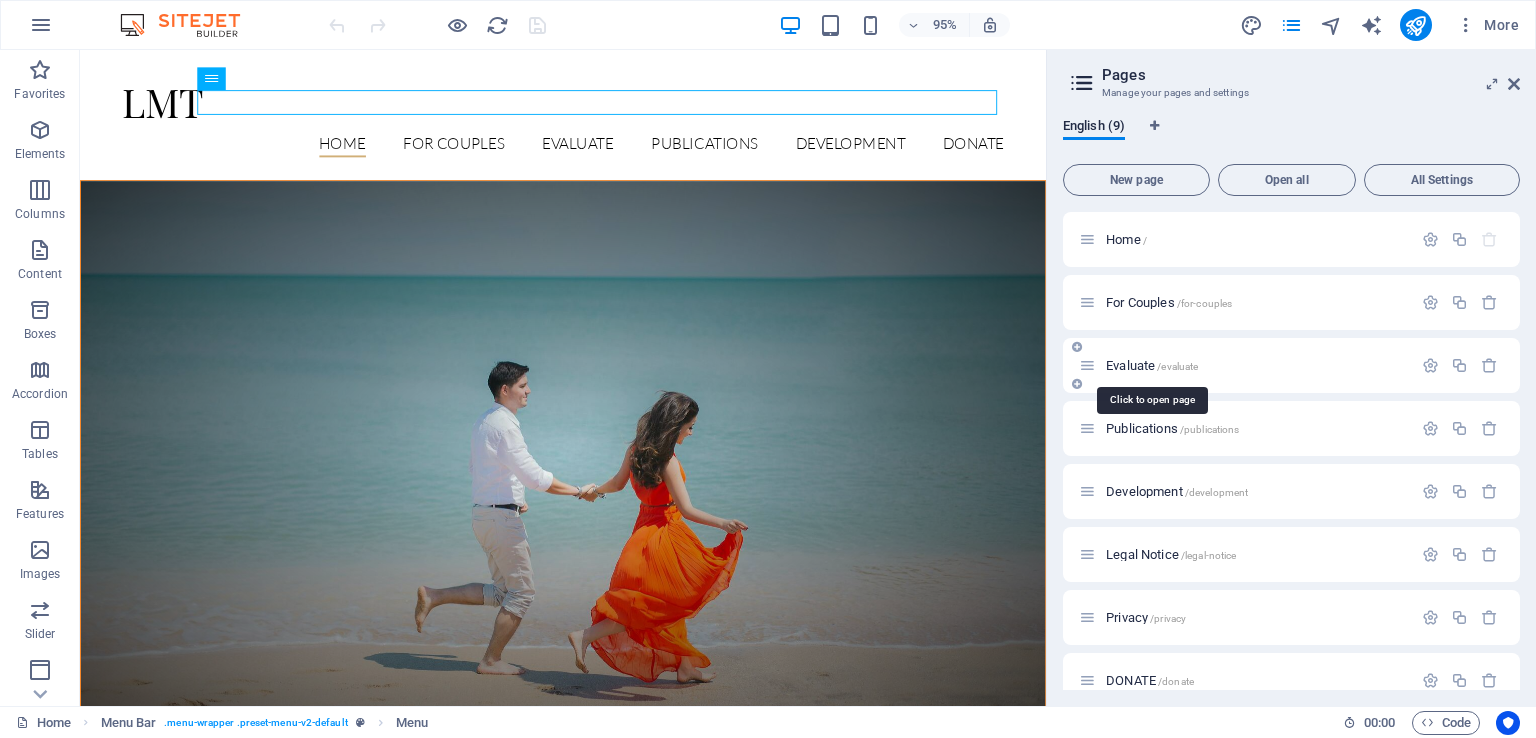 click on "Evaluate /evaluate" at bounding box center (1152, 365) 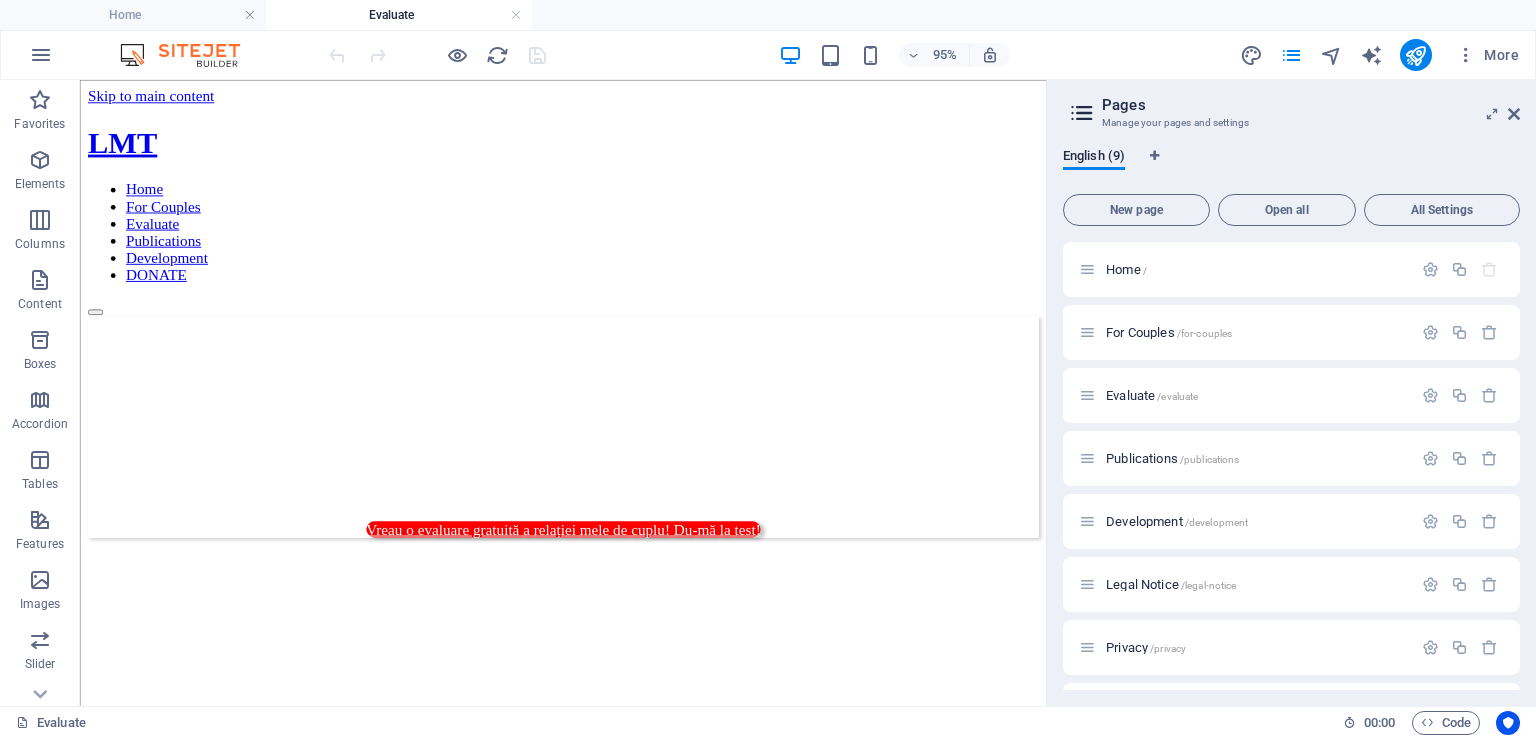 scroll, scrollTop: 0, scrollLeft: 0, axis: both 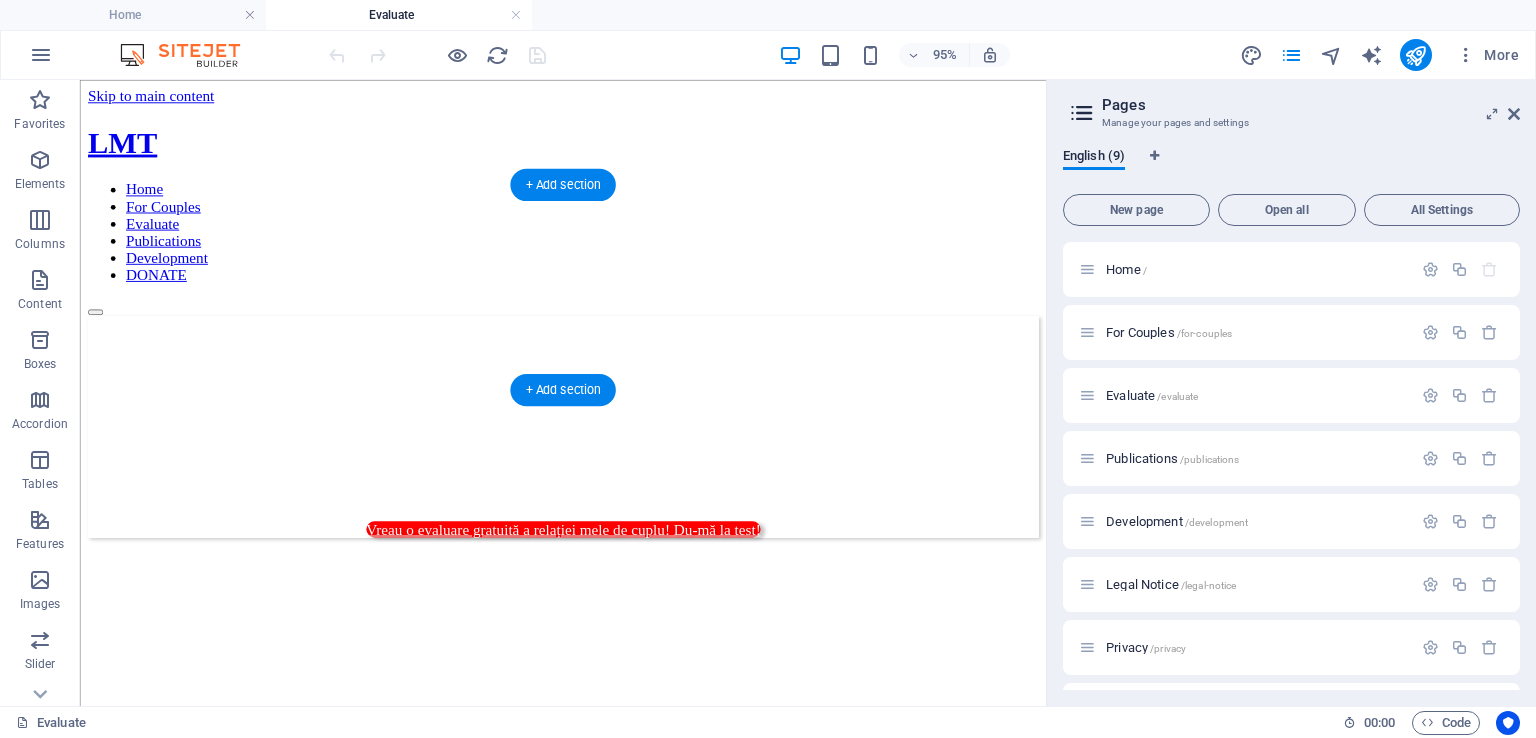 click at bounding box center (588, 328) 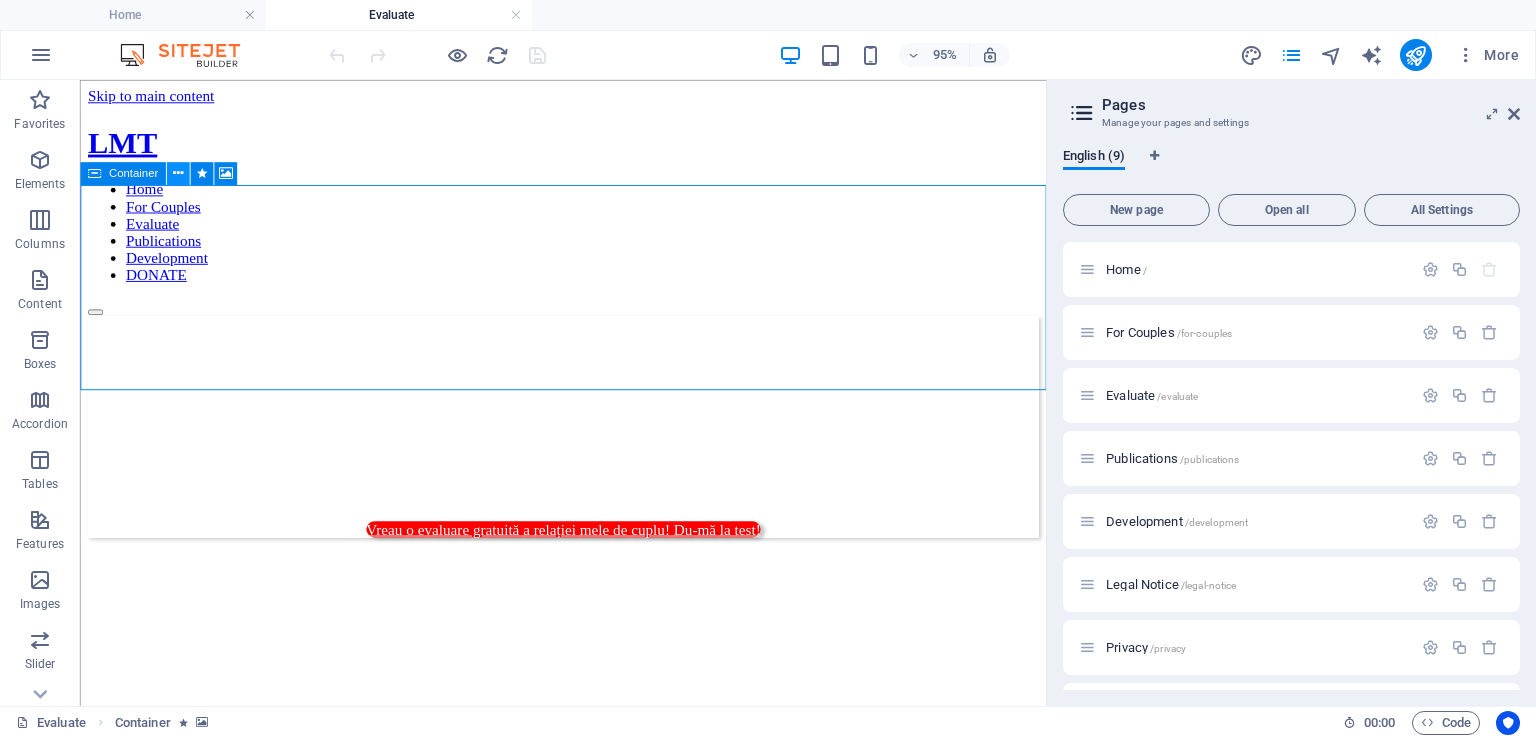 click at bounding box center [178, 174] 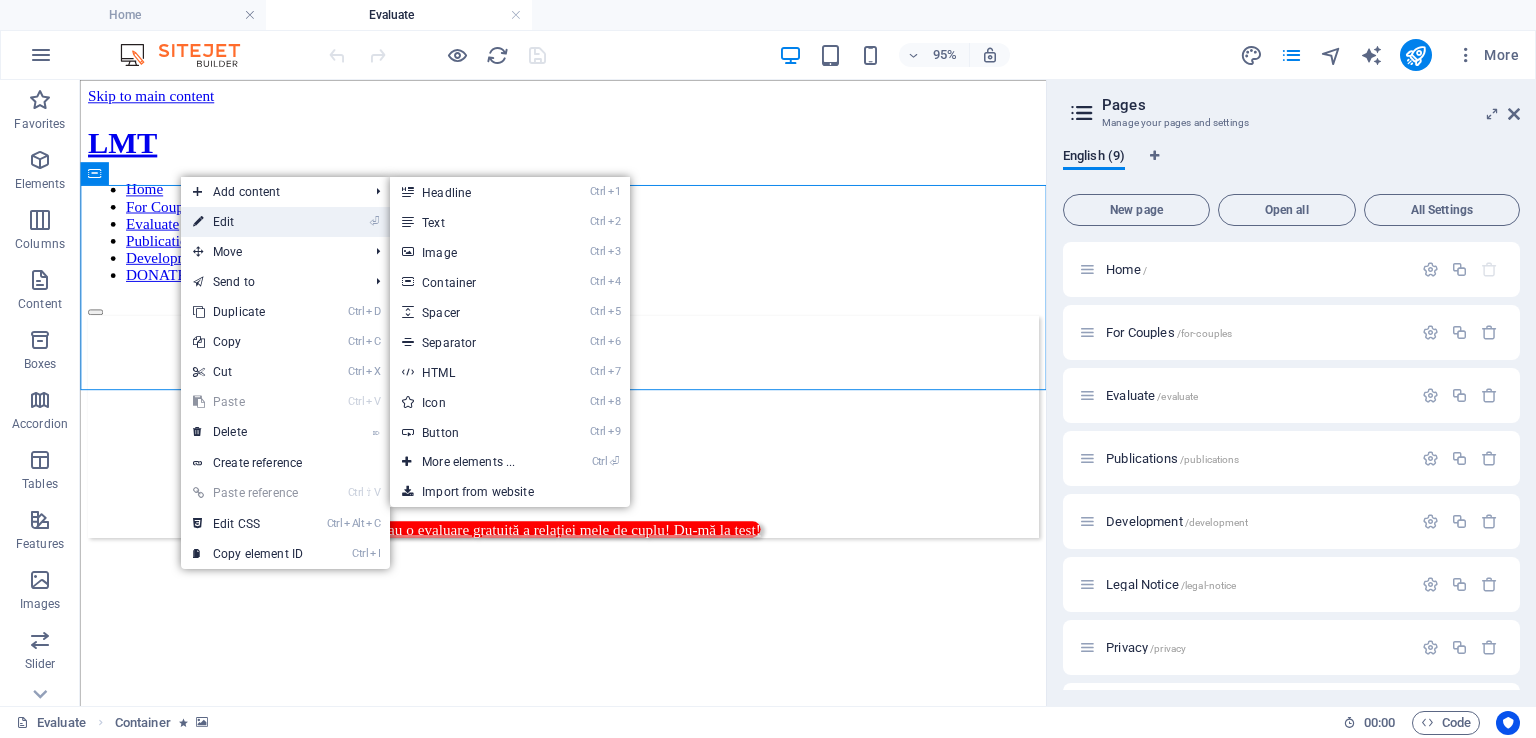 click at bounding box center [198, 222] 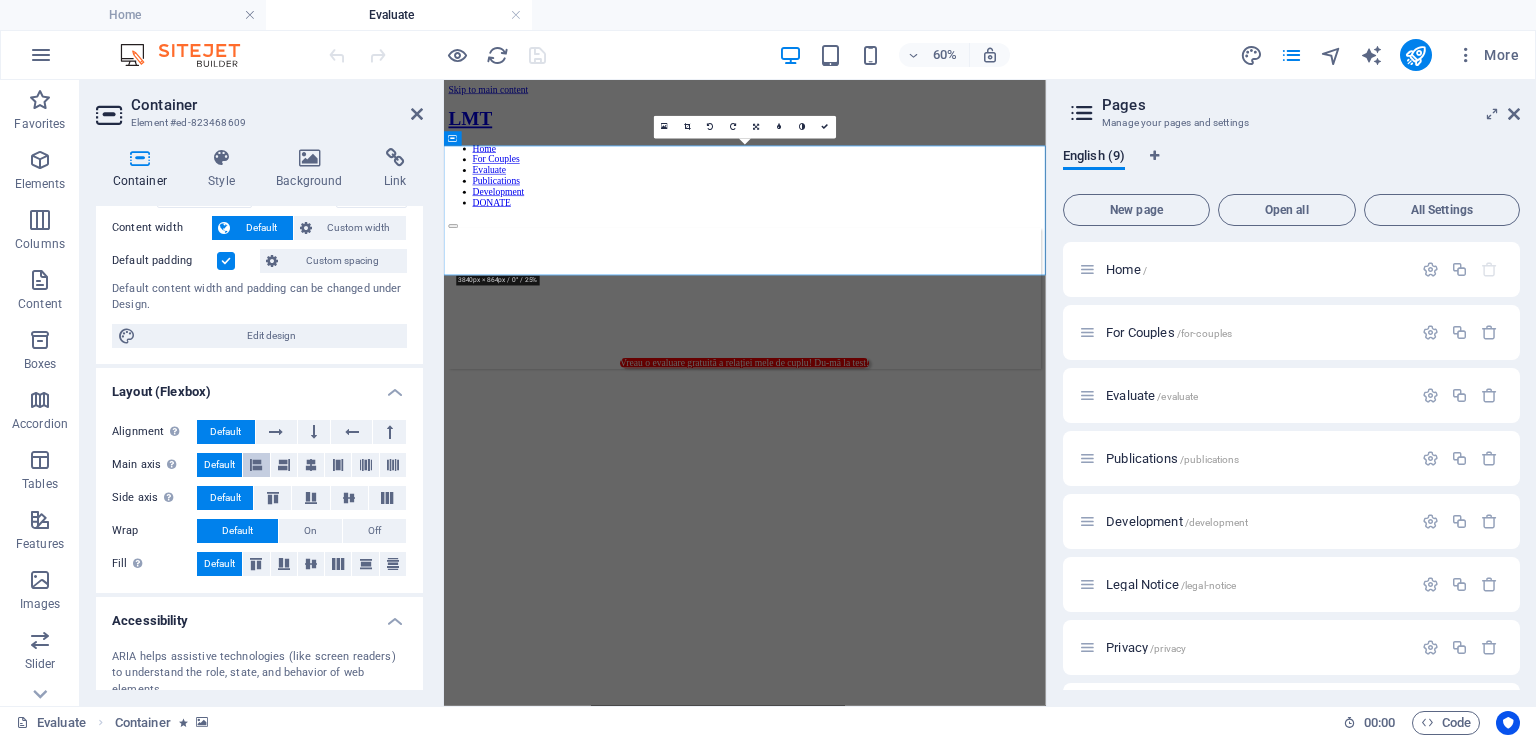 scroll, scrollTop: 200, scrollLeft: 0, axis: vertical 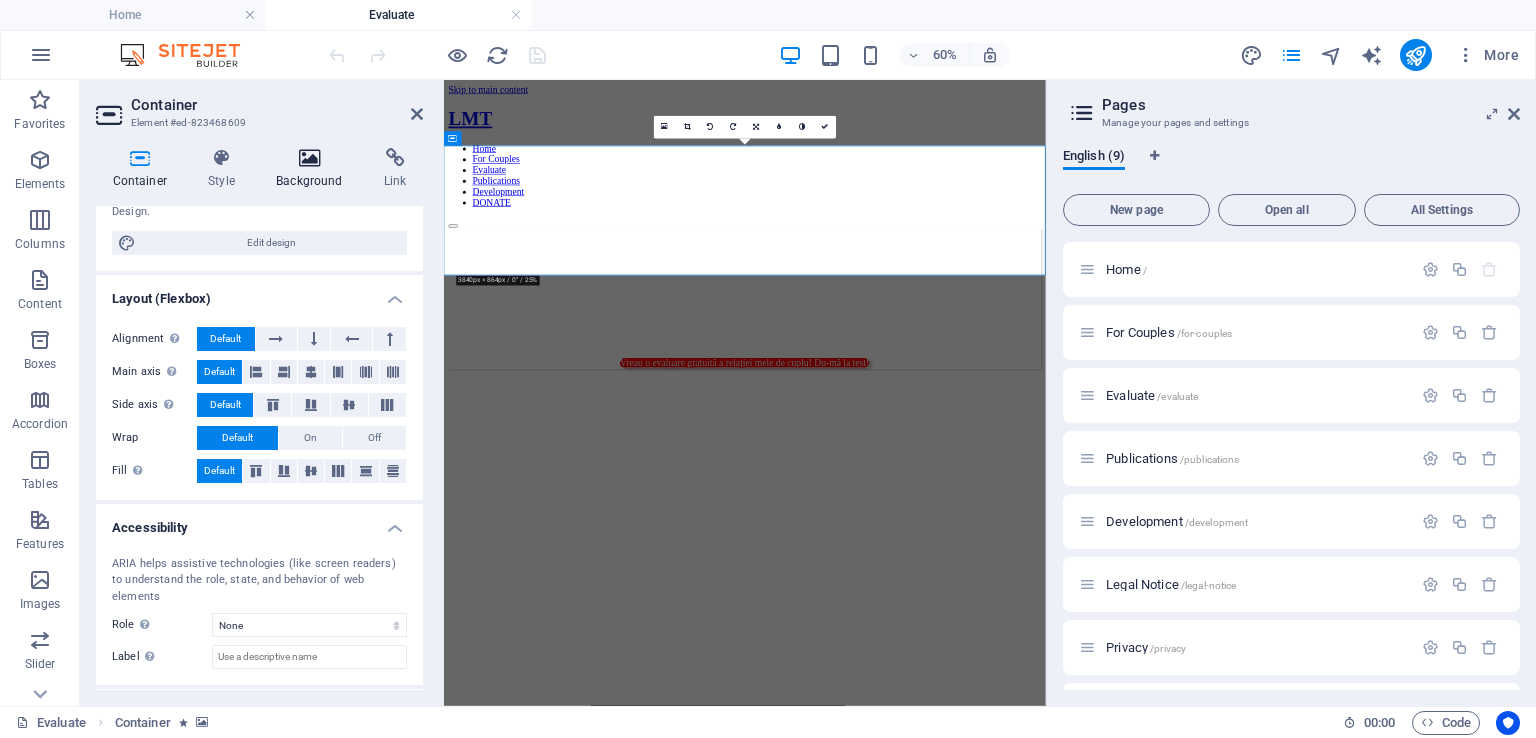 click on "Background" at bounding box center (314, 169) 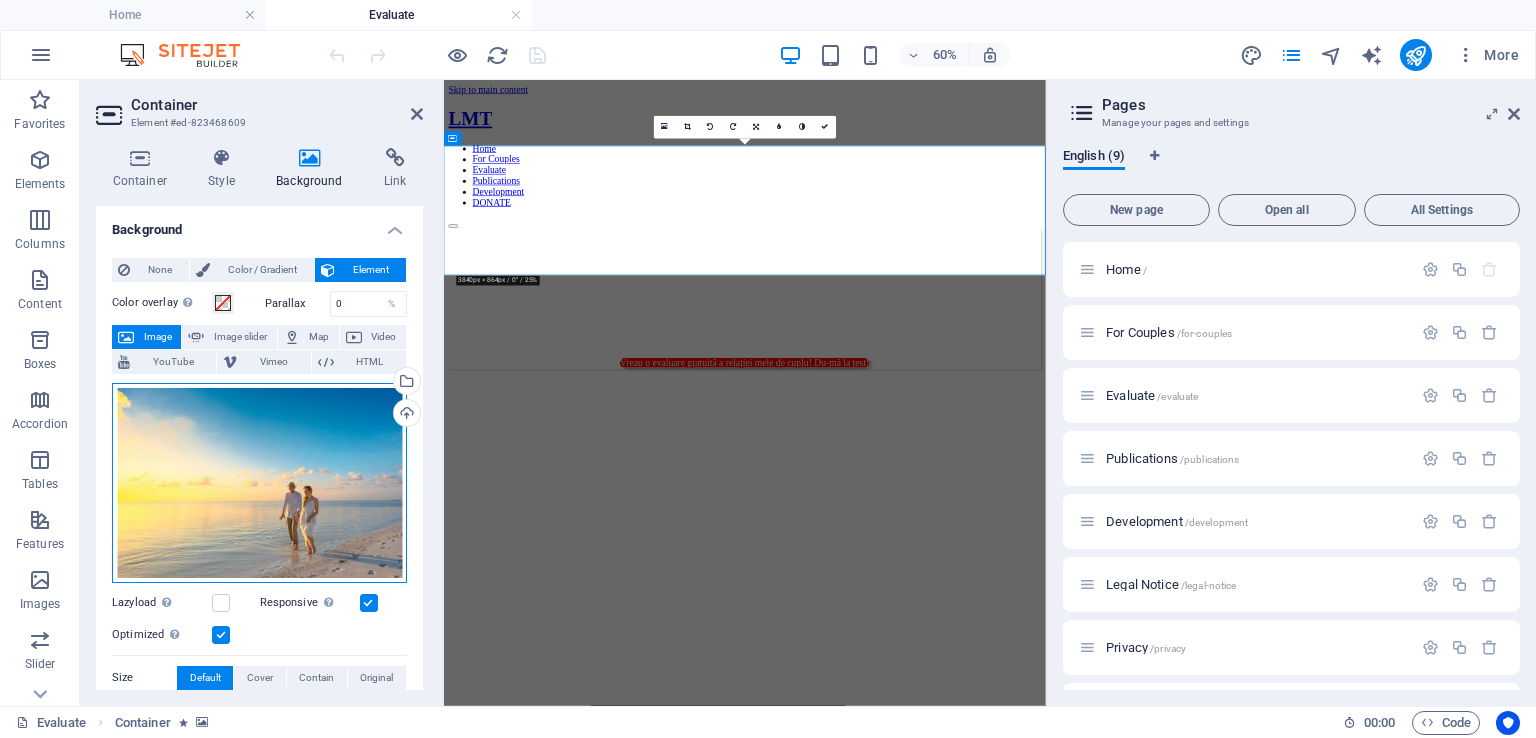 click on "Drag files here, click to choose files or select files from Files or our free stock photos & videos" at bounding box center (259, 483) 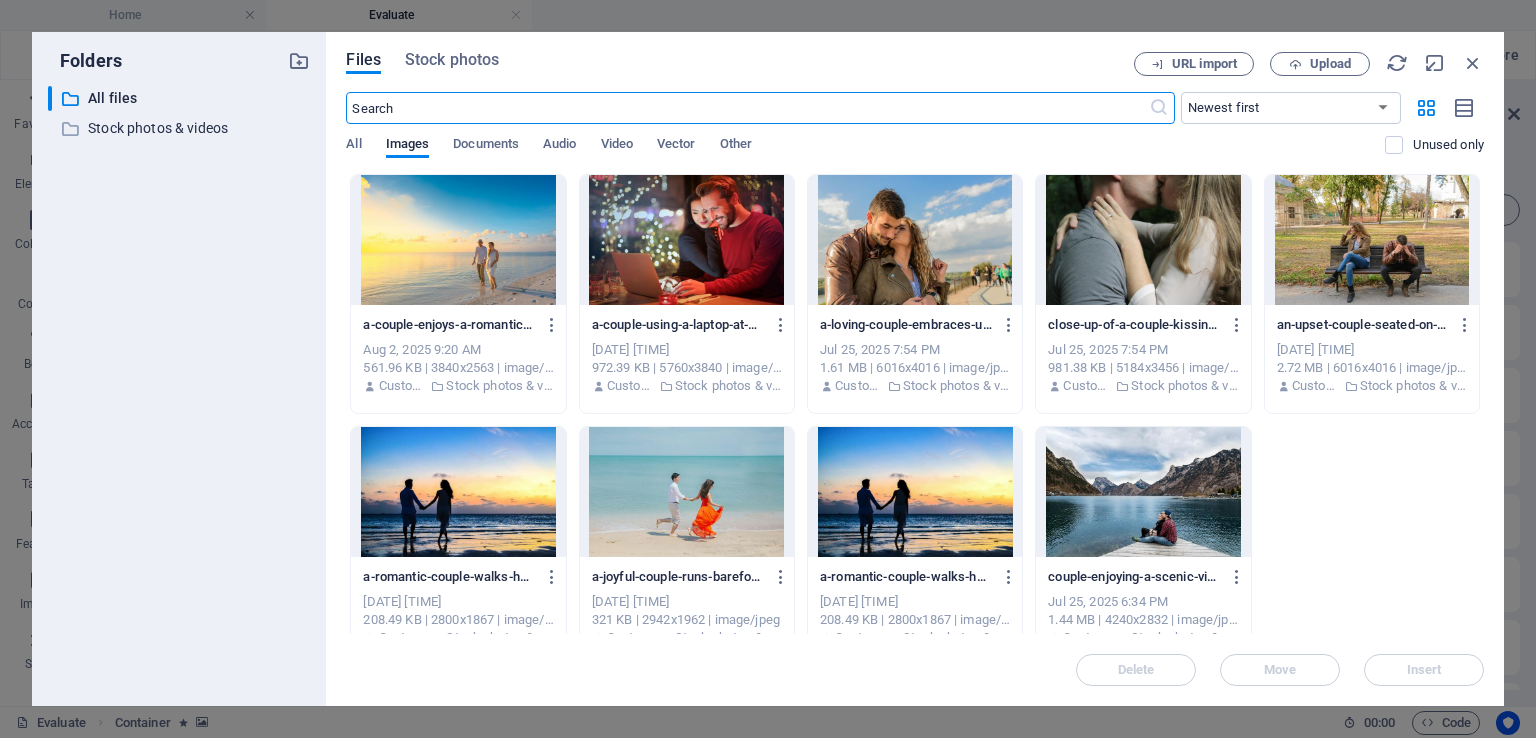 click at bounding box center (747, 108) 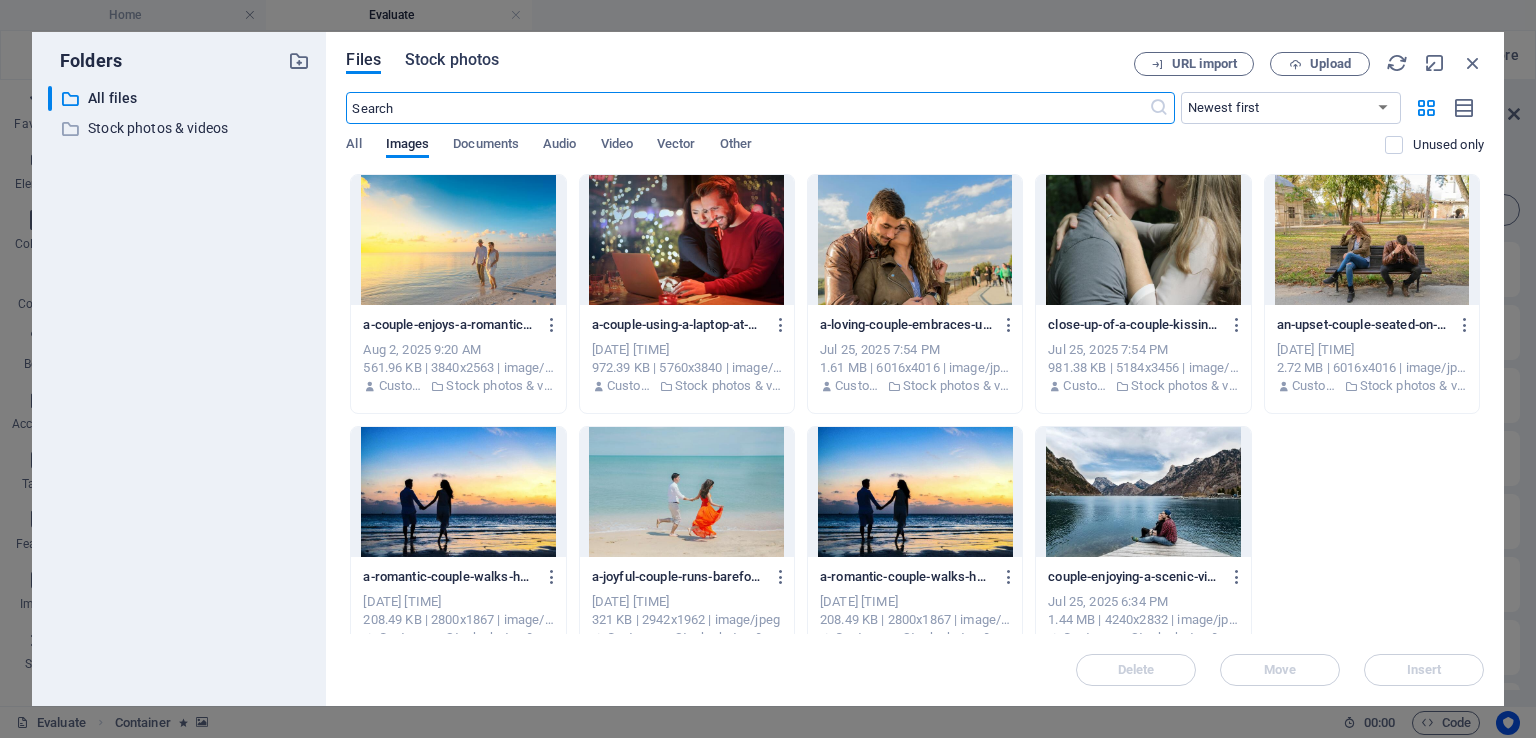 click on "Stock photos" at bounding box center [452, 60] 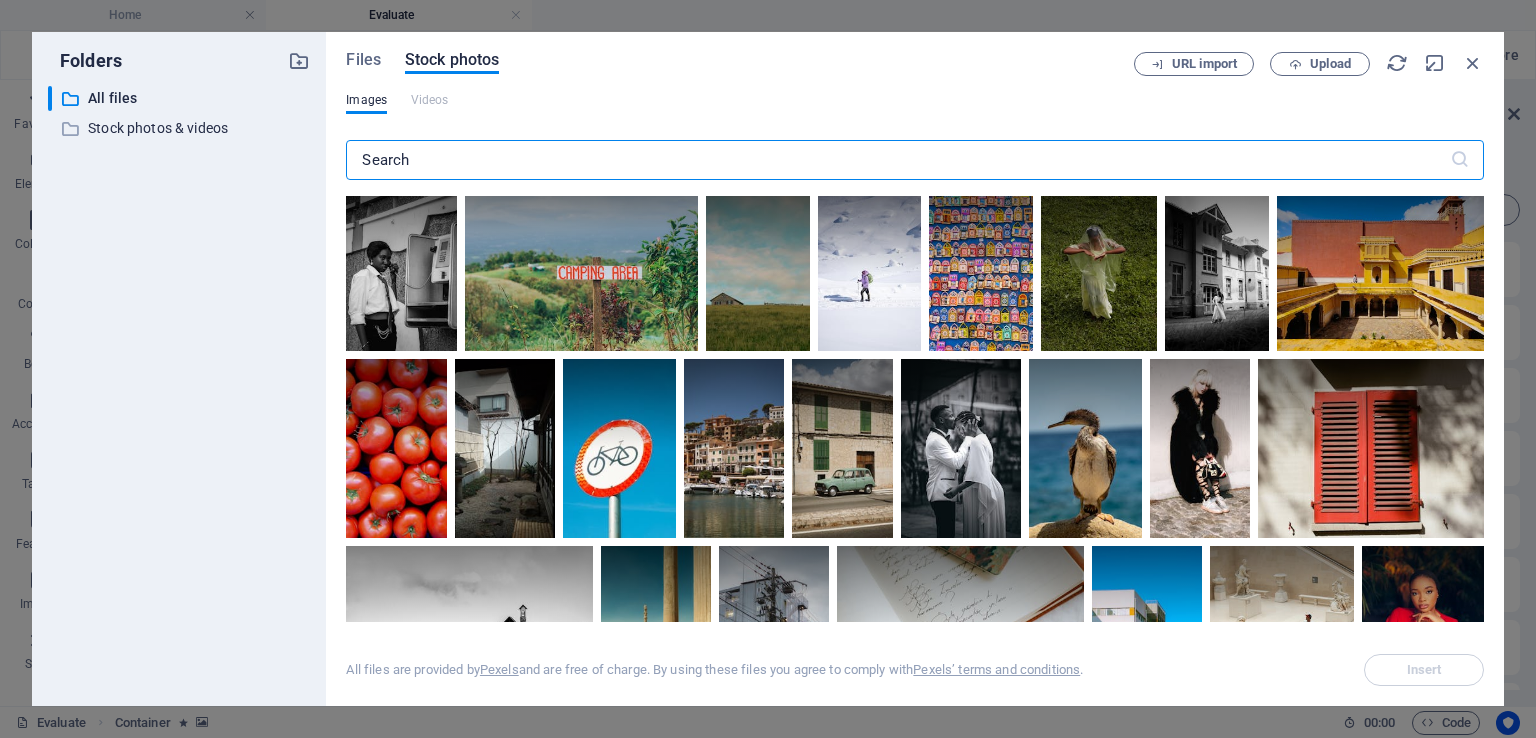 click at bounding box center (897, 160) 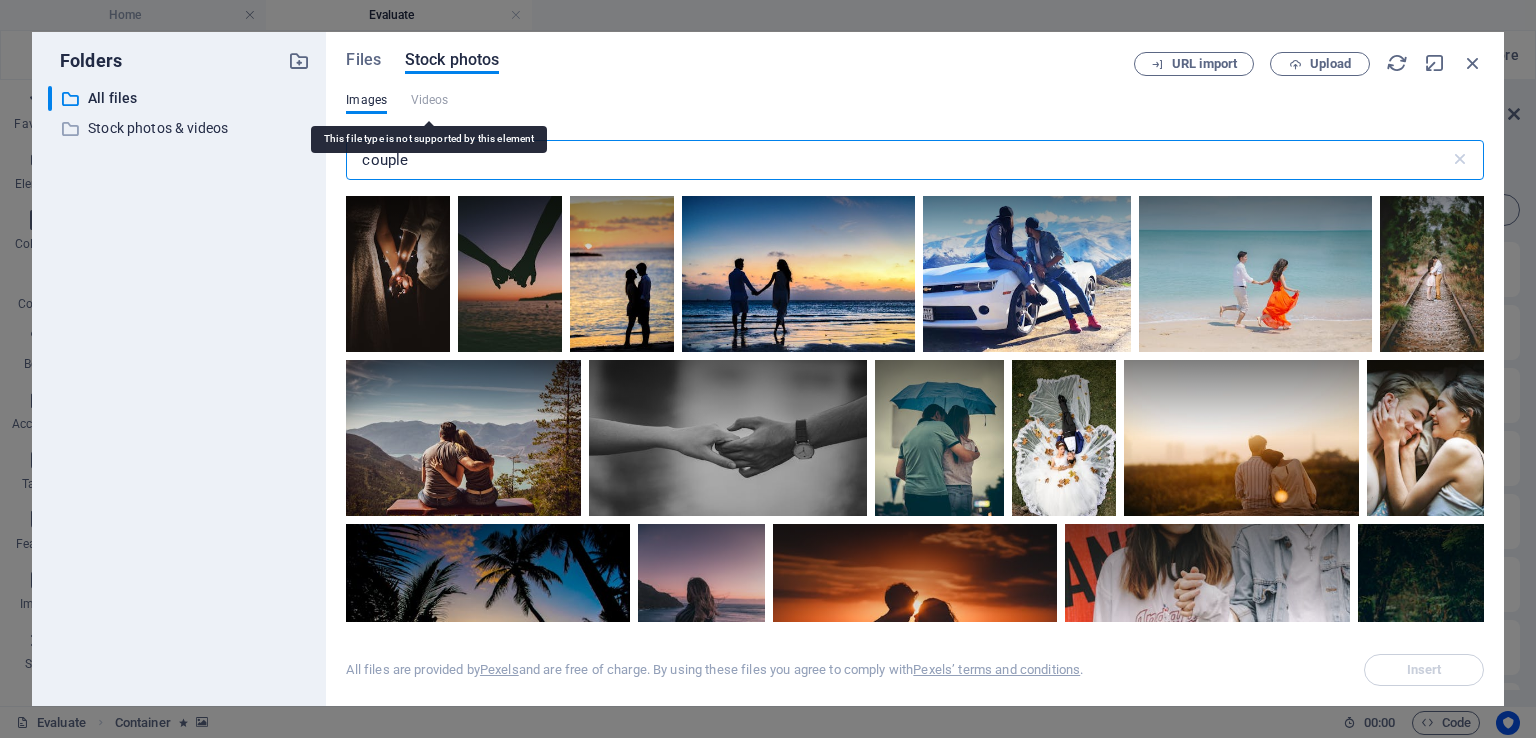 type on "couple" 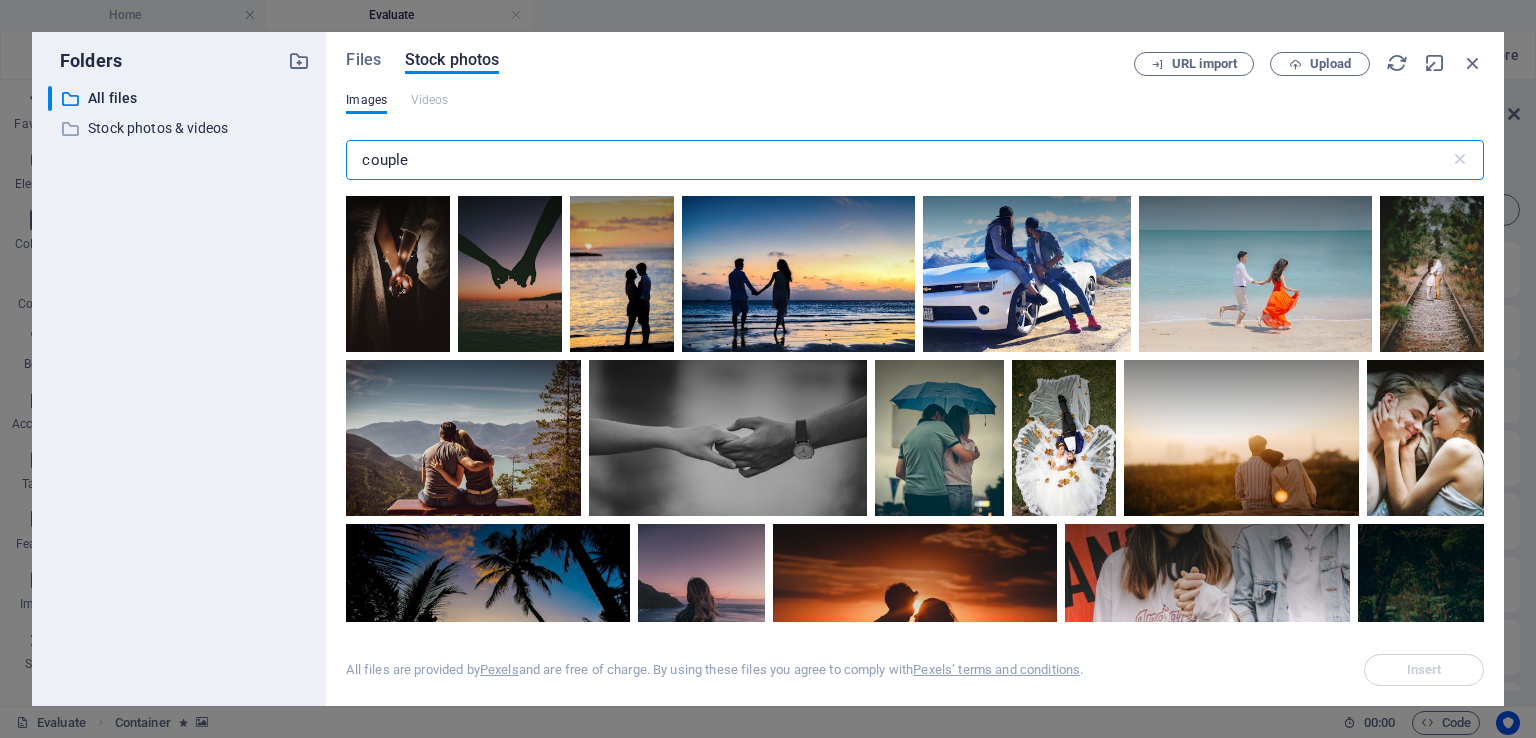 click on "couple" at bounding box center (897, 160) 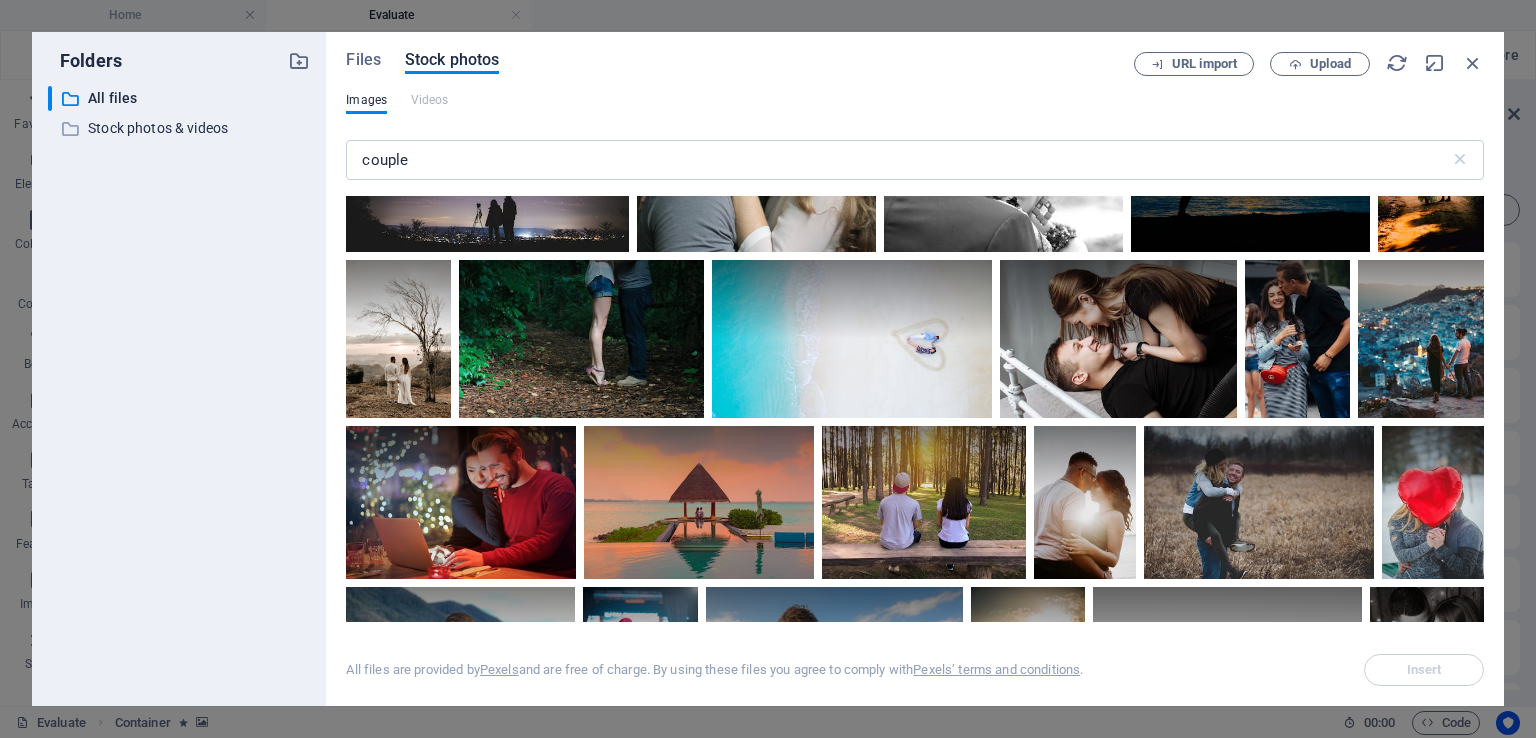 scroll, scrollTop: 1100, scrollLeft: 0, axis: vertical 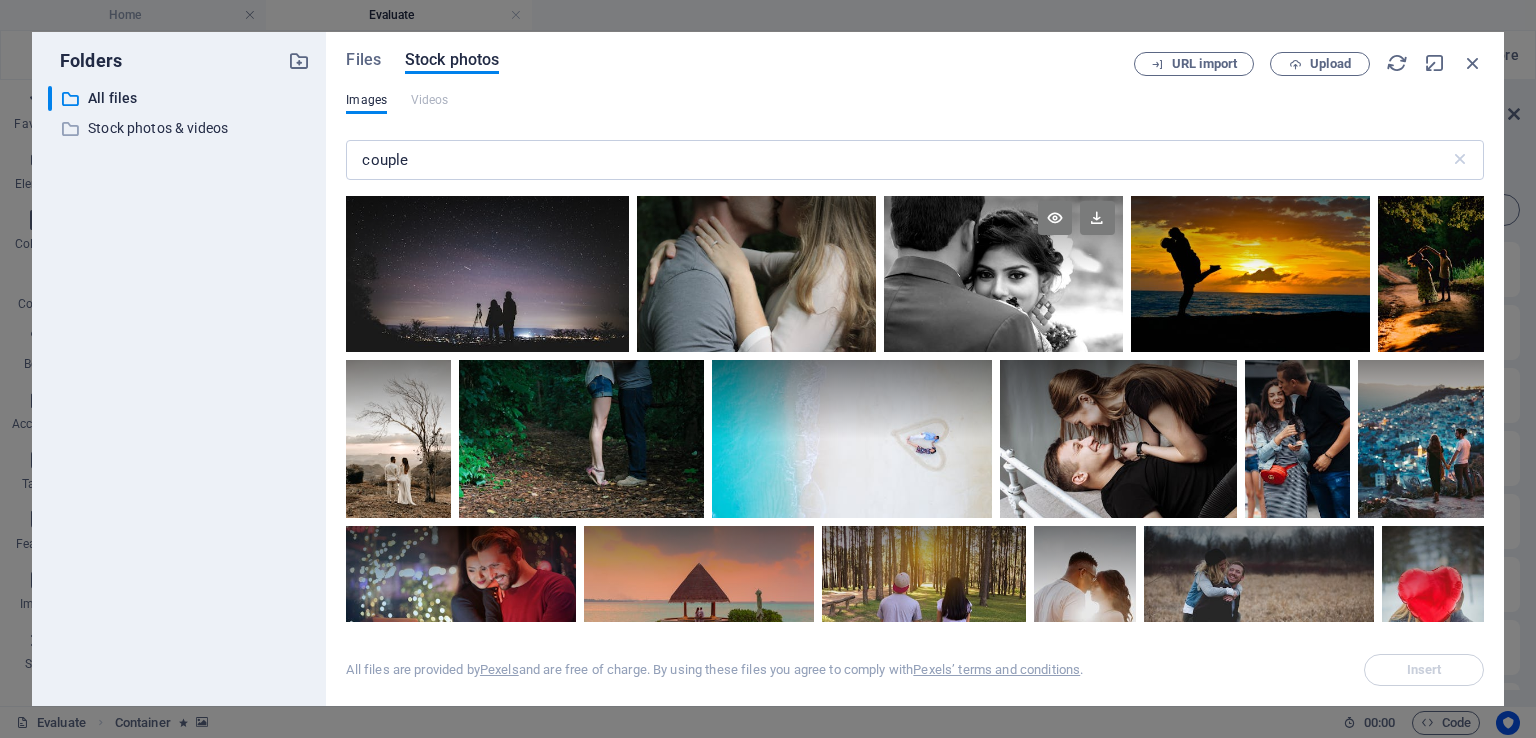 click at bounding box center (1003, 272) 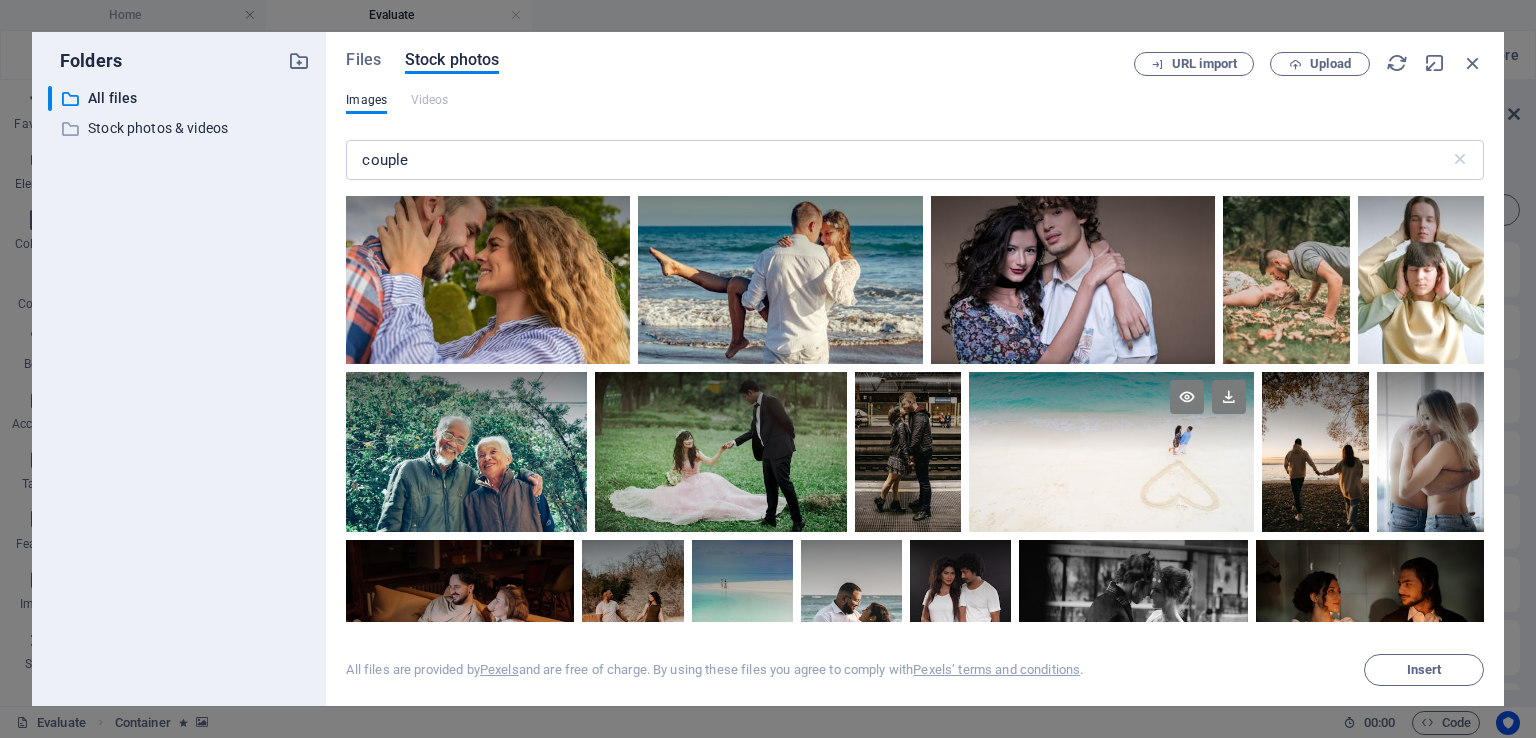 scroll, scrollTop: 6400, scrollLeft: 0, axis: vertical 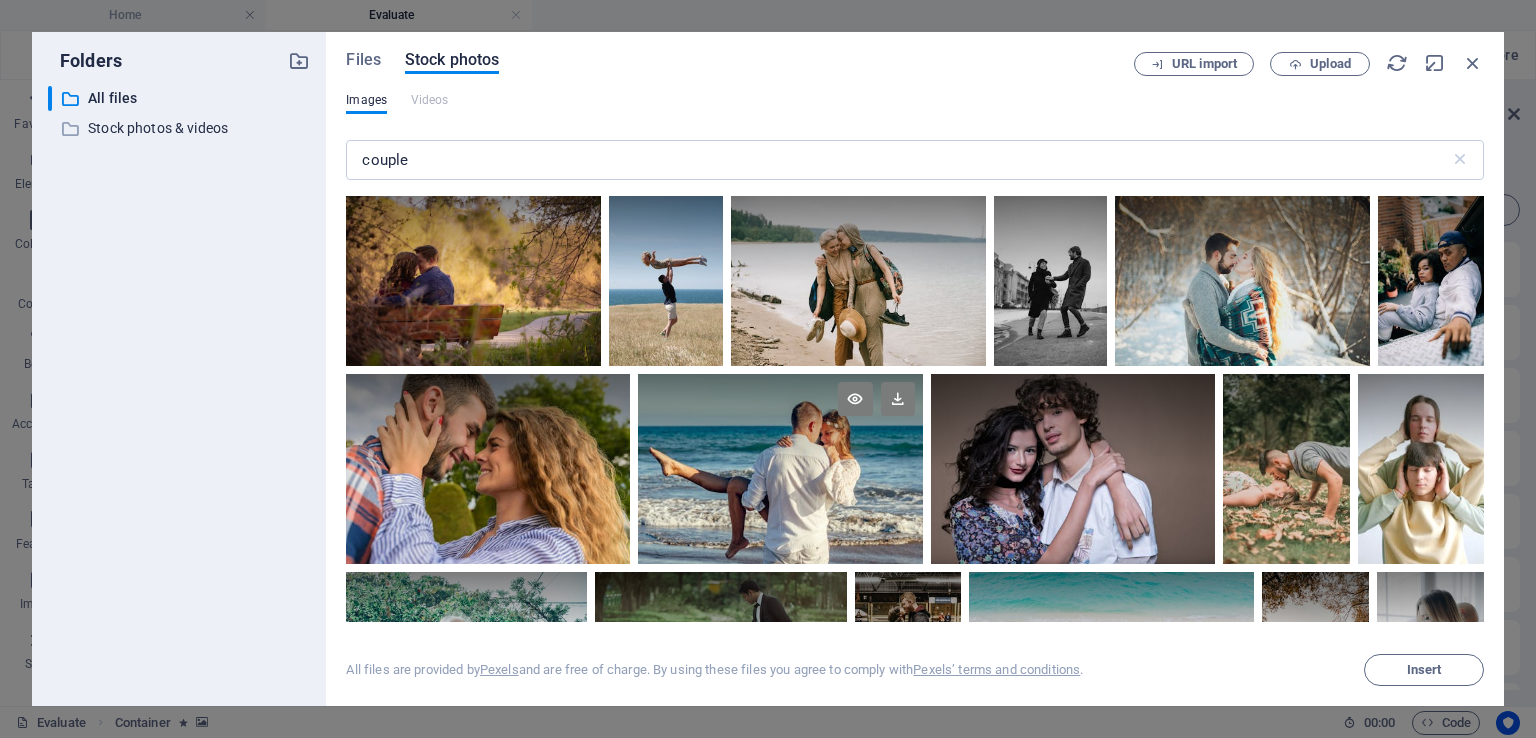 click at bounding box center [780, 469] 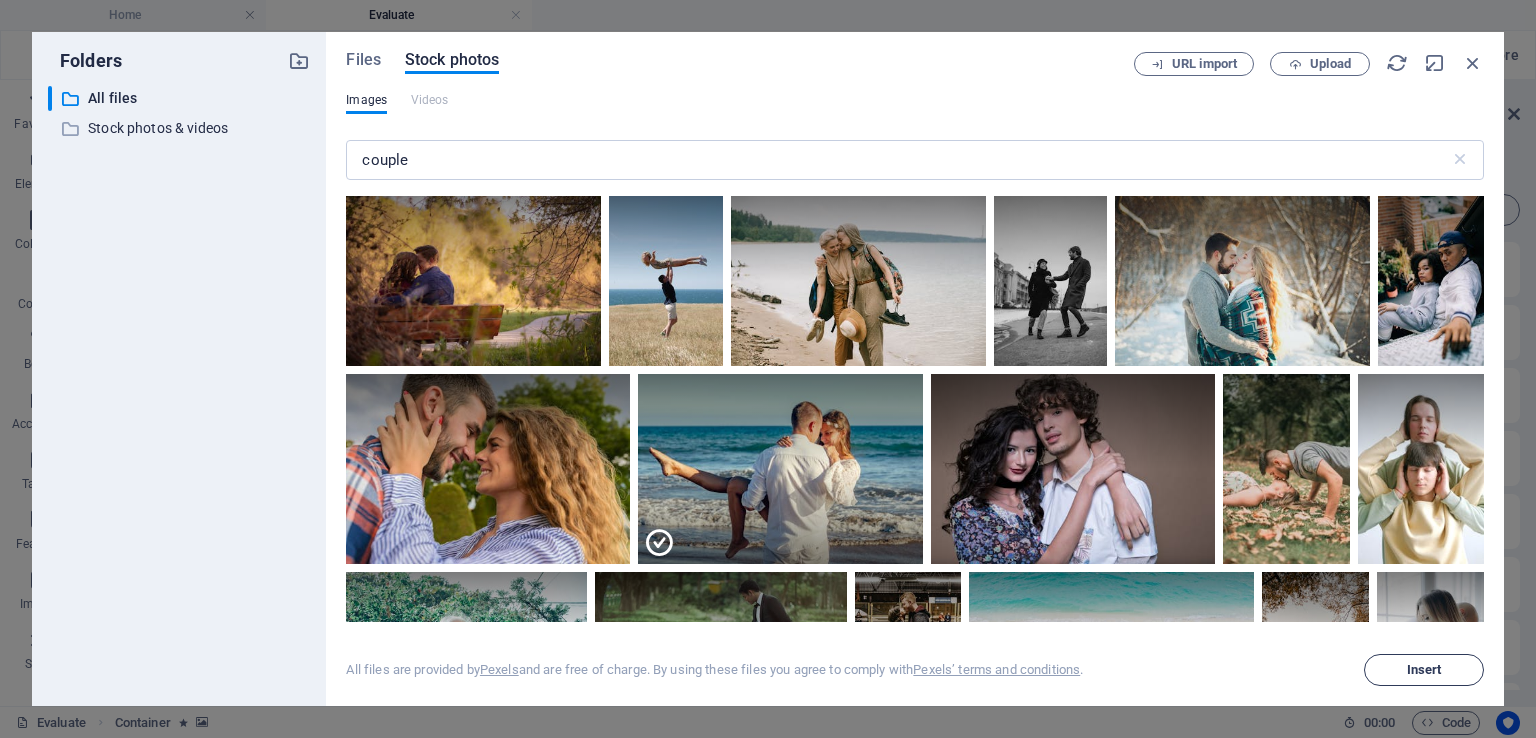 click on "Insert" at bounding box center [1424, 670] 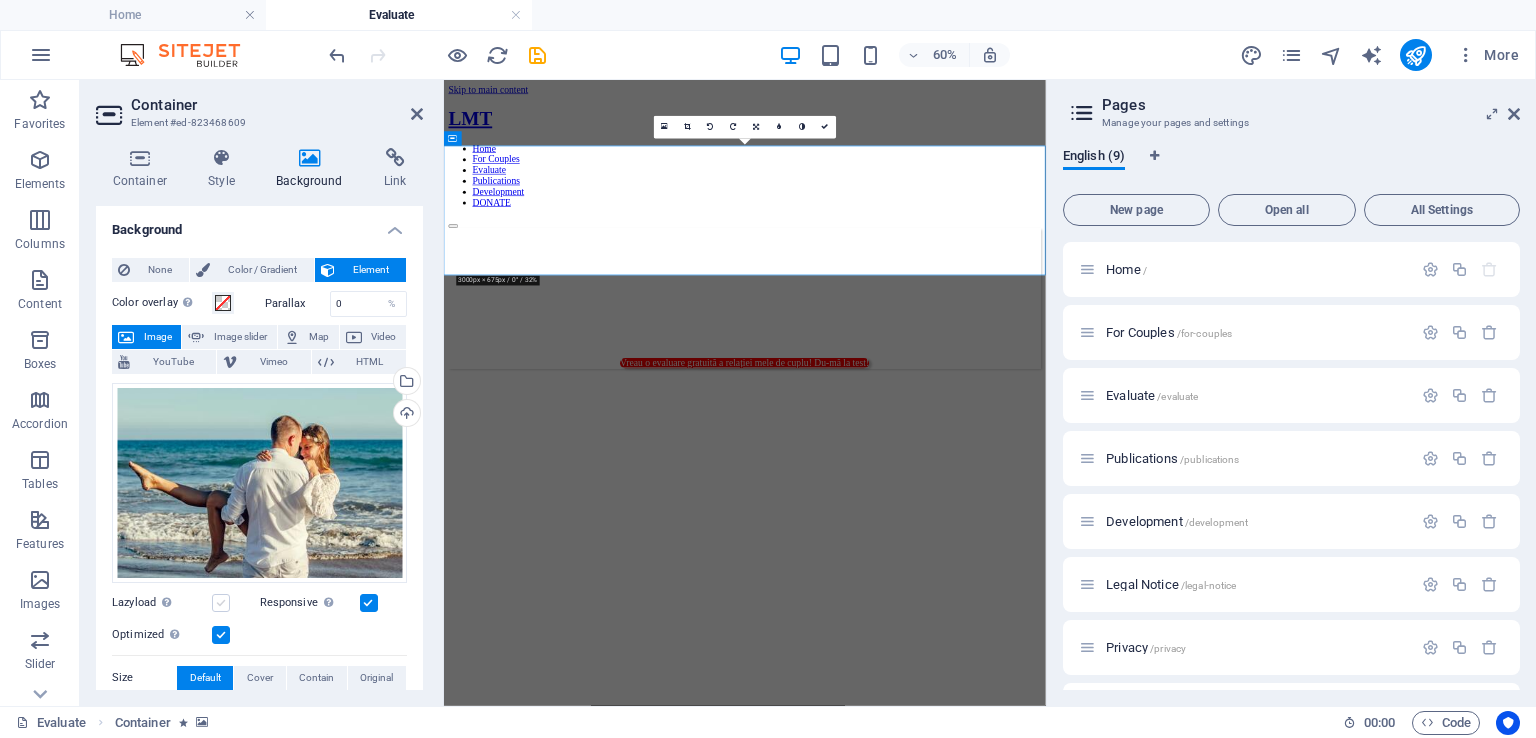 click at bounding box center (221, 603) 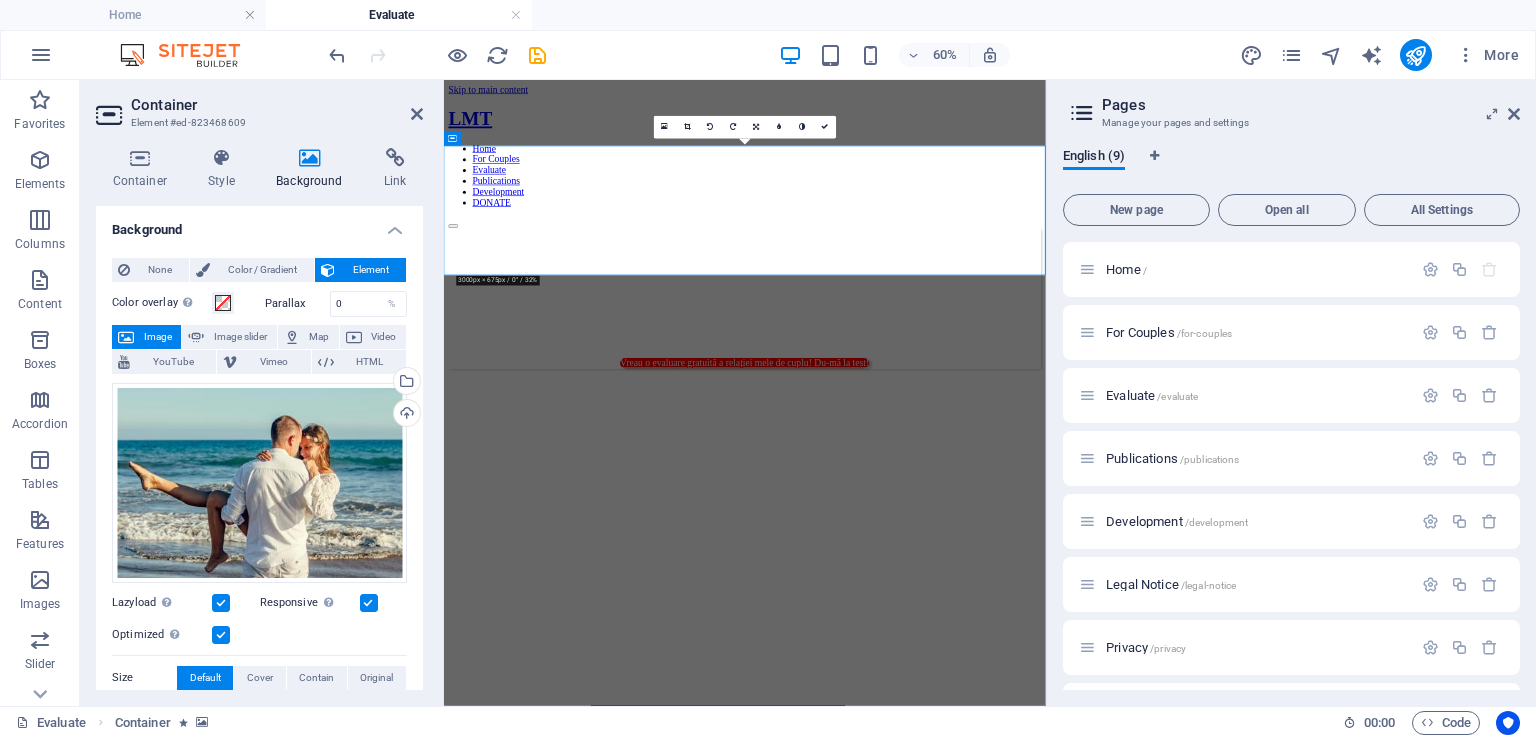 click at bounding box center [221, 603] 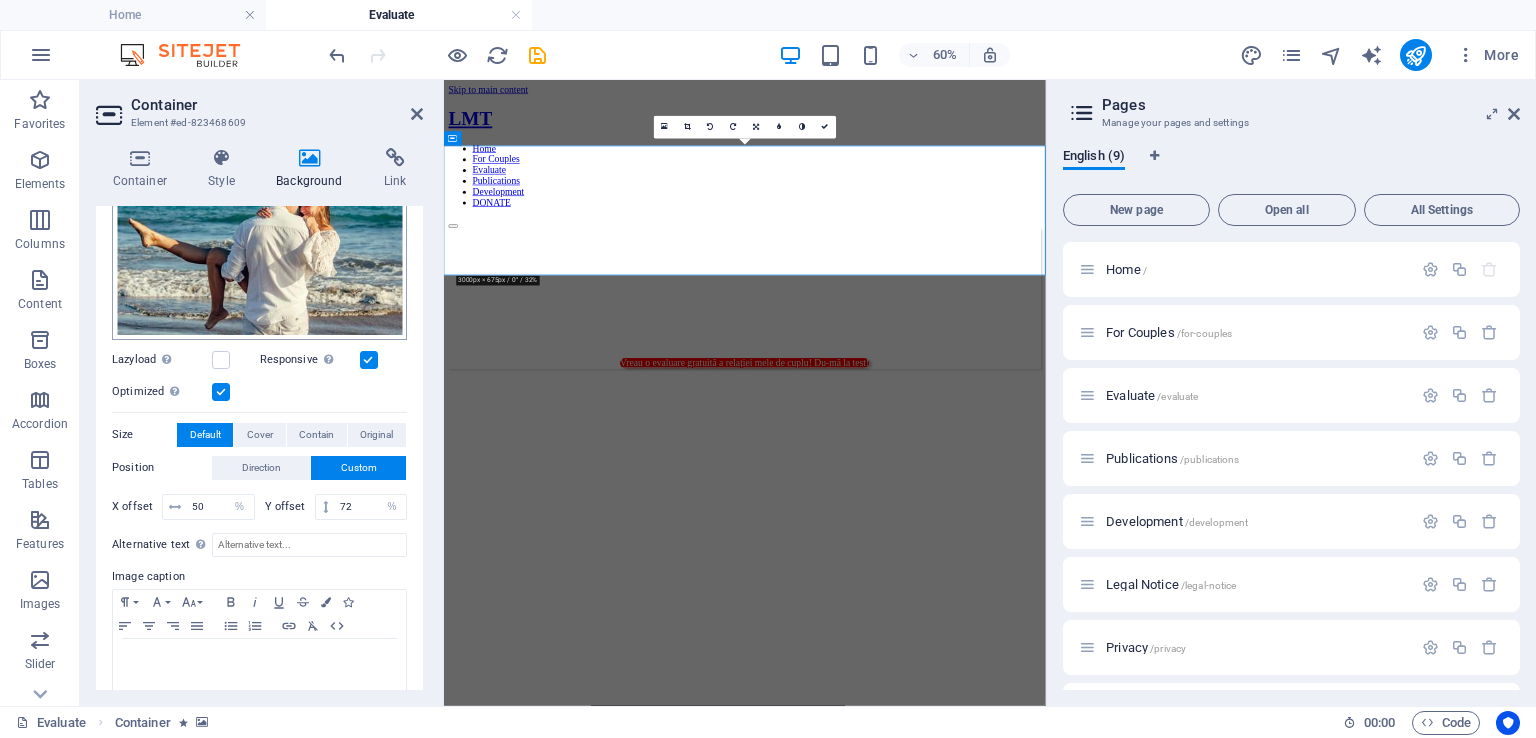scroll, scrollTop: 266, scrollLeft: 0, axis: vertical 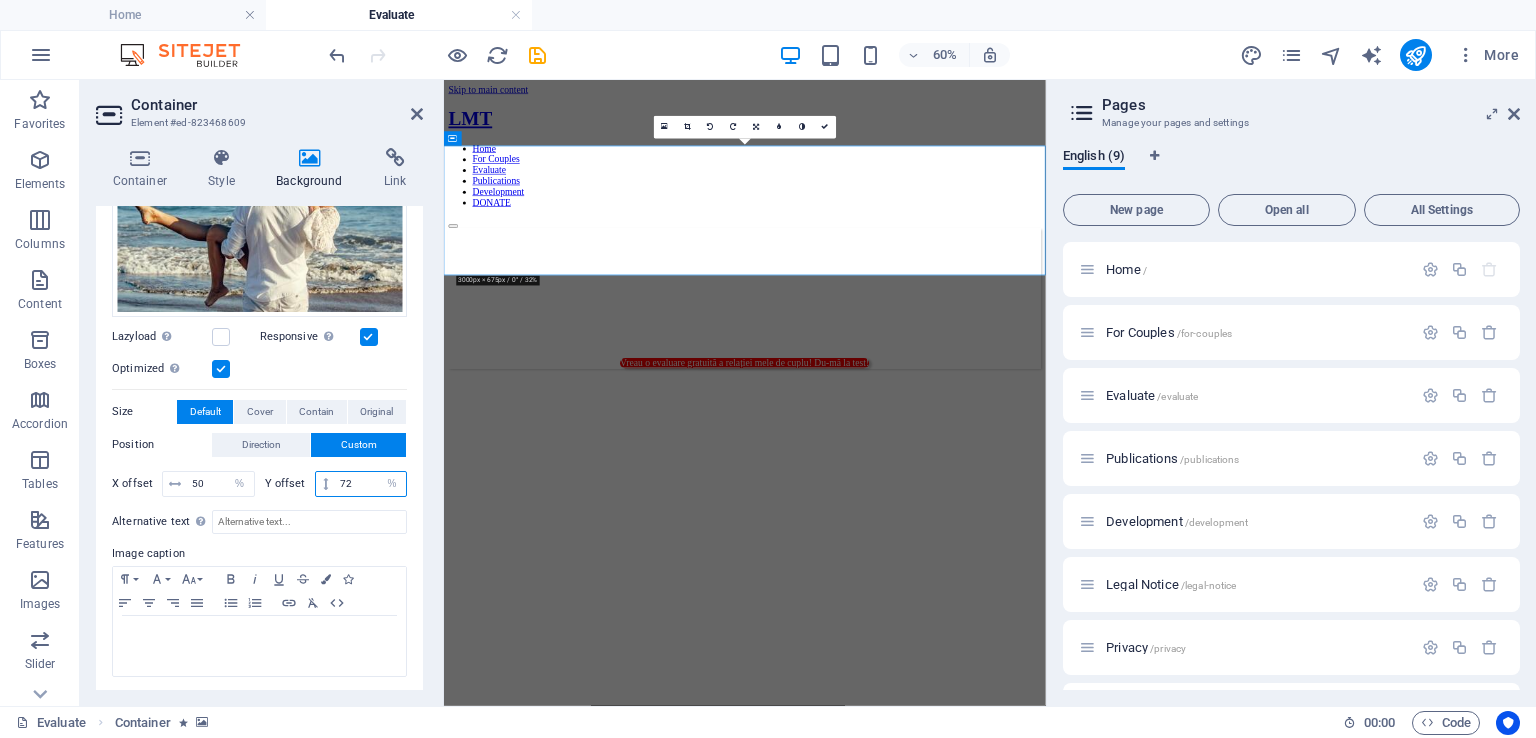 drag, startPoint x: 359, startPoint y: 477, endPoint x: 296, endPoint y: 485, distance: 63.505905 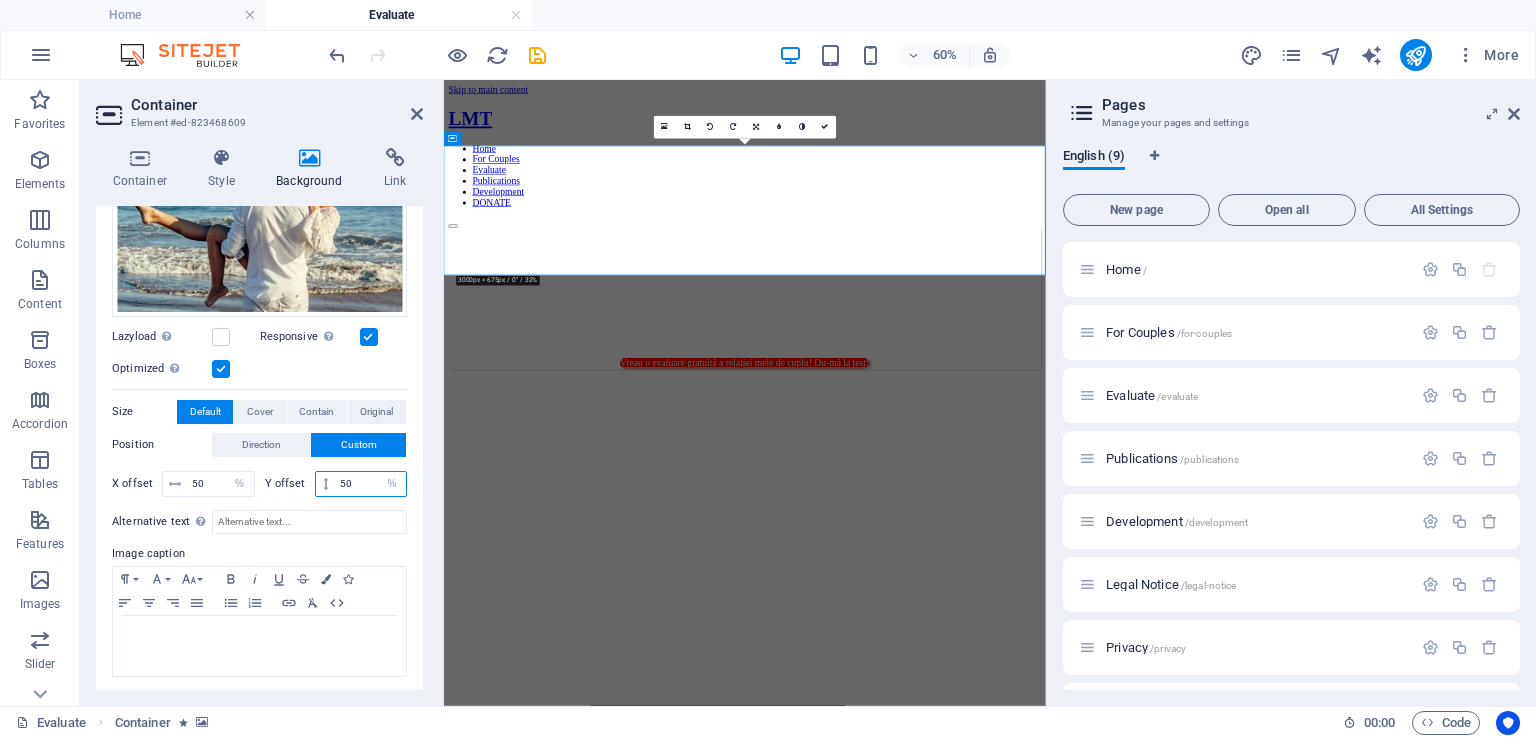 drag, startPoint x: 362, startPoint y: 473, endPoint x: 326, endPoint y: 482, distance: 37.107952 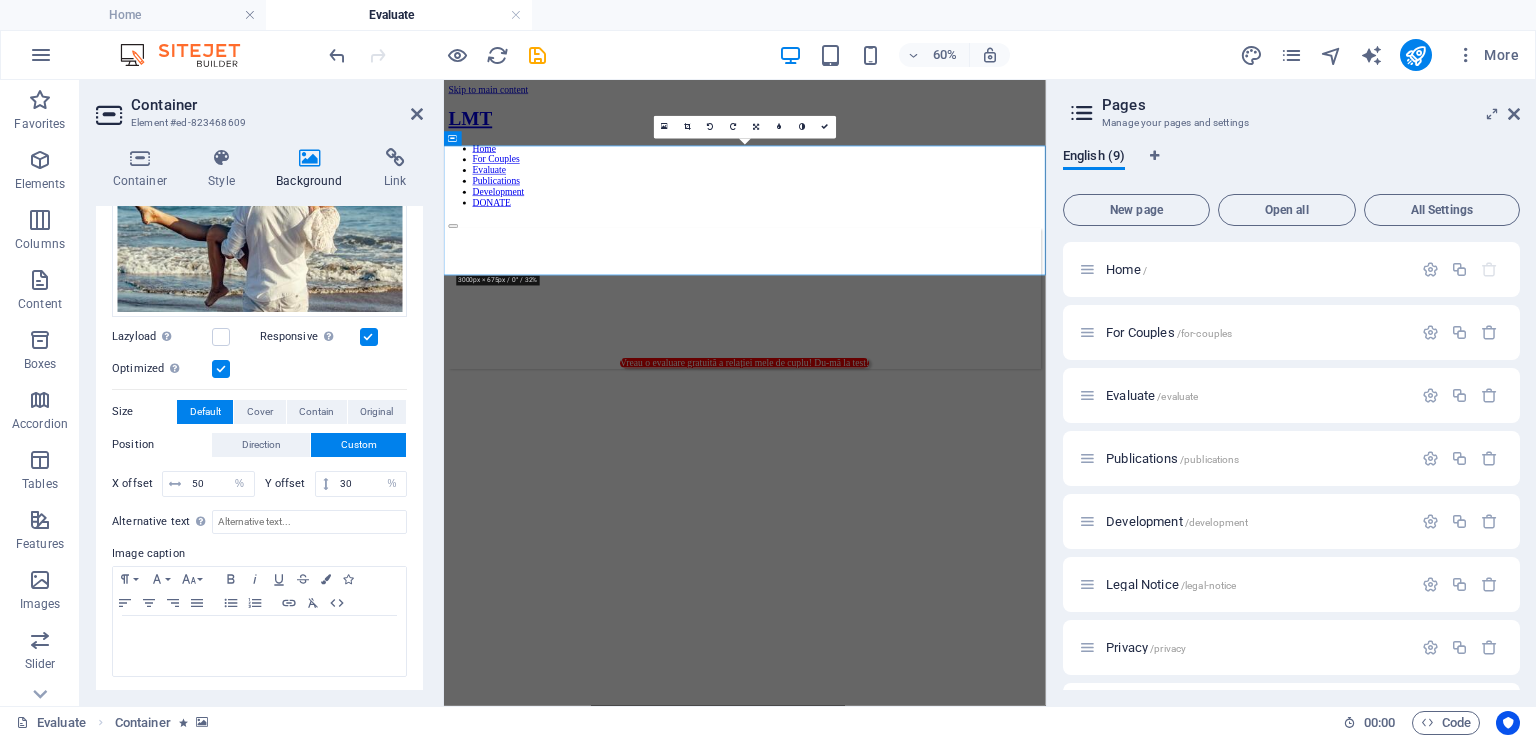 click on "Optimized Images are compressed to improve page speed." at bounding box center (259, 369) 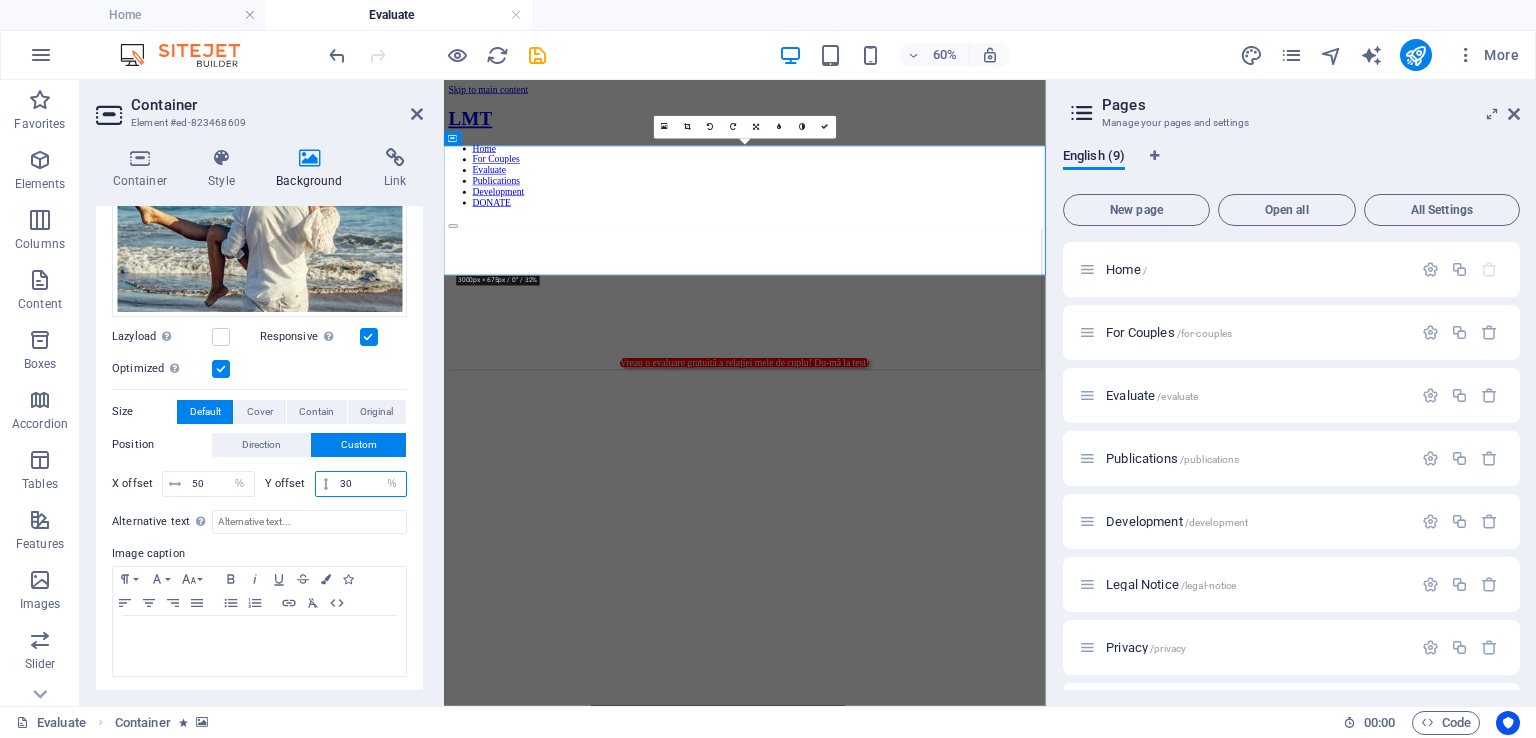 click on "30" at bounding box center [370, 484] 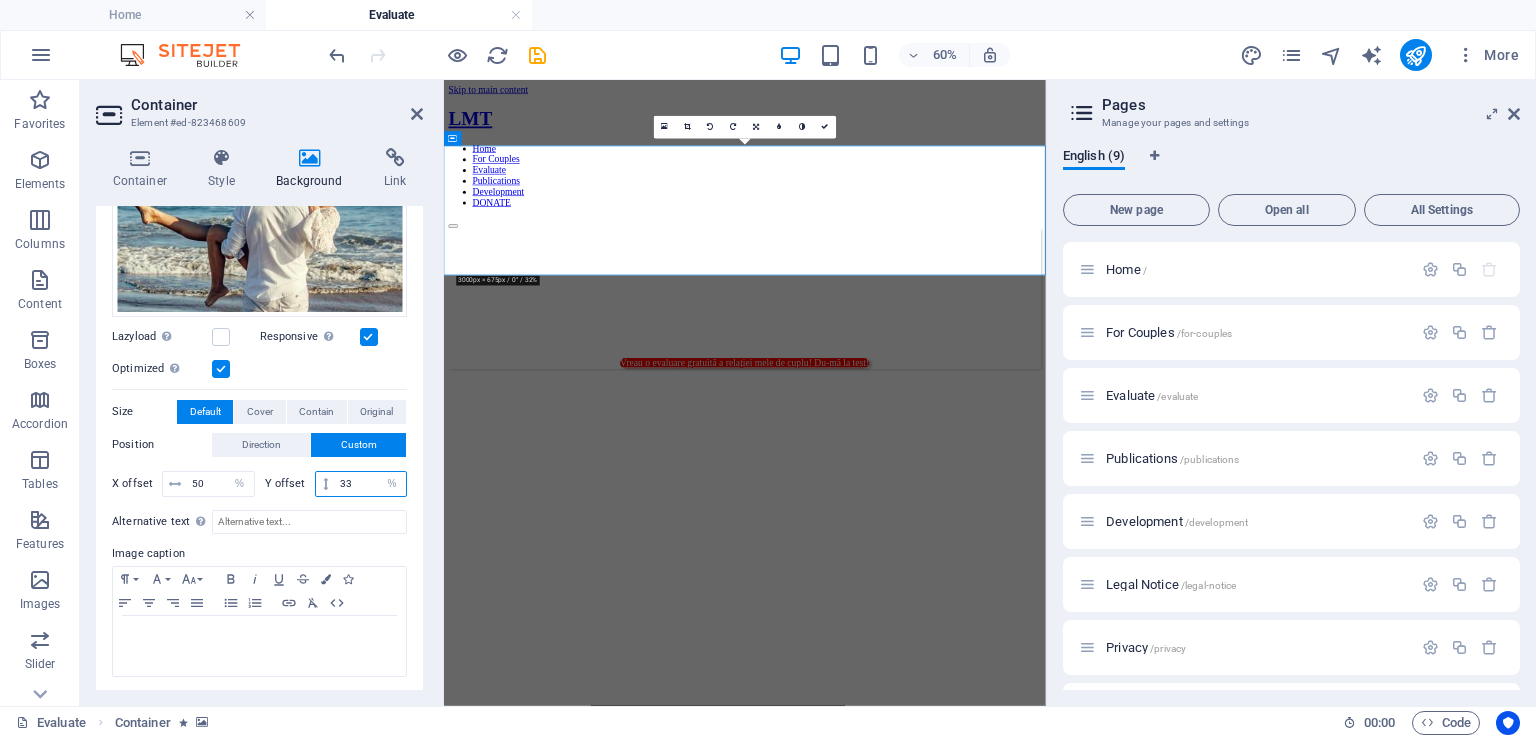type on "33" 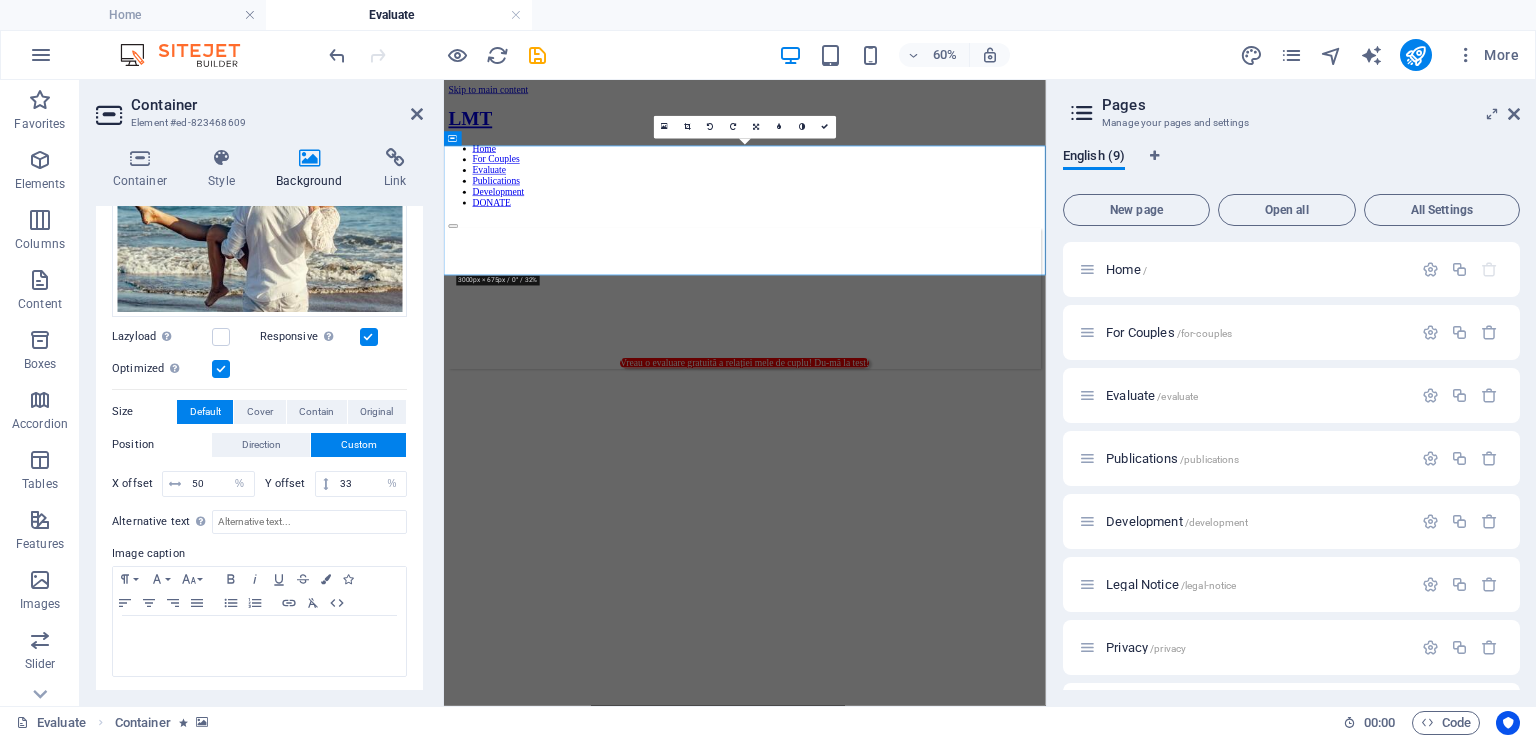 click on "Optimized Images are compressed to improve page speed." at bounding box center [259, 369] 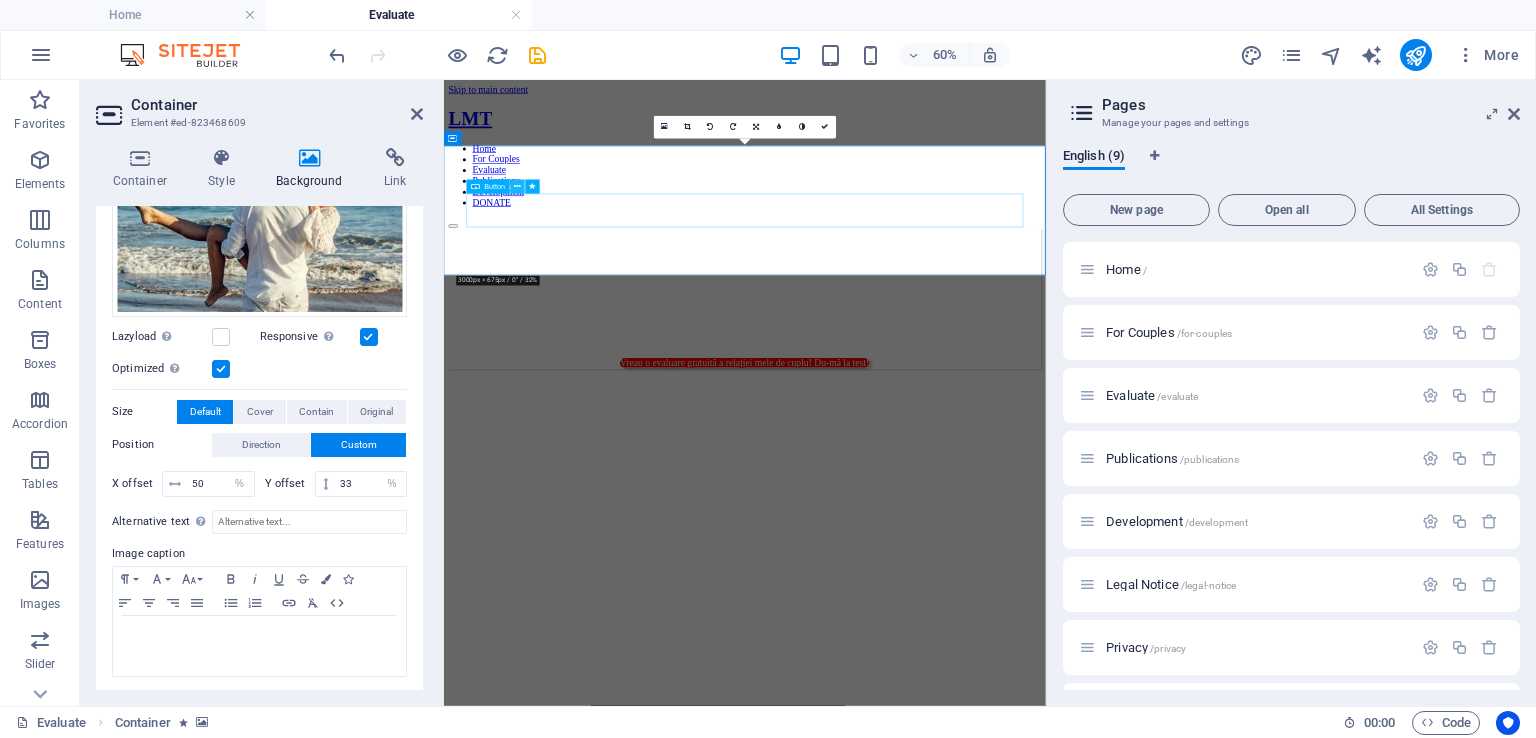 click at bounding box center [518, 187] 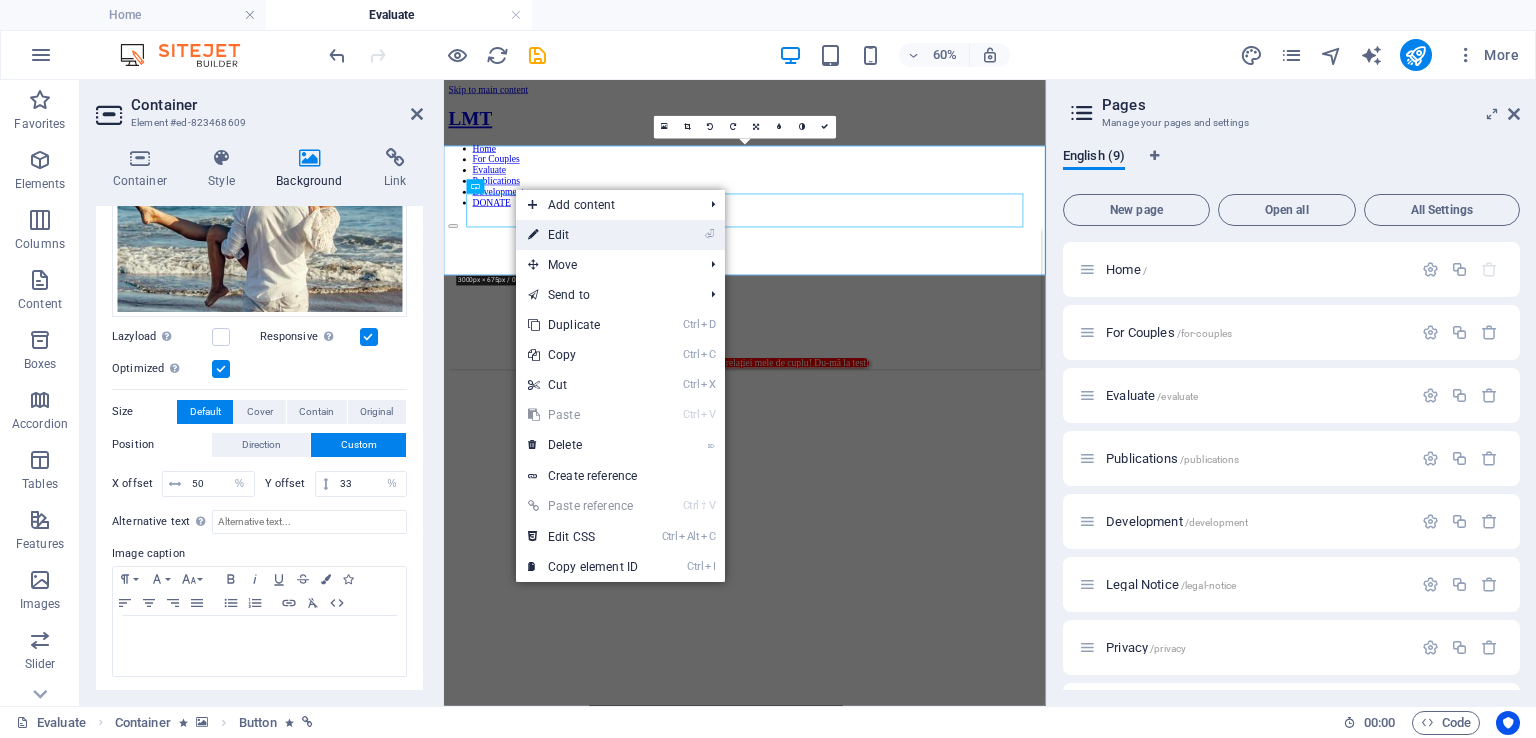 click on "⏎  Edit" at bounding box center [583, 235] 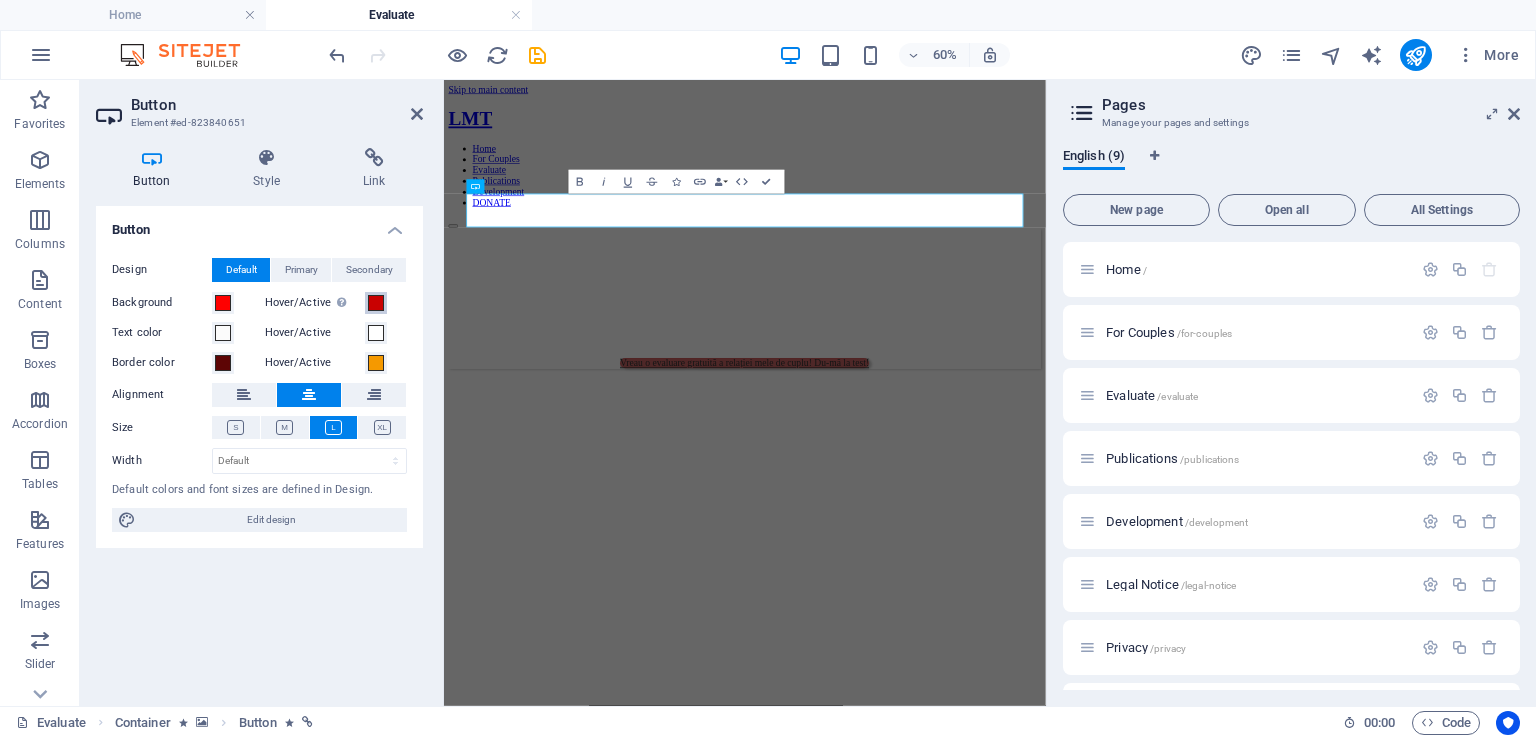 click at bounding box center (376, 303) 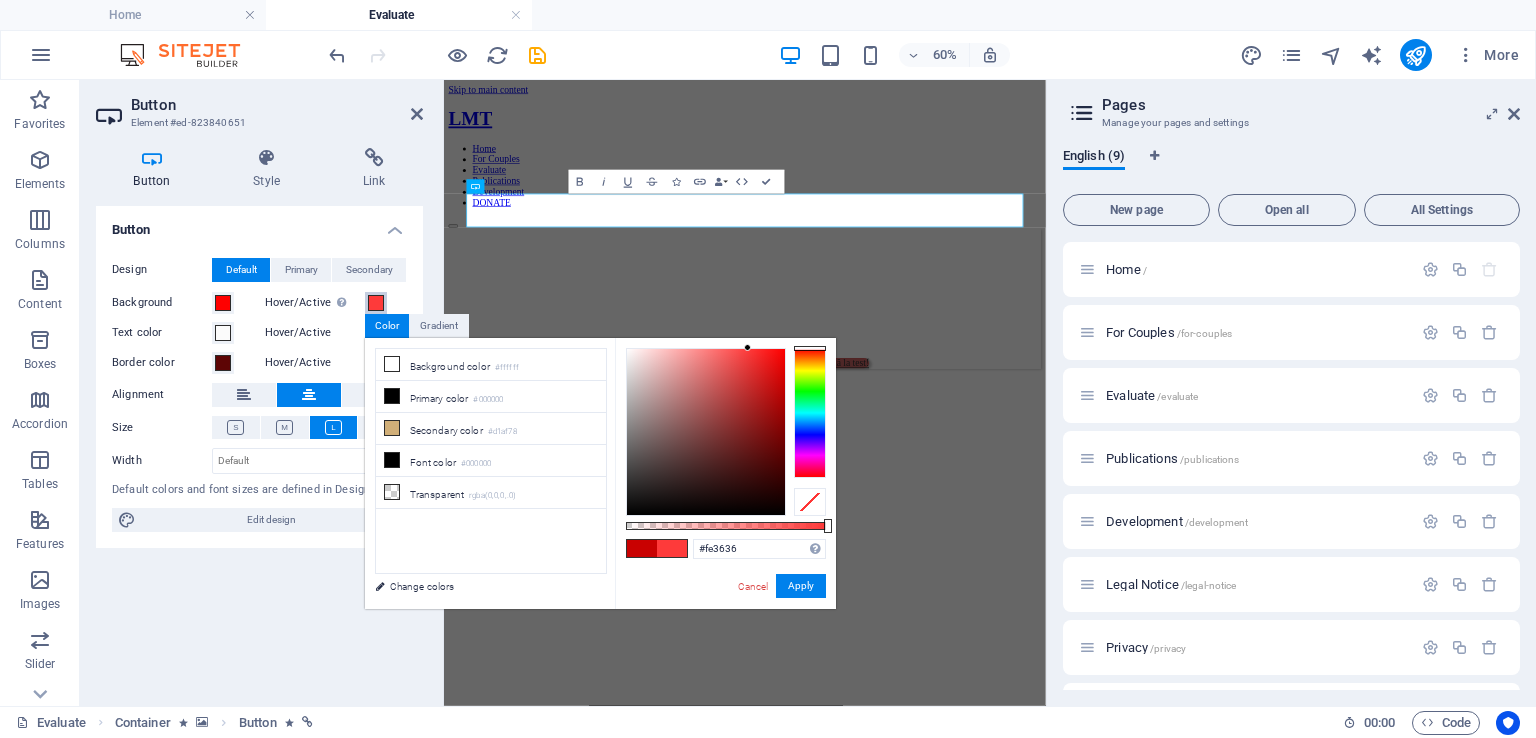 type on "#fe3333" 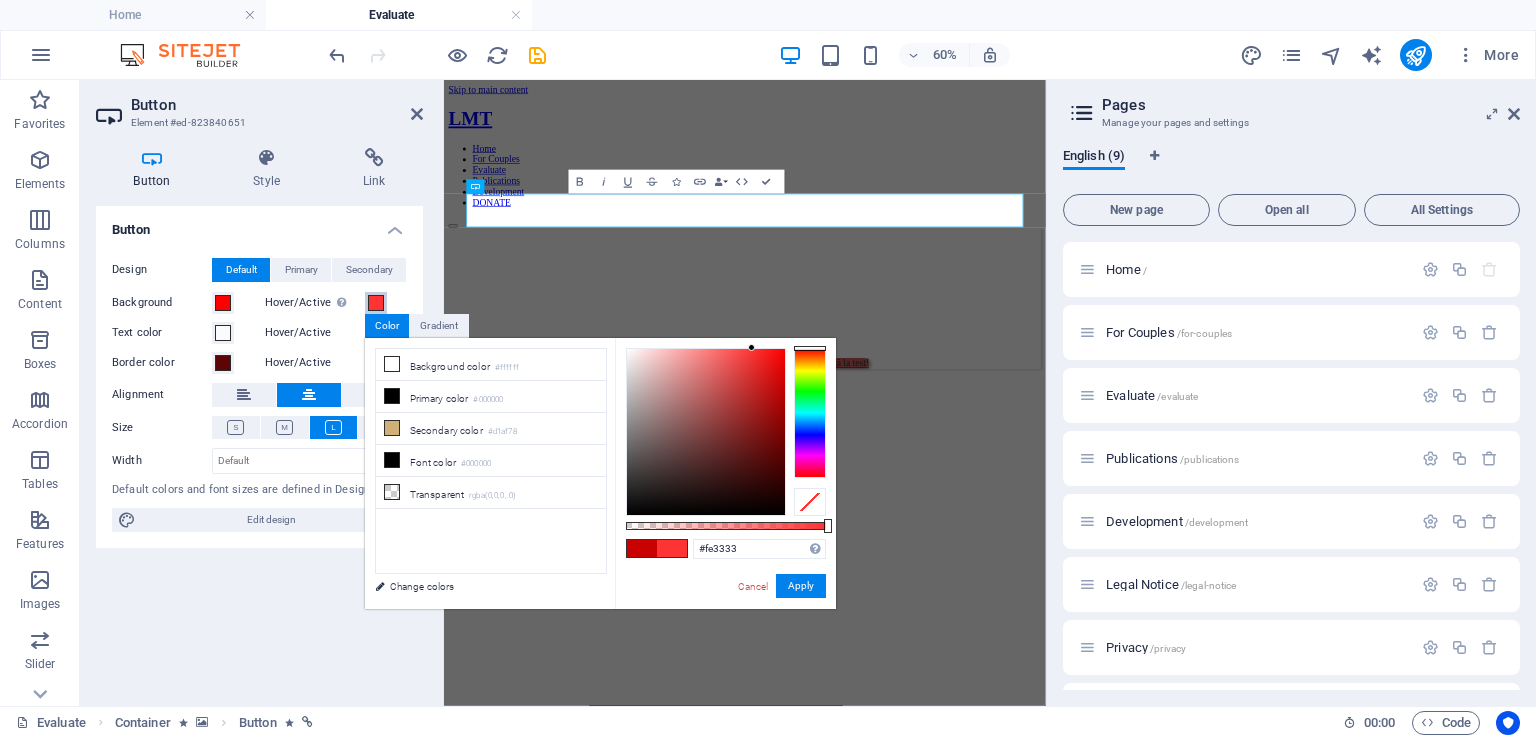 drag, startPoint x: 762, startPoint y: 352, endPoint x: 752, endPoint y: 348, distance: 10.770329 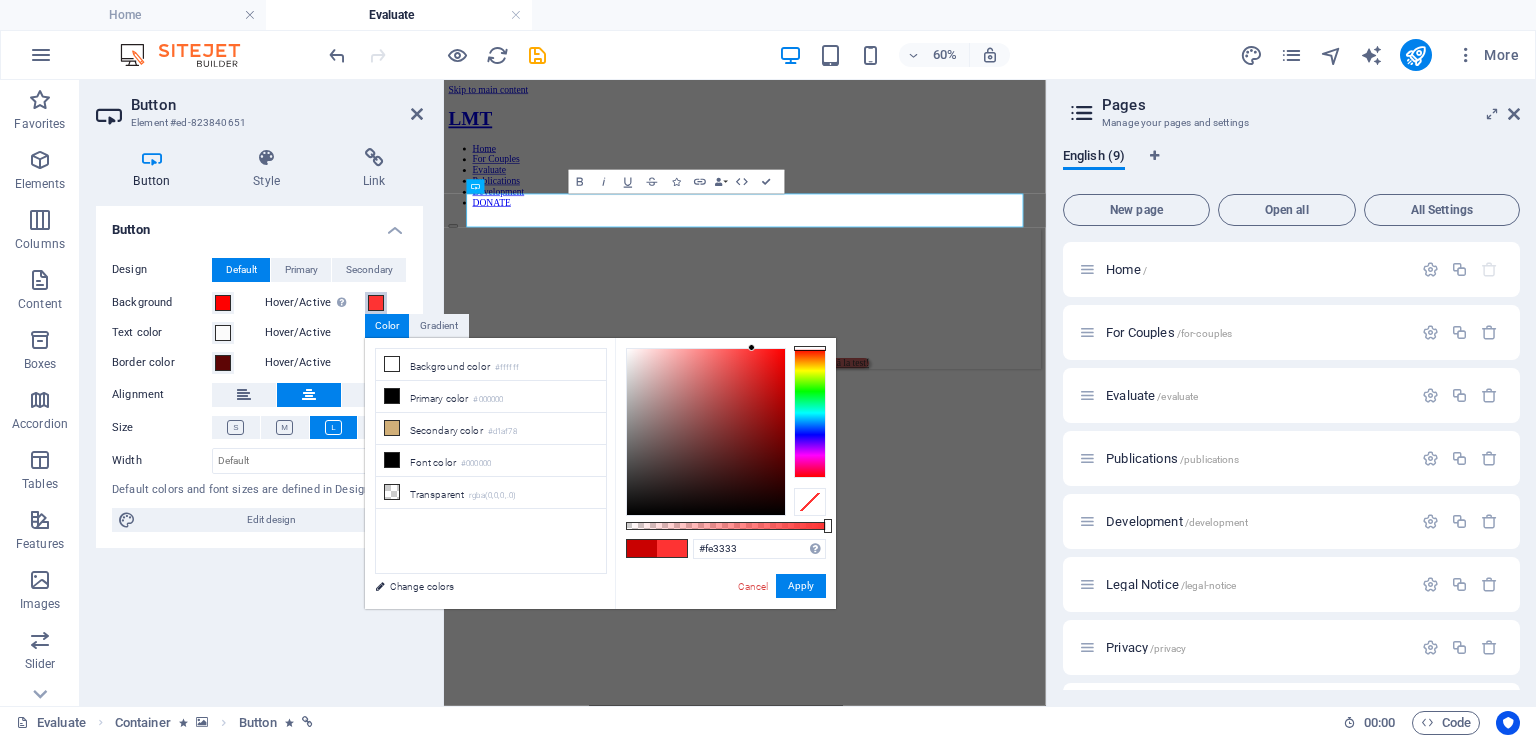 click at bounding box center (706, 432) 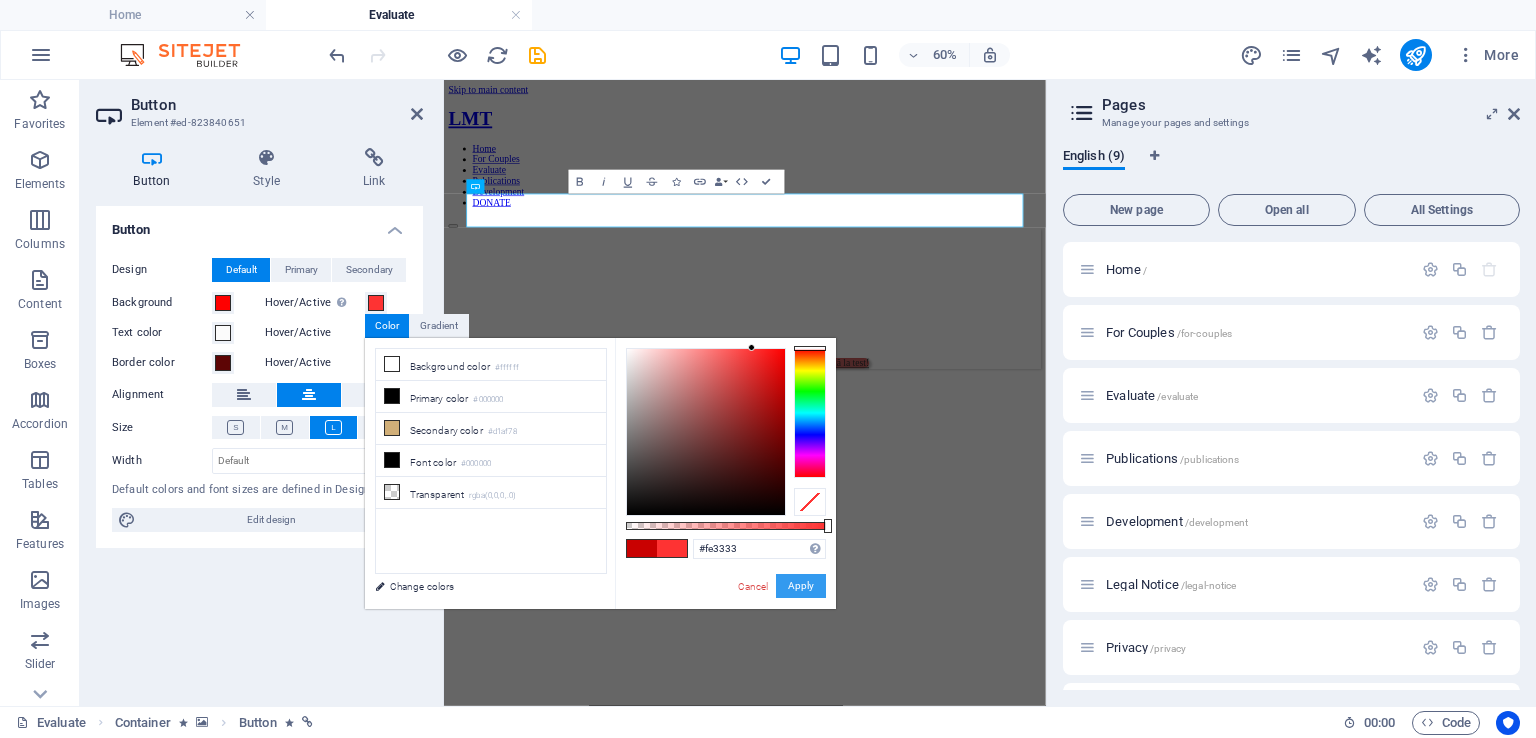 click on "Apply" at bounding box center (801, 586) 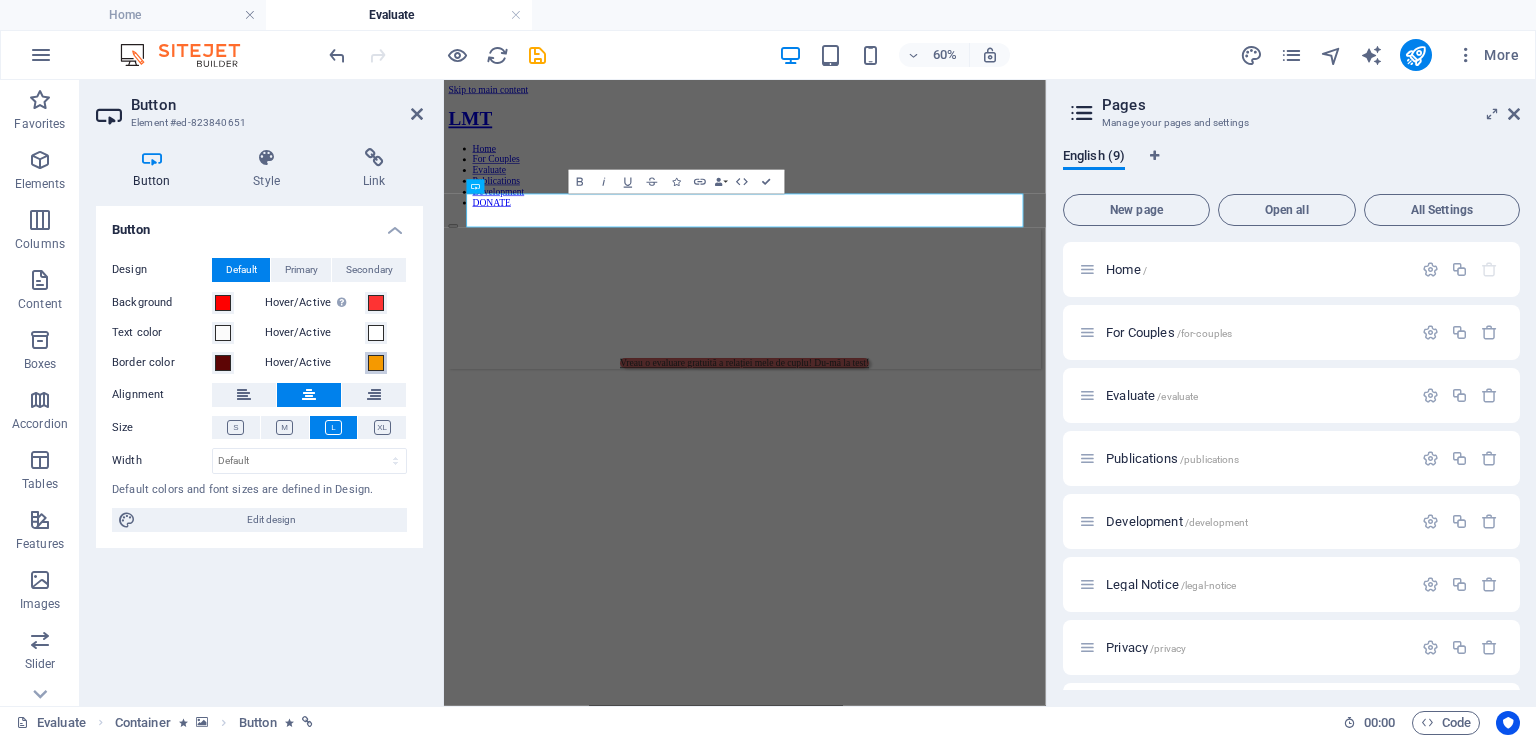 click at bounding box center [376, 363] 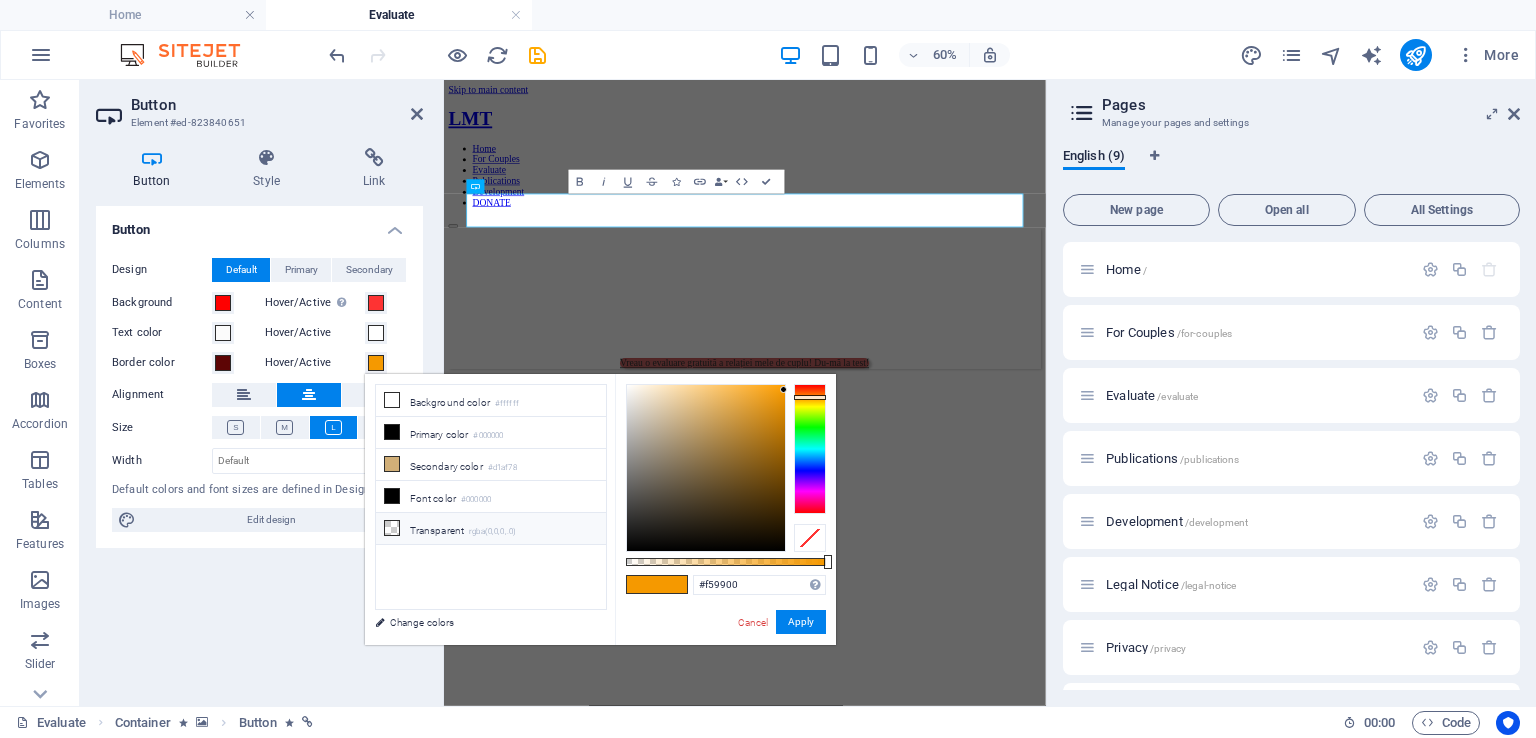 click at bounding box center [392, 528] 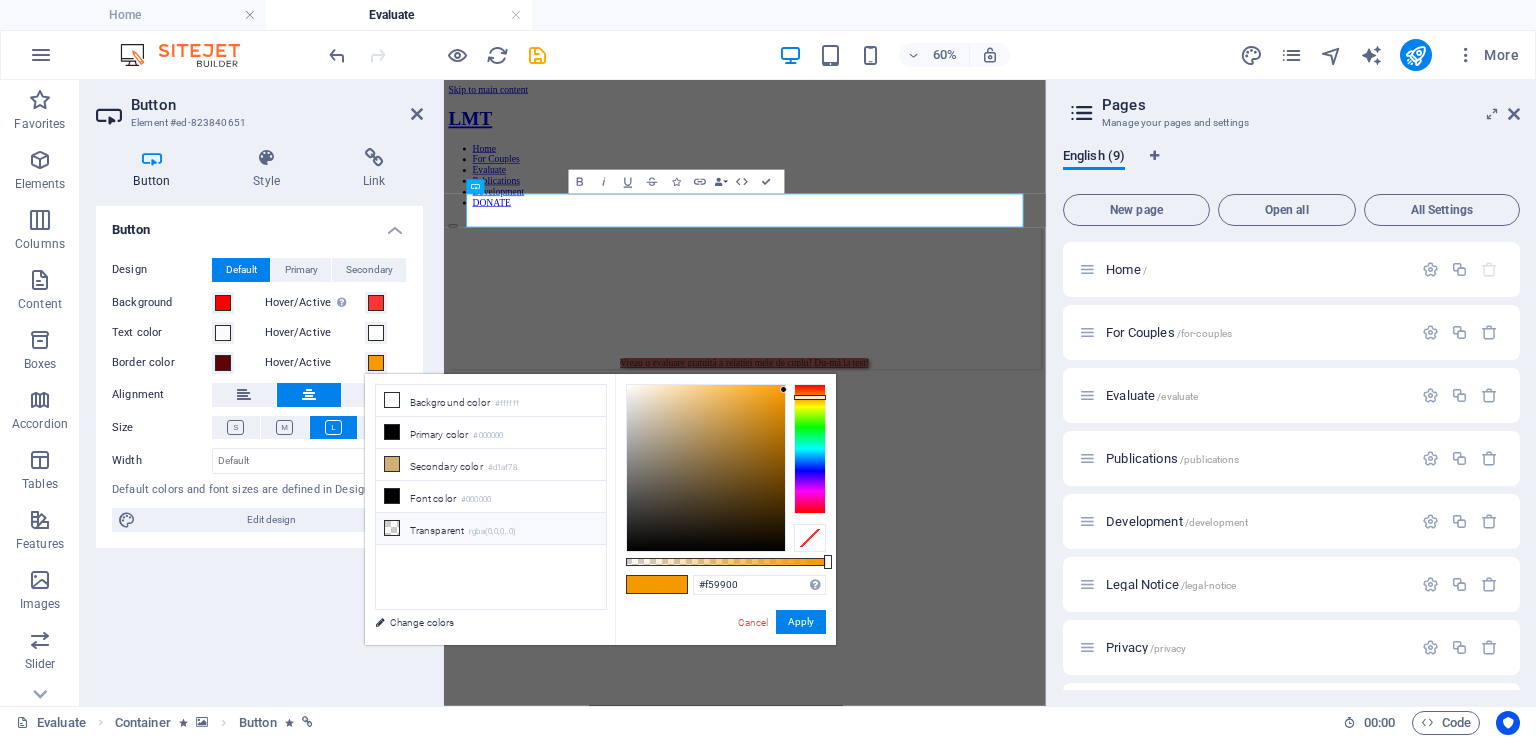 type on "rgba(0, 0, 0, 0)" 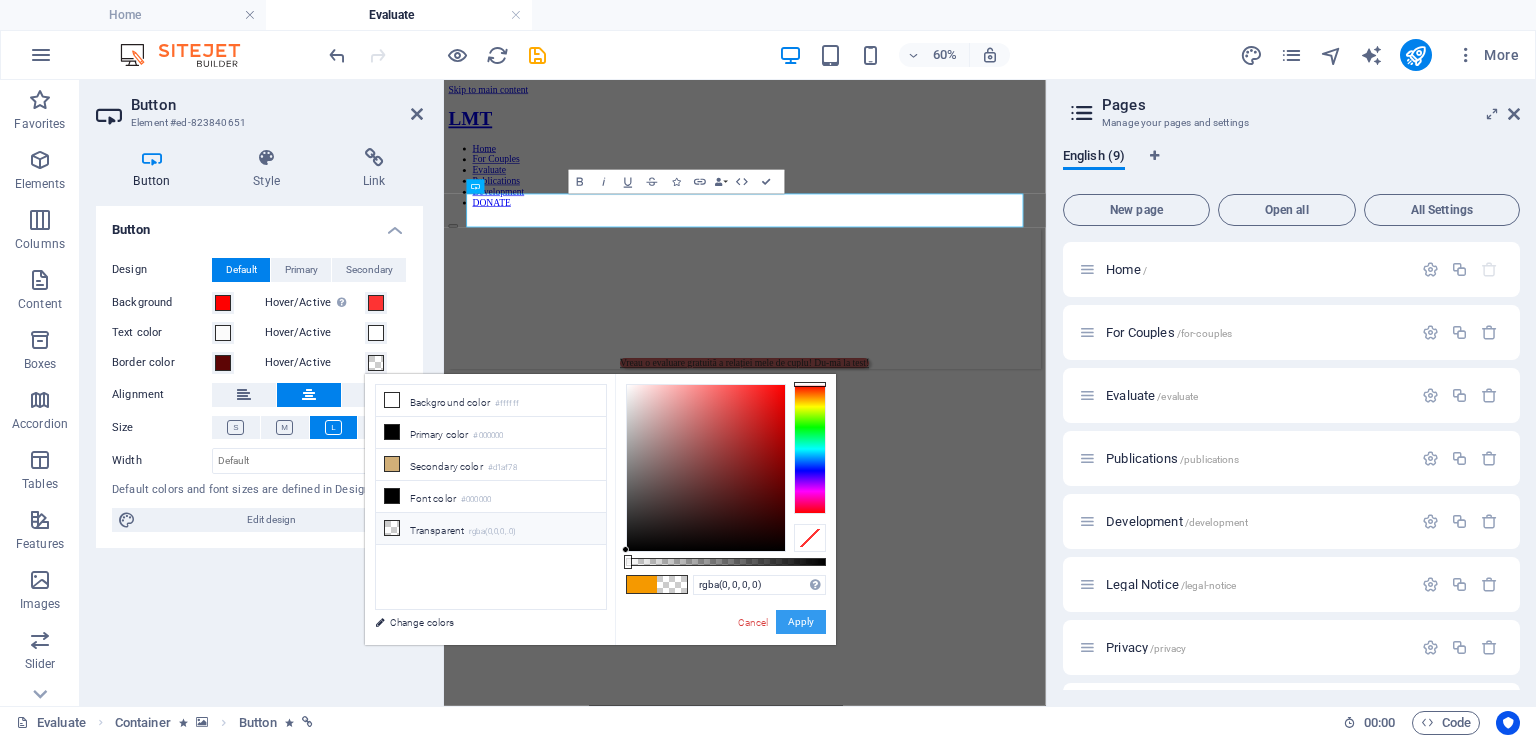 drag, startPoint x: 801, startPoint y: 618, endPoint x: 306, endPoint y: 806, distance: 529.49884 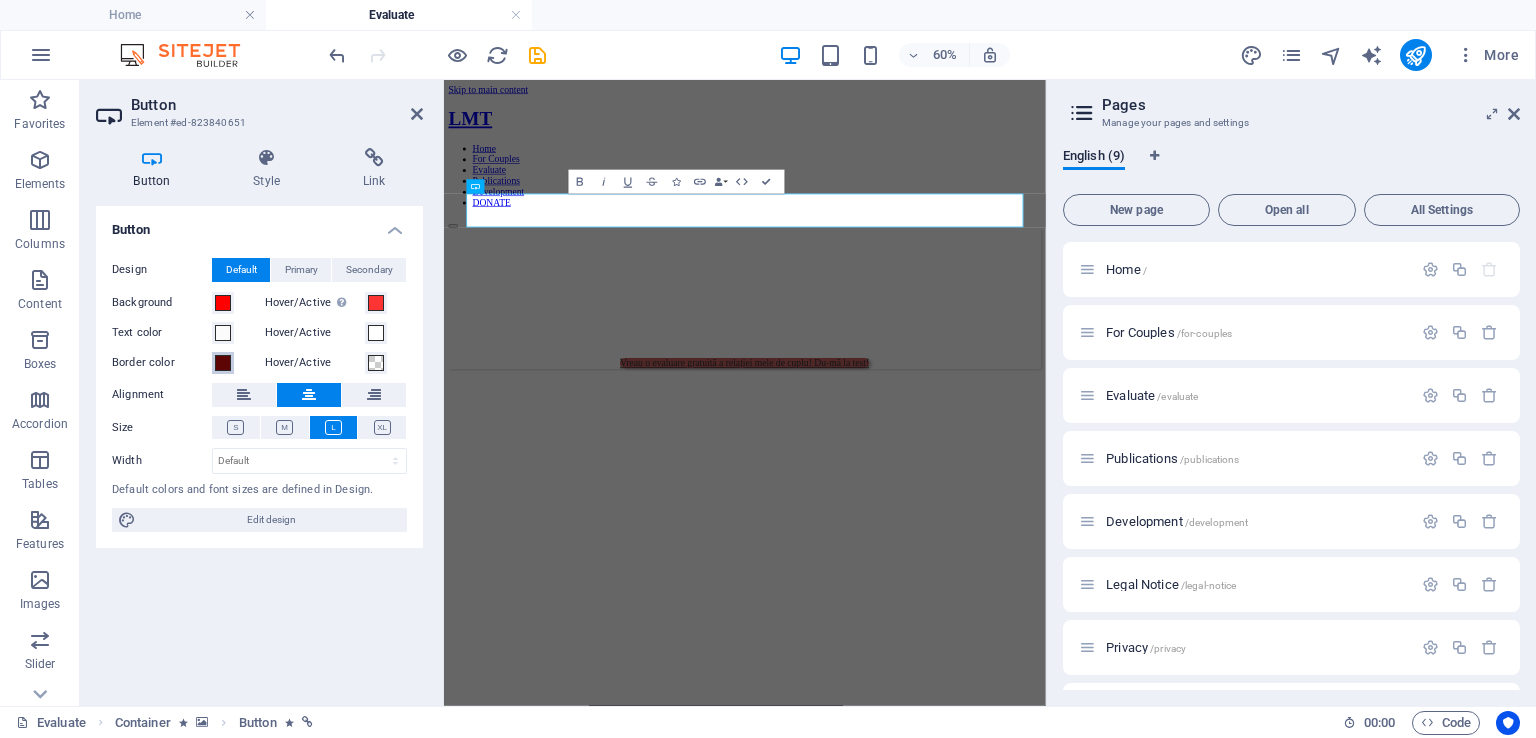 click at bounding box center (223, 363) 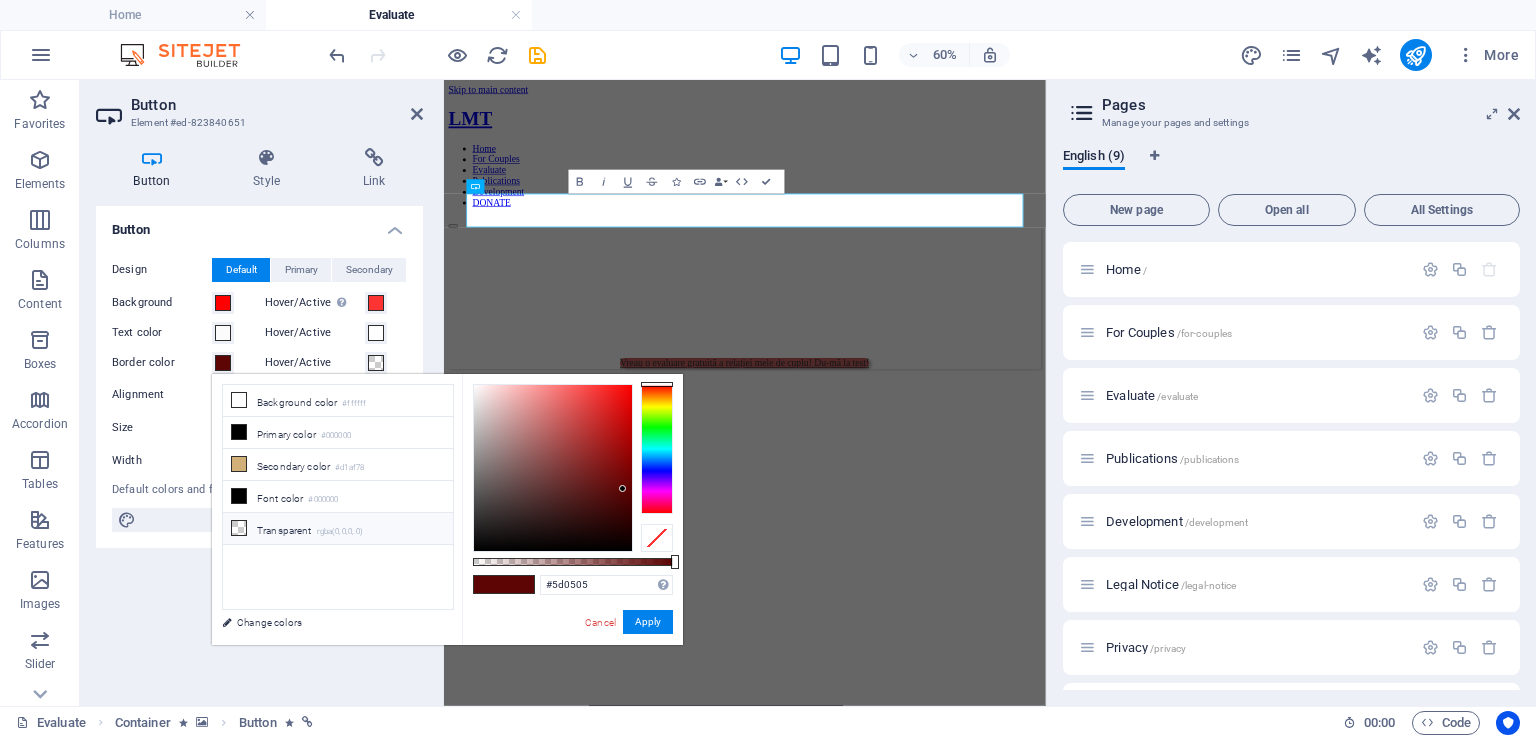 click at bounding box center [239, 528] 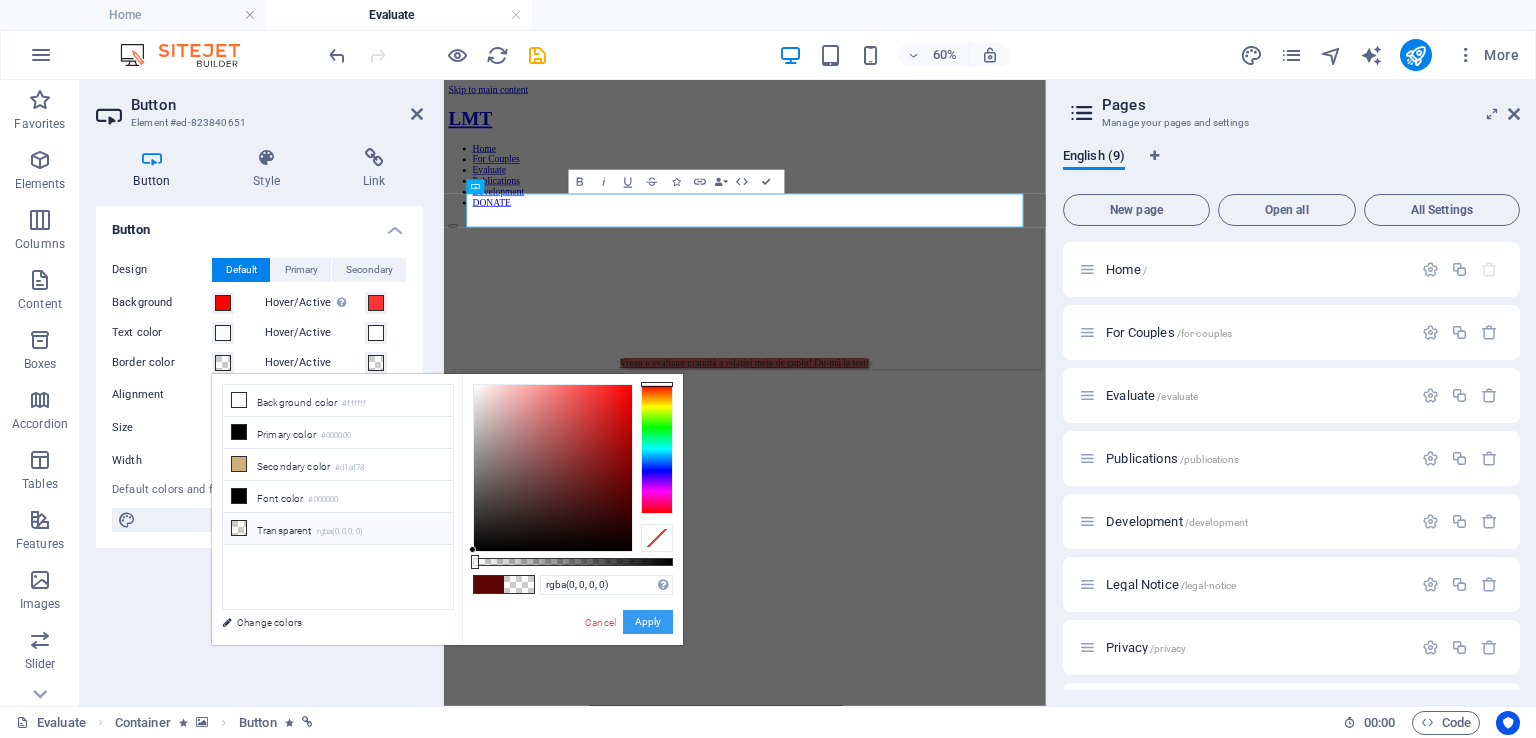 click on "Apply" at bounding box center (648, 622) 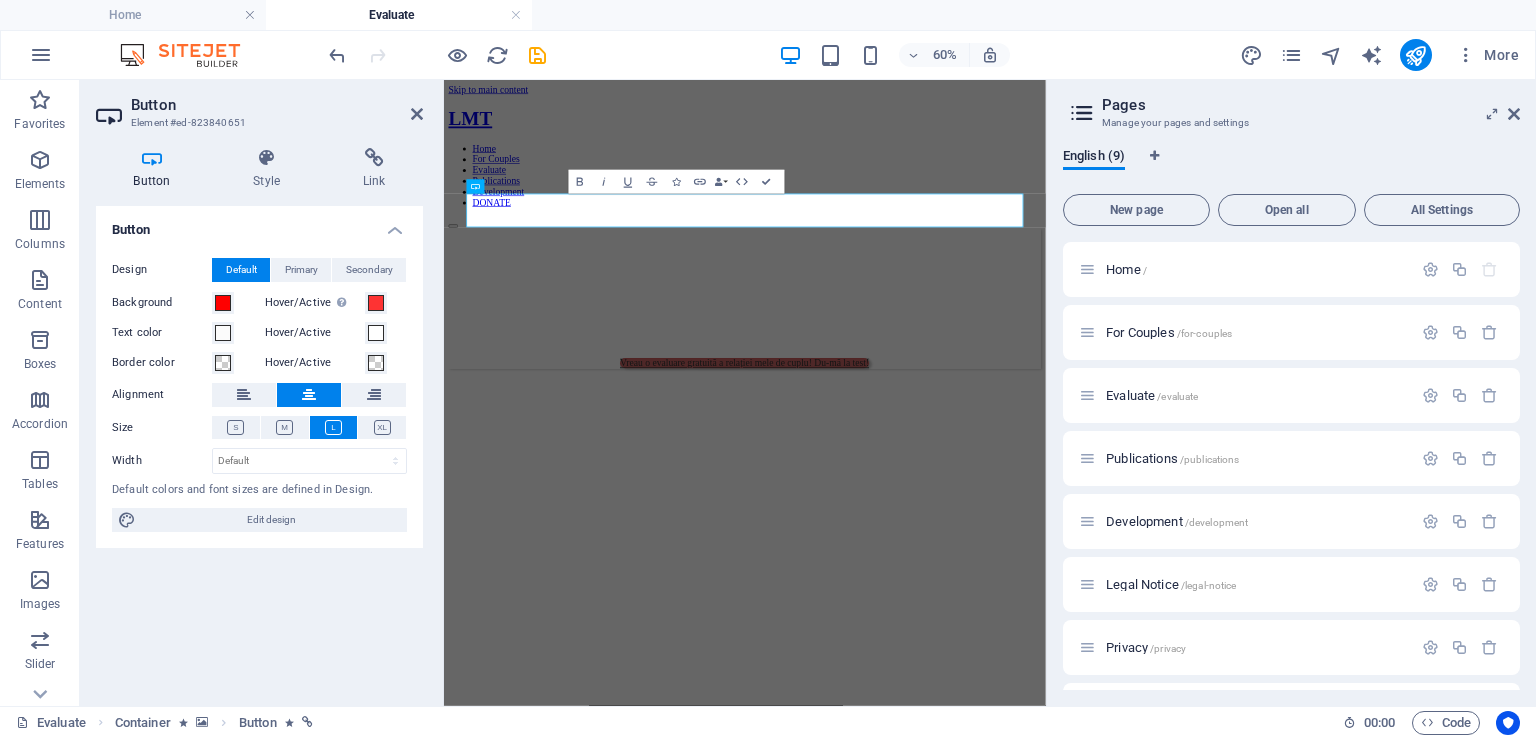 click on "Button Design Default Primary Secondary Background Hover/Active Switch to preview mode to test the active/hover state Text color Hover/Active Border color Hover/Active Alignment Size Width Default px rem % em vh vw Default colors and font sizes are defined in Design. Edit design" at bounding box center [259, 448] 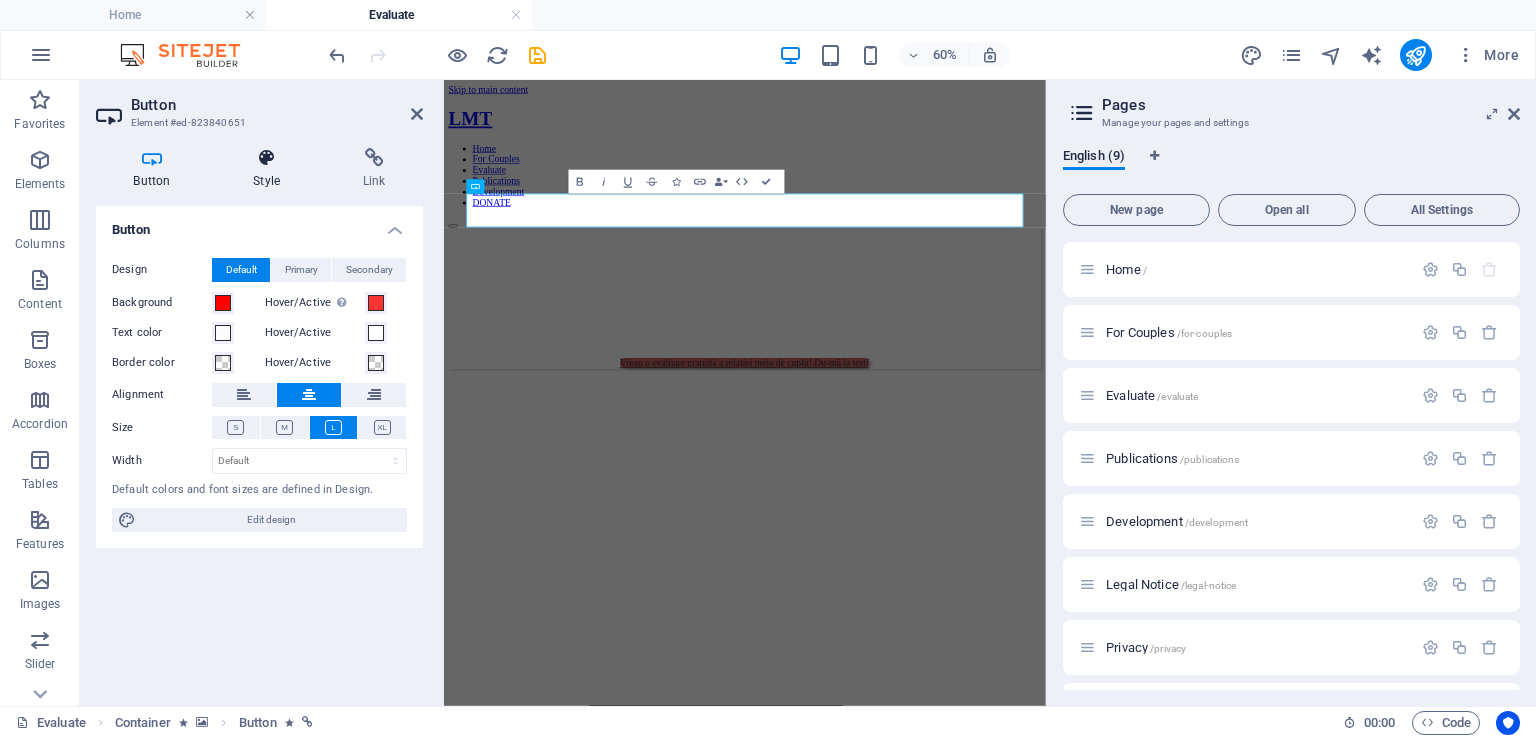 click at bounding box center (267, 158) 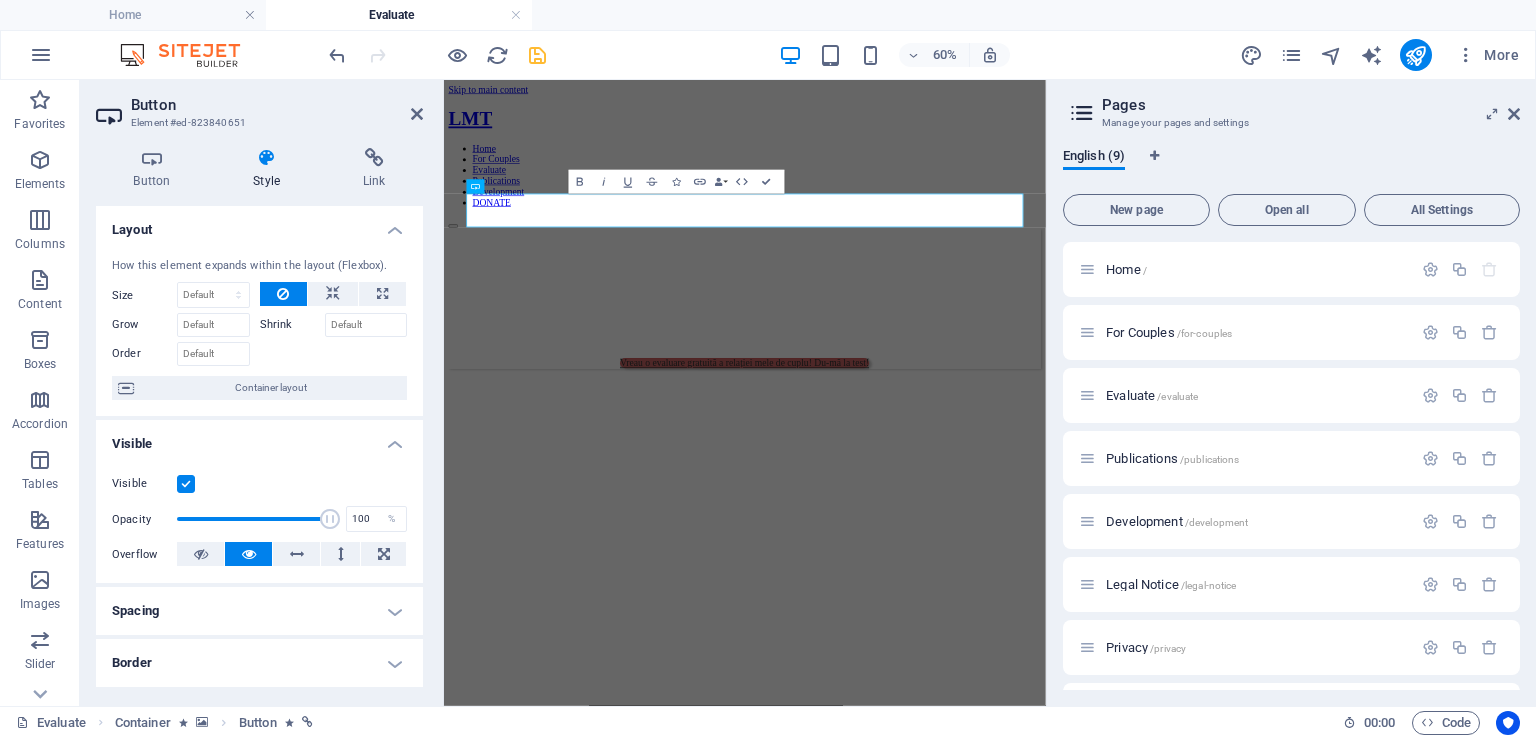 click at bounding box center (537, 55) 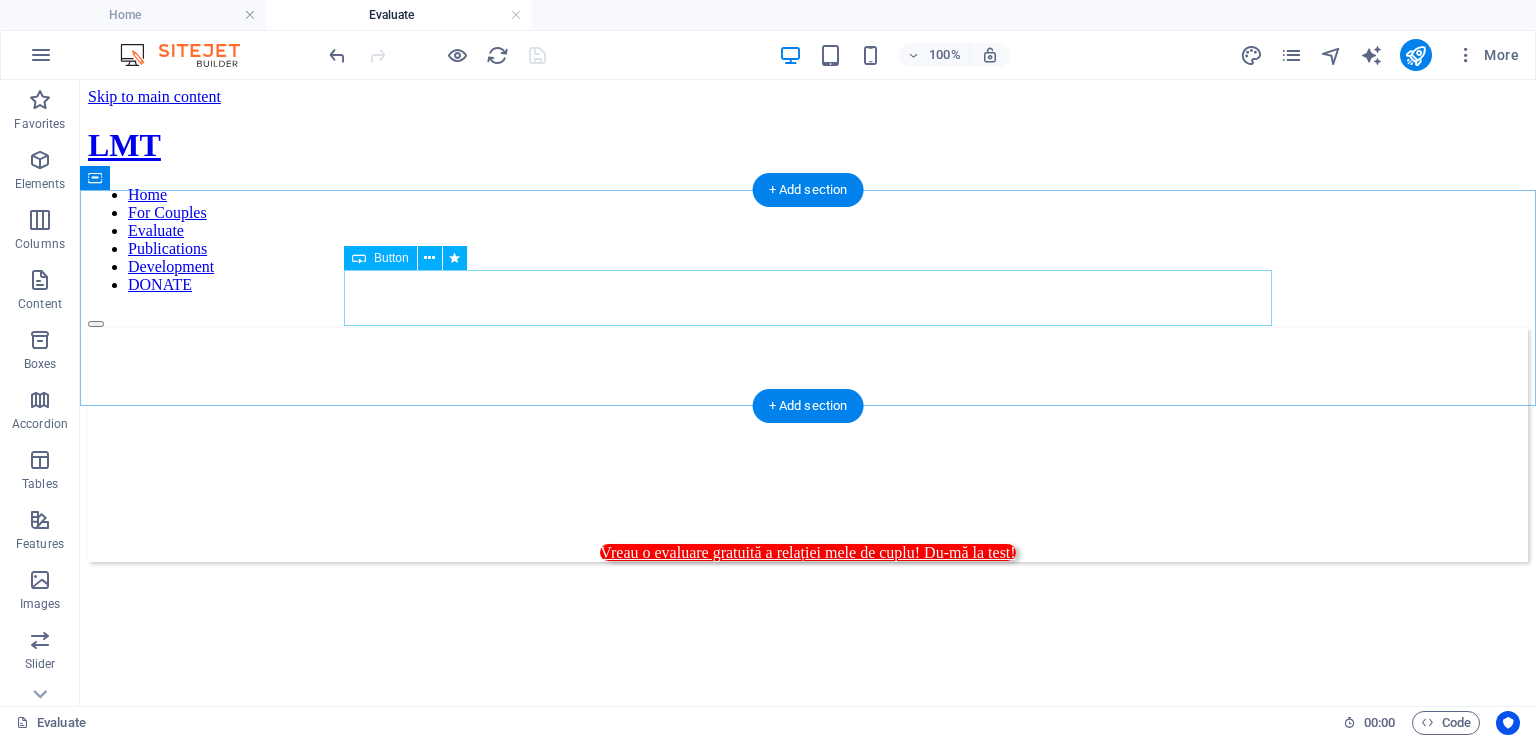 click on "Vreau o evaluare gratuită a relației mele de cuplu! Du-mă la test!" at bounding box center (808, 553) 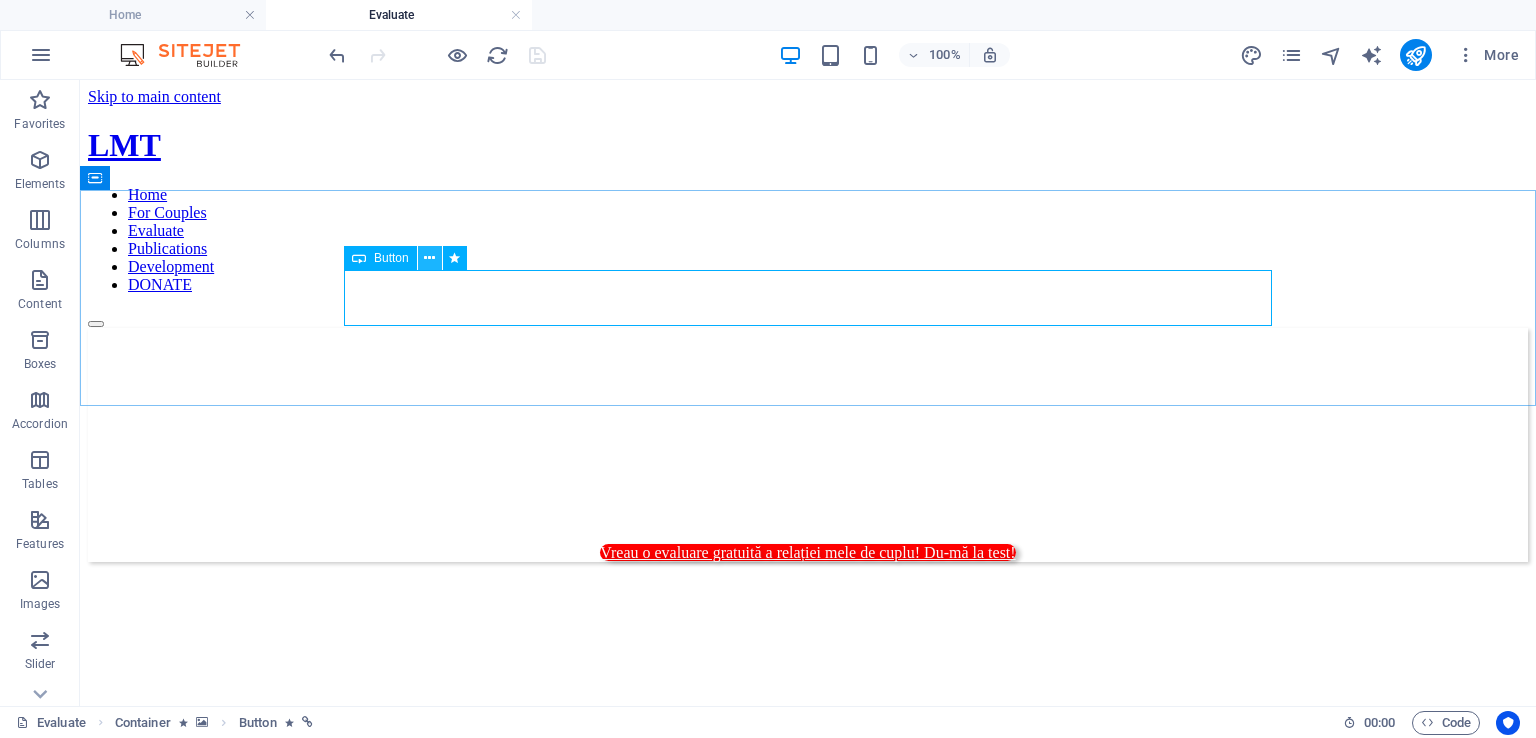 click at bounding box center [430, 258] 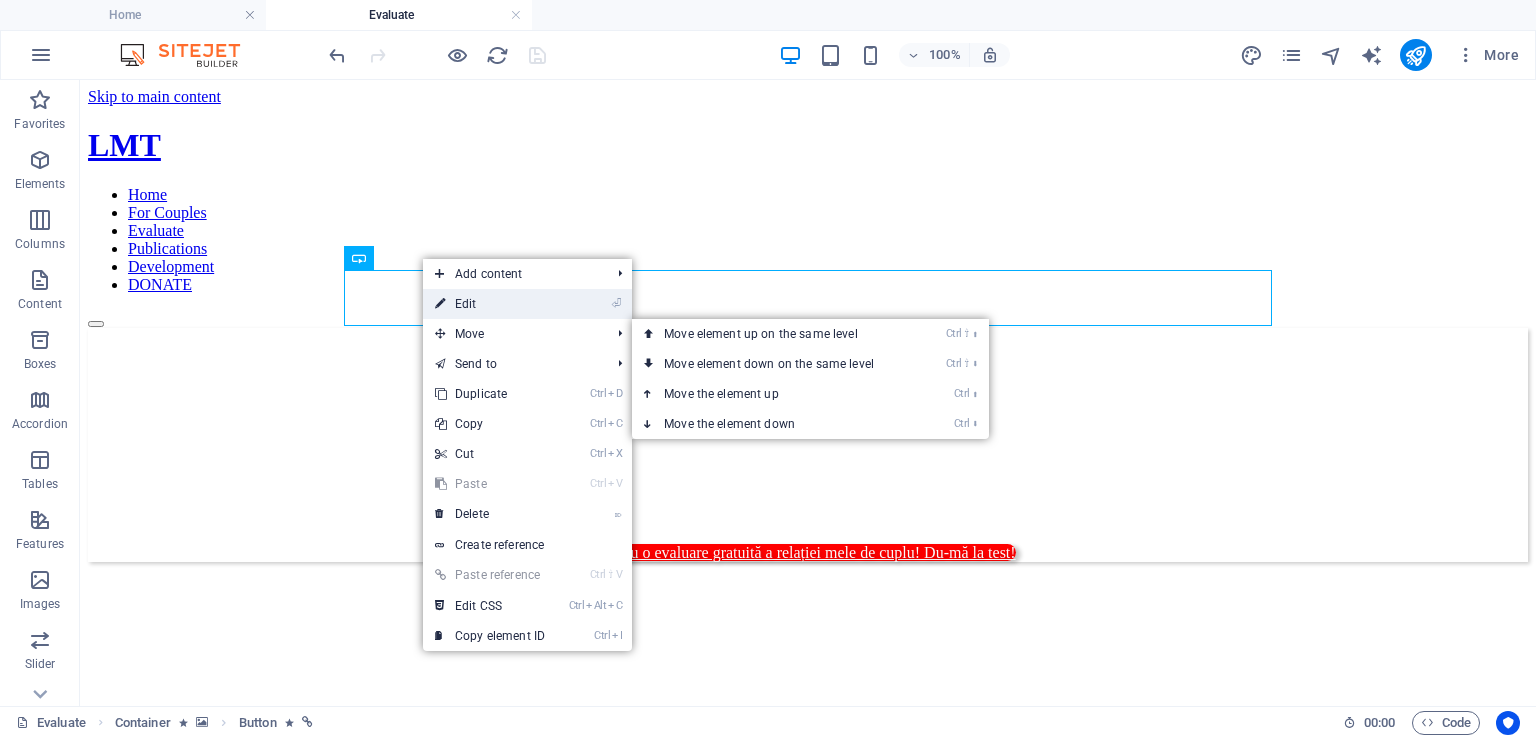click on "⏎  Edit" at bounding box center [490, 304] 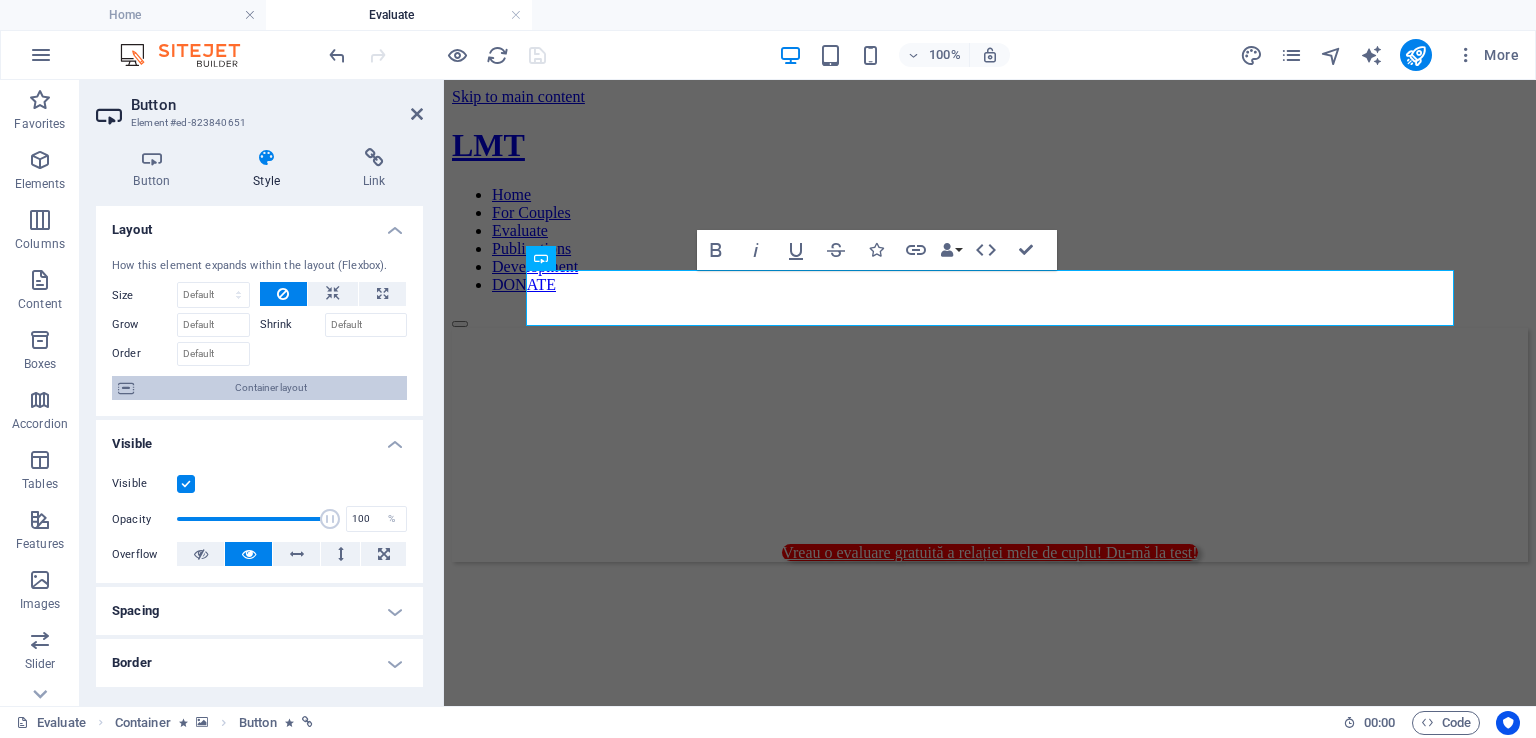click on "Container layout" at bounding box center [270, 388] 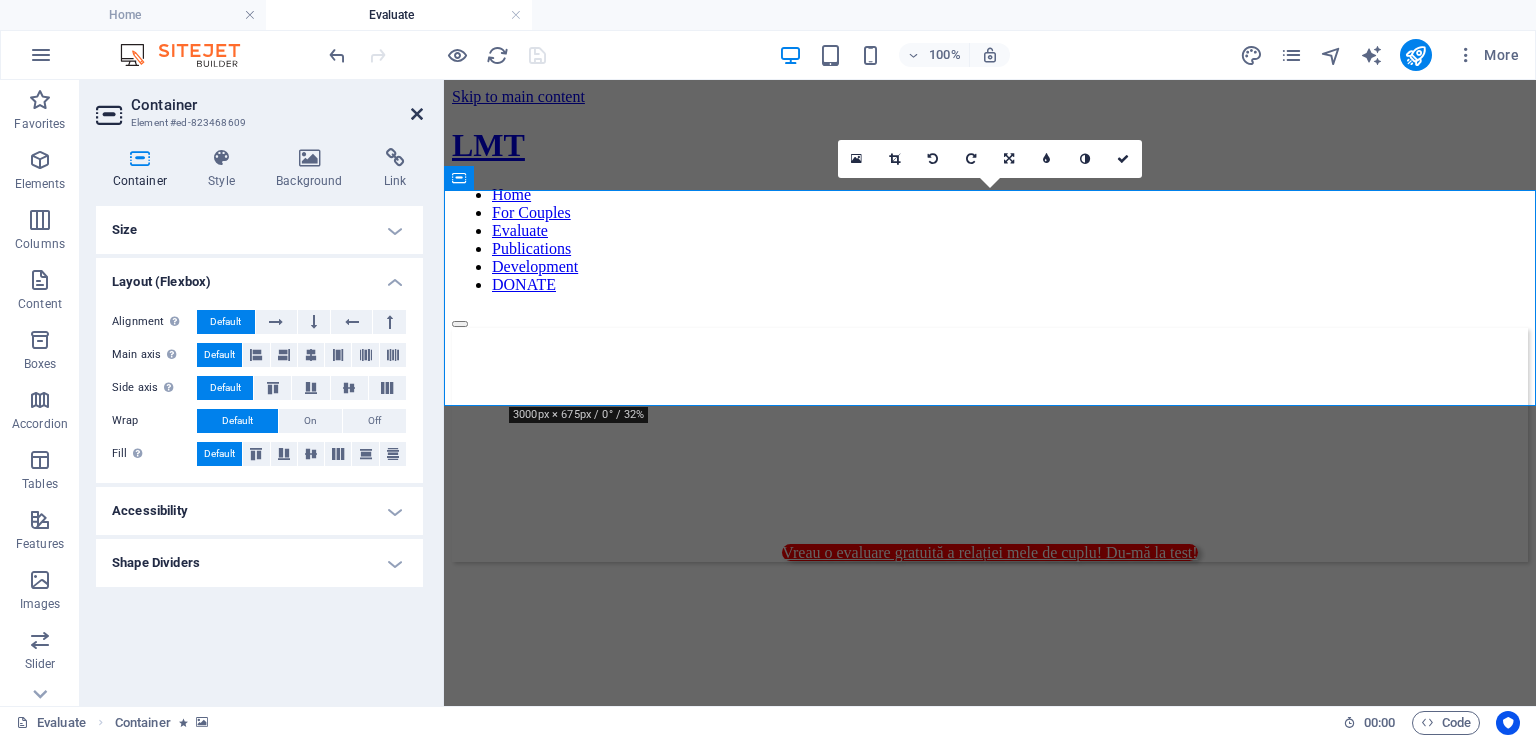 click at bounding box center [417, 114] 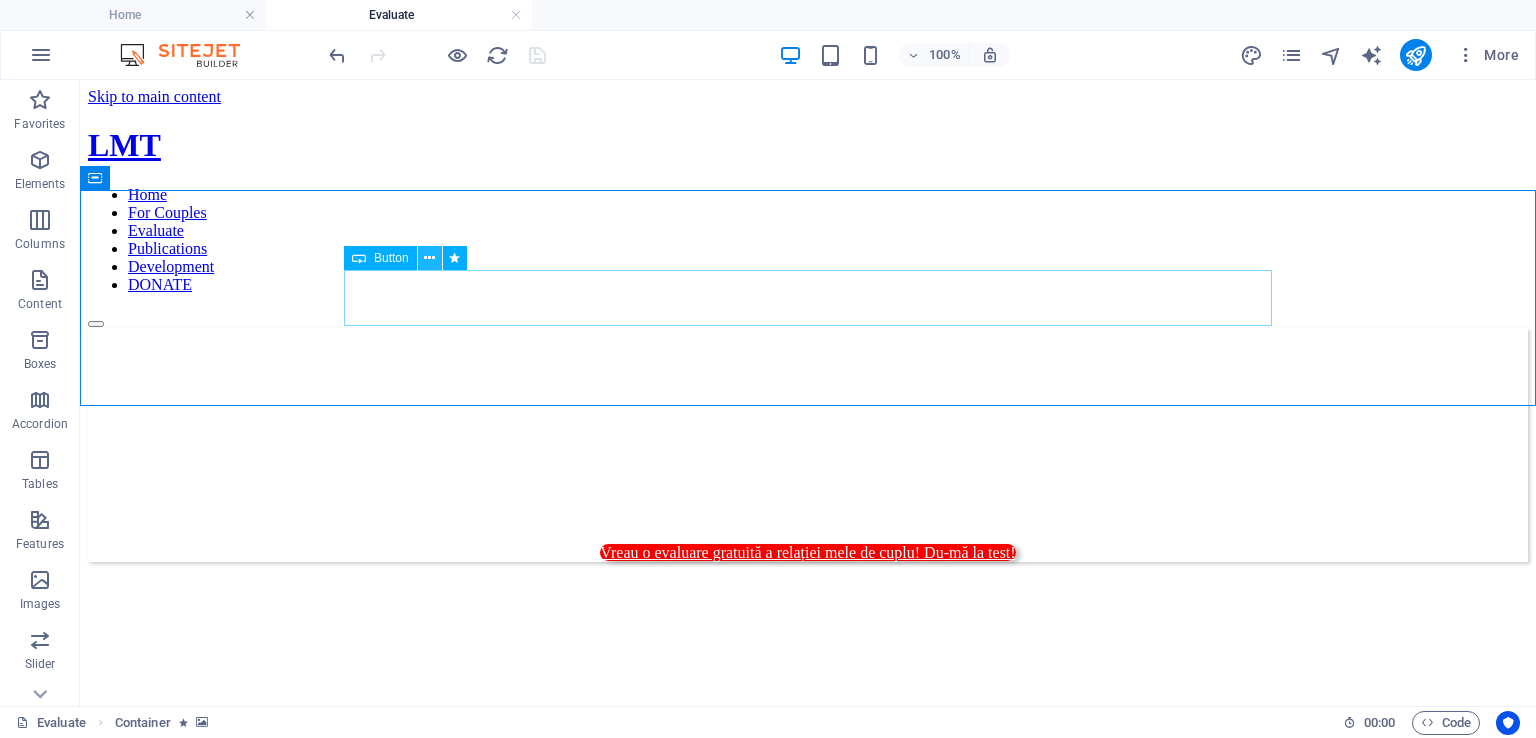 click at bounding box center (430, 258) 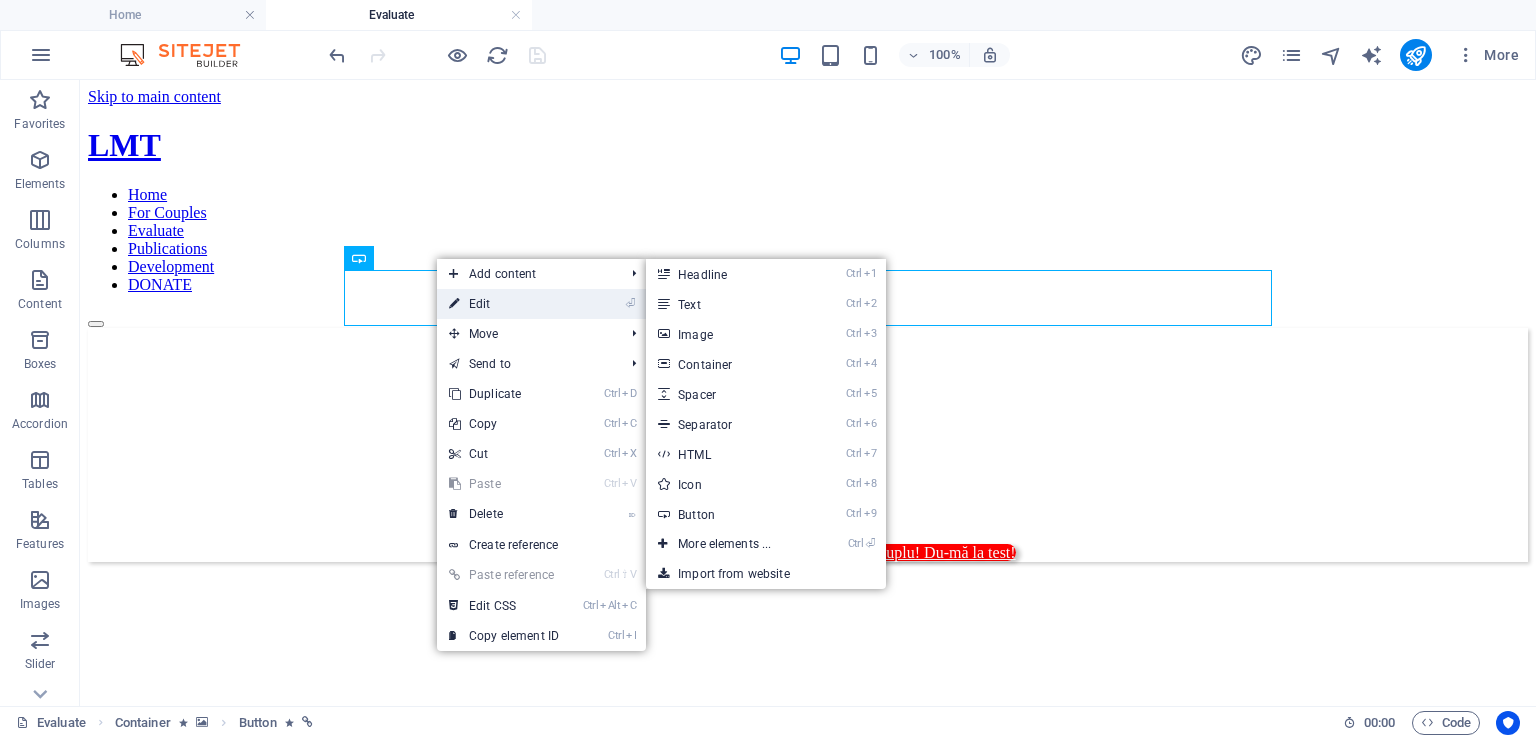click on "⏎  Edit" at bounding box center (504, 304) 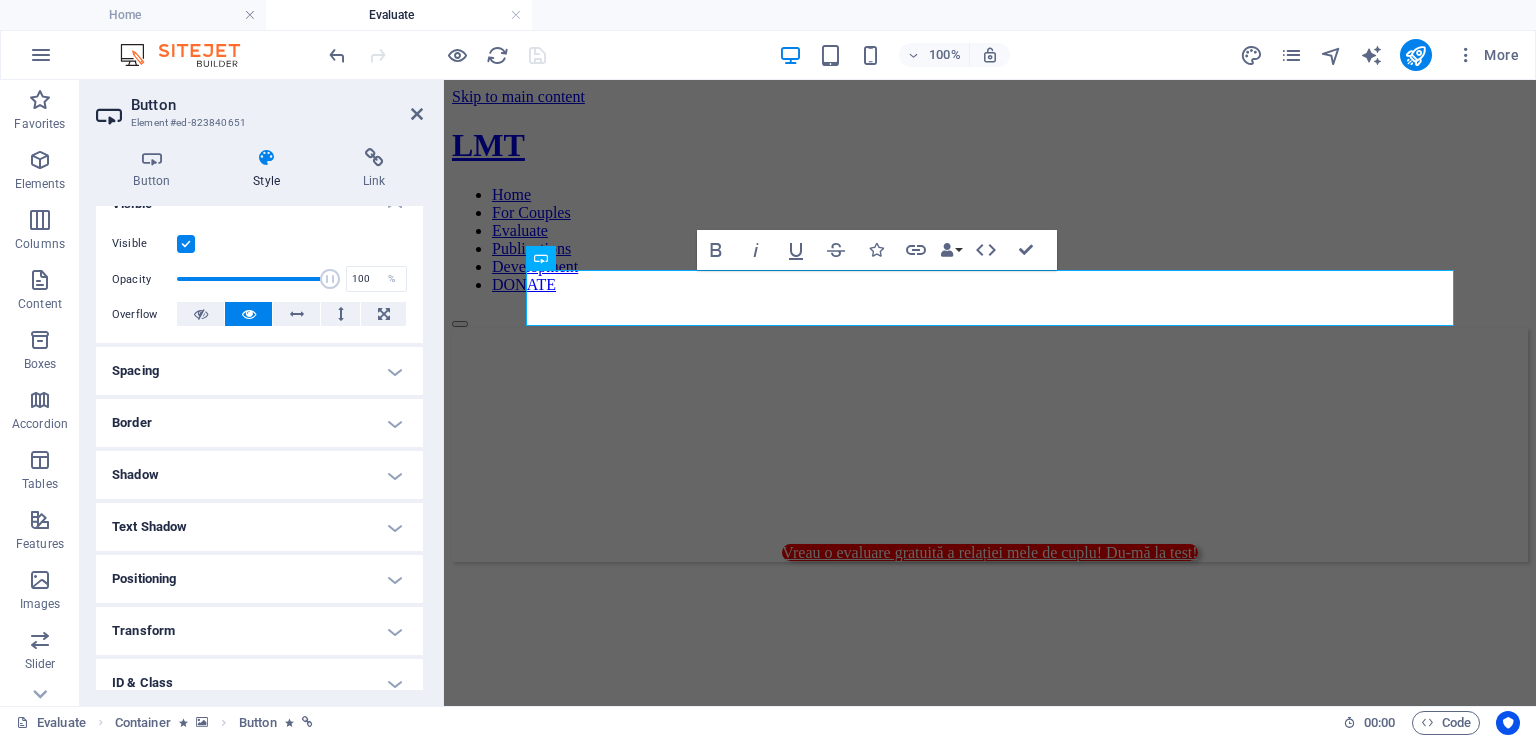 scroll, scrollTop: 360, scrollLeft: 0, axis: vertical 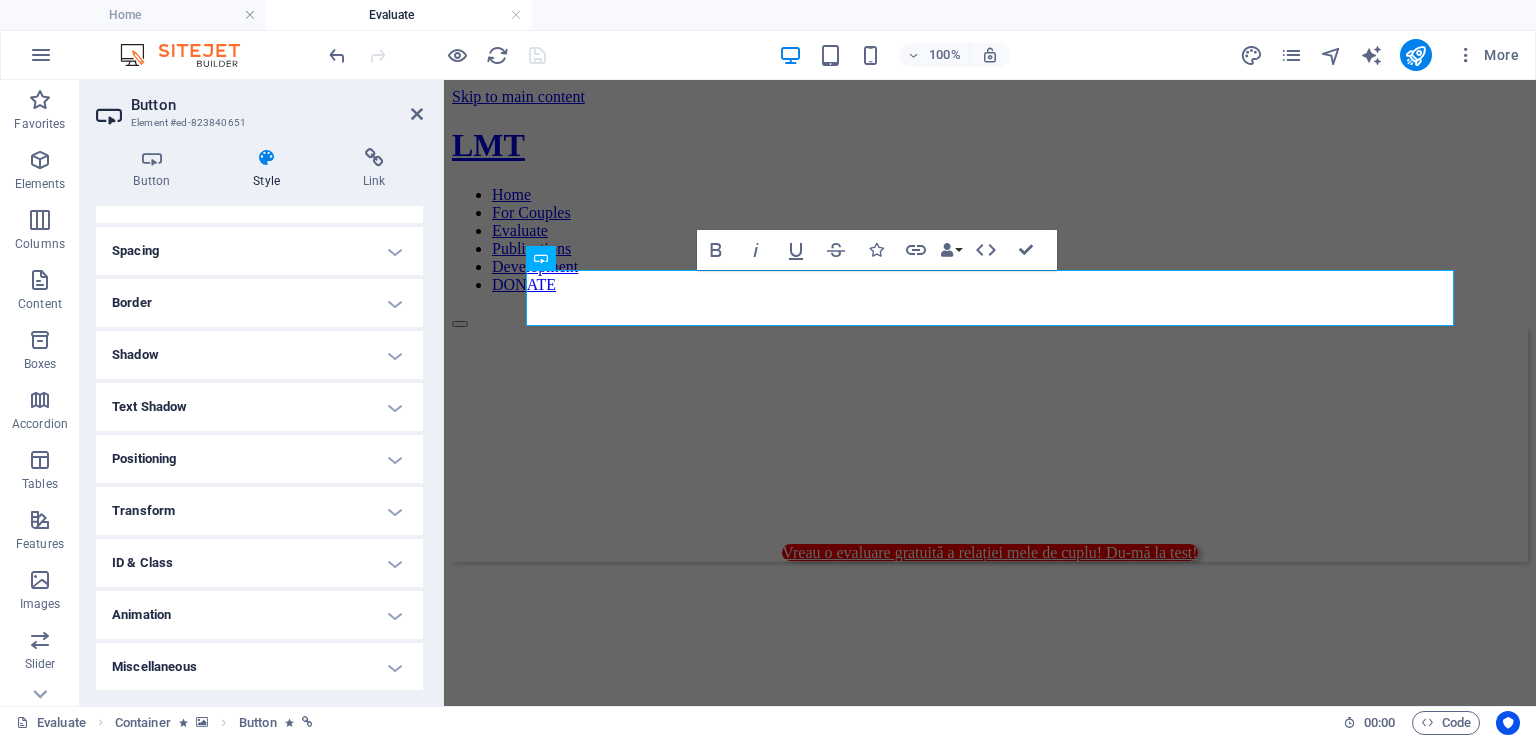 click on "Shadow" at bounding box center (259, 355) 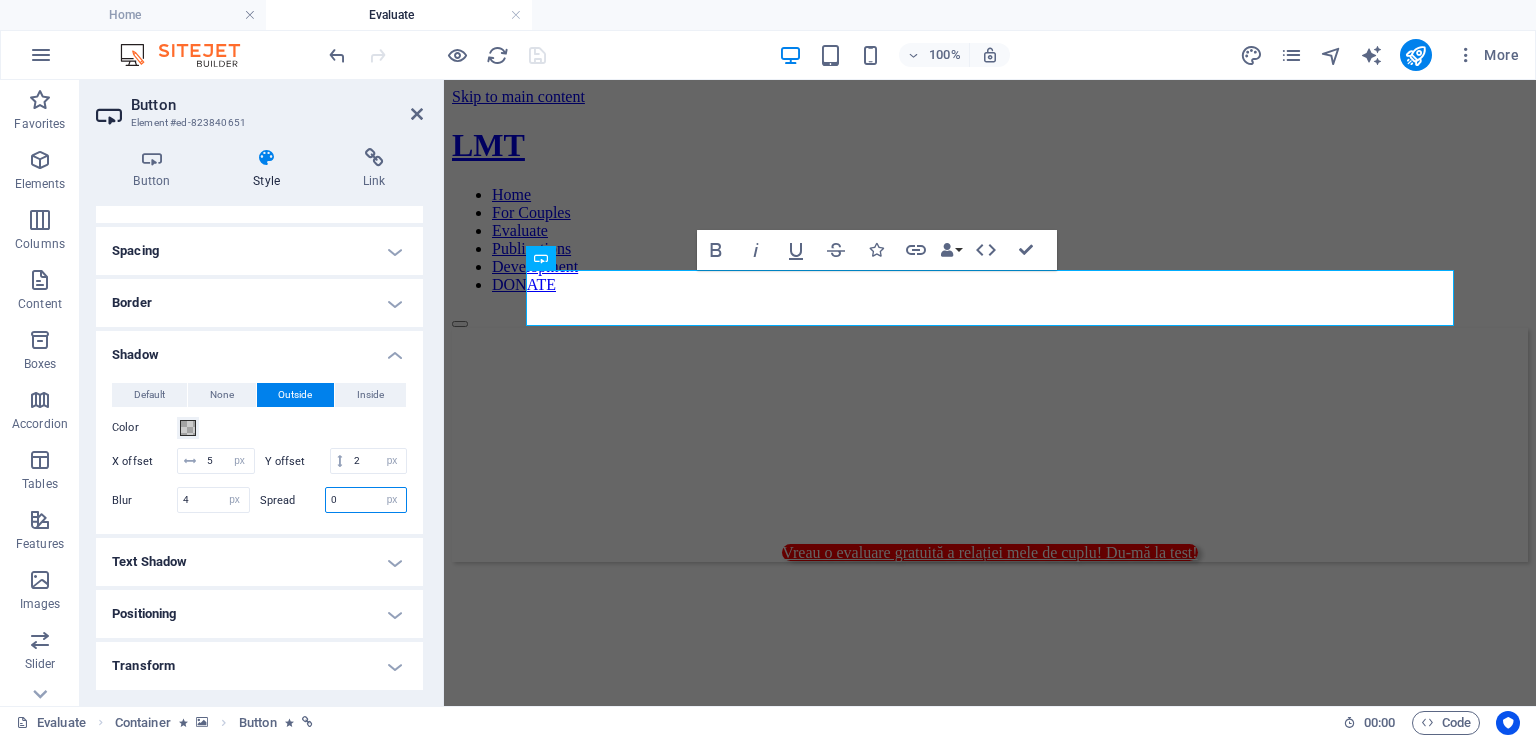 drag, startPoint x: 347, startPoint y: 519, endPoint x: 304, endPoint y: 522, distance: 43.104523 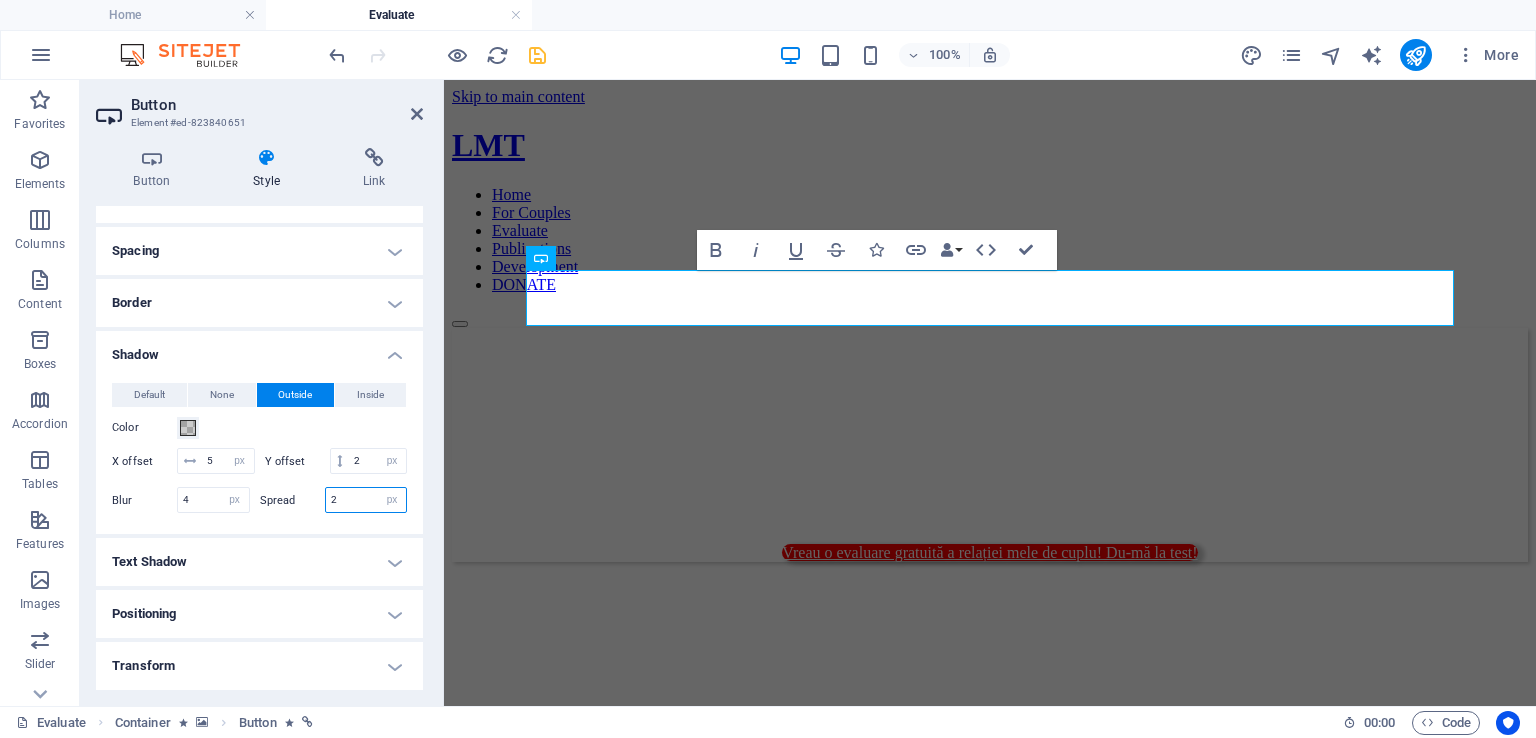 type on "2" 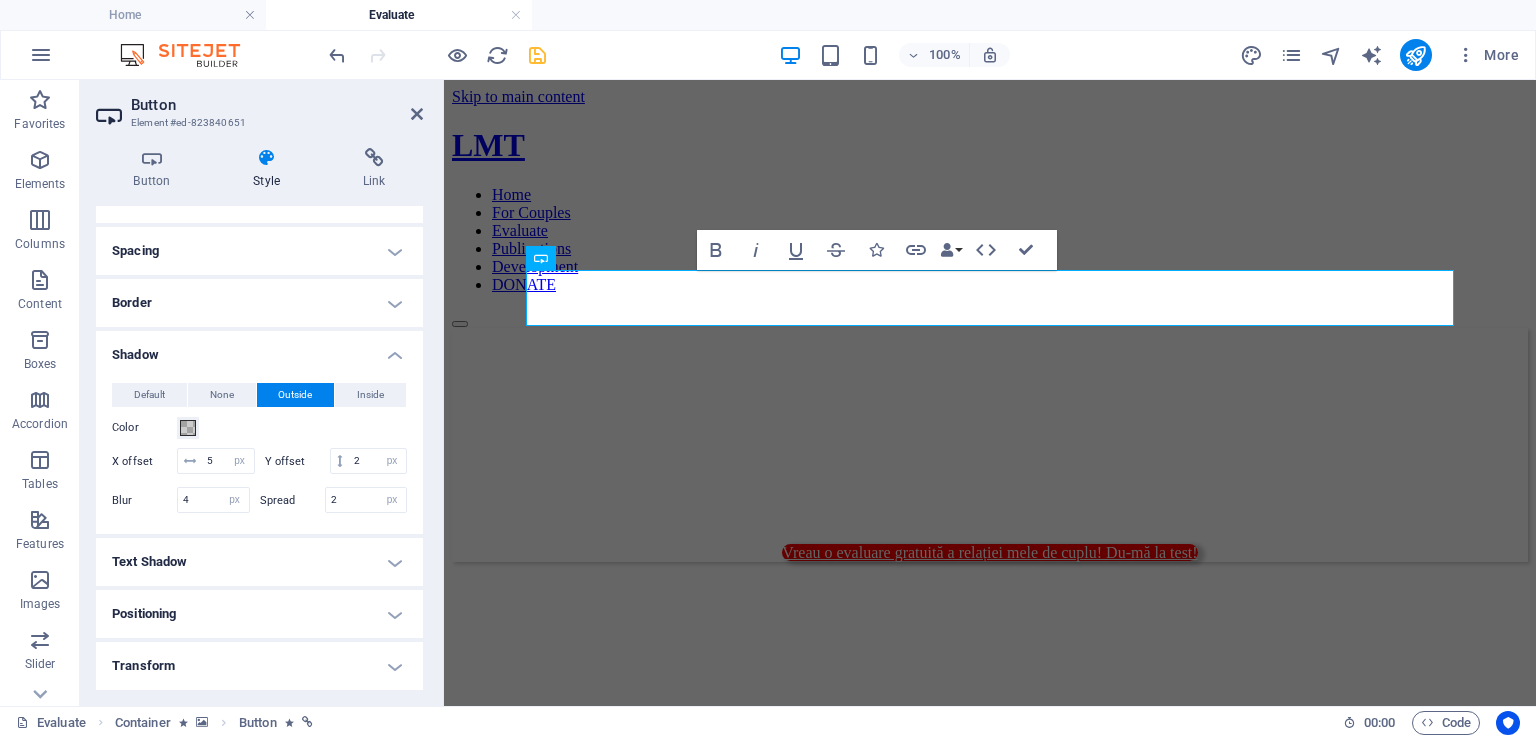 click on "Shadow" at bounding box center (259, 349) 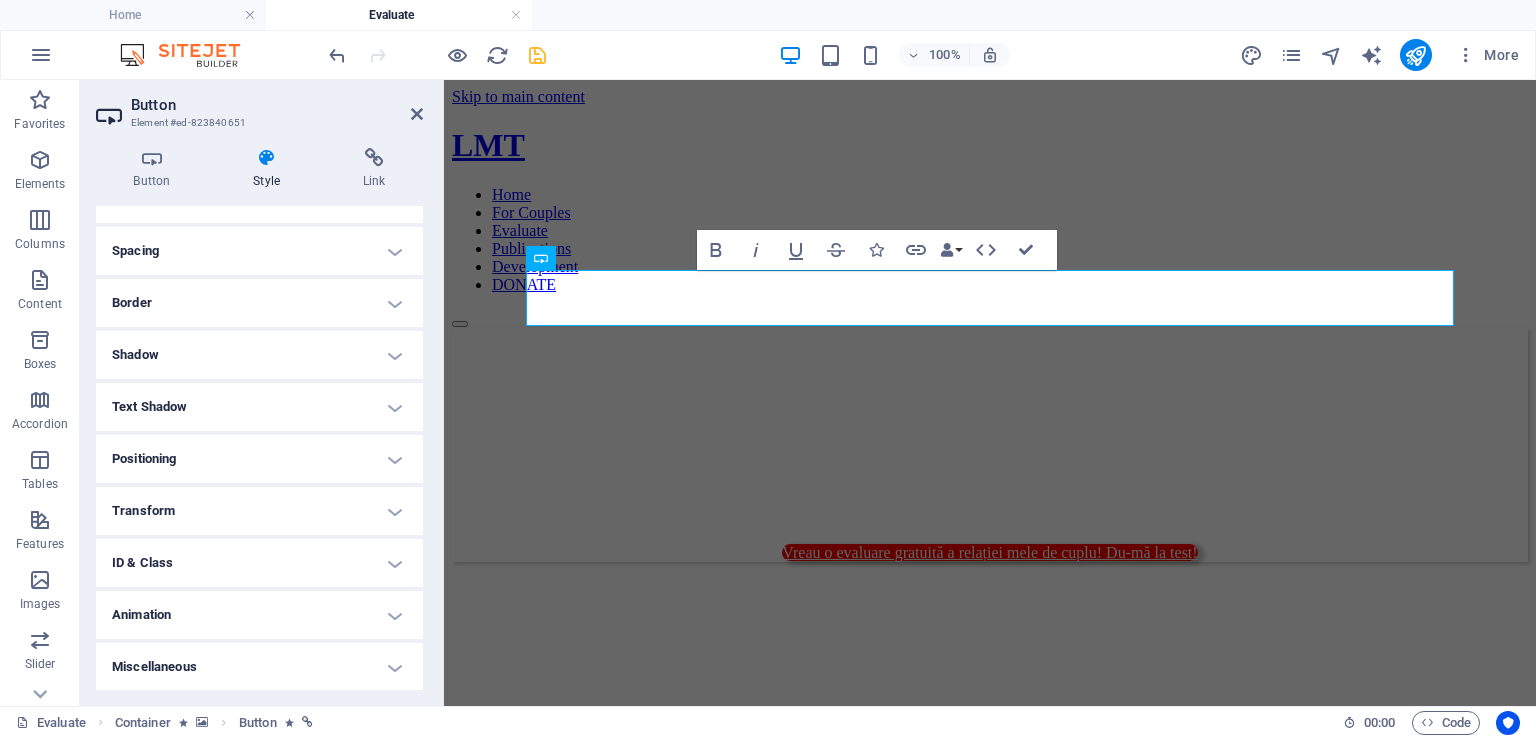 click on "Text Shadow" at bounding box center [259, 407] 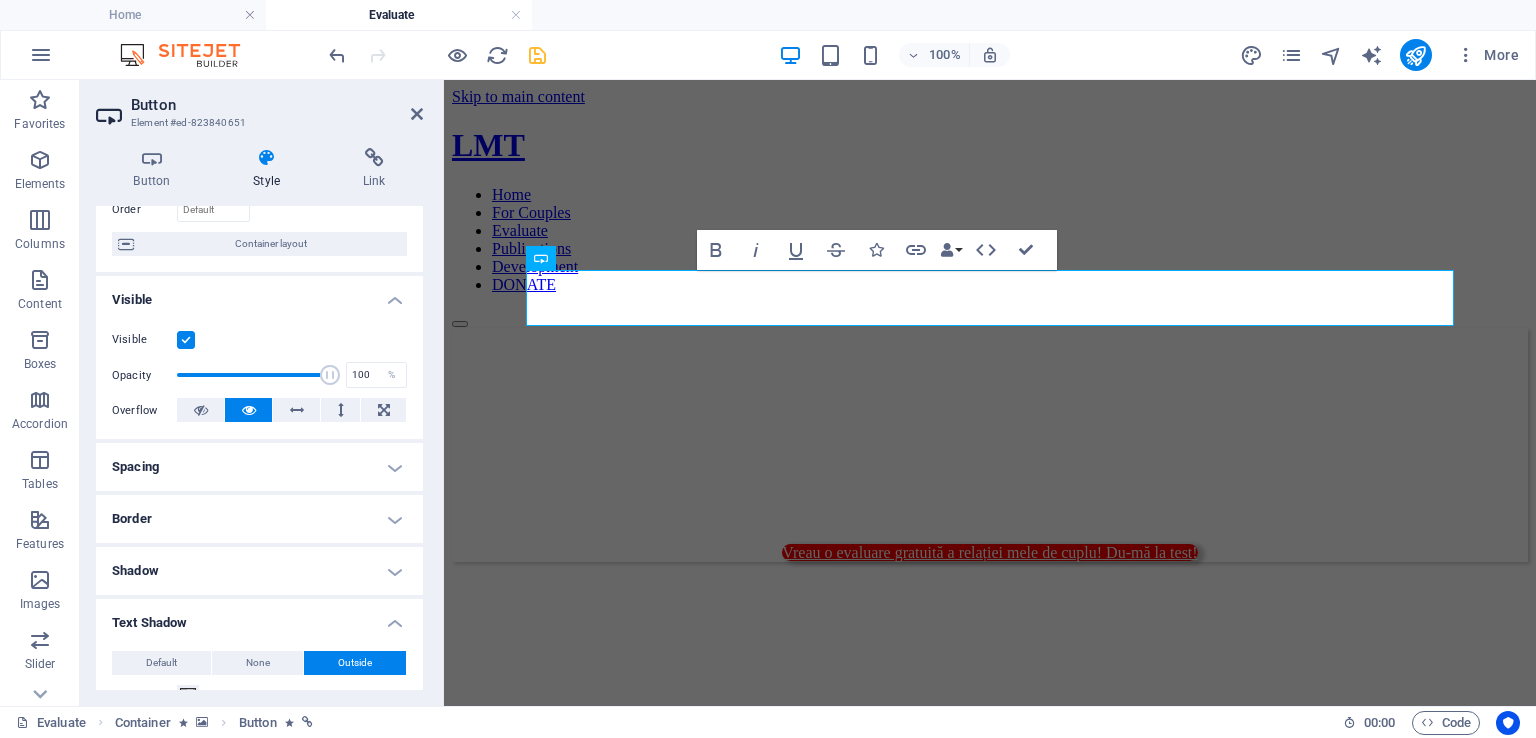 scroll, scrollTop: 0, scrollLeft: 0, axis: both 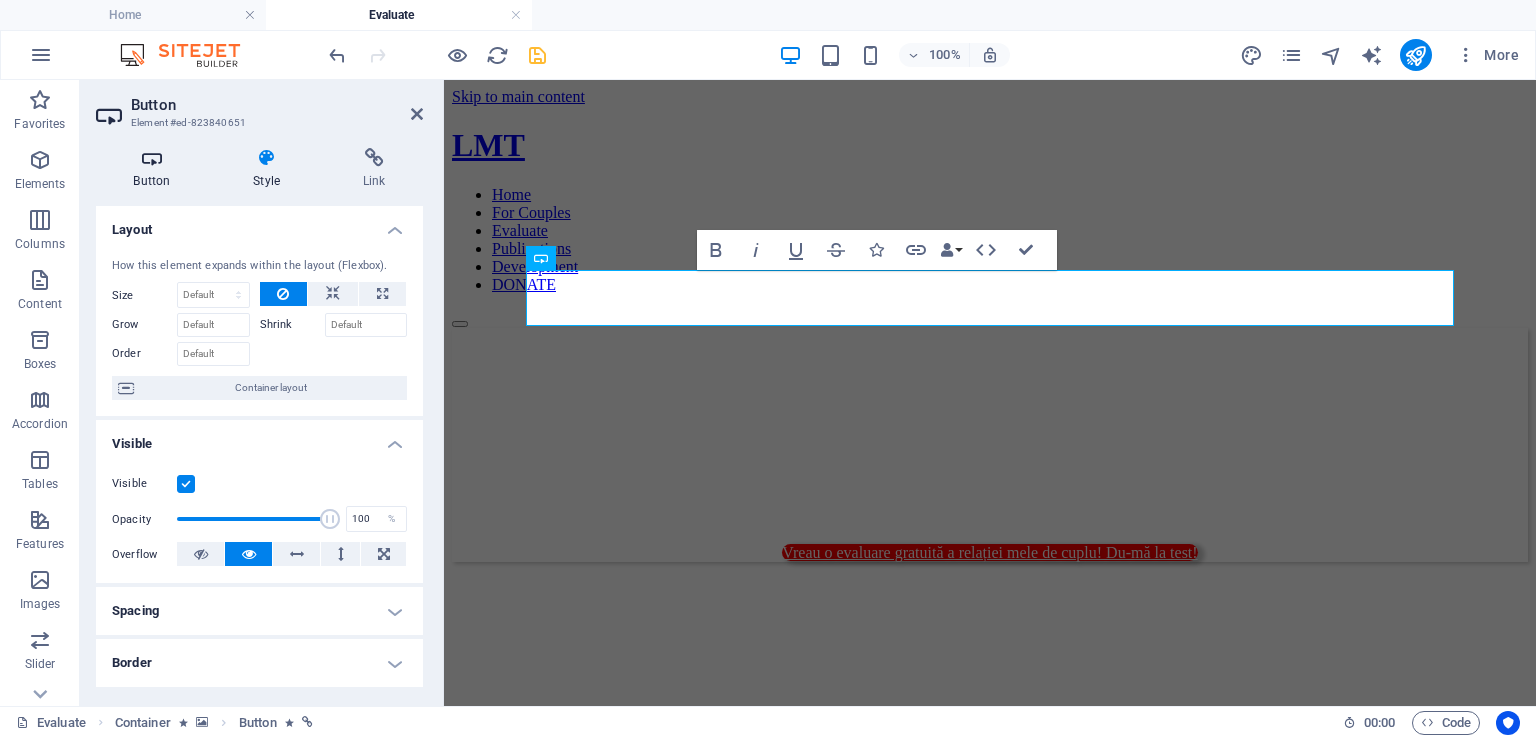 click on "Button" at bounding box center (156, 169) 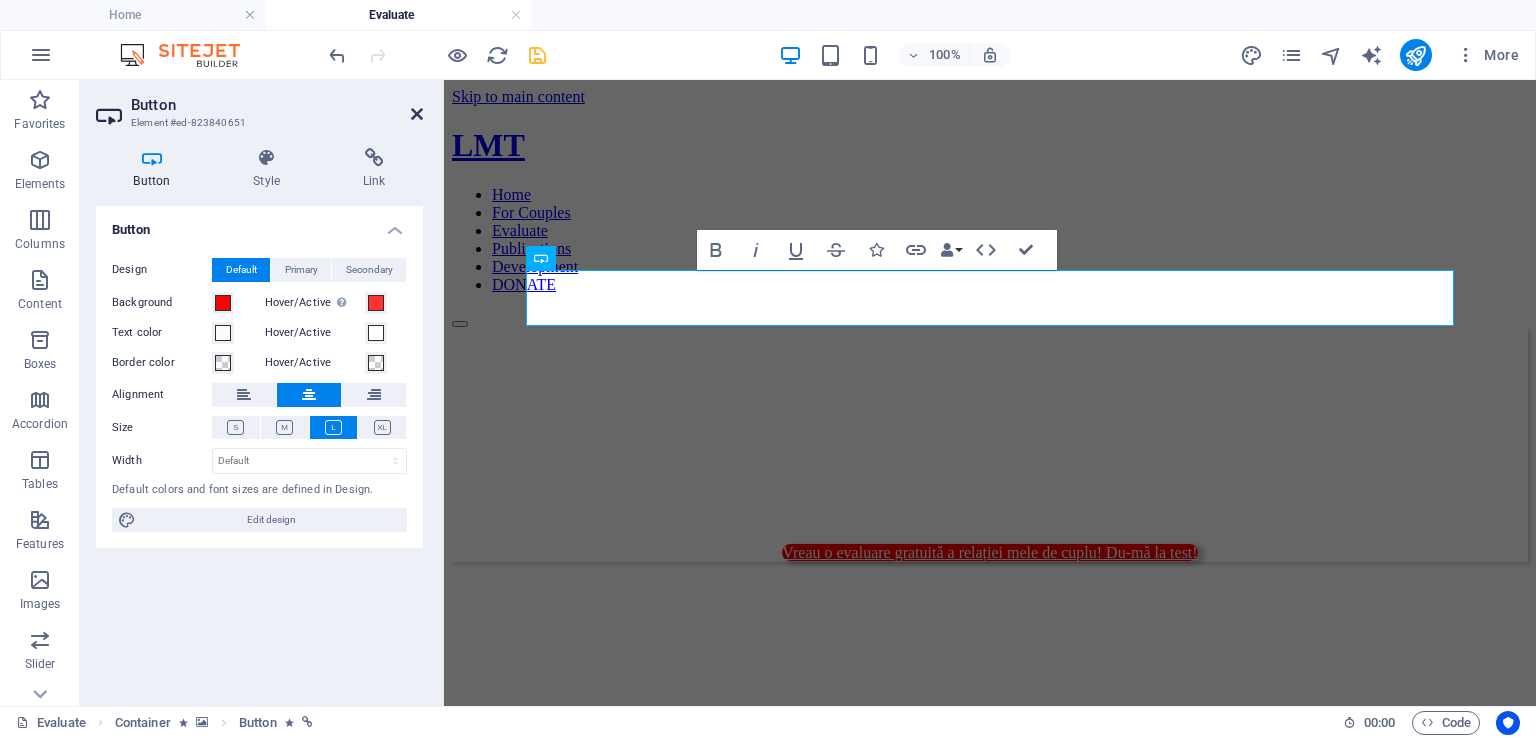 click at bounding box center [417, 114] 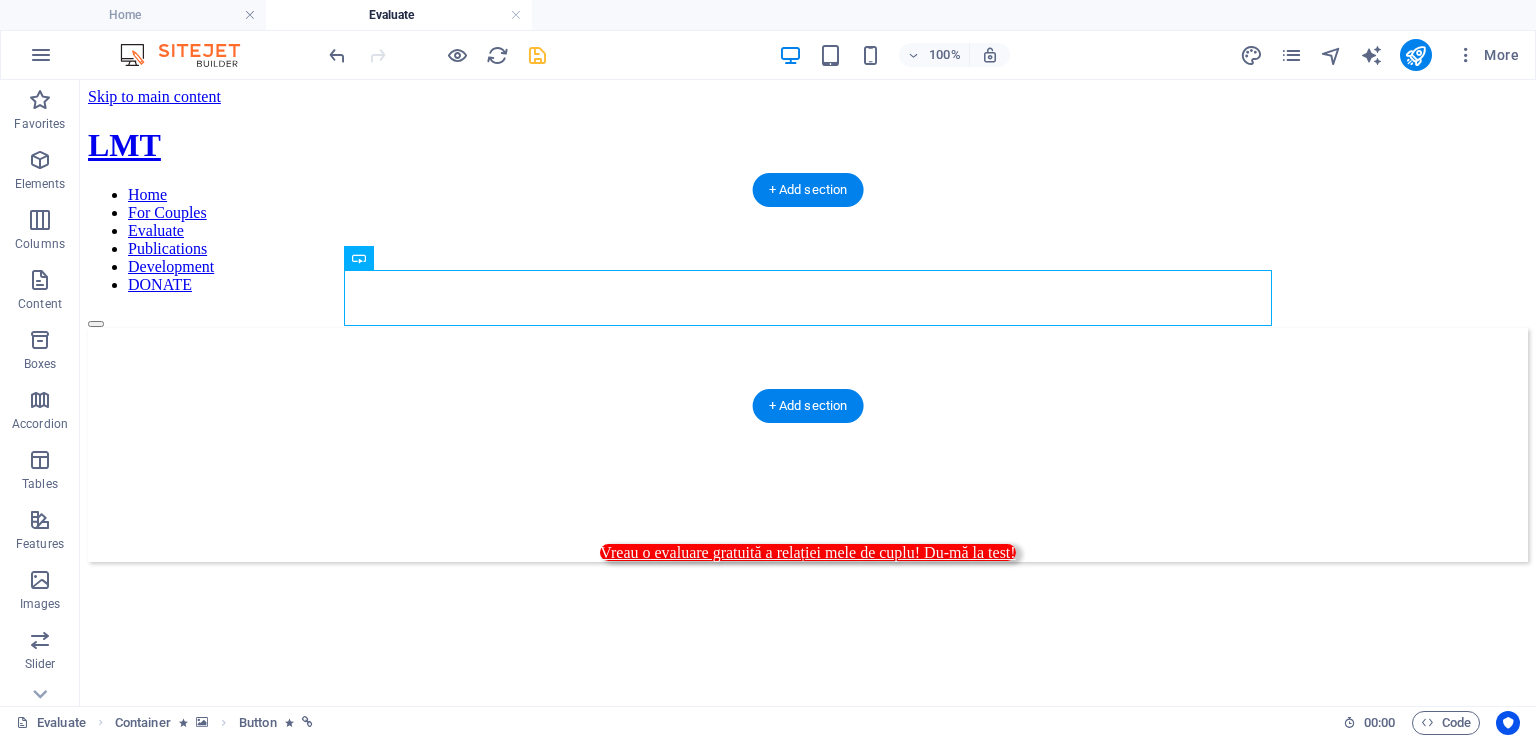 click at bounding box center (808, 328) 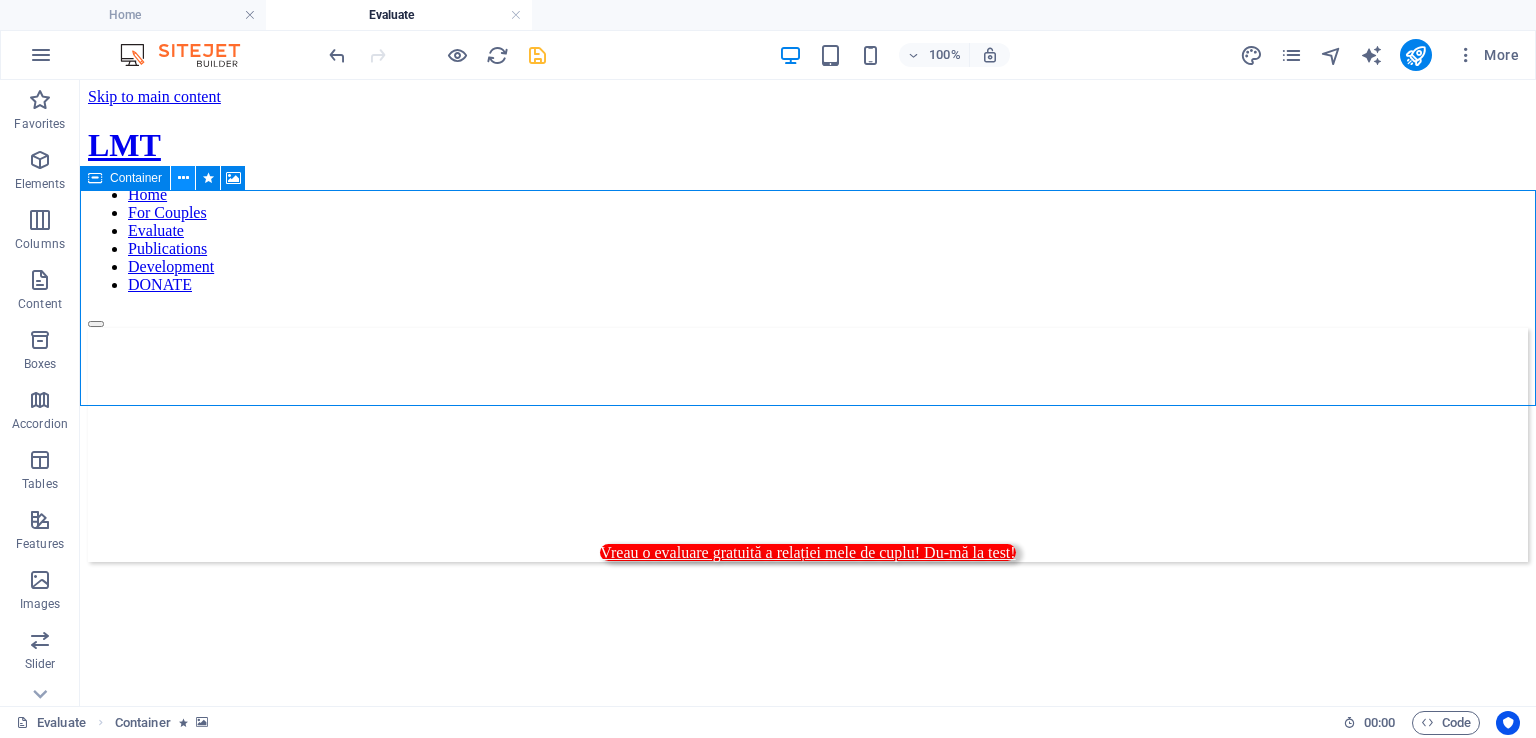 click at bounding box center (183, 178) 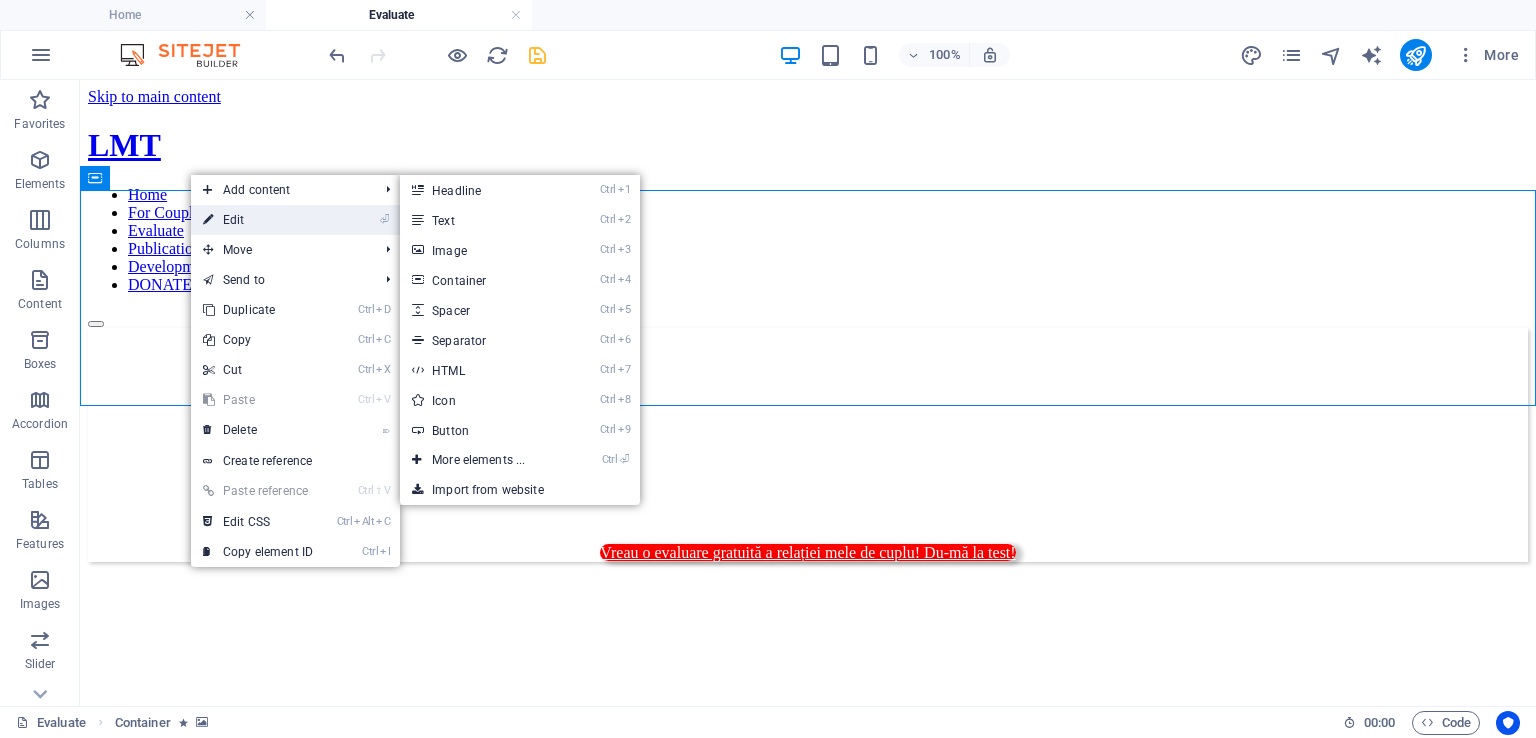 click on "⏎  Edit" at bounding box center [258, 220] 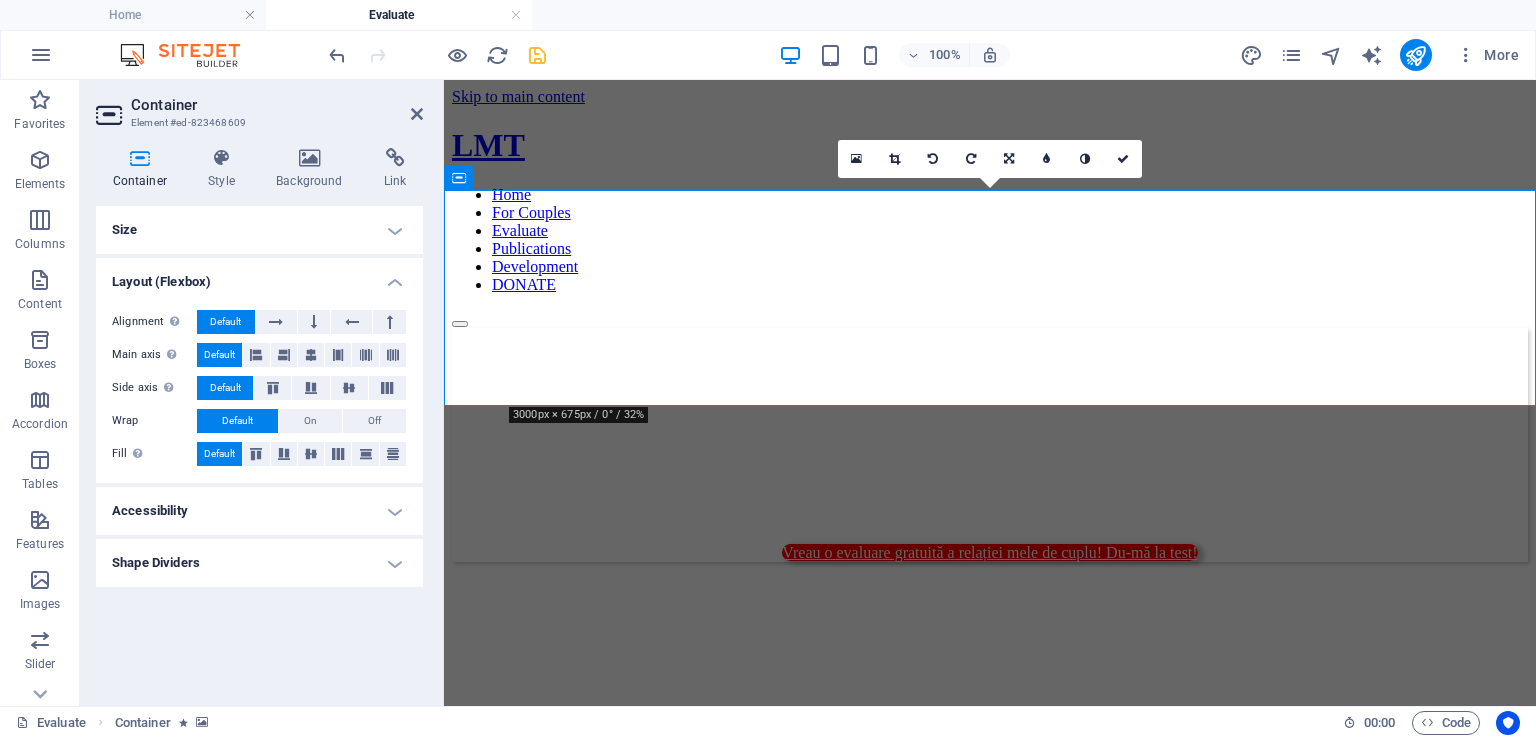 click on "Container" at bounding box center (144, 169) 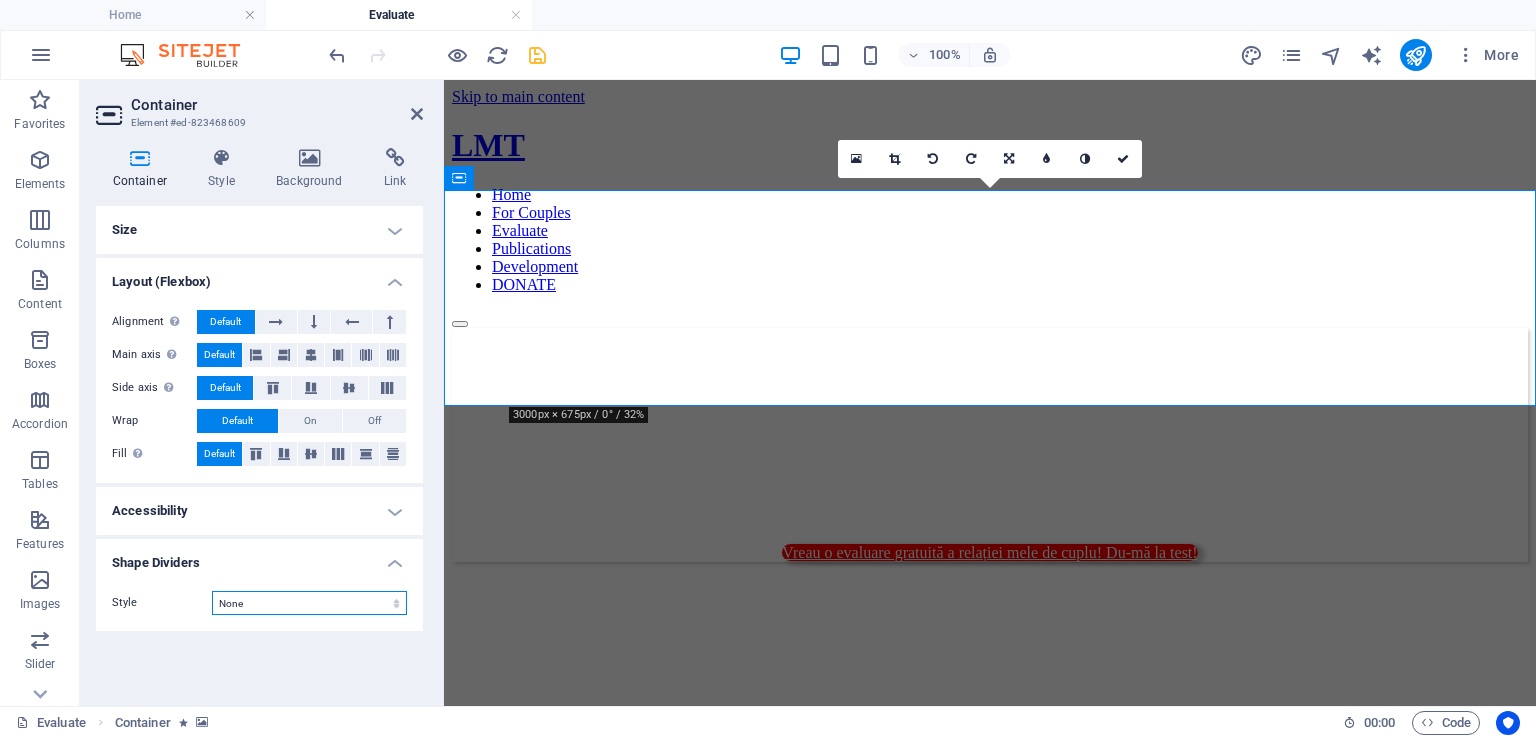 click on "None Triangle Square Diagonal Polygon 1 Polygon 2 Zigzag Multiple Zigzags Waves Multiple Waves Half Circle Circle Circle Shadow Blocks Hexagons Clouds Multiple Clouds Fan Pyramids Book Paint Drip Fire Shredded Paper Arrow" at bounding box center (309, 603) 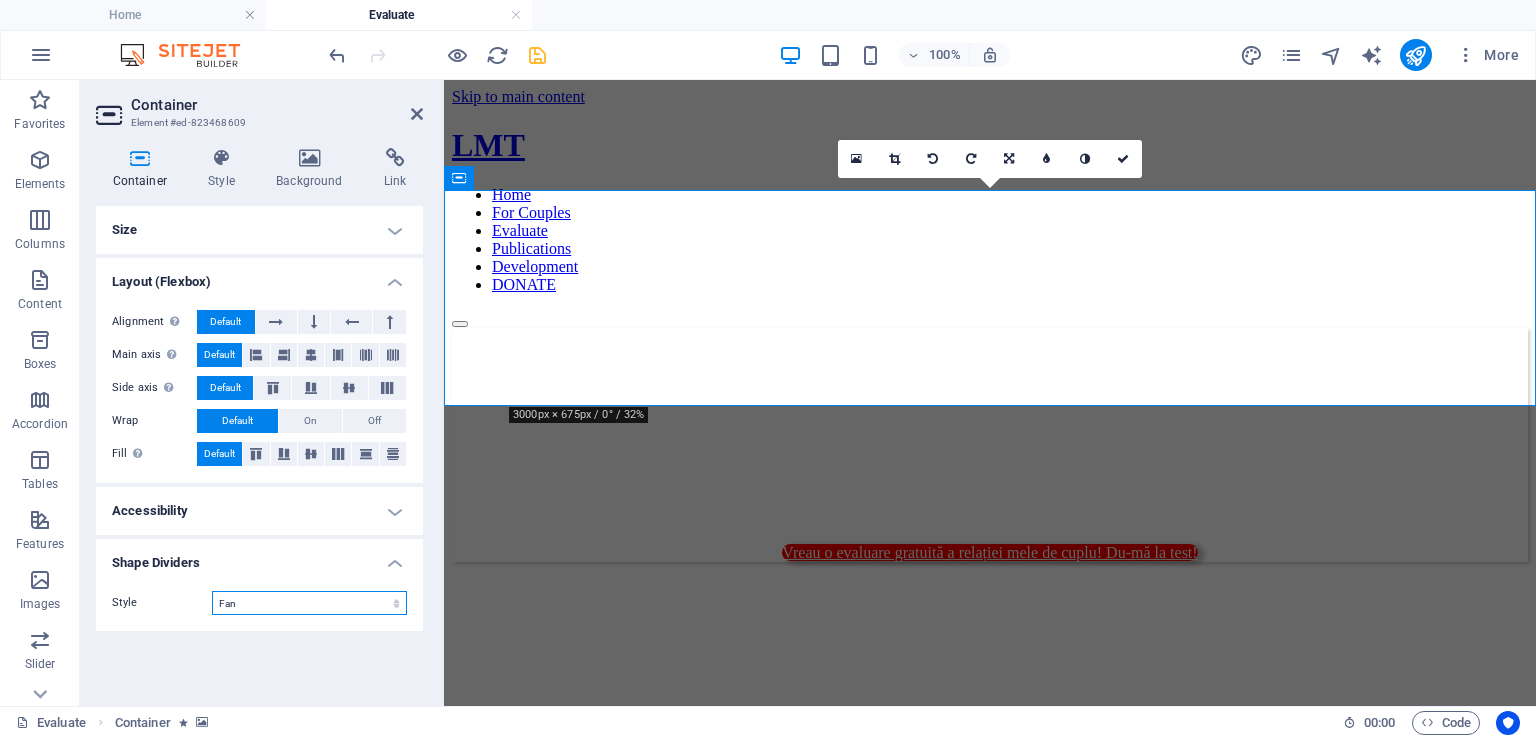 click on "None Triangle Square Diagonal Polygon 1 Polygon 2 Zigzag Multiple Zigzags Waves Multiple Waves Half Circle Circle Circle Shadow Blocks Hexagons Clouds Multiple Clouds Fan Pyramids Book Paint Drip Fire Shredded Paper Arrow" at bounding box center [309, 603] 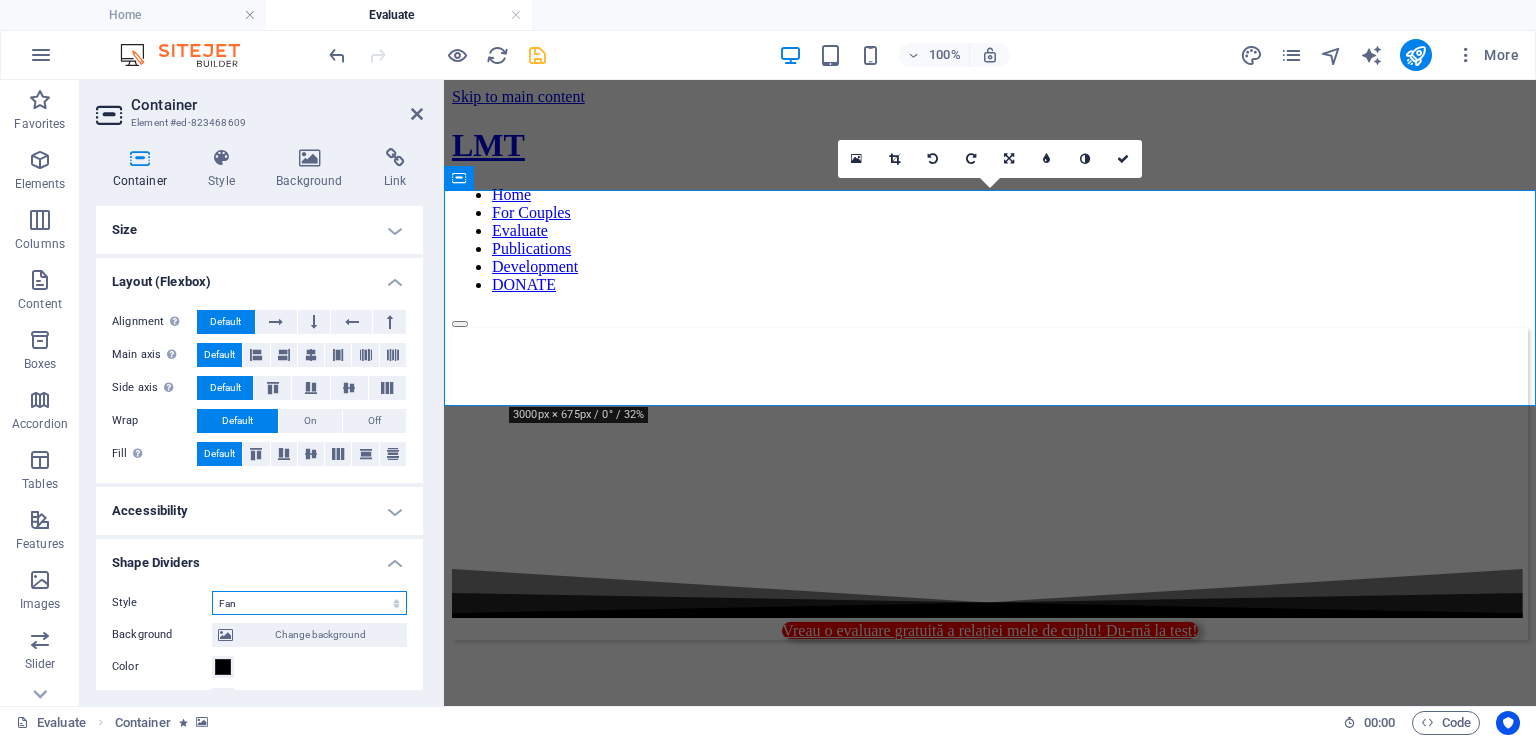 click on "None Triangle Square Diagonal Polygon 1 Polygon 2 Zigzag Multiple Zigzags Waves Multiple Waves Half Circle Circle Circle Shadow Blocks Hexagons Clouds Multiple Clouds Fan Pyramids Book Paint Drip Fire Shredded Paper Arrow" at bounding box center [309, 603] 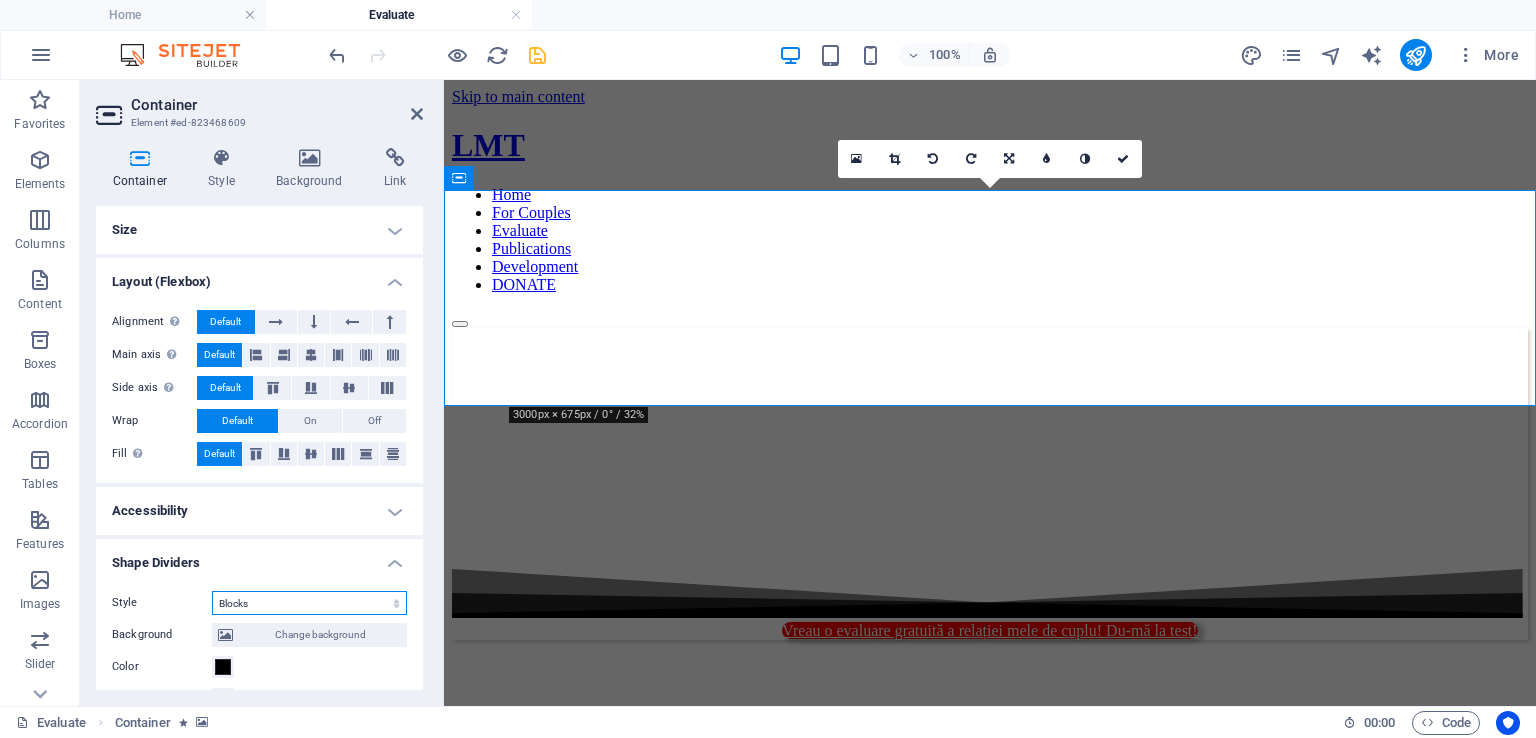 click on "None Triangle Square Diagonal Polygon 1 Polygon 2 Zigzag Multiple Zigzags Waves Multiple Waves Half Circle Circle Circle Shadow Blocks Hexagons Clouds Multiple Clouds Fan Pyramids Book Paint Drip Fire Shredded Paper Arrow" at bounding box center (309, 603) 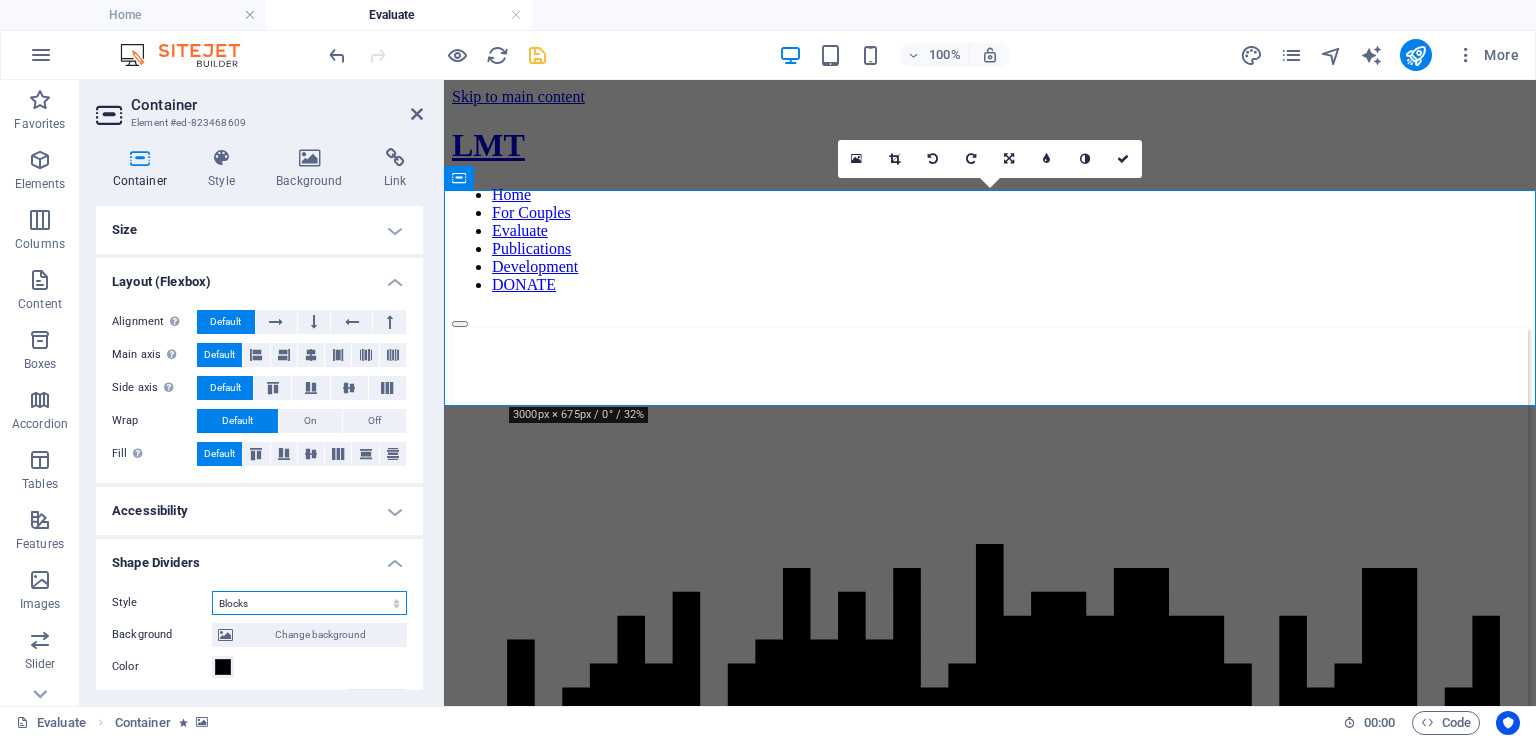 click on "None Triangle Square Diagonal Polygon 1 Polygon 2 Zigzag Multiple Zigzags Waves Multiple Waves Half Circle Circle Circle Shadow Blocks Hexagons Clouds Multiple Clouds Fan Pyramids Book Paint Drip Fire Shredded Paper Arrow" at bounding box center [309, 603] 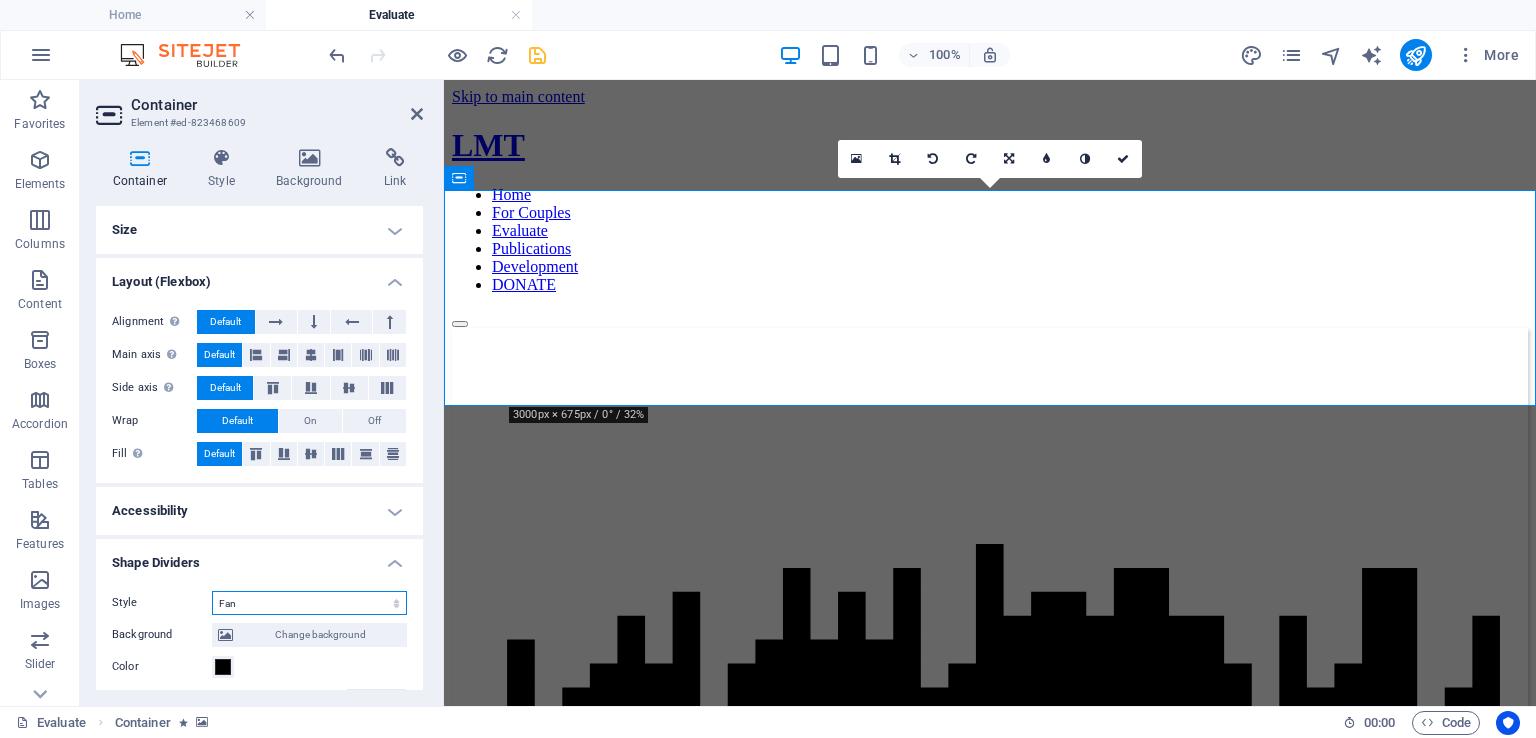 click on "None Triangle Square Diagonal Polygon 1 Polygon 2 Zigzag Multiple Zigzags Waves Multiple Waves Half Circle Circle Circle Shadow Blocks Hexagons Clouds Multiple Clouds Fan Pyramids Book Paint Drip Fire Shredded Paper Arrow" at bounding box center (309, 603) 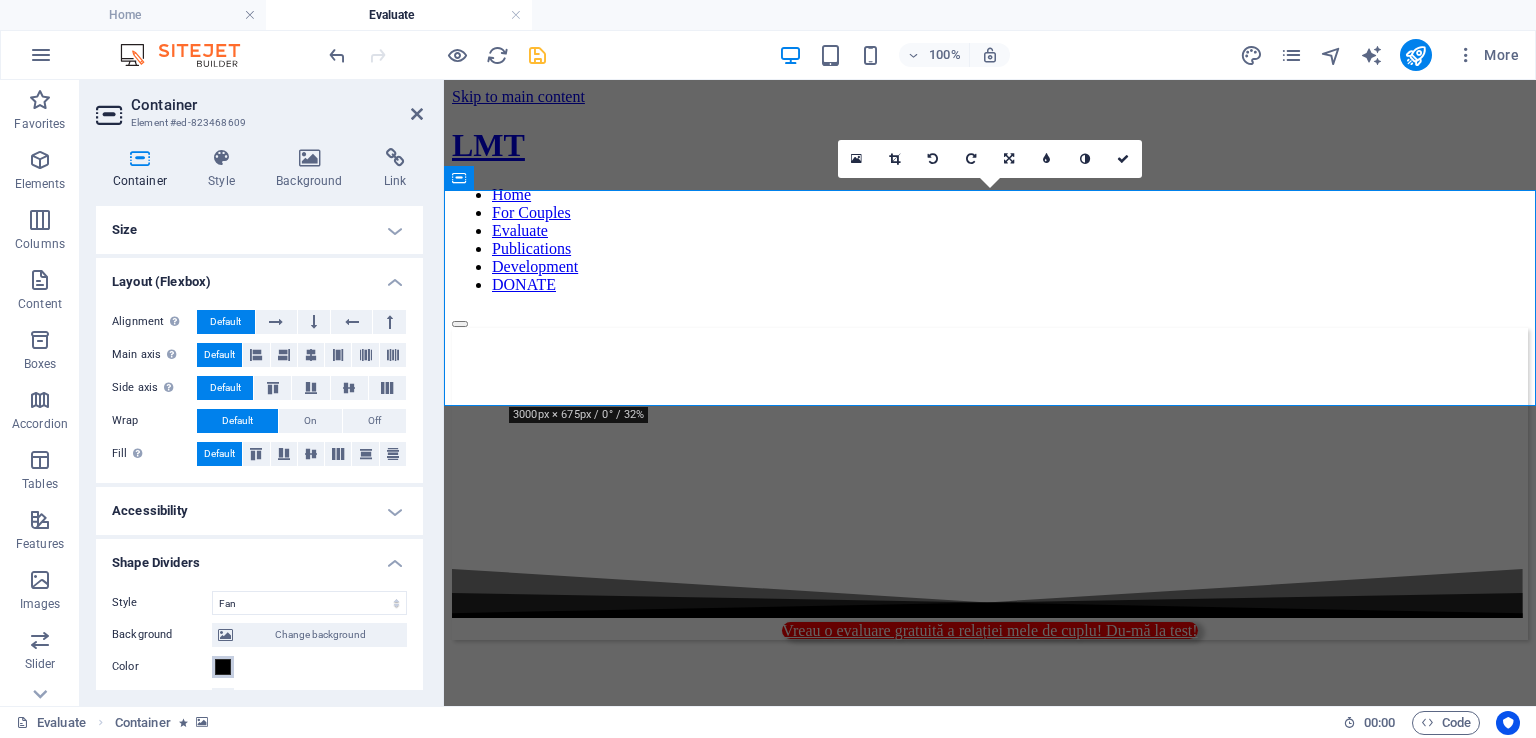 click at bounding box center [223, 667] 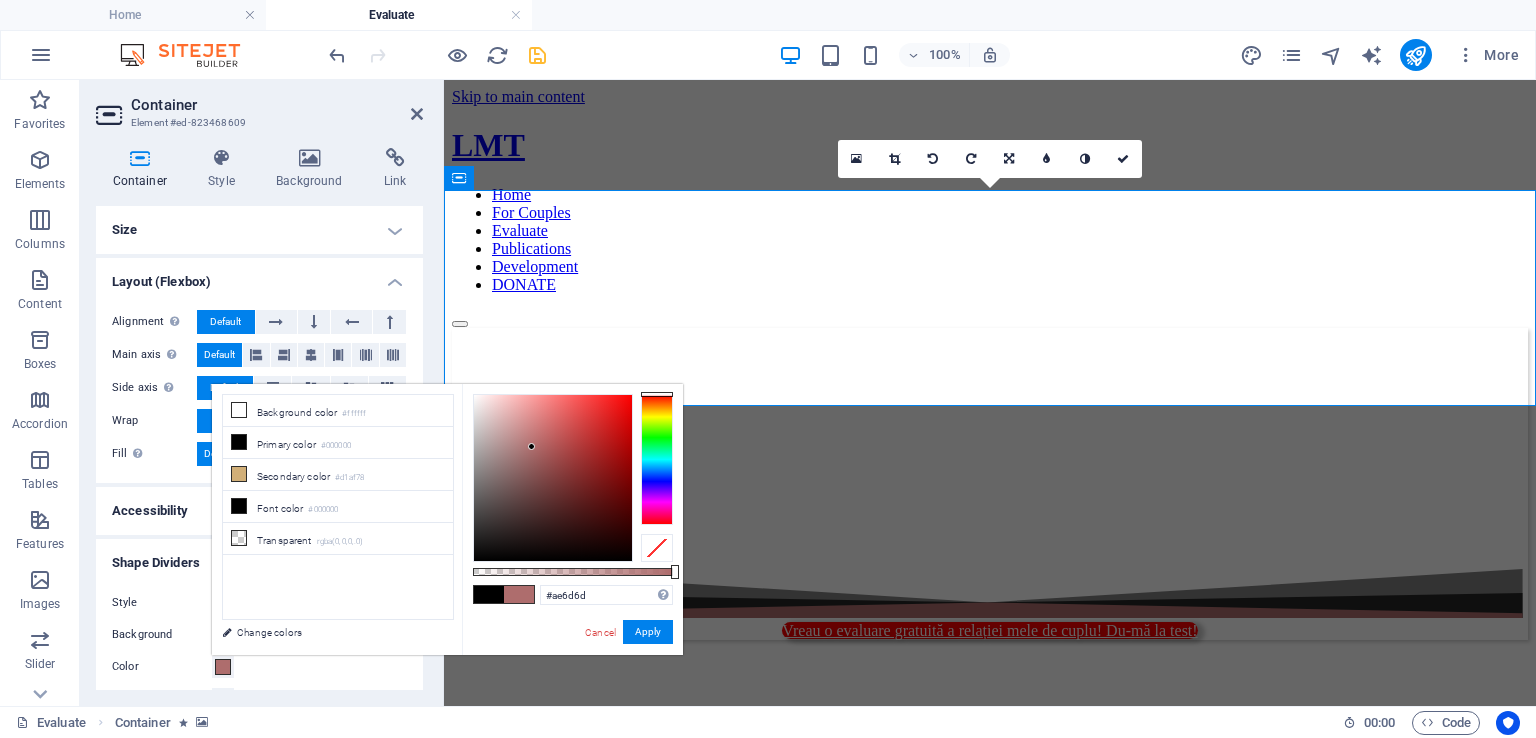 drag, startPoint x: 577, startPoint y: 473, endPoint x: 532, endPoint y: 447, distance: 51.971146 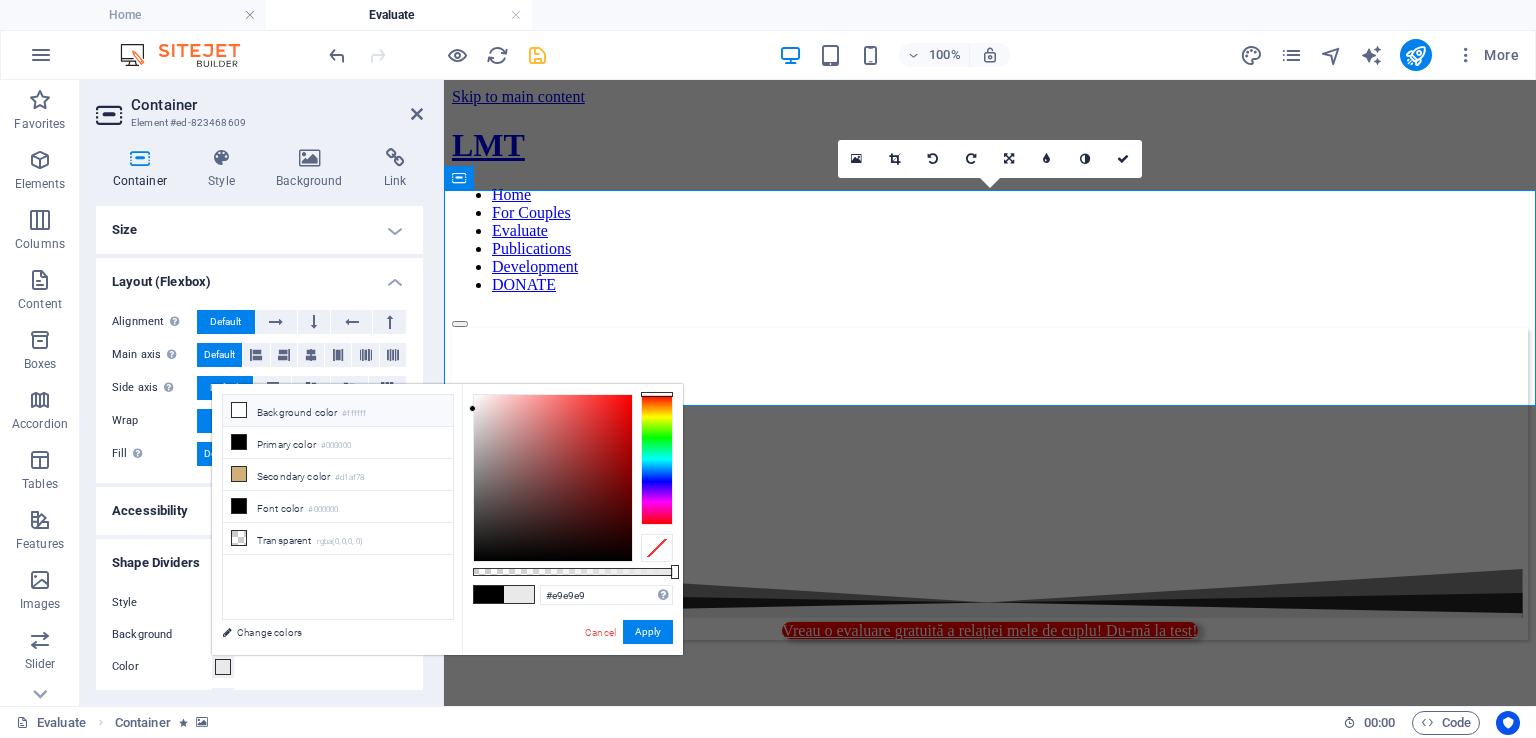 drag, startPoint x: 500, startPoint y: 404, endPoint x: 451, endPoint y: 409, distance: 49.25444 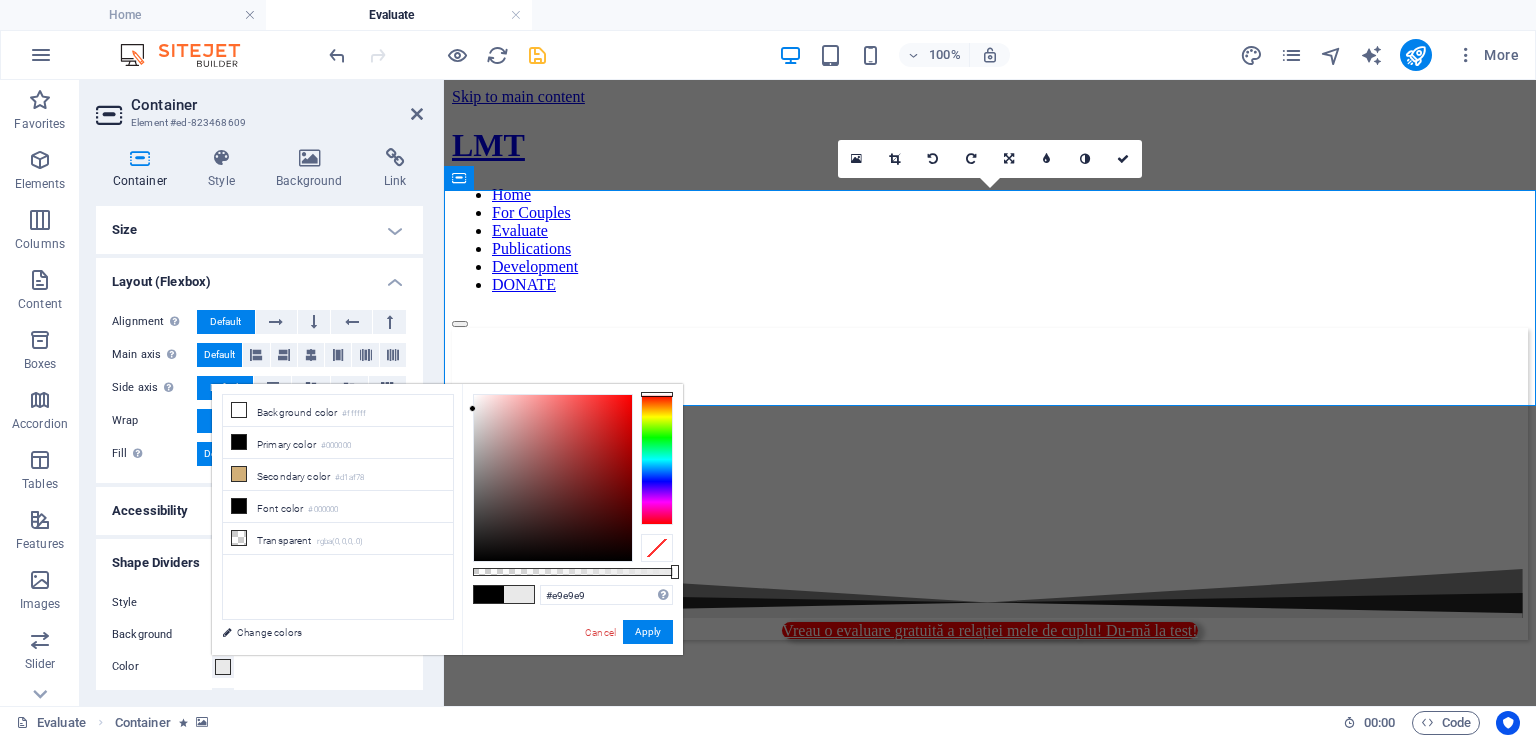 click at bounding box center [489, 594] 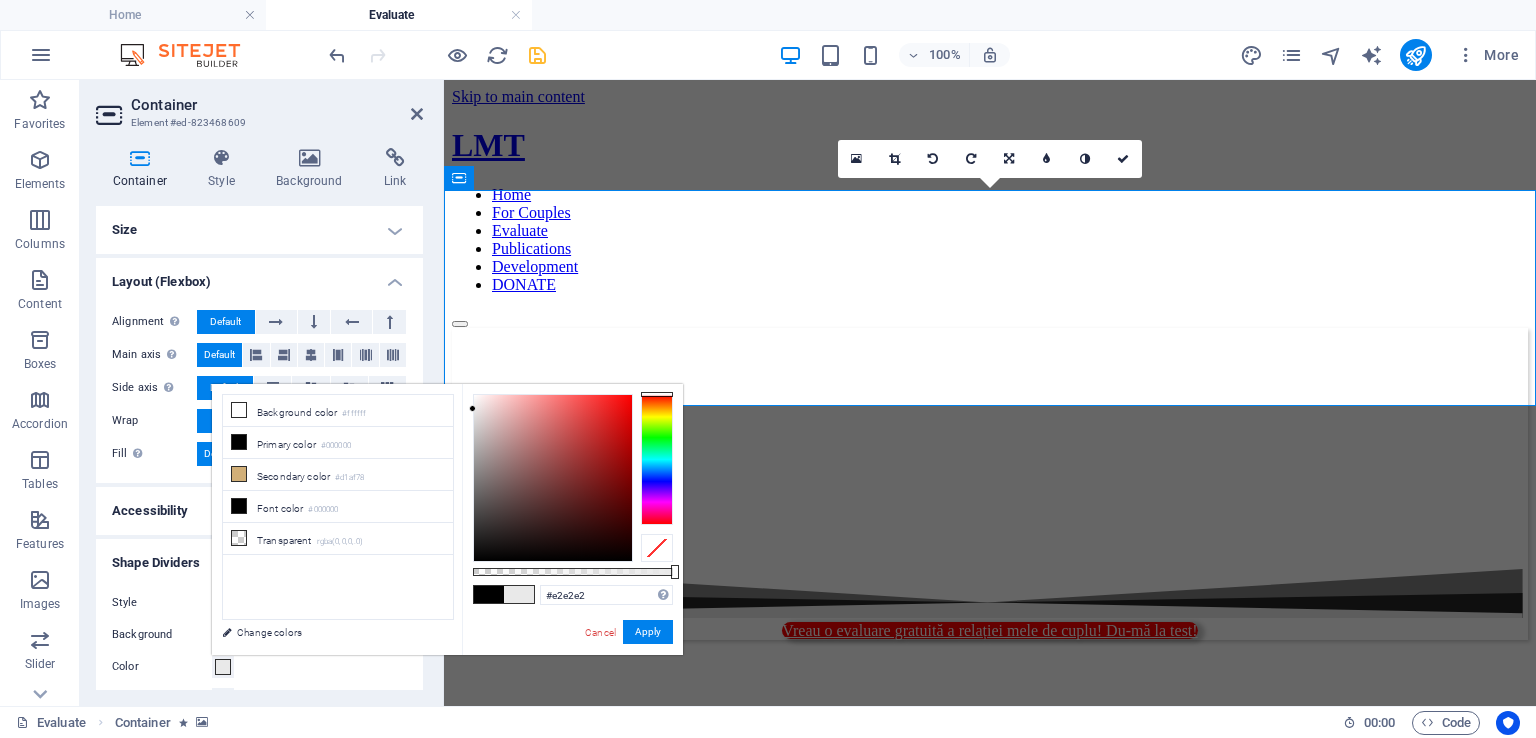 type on "#e1e1e1" 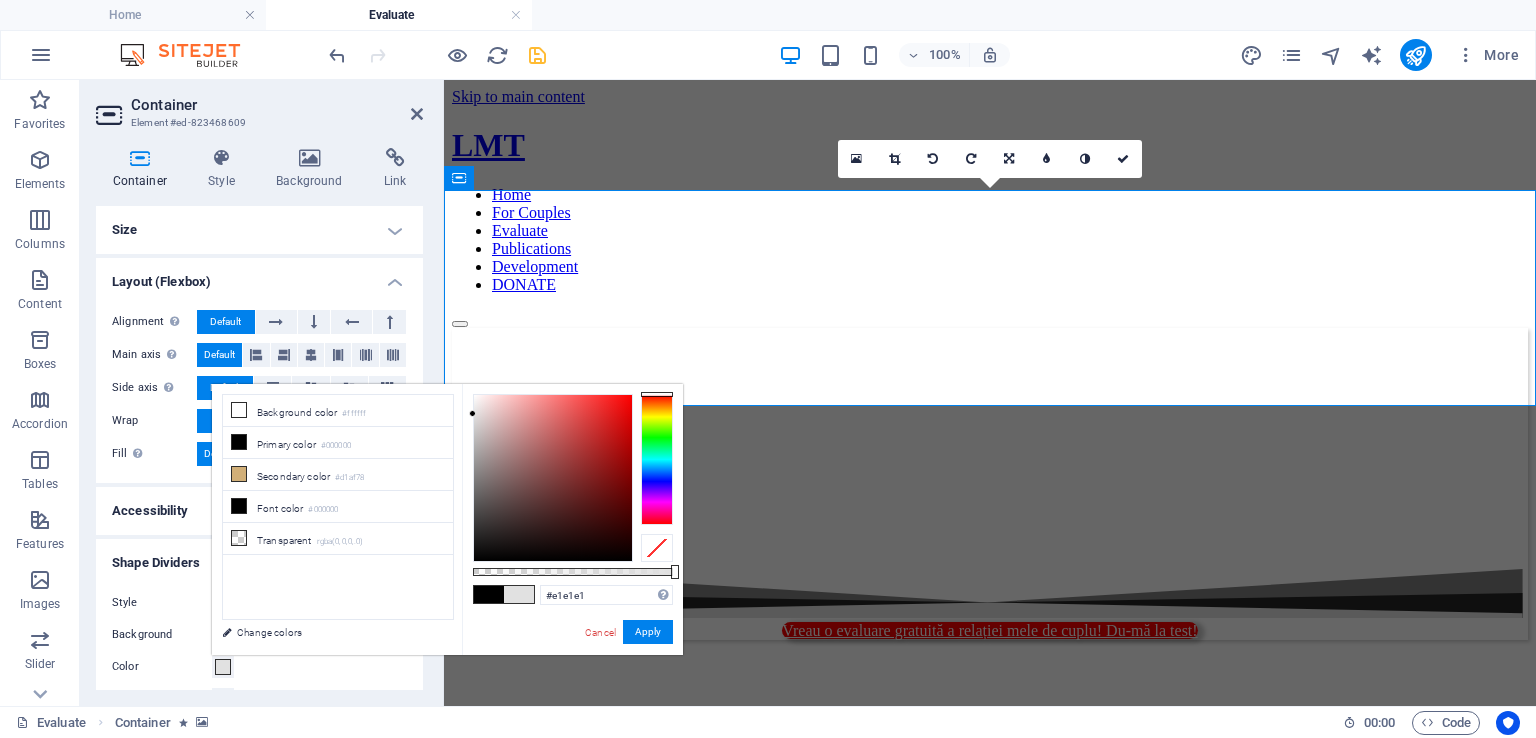 drag, startPoint x: 479, startPoint y: 401, endPoint x: 470, endPoint y: 414, distance: 15.811388 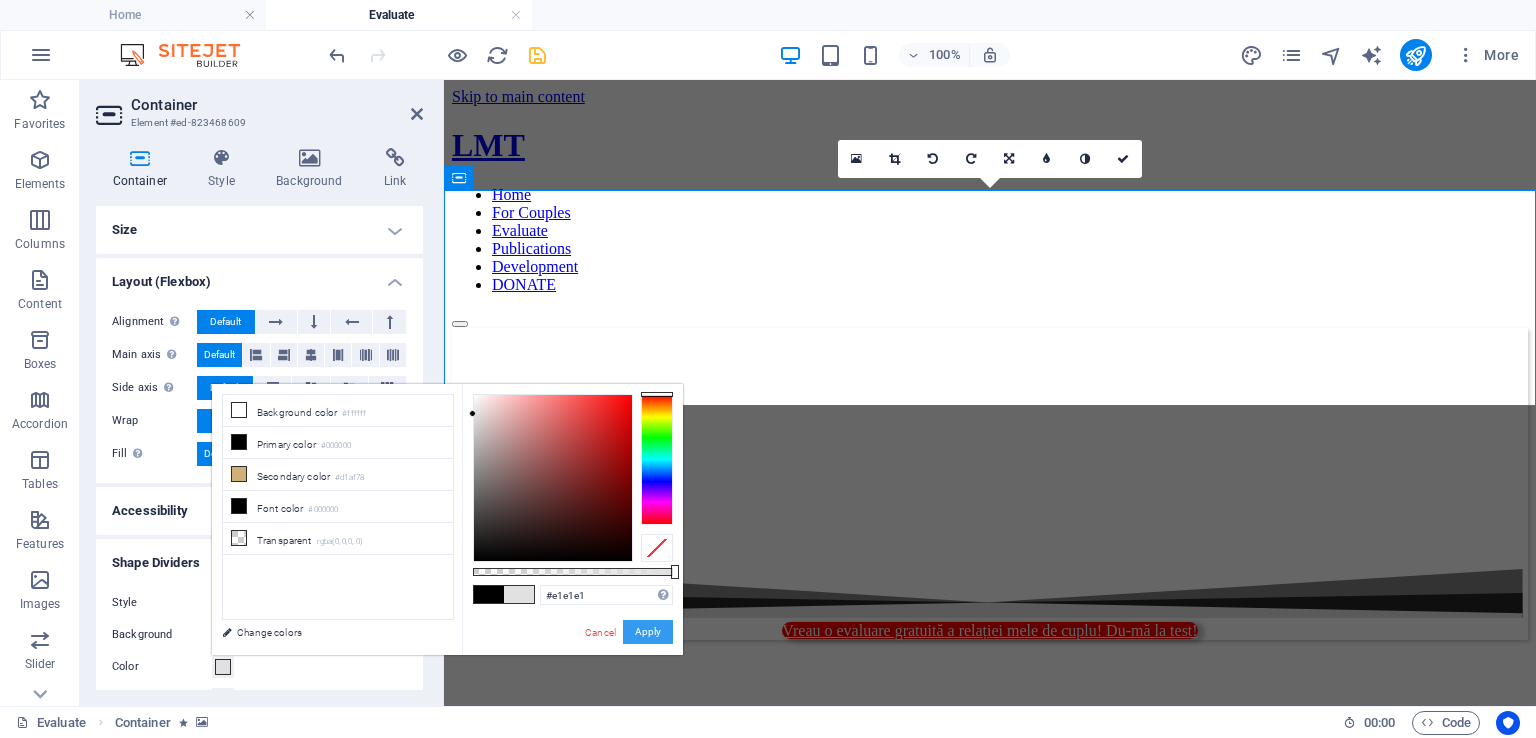 click on "Apply" at bounding box center (648, 632) 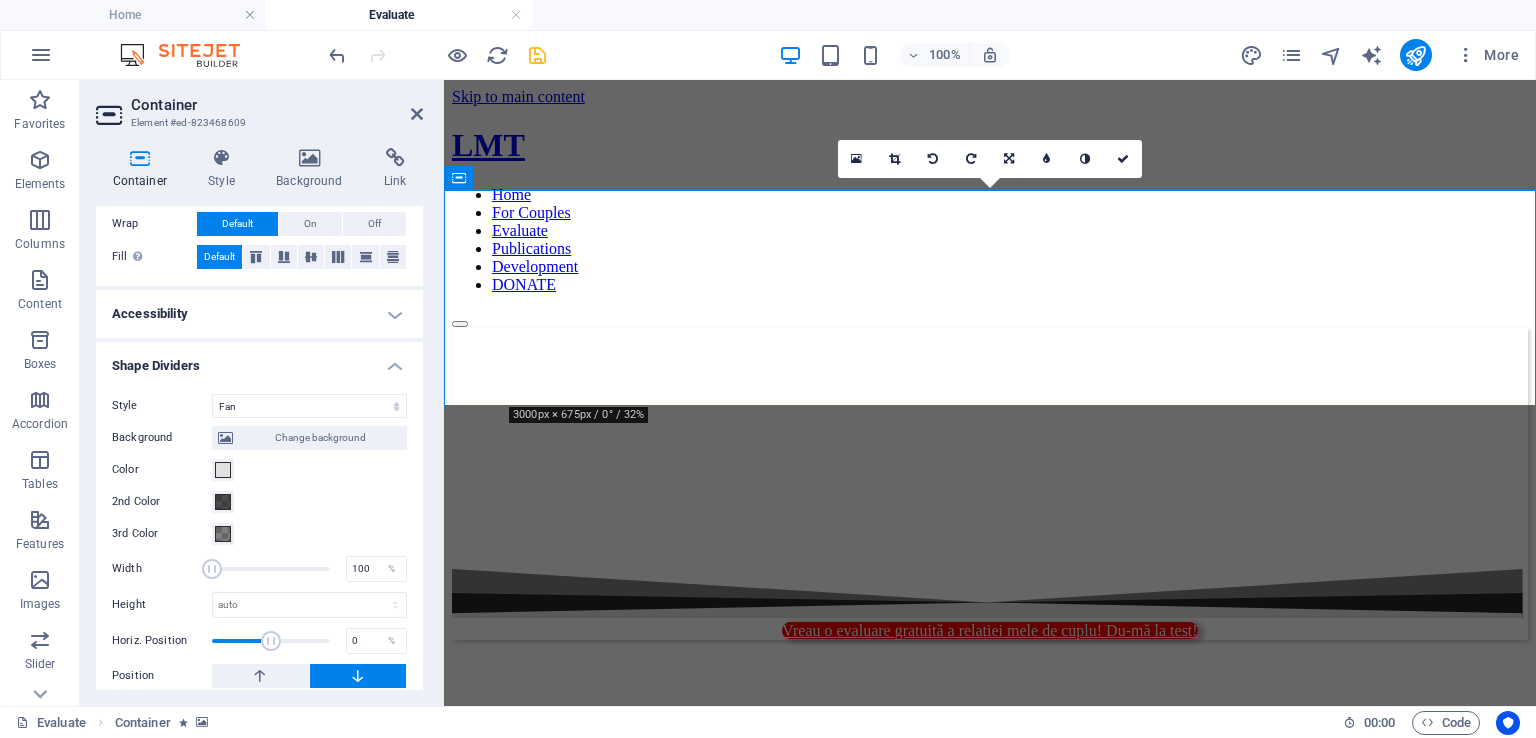 scroll, scrollTop: 200, scrollLeft: 0, axis: vertical 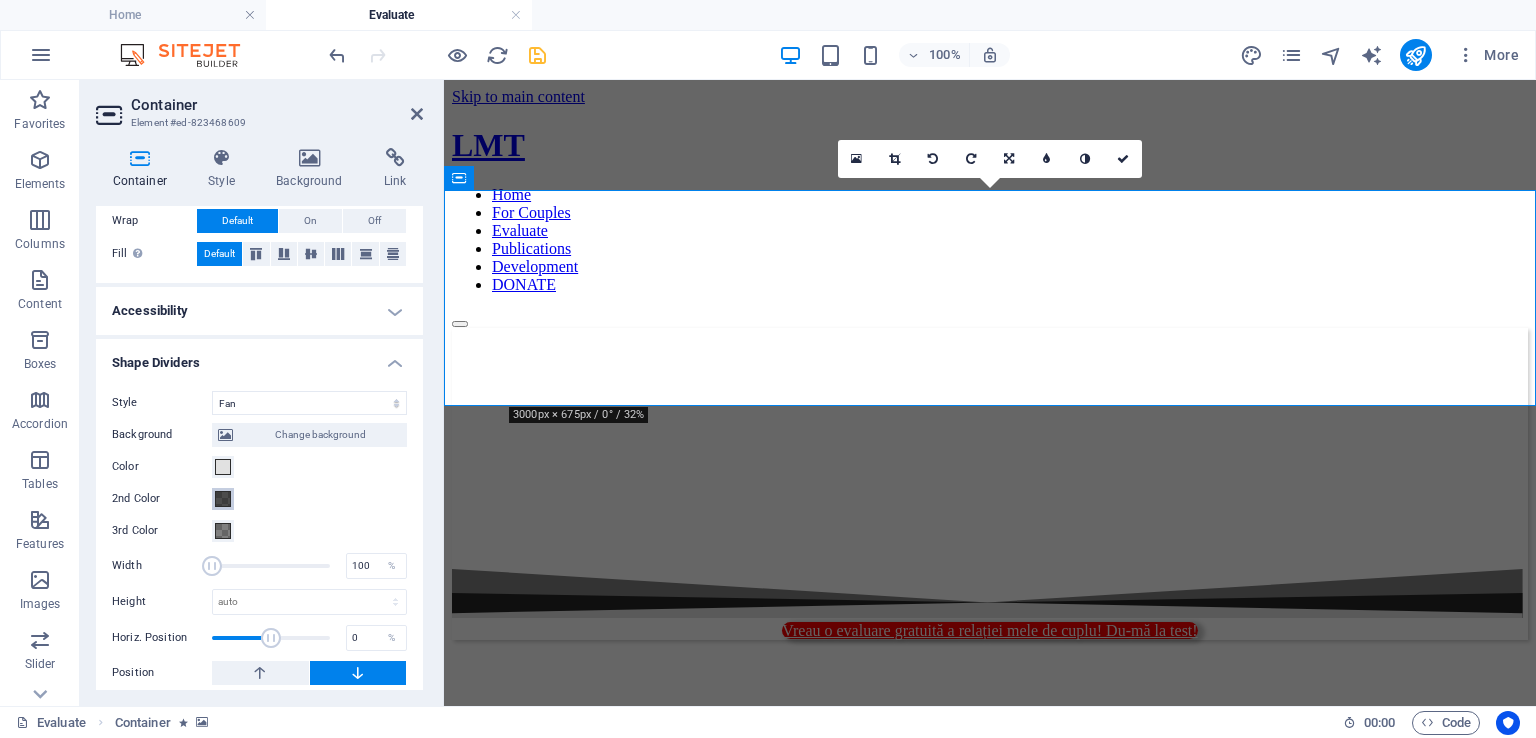 click at bounding box center (223, 499) 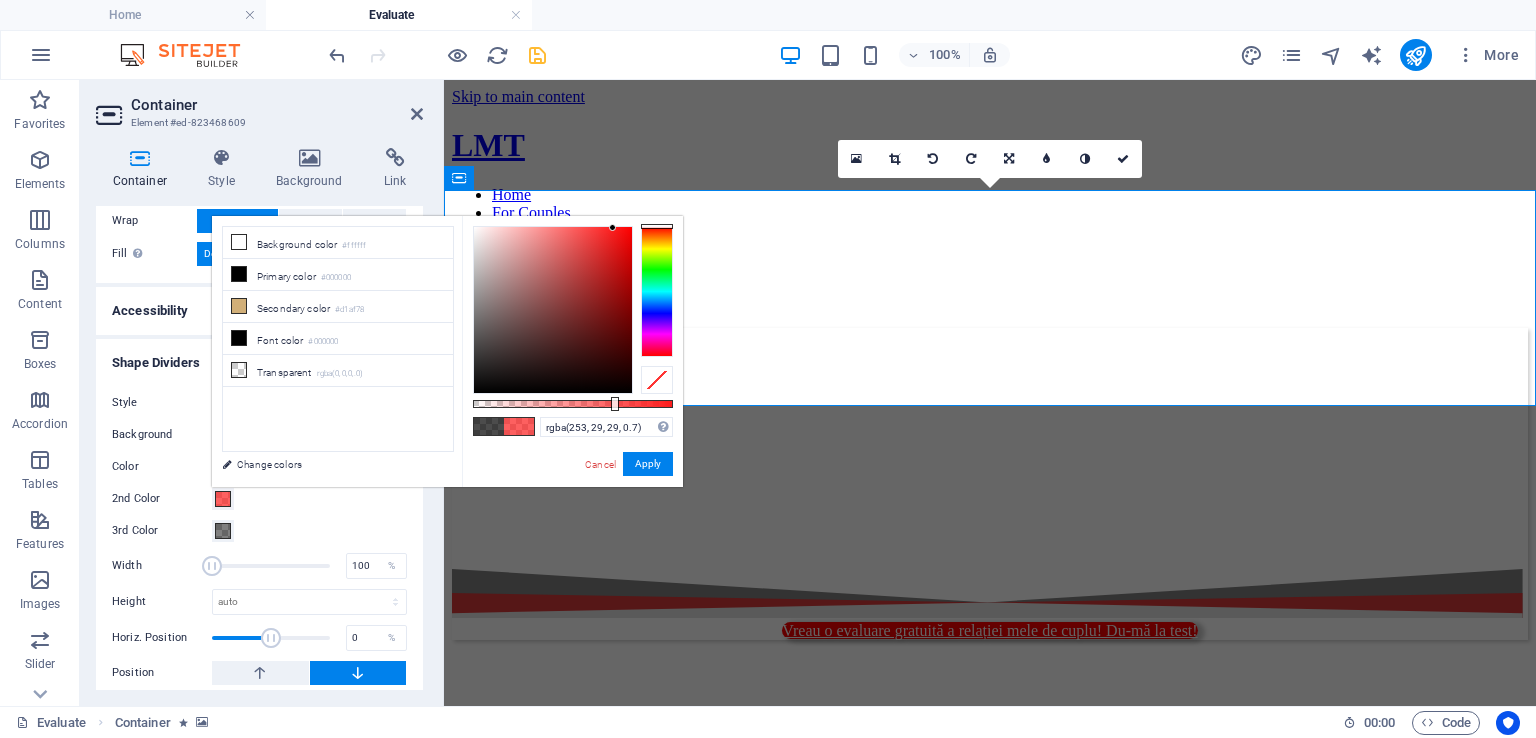 drag, startPoint x: 501, startPoint y: 229, endPoint x: 613, endPoint y: 228, distance: 112.00446 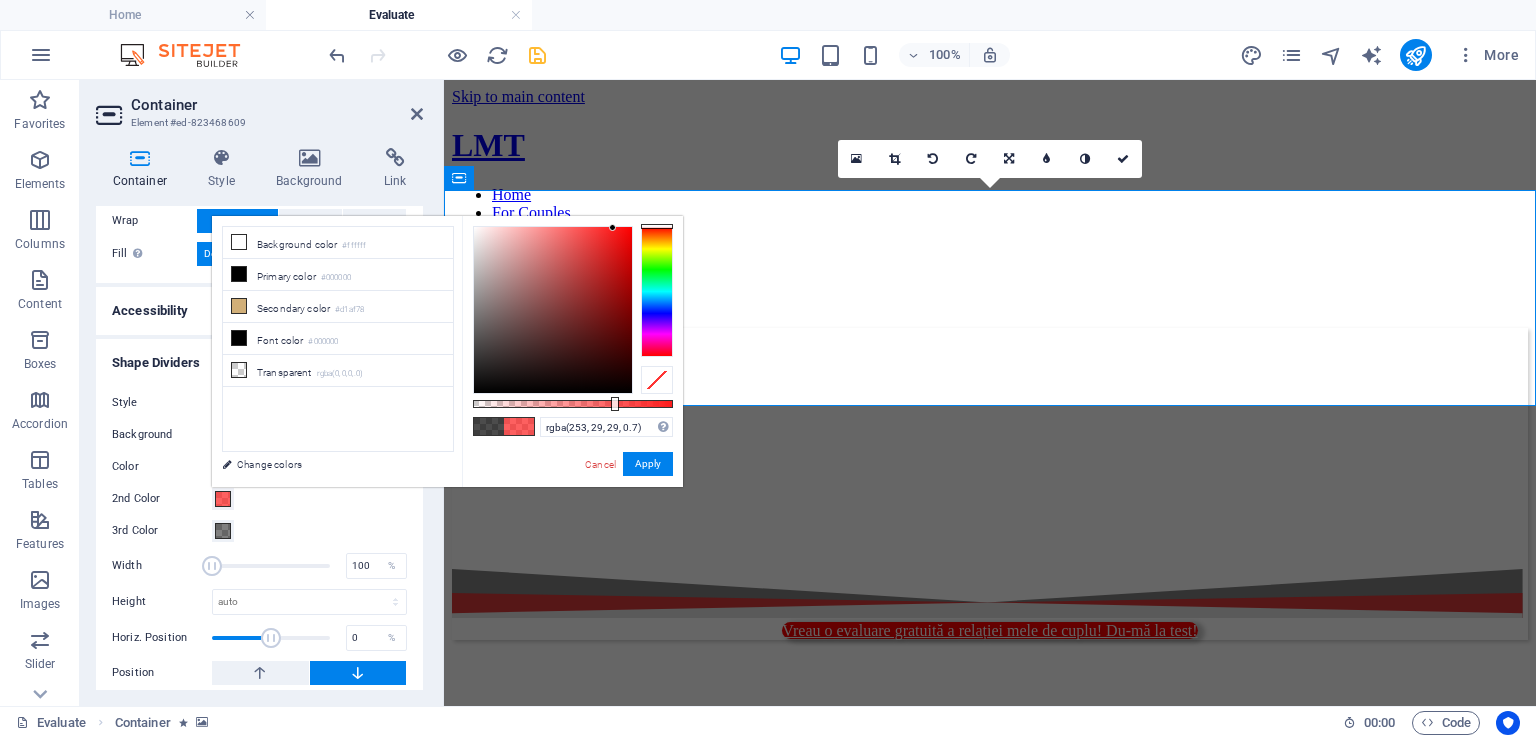 click at bounding box center (553, 310) 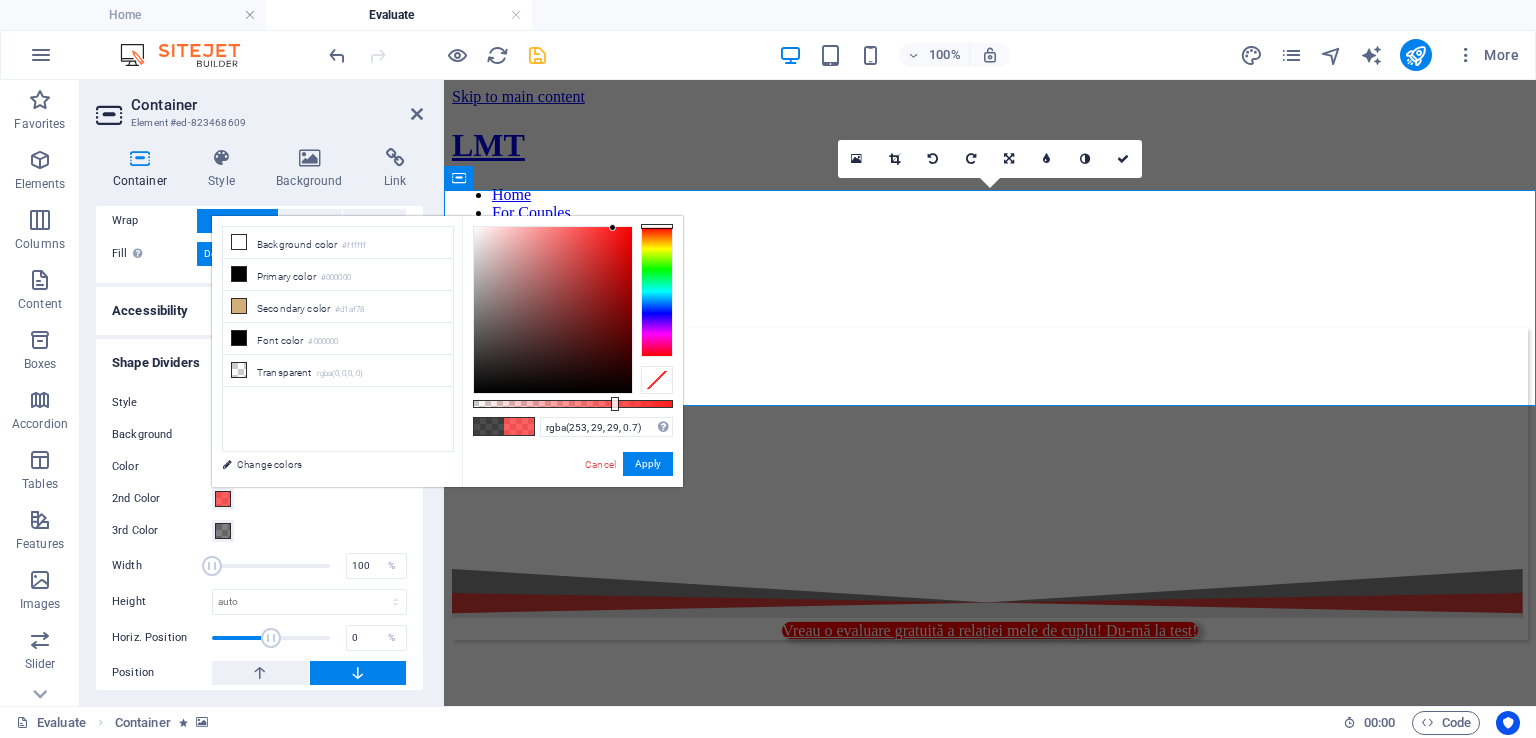 drag, startPoint x: 652, startPoint y: 241, endPoint x: 655, endPoint y: 213, distance: 28.160255 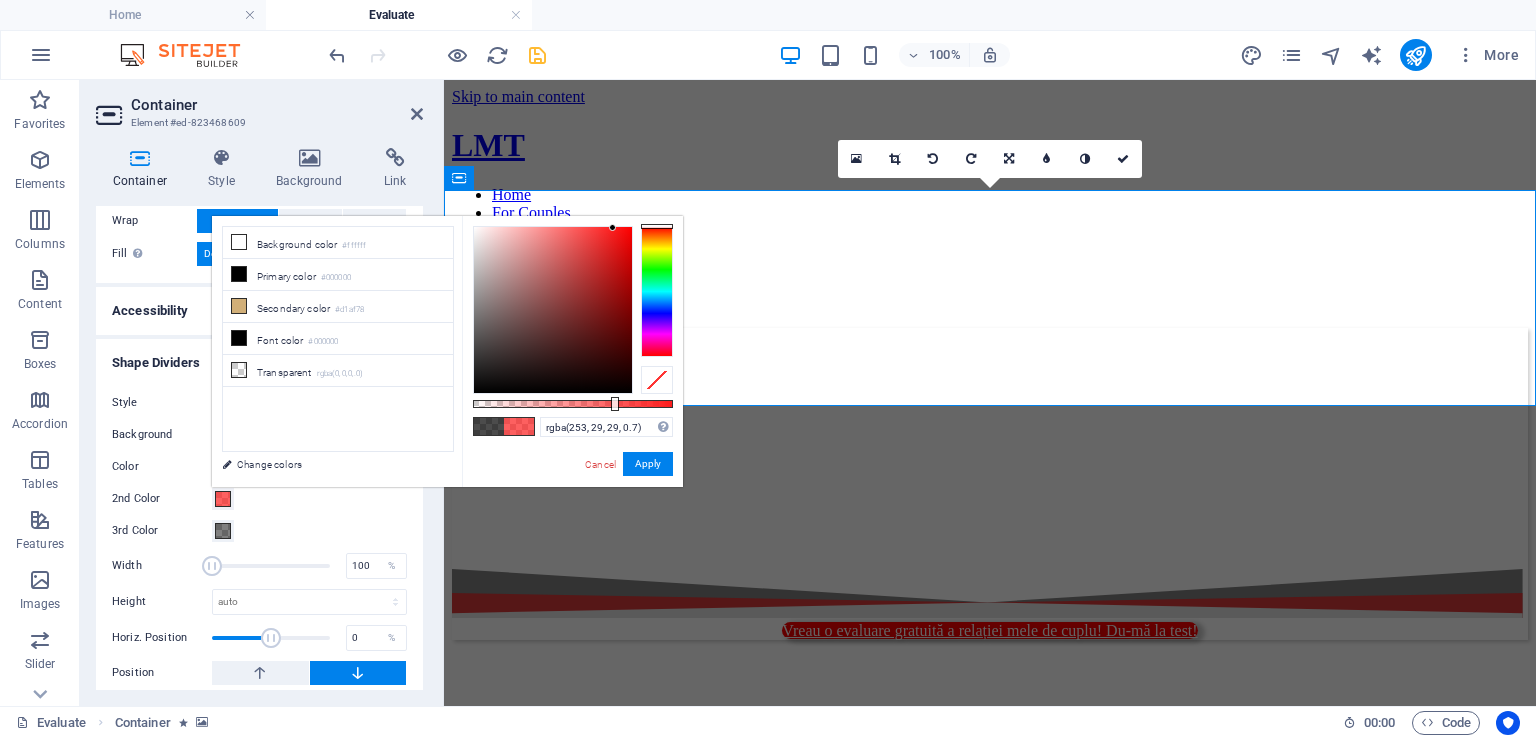 click on "lovemessagestherapy.eu Home Evaluate Favorites Elements Columns Content Boxes Accordion Tables Features Images Slider Header Footer Forms Marketing Collections
Drag here to replace the existing content. Press “Ctrl” if you want to create a new element.
H2   Preset   Container   Menu Bar   Menu Bar   Menu   Spacer 95% More Home Container 00 : 00 Code Favorites Elements Columns Content Boxes Accordion Tables Features Images Slider Header Footer Forms Marketing Collections Container Element #ed-823468609
Container Style Background Link Size Height Default px rem % vh vw Min. height None px rem % vh vw Width Default px rem % em vh vw Min. width None px rem % vh vw Content width Default Custom width Width Default px rem % em vh vw Min. width None px rem % vh vw Default padding Custom spacing Default content width and padding can be changed under Design. Edit design Layout (Flexbox) %" at bounding box center [768, 369] 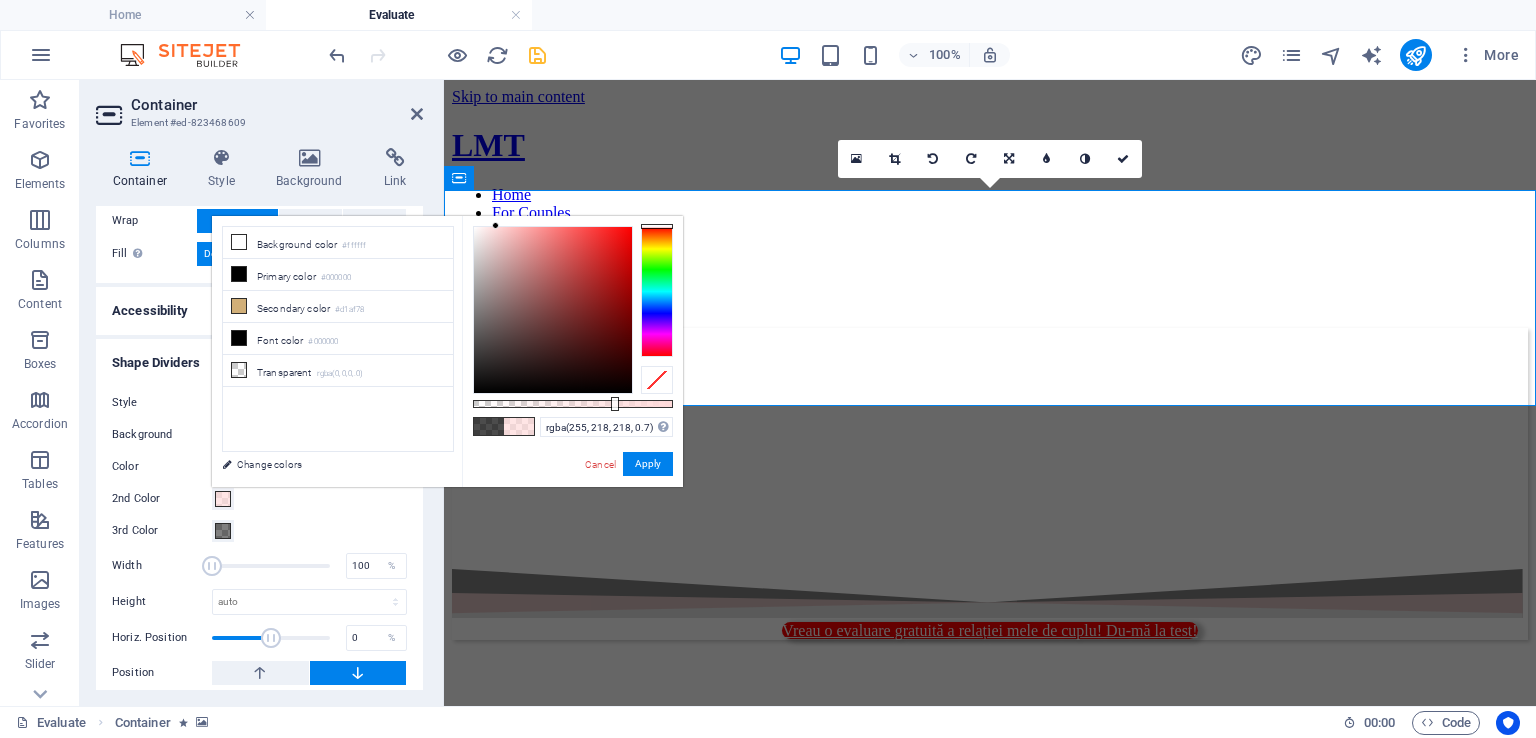 drag, startPoint x: 542, startPoint y: 243, endPoint x: 496, endPoint y: 223, distance: 50.159744 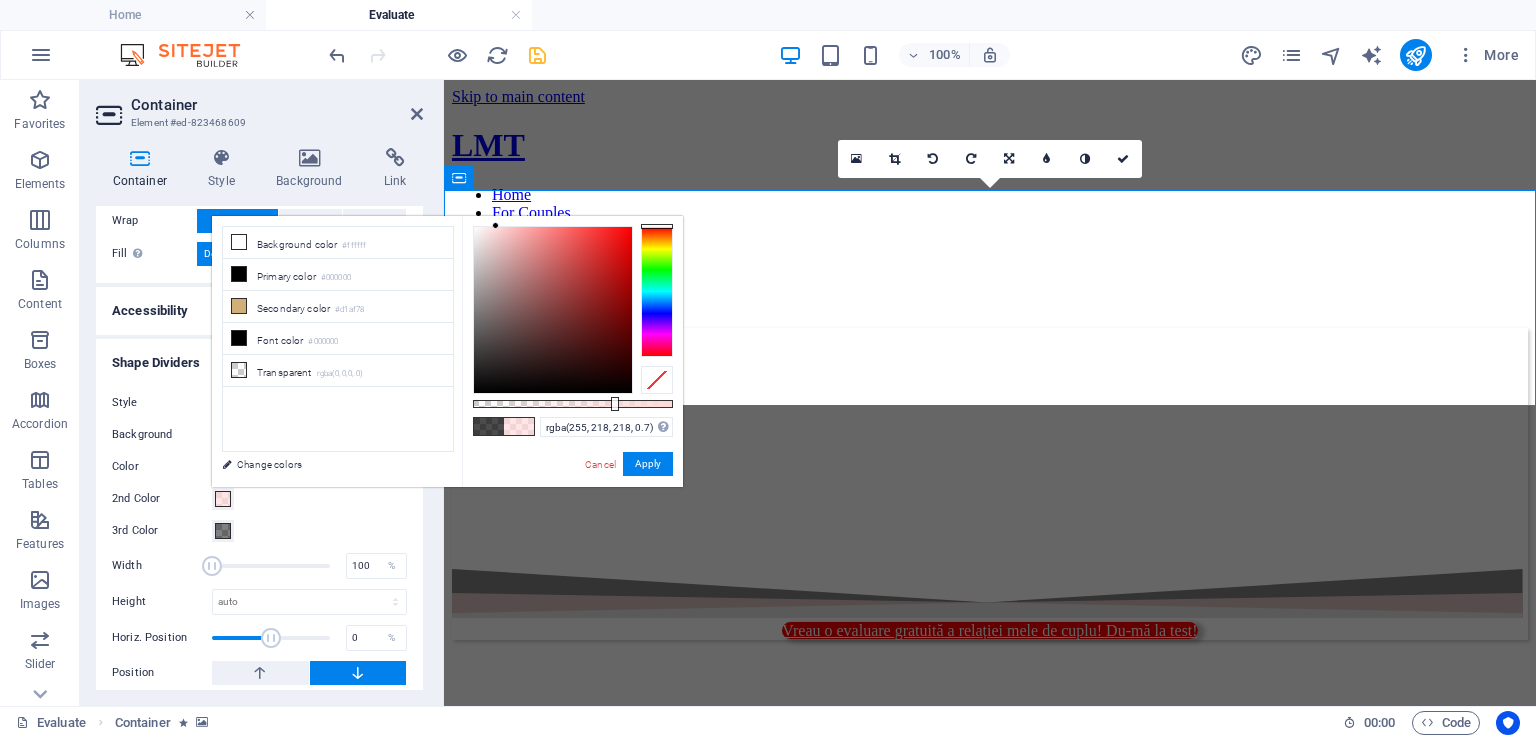 click at bounding box center [553, 310] 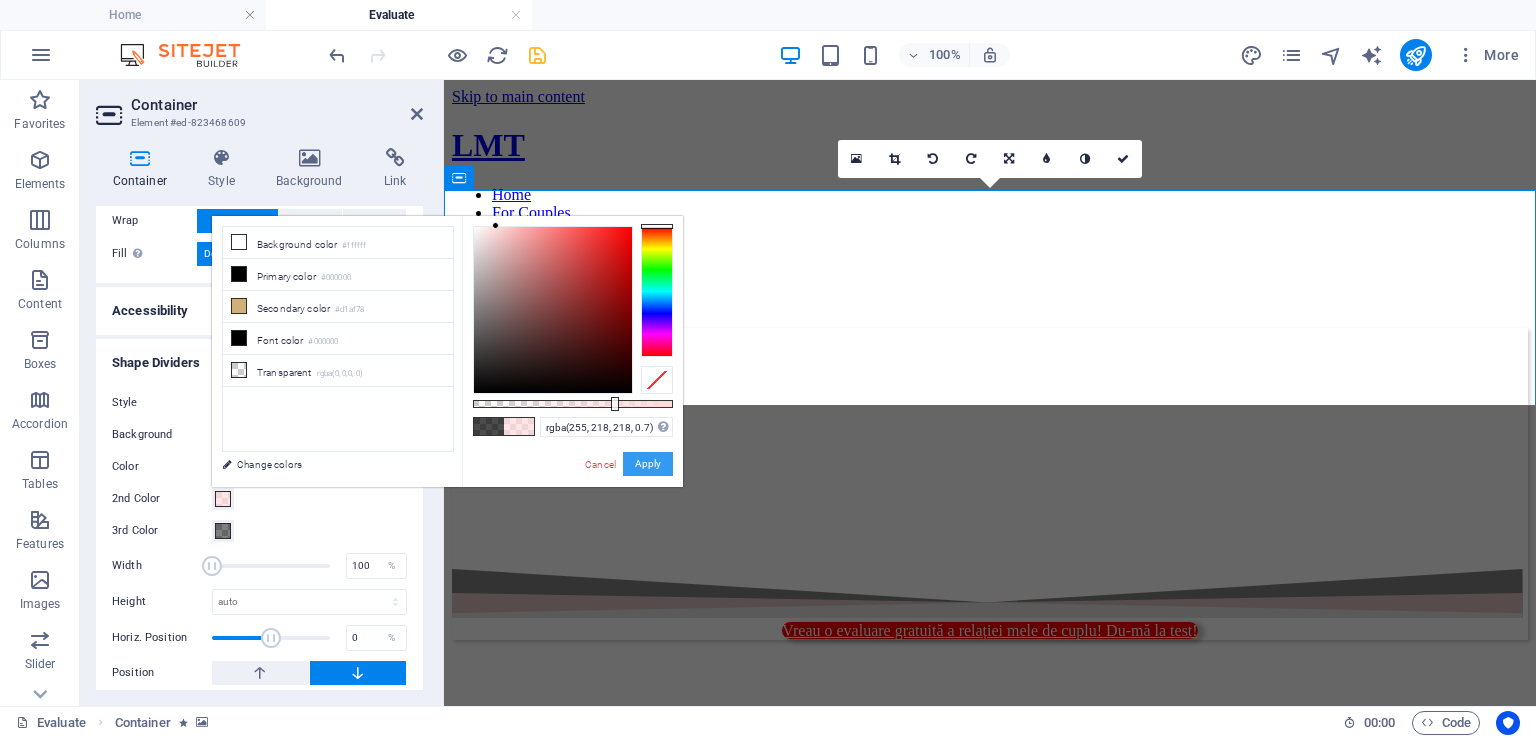 click on "Apply" at bounding box center [648, 464] 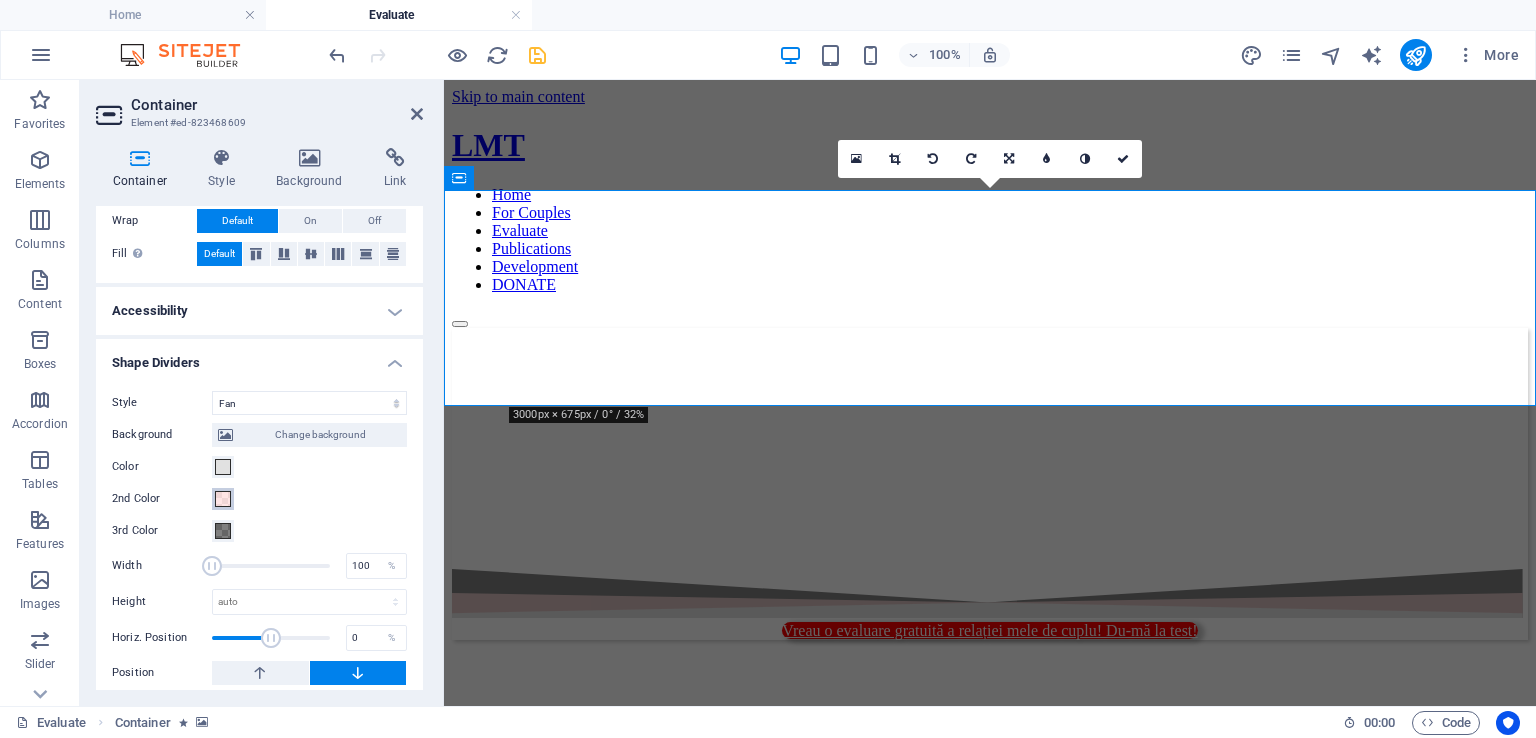 click on "2nd Color" at bounding box center [223, 499] 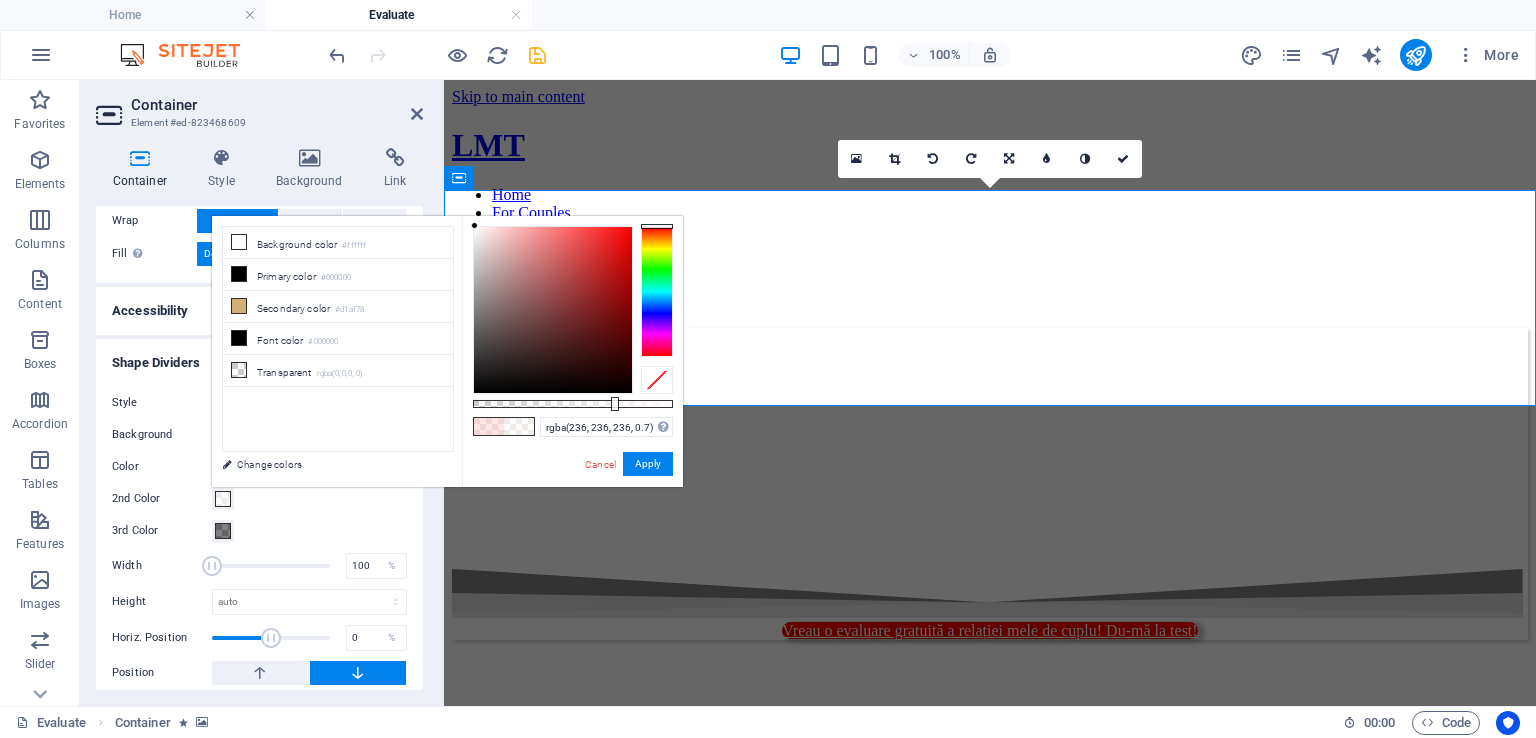 type on "rgba(233, 233, 233, 0.7)" 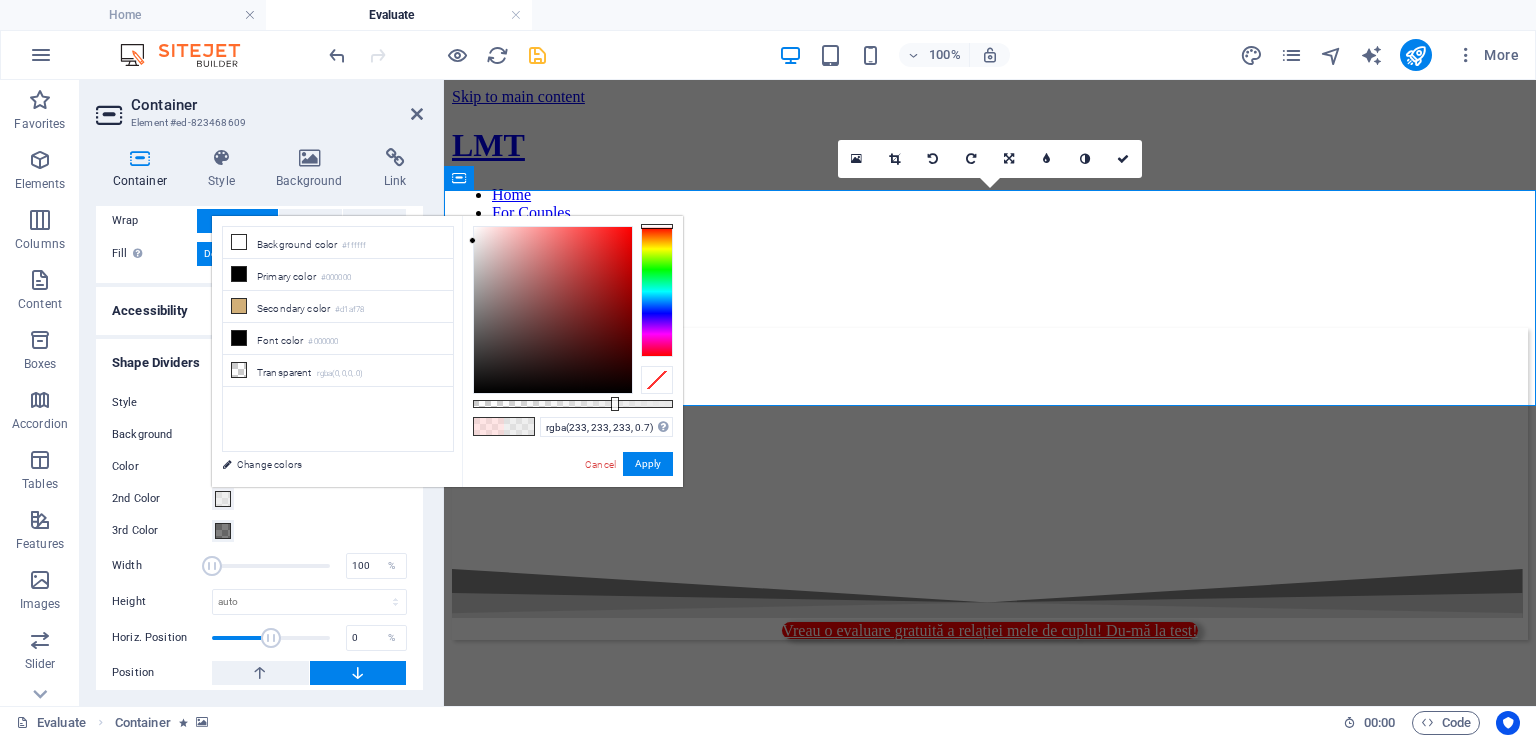click at bounding box center (553, 310) 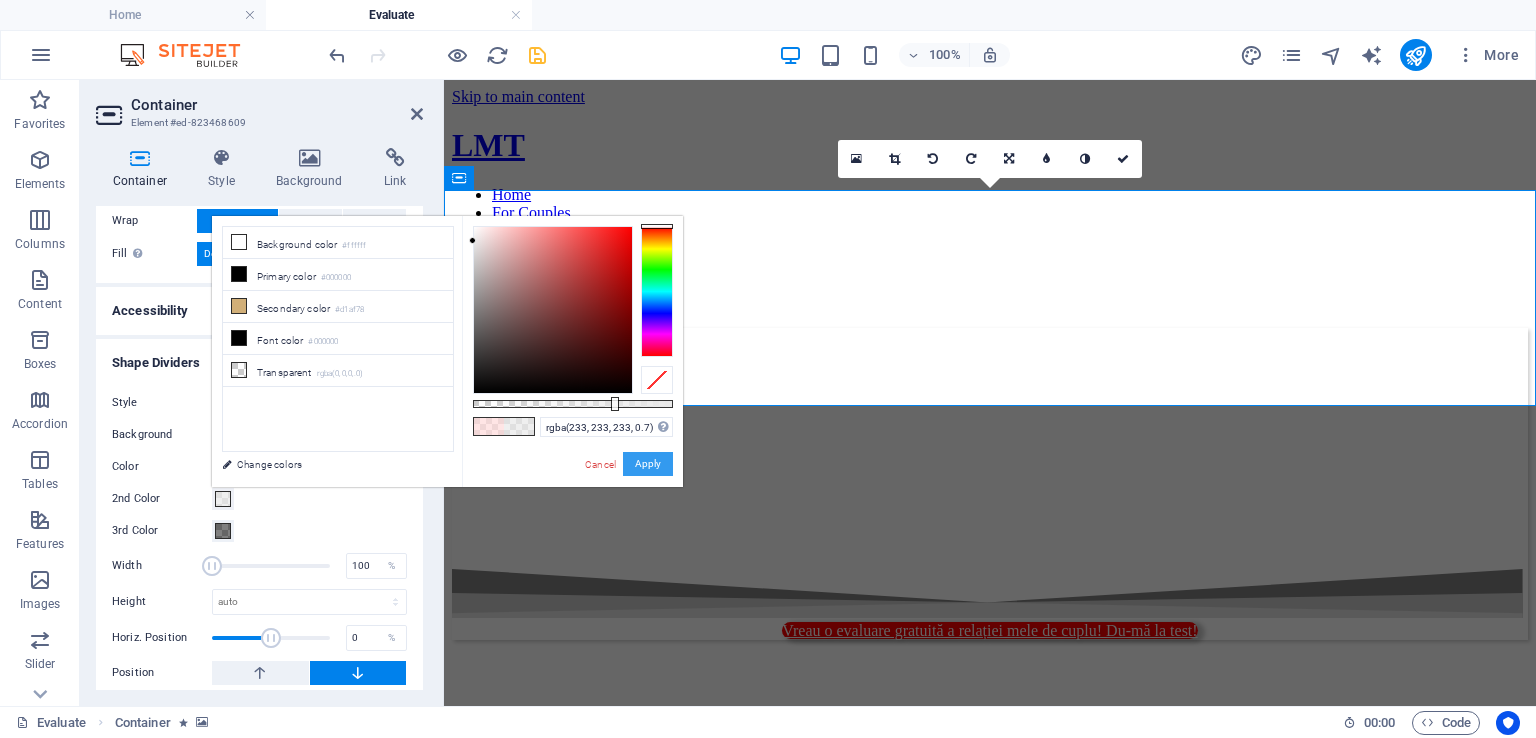 click on "Apply" at bounding box center (648, 464) 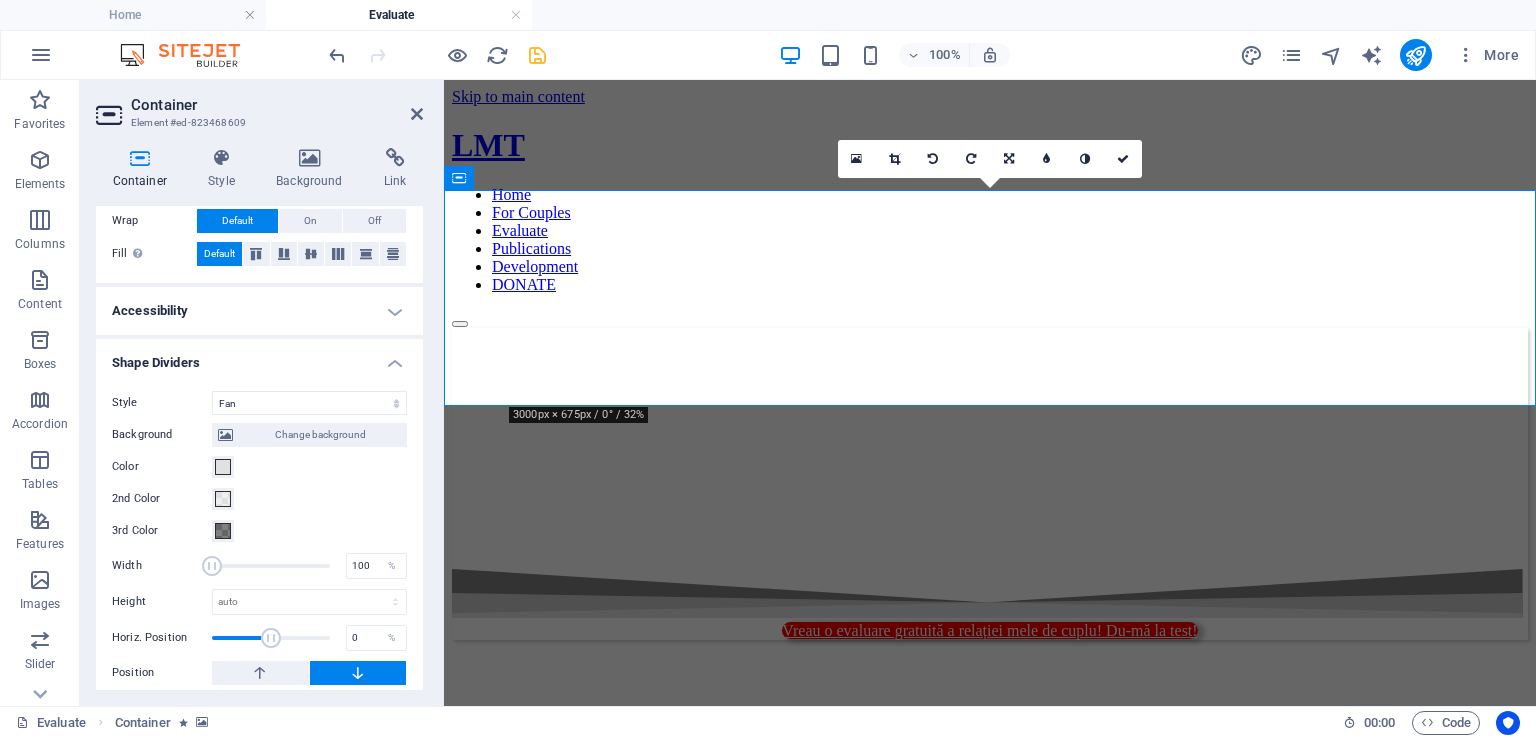 click on "3rd Color" at bounding box center [259, 531] 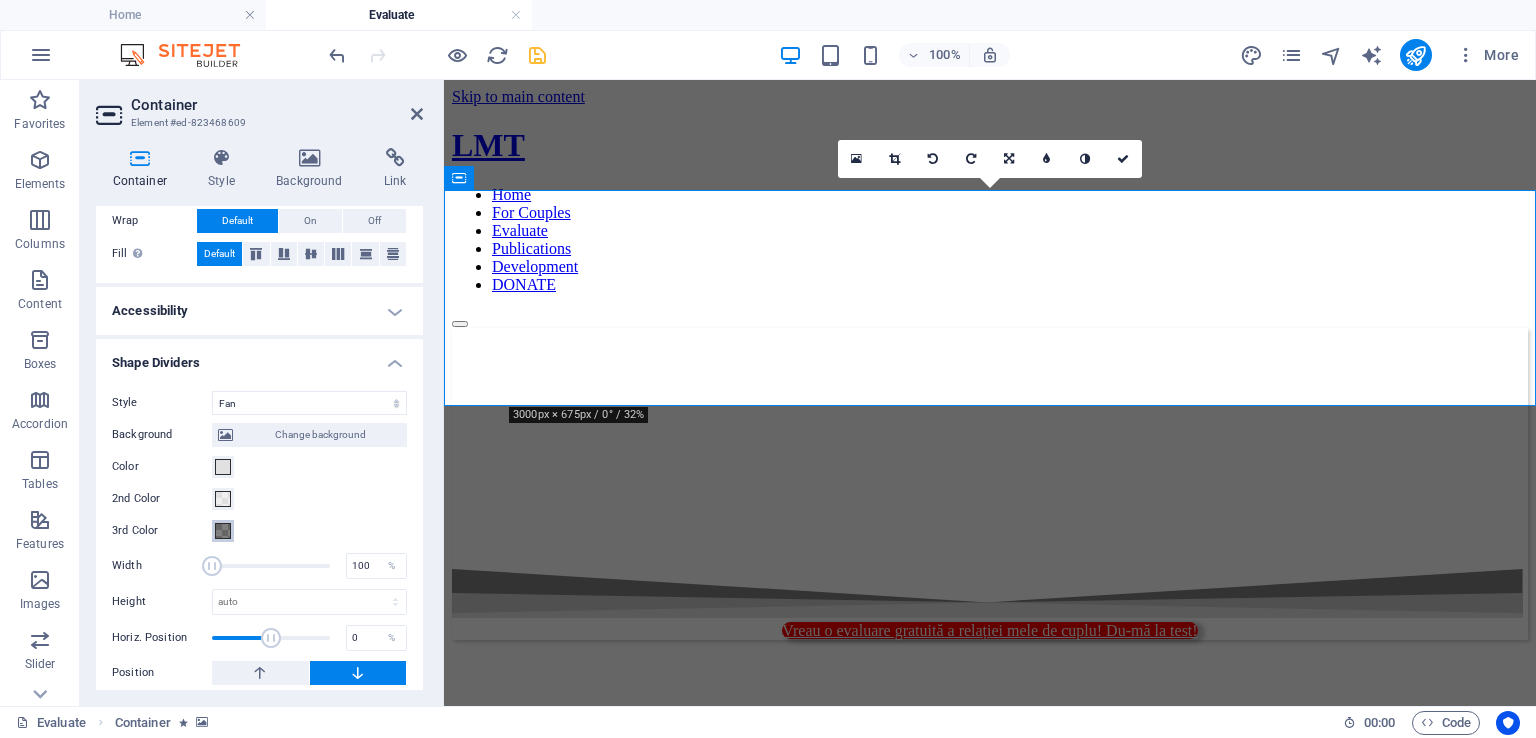 click at bounding box center (223, 531) 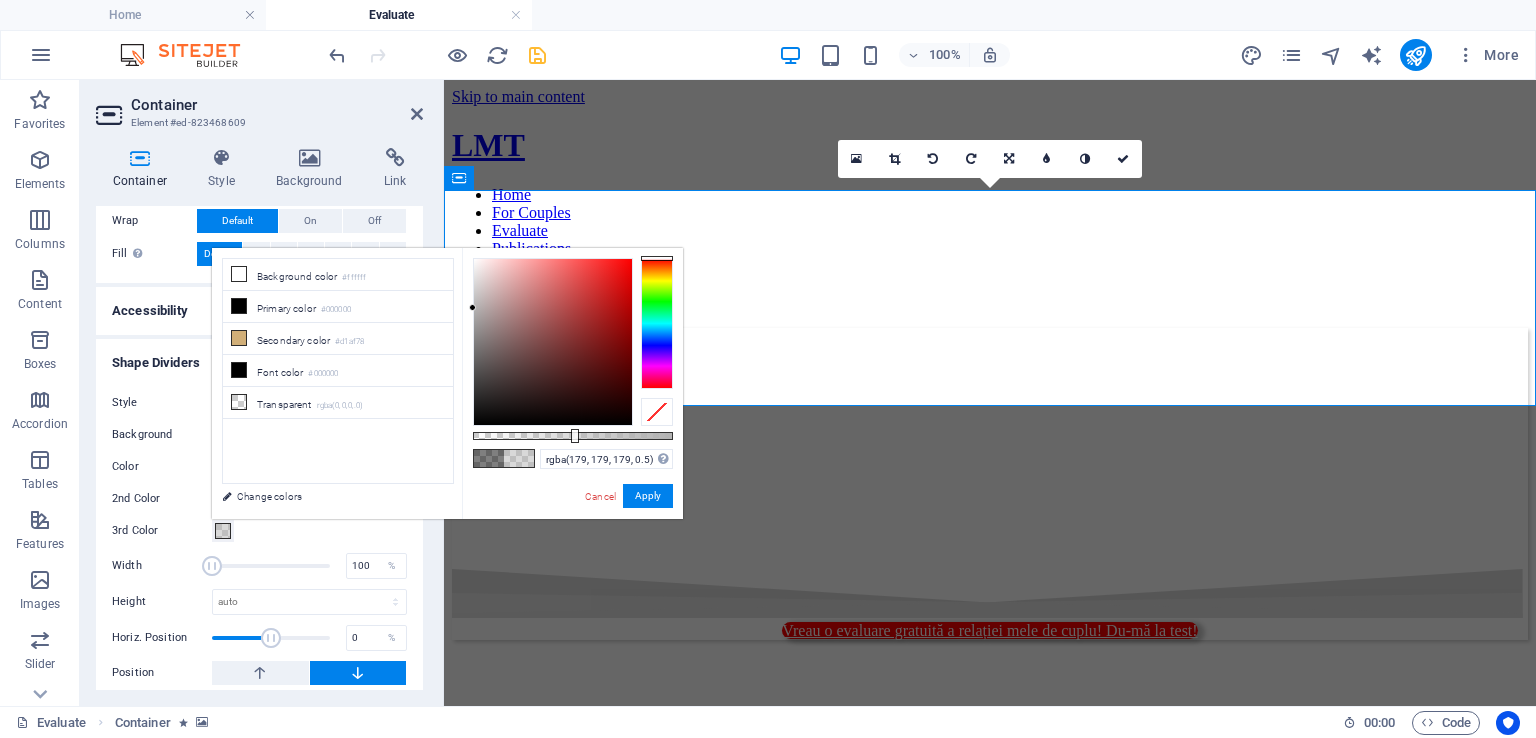 type on "rgba(181, 181, 181, 0.5)" 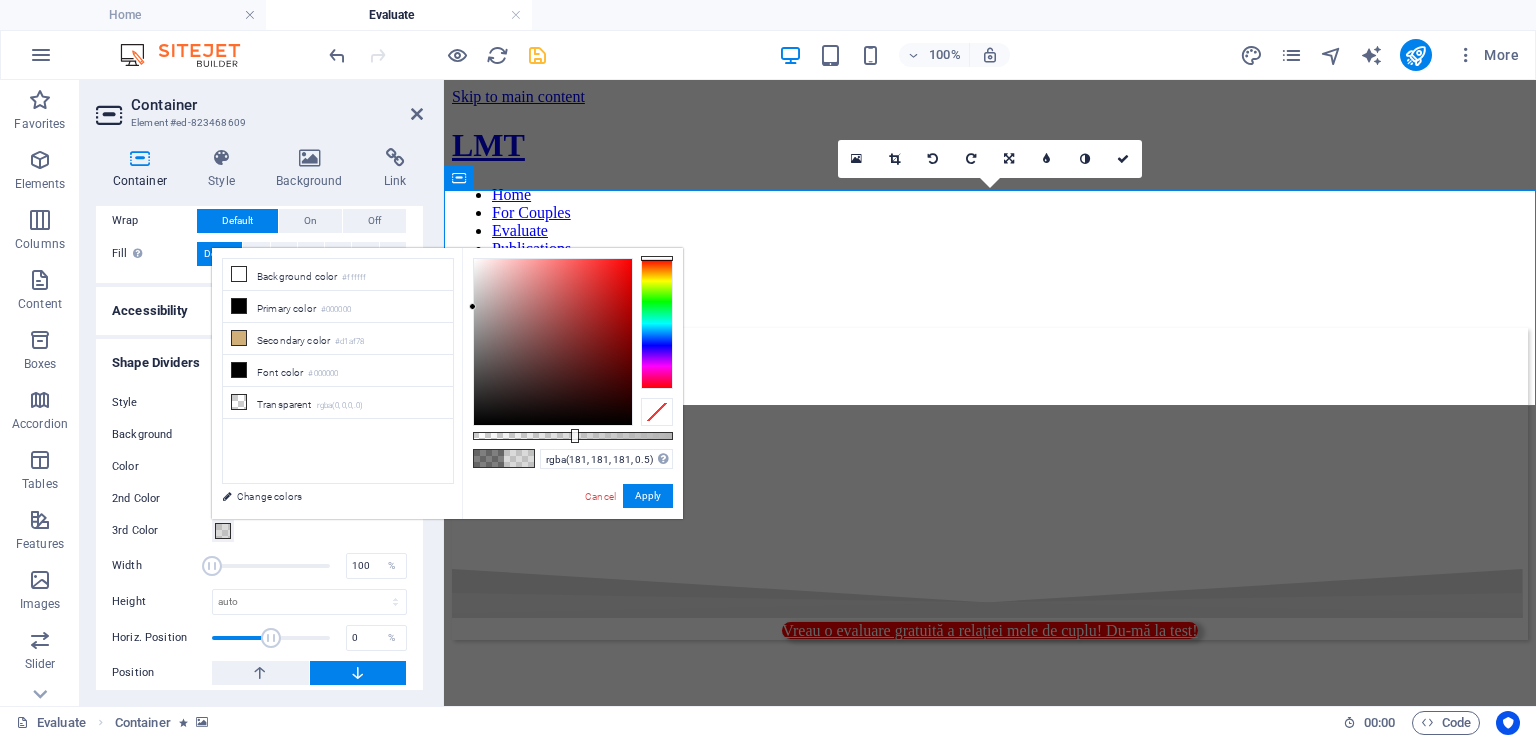 drag, startPoint x: 476, startPoint y: 294, endPoint x: 464, endPoint y: 307, distance: 17.691807 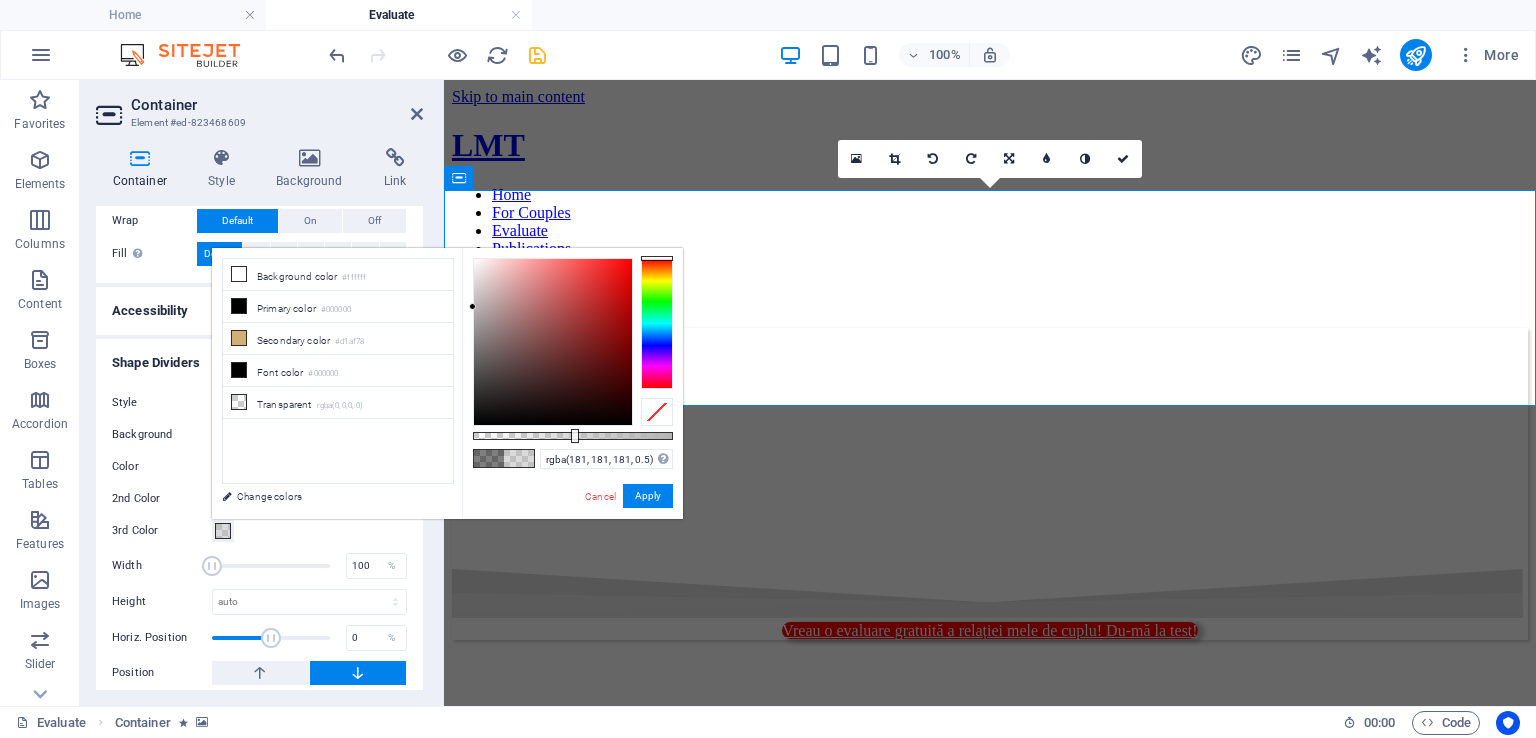 click on "rgba(181, 181, 181, 0.5) Supported formats #0852ed rgb(8, 82, 237) rgba(8, 82, 237, 90%) hsv(221,97,93) hsl(221, 93%, 48%) Cancel Apply" at bounding box center (572, 528) 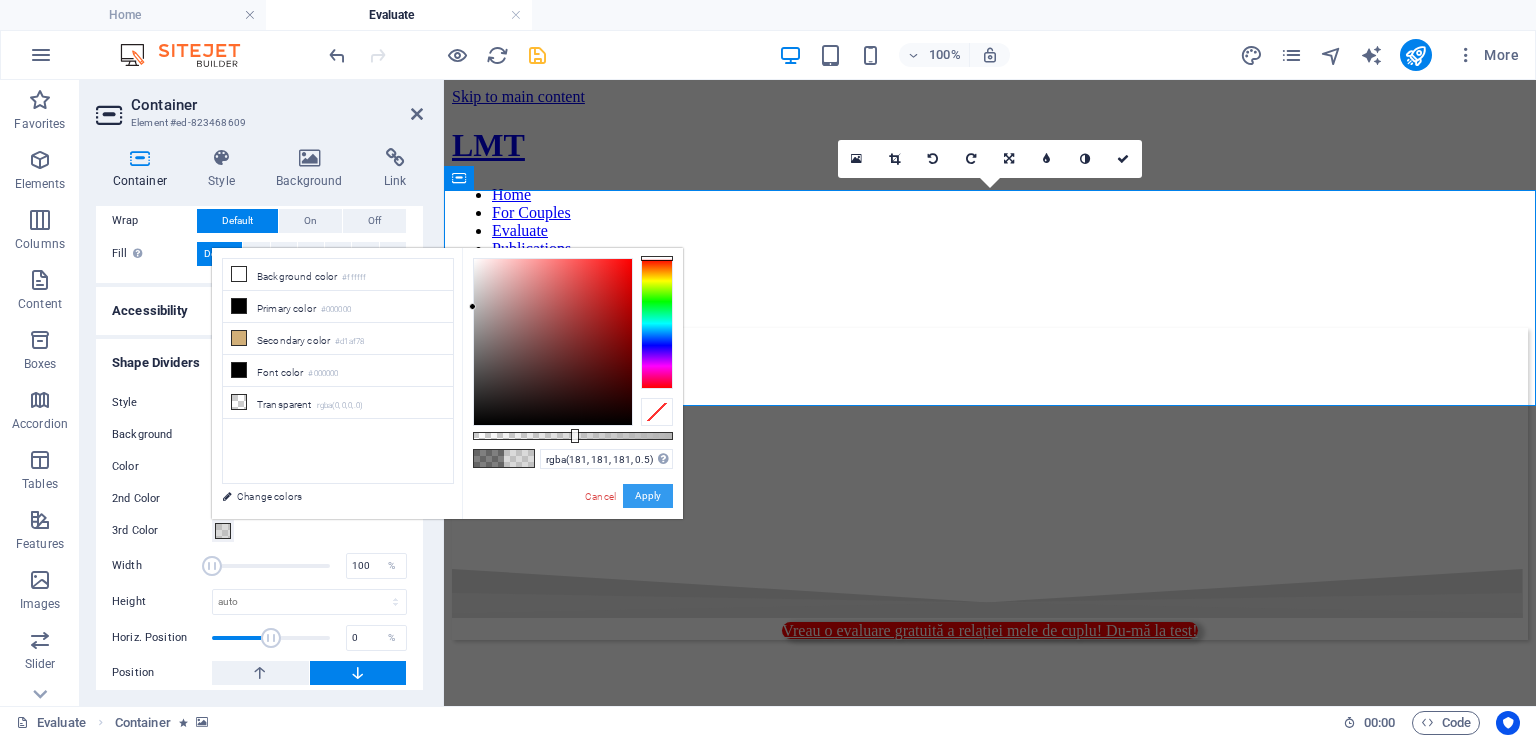 click on "Apply" at bounding box center (648, 496) 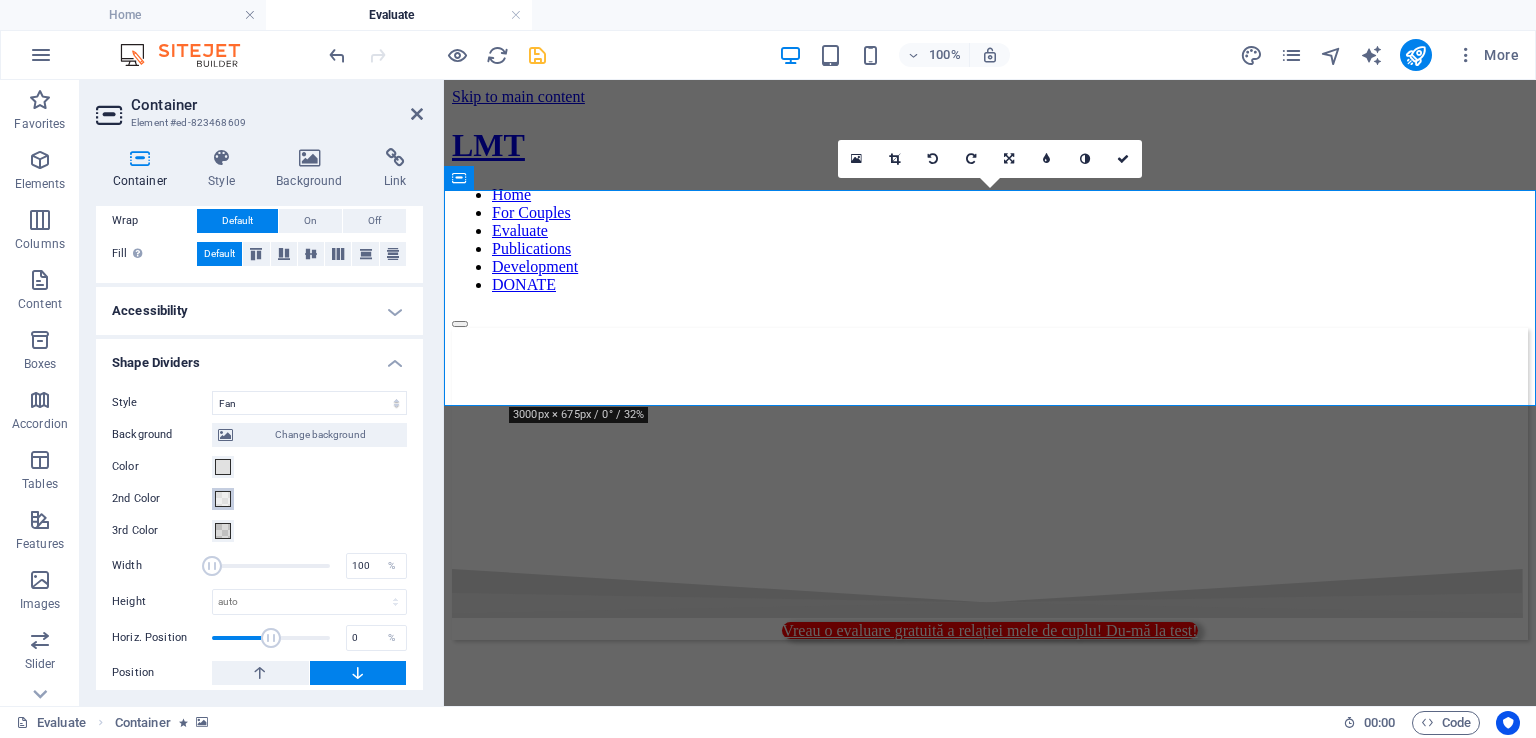 click at bounding box center (223, 499) 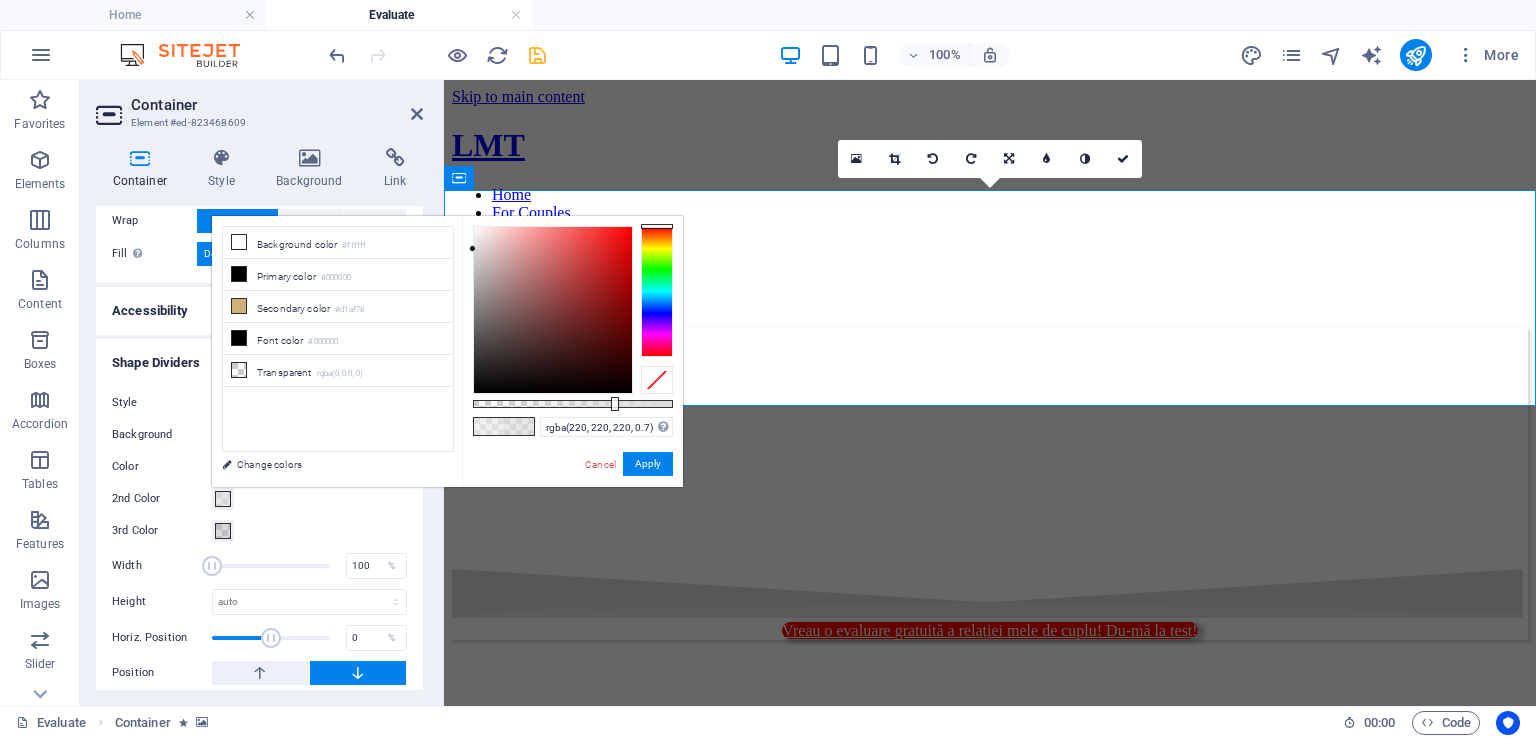 type on "rgba(219, 219, 219, 0.7)" 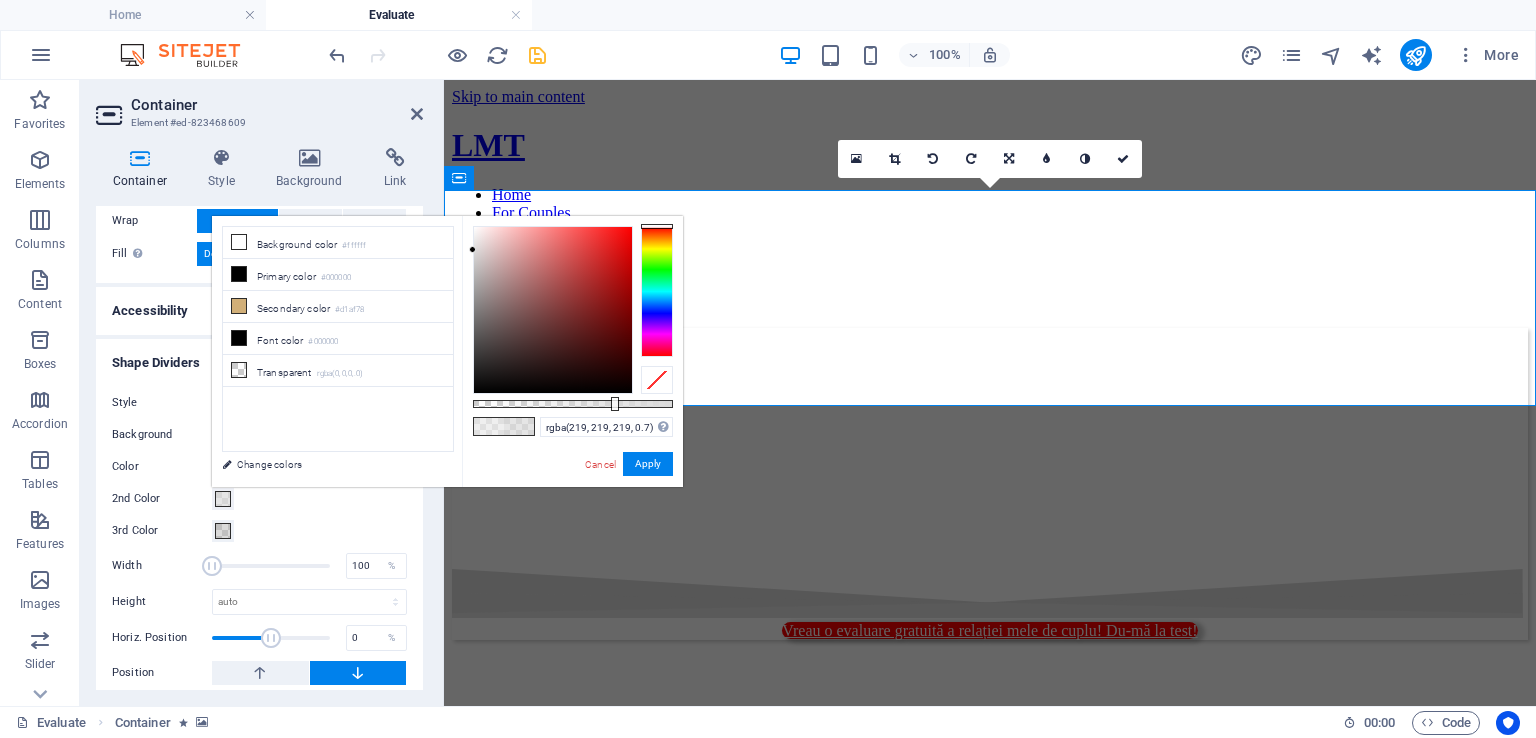 drag, startPoint x: 476, startPoint y: 237, endPoint x: 471, endPoint y: 250, distance: 13.928389 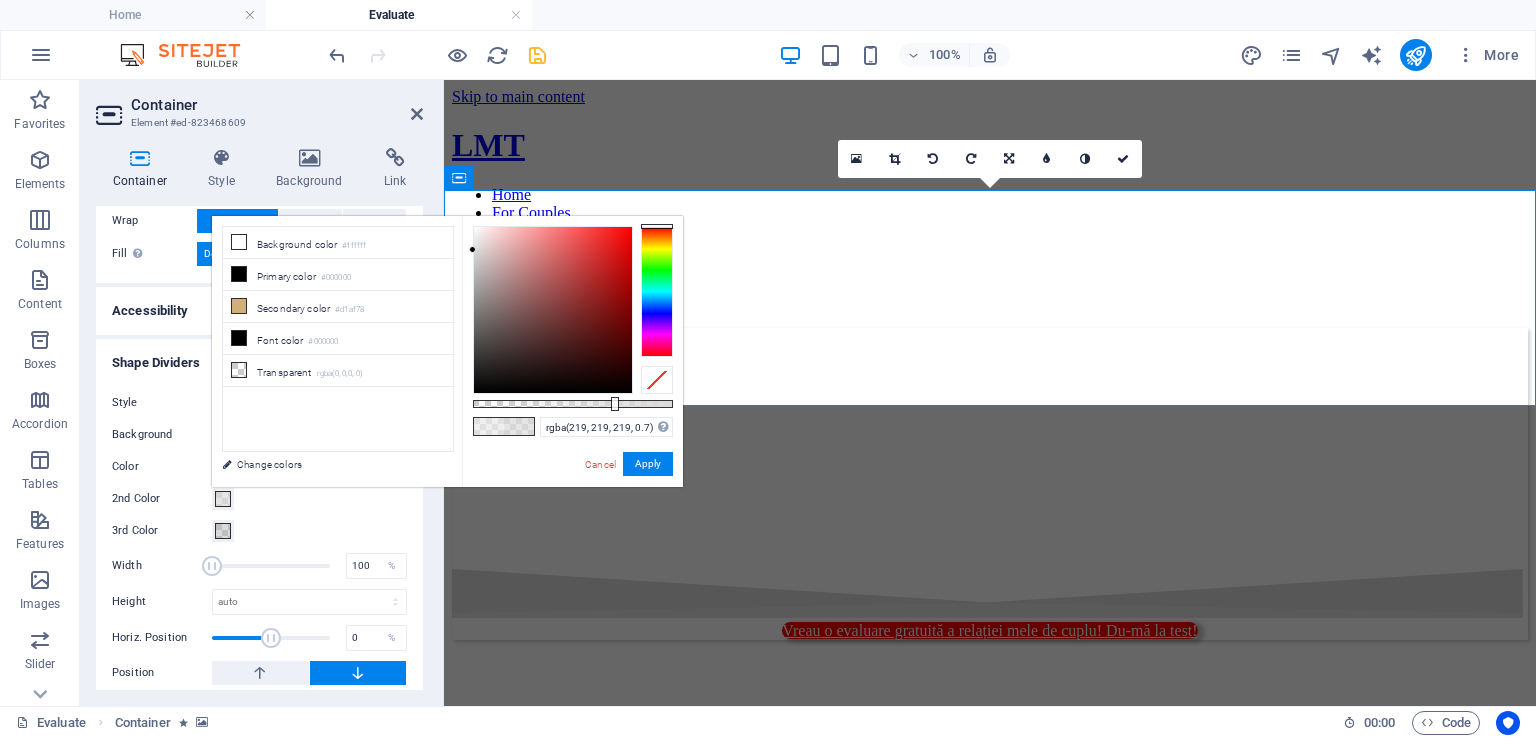 click at bounding box center [553, 310] 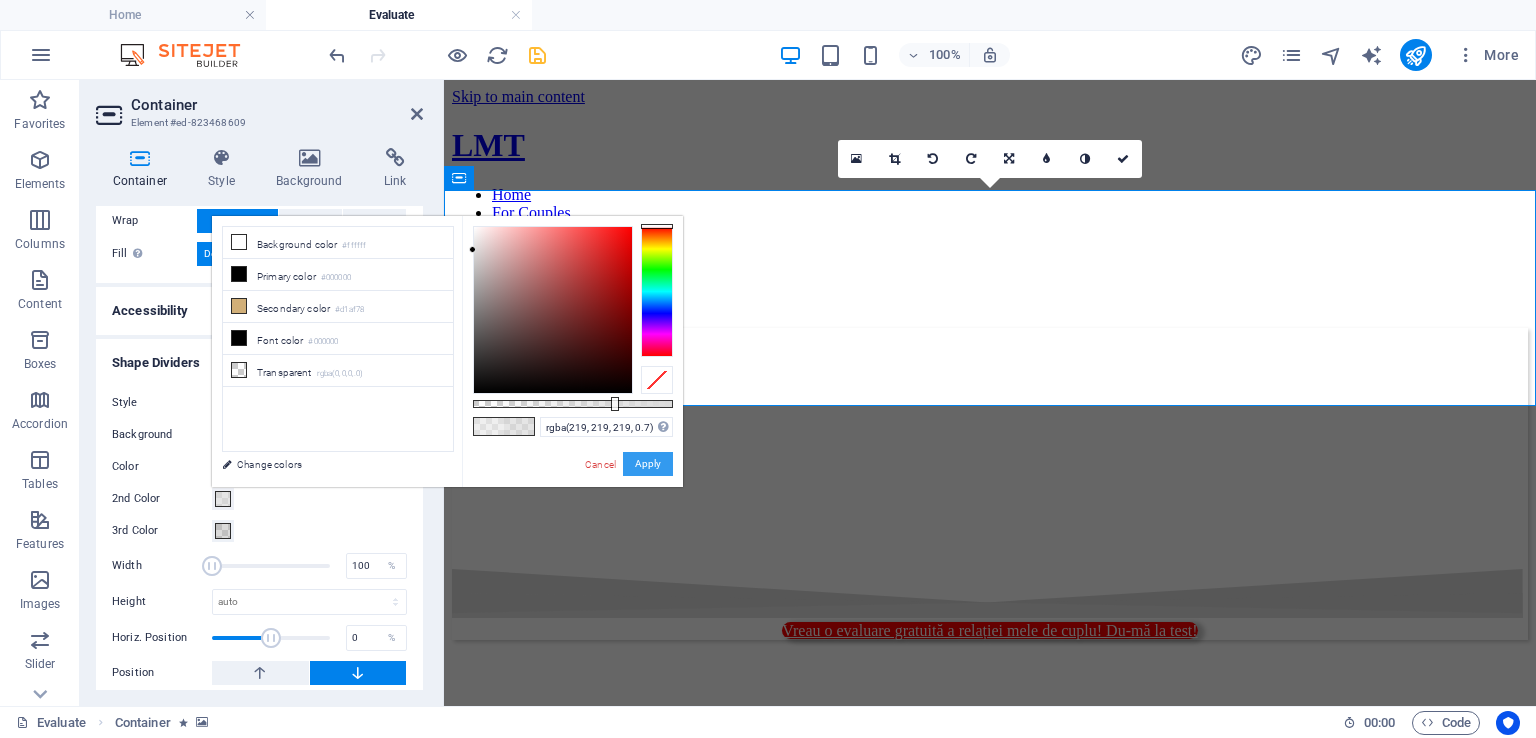 click on "Apply" at bounding box center [648, 464] 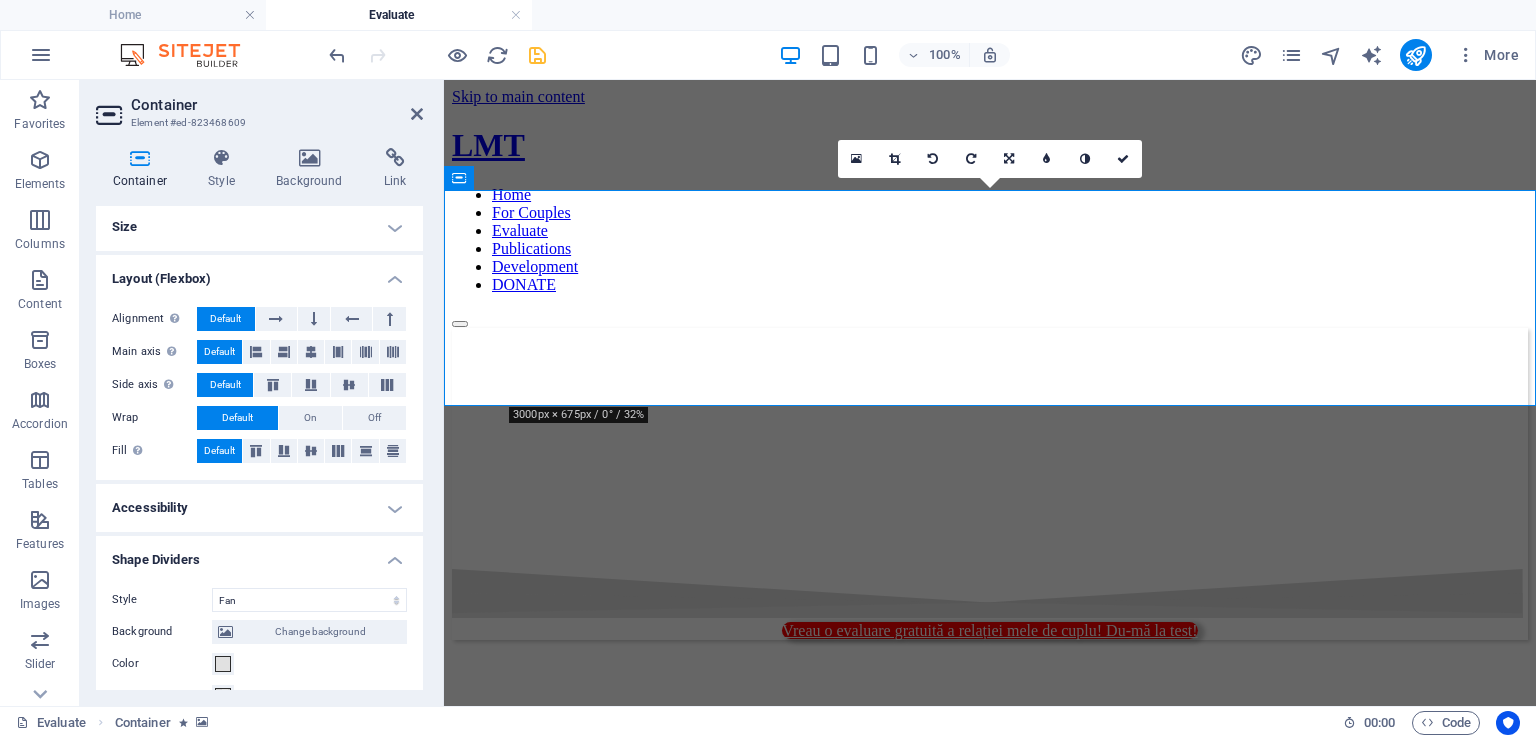 scroll, scrollTop: 0, scrollLeft: 0, axis: both 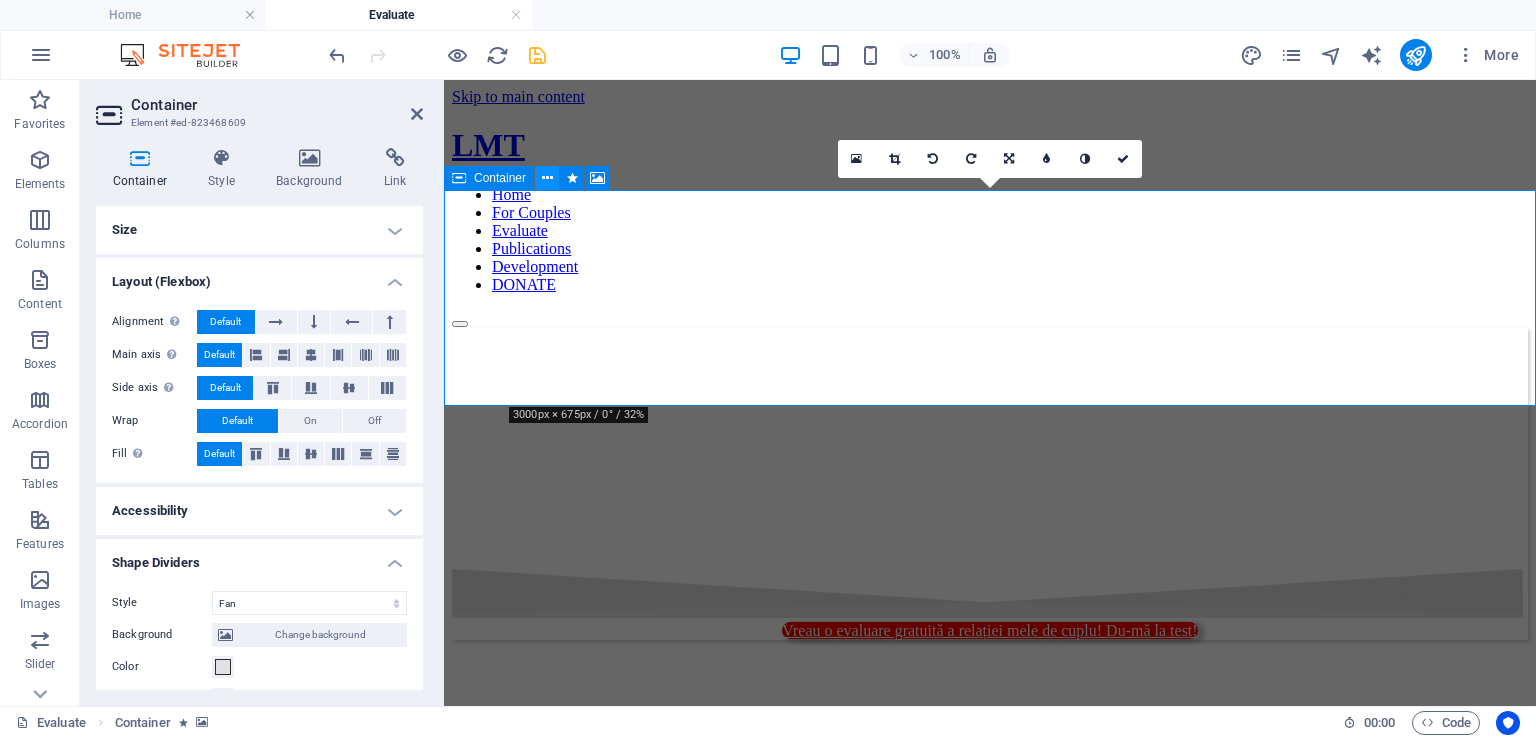 click at bounding box center (547, 178) 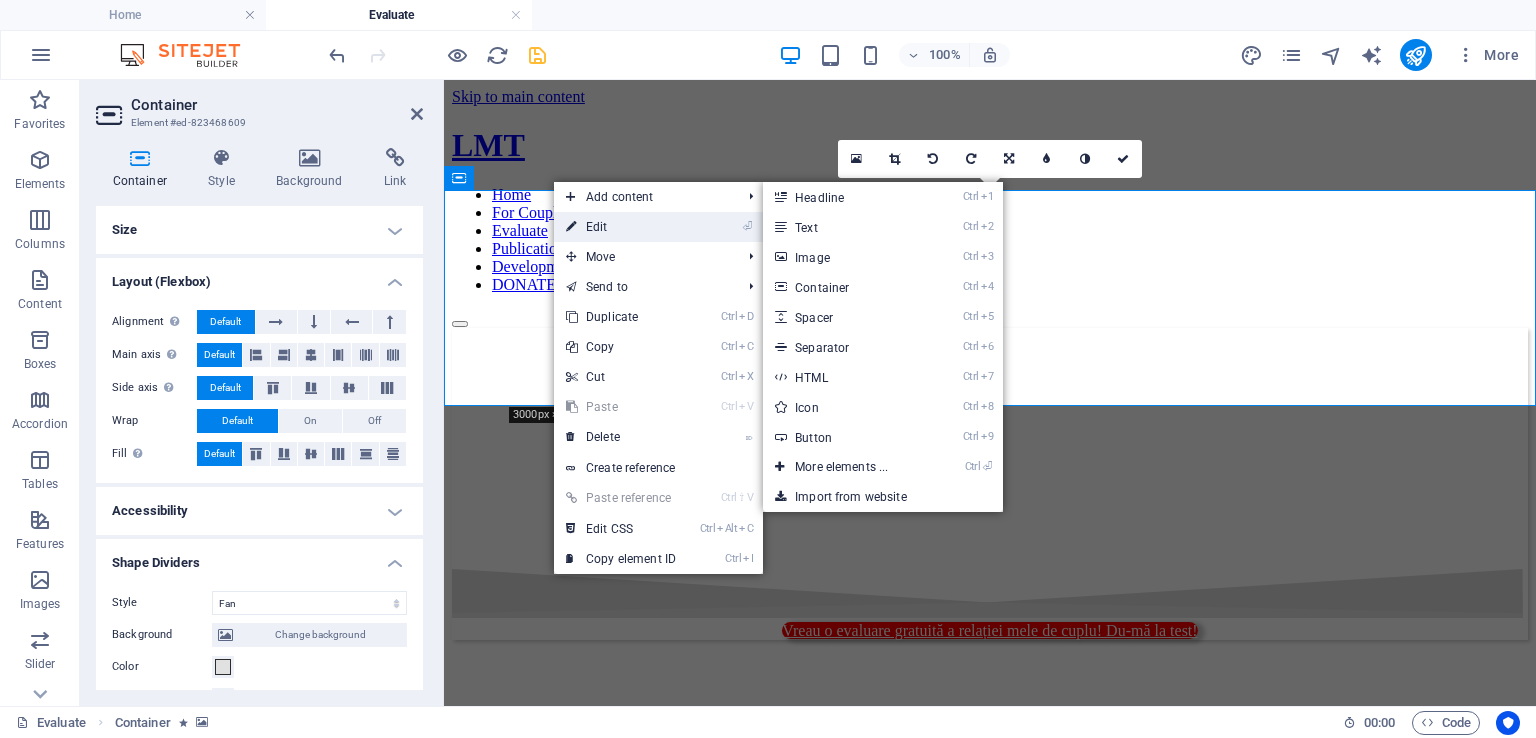 click on "⏎  Edit" at bounding box center [621, 227] 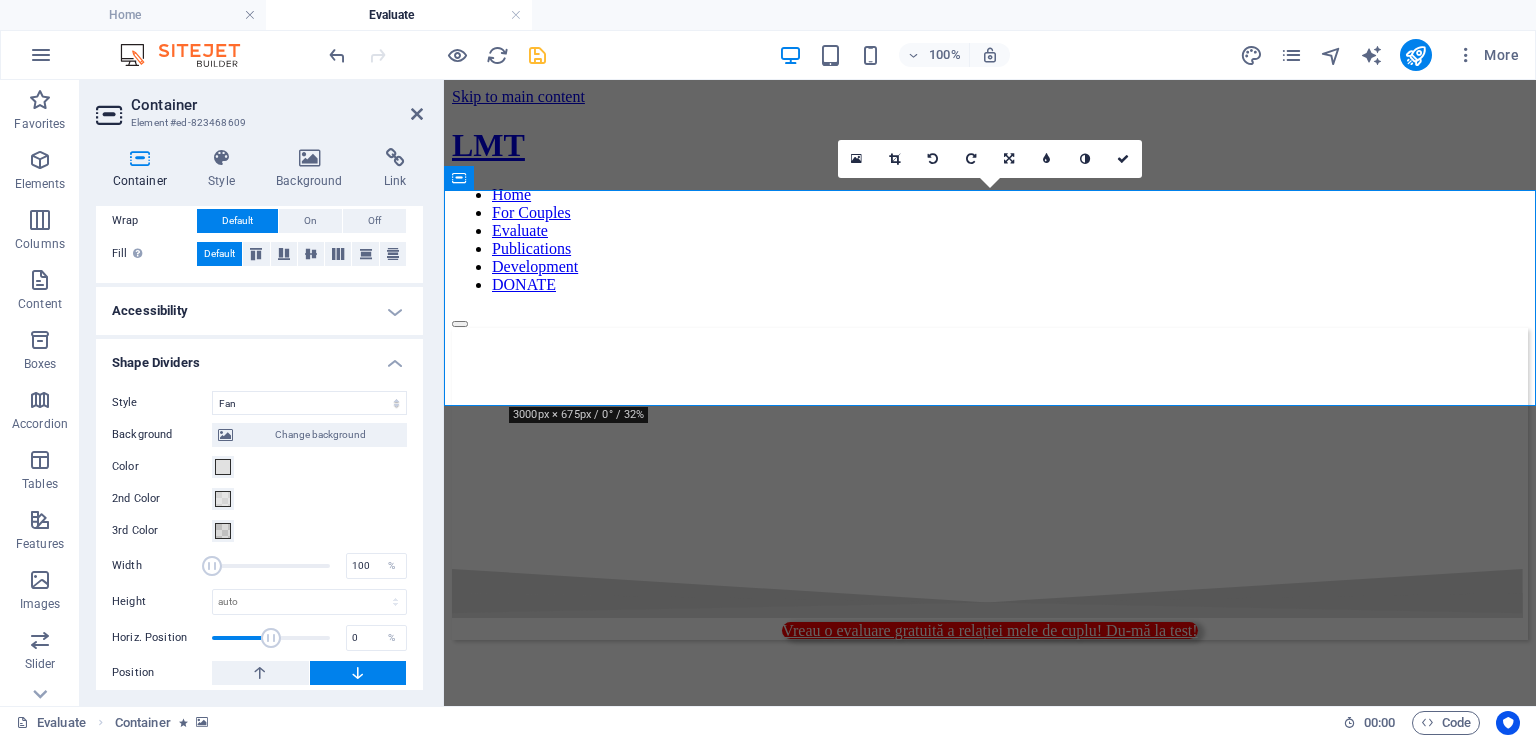 scroll, scrollTop: 212, scrollLeft: 0, axis: vertical 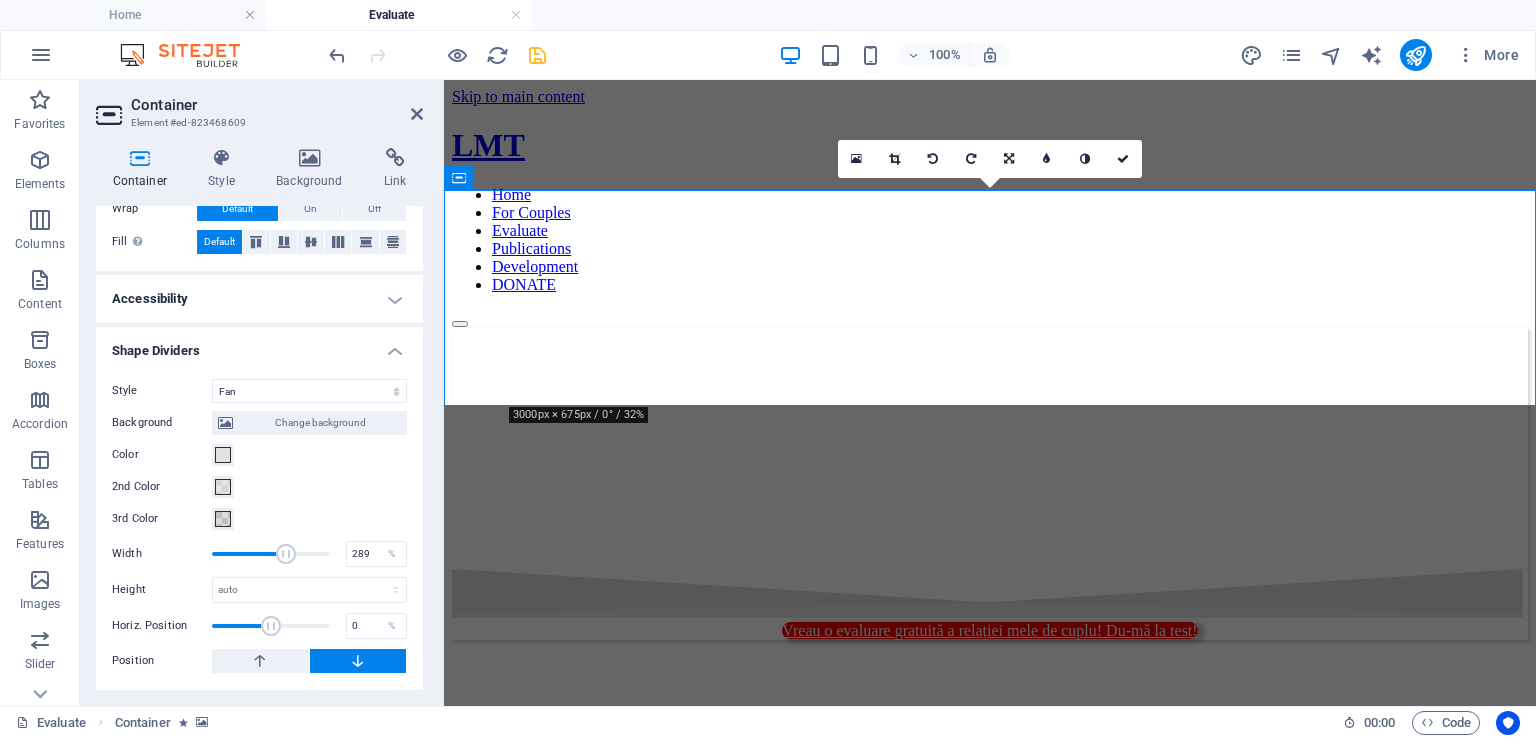 drag, startPoint x: 212, startPoint y: 557, endPoint x: 284, endPoint y: 568, distance: 72.835434 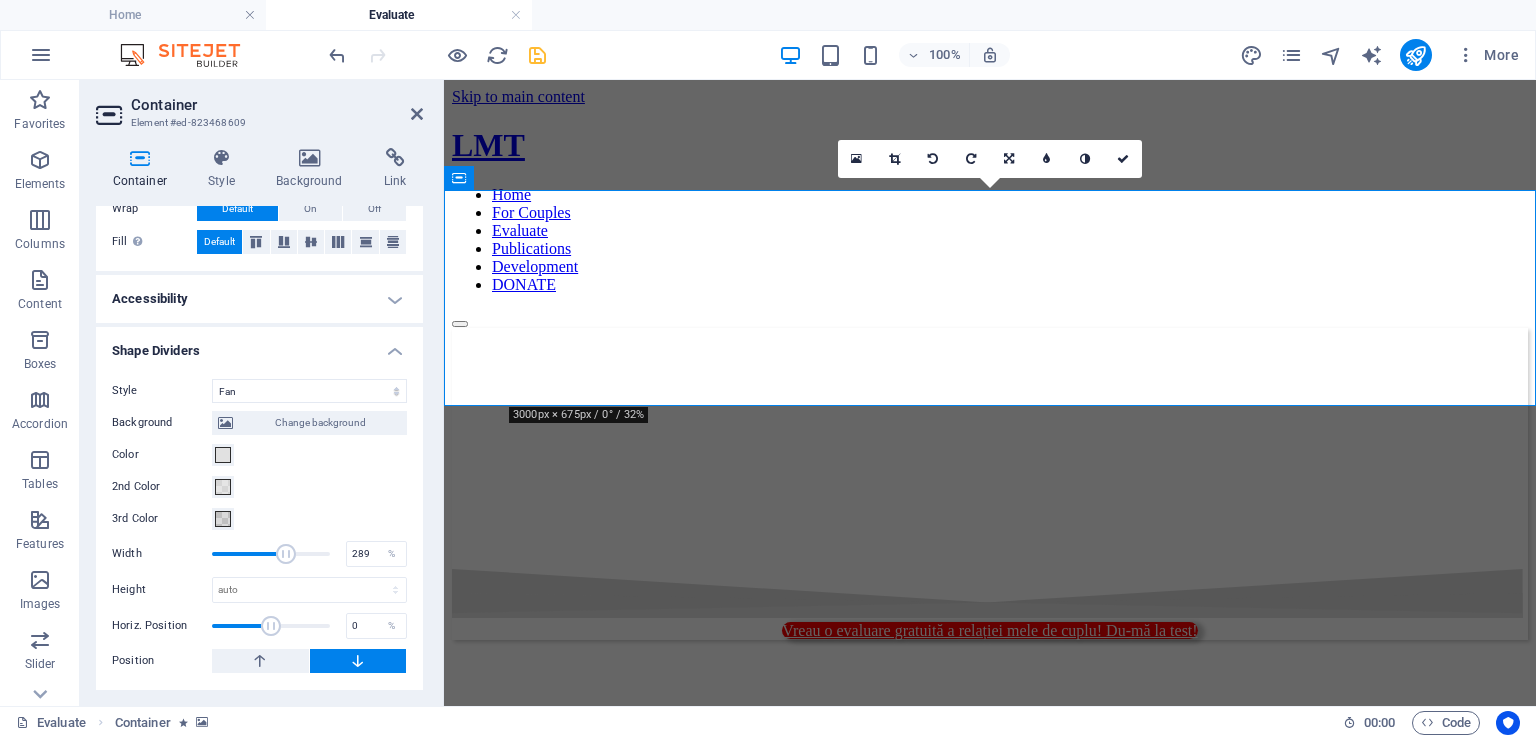 click at bounding box center (271, 554) 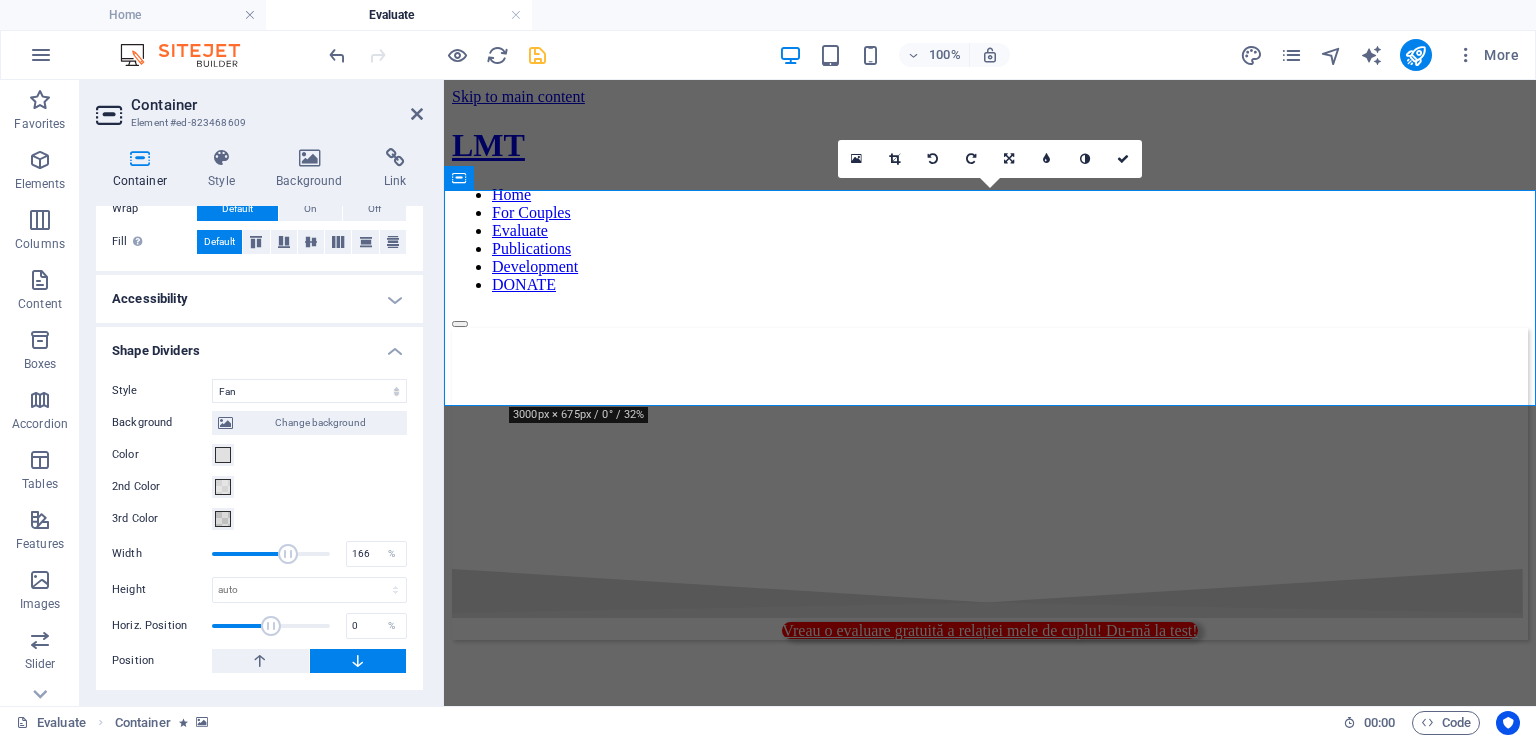 type on "100" 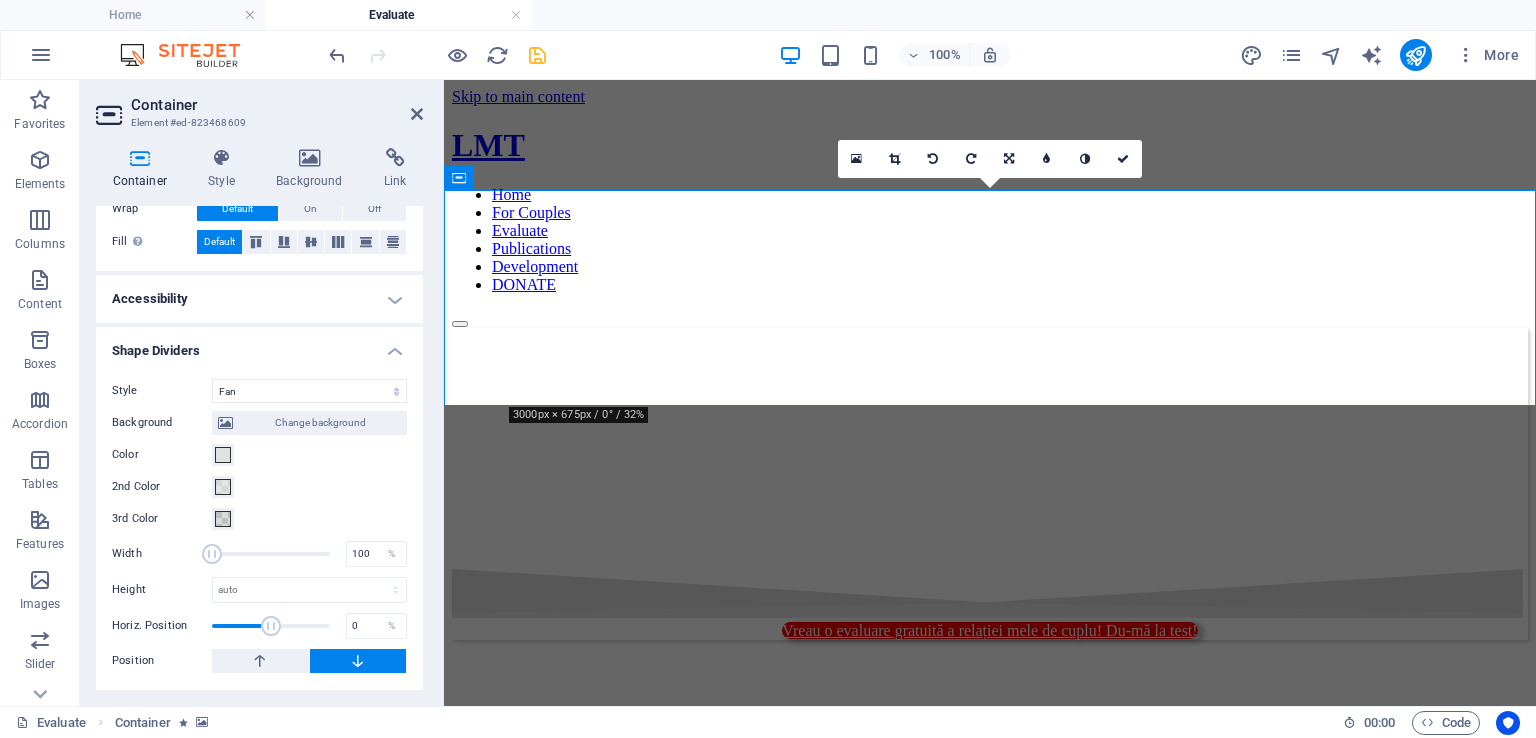 drag, startPoint x: 286, startPoint y: 551, endPoint x: 161, endPoint y: 550, distance: 125.004 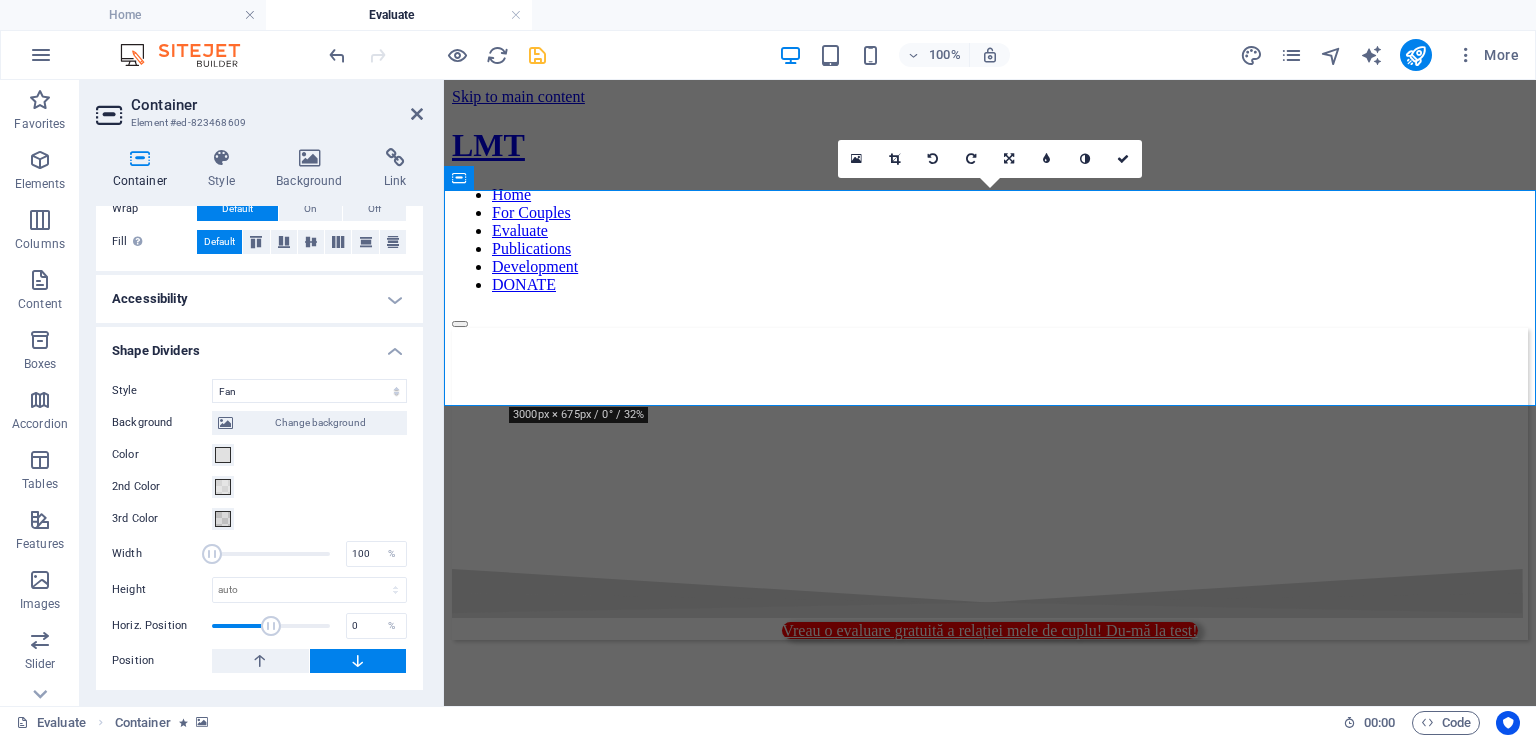 click on "Width 100 %" at bounding box center (259, 554) 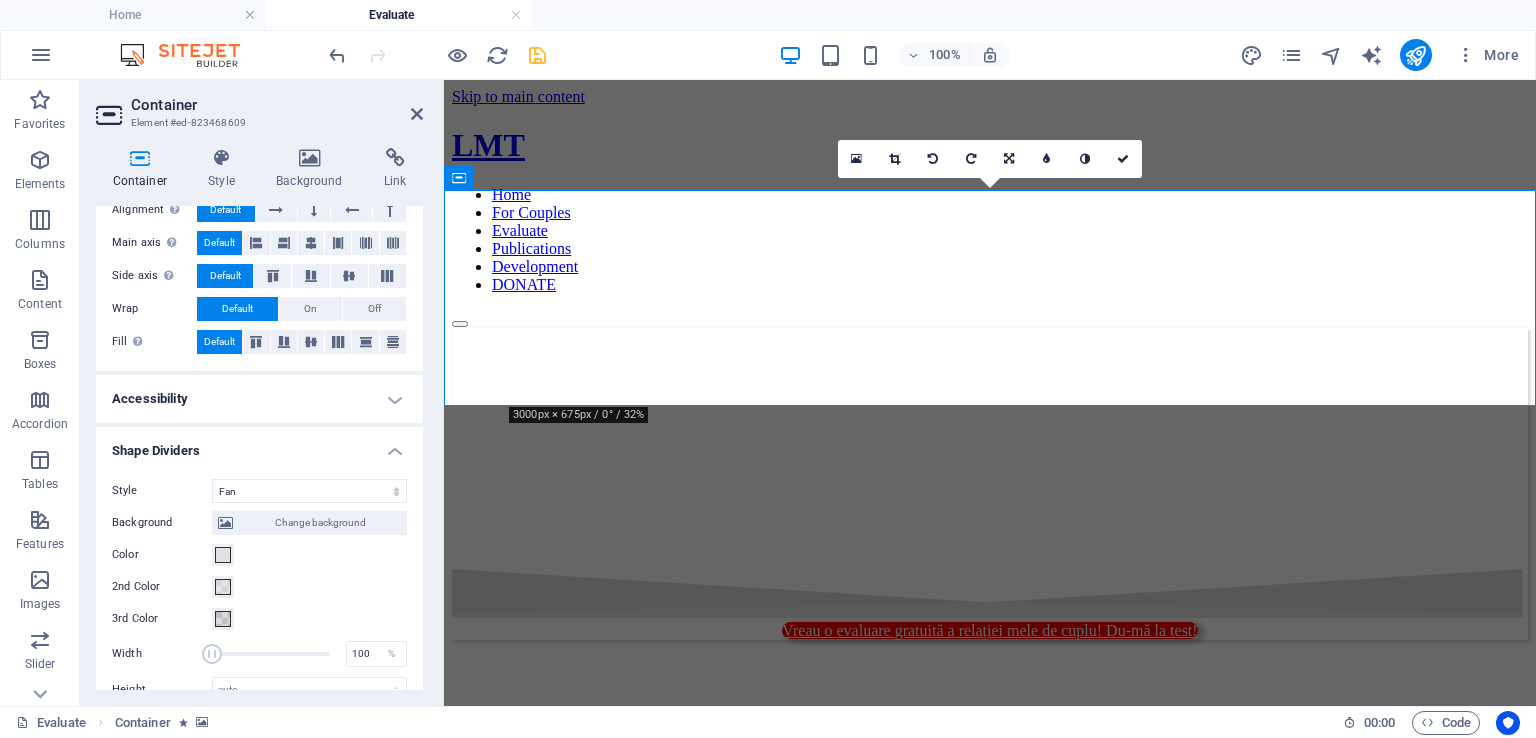 scroll, scrollTop: 0, scrollLeft: 0, axis: both 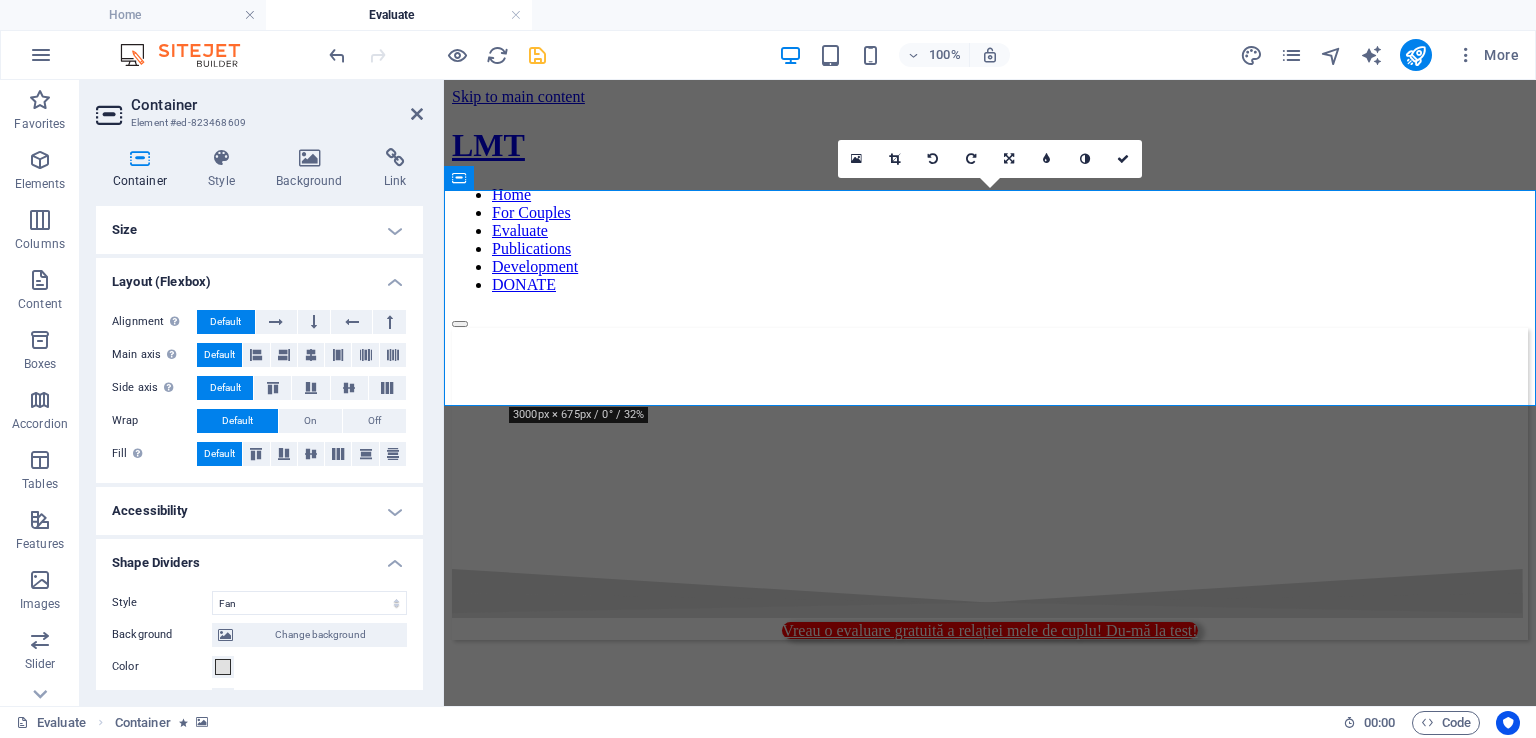 click on "Size" at bounding box center (259, 230) 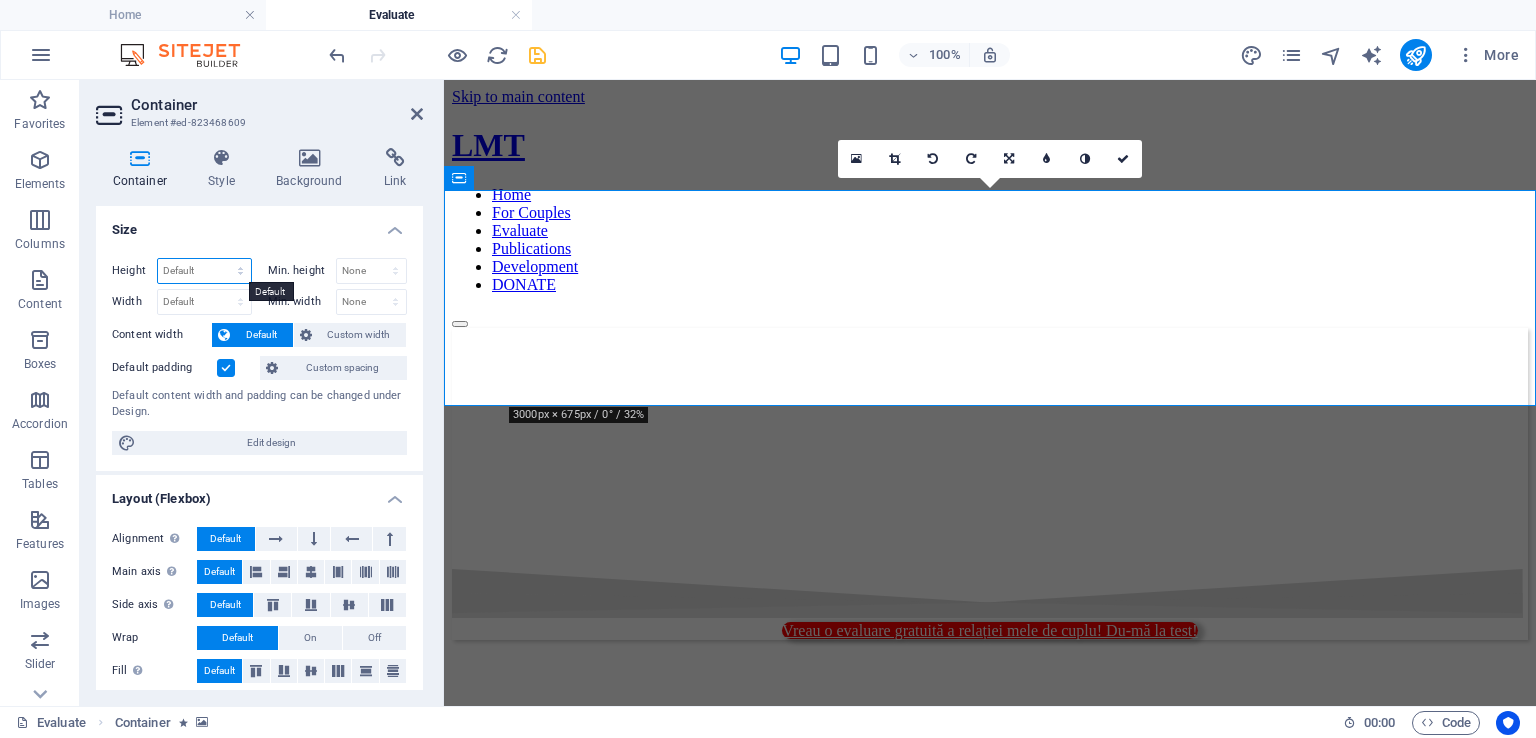 click on "Default px rem % vh vw" at bounding box center (204, 271) 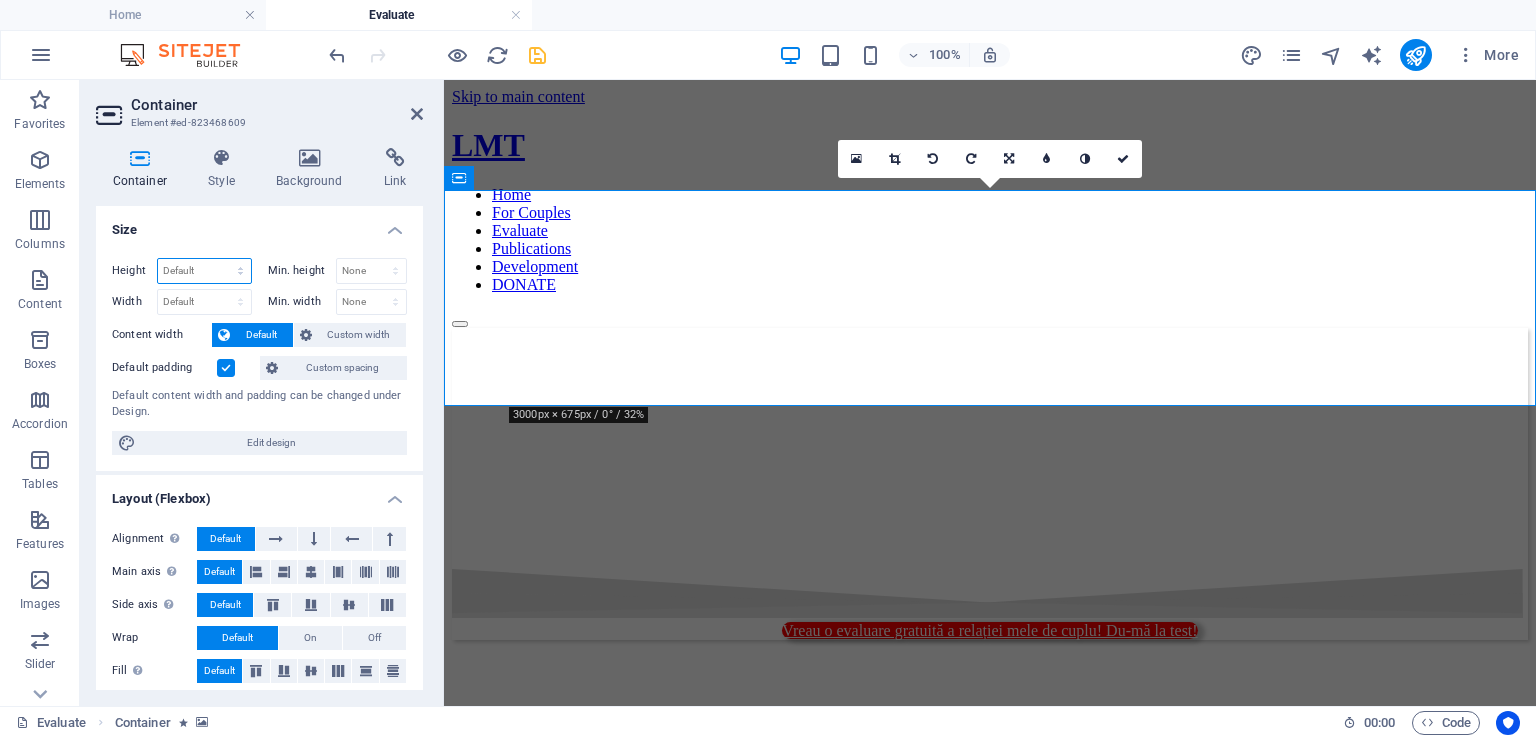 select on "px" 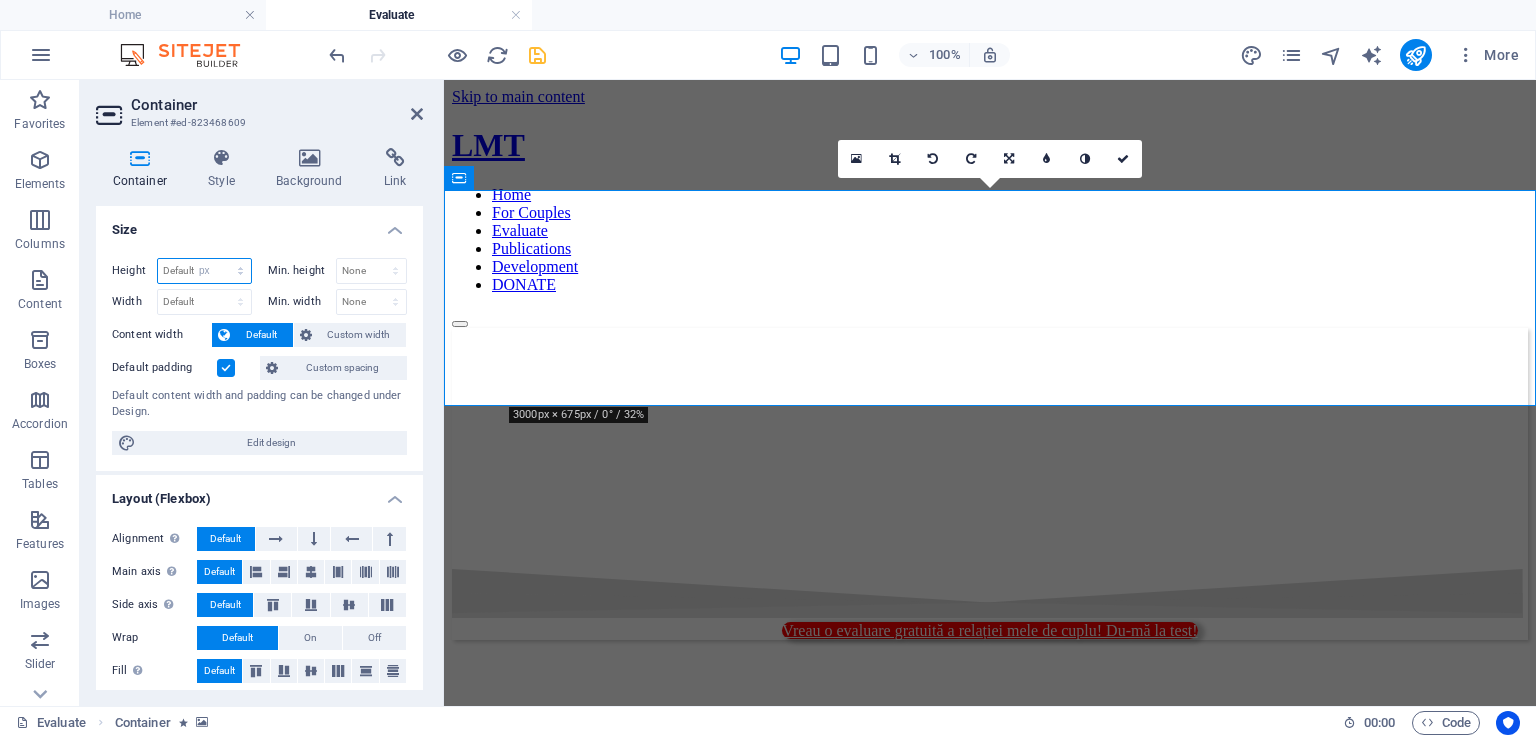 click on "Default px rem % vh vw" at bounding box center (204, 271) 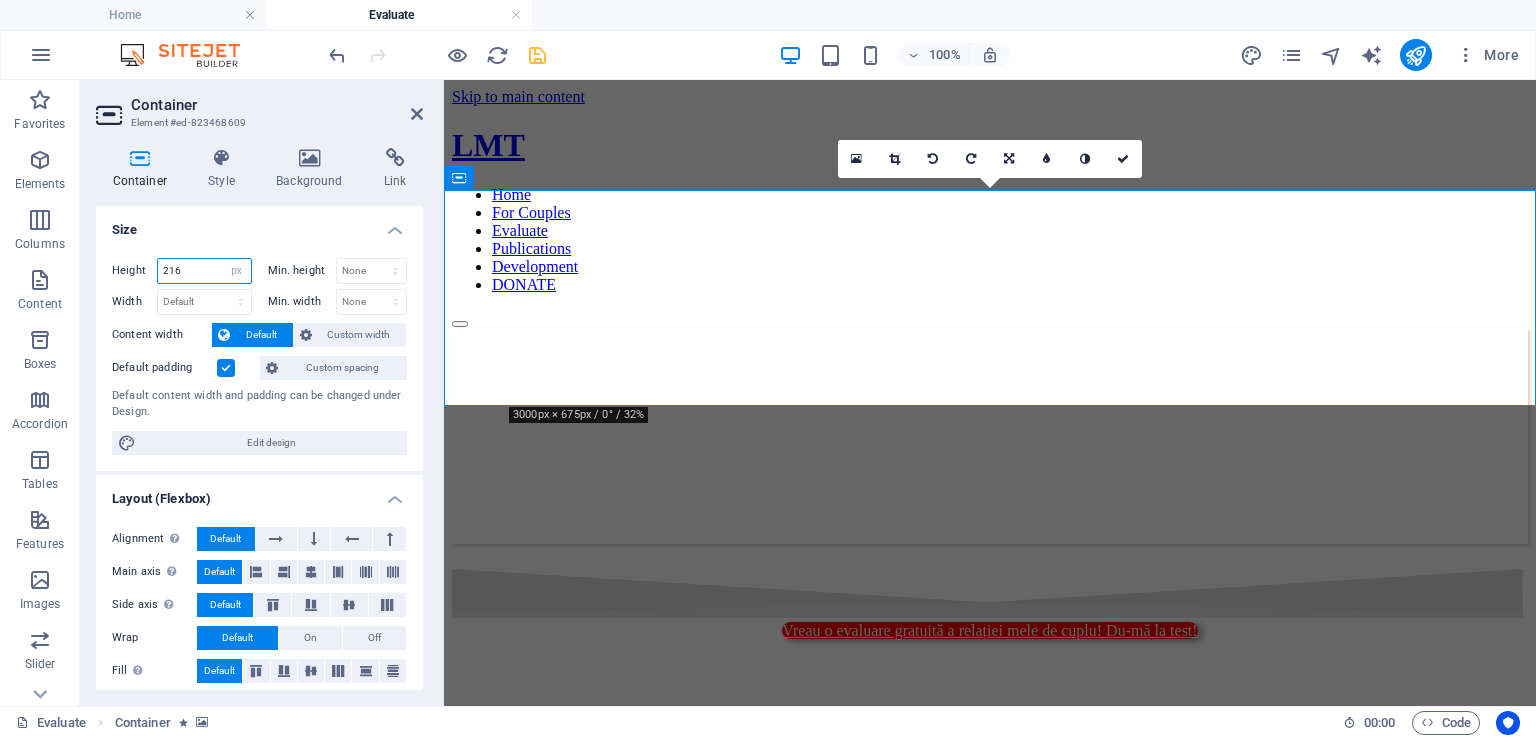 click on "216" at bounding box center (204, 271) 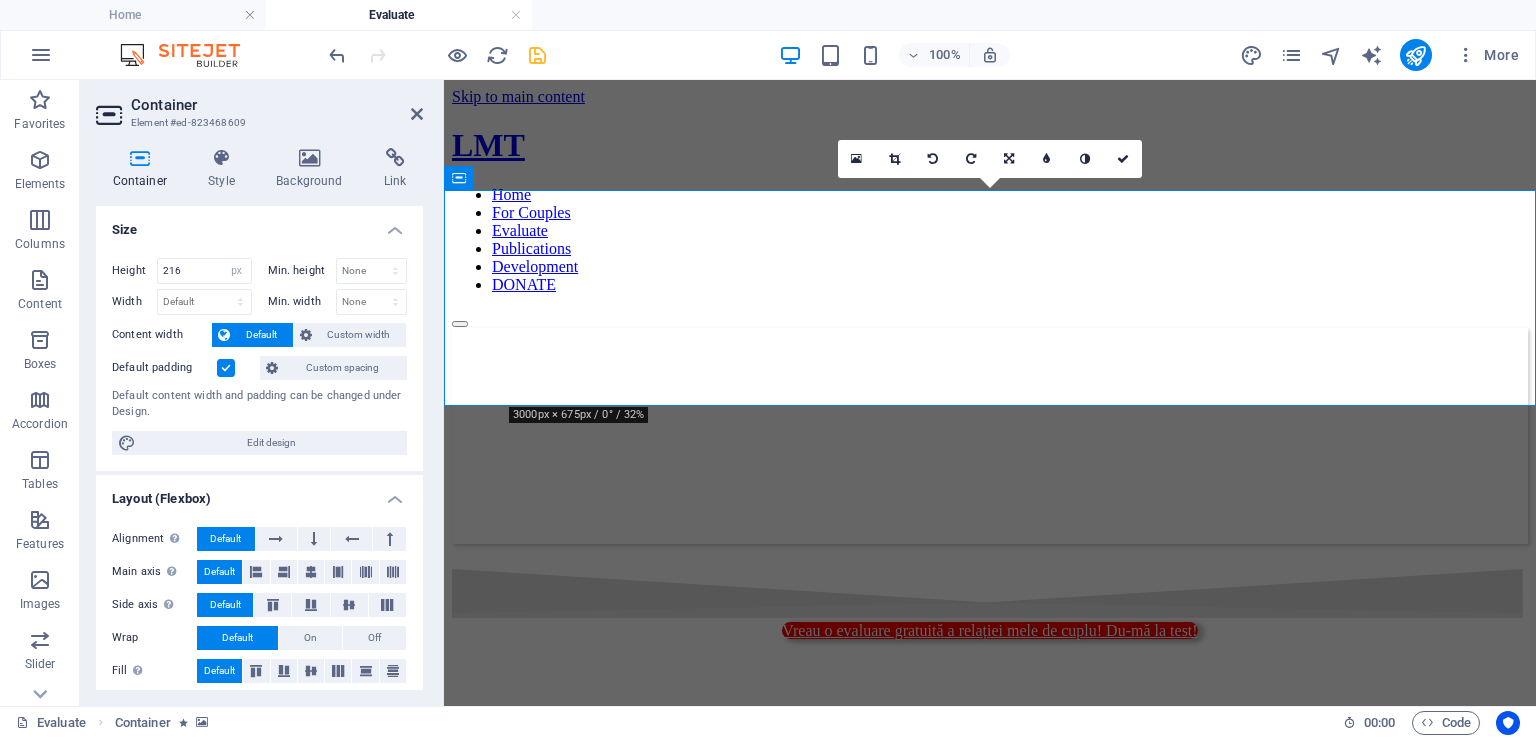 click on "Height 216 Default px rem % vh vw Min. height None px rem % vh vw Width Default px rem % em vh vw Min. width None px rem % vh vw Content width Default Custom width Width Default px rem % em vh vw Min. width None px rem % vh vw Default padding Custom spacing Default content width and padding can be changed under Design. Edit design" at bounding box center [259, 356] 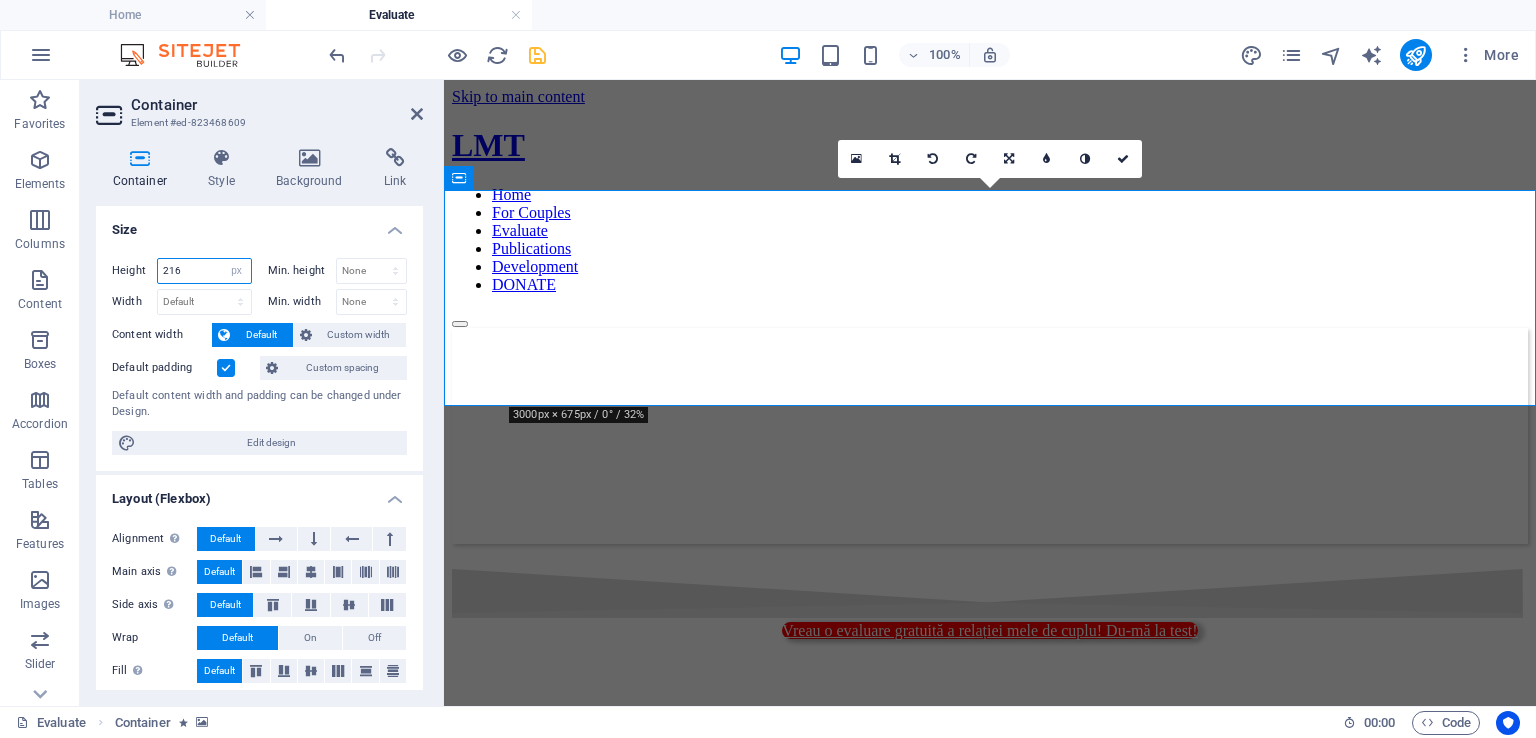 drag, startPoint x: 203, startPoint y: 269, endPoint x: 140, endPoint y: 270, distance: 63.007935 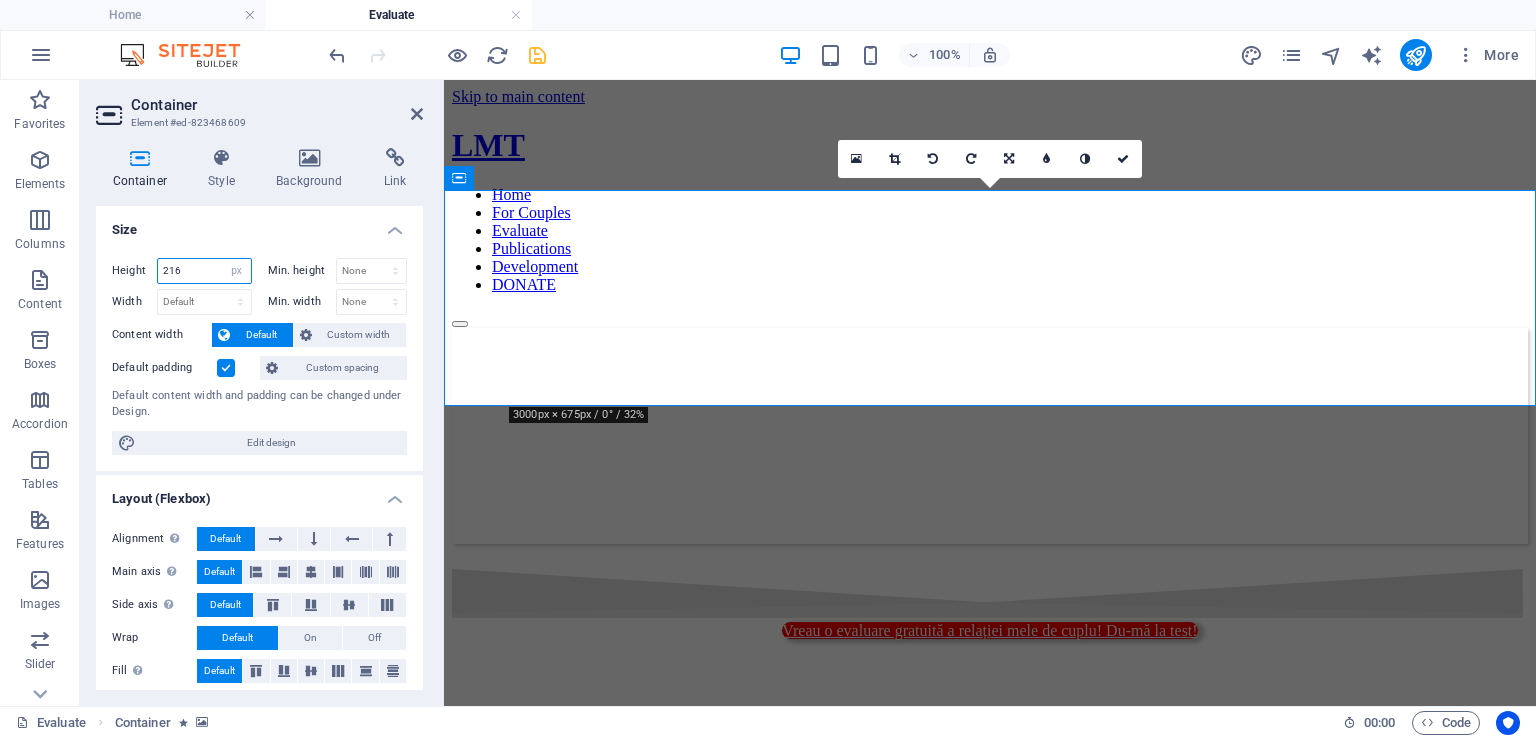 click on "Height 216 Default px rem % vh vw" at bounding box center [182, 271] 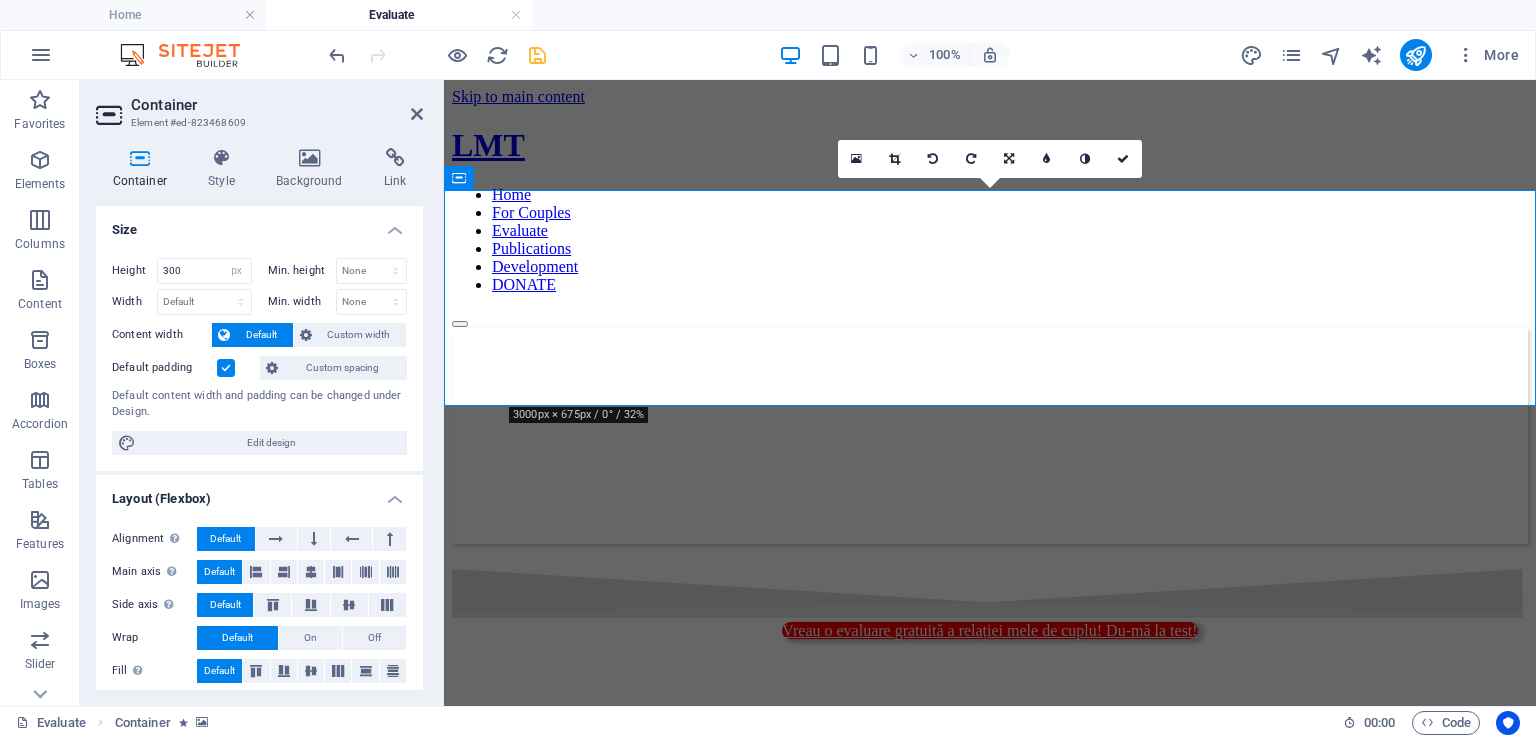 click on "Size" at bounding box center [259, 224] 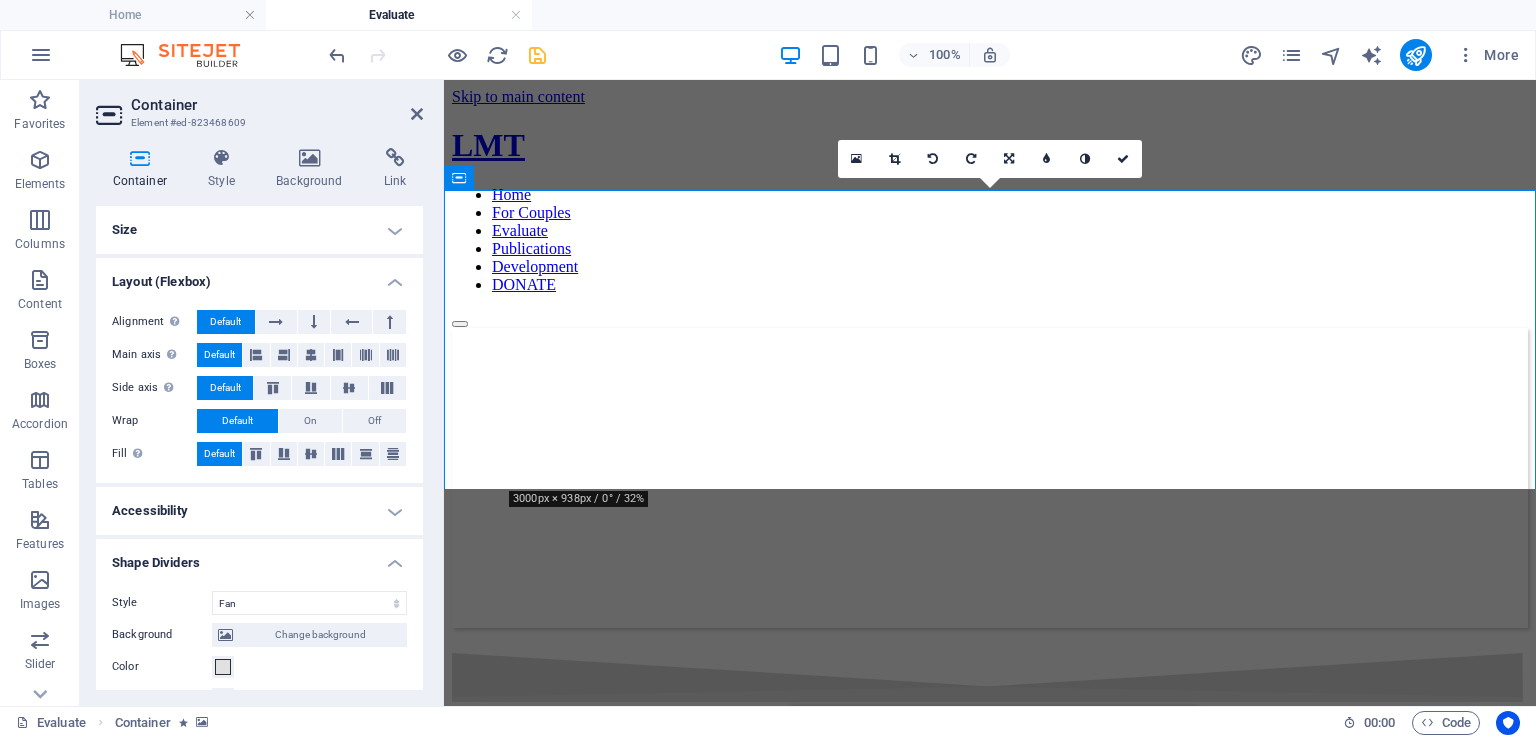 click on "Size" at bounding box center [259, 230] 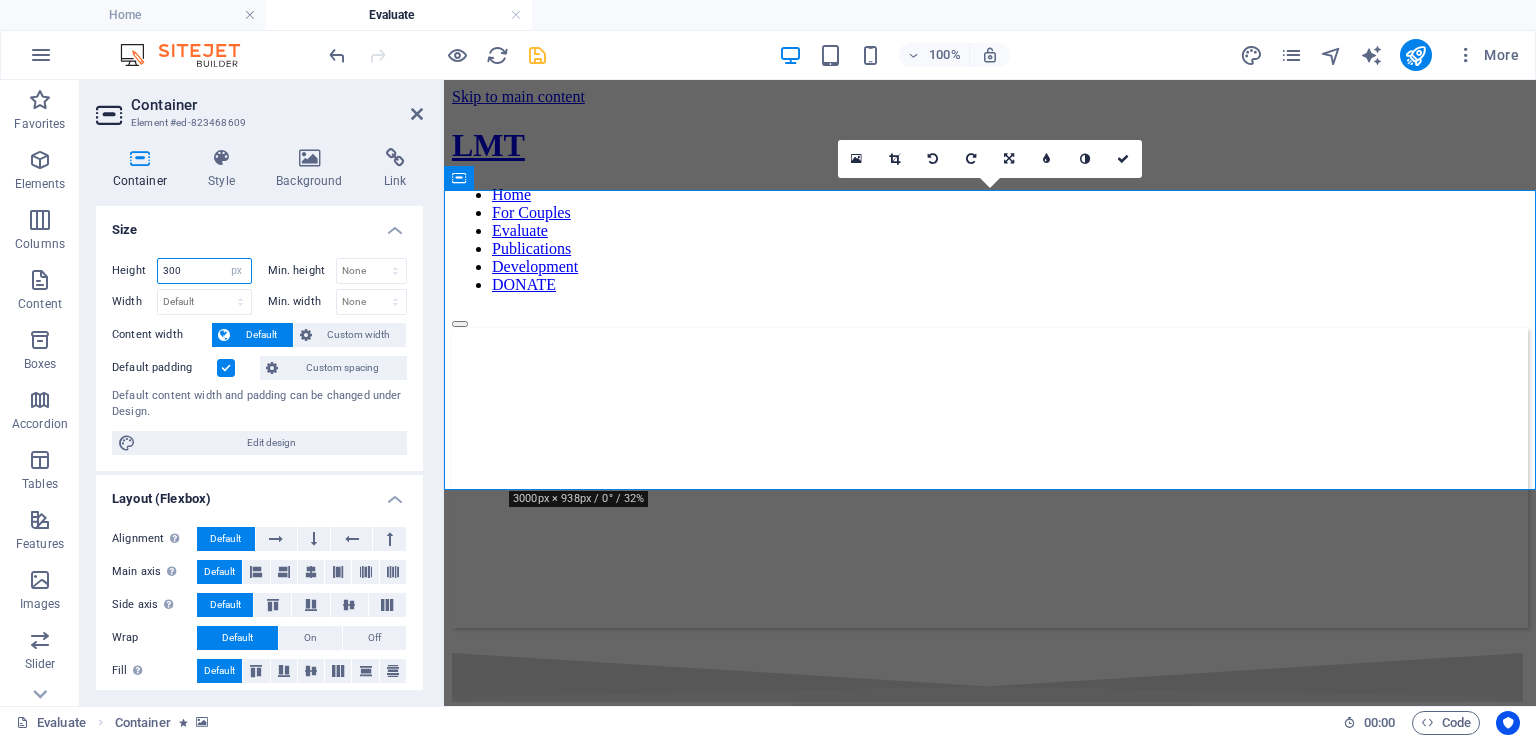 drag, startPoint x: 160, startPoint y: 281, endPoint x: 117, endPoint y: 282, distance: 43.011627 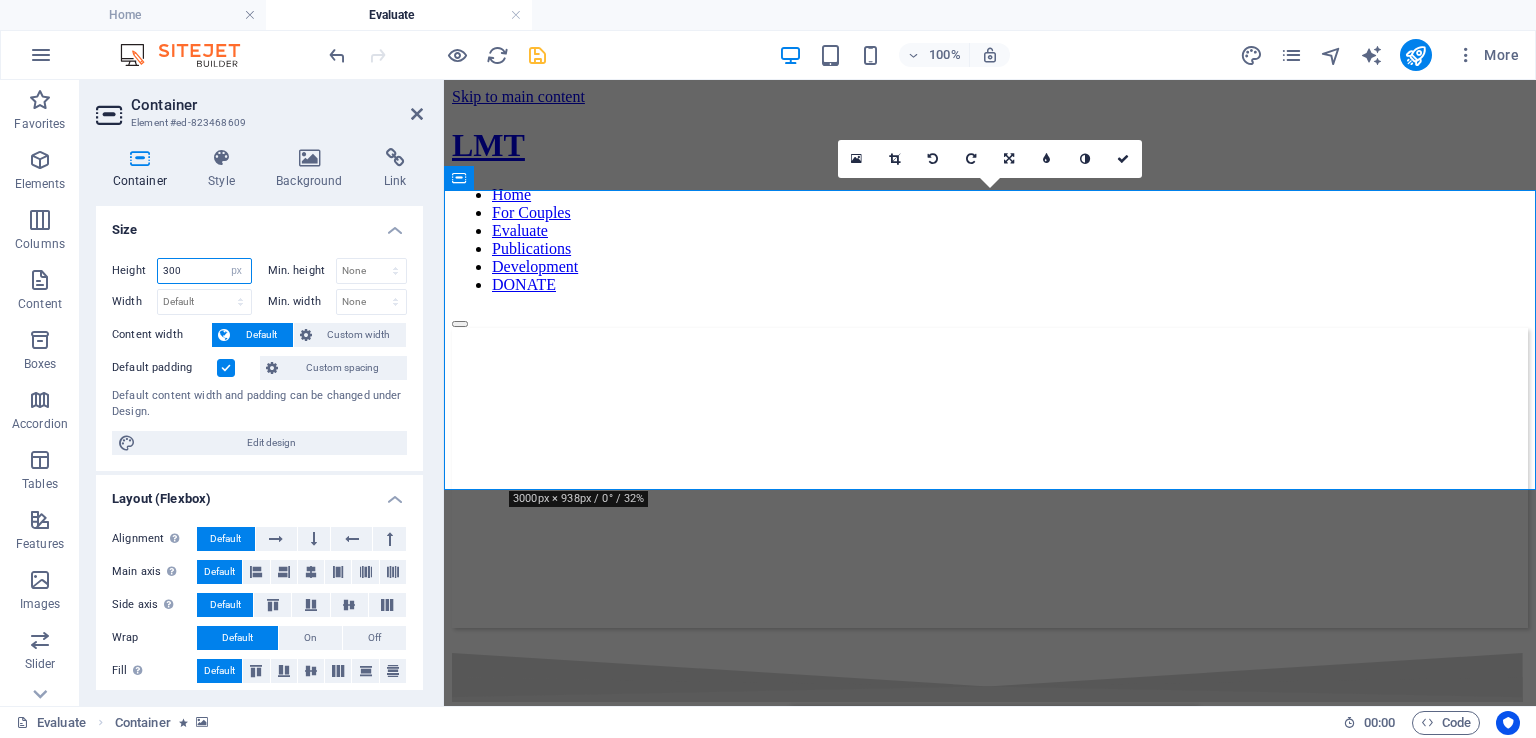 click on "Height 300 Default px rem % vh vw" at bounding box center (182, 271) 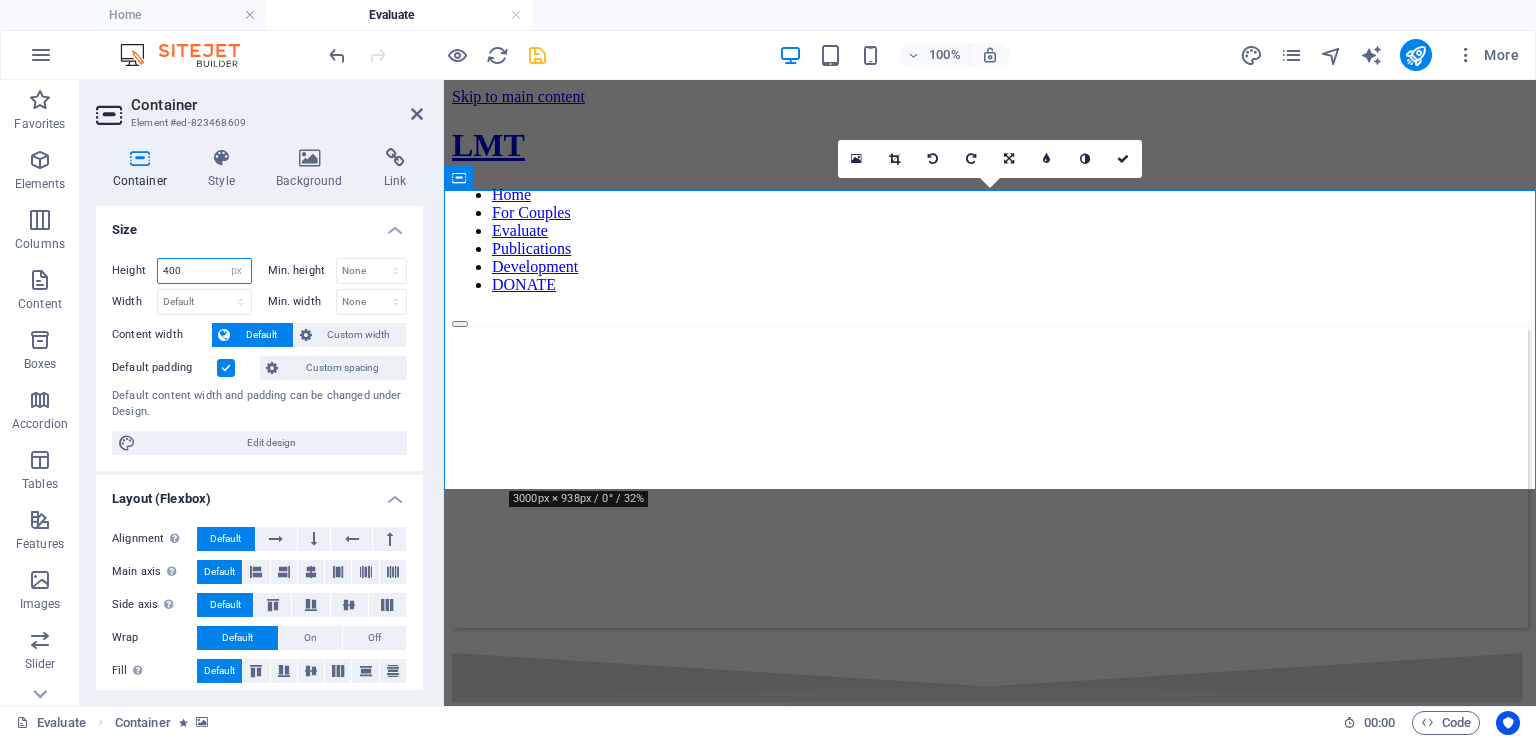 type on "400" 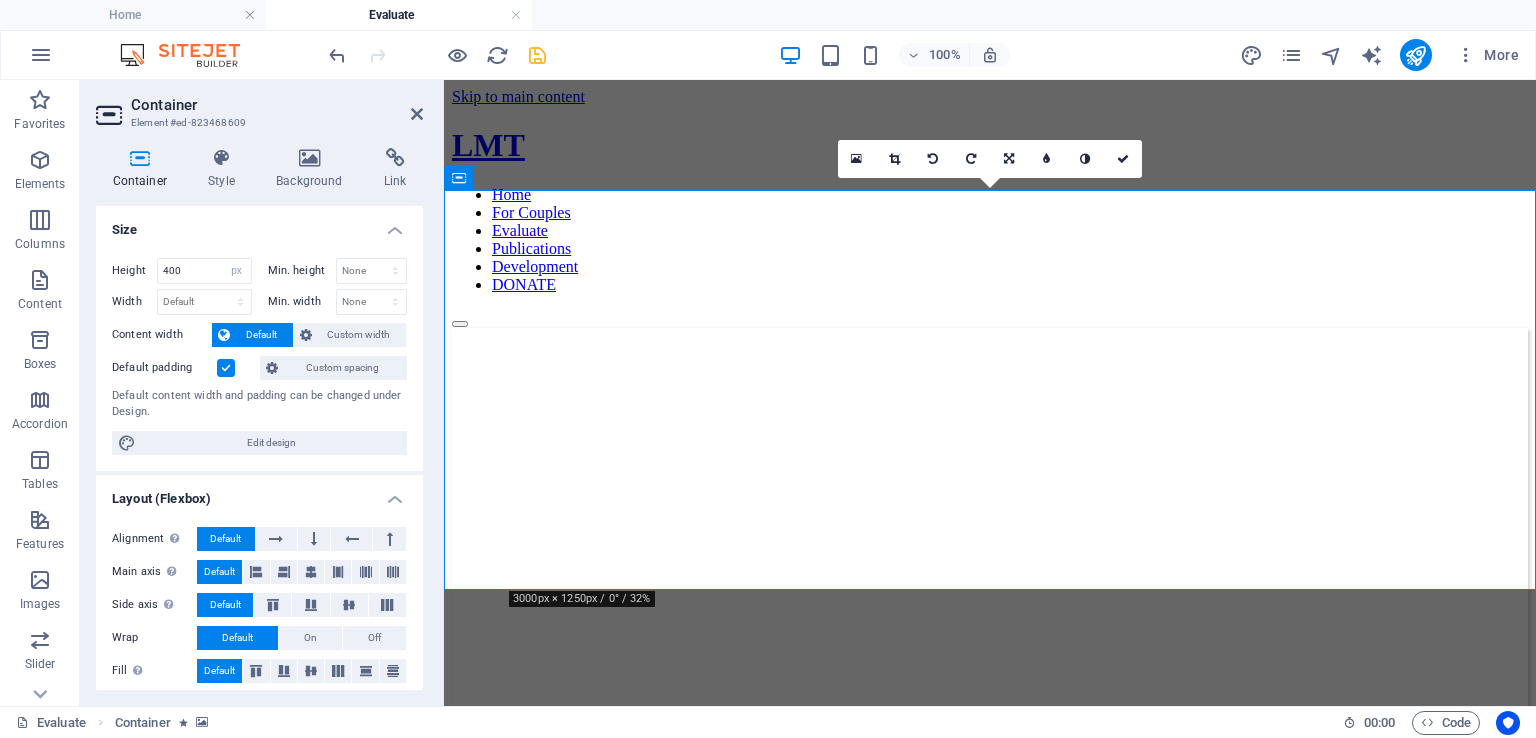 click on "Size" at bounding box center [259, 224] 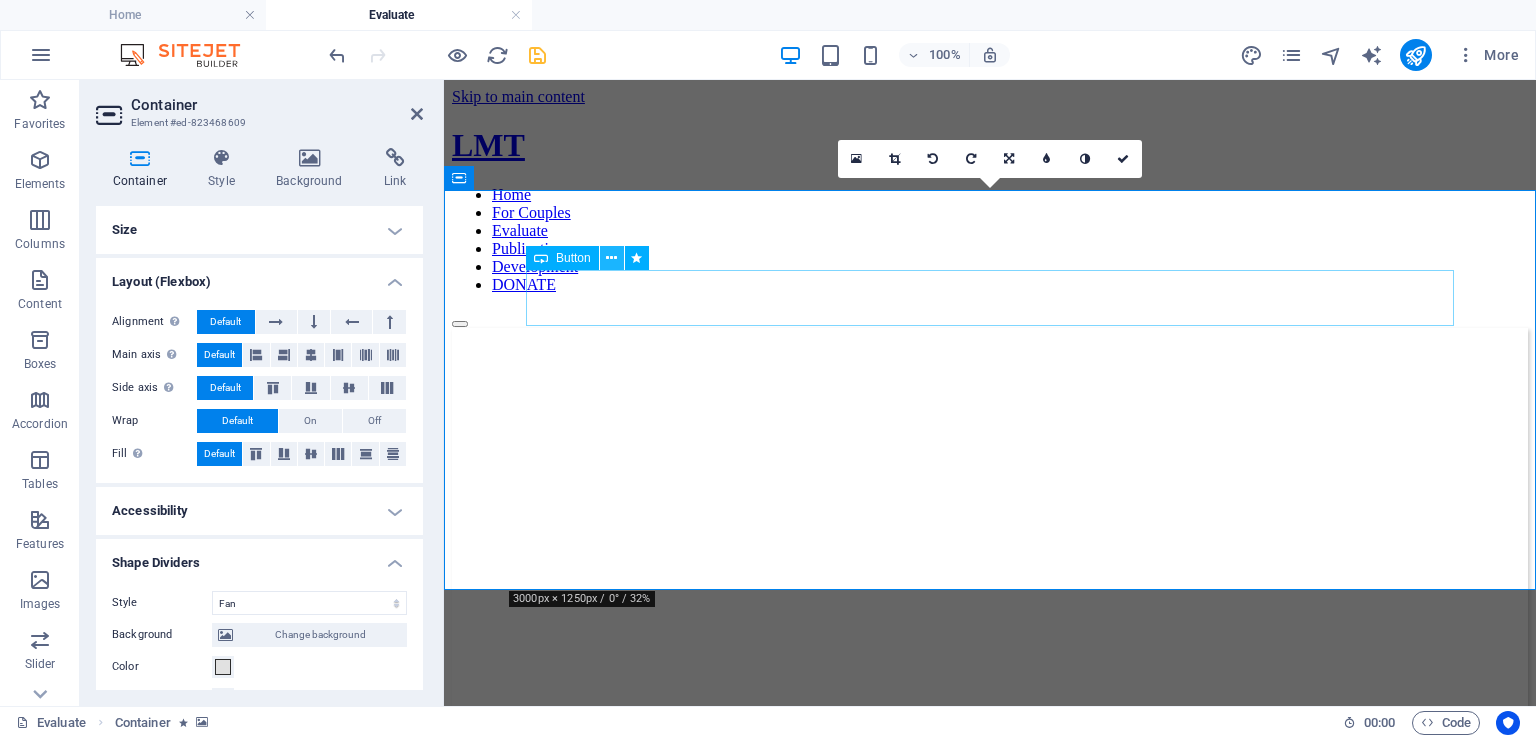 click at bounding box center (611, 258) 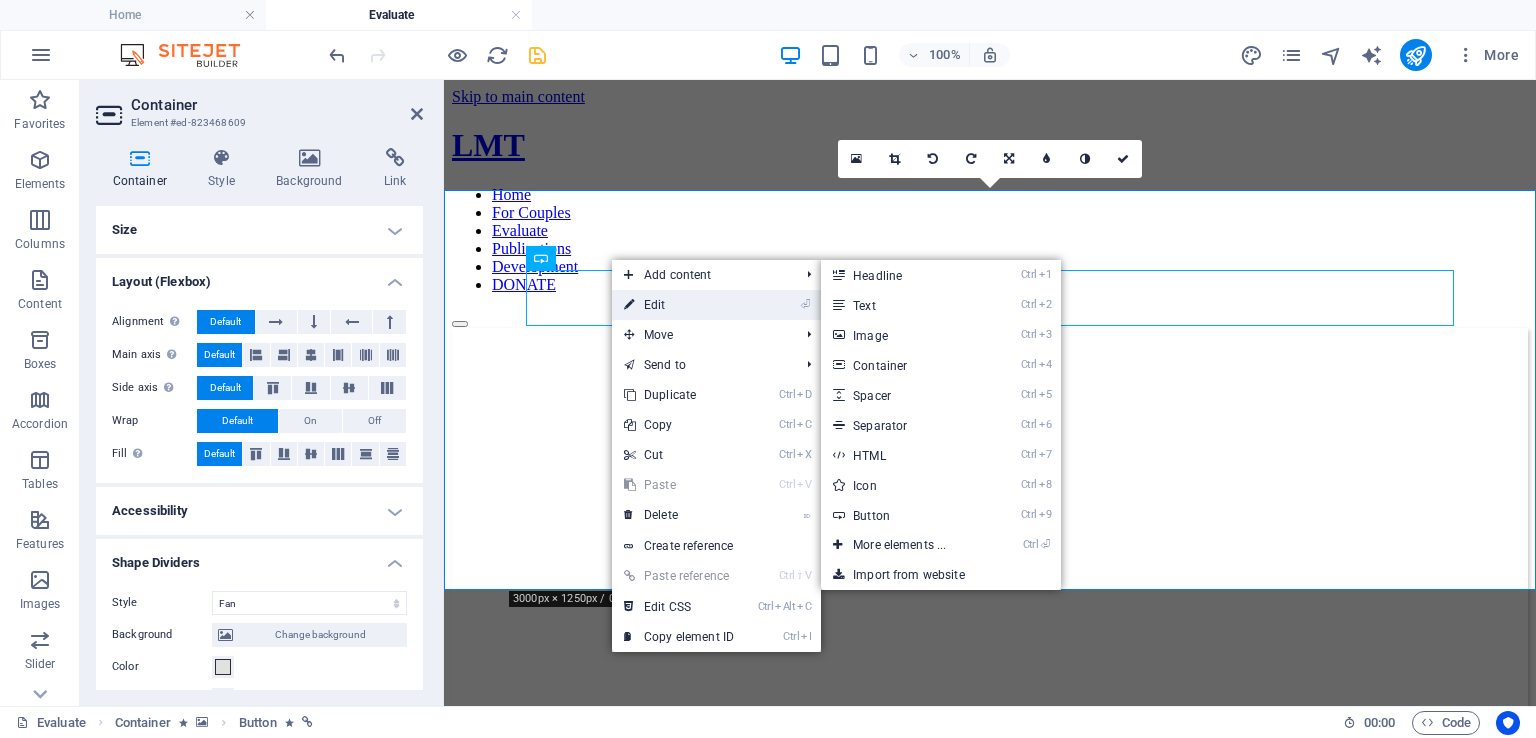 click on "⏎  Edit" at bounding box center (679, 305) 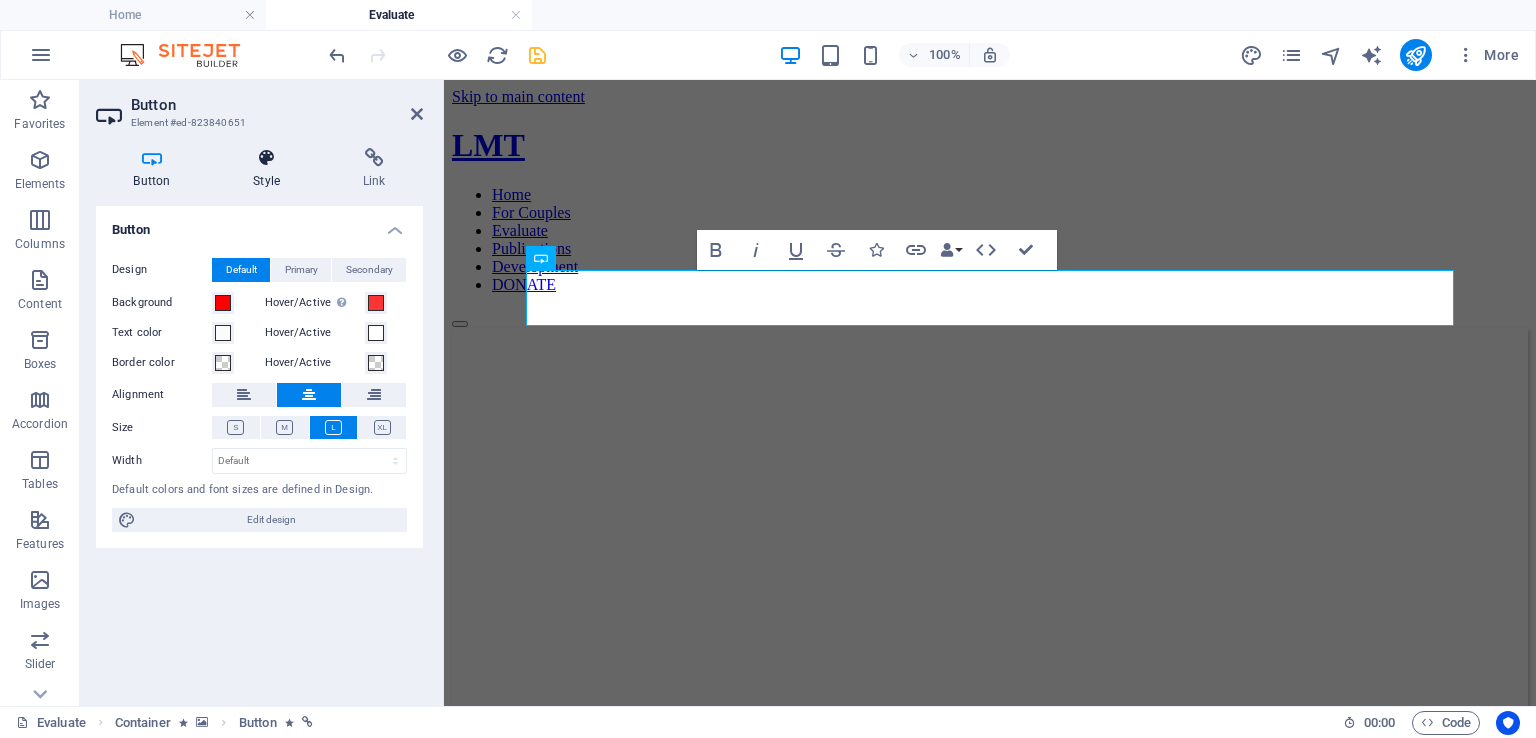click on "Style" at bounding box center (271, 169) 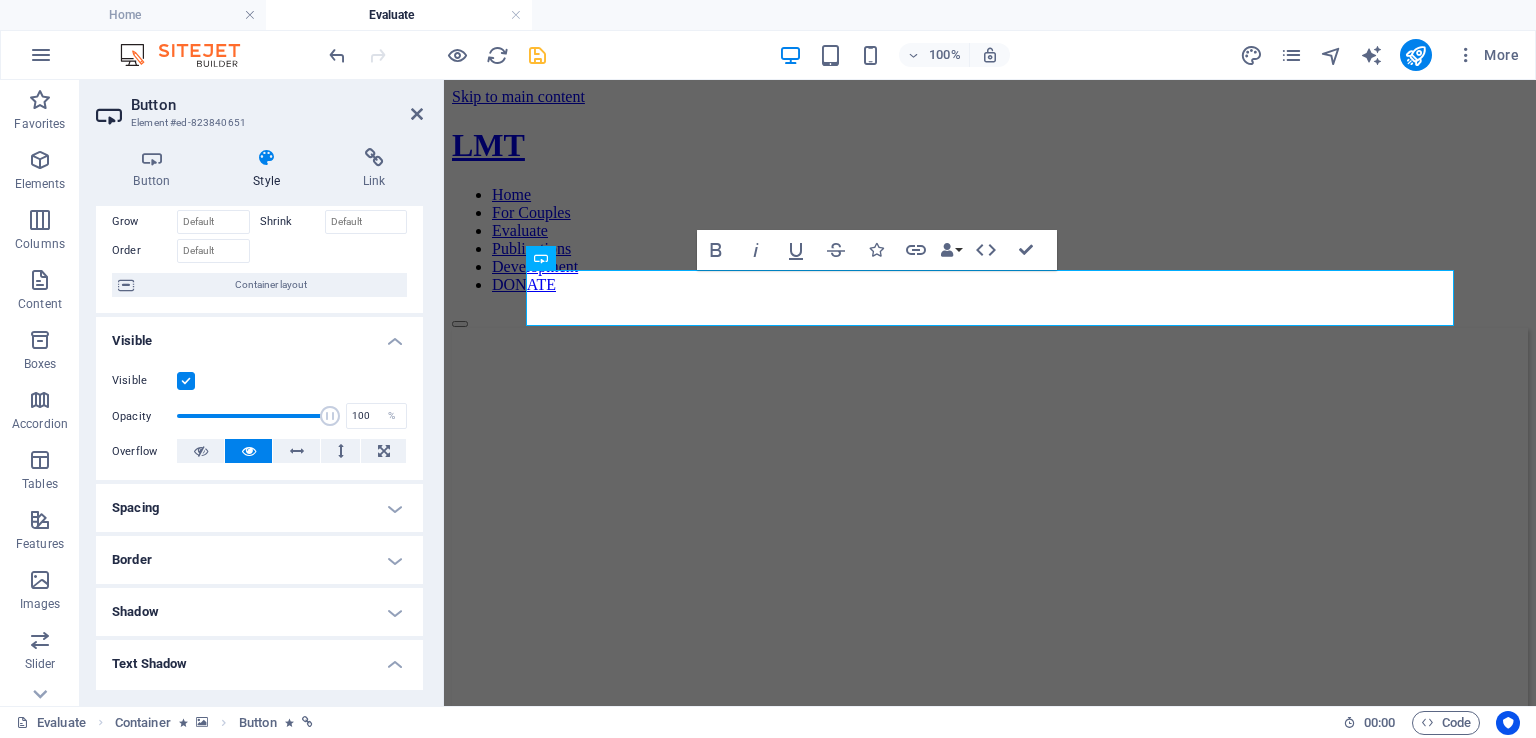scroll, scrollTop: 0, scrollLeft: 0, axis: both 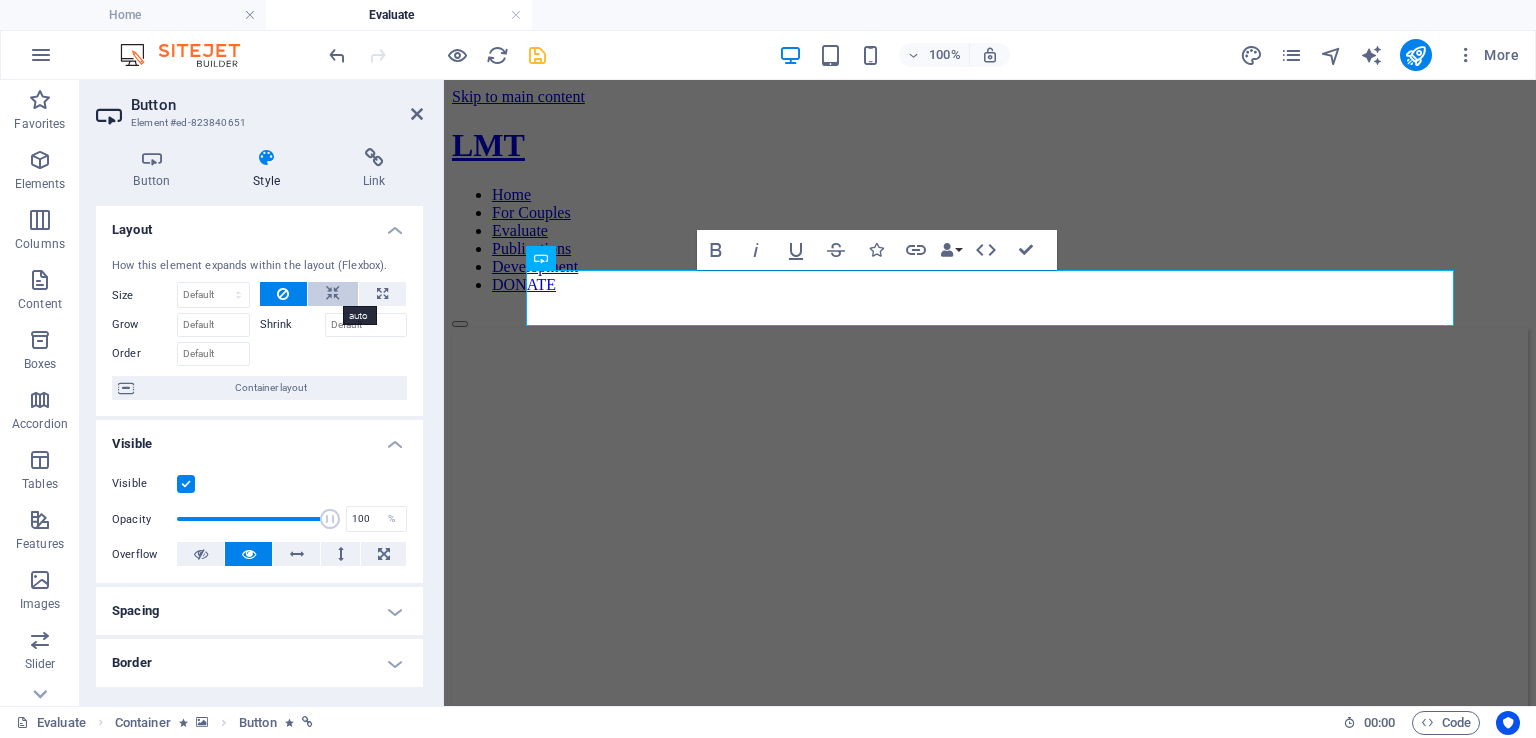 click at bounding box center (333, 294) 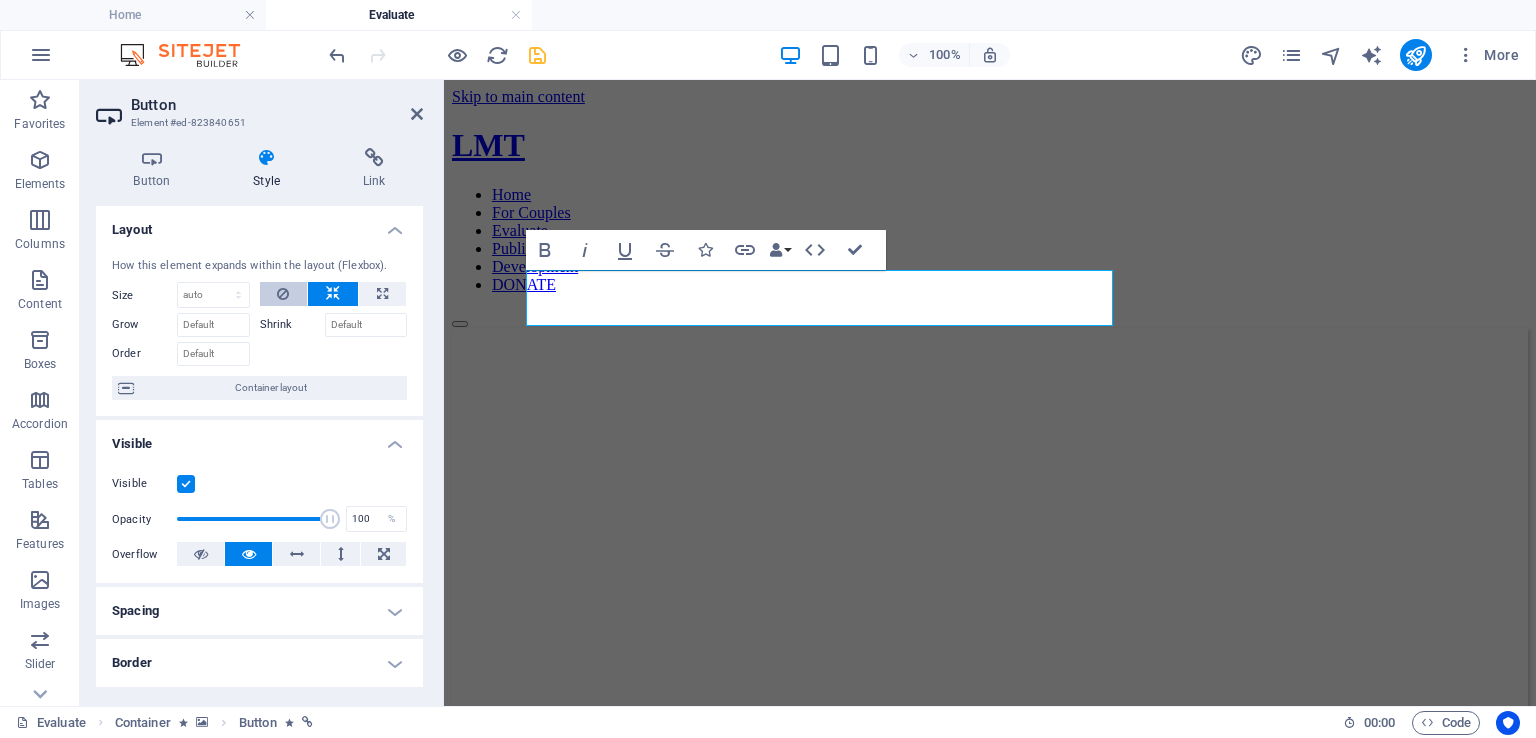 click at bounding box center (283, 294) 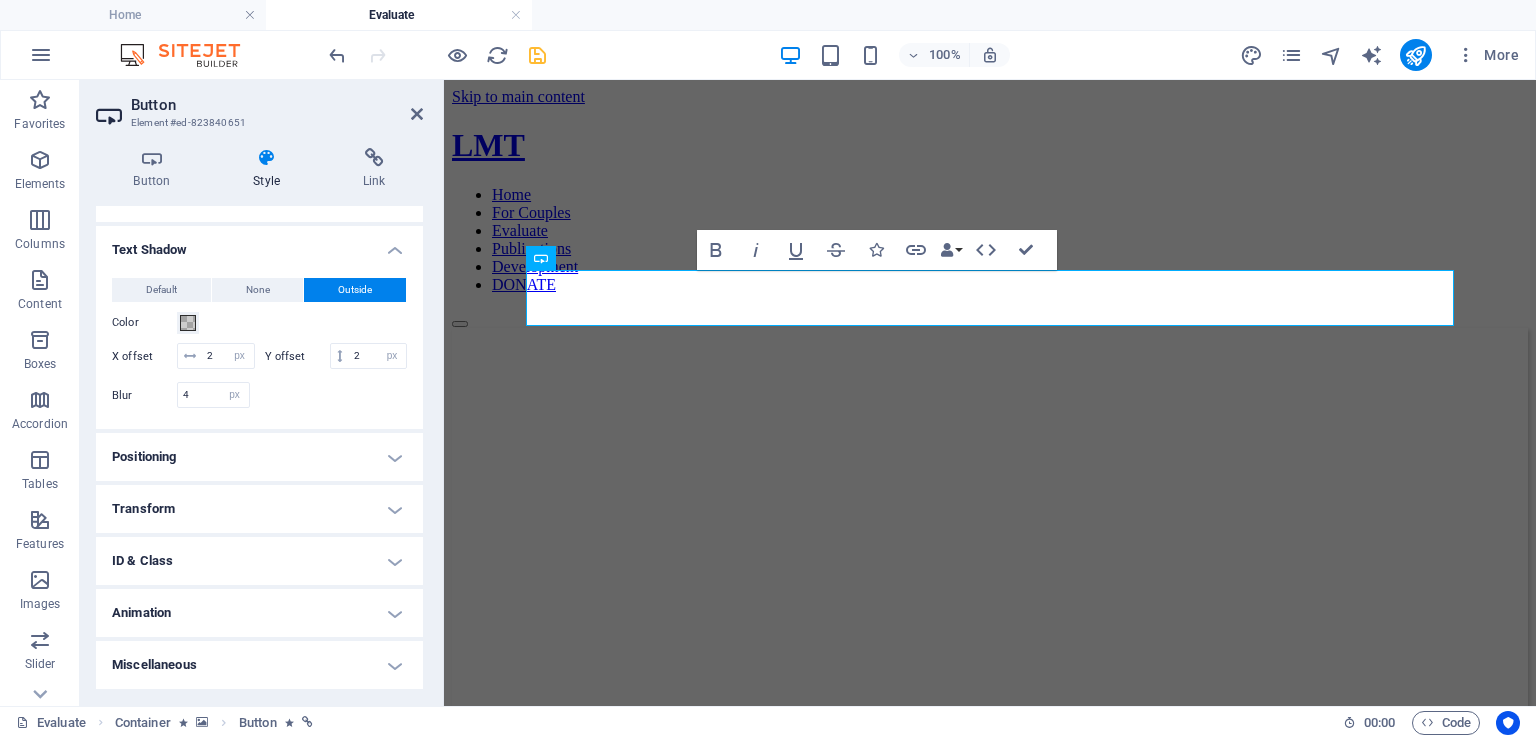 scroll, scrollTop: 540, scrollLeft: 0, axis: vertical 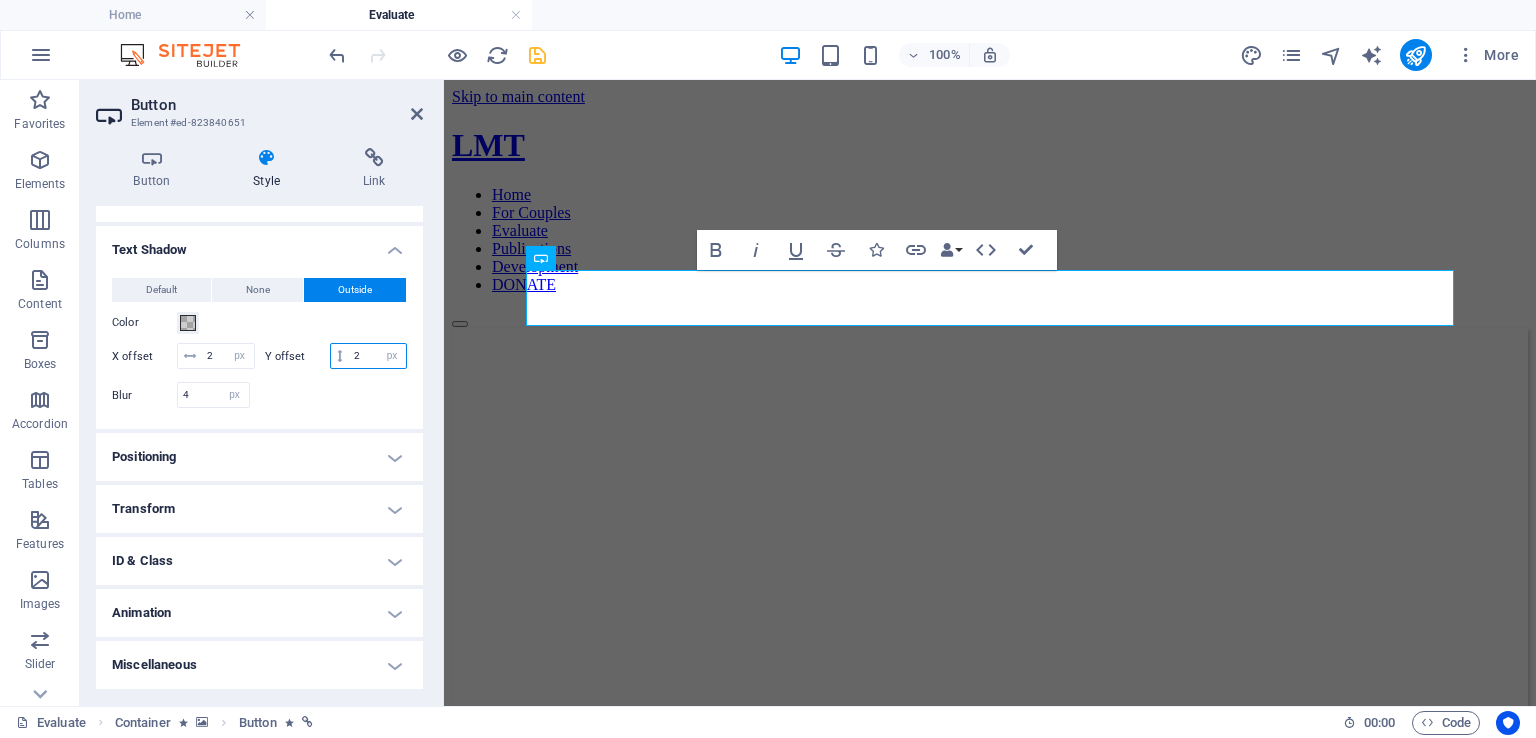 click on "2" at bounding box center (377, 356) 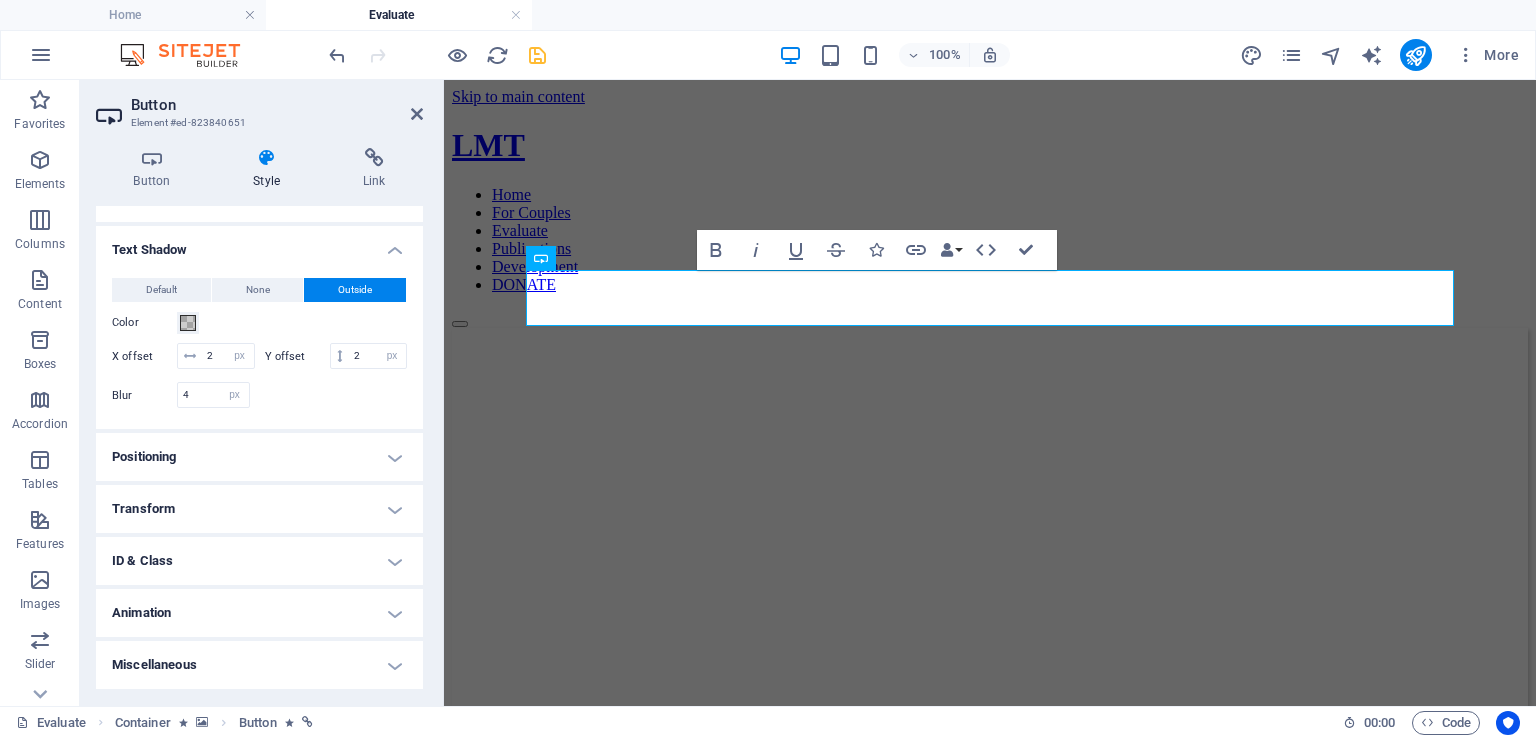 click on "Positioning" at bounding box center (259, 457) 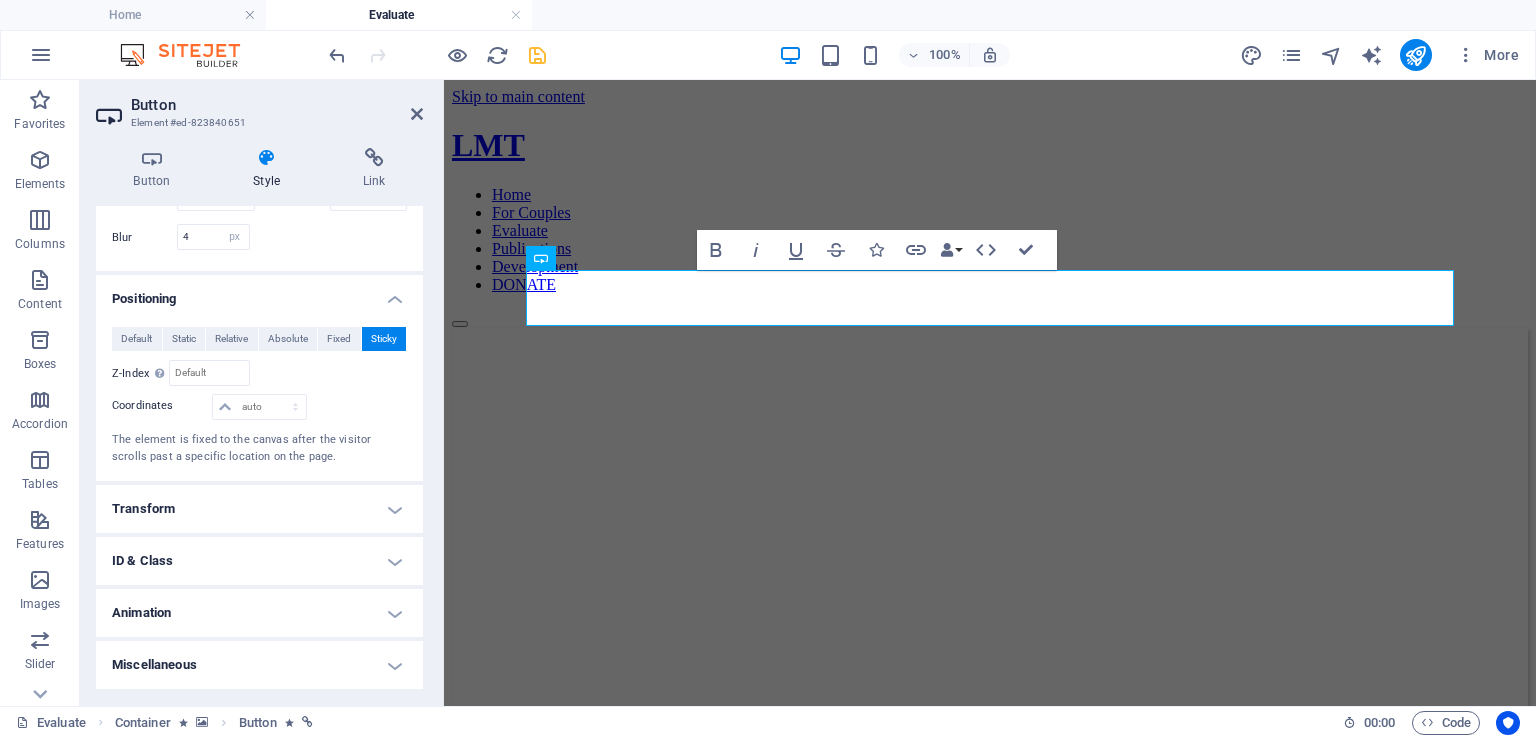 scroll, scrollTop: 698, scrollLeft: 0, axis: vertical 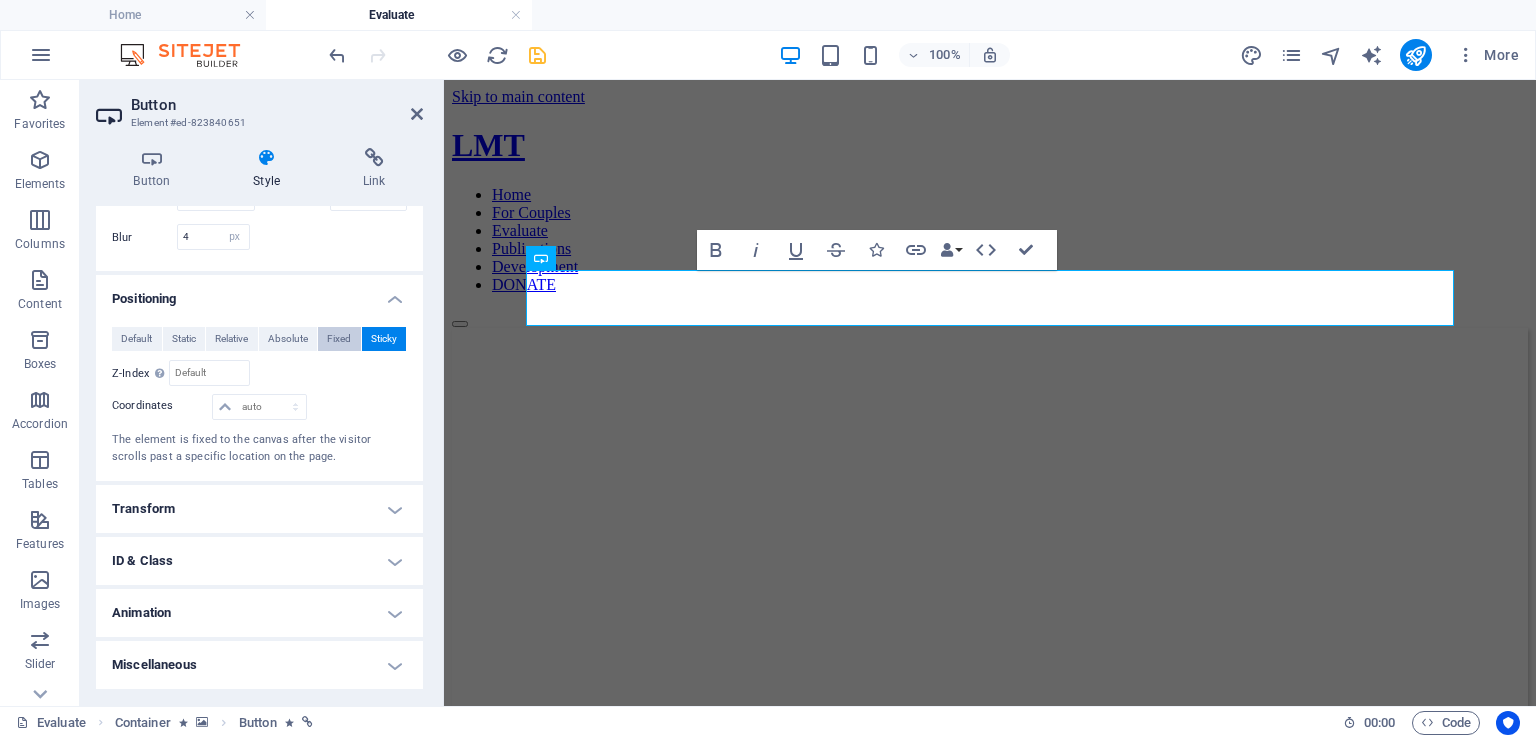 click on "Fixed" at bounding box center [339, 339] 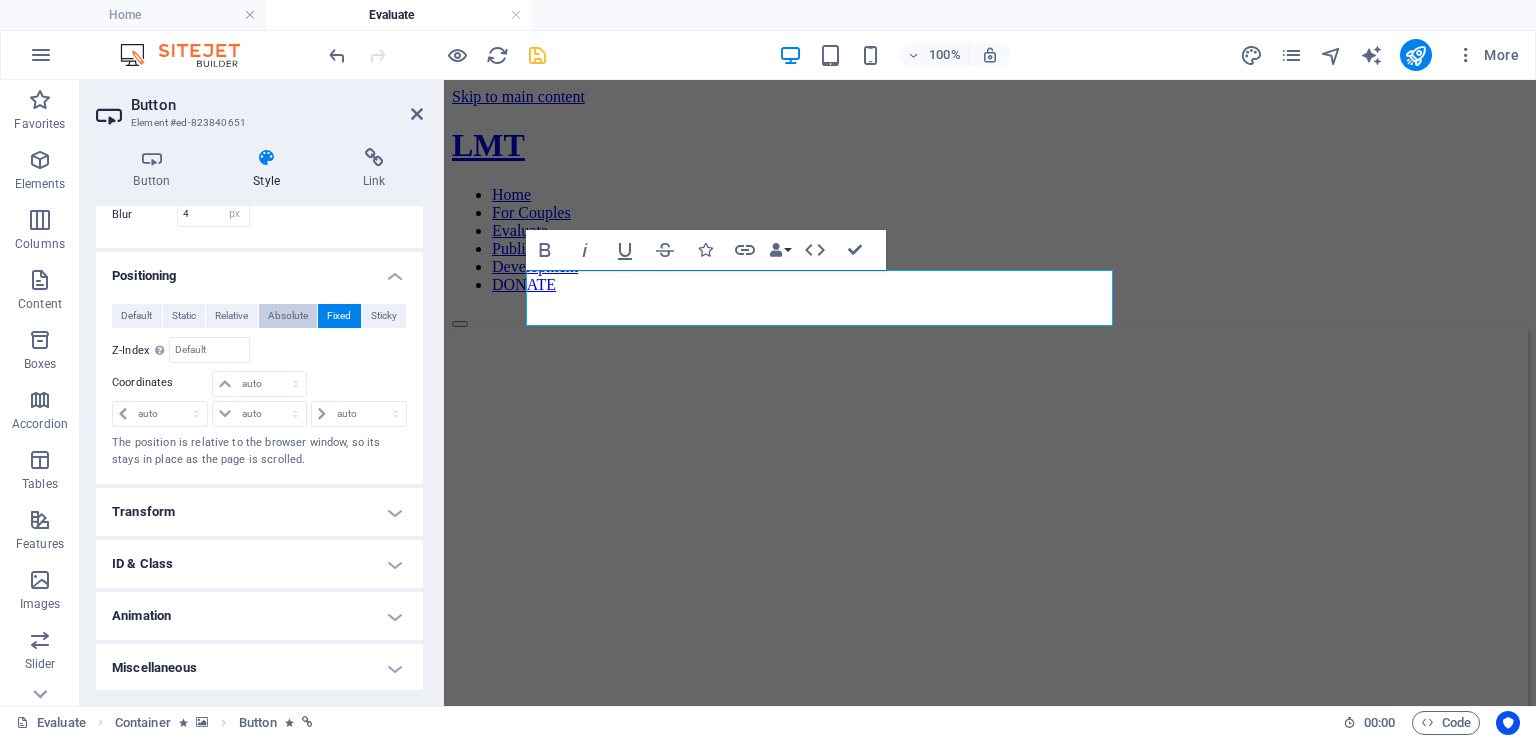 click on "Absolute" at bounding box center [288, 316] 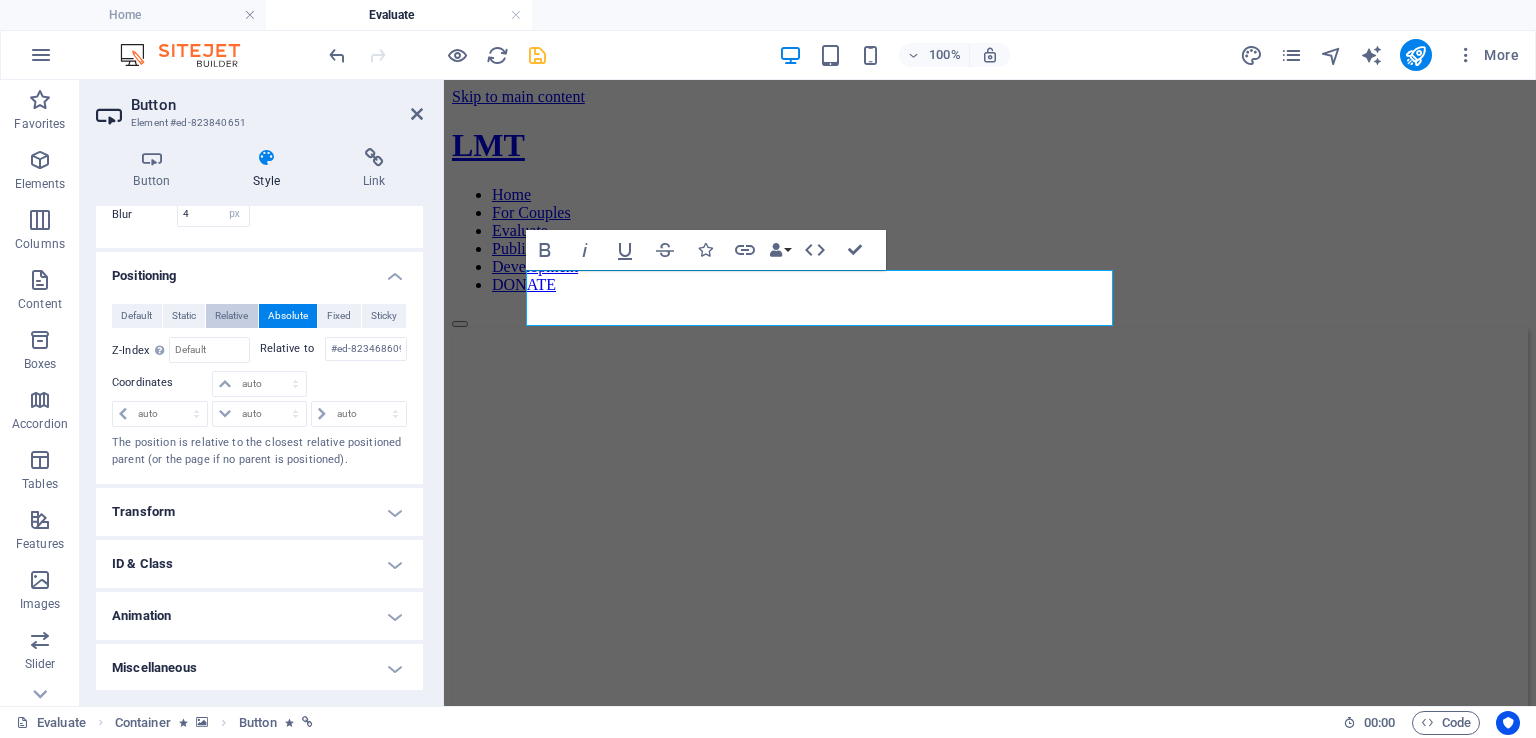 click on "Relative" at bounding box center (231, 316) 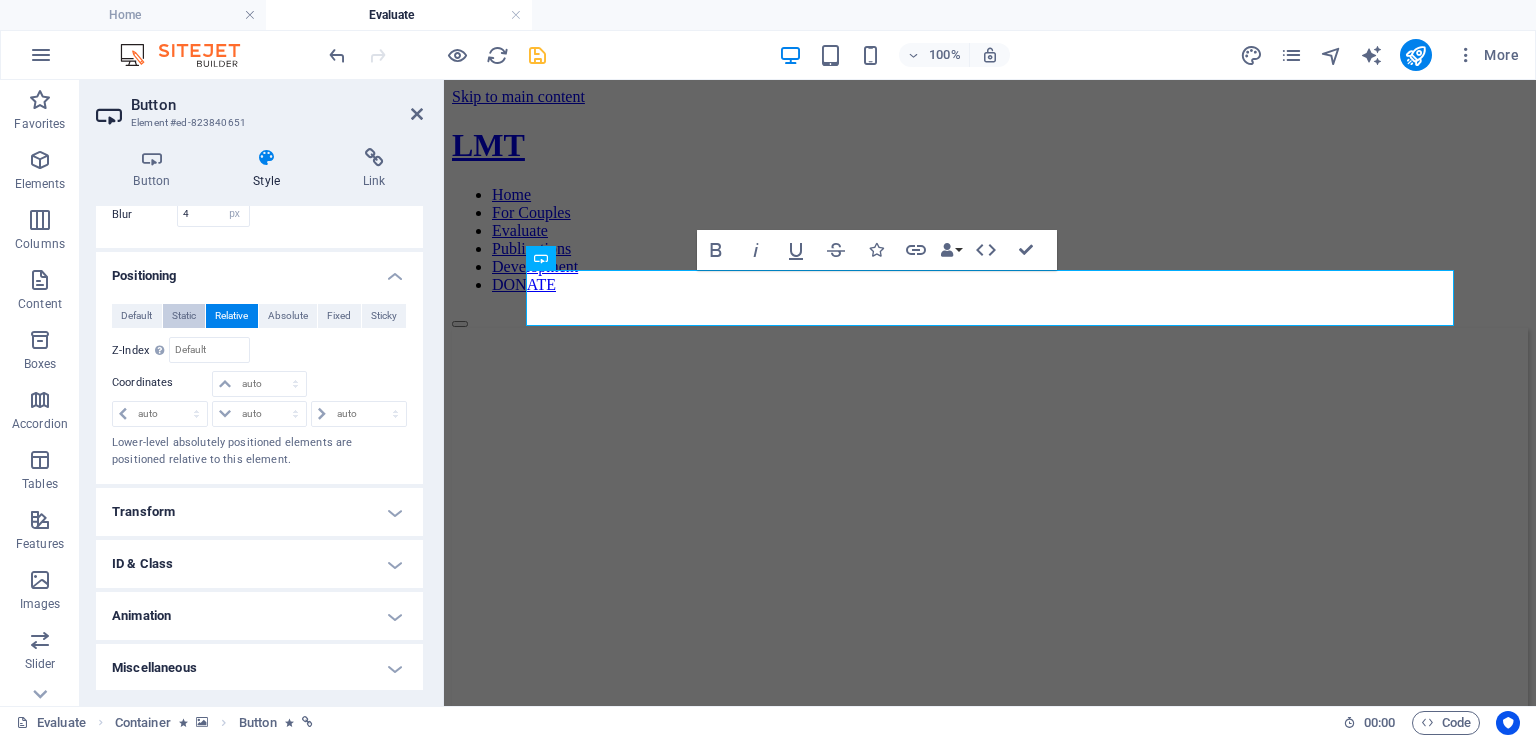 click on "Static" at bounding box center (184, 316) 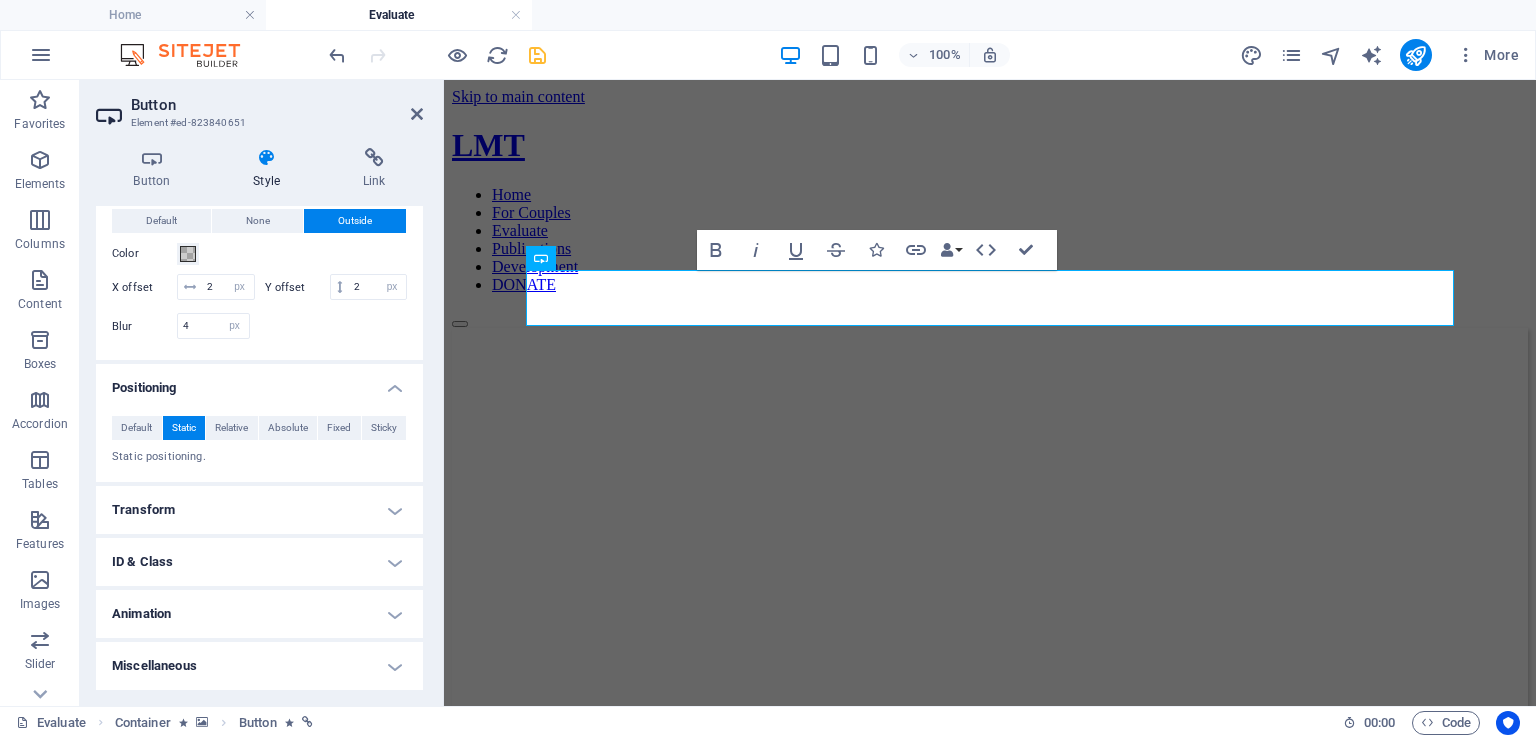 scroll, scrollTop: 610, scrollLeft: 0, axis: vertical 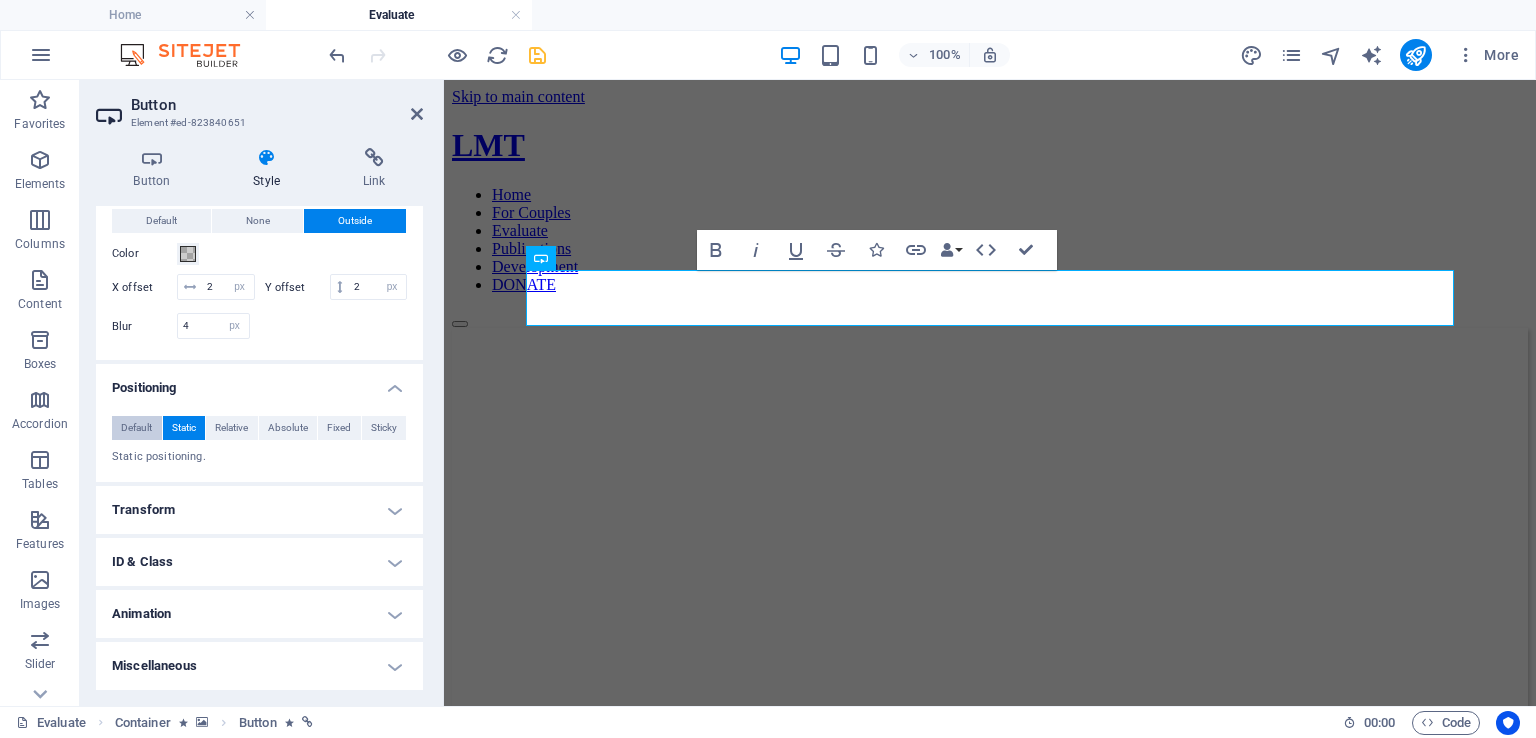 click on "Default" at bounding box center (136, 428) 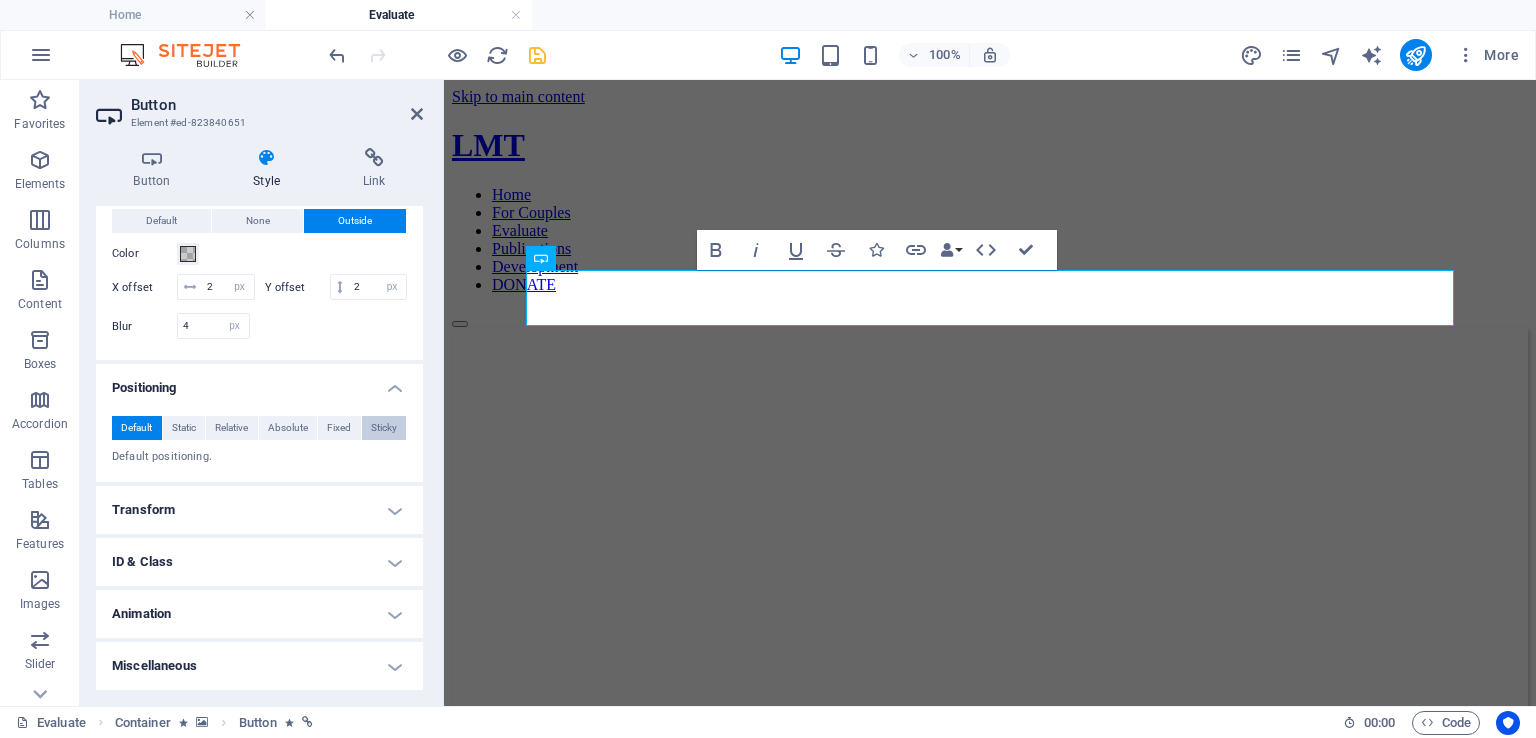 click on "Sticky" at bounding box center (384, 428) 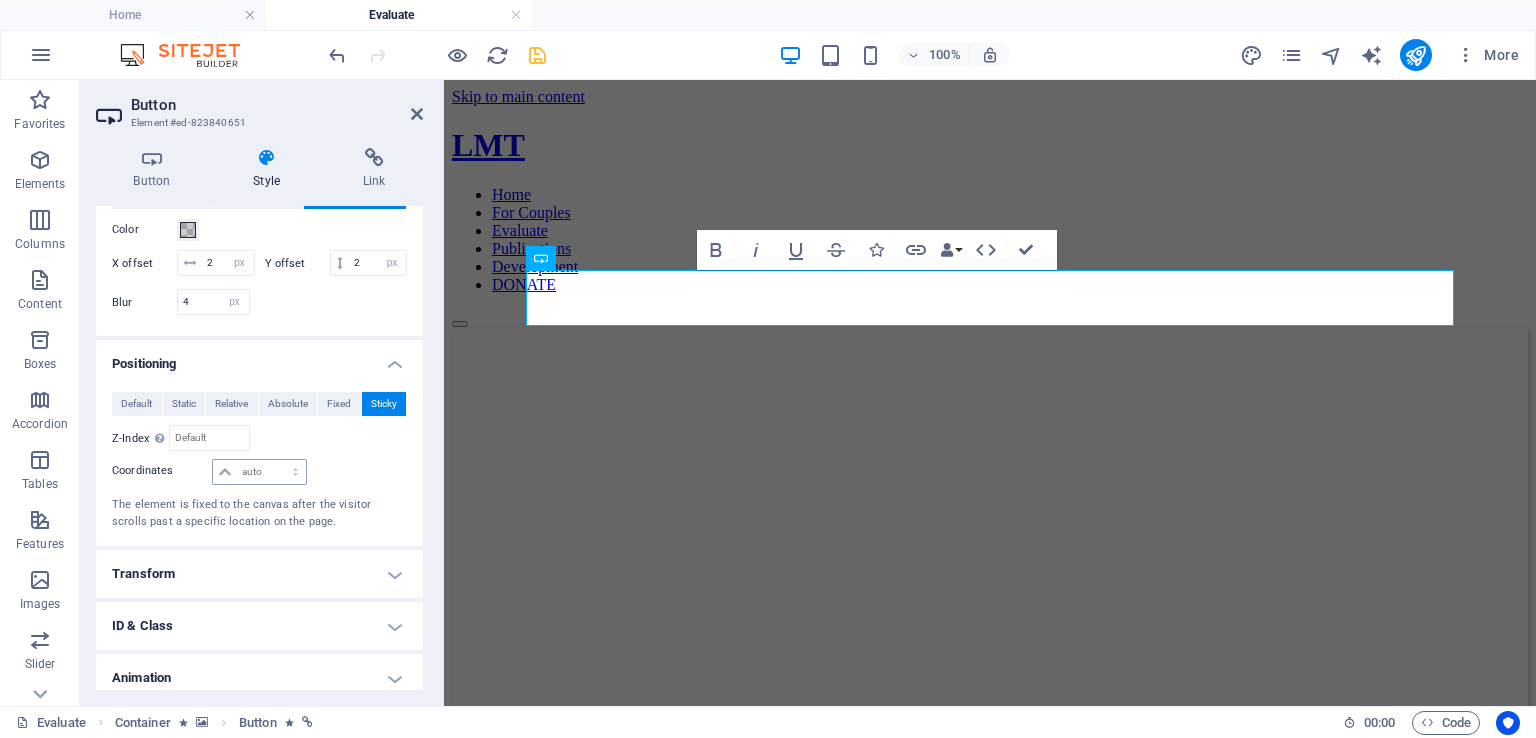scroll, scrollTop: 698, scrollLeft: 0, axis: vertical 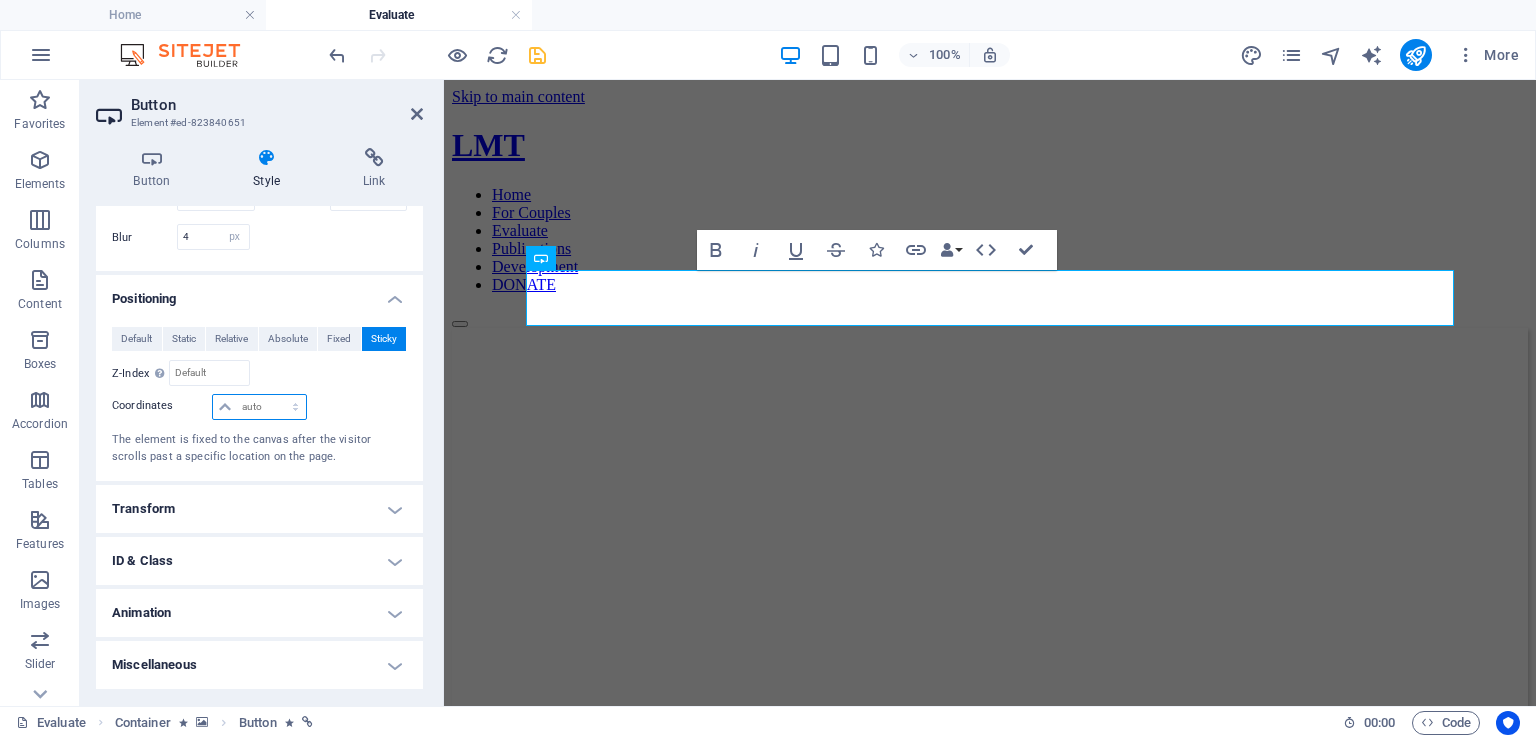 click on "auto px rem % em" at bounding box center [259, 407] 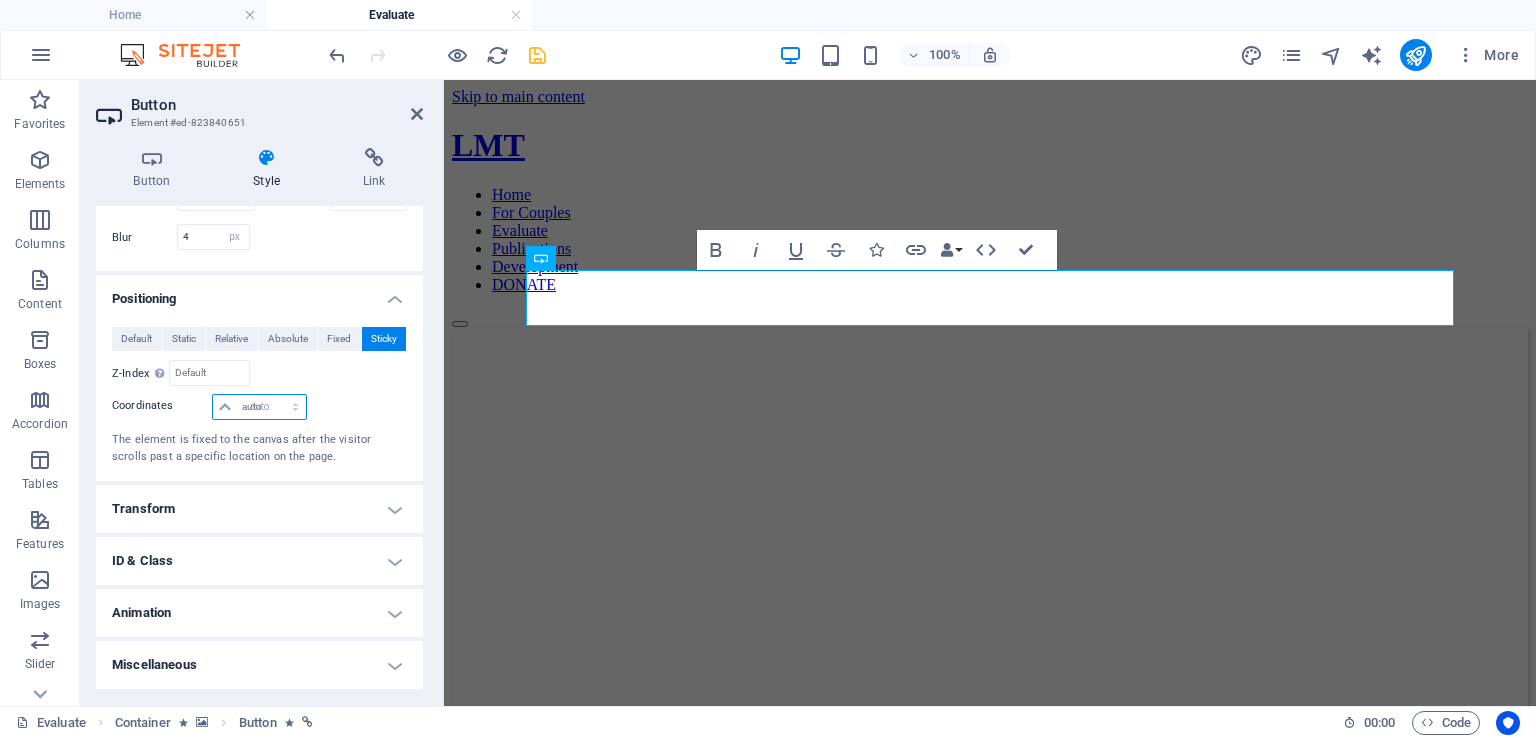 click on "auto px rem % em" at bounding box center (259, 407) 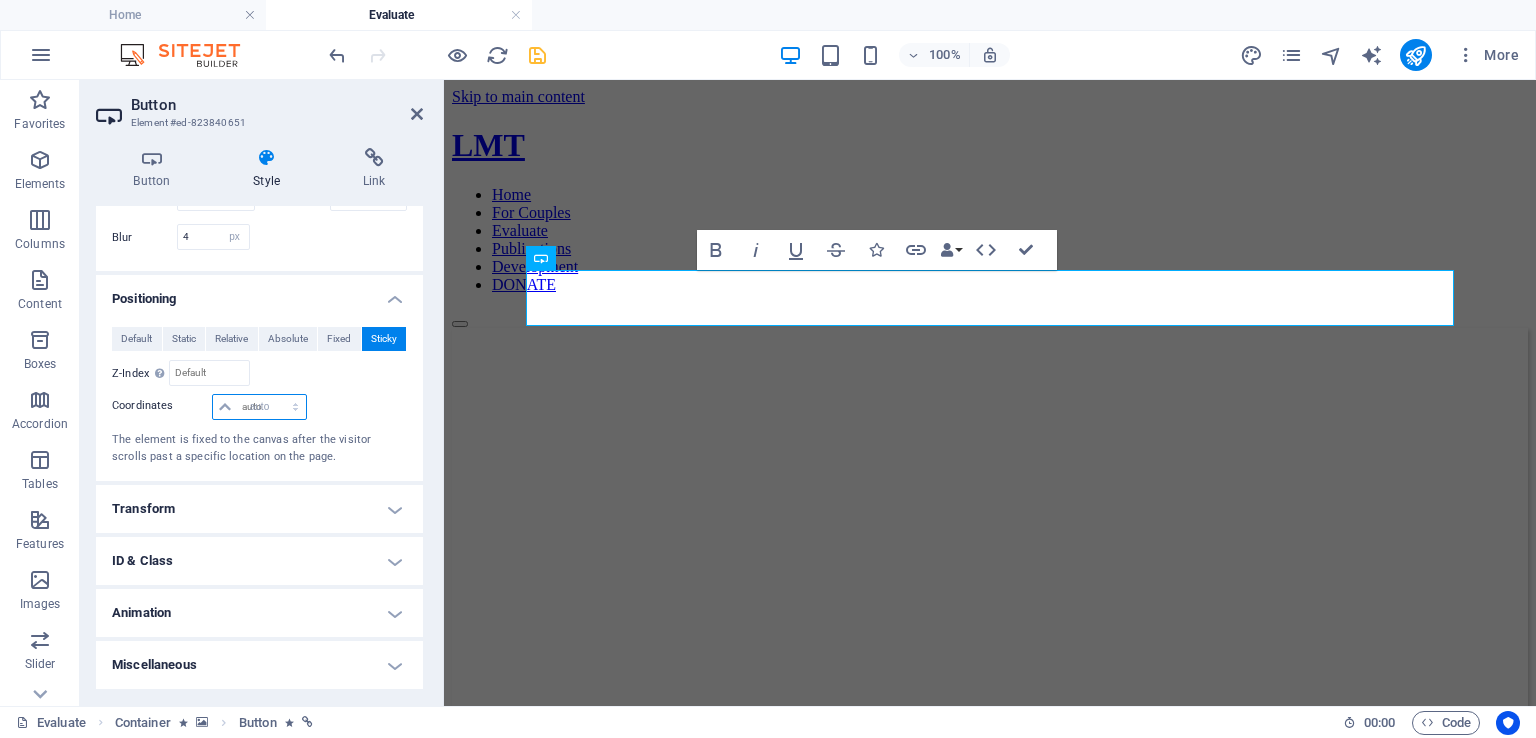 select on "DISABLED_OPTION_VALUE" 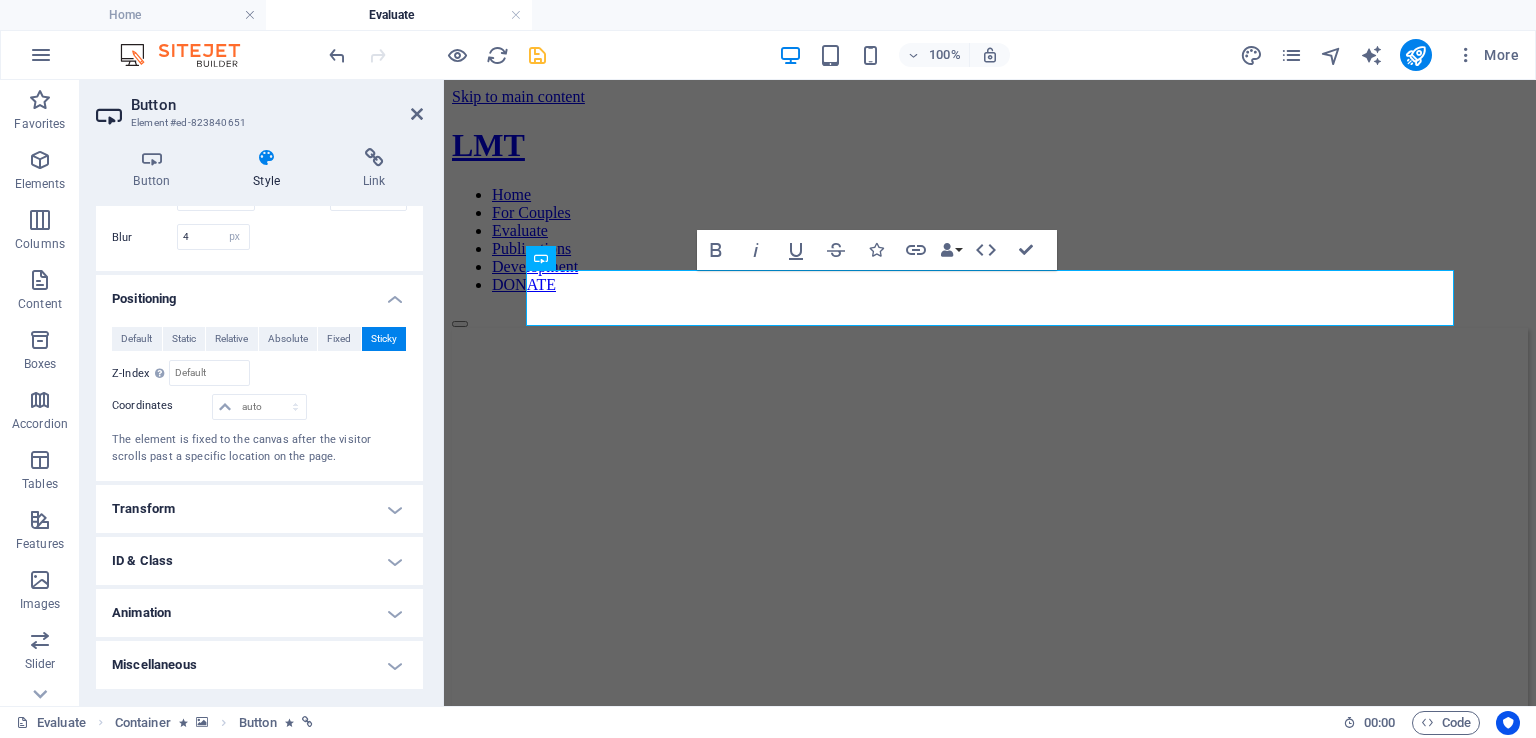 click at bounding box center (358, 408) 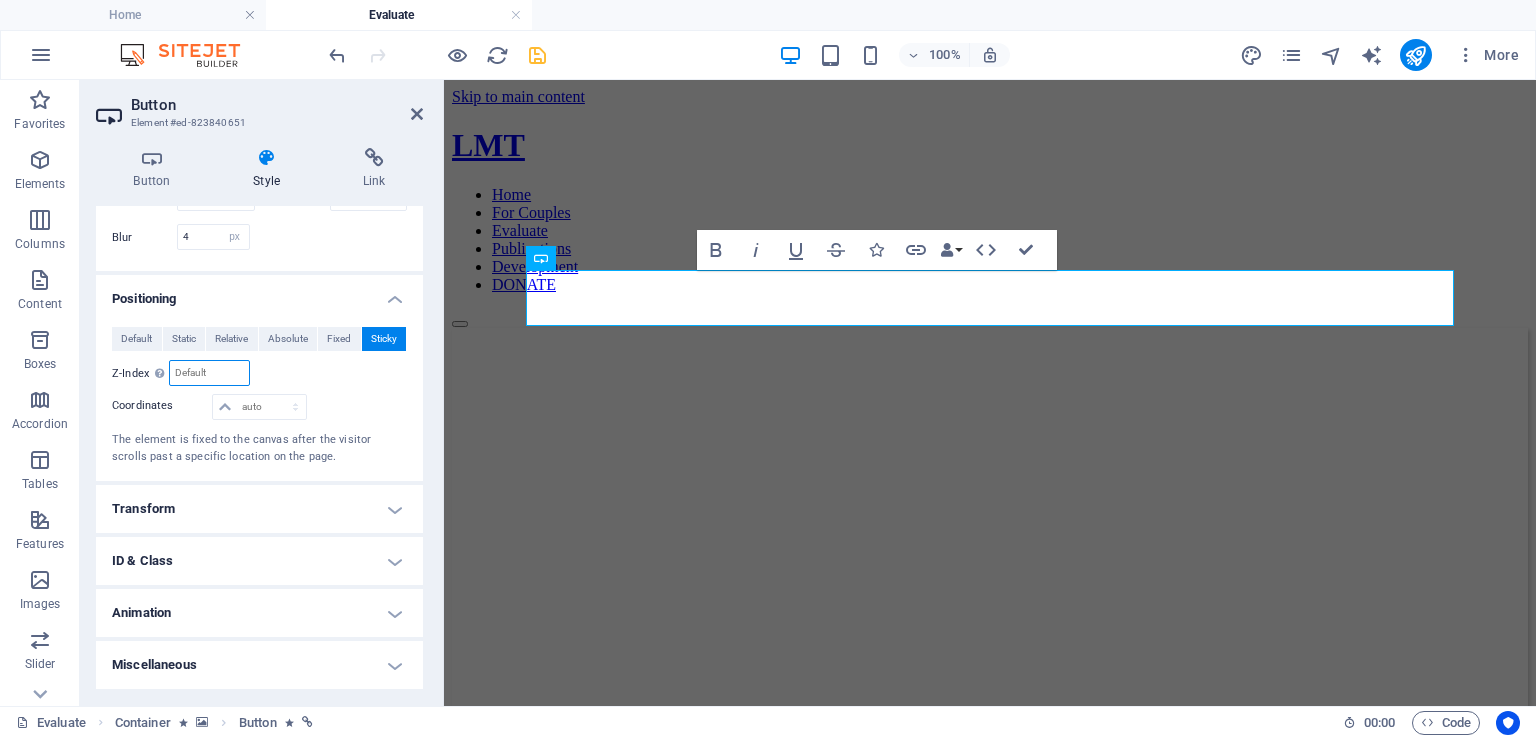 click at bounding box center [209, 373] 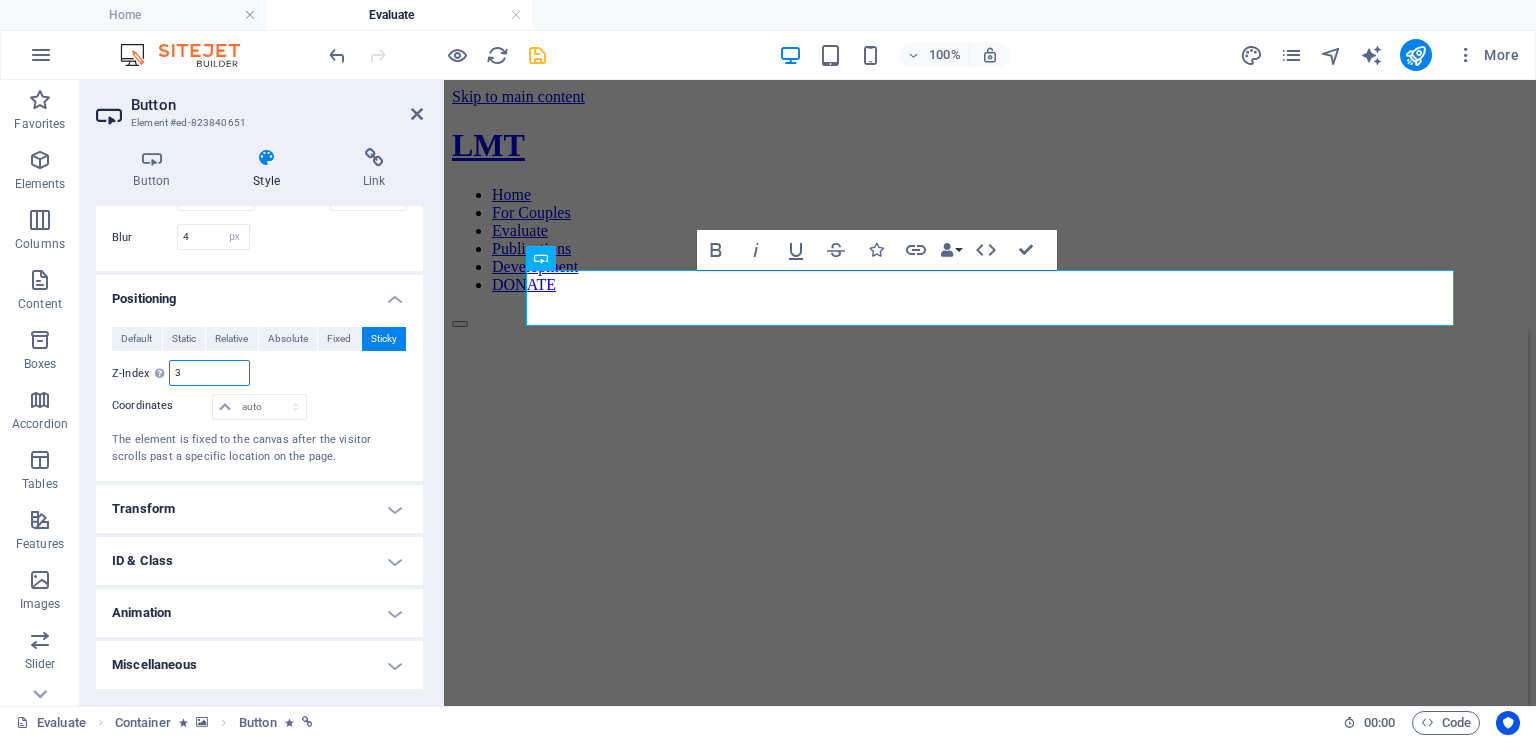 type on "3" 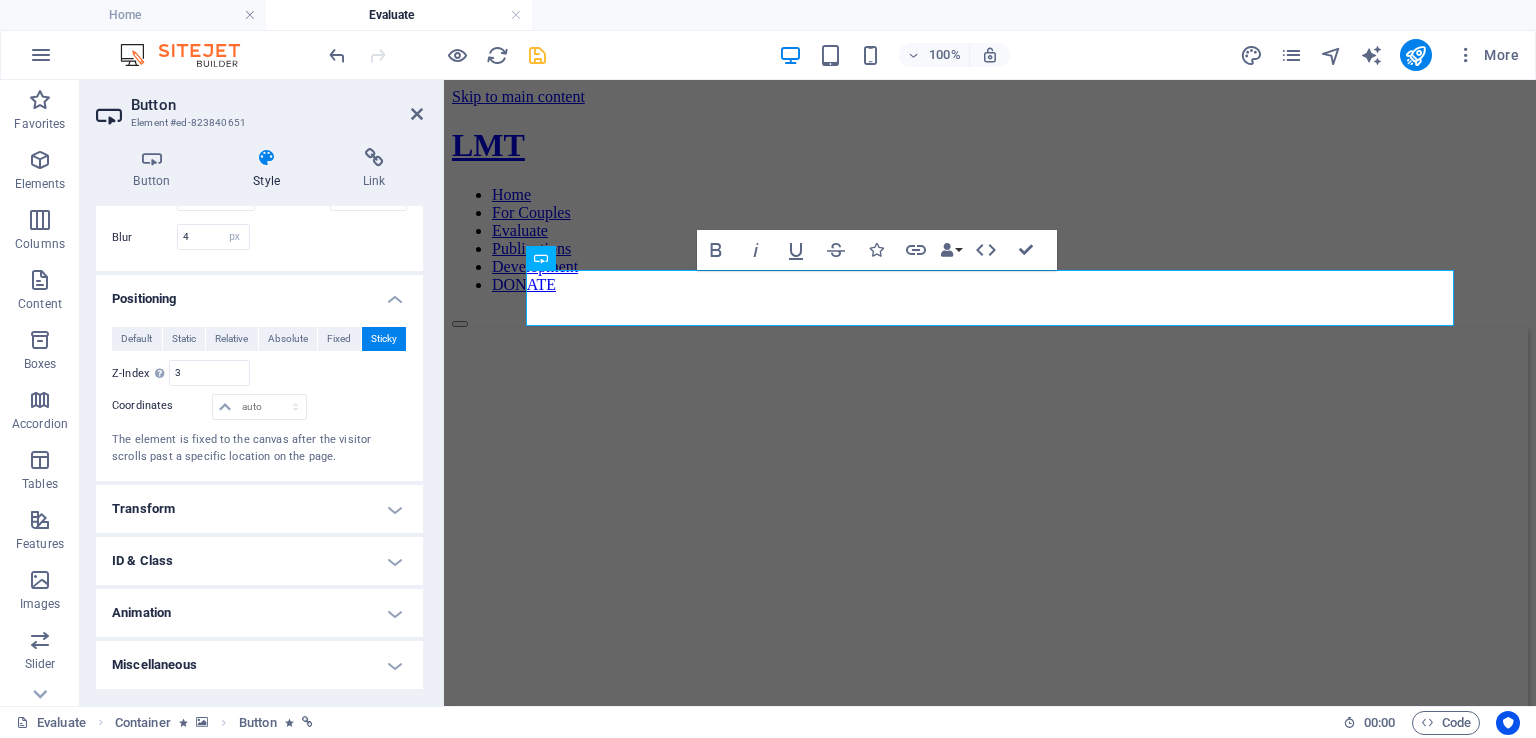 click on "Default Static Relative Absolute Fixed Sticky Z-Index Sets the order of the element from back to front. The higher the value, the higher is the element. 3 Relative to #ed-823468609 Coordinates auto px rem % em auto px rem % em auto px rem % em auto px rem % em The element is fixed to the canvas after the visitor scrolls past a specific location on the page." at bounding box center (259, 396) 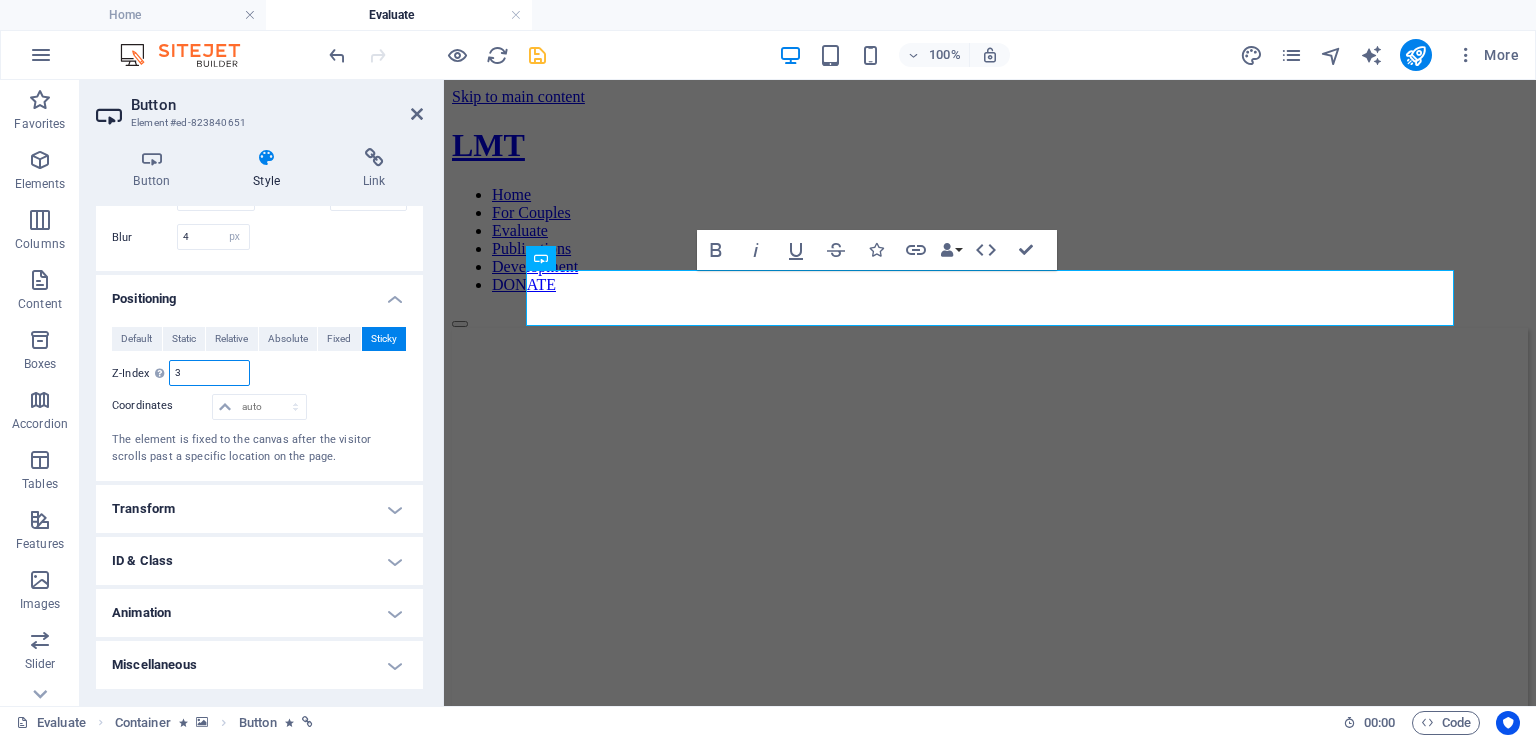 click on "3" at bounding box center [209, 373] 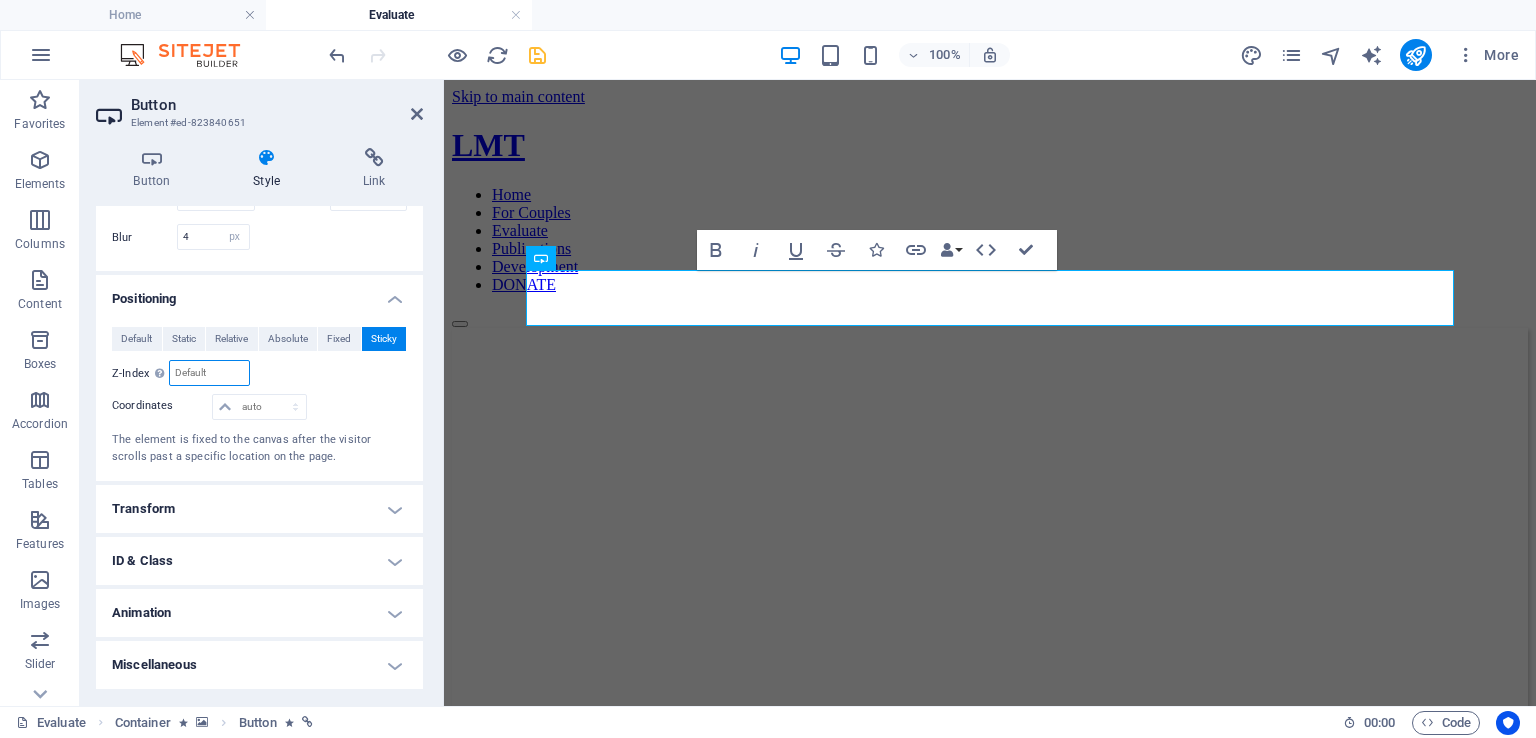 type 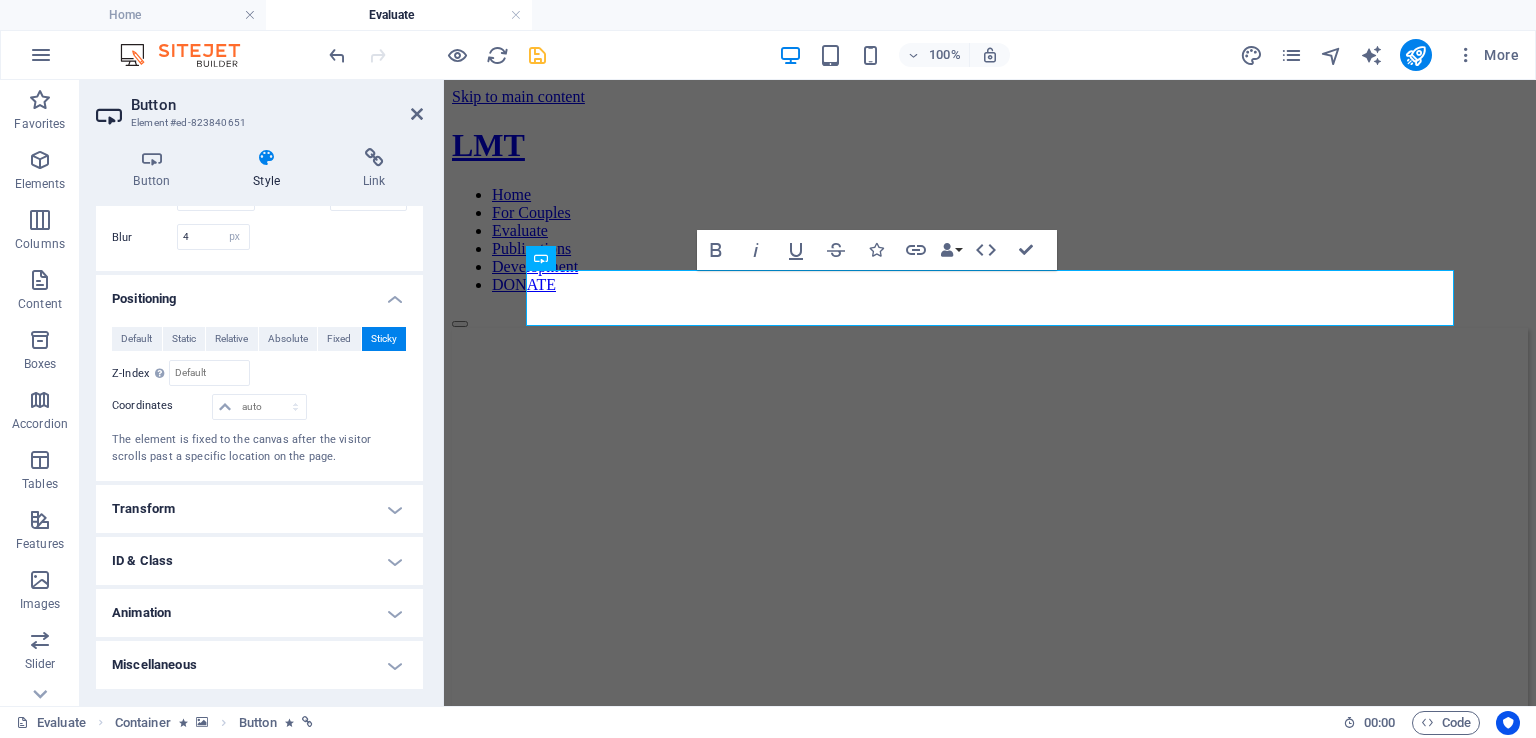 click on "Default Static Relative Absolute Fixed Sticky Z-Index Sets the order of the element from back to front. The higher the value, the higher is the element. Relative to #ed-823468609 Coordinates auto px rem % em auto px rem % em auto px rem % em auto px rem % em The element is fixed to the canvas after the visitor scrolls past a specific location on the page." at bounding box center [259, 396] 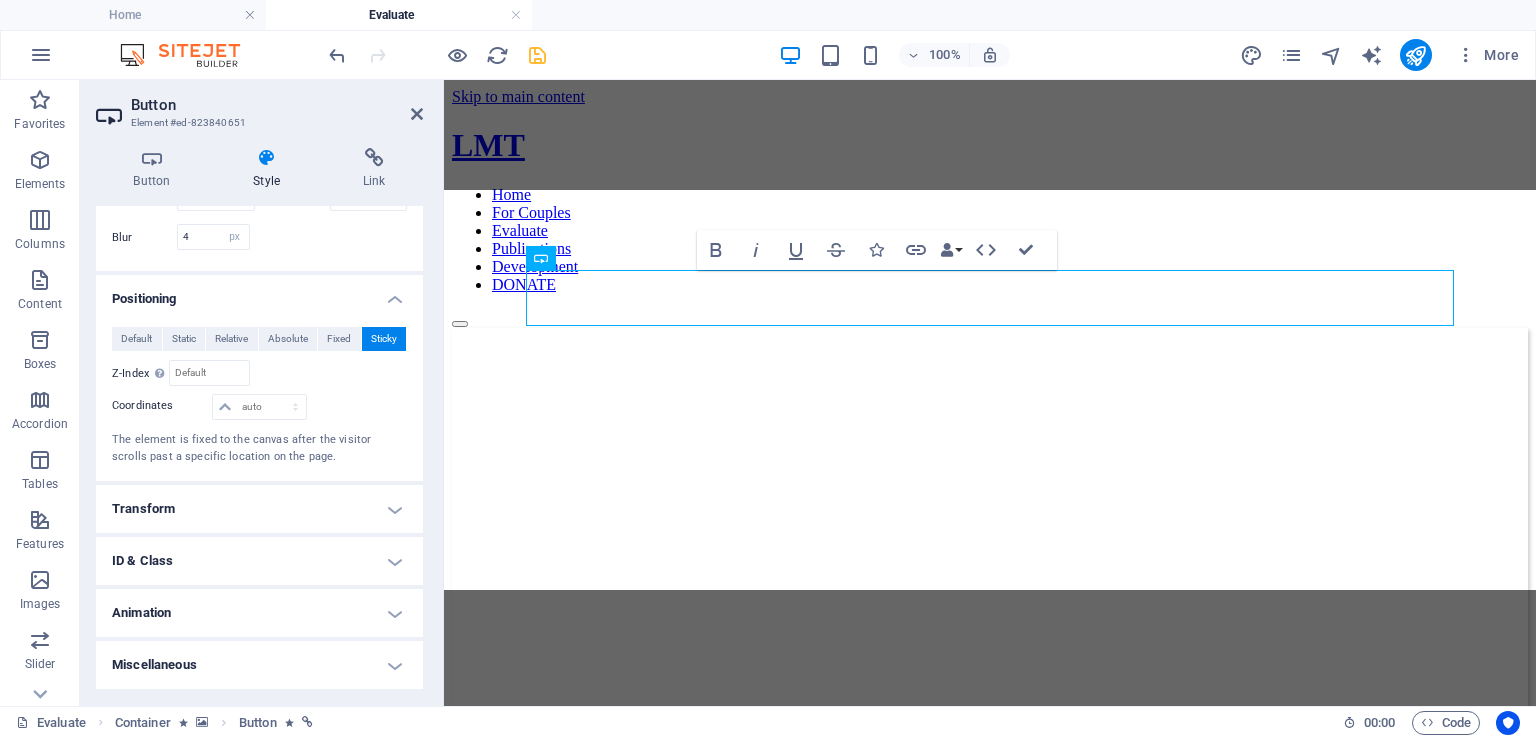 click at bounding box center (990, 328) 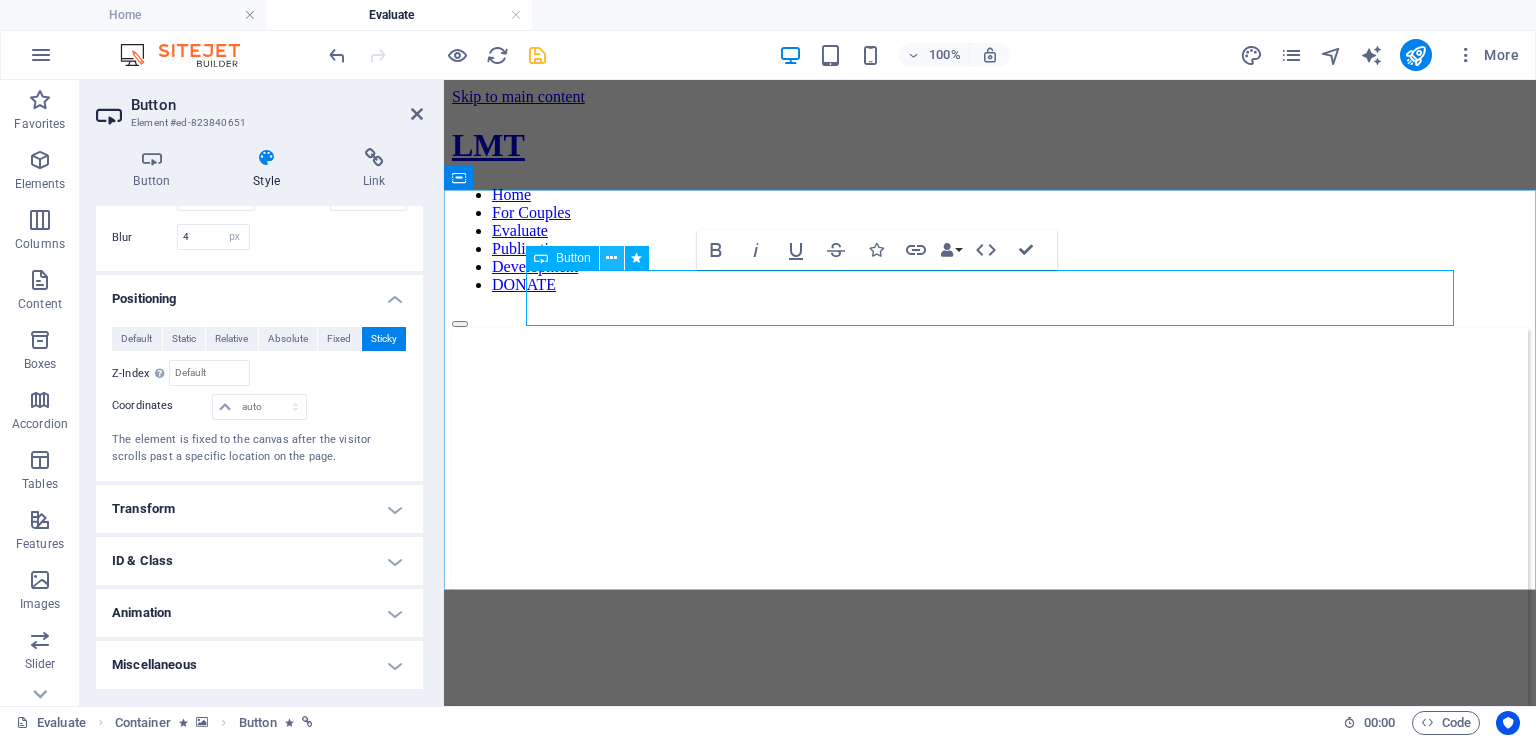 click at bounding box center (611, 258) 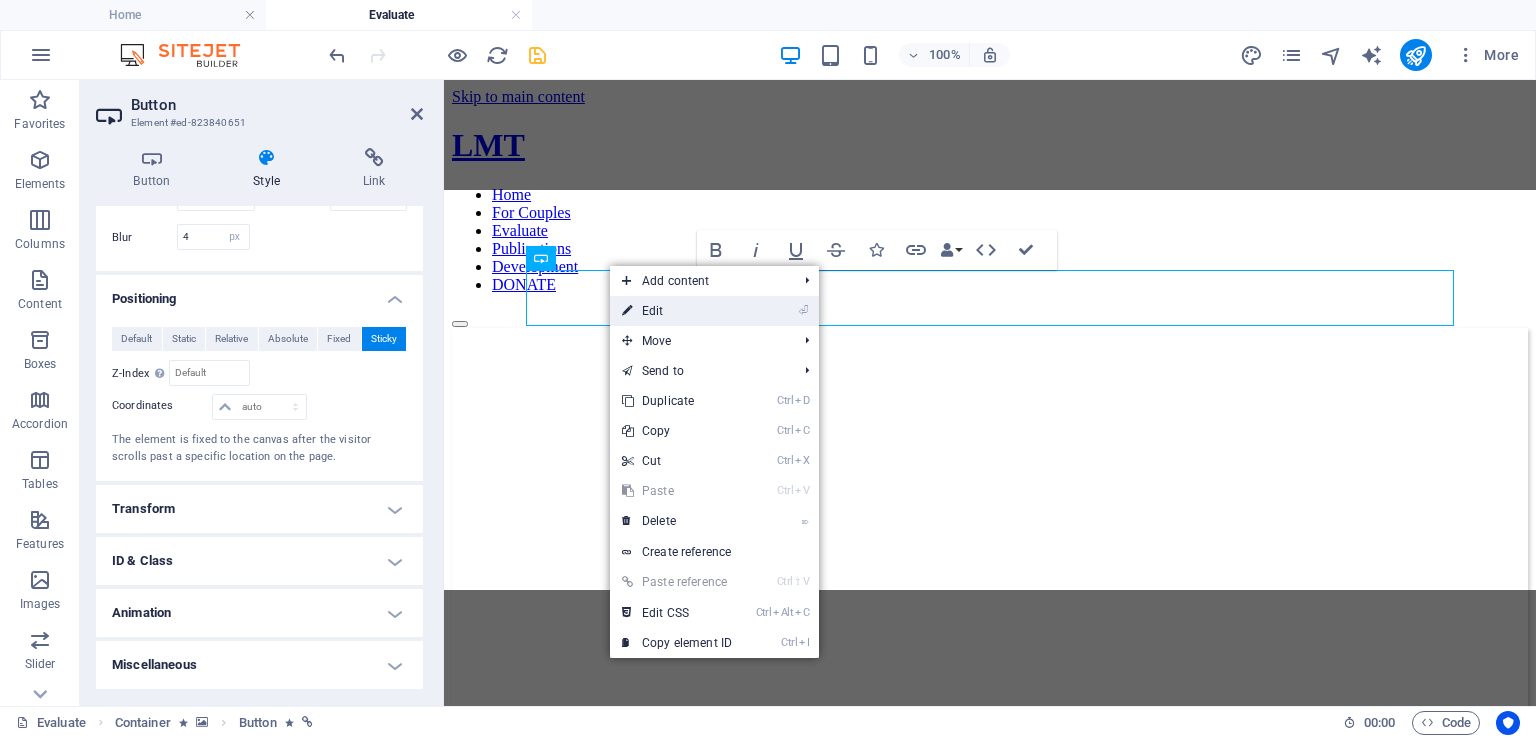 click on "⏎  Edit" at bounding box center [677, 311] 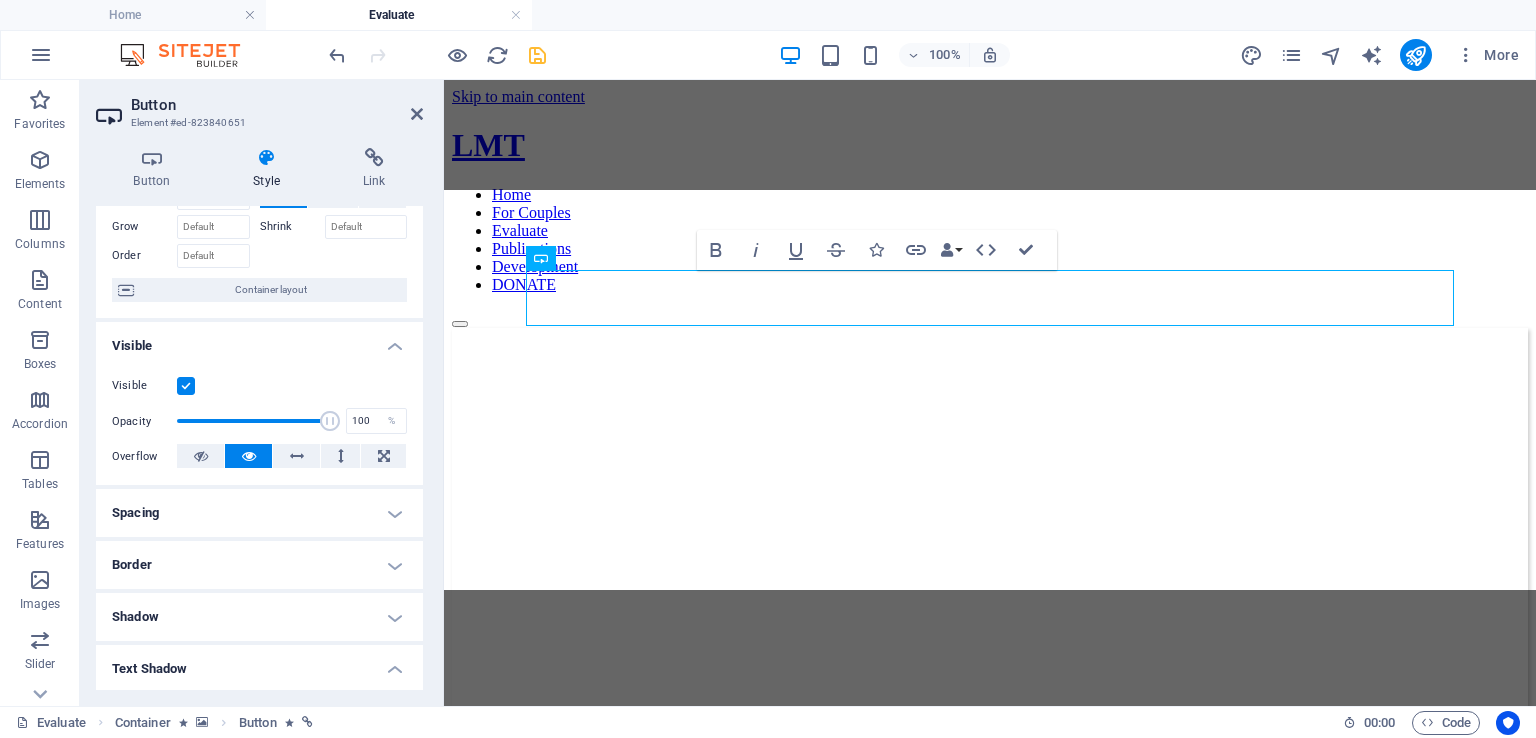scroll, scrollTop: 0, scrollLeft: 0, axis: both 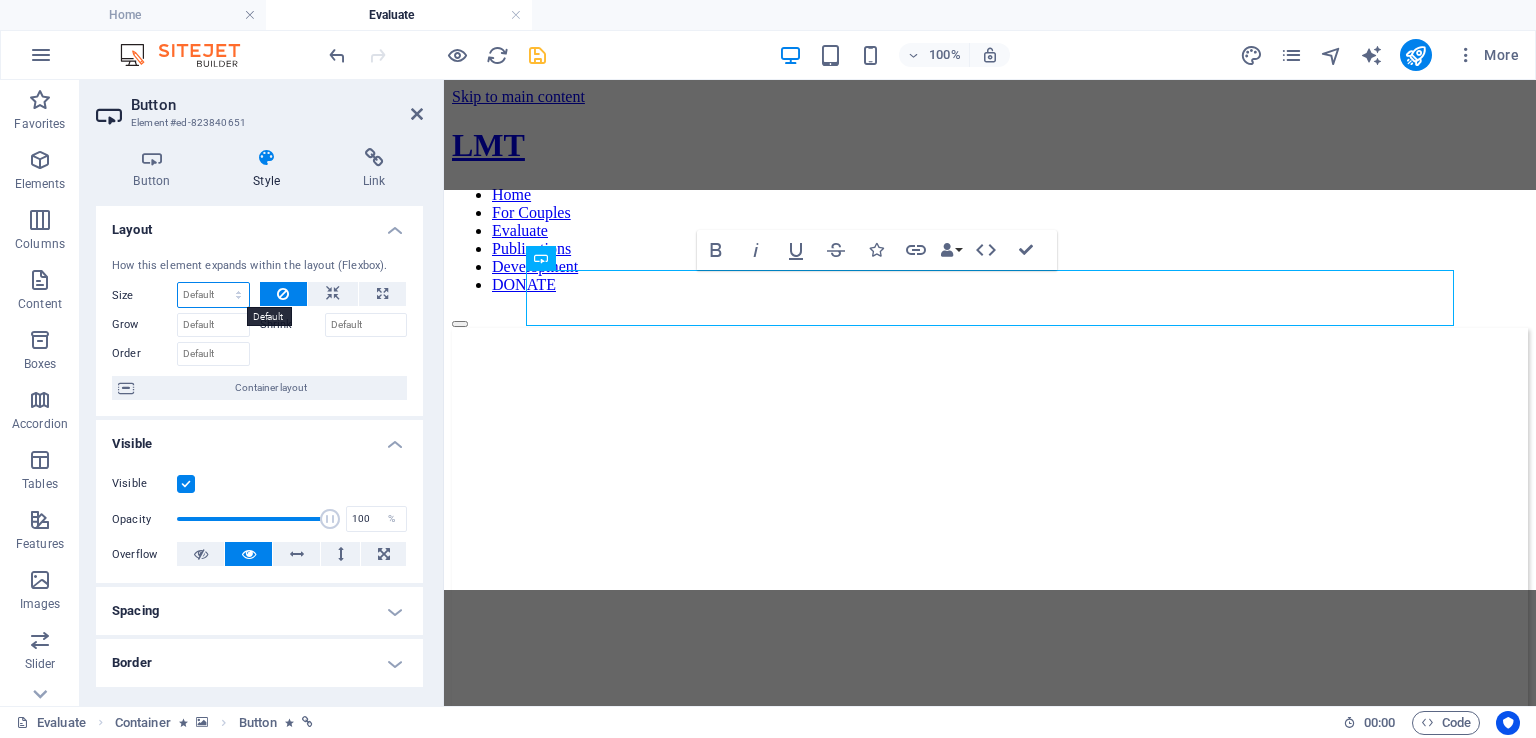 click on "Default auto px % 1/1 1/2 1/3 1/4 1/5 1/6 1/7 1/8 1/9 1/10" at bounding box center (213, 295) 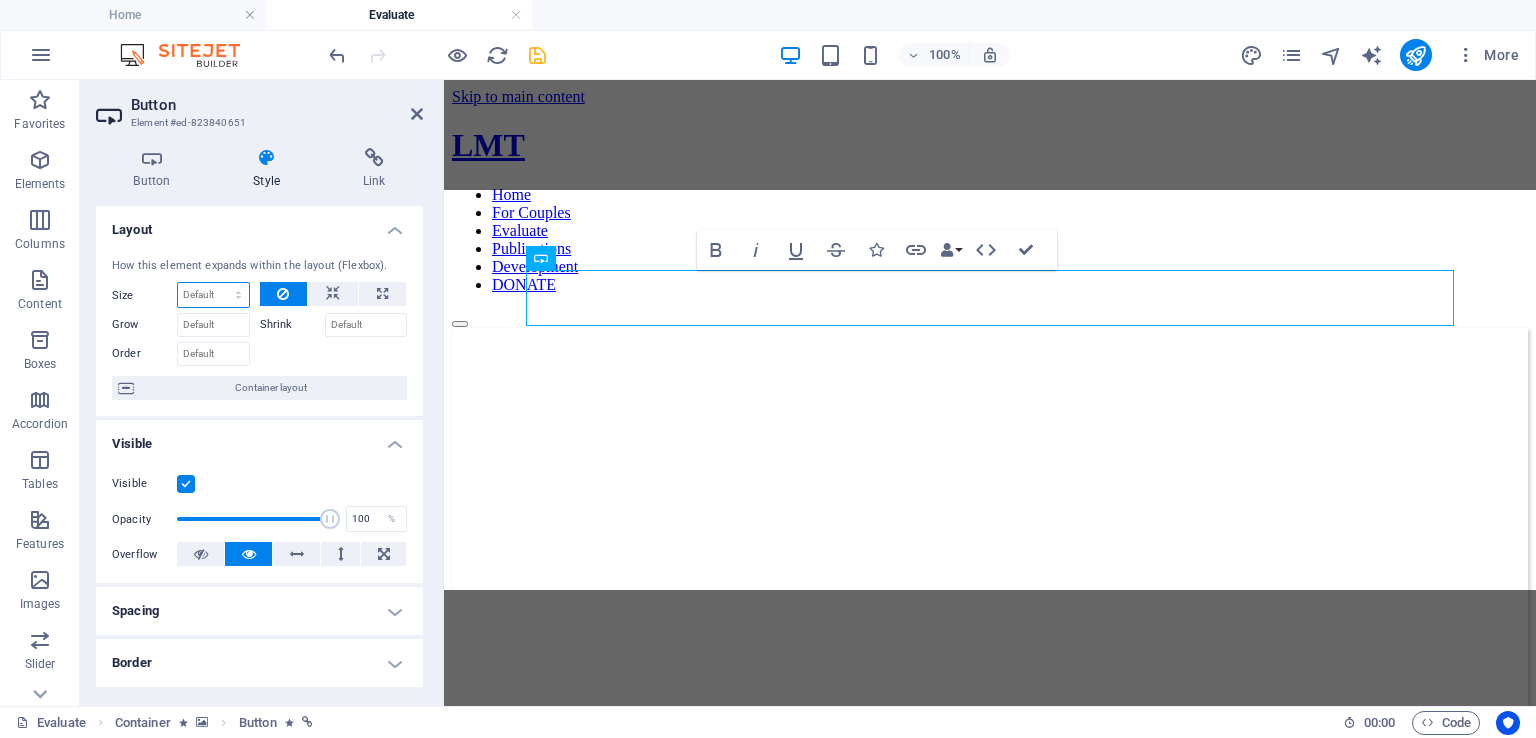 select on "1/2" 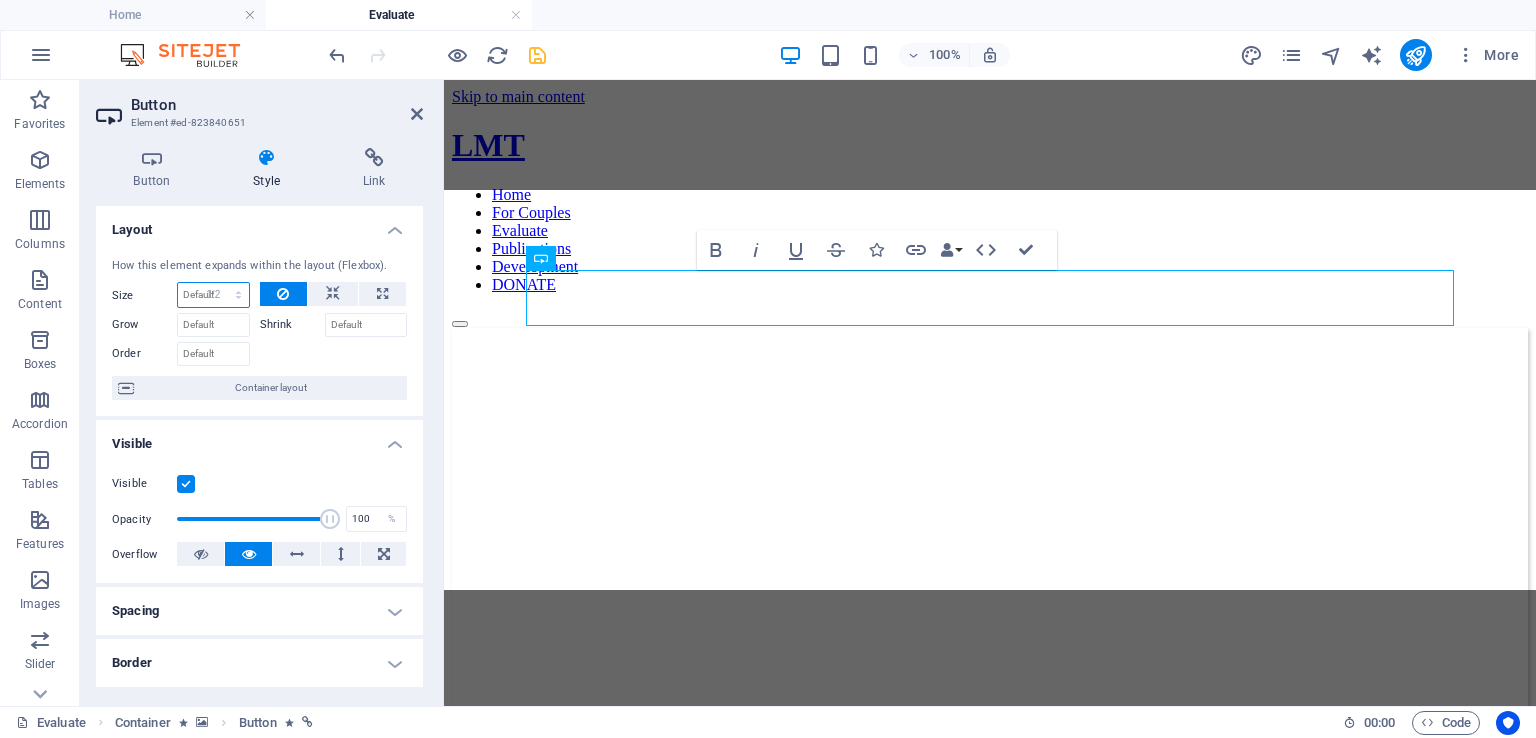 click on "Default auto px % 1/1 1/2 1/3 1/4 1/5 1/6 1/7 1/8 1/9 1/10" at bounding box center [213, 295] 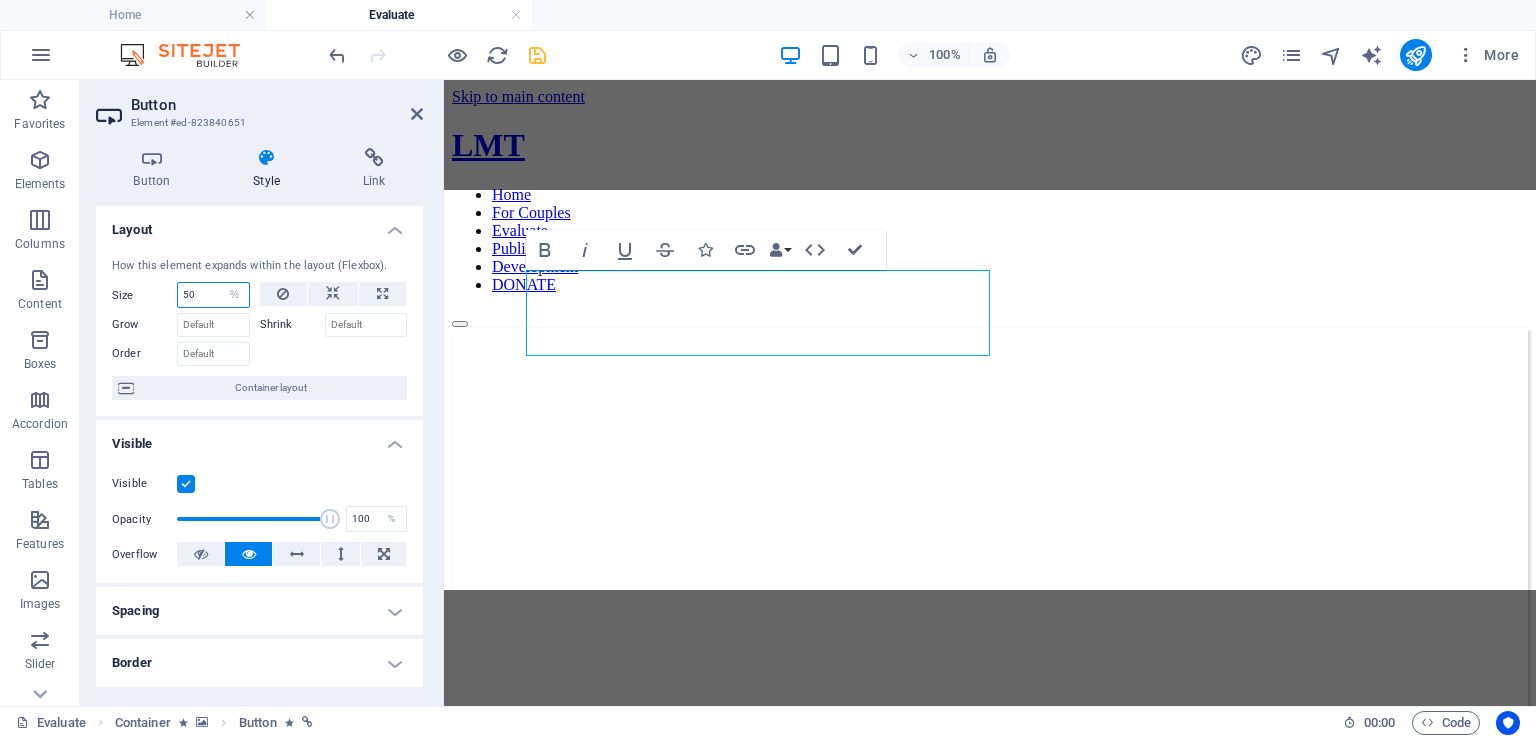 click on "50" at bounding box center (213, 295) 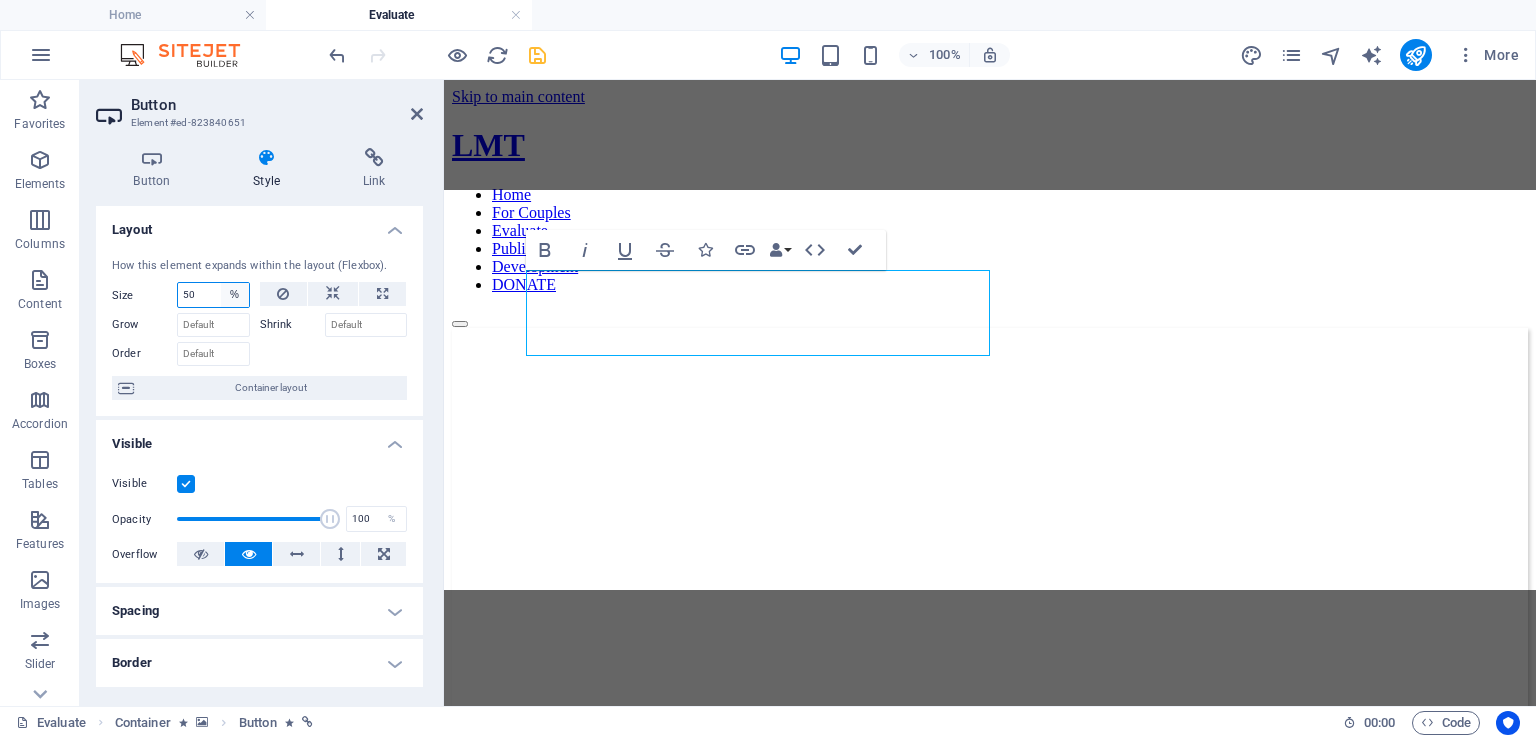 click on "Default auto px % 1/1 1/2 1/3 1/4 1/5 1/6 1/7 1/8 1/9 1/10" at bounding box center (235, 295) 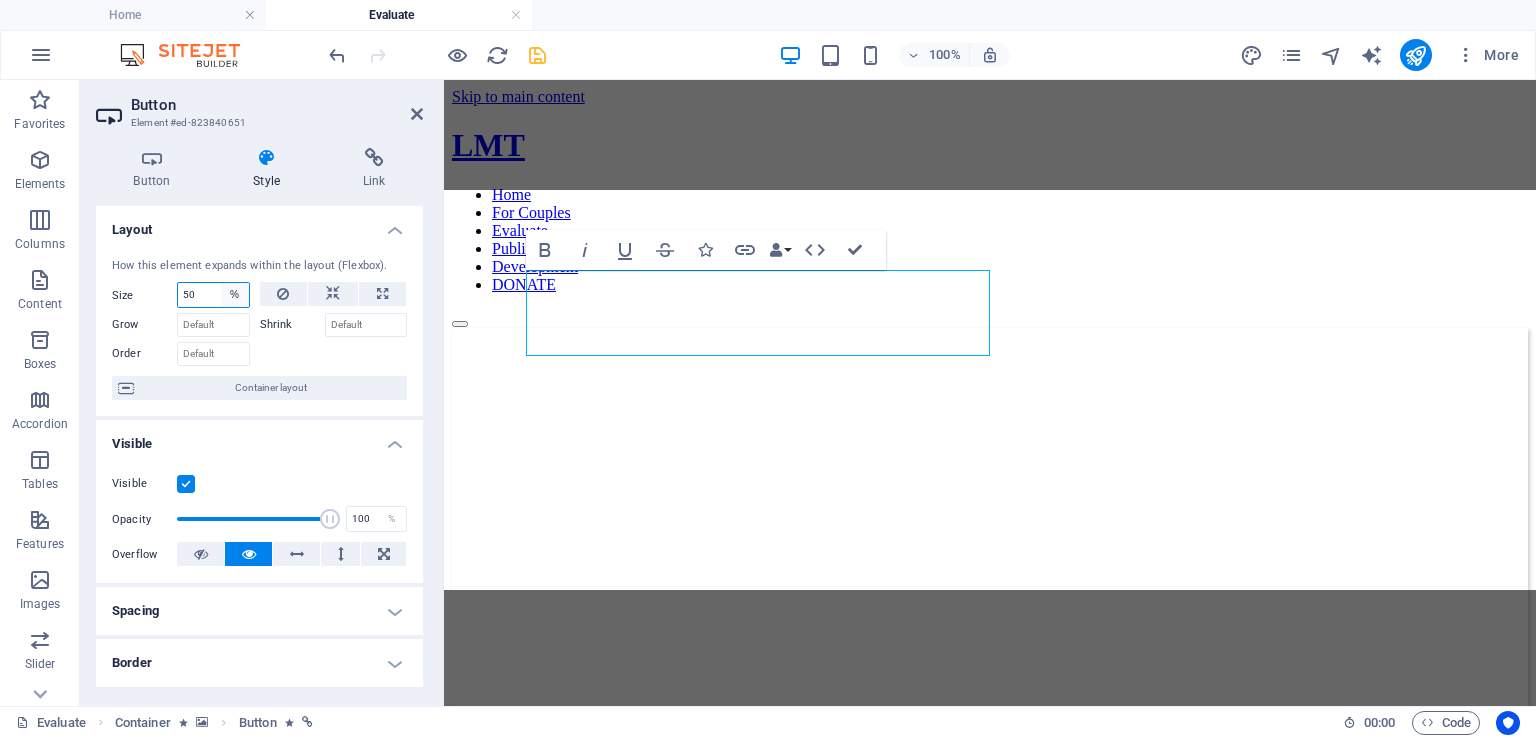 select on "1/3" 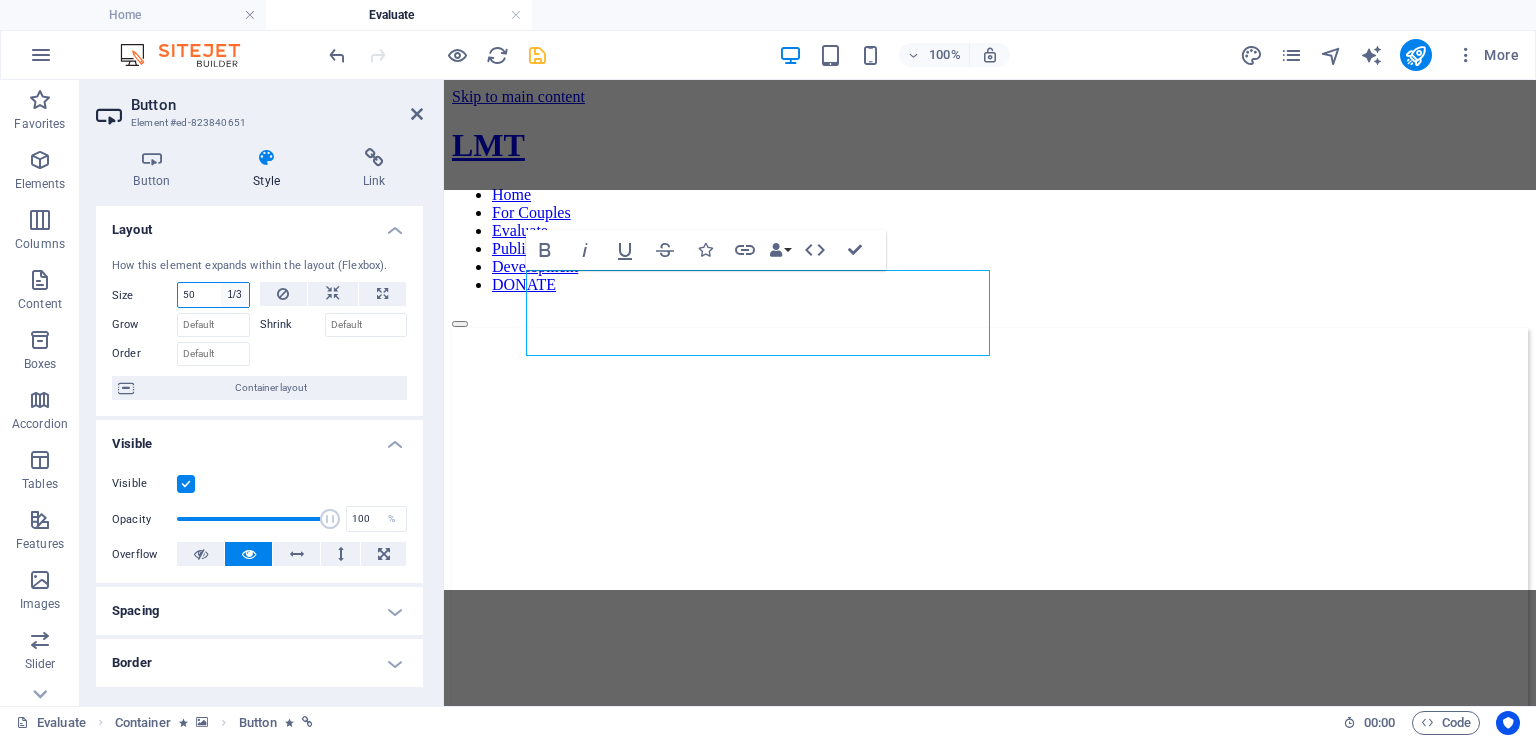 click on "Default auto px % 1/1 1/2 1/3 1/4 1/5 1/6 1/7 1/8 1/9 1/10" at bounding box center (235, 295) 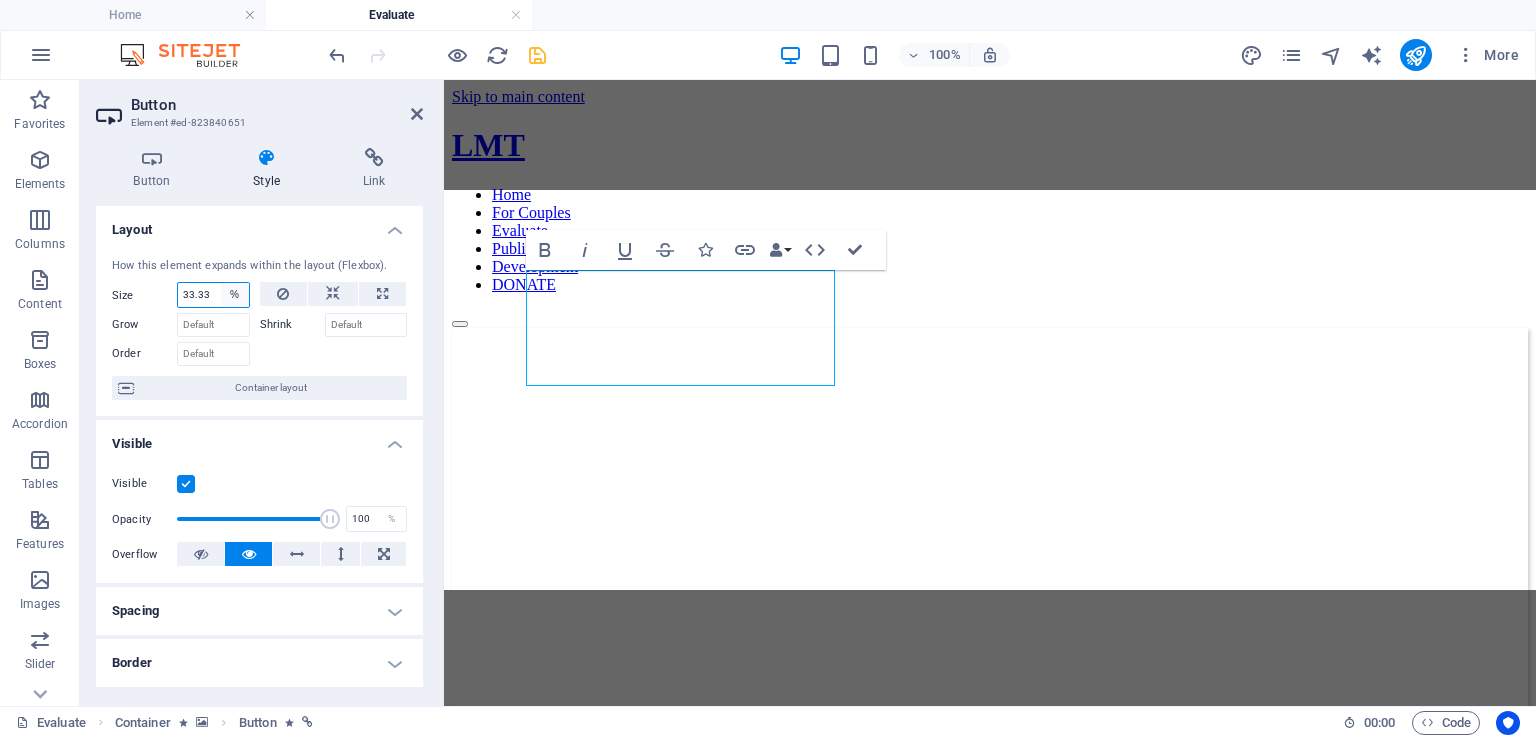 click on "Default auto px % 1/1 1/2 1/3 1/4 1/5 1/6 1/7 1/8 1/9 1/10" at bounding box center [235, 295] 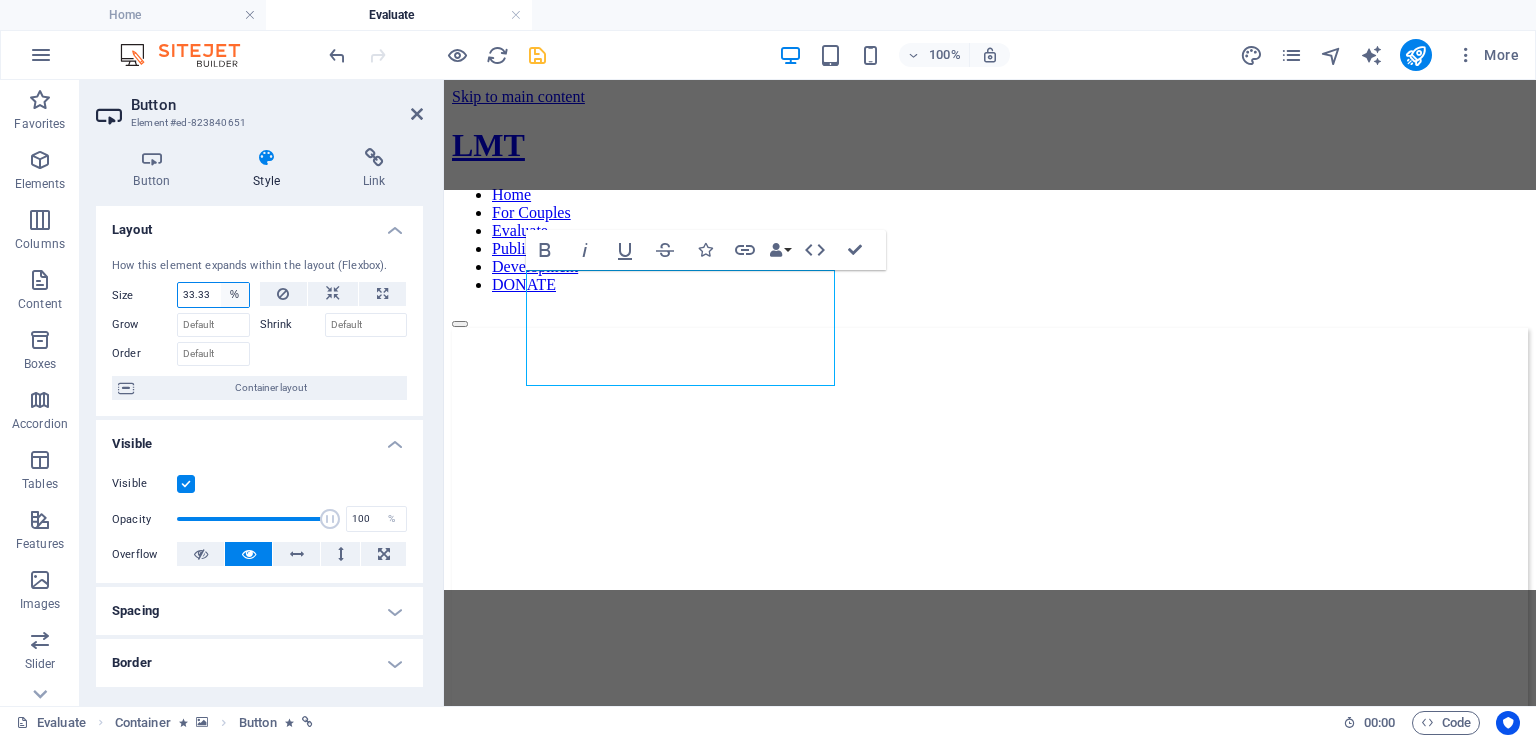 select on "1/8" 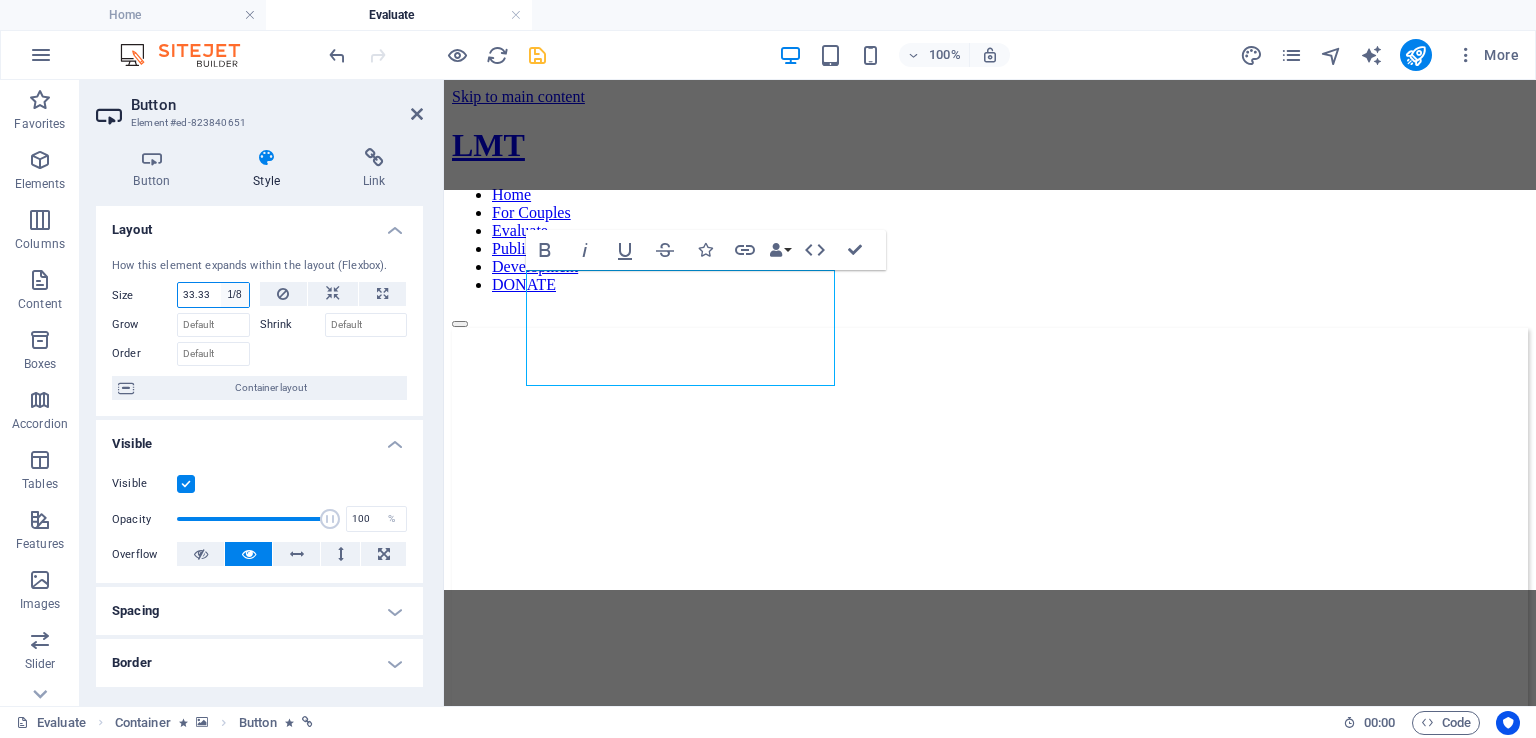 click on "Default auto px % 1/1 1/2 1/3 1/4 1/5 1/6 1/7 1/8 1/9 1/10" at bounding box center (235, 295) 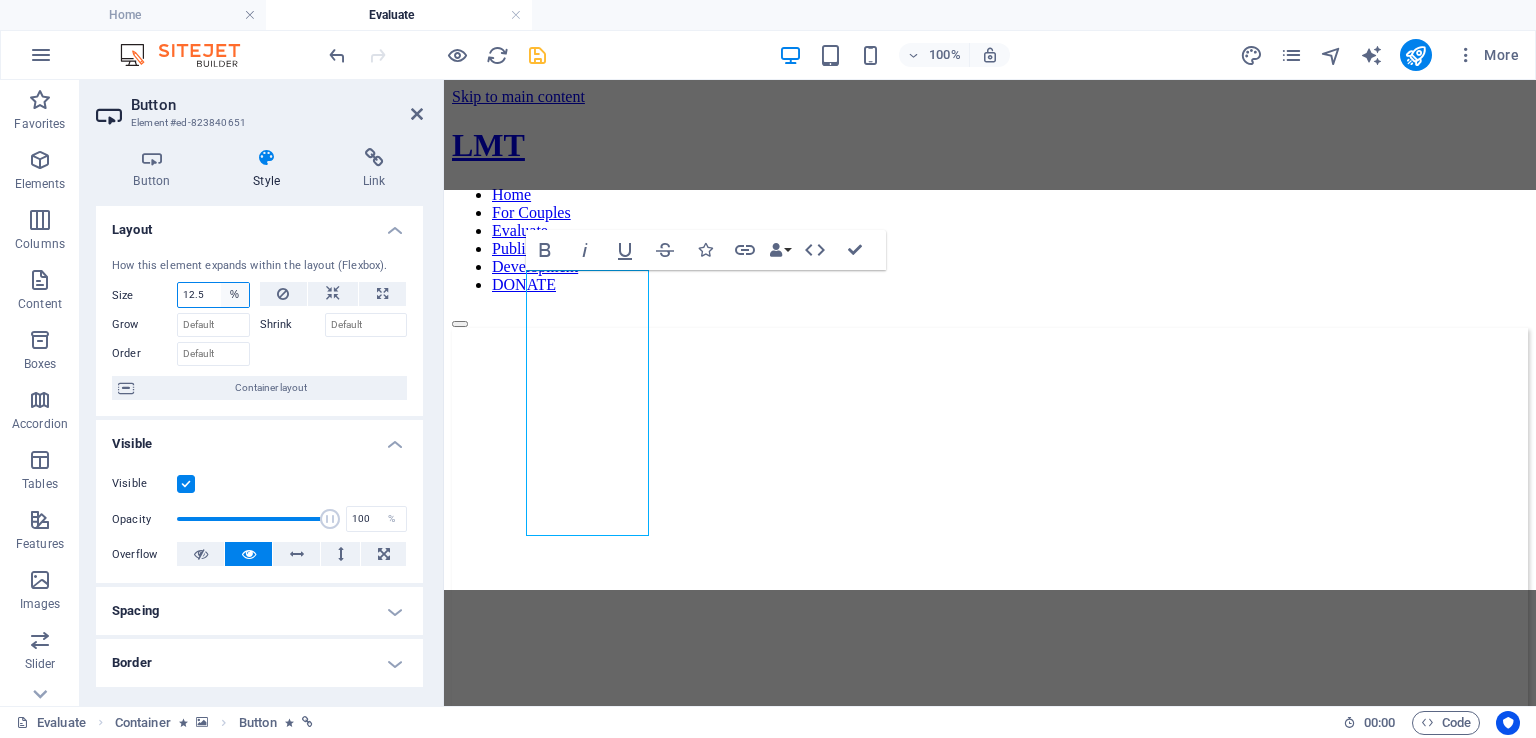 click on "Default auto px % 1/1 1/2 1/3 1/4 1/5 1/6 1/7 1/8 1/9 1/10" at bounding box center (235, 295) 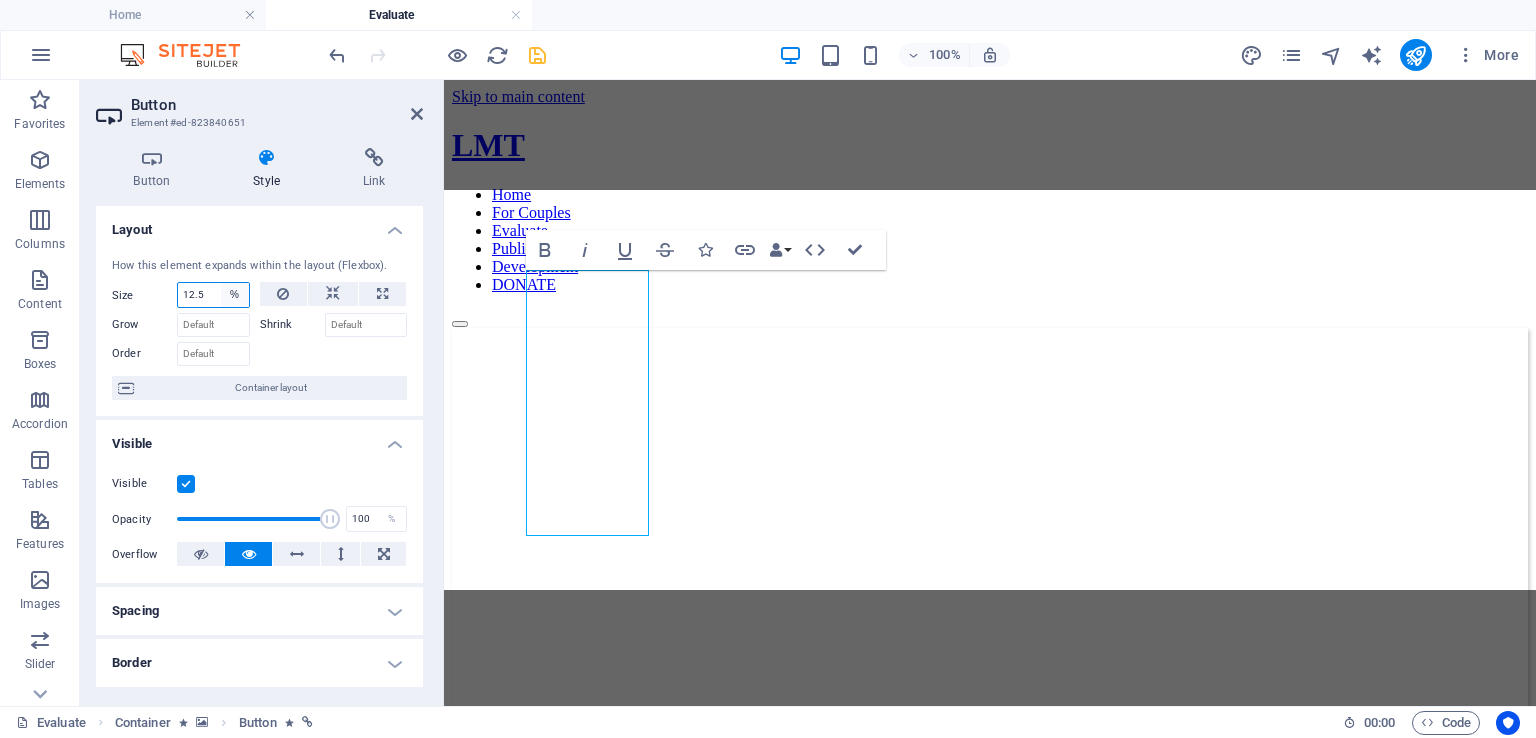 select on "ufdn8rlhn24" 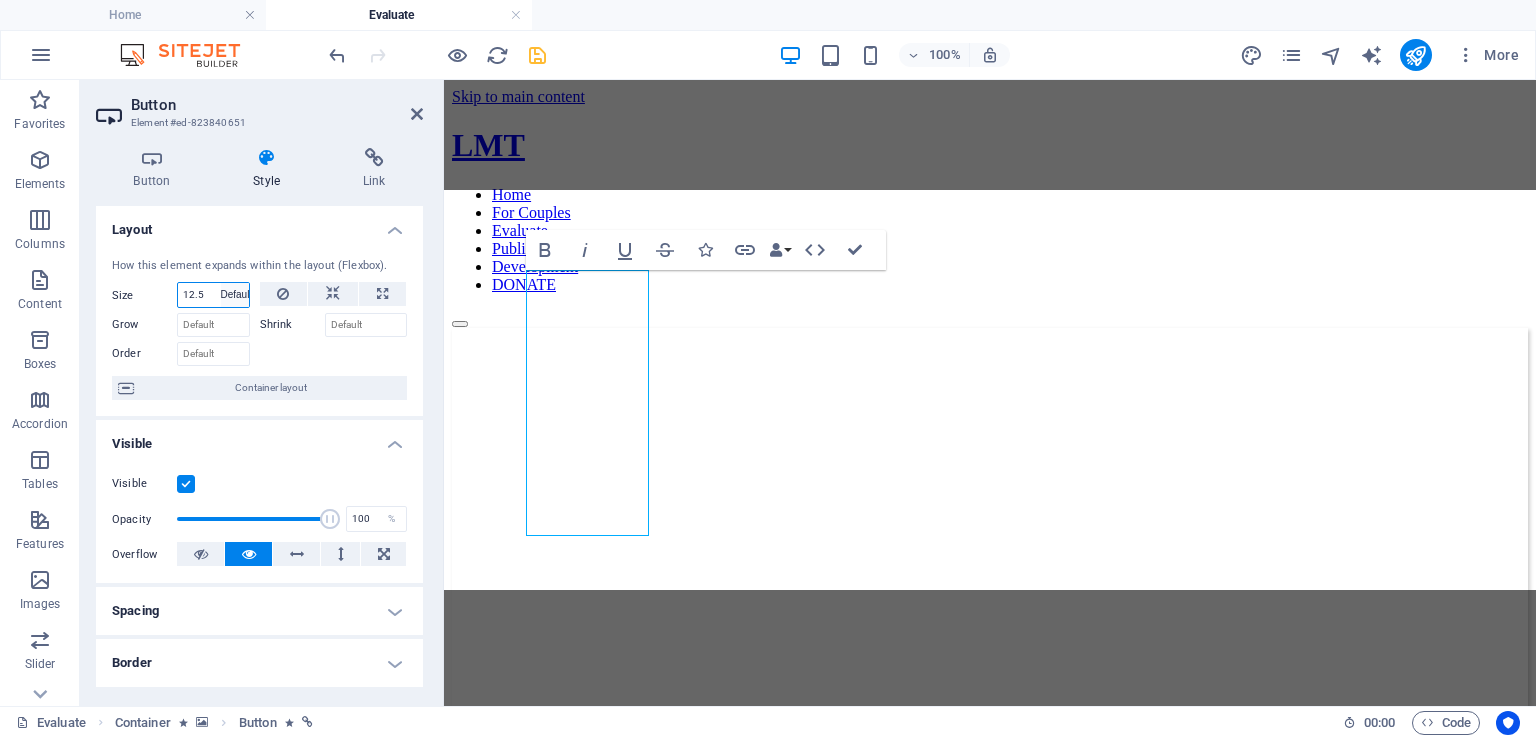 click on "Default auto px % 1/1 1/2 1/3 1/4 1/5 1/6 1/7 1/8 1/9 1/10" at bounding box center (235, 295) 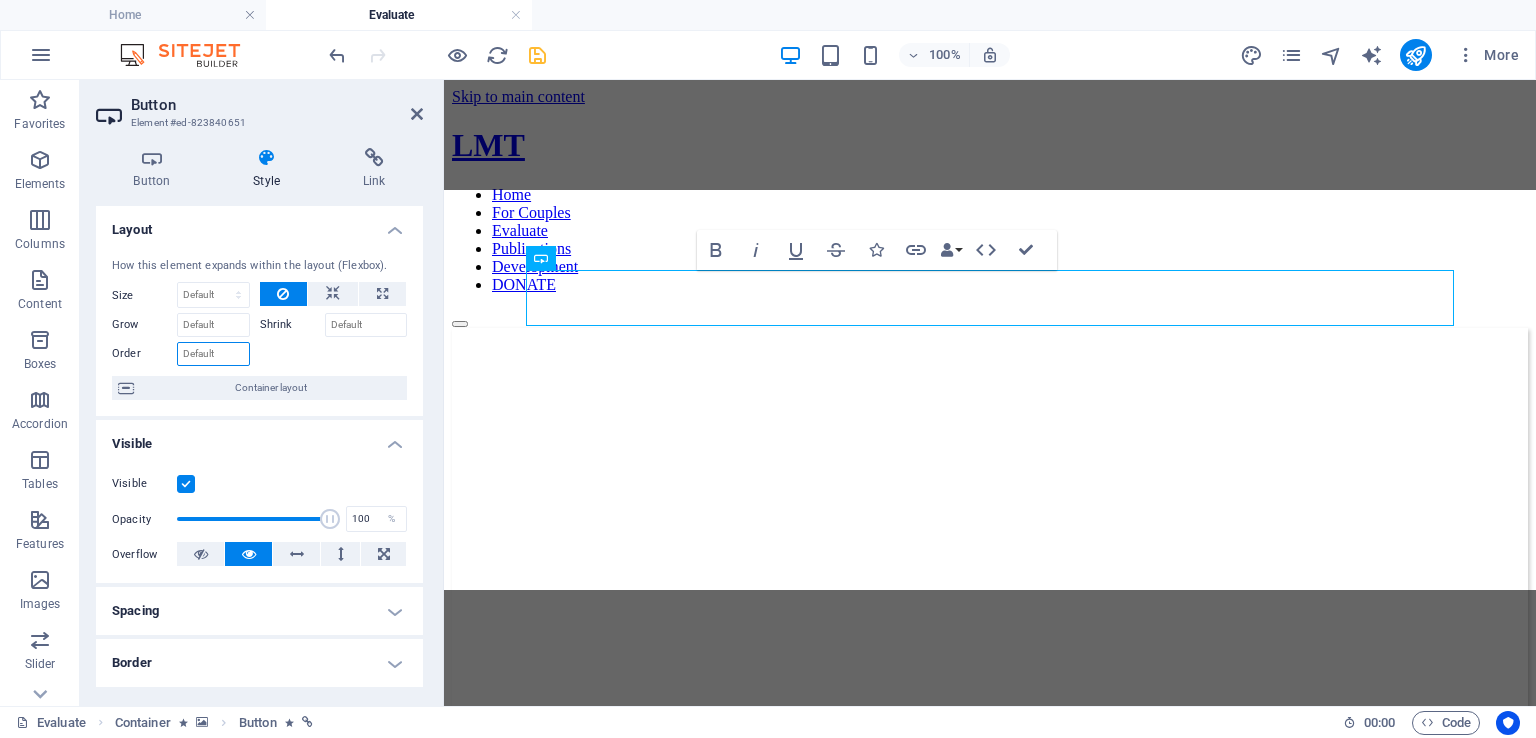 click on "Order" at bounding box center [213, 354] 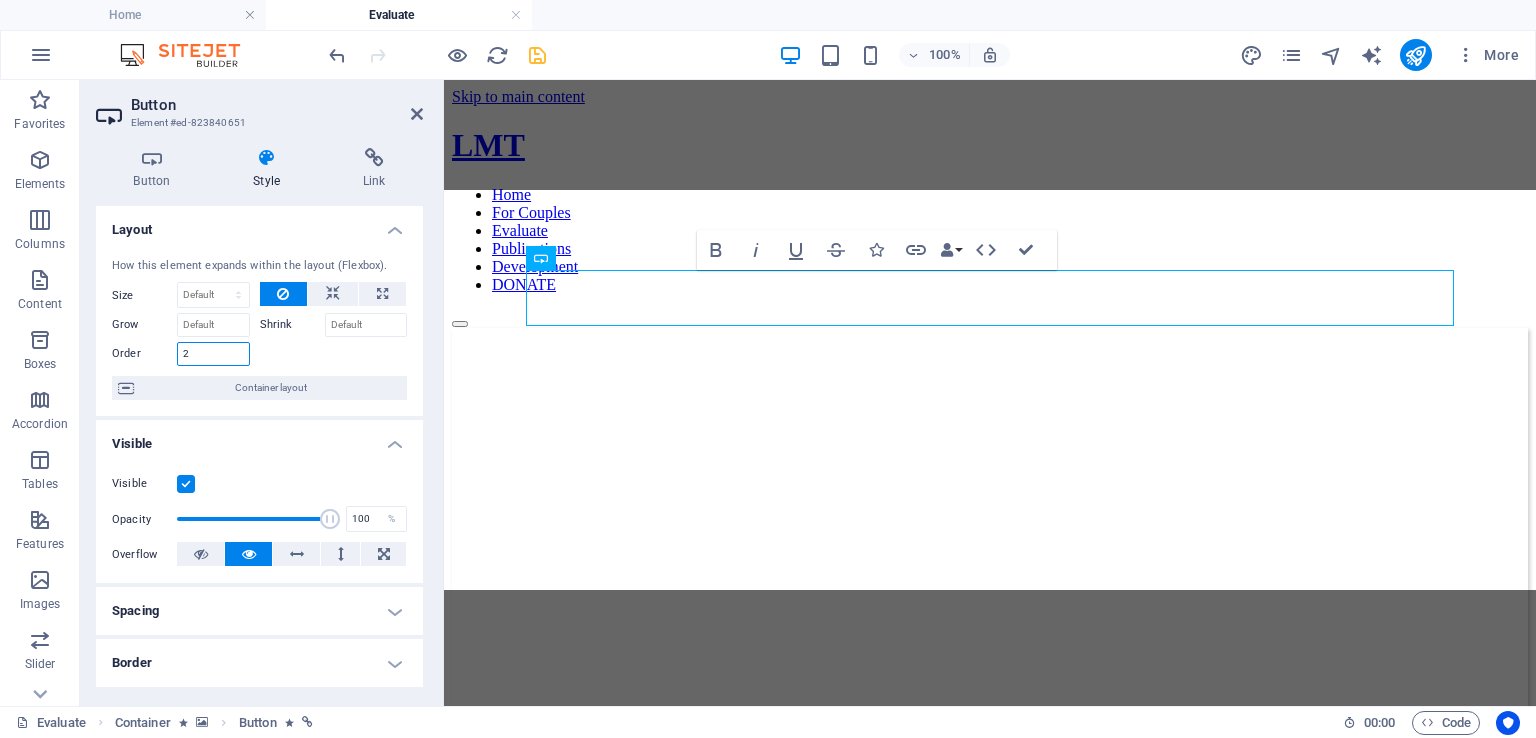 type on "2" 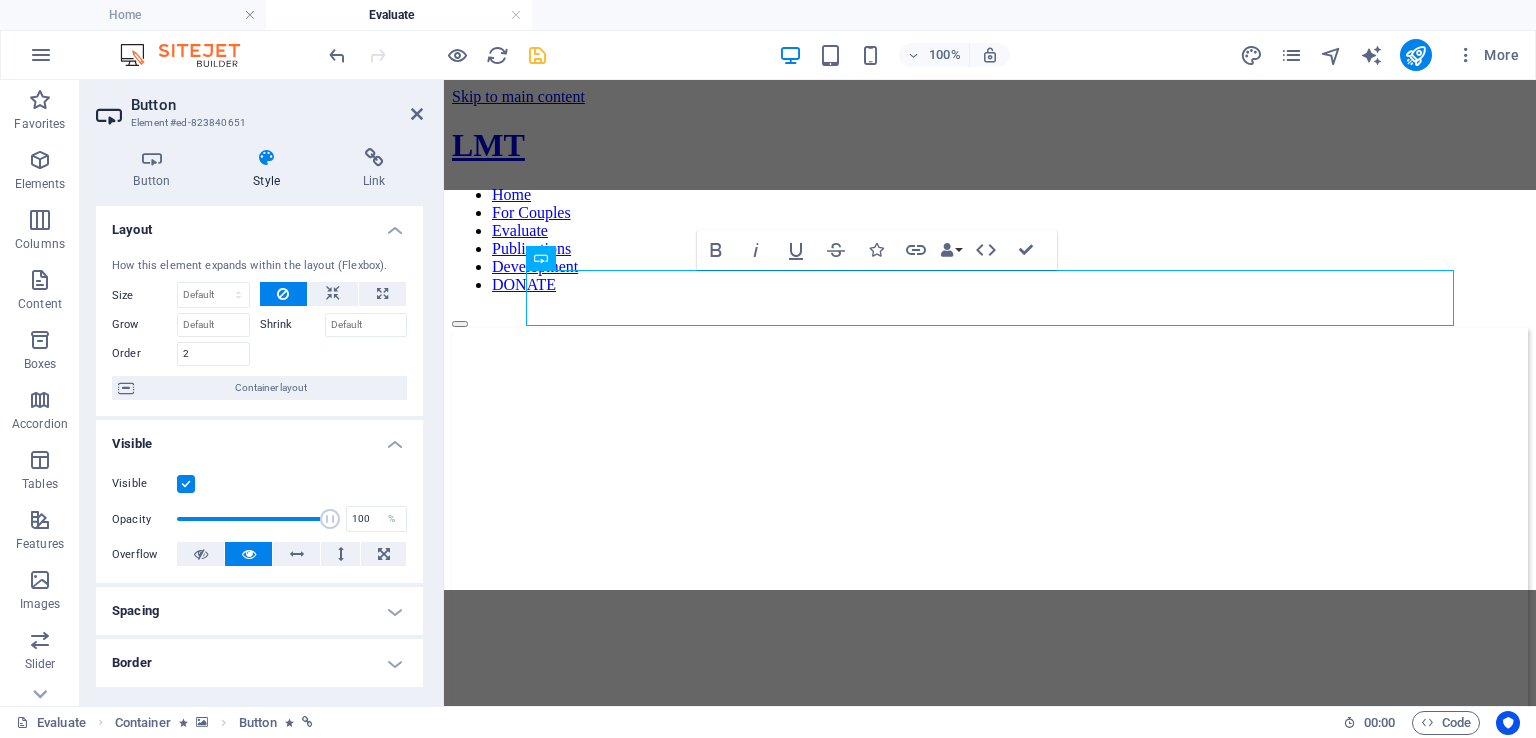 click at bounding box center (334, 351) 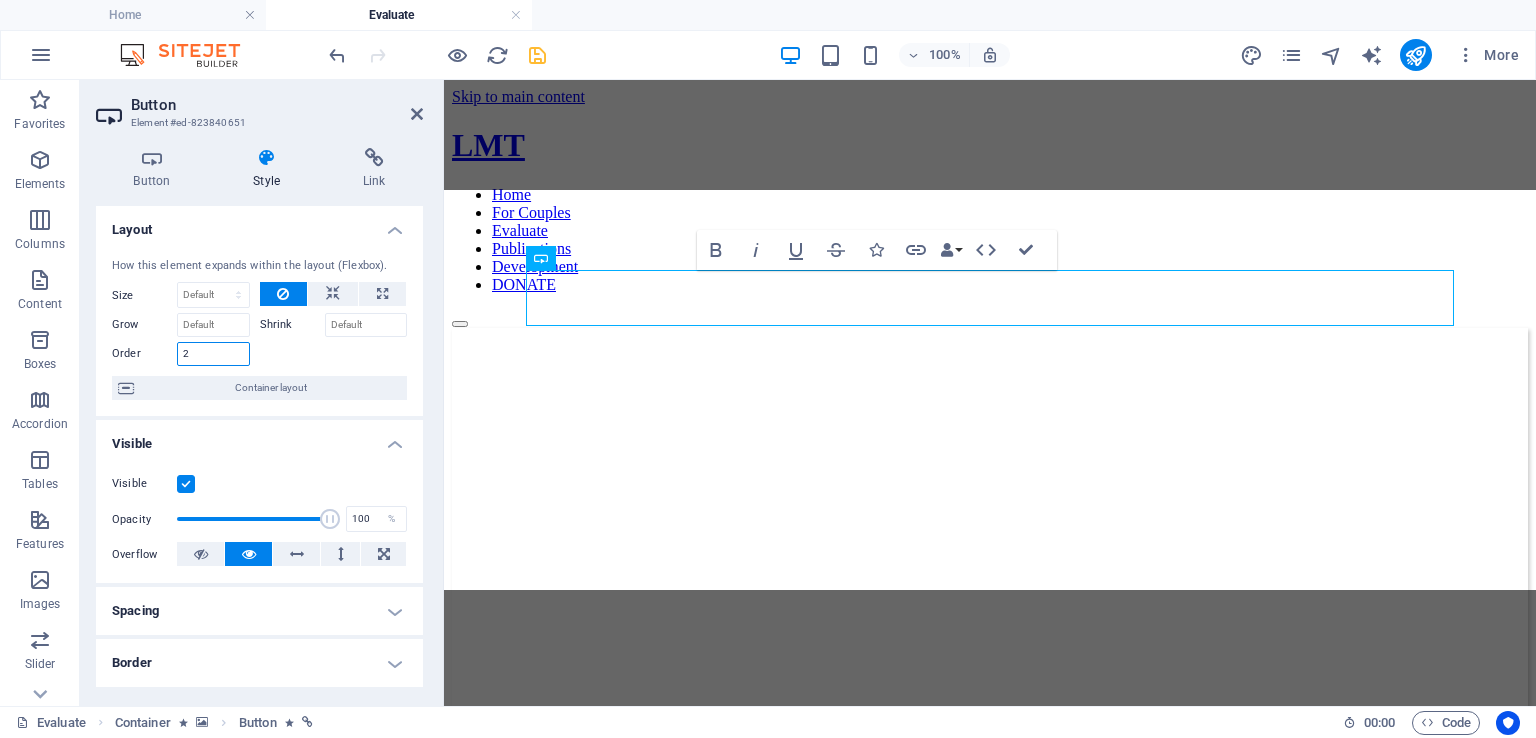 click on "2" at bounding box center [213, 354] 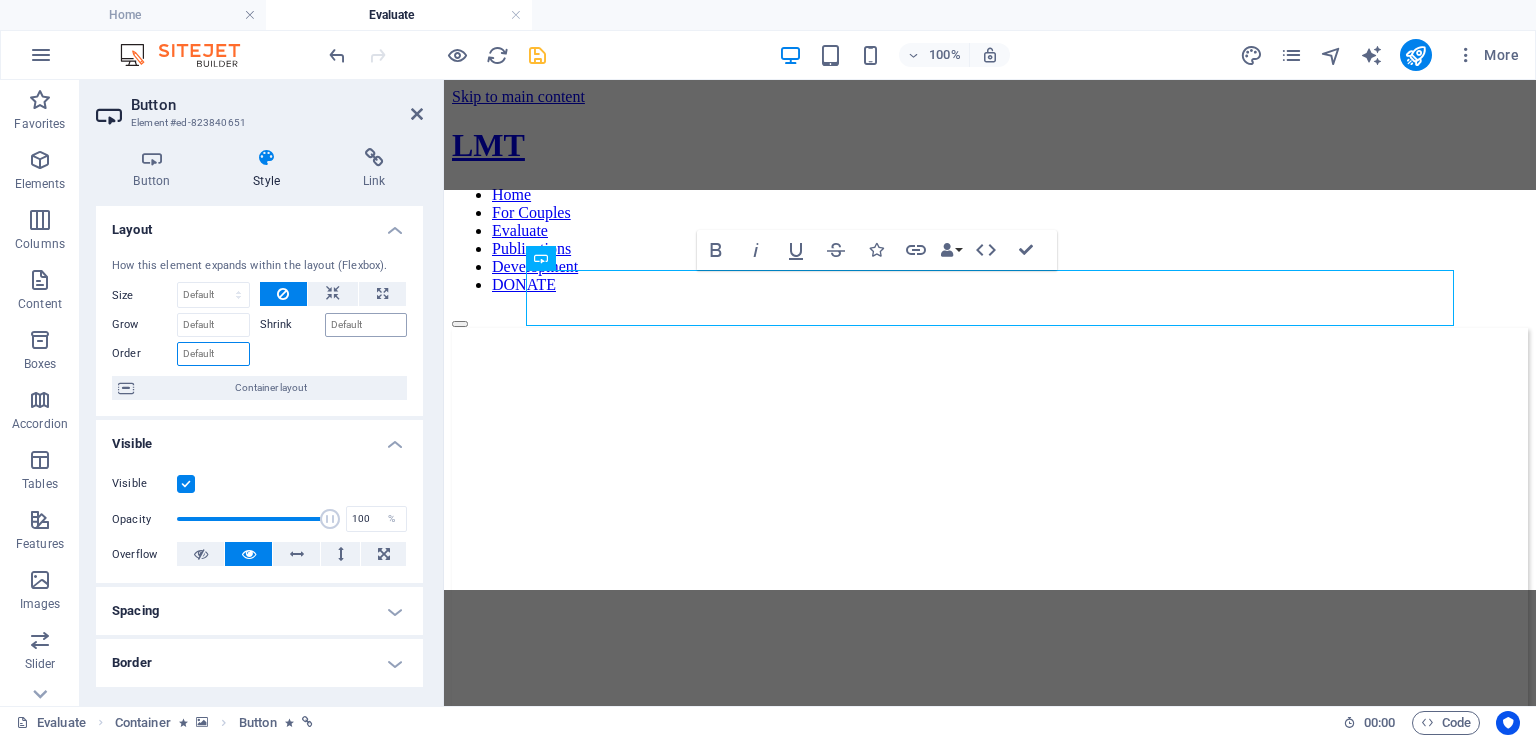 type 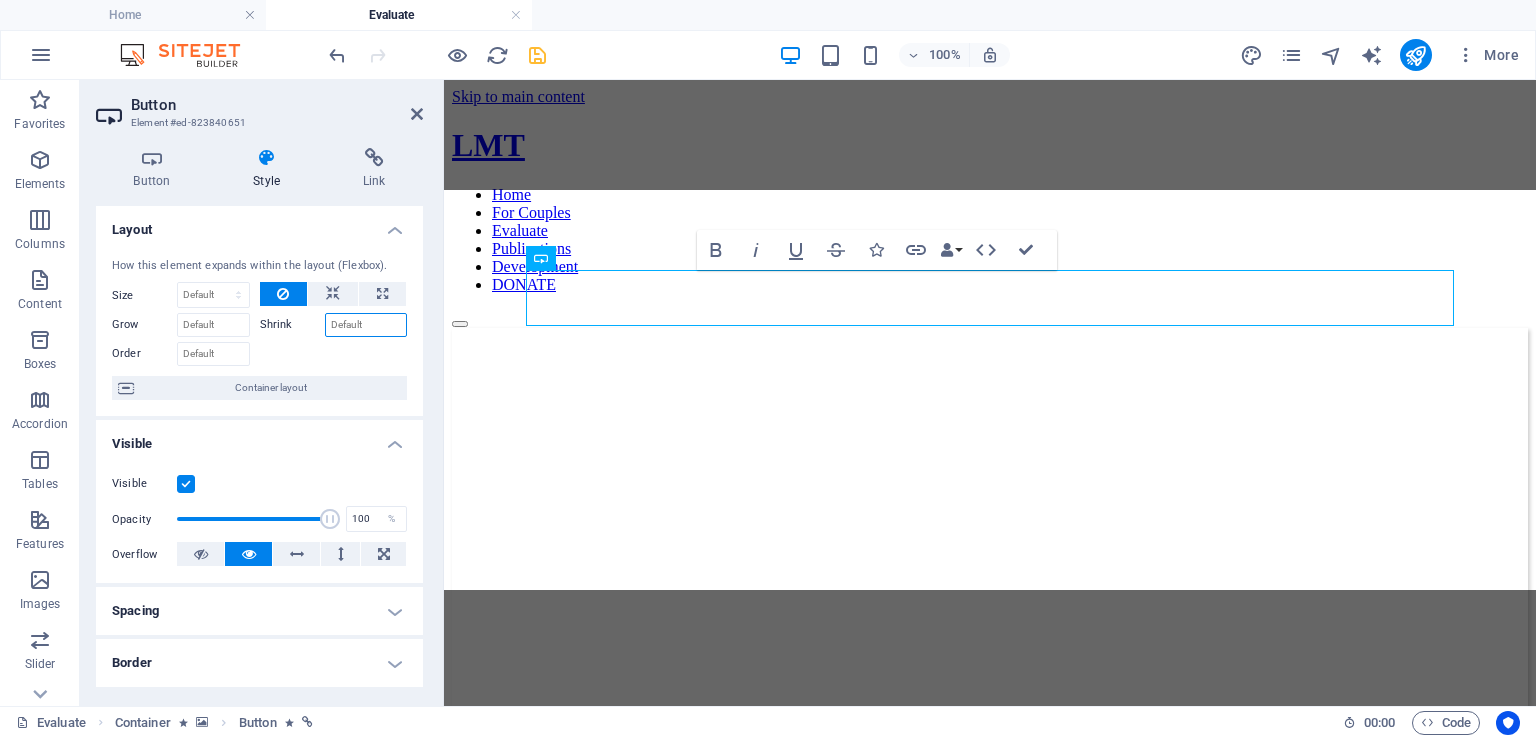 click on "Shrink" at bounding box center (366, 325) 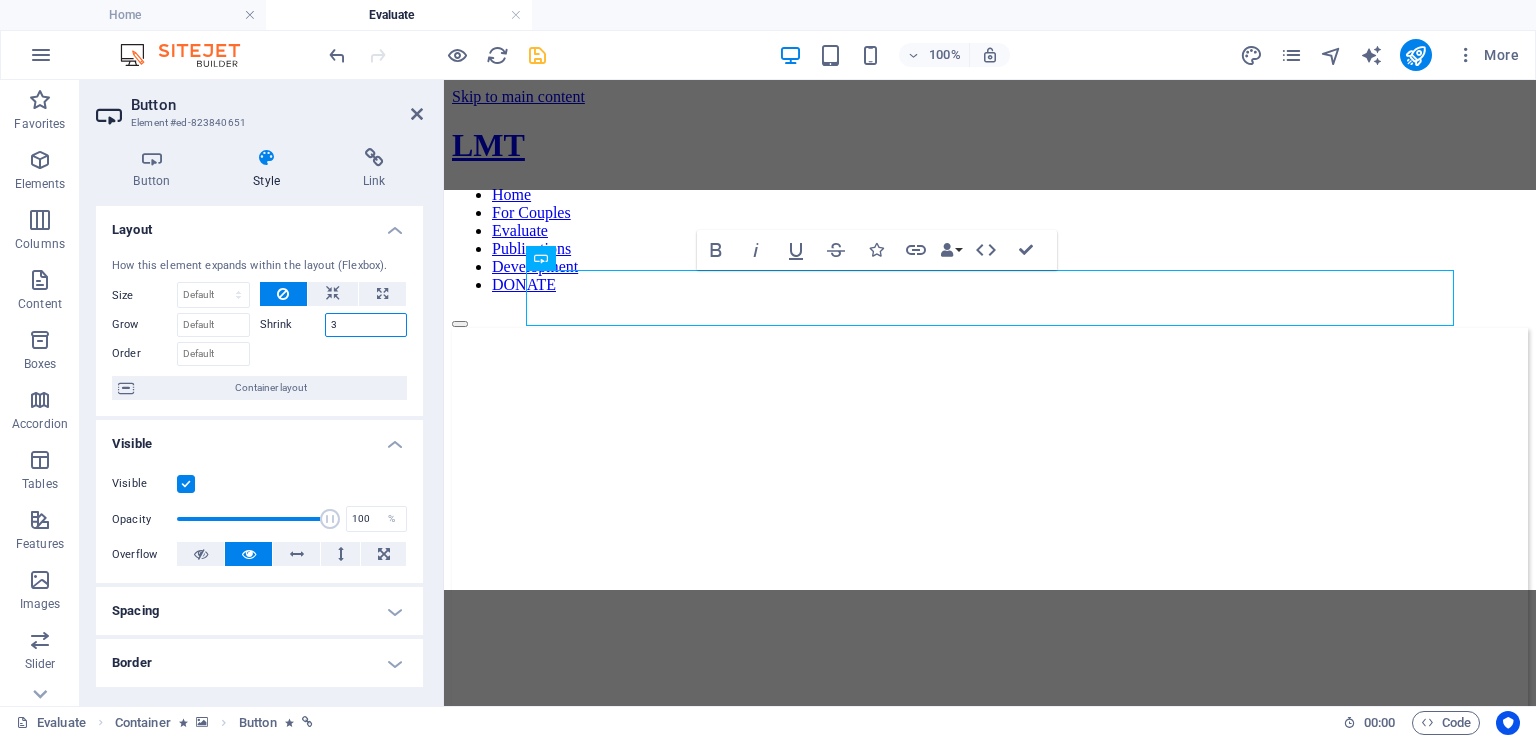 type on "3" 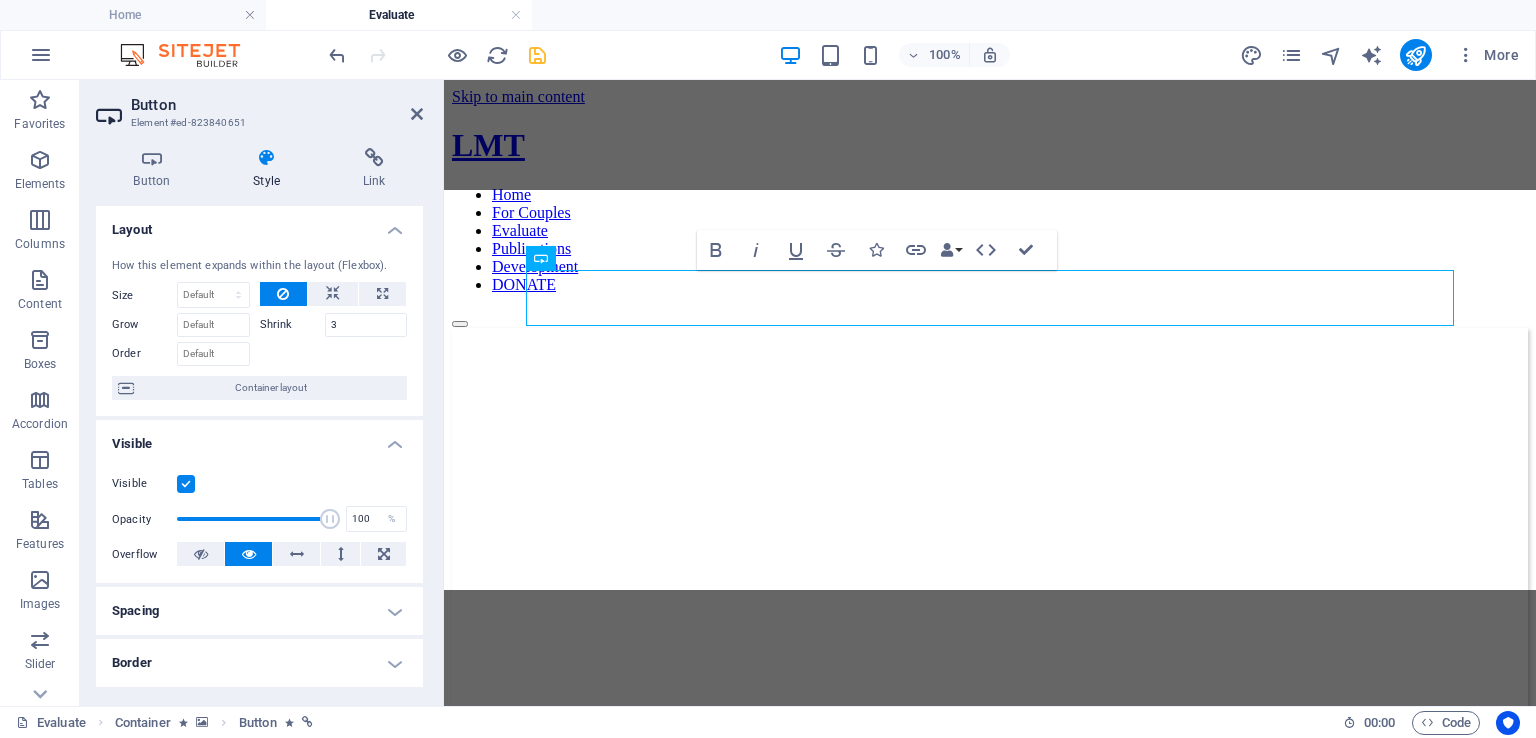click at bounding box center [334, 351] 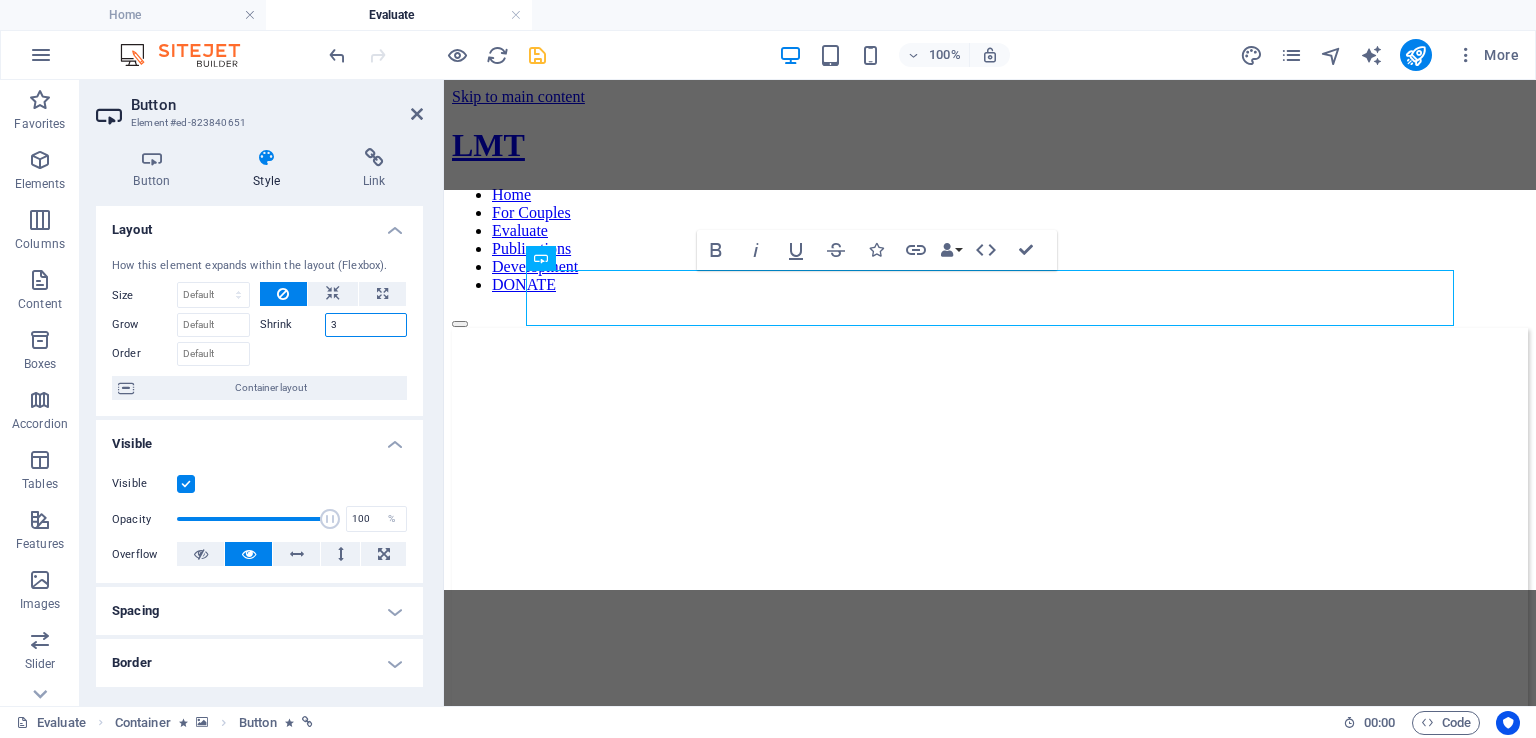 click on "3" at bounding box center (366, 325) 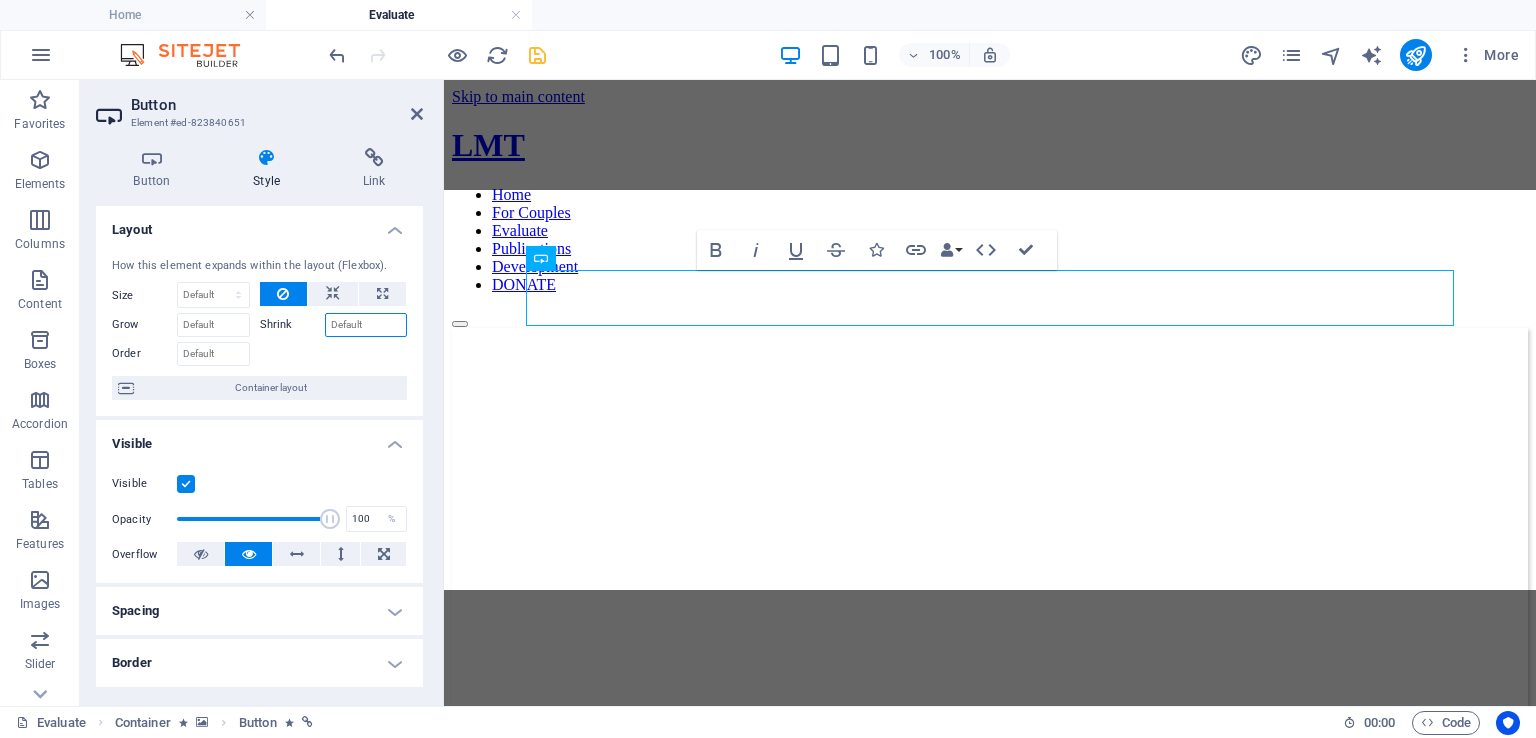 type 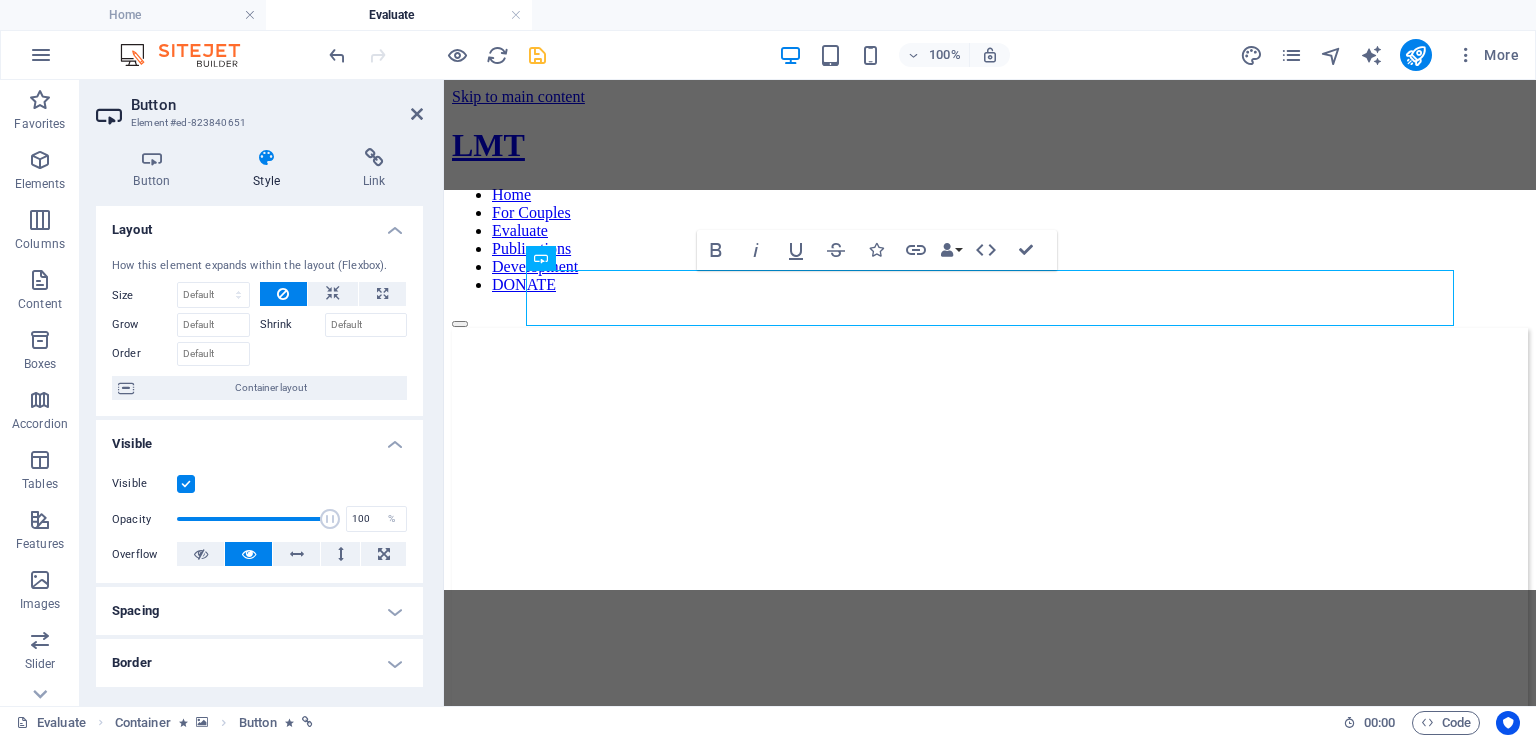 click at bounding box center [334, 351] 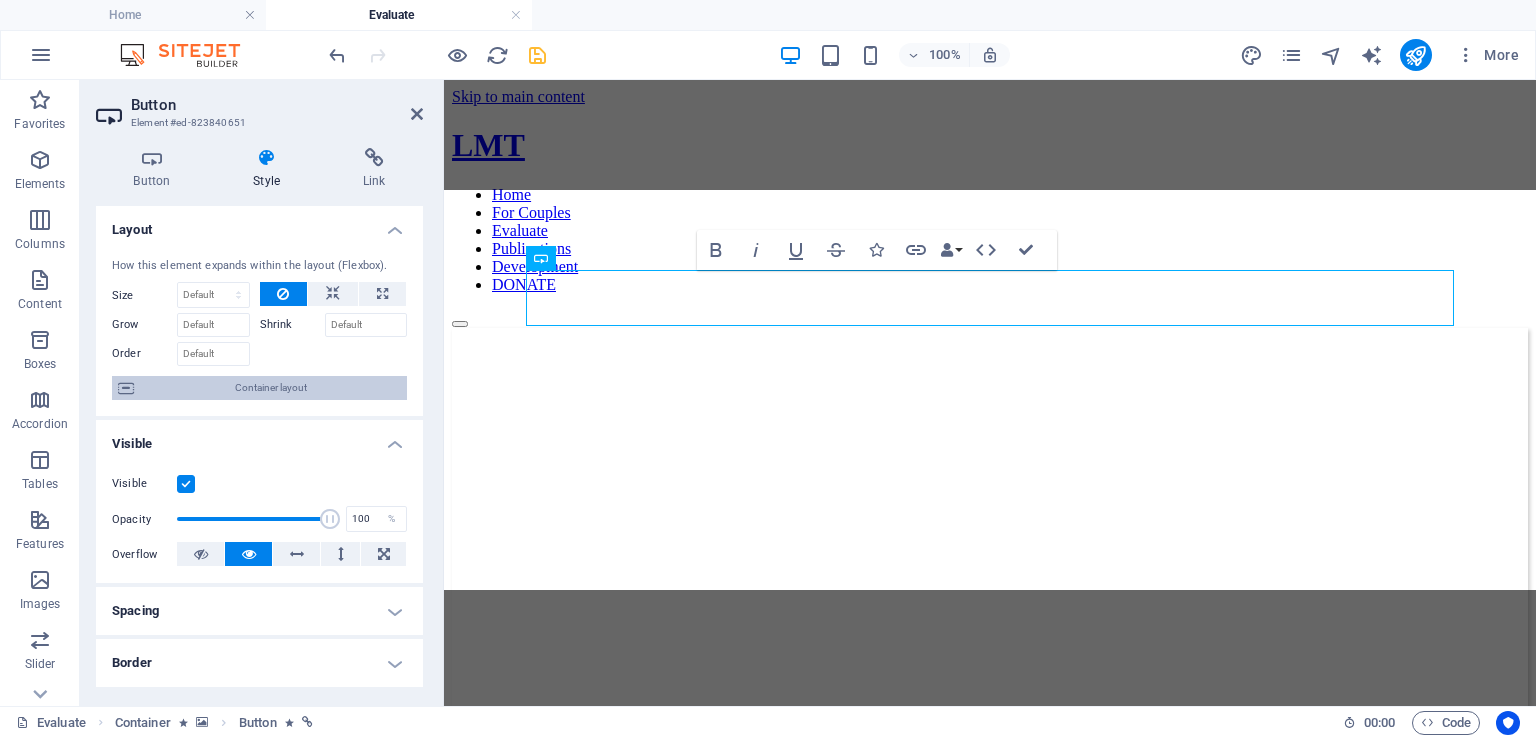 click on "Container layout" at bounding box center (270, 388) 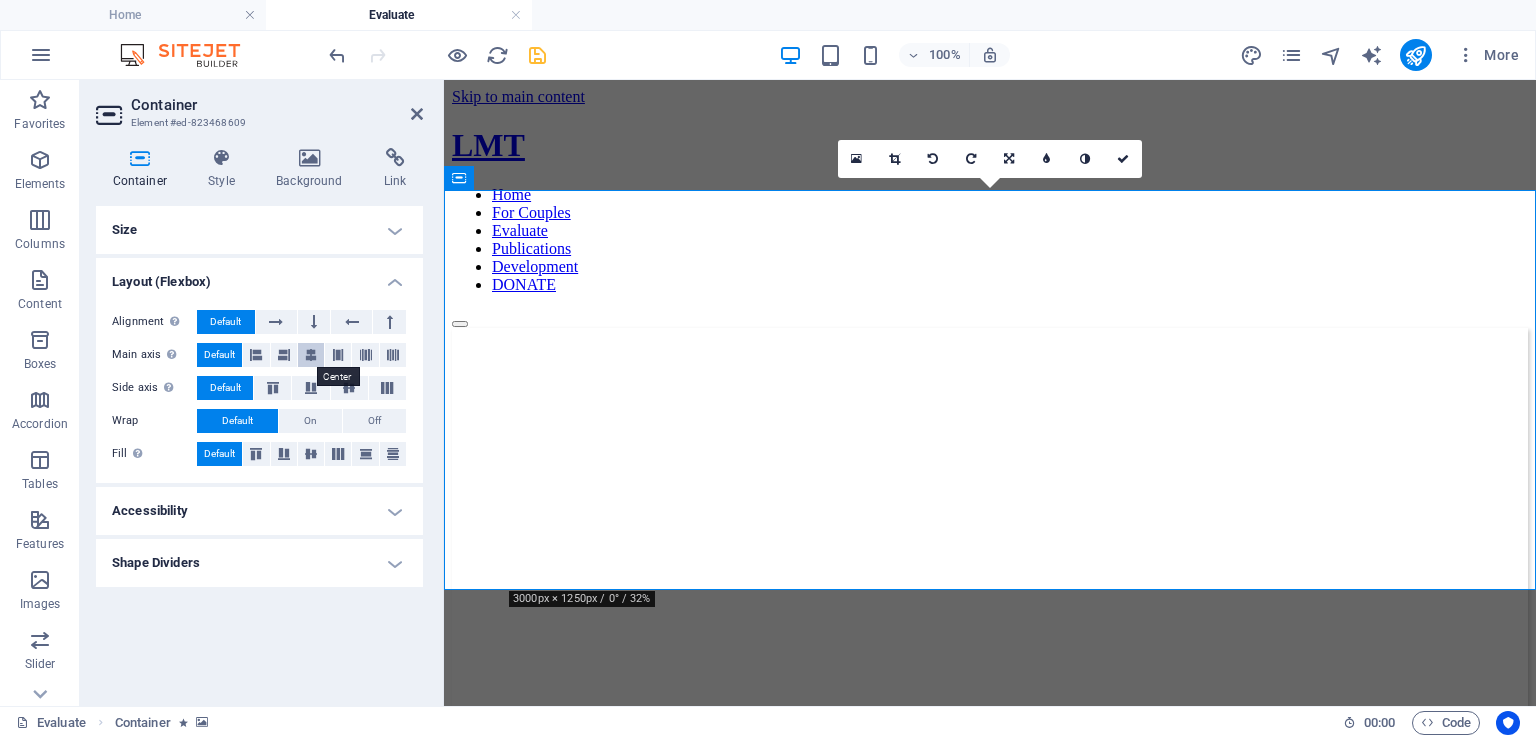 click at bounding box center (311, 355) 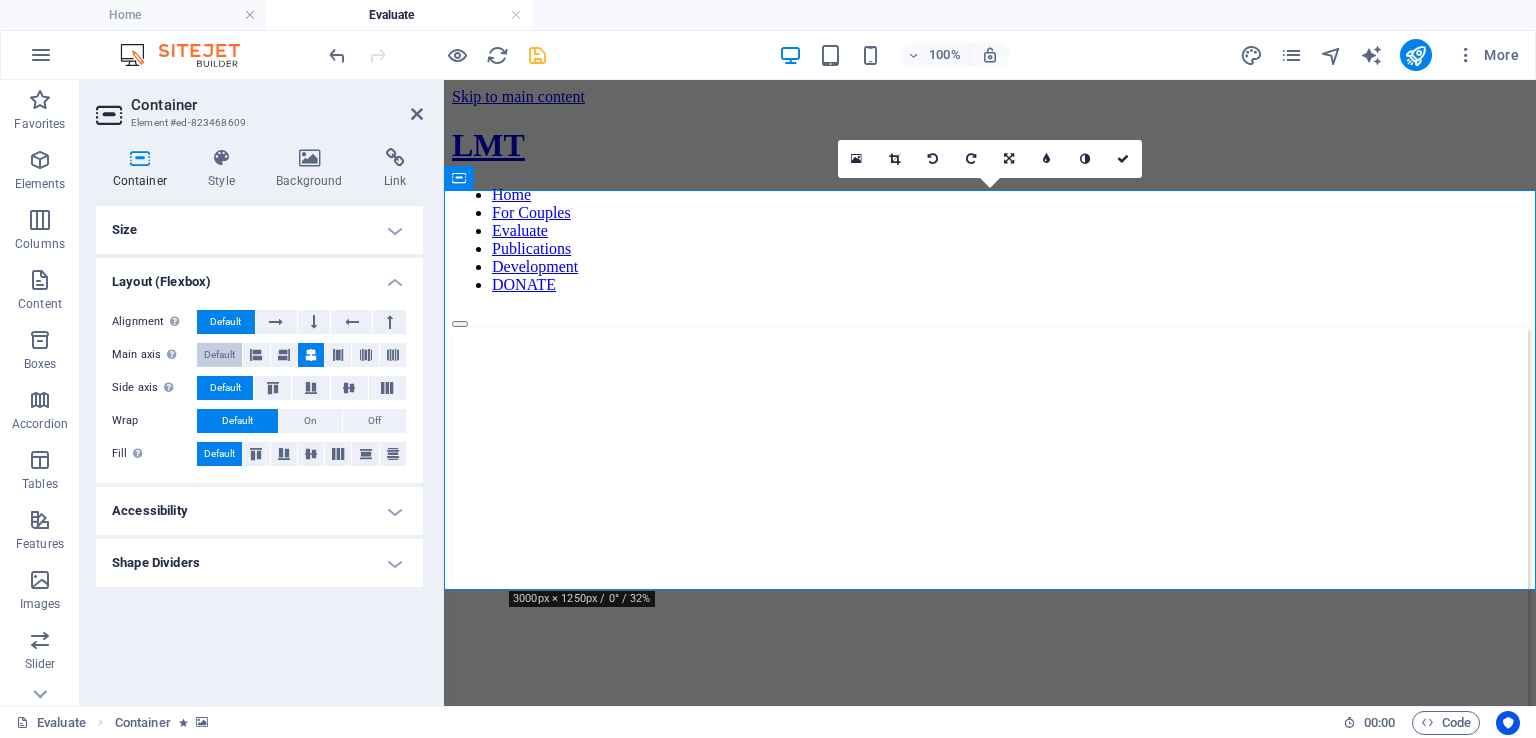 click on "Default" at bounding box center (219, 355) 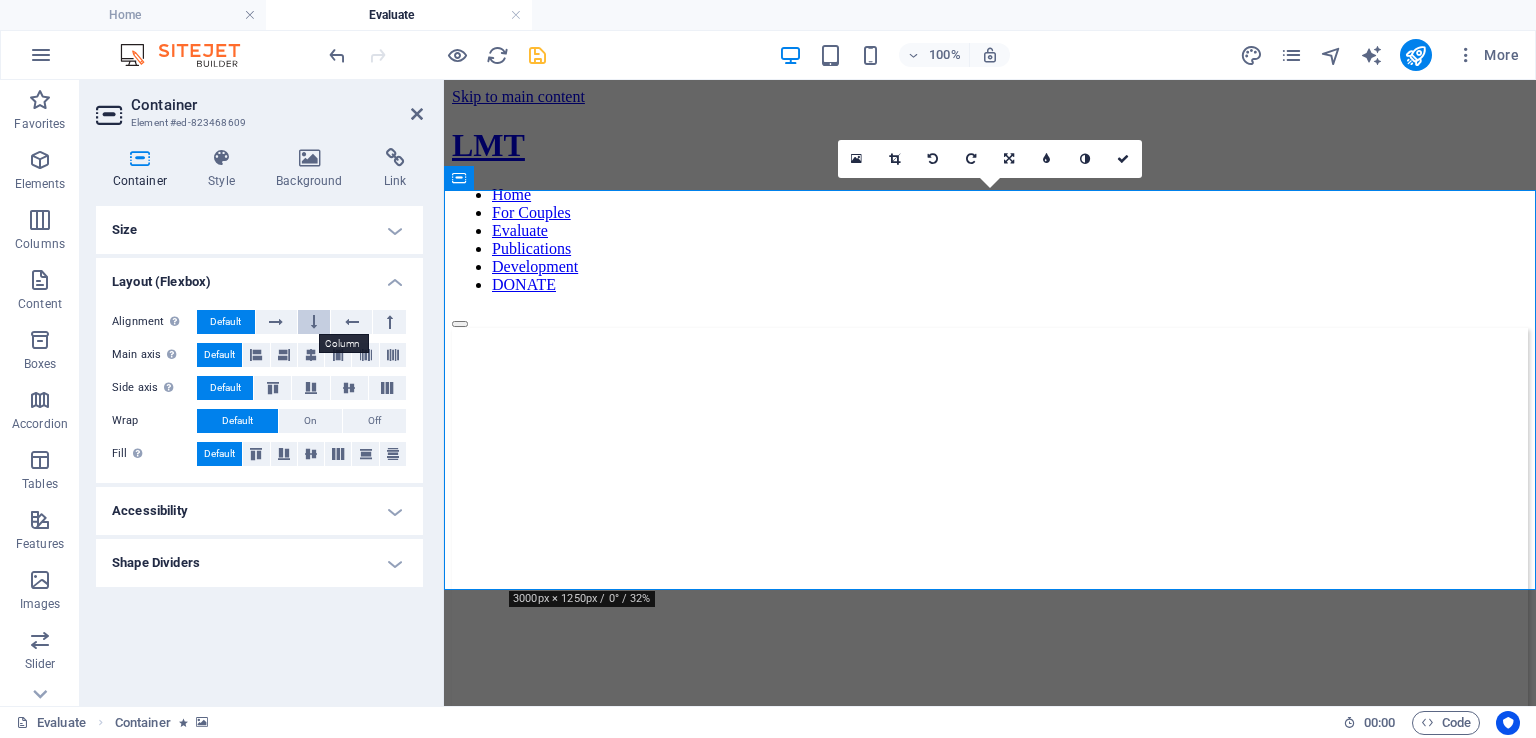 click at bounding box center (314, 322) 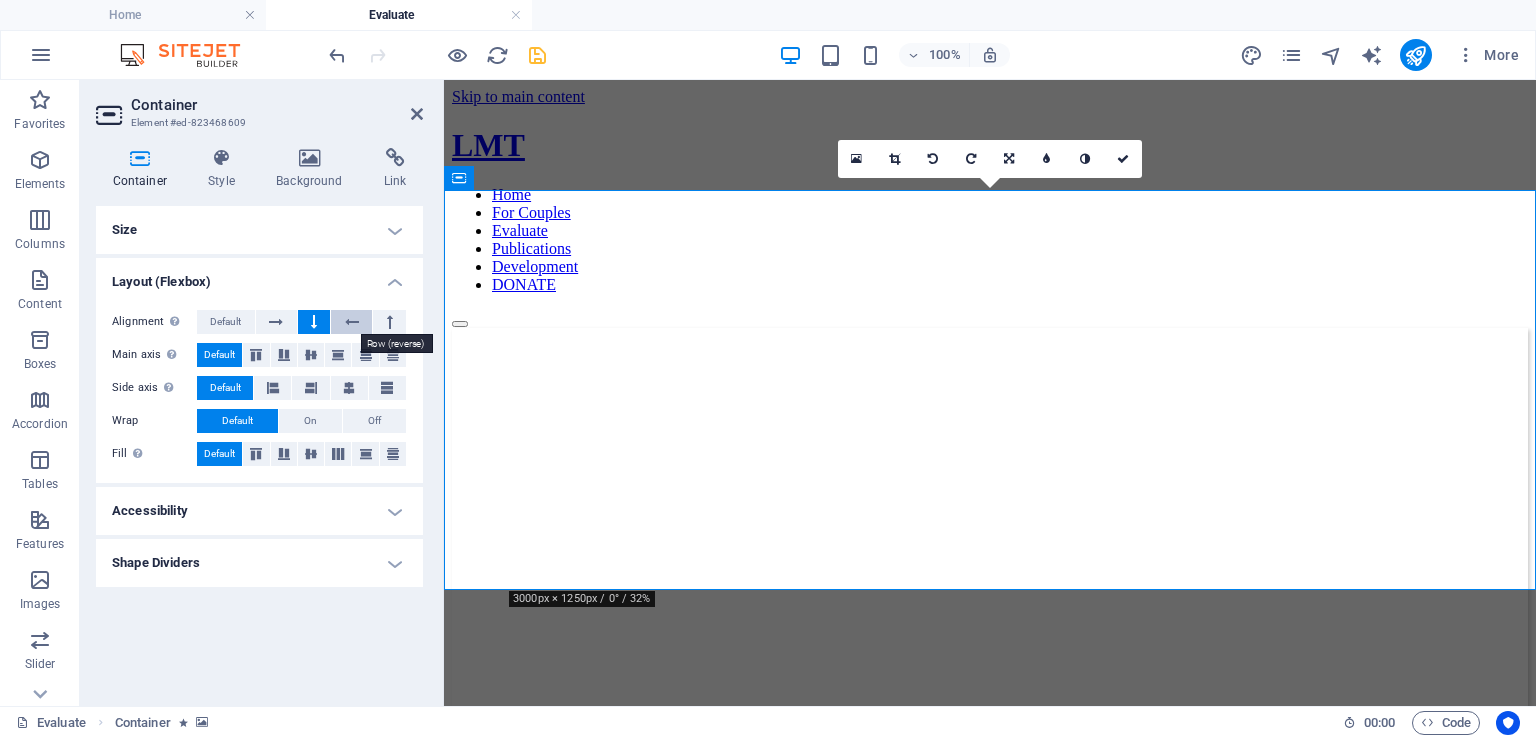 click at bounding box center (352, 322) 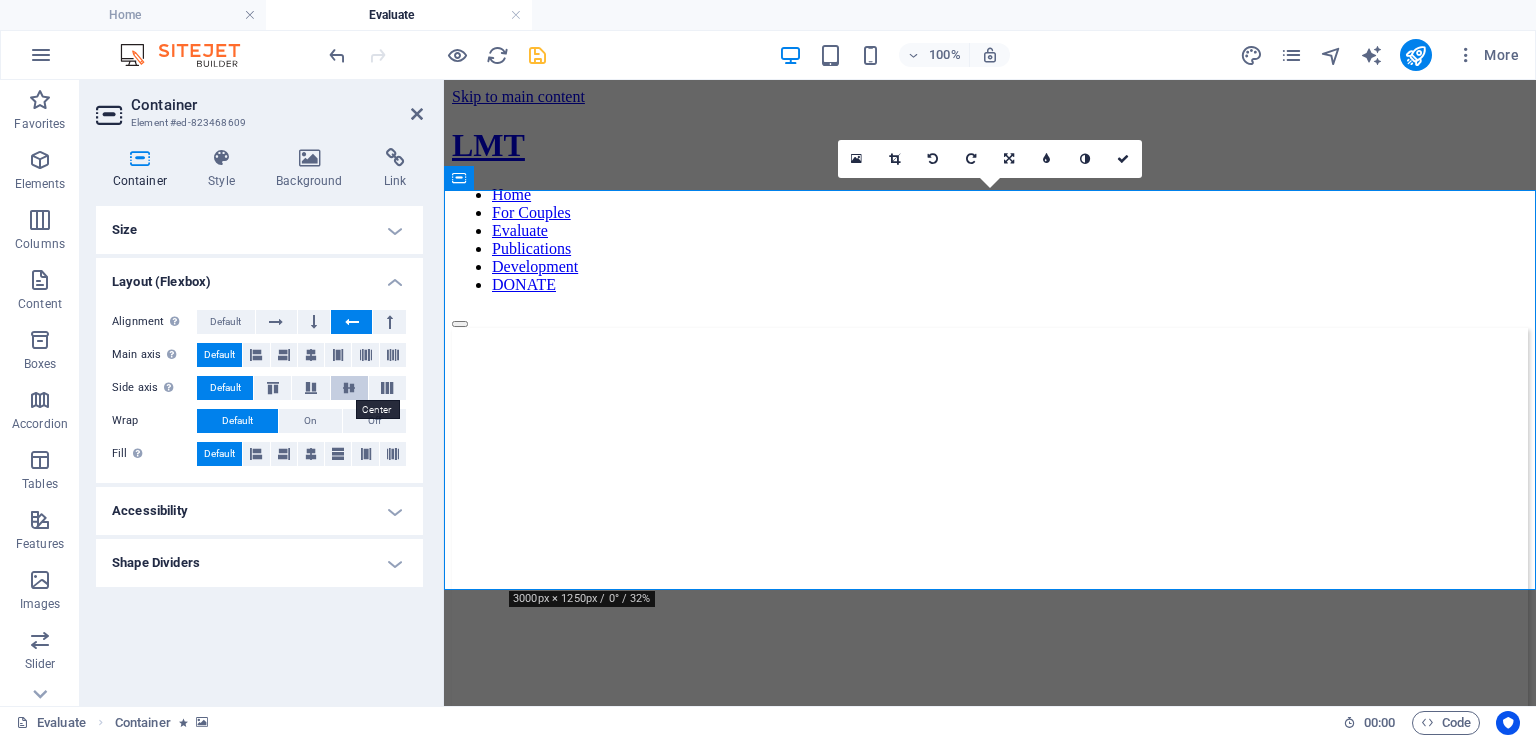 click at bounding box center (349, 388) 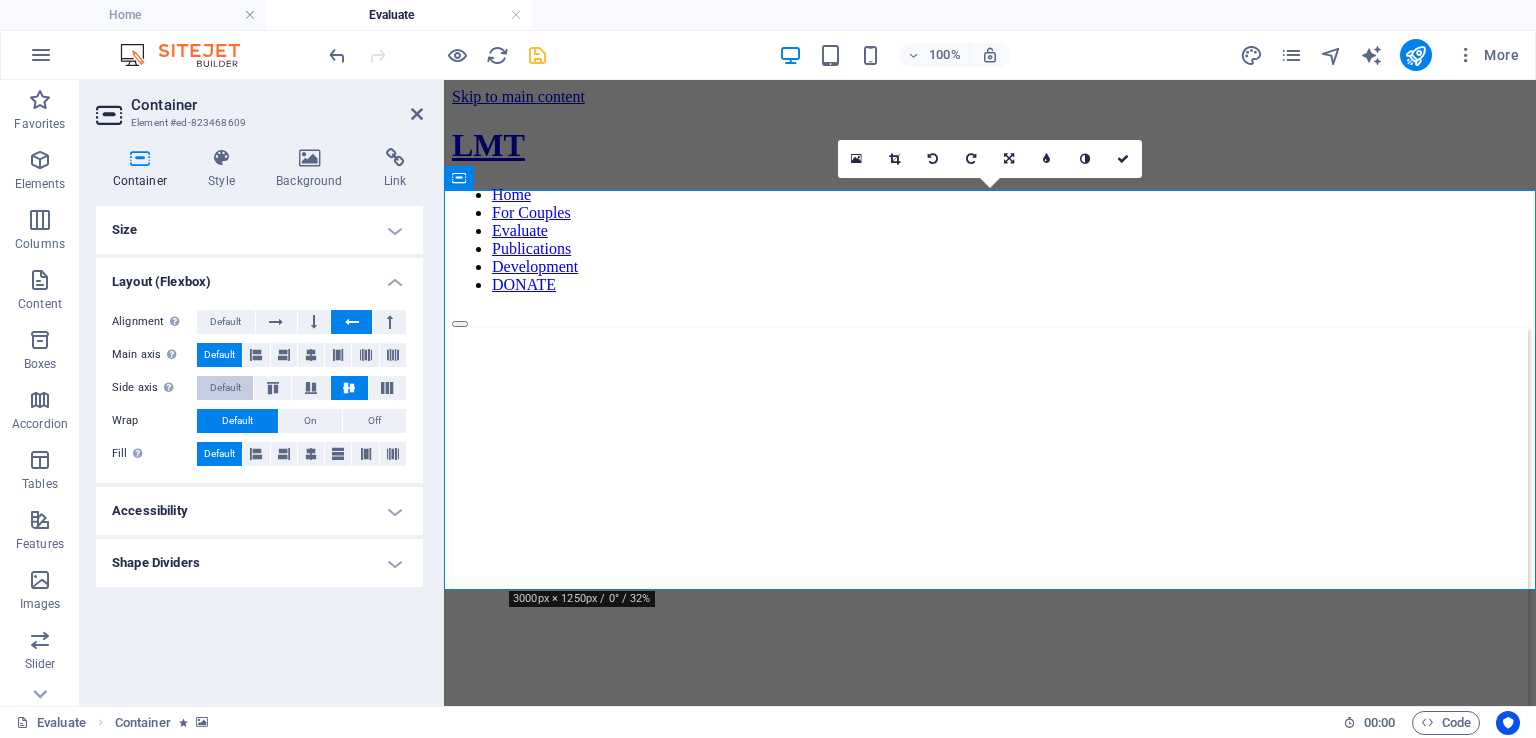 click on "Default" at bounding box center [225, 388] 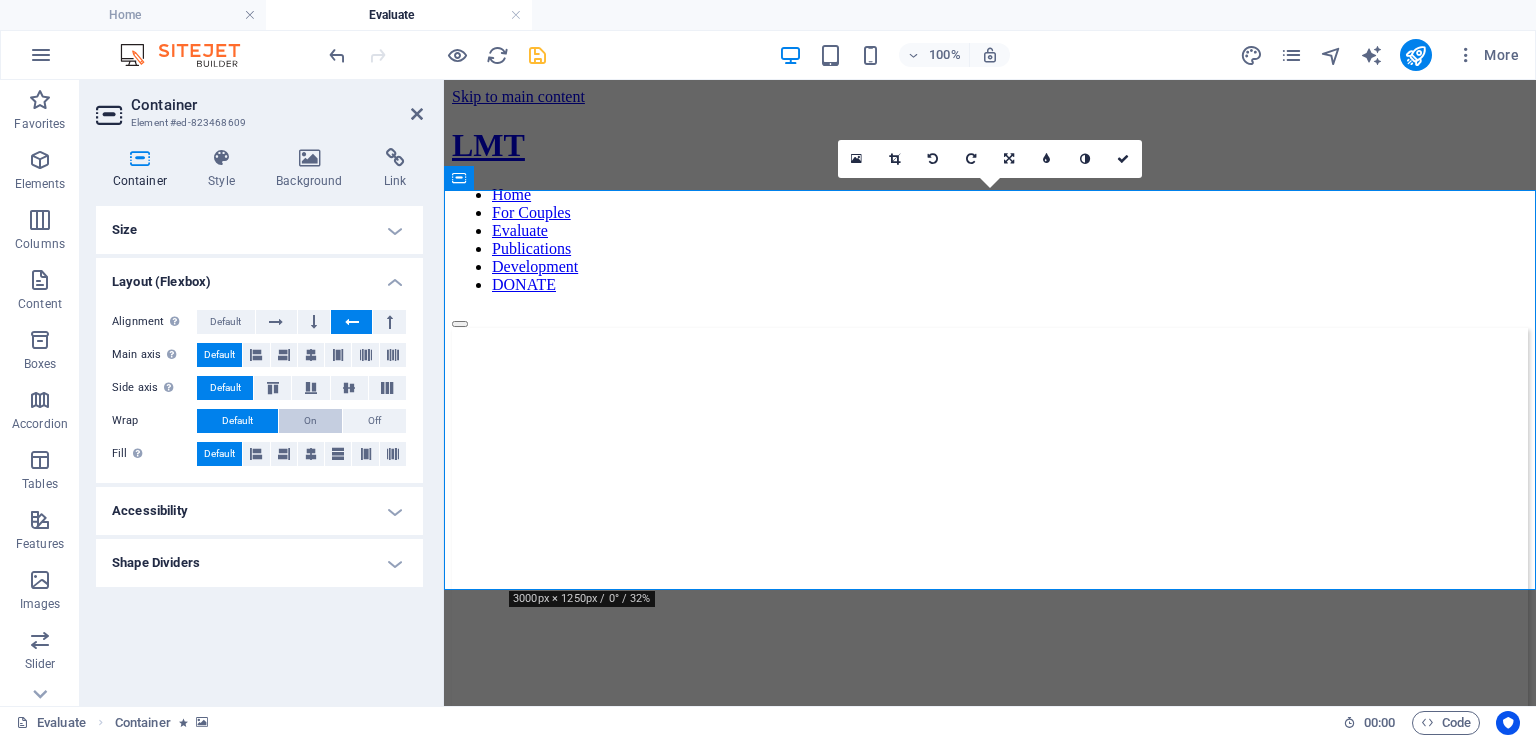 click on "On" at bounding box center [310, 421] 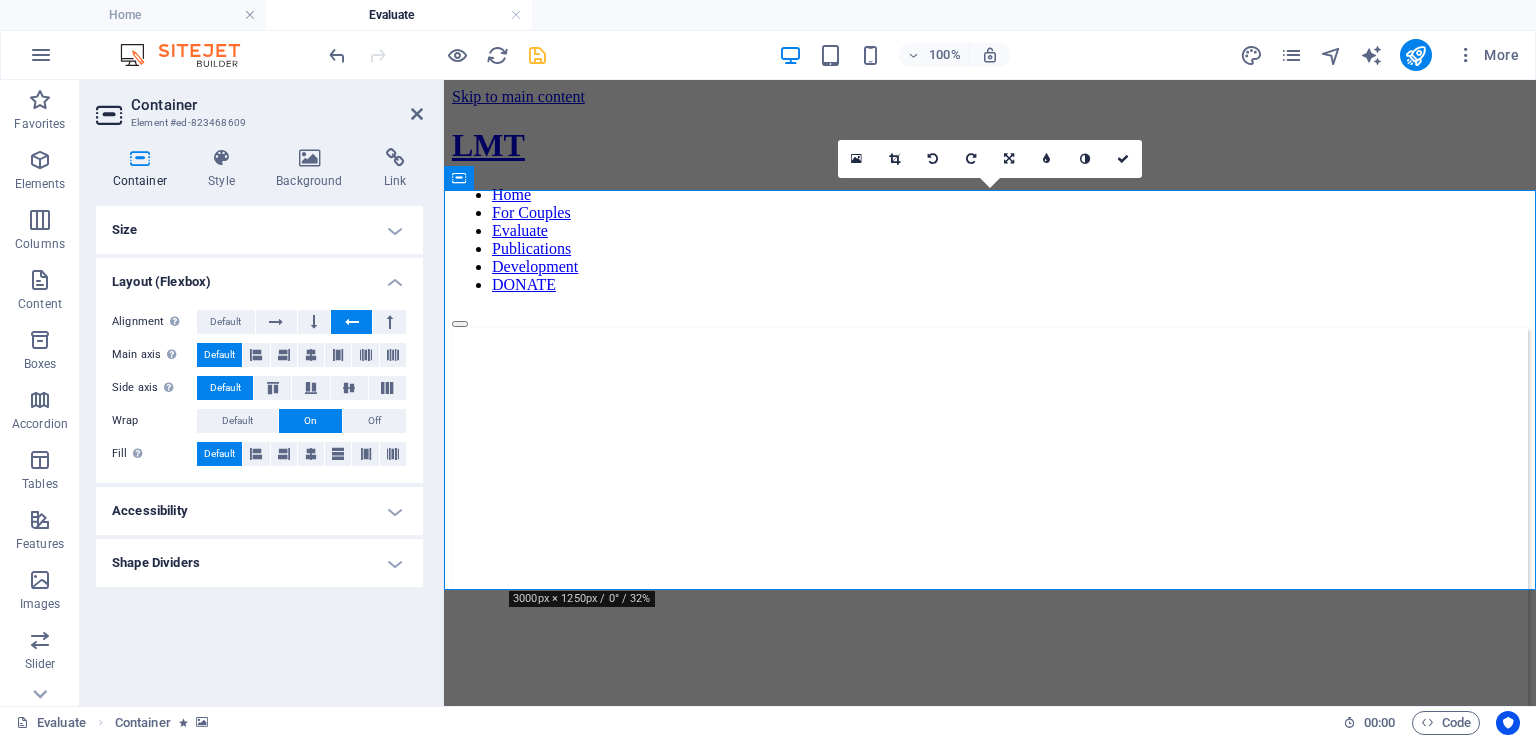 click on "On" at bounding box center [310, 421] 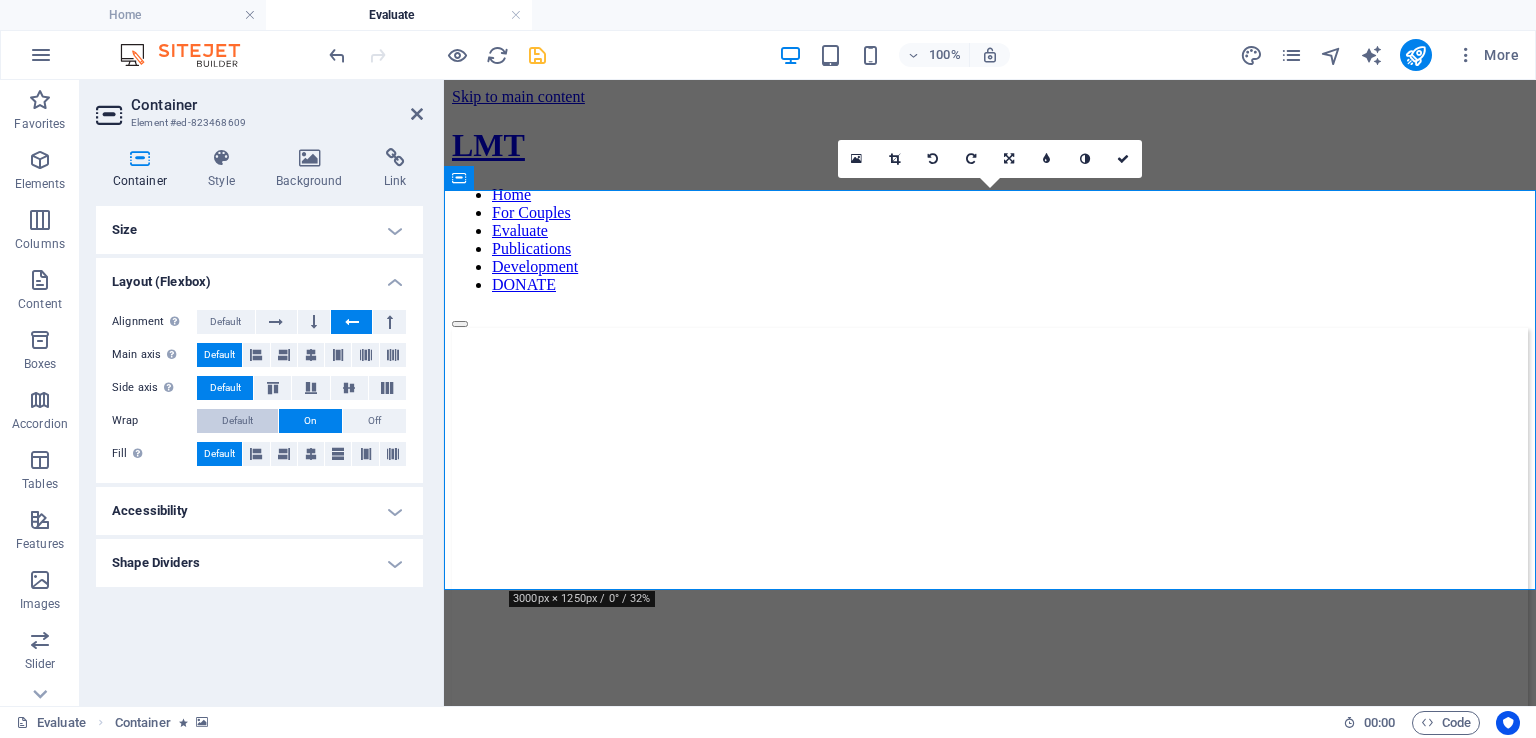 click on "Default" at bounding box center [237, 421] 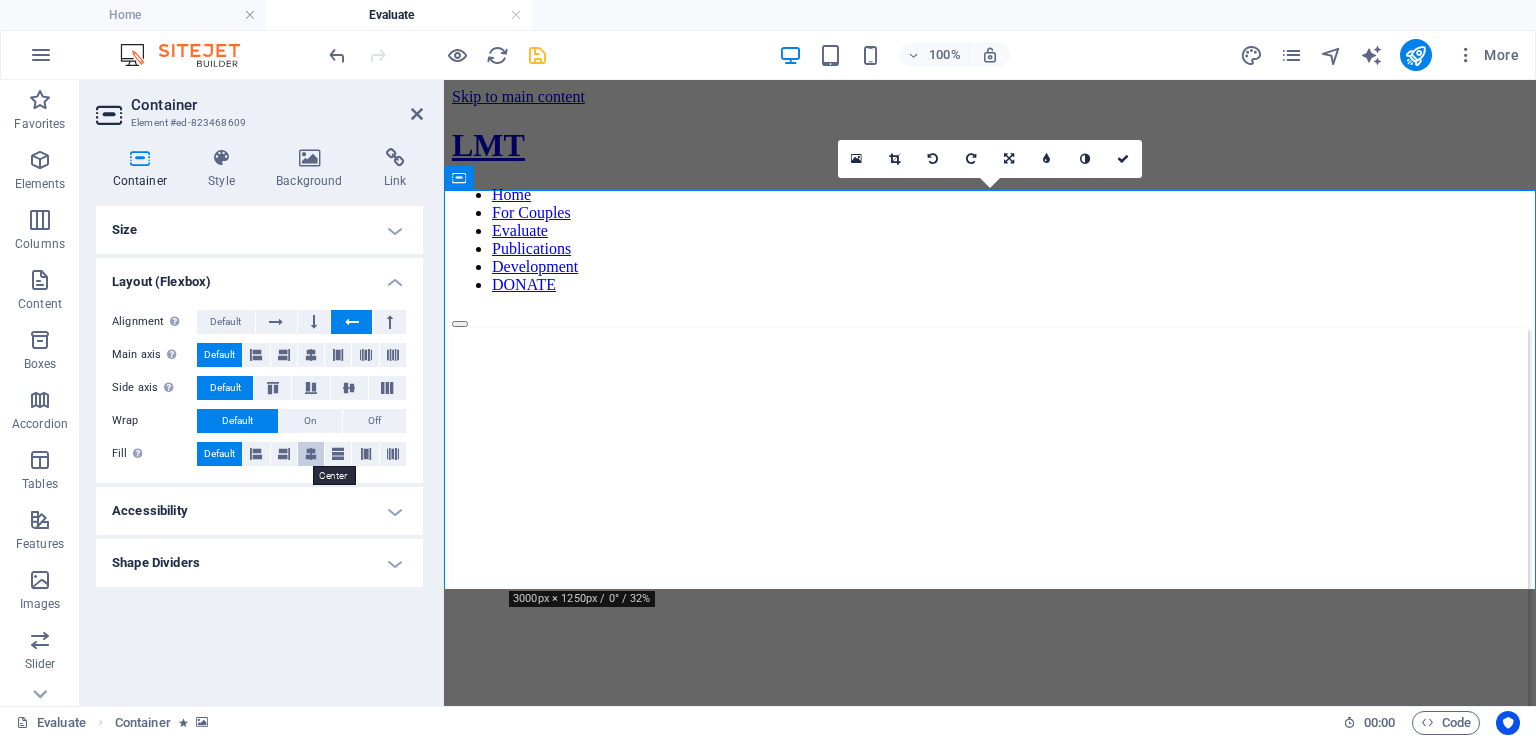 click at bounding box center [311, 454] 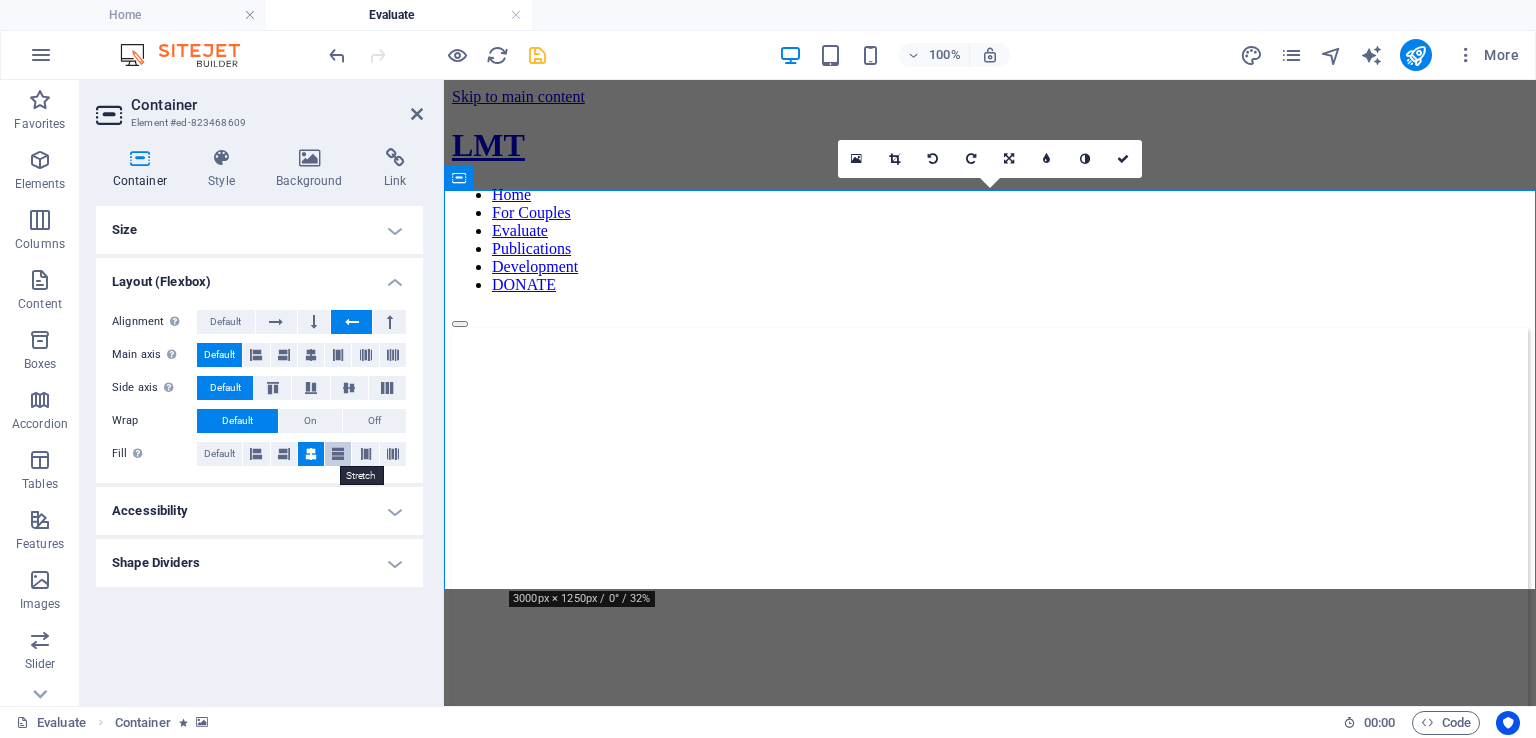 click at bounding box center (338, 454) 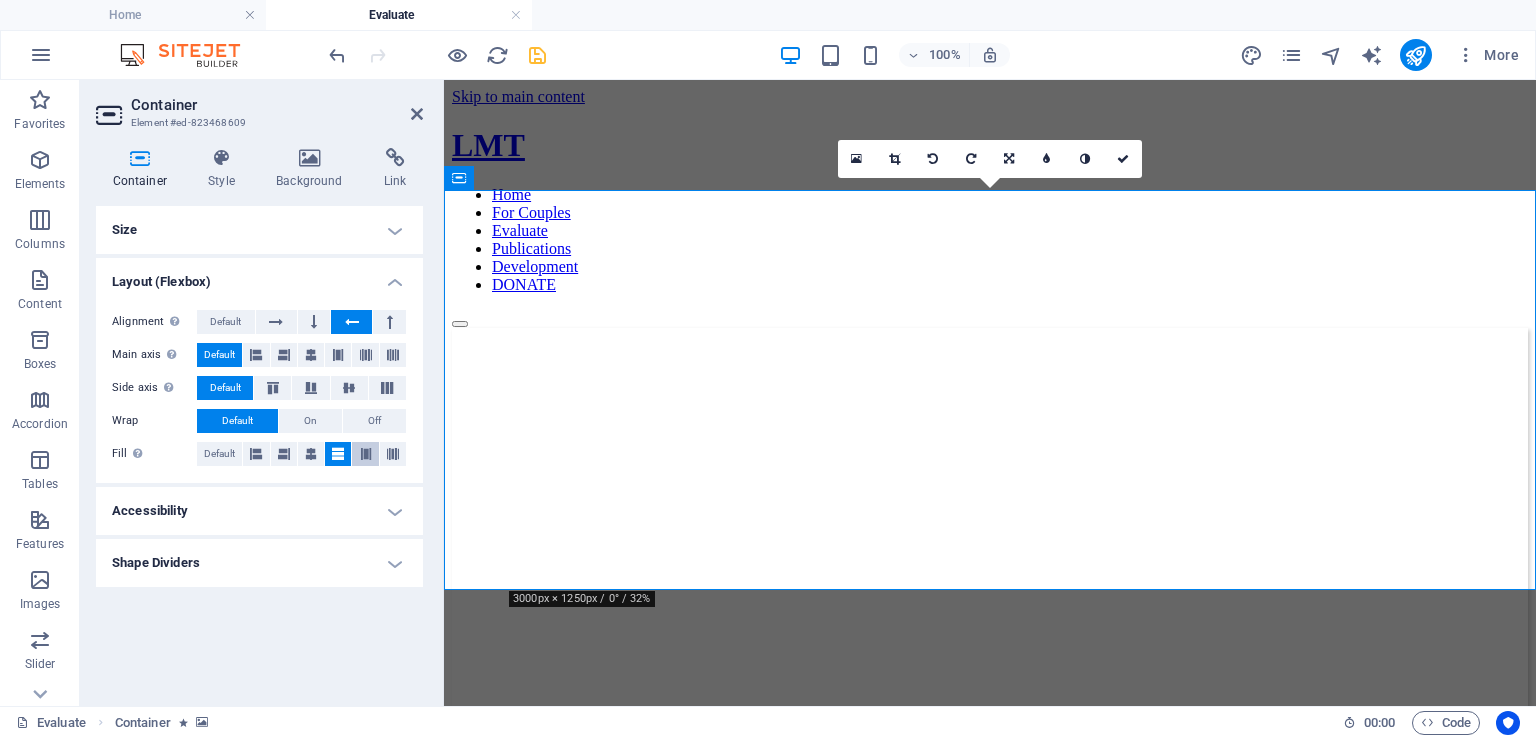 click at bounding box center [366, 454] 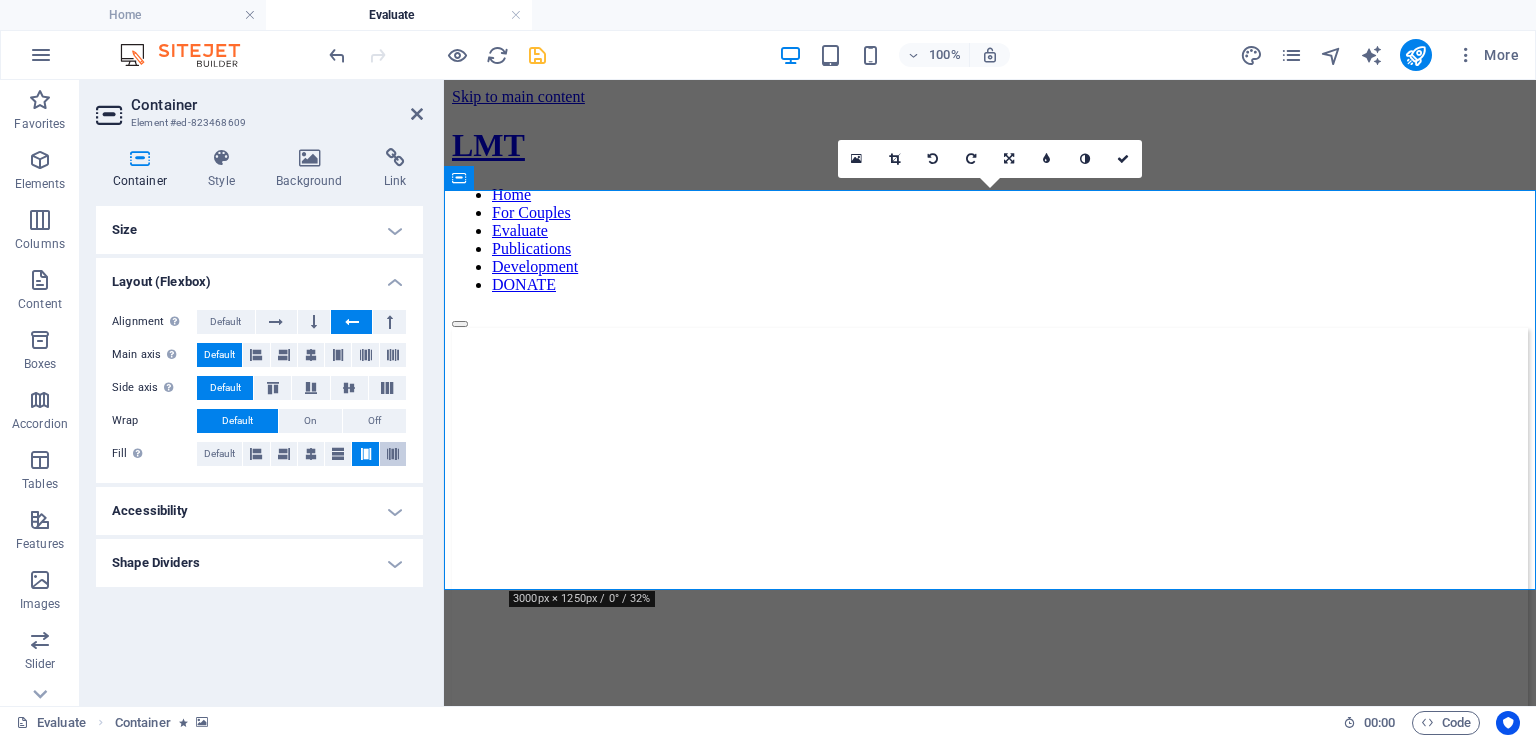 click at bounding box center (393, 454) 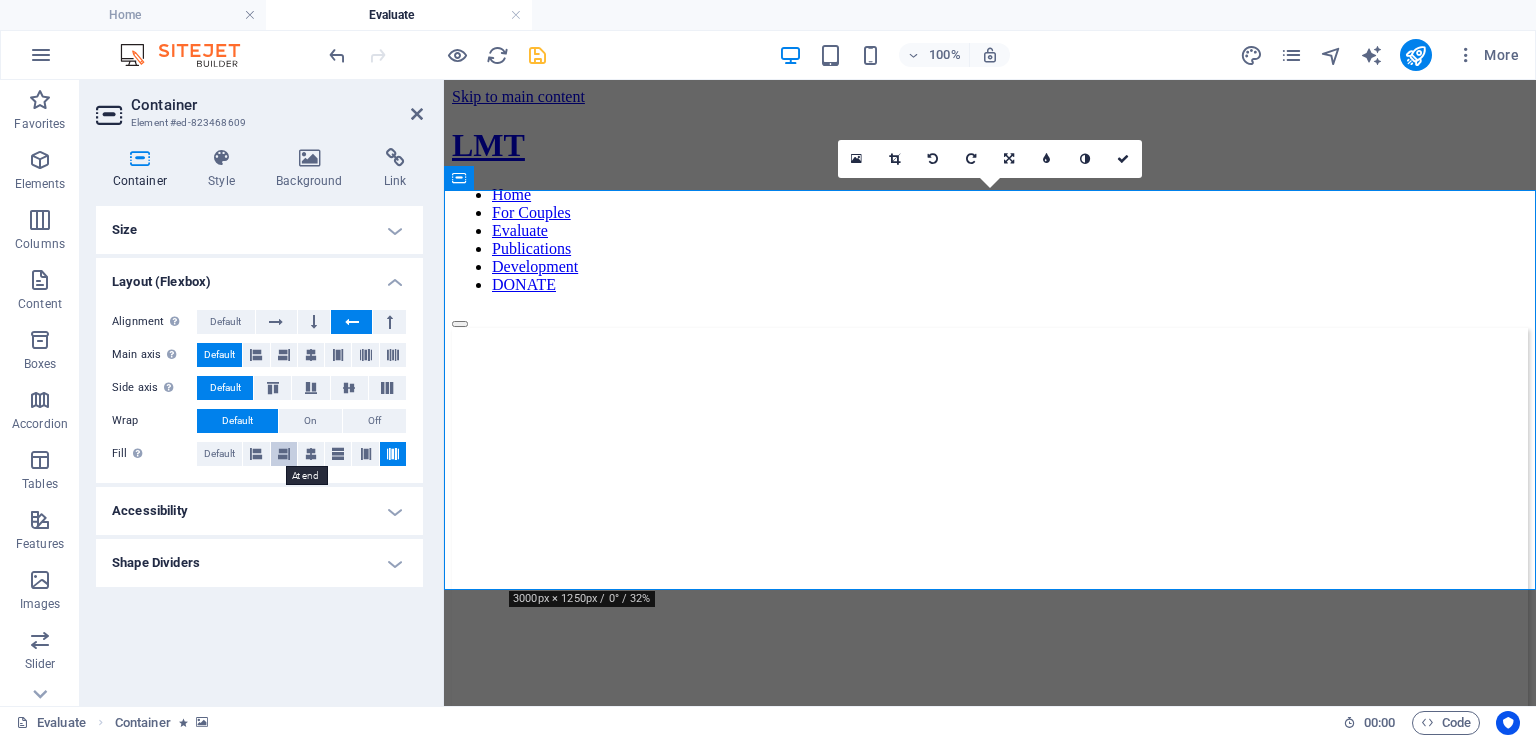 click at bounding box center [284, 454] 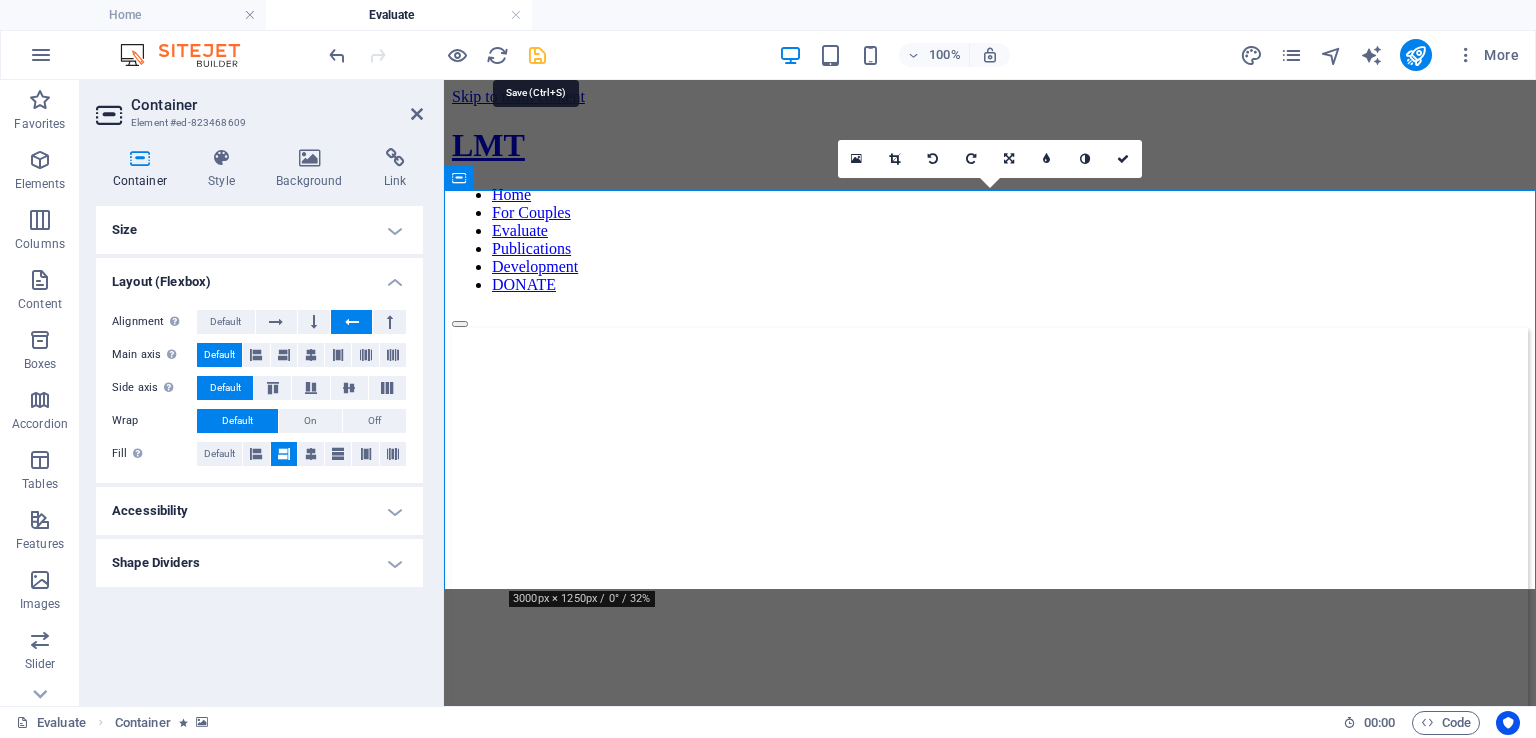 click at bounding box center [537, 55] 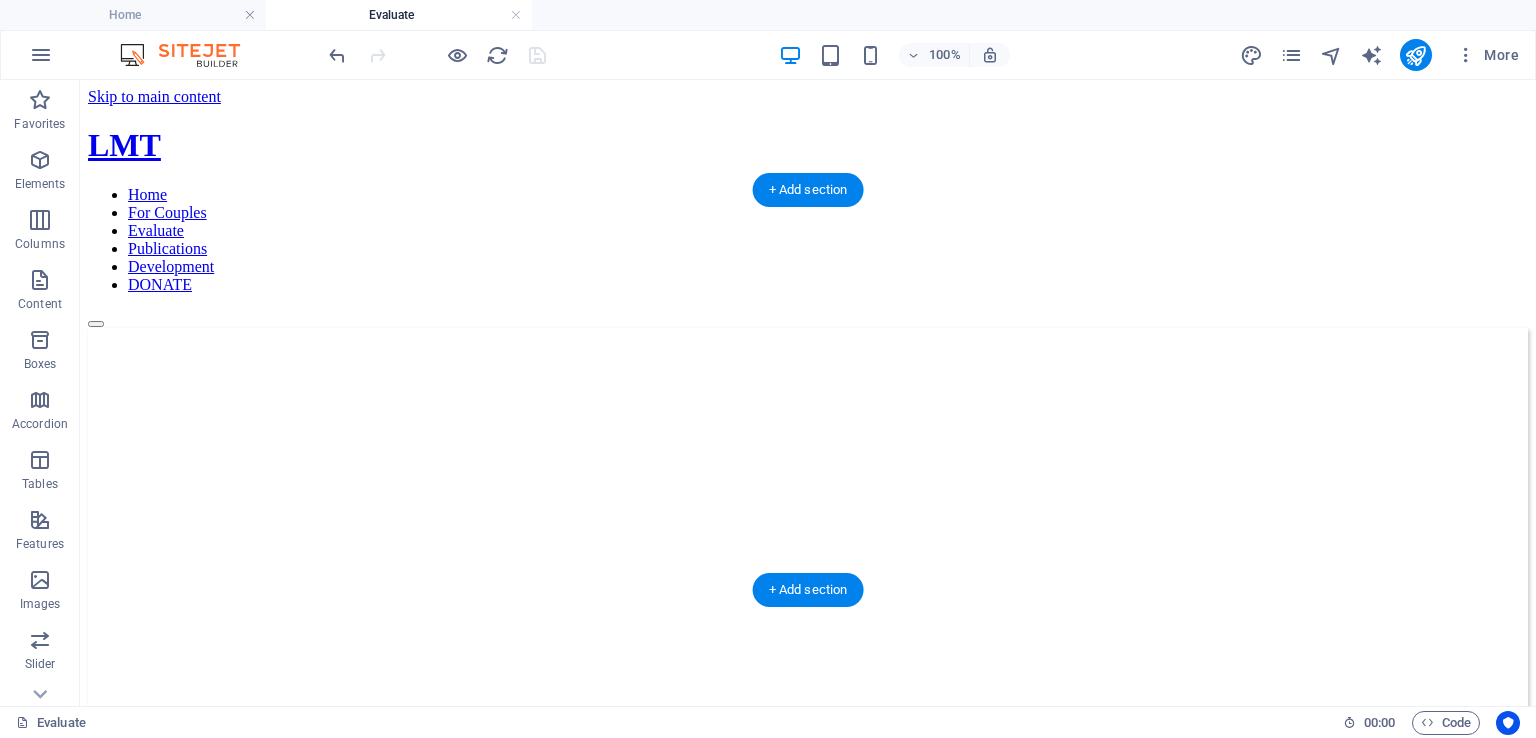 click at bounding box center [808, 328] 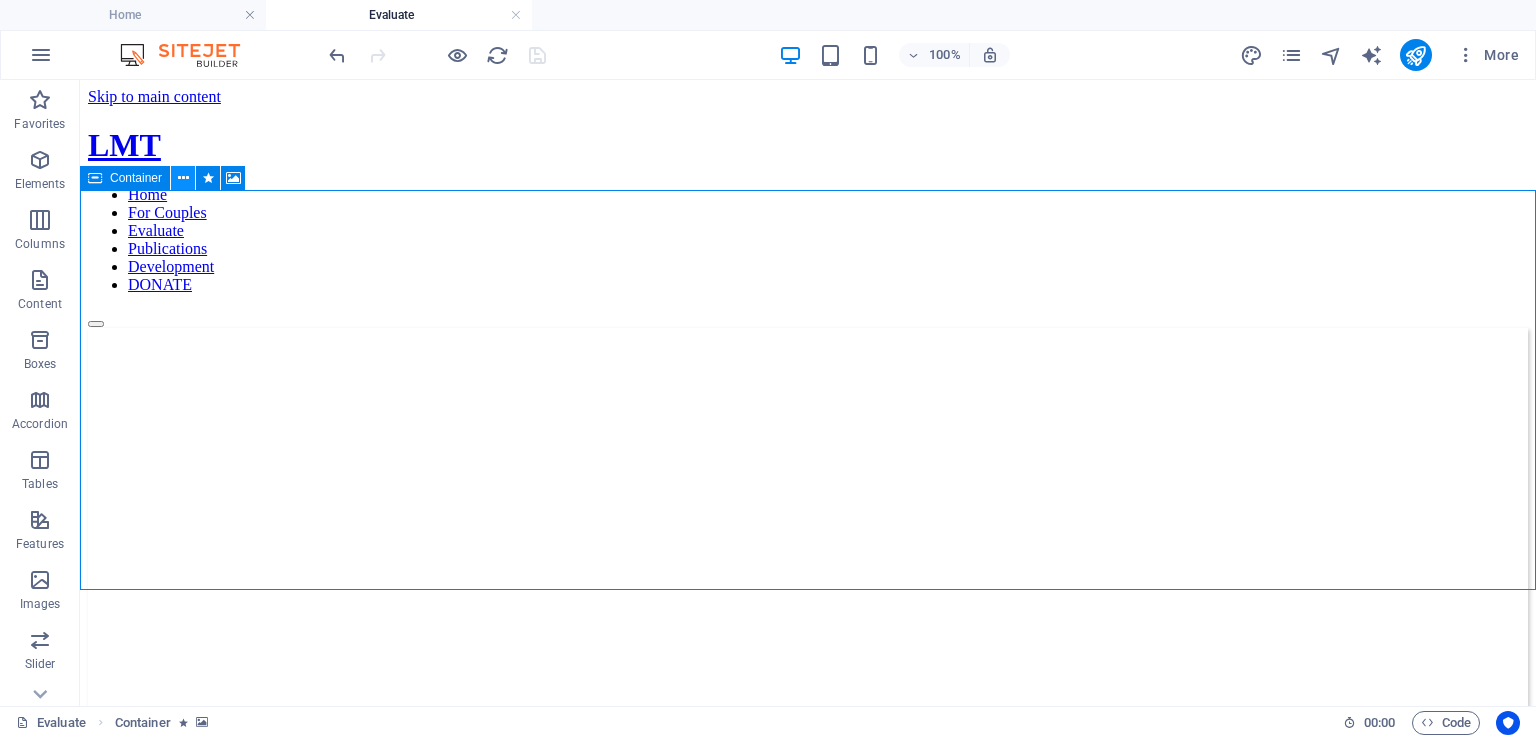 click at bounding box center [183, 178] 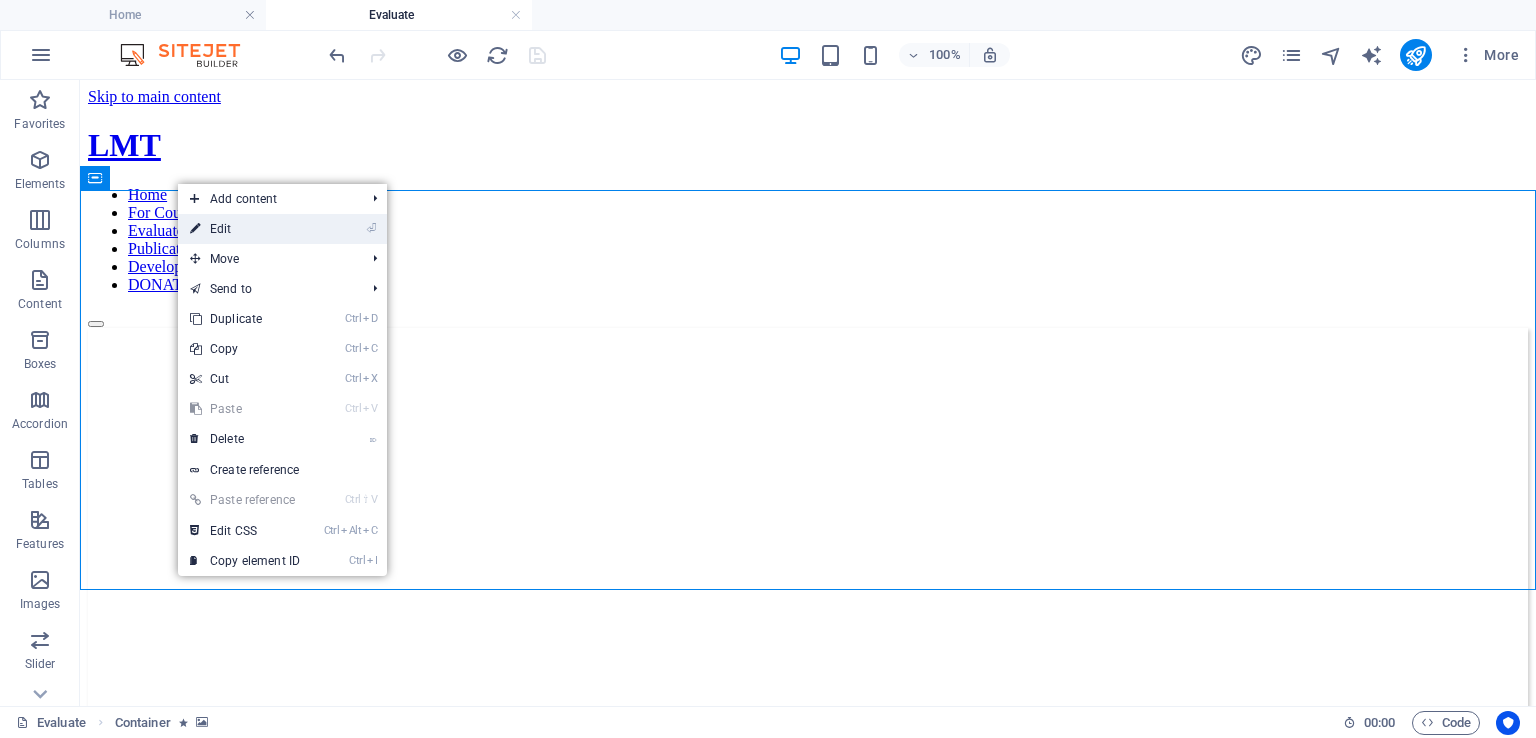 click on "⏎  Edit" at bounding box center (245, 229) 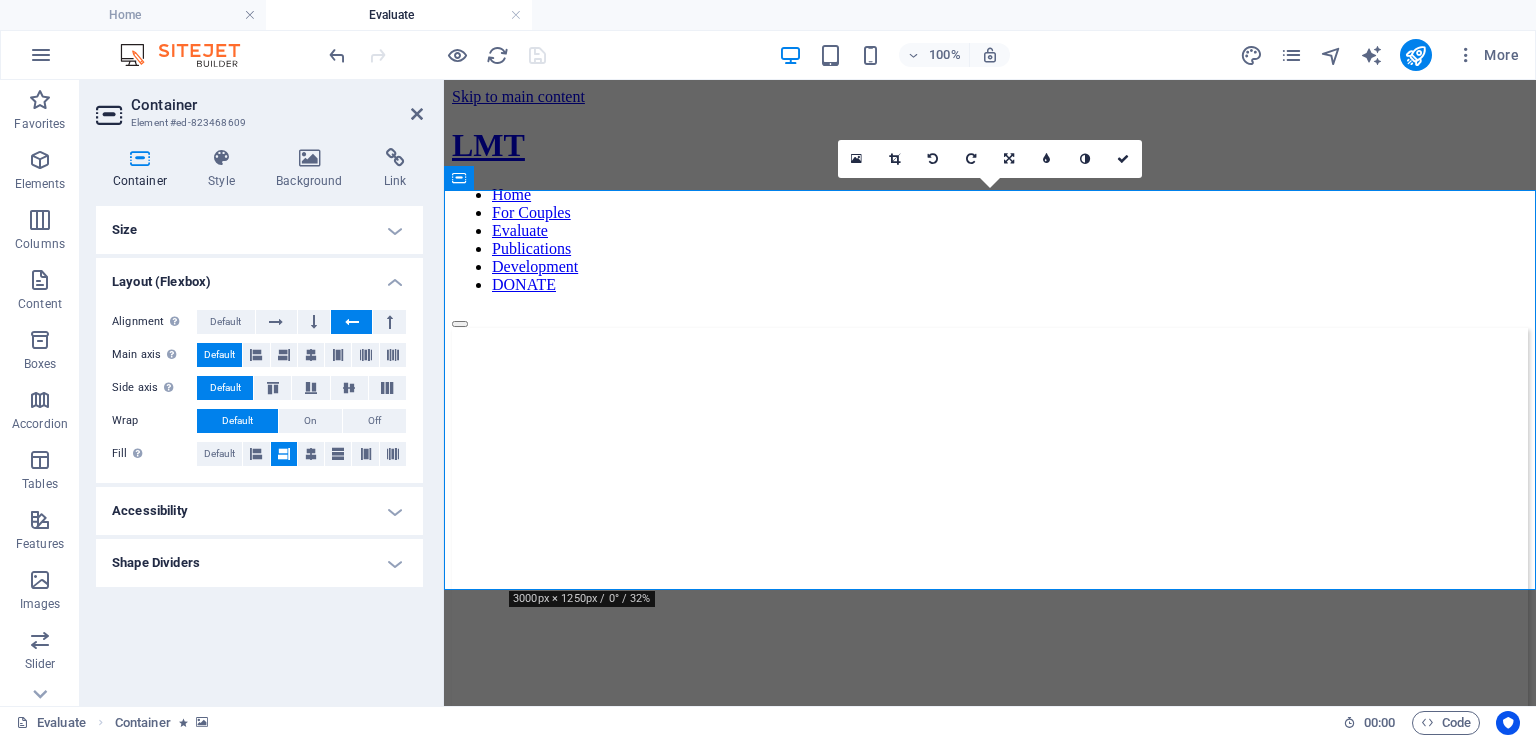 click at bounding box center (140, 158) 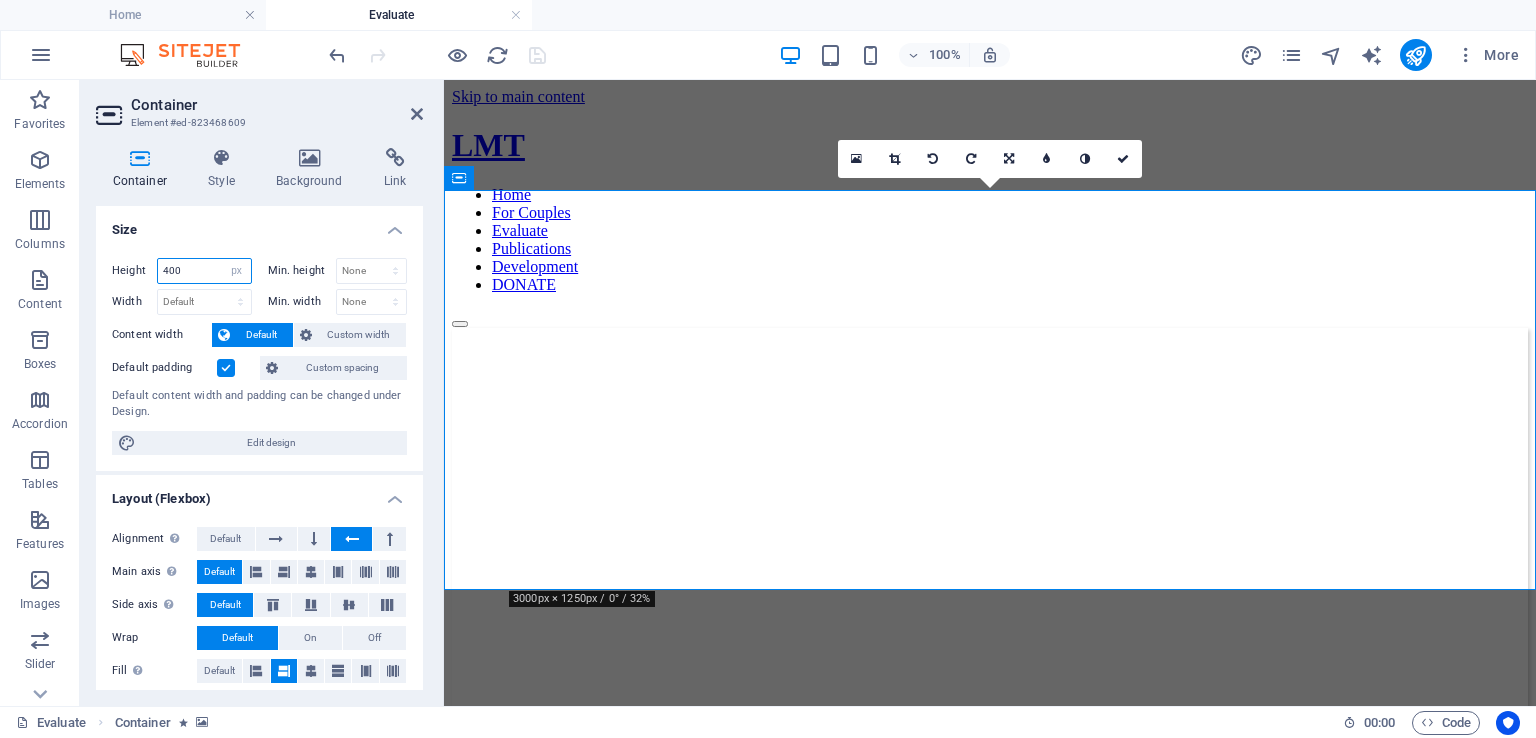 drag, startPoint x: 188, startPoint y: 269, endPoint x: 129, endPoint y: 267, distance: 59.03389 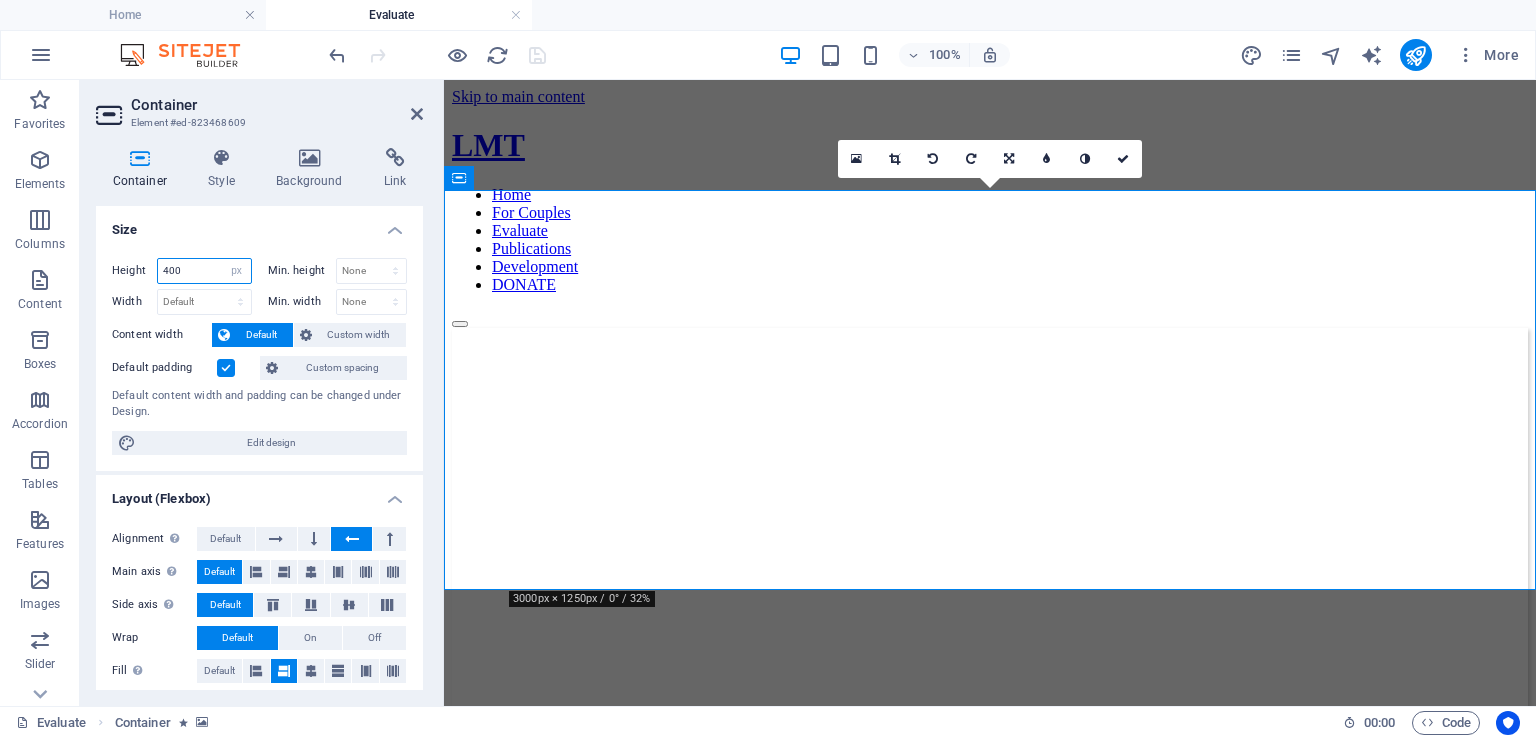 click on "Height 400 Default px rem % vh vw" at bounding box center [182, 271] 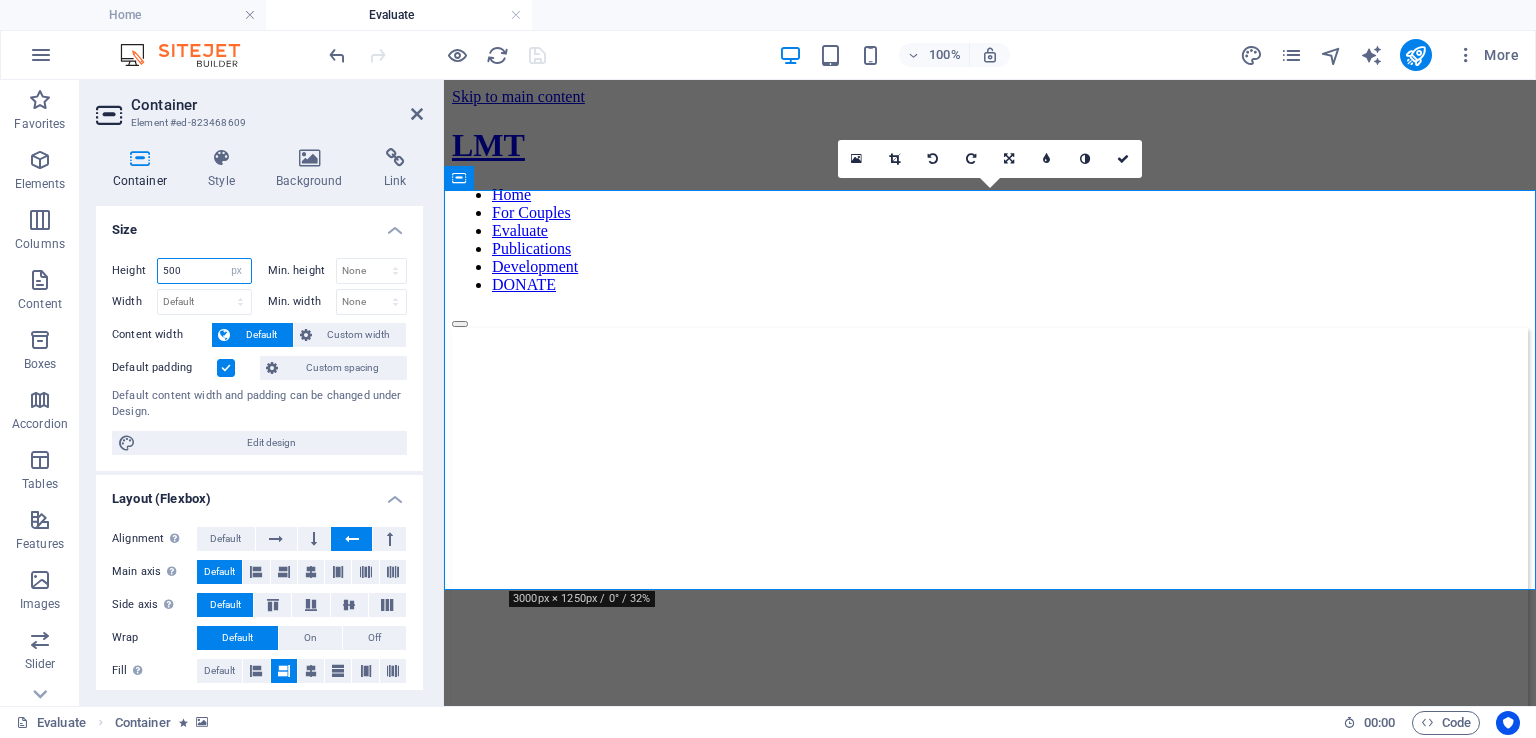 type on "500" 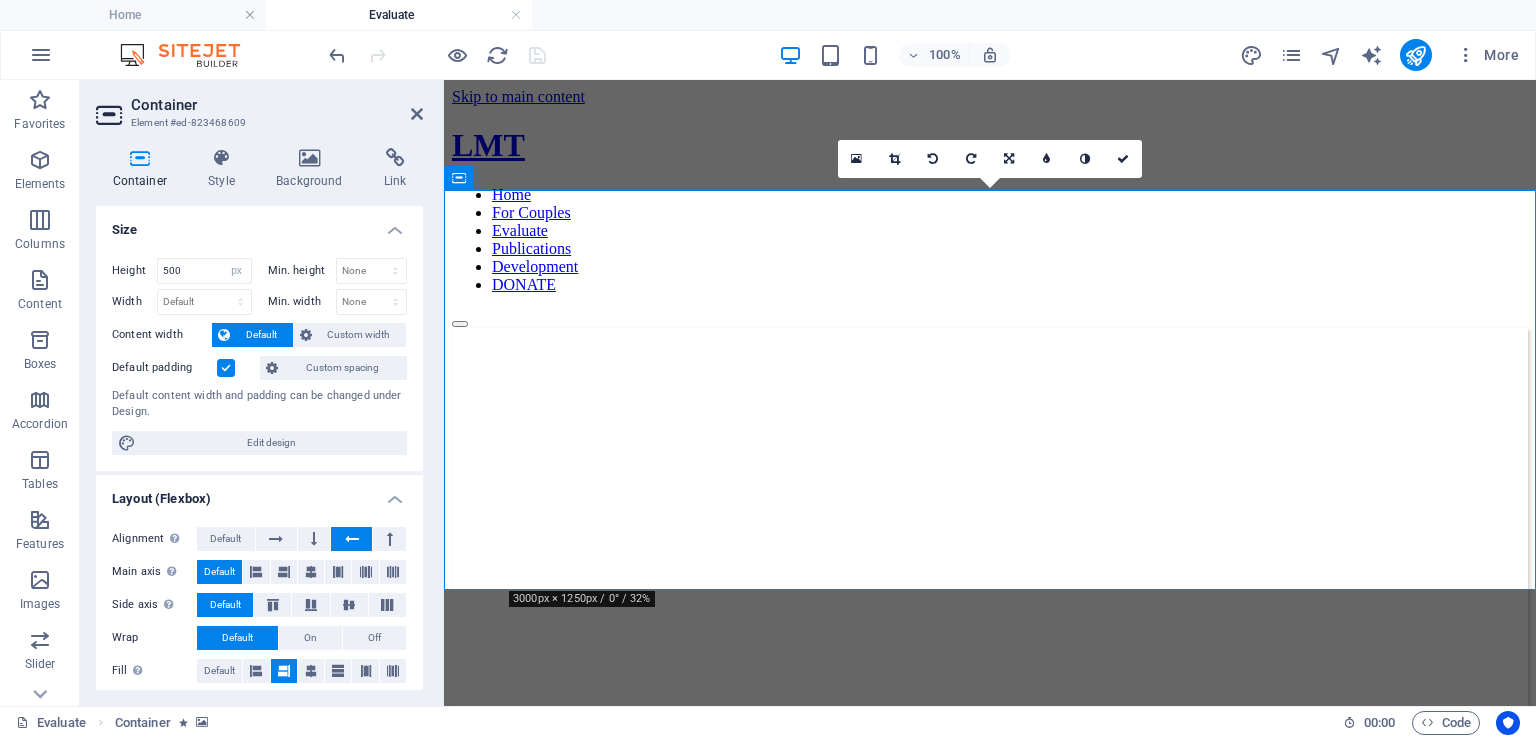 click on "Size" at bounding box center (259, 224) 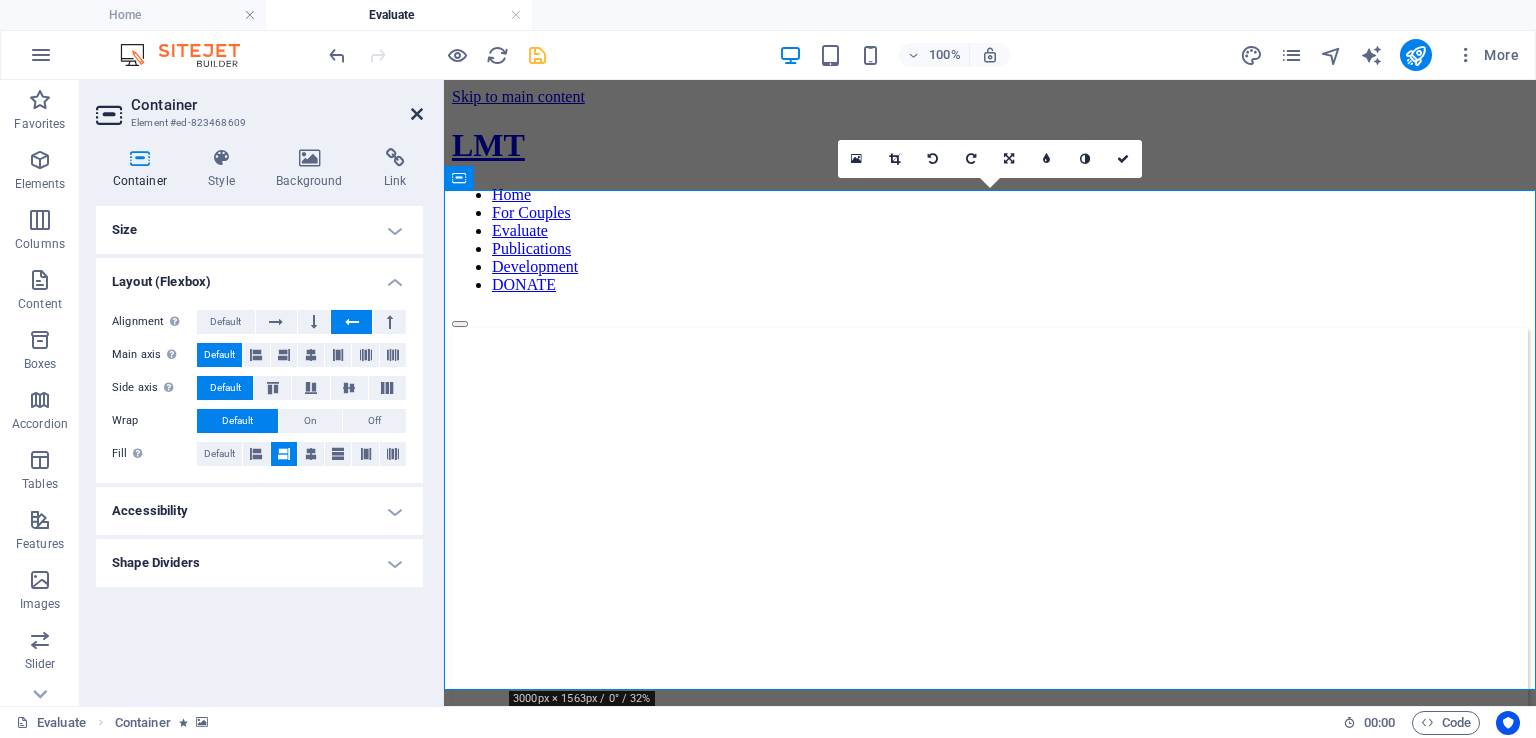drag, startPoint x: 419, startPoint y: 114, endPoint x: 338, endPoint y: 33, distance: 114.5513 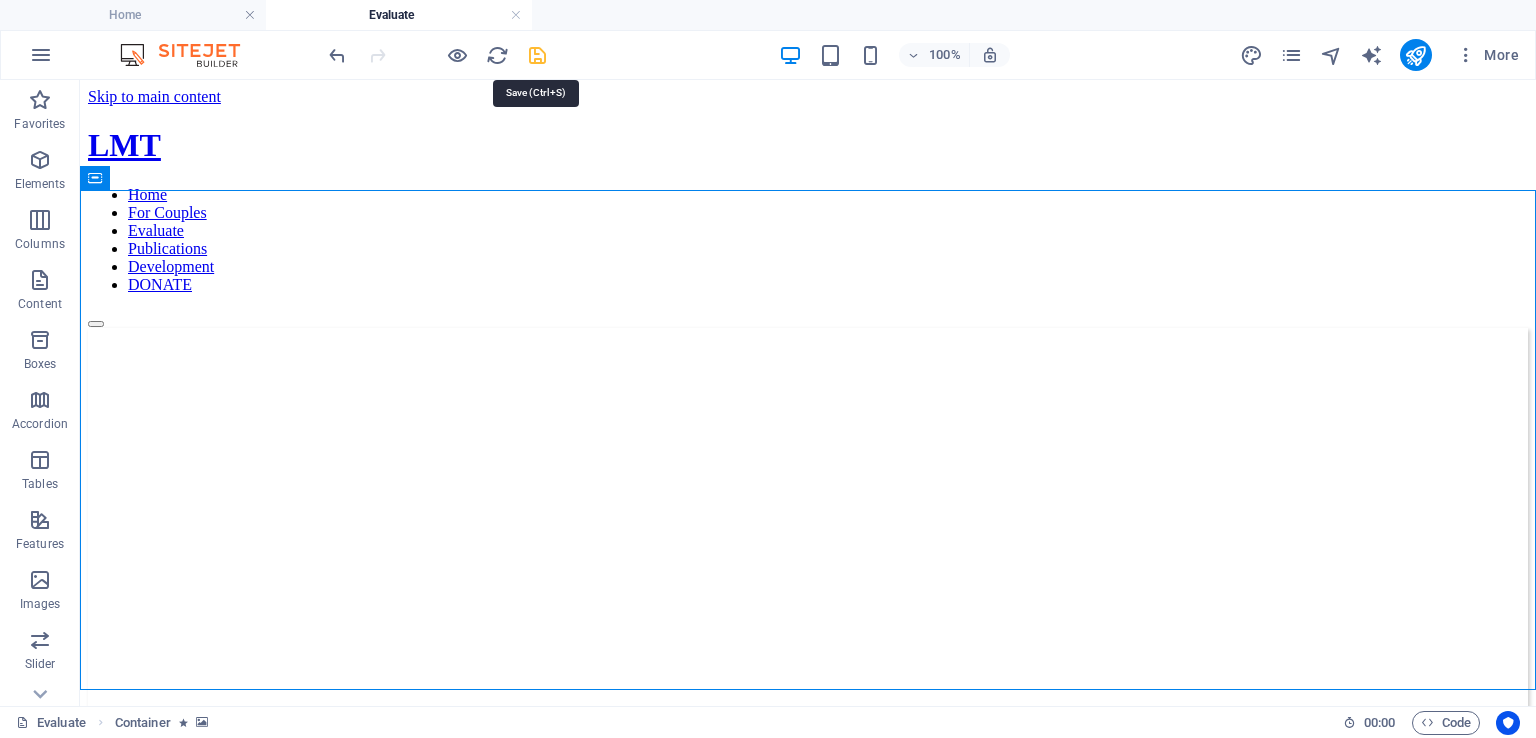 click at bounding box center [537, 55] 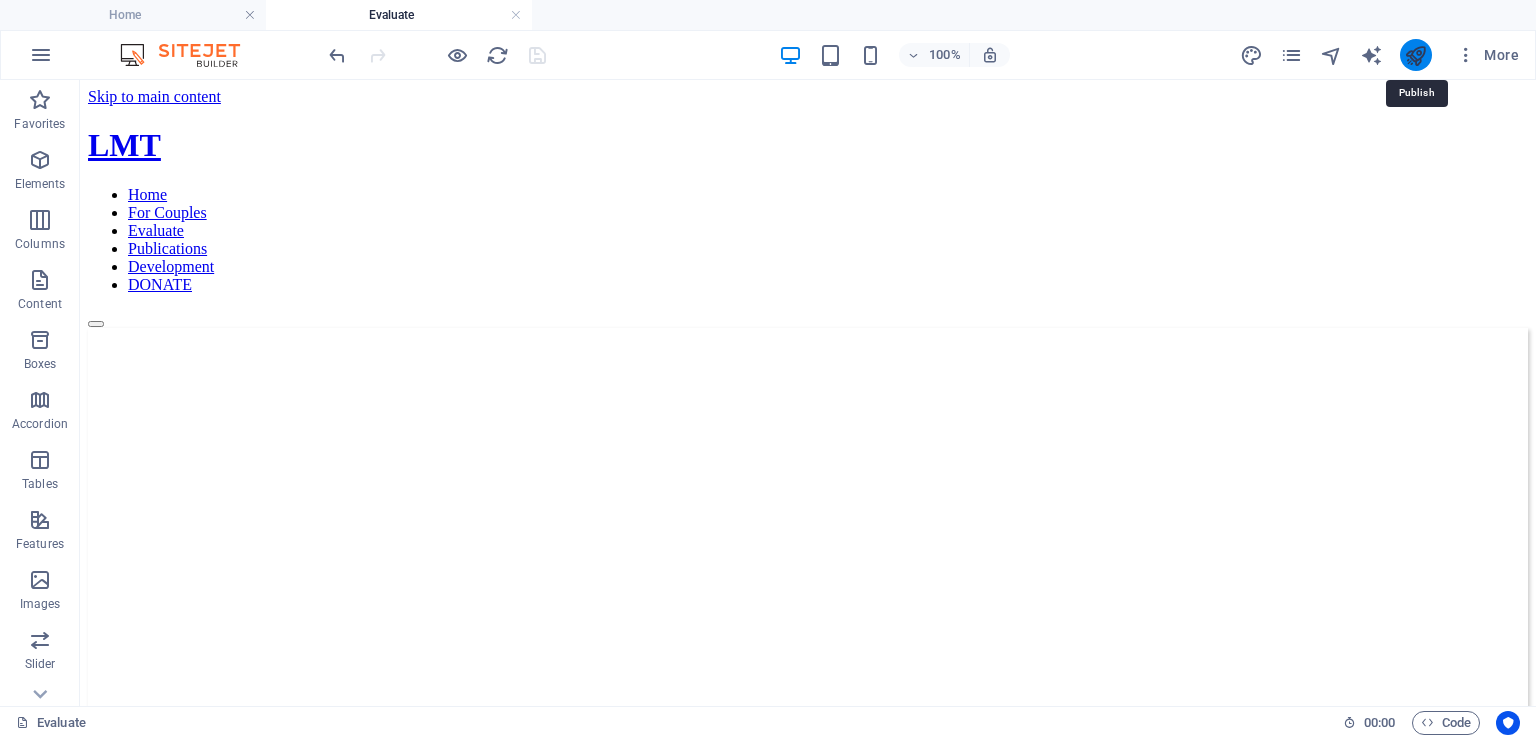 click at bounding box center (1415, 55) 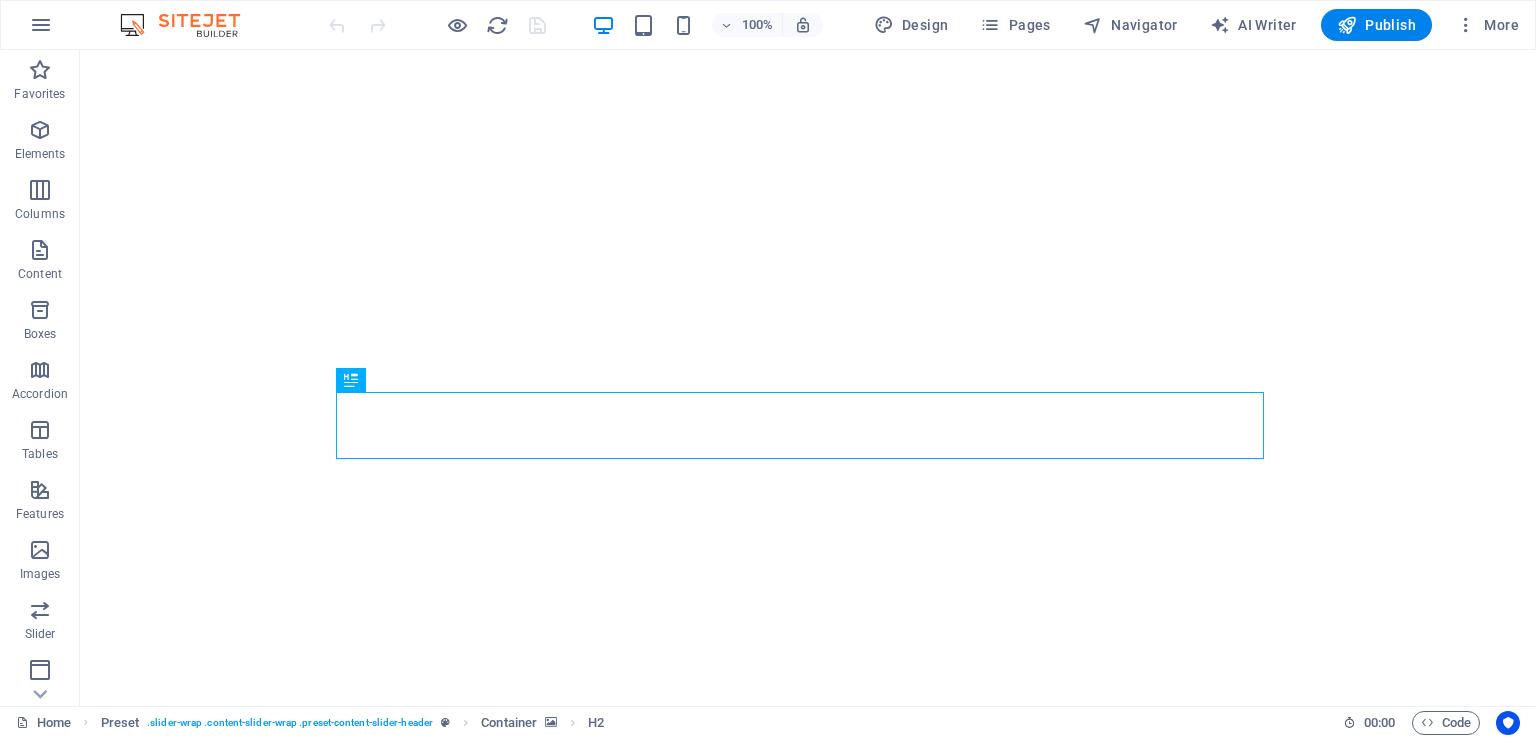 scroll, scrollTop: 0, scrollLeft: 0, axis: both 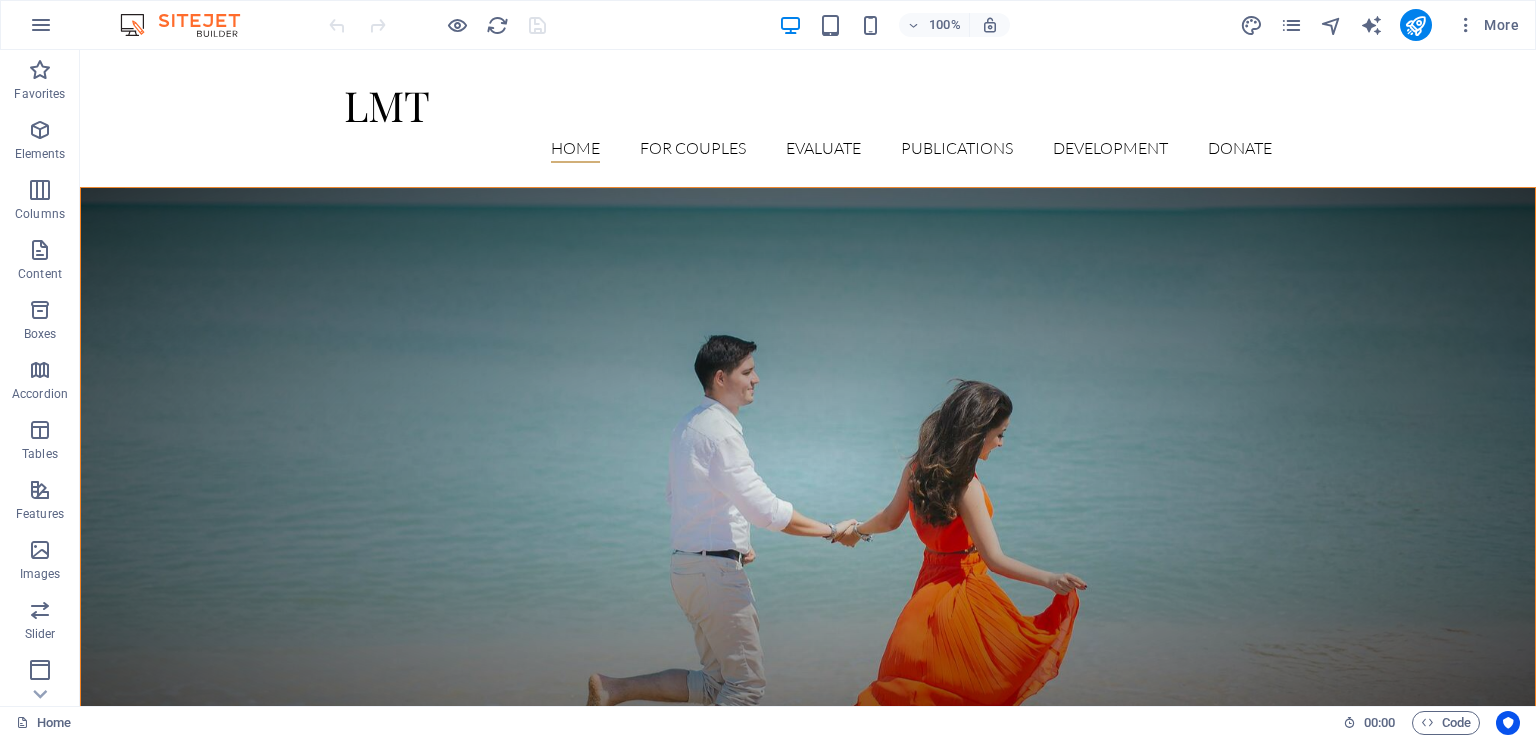 drag, startPoint x: 1525, startPoint y: 146, endPoint x: 1388, endPoint y: 50, distance: 167.28719 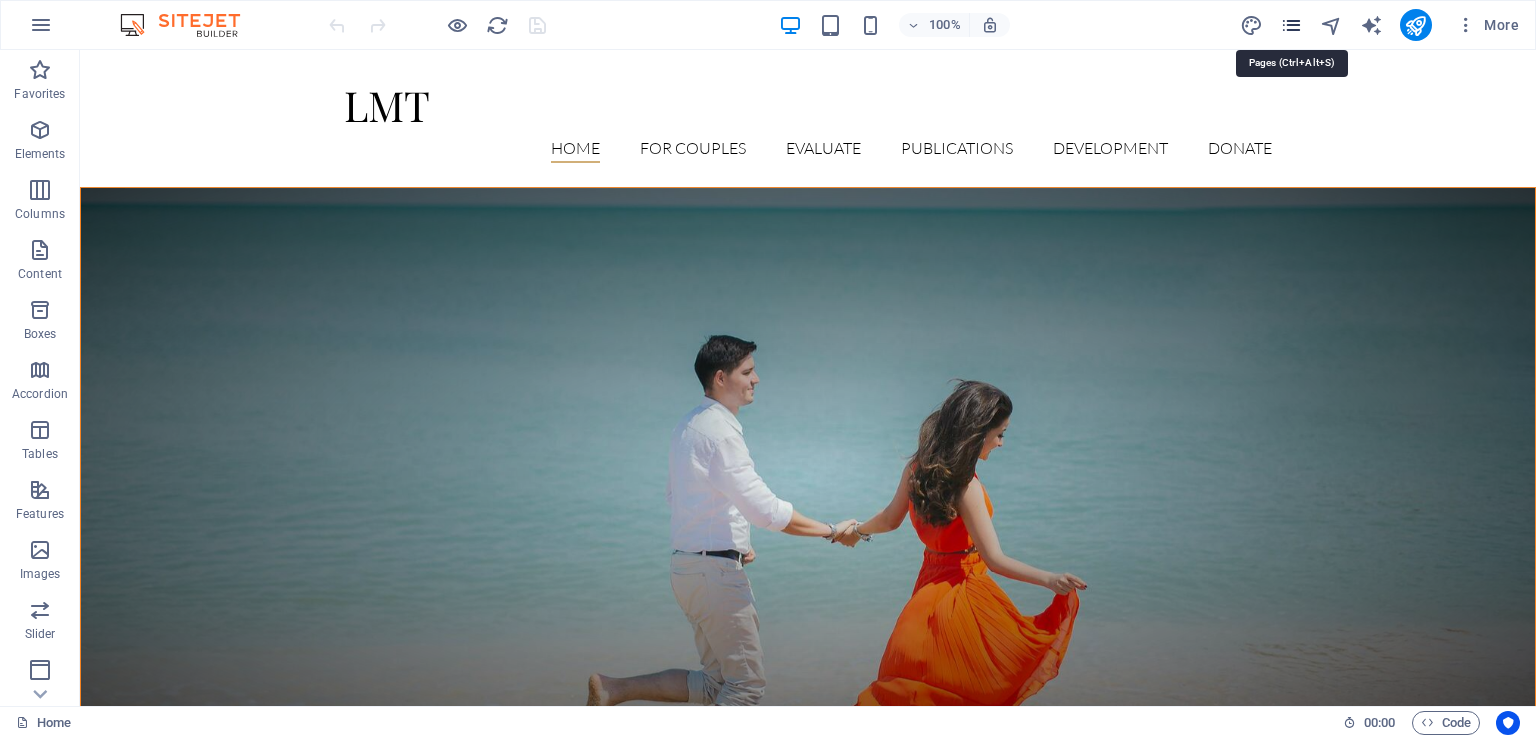 click at bounding box center [1291, 25] 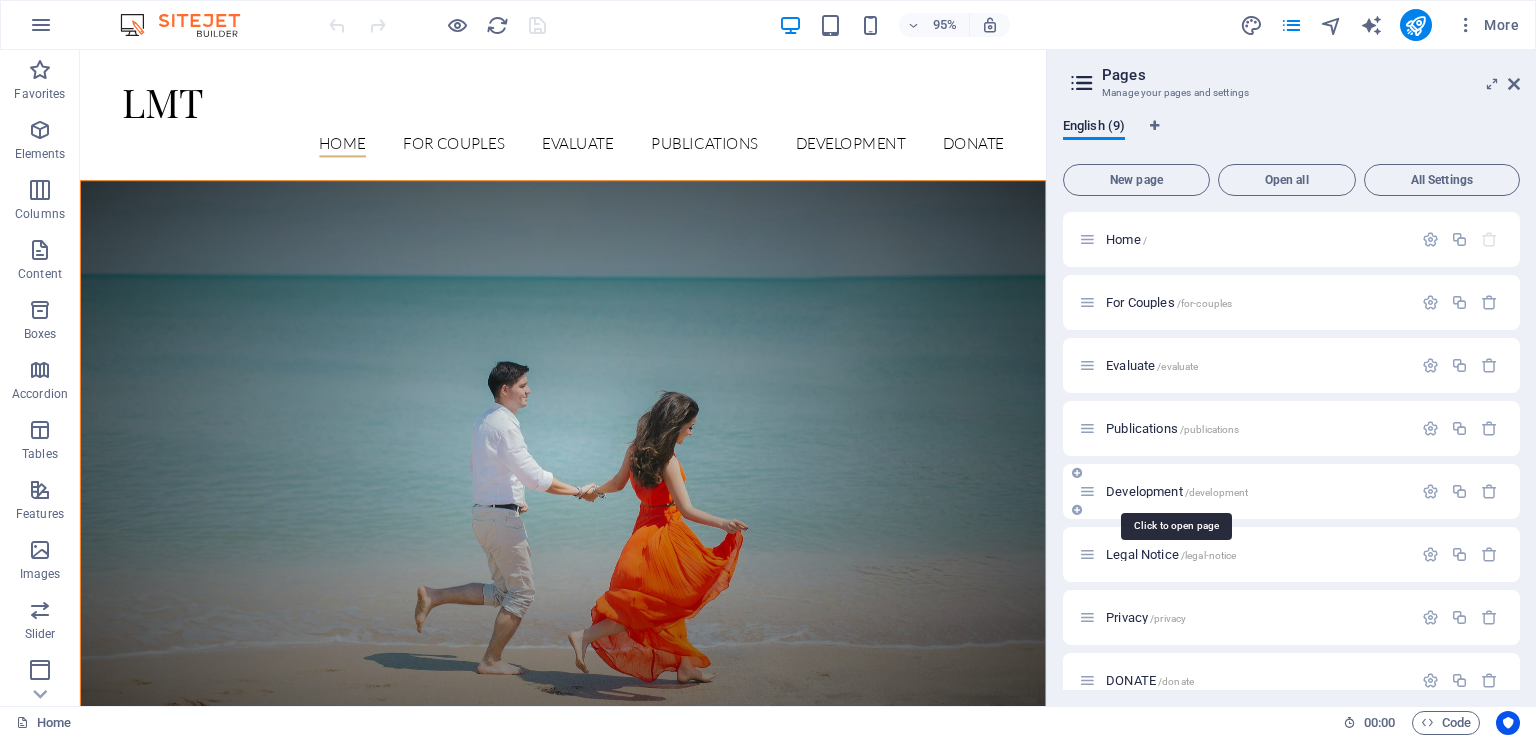 click on "Development /development" at bounding box center [1177, 491] 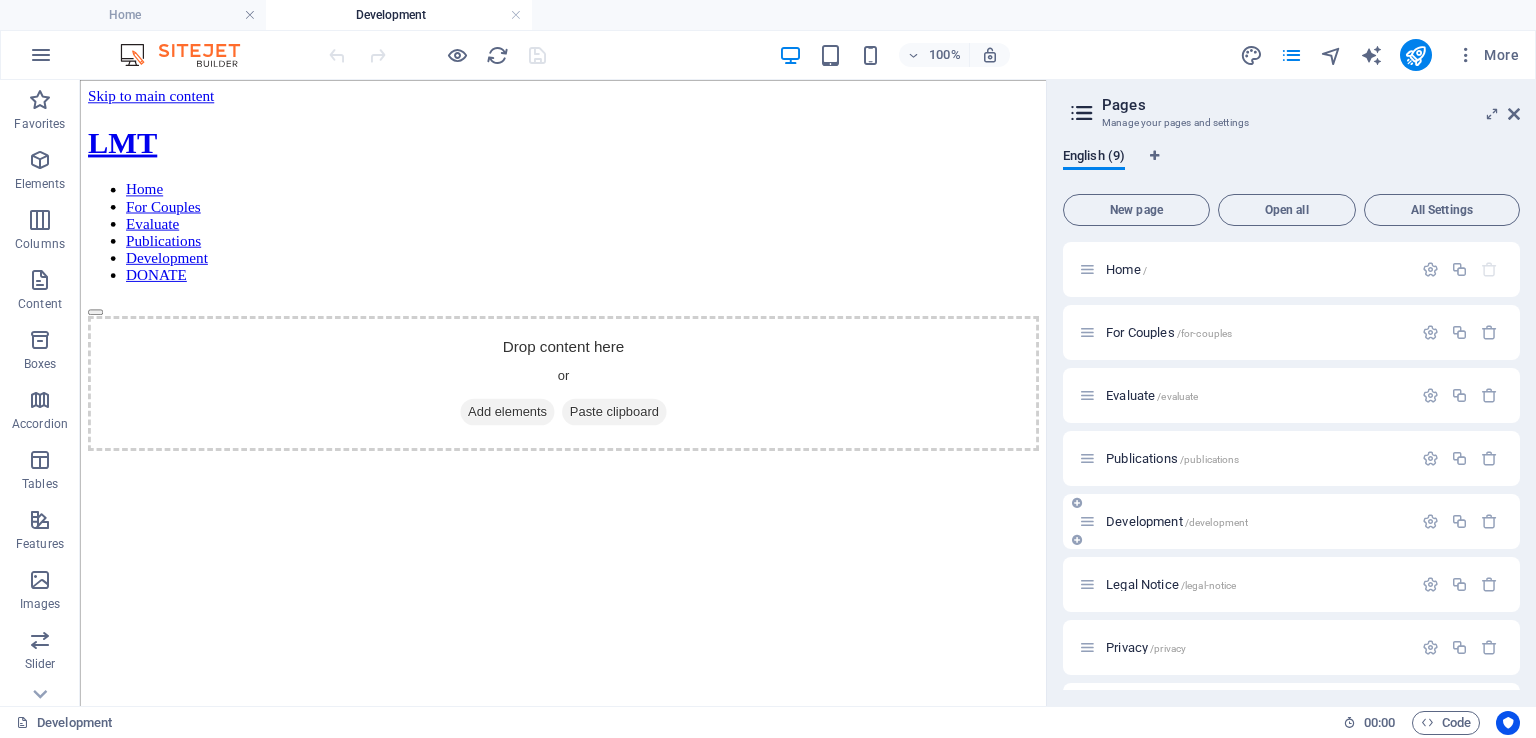 scroll, scrollTop: 0, scrollLeft: 0, axis: both 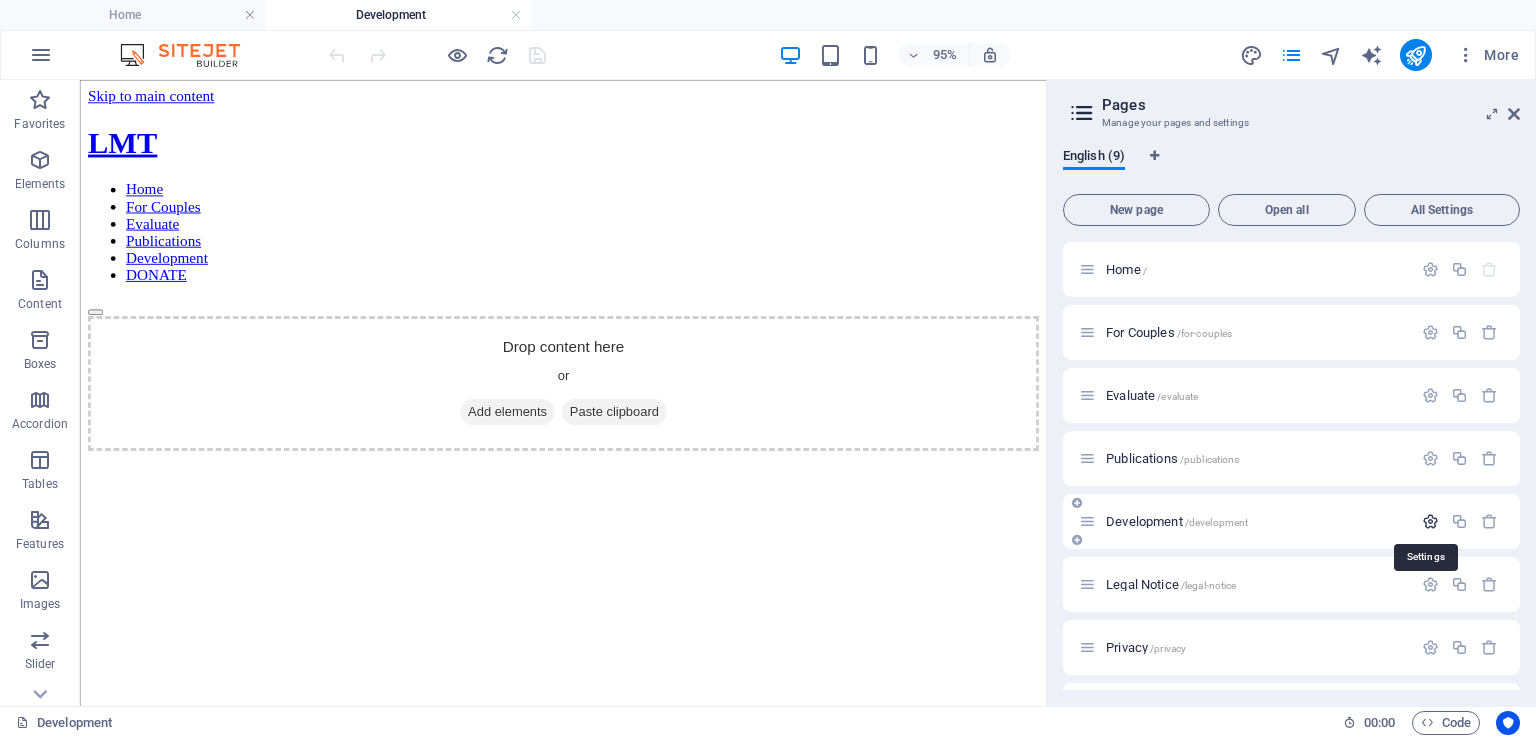 click at bounding box center [1430, 521] 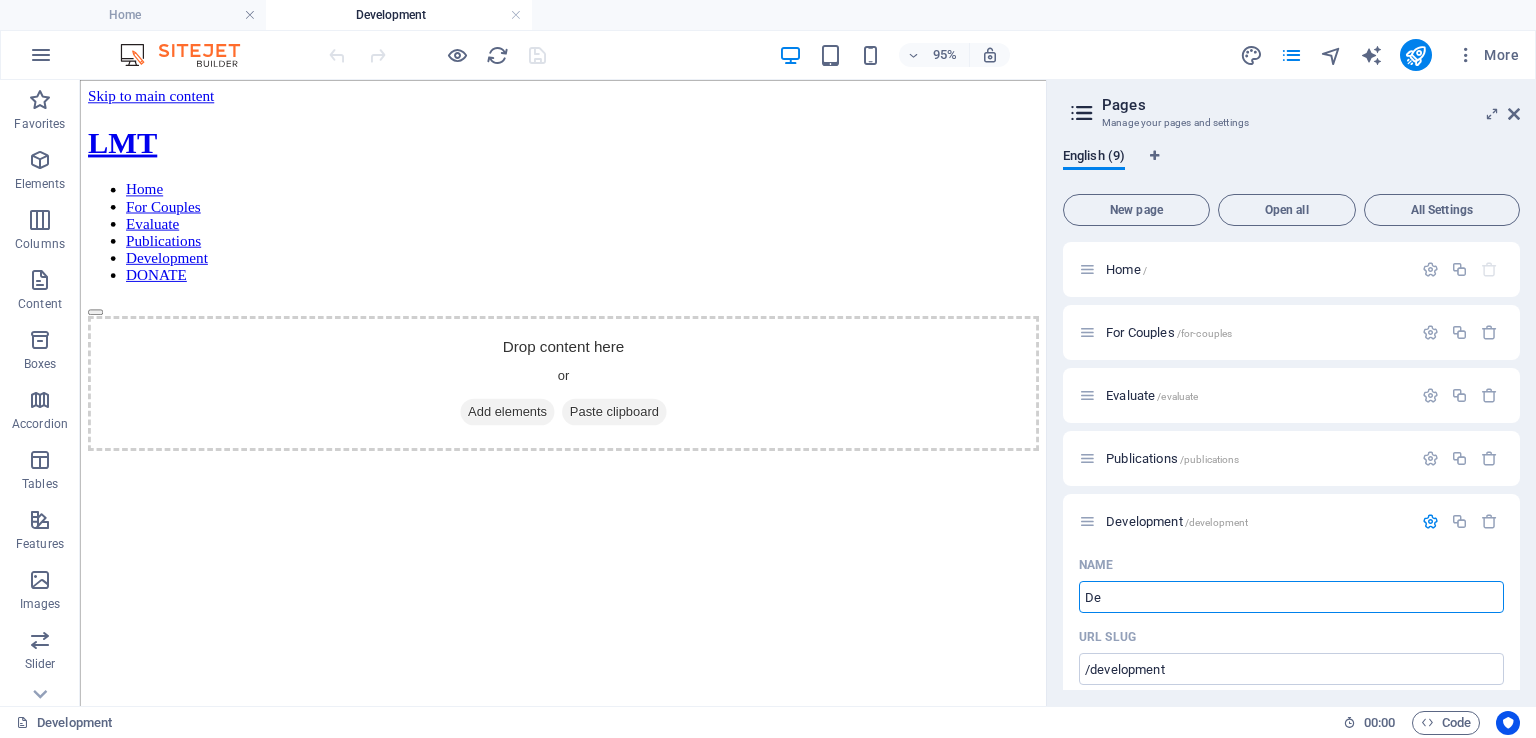 type on "D" 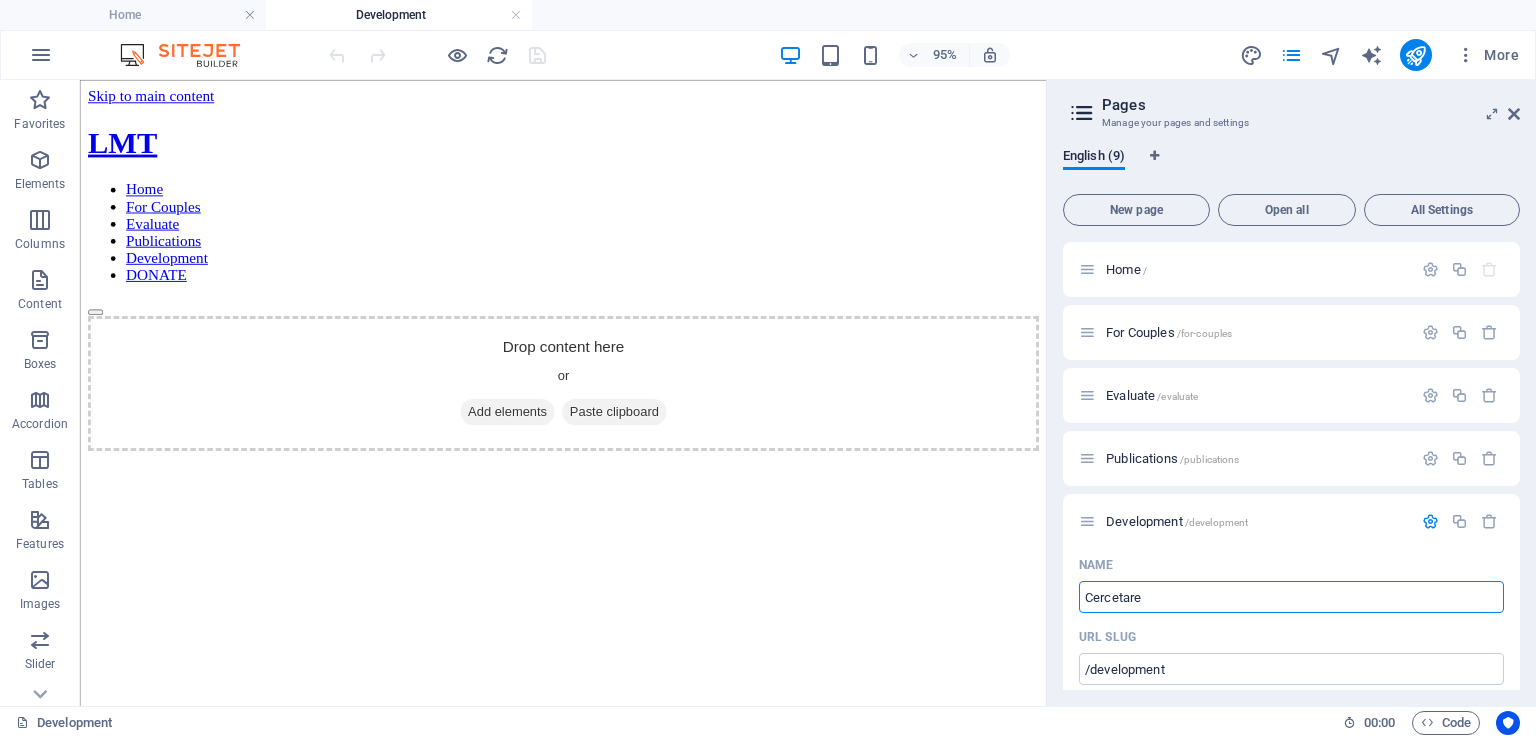 type on "Cercetare" 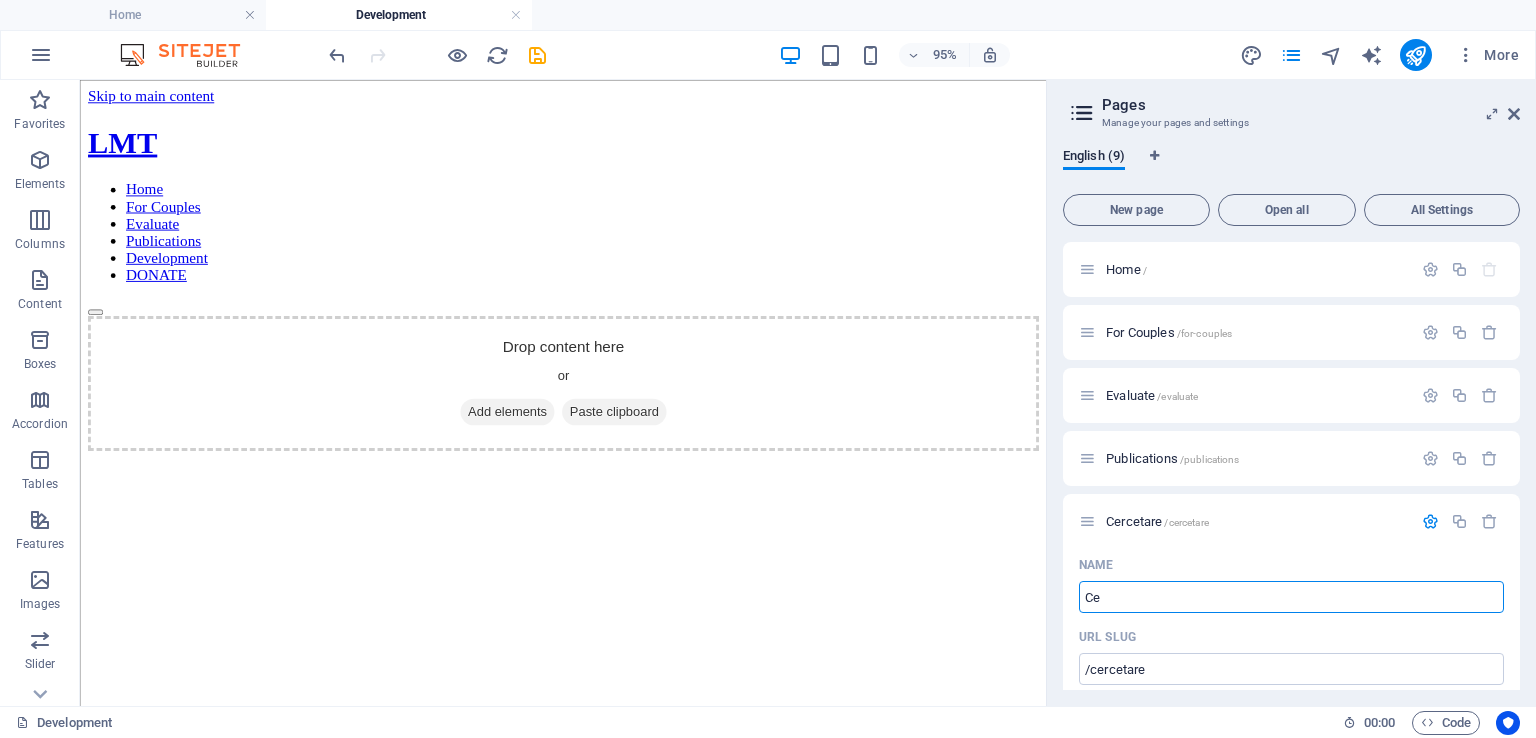 type on "C" 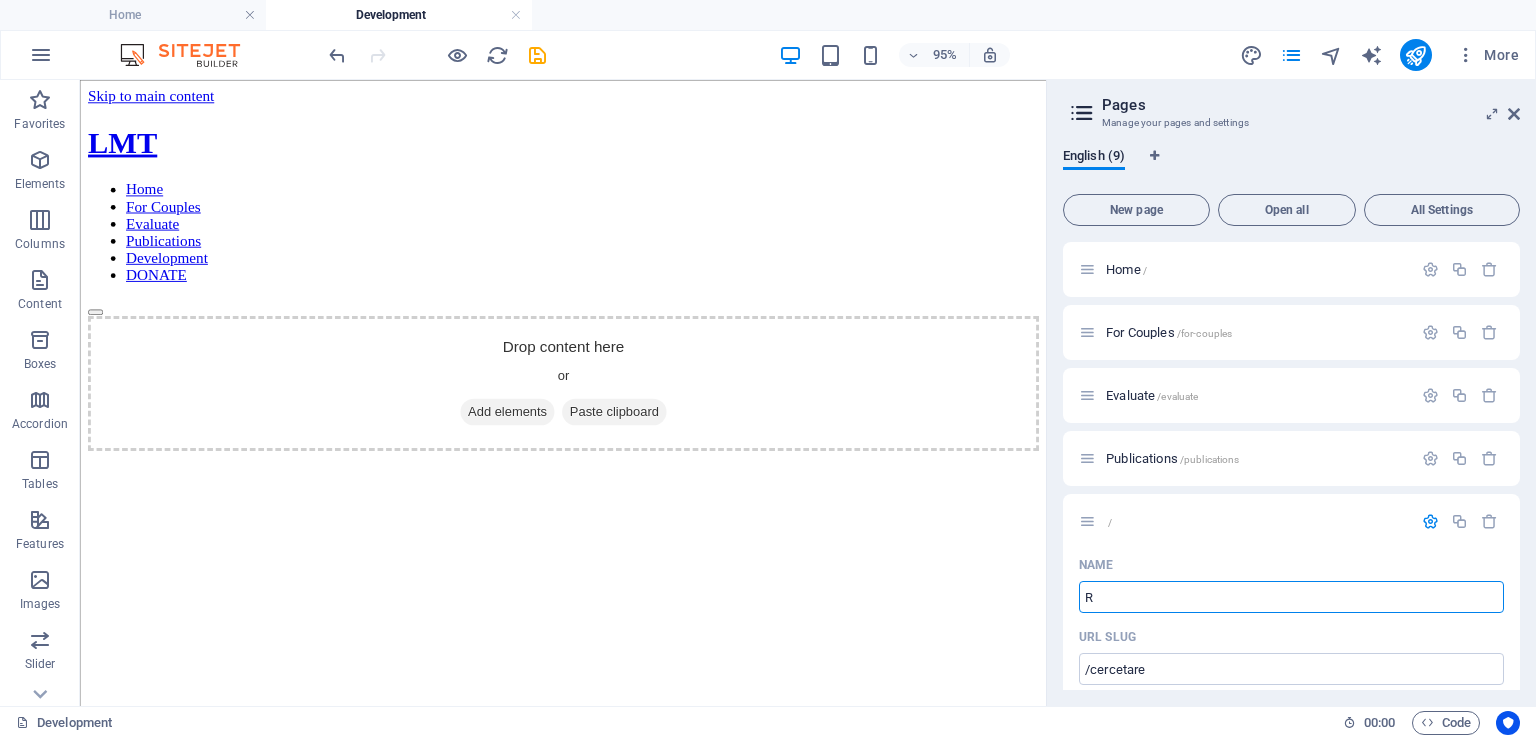 type on "Re" 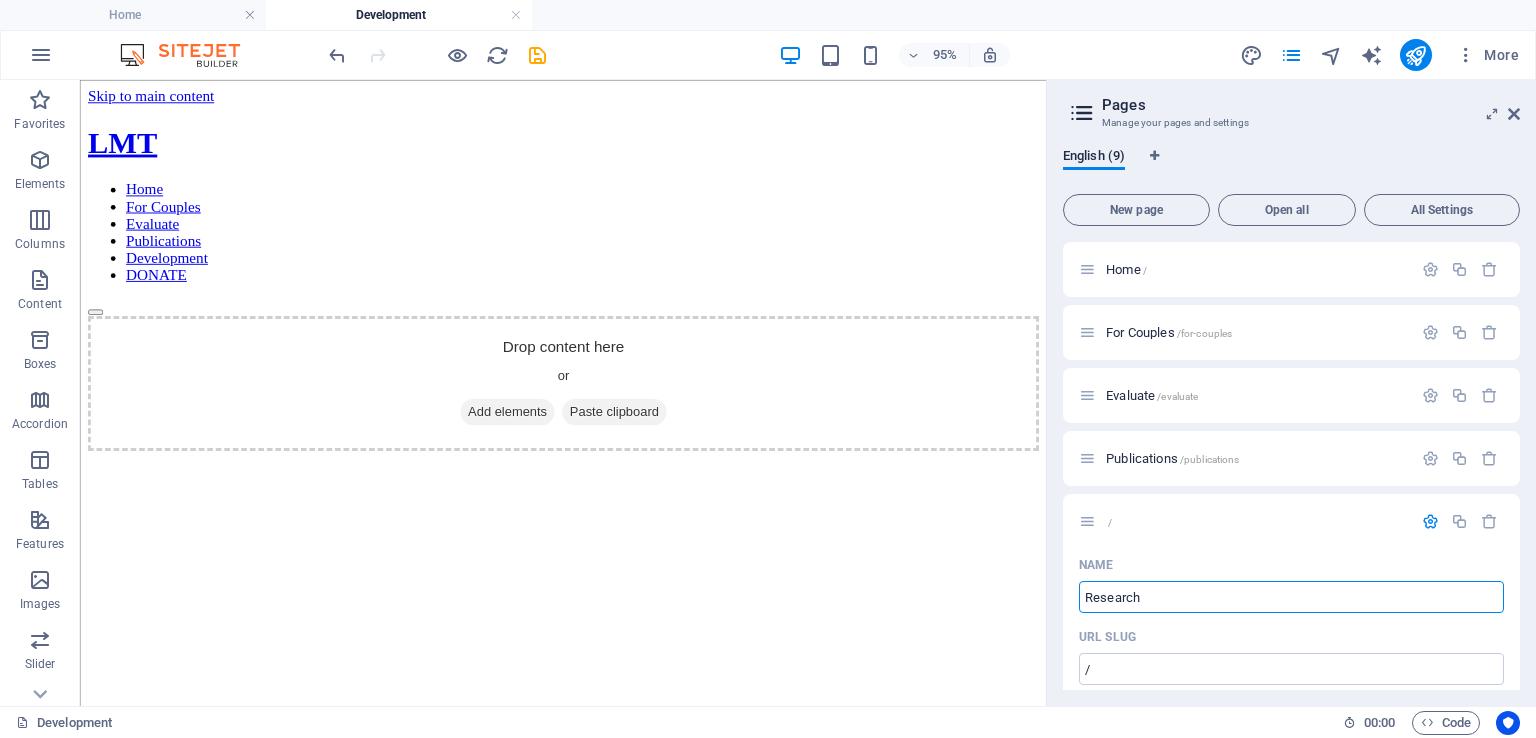 type on "Research" 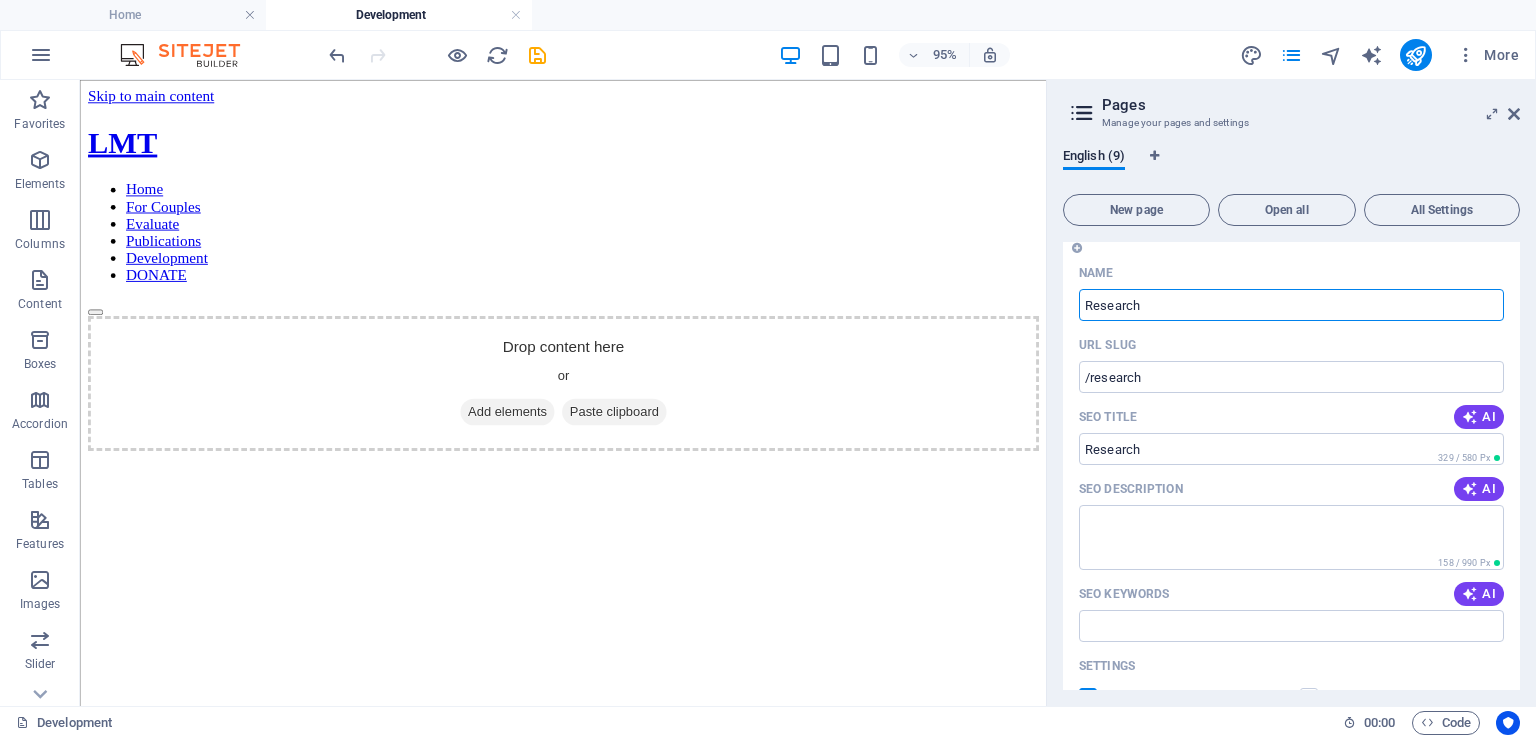 scroll, scrollTop: 300, scrollLeft: 0, axis: vertical 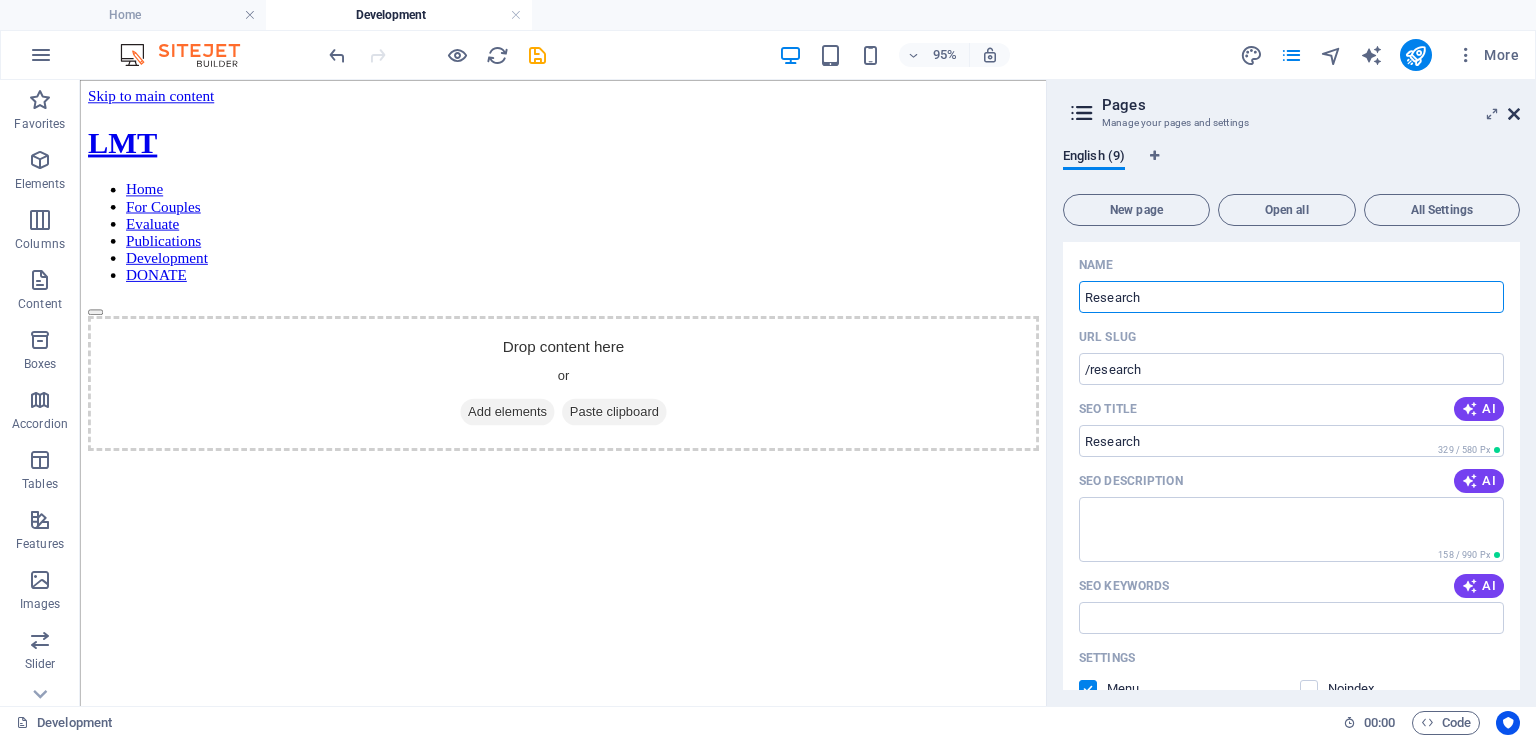 type on "Research" 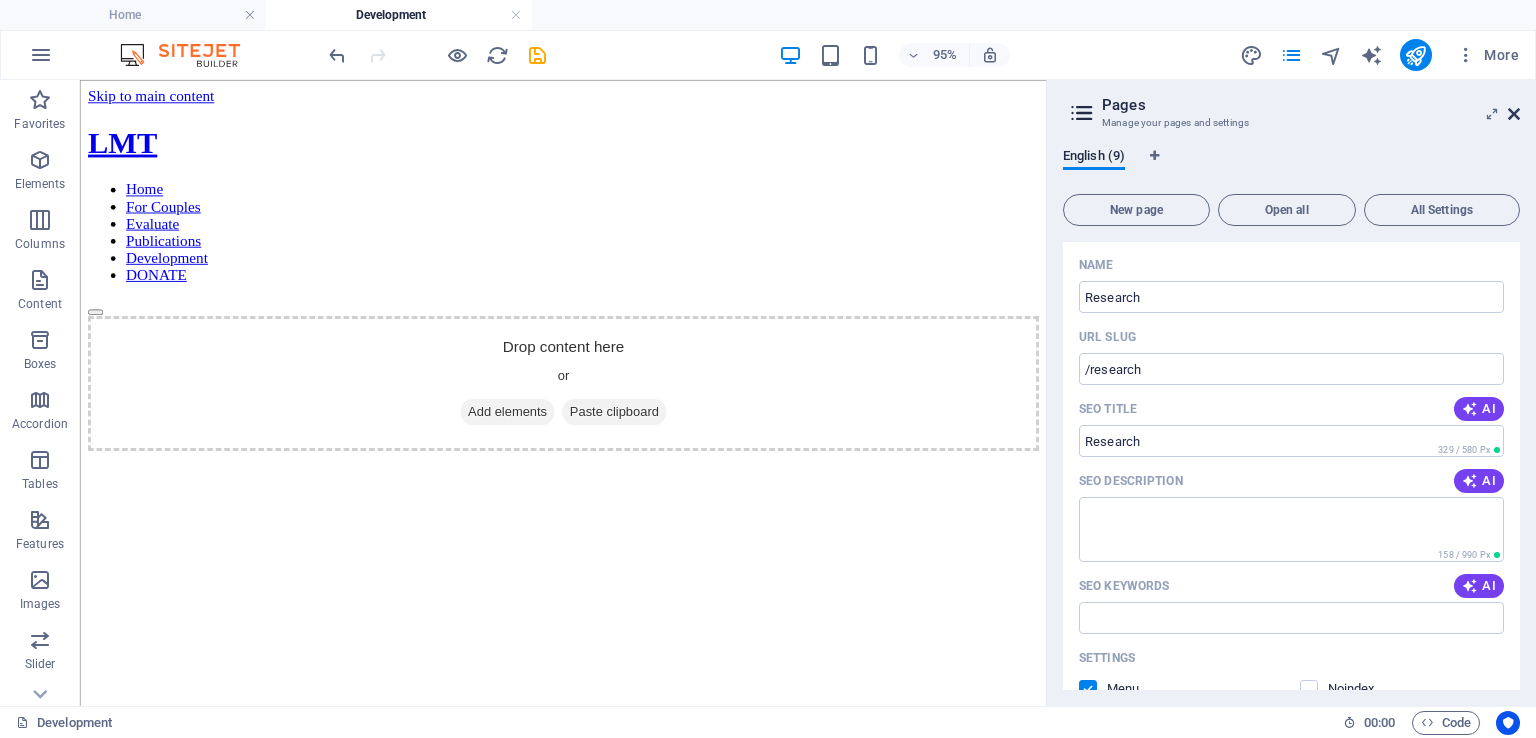 click at bounding box center (1514, 114) 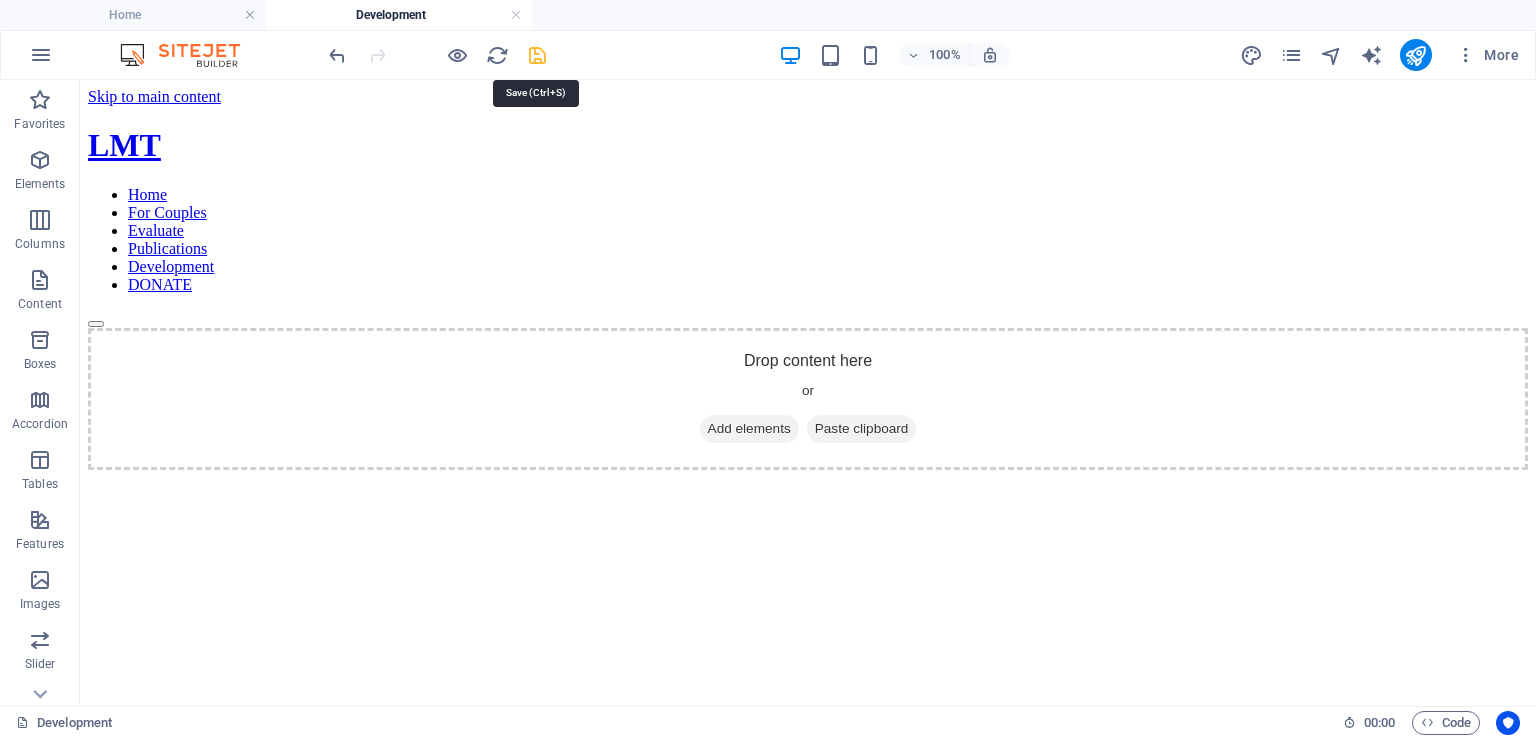 click at bounding box center [537, 55] 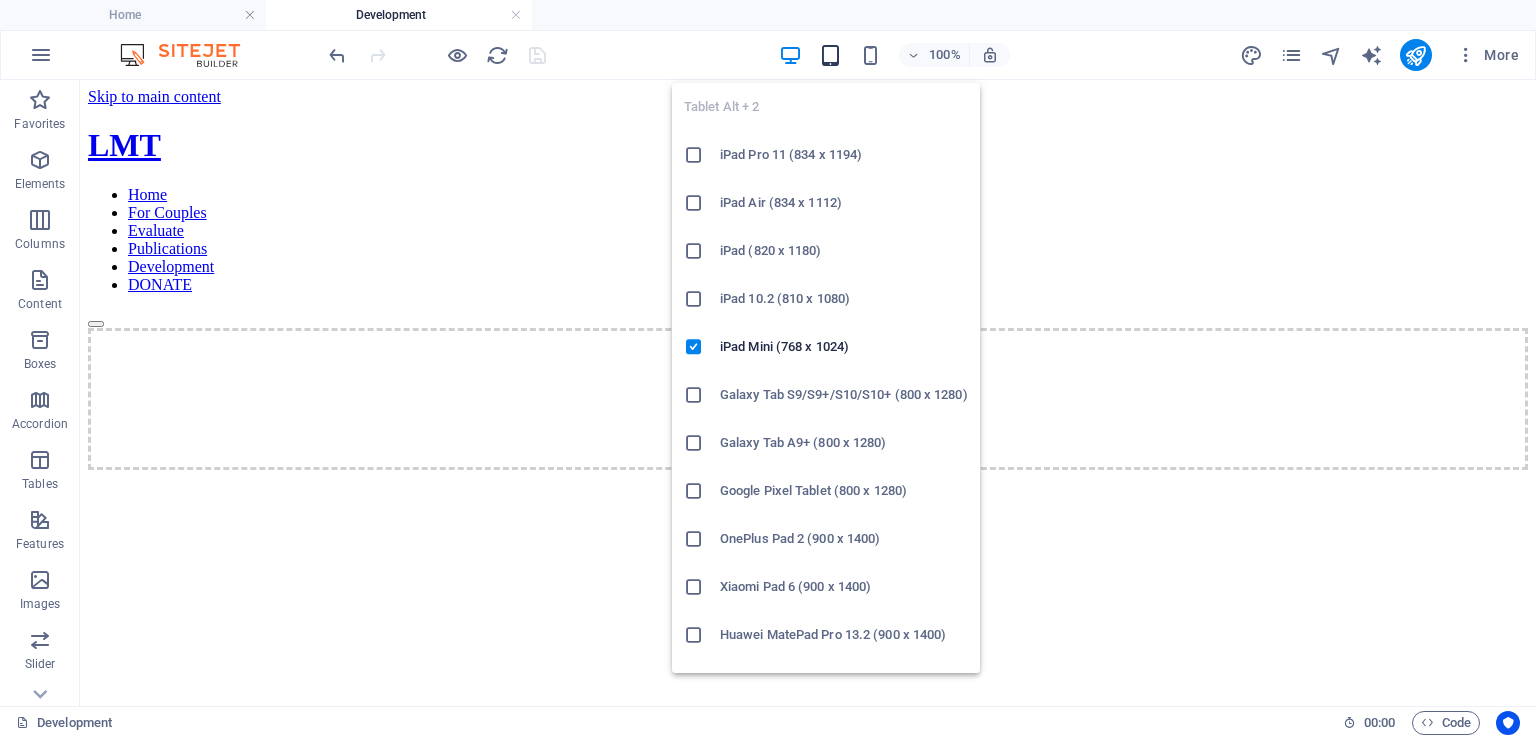 click at bounding box center (830, 55) 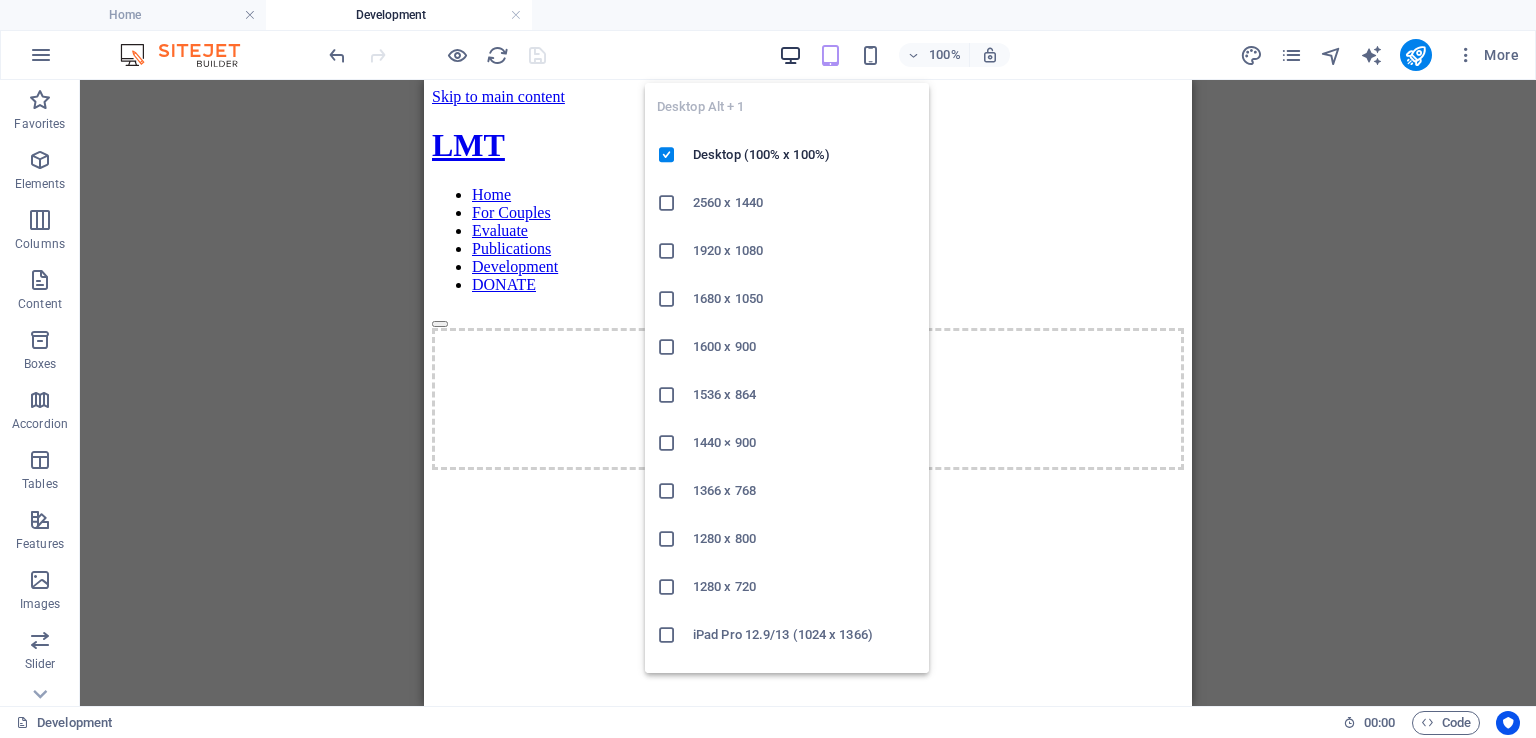 click at bounding box center [790, 55] 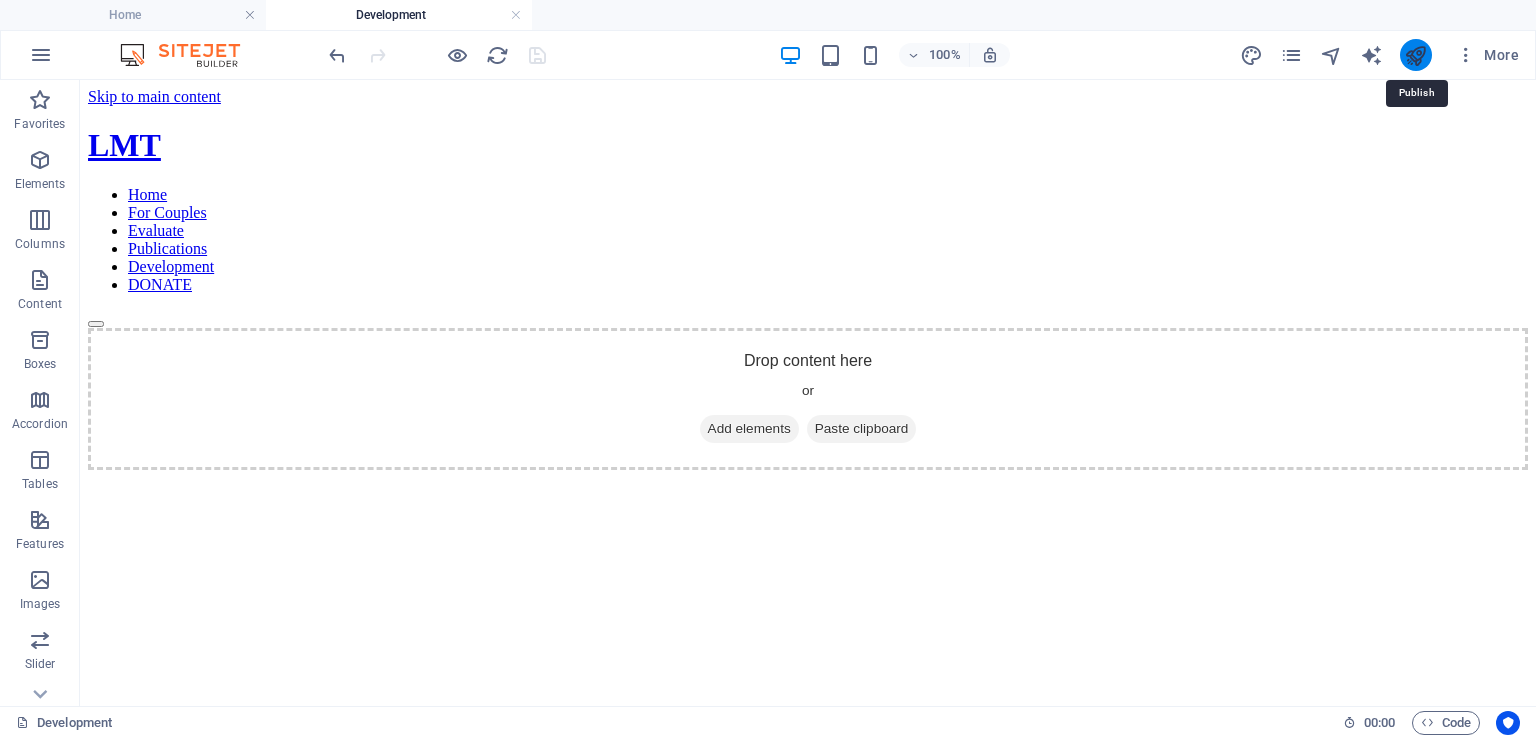 click at bounding box center [1415, 55] 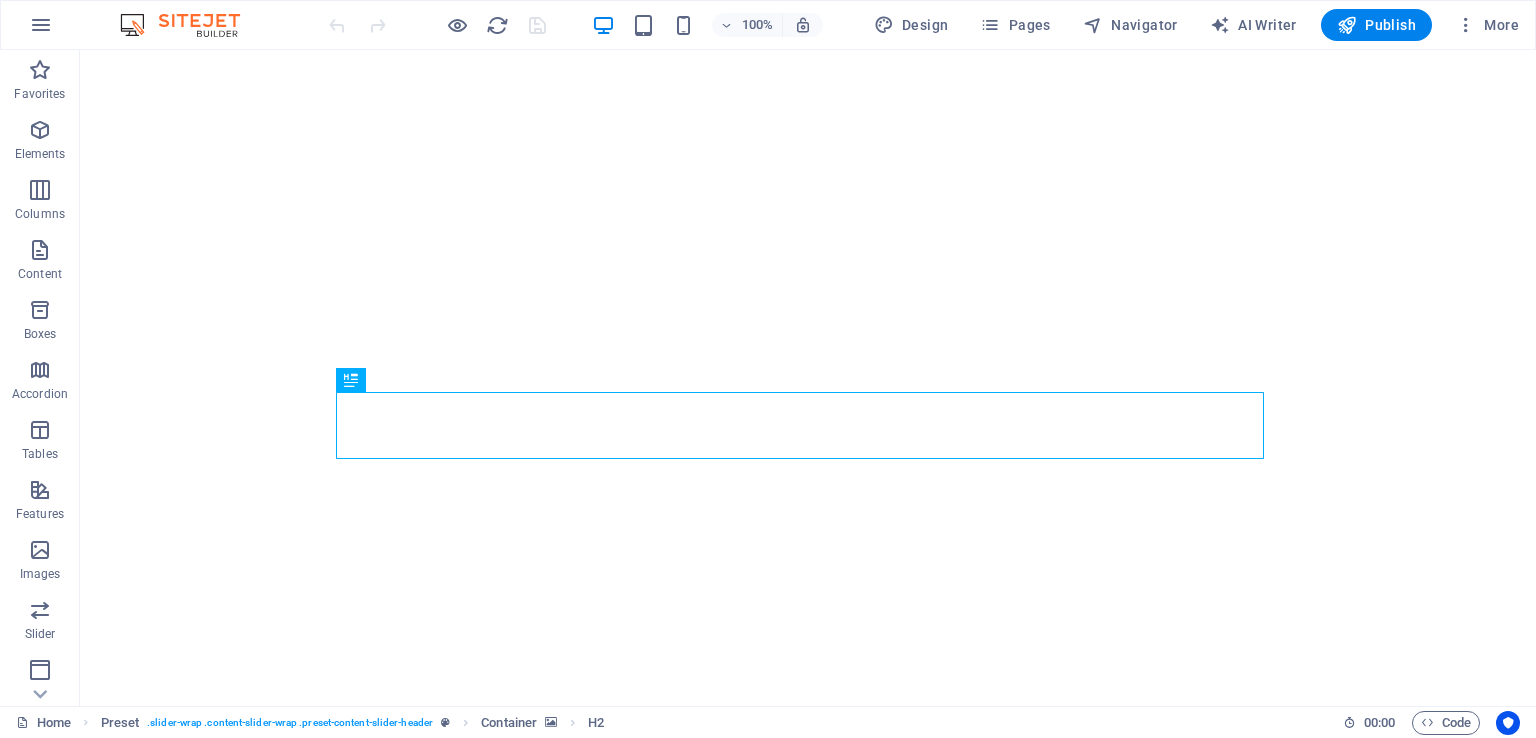 scroll, scrollTop: 0, scrollLeft: 0, axis: both 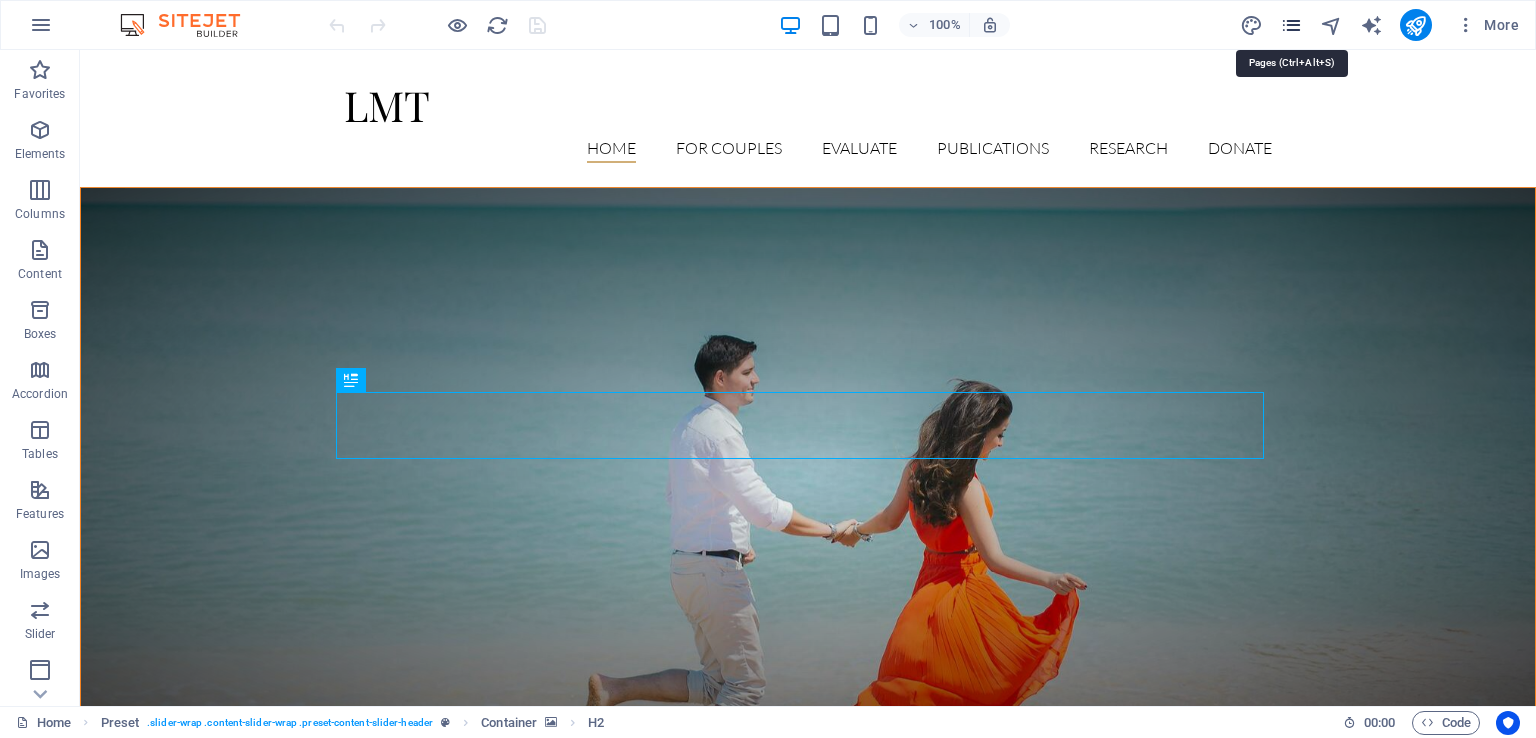 click at bounding box center (1291, 25) 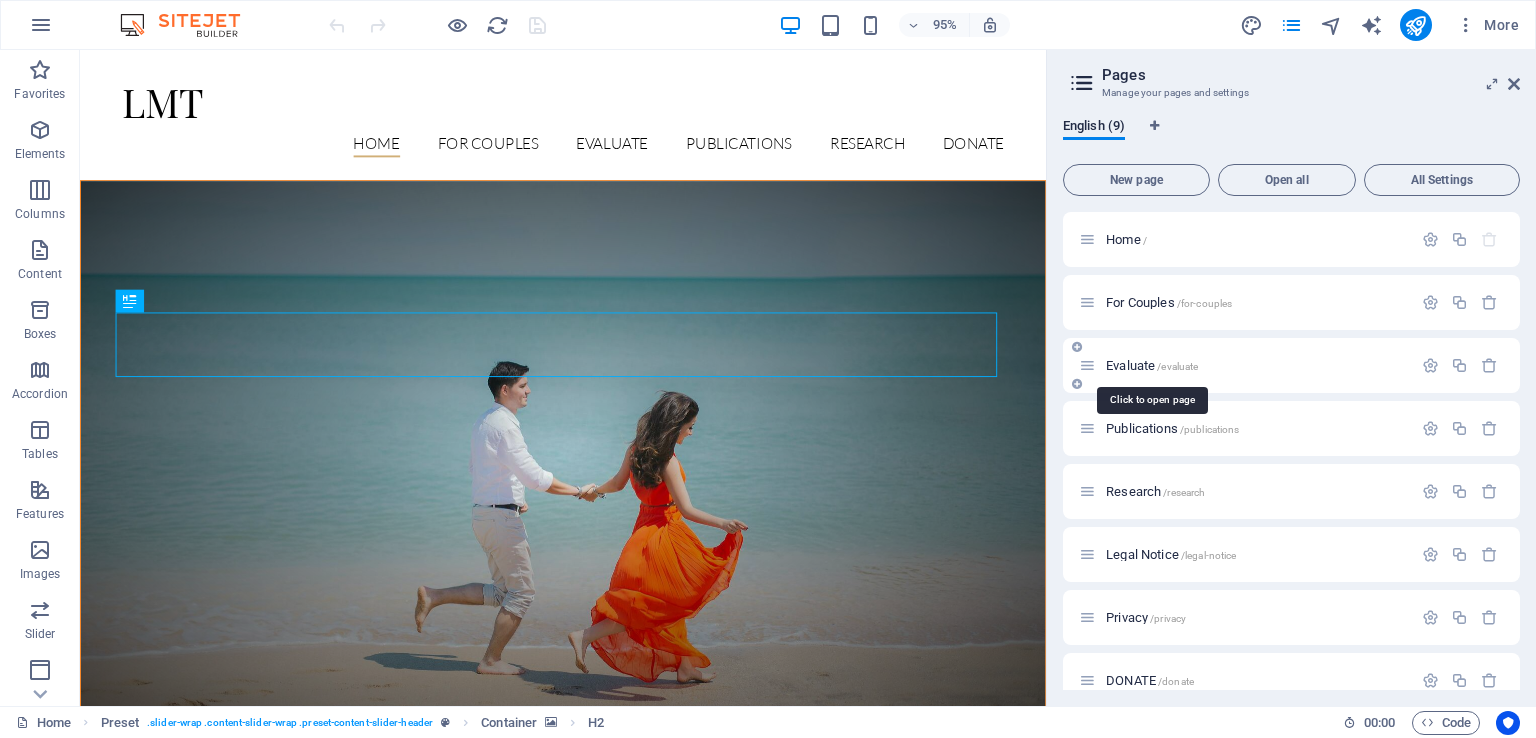 click on "Evaluate /evaluate" at bounding box center [1152, 365] 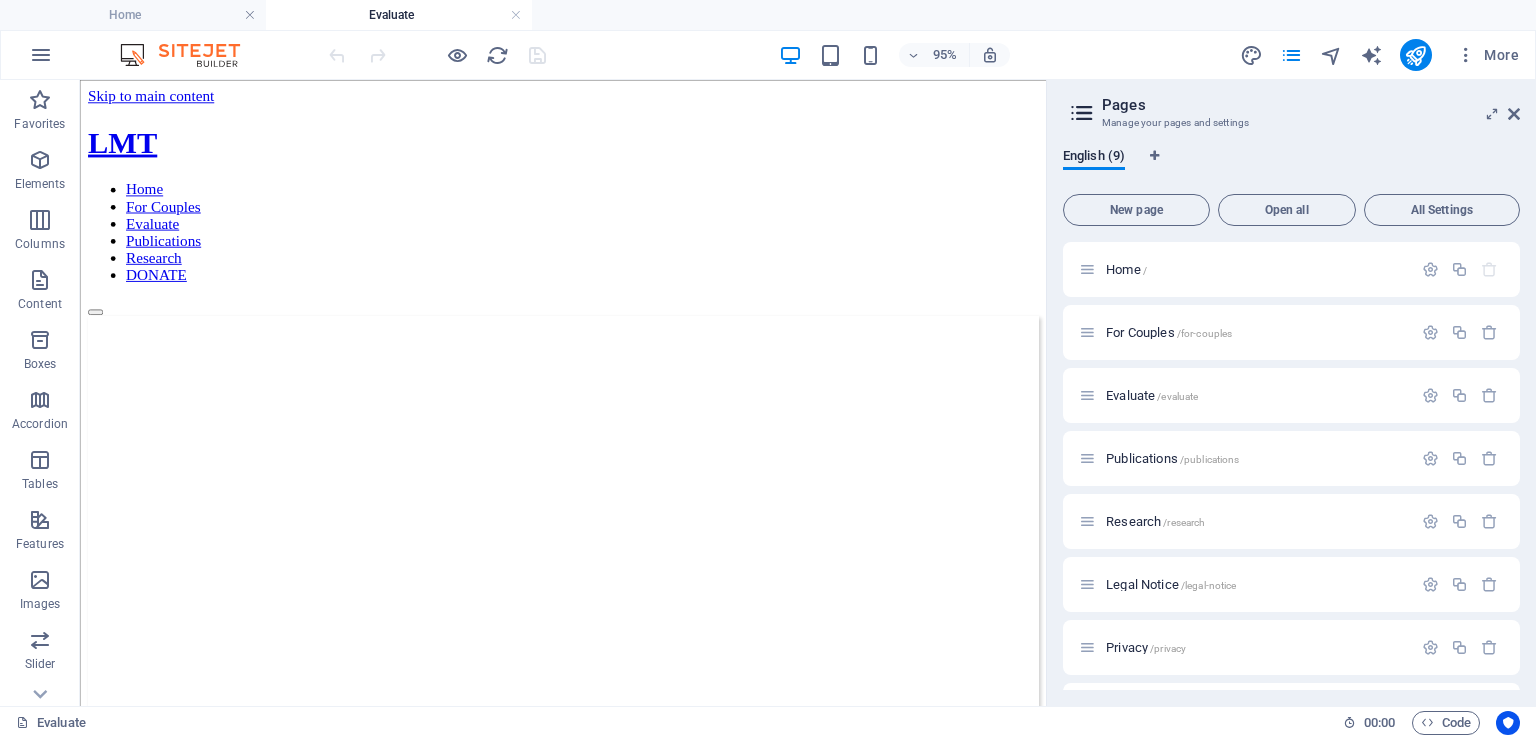 scroll, scrollTop: 0, scrollLeft: 0, axis: both 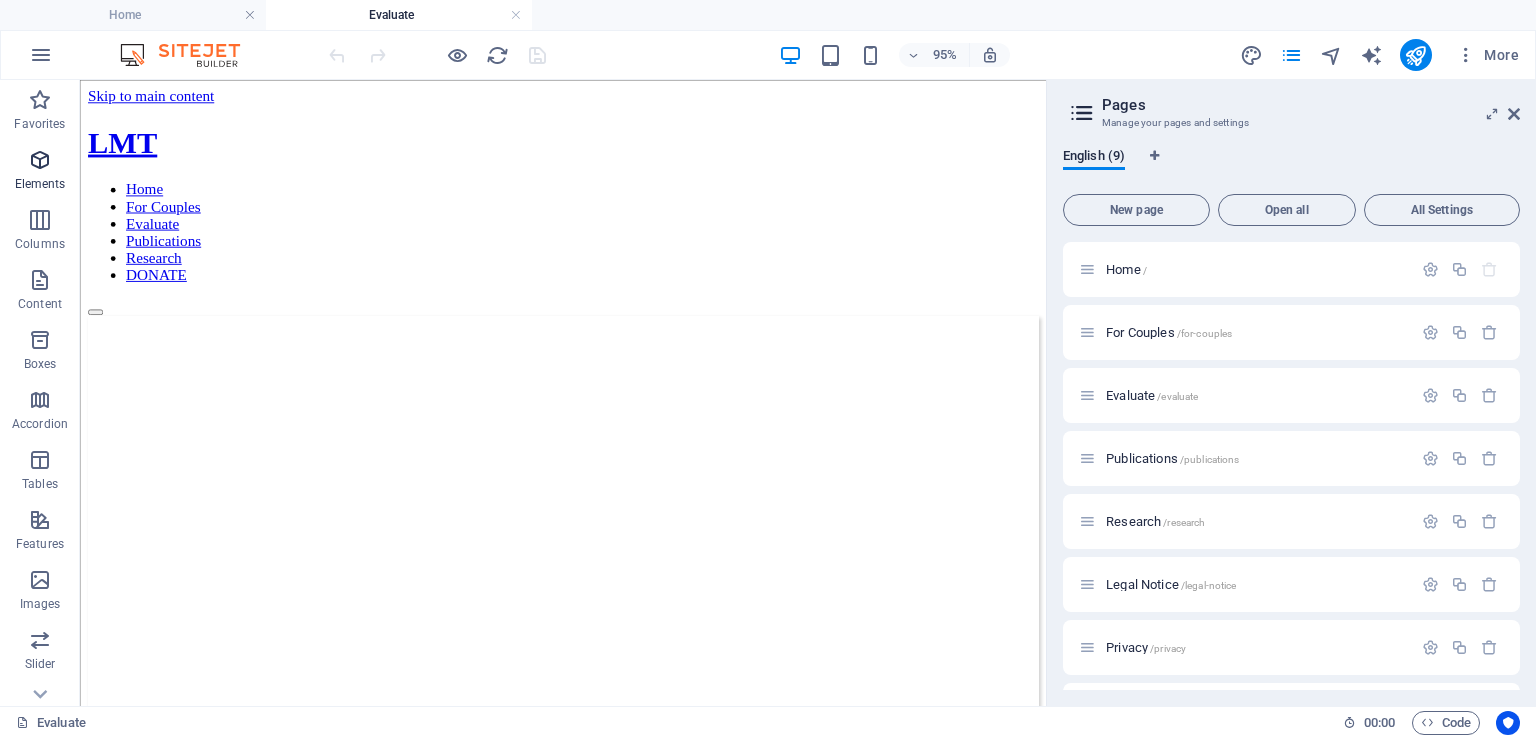 click at bounding box center [40, 160] 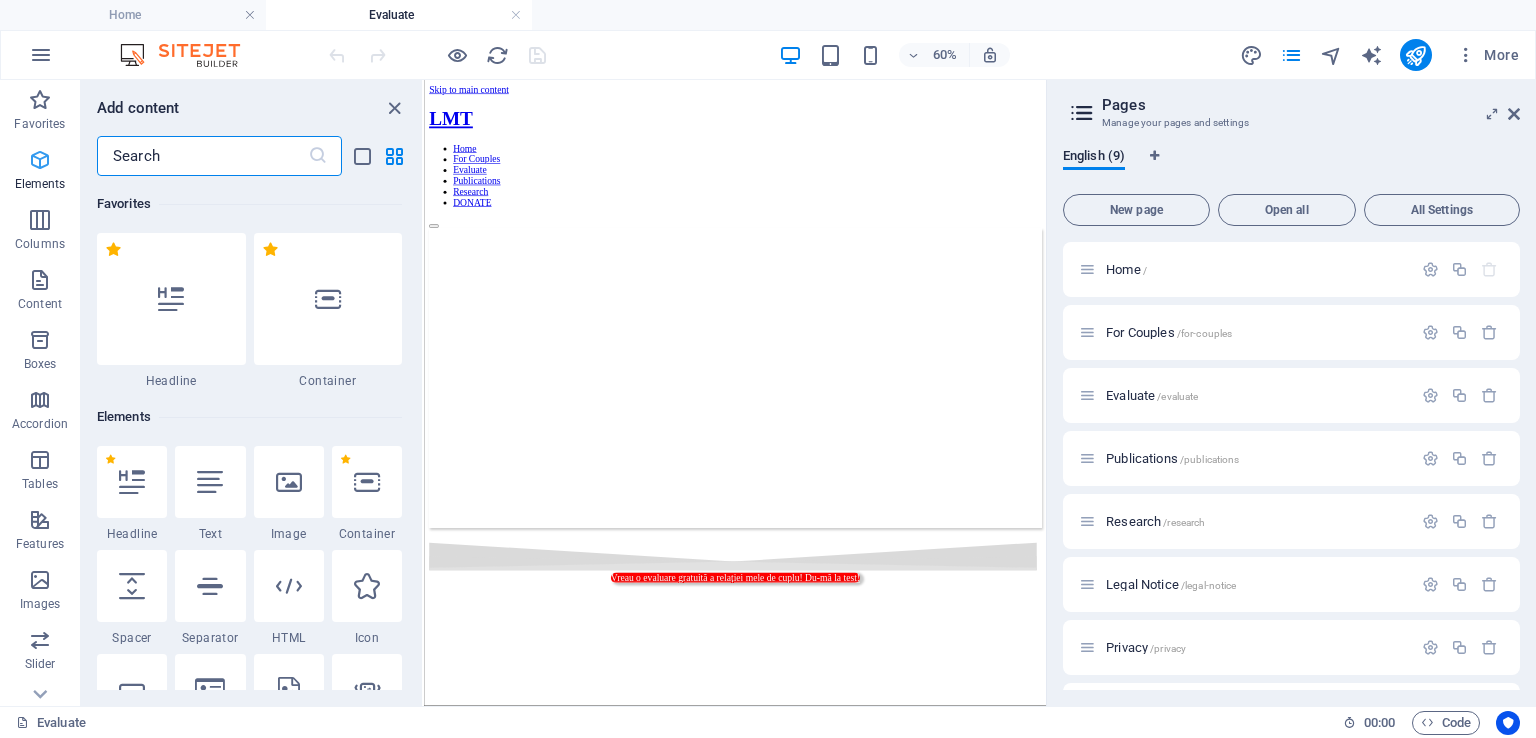 scroll, scrollTop: 212, scrollLeft: 0, axis: vertical 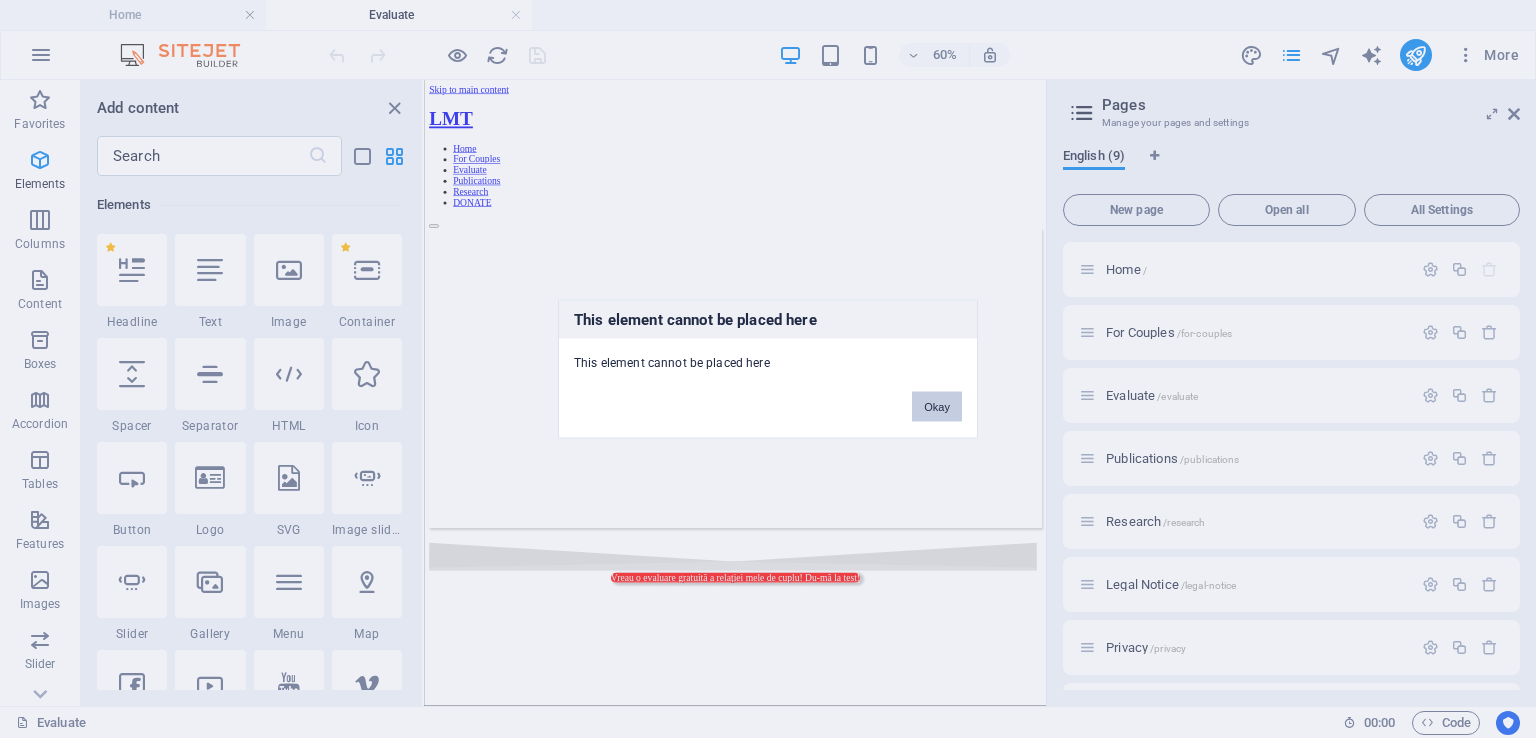 click on "Okay" at bounding box center [937, 407] 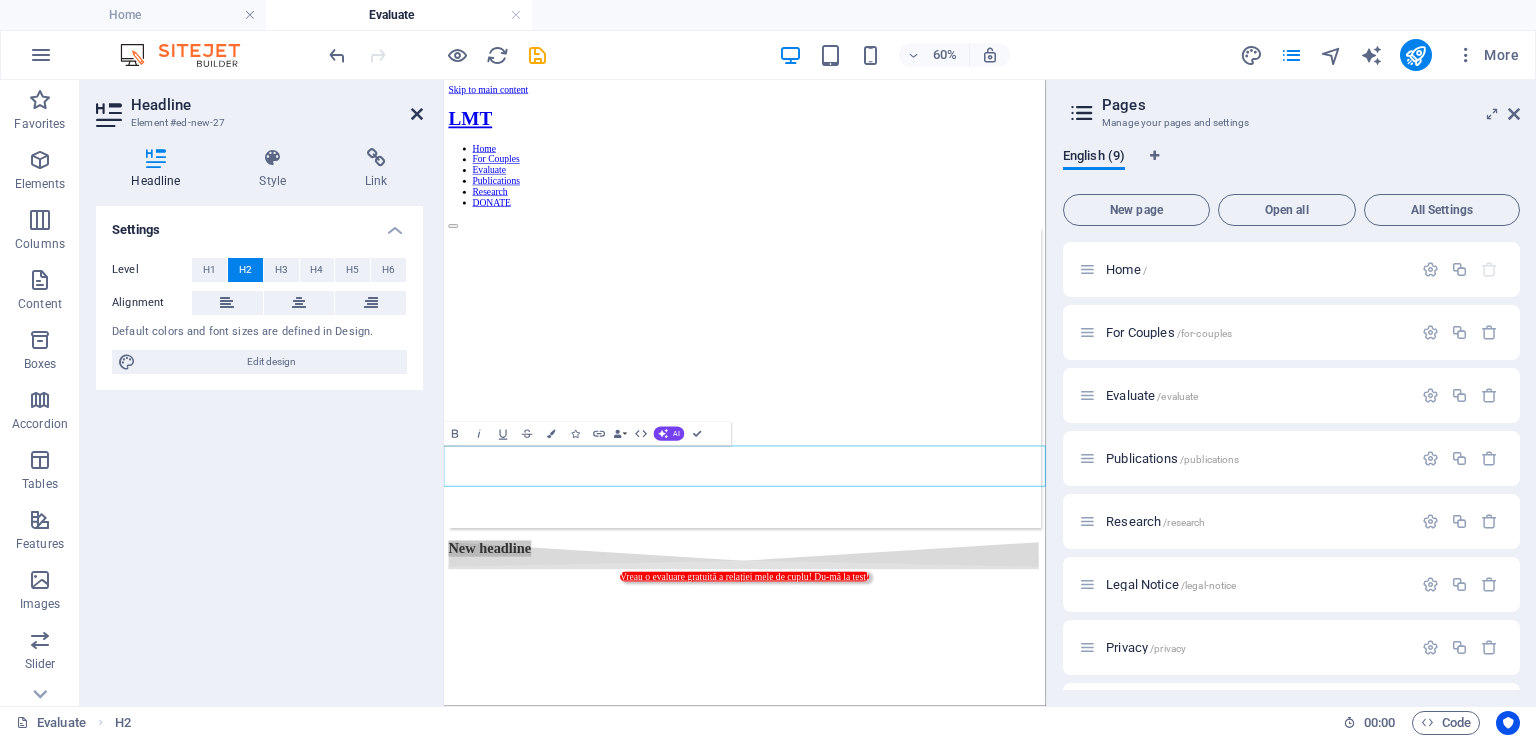 click at bounding box center [417, 114] 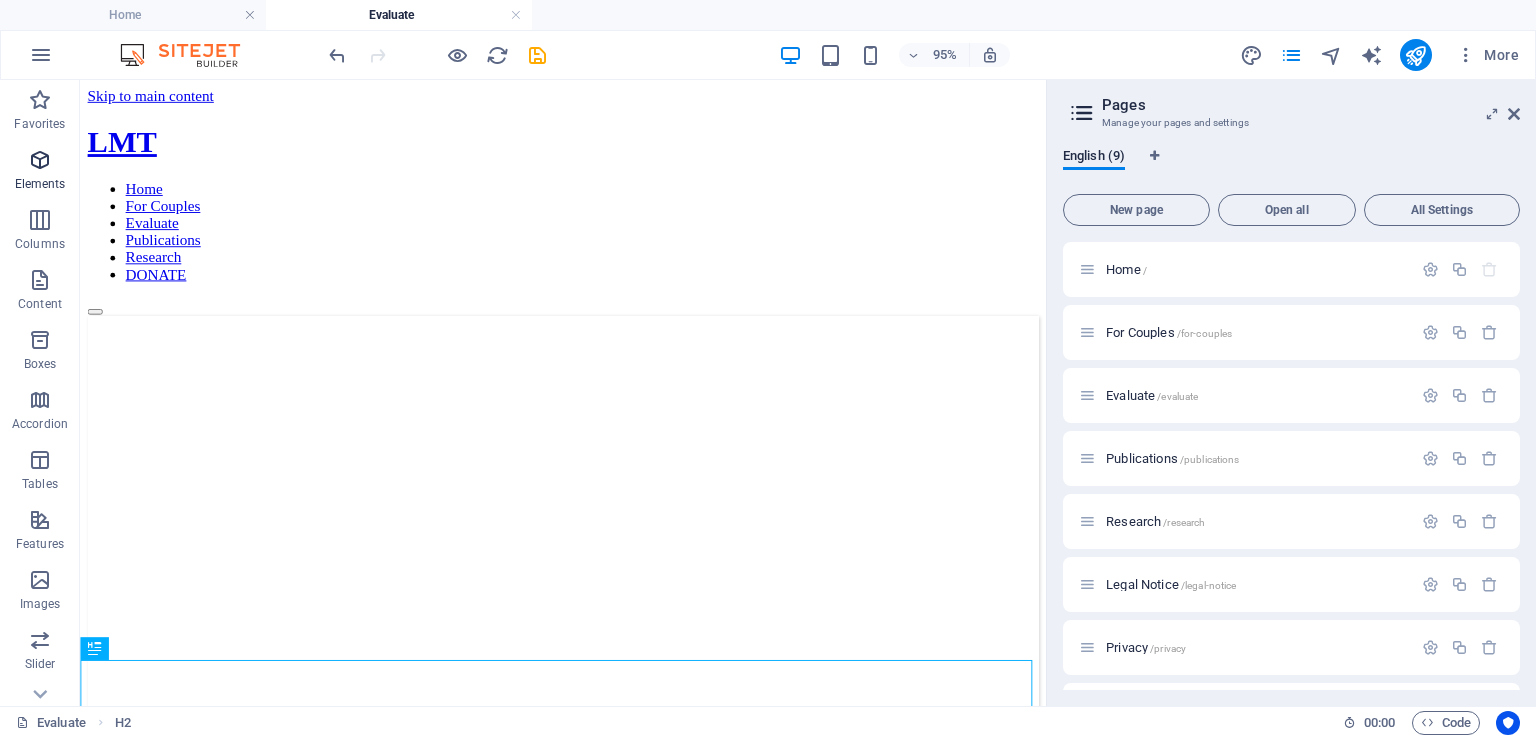click on "Elements" at bounding box center [40, 172] 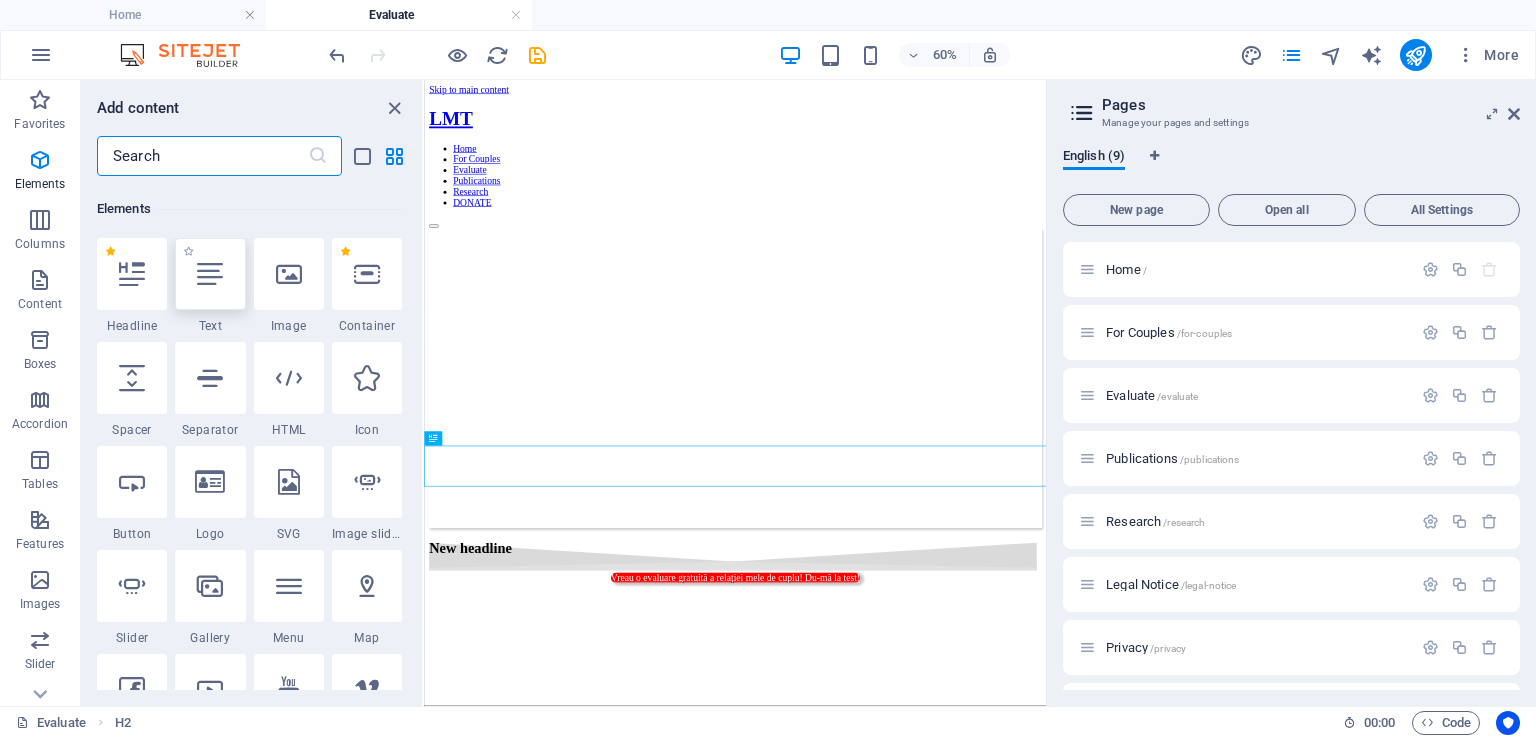 scroll, scrollTop: 212, scrollLeft: 0, axis: vertical 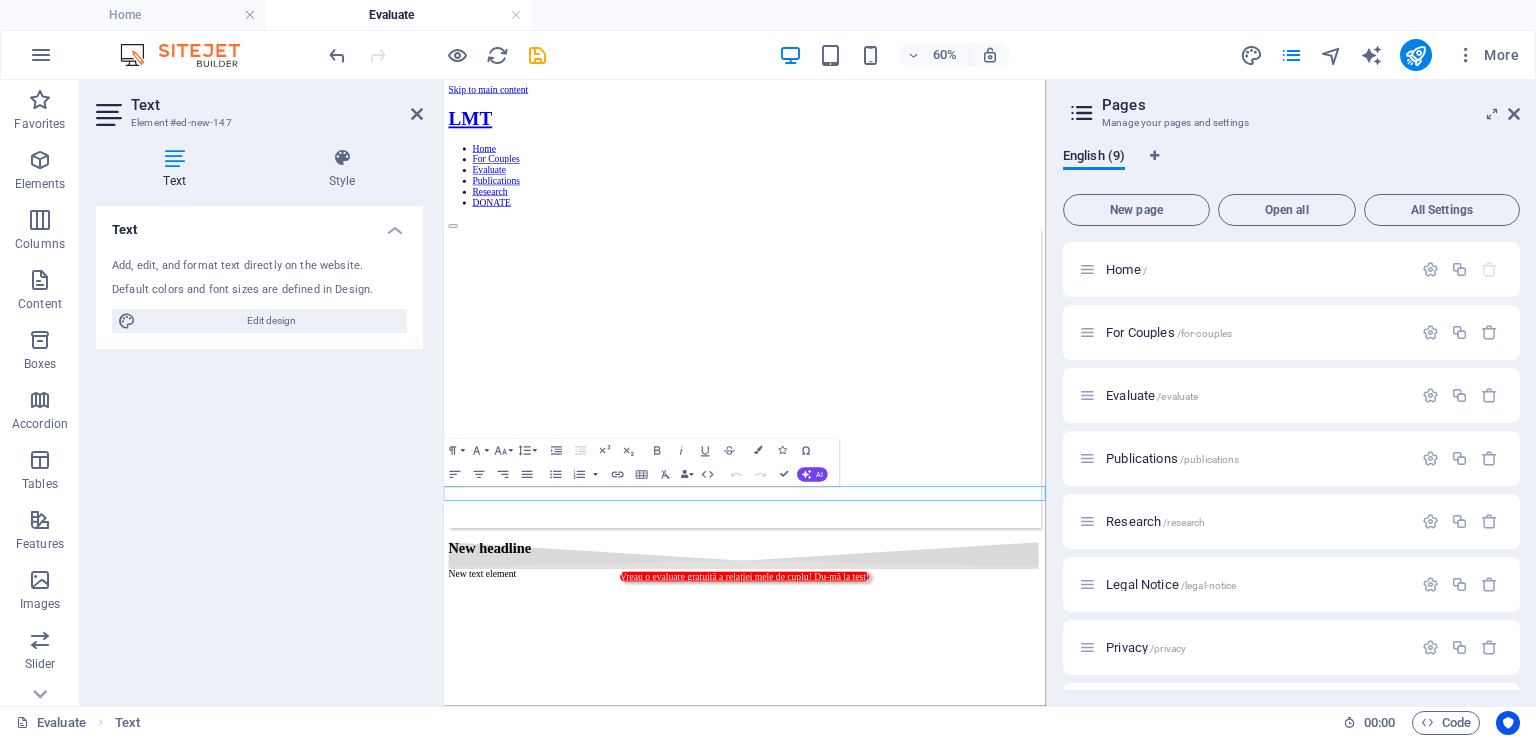 drag, startPoint x: 805, startPoint y: 873, endPoint x: 786, endPoint y: 876, distance: 19.235384 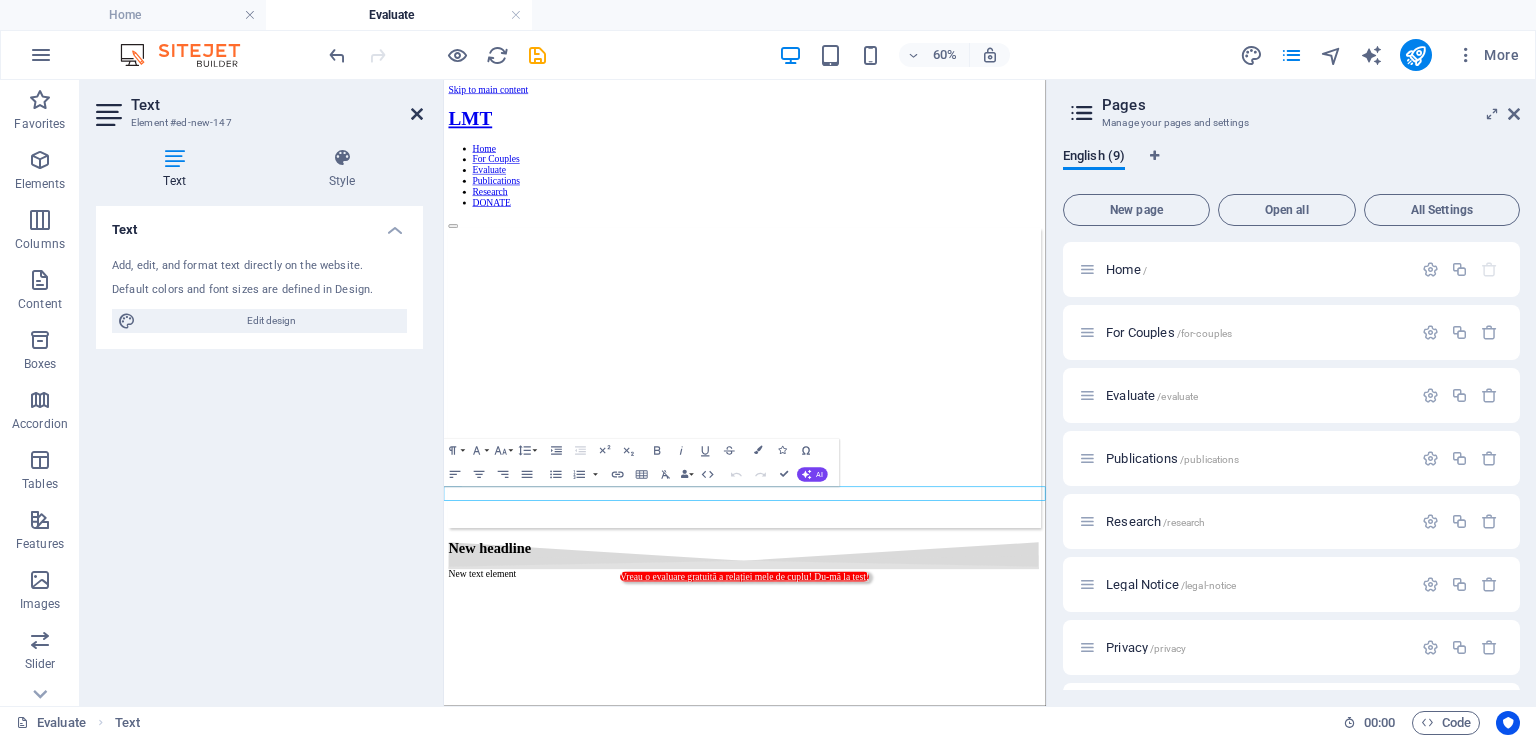 click at bounding box center [417, 114] 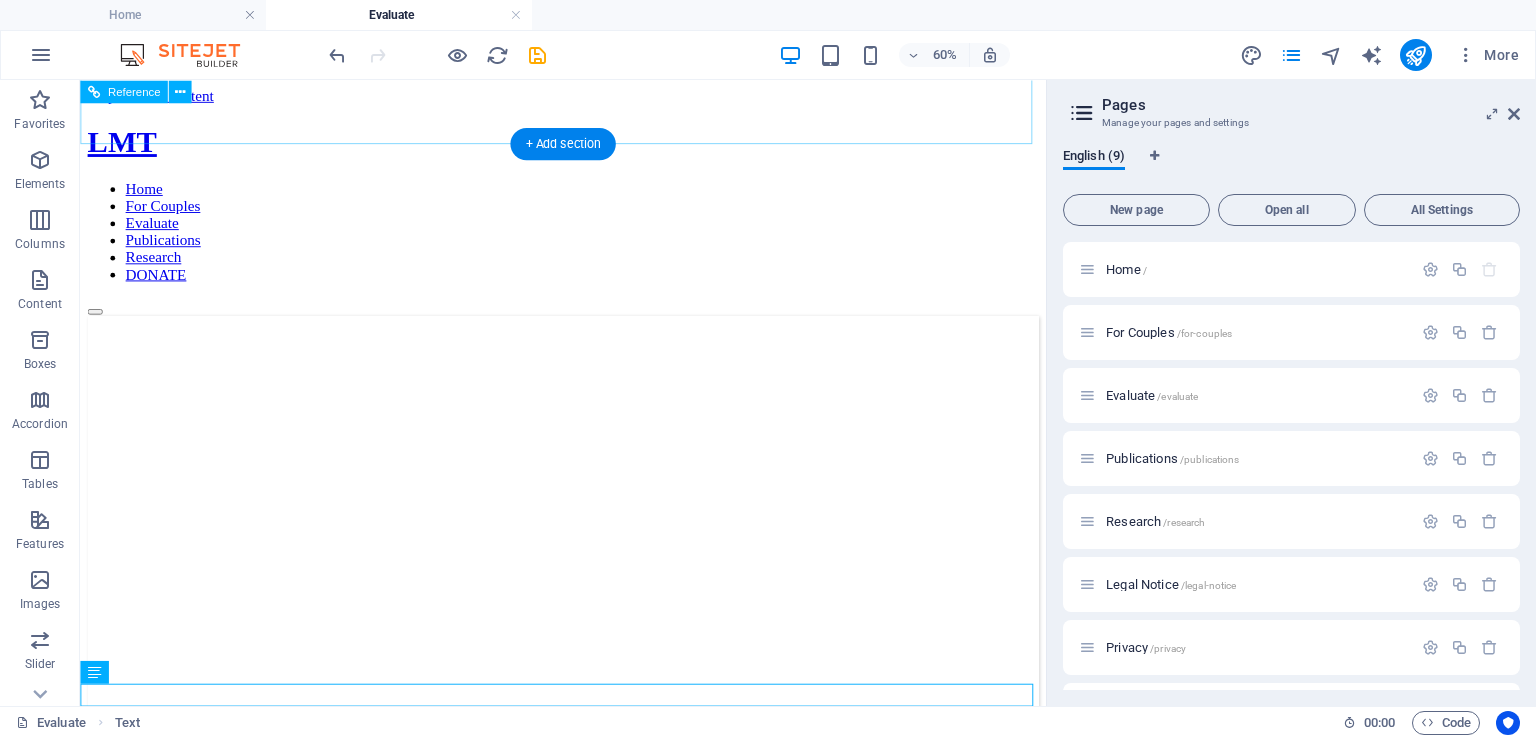 scroll, scrollTop: 43, scrollLeft: 0, axis: vertical 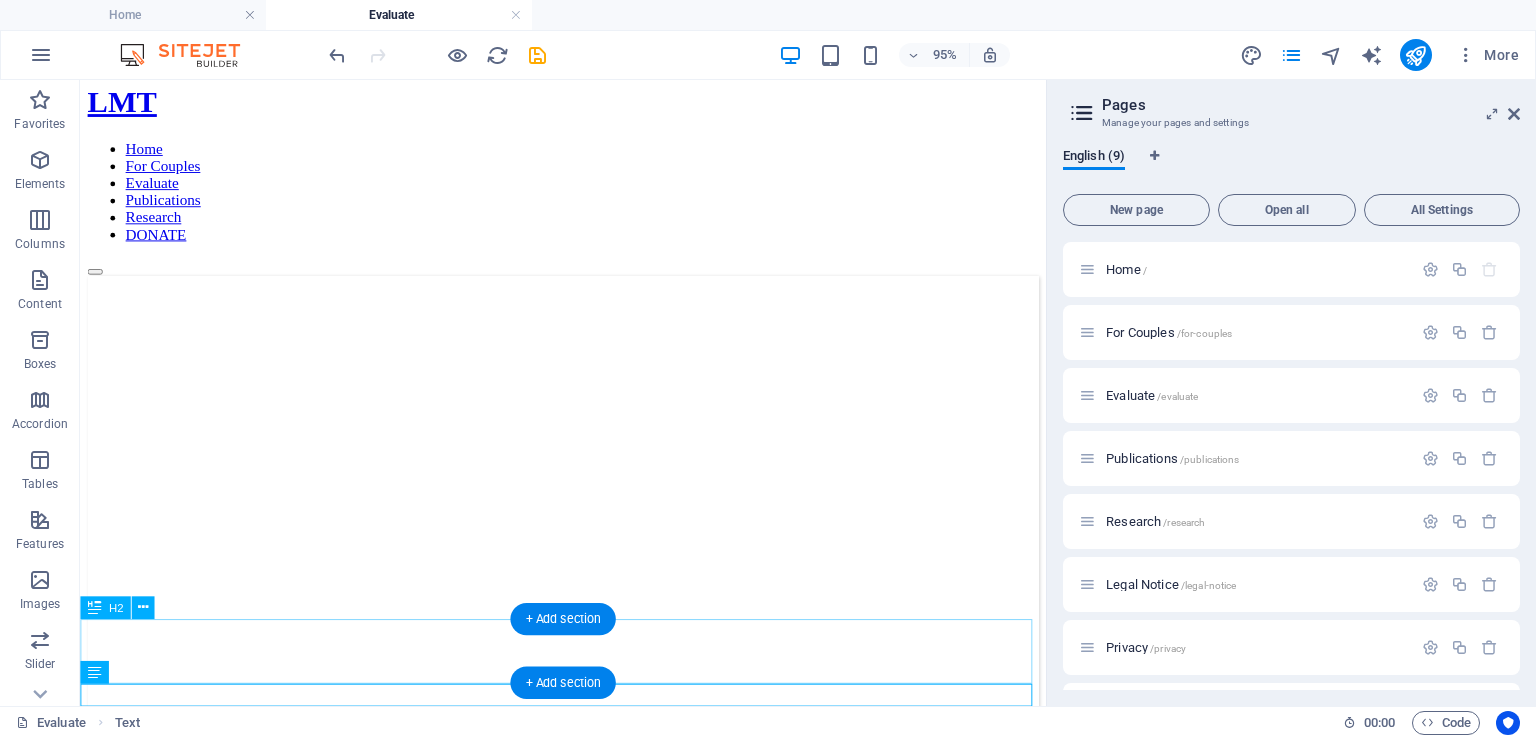 click on "New headline" at bounding box center (588, 818) 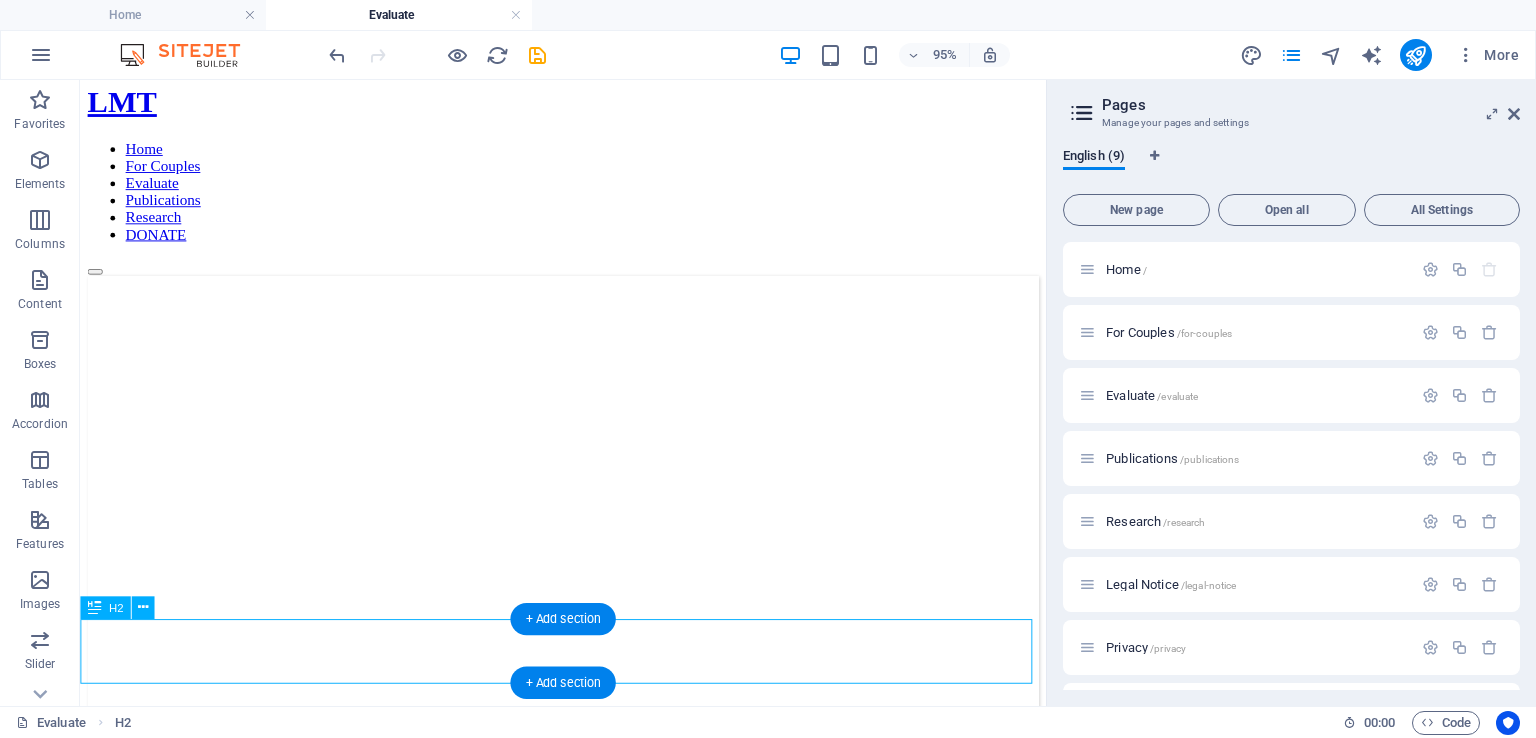 click on "New headline" at bounding box center (588, 818) 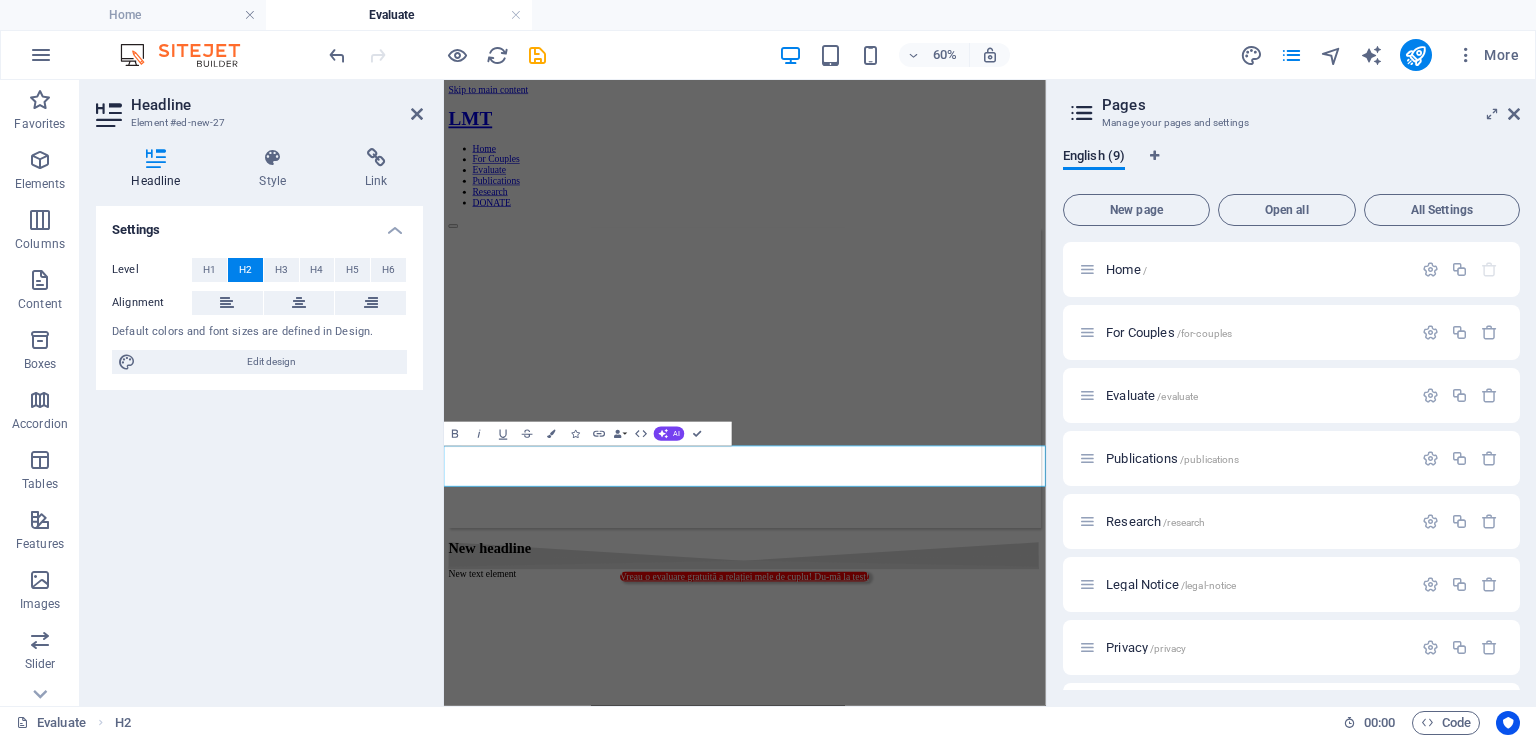 type 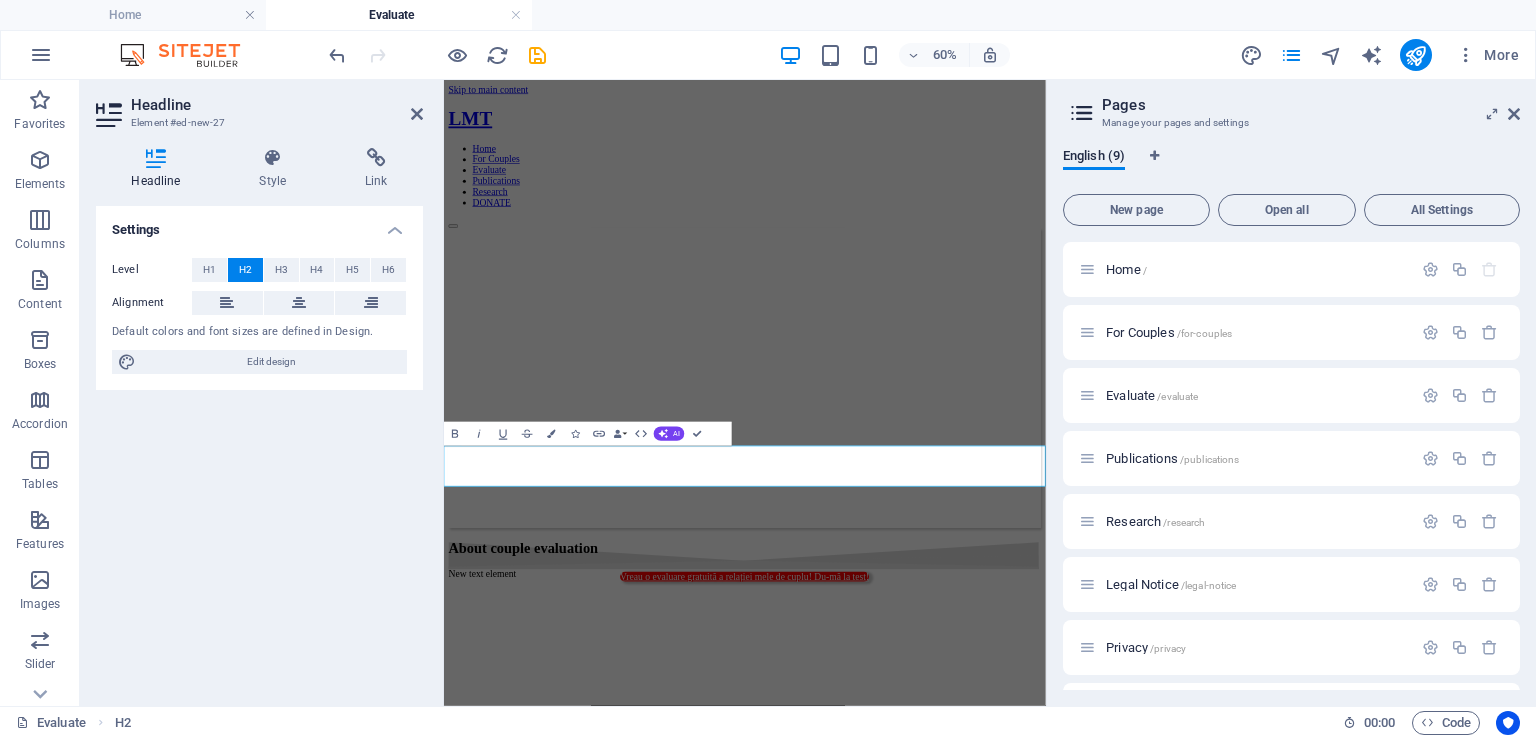 click on "Skip to main content
LMT Home For Couples Evaluate Publications Research DONATE Vreau o evaluare gratuită a relației mele de cuplu! Du-mă la test! About couple evaluation New text element" at bounding box center [945, 504] 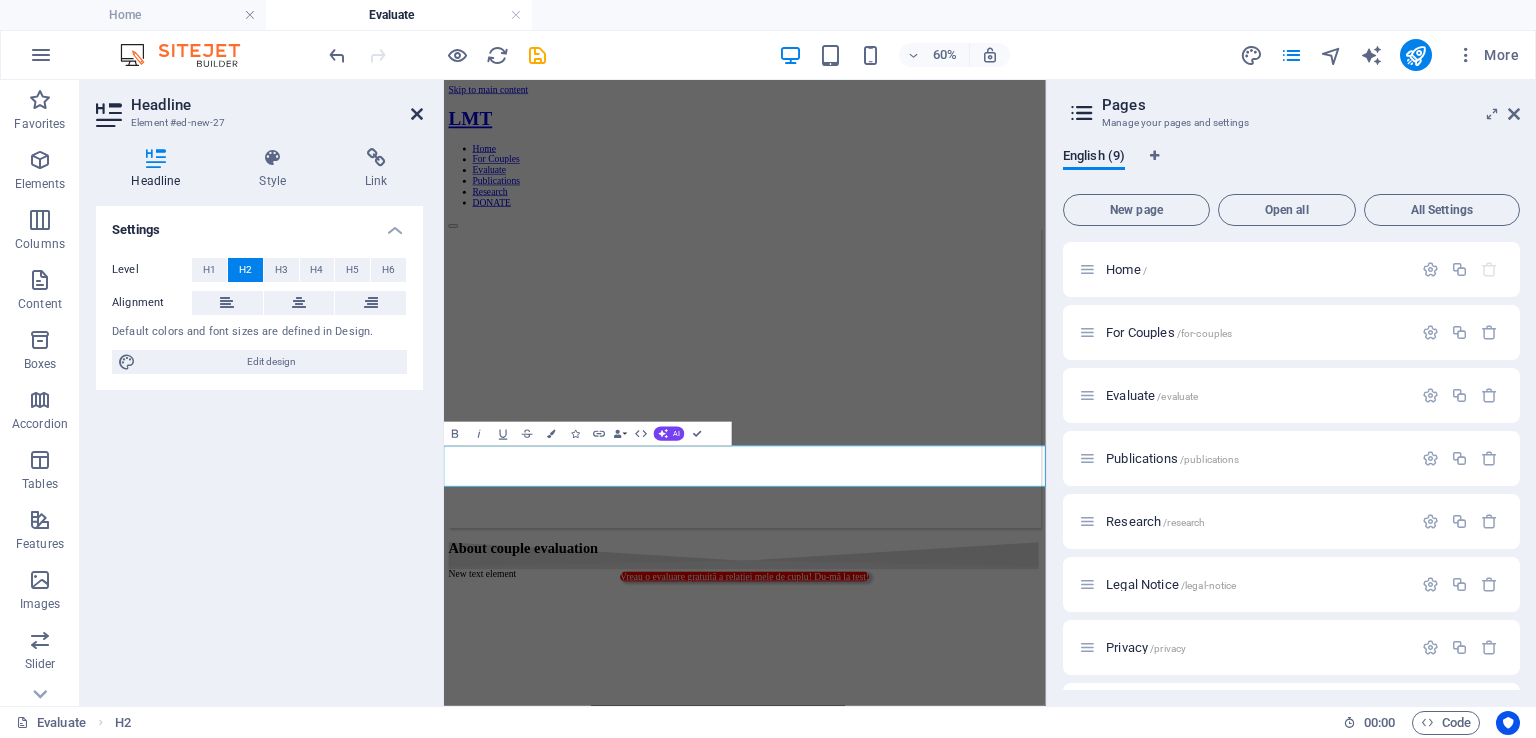 click at bounding box center (417, 114) 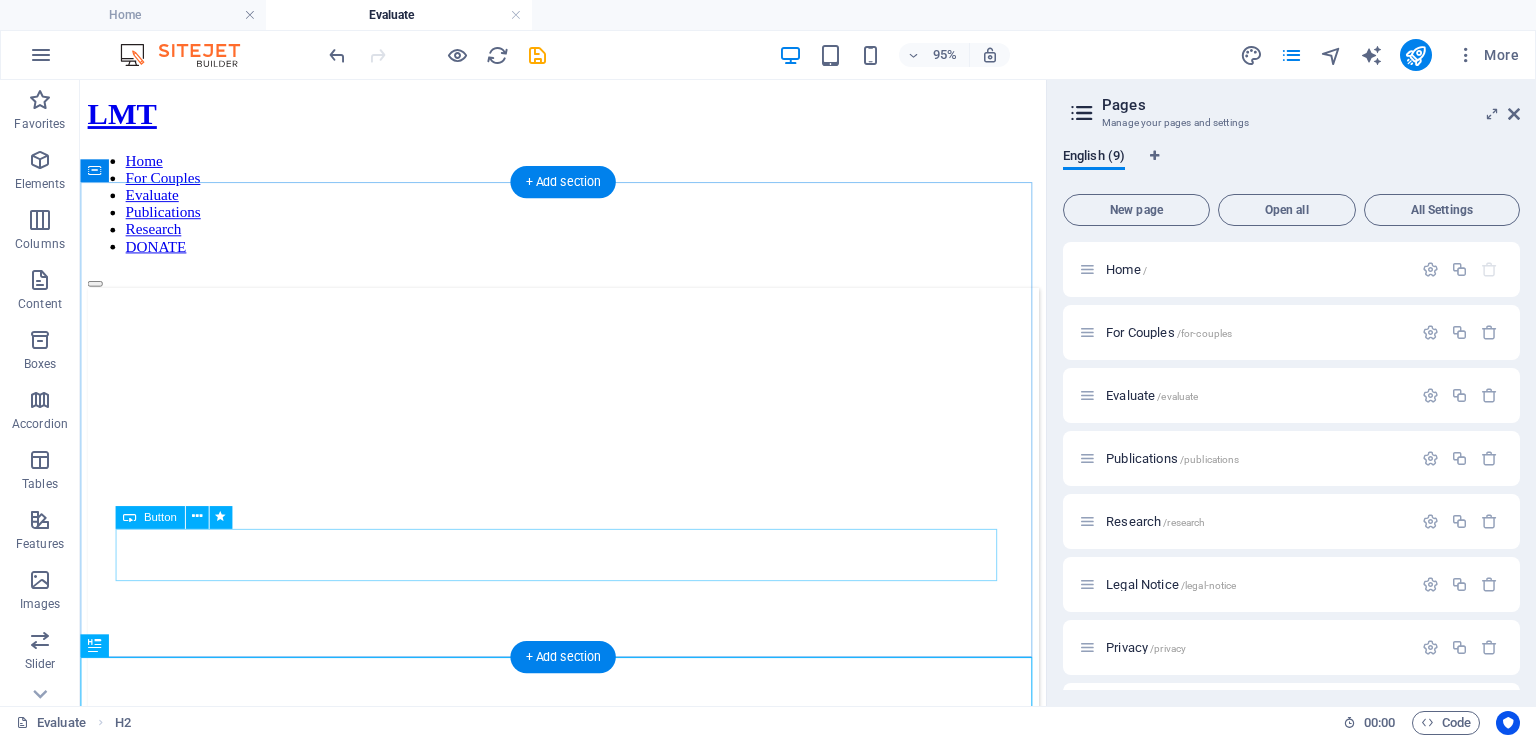 scroll, scrollTop: 43, scrollLeft: 0, axis: vertical 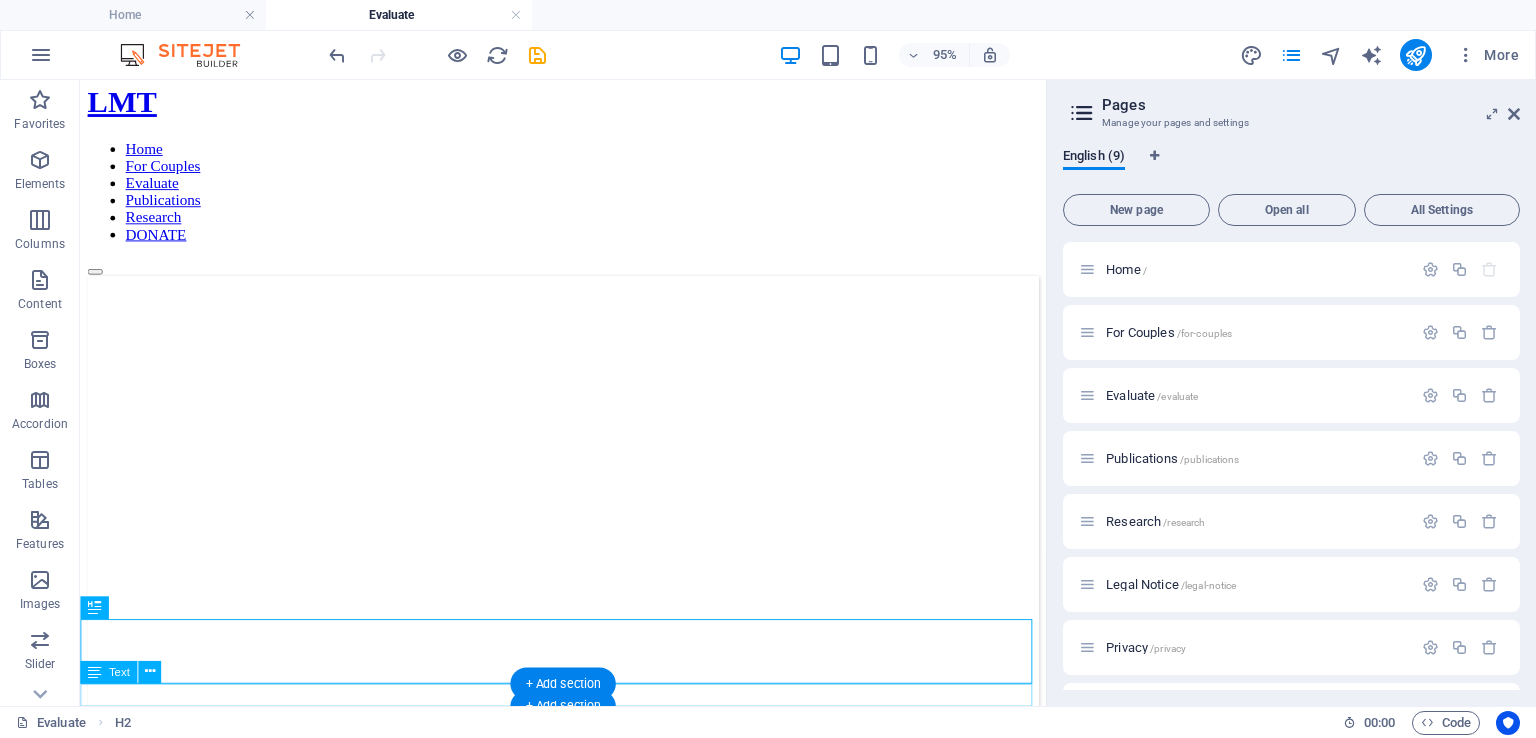 click on "New text element" at bounding box center [588, 861] 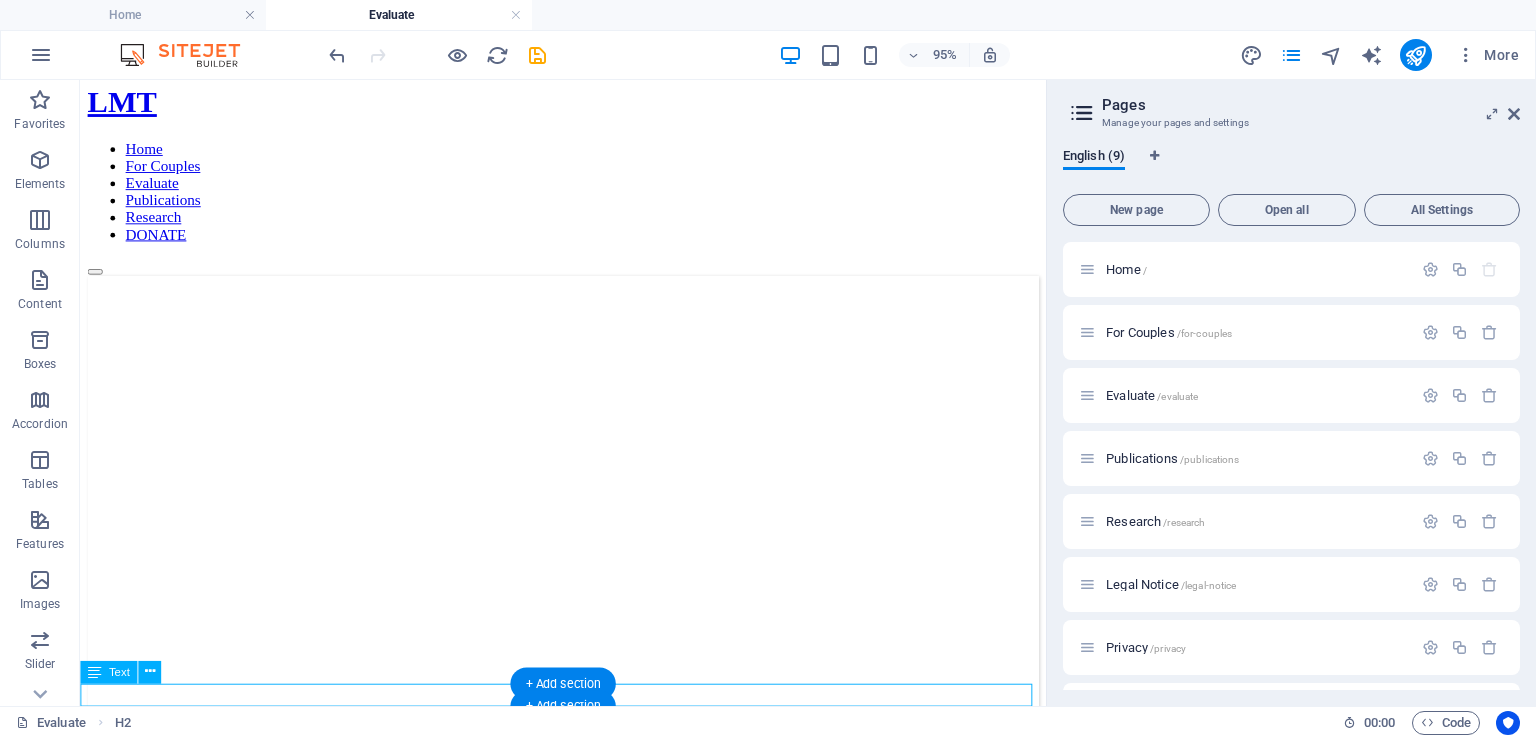 click on "New text element" at bounding box center [588, 861] 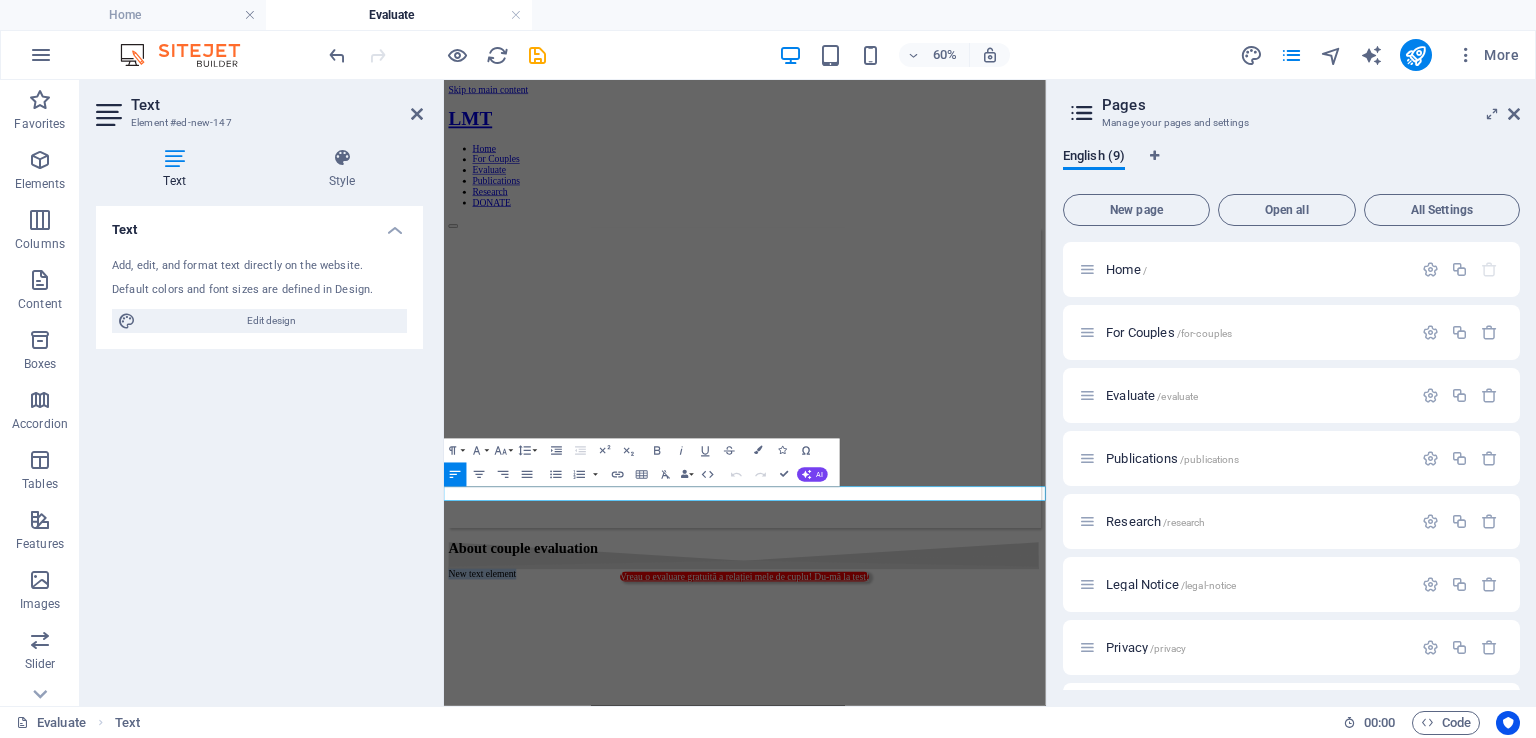 type 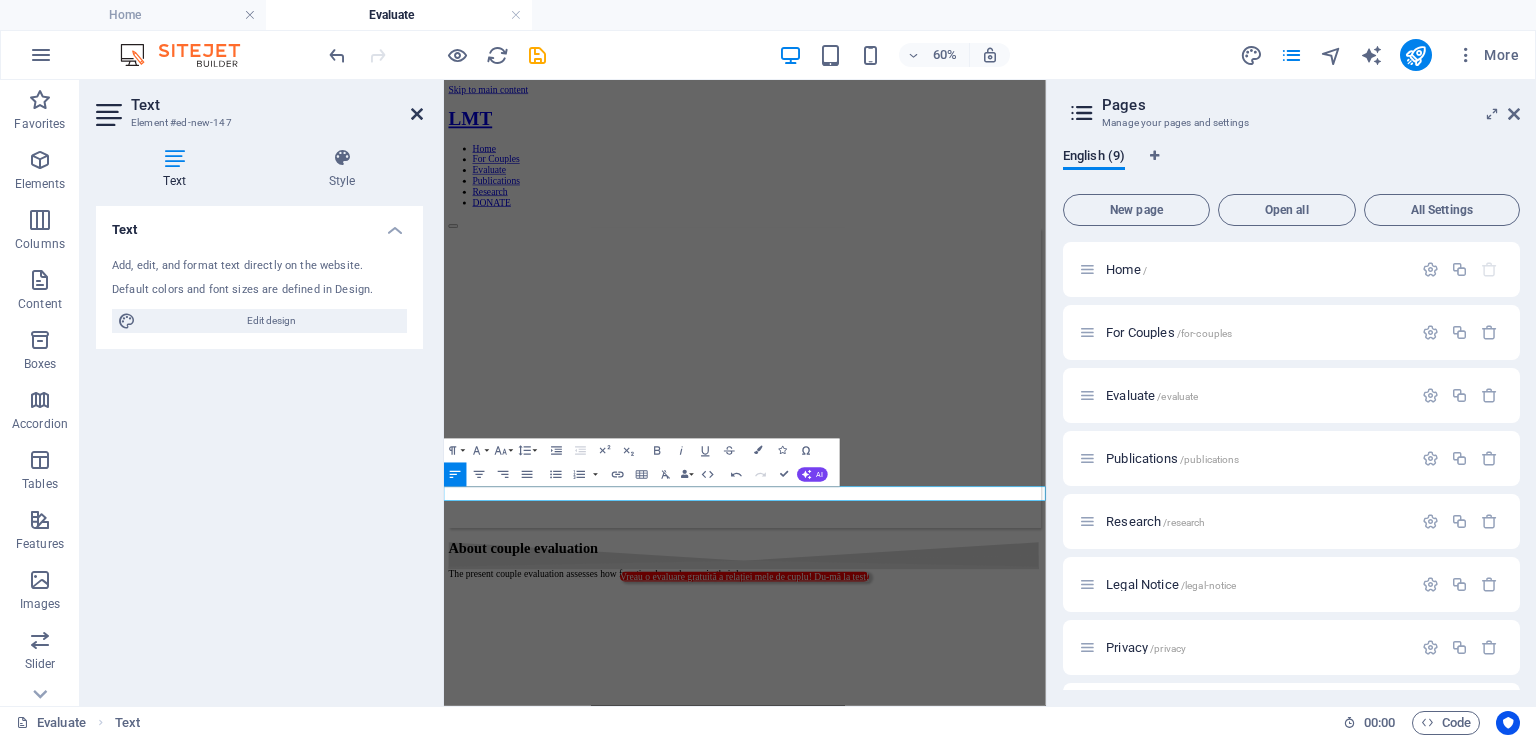 click at bounding box center (417, 114) 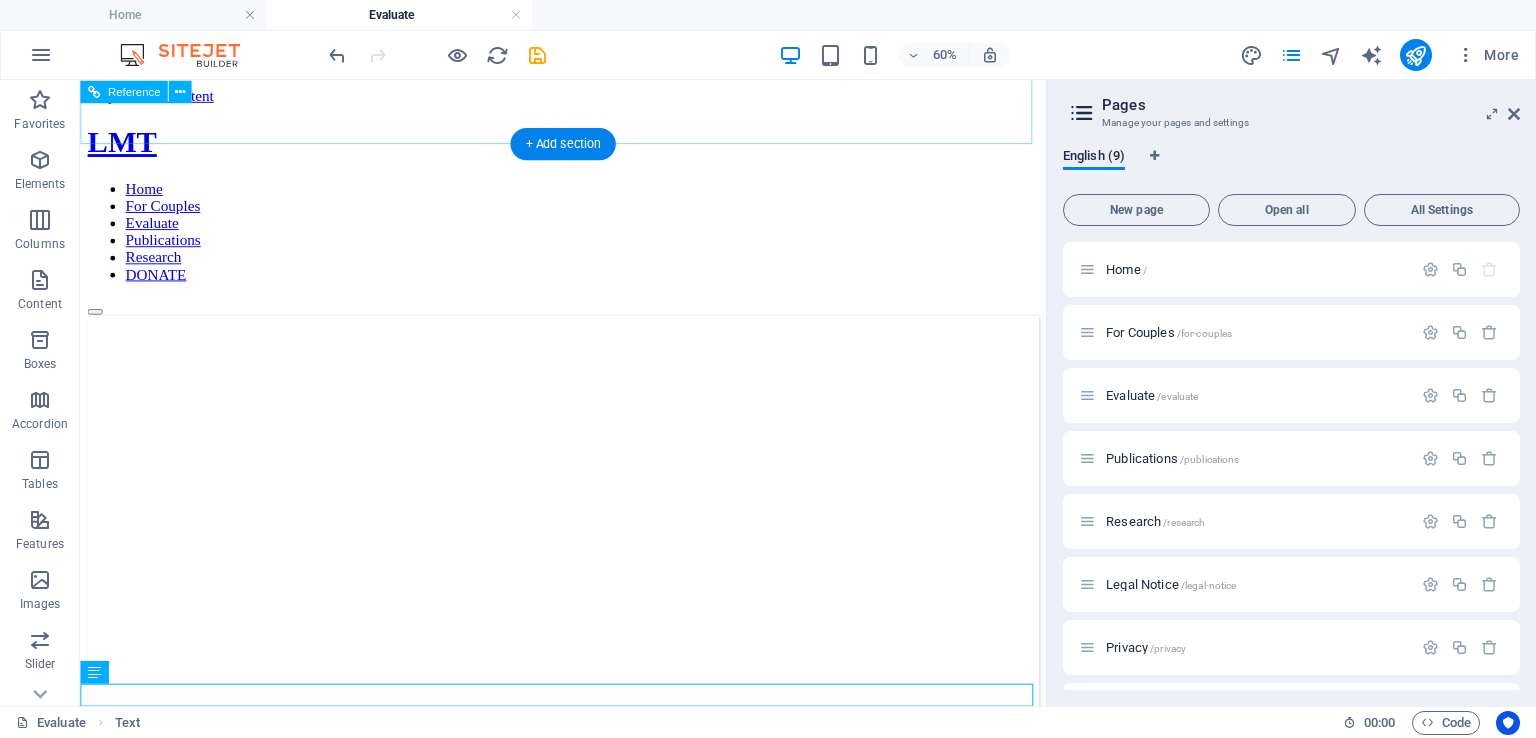 scroll, scrollTop: 43, scrollLeft: 0, axis: vertical 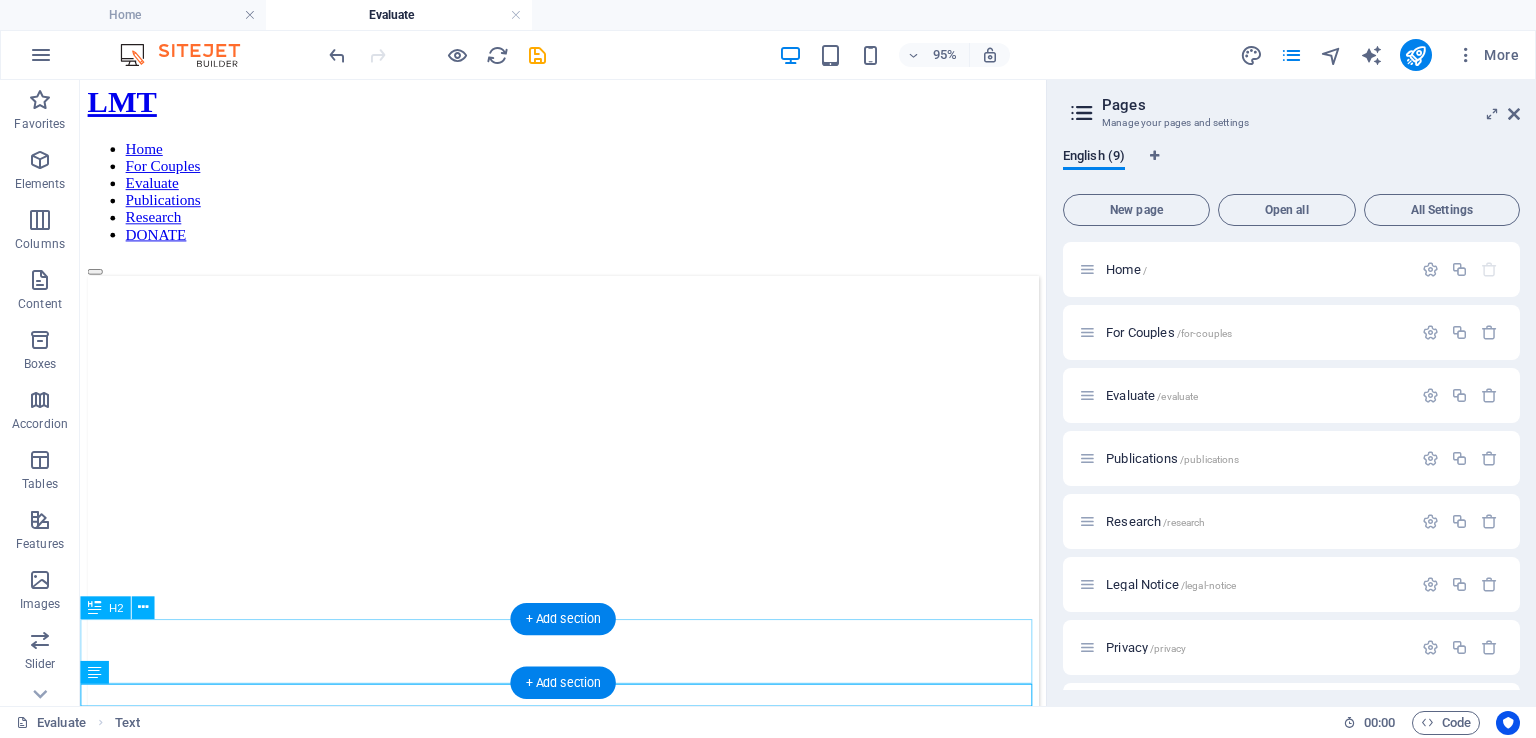 click on "About couple evaluation" at bounding box center (588, 818) 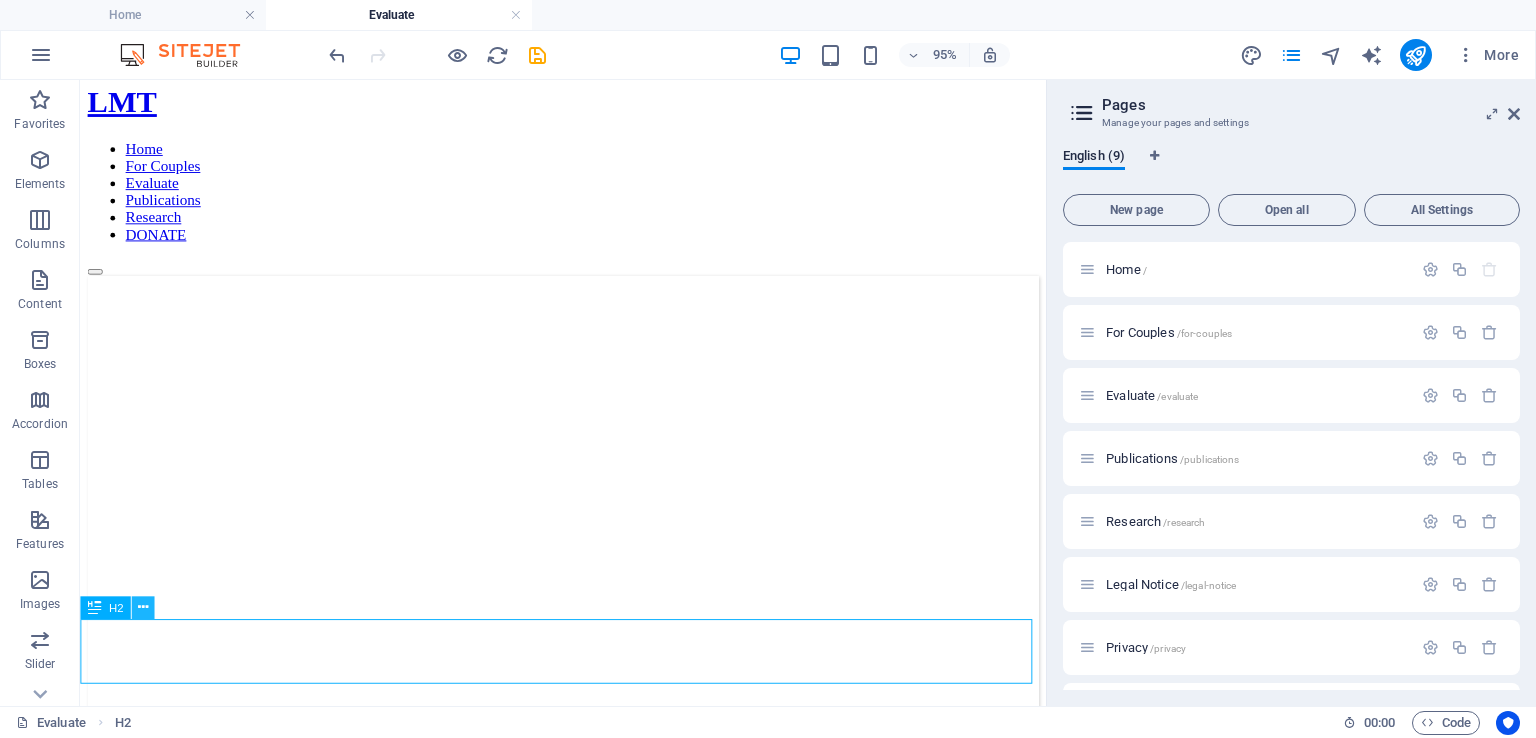 click at bounding box center [143, 607] 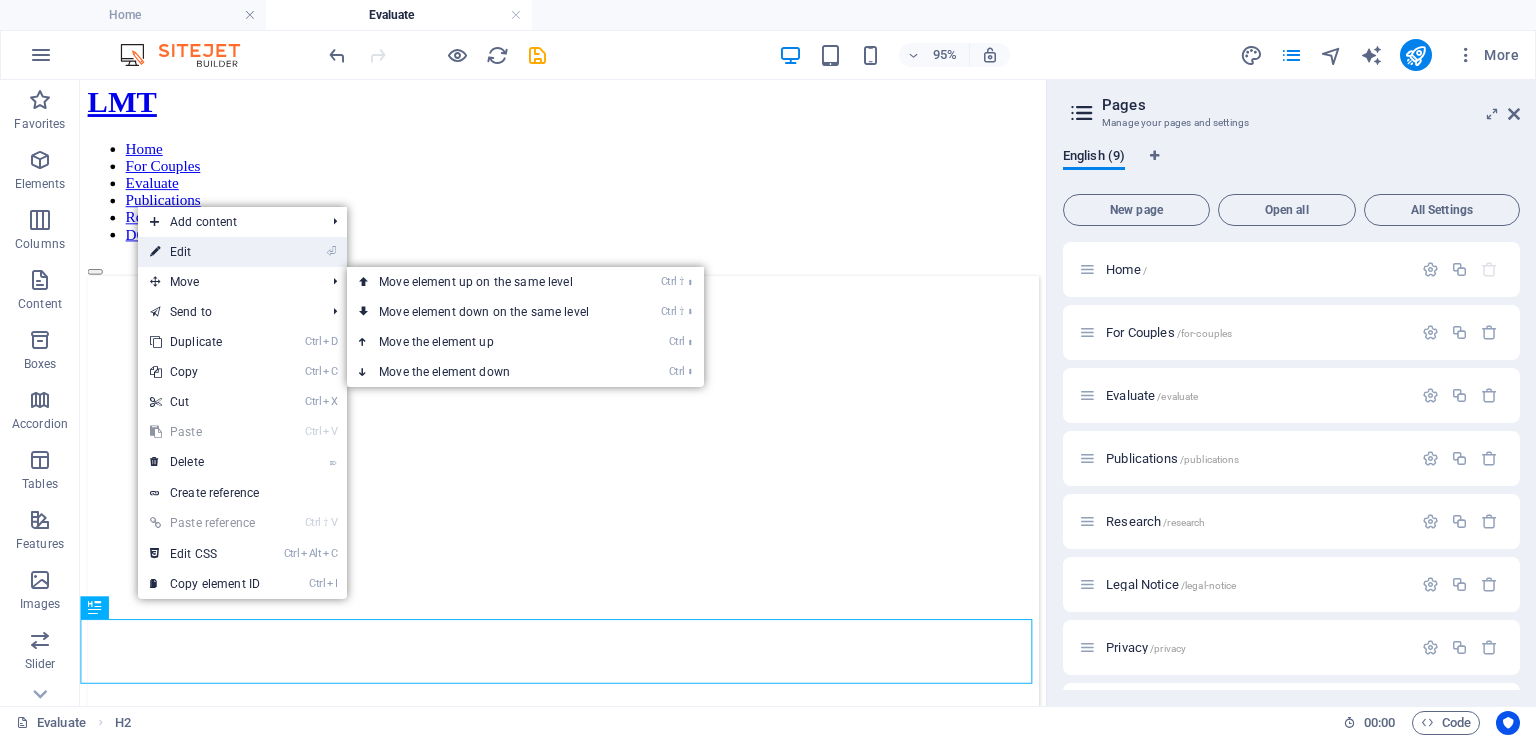 click on "⏎  Edit" at bounding box center [205, 252] 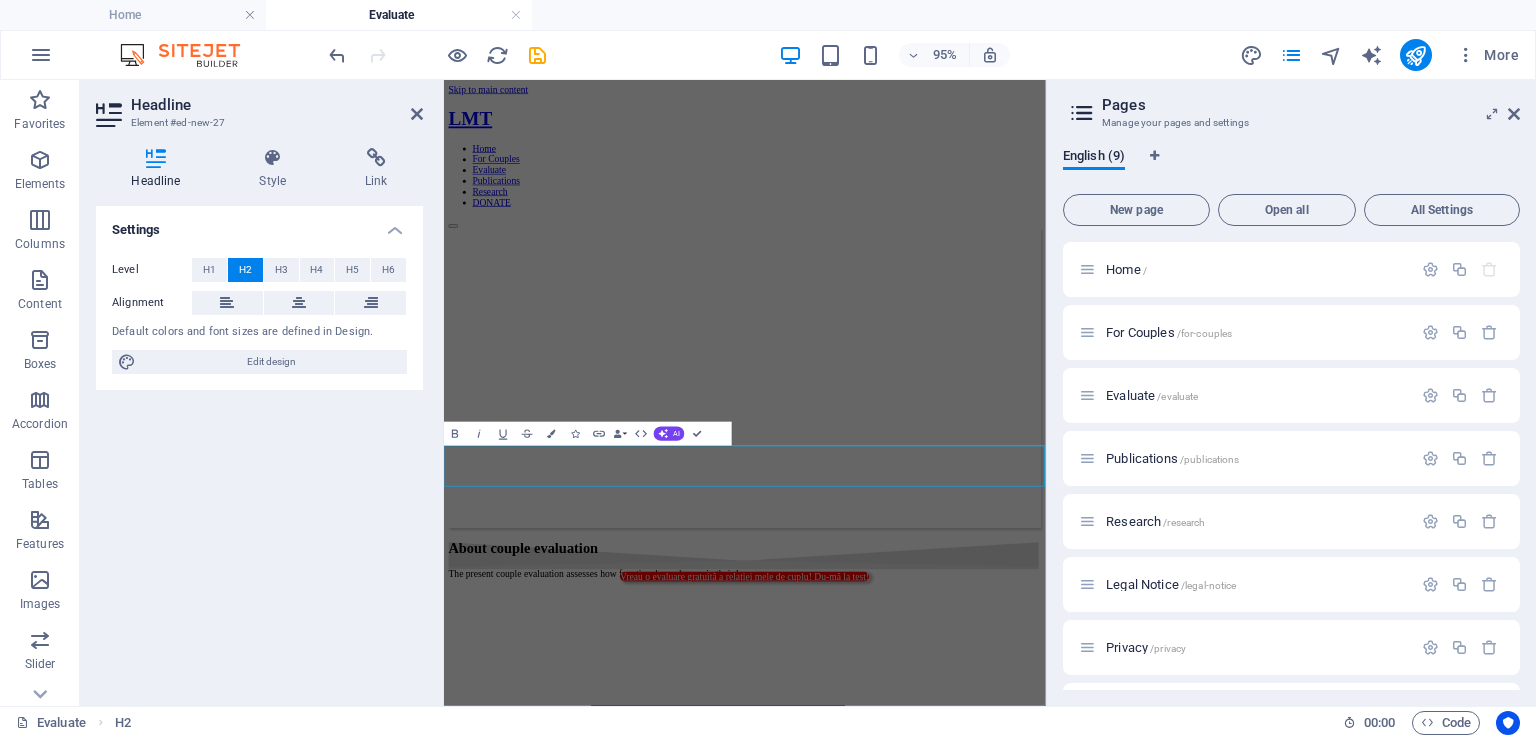 scroll, scrollTop: 0, scrollLeft: 0, axis: both 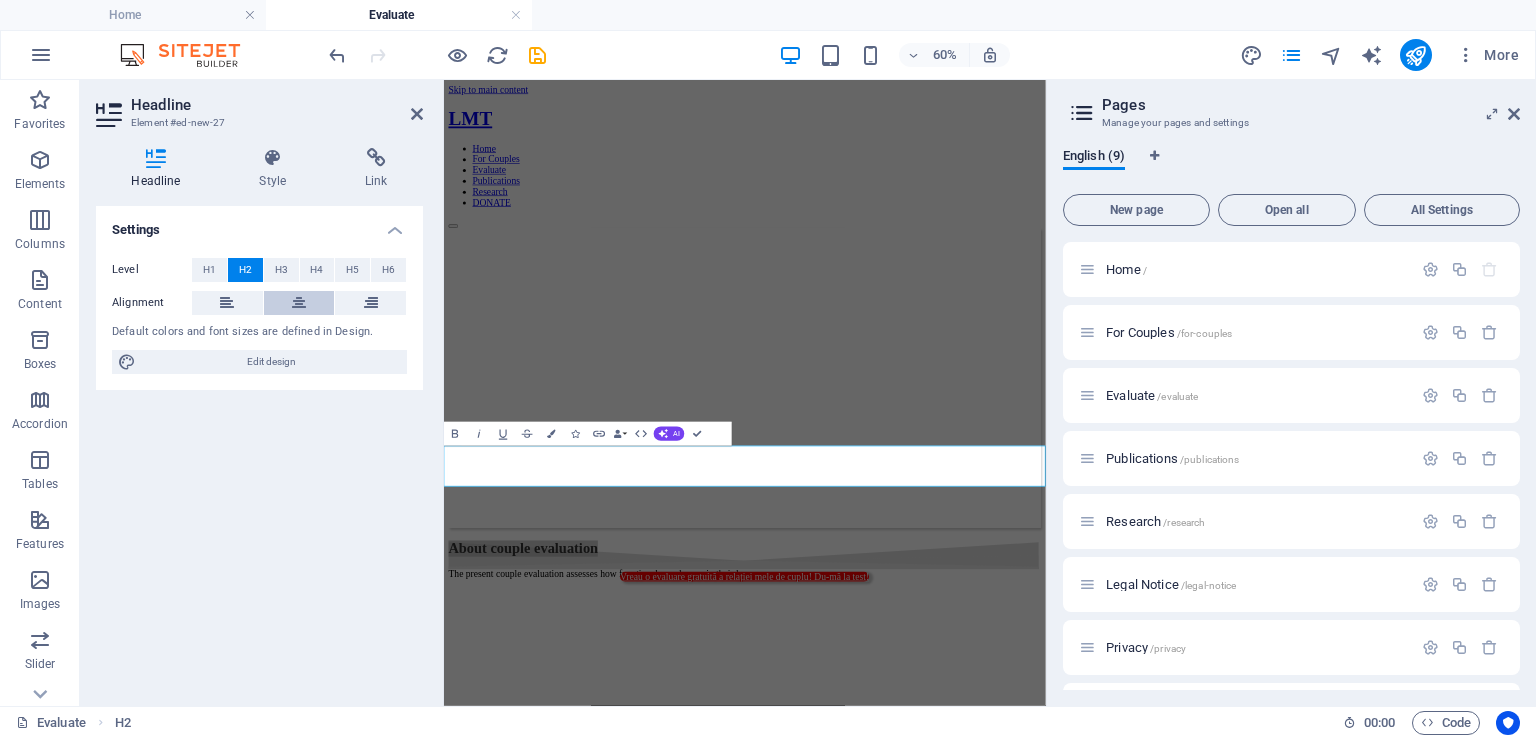 click at bounding box center (299, 303) 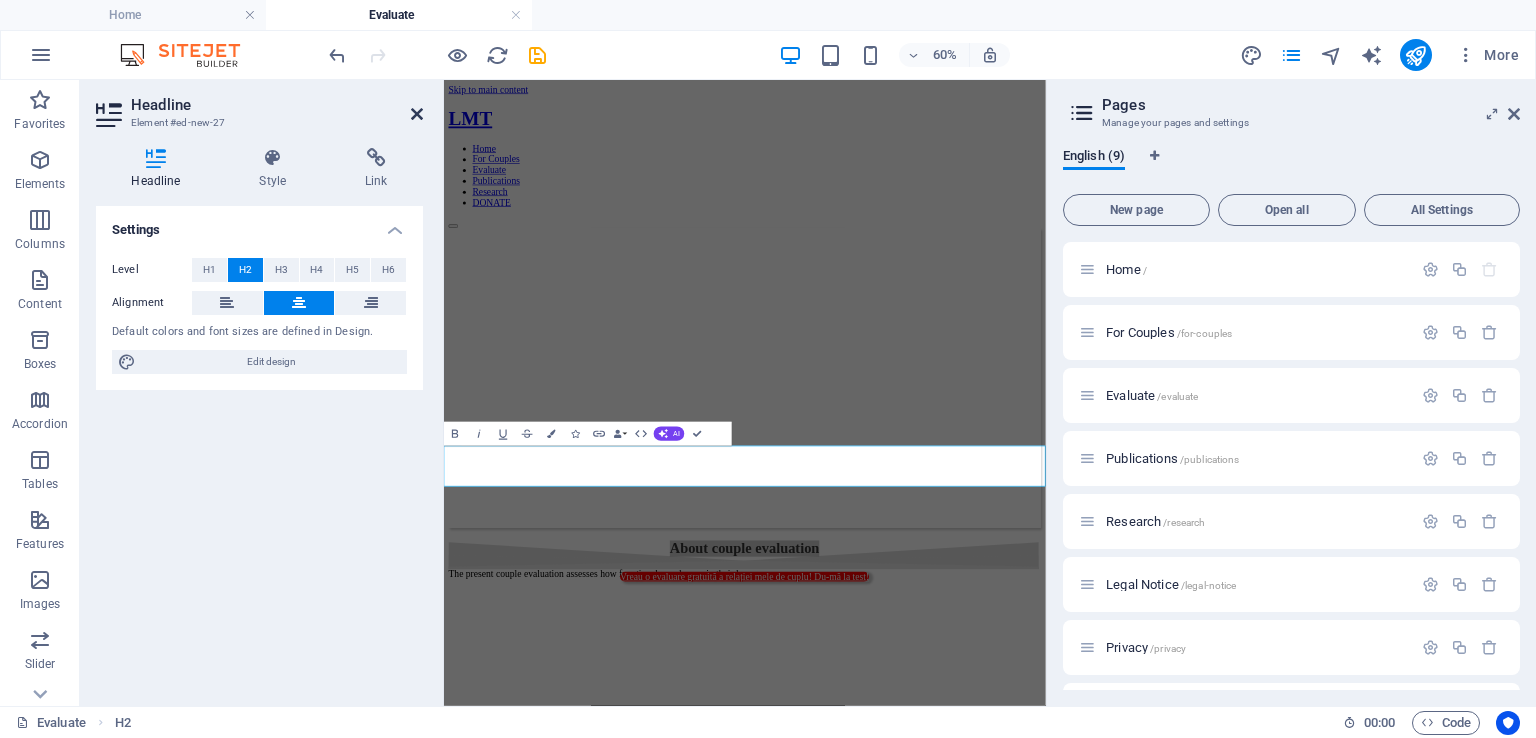 click at bounding box center (417, 114) 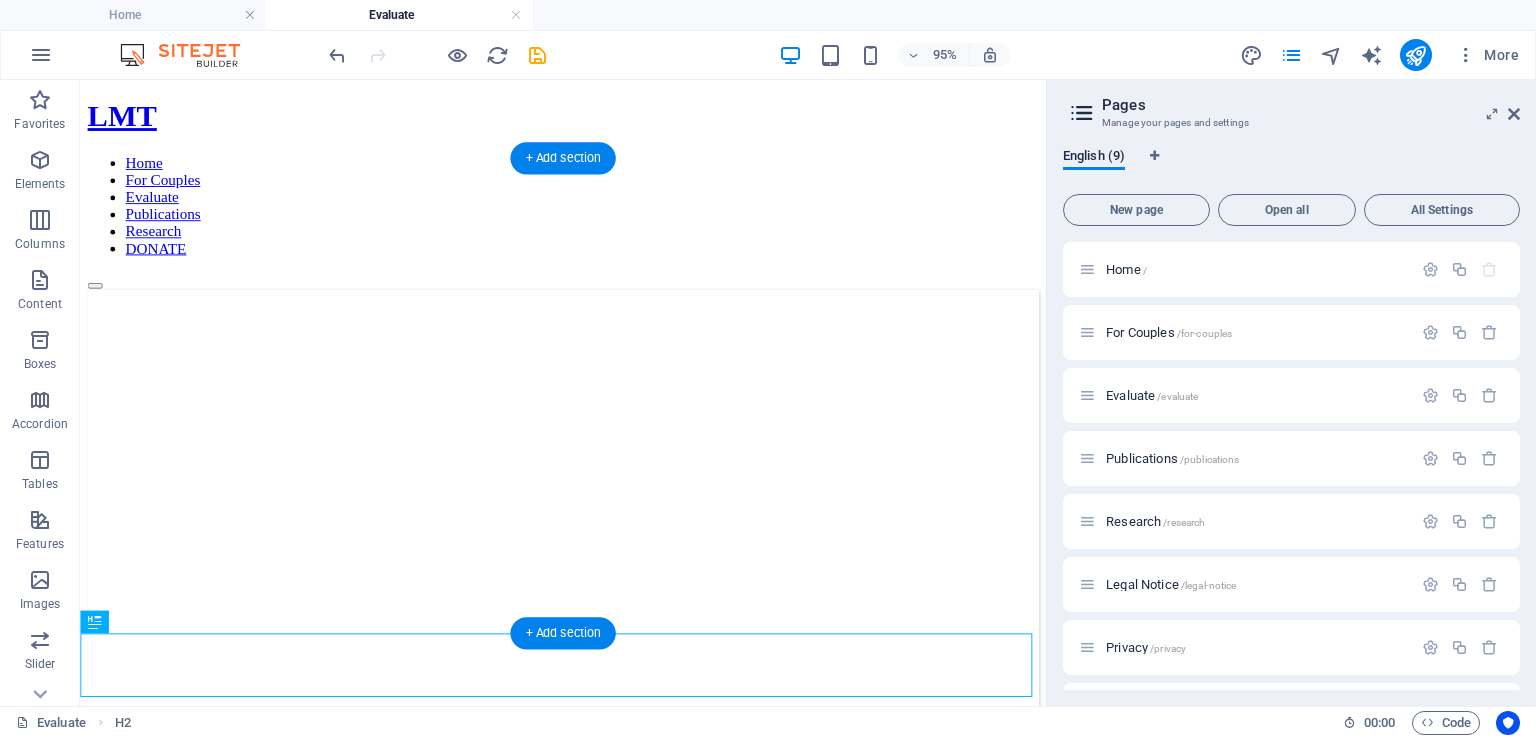 scroll, scrollTop: 43, scrollLeft: 0, axis: vertical 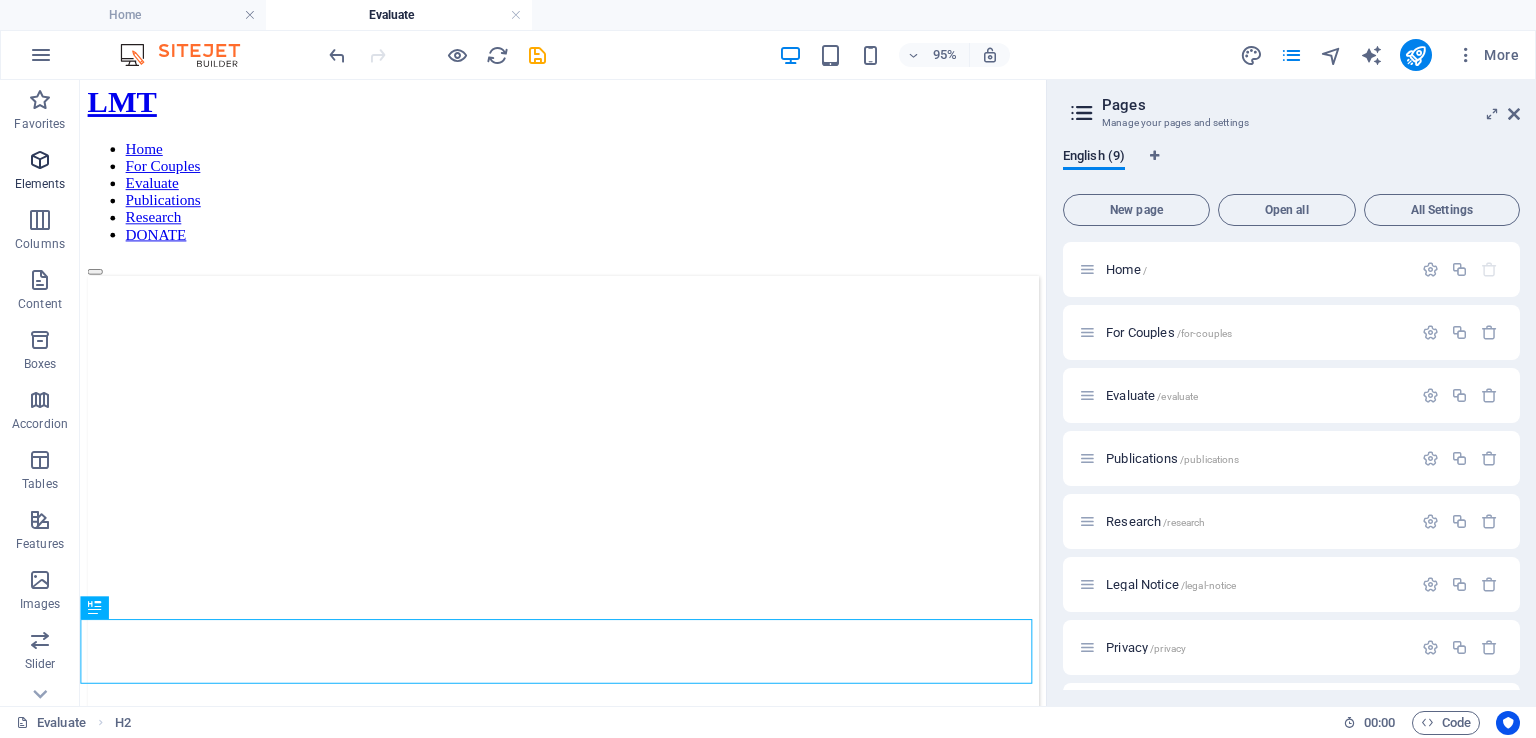click at bounding box center (40, 160) 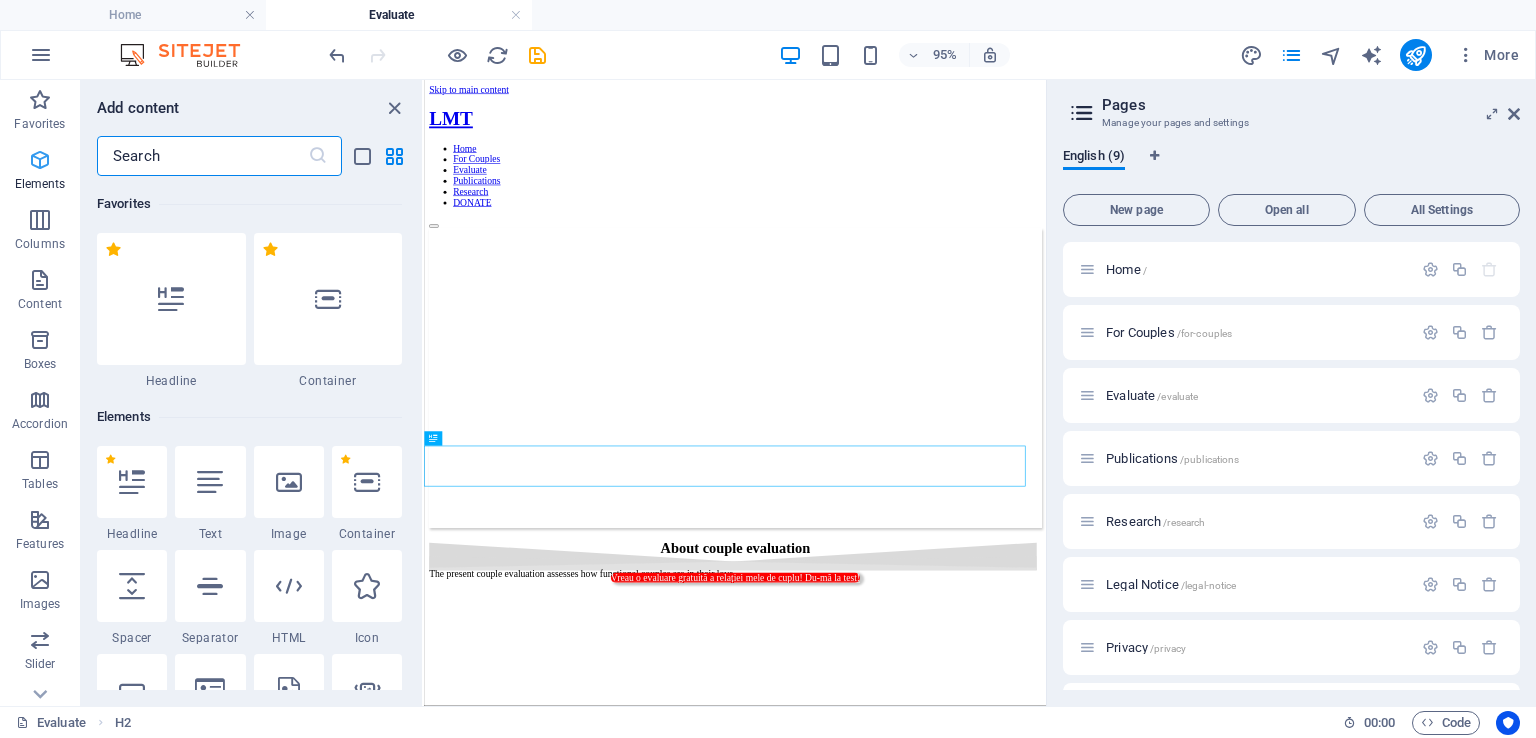 scroll, scrollTop: 0, scrollLeft: 0, axis: both 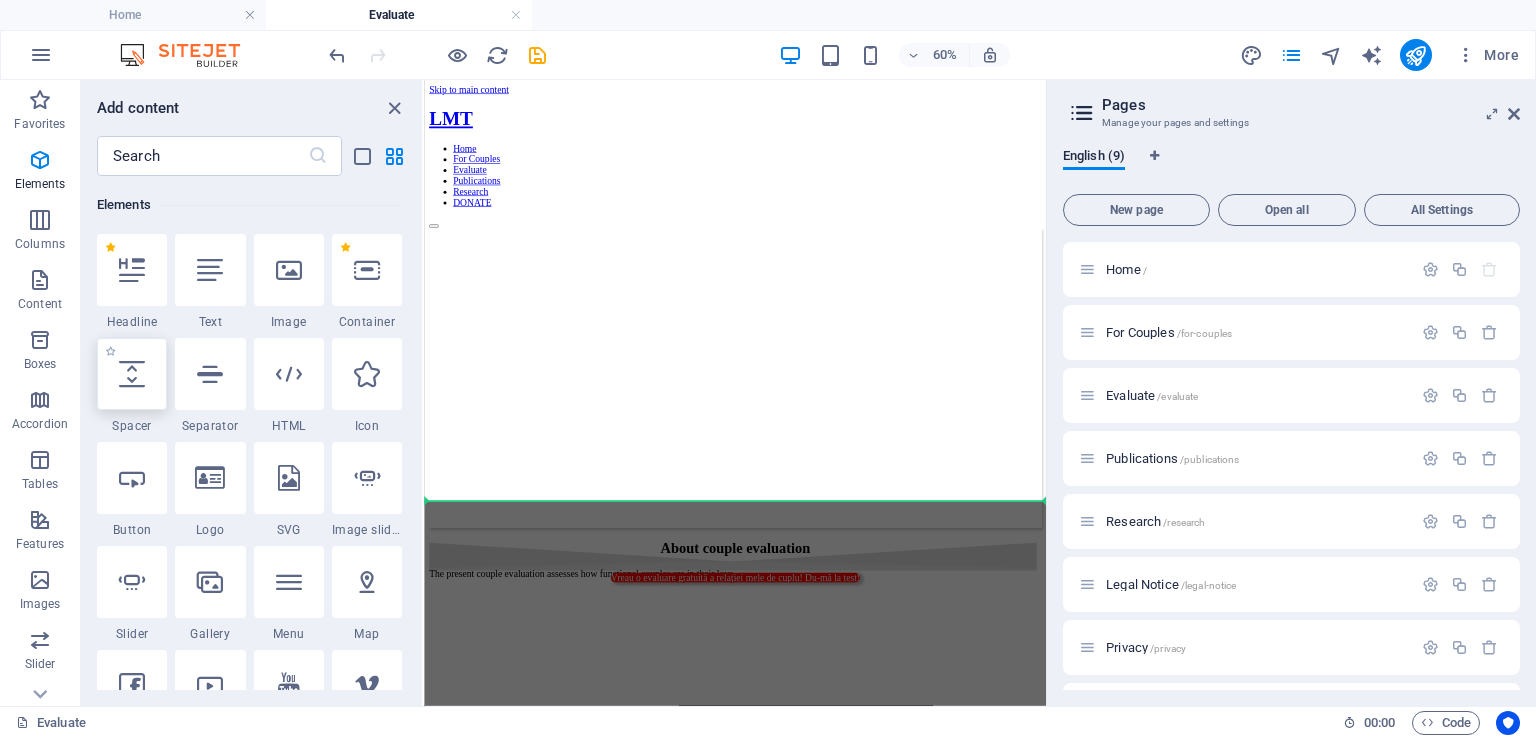 select on "px" 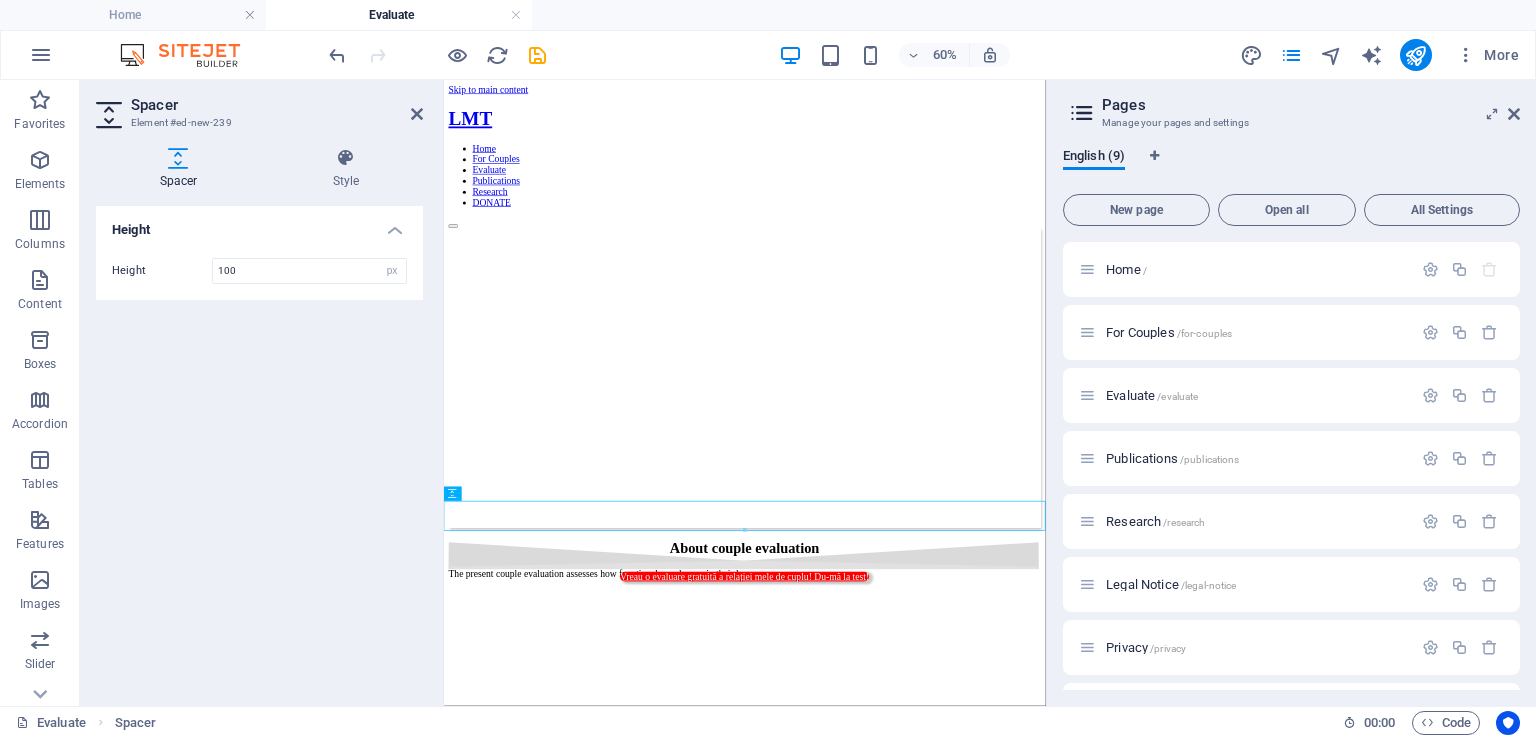 type on "100" 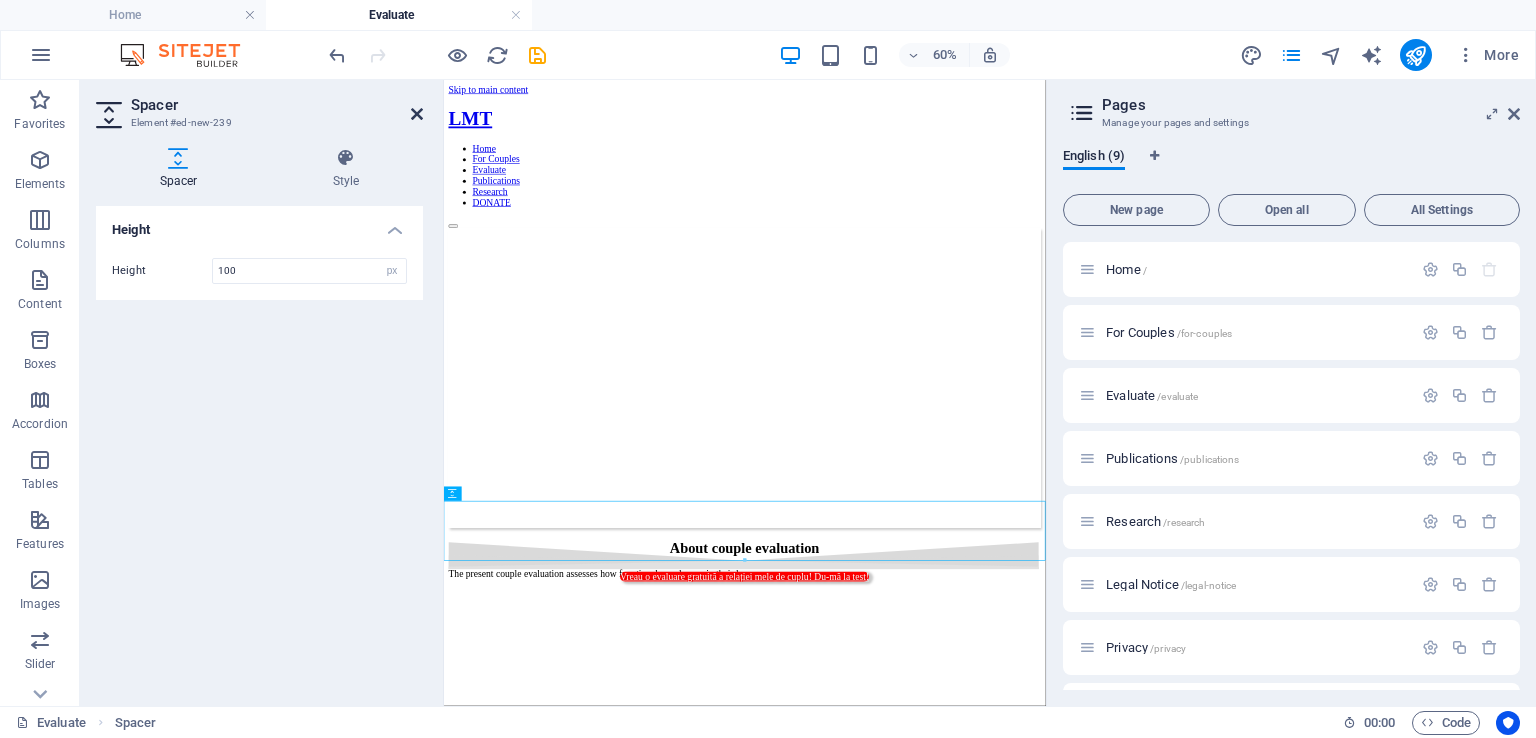 drag, startPoint x: 420, startPoint y: 101, endPoint x: 420, endPoint y: 113, distance: 12 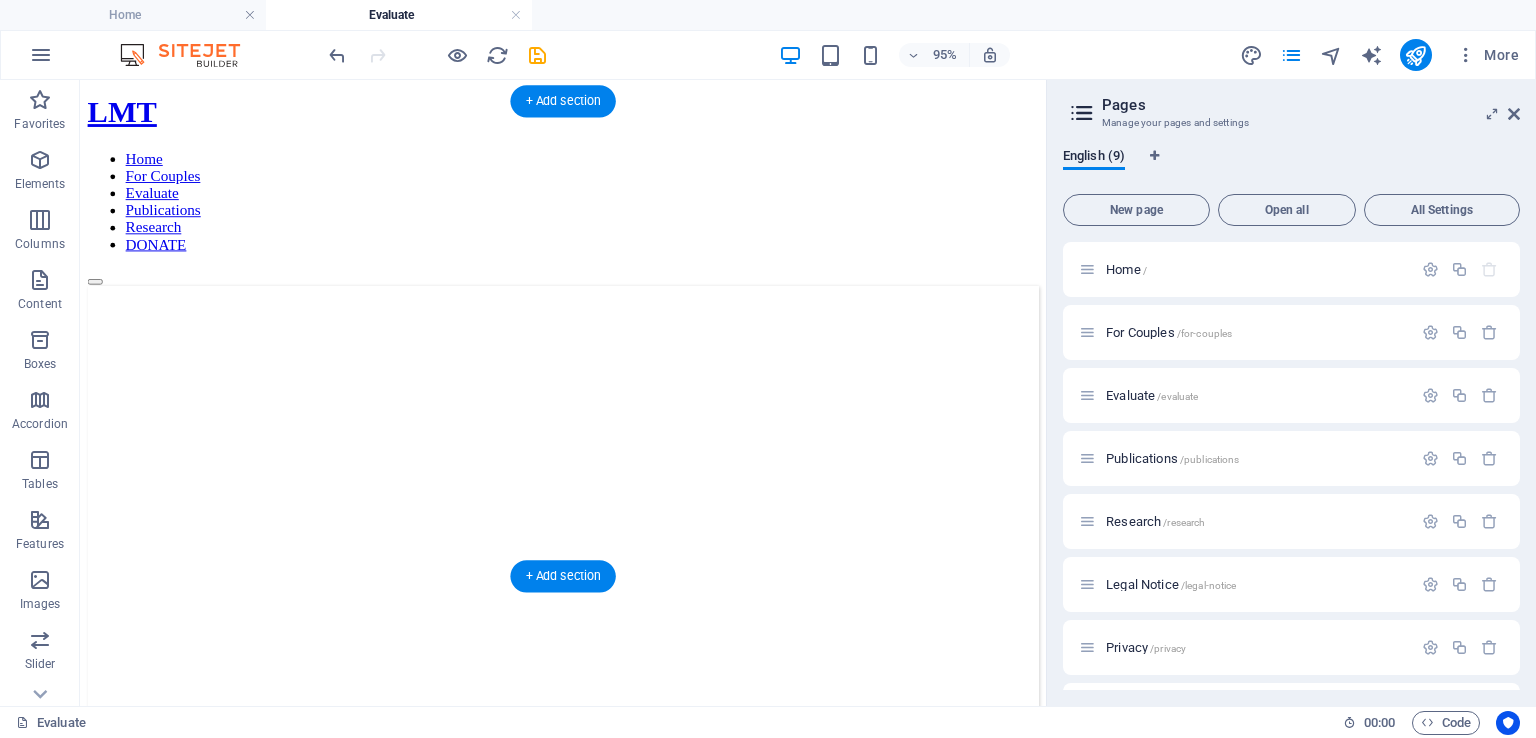 scroll, scrollTop: 60, scrollLeft: 0, axis: vertical 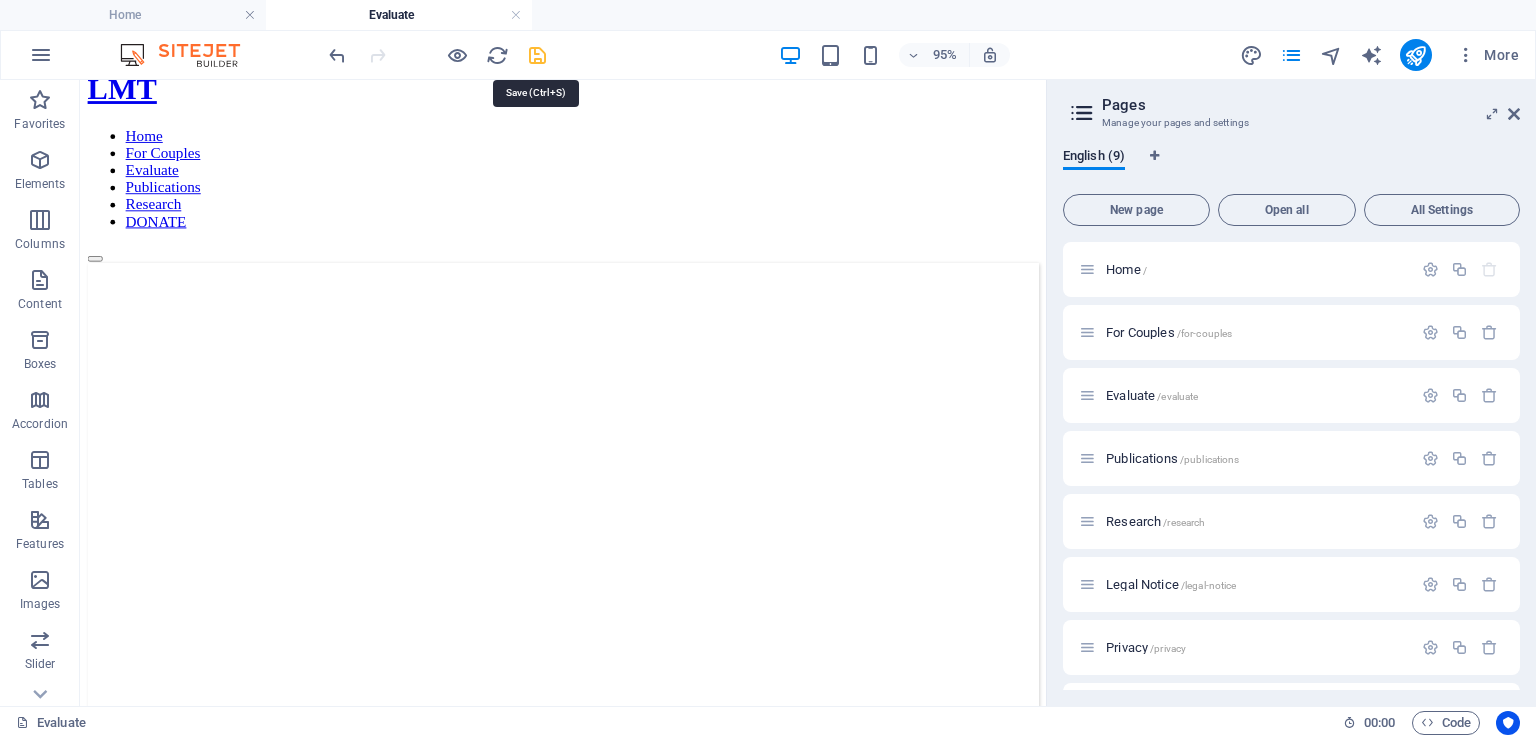 click at bounding box center (537, 55) 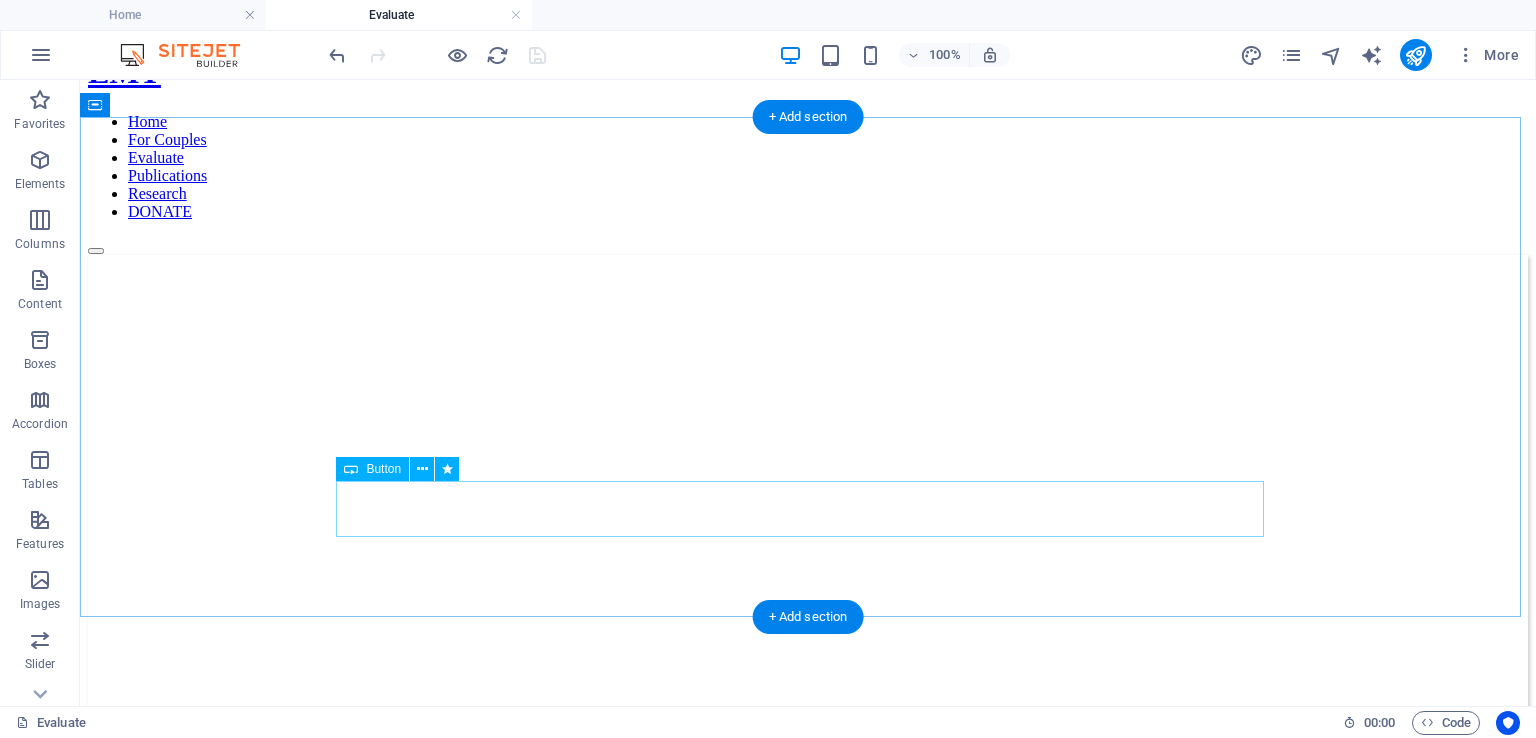 scroll, scrollTop: 77, scrollLeft: 0, axis: vertical 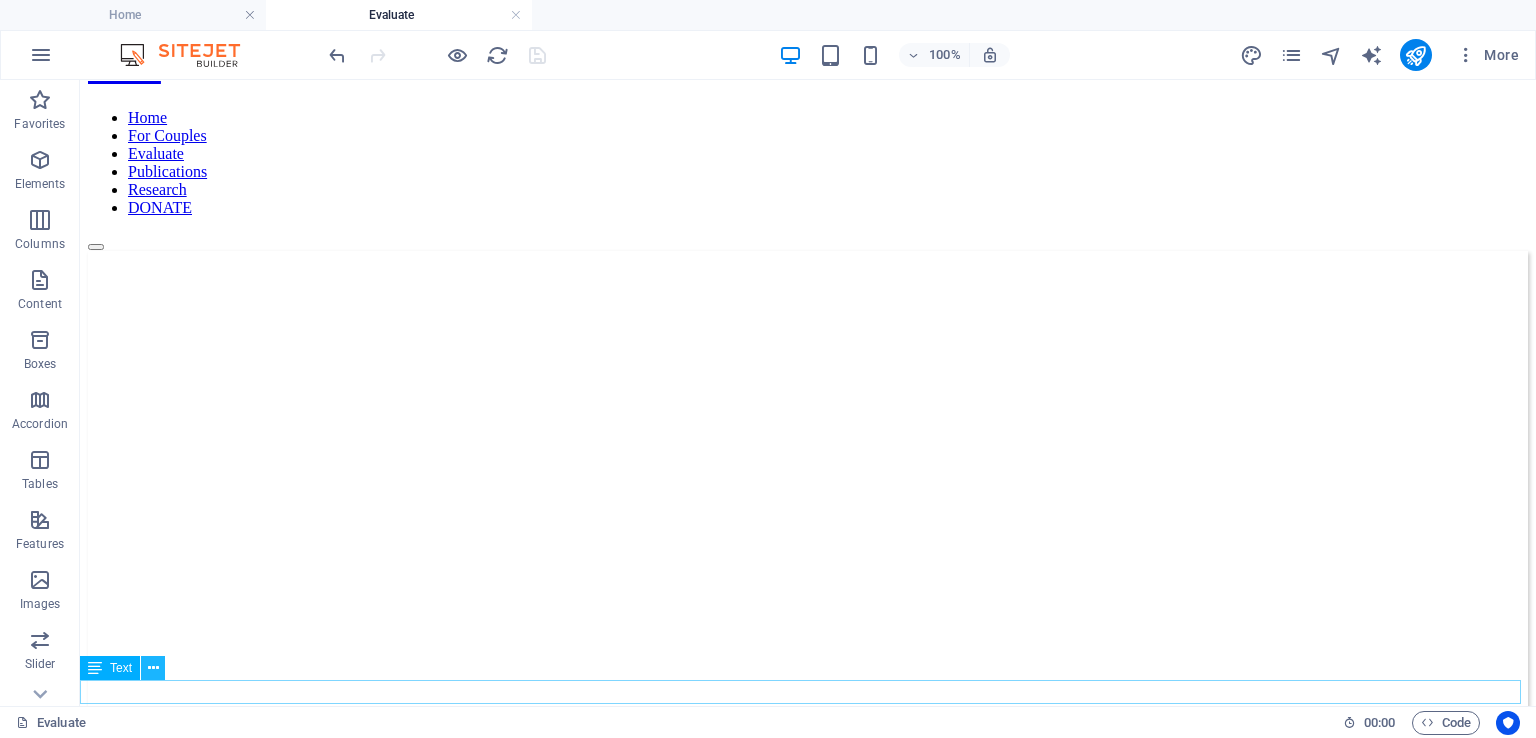 click at bounding box center [153, 668] 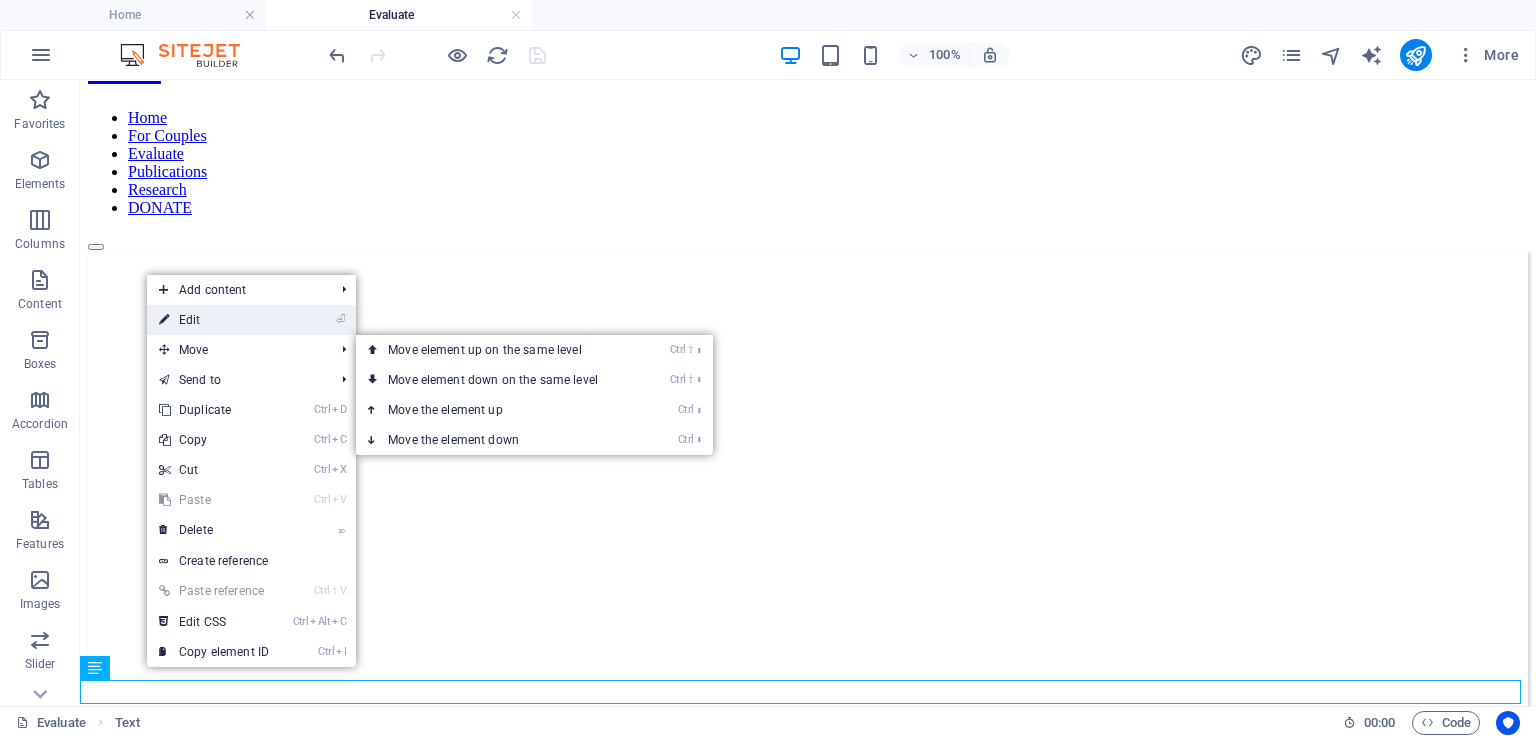 click on "⏎  Edit" at bounding box center (214, 320) 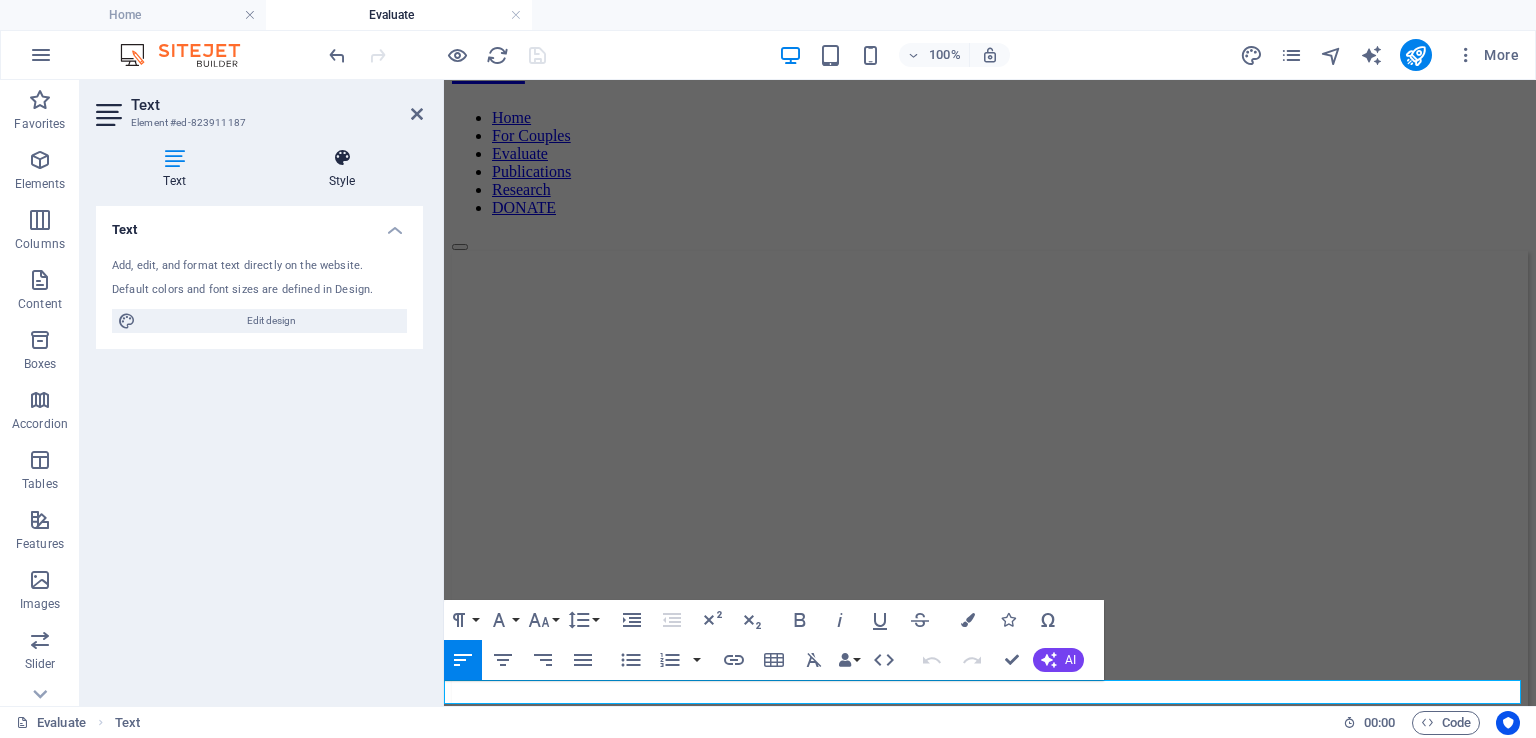 click at bounding box center [342, 158] 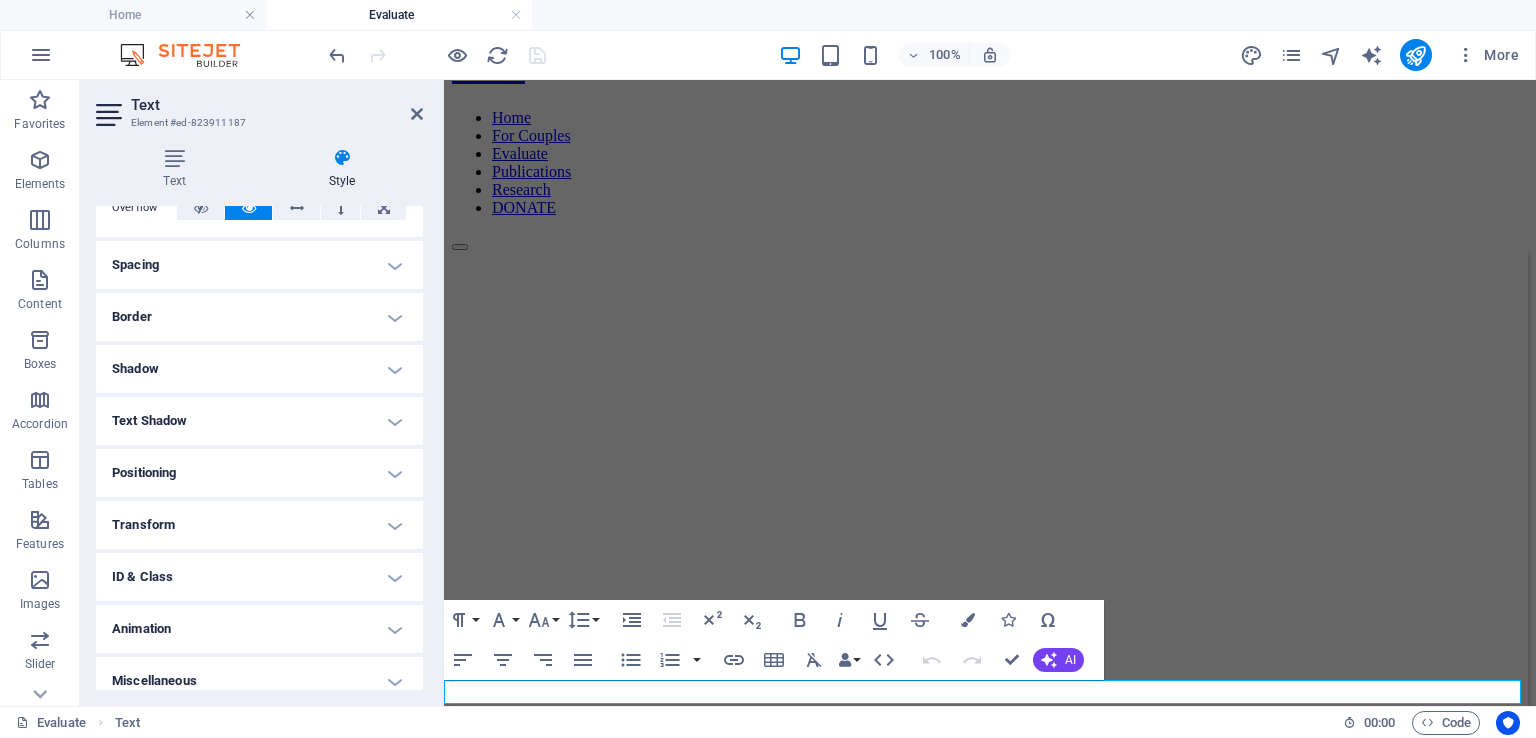 scroll, scrollTop: 147, scrollLeft: 0, axis: vertical 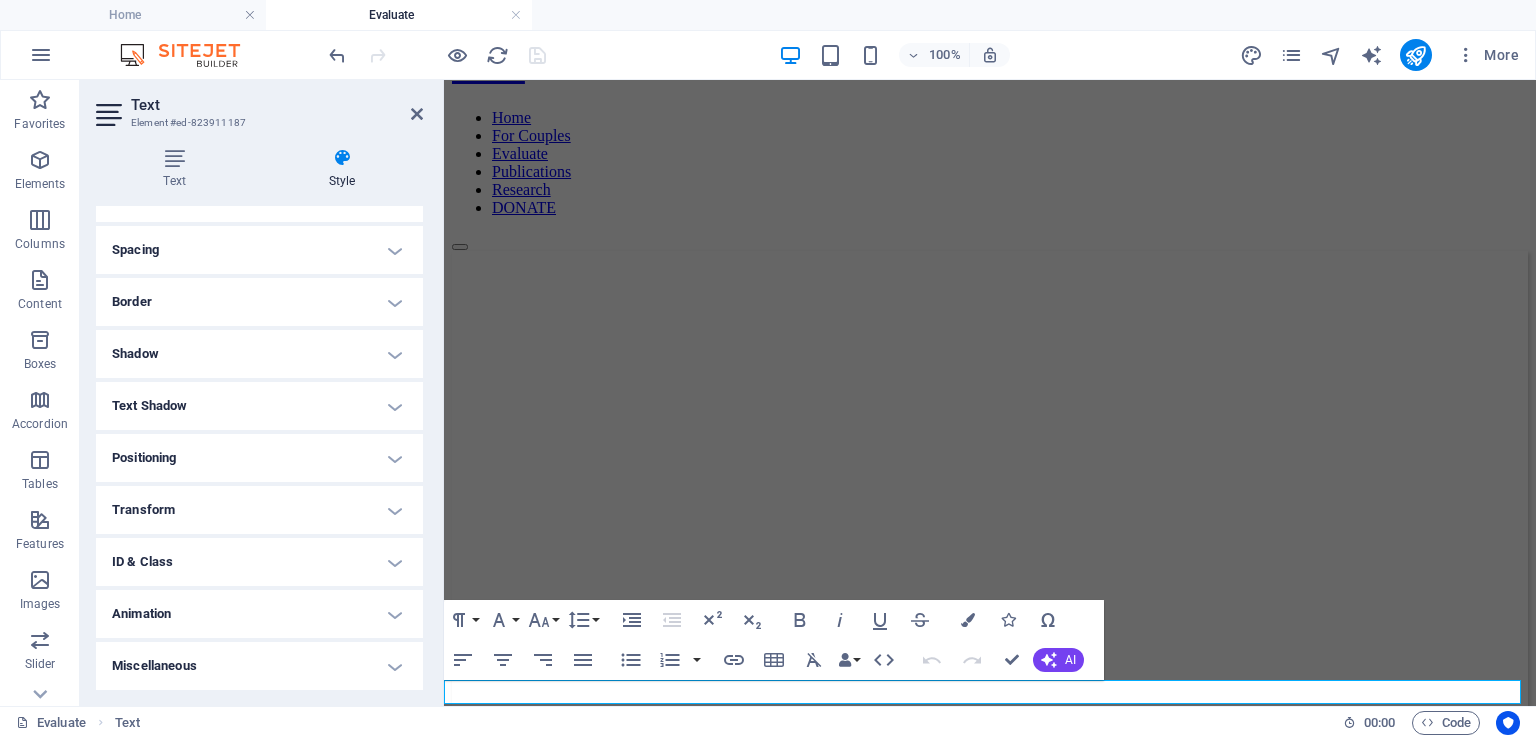 click on "Positioning" at bounding box center [259, 458] 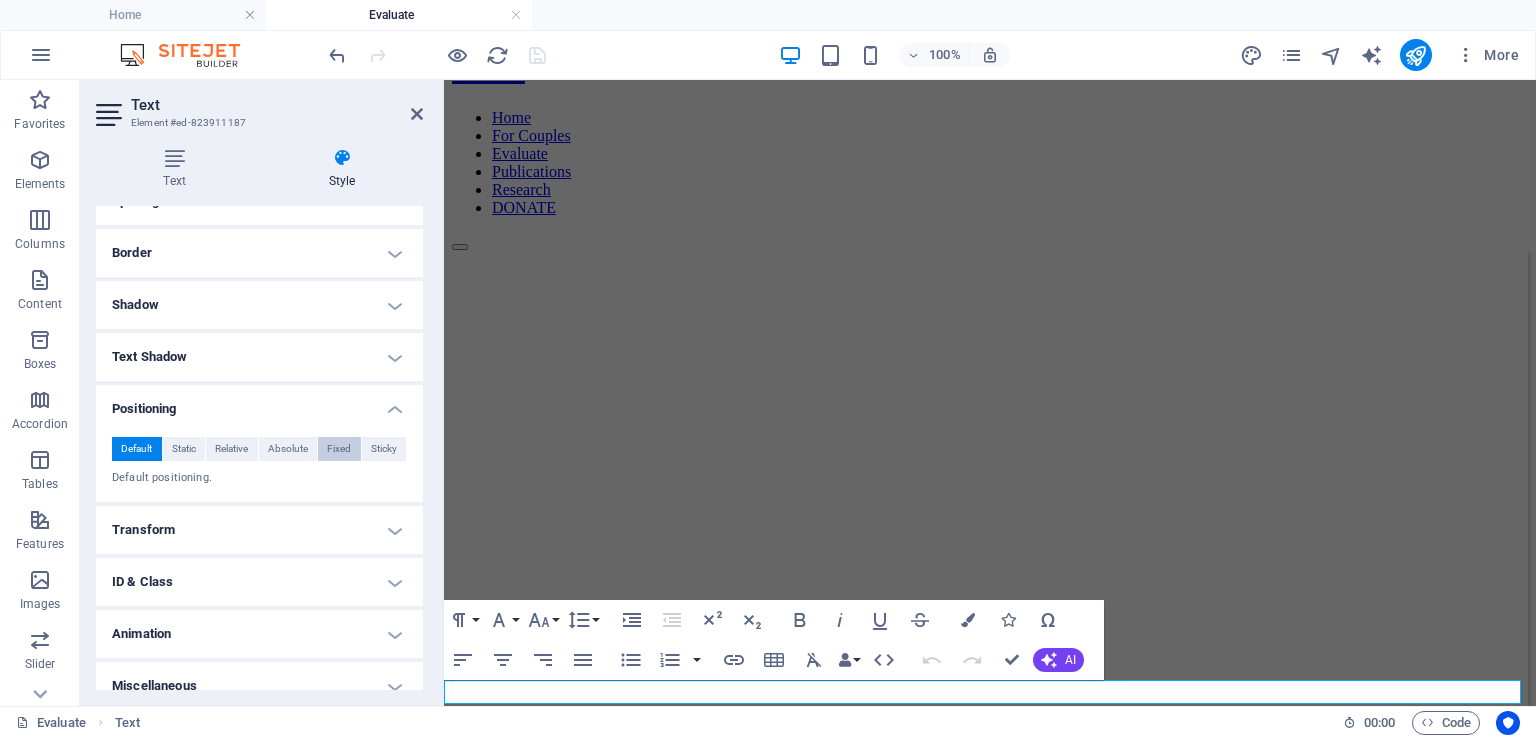 scroll, scrollTop: 216, scrollLeft: 0, axis: vertical 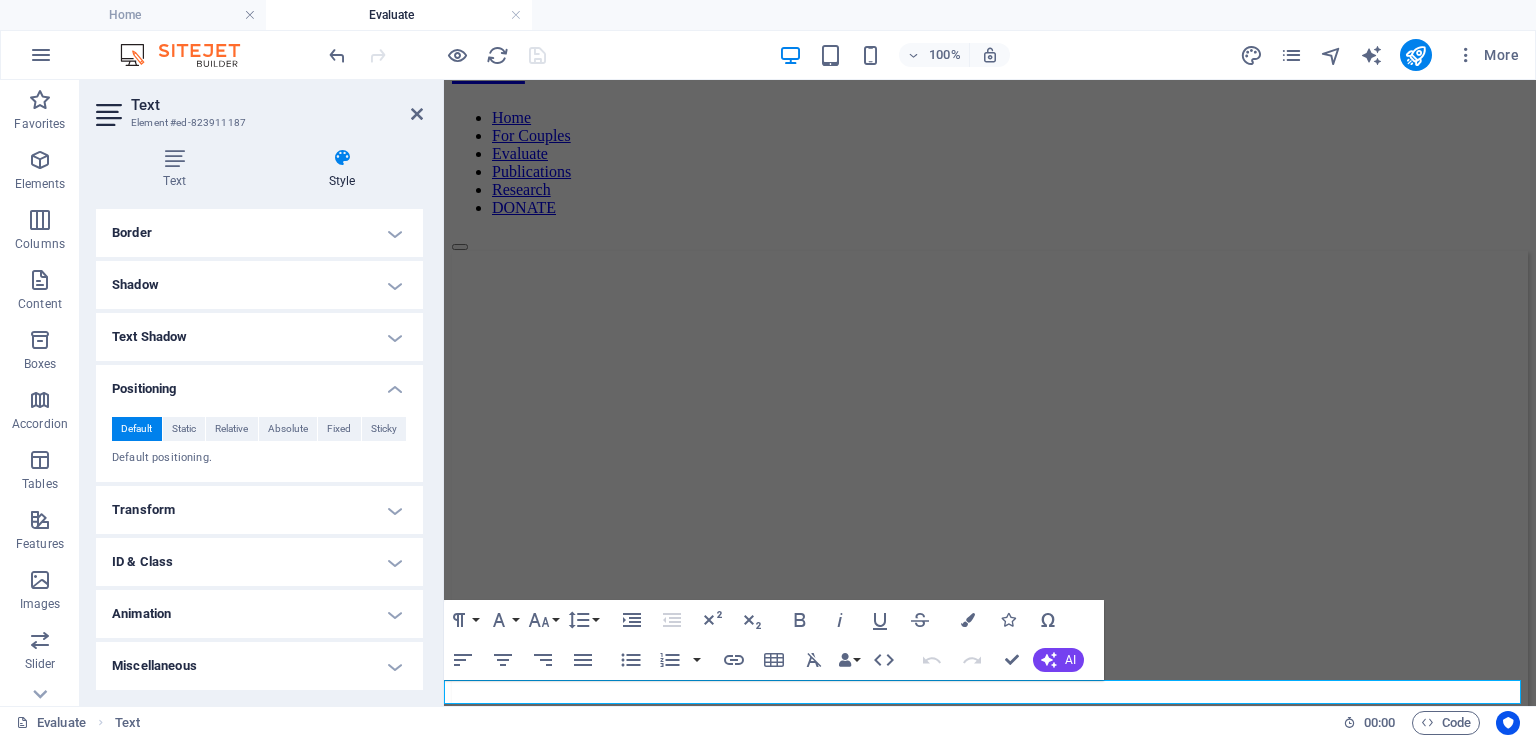 click on "Animation" at bounding box center (259, 614) 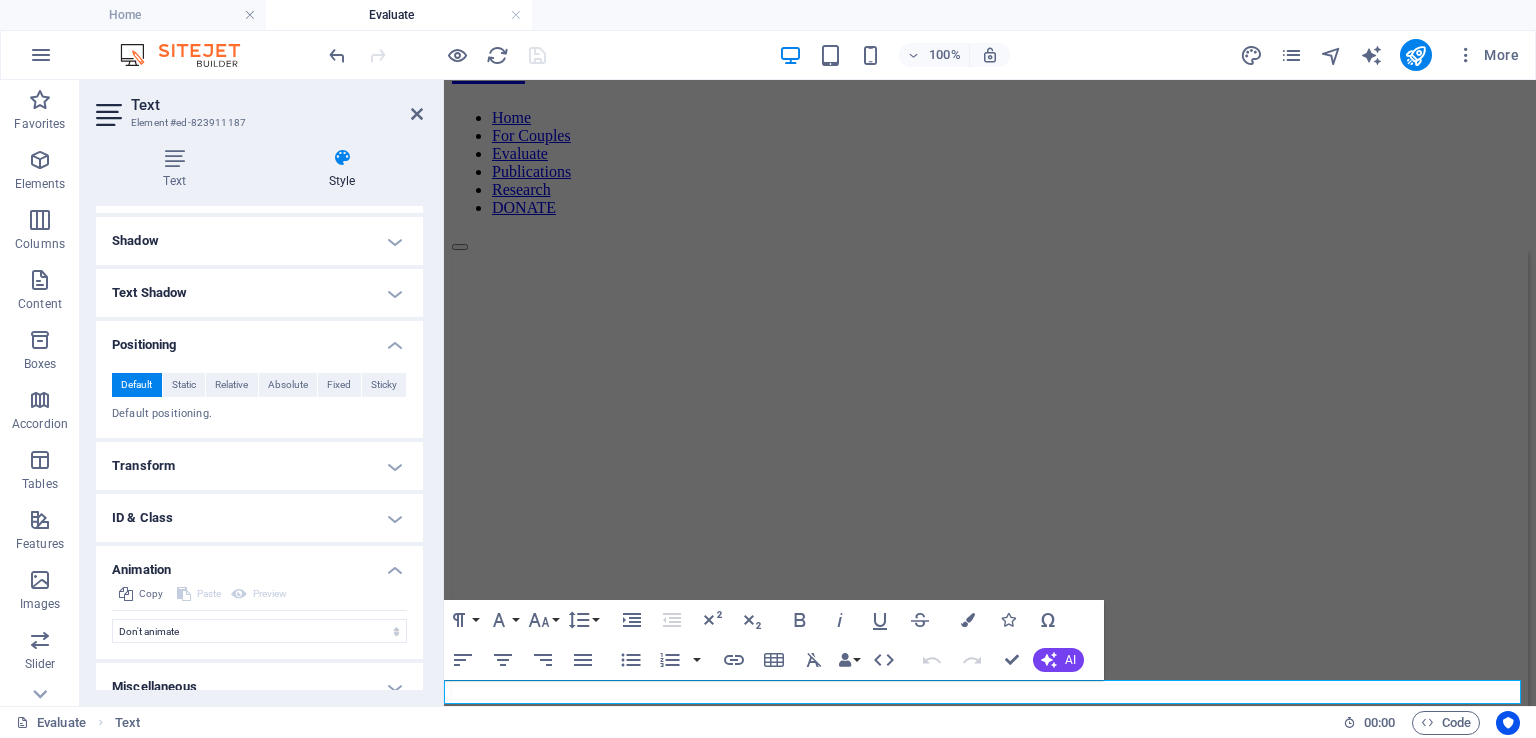 scroll, scrollTop: 281, scrollLeft: 0, axis: vertical 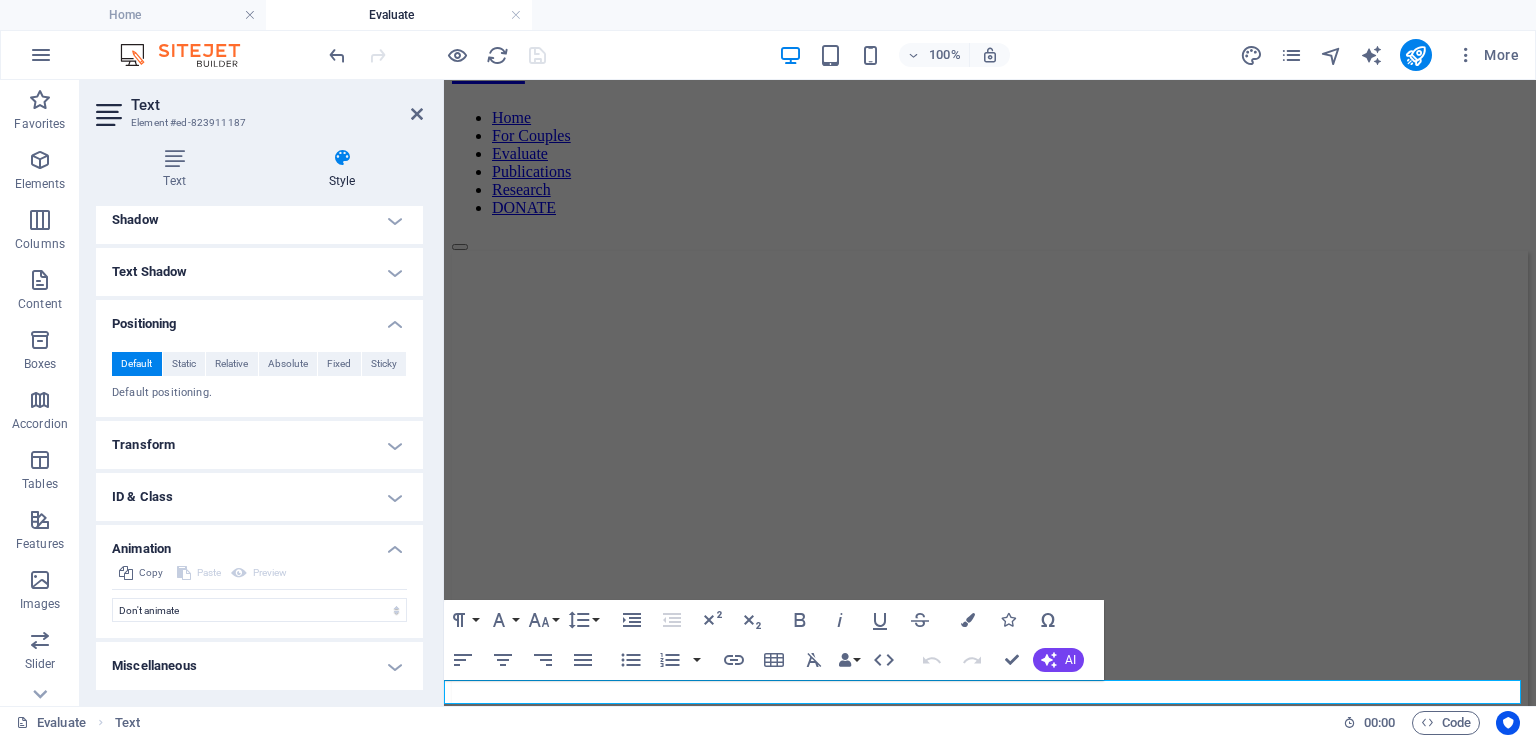 click on "Copy Paste Preview Don't animate Show / Hide Slide up/down Zoom in/out Slide left to right Slide right to left Slide top to bottom Slide bottom to top Pulse Blink Open as overlay Initial Element hidden Element shown Duration .5 s ms Delay 0 s ms Width auto px % Trigger No automatic trigger On page load Element scrolled into view Close This label appears when hovering over the close button, indicating its function. Group Show Don't alter this element Hide this element Show this element Hide Don't alter this element Hide this element Show this element" at bounding box center [259, 599] 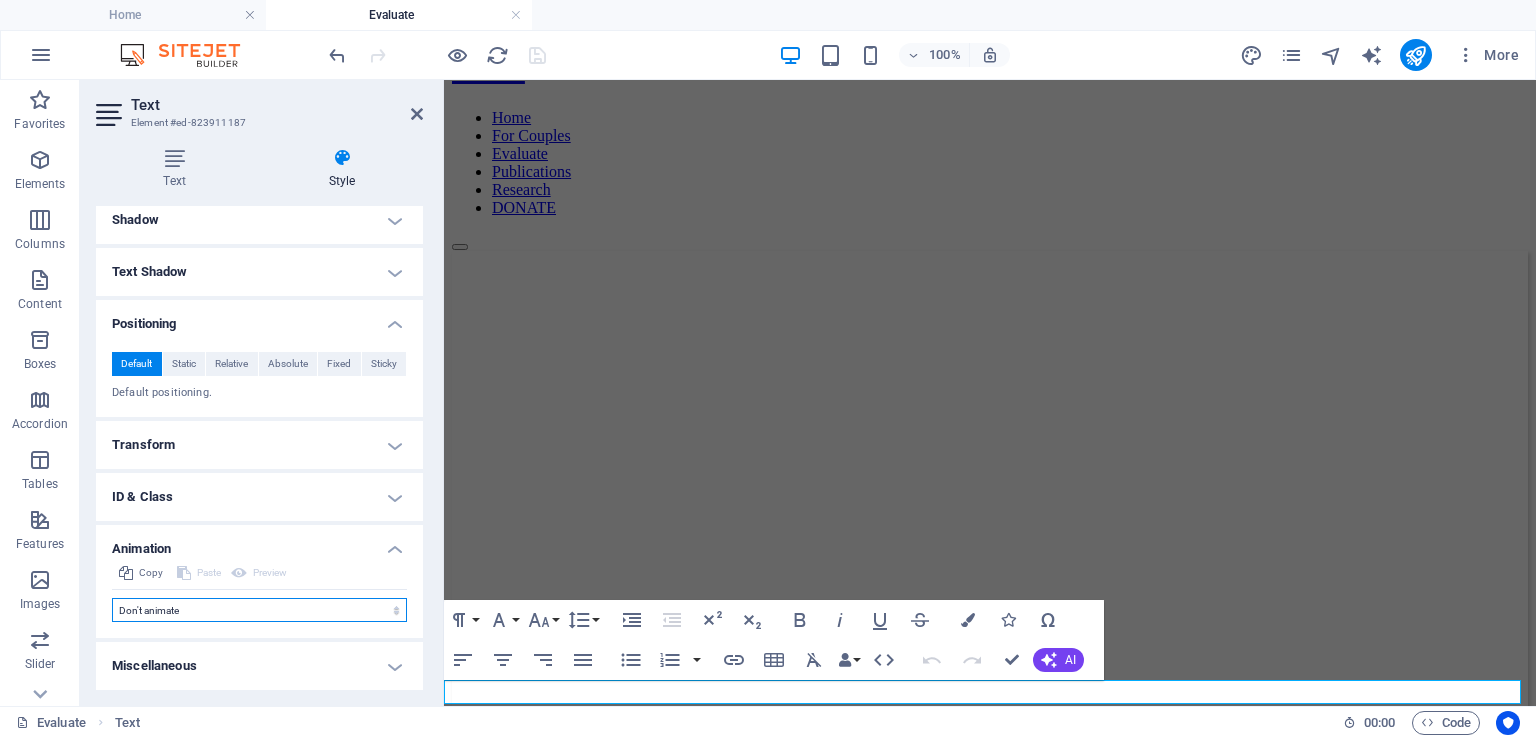 click on "Don't animate Show / Hide Slide up/down Zoom in/out Slide left to right Slide right to left Slide top to bottom Slide bottom to top Pulse Blink Open as overlay" at bounding box center (259, 610) 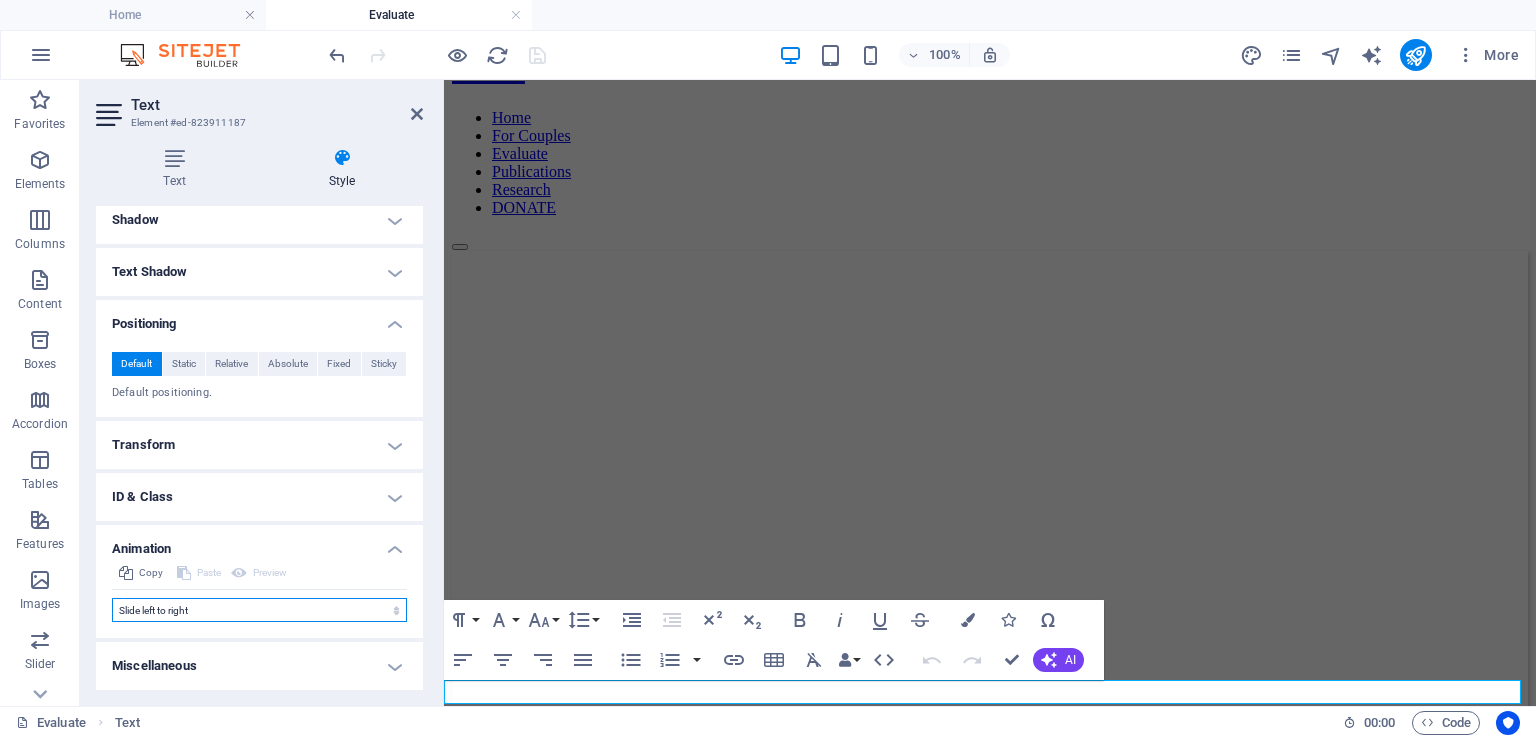 click on "Don't animate Show / Hide Slide up/down Zoom in/out Slide left to right Slide right to left Slide top to bottom Slide bottom to top Pulse Blink Open as overlay" at bounding box center (259, 610) 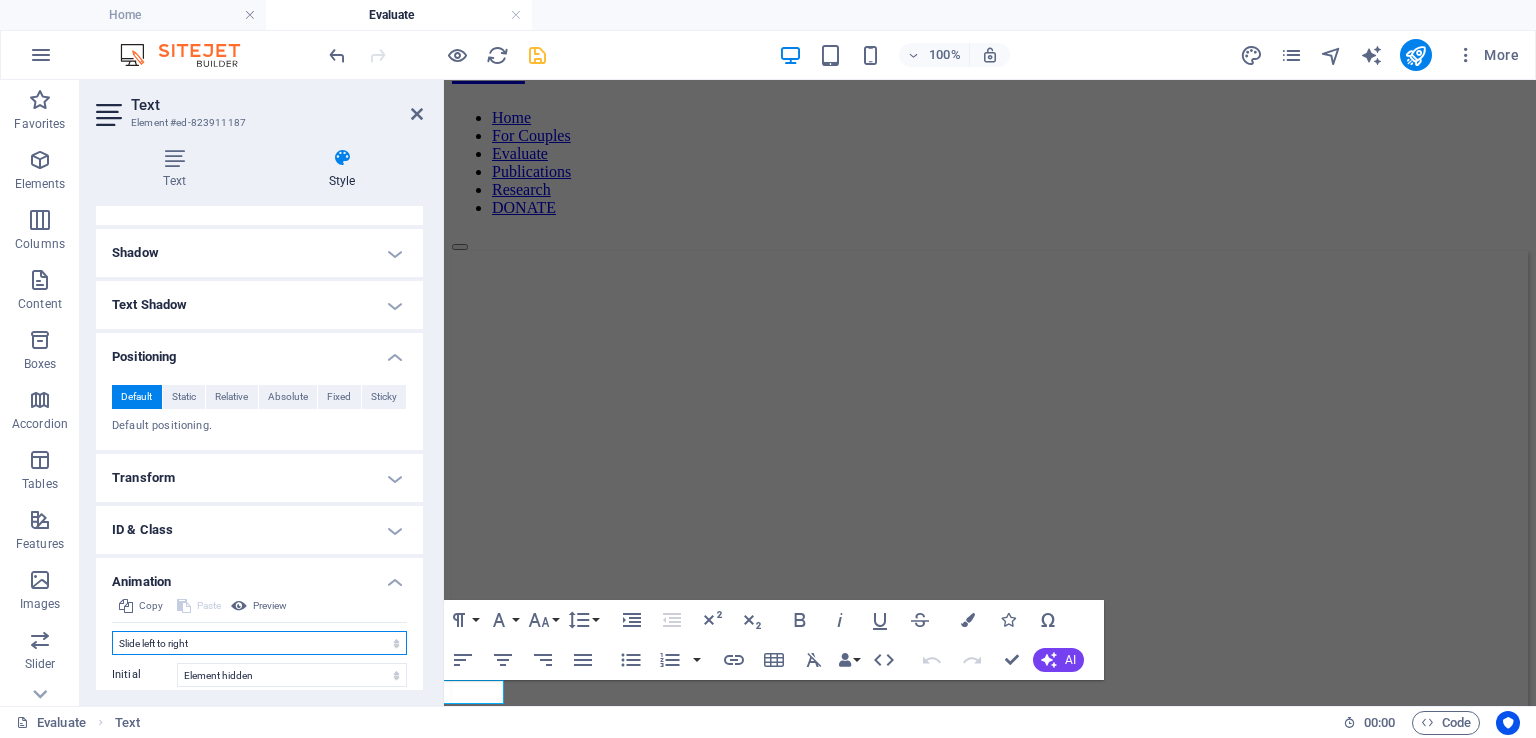 scroll, scrollTop: 221, scrollLeft: 0, axis: vertical 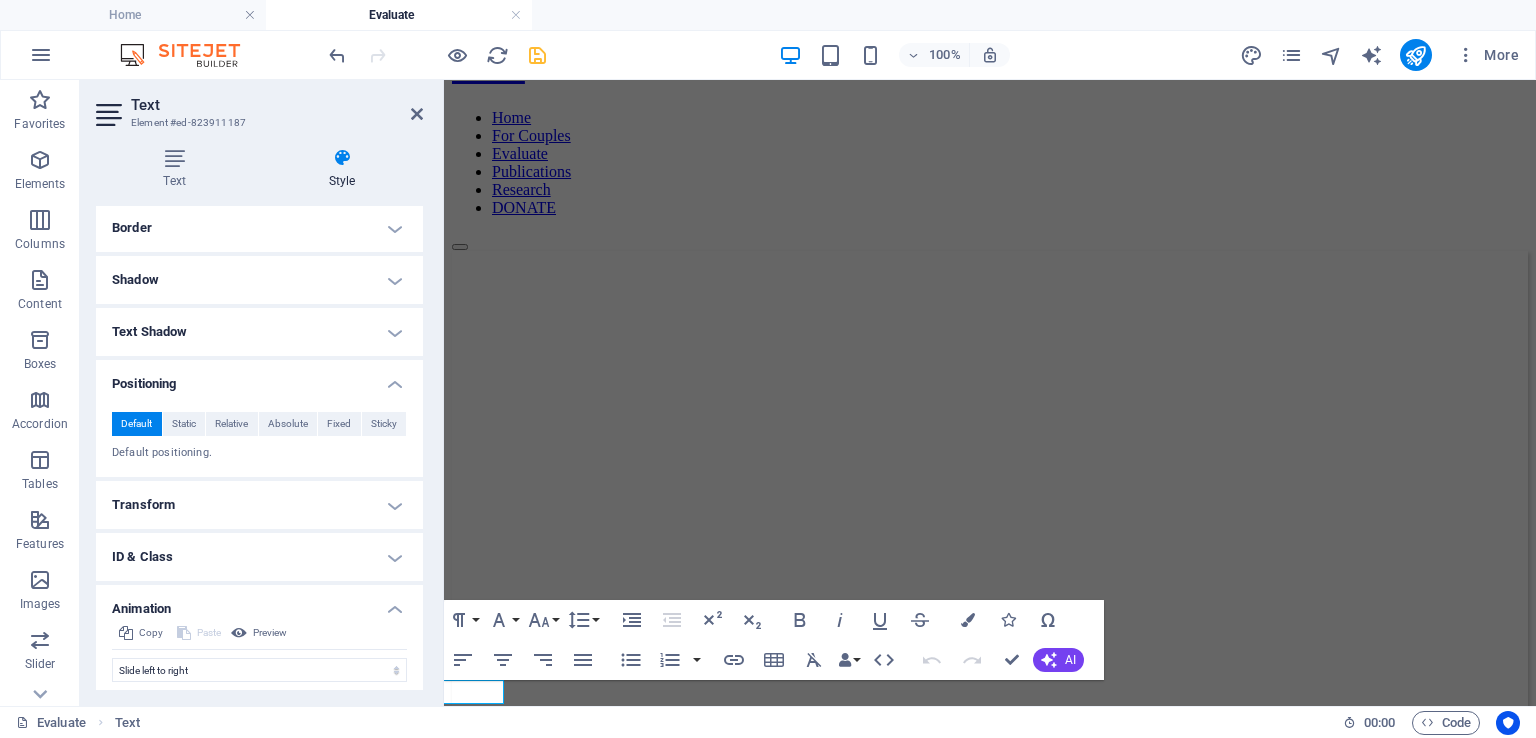 click on "Text Shadow" at bounding box center [259, 332] 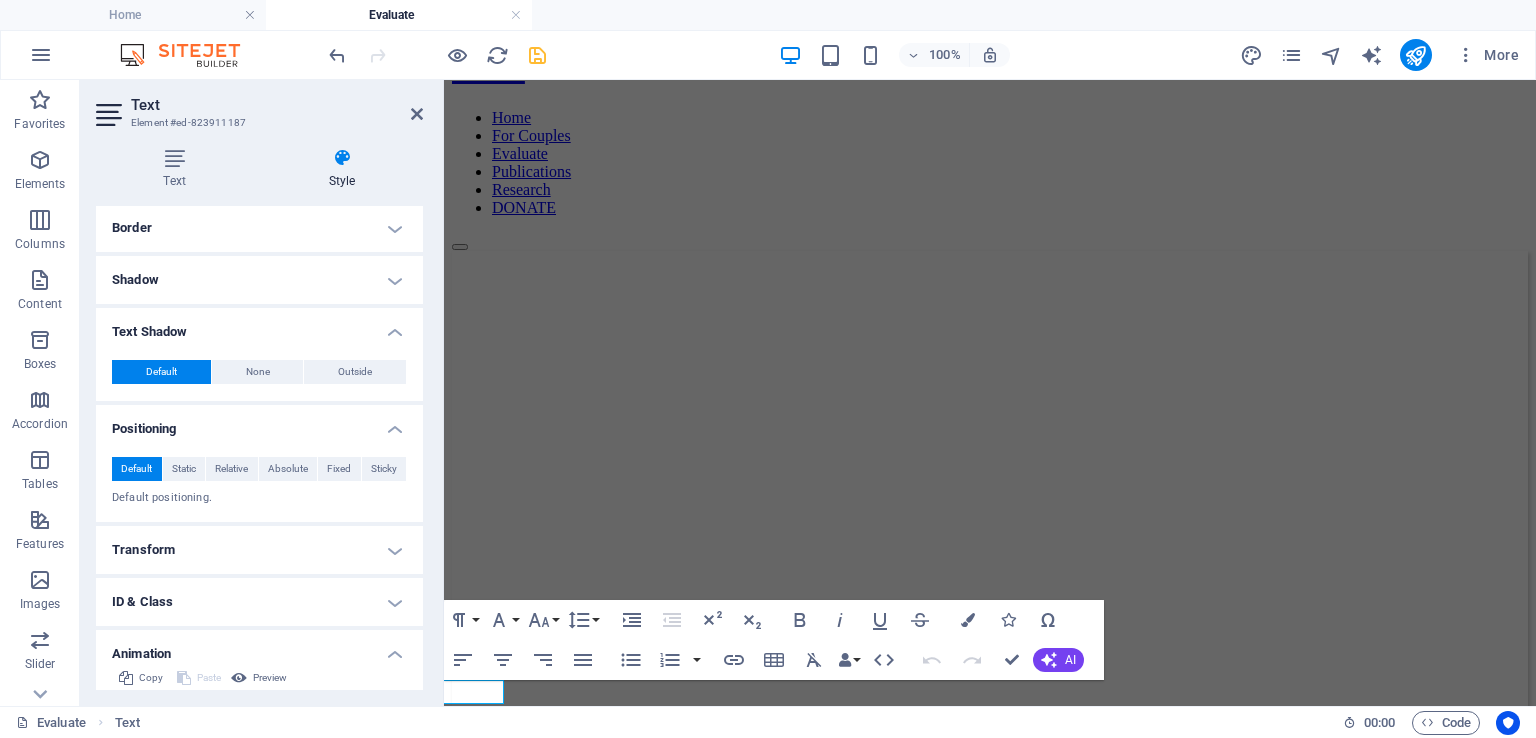 click on "Shadow" at bounding box center (259, 280) 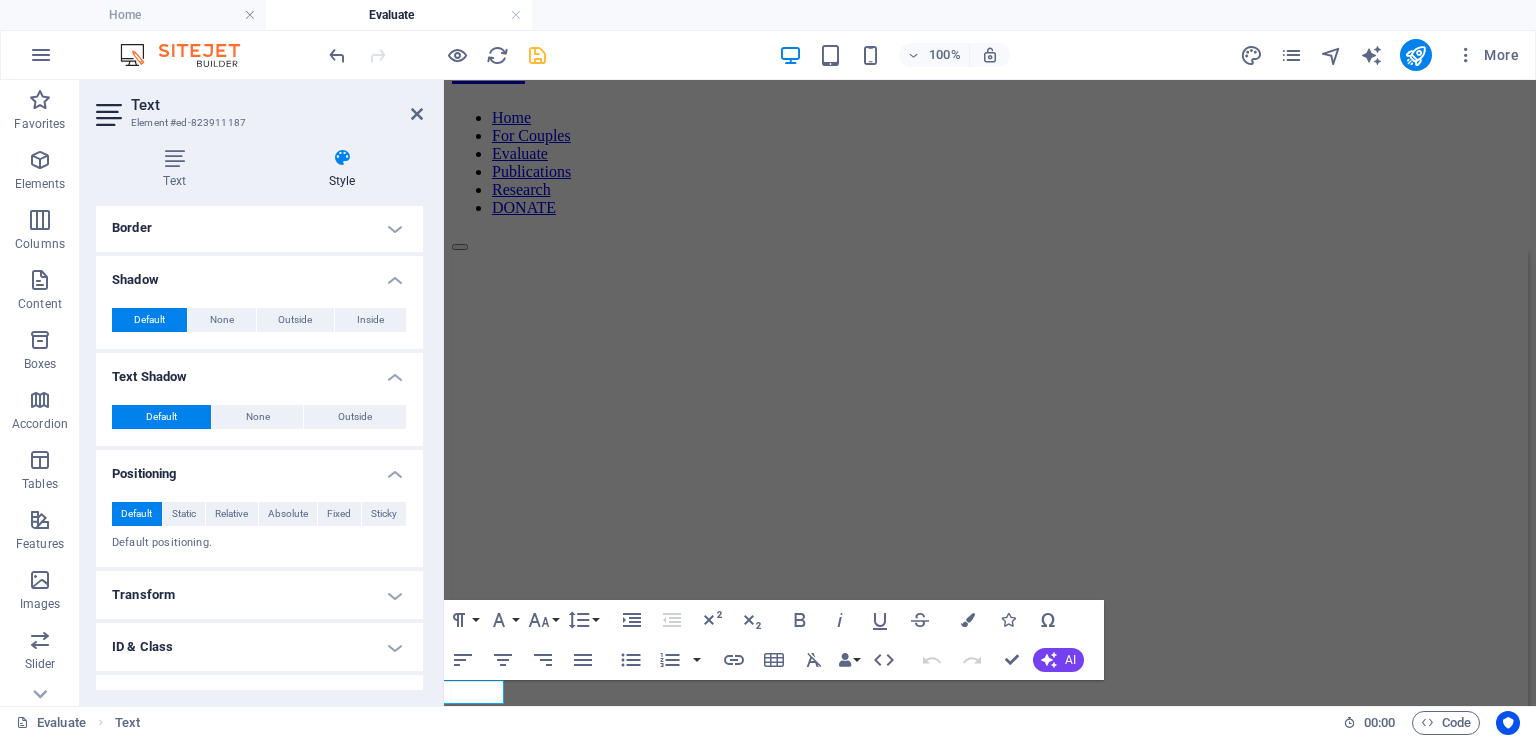 click on "Border" at bounding box center [259, 228] 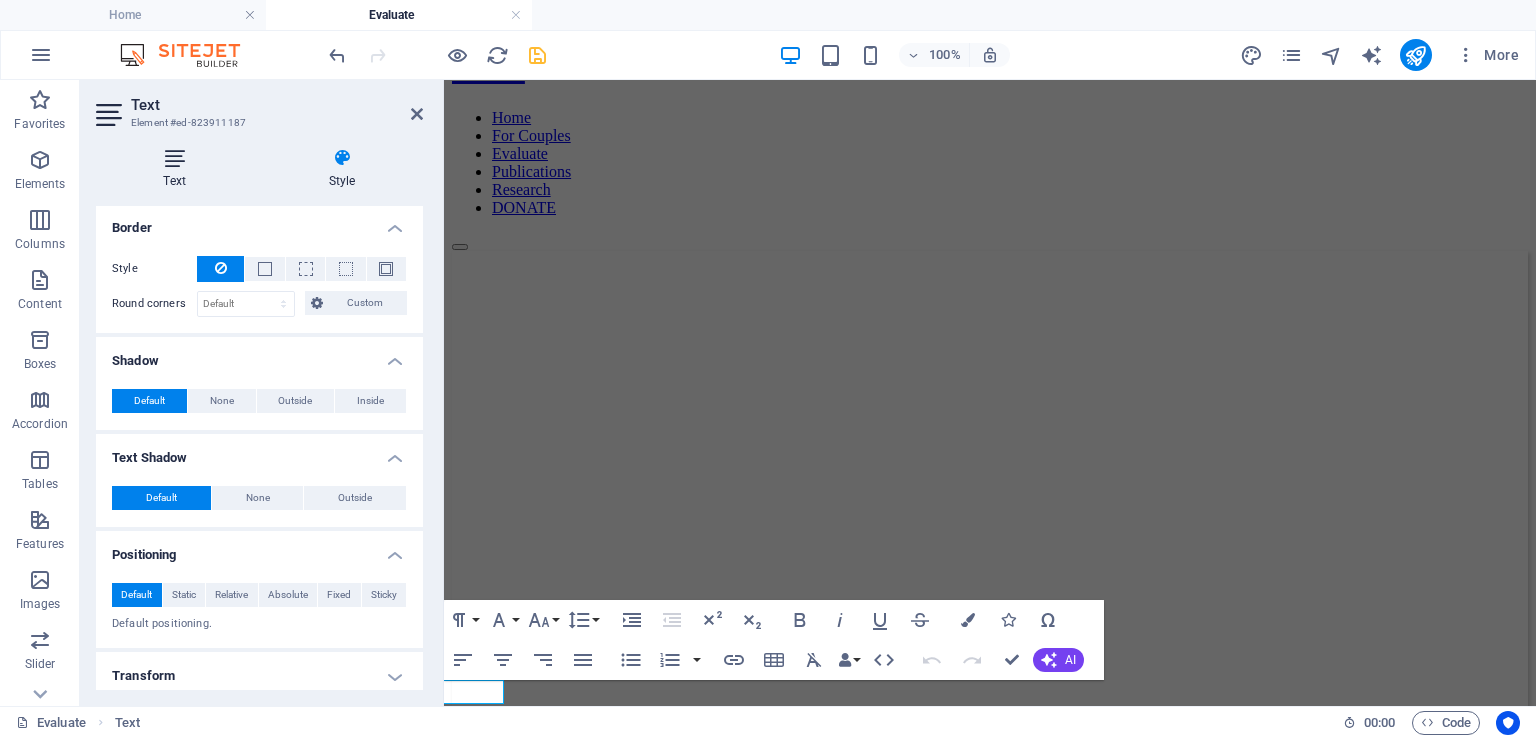 click at bounding box center (174, 158) 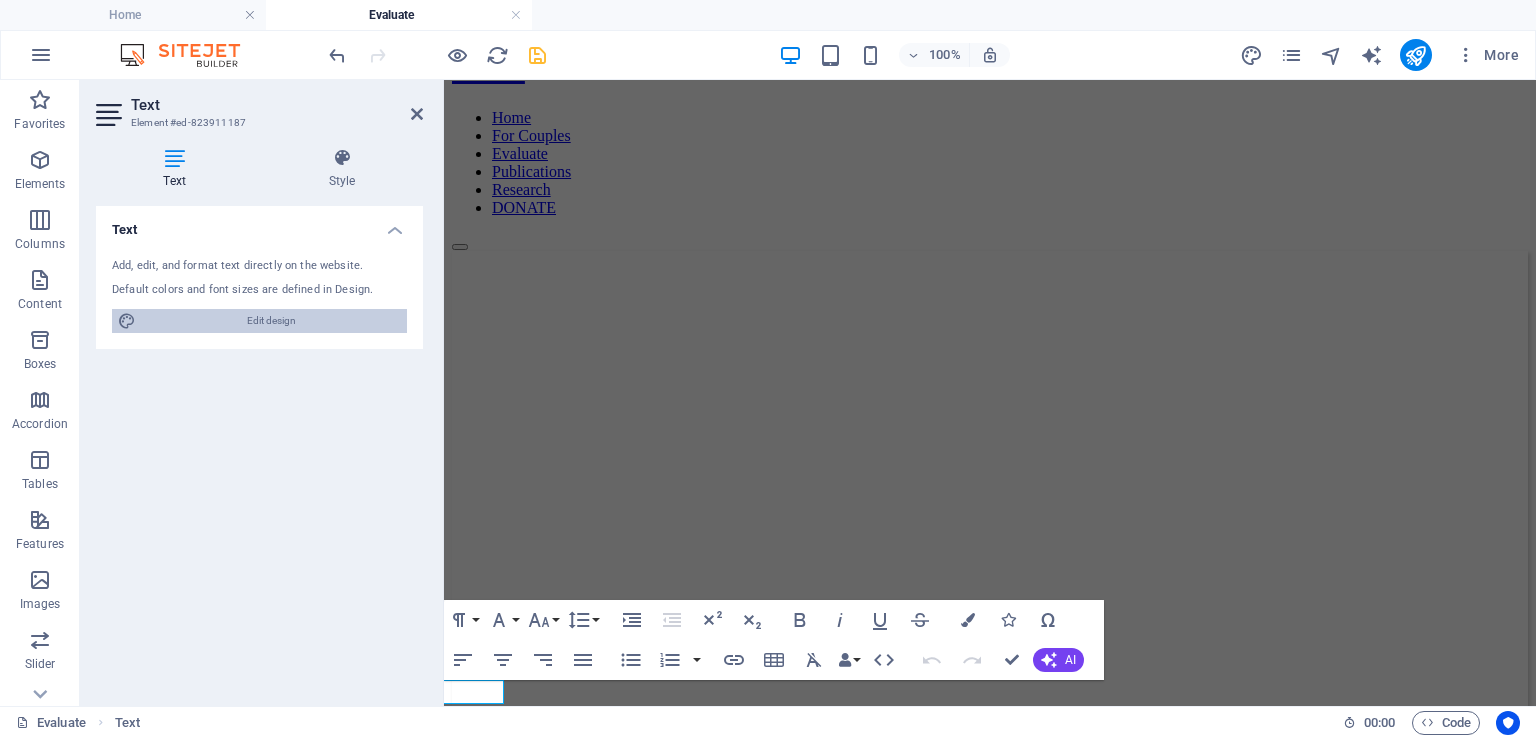 click on "Edit design" at bounding box center [271, 321] 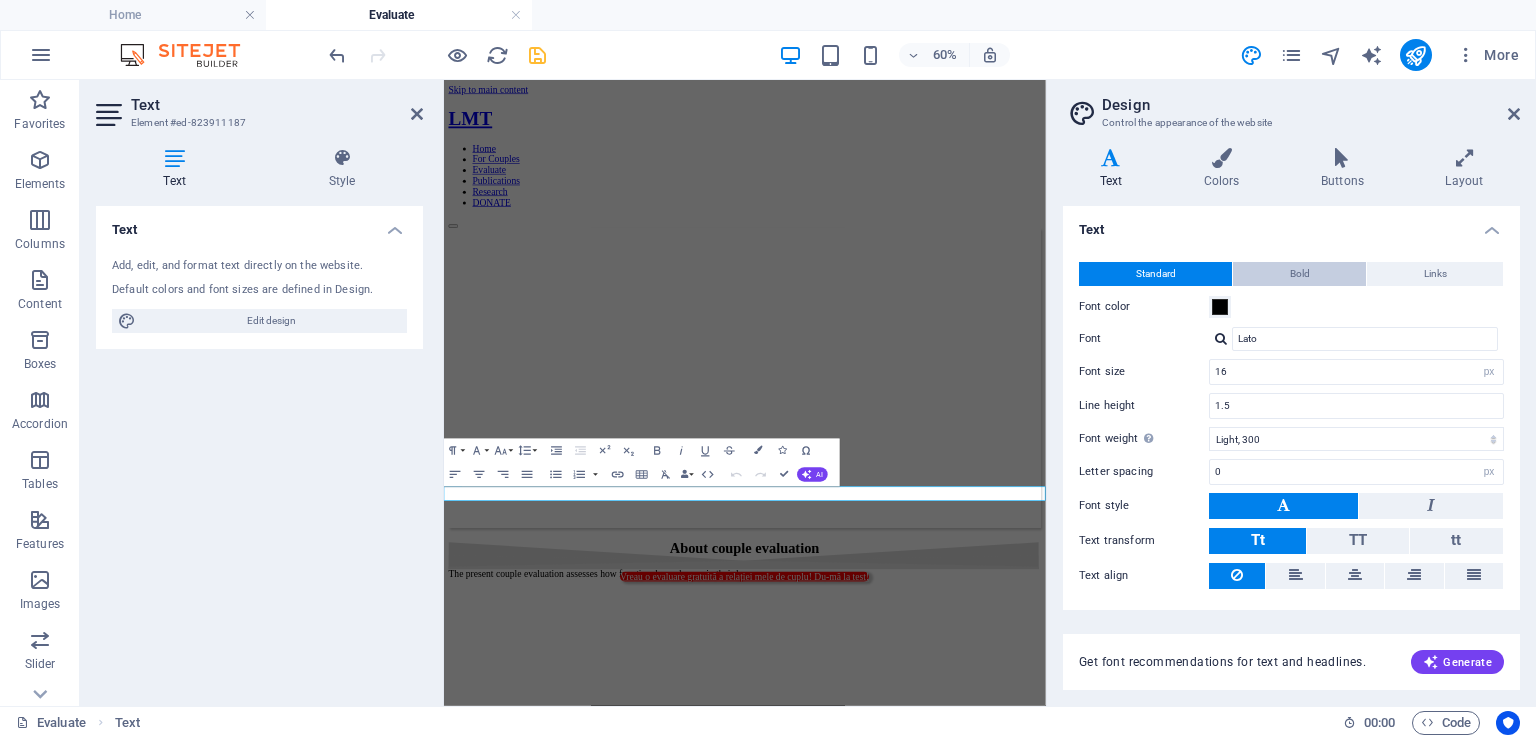 scroll, scrollTop: 0, scrollLeft: 0, axis: both 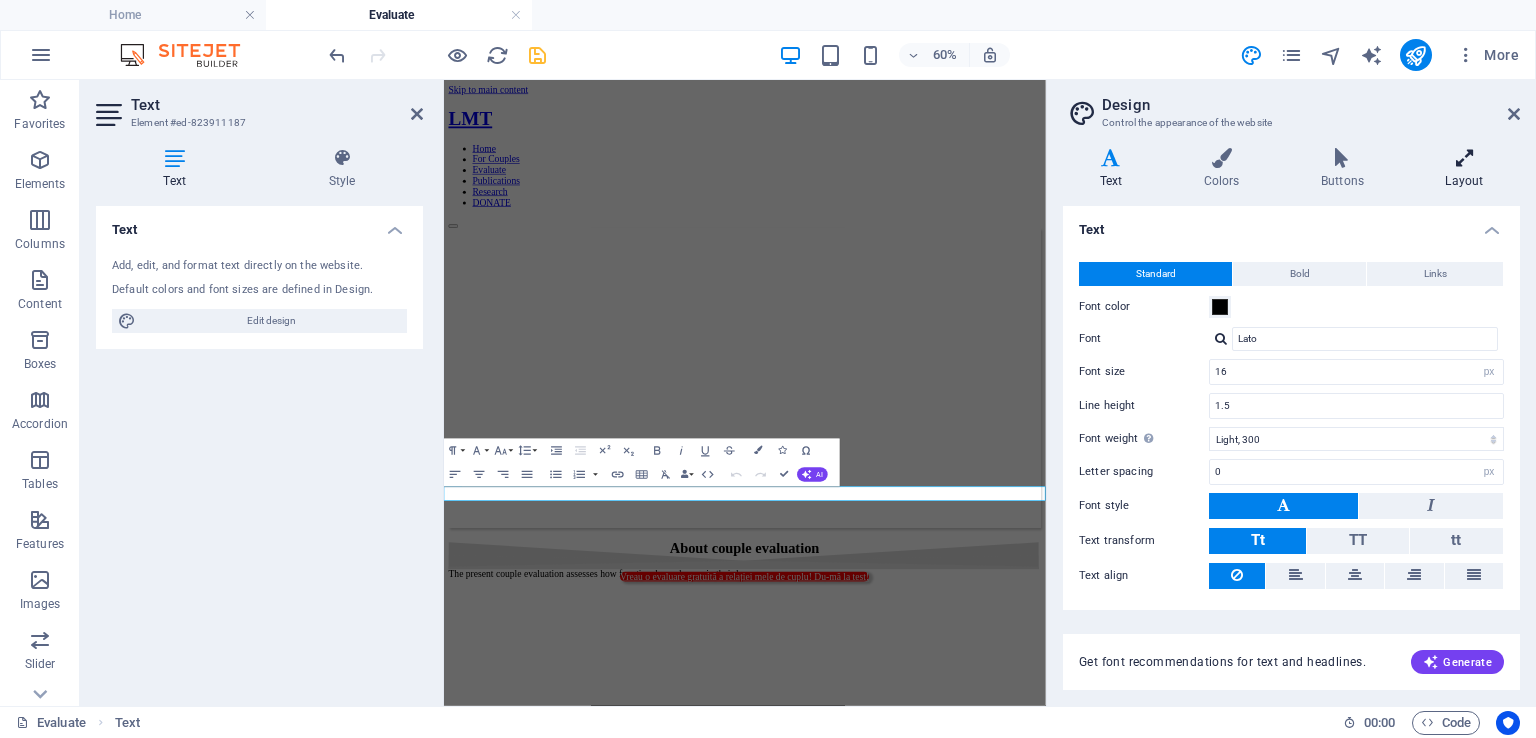 click on "Layout" at bounding box center [1464, 169] 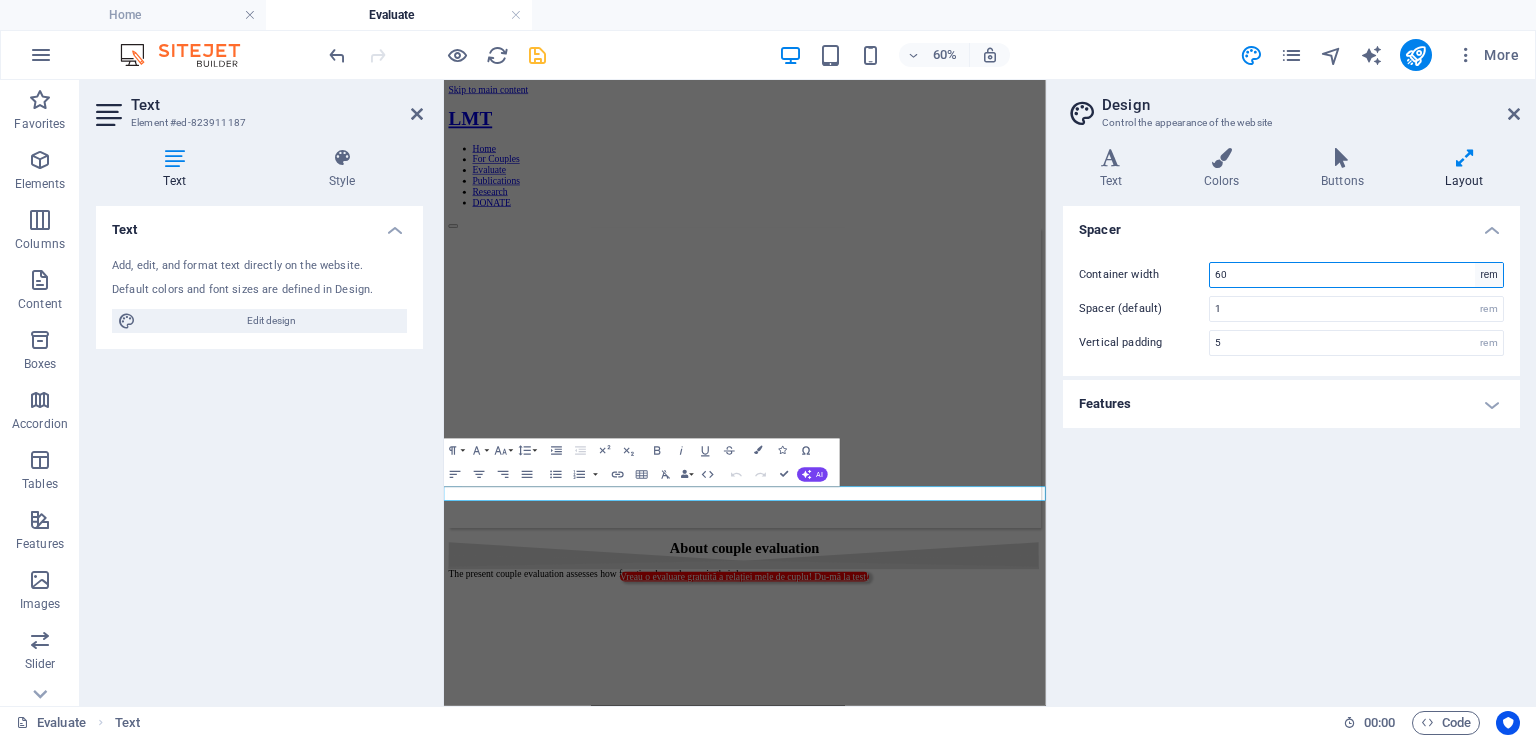 click on "rem px" at bounding box center [1489, 275] 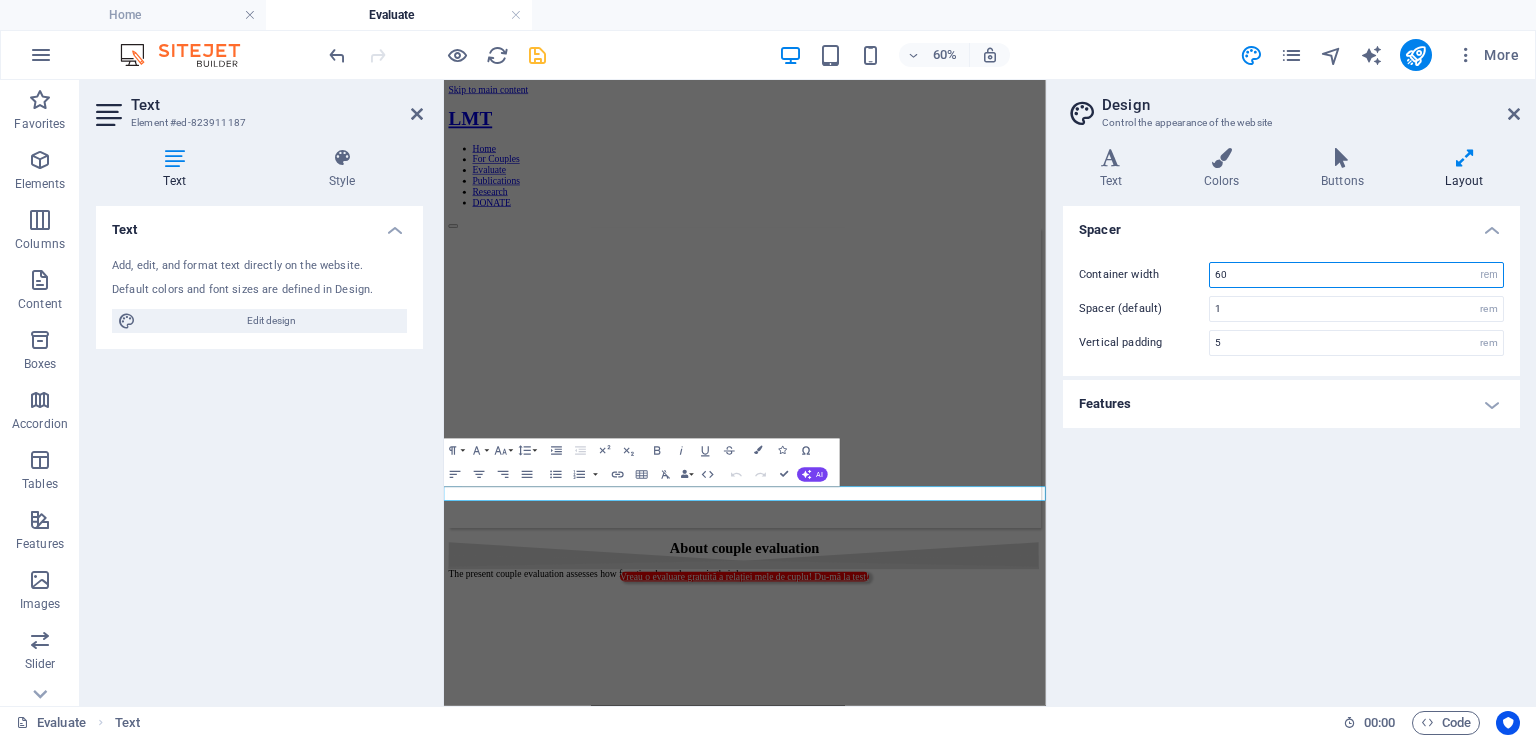 select on "px" 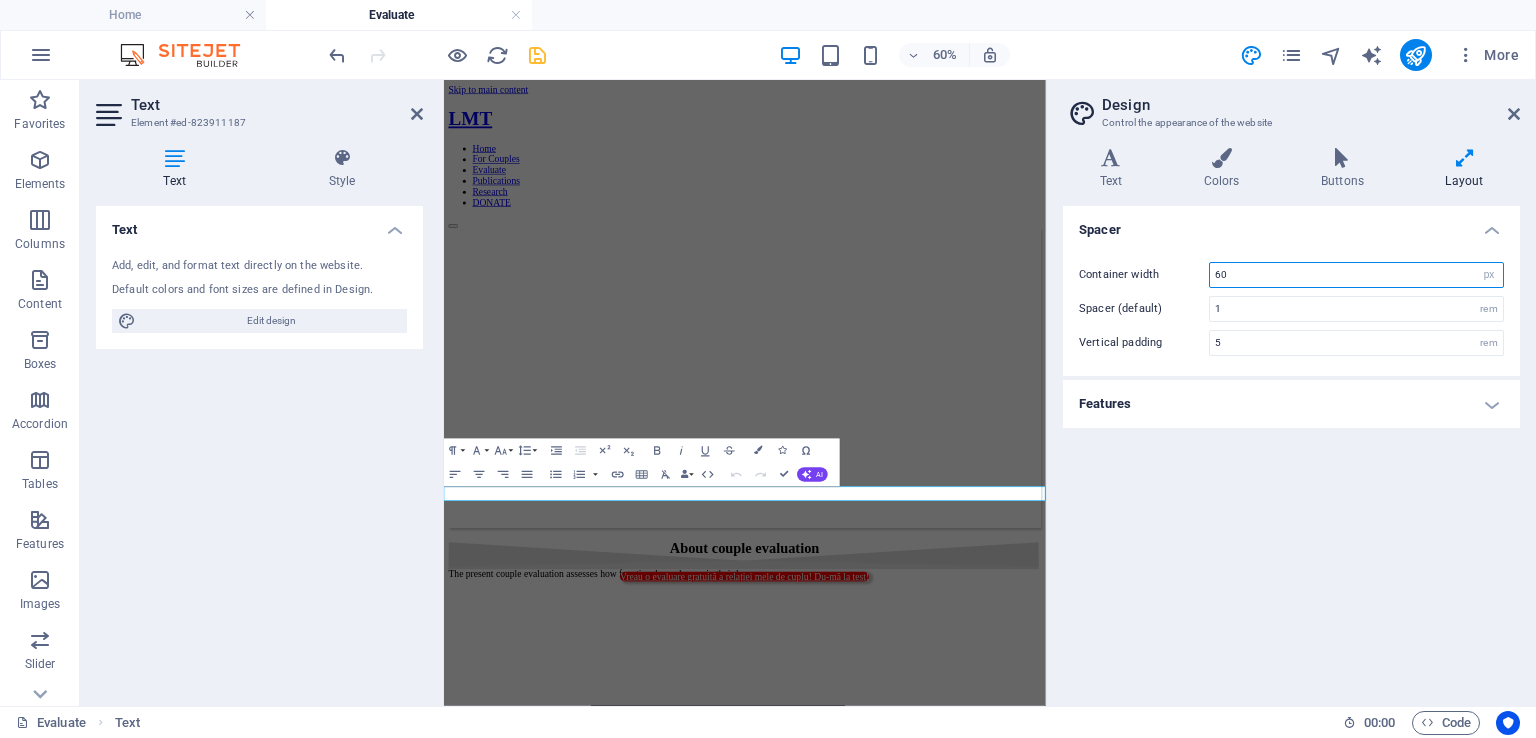 click on "rem px" at bounding box center [1489, 275] 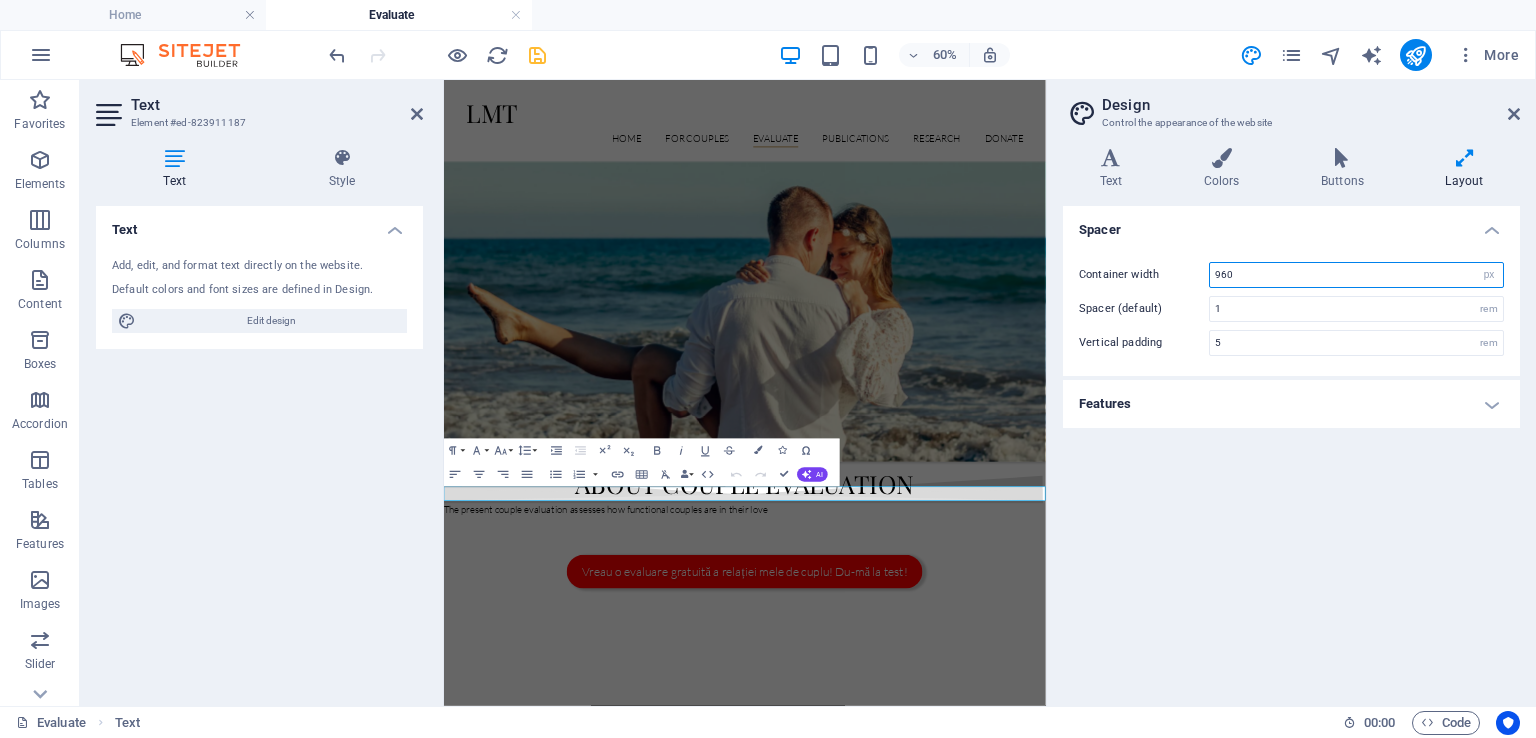 click on "960" at bounding box center (1356, 275) 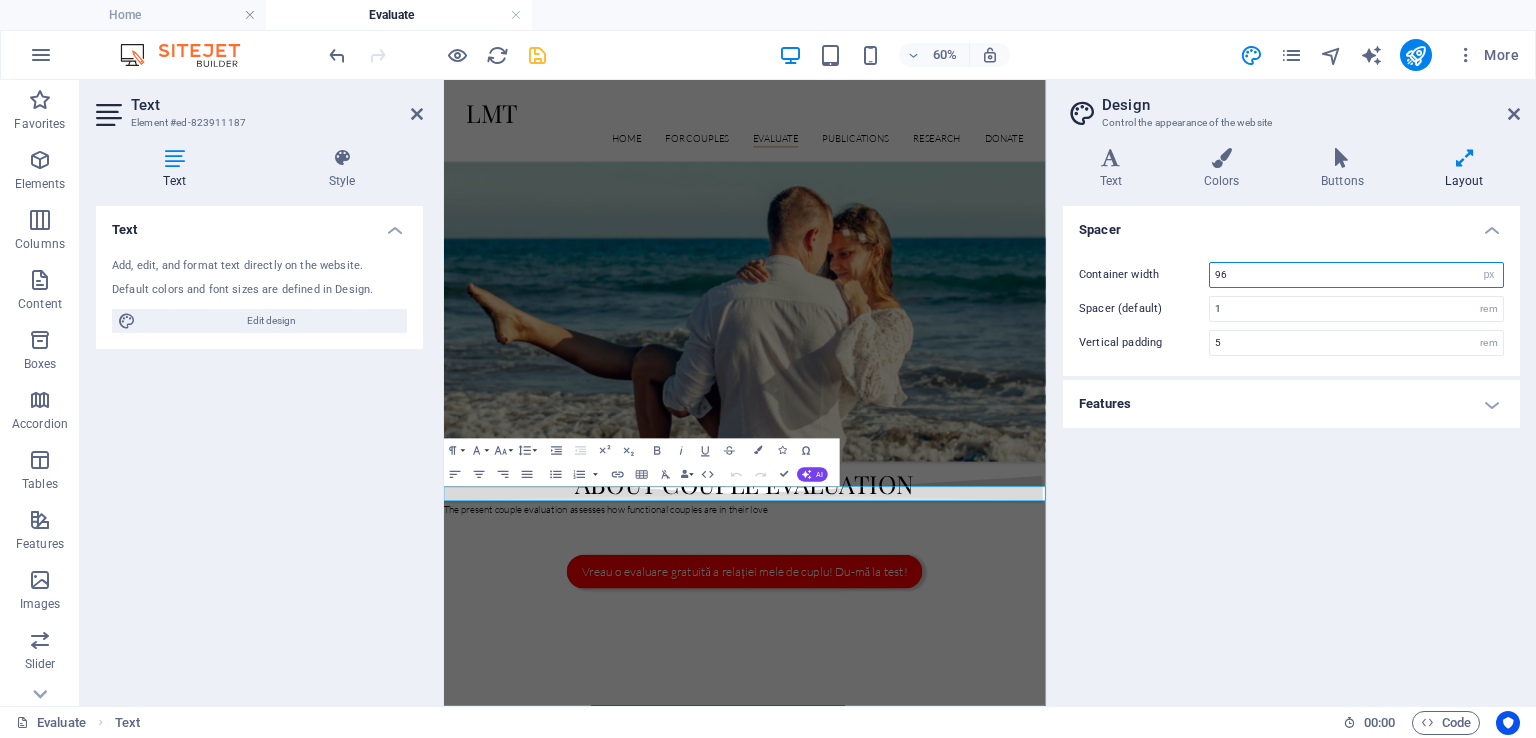 type on "9" 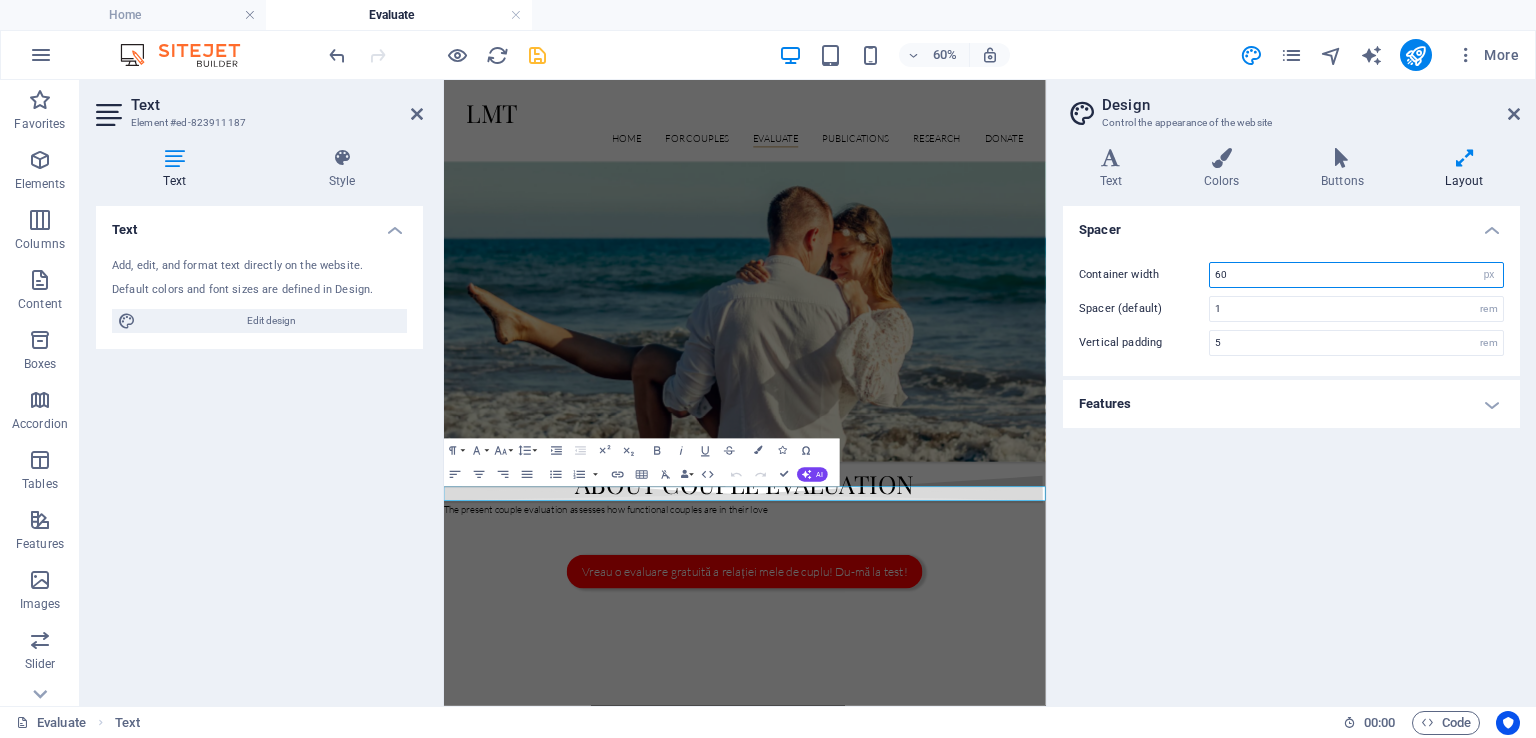 type on "600" 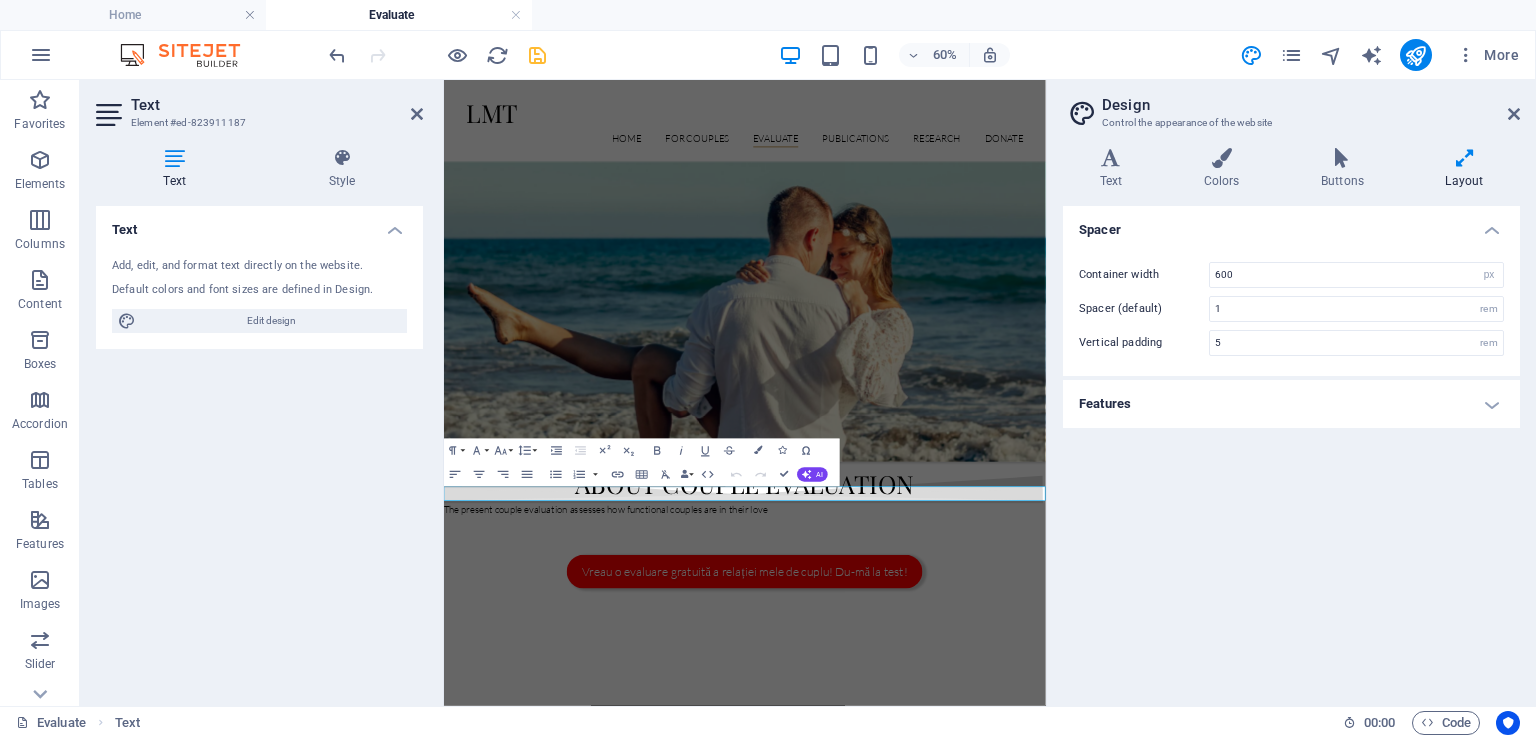 click on "Spacer" at bounding box center [1291, 224] 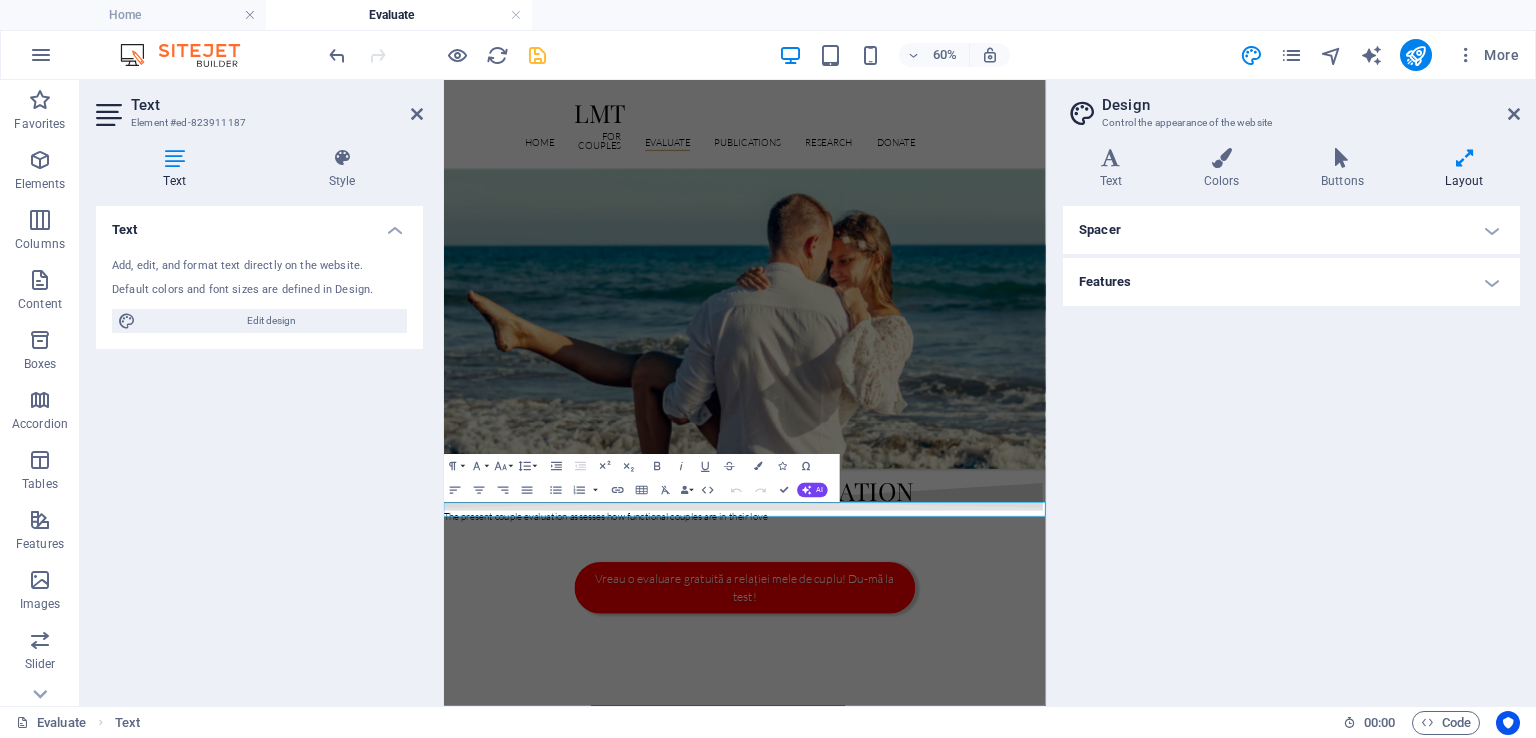 click on "Spacer" at bounding box center [1291, 230] 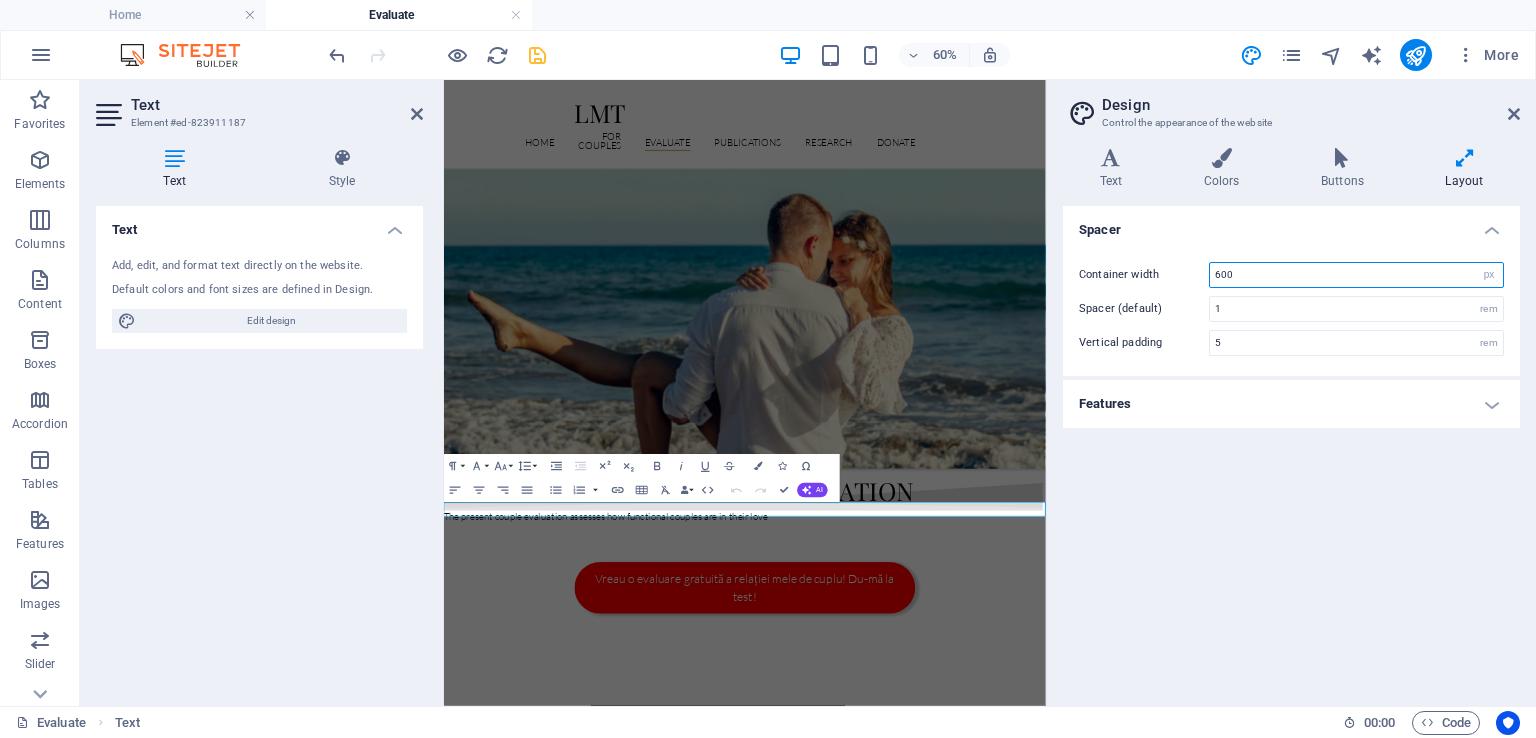 drag, startPoint x: 1240, startPoint y: 273, endPoint x: 1156, endPoint y: 272, distance: 84.00595 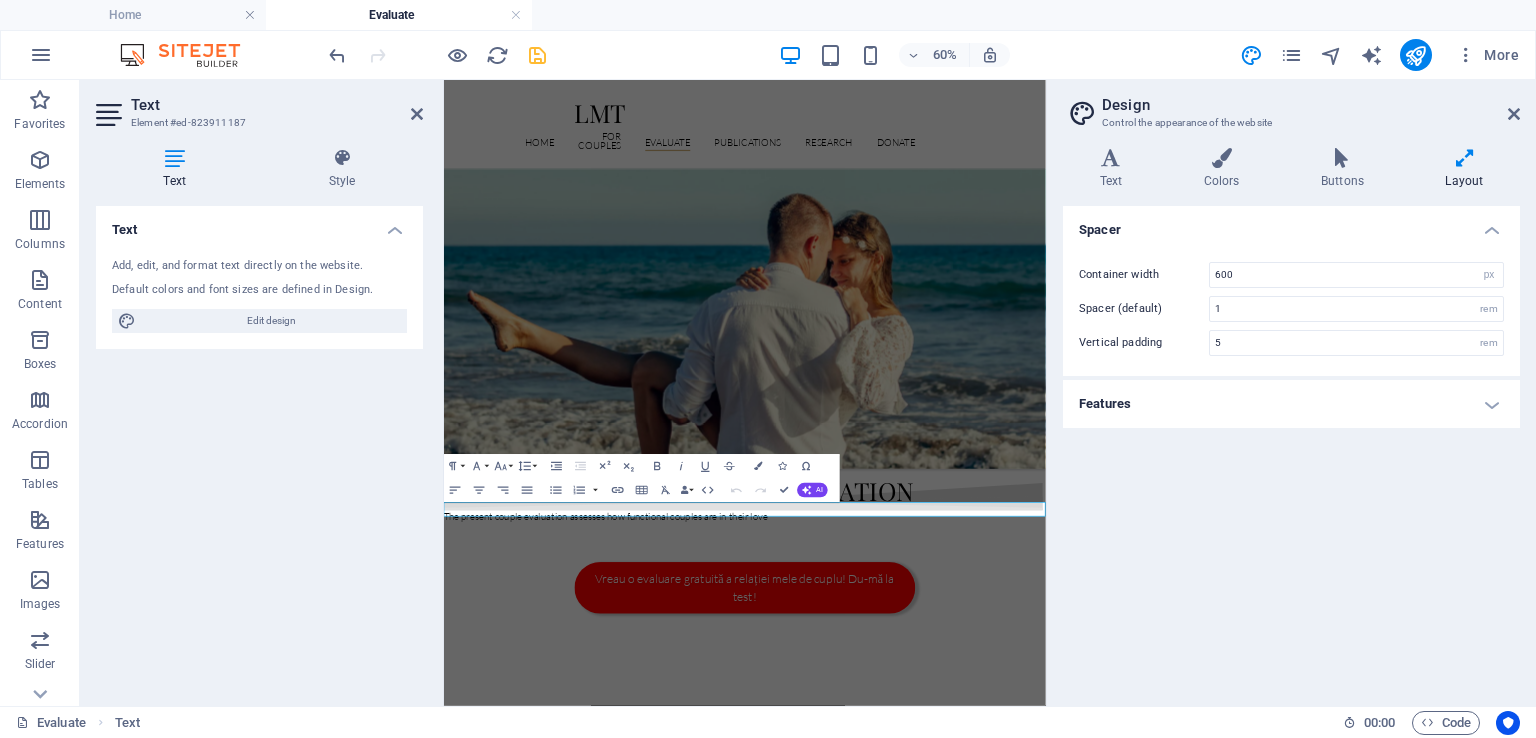 click on "Spacer Container width 600 rem px Spacer (default) 1 rem Vertical padding 5 rem Features Transition duration 0.3 s Transition function Ease Ease In Ease Out Ease In/Ease Out Linear" at bounding box center [1291, 448] 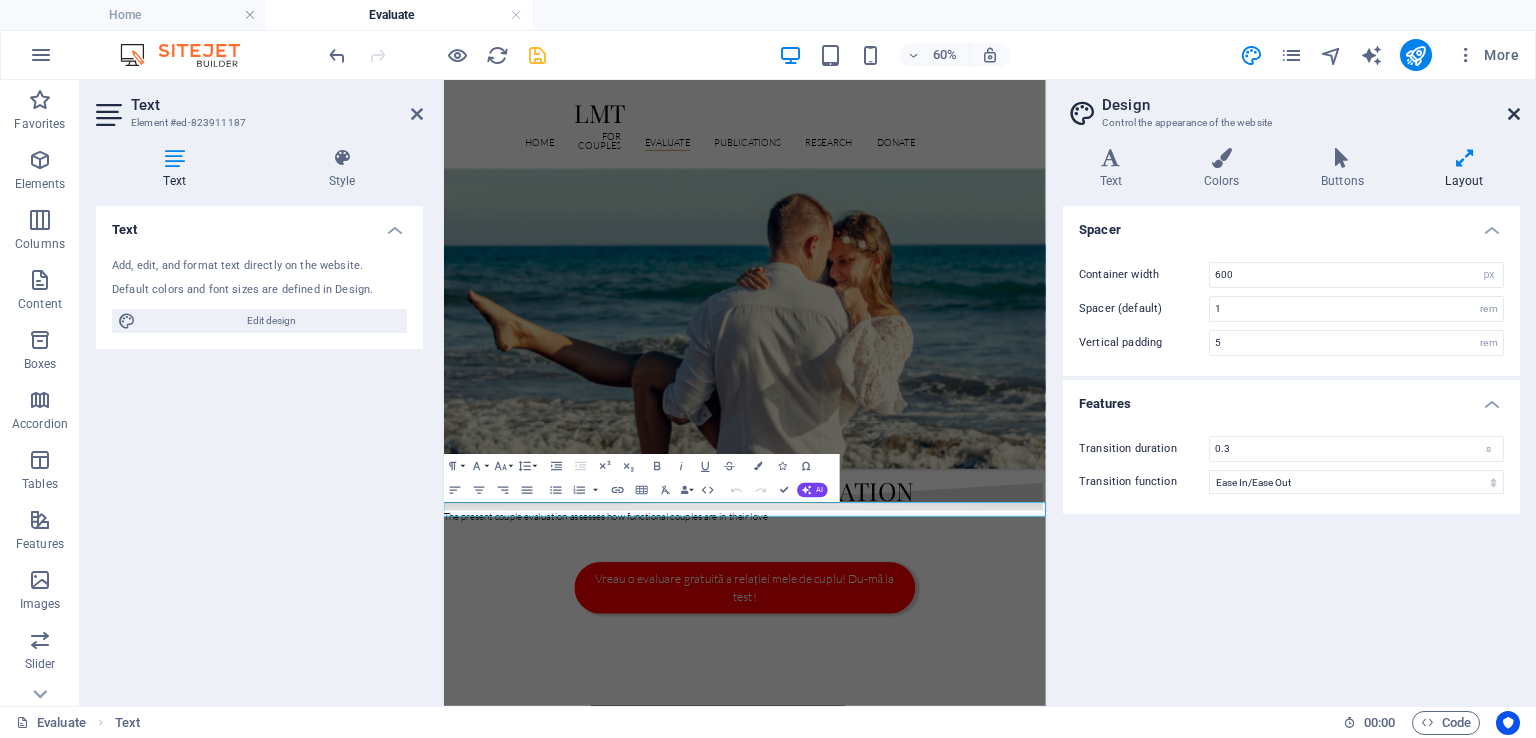 click at bounding box center [1514, 114] 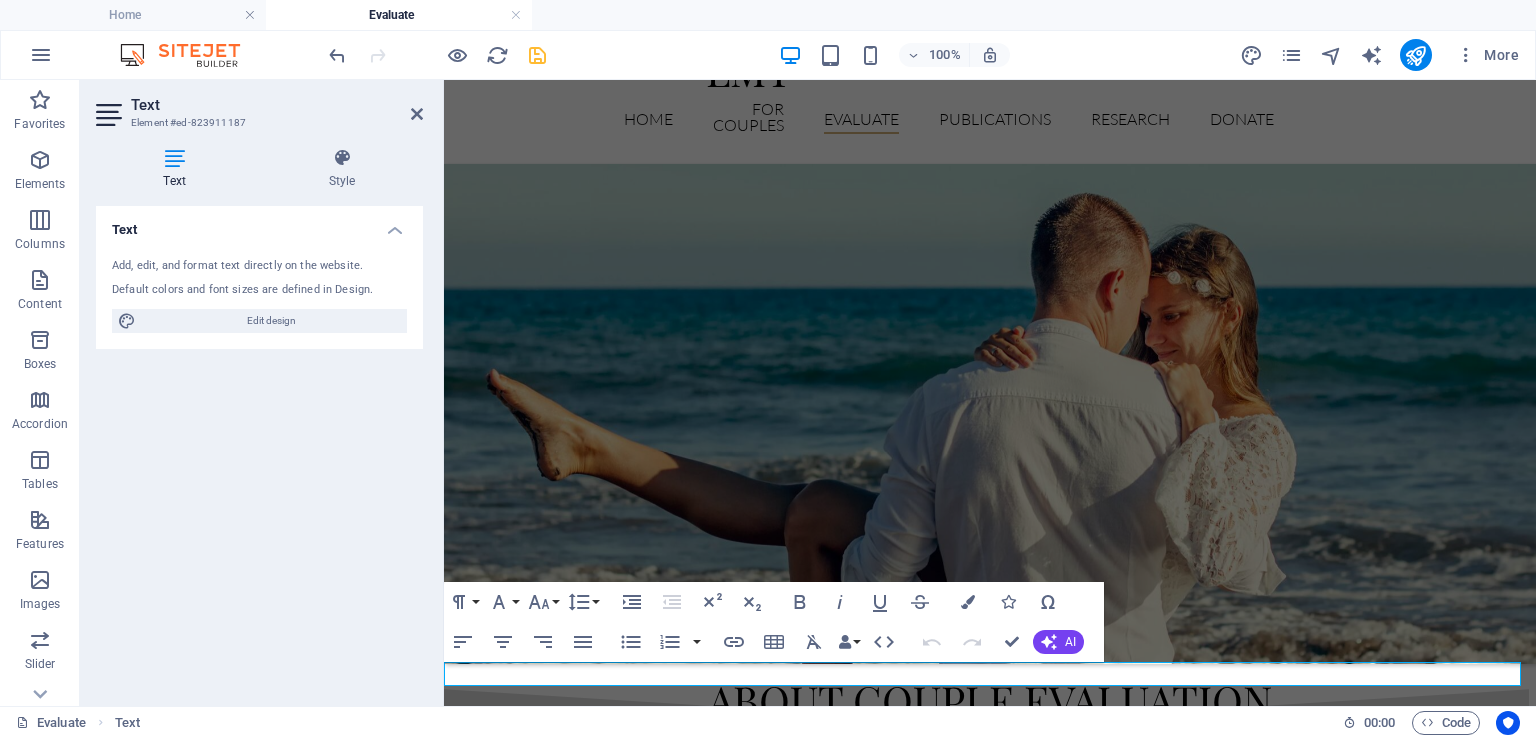 scroll, scrollTop: 116, scrollLeft: 0, axis: vertical 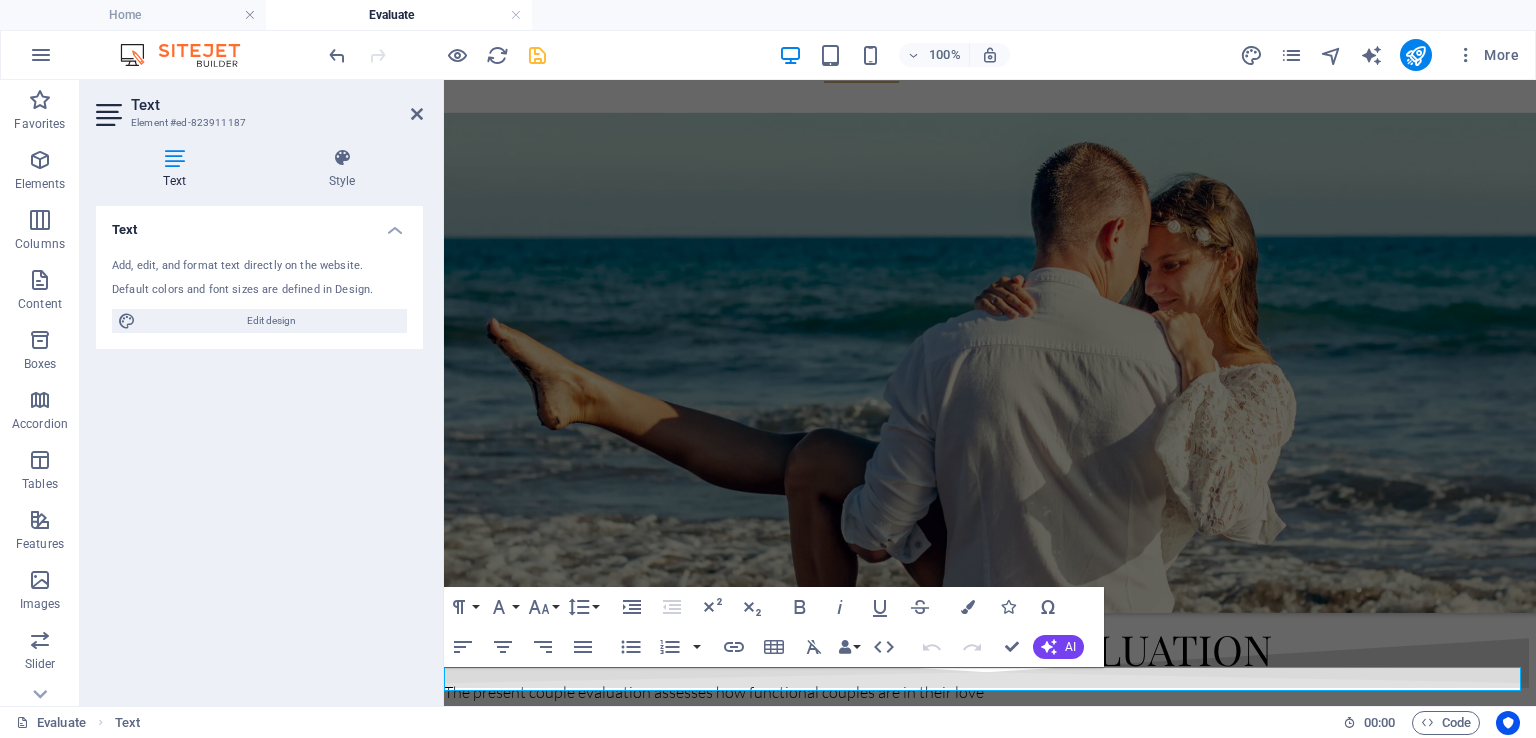click on "The present couple evaluation assesses how functional couples are in their love" at bounding box center [990, 692] 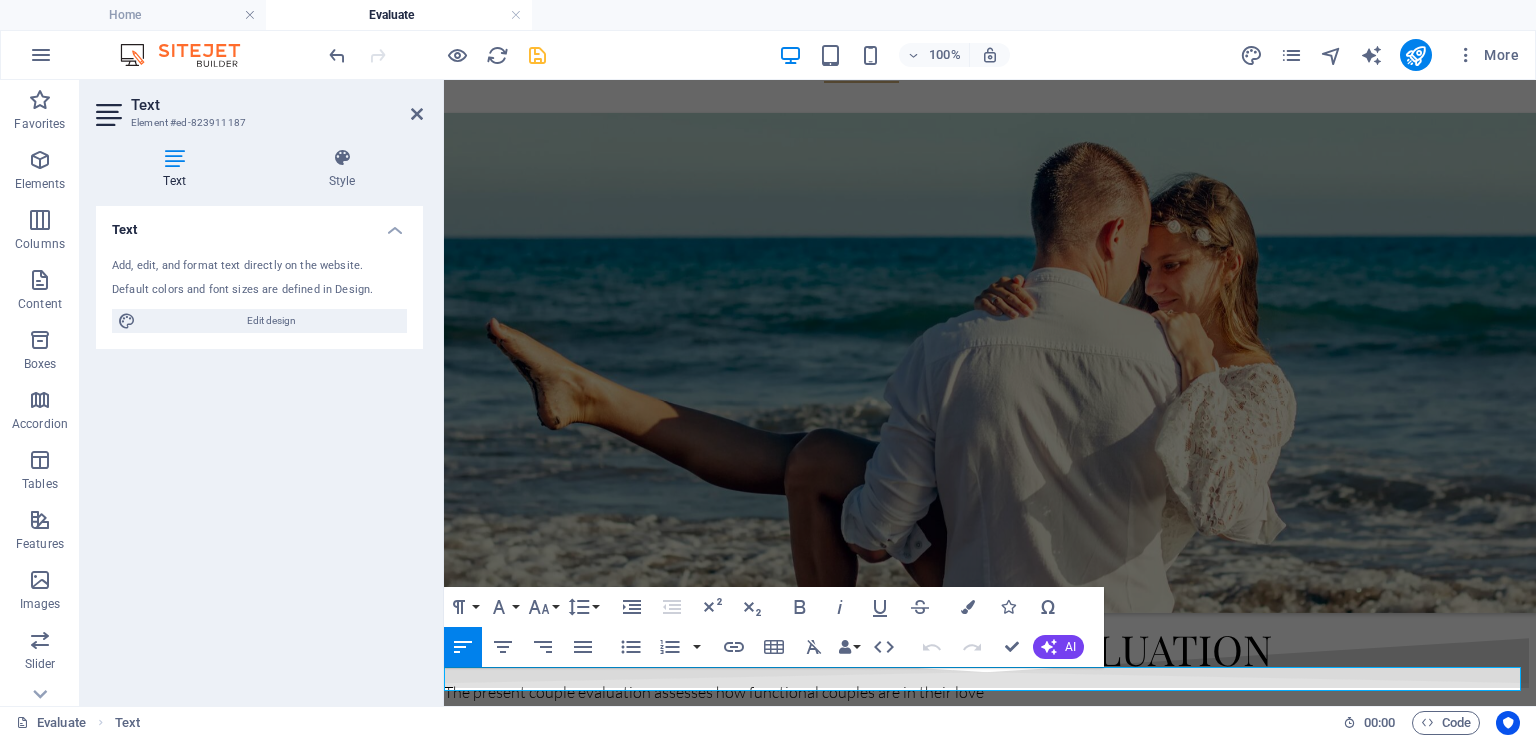 click on "The present couple evaluation assesses how functional couples are in their love" at bounding box center (990, 692) 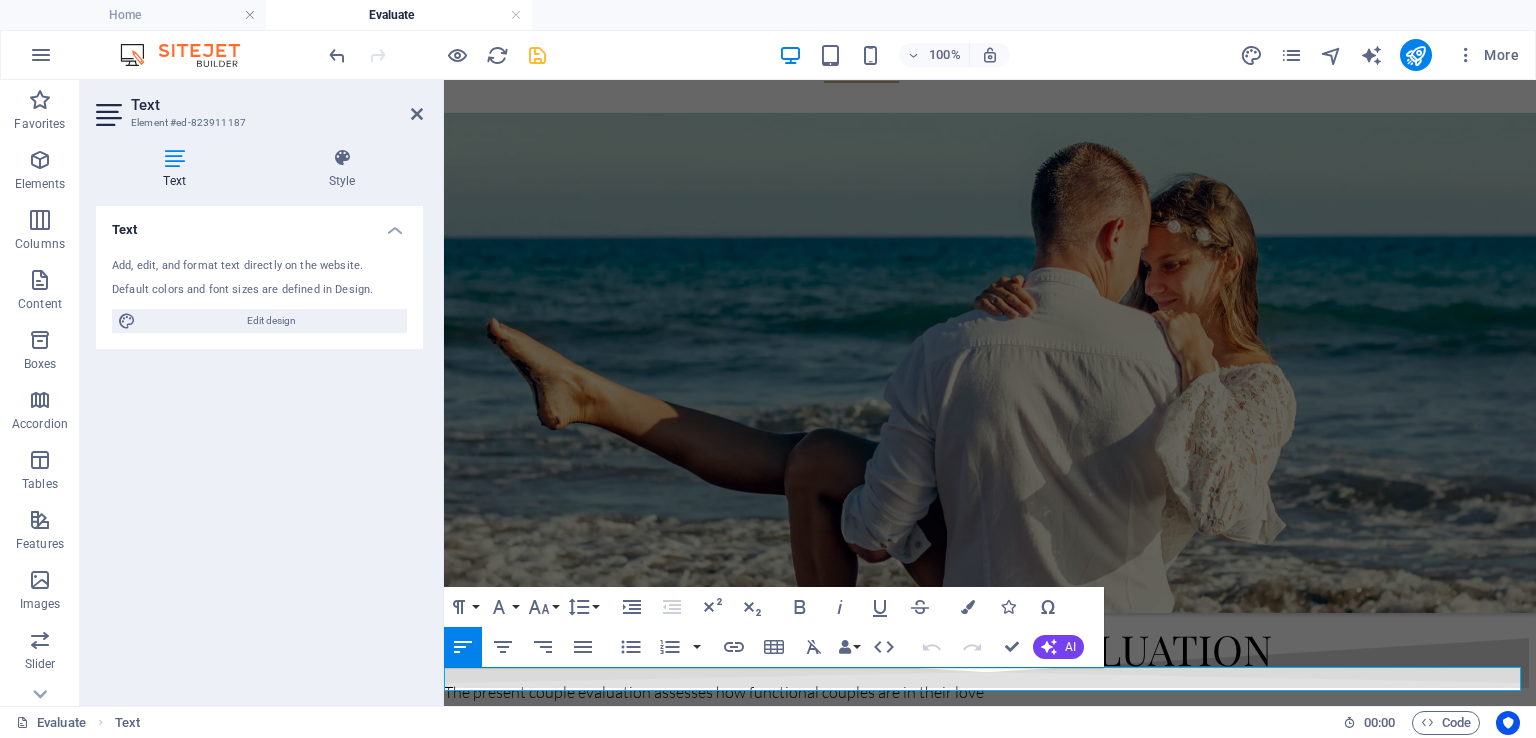 click at bounding box center [990, 363] 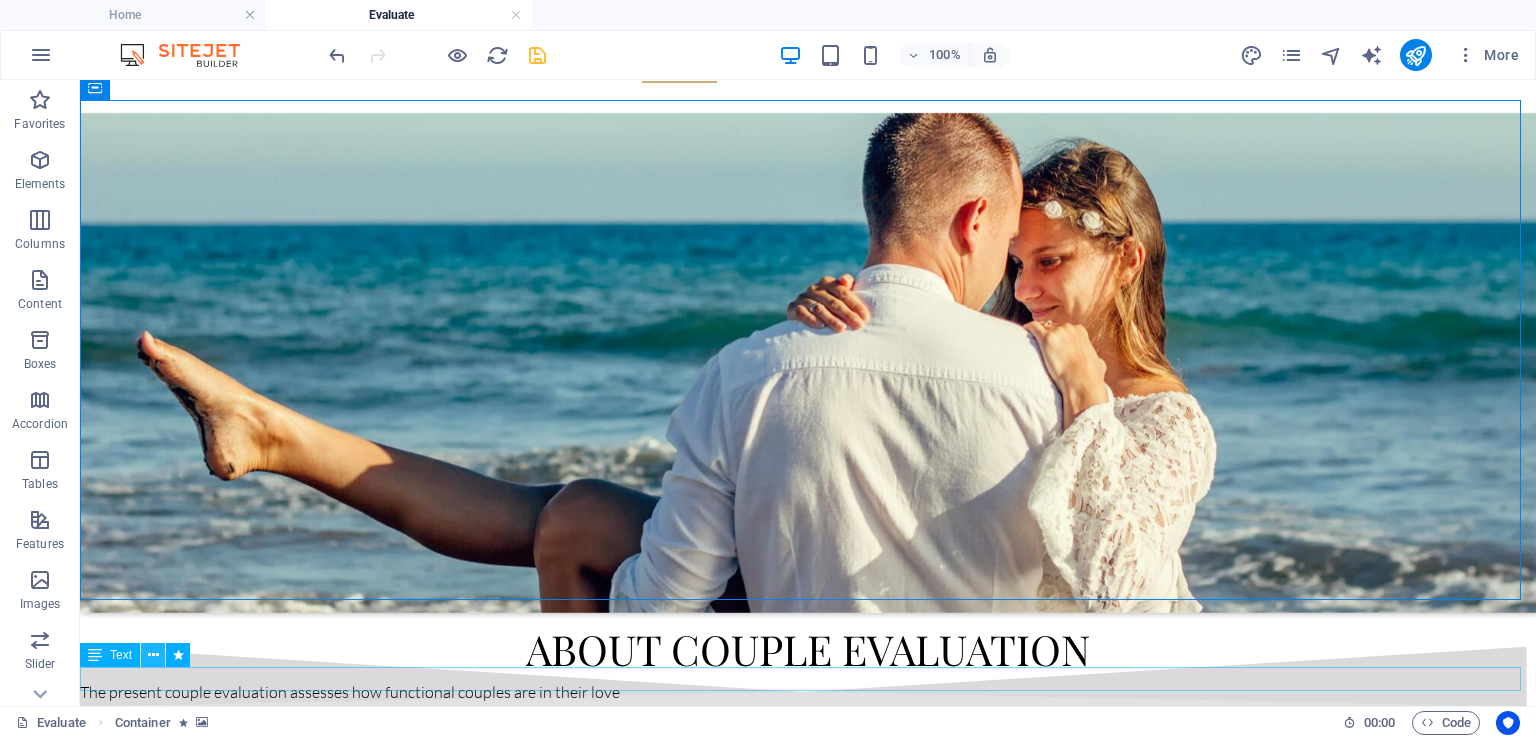click at bounding box center (153, 655) 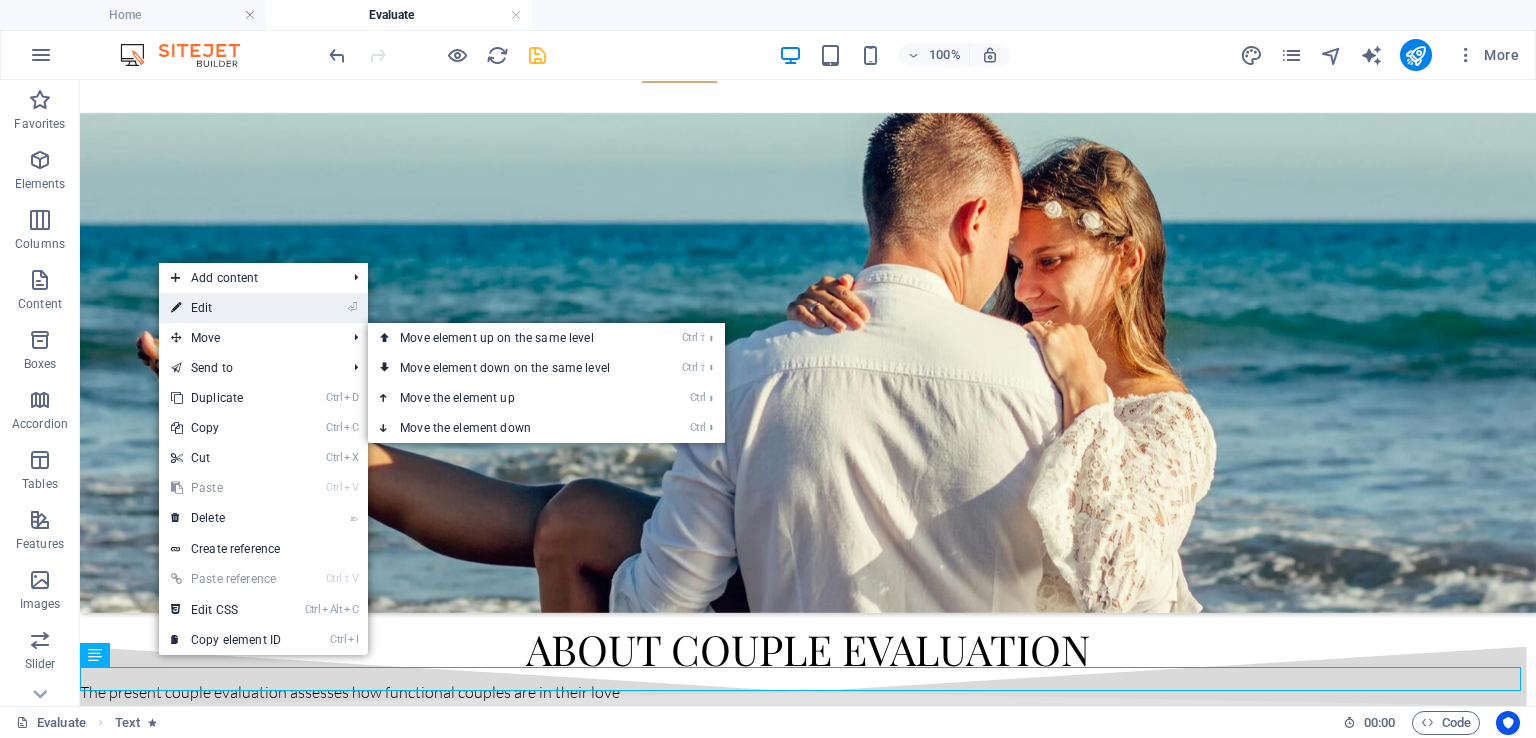 click on "⏎  Edit" at bounding box center (226, 308) 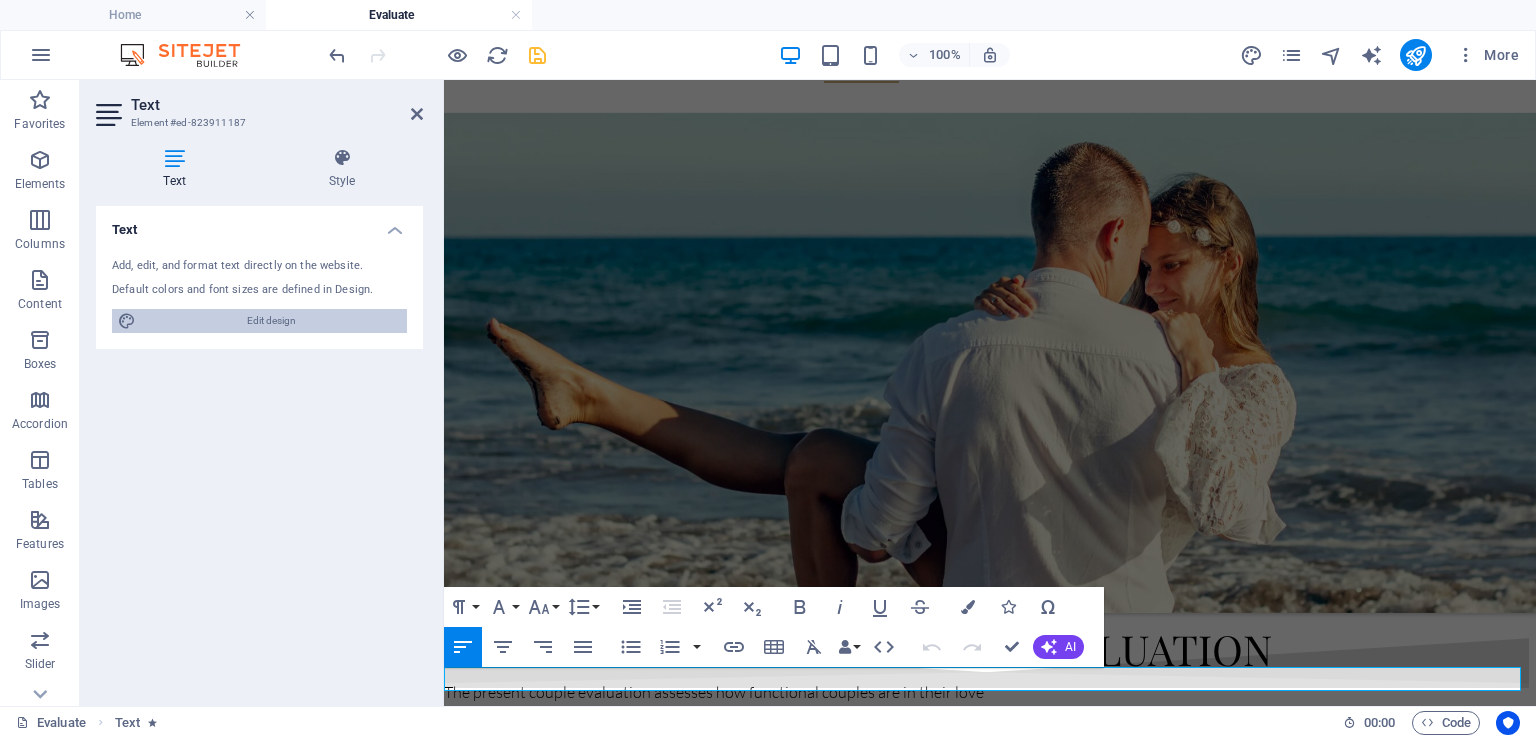 click on "Edit design" at bounding box center [271, 321] 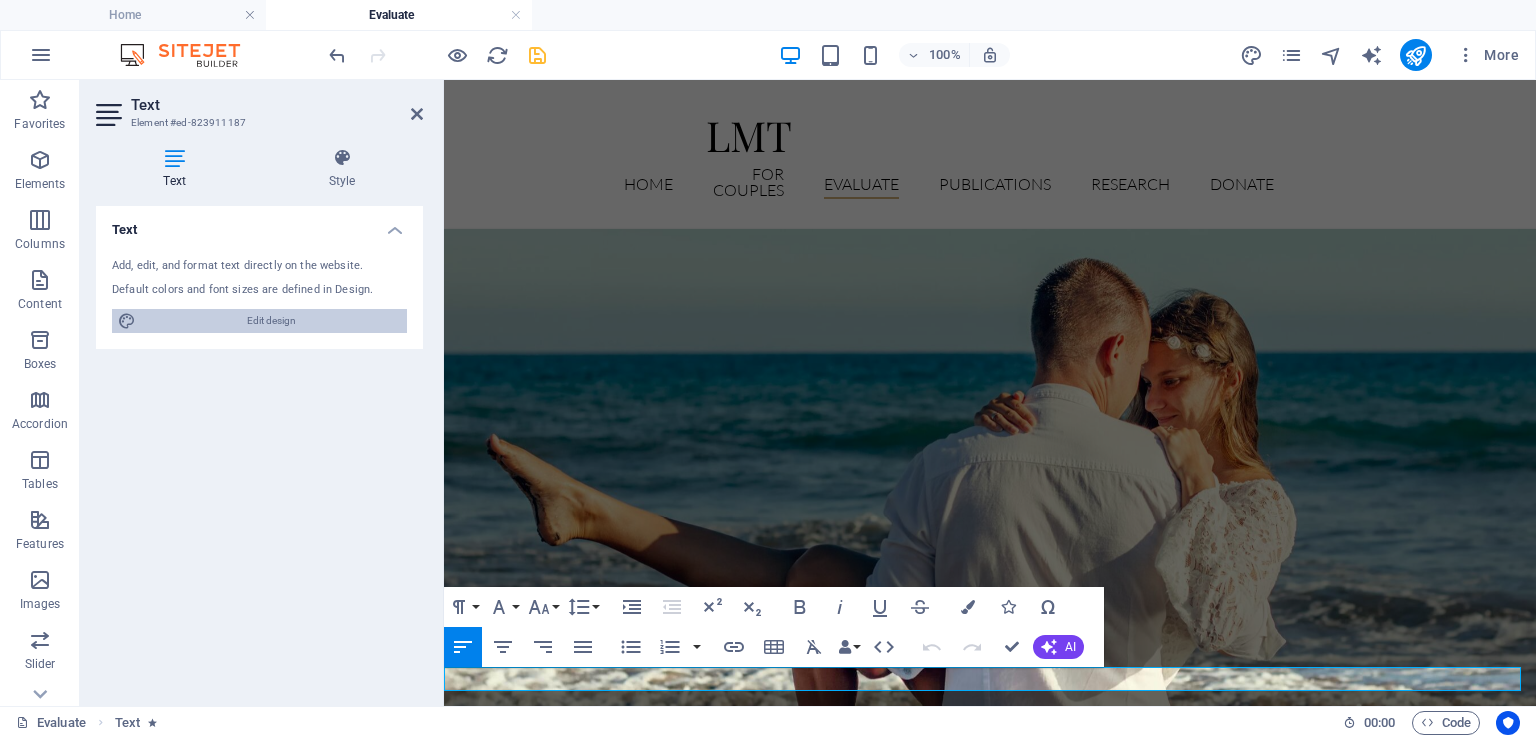 select on "px" 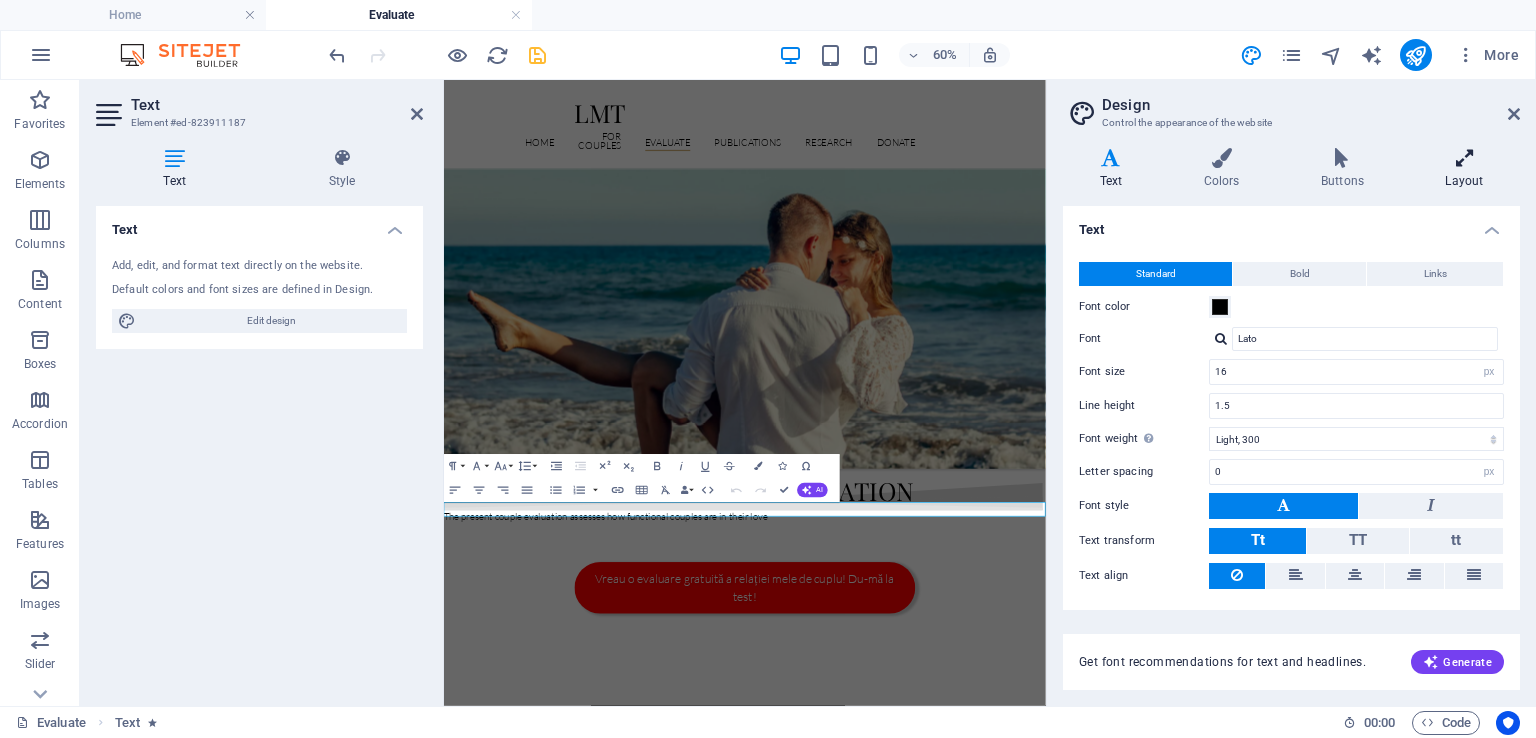 click on "Layout" at bounding box center [1464, 169] 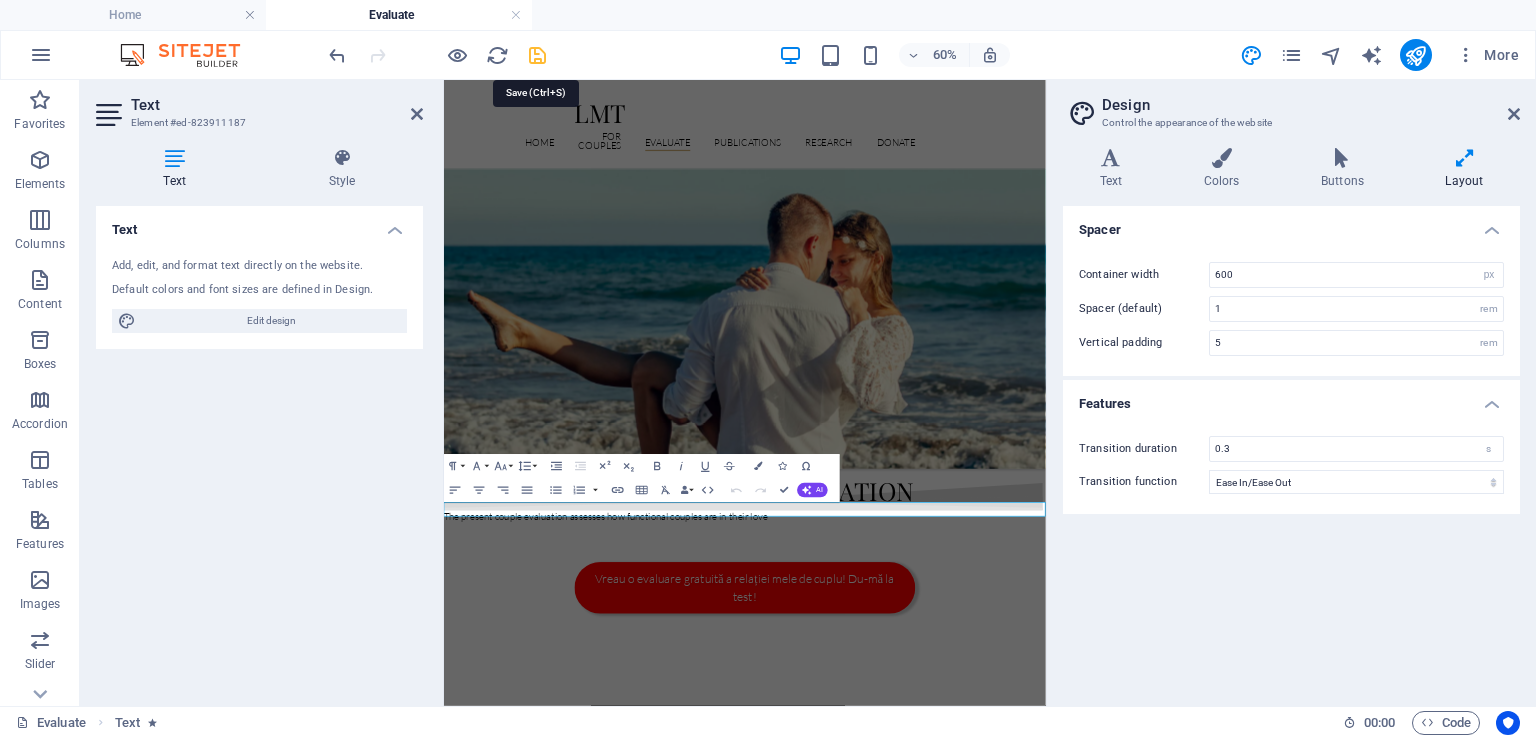 click at bounding box center [537, 55] 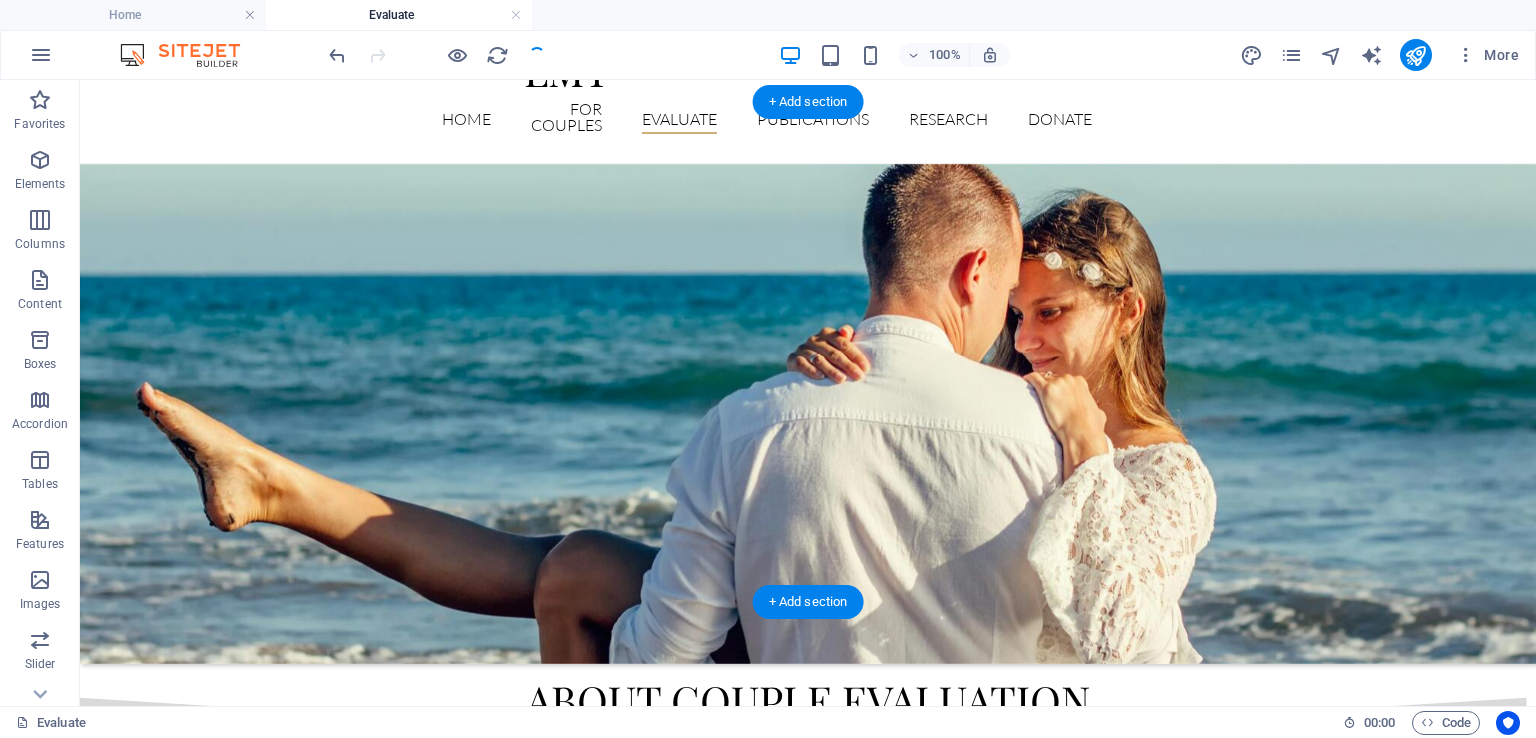 scroll, scrollTop: 118, scrollLeft: 0, axis: vertical 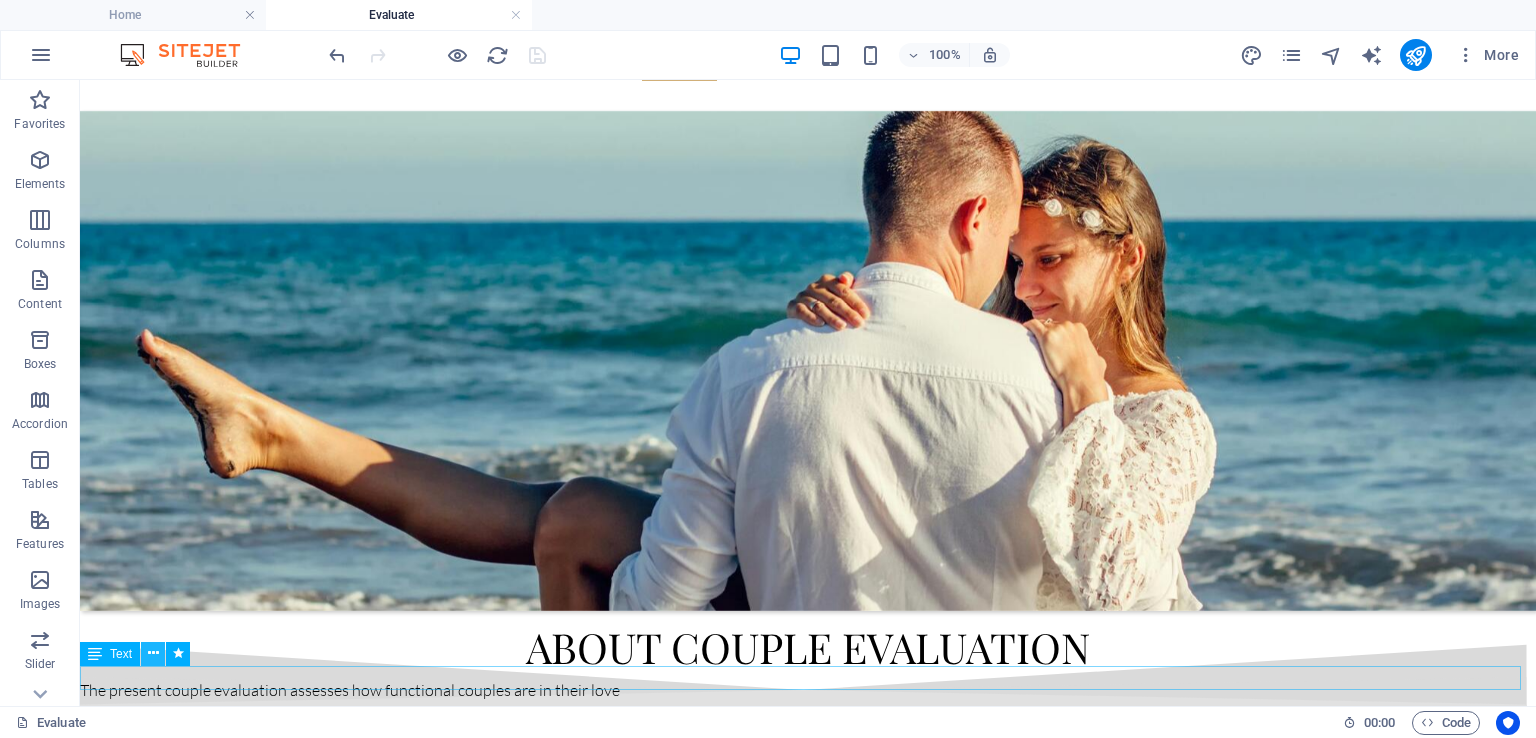 click at bounding box center (153, 653) 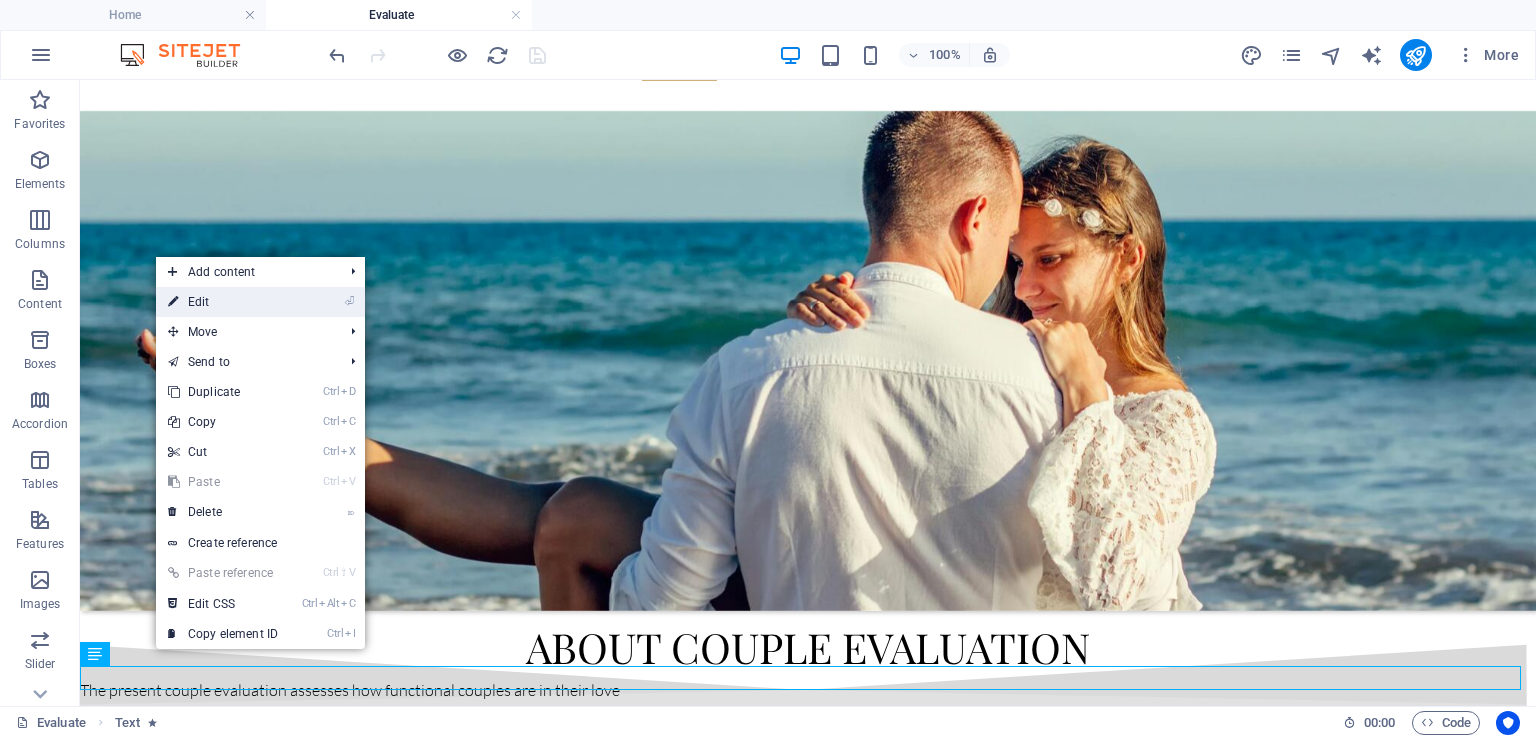 click on "⏎  Edit" at bounding box center [223, 302] 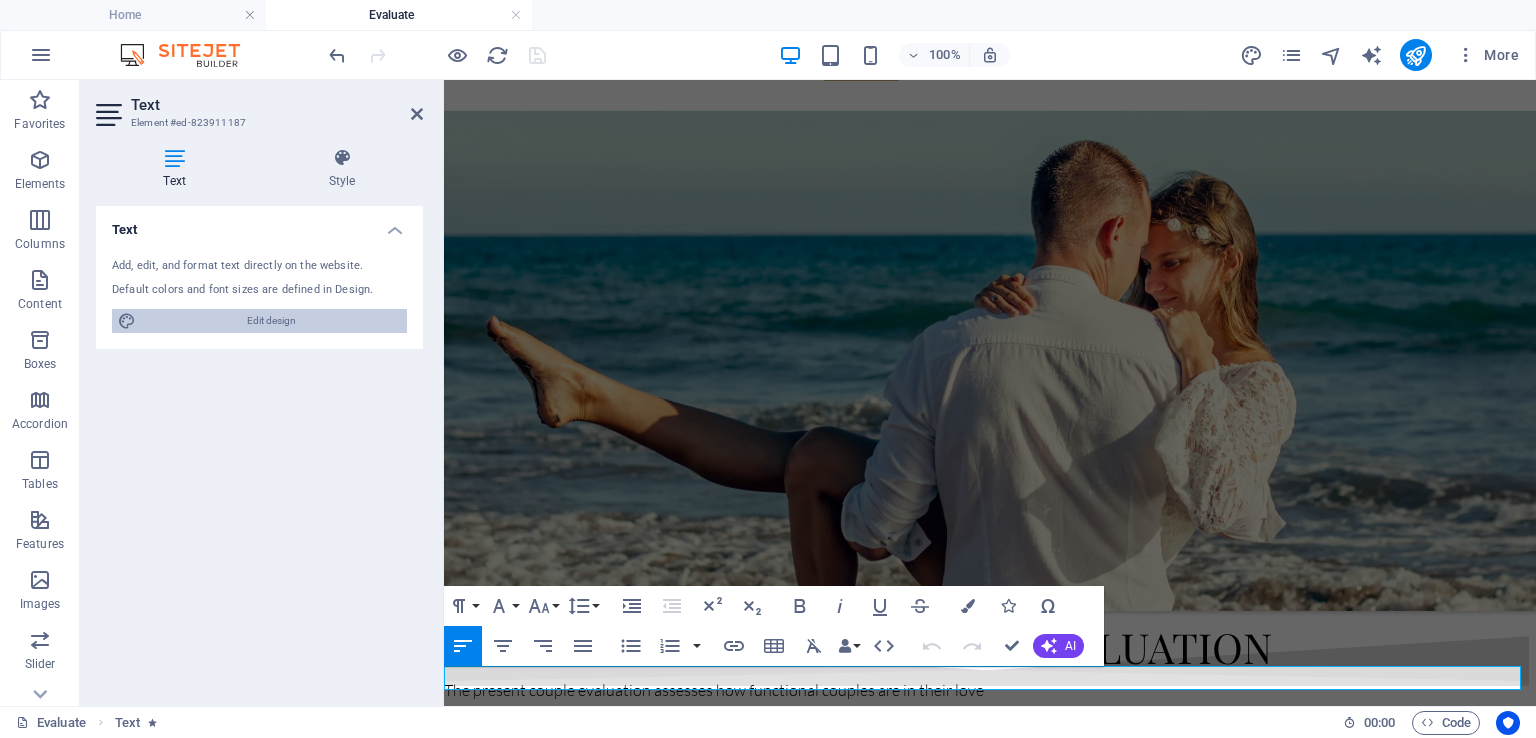 click on "Edit design" at bounding box center [271, 321] 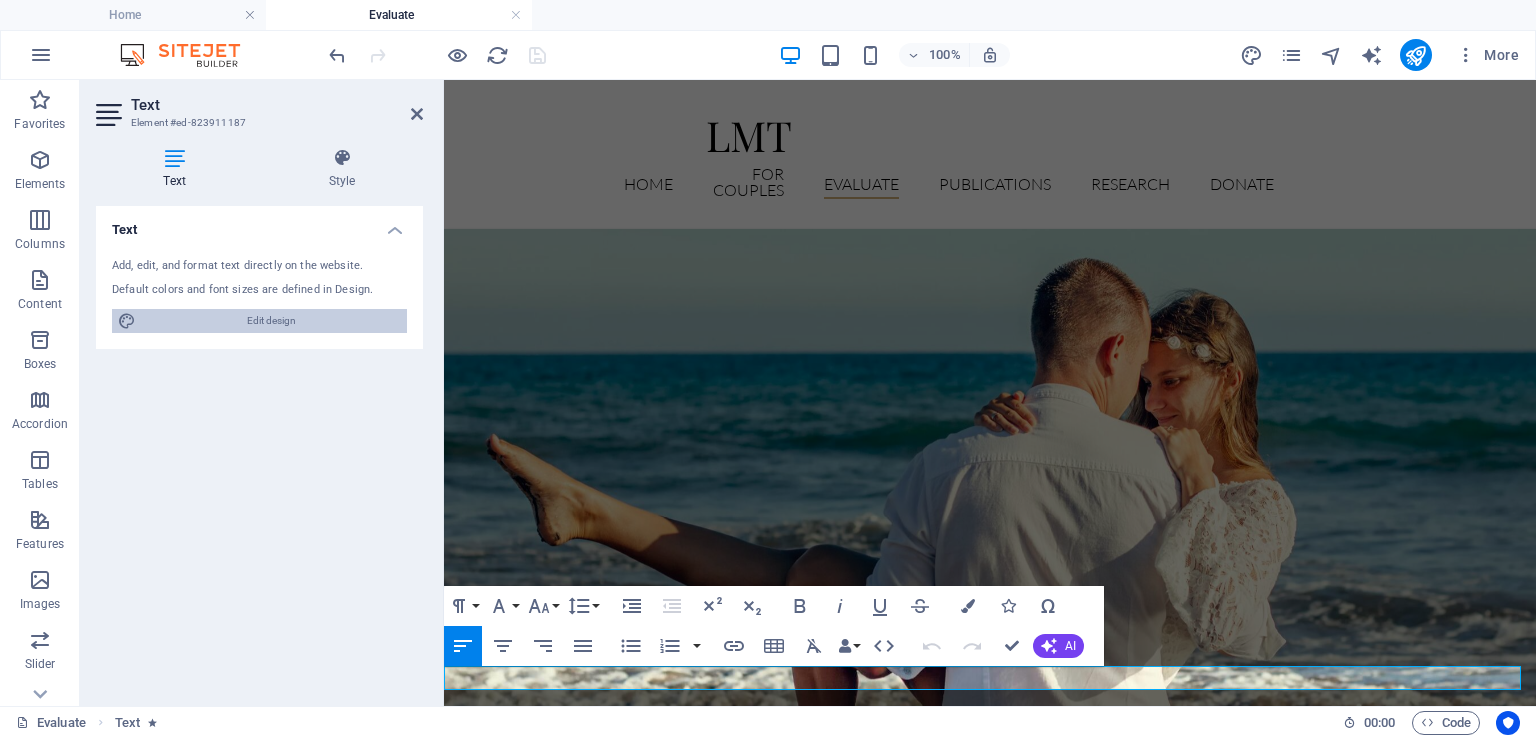 select on "px" 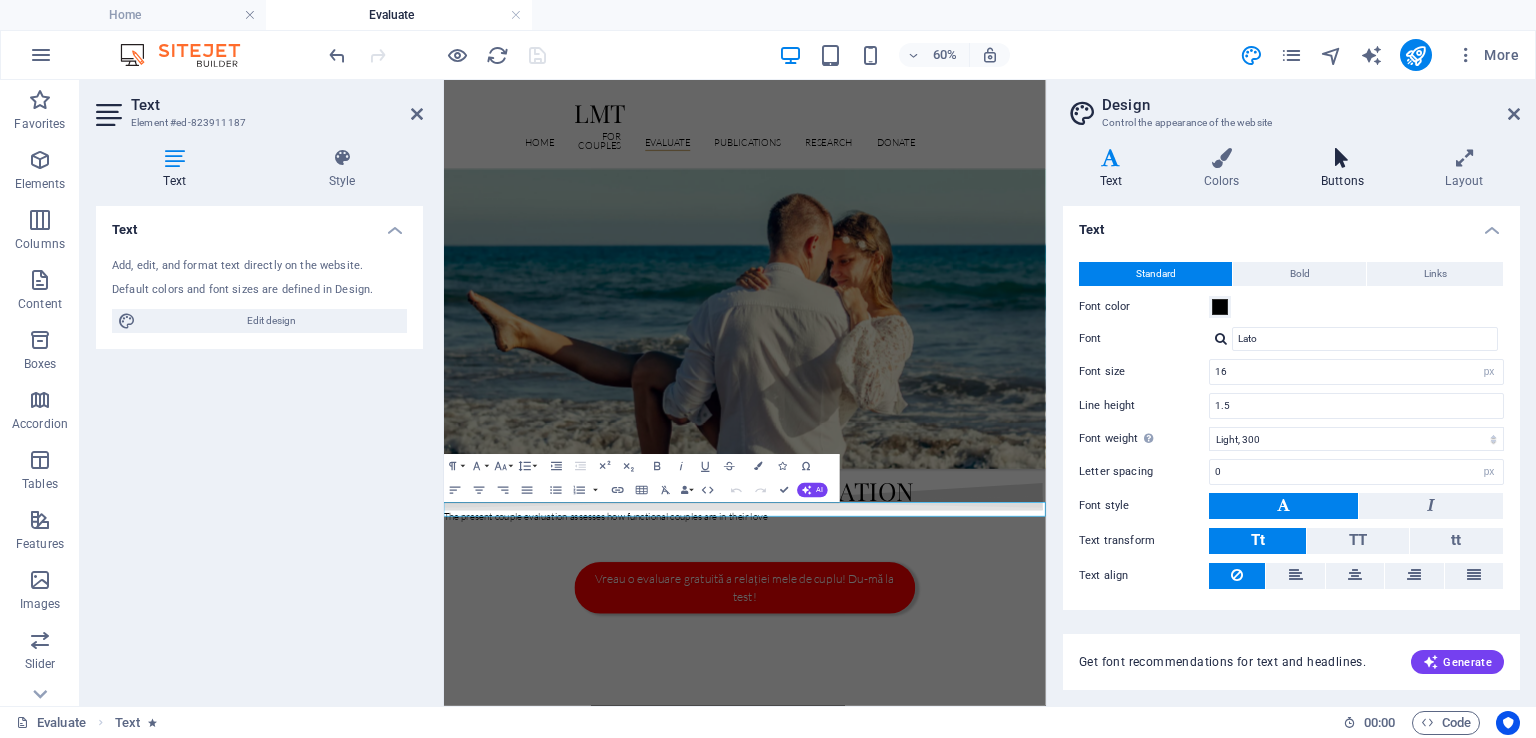 click at bounding box center [1342, 158] 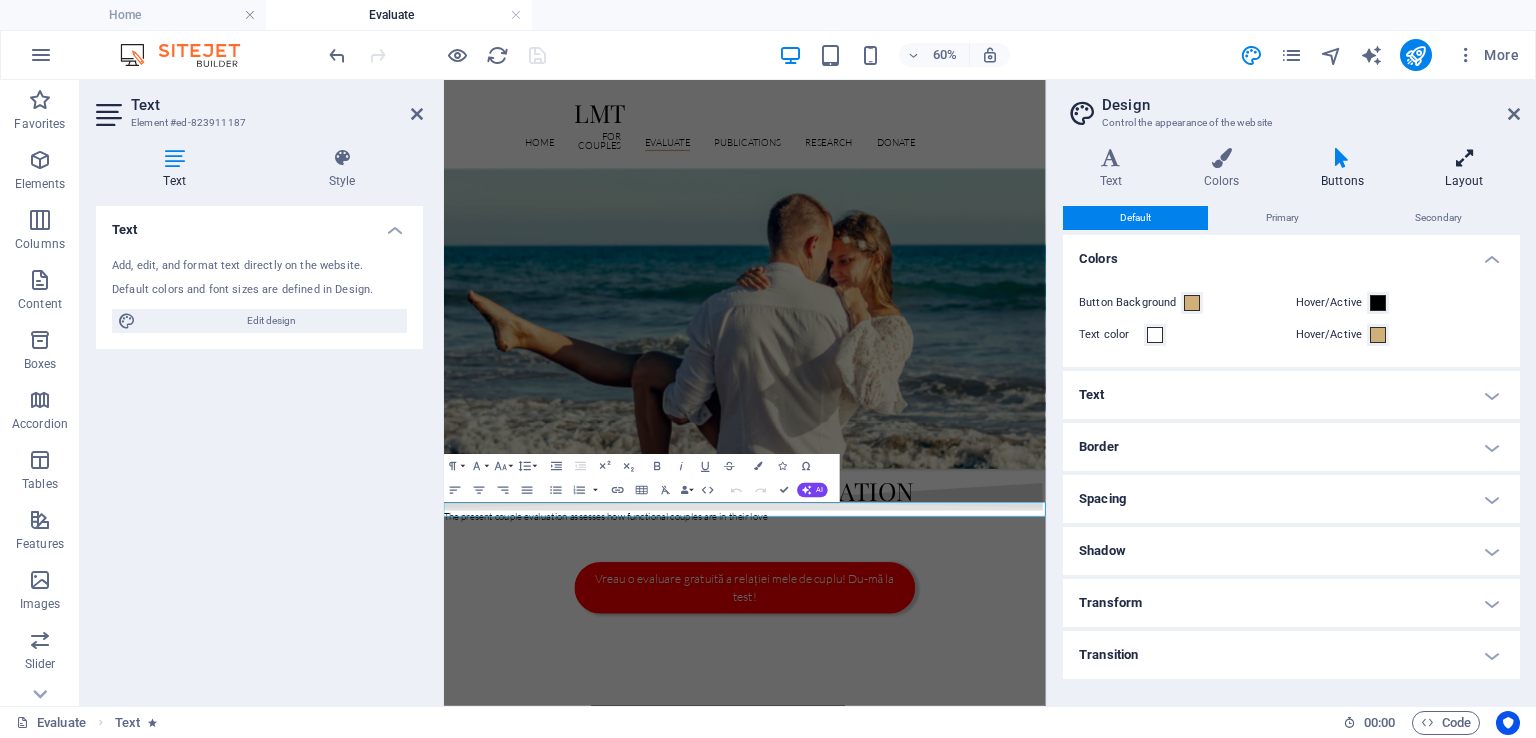 click on "Layout" at bounding box center (1464, 169) 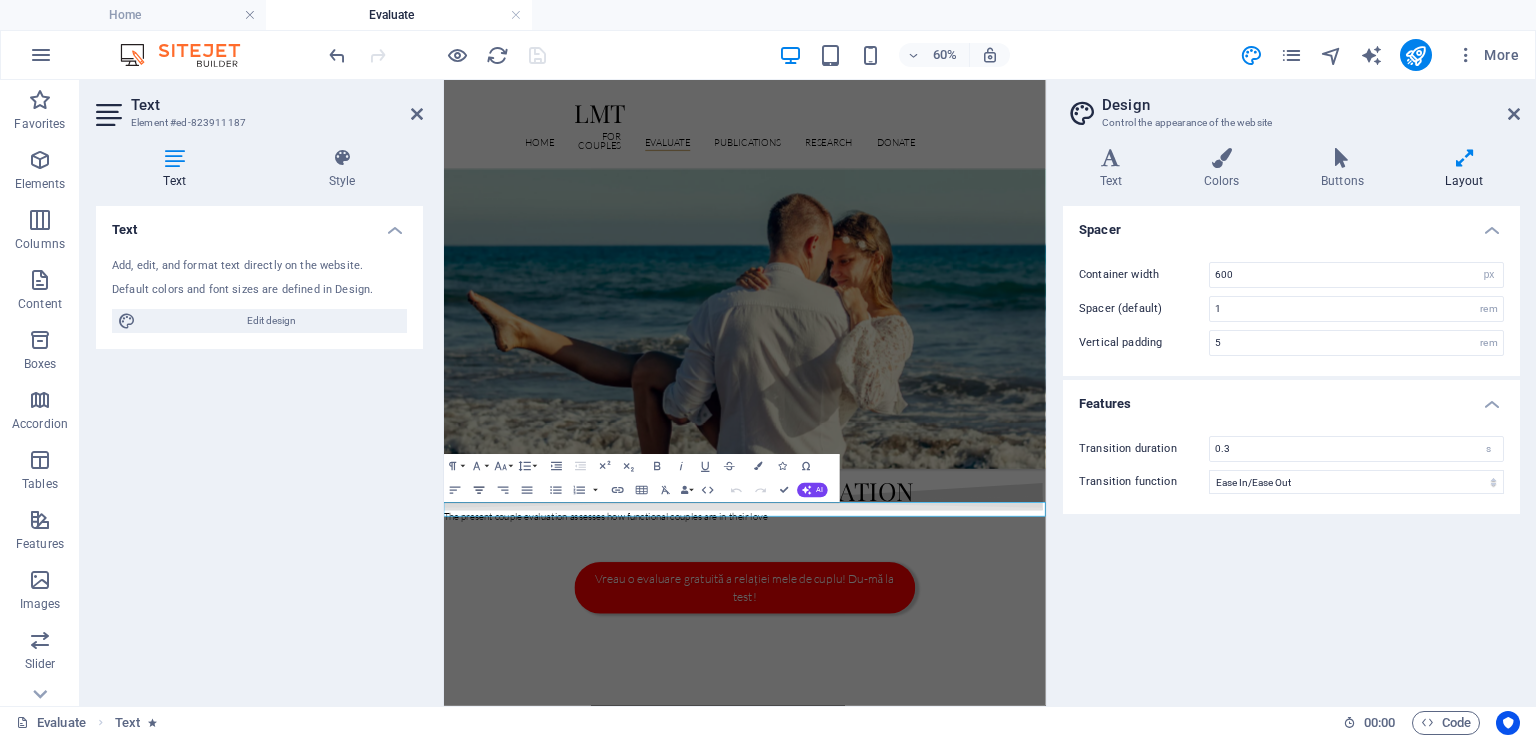click 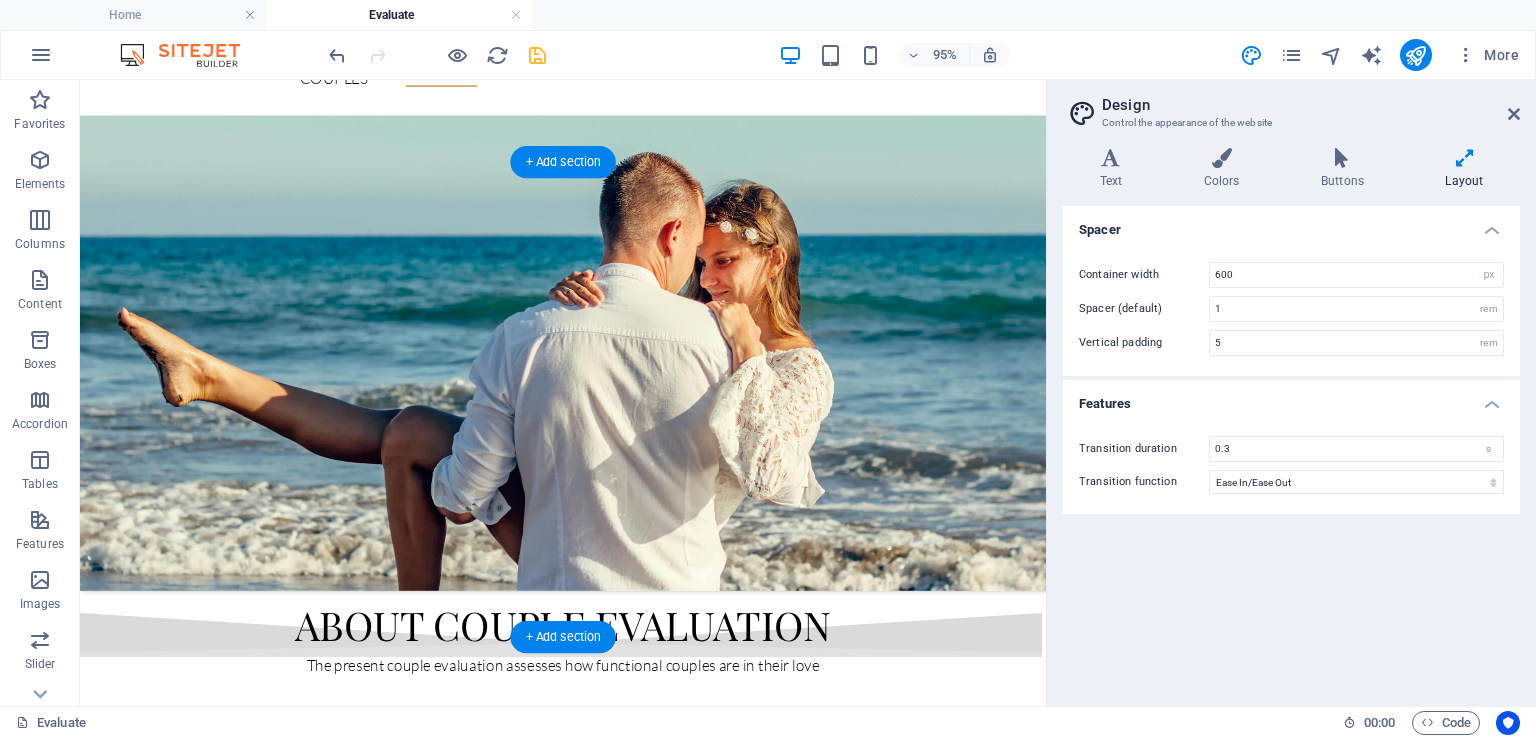 scroll, scrollTop: 36, scrollLeft: 0, axis: vertical 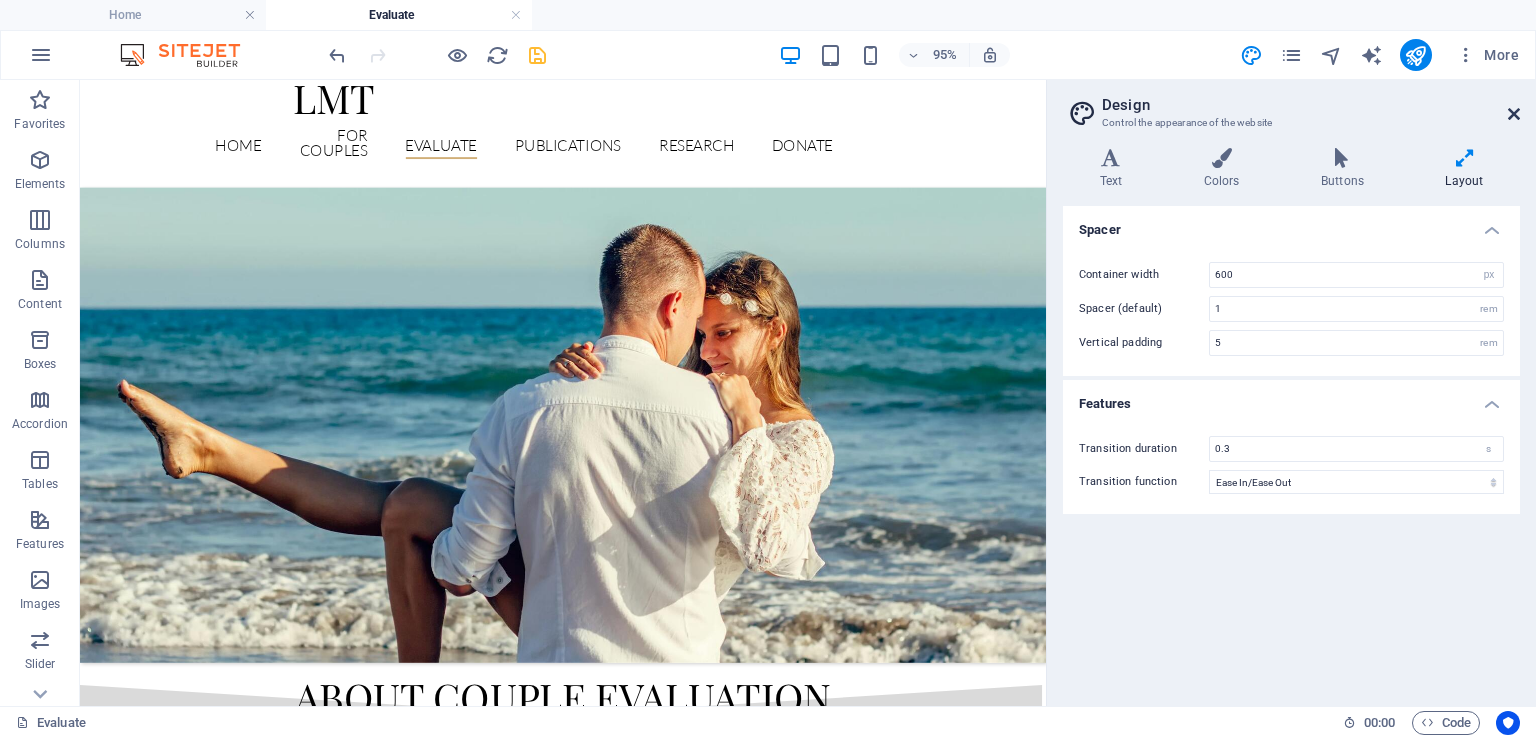 click at bounding box center [1514, 114] 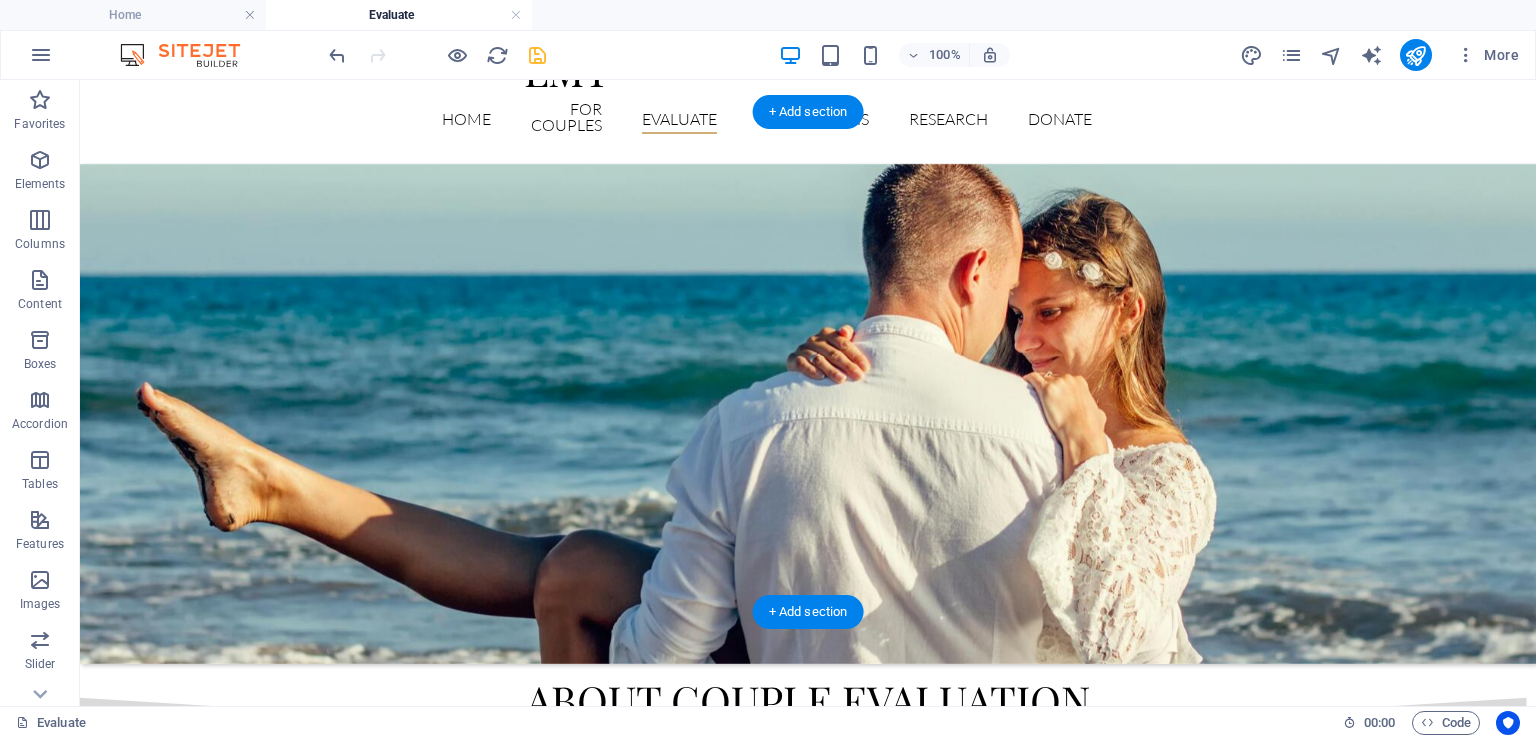 scroll, scrollTop: 119, scrollLeft: 0, axis: vertical 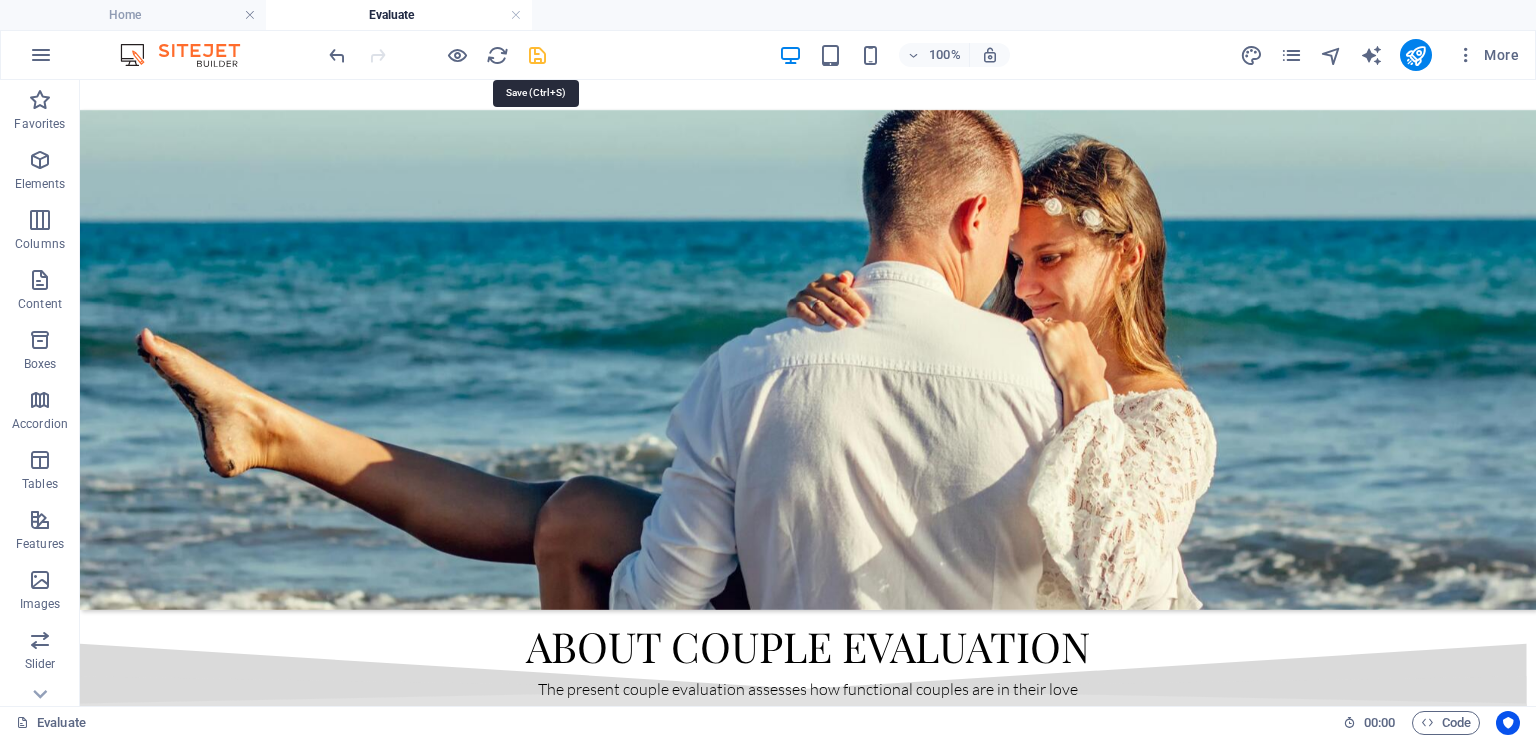 click at bounding box center (537, 55) 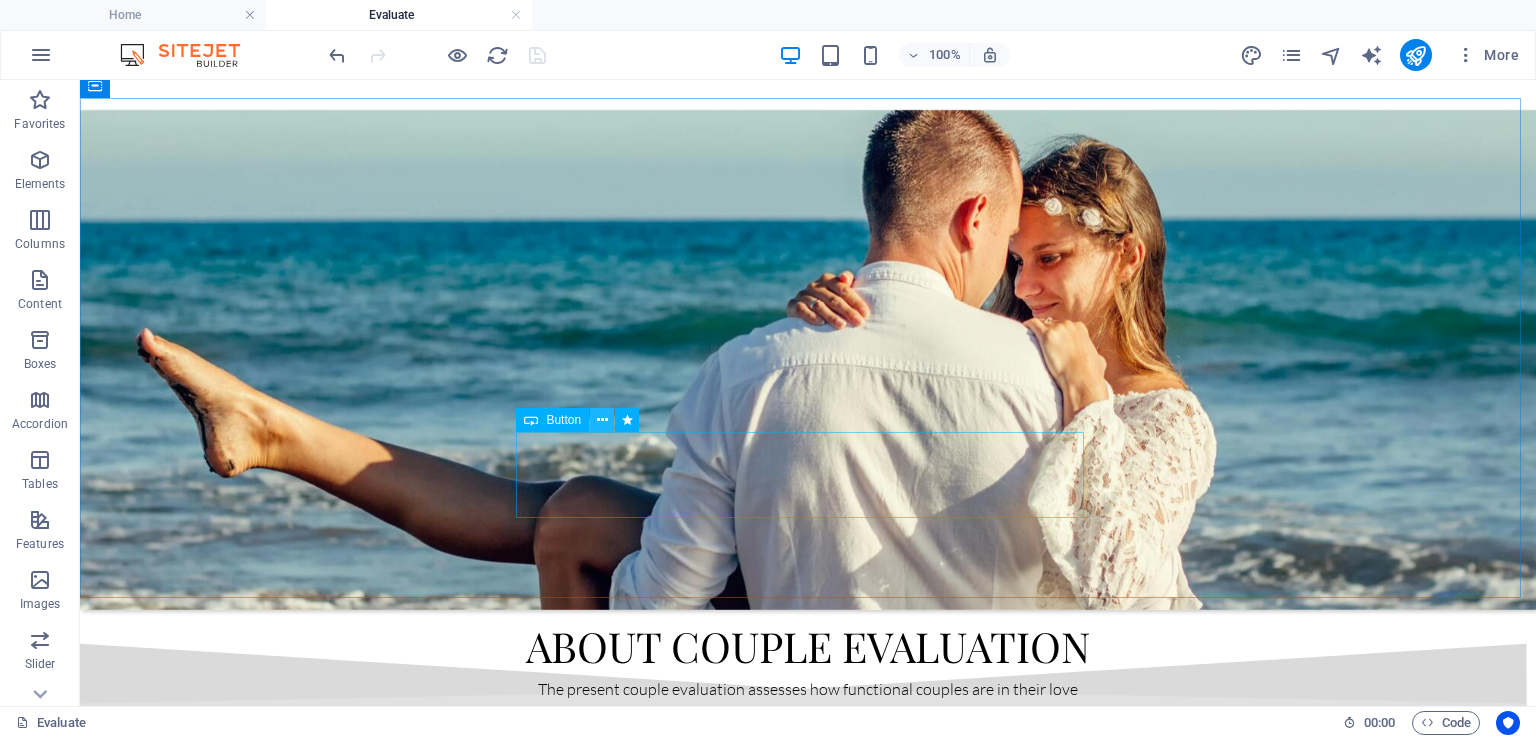 click at bounding box center [602, 420] 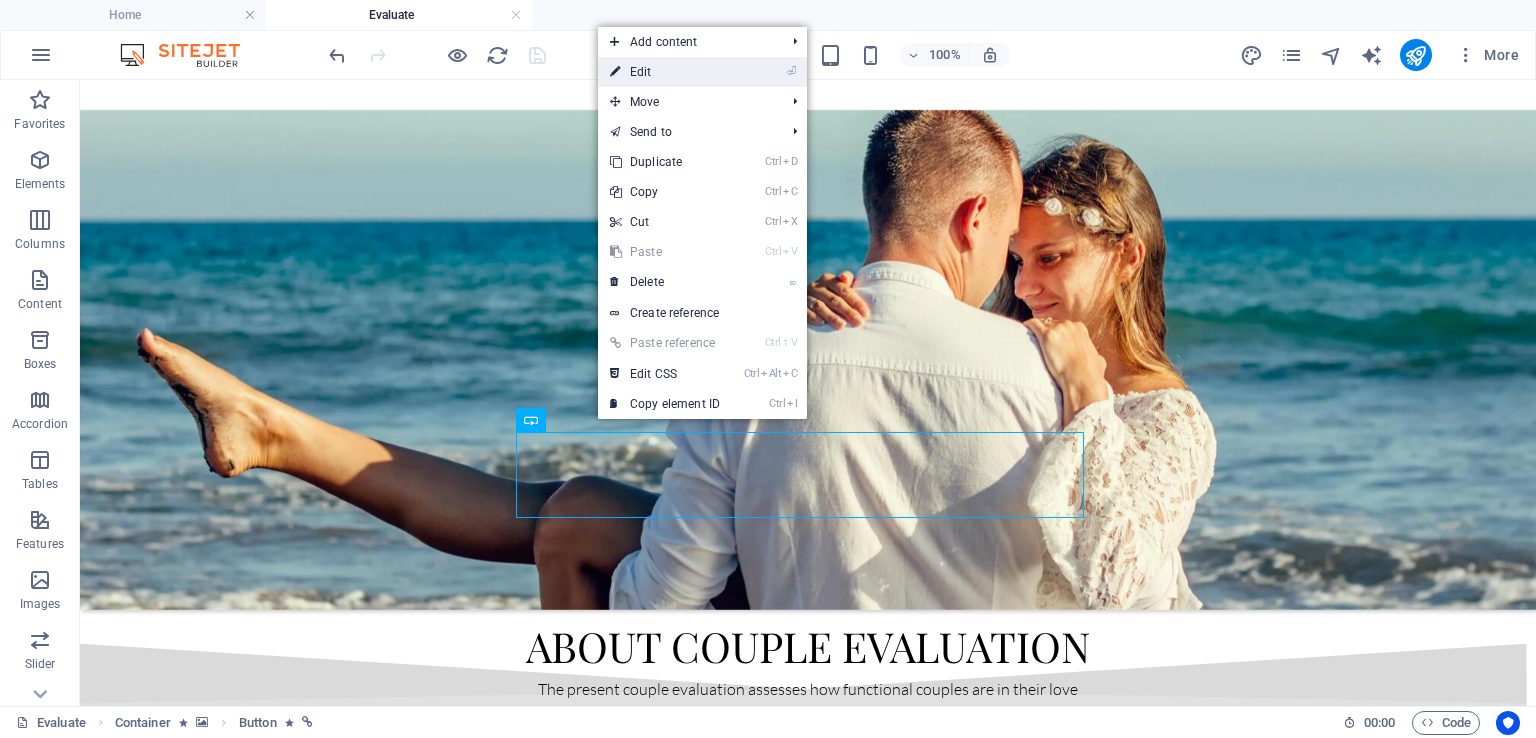 click on "⏎  Edit" at bounding box center [665, 72] 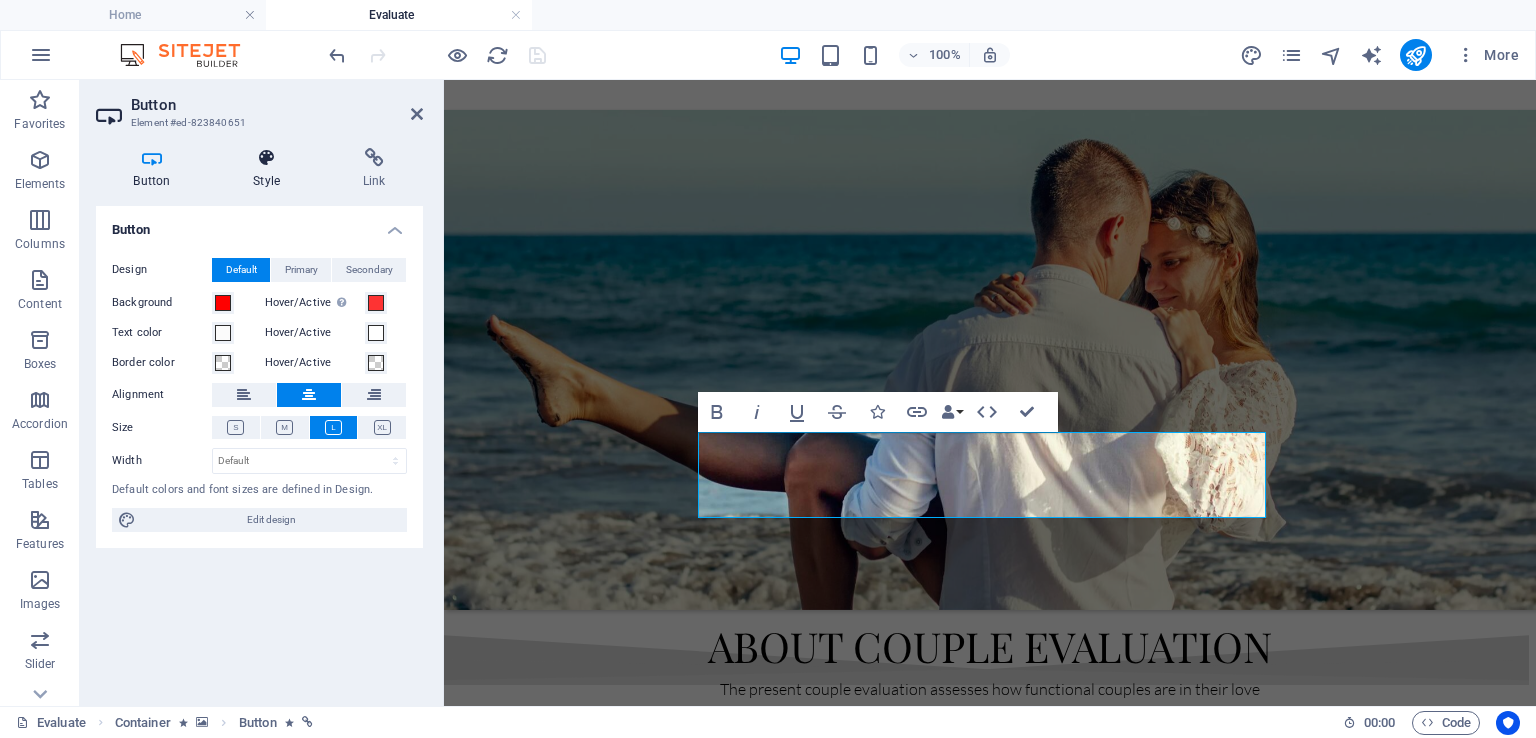 click at bounding box center [267, 158] 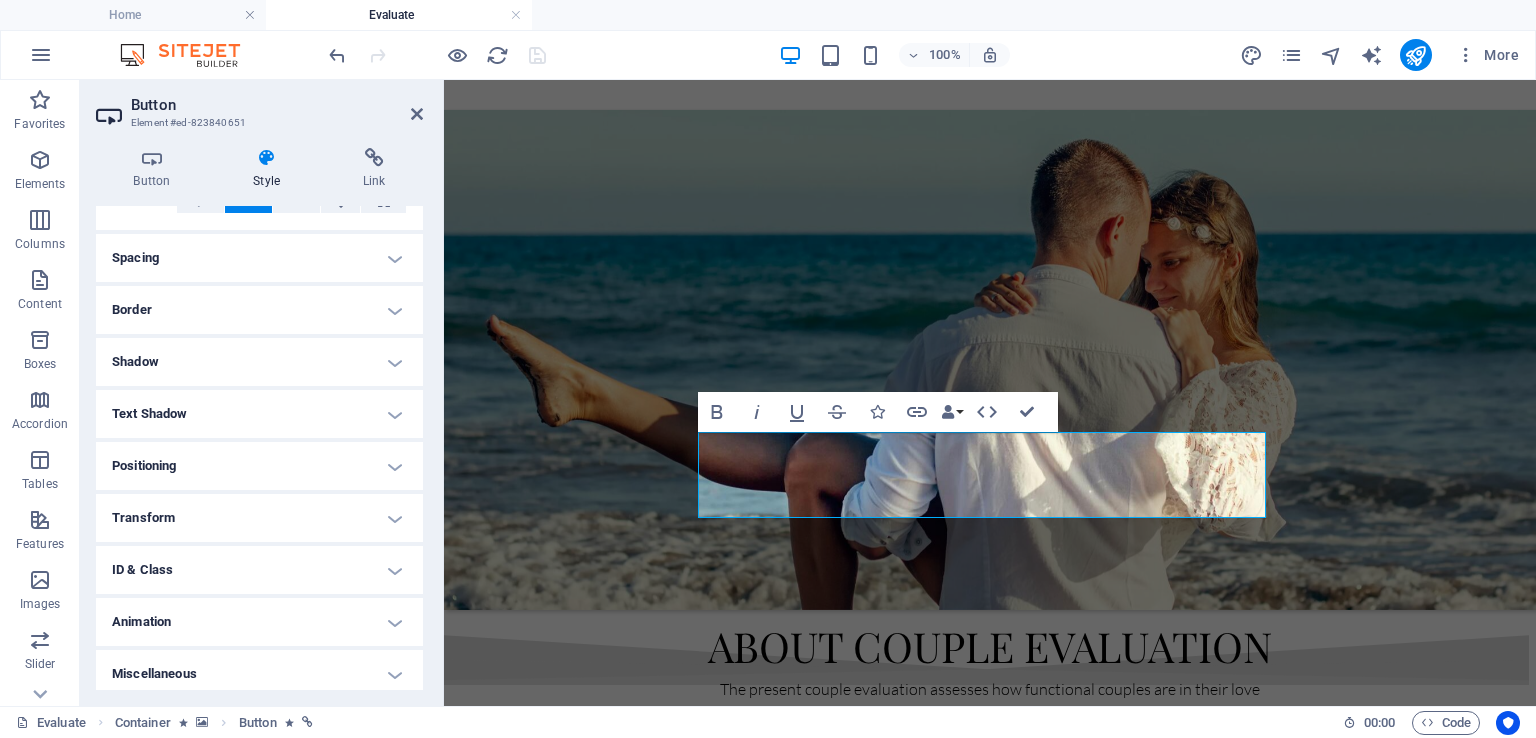 scroll, scrollTop: 360, scrollLeft: 0, axis: vertical 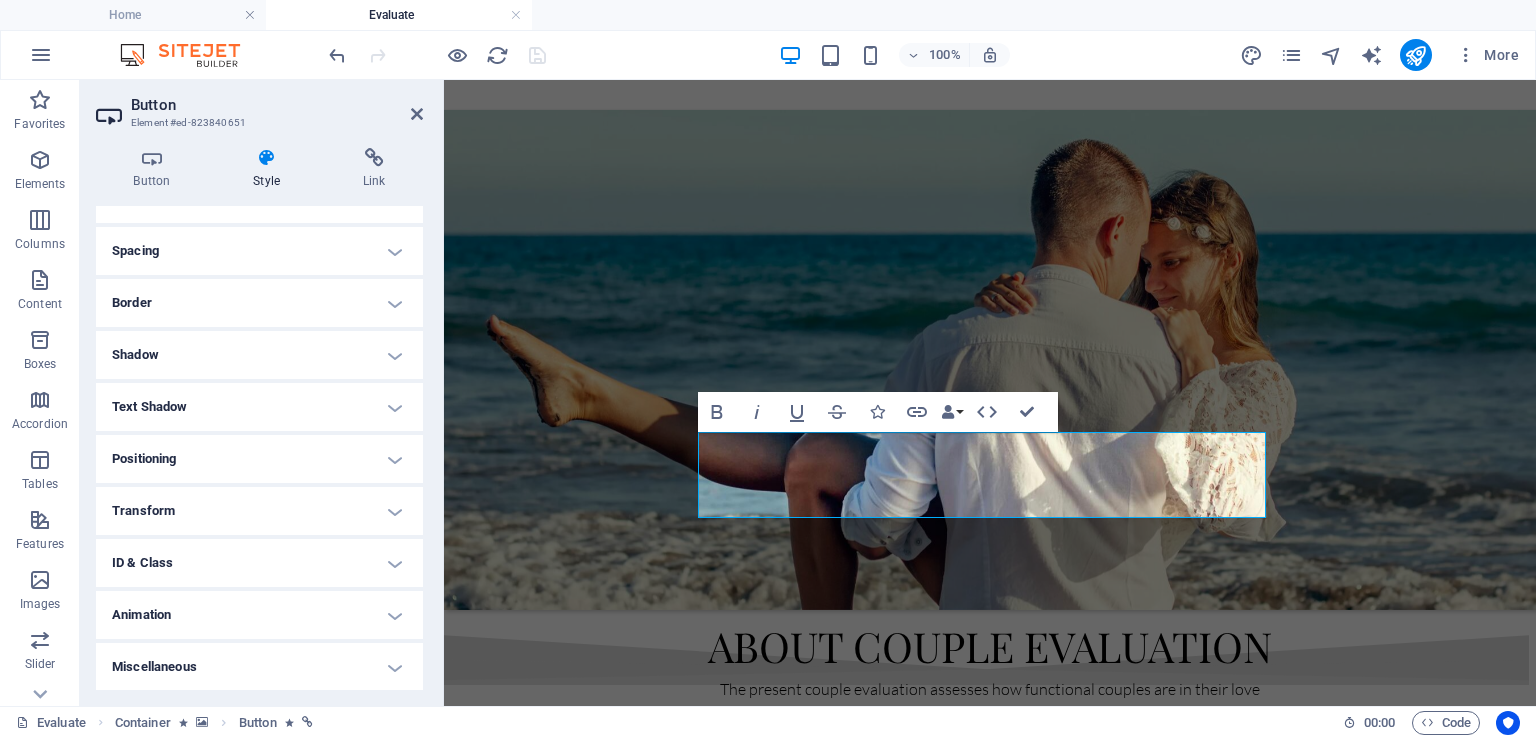 click on "Positioning" at bounding box center (259, 459) 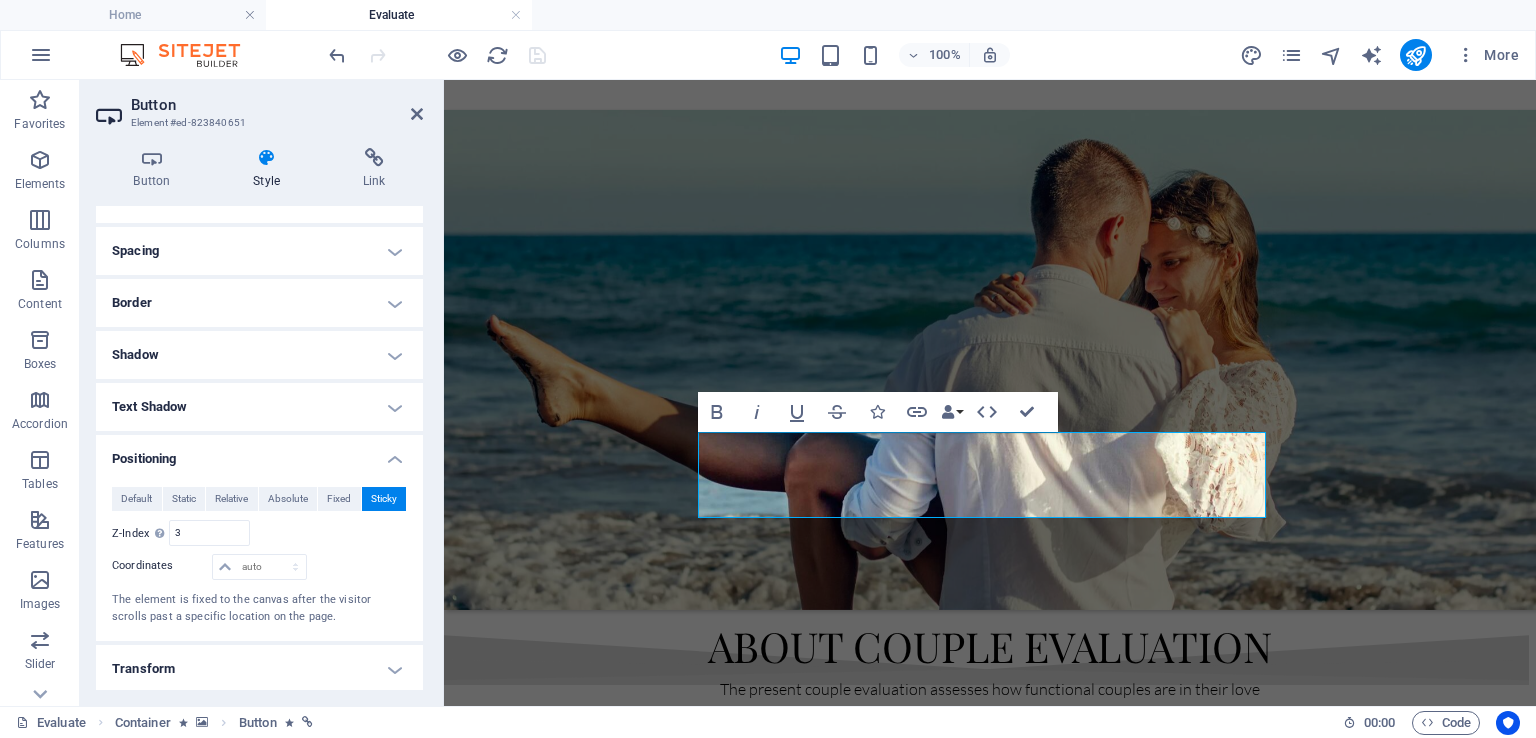 scroll, scrollTop: 518, scrollLeft: 0, axis: vertical 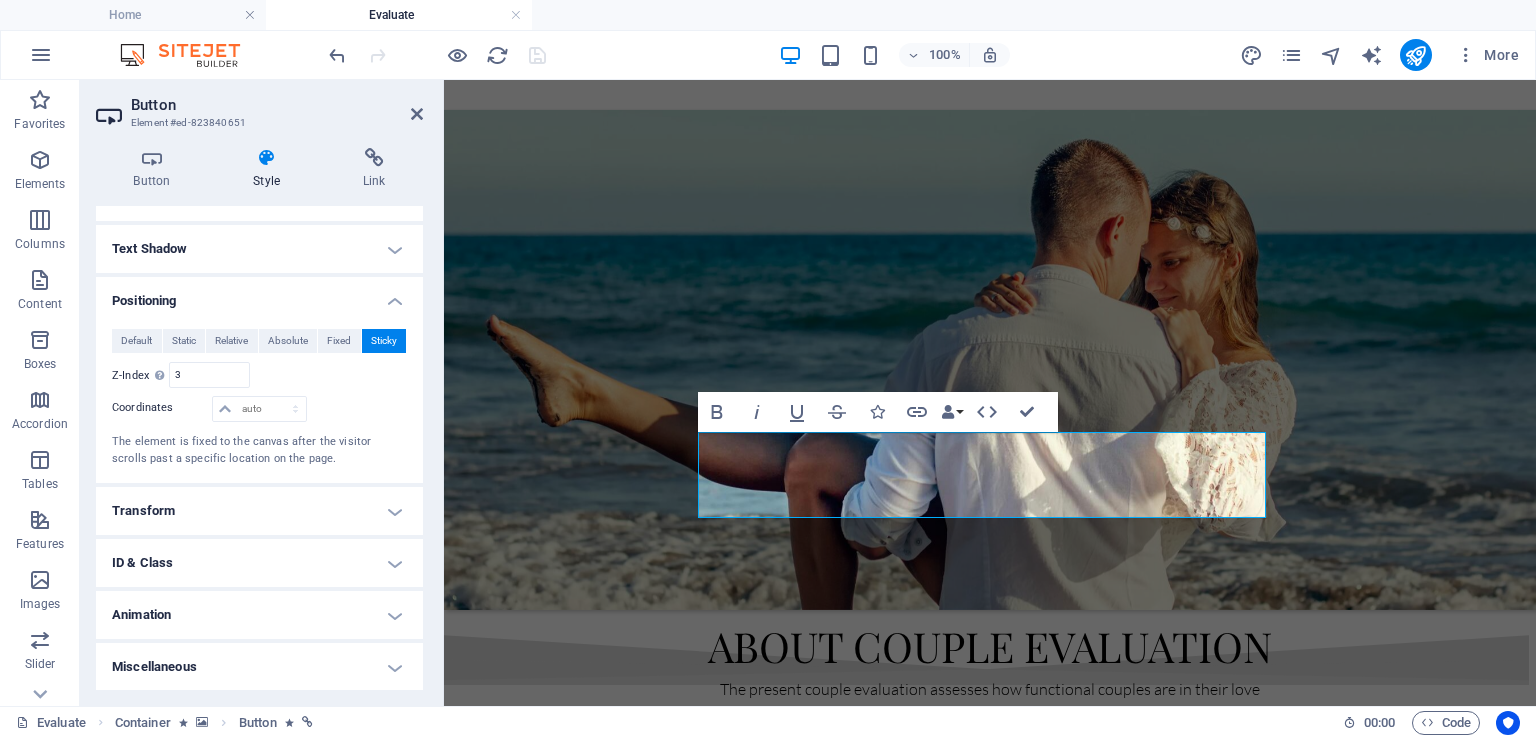 click on "Animation" at bounding box center [259, 615] 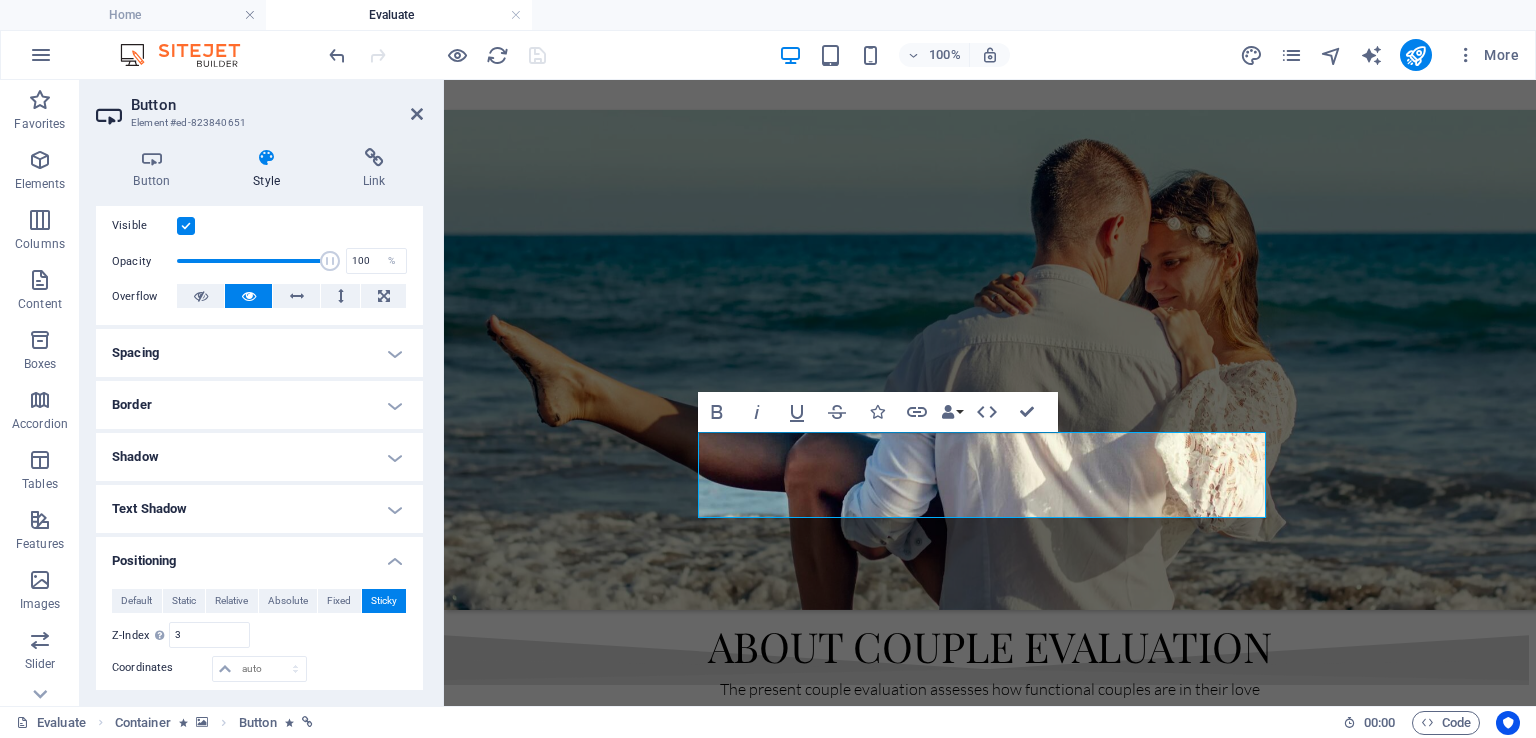 scroll, scrollTop: 124, scrollLeft: 0, axis: vertical 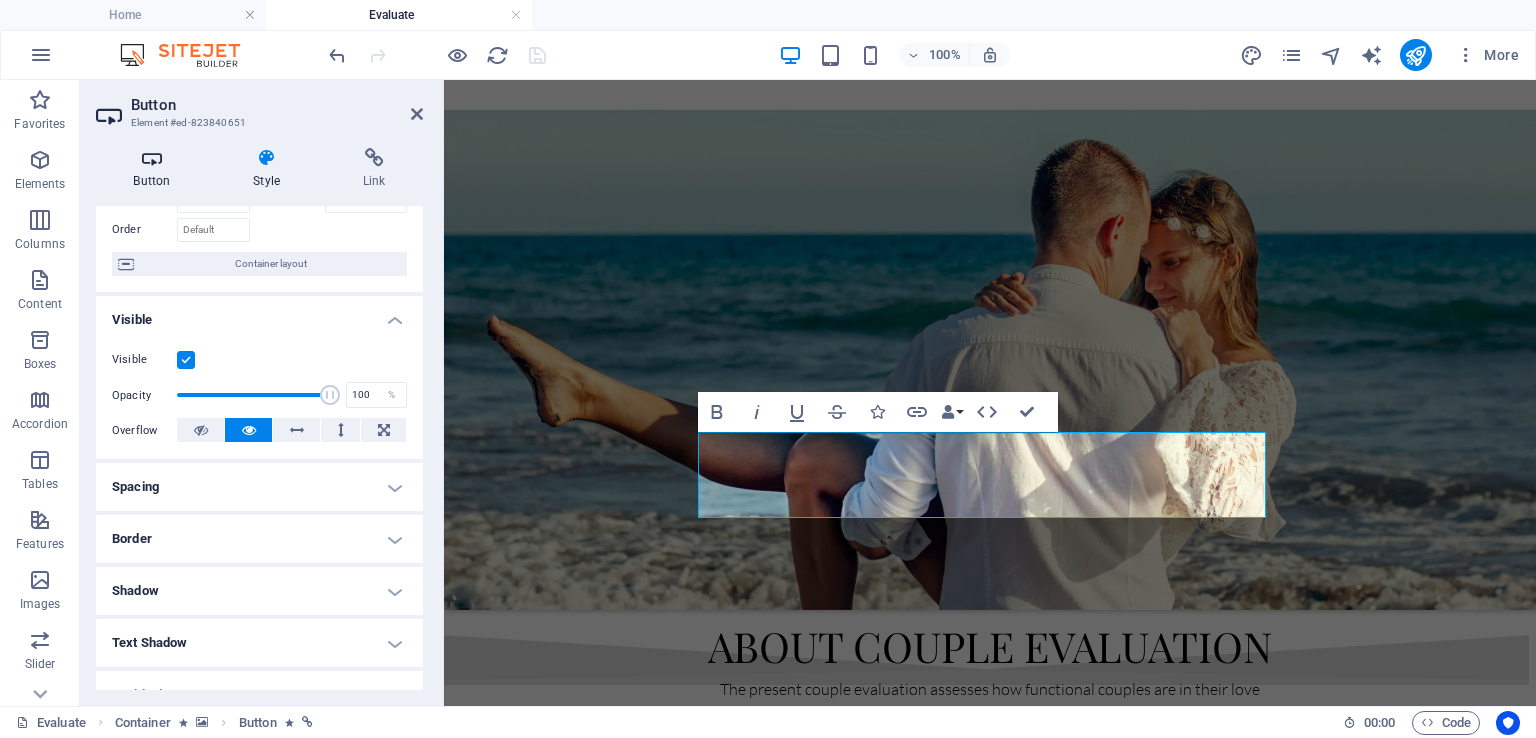 click at bounding box center [152, 158] 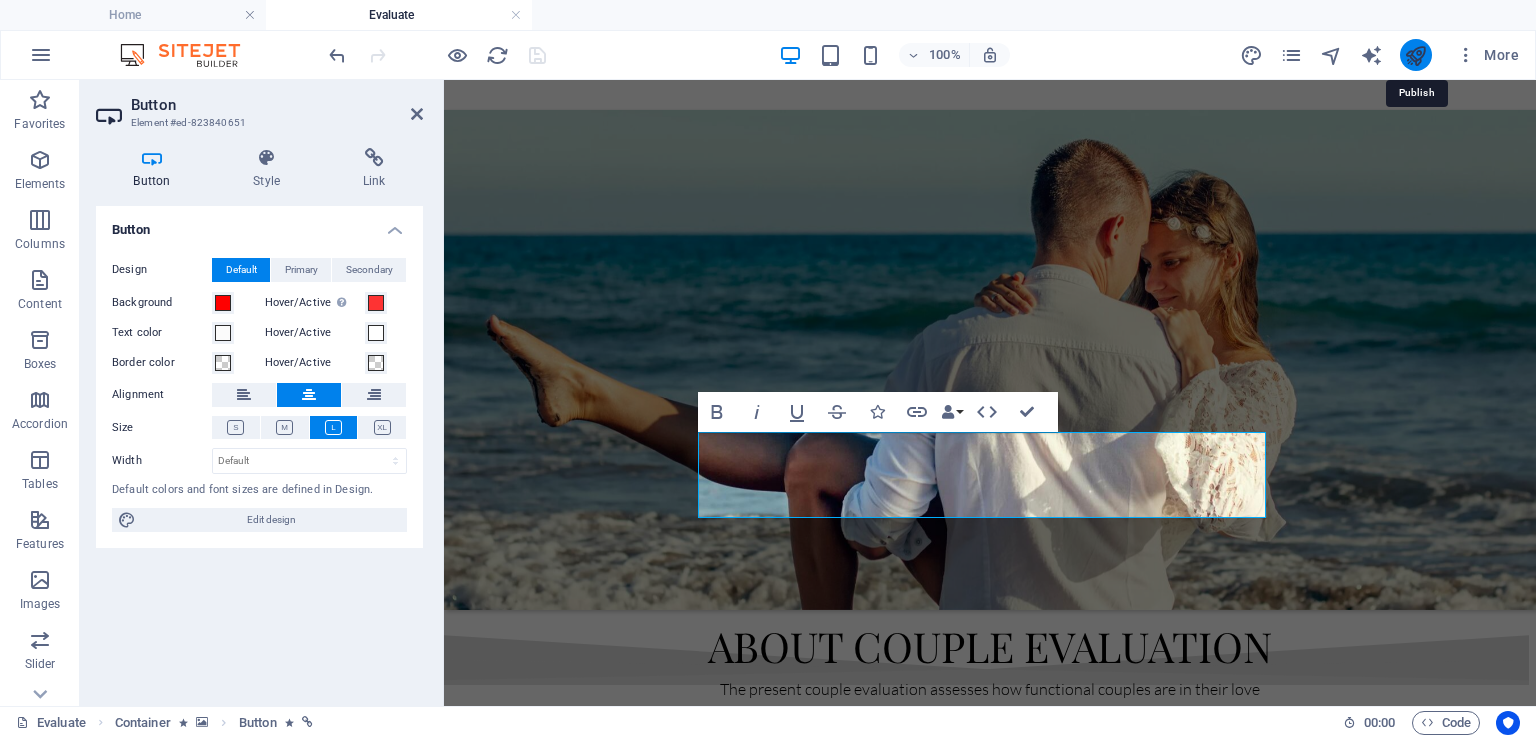 click at bounding box center (1415, 55) 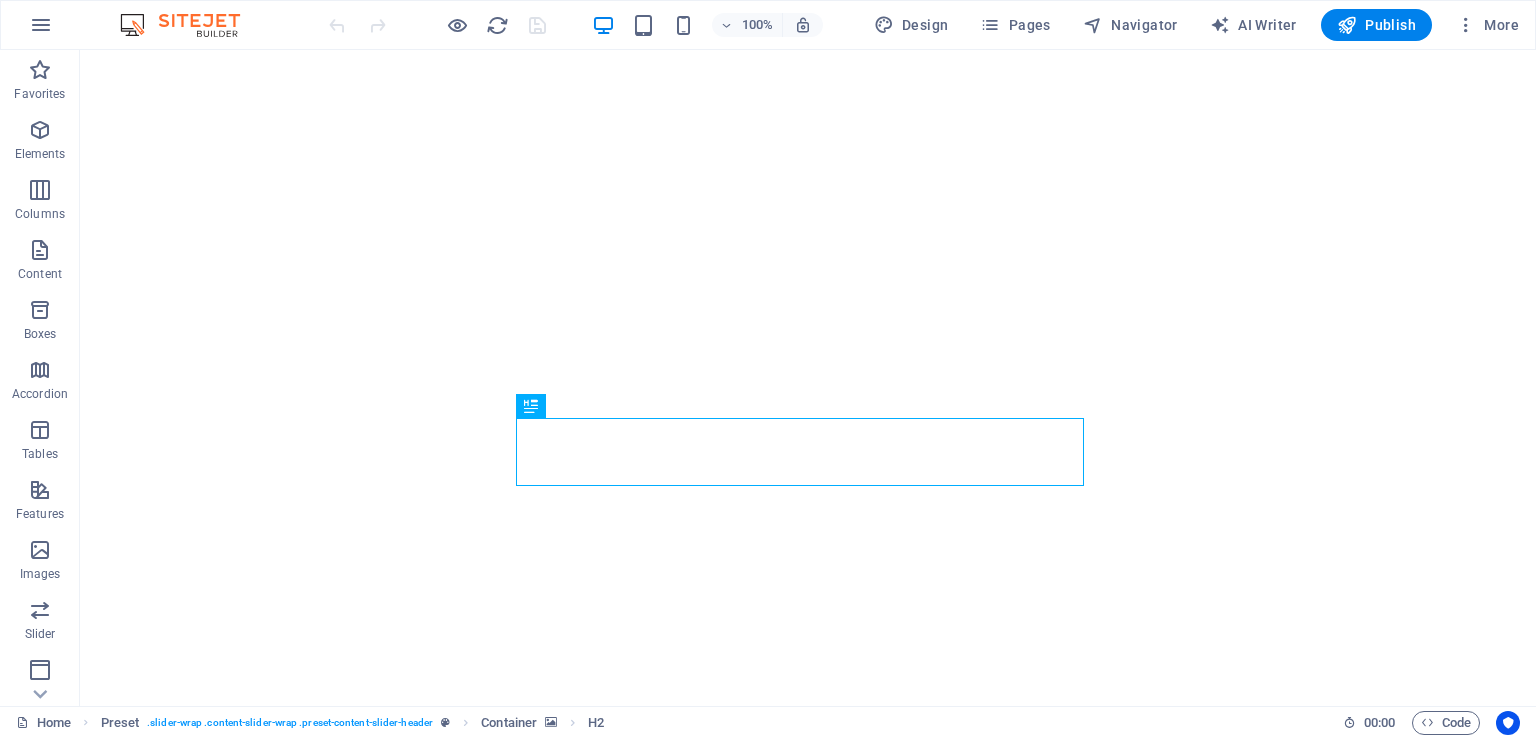 scroll, scrollTop: 0, scrollLeft: 0, axis: both 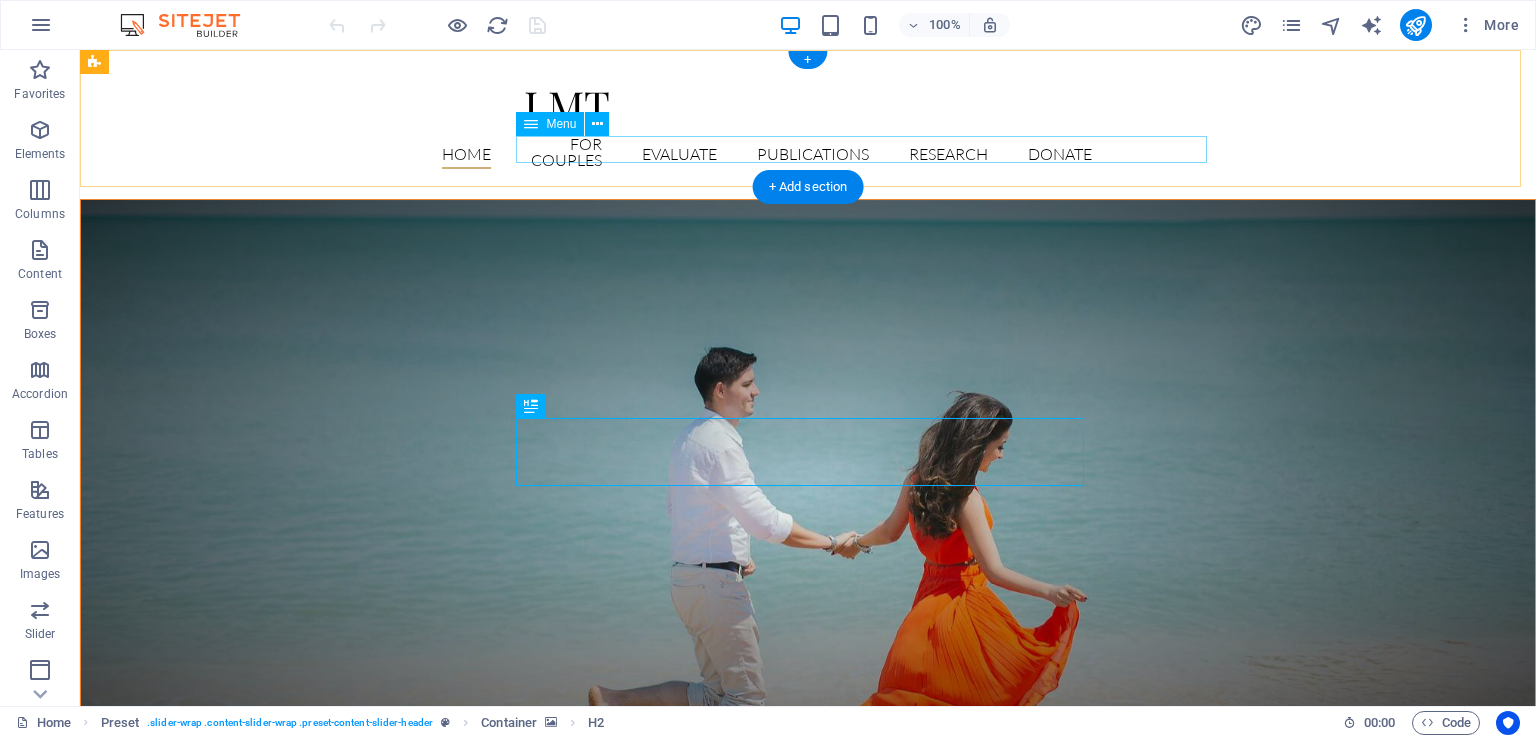 click on "Home For Couples Evaluate Publications Research DONATE" at bounding box center (808, 155) 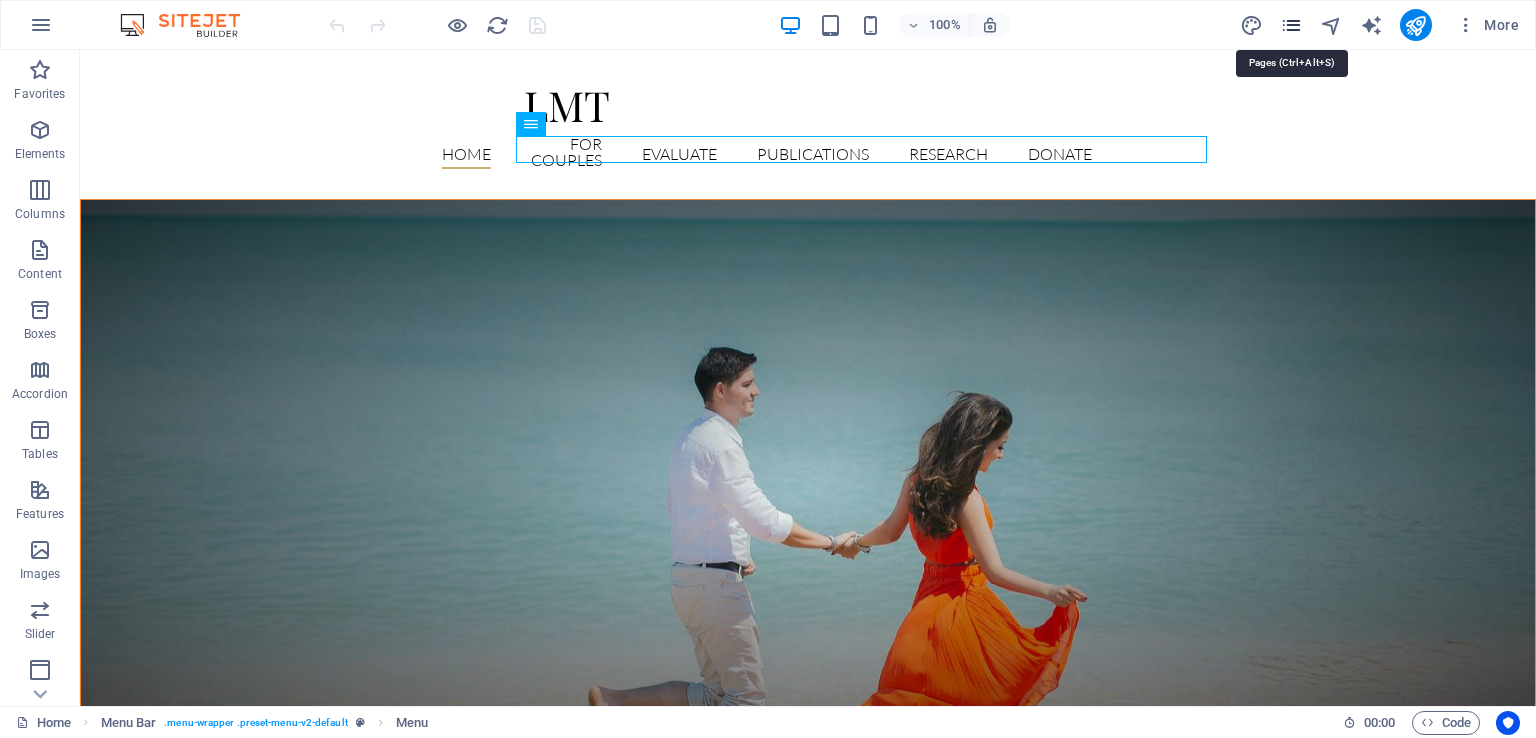 click at bounding box center [1291, 25] 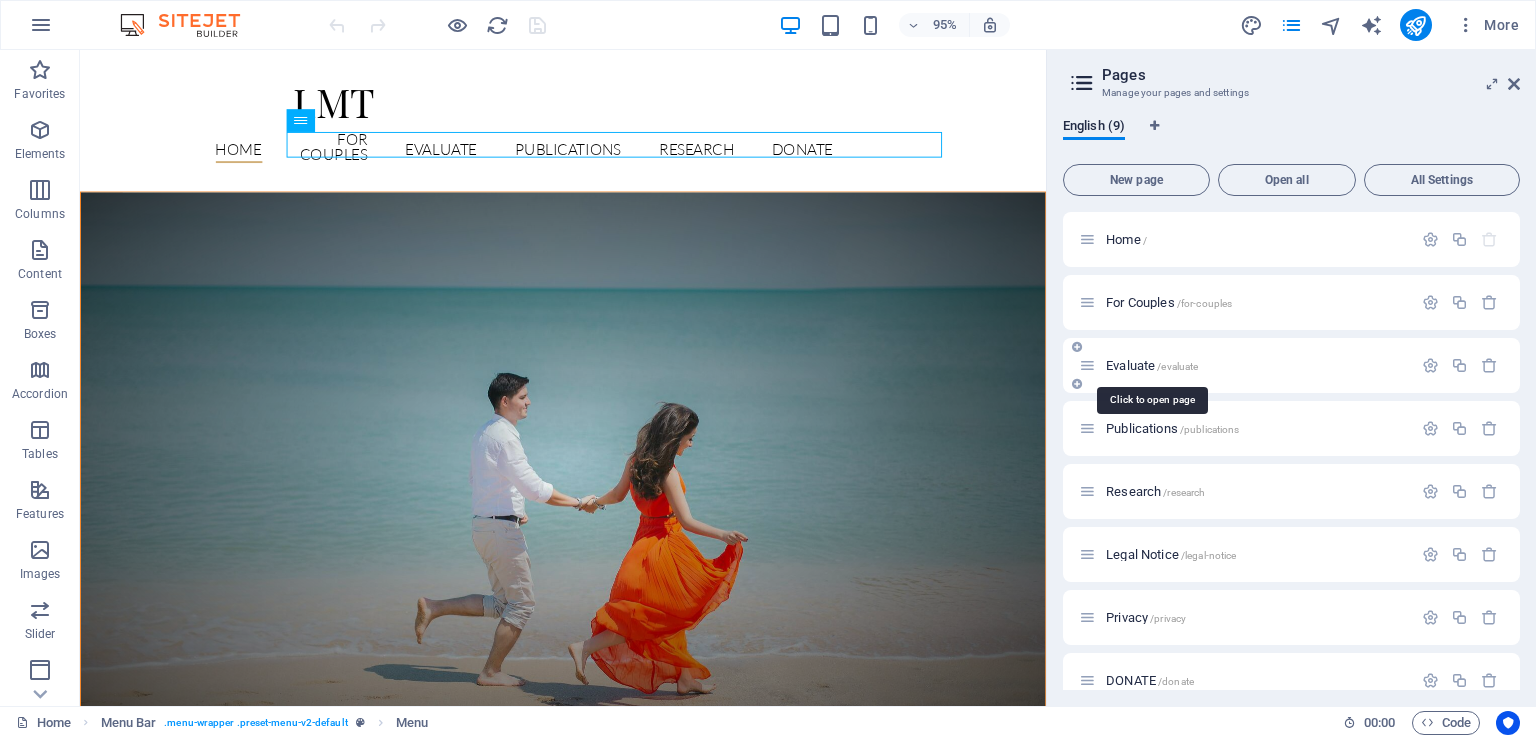 click on "Evaluate /evaluate" at bounding box center (1152, 365) 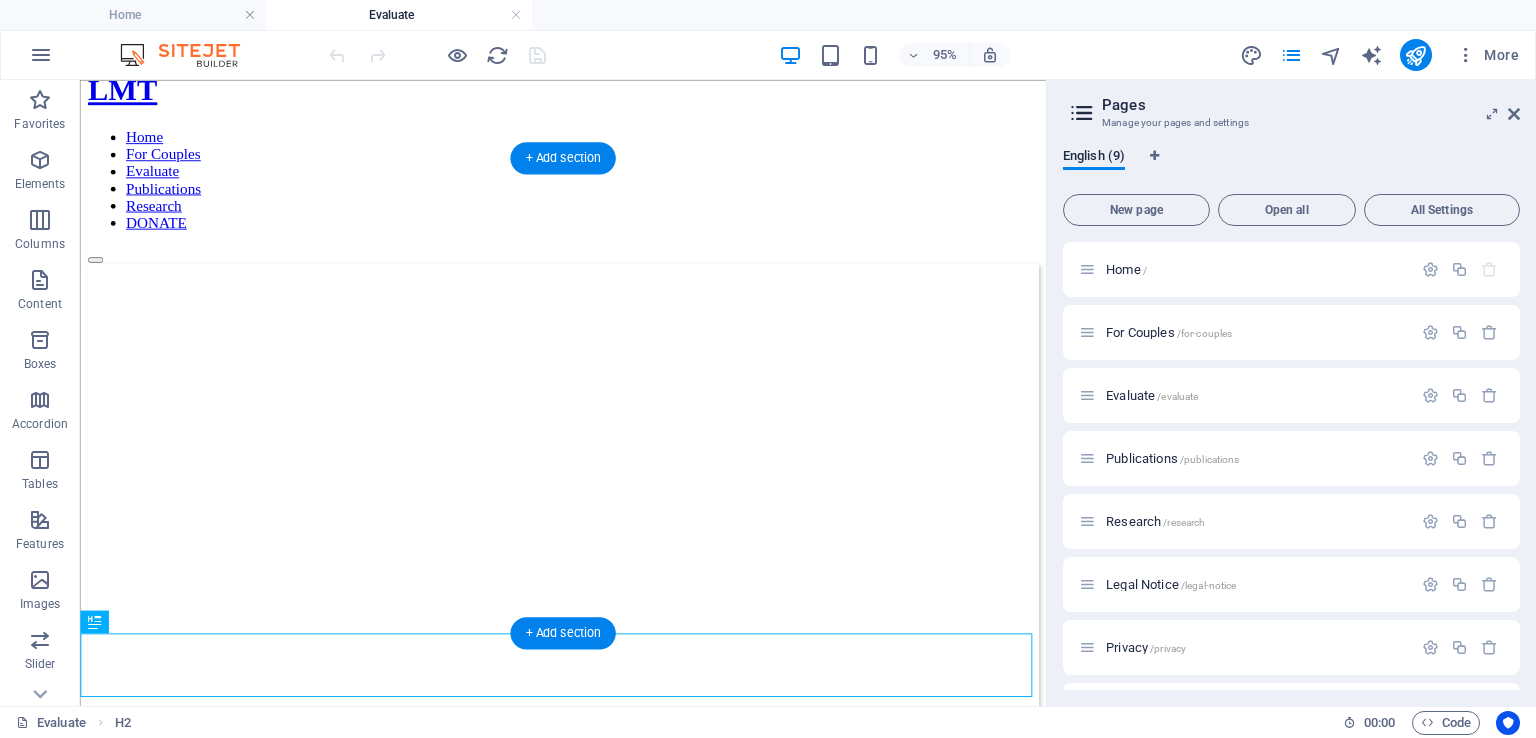 scroll, scrollTop: 61, scrollLeft: 0, axis: vertical 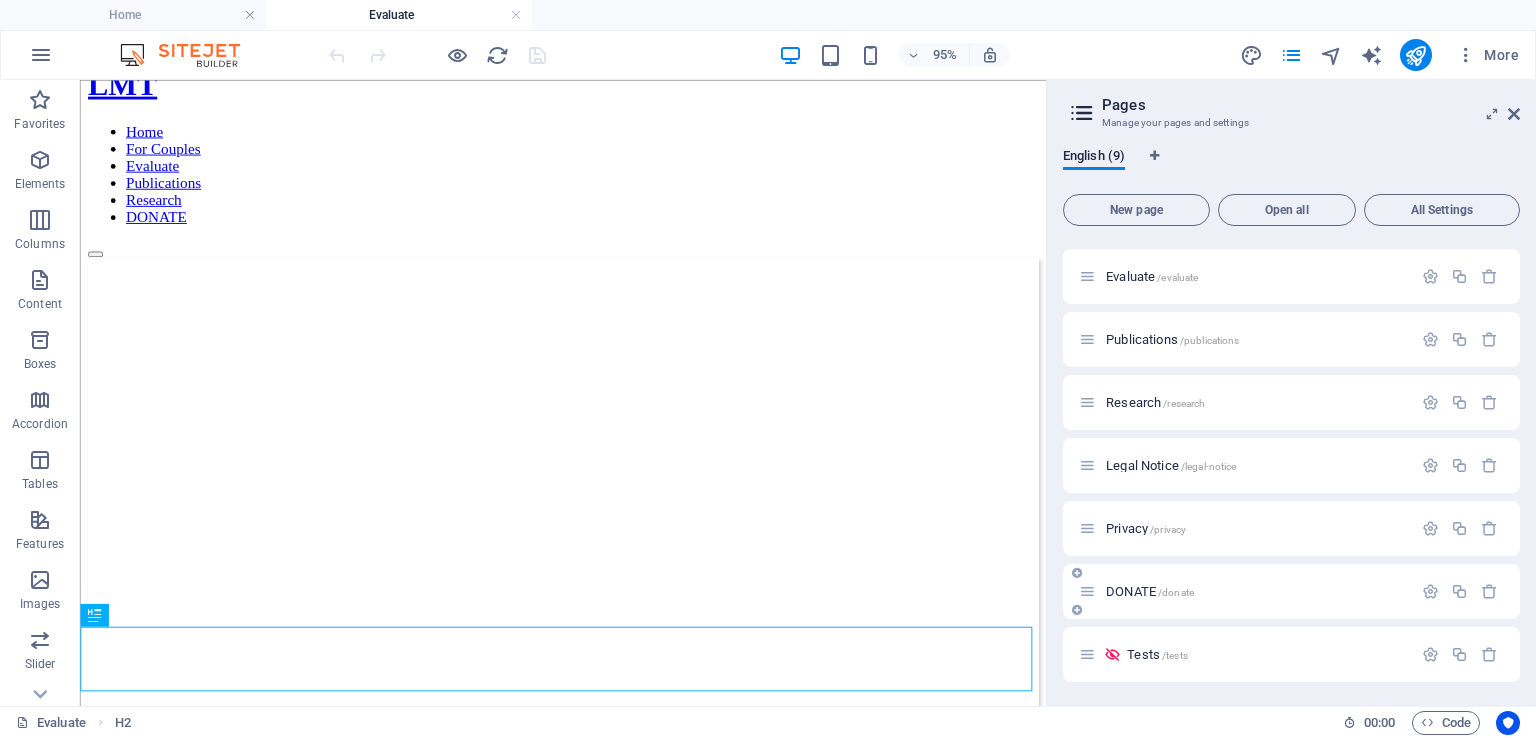 click on "DONATE /donate" at bounding box center (1150, 591) 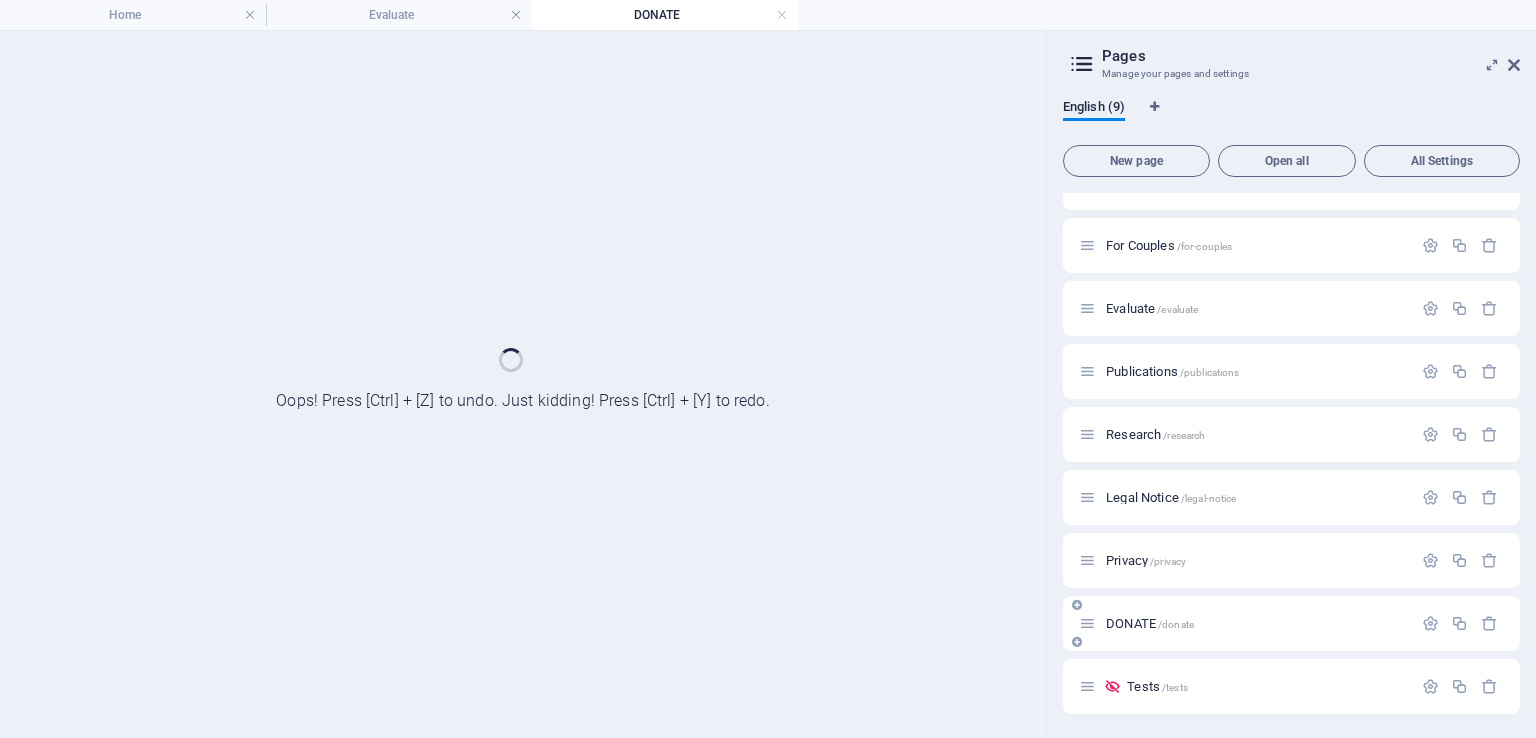 scroll, scrollTop: 0, scrollLeft: 0, axis: both 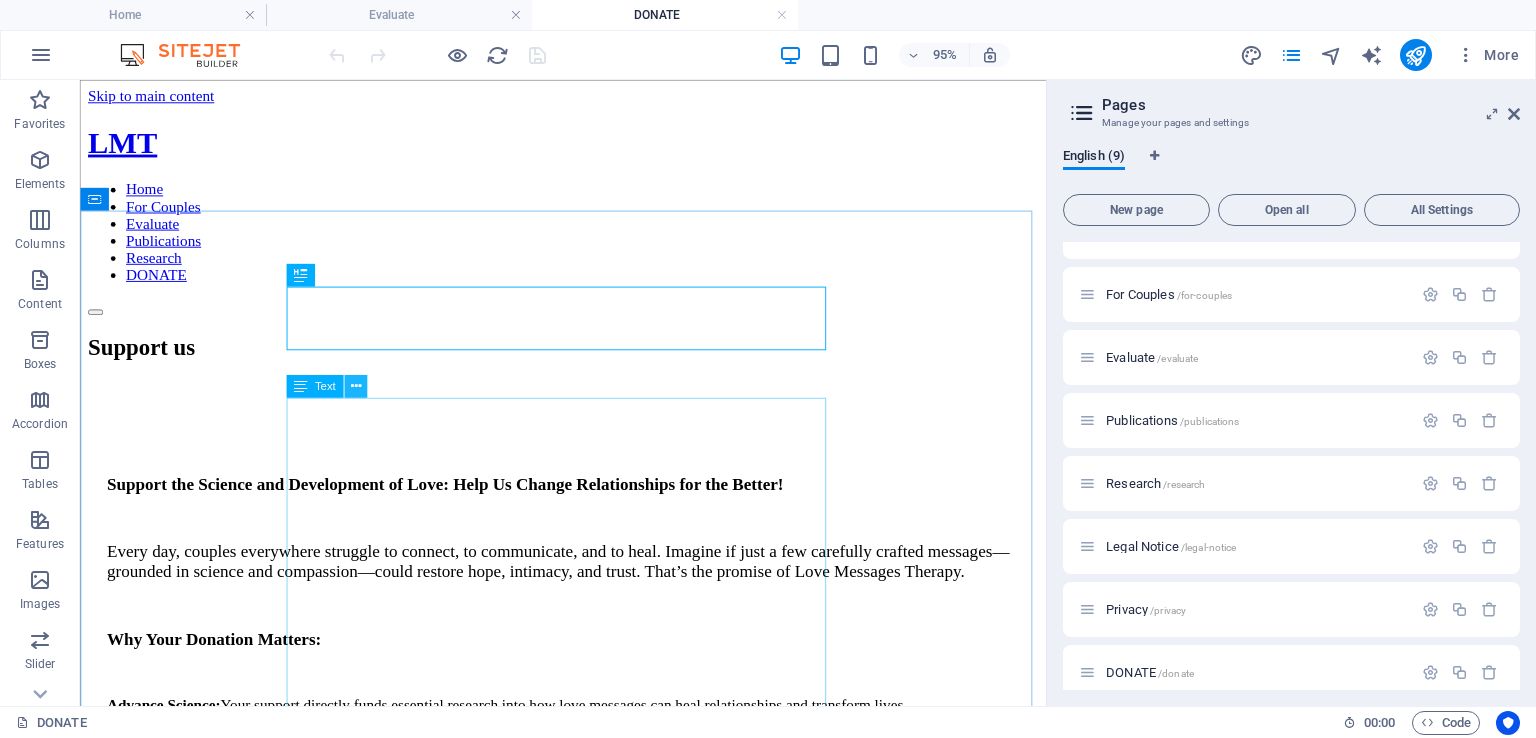 click at bounding box center [355, 386] 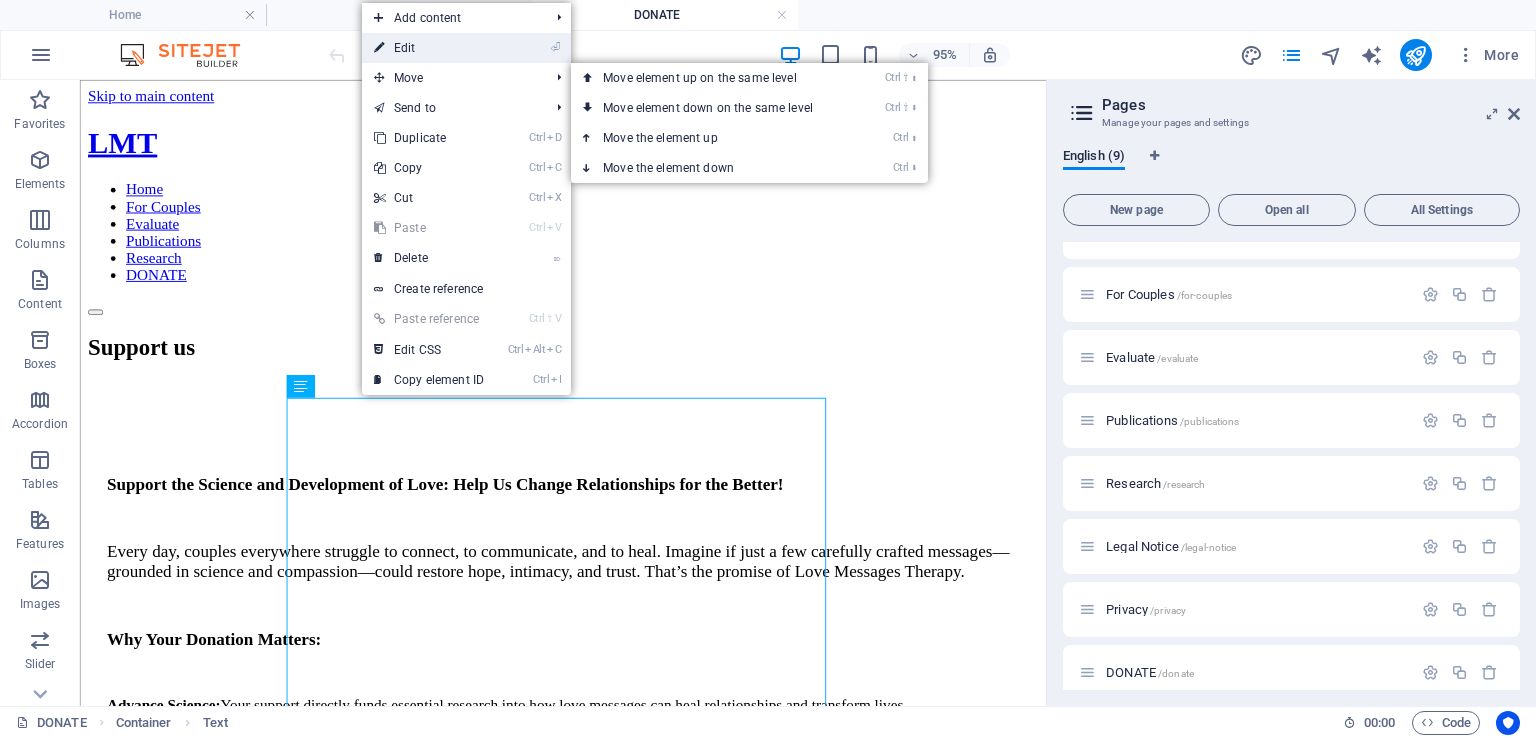 click on "⏎  Edit" at bounding box center [429, 48] 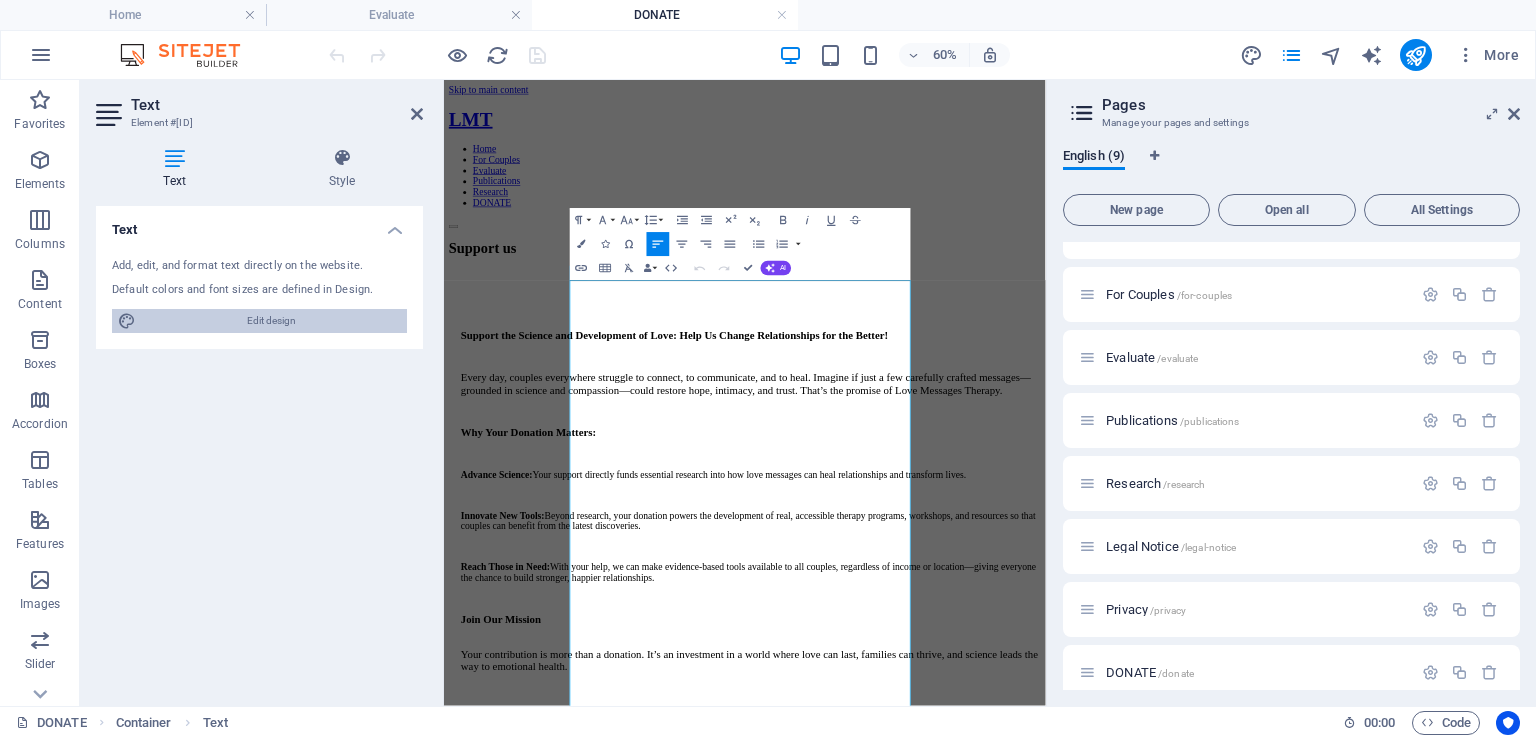 click on "Edit design" at bounding box center (271, 321) 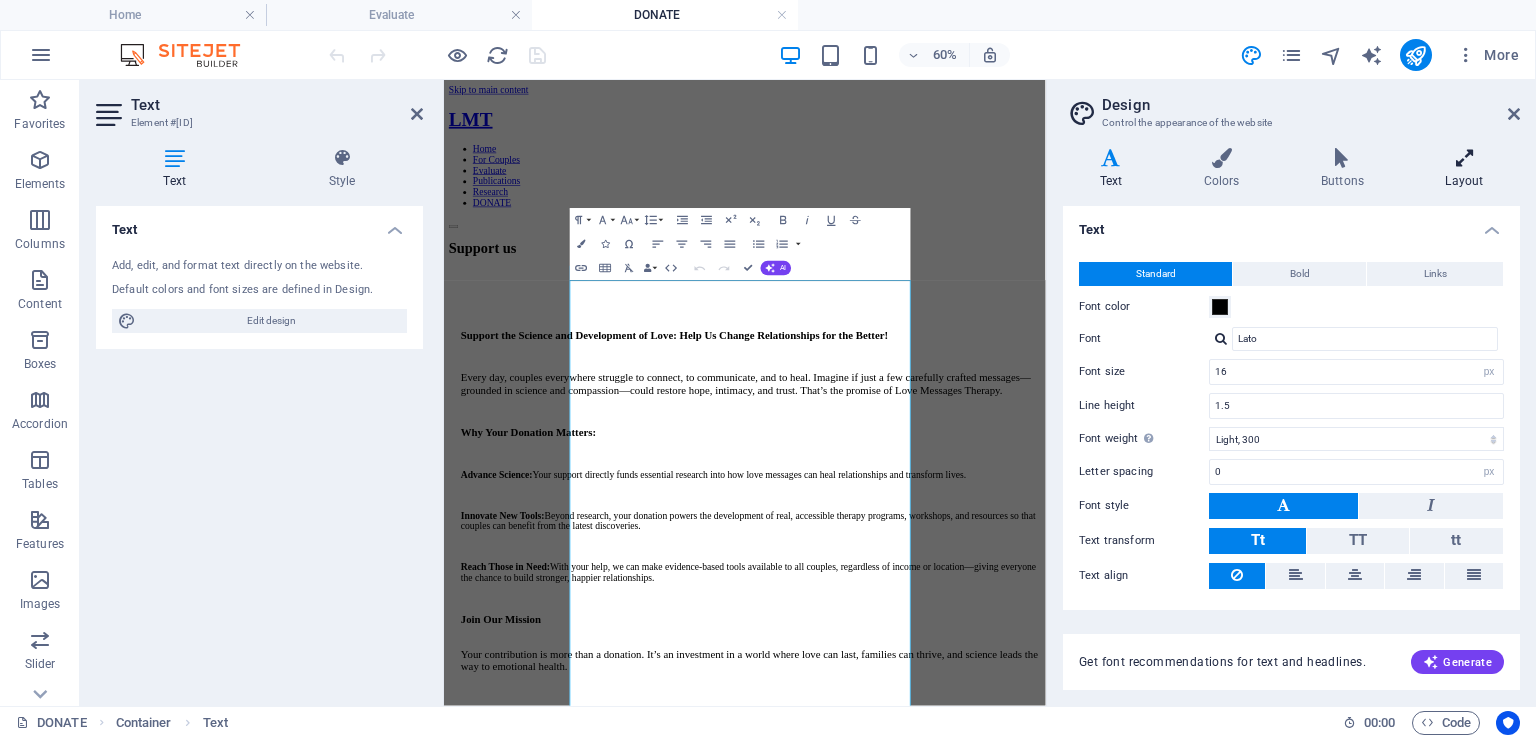 click on "Layout" at bounding box center (1464, 169) 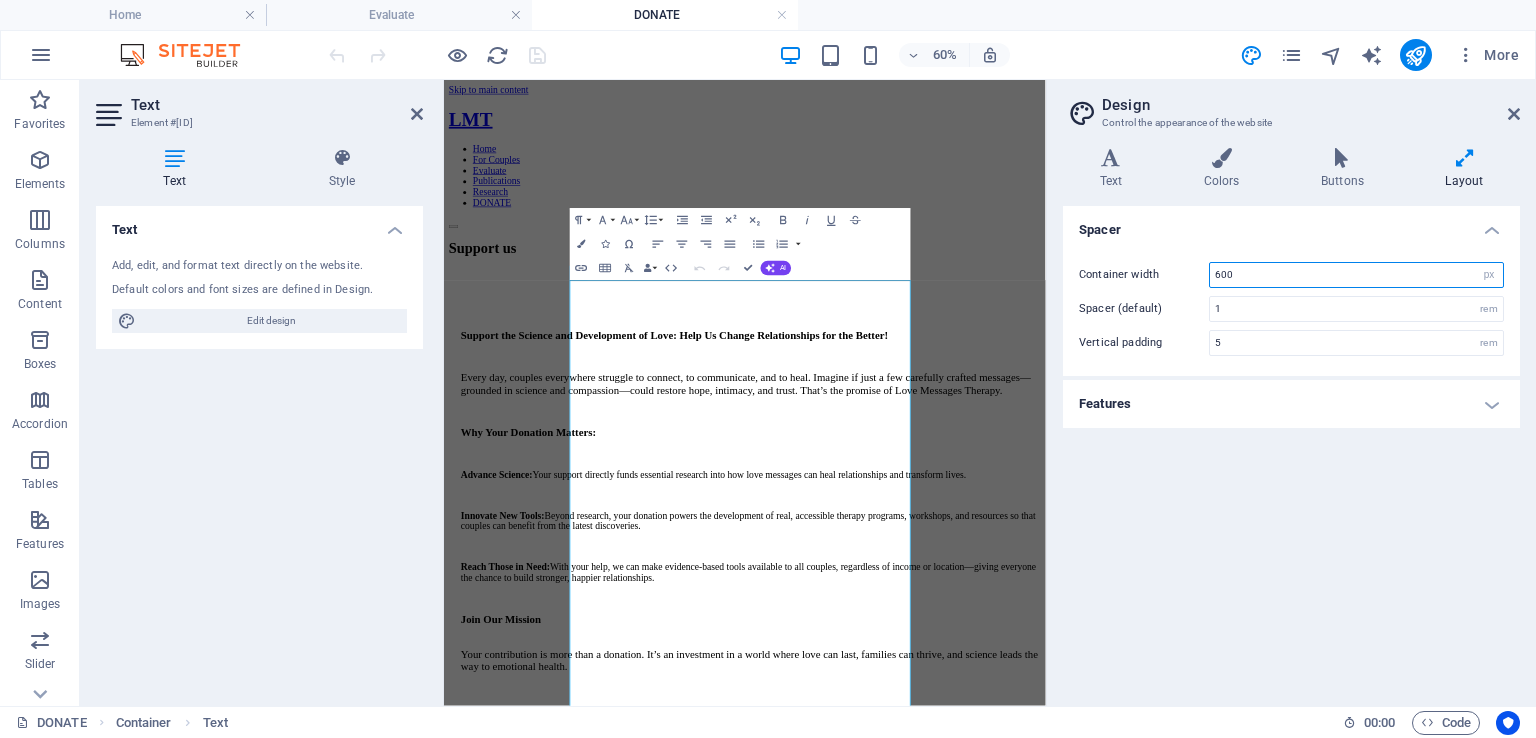 drag, startPoint x: 1246, startPoint y: 268, endPoint x: 1193, endPoint y: 272, distance: 53.15073 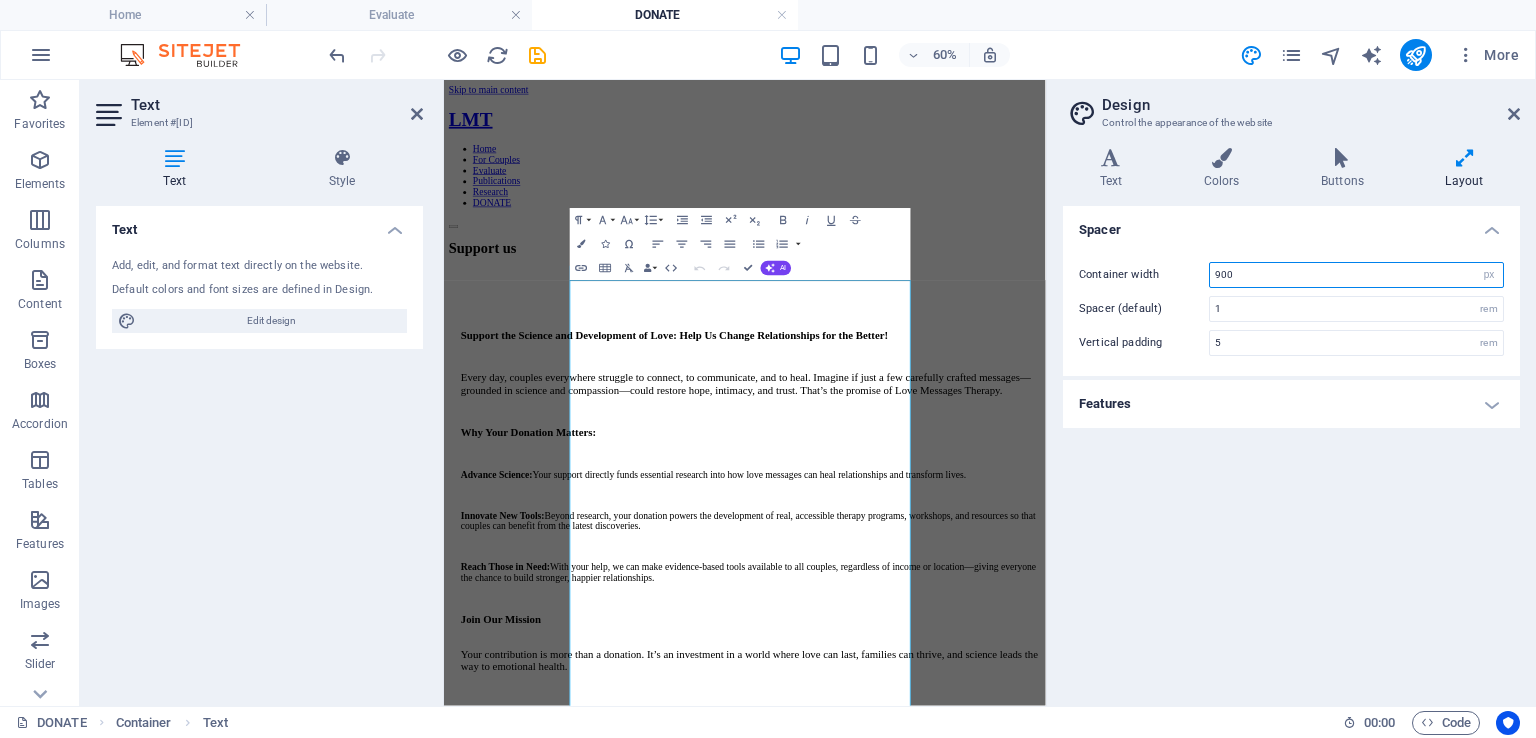 type on "900" 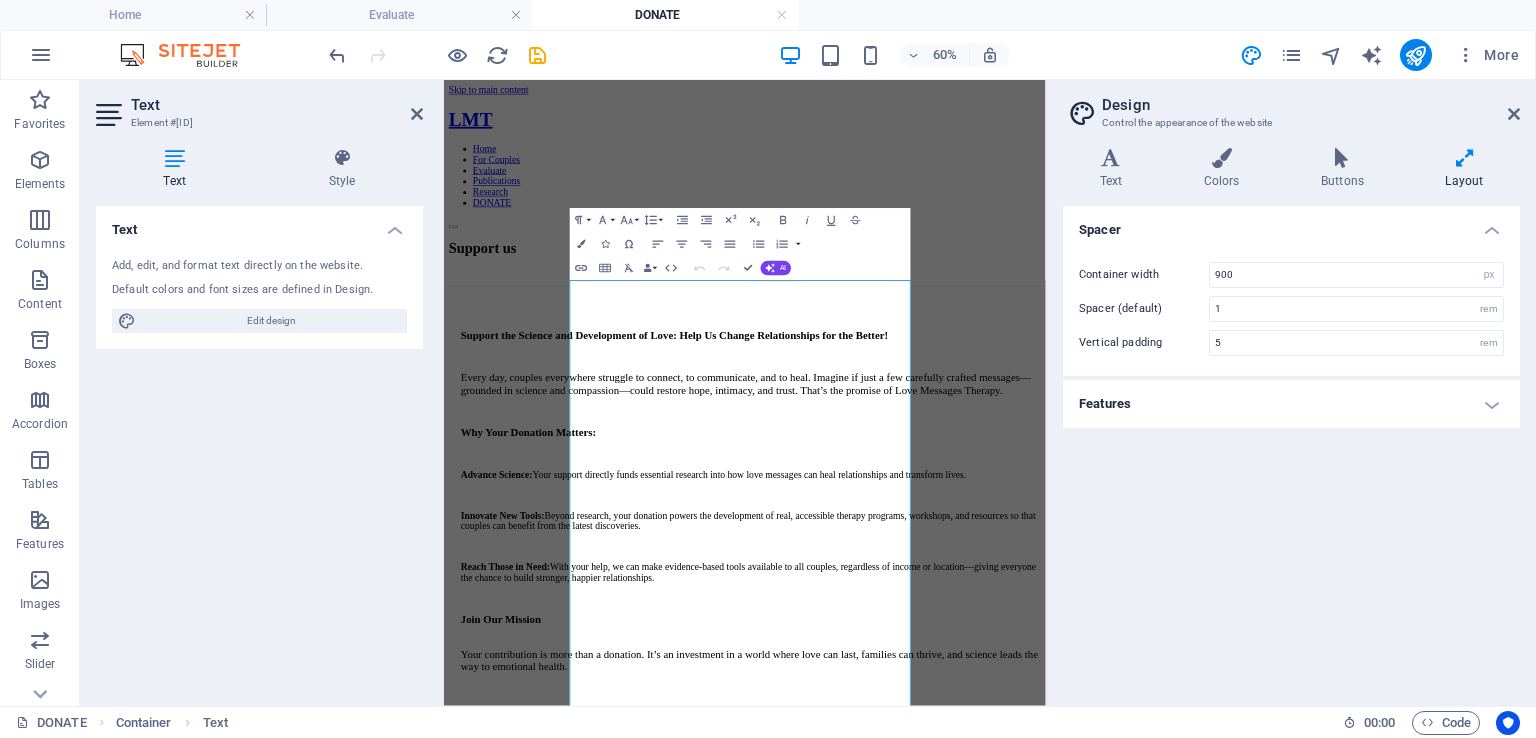 click on "Spacer Container width 900 rem px Spacer (default) 1 rem Vertical padding 5 rem Features Transition duration 0.3 s Transition function Ease Ease In Ease Out Ease In/Ease Out Linear" at bounding box center (1291, 448) 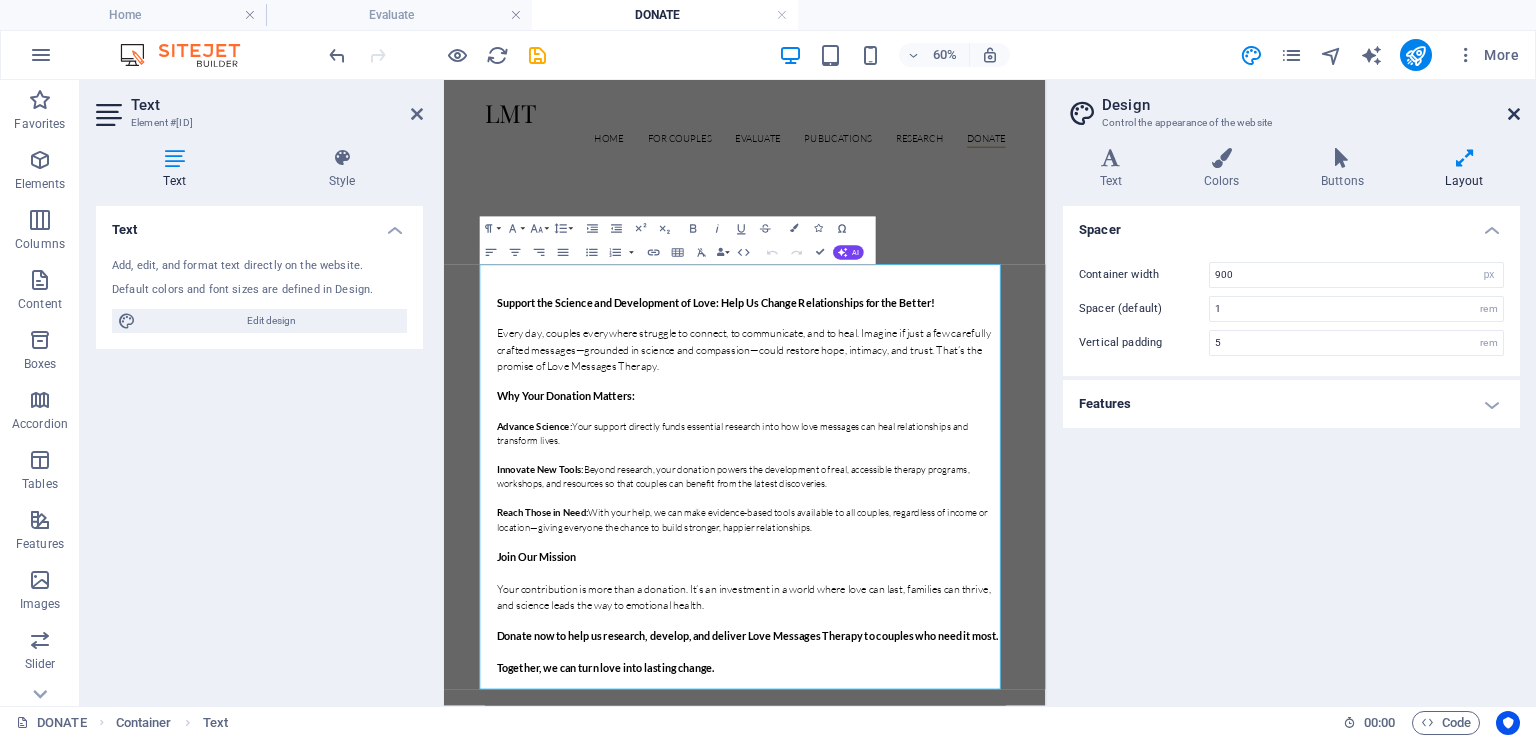 click at bounding box center (1514, 114) 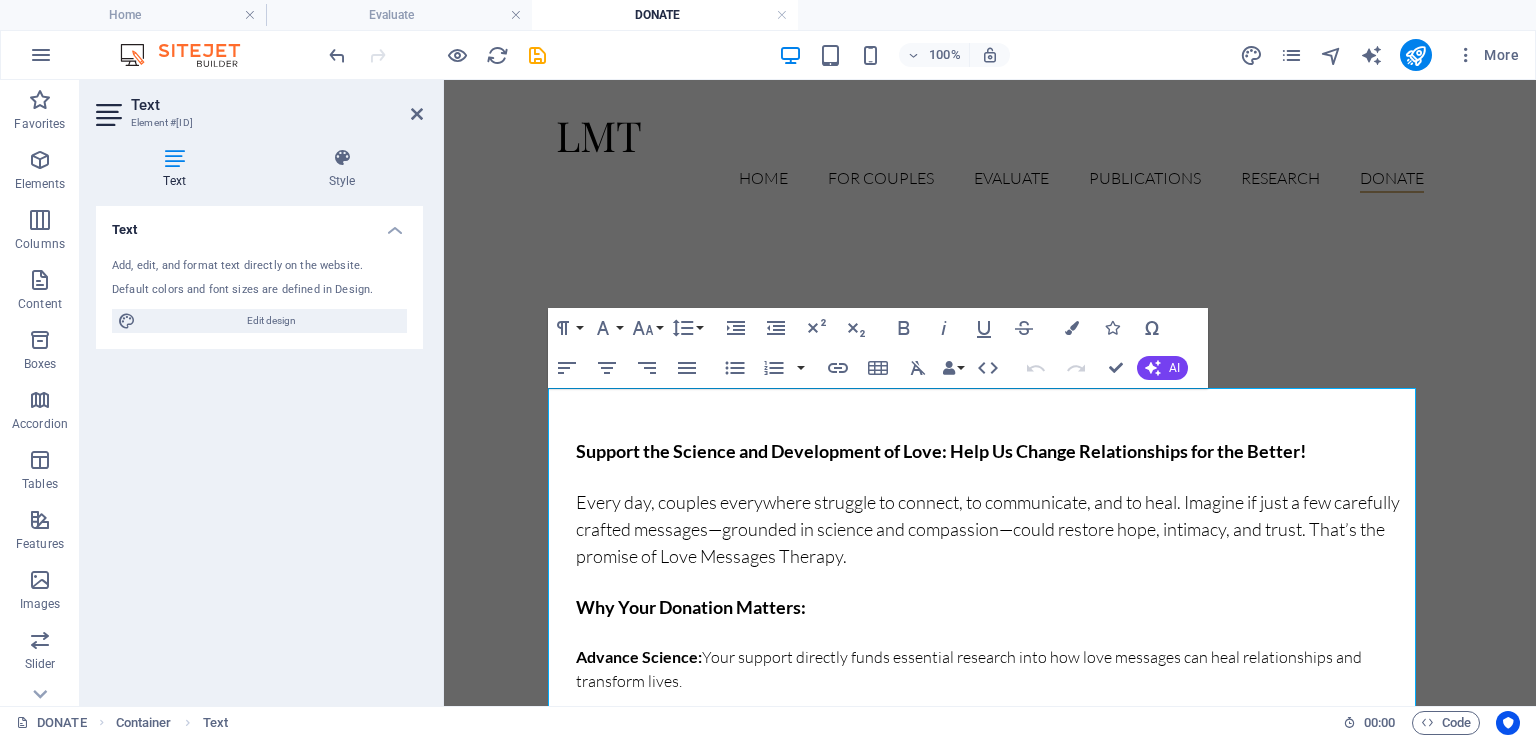 drag, startPoint x: 542, startPoint y: 48, endPoint x: 1161, endPoint y: 55, distance: 619.03955 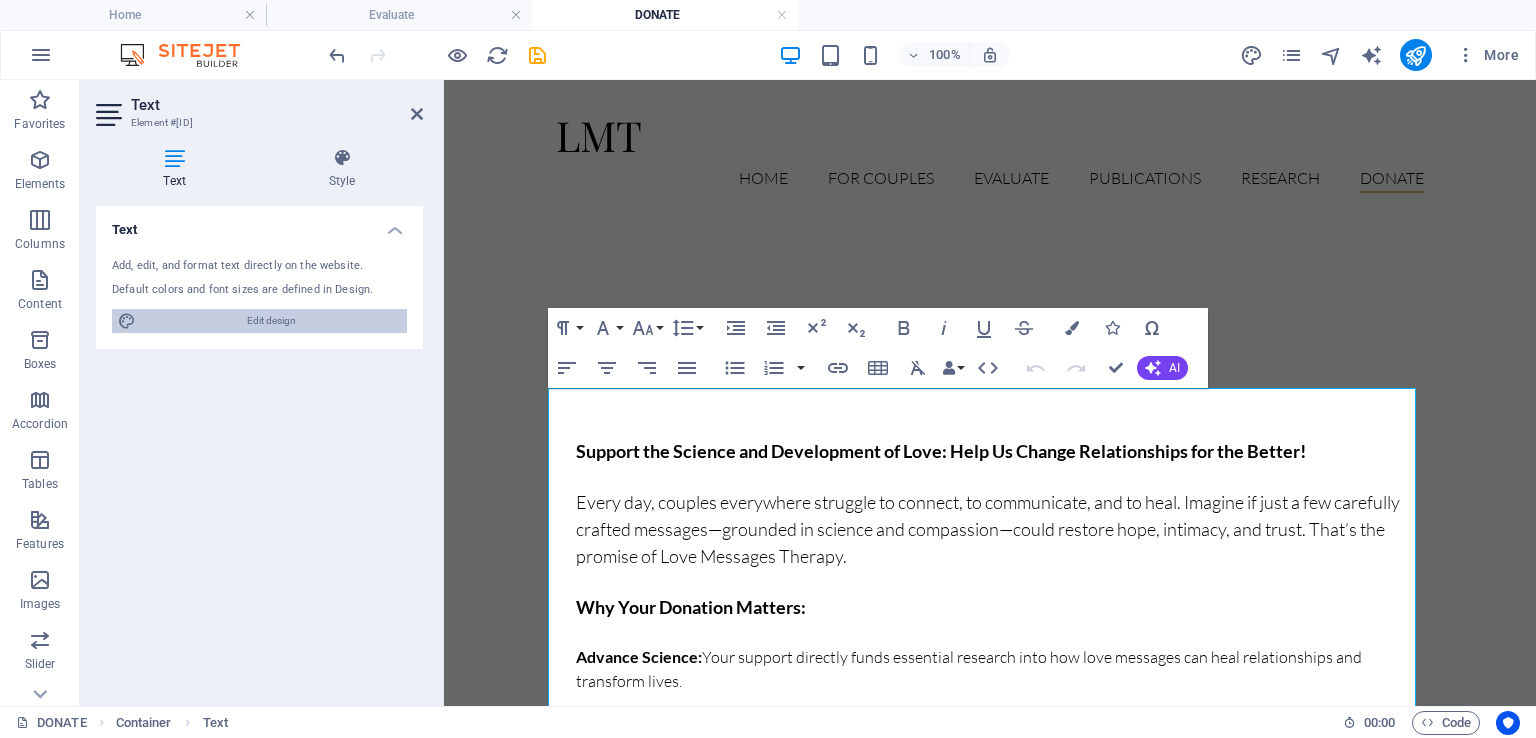 click on "Edit design" at bounding box center [271, 321] 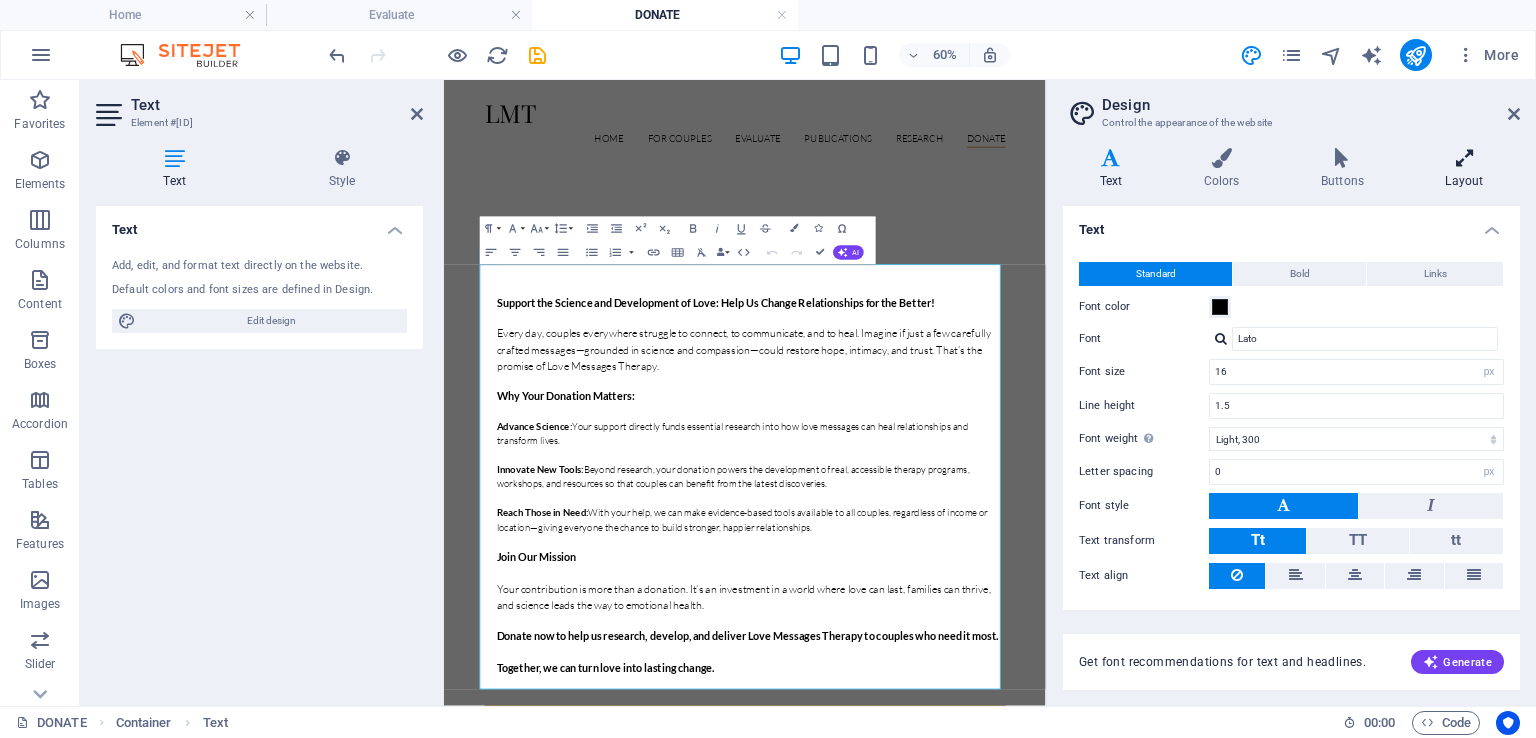 click on "Layout" at bounding box center (1464, 169) 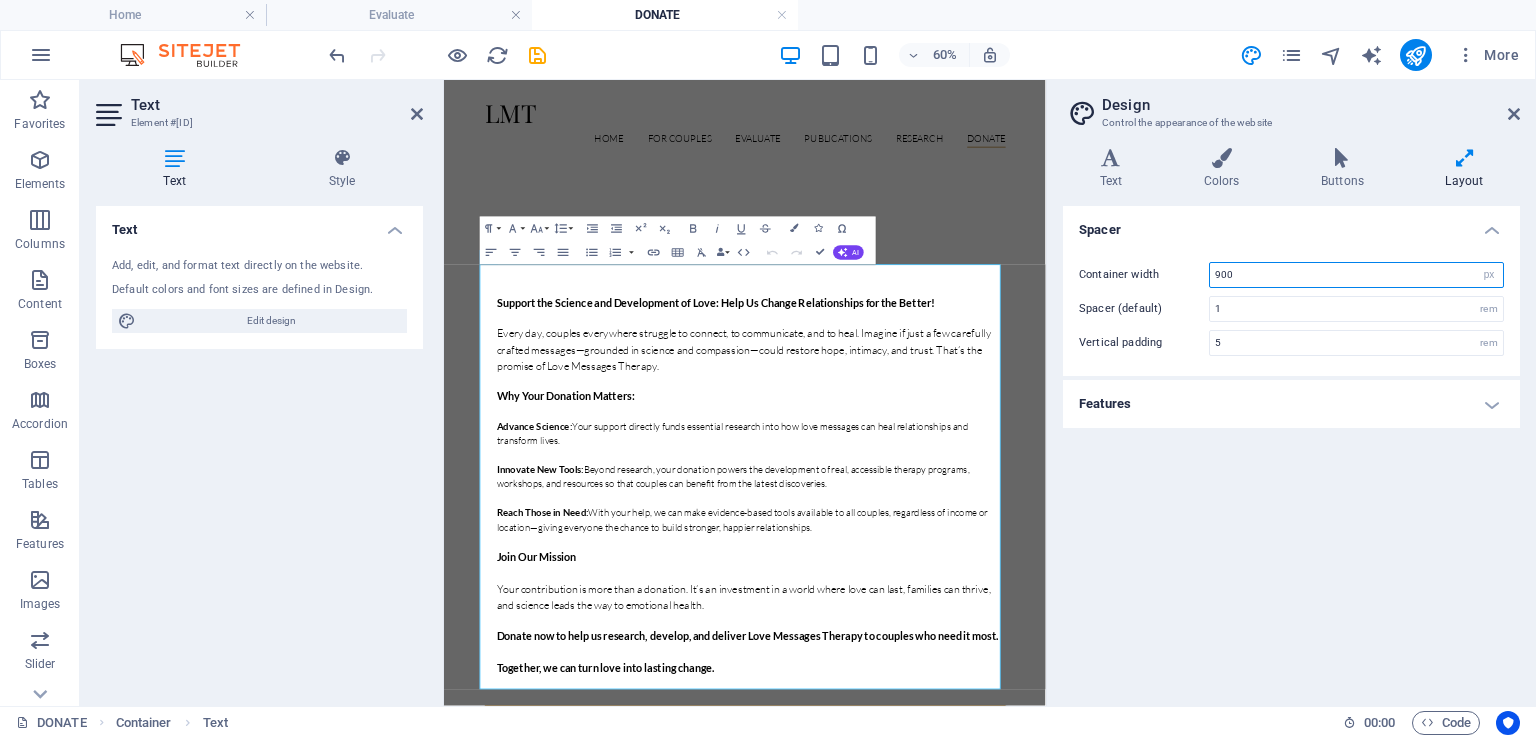 drag, startPoint x: 1246, startPoint y: 273, endPoint x: 1188, endPoint y: 277, distance: 58.137768 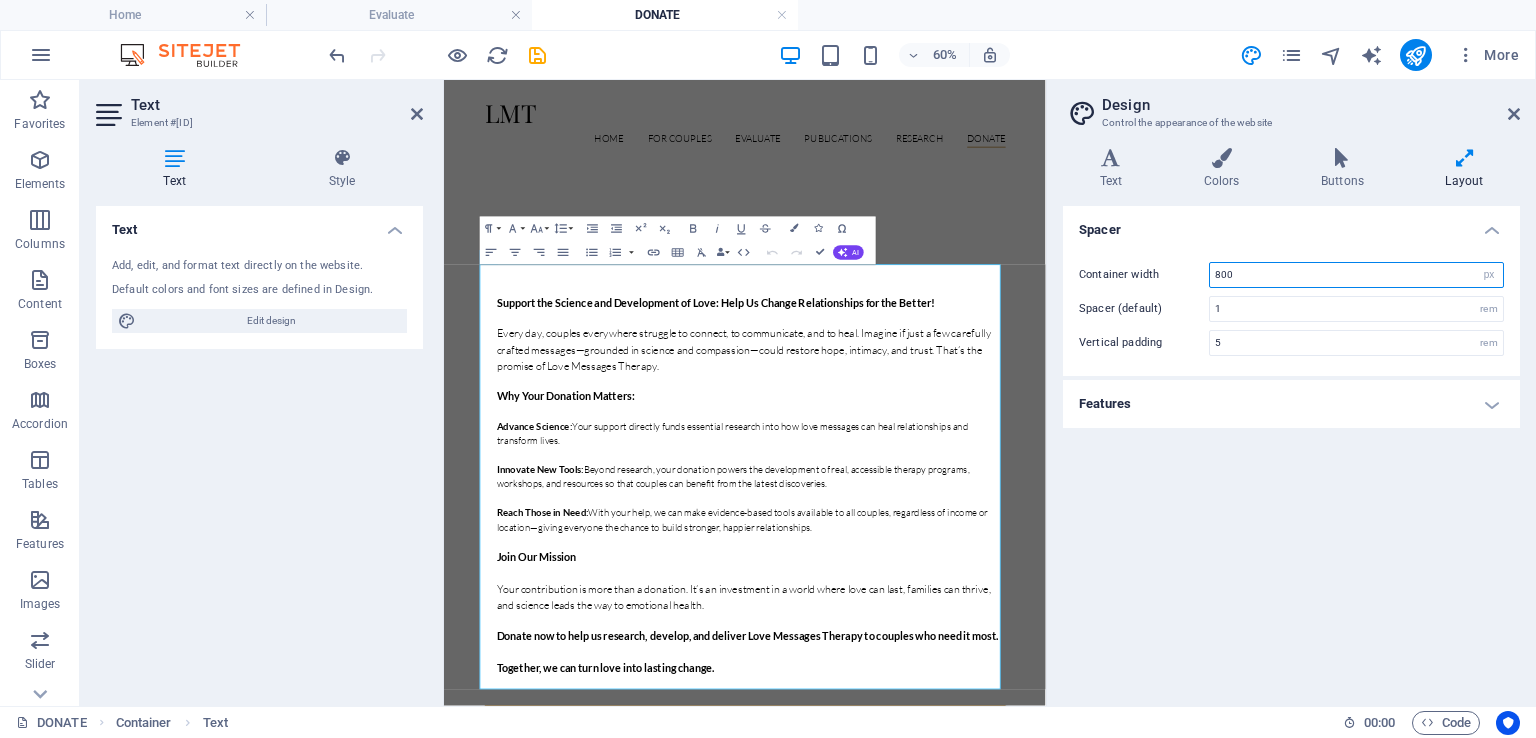 type on "800" 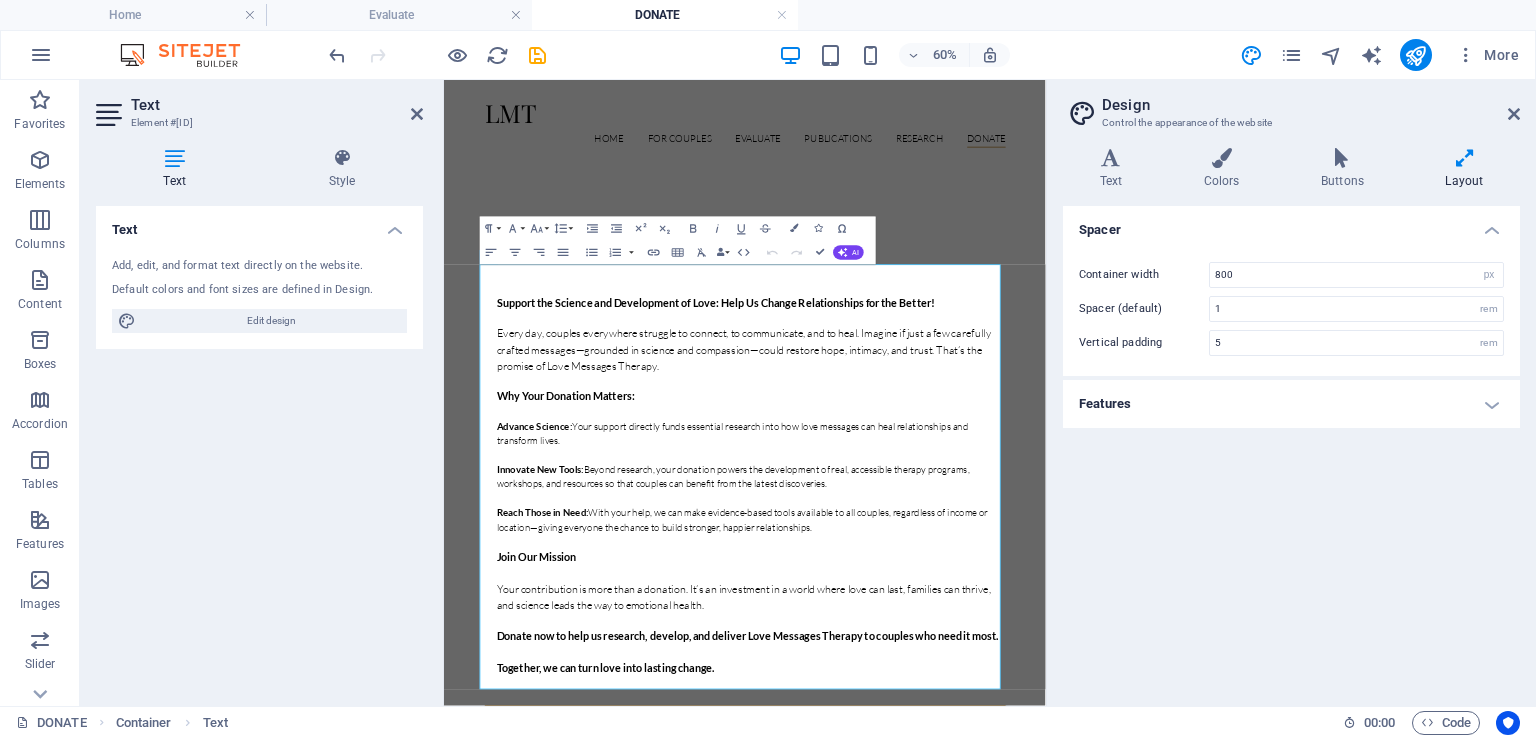 click on "Spacer Container width 800 rem px Spacer (default) 1 rem Vertical padding 5 rem Features Transition duration 0.3 s Transition function Ease Ease In Ease Out Ease In/Ease Out Linear" at bounding box center (1291, 448) 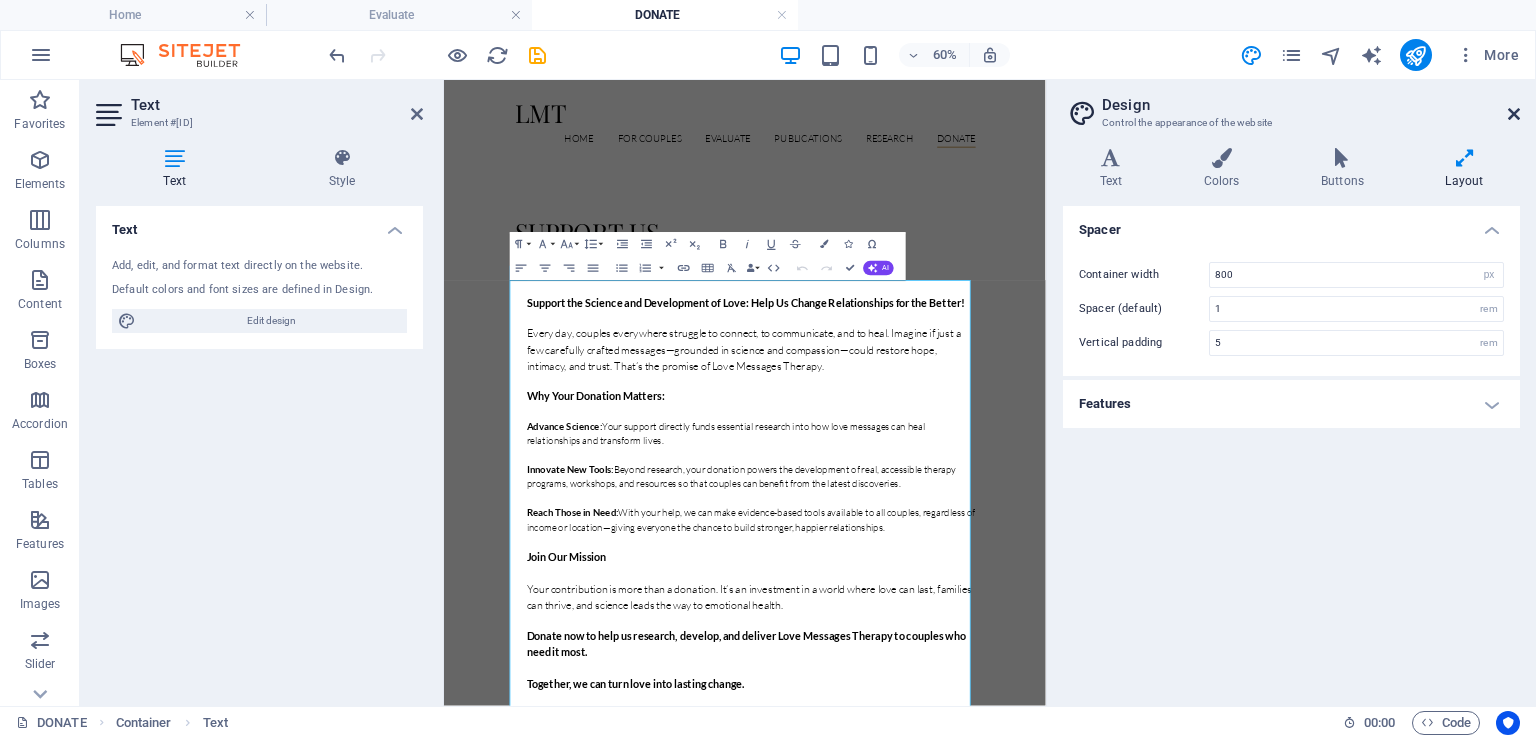 click at bounding box center [1514, 114] 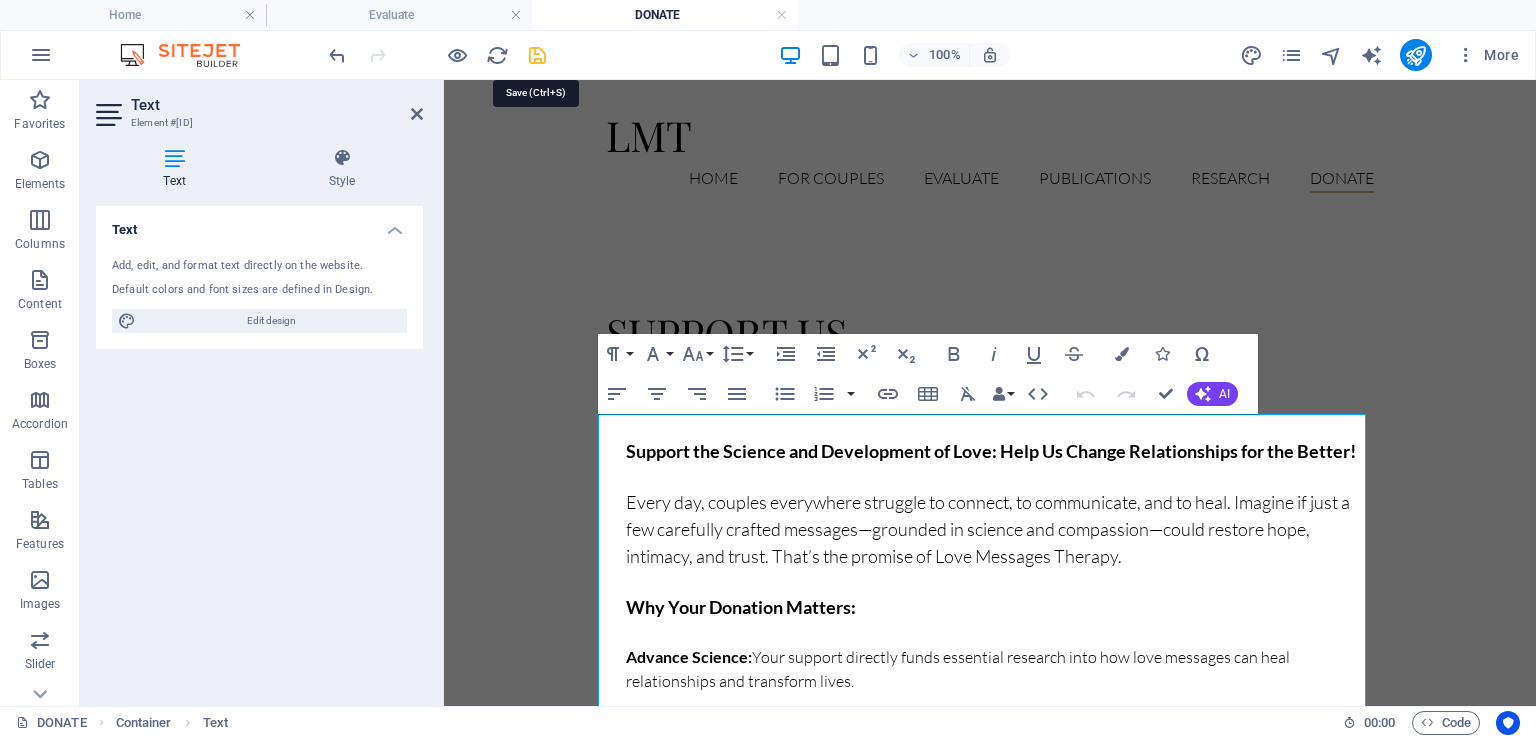 click at bounding box center [537, 55] 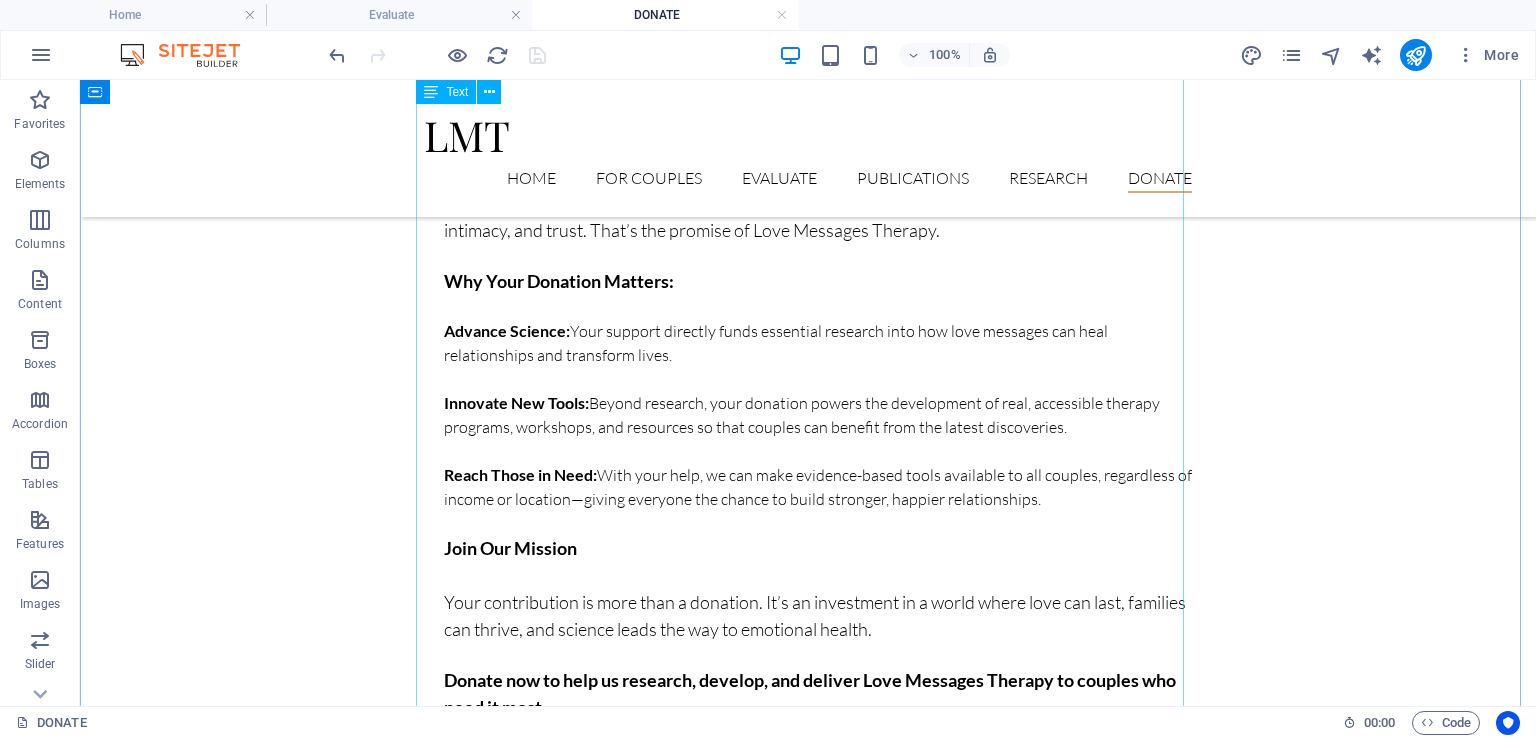 scroll, scrollTop: 321, scrollLeft: 0, axis: vertical 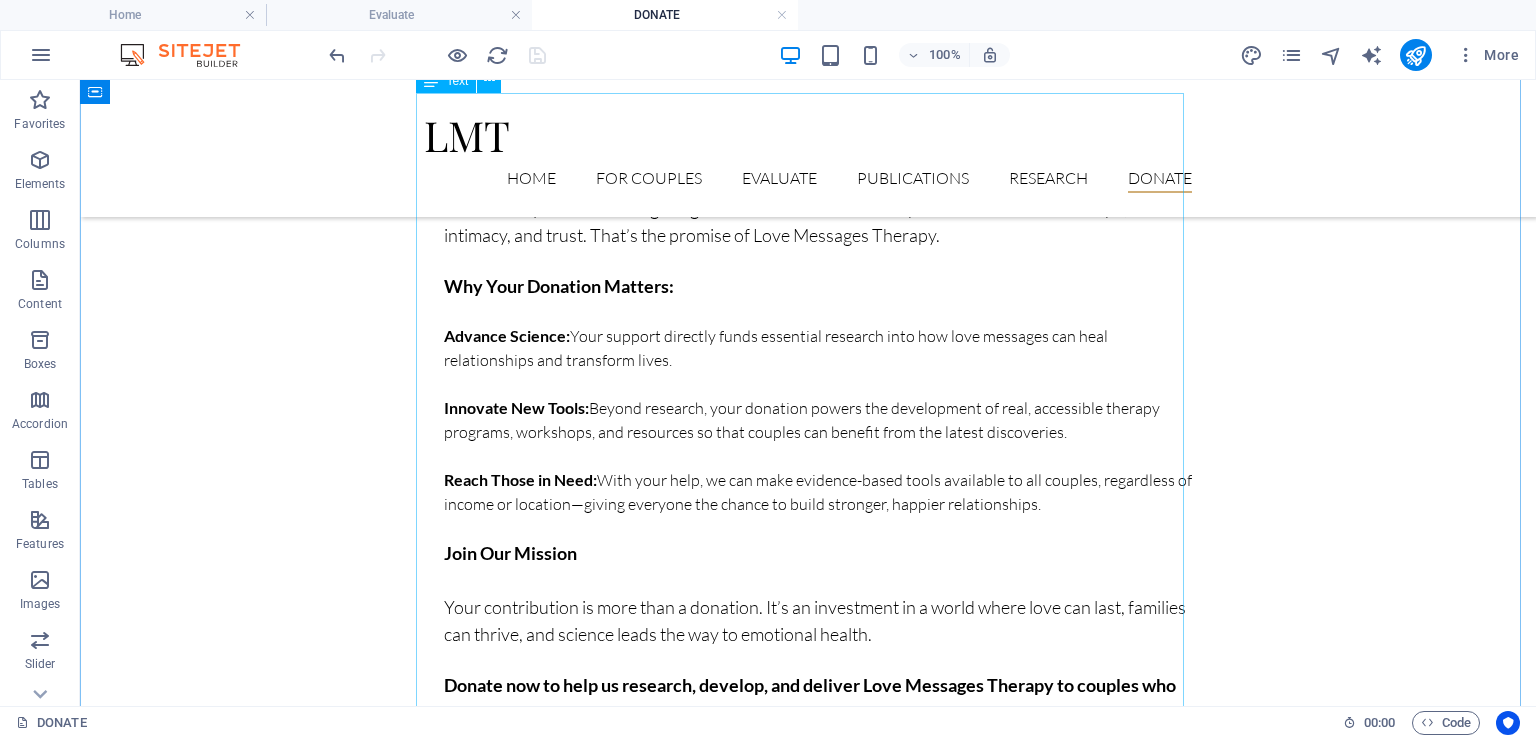 click on "Support the Science and Development of Love: Help Us Change Relationships for the Better! Every day, couples everywhere struggle to connect, to communicate, and to heal. Imagine if just a few carefully crafted messages—grounded in science and compassion—could restore hope, intimacy, and trust. That’s the promise of Love Messages Therapy. Why Your Donation Matters: Advance Science:  Your support directly funds essential research into how love messages can heal relationships and transform lives. Innovate New Tools:  Beyond research, your donation powers the development of real, accessible therapy programs, workshops, and resources so that couples can benefit from the latest discoveries. Reach Those in Need:  With your help, we can make evidence-based tools available to all couples, regardless of income or location—giving everyone the chance to build stronger, happier relationships. Join Our Mission Donate now to help us research, develop, and deliver Love Messages Therapy to couples who need it most." at bounding box center (808, 460) 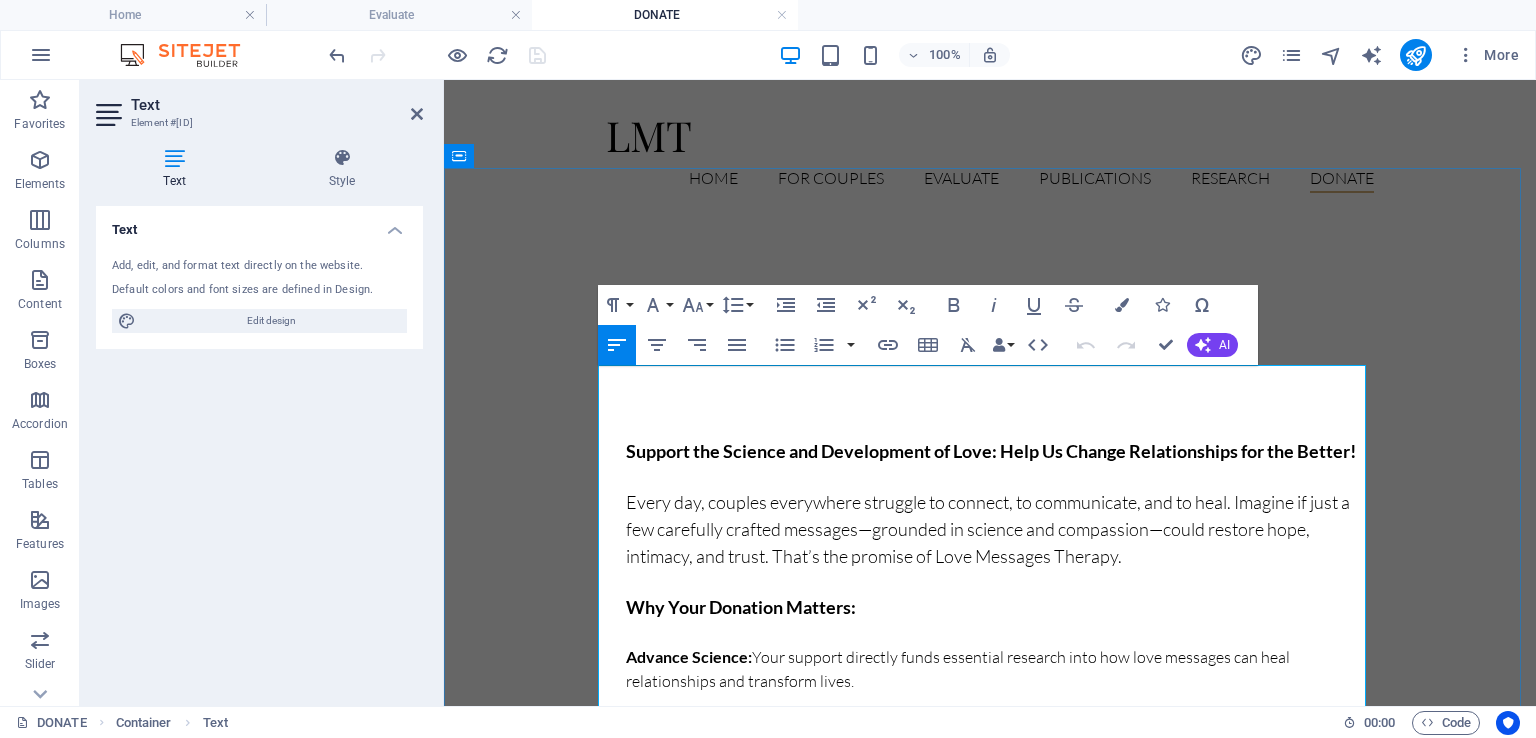scroll, scrollTop: 200, scrollLeft: 0, axis: vertical 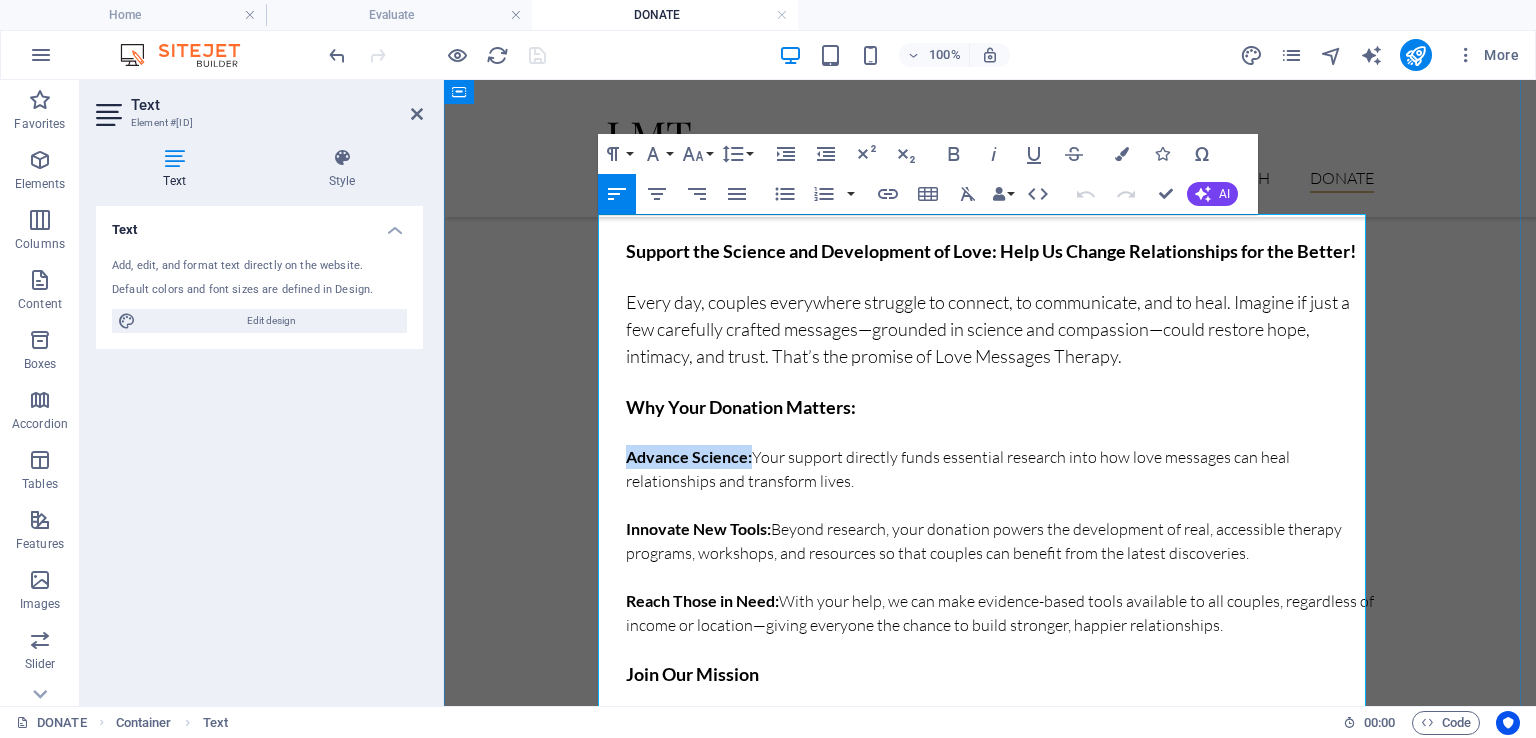 drag, startPoint x: 622, startPoint y: 455, endPoint x: 744, endPoint y: 461, distance: 122.14745 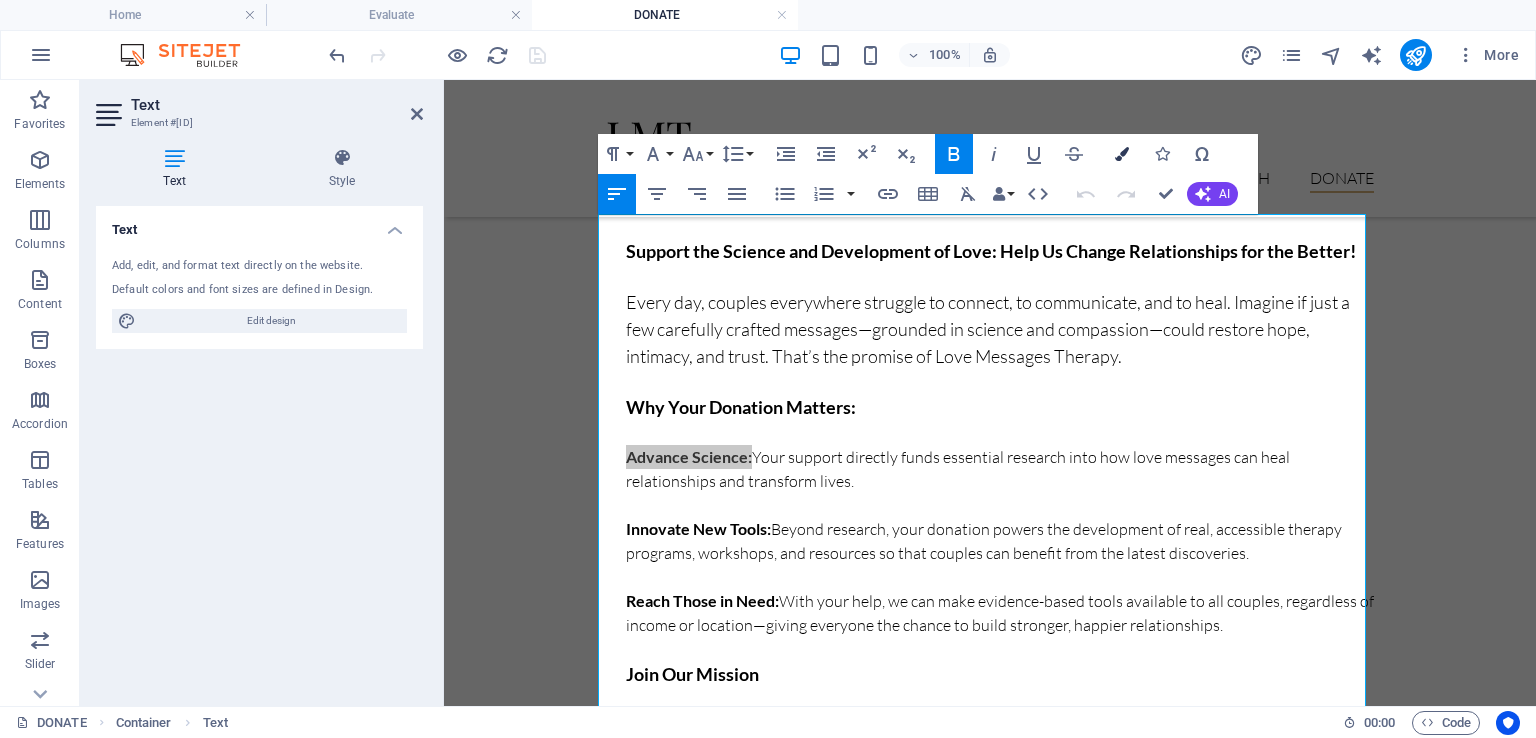 click at bounding box center (1122, 154) 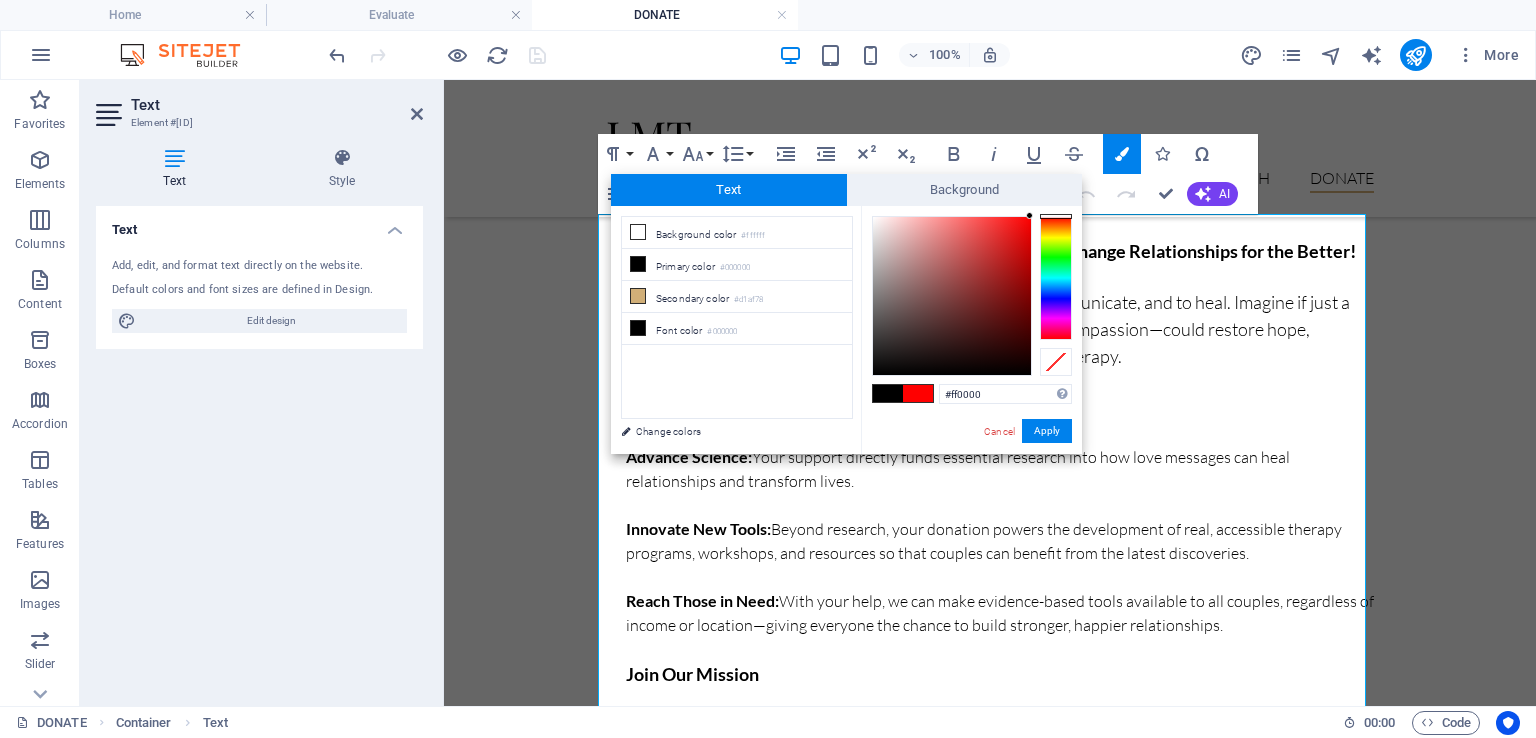 click on "#ff0000 Supported formats #0852ed rgb(8, 82, 237) rgba(8, 82, 237, 90%) hsv(221,97,93) hsl(221, 93%, 48%) Cancel Apply" at bounding box center [971, 475] 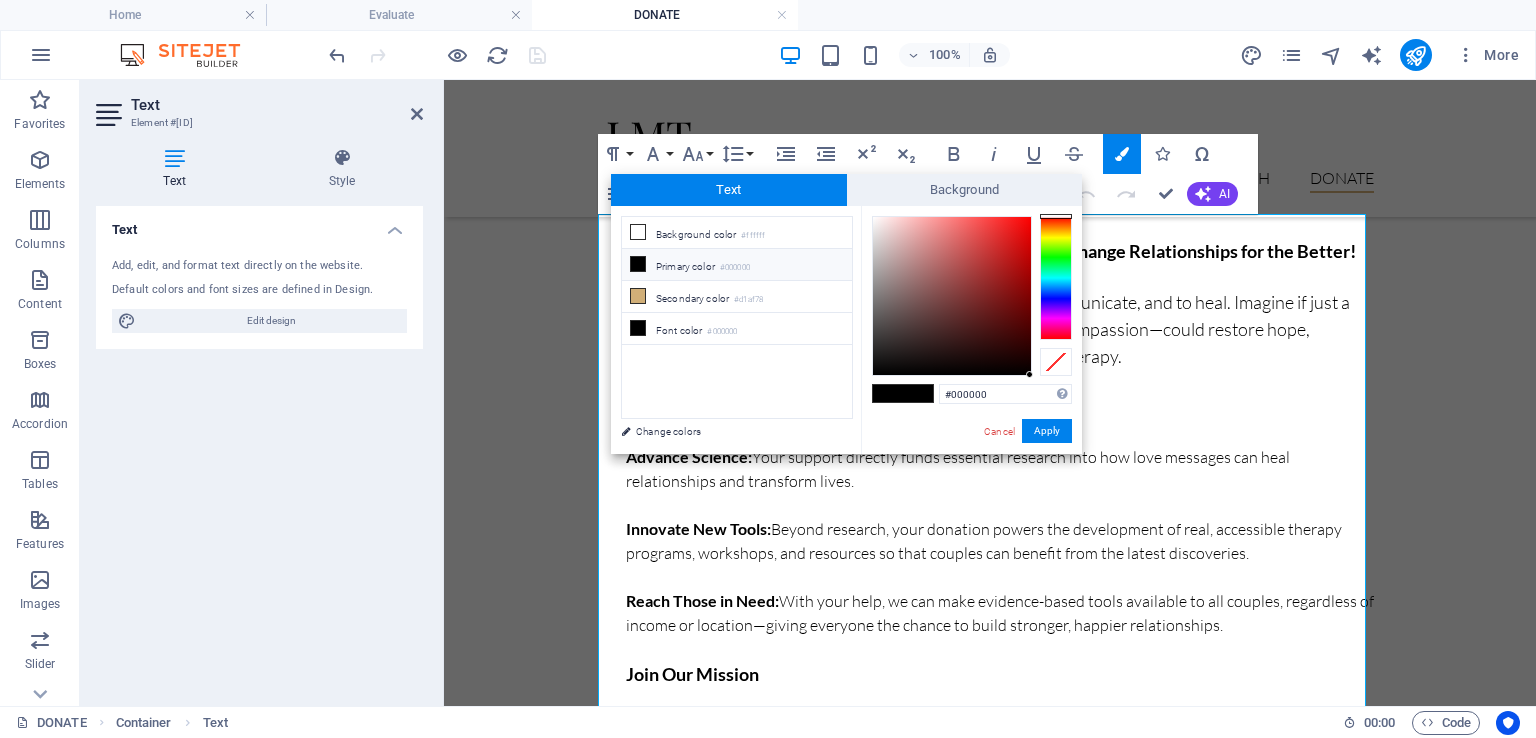 click on "Apply" at bounding box center [1047, 431] 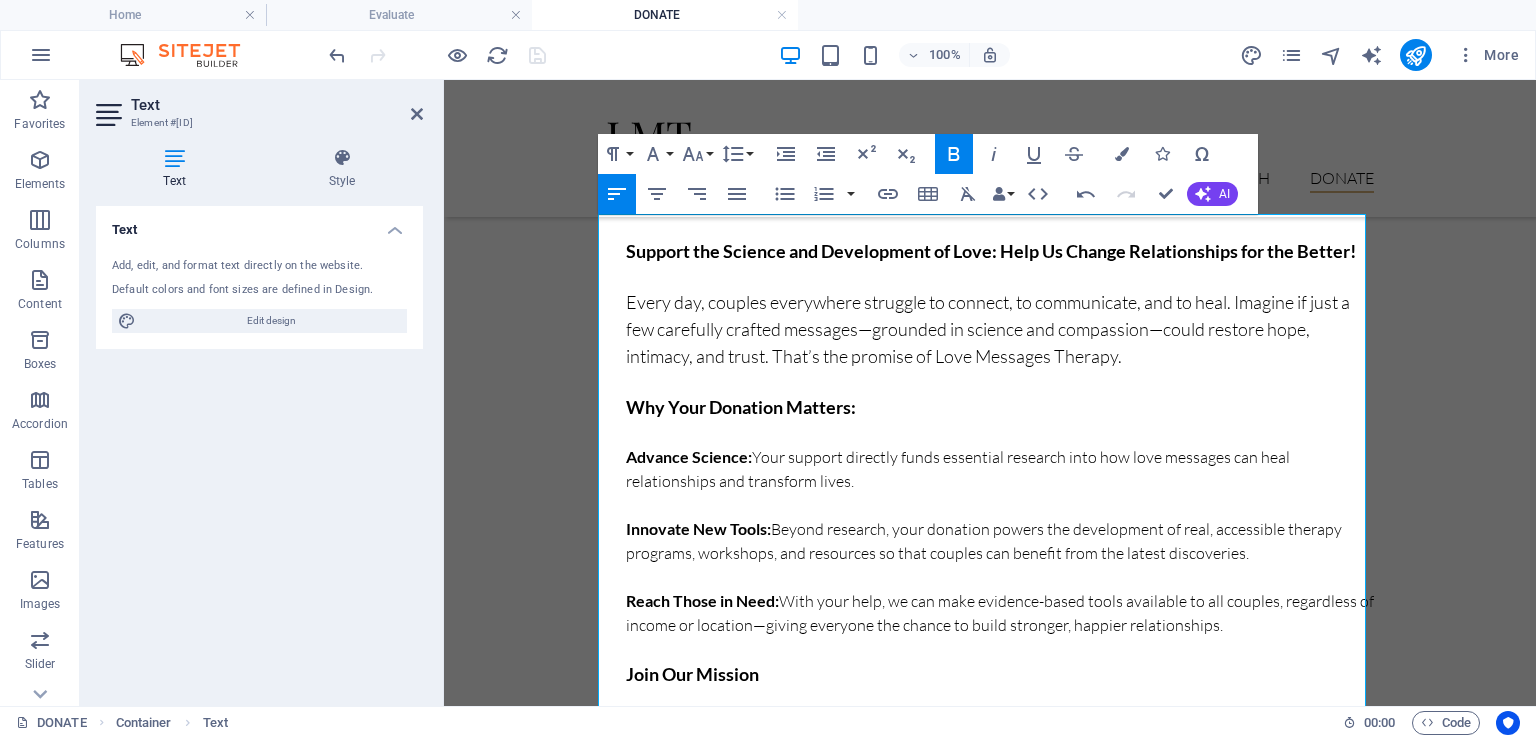 drag, startPoint x: 919, startPoint y: 435, endPoint x: 475, endPoint y: 355, distance: 451.14963 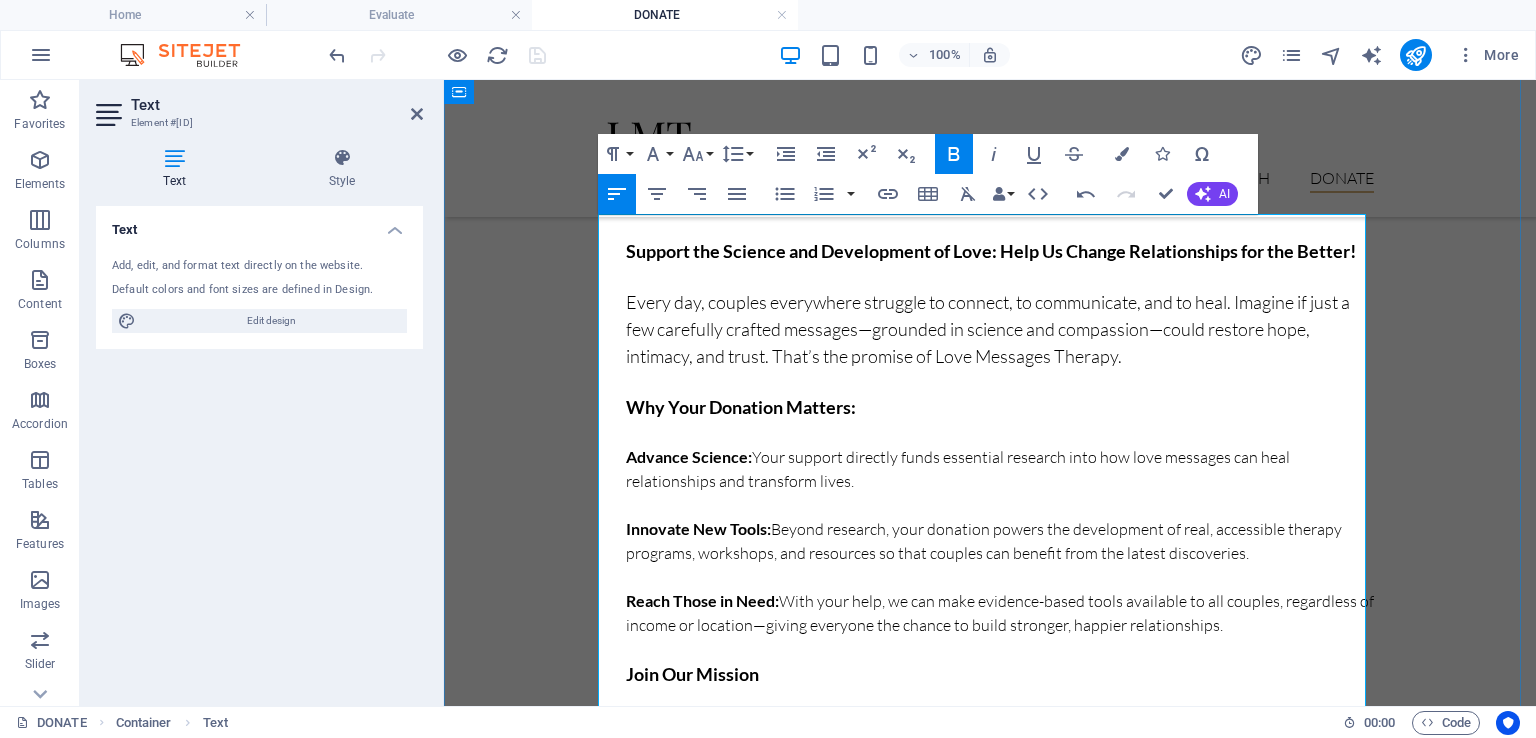click on "Advance Science:  Your support directly funds essential research into how love messages can heal relationships and transform lives." at bounding box center [1000, 469] 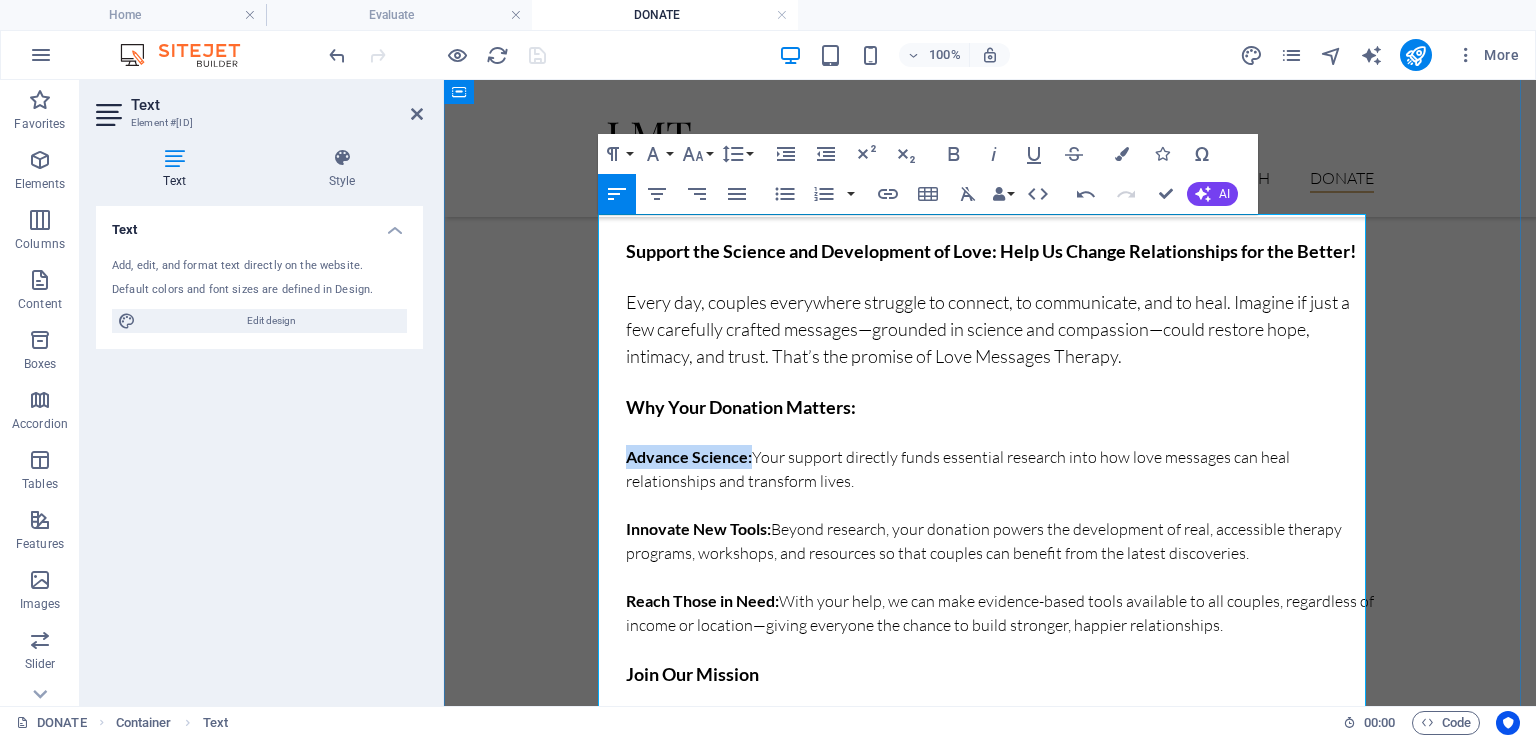 drag, startPoint x: 617, startPoint y: 460, endPoint x: 743, endPoint y: 453, distance: 126.1943 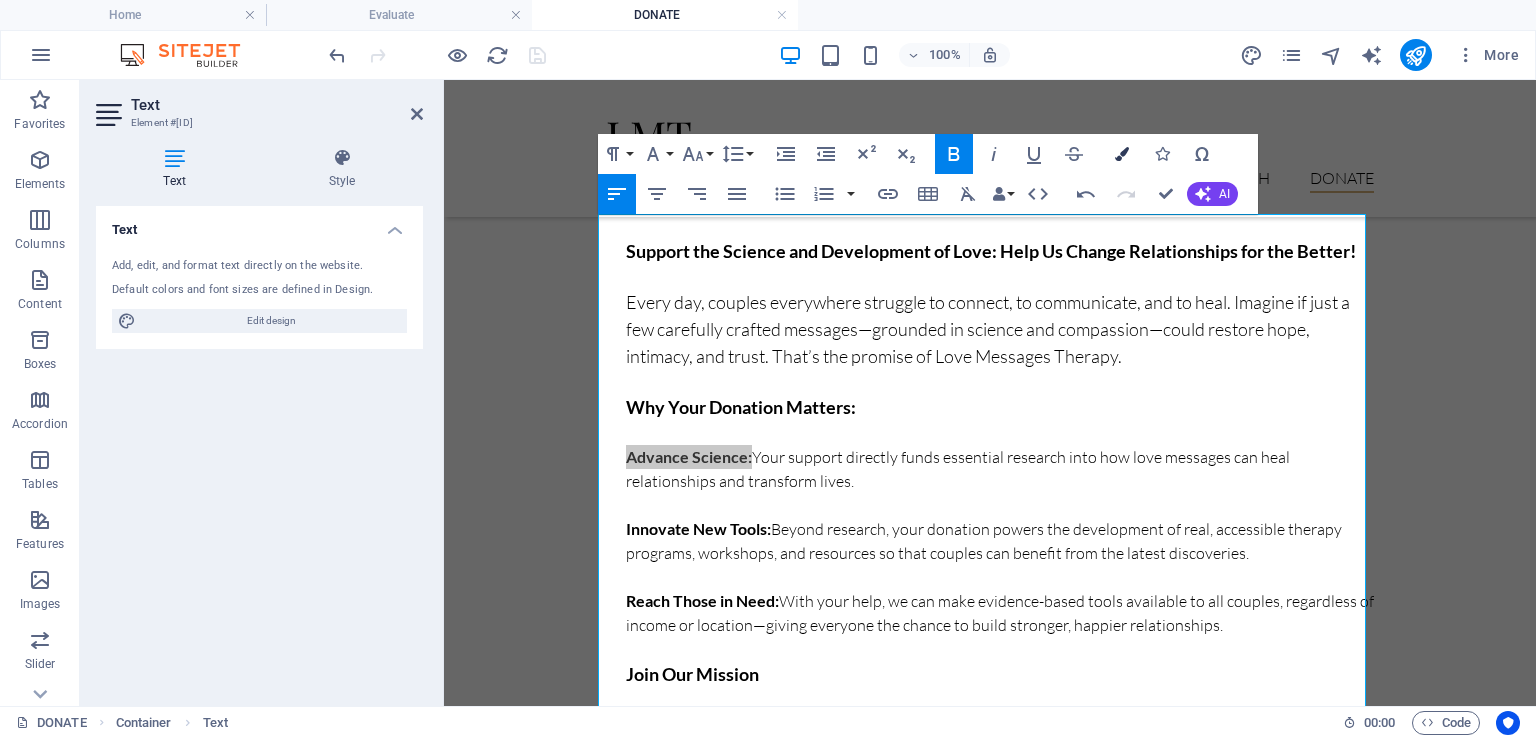 click at bounding box center (1122, 154) 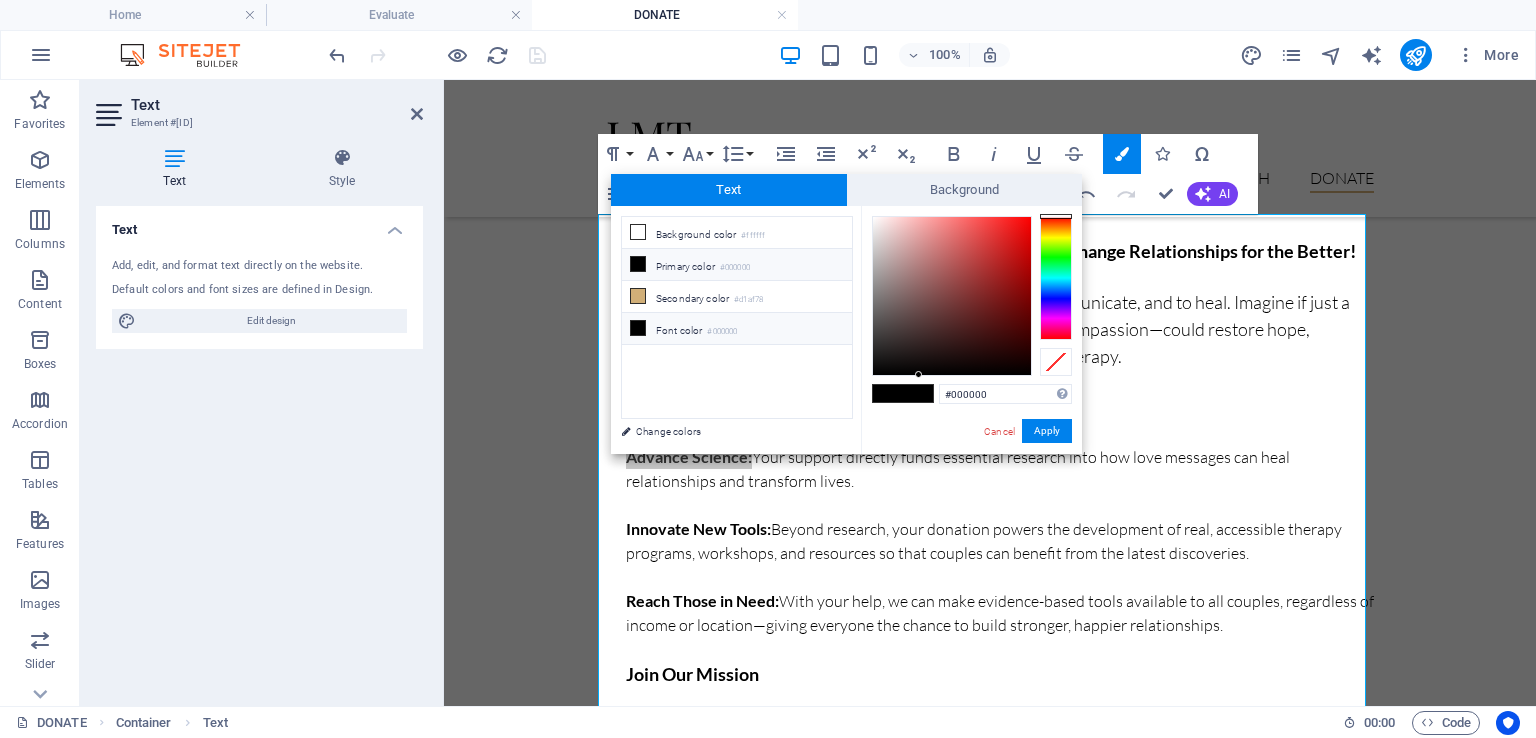 click at bounding box center [638, 328] 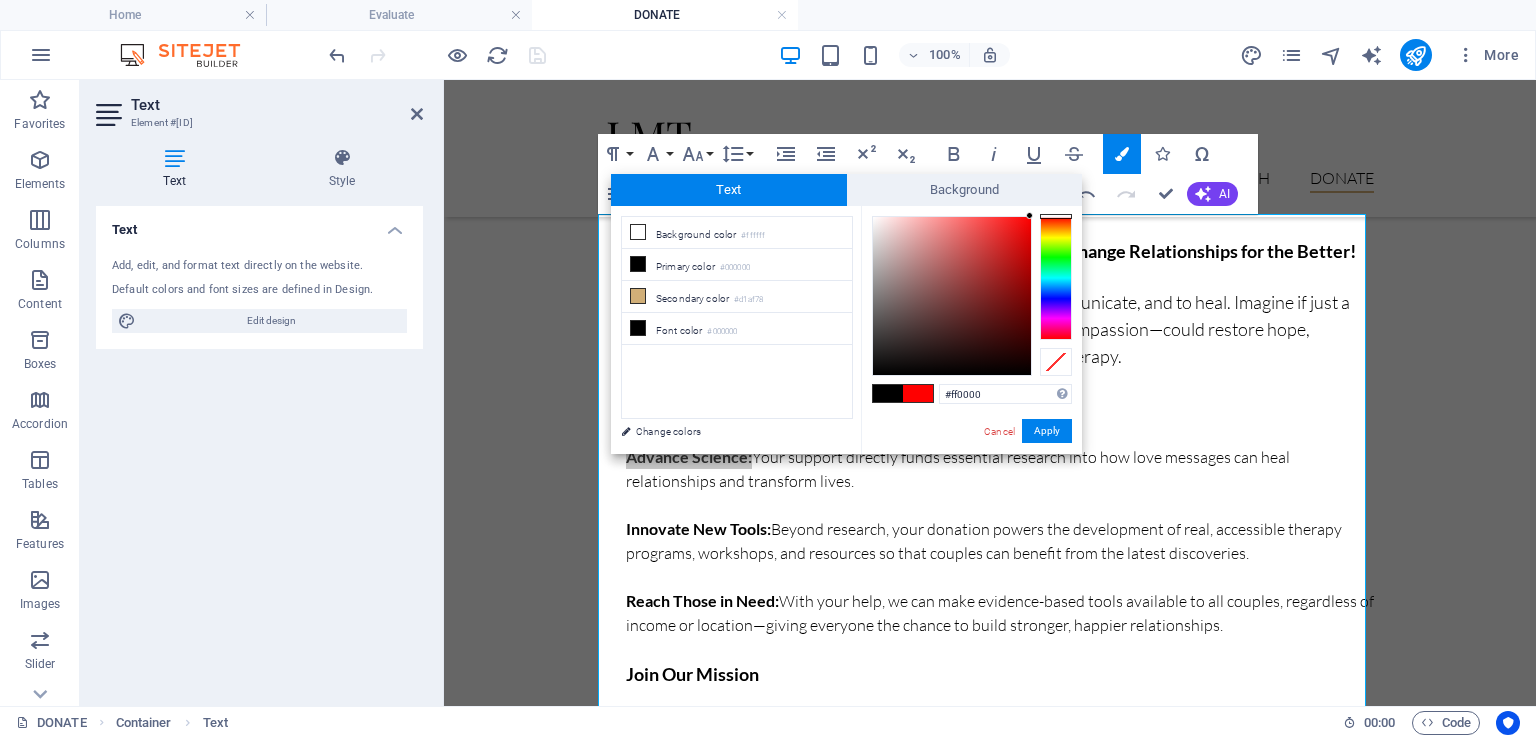 drag, startPoint x: 963, startPoint y: 298, endPoint x: 1040, endPoint y: 216, distance: 112.48556 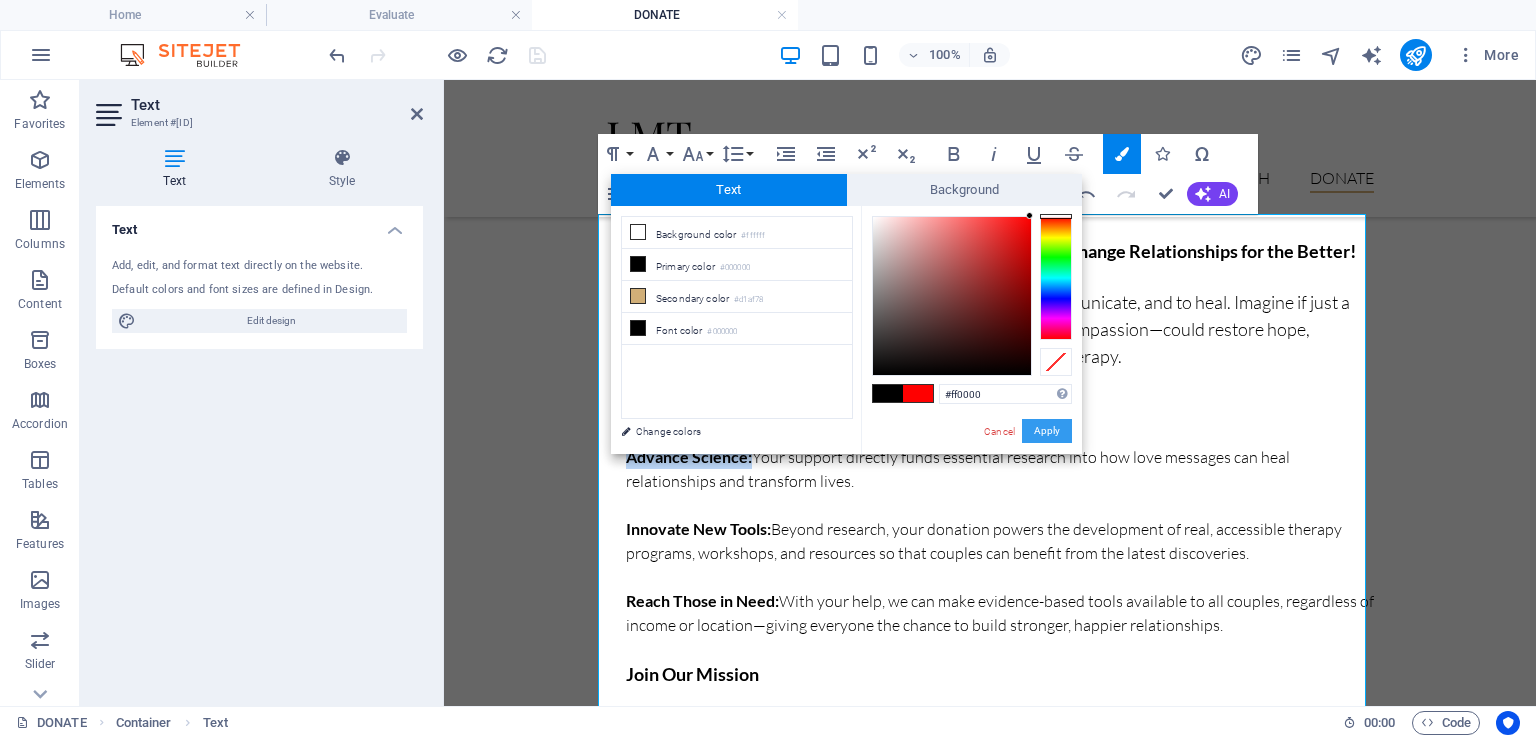 click on "Apply" at bounding box center [1047, 431] 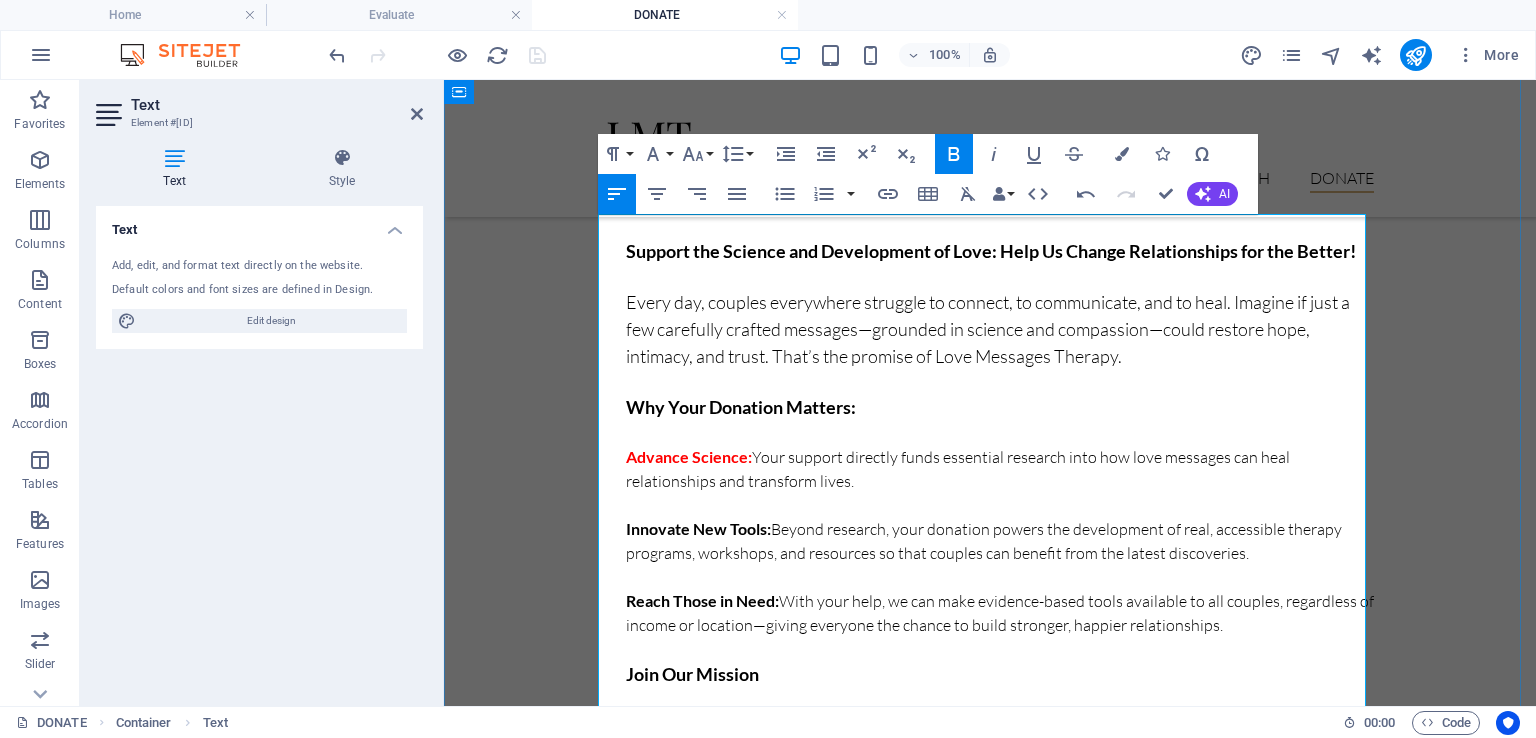 click on "Advance Science:  Your support directly funds essential research into how love messages can heal relationships and transform lives." at bounding box center [1000, 469] 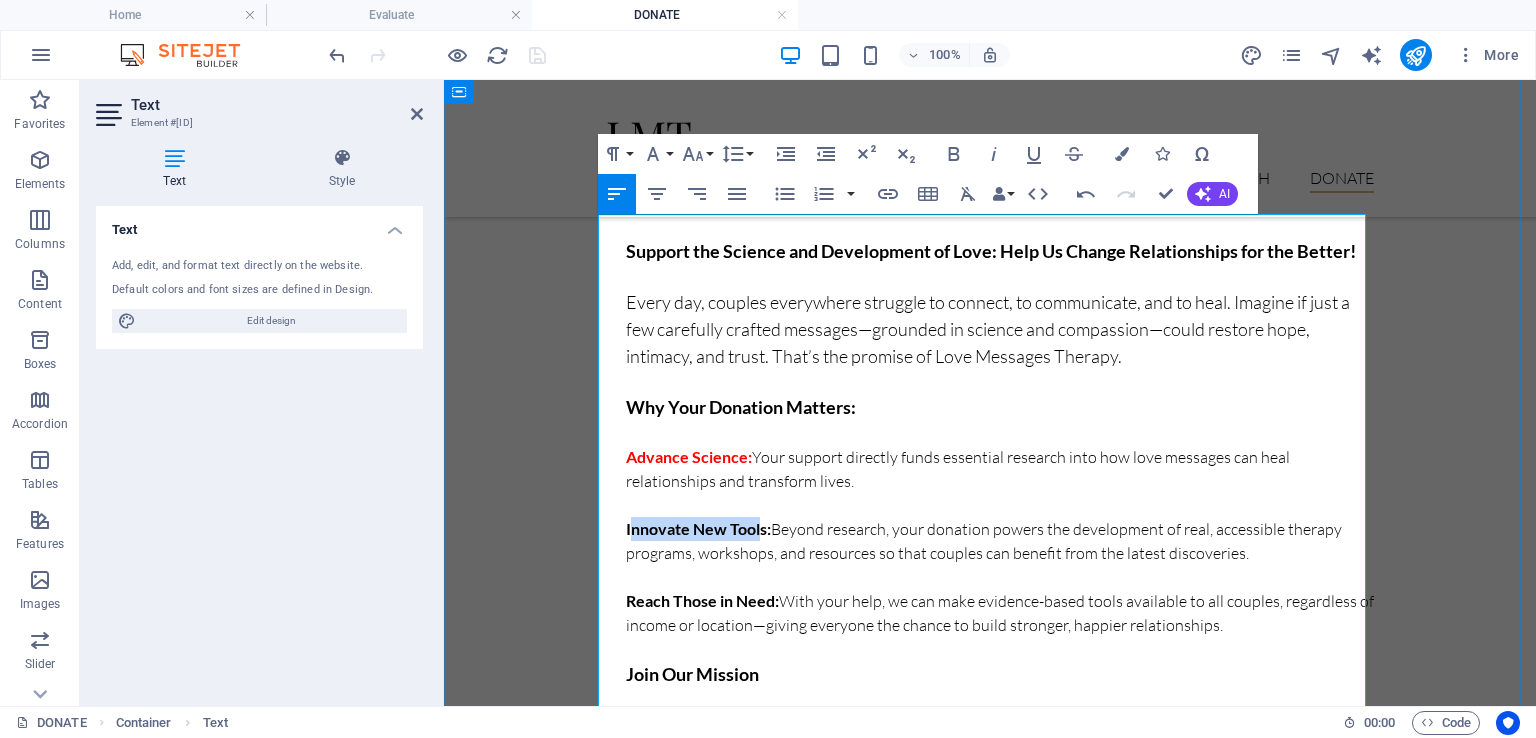 click on "Innovate New Tools:  Beyond research, your donation powers the development of real, accessible therapy programs, workshops, and resources so that couples can benefit from the latest discoveries." at bounding box center (1000, 541) 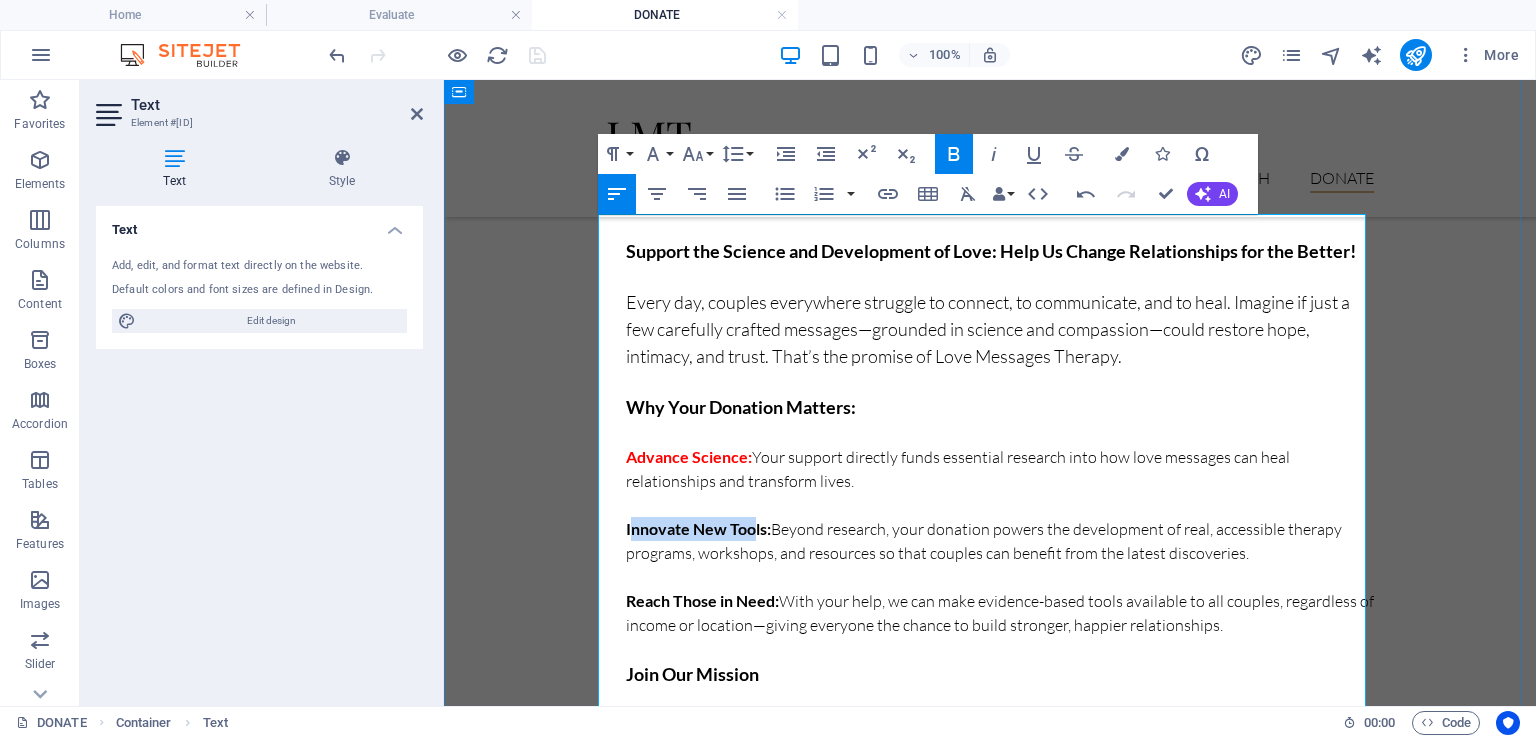 click on "Innovate New Tools:  Beyond research, your donation powers the development of real, accessible therapy programs, workshops, and resources so that couples can benefit from the latest discoveries." at bounding box center (1000, 541) 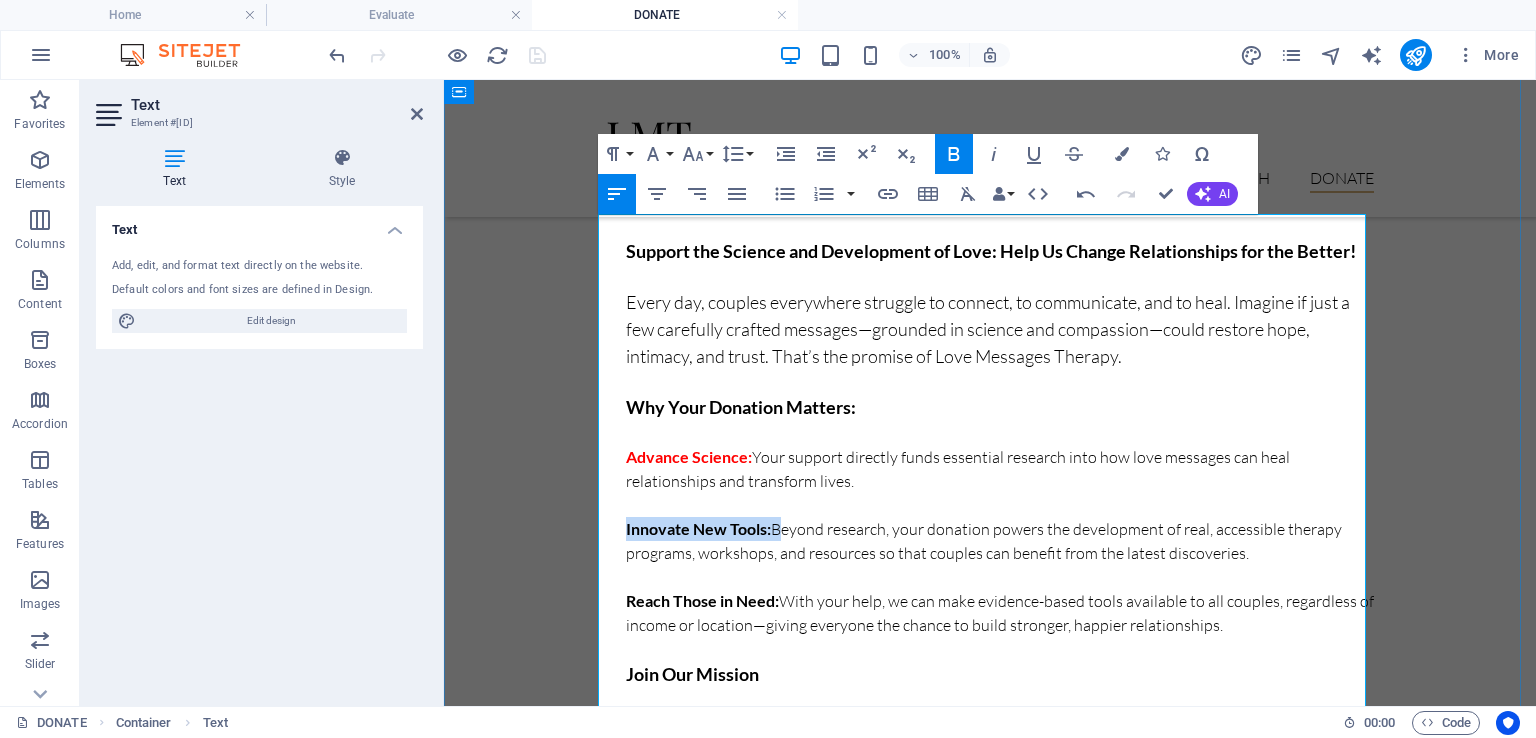 drag, startPoint x: 614, startPoint y: 529, endPoint x: 765, endPoint y: 527, distance: 151.01324 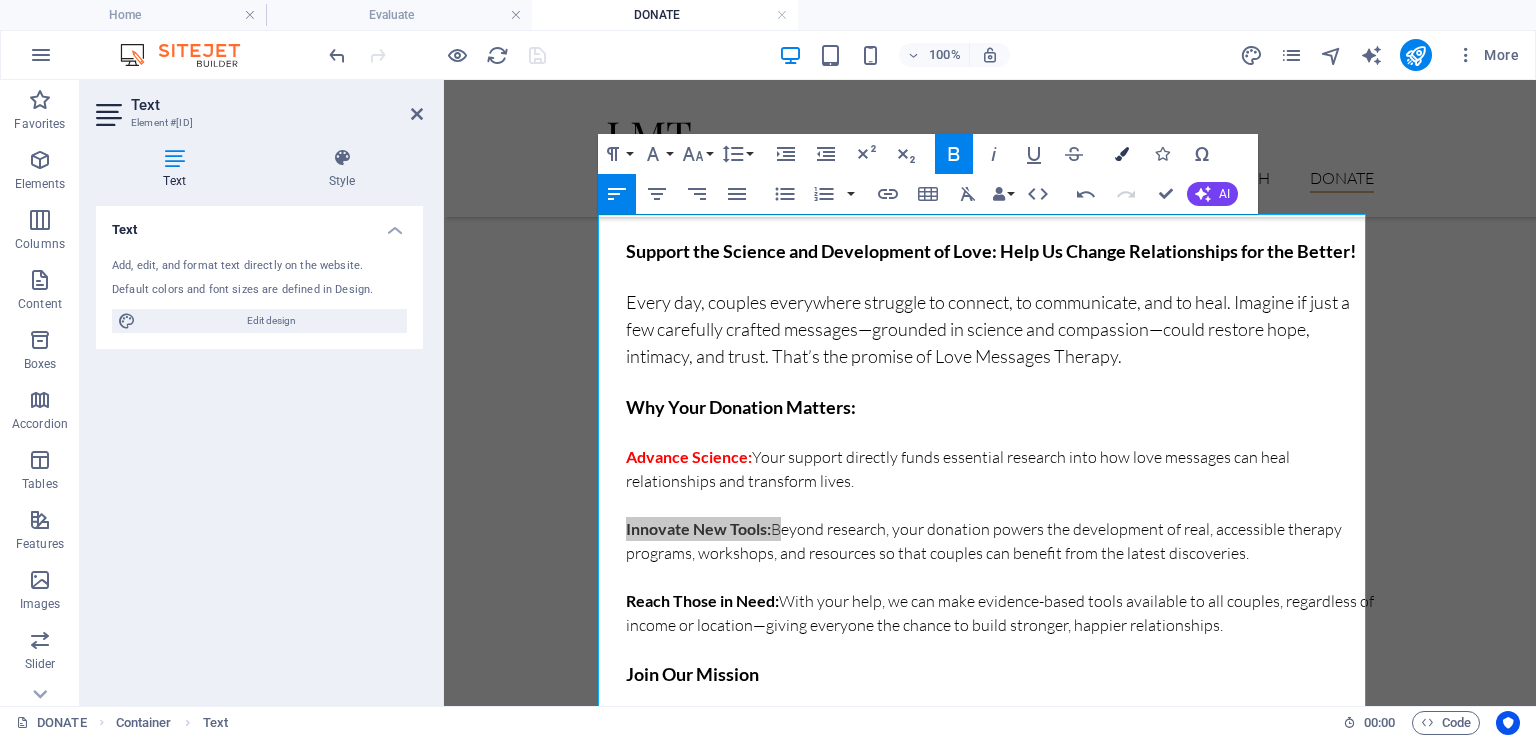 click at bounding box center [1122, 154] 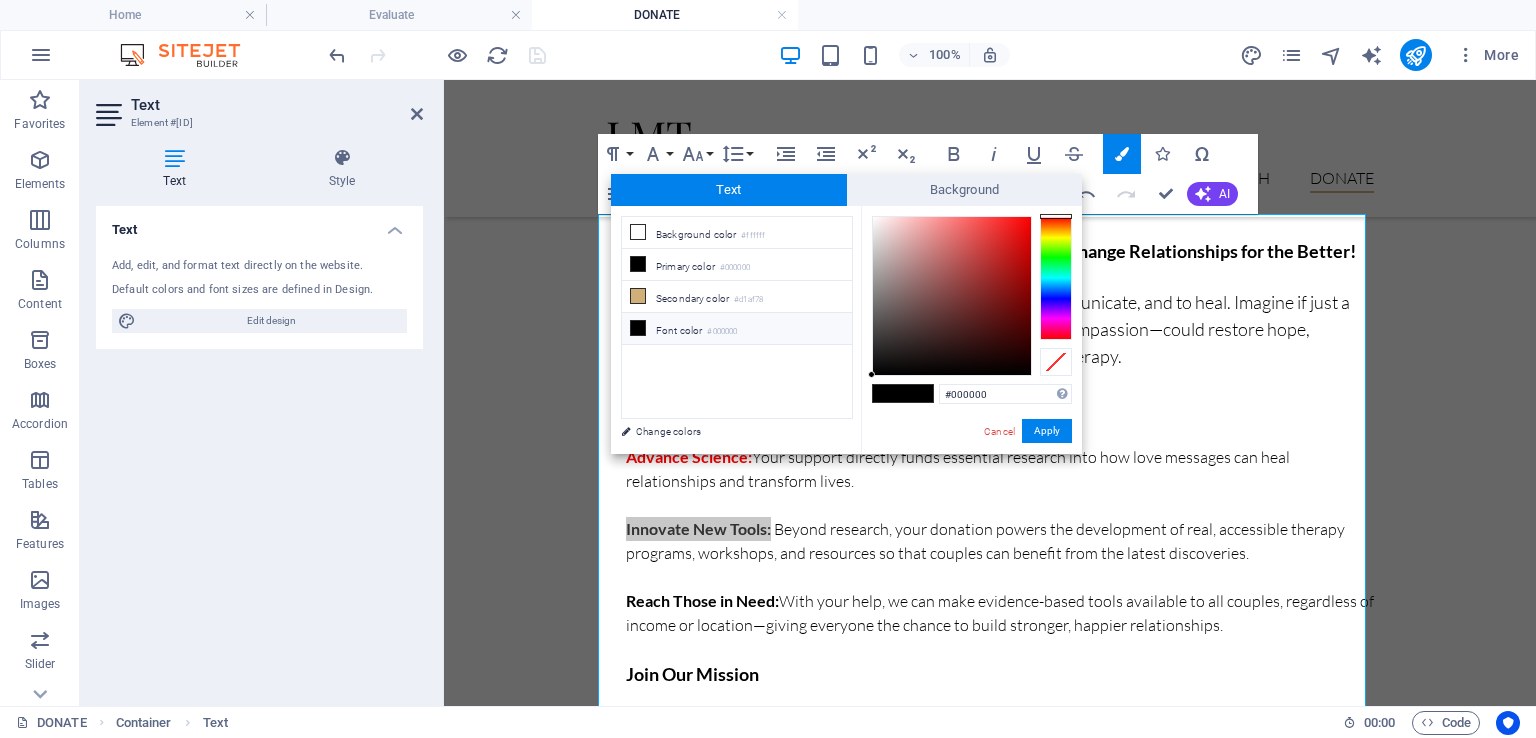 click on "Font color
#000000" at bounding box center (737, 329) 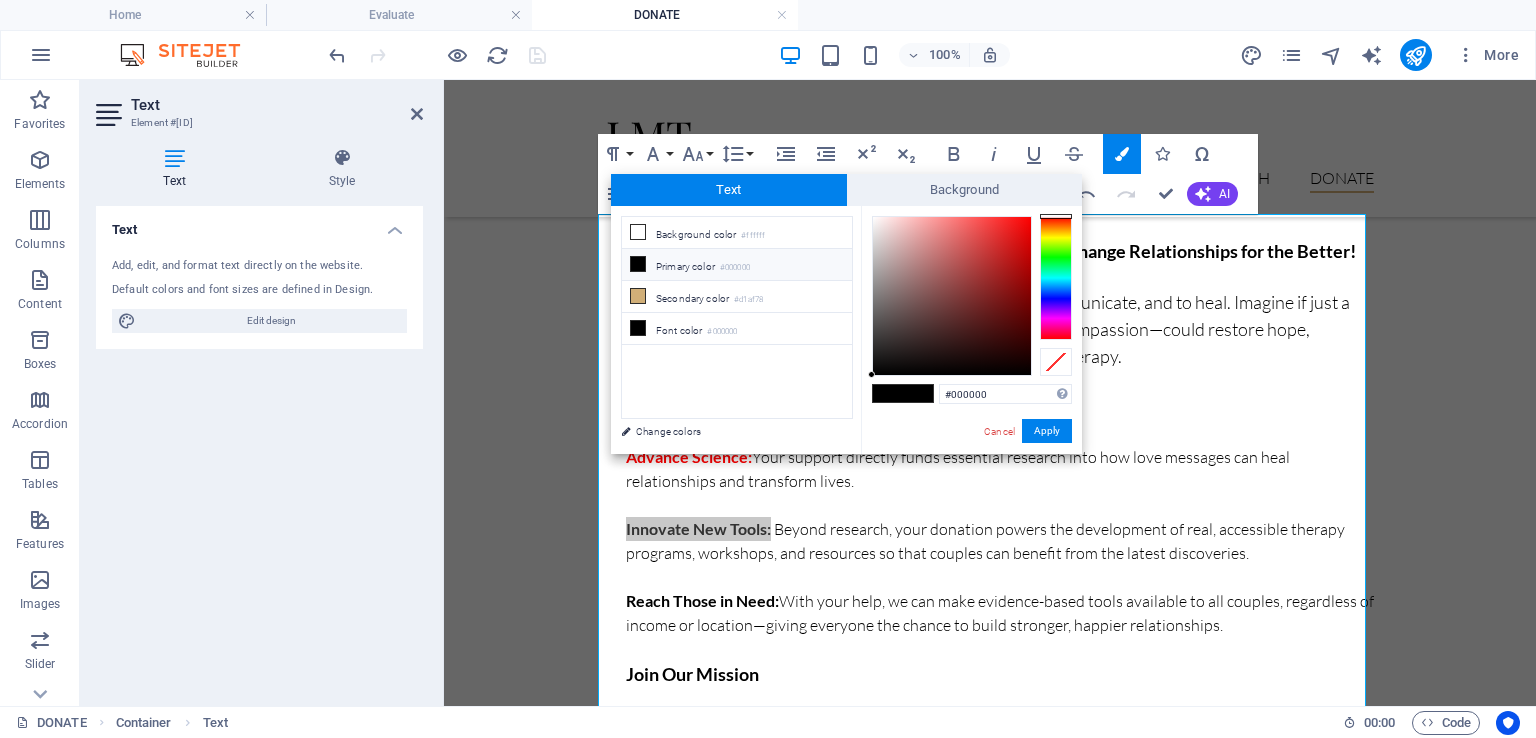 drag, startPoint x: 1032, startPoint y: 230, endPoint x: 1032, endPoint y: 216, distance: 14 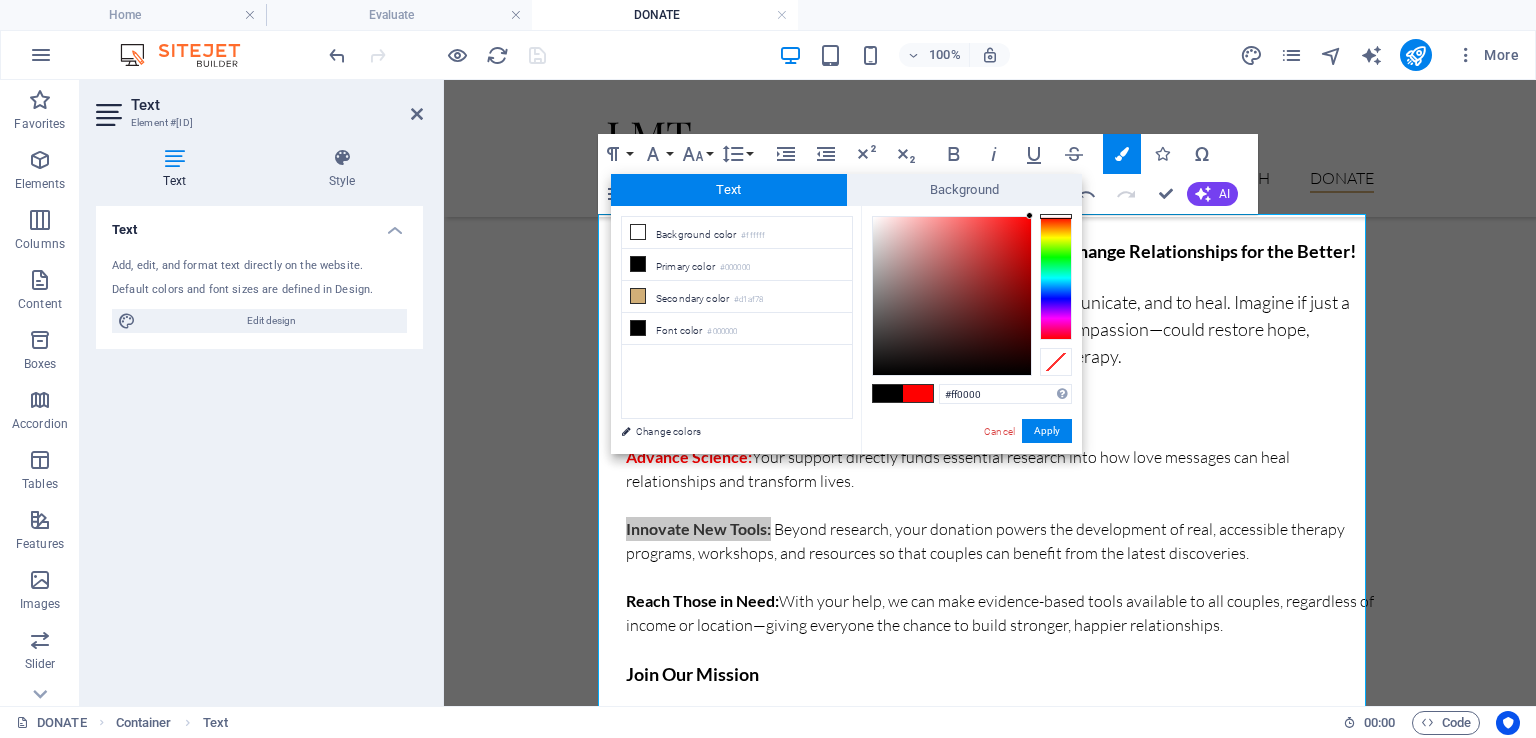 drag, startPoint x: 1020, startPoint y: 231, endPoint x: 1031, endPoint y: 210, distance: 23.70654 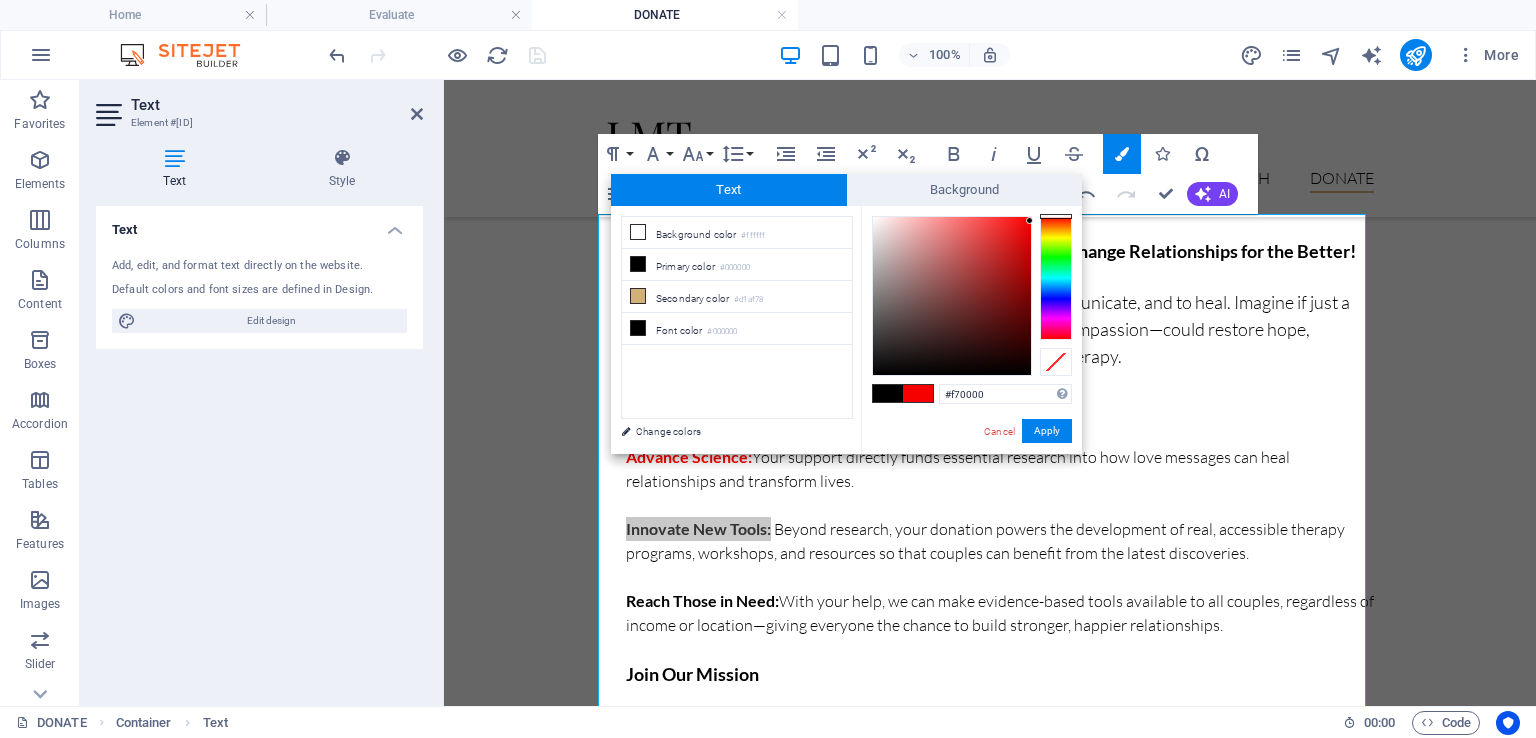 click at bounding box center [1029, 220] 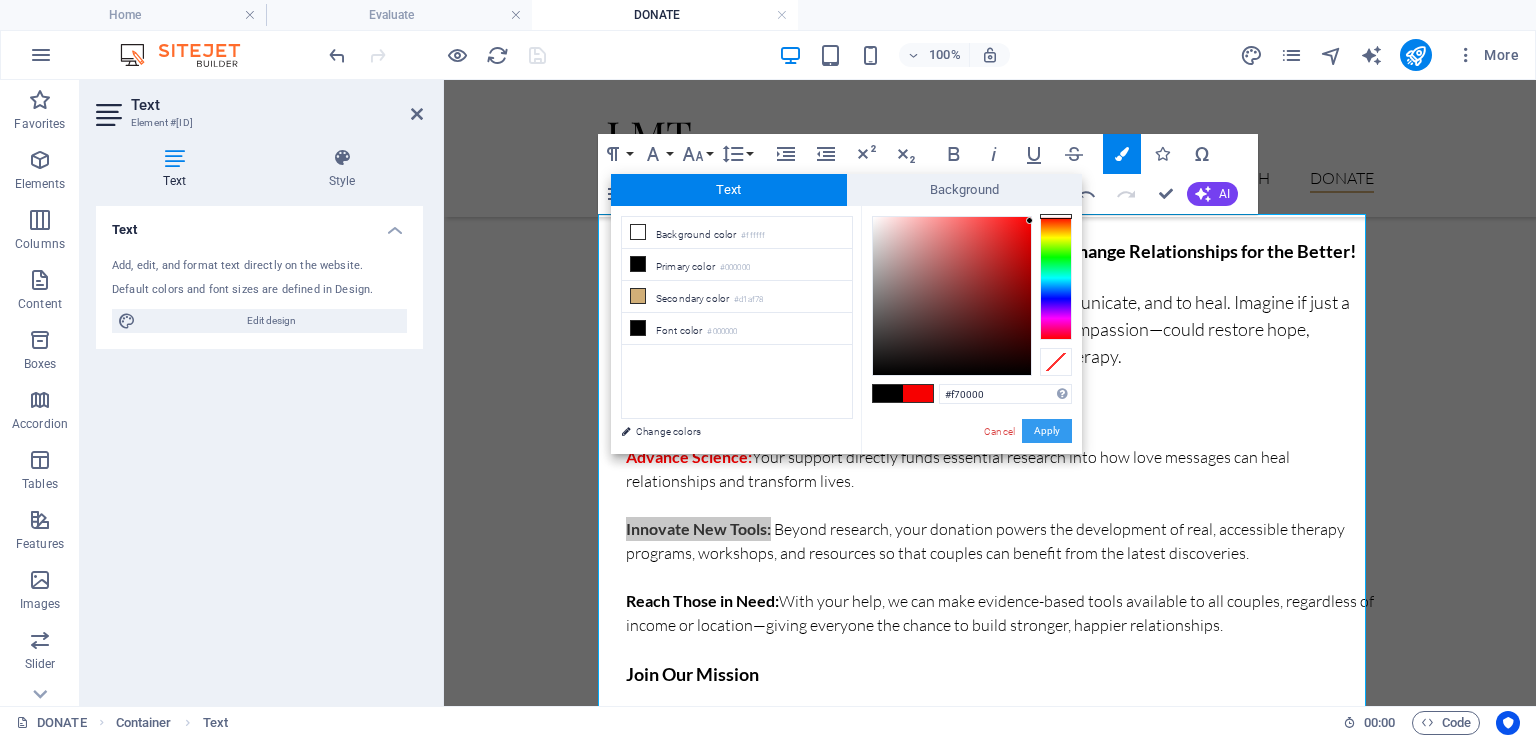 drag, startPoint x: 1045, startPoint y: 427, endPoint x: 601, endPoint y: 346, distance: 451.32803 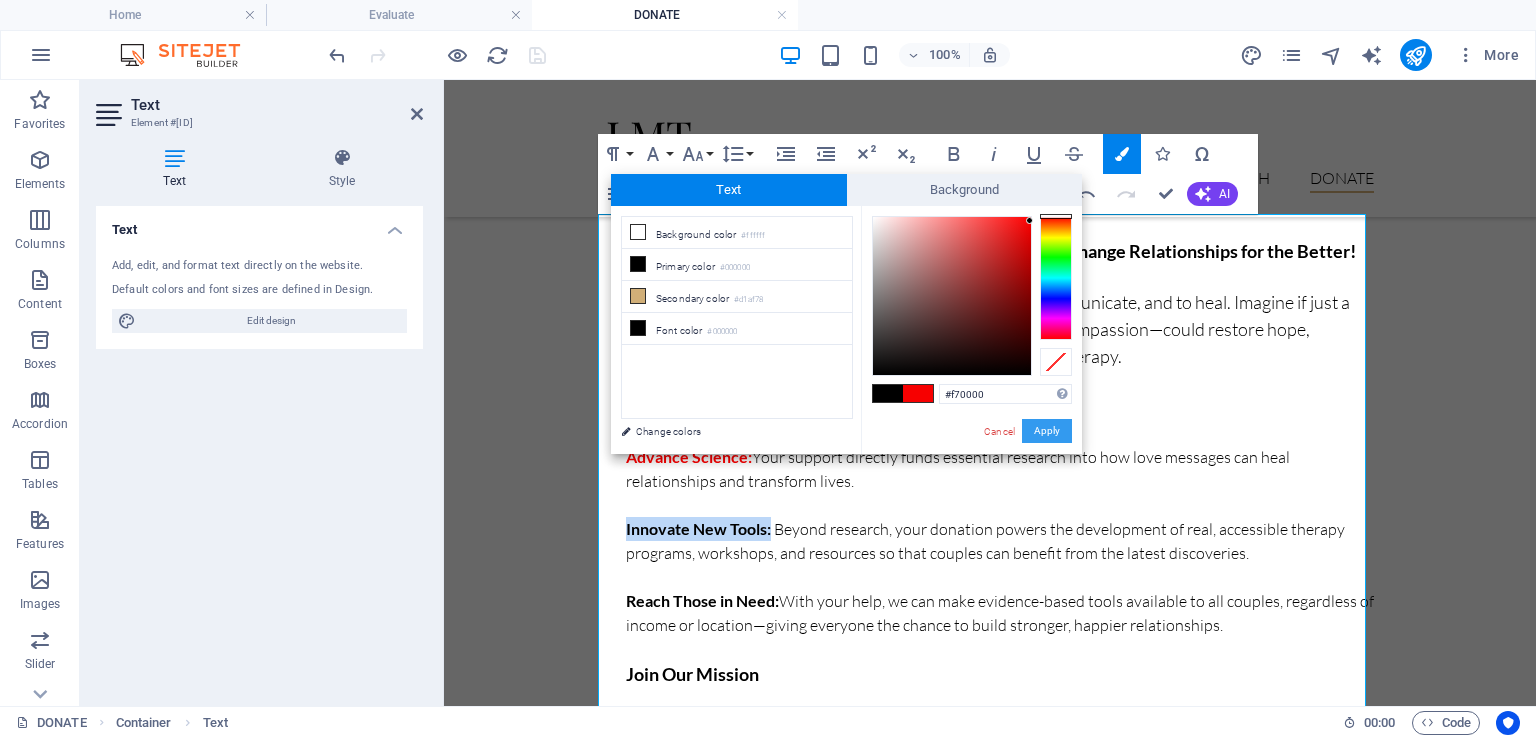click on "Apply" at bounding box center [1047, 431] 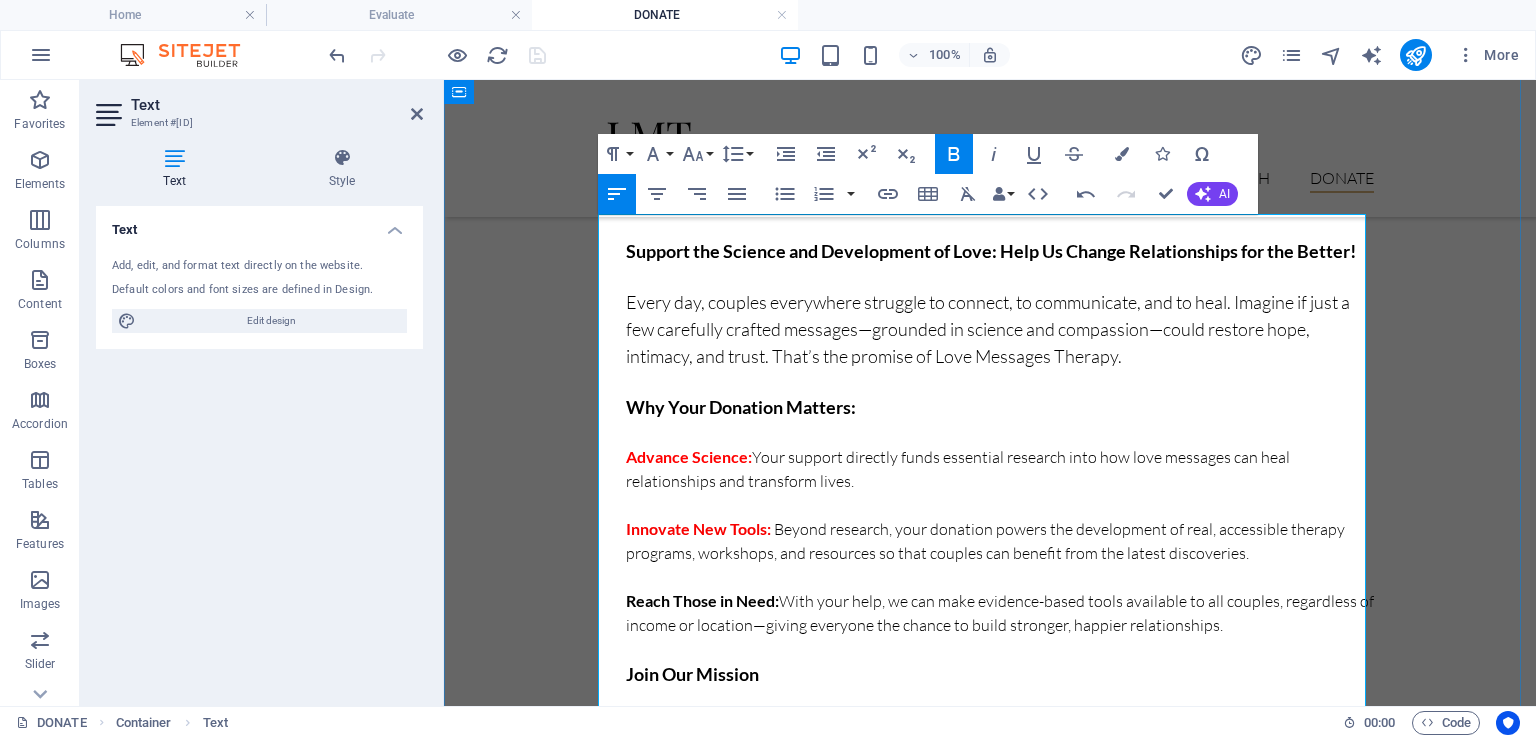 click at bounding box center [1000, 577] 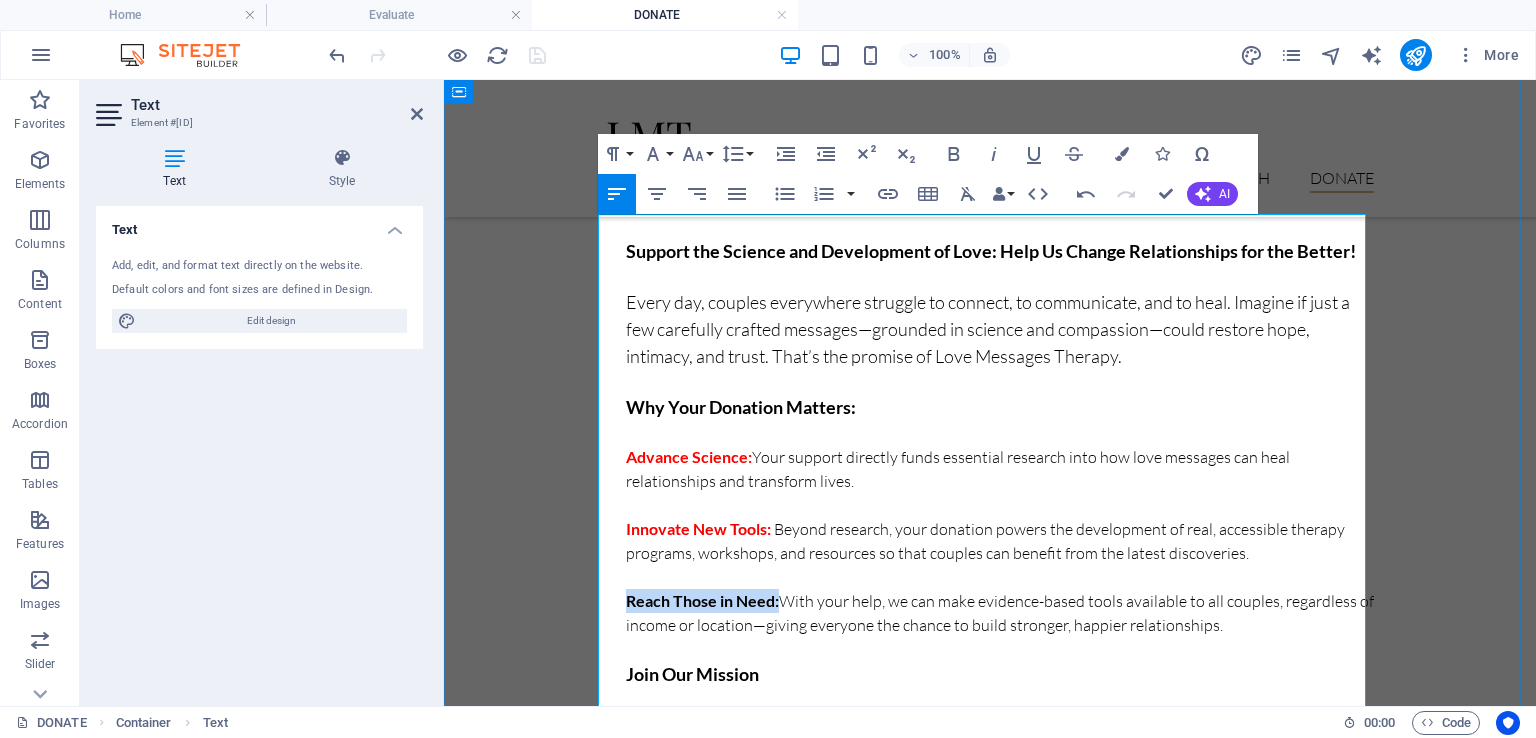 drag, startPoint x: 613, startPoint y: 603, endPoint x: 771, endPoint y: 599, distance: 158.05063 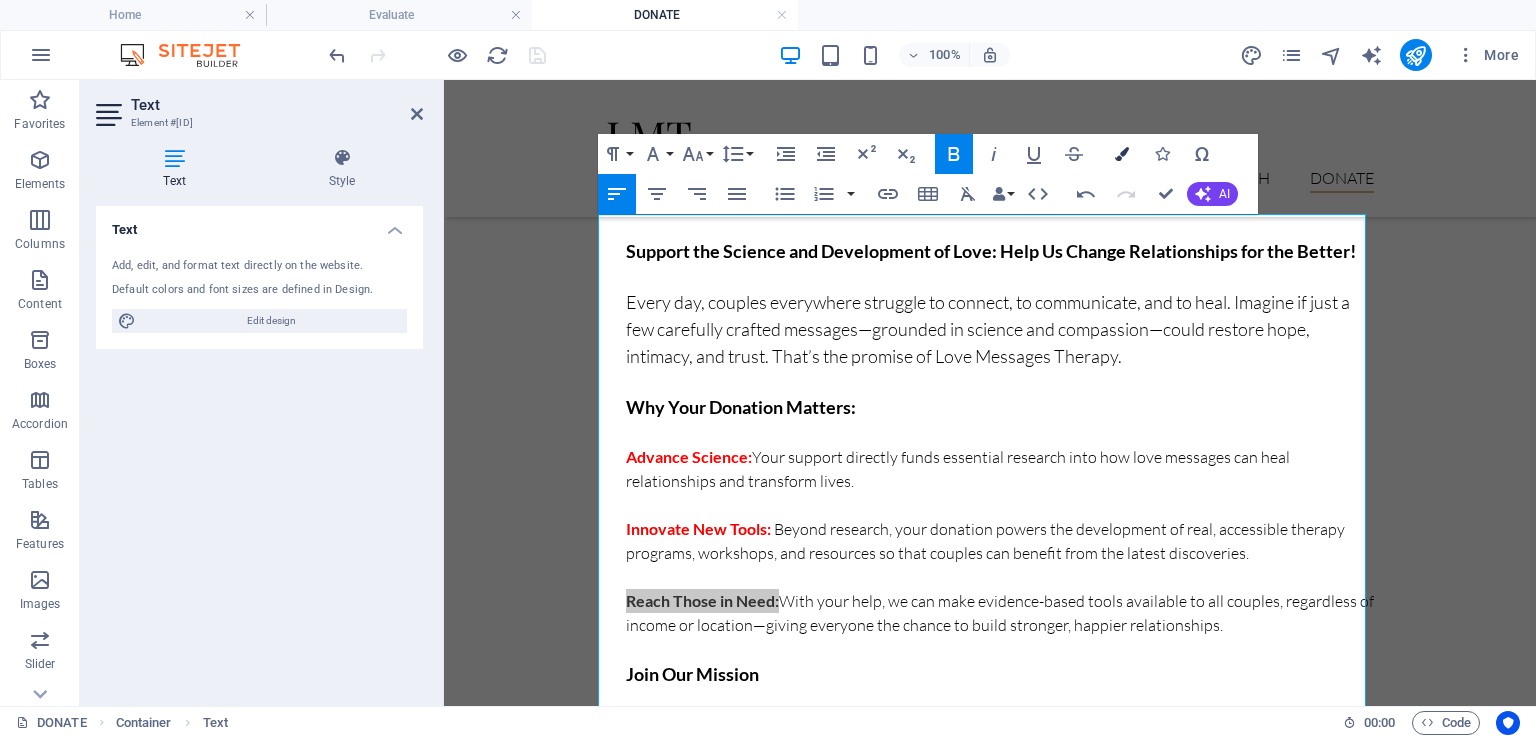 click at bounding box center [1122, 154] 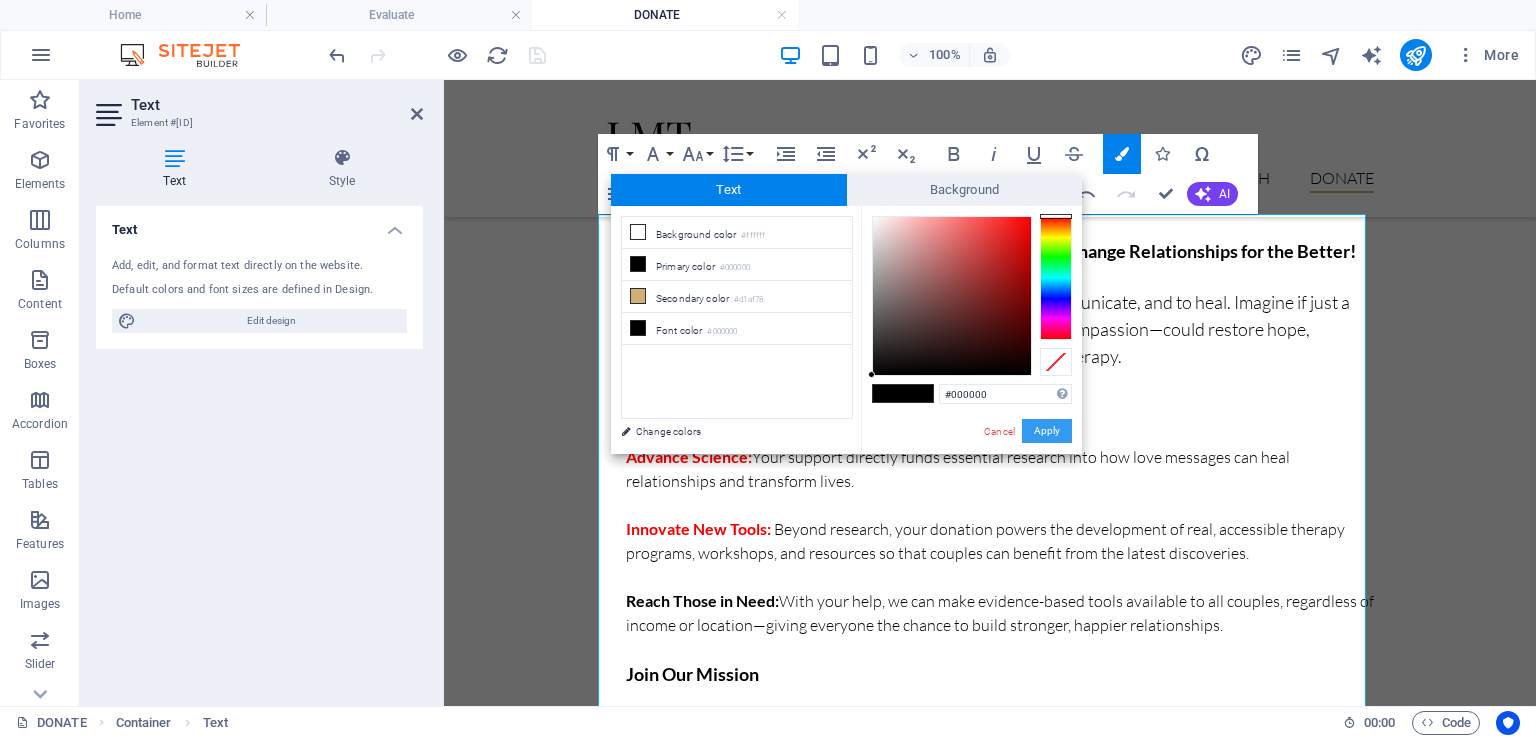 click on "Apply" at bounding box center (1047, 431) 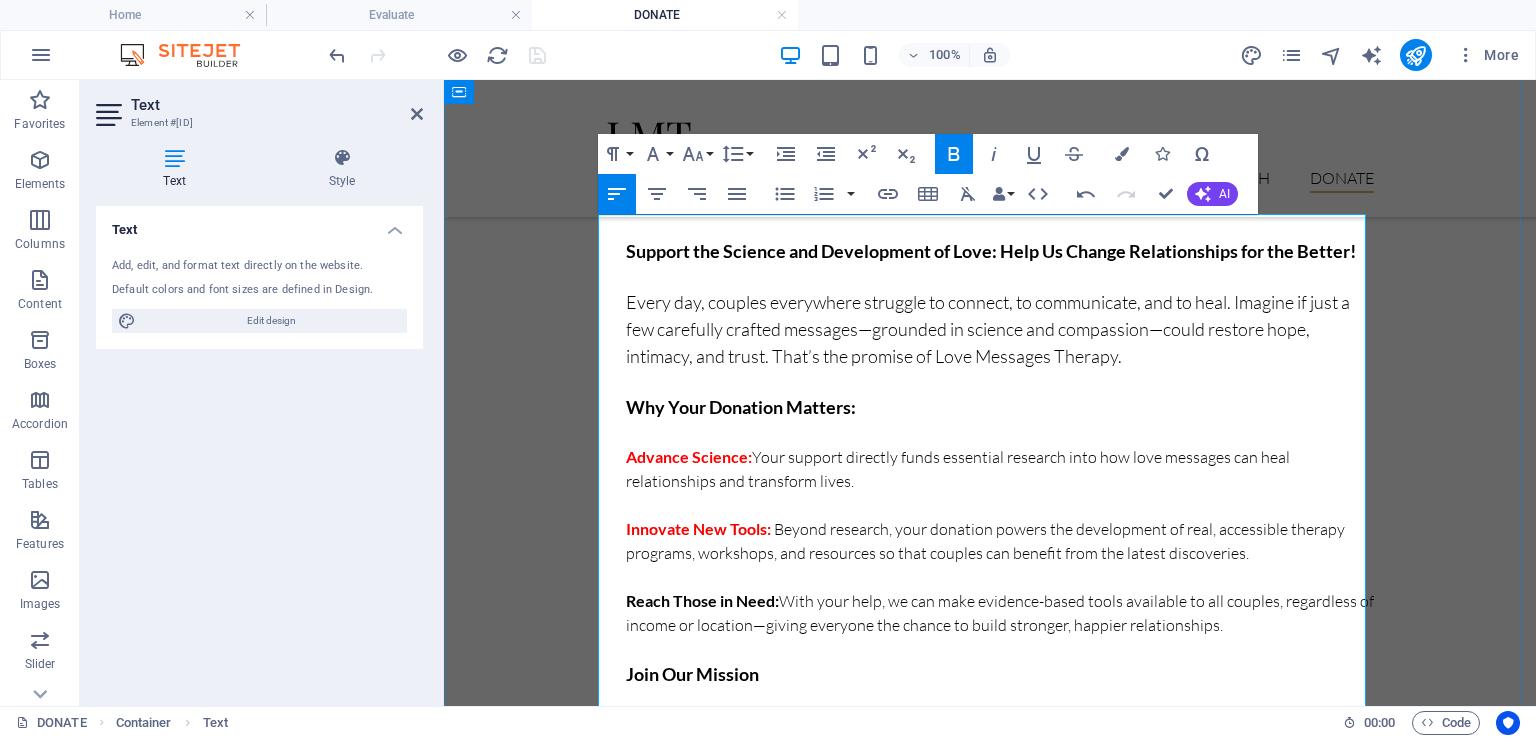 click on "Advance Science:  Your support directly funds essential research into how love messages can heal relationships and transform lives." at bounding box center (1000, 469) 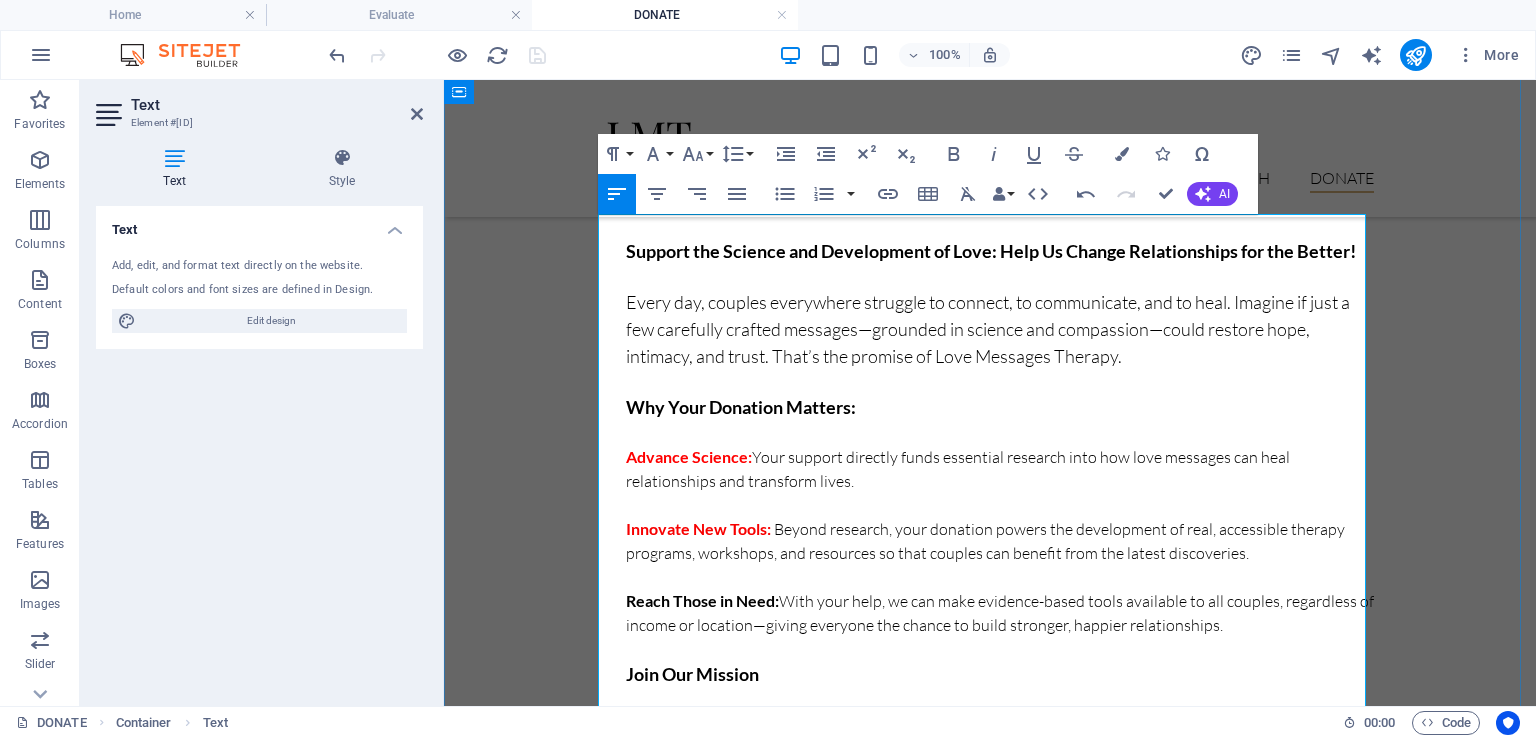 click on "Reach Those in Need:" at bounding box center [702, 600] 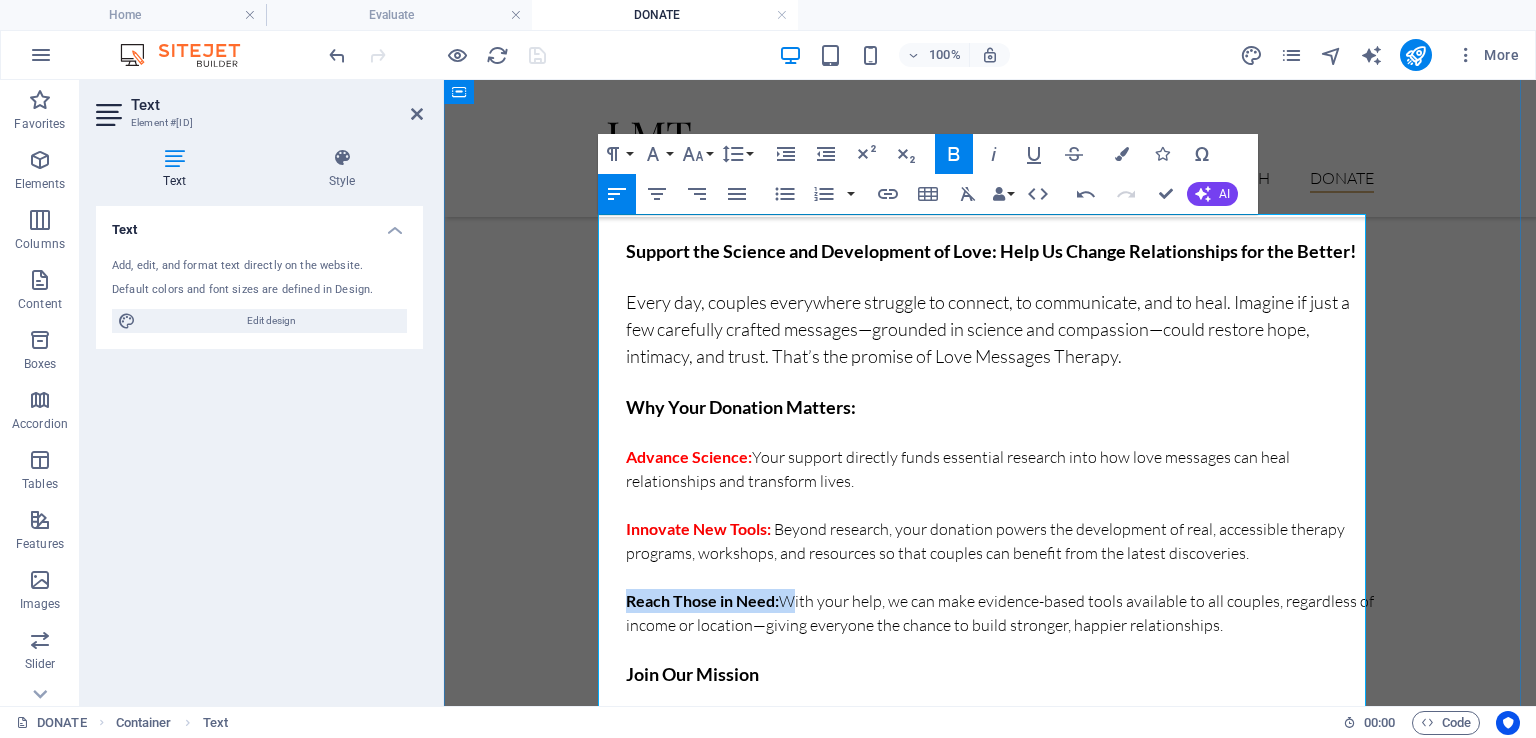 drag, startPoint x: 616, startPoint y: 602, endPoint x: 780, endPoint y: 606, distance: 164.04877 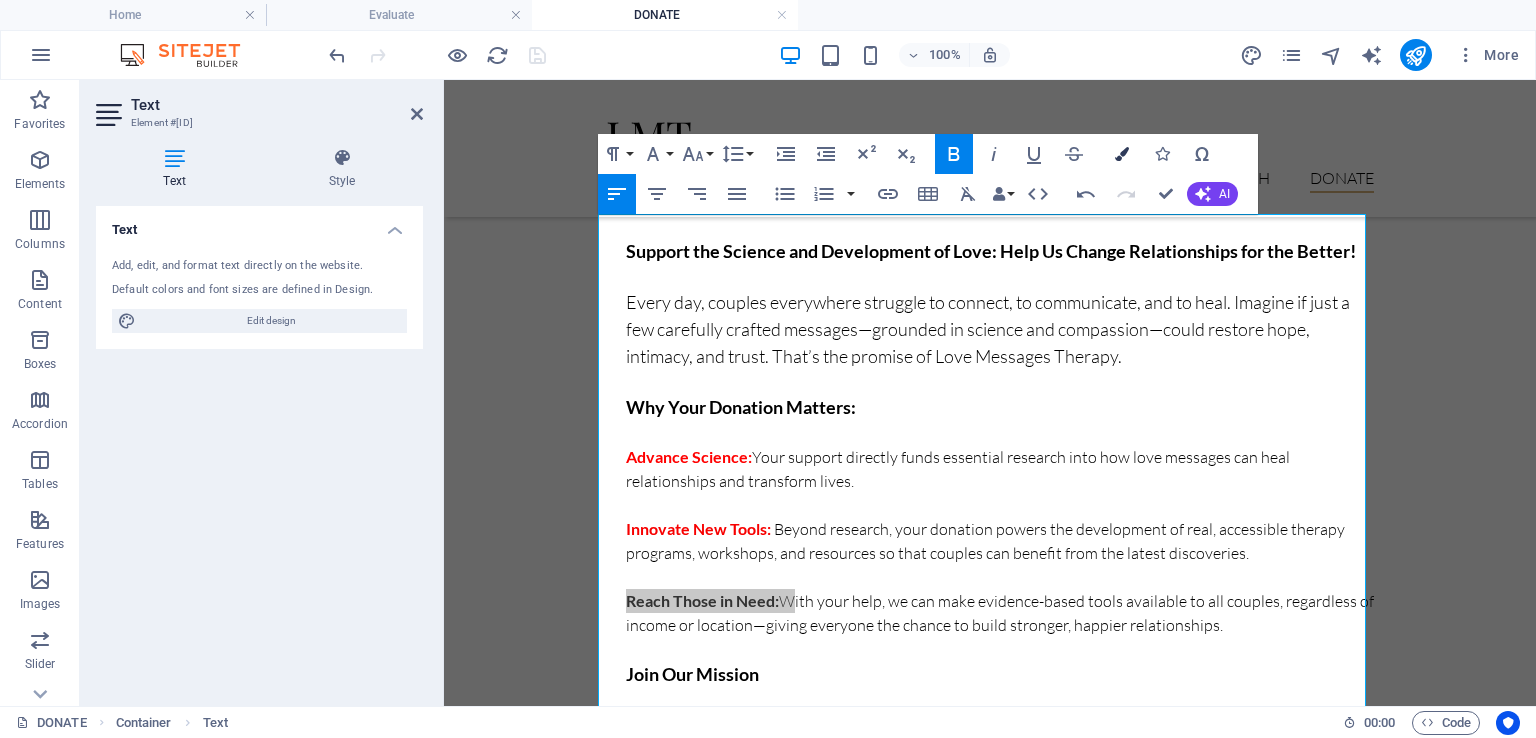 click at bounding box center (1122, 154) 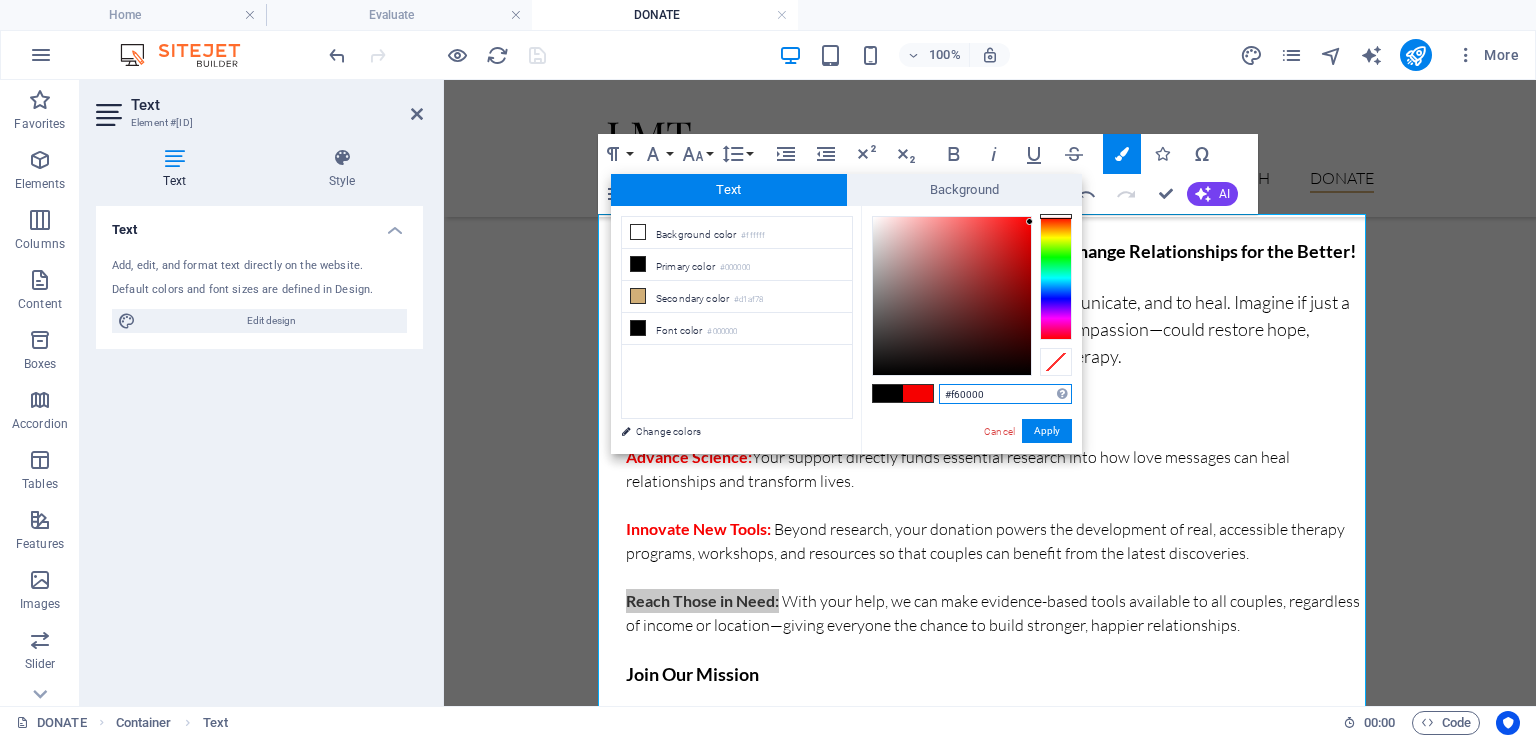 drag, startPoint x: 1019, startPoint y: 222, endPoint x: 1032, endPoint y: 222, distance: 13 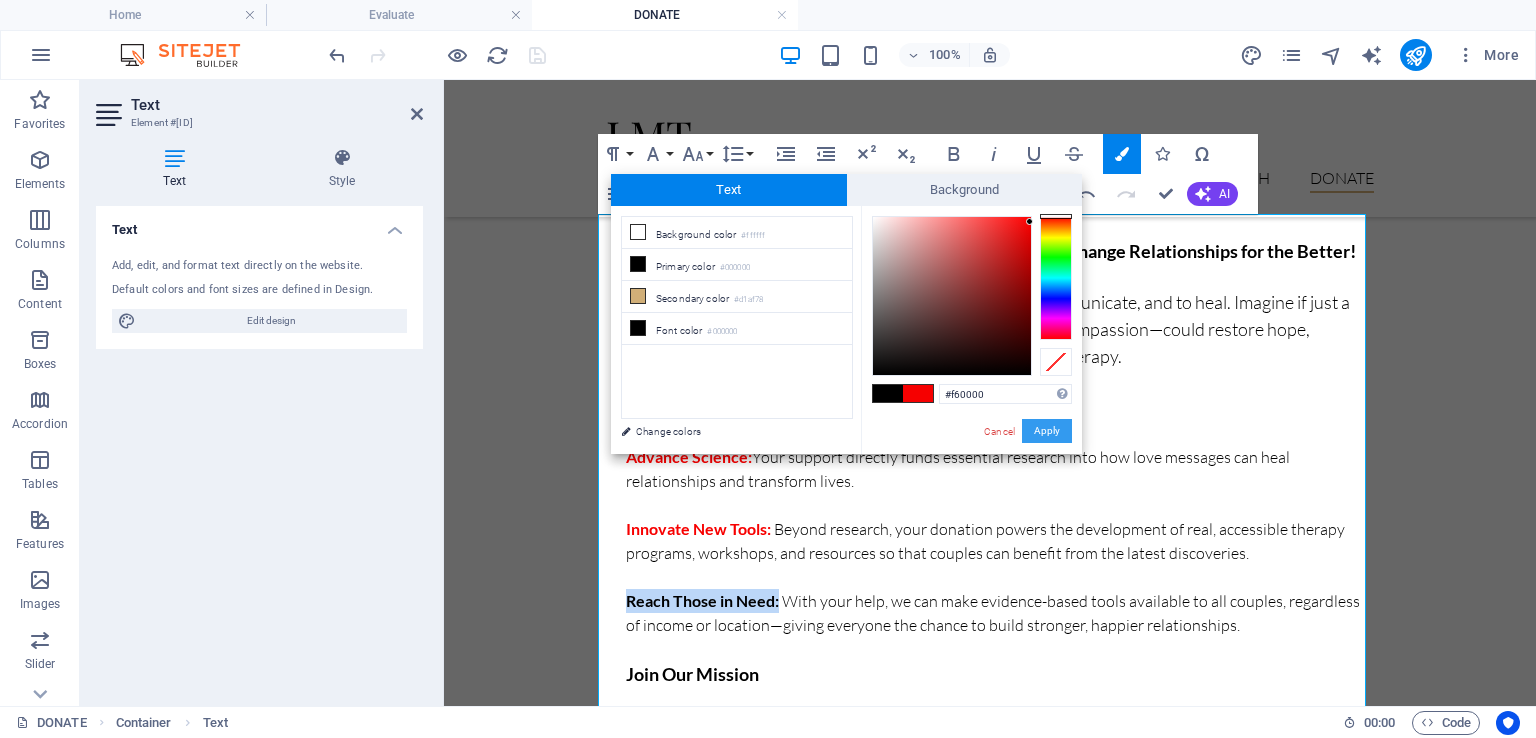 click on "Apply" at bounding box center [1047, 431] 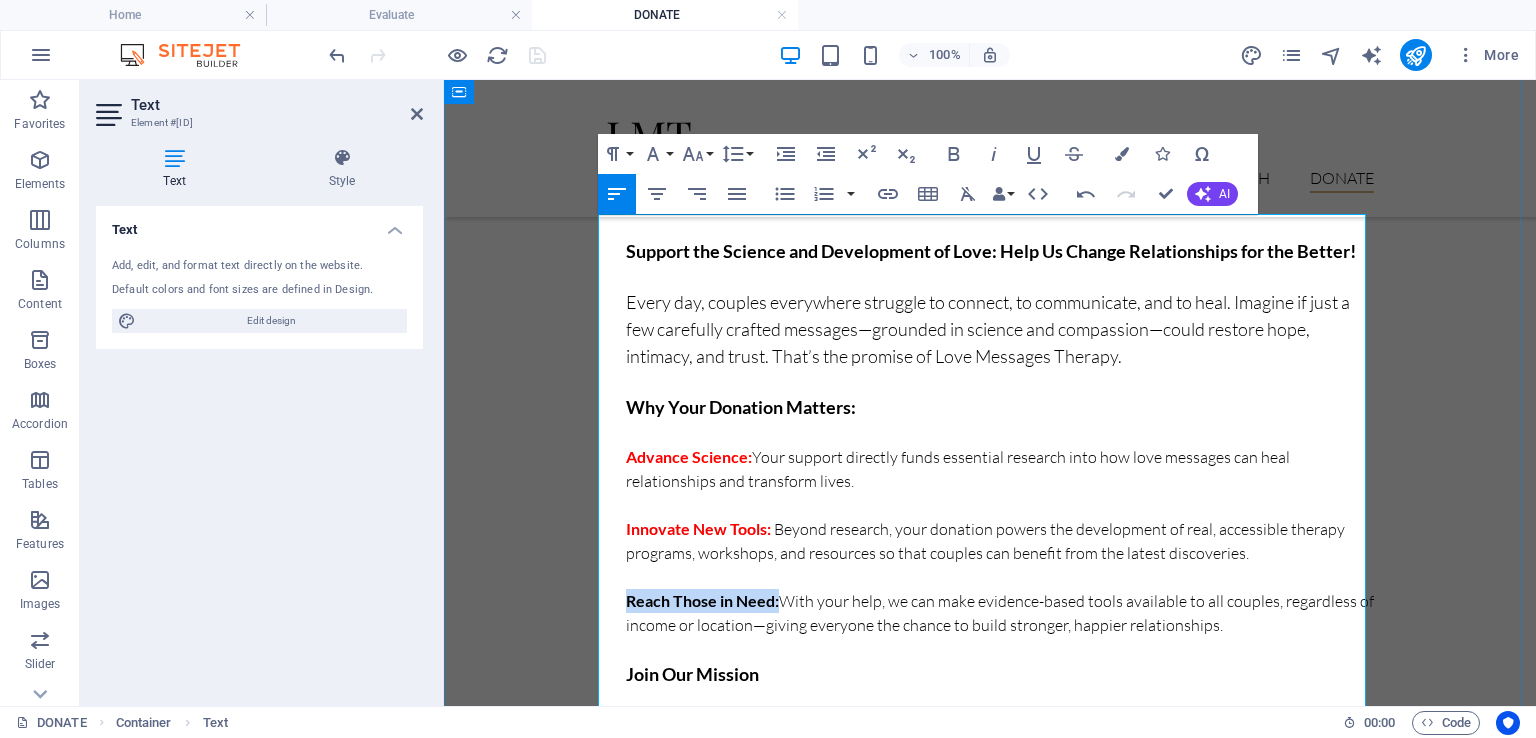 drag, startPoint x: 616, startPoint y: 600, endPoint x: 771, endPoint y: 602, distance: 155.01291 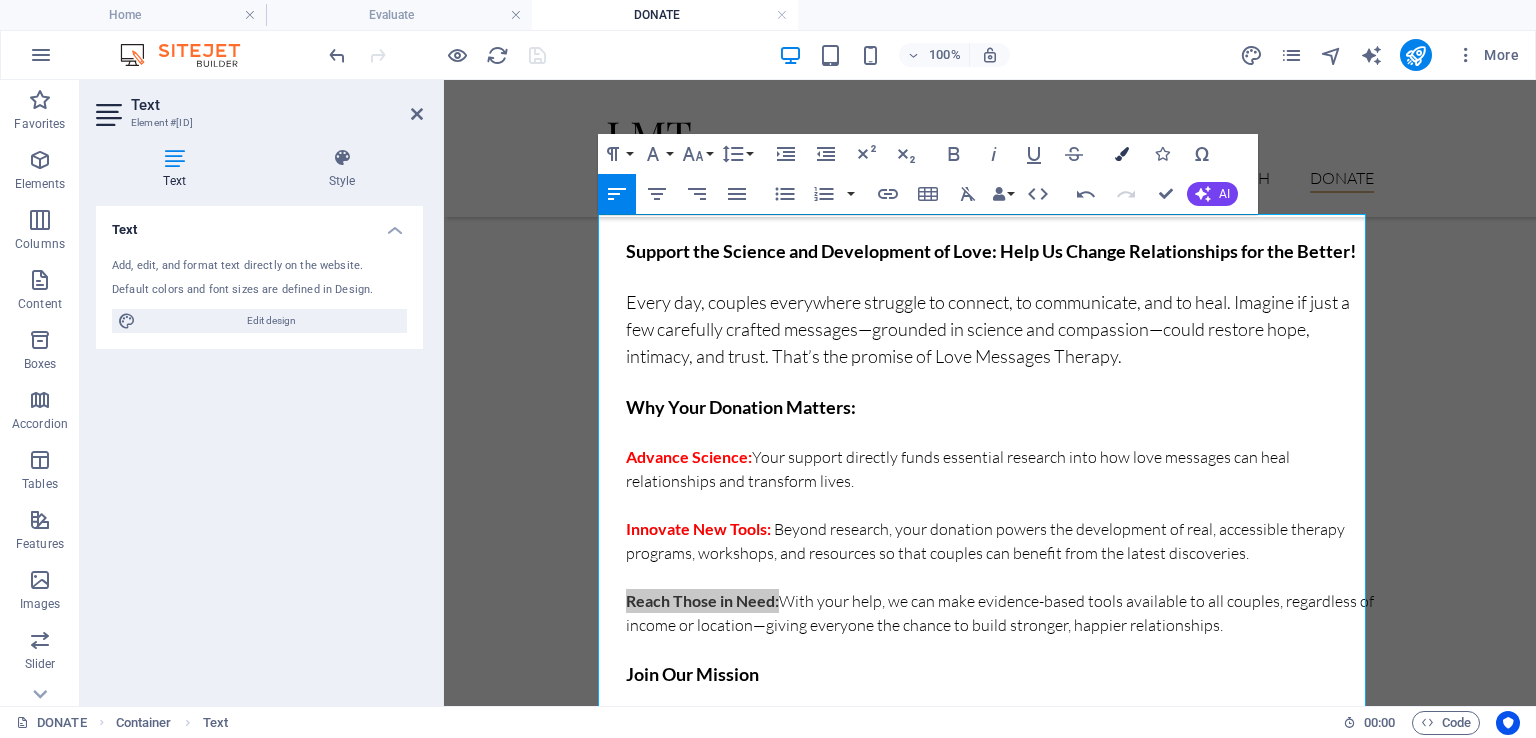 click at bounding box center [1122, 154] 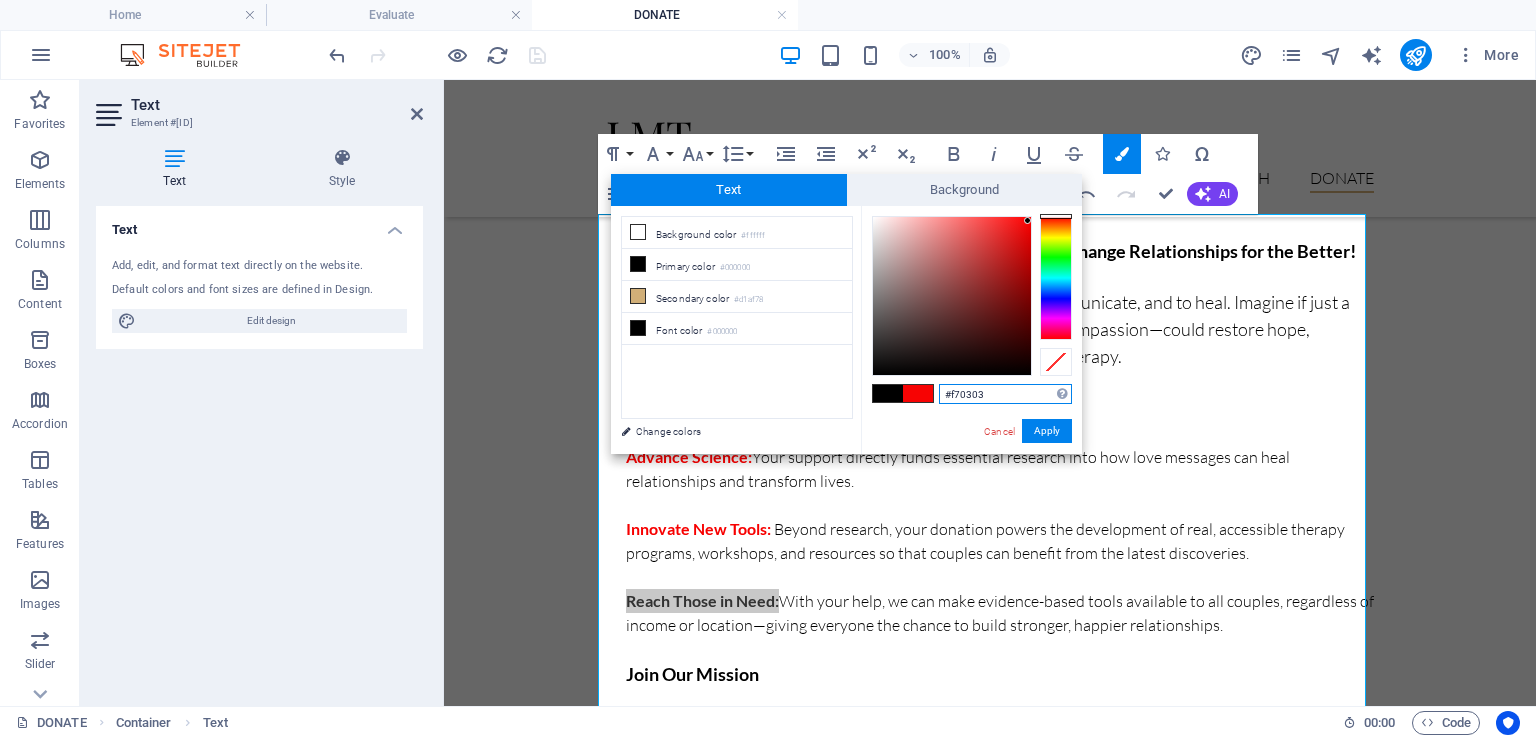 drag, startPoint x: 1012, startPoint y: 226, endPoint x: 1028, endPoint y: 221, distance: 16.763054 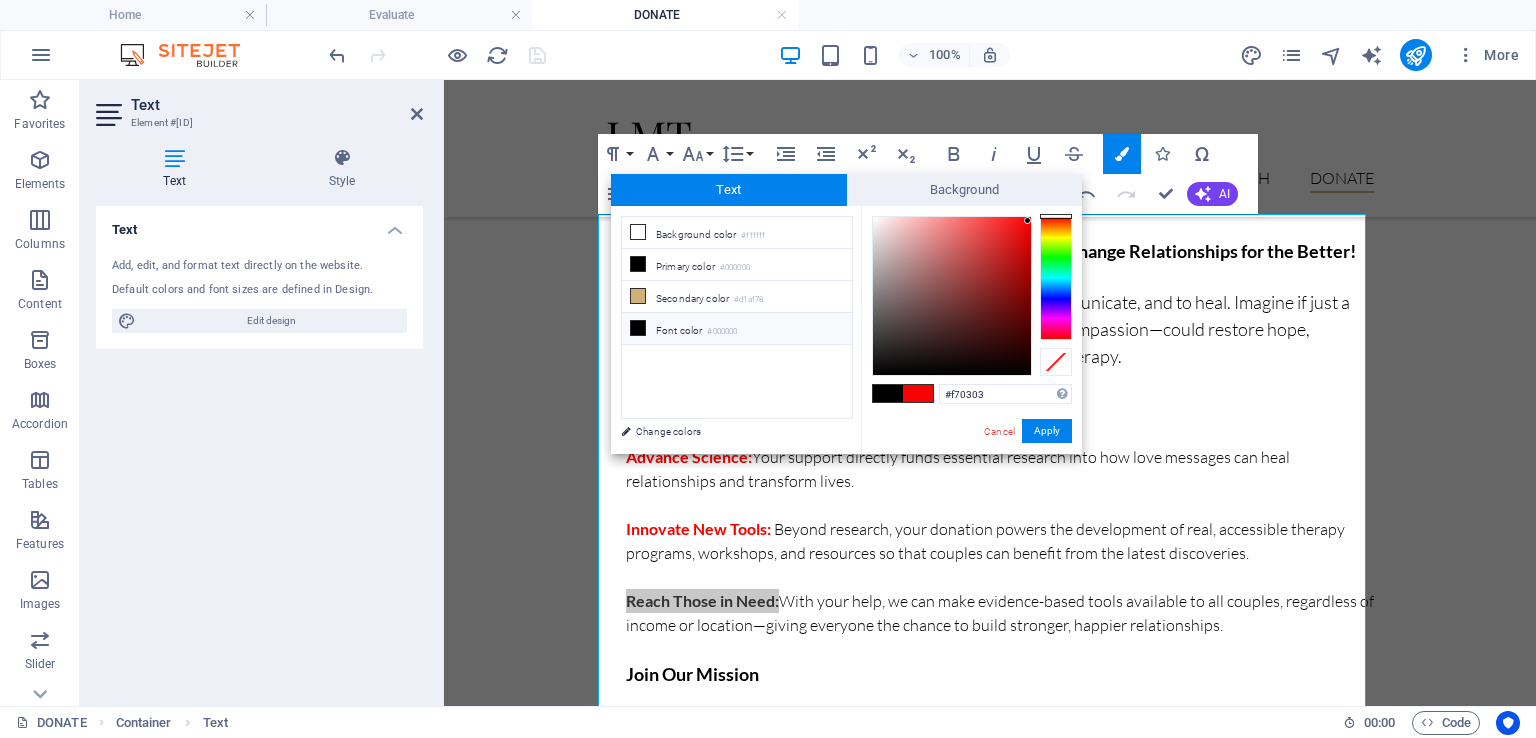 click on "Font color
#000000" at bounding box center [737, 329] 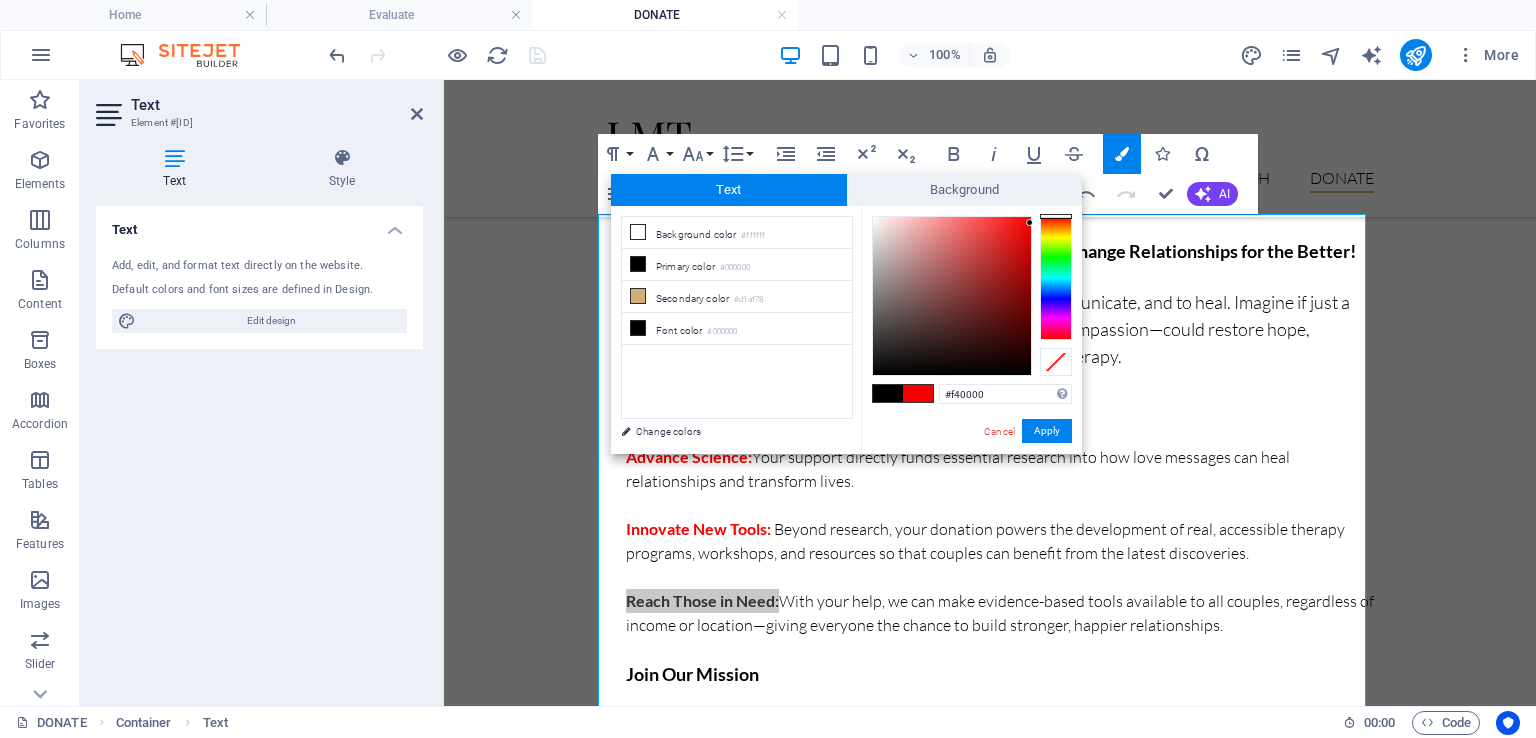 drag, startPoint x: 1016, startPoint y: 237, endPoint x: 1035, endPoint y: 223, distance: 23.600847 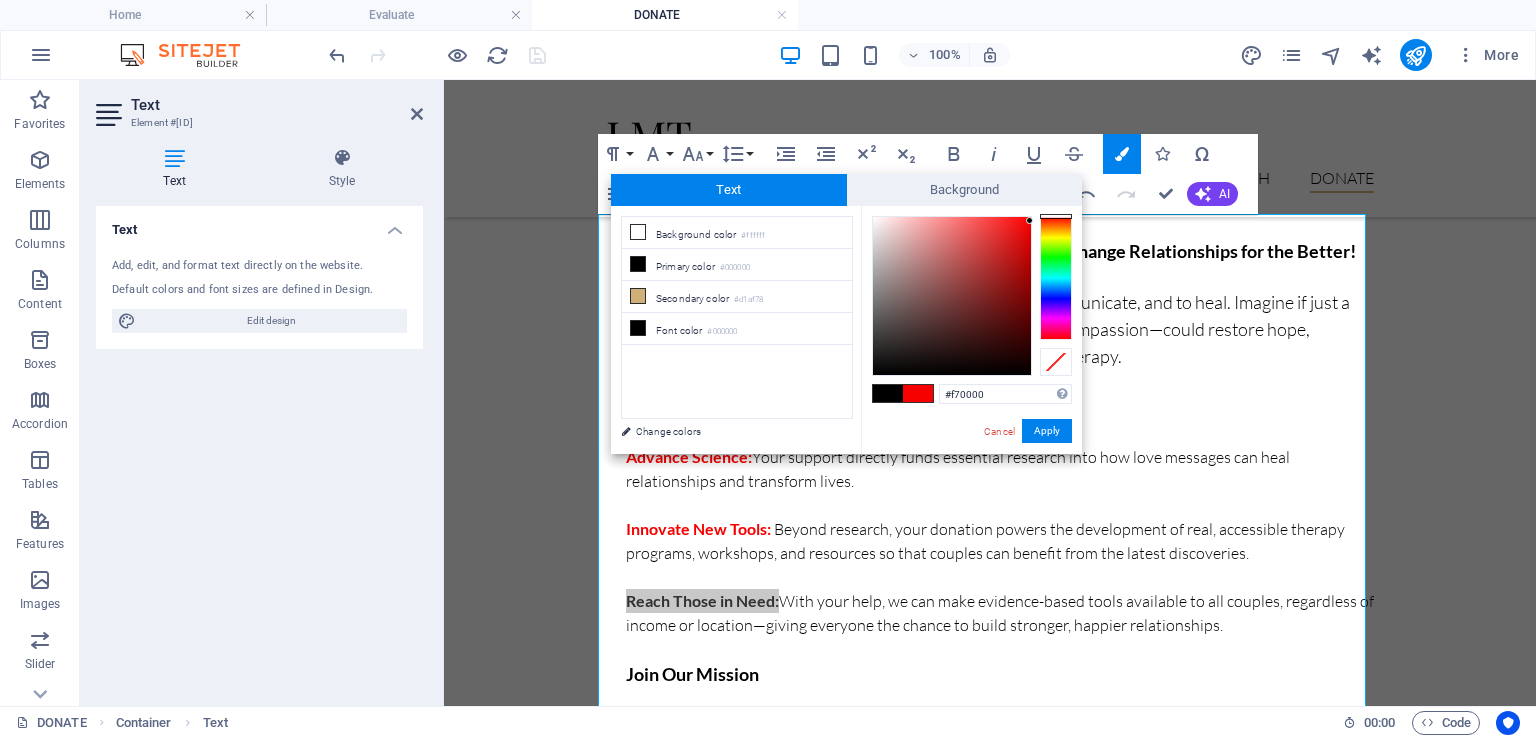 drag, startPoint x: 1025, startPoint y: 229, endPoint x: 1032, endPoint y: 221, distance: 10.630146 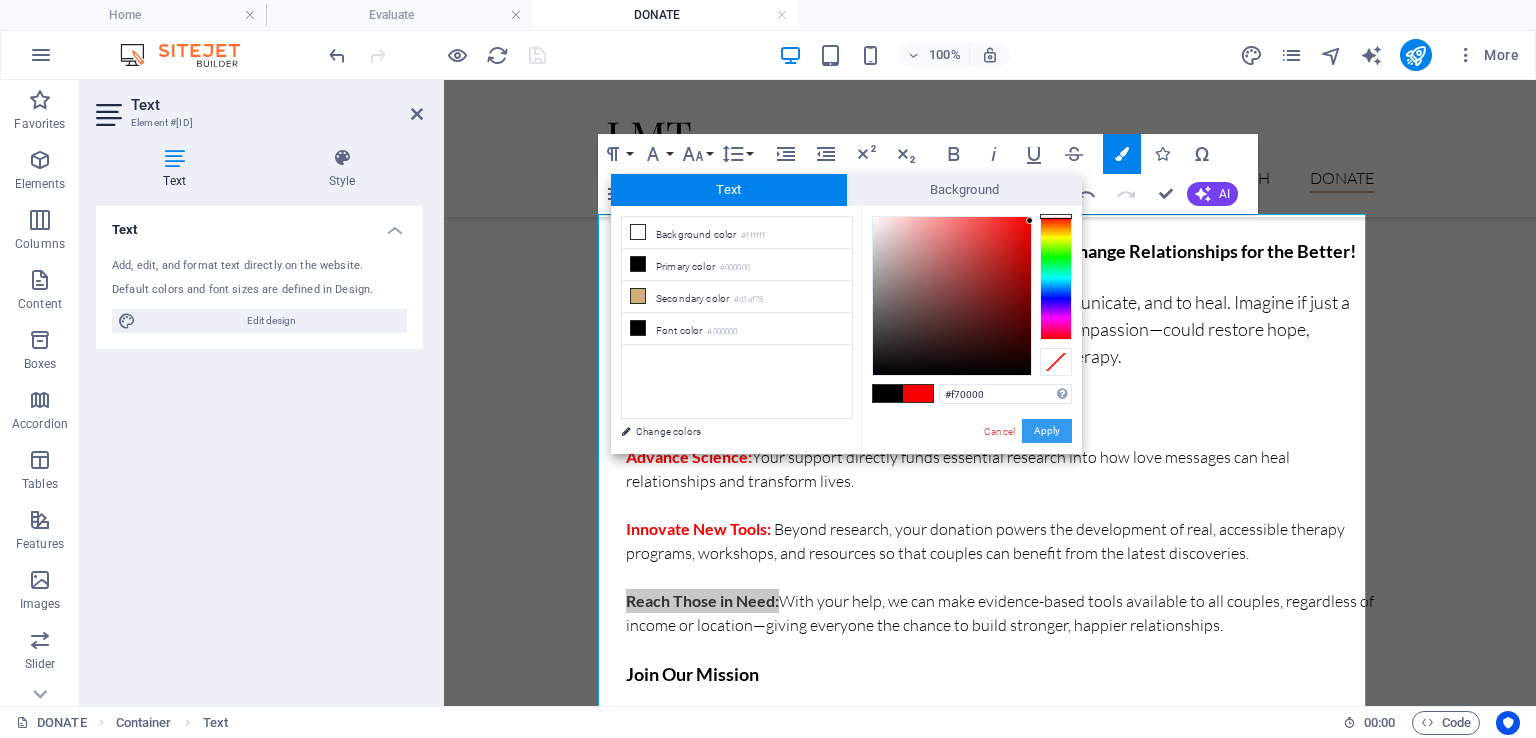 drag, startPoint x: 1051, startPoint y: 432, endPoint x: 606, endPoint y: 351, distance: 452.31183 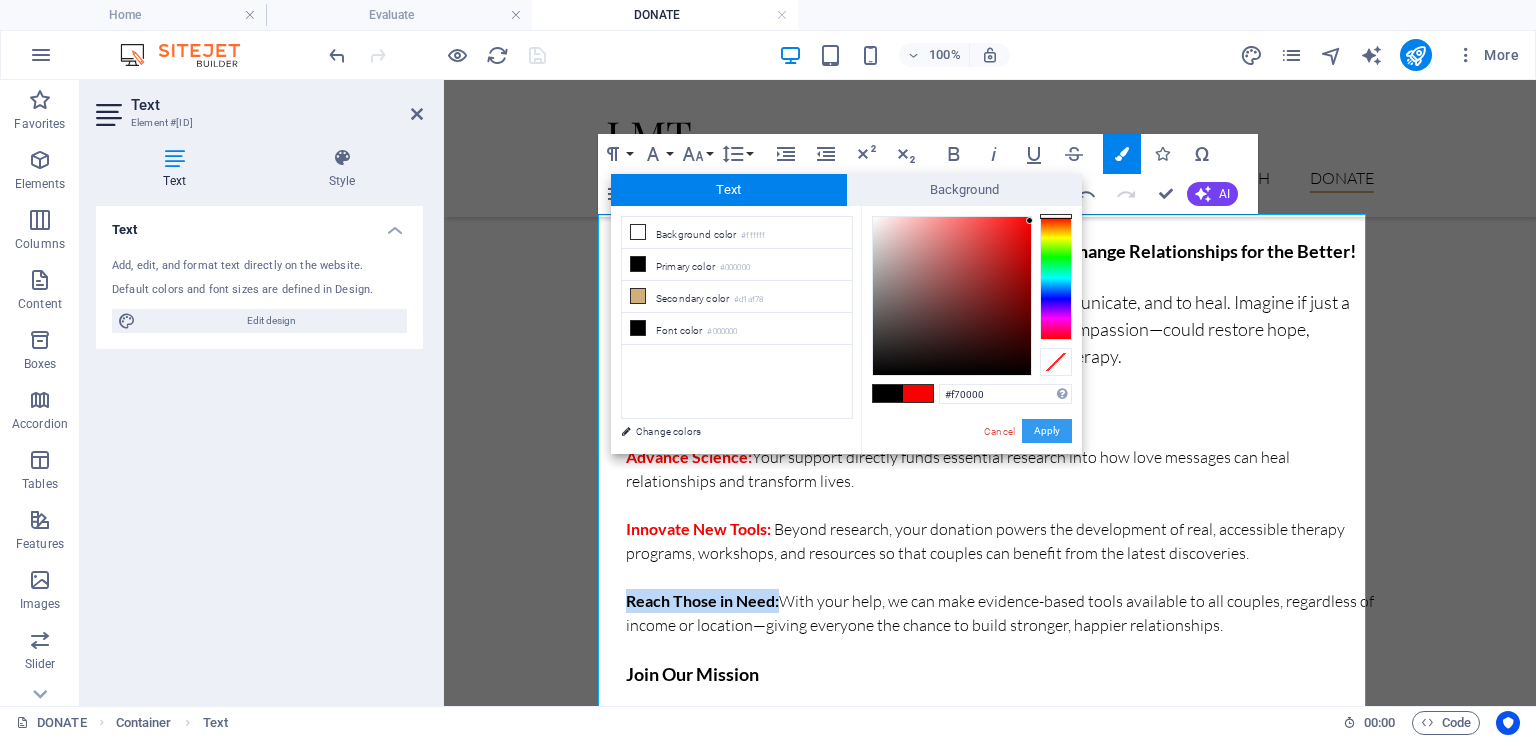 click on "Apply" at bounding box center [1047, 431] 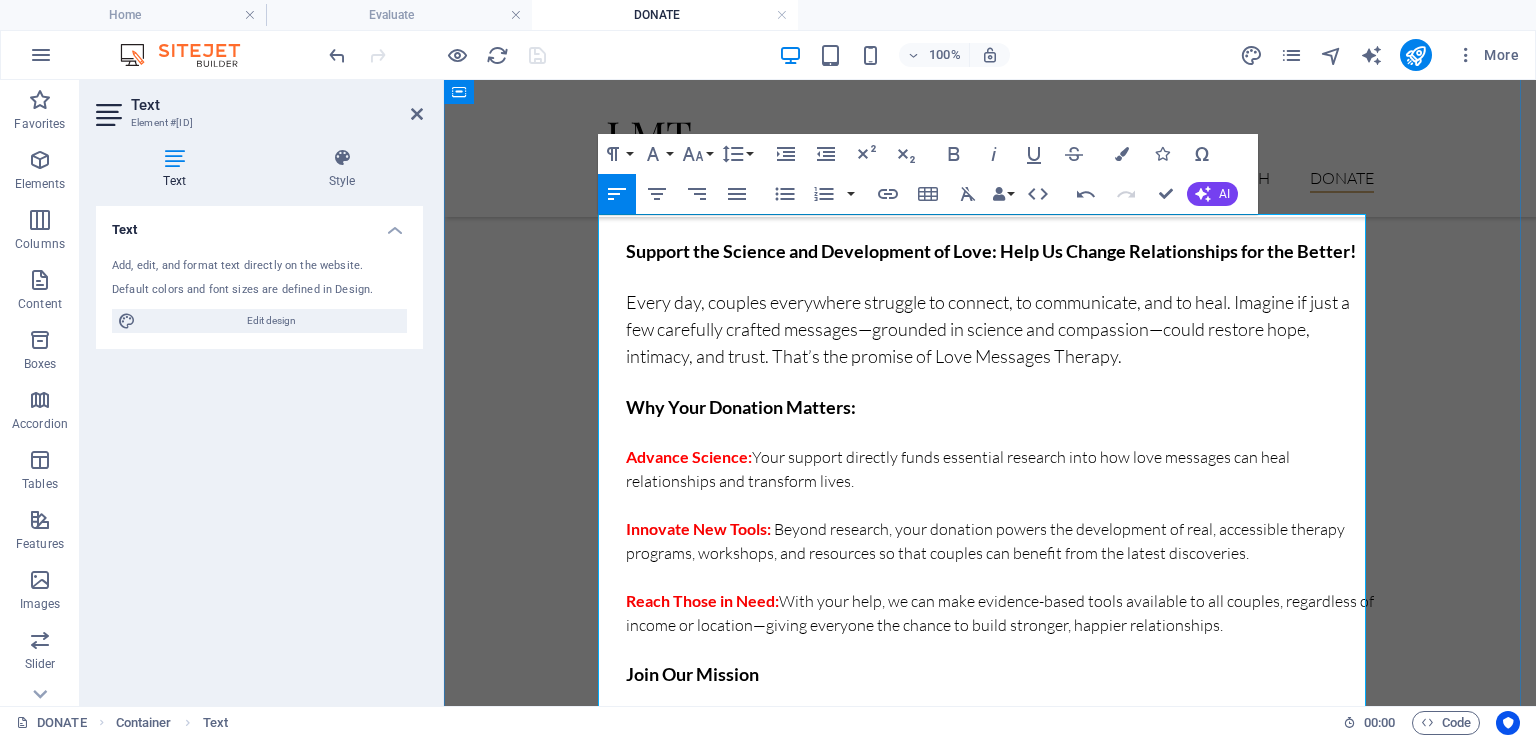click on "Advance Science:  Your support directly funds essential research into how love messages can heal relationships and transform lives." at bounding box center [1000, 469] 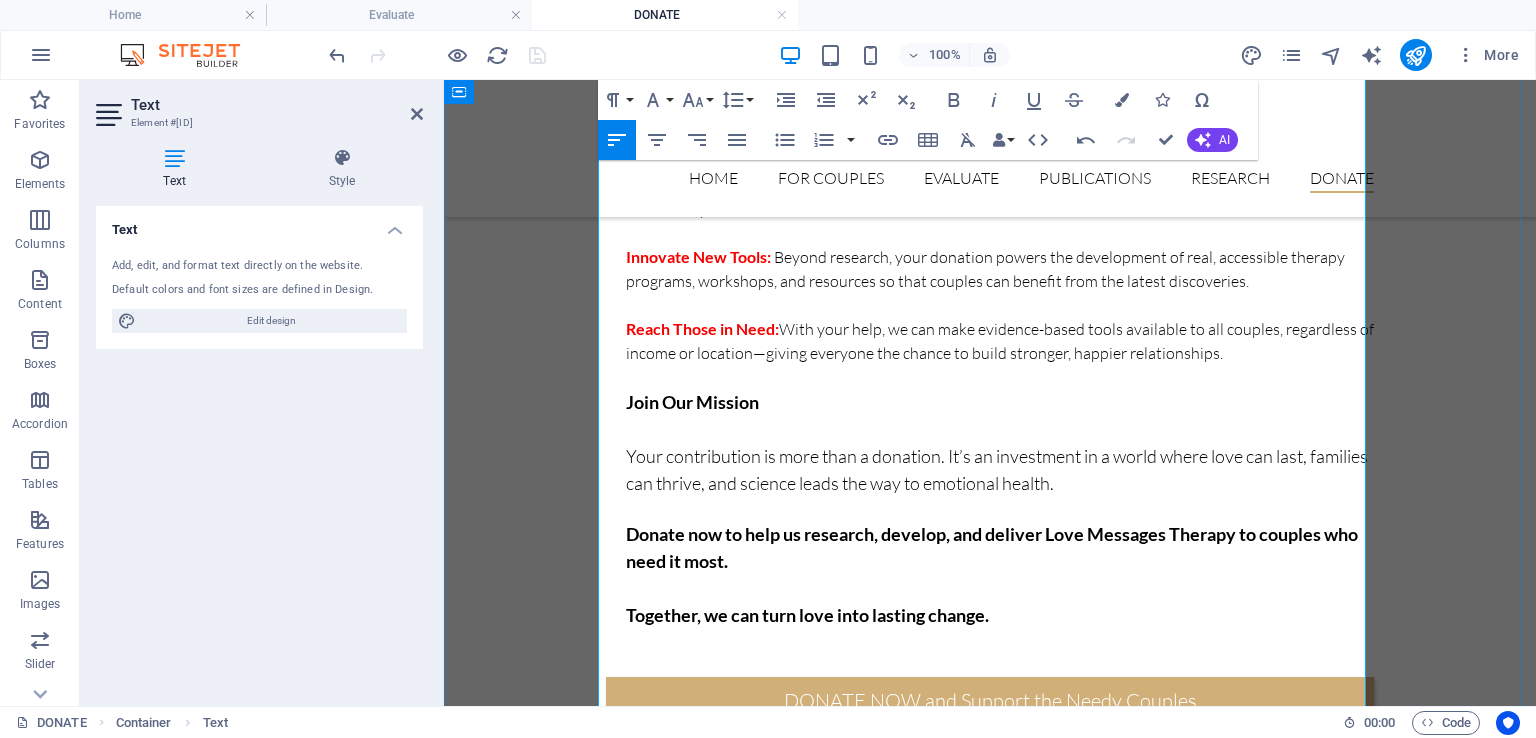 scroll, scrollTop: 500, scrollLeft: 0, axis: vertical 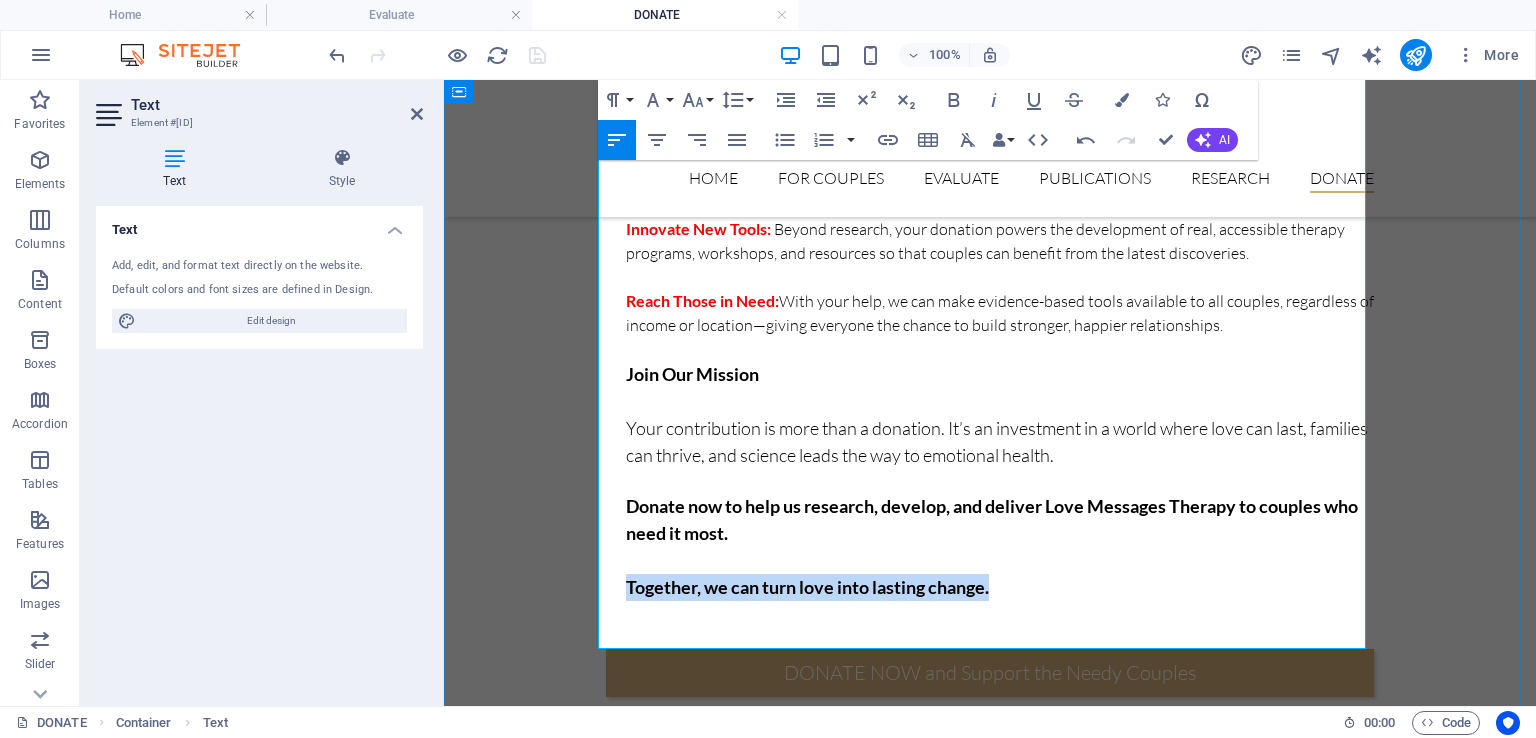 drag, startPoint x: 615, startPoint y: 585, endPoint x: 1001, endPoint y: 590, distance: 386.03238 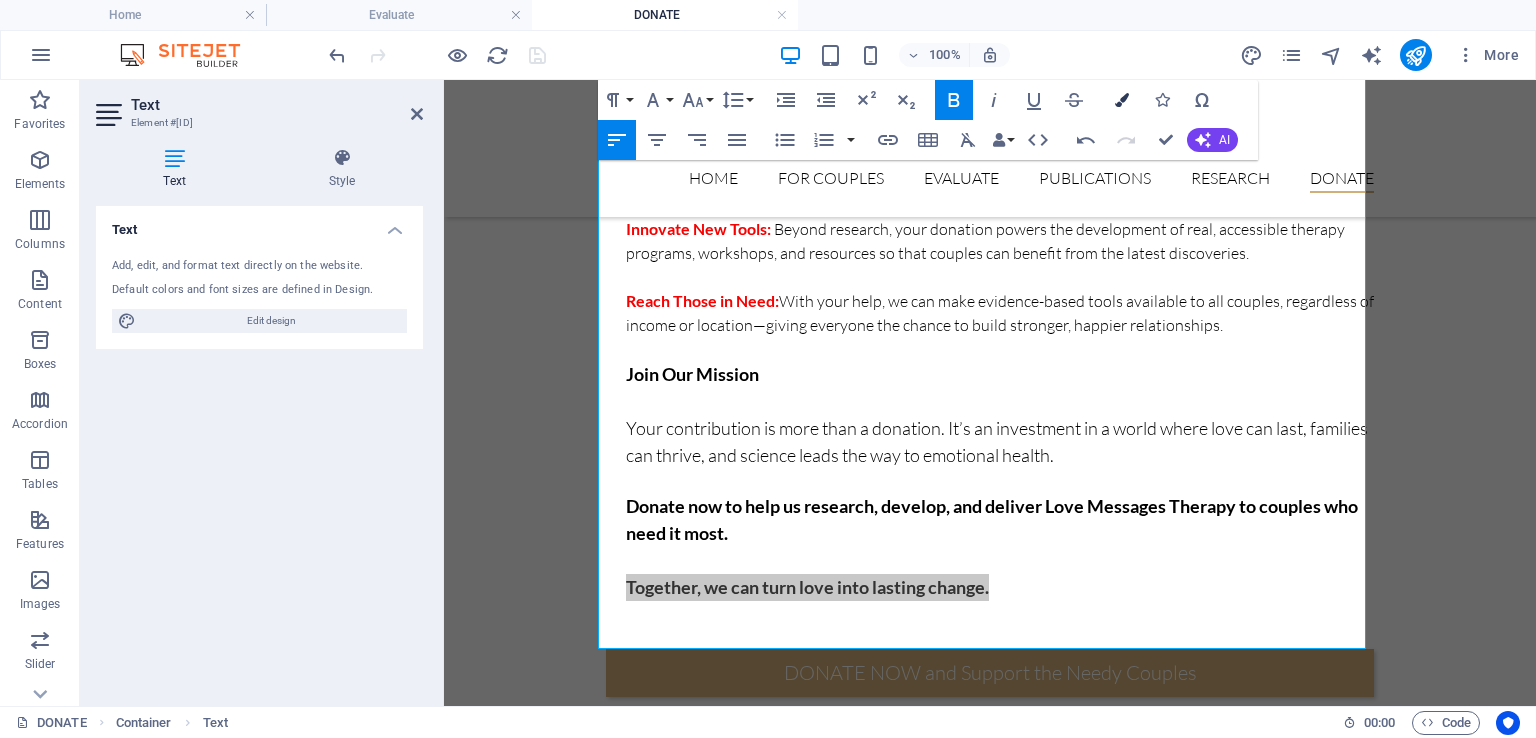 click at bounding box center (1122, 100) 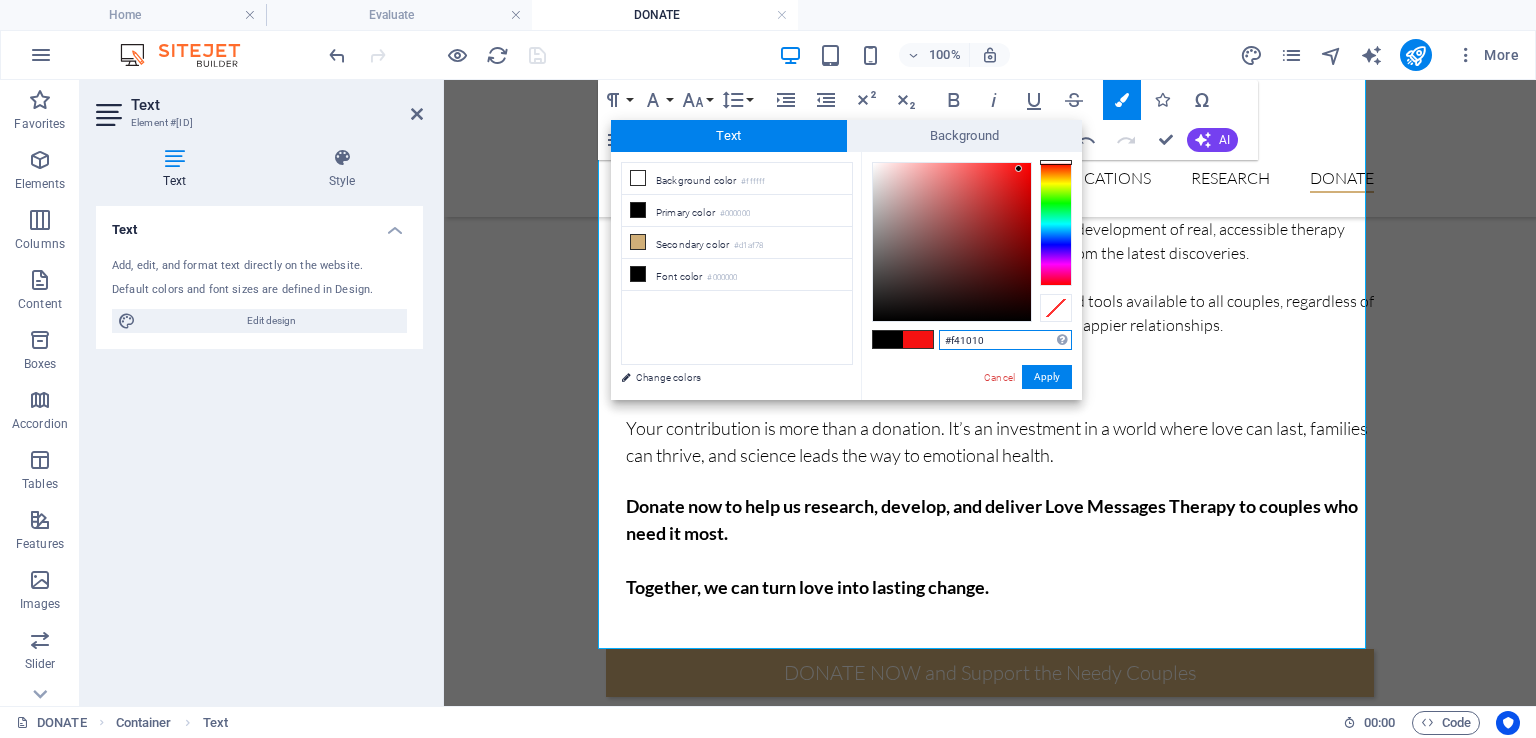 type on "#f40b0b" 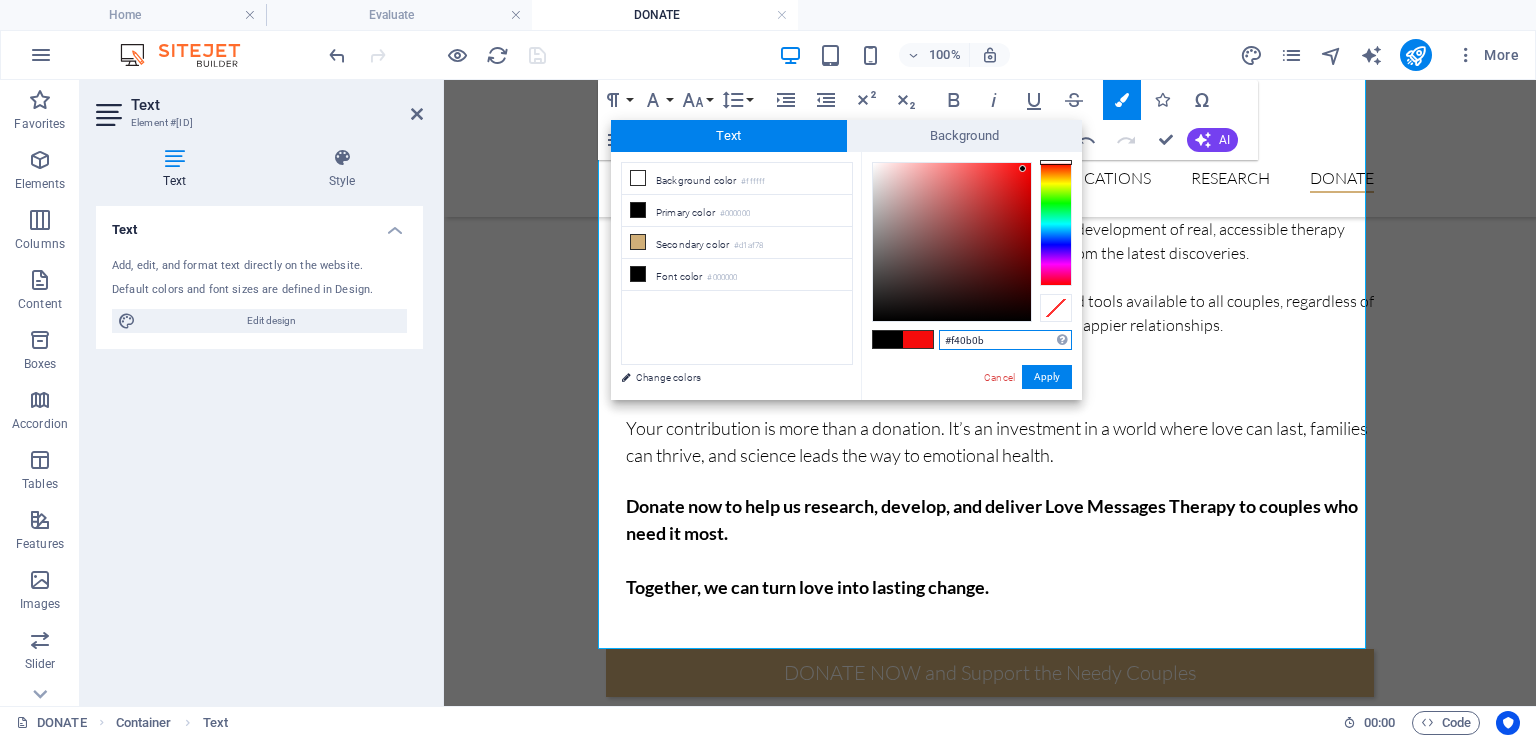 drag, startPoint x: 1004, startPoint y: 168, endPoint x: 1023, endPoint y: 169, distance: 19.026299 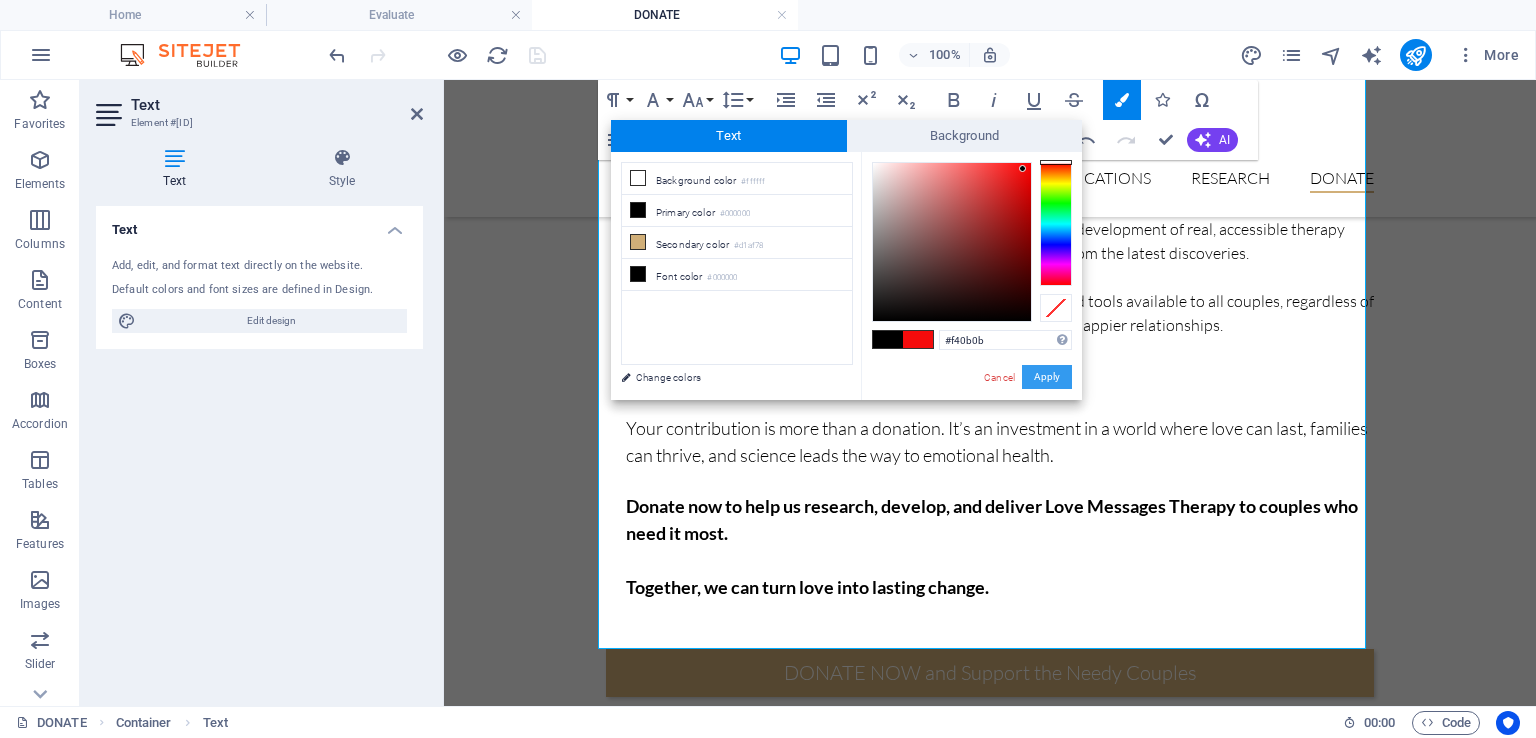 click on "Apply" at bounding box center (1047, 377) 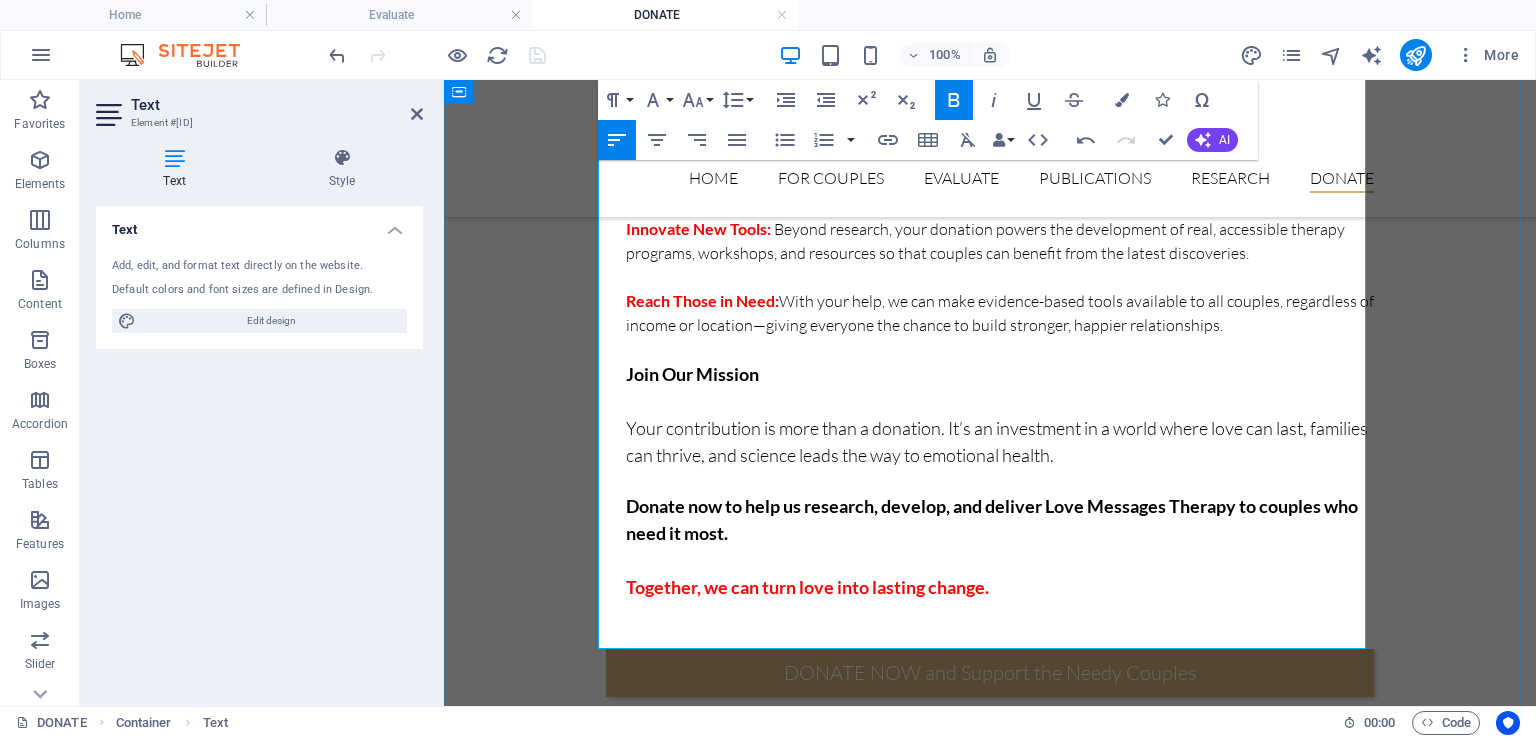 click on "Join Our Mission" at bounding box center [1000, 374] 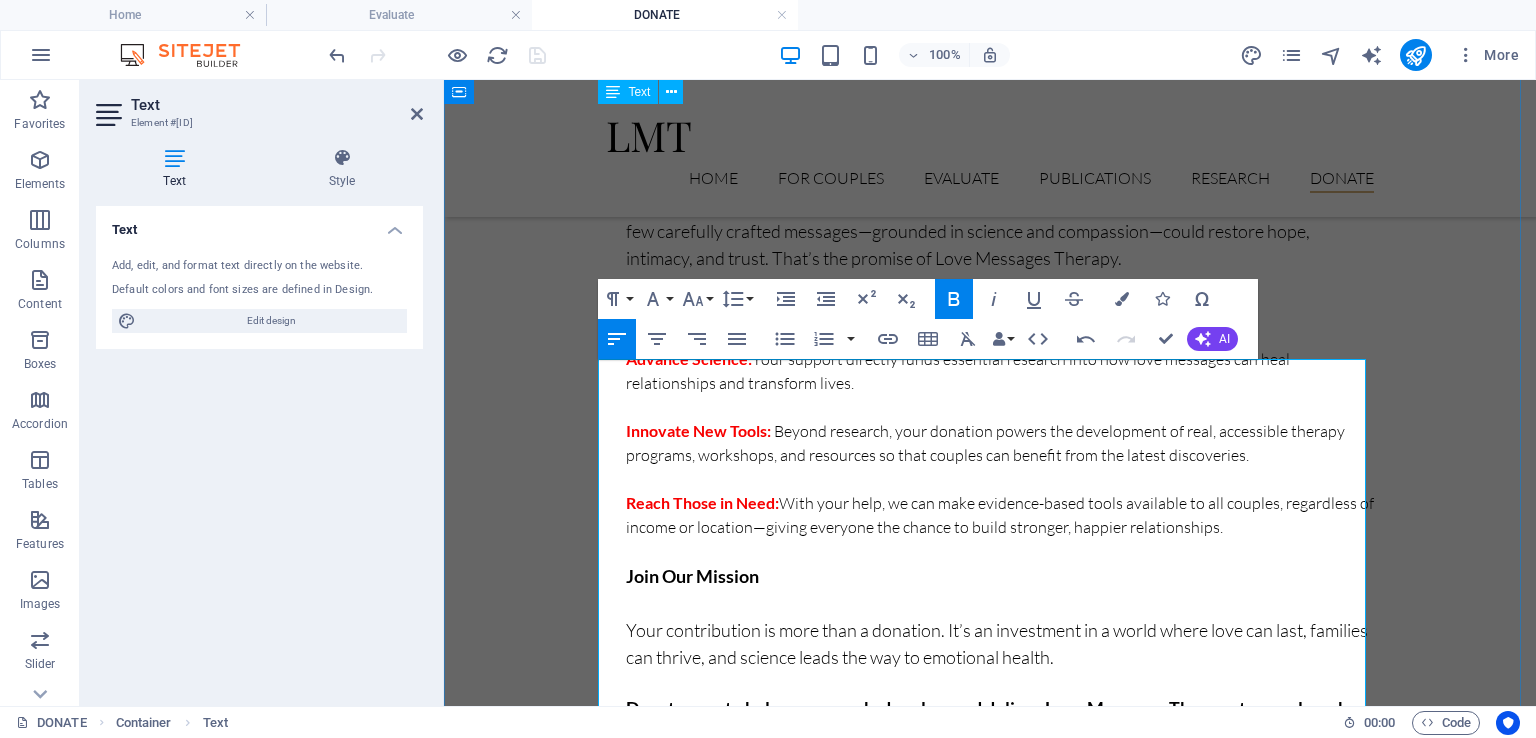 scroll, scrollTop: 0, scrollLeft: 0, axis: both 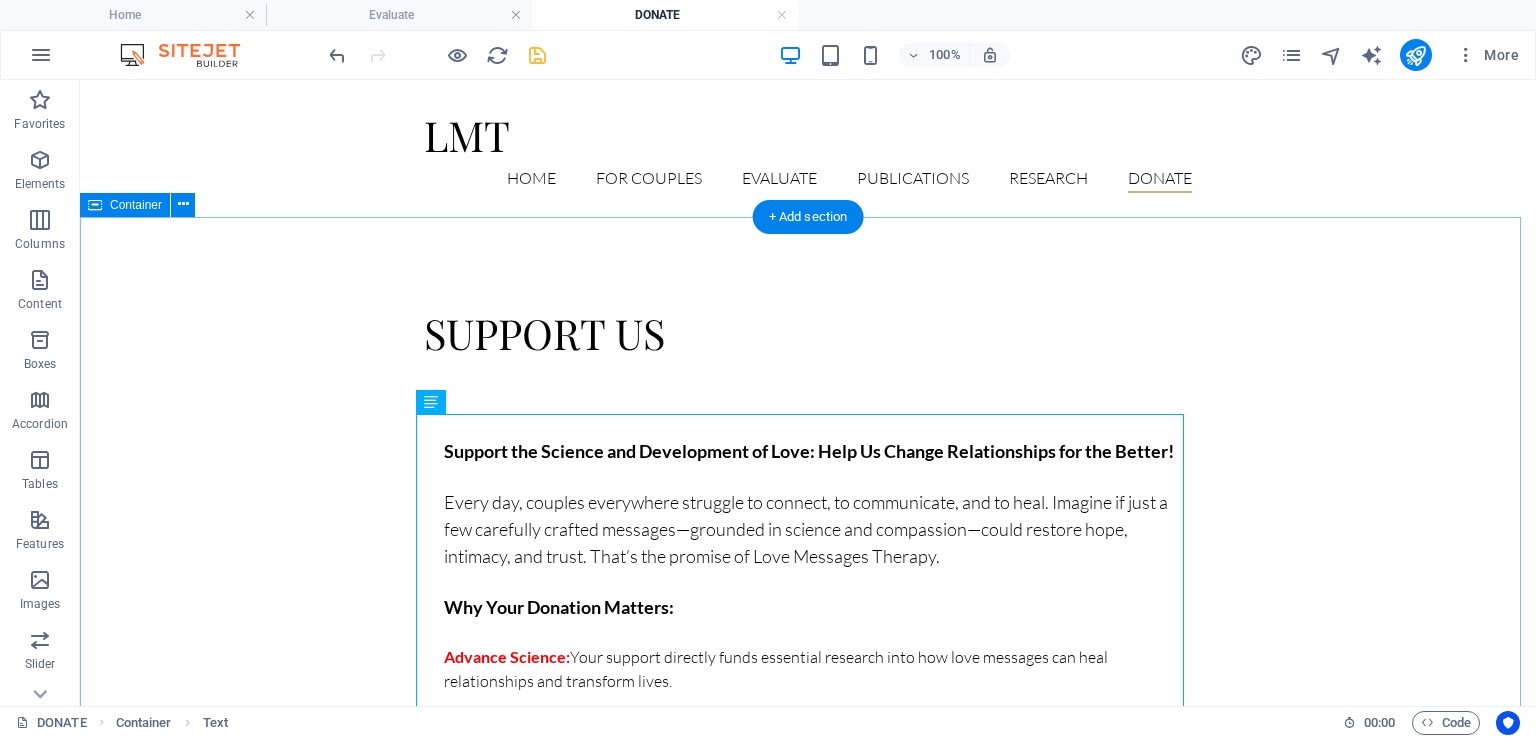 click on "Support us Support the Science and Development of Love: Help Us Change Relationships for the Better! Every day, couples everywhere struggle to connect, to communicate, and to heal. Imagine if just a few carefully crafted messages—grounded in science and compassion—could restore hope, intimacy, and trust. That’s the promise of Love Messages Therapy. Why Your Donation Matters: Advance Science:  Your support directly funds essential research into how love messages can heal relationships and transform lives. Innovate New Tools:   Beyond research, your donation powers the development of real, accessible therapy programs, workshops, and resources so that couples can benefit from the latest discoveries. Reach Those in Need:  With your help, we can make evidence-based tools available to all couples, regardless of income or location—giving everyone the chance to build stronger, happier relationships. Join Our Mission Together, we can turn love into lasting change. DONATE NOW and Support the Needy Couples" at bounding box center (808, 747) 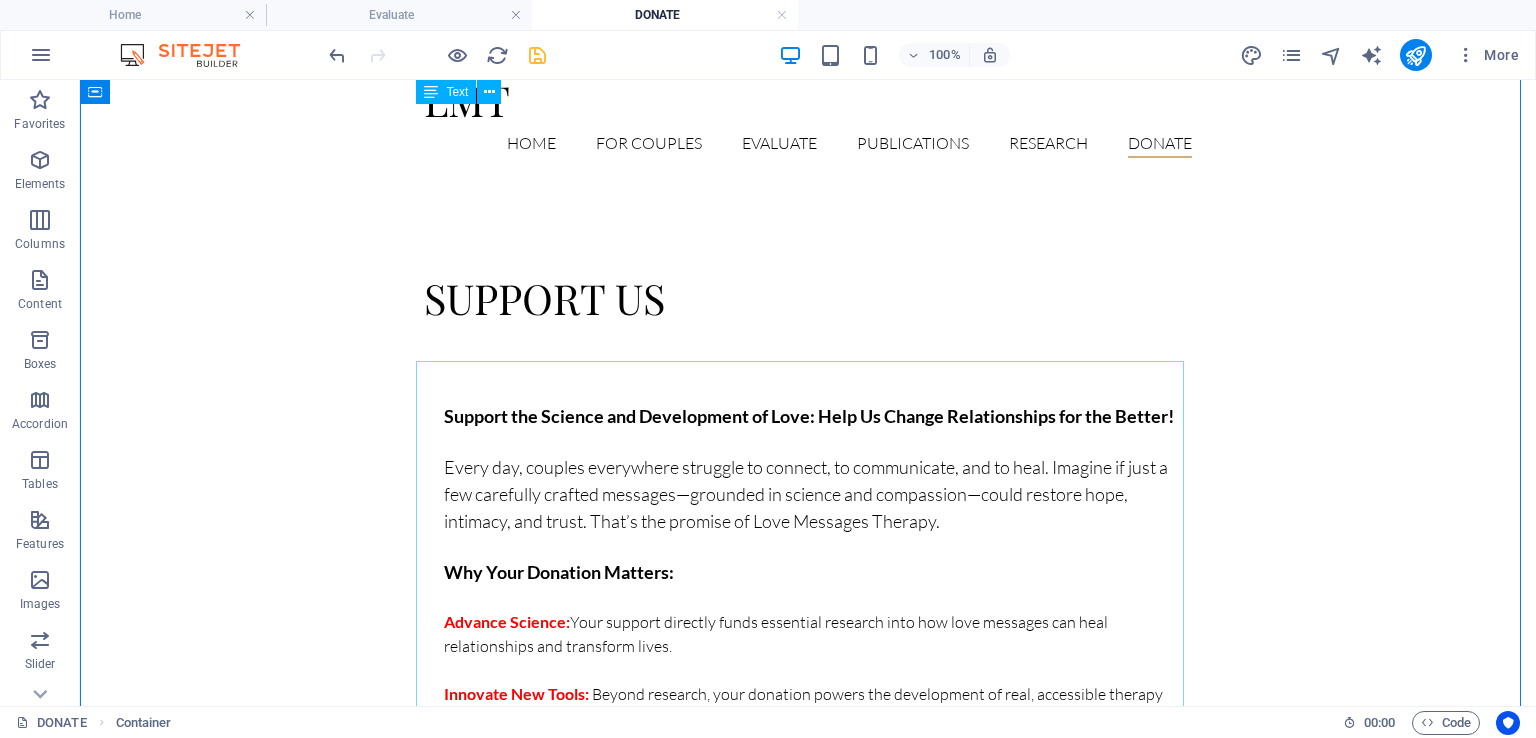 scroll, scrollTop: 21, scrollLeft: 0, axis: vertical 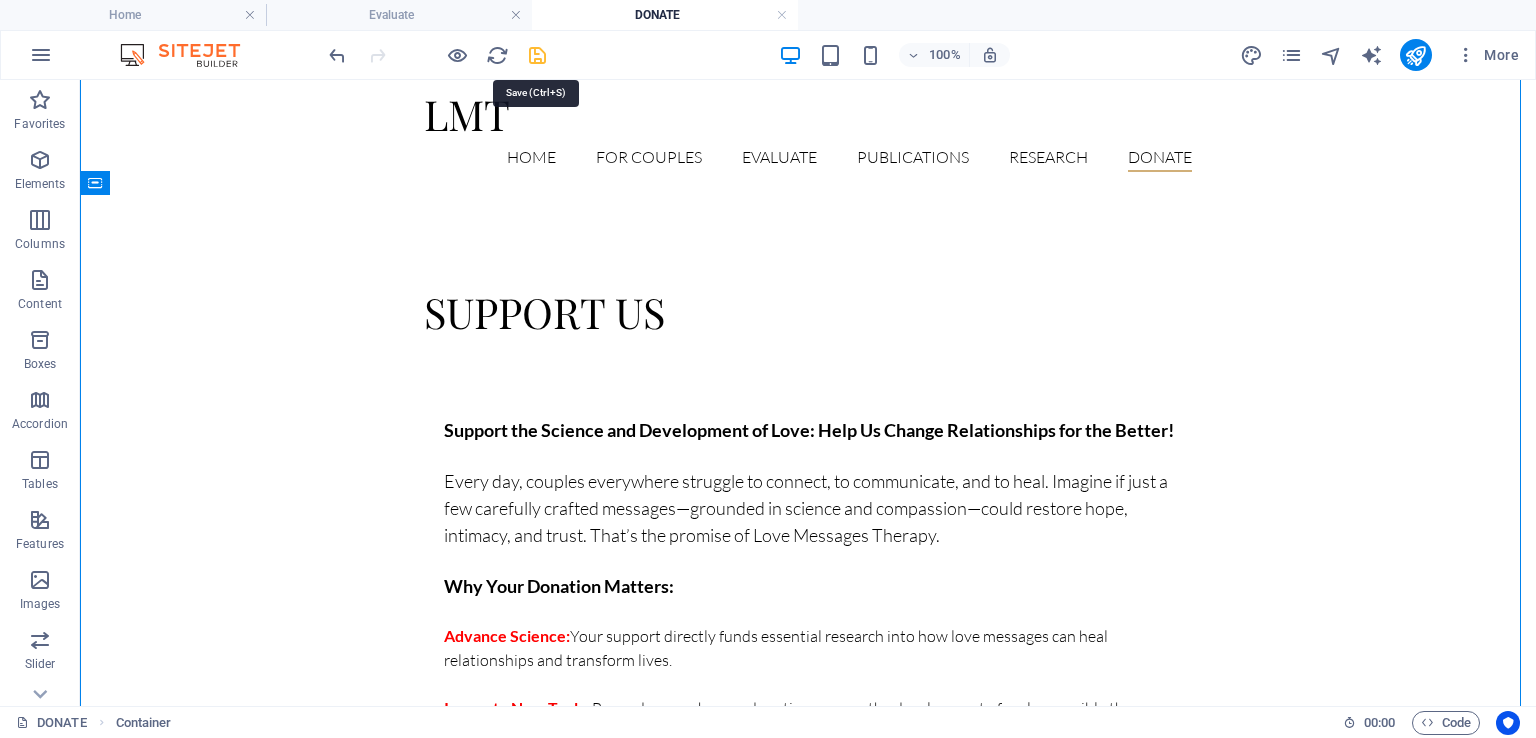 click at bounding box center (537, 55) 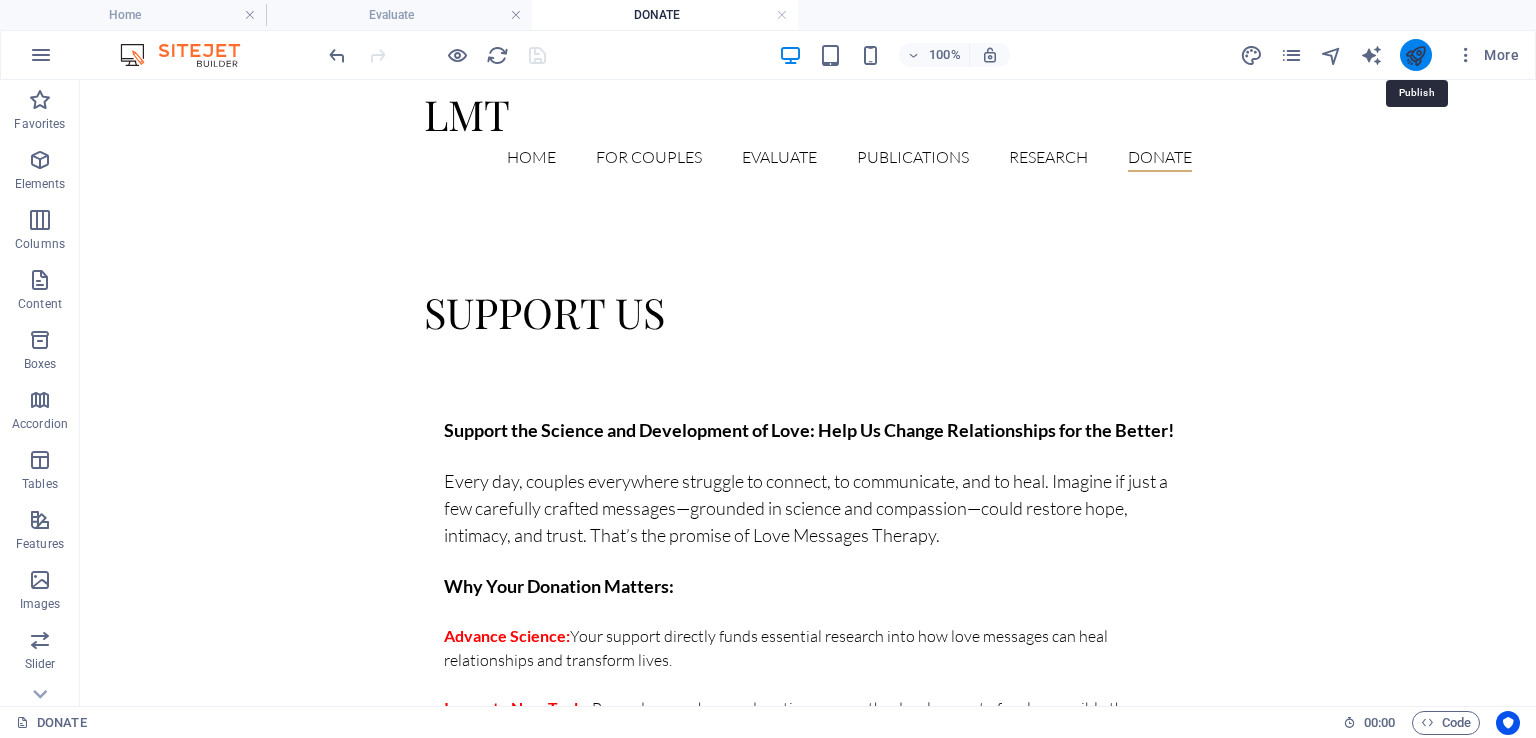 click at bounding box center [1415, 55] 